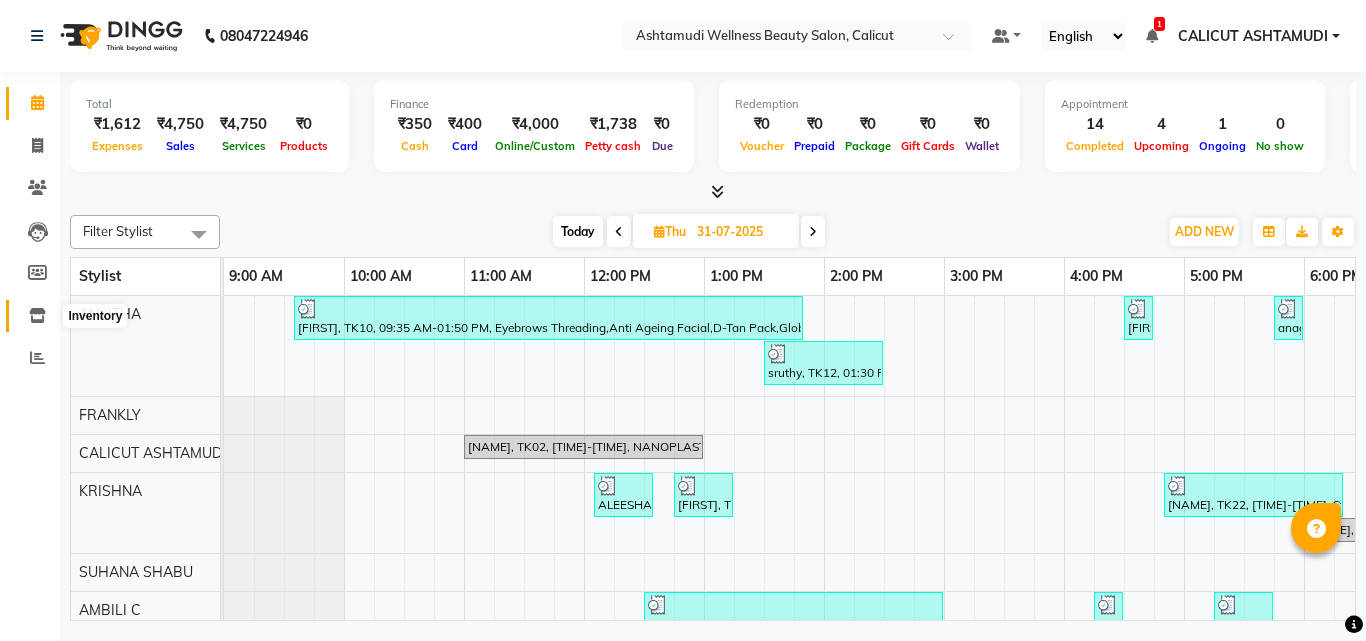scroll, scrollTop: 0, scrollLeft: 0, axis: both 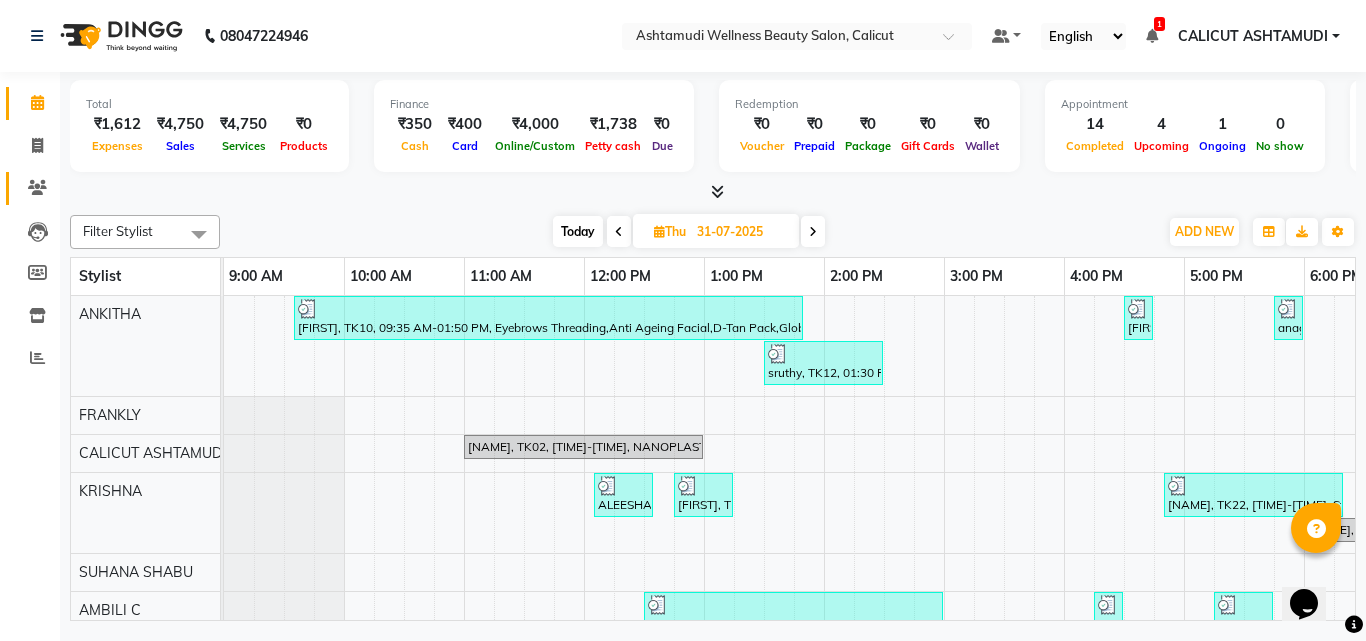 click on "Clients" 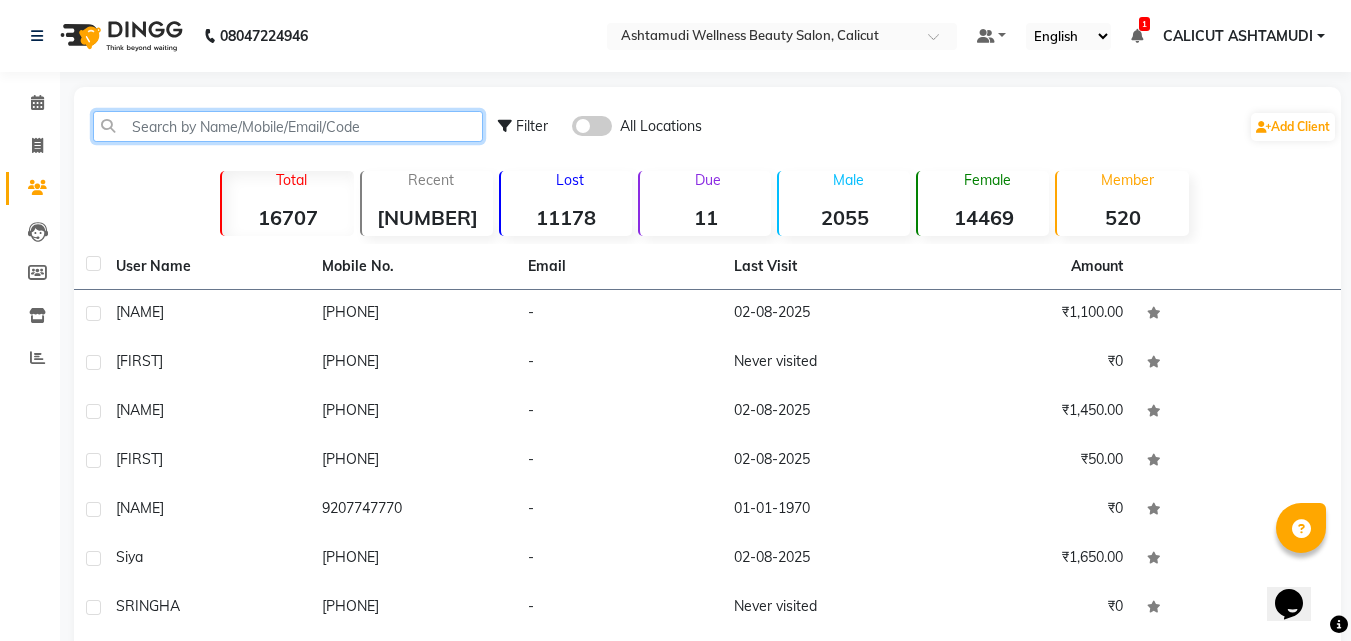 click 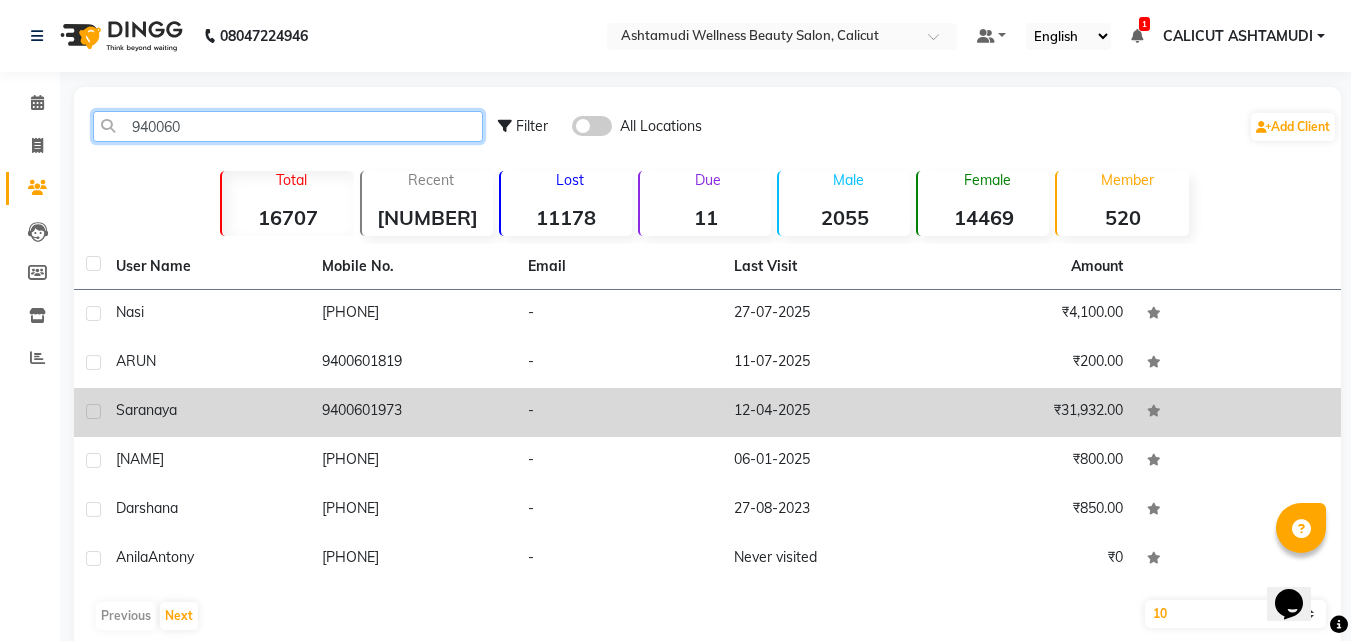 type on "940060" 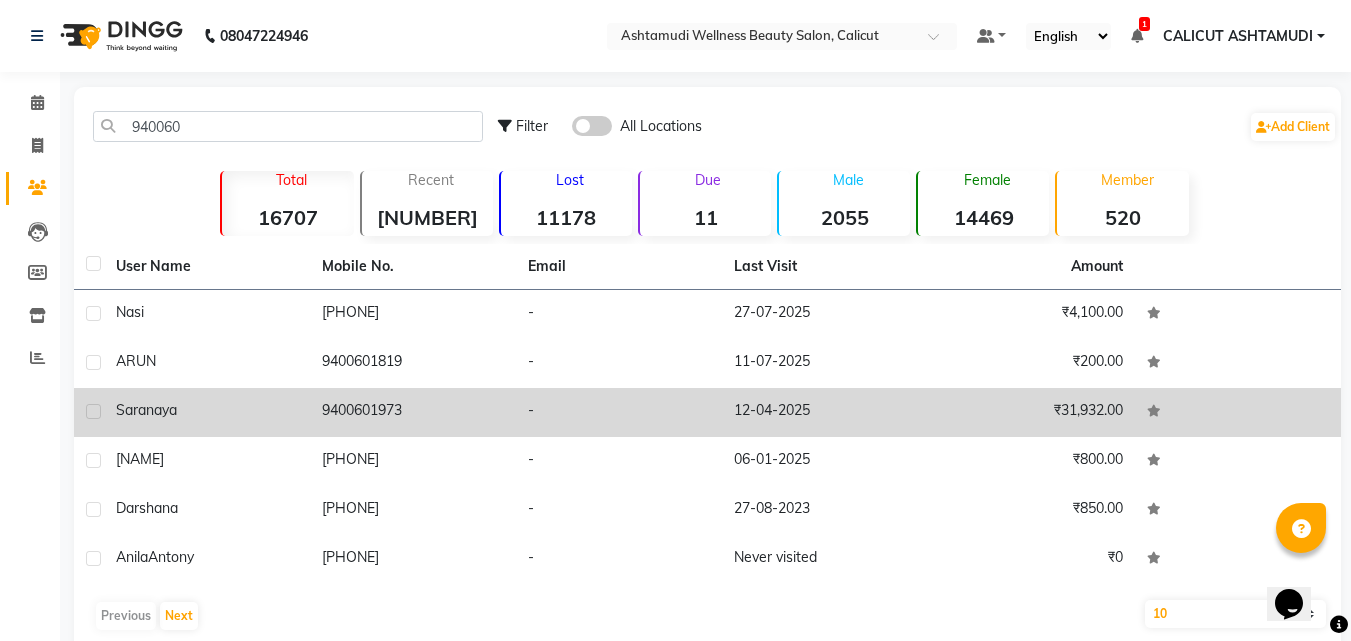 click on "9400601973" 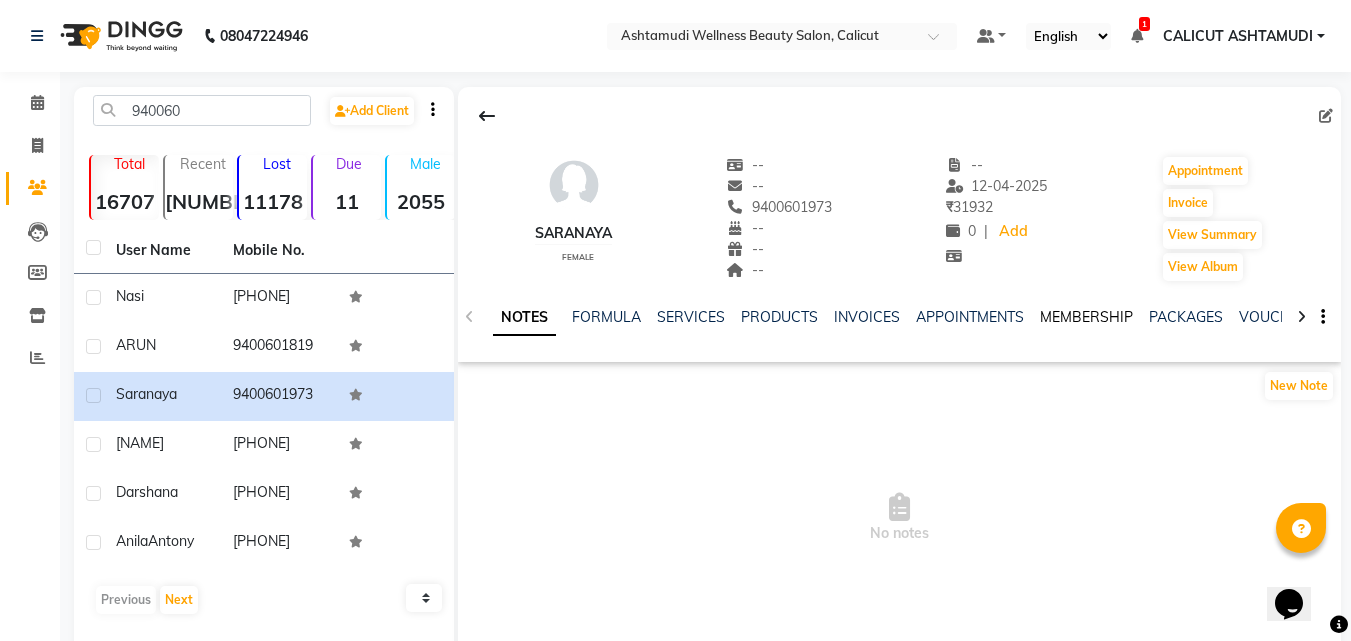 click on "MEMBERSHIP" 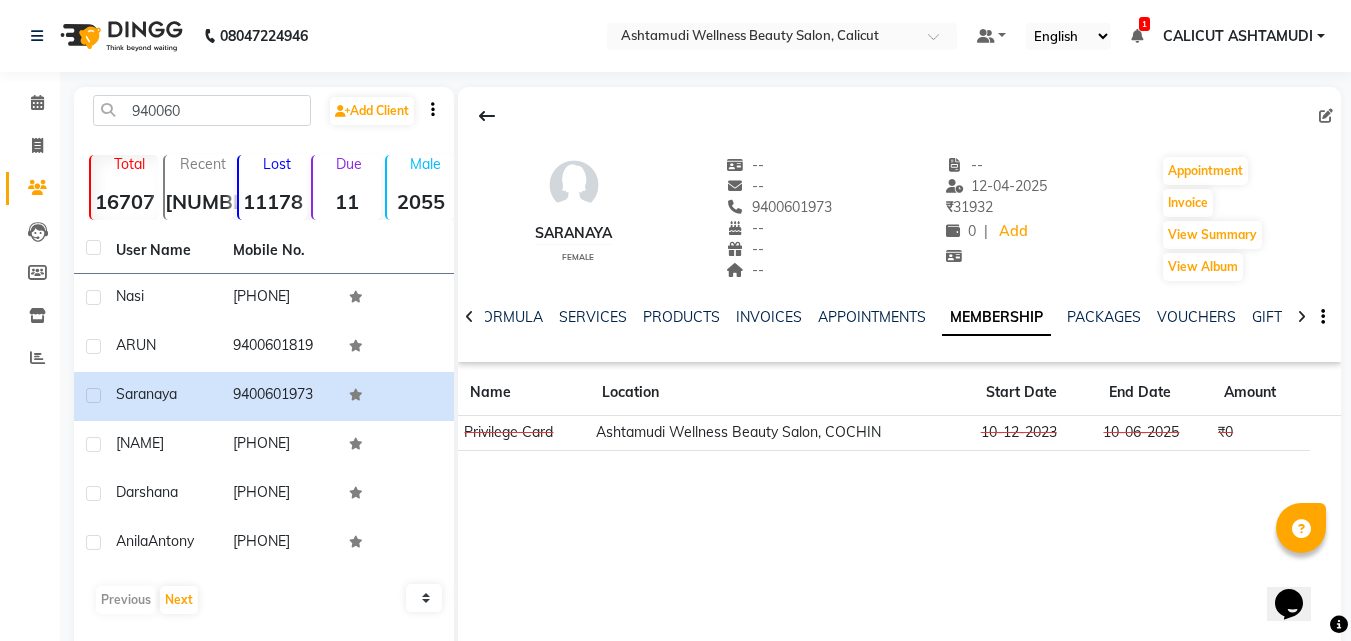 drag, startPoint x: 753, startPoint y: 207, endPoint x: 848, endPoint y: 195, distance: 95.7549 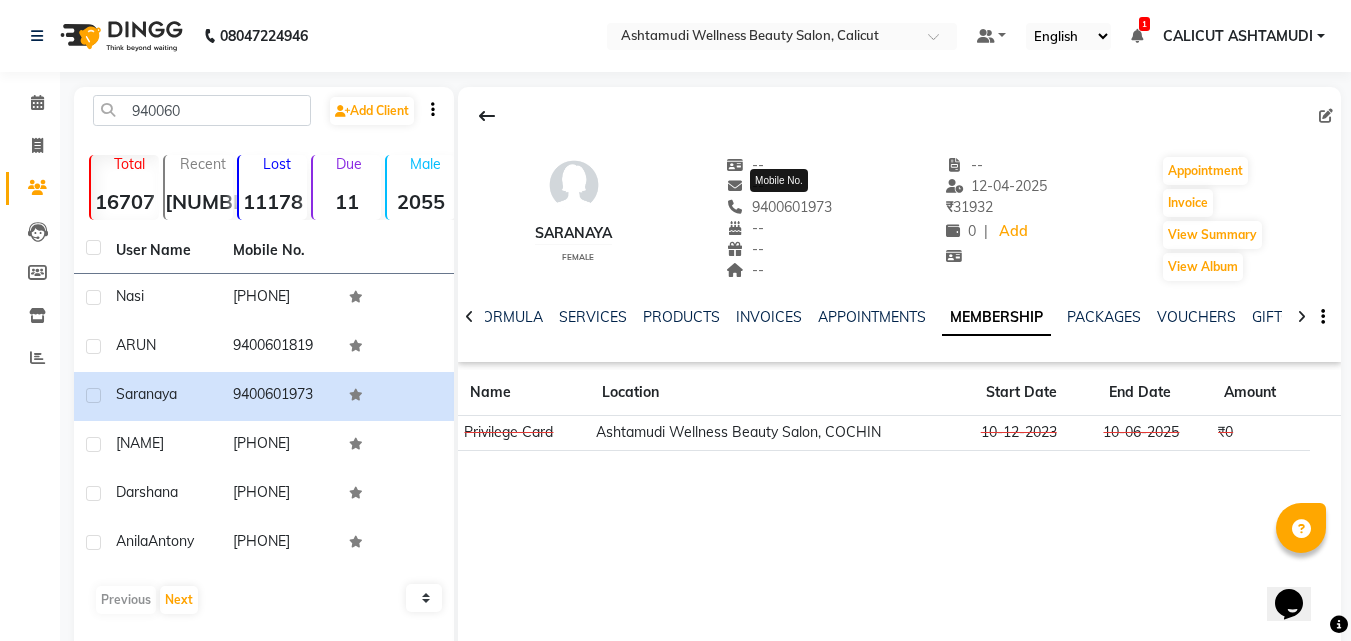 click on "9400601973" 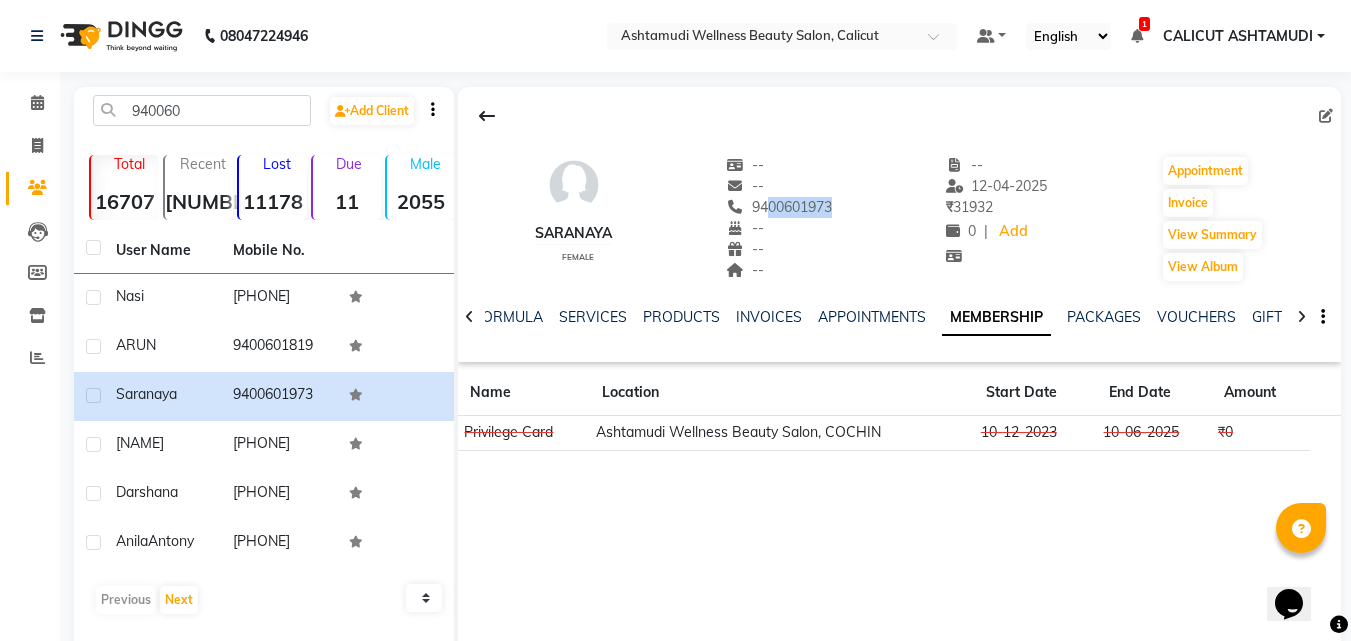 drag, startPoint x: 753, startPoint y: 207, endPoint x: 867, endPoint y: 215, distance: 114.28036 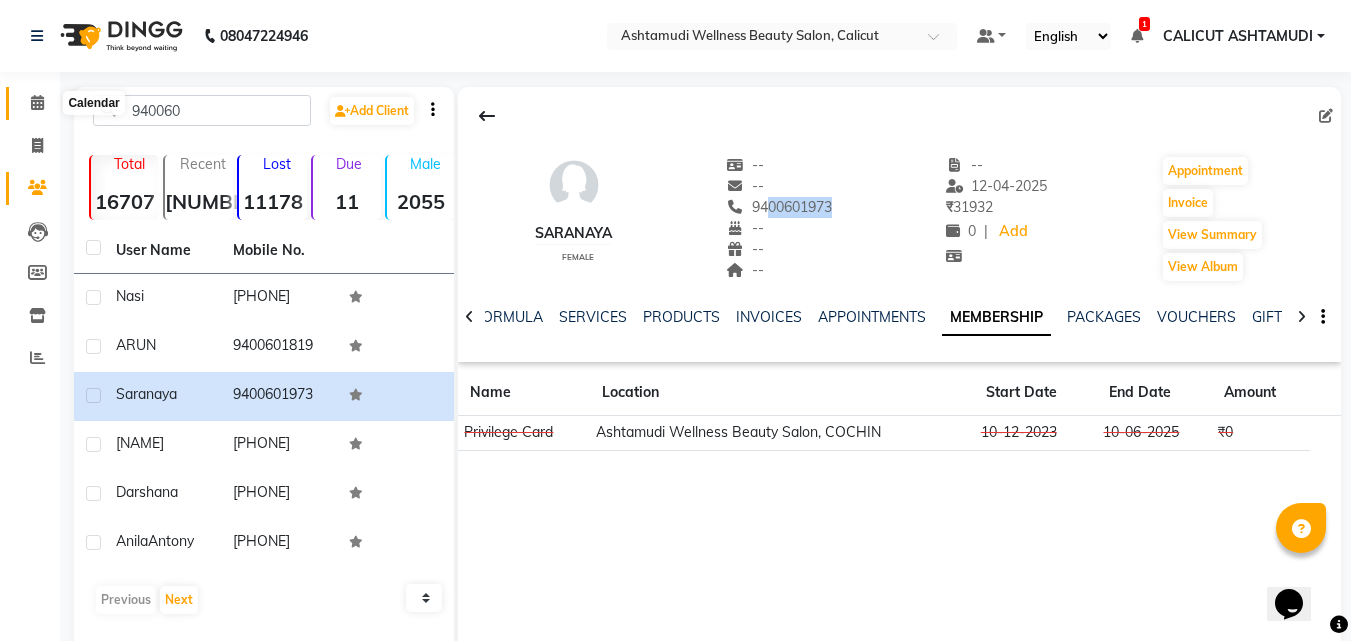 click 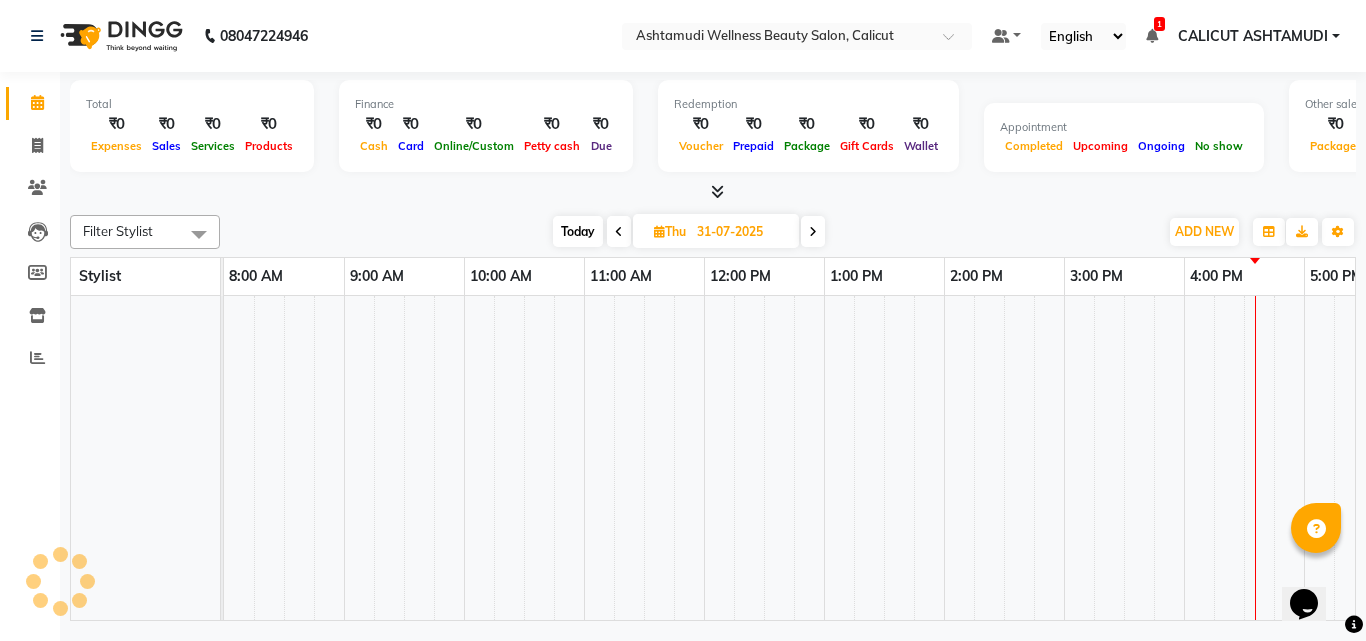 click 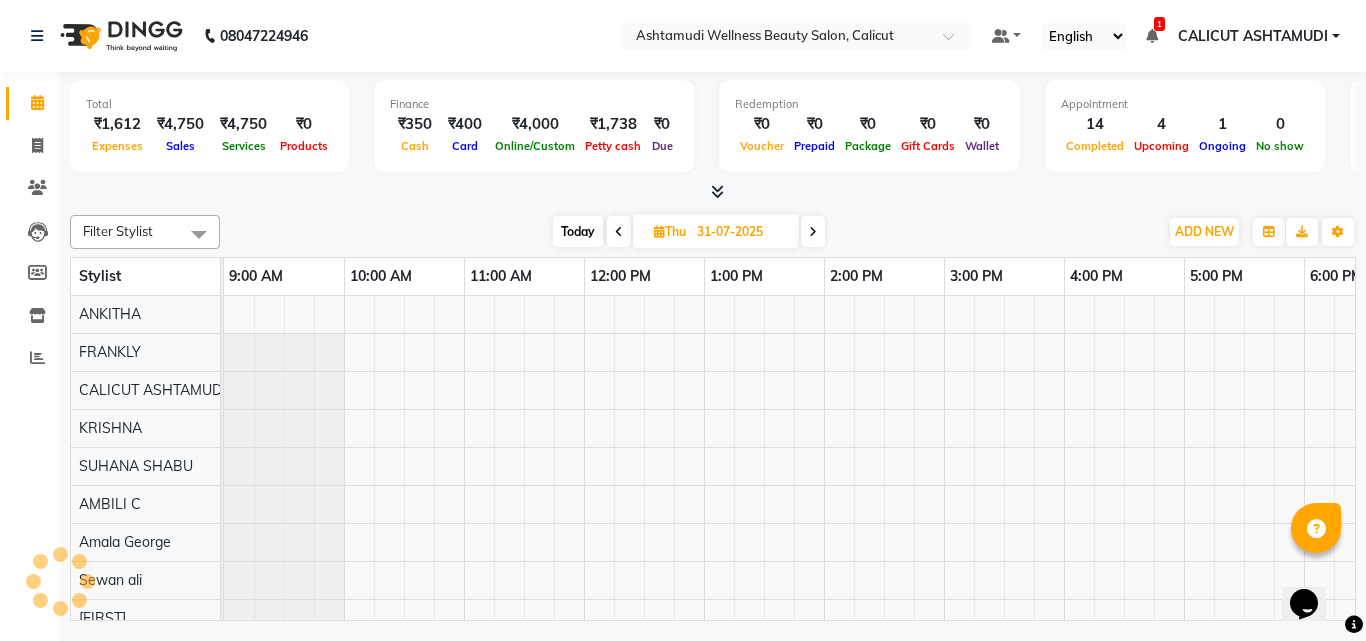 scroll, scrollTop: 0, scrollLeft: 0, axis: both 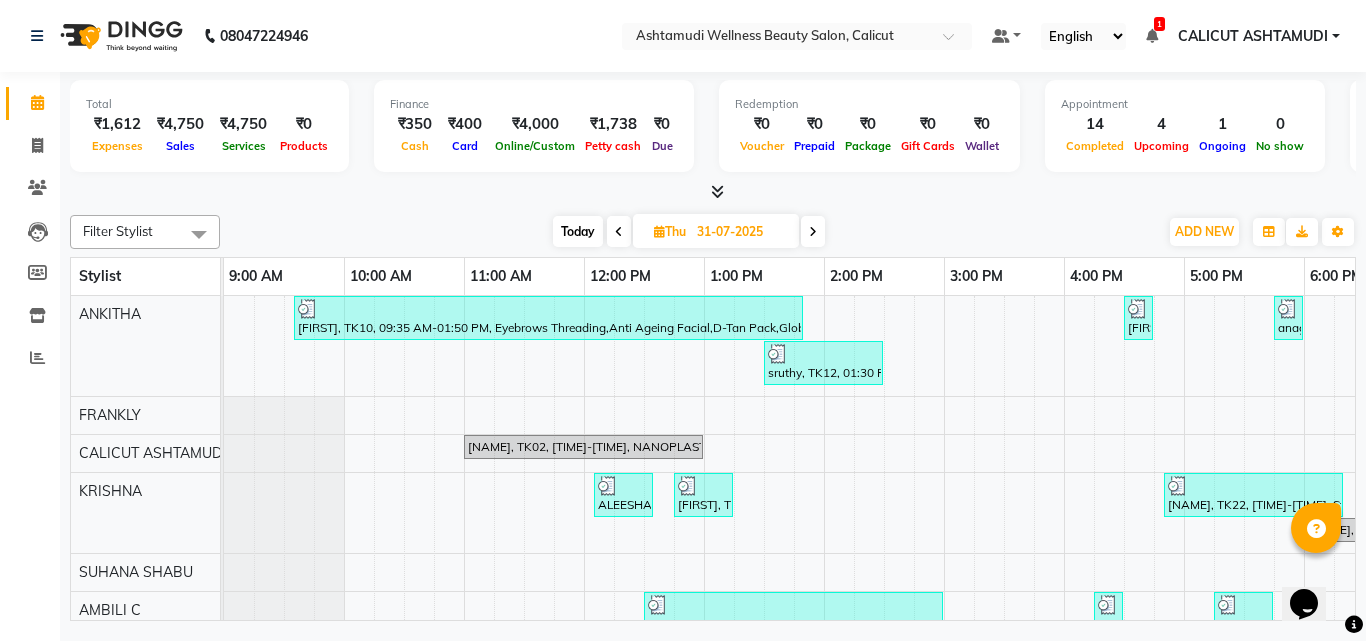 click on "Today" at bounding box center [578, 231] 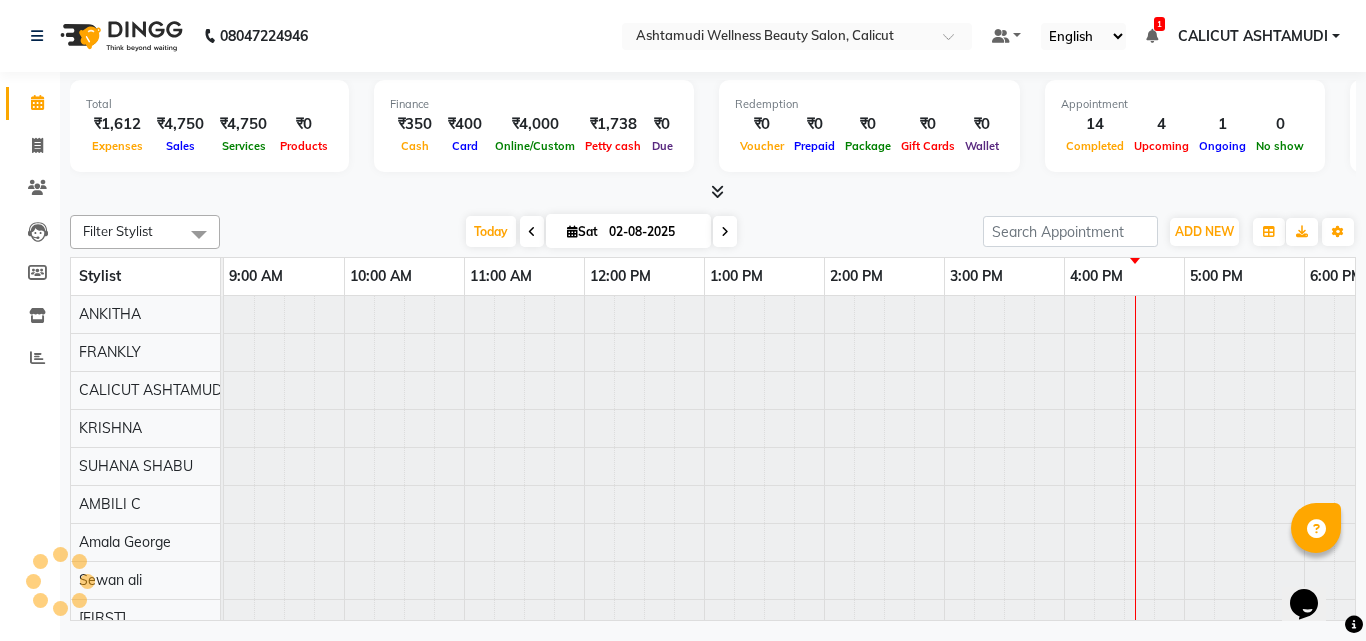 scroll, scrollTop: 0, scrollLeft: 669, axis: horizontal 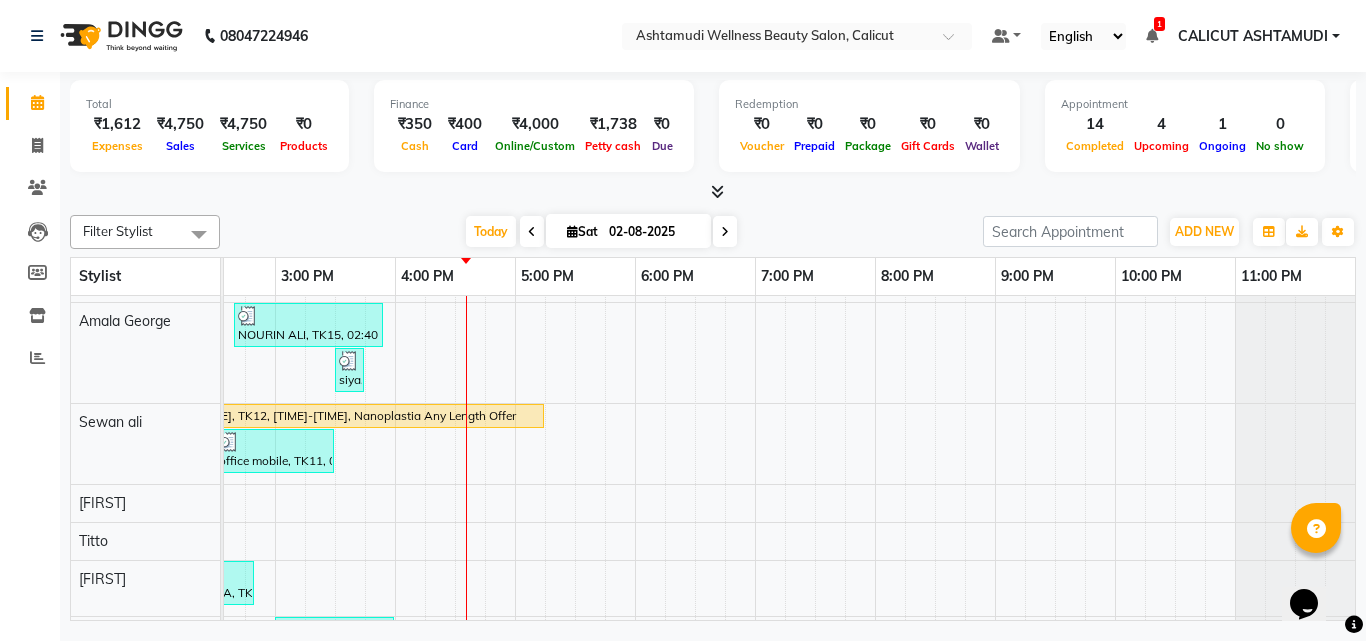 click on "[FIRST], TK10, 02:40 PM-03:10 PM, Eyebrows Threading,Upper Lip Threading     [FIRST], TK08, 02:30 PM-03:30 PM, Gents Normal Cleanup     [FIRST], TK08, 03:30 PM-04:00 PM, Gents Beard Styling     ARYA, TK16, 06:00 PM-06:30 PM, Normal Hair Cut     ASSISA, TK01, 03:00 PM-06:00 PM, Botox Any Length Offer     AMJITH, TK02, 11:30 AM-12:30 PM, Layer Cut     aswathi, TK06, 01:40 PM-01:55 PM, Eyebrows Threading     anushka, TK05, 01:05 PM-01:20 PM, Eyebrows Threading     NOURIN ALI, TK15, 02:40 PM-03:55 PM, D-Tan Cleanup,Upper Lip Threading     siya, TK13, 03:30 PM-03:45 PM, Eyebrows Threading    SRINGHA, TK12, 02:15 PM-05:15 PM, Nanoplastia Any Length Offer     office mobile, TK11, 02:30 PM-03:30 PM, Moustache Coloring			,Gents Normal Hair Cut     neethu, TK07, 01:45 PM-02:00 PM, Eyebrows Threading     RASHAIDA, TK09, 02:05 PM-02:50 PM, Eyebrows Threading,Upper Lip Threading,Chin Threading     ashwath, TK03, 12:15 PM-12:45 PM, Gents Beard Trim     ashitha, TK17, 03:00 PM-04:00 PM, Layer Cut" at bounding box center (455, 390) 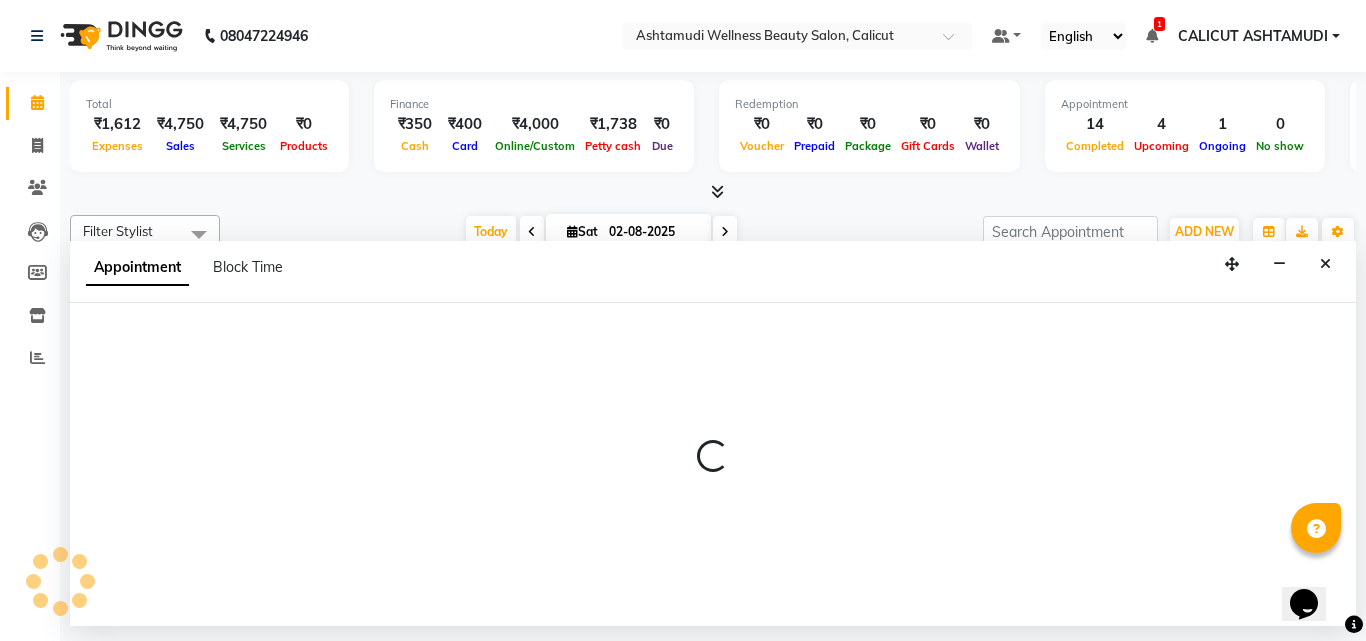 select on "54081" 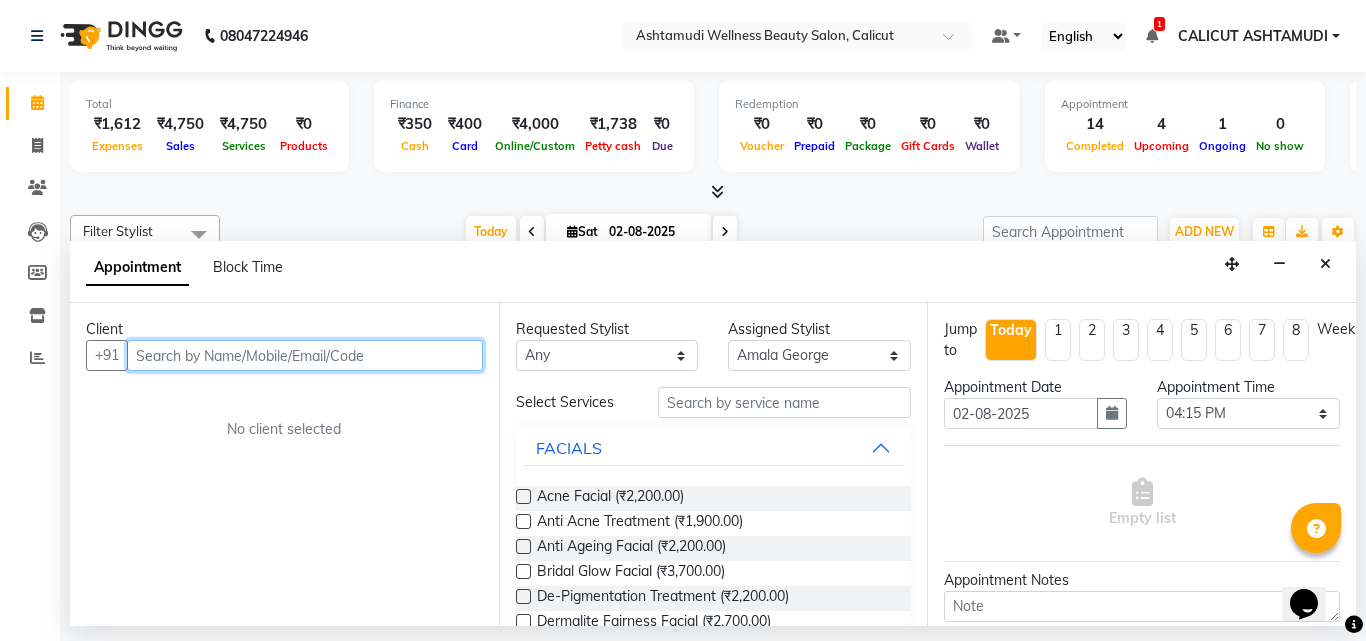 paste on "9400601973" 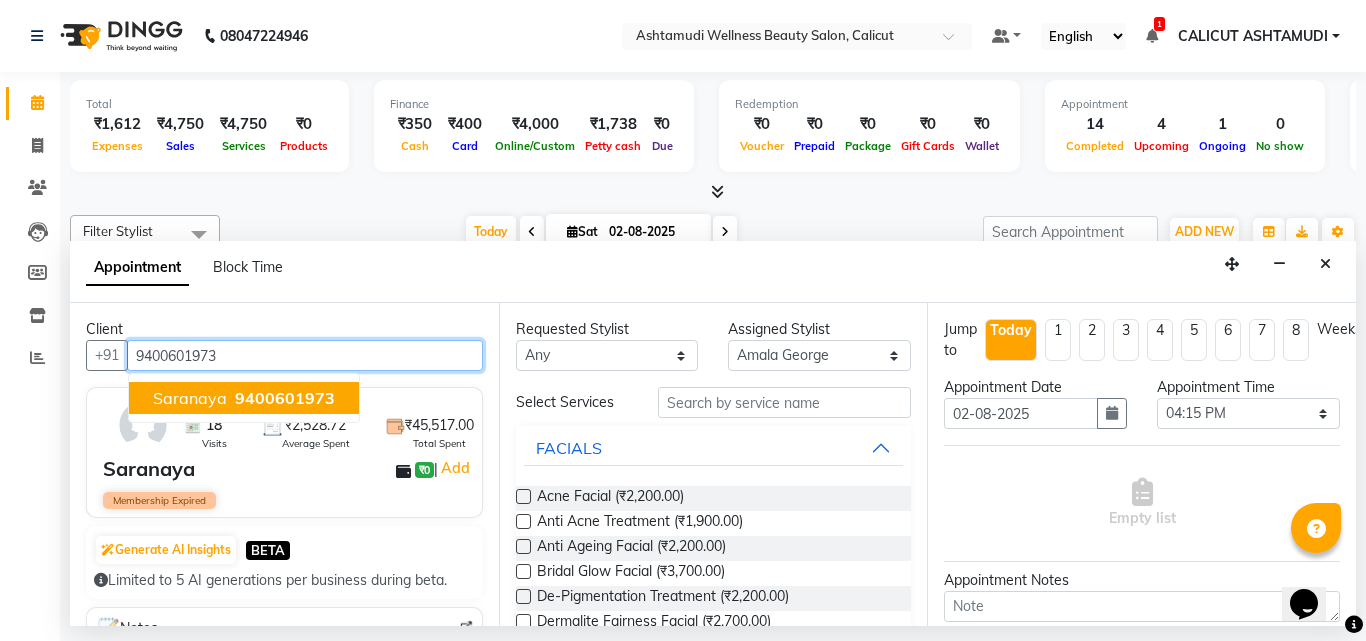 click on "9400601973" at bounding box center (283, 398) 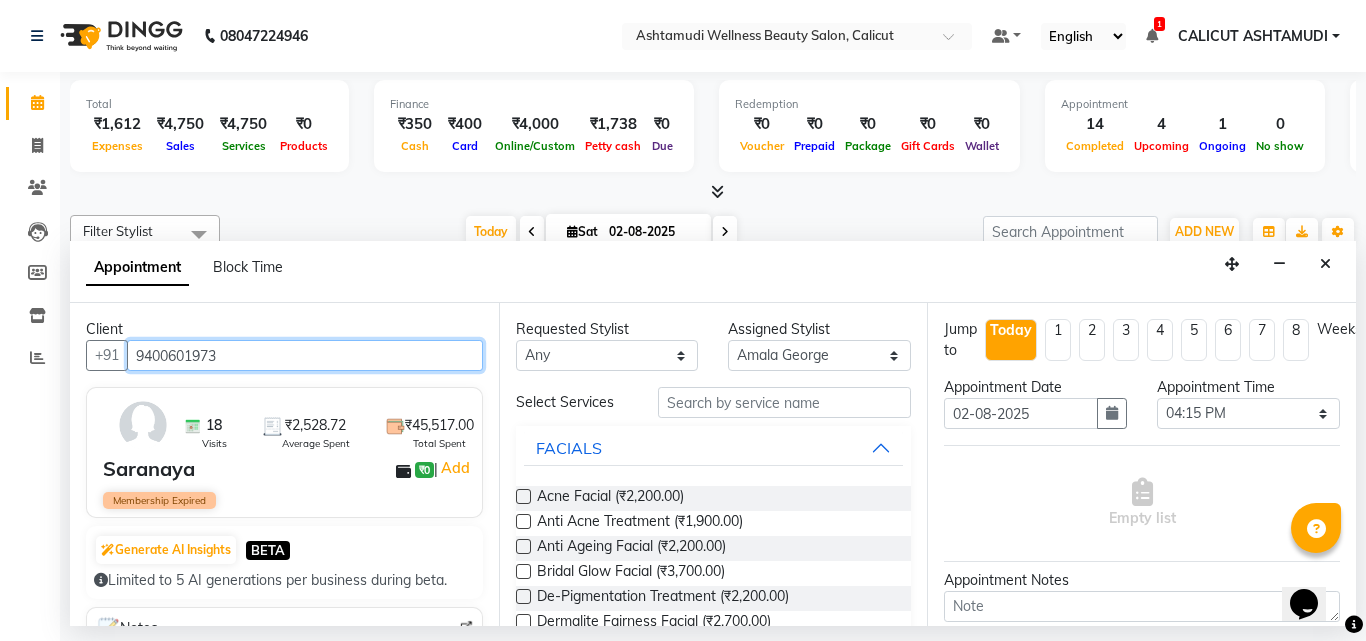 type on "9400601973" 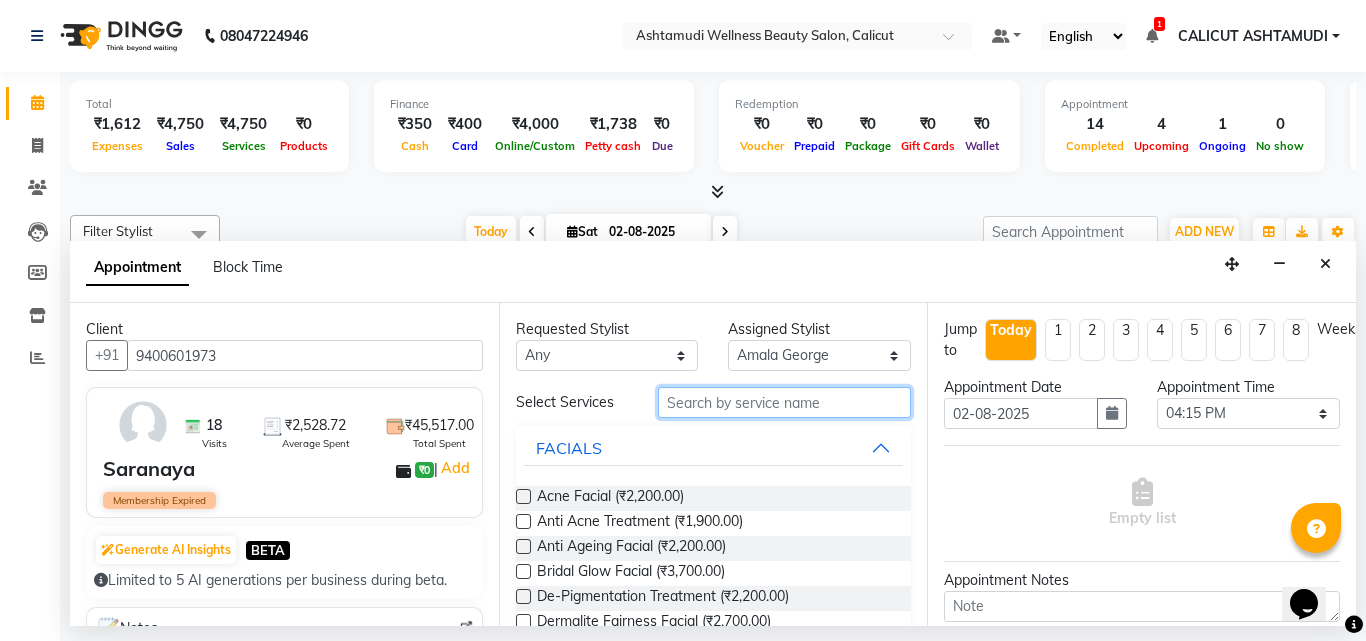 click at bounding box center (785, 402) 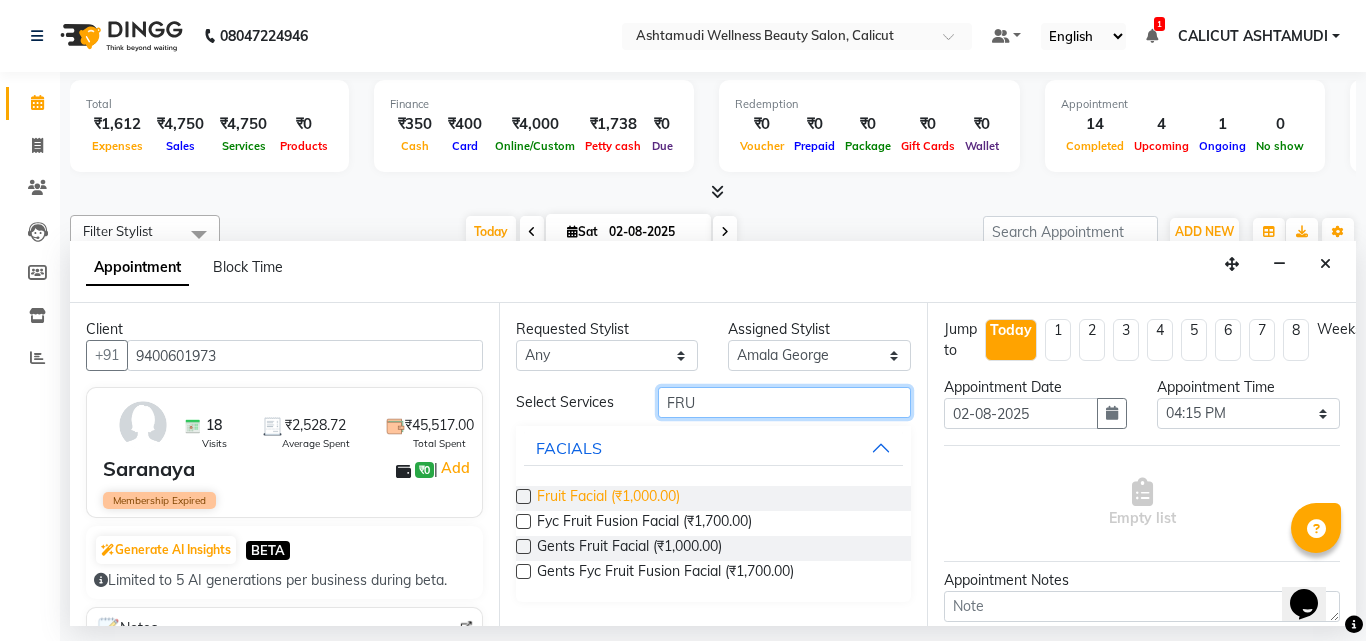 type on "FRU" 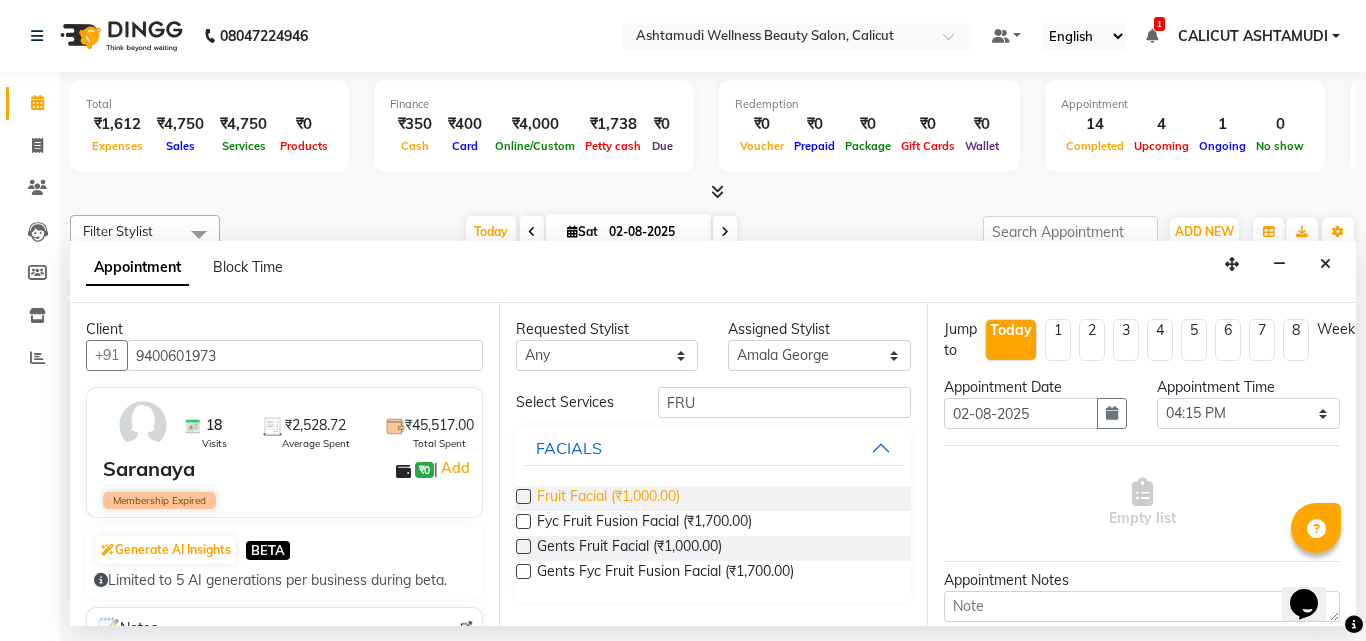click on "Fruit Facial (₹1,000.00)" at bounding box center [608, 498] 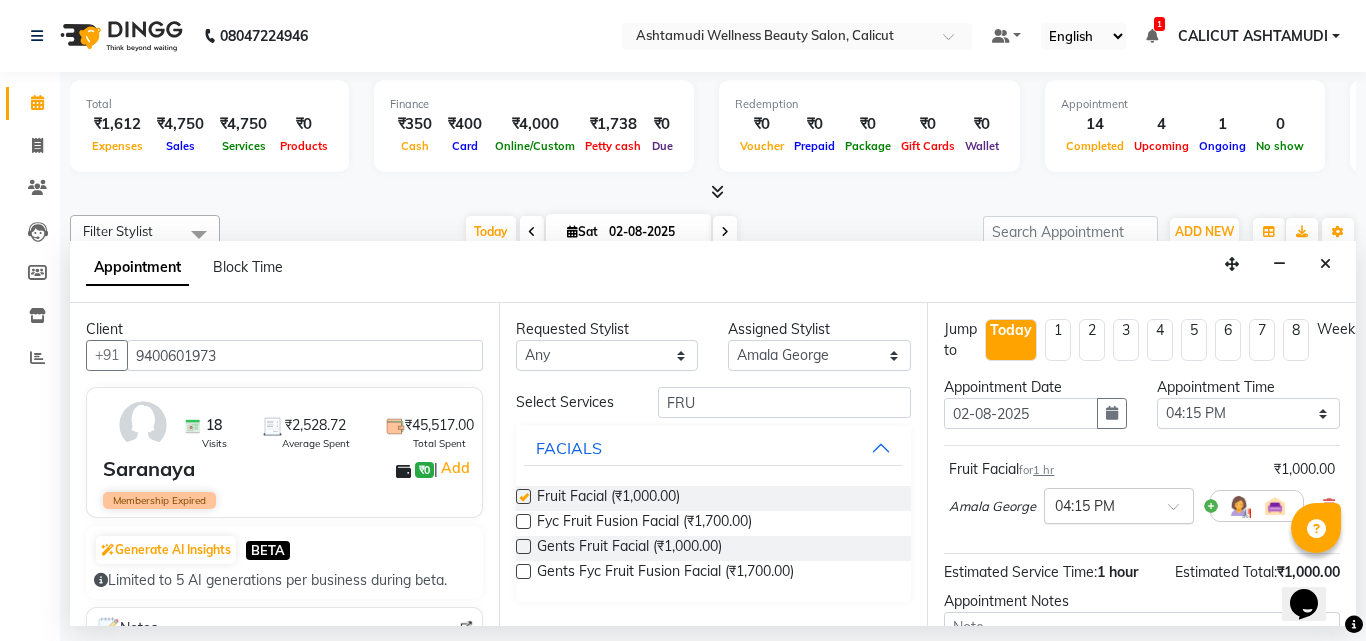 checkbox on "false" 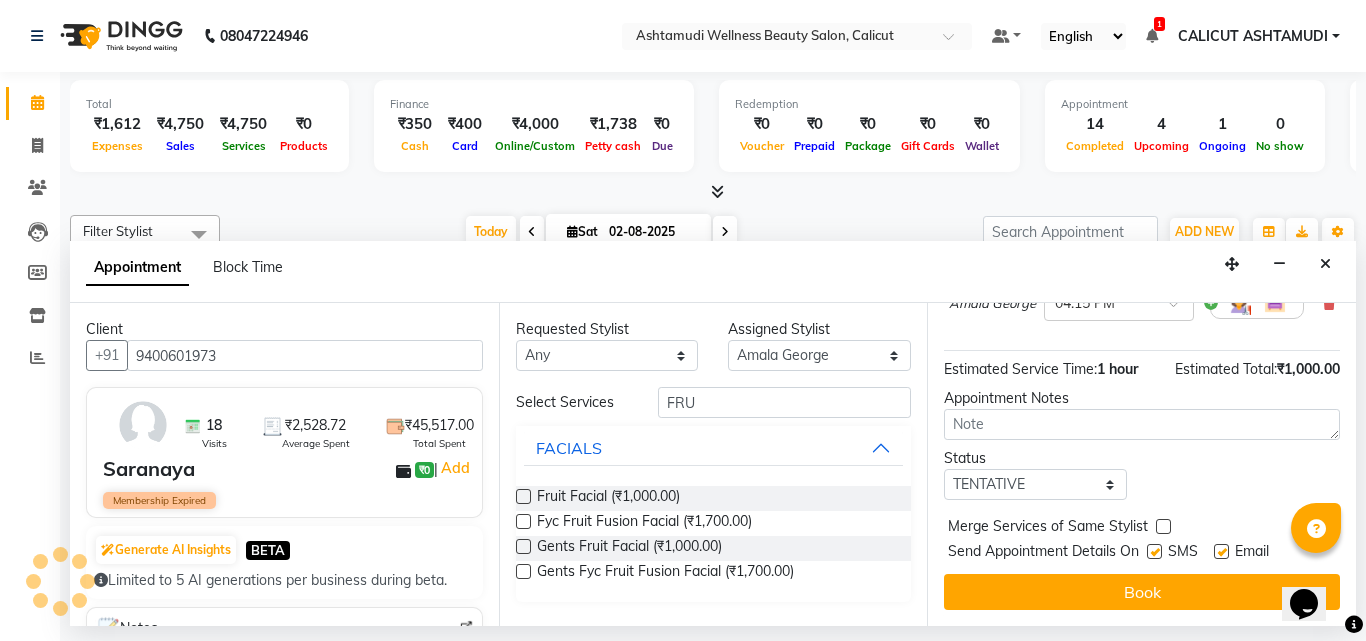 scroll, scrollTop: 221, scrollLeft: 0, axis: vertical 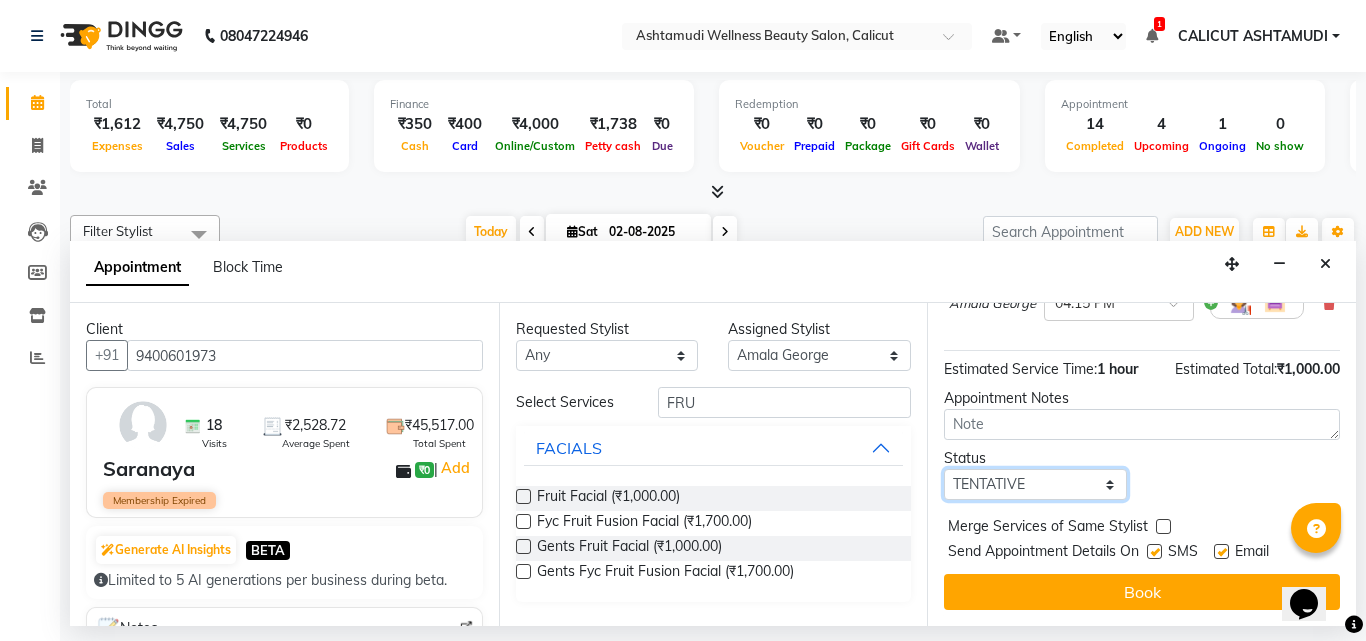 click on "Select TENTATIVE CONFIRM CHECK-IN UPCOMING" at bounding box center [1035, 484] 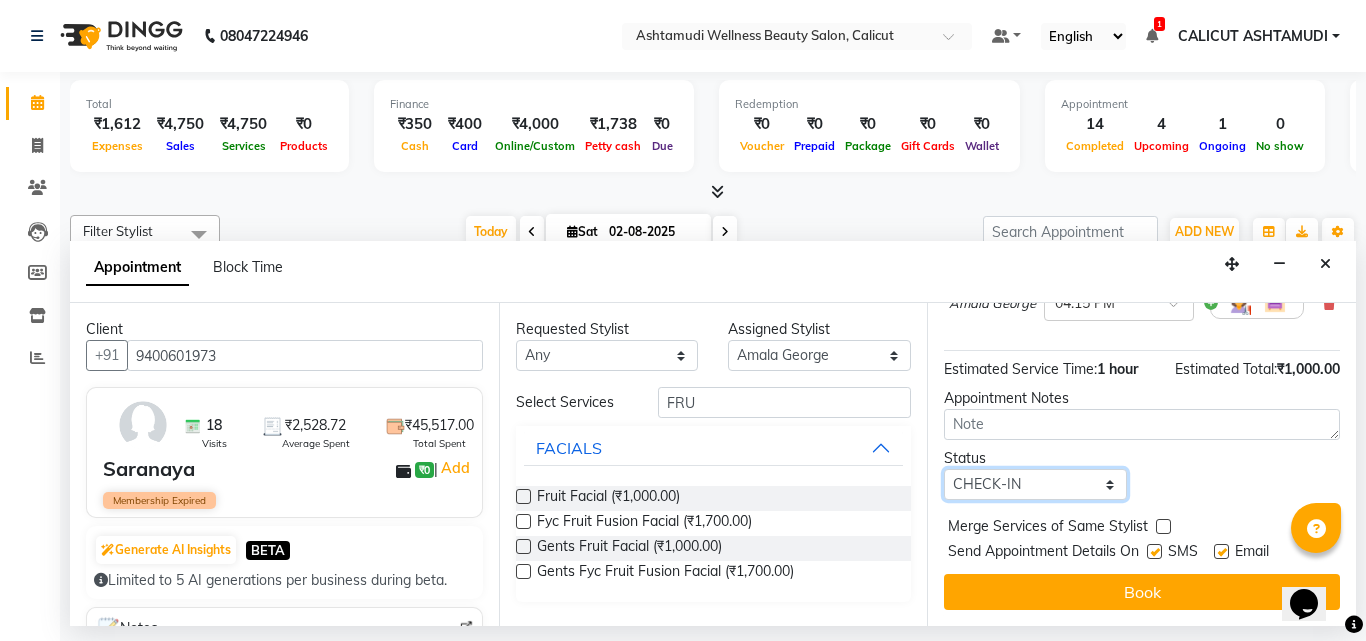 click on "Select TENTATIVE CONFIRM CHECK-IN UPCOMING" at bounding box center (1035, 484) 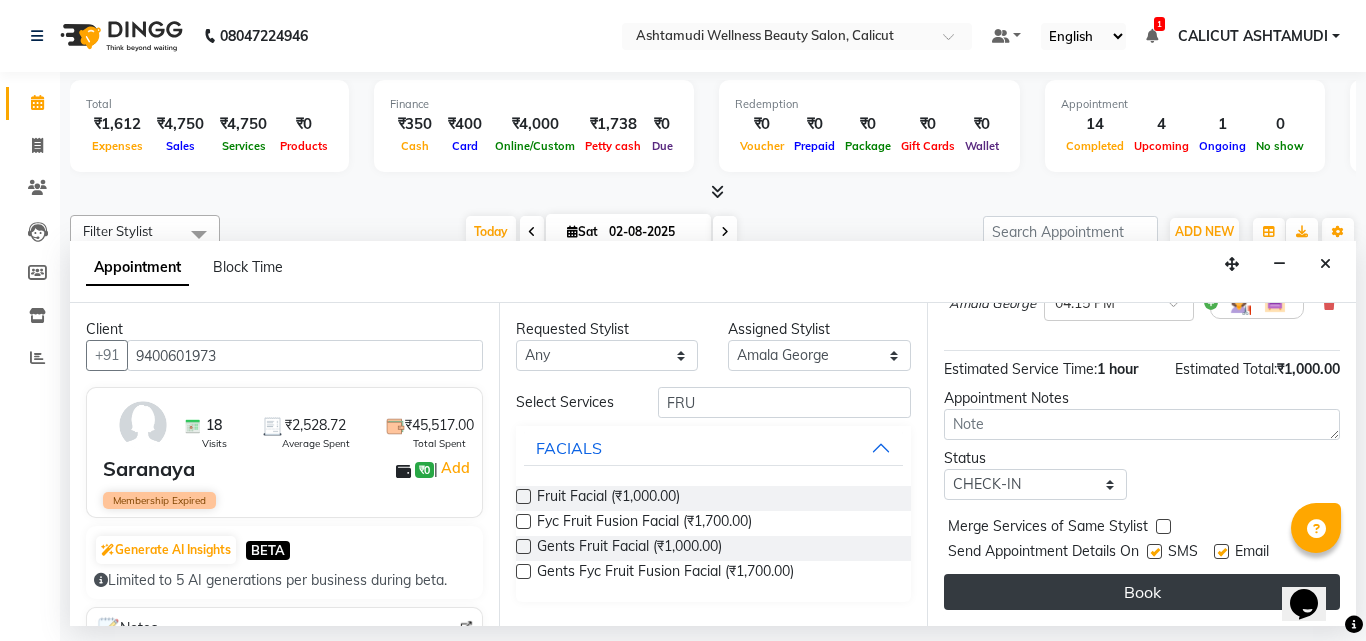 click on "Book" at bounding box center [1142, 592] 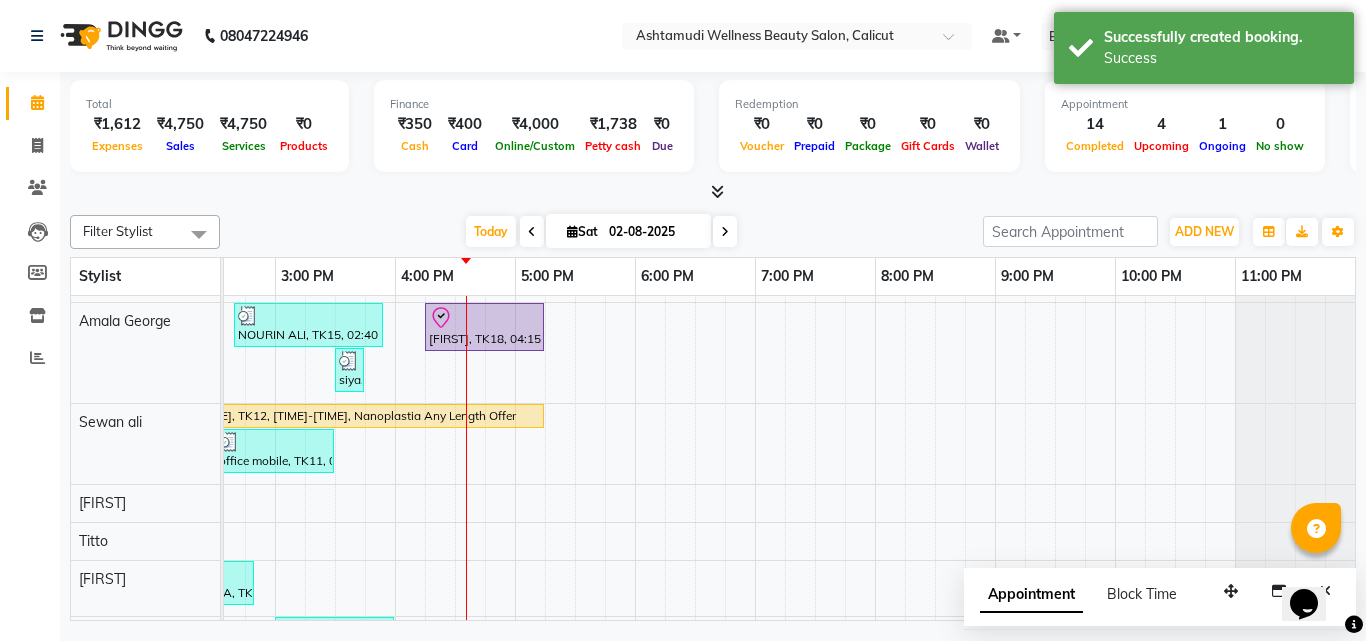scroll, scrollTop: 359, scrollLeft: 669, axis: both 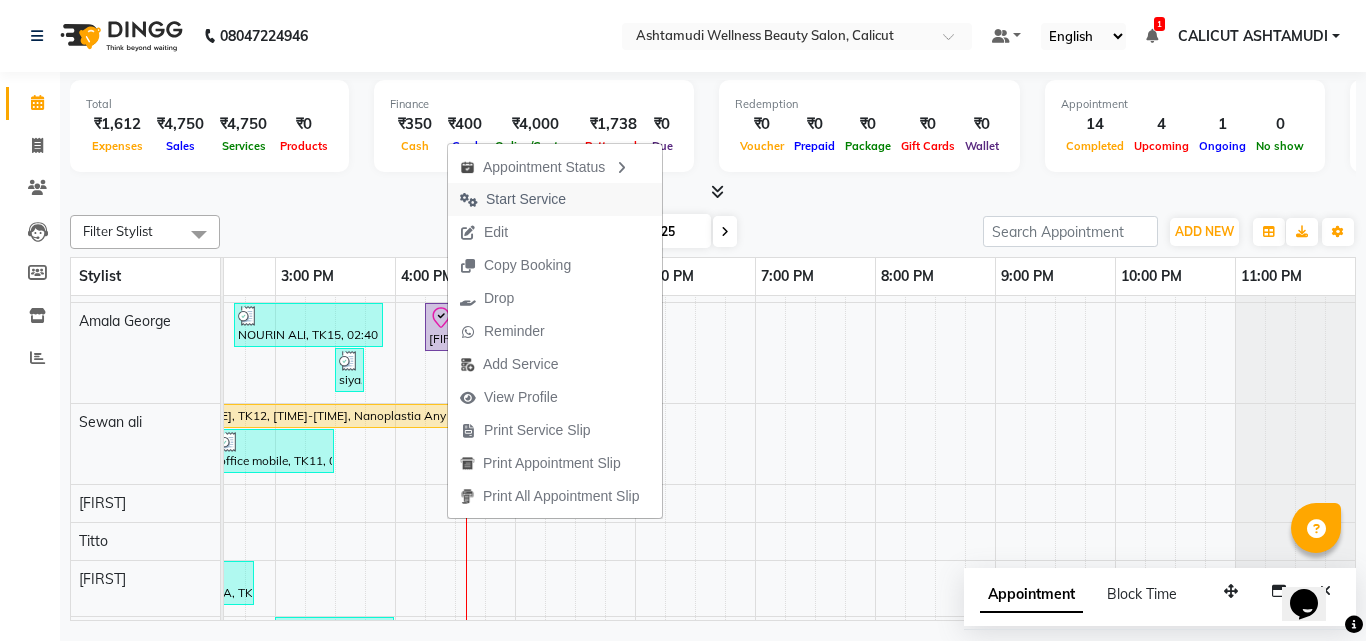 click on "Start Service" at bounding box center (526, 199) 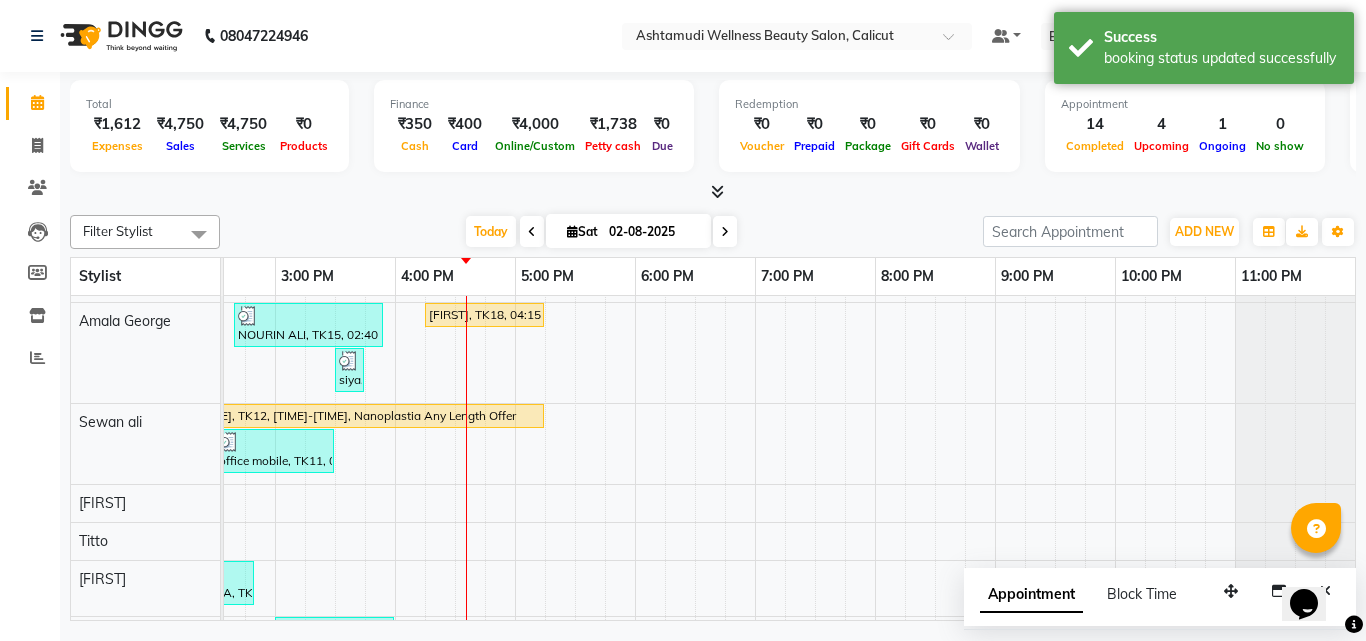 scroll, scrollTop: 50, scrollLeft: 669, axis: both 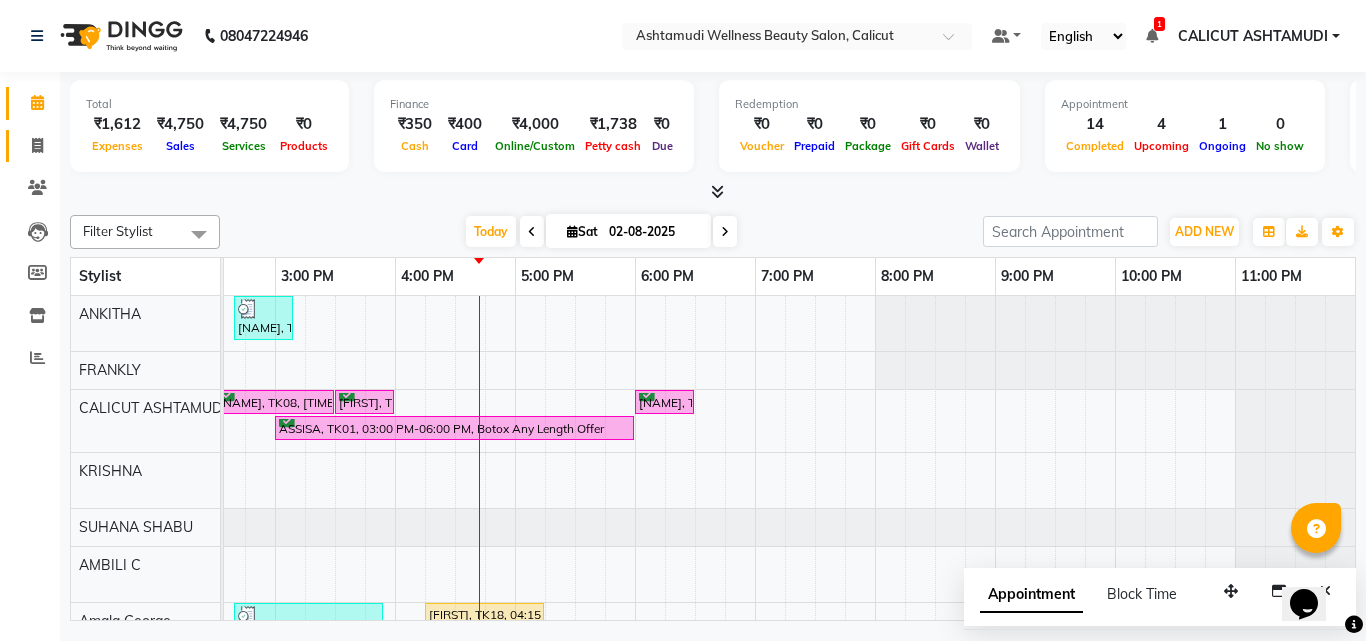 click 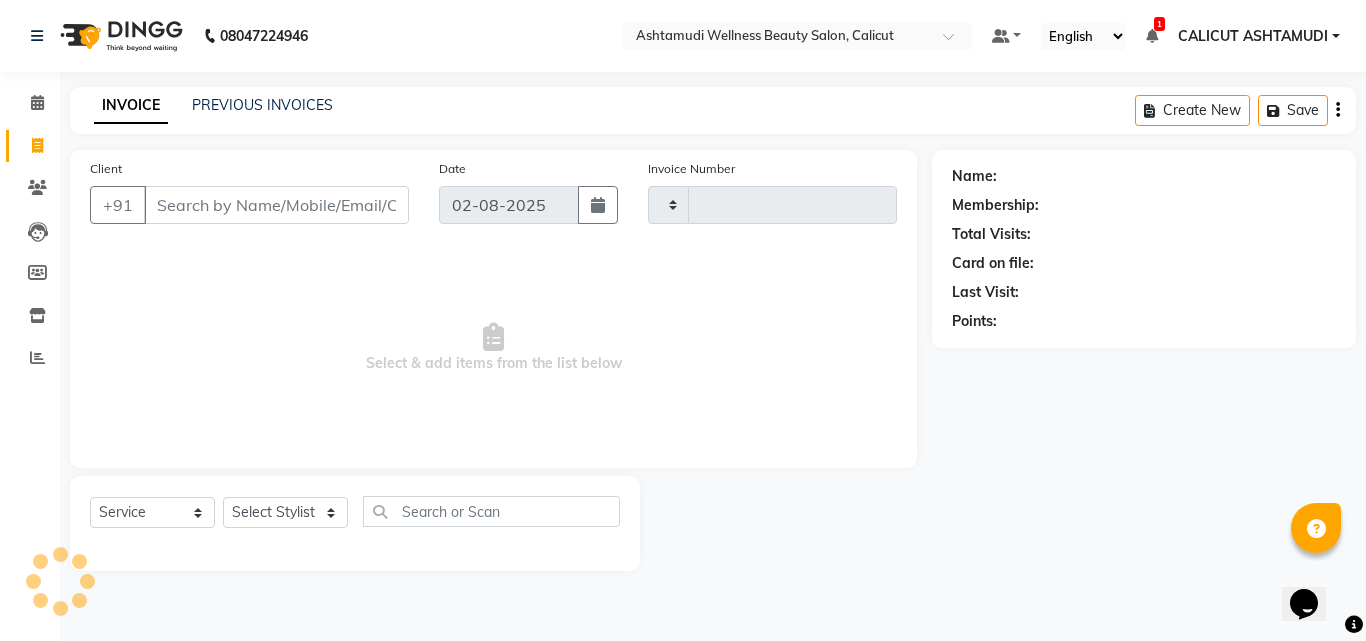 click 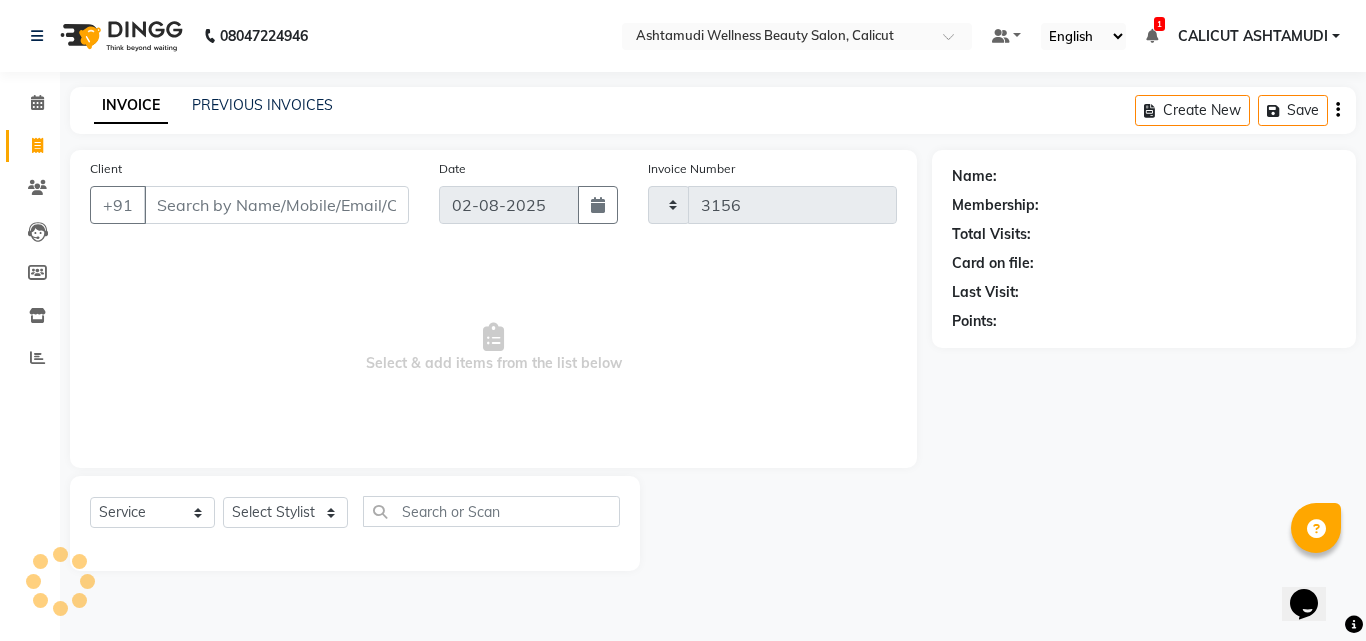 click on "Client" at bounding box center (276, 205) 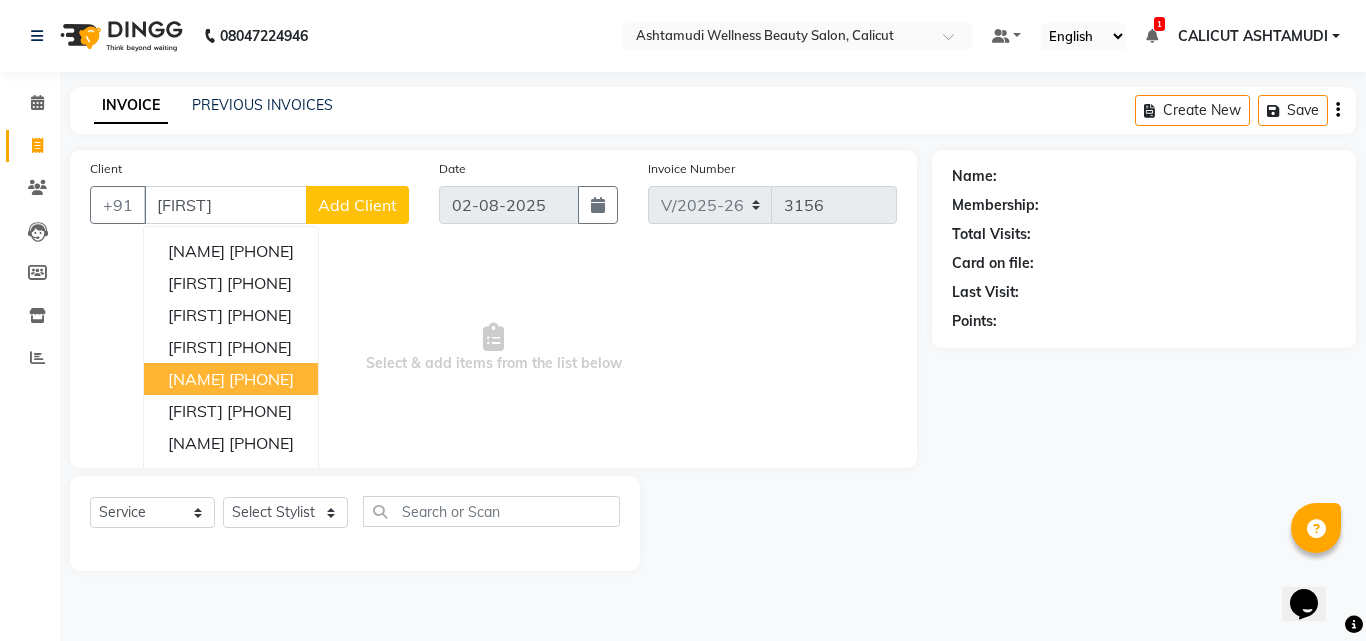 click on "8075978940" at bounding box center (261, 379) 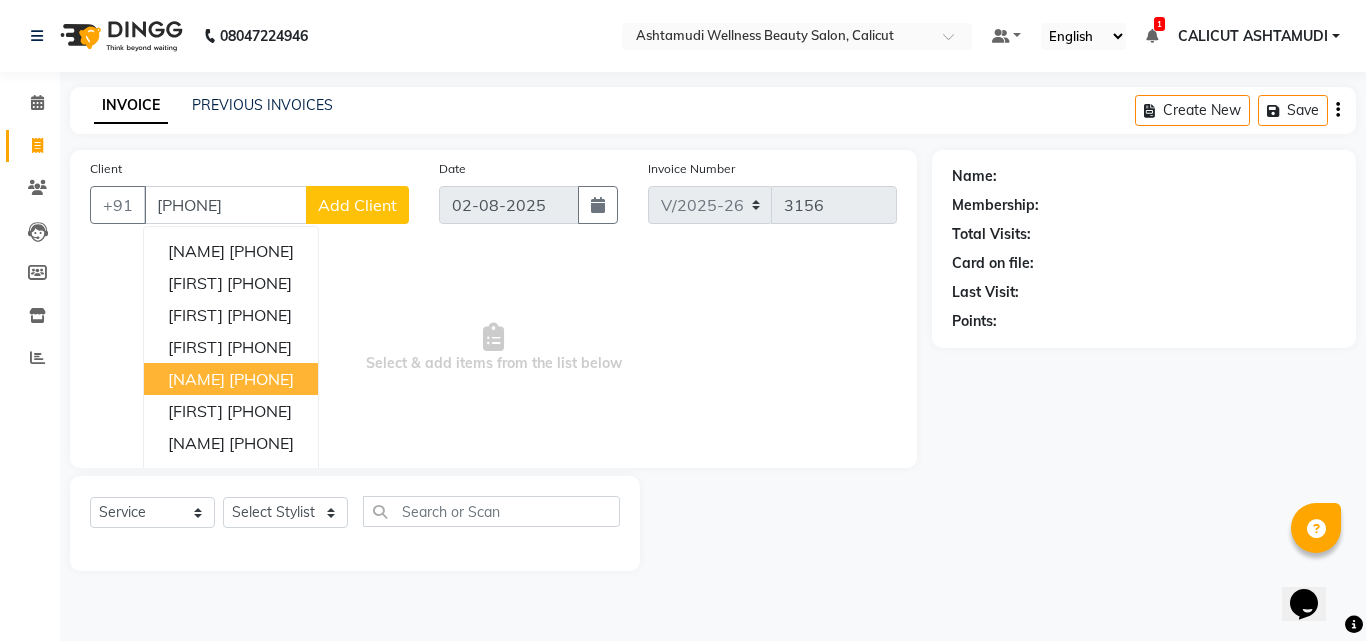 type on "8075978940" 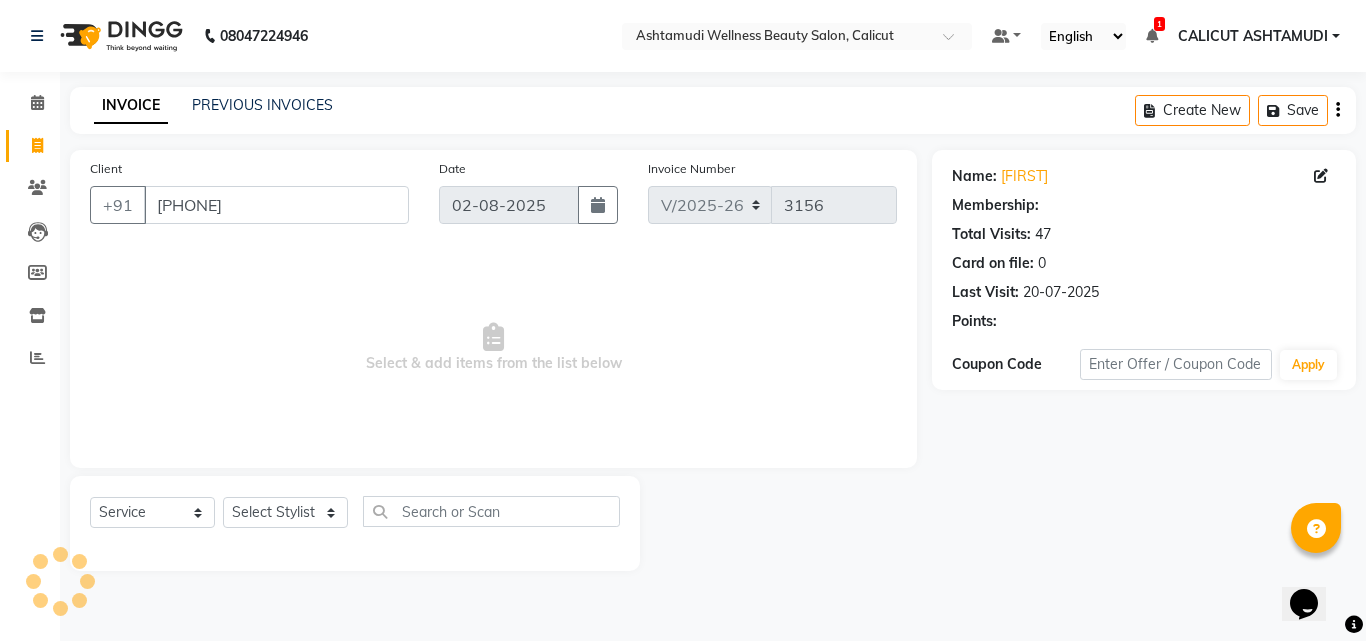 select on "1: Object" 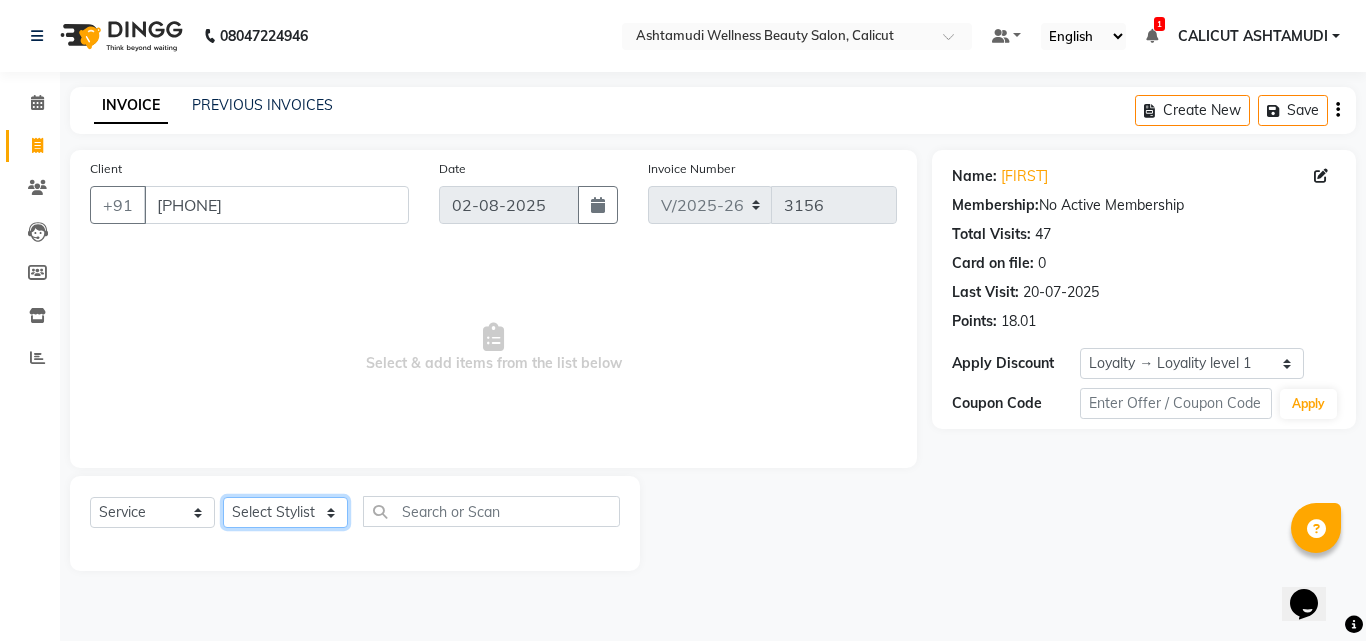 click on "Select Stylist Amala George AMBILI C ANJANA DAS ANKITHA Arya CALICUT ASHTAMUDI FRANKLY	 GRACY KRISHNA Nitesh Punam Gurung Sewan ali Sheela SUHANA  SHABU Titto" 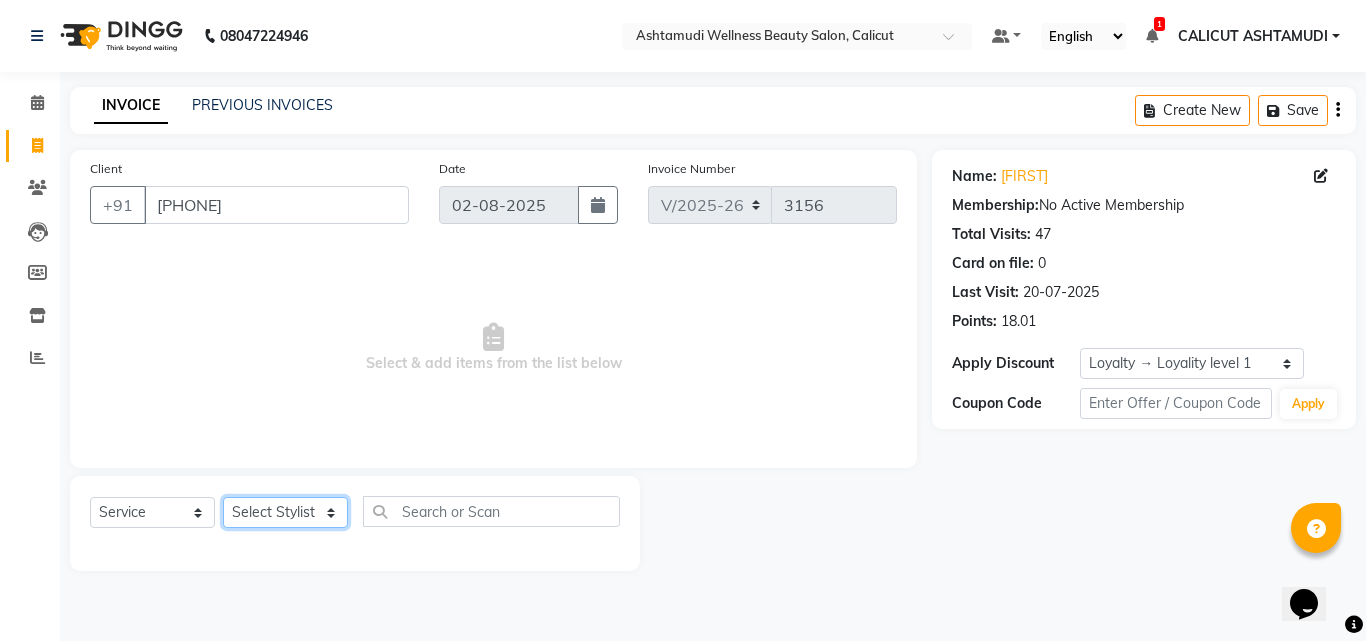 select on "34579" 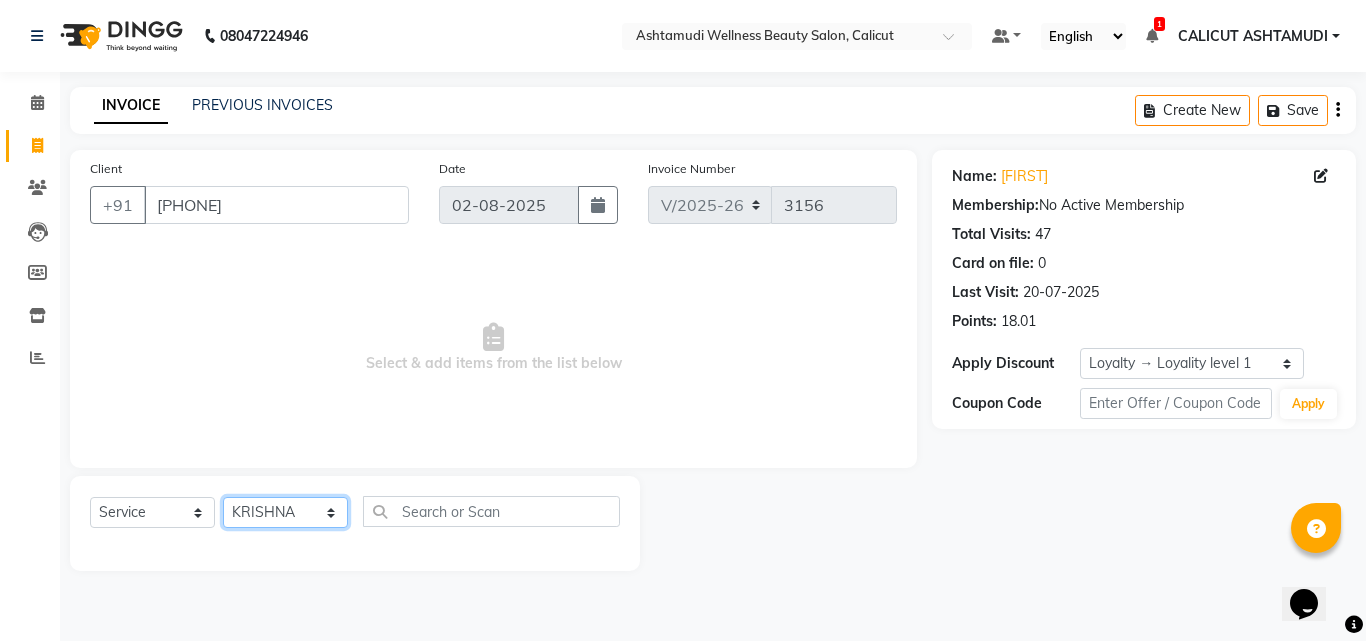 click on "Select Stylist Amala George AMBILI C ANJANA DAS ANKITHA Arya CALICUT ASHTAMUDI FRANKLY	 GRACY KRISHNA Nitesh Punam Gurung Sewan ali Sheela SUHANA  SHABU Titto" 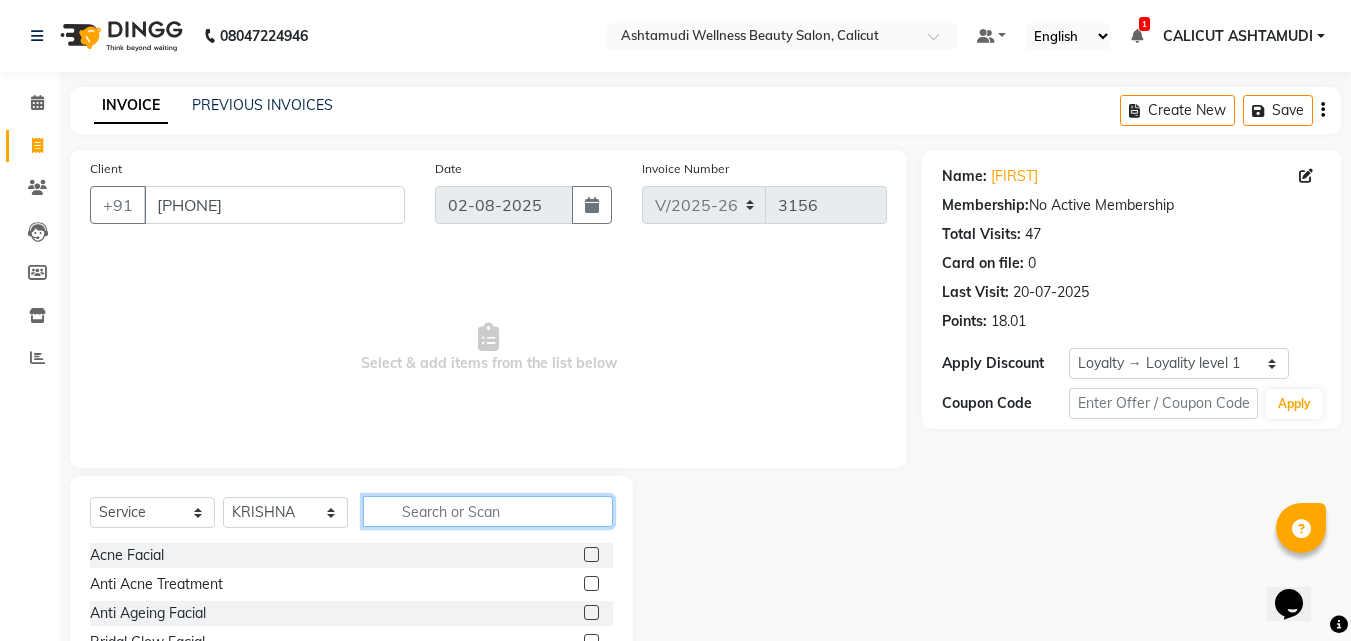 click 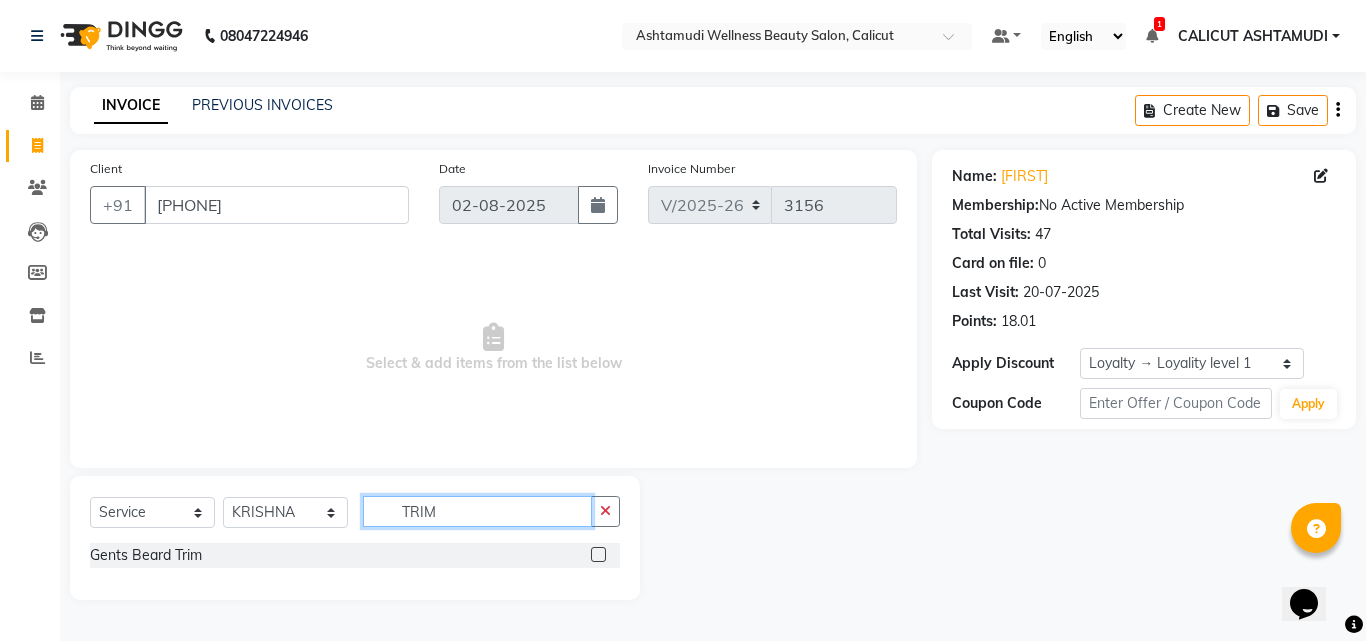 type on "TRIM" 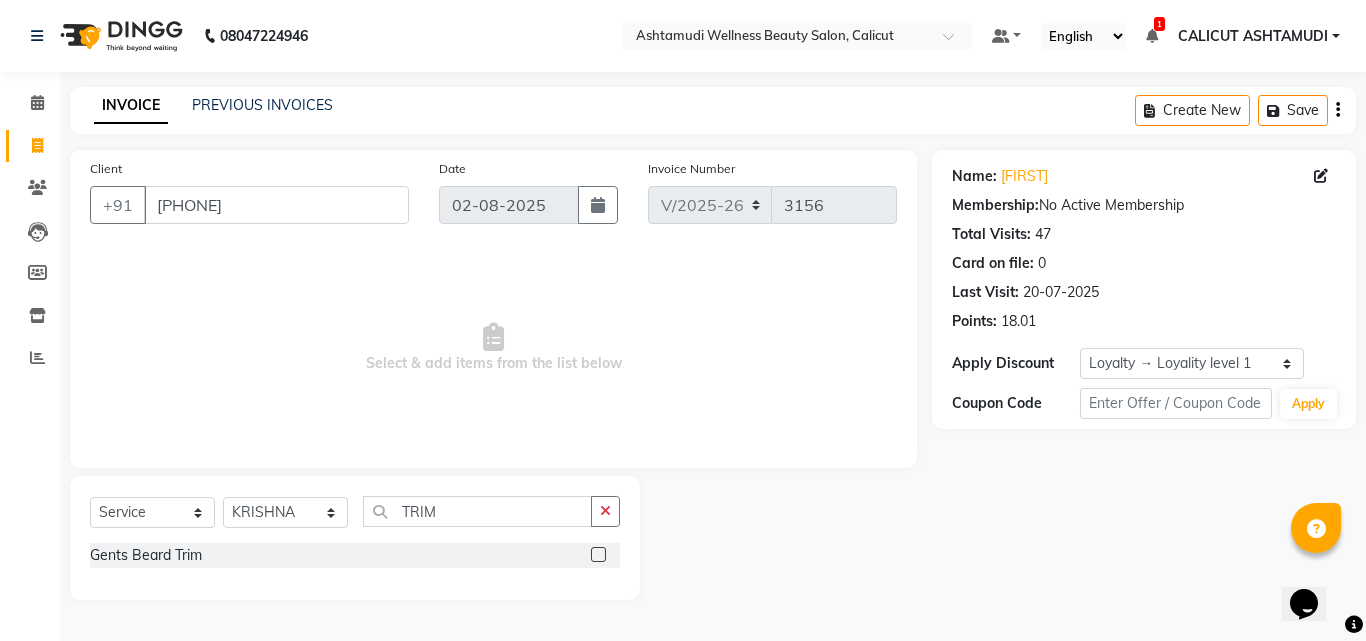 click 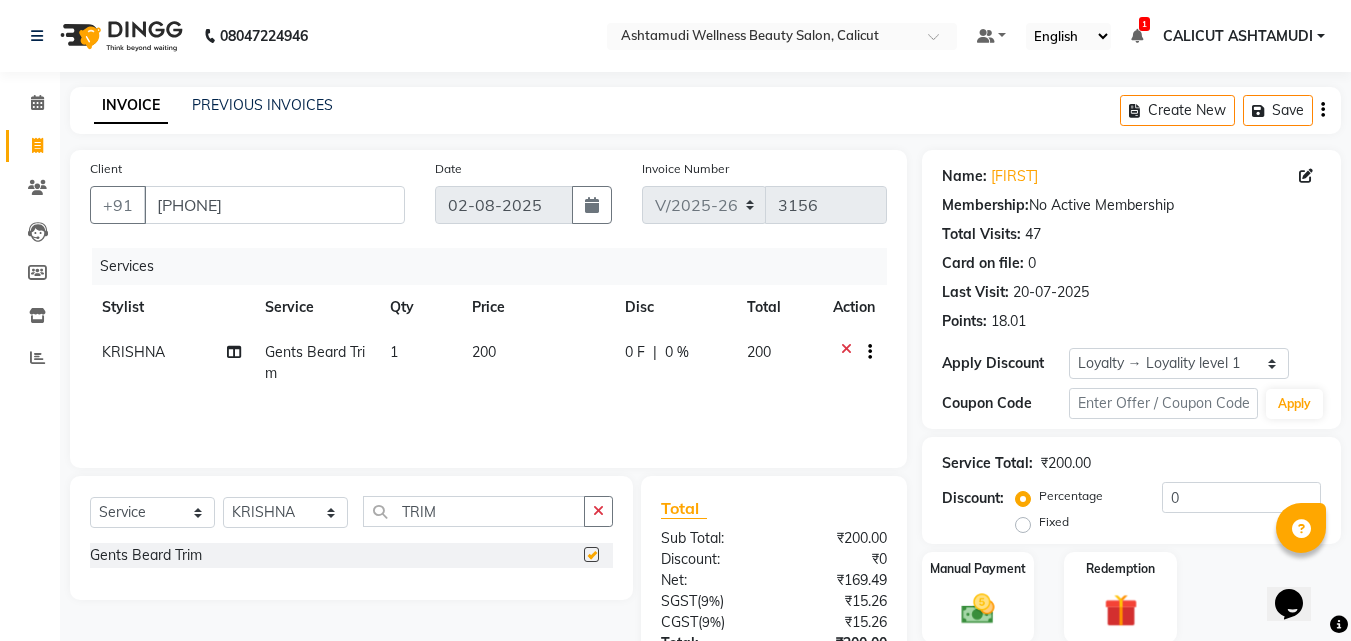 checkbox on "false" 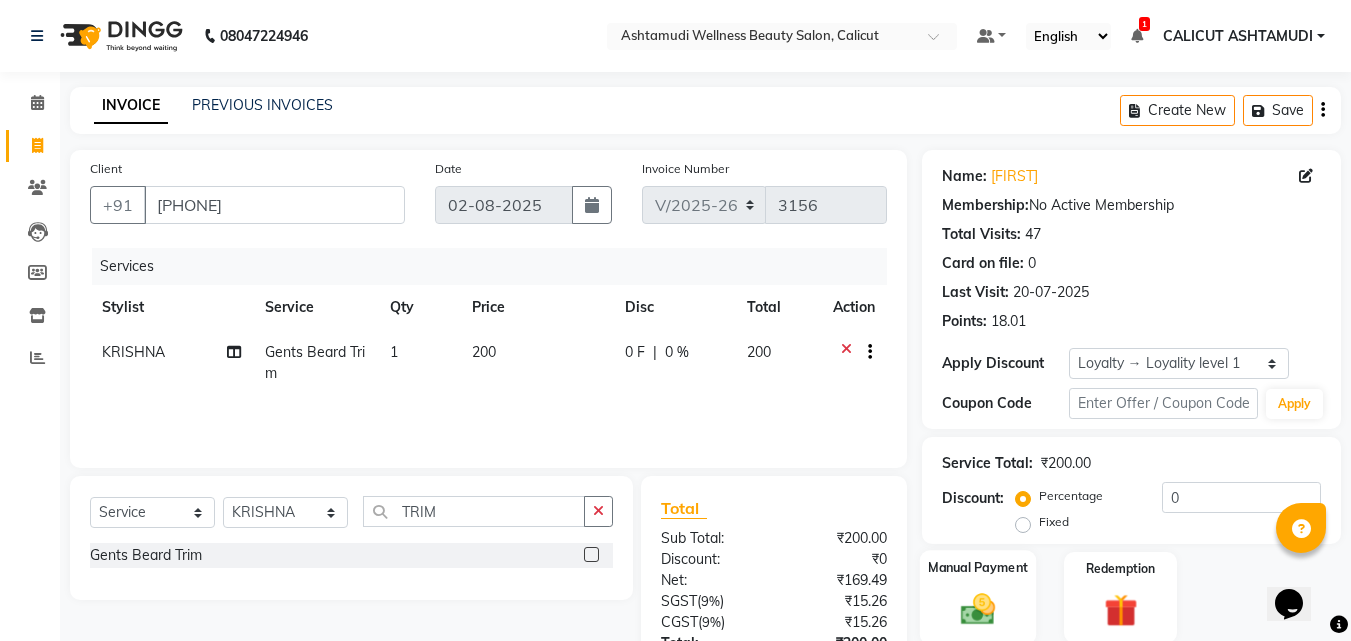 click 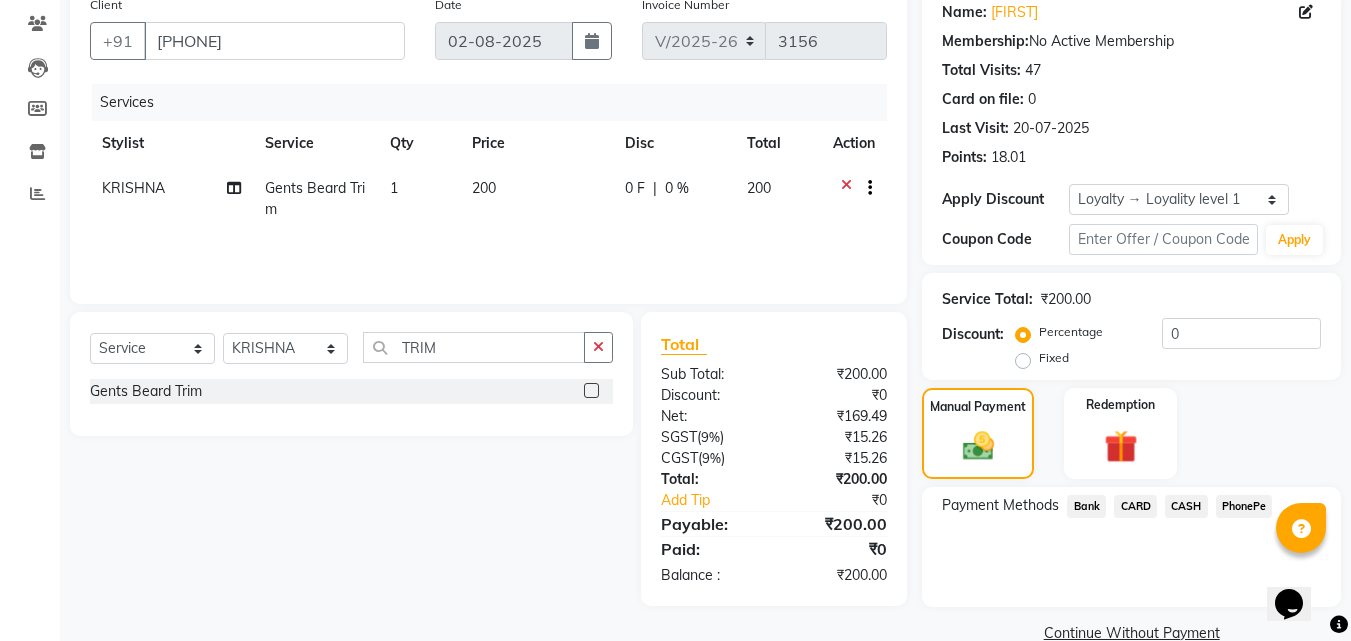 scroll, scrollTop: 201, scrollLeft: 0, axis: vertical 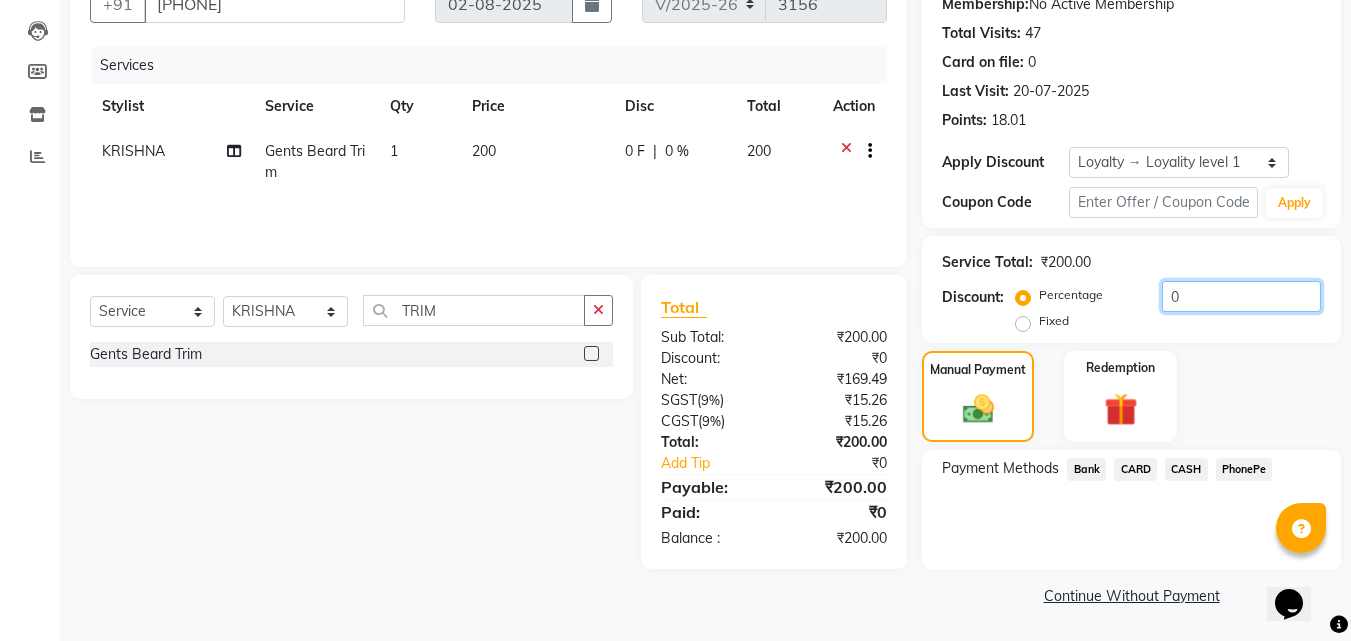 click on "Service Total:  ₹200.00  Discount:  Percentage   Fixed  0" 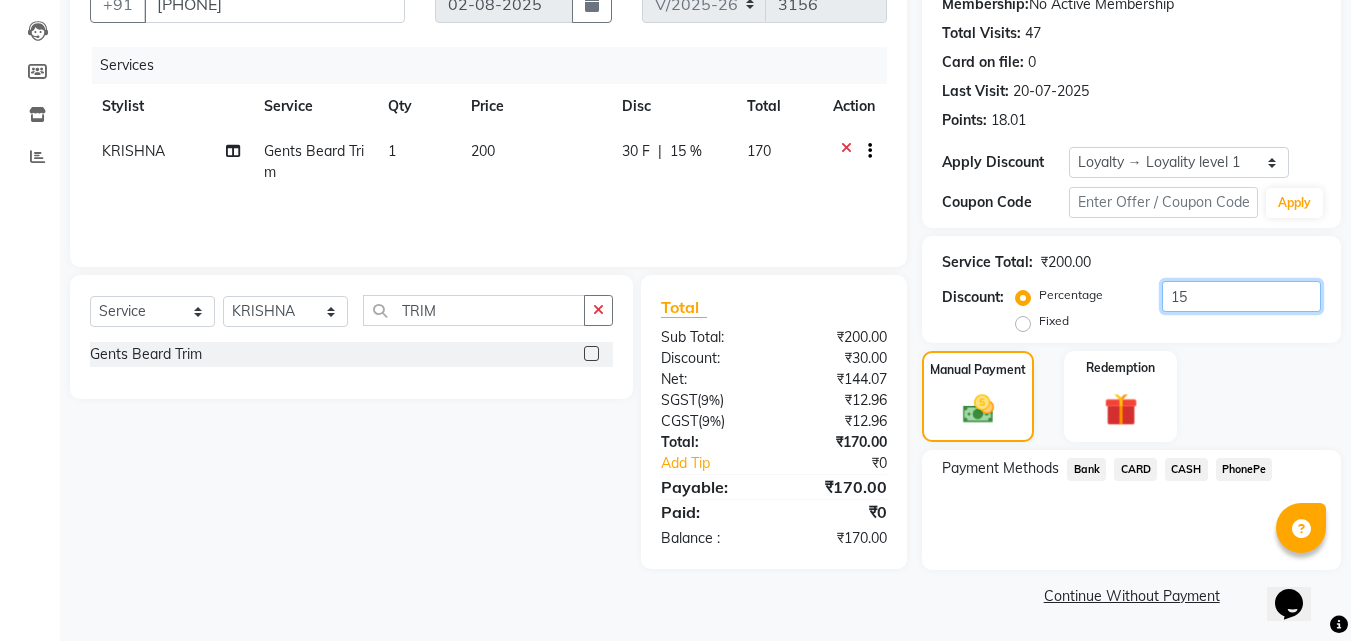 type on "15" 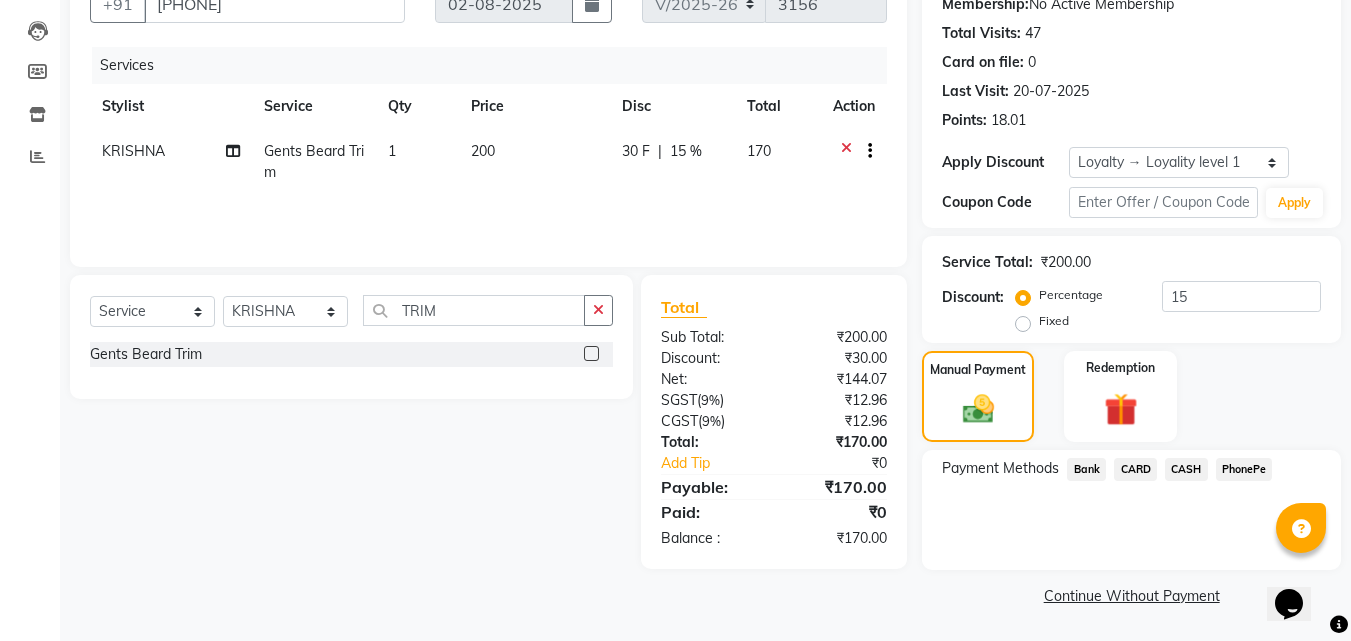 click on "CARD" 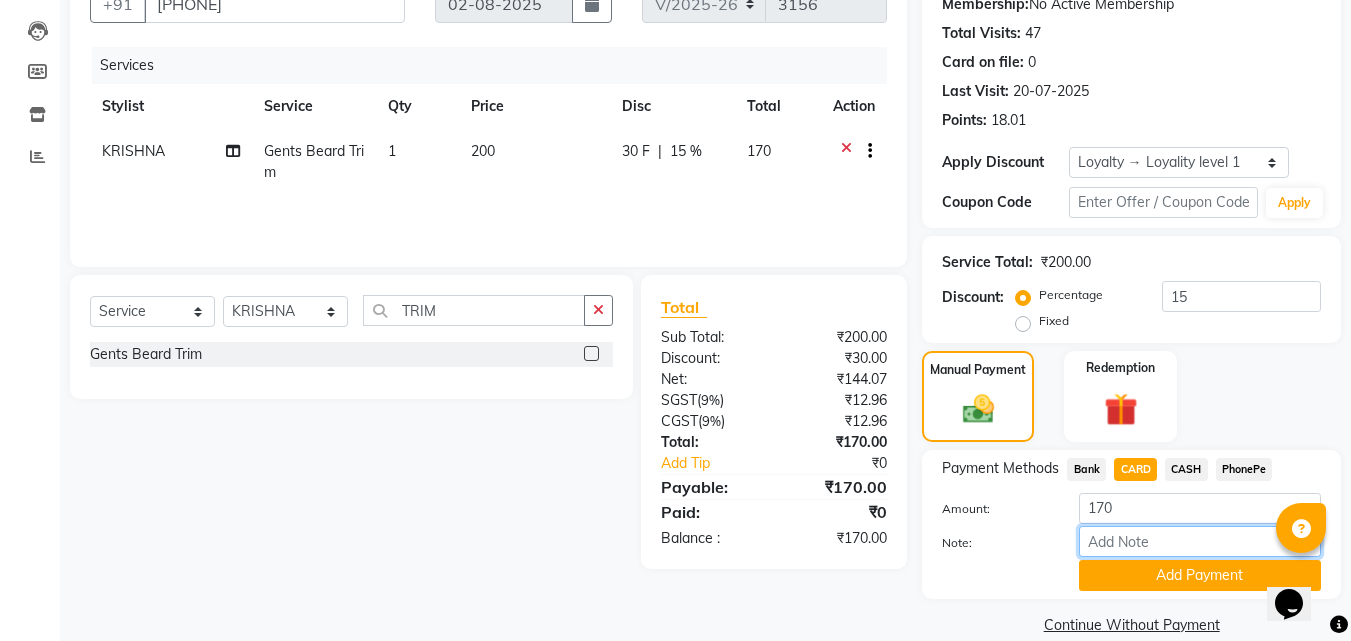 click on "Note:" at bounding box center (1200, 541) 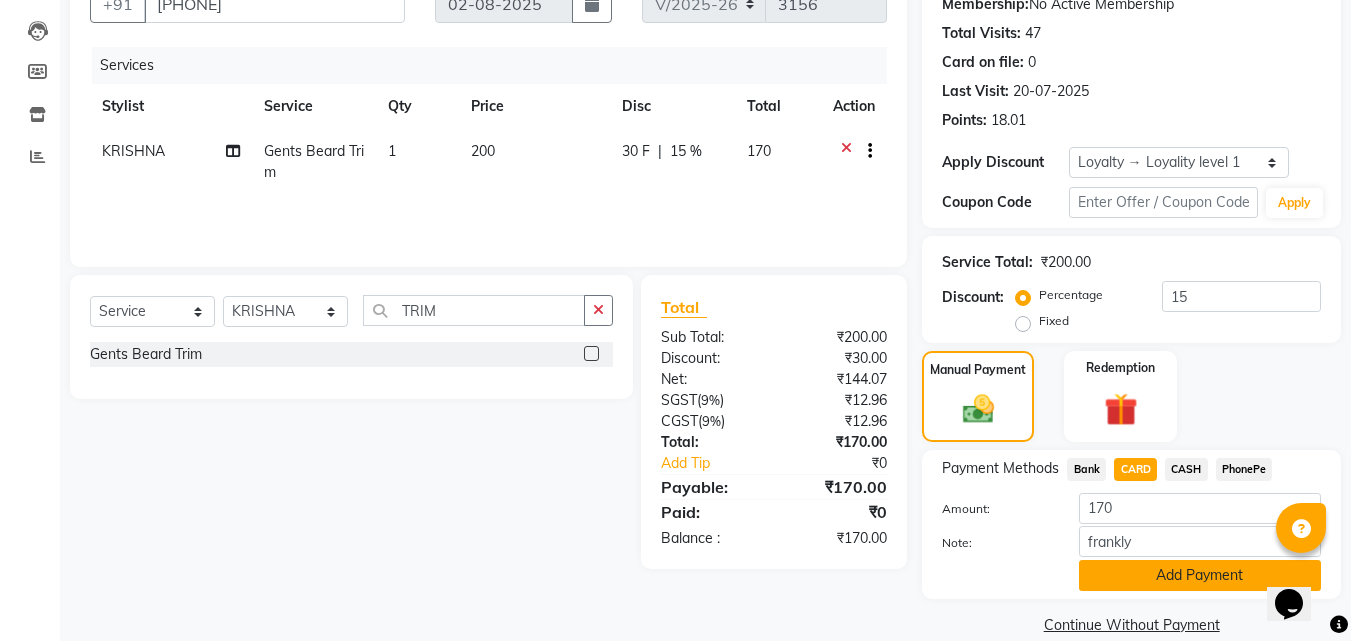 click on "Add Payment" 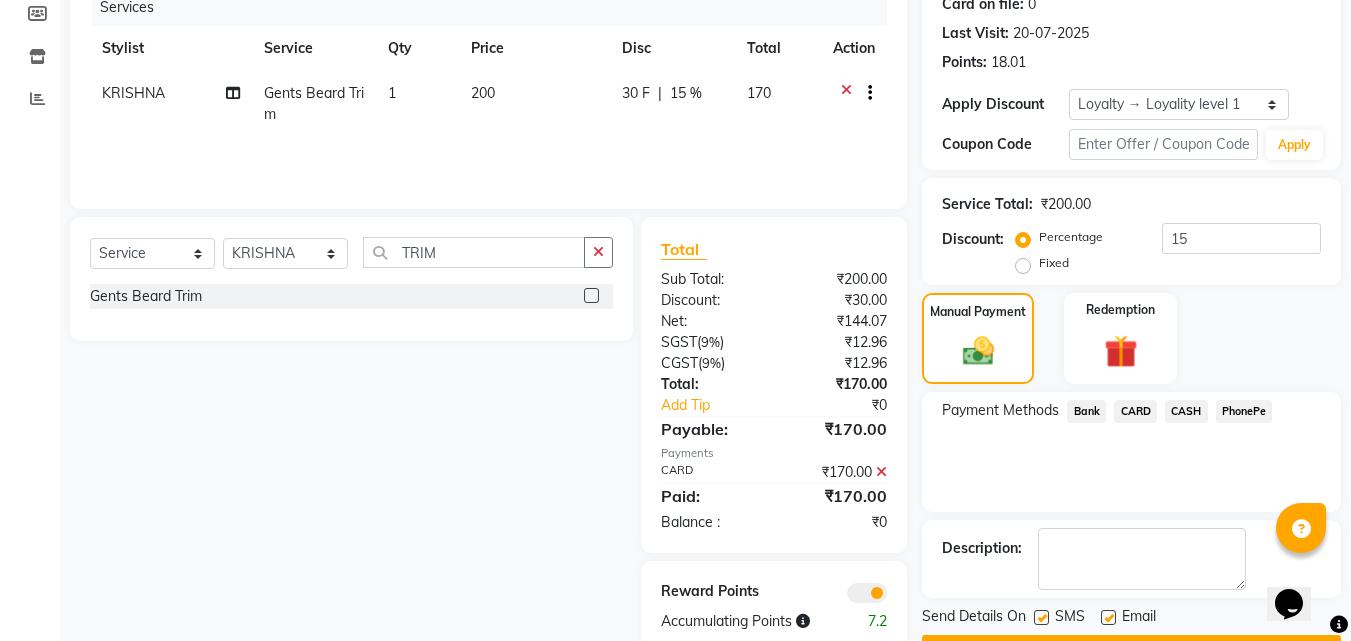 scroll, scrollTop: 314, scrollLeft: 0, axis: vertical 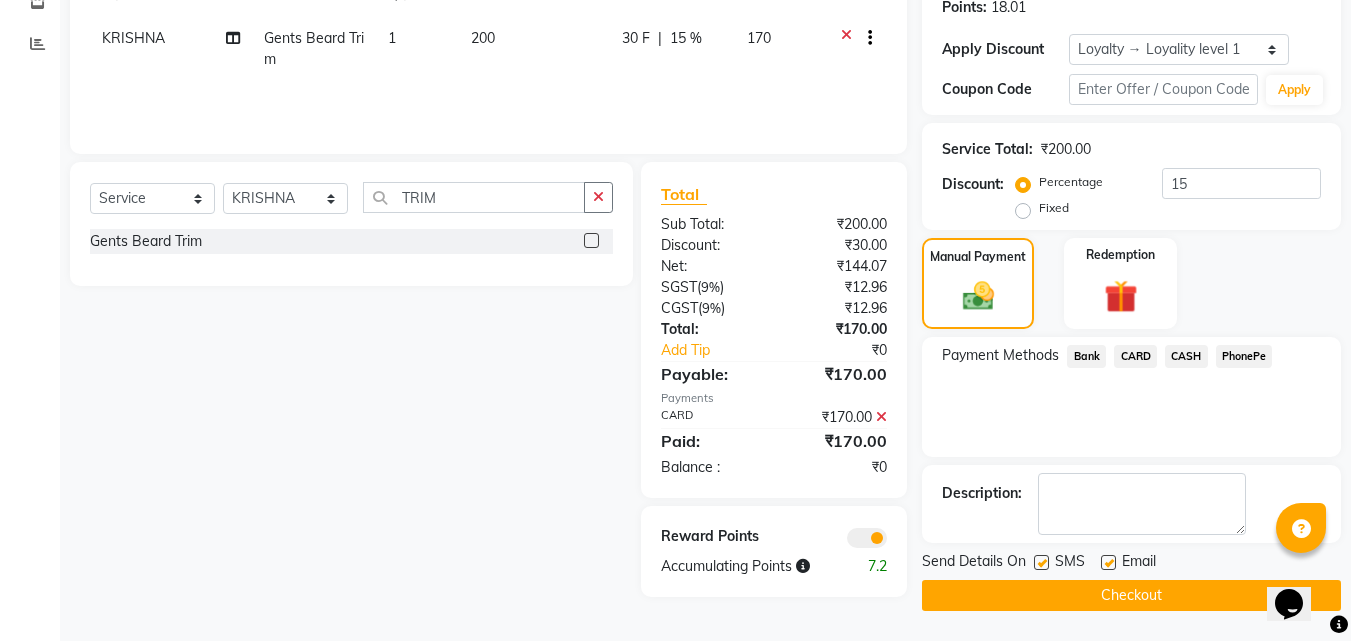 click on "Checkout" 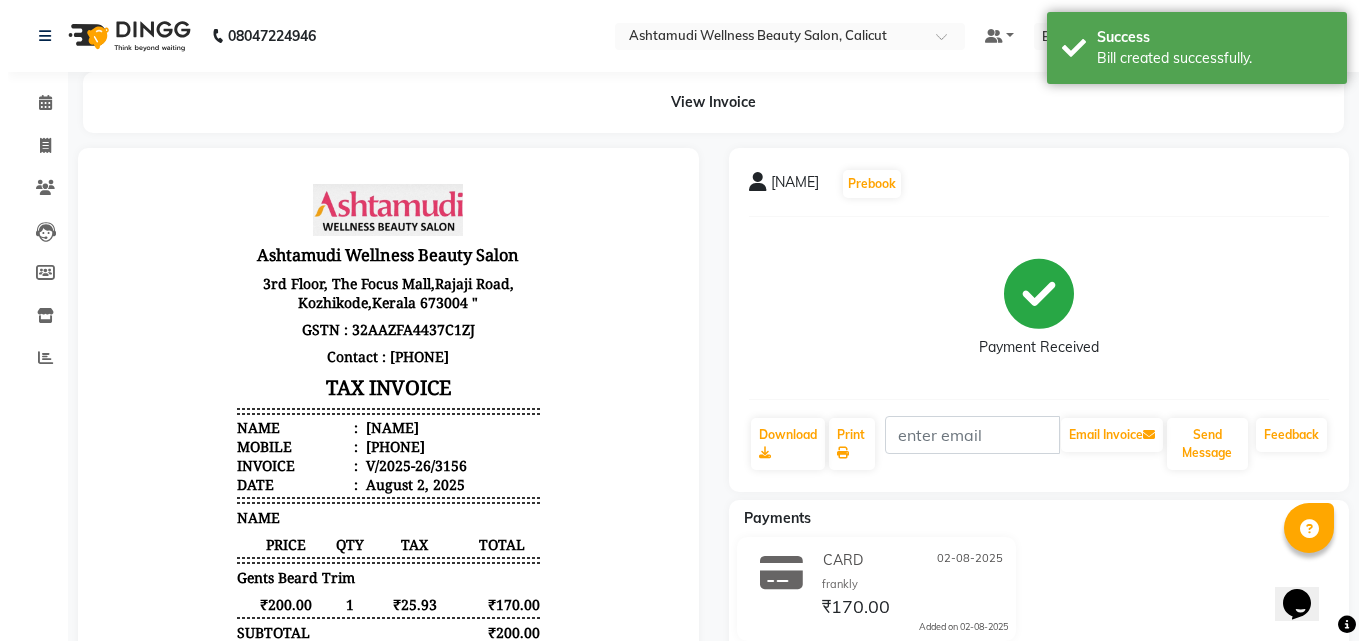 scroll, scrollTop: 0, scrollLeft: 0, axis: both 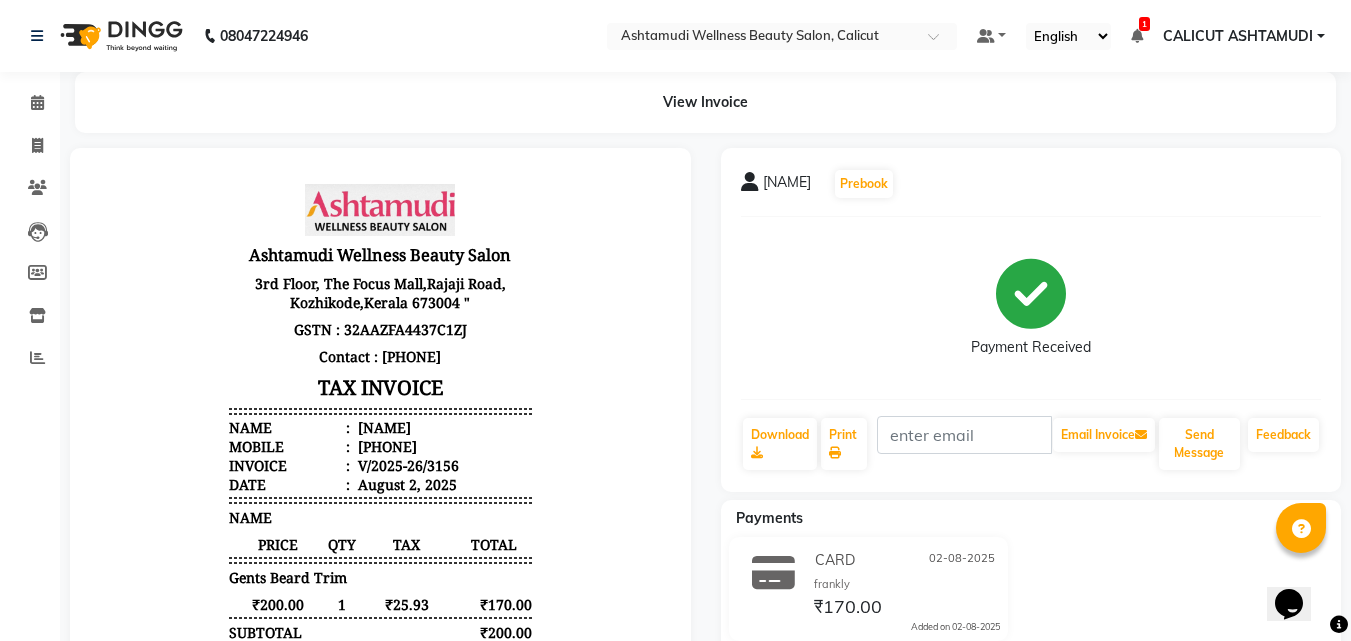 drag, startPoint x: 1045, startPoint y: 591, endPoint x: 806, endPoint y: 311, distance: 368.13177 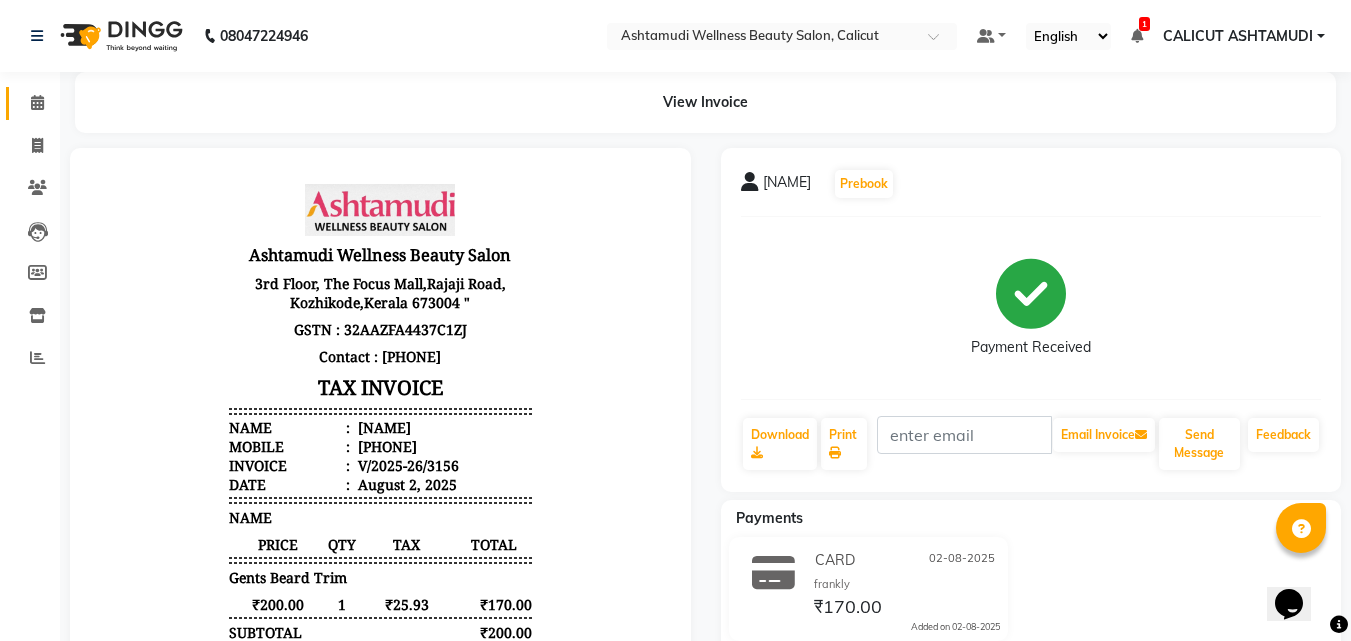 click on "Calendar" 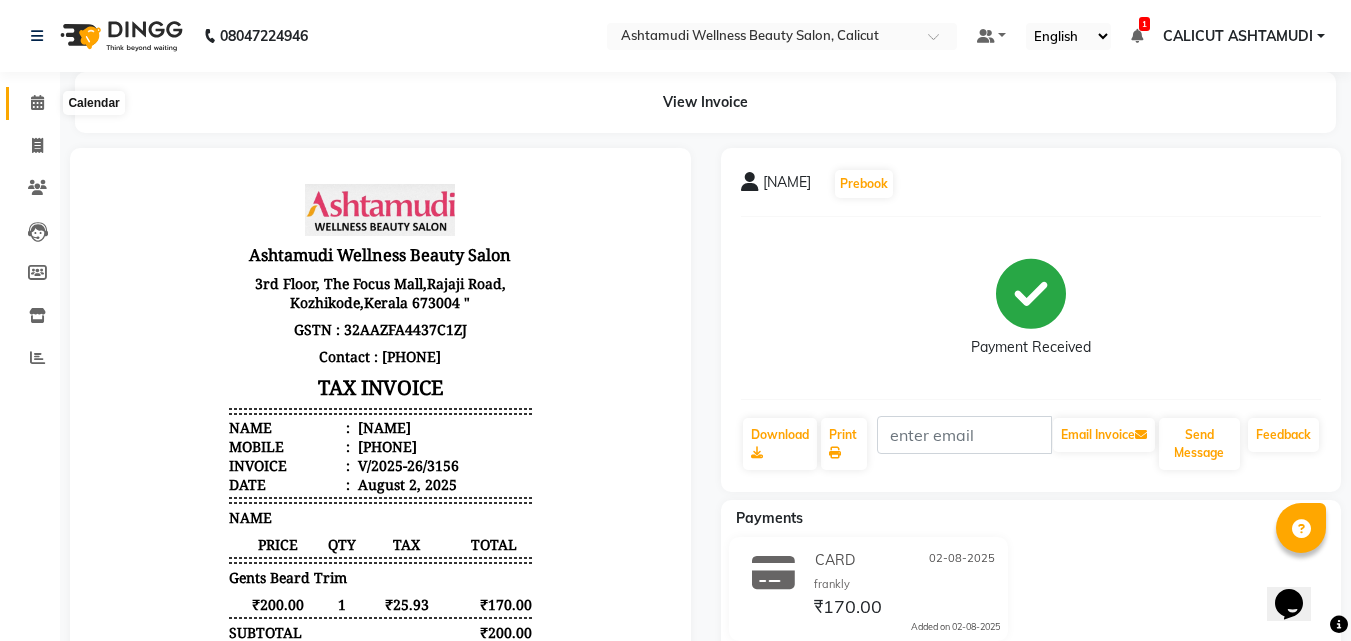 click 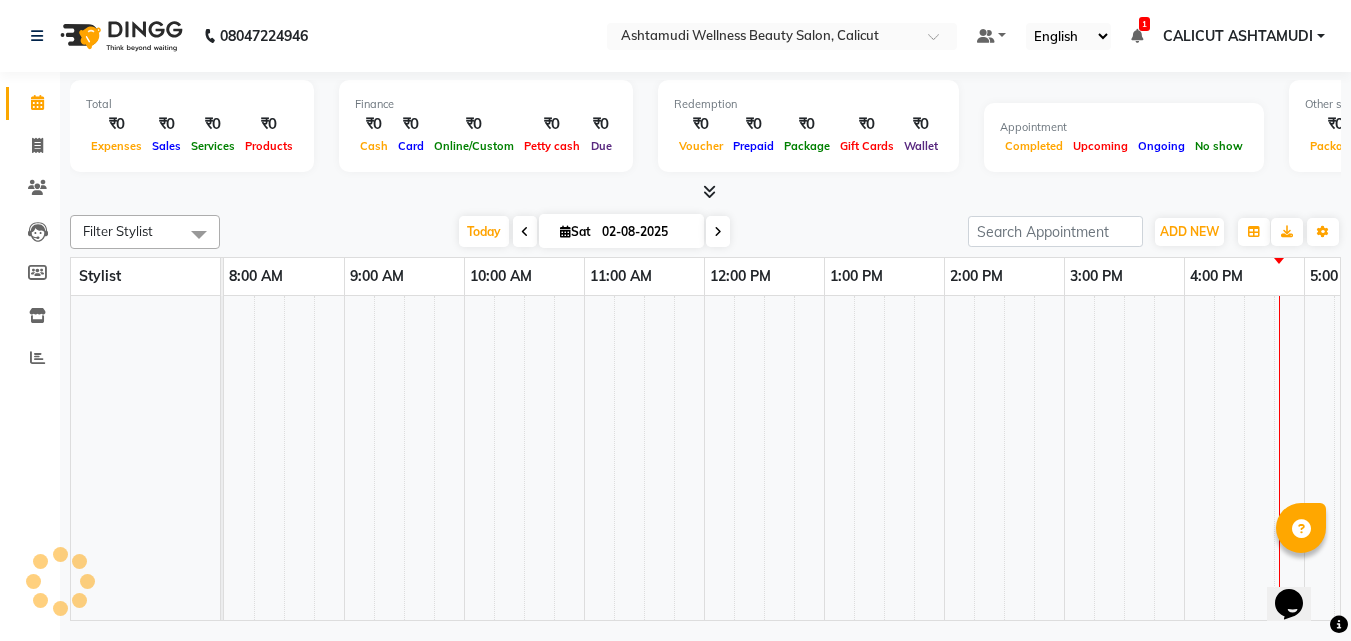 click 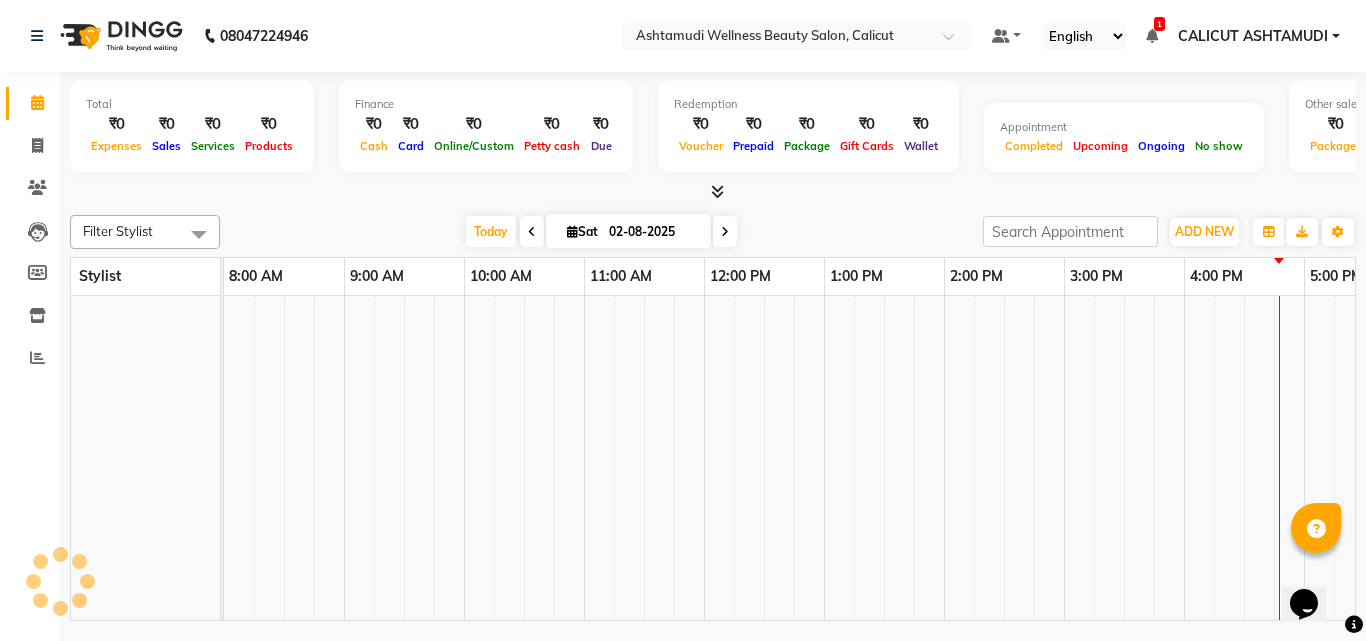 scroll, scrollTop: 0, scrollLeft: 0, axis: both 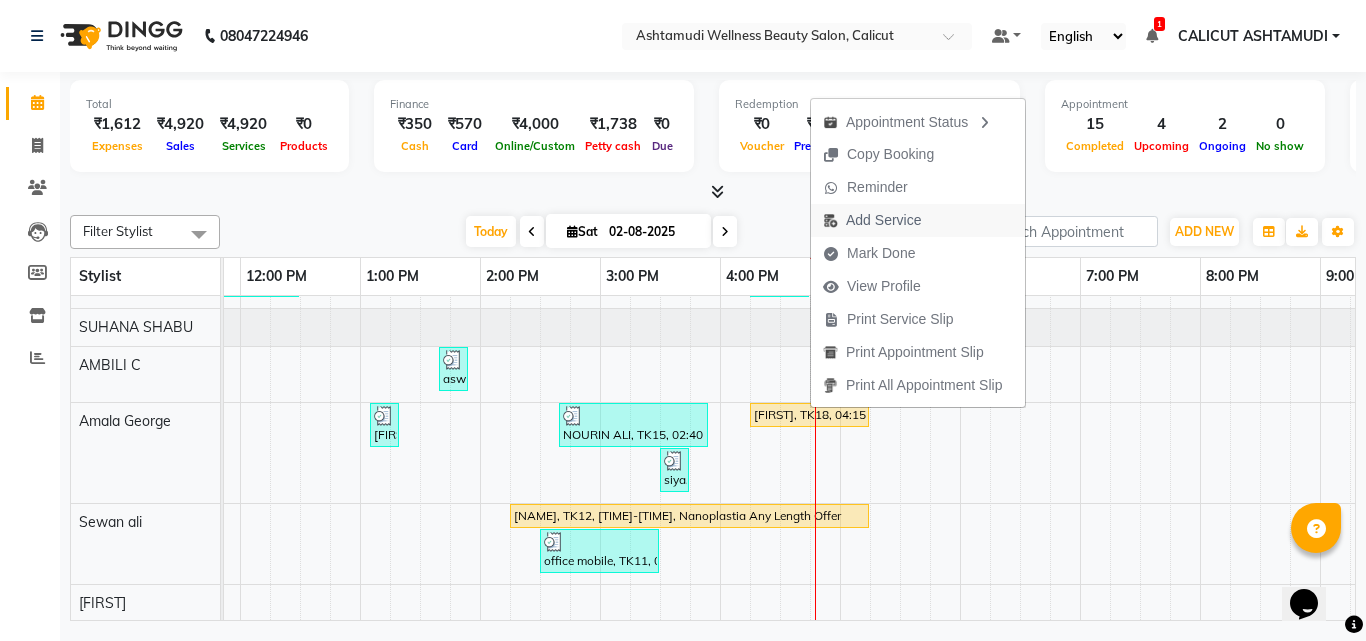 click on "Add Service" at bounding box center [883, 220] 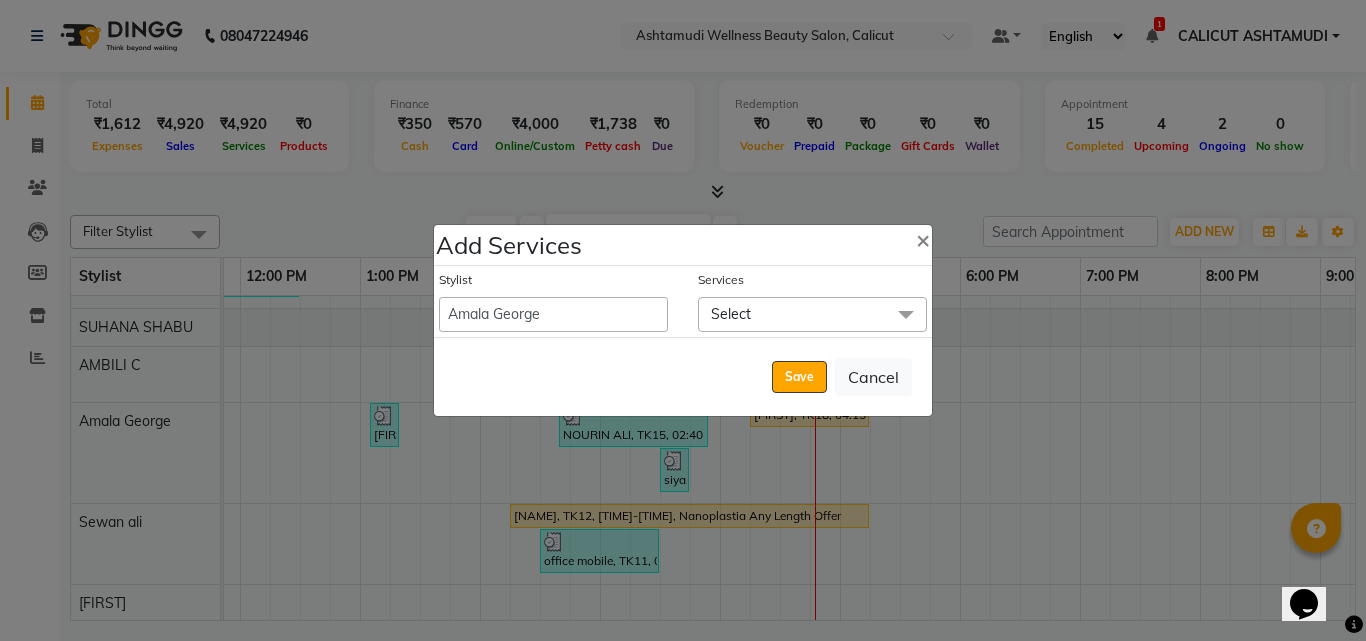 click on "Stylist  Amala George   AMBILI C   ANJANA DAS   ANKITHA   Arya   CALICUT ASHTAMUDI   FRANKLY	   GRACY   KRISHNA   Nitesh   Punam Gurung   Sewan ali   Sheela   SUHANA  SHABU   Titto  Services Select Select All Acne Facial (₹2200) Anti Acne Treatment (₹1900) Anti Ageing Facial (₹2200) Bridal Glow Facial (₹3700) De-Pigmentation Treatment (₹2200) Dermalite Fairness Facial (₹2700) Diamond Facial (₹2700) D-Tan Cleanup (₹800) D-Tan Facial (₹2000) D-Tan Pack (₹400) Fruit Facial (₹1000) Fyc Bamboo Charcoal Facial (₹2500) Fyc Bio Marine Facial (₹4500) Fyc Fruit Fusion Facial (₹1700) Fyc Luster Gold Facial (₹2700) Fyc Pure Vit-C Facial (₹3700) Fyc Red Wine Facial (₹2700) Gents Bridal Glow Facial (₹3700) Gents Dermalite Fairness Facial (₹2700) Gents Diamond Facial (₹2700) Gents D-Tan Cleanup (₹800) Gents D-Tan Facial (₹1900) Gents Fruit Facial (₹1000) Gents Fyc Bamboo Charcoal Facial (₹2300) Gents Fyc Bio Marine Facial (₹4500) Gents Fyc Fruit Fusion Facial (₹1700)" 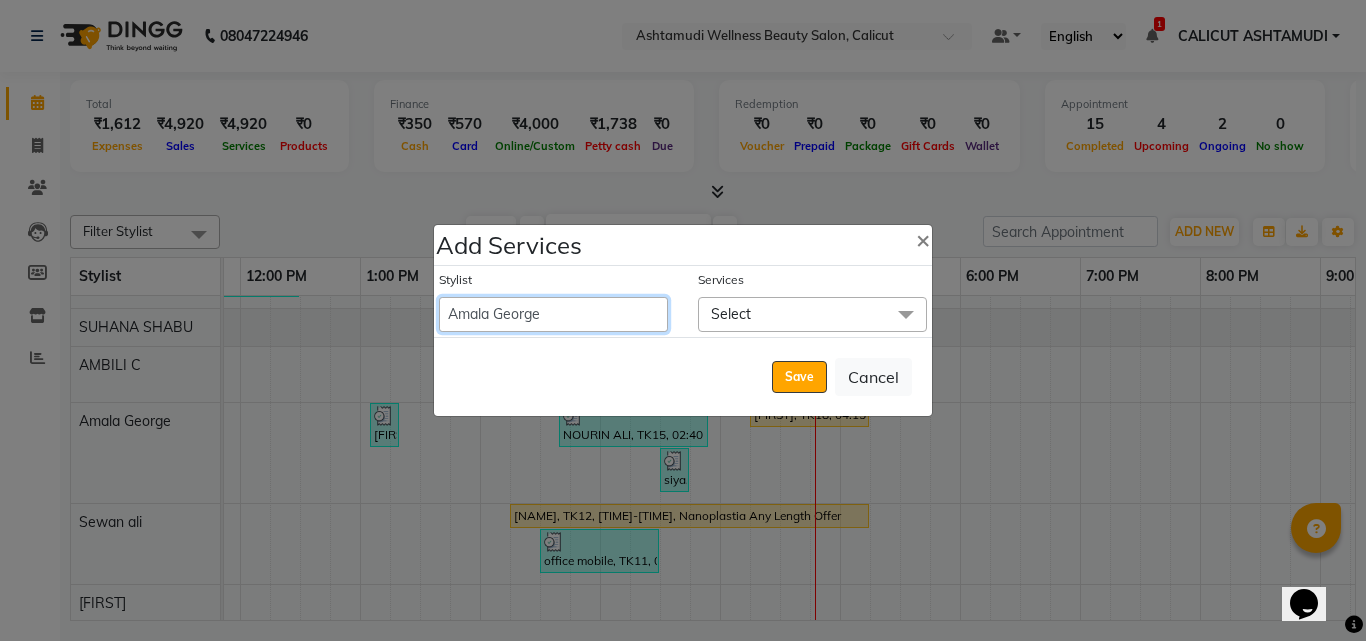 click on "Amala George   AMBILI C   ANJANA DAS   ANKITHA   Arya   CALICUT ASHTAMUDI   FRANKLY	   GRACY   KRISHNA   Nitesh   Punam Gurung   Sewan ali   Sheela   SUHANA  SHABU   Titto" at bounding box center (553, 314) 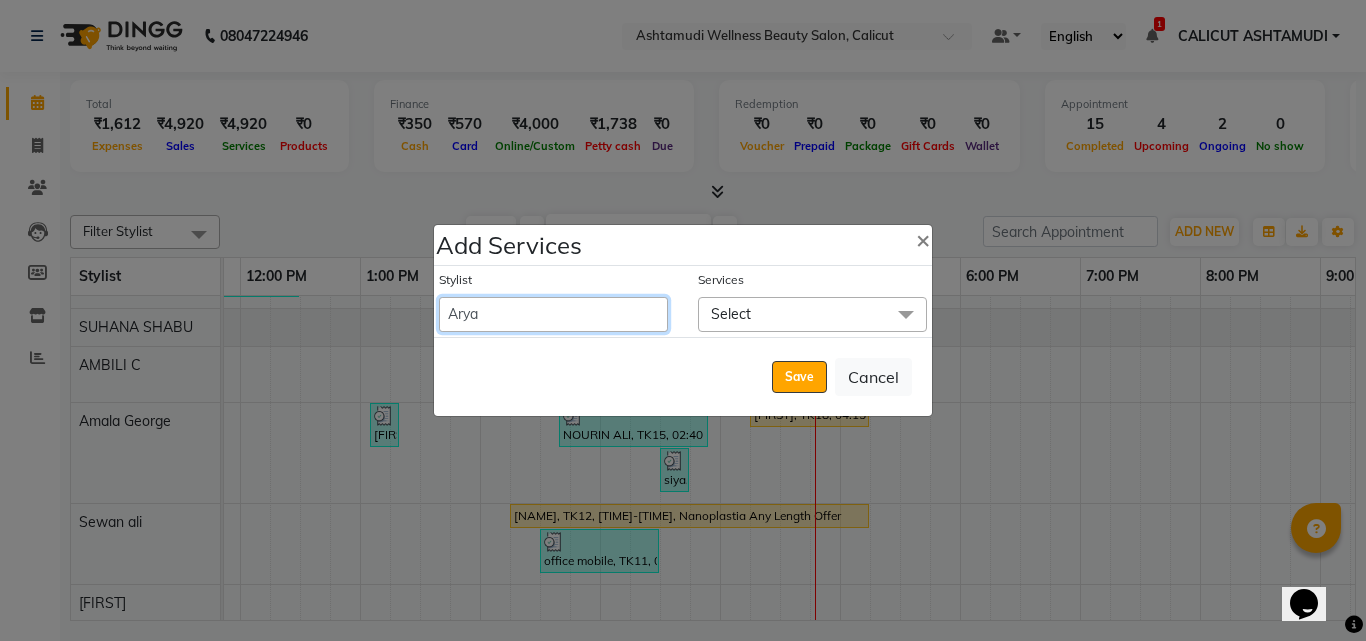 click on "Amala George   AMBILI C   ANJANA DAS   ANKITHA   Arya   CALICUT ASHTAMUDI   FRANKLY	   GRACY   KRISHNA   Nitesh   Punam Gurung   Sewan ali   Sheela   SUHANA  SHABU   Titto" at bounding box center [553, 314] 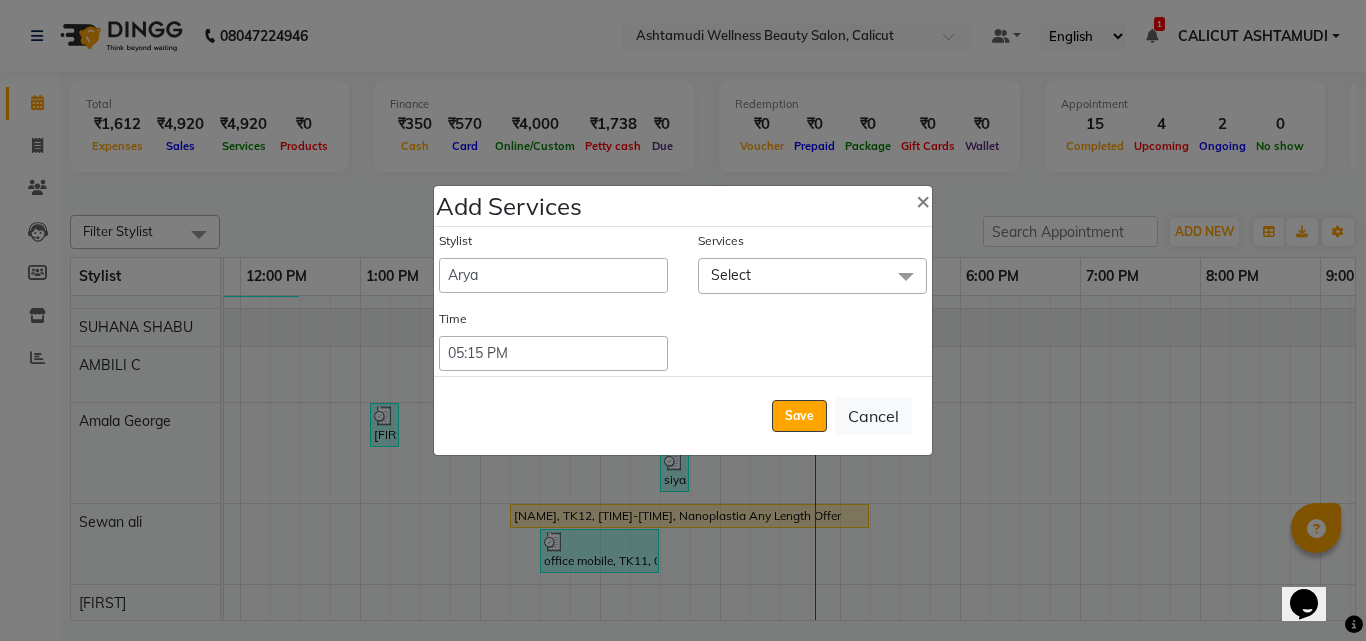 click on "Select" 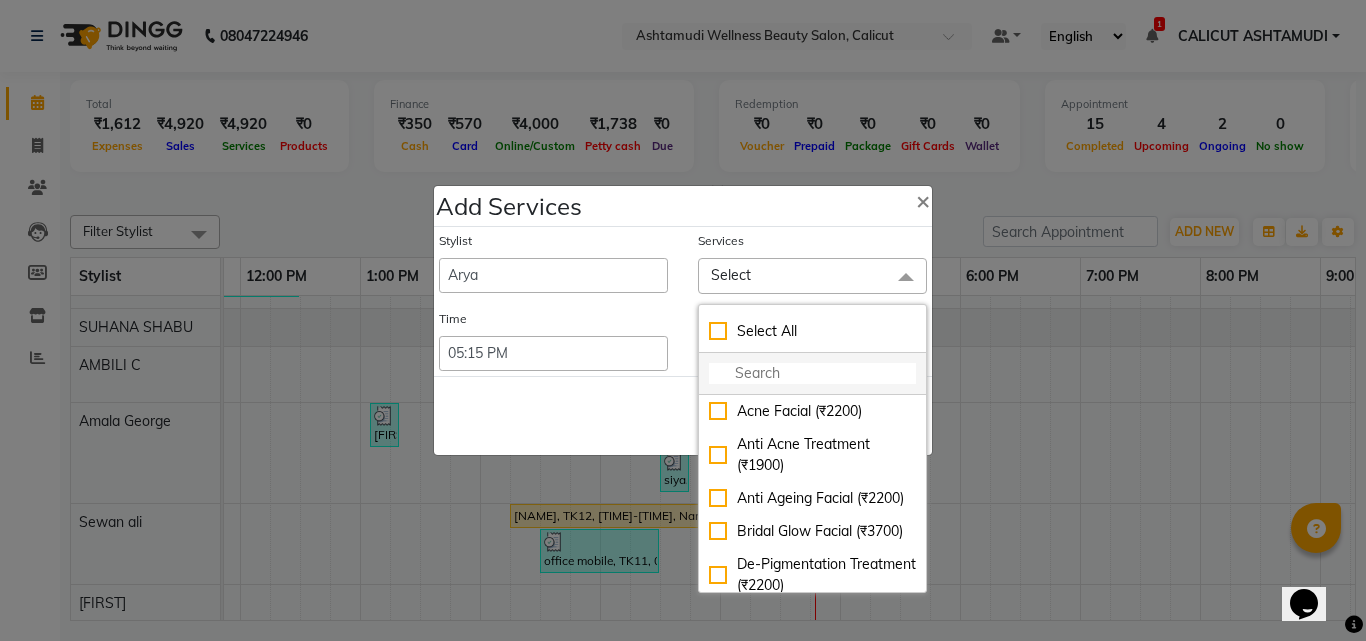 click 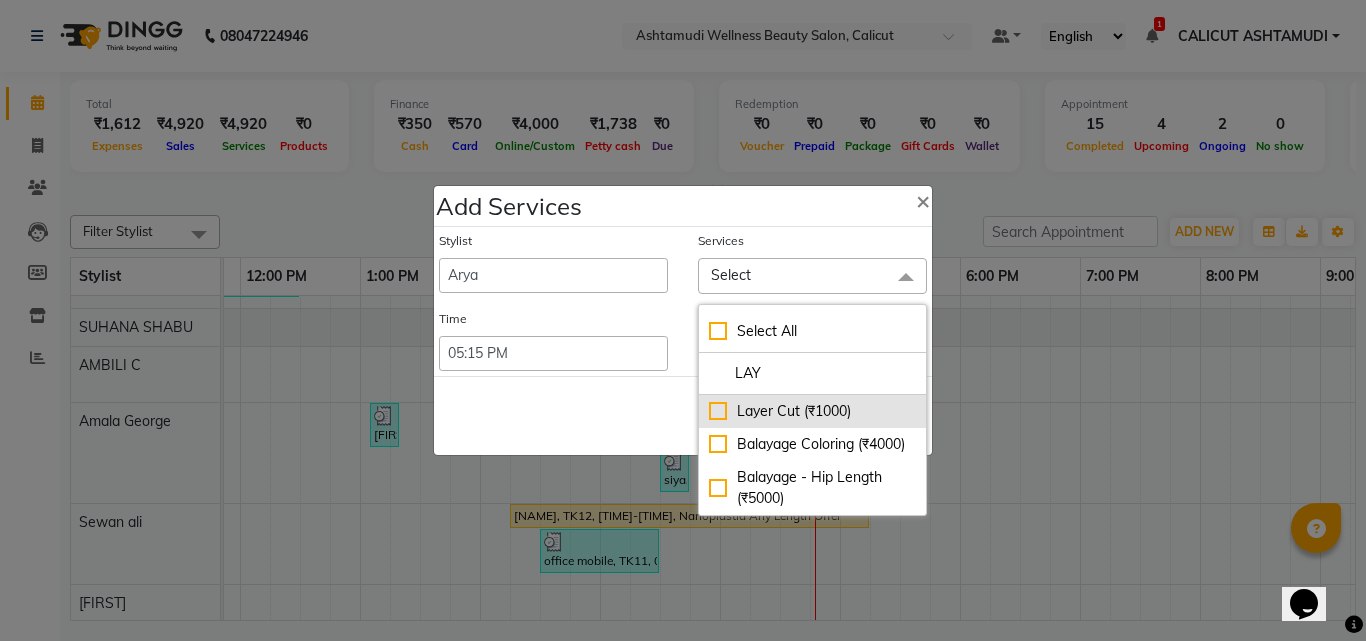 type on "LAY" 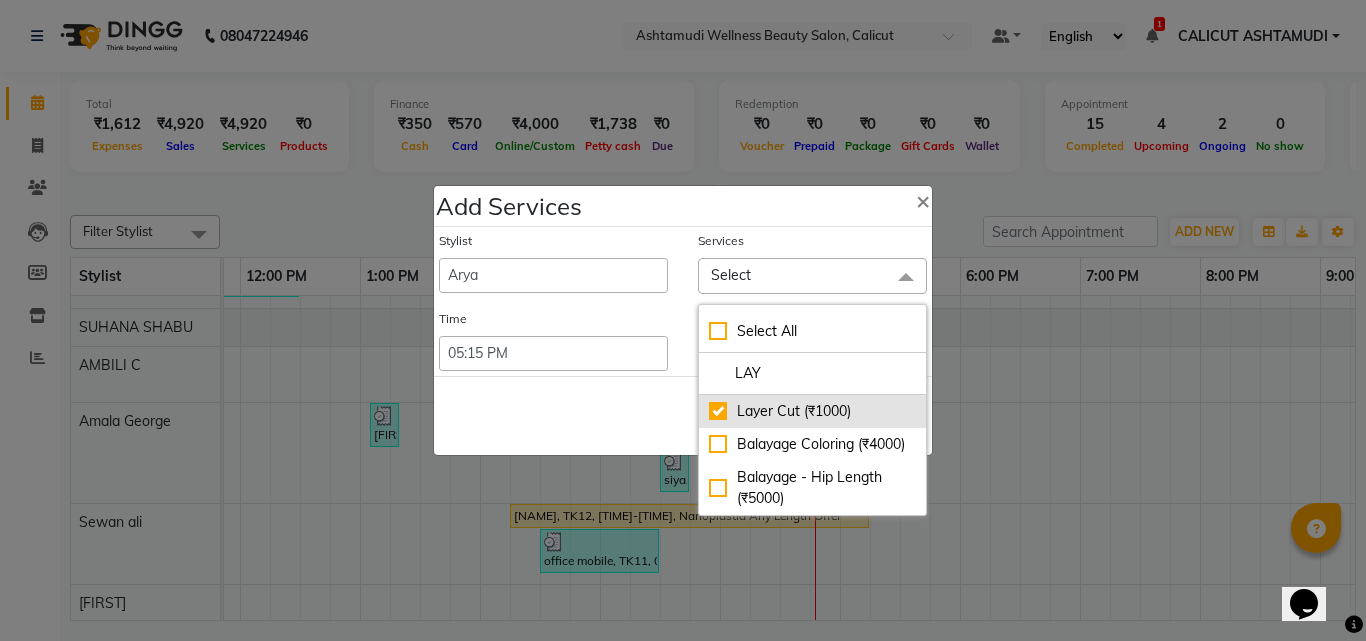 checkbox on "true" 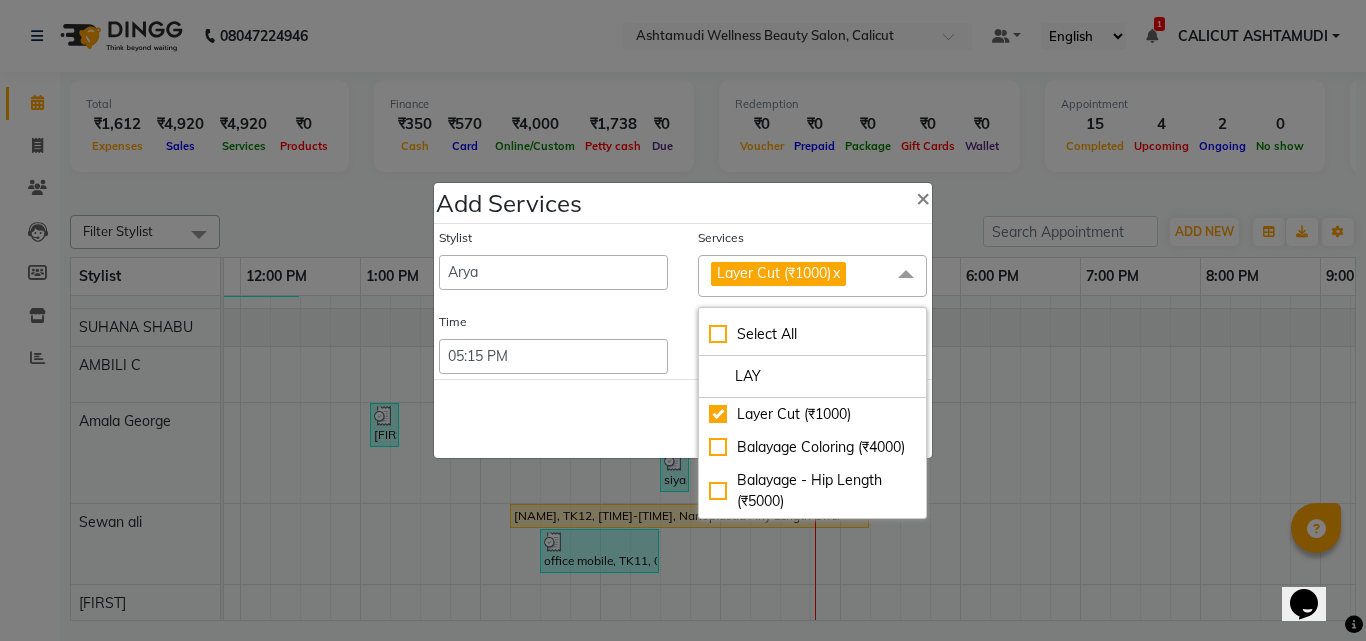 click on "Save   Cancel" 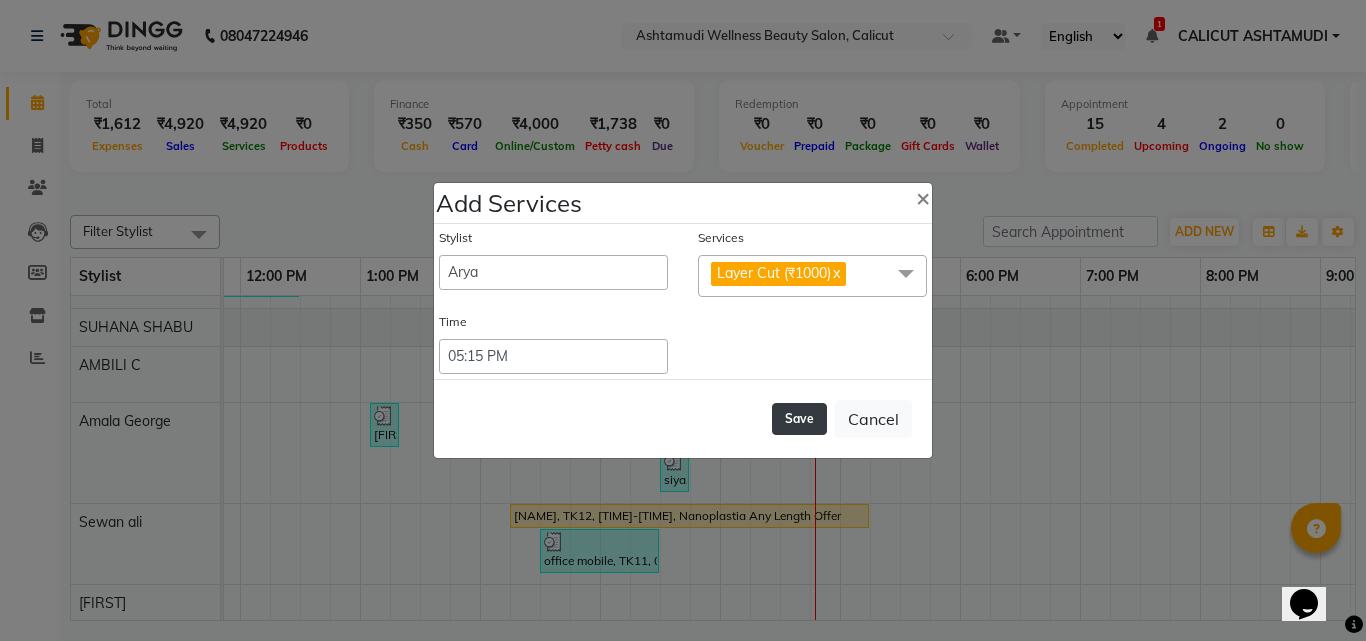 click on "Save" 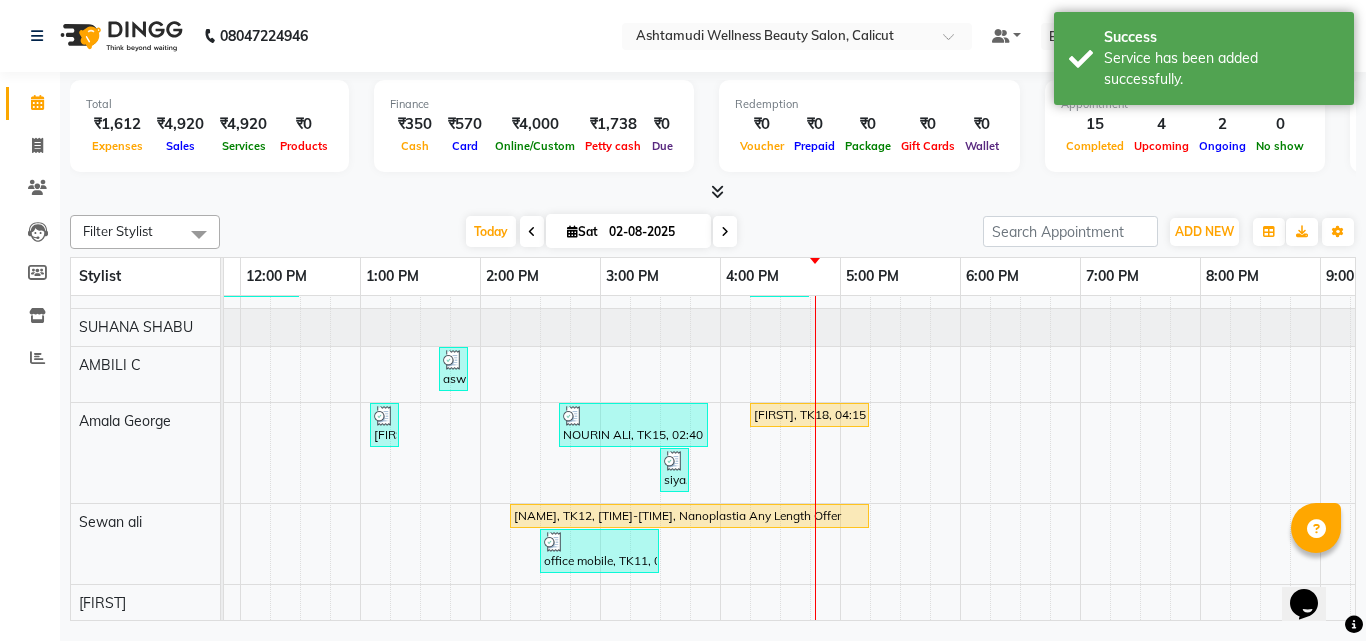 scroll, scrollTop: 360, scrollLeft: 344, axis: both 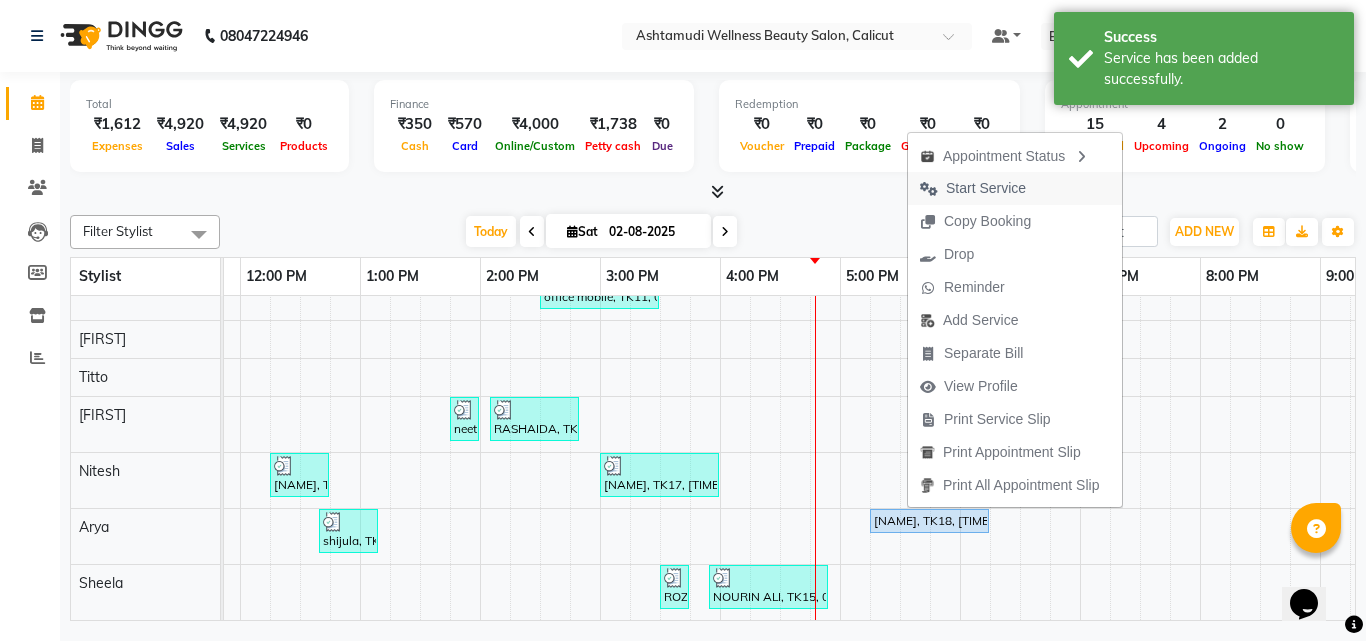 click on "Start Service" at bounding box center (986, 188) 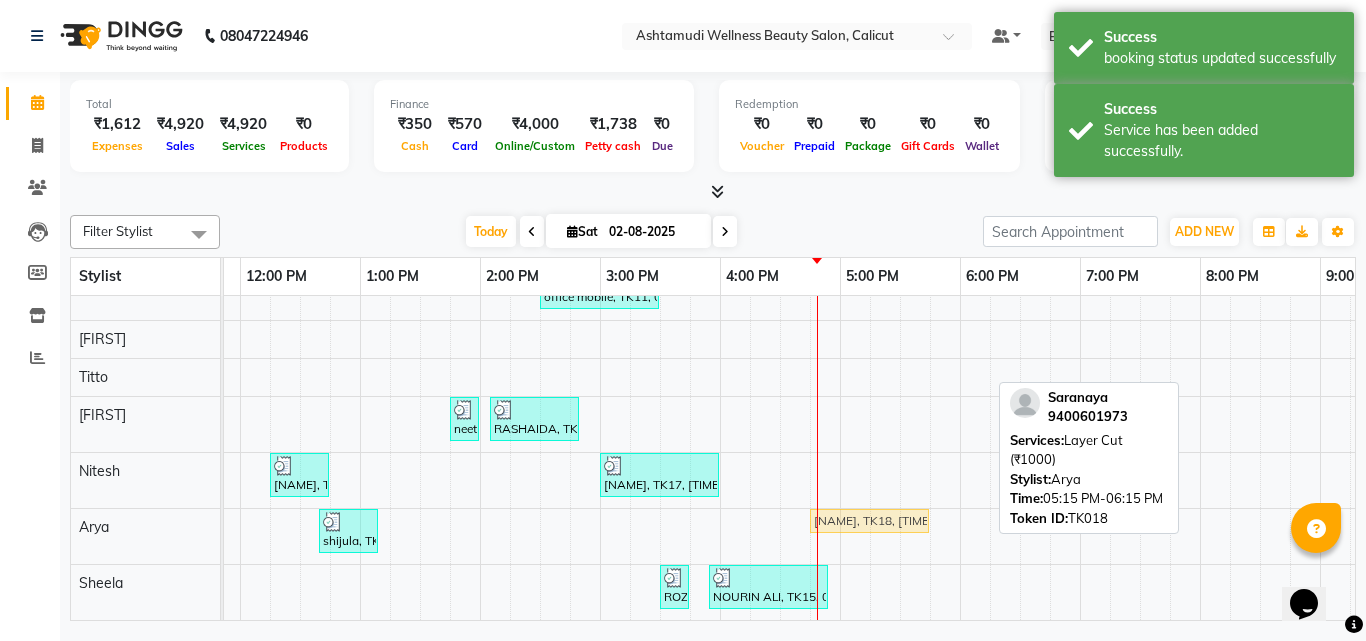 drag, startPoint x: 924, startPoint y: 501, endPoint x: 852, endPoint y: 507, distance: 72.249565 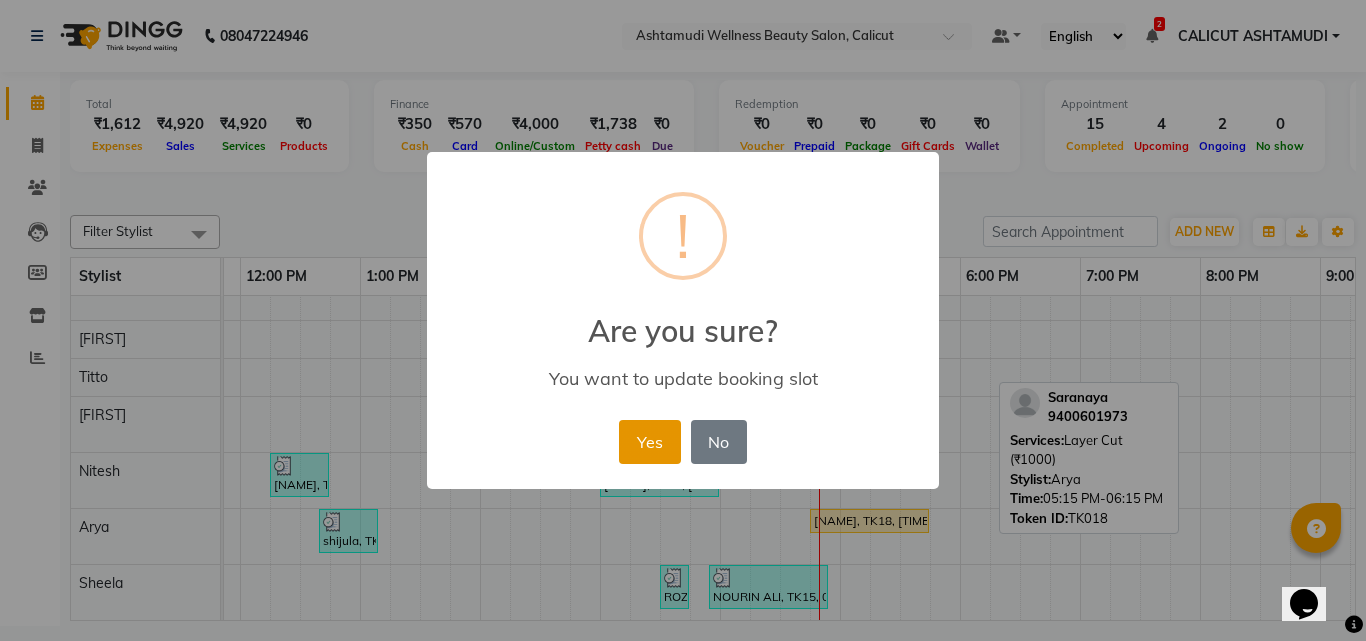 click on "Yes" at bounding box center (649, 442) 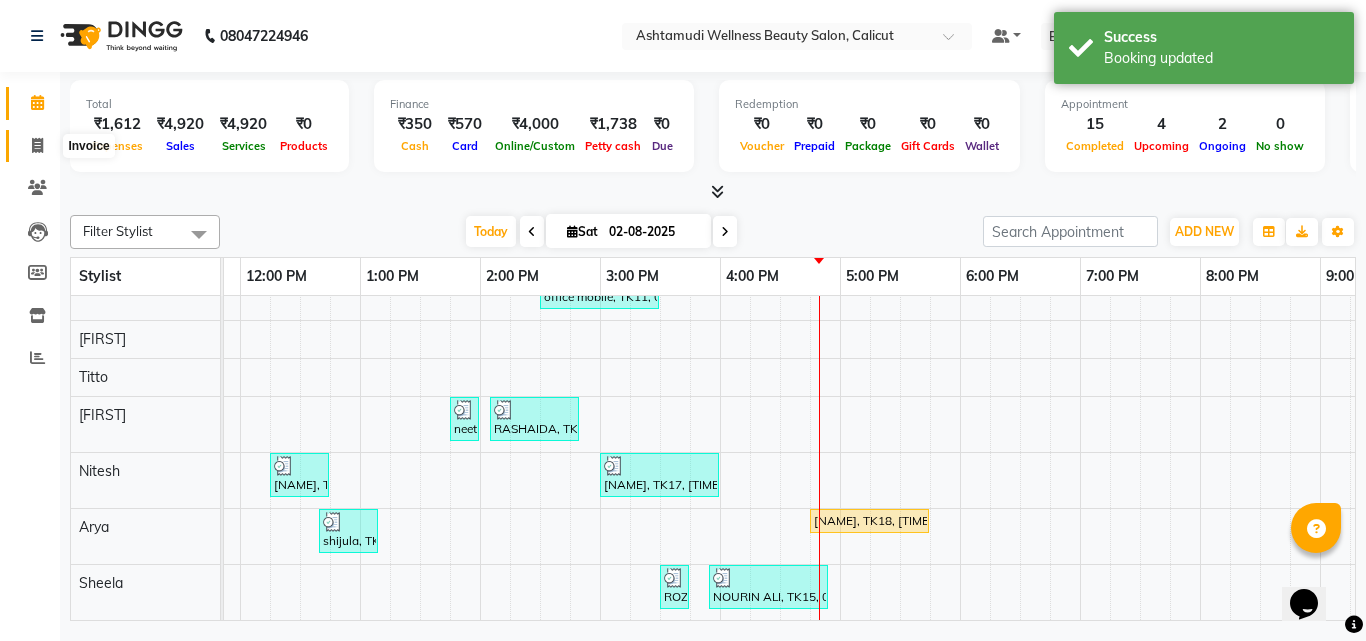 click 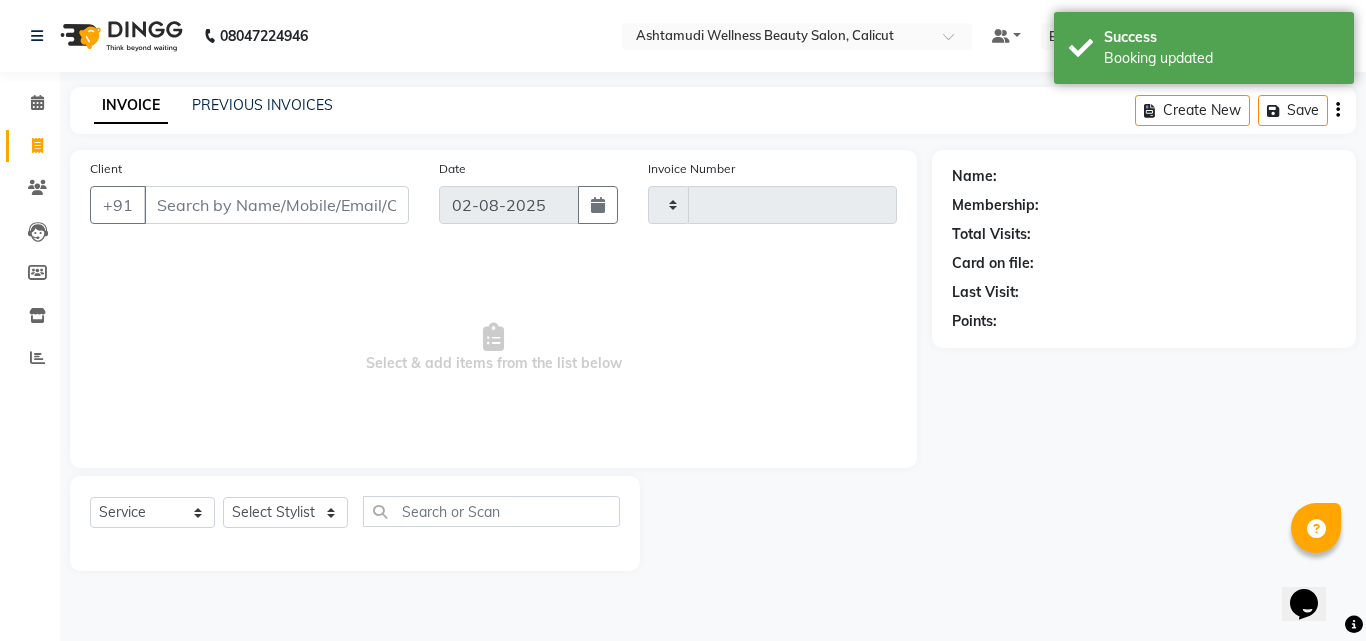 click 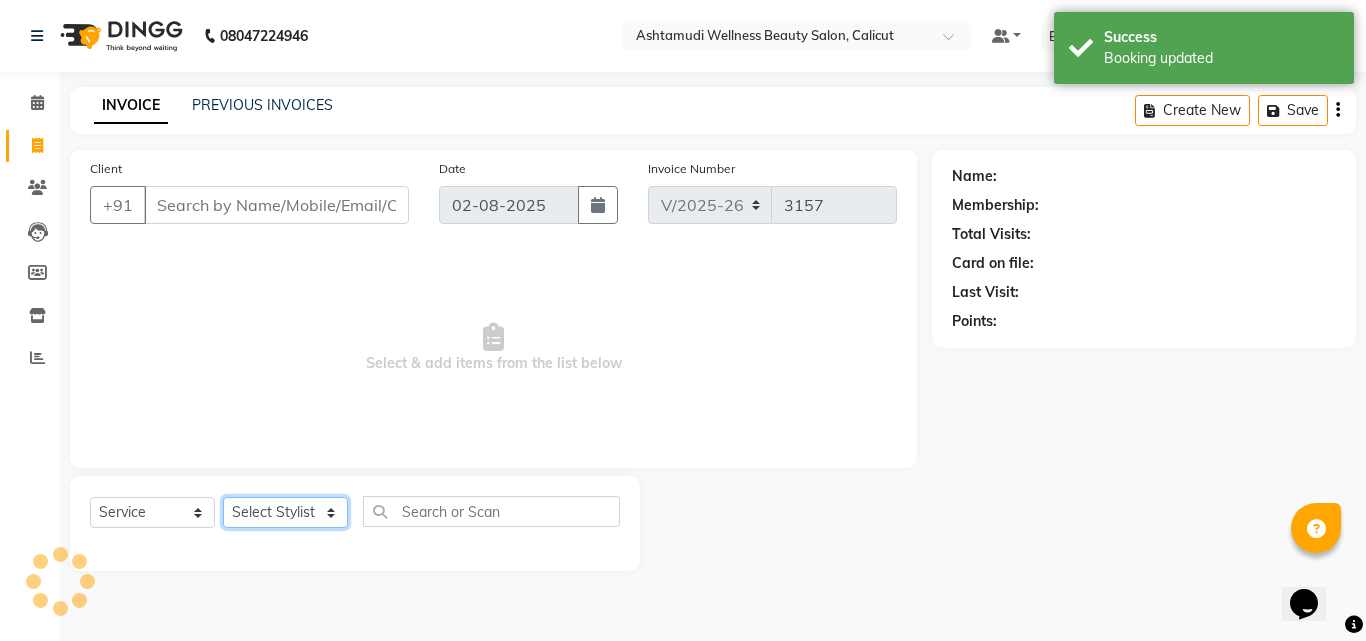 click on "Select Stylist Amala George AMBILI C ANJANA DAS ANKITHA Arya CALICUT ASHTAMUDI FRANKLY	 GRACY KRISHNA Nitesh Punam Gurung Sewan ali Sheela SUHANA  SHABU Titto" 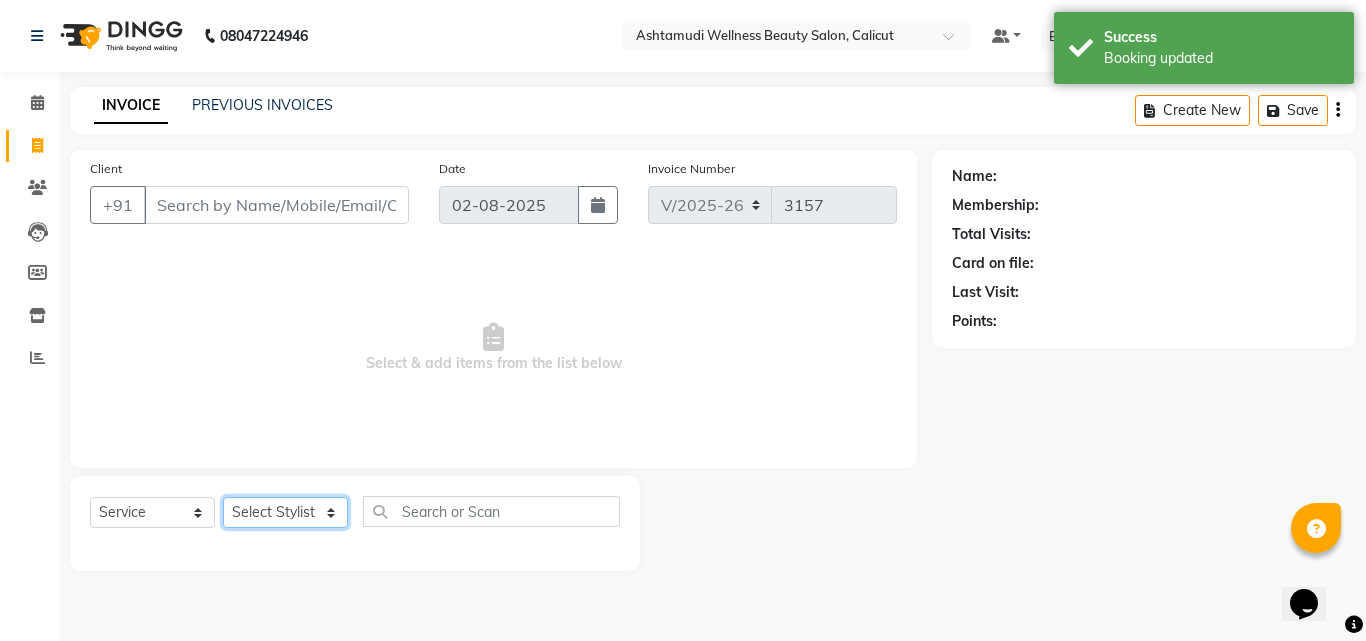 select on "85202" 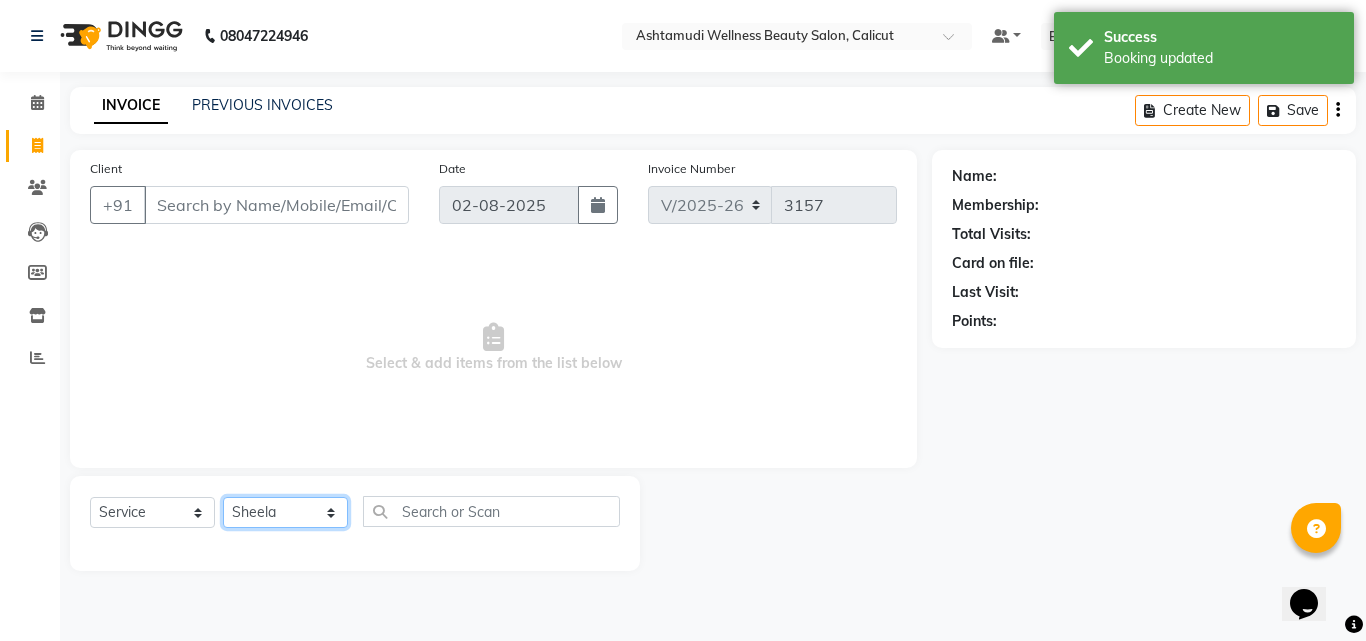 click on "Select Stylist Amala George AMBILI C ANJANA DAS ANKITHA Arya CALICUT ASHTAMUDI FRANKLY	 GRACY KRISHNA Nitesh Punam Gurung Sewan ali Sheela SUHANA  SHABU Titto" 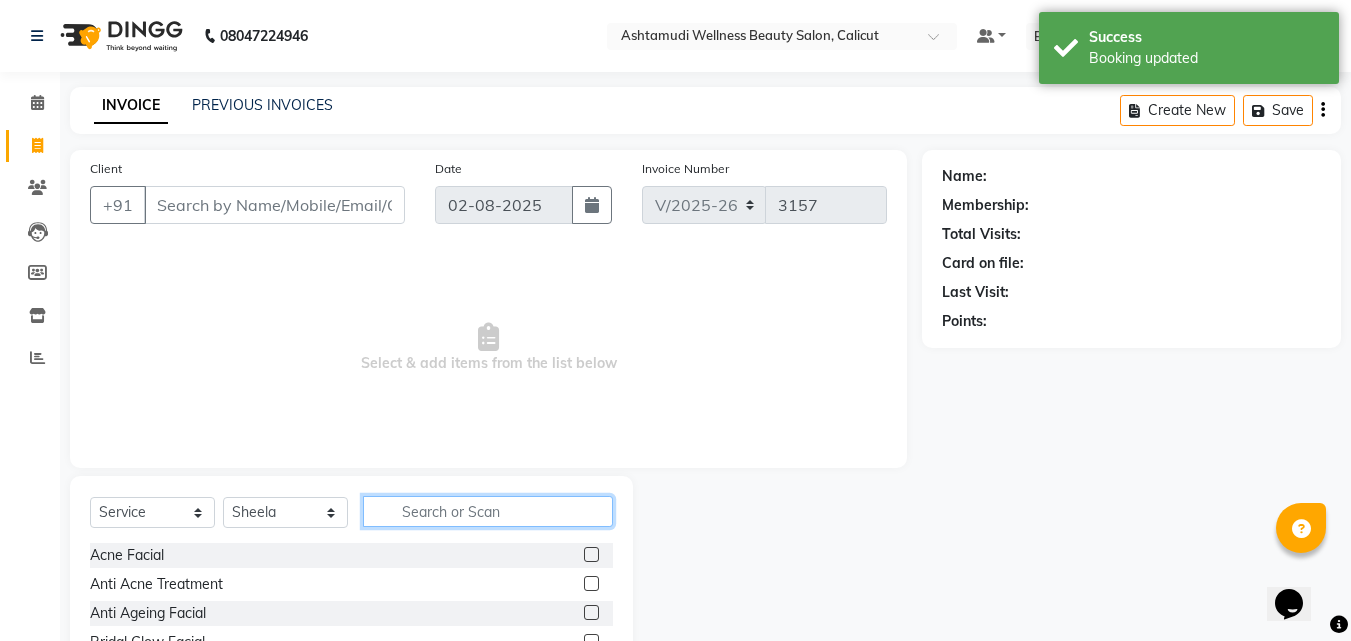 click 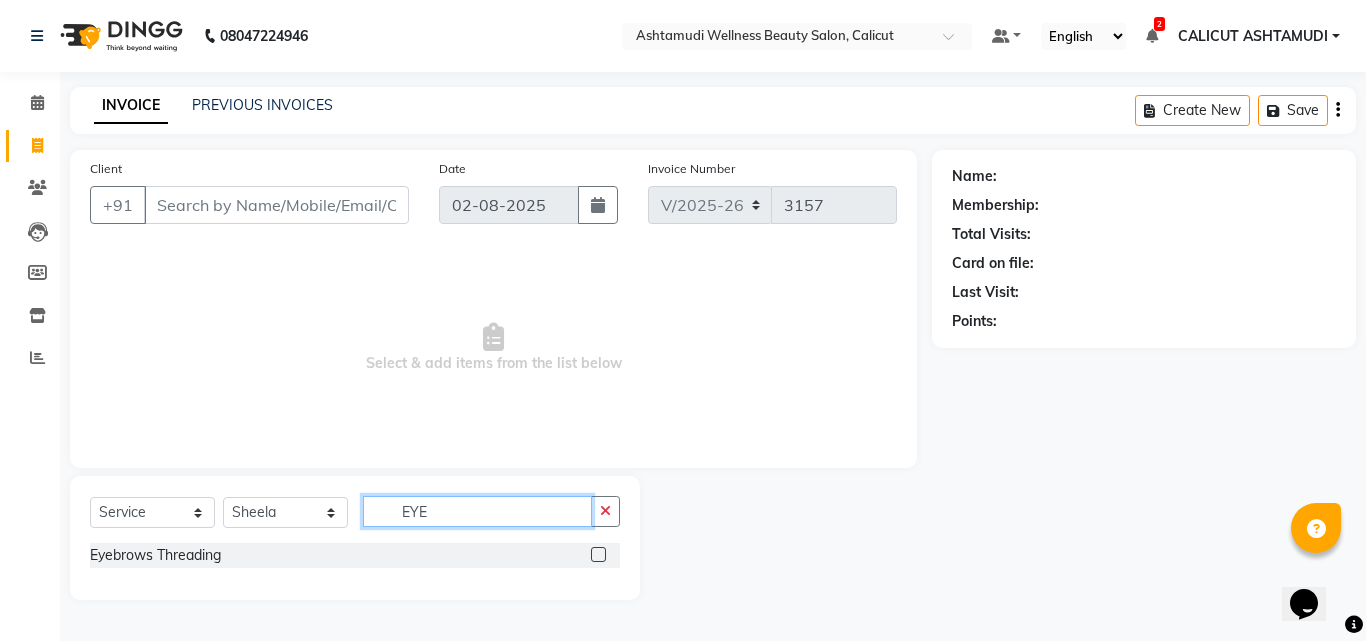type on "EYE" 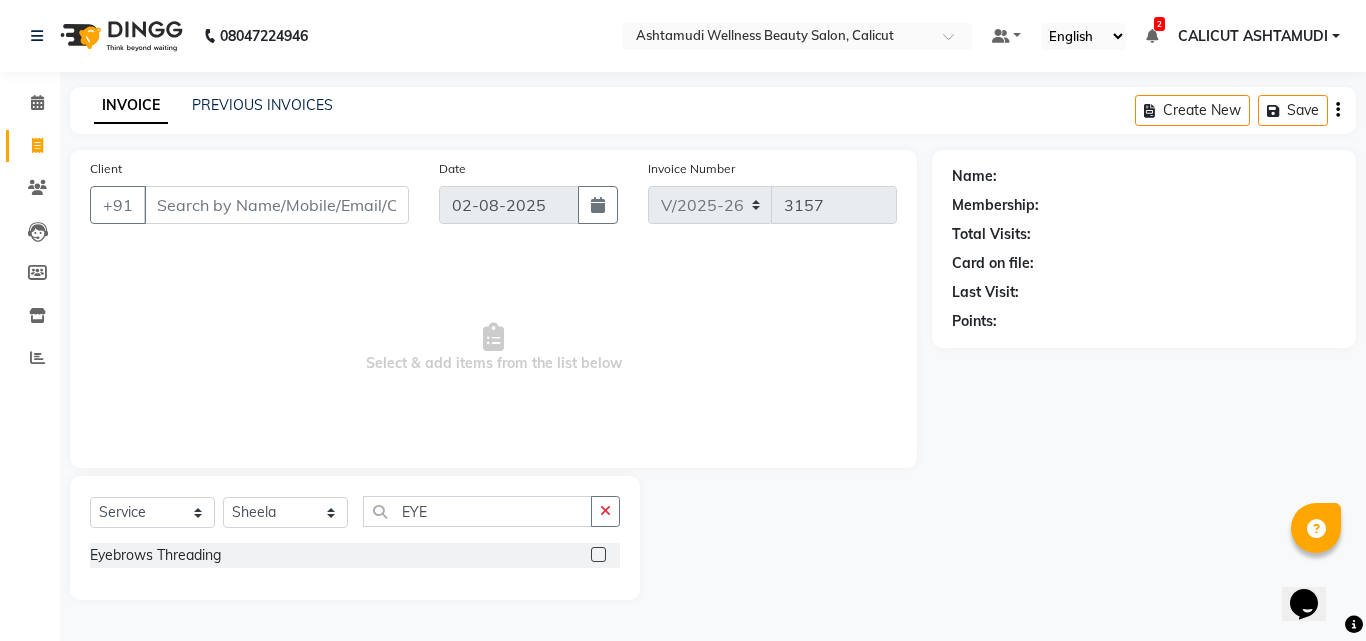 click 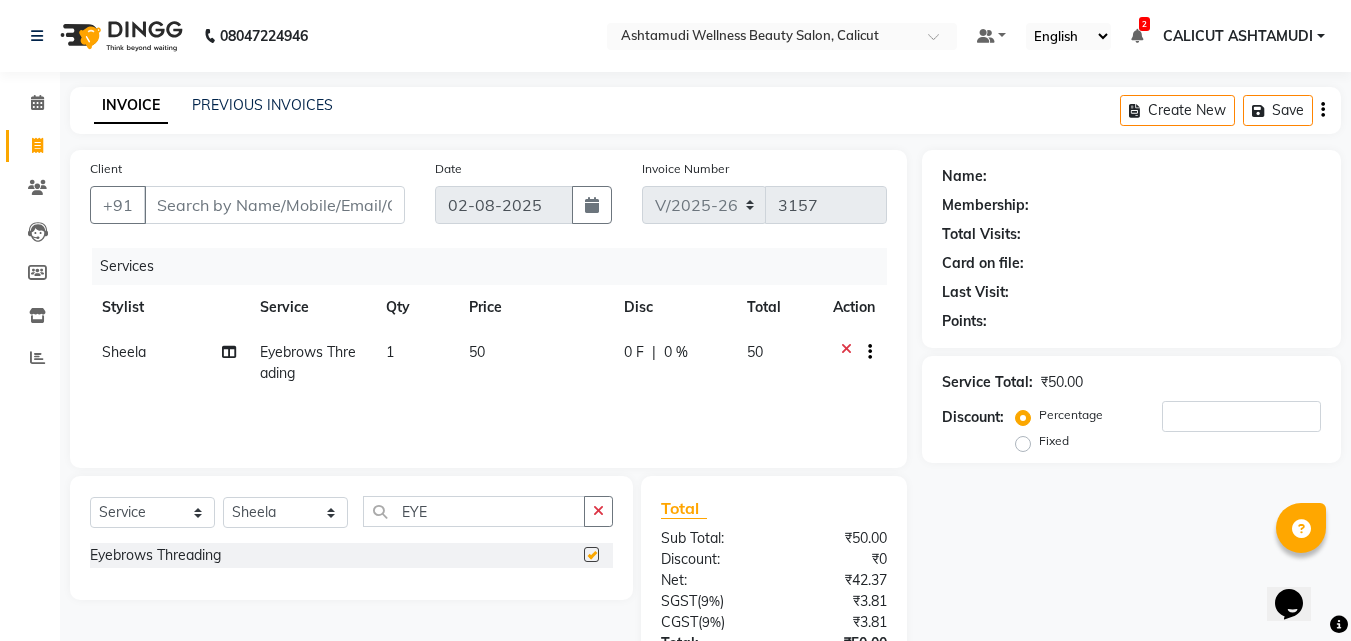 checkbox on "false" 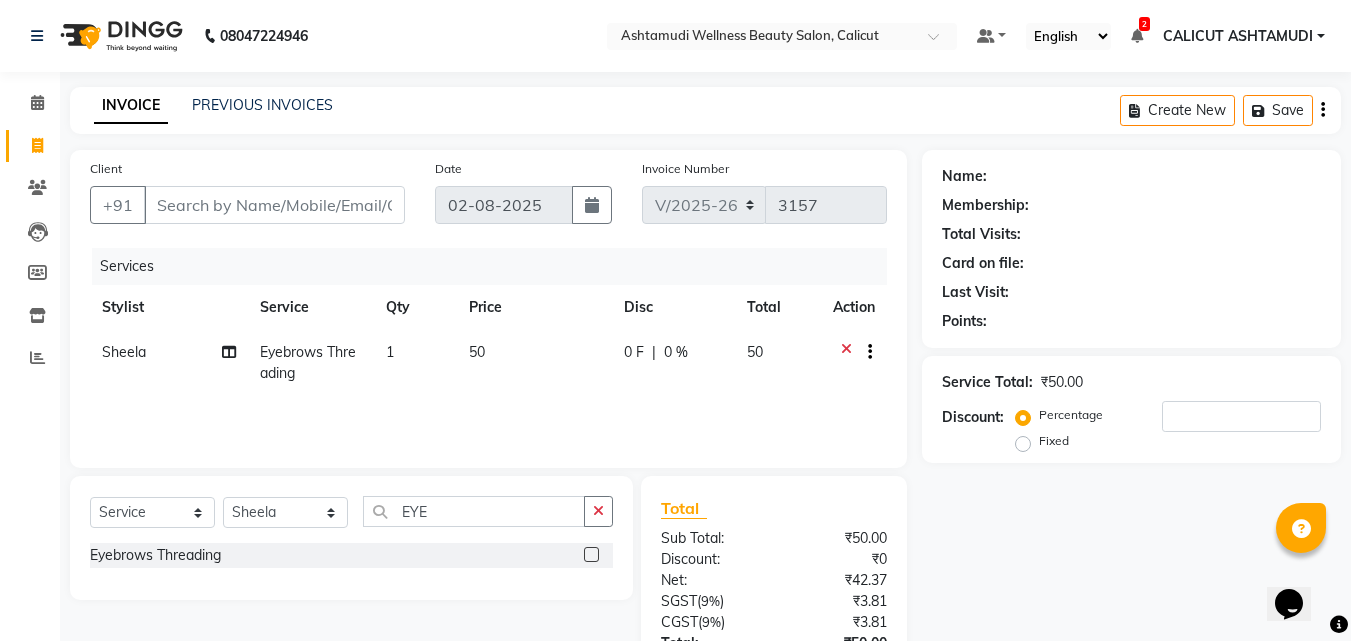 click on "1" 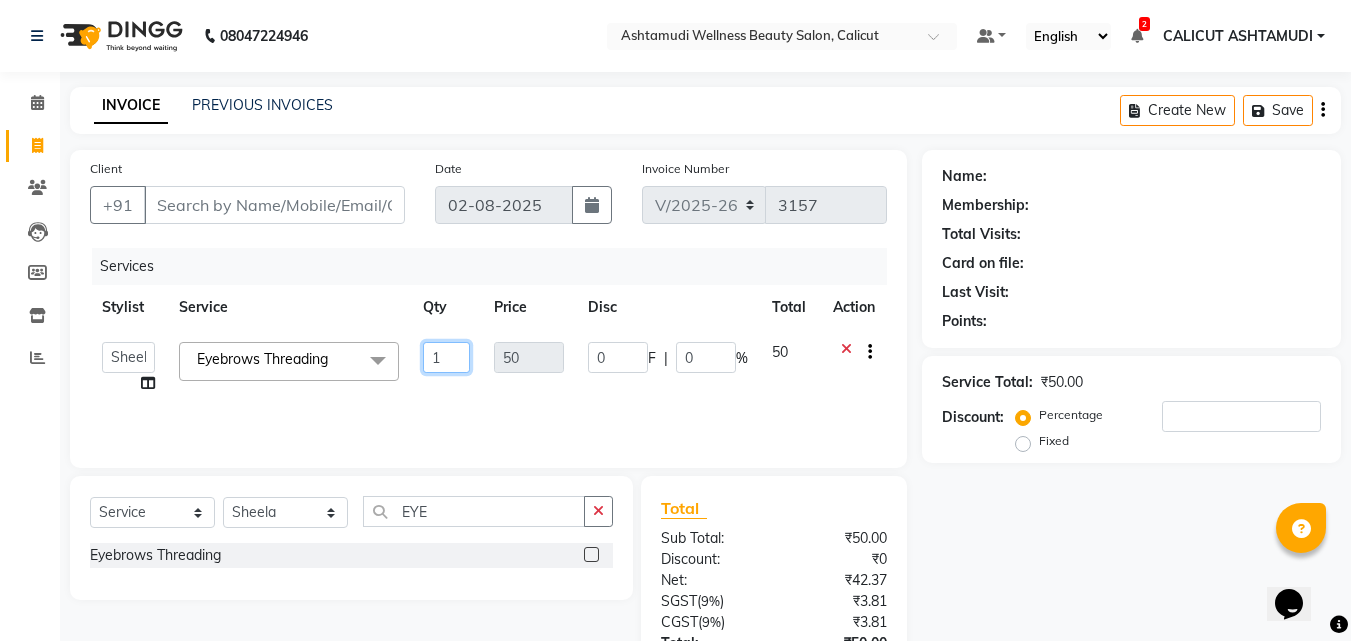 click on "1" 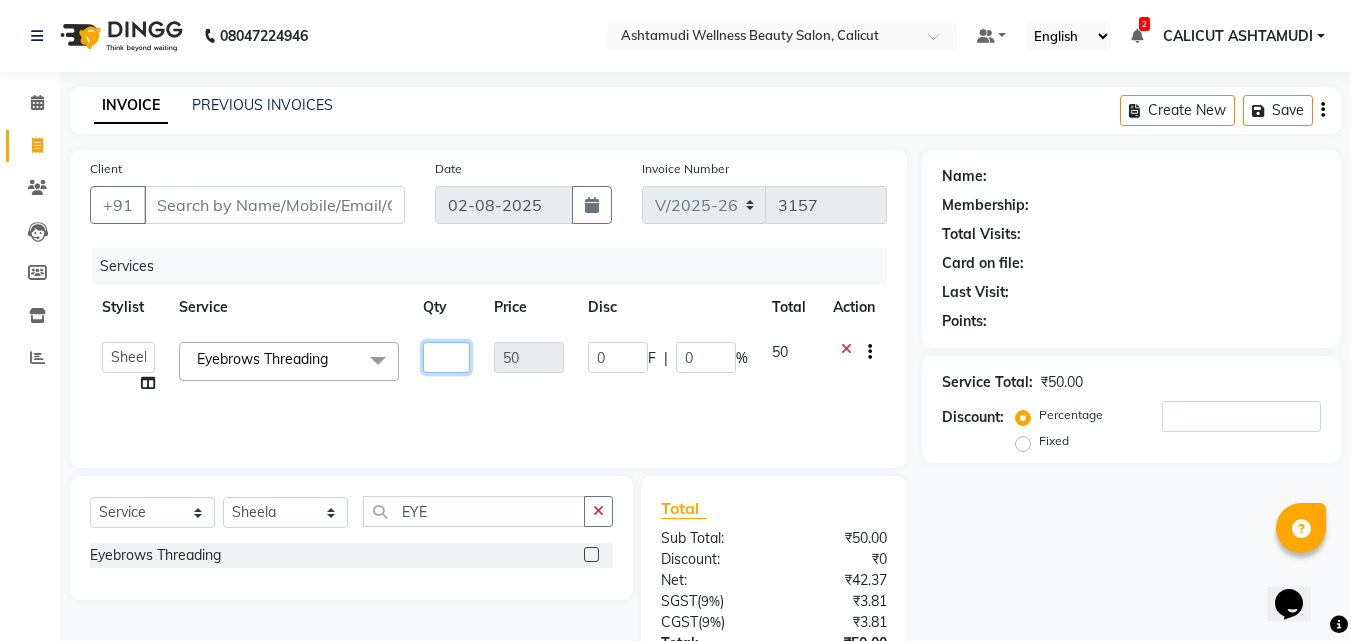 type on "2" 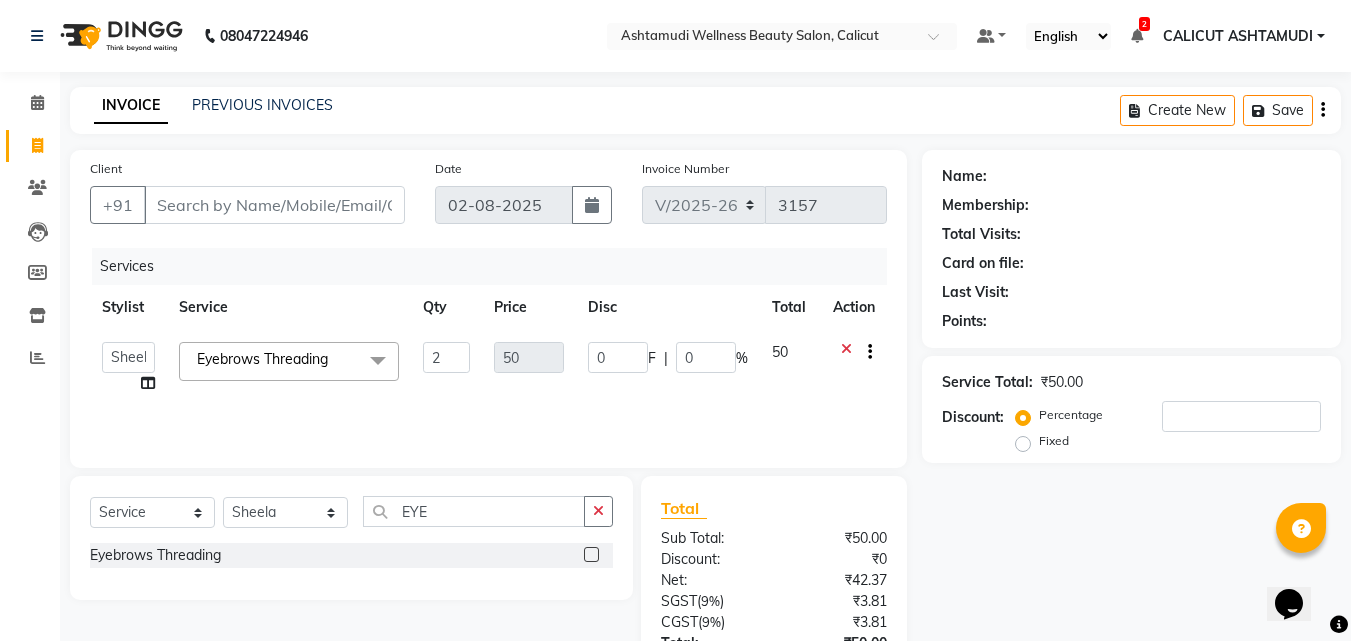 click on "Services Stylist Service Qty Price Disc Total Action  Amala George   AMBILI C   ANJANA DAS   ANKITHA   Arya   CALICUT ASHTAMUDI   FRANKLY	   GRACY   KRISHNA   Nitesh   Punam Gurung   Sewan ali   Sheela   SUHANA  SHABU   Titto  Eyebrows Threading  x Acne Facial Anti Acne Treatment Anti Ageing Facial Bridal Glow Facial De-Pigmentation Treatment Dermalite Fairness Facial Diamond Facial D-Tan Cleanup D-Tan Facial D-Tan Pack Fruit Facial Fyc Bamboo Charcoal Facial Fyc Bio Marine Facial Fyc Fruit Fusion Facial Fyc Luster Gold Facial Fyc Pure Vit-C Facial Fyc Red Wine Facial Gents Bridal Glow Facial Gents Dermalite Fairness Facial Gents Diamond Facial Gents D-Tan Cleanup Gents D-Tan Facial Gents Fruit Facial Gents Fyc Bamboo Charcoal Facial Gents Fyc Bio Marine Facial Gents Fyc Fruit Fusion Facial Gents Fyc Luster Gold Facial Gents Fyc Pure Vit C Facial Gents Fyc Red Wine Facial Gents Glovite Facial Gents Gold Facial Gents Hydra Brightening Facial Gents Hydra Facial Gents Hydramoist Facial Gents Normal Cleanup 2 50" 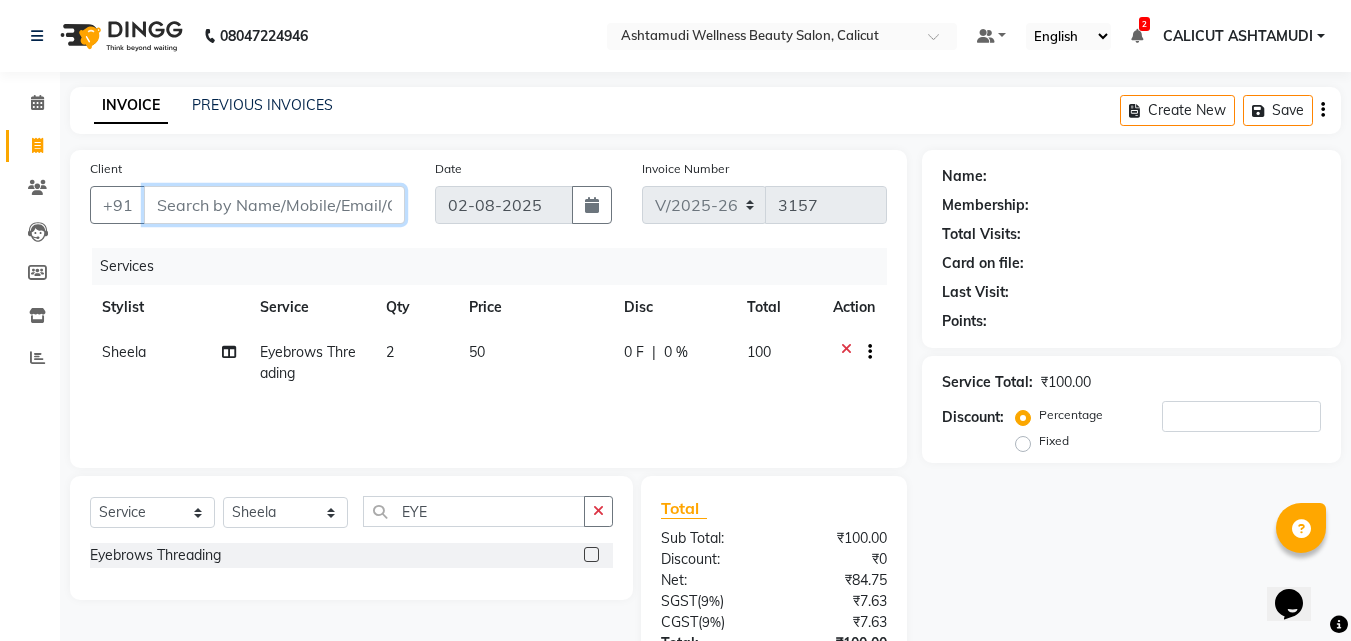 click on "Client" at bounding box center (274, 205) 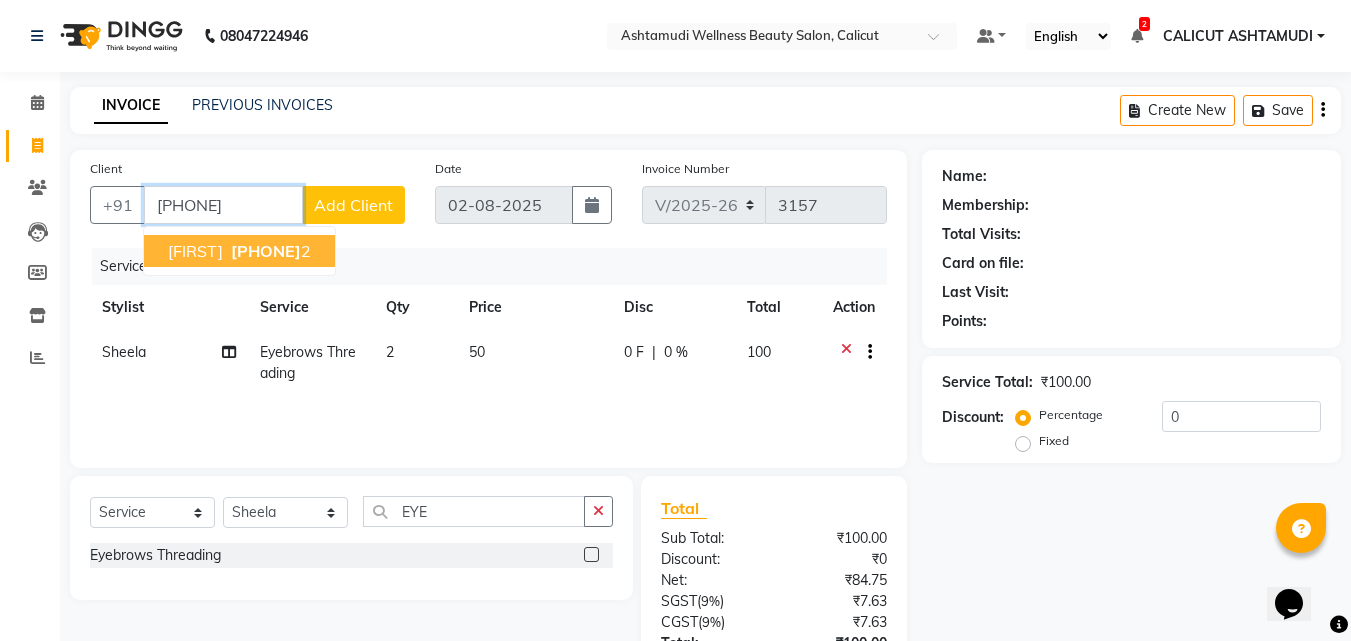 click on "Fridolin   730669758 2" at bounding box center (239, 251) 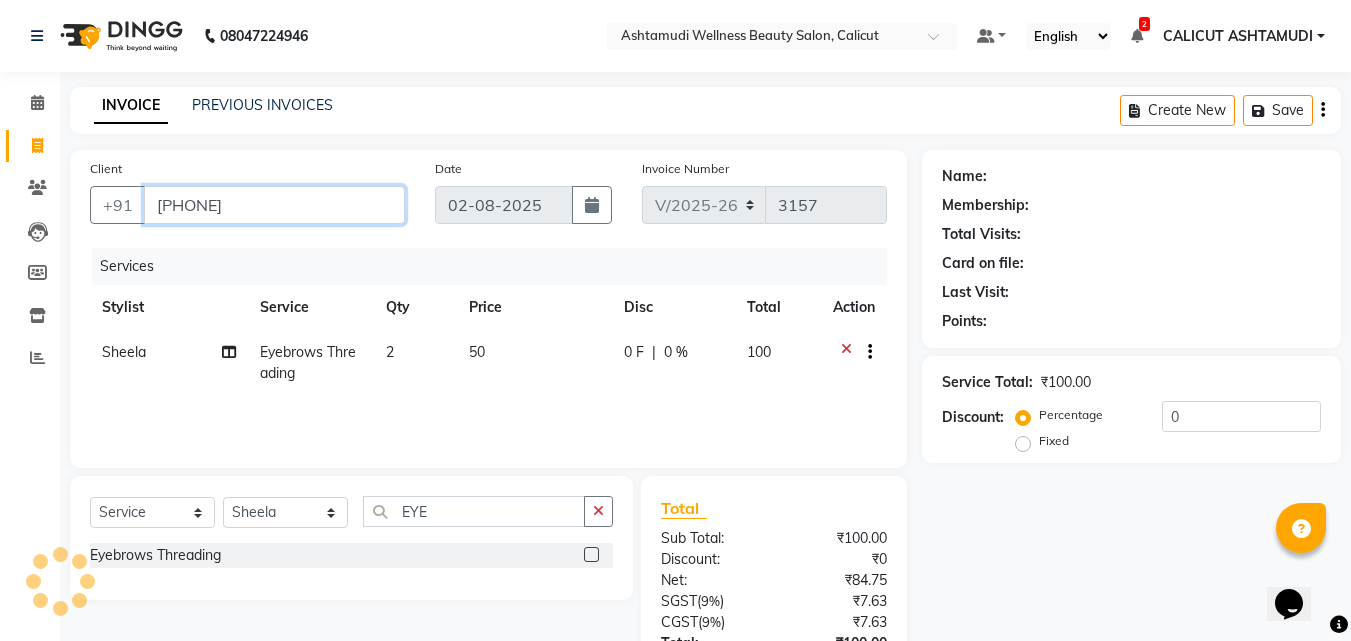 type on "7306697582" 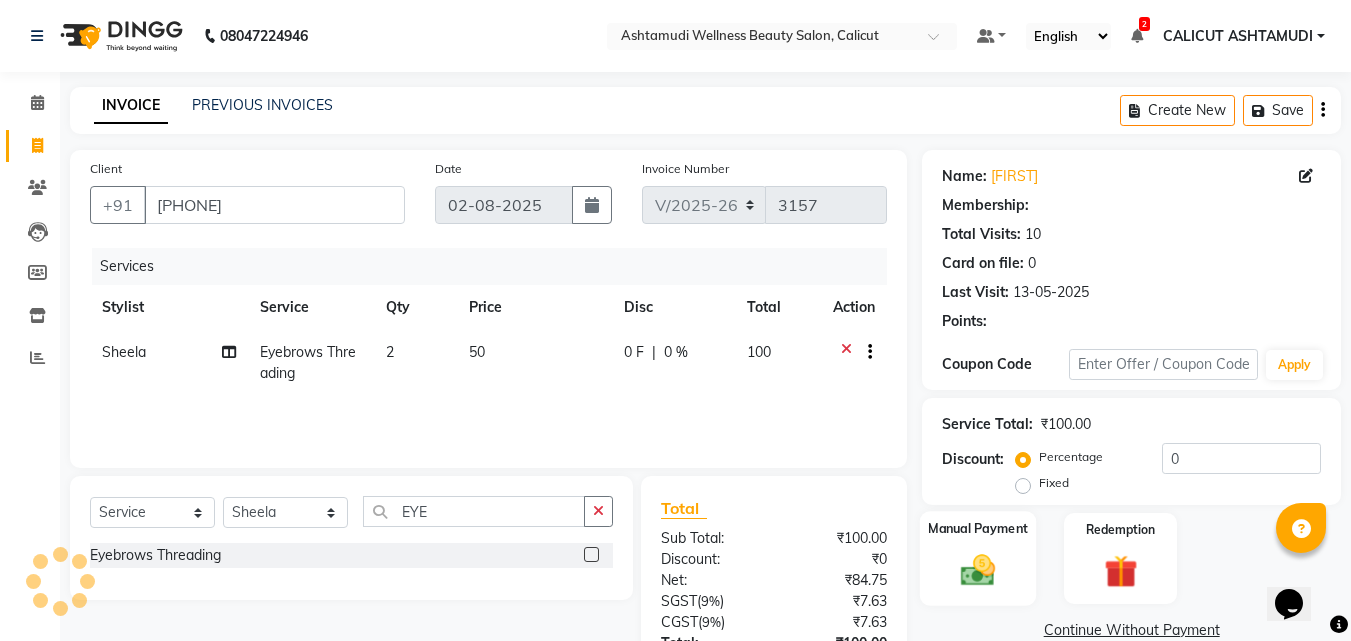 select on "1: Object" 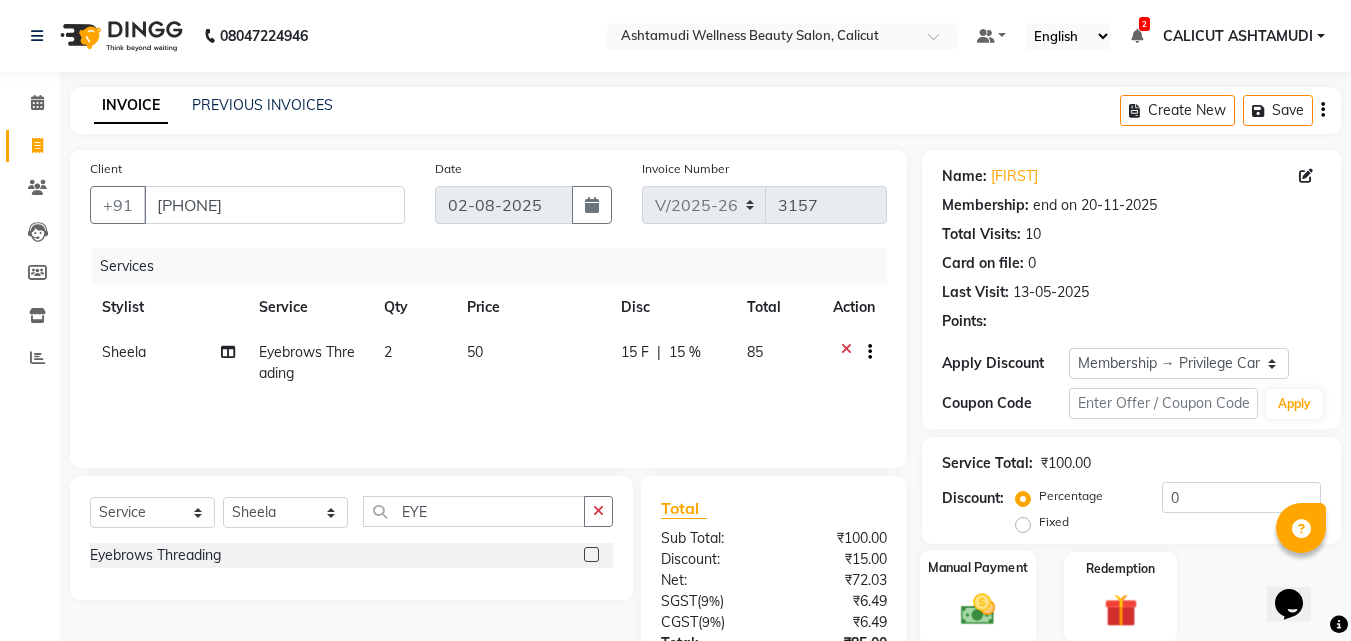 click on "Manual Payment" 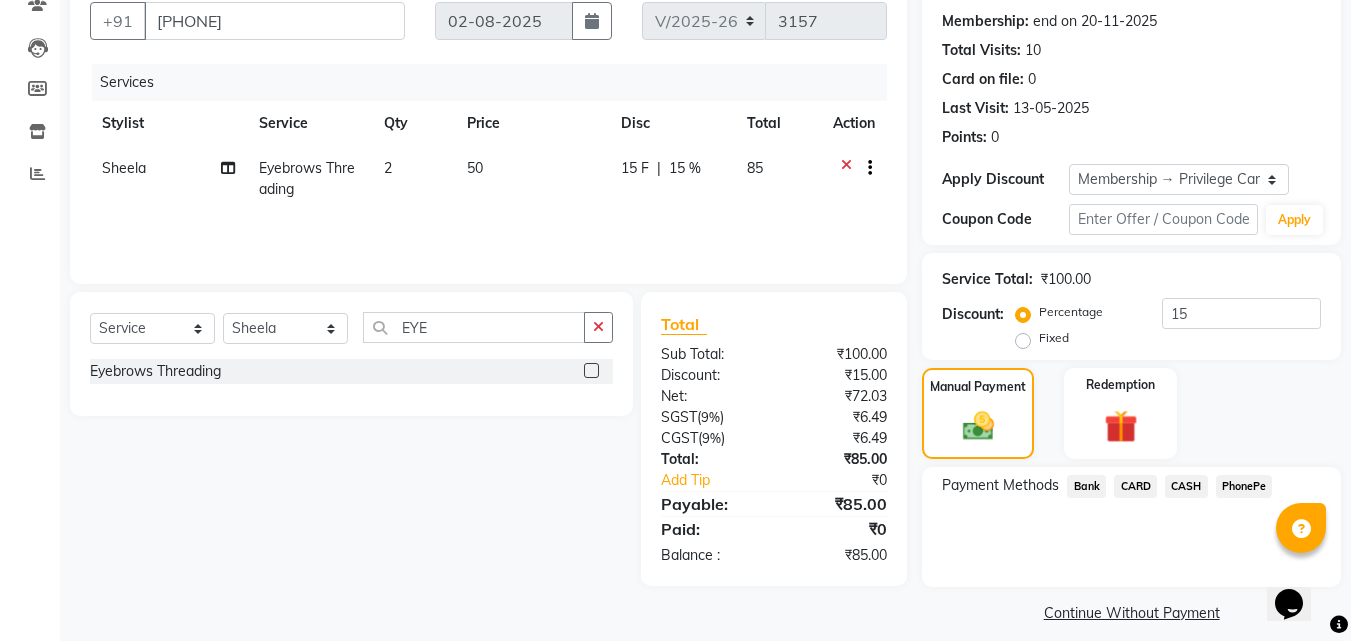 scroll, scrollTop: 201, scrollLeft: 0, axis: vertical 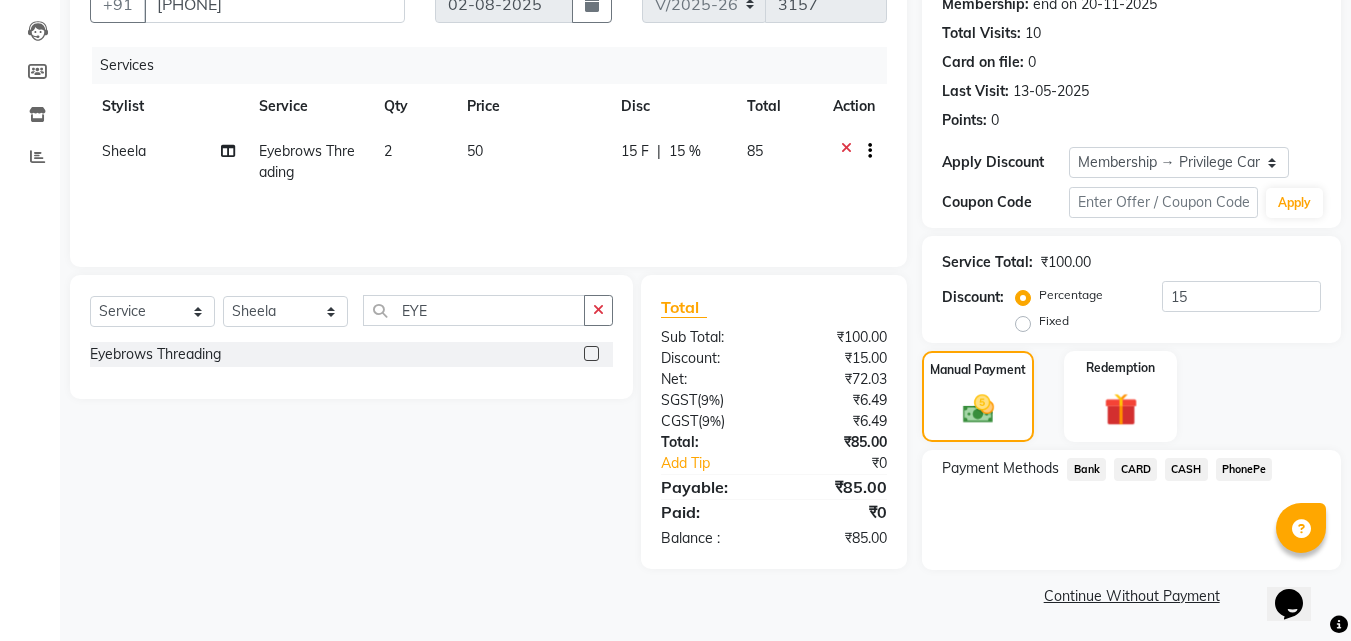 click on "PhonePe" 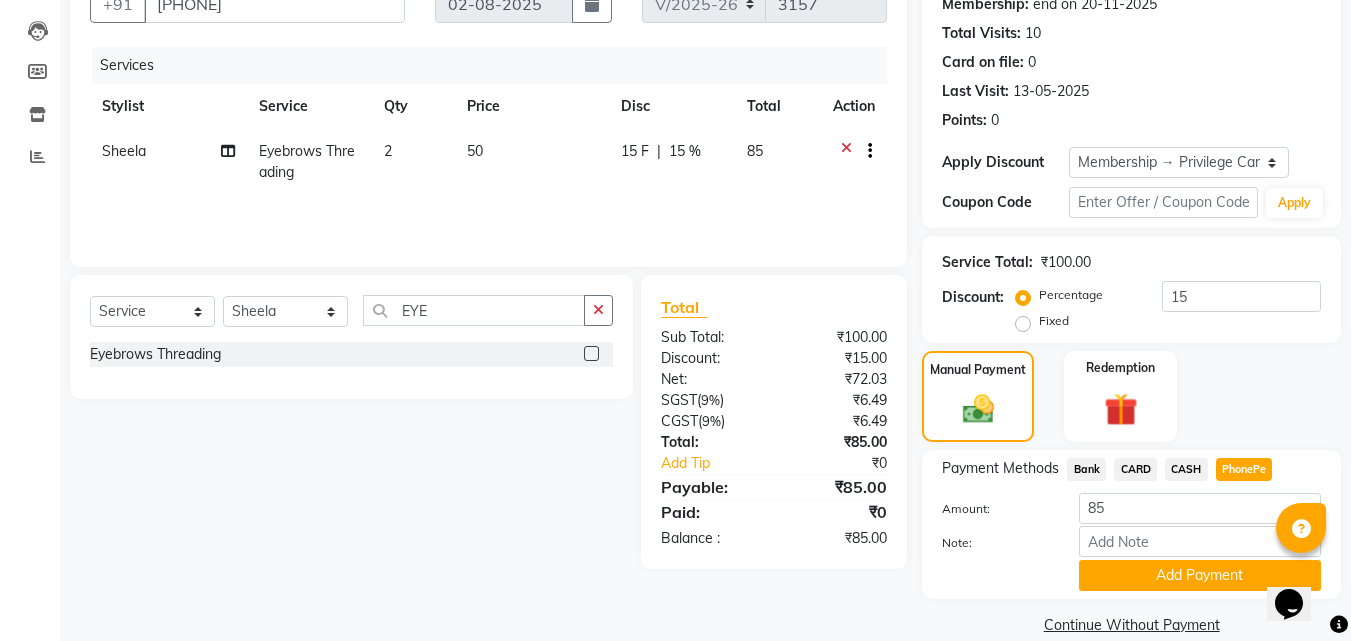 drag, startPoint x: 1236, startPoint y: 396, endPoint x: 1158, endPoint y: 514, distance: 141.44963 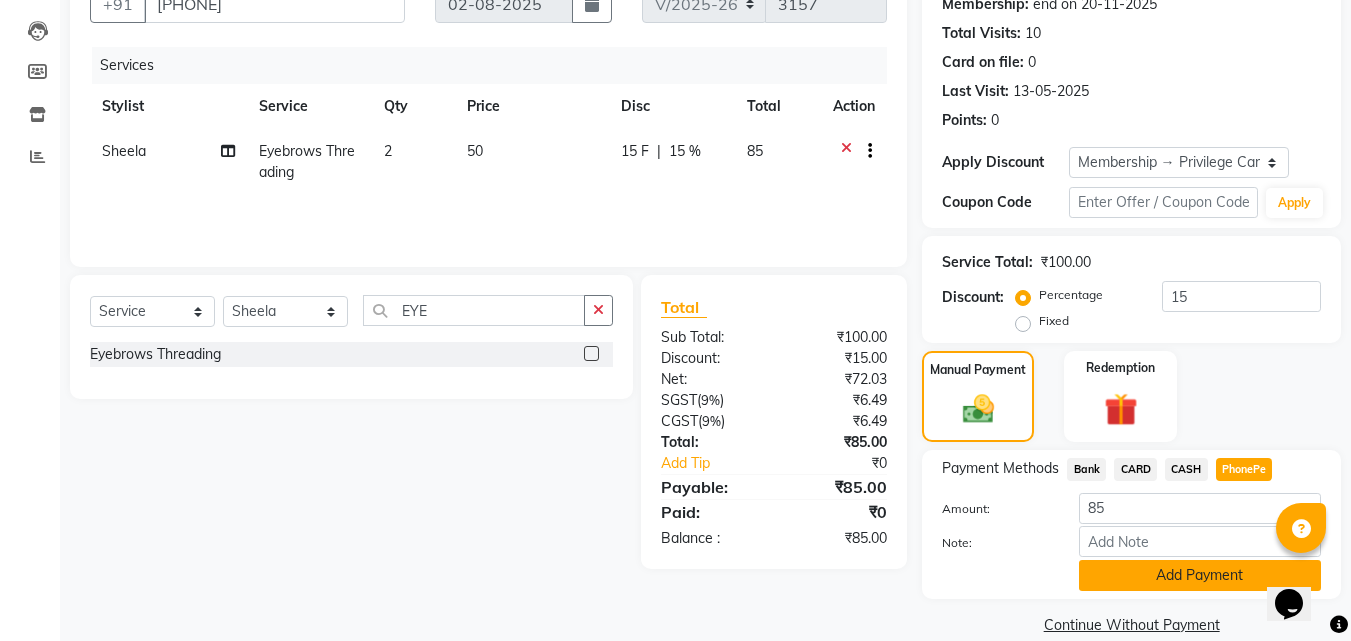 click on "Add Payment" 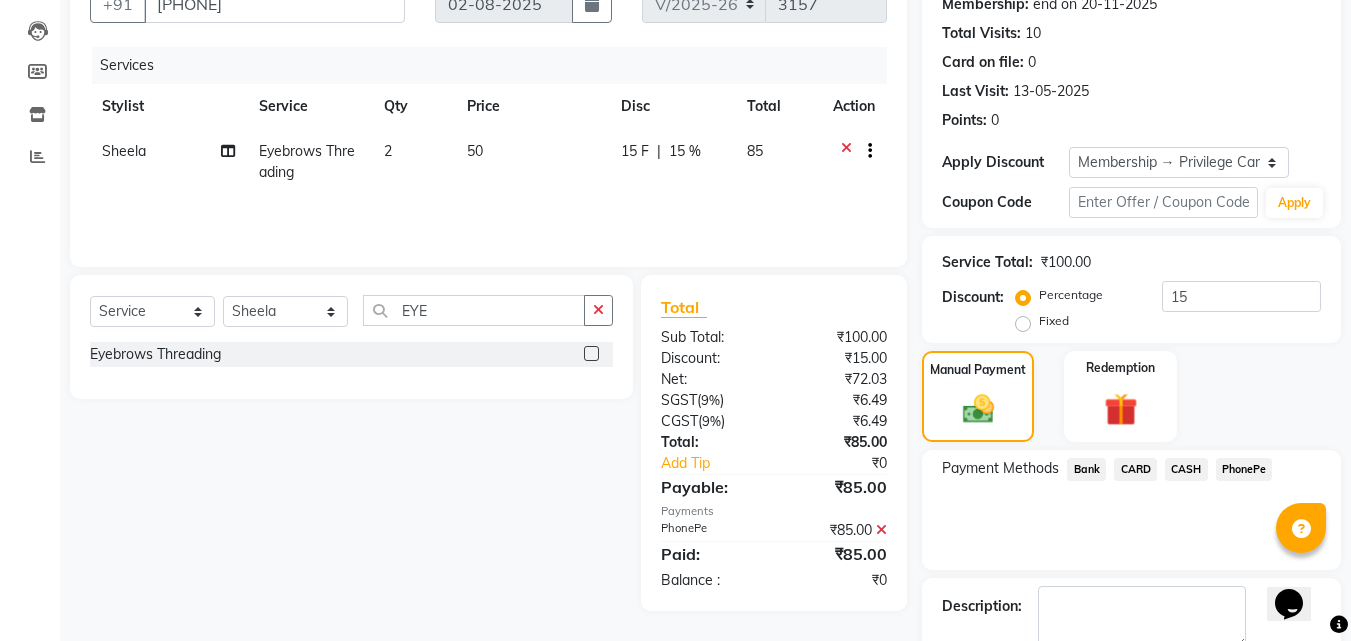 scroll, scrollTop: 314, scrollLeft: 0, axis: vertical 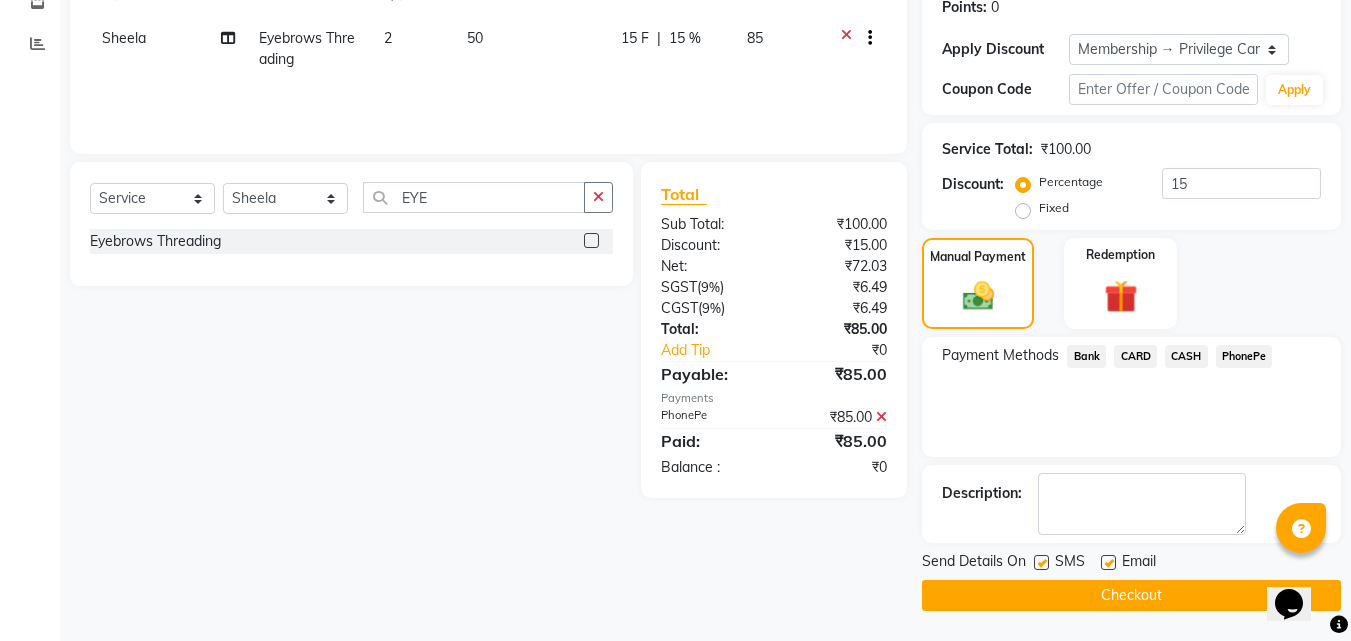 click on "Checkout" 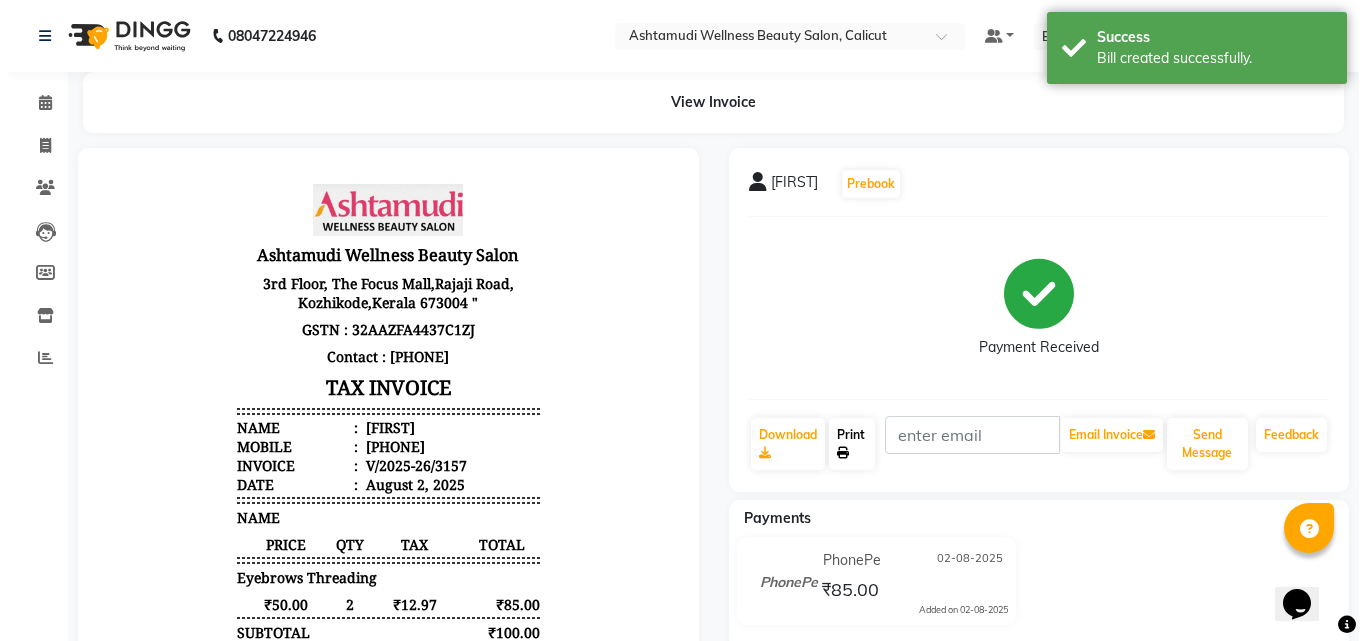 scroll, scrollTop: 0, scrollLeft: 0, axis: both 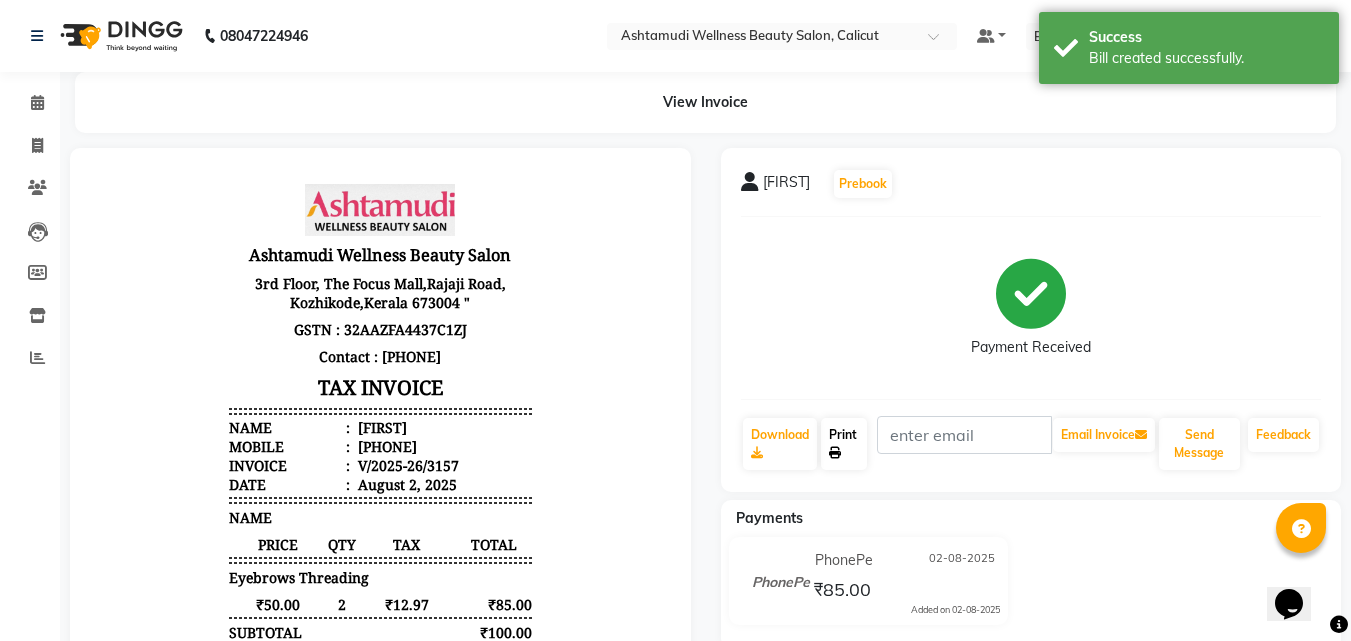 click on "Print" 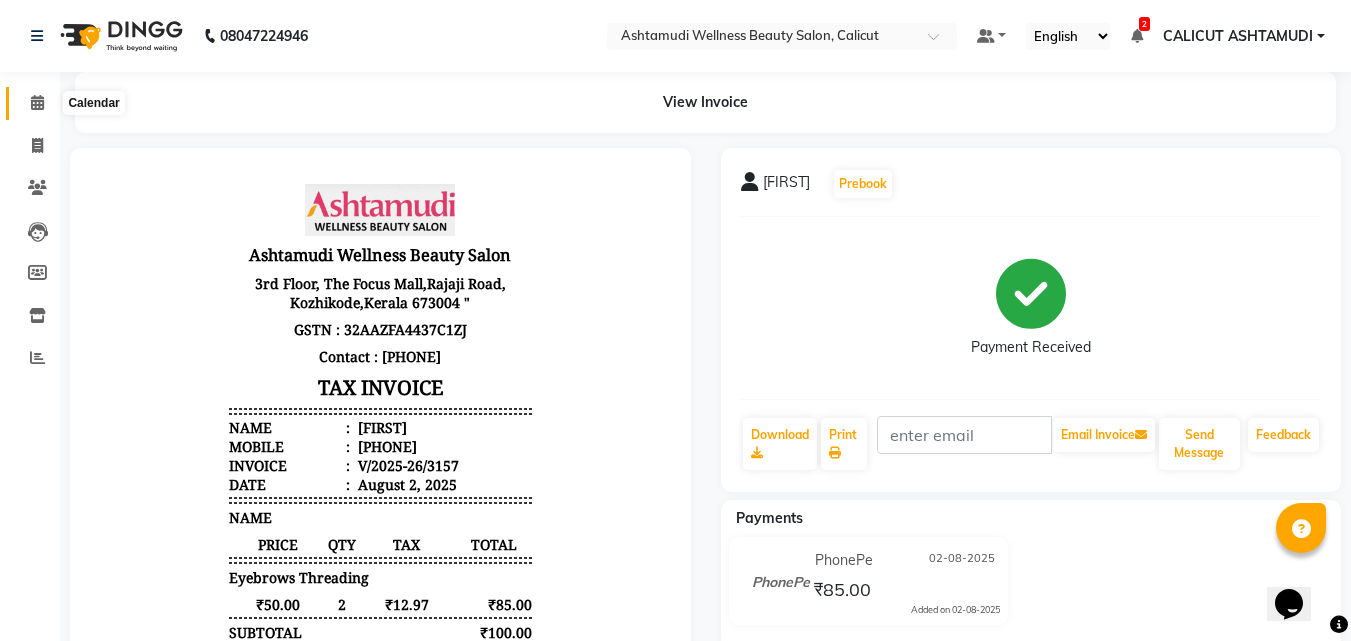 click 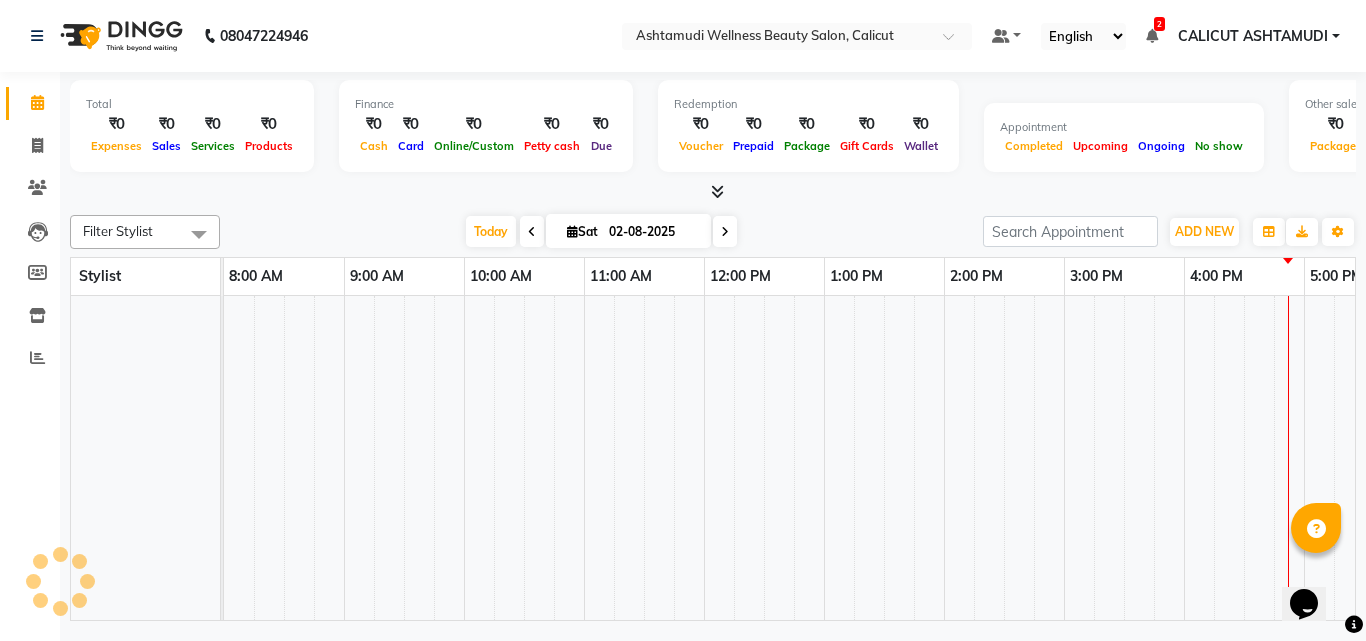 click 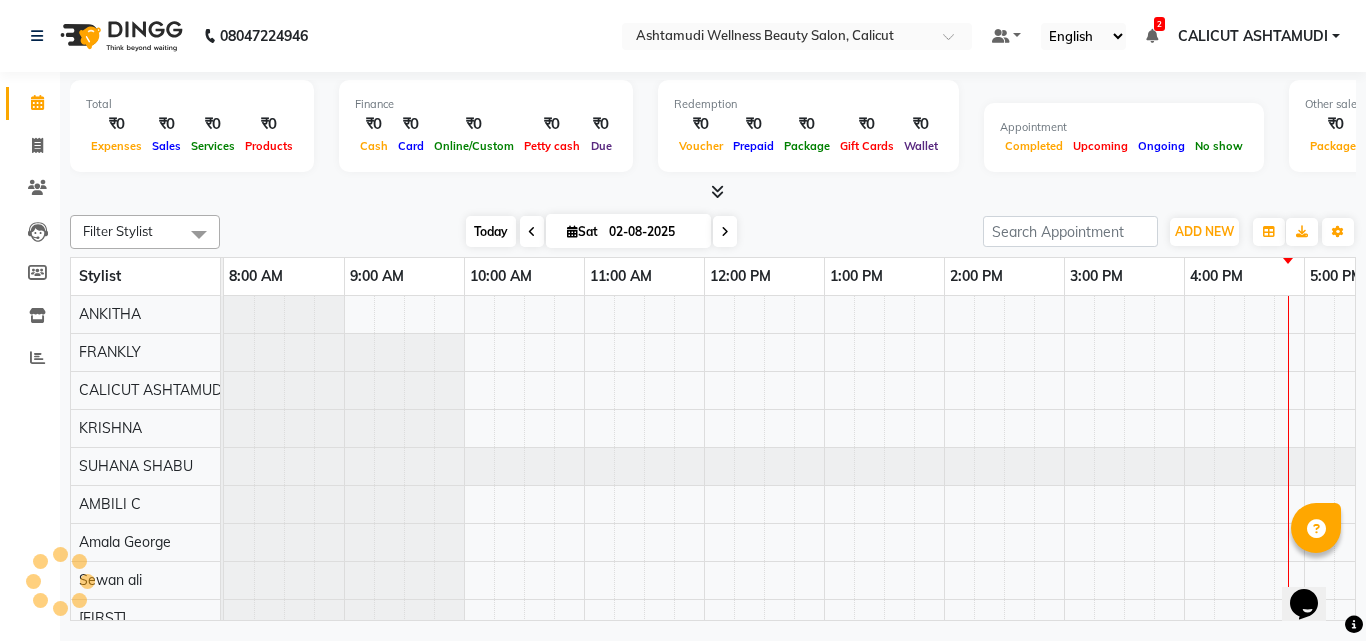 scroll, scrollTop: 0, scrollLeft: 0, axis: both 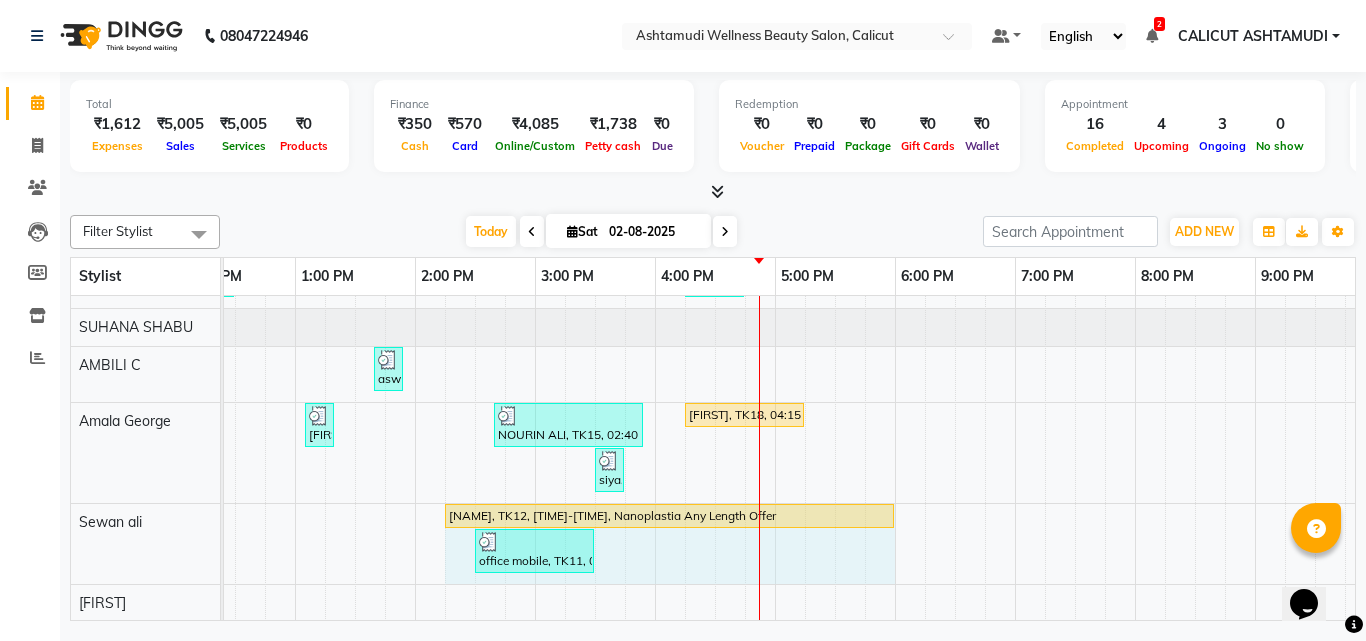 drag, startPoint x: 802, startPoint y: 515, endPoint x: 877, endPoint y: 522, distance: 75.32596 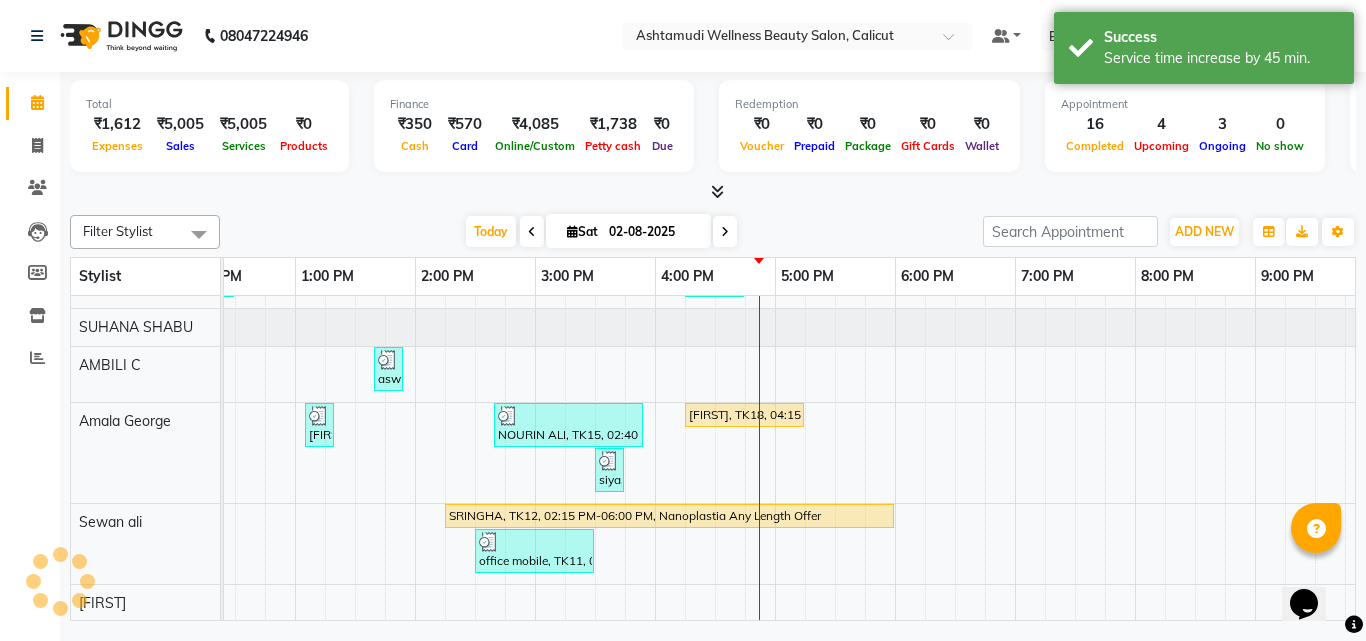 click on "Today  Sat 02-08-2025" at bounding box center [601, 232] 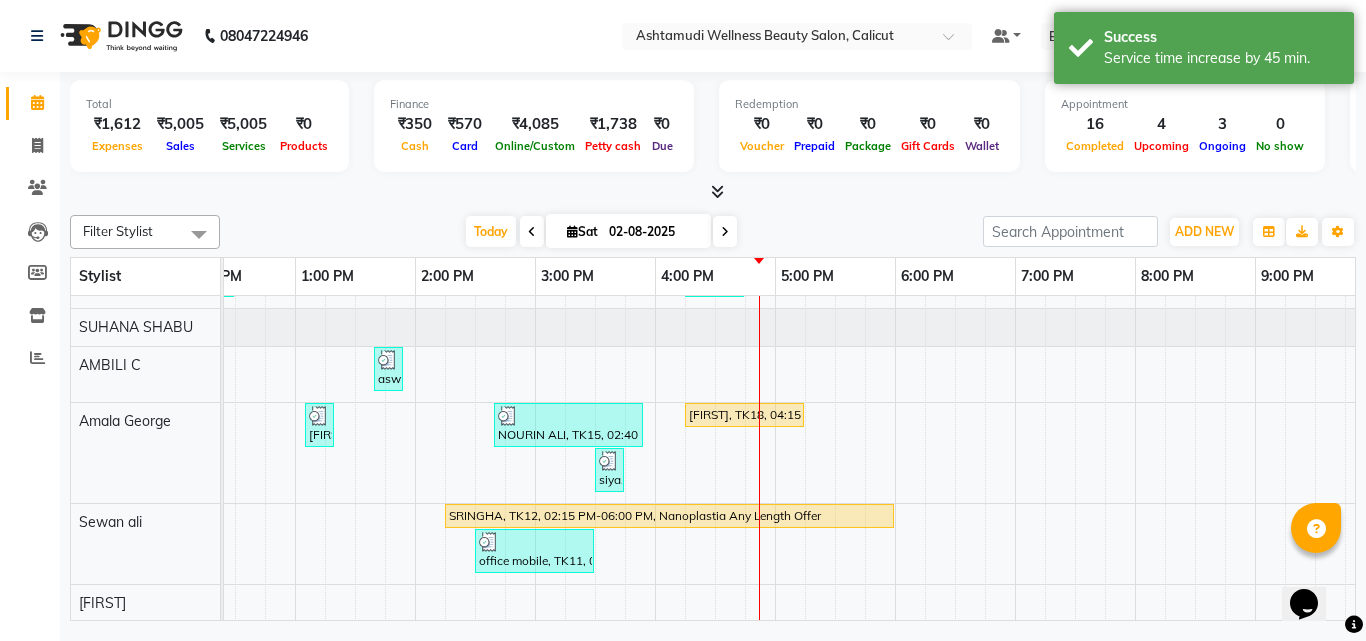scroll, scrollTop: 0, scrollLeft: 409, axis: horizontal 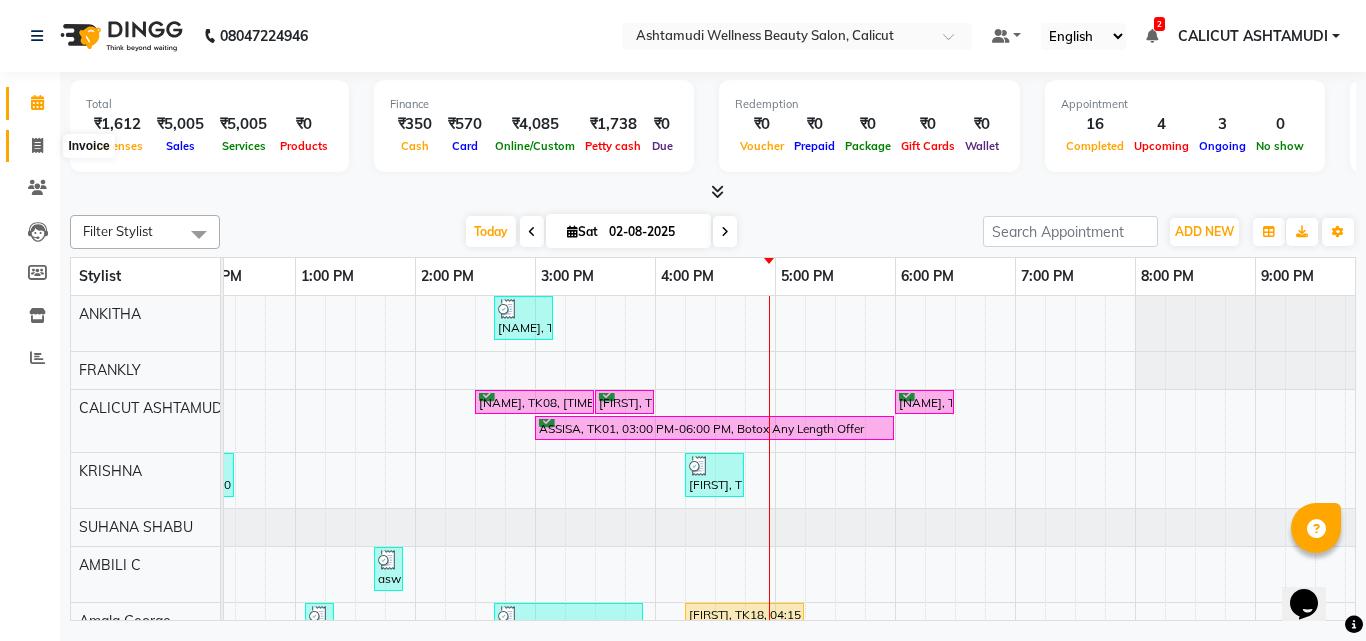 click 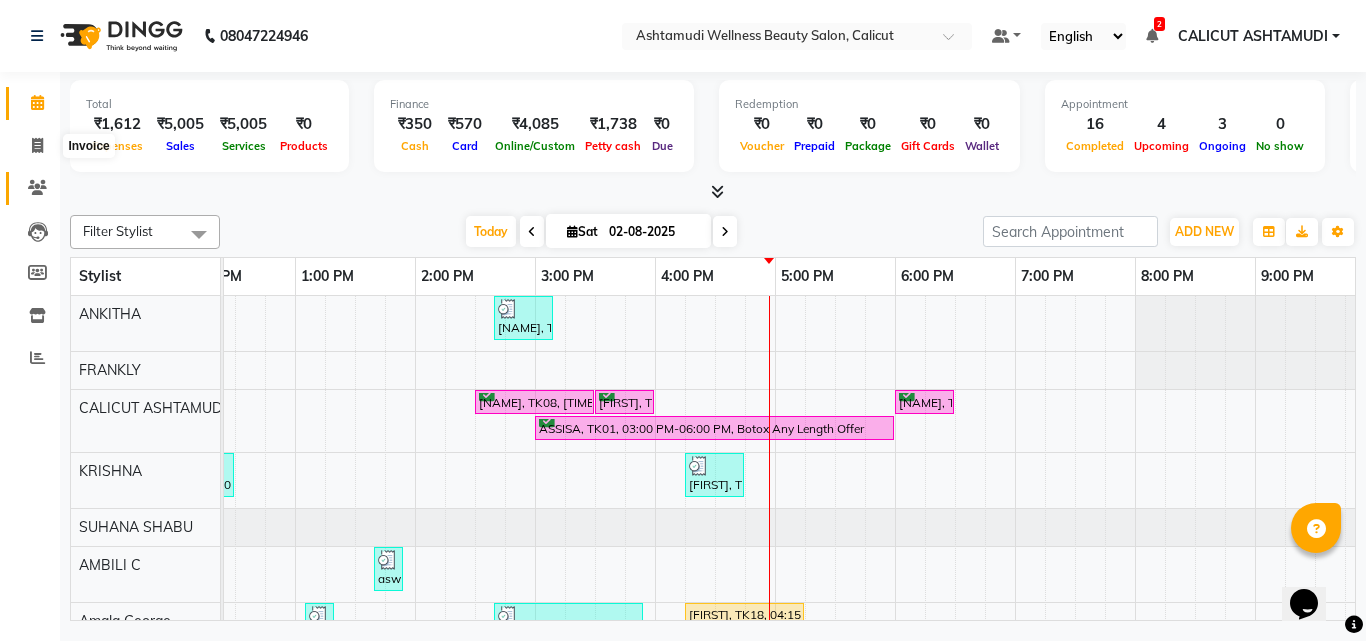select on "service" 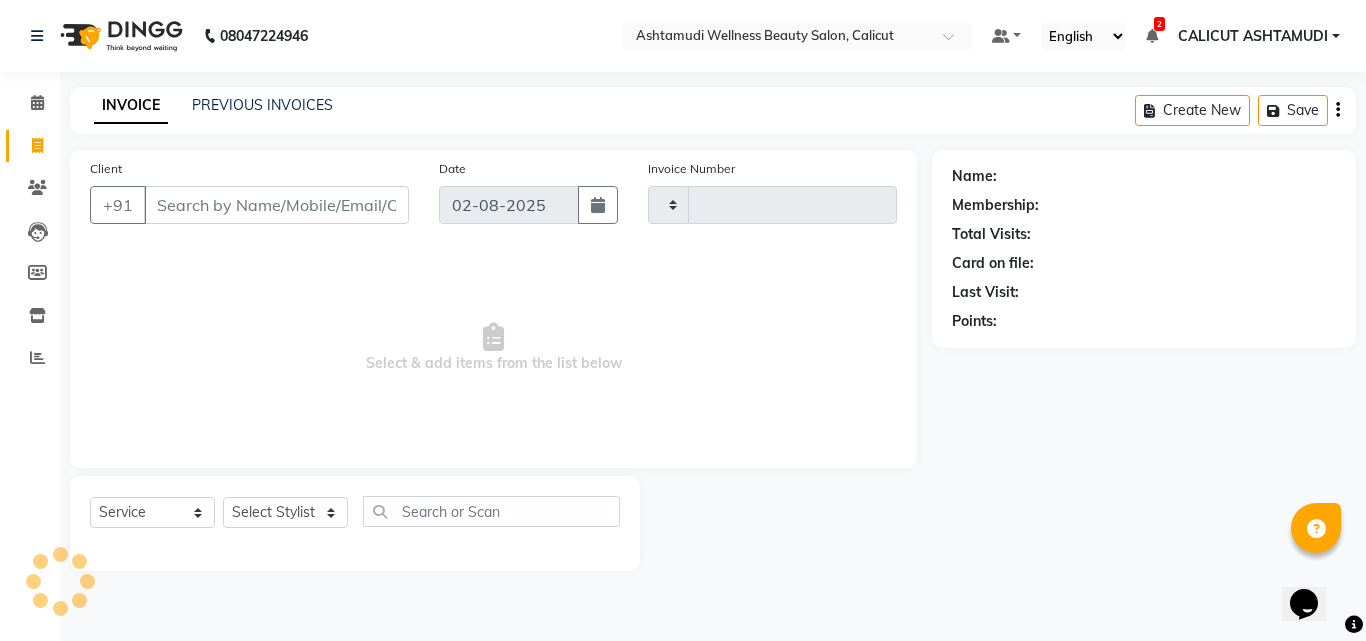 type on "3158" 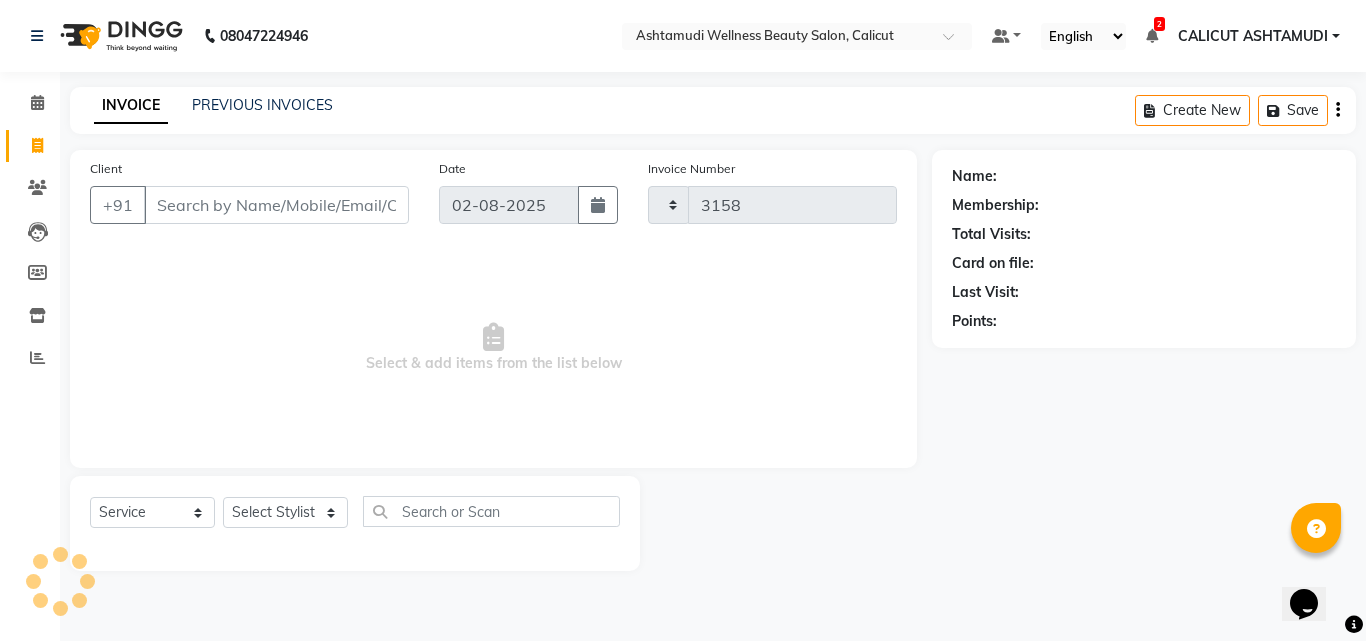 select on "4630" 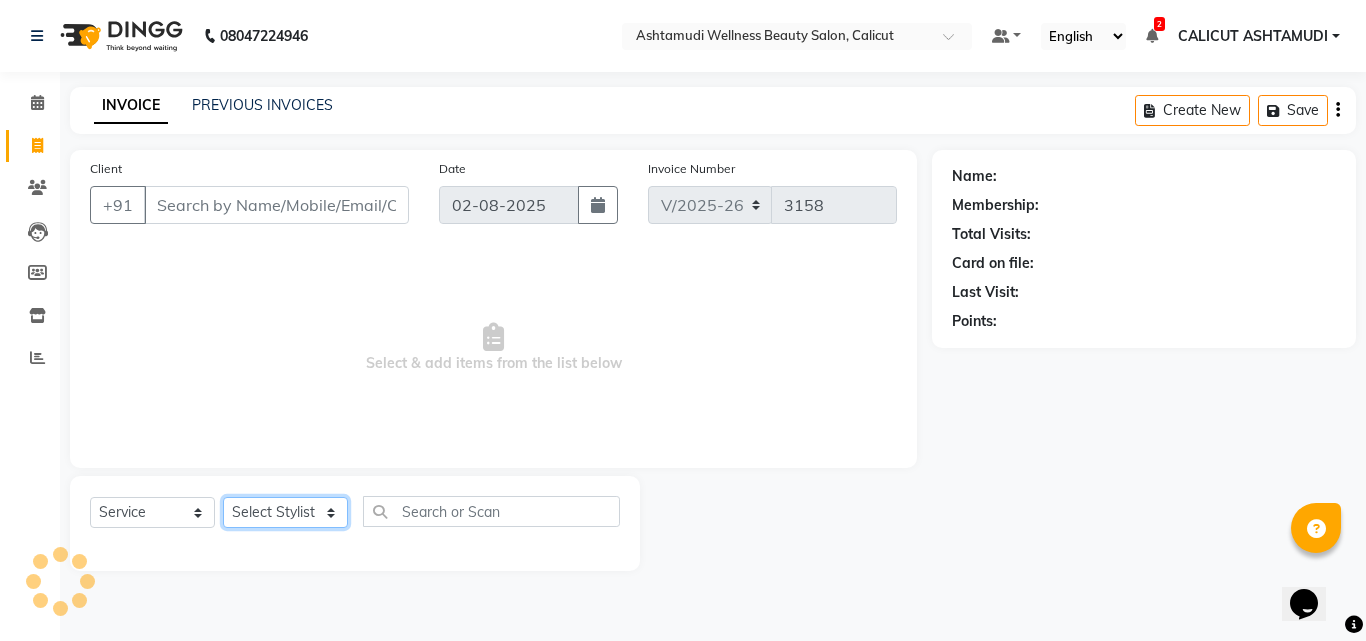 click on "Select Stylist" 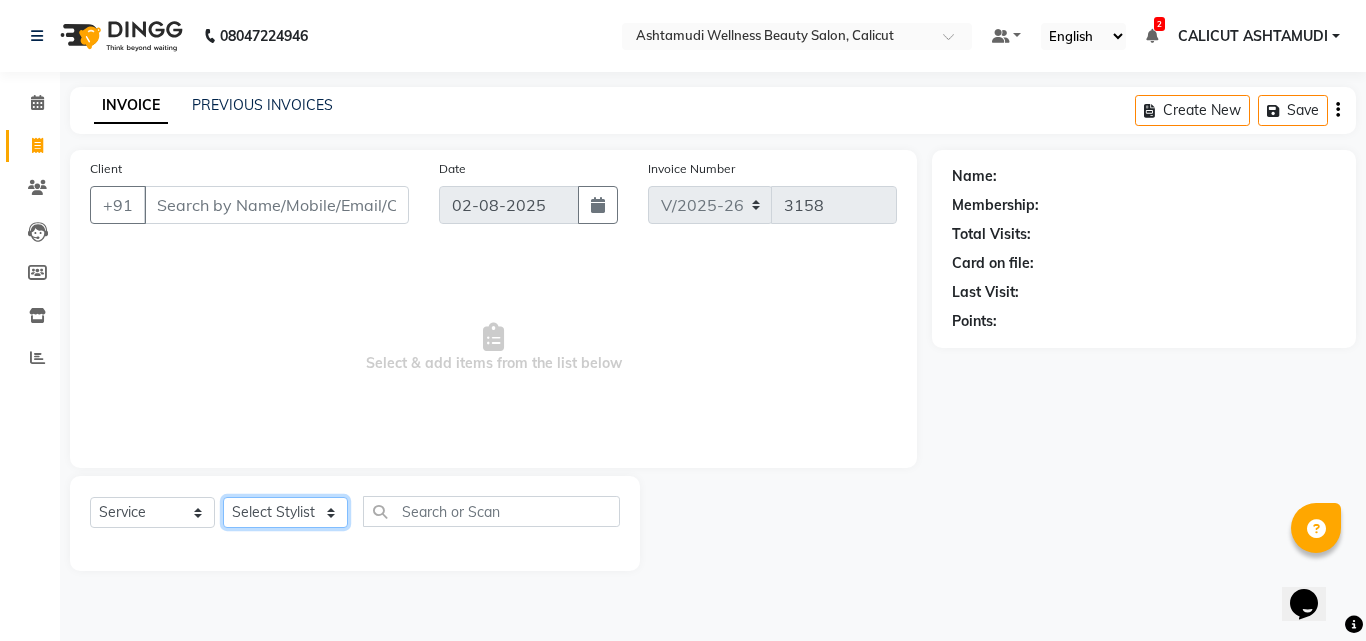select on "49528" 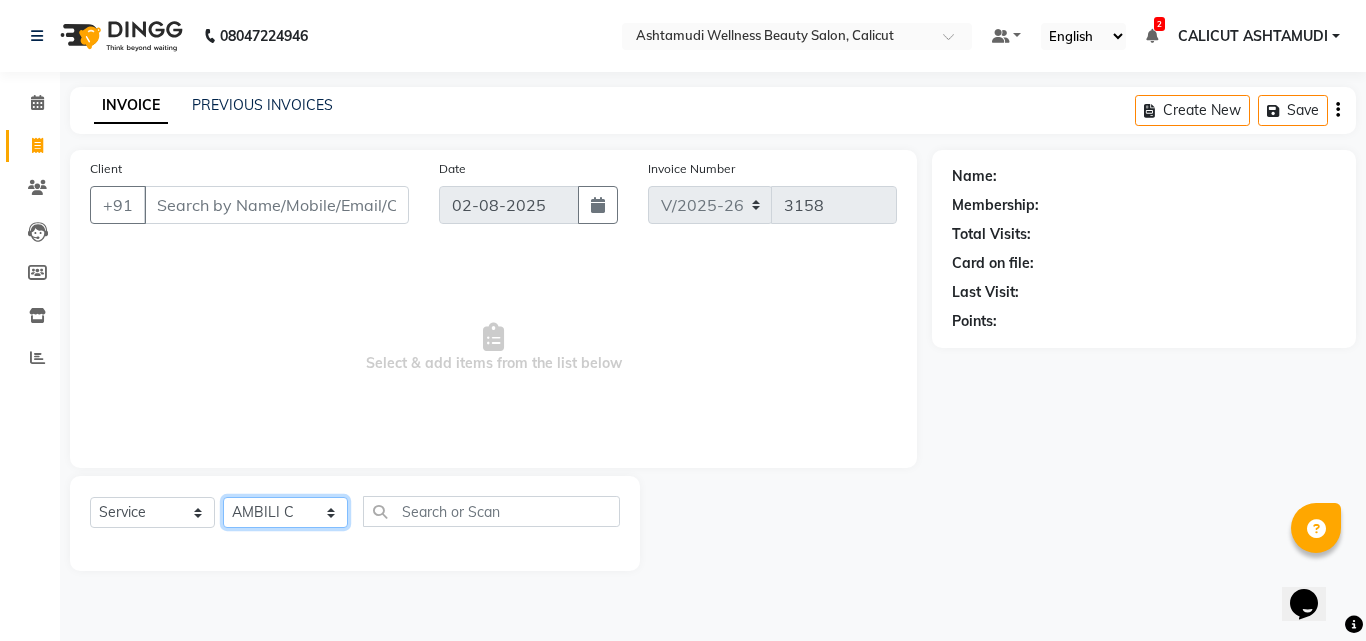 click on "Select Stylist Amala George AMBILI C ANJANA DAS ANKITHA Arya CALICUT ASHTAMUDI FRANKLY	 GRACY KRISHNA Nitesh Punam Gurung Sewan ali Sheela SUHANA  SHABU Titto" 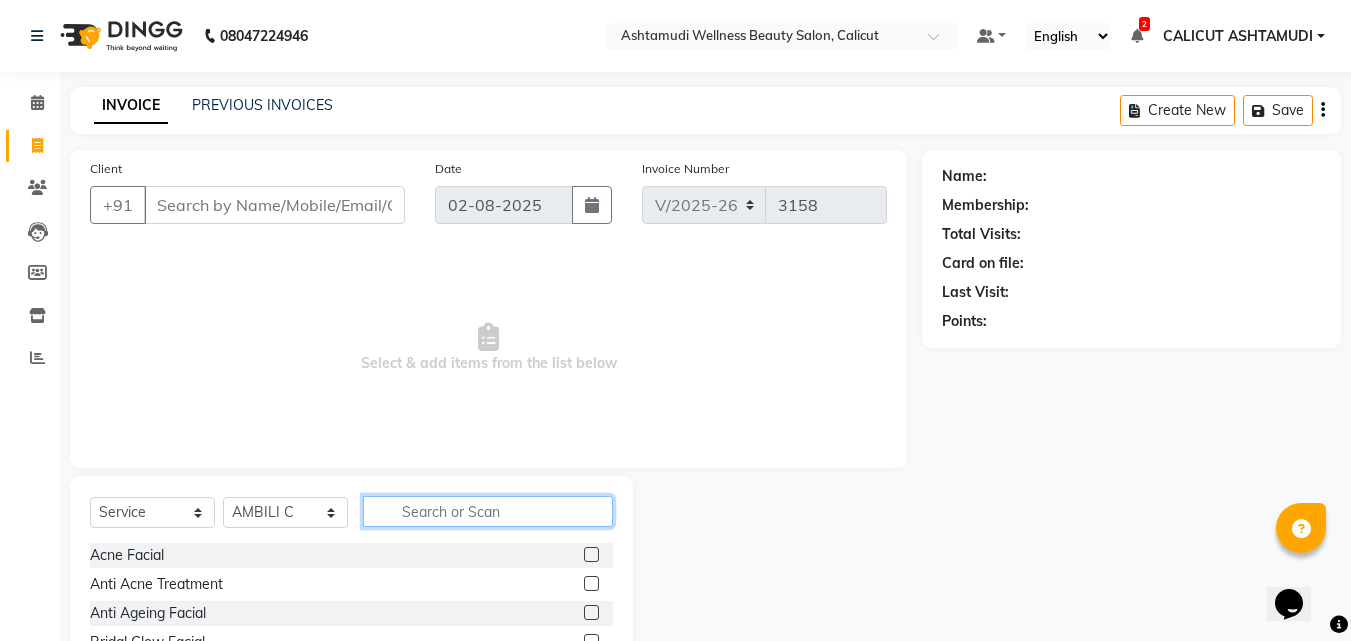 click 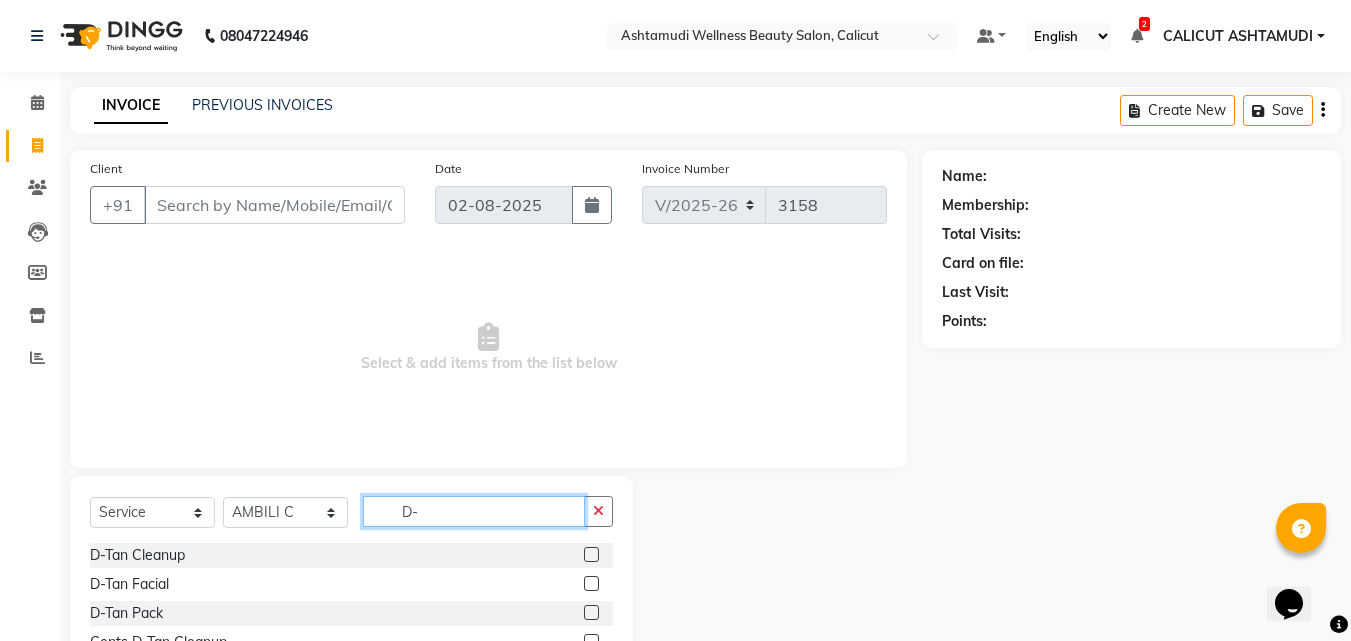 type on "D-" 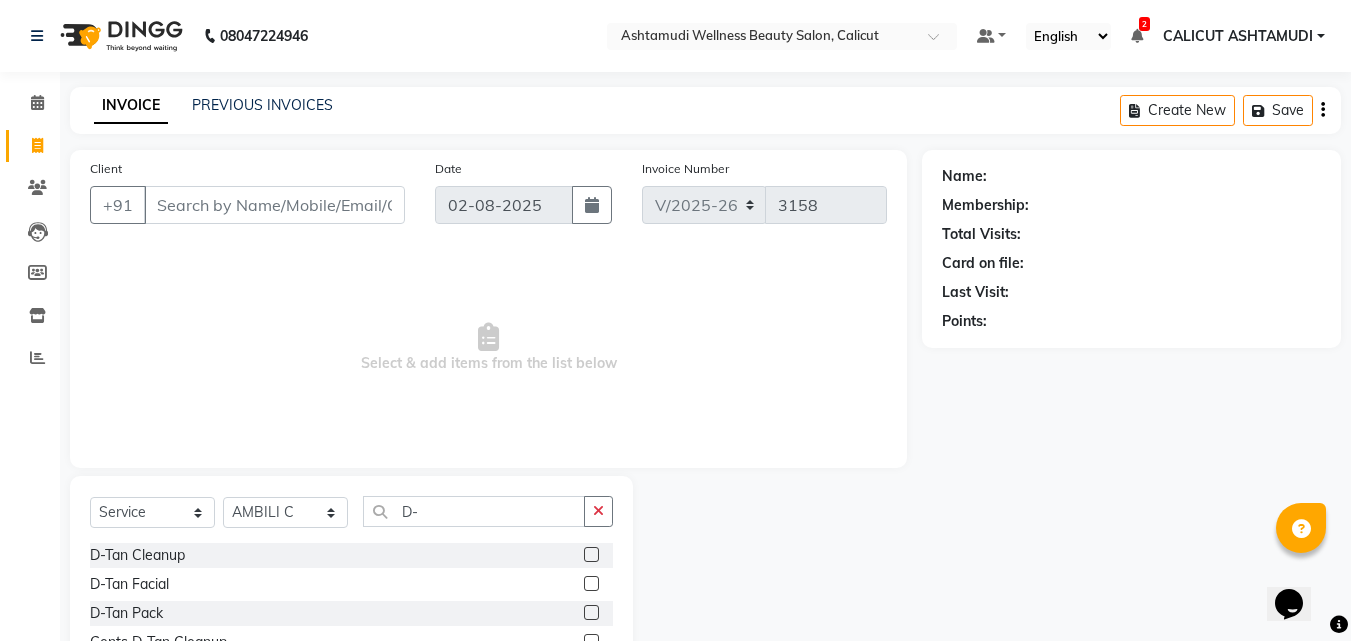 click 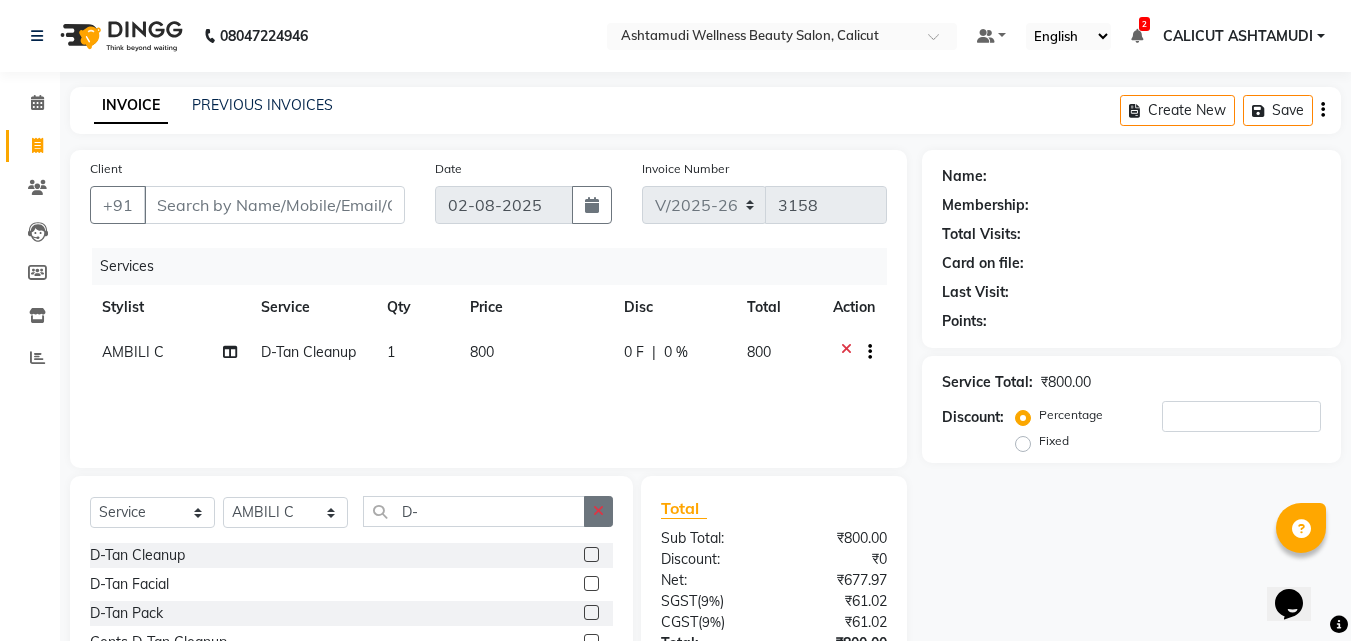 checkbox on "false" 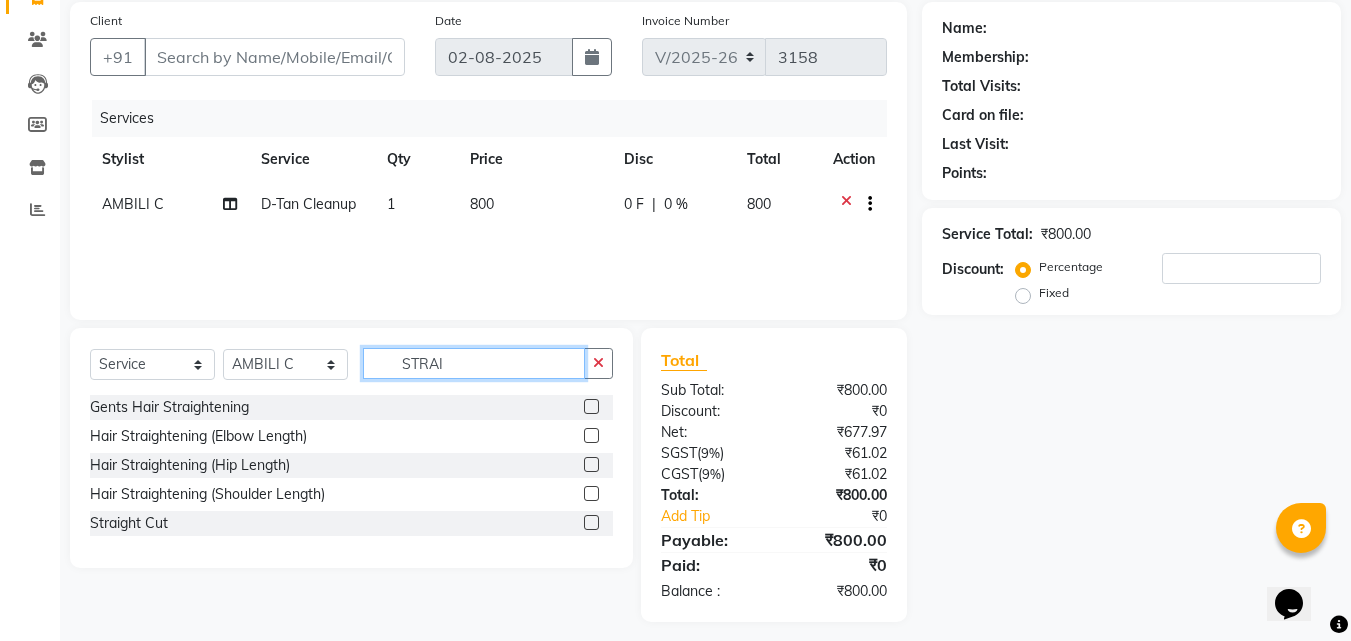 scroll, scrollTop: 159, scrollLeft: 0, axis: vertical 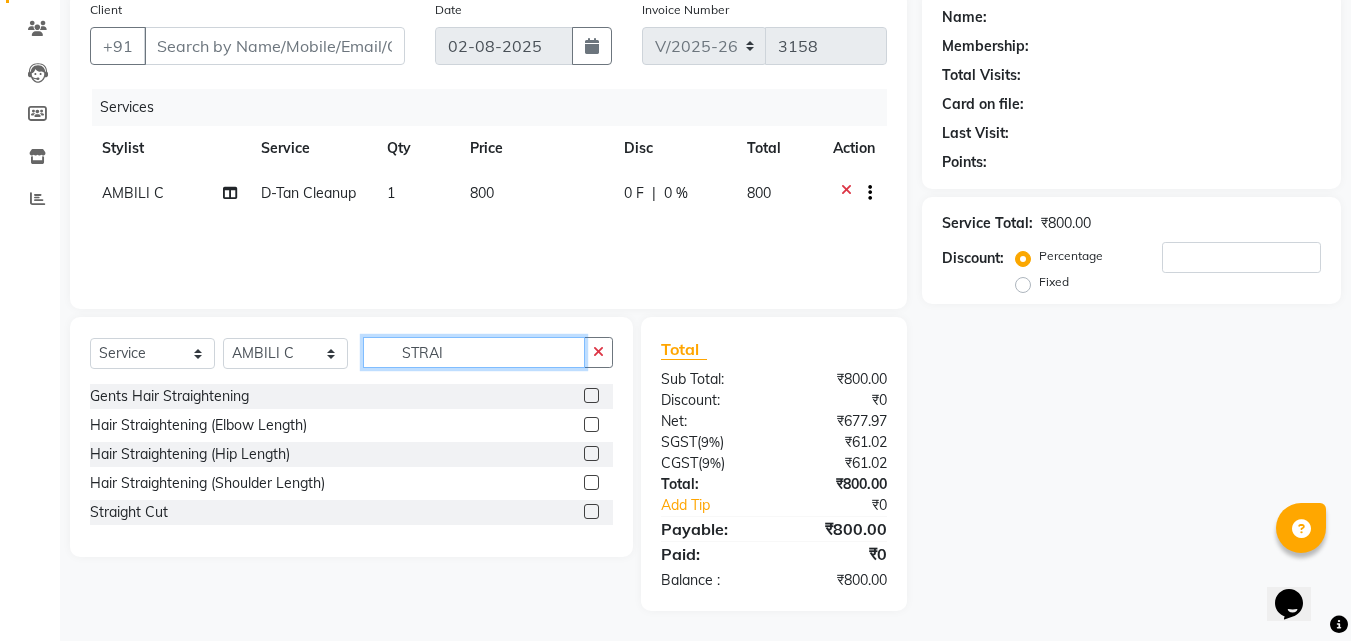 type on "STRAI" 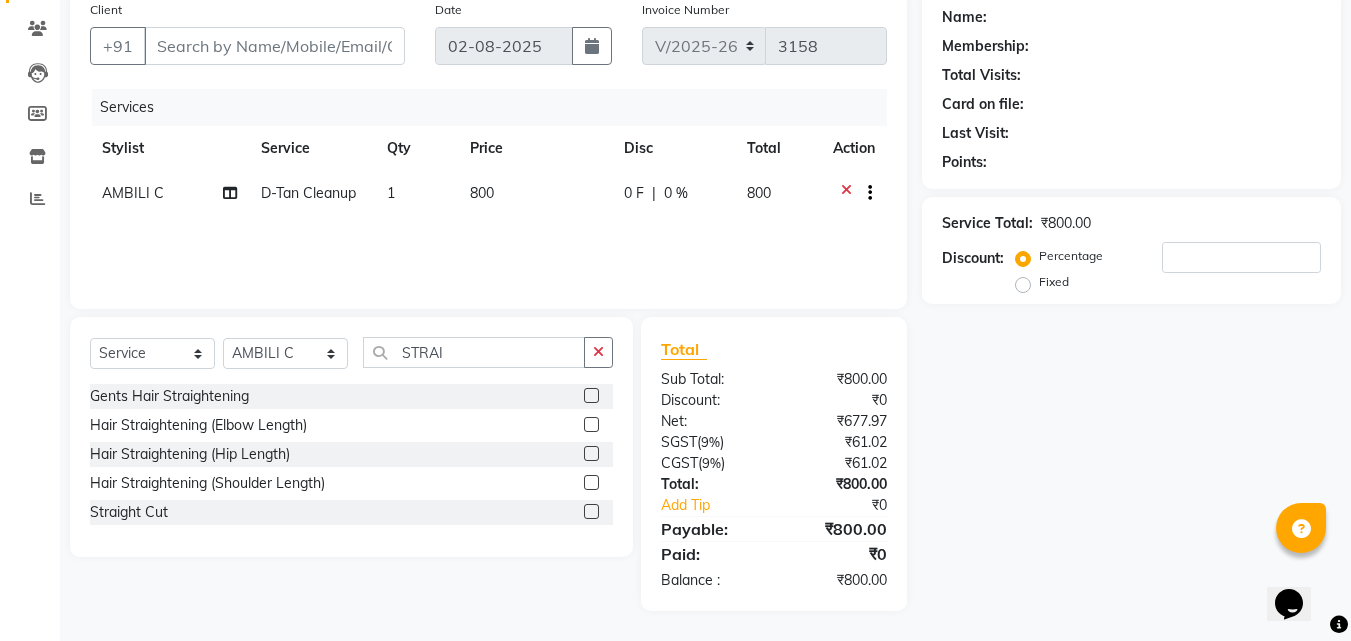 click 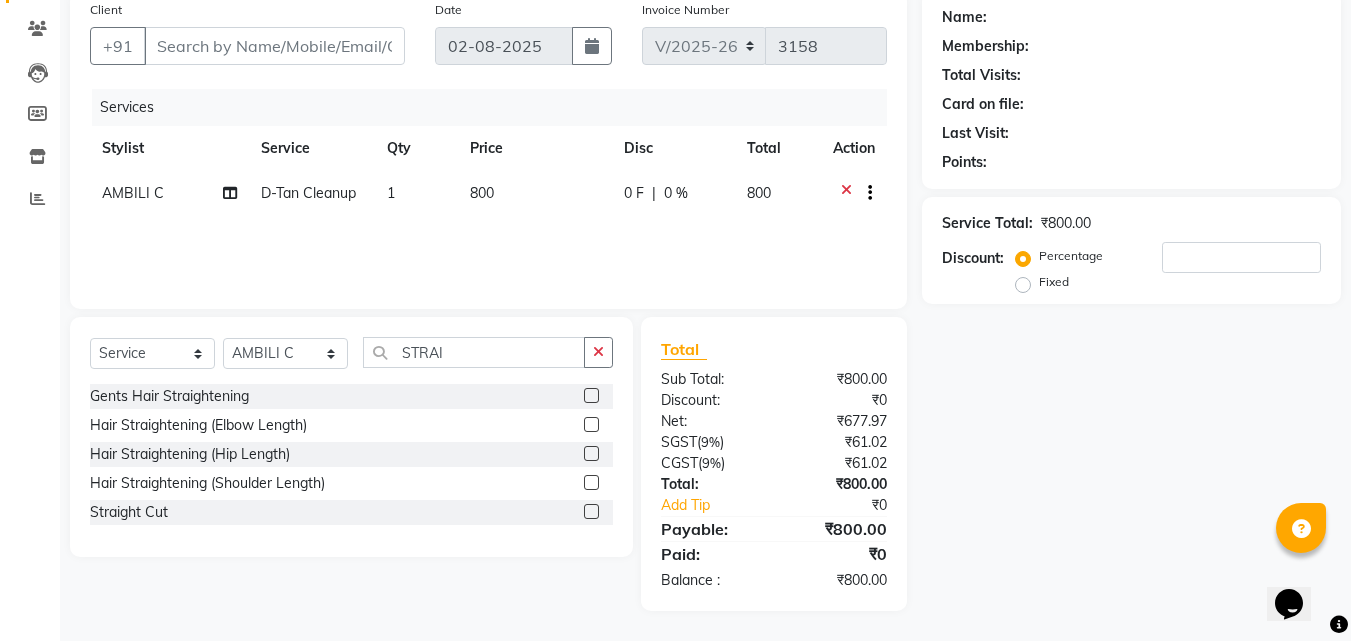 click 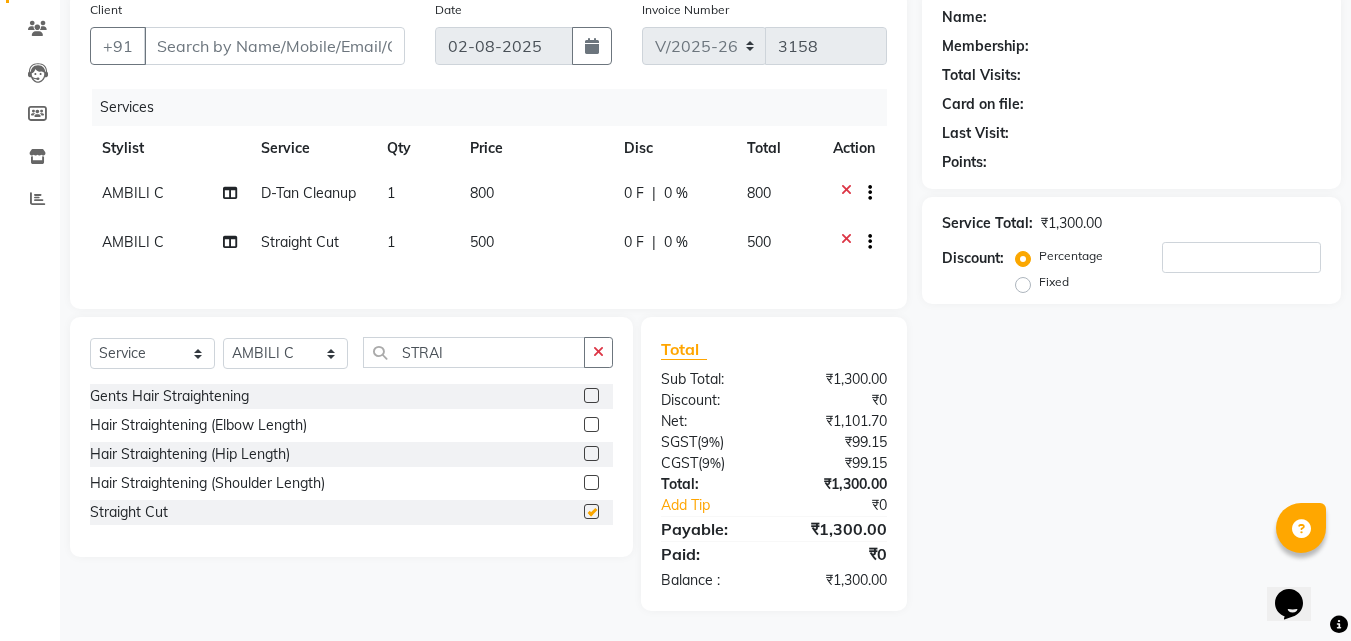 checkbox on "false" 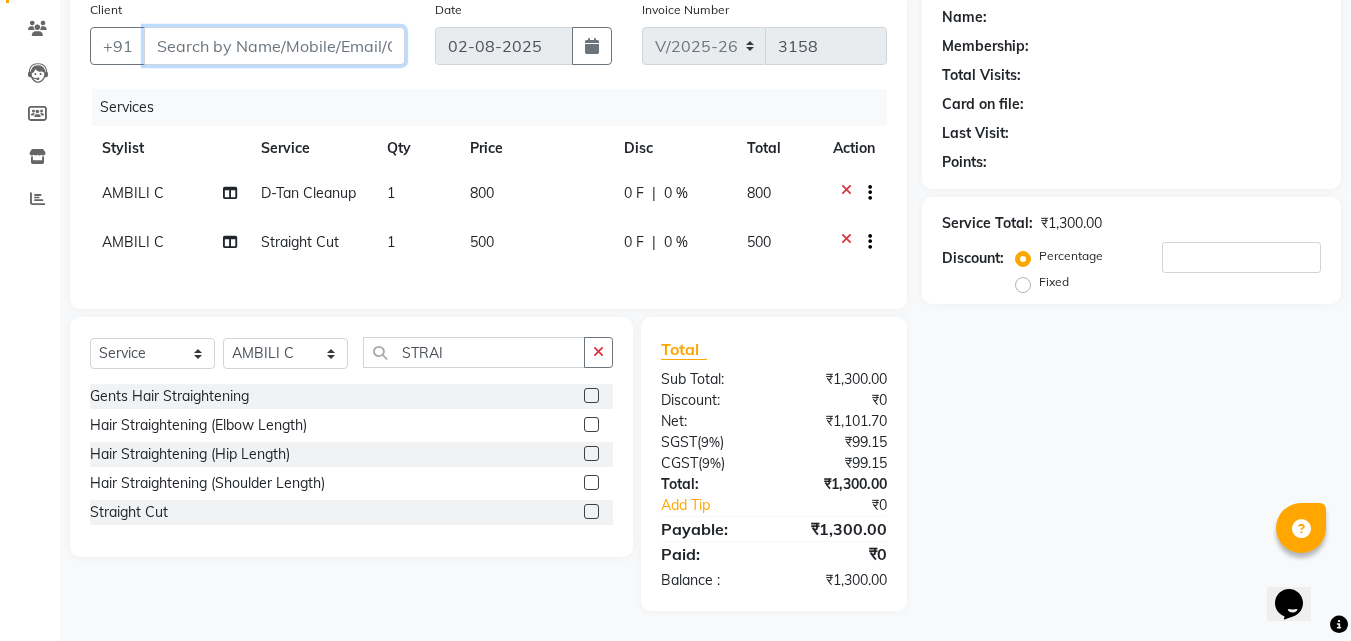 click on "Client" at bounding box center [274, 46] 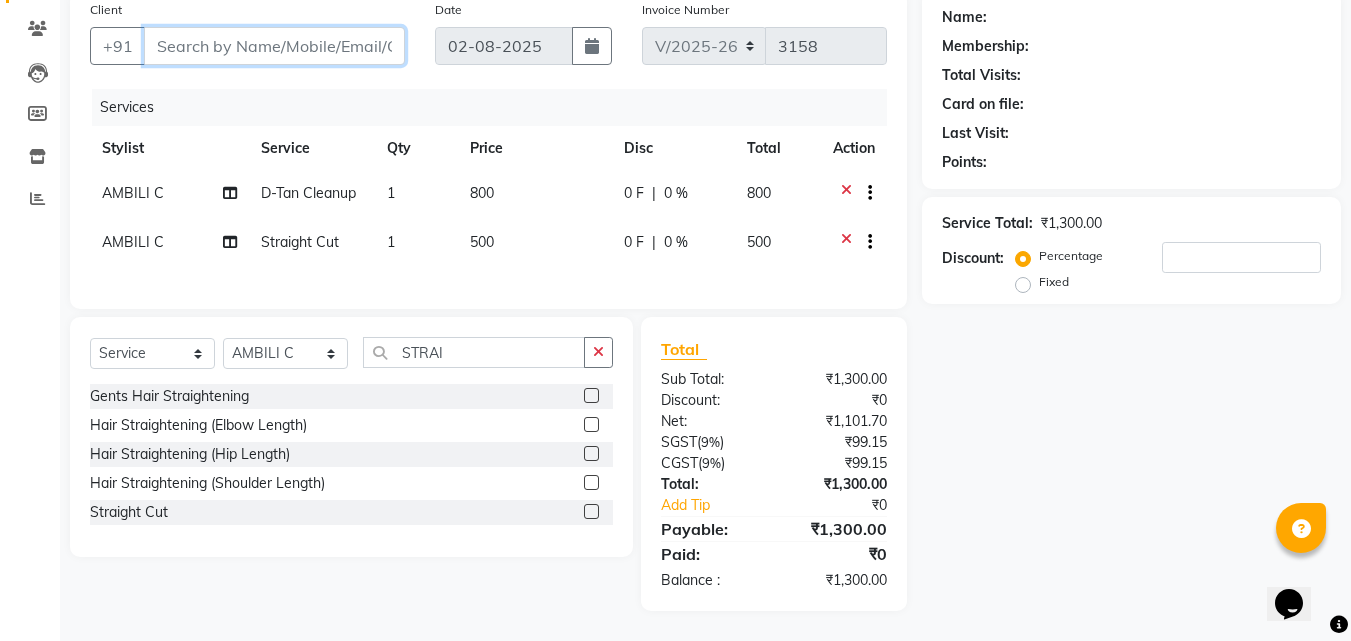 type on "8" 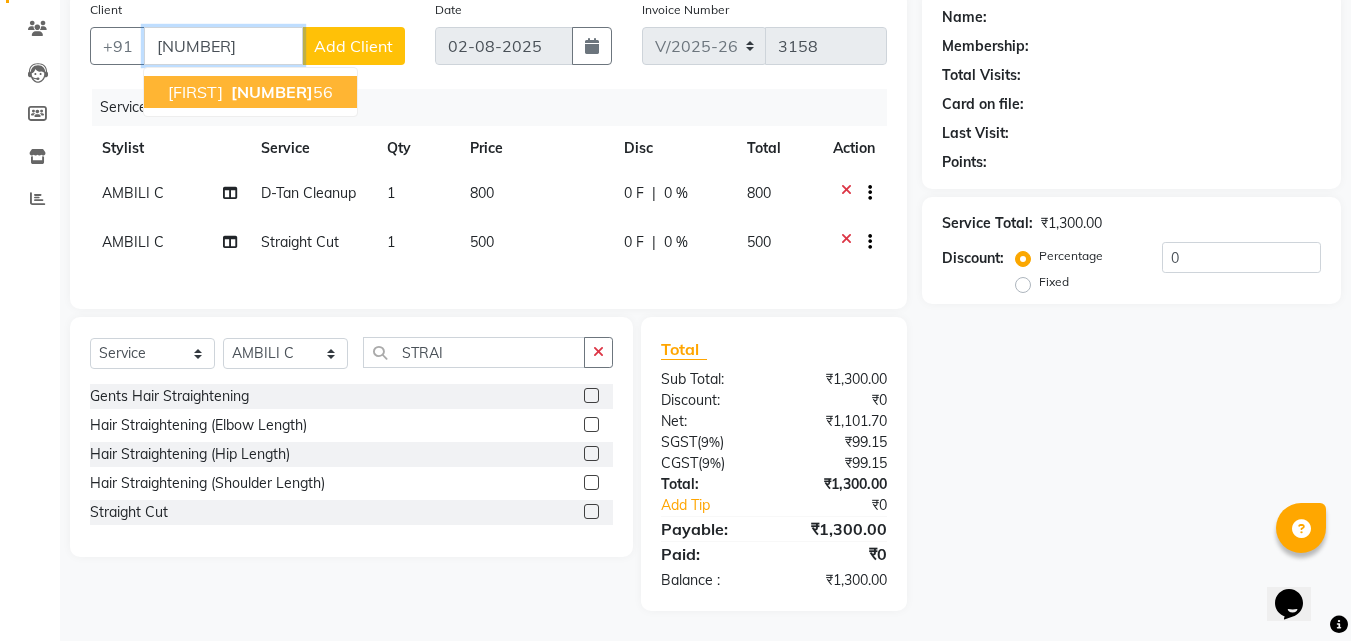 click on "Naveena" at bounding box center (195, 92) 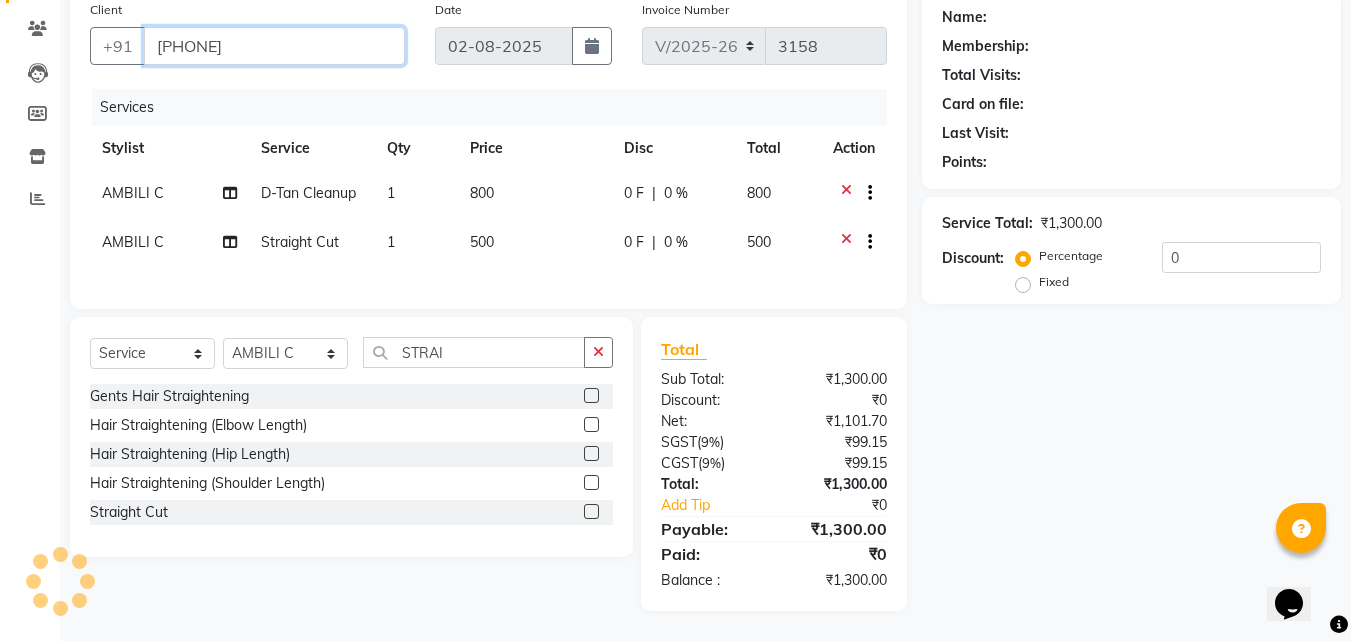 type on "8897563556" 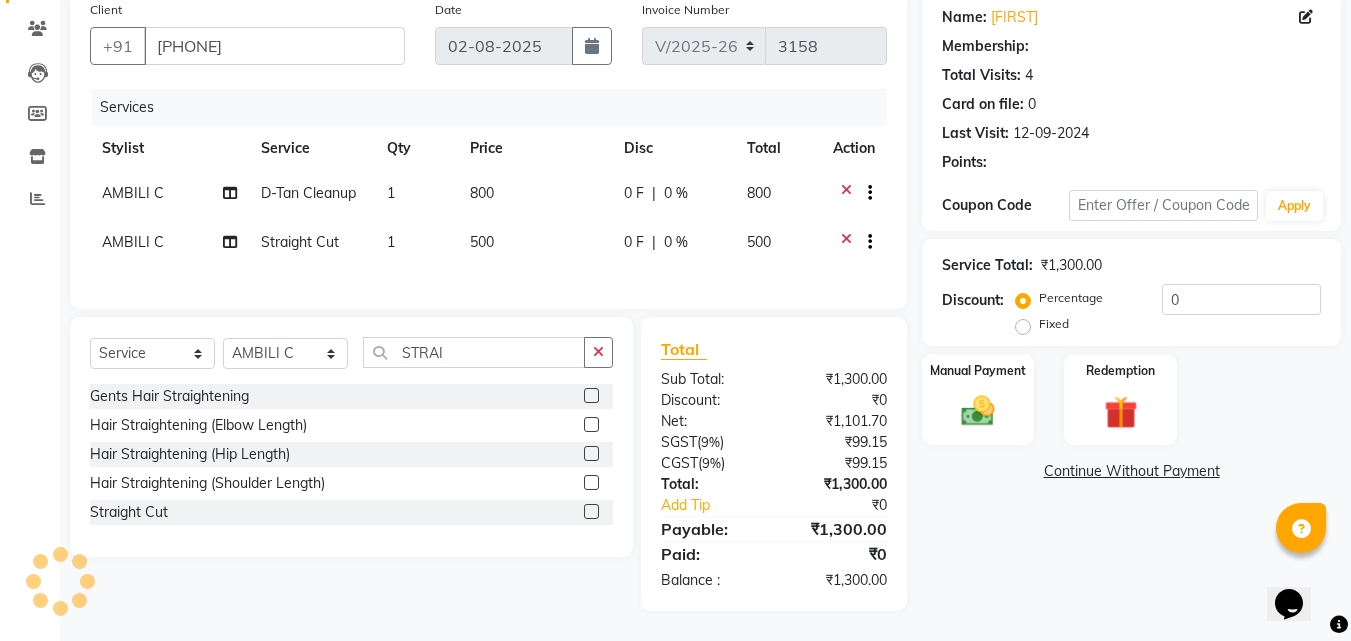 select on "1: Object" 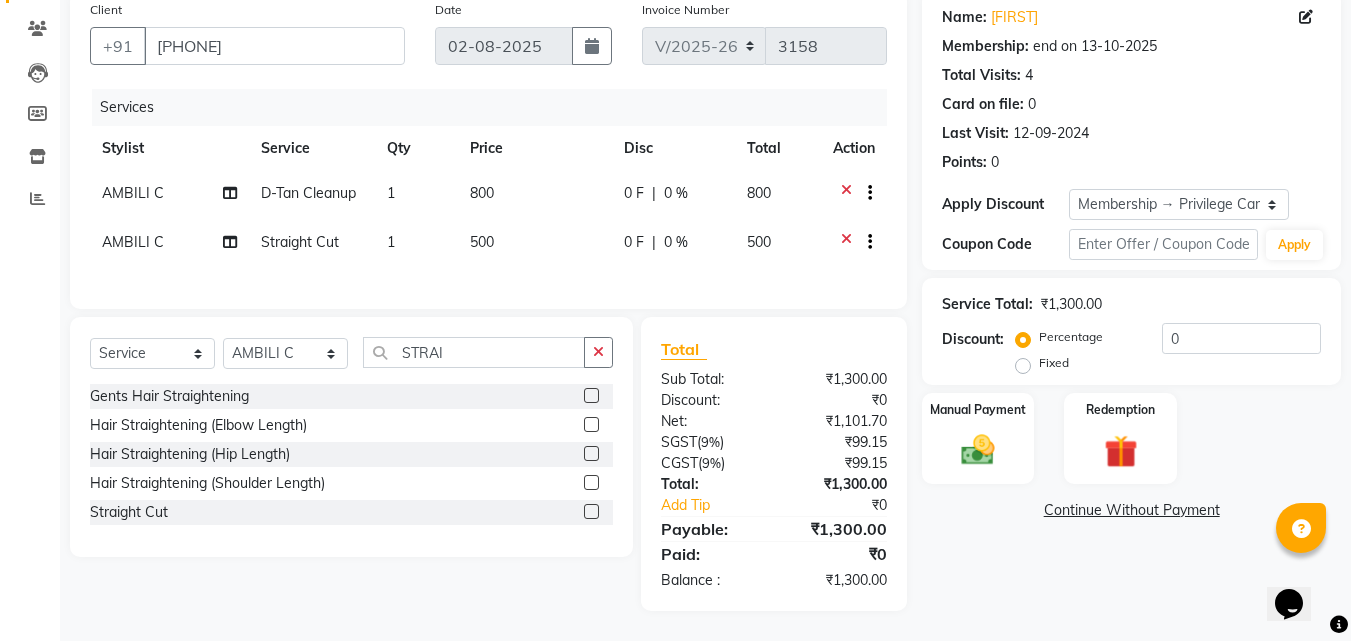 type on "15" 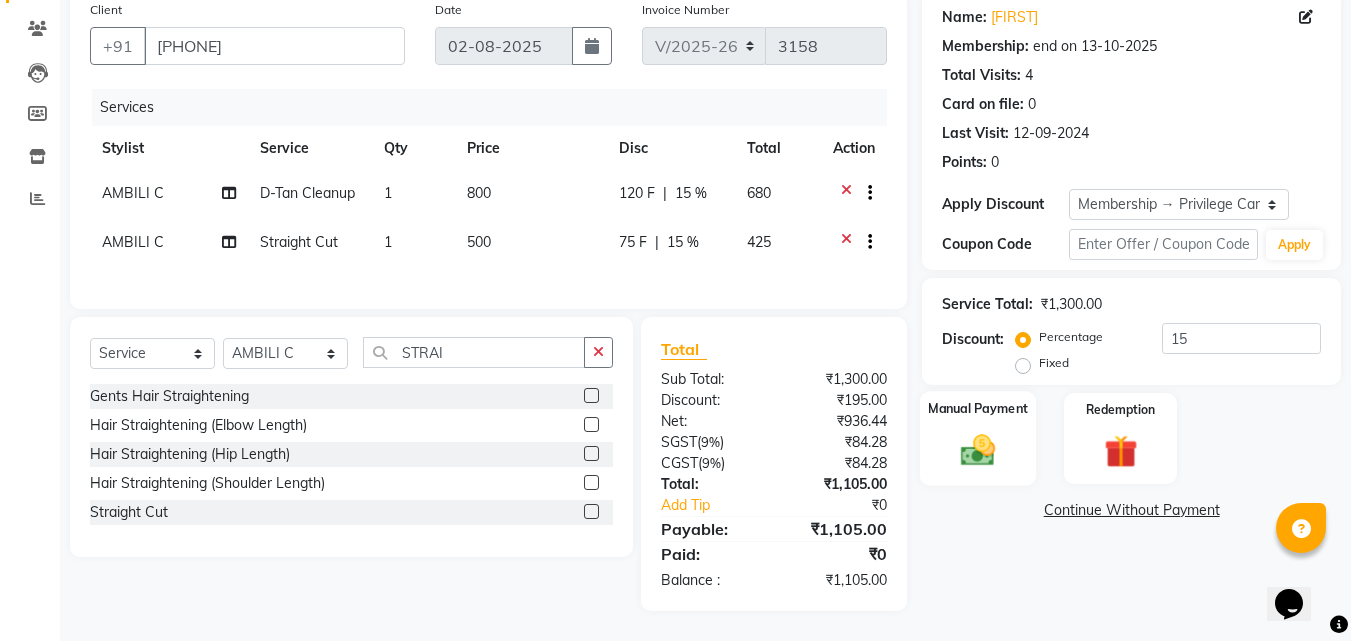 click 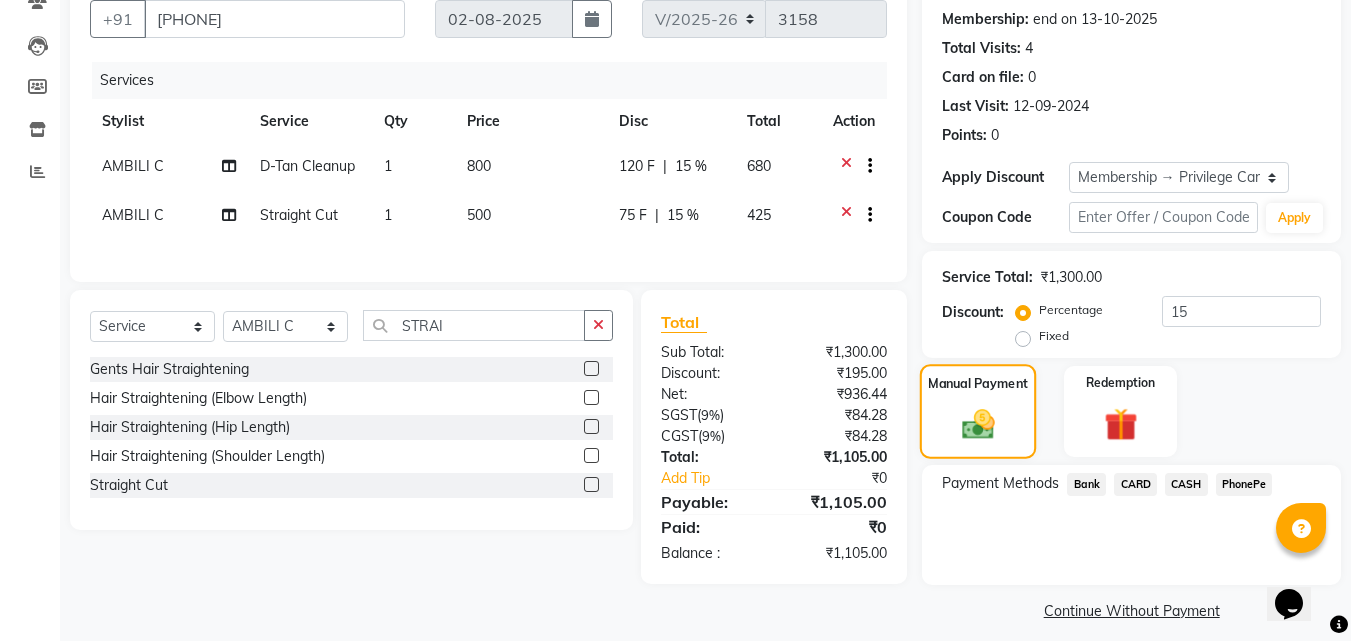 scroll, scrollTop: 201, scrollLeft: 0, axis: vertical 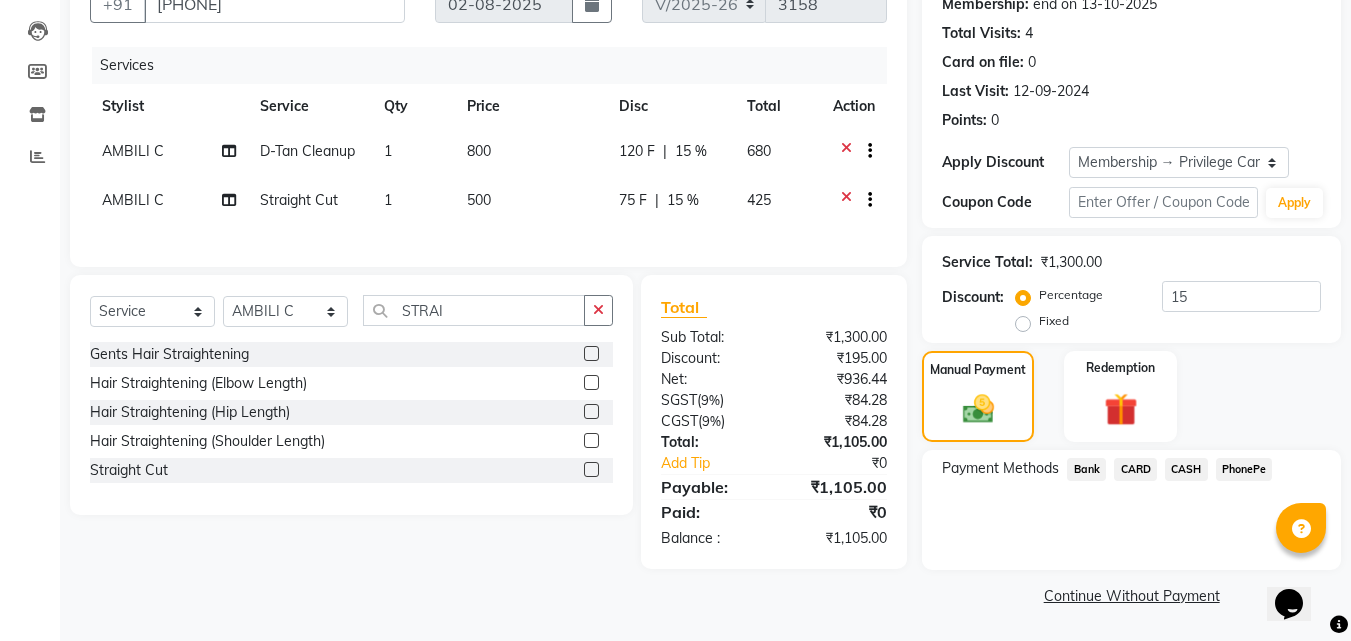 click on "PhonePe" 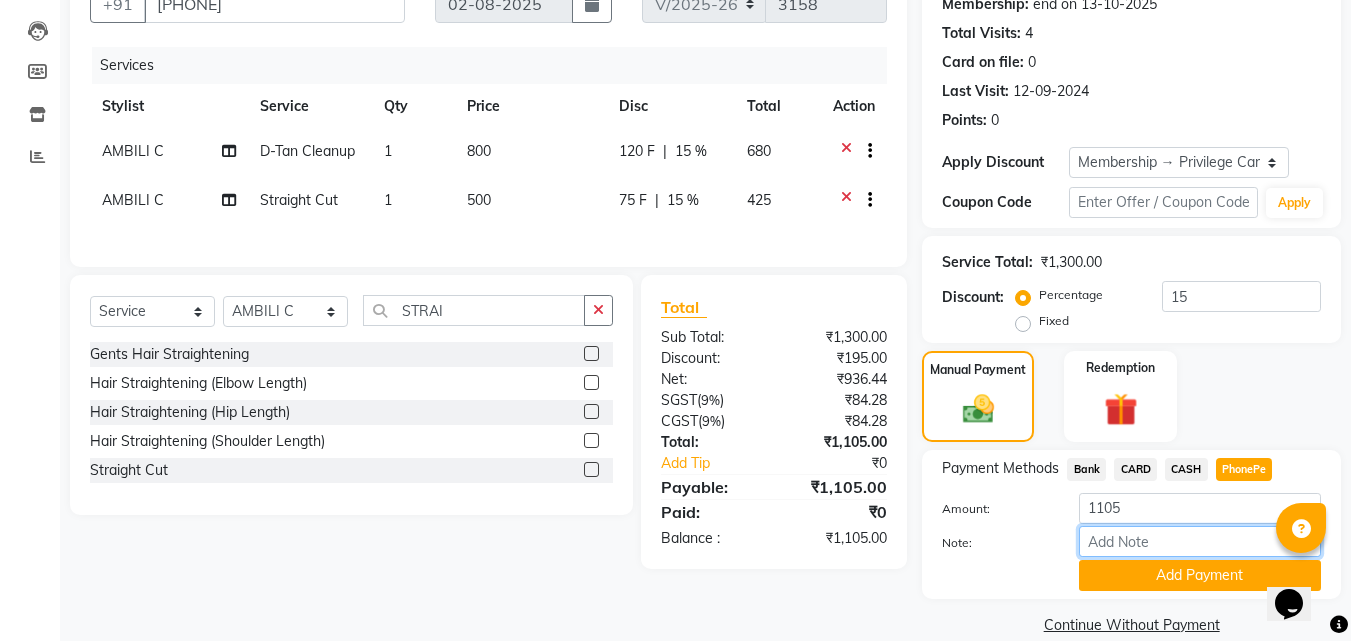 click on "Note:" at bounding box center [1200, 541] 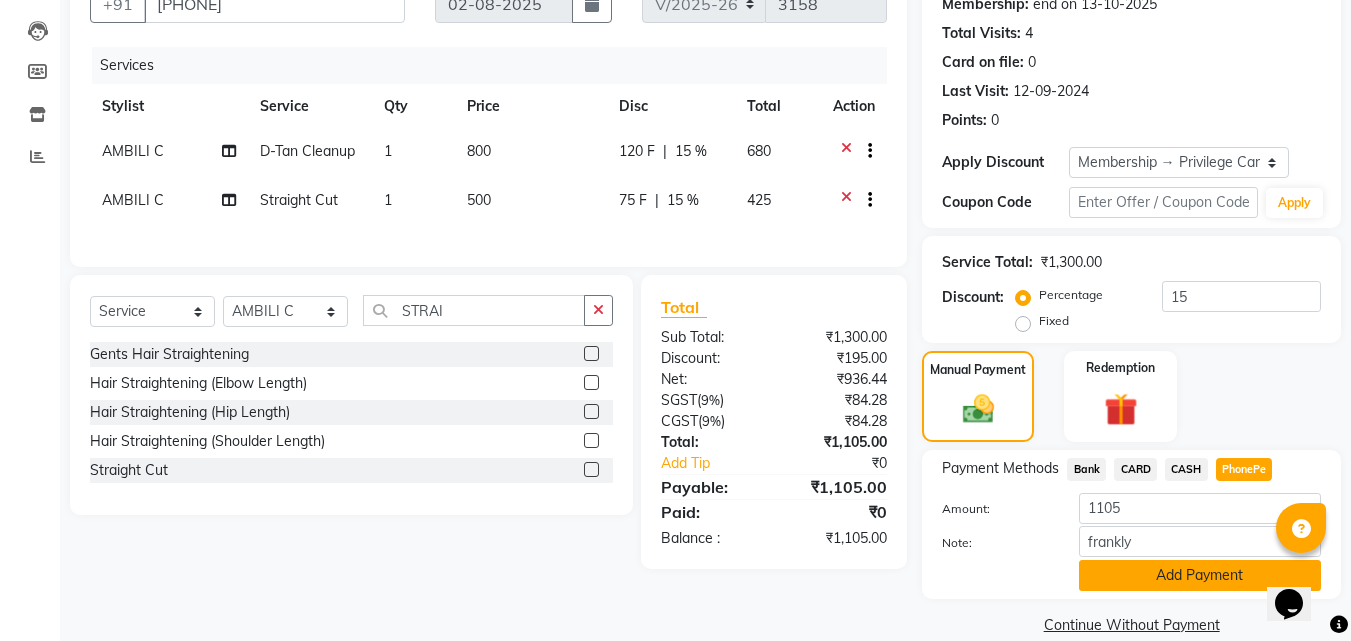 click on "Add Payment" 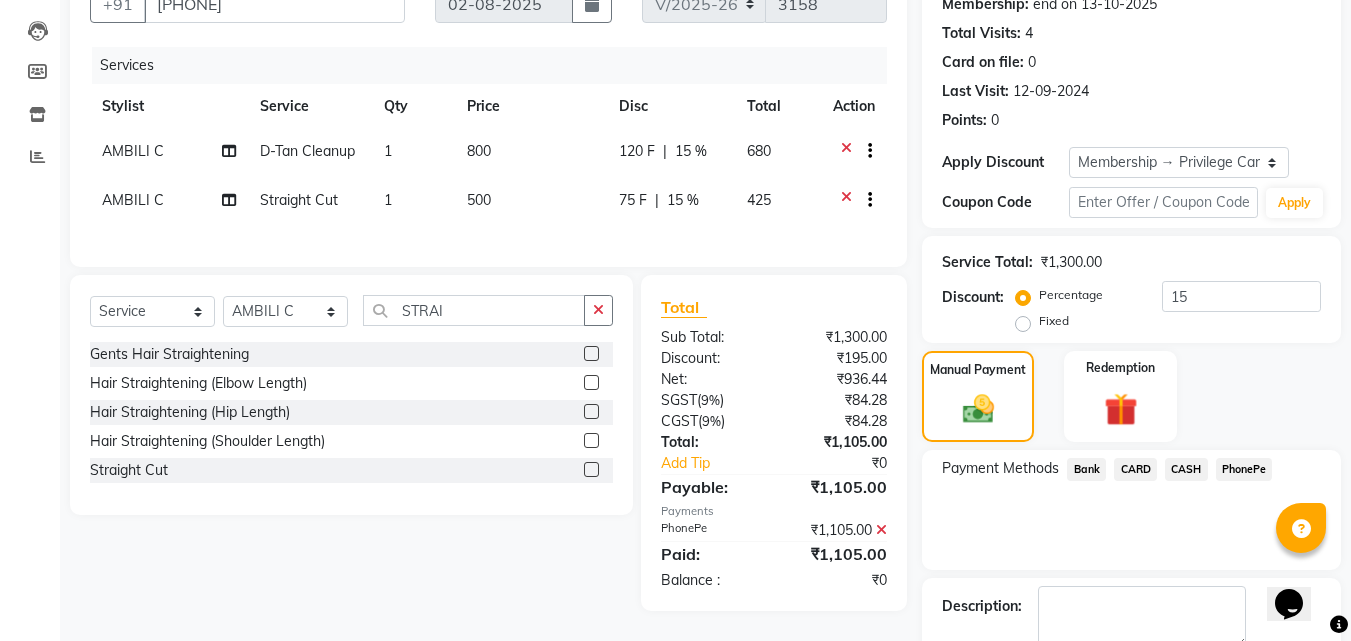 click on "CASH" 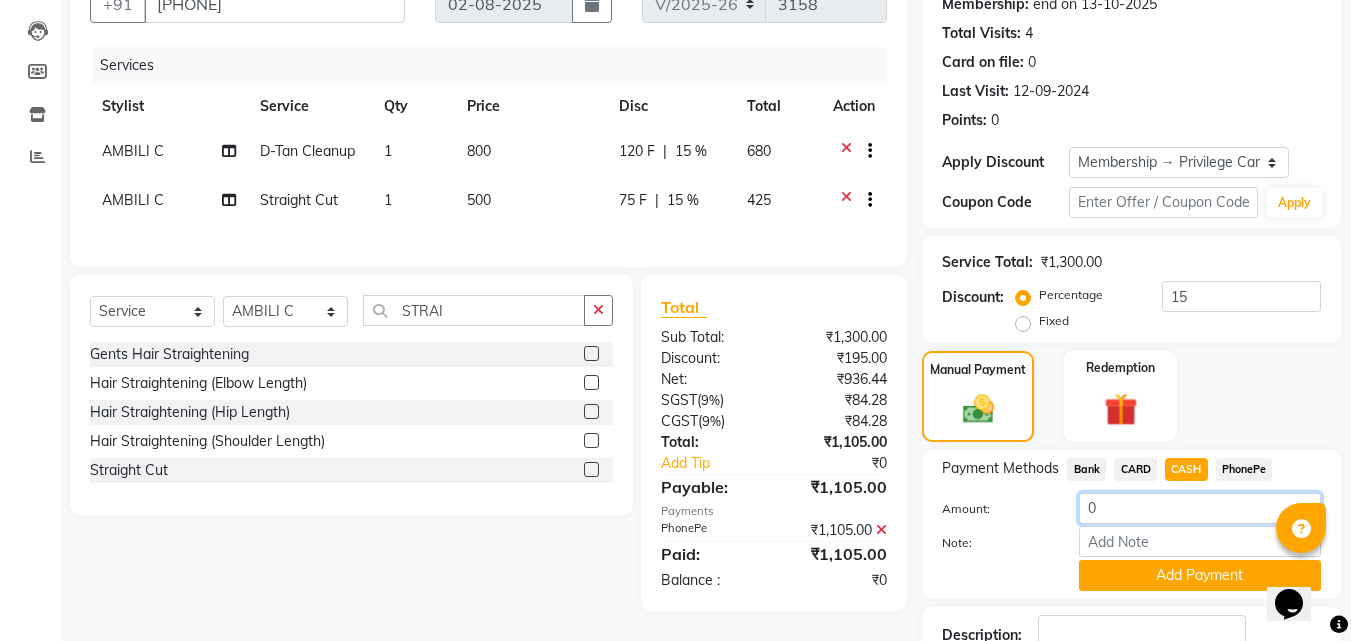 click on "0" 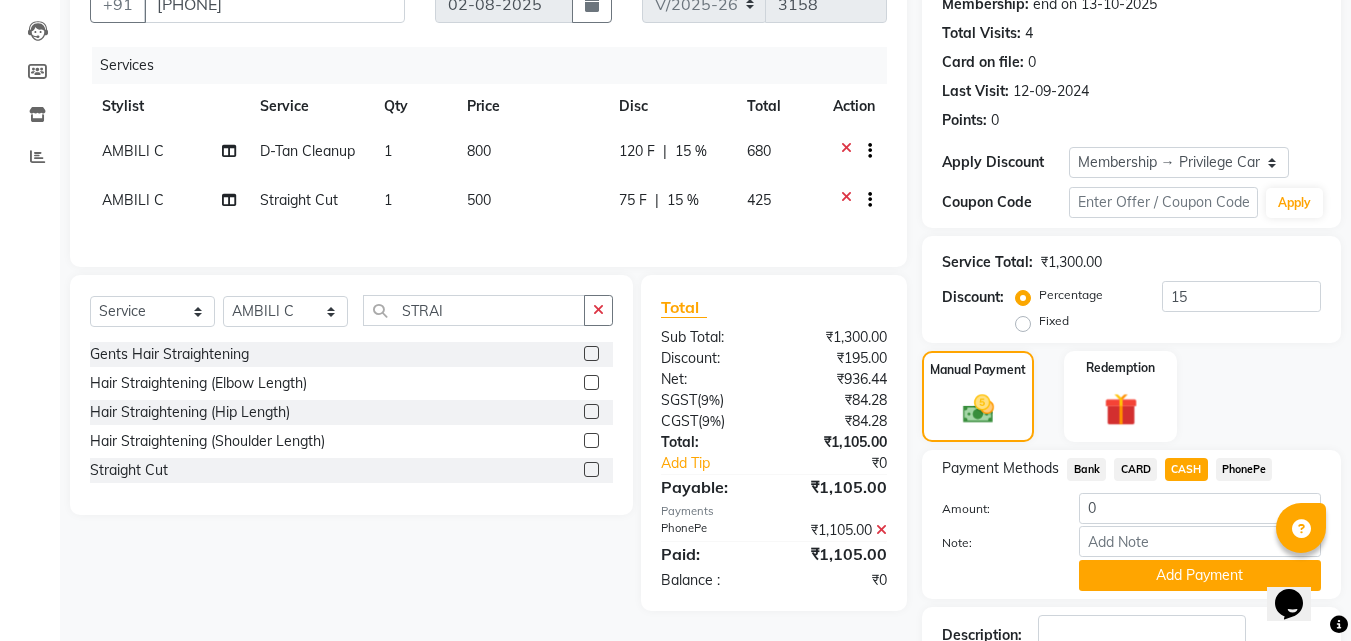 click 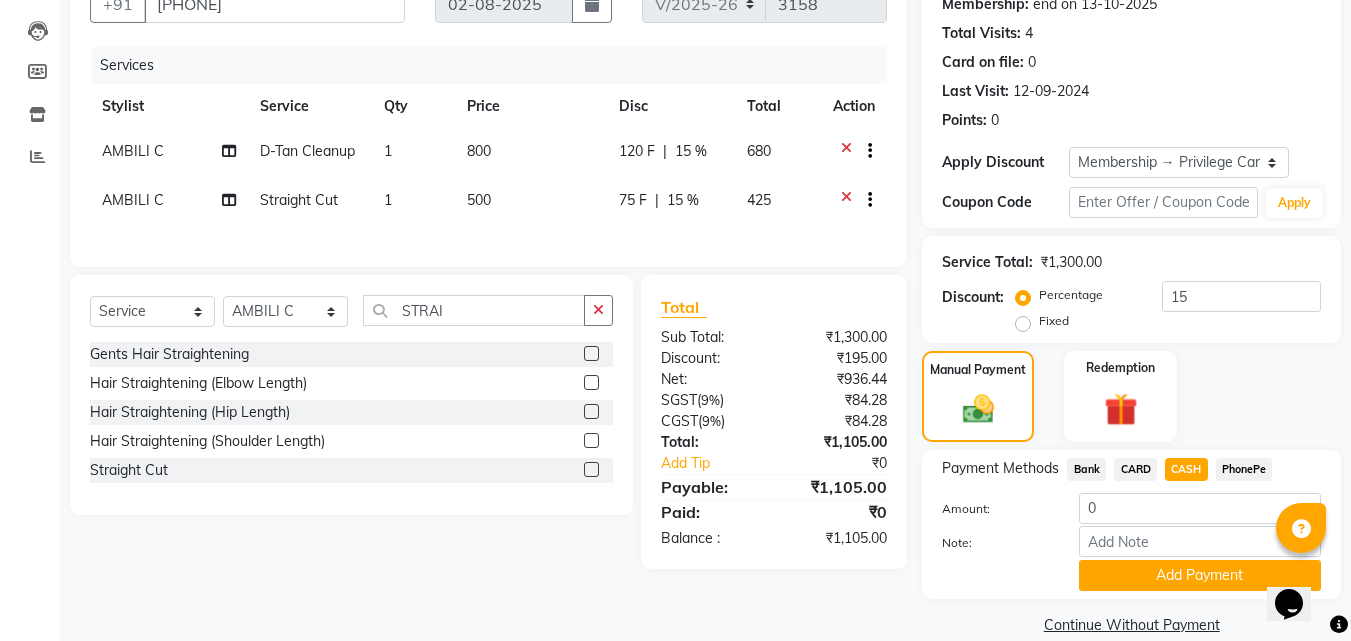 click on "CASH" 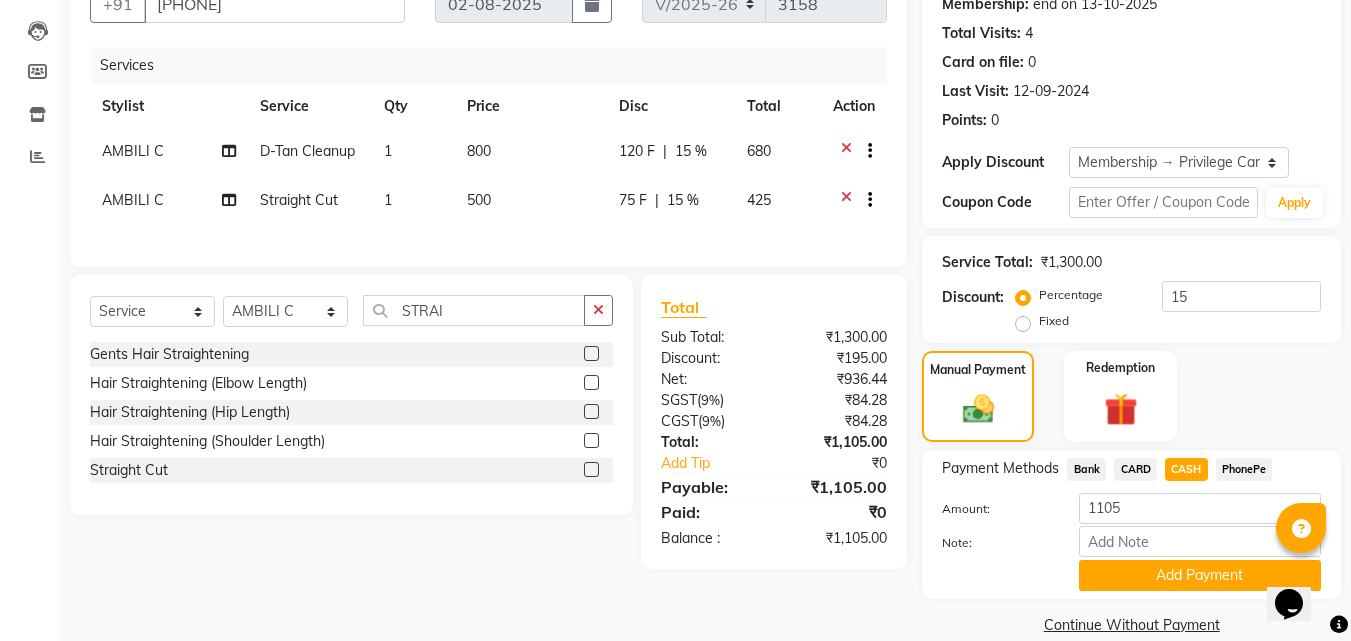 drag, startPoint x: 1124, startPoint y: 471, endPoint x: 1137, endPoint y: 473, distance: 13.152946 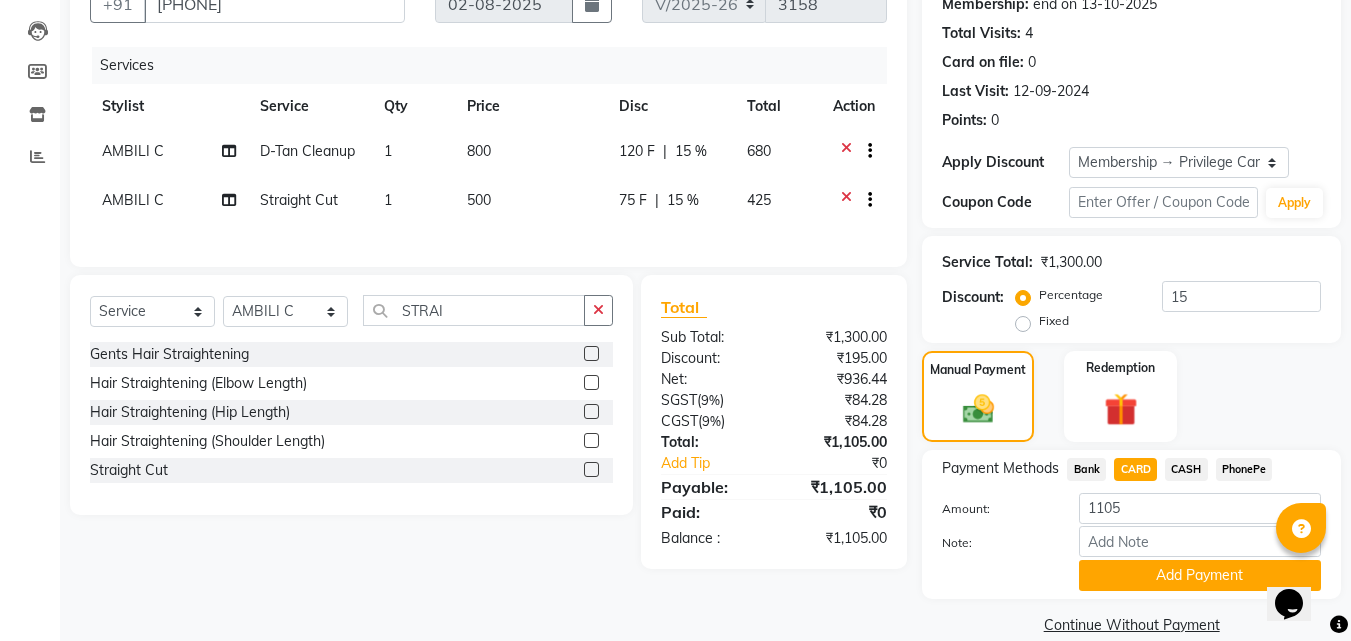 click on "CASH" 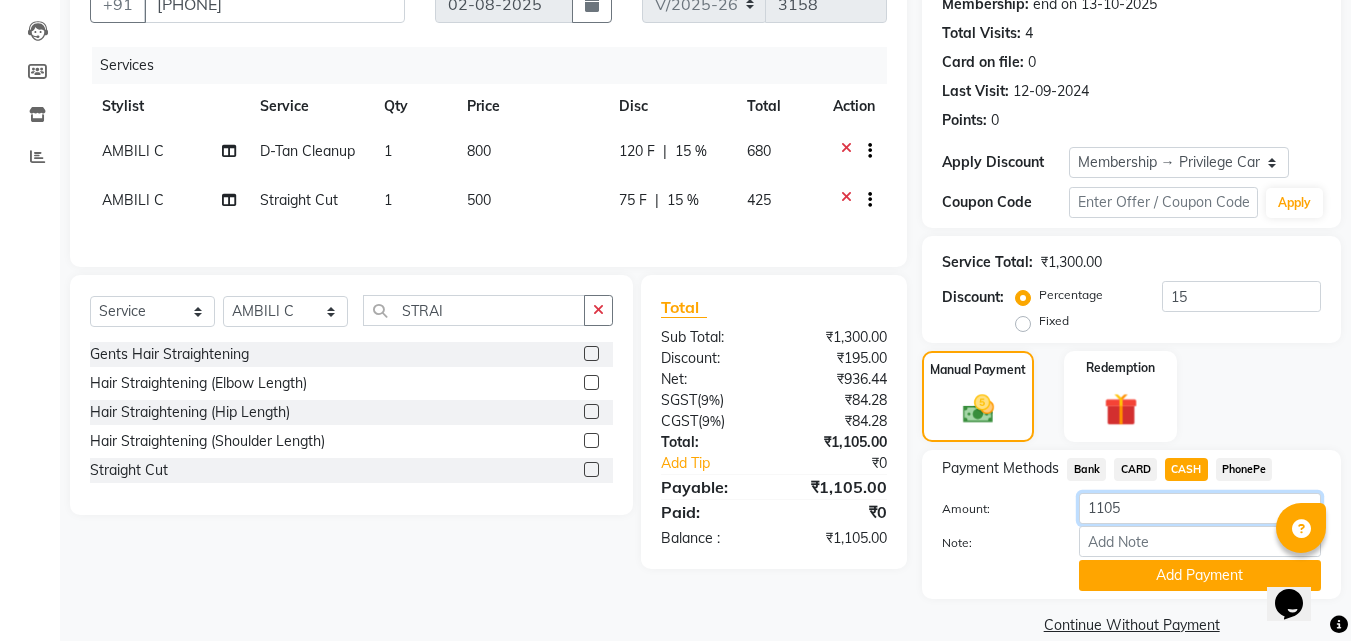 drag, startPoint x: 1092, startPoint y: 511, endPoint x: 1040, endPoint y: 510, distance: 52.009613 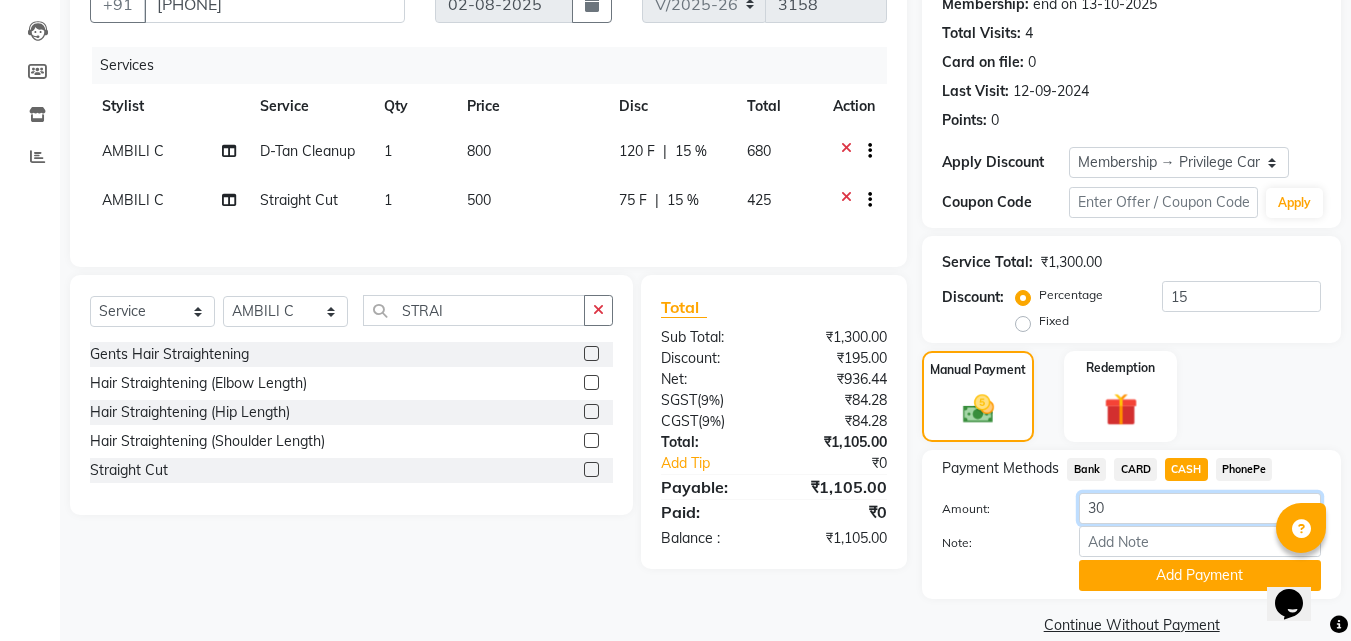 type on "30" 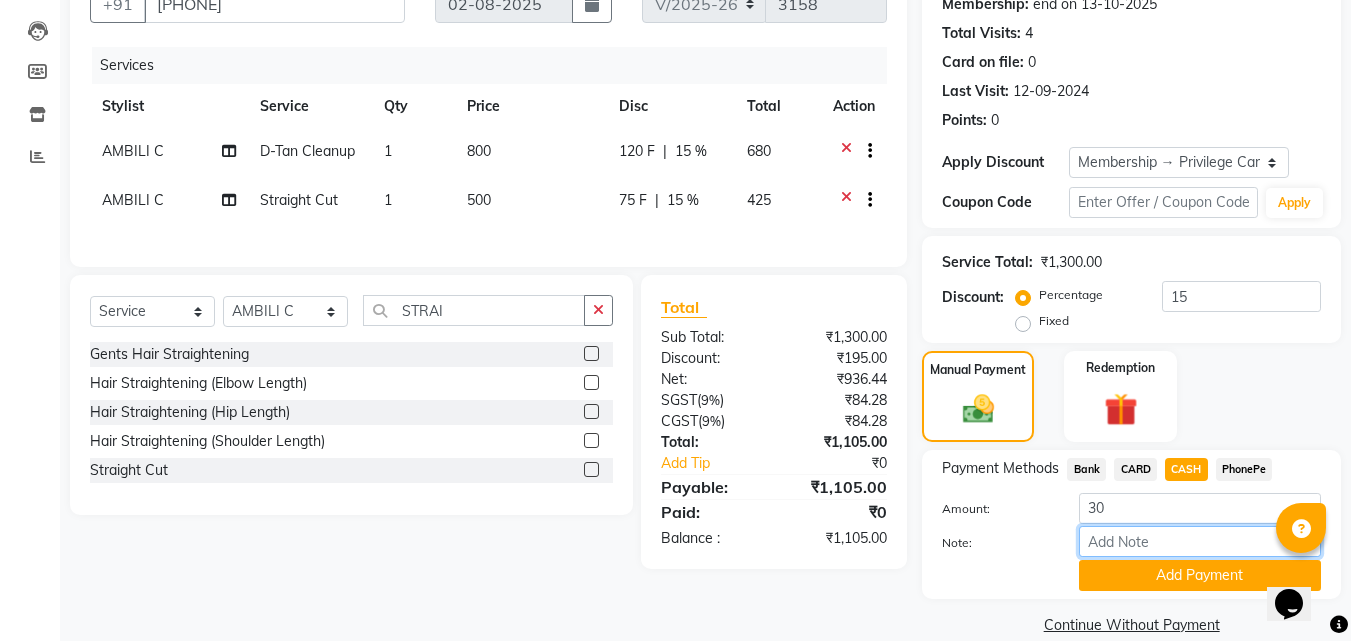 click on "Note:" at bounding box center [1200, 541] 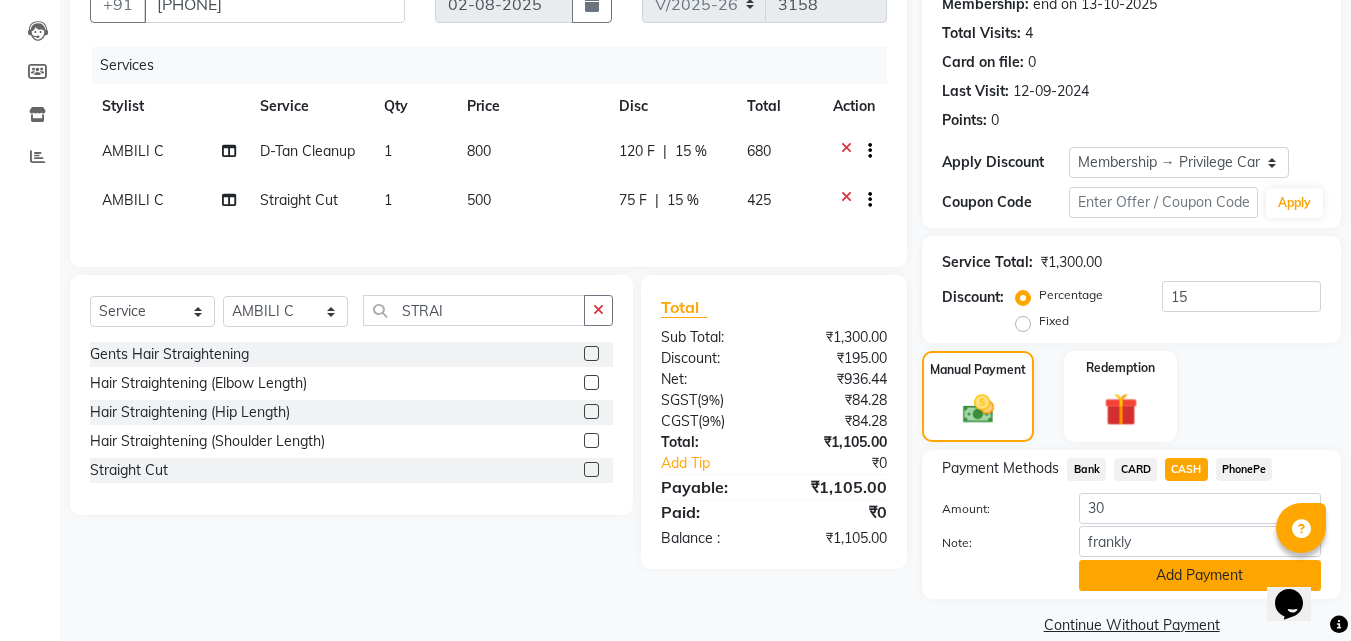 click on "Add Payment" 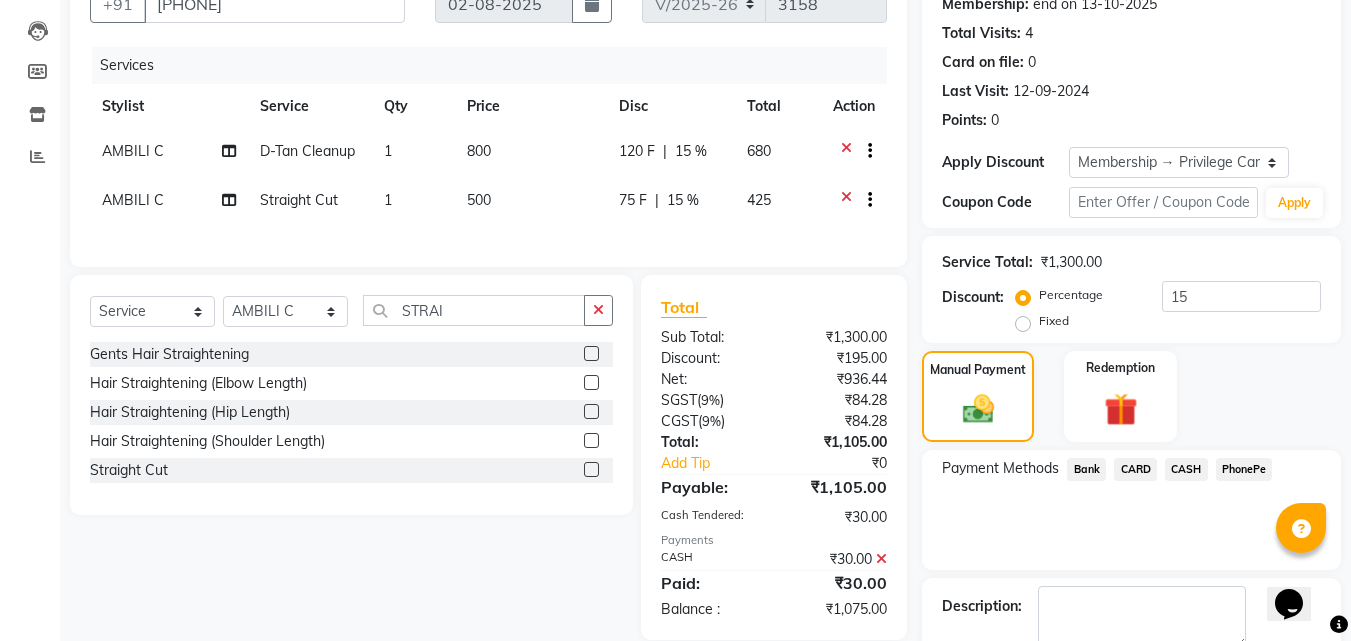 click on "PhonePe" 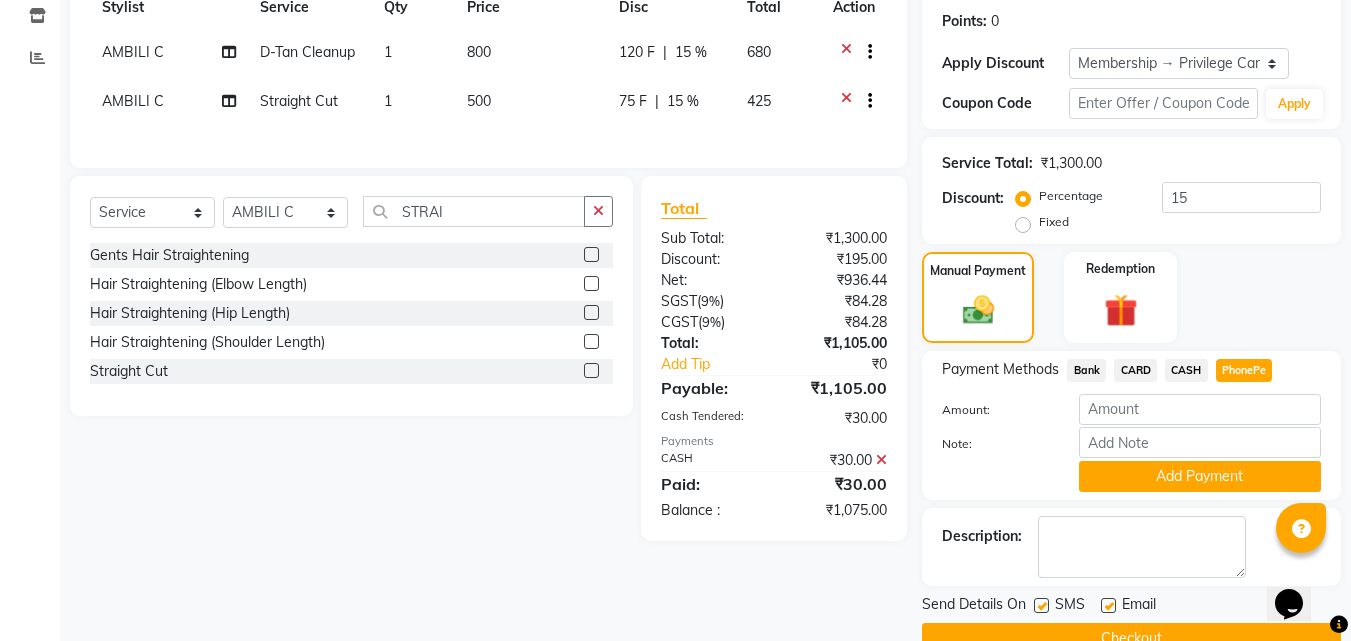 scroll, scrollTop: 301, scrollLeft: 0, axis: vertical 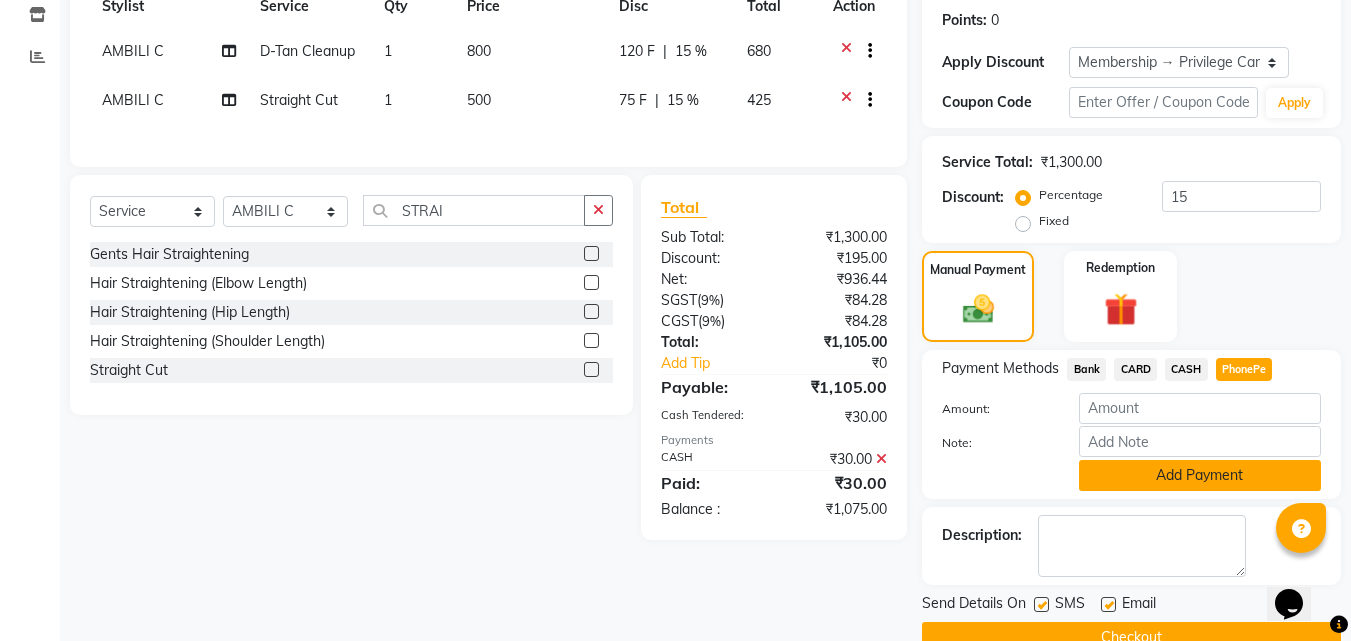 click on "Add Payment" 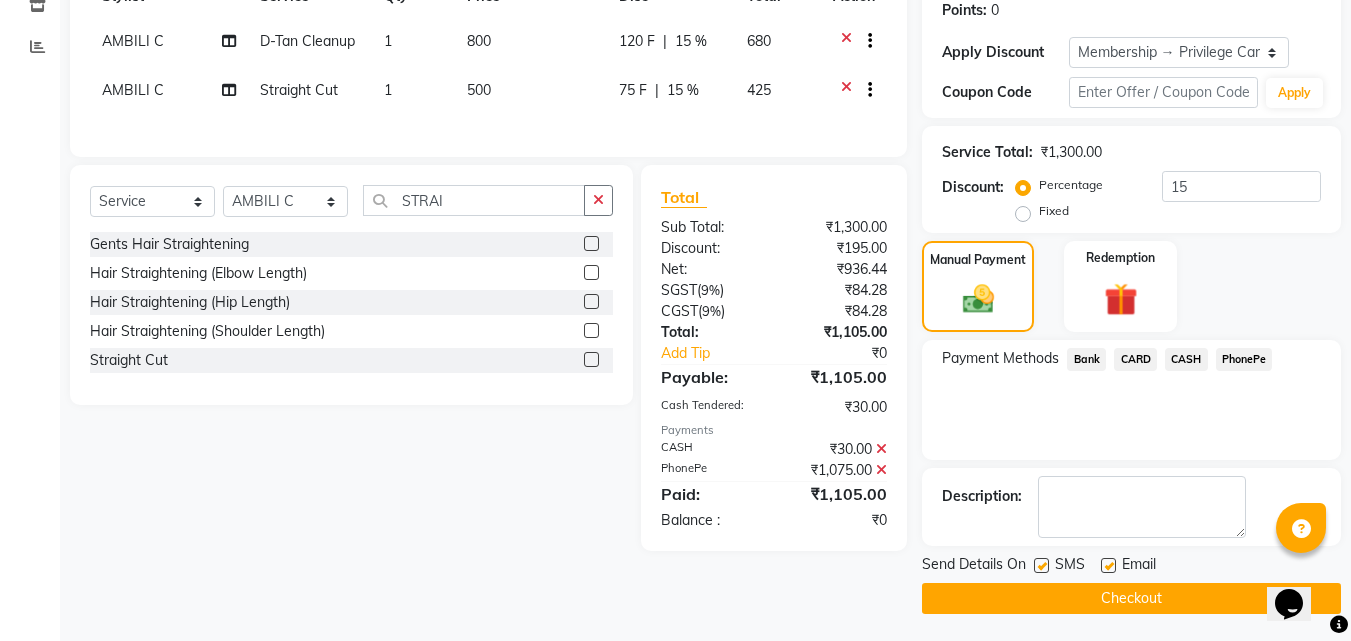 scroll, scrollTop: 314, scrollLeft: 0, axis: vertical 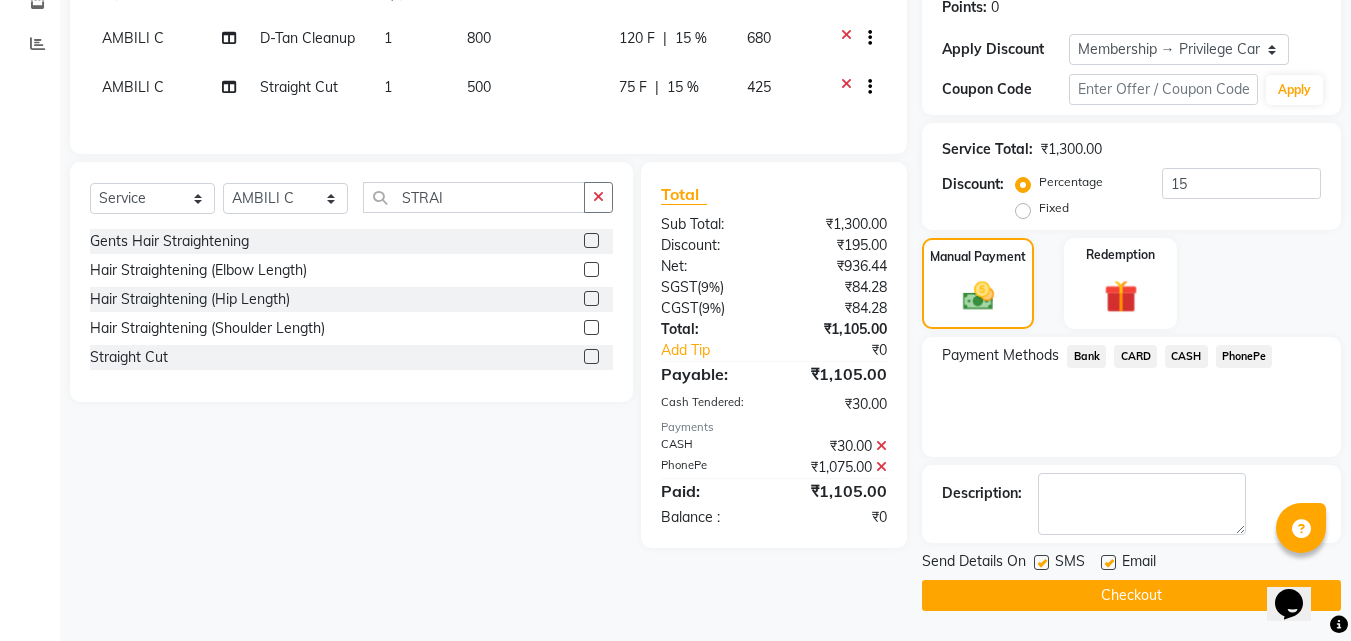 click on "Checkout" 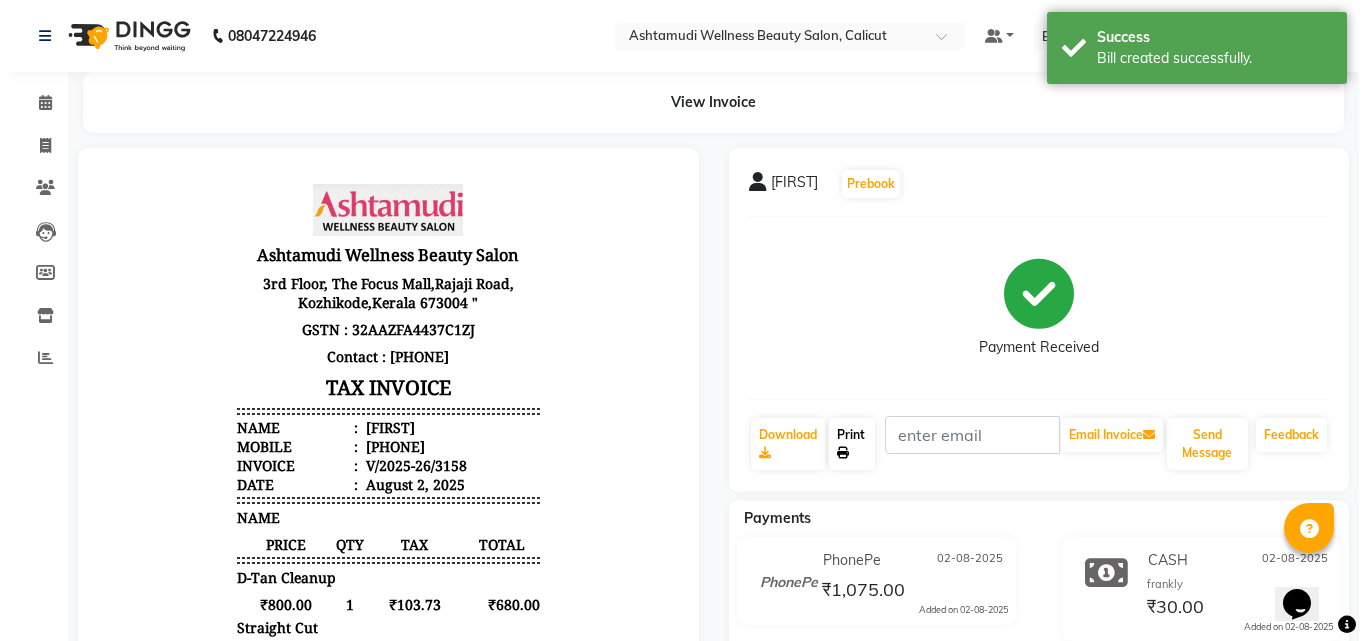 scroll, scrollTop: 0, scrollLeft: 0, axis: both 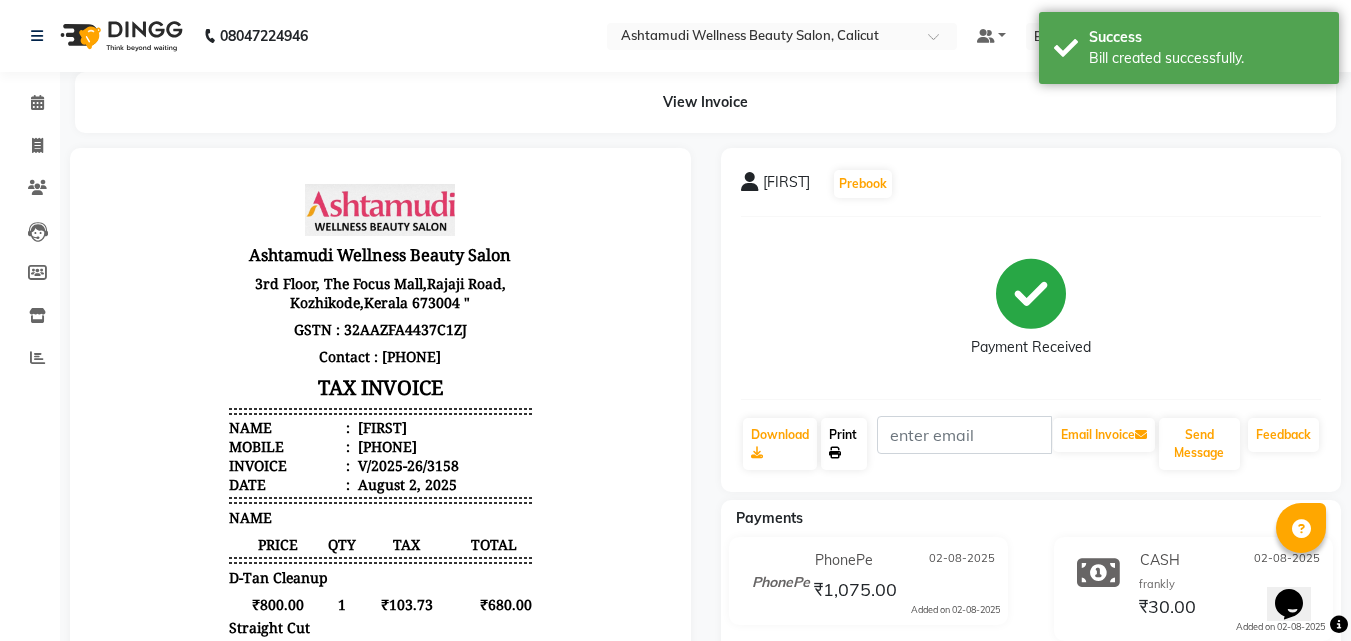 click on "Print" 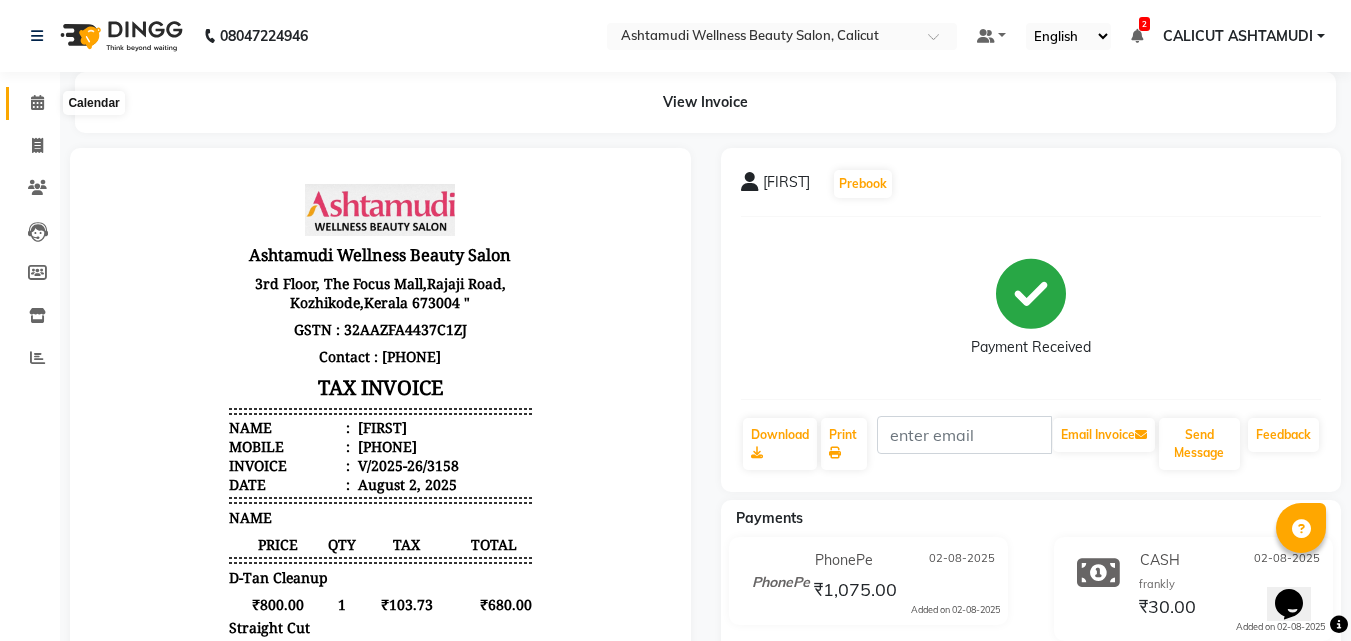 click 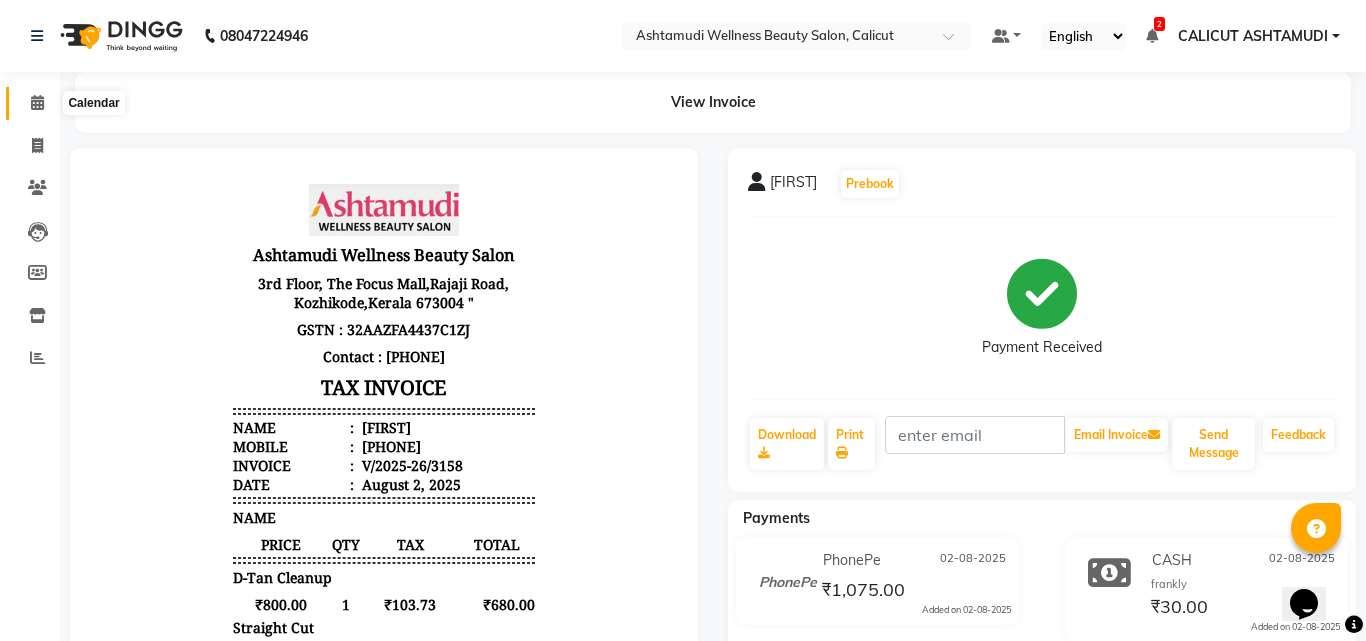 click 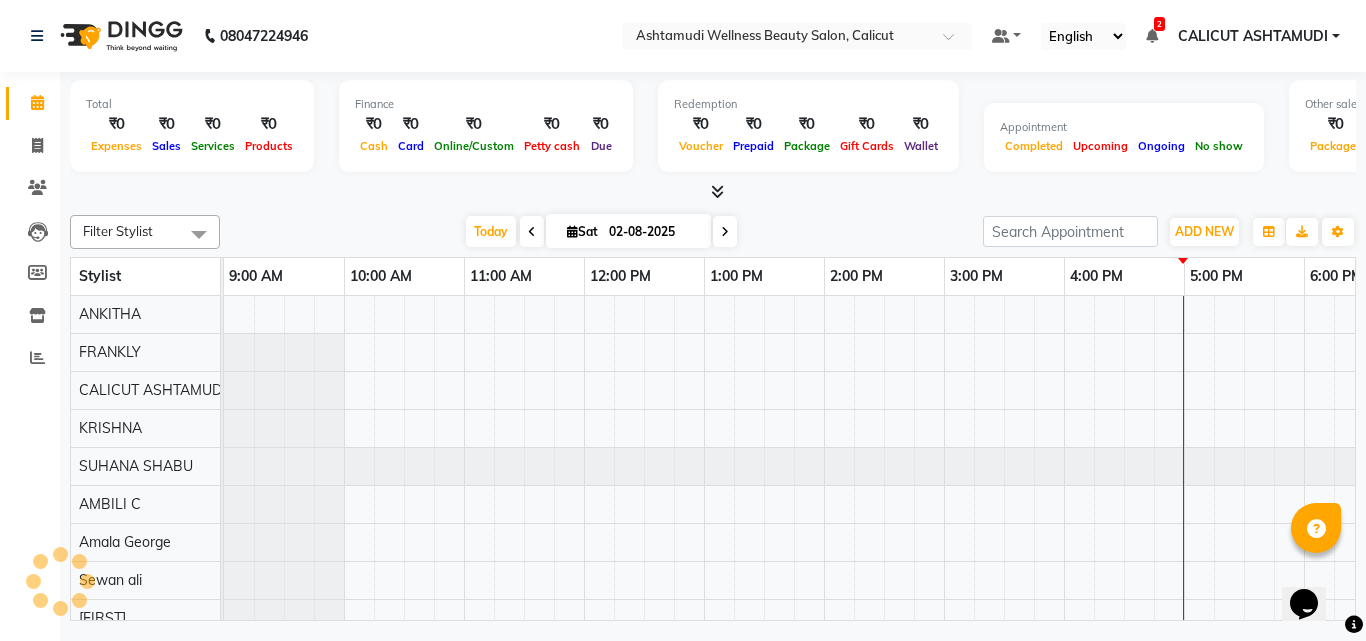 scroll, scrollTop: 0, scrollLeft: 0, axis: both 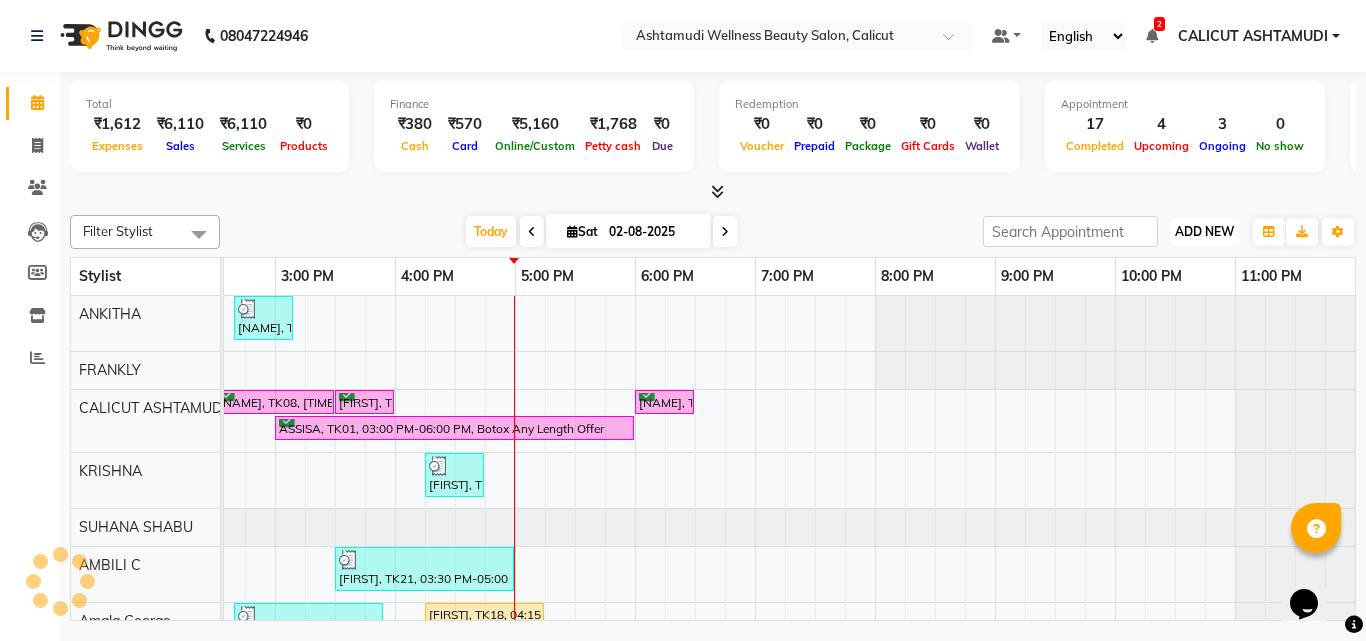 click on "ADD NEW" at bounding box center [1204, 231] 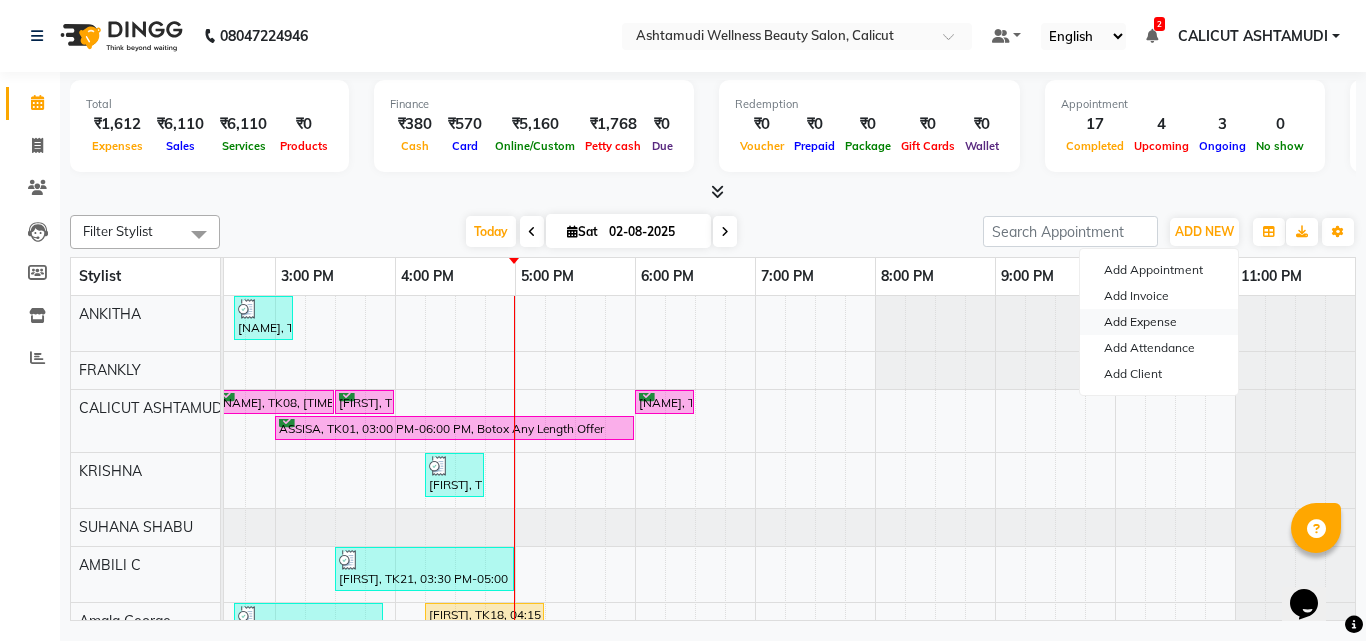 click on "Add Expense" at bounding box center [1159, 322] 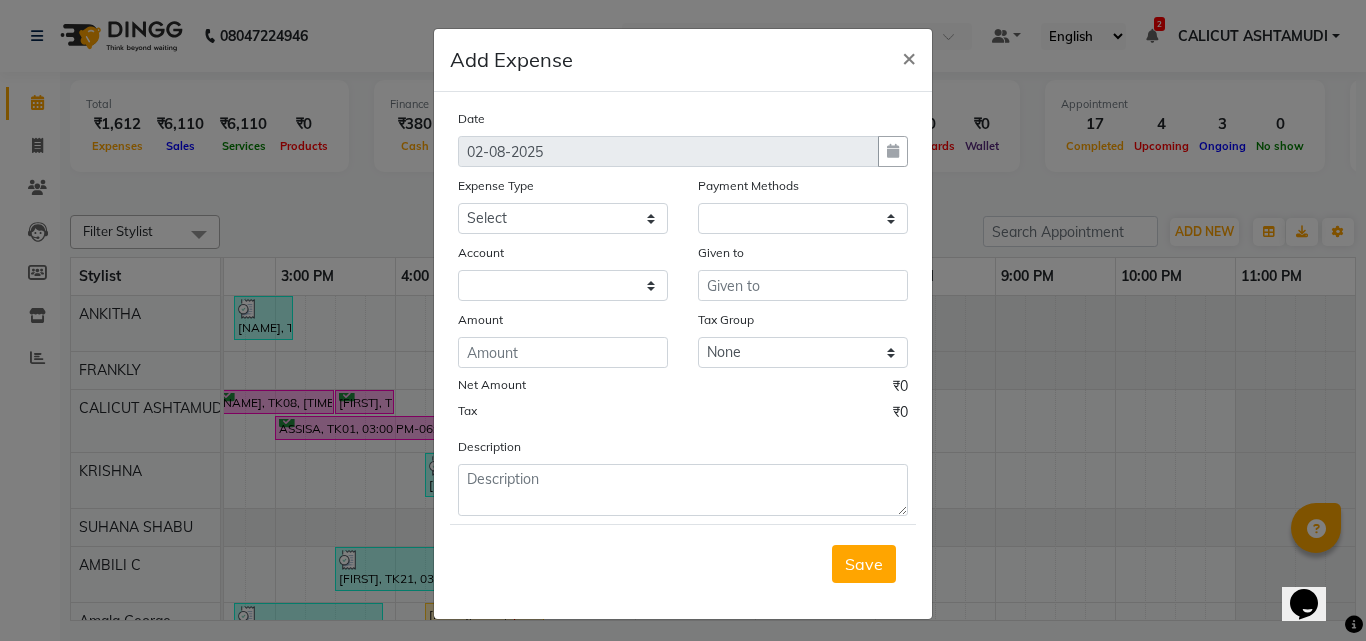 select on "1" 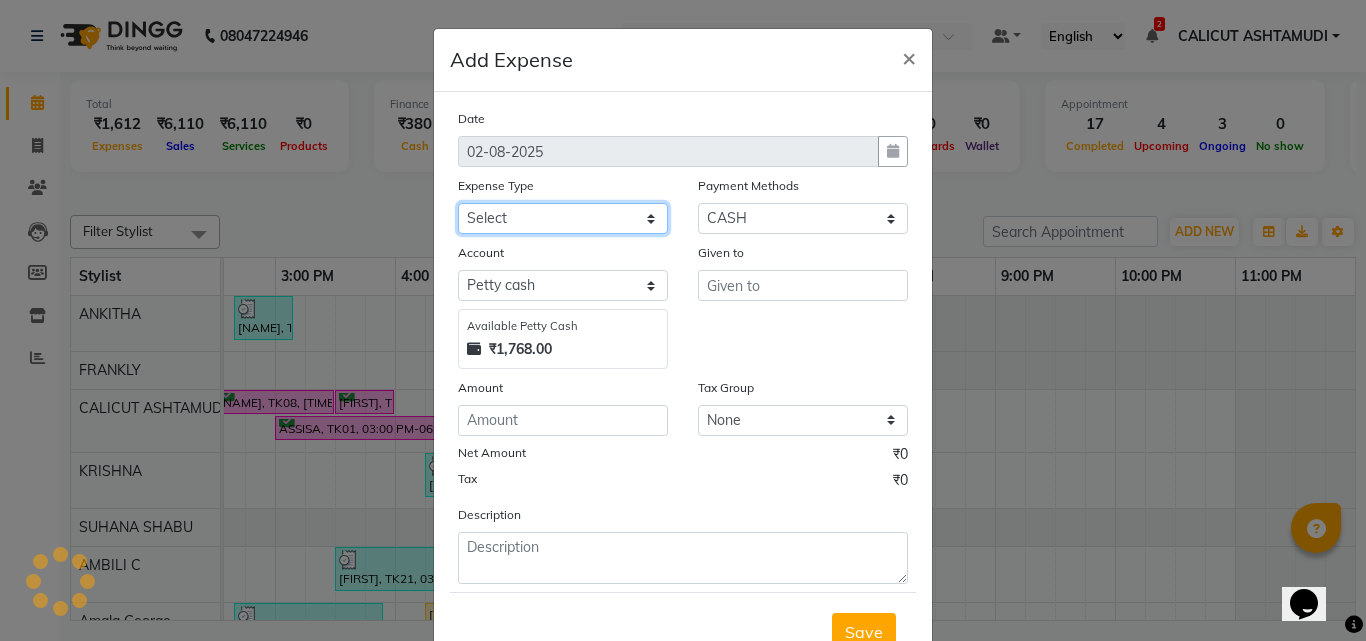 click on "Select ACCOMODATION EXPENSES ADVERTISEMENT SALES PROMOTIONAL EXPENSES Bonus BRIDAL ACCESSORIES REFUND BRIDAL COMMISSION BRIDAL FOOD BRIDAL INCENTIVES BRIDAL ORNAMENTS REFUND BRIDAL TA CASH DEPOSIT RAK BANK COMPUTER ACCESSORIES MOBILE PHONE Donation and Charity Expenses ELECTRICITY CHARGES ELECTRONICS FITTINGS Event Expense FISH FOOD EXPENSES FOOD REFRESHMENT FOR CLIENTS FOOD REFRESHMENT FOR STAFFS Freight And Forwarding Charges FUEL FOR GENERATOR FURNITURE AND EQUIPMENTS Gifts for Clients GIFTS FOR STAFFS GOKULAM CHITS HOSTEL RENT LAUNDRY EXPENSES LICENSE OTHER FEES LOADING UNLOADING CHARGES Medical Expenses MEHNDI PAYMENTS MISCELLANEOUS EXPENSES NEWSPAPER PERIODICALS Ornaments Maintenance Expense OVERTIME ALLOWANCES Payment For Pest Control Perfomance based incentives POSTAGE COURIER CHARGES Printing PRINTING STATIONERY EXPENSES PROFESSIONAL TAX REPAIRS MAINTENANCE ROUND OFF Salary SALARY ADVANCE Sales Incentives Membership Card SALES INCENTIVES PRODUCT SALES INCENTIVES SERVICES SALON ESSENTIALS SALON RENT" 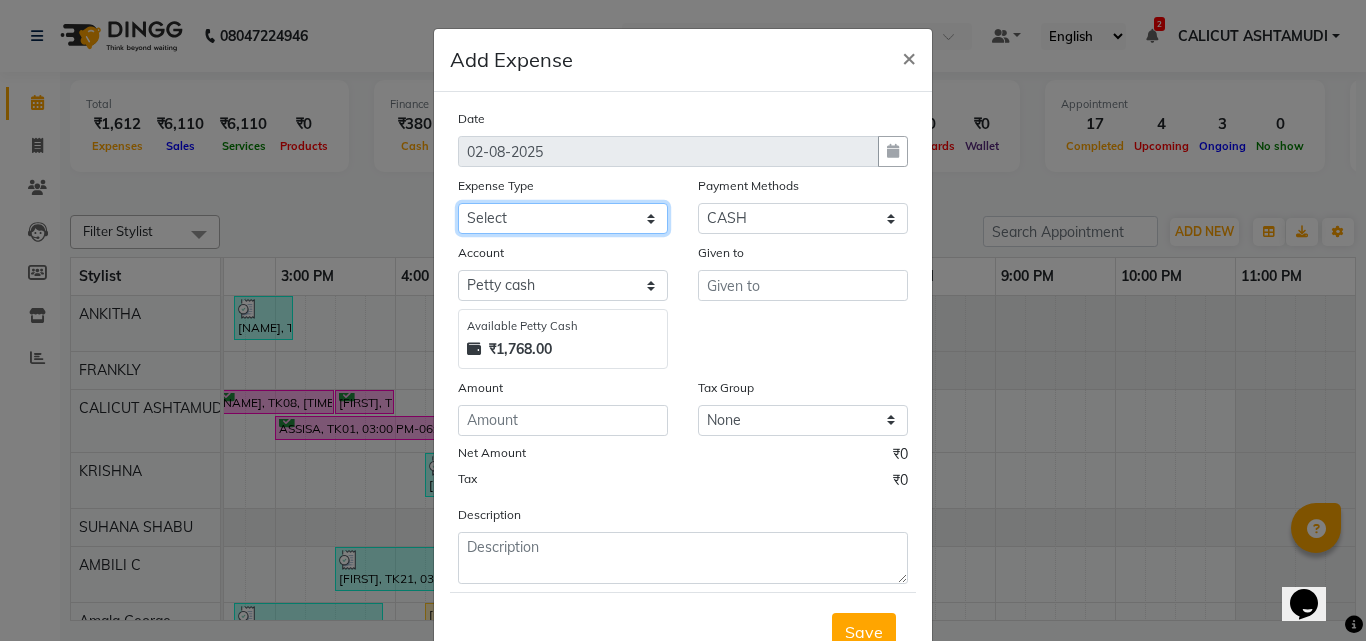 select on "6179" 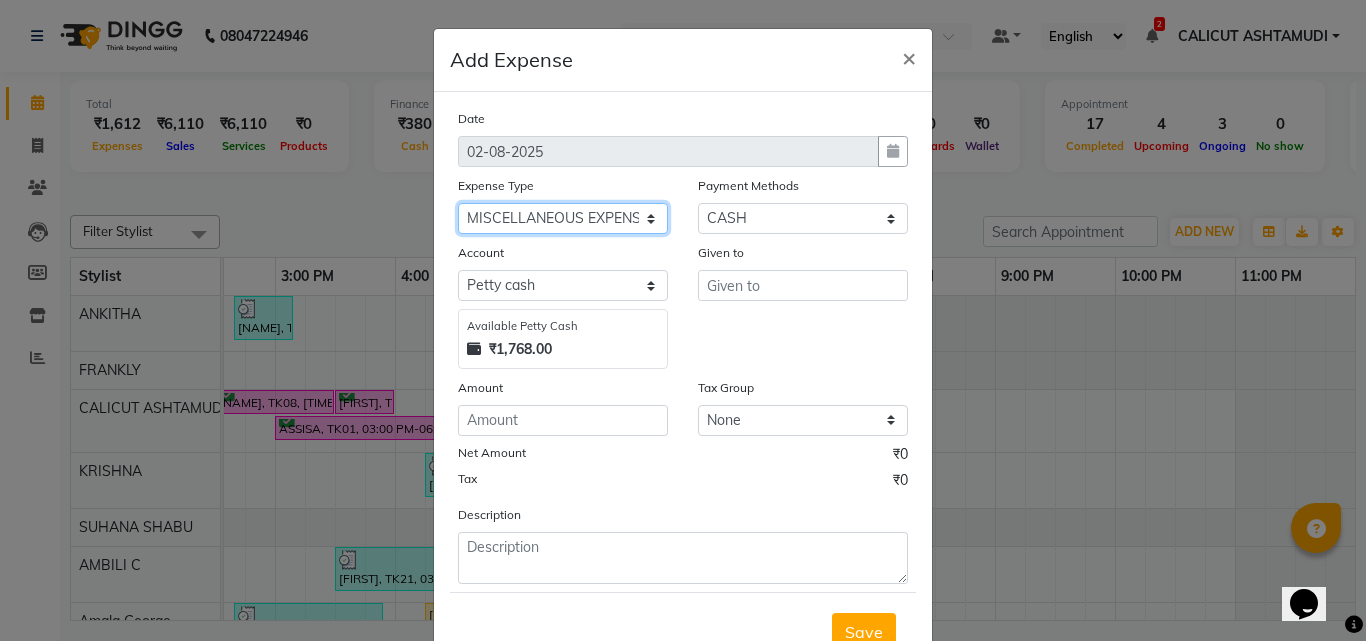 click on "Select ACCOMODATION EXPENSES ADVERTISEMENT SALES PROMOTIONAL EXPENSES Bonus BRIDAL ACCESSORIES REFUND BRIDAL COMMISSION BRIDAL FOOD BRIDAL INCENTIVES BRIDAL ORNAMENTS REFUND BRIDAL TA CASH DEPOSIT RAK BANK COMPUTER ACCESSORIES MOBILE PHONE Donation and Charity Expenses ELECTRICITY CHARGES ELECTRONICS FITTINGS Event Expense FISH FOOD EXPENSES FOOD REFRESHMENT FOR CLIENTS FOOD REFRESHMENT FOR STAFFS Freight And Forwarding Charges FUEL FOR GENERATOR FURNITURE AND EQUIPMENTS Gifts for Clients GIFTS FOR STAFFS GOKULAM CHITS HOSTEL RENT LAUNDRY EXPENSES LICENSE OTHER FEES LOADING UNLOADING CHARGES Medical Expenses MEHNDI PAYMENTS MISCELLANEOUS EXPENSES NEWSPAPER PERIODICALS Ornaments Maintenance Expense OVERTIME ALLOWANCES Payment For Pest Control Perfomance based incentives POSTAGE COURIER CHARGES Printing PRINTING STATIONERY EXPENSES PROFESSIONAL TAX REPAIRS MAINTENANCE ROUND OFF Salary SALARY ADVANCE Sales Incentives Membership Card SALES INCENTIVES PRODUCT SALES INCENTIVES SERVICES SALON ESSENTIALS SALON RENT" 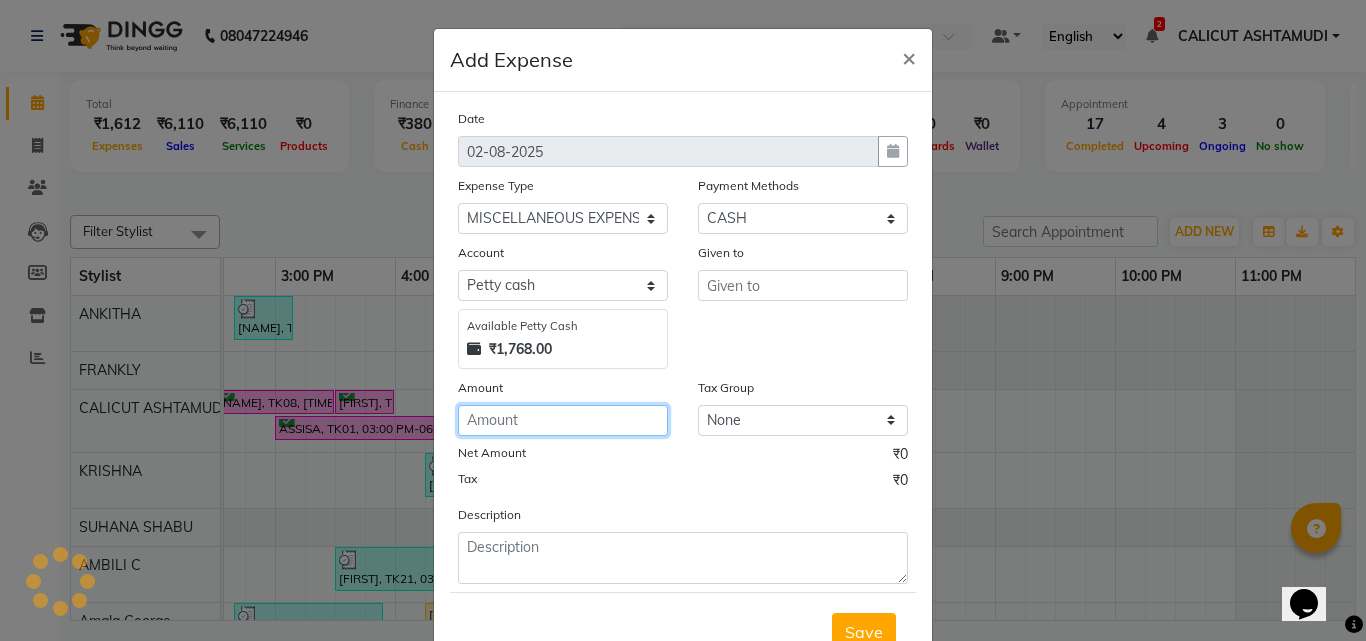 click 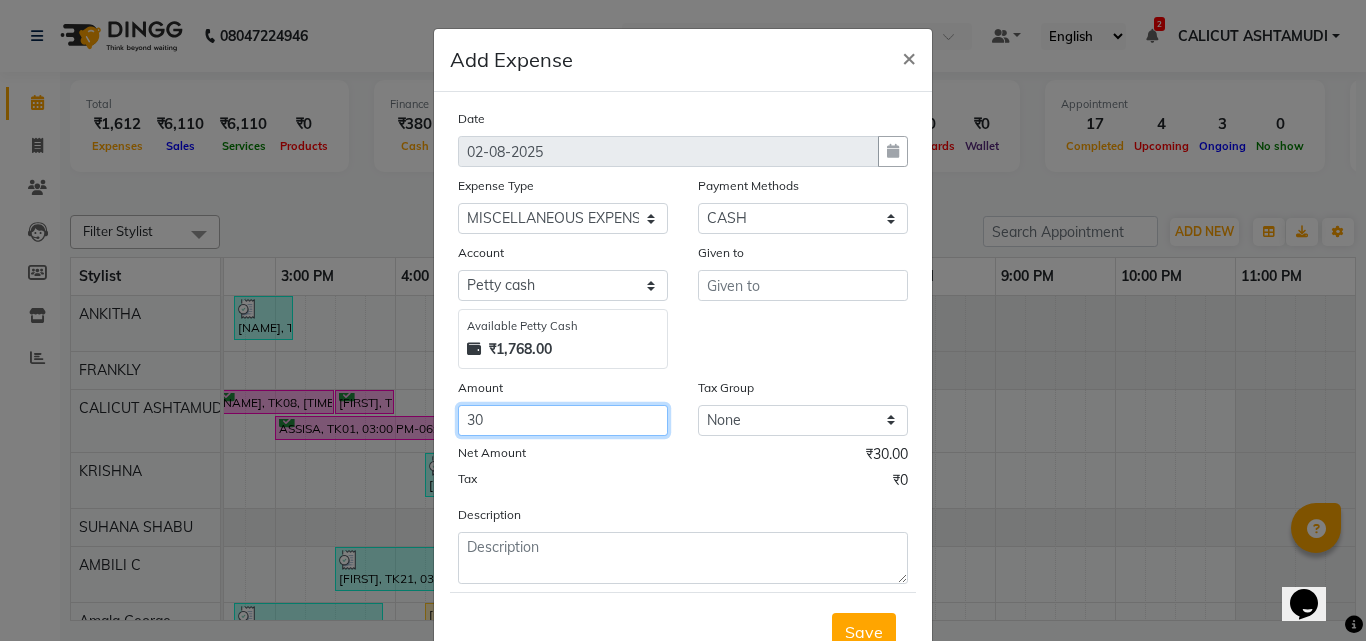 type on "30" 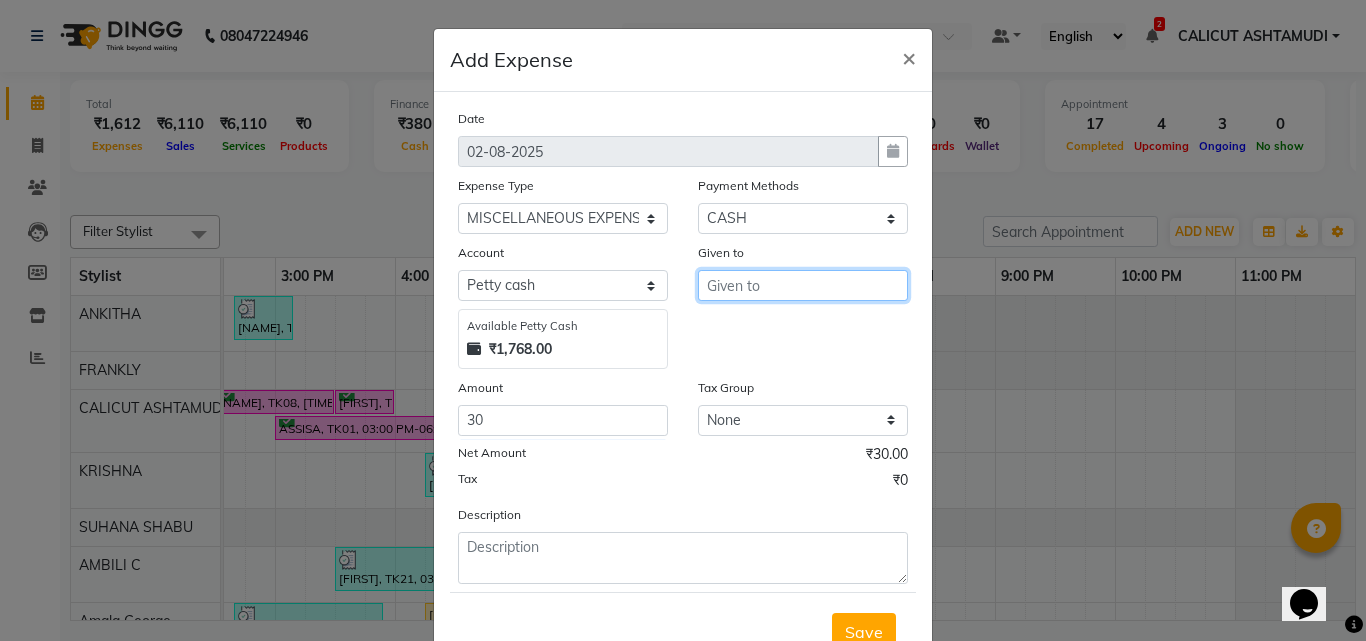 click at bounding box center (803, 285) 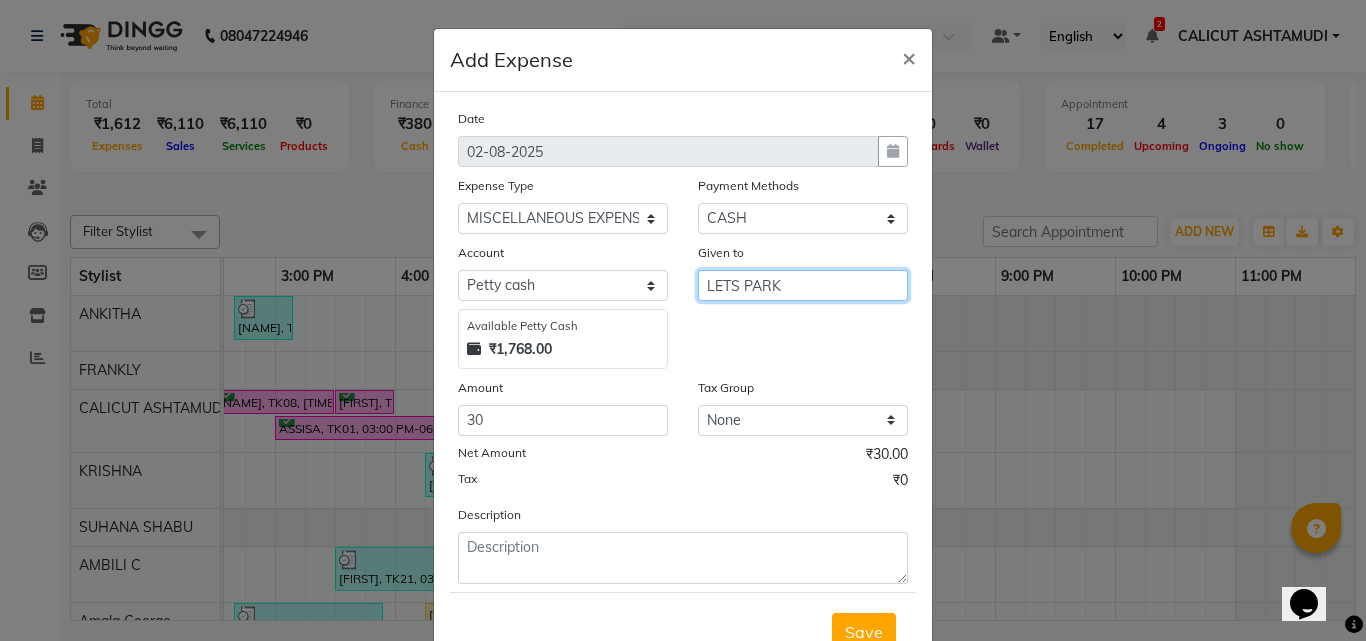 type on "LETS PARK" 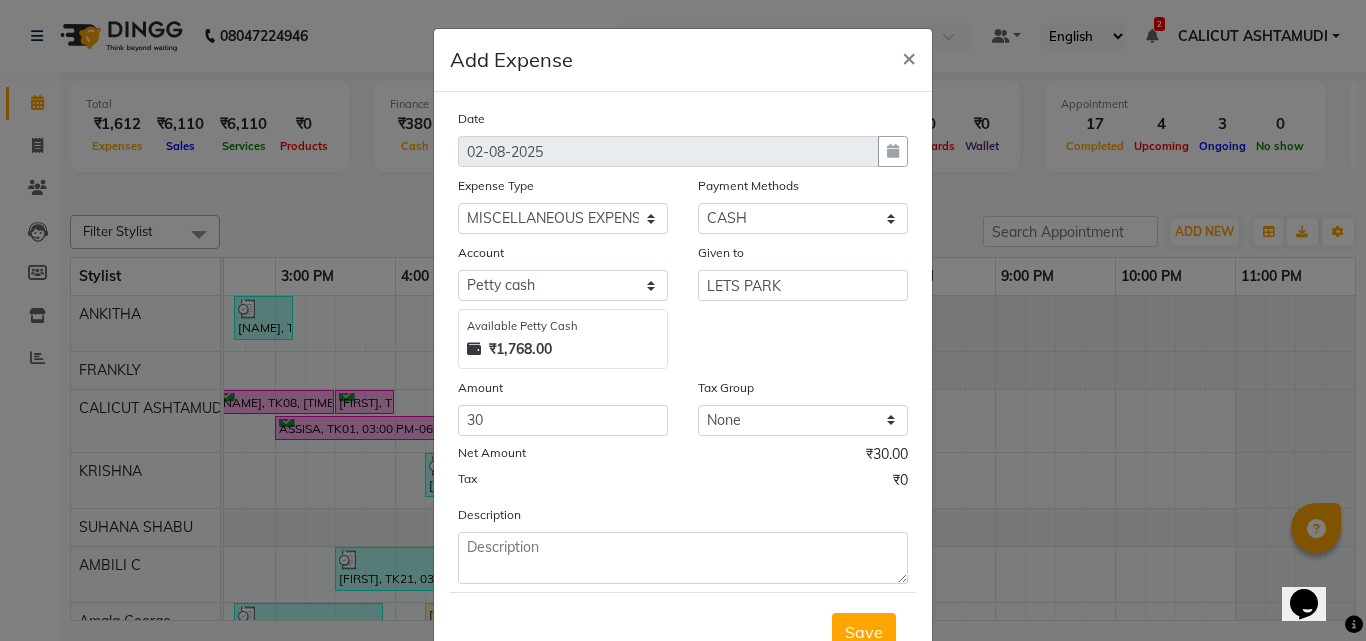 click on "Date 02-08-2025 Expense Type Select ACCOMODATION EXPENSES ADVERTISEMENT SALES PROMOTIONAL EXPENSES Bonus BRIDAL ACCESSORIES REFUND BRIDAL COMMISSION BRIDAL FOOD BRIDAL INCENTIVES BRIDAL ORNAMENTS REFUND BRIDAL TA CASH DEPOSIT RAK BANK COMPUTER ACCESSORIES MOBILE PHONE Donation and Charity Expenses ELECTRICITY CHARGES ELECTRONICS FITTINGS Event Expense FISH FOOD EXPENSES FOOD REFRESHMENT FOR CLIENTS FOOD REFRESHMENT FOR STAFFS Freight And Forwarding Charges FUEL FOR GENERATOR FURNITURE AND EQUIPMENTS Gifts for Clients GIFTS FOR STAFFS GOKULAM CHITS HOSTEL RENT LAUNDRY EXPENSES LICENSE OTHER FEES LOADING UNLOADING CHARGES Medical Expenses MEHNDI PAYMENTS MISCELLANEOUS EXPENSES NEWSPAPER PERIODICALS Ornaments Maintenance Expense OVERTIME ALLOWANCES Payment For Pest Control Perfomance based incentives POSTAGE COURIER CHARGES Printing PRINTING STATIONERY EXPENSES PROFESSIONAL TAX REPAIRS MAINTENANCE ROUND OFF Salary SALARY ADVANCE Sales Incentives Membership Card SALES INCENTIVES PRODUCT SALES INCENTIVES SERVICES" 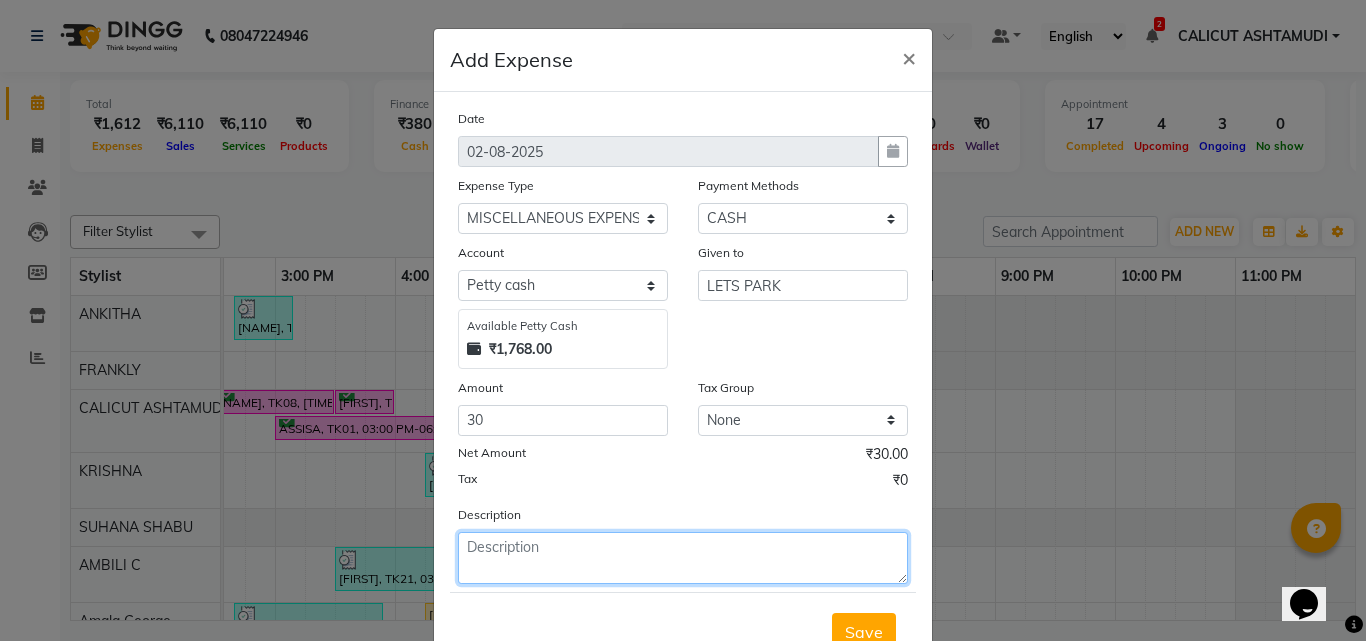 click 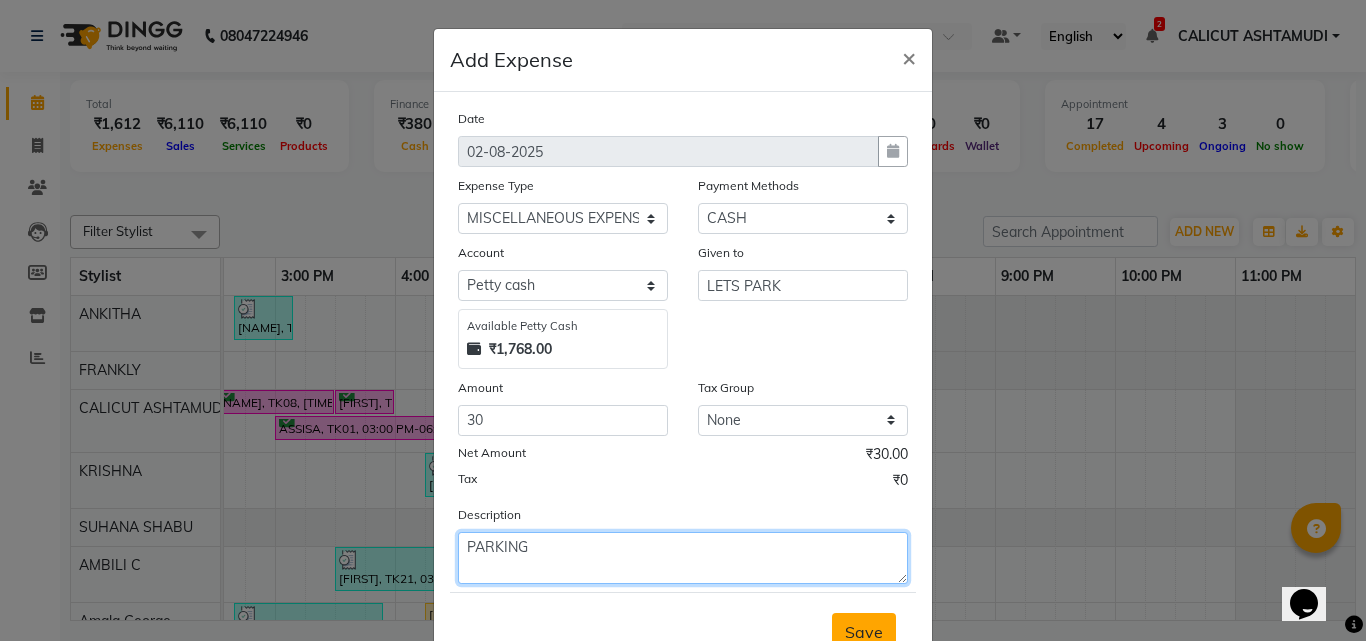 type on "PARKING" 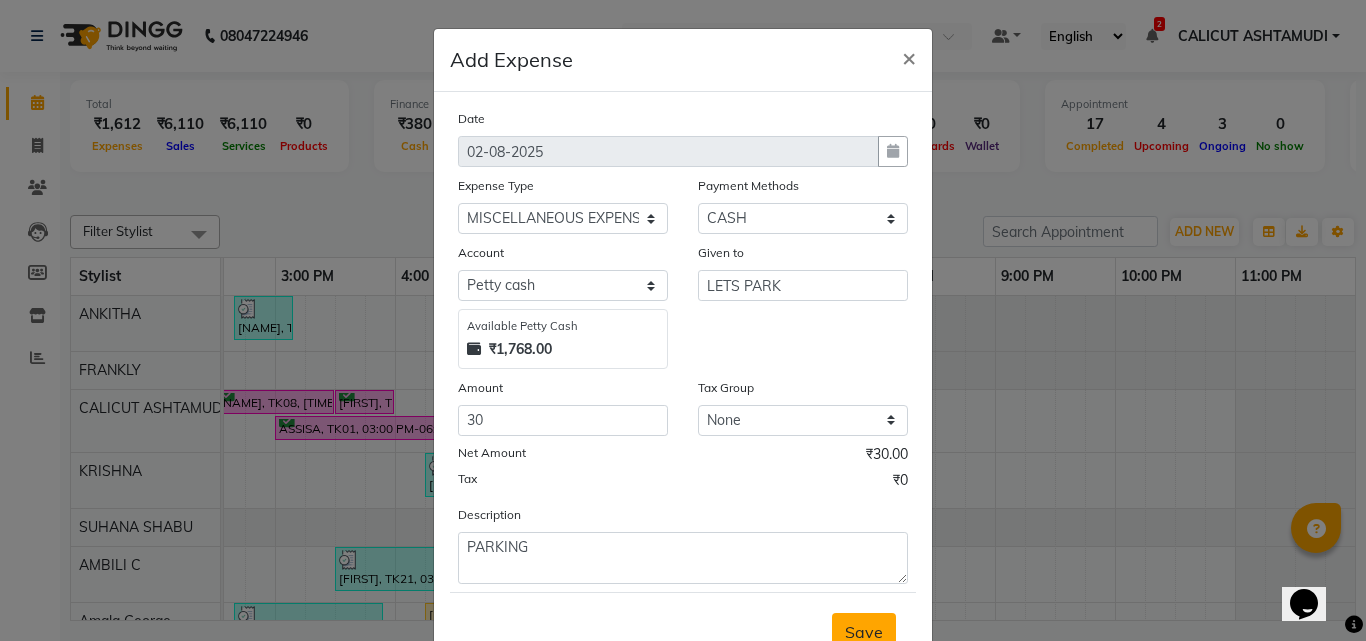 click on "Save" at bounding box center (864, 632) 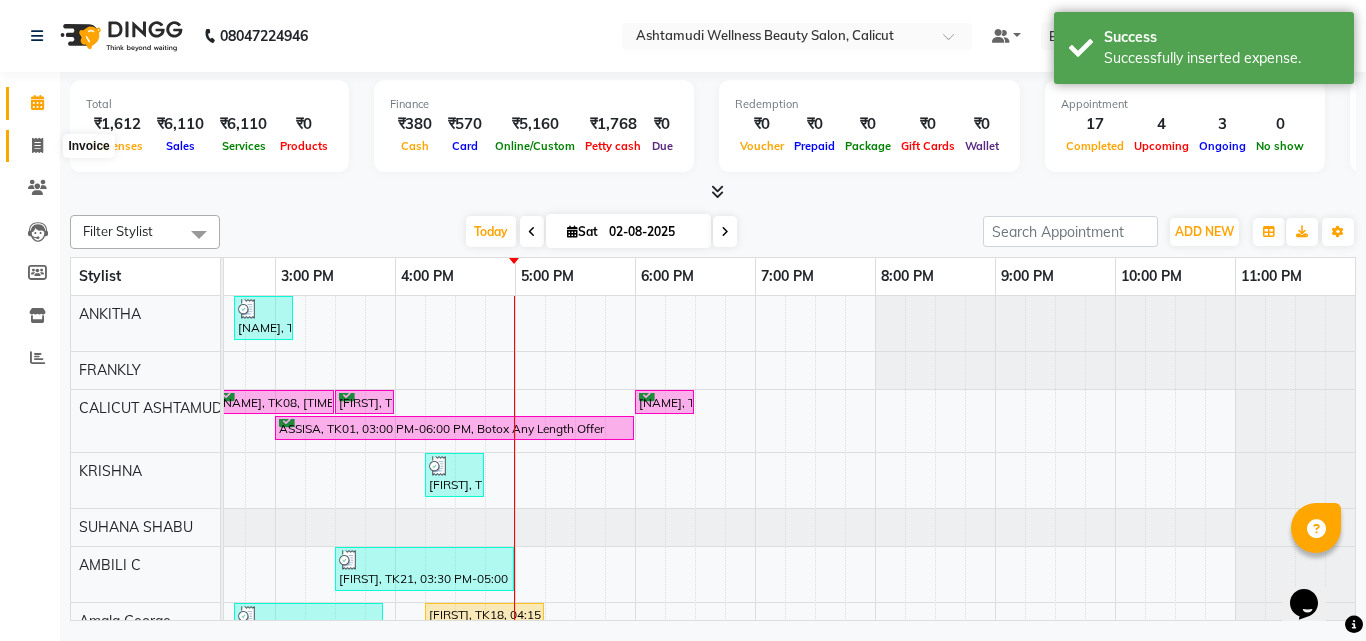 click 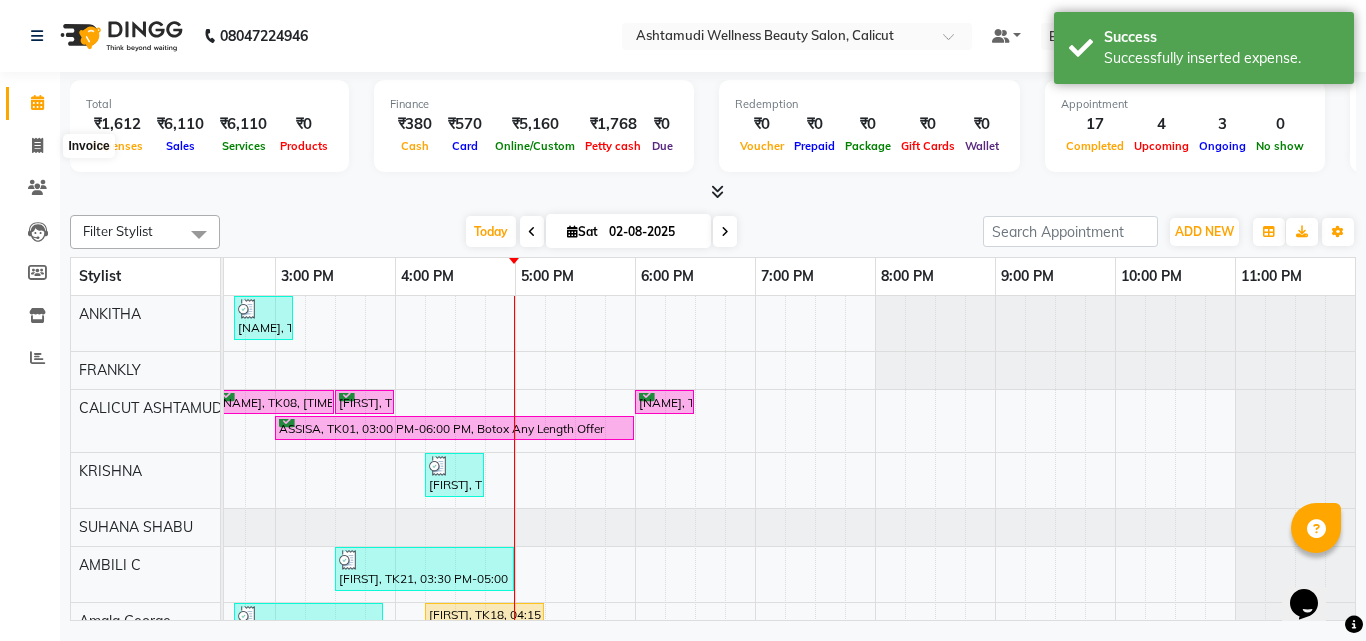 select on "service" 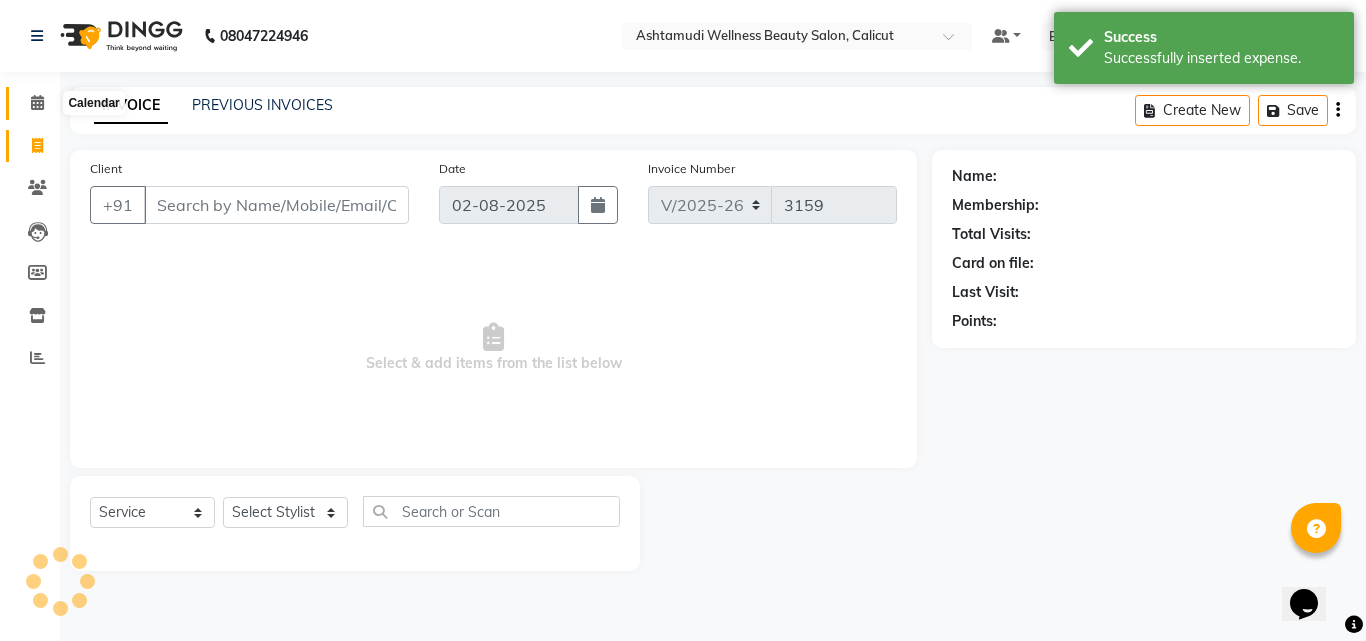 click 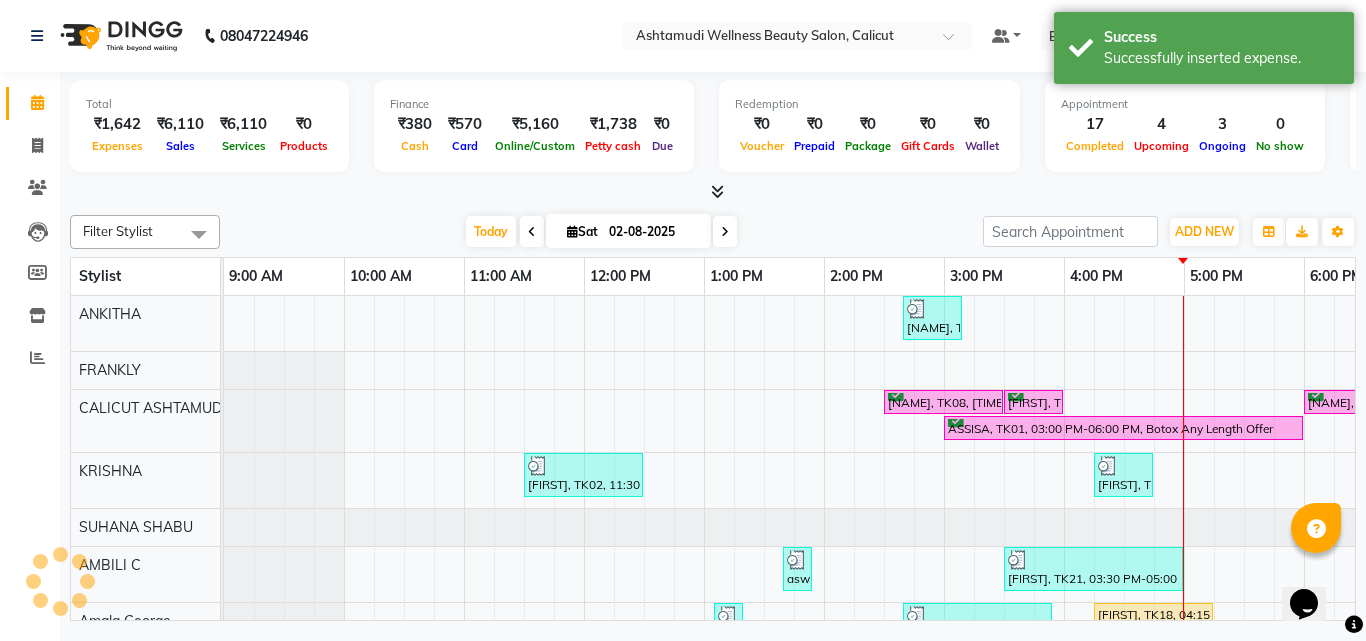 scroll, scrollTop: 0, scrollLeft: 0, axis: both 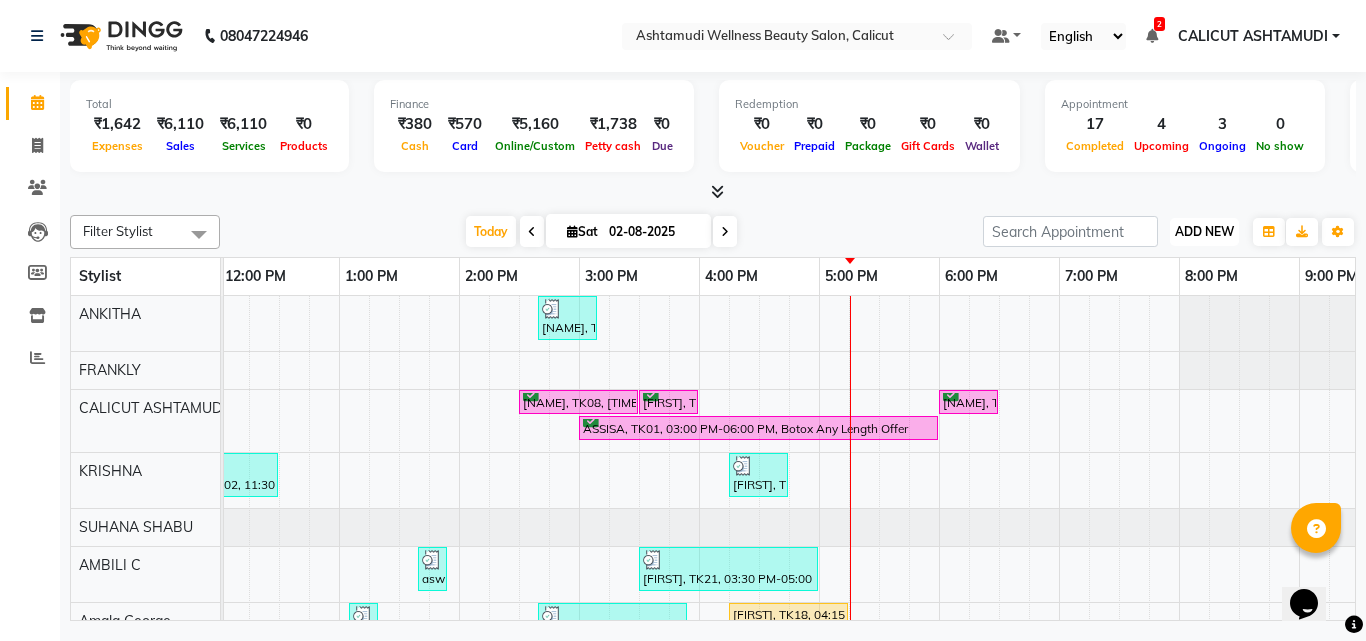 click on "ADD NEW" at bounding box center (1204, 231) 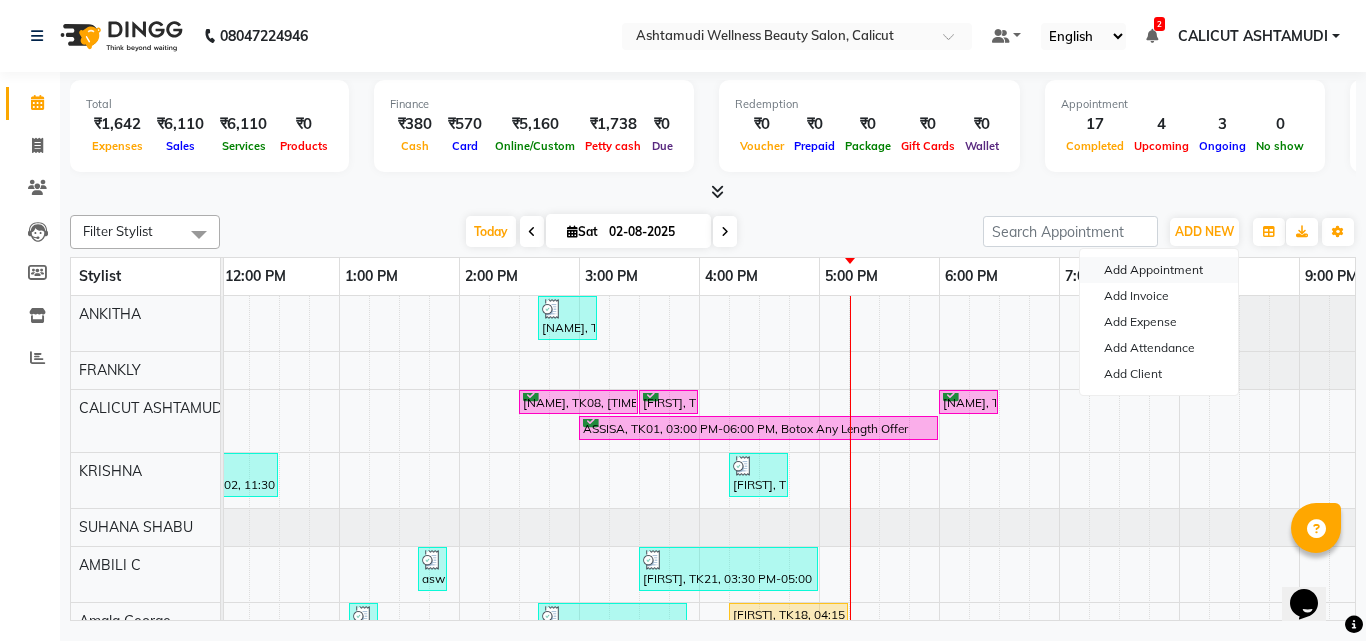 click on "Add Appointment" at bounding box center (1159, 270) 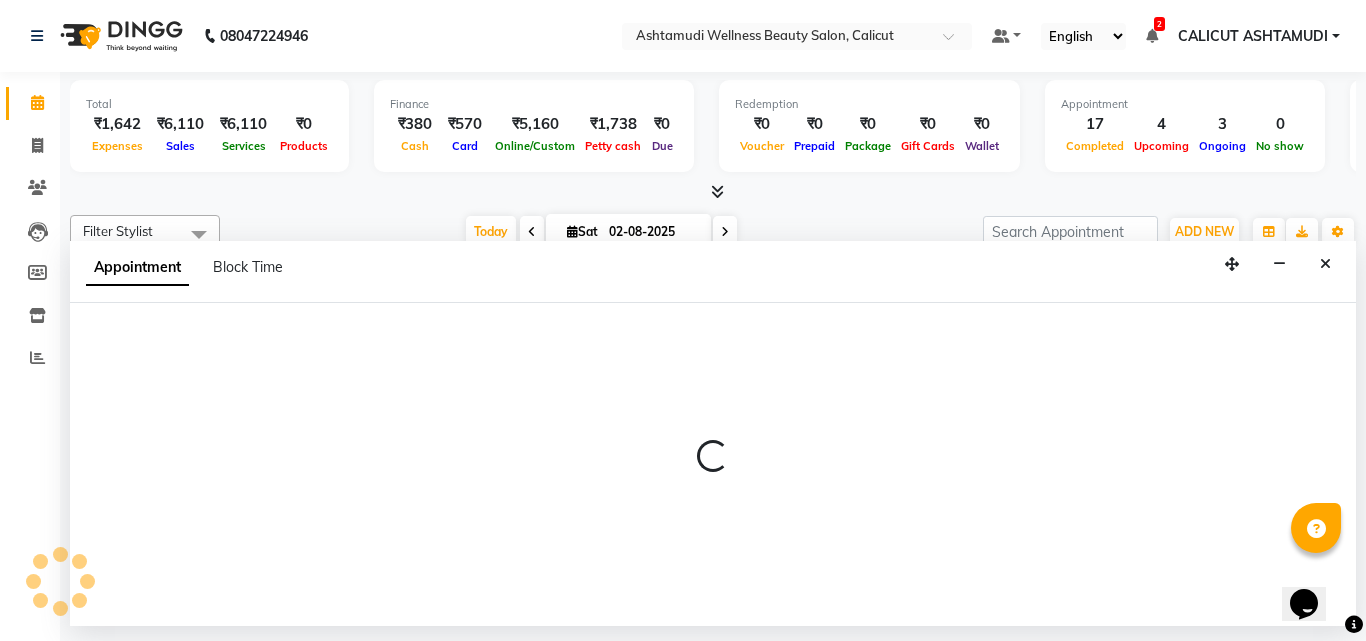select on "600" 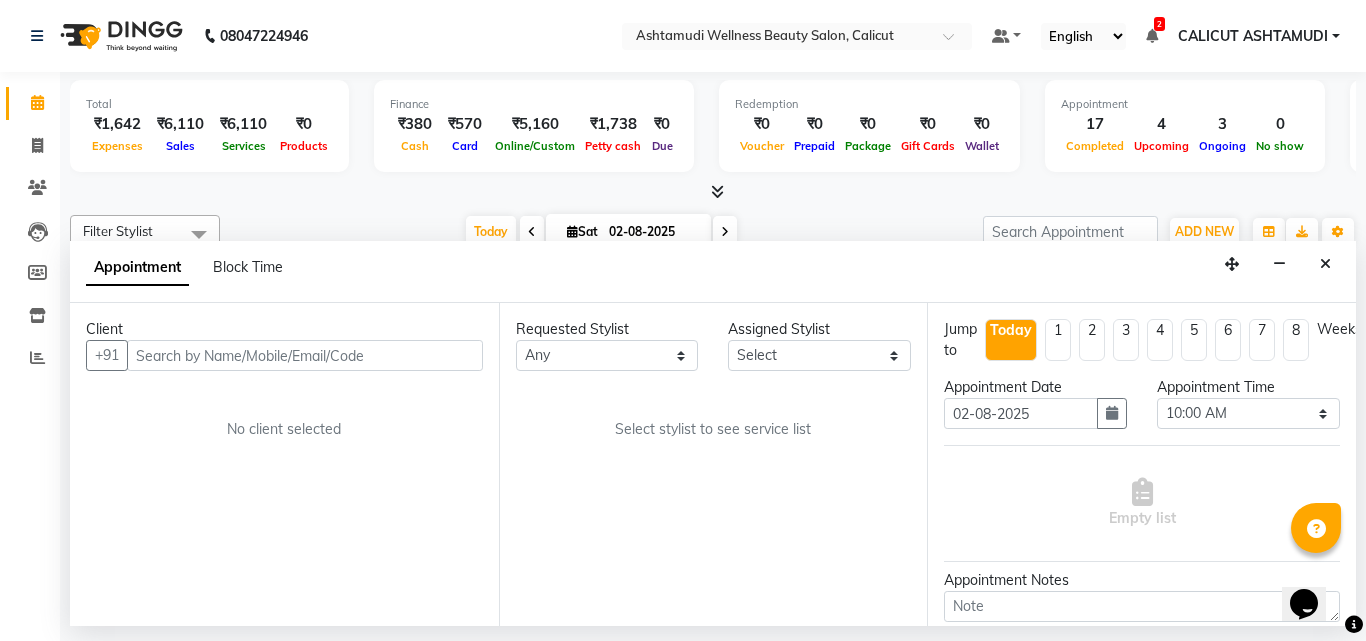 click at bounding box center (305, 355) 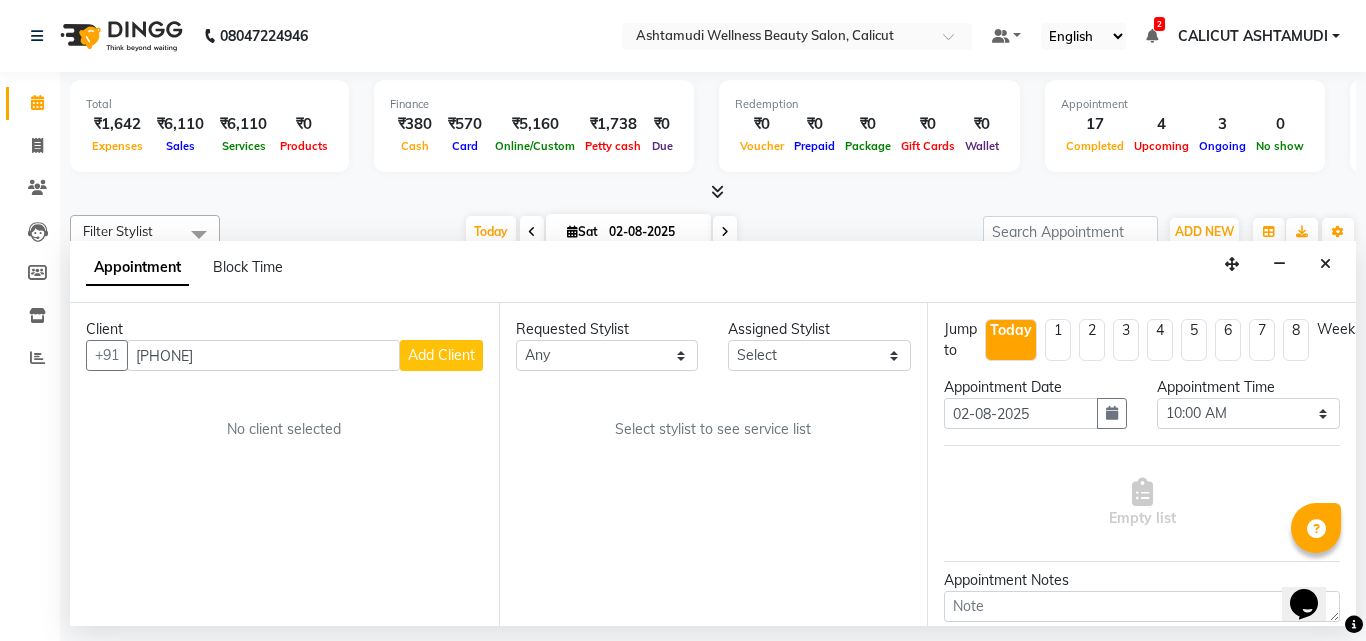 type on "7025660855" 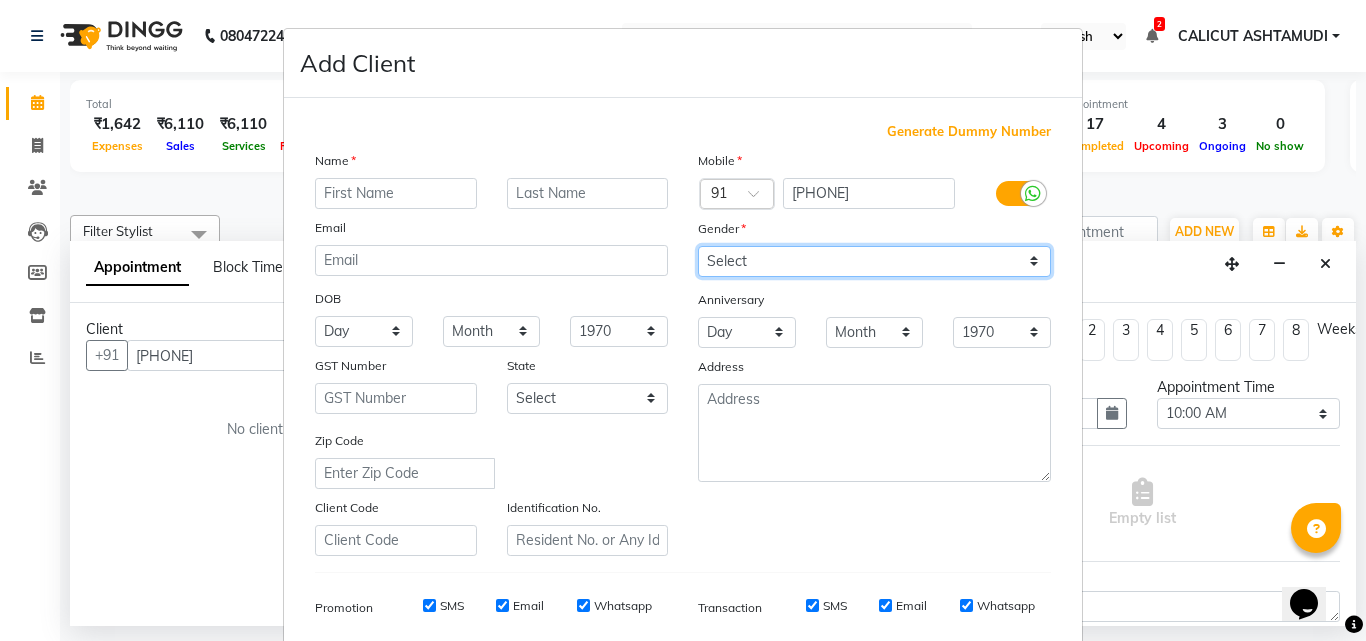 click on "Select Male Female Other Prefer Not To Say" at bounding box center [874, 261] 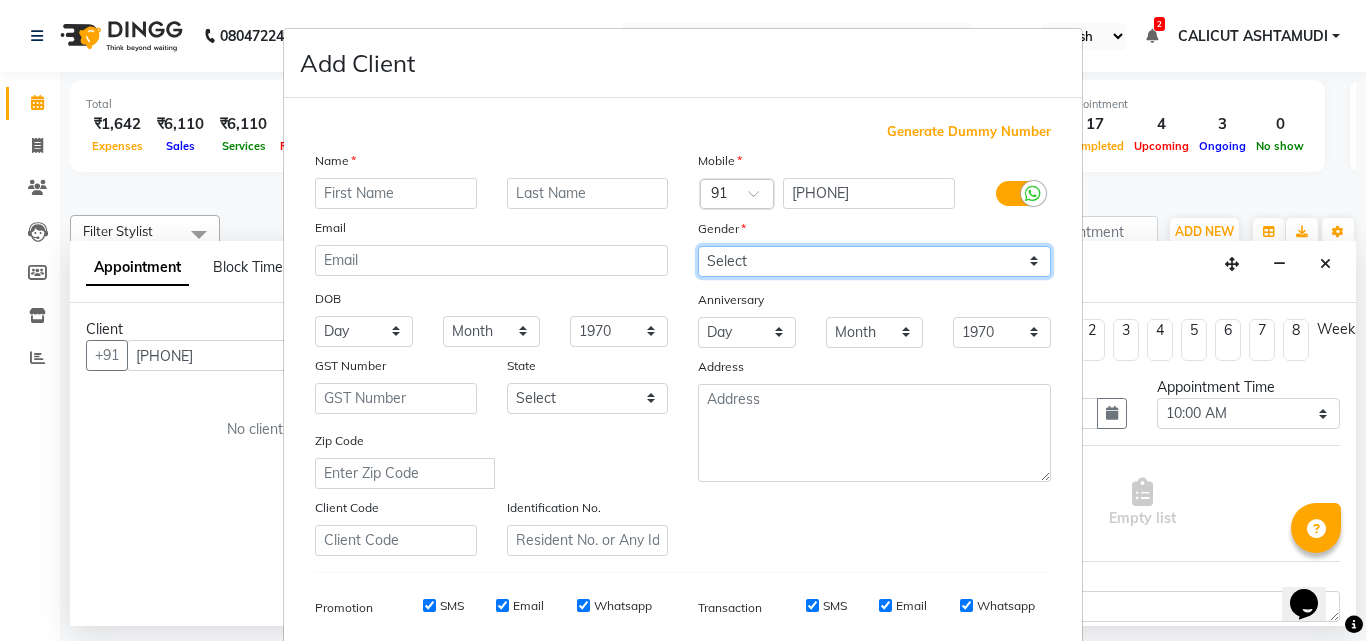 select on "female" 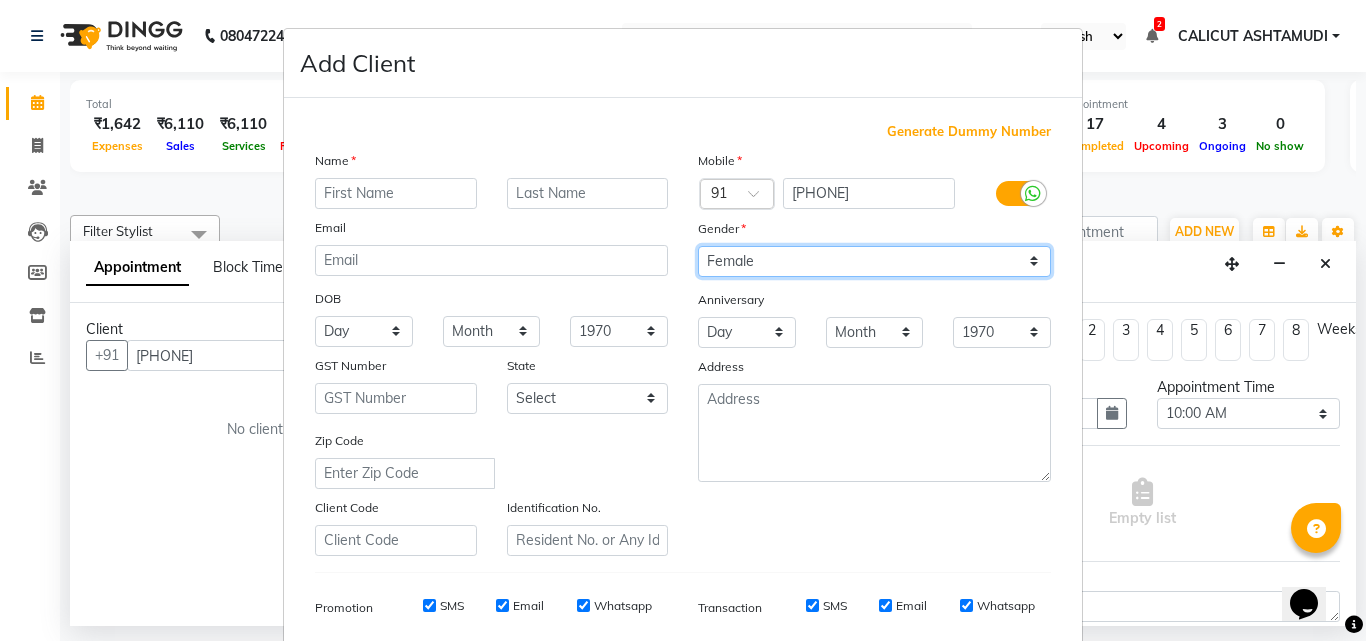 click on "Select Male Female Other Prefer Not To Say" at bounding box center [874, 261] 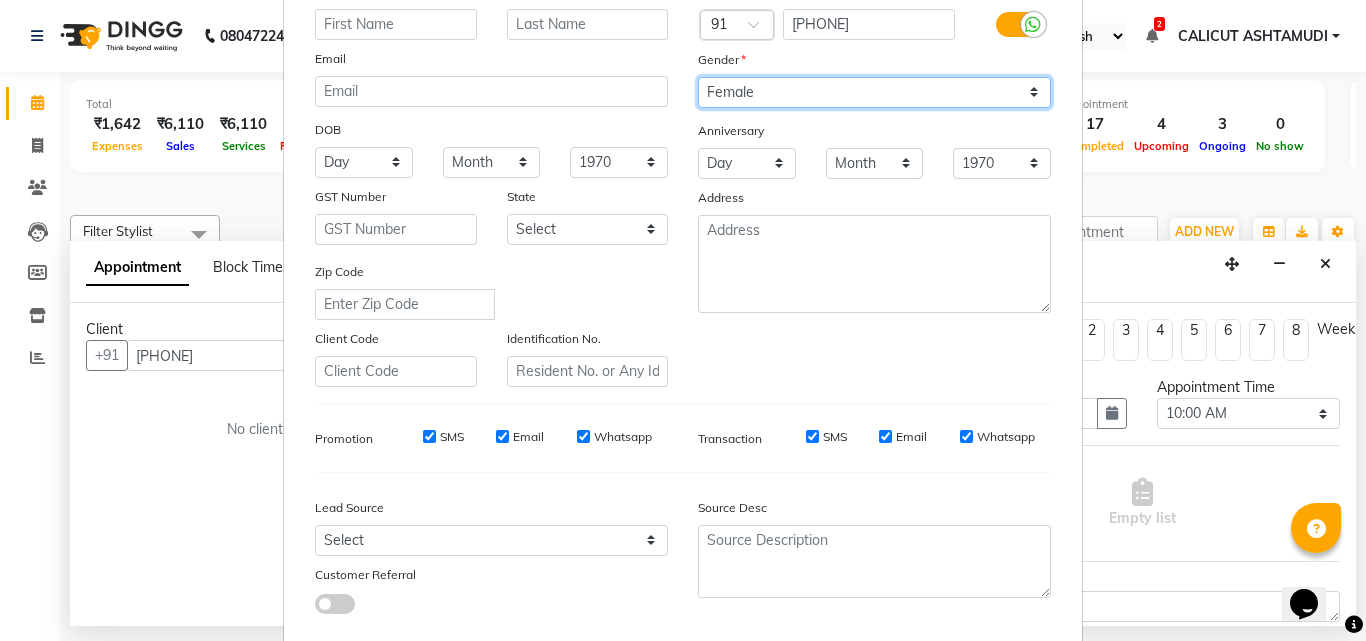 scroll, scrollTop: 200, scrollLeft: 0, axis: vertical 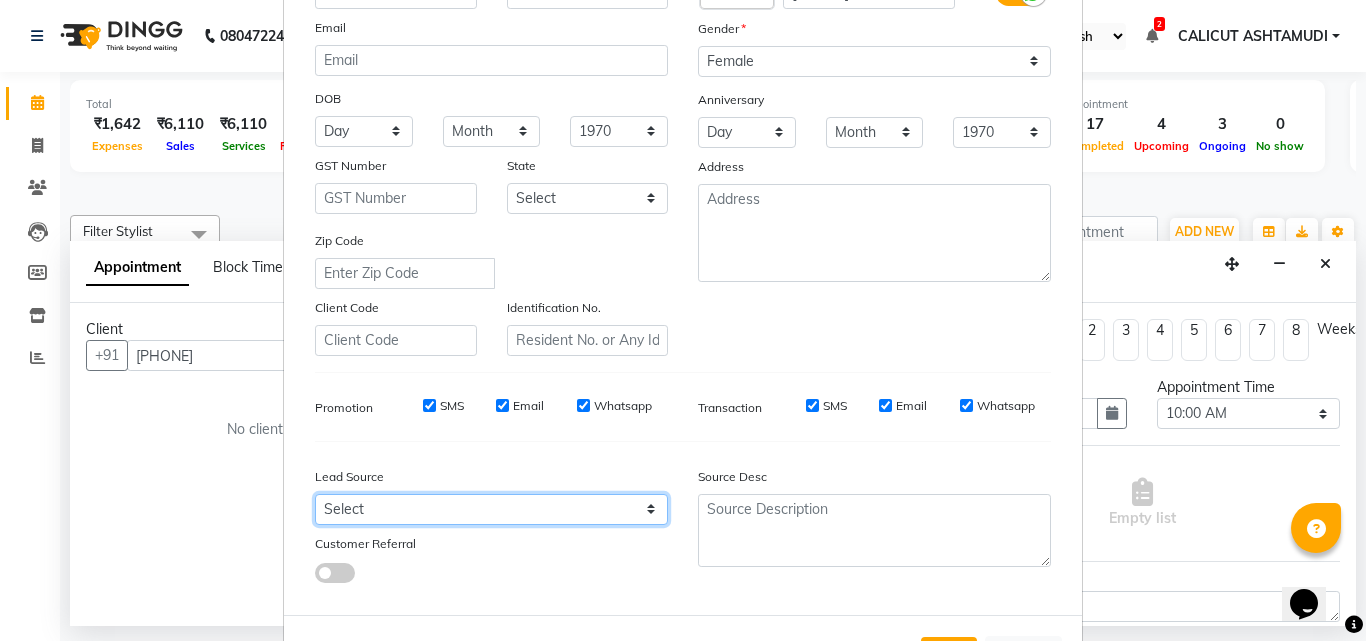 click on "Select Walk-in Referral Internet Friend Word of Mouth Advertisement Facebook JustDial Google Other Instagram  YouTube  WhatsApp" at bounding box center [491, 509] 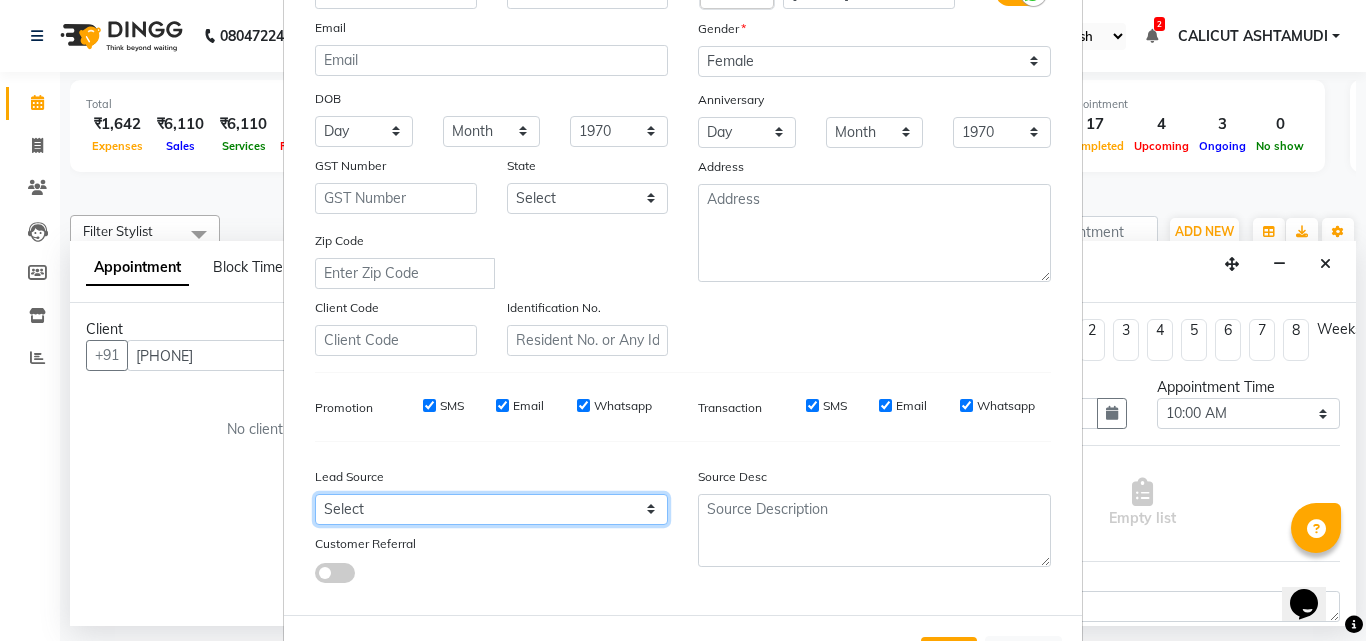 select on "31336" 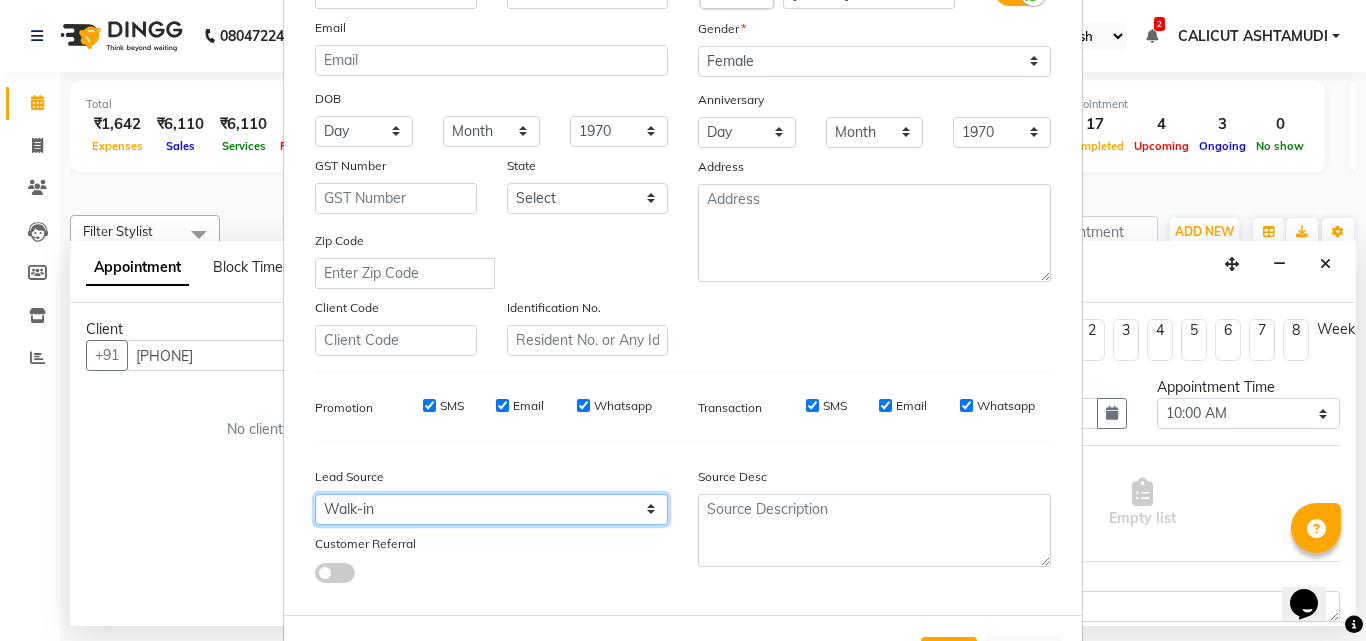 click on "Select Walk-in Referral Internet Friend Word of Mouth Advertisement Facebook JustDial Google Other Instagram  YouTube  WhatsApp" at bounding box center (491, 509) 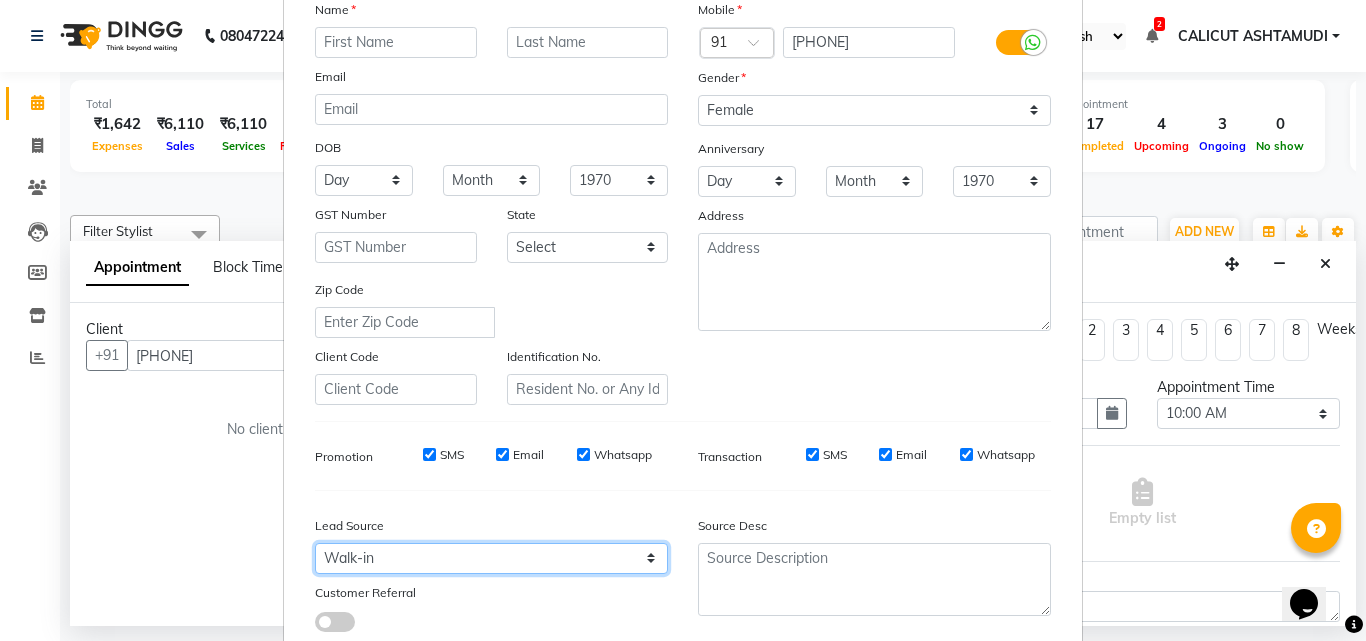 scroll, scrollTop: 0, scrollLeft: 0, axis: both 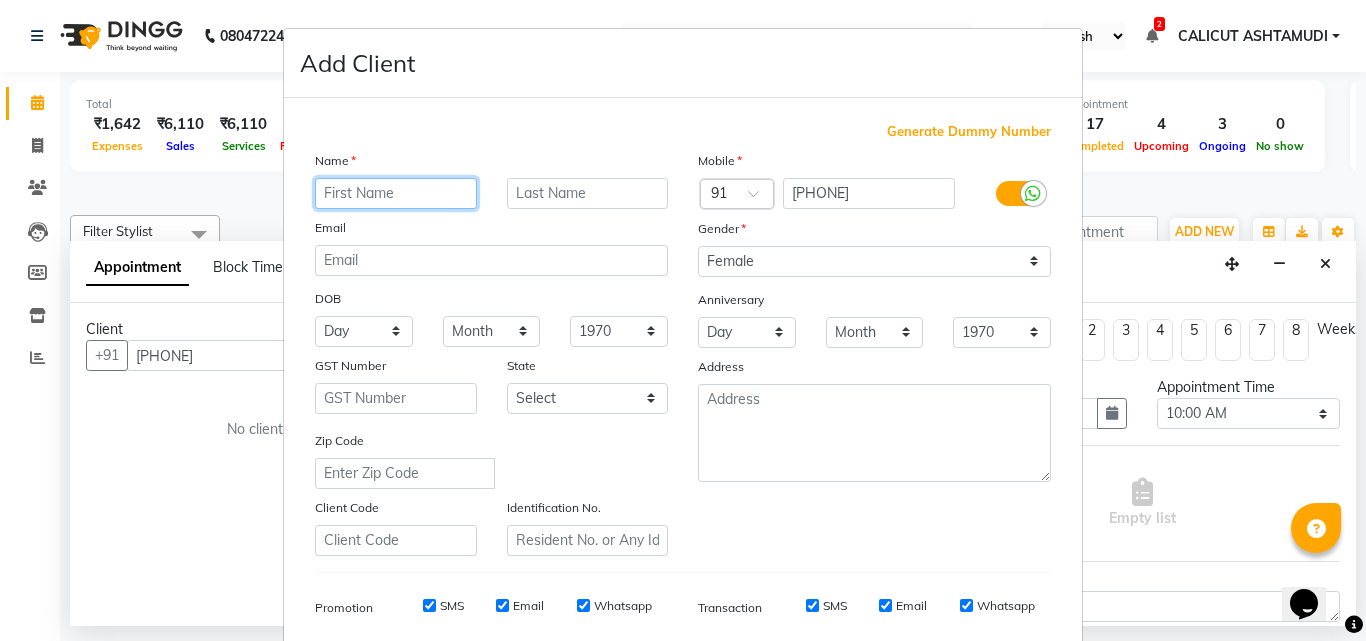 click at bounding box center (396, 193) 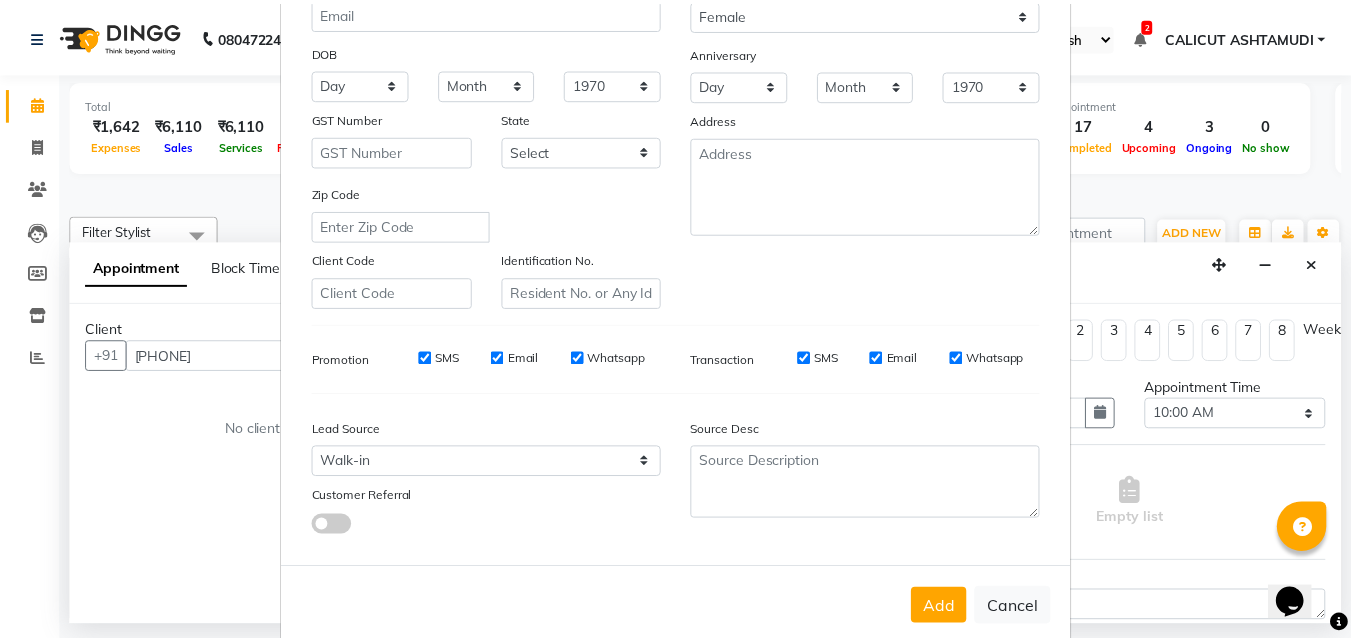 scroll, scrollTop: 282, scrollLeft: 0, axis: vertical 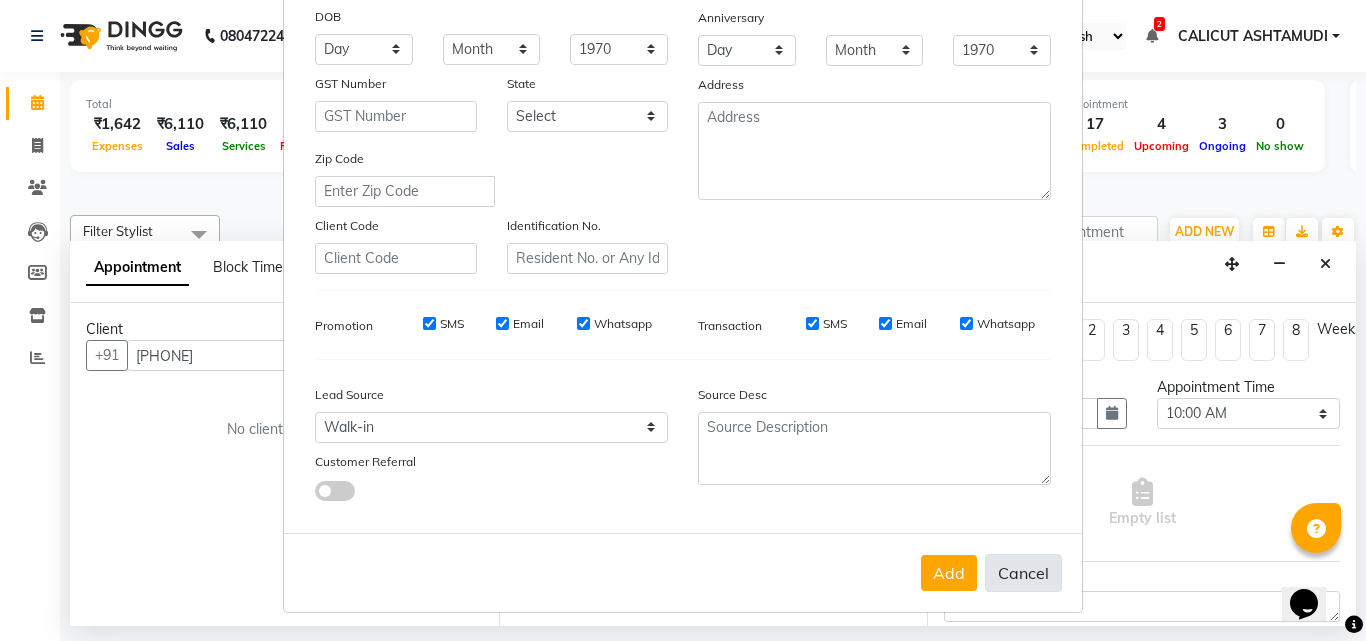 type on "ASMS" 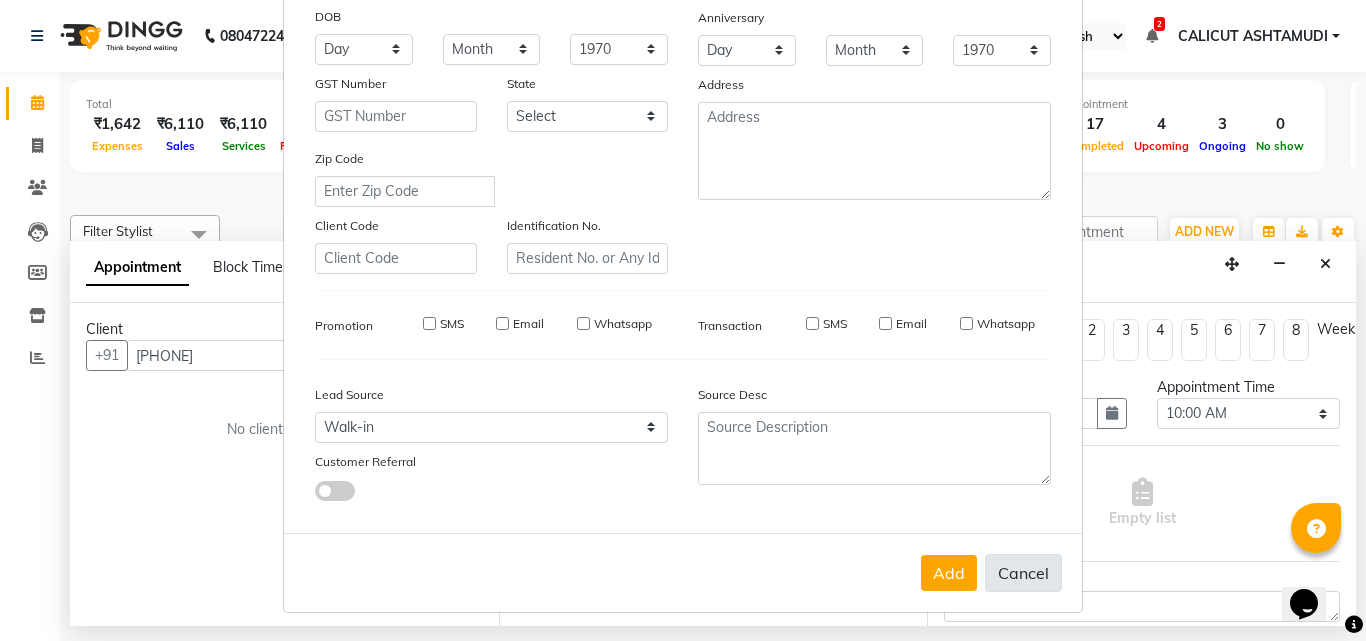 type 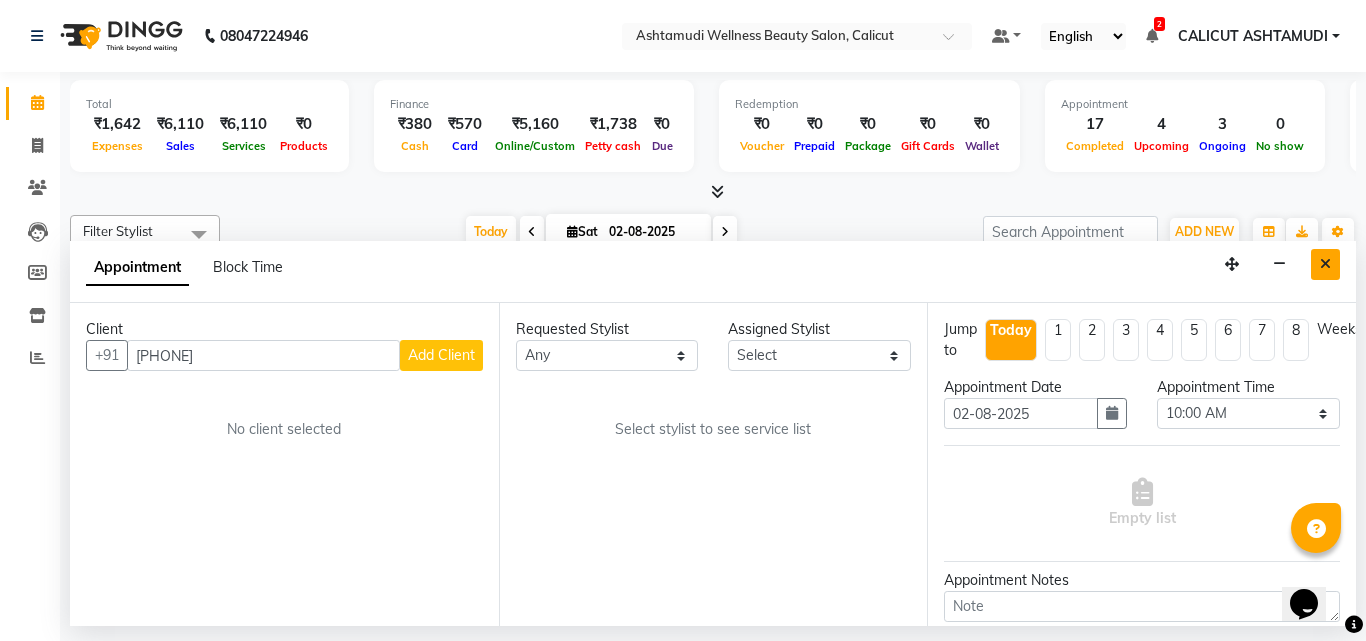 click at bounding box center [1325, 264] 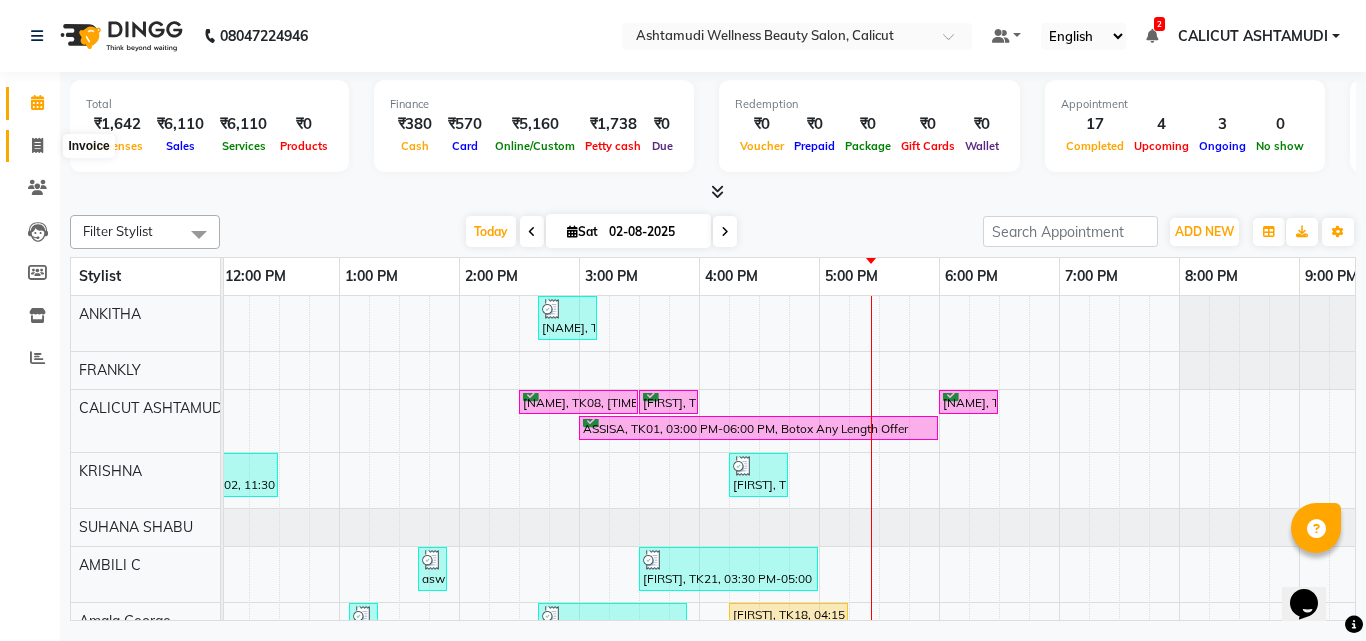 click 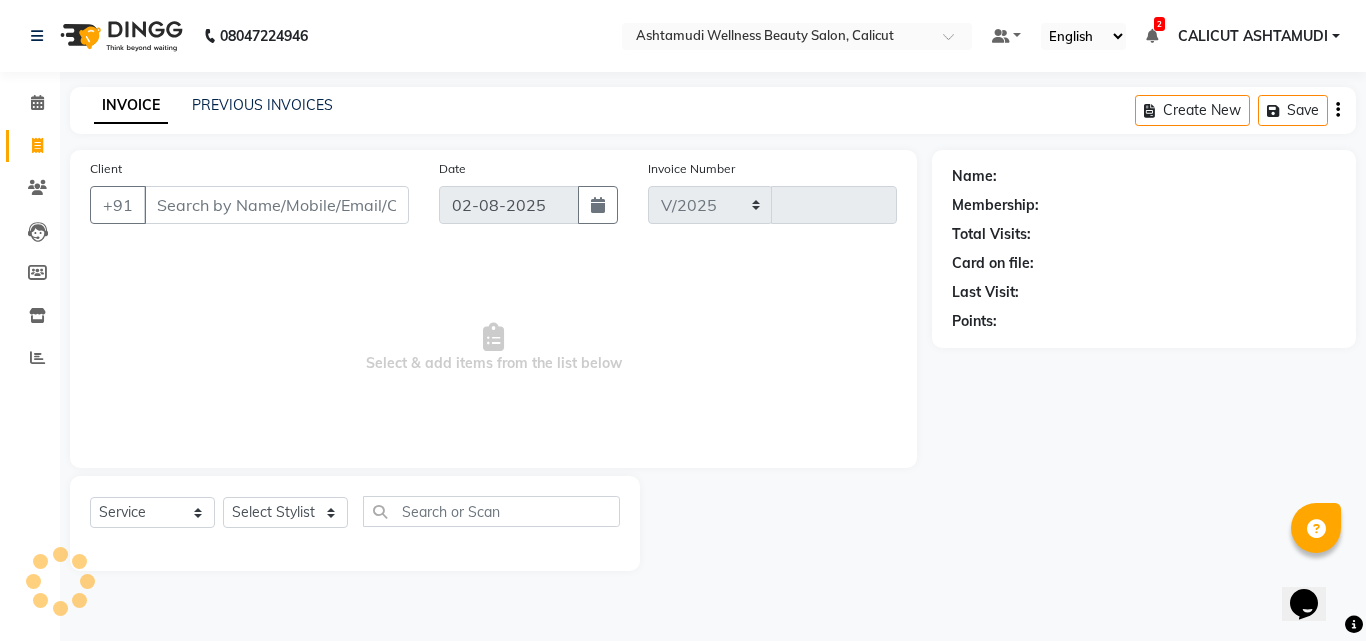select on "4630" 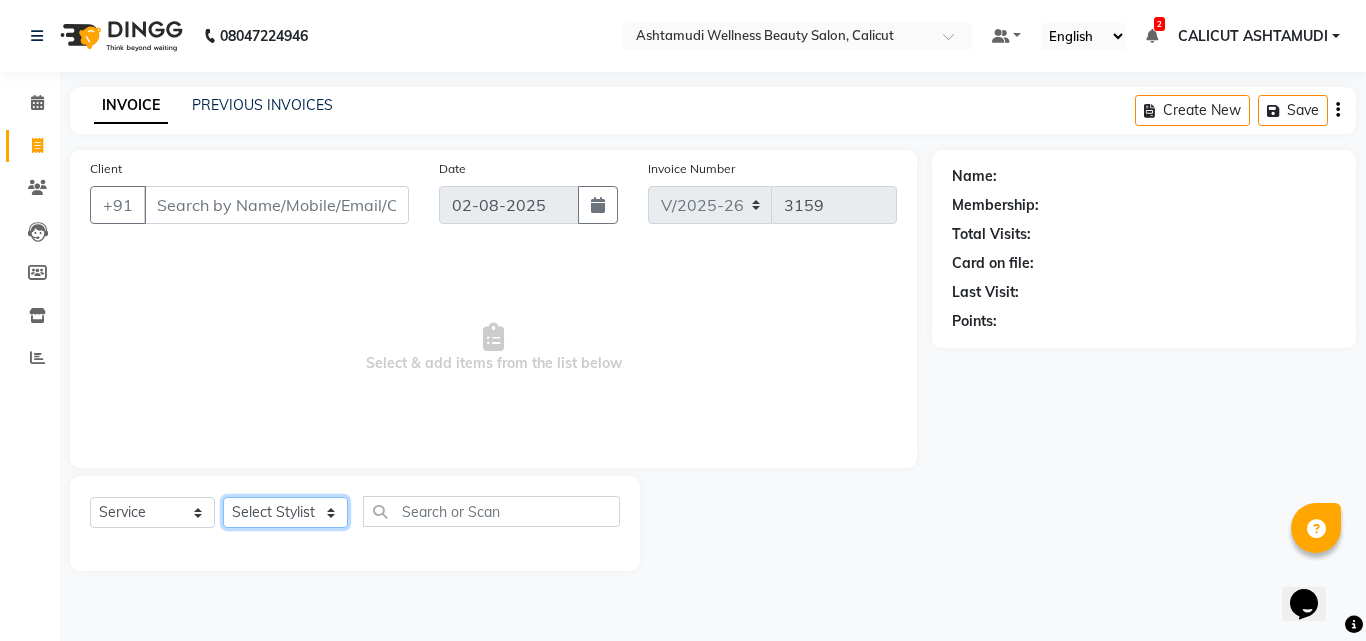click on "Select Stylist Amala George AMBILI C ANJANA DAS ANKITHA Arya CALICUT ASHTAMUDI FRANKLY	 GRACY KRISHNA Nitesh Punam Gurung Sewan ali Sheela SUHANA  SHABU Titto" 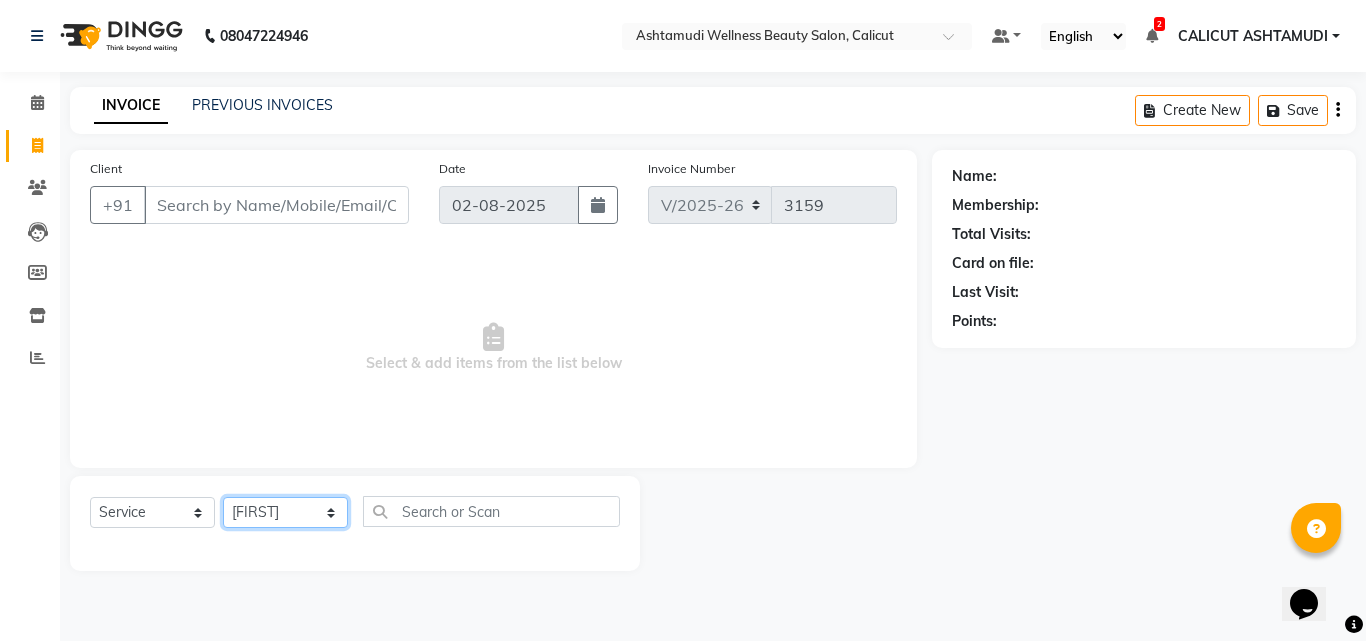 click on "Select Stylist Amala George AMBILI C ANJANA DAS ANKITHA Arya CALICUT ASHTAMUDI FRANKLY	 GRACY KRISHNA Nitesh Punam Gurung Sewan ali Sheela SUHANA  SHABU Titto" 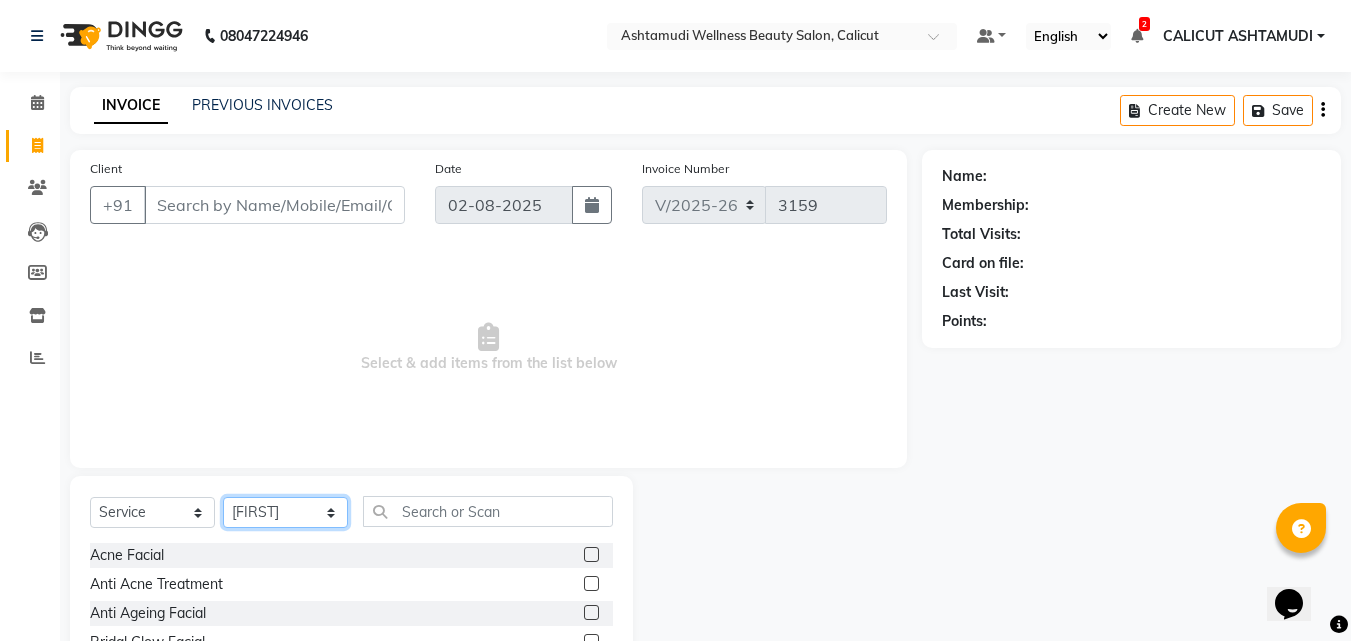 click on "Select Stylist Amala George AMBILI C ANJANA DAS ANKITHA Arya CALICUT ASHTAMUDI FRANKLY	 GRACY KRISHNA Nitesh Punam Gurung Sewan ali Sheela SUHANA  SHABU Titto" 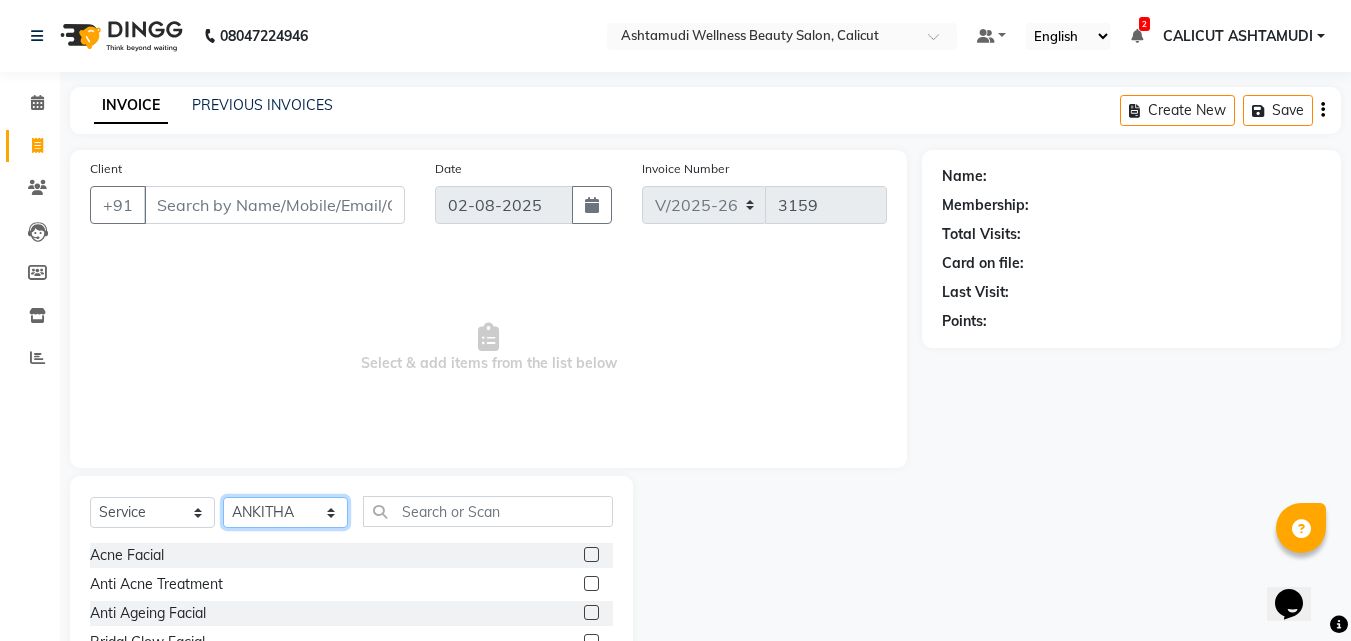 click on "Select Stylist Amala George AMBILI C ANJANA DAS ANKITHA Arya CALICUT ASHTAMUDI FRANKLY	 GRACY KRISHNA Nitesh Punam Gurung Sewan ali Sheela SUHANA  SHABU Titto" 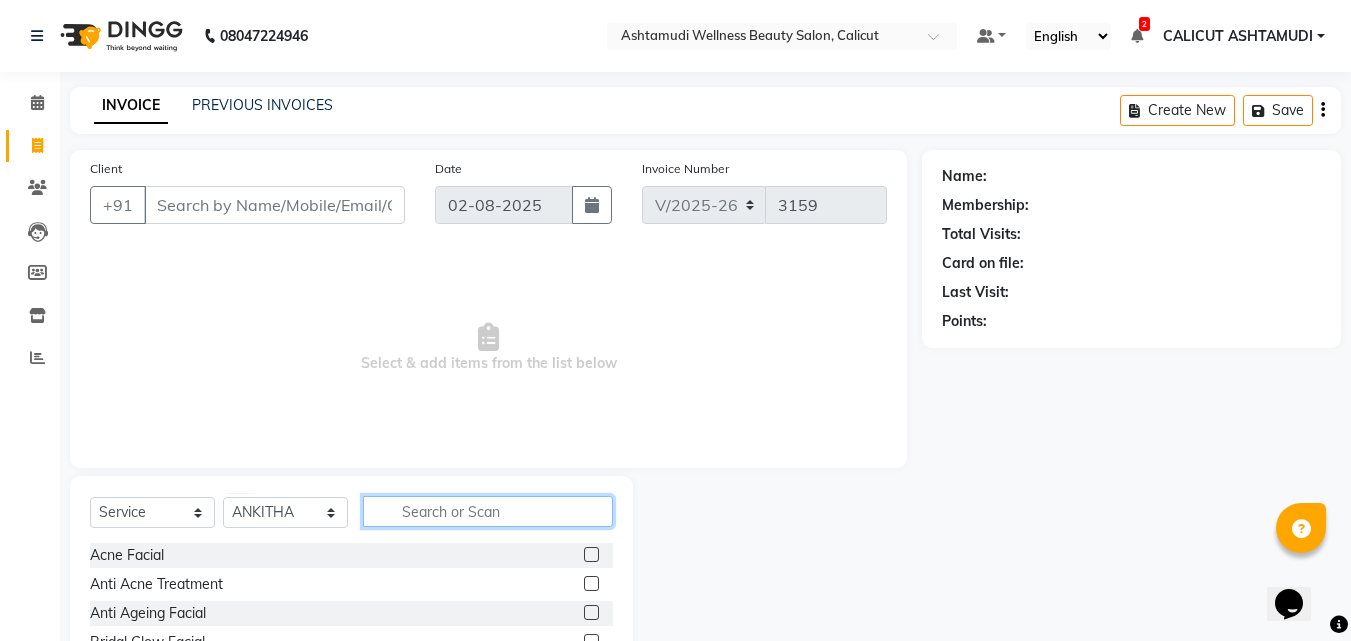 drag, startPoint x: 433, startPoint y: 512, endPoint x: 437, endPoint y: 502, distance: 10.770329 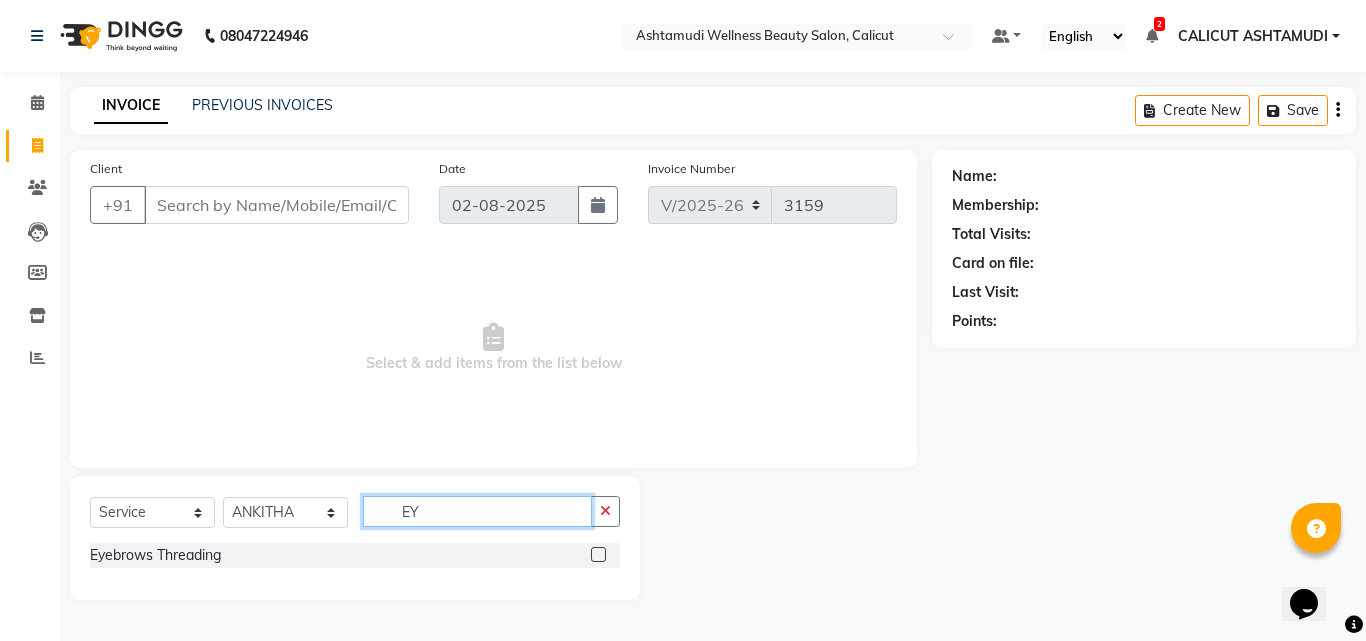 type on "EY" 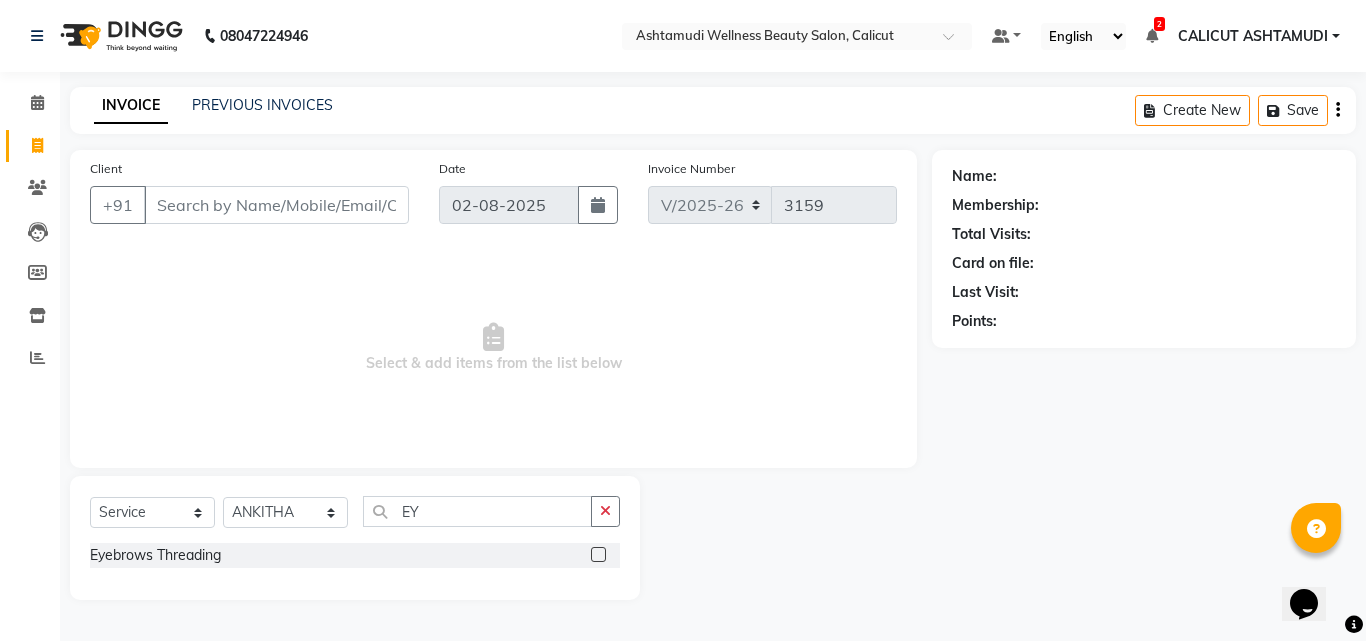click 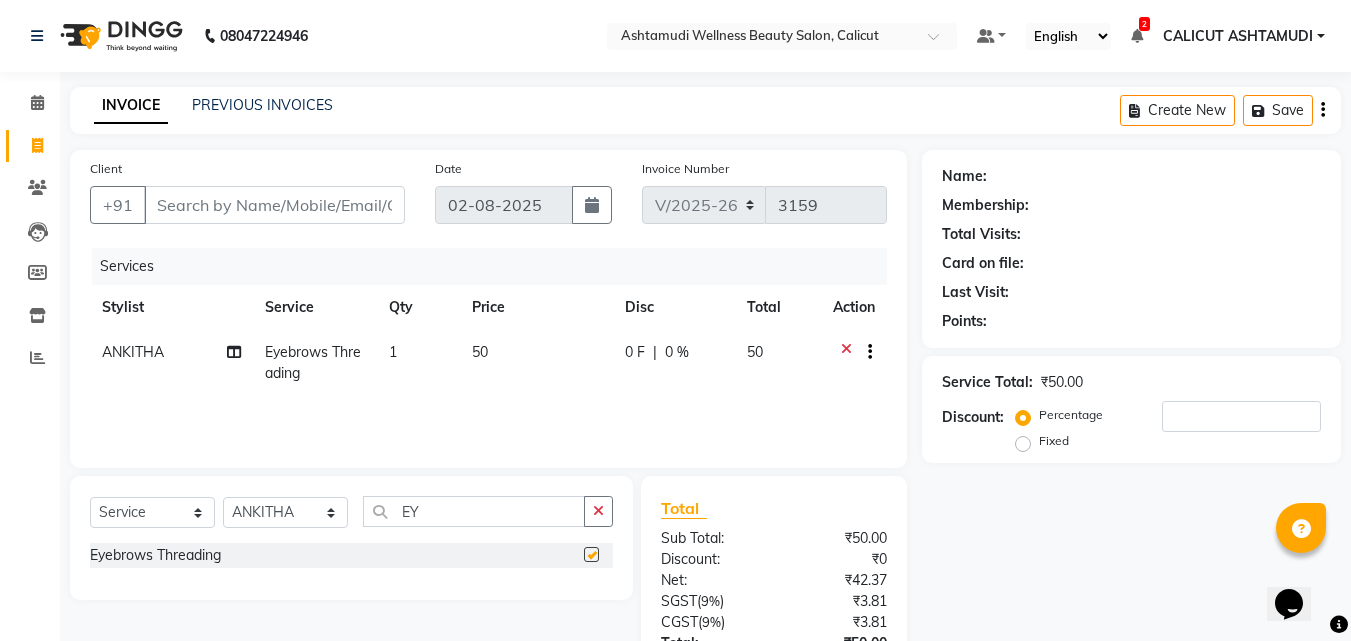 checkbox on "false" 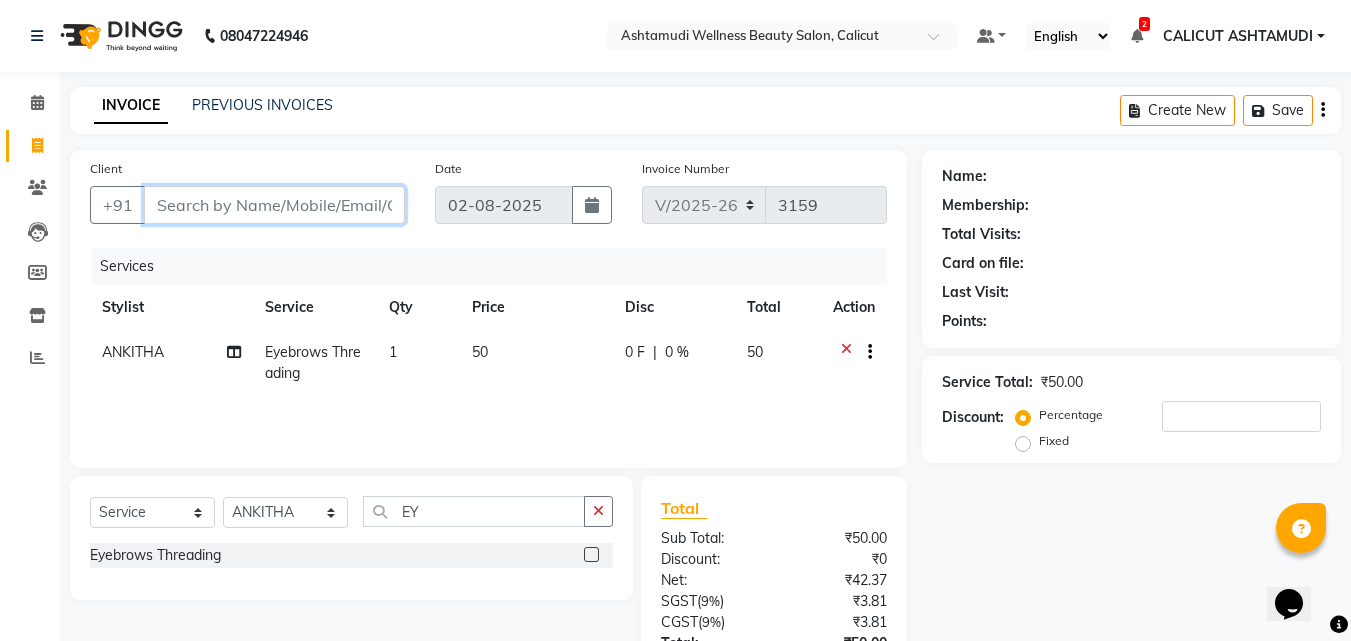 click on "Client" at bounding box center (274, 205) 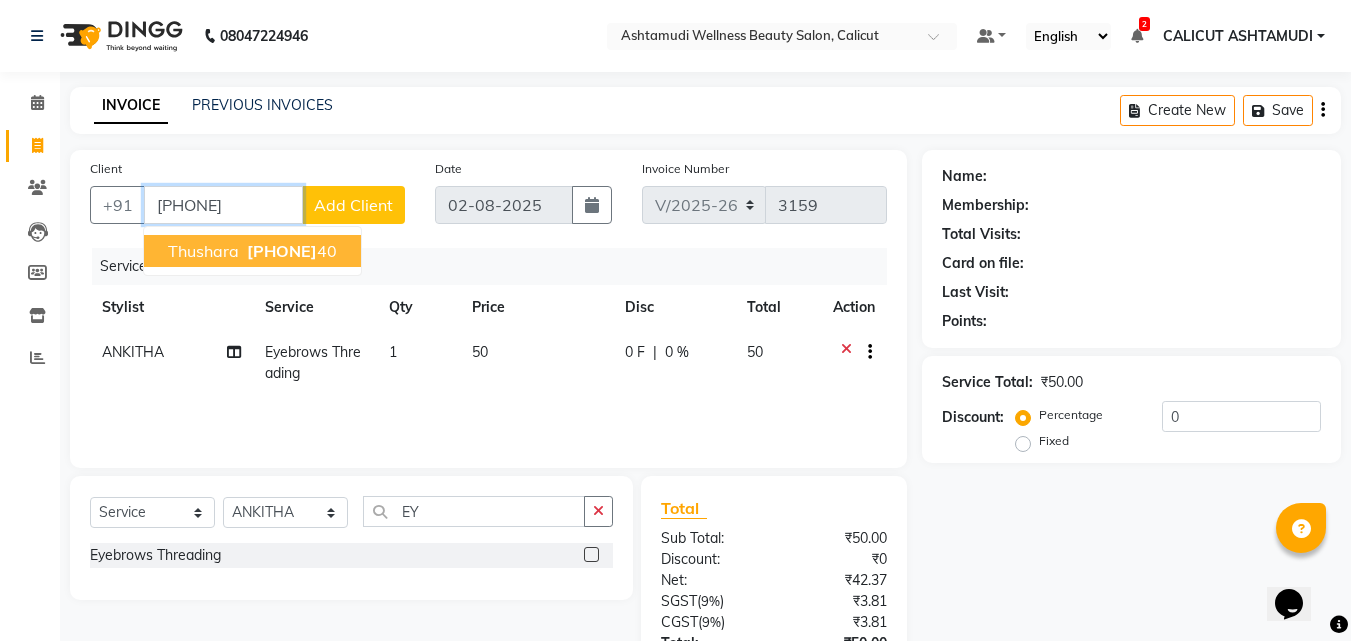 click on "Thushara   95670755 40" at bounding box center [252, 251] 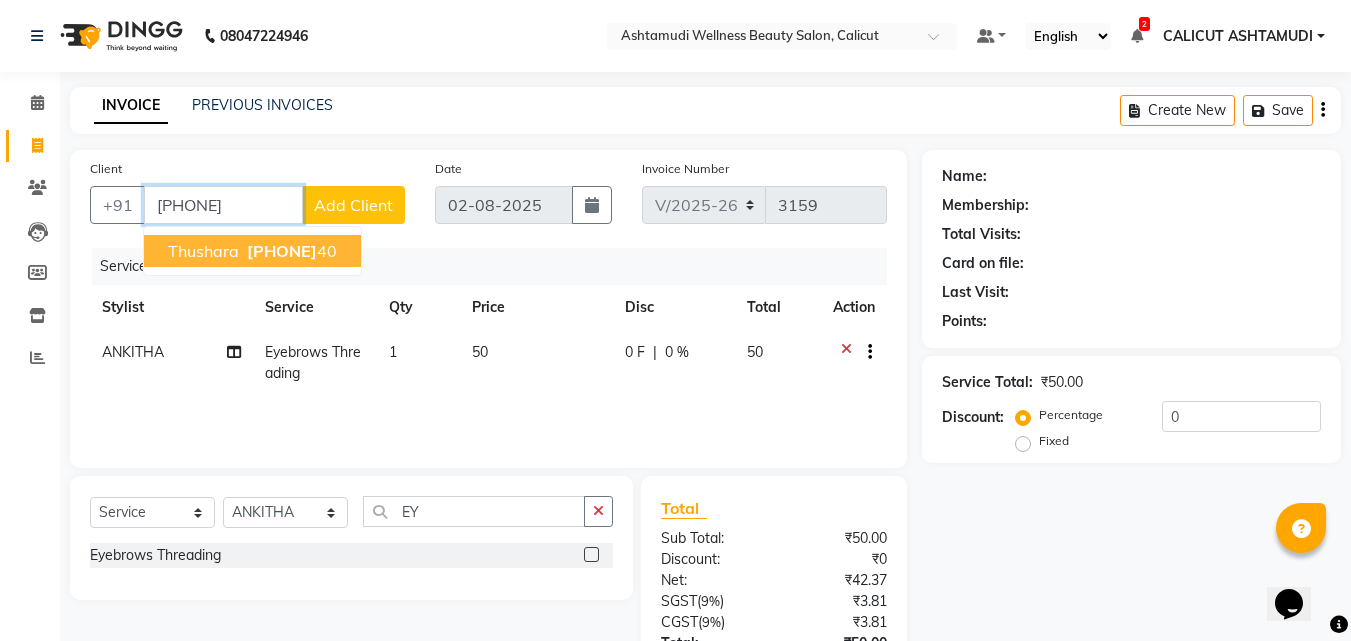 type on "9567075540" 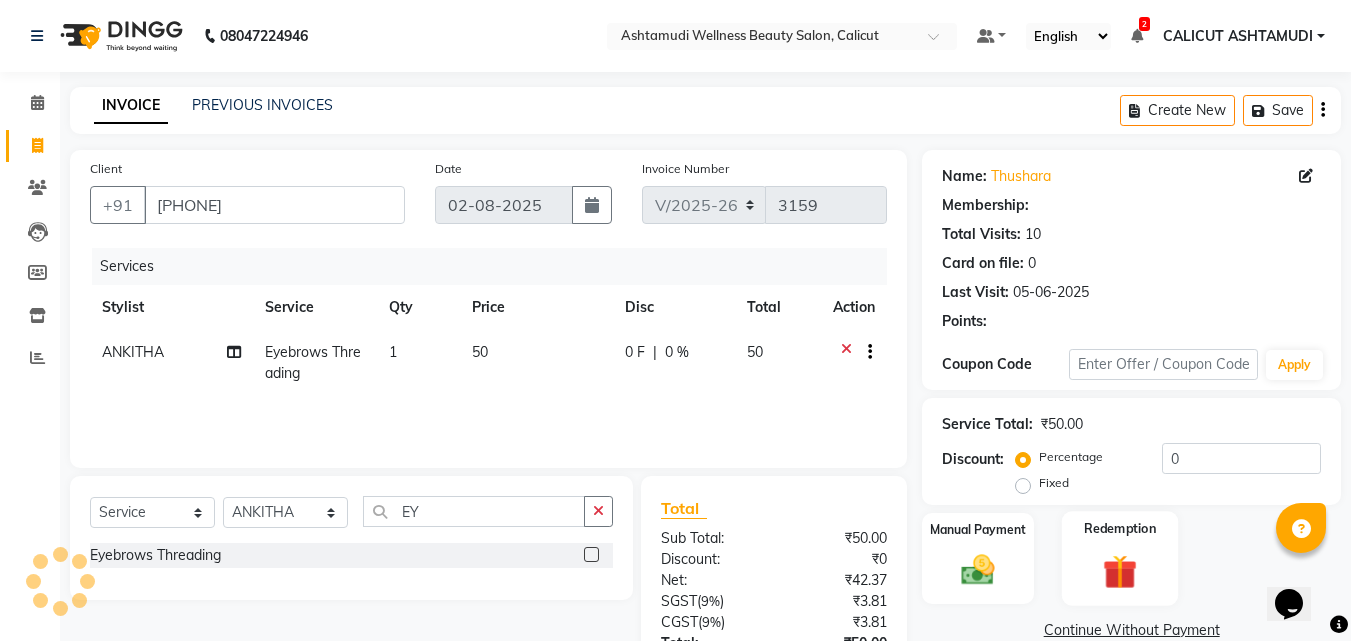 select on "1: Object" 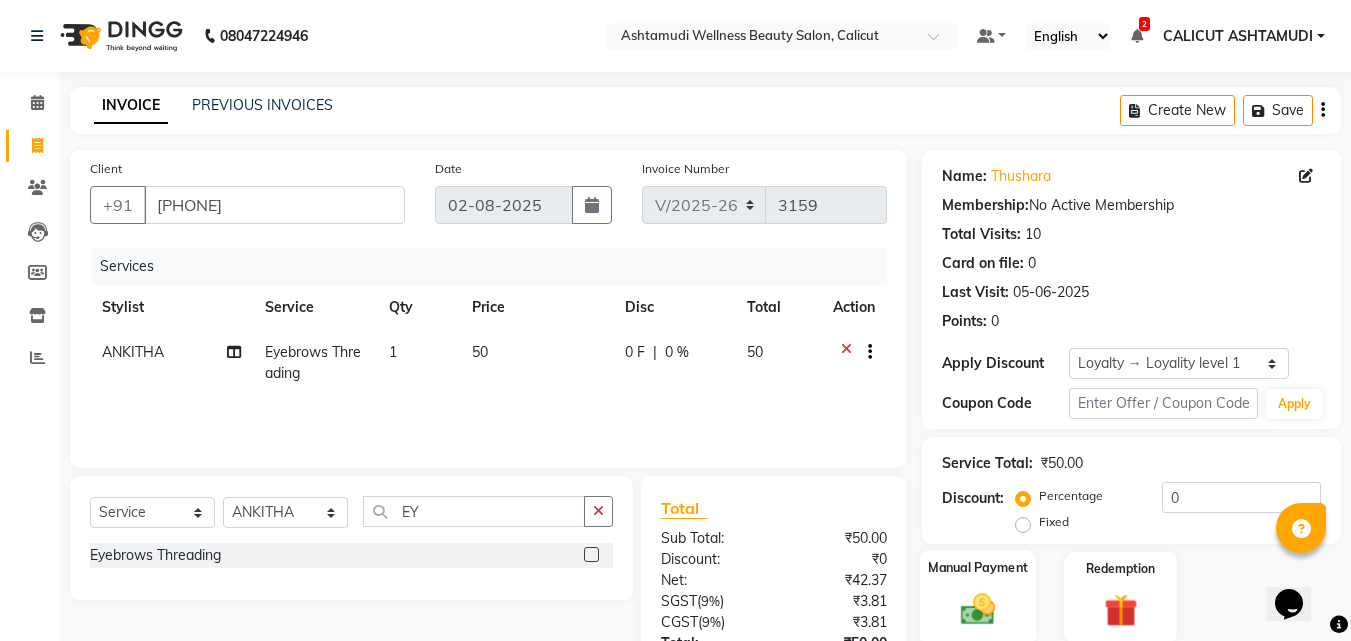 click on "Manual Payment" 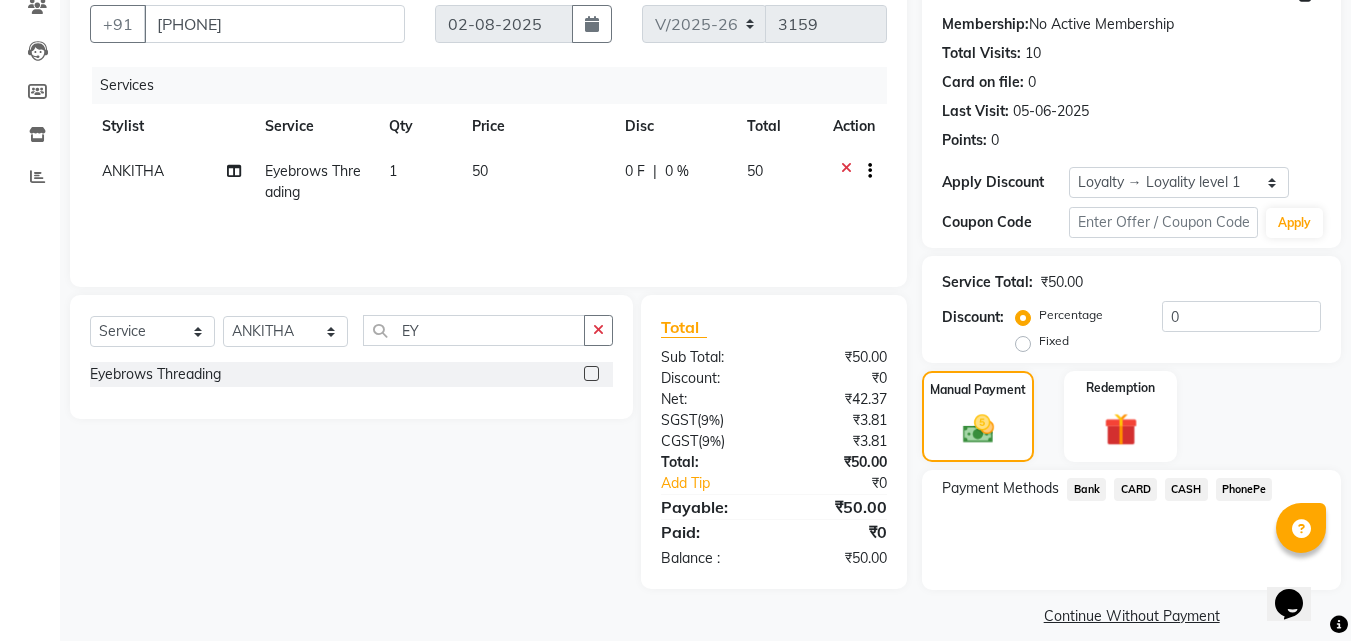 scroll, scrollTop: 200, scrollLeft: 0, axis: vertical 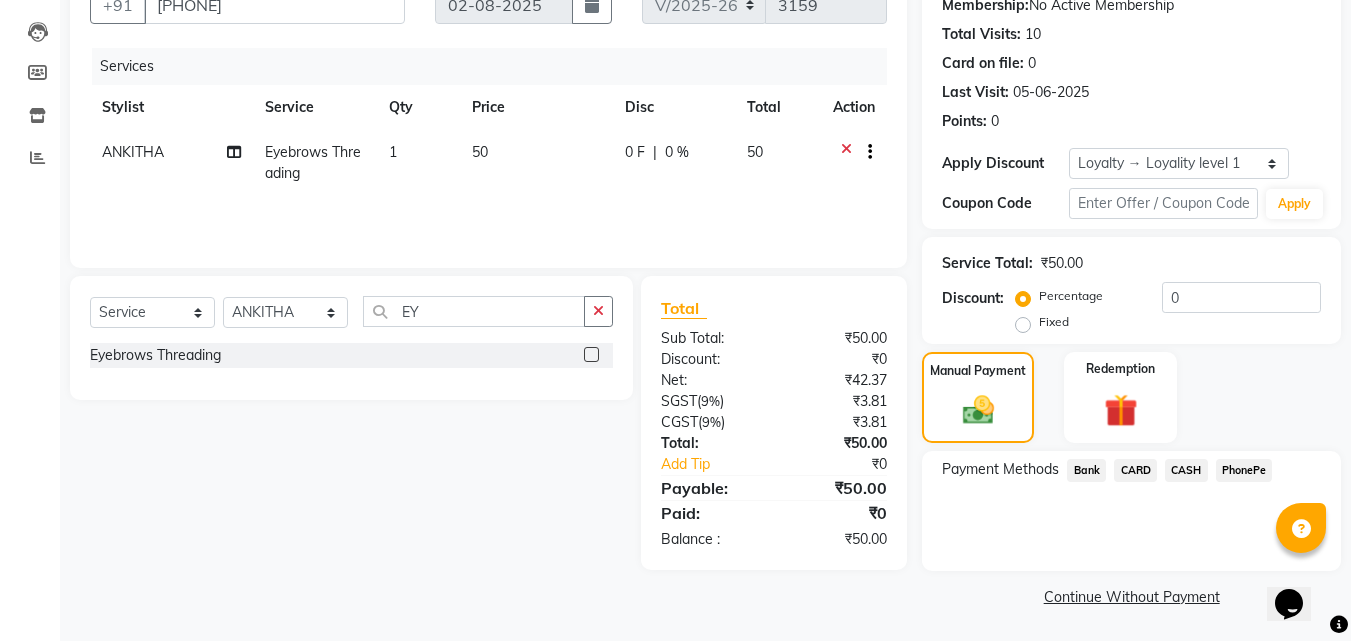 click on "PhonePe" 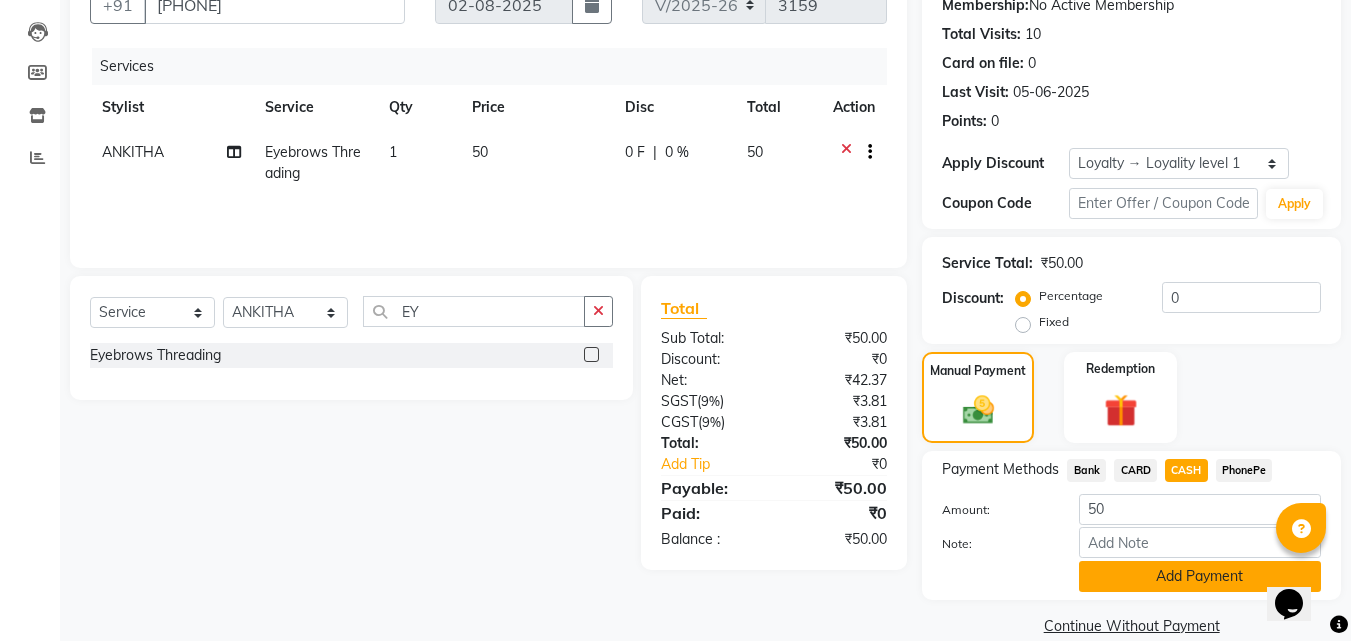 click on "Add Payment" 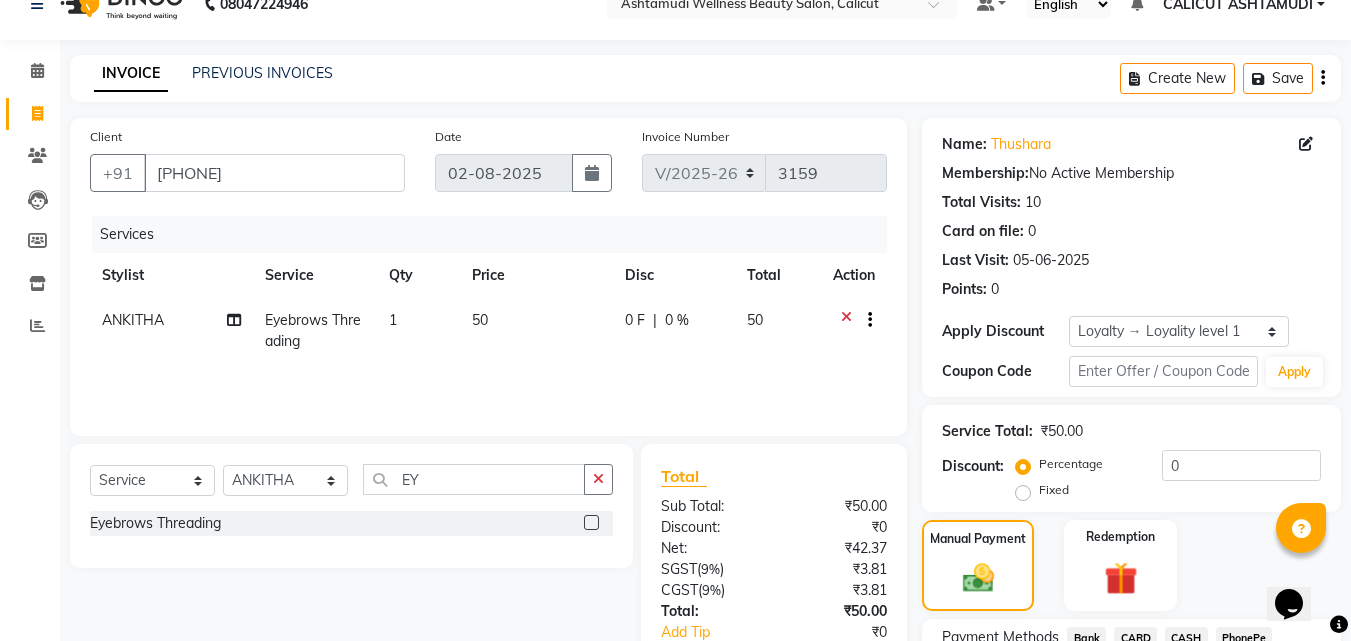 scroll, scrollTop: 29, scrollLeft: 0, axis: vertical 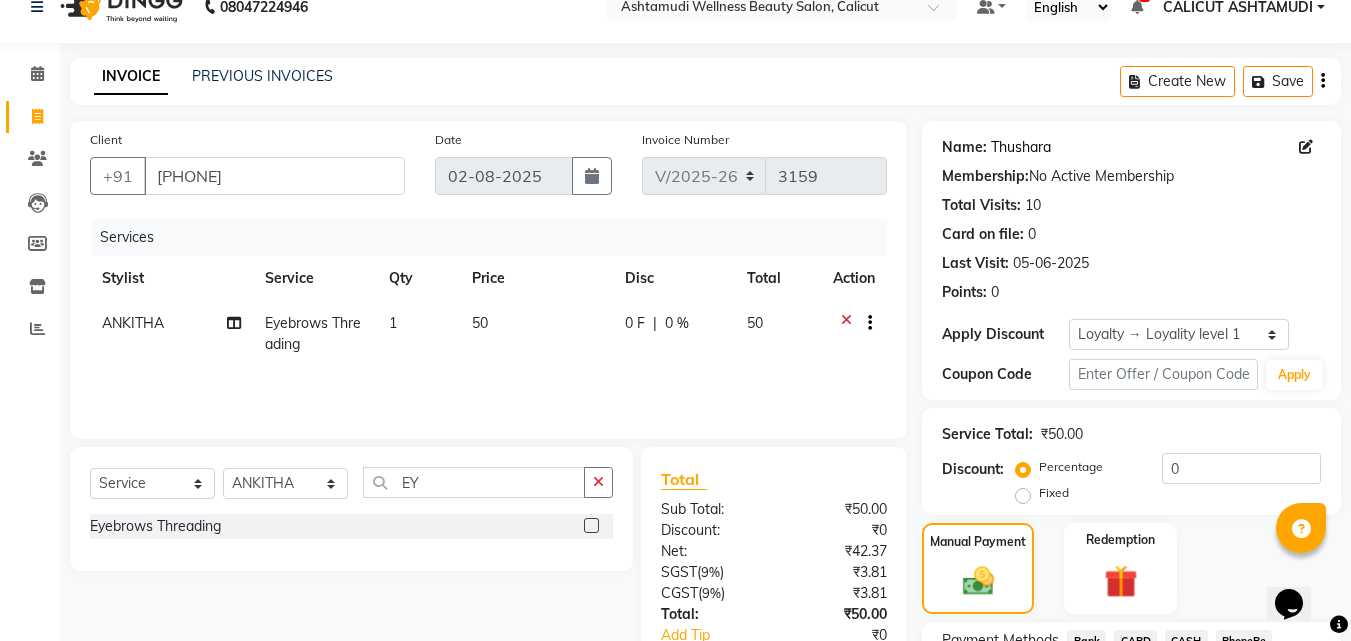 click on "Thushara" 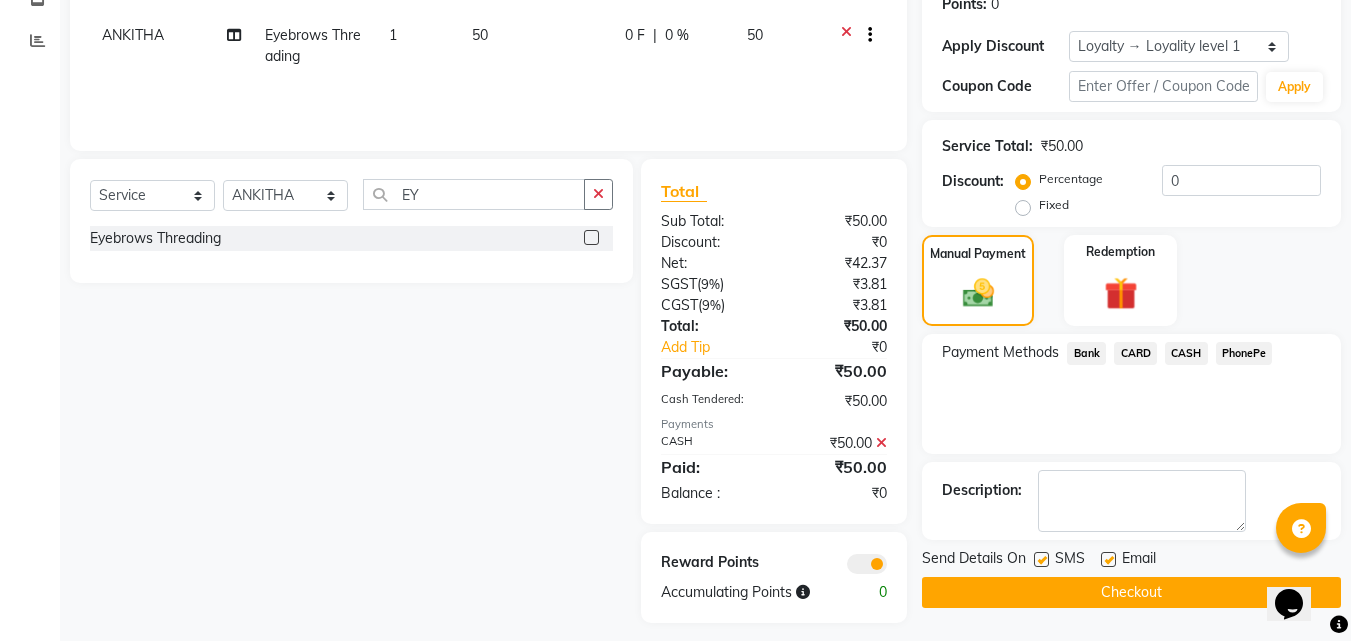 scroll, scrollTop: 329, scrollLeft: 0, axis: vertical 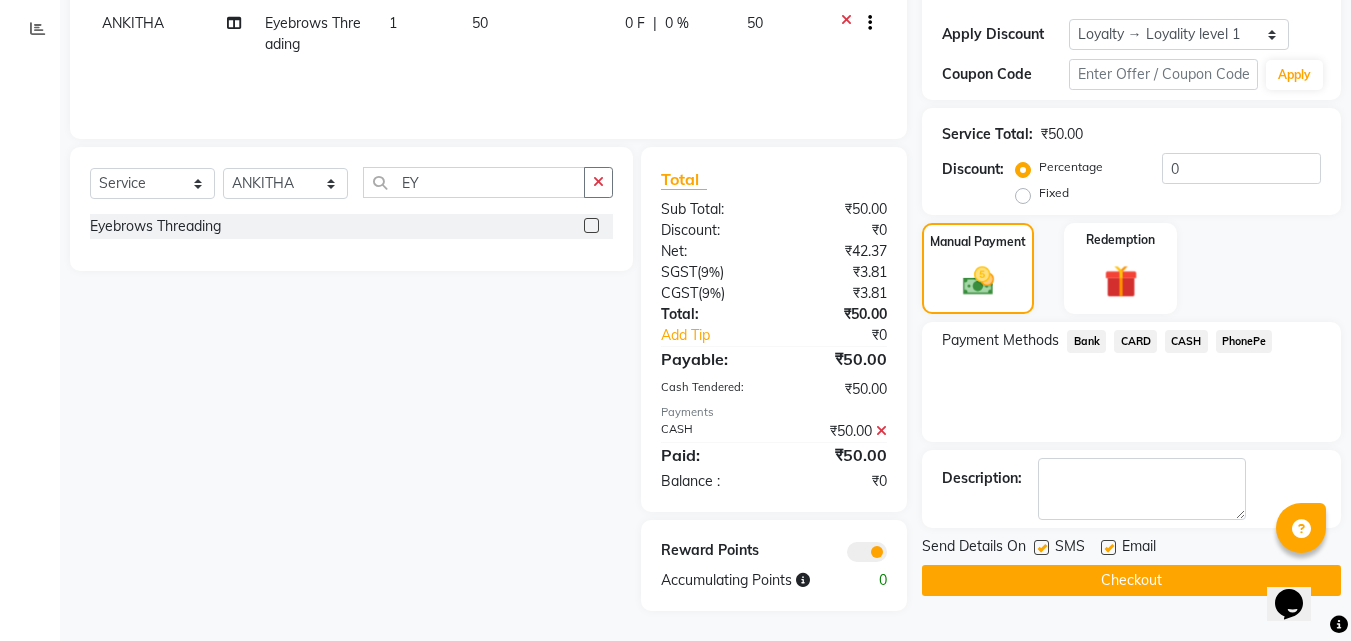 click on "Checkout" 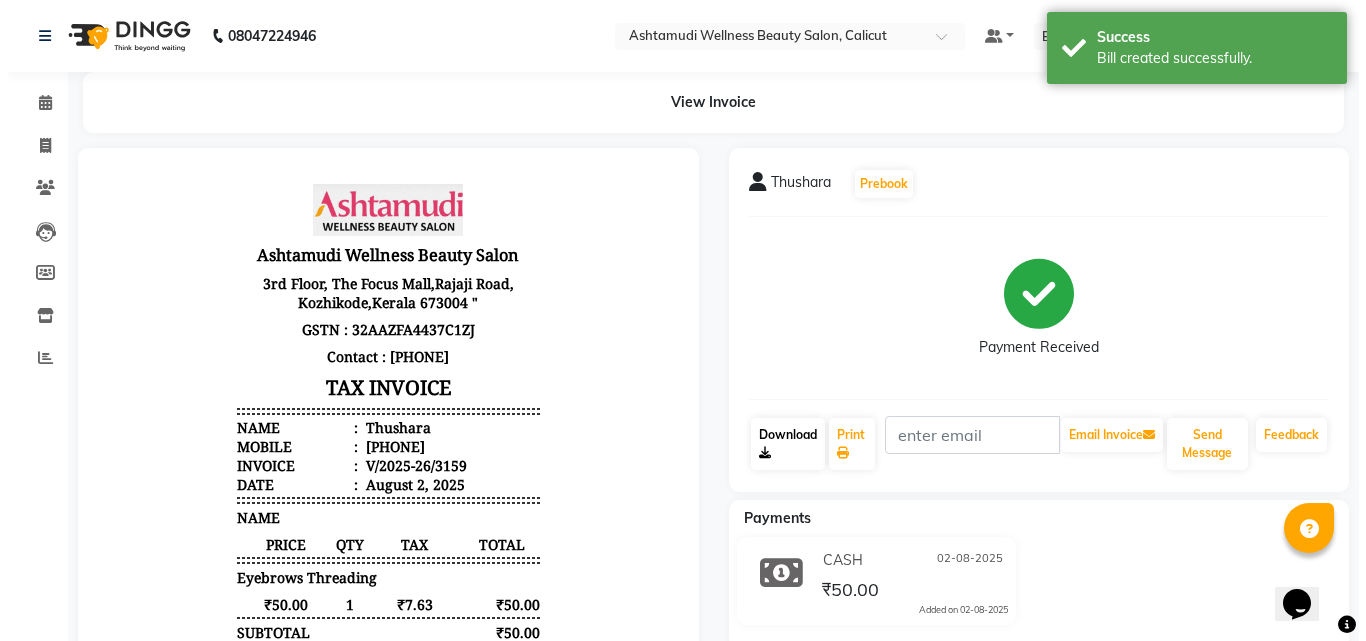 scroll, scrollTop: 0, scrollLeft: 0, axis: both 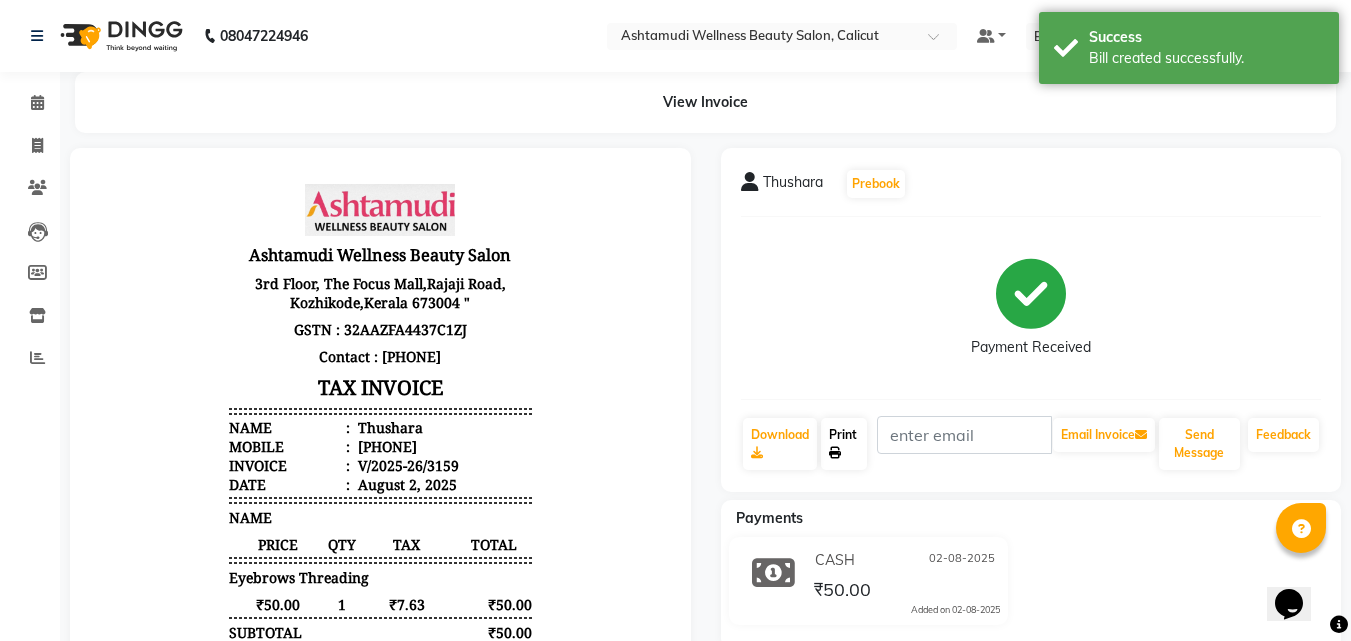 click on "Print" 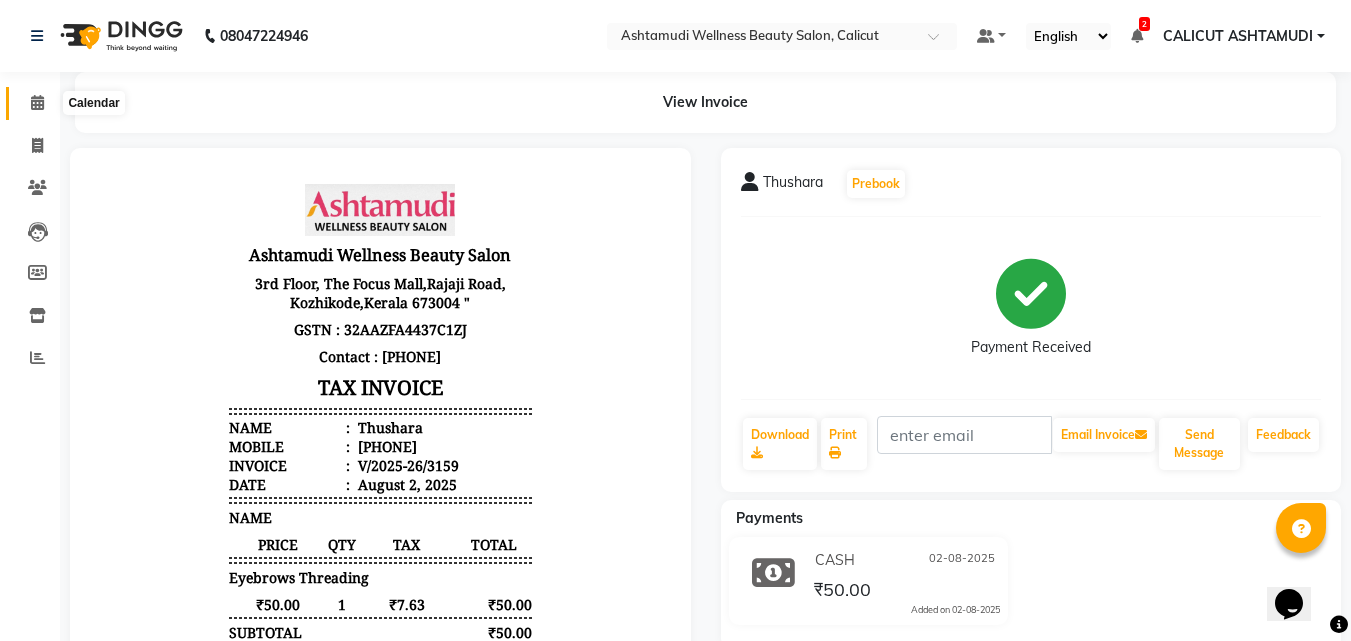 click 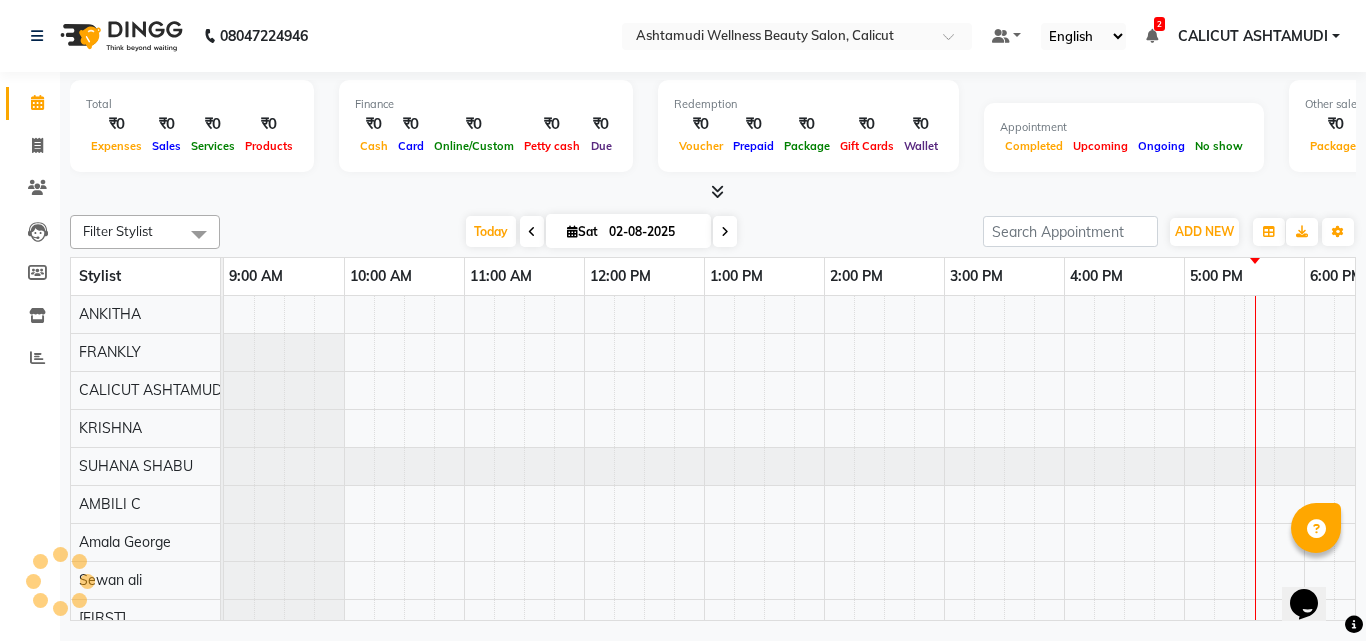 scroll, scrollTop: 0, scrollLeft: 669, axis: horizontal 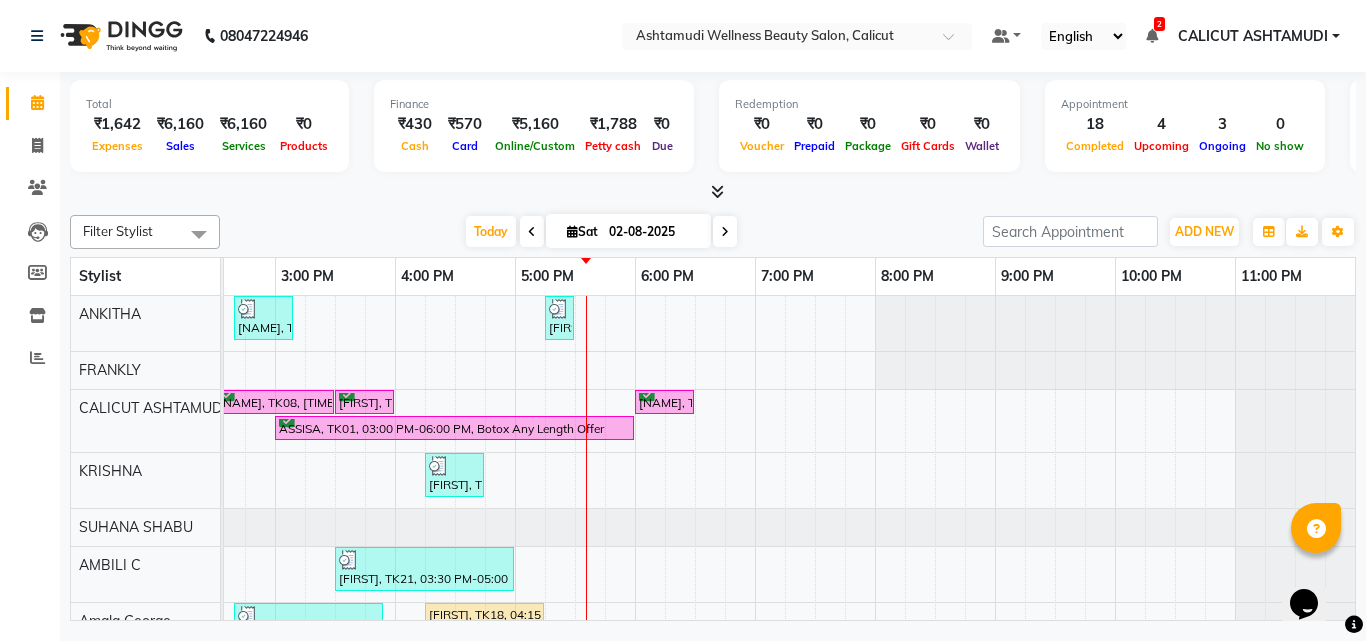click on "Thansika, TK10, 02:40 PM-03:10 PM, Eyebrows Threading,Upper Lip Threading     Thushara, TK22, 05:15 PM-05:30 PM, Eyebrows Threading     Azhar, TK08, 02:30 PM-03:30 PM, Gents Normal Cleanup     Azhar, TK08, 03:30 PM-04:00 PM, Gents Beard Styling     ARYA, TK16, 06:00 PM-06:30 PM, Normal Hair Cut     ASSISA, TK01, 03:00 PM-06:00 PM, Botox Any Length Offer     AMJITH, TK02, 11:30 AM-12:30 PM, Layer Cut     jithesh, TK19, 04:15 PM-04:45 PM, Gents Beard Trim     aswathi, TK06, 01:40 PM-01:55 PM, Eyebrows Threading     Naveena, TK21, 03:30 PM-05:00 PM, D-Tan Cleanup,Straight Cut     anushka, TK05, 01:05 PM-01:20 PM, Eyebrows Threading     NOURIN ALI, TK15, 02:40 PM-03:55 PM, D-Tan Cleanup,Upper Lip Threading    Saranaya, TK18, 04:15 PM-05:15 PM, Fruit Facial     siya, TK13, 03:30 PM-03:45 PM, Eyebrows Threading    SRINGHA, TK12, 02:15 PM-06:00 PM, Nanoplastia Any Length Offer     office mobile, TK11, 02:30 PM-03:30 PM, Moustache Coloring			,Gents Normal Hair Cut" at bounding box center (455, 712) 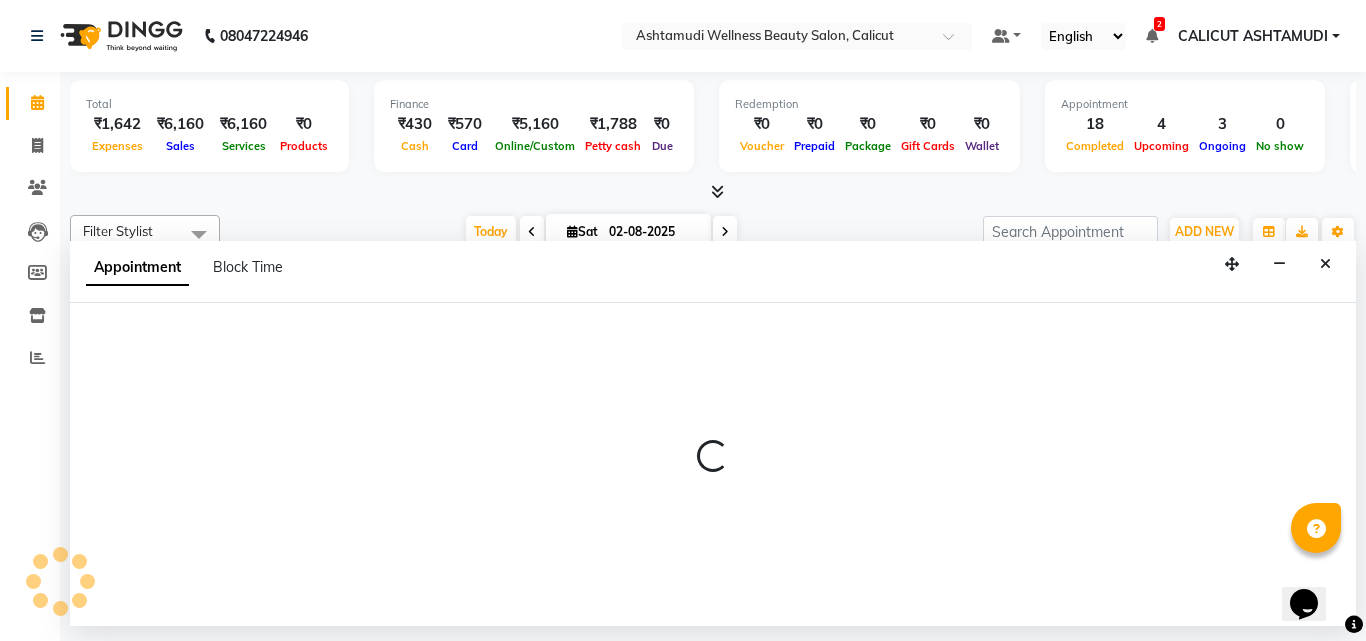 select on "27314" 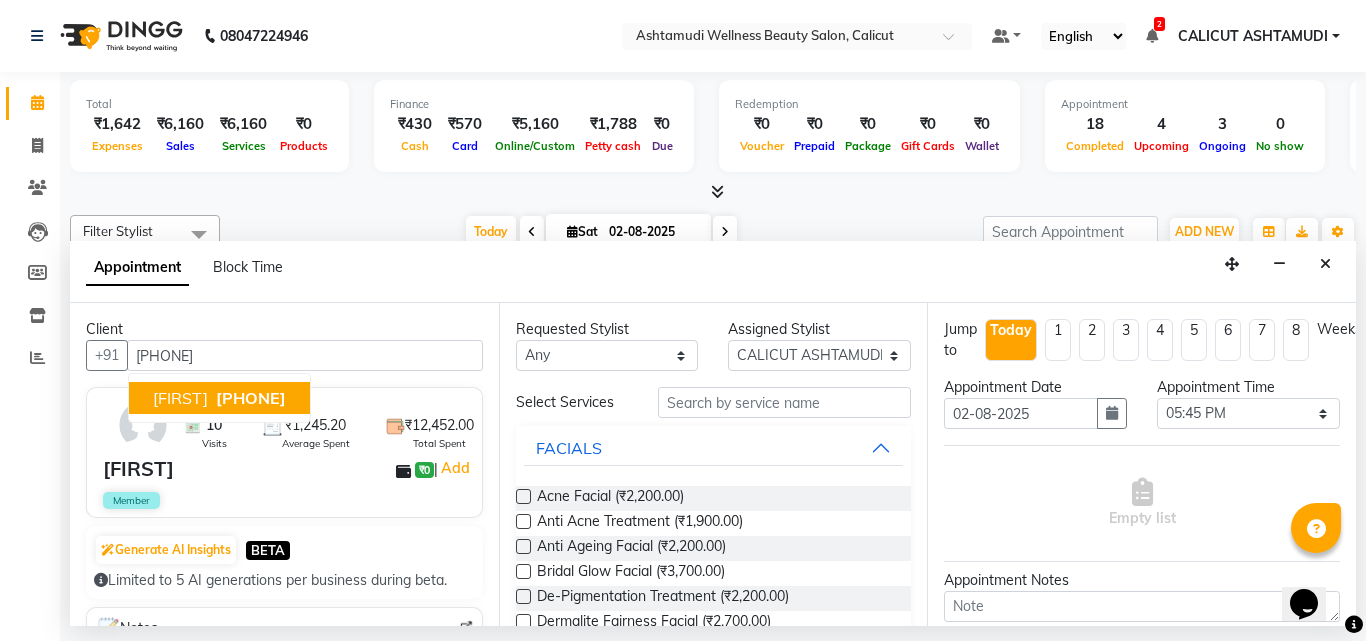 click on "9526996262" at bounding box center (251, 398) 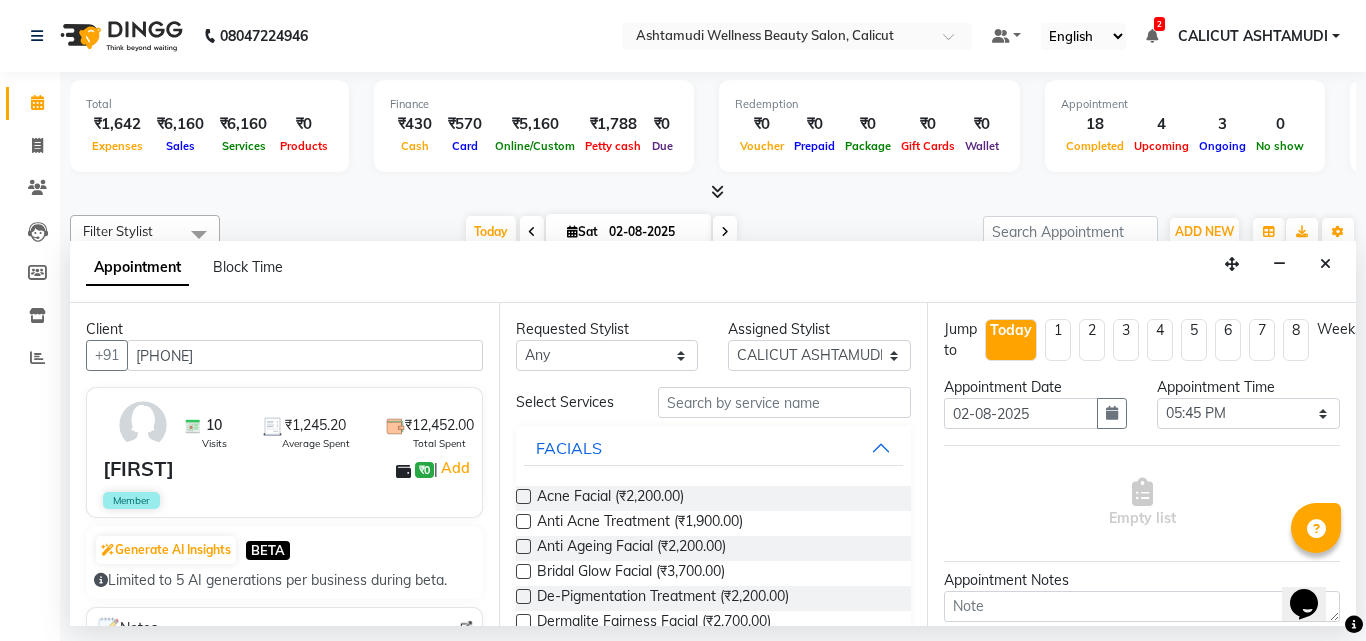 type on "9526996262" 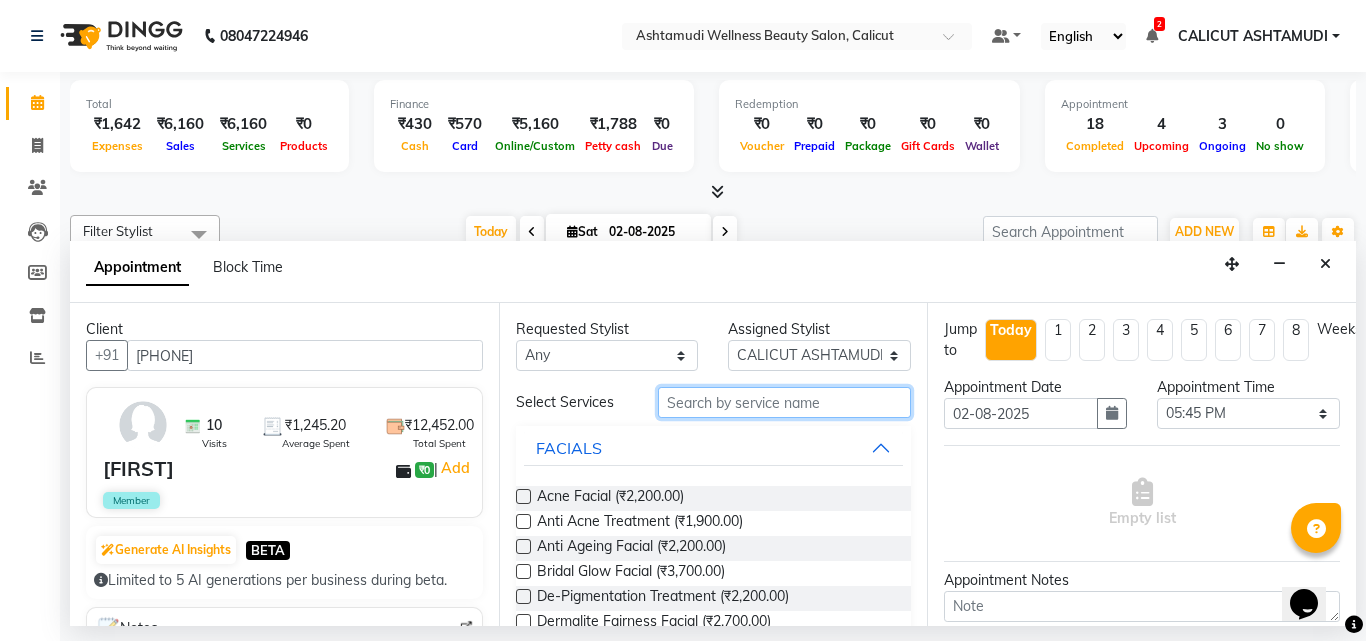 click at bounding box center (785, 402) 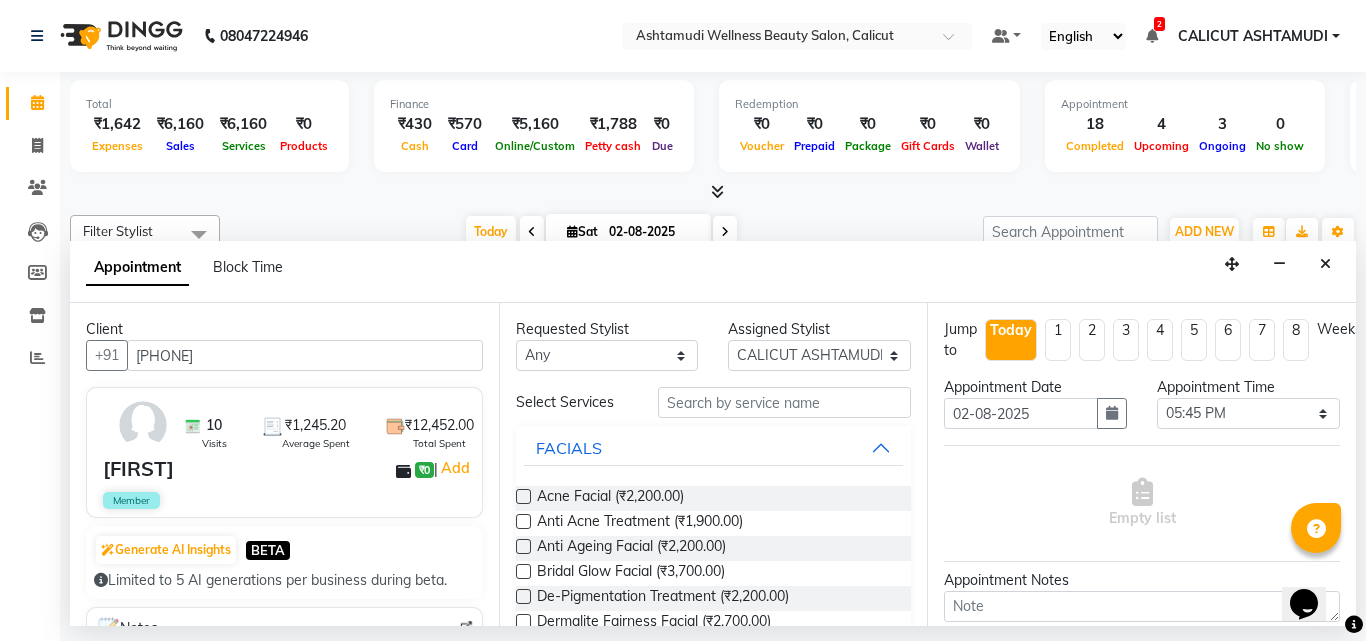 click on "Assigned Stylist" at bounding box center [819, 329] 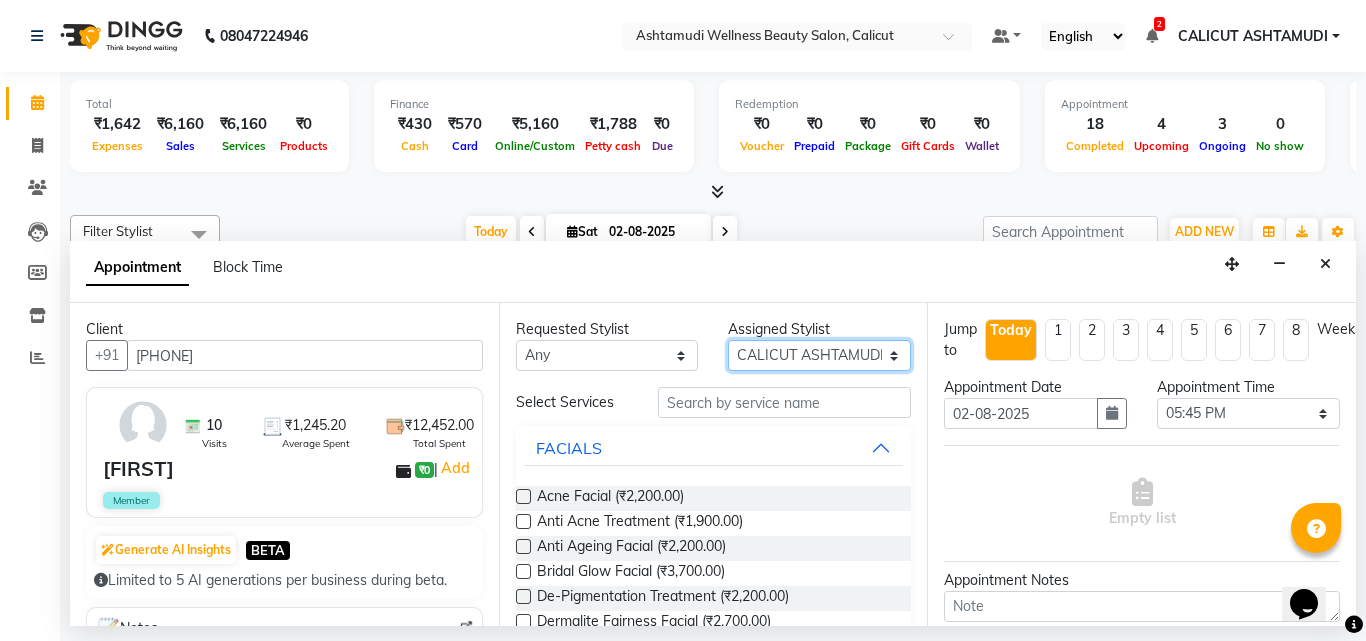 click on "Select Amala George AMBILI C ANJANA DAS ANKITHA Arya CALICUT ASHTAMUDI FRANKLY	 KRISHNA Nitesh Punam Gurung Sewan ali Sheela SUHANA  SHABU Titto" at bounding box center (819, 355) 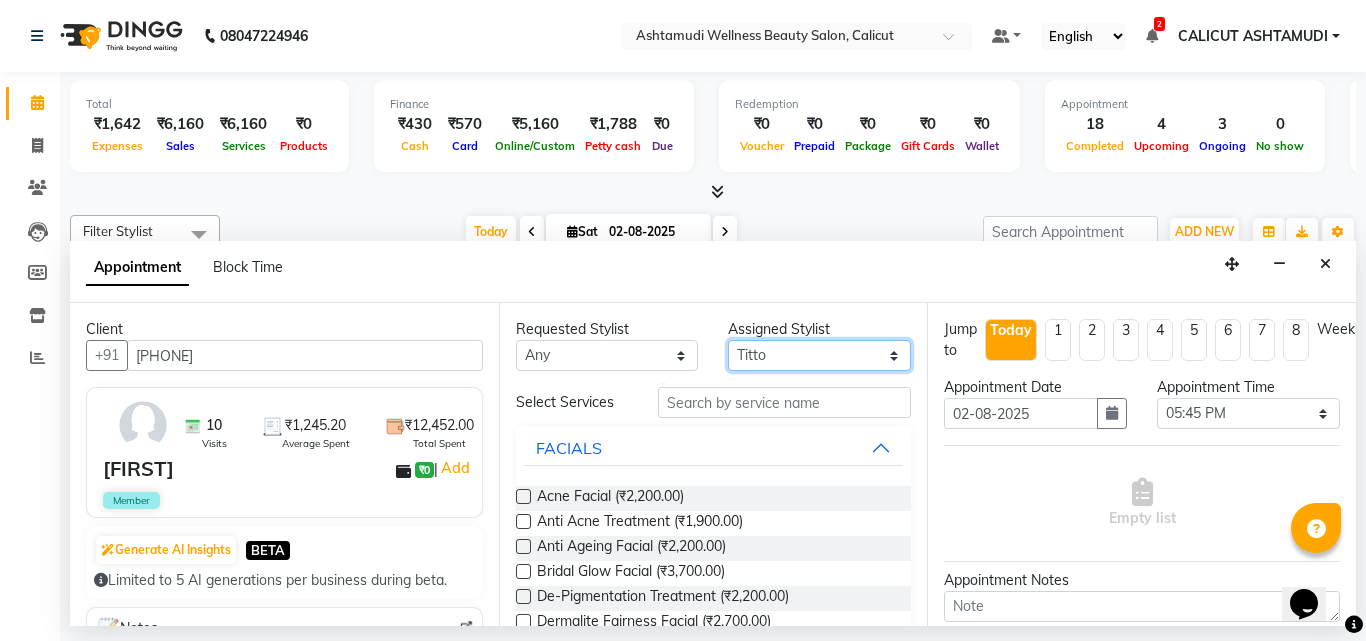 click on "Select Amala George AMBILI C ANJANA DAS ANKITHA Arya CALICUT ASHTAMUDI FRANKLY	 KRISHNA Nitesh Punam Gurung Sewan ali Sheela SUHANA  SHABU Titto" at bounding box center (819, 355) 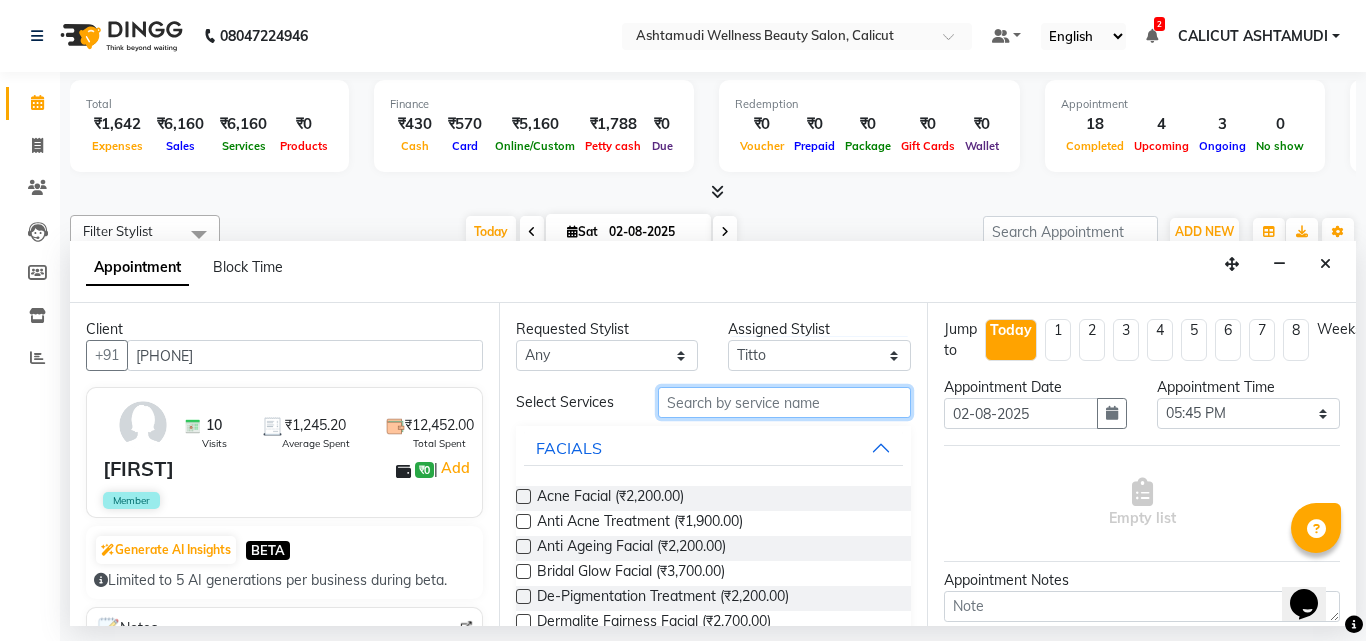 click at bounding box center [785, 402] 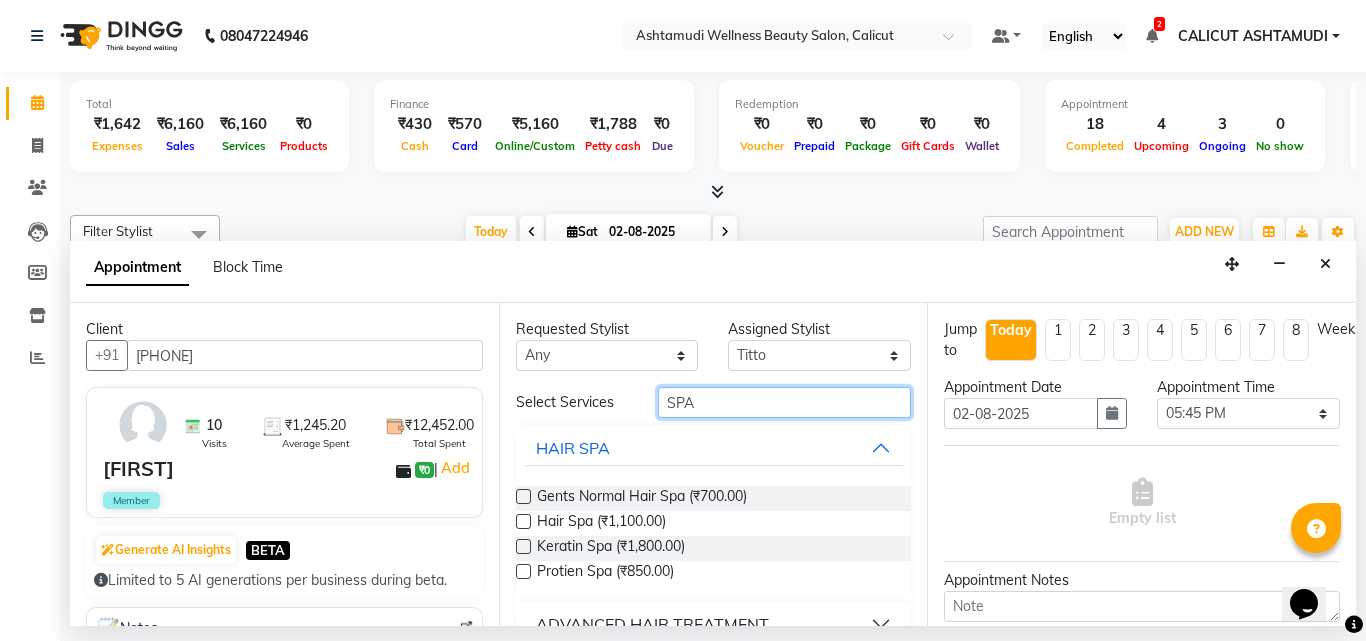 type on "SPA" 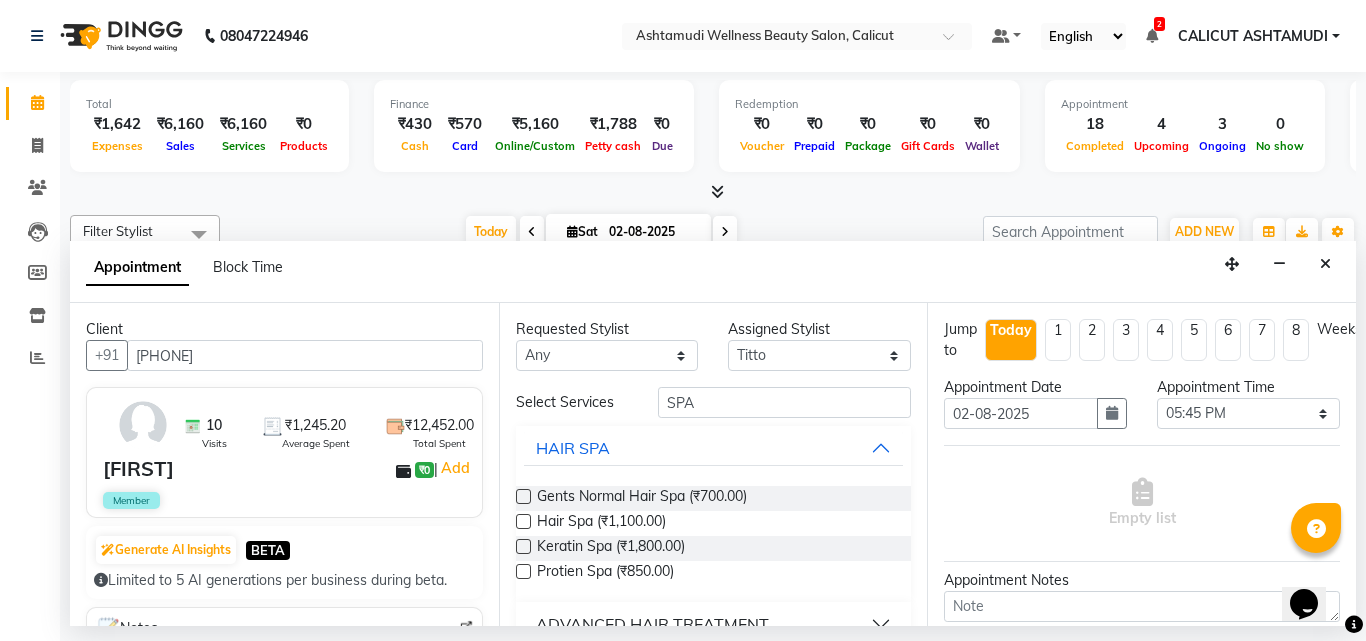 click on "Hair Spa (₹1,100.00)" at bounding box center (601, 523) 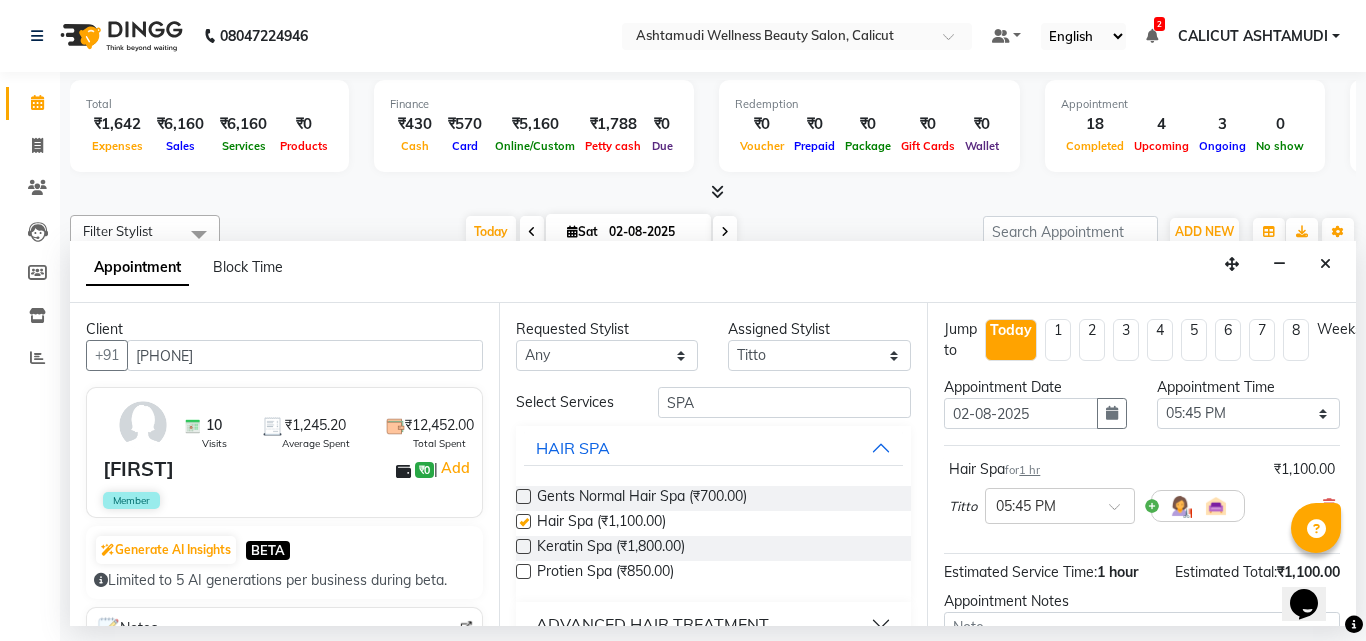checkbox on "false" 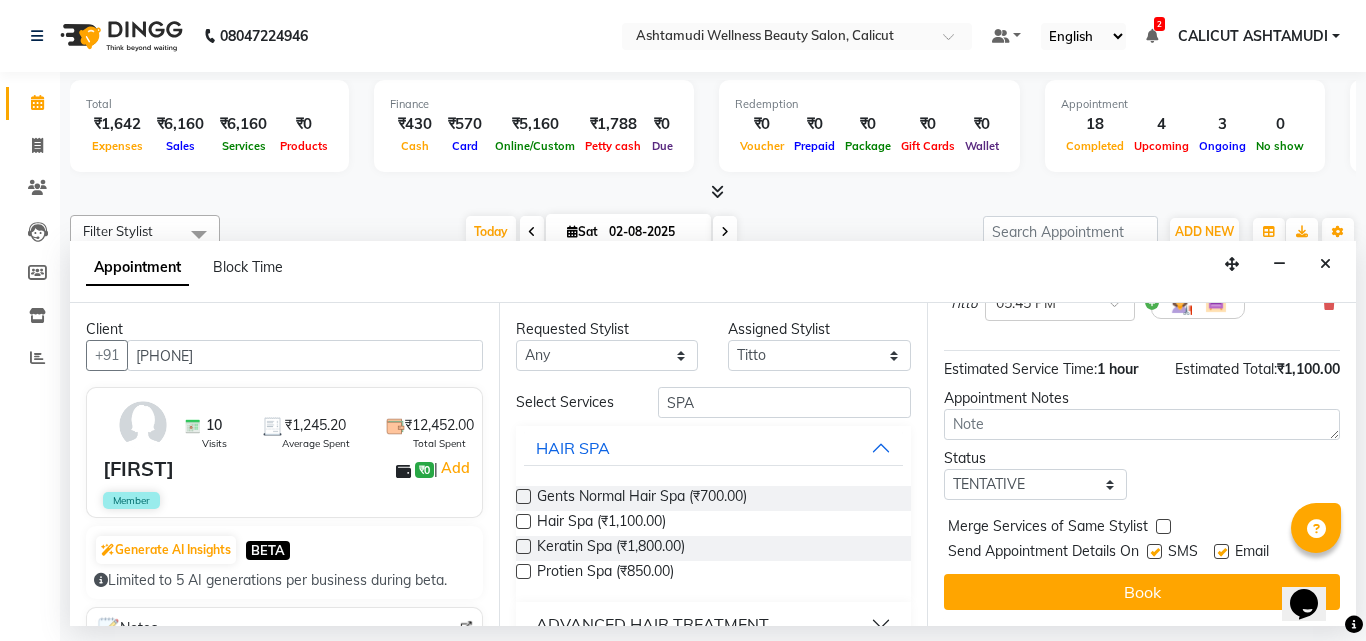scroll, scrollTop: 218, scrollLeft: 0, axis: vertical 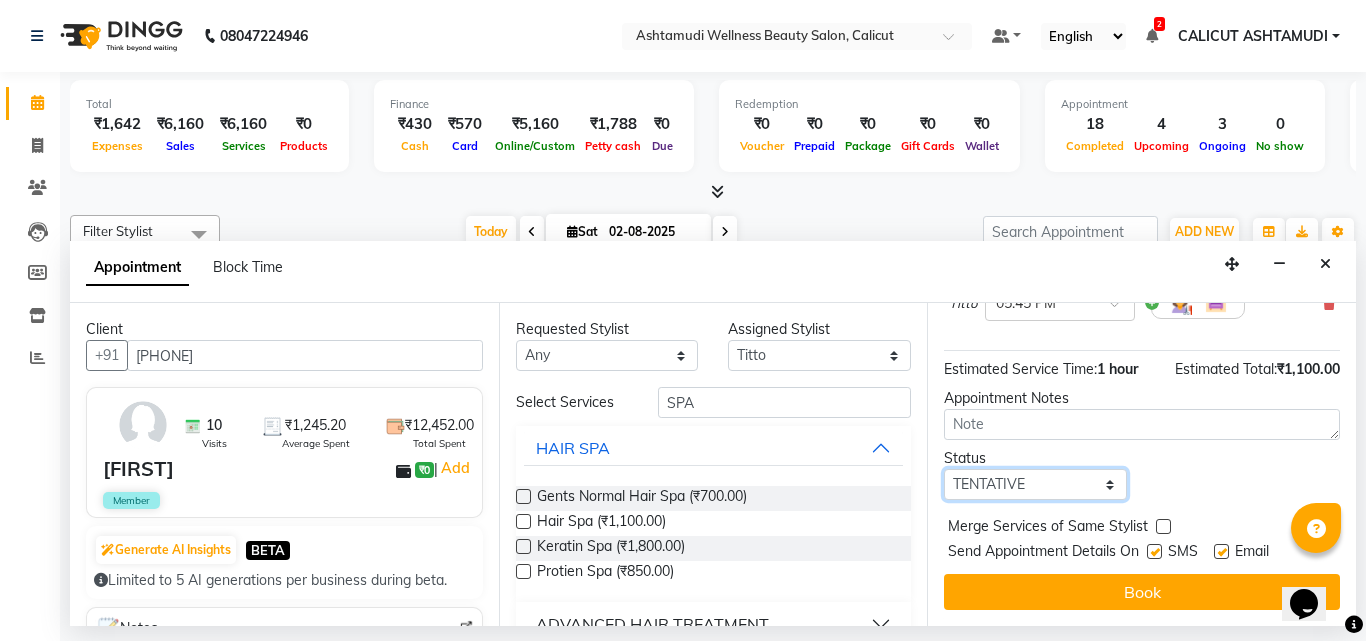 click on "Select TENTATIVE CONFIRM CHECK-IN UPCOMING" at bounding box center [1035, 484] 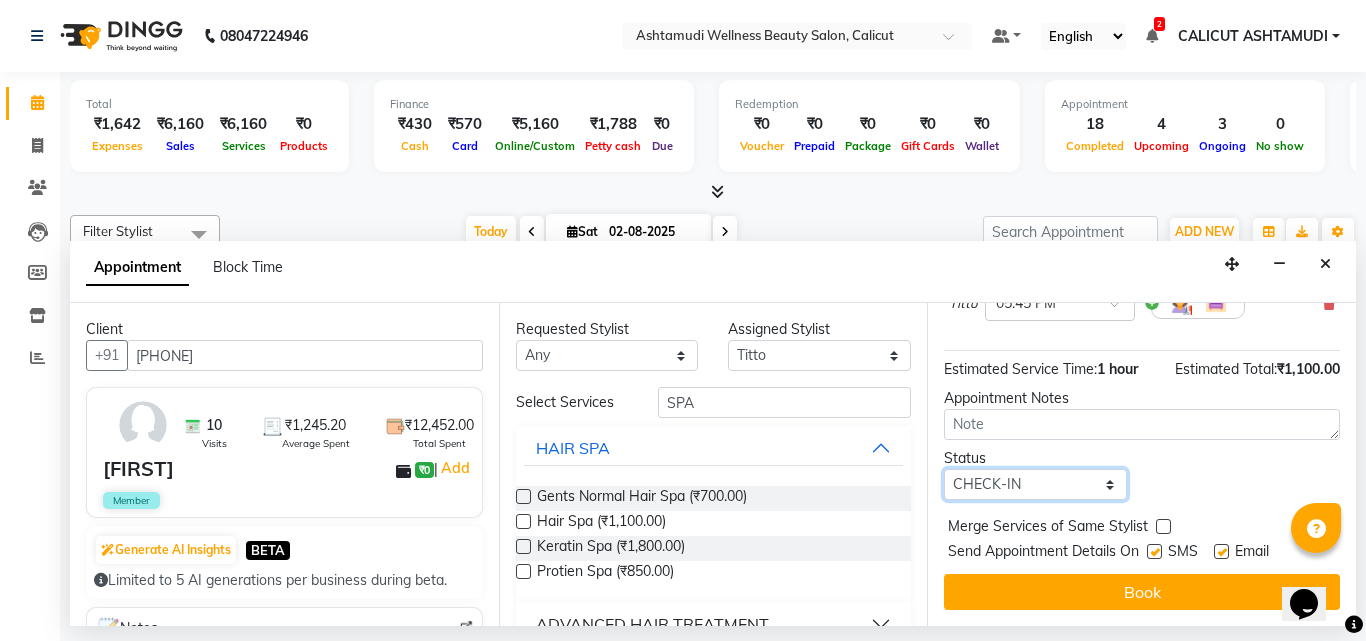 click on "Select TENTATIVE CONFIRM CHECK-IN UPCOMING" at bounding box center (1035, 484) 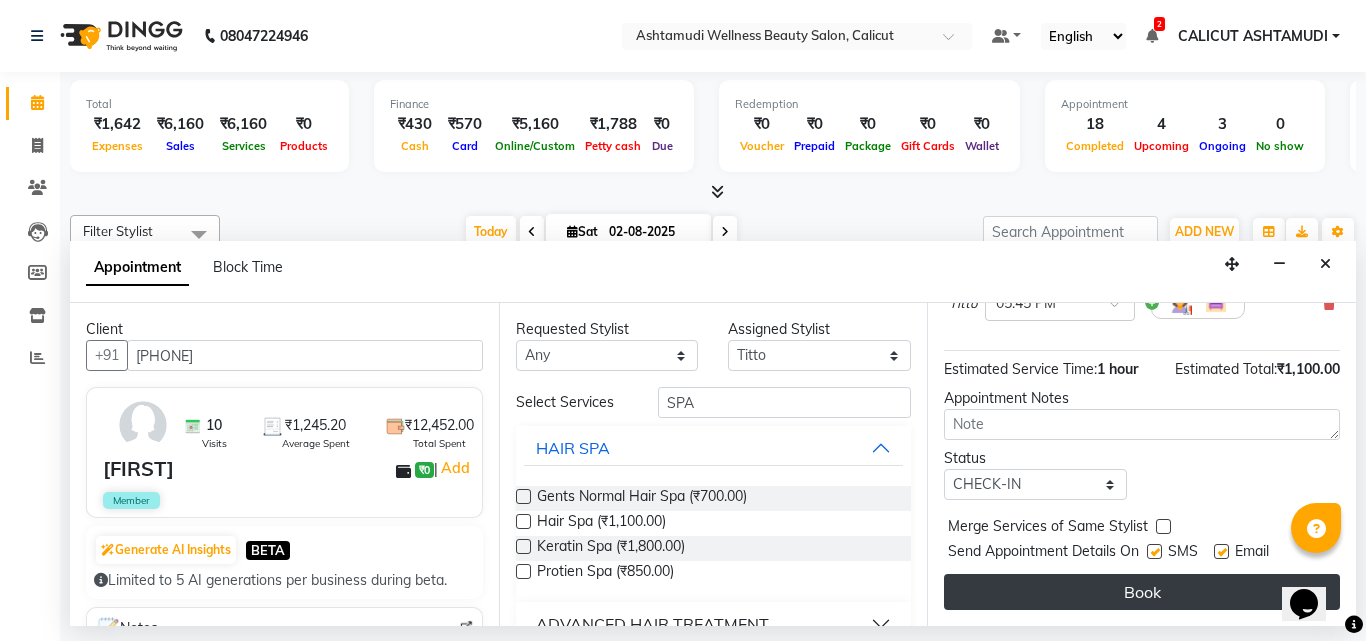 click on "Book" at bounding box center [1142, 592] 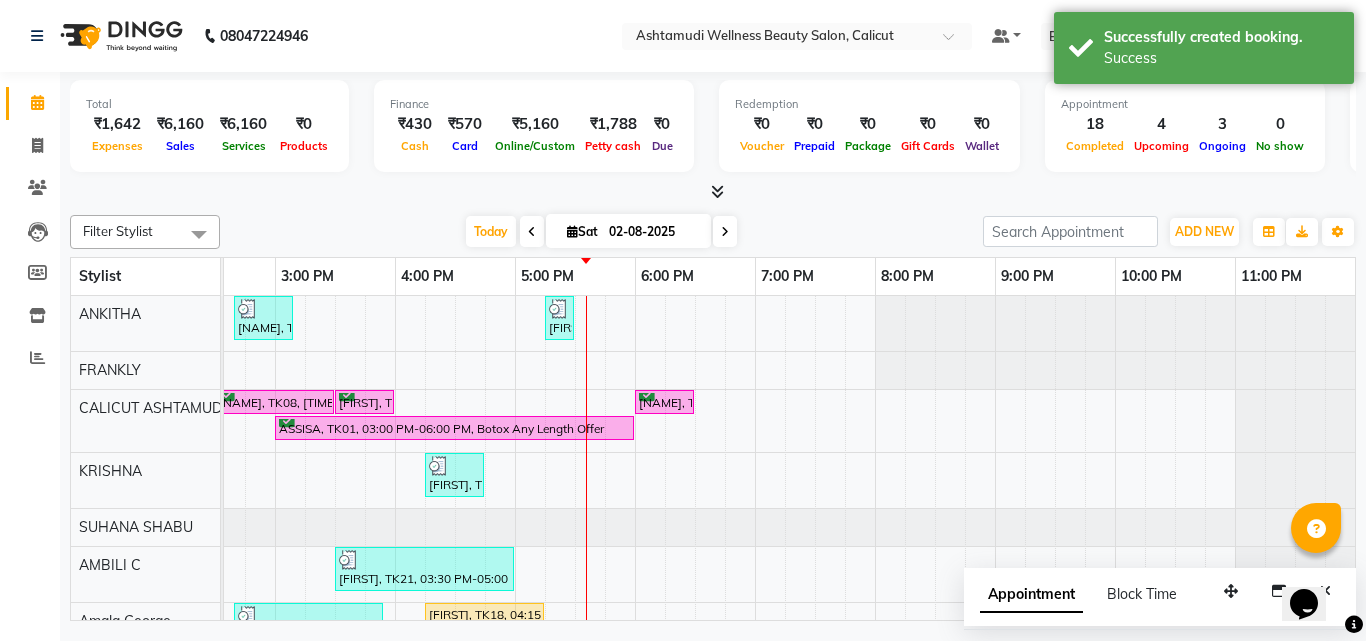 scroll, scrollTop: 297, scrollLeft: 669, axis: both 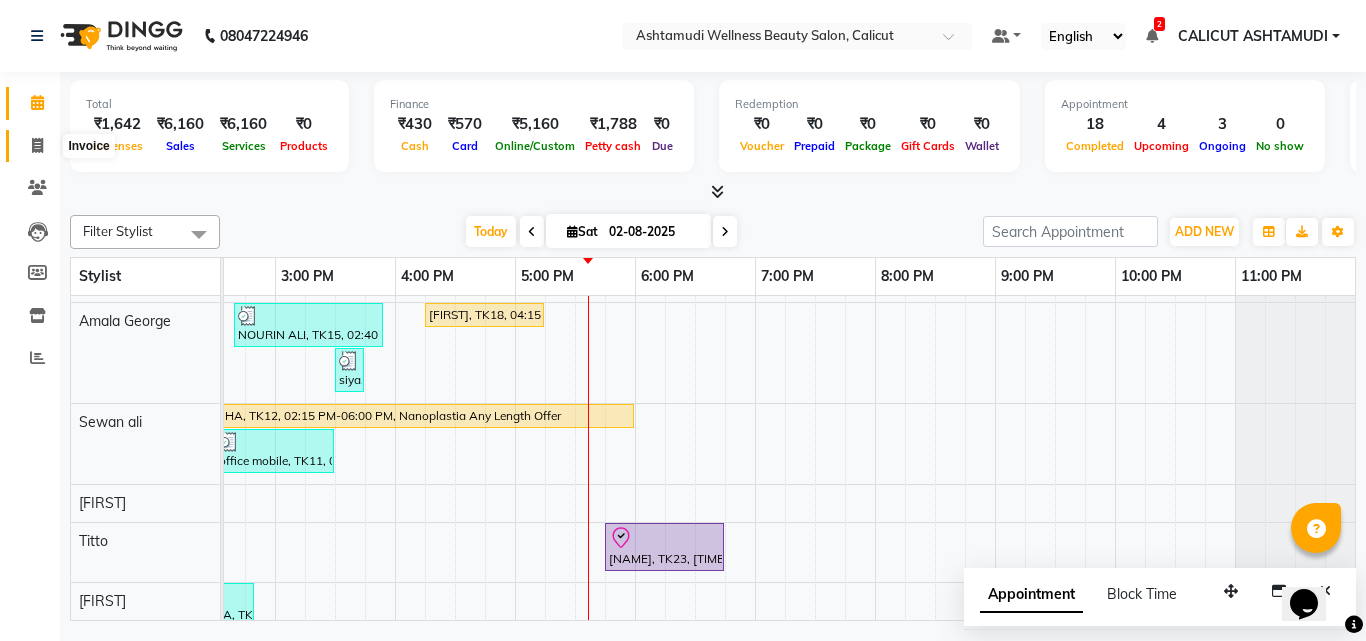 click 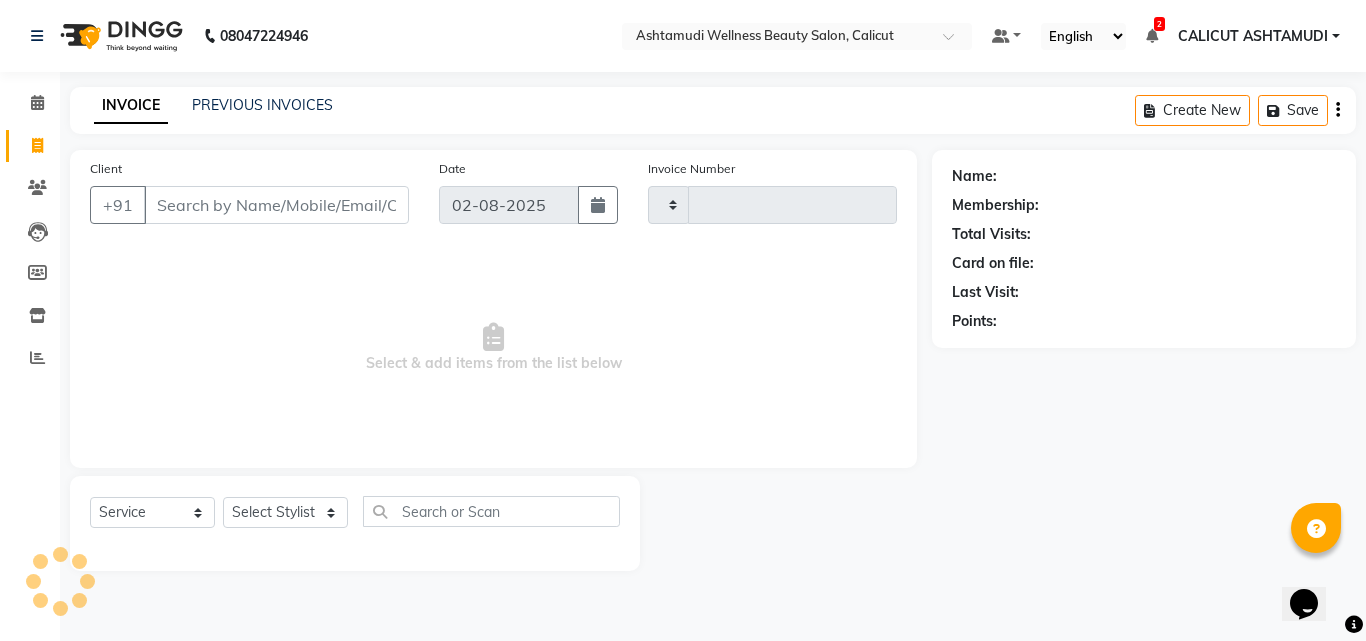 type on "3160" 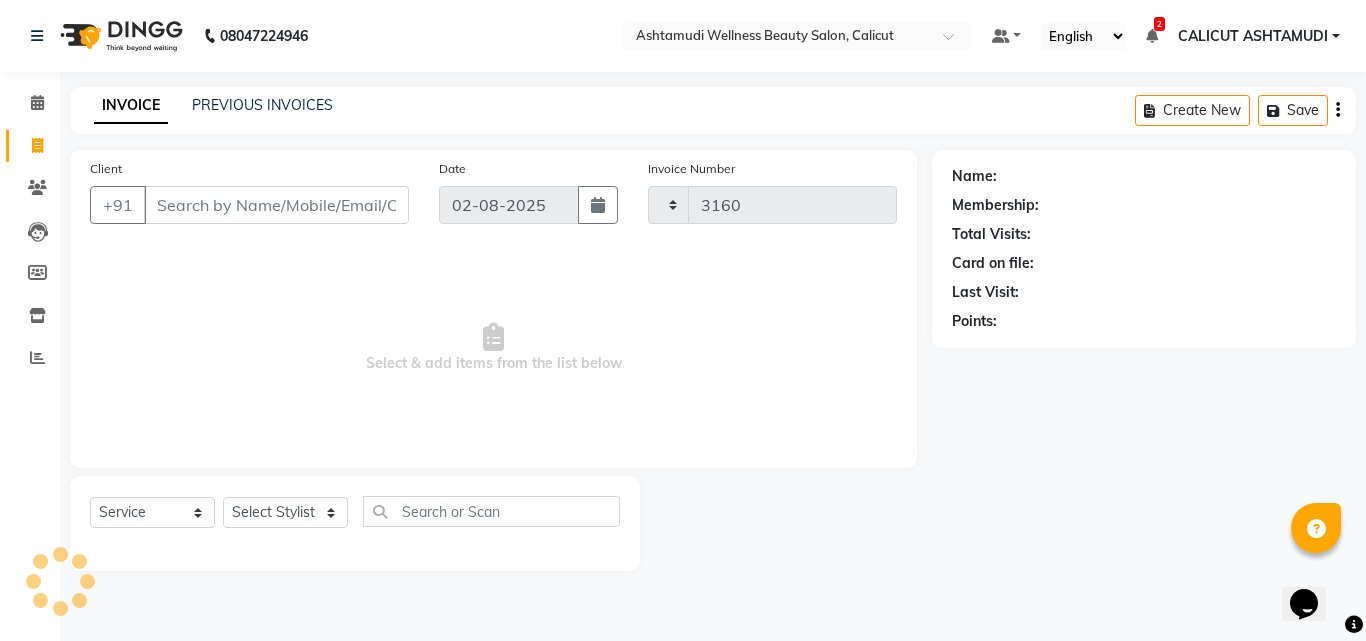 select on "4630" 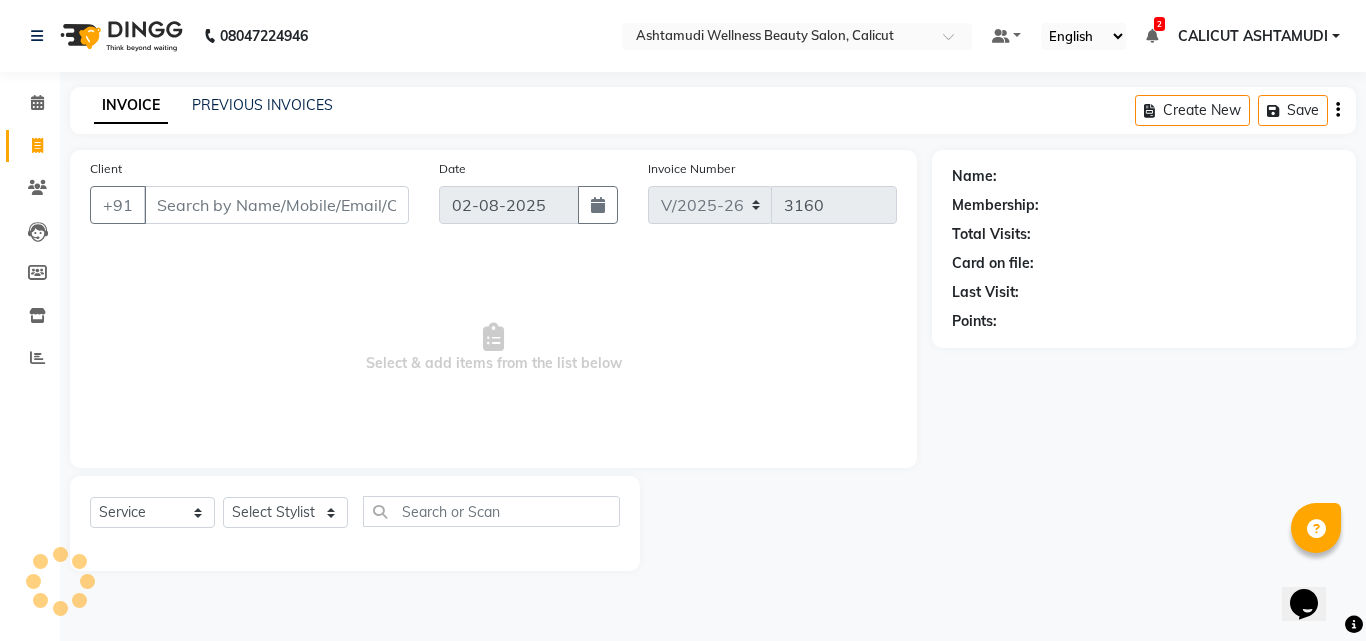 click on "Client" at bounding box center [276, 205] 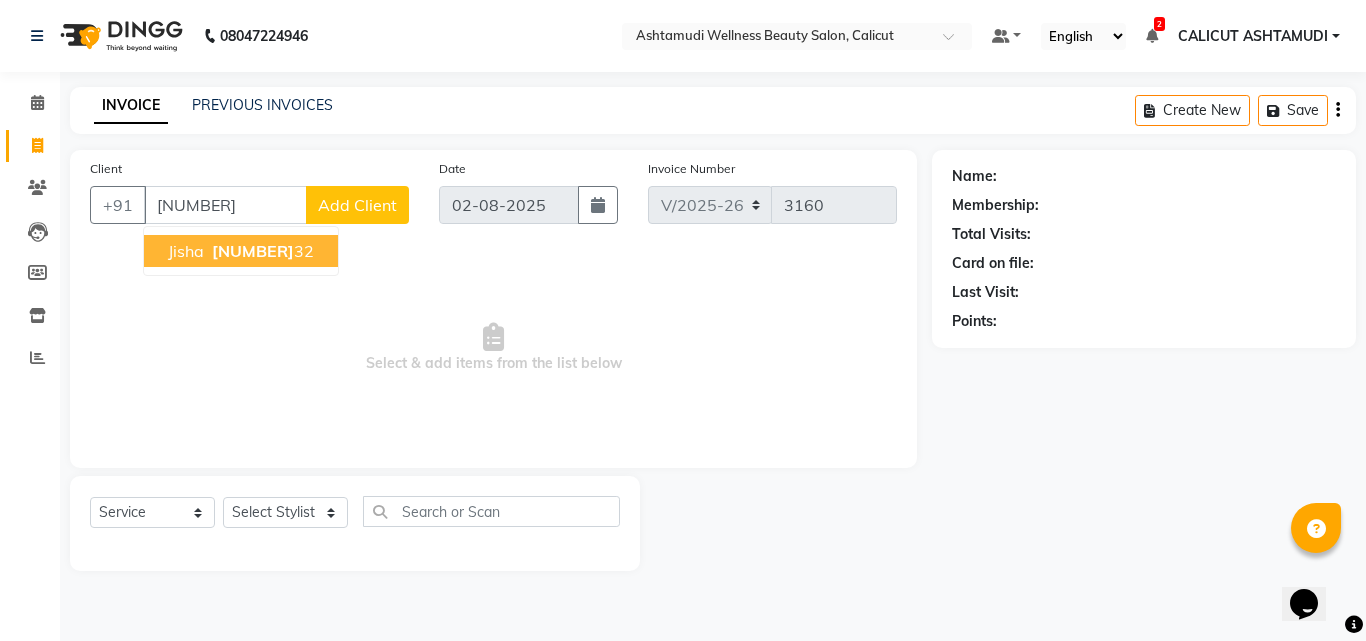 click on "96454176" at bounding box center [253, 251] 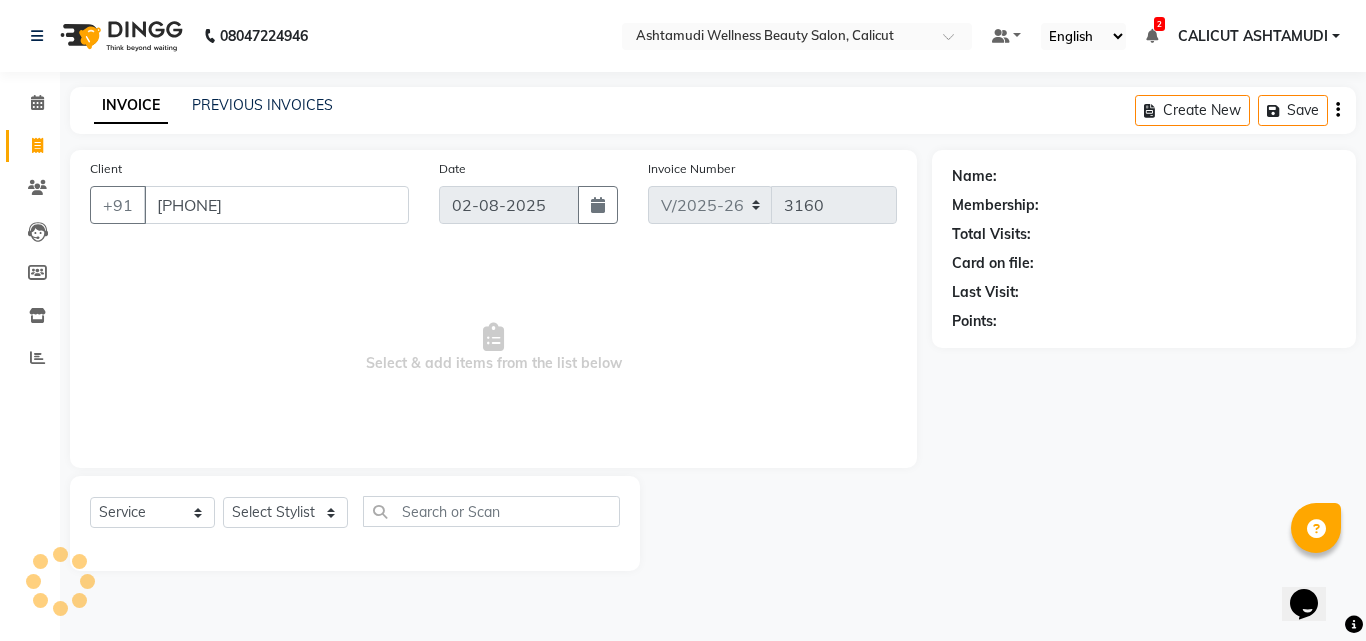 type on "9645417632" 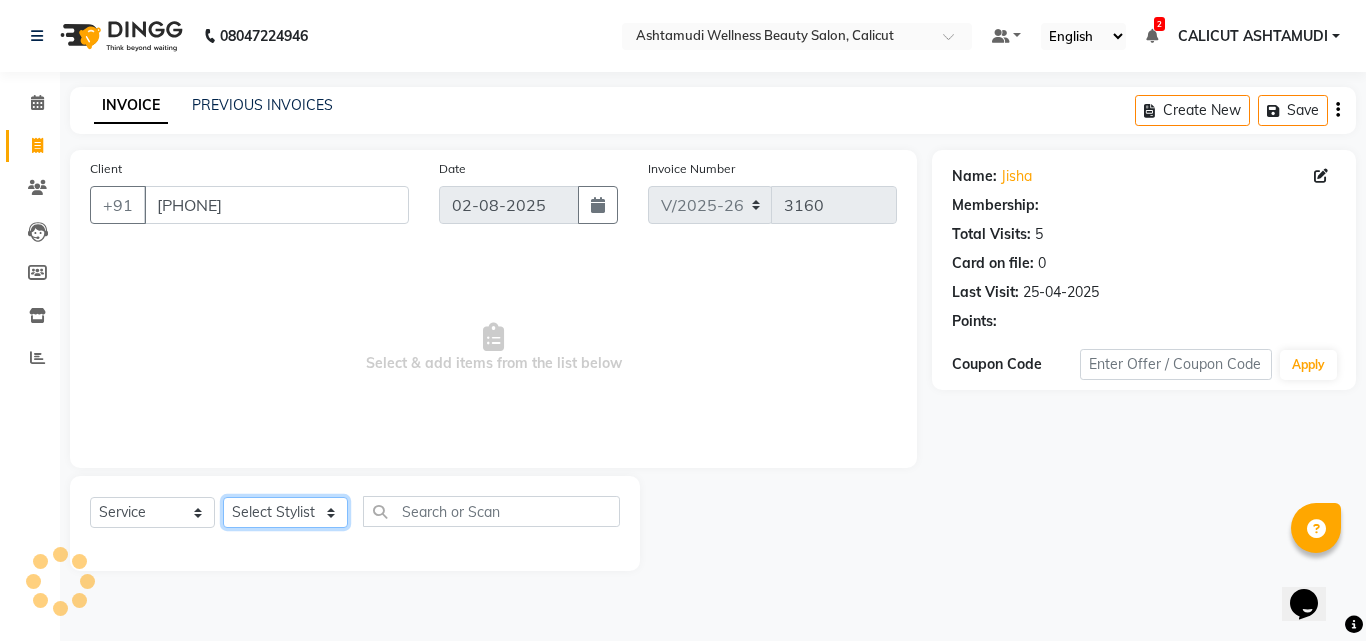 click on "Select Stylist Amala George AMBILI C ANJANA DAS ANKITHA Arya CALICUT ASHTAMUDI FRANKLY	 GRACY KRISHNA Nitesh Punam Gurung Sewan ali Sheela SUHANA  SHABU Titto" 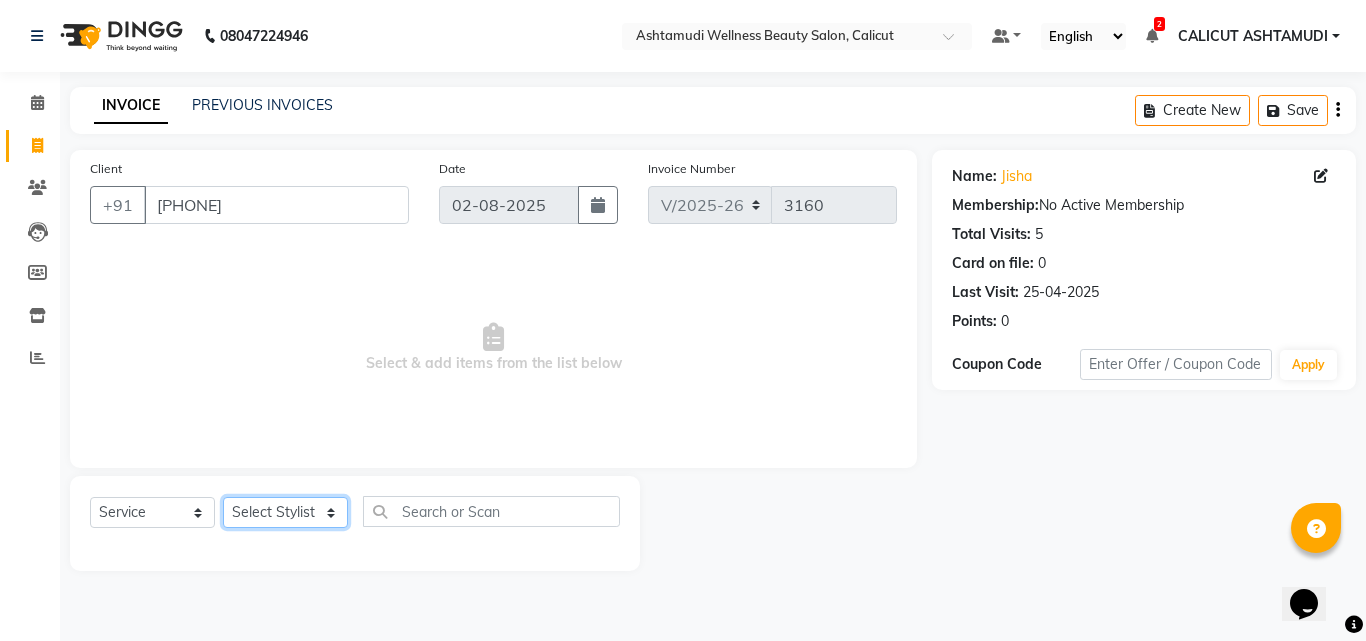select on "54081" 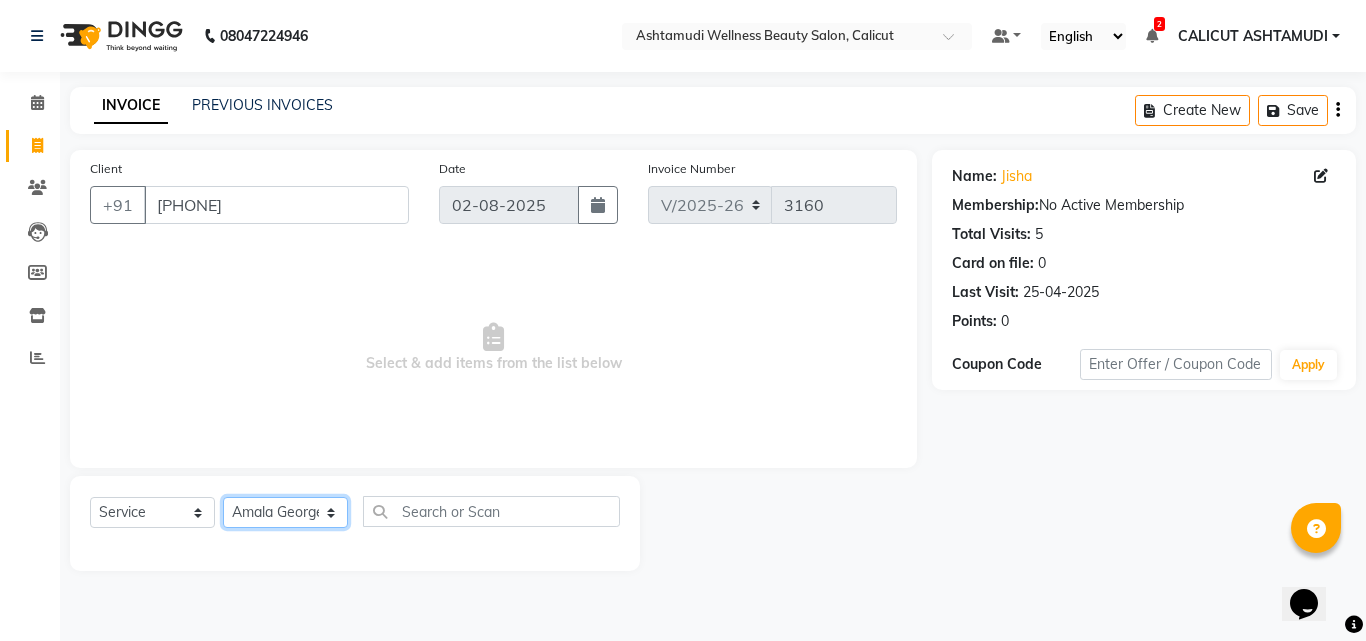 click on "Select Stylist Amala George AMBILI C ANJANA DAS ANKITHA Arya CALICUT ASHTAMUDI FRANKLY	 GRACY KRISHNA Nitesh Punam Gurung Sewan ali Sheela SUHANA  SHABU Titto" 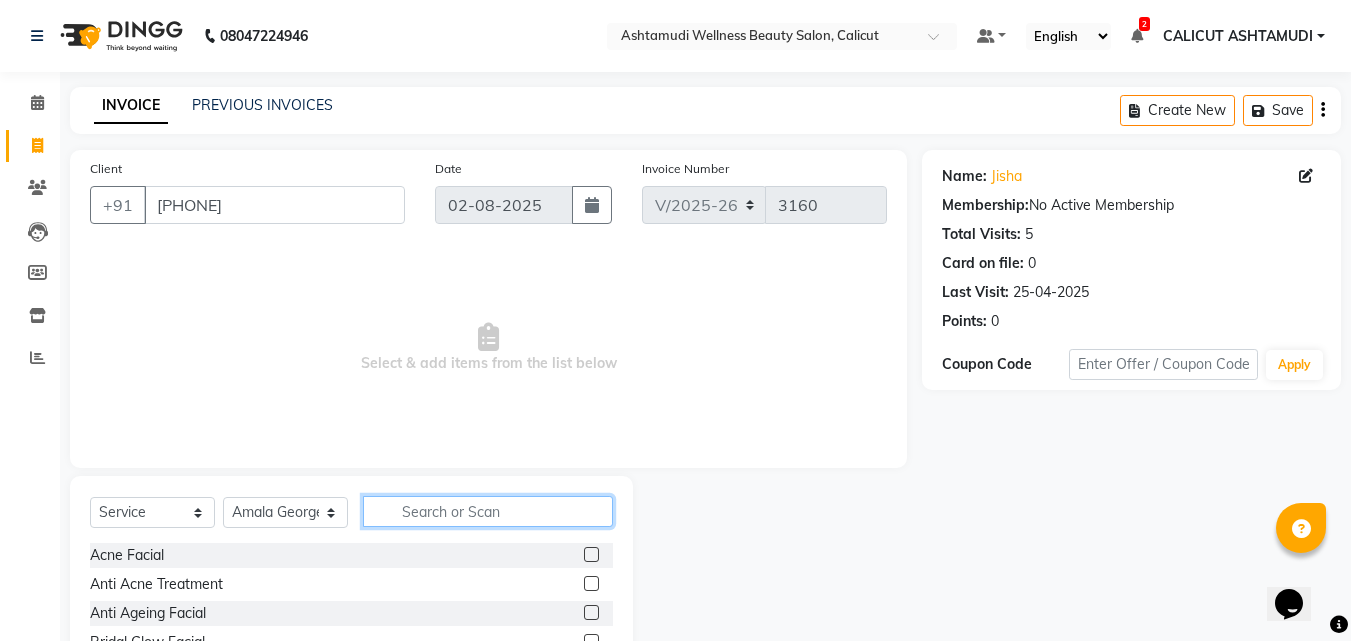 click 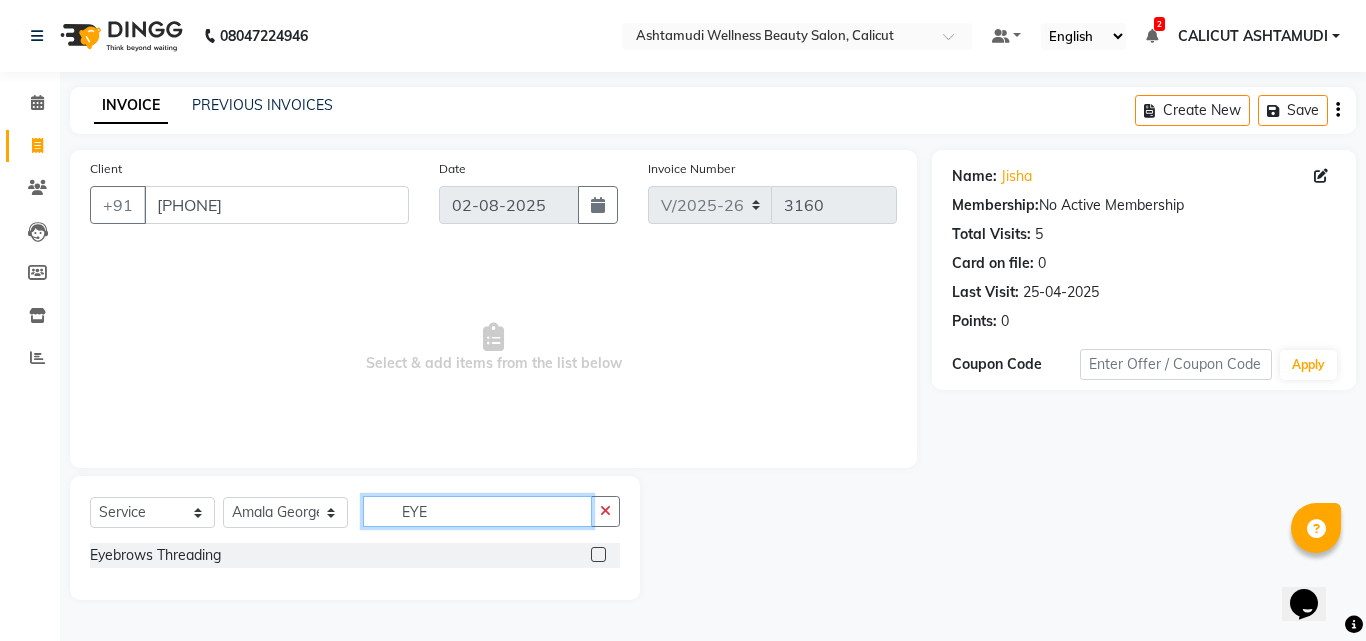 type on "EYE" 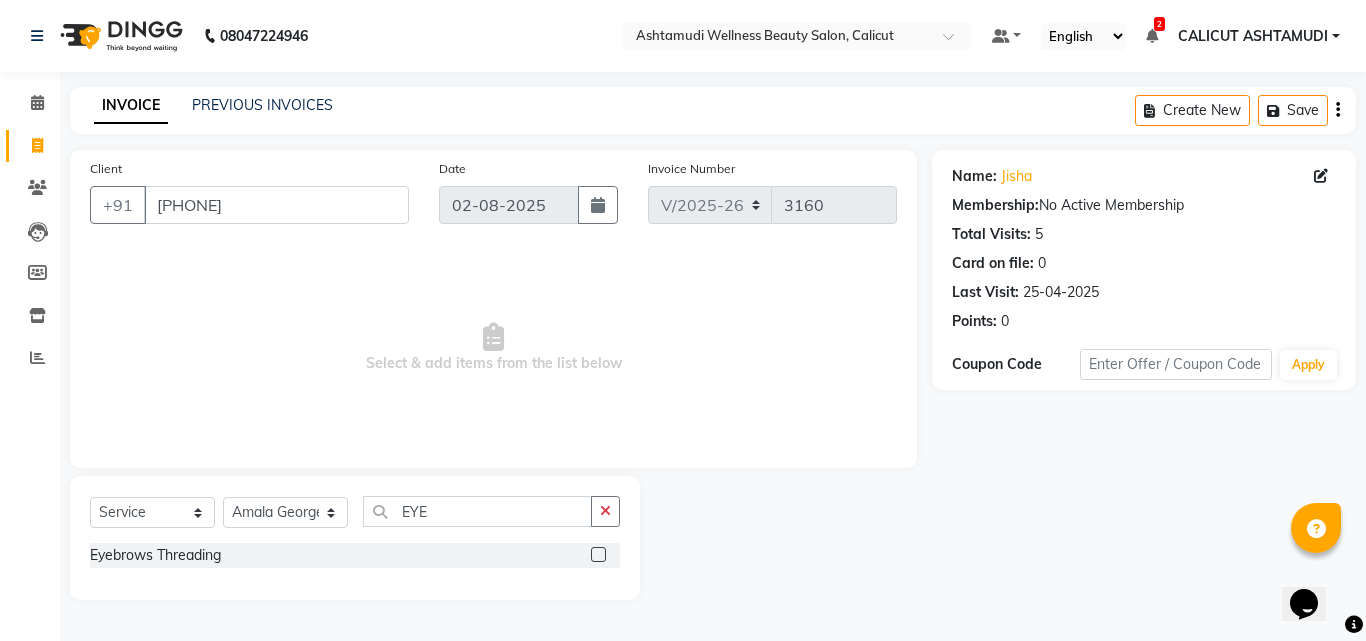 click 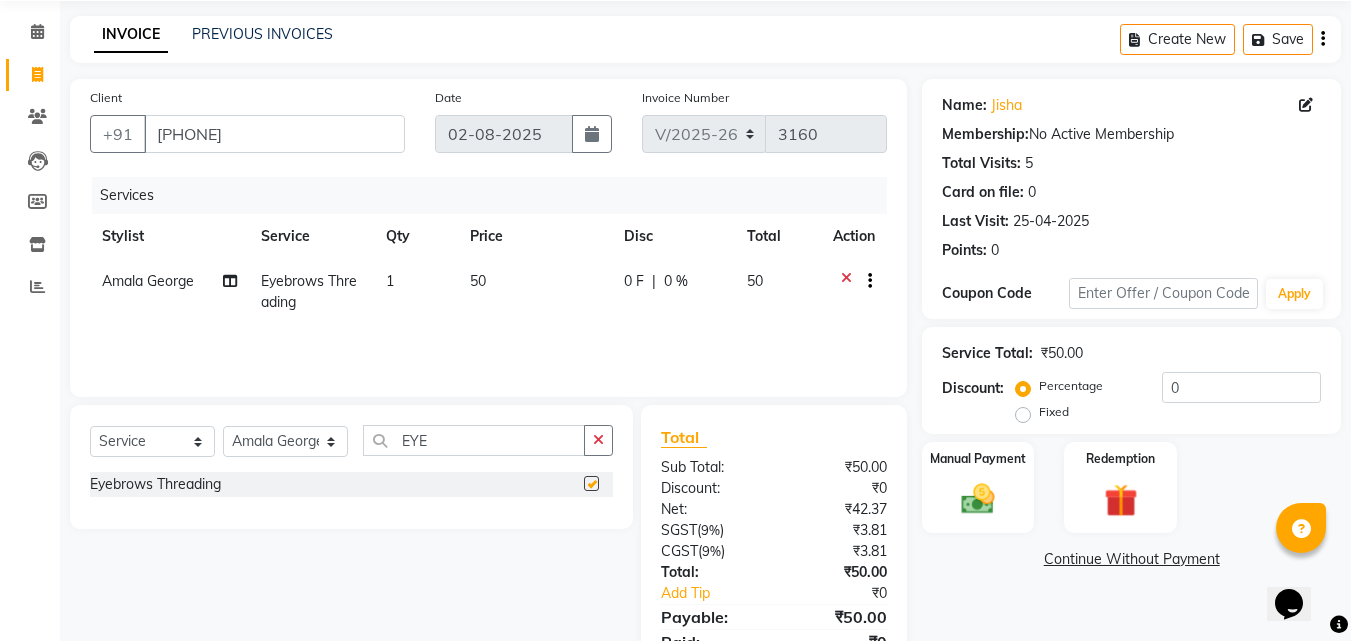 checkbox on "false" 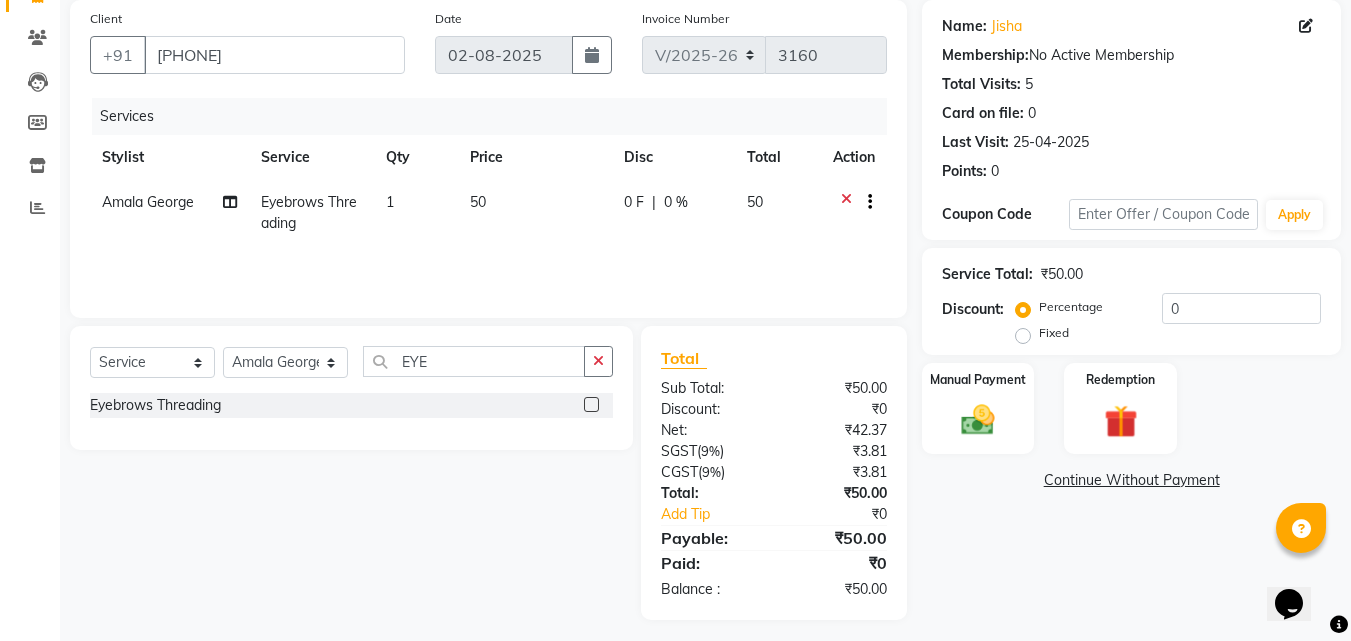 scroll, scrollTop: 159, scrollLeft: 0, axis: vertical 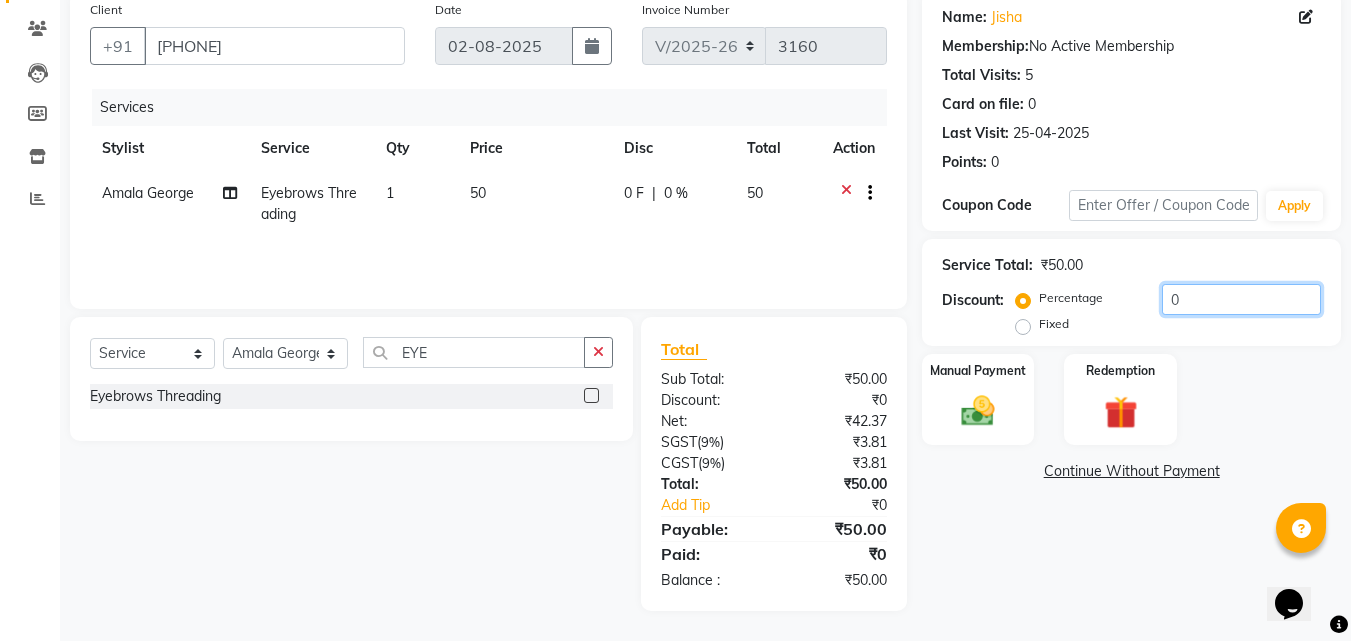 click on "0" 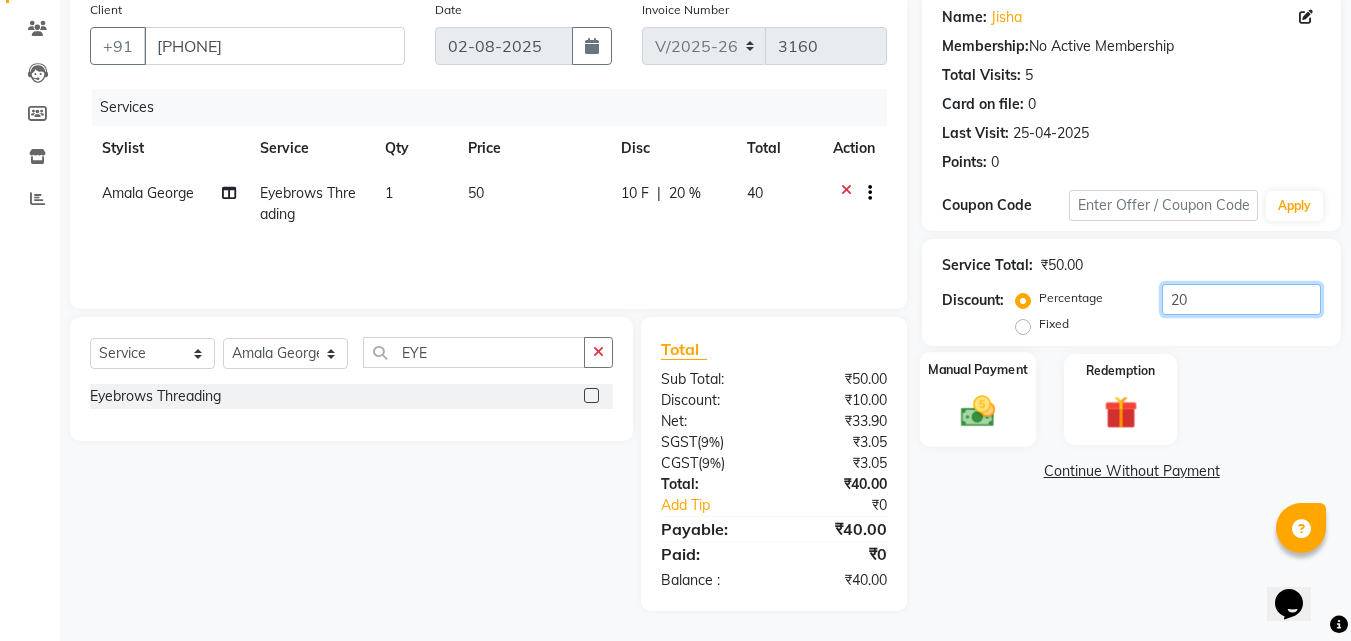 type on "20" 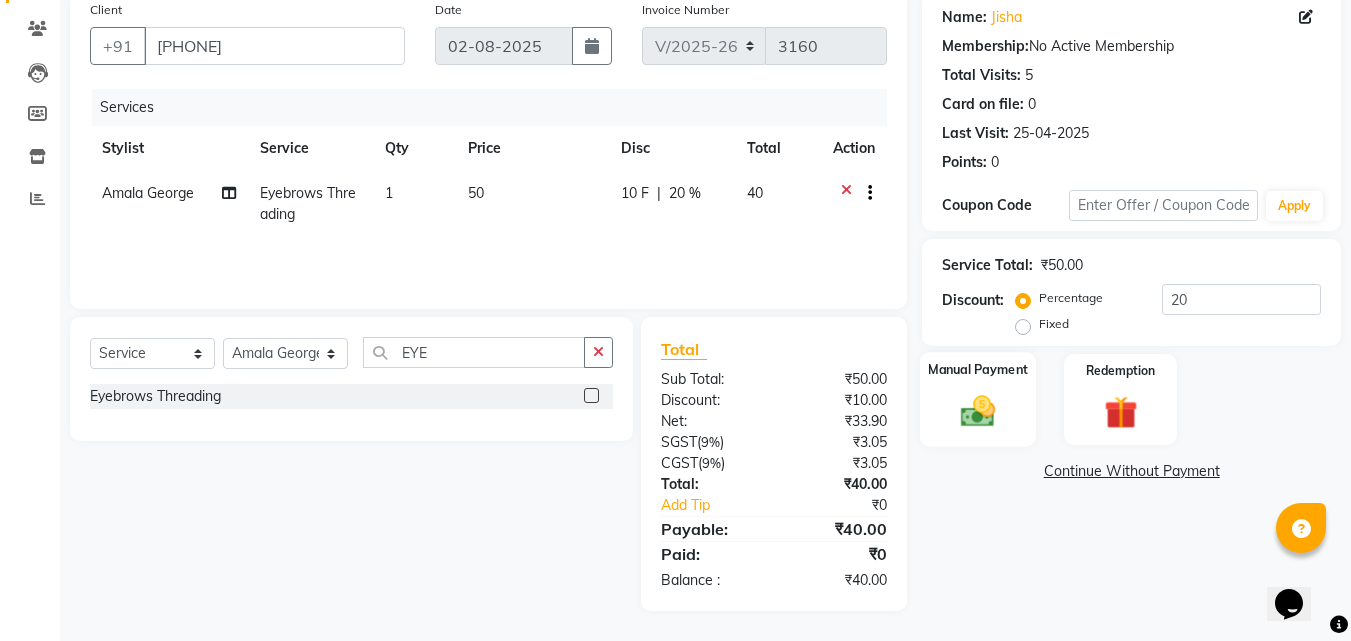 click 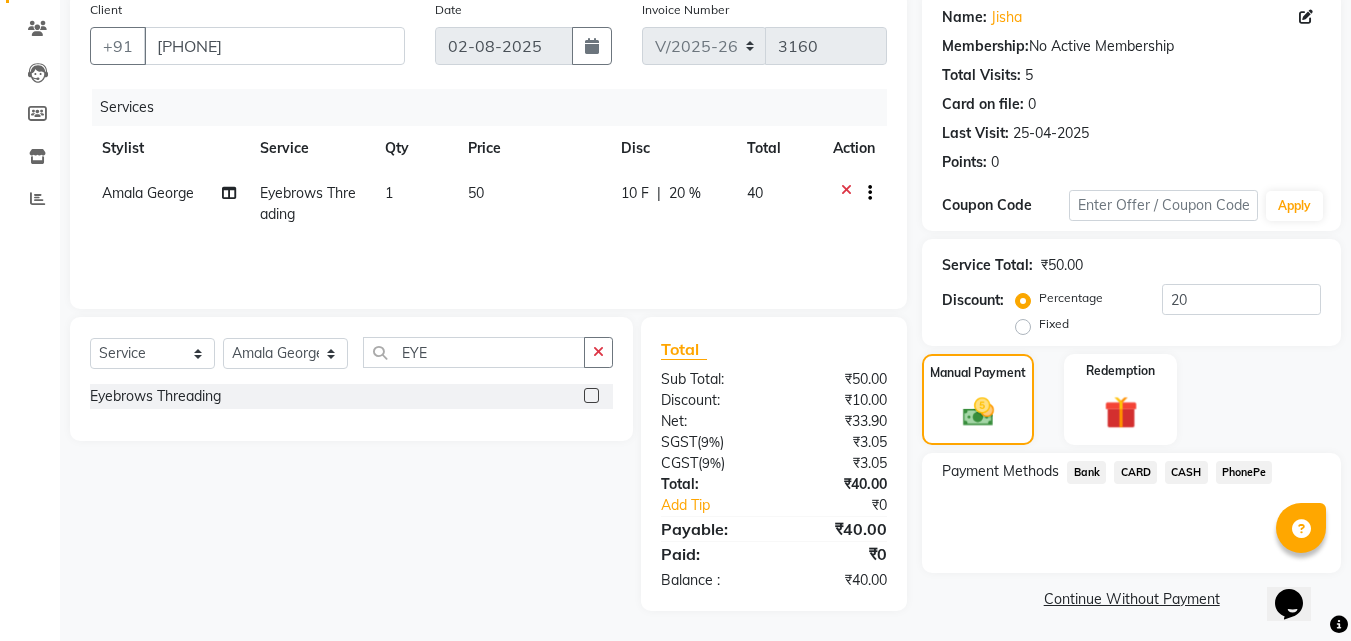 scroll, scrollTop: 162, scrollLeft: 0, axis: vertical 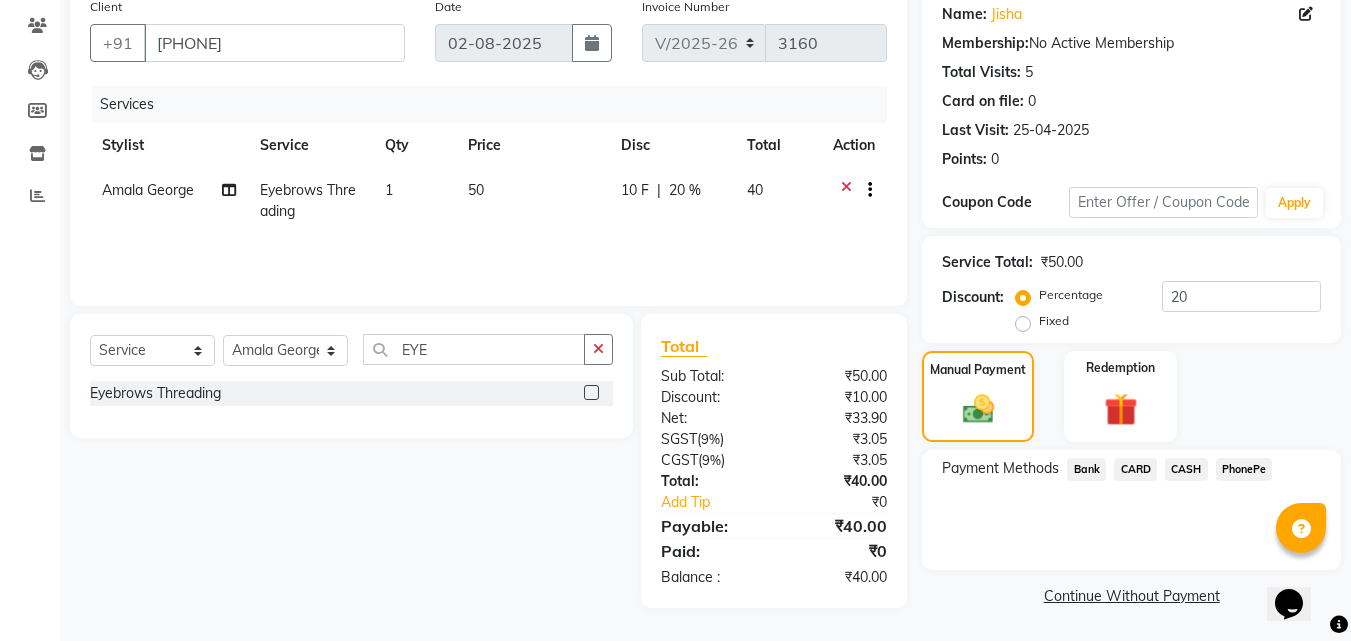 click on "CASH" 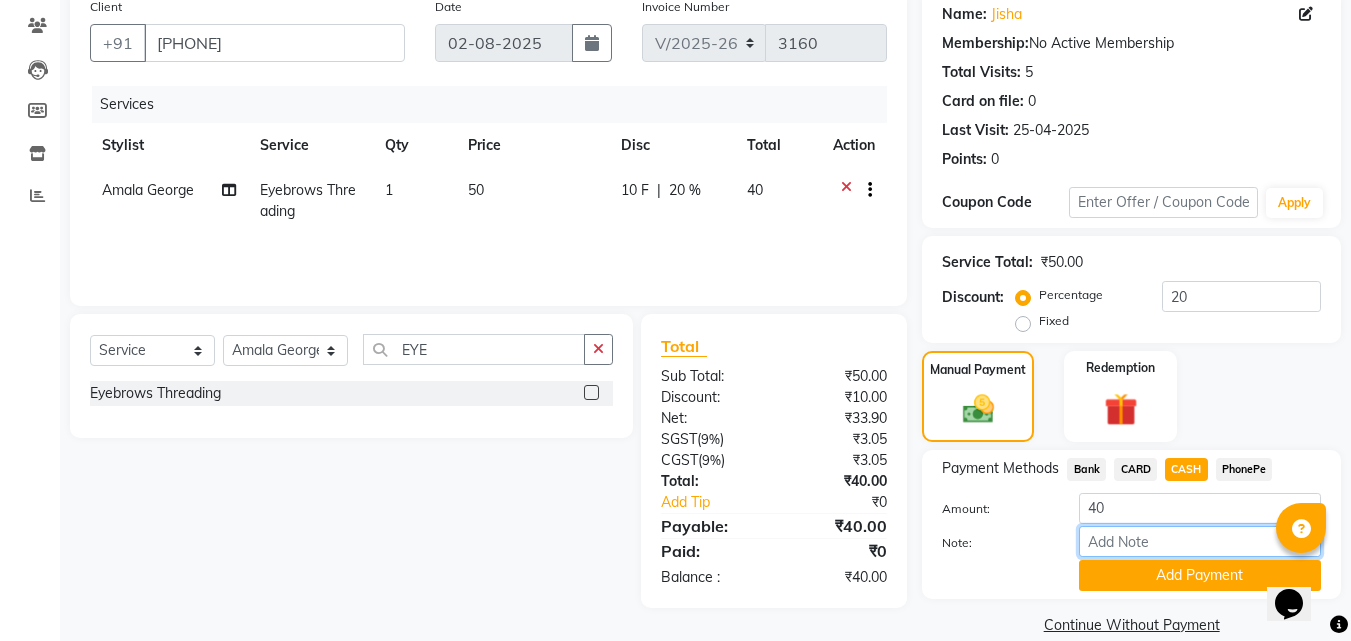 click on "Note:" at bounding box center [1200, 541] 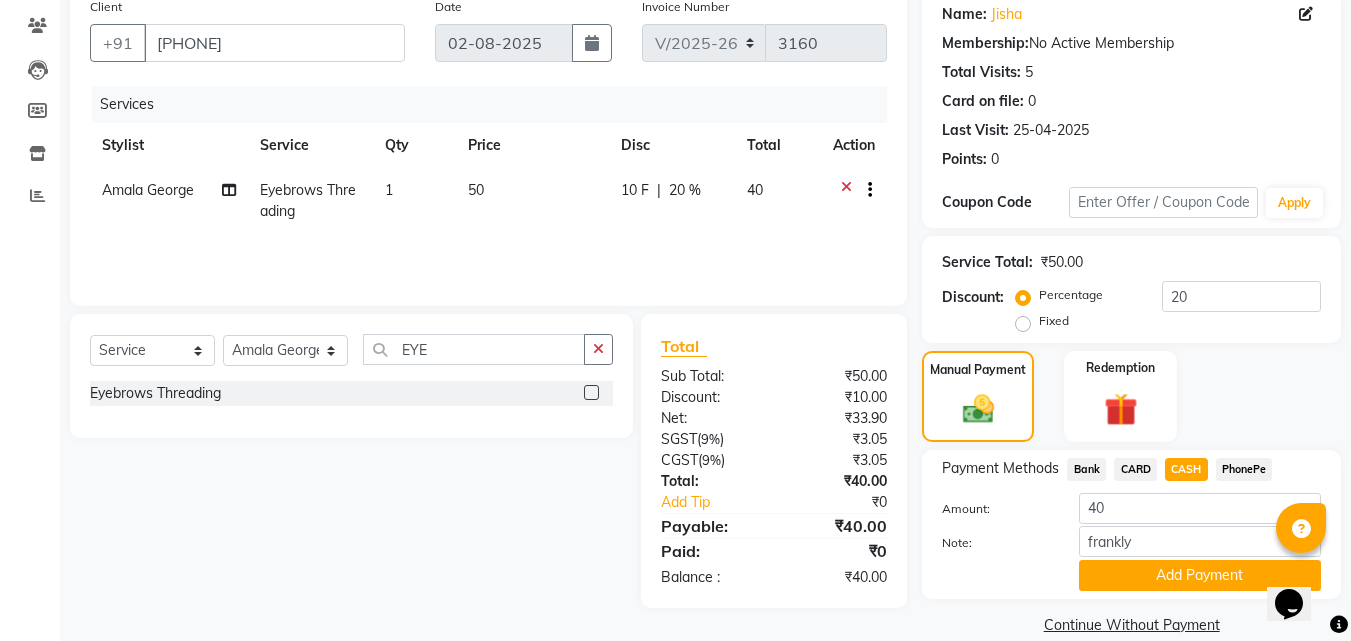 click on "Payment Methods  Bank   CARD   CASH   PhonePe  Amount: 40 Note: frankly Add Payment" 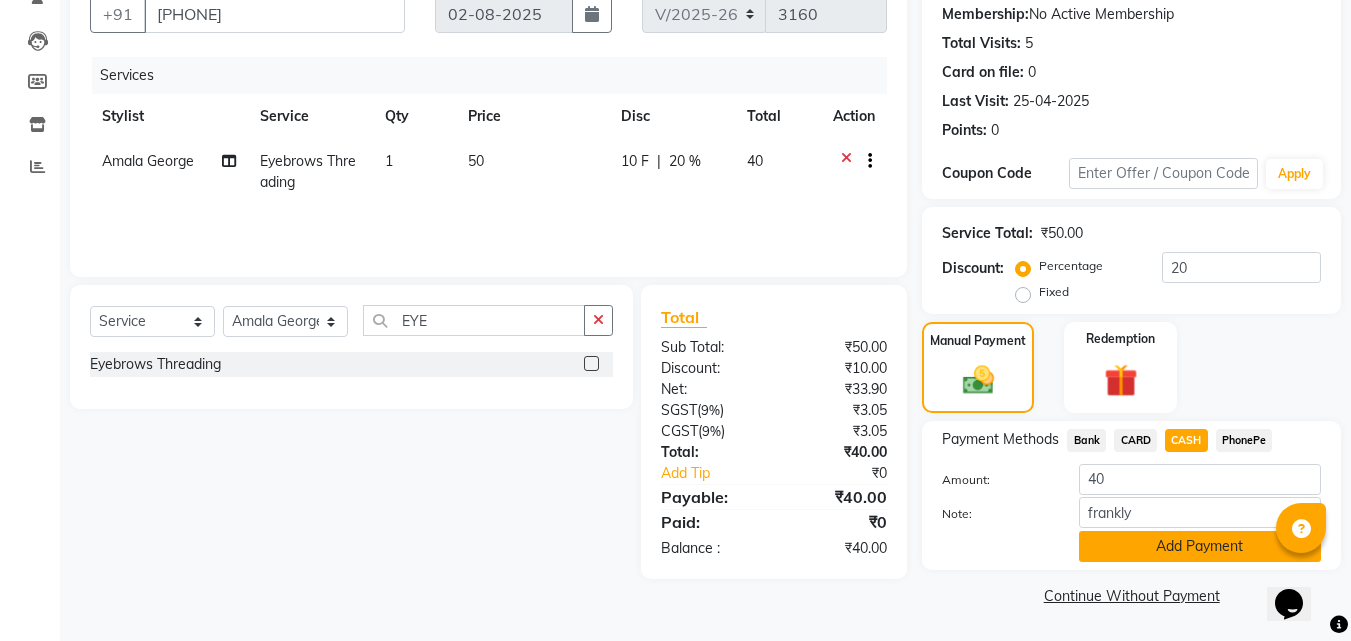 click on "Add Payment" 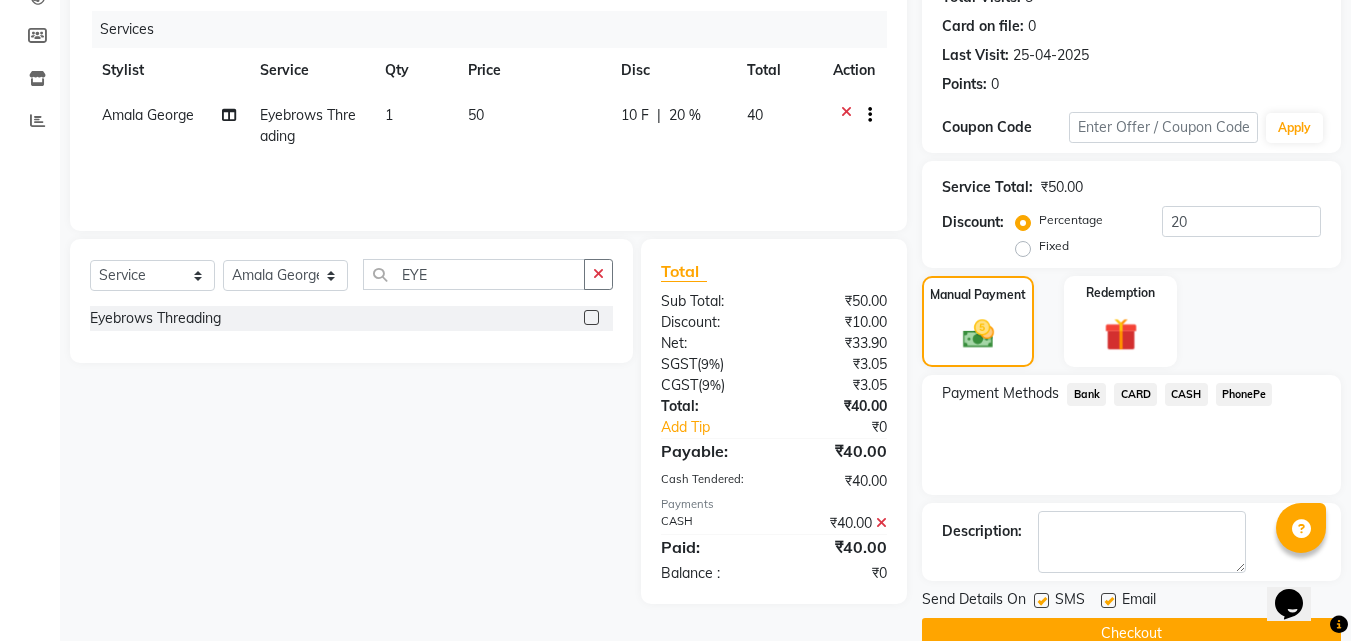 scroll, scrollTop: 275, scrollLeft: 0, axis: vertical 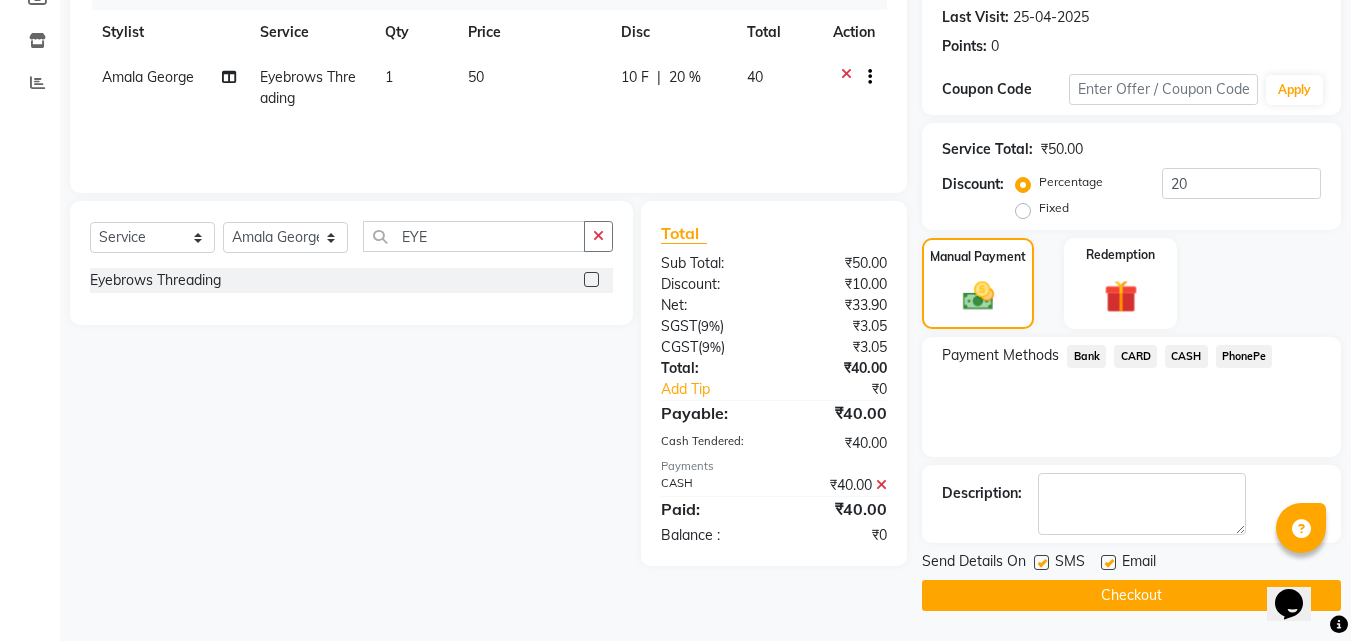 click on "Checkout" 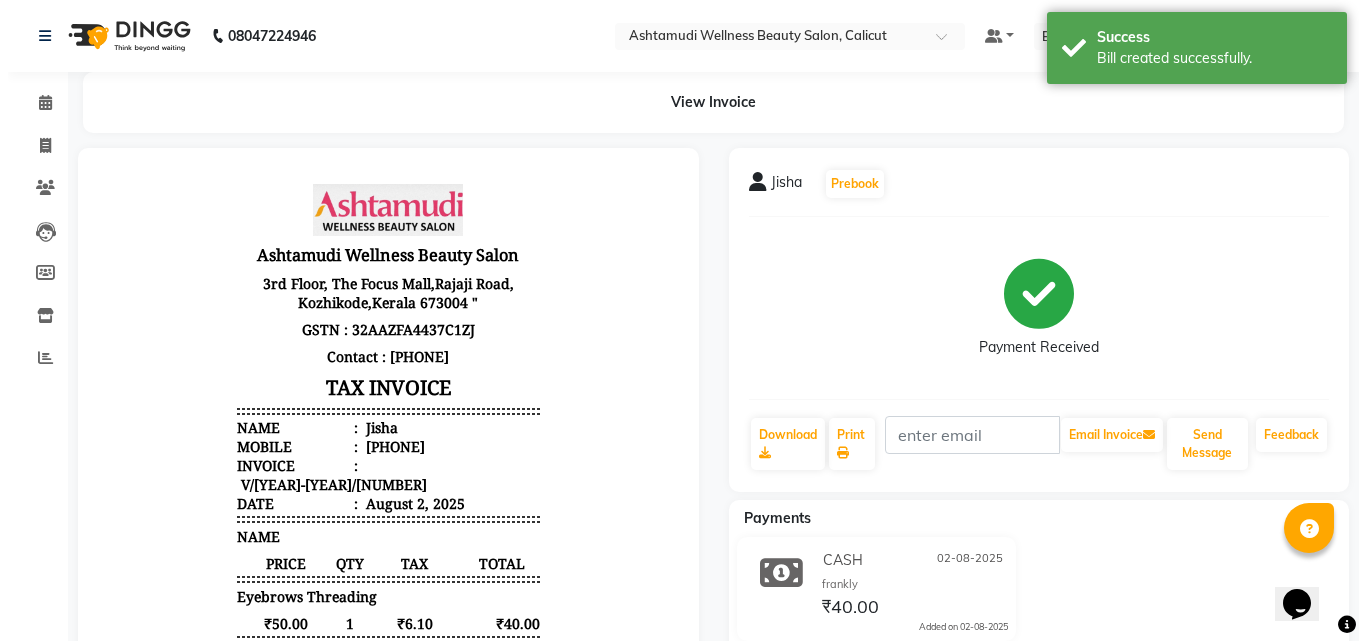 scroll, scrollTop: 0, scrollLeft: 0, axis: both 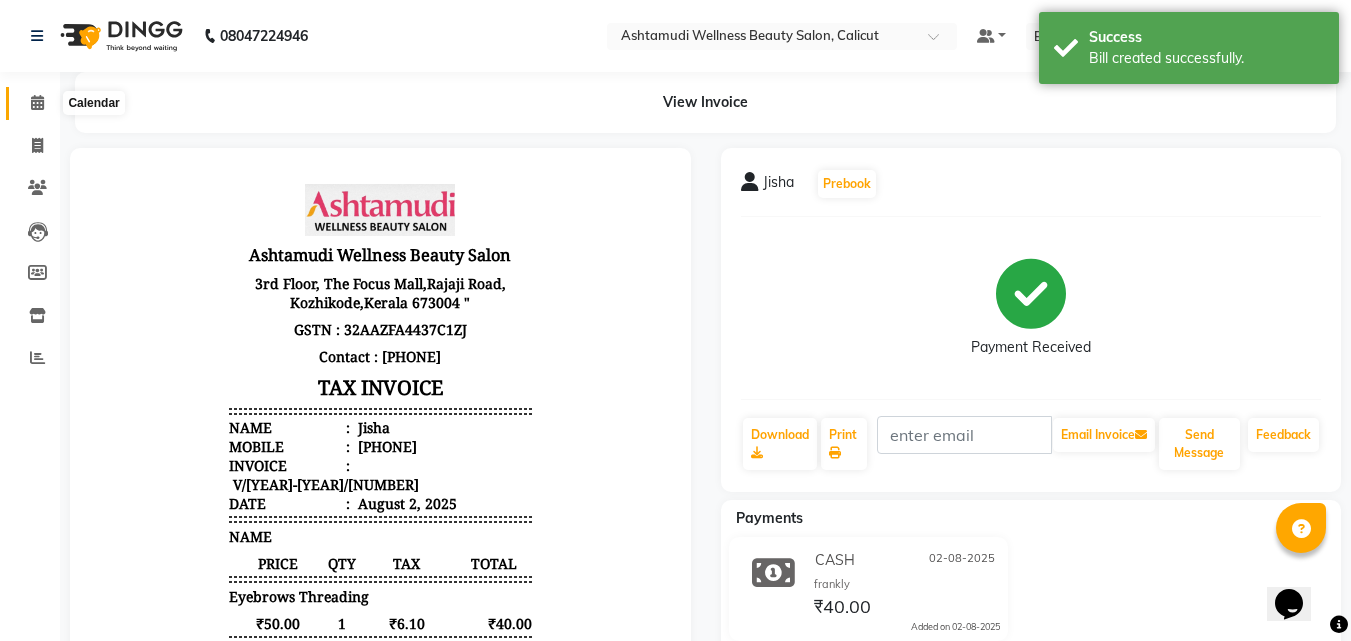 click 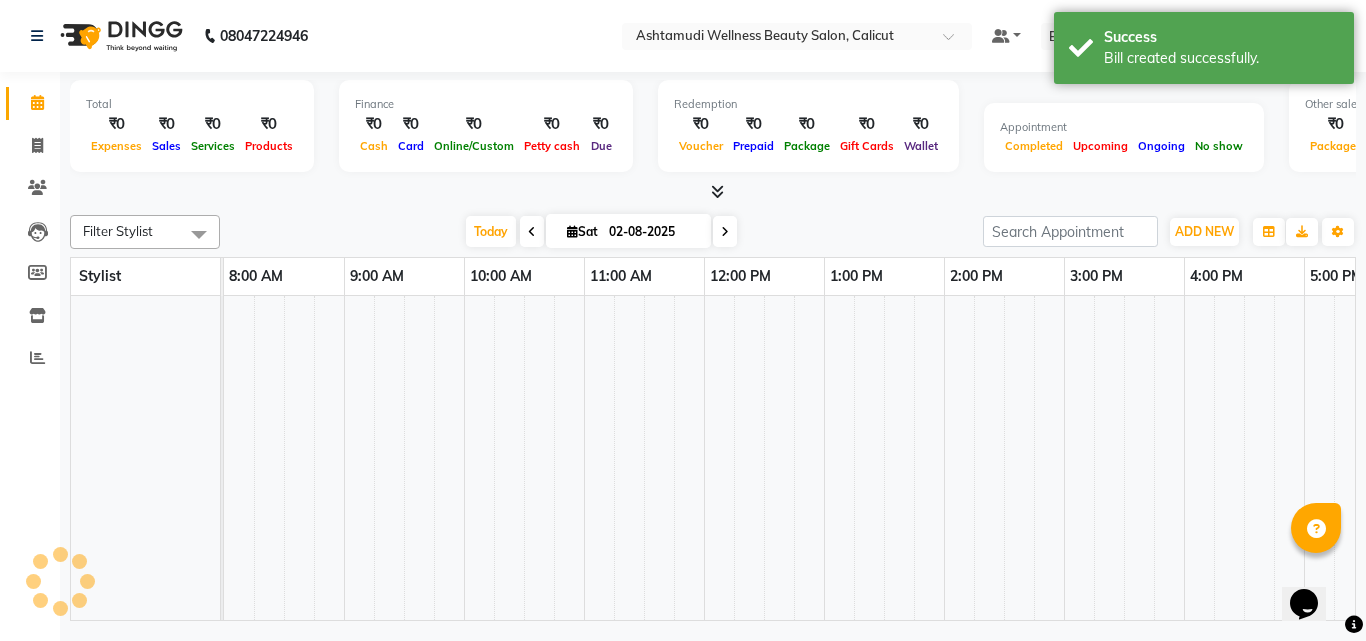 click 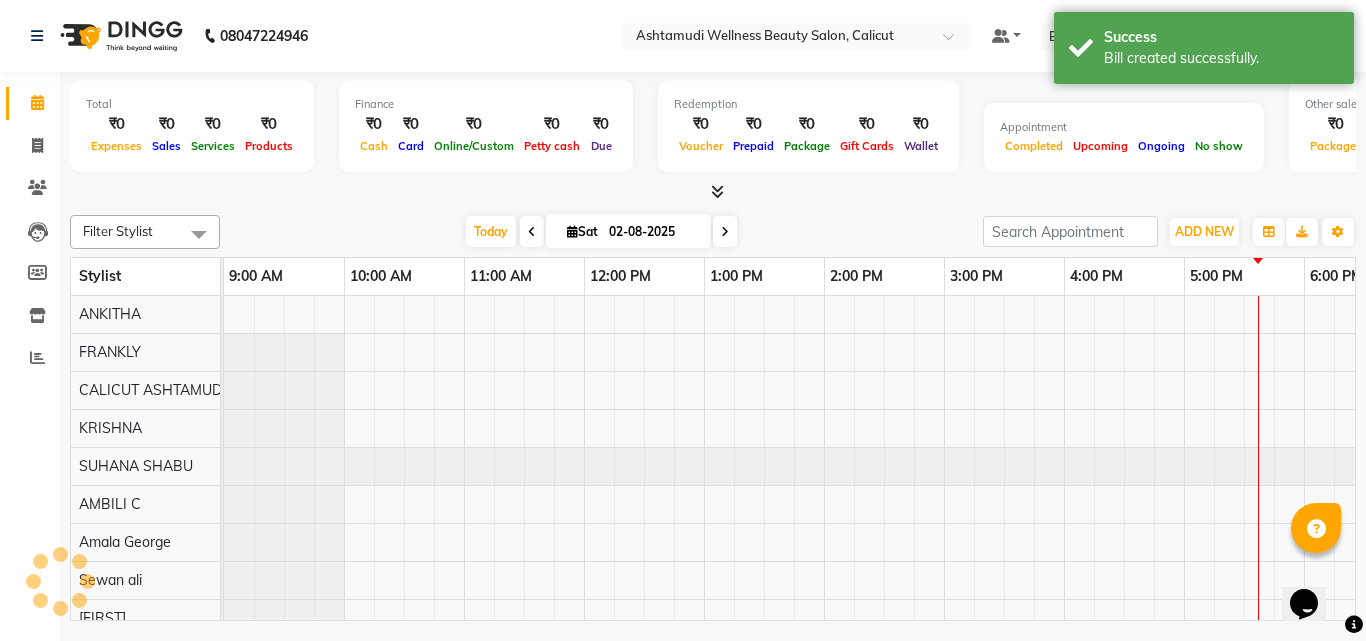 scroll, scrollTop: 0, scrollLeft: 669, axis: horizontal 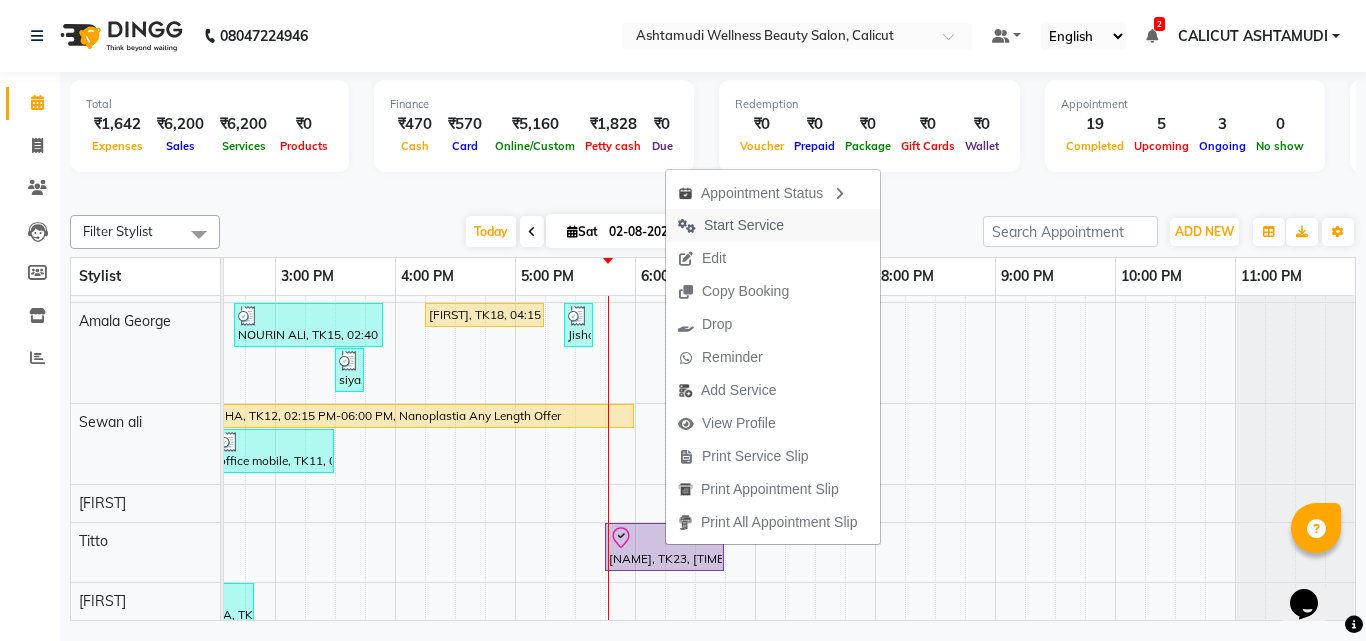 click on "Start Service" at bounding box center (744, 225) 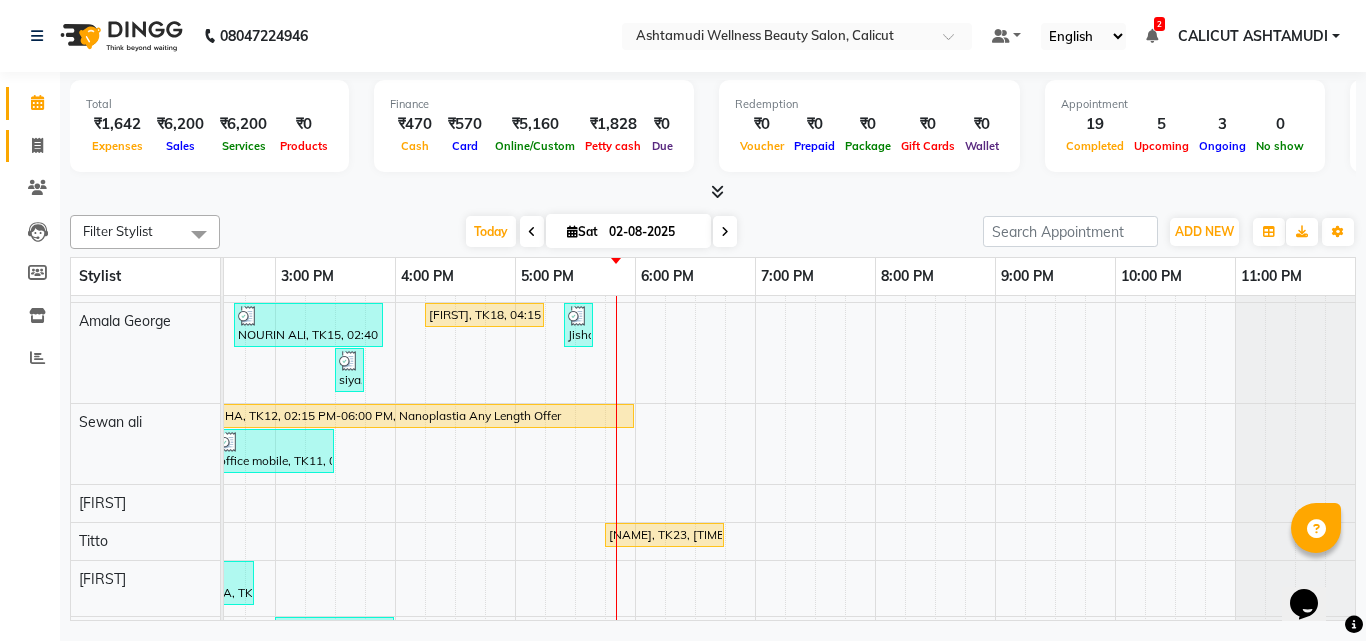 click on "Invoice" 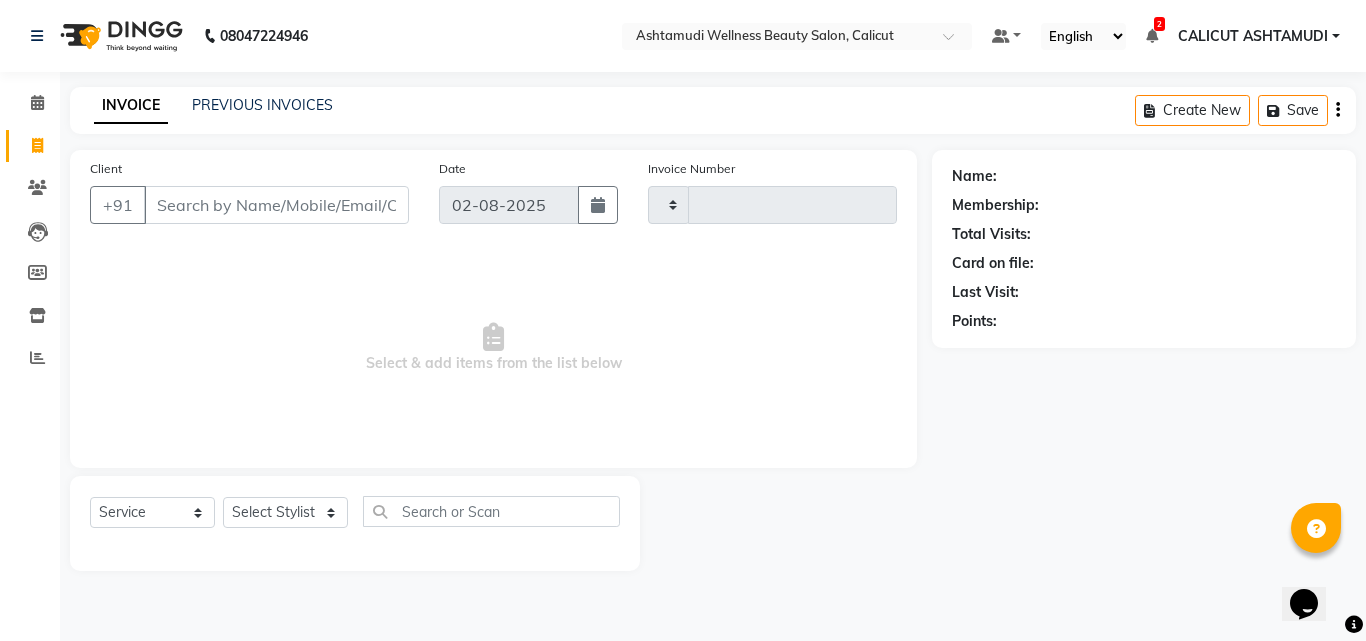 click 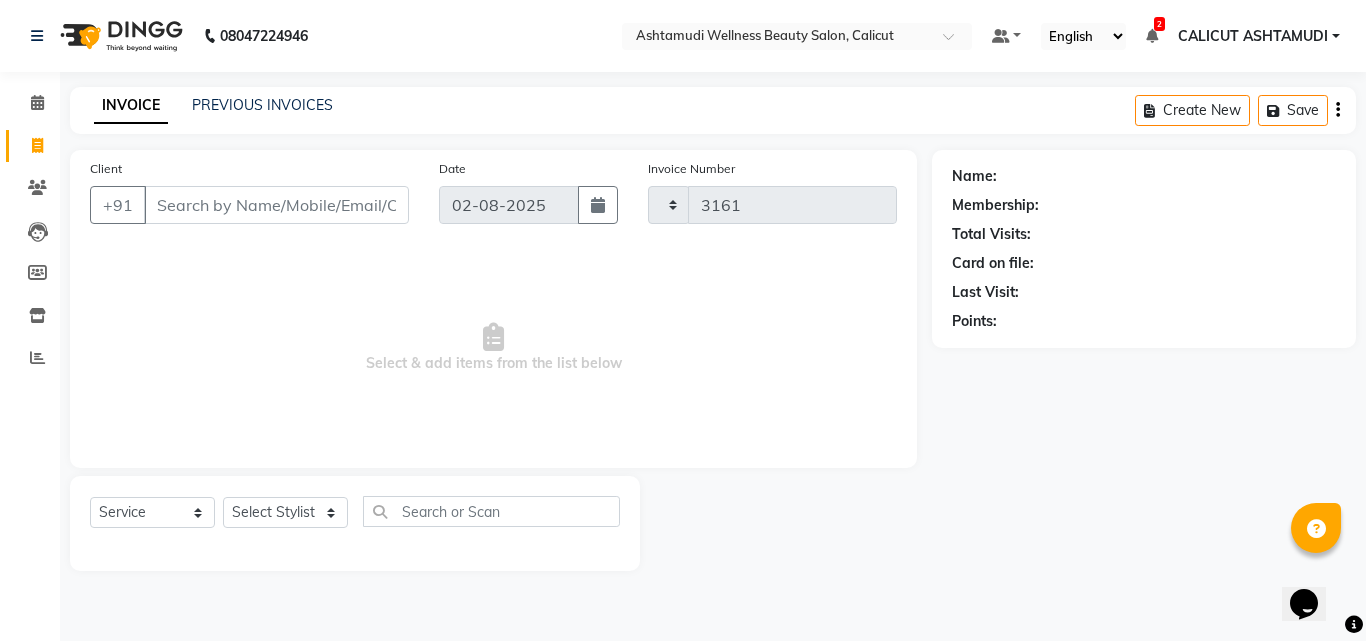 select on "service" 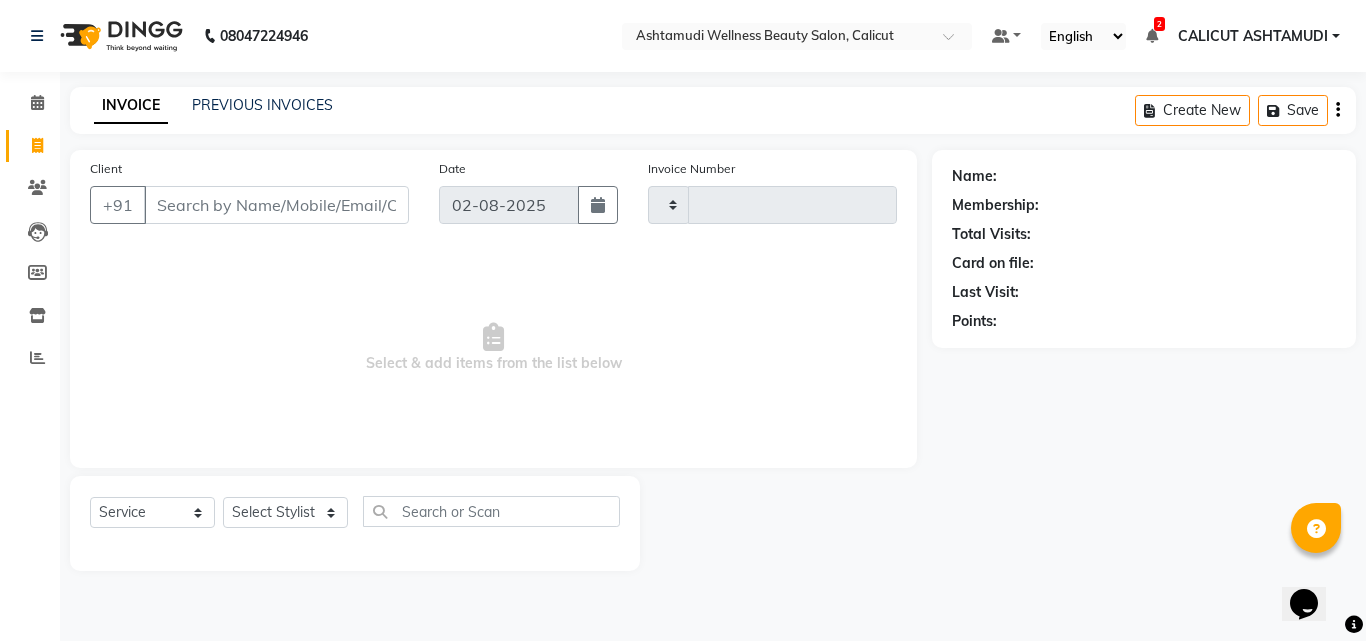 type on "3161" 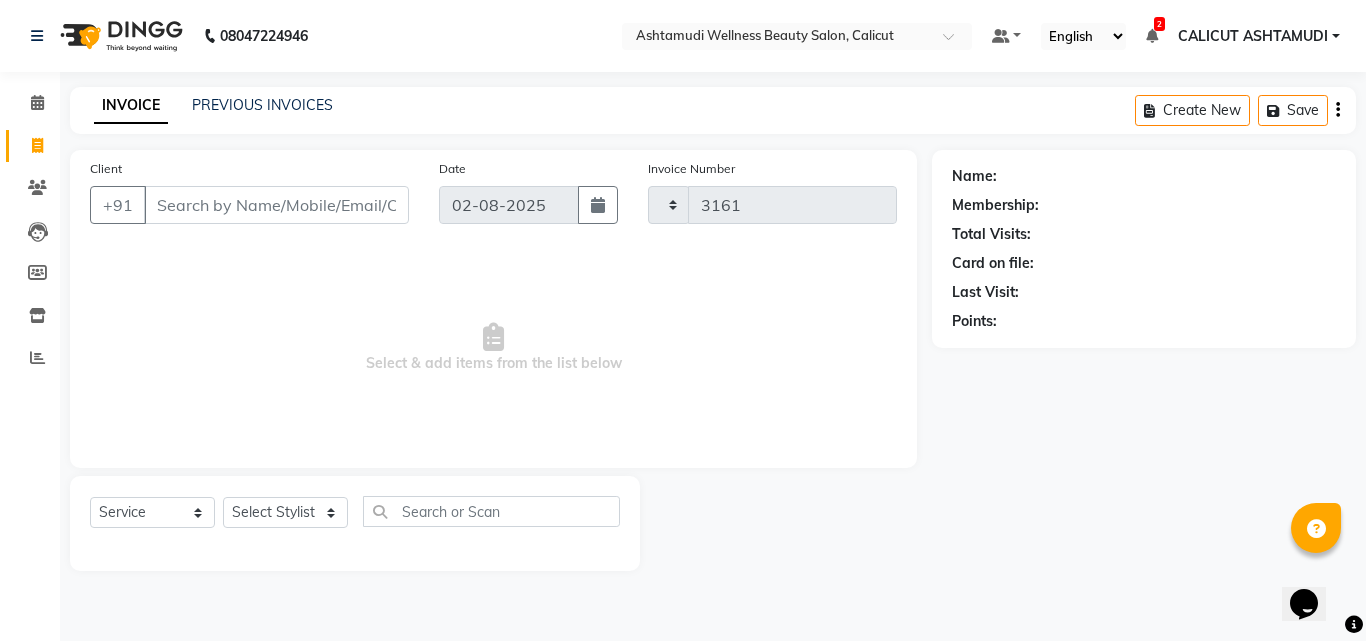 select on "4630" 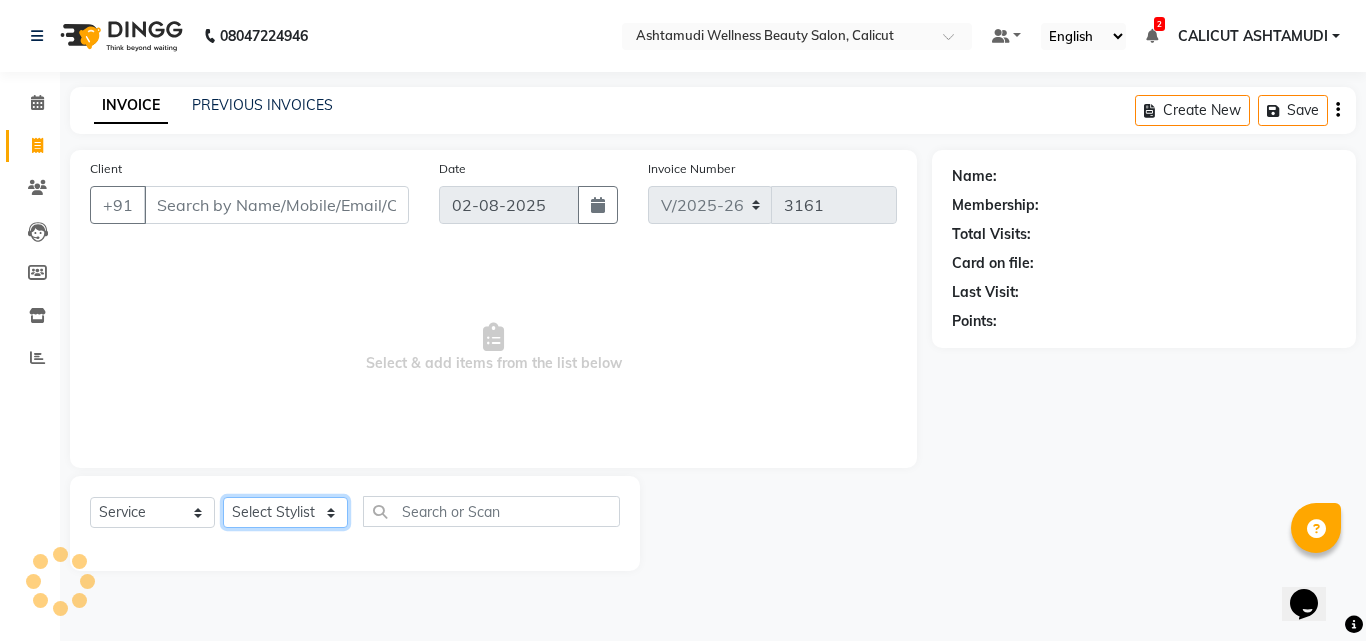 click on "Select Stylist" 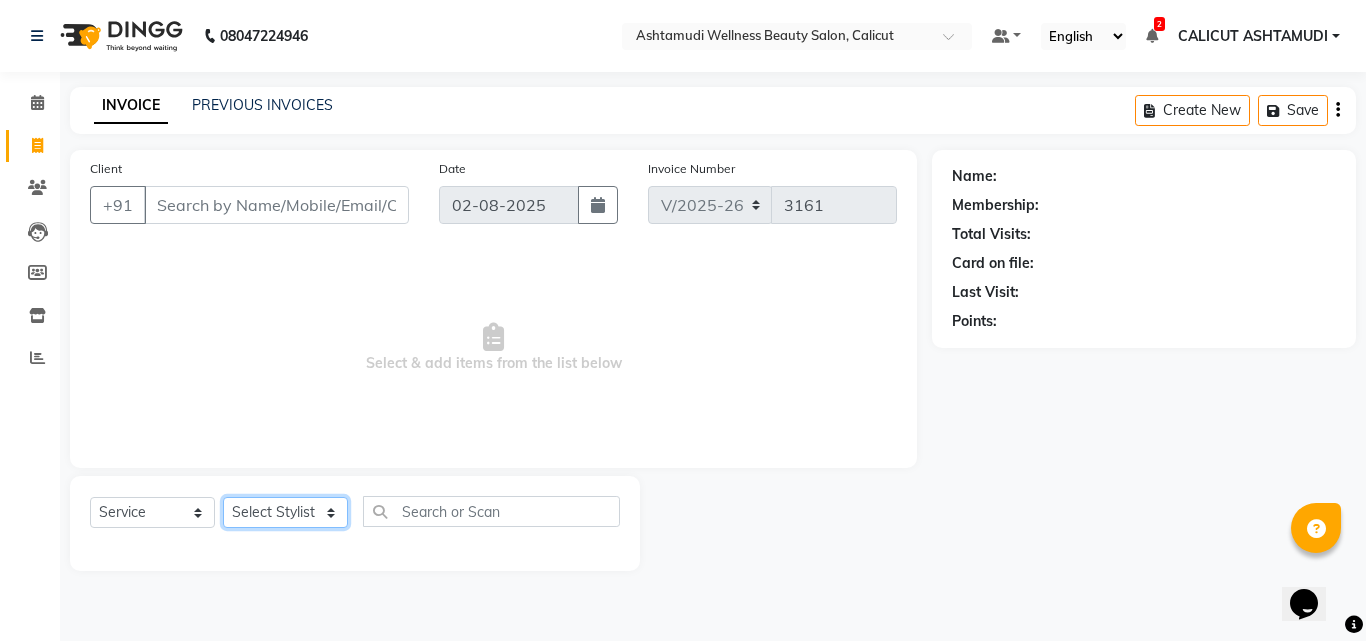 select on "85202" 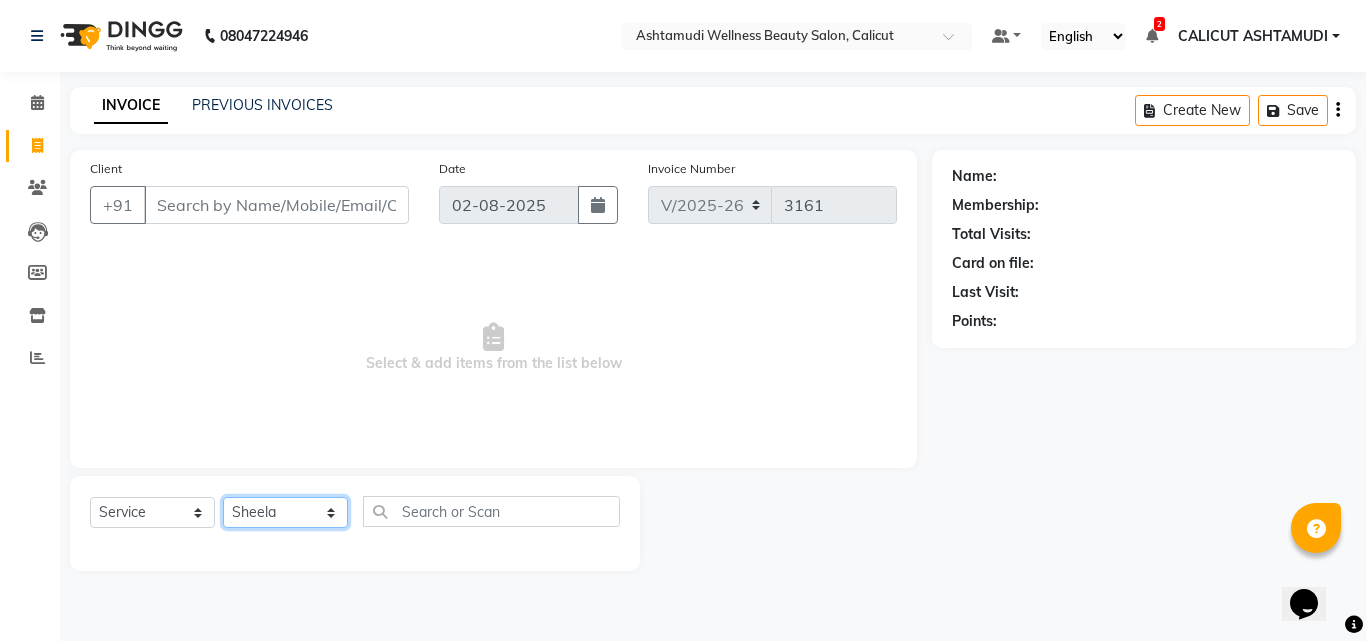 click on "Select Stylist Amala George AMBILI C ANJANA DAS ANKITHA Arya CALICUT ASHTAMUDI FRANKLY	 GRACY KRISHNA Nitesh Punam Gurung Sewan ali Sheela SUHANA  SHABU Titto" 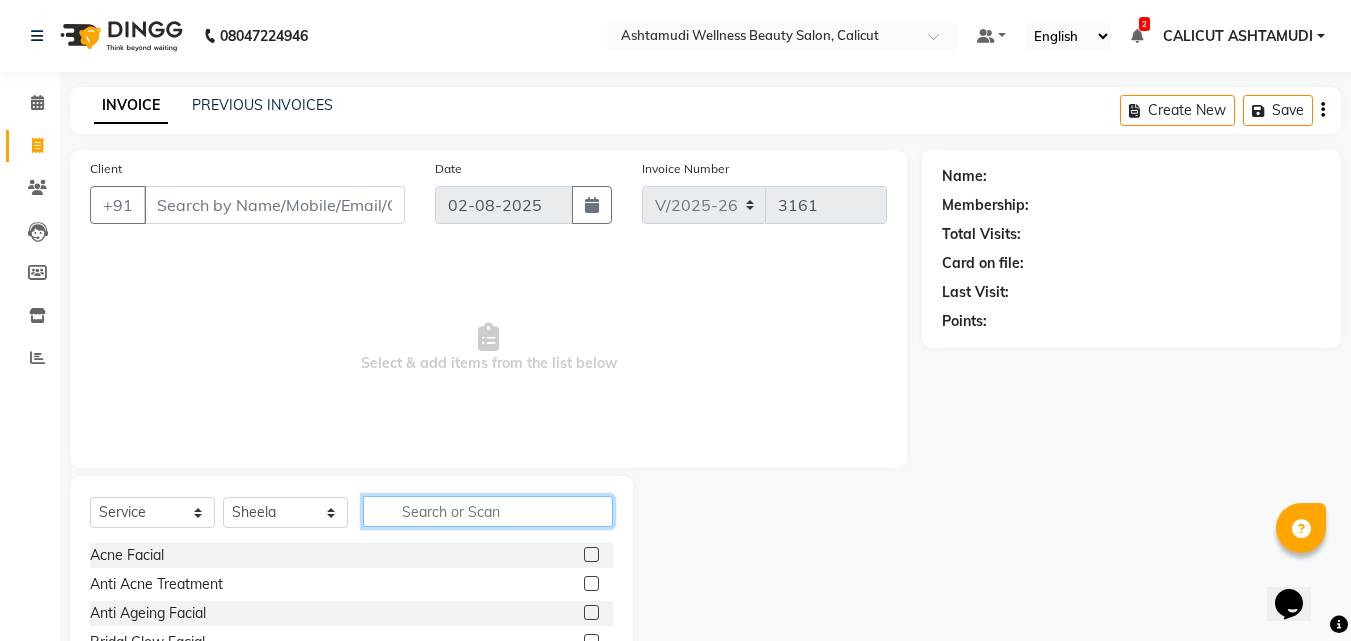 click 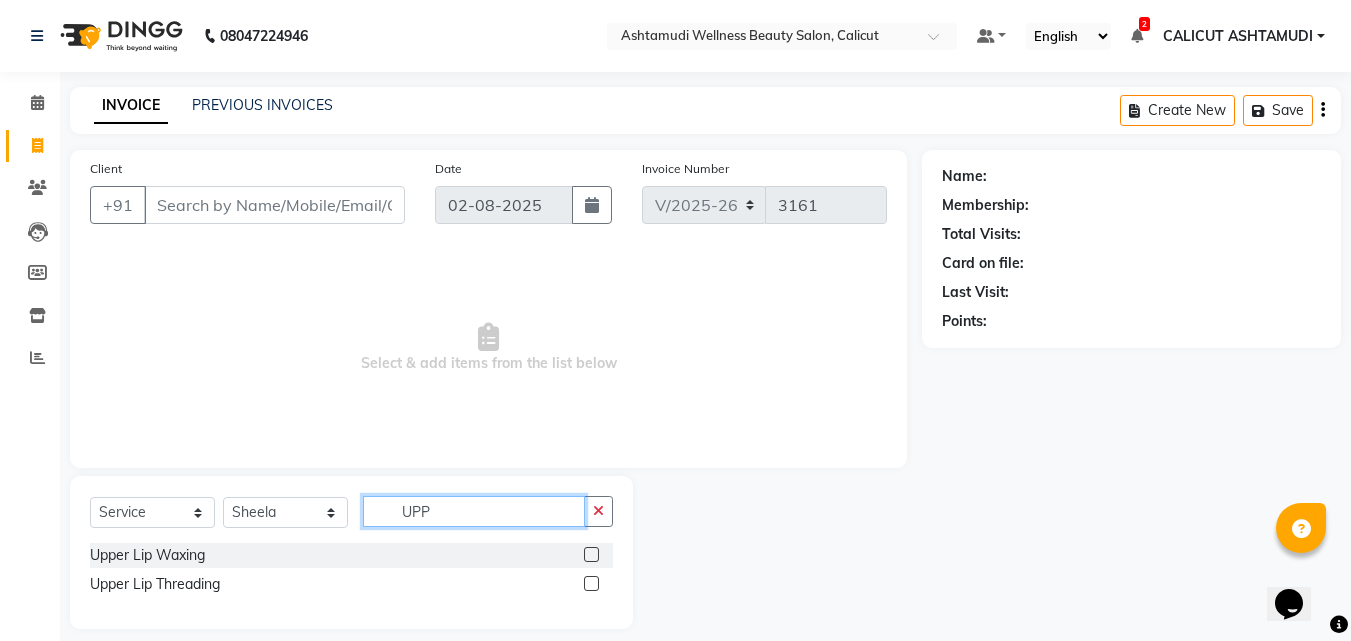 type on "UPP" 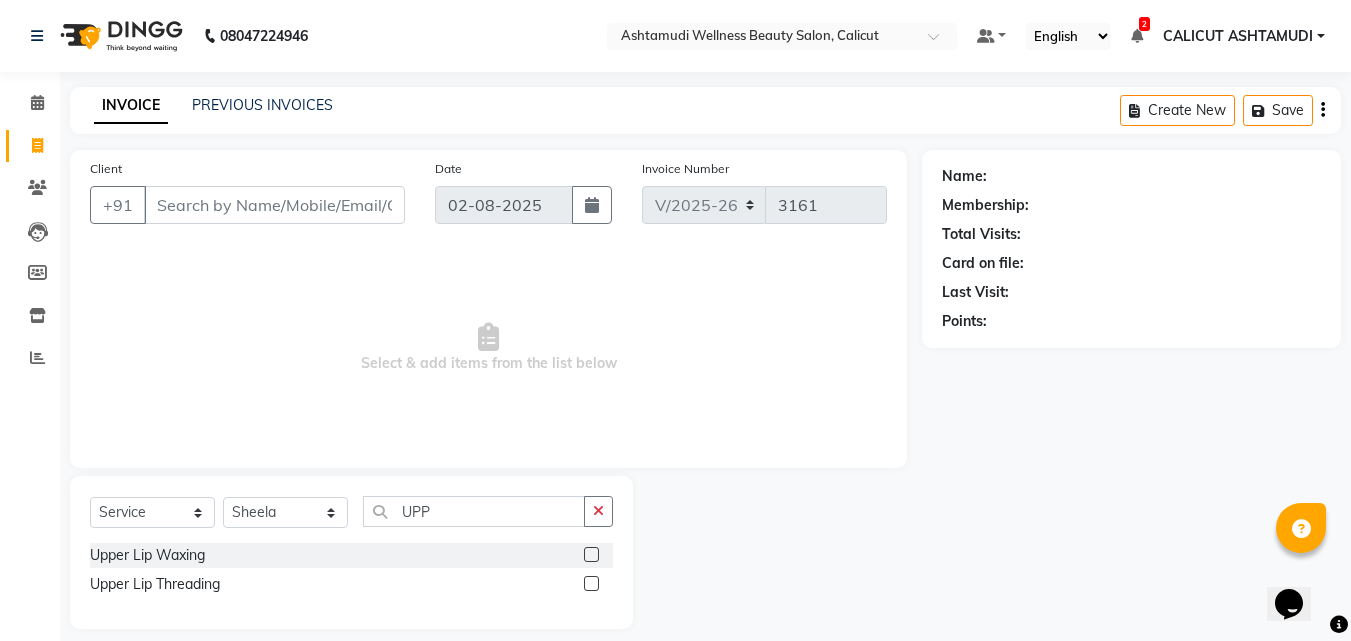 click 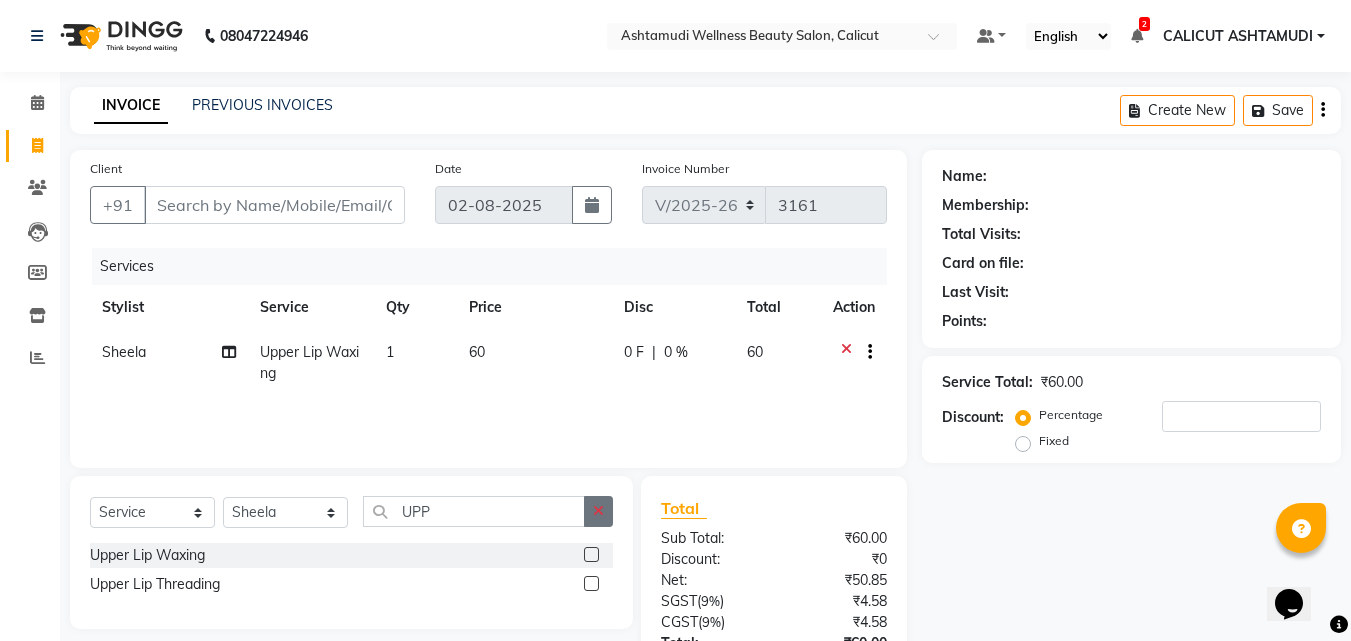 checkbox on "false" 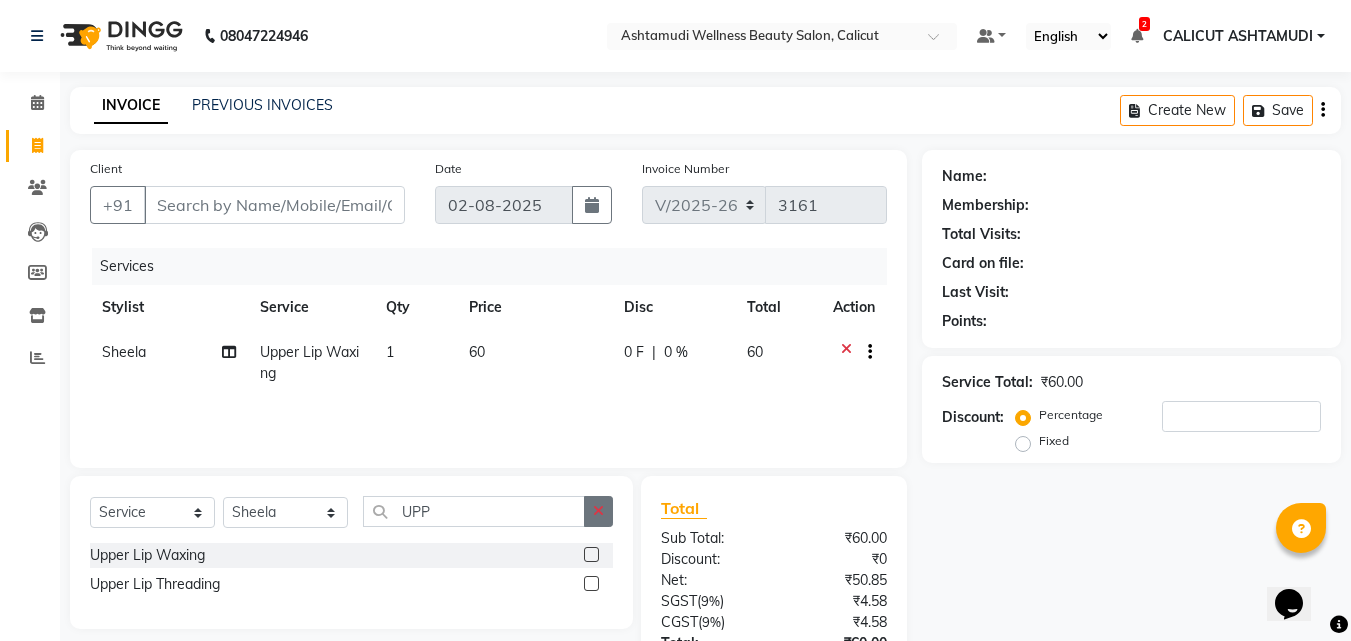 click 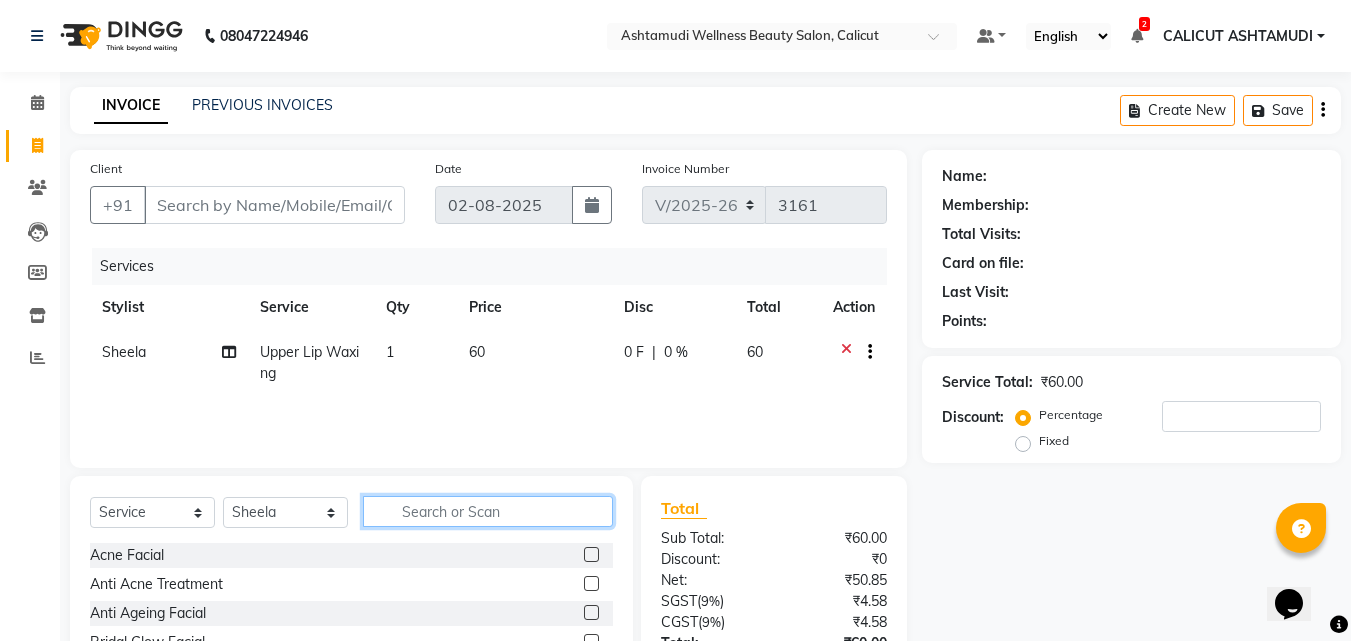 click 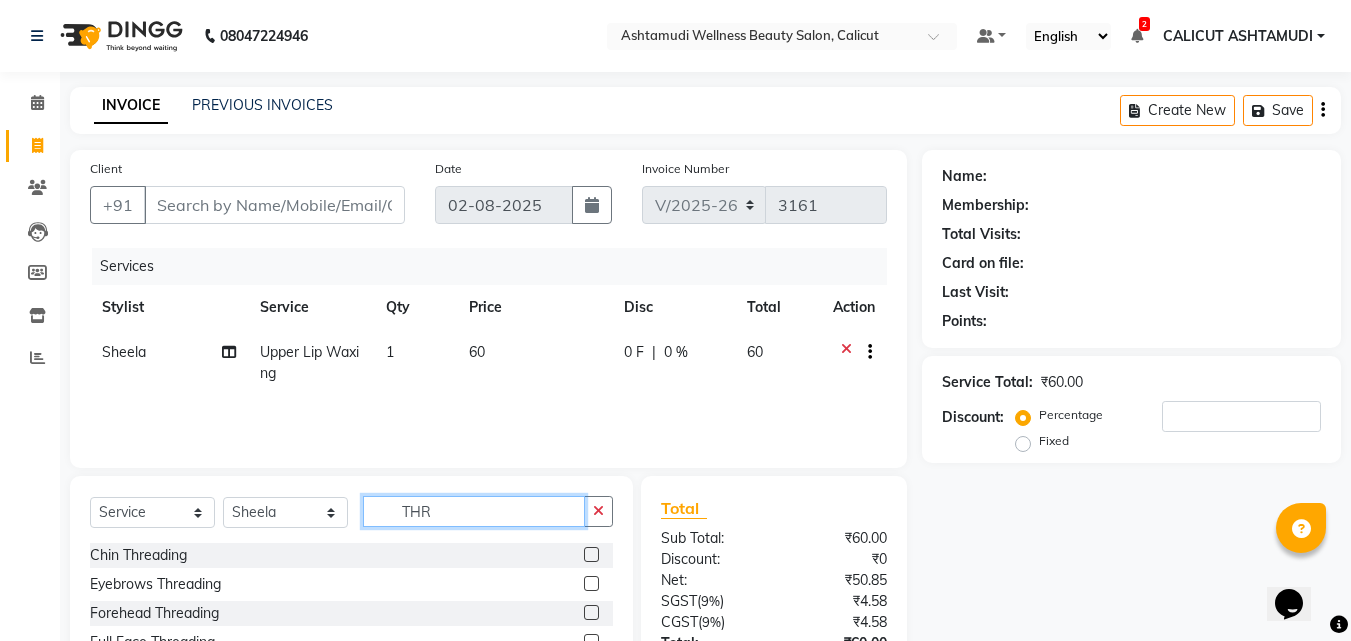 type on "THR" 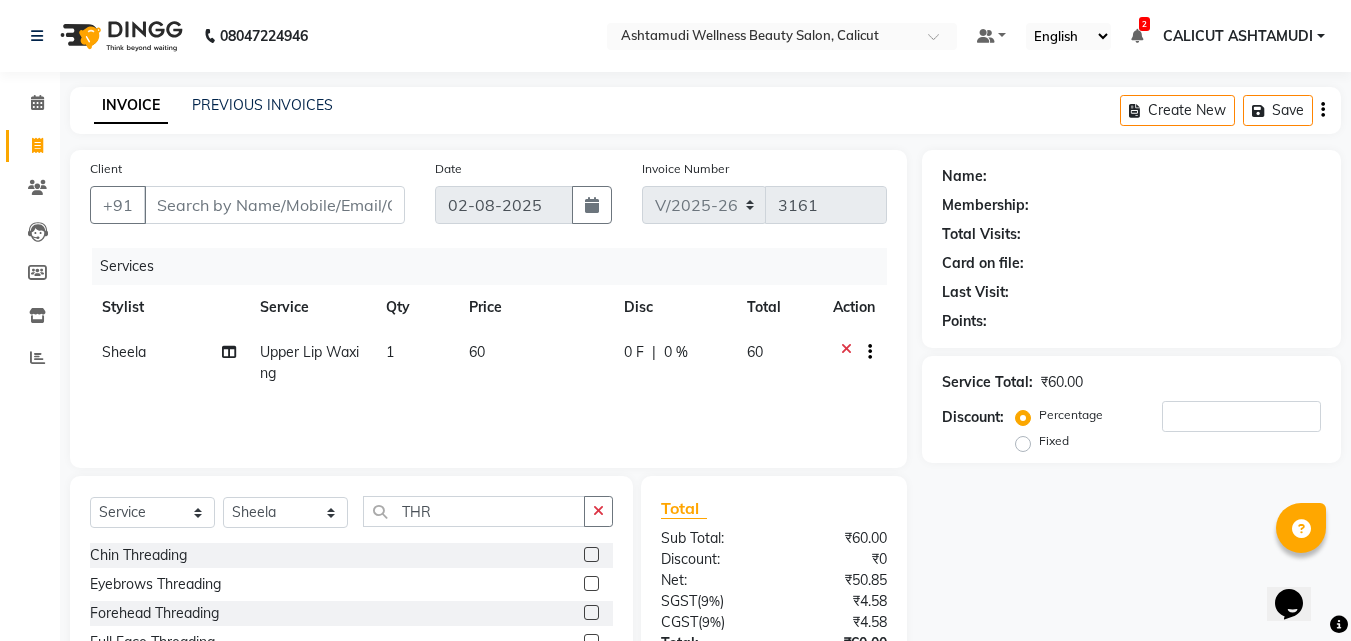 click 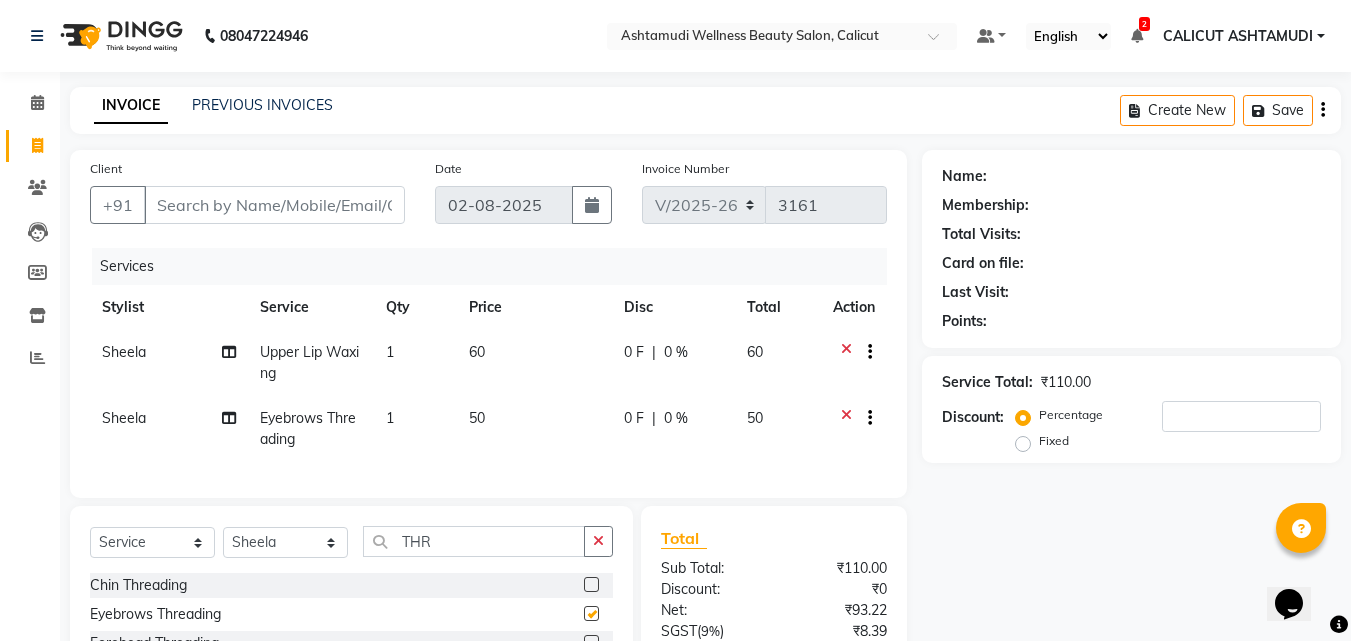 checkbox on "false" 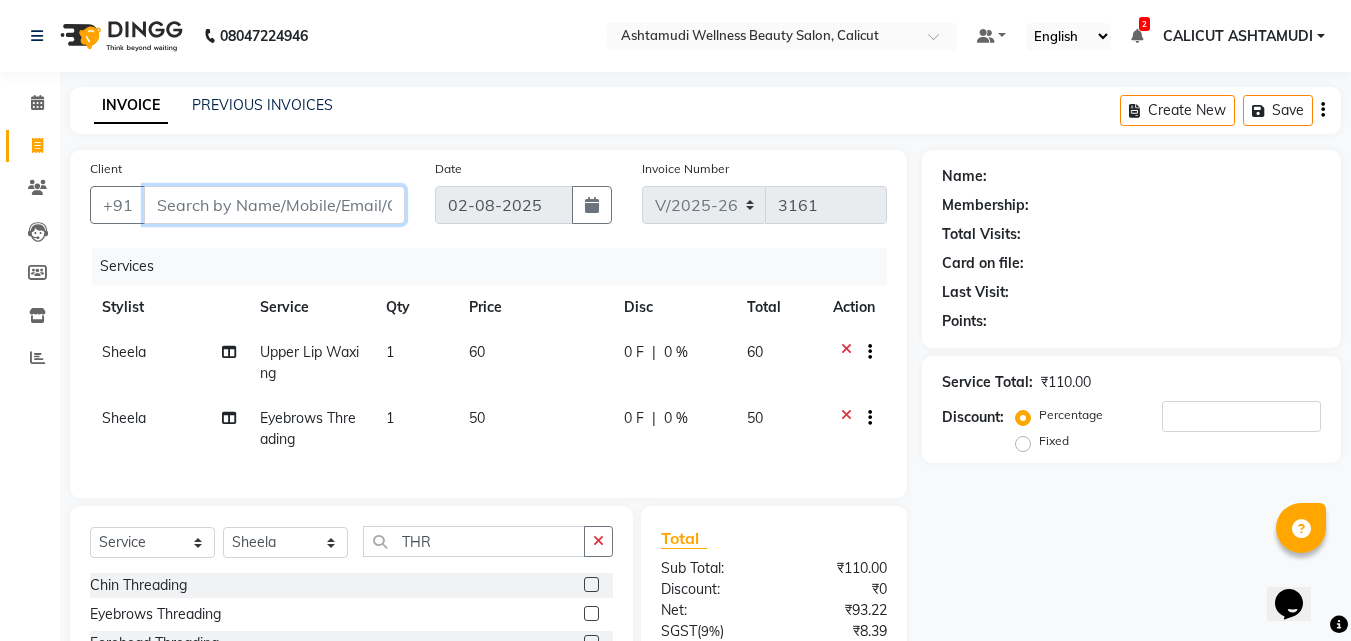 click on "Client" at bounding box center [274, 205] 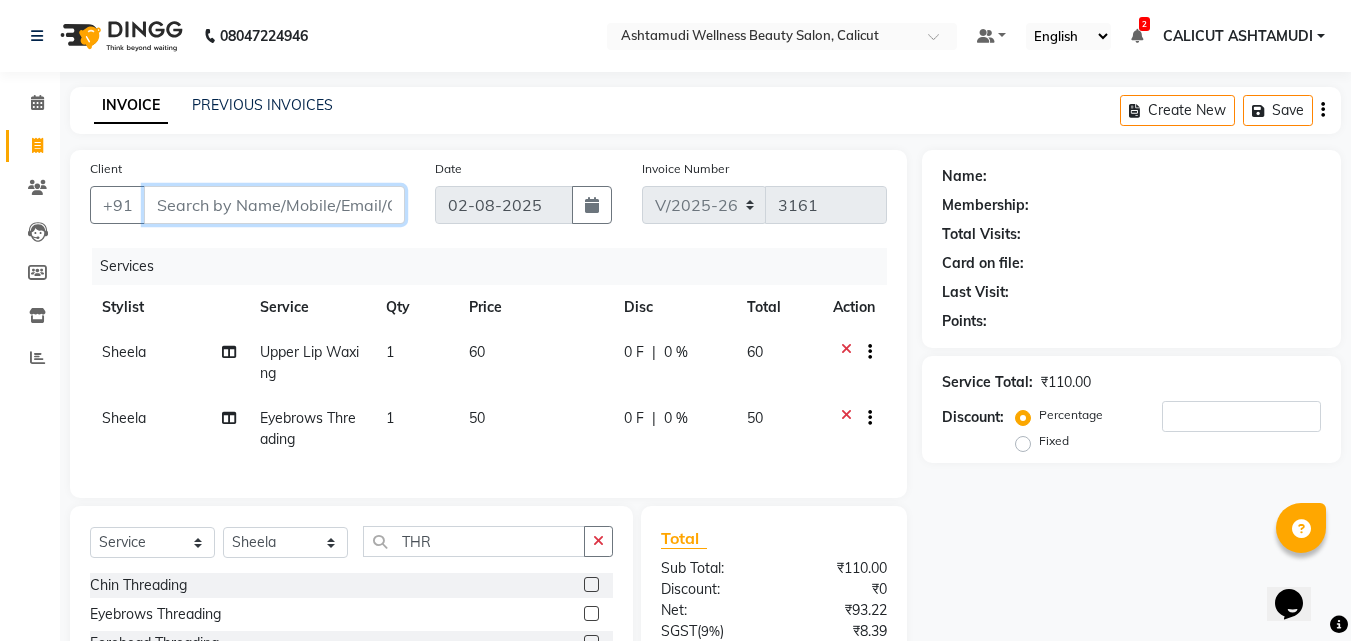 type on "9" 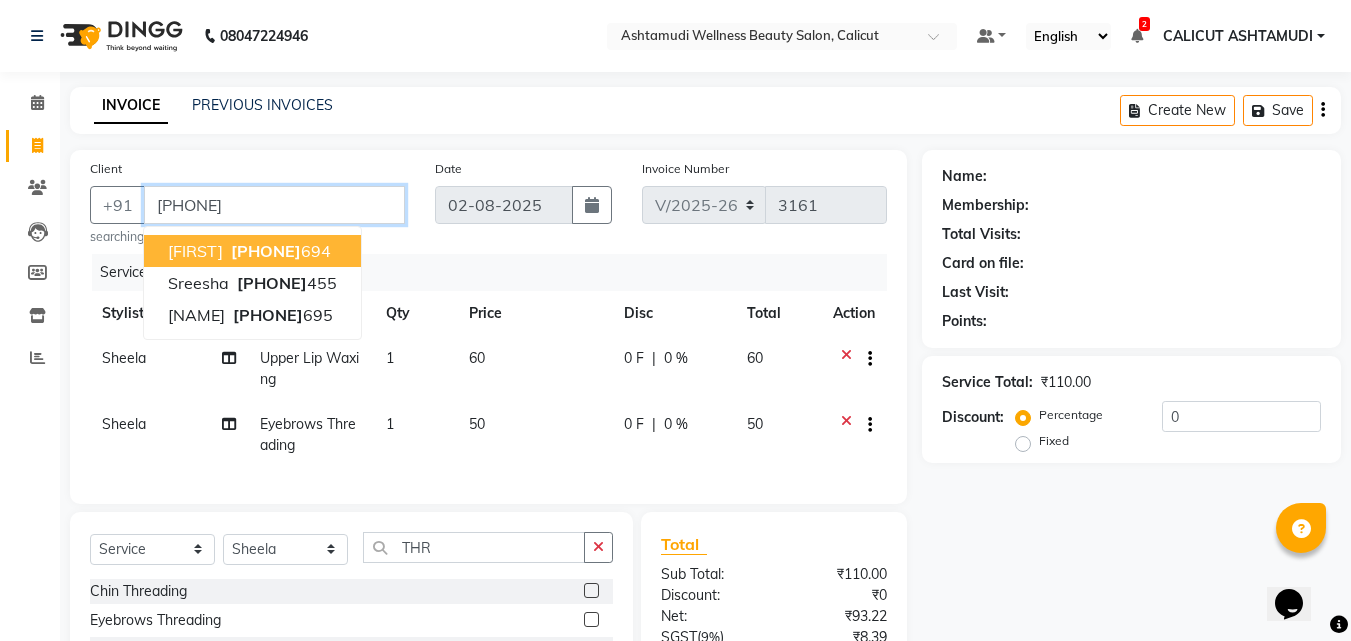 type on "9847166455" 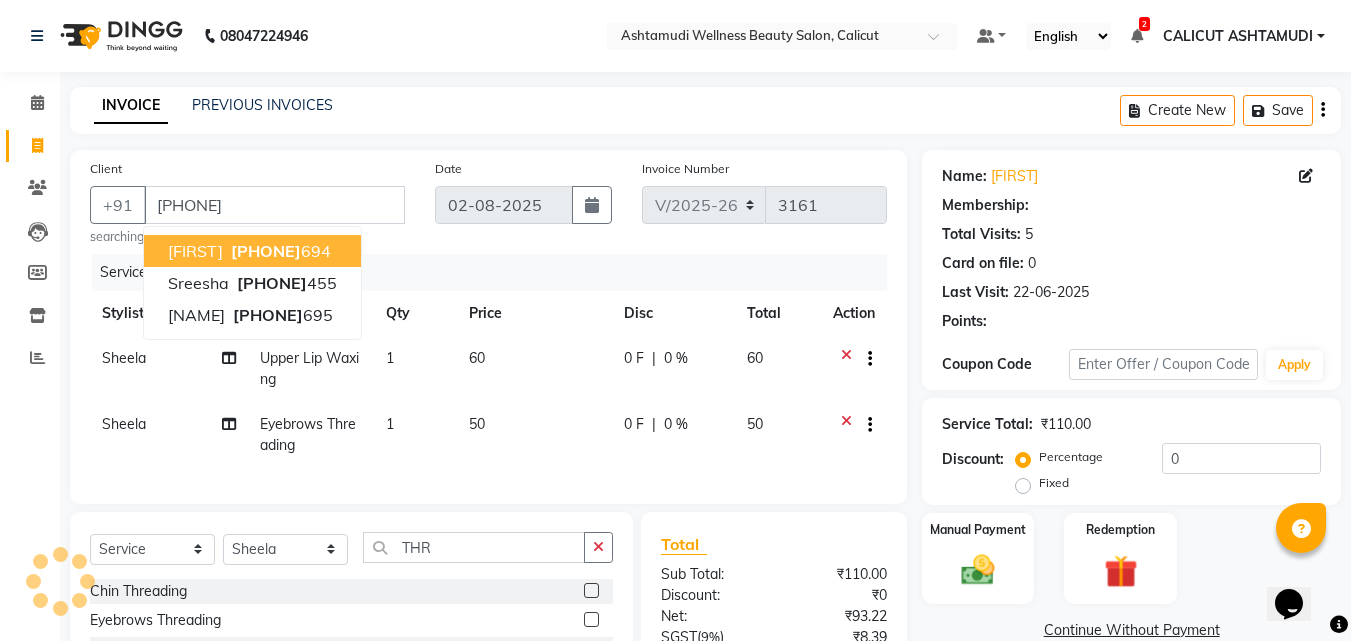select on "1: Object" 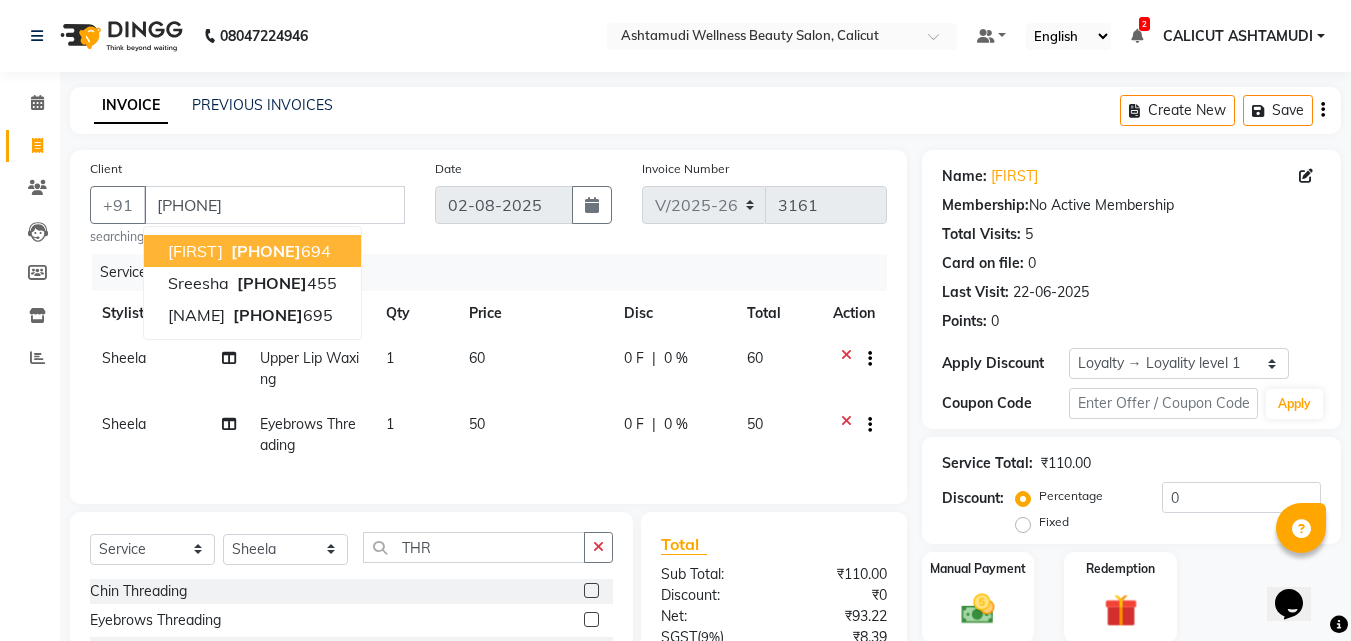 click on "Services Stylist Service Qty Price Disc Total Action Sheela Upper Lip Waxing 1 60 0 F | 0 % 60 Sheela Eyebrows Threading 1 50 0 F | 0 % 50" 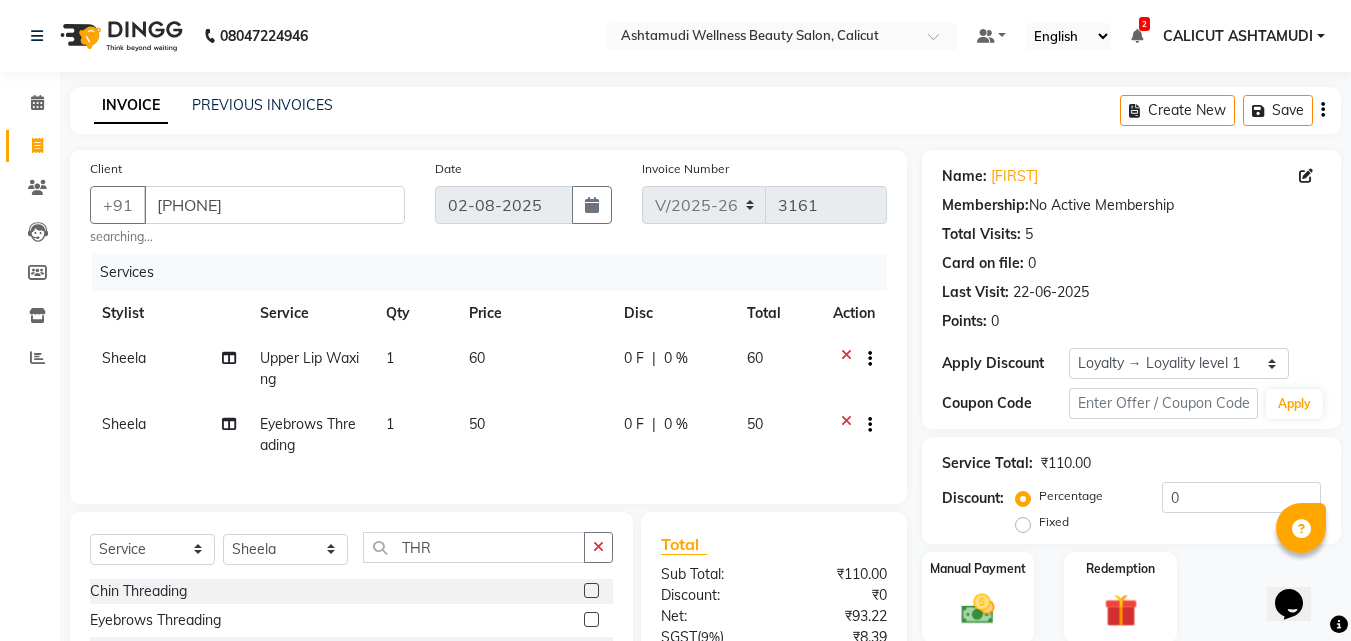 scroll, scrollTop: 200, scrollLeft: 0, axis: vertical 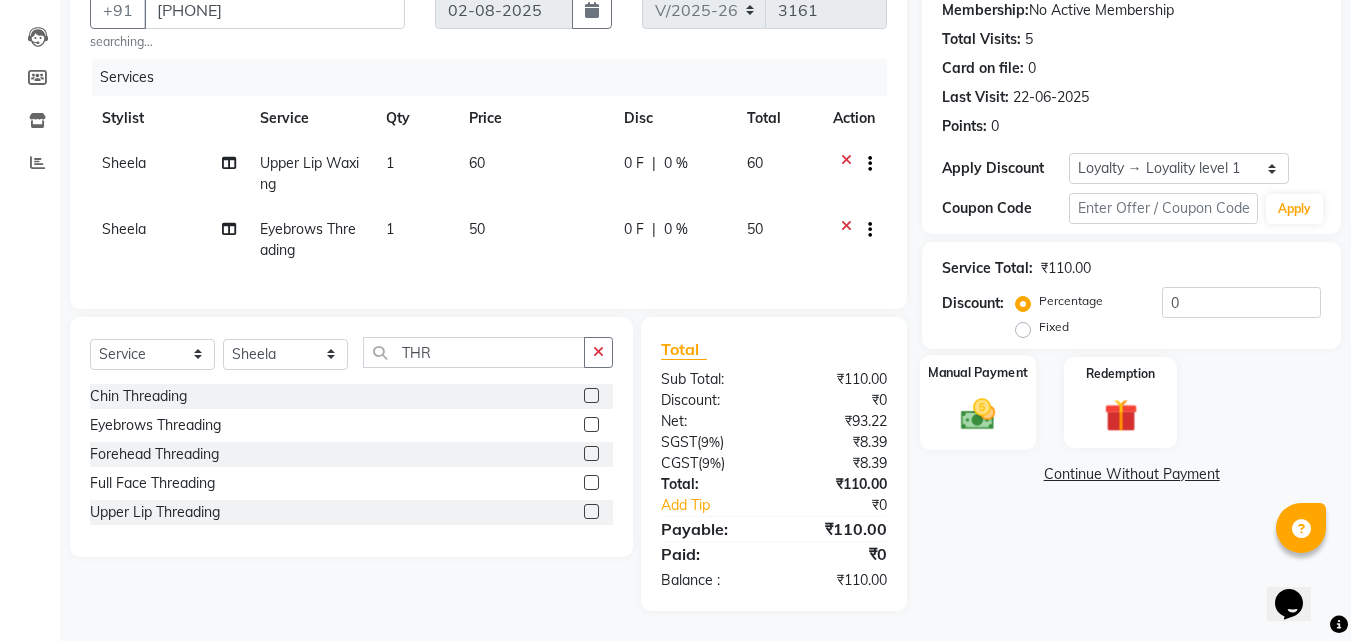 click 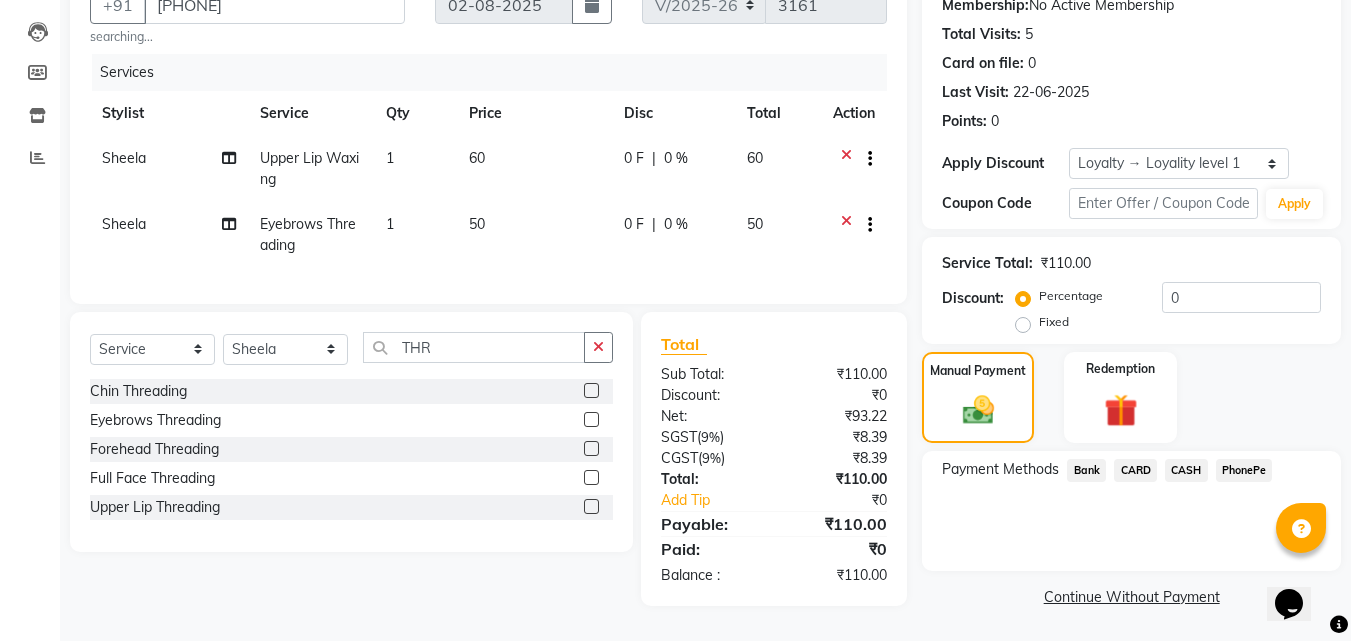 click on "PhonePe" 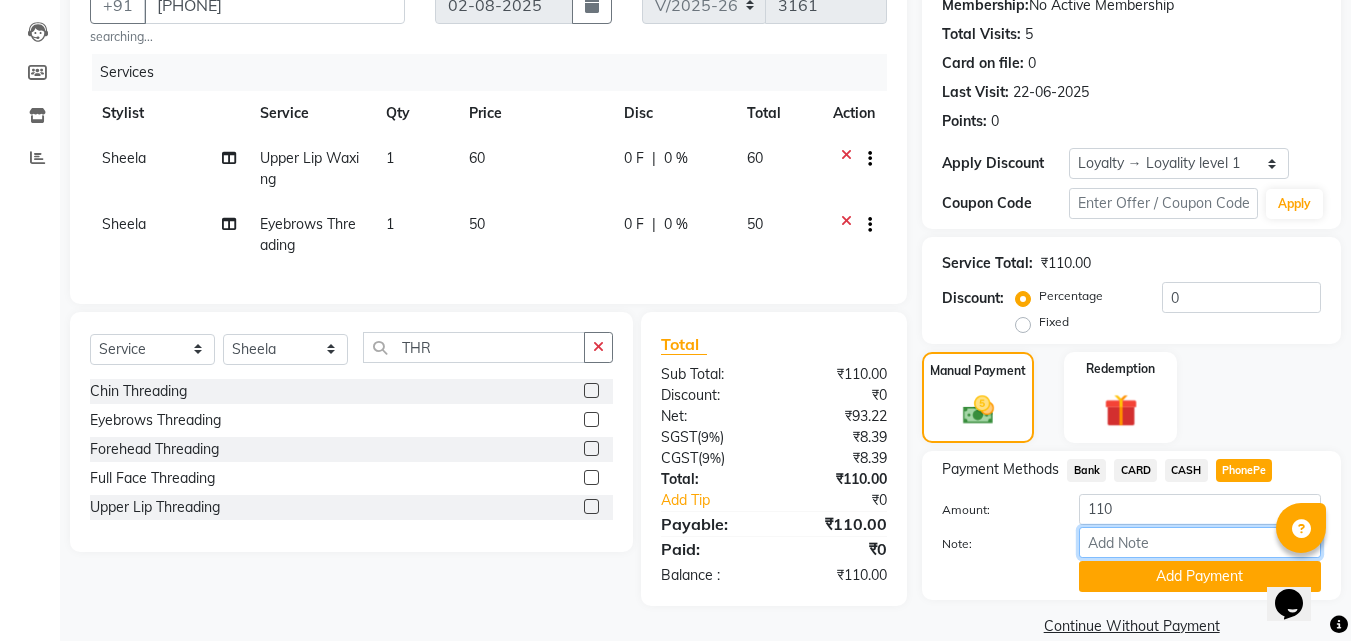 click on "Note:" at bounding box center (1200, 542) 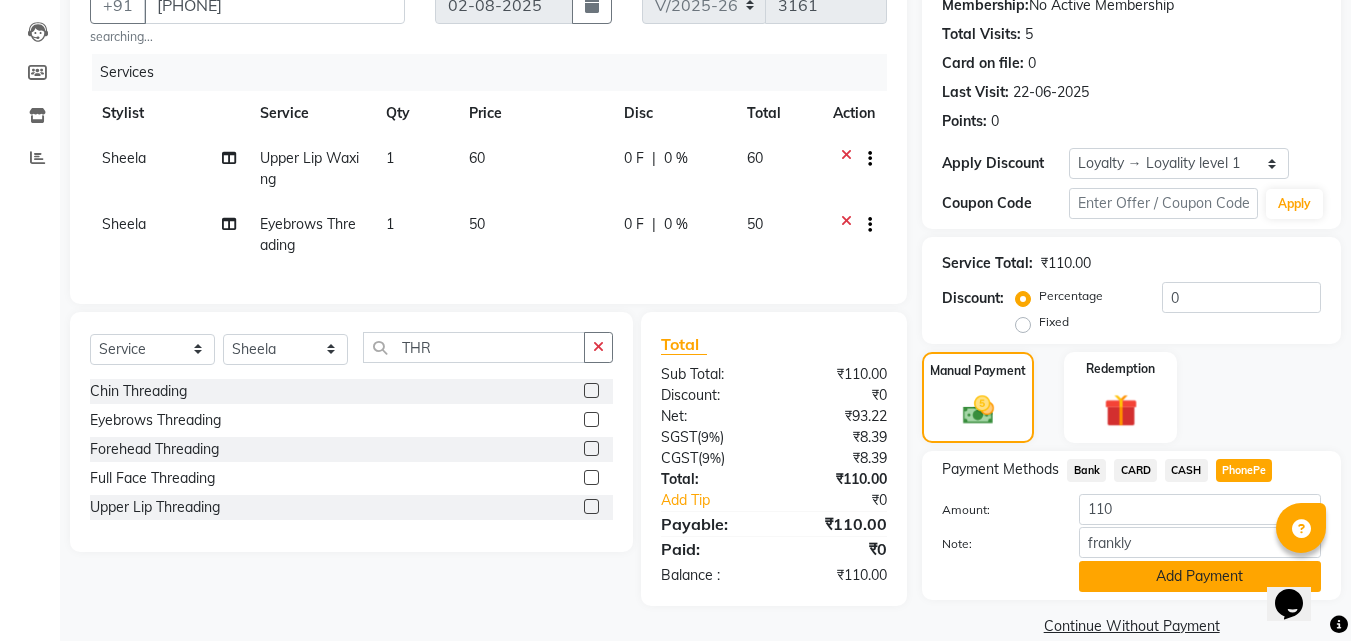 click on "Add Payment" 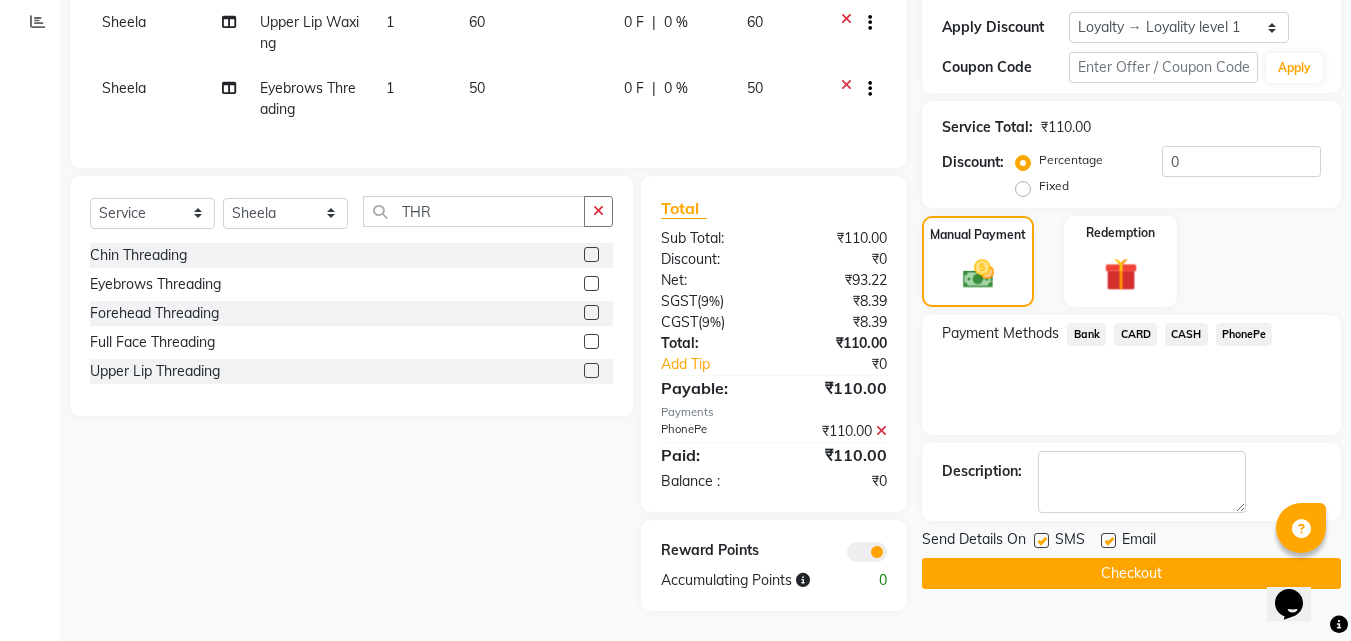 scroll, scrollTop: 351, scrollLeft: 0, axis: vertical 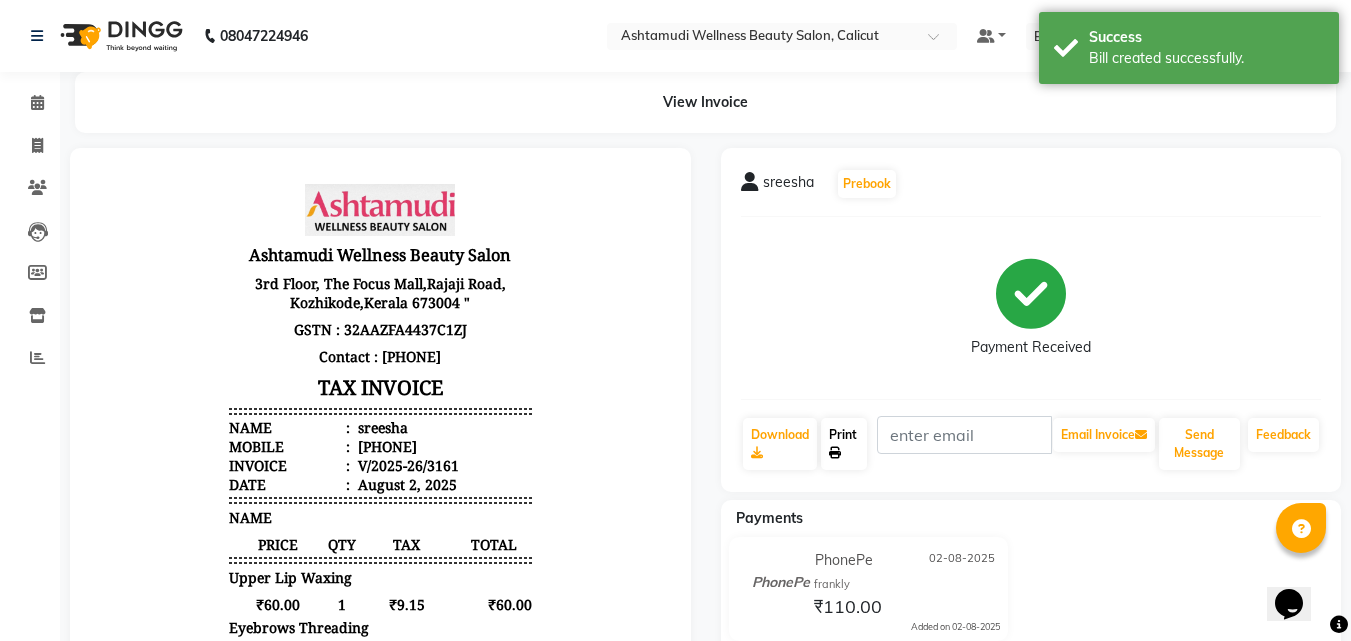 click on "Print" 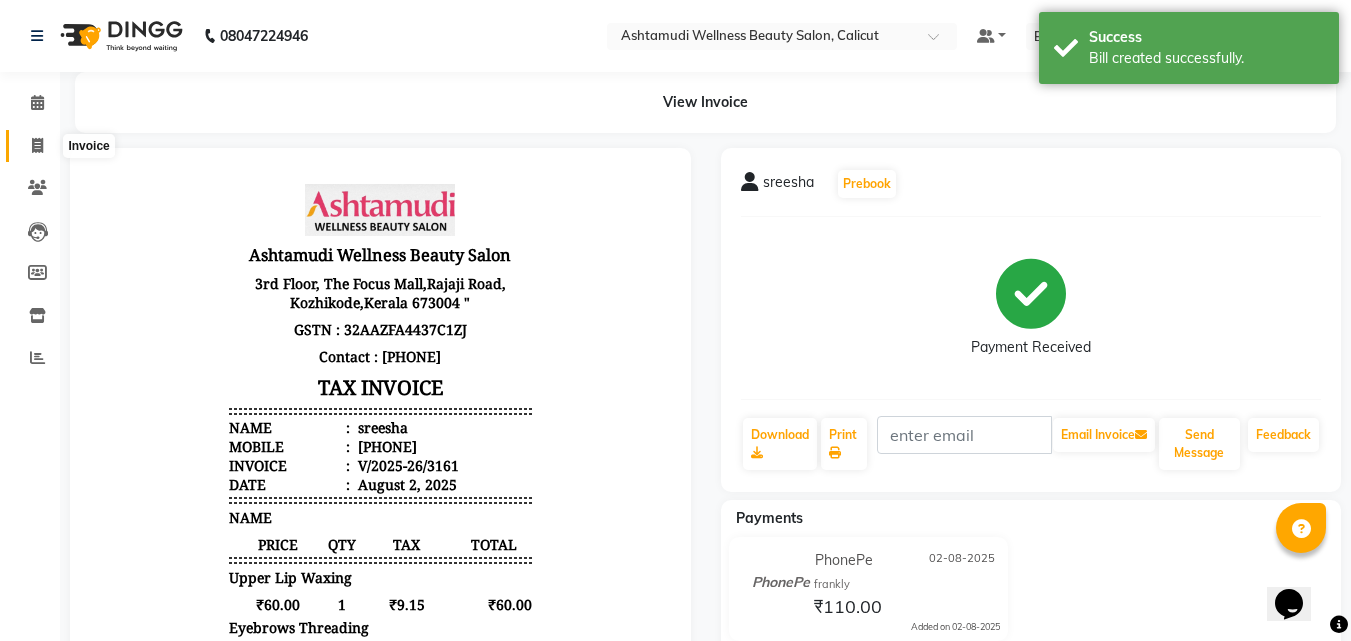 click 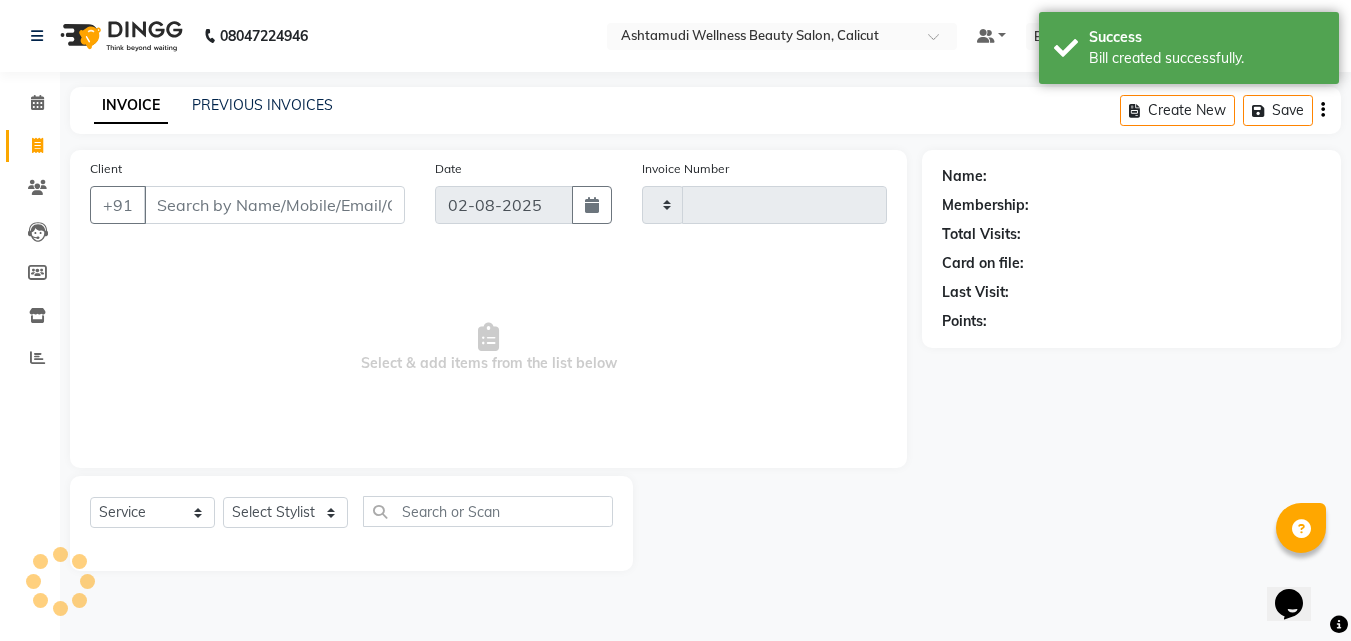 click 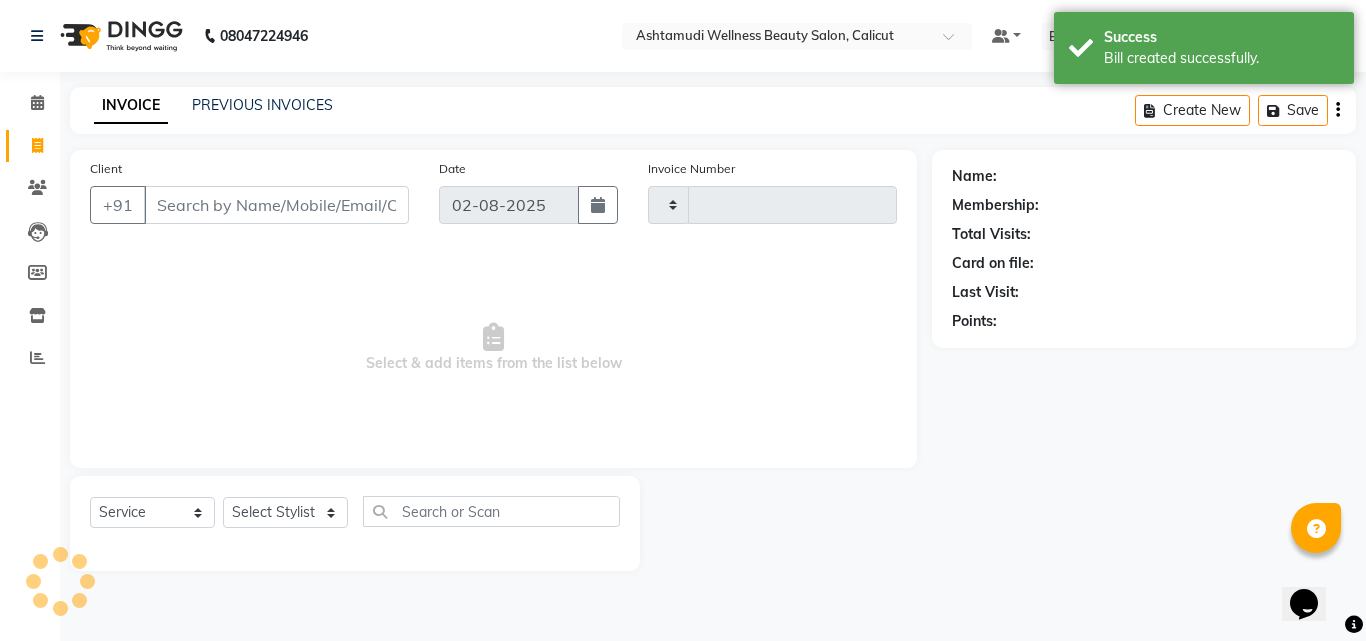 select on "4630" 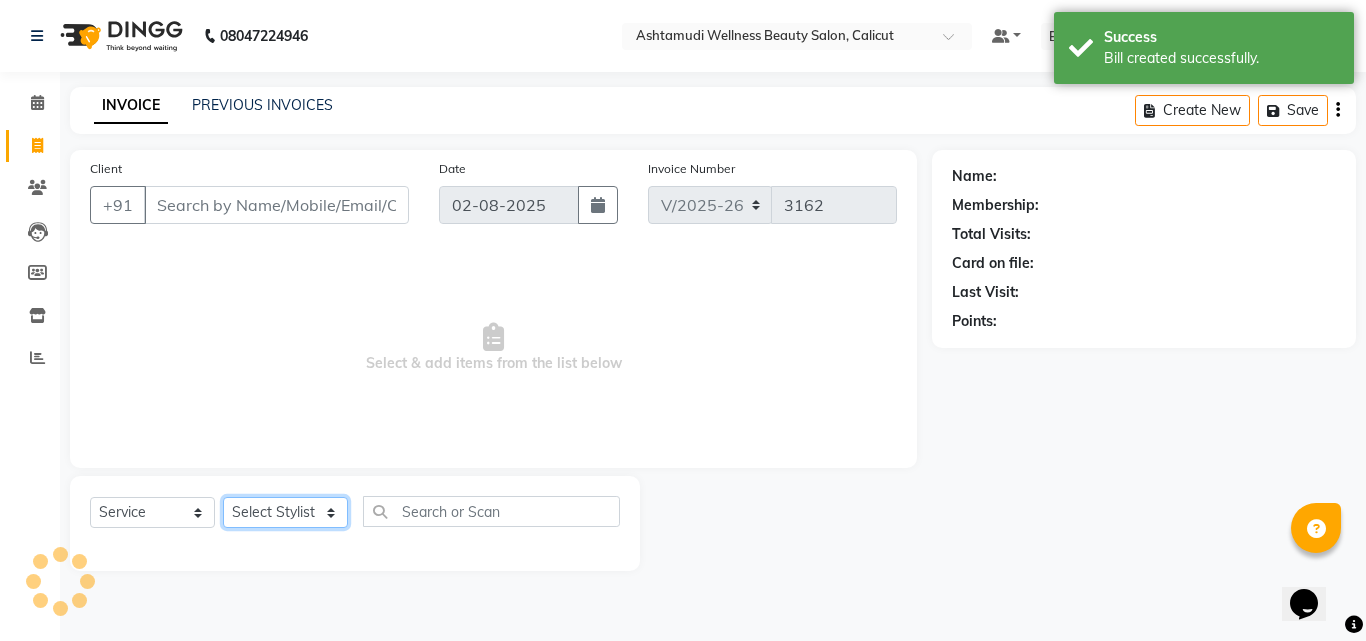 click on "Select Stylist" 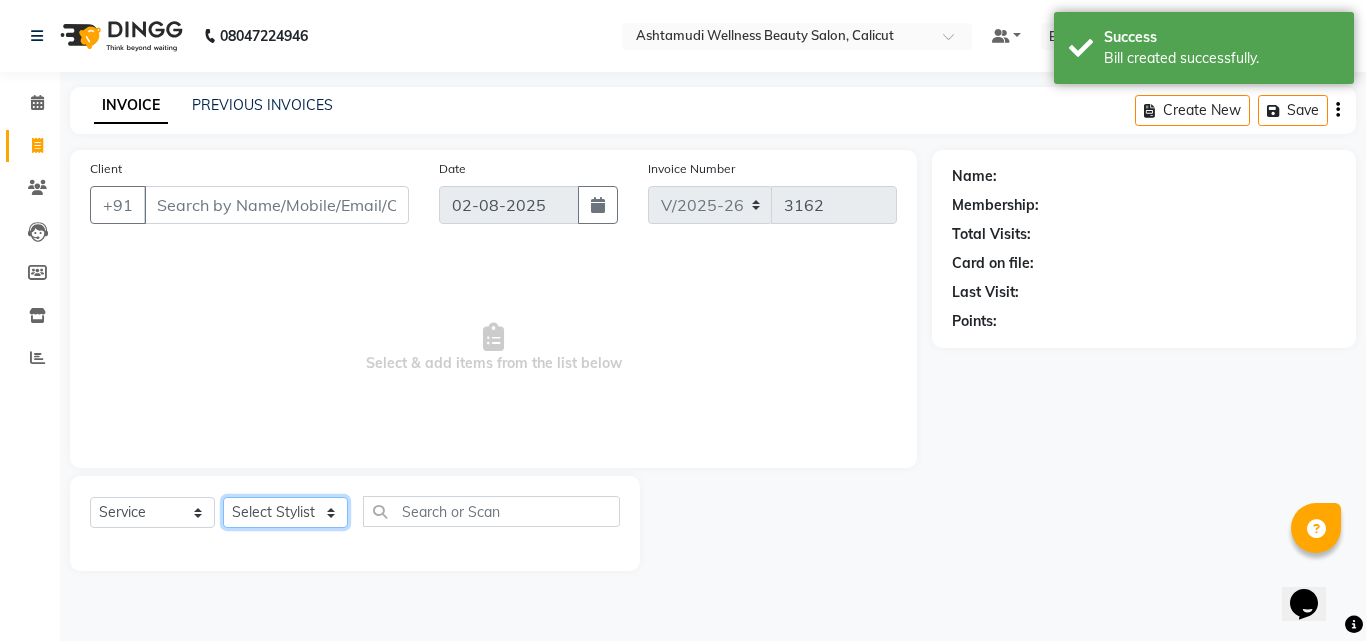 select on "85193" 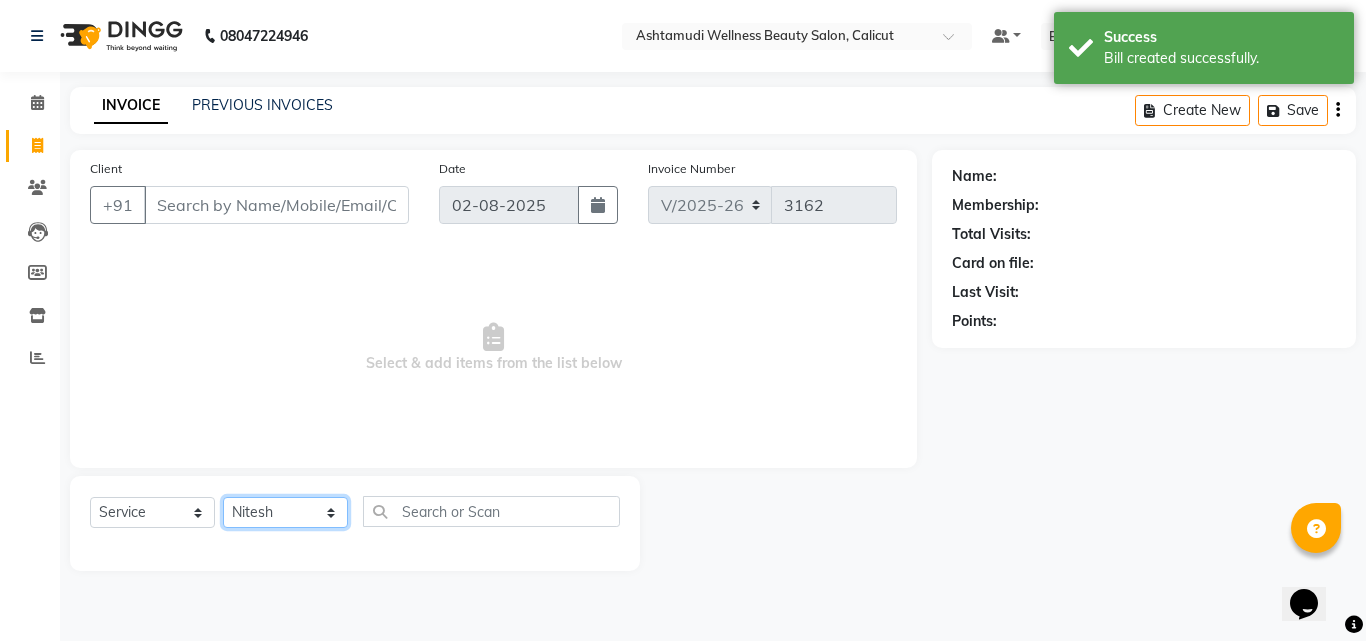 click on "Select Stylist Amala George AMBILI C ANJANA DAS ANKITHA Arya CALICUT ASHTAMUDI FRANKLY	 GRACY KRISHNA Nitesh Punam Gurung Sewan ali Sheela SUHANA  SHABU Titto" 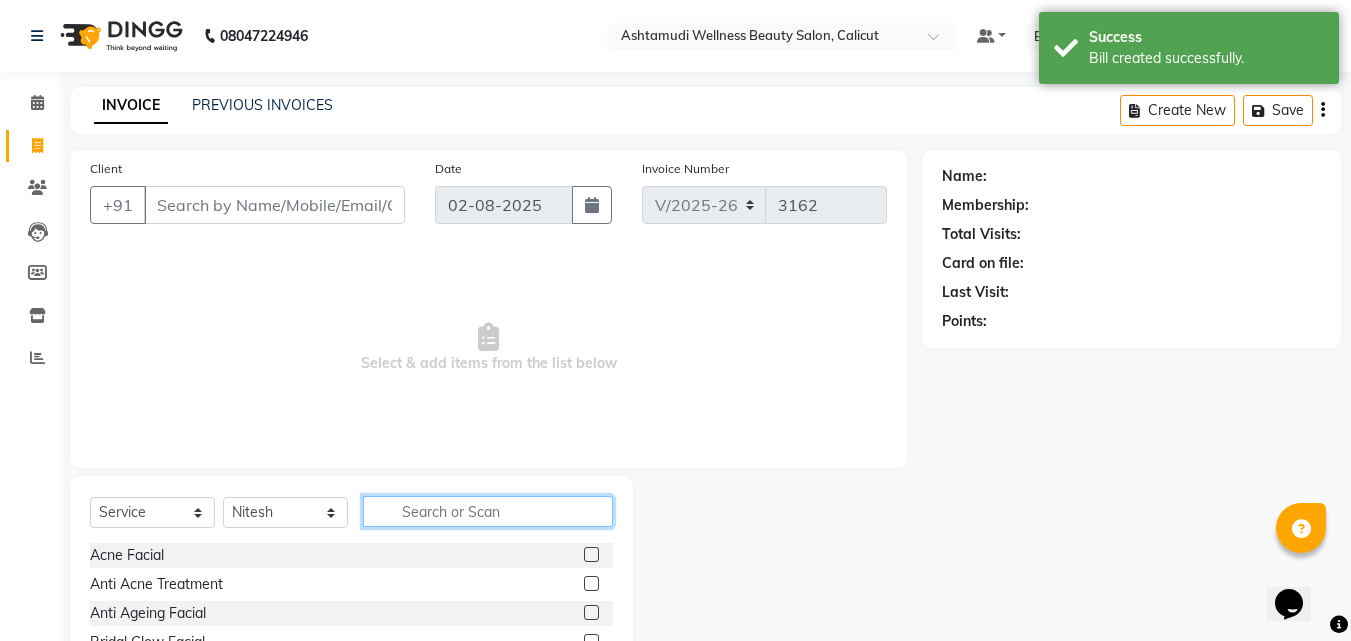 click 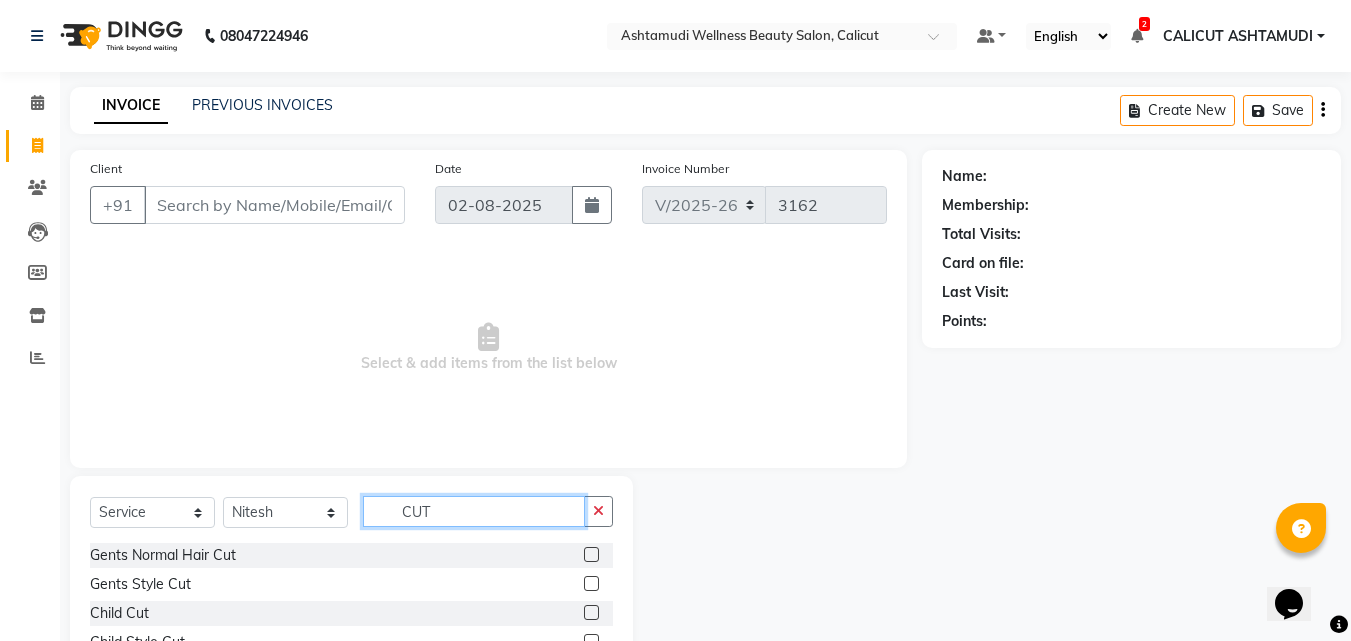 type on "CUT" 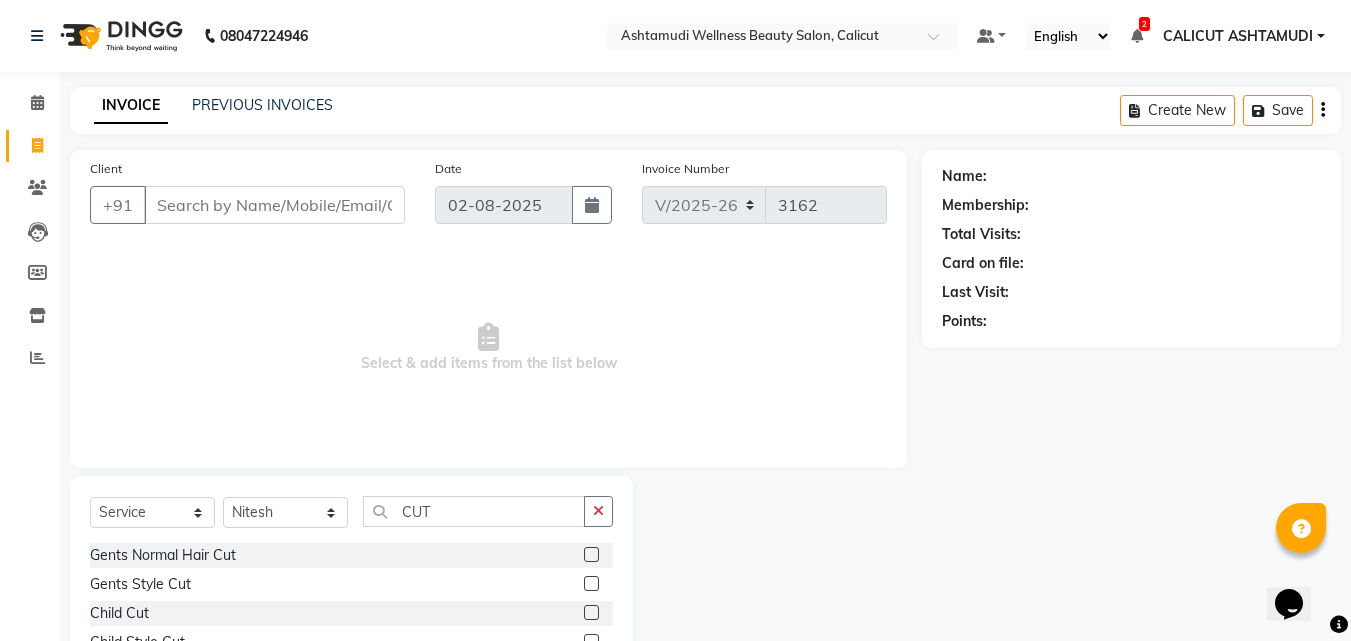 click 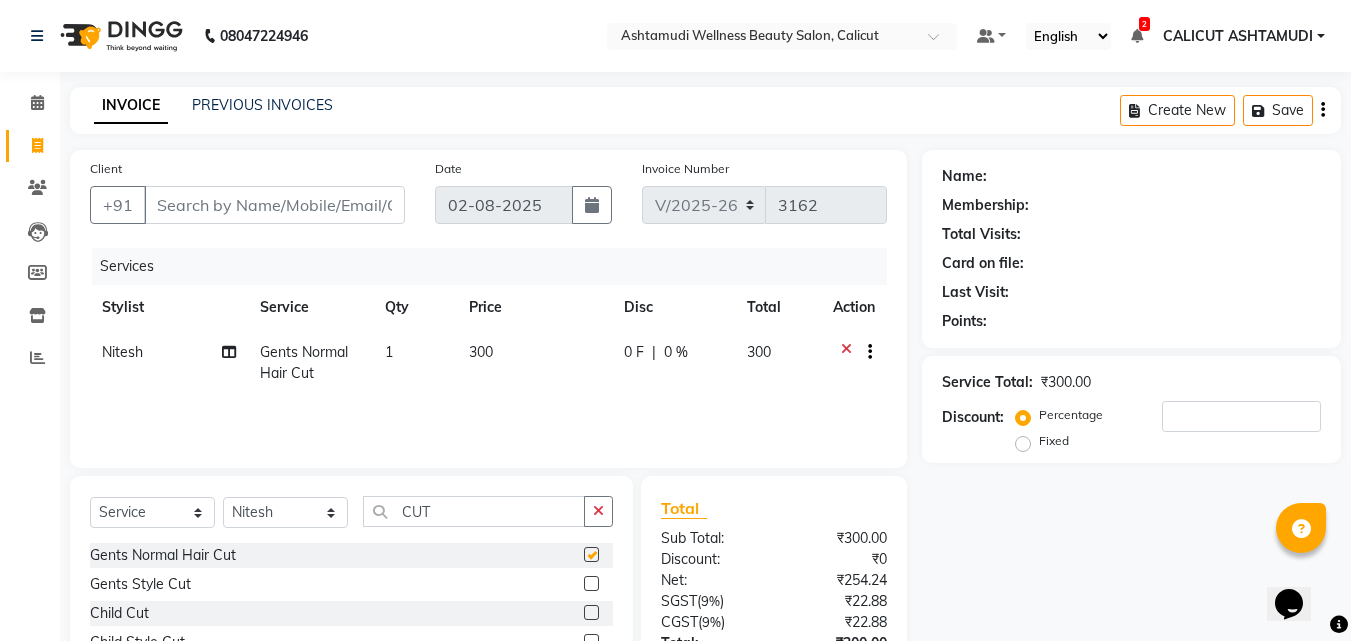 checkbox on "false" 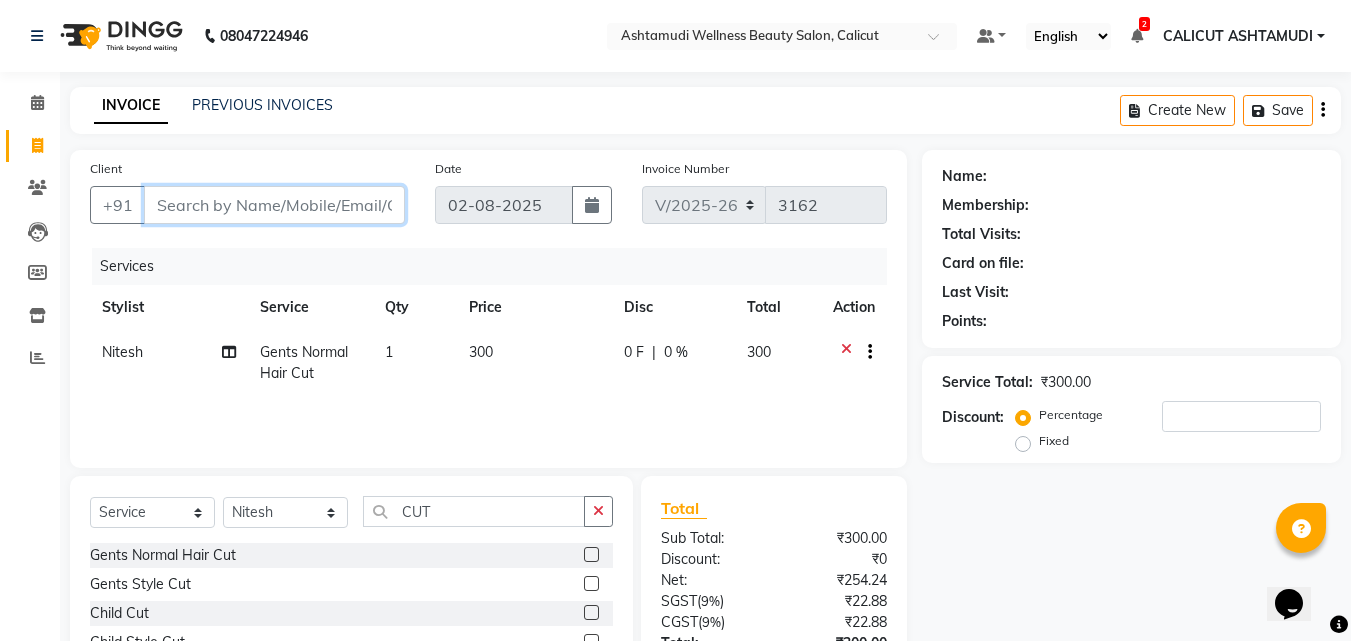 click on "Client" at bounding box center (274, 205) 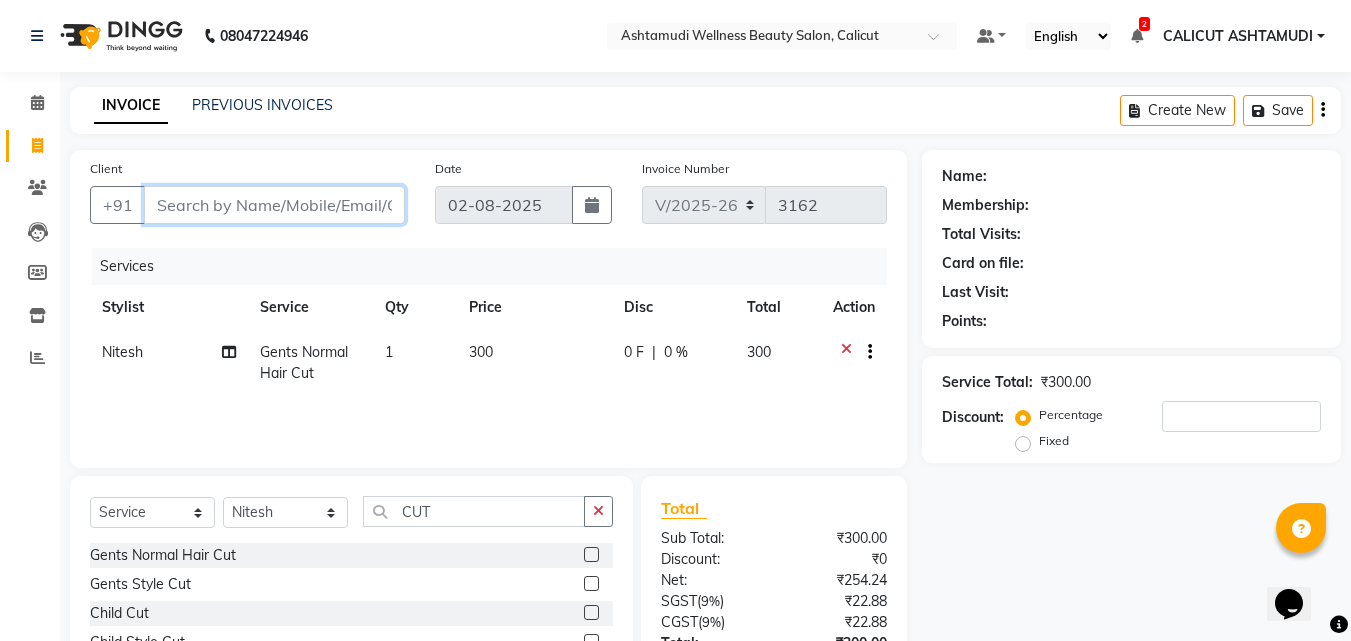 type on "8" 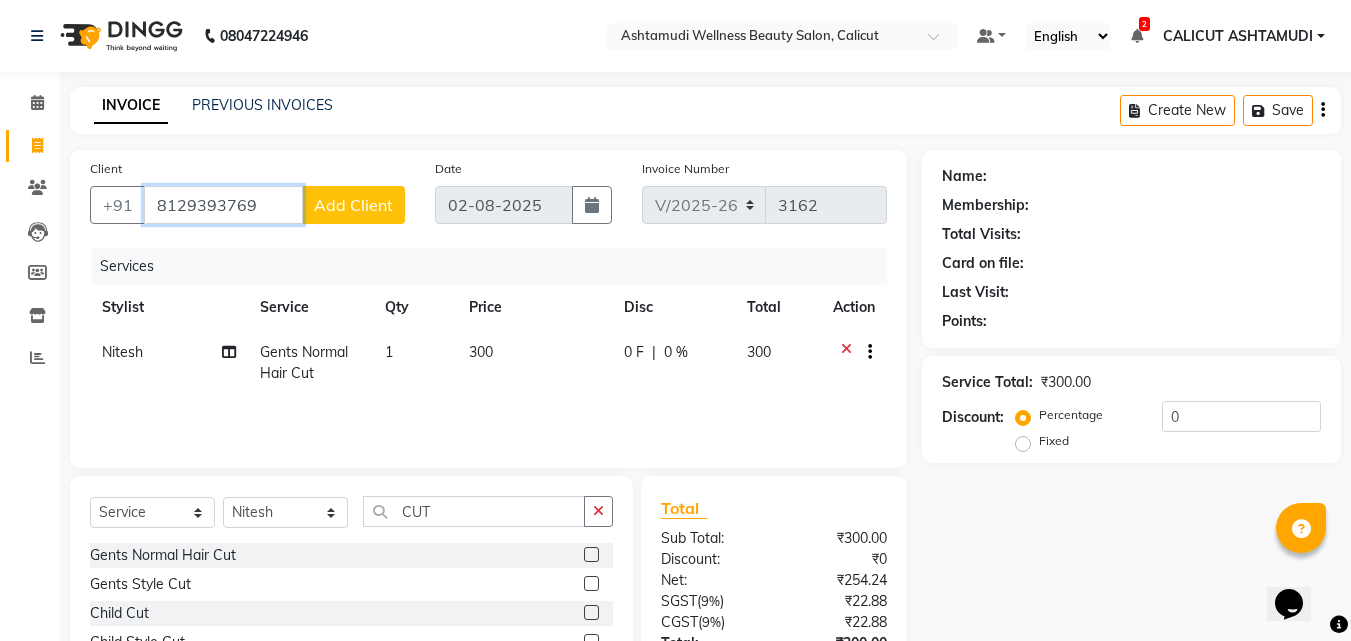 type on "8129393769" 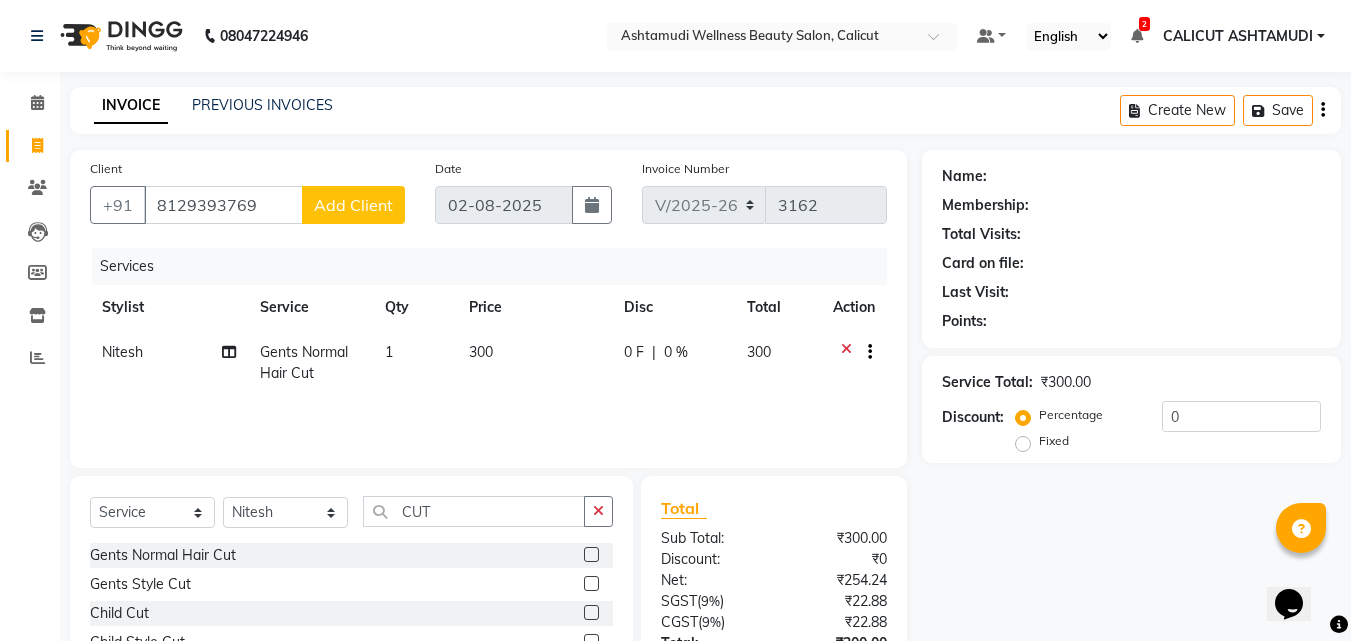 click on "Add Client" 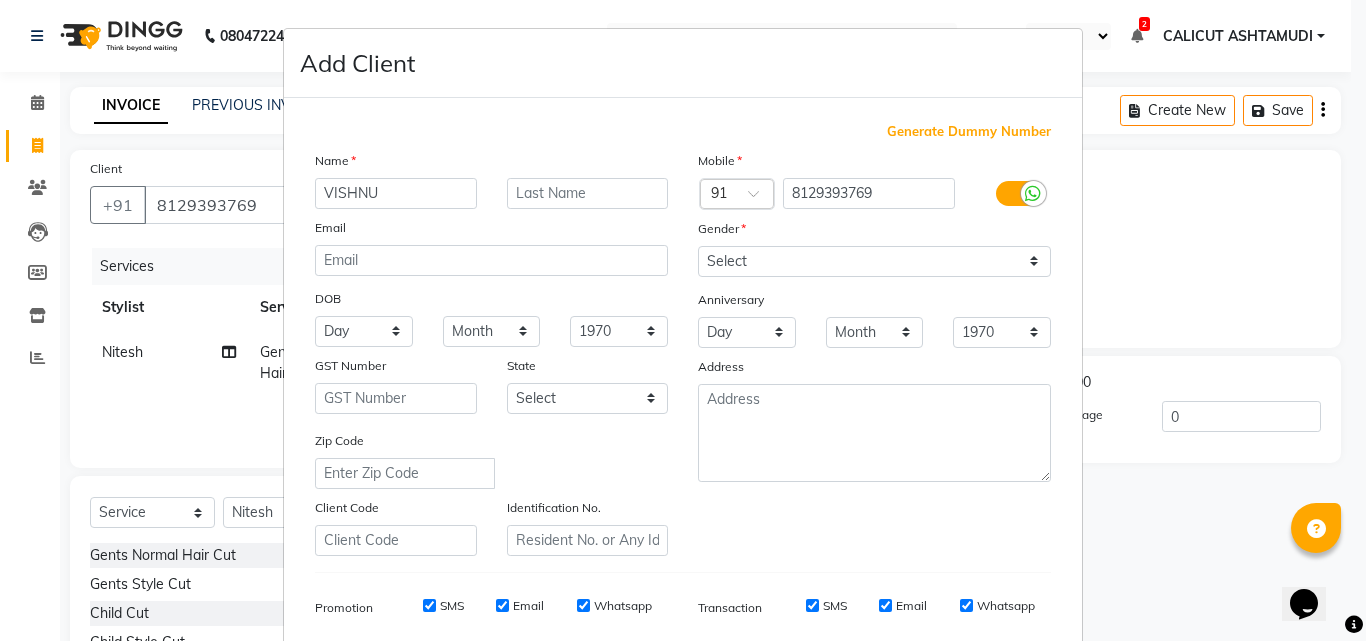 type on "VISHNU" 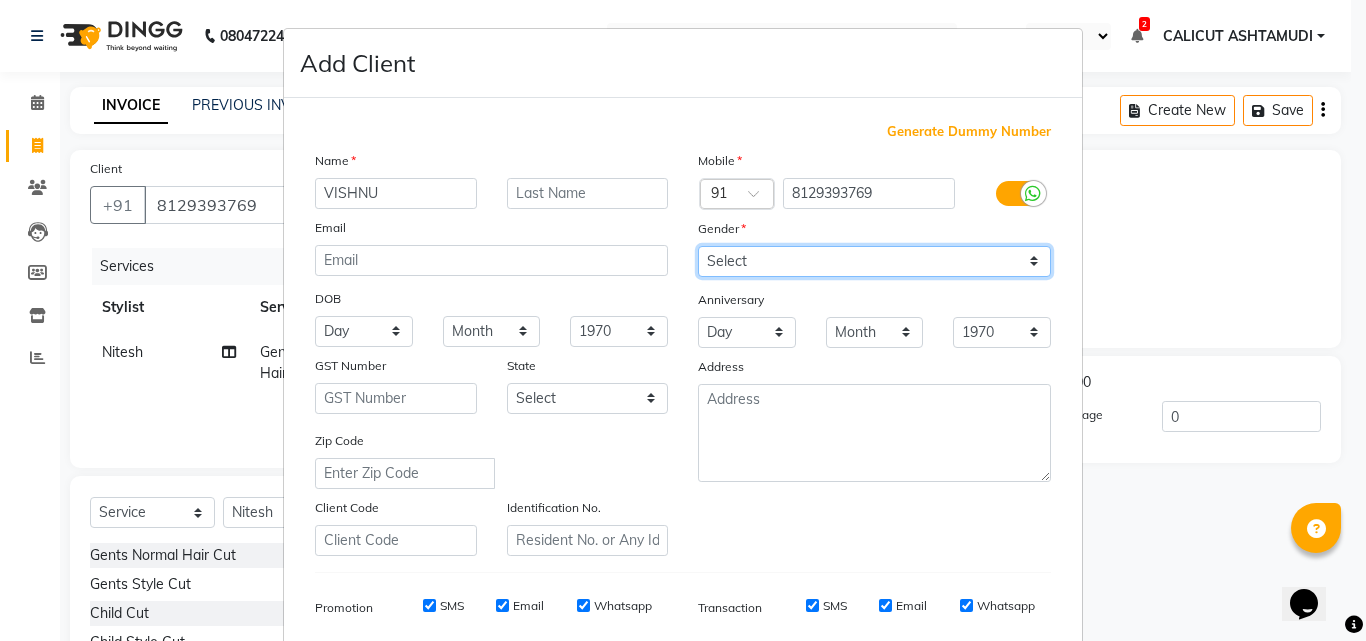 drag, startPoint x: 779, startPoint y: 245, endPoint x: 776, endPoint y: 264, distance: 19.235384 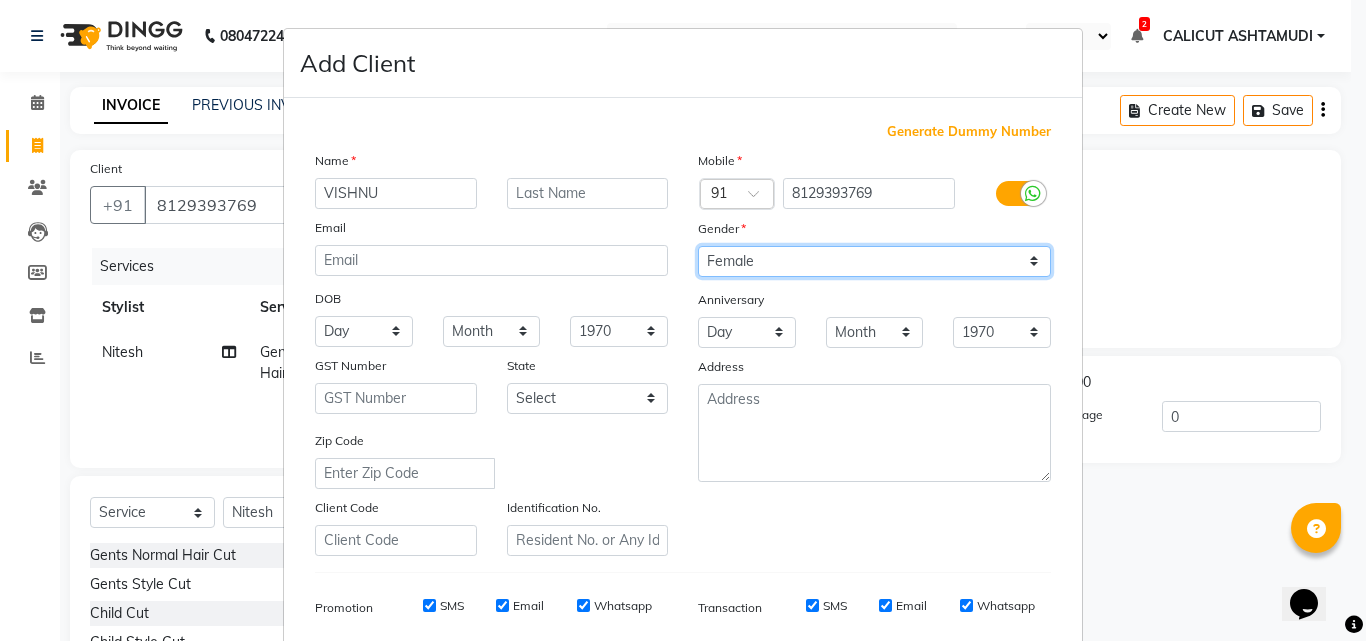click on "Select Male Female Other Prefer Not To Say" at bounding box center (874, 261) 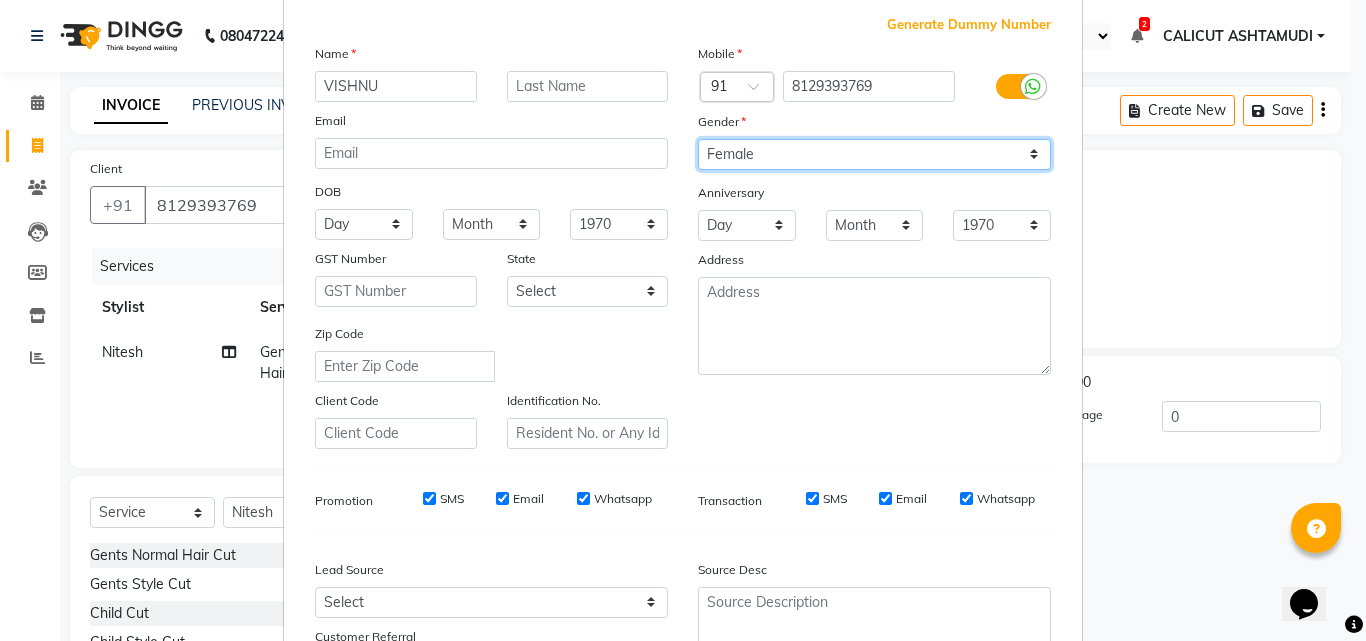 scroll, scrollTop: 200, scrollLeft: 0, axis: vertical 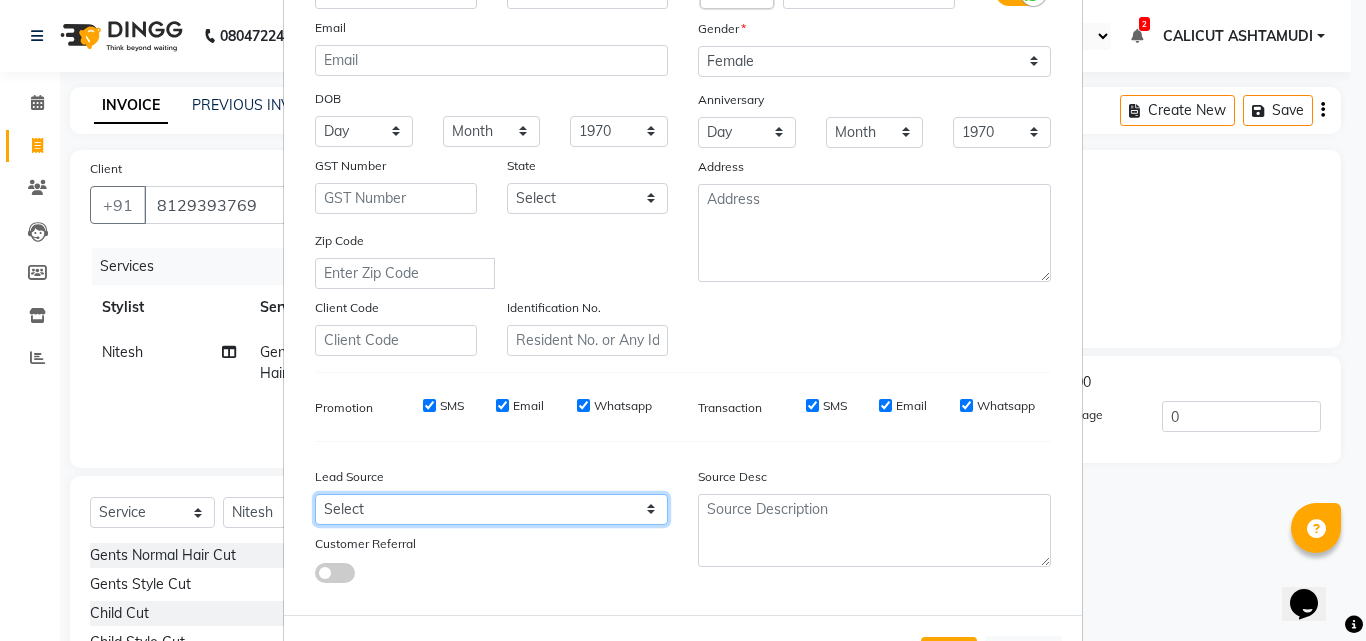 click on "Select Walk-in Referral Internet Friend Word of Mouth Advertisement Facebook JustDial Google Other Instagram  YouTube  WhatsApp" at bounding box center [491, 509] 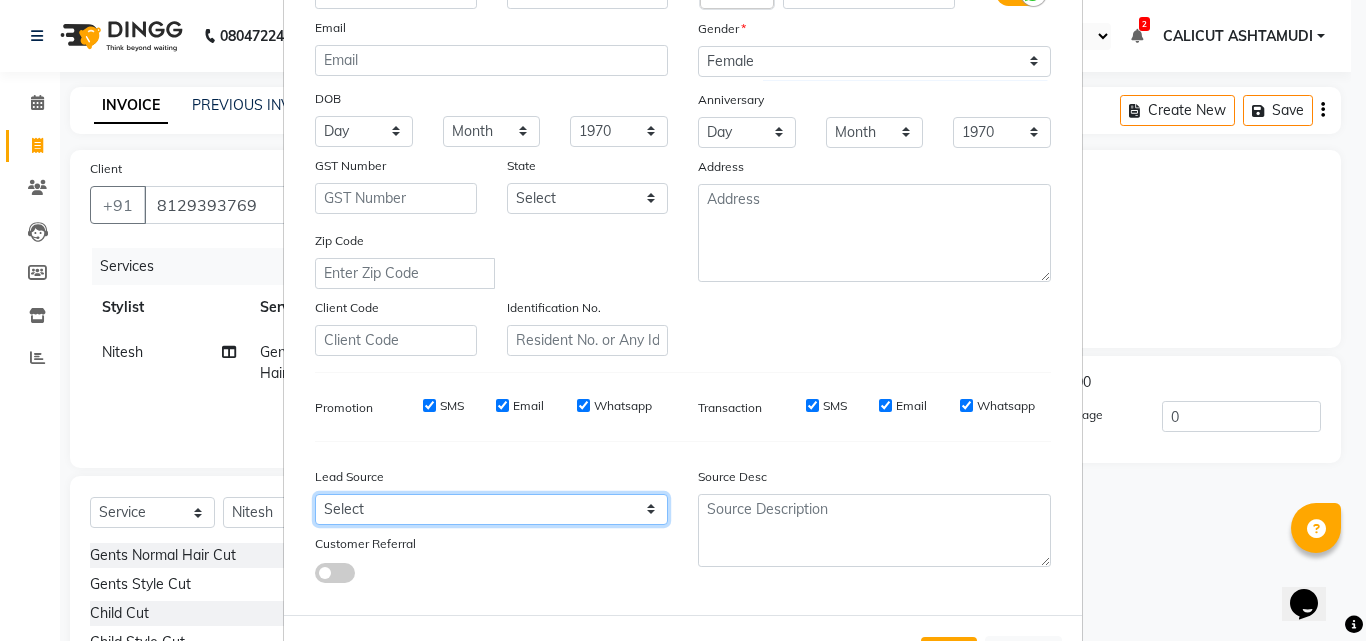select on "31336" 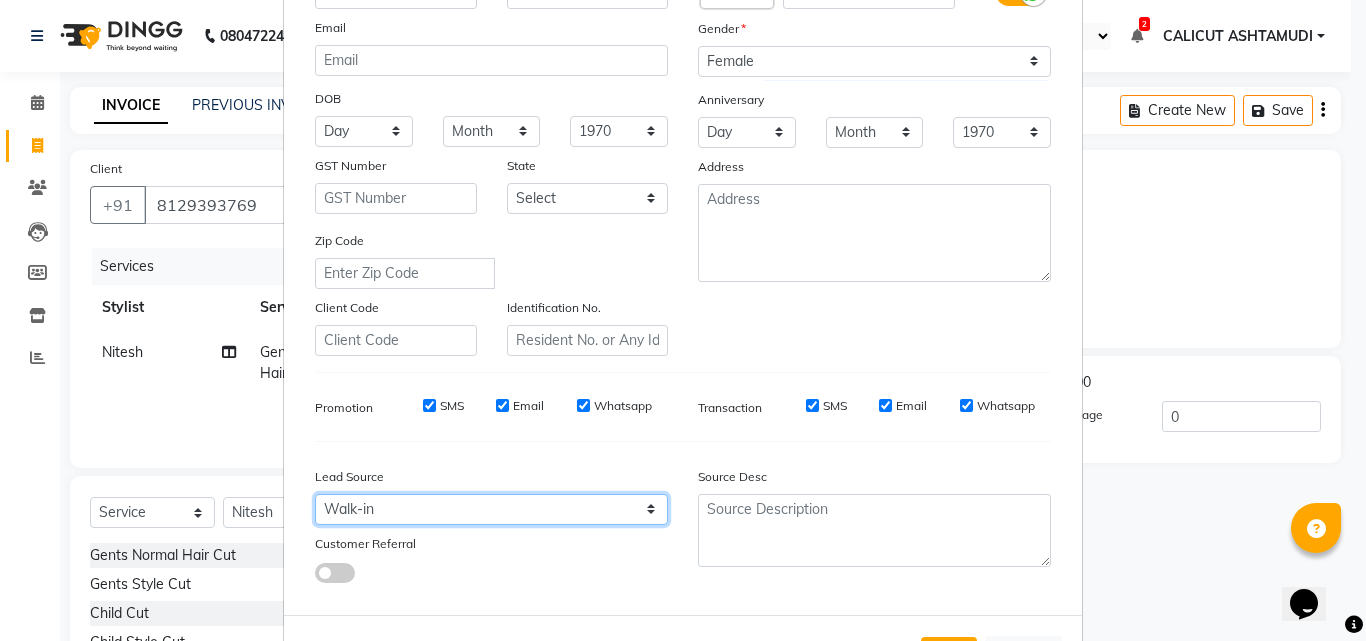 click on "Select Walk-in Referral Internet Friend Word of Mouth Advertisement Facebook JustDial Google Other Instagram  YouTube  WhatsApp" at bounding box center (491, 509) 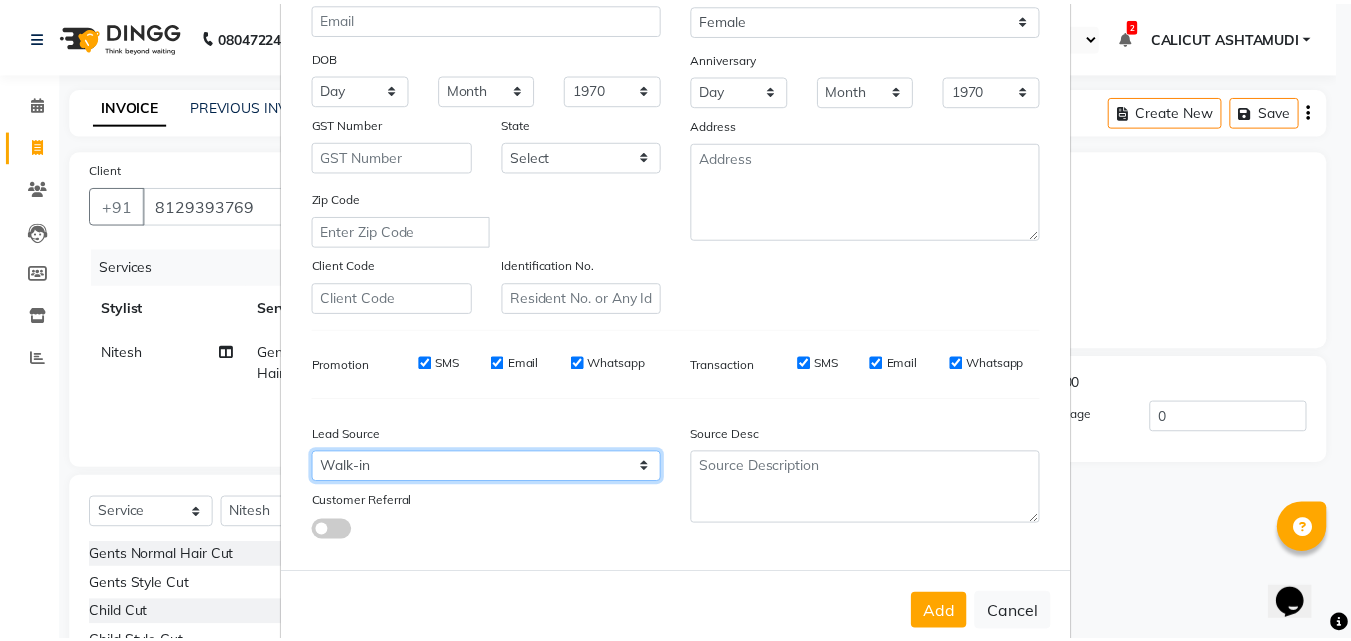 scroll, scrollTop: 282, scrollLeft: 0, axis: vertical 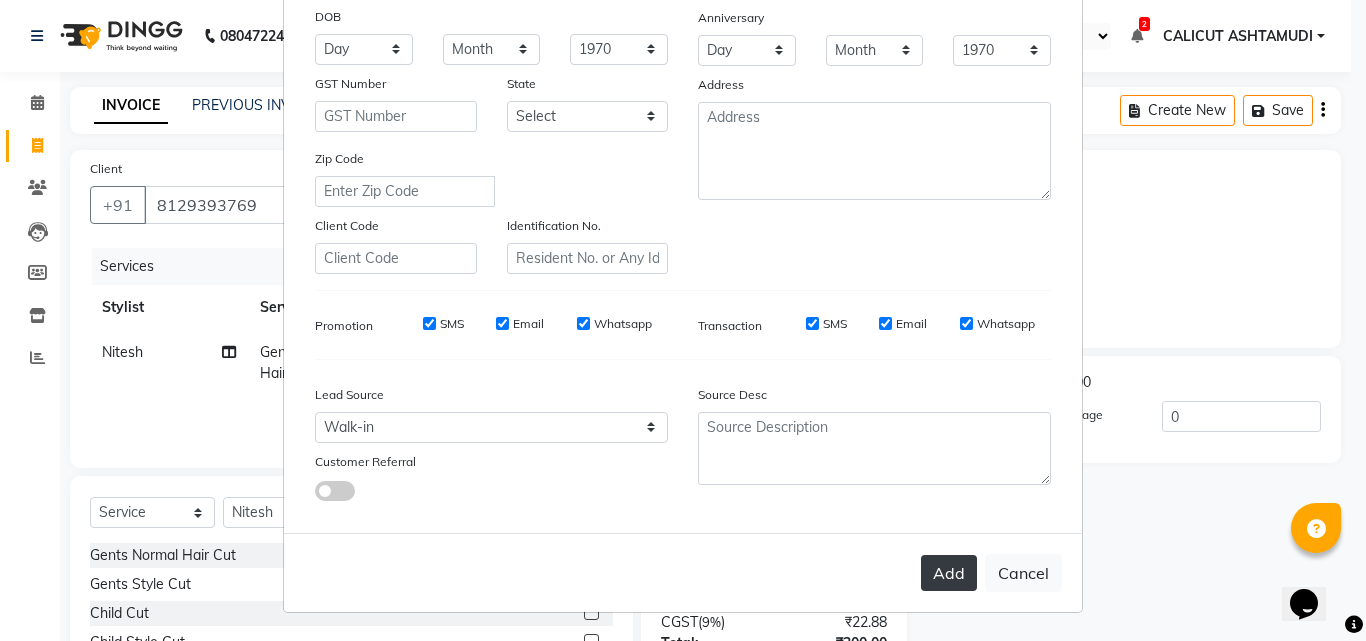 click on "Add" at bounding box center (949, 573) 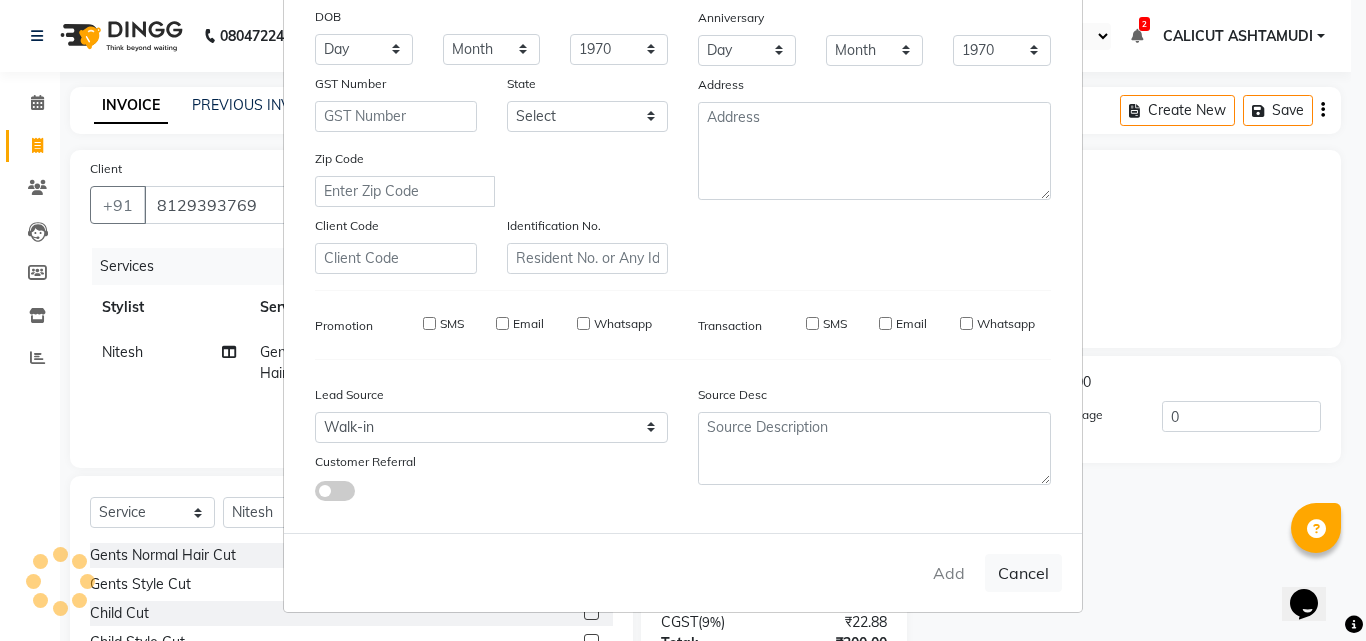 type 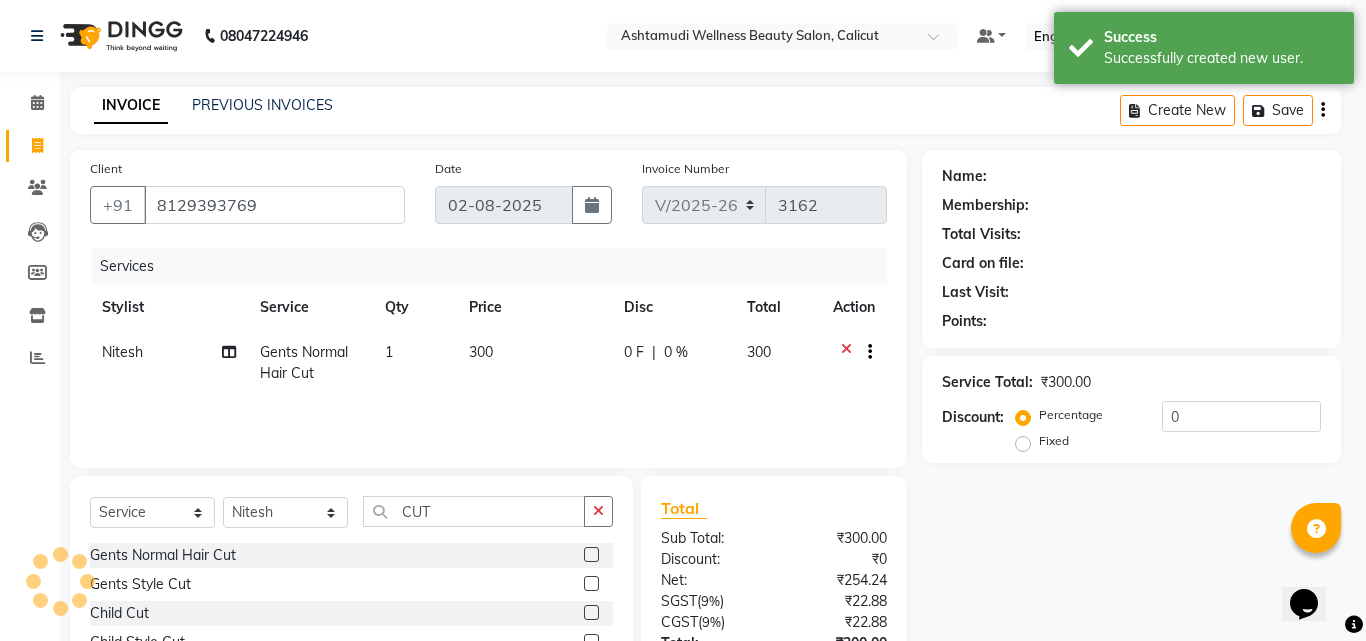 select on "1: Object" 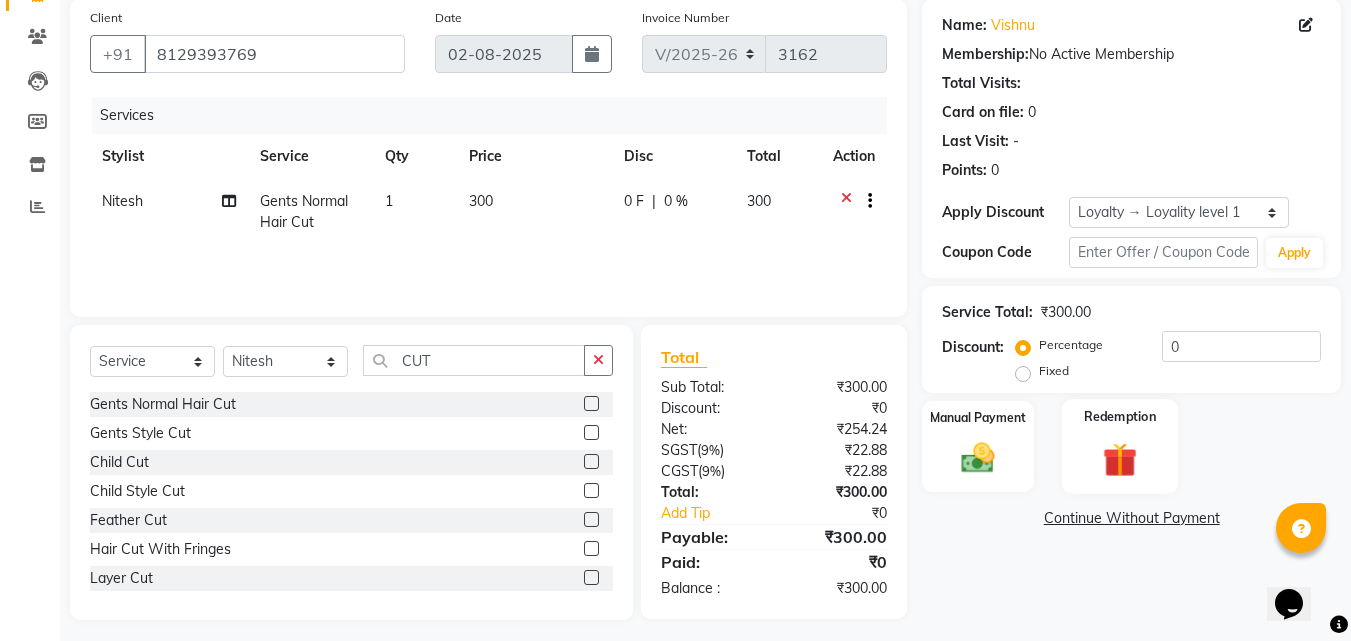 scroll, scrollTop: 160, scrollLeft: 0, axis: vertical 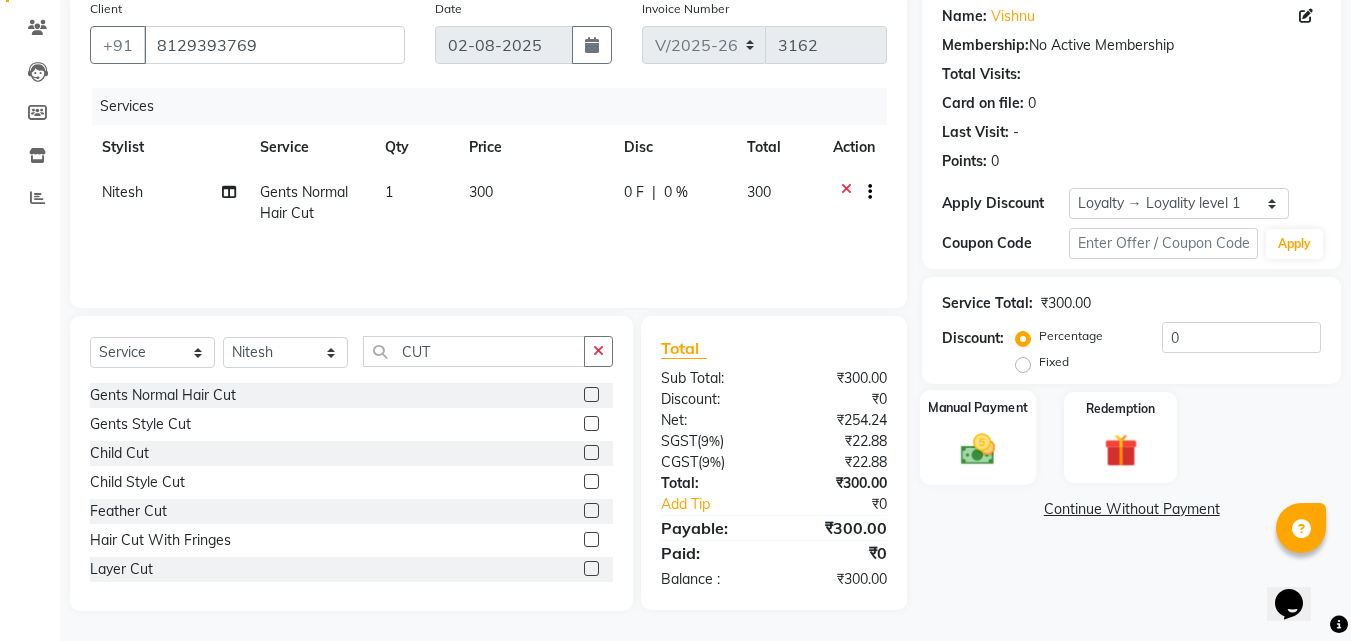click 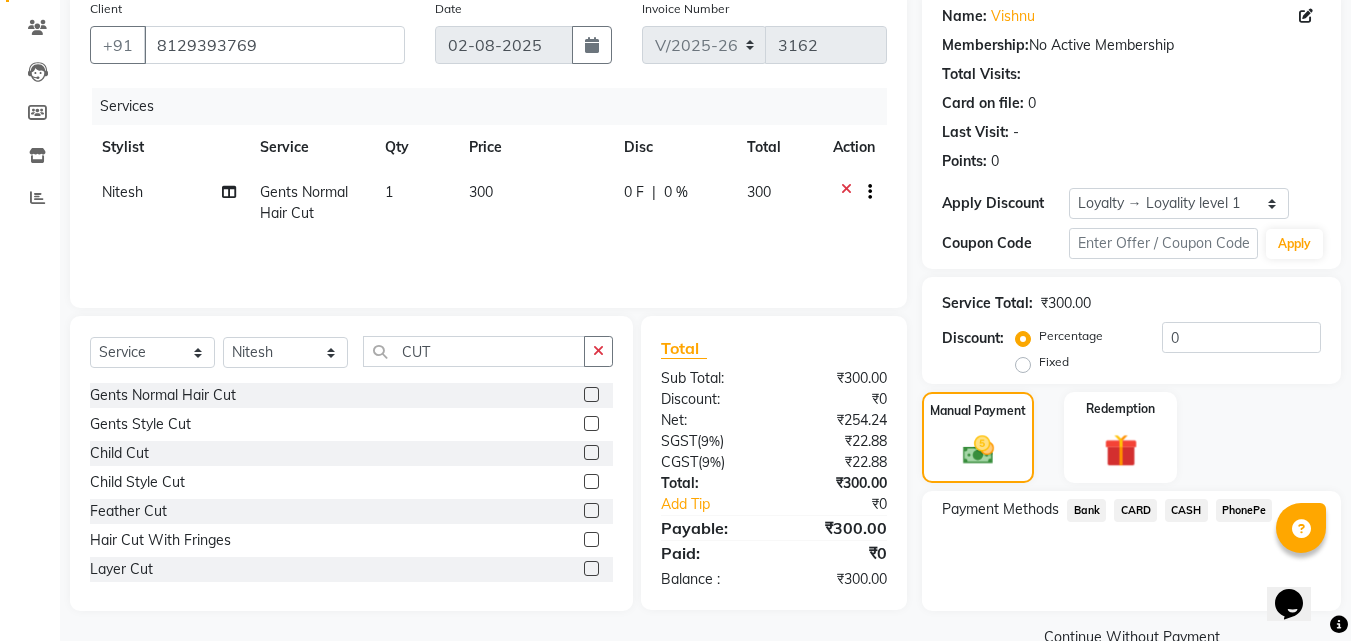 click on "PhonePe" 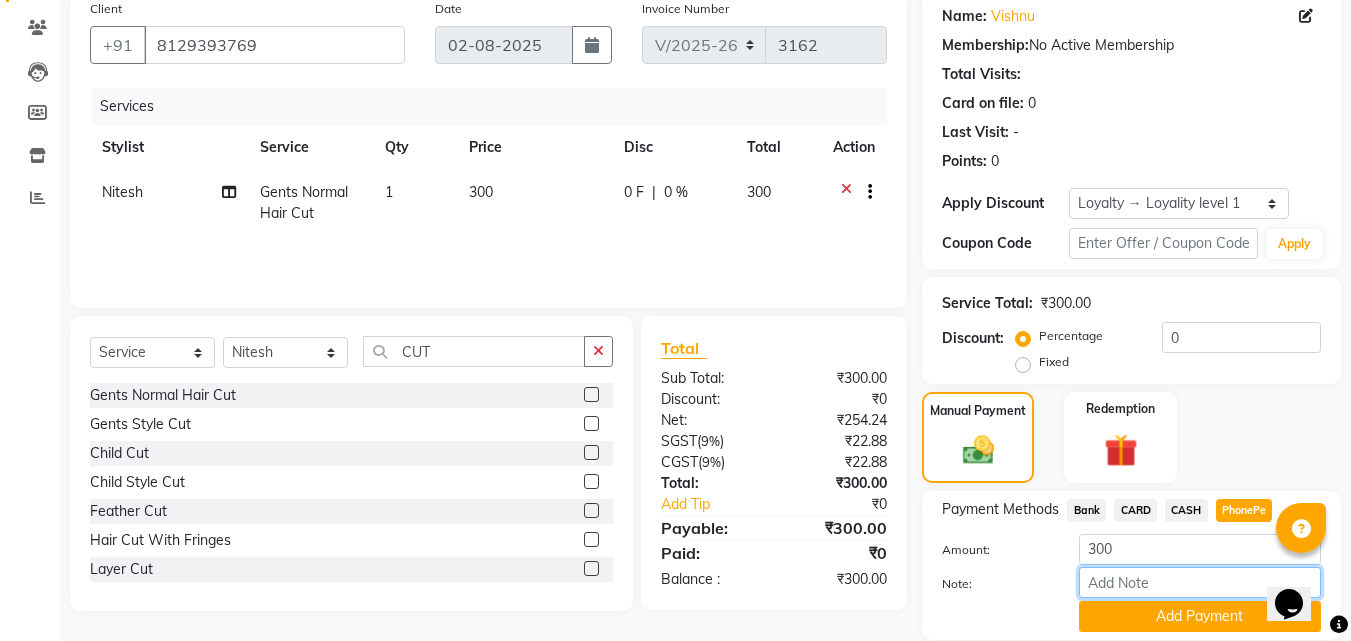 click on "Note:" at bounding box center (1200, 582) 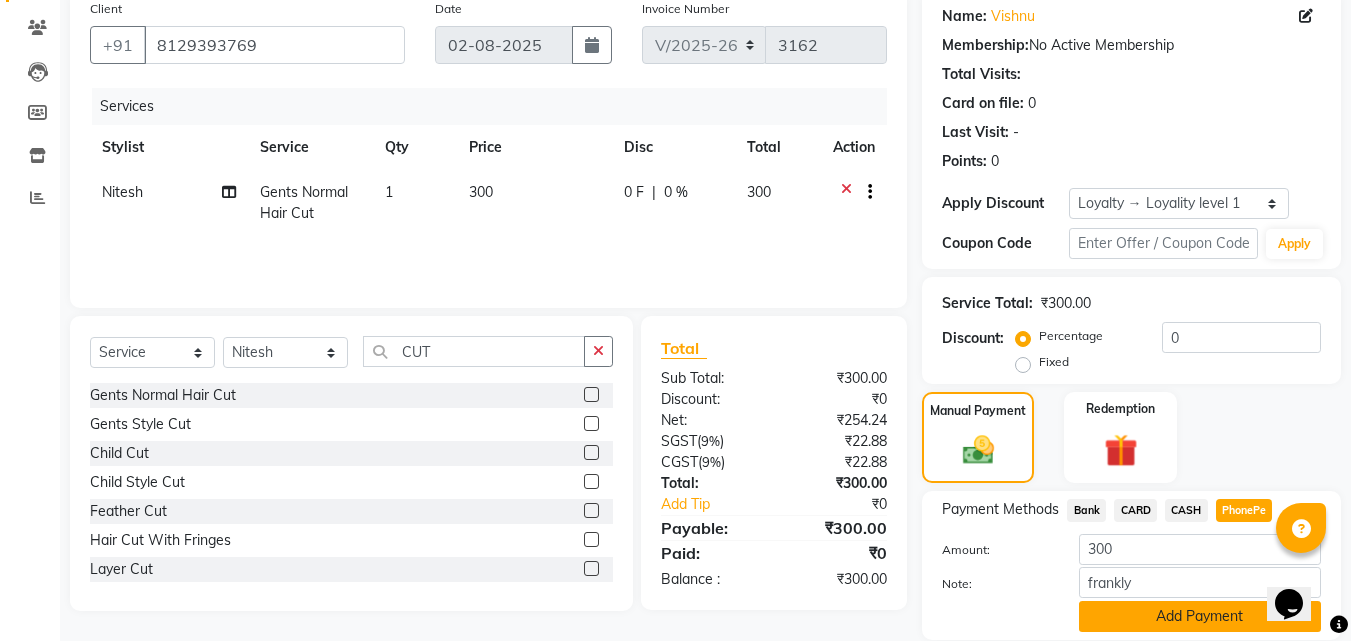 click on "Add Payment" 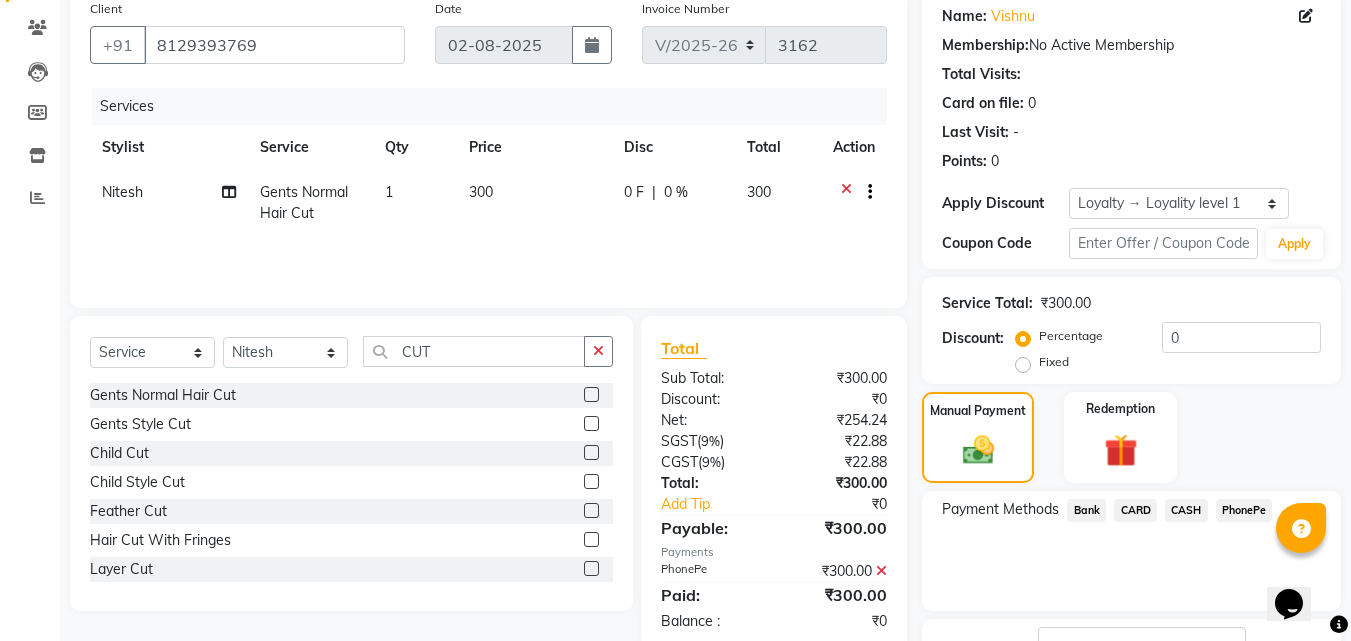 scroll, scrollTop: 321, scrollLeft: 0, axis: vertical 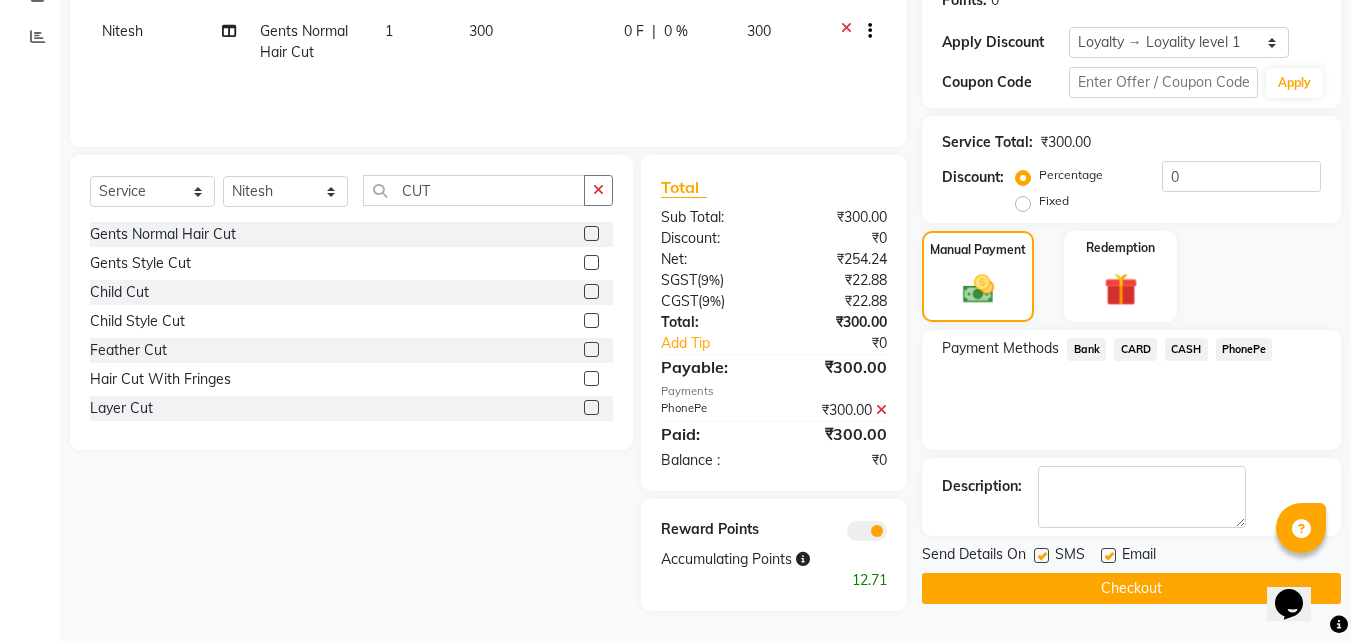 click on "Checkout" 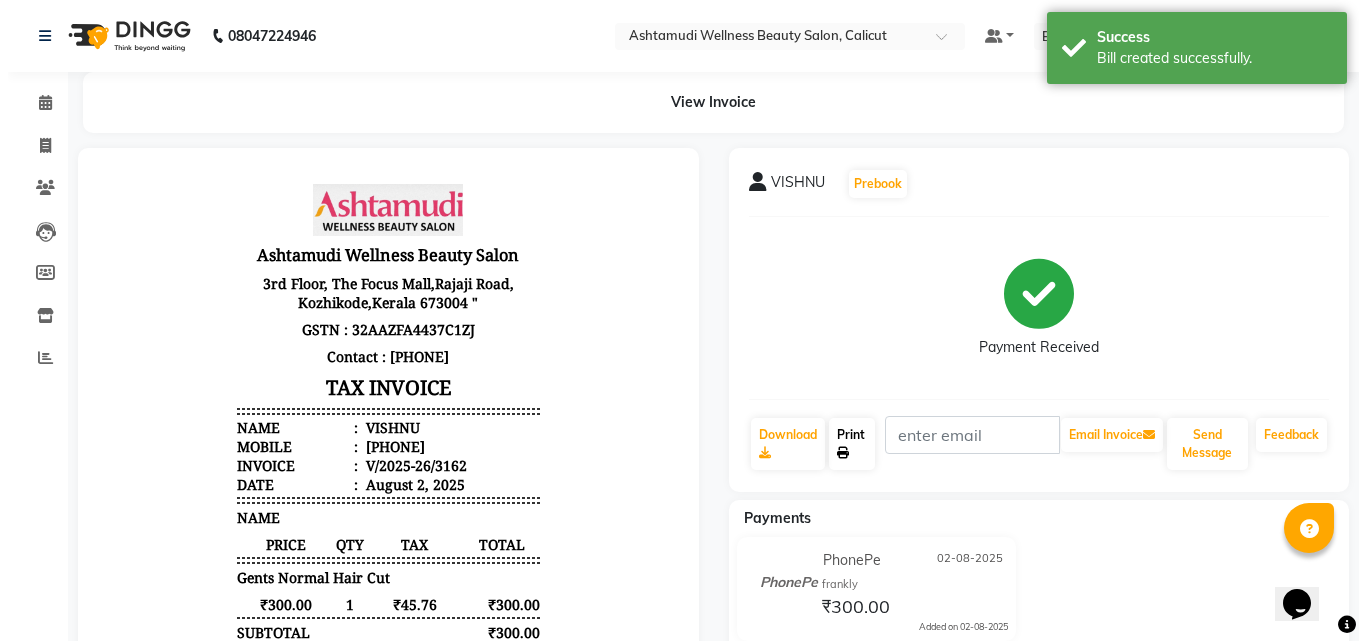scroll, scrollTop: 0, scrollLeft: 0, axis: both 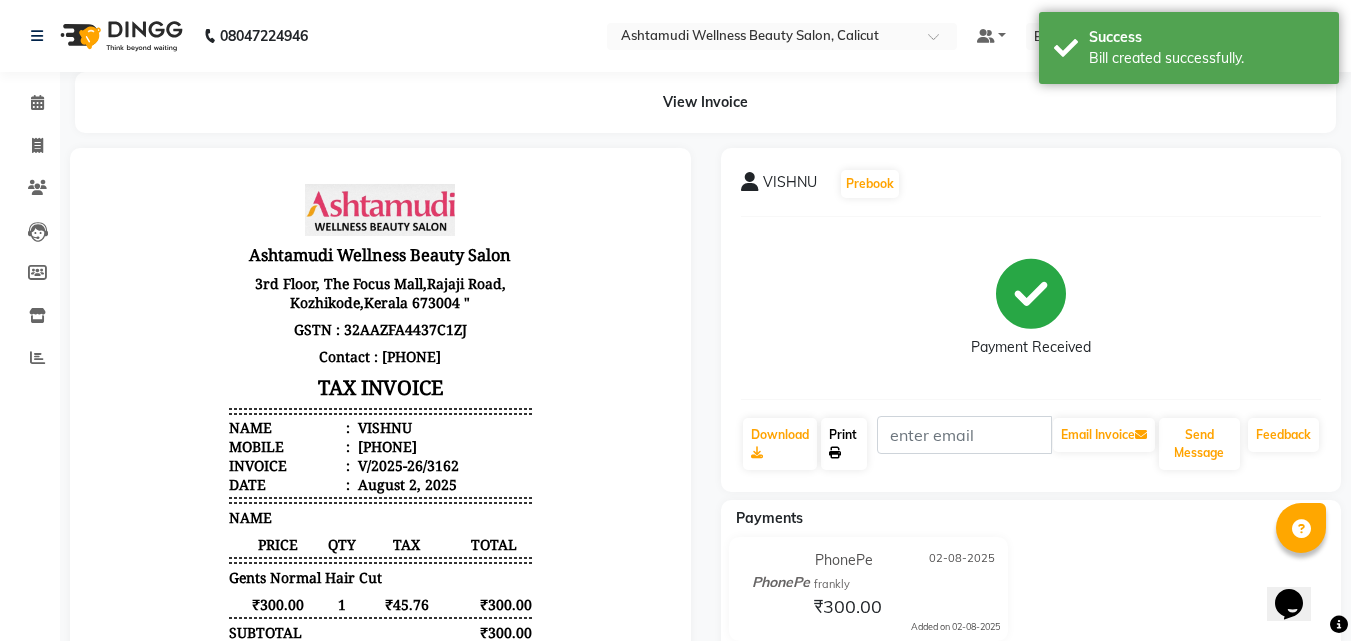 click on "Print" 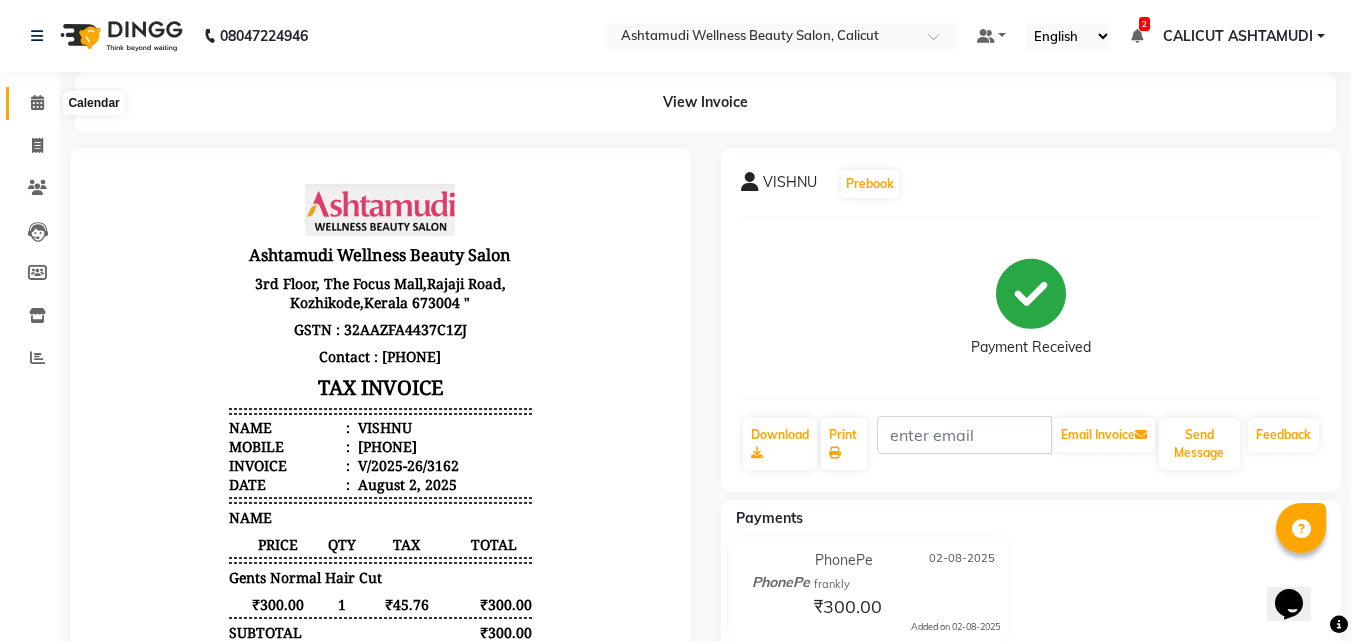 click 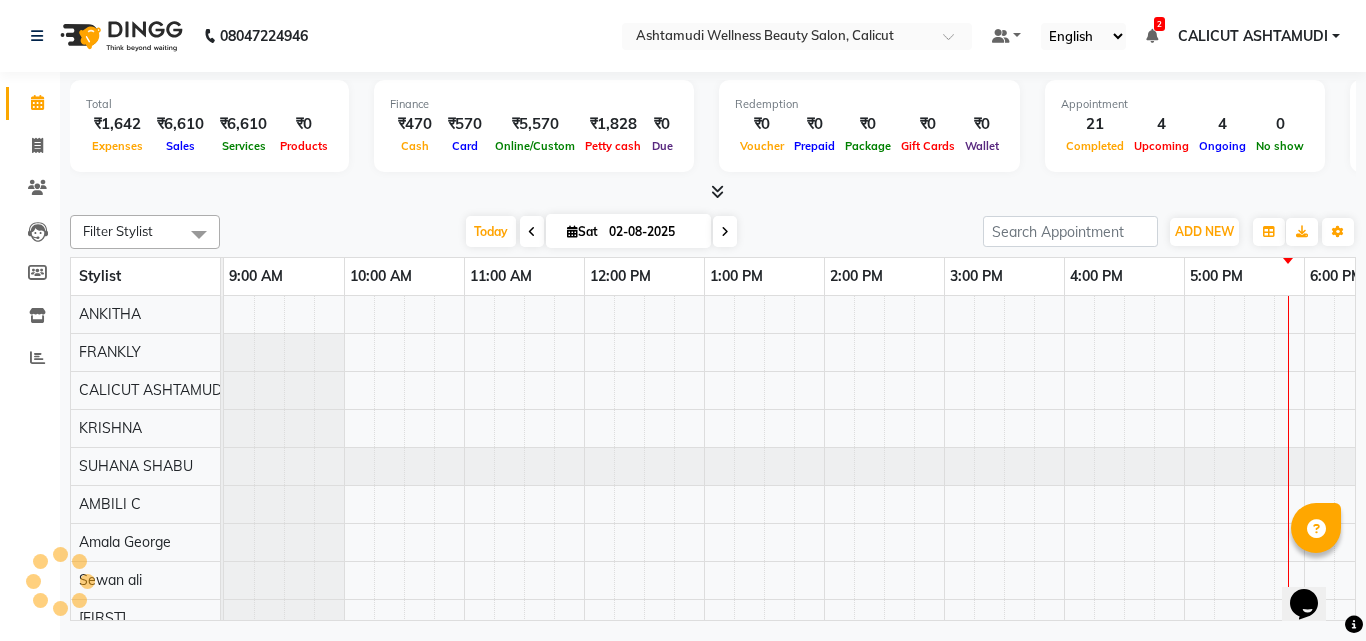 scroll, scrollTop: 0, scrollLeft: 669, axis: horizontal 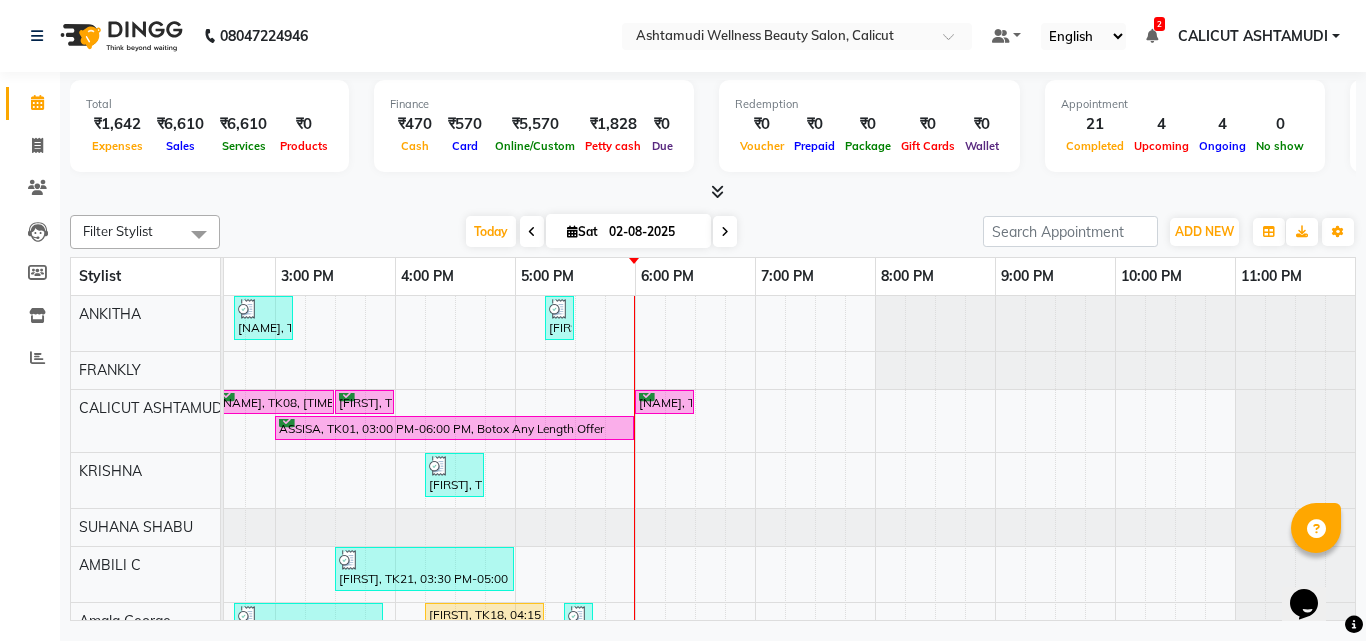 click on "Thansika, TK10, 02:40 PM-03:10 PM, Eyebrows Threading,Upper Lip Threading     Thushara, TK22, 05:15 PM-05:30 PM, Eyebrows Threading     Azhar, TK08, 02:30 PM-03:30 PM, Gents Normal Cleanup     Azhar, TK08, 03:30 PM-04:00 PM, Gents Beard Styling     ARYA, TK16, 06:00 PM-06:30 PM, Normal Hair Cut     ASSISA, TK01, 03:00 PM-06:00 PM, Botox Any Length Offer     AMJITH, TK02, 11:30 AM-12:30 PM, Layer Cut     jithesh, TK19, 04:15 PM-04:45 PM, Gents Beard Trim     aswathi, TK06, 01:40 PM-01:55 PM, Eyebrows Threading     Naveena, TK21, 03:30 PM-05:00 PM, D-Tan Cleanup,Straight Cut     anushka, TK05, 01:05 PM-01:20 PM, Eyebrows Threading     NOURIN ALI, TK15, 02:40 PM-03:55 PM, D-Tan Cleanup,Upper Lip Threading    Saranaya, TK18, 04:15 PM-05:15 PM, Fruit Facial     Jisha, TK24, 05:25 PM-05:40 PM, Eyebrows Threading     siya, TK13, 03:30 PM-03:45 PM, Eyebrows Threading    SRINGHA, TK12, 02:15 PM-06:00 PM, Nanoplastia Any Length Offer        Dhanya, TK23, 05:45 PM-06:45 PM, Hair Spa" at bounding box center [455, 712] 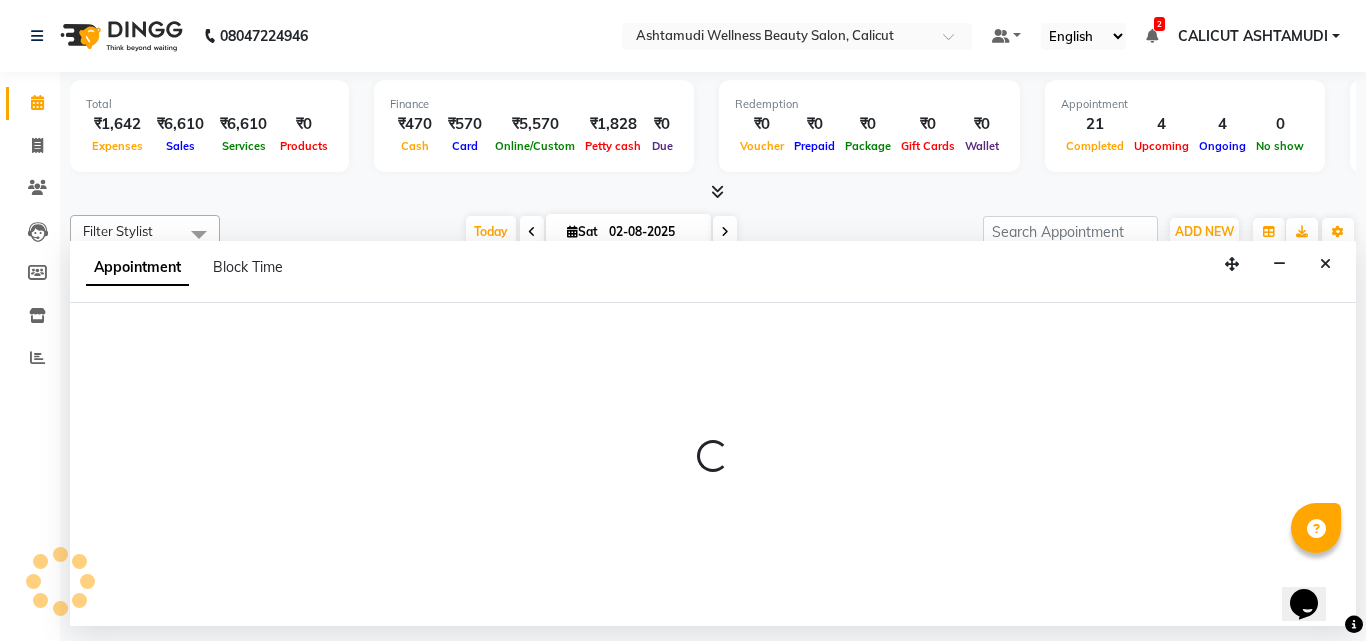 select on "27314" 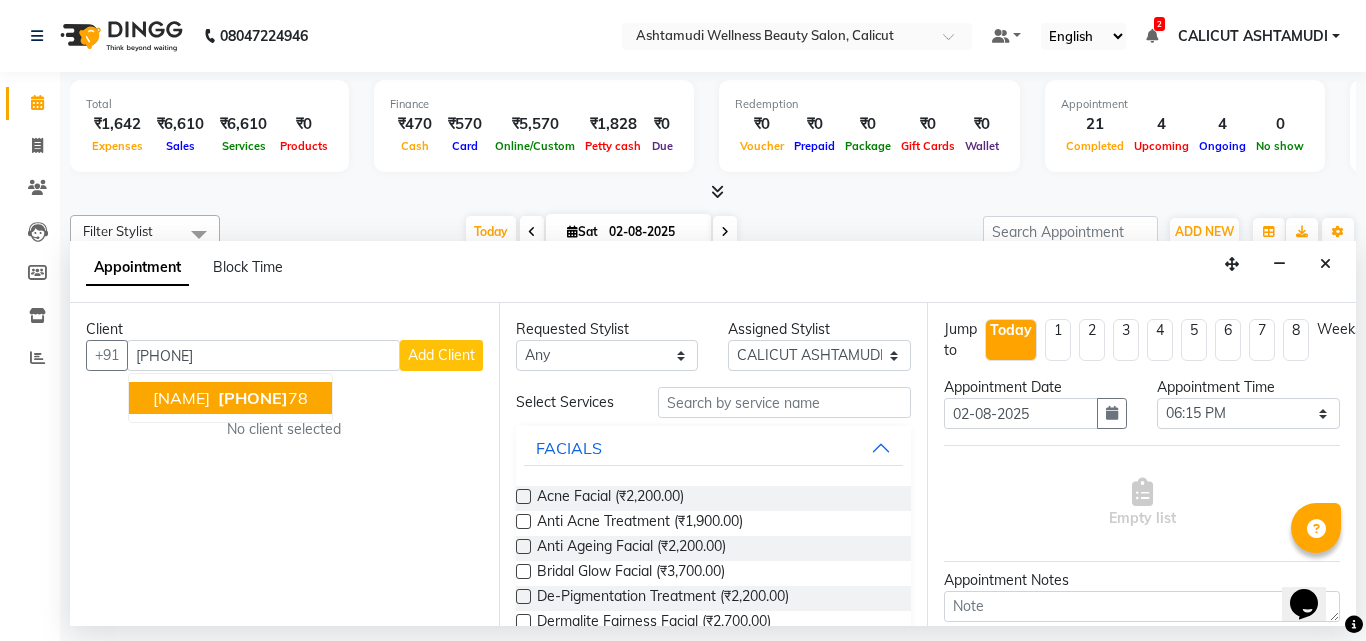 click on "87141211" at bounding box center [253, 398] 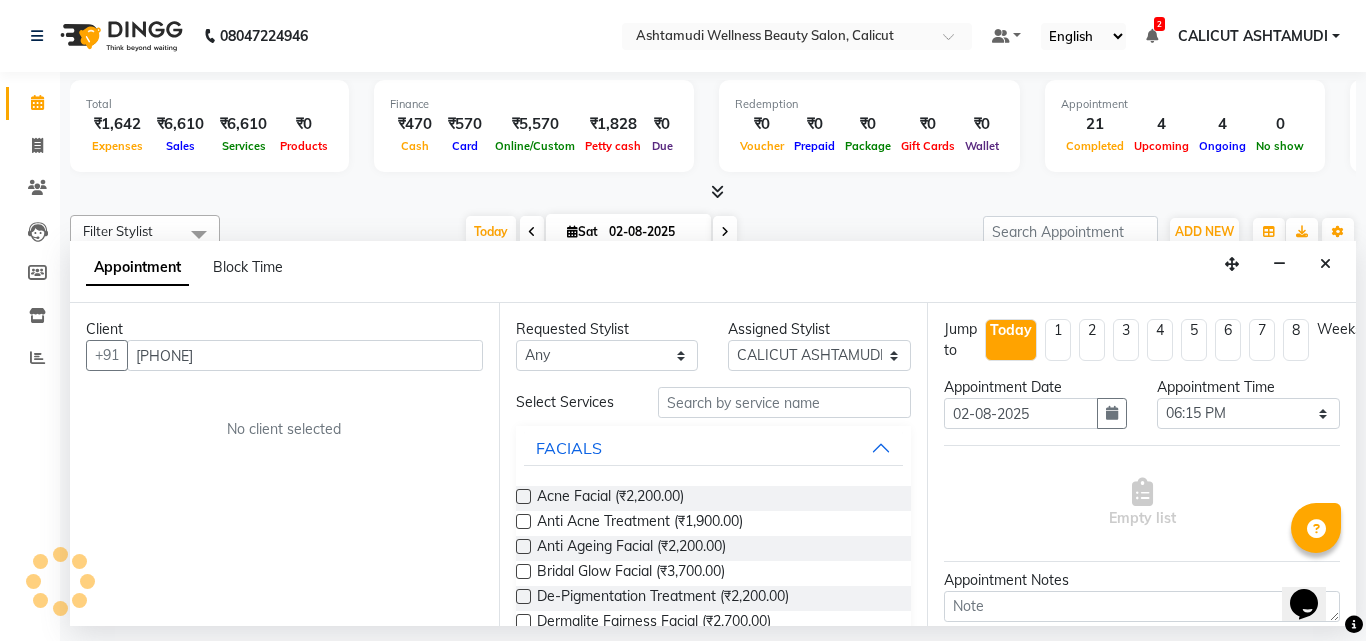 type on "8714121178" 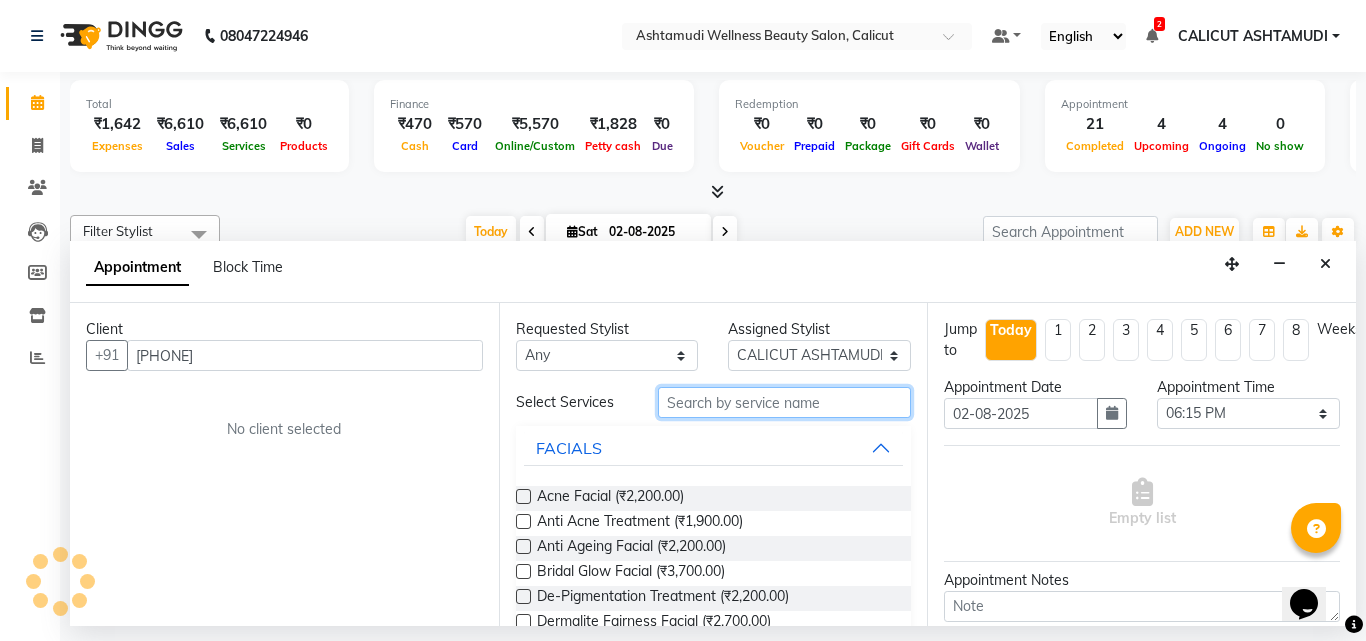 click at bounding box center [785, 402] 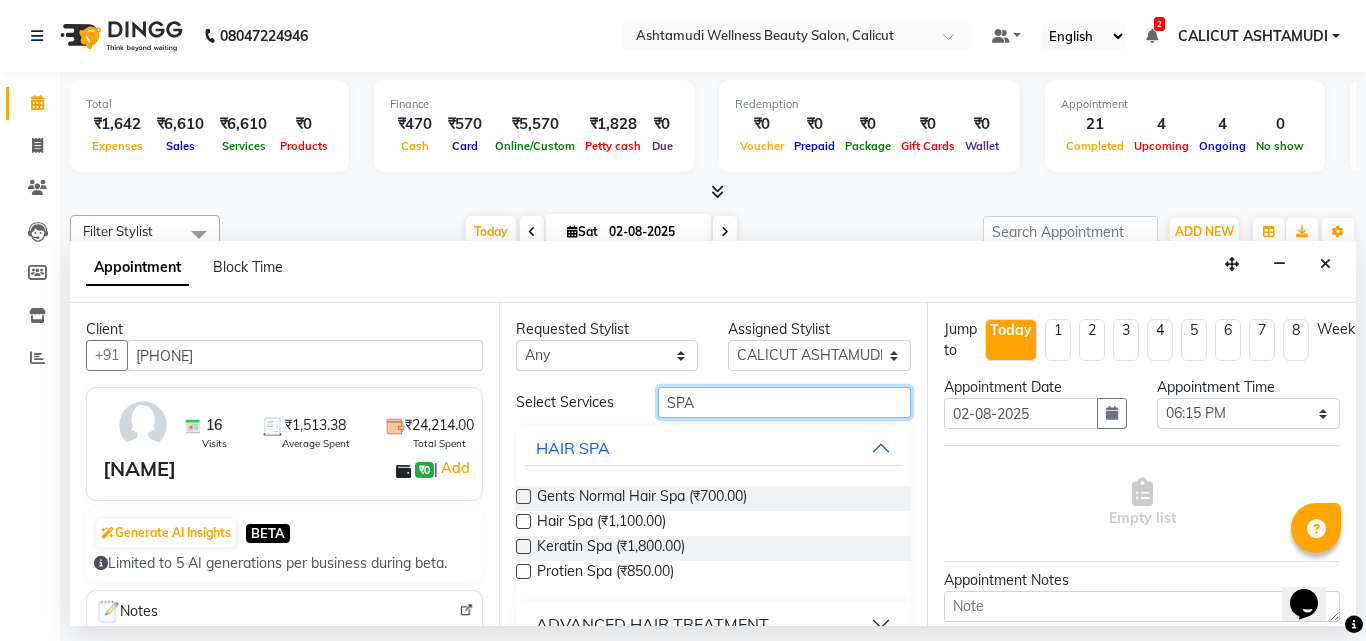 type on "SPA" 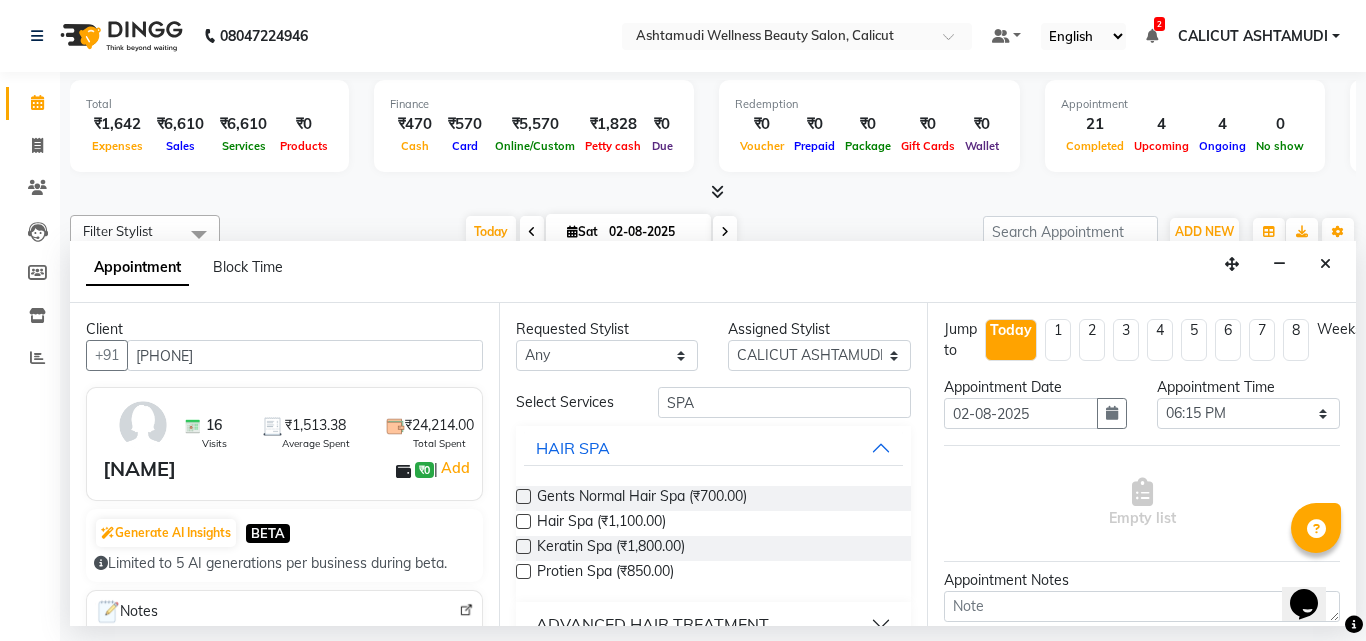 click at bounding box center (523, 521) 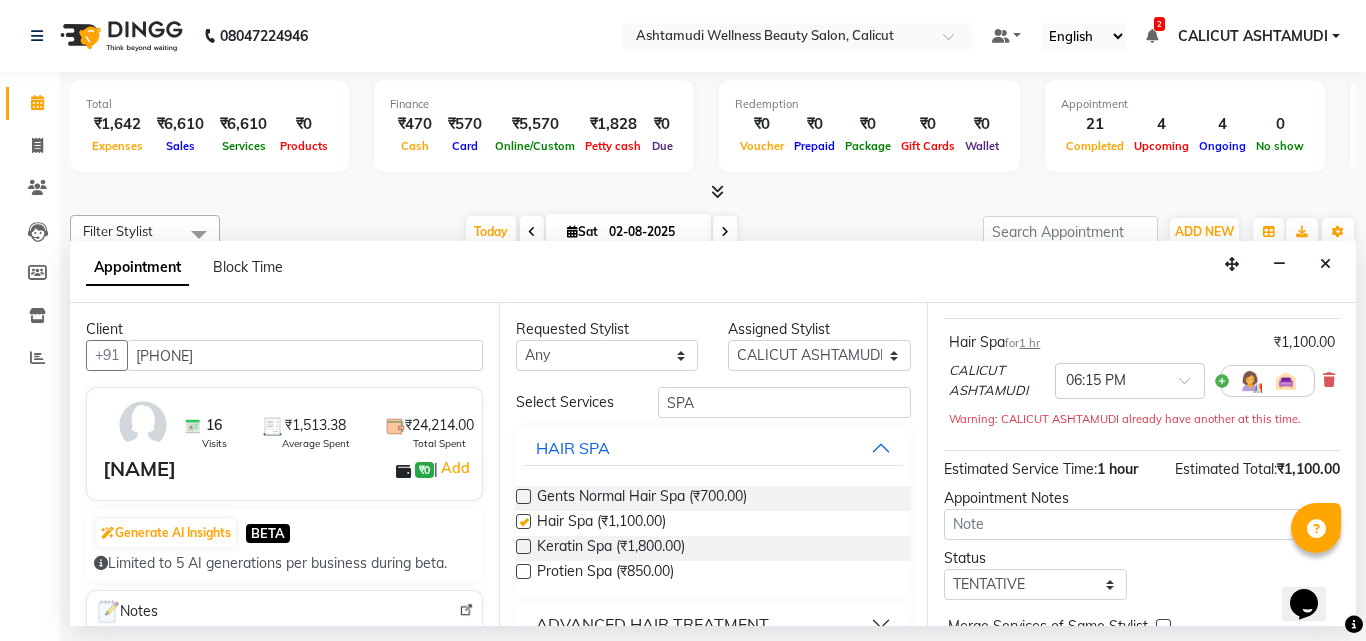 checkbox on "false" 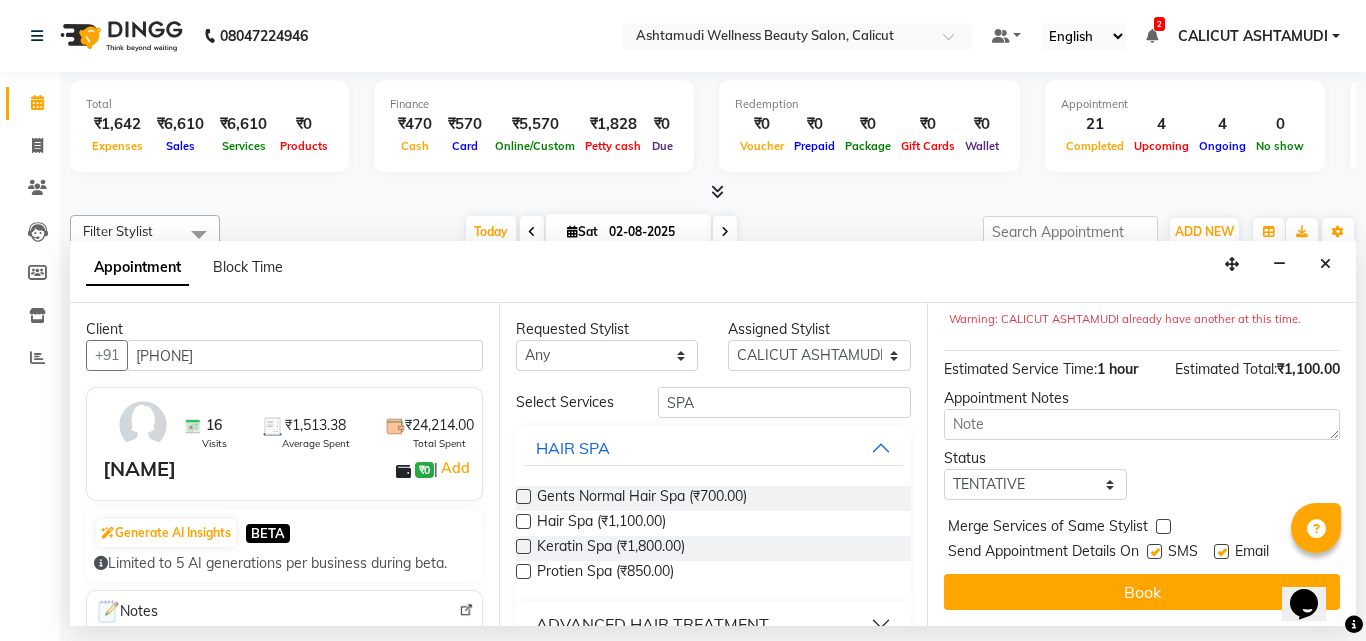scroll, scrollTop: 242, scrollLeft: 0, axis: vertical 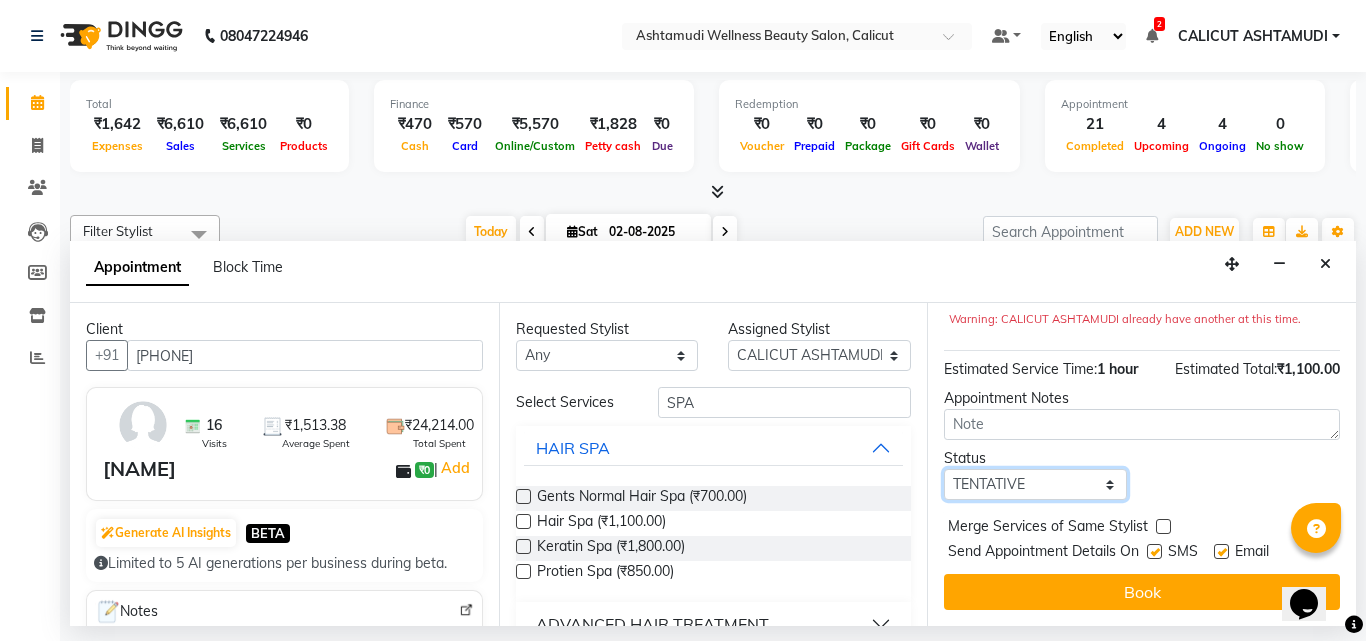 click on "Select TENTATIVE CONFIRM CHECK-IN UPCOMING" at bounding box center (1035, 484) 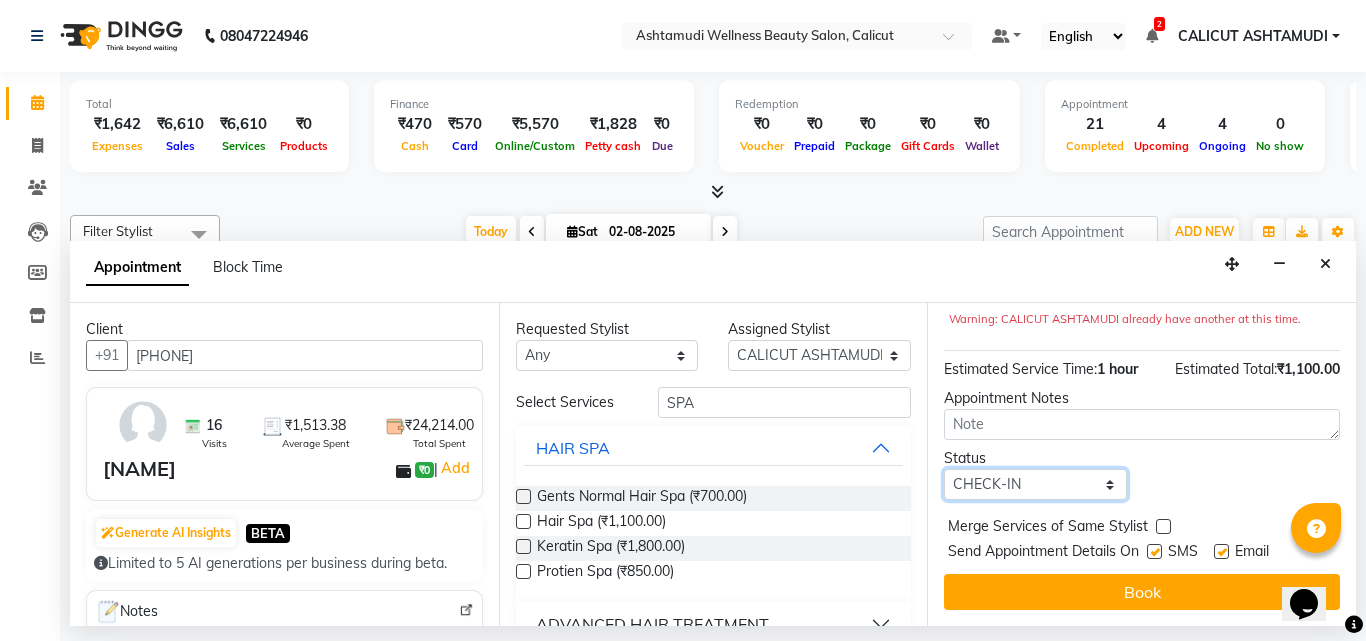 click on "Select TENTATIVE CONFIRM CHECK-IN UPCOMING" at bounding box center [1035, 484] 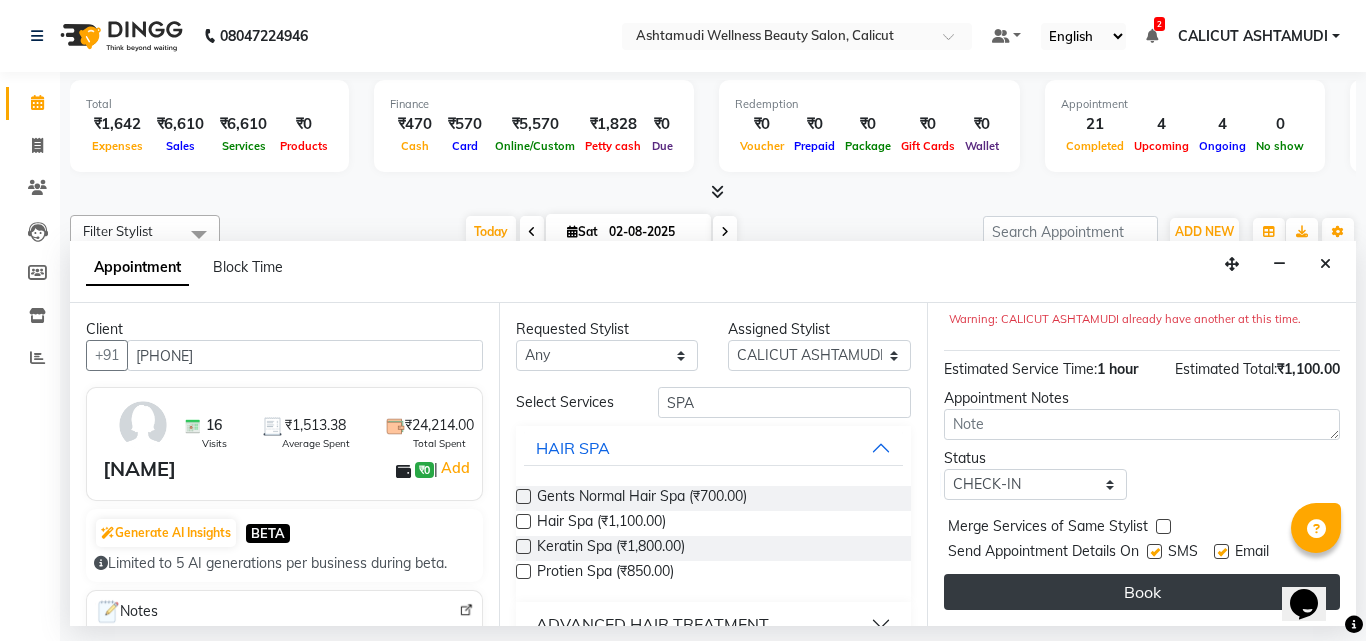 click on "Book" at bounding box center [1142, 592] 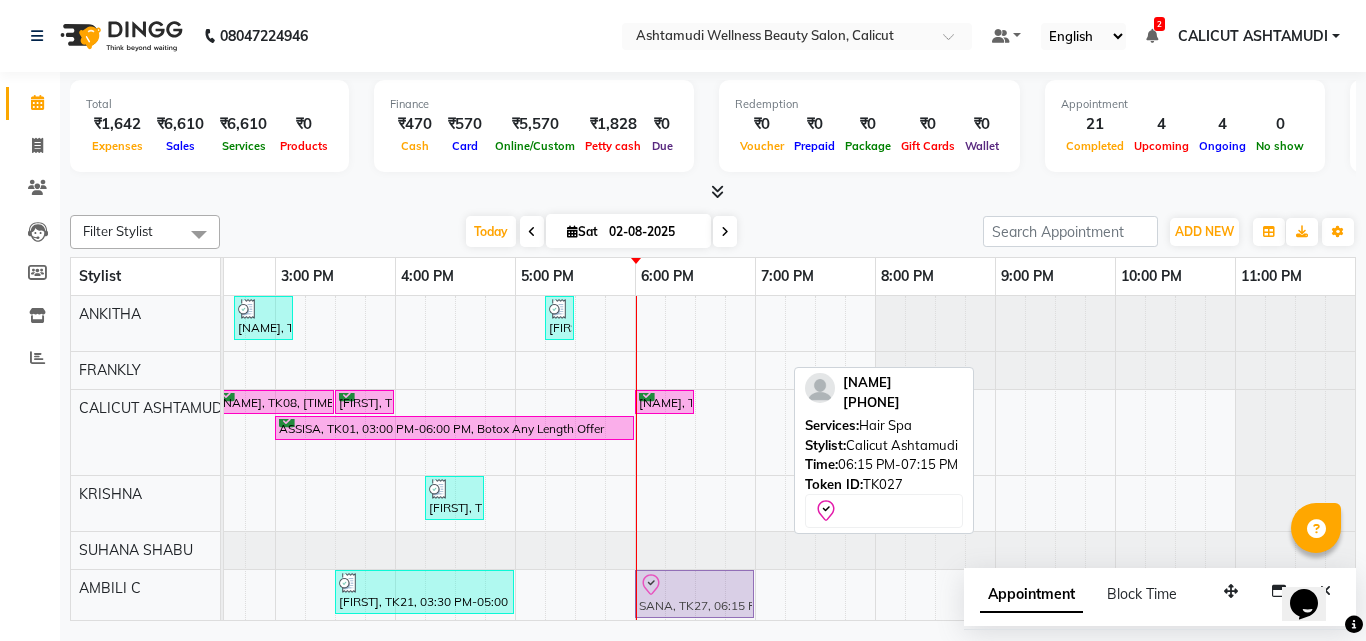 scroll, scrollTop: 35, scrollLeft: 669, axis: both 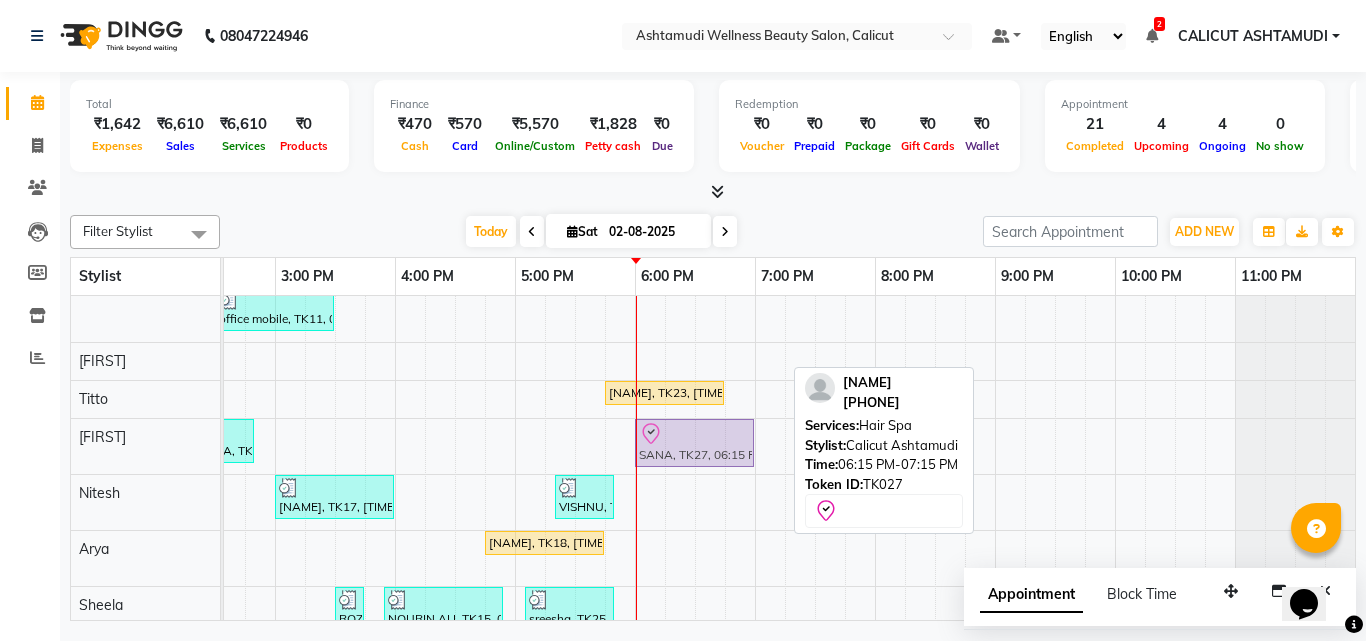 drag, startPoint x: 734, startPoint y: 445, endPoint x: 704, endPoint y: 468, distance: 37.802116 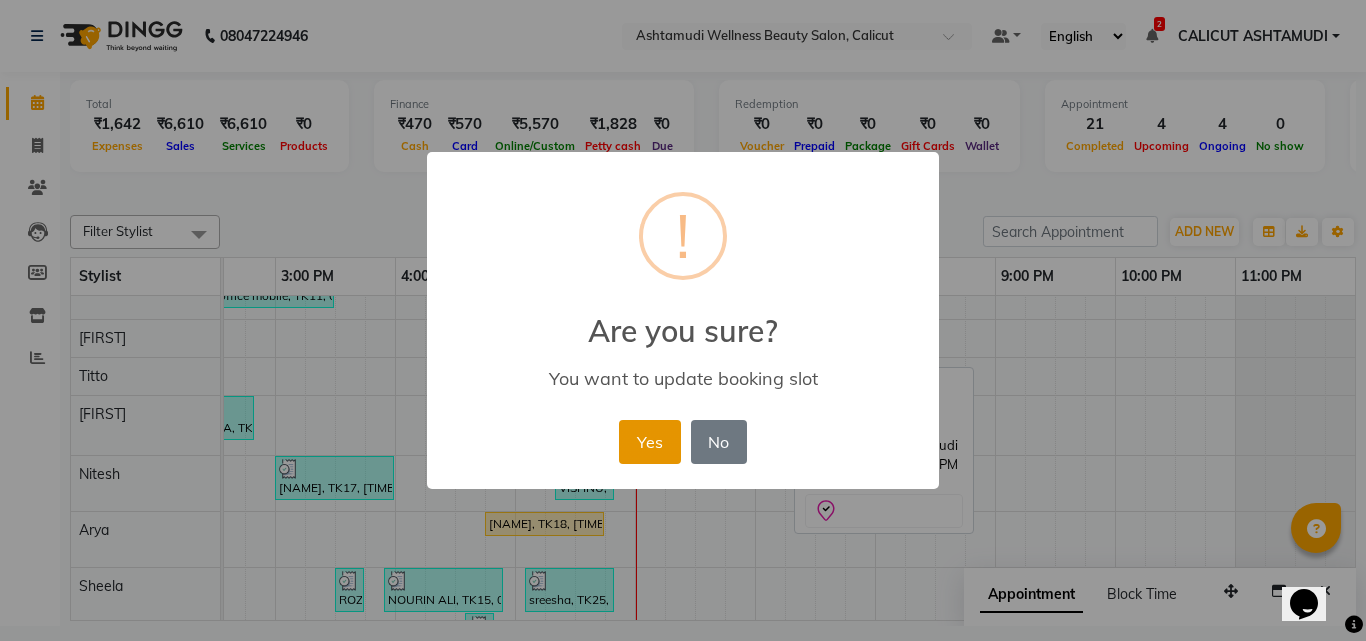 click on "Yes" at bounding box center [649, 442] 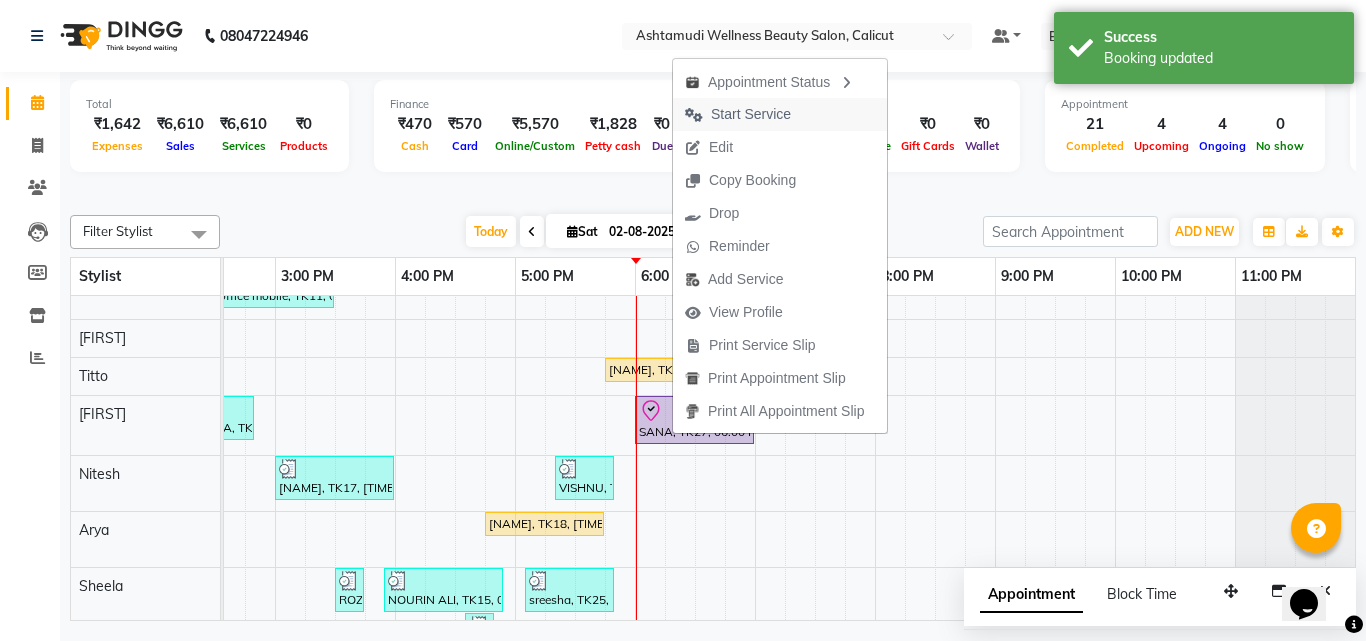click on "Start Service" at bounding box center [751, 114] 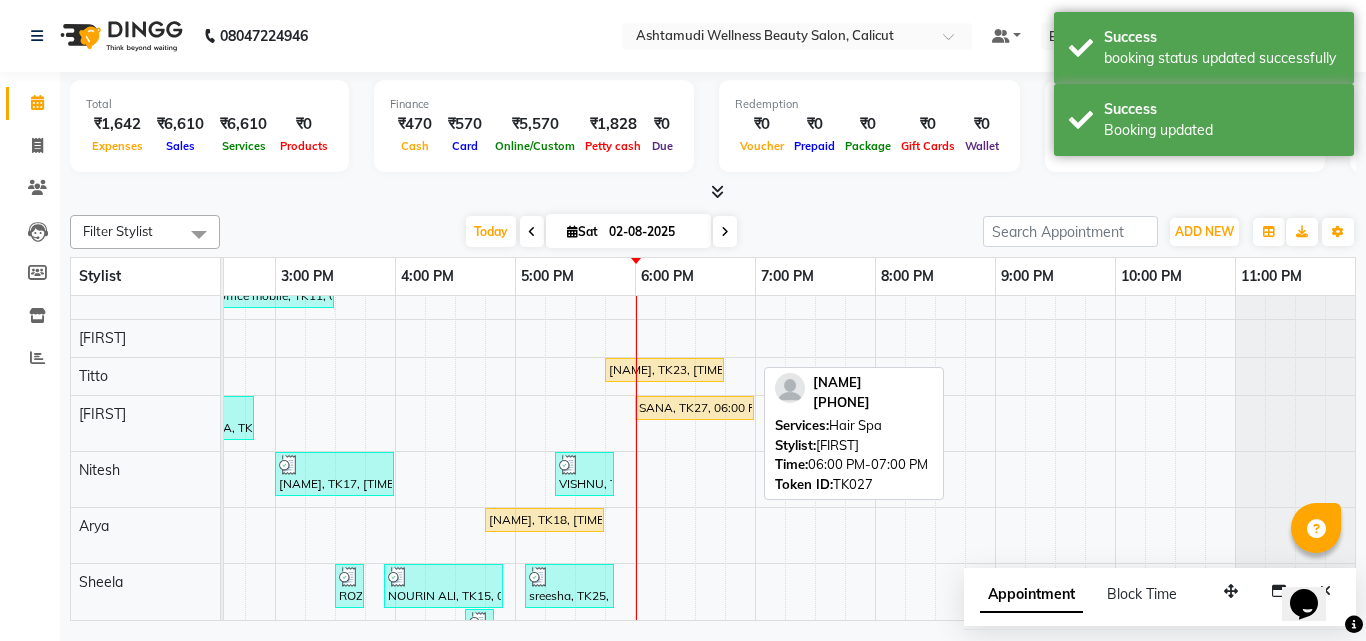 scroll, scrollTop: 524, scrollLeft: 669, axis: both 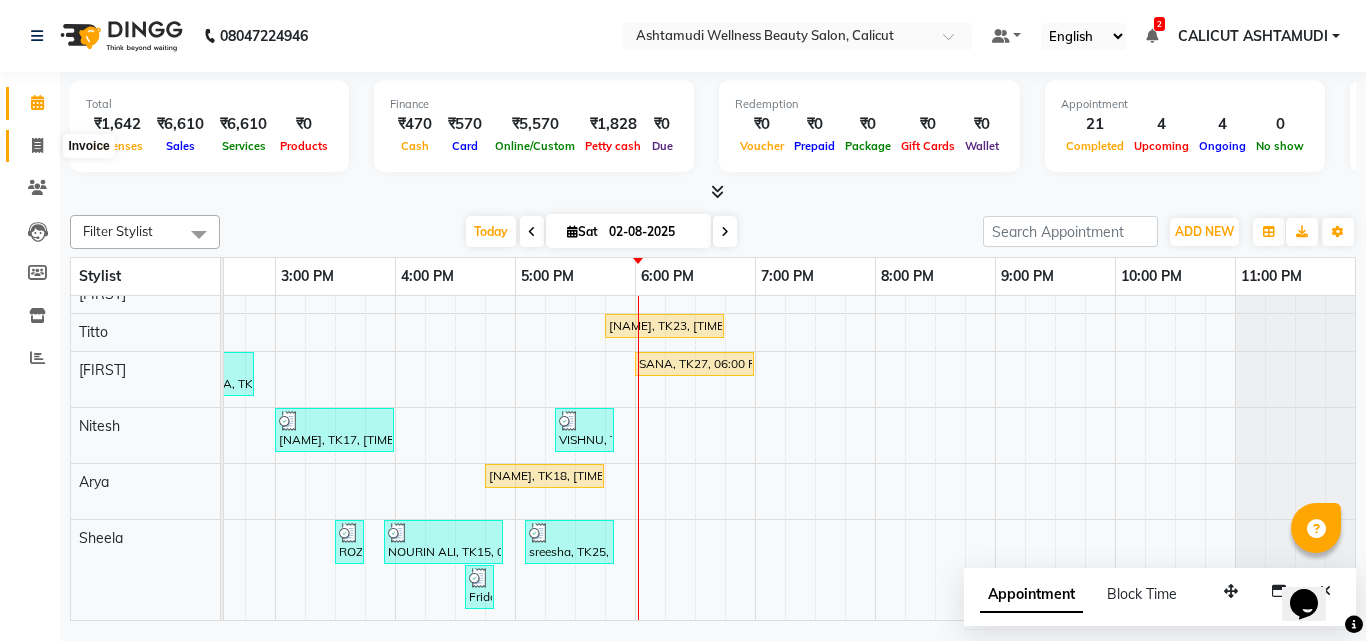 click 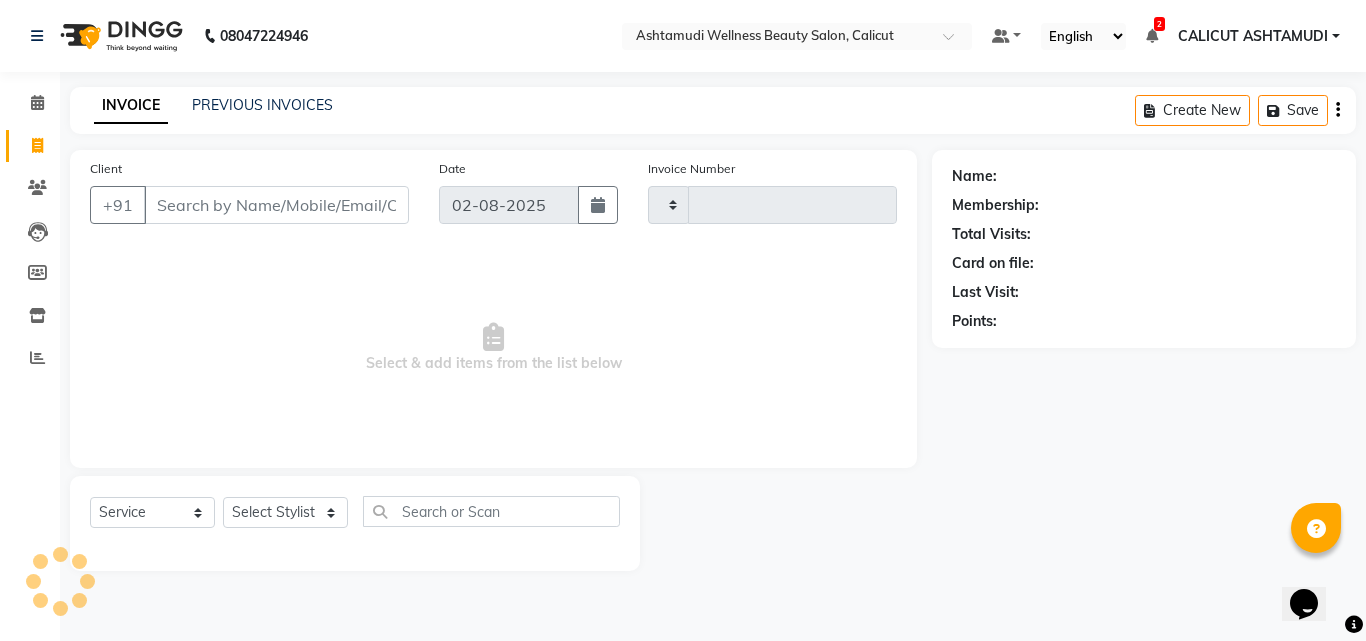 click 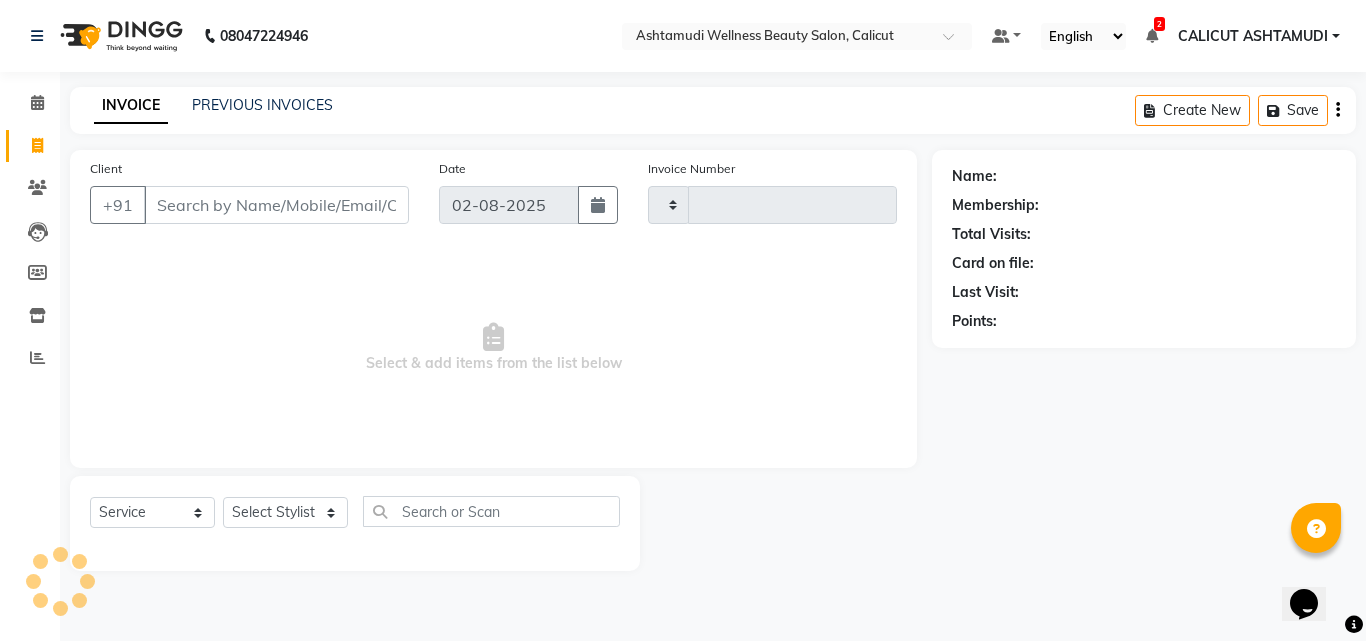 select on "4630" 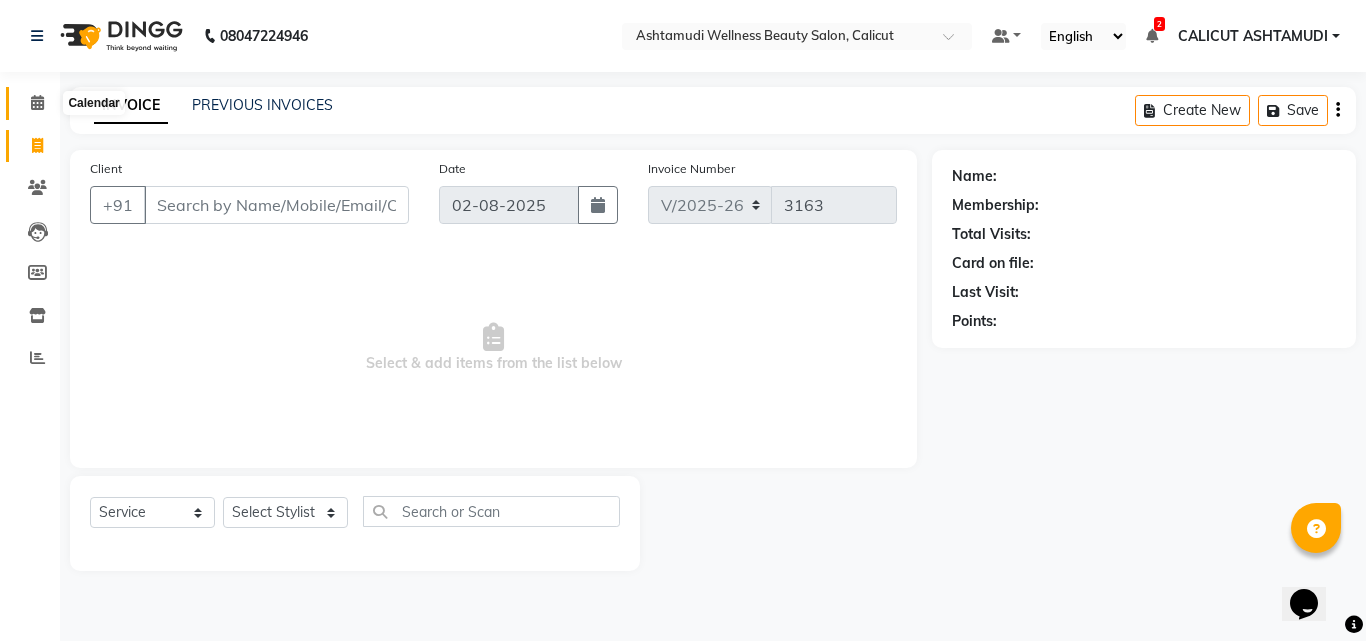 click 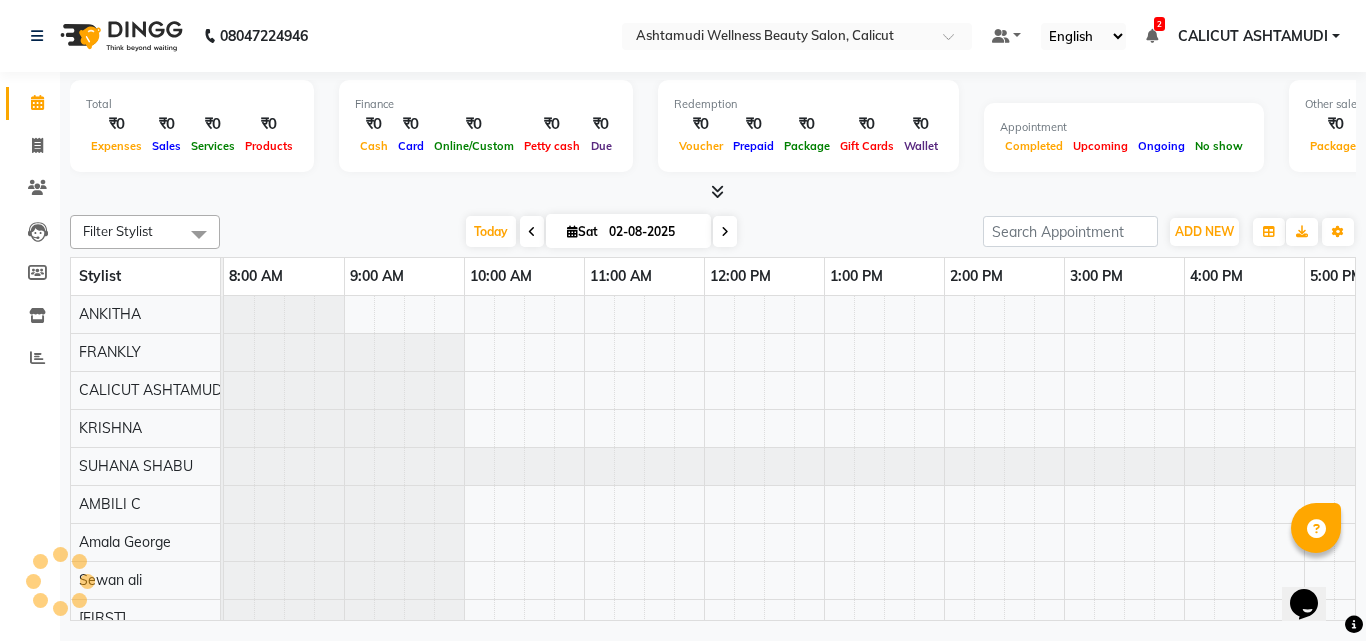 scroll, scrollTop: 0, scrollLeft: 0, axis: both 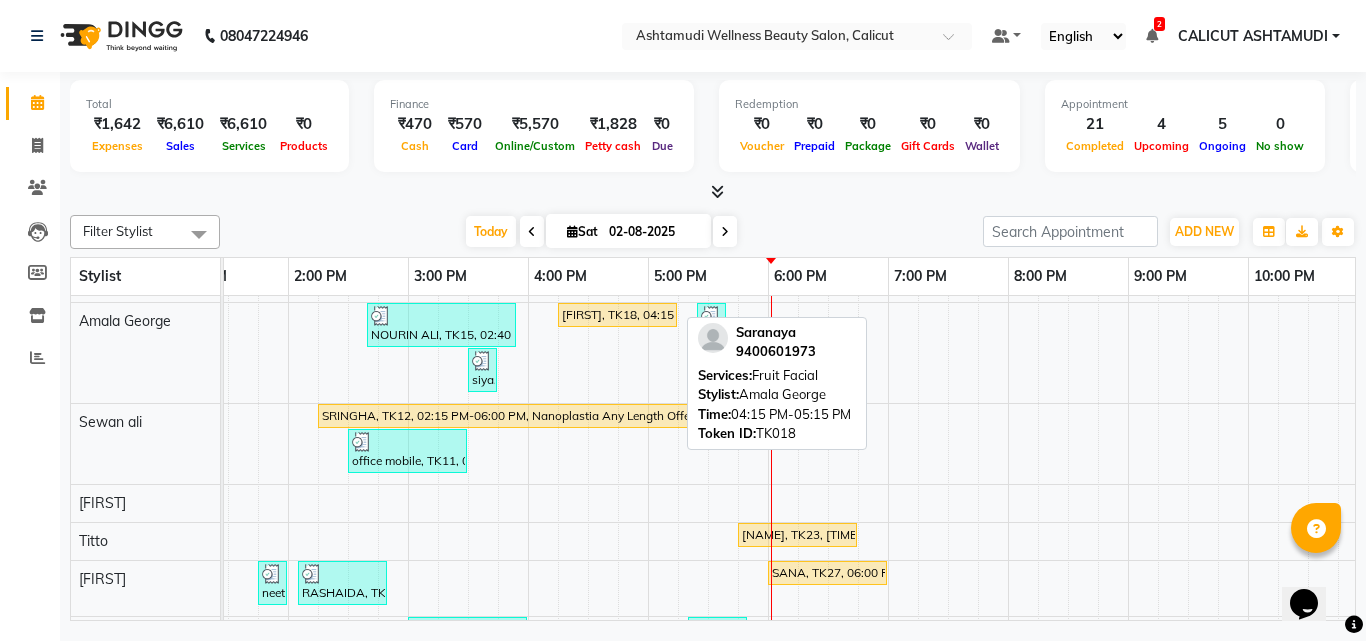 click on "Saranaya, TK18, 04:15 PM-05:15 PM, Fruit Facial" at bounding box center [617, 315] 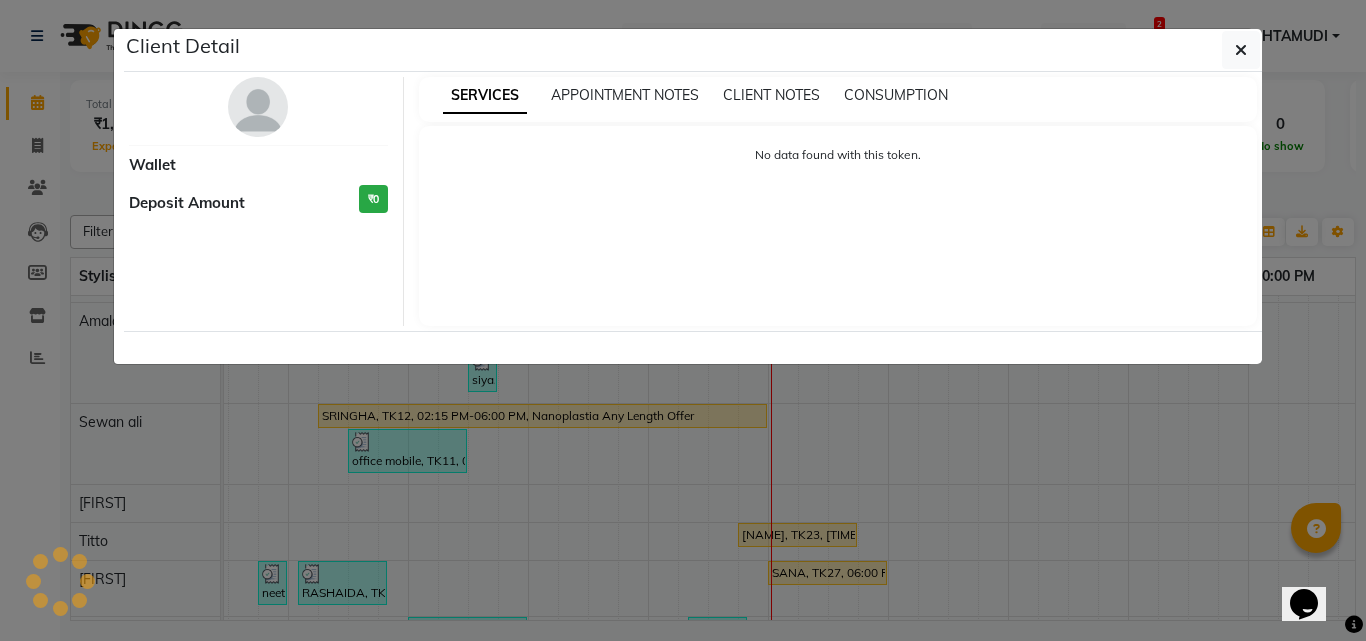 select on "1" 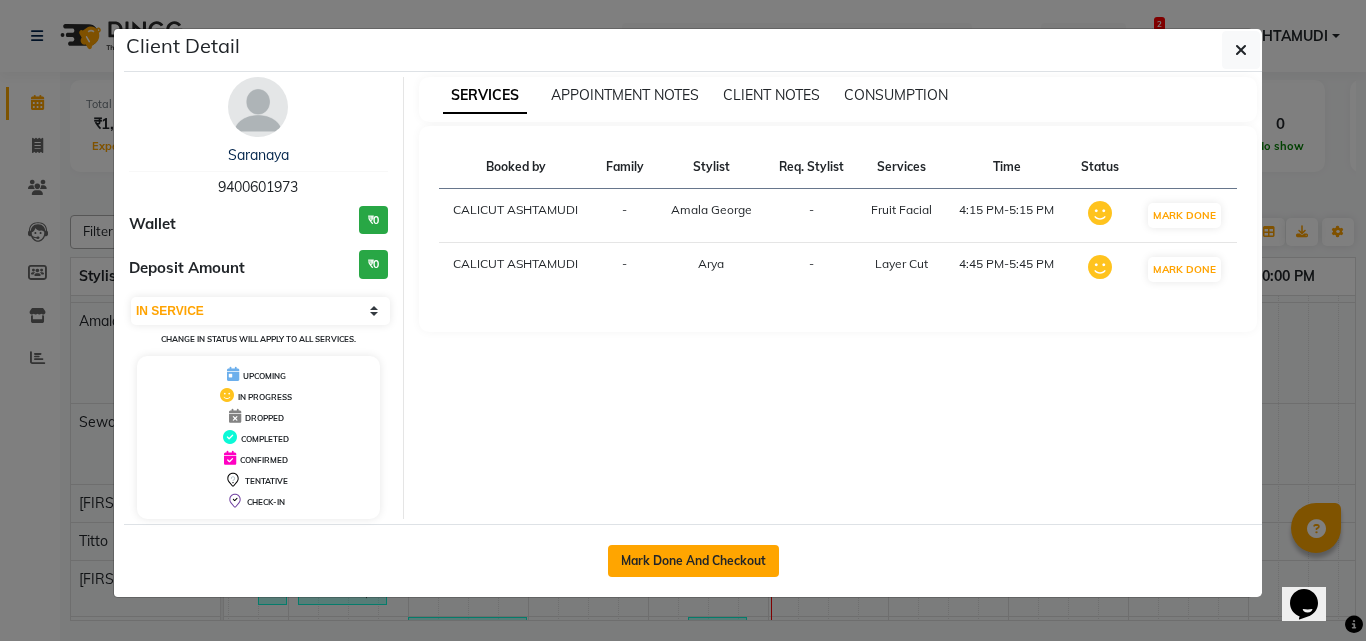 click on "Mark Done And Checkout" 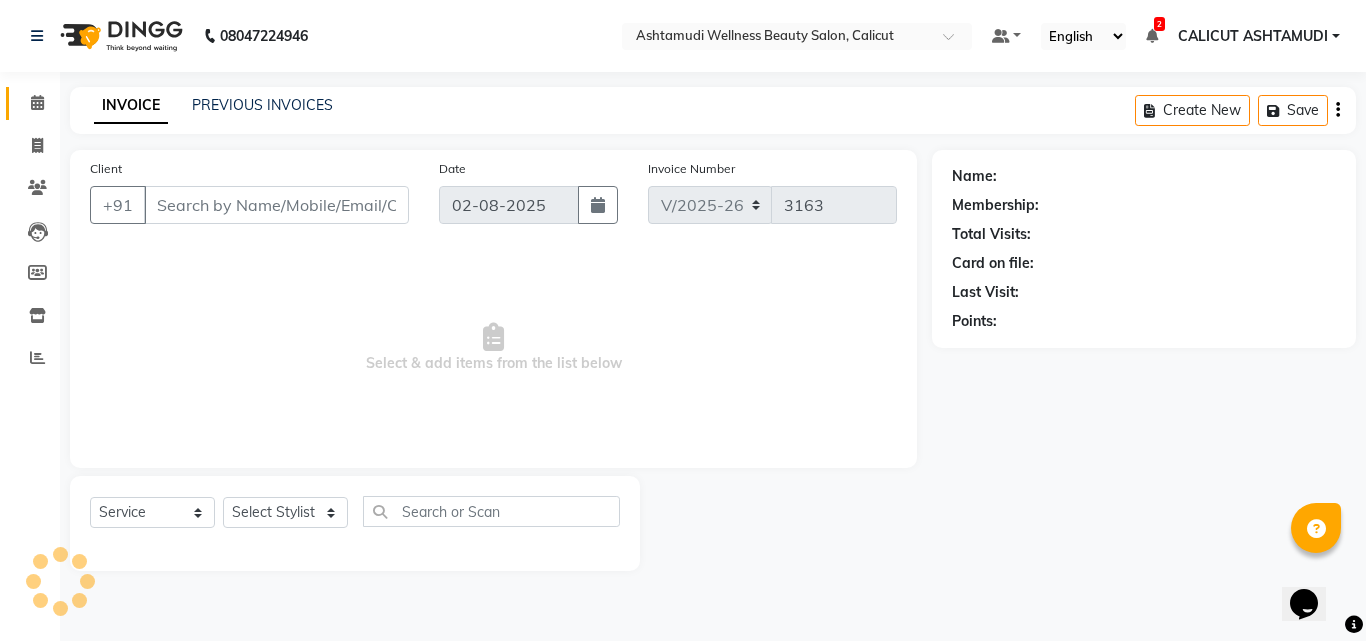 type on "9400601973" 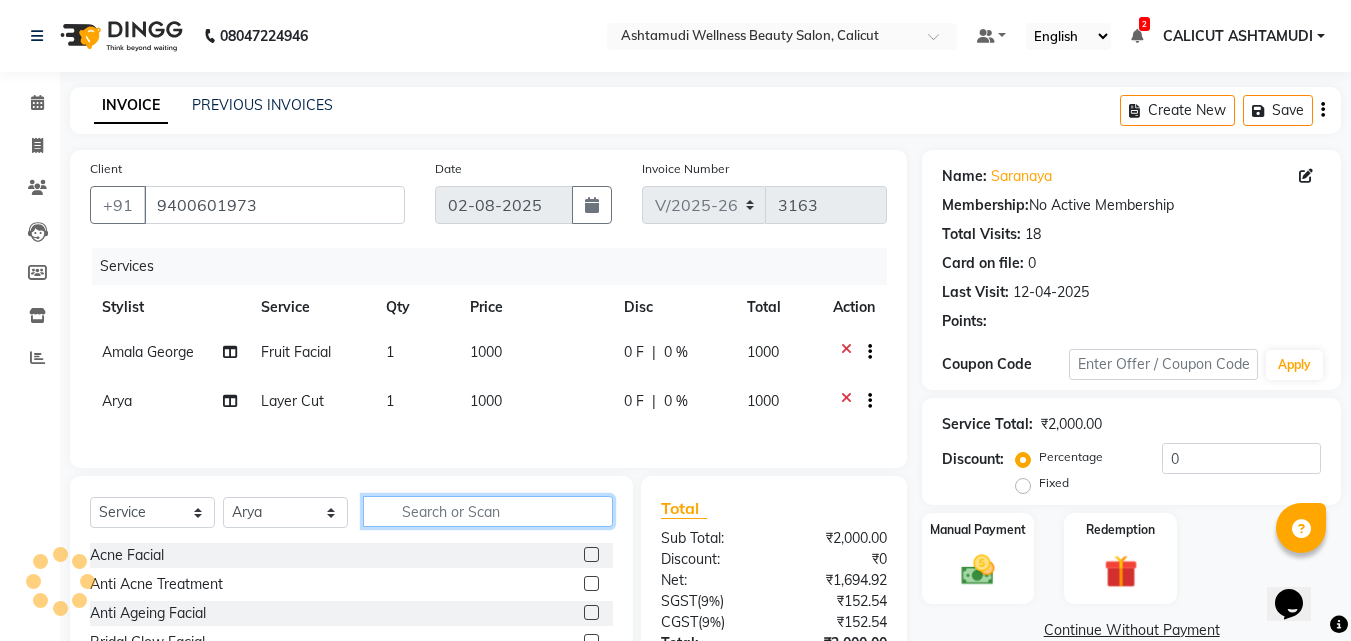 click 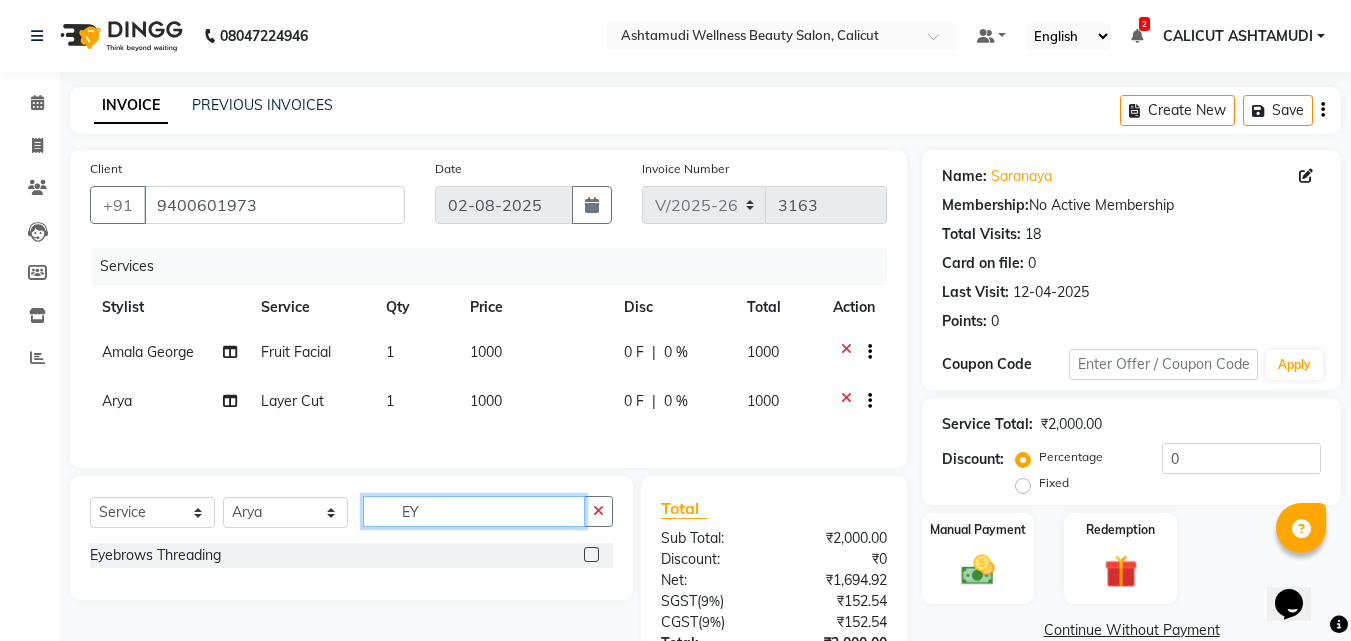 type on "EY" 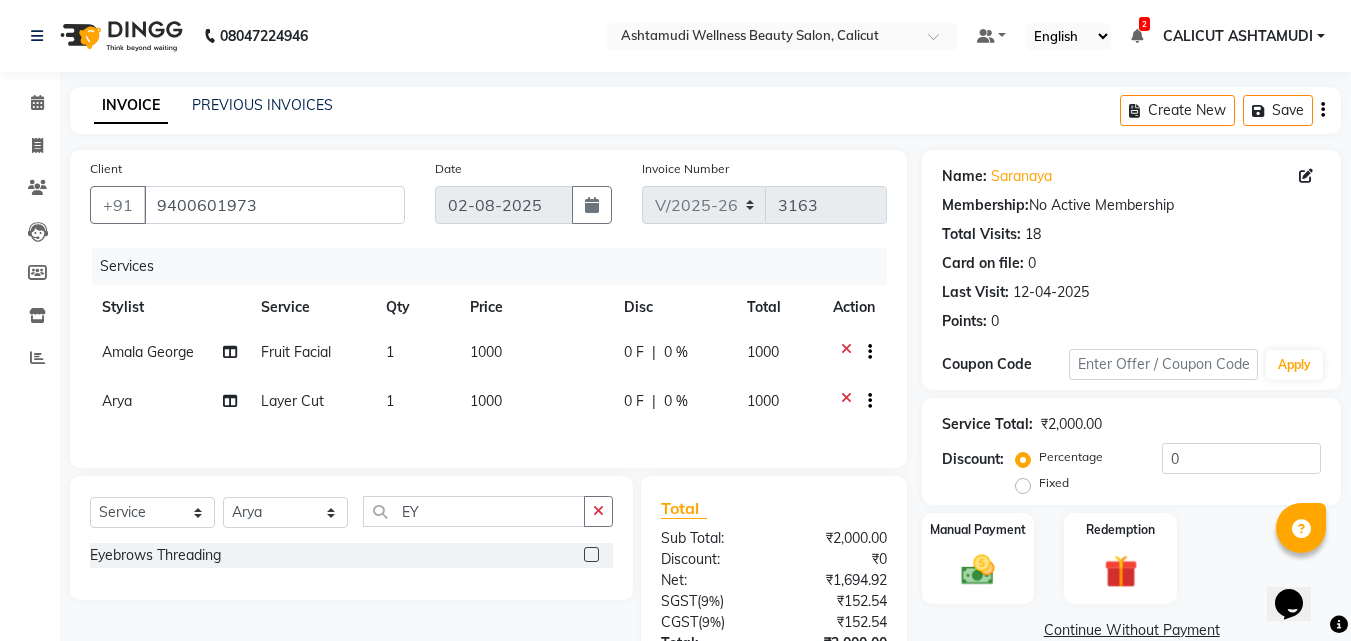 click on "Select  Service  Product  Membership  Package Voucher Prepaid Gift Card  Select Stylist Amala George AMBILI C ANJANA DAS ANKITHA Arya CALICUT ASHTAMUDI FRANKLY	 GRACY KRISHNA Nitesh Punam Gurung Sewan ali Sheela SUHANA  SHABU Titto EY" 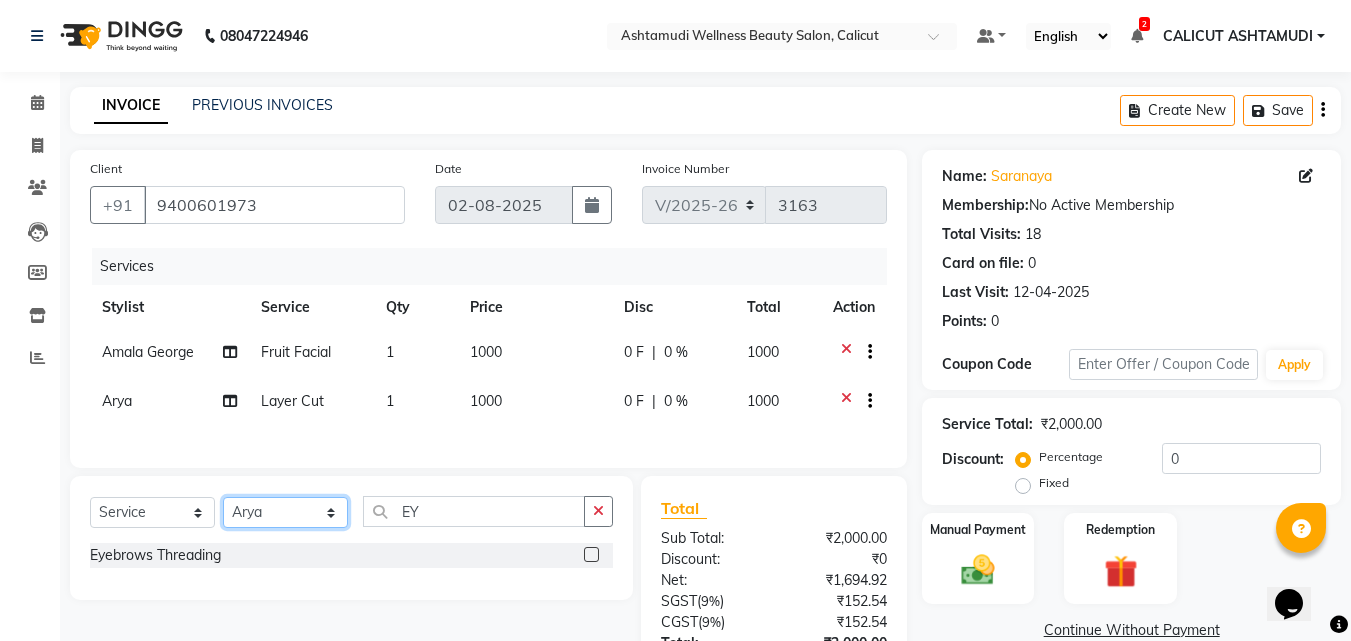 click on "Select Stylist Amala George AMBILI C ANJANA DAS ANKITHA Arya CALICUT ASHTAMUDI FRANKLY	 GRACY KRISHNA Nitesh Punam Gurung Sewan ali Sheela SUHANA  SHABU Titto" 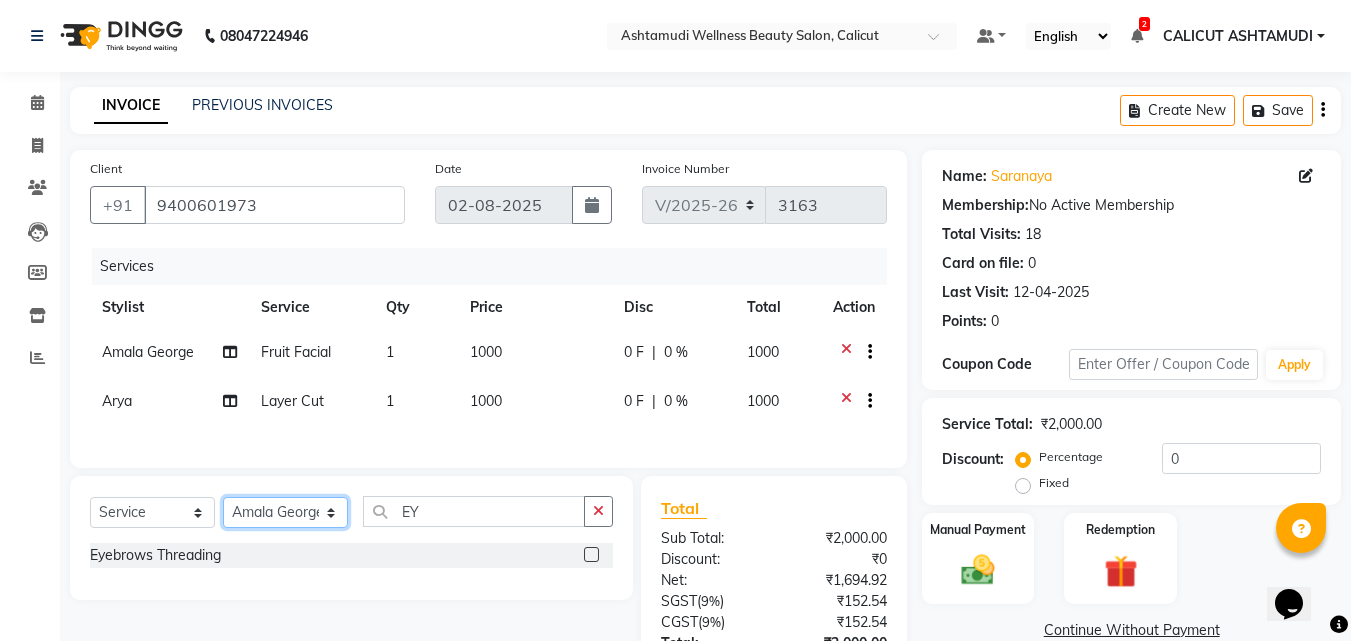 click on "Select Stylist Amala George AMBILI C ANJANA DAS ANKITHA Arya CALICUT ASHTAMUDI FRANKLY	 GRACY KRISHNA Nitesh Punam Gurung Sewan ali Sheela SUHANA  SHABU Titto" 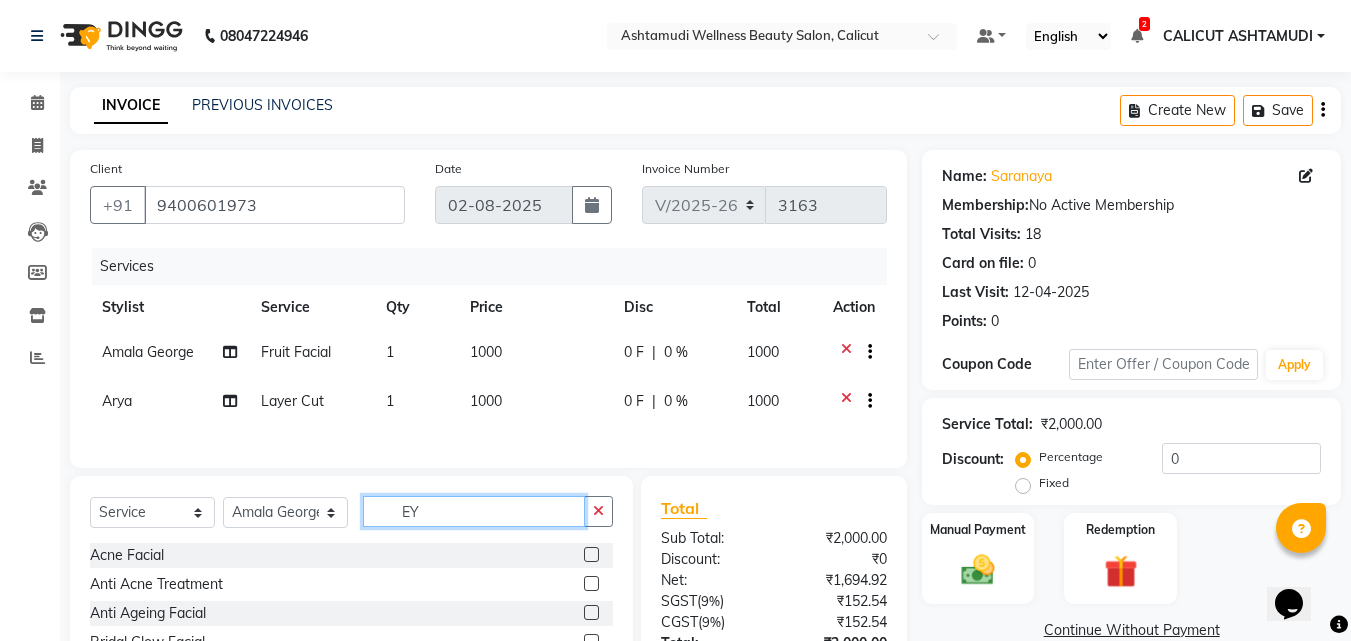 click on "EY" 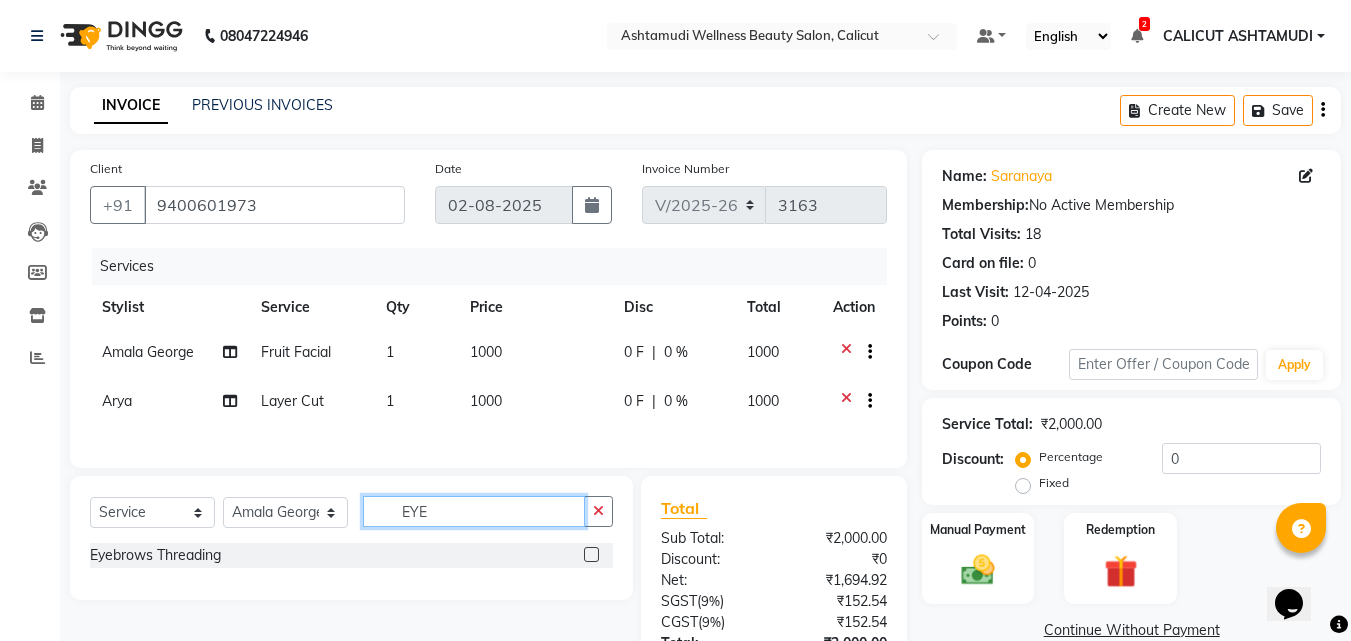 type on "EYE" 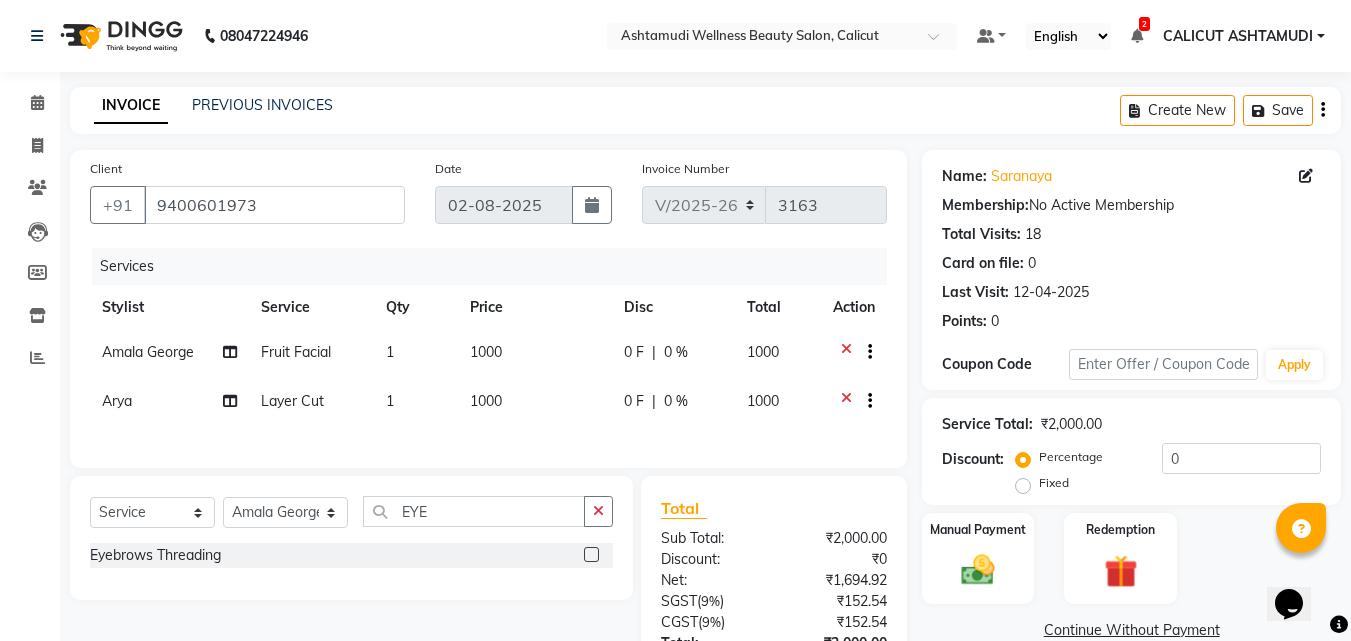 click 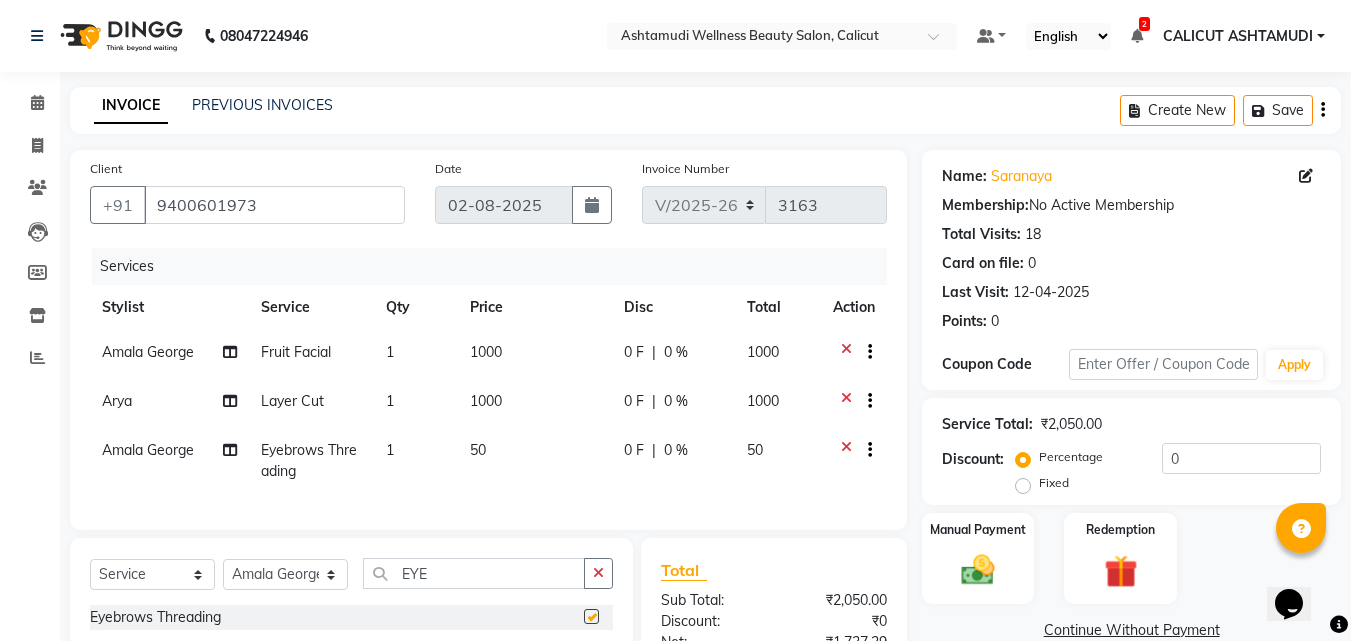 checkbox on "false" 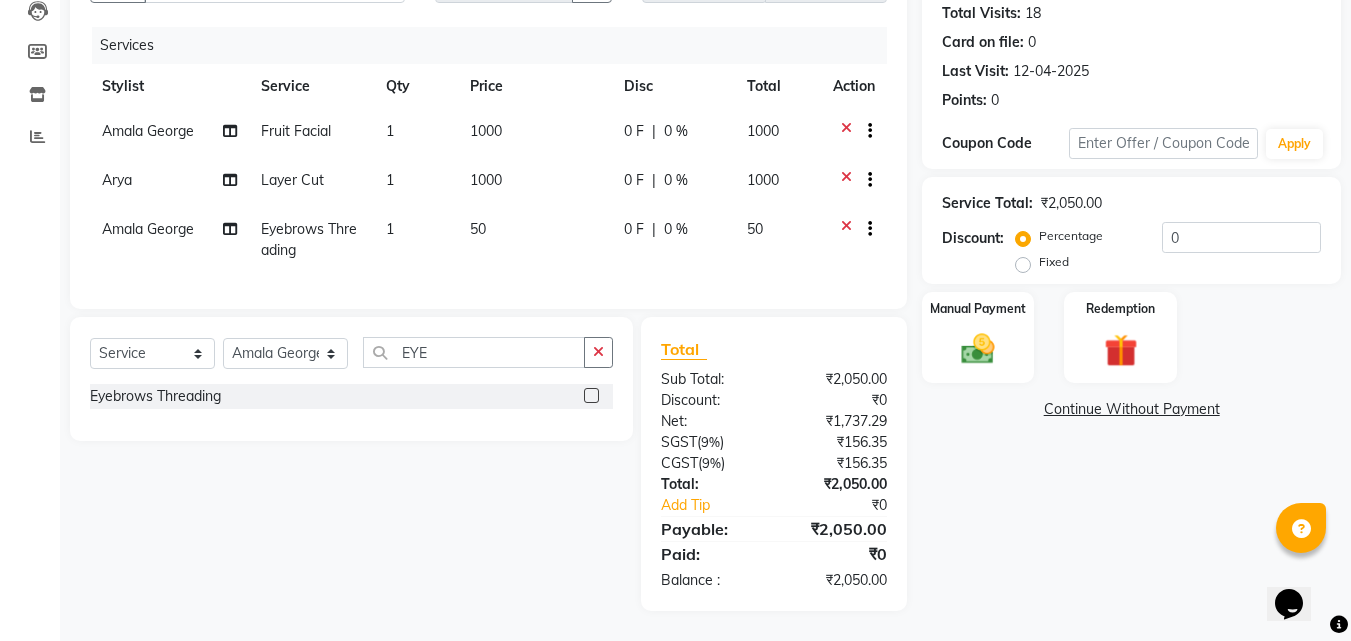scroll, scrollTop: 236, scrollLeft: 0, axis: vertical 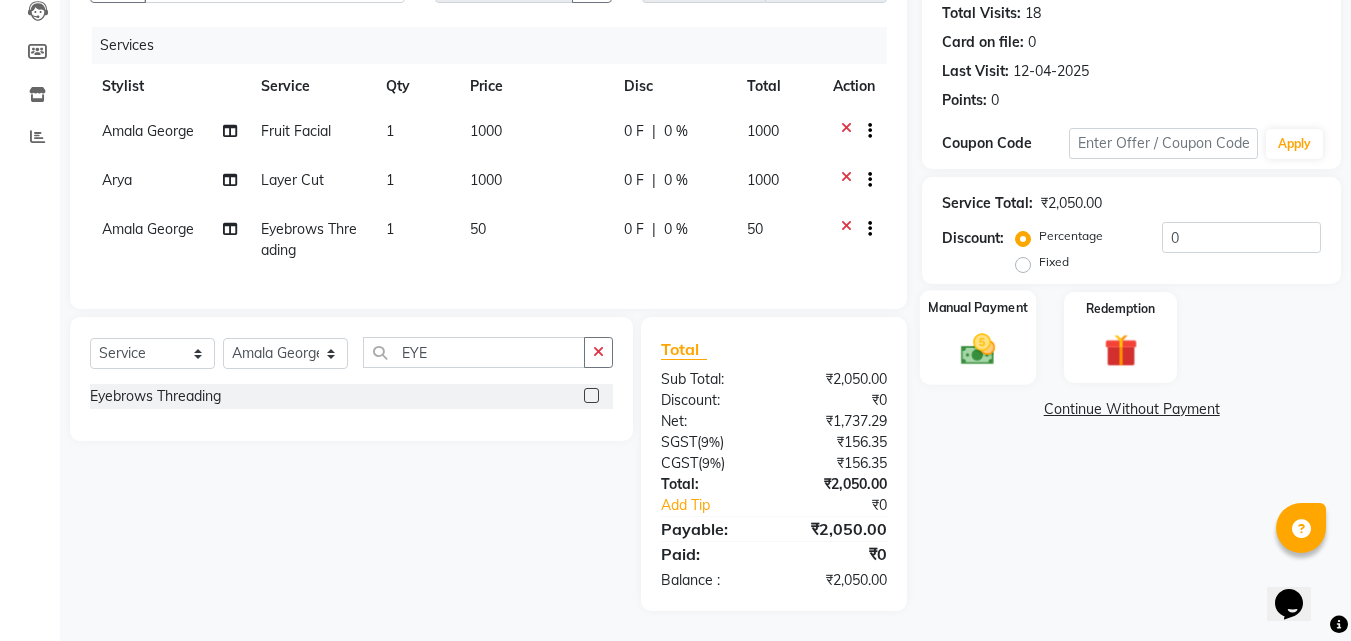 click 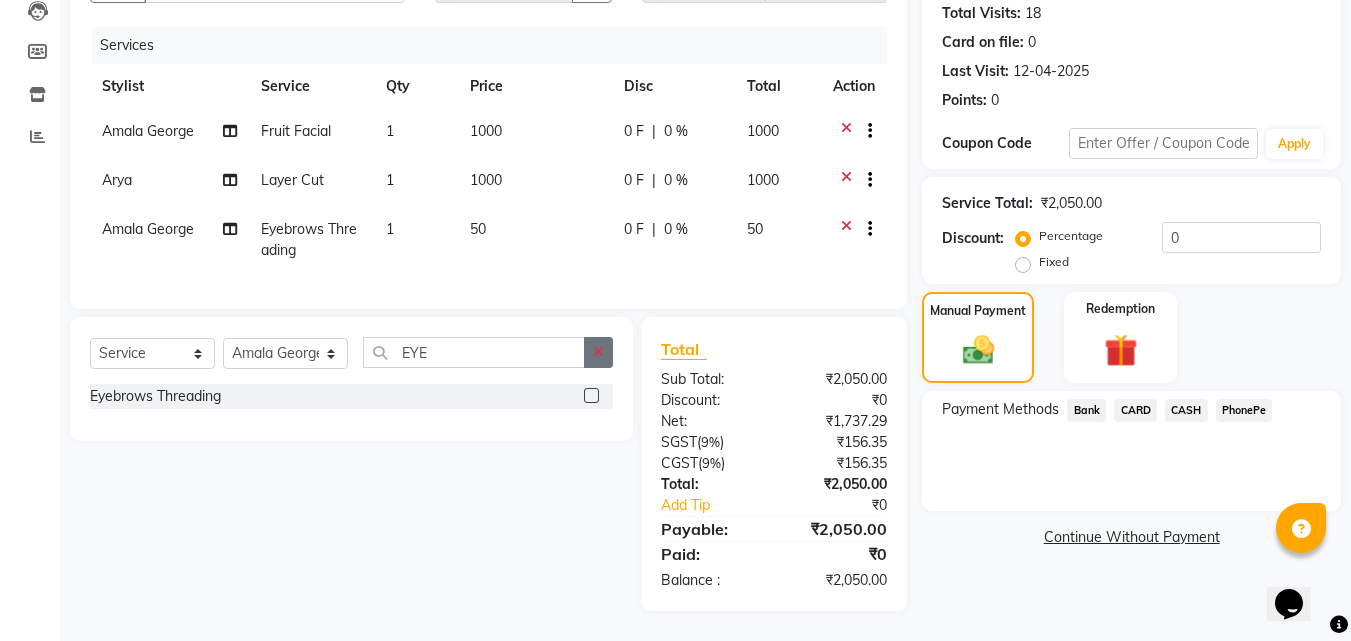 click 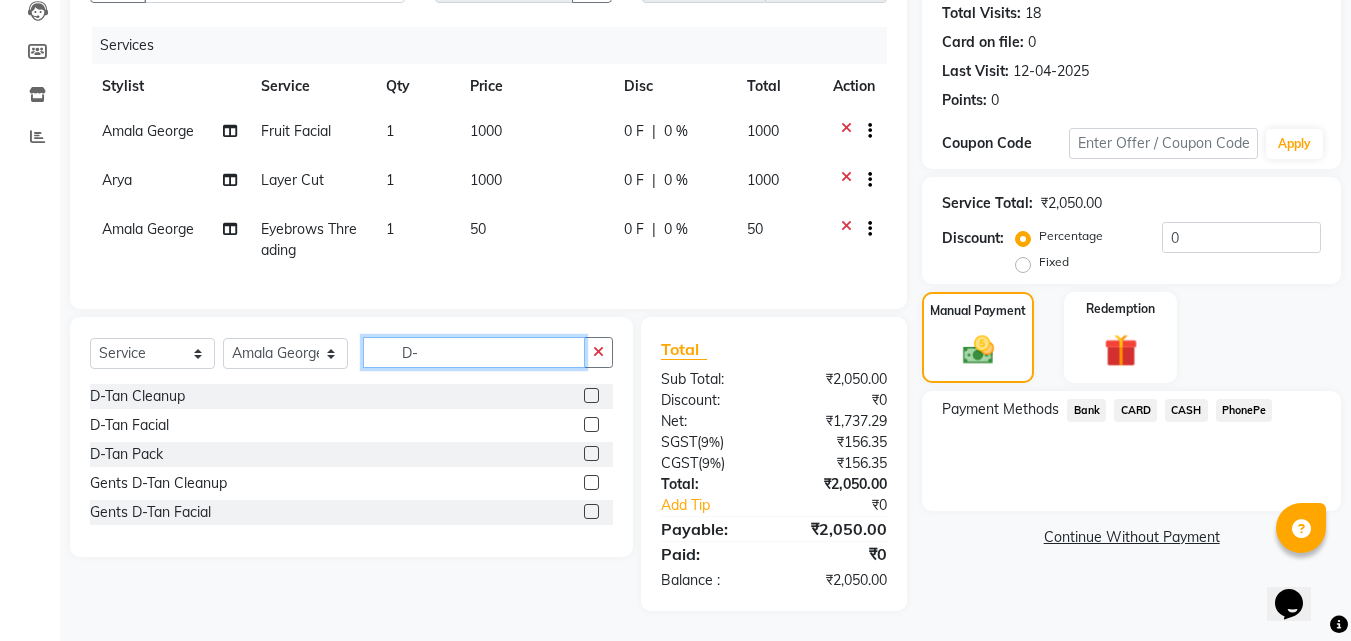 type on "D-" 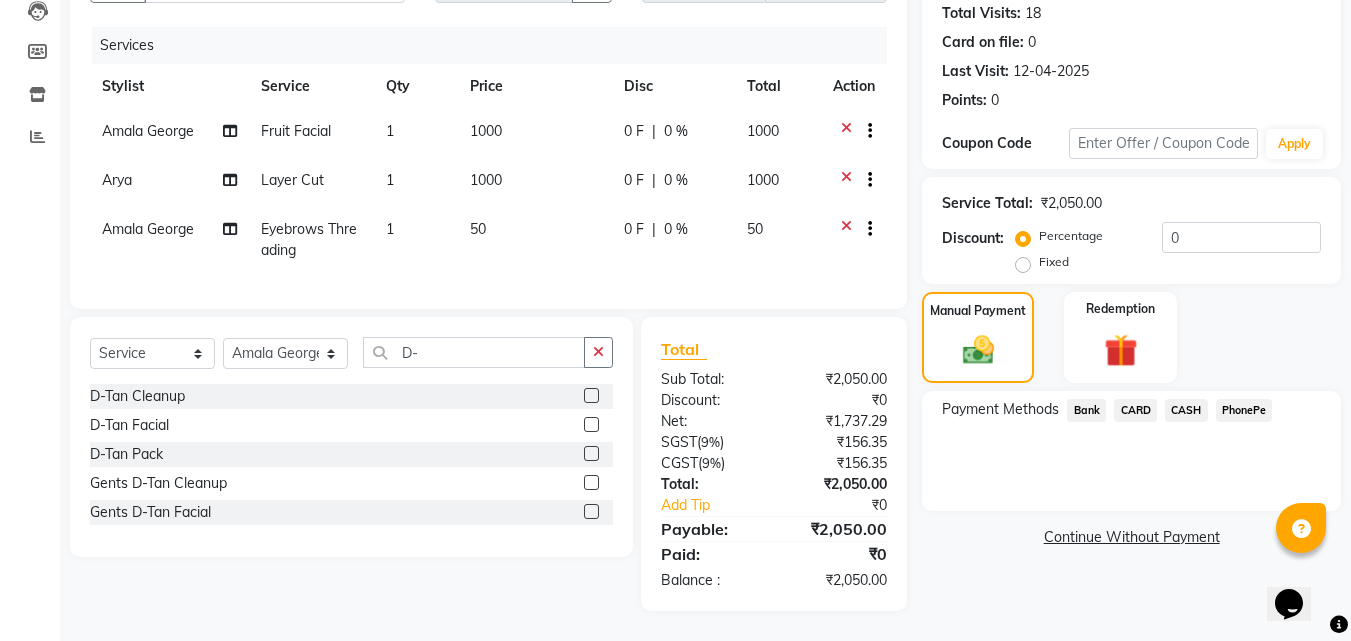 click 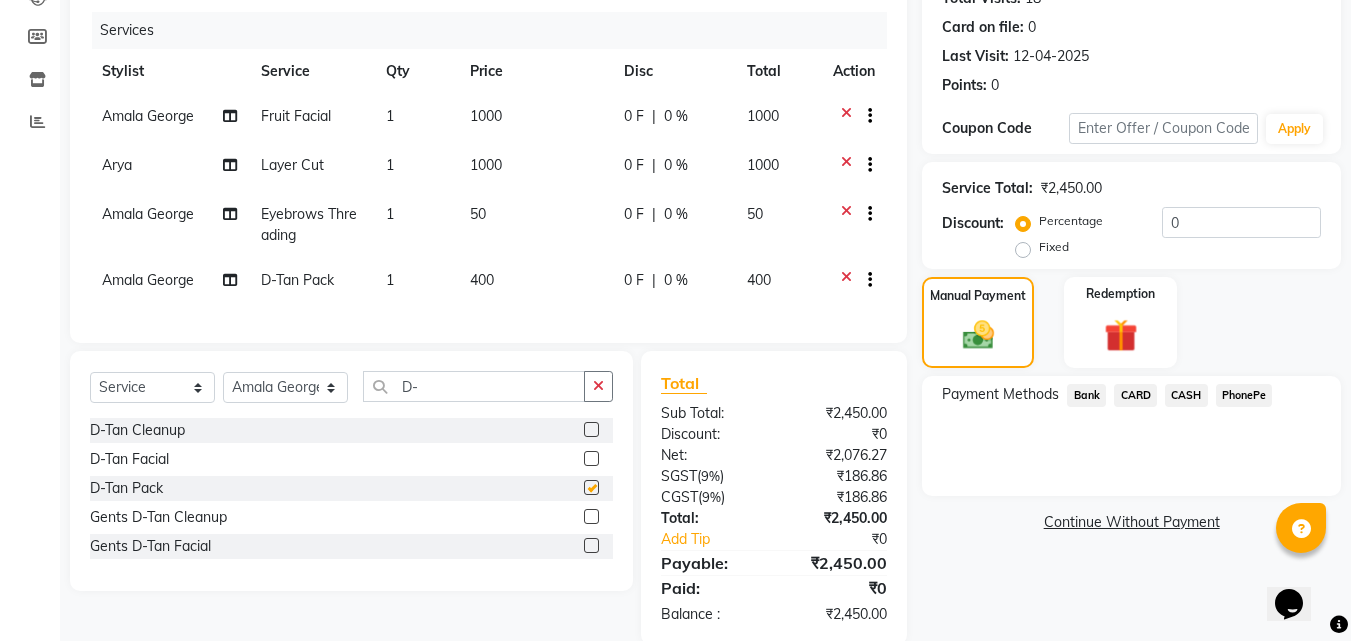 checkbox on "false" 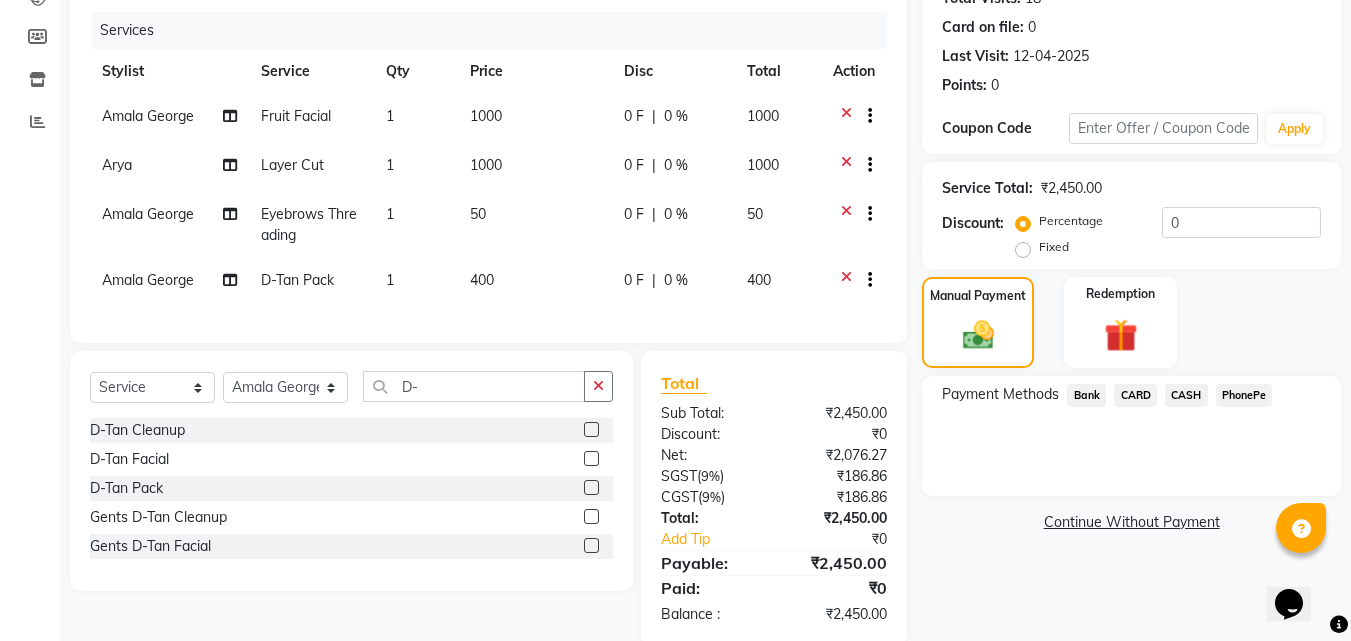 drag, startPoint x: 1238, startPoint y: 383, endPoint x: 1235, endPoint y: 394, distance: 11.401754 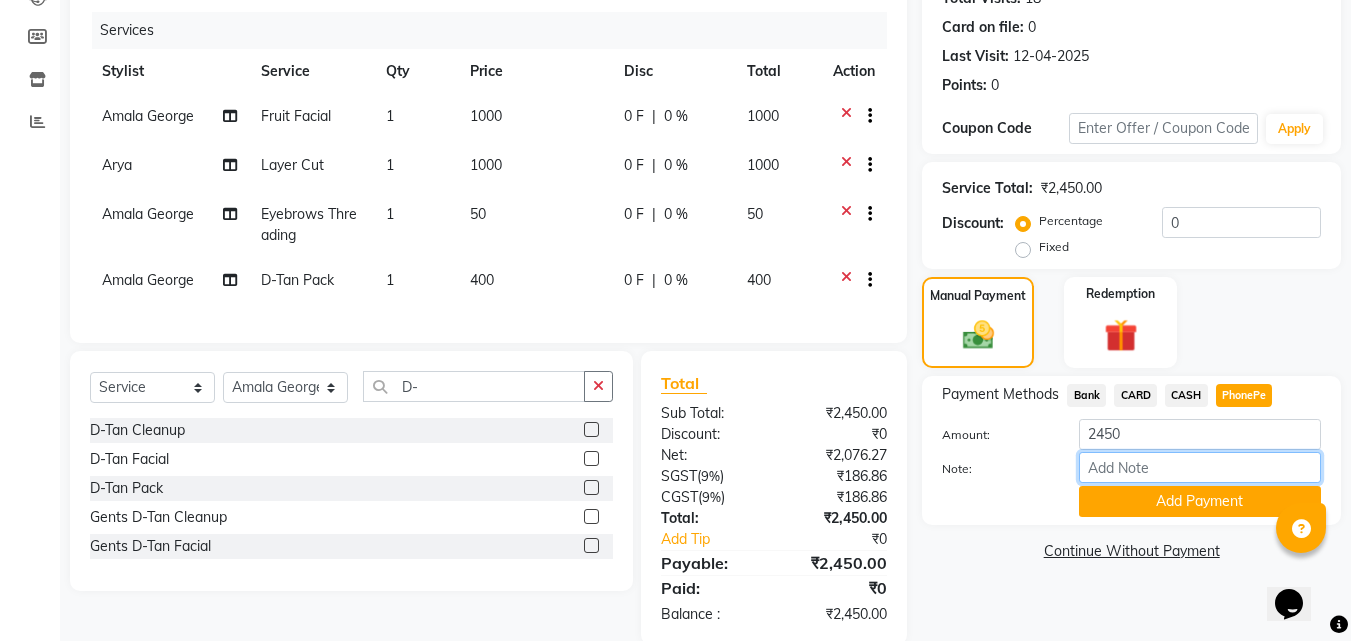click on "Note:" at bounding box center (1200, 467) 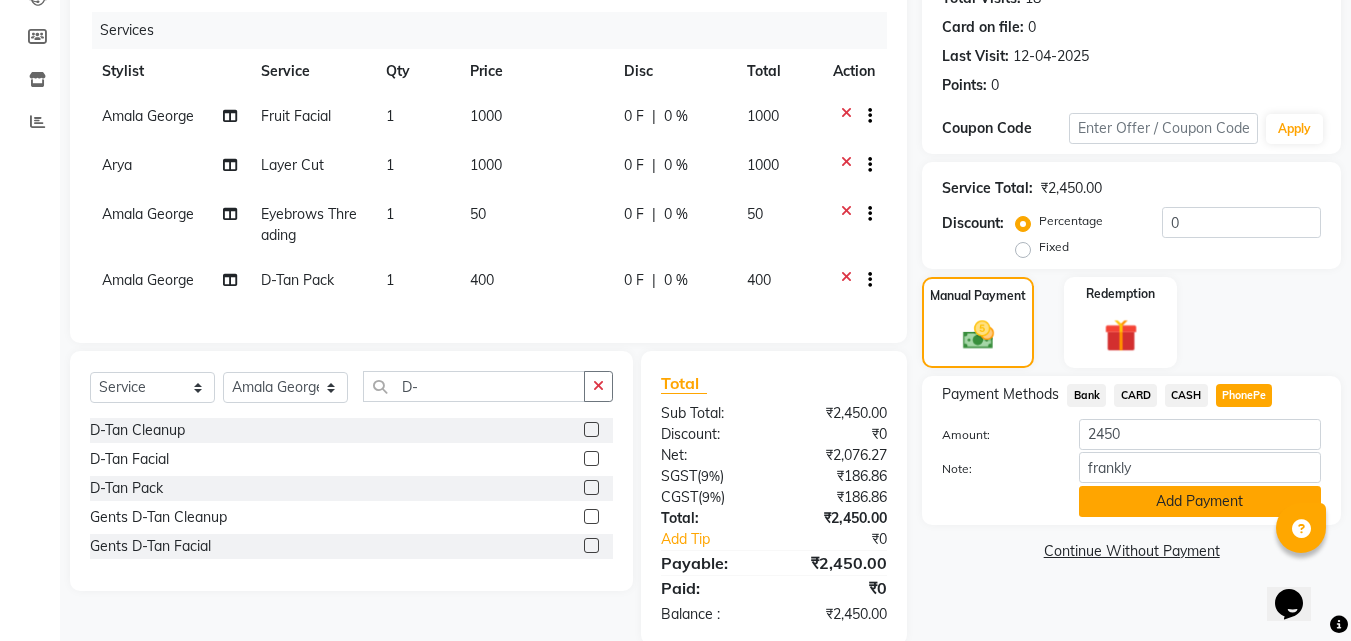 click on "Add Payment" 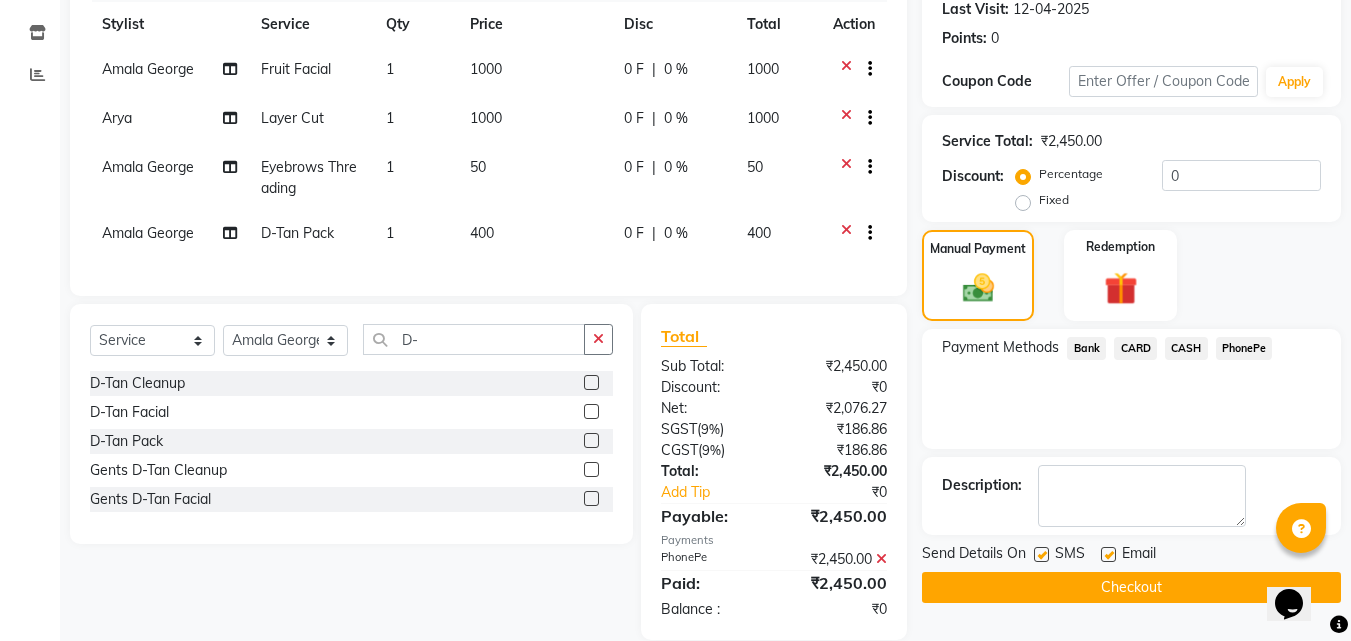 scroll, scrollTop: 327, scrollLeft: 0, axis: vertical 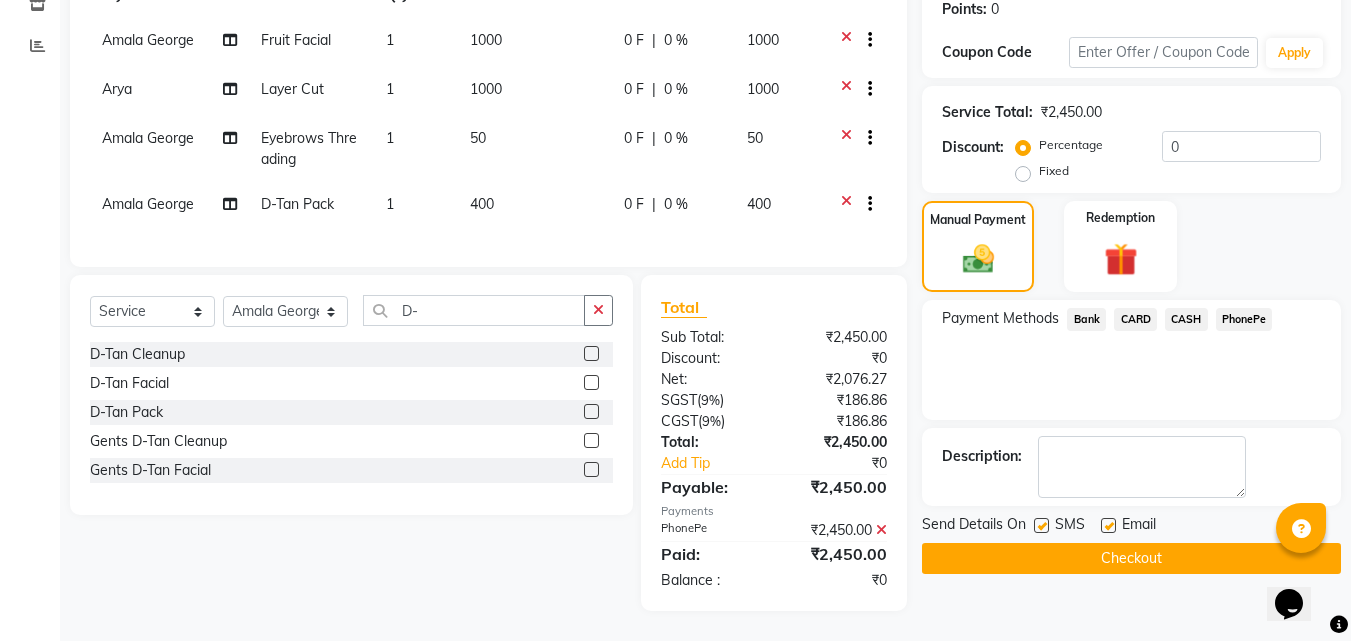 click on "Checkout" 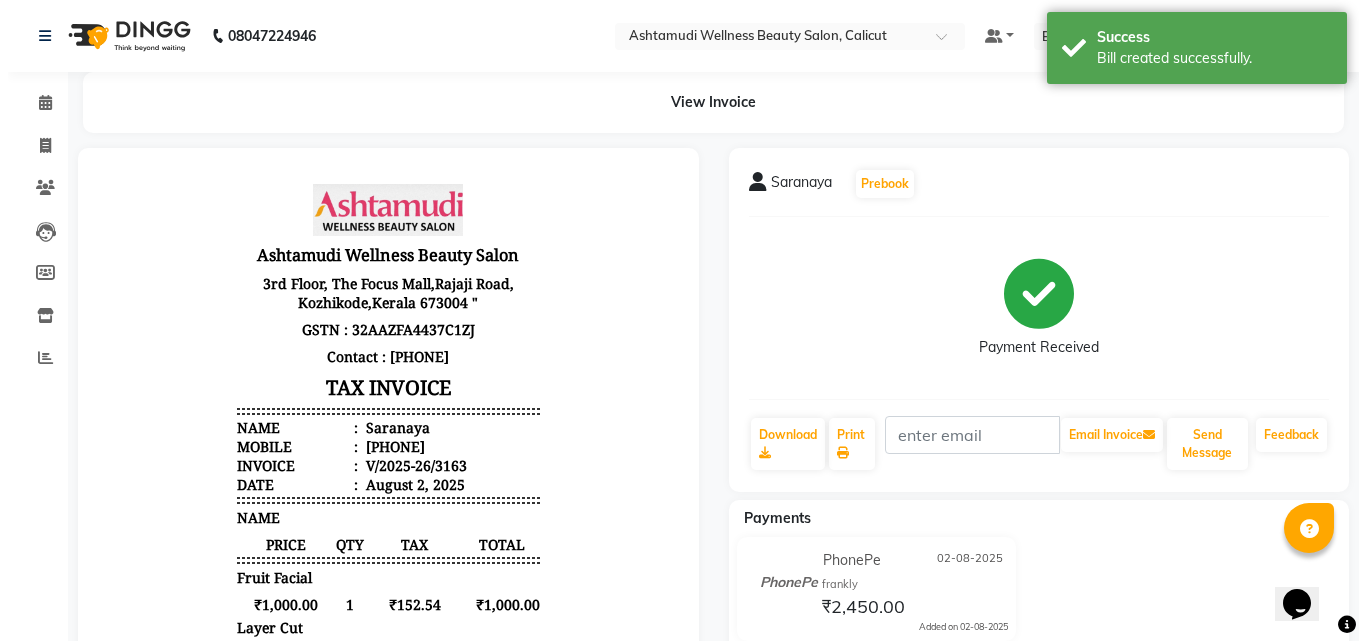 scroll, scrollTop: 0, scrollLeft: 0, axis: both 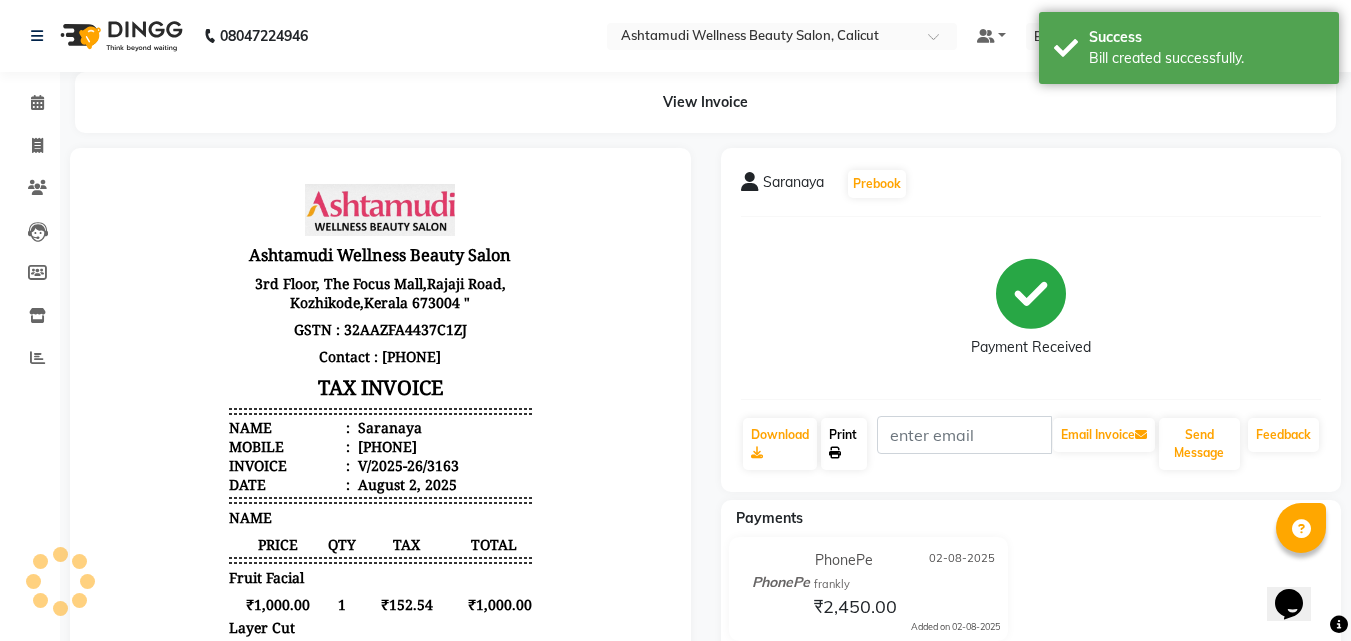 click 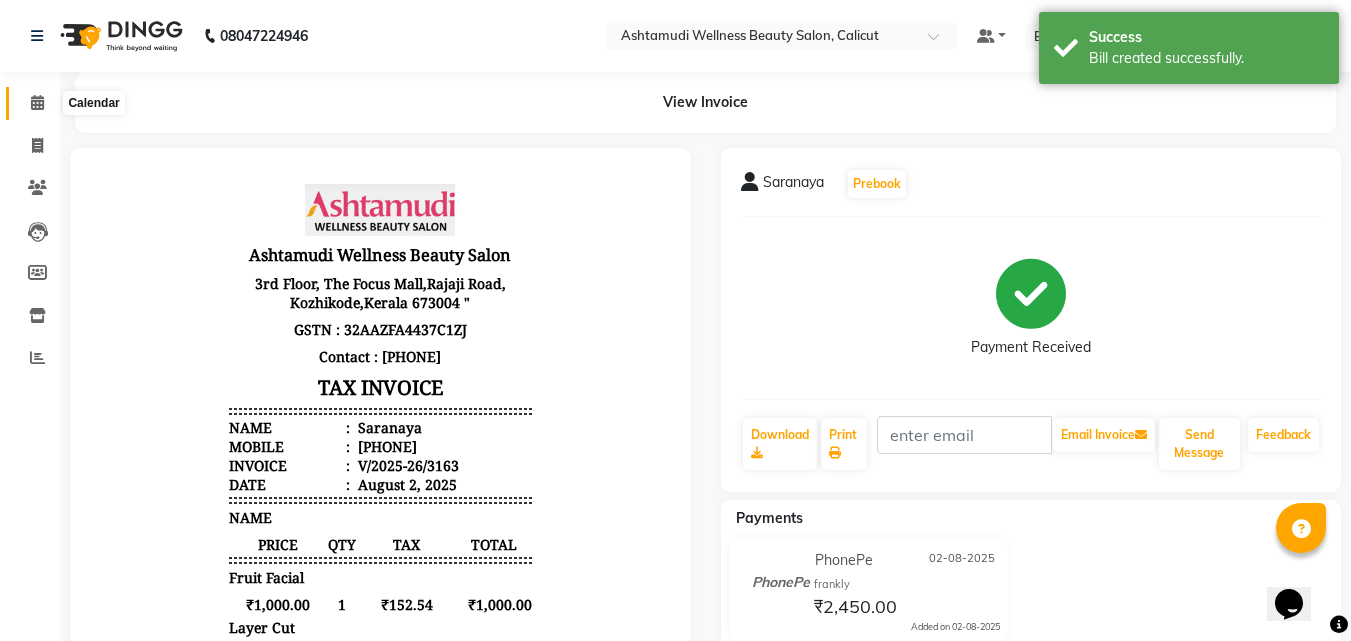 click 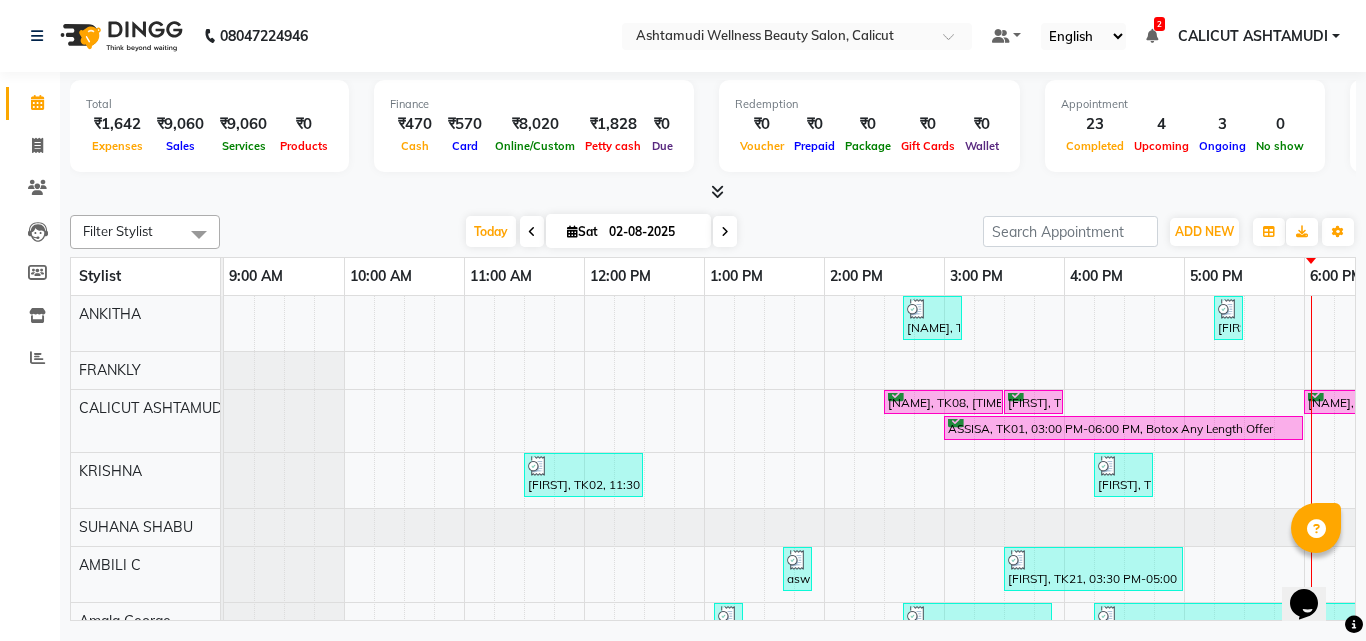 scroll, scrollTop: 0, scrollLeft: 147, axis: horizontal 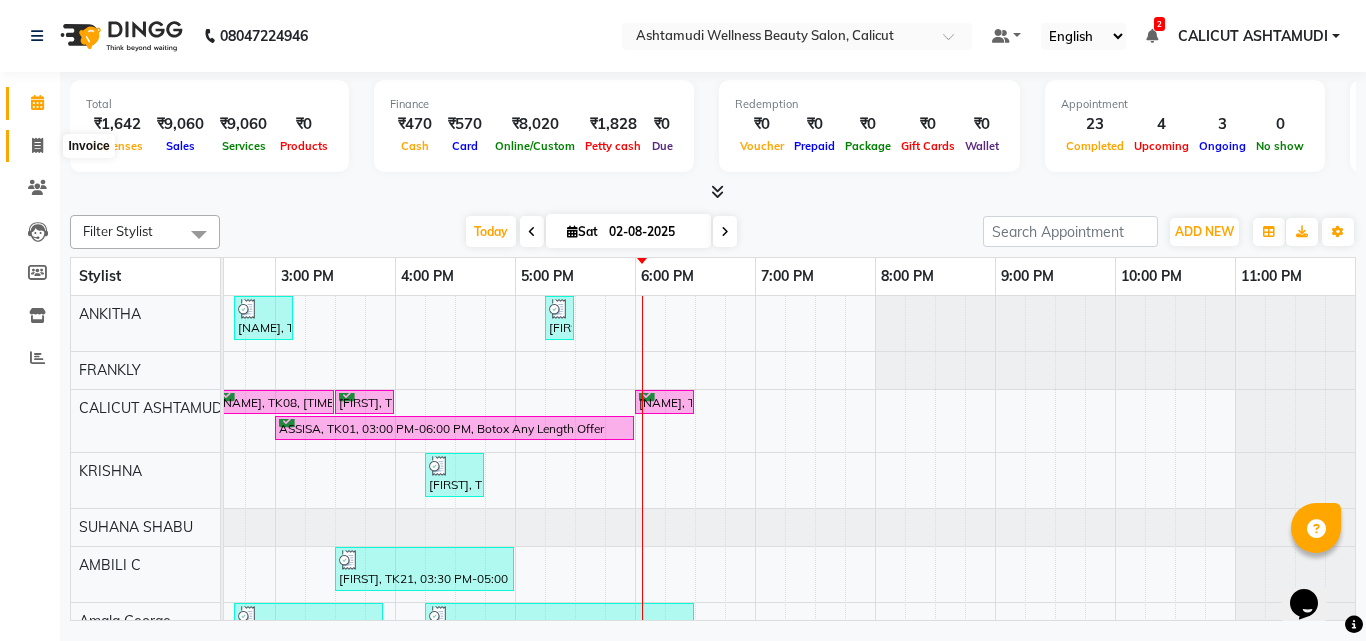 click 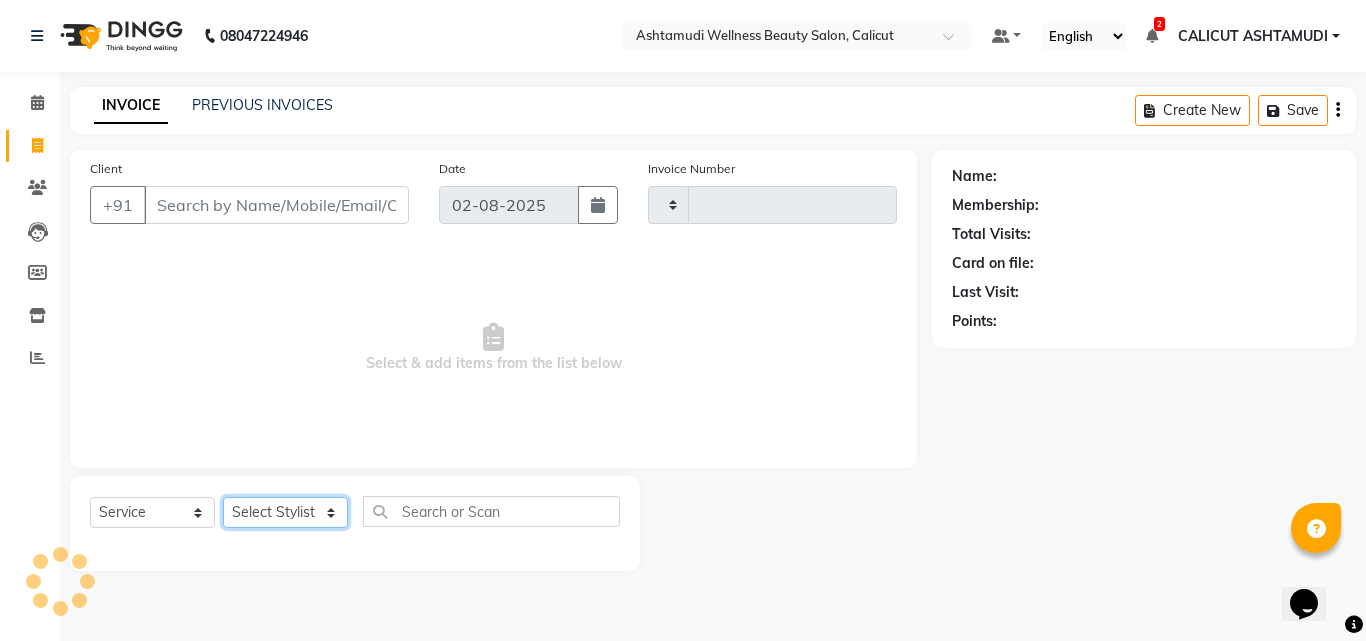 click on "Select Stylist" 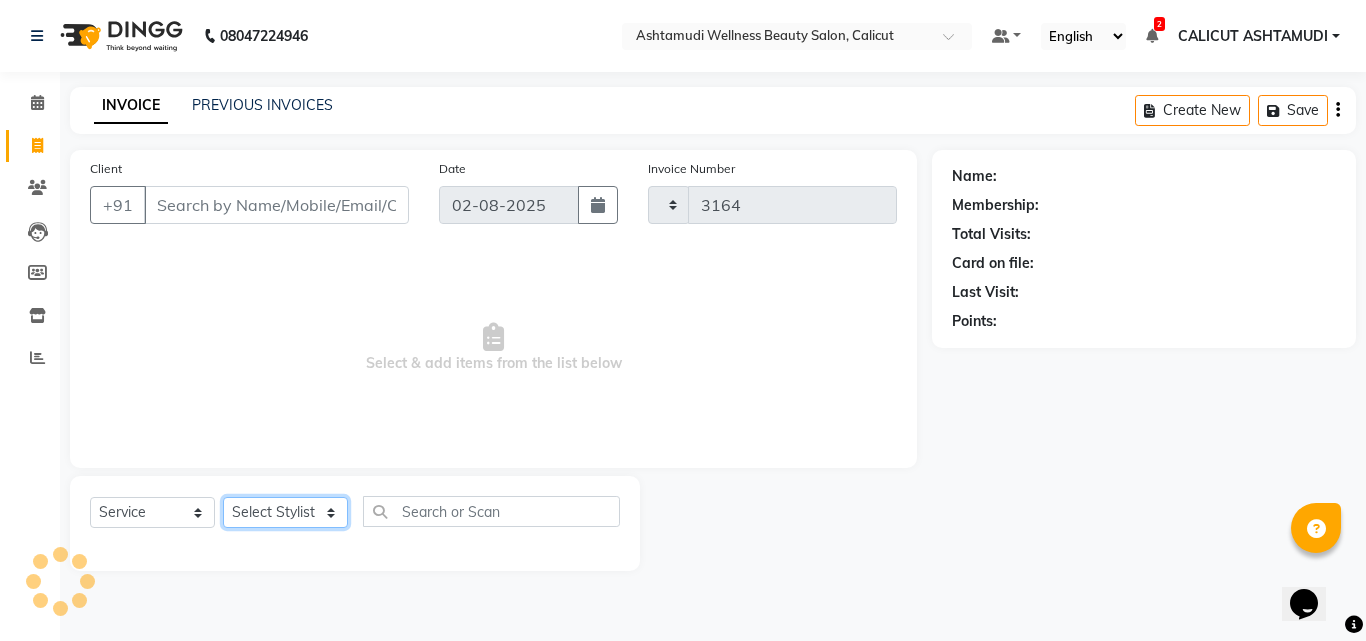 select on "4630" 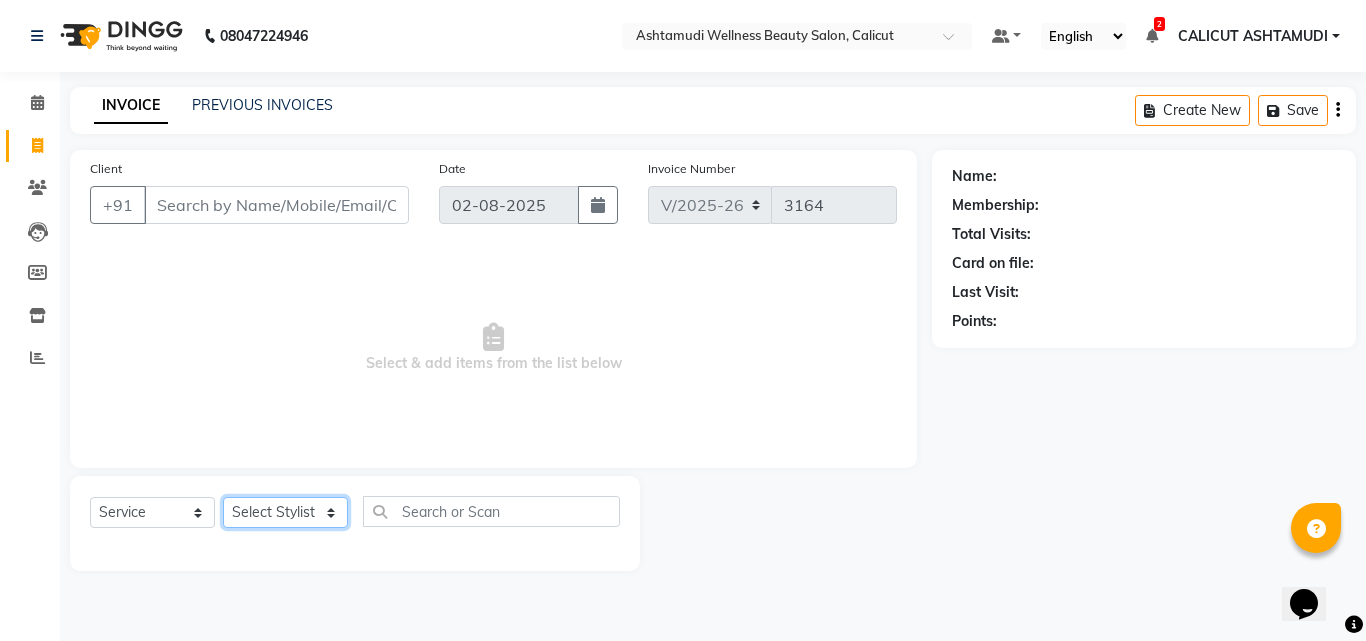 drag, startPoint x: 326, startPoint y: 526, endPoint x: 315, endPoint y: 515, distance: 15.556349 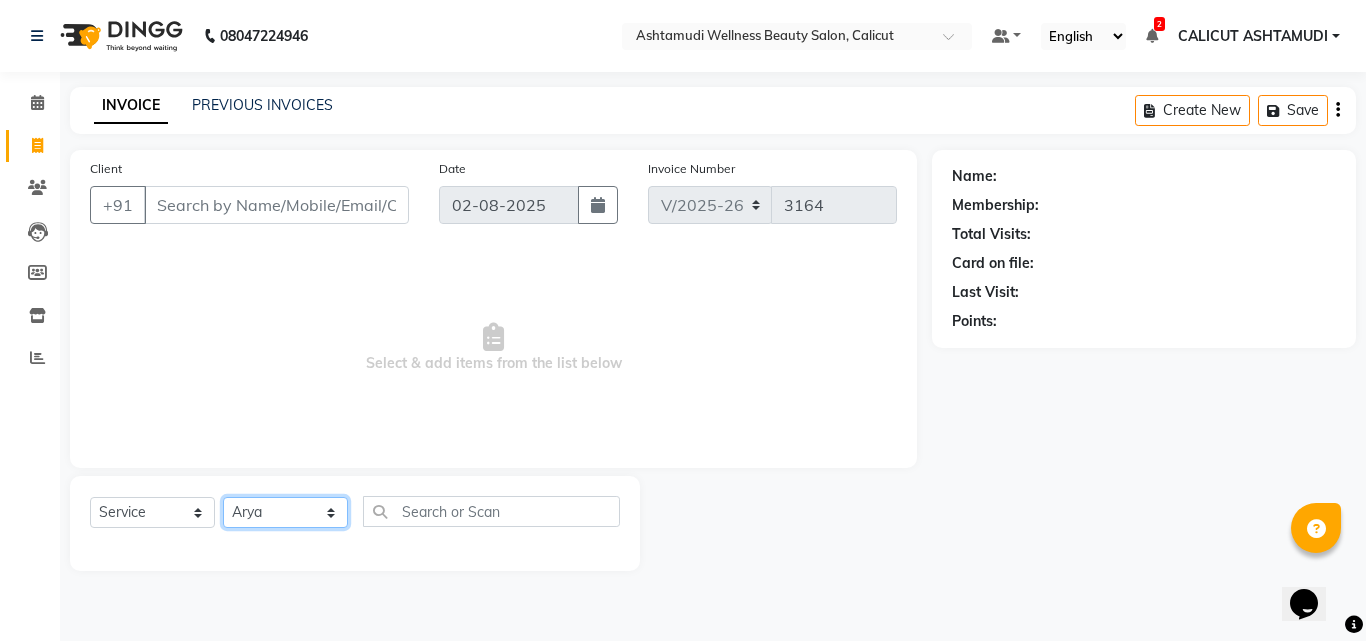 click on "Select Stylist Amala George AMBILI C ANJANA DAS ANKITHA Arya CALICUT ASHTAMUDI FRANKLY	 GRACY KRISHNA Nitesh Punam Gurung Sewan ali Sheela SUHANA  SHABU Titto" 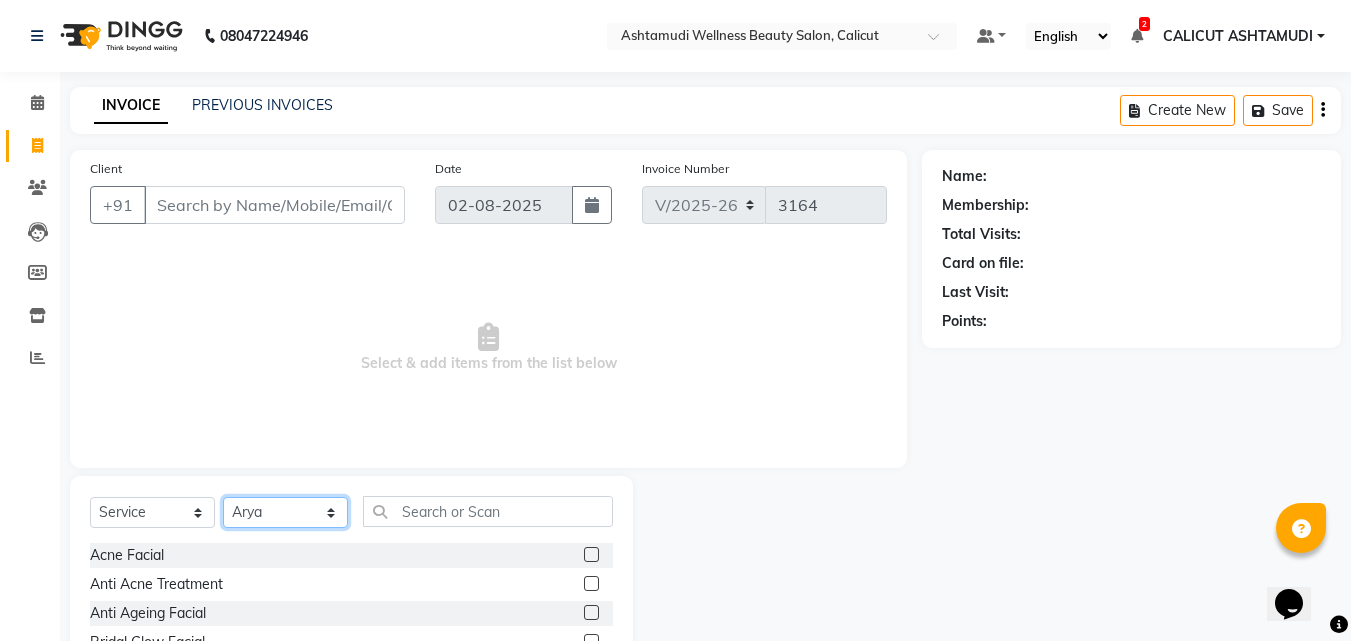 click on "Select Stylist Amala George AMBILI C ANJANA DAS ANKITHA Arya CALICUT ASHTAMUDI FRANKLY	 GRACY KRISHNA Nitesh Punam Gurung Sewan ali Sheela SUHANA  SHABU Titto" 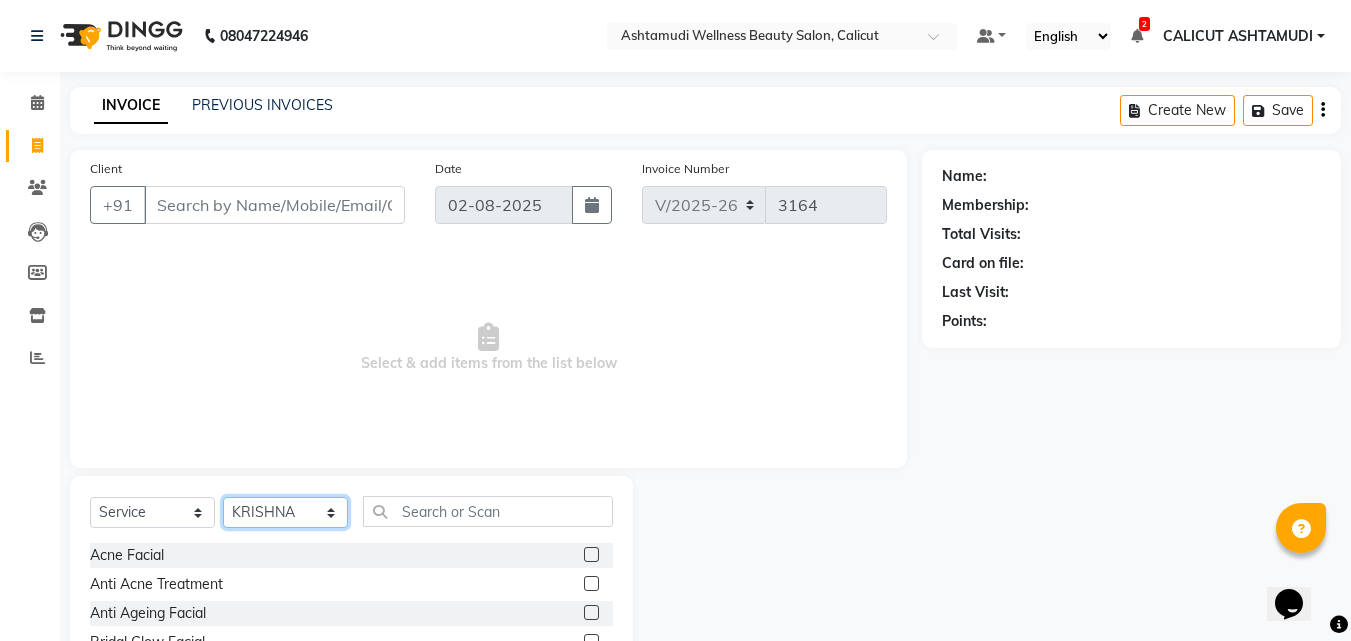 click on "Select Stylist Amala George AMBILI C ANJANA DAS ANKITHA Arya CALICUT ASHTAMUDI FRANKLY	 GRACY KRISHNA Nitesh Punam Gurung Sewan ali Sheela SUHANA  SHABU Titto" 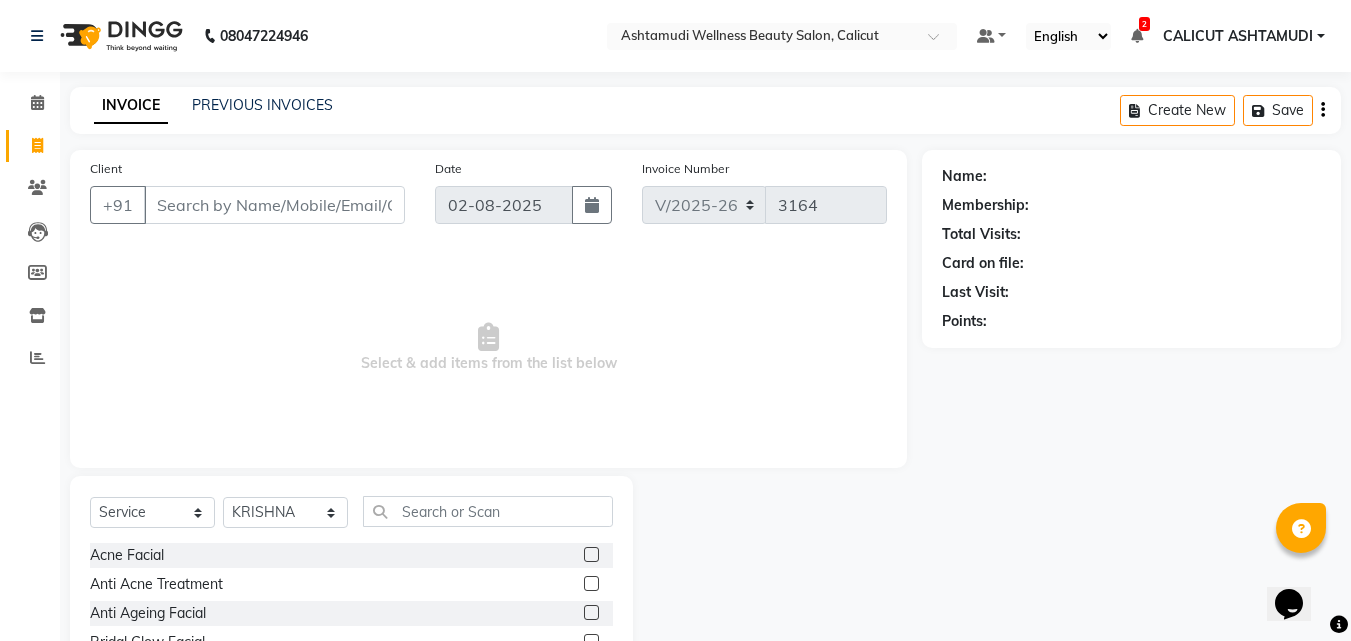 drag, startPoint x: 431, startPoint y: 538, endPoint x: 433, endPoint y: 509, distance: 29.068884 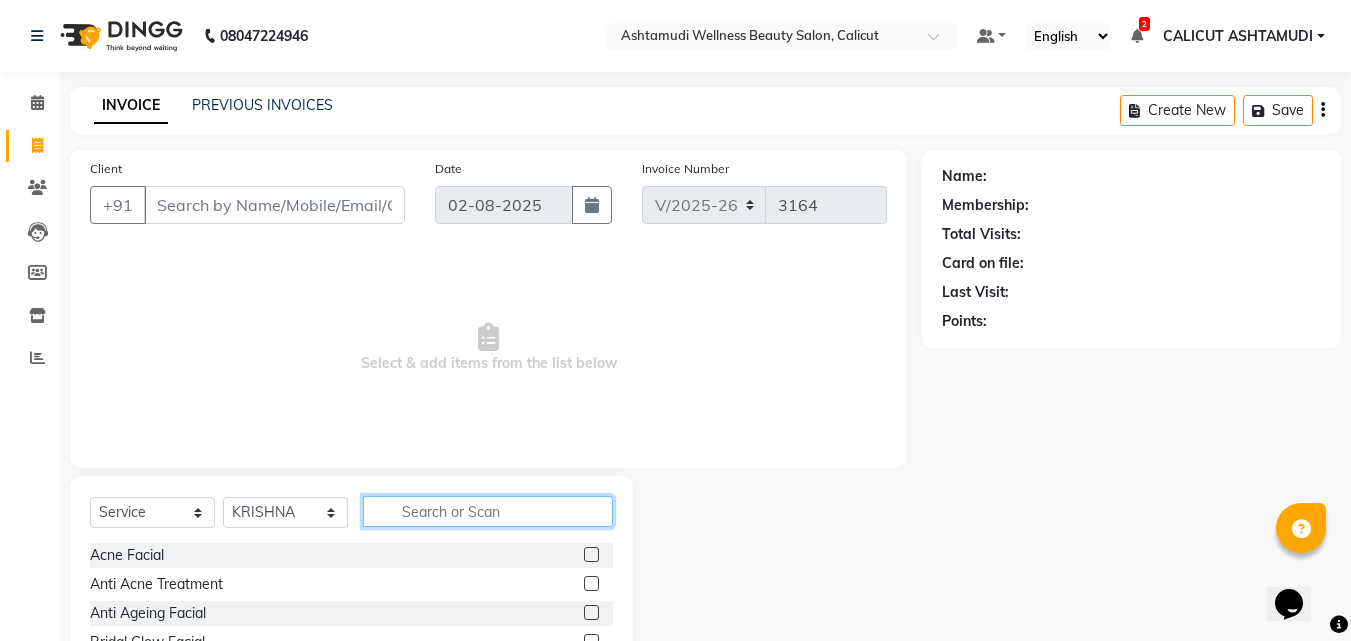 click 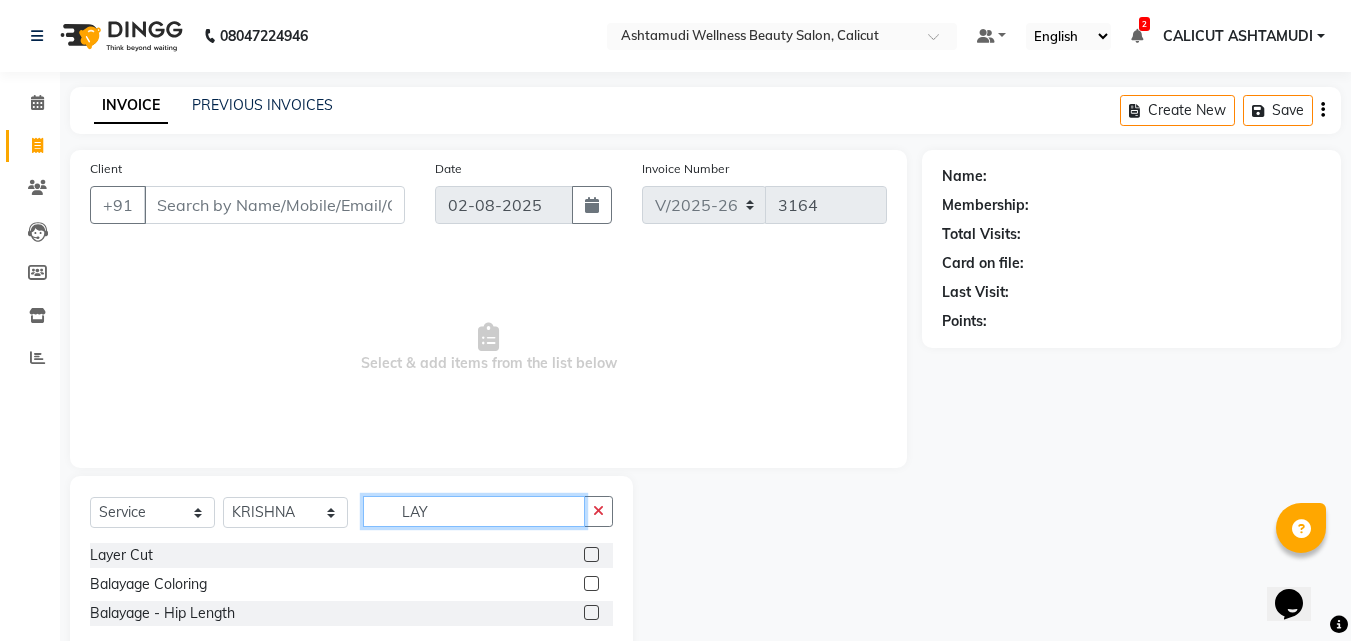 type on "LAY" 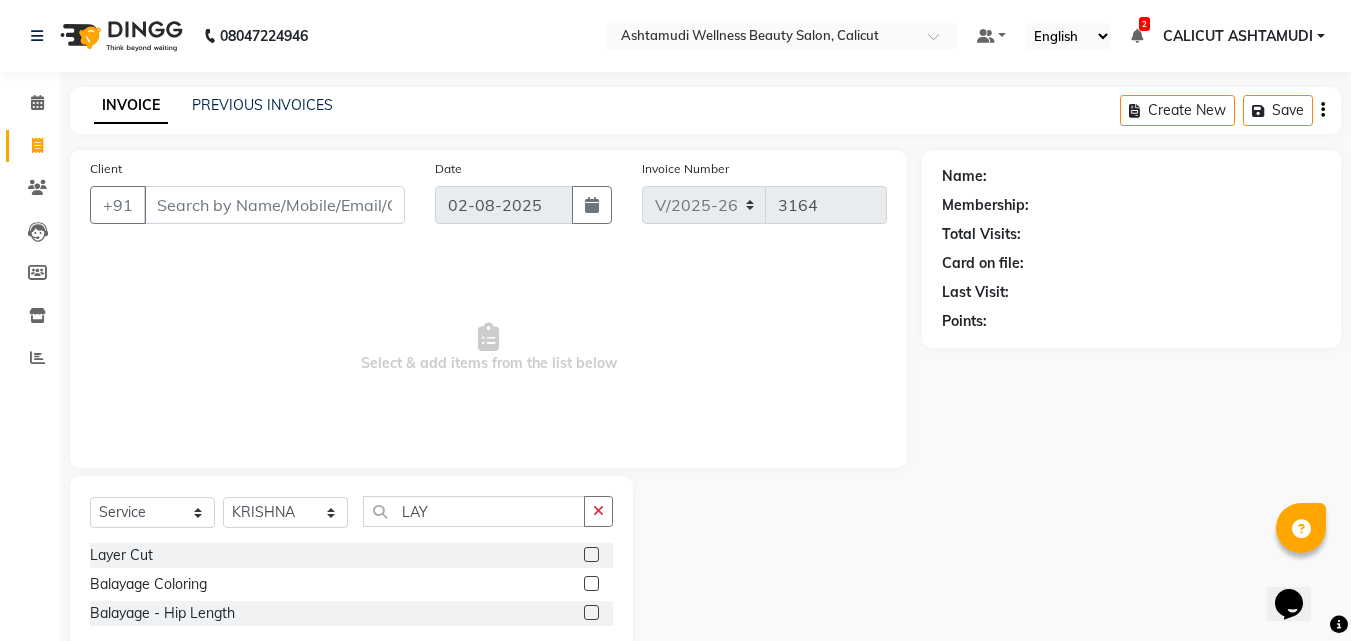 click 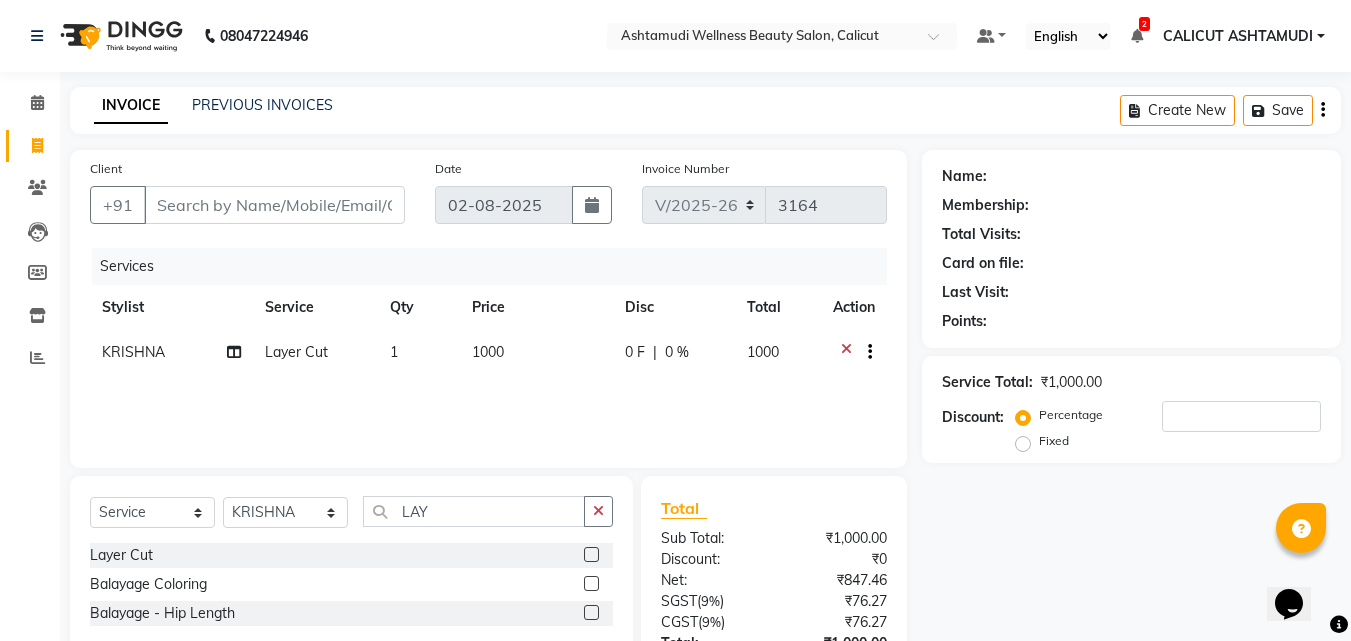 click 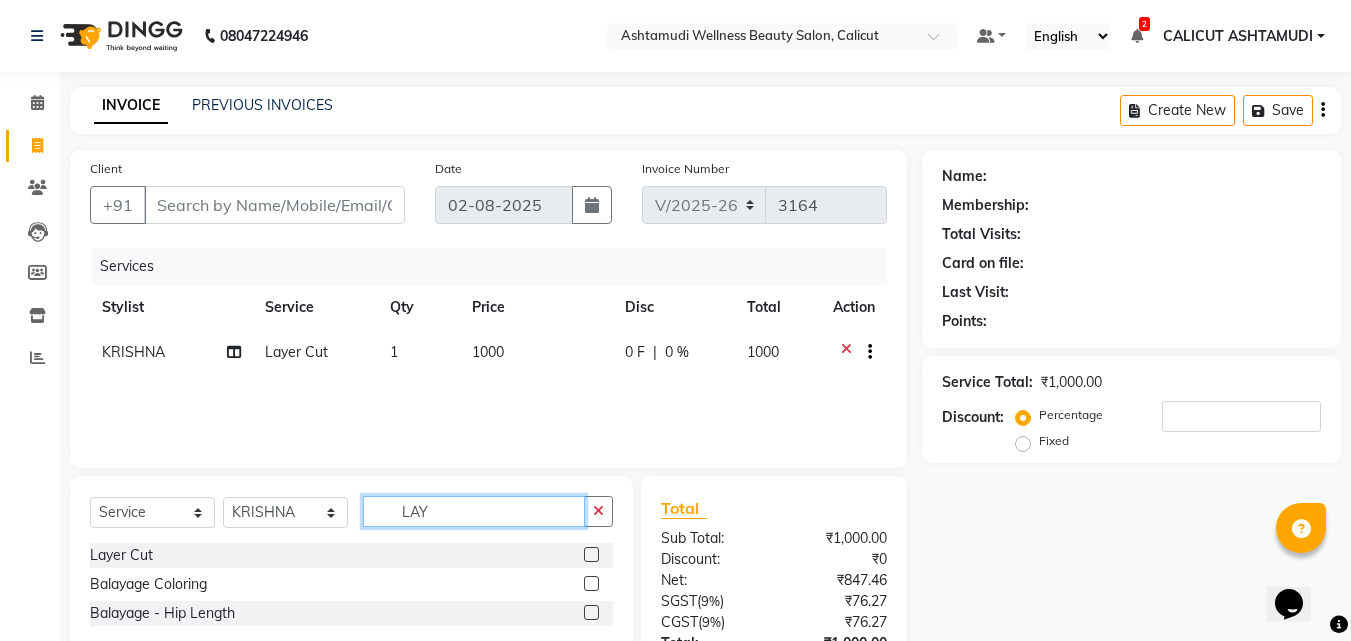 type 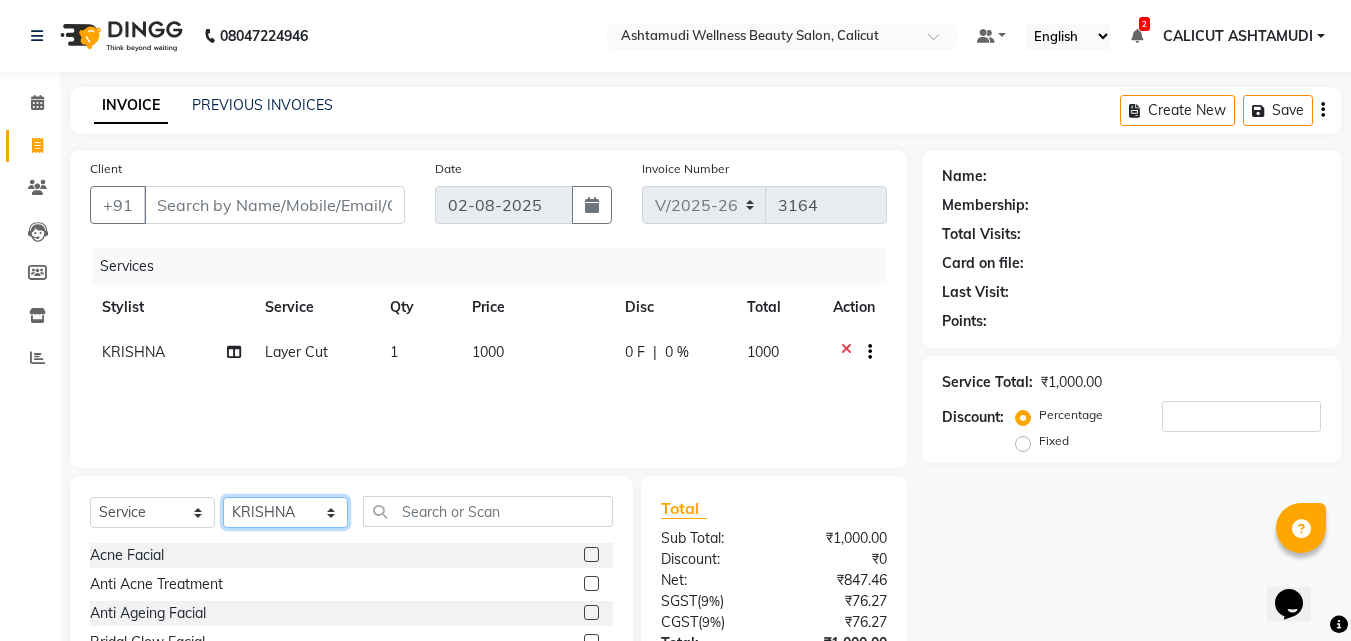 click on "Select Stylist Amala George AMBILI C ANJANA DAS ANKITHA Arya CALICUT ASHTAMUDI FRANKLY	 GRACY KRISHNA Nitesh Punam Gurung Sewan ali Sheela SUHANA  SHABU Titto" 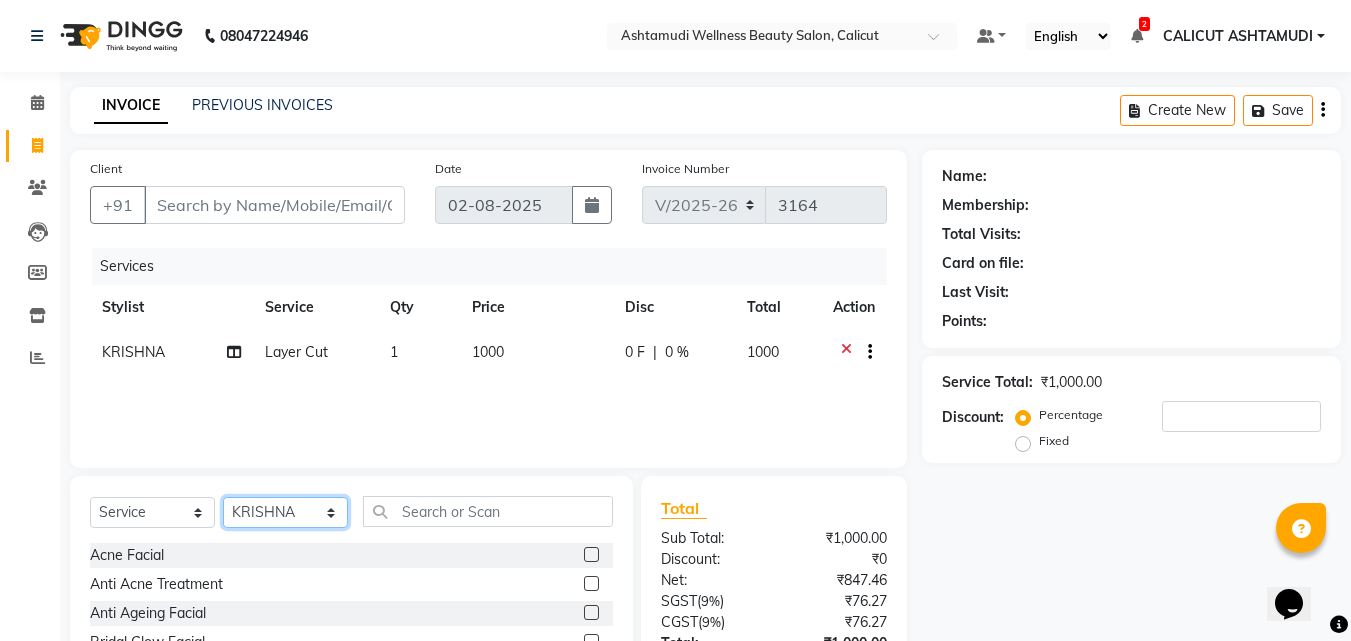 select on "85034" 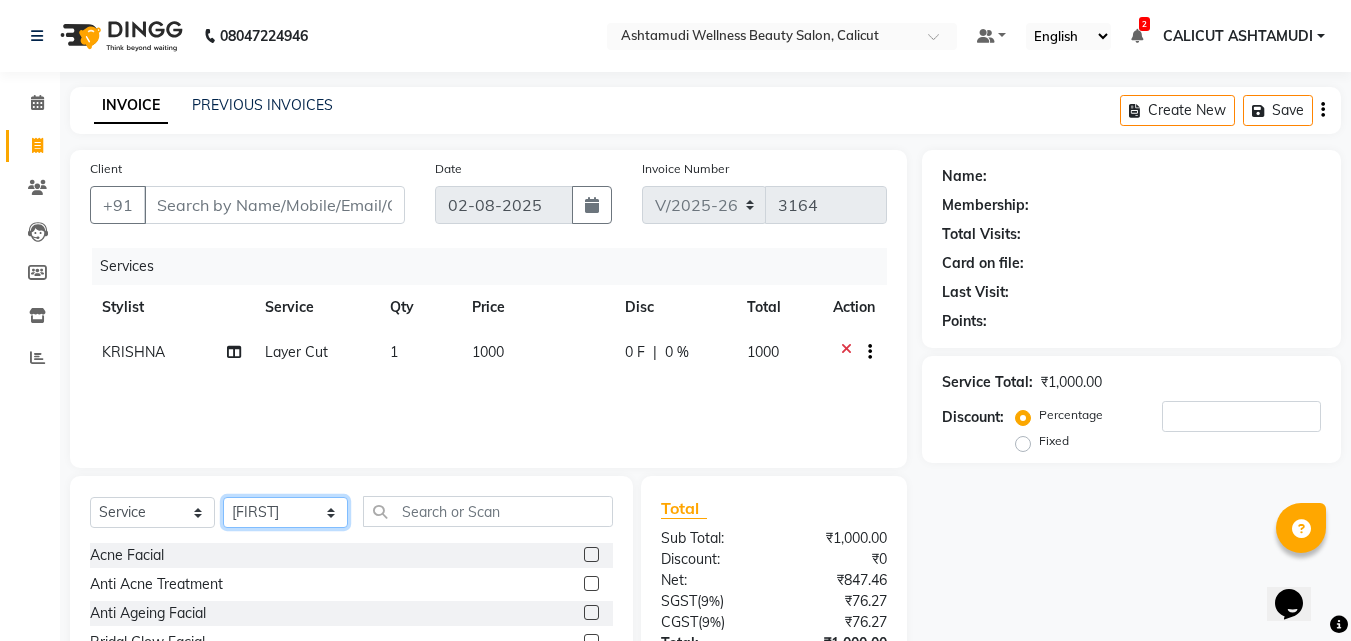 click on "Select Stylist Amala George AMBILI C ANJANA DAS ANKITHA Arya CALICUT ASHTAMUDI FRANKLY	 GRACY KRISHNA Nitesh Punam Gurung Sewan ali Sheela SUHANA  SHABU Titto" 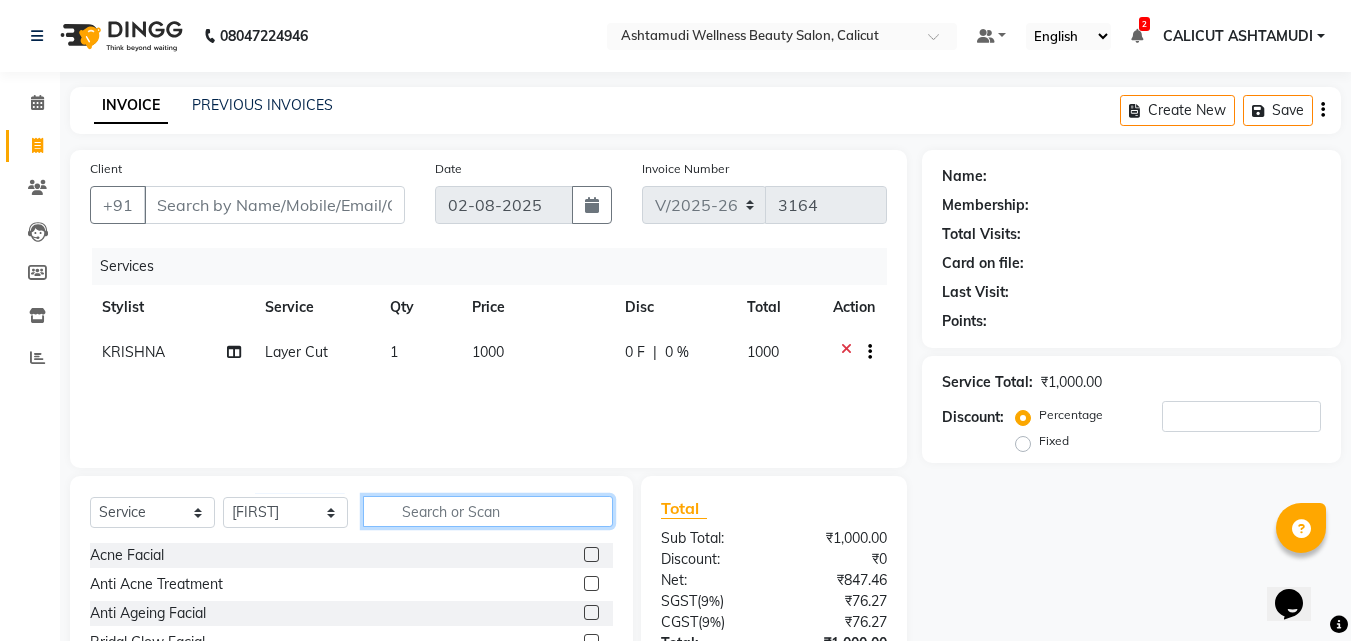 drag, startPoint x: 428, startPoint y: 500, endPoint x: 427, endPoint y: 514, distance: 14.035668 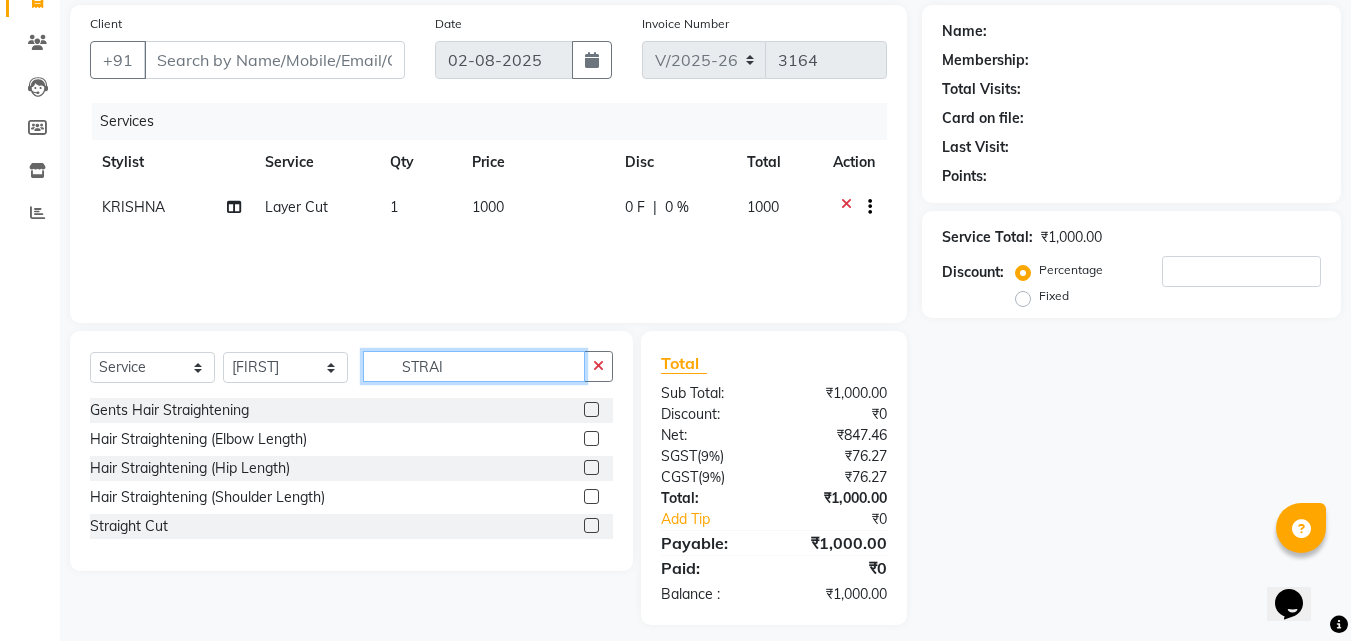 scroll, scrollTop: 159, scrollLeft: 0, axis: vertical 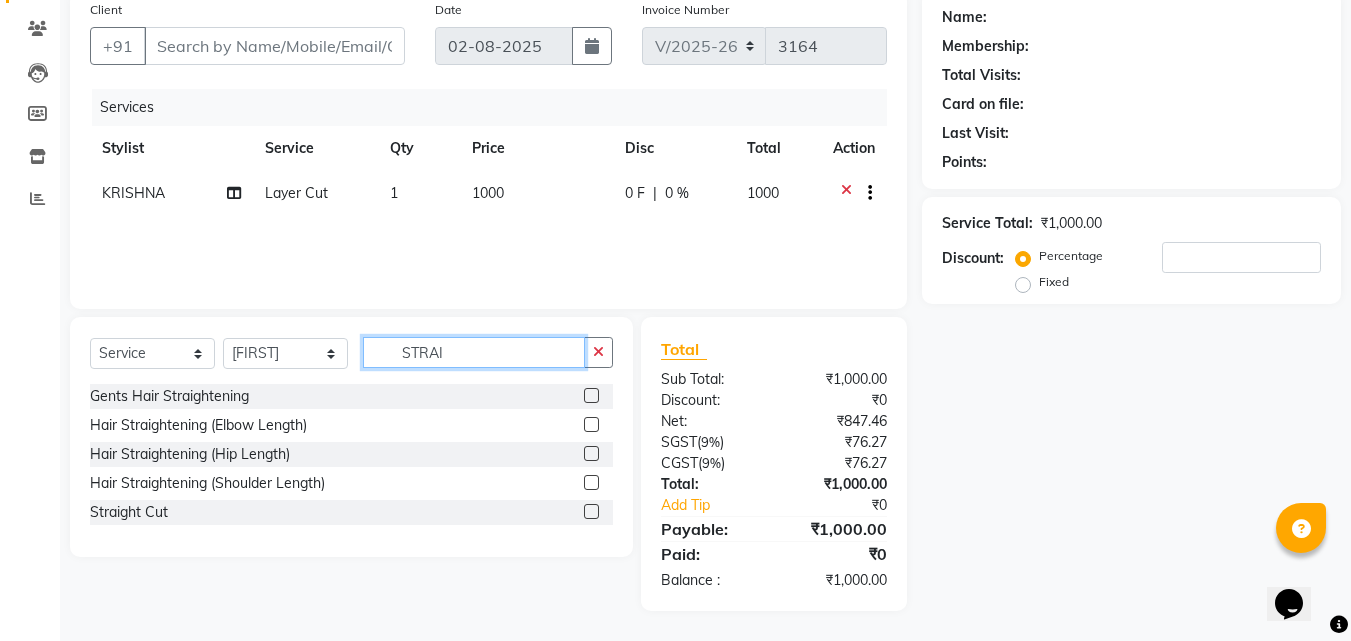 type on "STRAI" 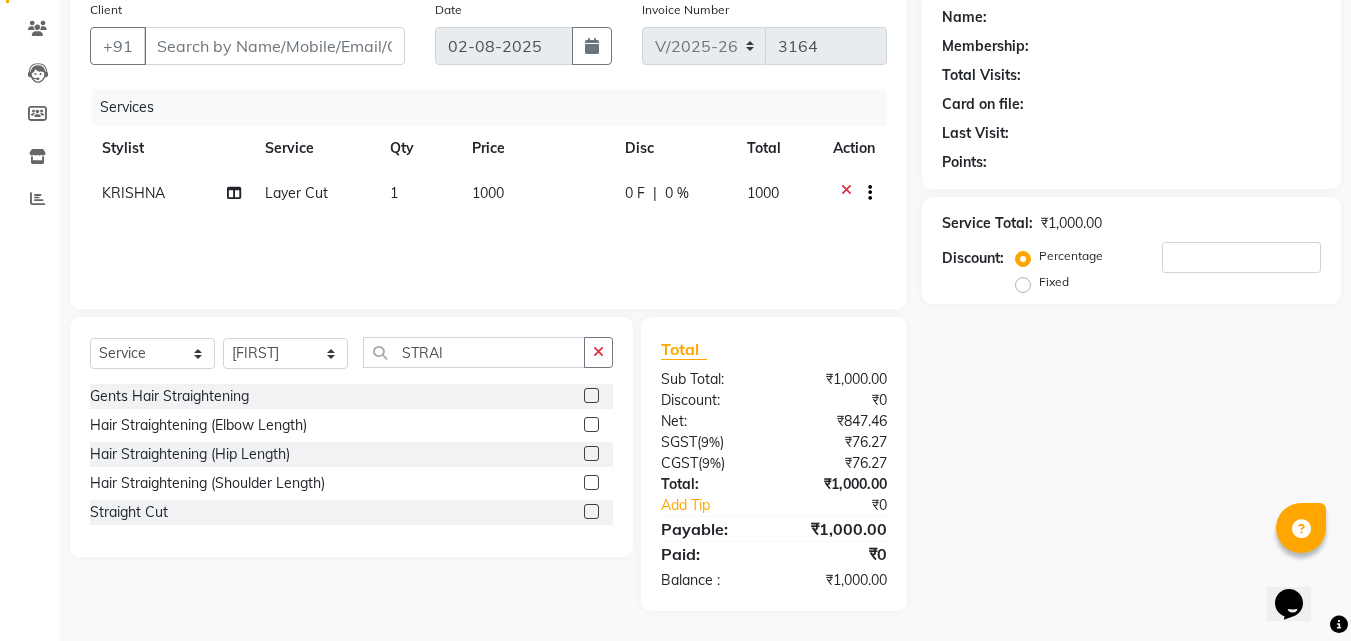 click 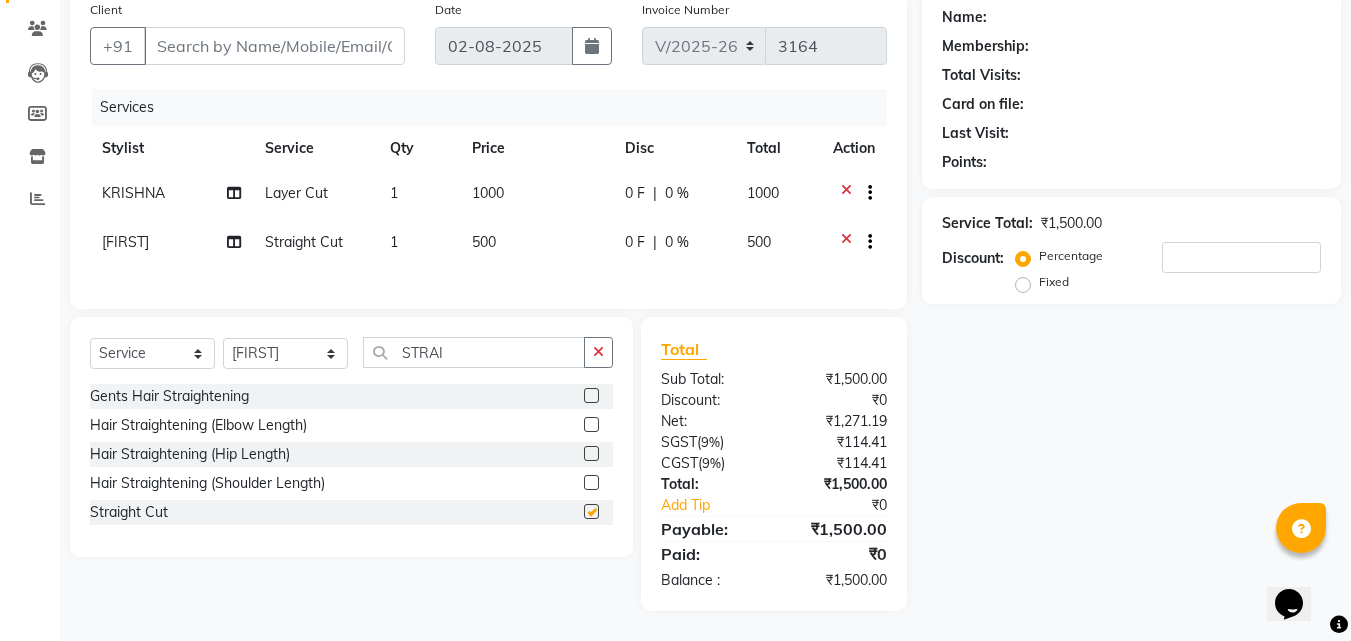 checkbox on "false" 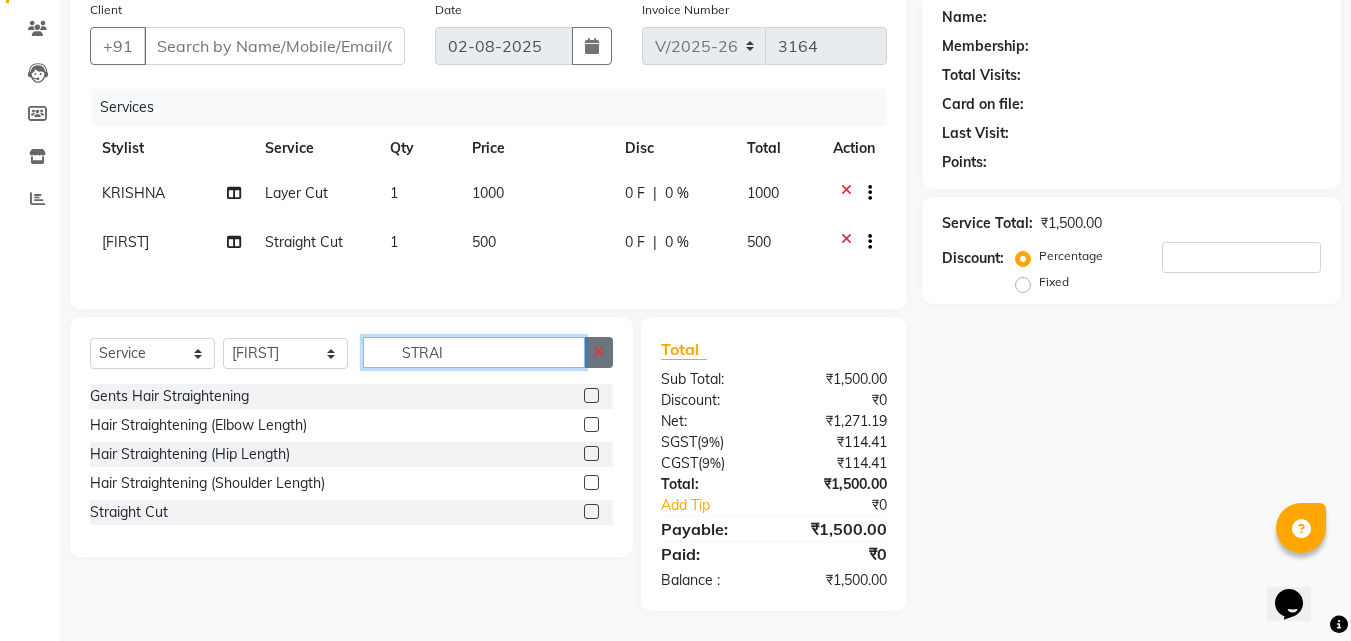 click on "STRAI" 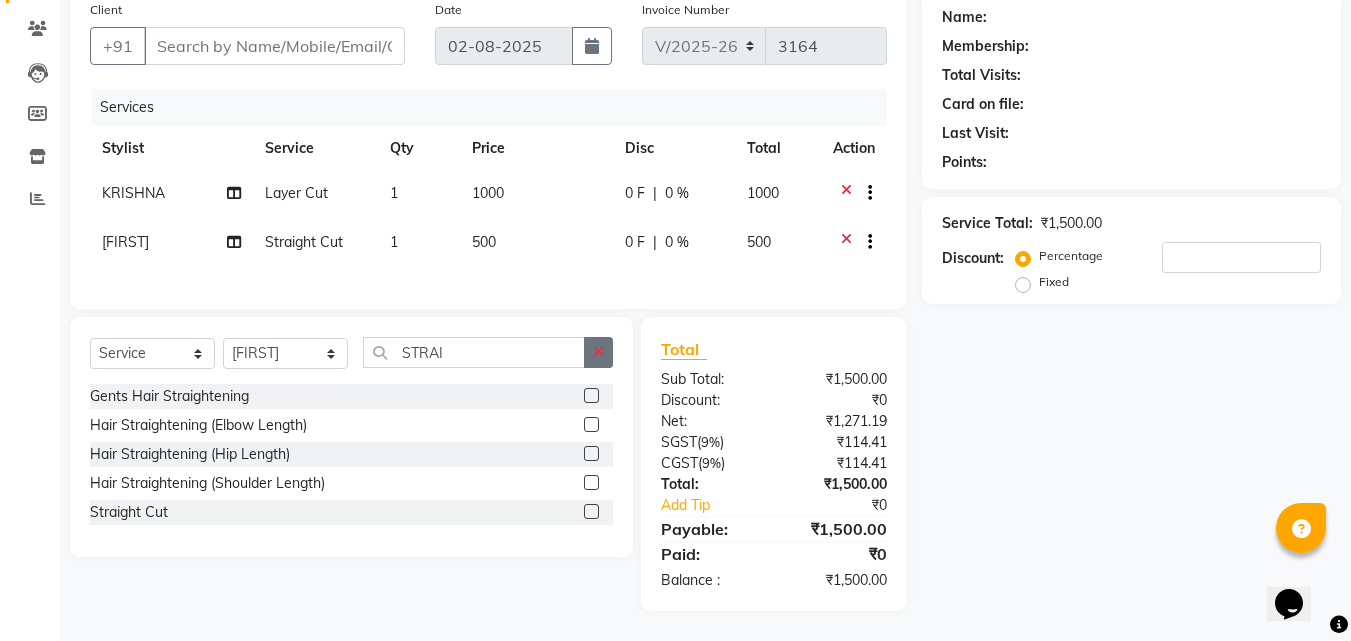 click 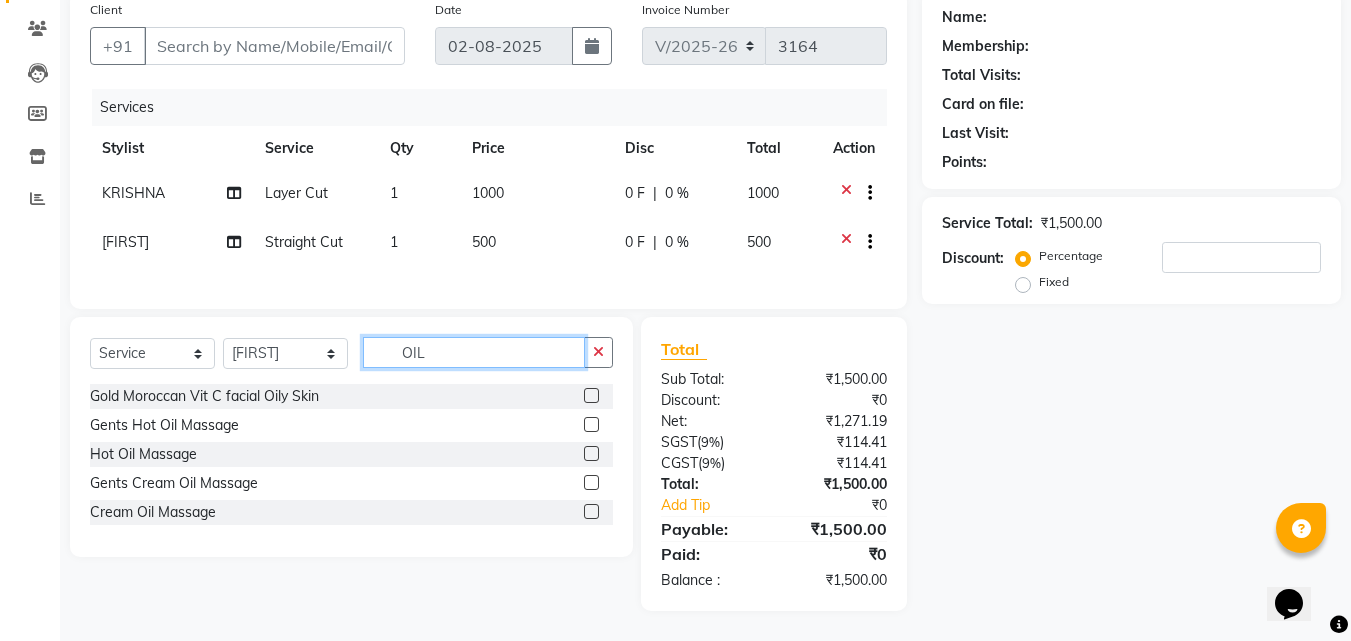 type on "OIL" 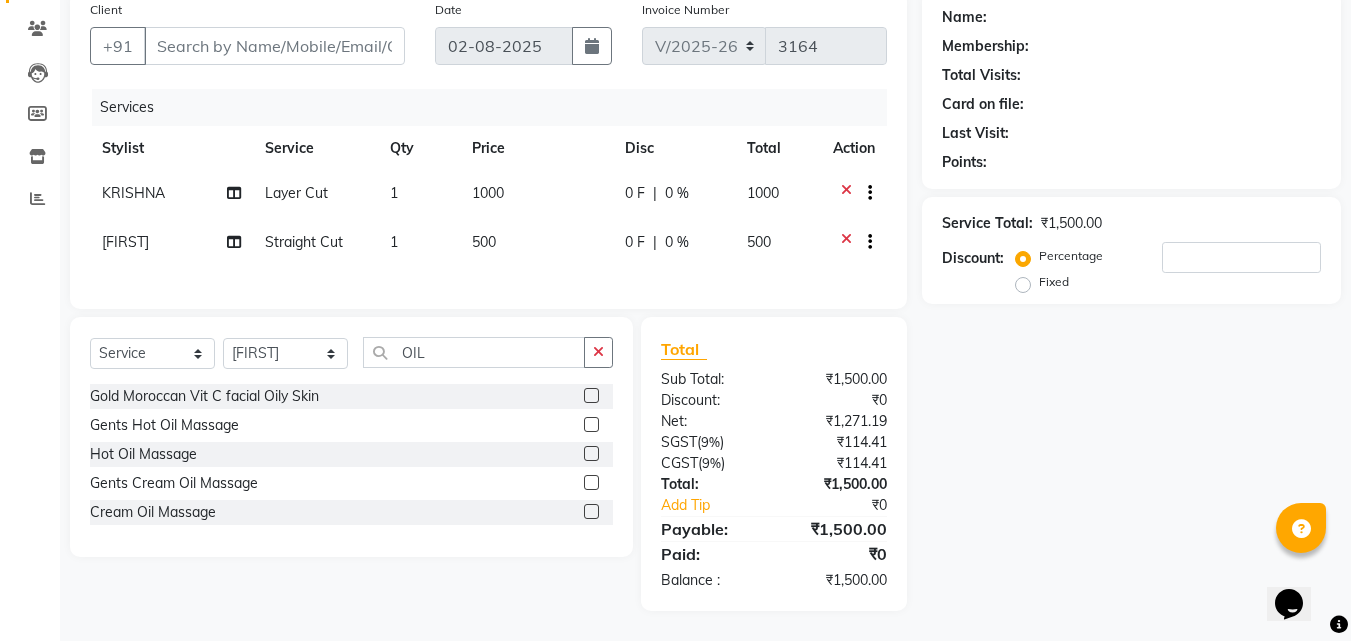 click 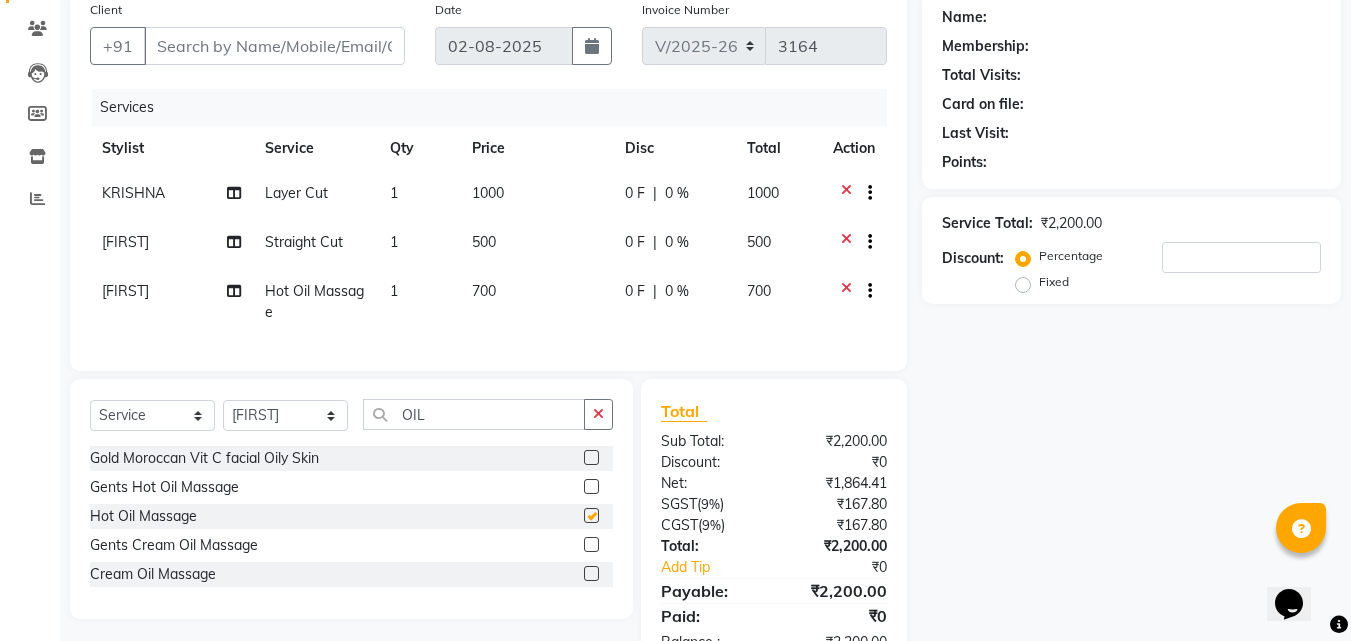 checkbox on "false" 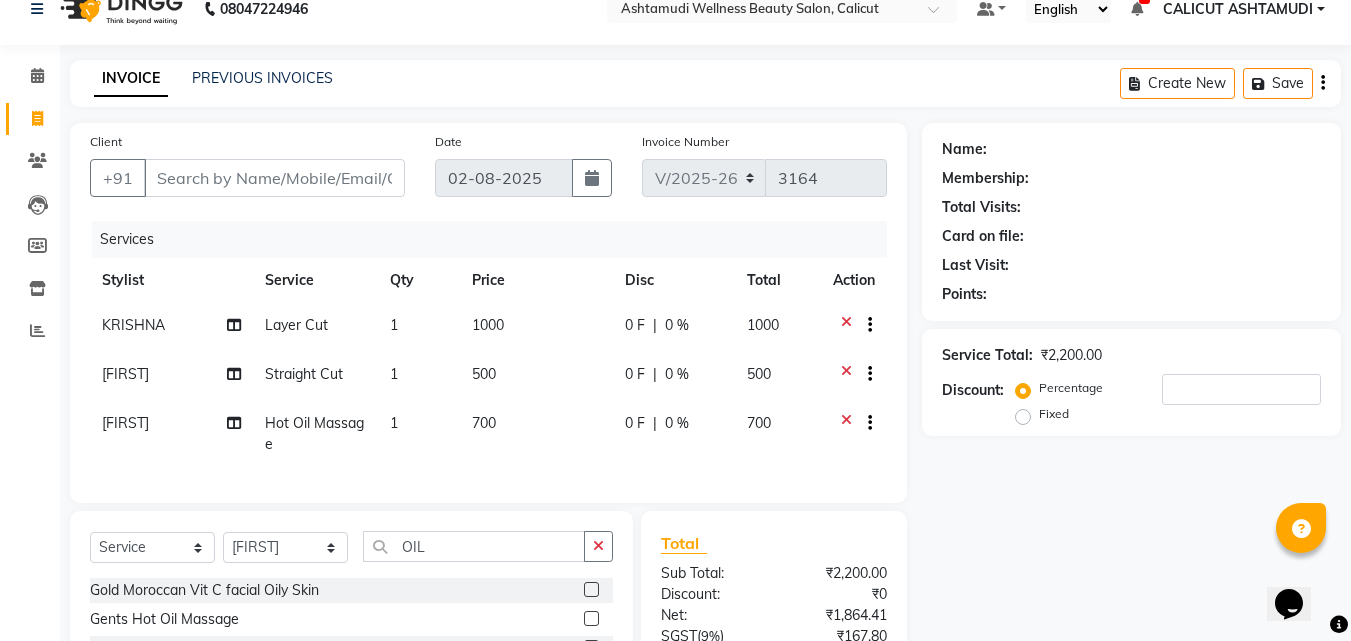 scroll, scrollTop: 0, scrollLeft: 0, axis: both 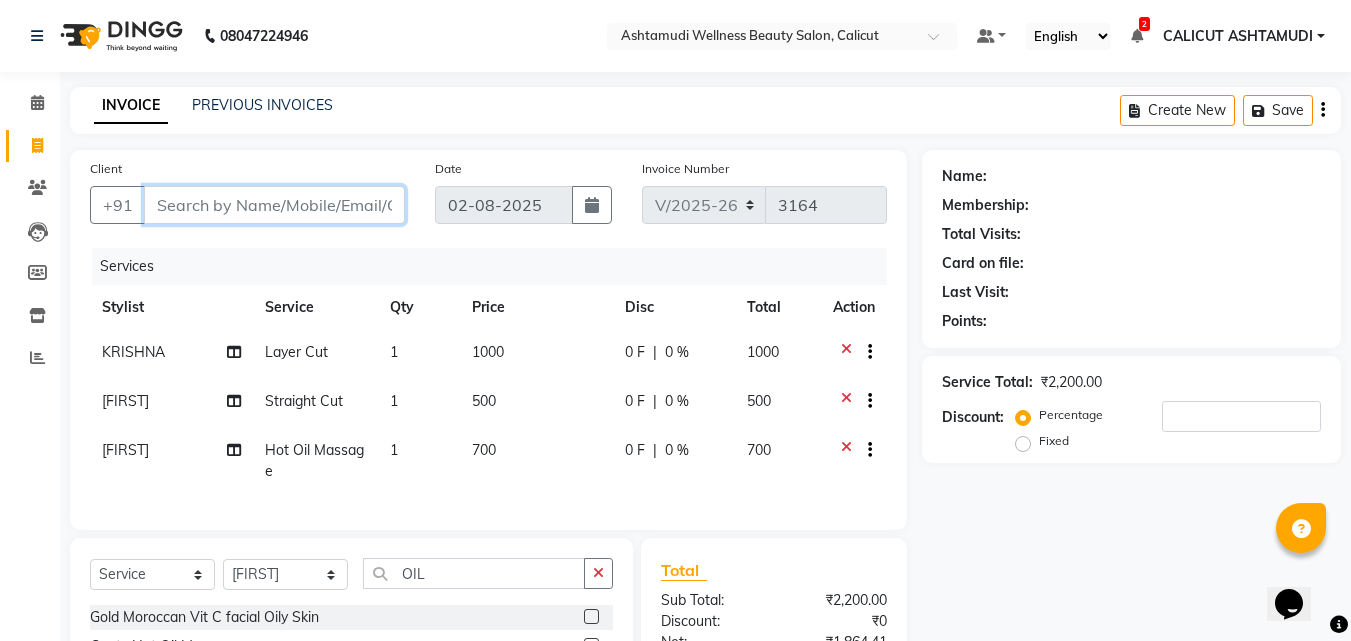 click on "Client" at bounding box center (274, 205) 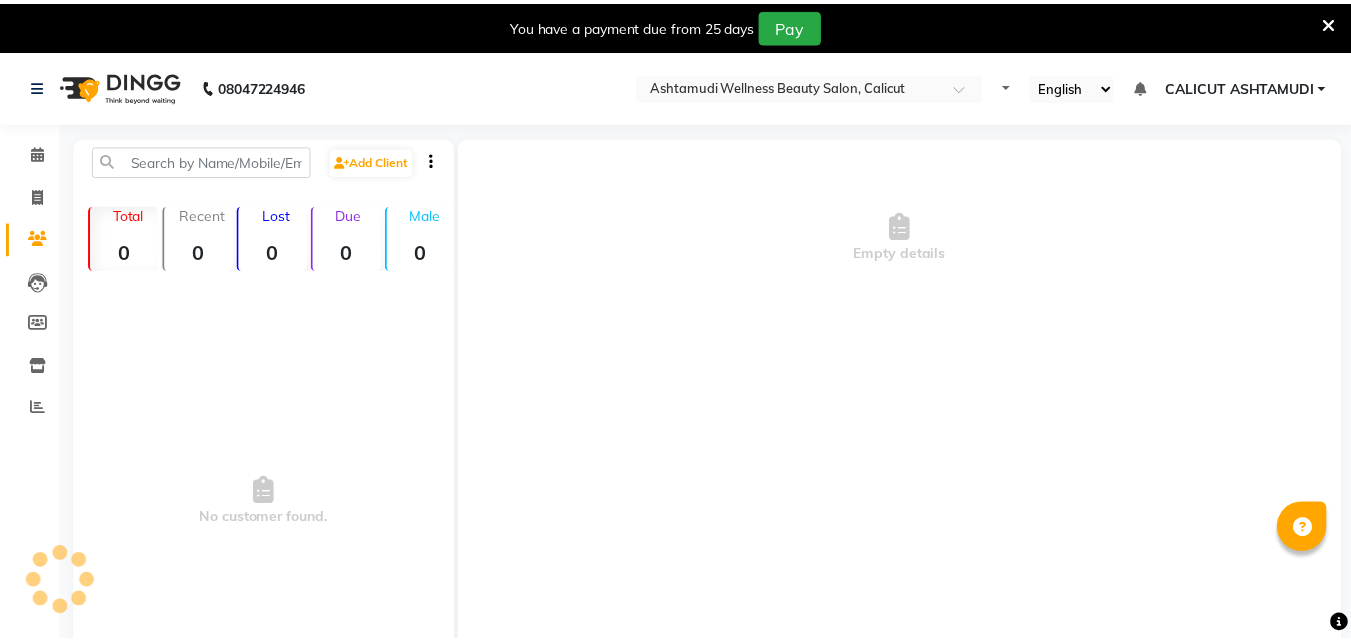scroll, scrollTop: 0, scrollLeft: 0, axis: both 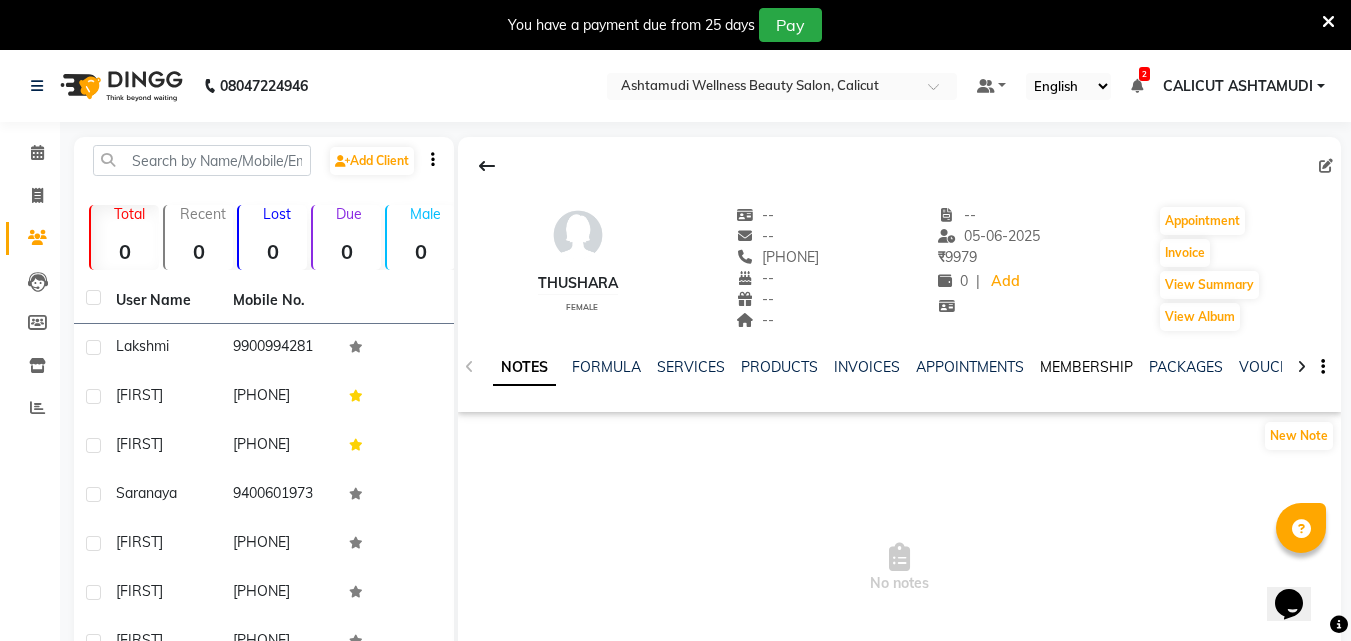 click on "MEMBERSHIP" 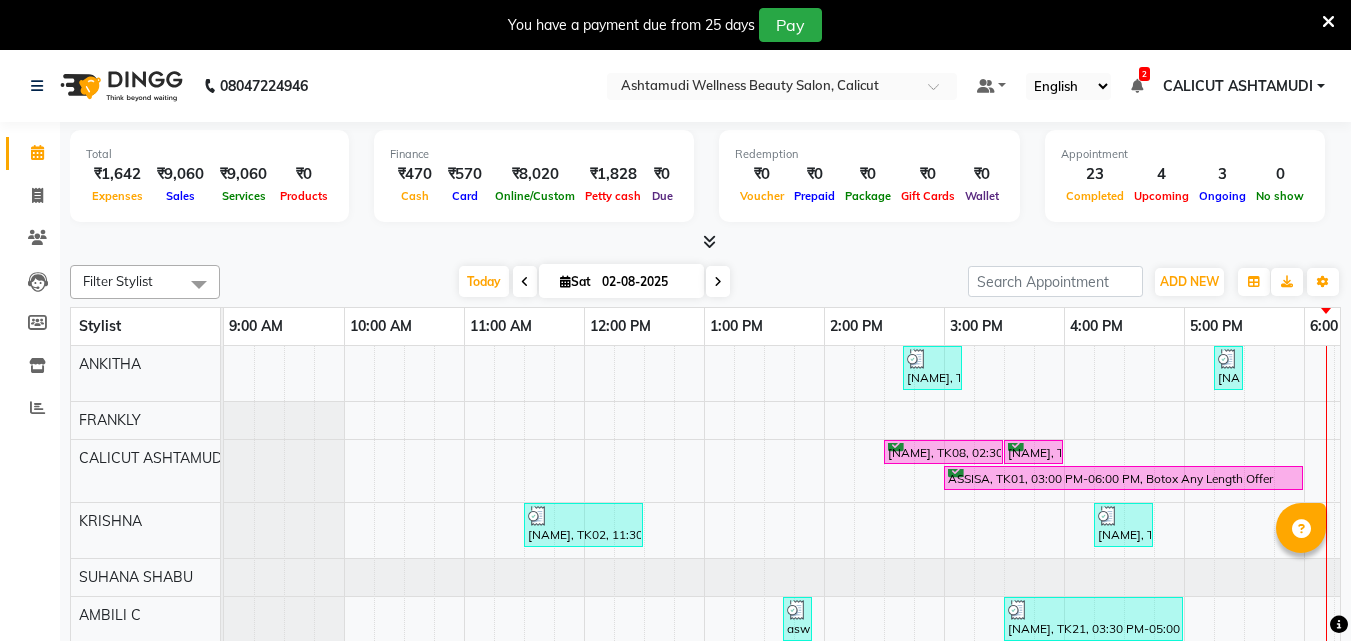 scroll, scrollTop: 0, scrollLeft: 0, axis: both 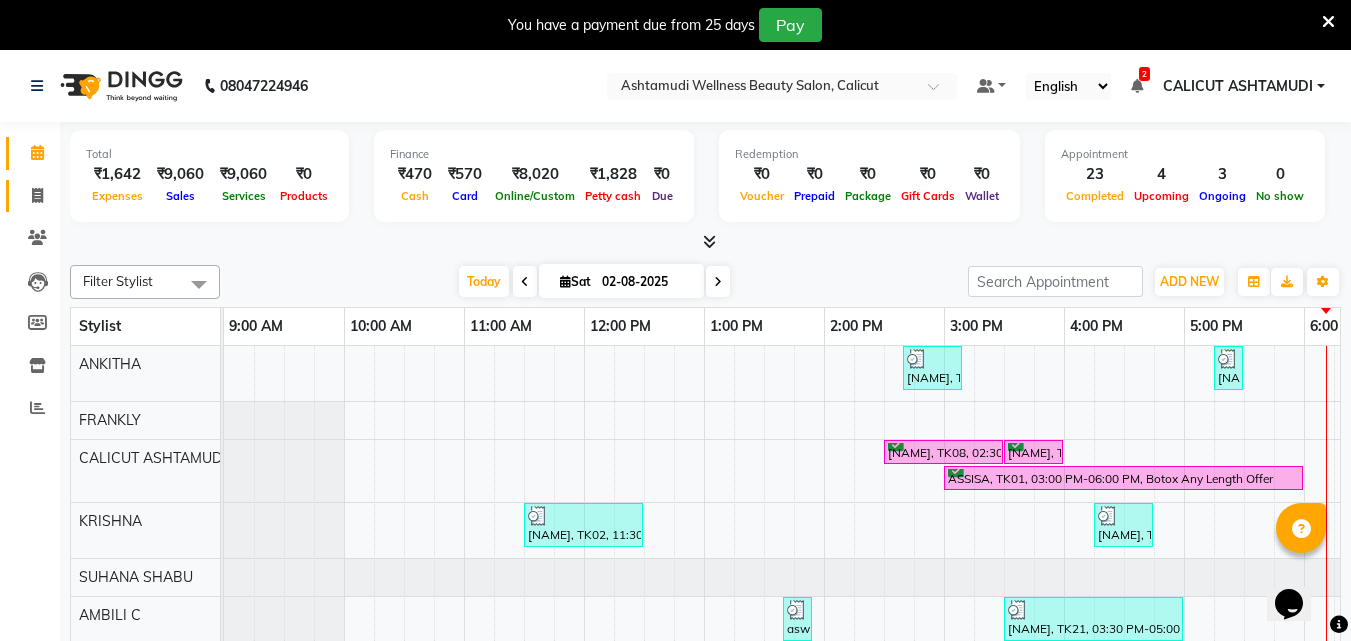 click on "Invoice" 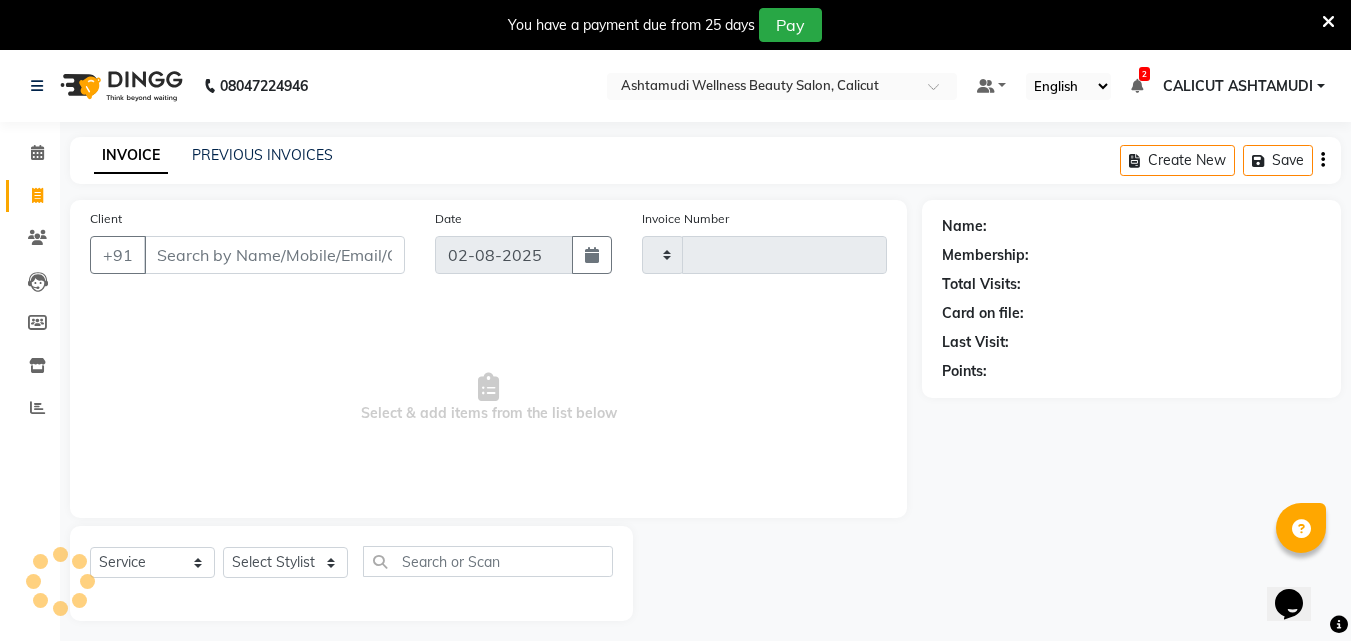 scroll, scrollTop: 50, scrollLeft: 0, axis: vertical 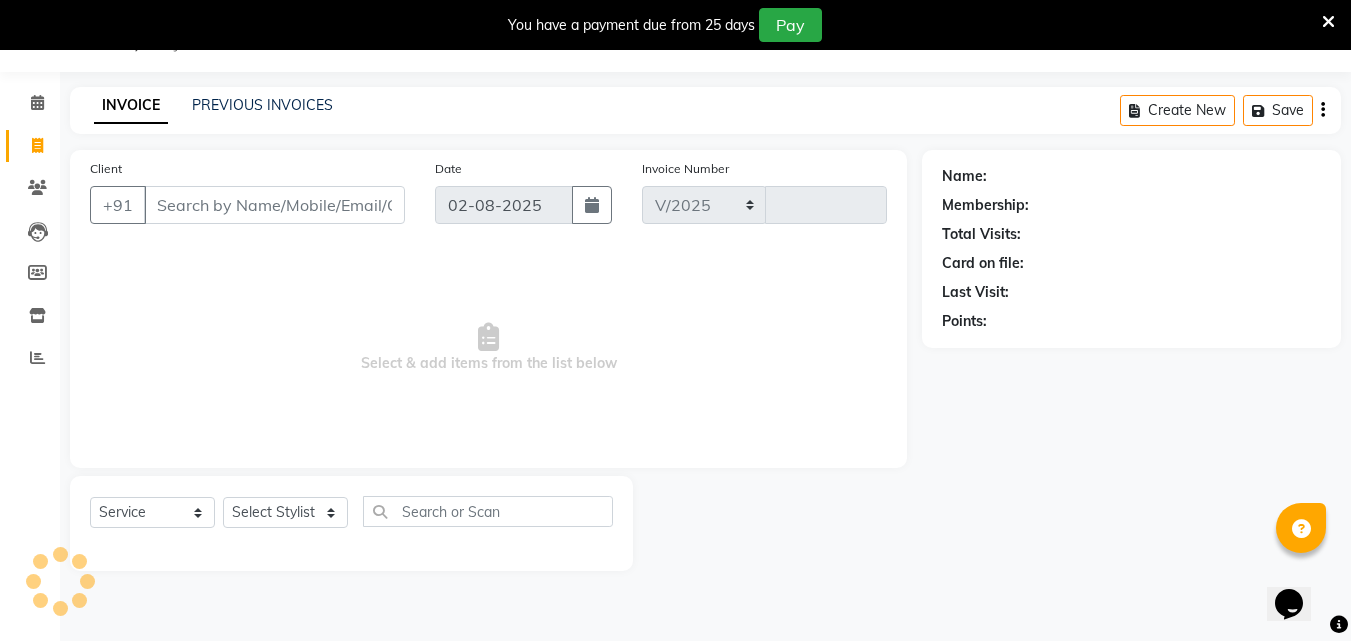 select on "4630" 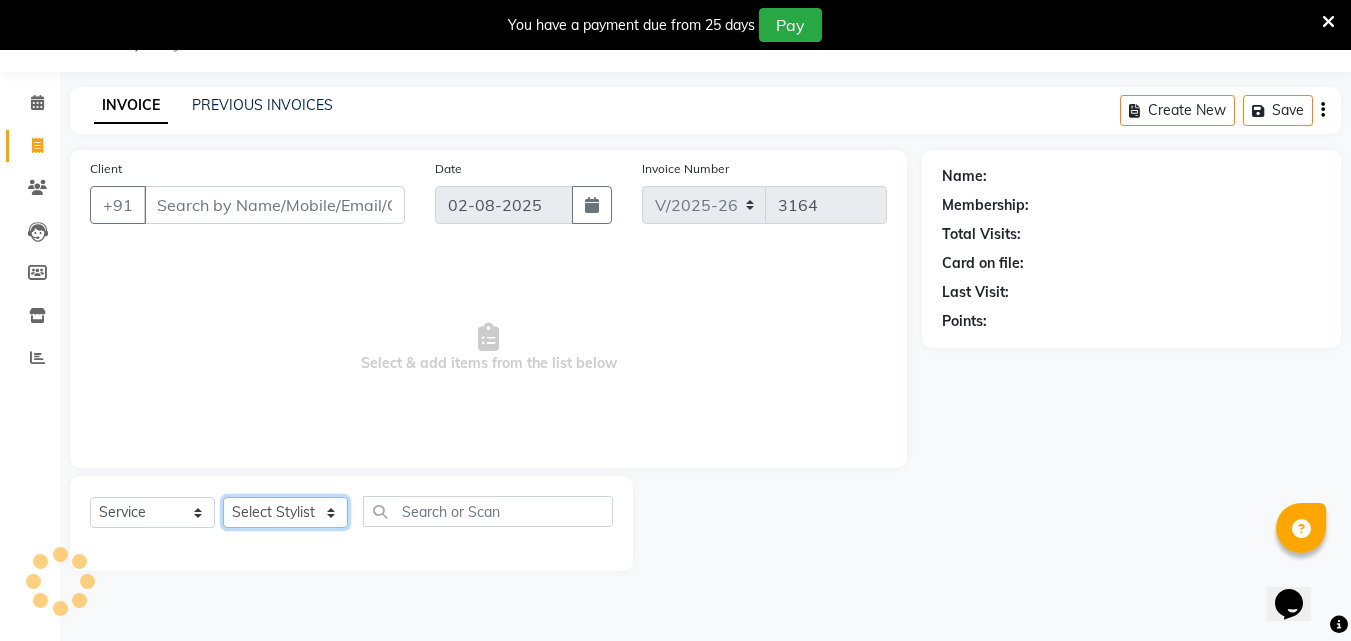 click on "Select Stylist" 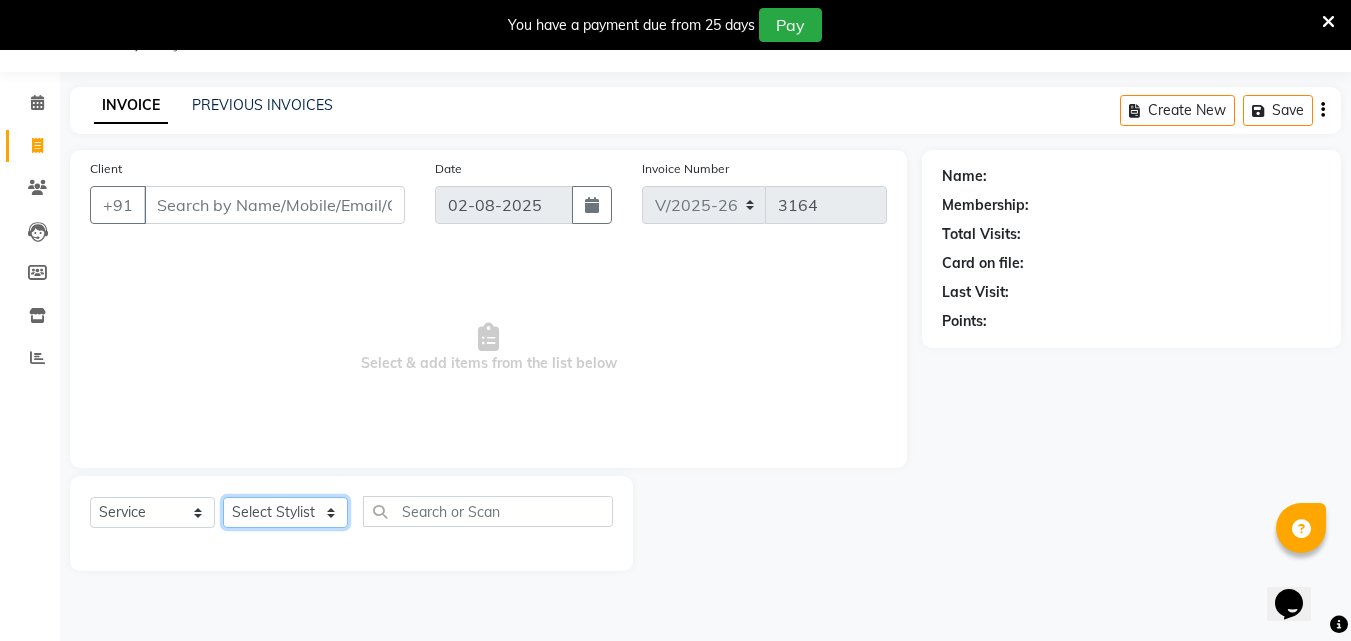 select on "34579" 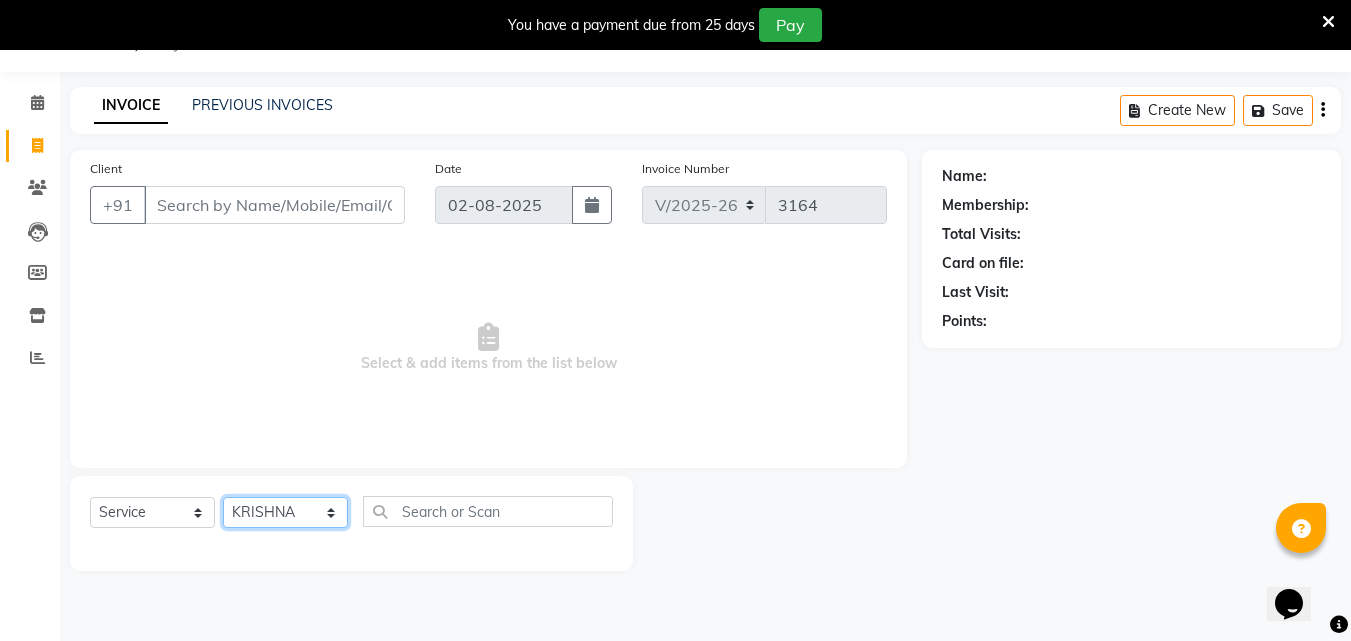 click on "Select Stylist Amala George AMBILI C ANJANA DAS ANKITHA Arya CALICUT ASHTAMUDI FRANKLY	 GRACY KRISHNA Nitesh Punam Gurung Sewan ali Sheela SUHANA  SHABU Titto" 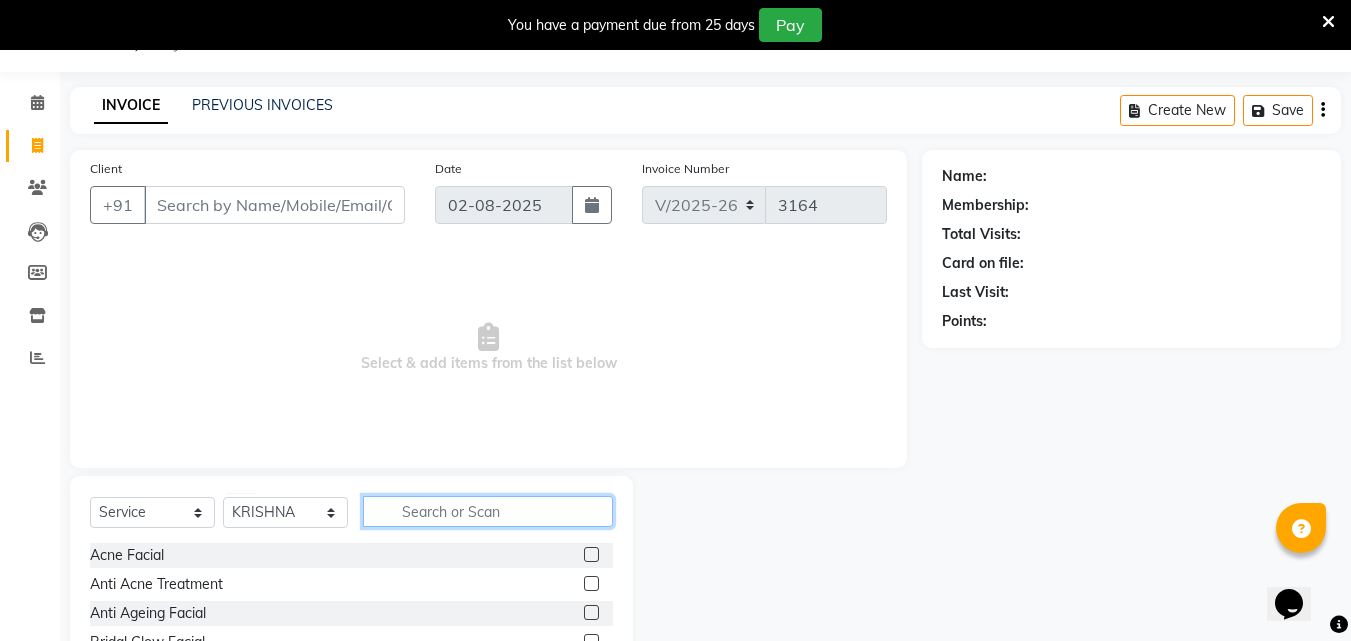click 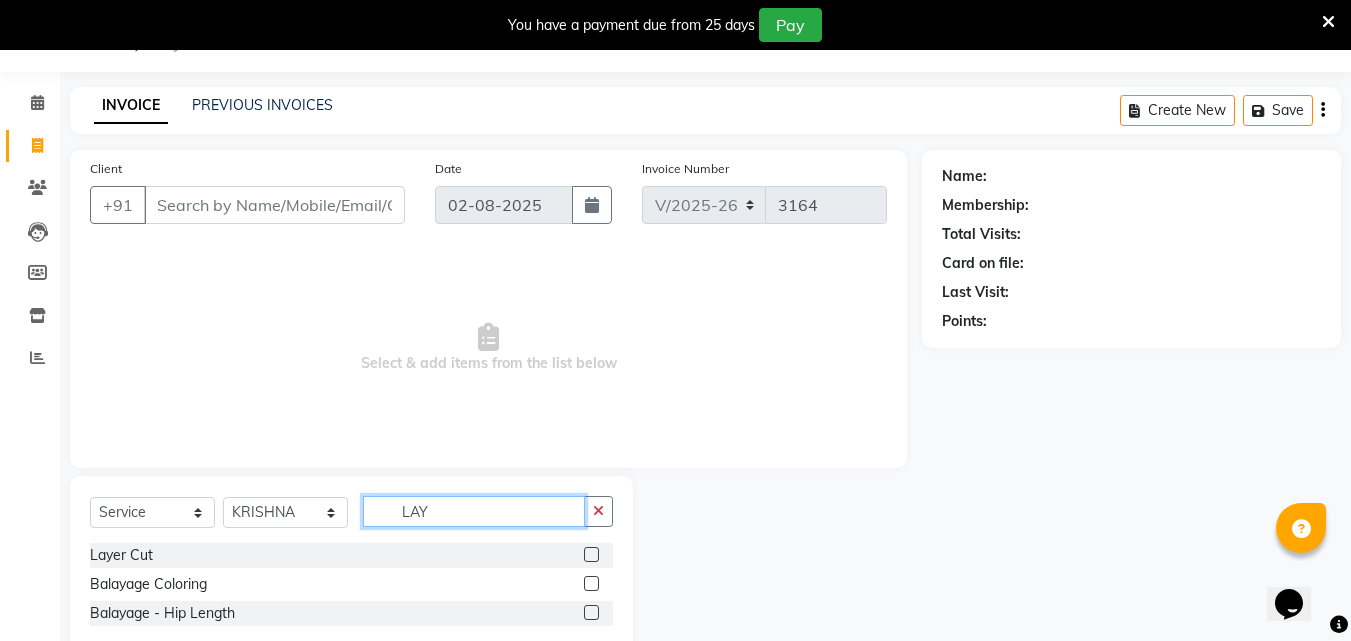 type on "LAY" 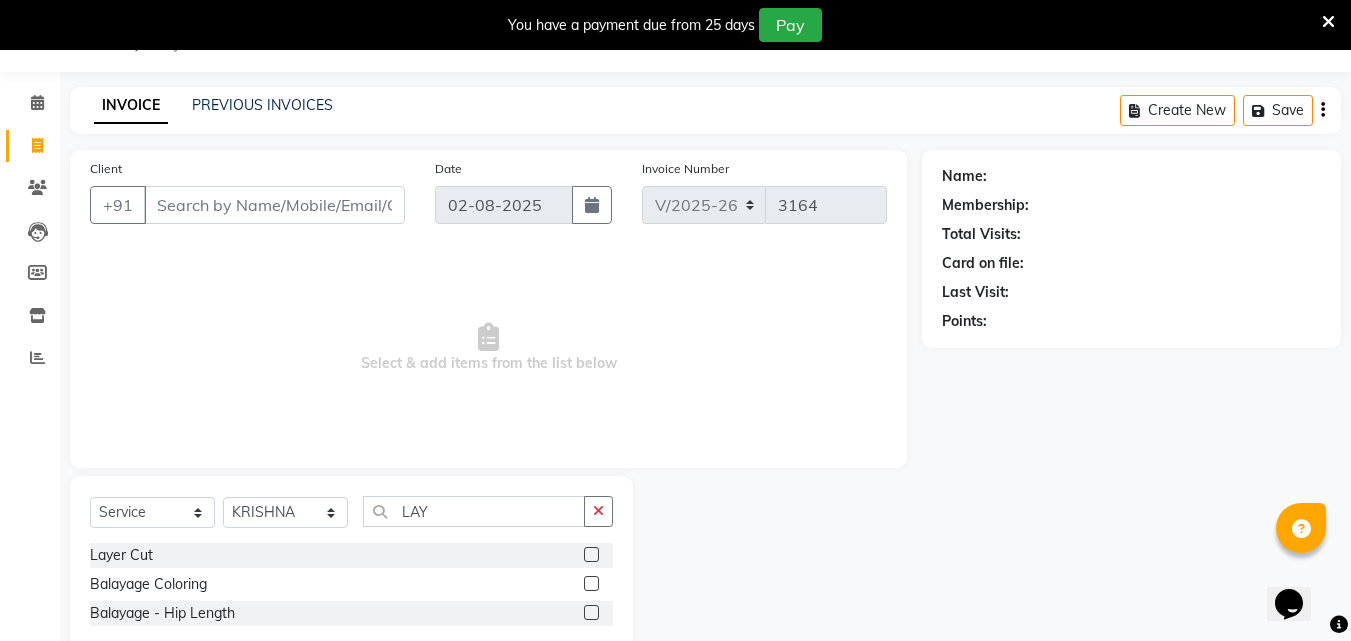click 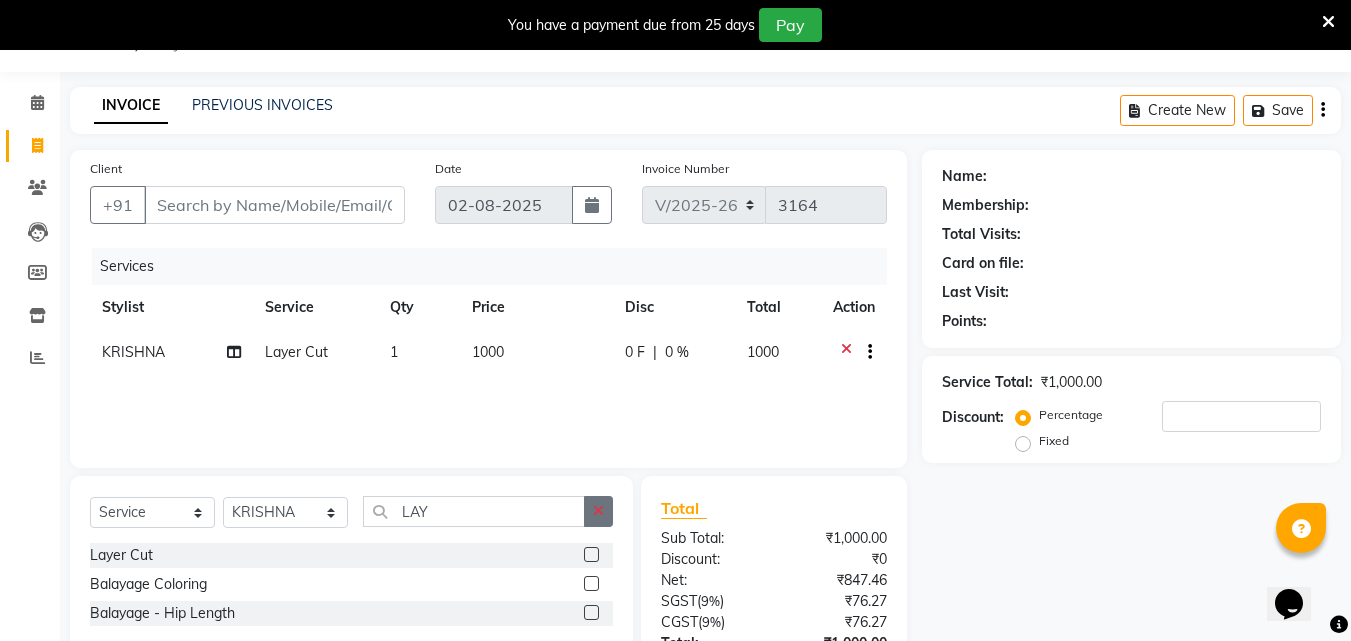 click 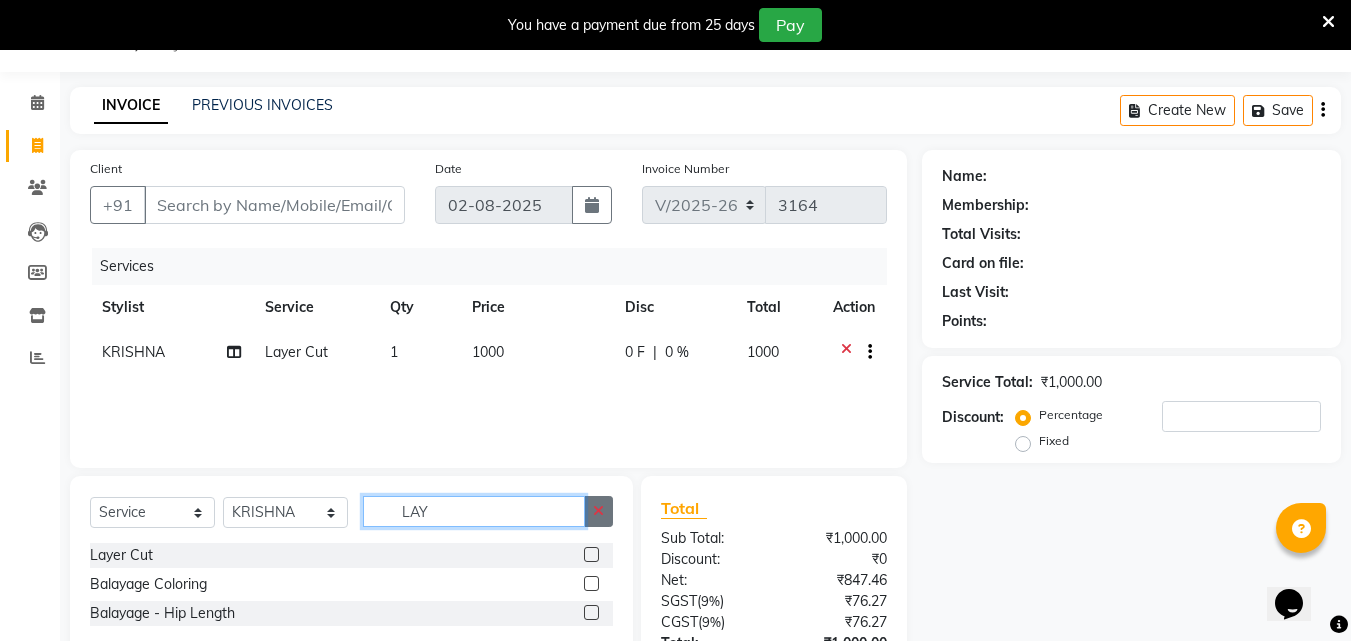 type 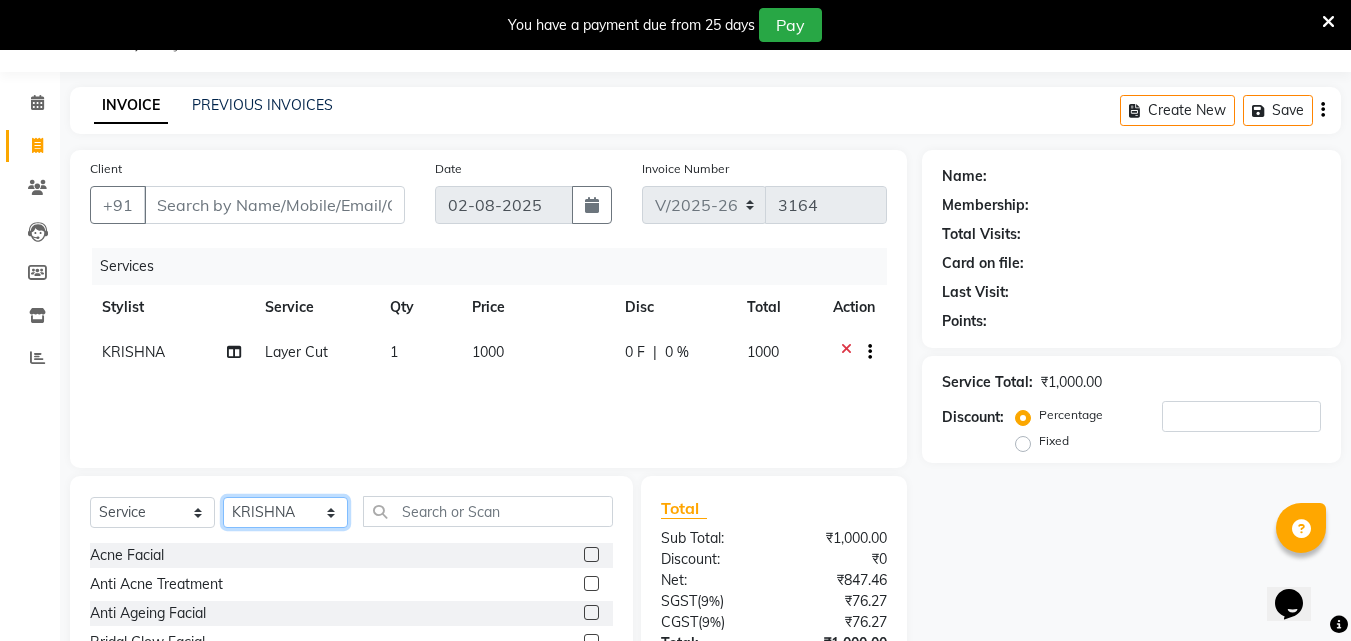 click on "Select Stylist Amala George AMBILI C ANJANA DAS ANKITHA Arya CALICUT ASHTAMUDI FRANKLY	 GRACY KRISHNA Nitesh Punam Gurung Sewan ali Sheela SUHANA  SHABU Titto" 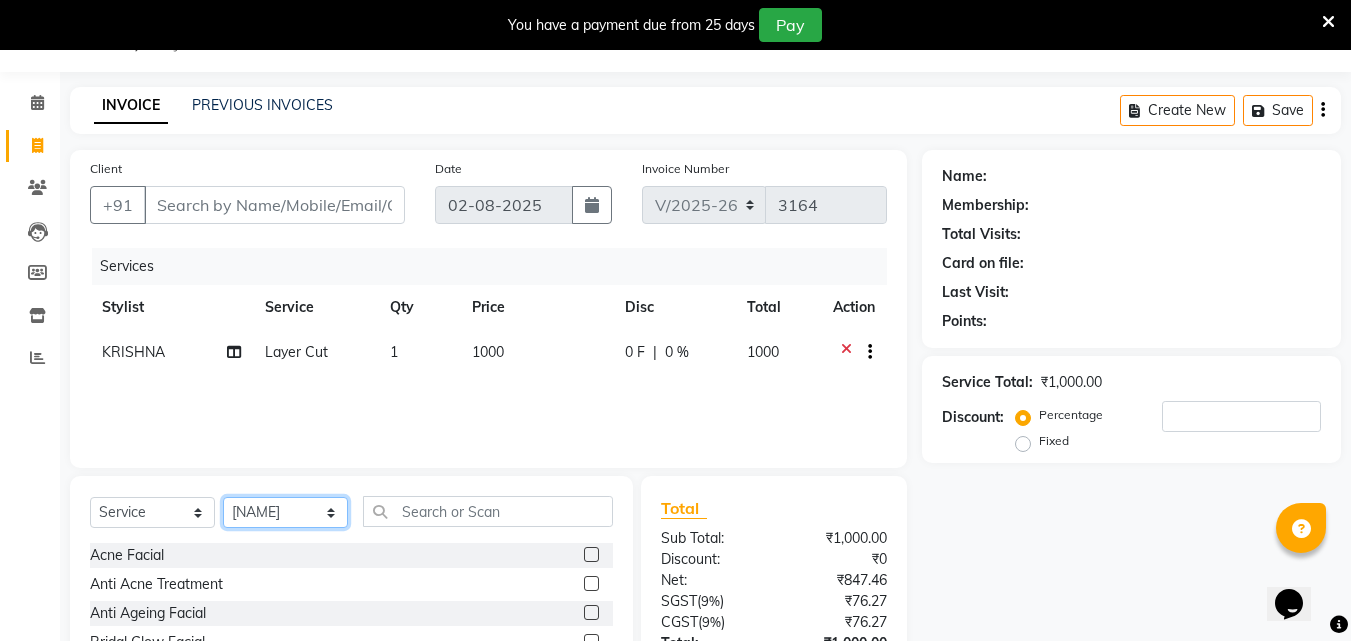 click on "Select Stylist Amala George AMBILI C ANJANA DAS ANKITHA Arya CALICUT ASHTAMUDI FRANKLY	 GRACY KRISHNA Nitesh Punam Gurung Sewan ali Sheela SUHANA  SHABU Titto" 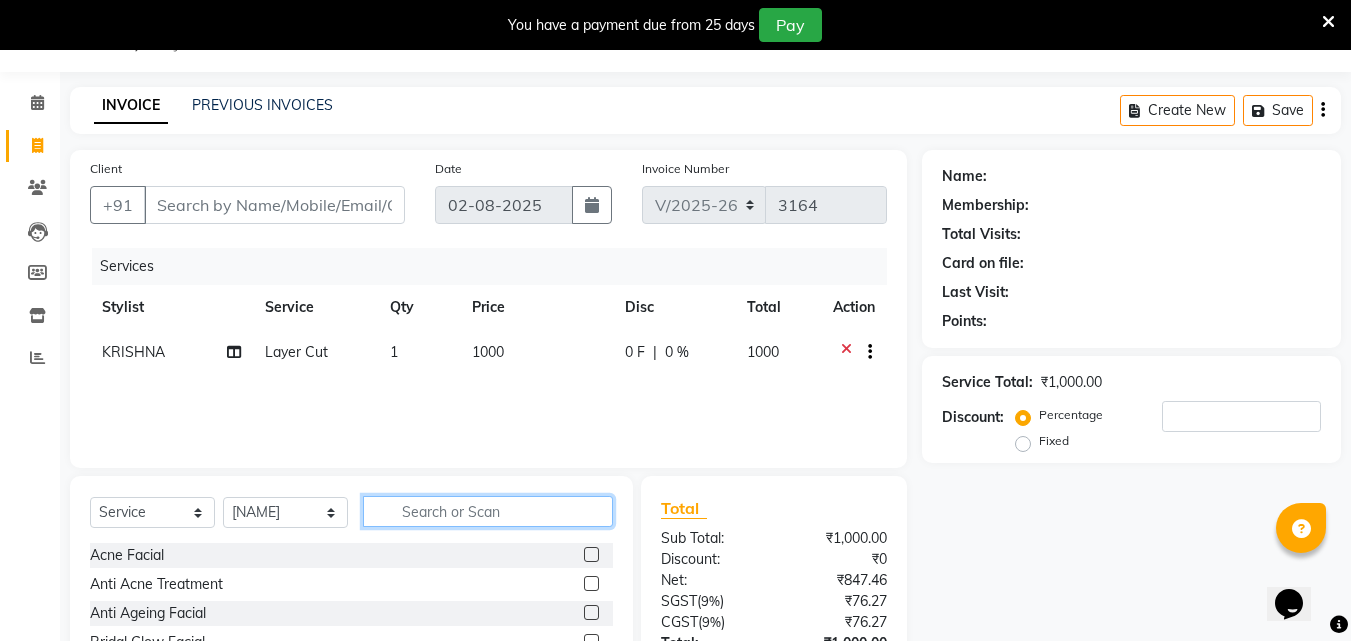 click 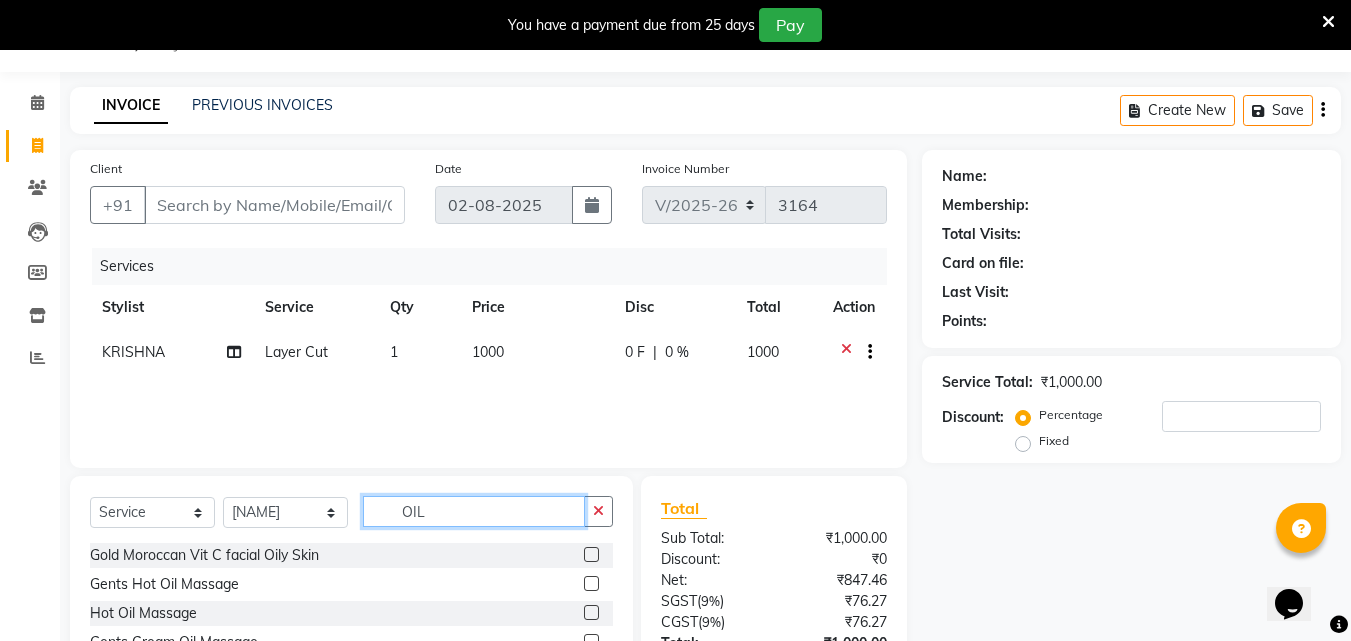 type on "OIL" 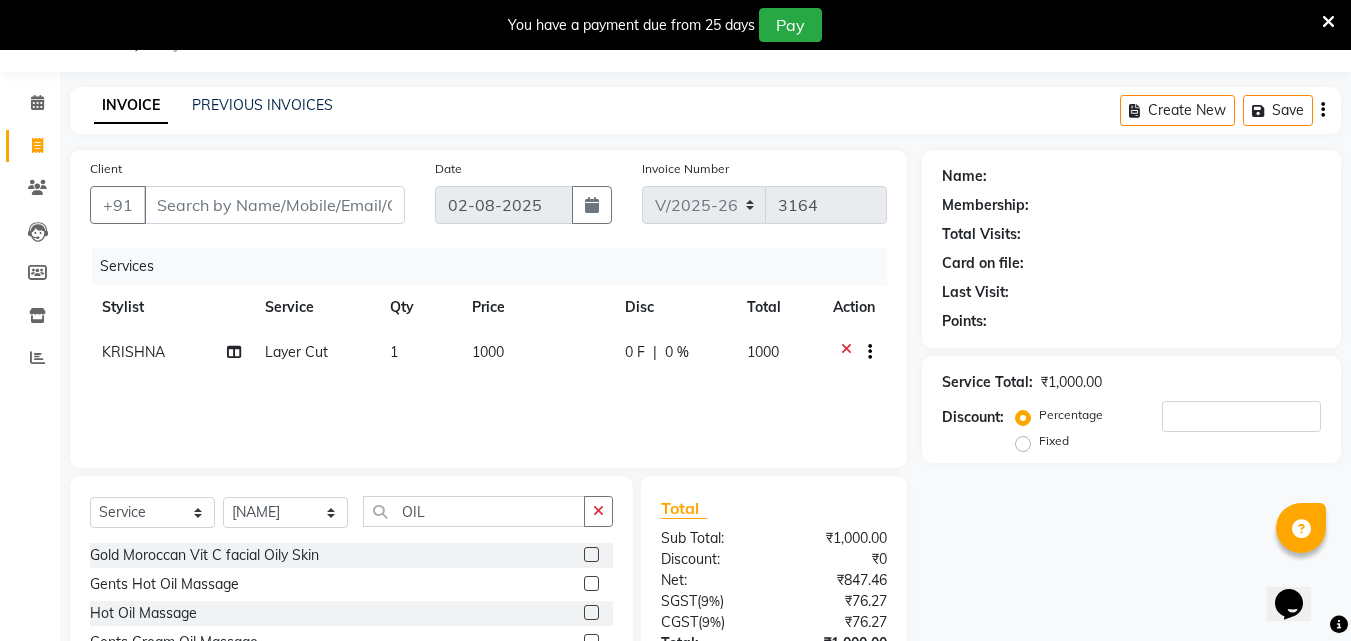 click 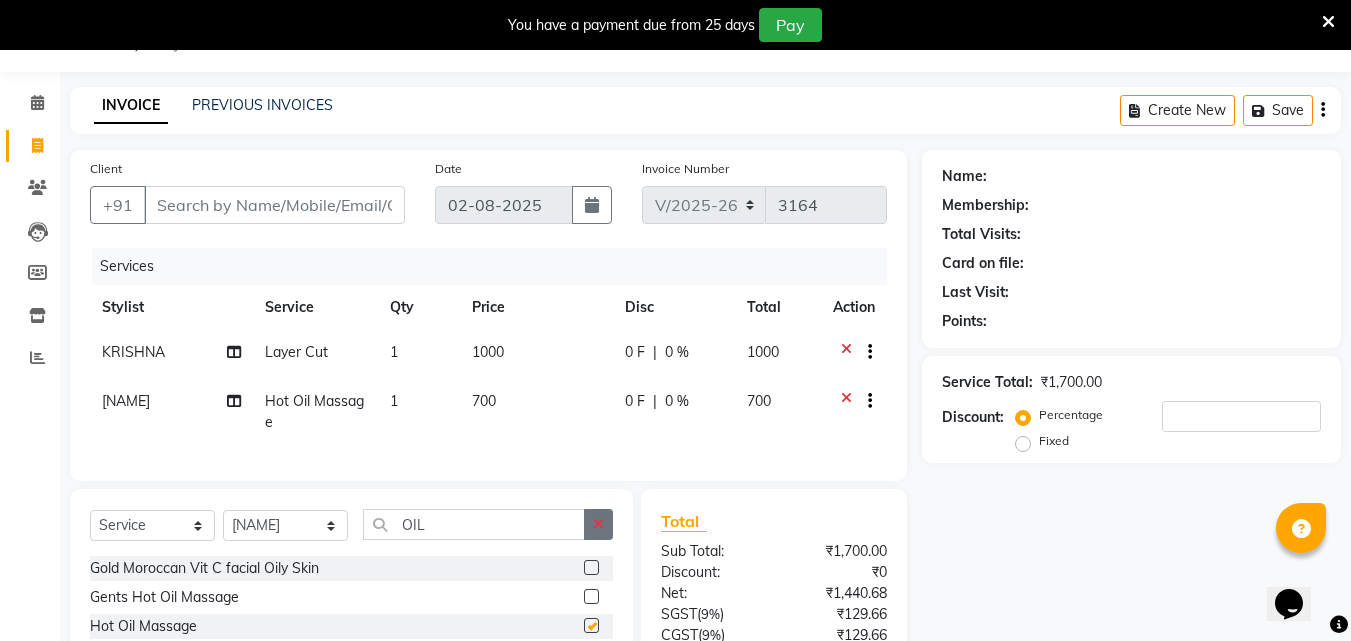 checkbox on "false" 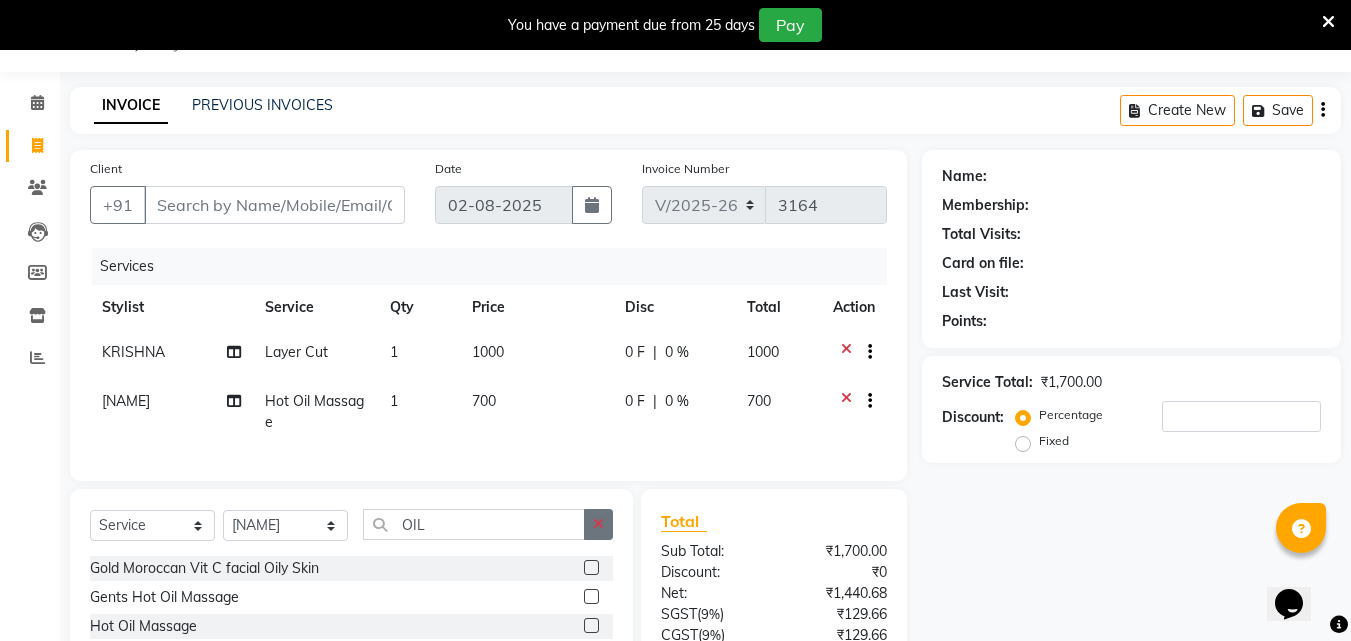 click 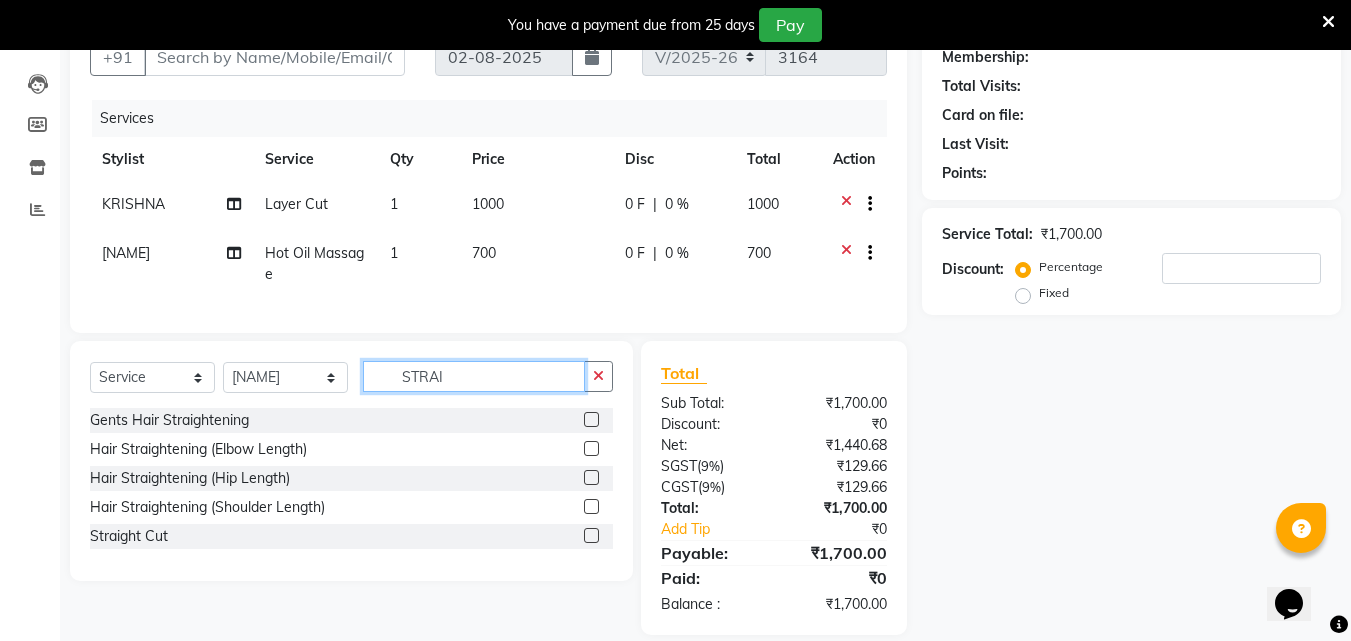 scroll, scrollTop: 237, scrollLeft: 0, axis: vertical 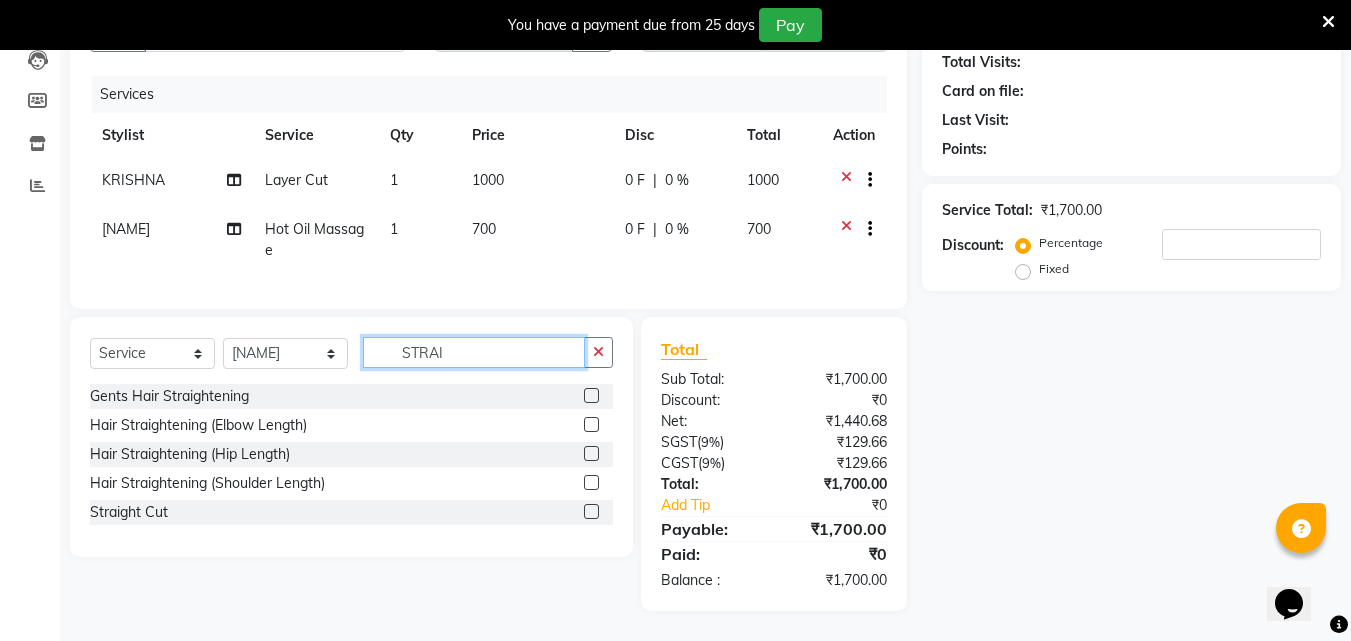 type on "STRAI" 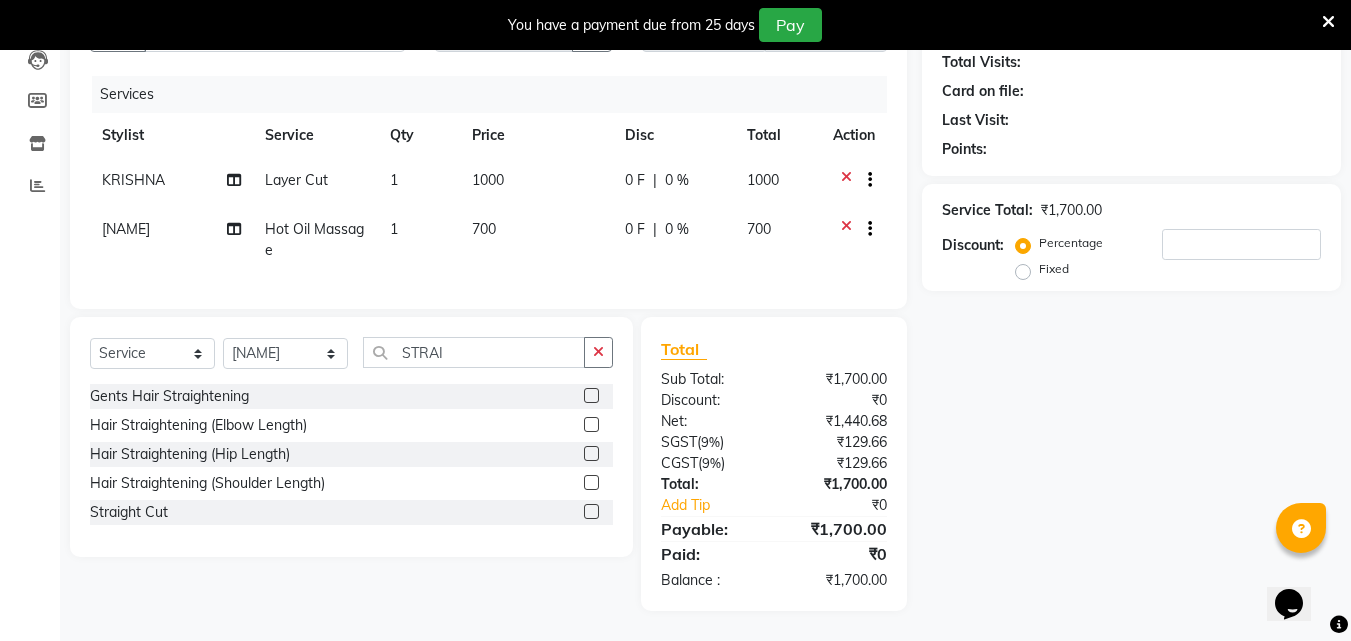 click 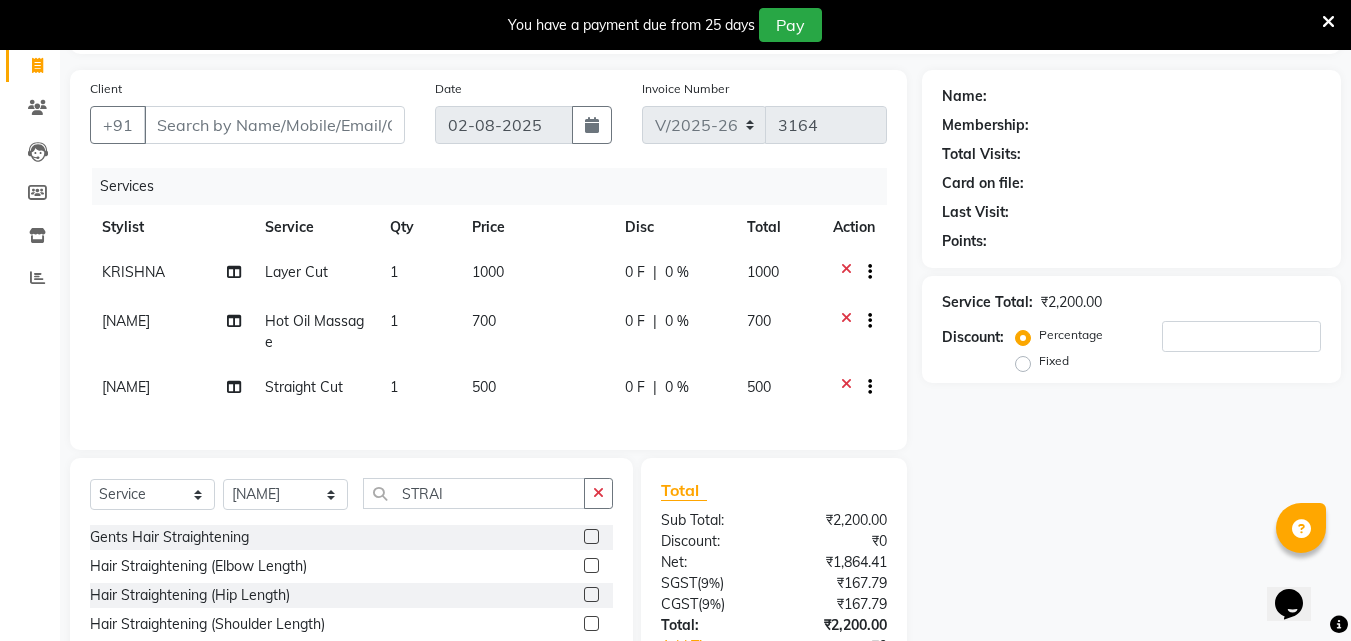 checkbox on "false" 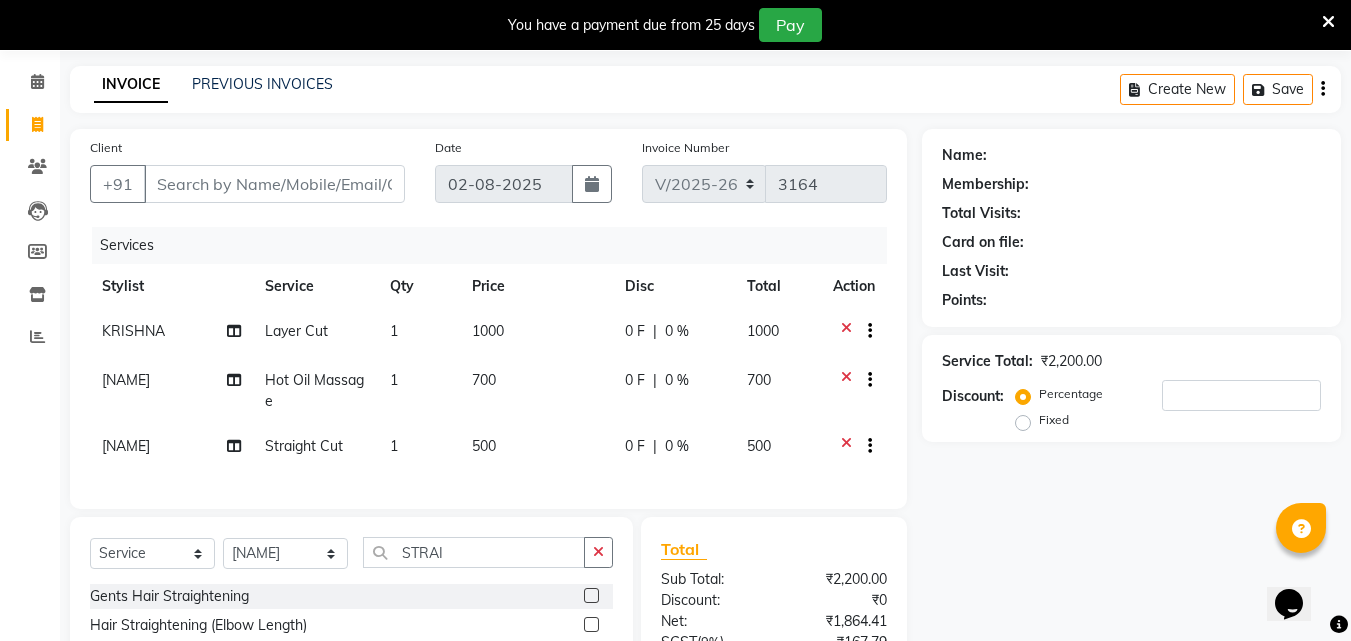 scroll, scrollTop: 37, scrollLeft: 0, axis: vertical 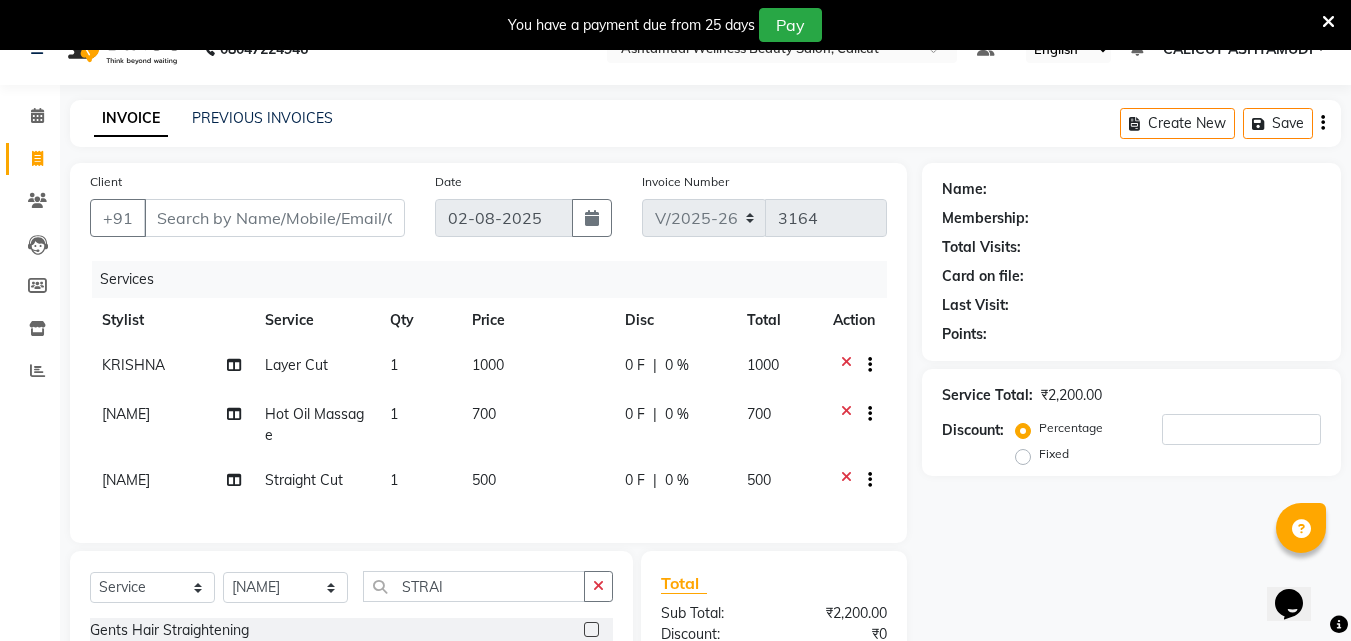 click on "You have a payment due from 25 days   Pay" at bounding box center [665, 25] 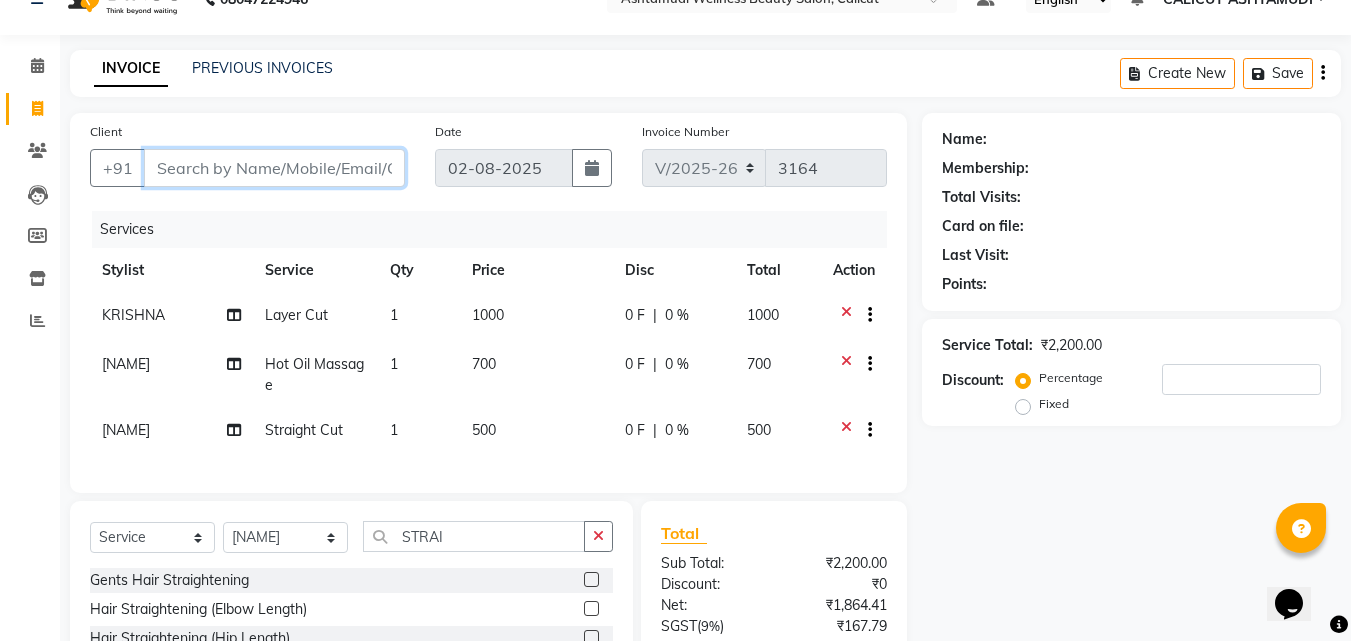 click on "Client" at bounding box center (274, 168) 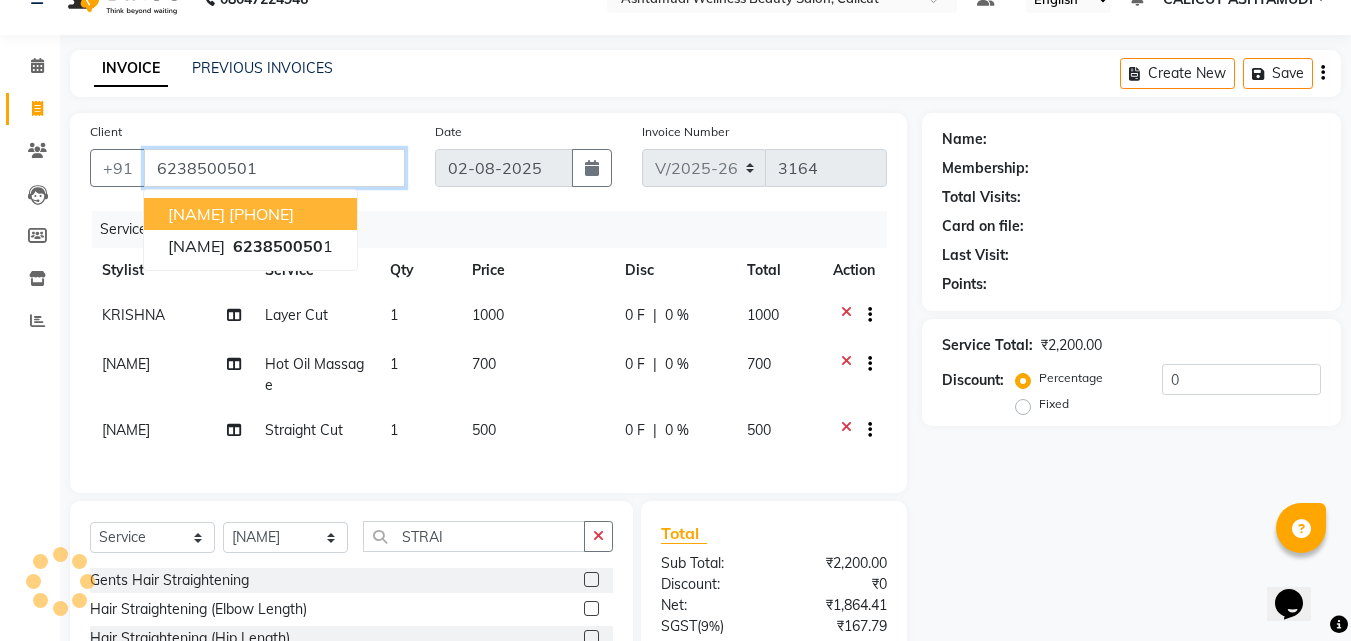 type on "6238500501" 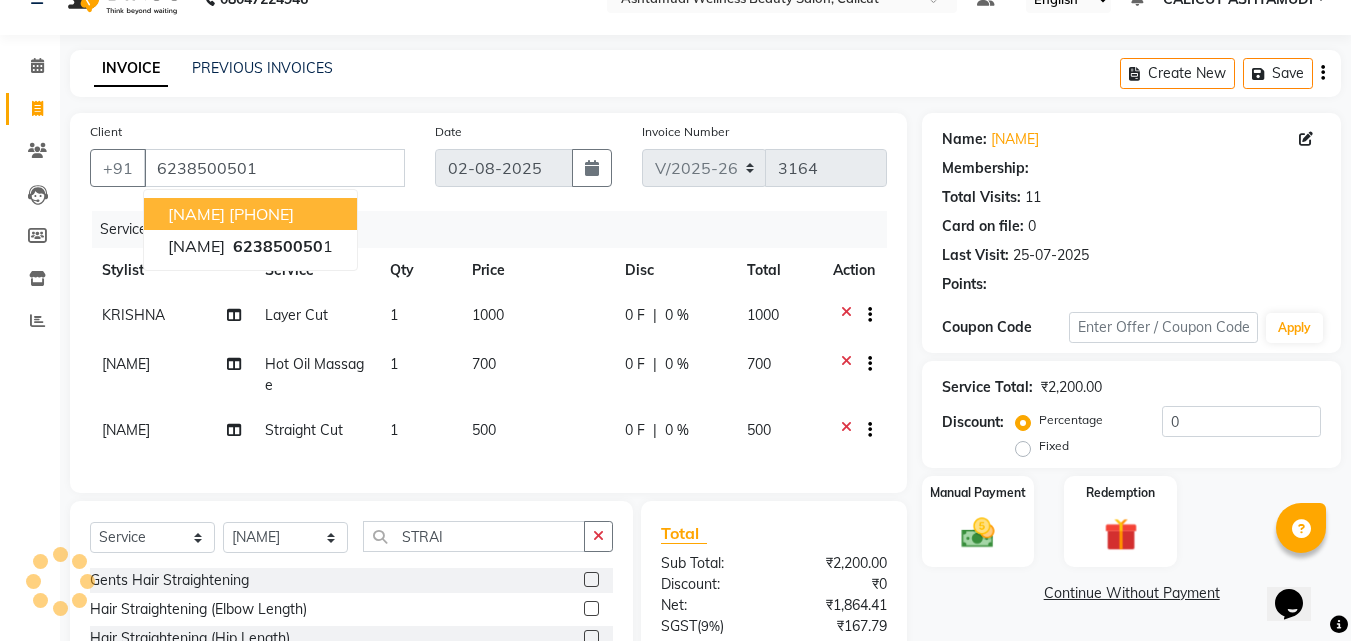 select on "2: Object" 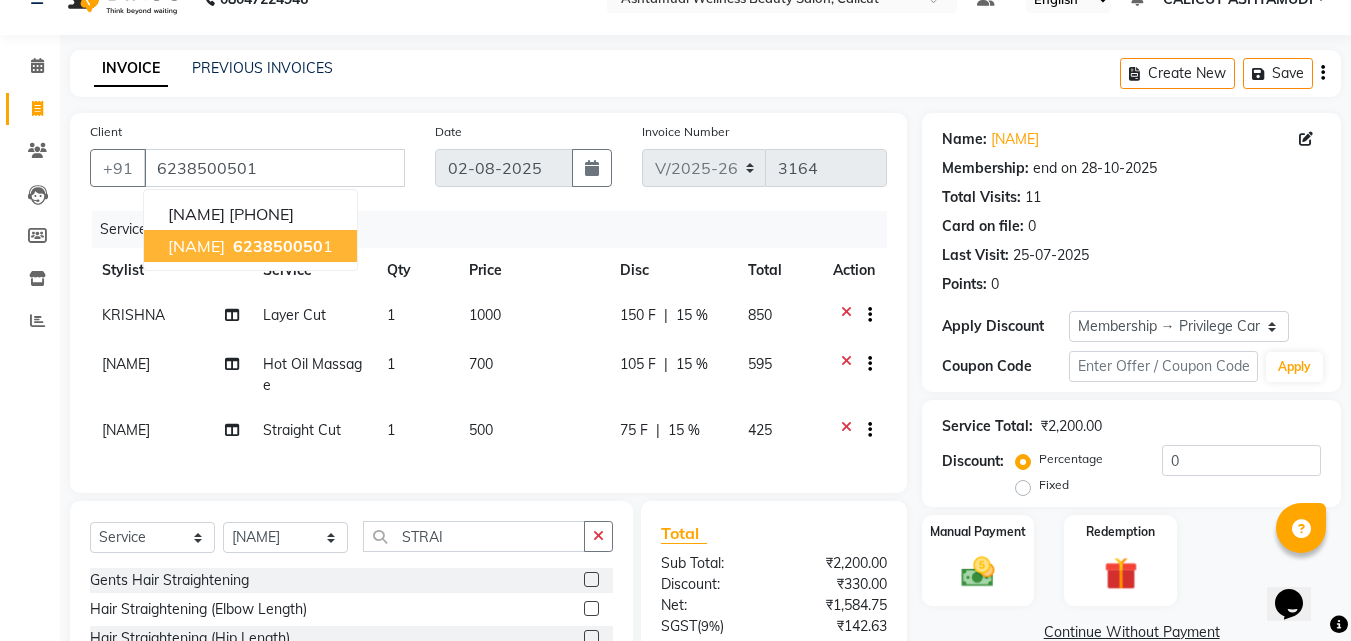 click on "623850050" at bounding box center [278, 246] 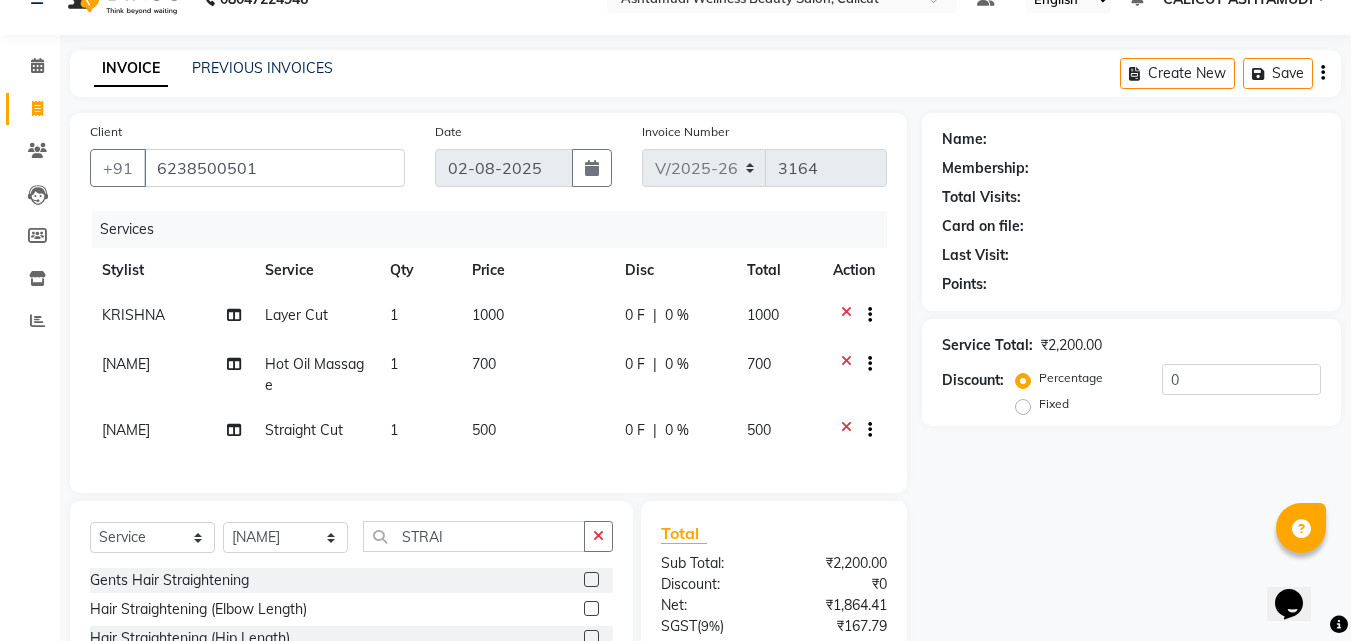 type on "15" 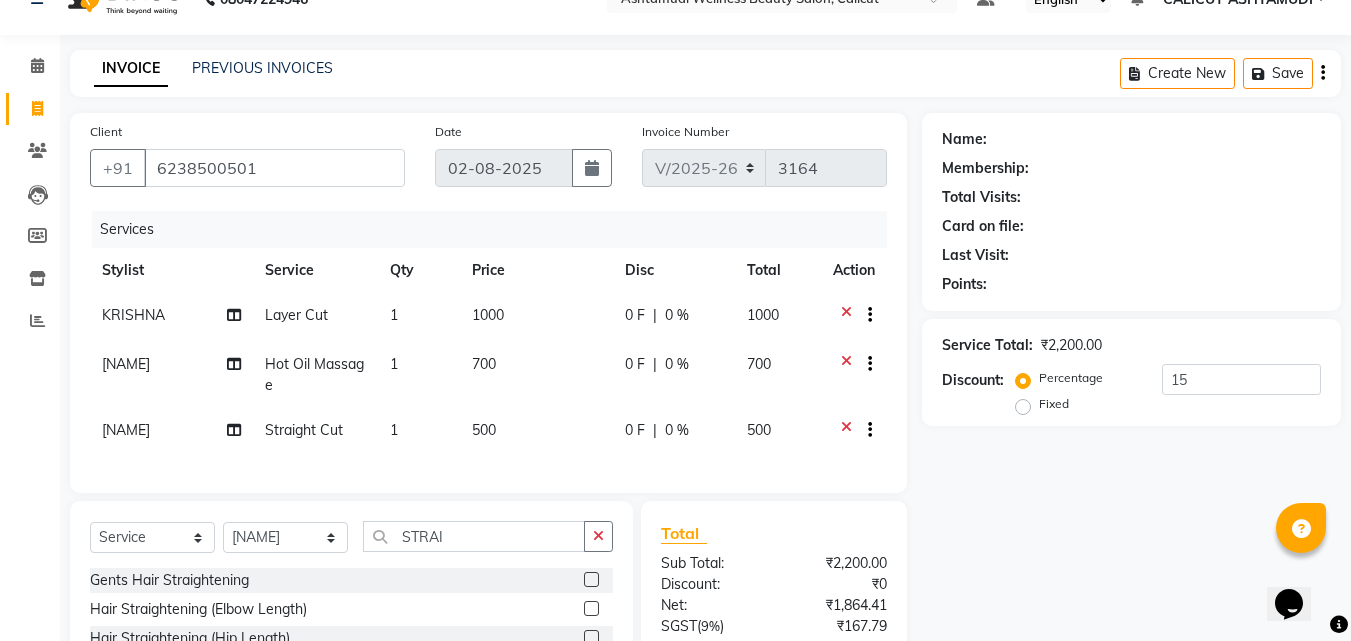 select on "2: Object" 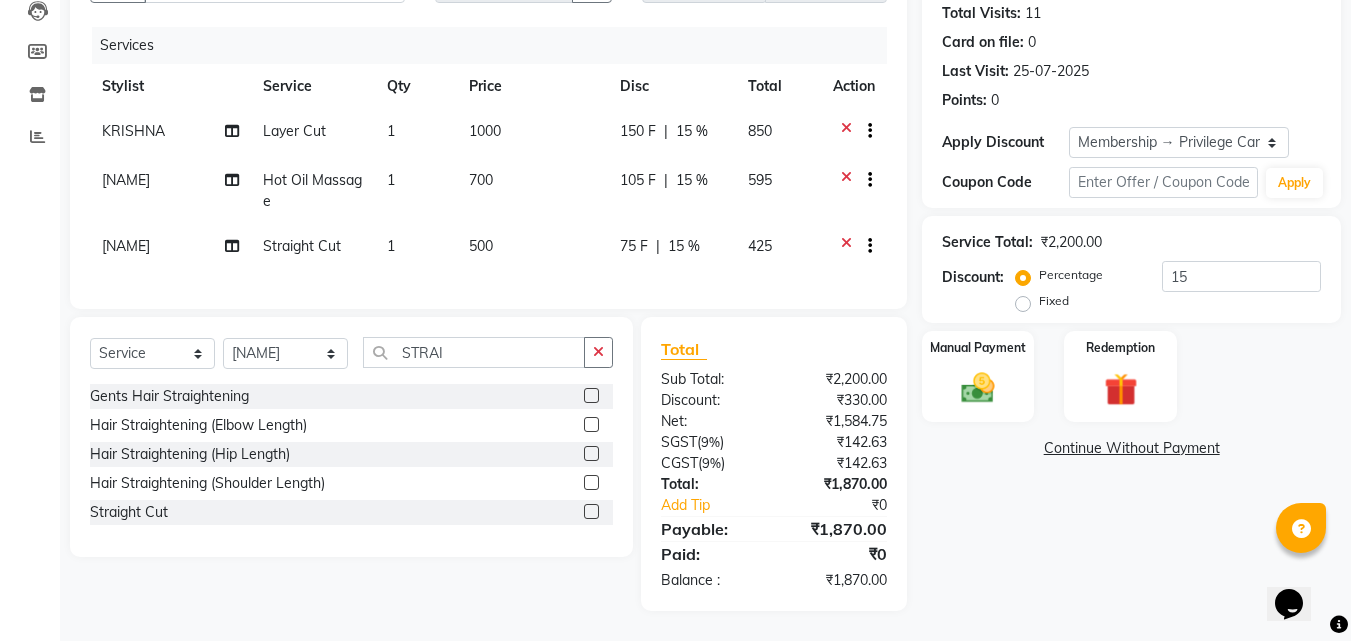 scroll, scrollTop: 236, scrollLeft: 0, axis: vertical 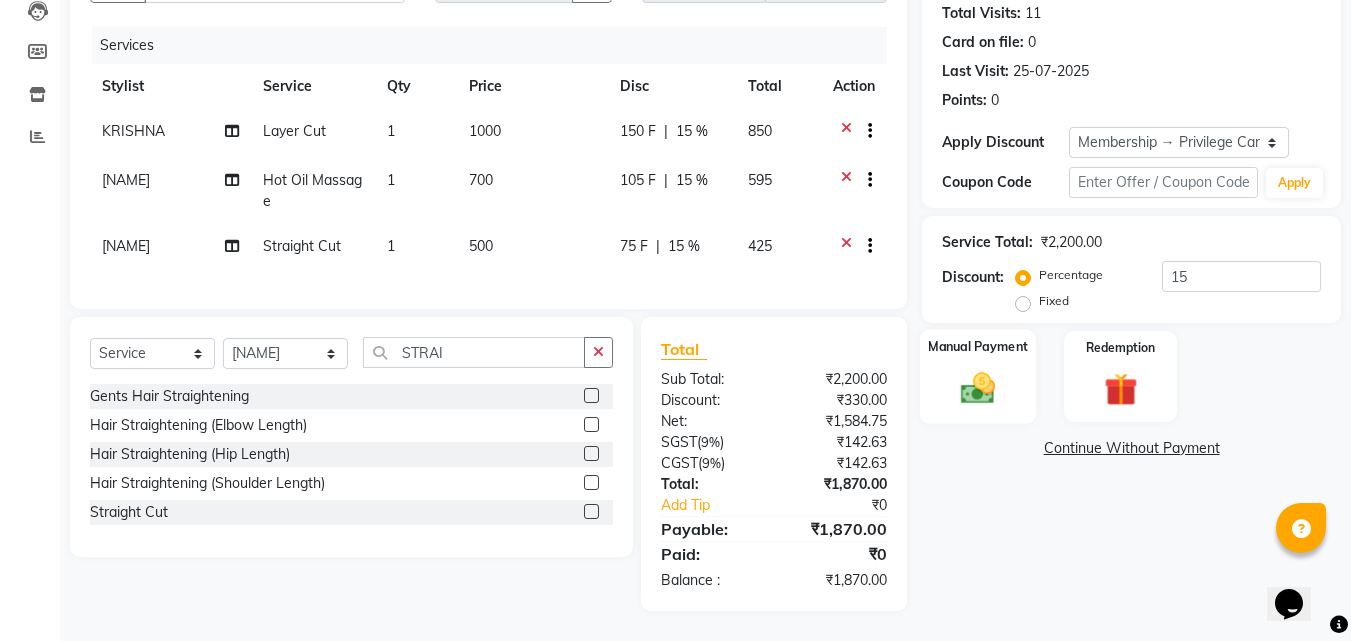click on "Manual Payment" 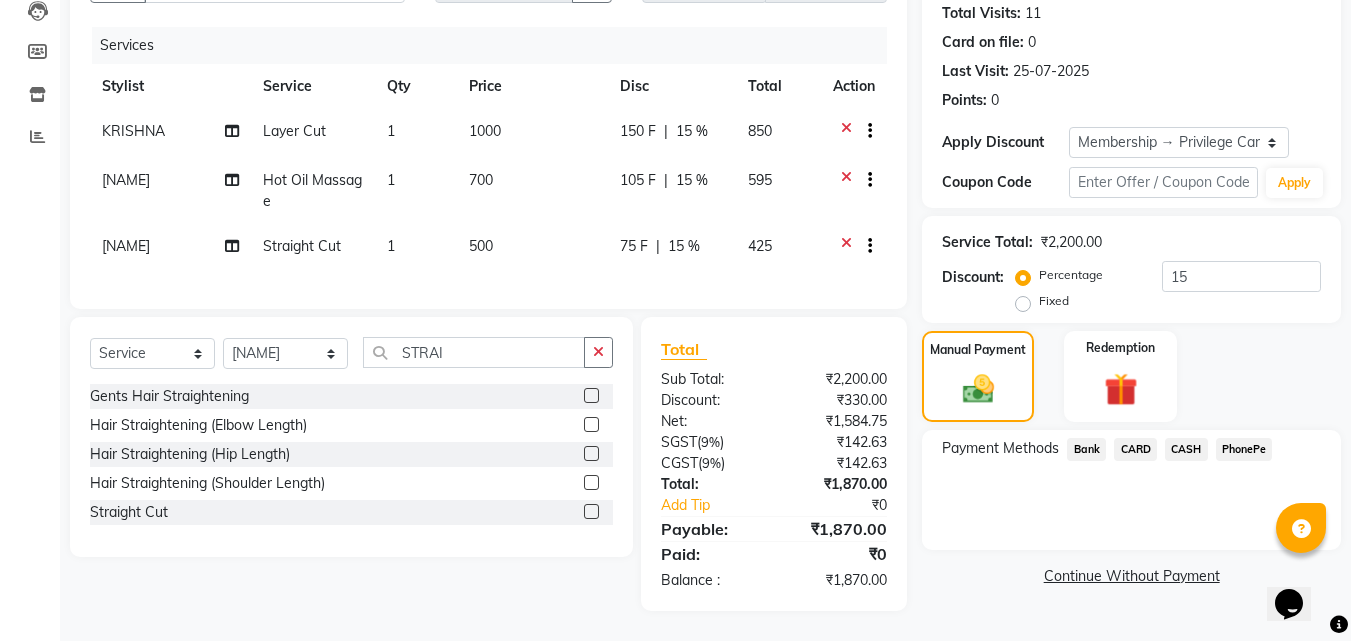 click on "PhonePe" 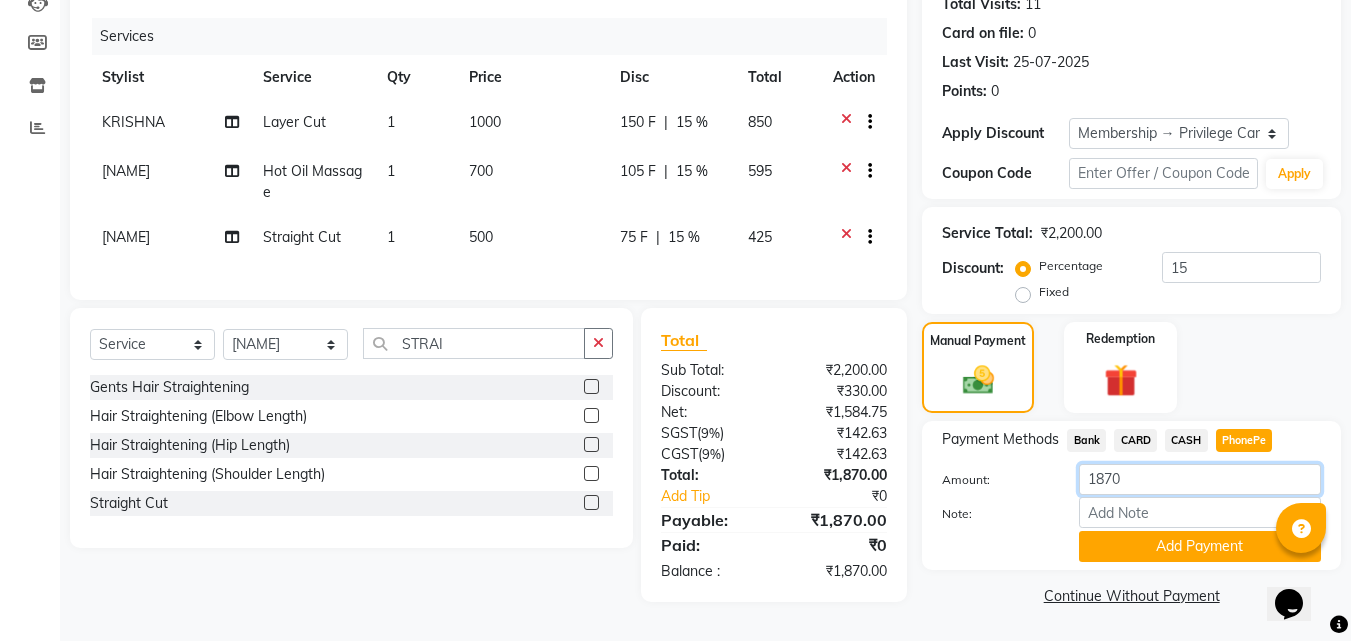 click on "1870" 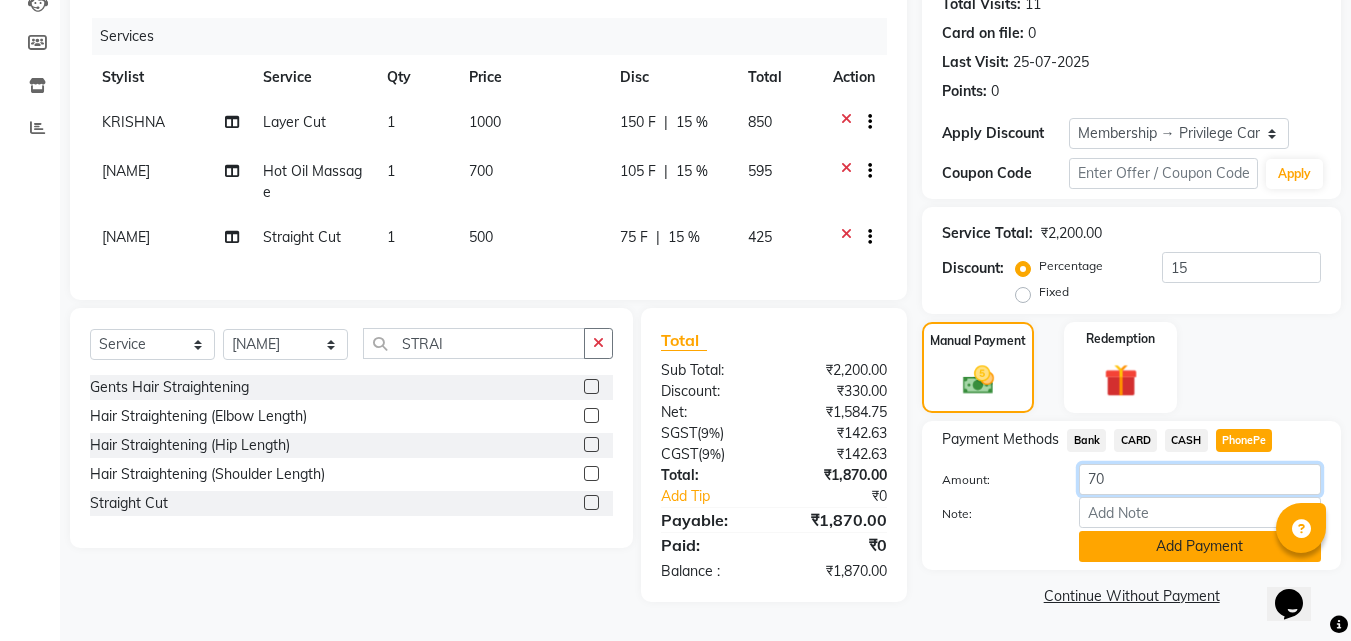 type on "70" 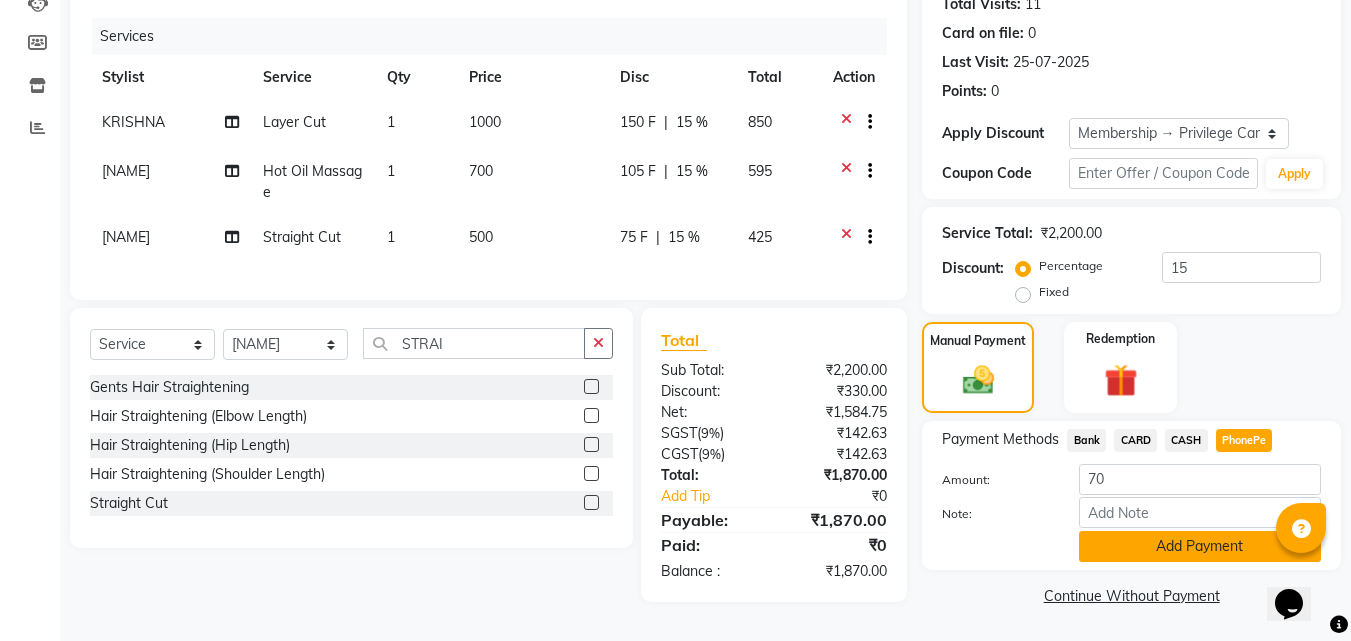 click on "Add Payment" 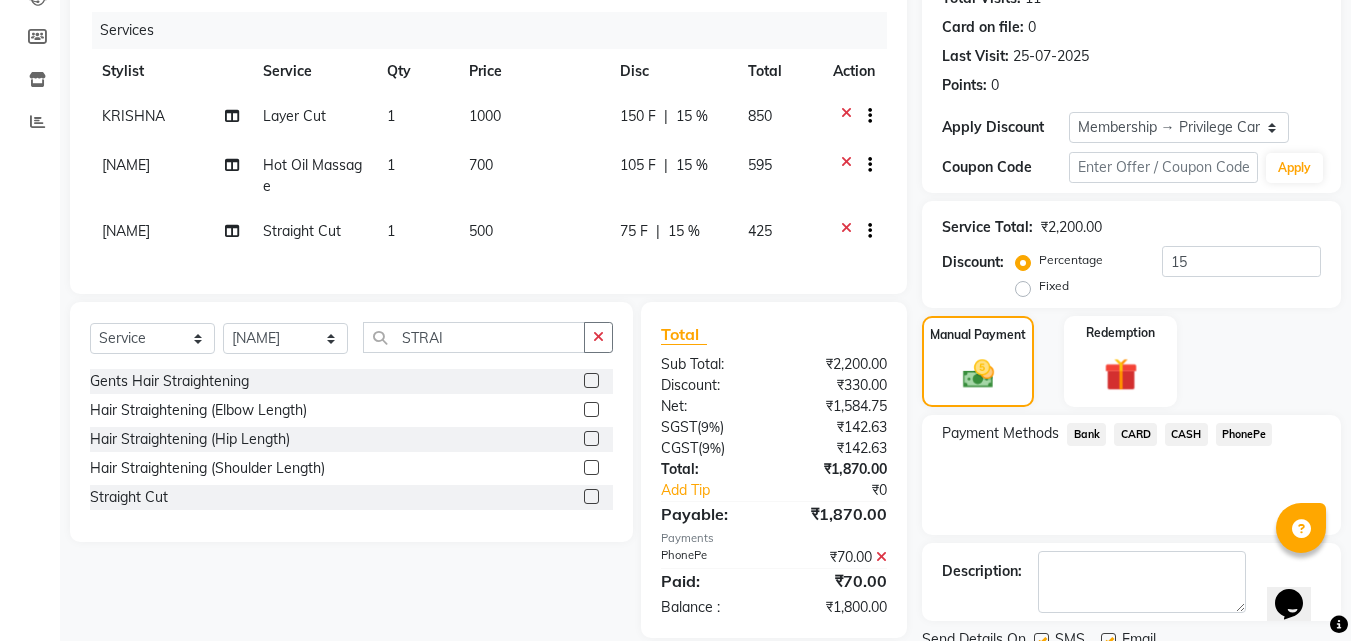 click on "CASH" 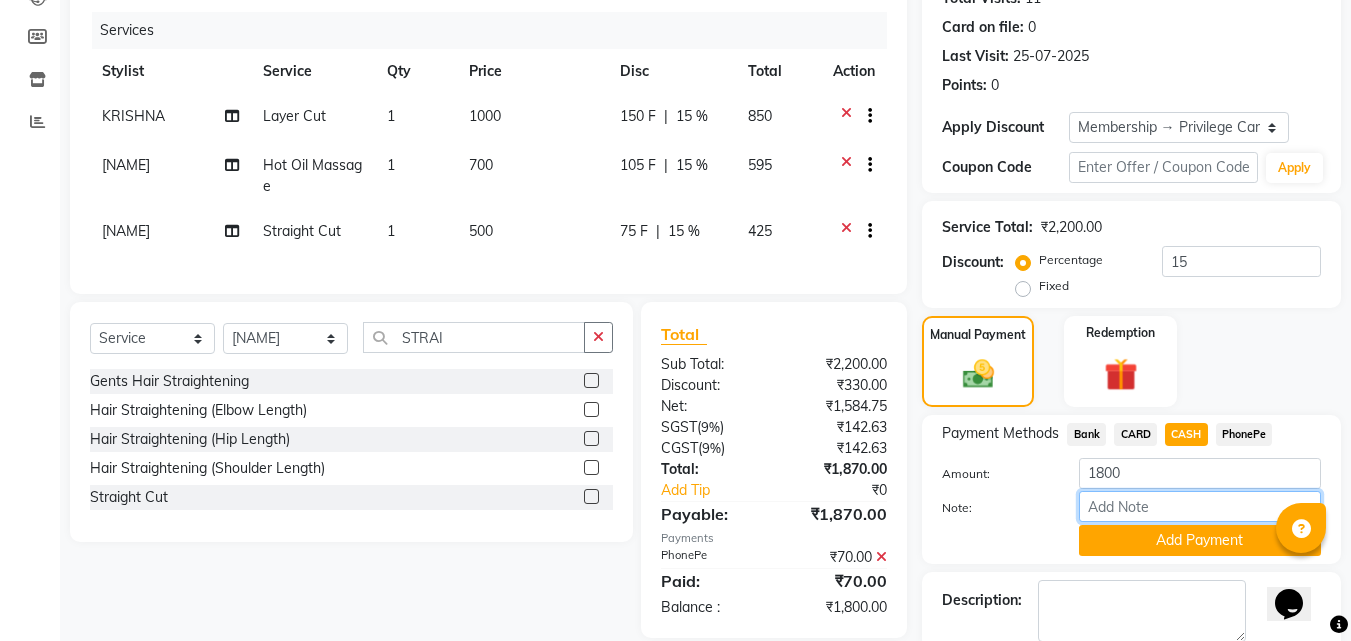click on "Note:" at bounding box center [1200, 506] 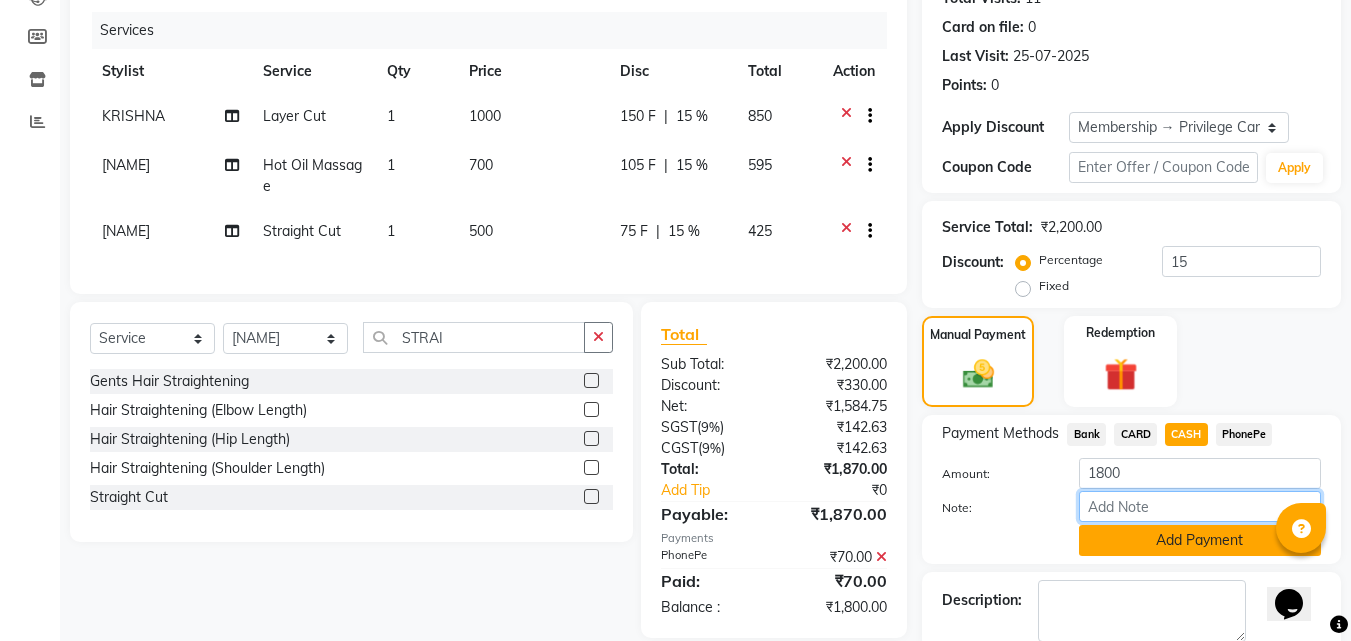 type on "frankly" 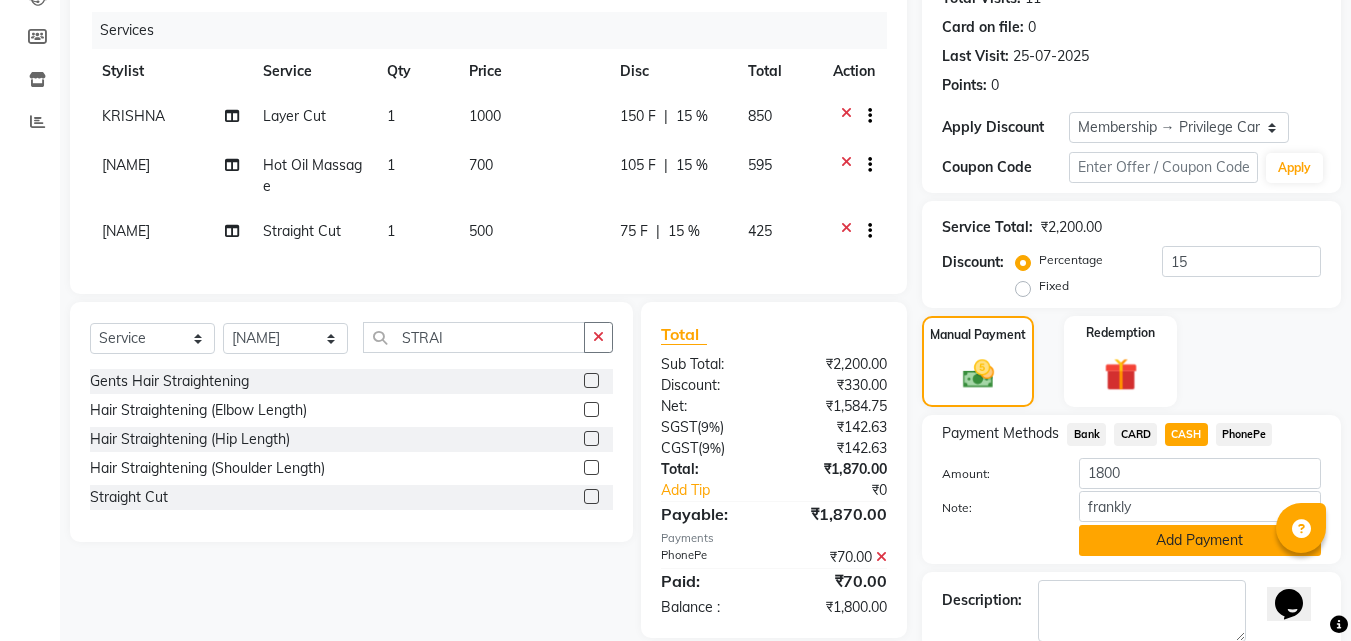 click on "Add Payment" 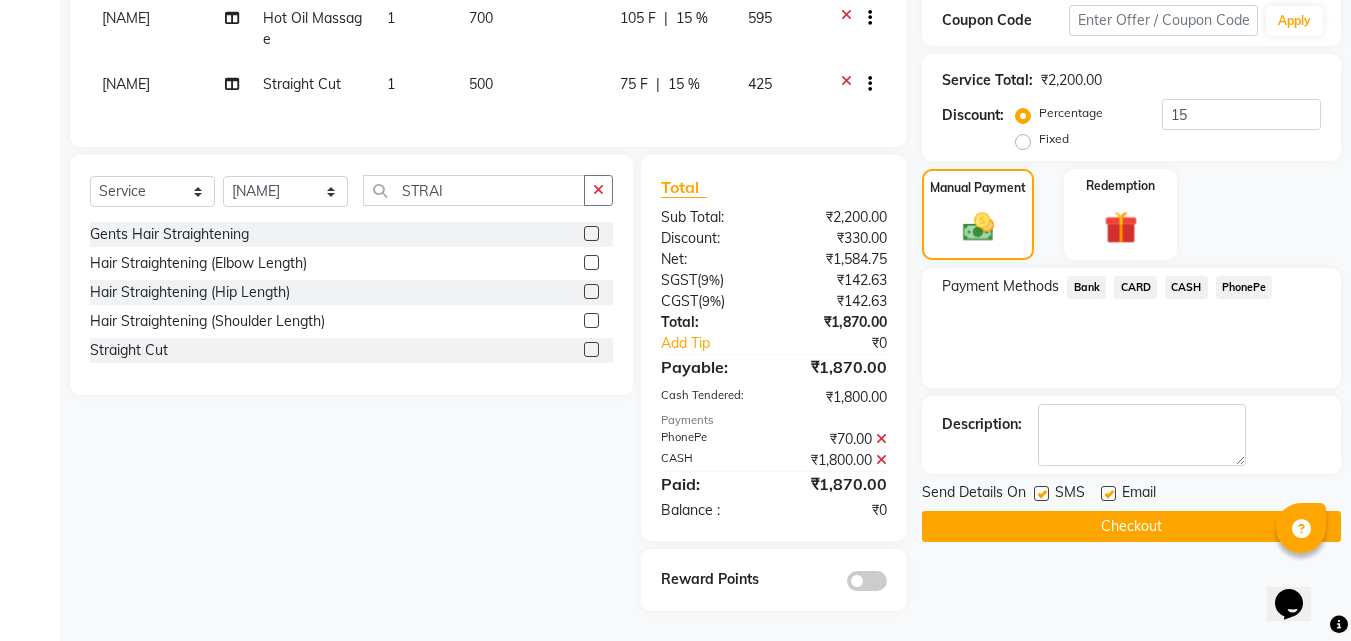 scroll, scrollTop: 398, scrollLeft: 0, axis: vertical 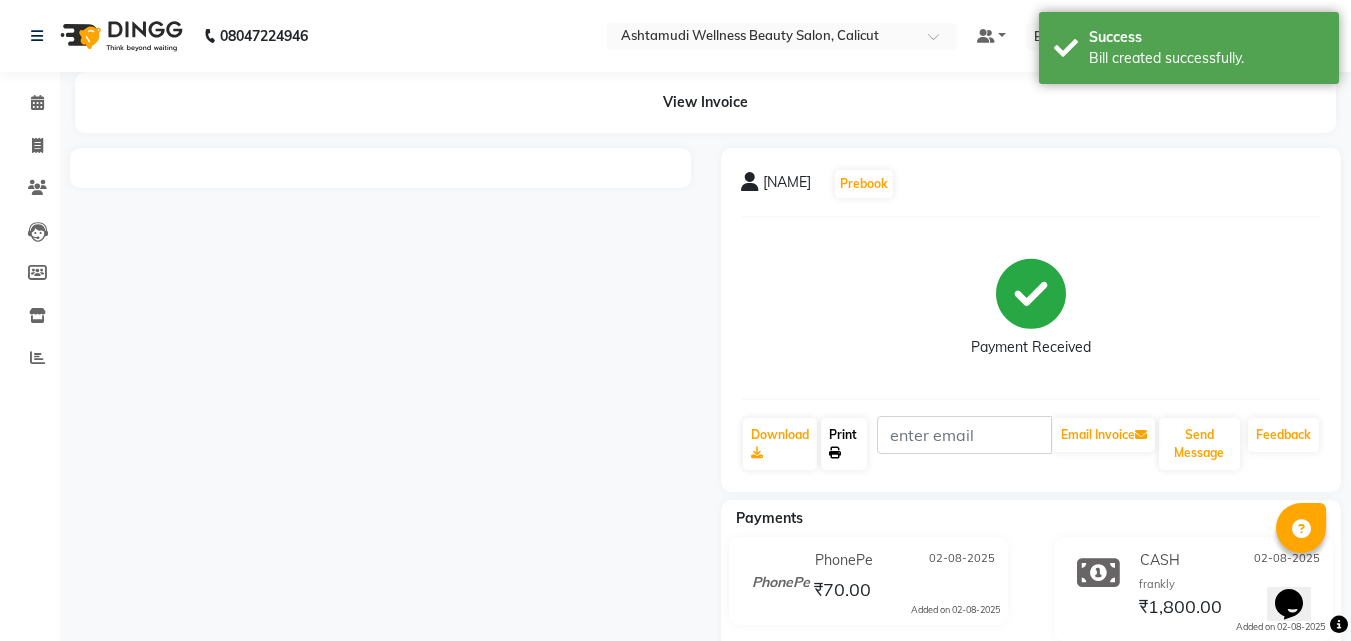 click on "Print" 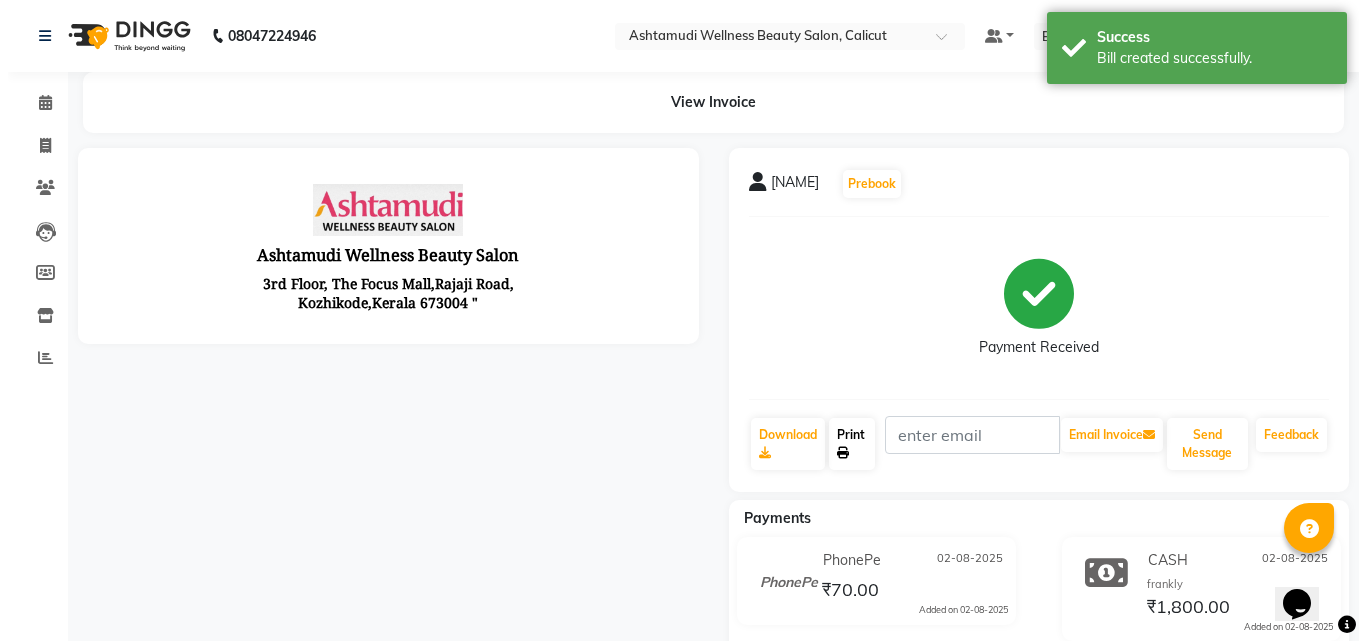 scroll, scrollTop: 0, scrollLeft: 0, axis: both 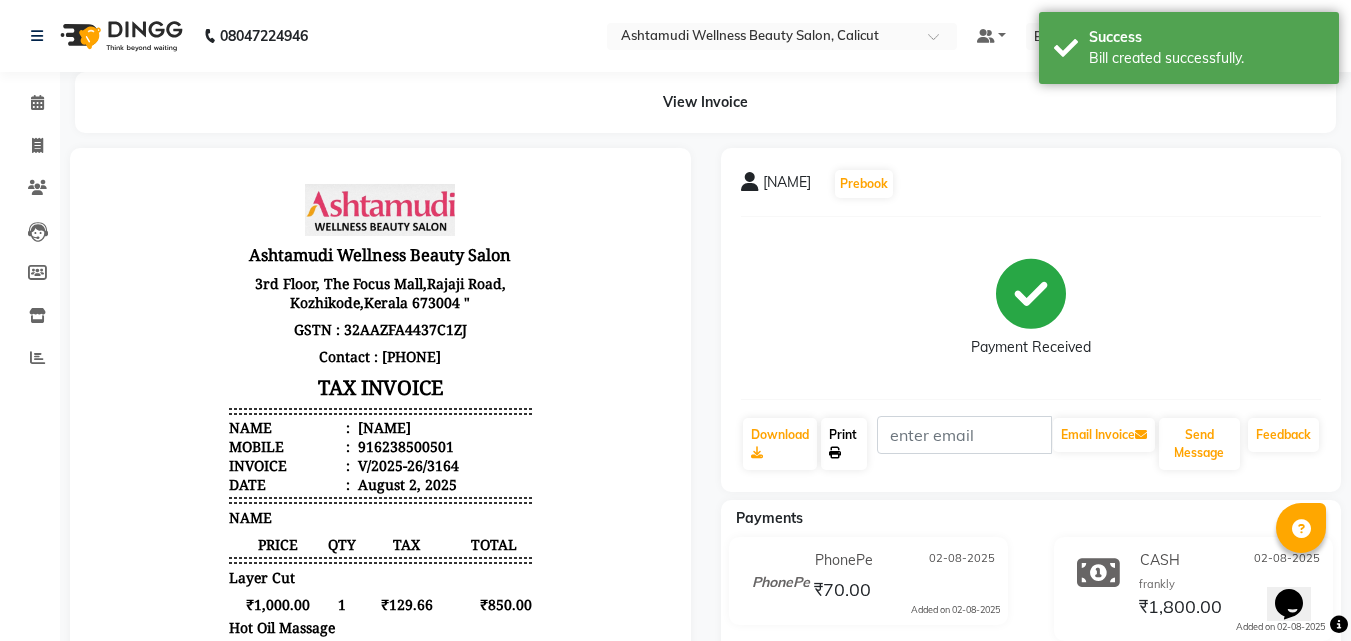 click on "Print" 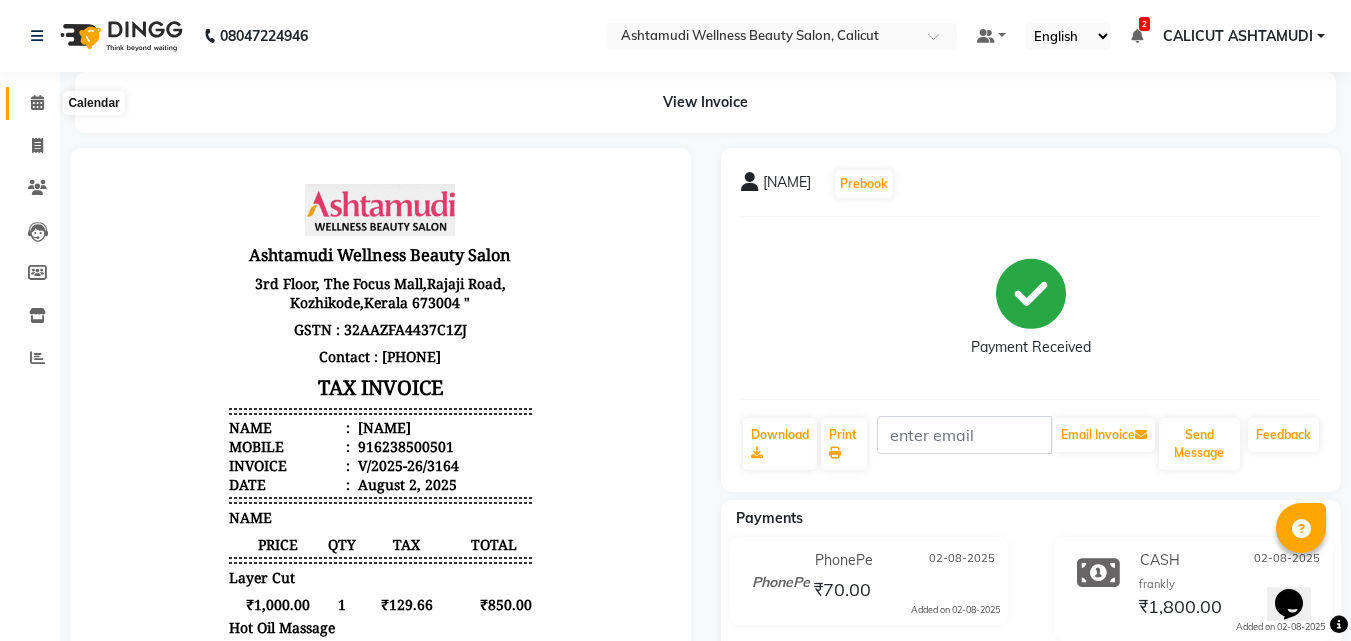 click 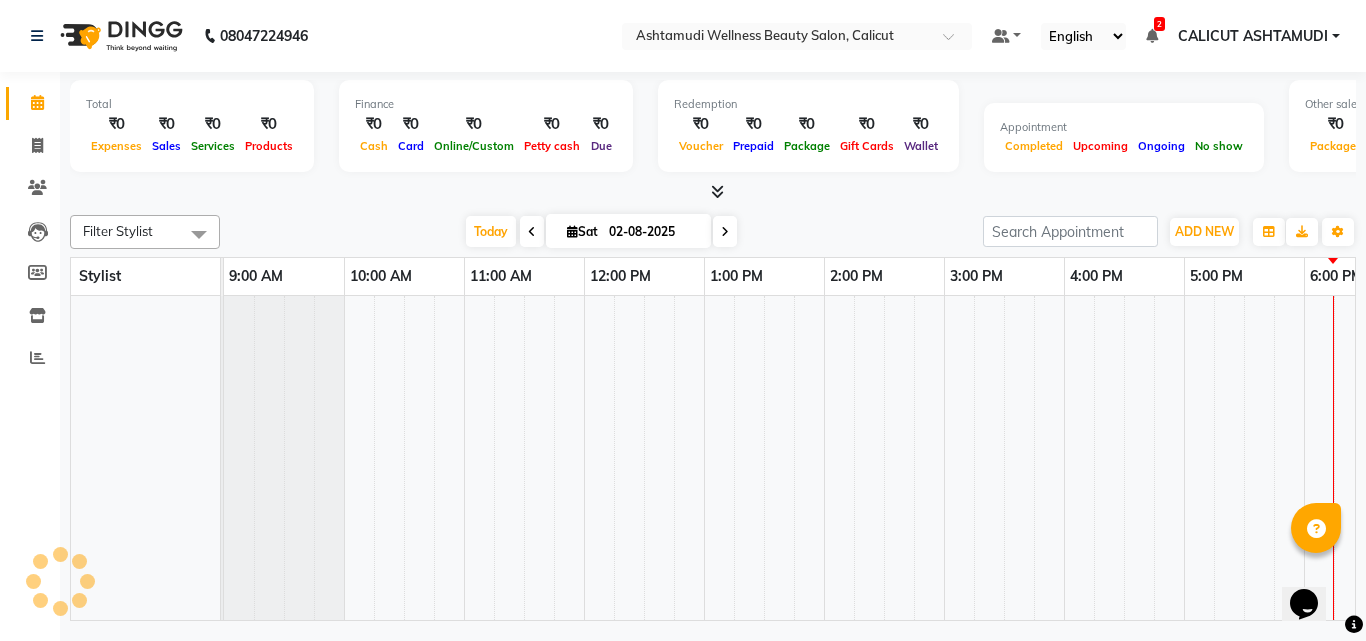 scroll, scrollTop: 0, scrollLeft: 0, axis: both 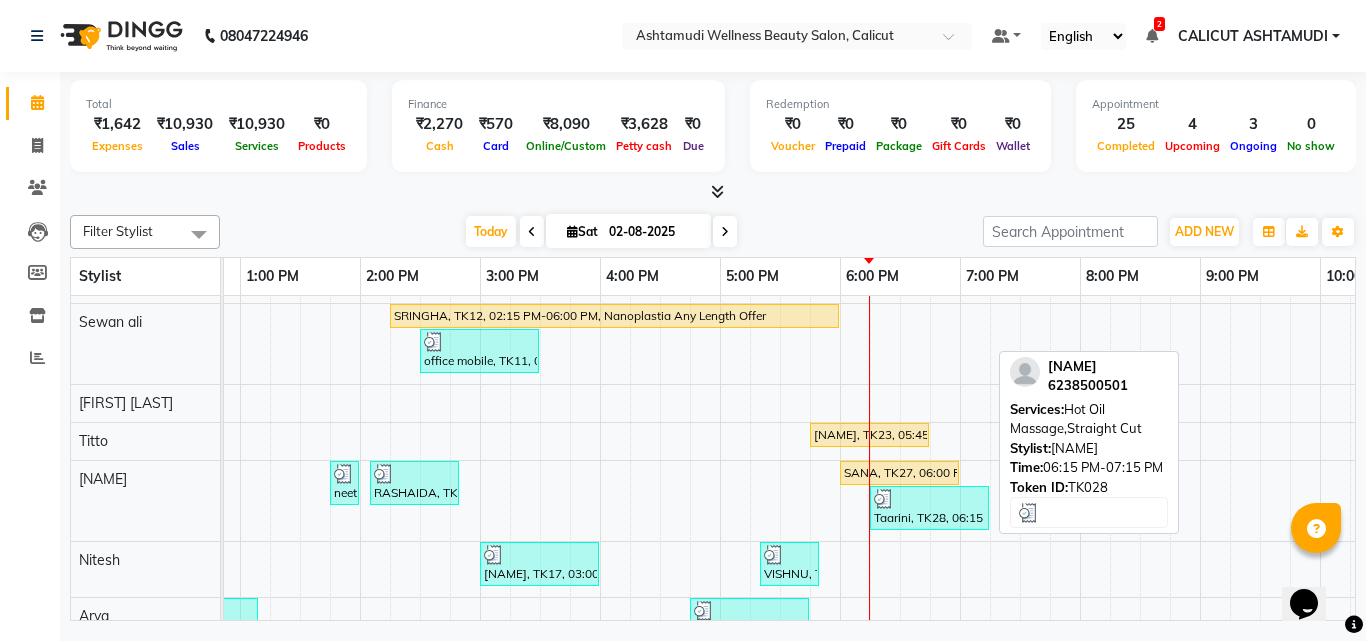 click on "Taarini, TK28, 06:15 PM-07:15 PM, Hot Oil Massage,Straight Cut" at bounding box center (929, 508) 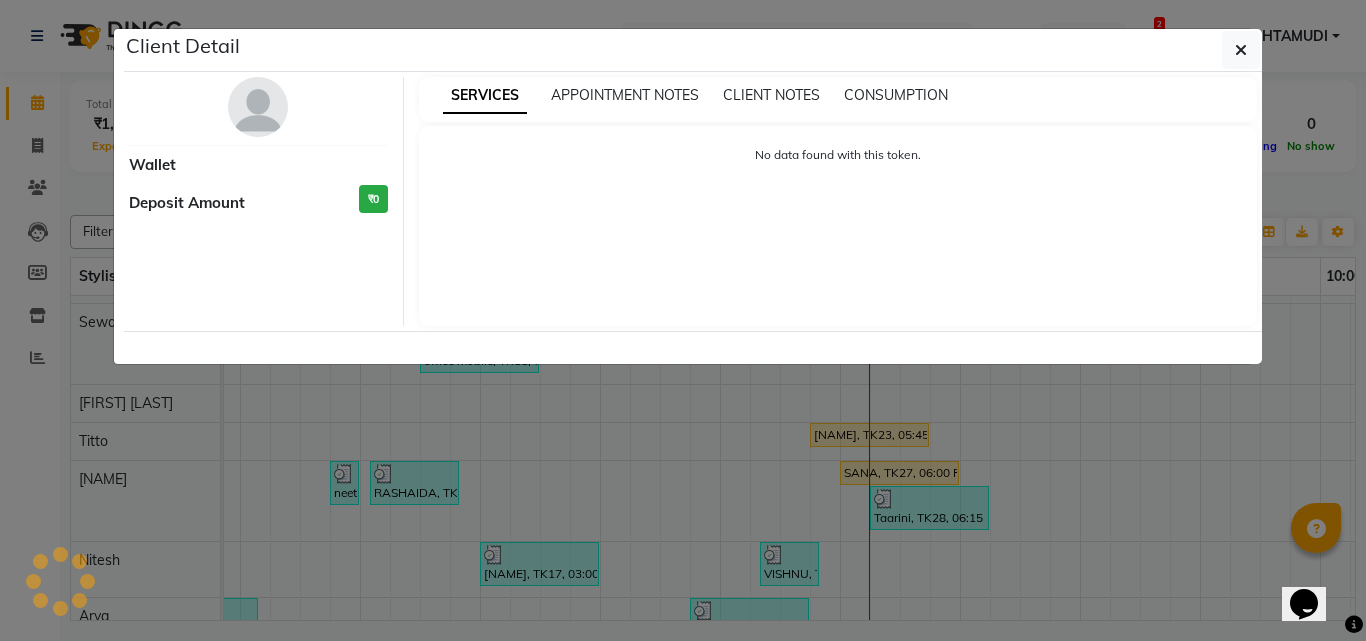 select on "3" 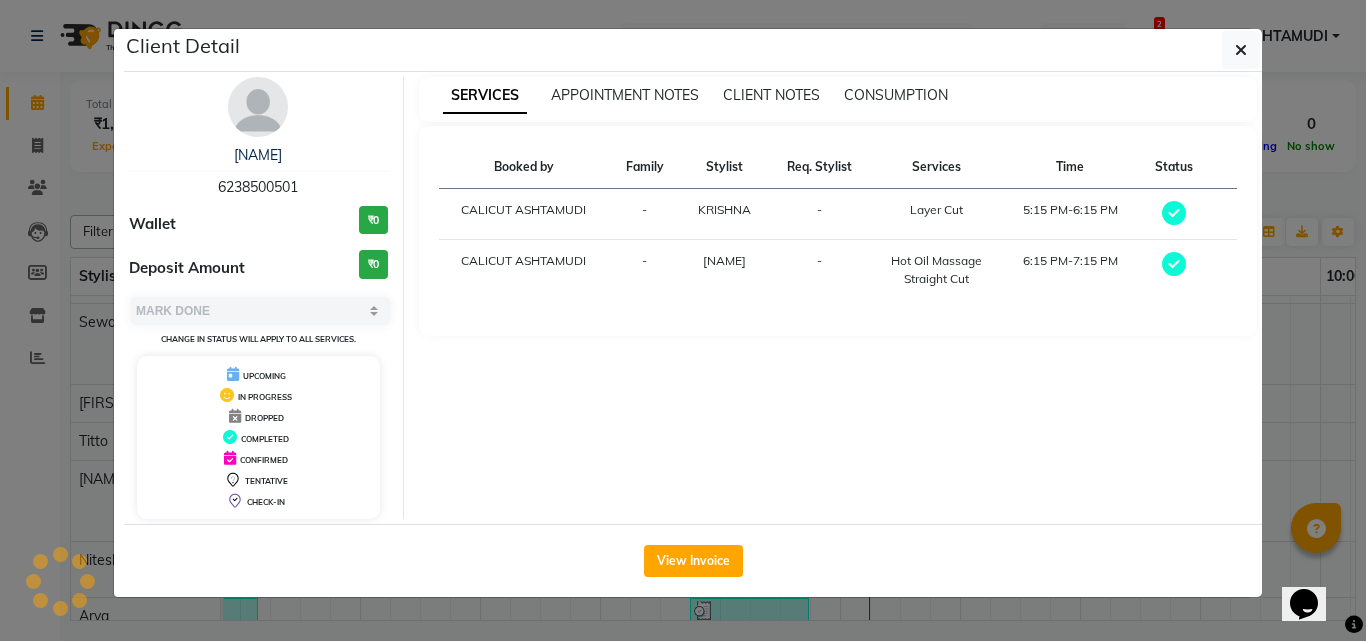 click at bounding box center [258, 107] 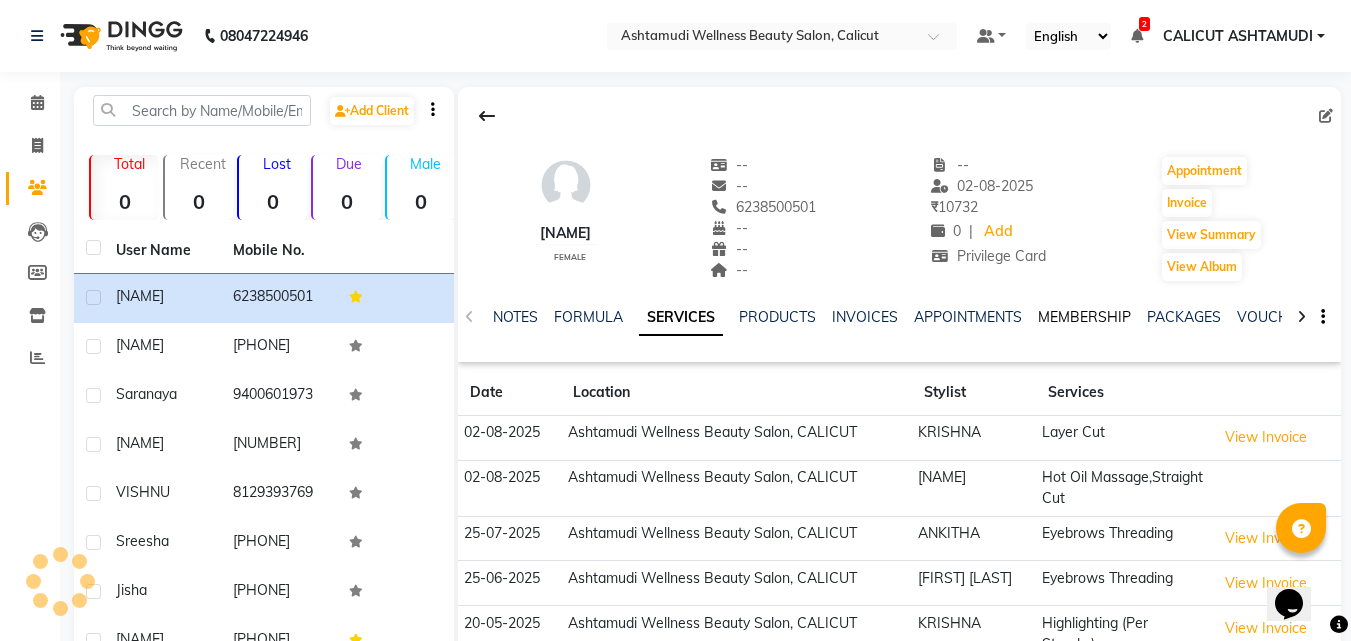 click on "MEMBERSHIP" 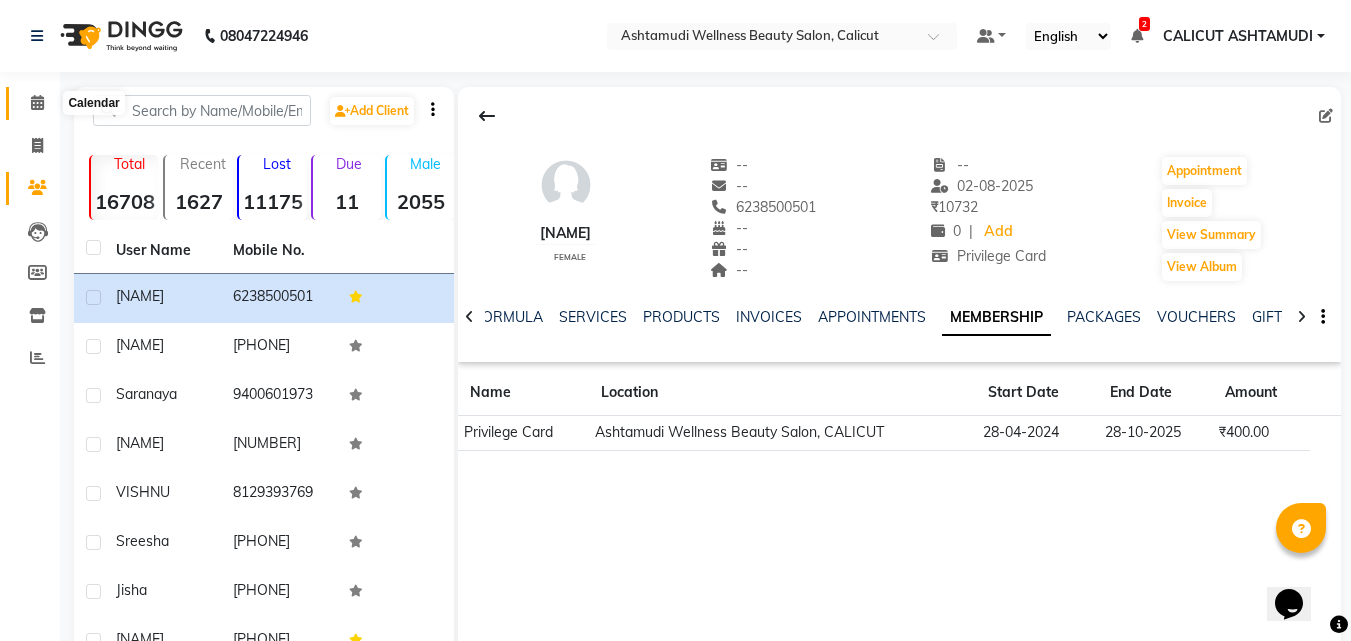 click 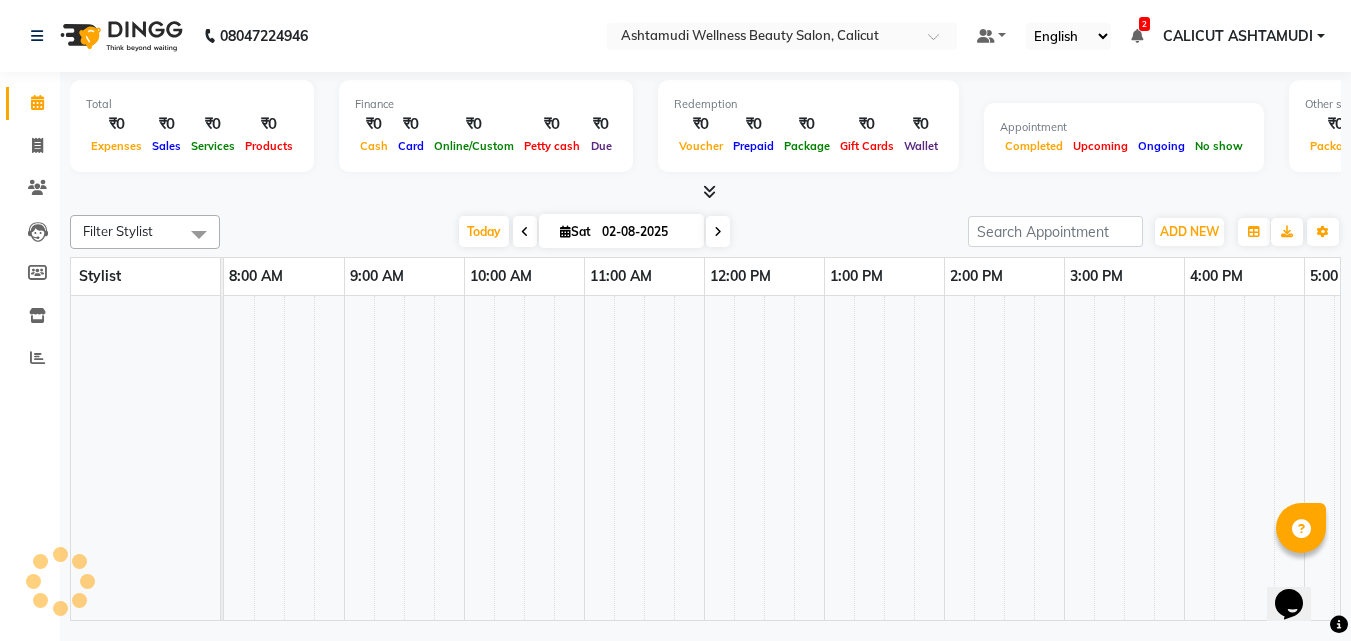 click 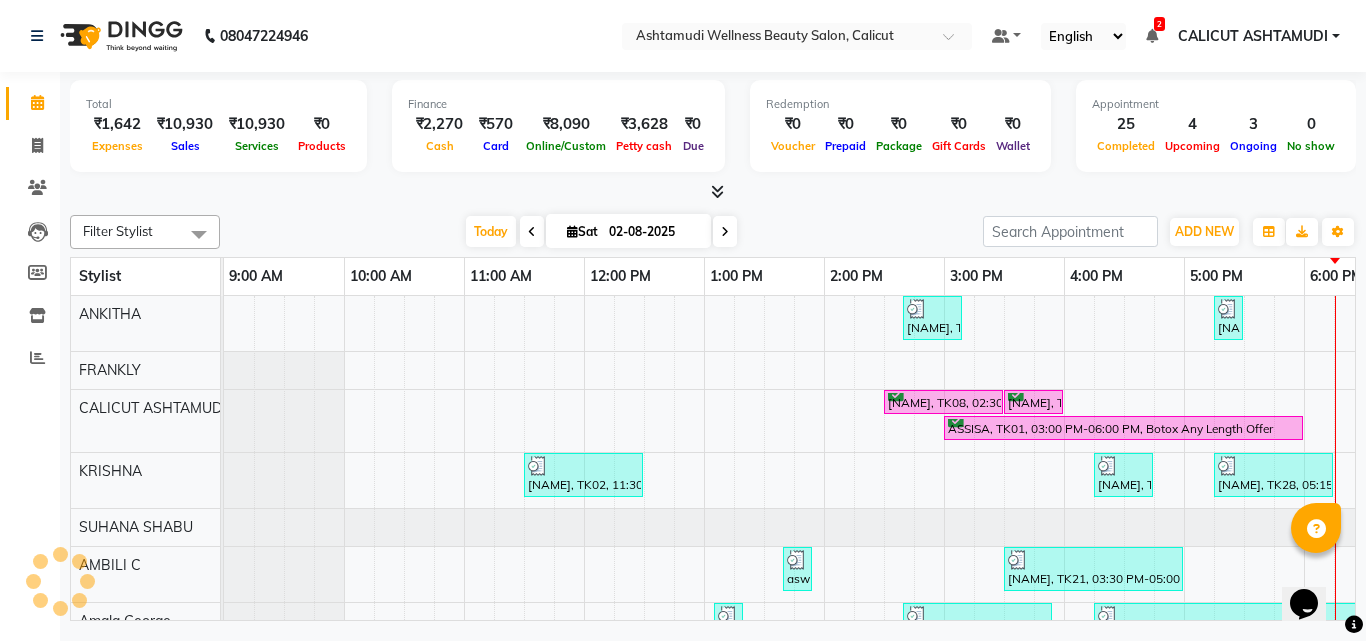 scroll, scrollTop: 0, scrollLeft: 669, axis: horizontal 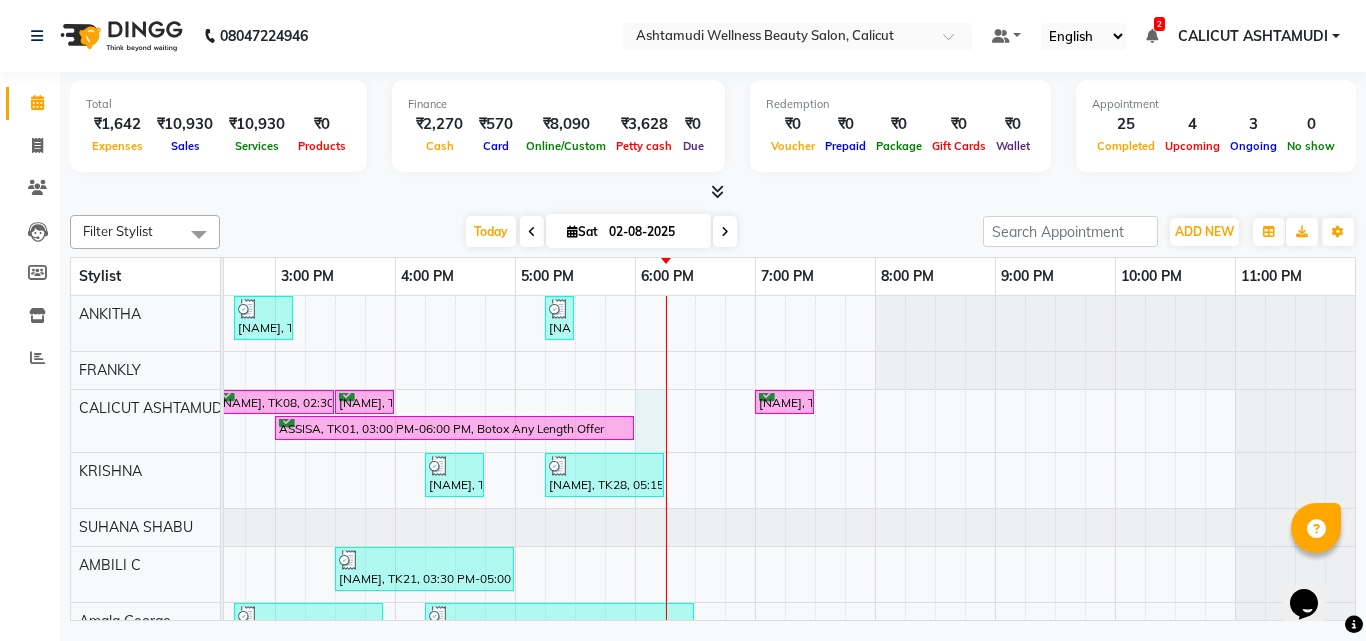 click on "Thansika, TK10, 02:40 PM-03:10 PM, Eyebrows Threading,Upper Lip Threading     Thushara, TK22, 05:15 PM-05:30 PM, Eyebrows Threading     Azhar, TK08, 02:30 PM-03:30 PM, Gents Normal Cleanup     Azhar, TK08, 03:30 PM-04:00 PM, Gents Beard Styling     ARYA, TK16, 07:00 PM-07:30 PM, Normal Hair Cut     ASSISA, TK01, 03:00 PM-06:00 PM, Botox Any Length Offer     AMJITH, TK02, 11:30 AM-12:30 PM, Layer Cut     jithesh, TK19, 04:15 PM-04:45 PM, Gents Beard Trim     Taarini, TK28, 05:15 PM-06:15 PM, Layer Cut     aswathi, TK06, 01:40 PM-01:55 PM, Eyebrows Threading     Naveena, TK21, 03:30 PM-05:00 PM, D-Tan Cleanup,Straight Cut     anushka, TK05, 01:05 PM-01:20 PM, Eyebrows Threading     NOURIN ALI, TK15, 02:40 PM-03:55 PM, D-Tan Cleanup,Upper Lip Threading     Saranaya, TK18, 04:15 PM-06:30 PM, Fruit Facial,Eyebrows Threading,D-Tan Pack     siya, TK13, 03:30 PM-03:45 PM, Eyebrows Threading     Jisha, TK24, 05:25 PM-05:40 PM, Eyebrows Threading    SRINGHA, TK12, 02:15 PM-06:00 PM, Nanoplastia Any Length Offer" at bounding box center [455, 725] 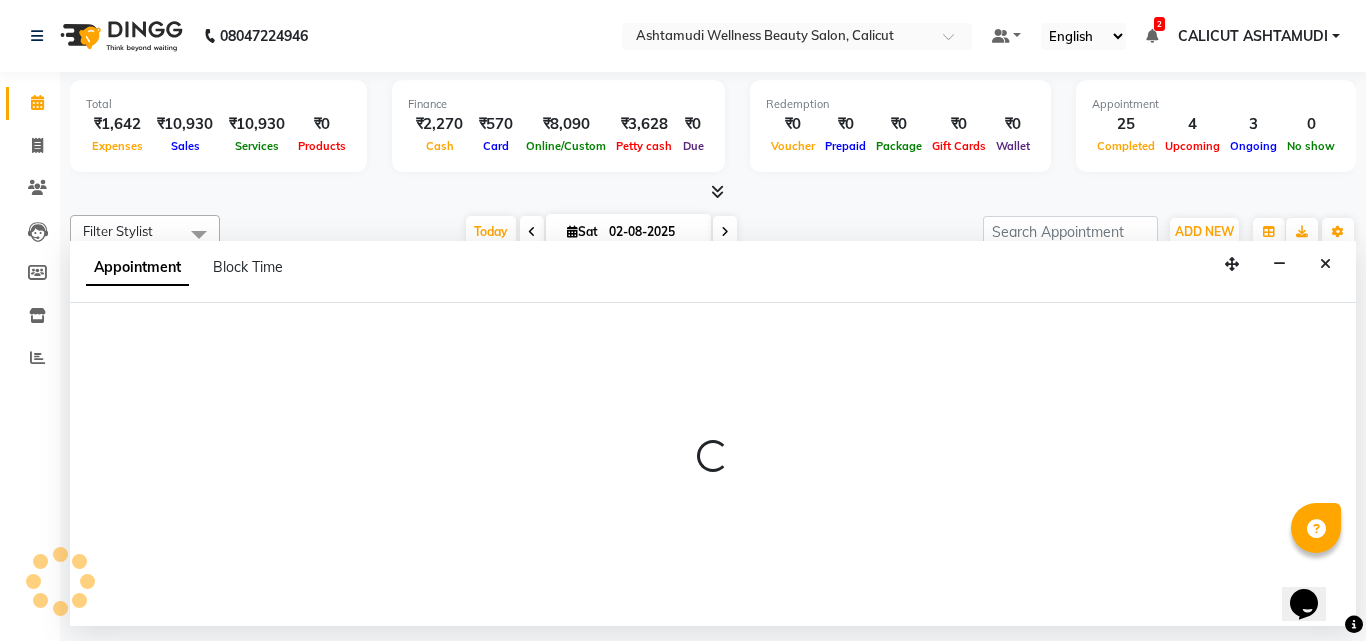 select on "27314" 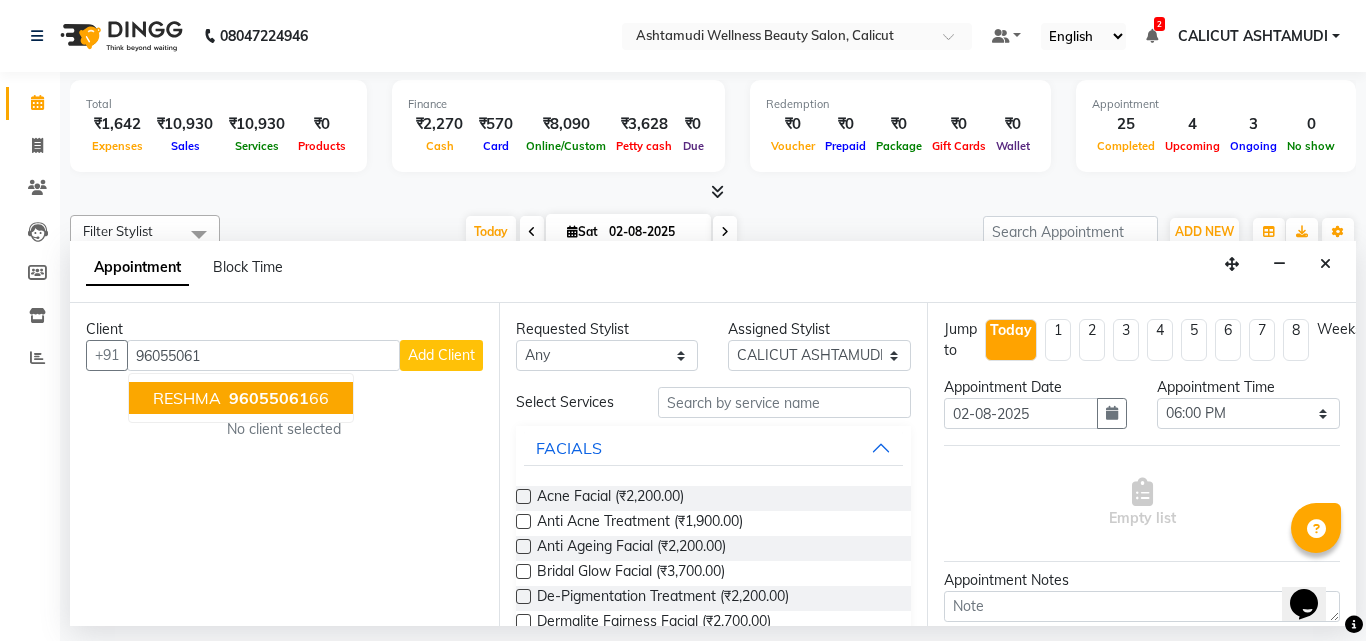 click on "RESHMA   96055061 66" at bounding box center [241, 398] 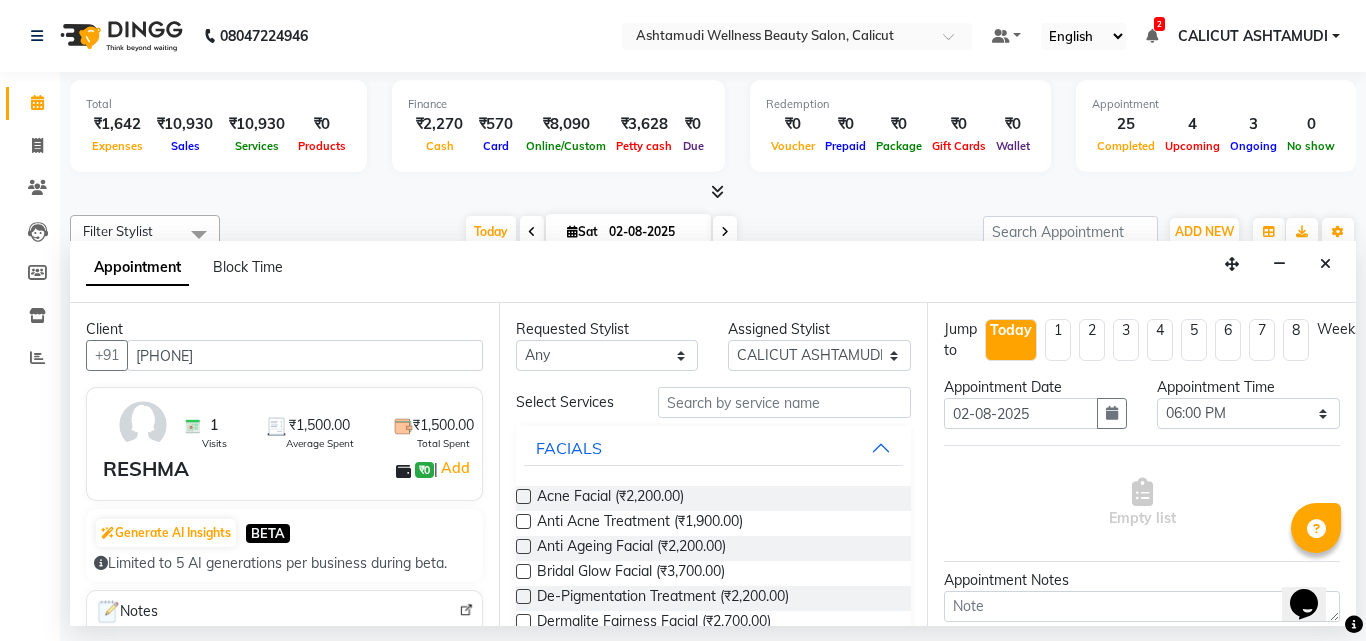 type on "[PHONE]" 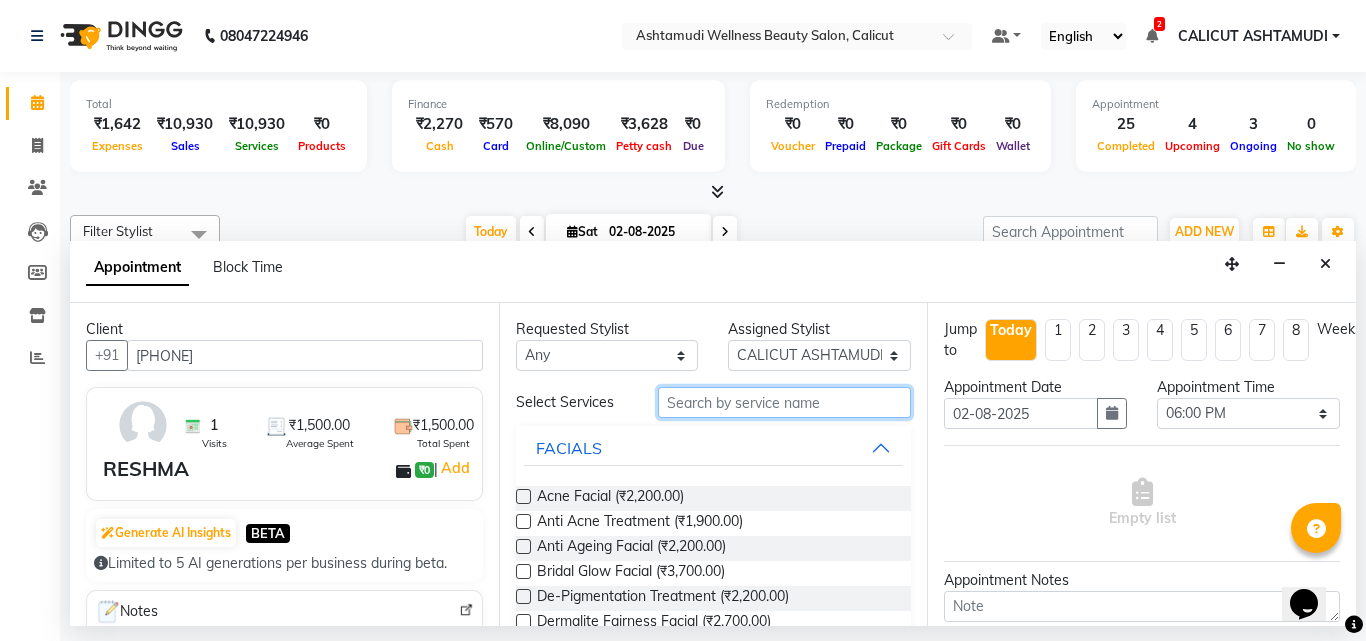 click at bounding box center [785, 402] 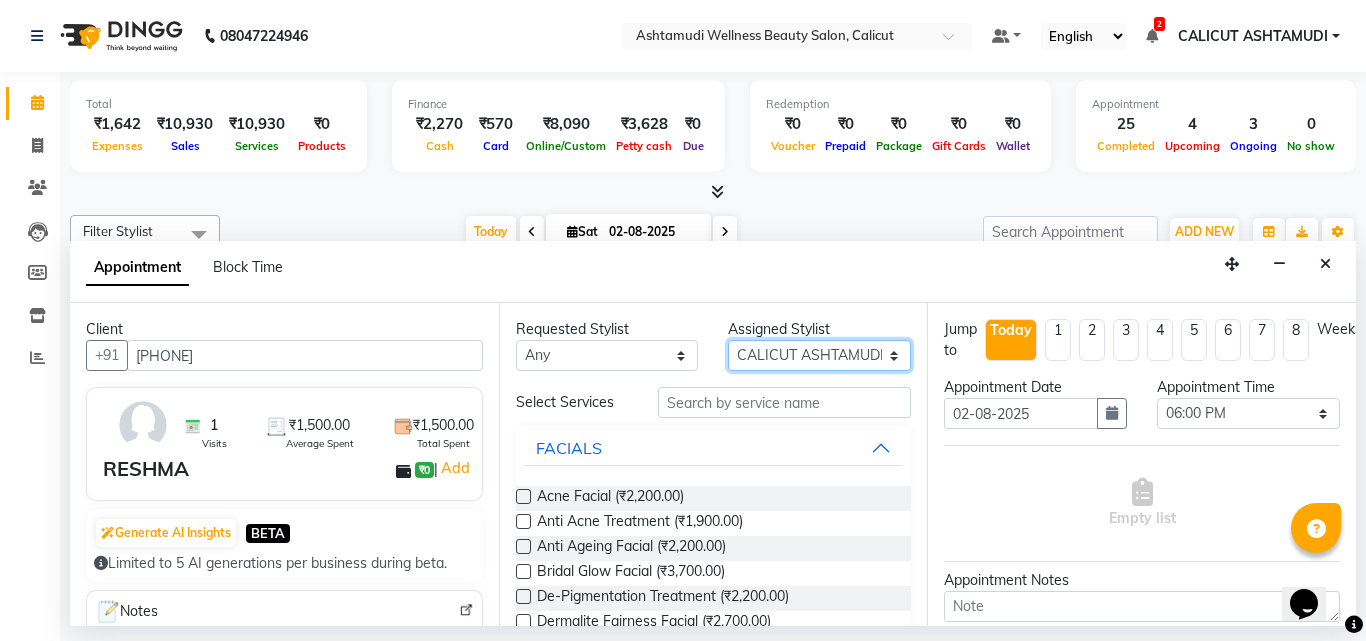 click on "Select Amala George AMBILI C ANJANA DAS ANKITHA Arya CALICUT ASHTAMUDI FRANKLY	 KRISHNA Nitesh Punam Gurung Sewan ali Sheela SUHANA  SHABU Titto" at bounding box center [819, 355] 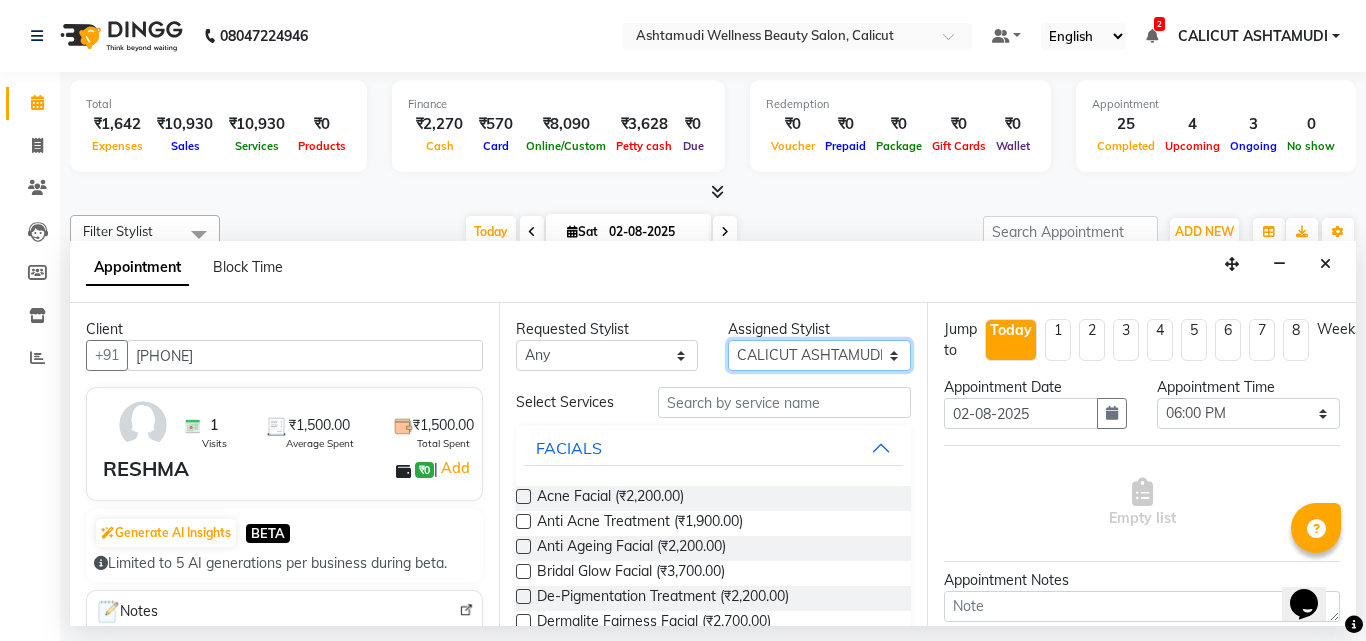 select on "26964" 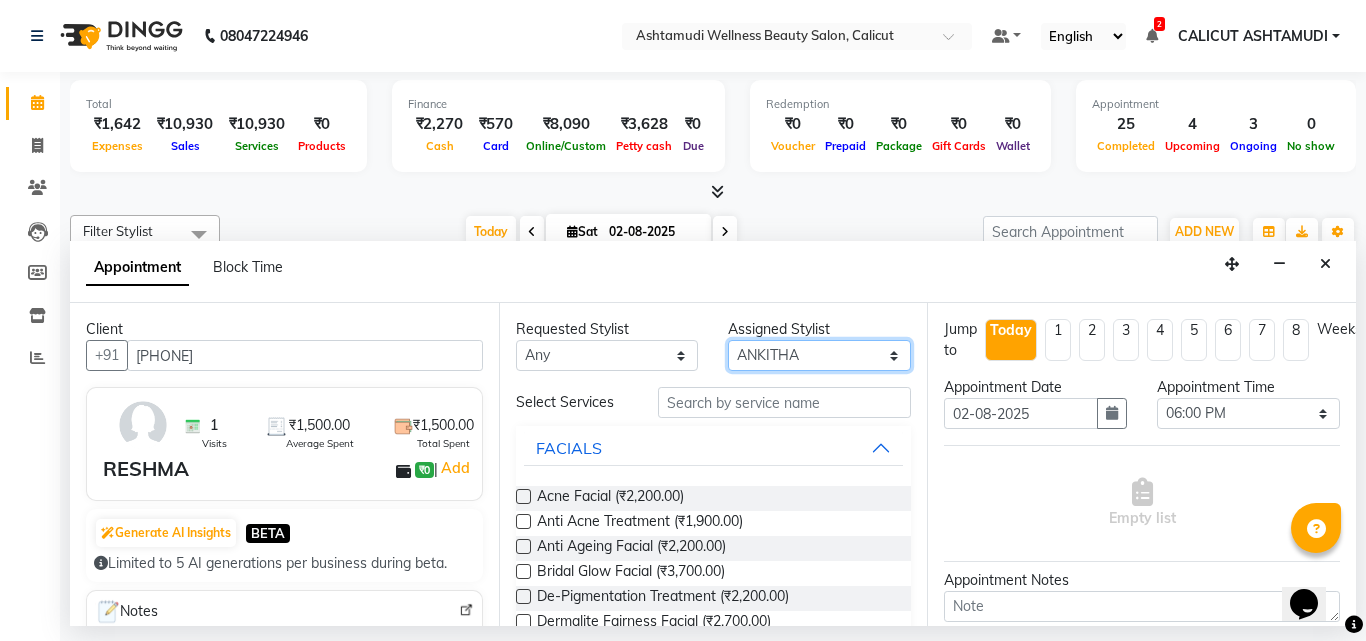 click on "Select Amala George AMBILI C ANJANA DAS ANKITHA Arya CALICUT ASHTAMUDI FRANKLY	 KRISHNA Nitesh Punam Gurung Sewan ali Sheela SUHANA  SHABU Titto" at bounding box center [819, 355] 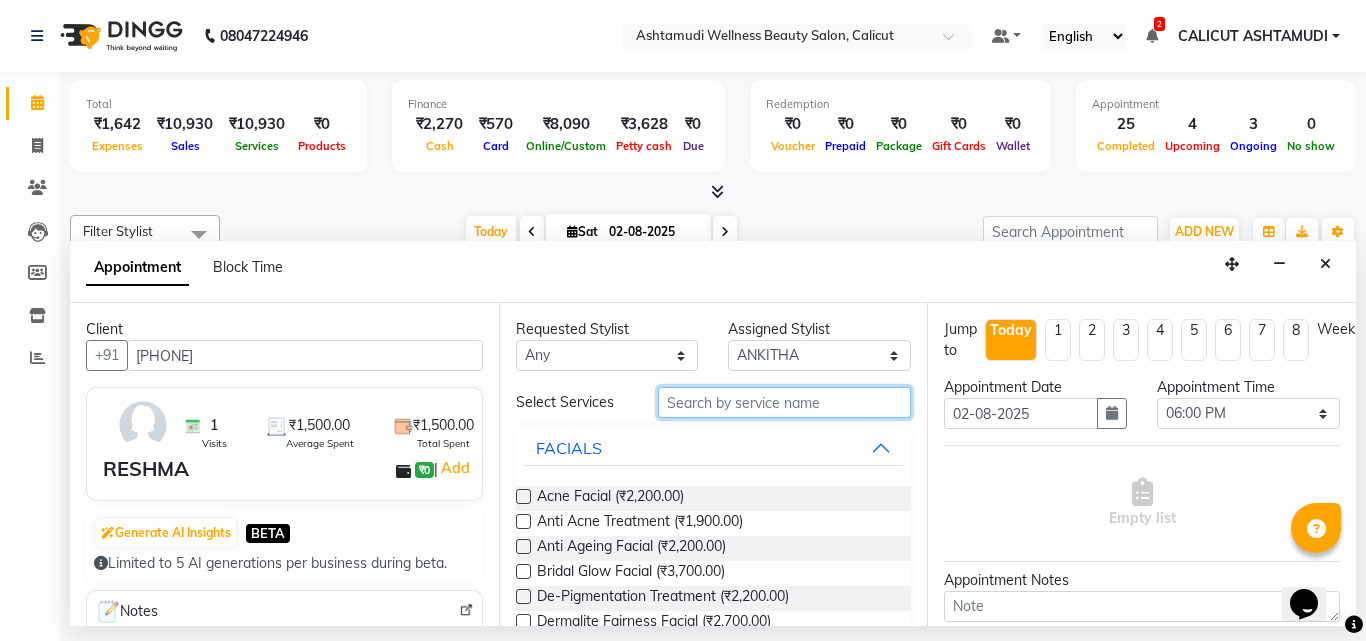click at bounding box center (785, 402) 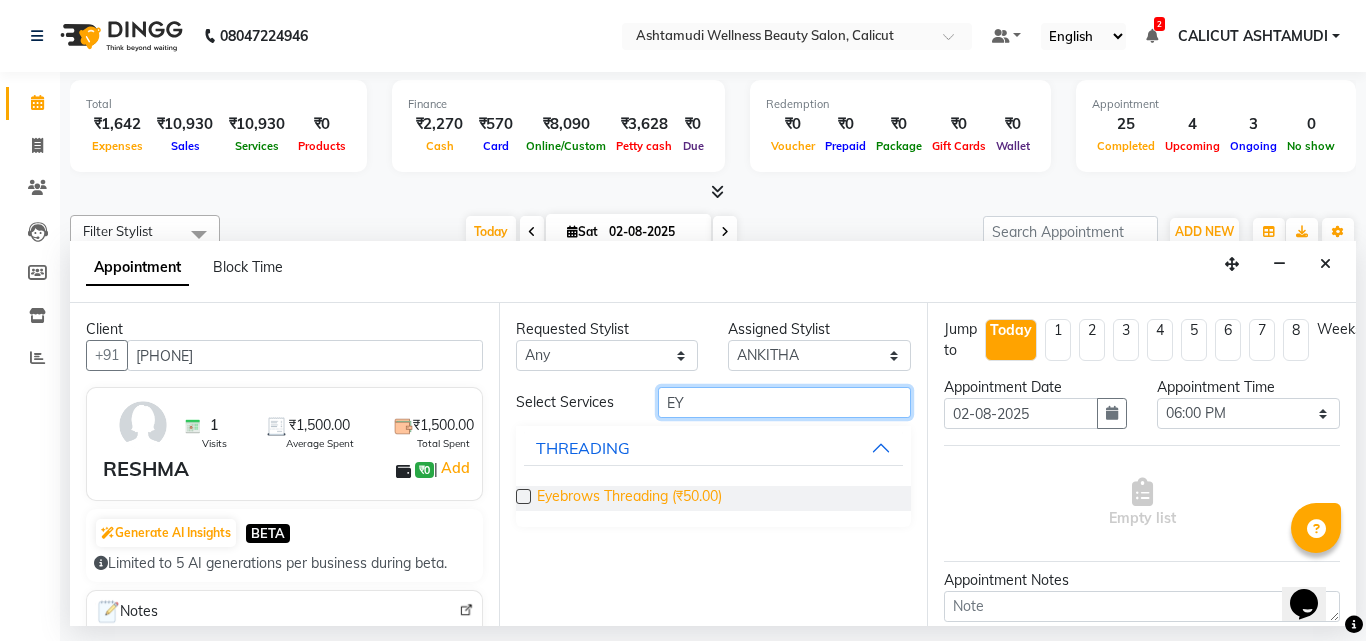 type on "EY" 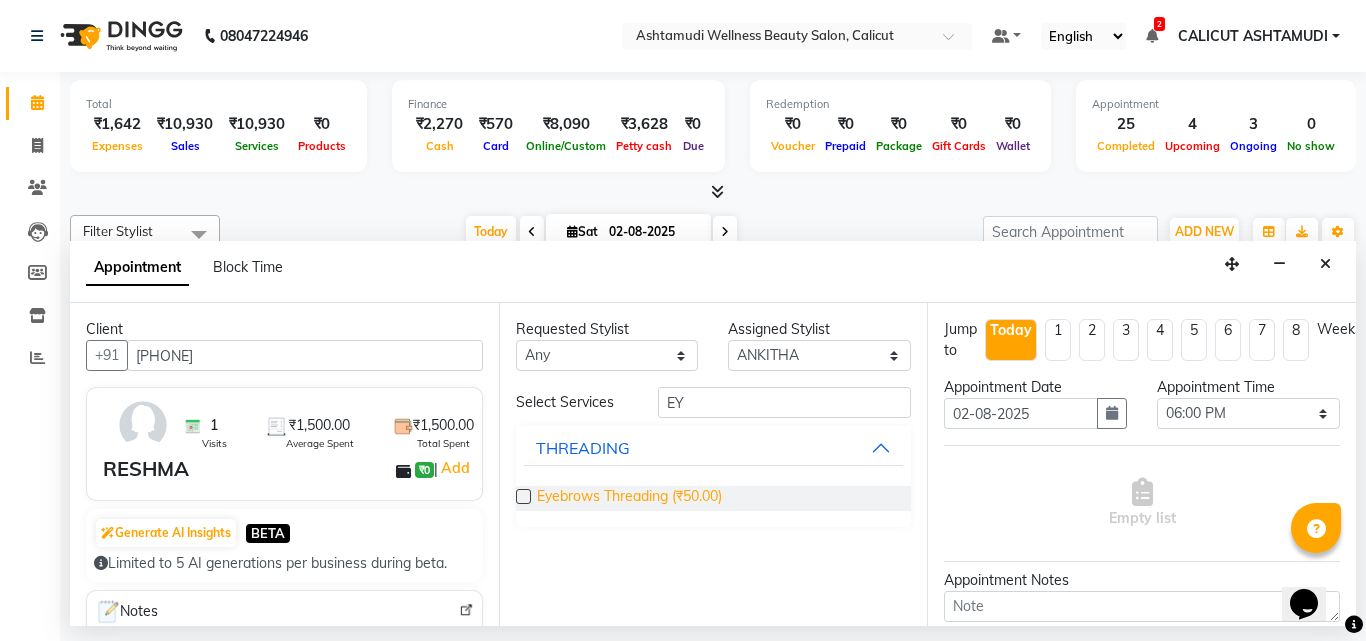 click on "Eyebrows Threading (₹50.00)" at bounding box center (629, 498) 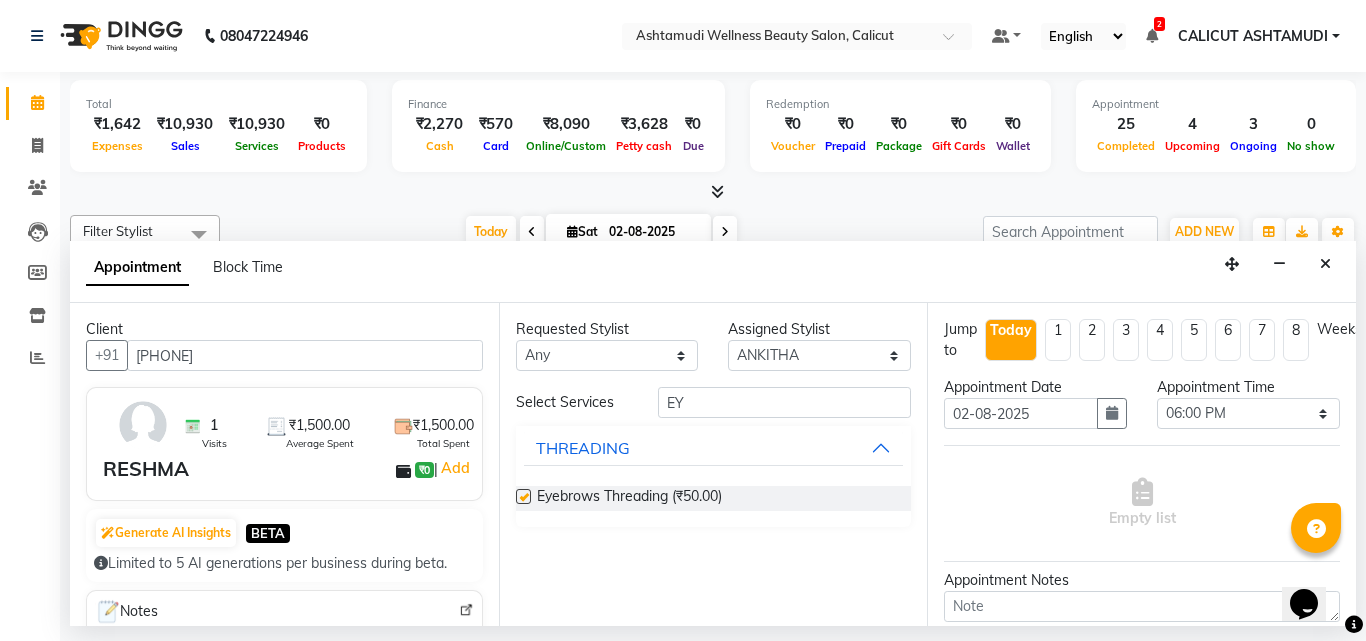 checkbox on "false" 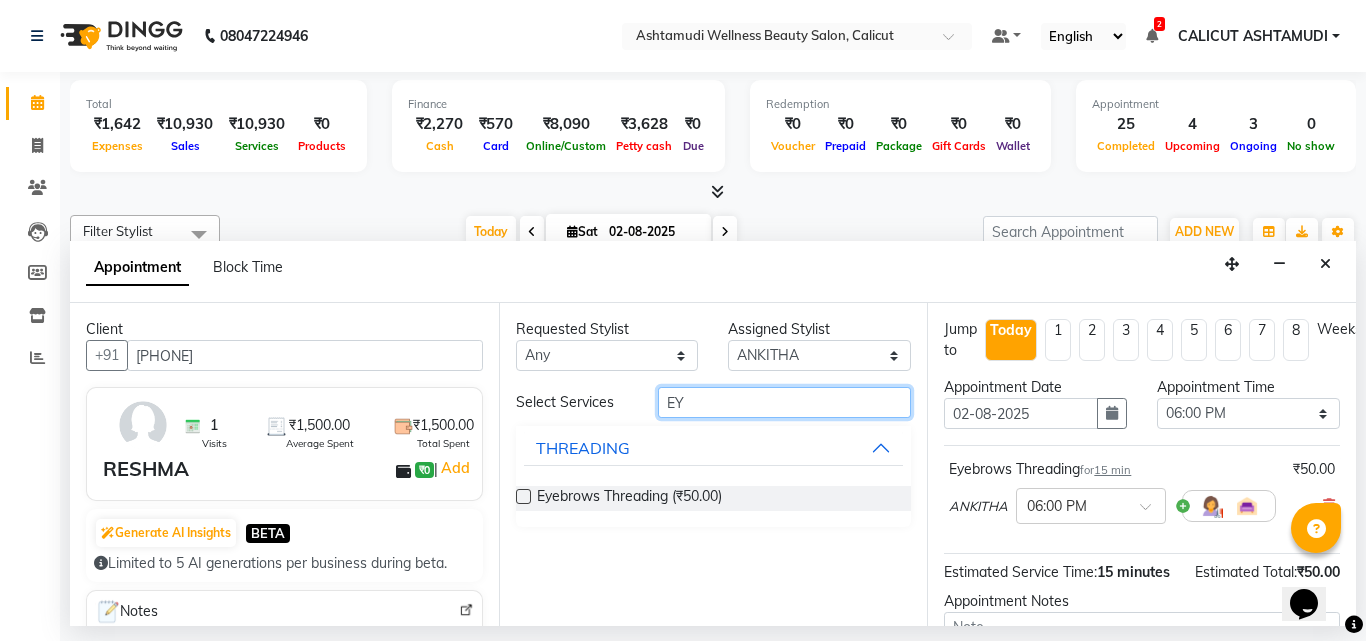 click on "EY" at bounding box center (785, 402) 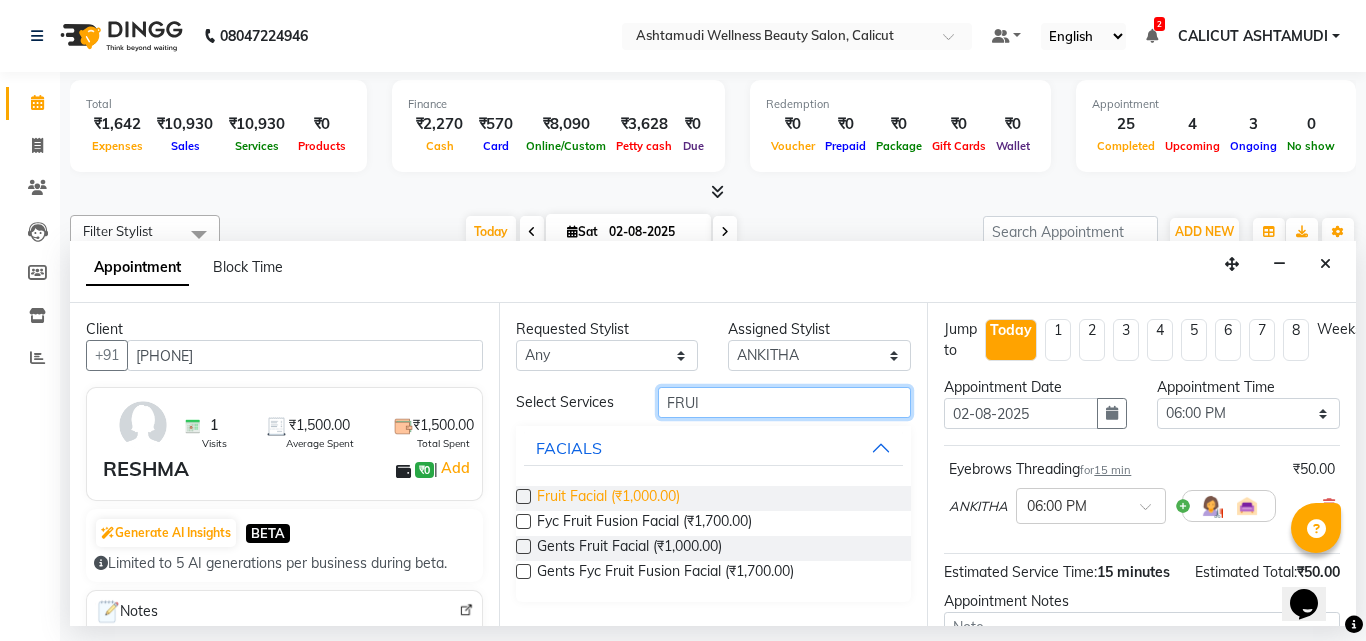 type on "FRUI" 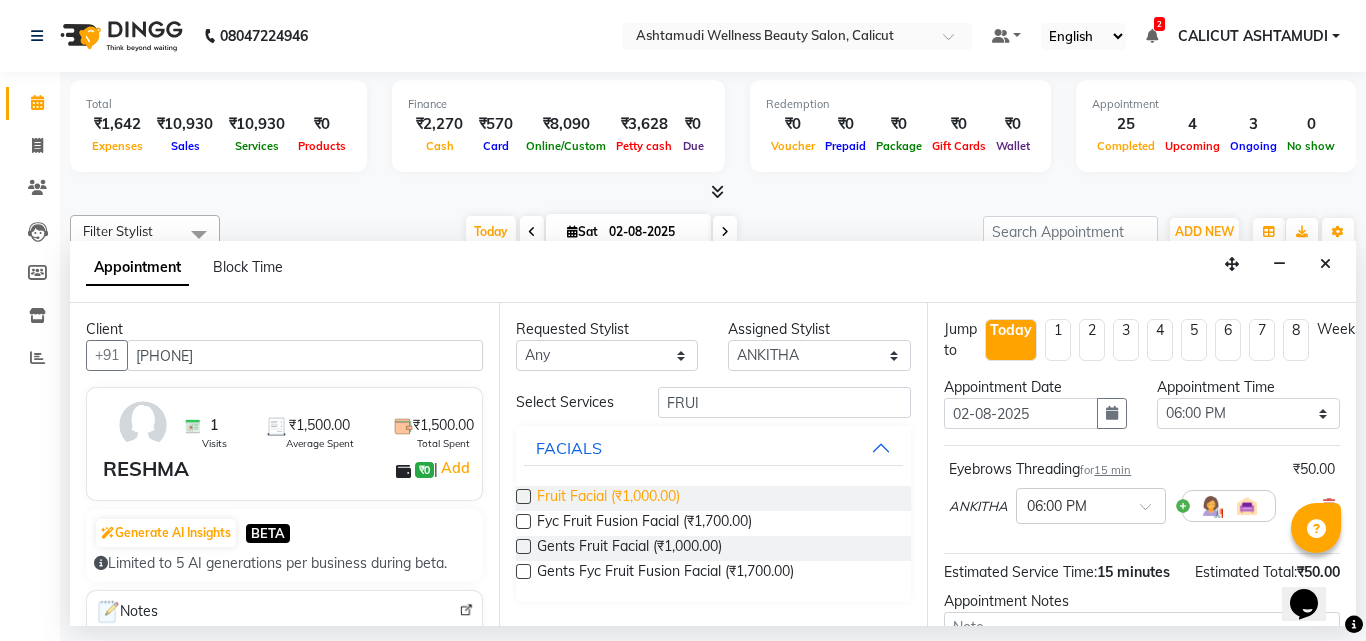 click on "Fruit Facial (₹1,000.00)" at bounding box center [608, 498] 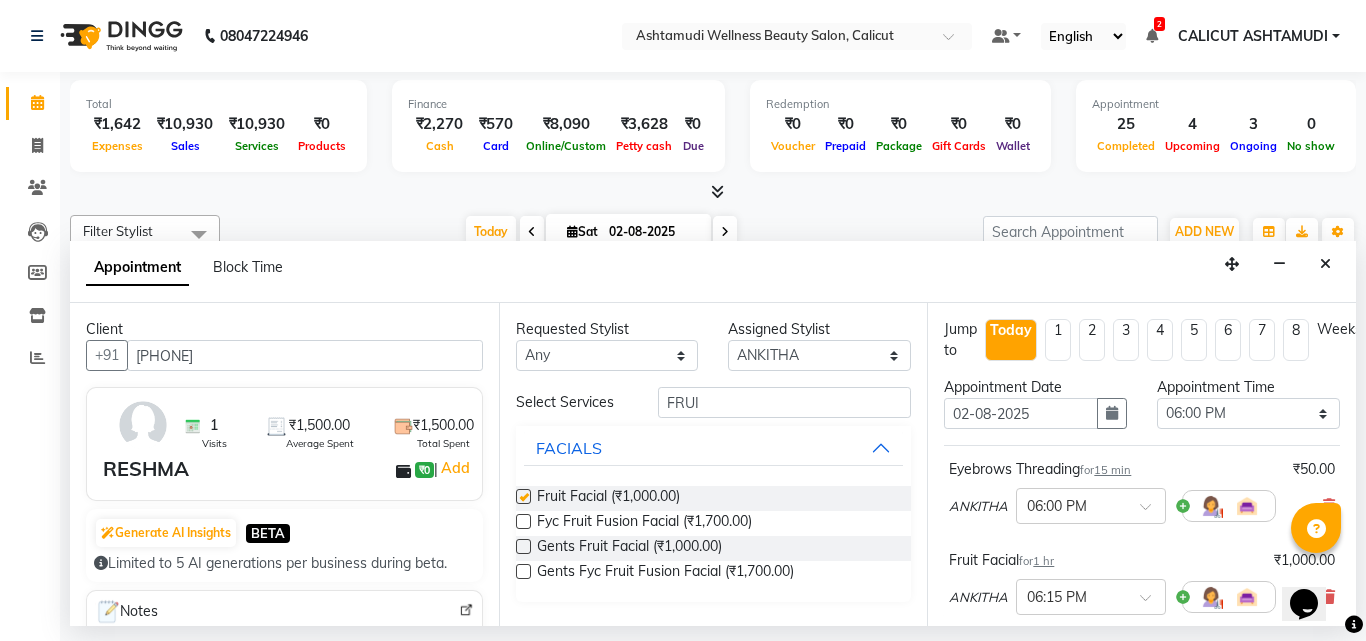 checkbox on "false" 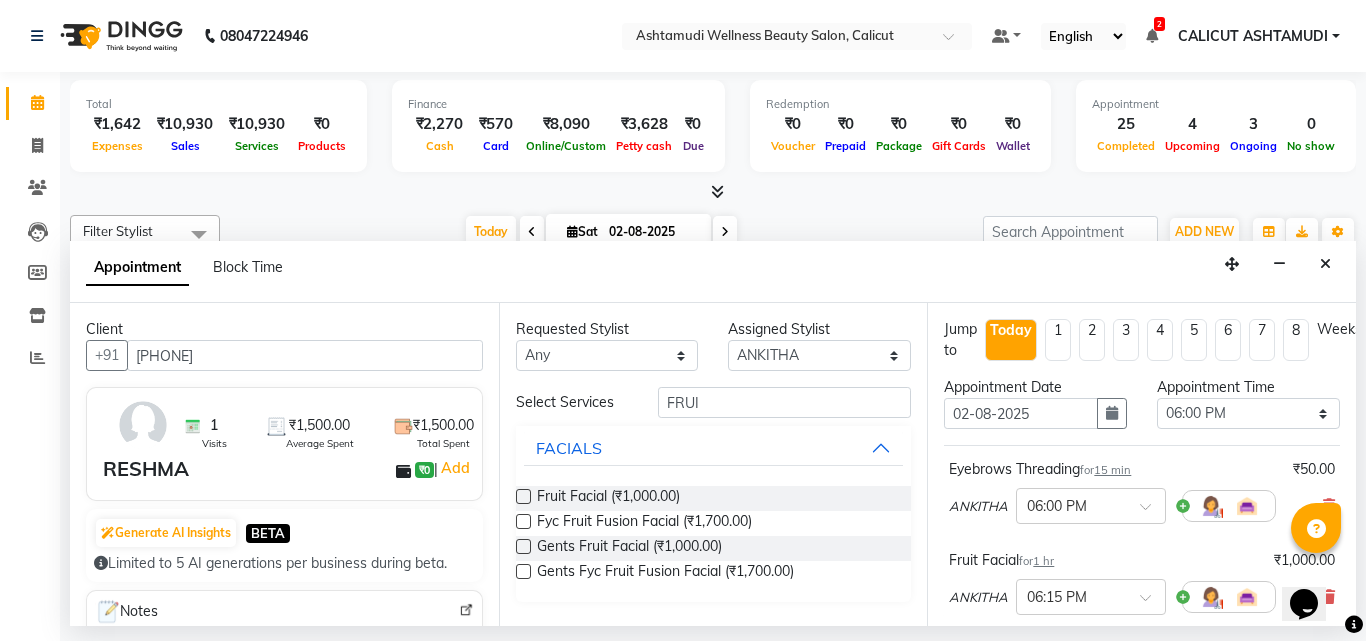 scroll, scrollTop: 300, scrollLeft: 0, axis: vertical 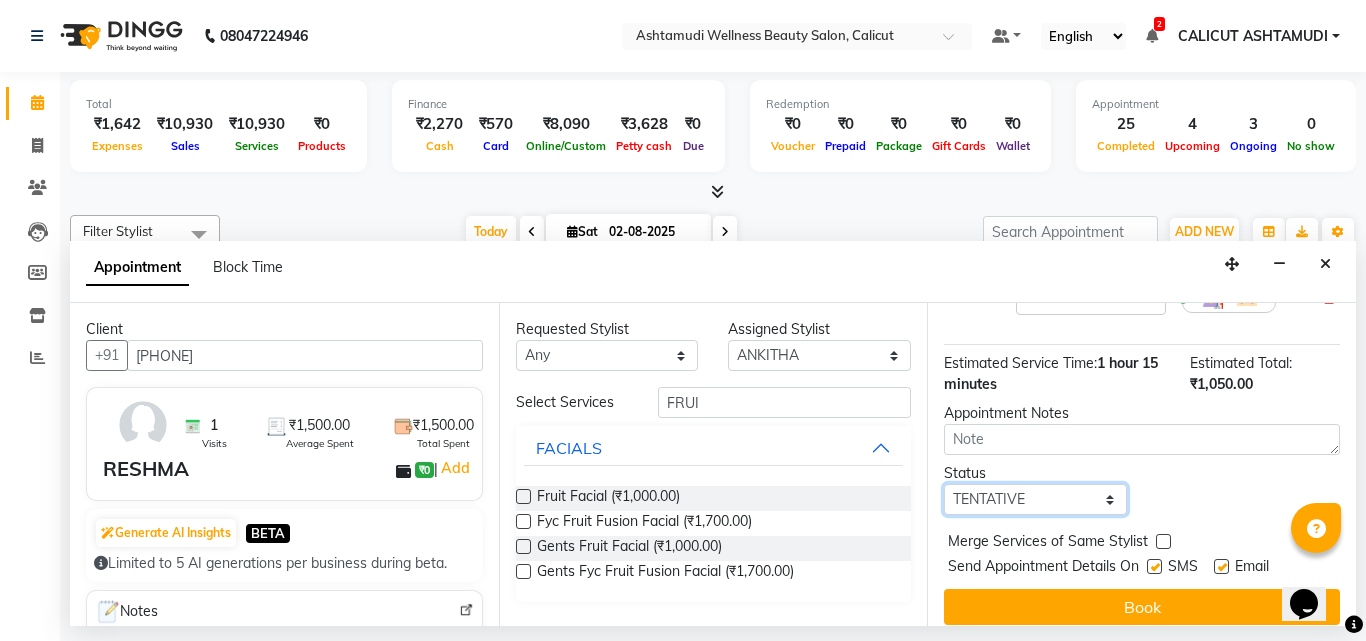 drag, startPoint x: 1024, startPoint y: 490, endPoint x: 1016, endPoint y: 518, distance: 29.12044 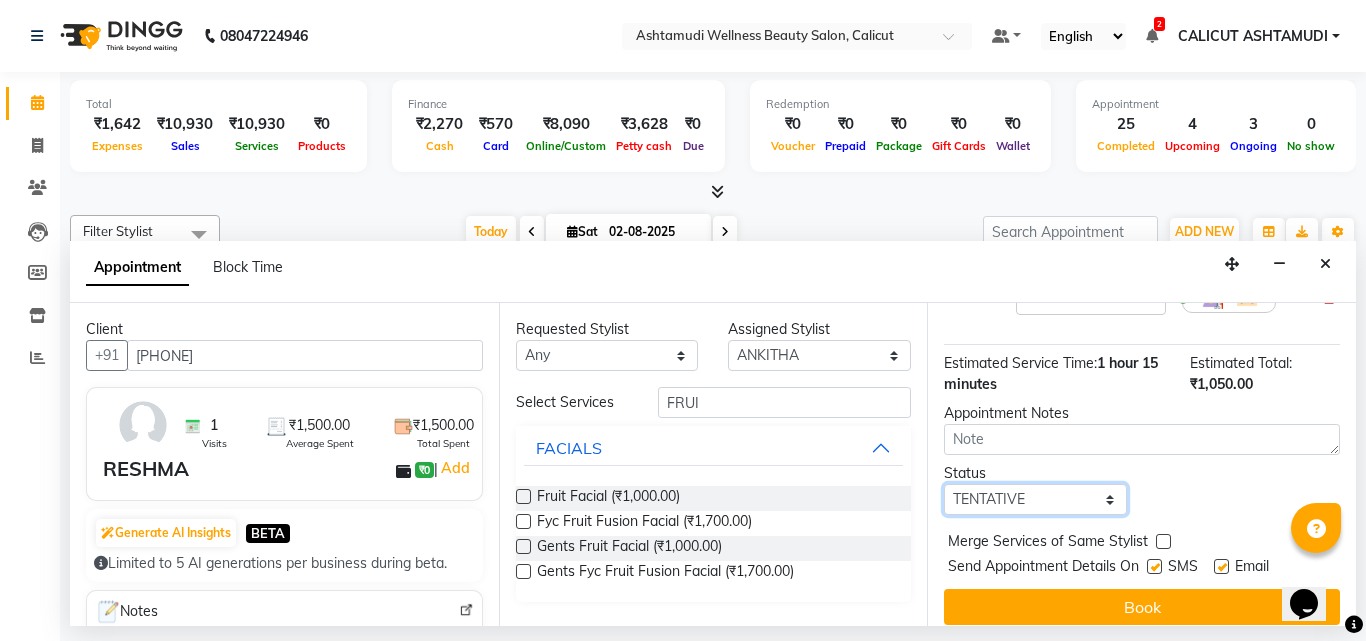 select on "check-in" 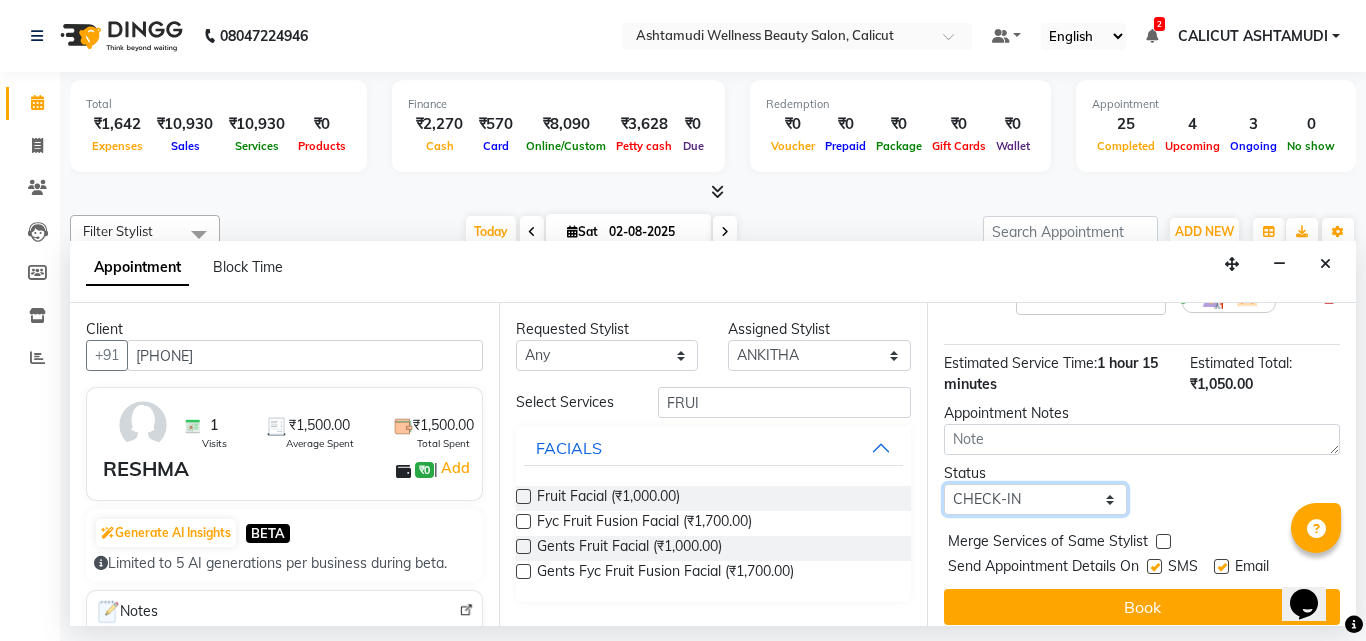 click on "Select TENTATIVE CONFIRM CHECK-IN UPCOMING" at bounding box center (1035, 499) 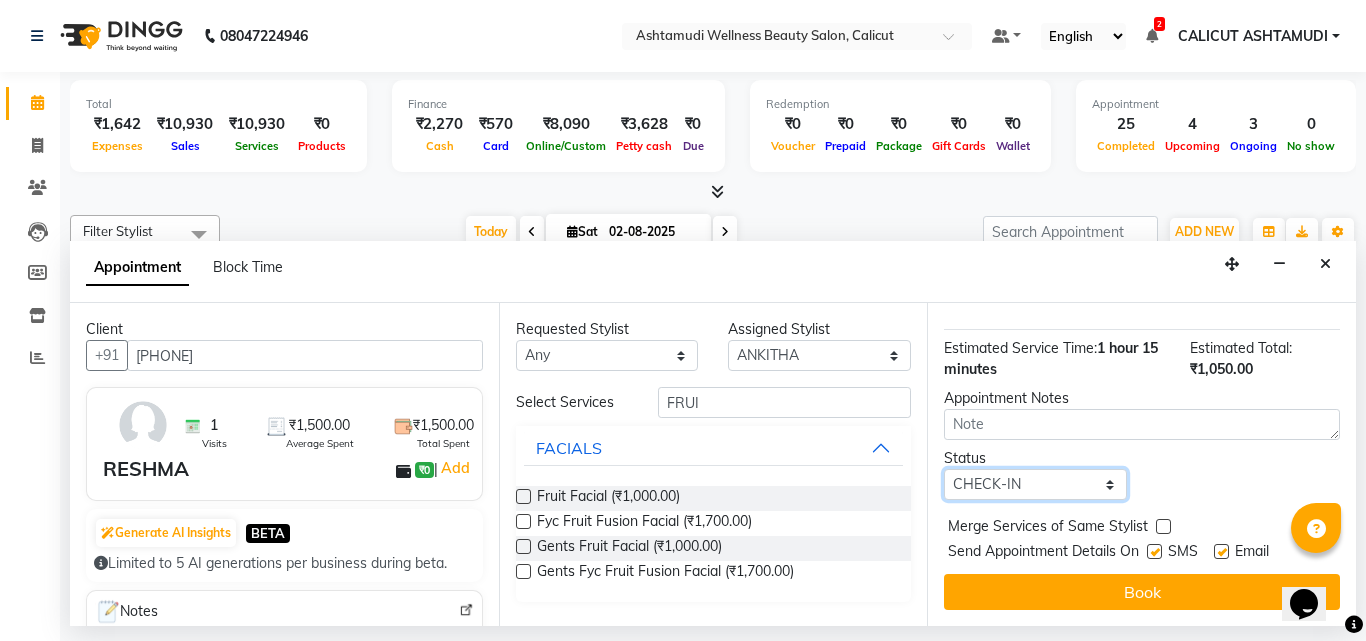 scroll, scrollTop: 330, scrollLeft: 0, axis: vertical 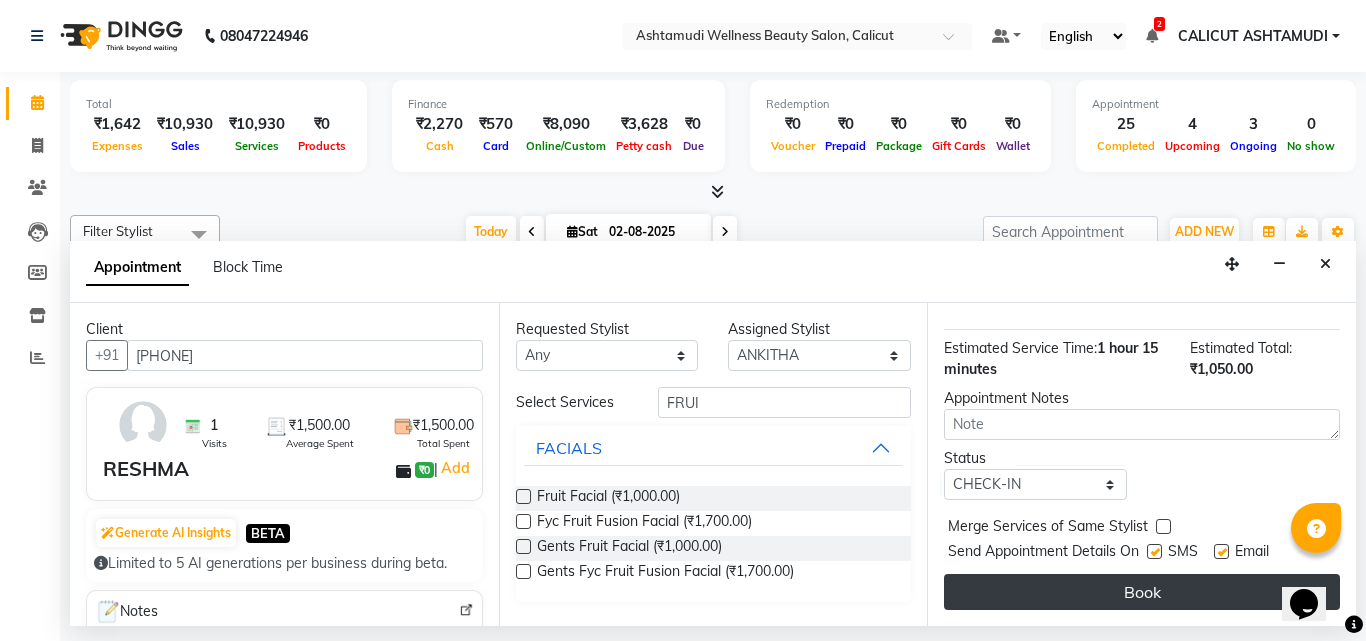 click on "Book" at bounding box center [1142, 592] 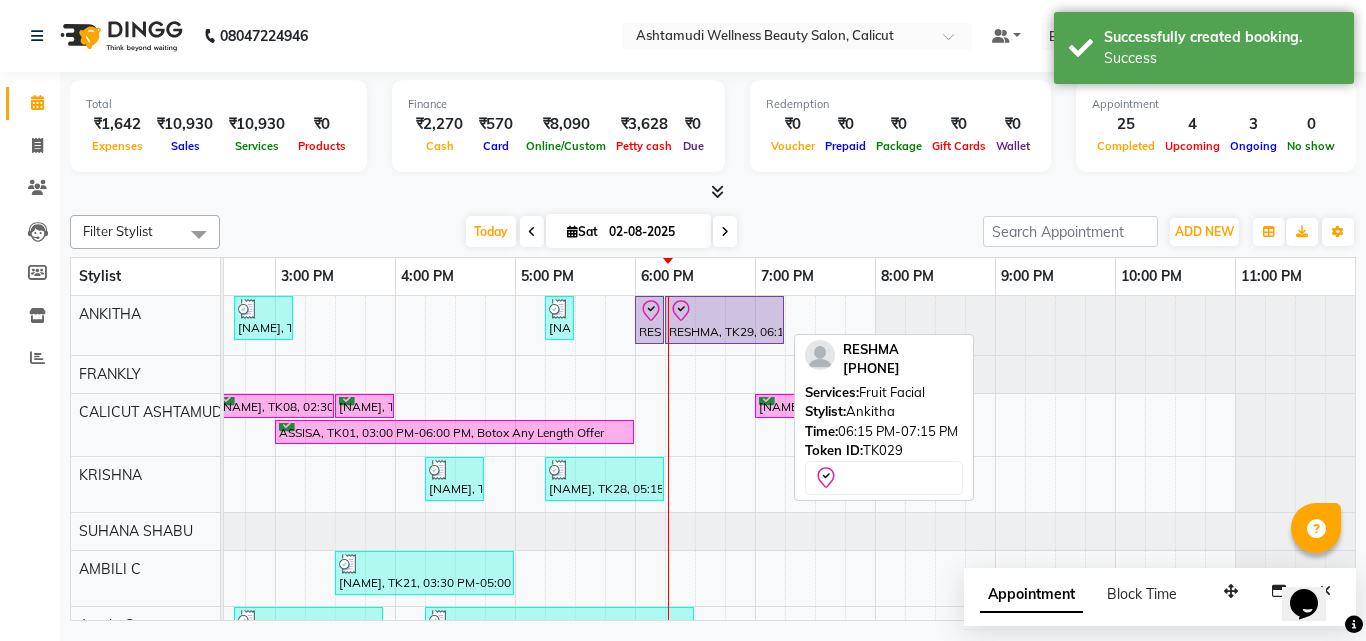 click on "RESHMA, TK29, 06:15 PM-07:15 PM, Fruit Facial" at bounding box center [724, 320] 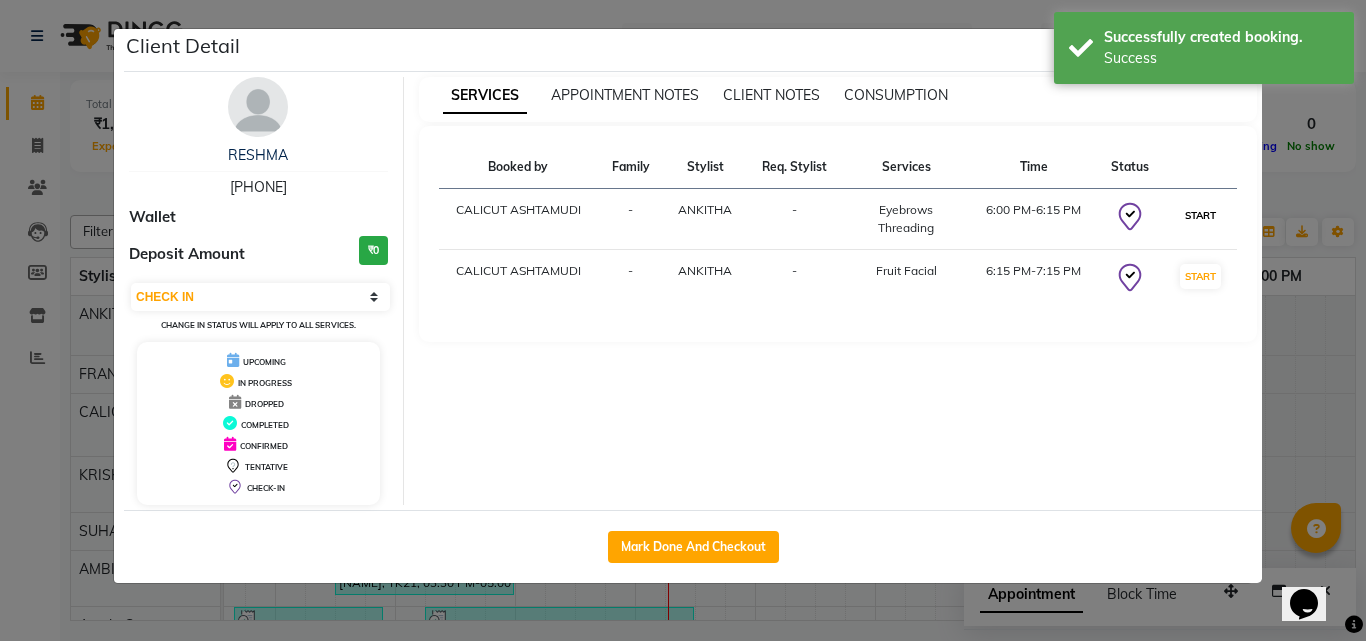 click on "START" at bounding box center [1200, 215] 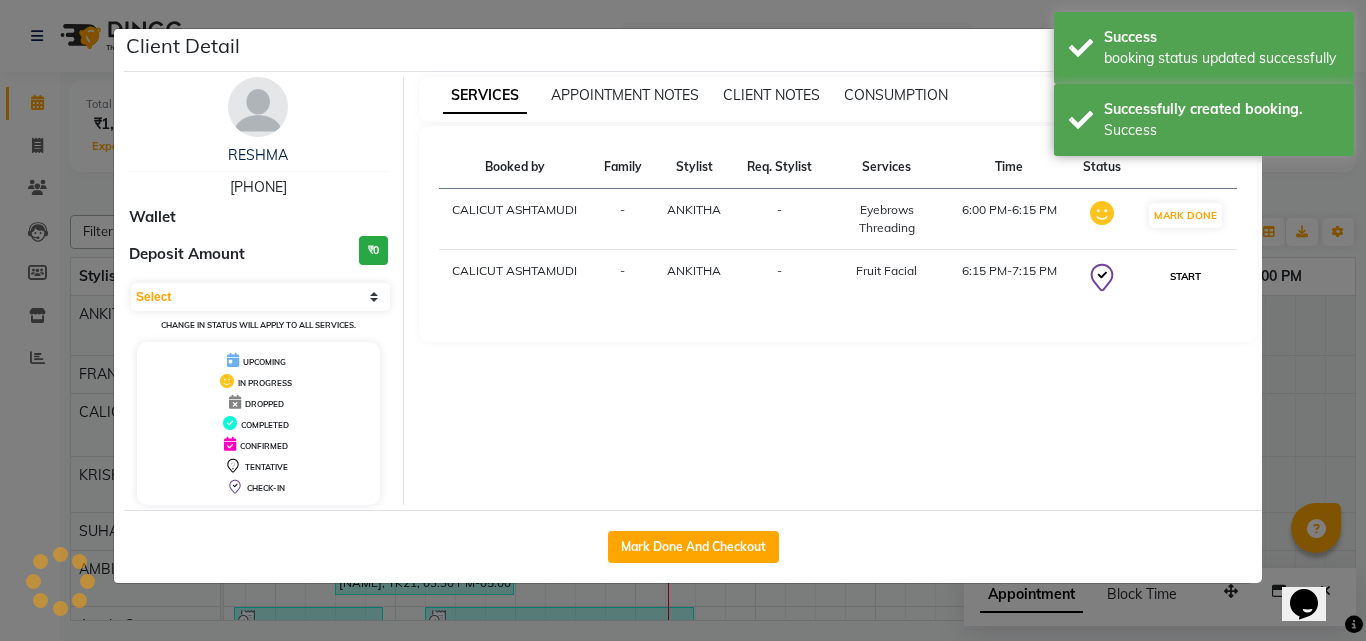click on "START" at bounding box center [1185, 276] 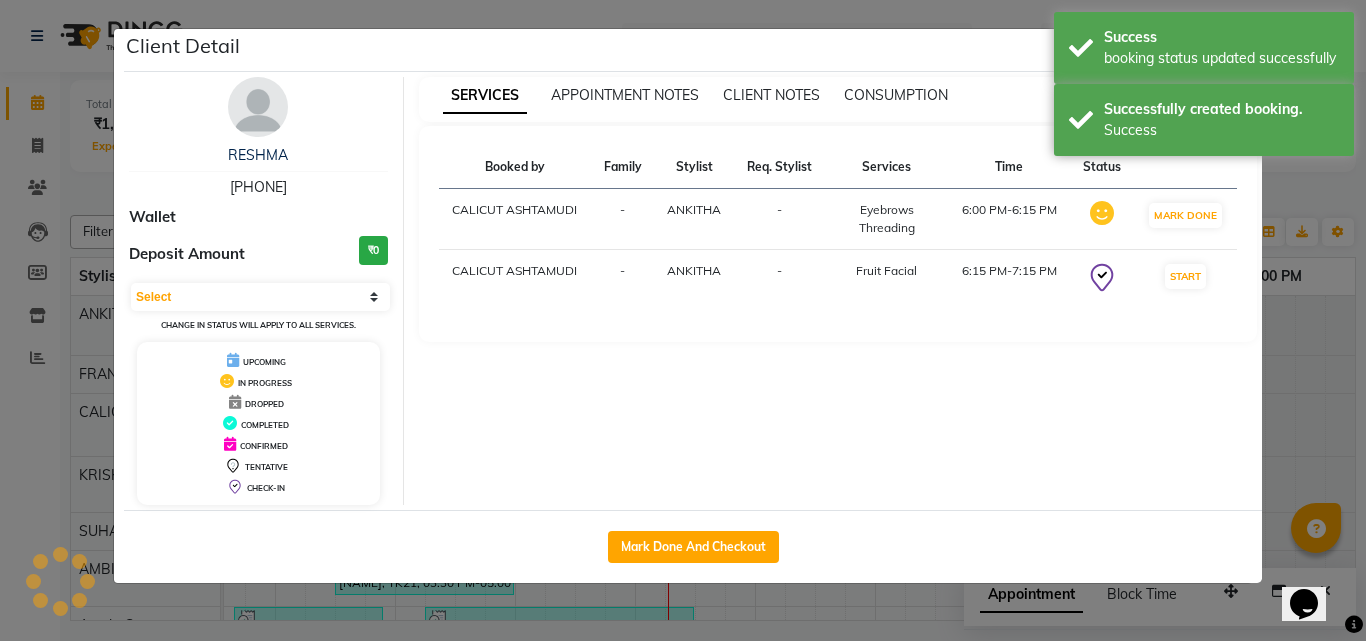 select on "1" 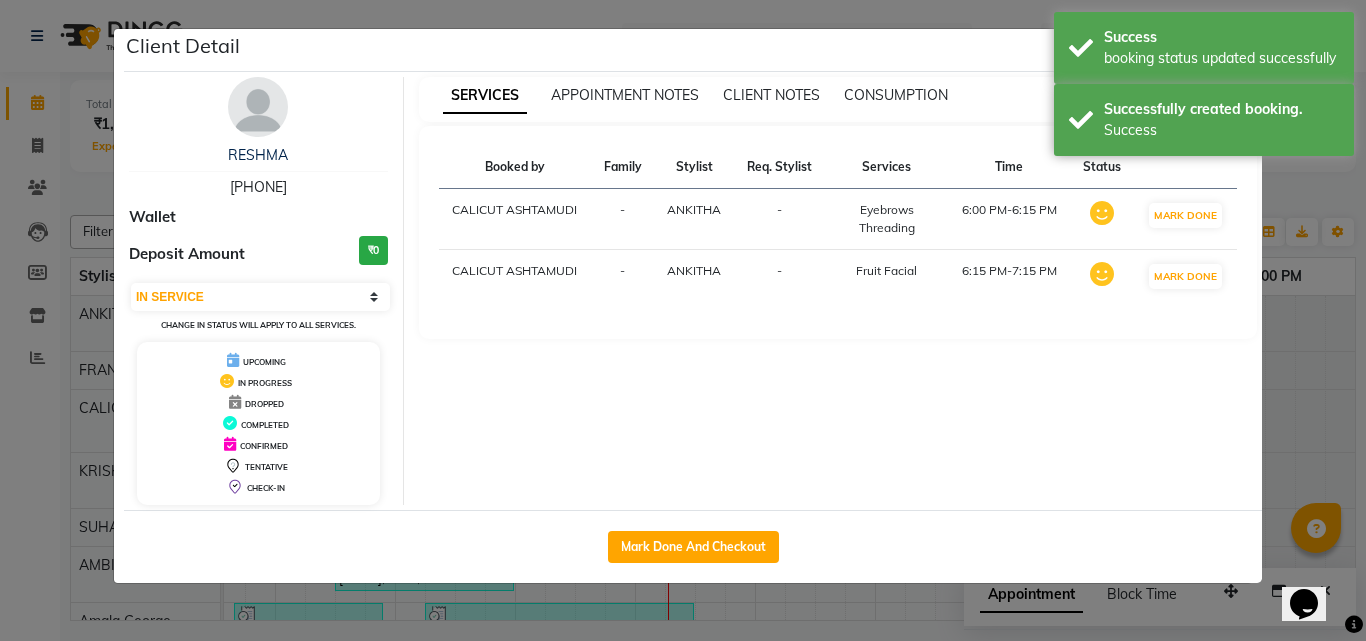 click on "Client Detail  RESHMA    9605506166 Wallet Deposit Amount  ₹0  Select IN SERVICE CONFIRMED TENTATIVE CHECK IN MARK DONE DROPPED UPCOMING Change in status will apply to all services. UPCOMING IN PROGRESS DROPPED COMPLETED CONFIRMED TENTATIVE CHECK-IN SERVICES APPOINTMENT NOTES CLIENT NOTES CONSUMPTION Booked by Family Stylist Req. Stylist Services Time Status  CALICUT ASHTAMUDI  - ANKITHA -  Eyebrows Threading   6:00 PM-6:15 PM   MARK DONE   CALICUT ASHTAMUDI  - ANKITHA -  Fruit Facial   6:15 PM-7:15 PM   MARK DONE   Mark Done And Checkout" 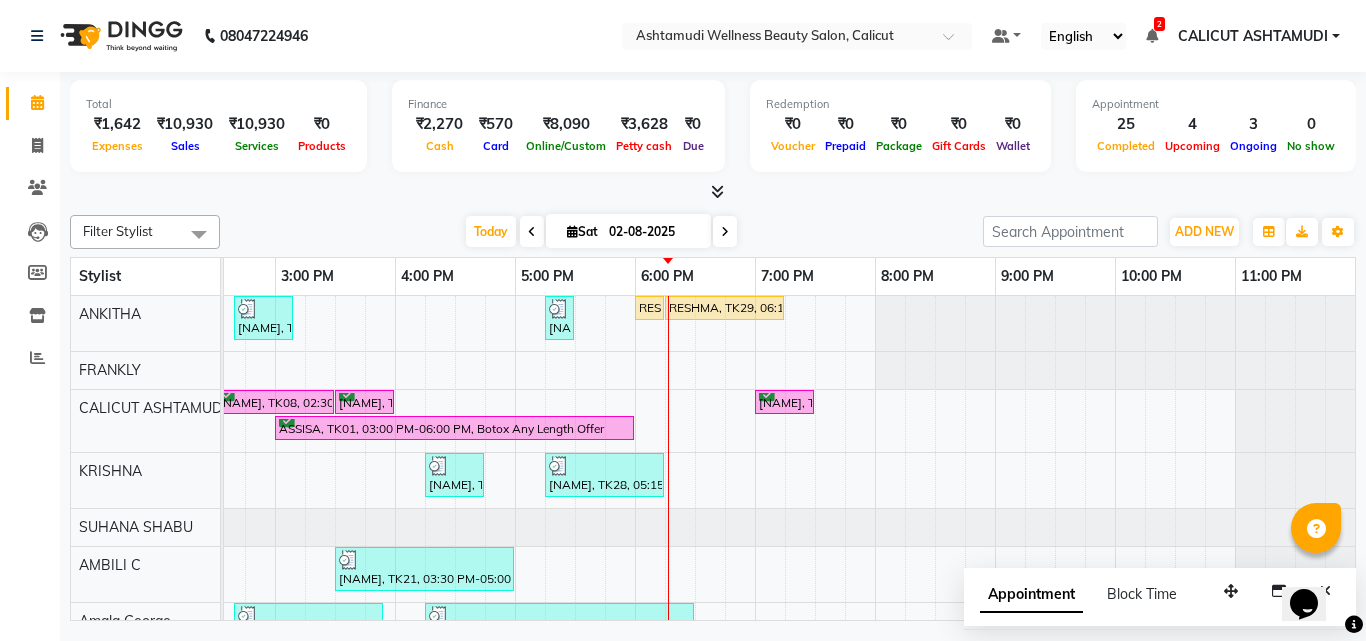 scroll, scrollTop: 57, scrollLeft: 669, axis: both 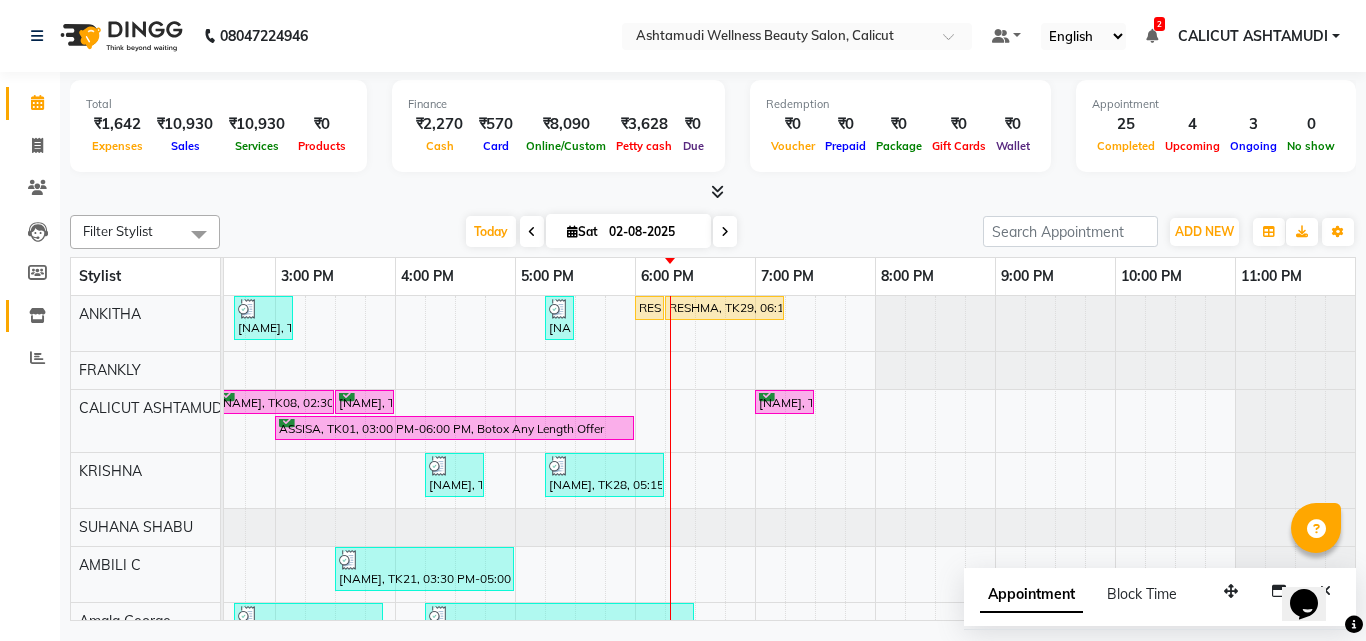click on "Inventory" 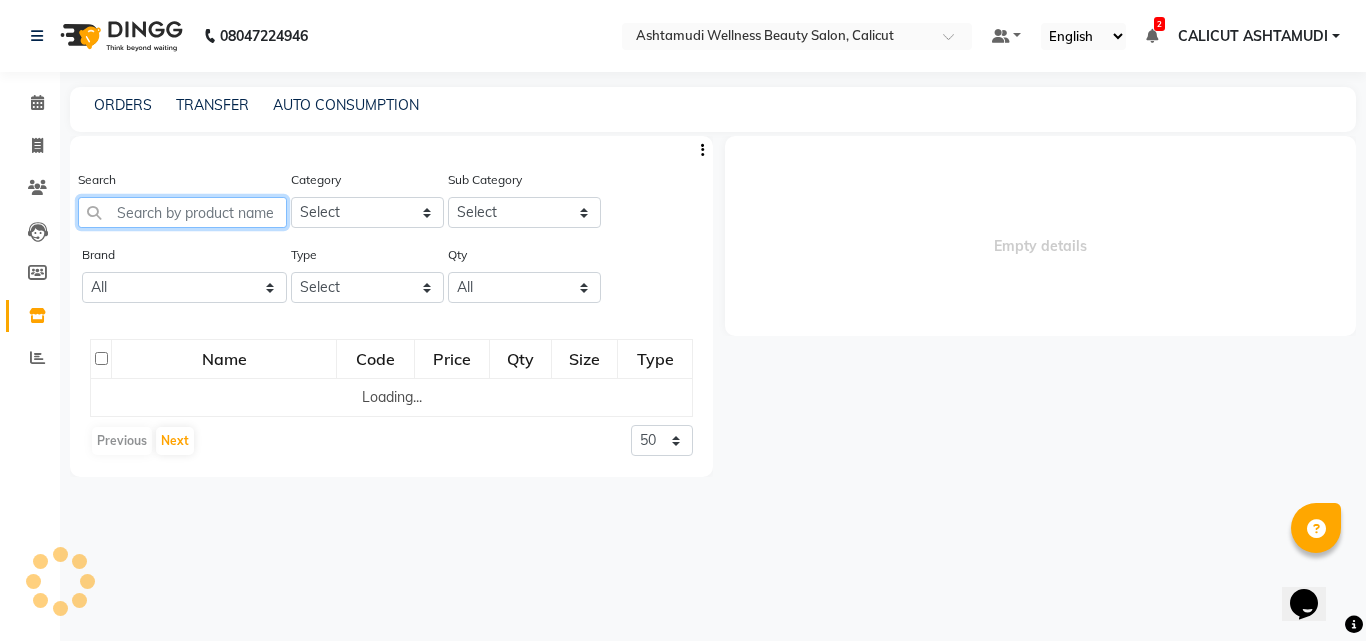 click 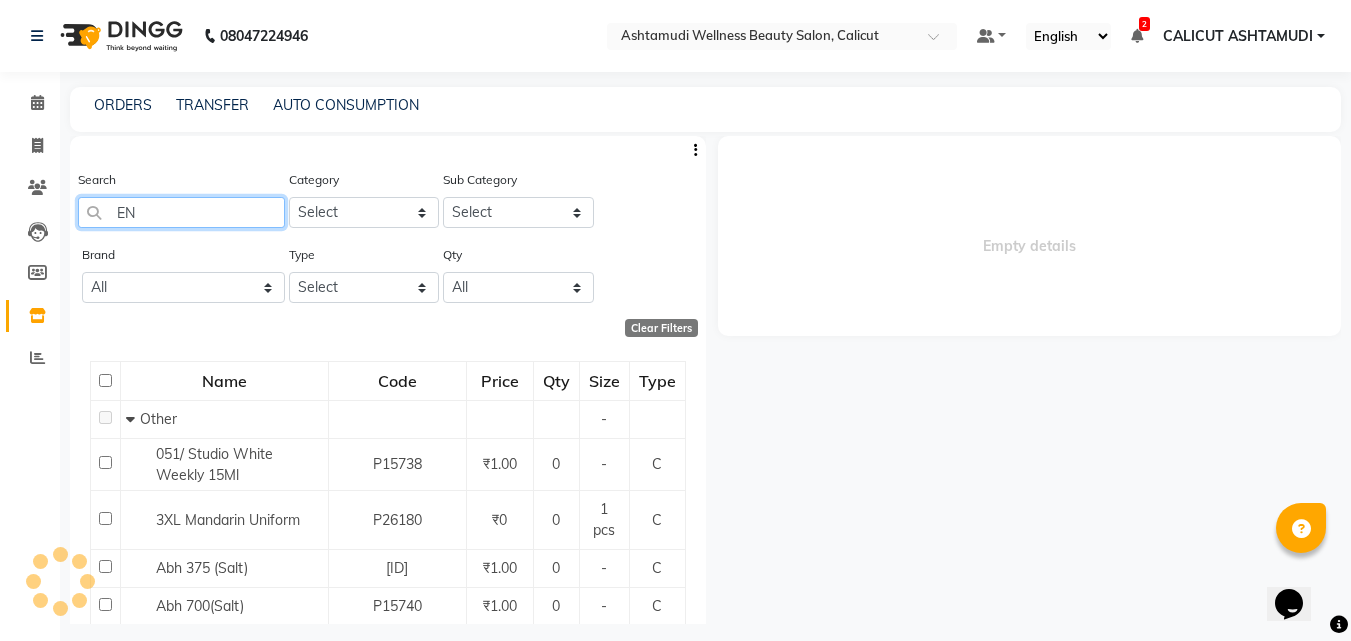 type on "ENR" 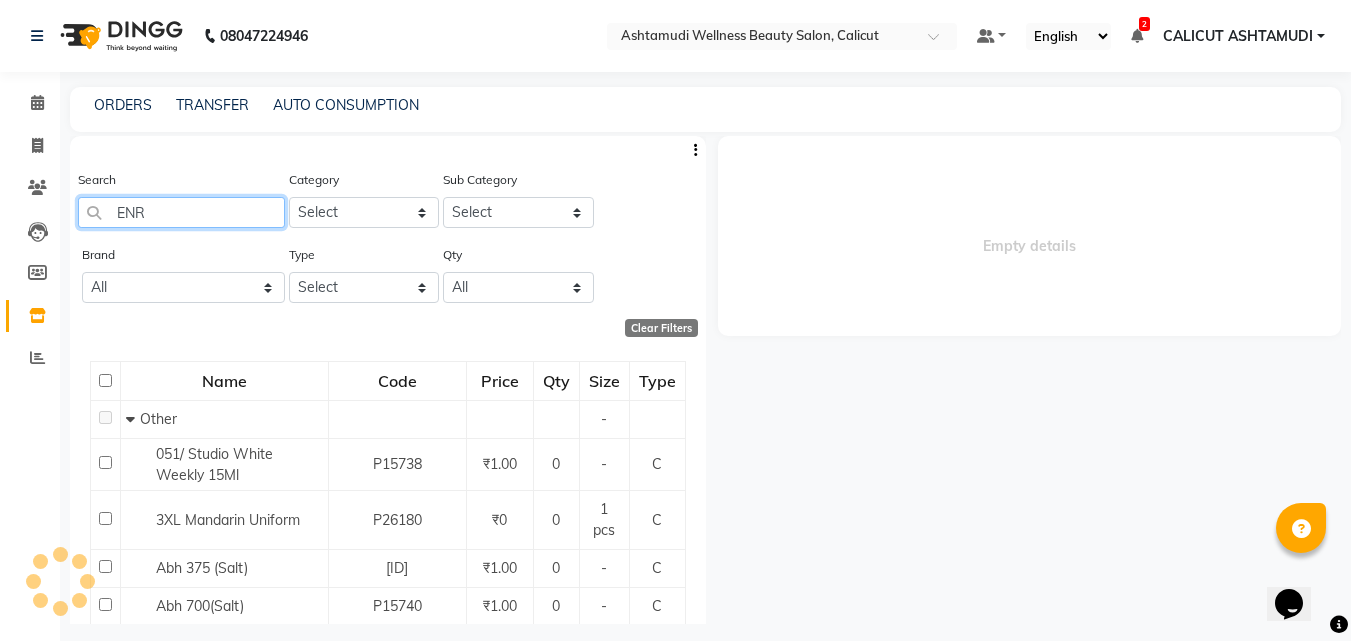 select 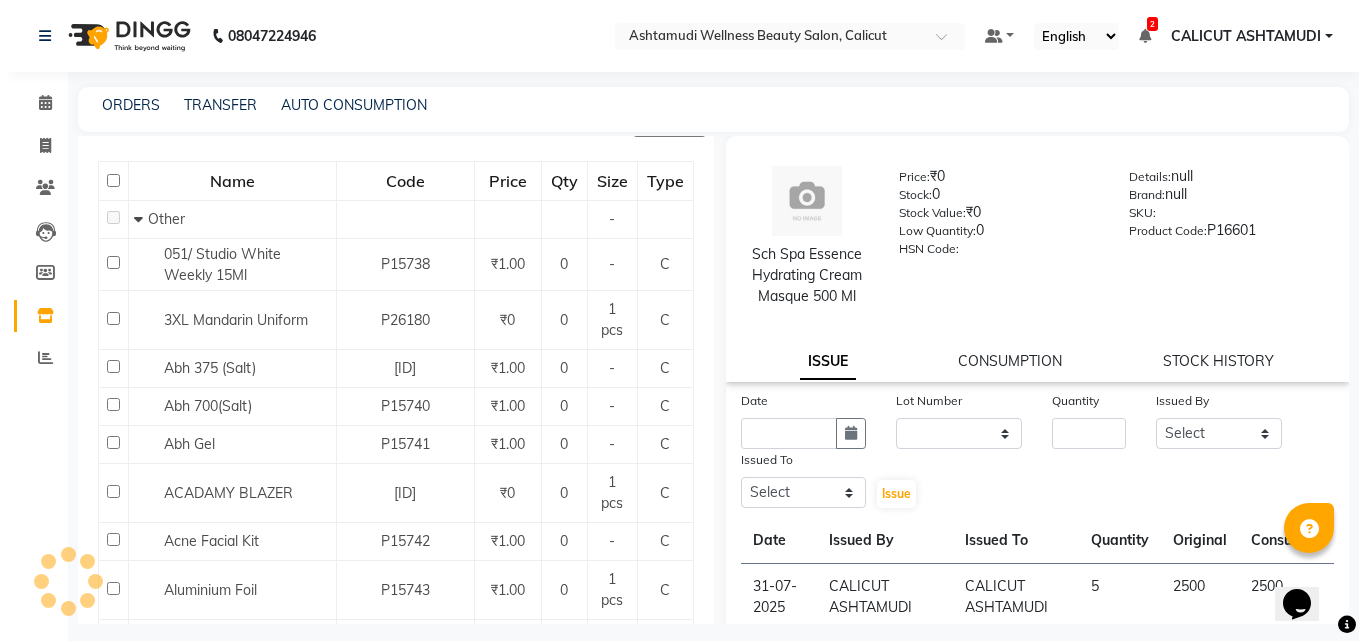 scroll, scrollTop: 0, scrollLeft: 0, axis: both 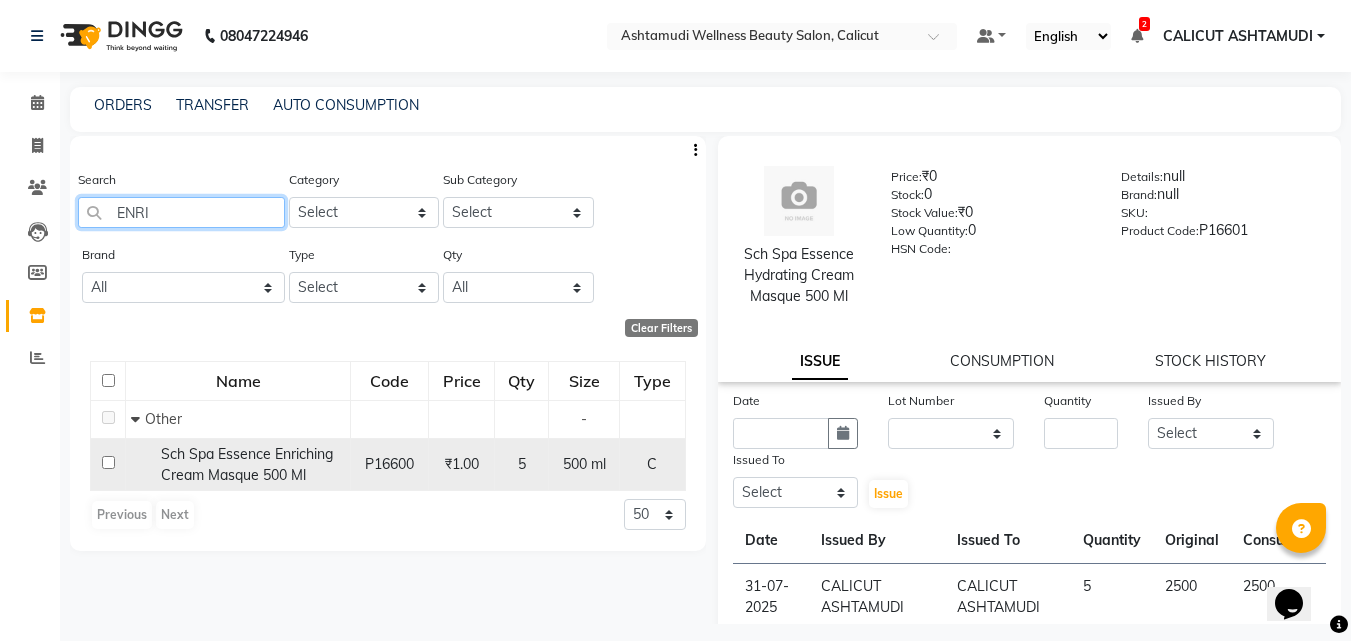 type on "ENRI" 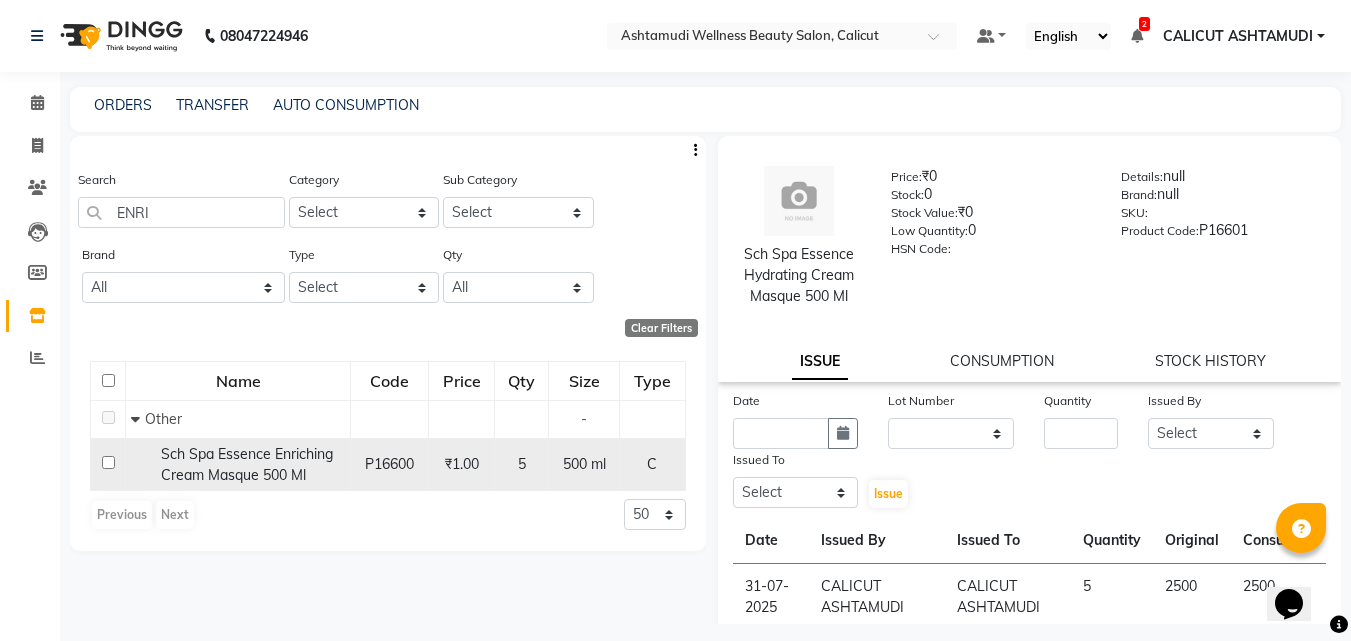 click 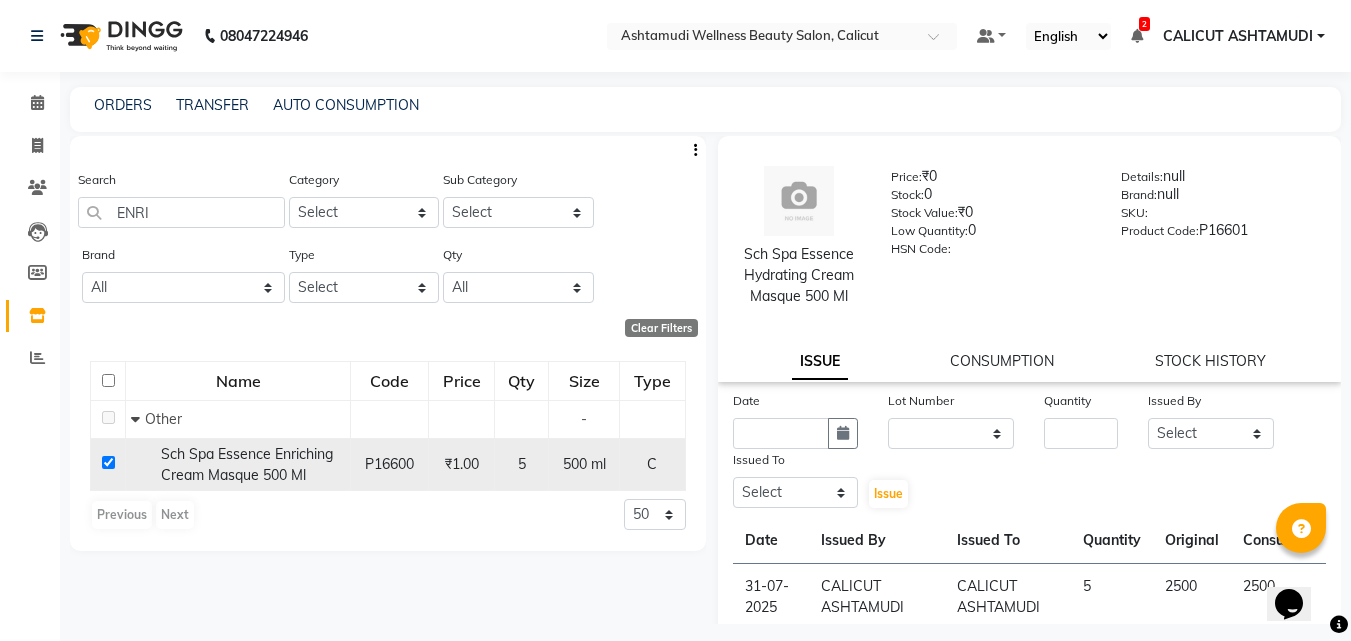 checkbox on "true" 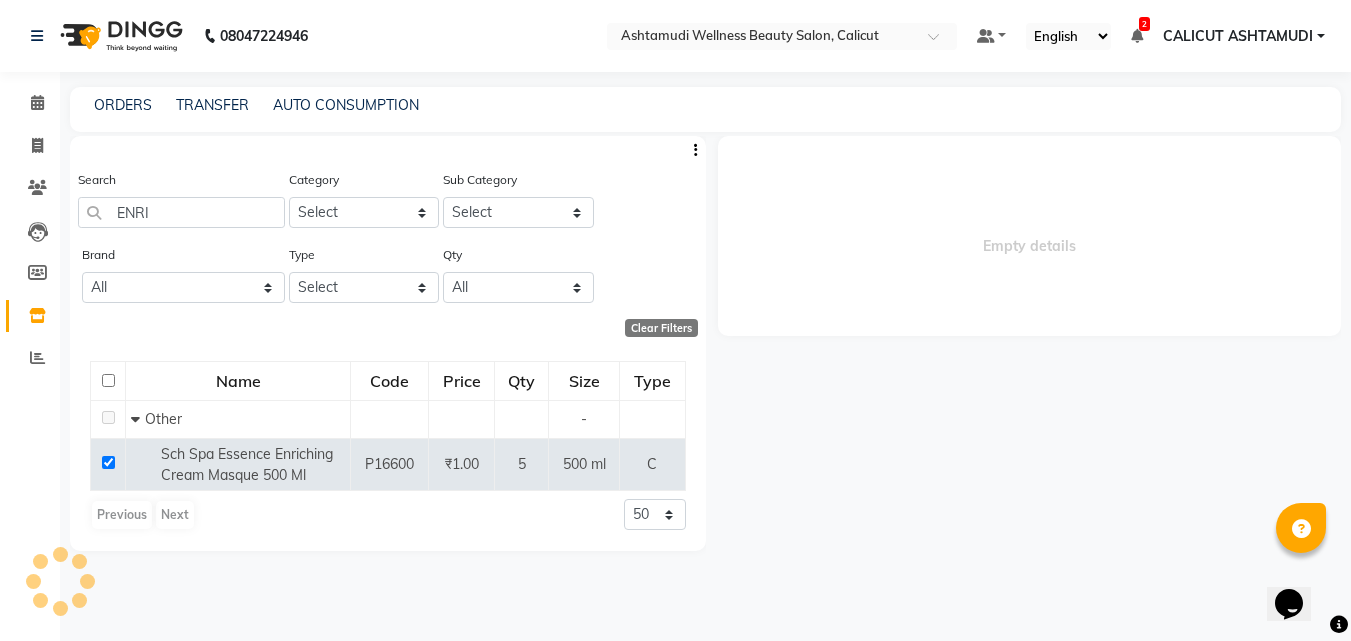 select 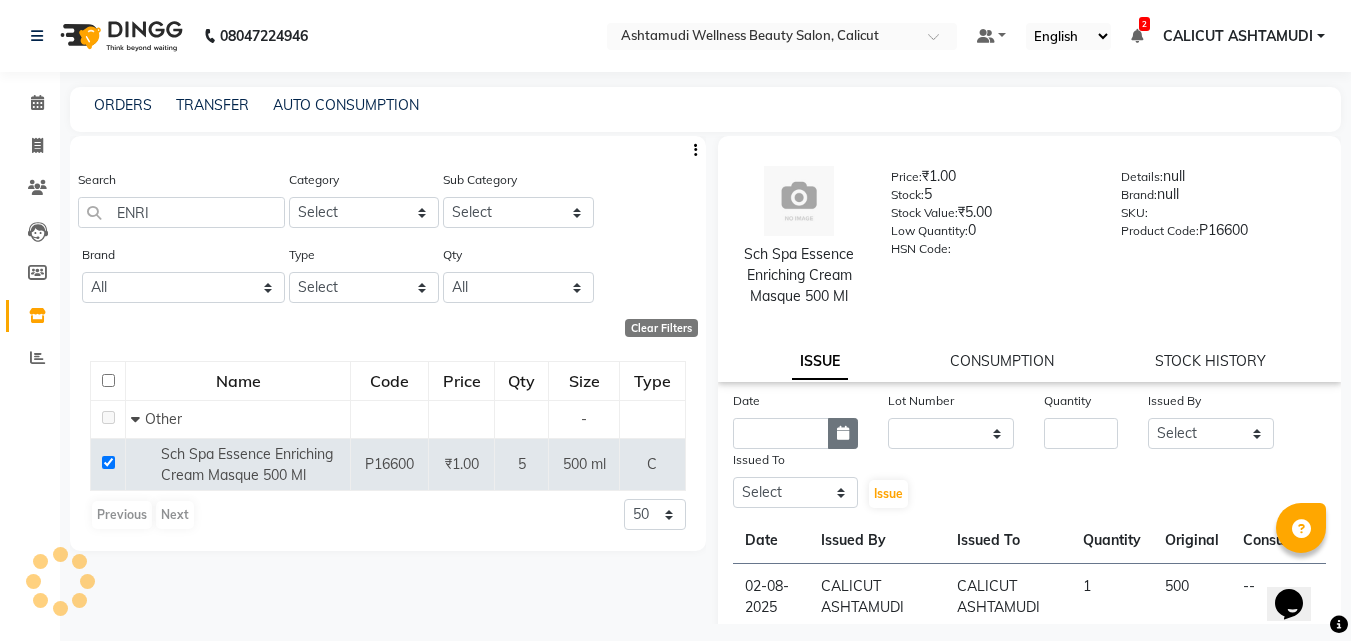 click 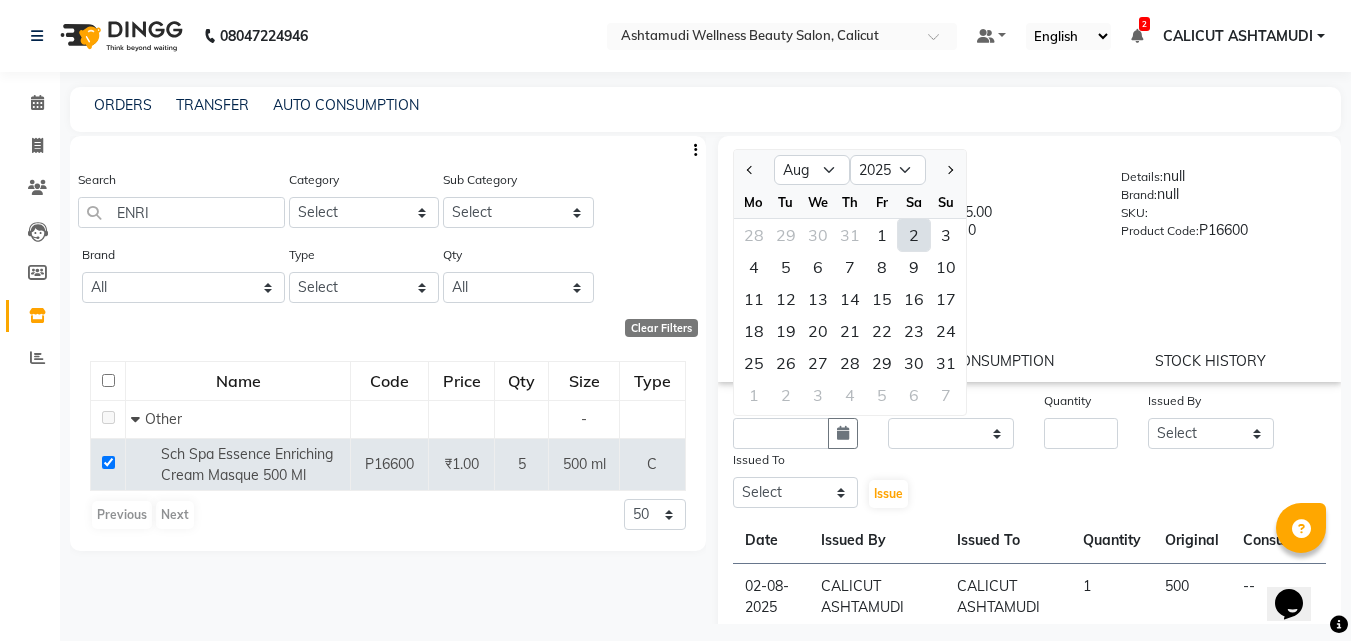 click on "2" 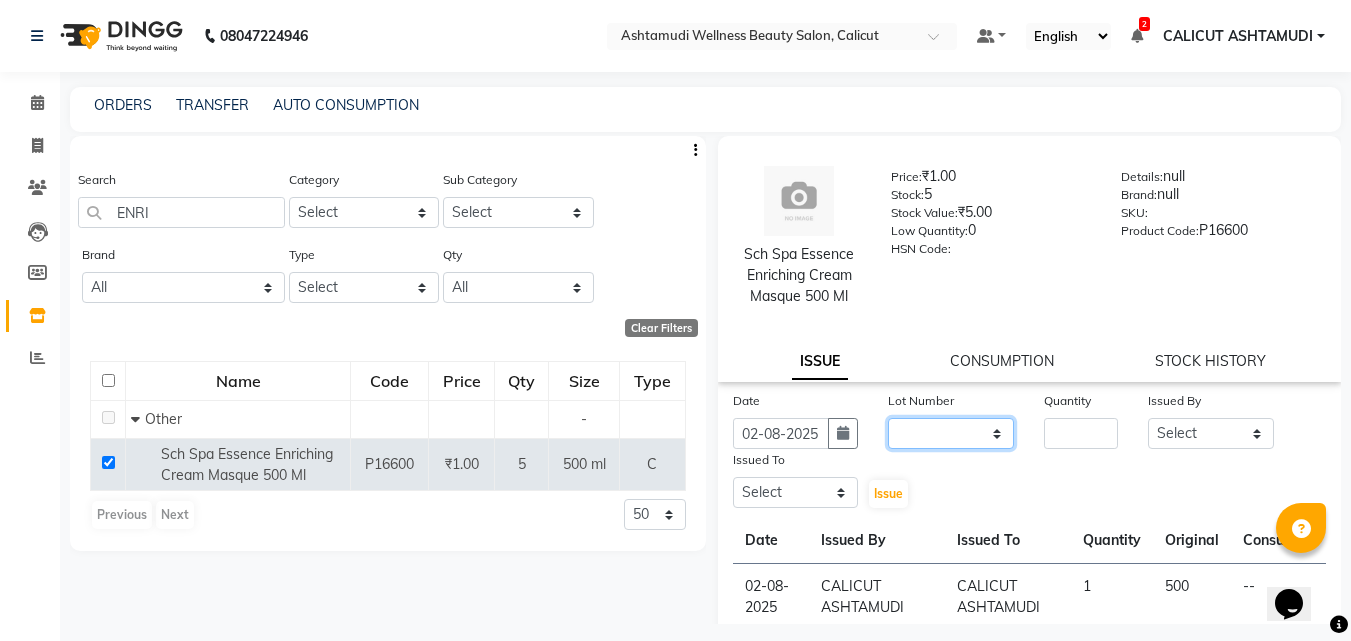 click on "None" 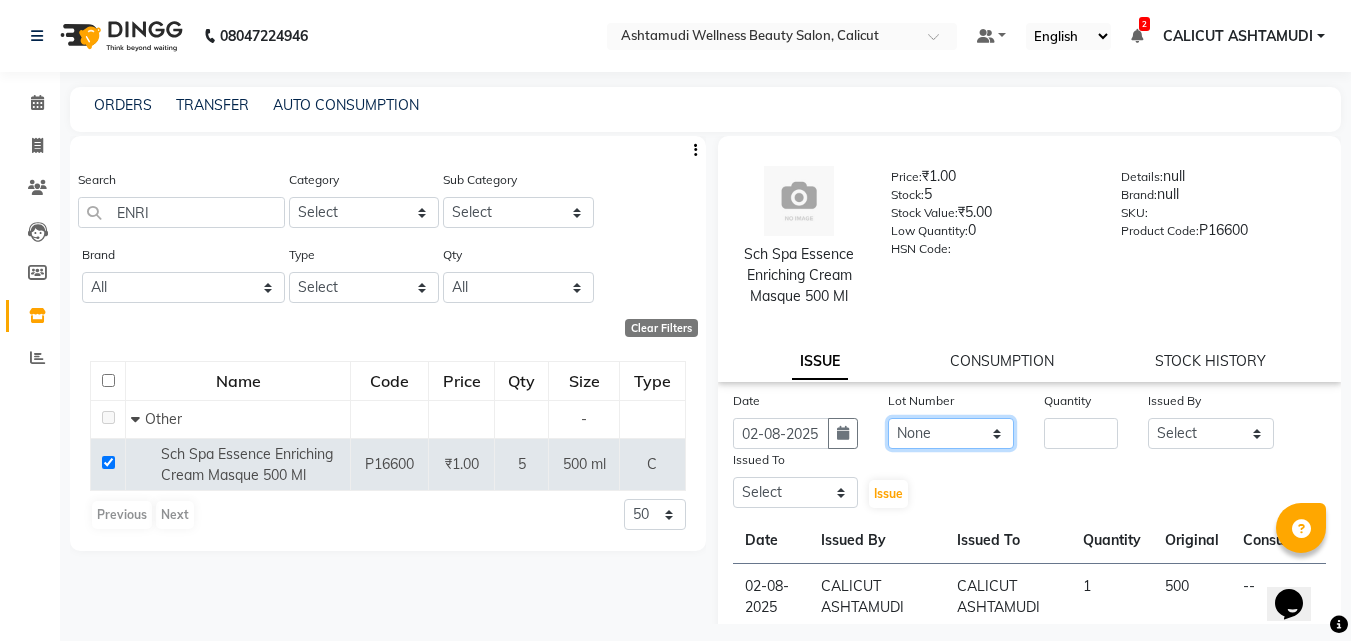 click on "None" 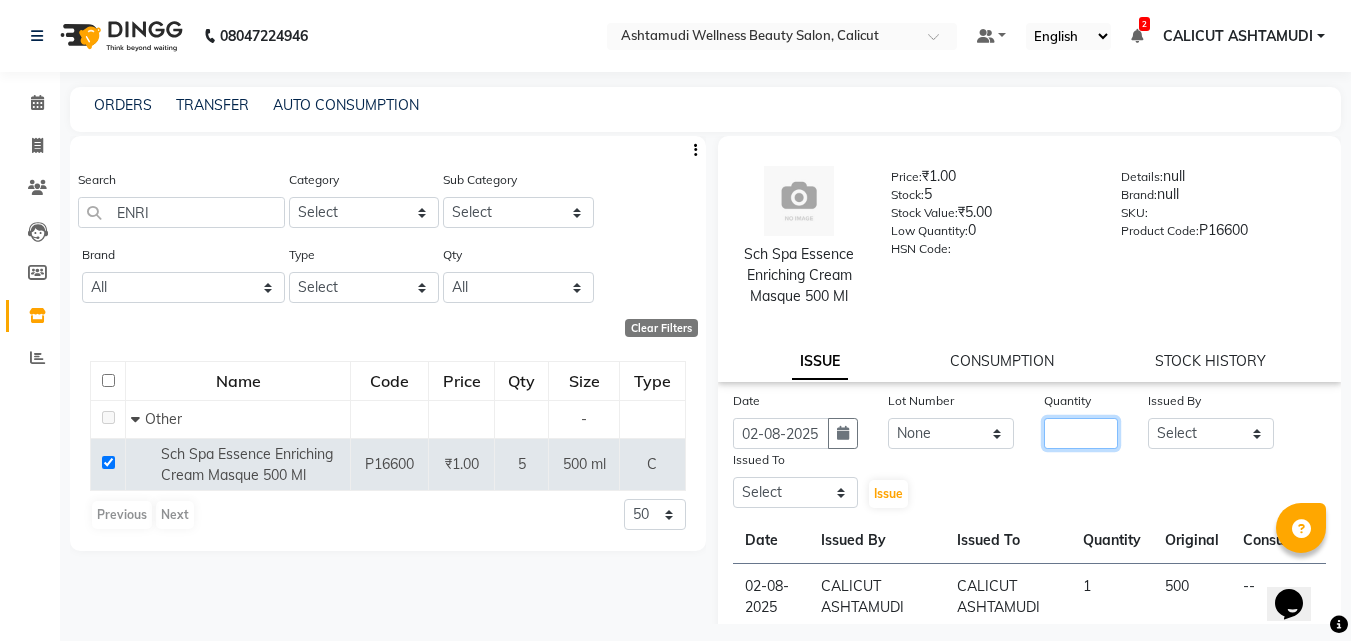 click 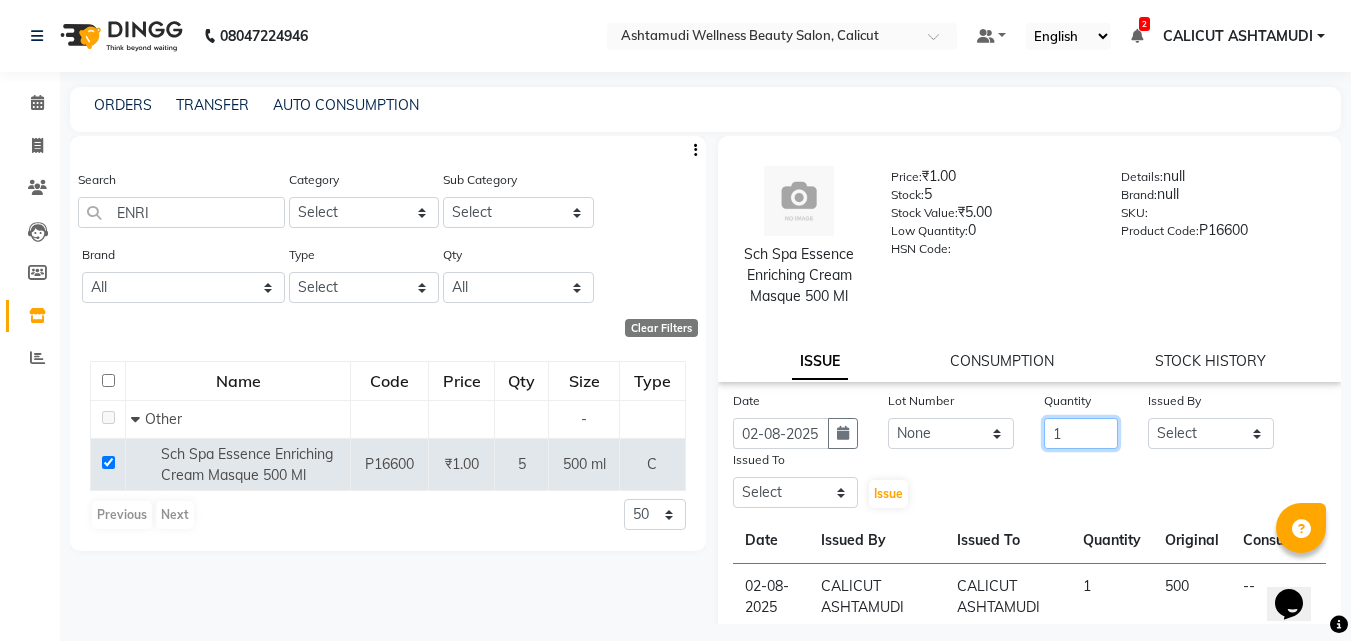 type on "1" 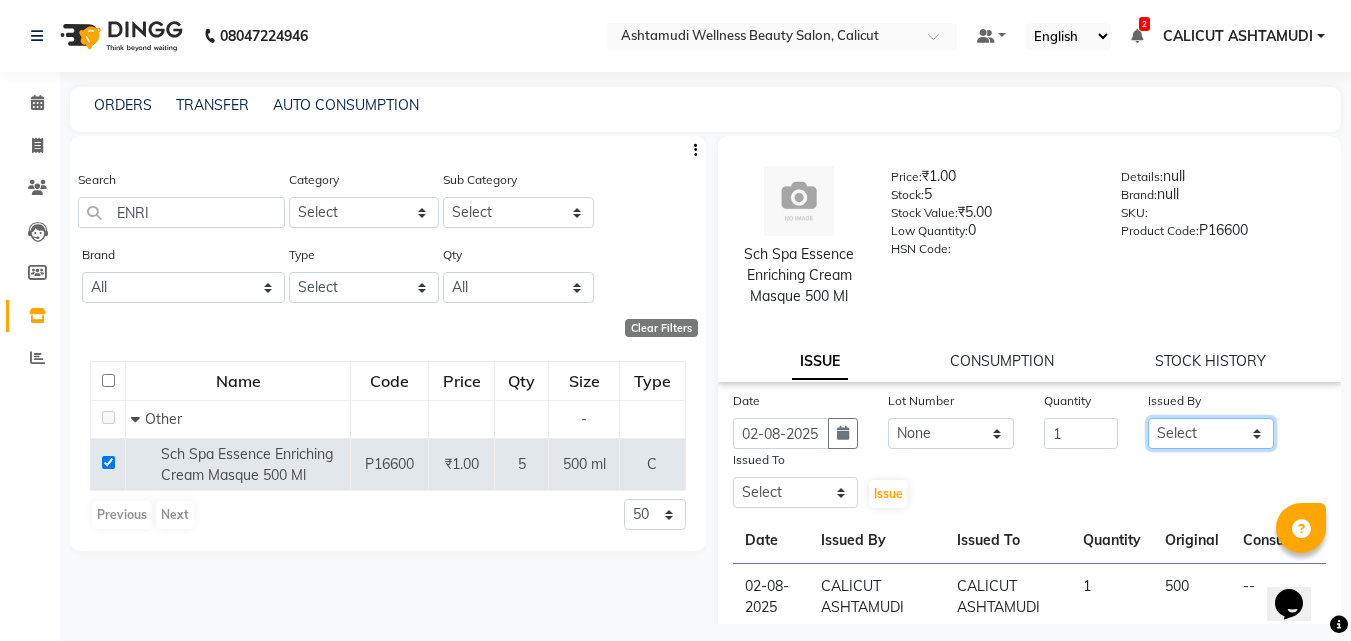 click on "Select Amala George AMBILI C ANJANA DAS ANKITHA Arya CALICUT ASHTAMUDI FRANKLY	 GRACY KRISHNA Nitesh Punam Gurung Sewan ali Sheela SUHANA  SHABU Titto" 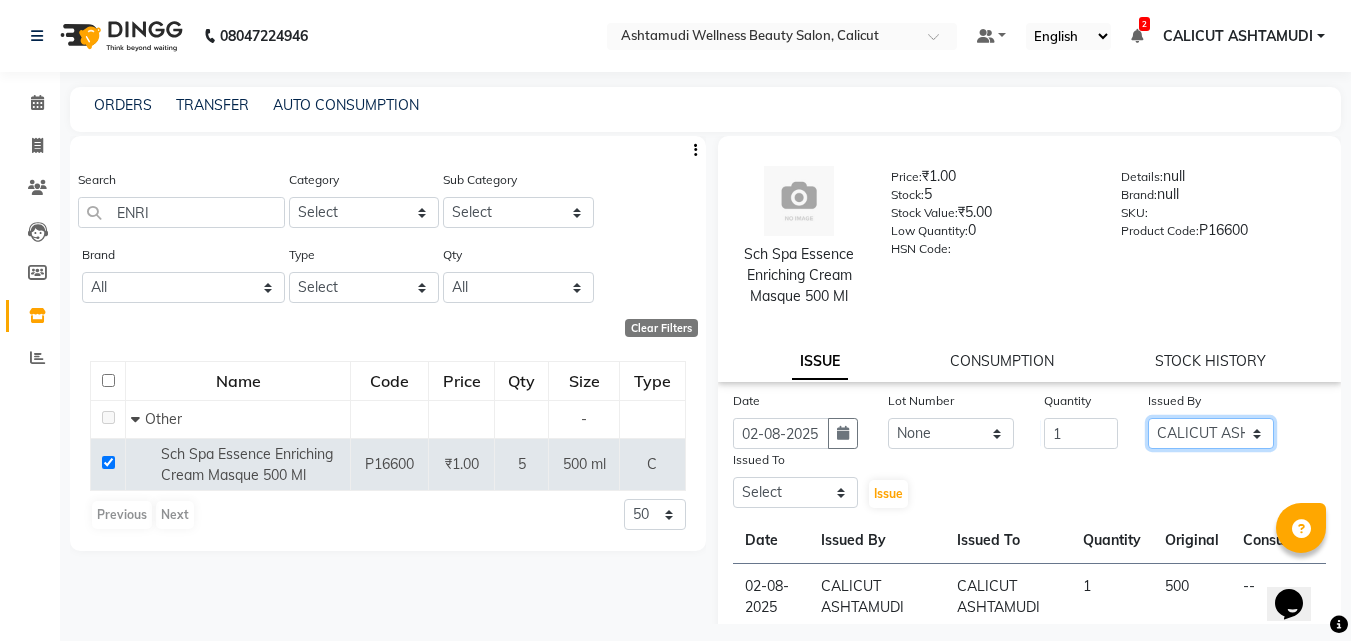 click on "Select Amala George AMBILI C ANJANA DAS ANKITHA Arya CALICUT ASHTAMUDI FRANKLY	 GRACY KRISHNA Nitesh Punam Gurung Sewan ali Sheela SUHANA  SHABU Titto" 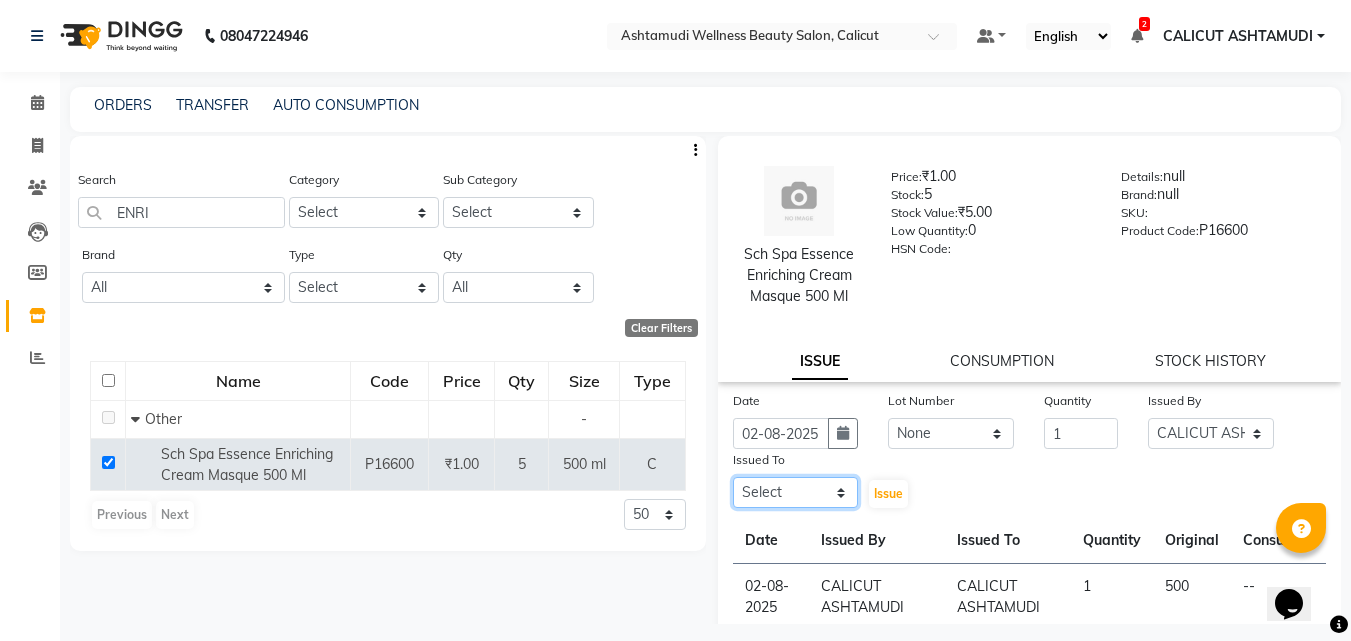 click on "Select Amala George AMBILI C ANJANA DAS ANKITHA Arya CALICUT ASHTAMUDI FRANKLY	 GRACY KRISHNA Nitesh Punam Gurung Sewan ali Sheela SUHANA  SHABU Titto" 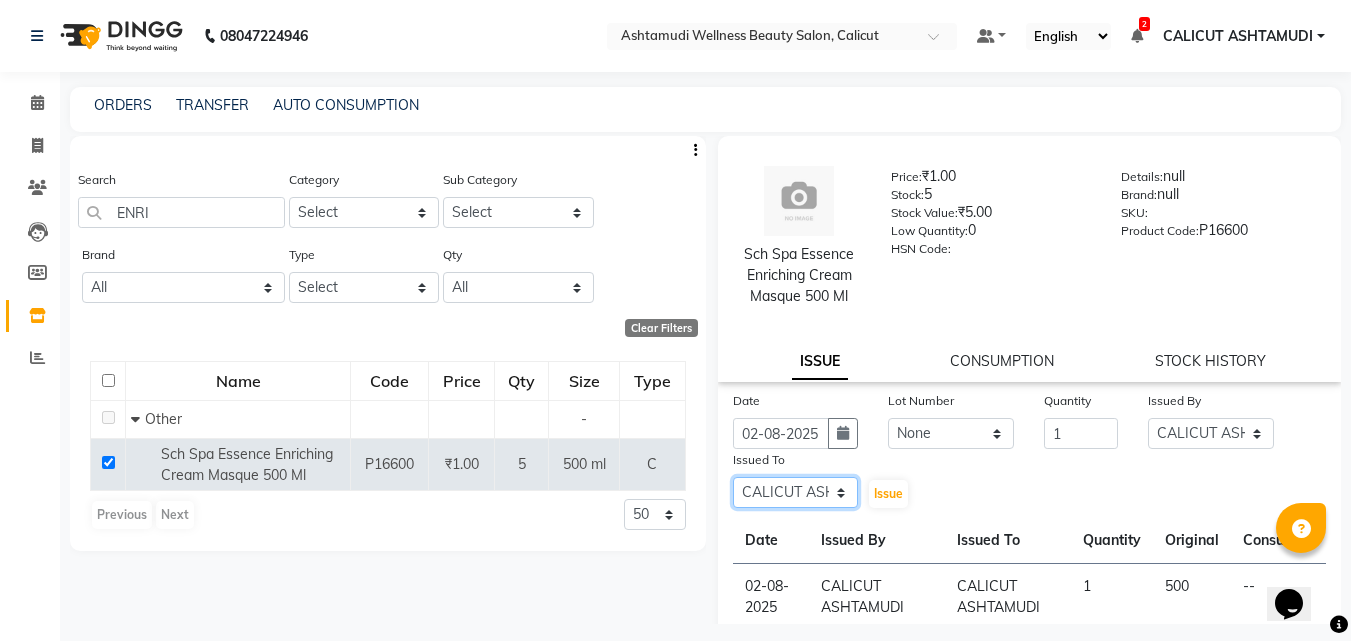 click on "Select Amala George AMBILI C ANJANA DAS ANKITHA Arya CALICUT ASHTAMUDI FRANKLY	 GRACY KRISHNA Nitesh Punam Gurung Sewan ali Sheela SUHANA  SHABU Titto" 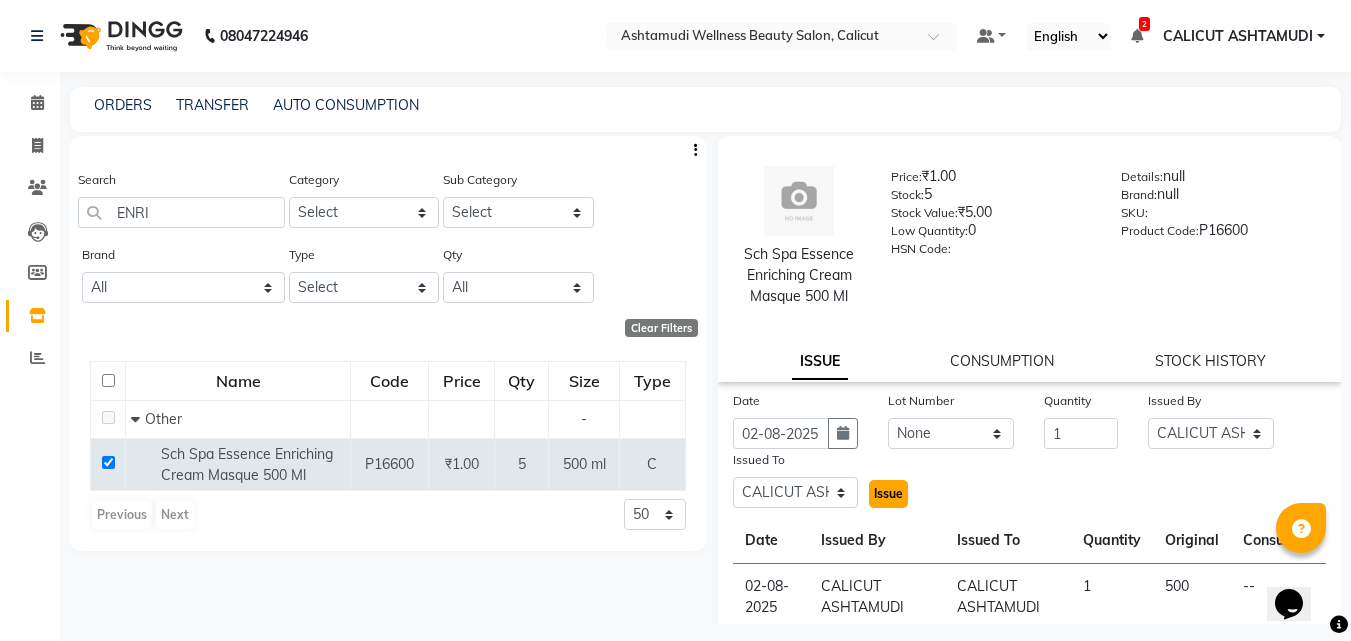 click on "Issue" 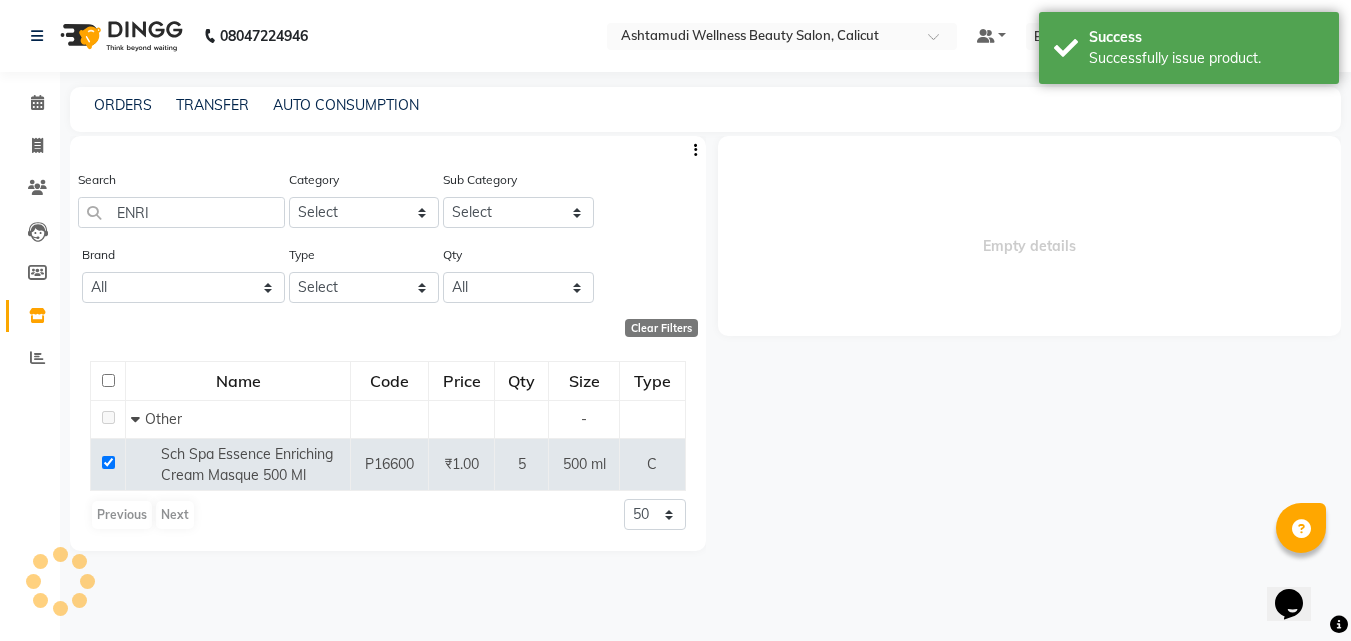 select 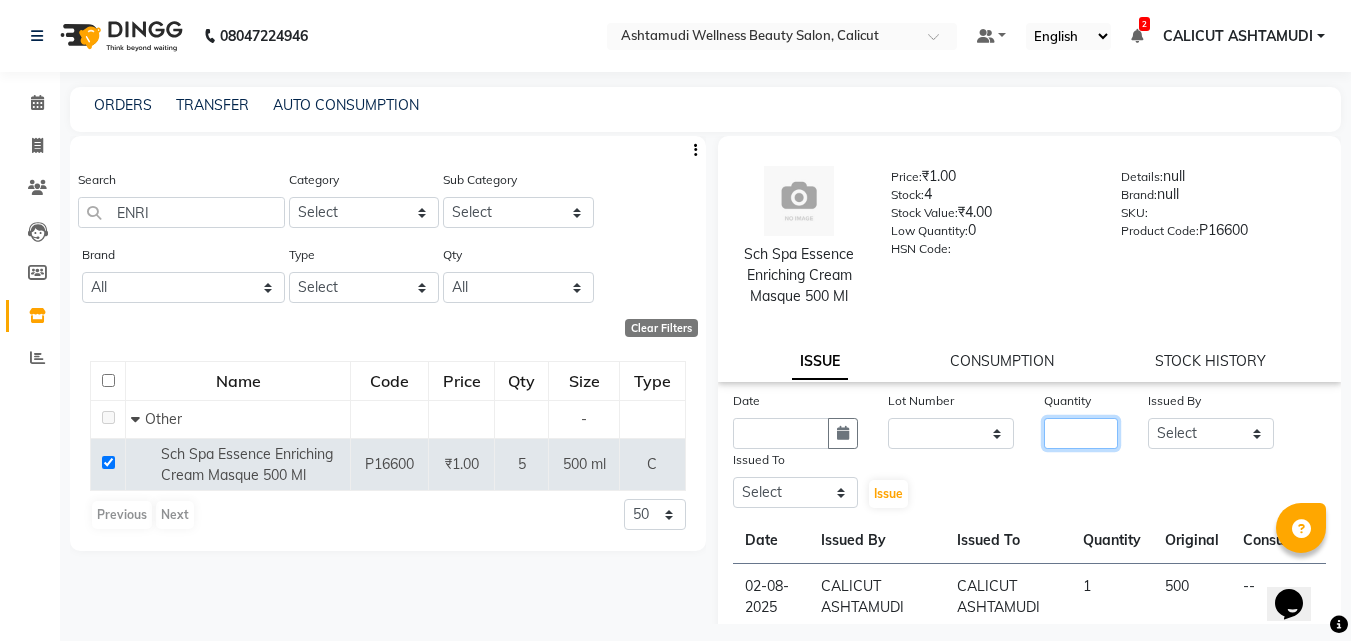 click 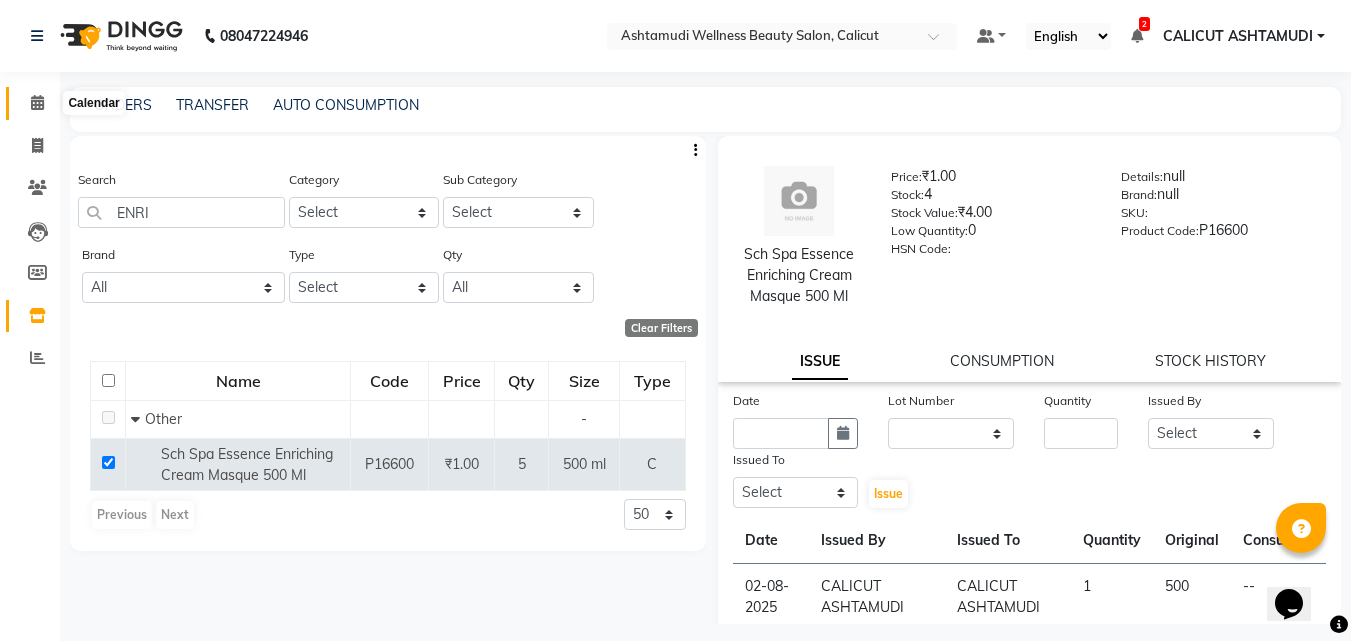 click 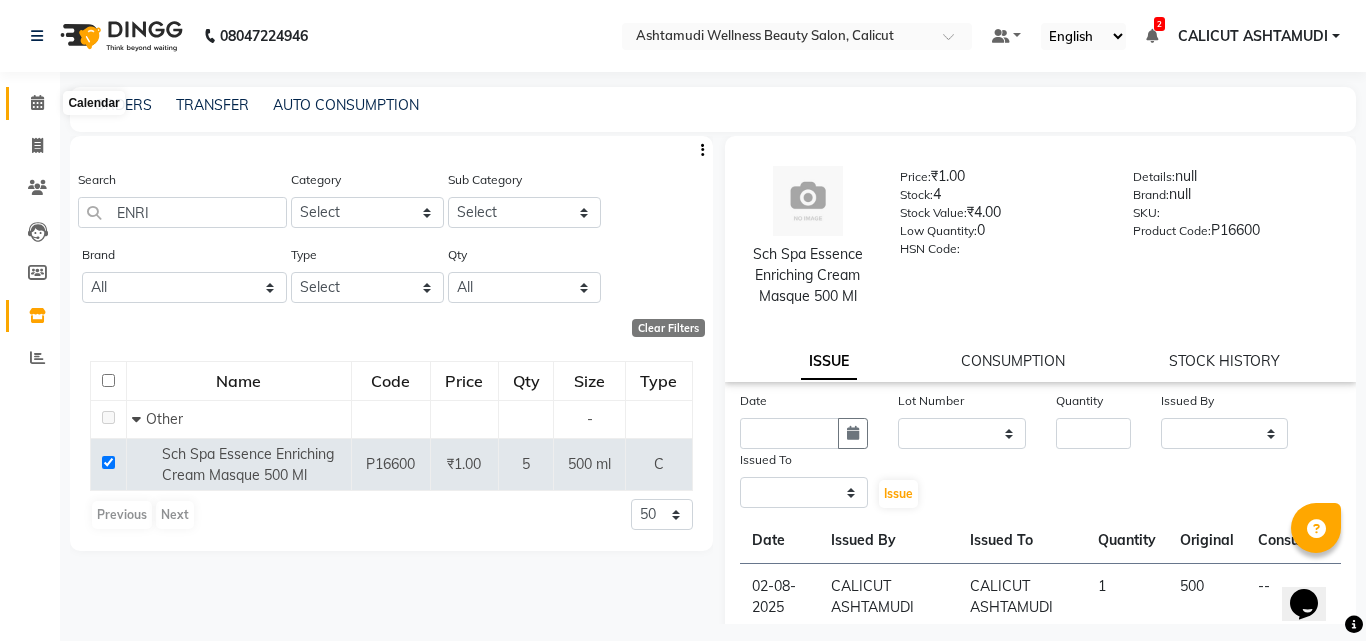 click 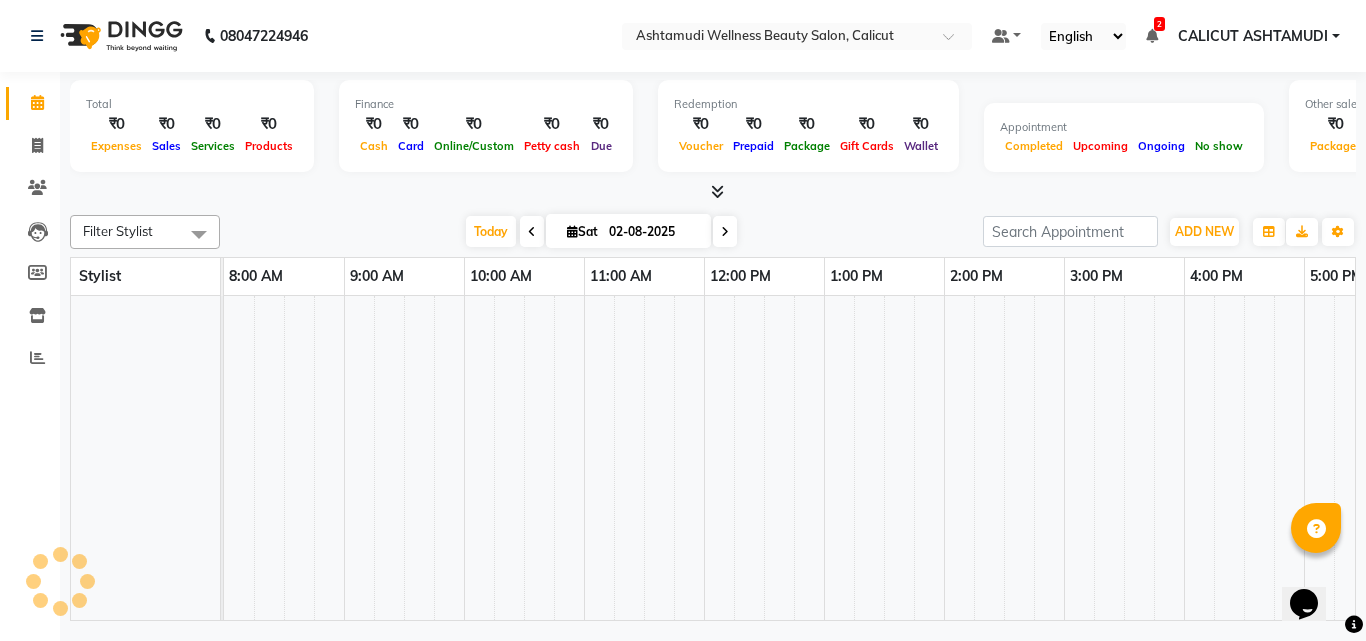 click 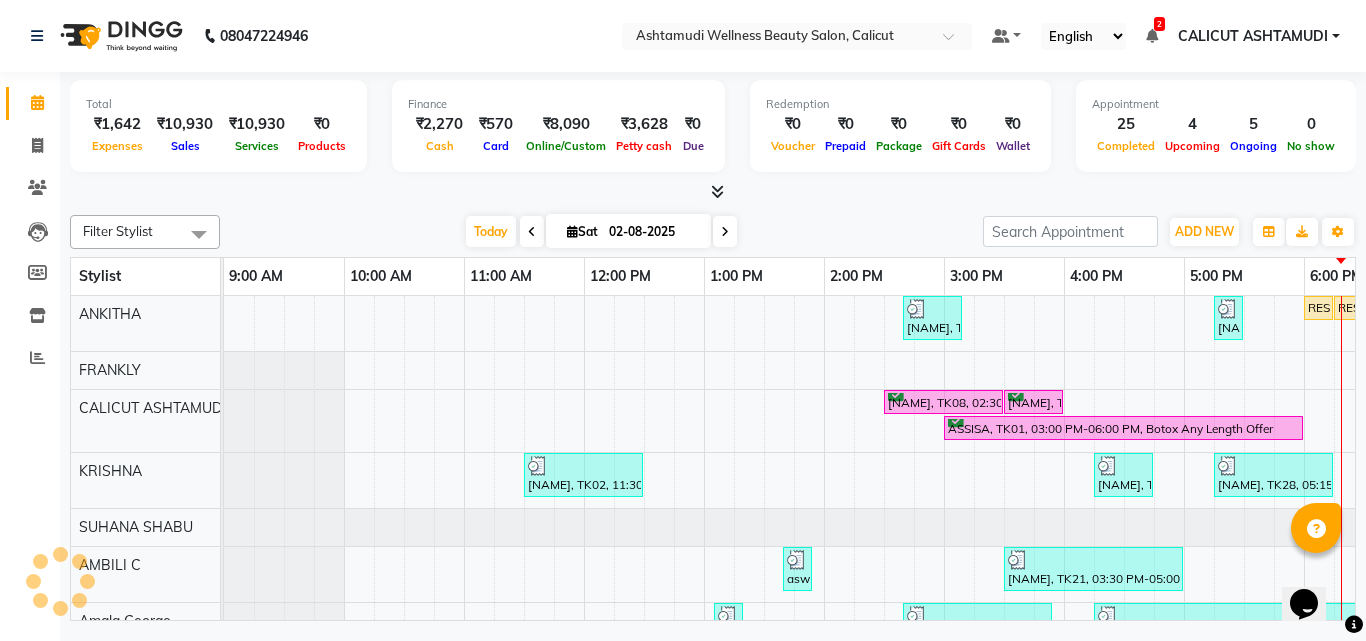 scroll, scrollTop: 0, scrollLeft: 0, axis: both 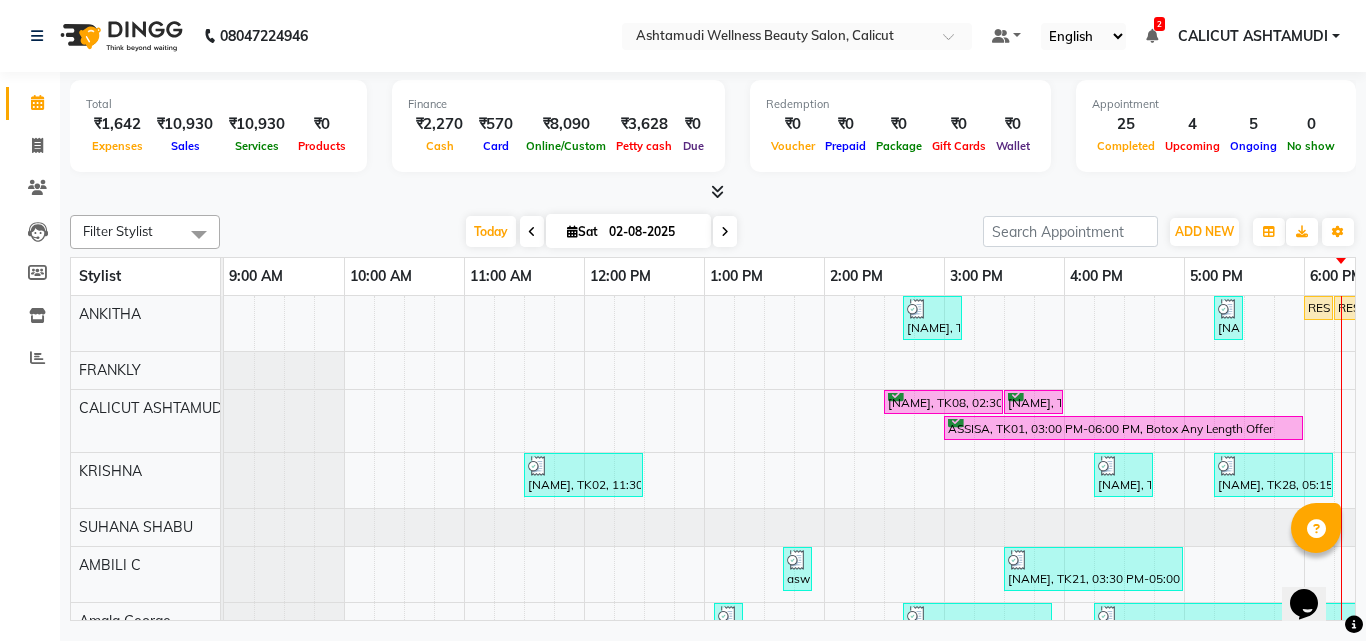 click at bounding box center (532, 231) 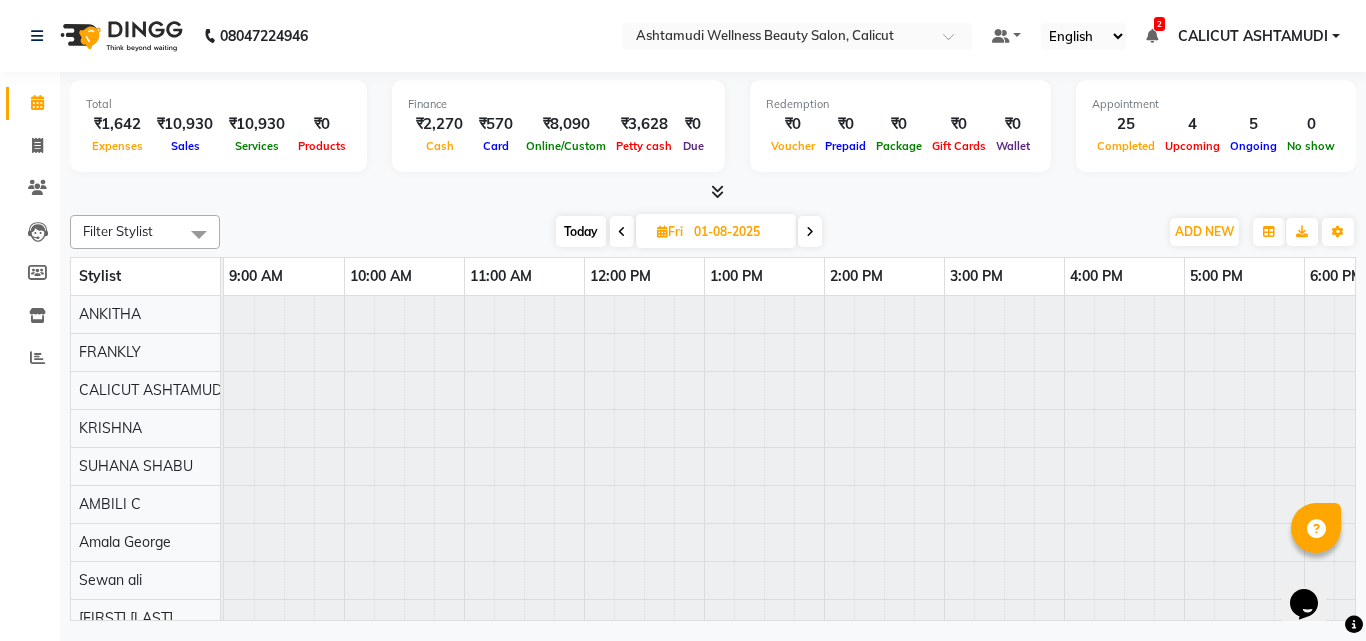 scroll, scrollTop: 0, scrollLeft: 669, axis: horizontal 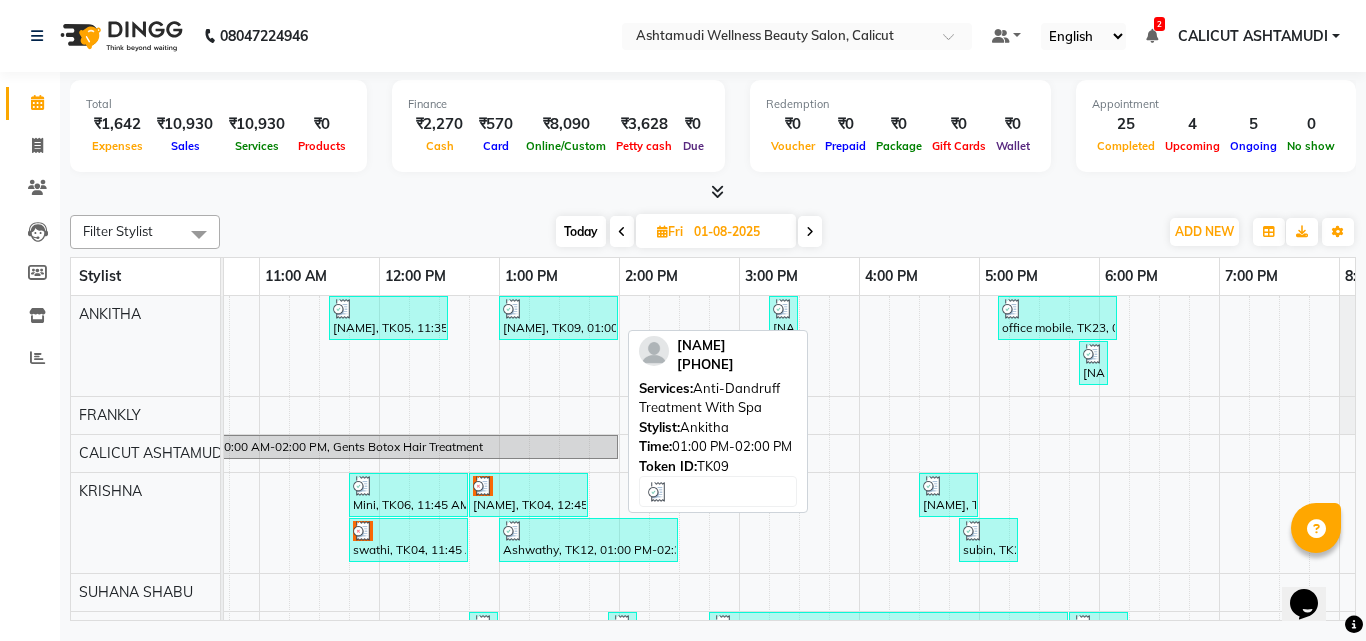 click on "SUJITHA, TK09, 01:00 PM-02:00 PM, Anti-Dandruff Treatment With Spa" at bounding box center [558, 318] 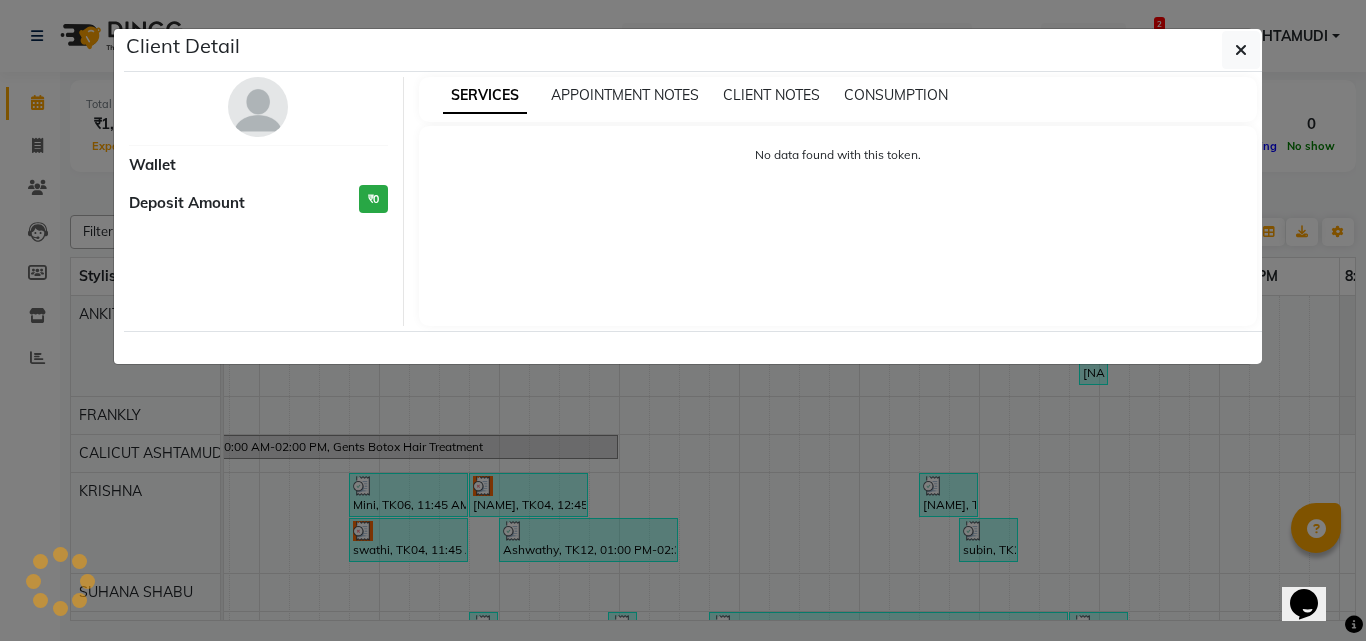 select on "3" 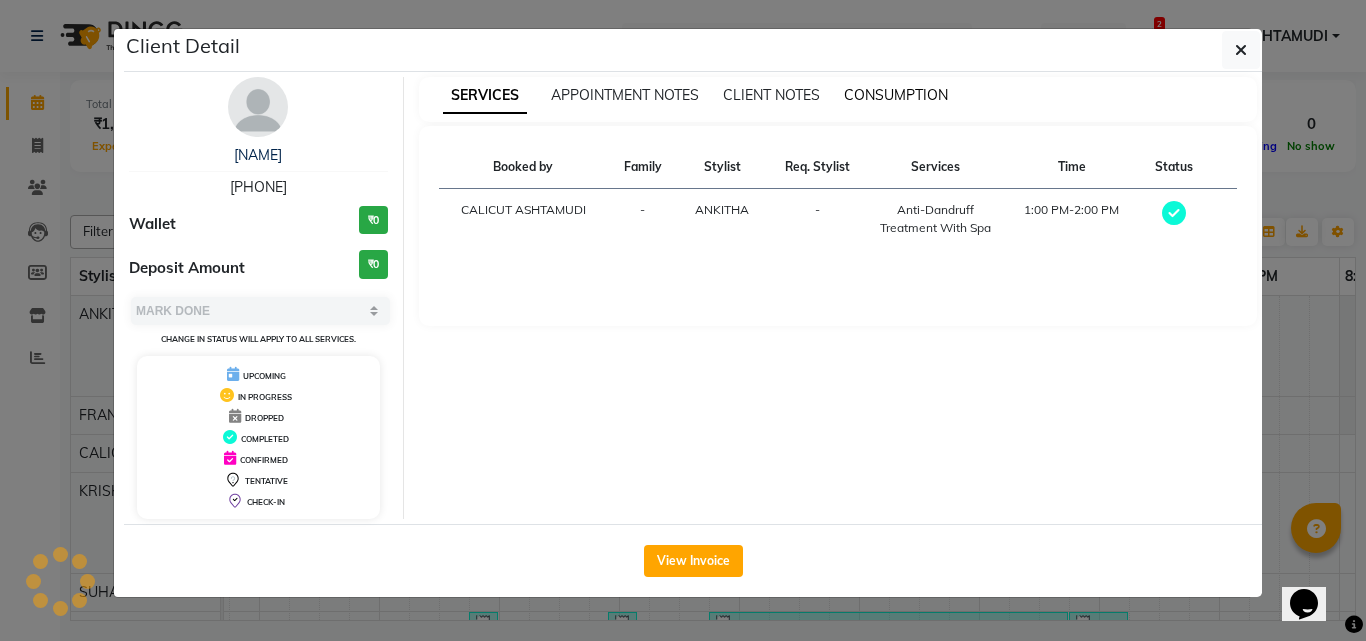 click on "CONSUMPTION" at bounding box center (896, 95) 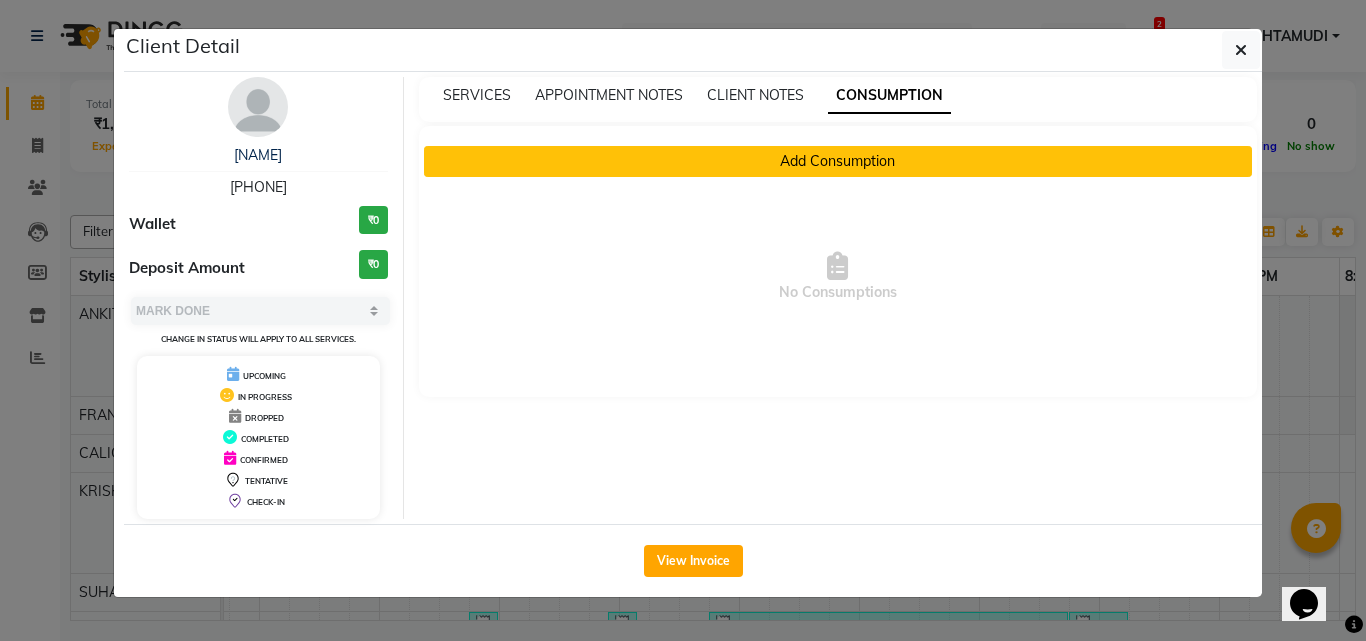 click on "Add Consumption" at bounding box center [838, 161] 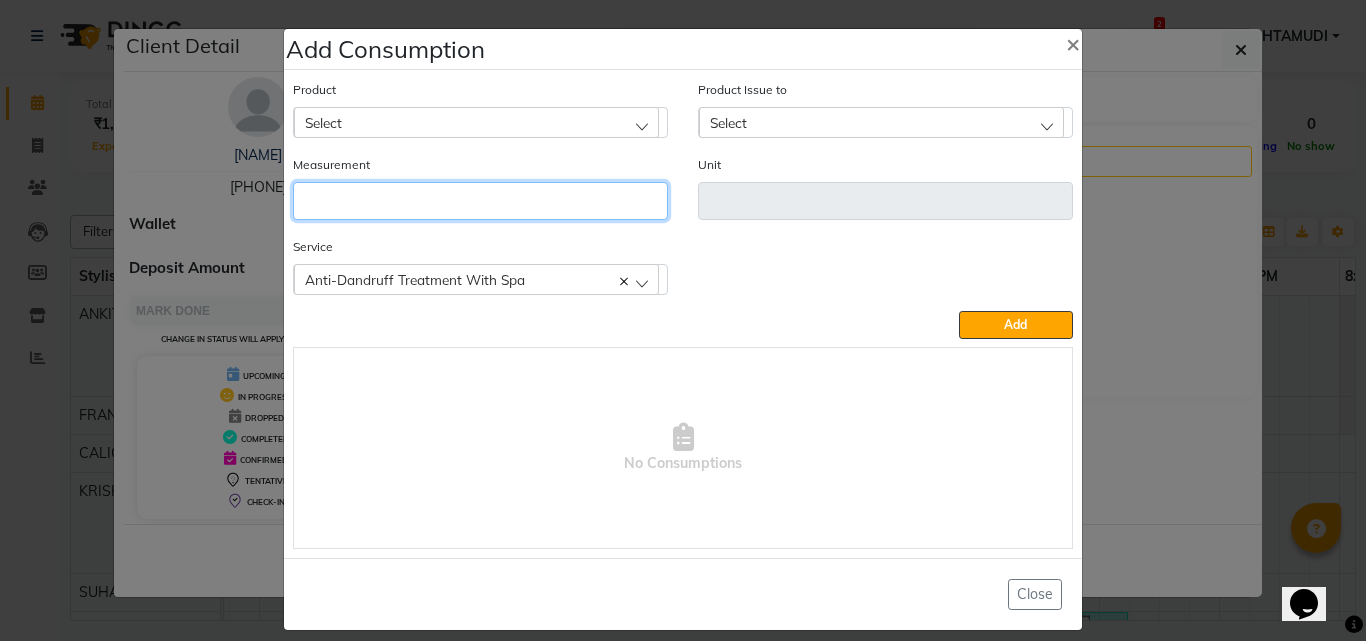 click 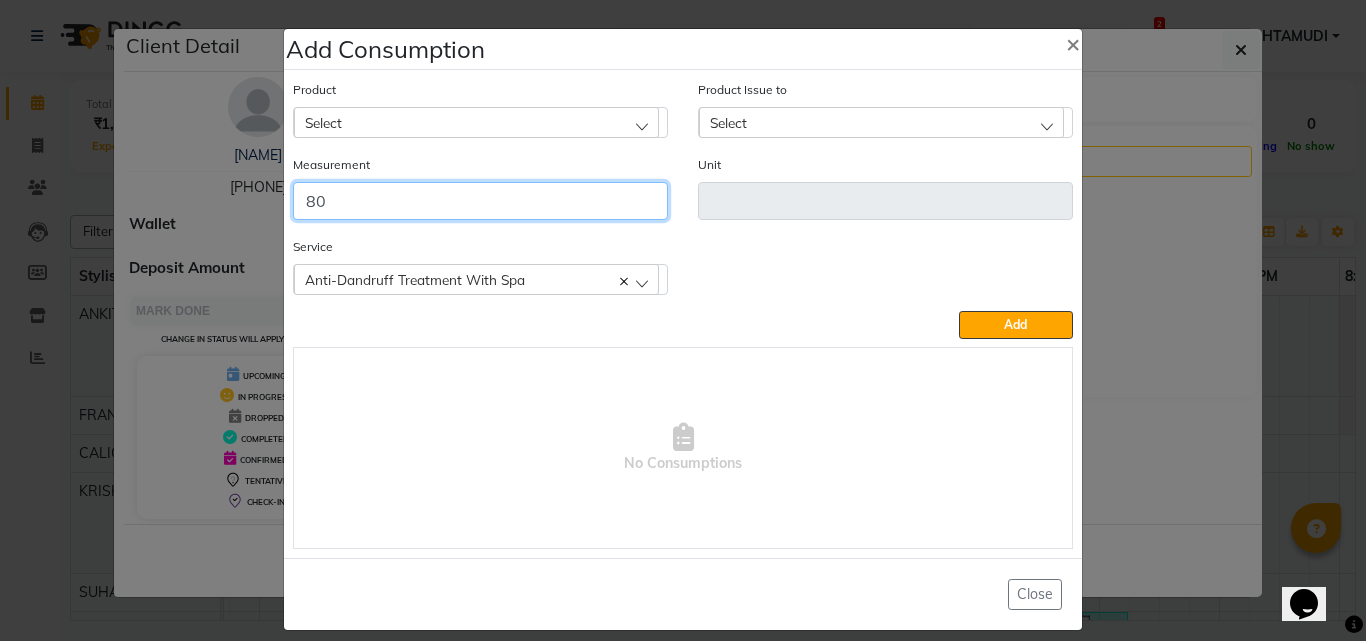 type on "80" 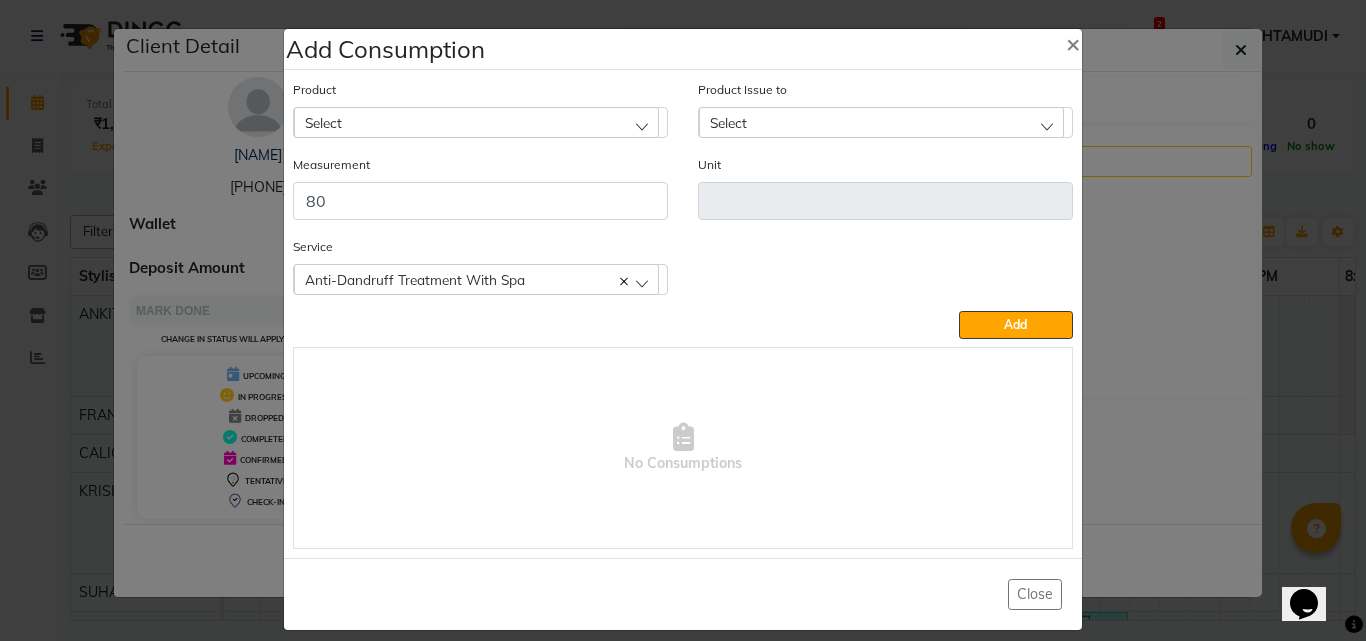 click on "Select" 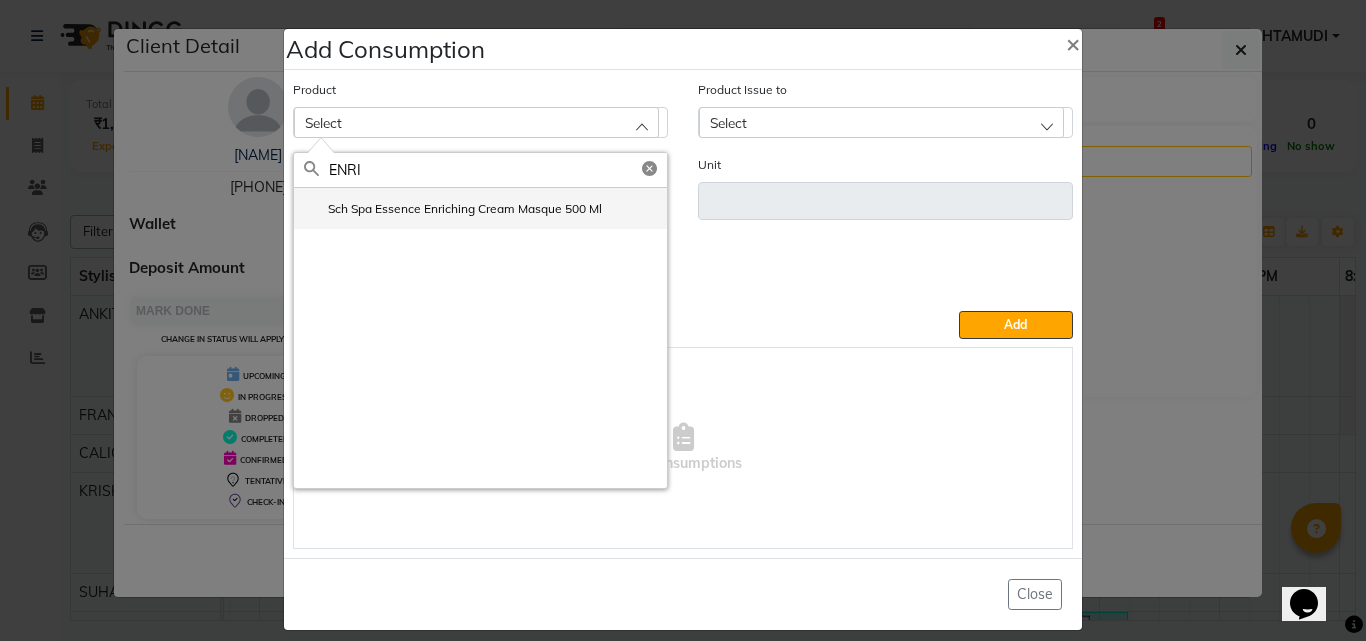 type on "ENRI" 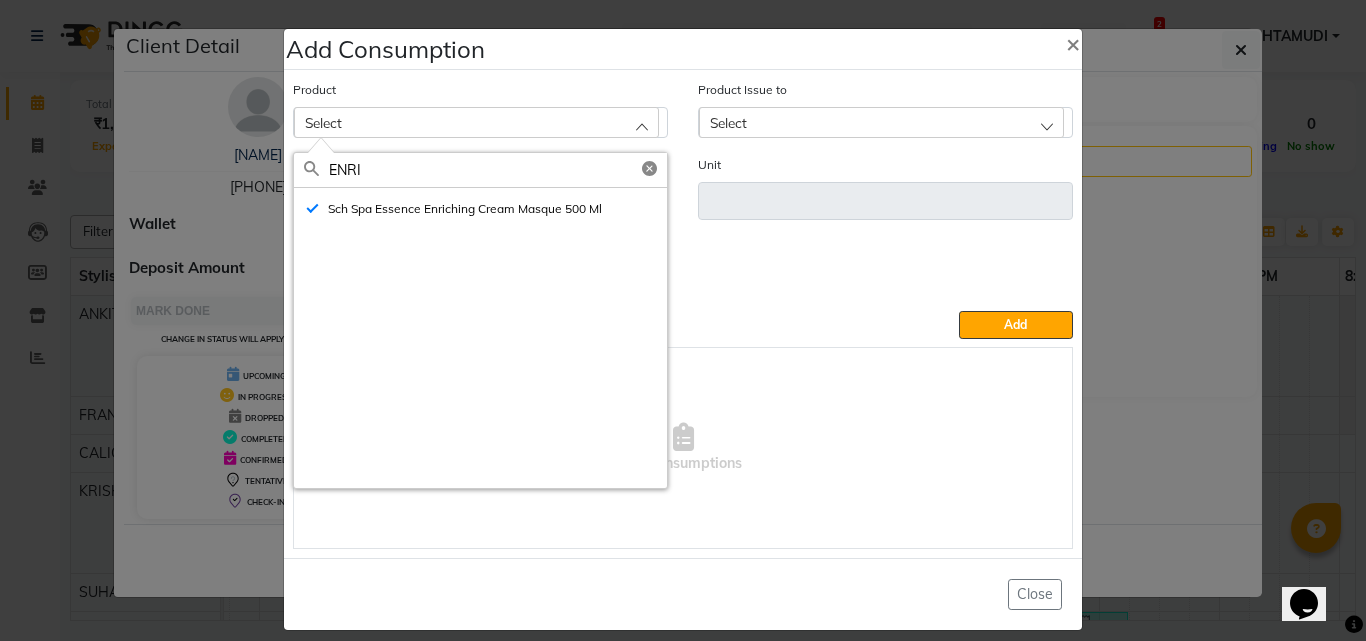 type on "ml" 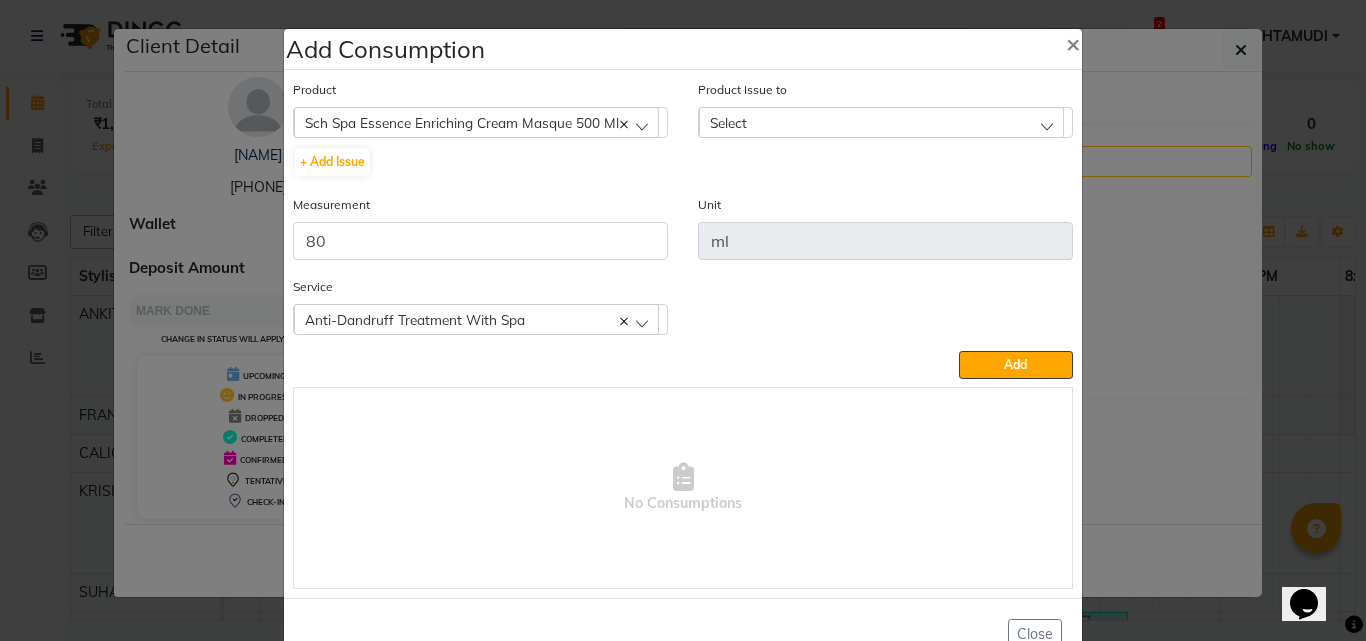 click on "Select" 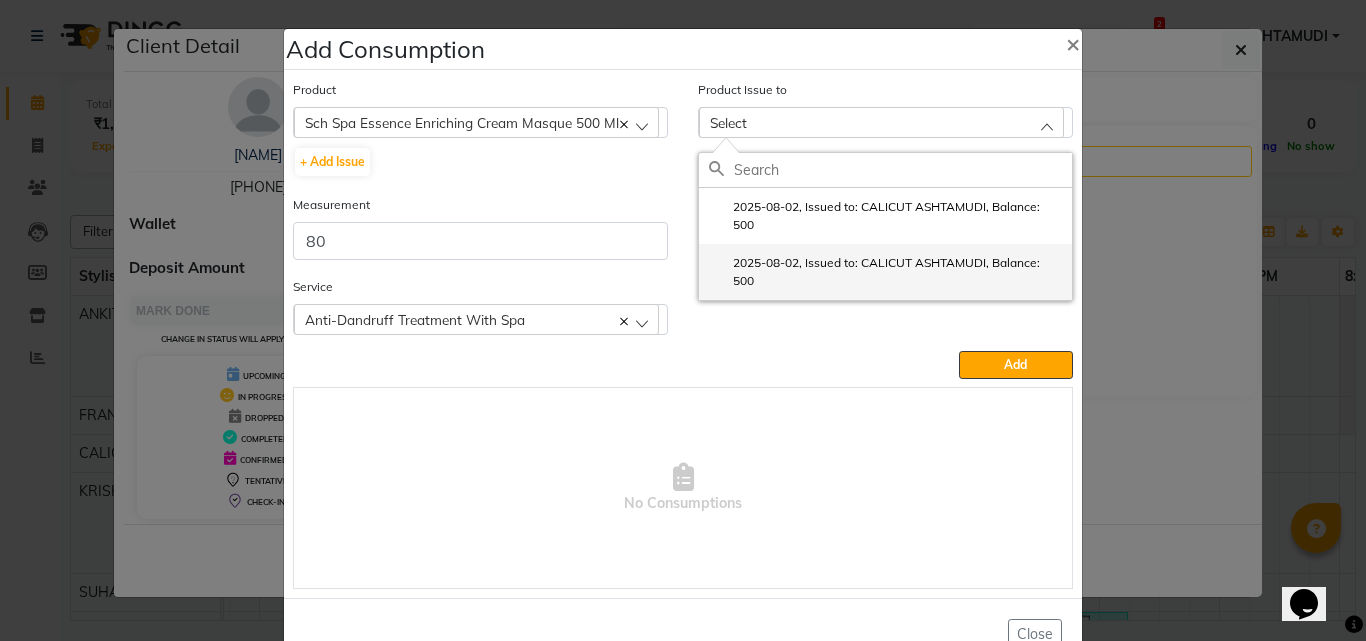 click on "2025-08-02, Issued to: CALICUT ASHTAMUDI, Balance: 500" 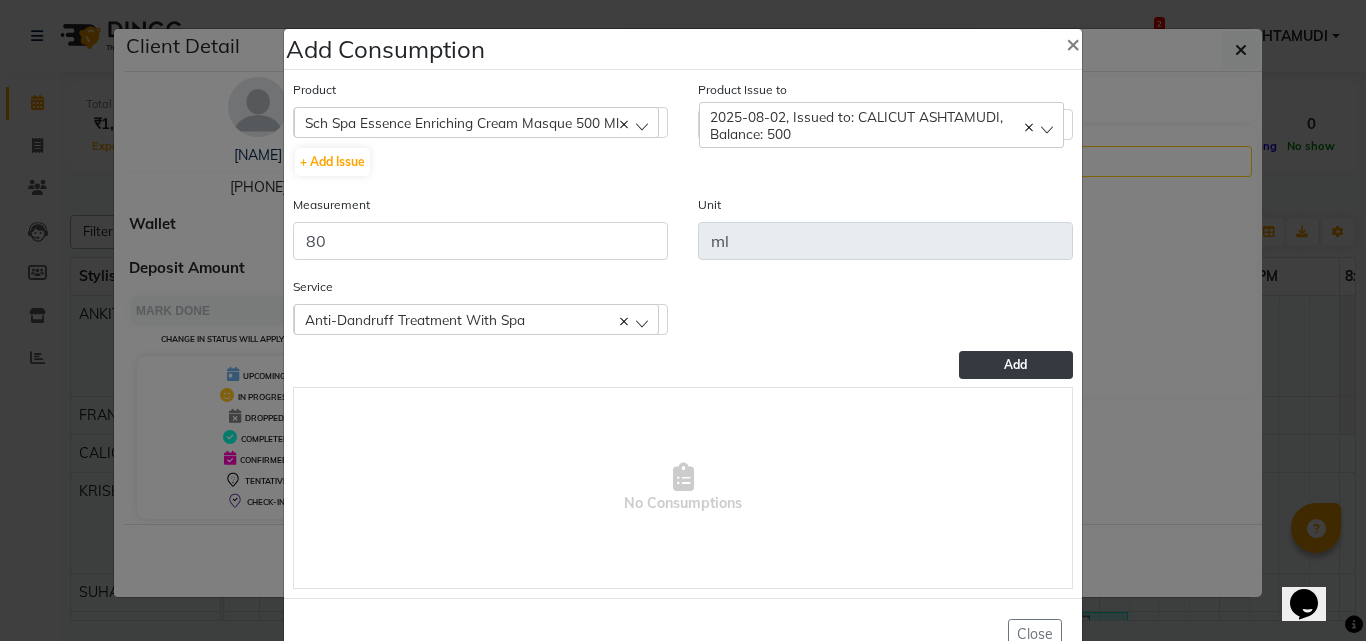 click on "Add" 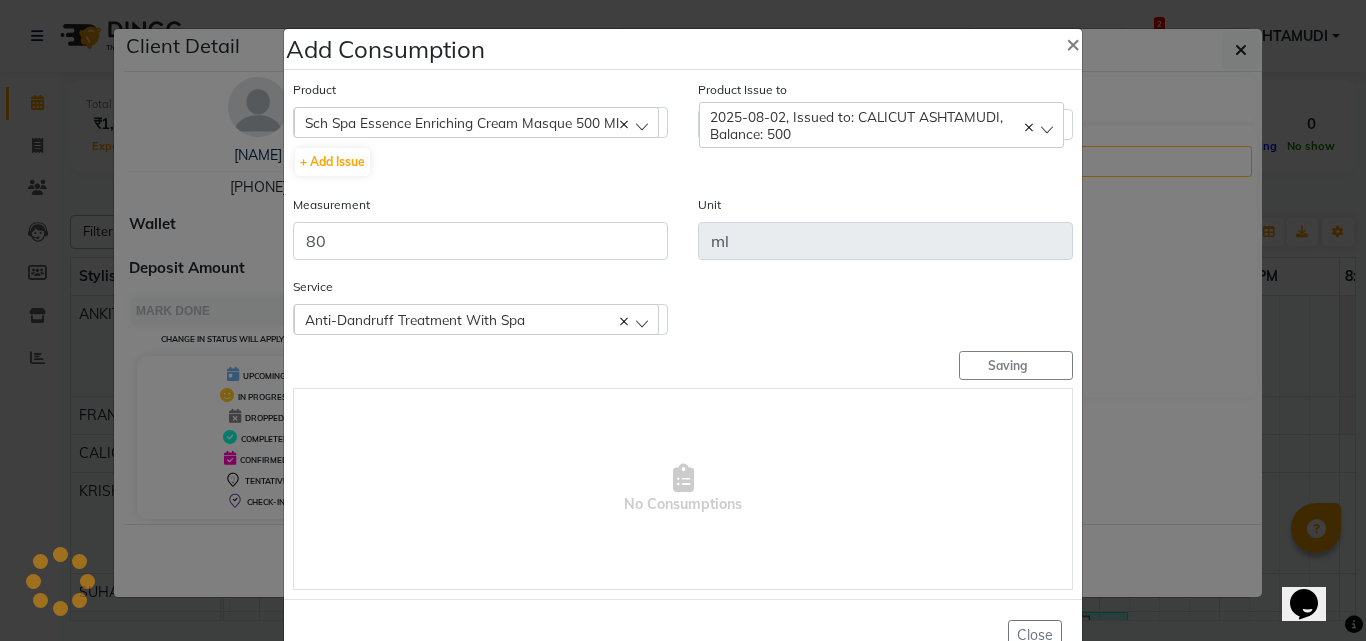 type 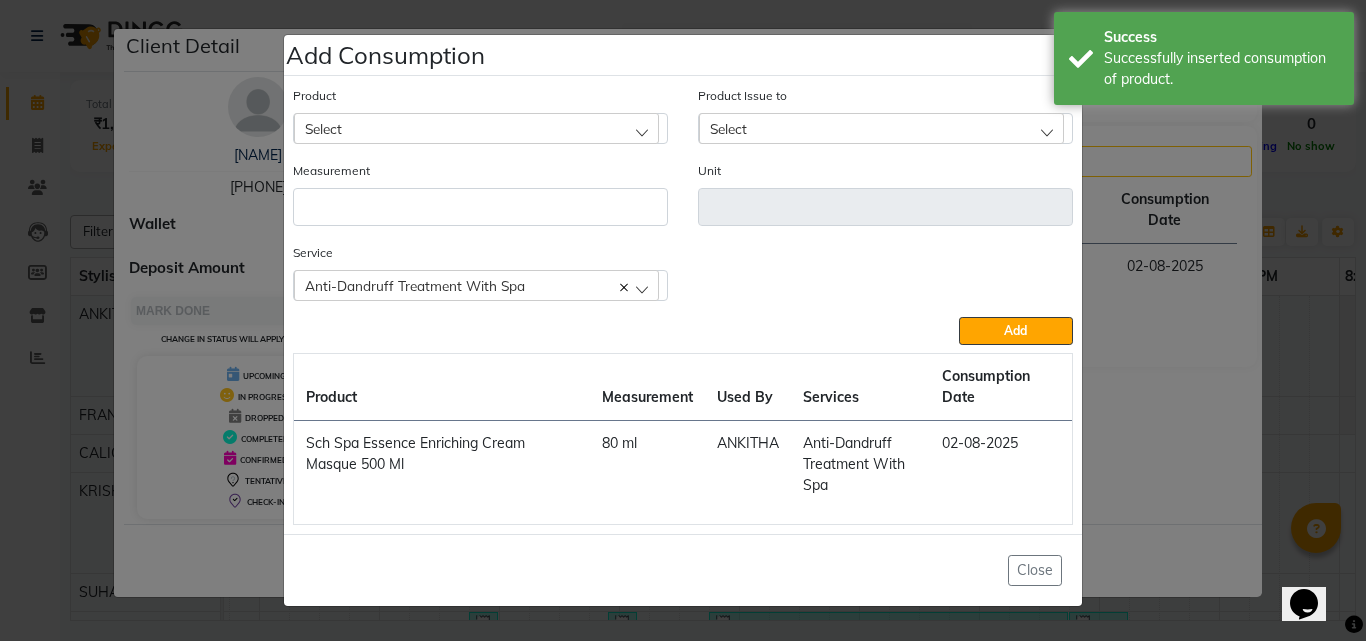 click on "Anti-Dandruff Treatment With Spa" 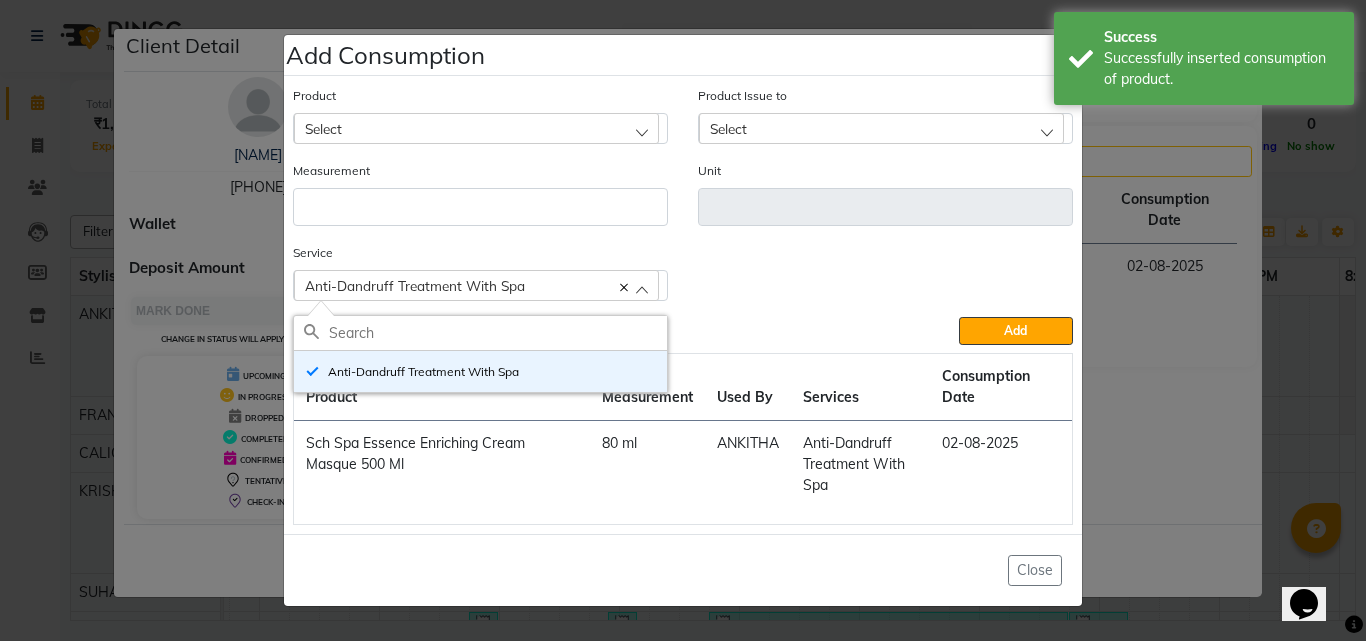 click on "Add Consumption × Product Select 051/ Studio White Weekly 15Ml Product Issue to Select 2025-08-02, Issued to: CALICUT ASHTAMUDI, Balance: 500 2025-08-02, Issued to: CALICUT ASHTAMUDI, Balance: 500 Measurement Unit Service  Anti-Dandruff Treatment With Spa  Anti-Dandruff Treatment With Spa  Add  Product Measurement Used By Services Consumption Date  Sch Spa Essence Enriching Cream Masque 500 Ml   80 ml   ANKITHA   Anti-Dandruff Treatment With Spa   02-08-2025   Close" 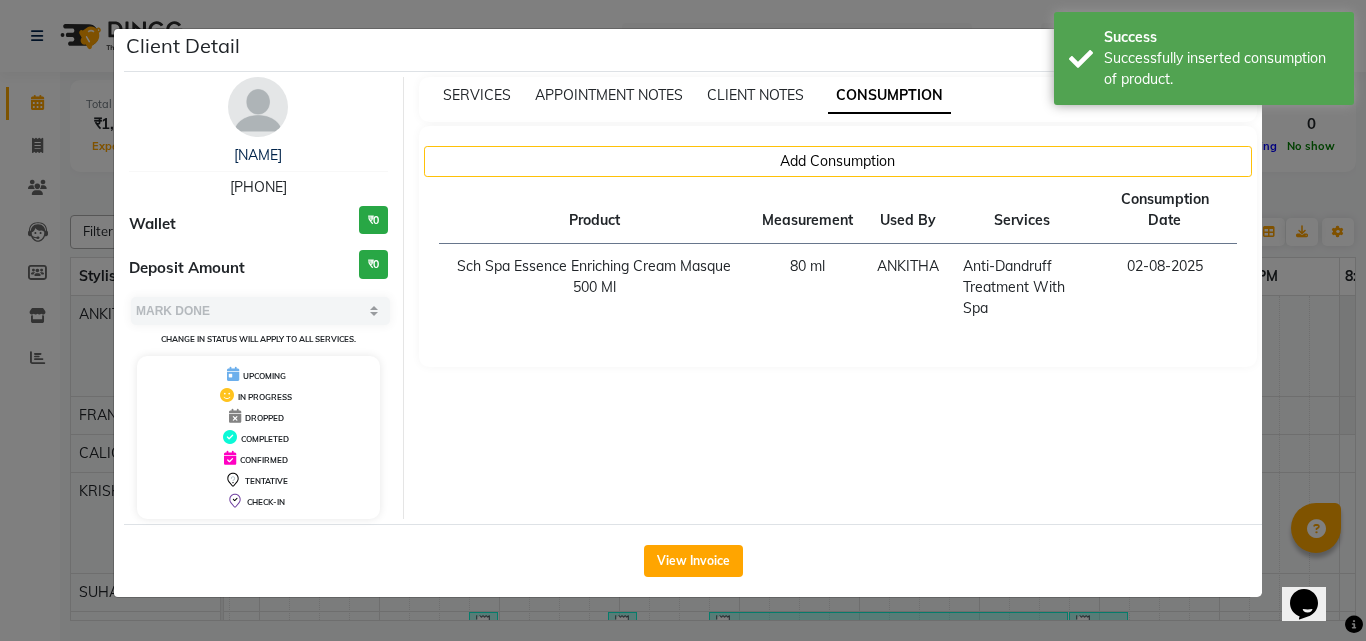 click on "Client Detail  SUJITHA    9526496767 Wallet ₹0 Deposit Amount  ₹0  Select MARK DONE UPCOMING Change in status will apply to all services. UPCOMING IN PROGRESS DROPPED COMPLETED CONFIRMED TENTATIVE CHECK-IN SERVICES APPOINTMENT NOTES CLIENT NOTES CONSUMPTION Add Consumption Product Measurement Used By Services Consumption Date  Sch Spa Essence Enriching Cream Masque 500 Ml   80 ml   ANKITHA   Anti-Dandruff Treatment With Spa   02-08-2025   View Invoice" 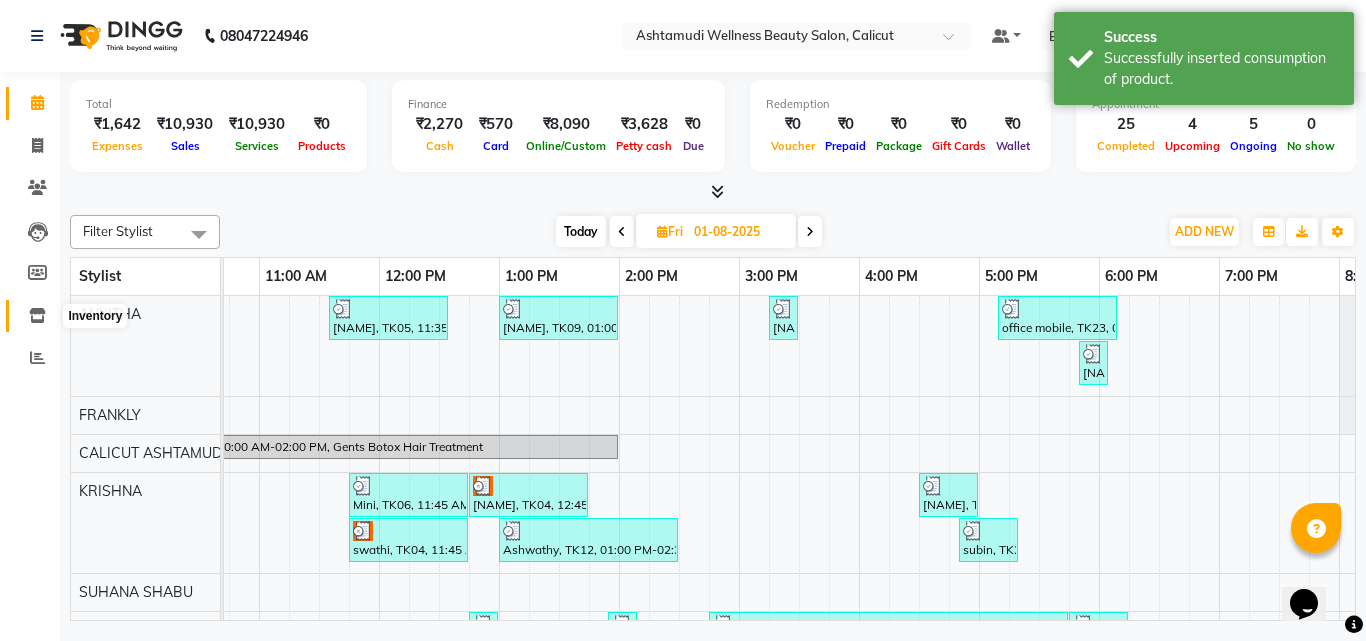 click 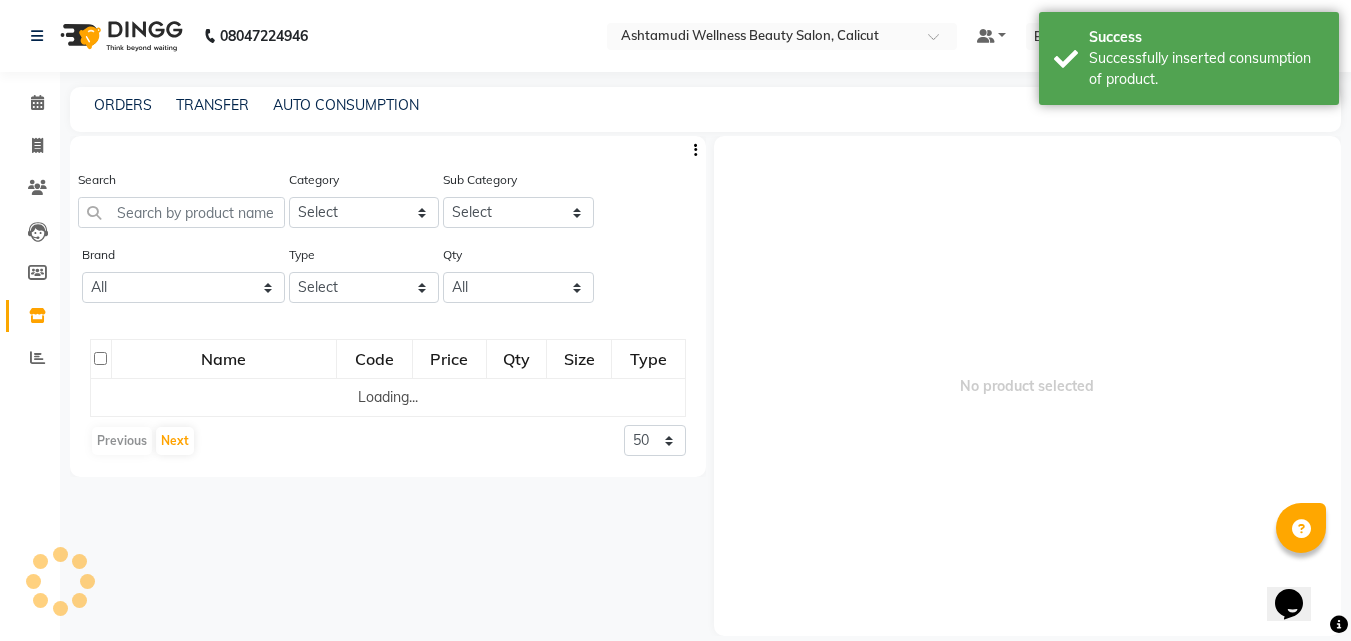 click 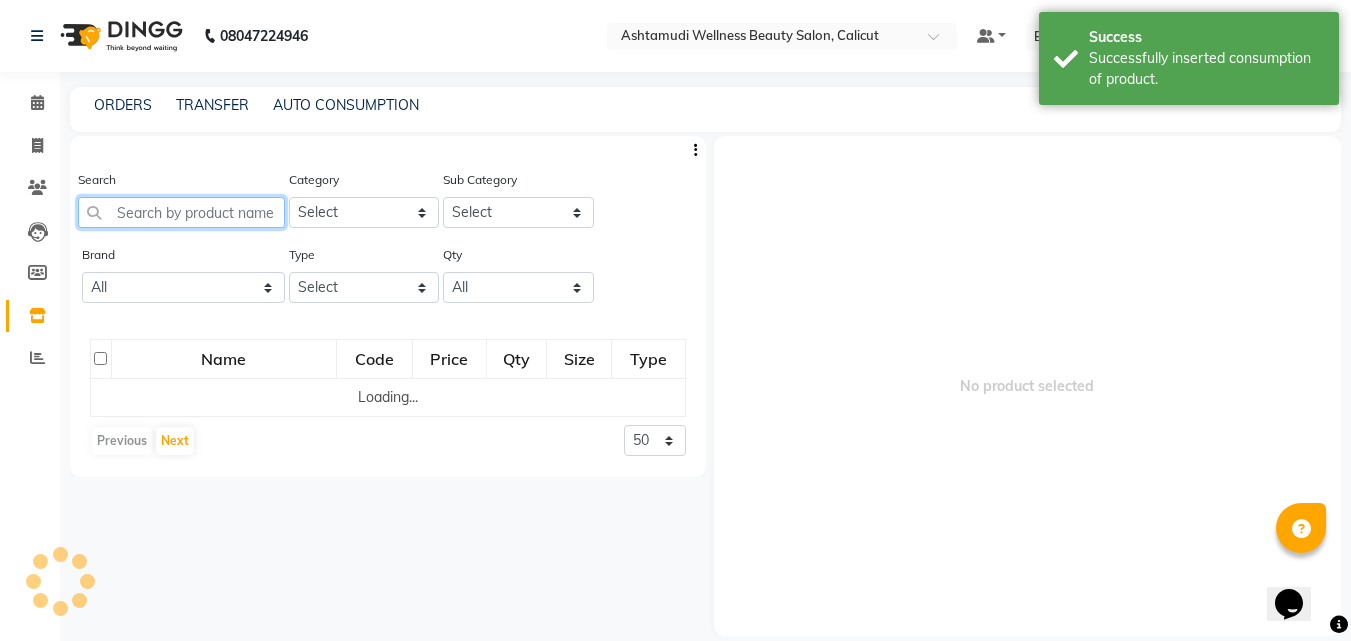 click 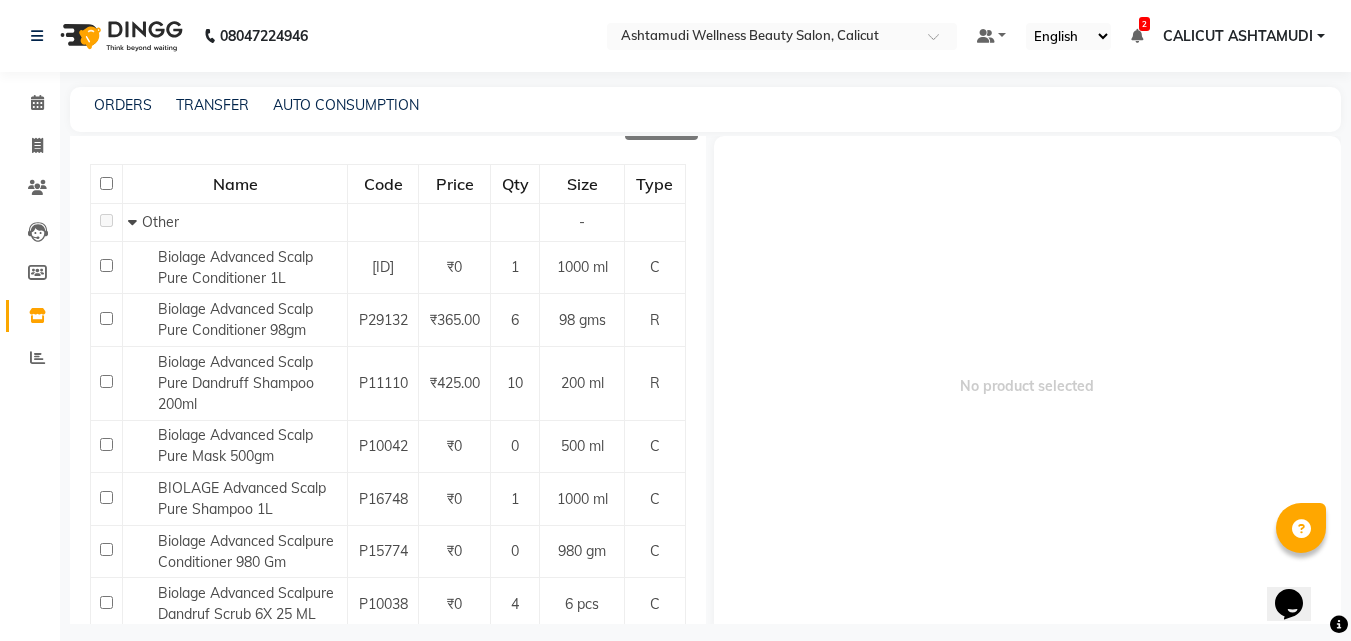 scroll, scrollTop: 300, scrollLeft: 0, axis: vertical 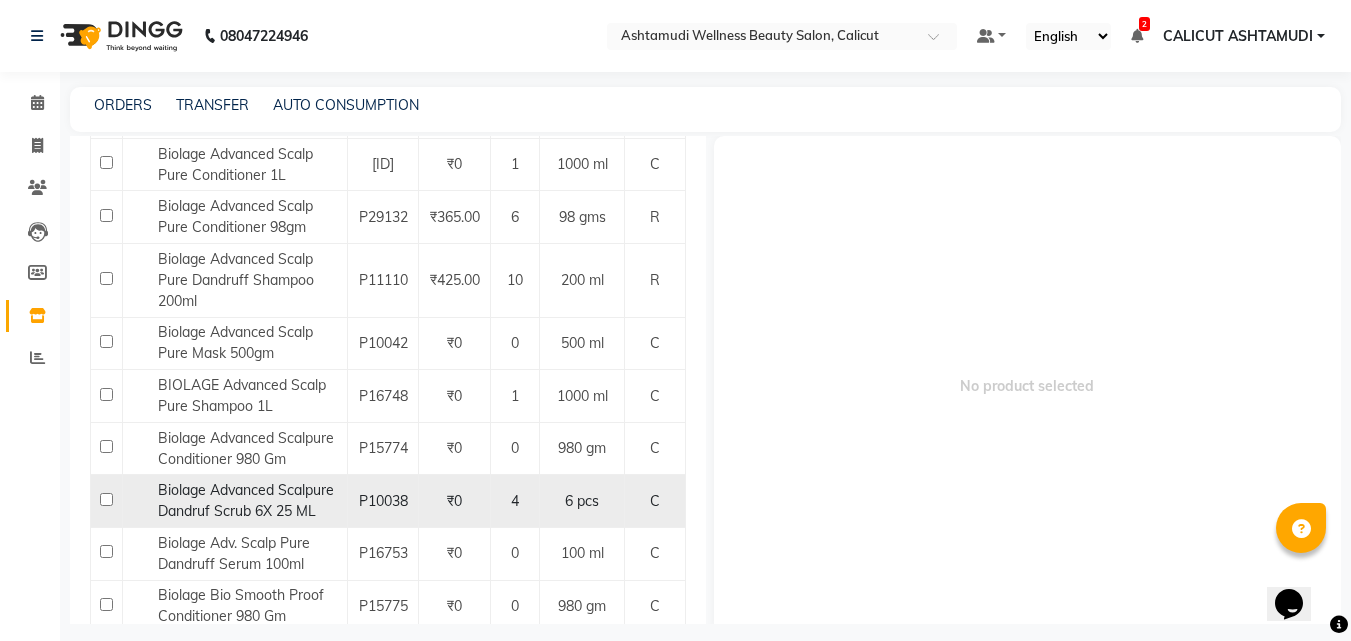 type on "BIOLA" 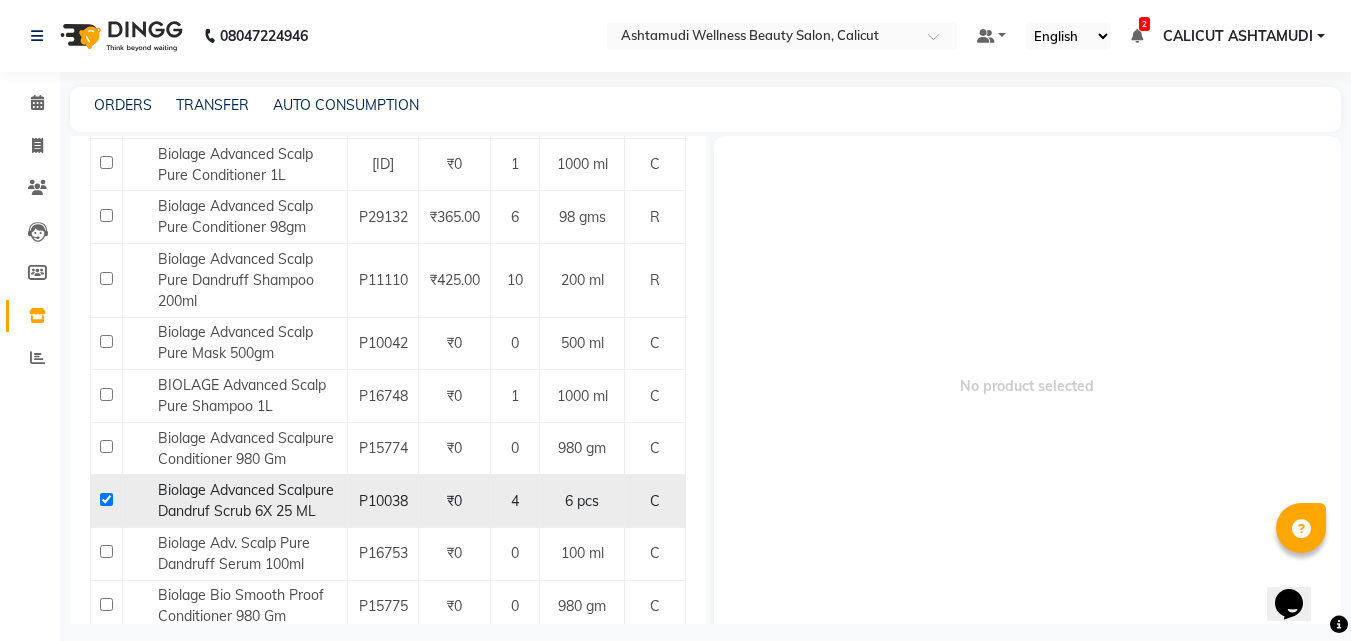 checkbox on "true" 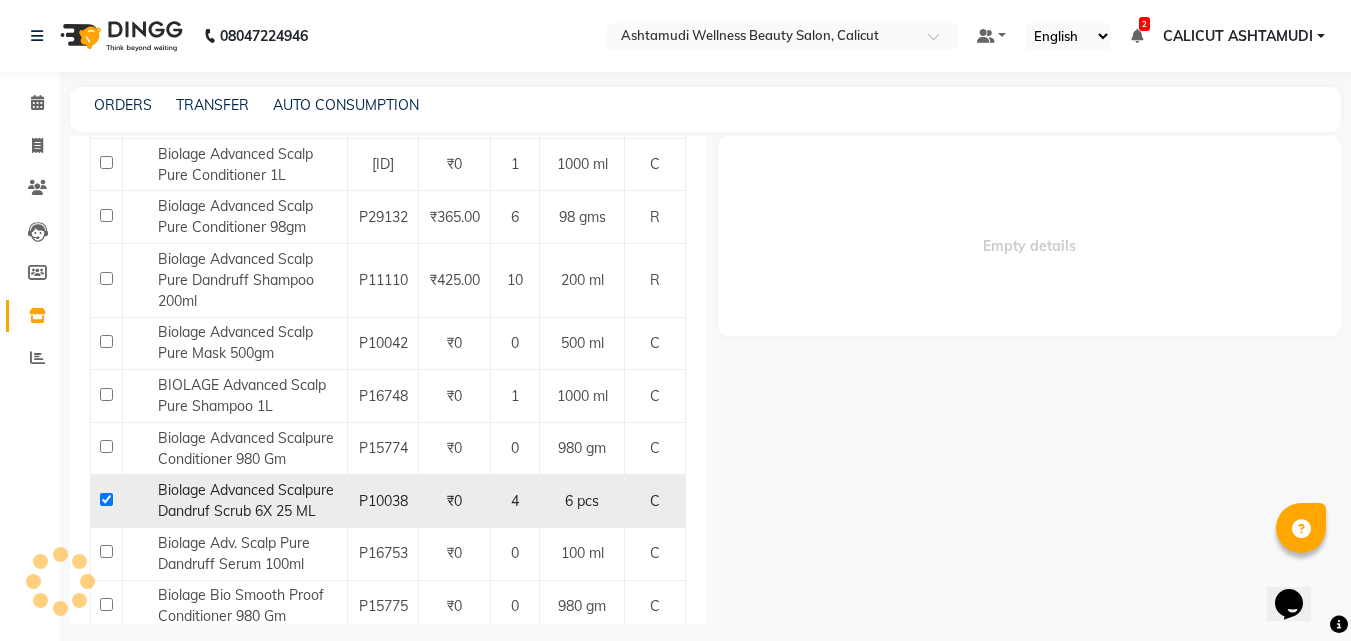 select 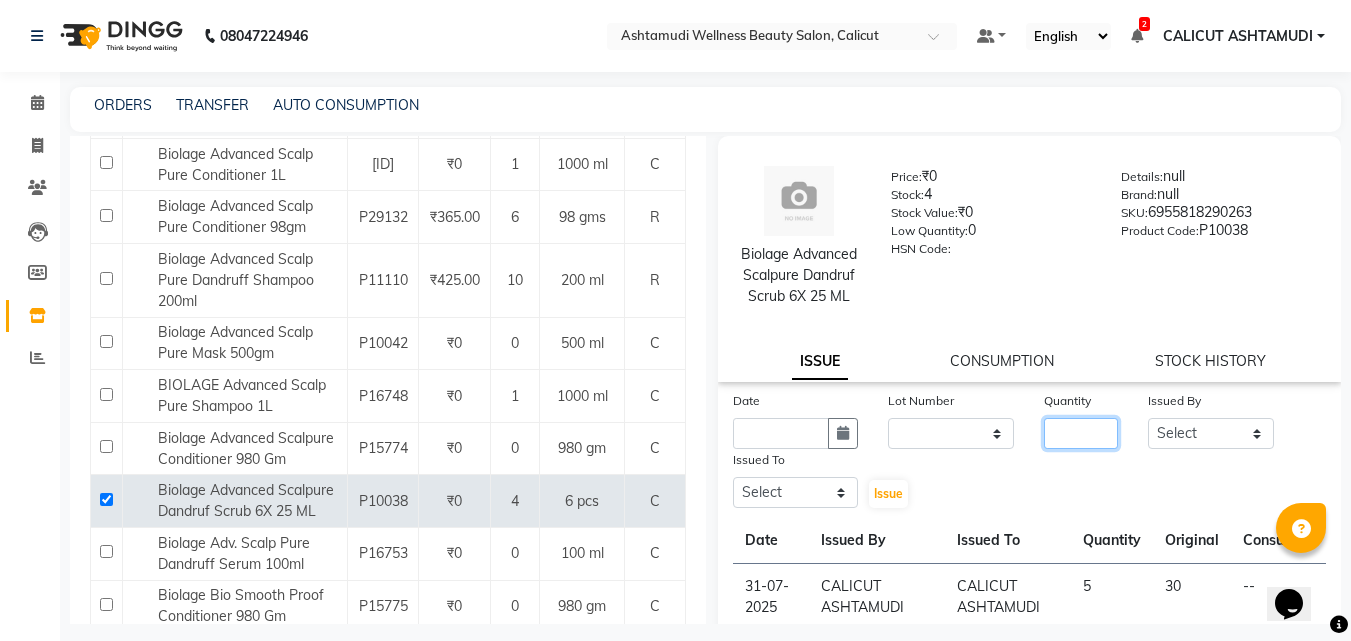 click 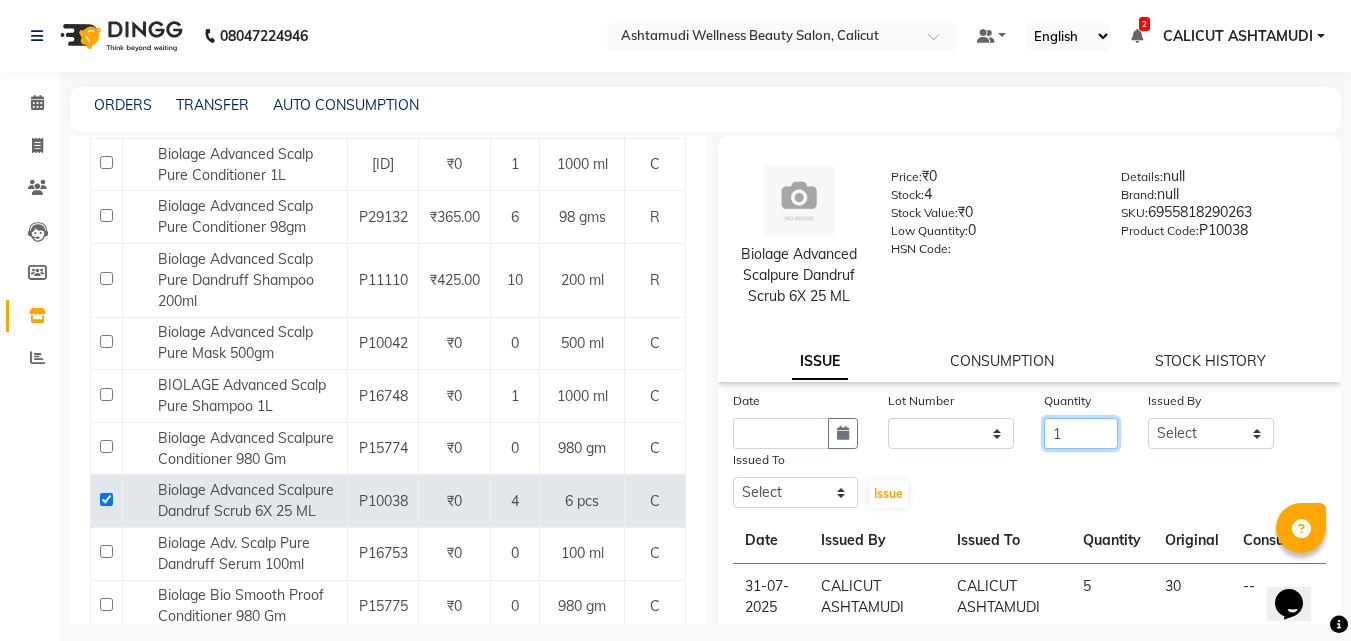 type on "1" 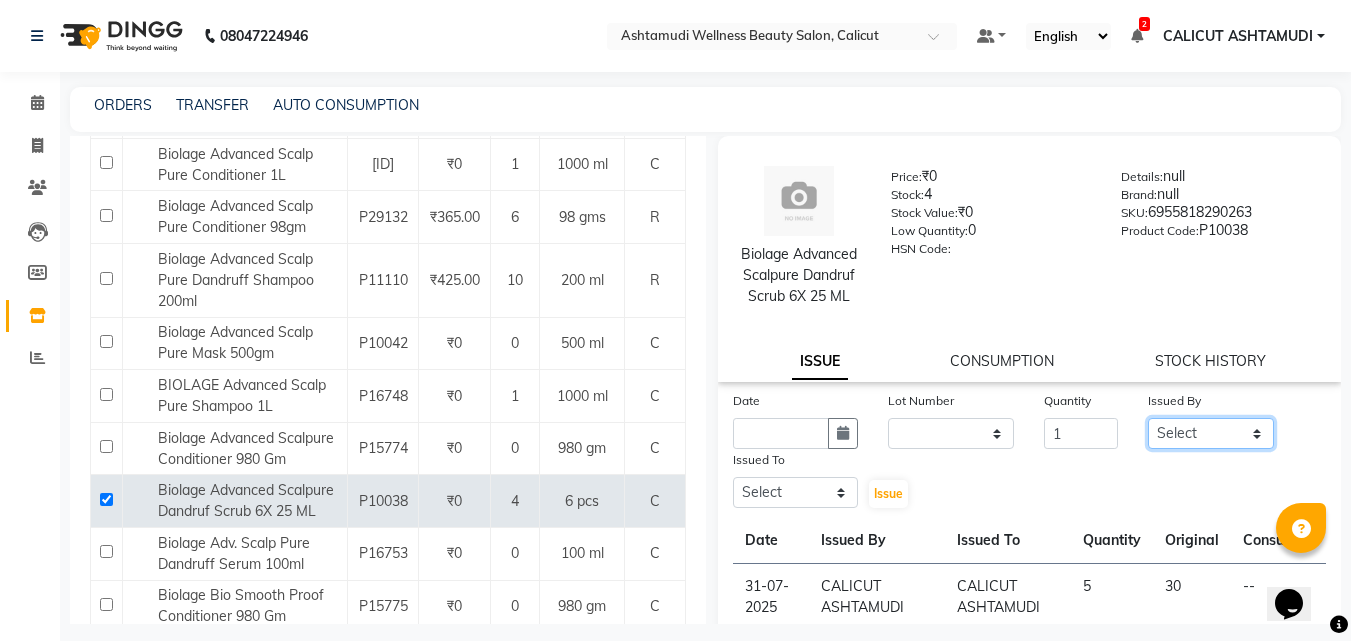 click on "Select Amala George AMBILI C ANJANA DAS ANKITHA Arya CALICUT ASHTAMUDI FRANKLY	 GRACY KRISHNA Nitesh Punam Gurung Sewan ali Sheela SUHANA  SHABU Titto" 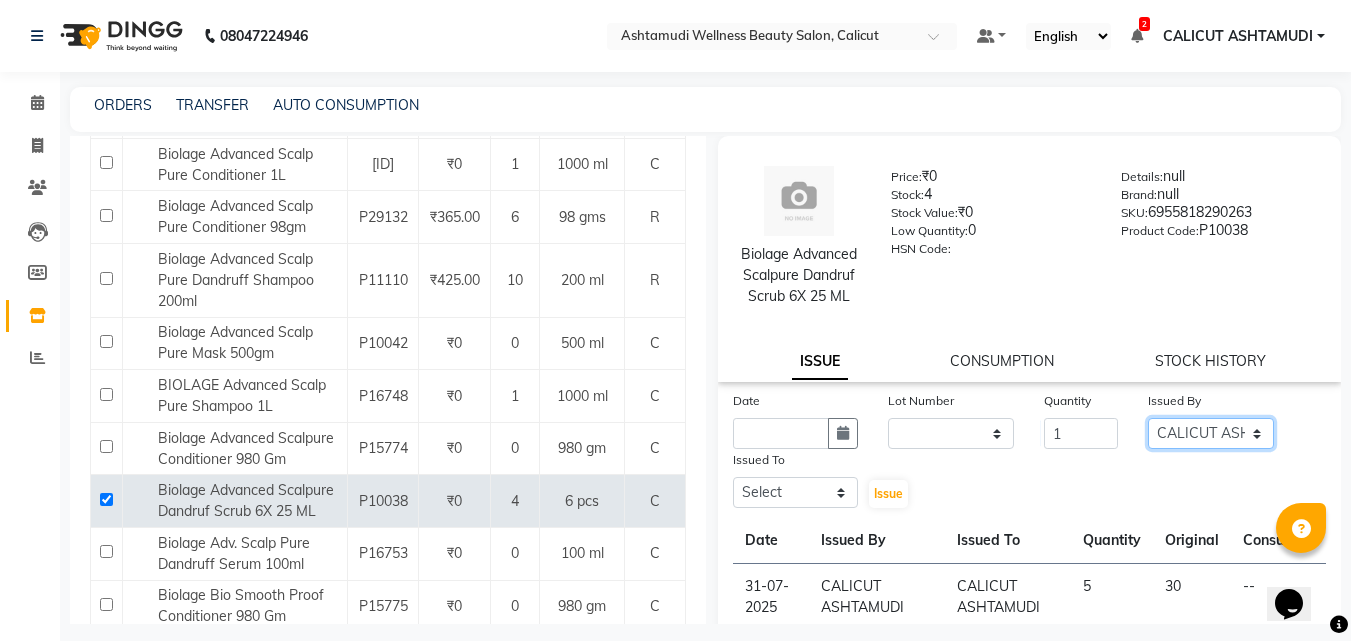 click on "Select Amala George AMBILI C ANJANA DAS ANKITHA Arya CALICUT ASHTAMUDI FRANKLY	 GRACY KRISHNA Nitesh Punam Gurung Sewan ali Sheela SUHANA  SHABU Titto" 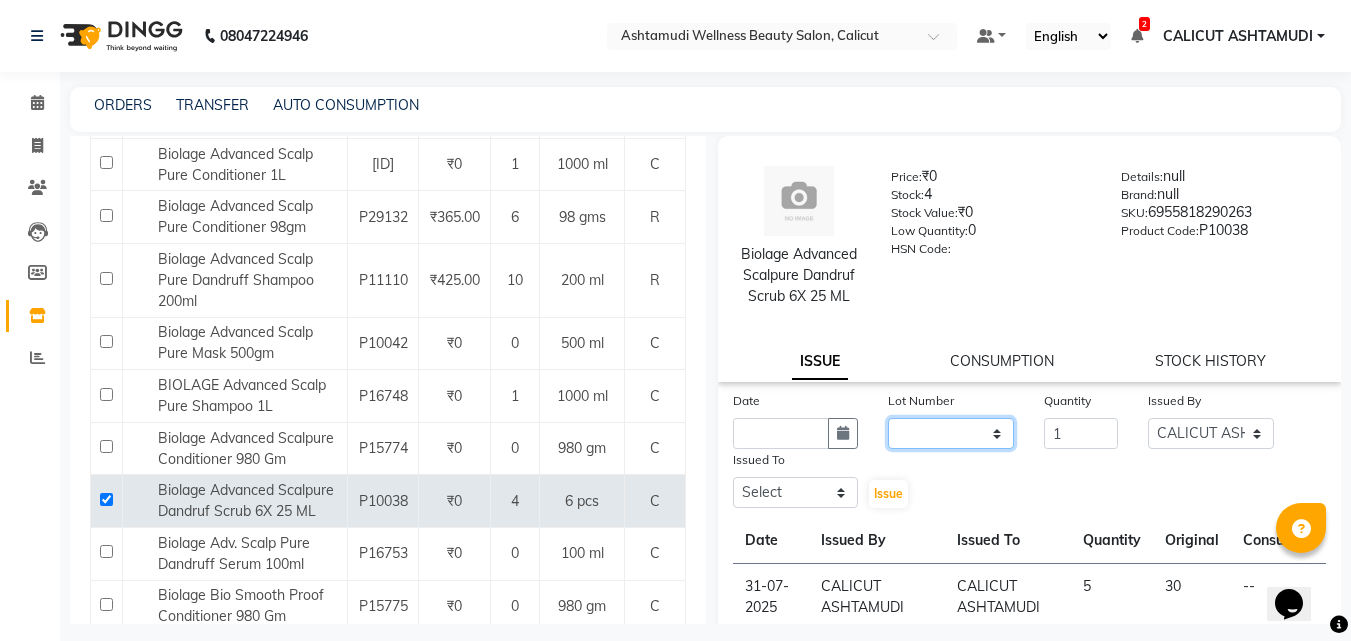 drag, startPoint x: 909, startPoint y: 433, endPoint x: 956, endPoint y: 378, distance: 72.34639 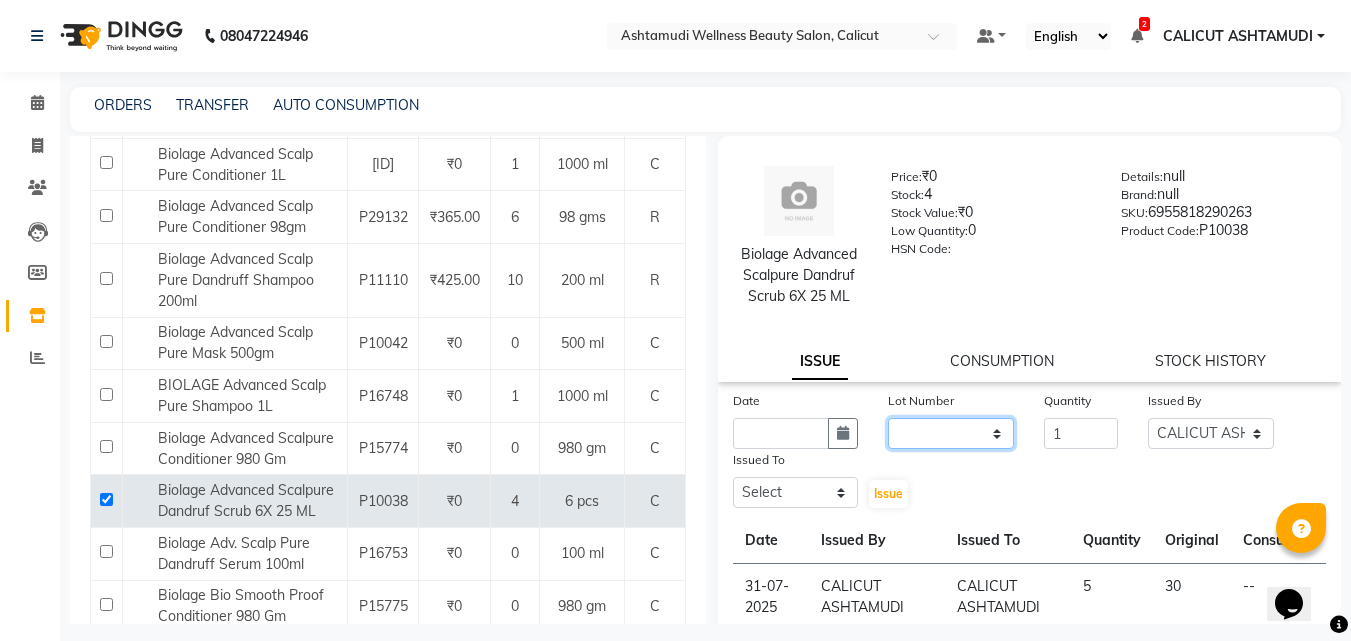 select on "0: null" 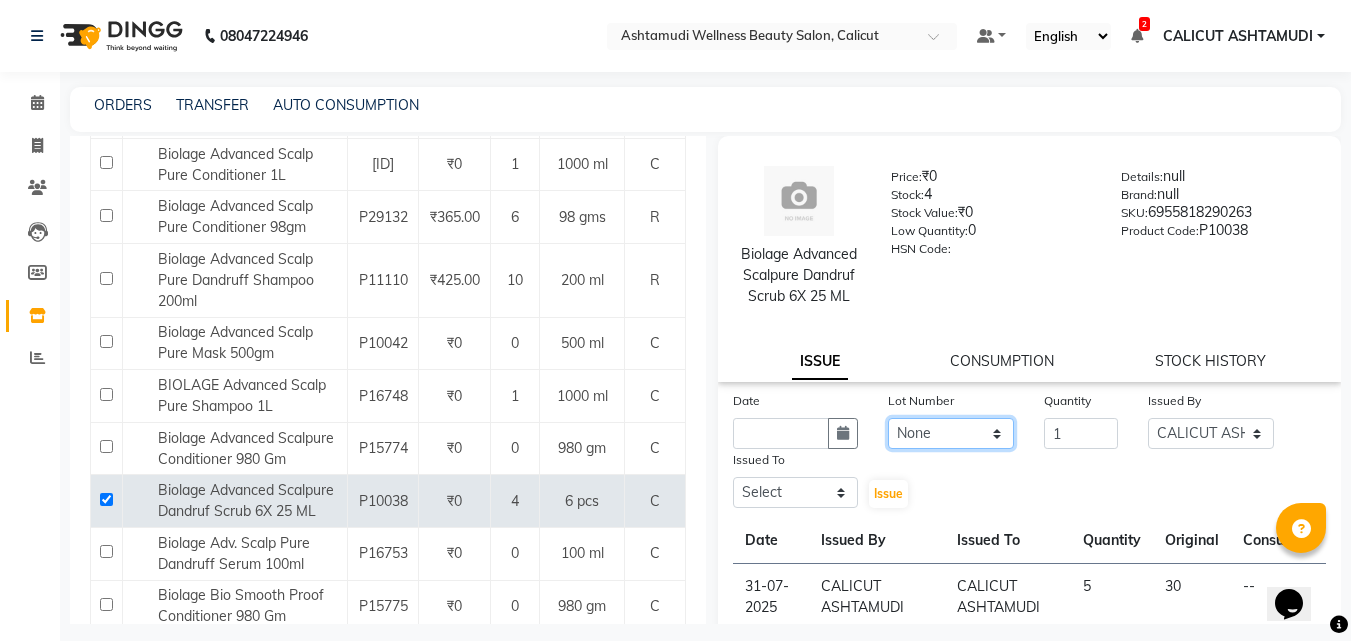 click on "None" 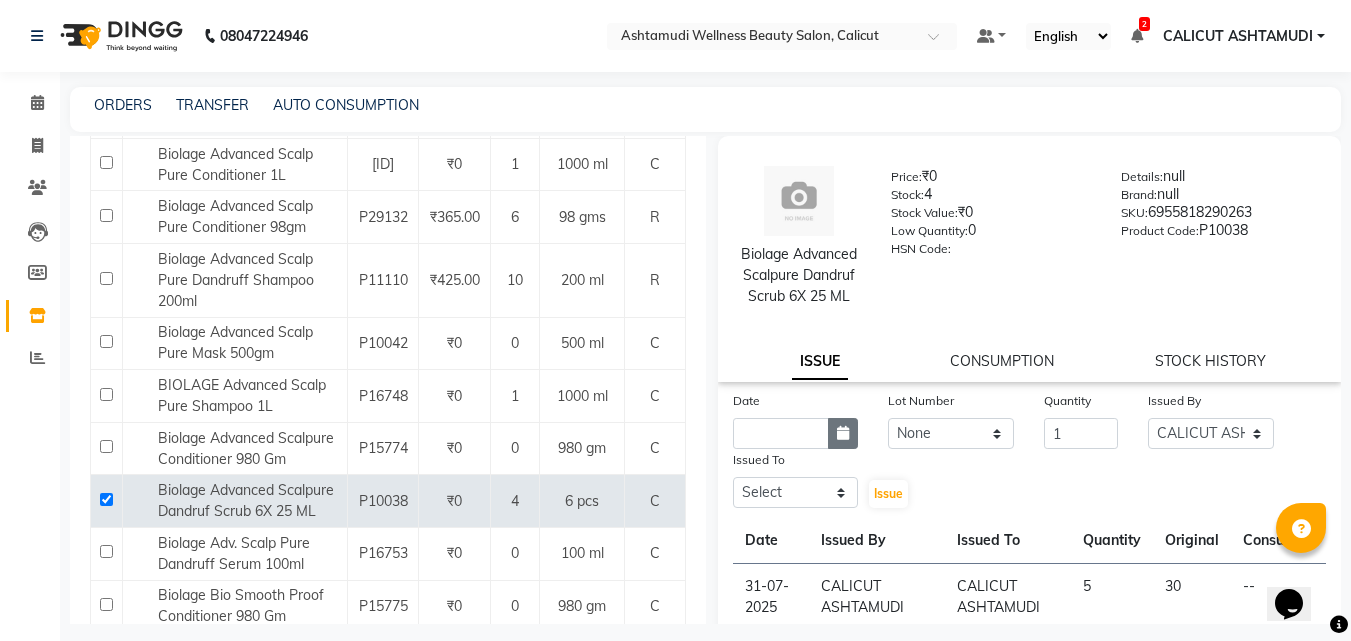 click 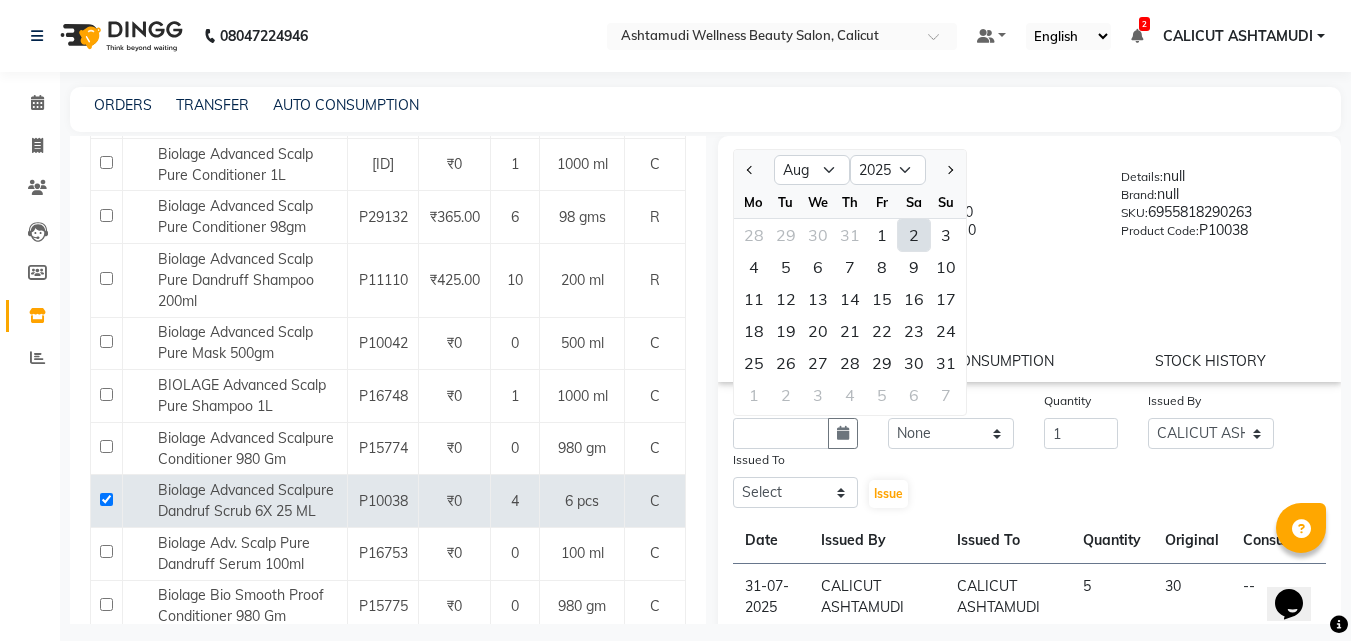 click on "2" 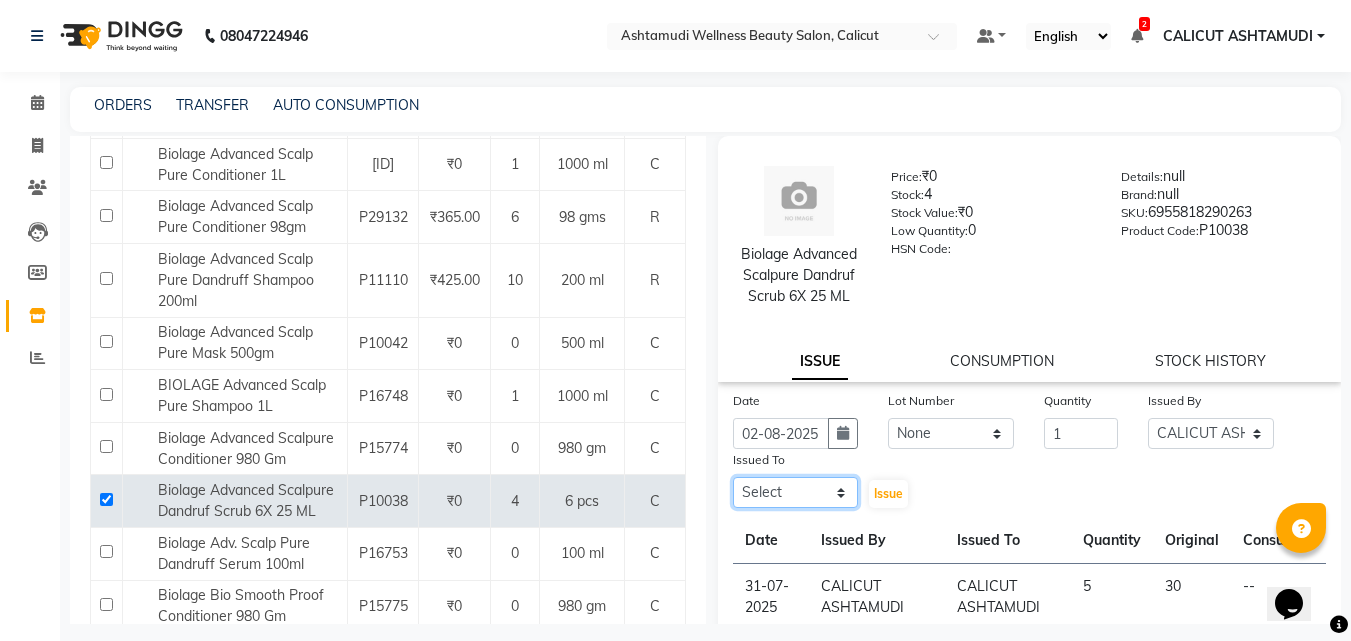 click on "Select Amala George AMBILI C ANJANA DAS ANKITHA Arya CALICUT ASHTAMUDI FRANKLY	 GRACY KRISHNA Nitesh Punam Gurung Sewan ali Sheela SUHANA  SHABU Titto" 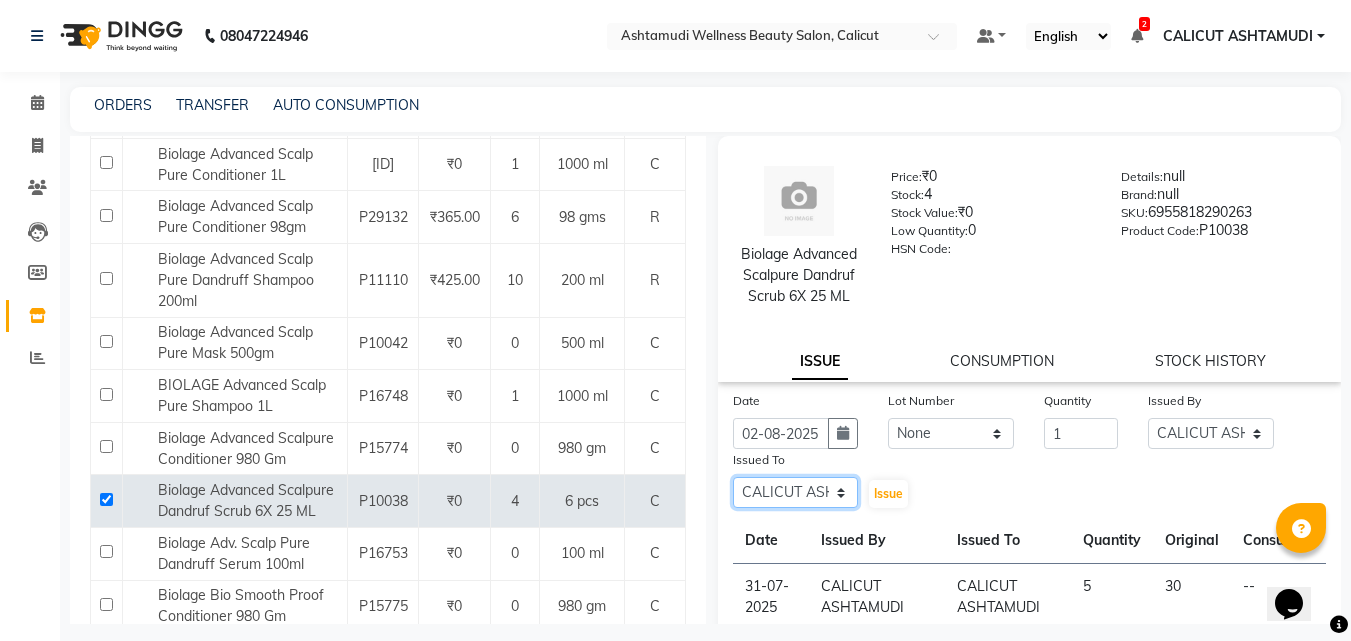 click on "Select Amala George AMBILI C ANJANA DAS ANKITHA Arya CALICUT ASHTAMUDI FRANKLY	 GRACY KRISHNA Nitesh Punam Gurung Sewan ali Sheela SUHANA  SHABU Titto" 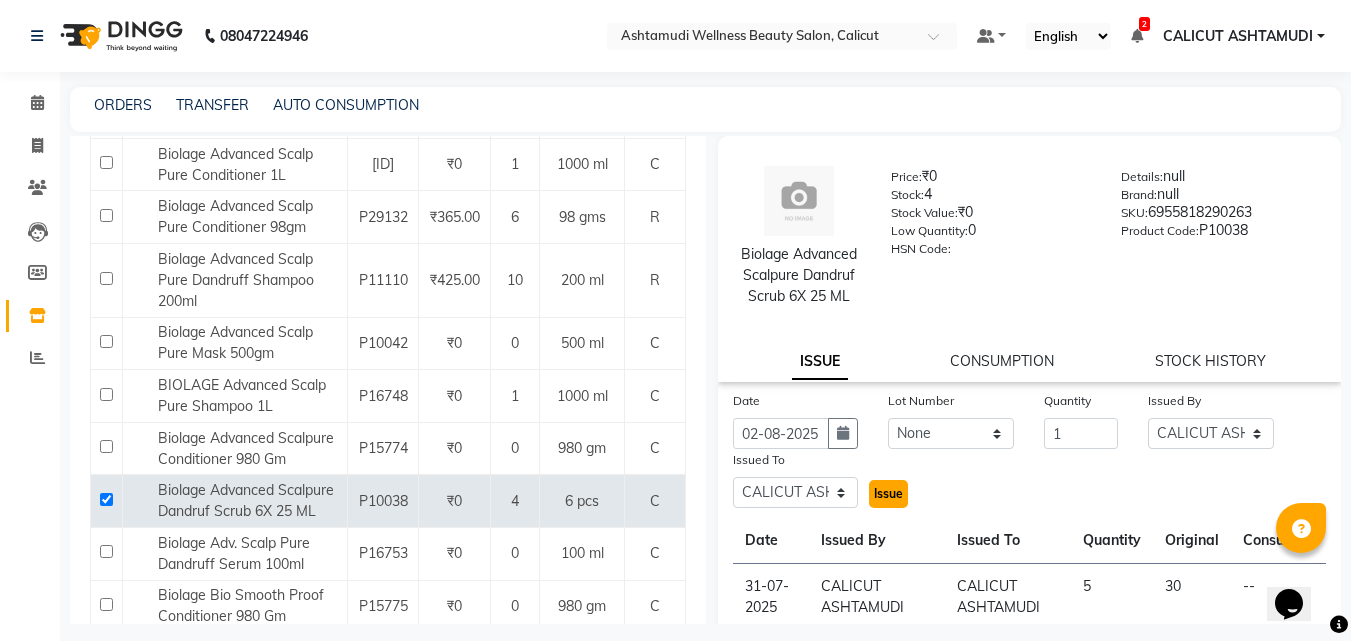 click on "Issue" 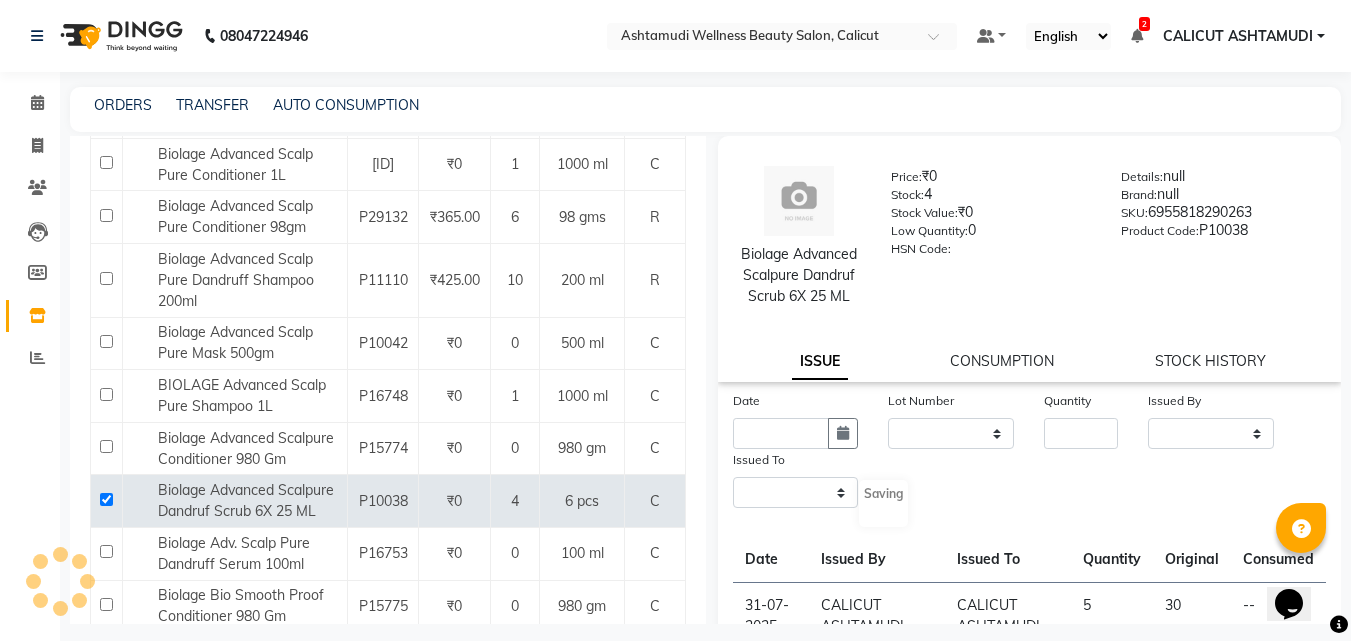 select 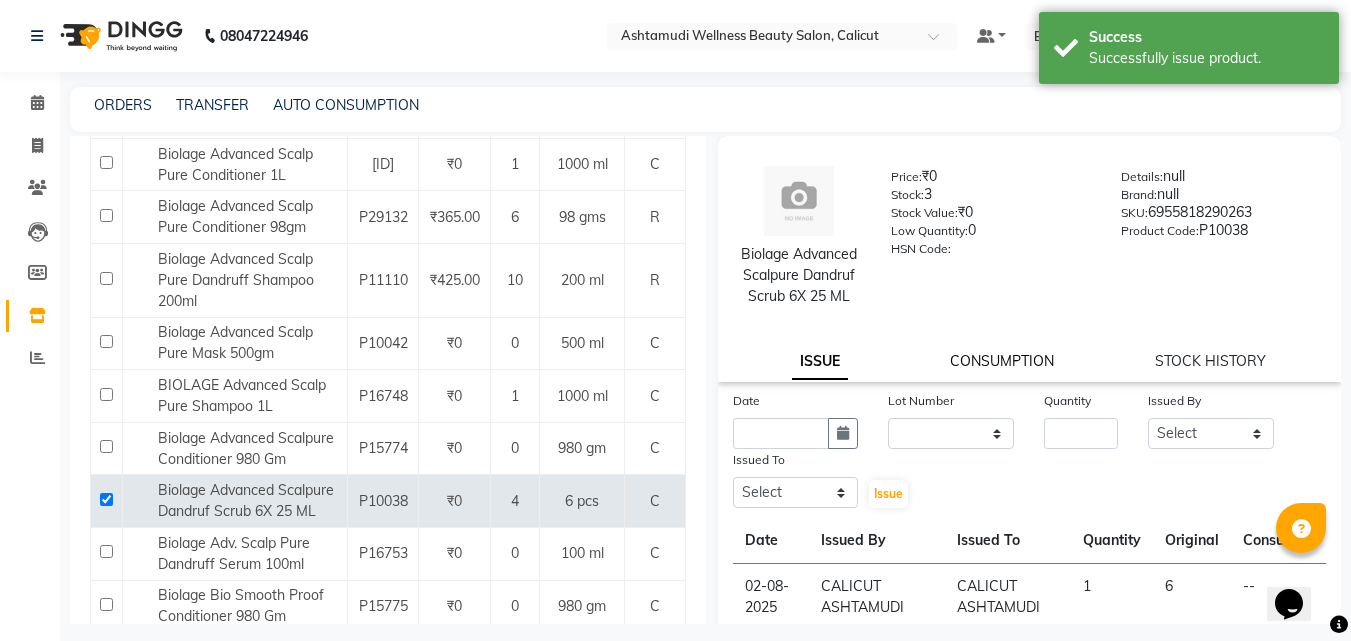 click on "CONSUMPTION" 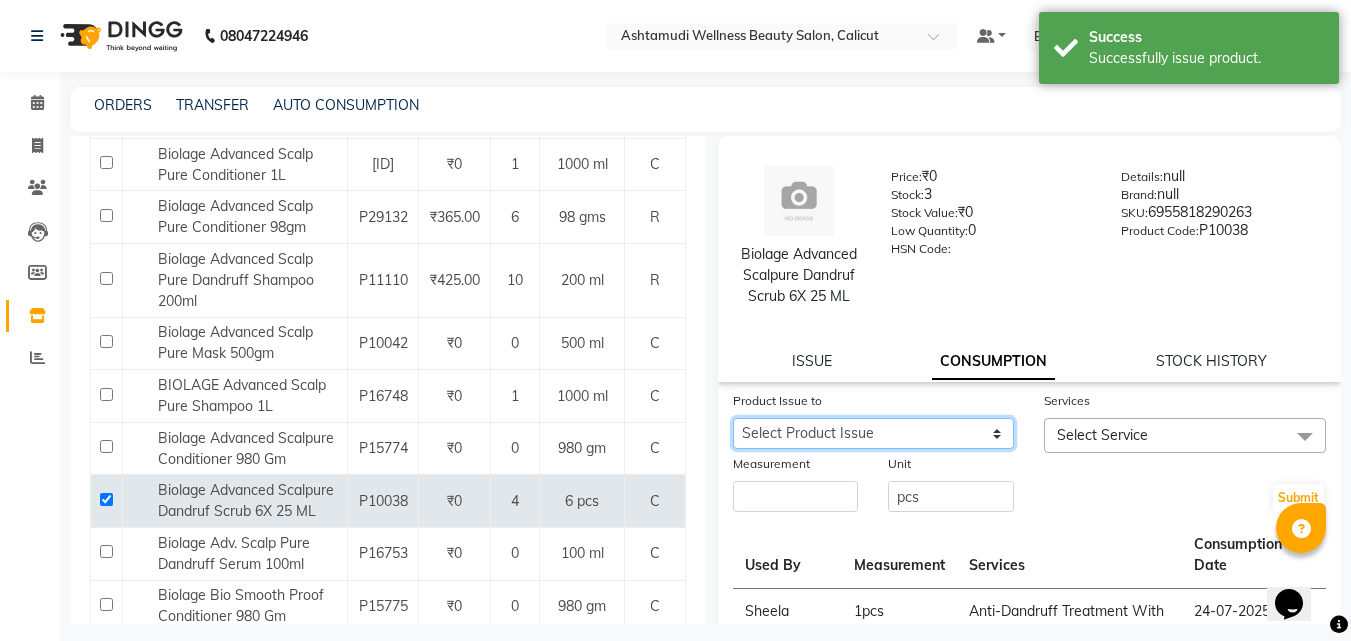 drag, startPoint x: 963, startPoint y: 421, endPoint x: 954, endPoint y: 434, distance: 15.811388 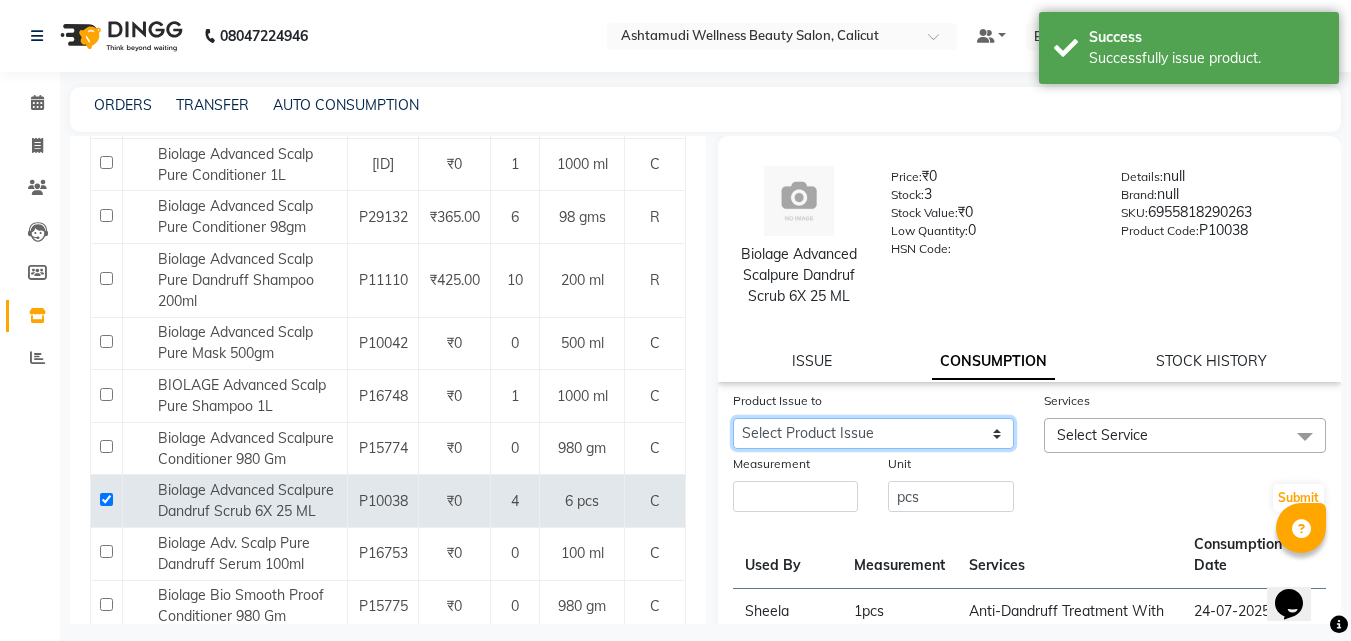 select on "1116140" 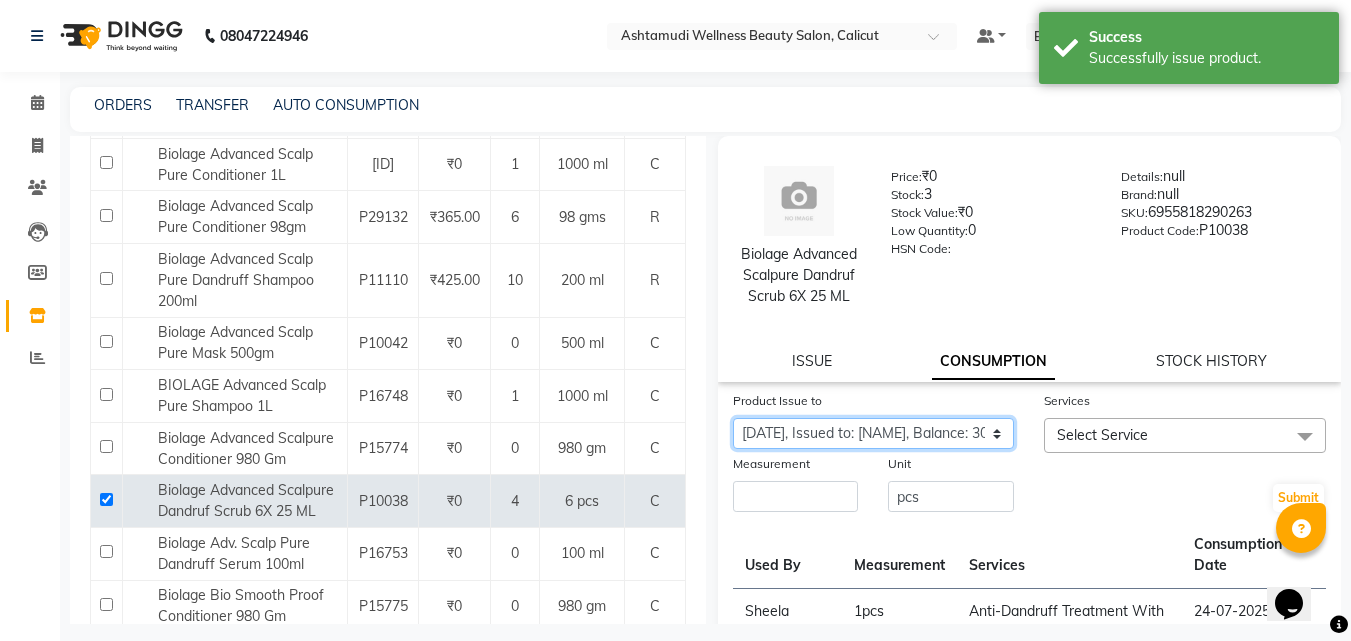 click on "Select Product Issue 2025-08-02, Issued to: CALICUT ASHTAMUDI, Balance: 6 2025-07-31, Issued to: CALICUT ASHTAMUDI, Balance: 30 2025-07-12, Issued to: CALICUT ASHTAMUDI, Balance: 5 2025-06-16, Issued to: CALICUT ASHTAMUDI, Balance: 16 2025-05-21, Issued to: CALICUT ASHTAMUDI, Balance: 15 2025-04-04, Issued to: CALICUT ASHTAMUDI, Balance: 11" 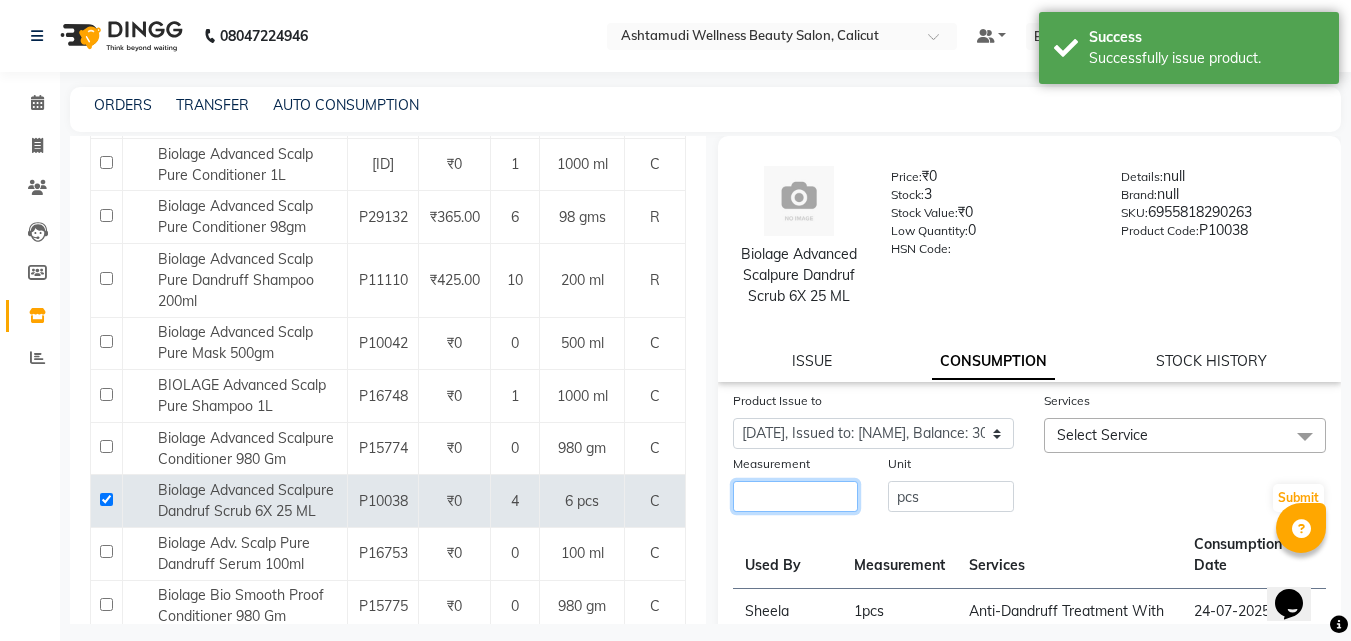 click 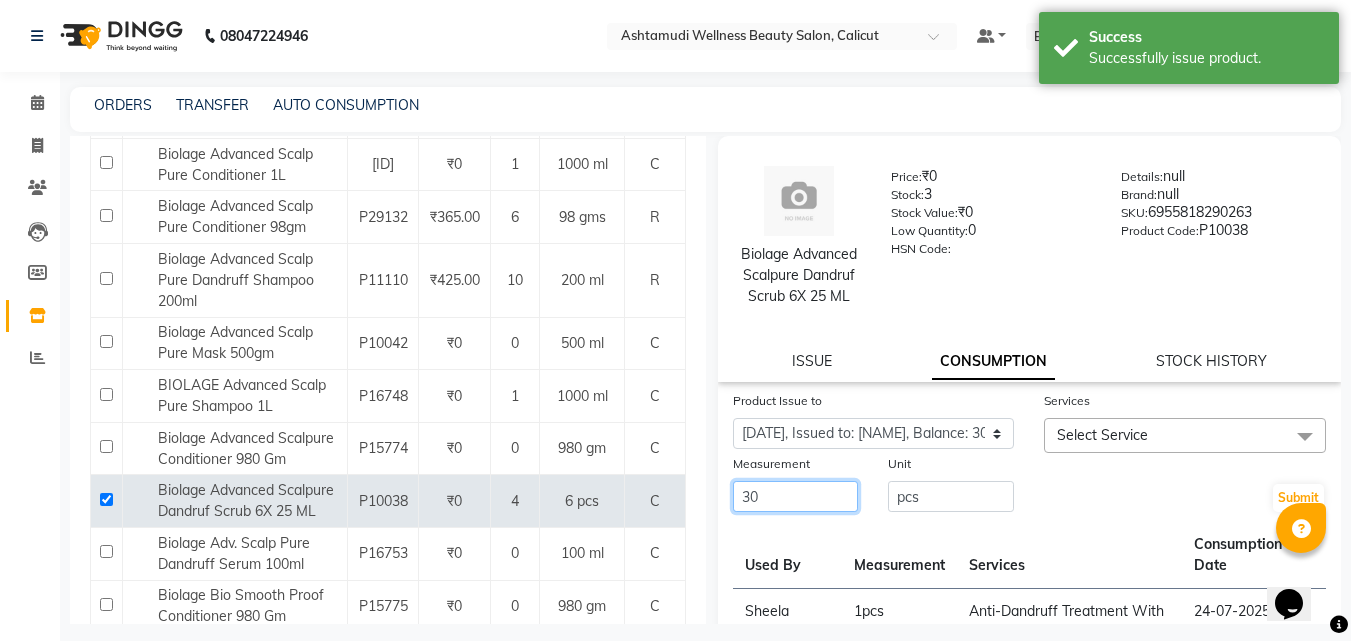 type on "30" 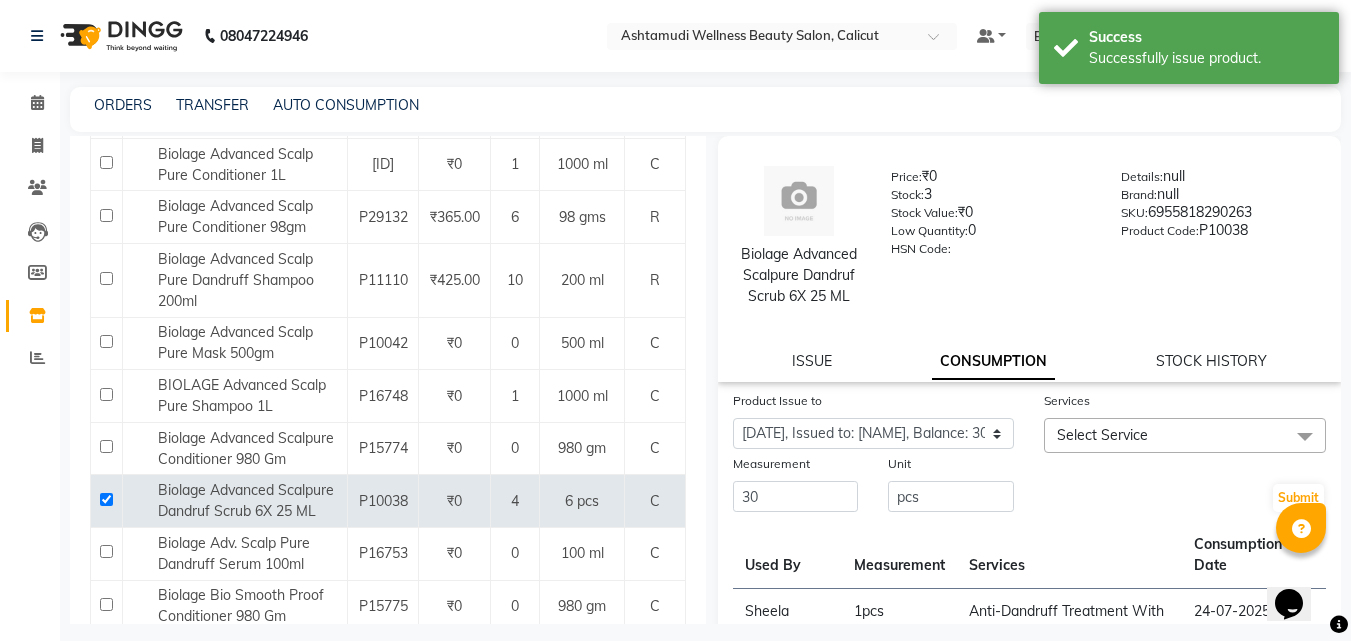click on "Select Service" 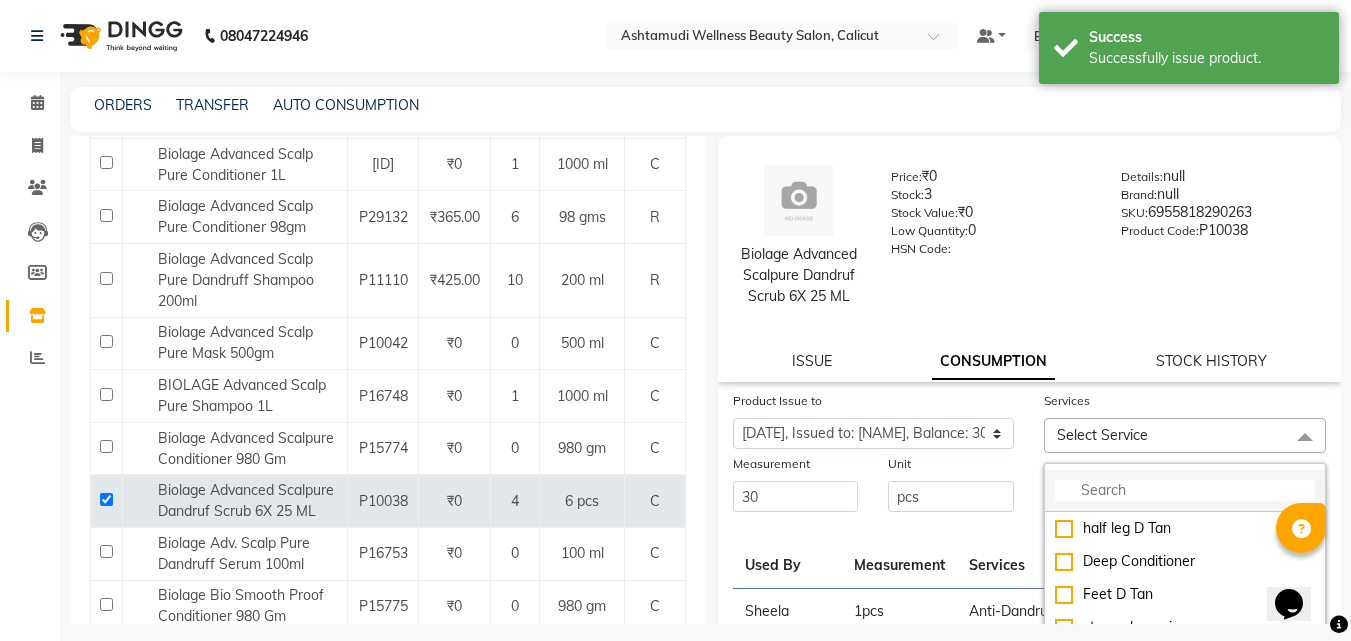 click 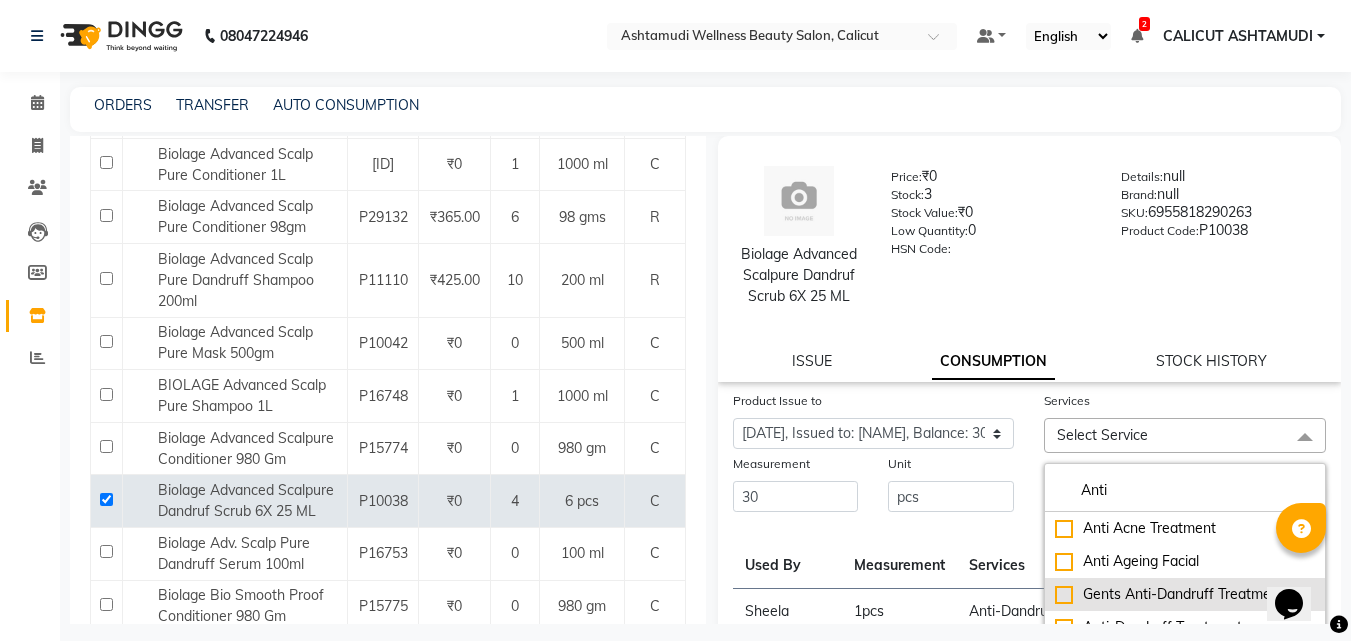 scroll, scrollTop: 22, scrollLeft: 0, axis: vertical 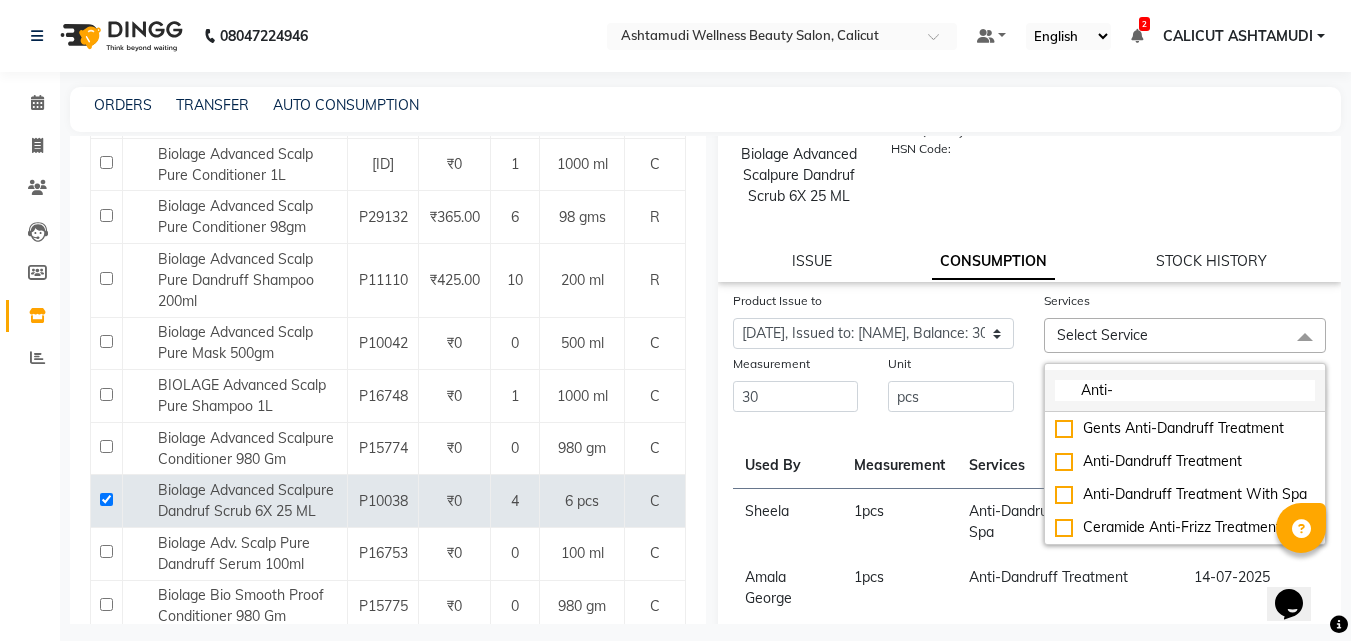 drag, startPoint x: 1068, startPoint y: 386, endPoint x: 1134, endPoint y: 391, distance: 66.189125 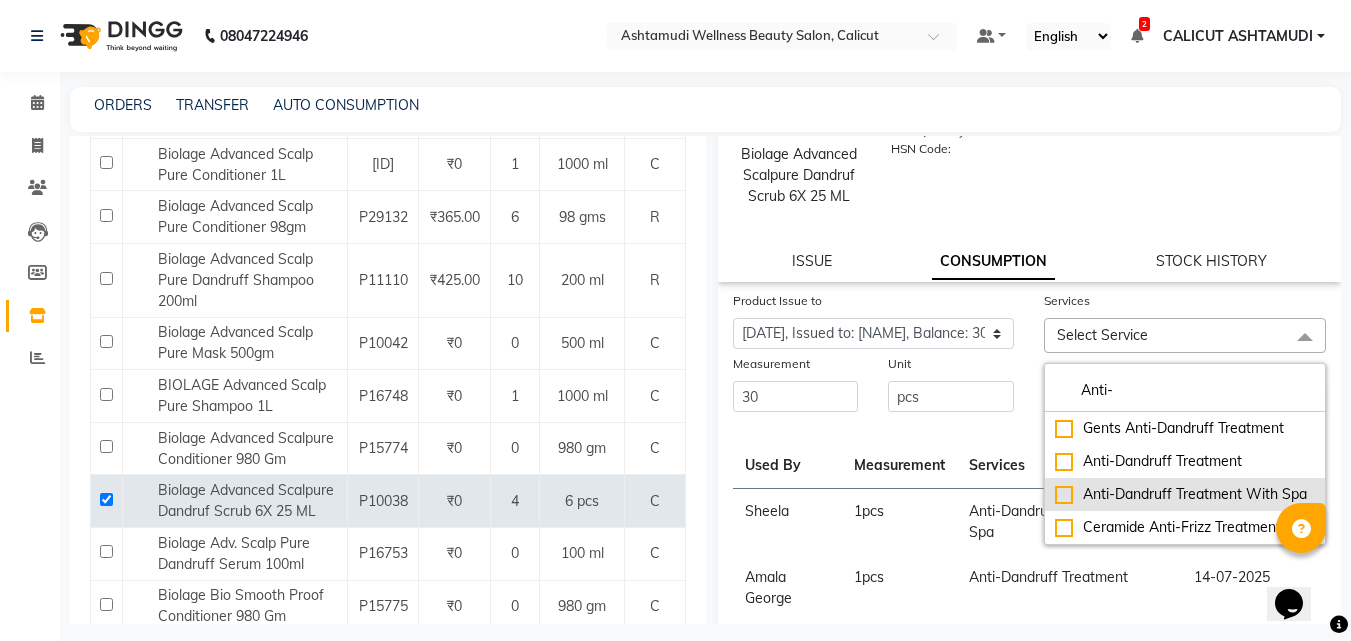 type on "Anti-" 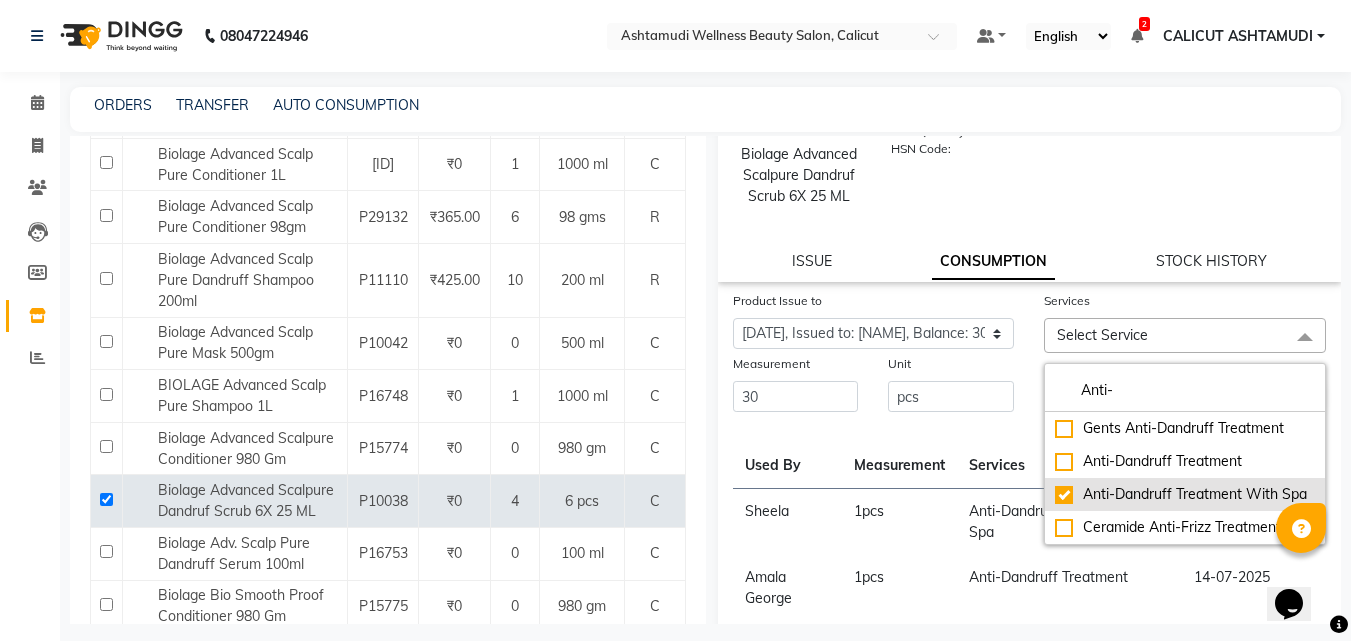 checkbox on "true" 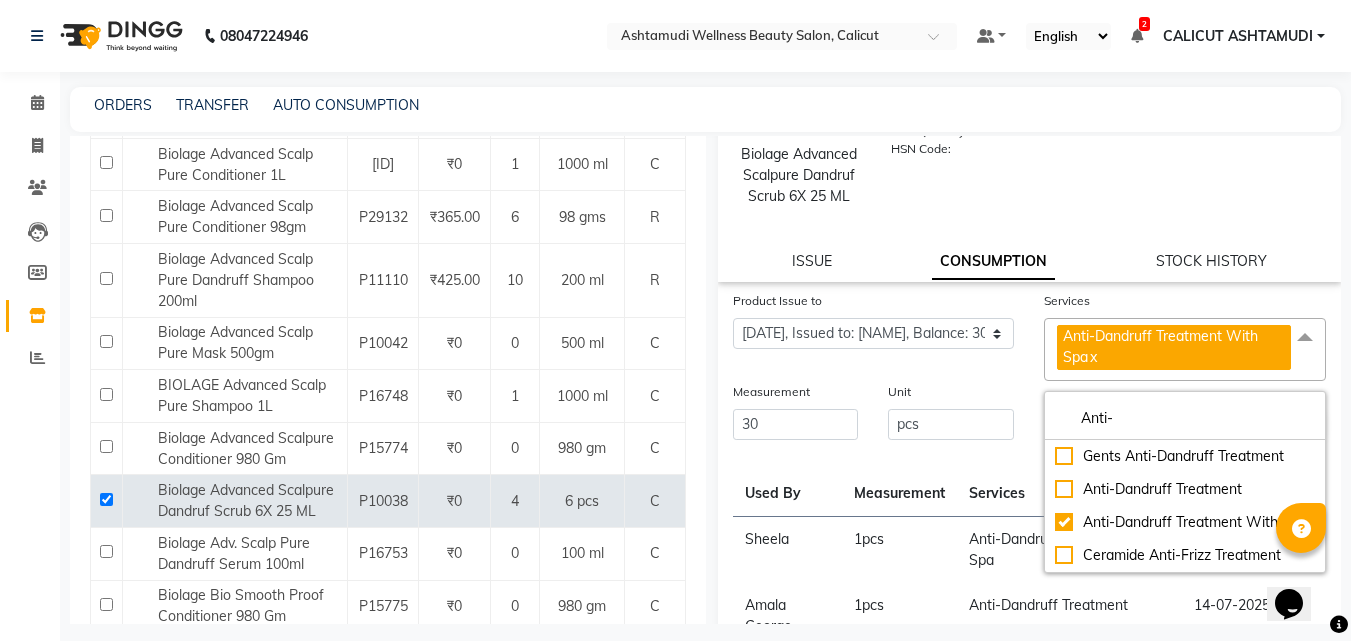 click on "Product Issue to Select Product Issue 2025-08-02, Issued to: CALICUT ASHTAMUDI, Balance: 6 2025-07-31, Issued to: CALICUT ASHTAMUDI, Balance: 30 2025-07-12, Issued to: CALICUT ASHTAMUDI, Balance: 5 2025-06-16, Issued to: CALICUT ASHTAMUDI, Balance: 16 2025-05-21, Issued to: CALICUT ASHTAMUDI, Balance: 15 2025-04-04, Issued to: CALICUT ASHTAMUDI, Balance: 11" 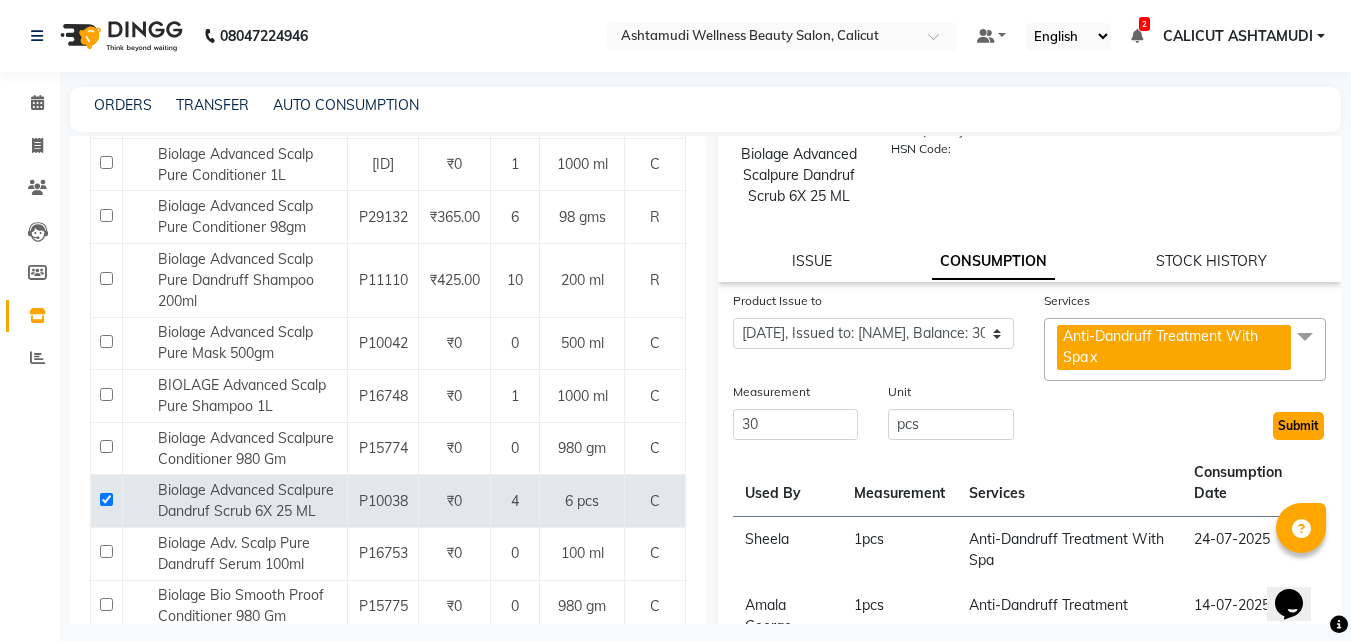 click on "Submit" 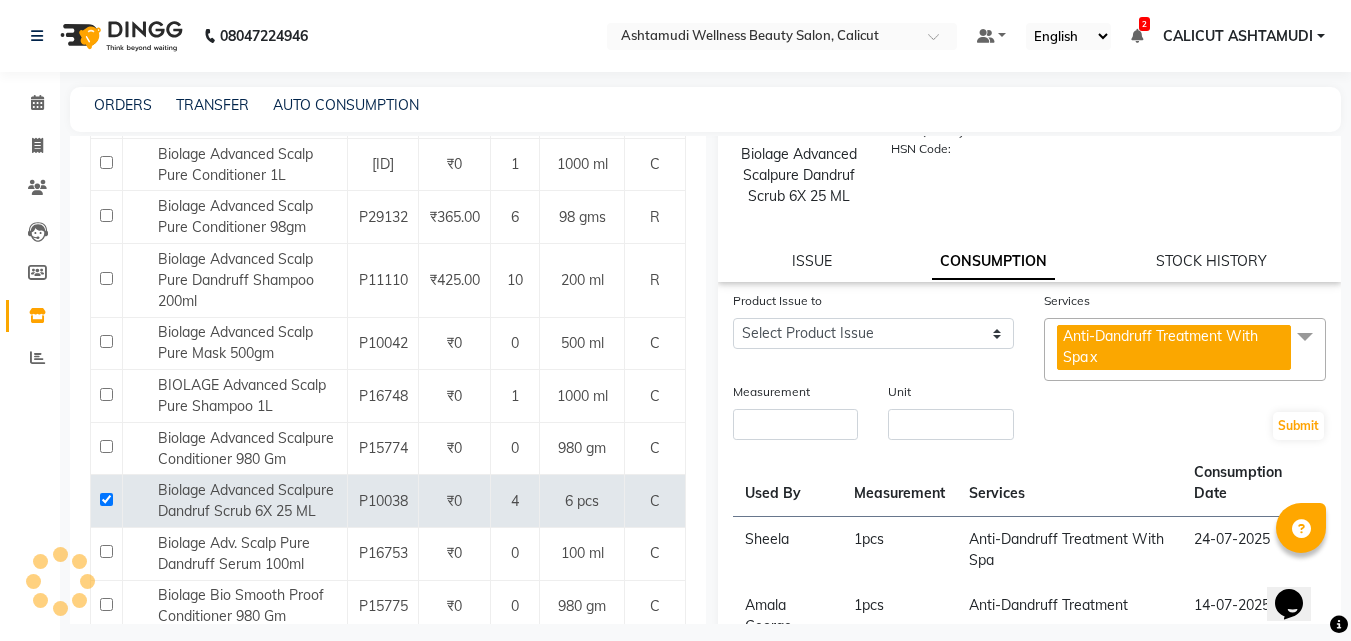 scroll, scrollTop: 0, scrollLeft: 0, axis: both 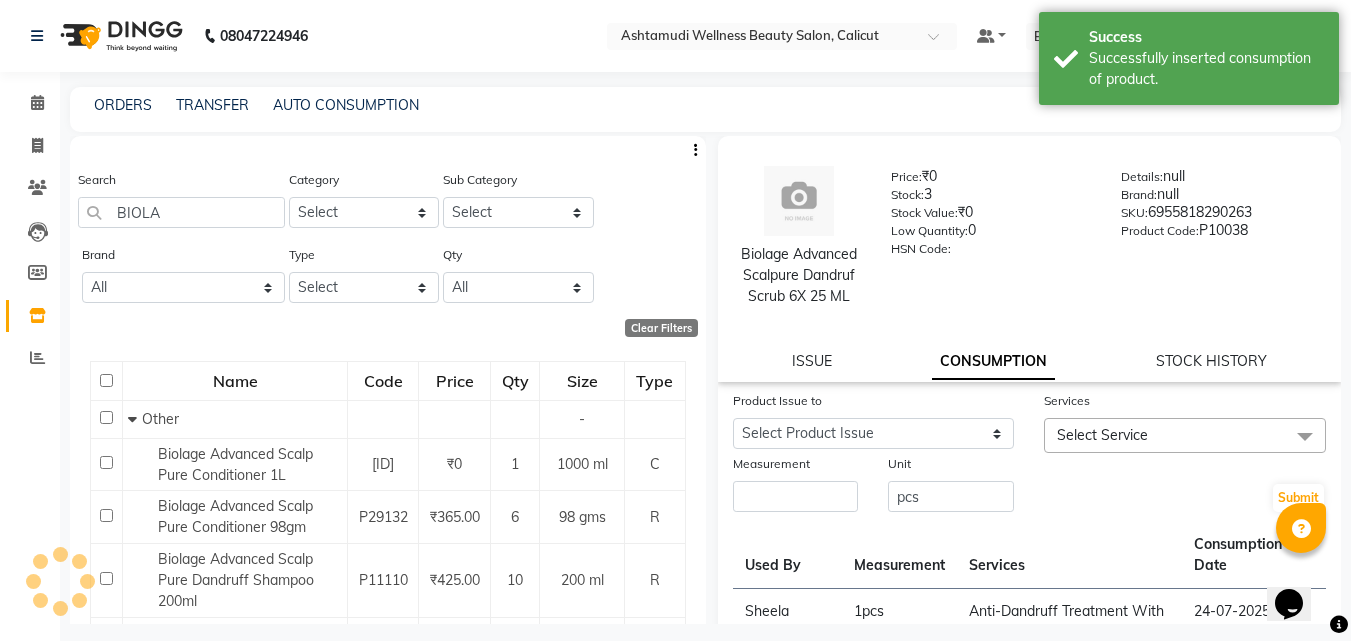 click on "CONSUMPTION" 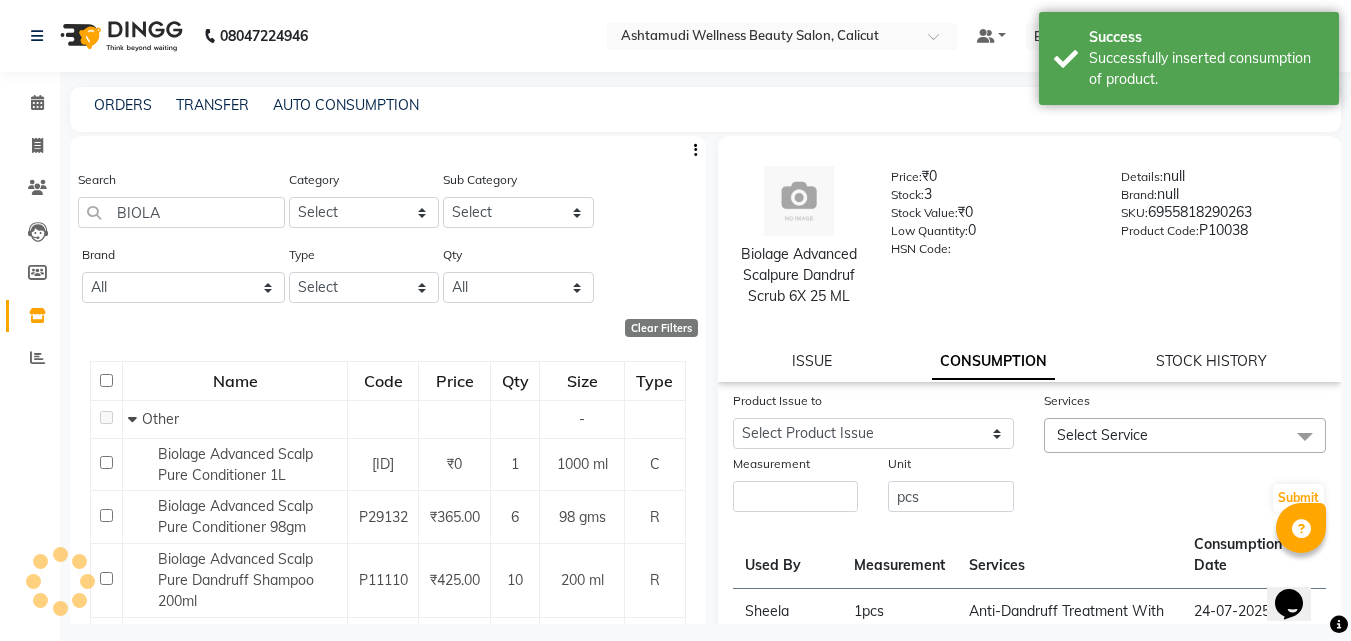 click on "Product Issue to Select Product Issue 2025-08-02, Issued to: CALICUT ASHTAMUDI, Balance: 6 2025-07-12, Issued to: CALICUT ASHTAMUDI, Balance: 5 2025-06-16, Issued to: CALICUT ASHTAMUDI, Balance: 16 2025-05-21, Issued to: CALICUT ASHTAMUDI, Balance: 15 2025-04-04, Issued to: CALICUT ASHTAMUDI, Balance: 11" 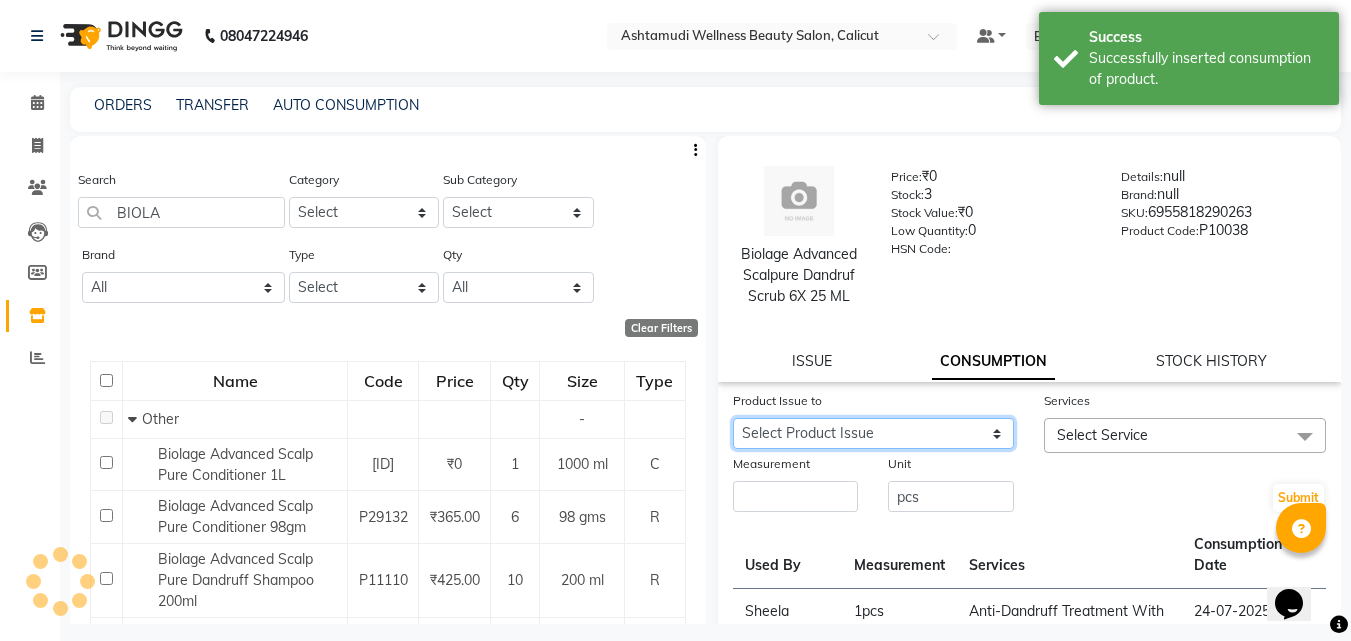 click on "Select Product Issue 2025-08-02, Issued to: CALICUT ASHTAMUDI, Balance: 6 2025-07-12, Issued to: CALICUT ASHTAMUDI, Balance: 5 2025-06-16, Issued to: CALICUT ASHTAMUDI, Balance: 16 2025-05-21, Issued to: CALICUT ASHTAMUDI, Balance: 15 2025-04-04, Issued to: CALICUT ASHTAMUDI, Balance: 11" 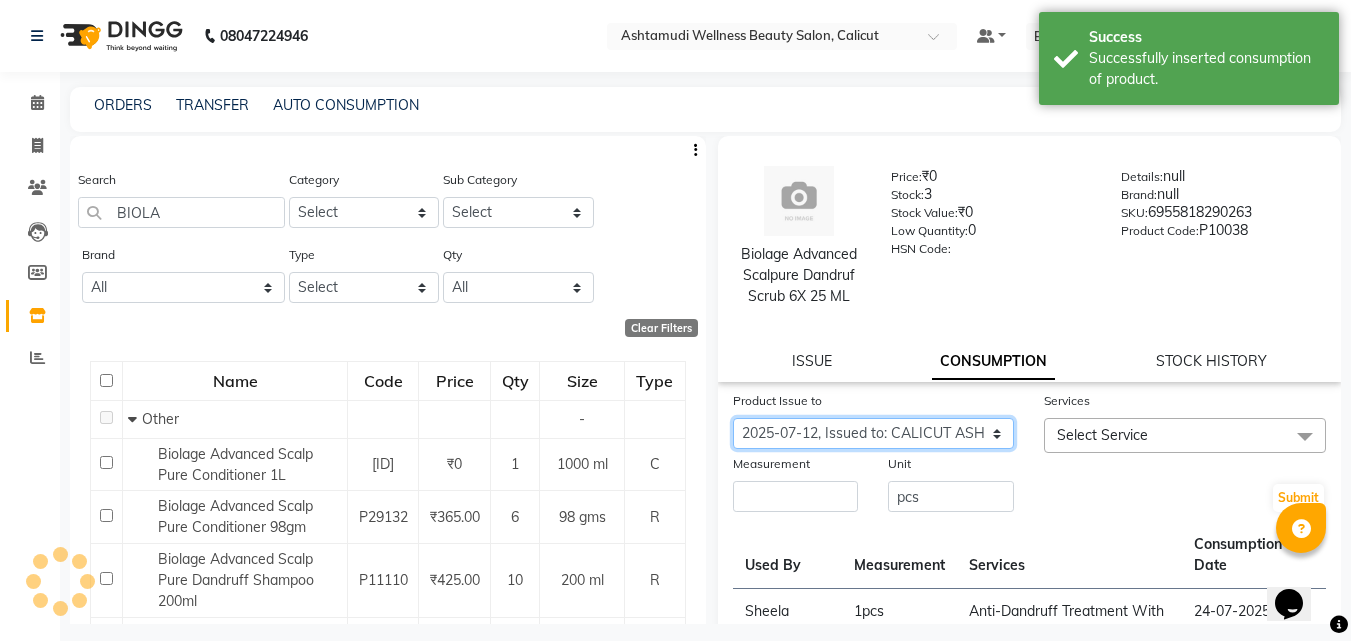 click on "Select Product Issue 2025-08-02, Issued to: CALICUT ASHTAMUDI, Balance: 6 2025-07-12, Issued to: CALICUT ASHTAMUDI, Balance: 5 2025-06-16, Issued to: CALICUT ASHTAMUDI, Balance: 16 2025-05-21, Issued to: CALICUT ASHTAMUDI, Balance: 15 2025-04-04, Issued to: CALICUT ASHTAMUDI, Balance: 11" 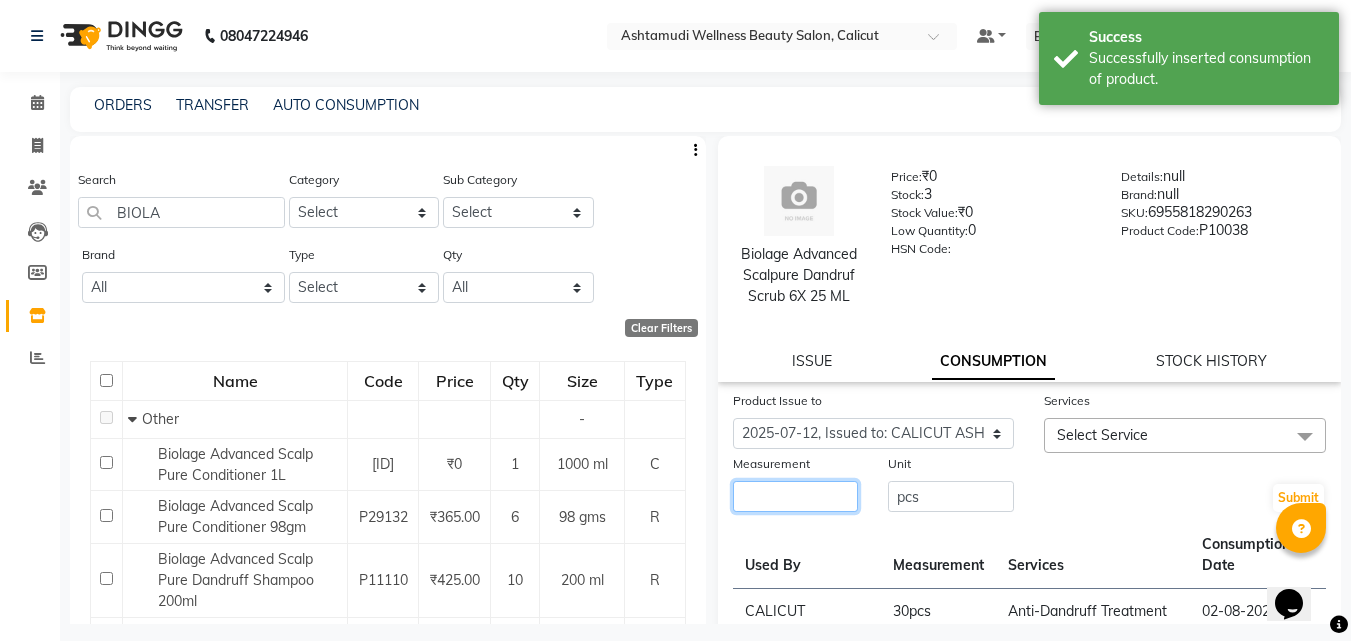 click 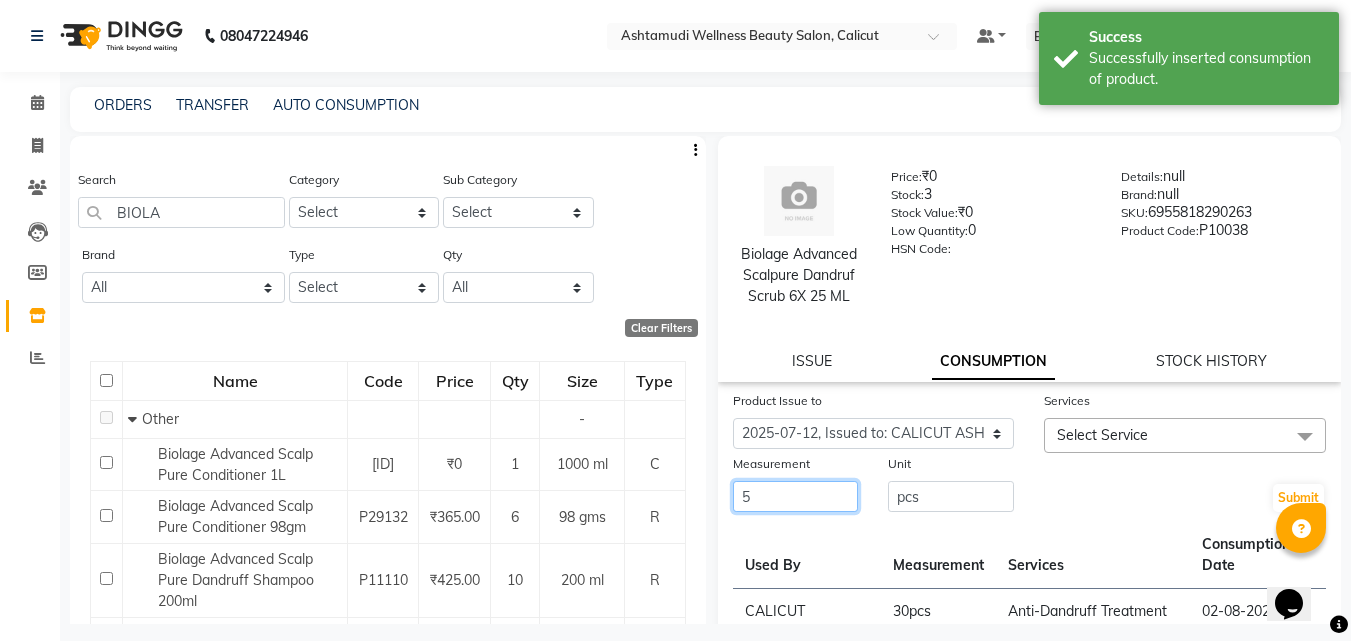 type on "5" 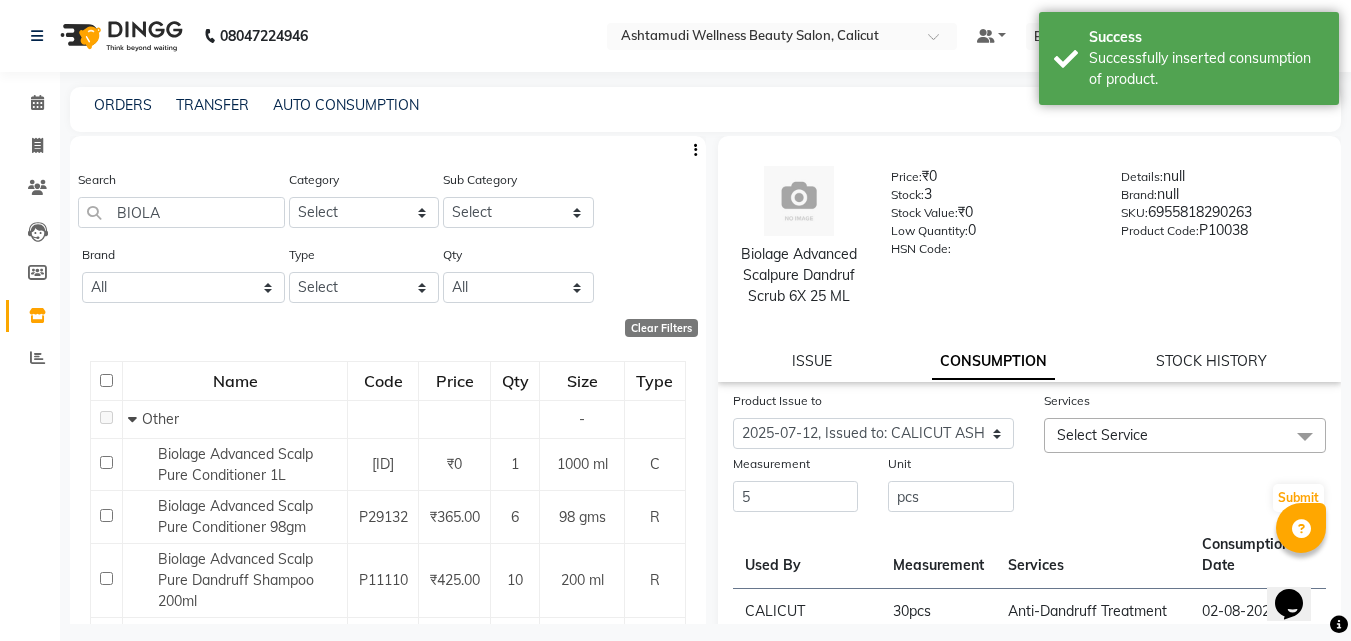 click on "Select Service" 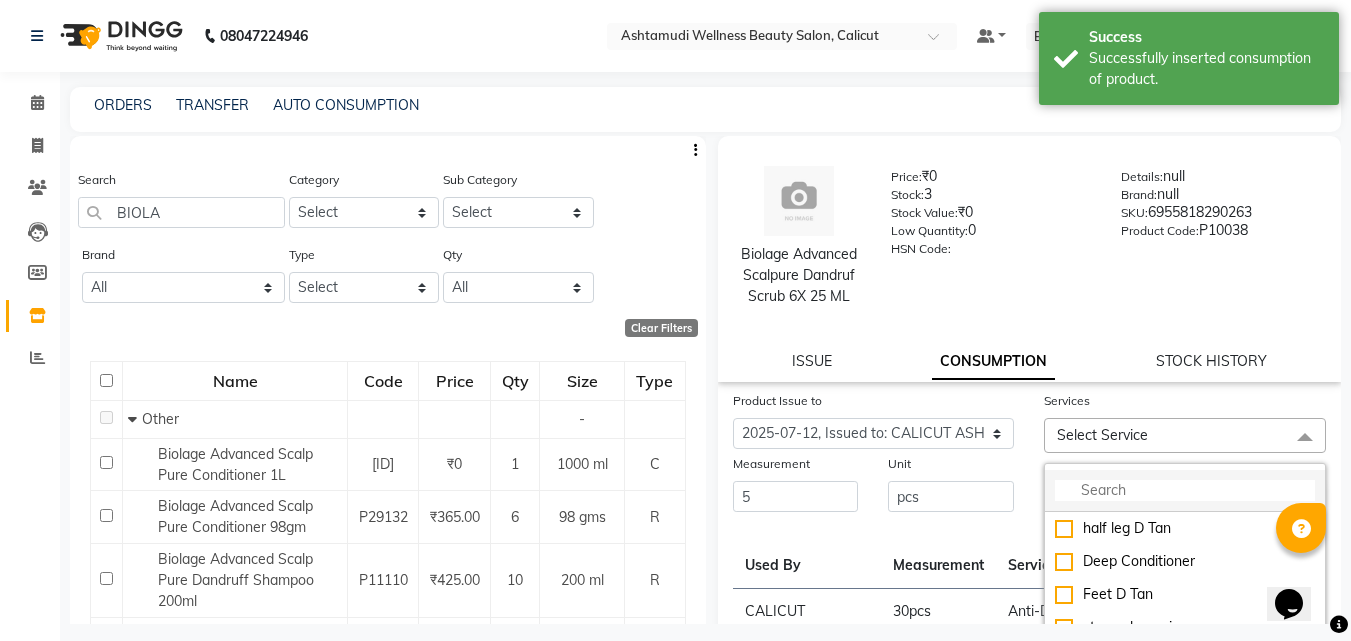 click 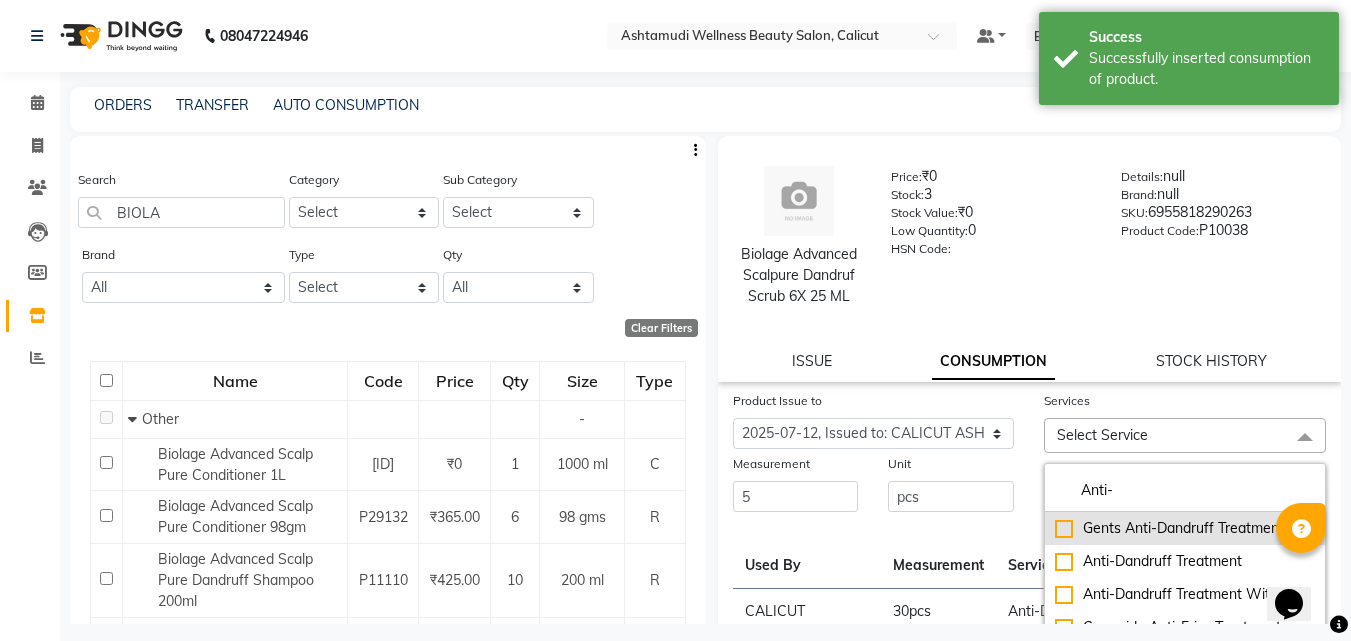 type on "Anti-" 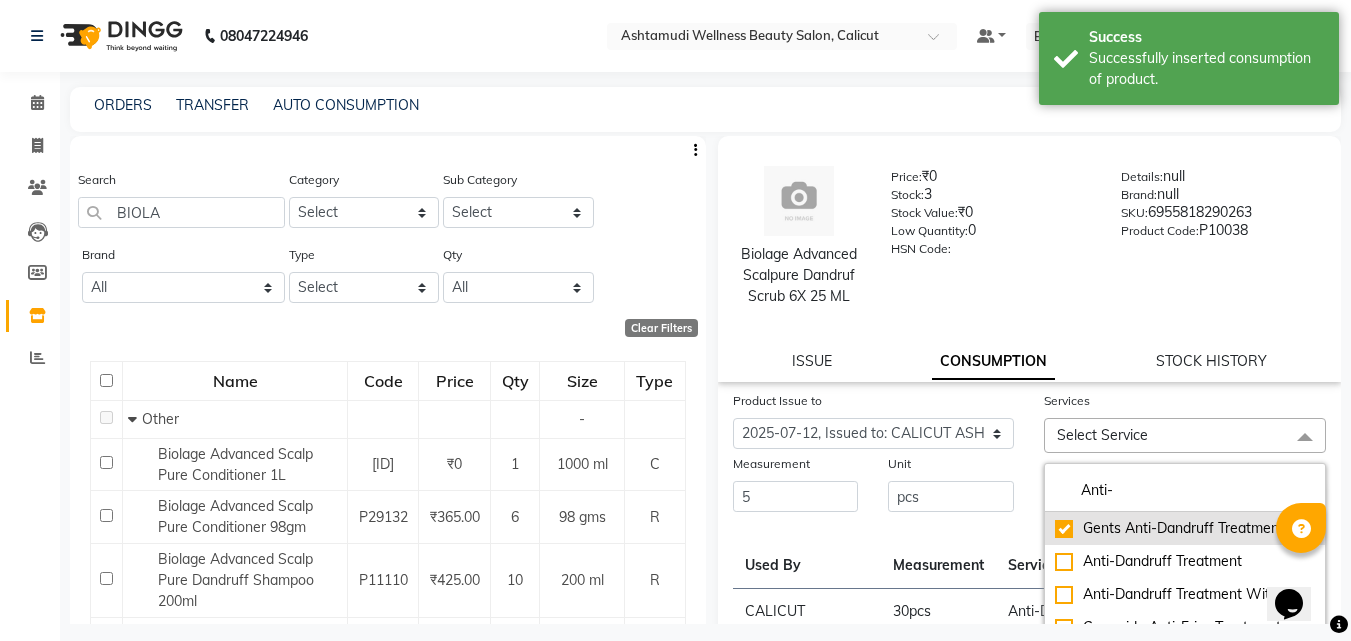 checkbox on "true" 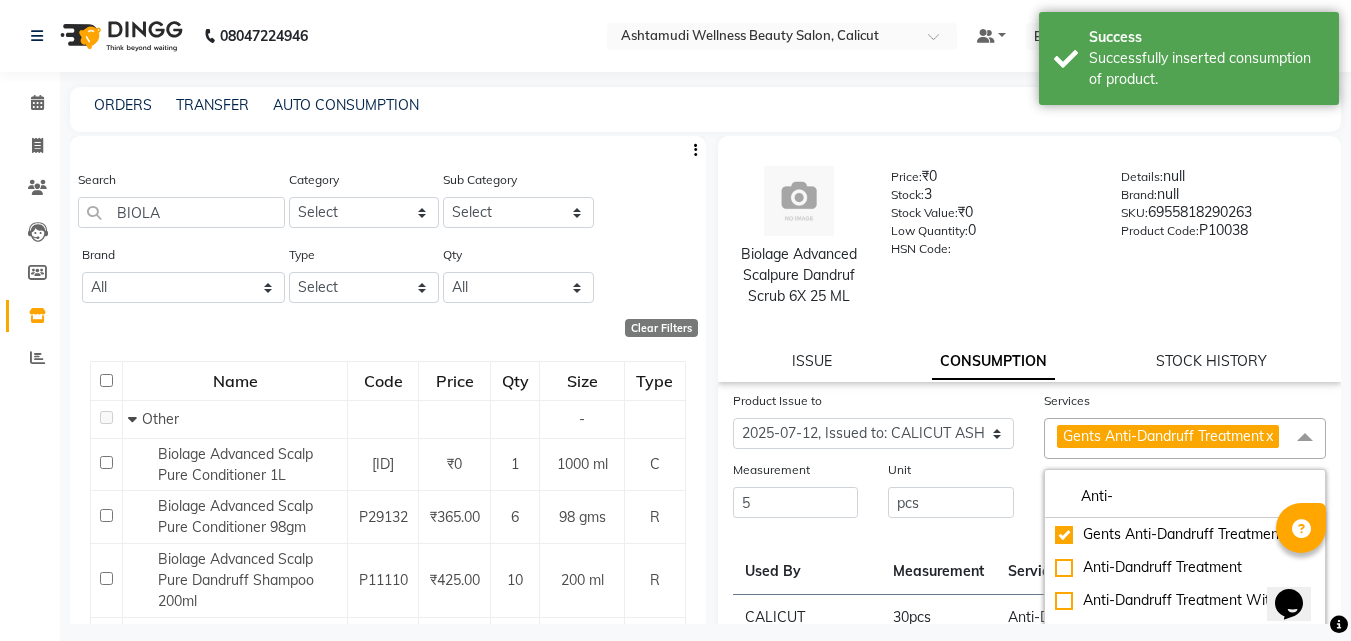 click on "Product Issue to Select Product Issue 2025-08-02, Issued to: CALICUT ASHTAMUDI, Balance: 6 2025-07-12, Issued to: CALICUT ASHTAMUDI, Balance: 5 2025-06-16, Issued to: CALICUT ASHTAMUDI, Balance: 16 2025-05-21, Issued to: CALICUT ASHTAMUDI, Balance: 15 2025-04-04, Issued to: CALICUT ASHTAMUDI, Balance: 11" 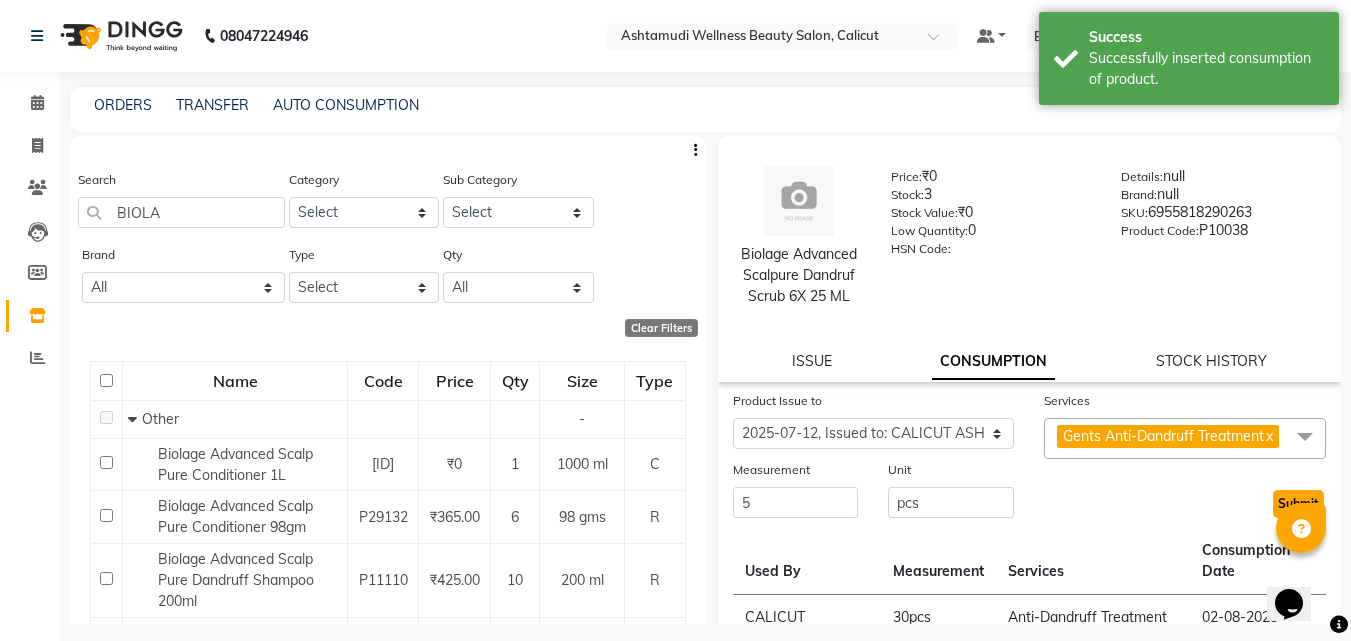 click on "Submit" 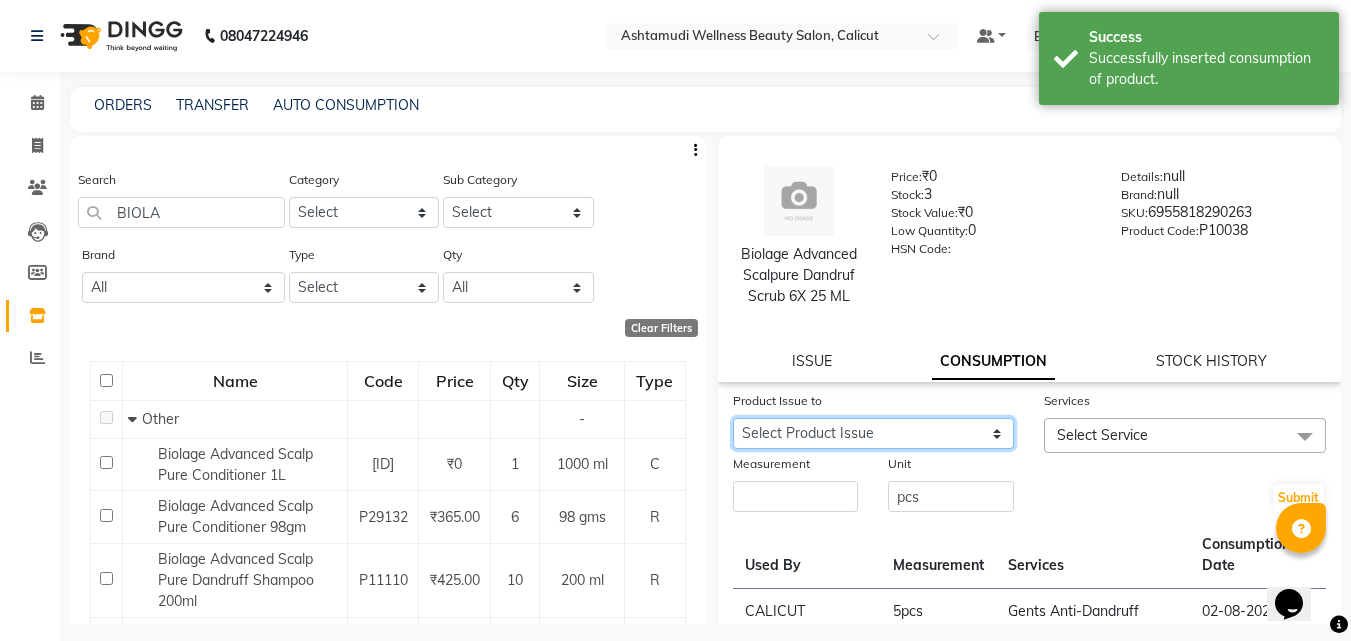 click on "Select Product Issue 2025-08-02, Issued to: CALICUT ASHTAMUDI, Balance: 6 2025-06-16, Issued to: CALICUT ASHTAMUDI, Balance: 16 2025-05-21, Issued to: CALICUT ASHTAMUDI, Balance: 15 2025-04-04, Issued to: CALICUT ASHTAMUDI, Balance: 11" 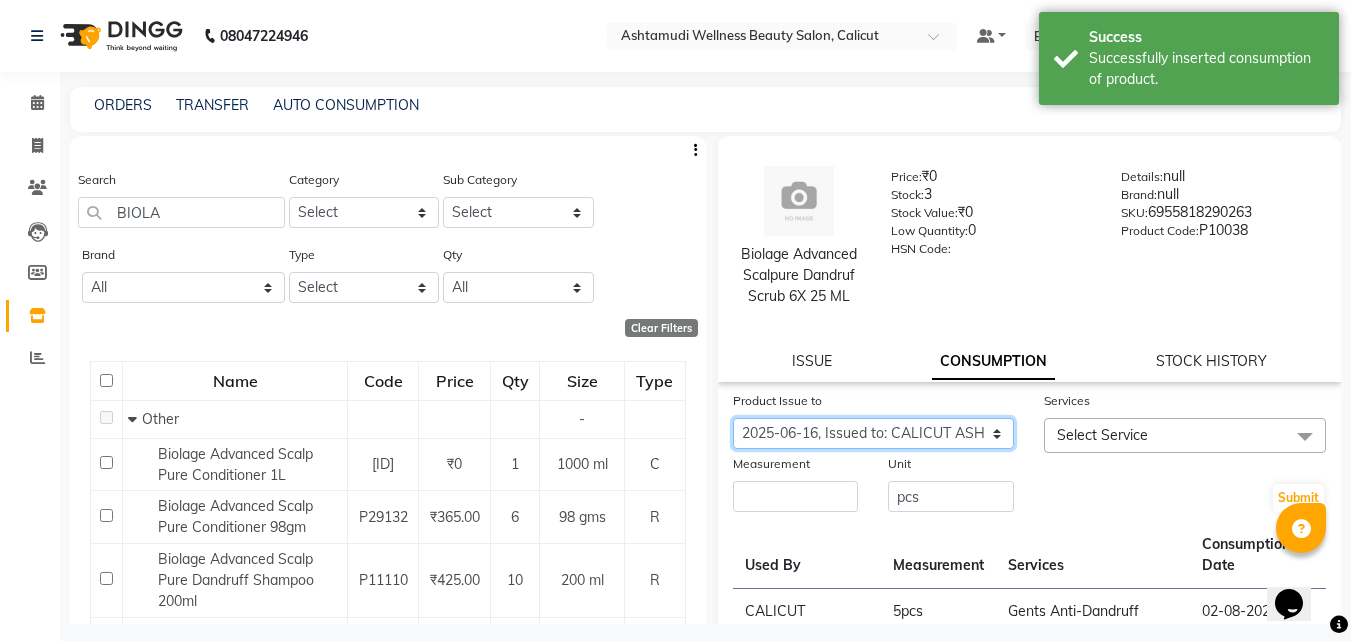 click on "Select Product Issue 2025-08-02, Issued to: CALICUT ASHTAMUDI, Balance: 6 2025-06-16, Issued to: CALICUT ASHTAMUDI, Balance: 16 2025-05-21, Issued to: CALICUT ASHTAMUDI, Balance: 15 2025-04-04, Issued to: CALICUT ASHTAMUDI, Balance: 11" 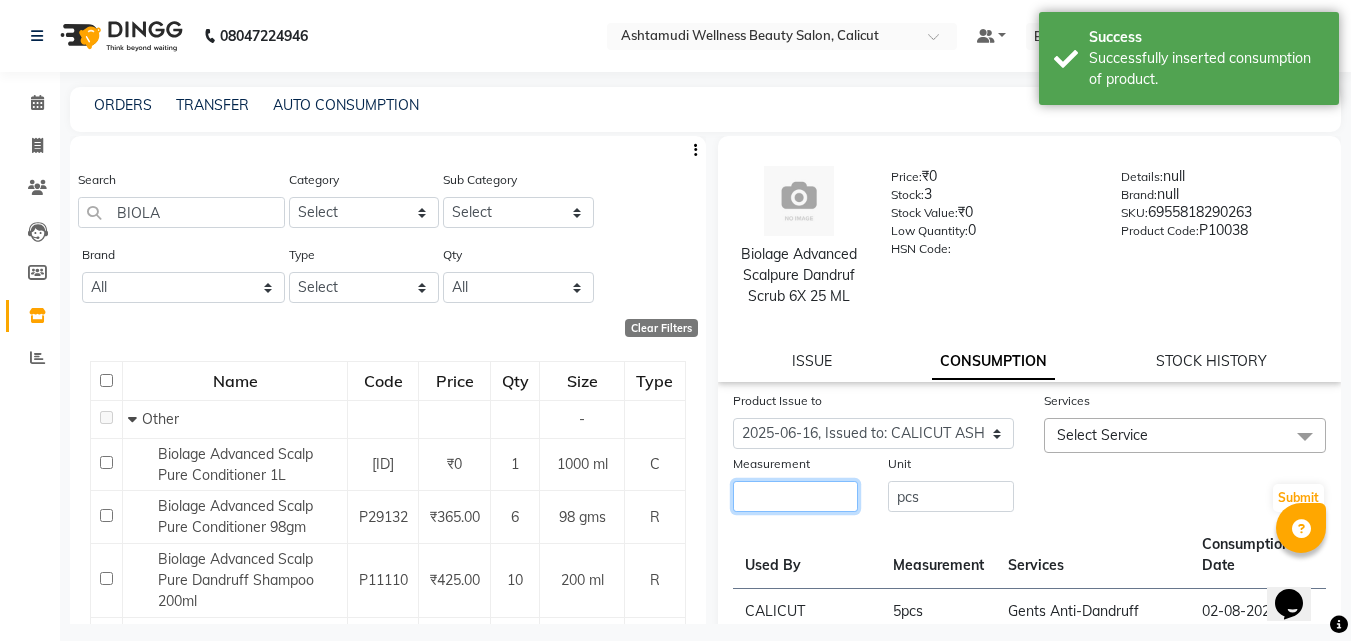 click 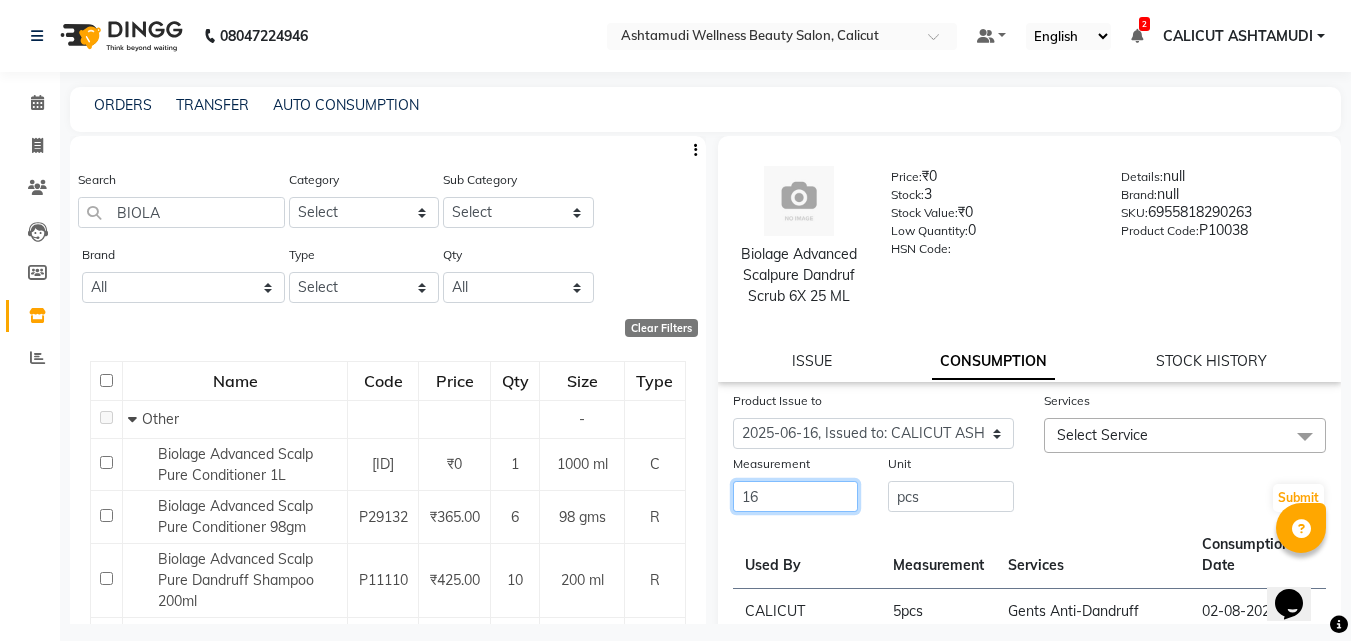 type on "16" 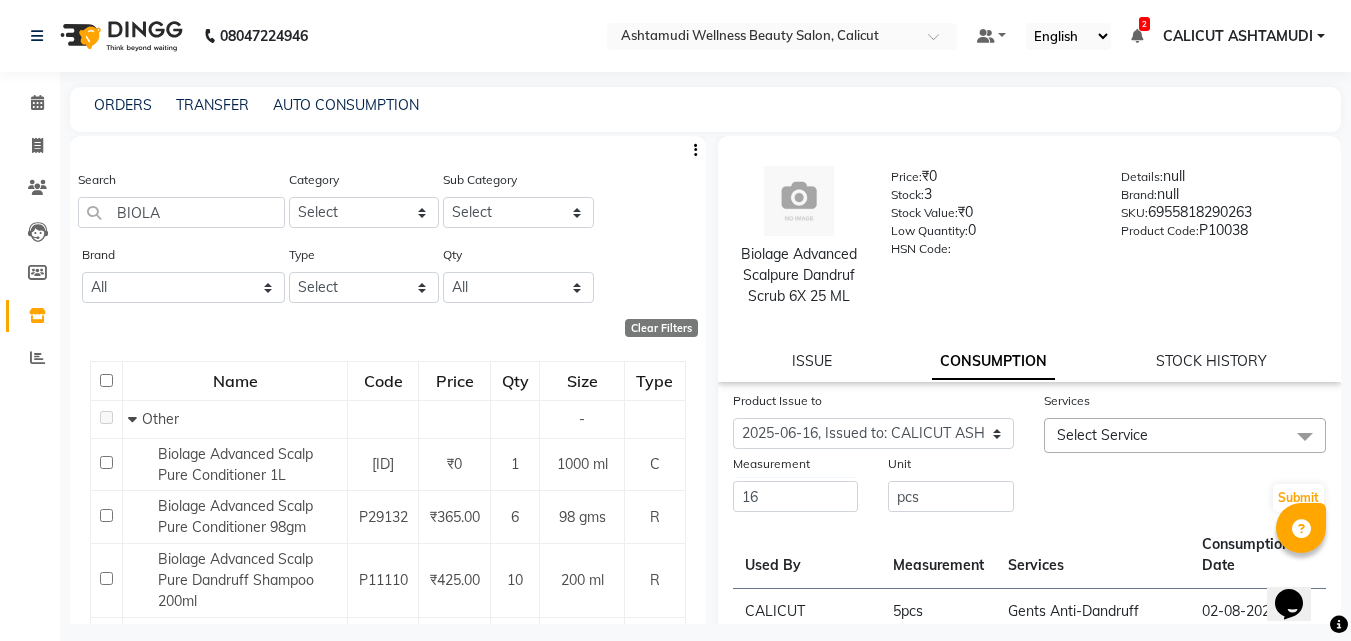 click 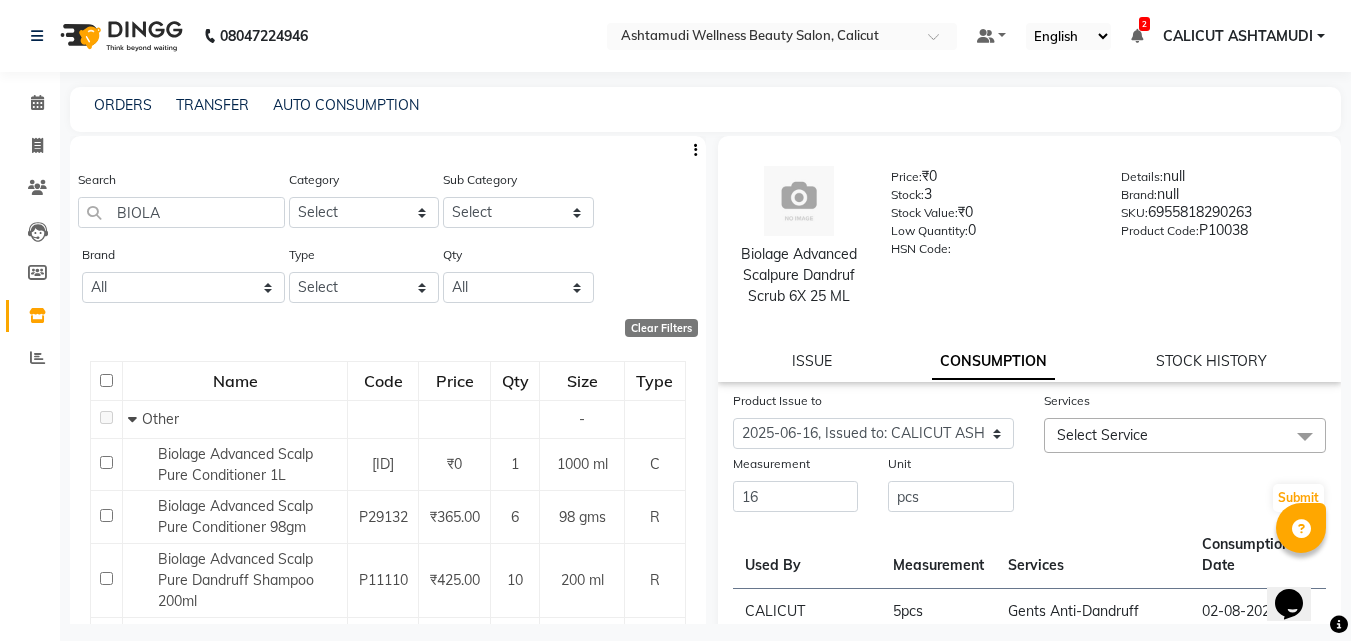 click on "Select Service" 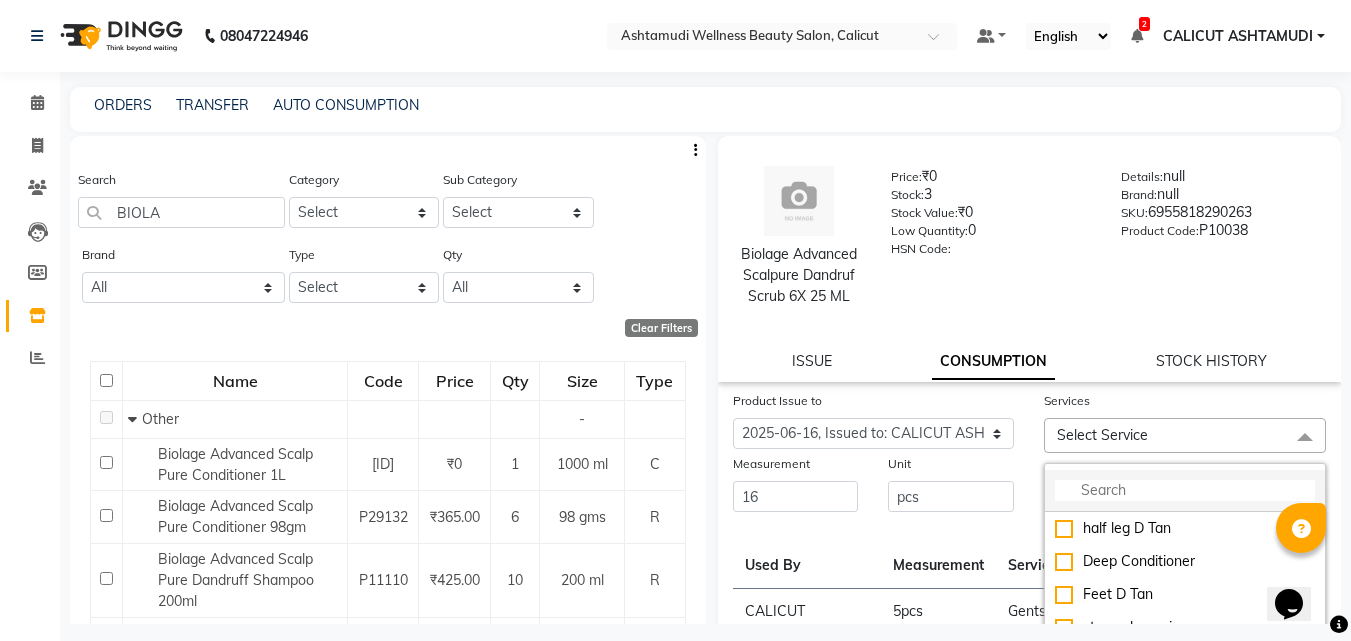 click 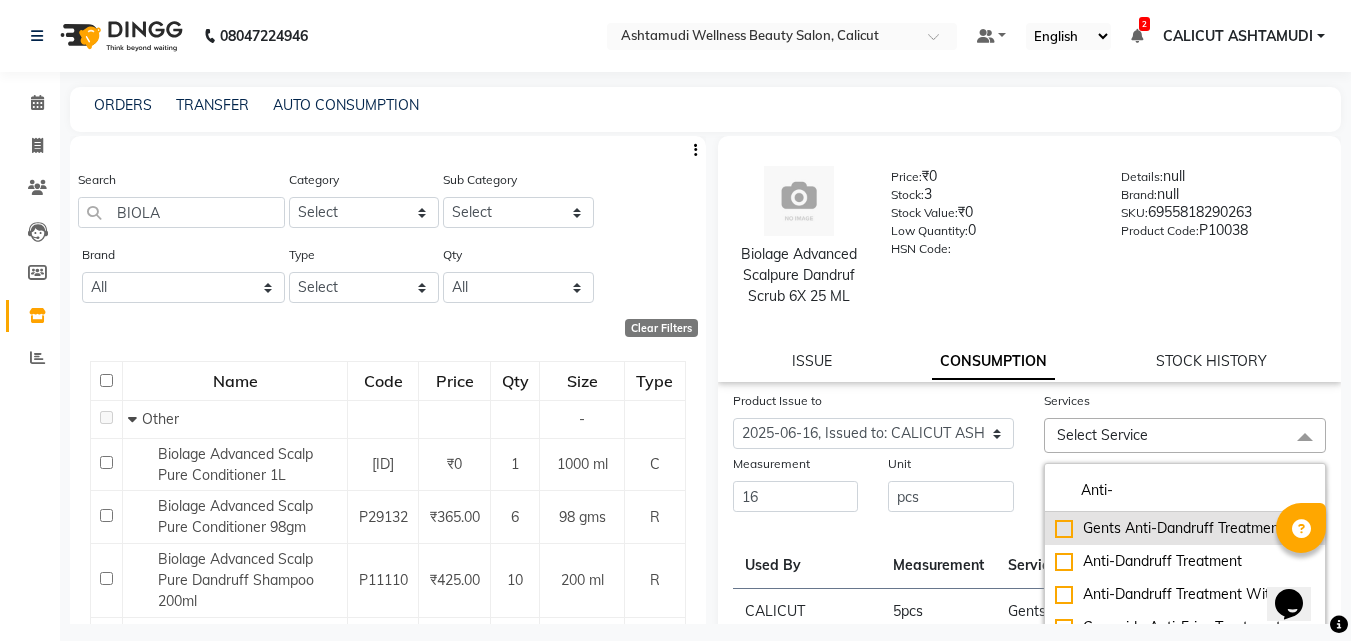 type on "Anti-" 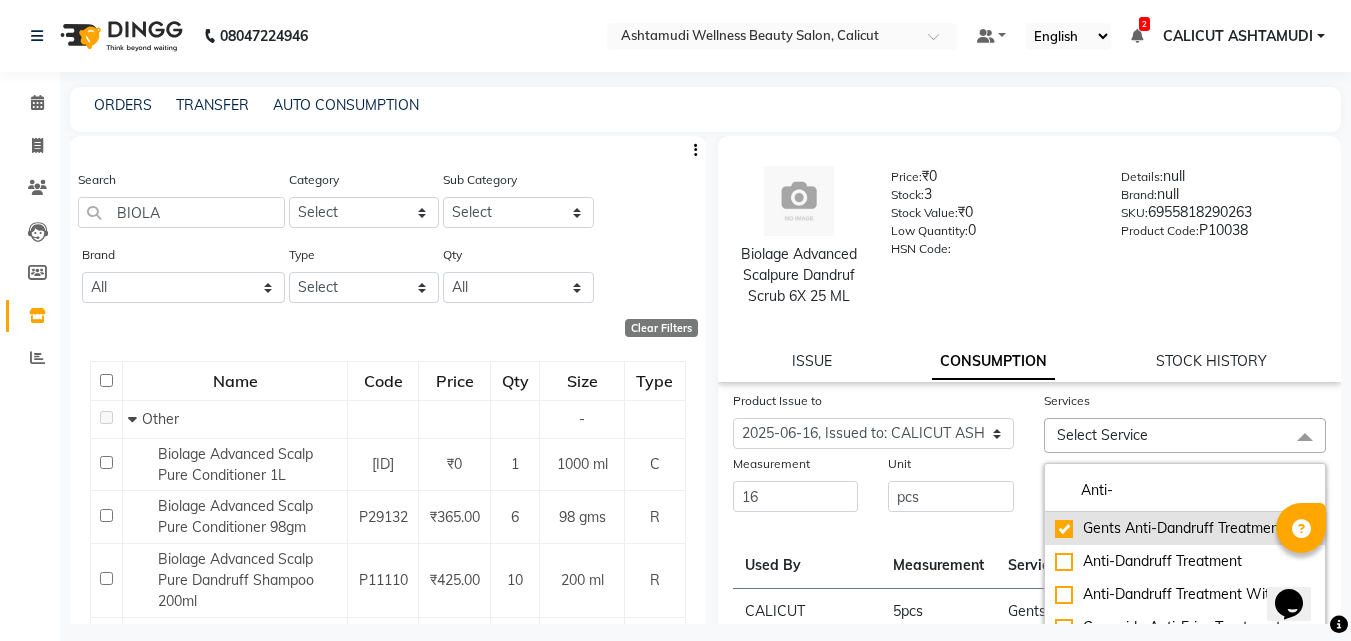 checkbox on "true" 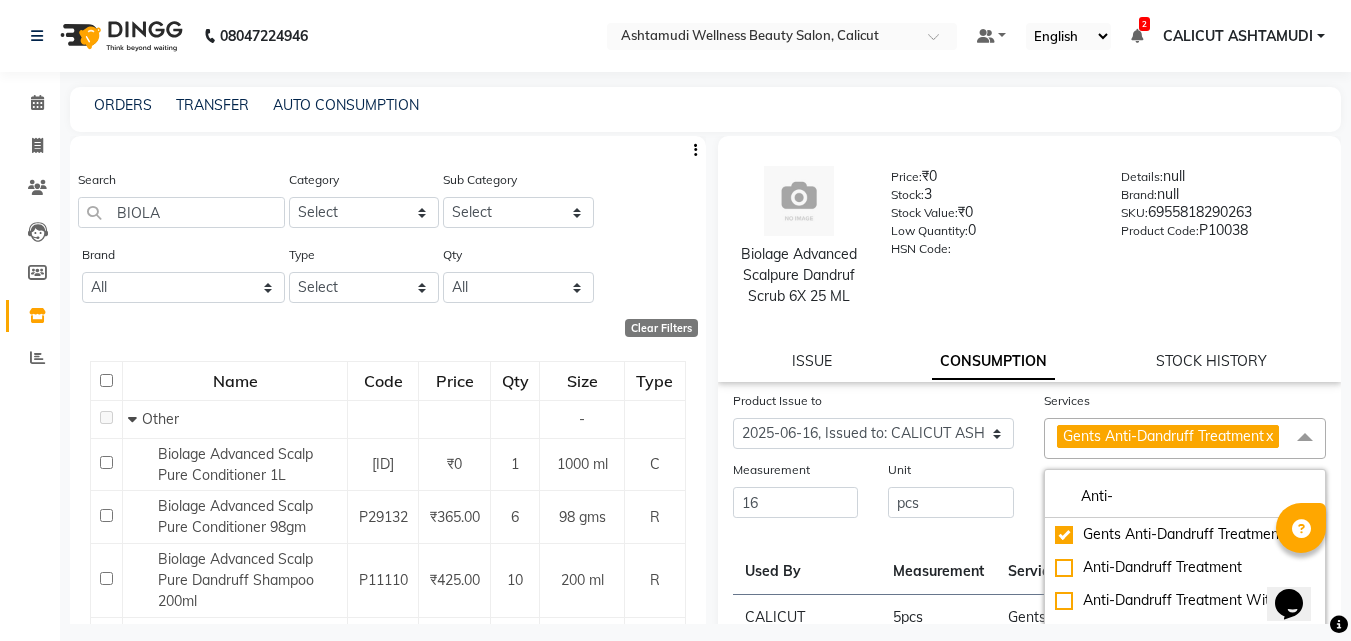 click on "Services Gents Anti-Dandruff Treatment  x Anti- Gents Anti-Dandruff Treatment Anti-Dandruff Treatment Anti-Dandruff Treatment With Spa Ceramide Anti-Frizz Treatment" 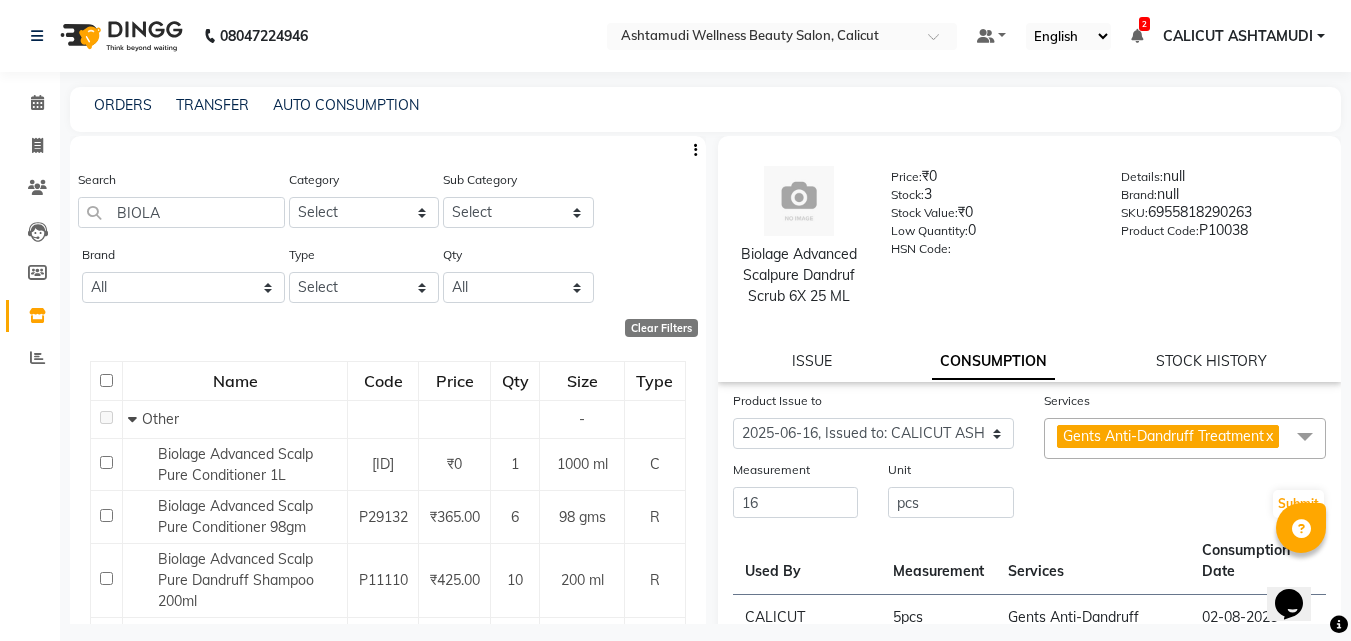 click at bounding box center [1301, 528] 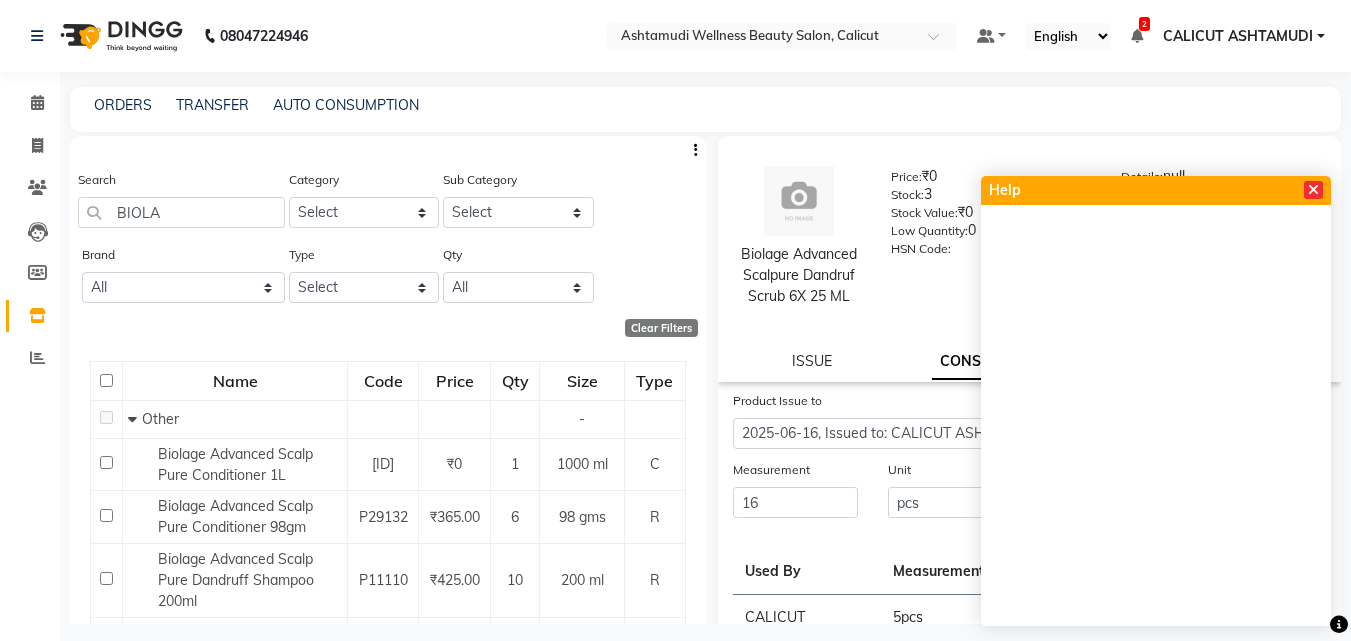 click at bounding box center (1313, 190) 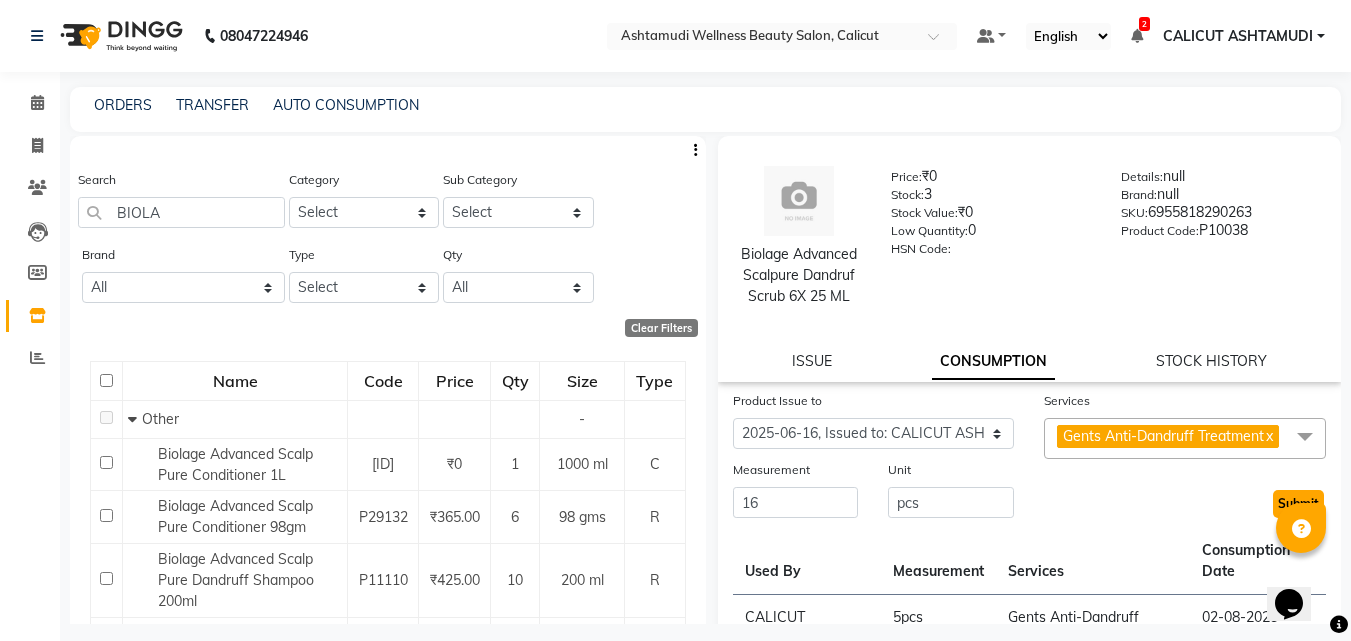 click on "Submit" 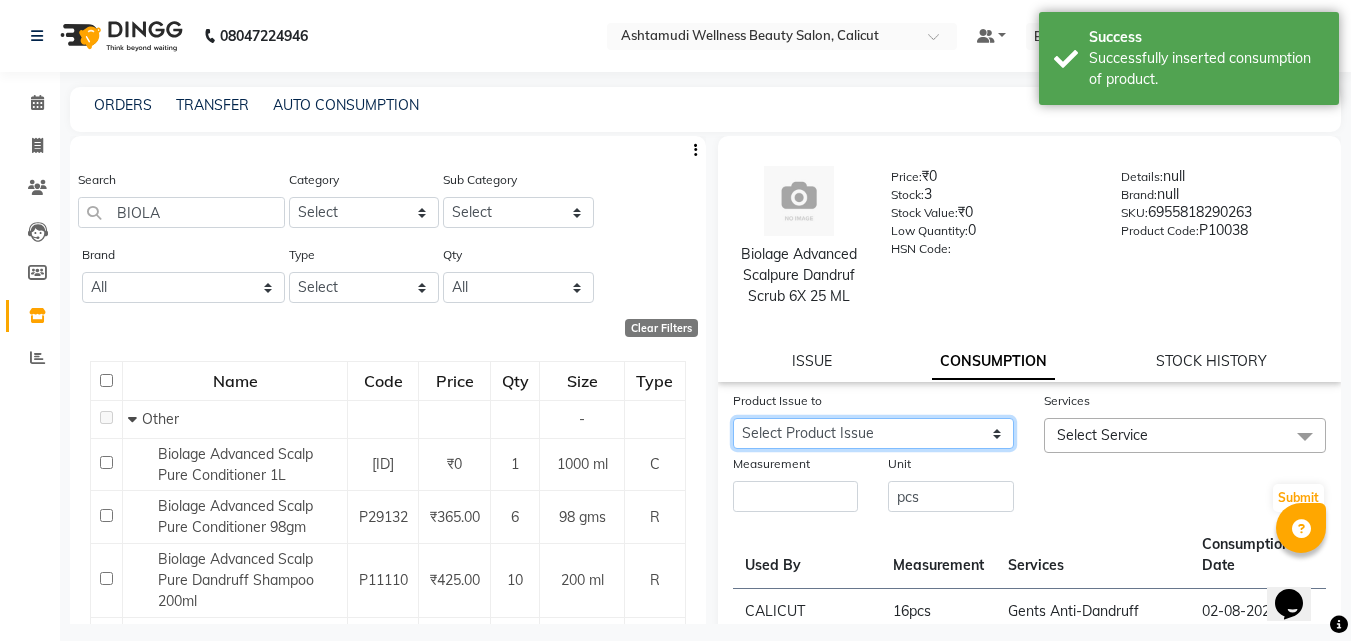 click on "Select Product Issue 2025-08-02, Issued to: CALICUT ASHTAMUDI, Balance: 6 2025-05-21, Issued to: CALICUT ASHTAMUDI, Balance: 15 2025-04-04, Issued to: CALICUT ASHTAMUDI, Balance: 11" 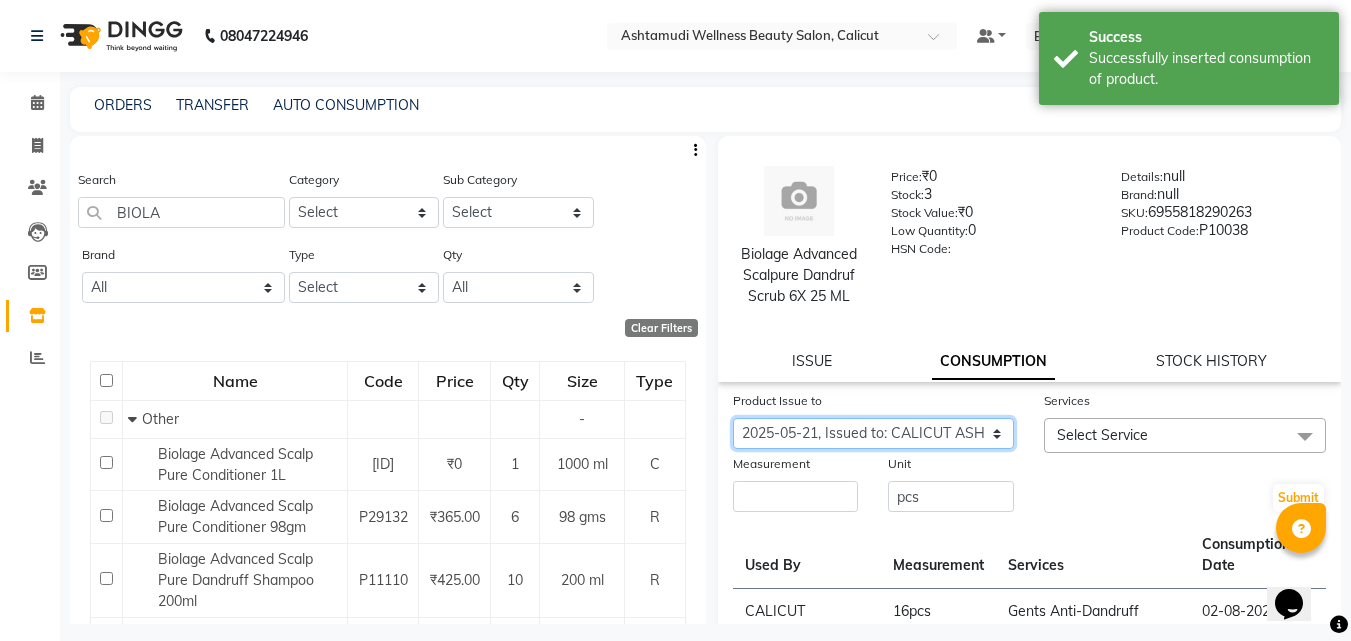 click on "Select Product Issue 2025-08-02, Issued to: CALICUT ASHTAMUDI, Balance: 6 2025-05-21, Issued to: CALICUT ASHTAMUDI, Balance: 15 2025-04-04, Issued to: CALICUT ASHTAMUDI, Balance: 11" 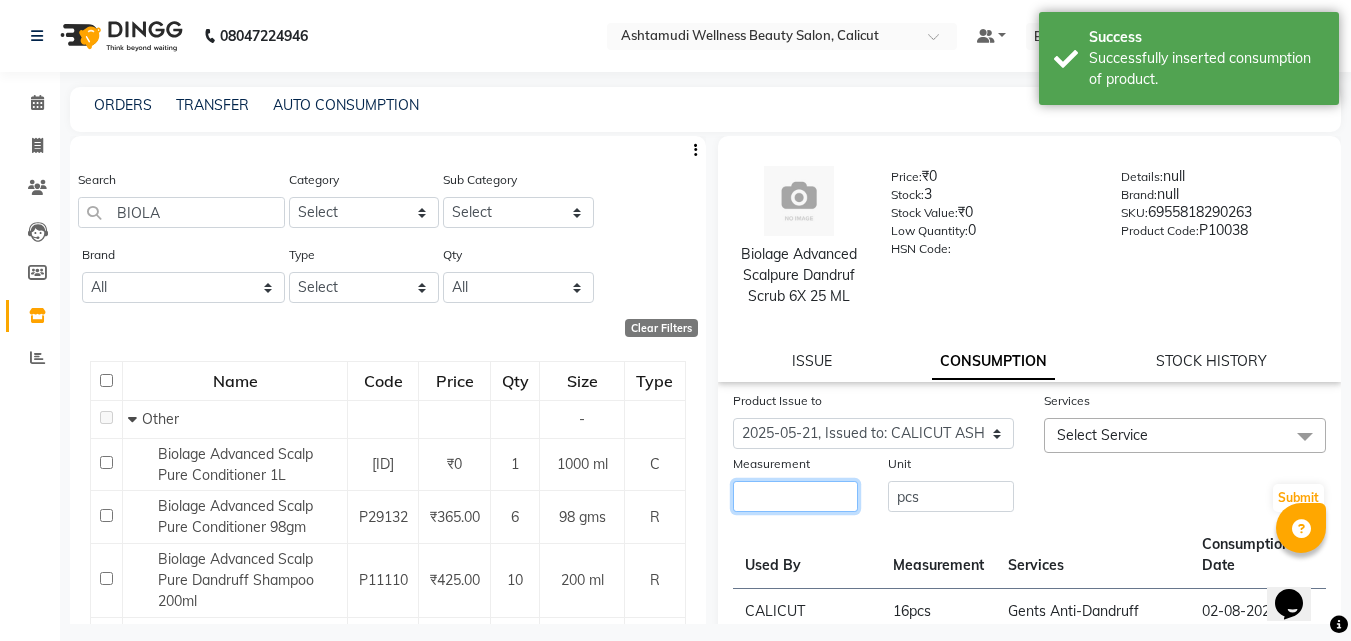 click 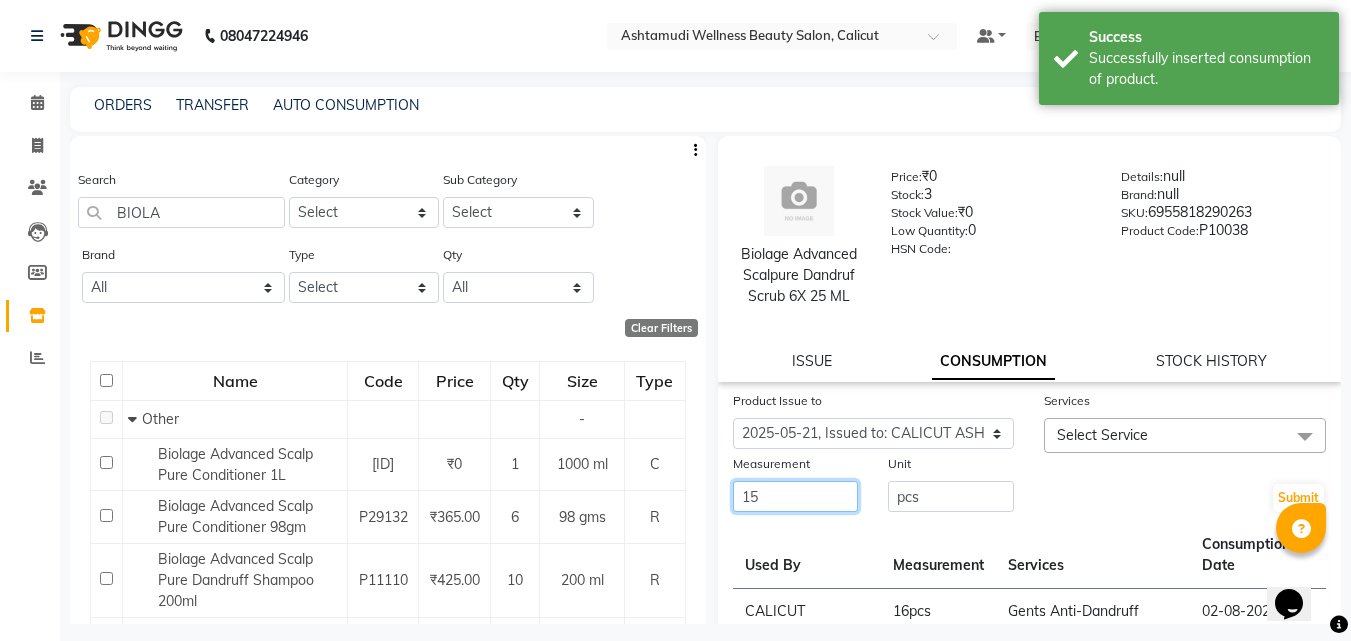 type on "15" 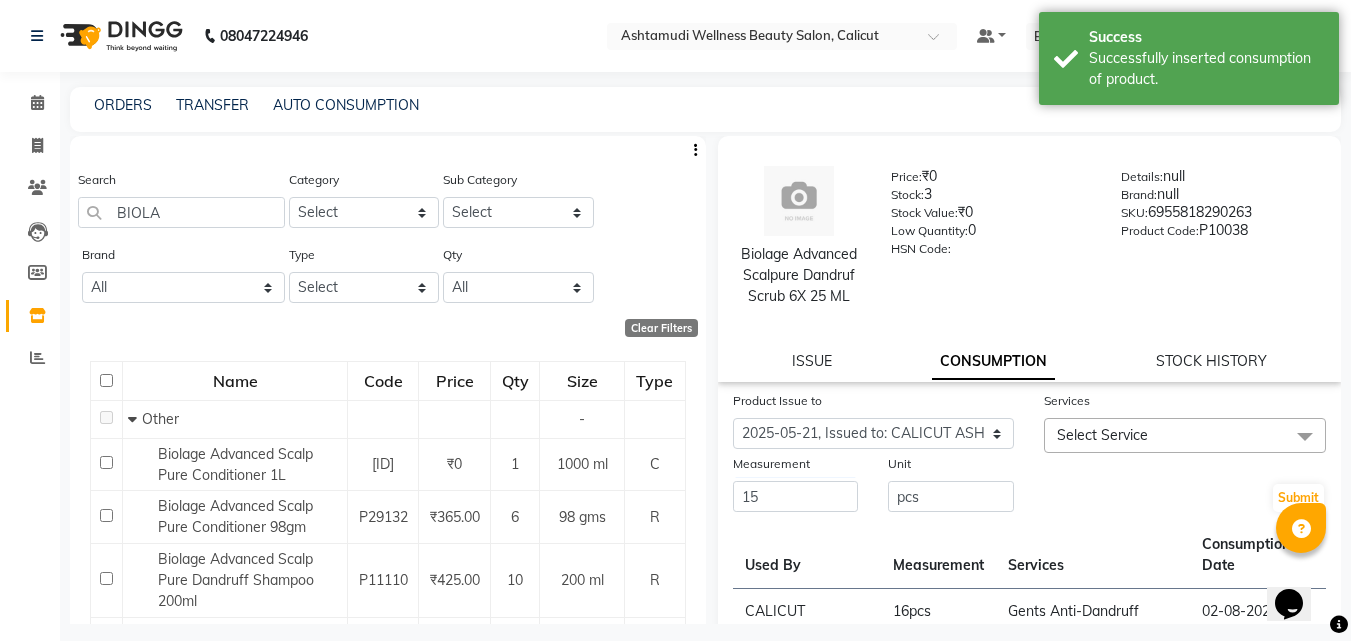 drag, startPoint x: 1095, startPoint y: 435, endPoint x: 1090, endPoint y: 491, distance: 56.22277 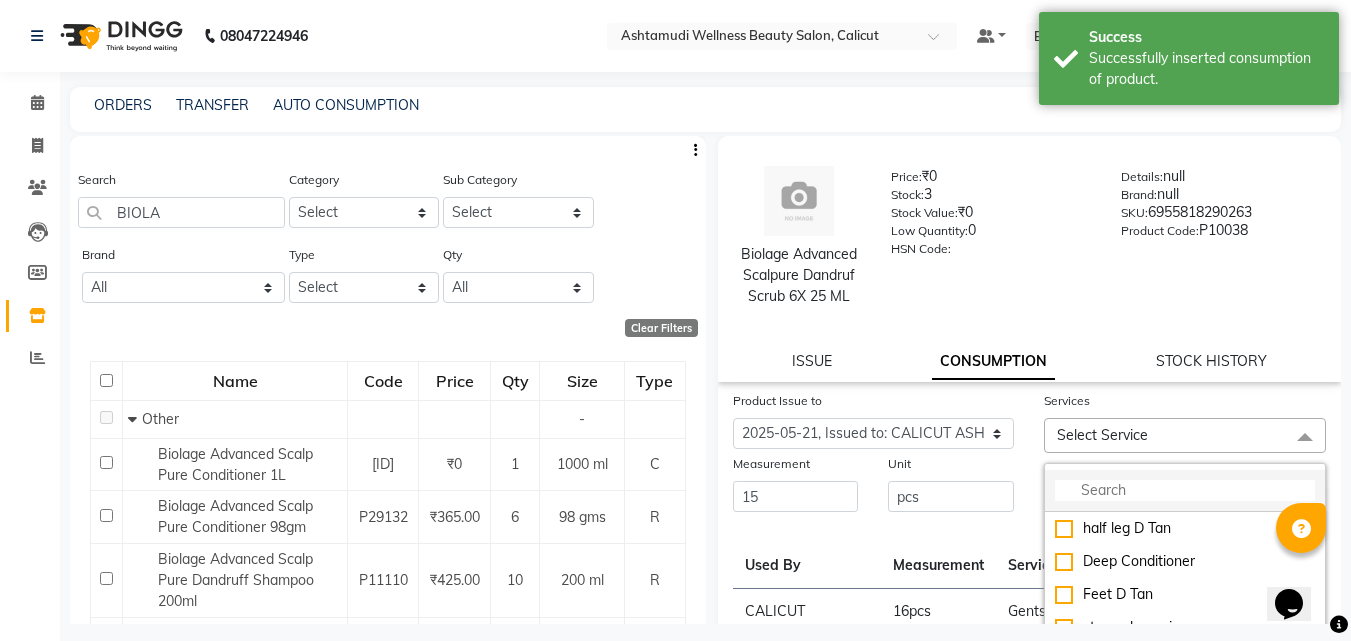 click 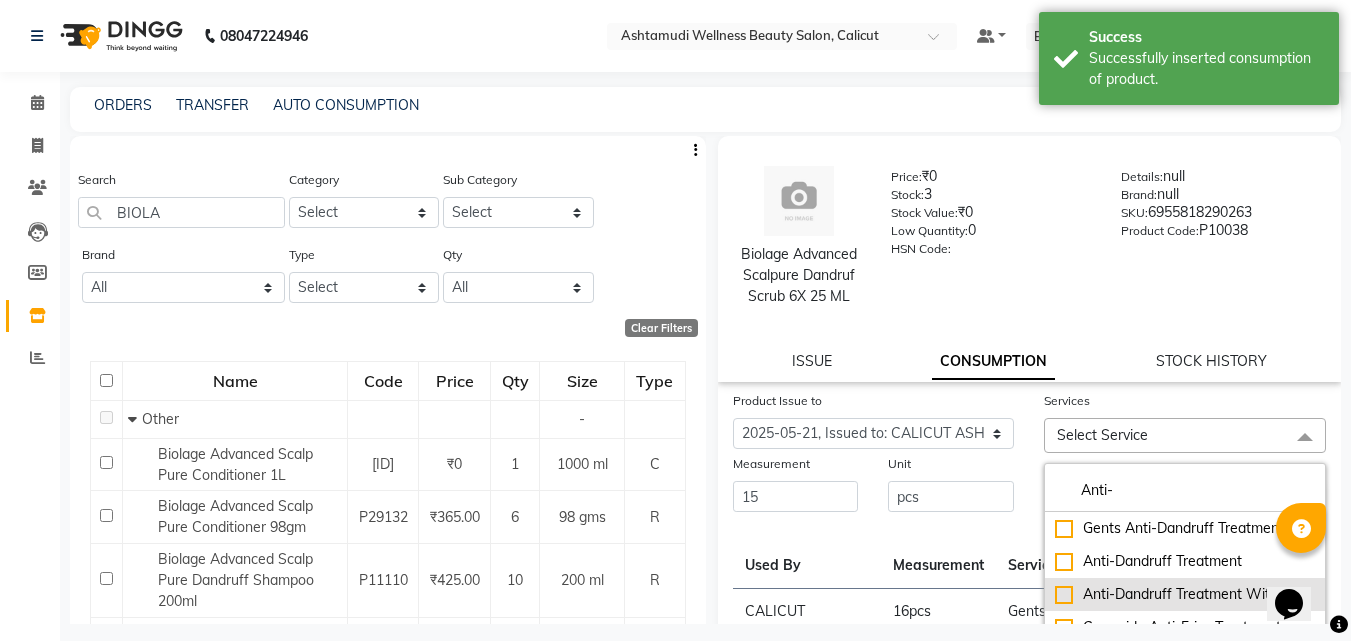 type on "Anti-" 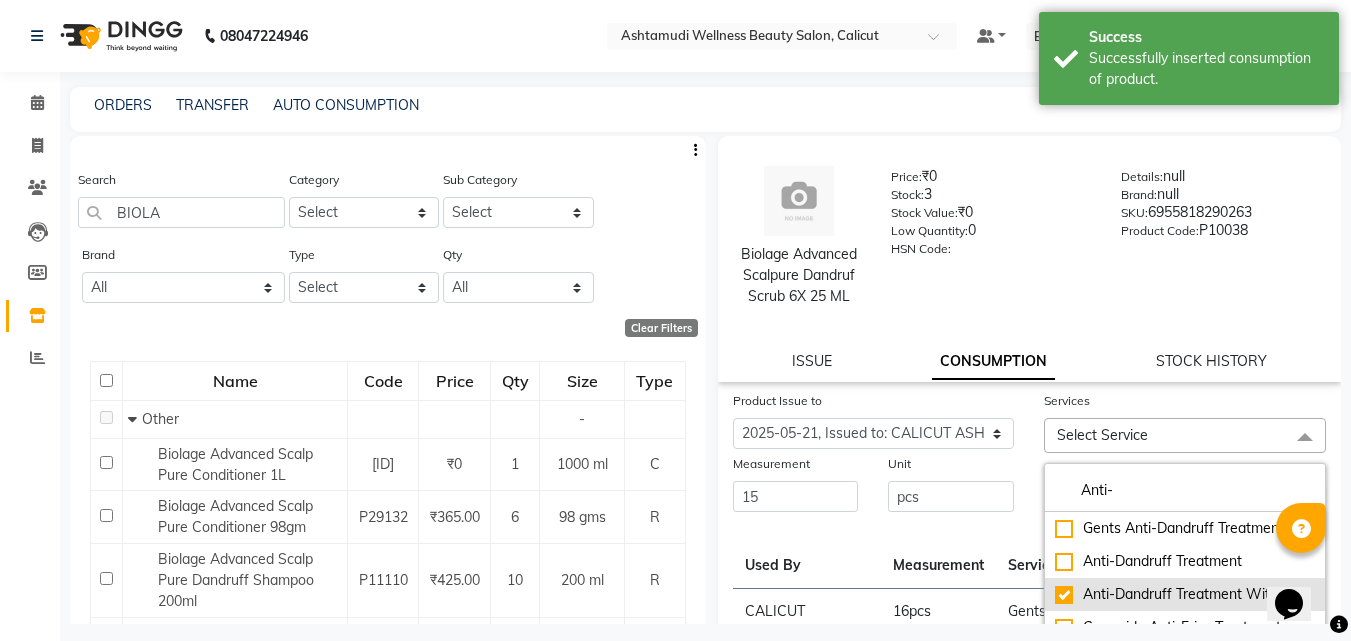 checkbox on "true" 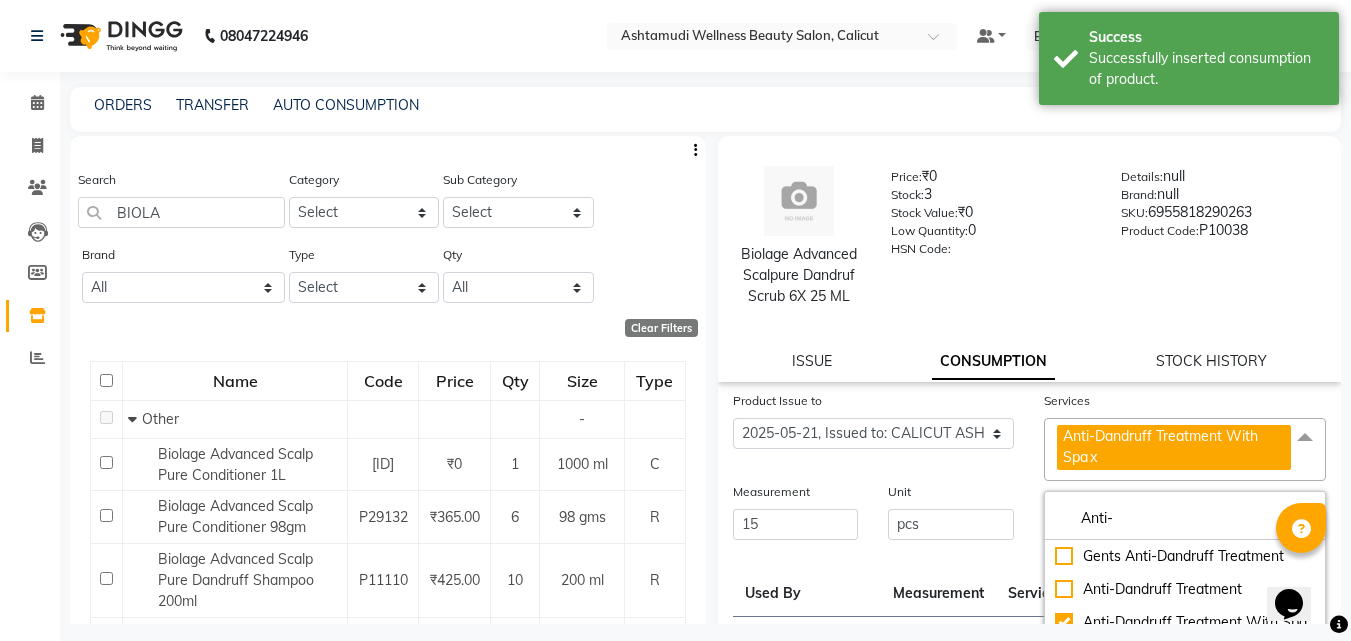 click on "Product Issue to Select Product Issue 2025-08-02, Issued to: CALICUT ASHTAMUDI, Balance: 6 2025-05-21, Issued to: CALICUT ASHTAMUDI, Balance: 15 2025-04-04, Issued to: CALICUT ASHTAMUDI, Balance: 11" 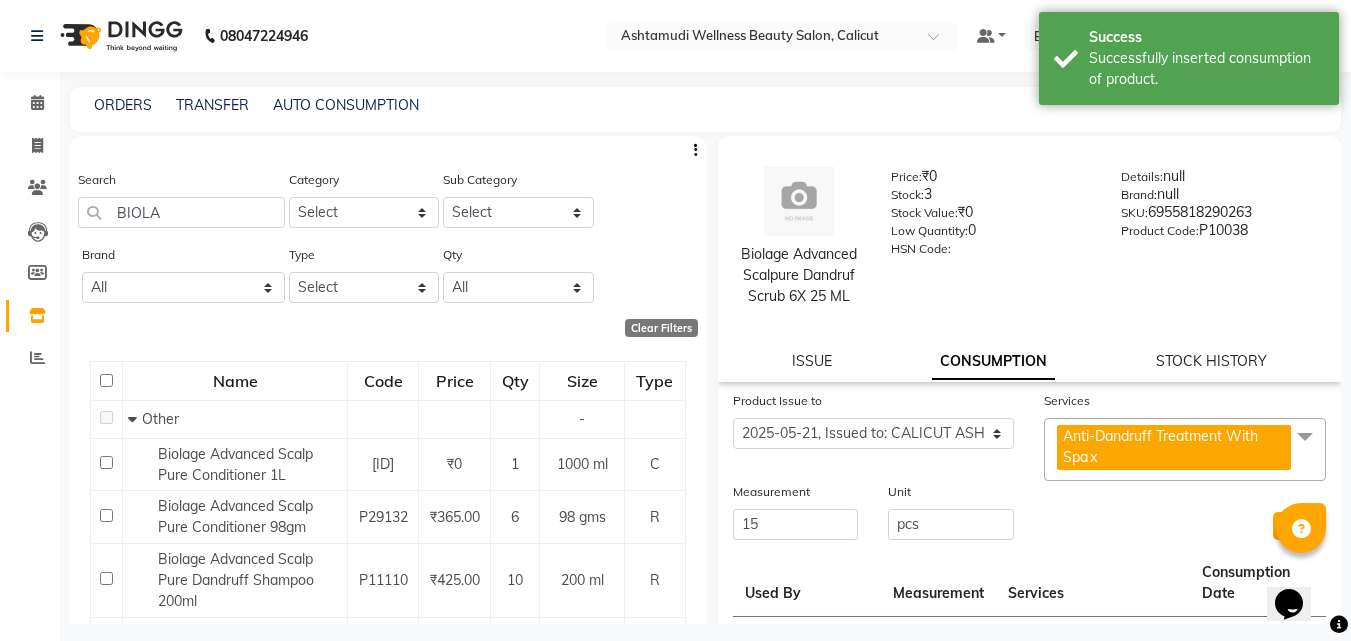 click on "Submit" 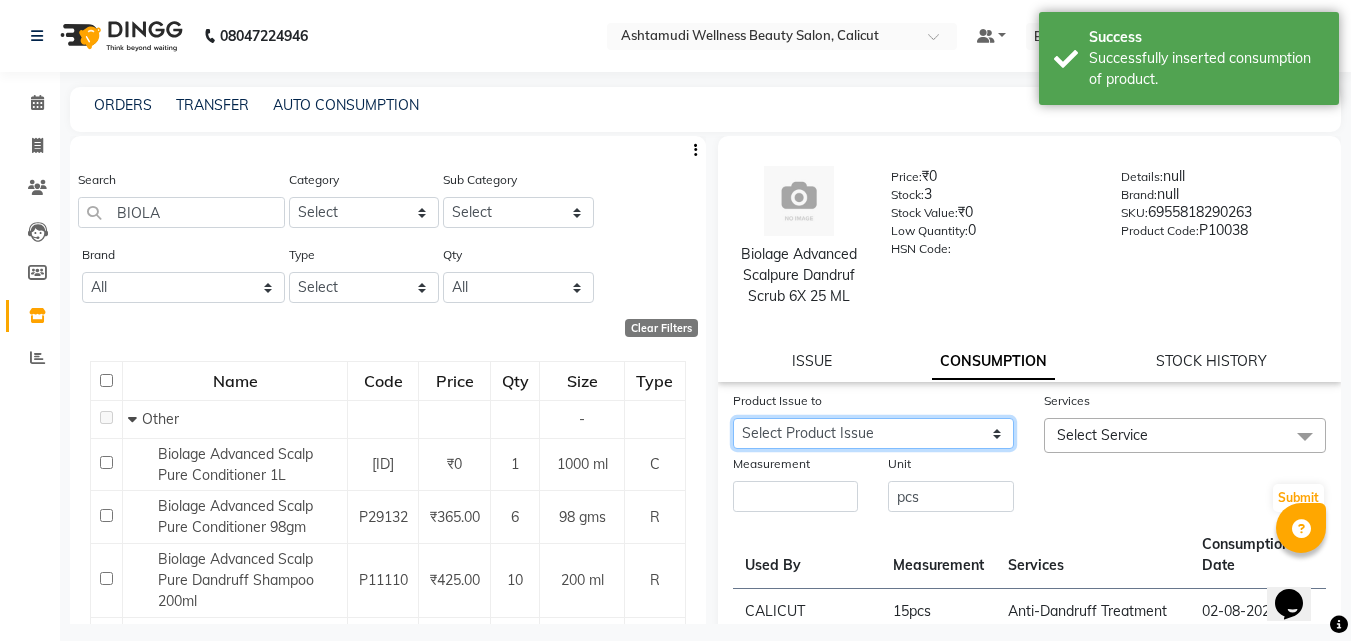 click on "Select Product Issue 2025-08-02, Issued to: CALICUT ASHTAMUDI, Balance: 6 2025-04-04, Issued to: CALICUT ASHTAMUDI, Balance: 11" 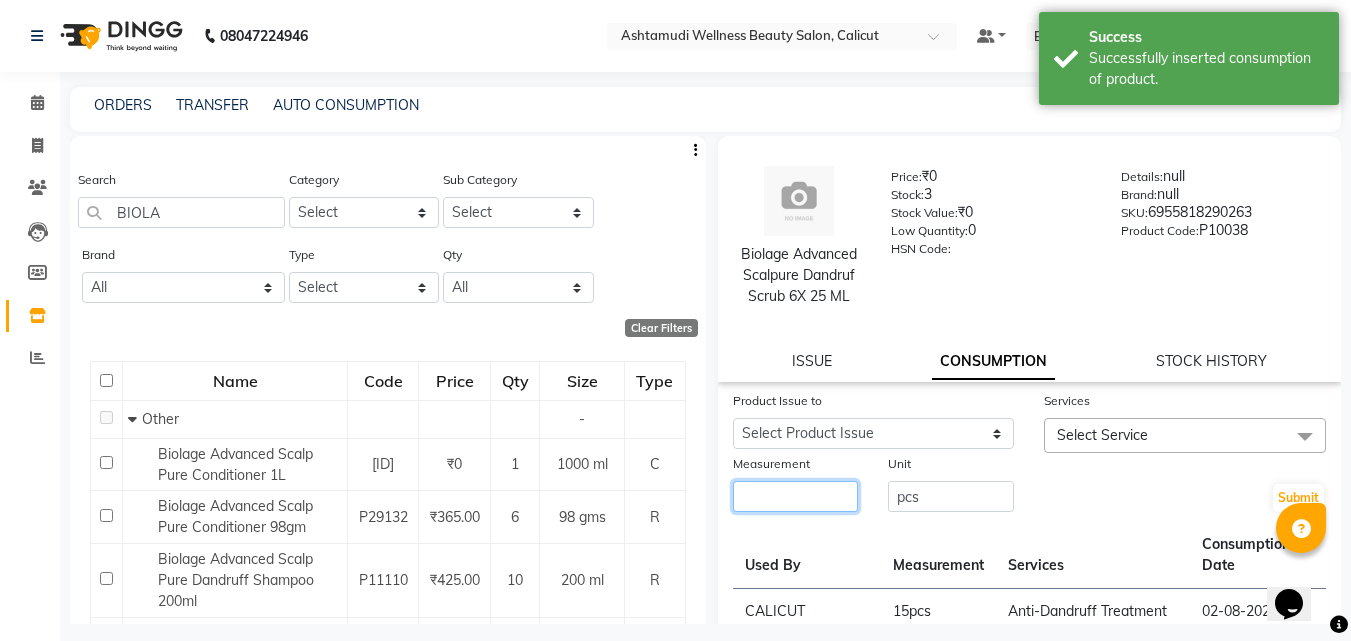 click 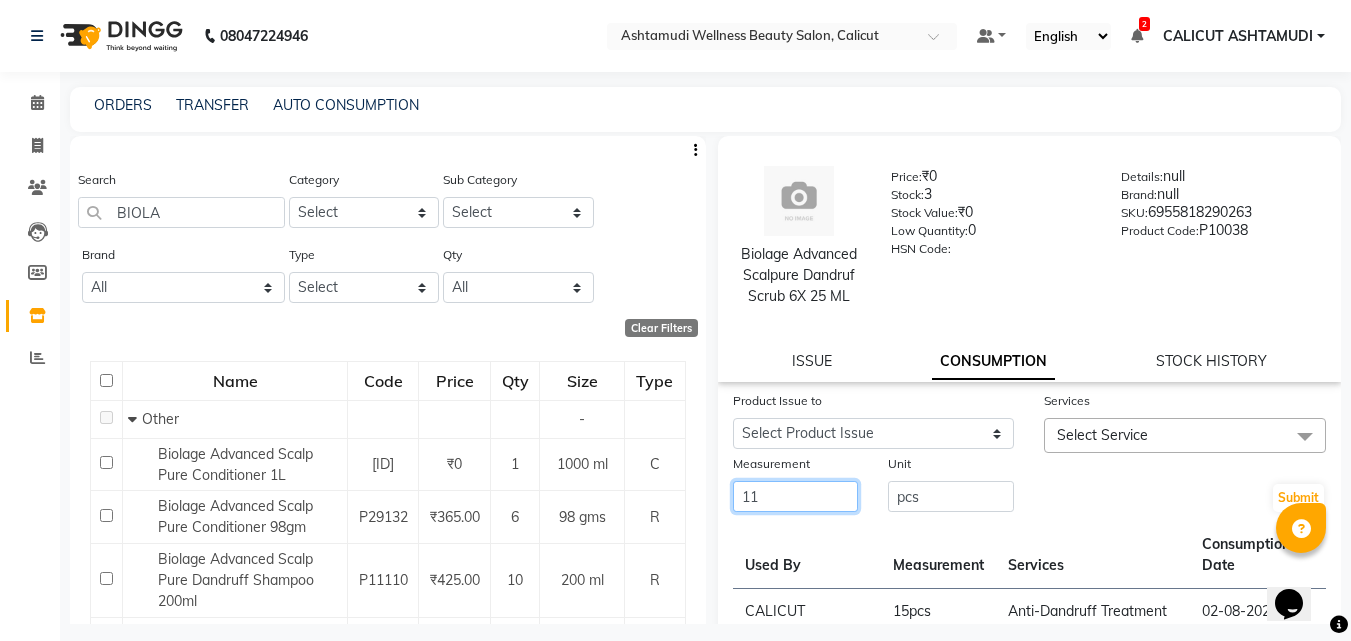 type on "11" 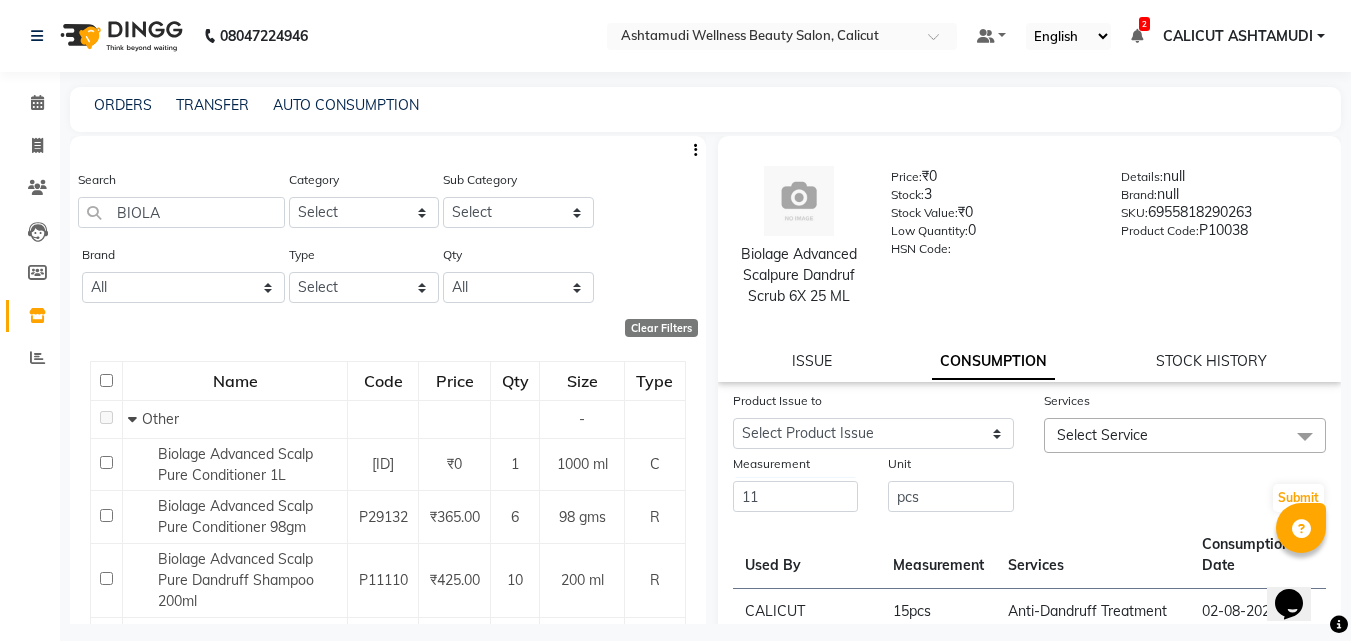 click on "Select Service" 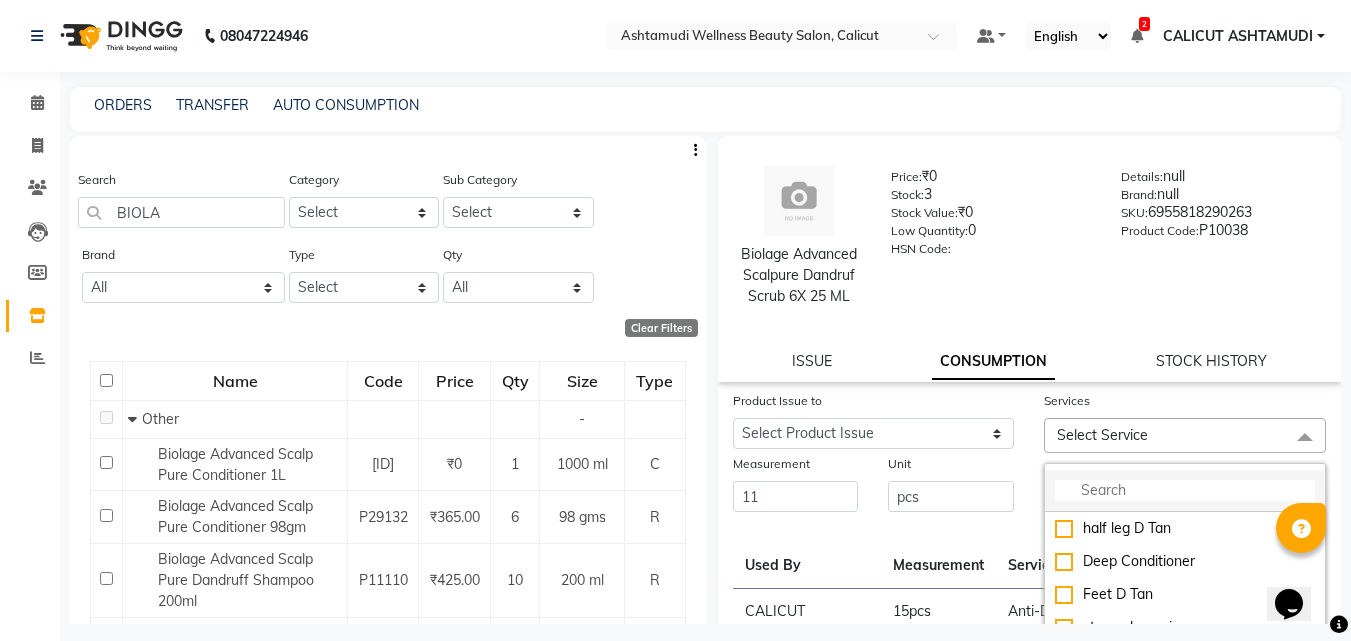 click 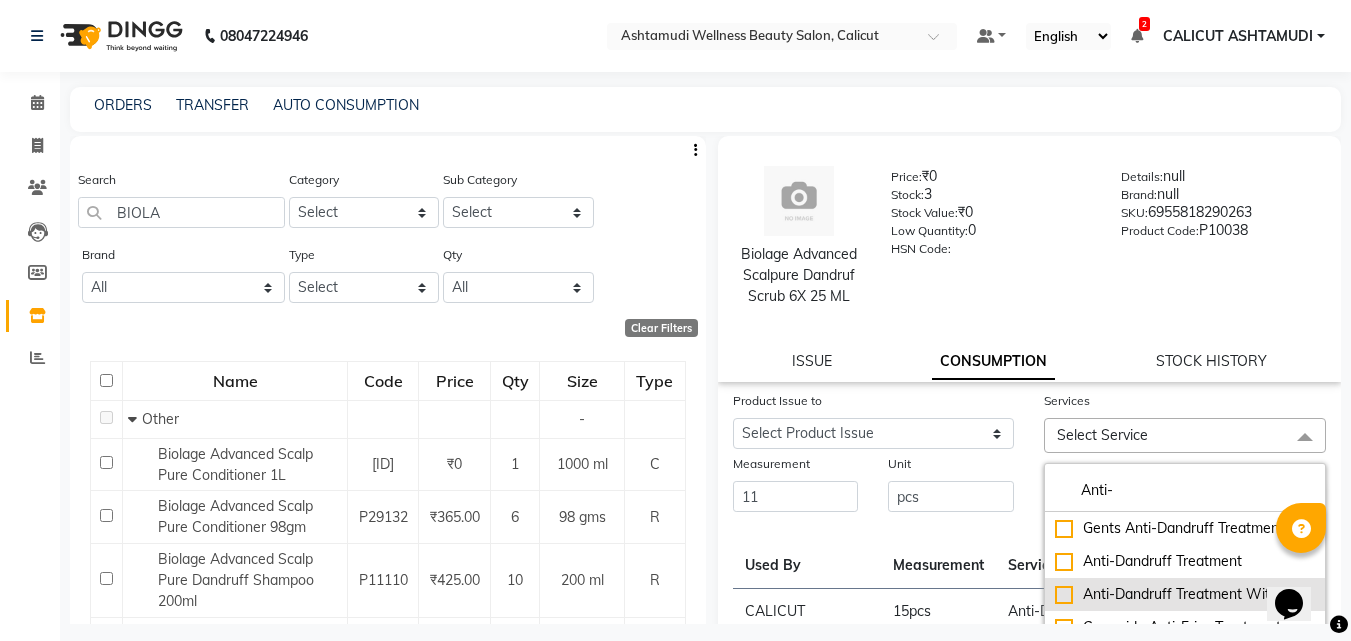 scroll, scrollTop: 100, scrollLeft: 0, axis: vertical 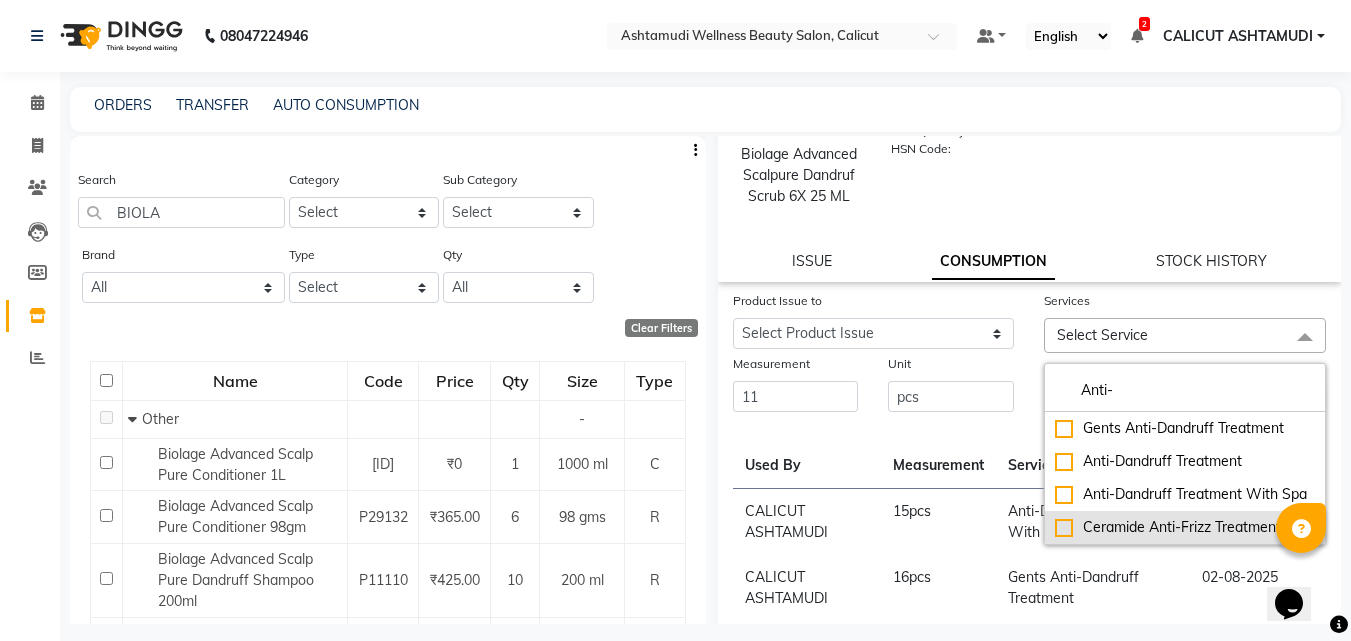 type on "Anti-" 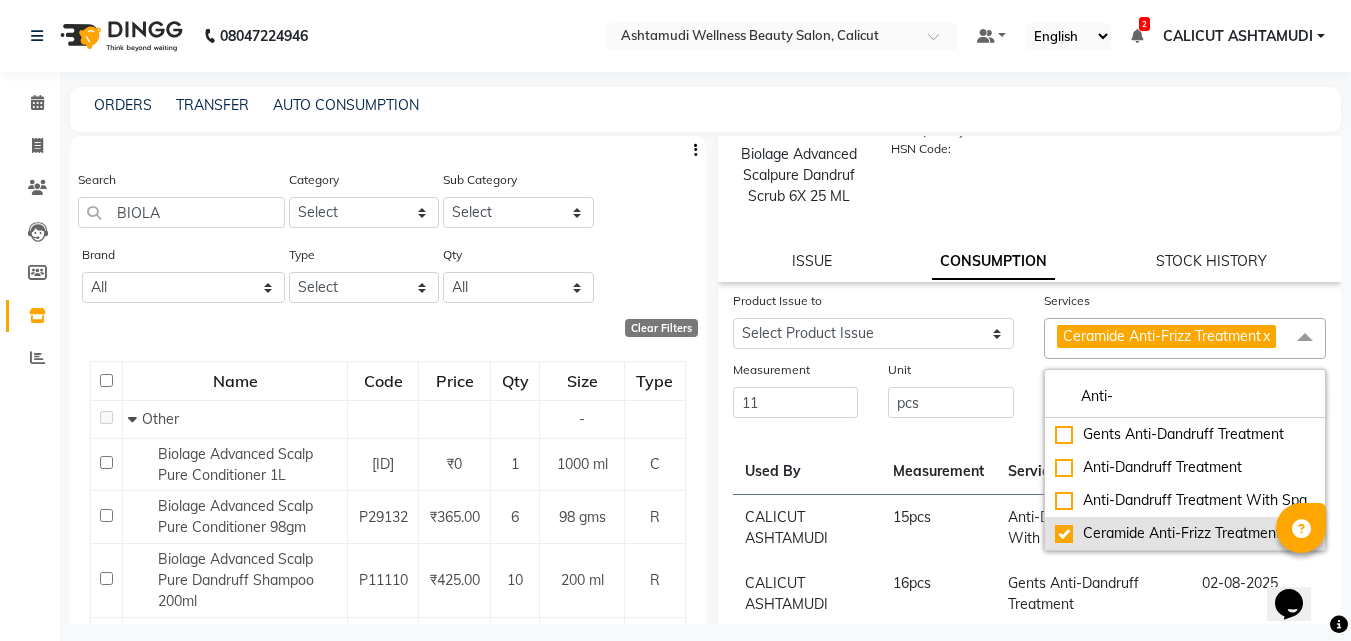 click on "Ceramide Anti-Frizz Treatment" 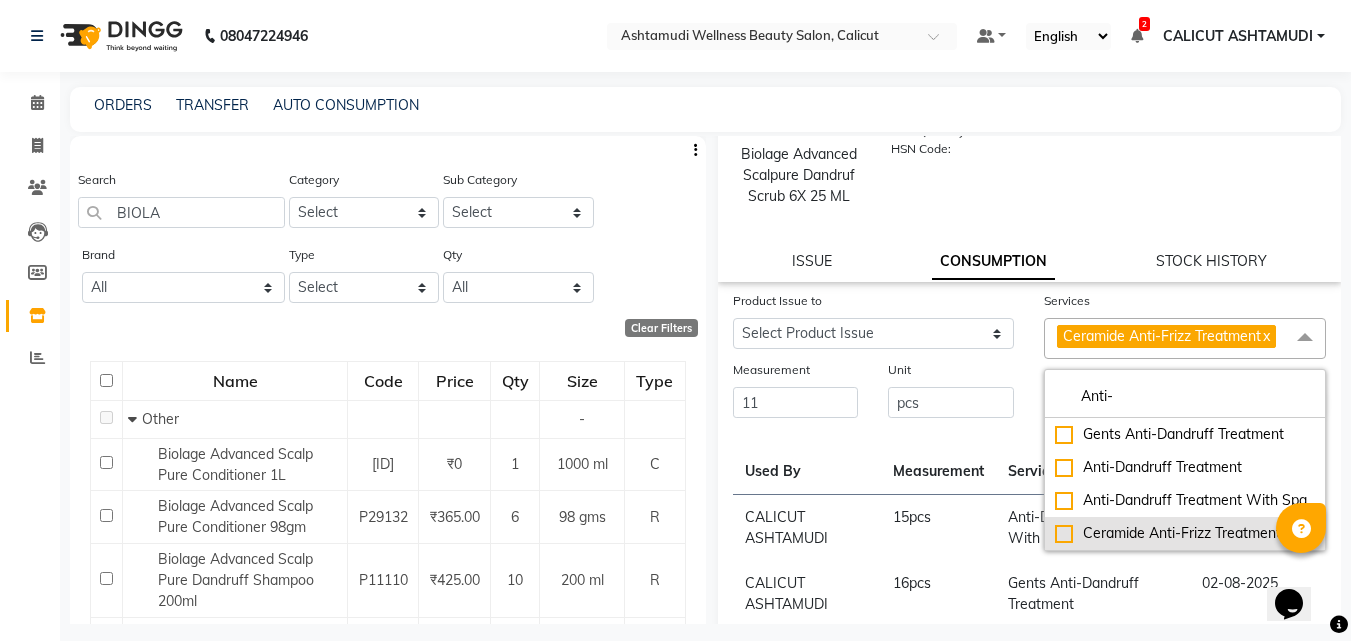 checkbox on "false" 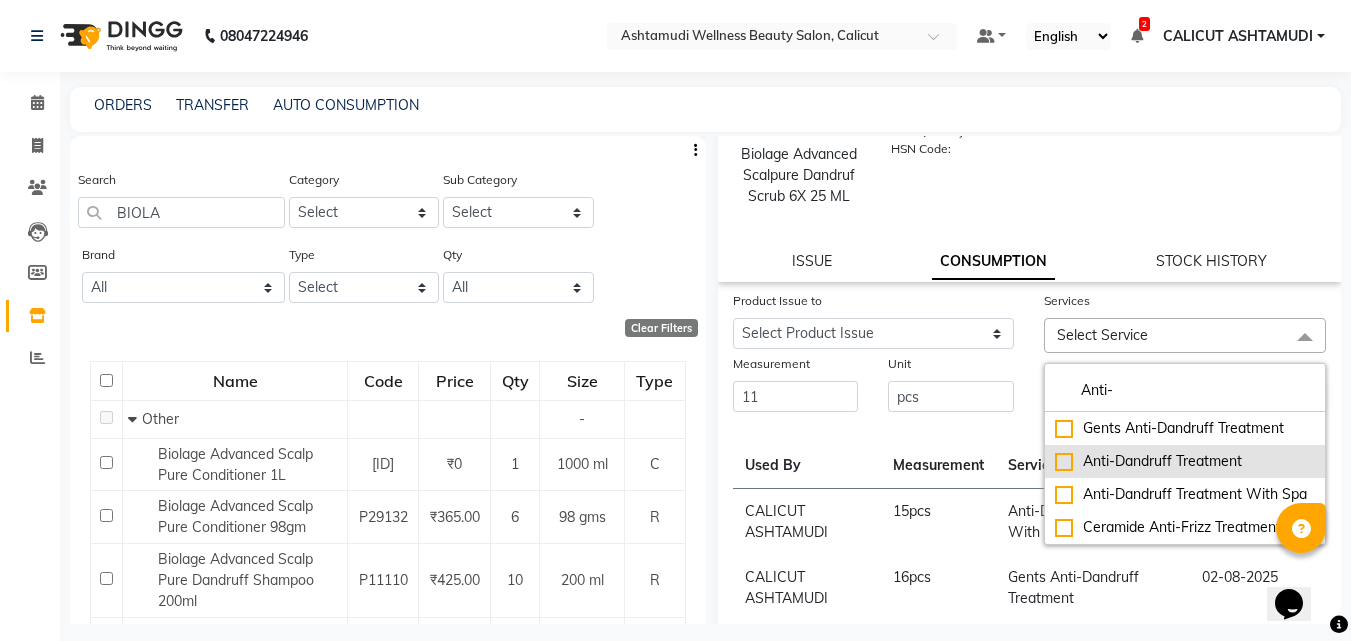 click on "Anti-Dandruff Treatment" 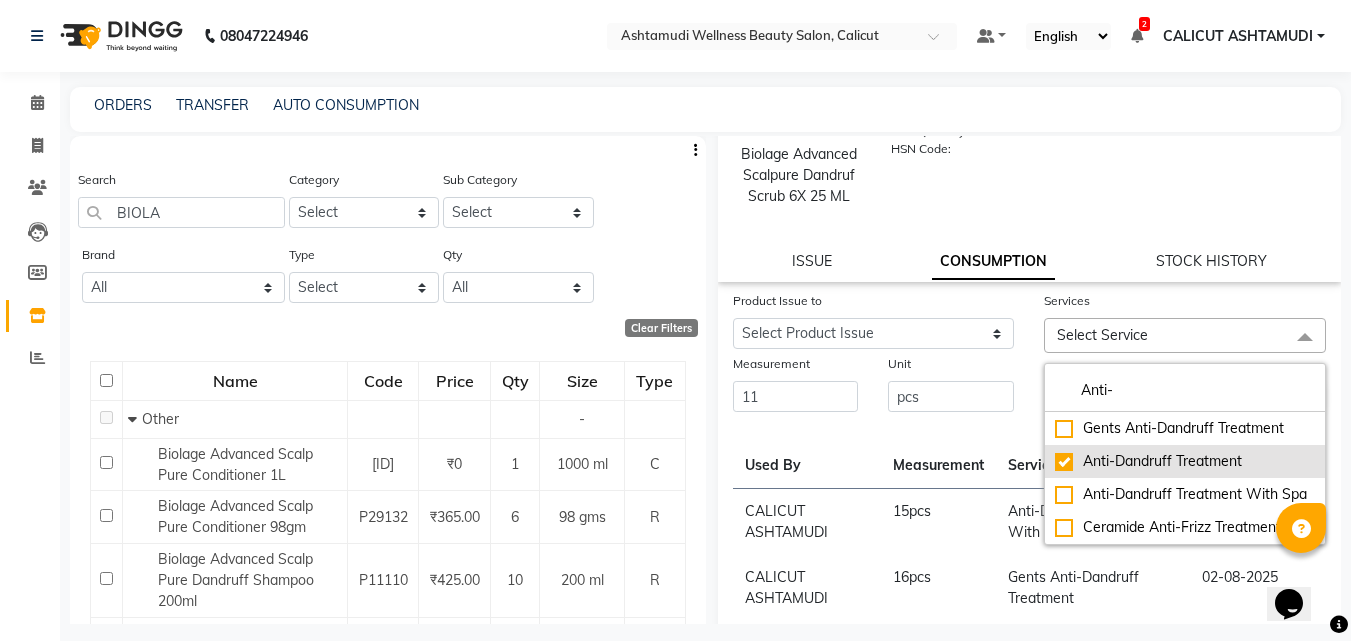 checkbox on "true" 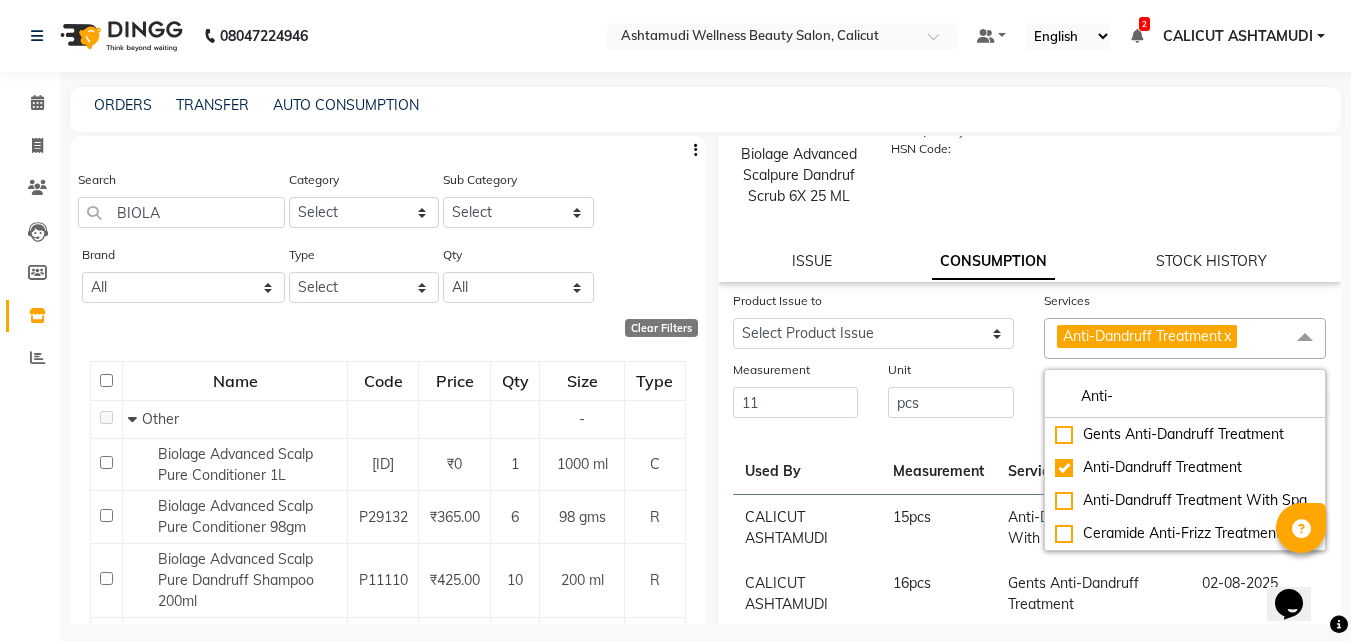 click on "Unit" 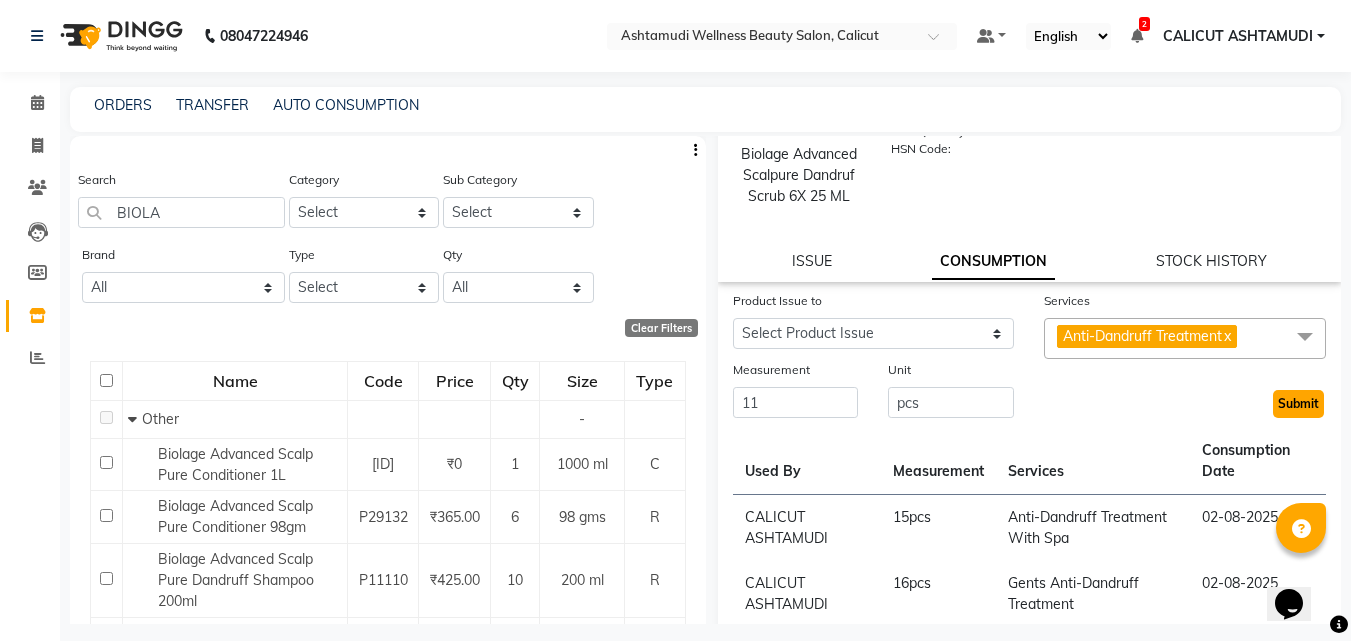 click on "Submit" 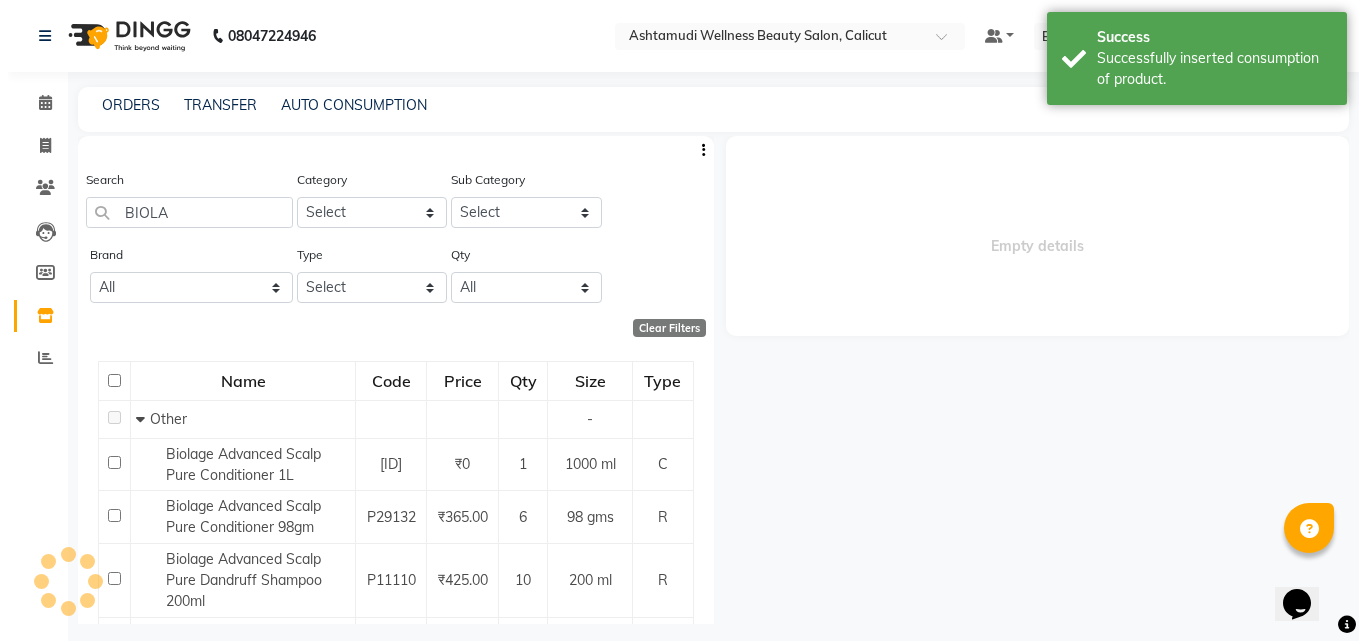 scroll, scrollTop: 0, scrollLeft: 0, axis: both 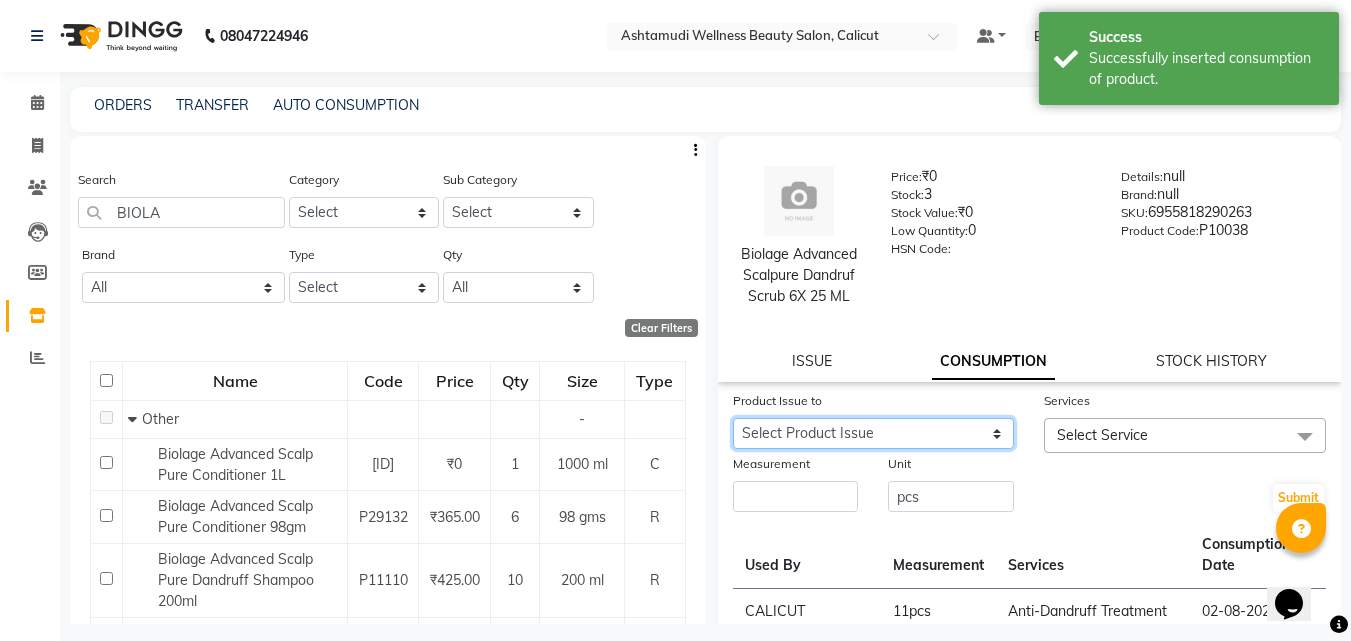 click on "Select Product Issue 2025-08-02, Issued to: CALICUT ASHTAMUDI, Balance: 6" 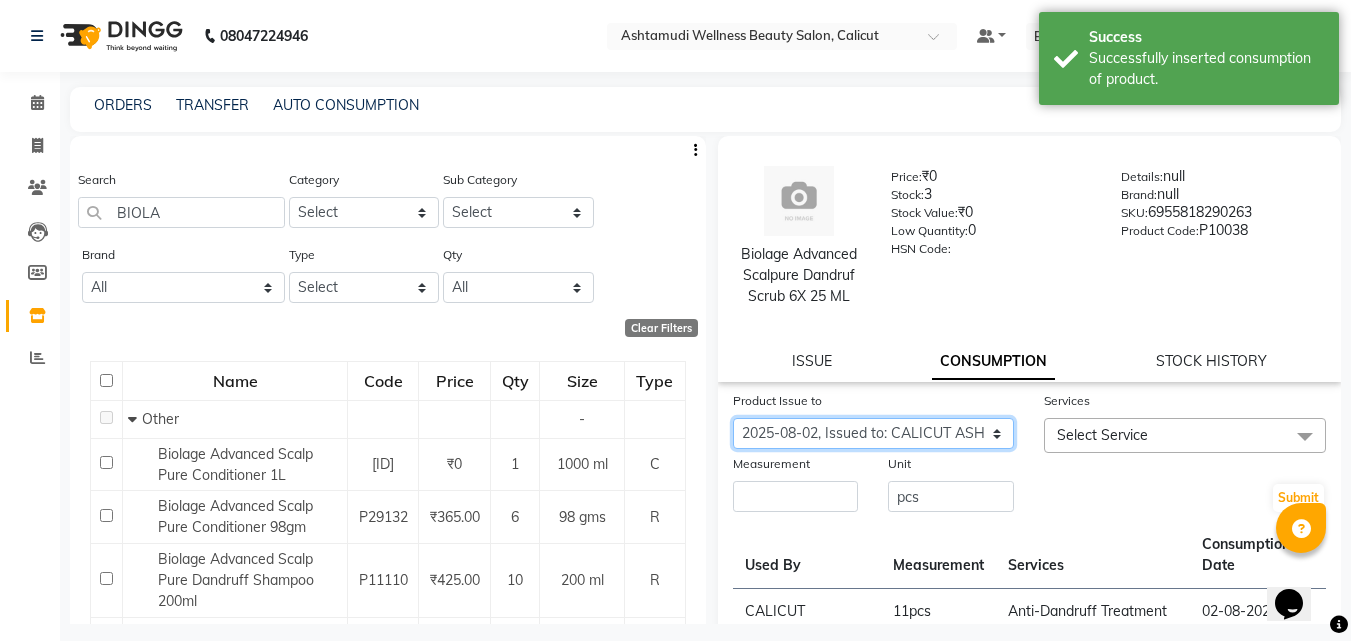 click on "Select Product Issue 2025-08-02, Issued to: CALICUT ASHTAMUDI, Balance: 6" 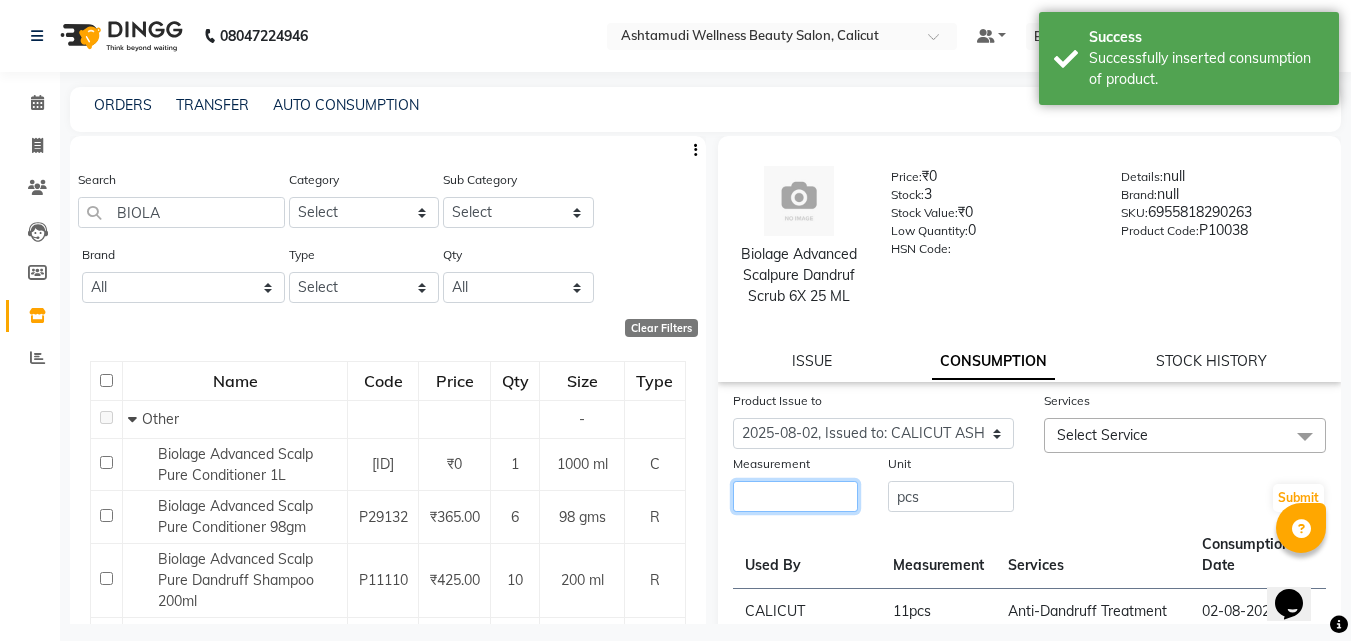 click 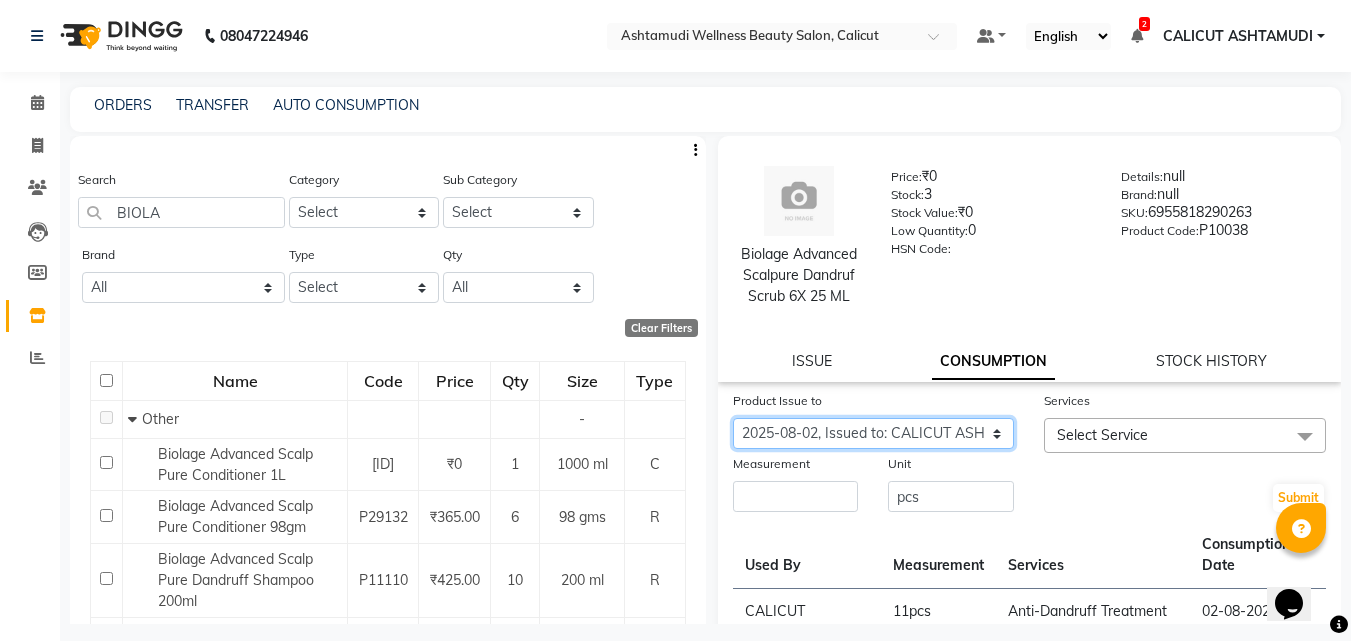 click on "Select Product Issue 2025-08-02, Issued to: CALICUT ASHTAMUDI, Balance: 6" 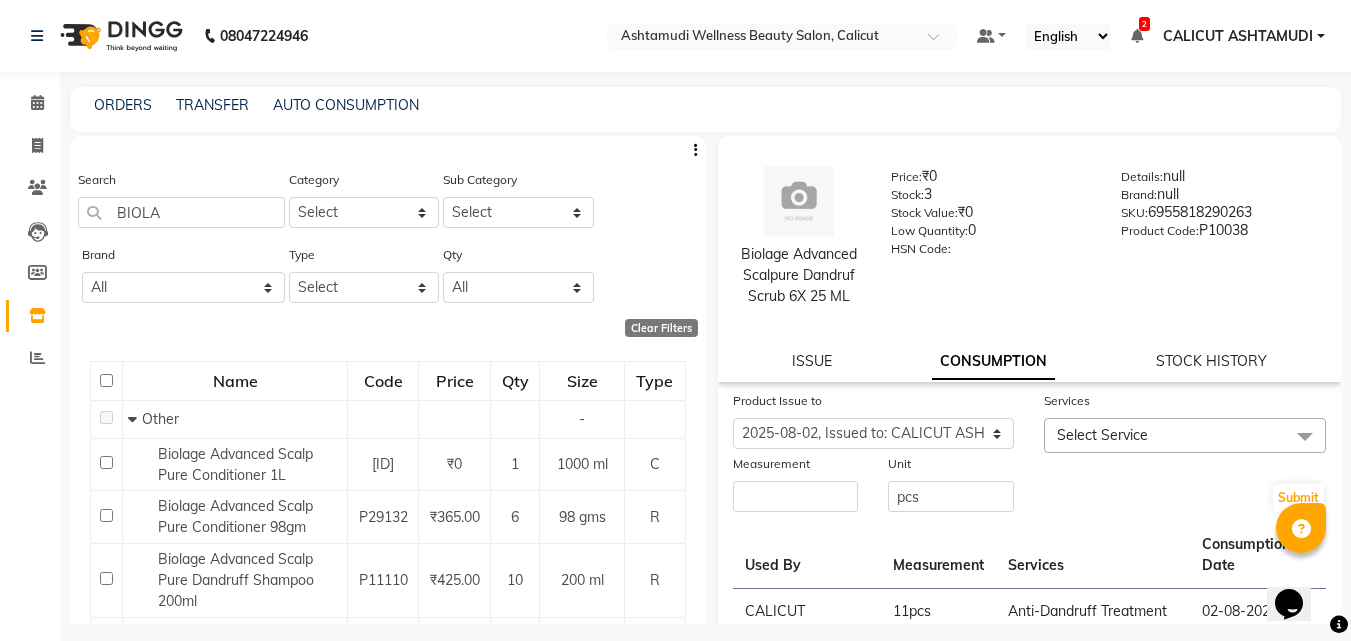 click on "Services" 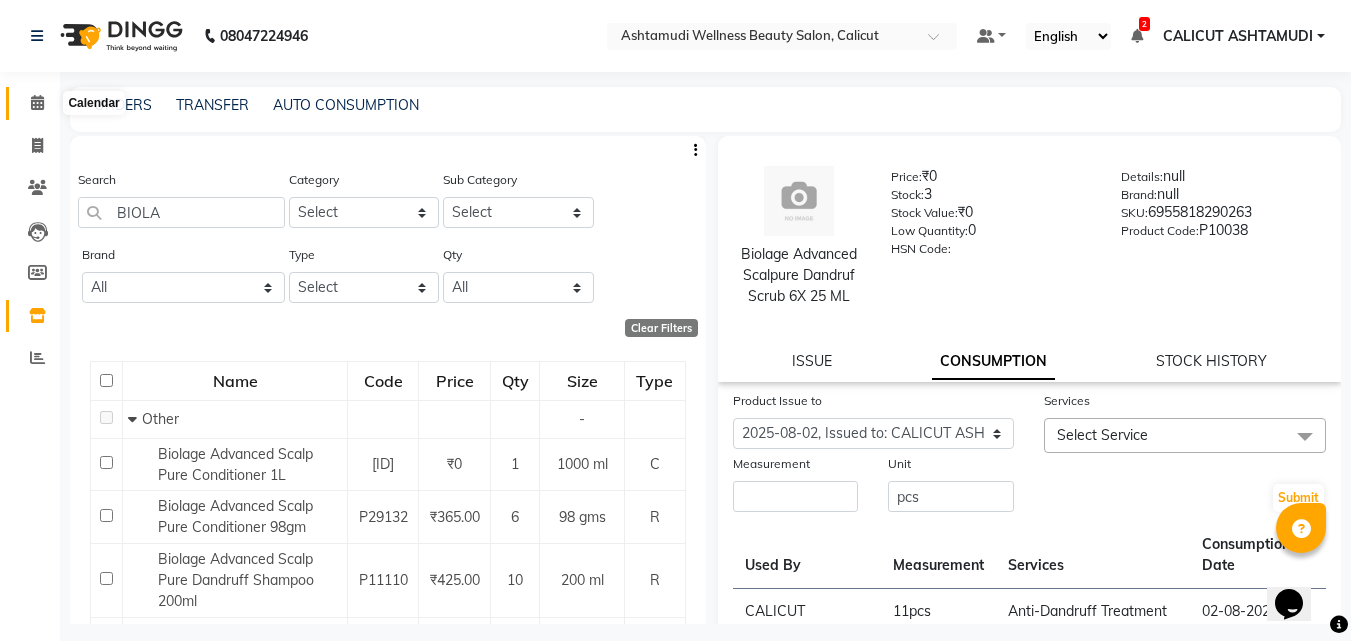 click 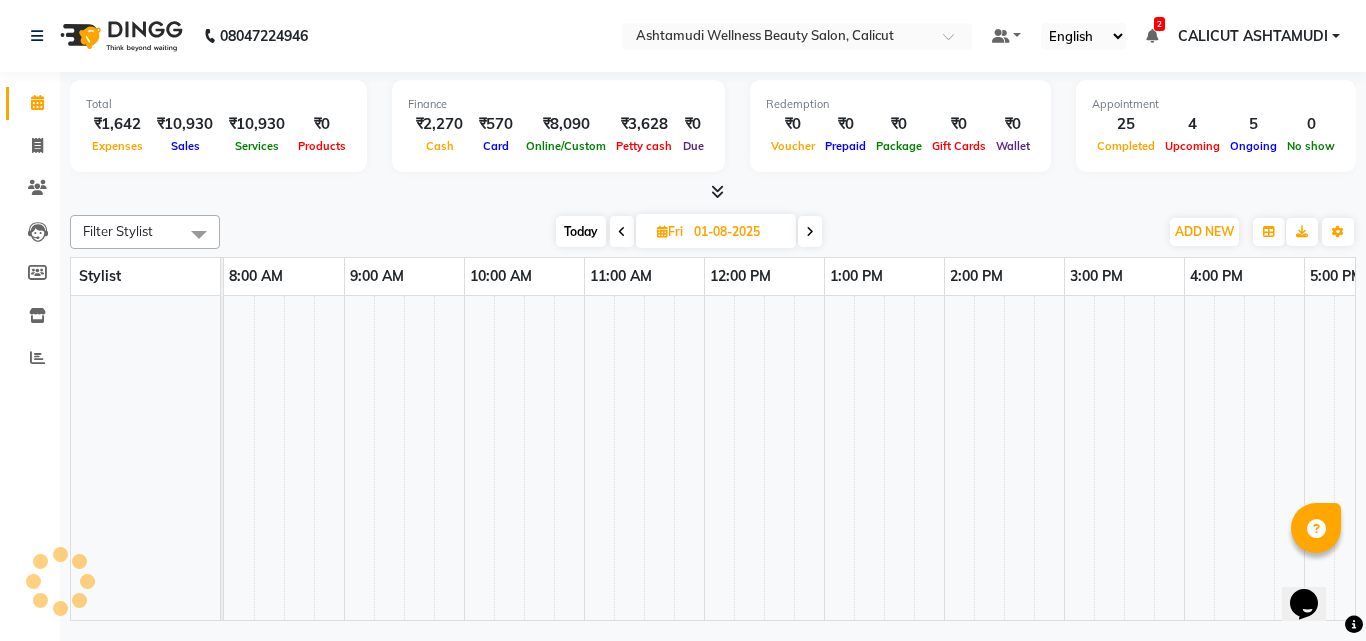 scroll, scrollTop: 0, scrollLeft: 0, axis: both 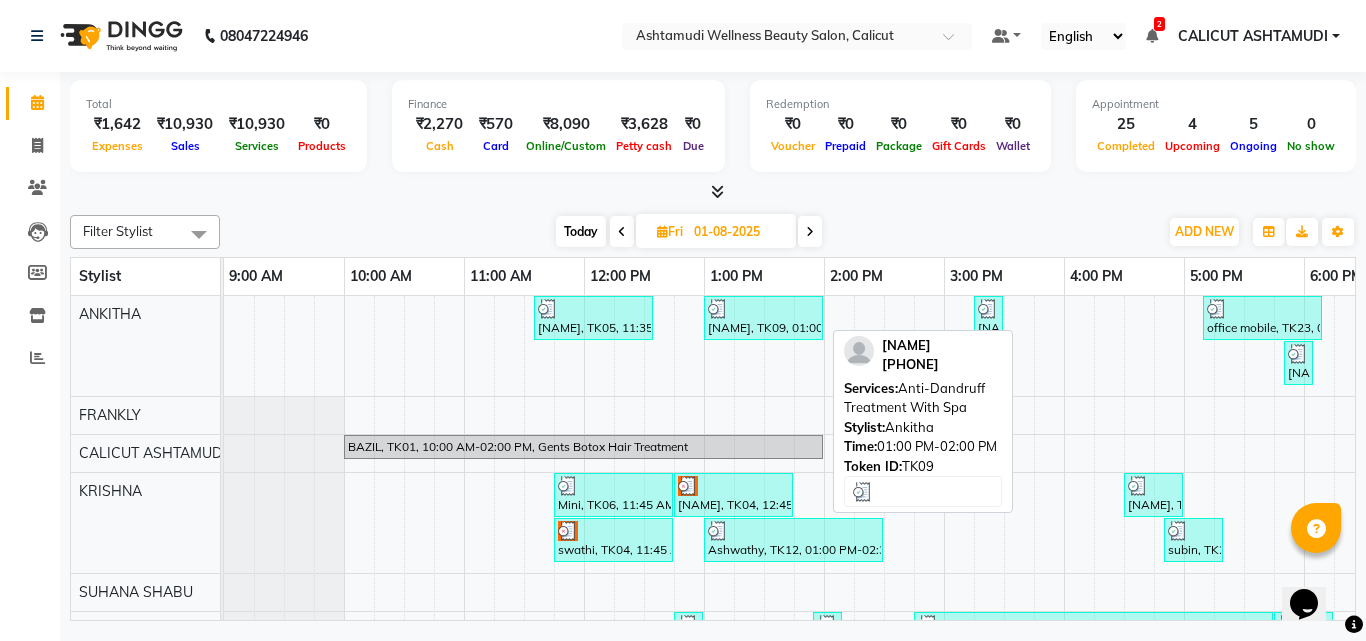 click at bounding box center (763, 309) 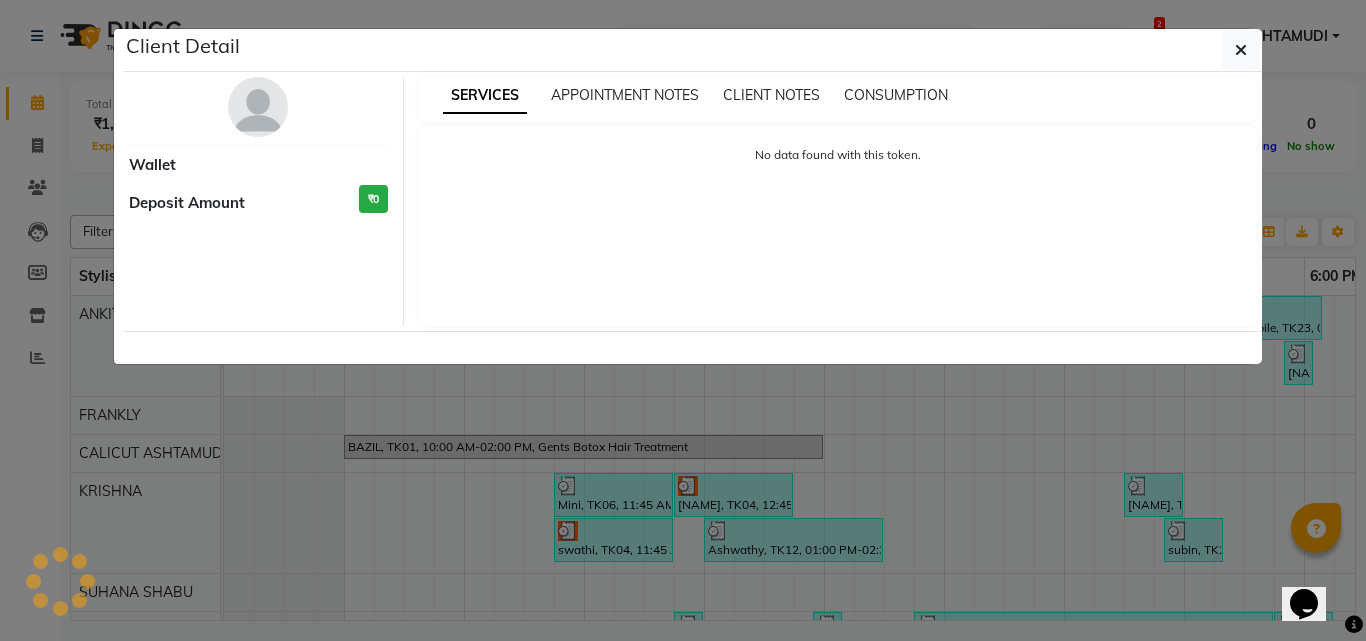 select on "3" 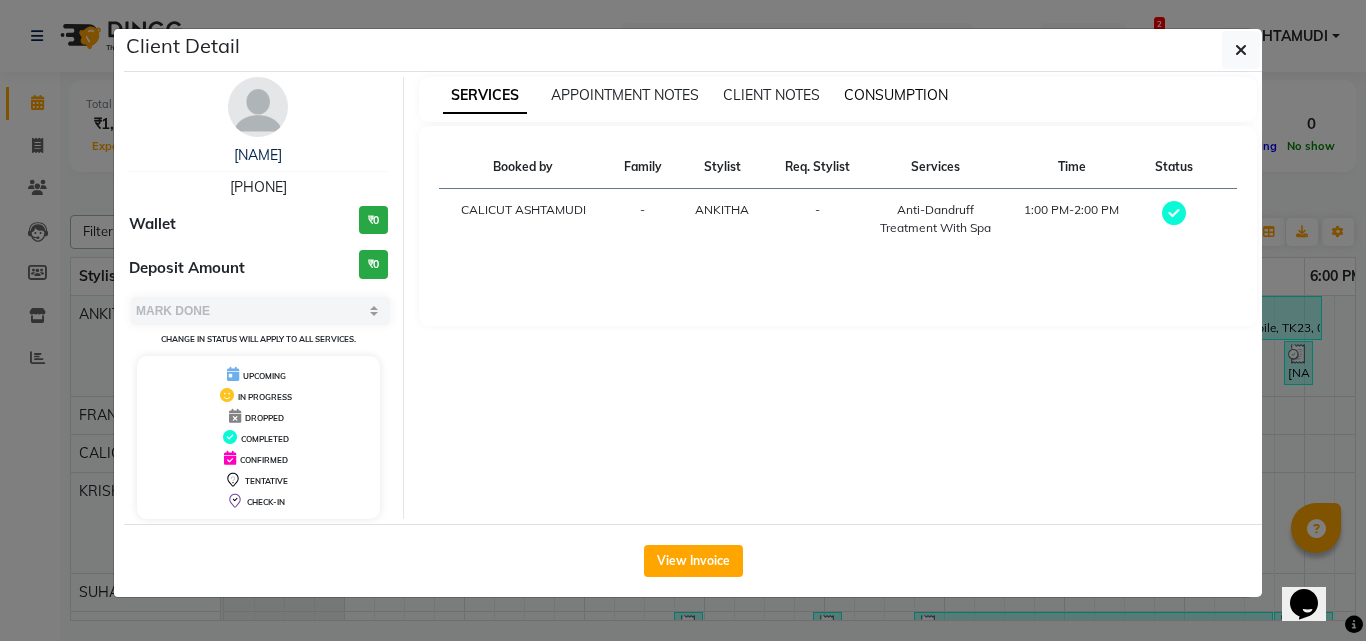 click on "CONSUMPTION" at bounding box center (896, 95) 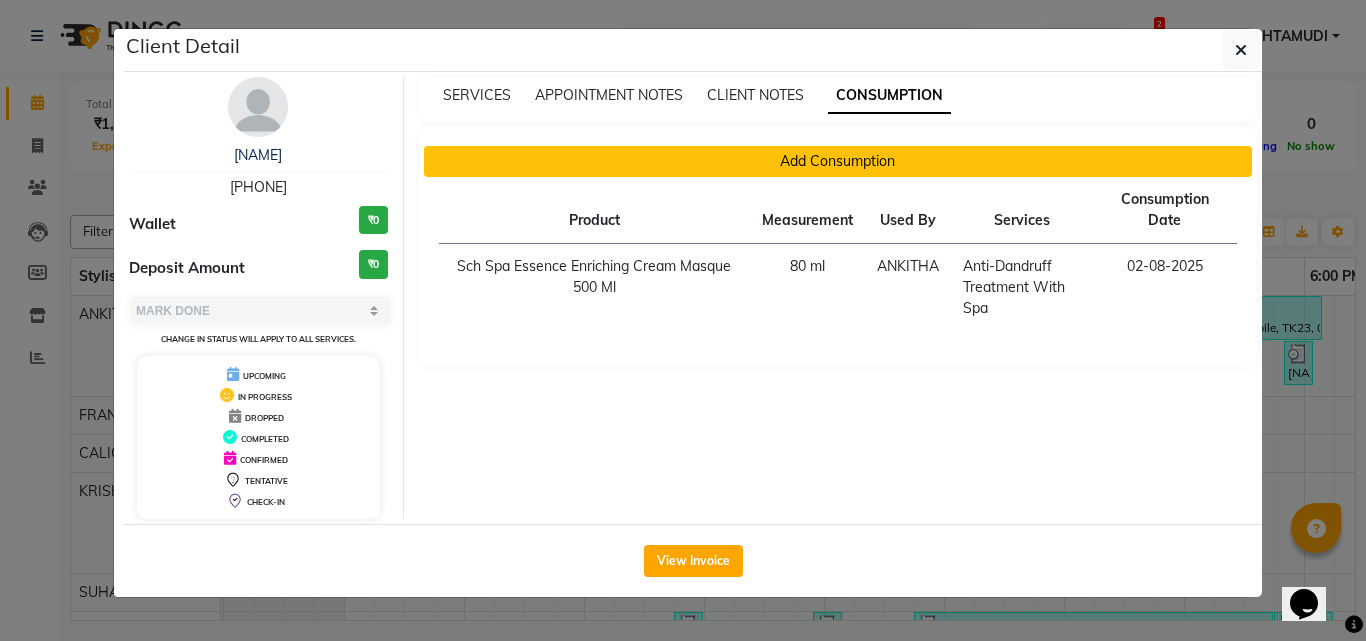click on "Add Consumption" at bounding box center [838, 161] 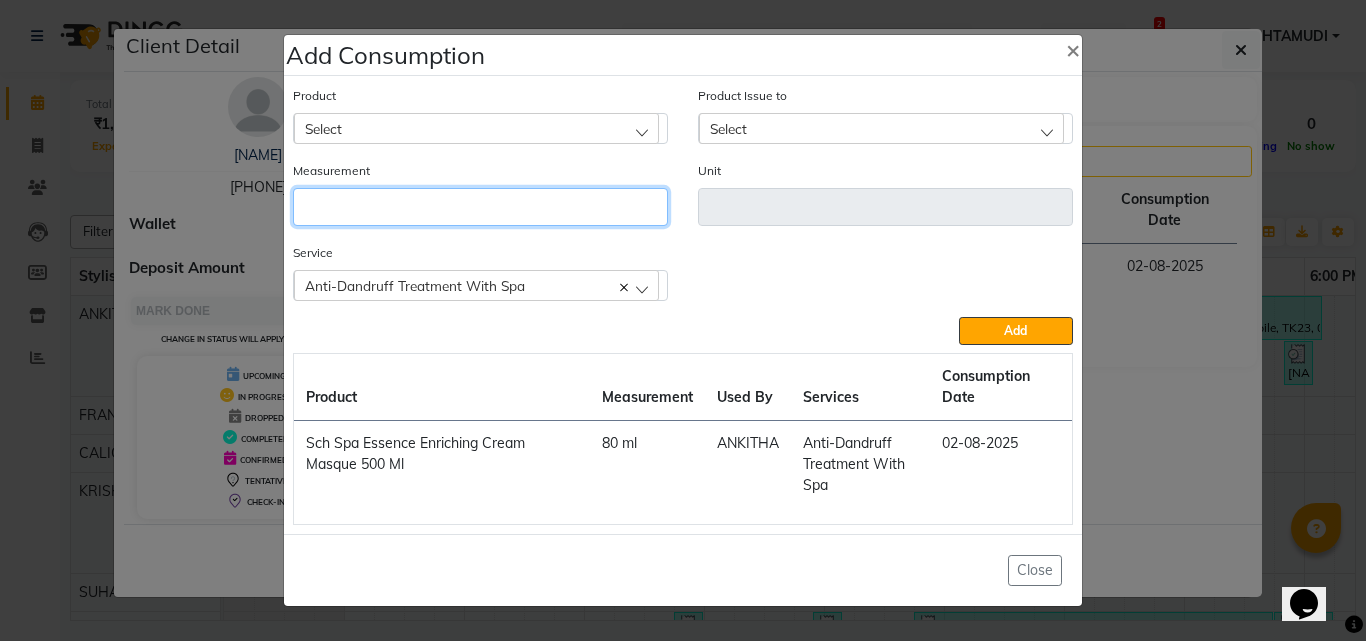 click 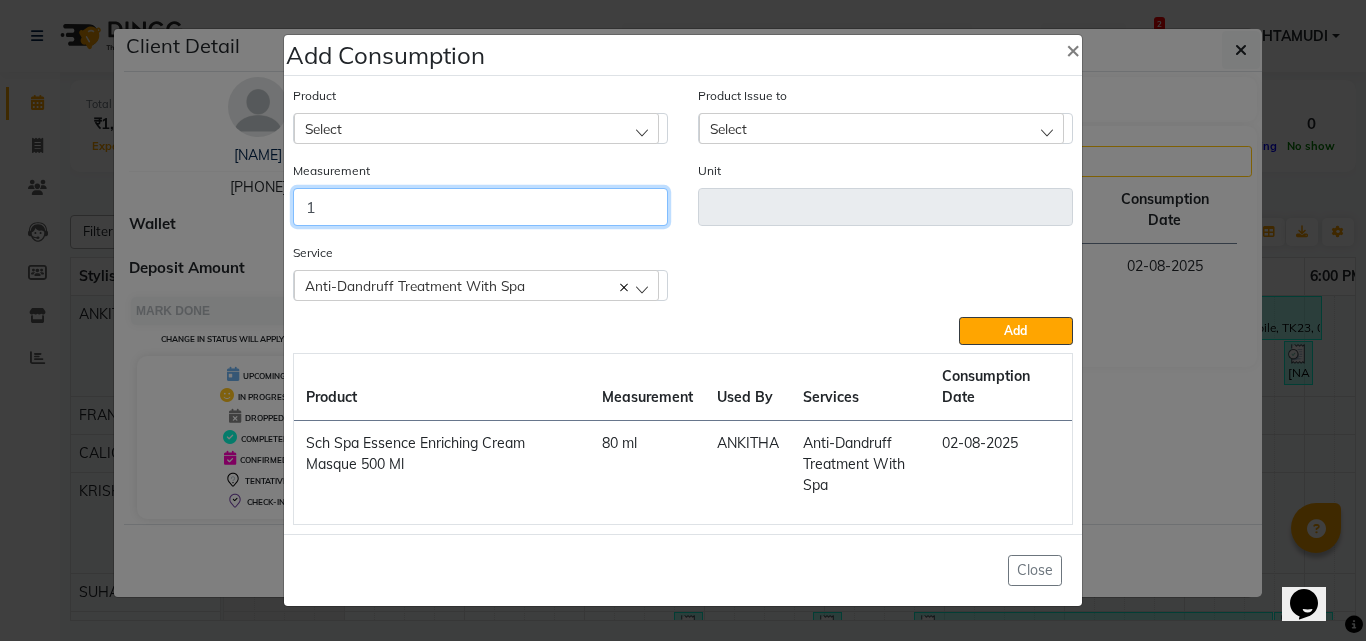 type on "1" 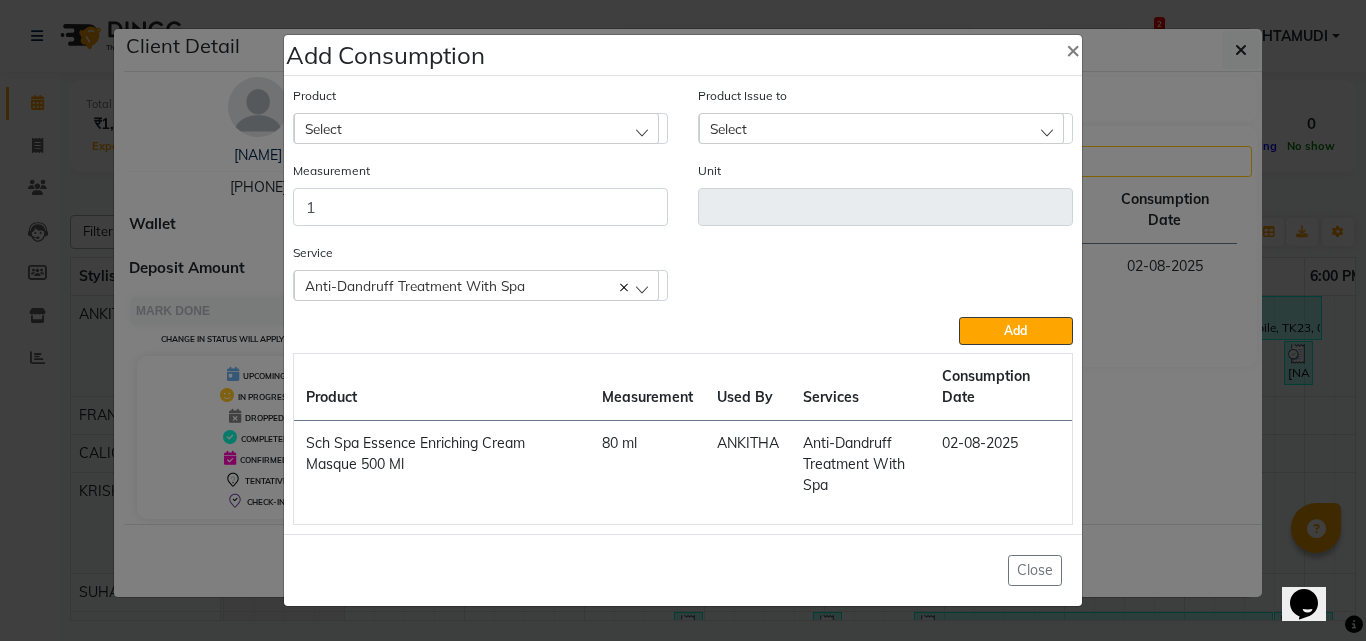 click on "Select" 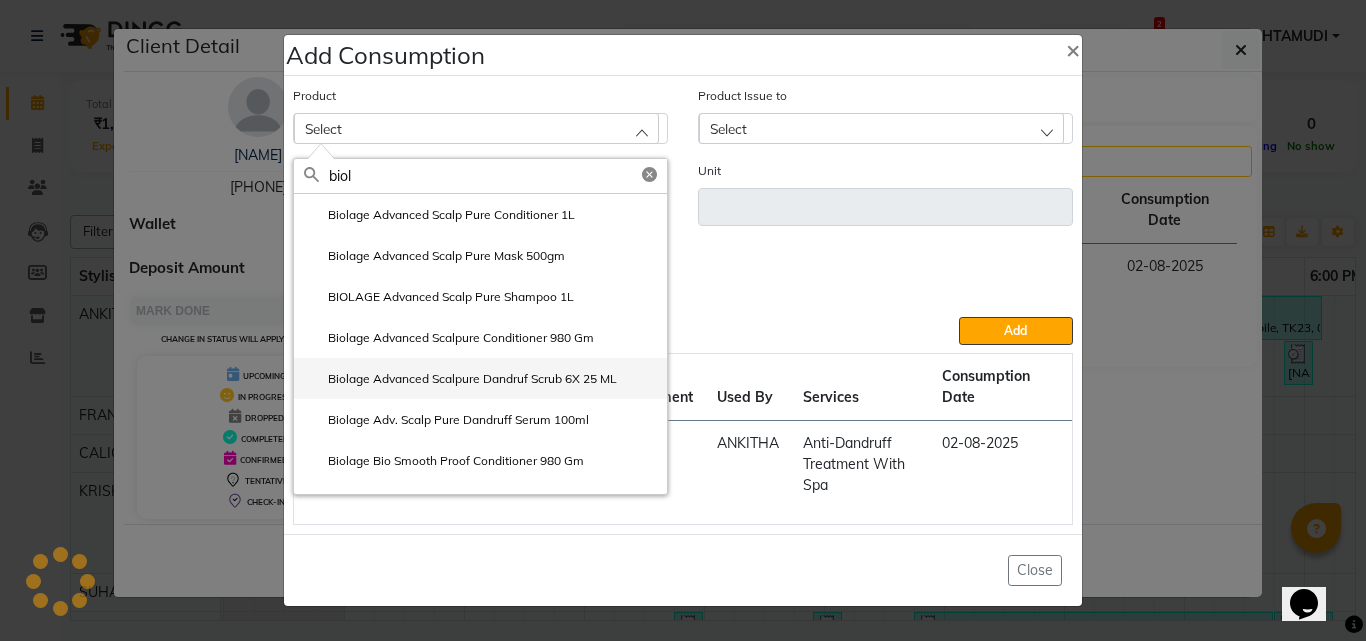 type on "biol" 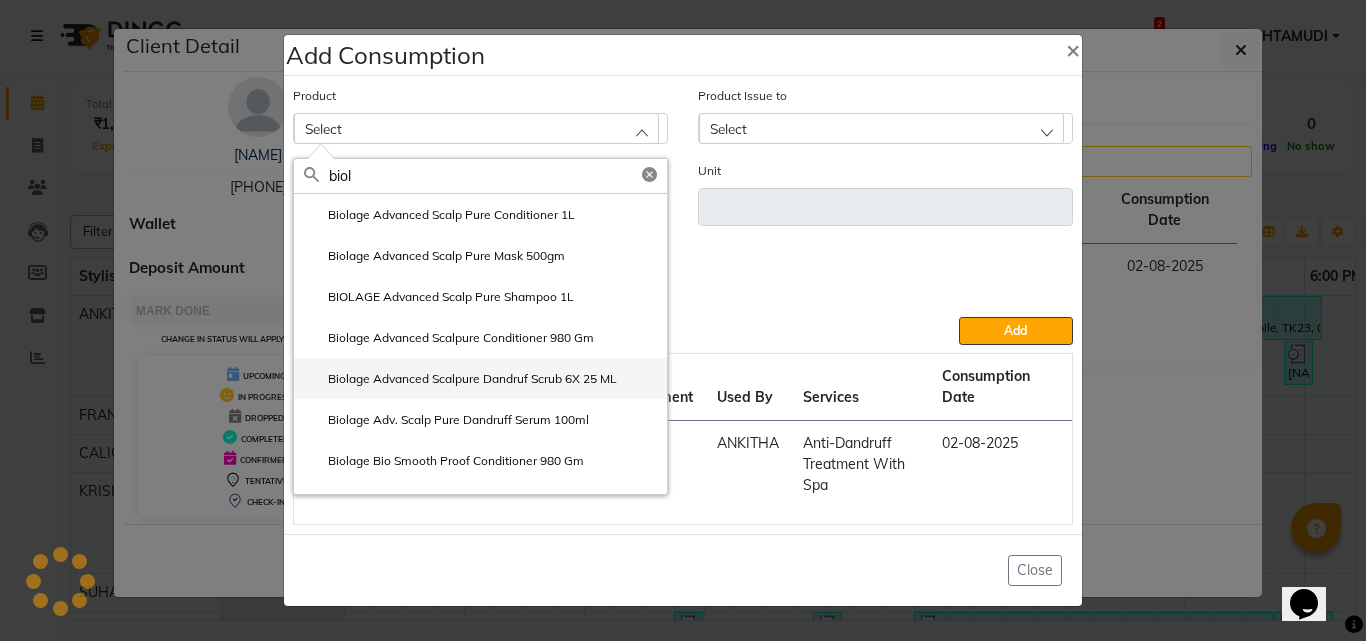 click on "Biolage Advanced Scalpure Dandruf Scrub 6X 25 ML" 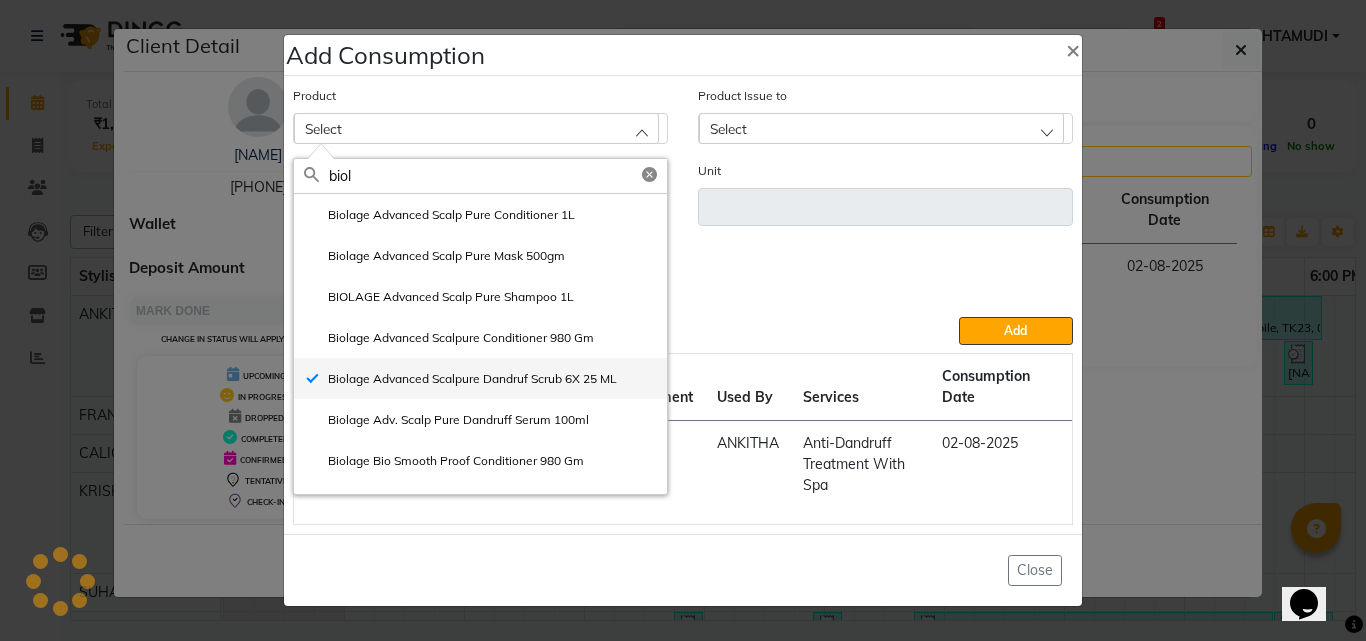 type on "pcs" 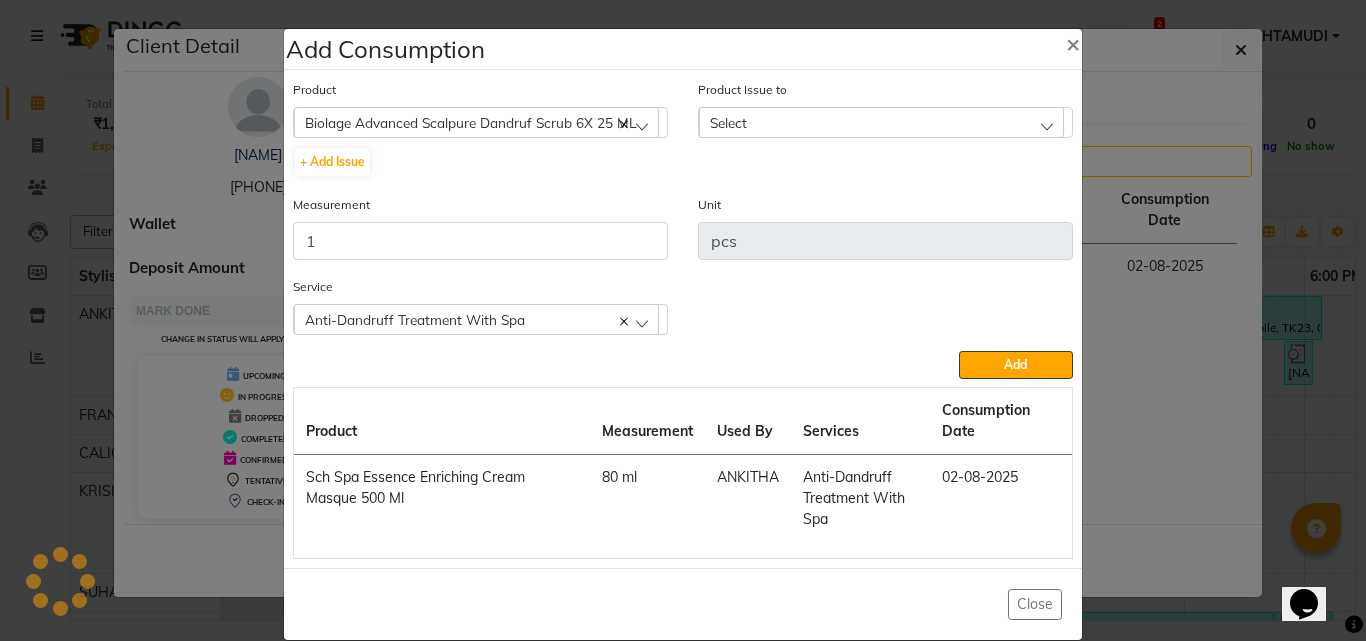 click on "Select" 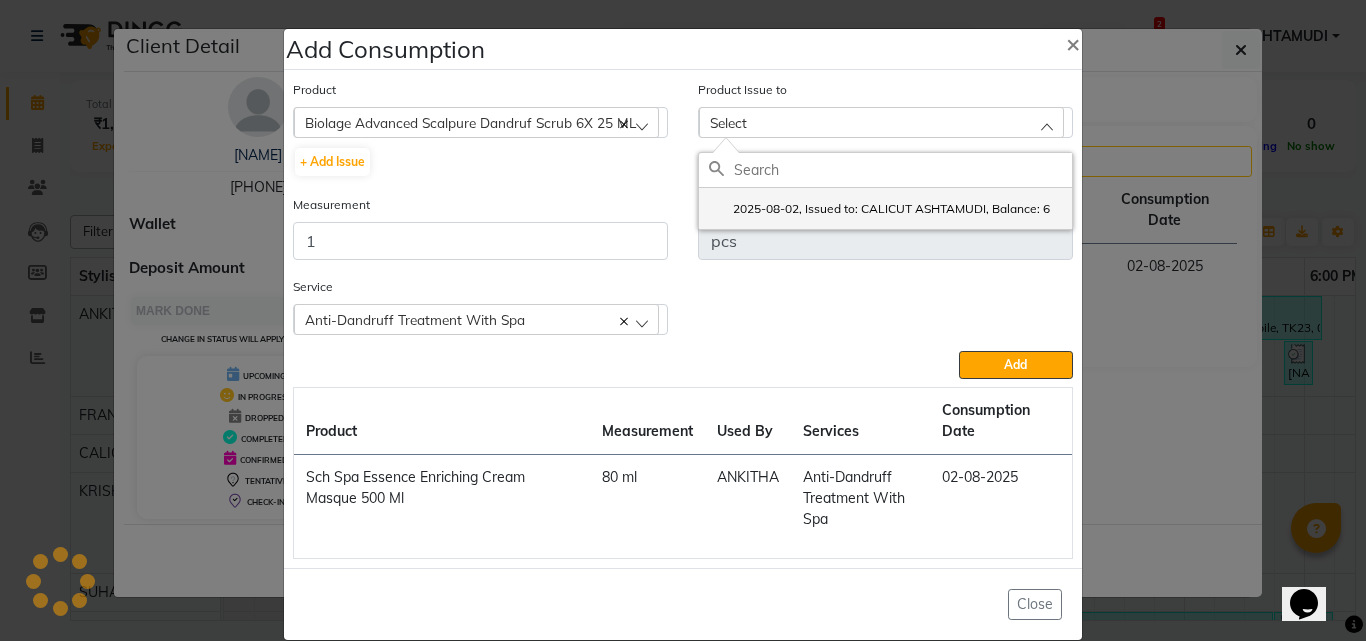 click on "2025-08-02, Issued to: CALICUT ASHTAMUDI, Balance: 6" 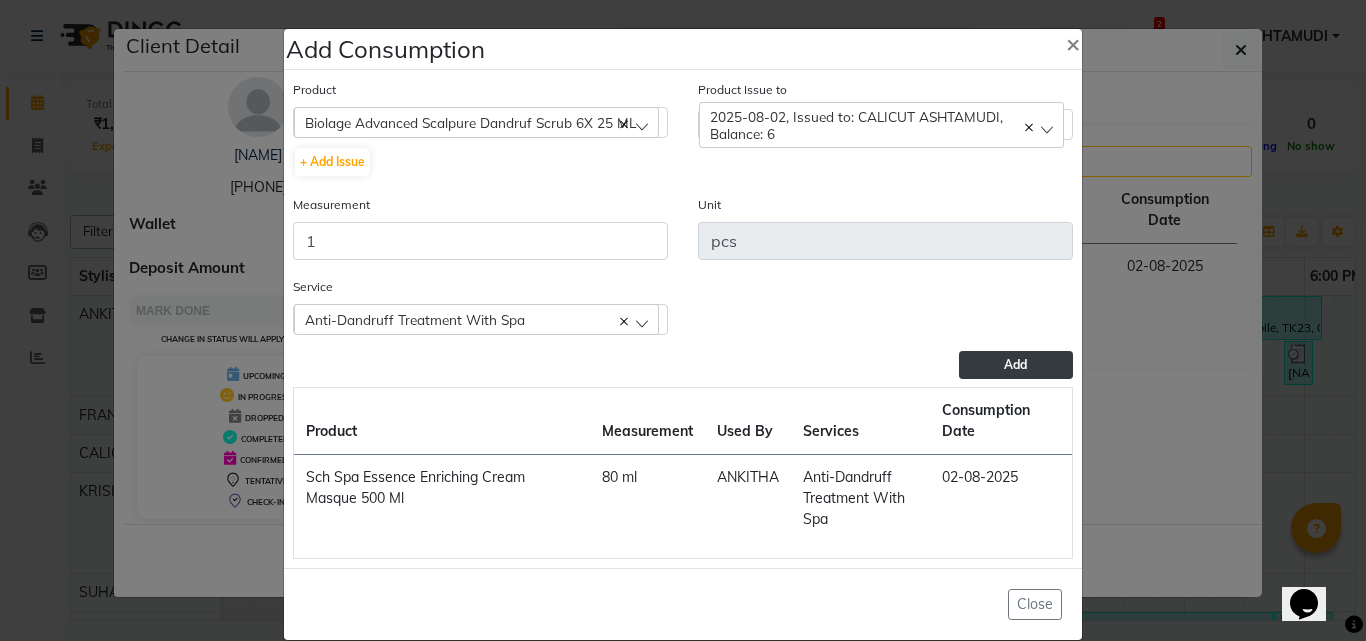 click on "Add" 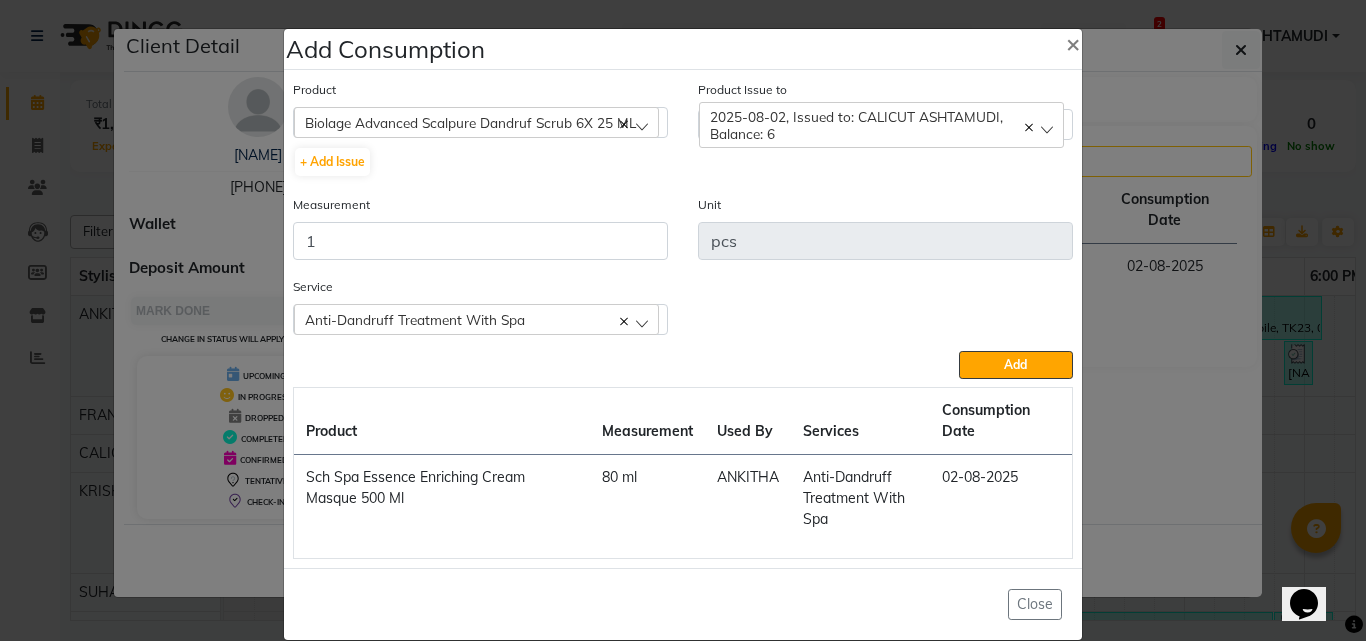 type 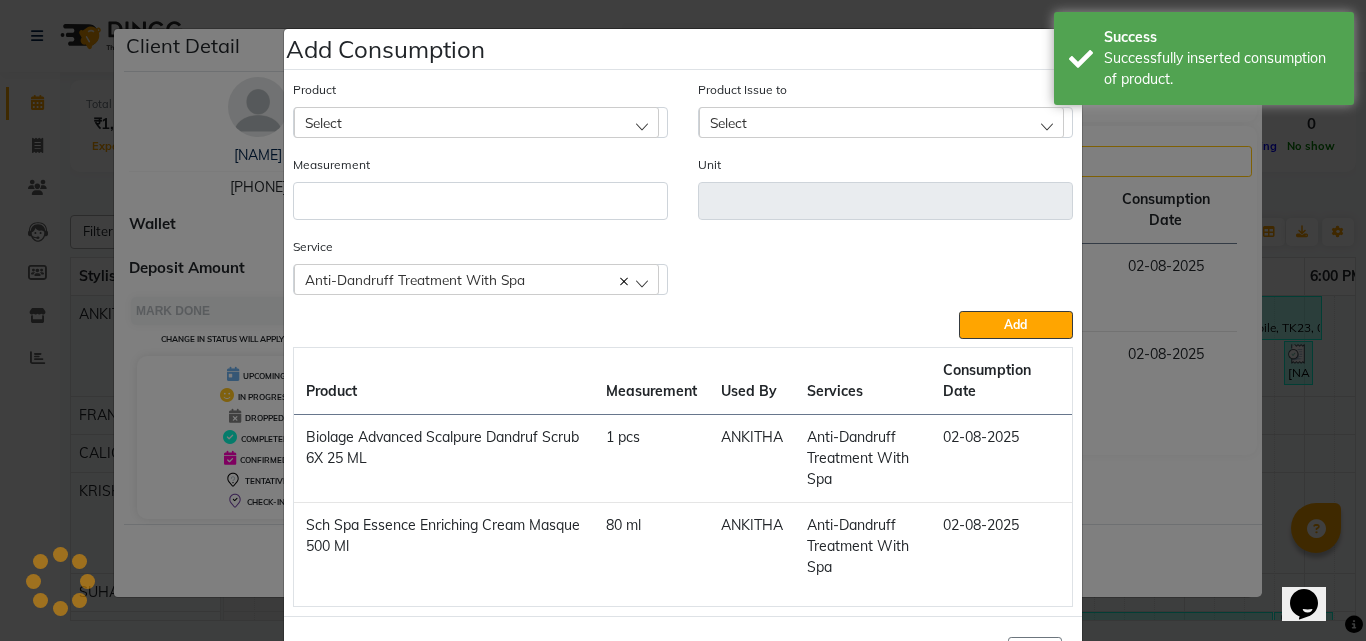 click on "Add Consumption × Product Select 051/ Studio White Weekly 15Ml Product Issue to Select 2025-08-02, Issued to: CALICUT ASHTAMUDI, Balance: 6 Measurement Unit Service  Anti-Dandruff Treatment With Spa  Anti-Dandruff Treatment With Spa  Add  Product Measurement Used By Services Consumption Date  Biolage Advanced Scalpure Dandruf Scrub 6X 25 ML   1 pcs   ANKITHA   Anti-Dandruff Treatment With Spa   02-08-2025   Sch Spa Essence Enriching Cream Masque 500 Ml   80 ml   ANKITHA   Anti-Dandruff Treatment With Spa   02-08-2025   Close" 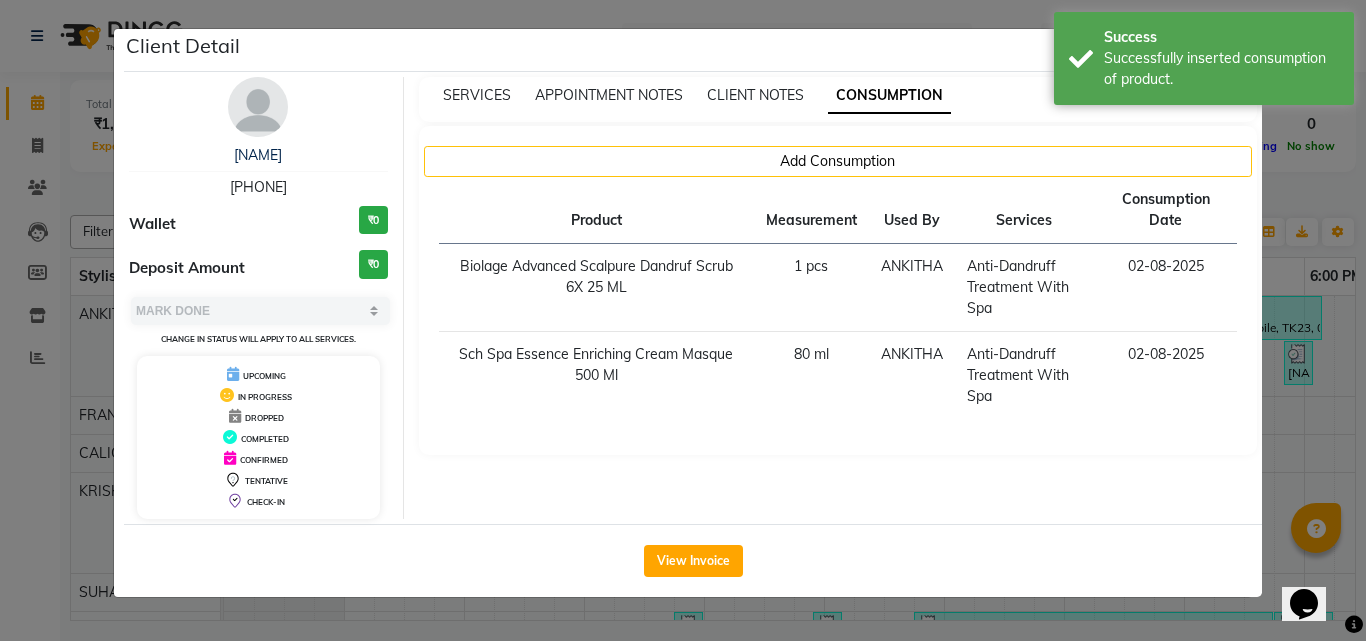 drag, startPoint x: 1280, startPoint y: 394, endPoint x: 1294, endPoint y: 398, distance: 14.56022 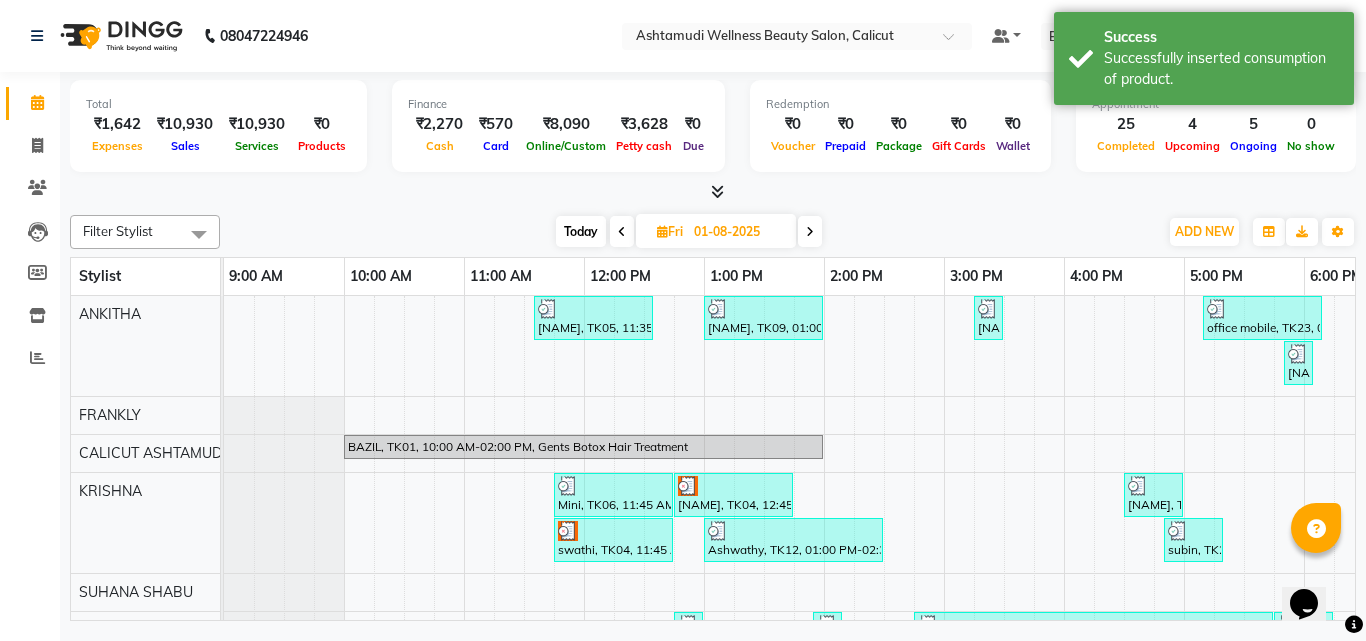 scroll, scrollTop: 114, scrollLeft: 0, axis: vertical 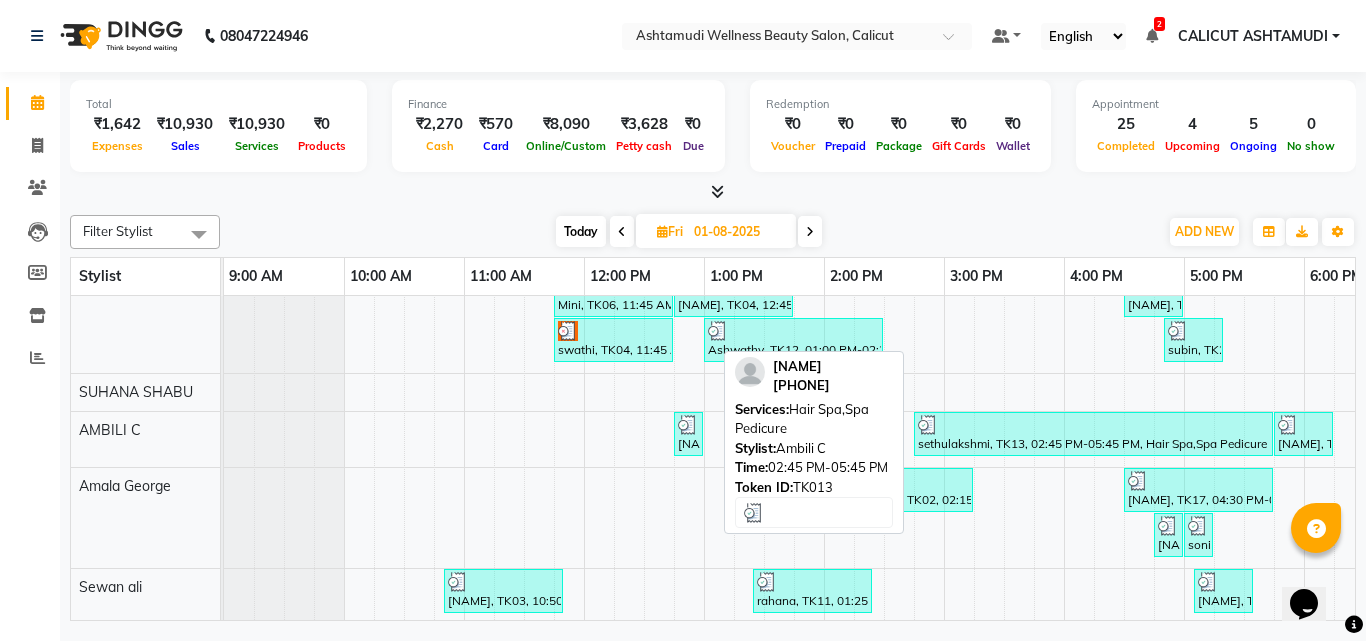 click on "sethulakshmi, TK13, 02:45 PM-05:45 PM, Hair Spa,Spa Pedicure" at bounding box center (1093, 434) 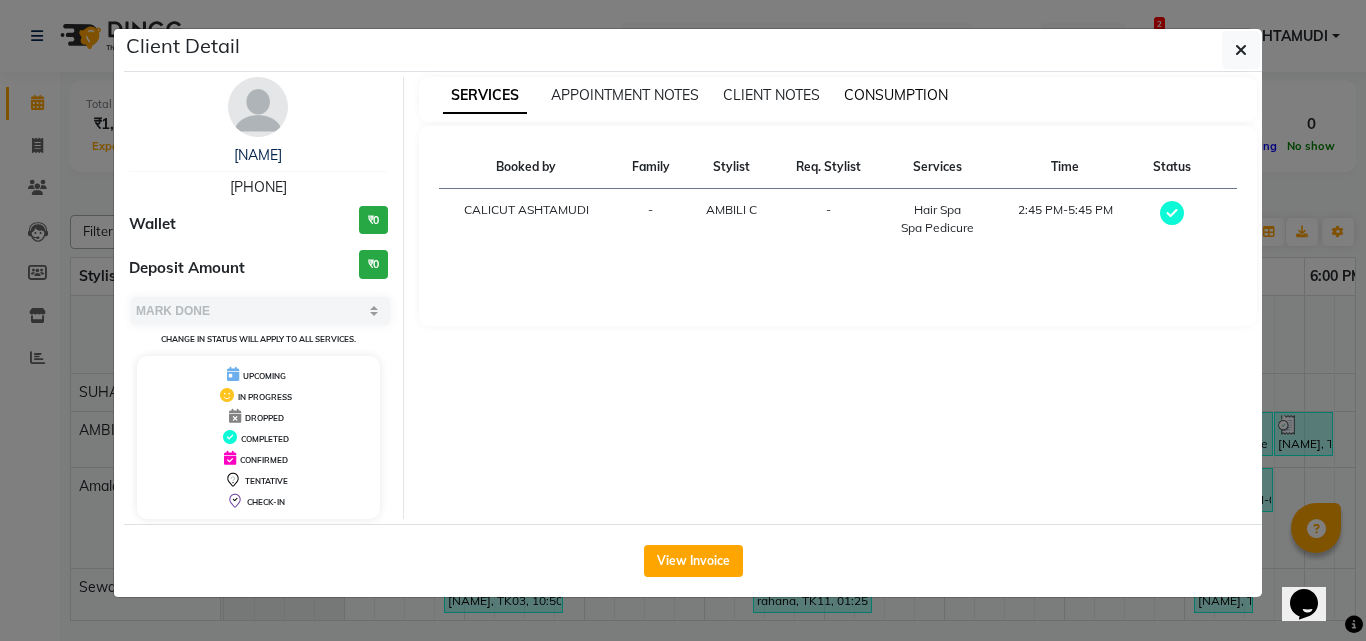 click on "CONSUMPTION" at bounding box center [896, 95] 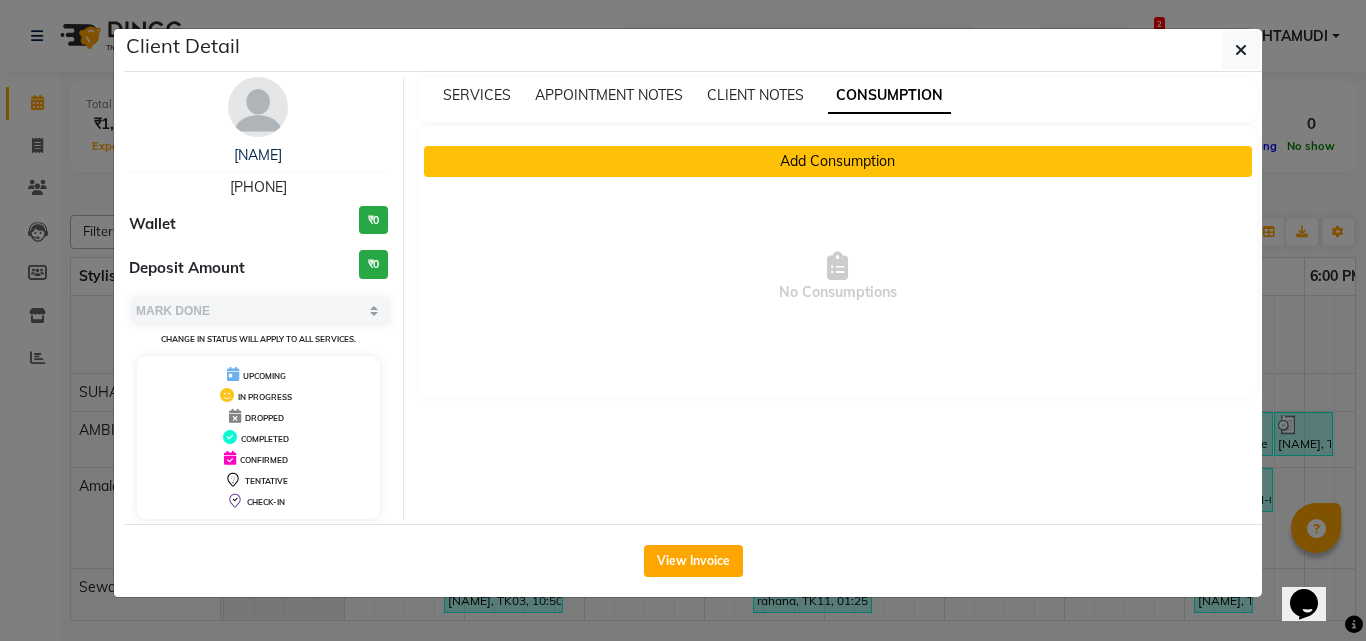 click on "Add Consumption" at bounding box center (838, 161) 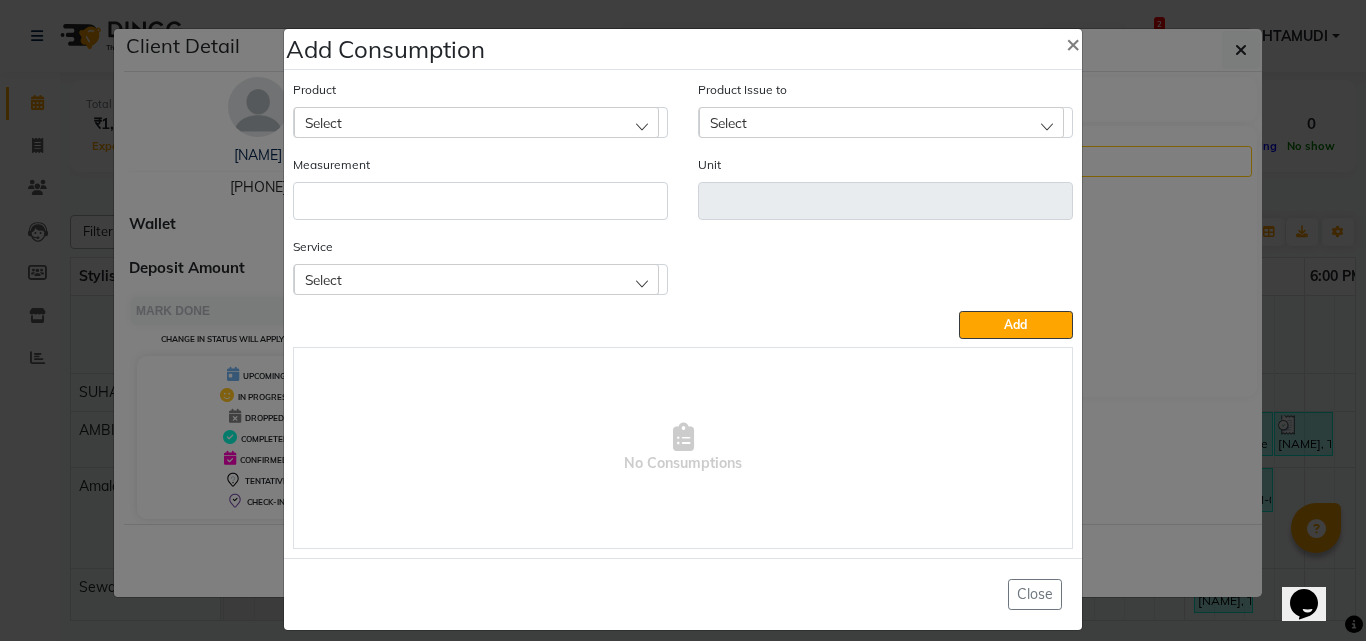 click on "Select" 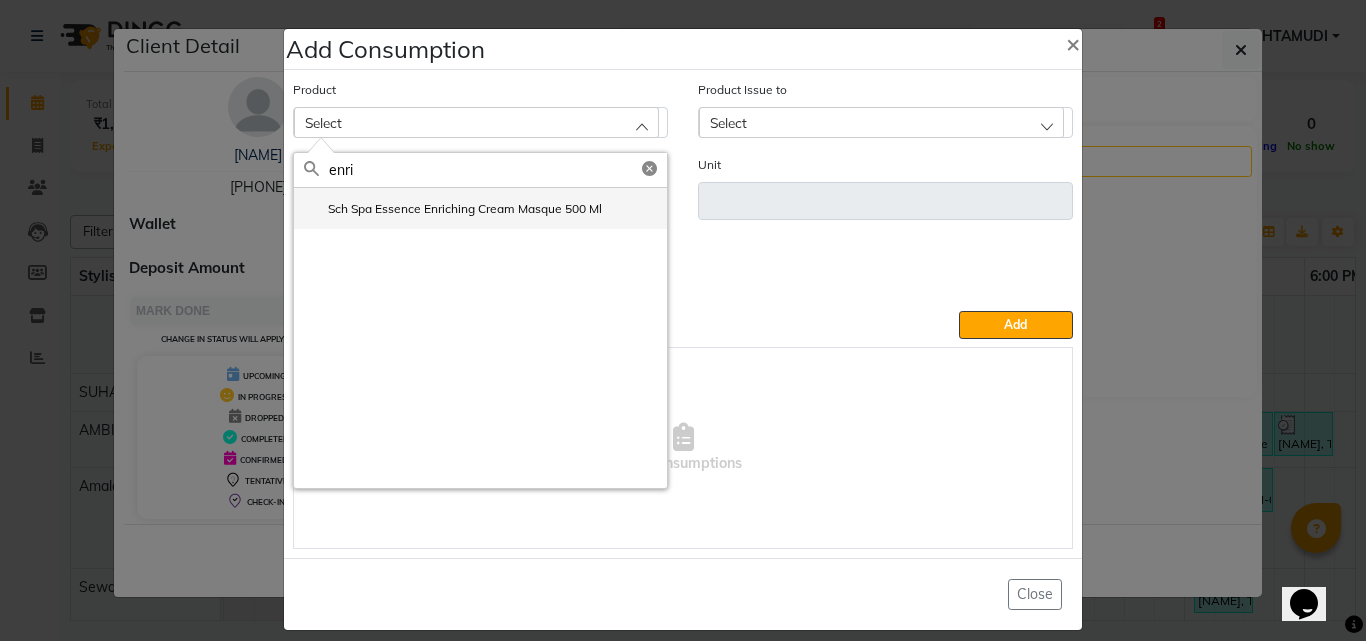 type on "enri" 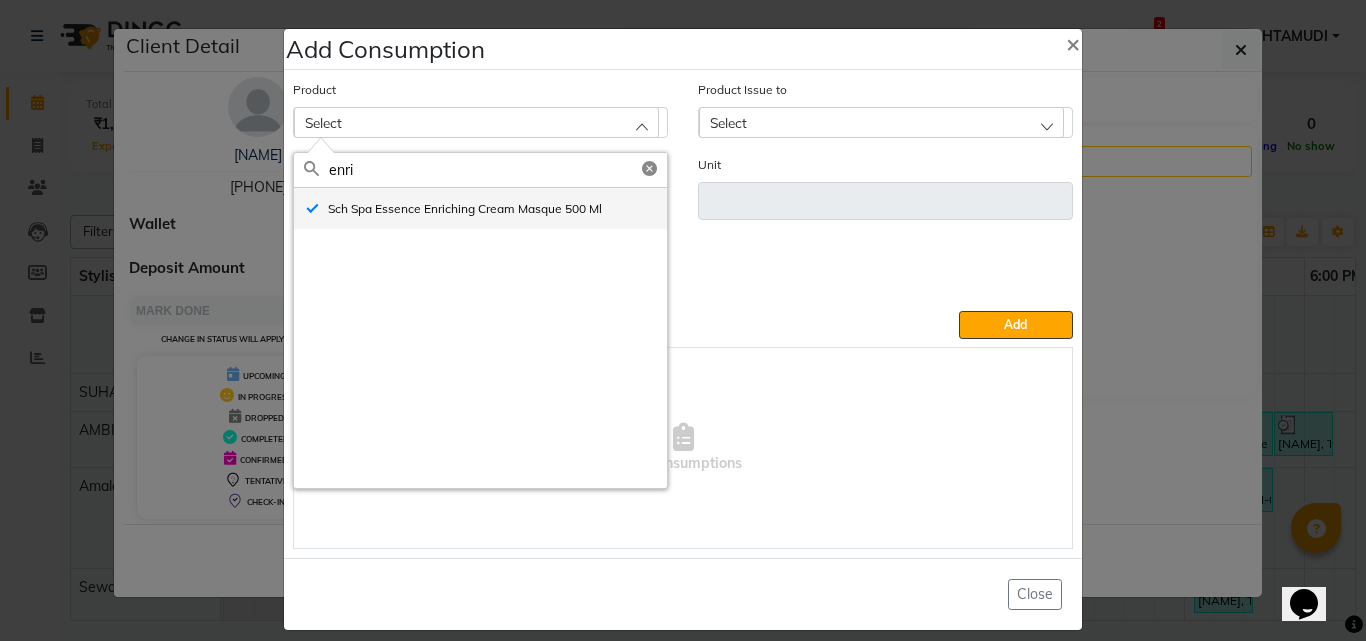 type on "ml" 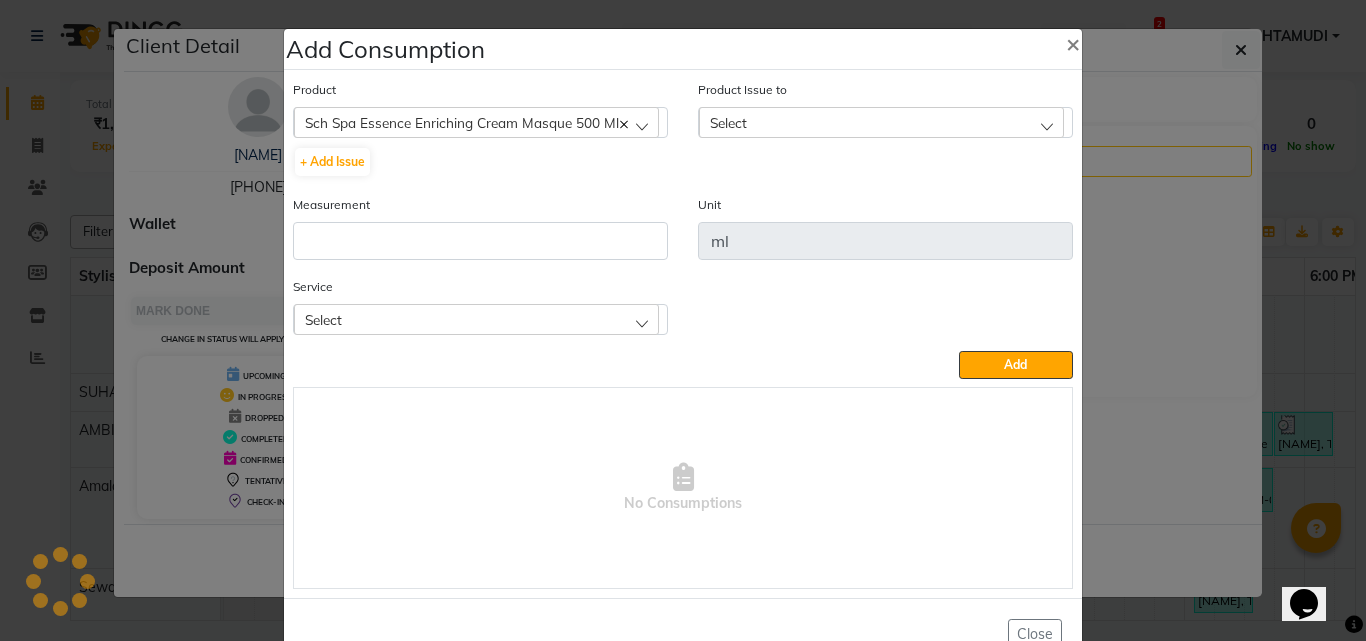 drag, startPoint x: 747, startPoint y: 103, endPoint x: 753, endPoint y: 118, distance: 16.155495 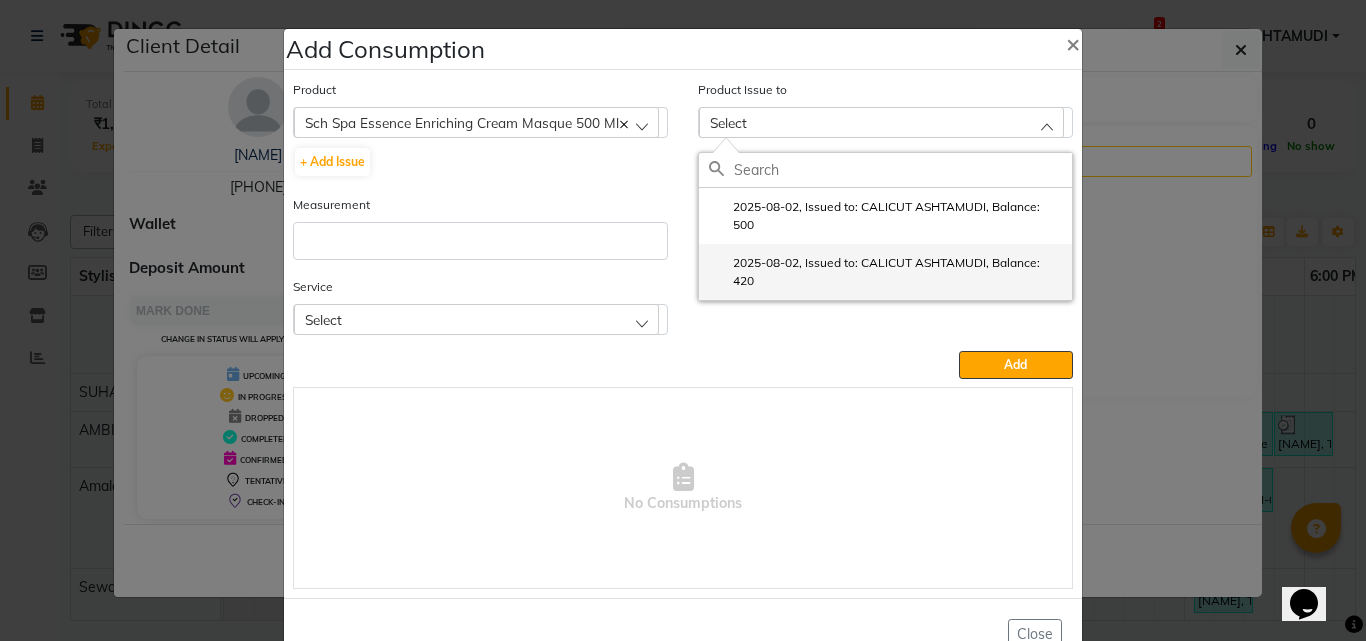 click on "2025-08-02, Issued to: CALICUT ASHTAMUDI, Balance: 420" 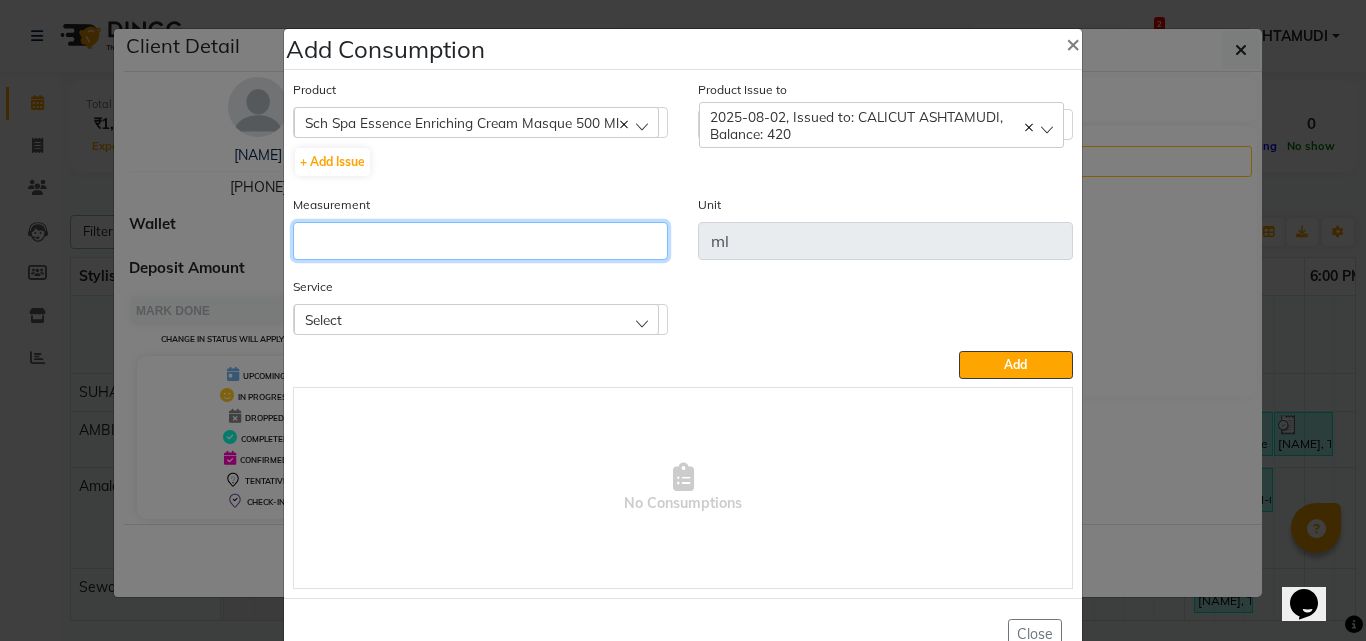 click 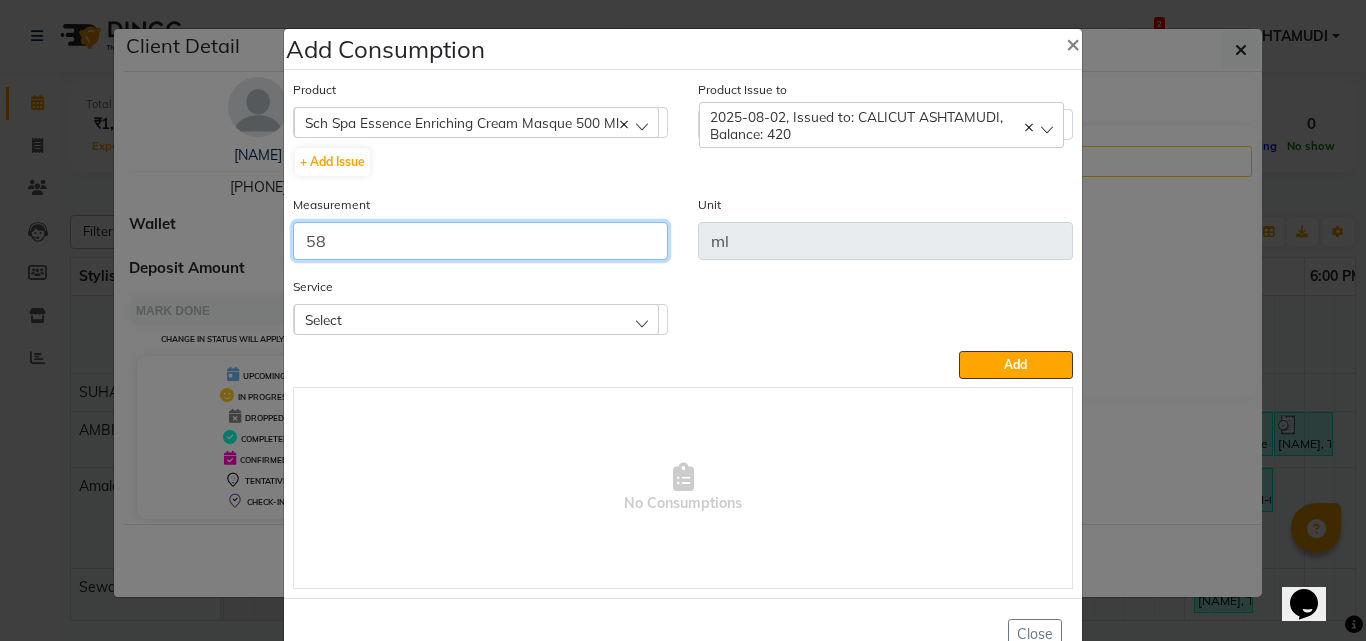 type on "58" 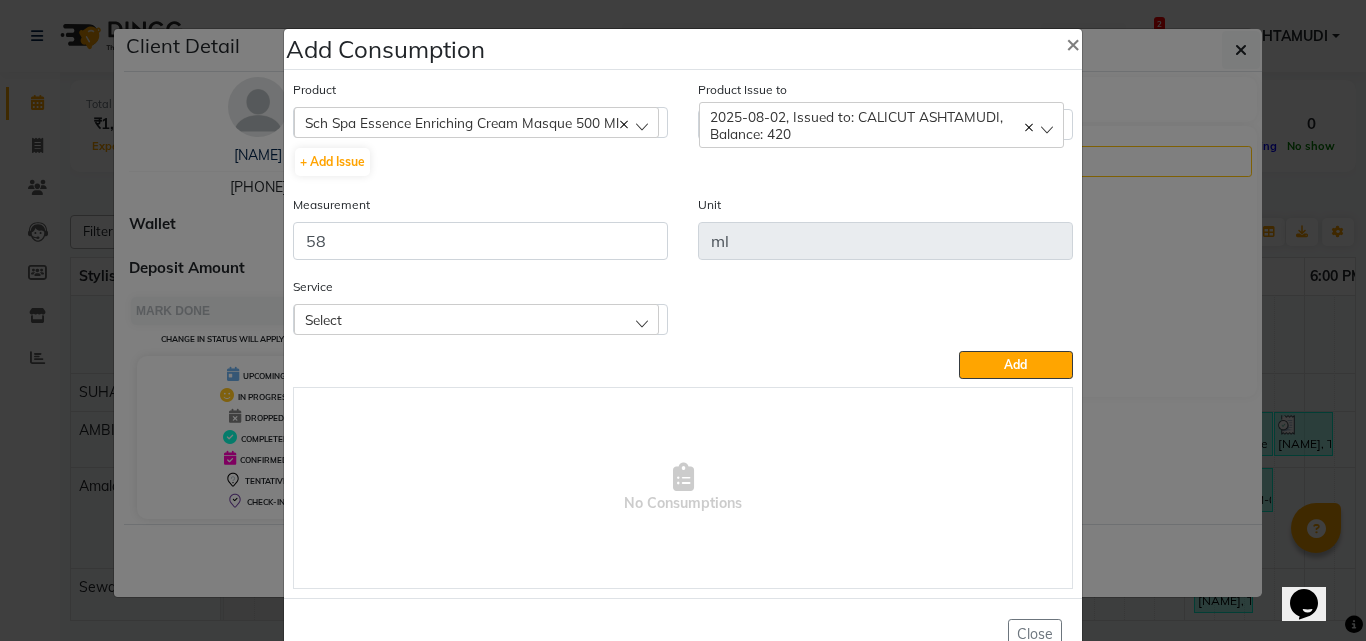 click on "Select" 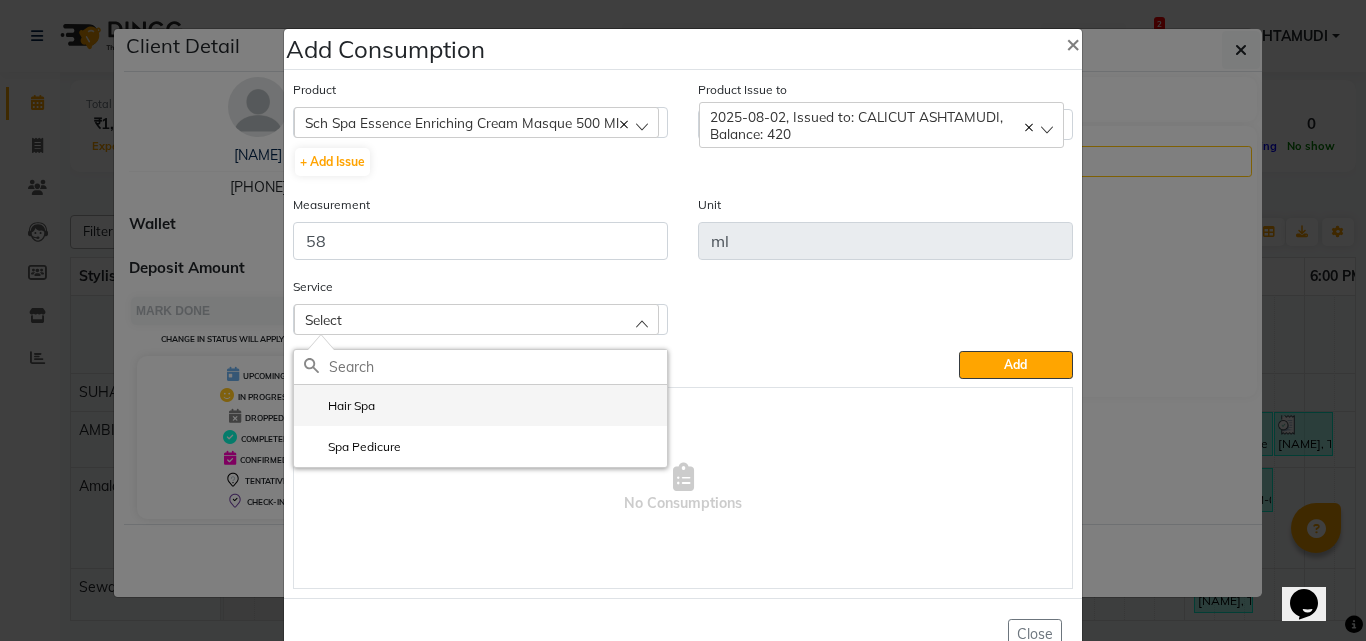 click on "Hair Spa" 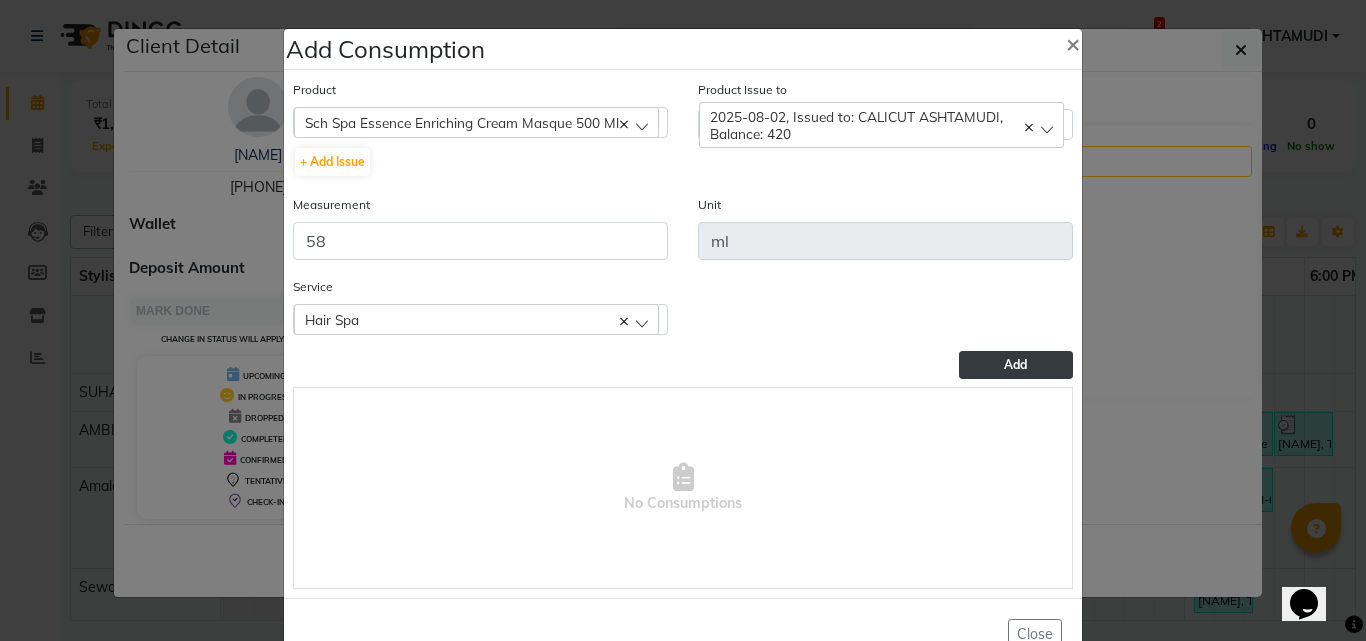 click on "Add" 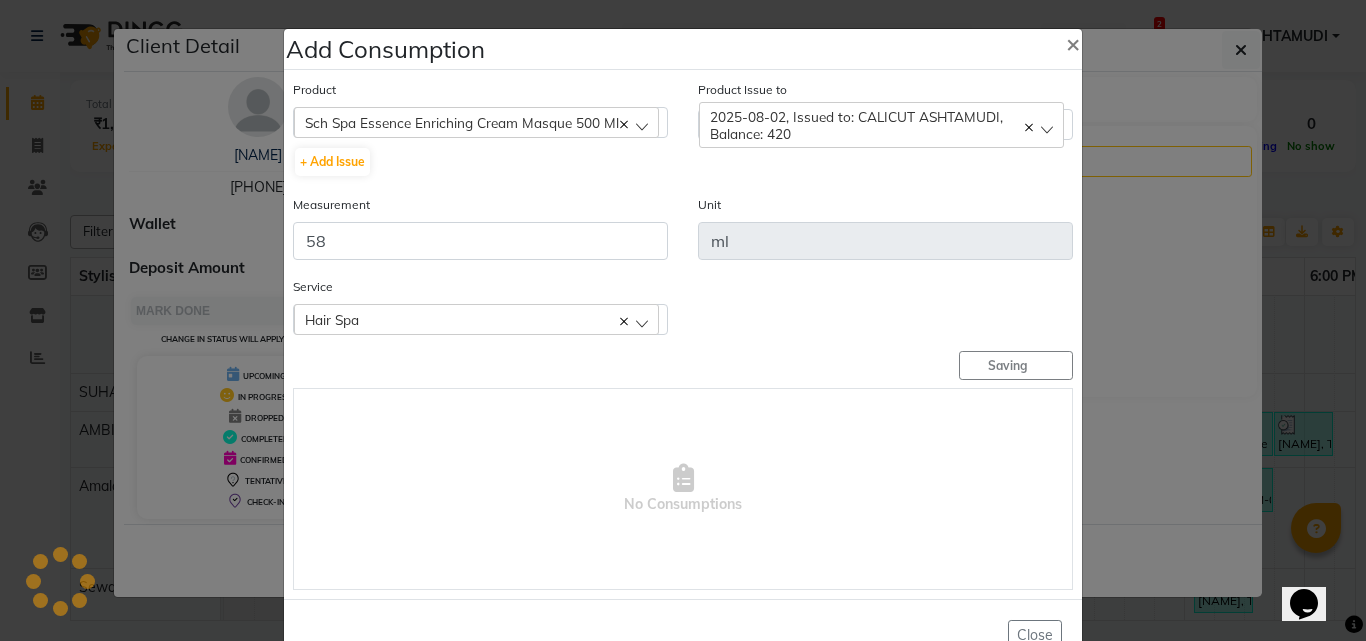 type 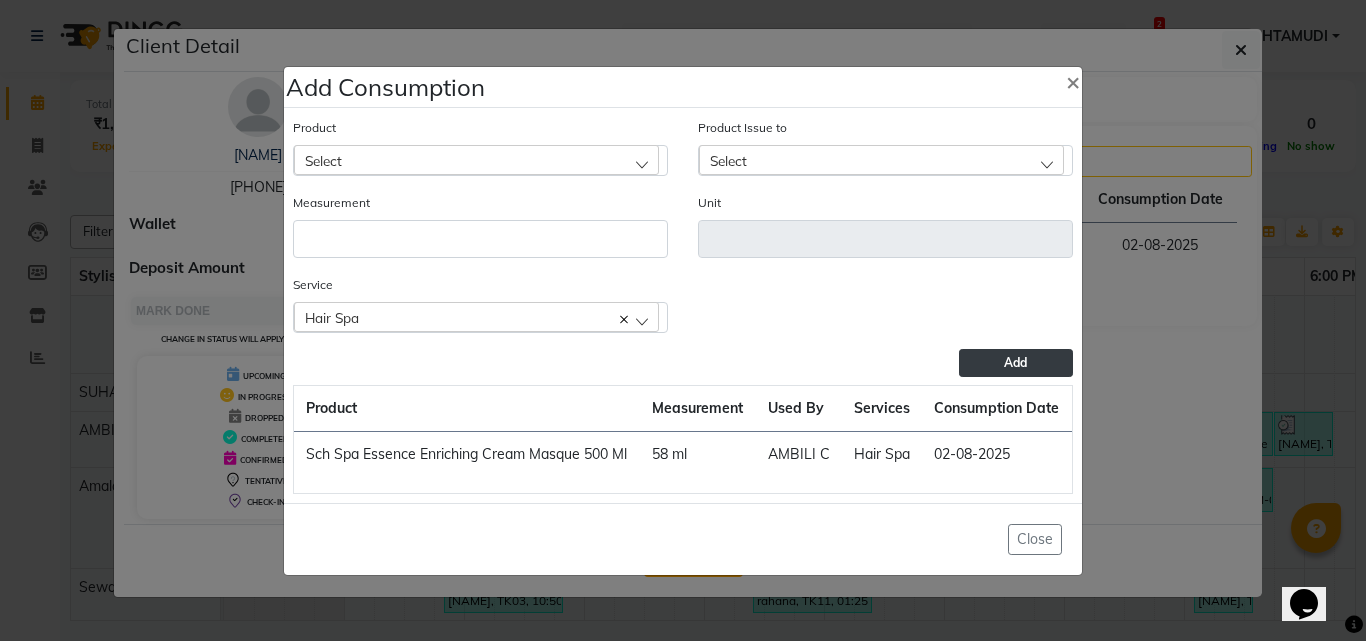 click on "Add Consumption × Product Select 051/ Studio White Weekly 15Ml Product Issue to Select 2025-08-02, Issued to: CALICUT ASHTAMUDI, Balance: 500 2025-08-02, Issued to: CALICUT ASHTAMUDI, Balance: 420 Measurement Unit Service  Hair Spa  Hair Spa  Spa Pedicure  Add  Product Measurement Used By Services Consumption Date  Sch Spa Essence Enriching Cream Masque 500 Ml   58 ml   AMBILI C   Hair Spa   02-08-2025   Close" 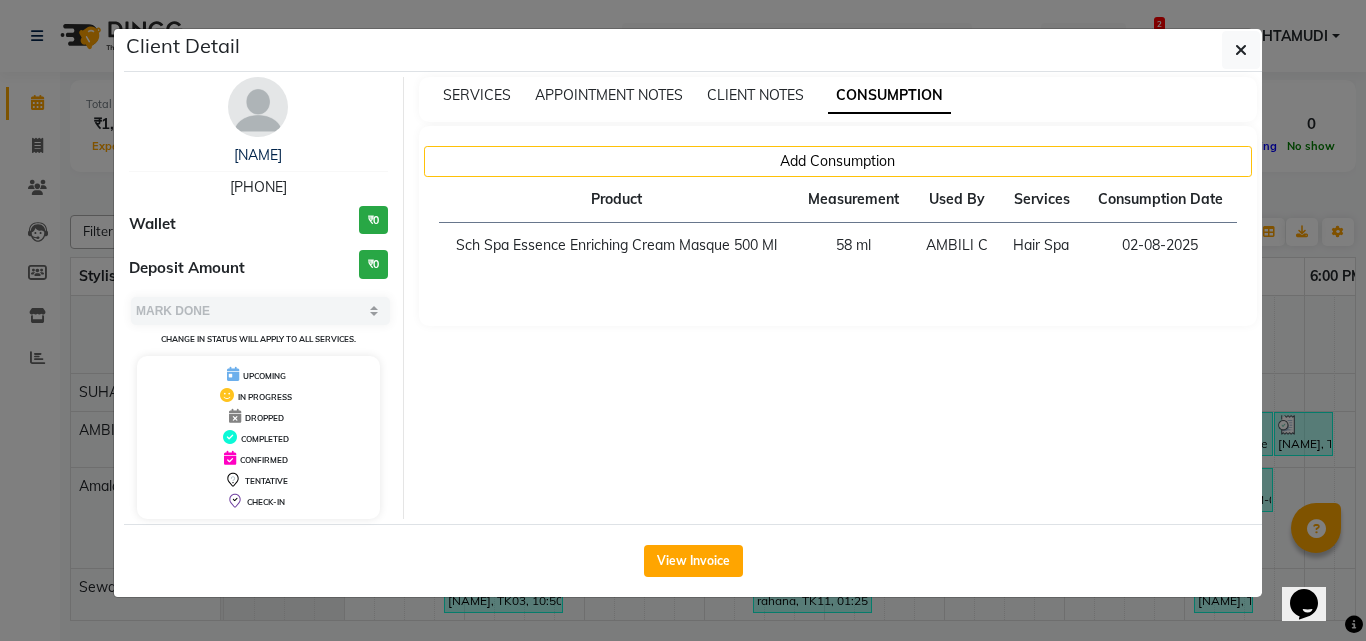 click on "Client Detail  sethulakshmi    9544928395 Wallet ₹0 Deposit Amount  ₹0  Select MARK DONE UPCOMING Change in status will apply to all services. UPCOMING IN PROGRESS DROPPED COMPLETED CONFIRMED TENTATIVE CHECK-IN SERVICES APPOINTMENT NOTES CLIENT NOTES CONSUMPTION Add Consumption Product Measurement Used By Services Consumption Date  Sch Spa Essence Enriching Cream Masque 500 Ml   58 ml   AMBILI C   Hair Spa   02-08-2025   View Invoice" 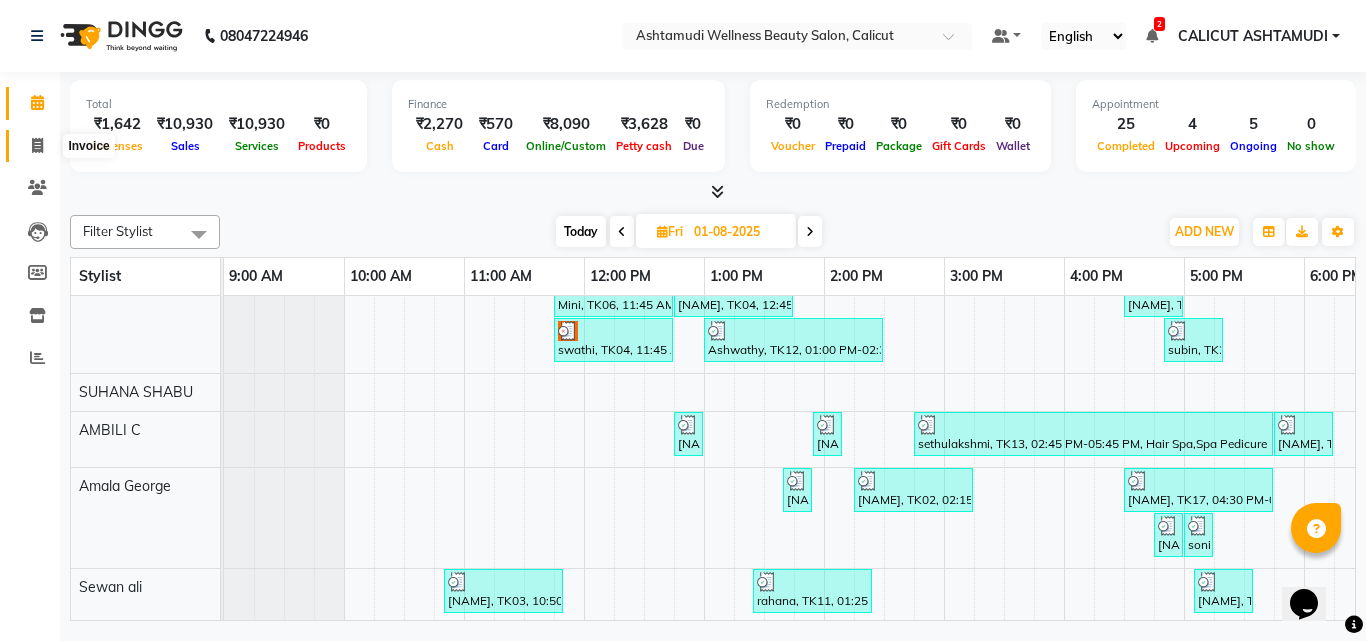 click 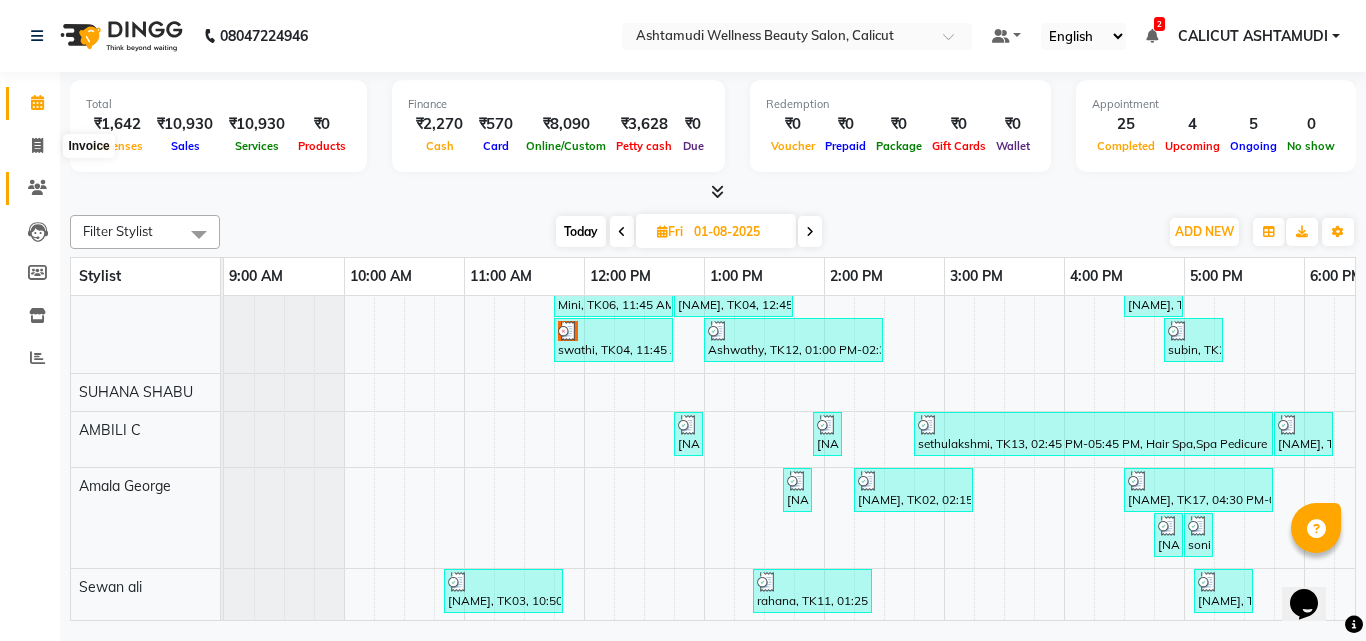select on "4630" 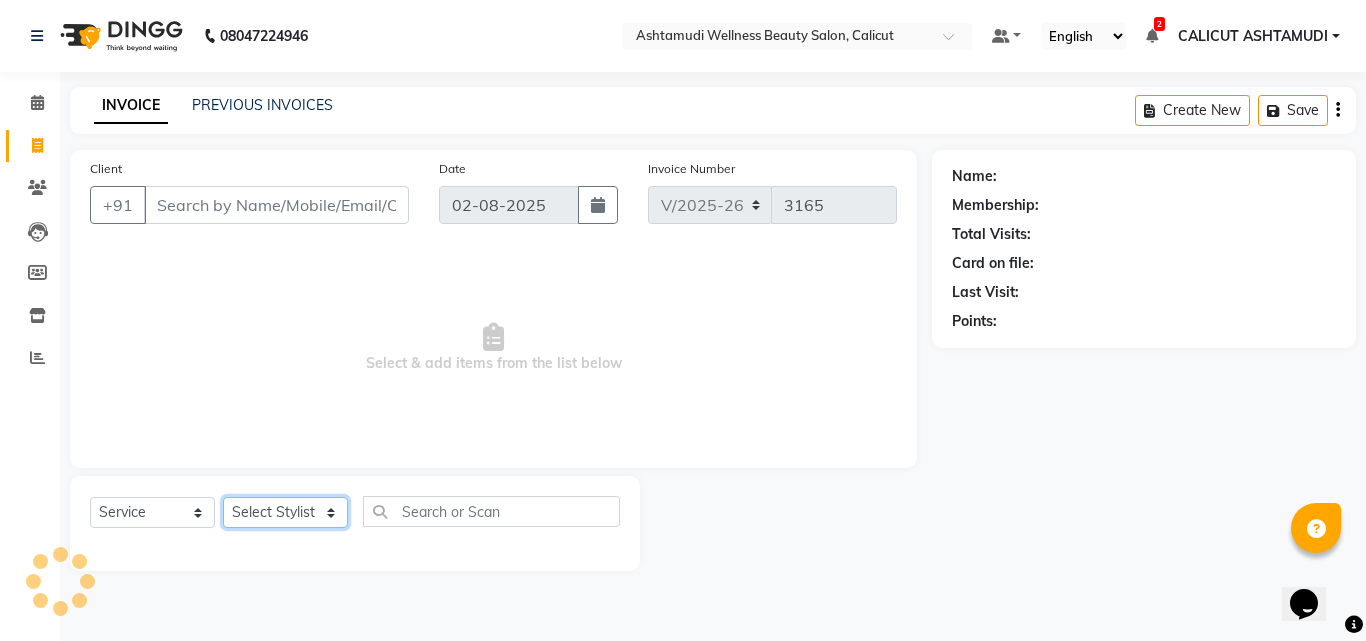 click on "Select Stylist" 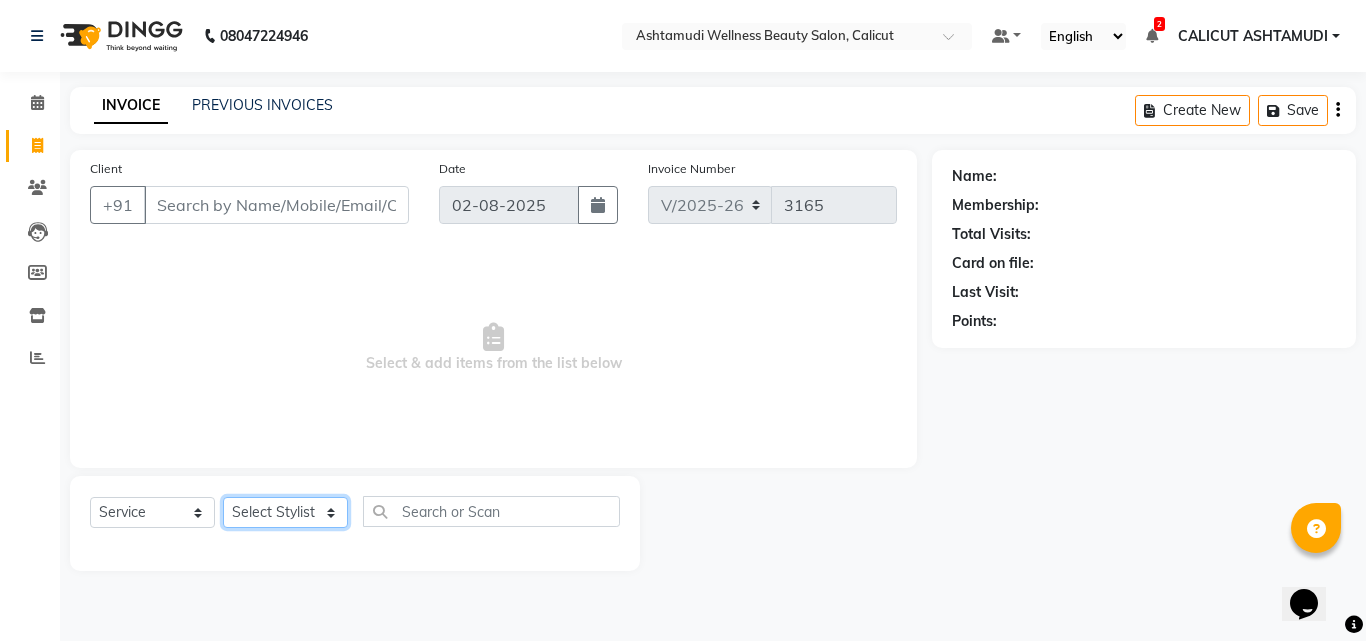 select on "34579" 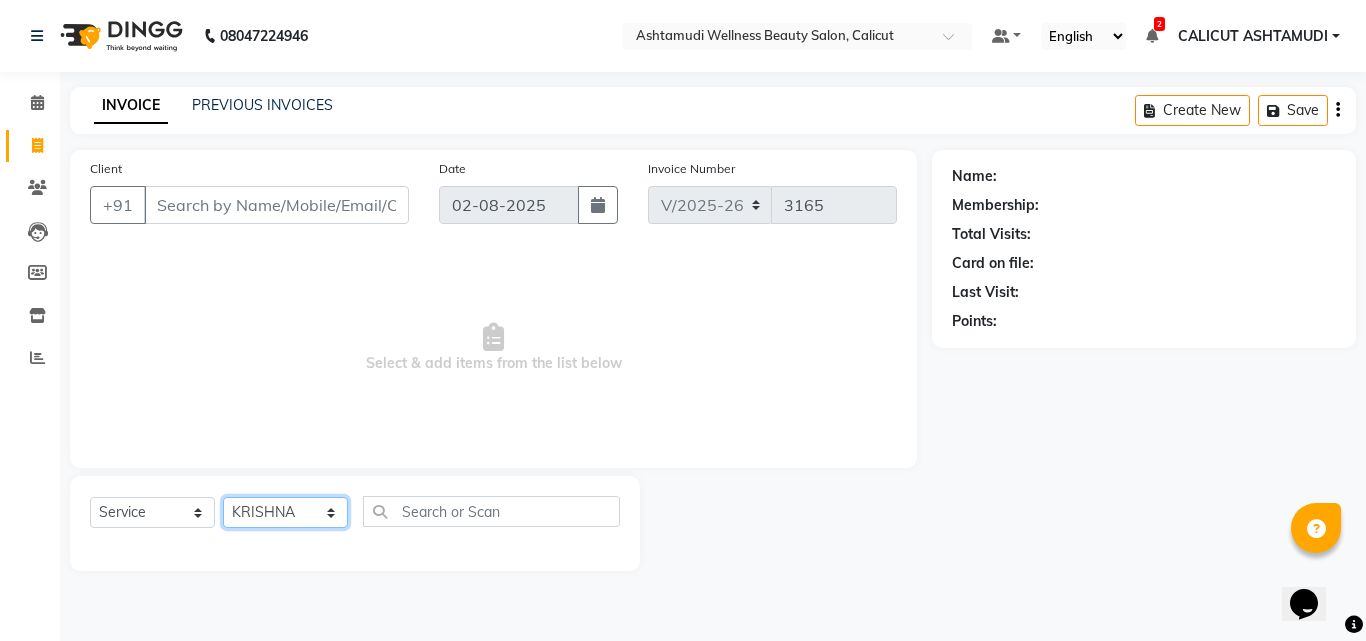 click on "Select Stylist Amala George AMBILI C ANJANA DAS ANKITHA Arya CALICUT ASHTAMUDI FRANKLY	 GRACY KRISHNA Nitesh Punam Gurung Sewan ali Sheela SUHANA  SHABU Titto" 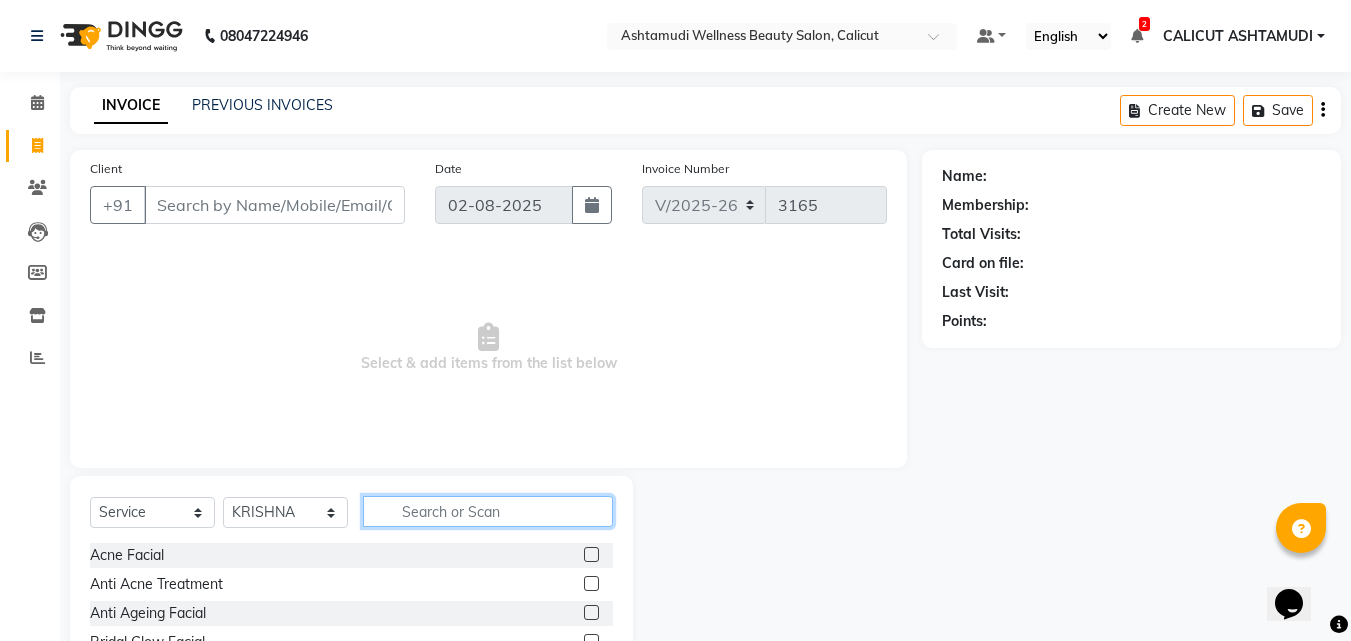 click 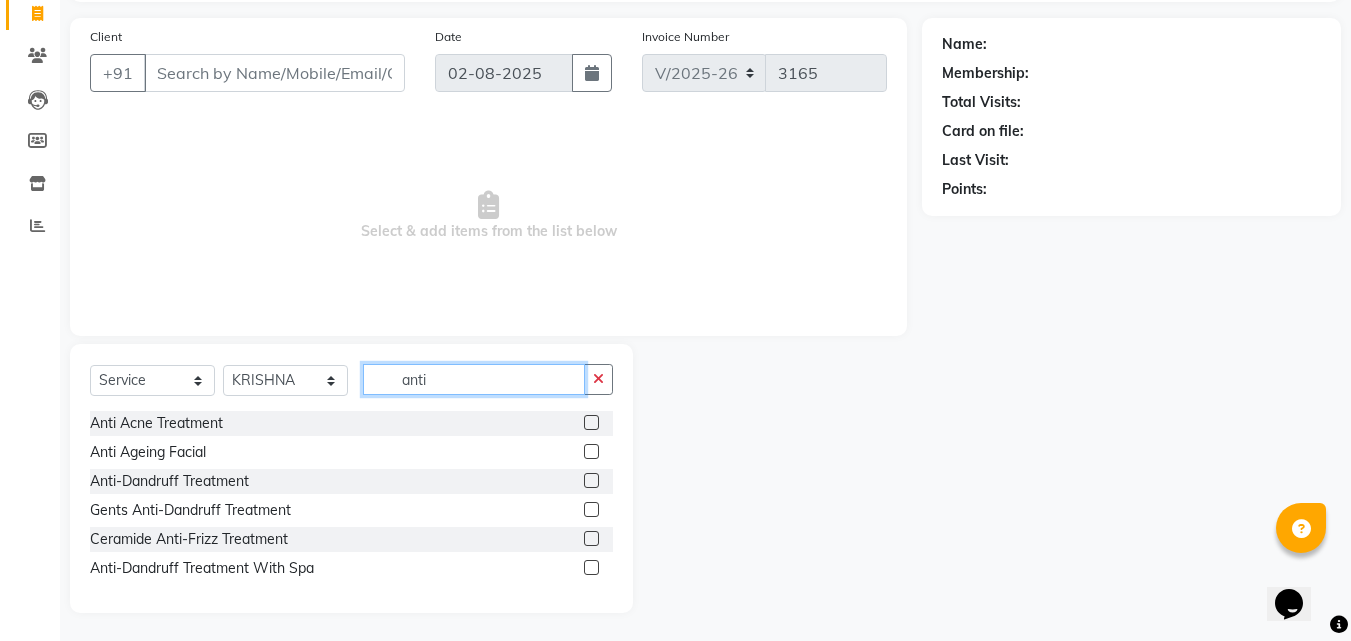 scroll, scrollTop: 134, scrollLeft: 0, axis: vertical 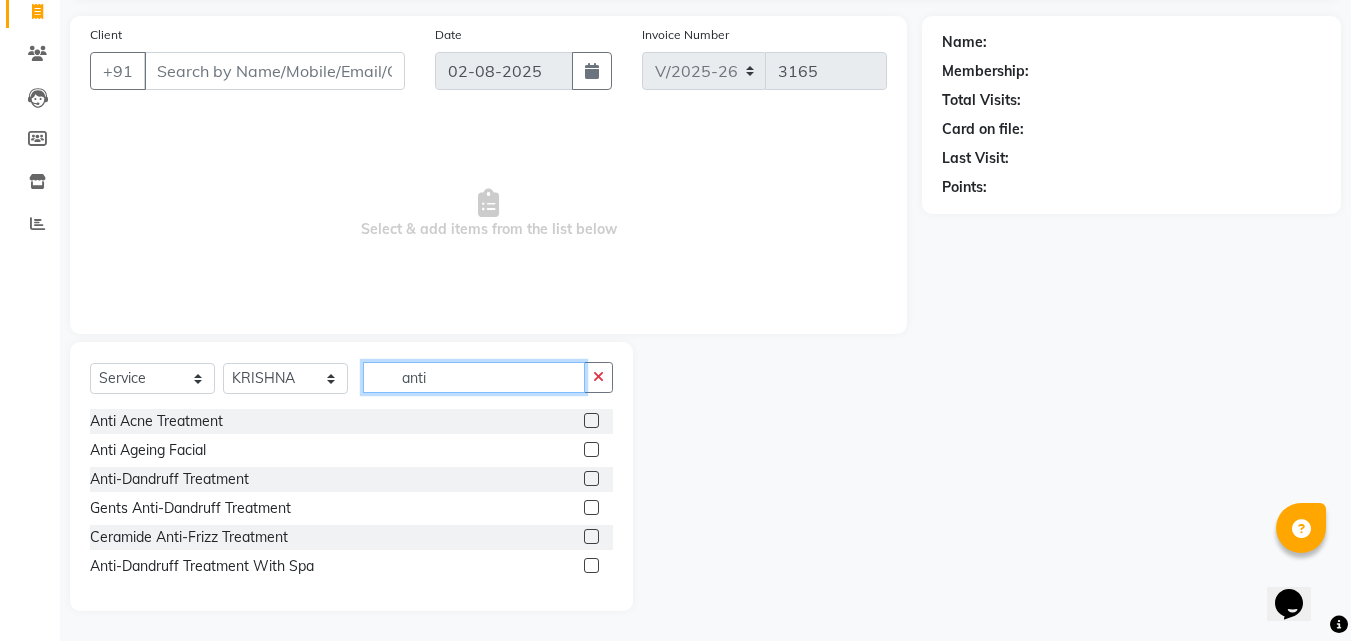 type on "anti" 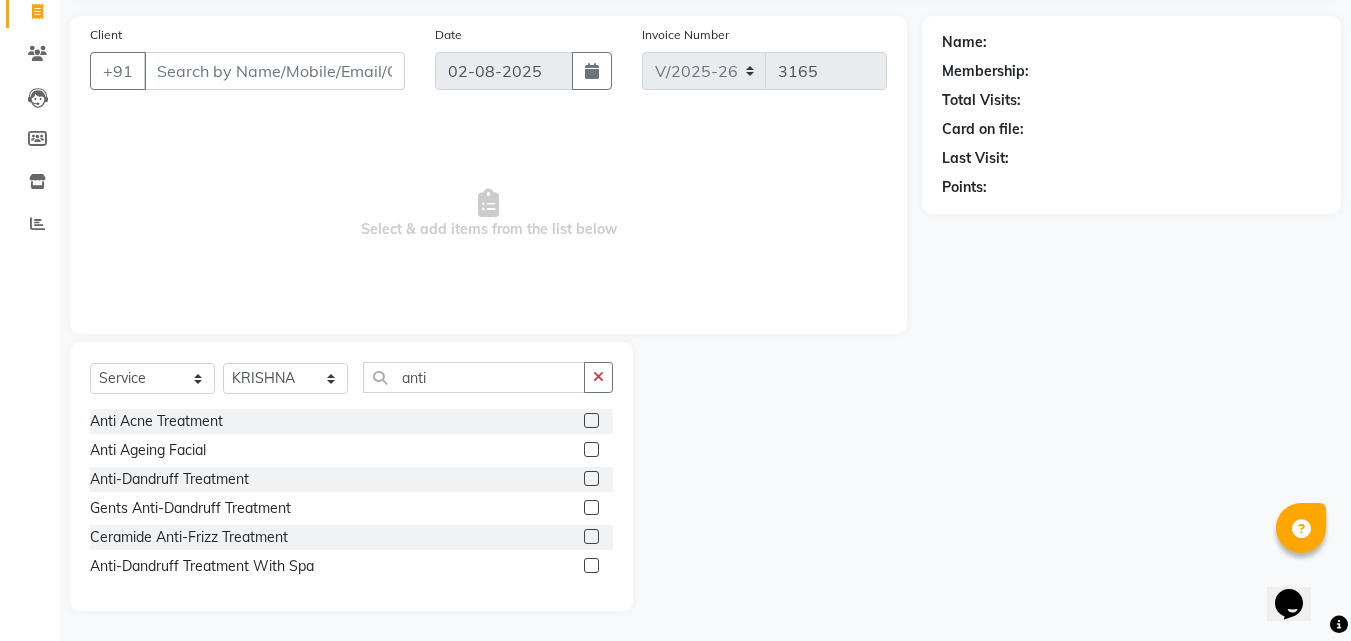 click 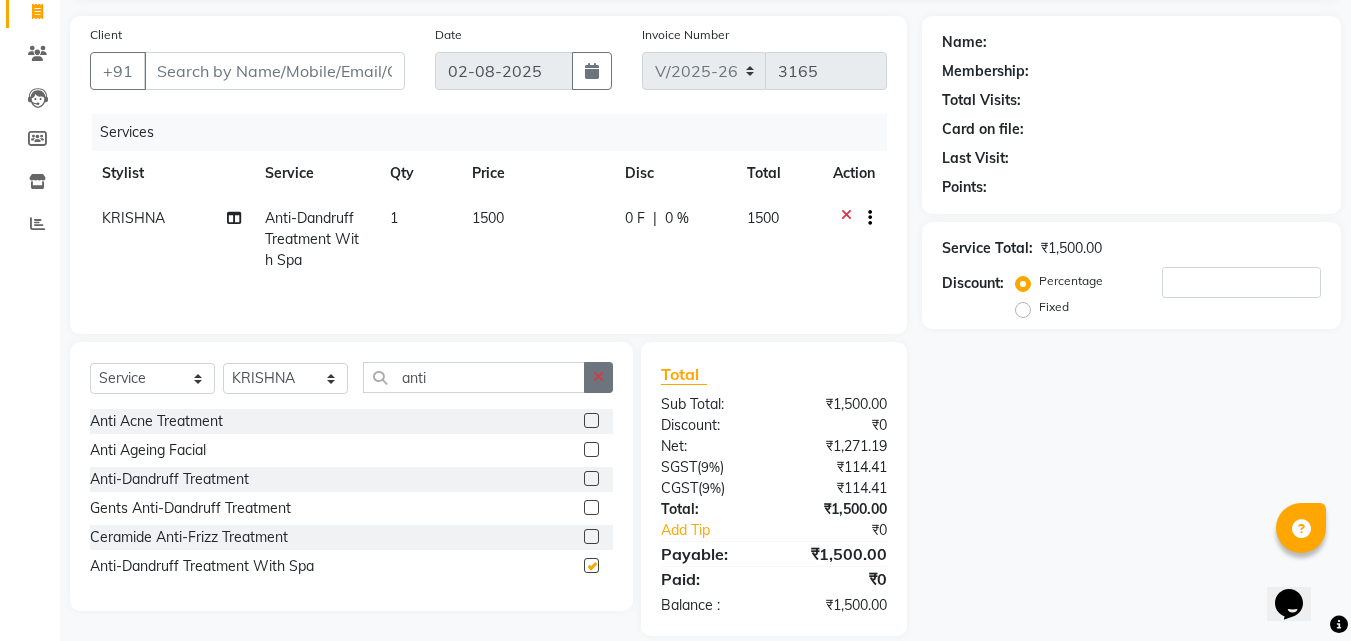 checkbox on "false" 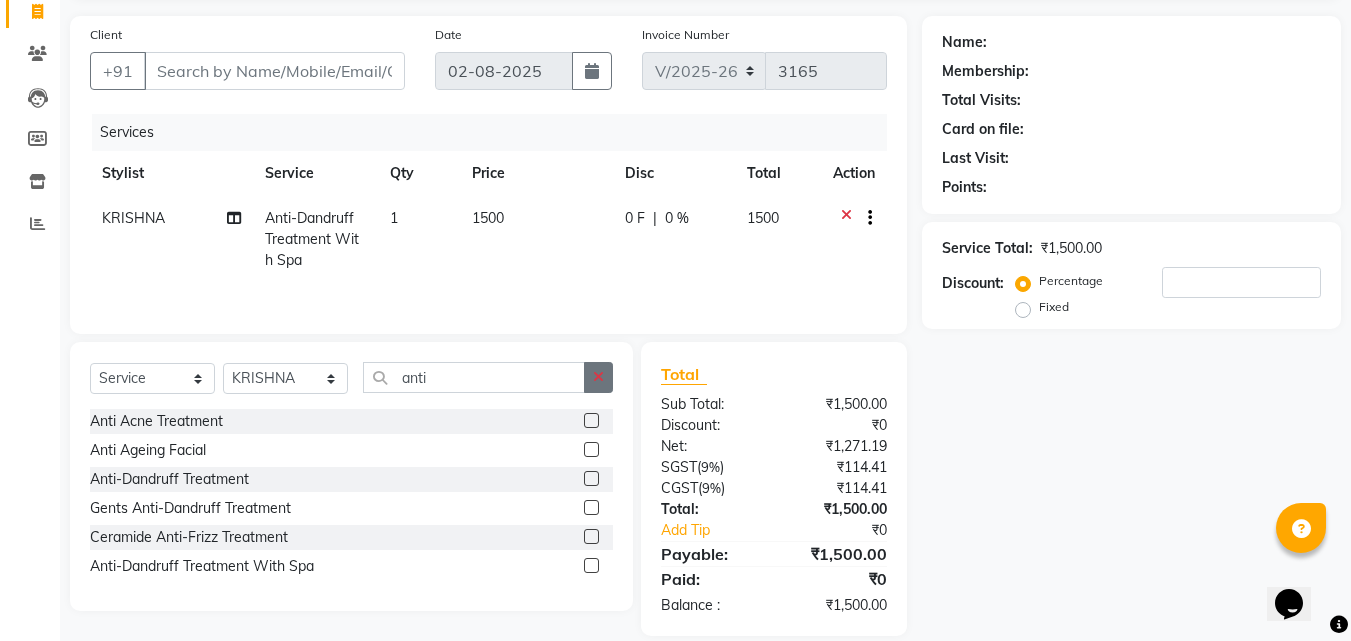 drag, startPoint x: 610, startPoint y: 372, endPoint x: 392, endPoint y: 391, distance: 218.82642 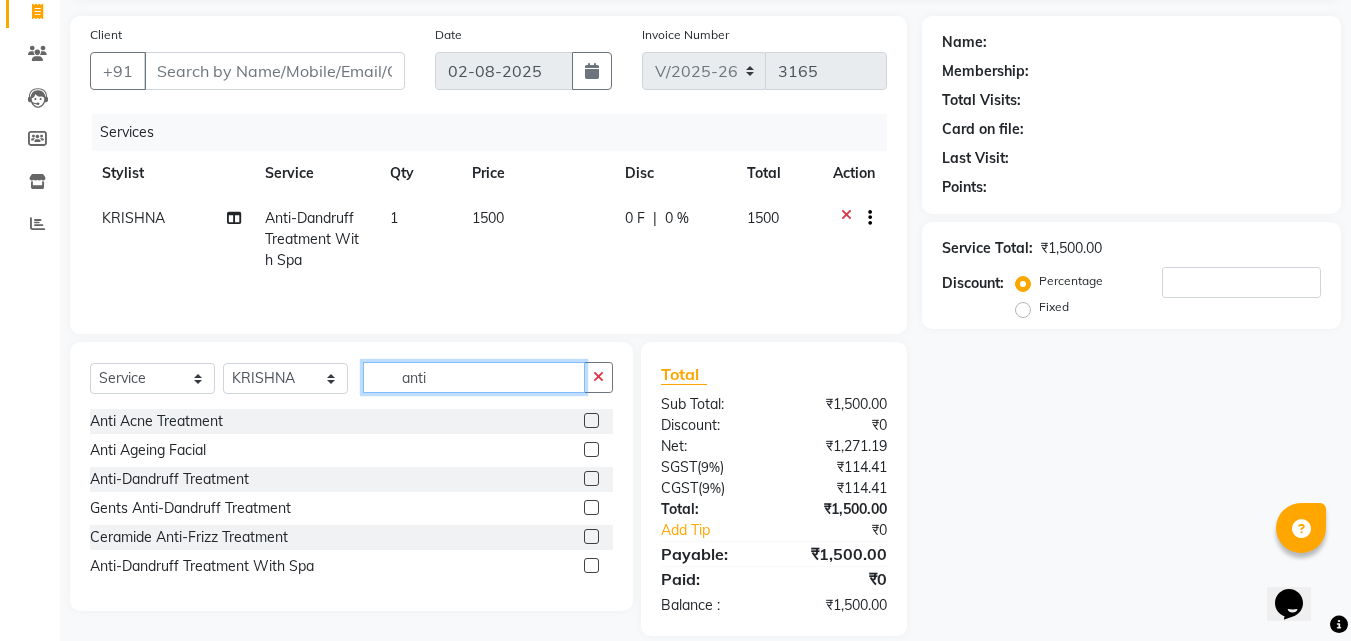 type 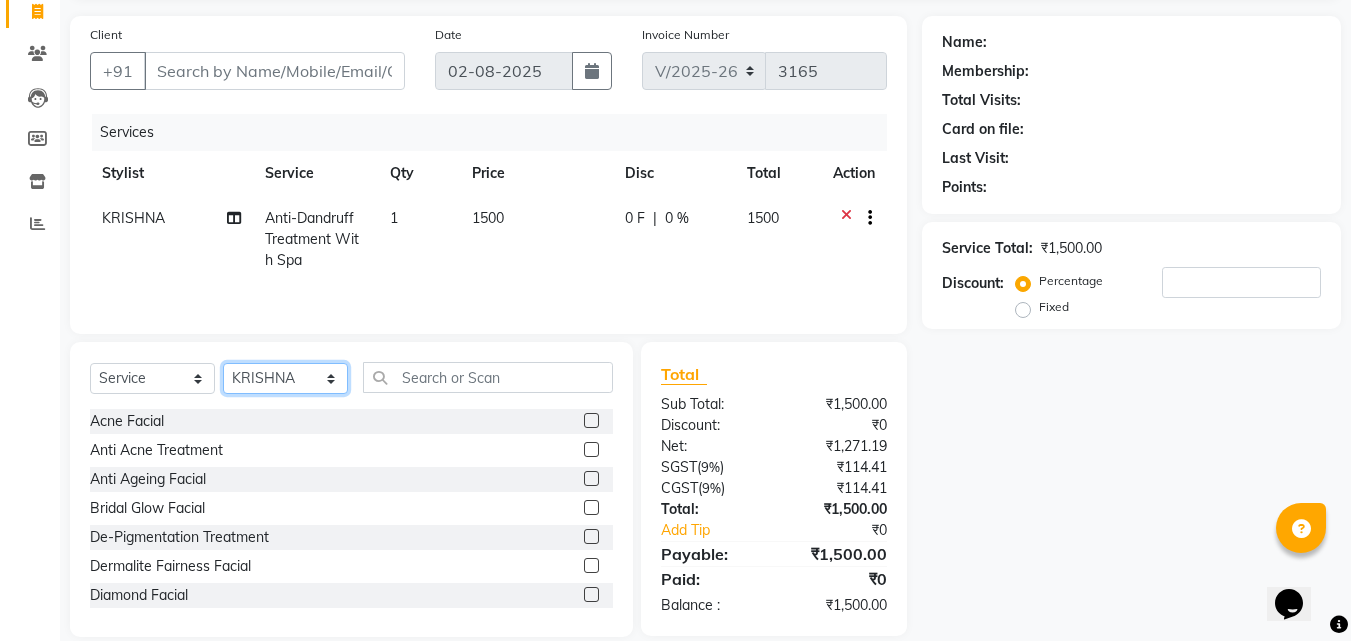 click on "Select Stylist Amala George AMBILI C ANJANA DAS ANKITHA Arya CALICUT ASHTAMUDI FRANKLY	 GRACY KRISHNA Nitesh Punam Gurung Sewan ali Sheela SUHANA  SHABU Titto" 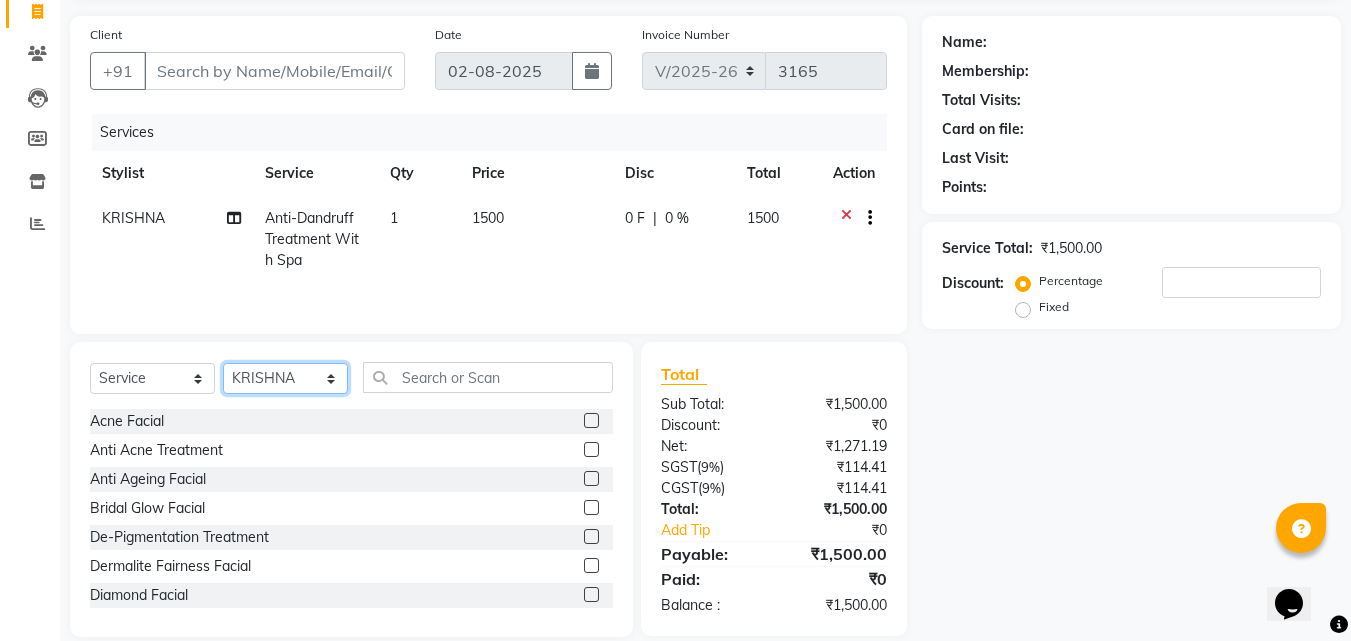 select on "26964" 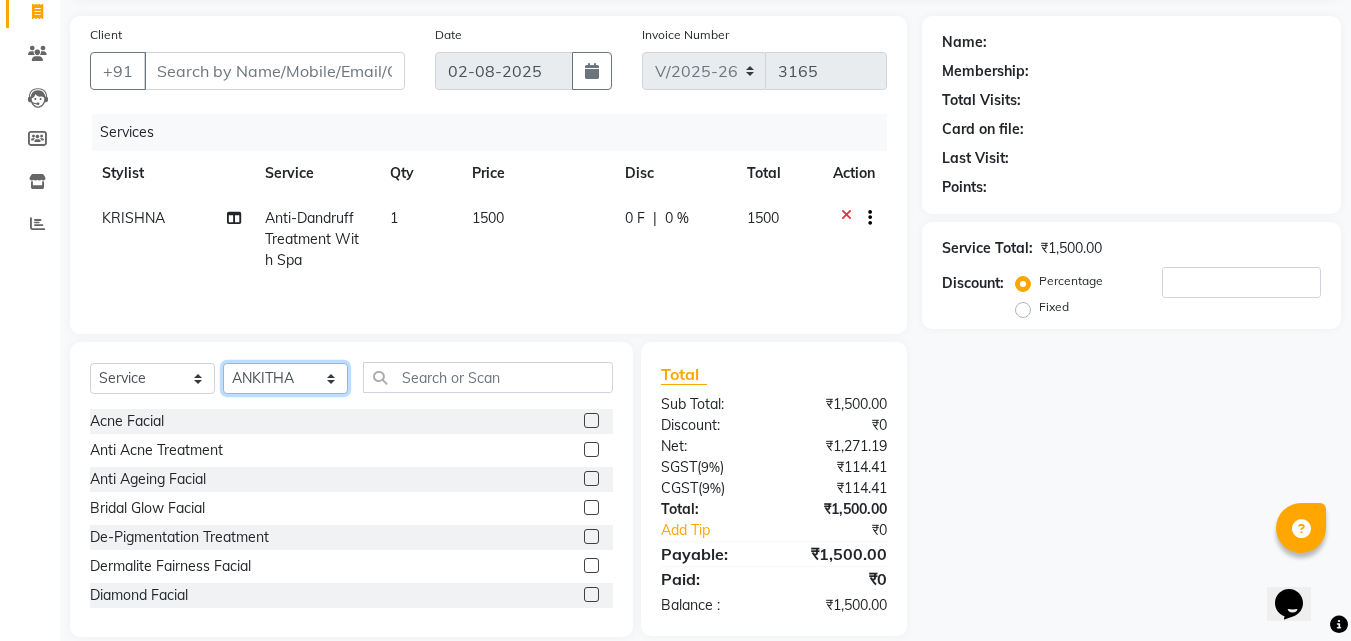 click on "Select Stylist Amala George AMBILI C ANJANA DAS ANKITHA Arya CALICUT ASHTAMUDI FRANKLY	 GRACY KRISHNA Nitesh Punam Gurung Sewan ali Sheela SUHANA  SHABU Titto" 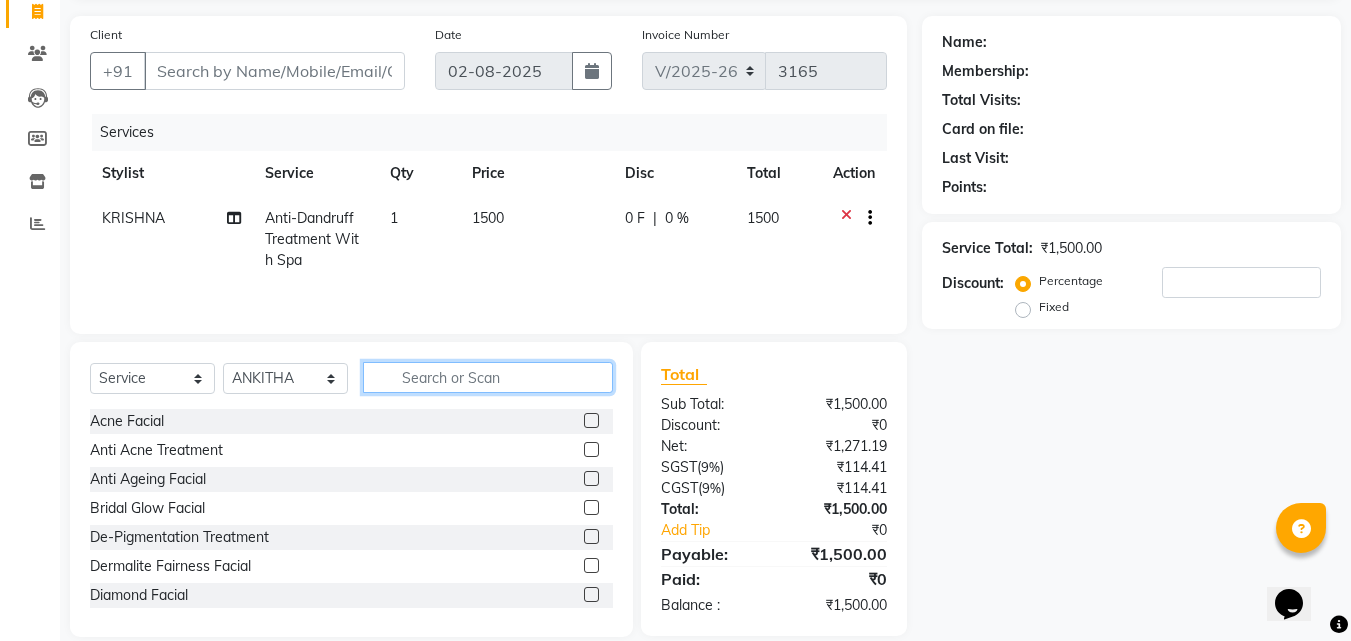 click 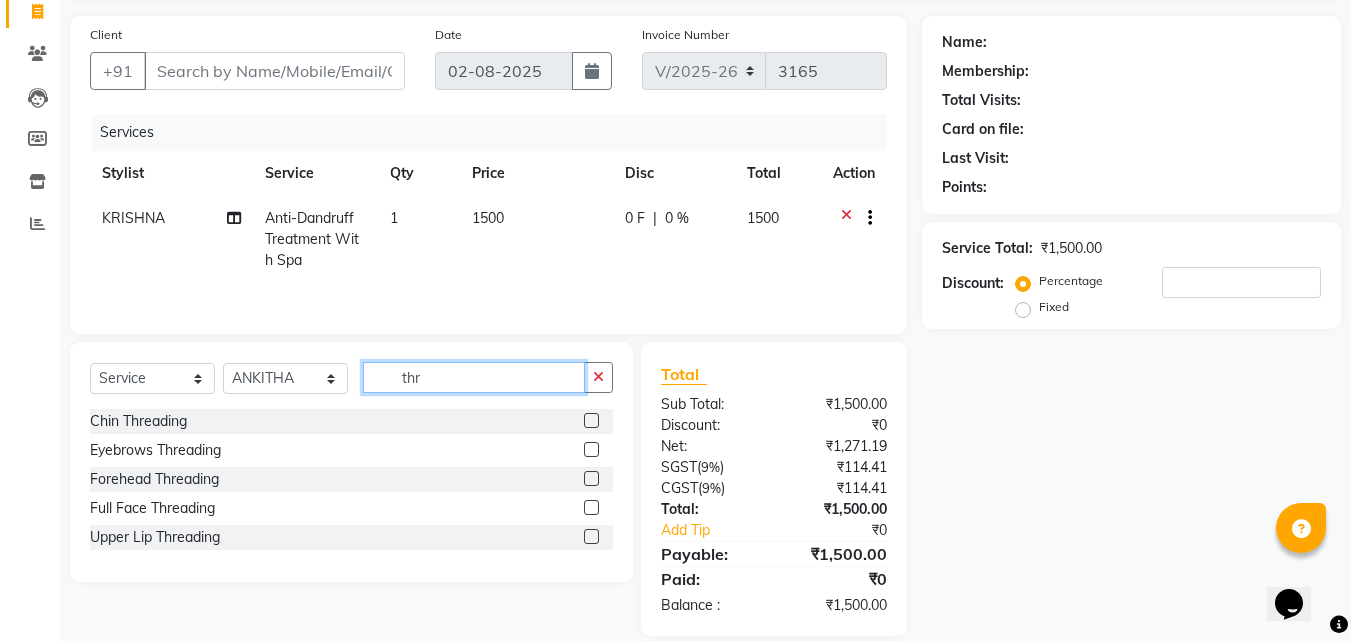 type on "thr" 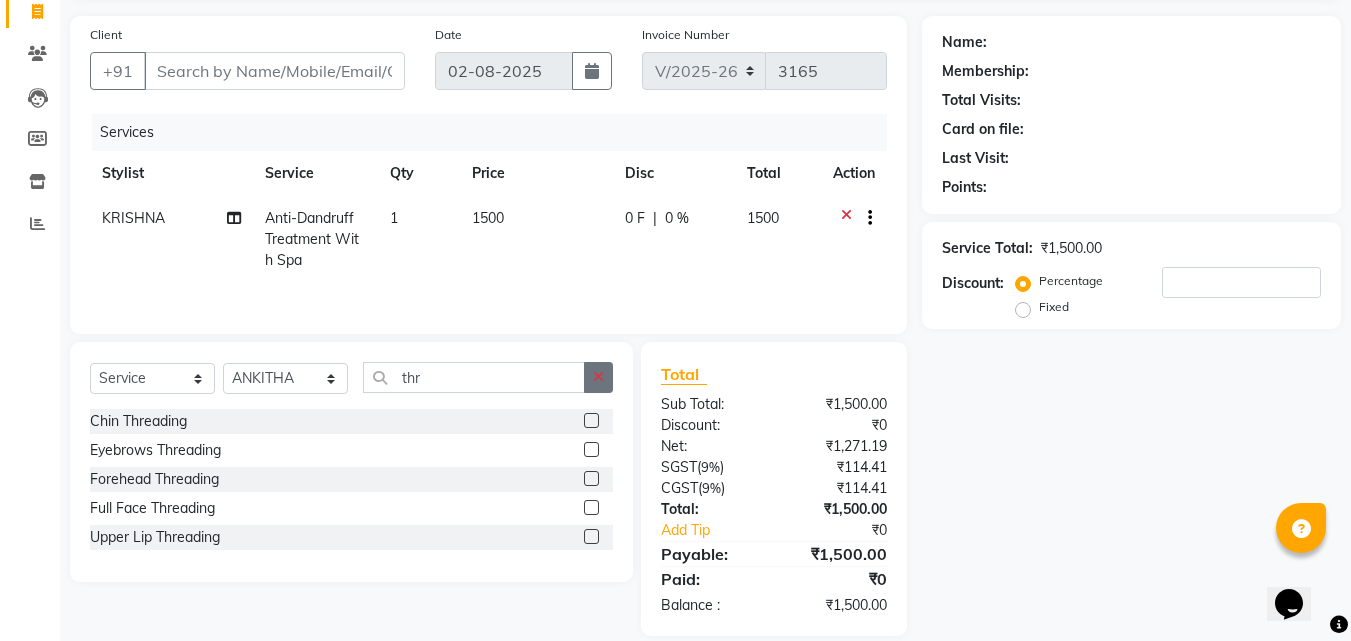 click 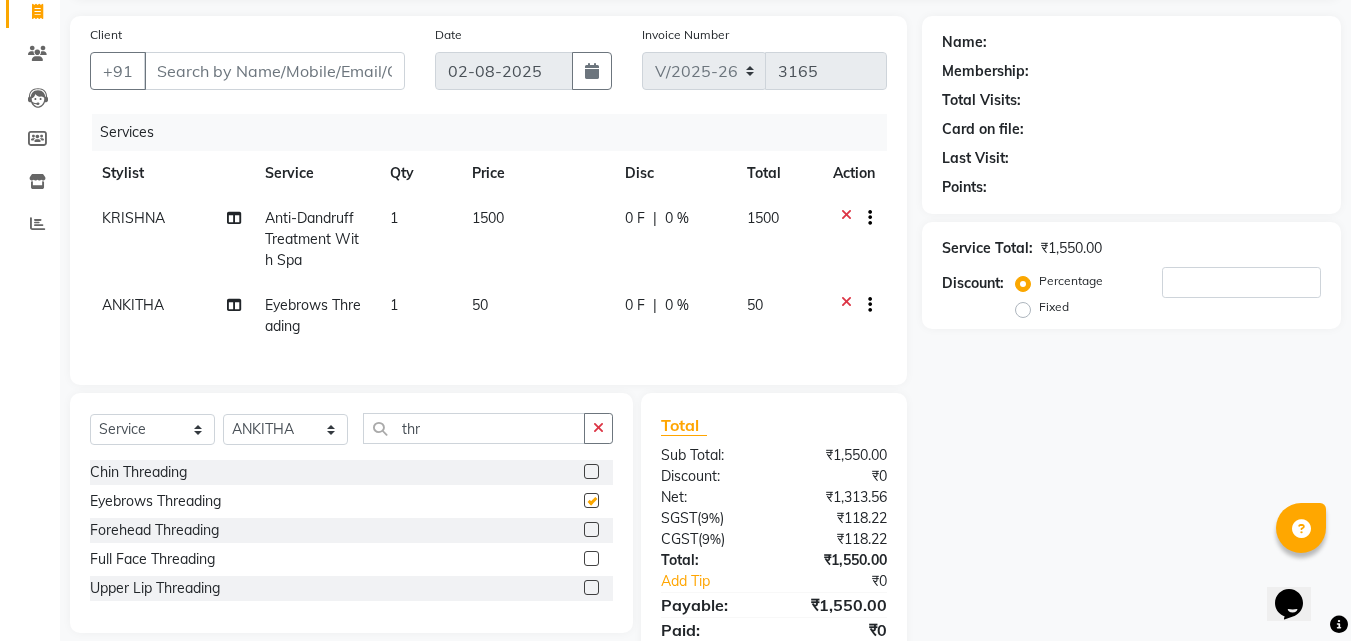 checkbox on "false" 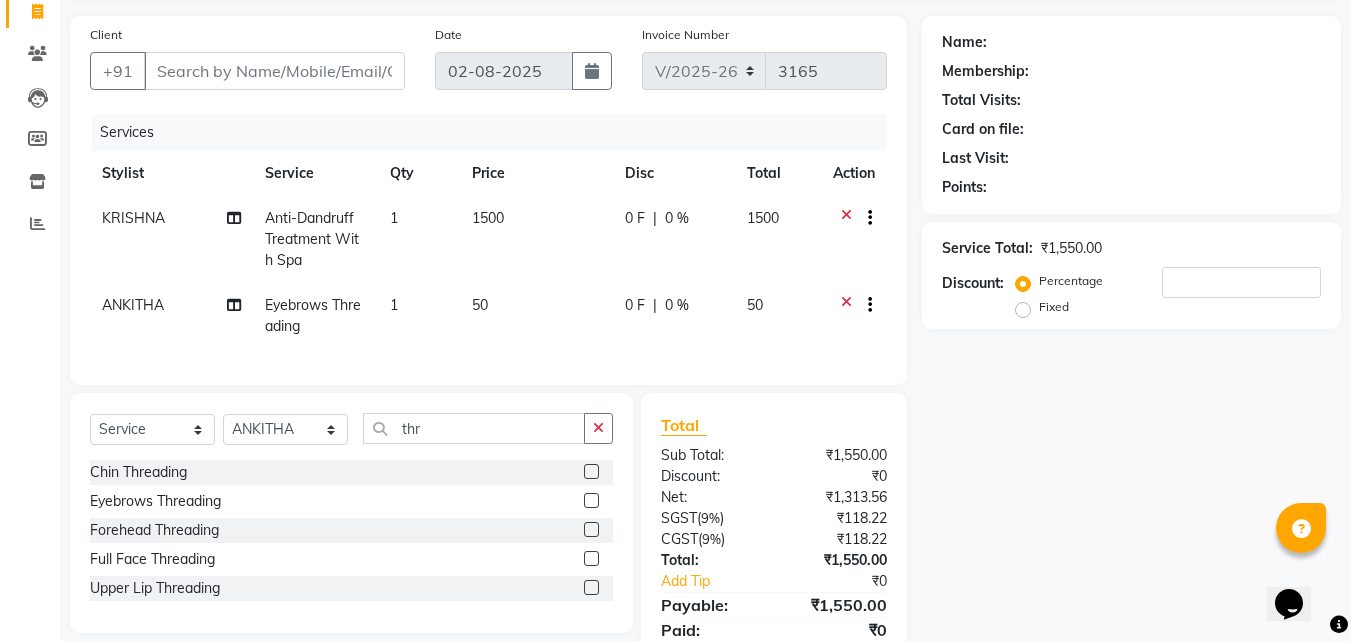 click 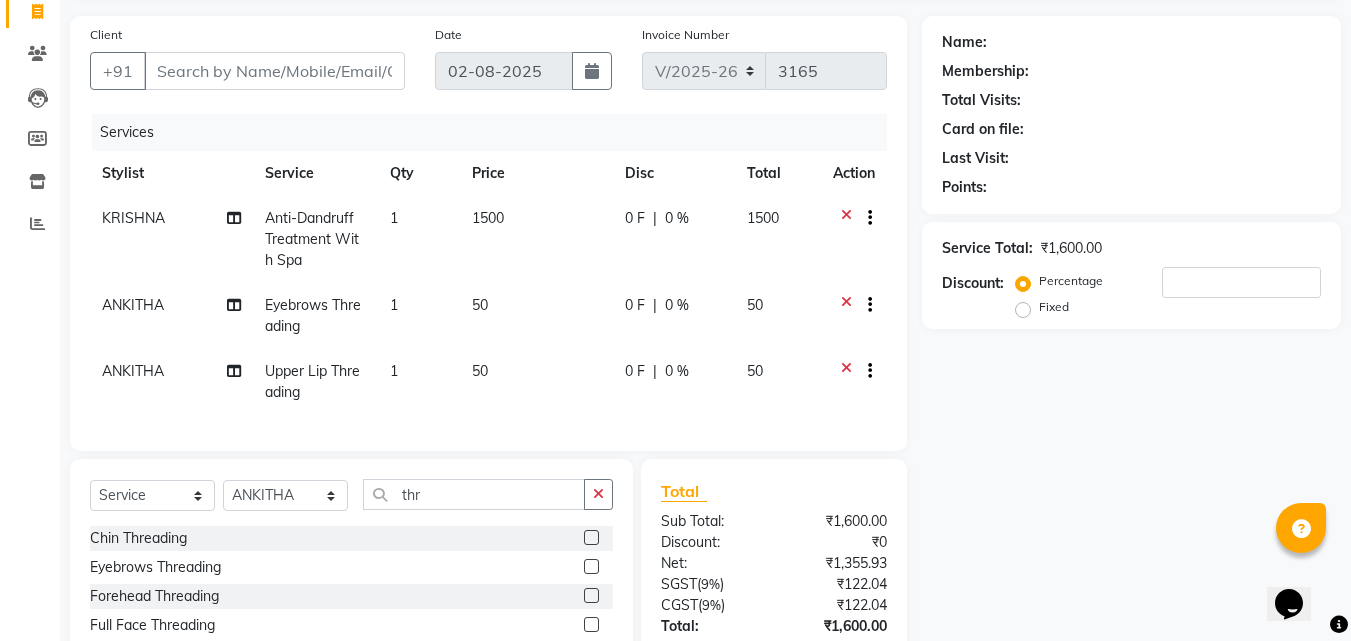 click 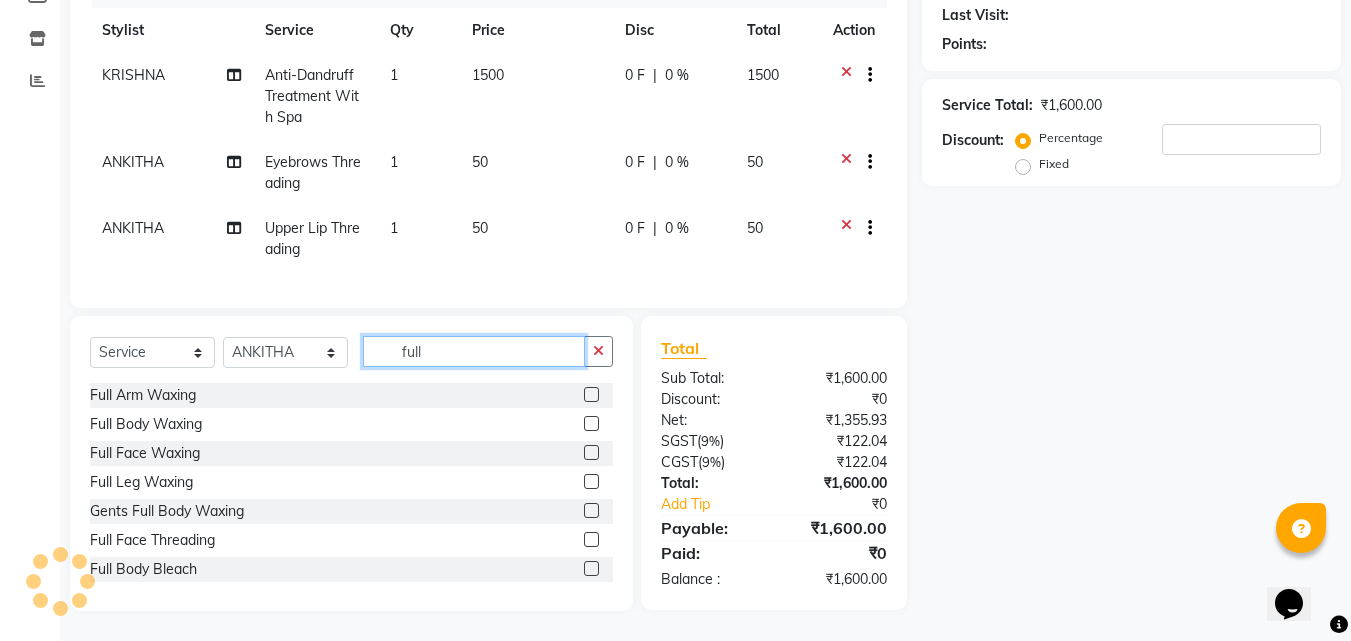 scroll, scrollTop: 292, scrollLeft: 0, axis: vertical 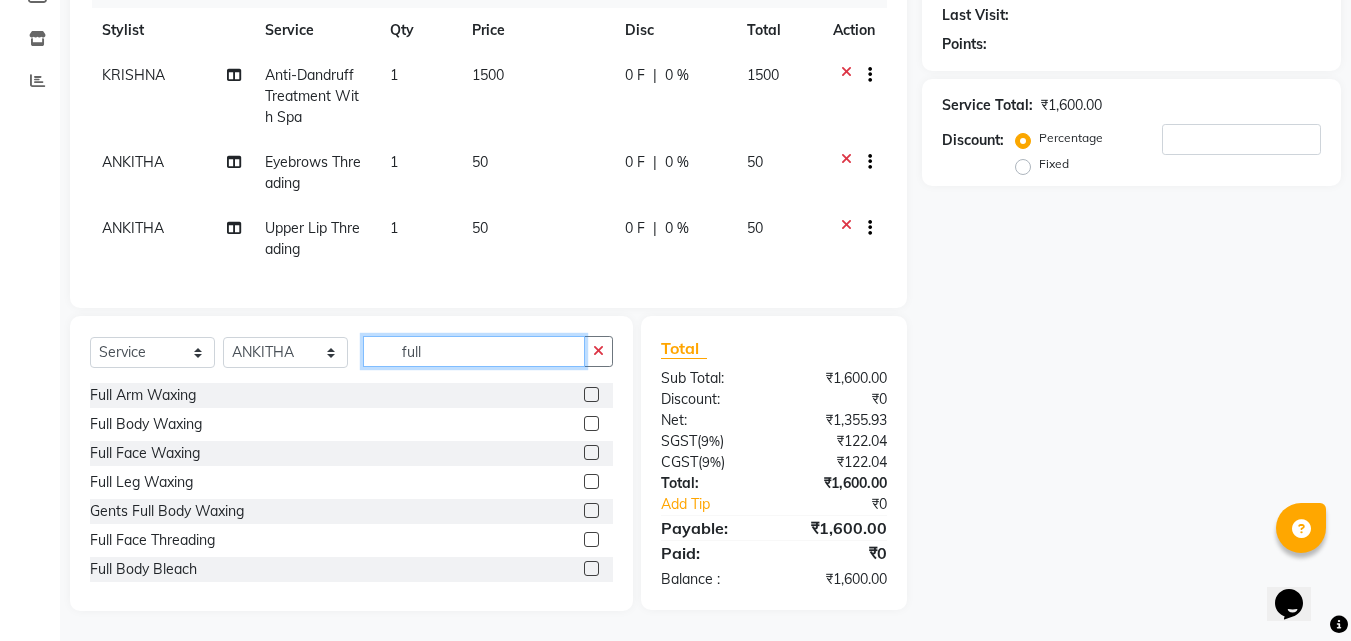 type on "full" 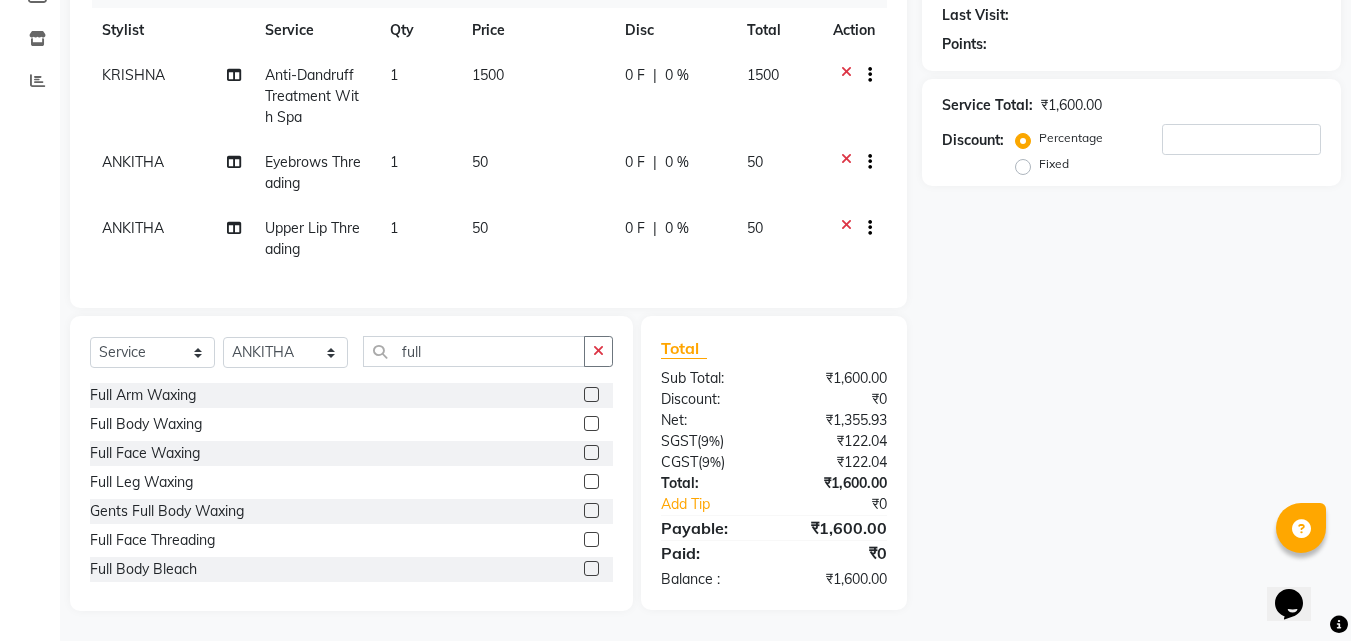click 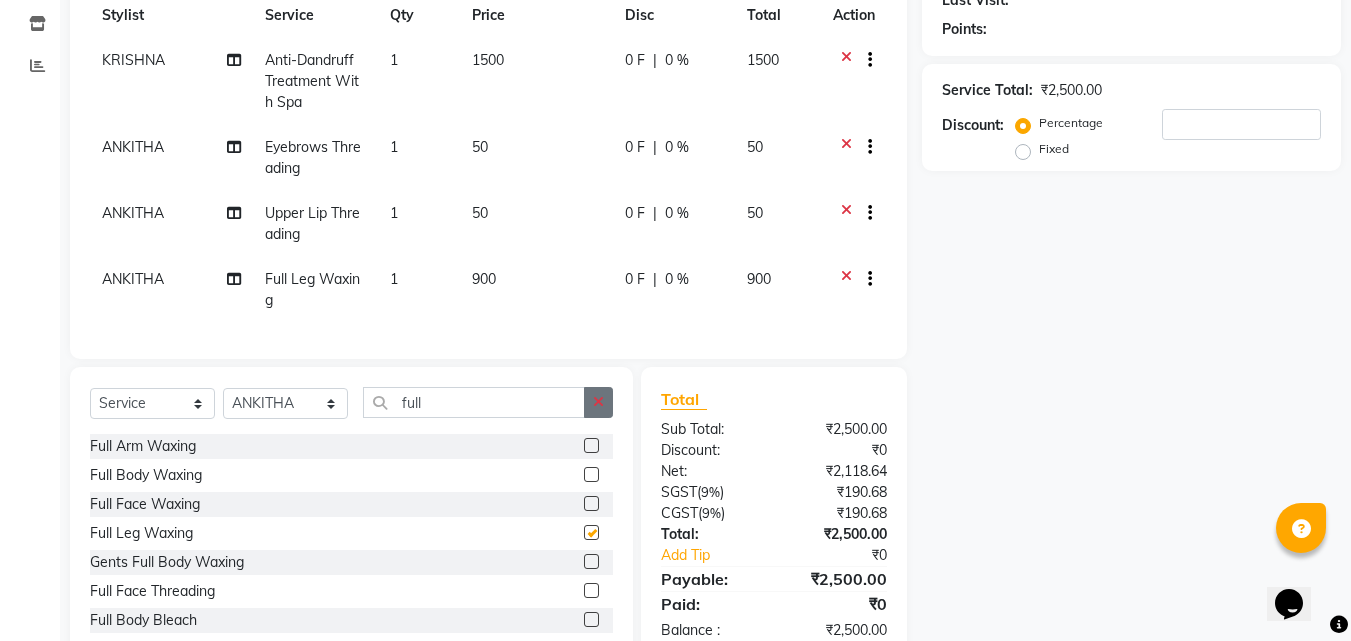 checkbox on "false" 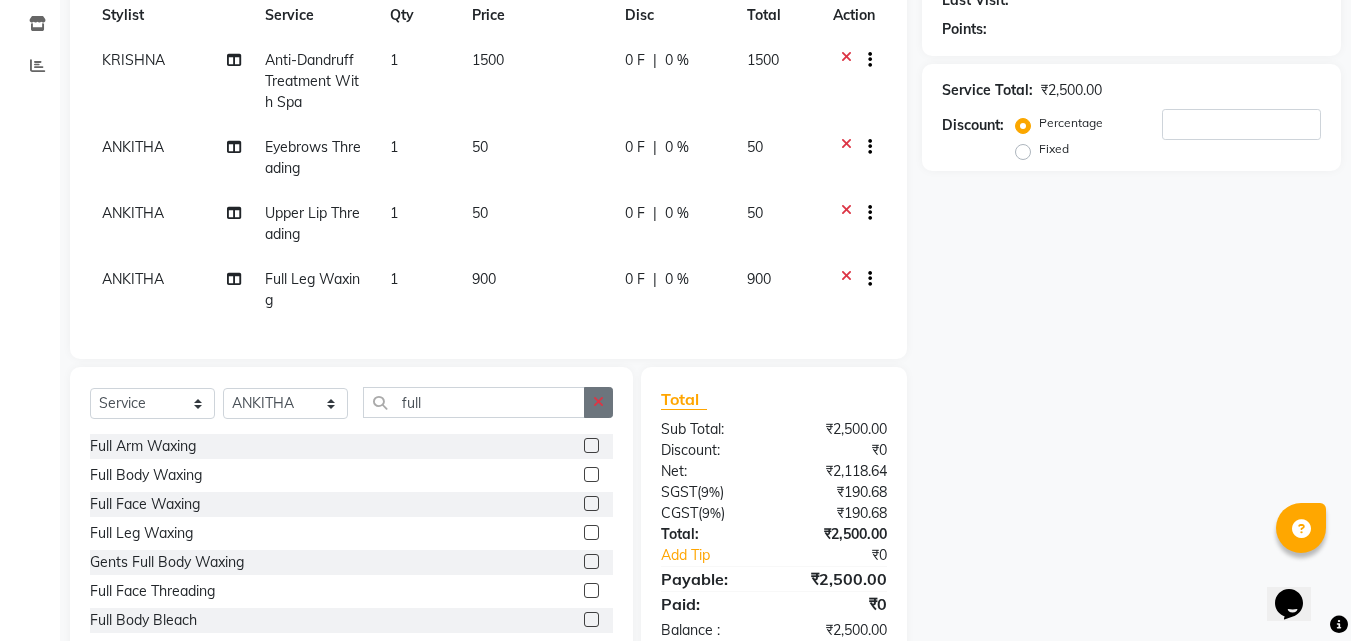 click 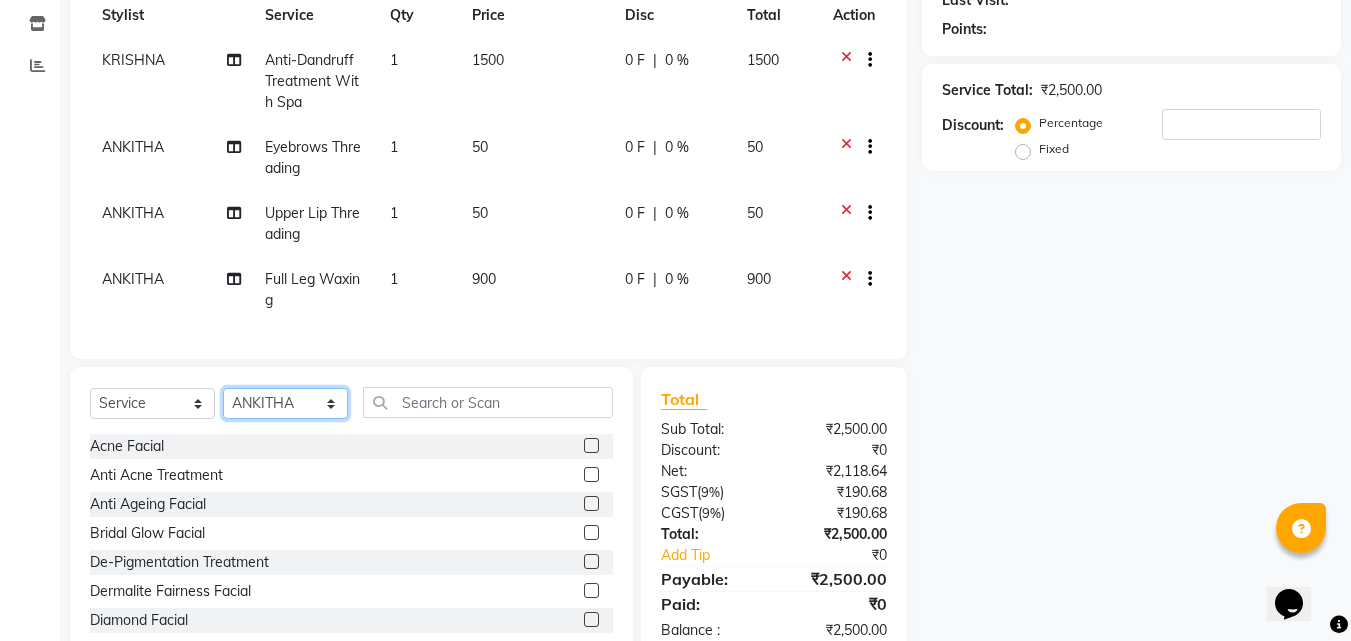 click on "Select Stylist Amala George AMBILI C ANJANA DAS ANKITHA Arya CALICUT ASHTAMUDI FRANKLY	 GRACY KRISHNA Nitesh Punam Gurung Sewan ali Sheela SUHANA  SHABU Titto" 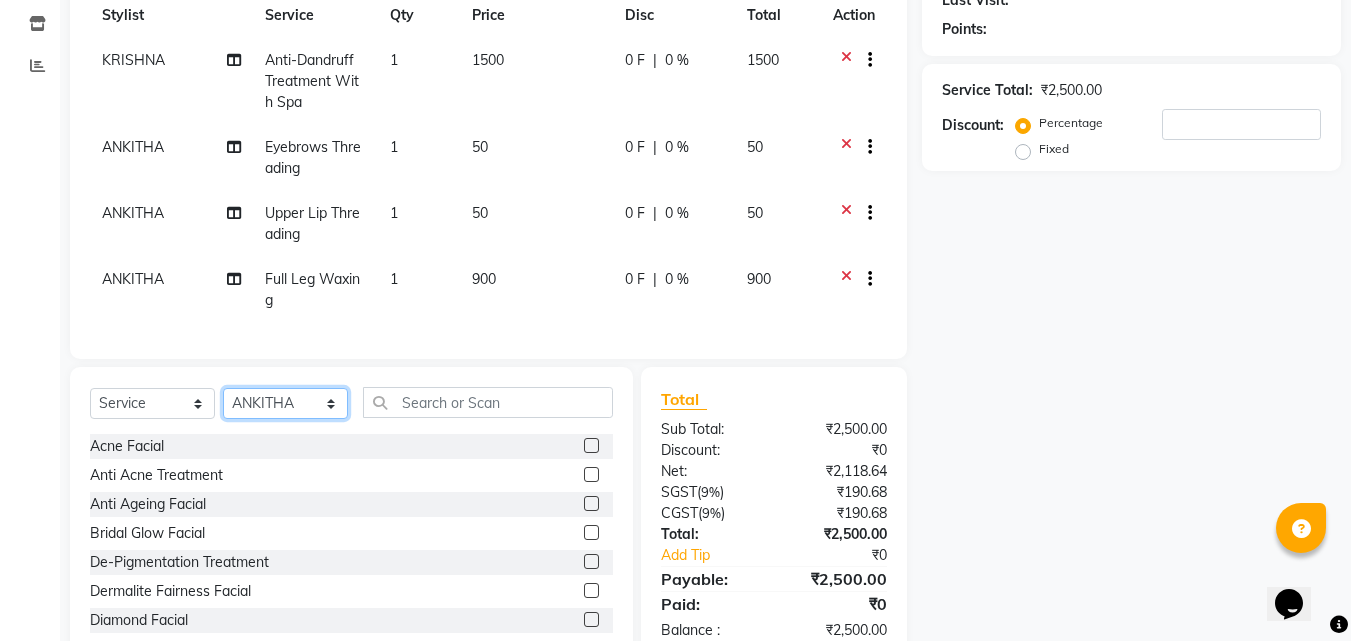 click on "Select Stylist Amala George AMBILI C ANJANA DAS ANKITHA Arya CALICUT ASHTAMUDI FRANKLY	 GRACY KRISHNA Nitesh Punam Gurung Sewan ali Sheela SUHANA  SHABU Titto" 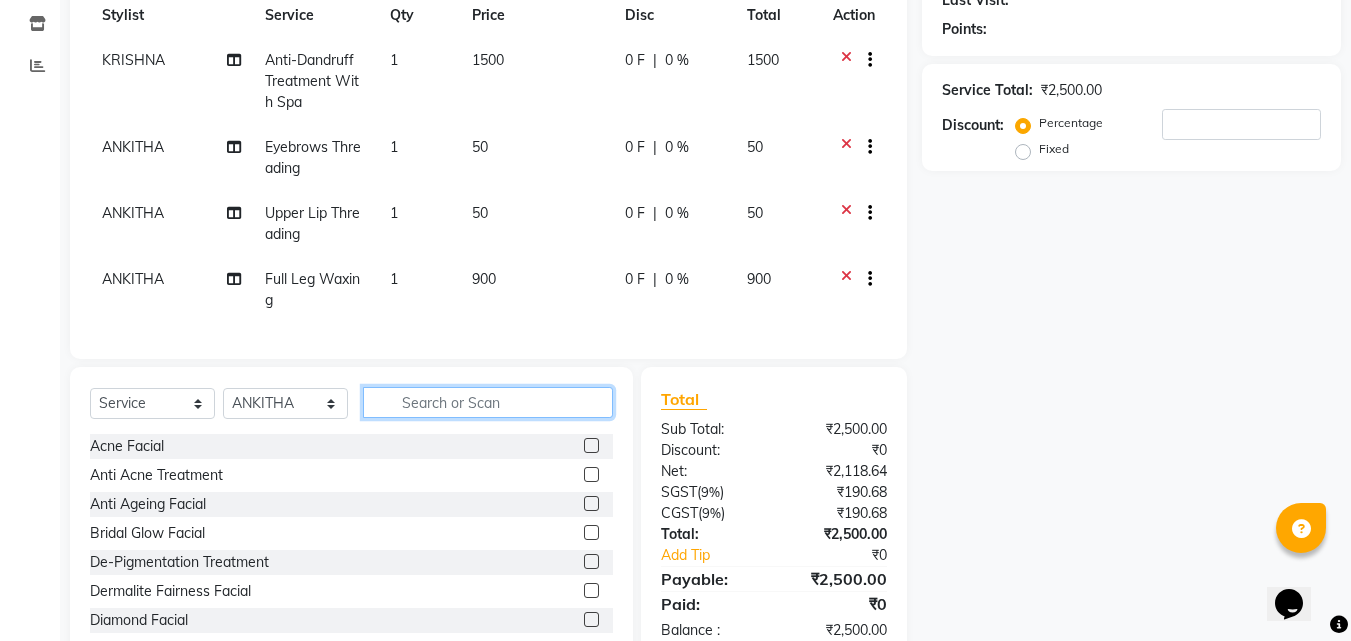 click 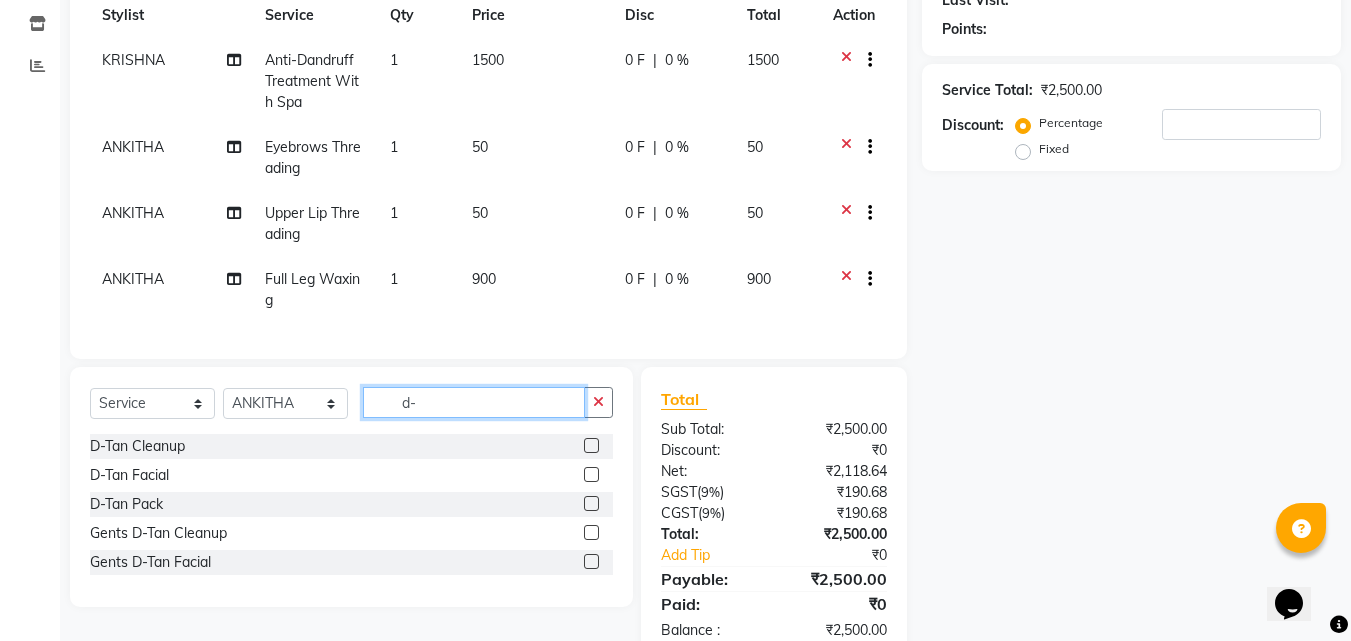 type on "d-" 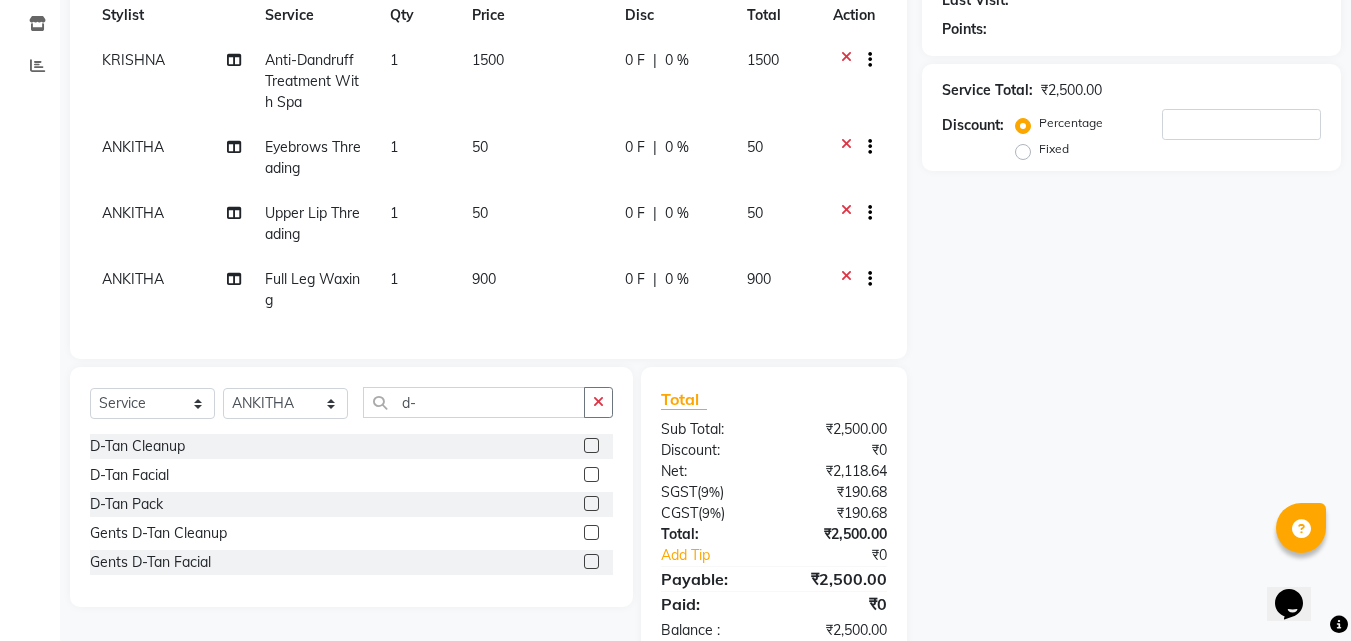 click 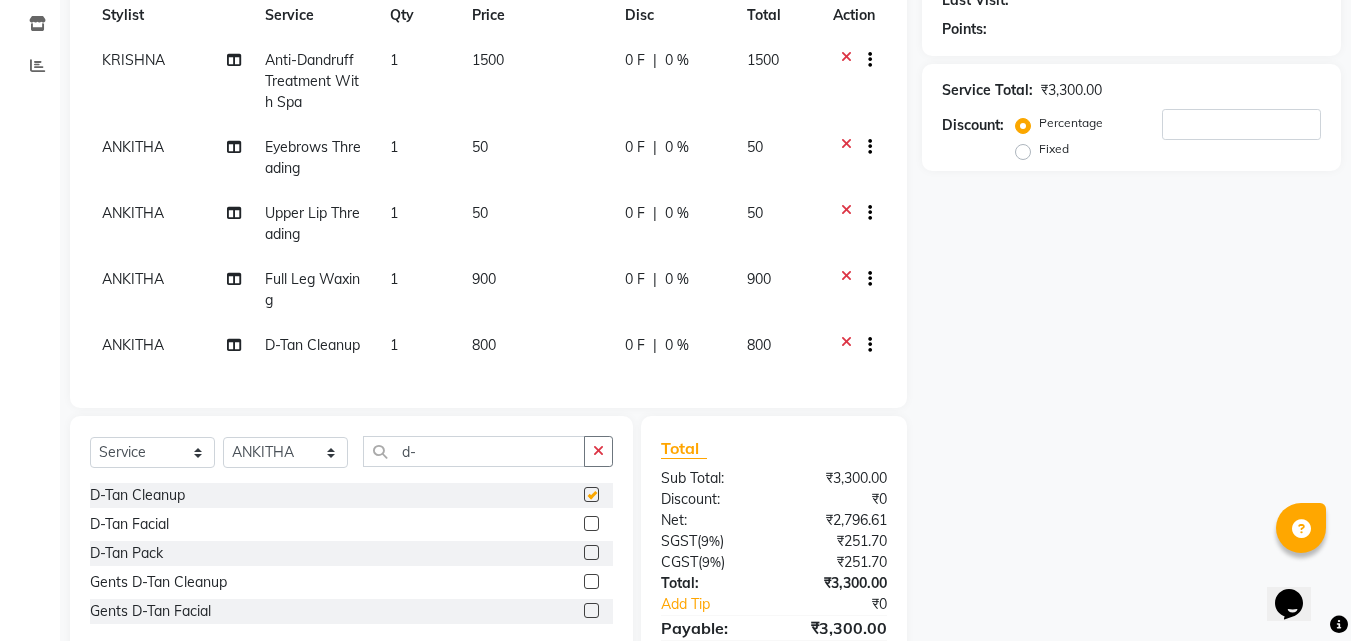 checkbox on "false" 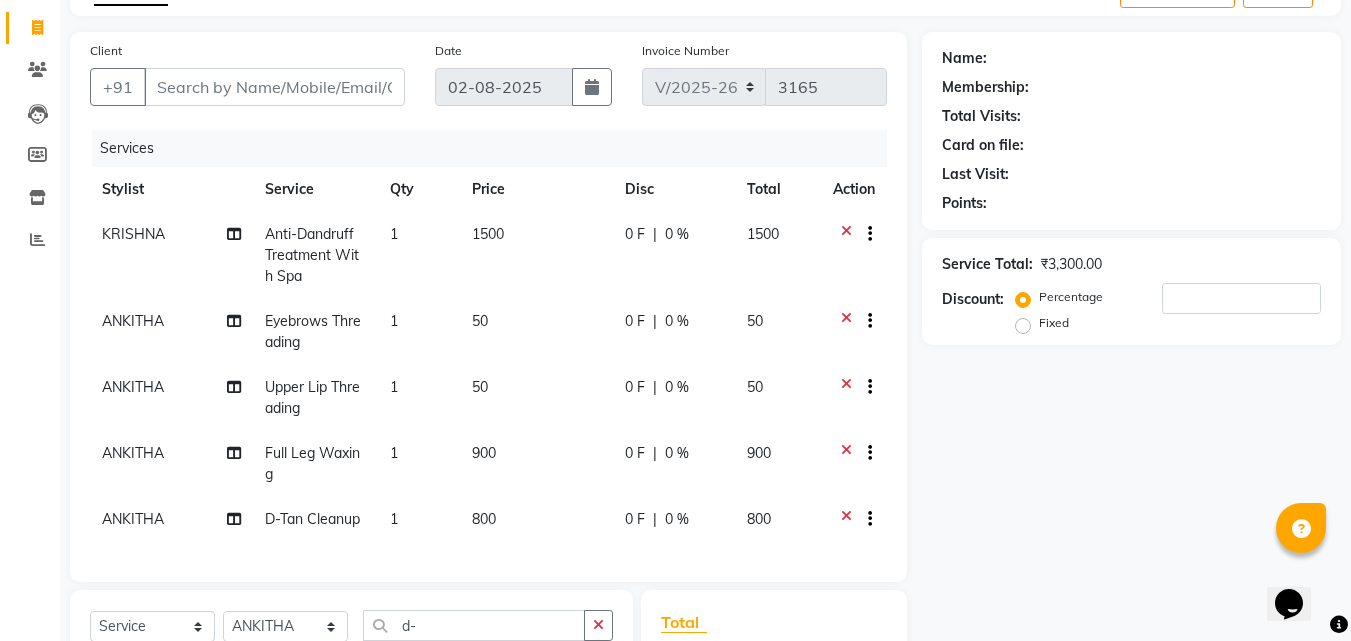 scroll, scrollTop: 92, scrollLeft: 0, axis: vertical 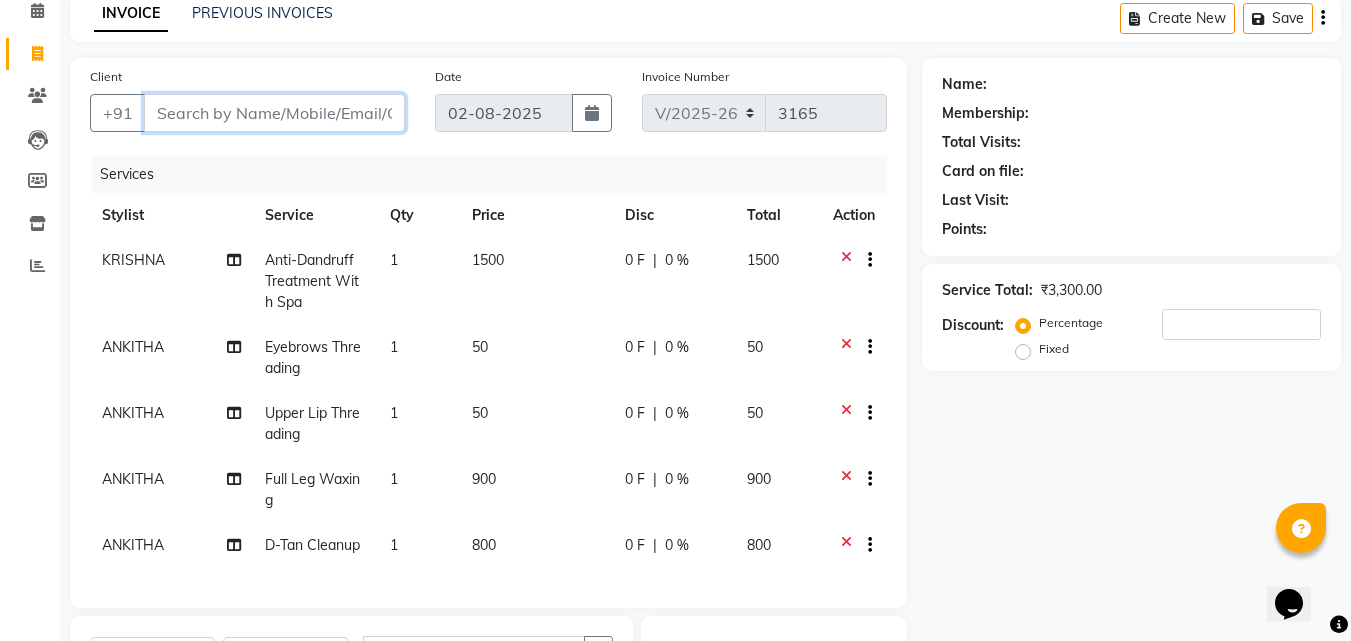click on "Client" at bounding box center [274, 113] 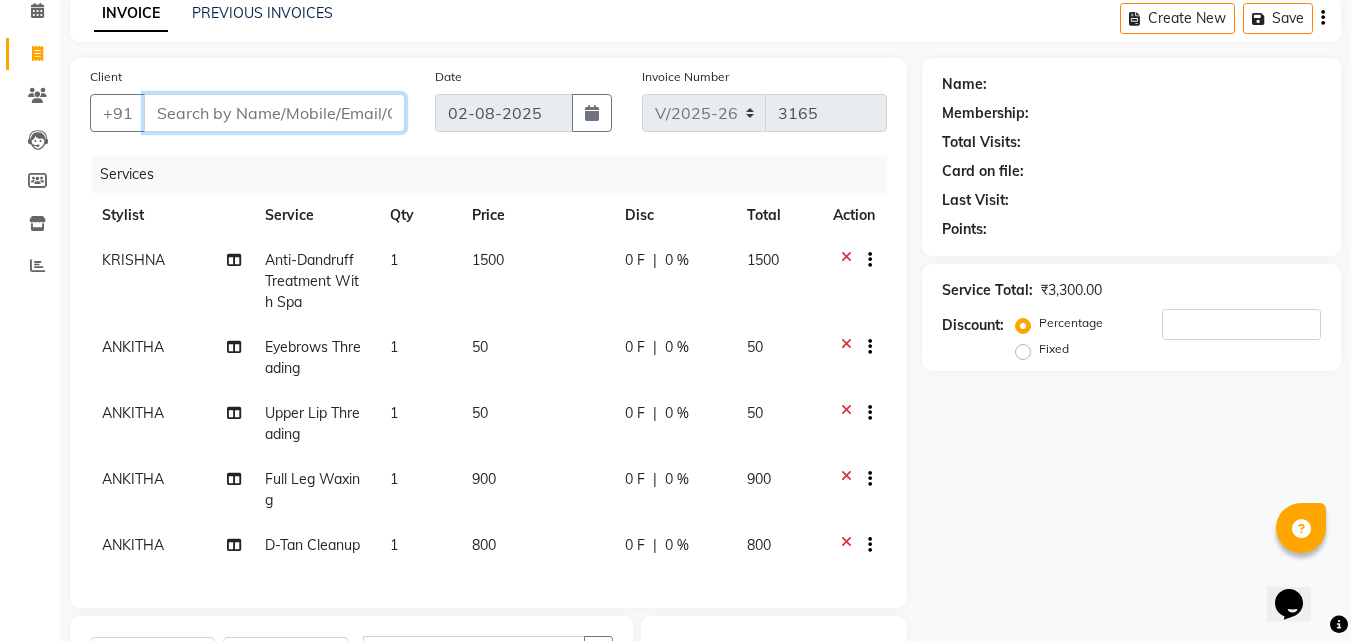 type on "9" 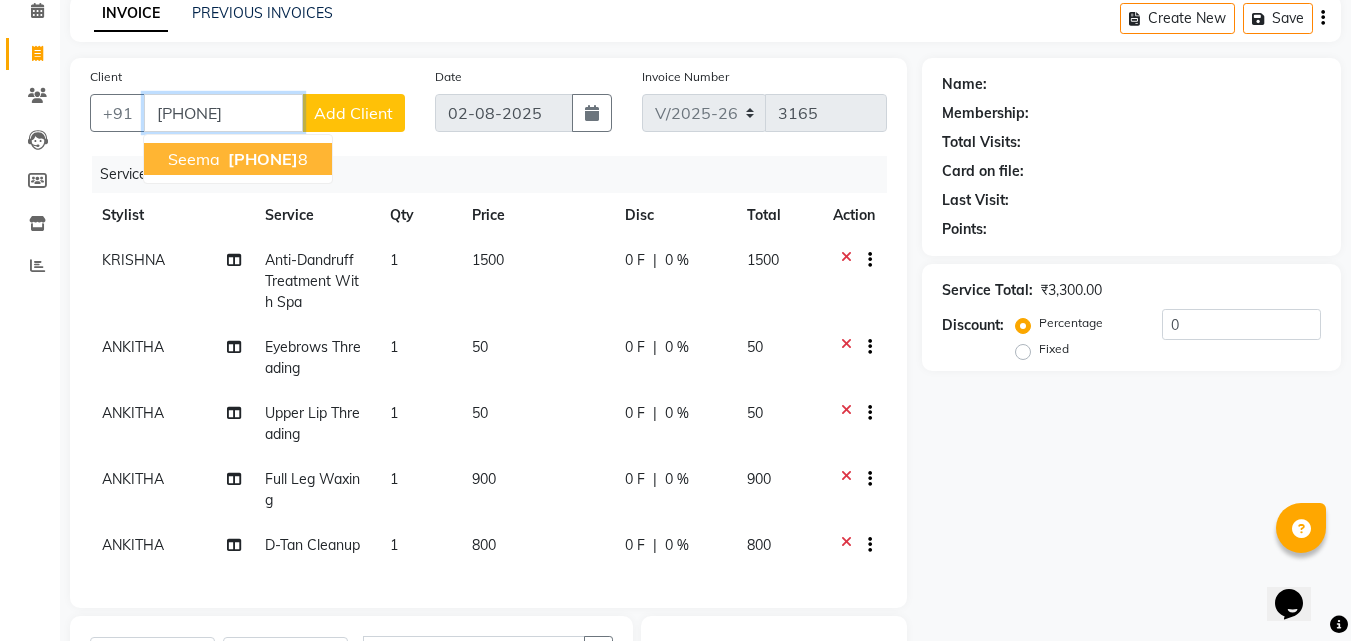click on "Seema" at bounding box center (194, 159) 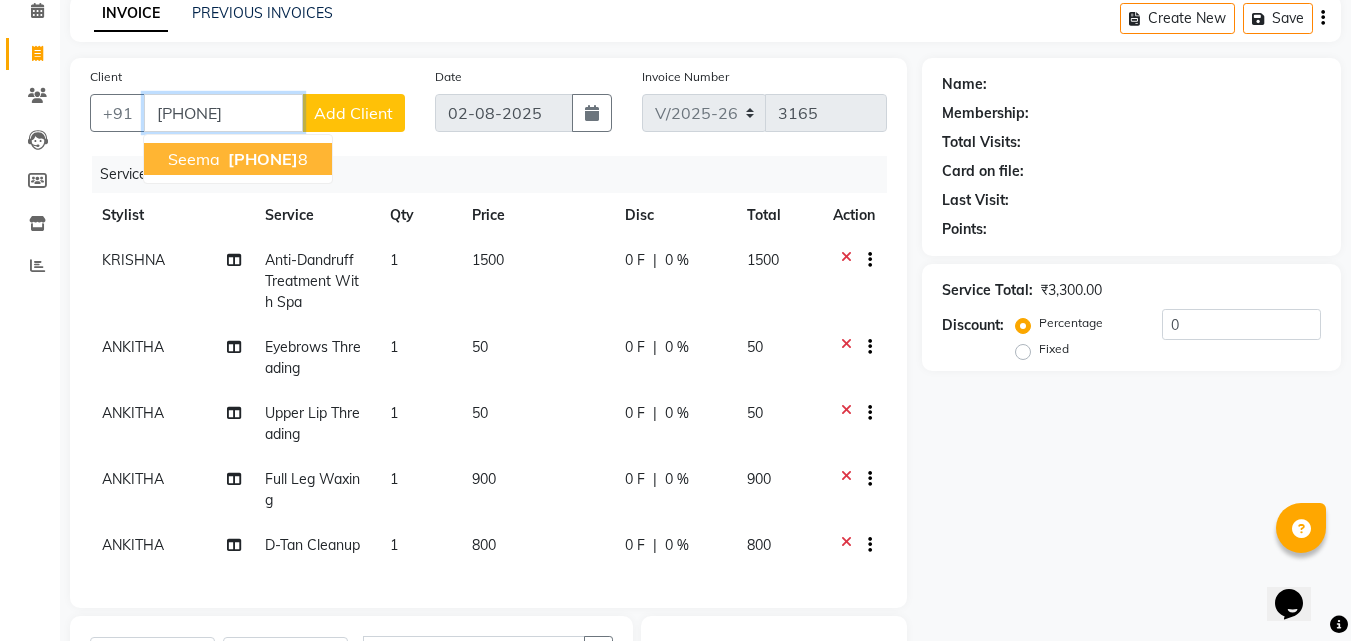 type on "[PHONE]" 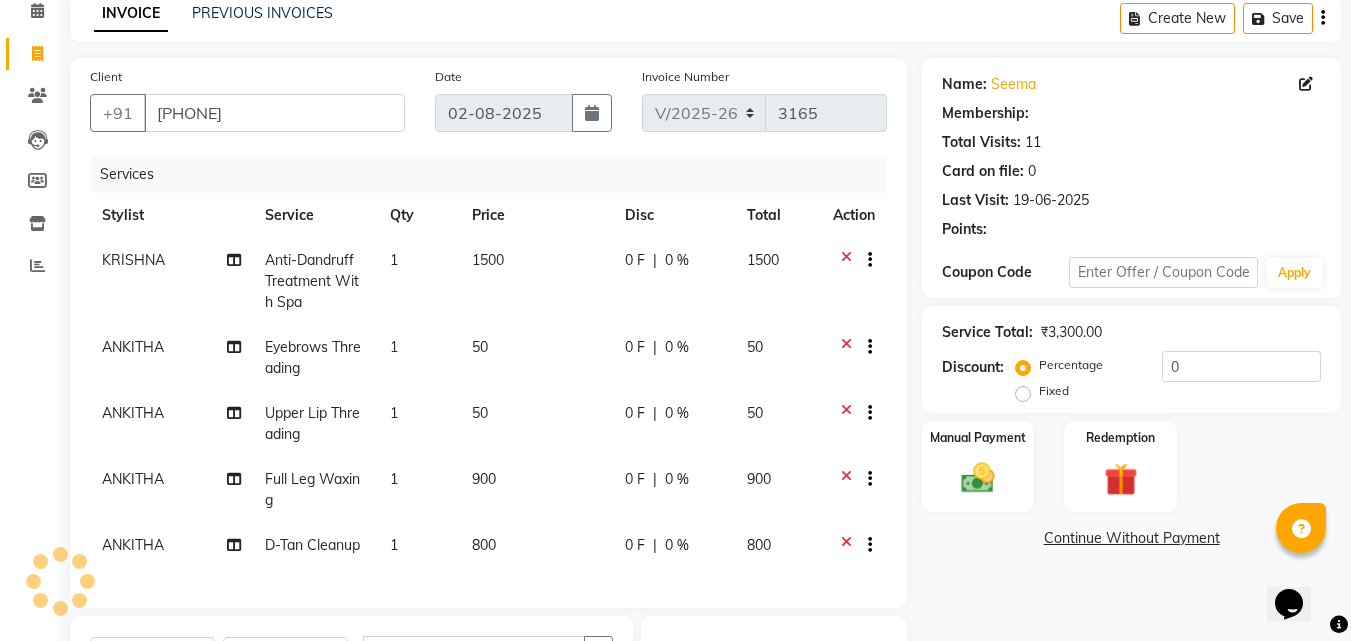 select on "1: Object" 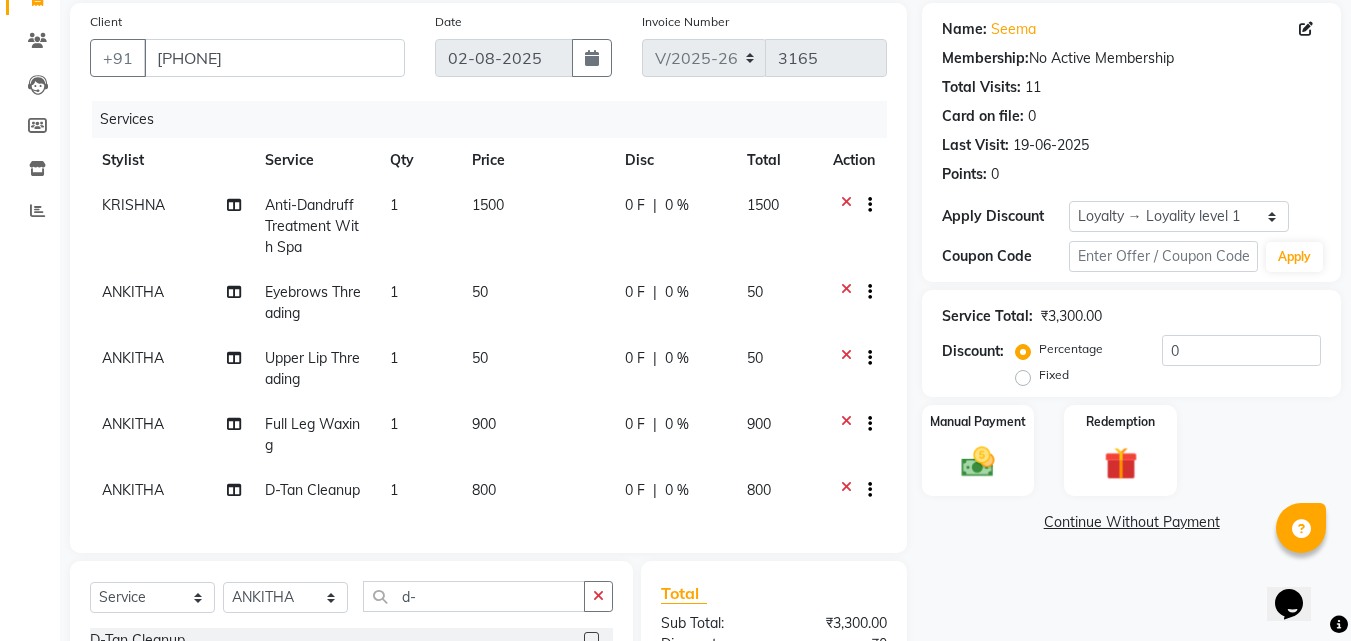 scroll, scrollTop: 192, scrollLeft: 0, axis: vertical 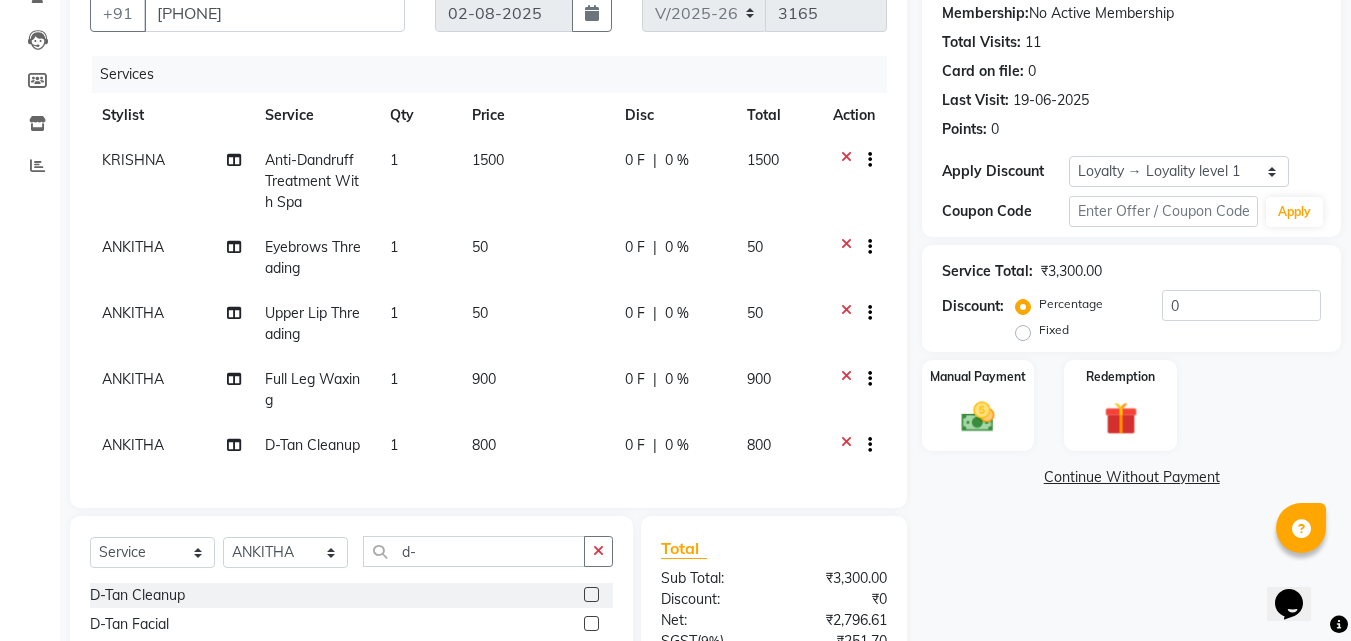 click on "Manual Payment Redemption" 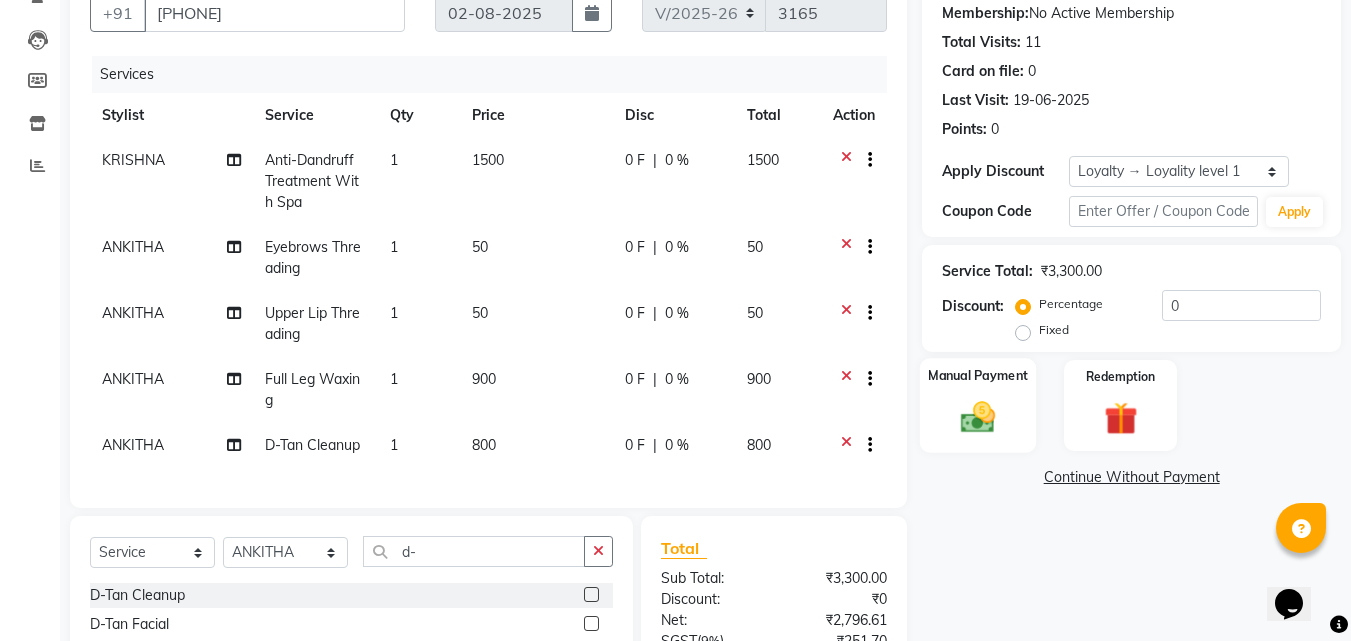 click 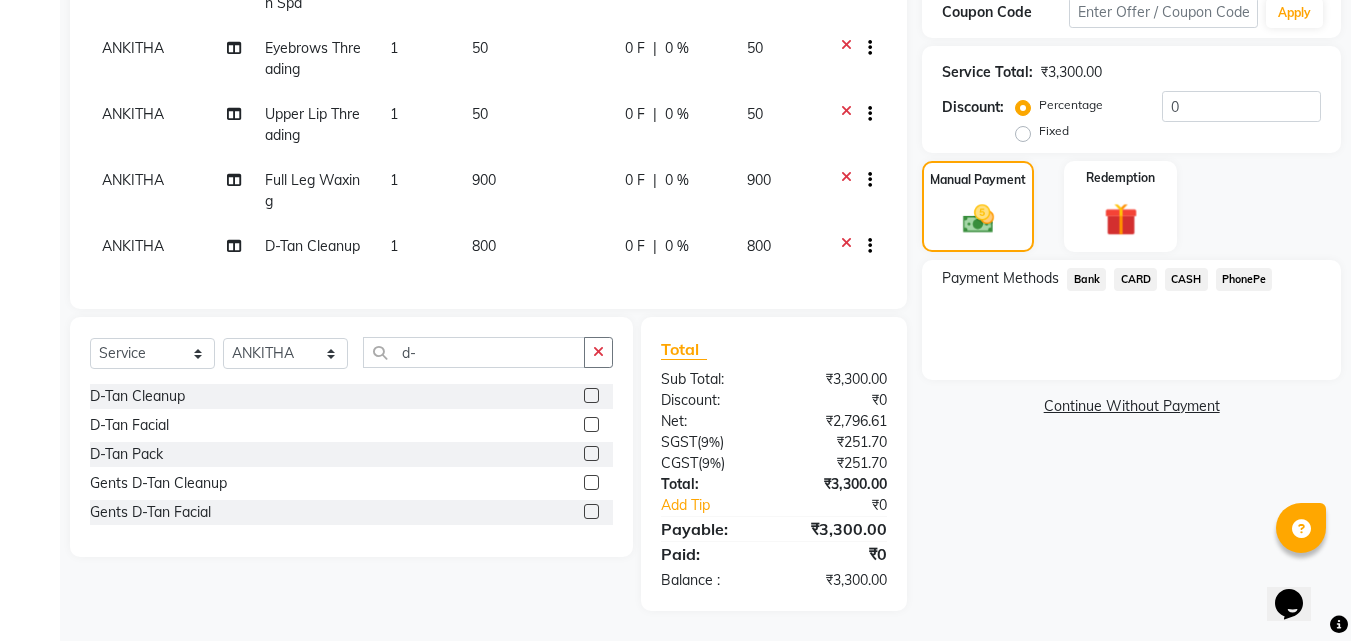 scroll, scrollTop: 6, scrollLeft: 0, axis: vertical 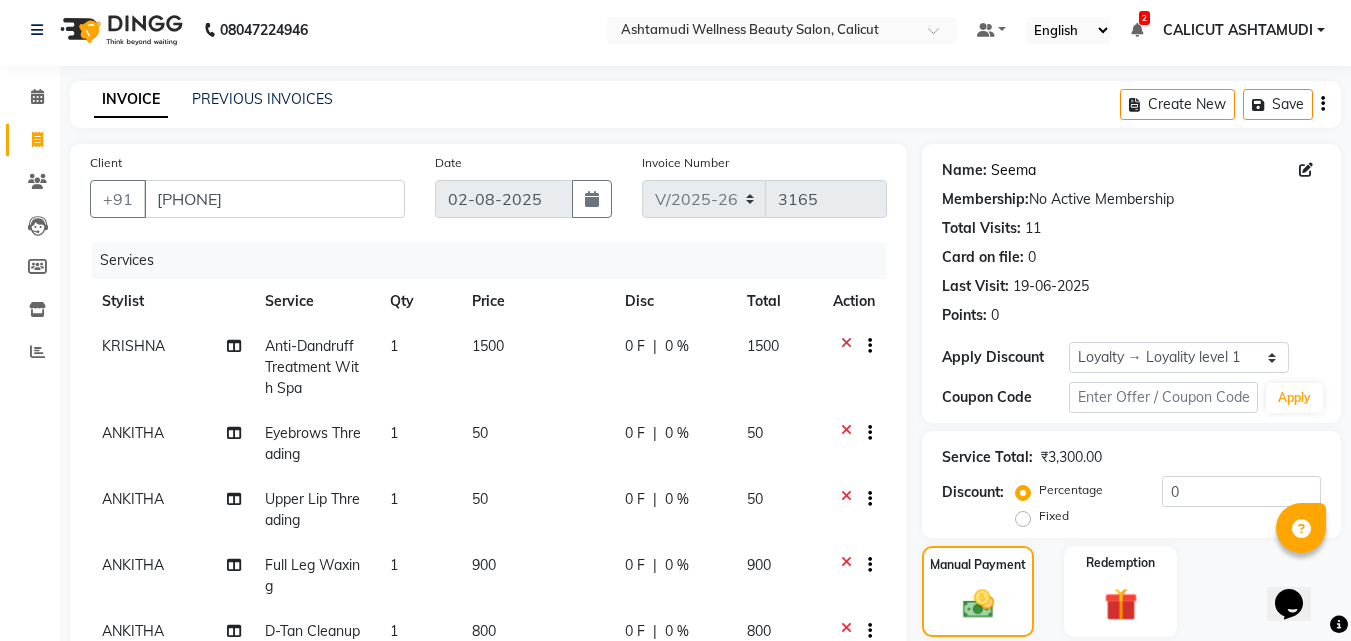 click on "Seema" 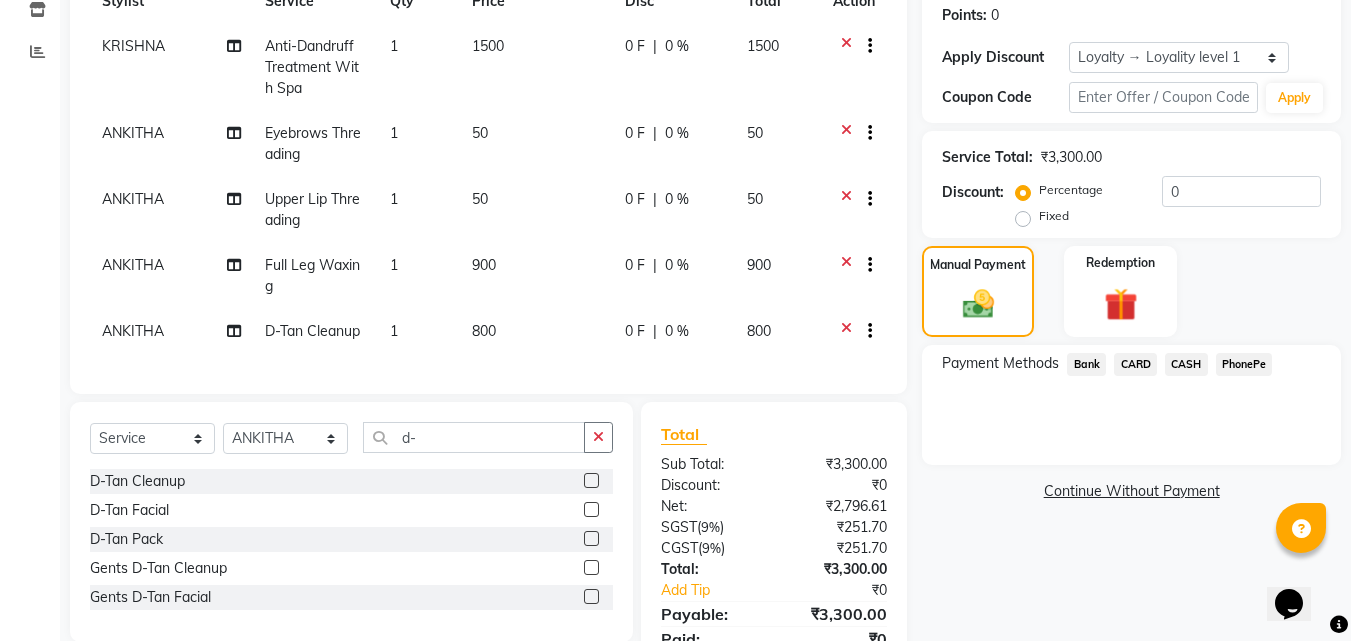 scroll, scrollTop: 206, scrollLeft: 0, axis: vertical 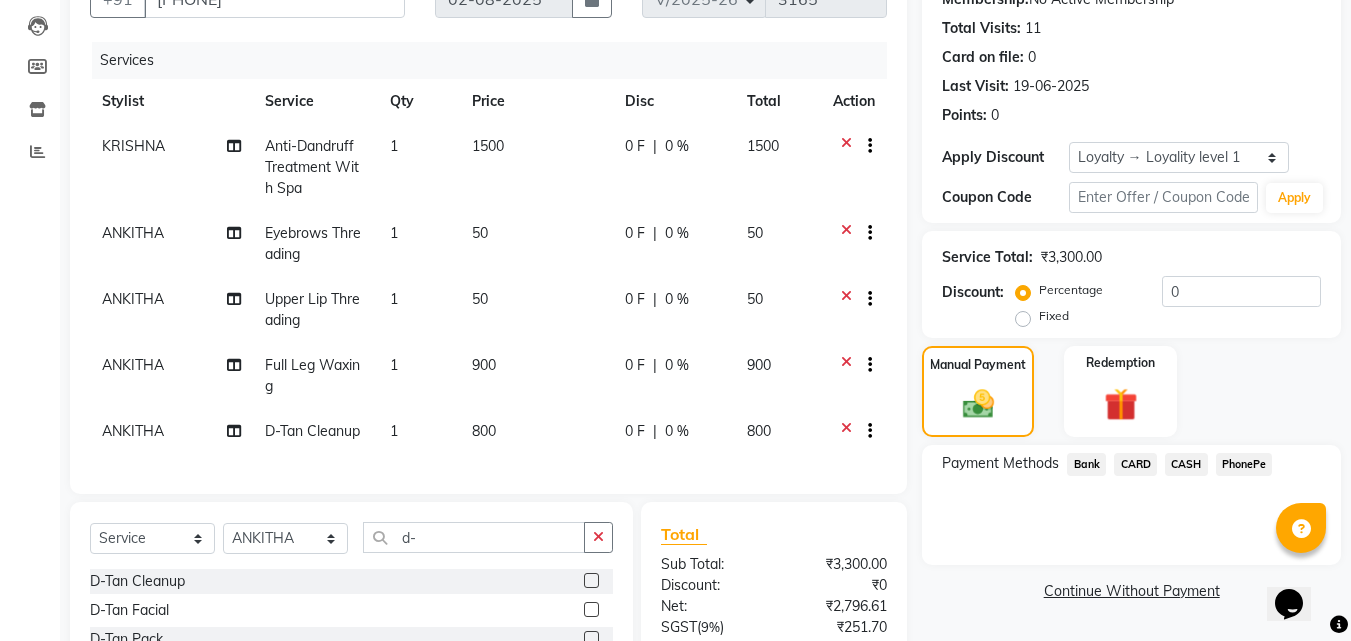 click on "PhonePe" 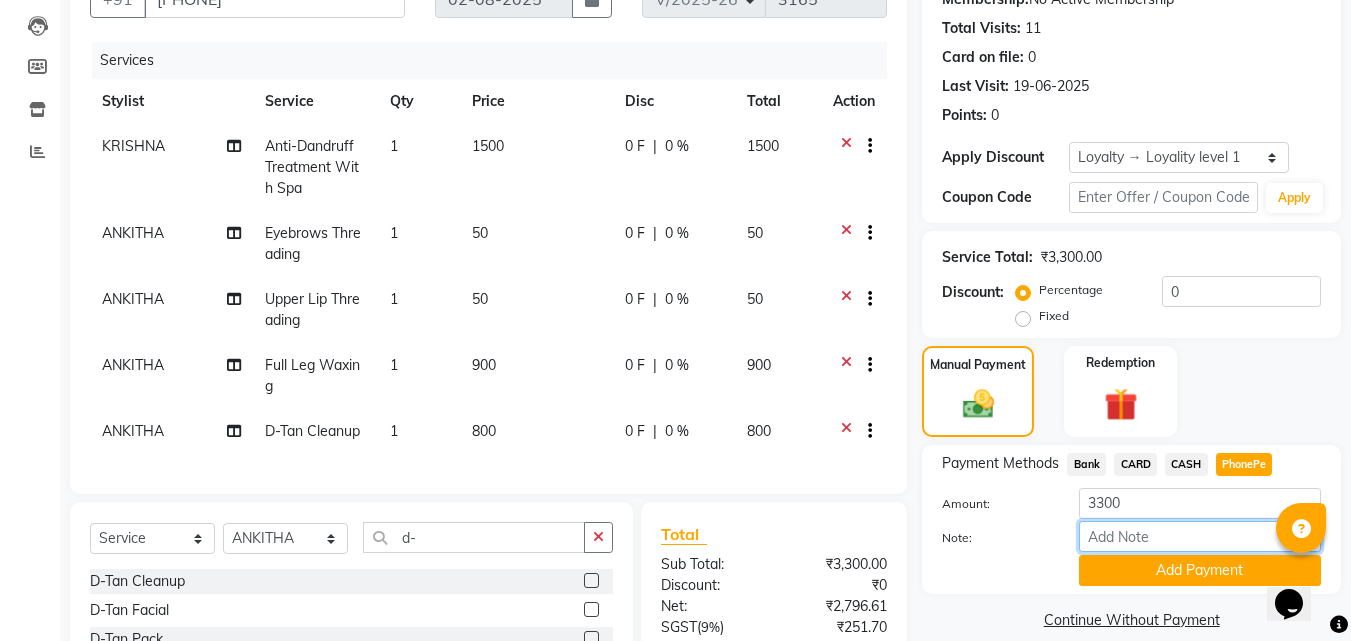 click on "Note:" at bounding box center [1200, 536] 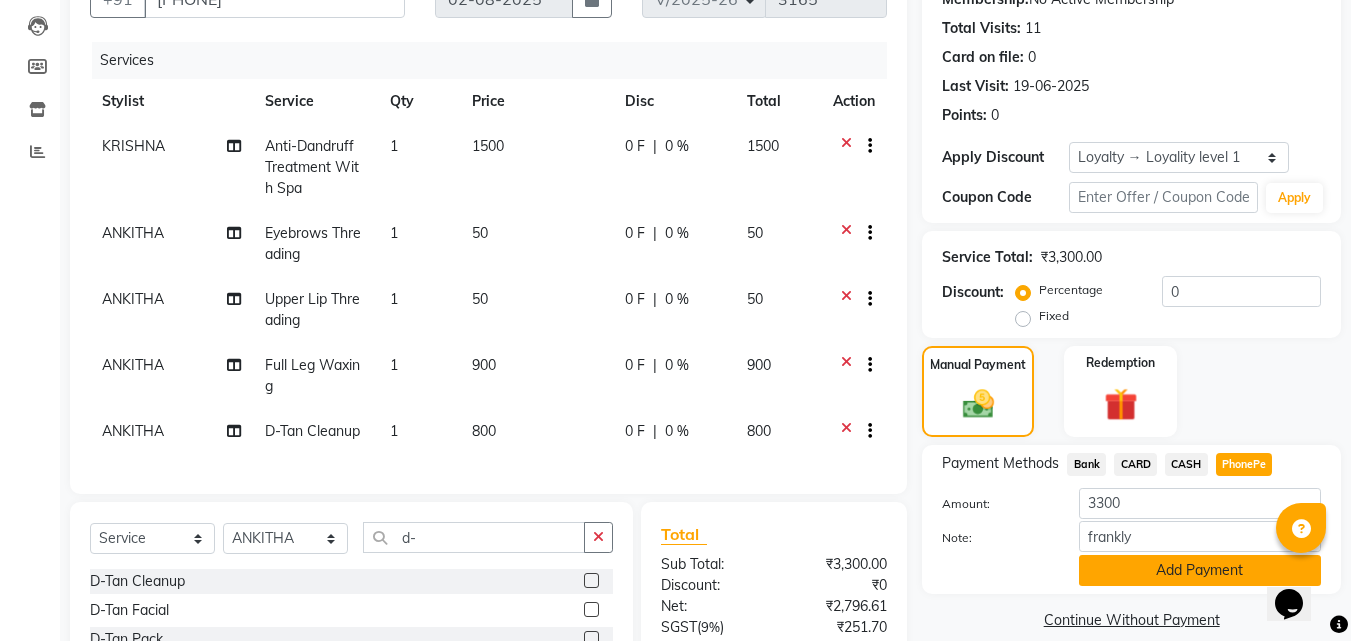 click on "Add Payment" 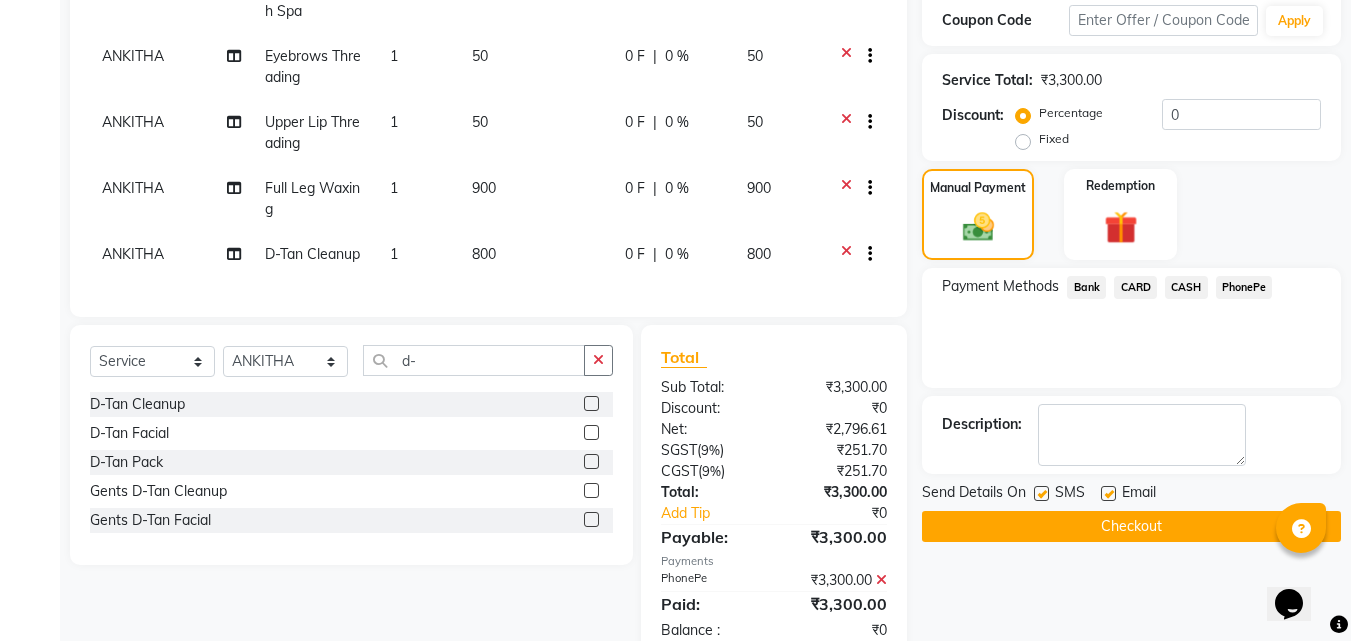 scroll, scrollTop: 506, scrollLeft: 0, axis: vertical 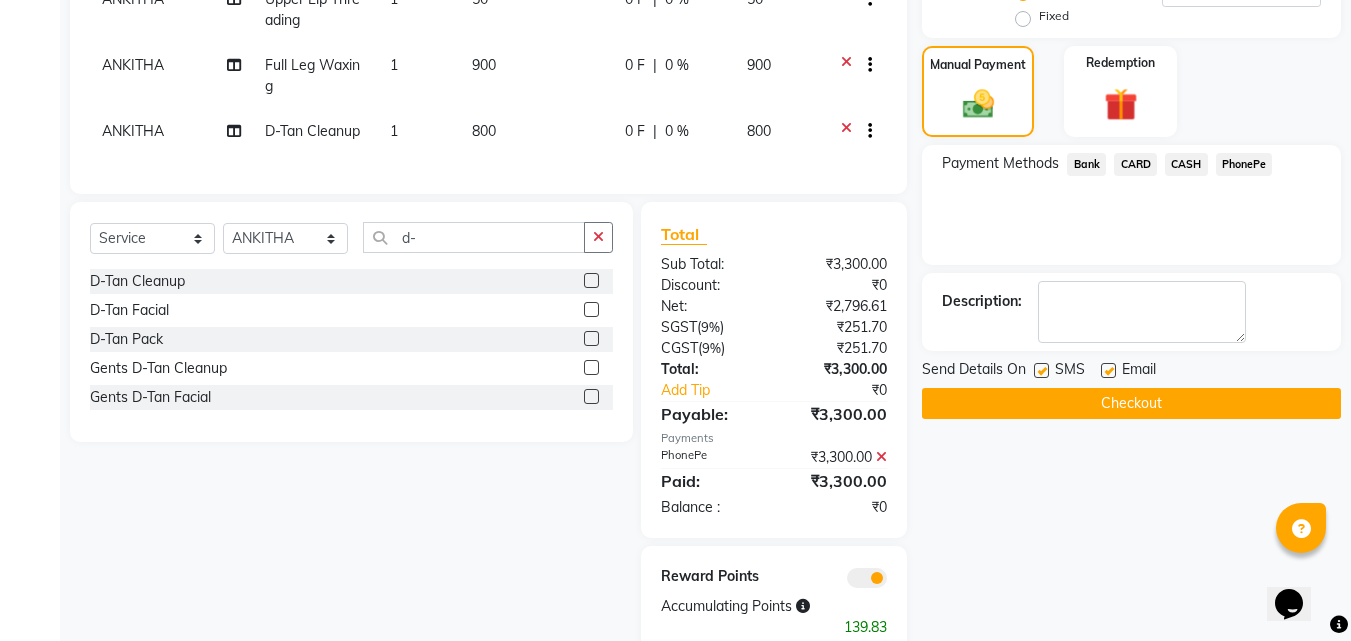 click on "Checkout" 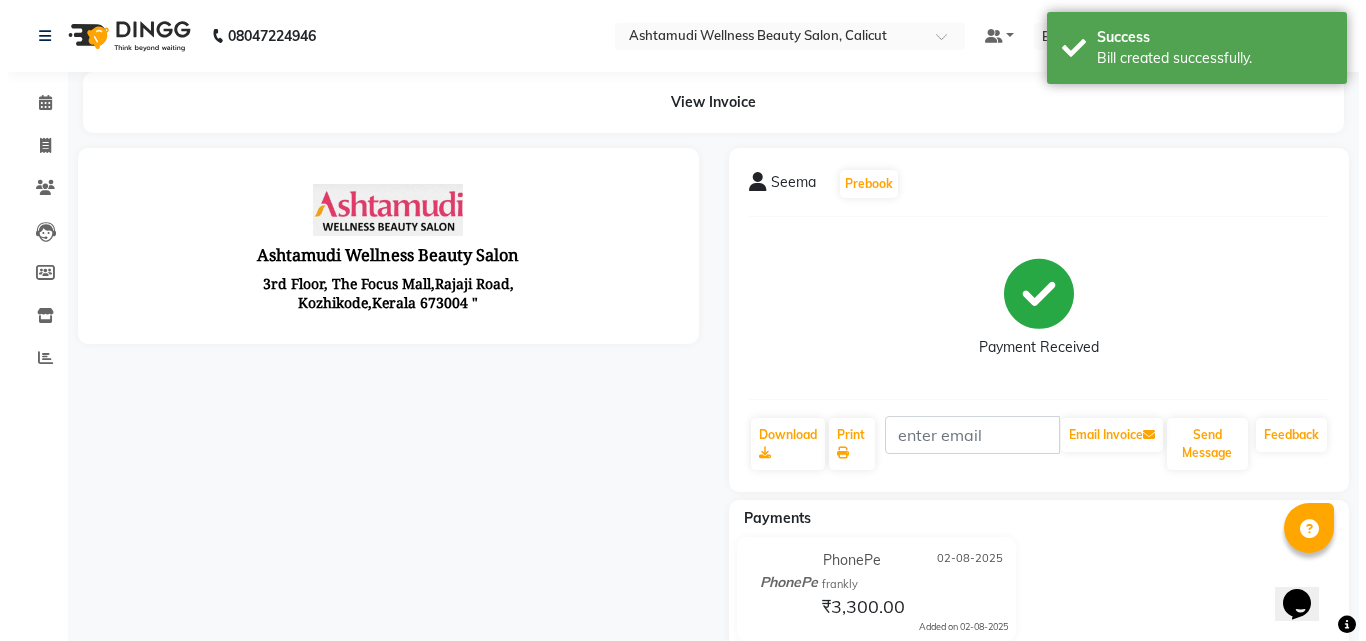 scroll, scrollTop: 0, scrollLeft: 0, axis: both 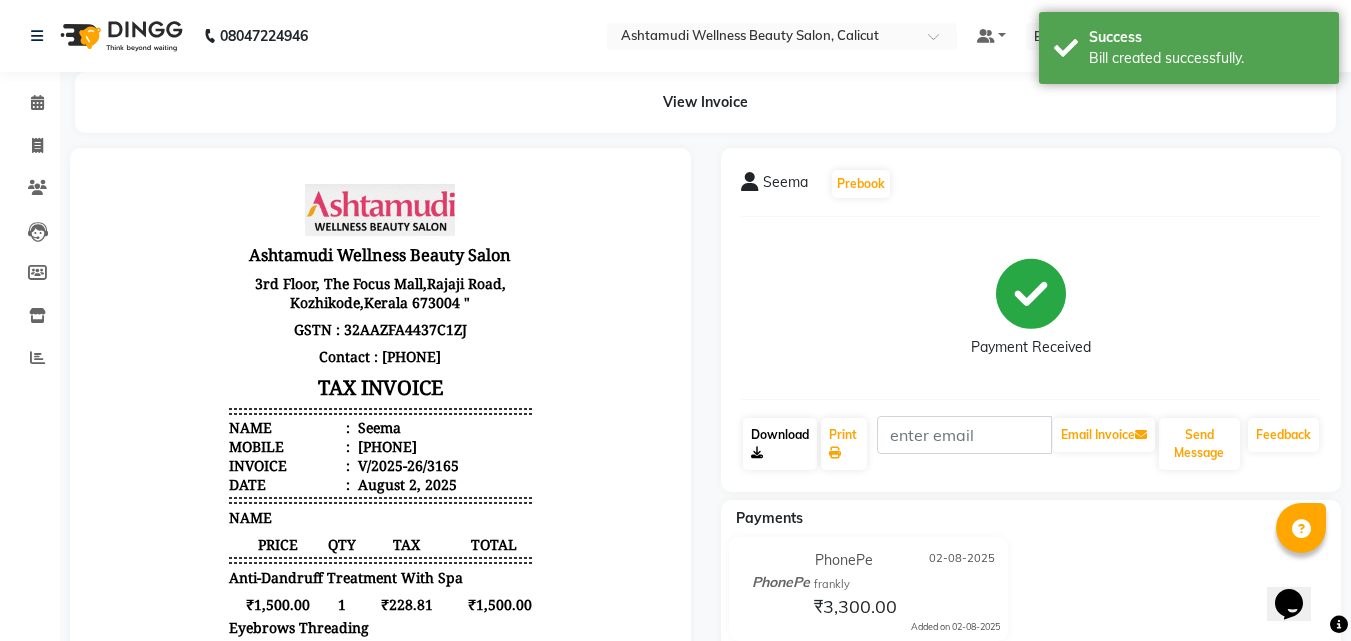 click on "Download" 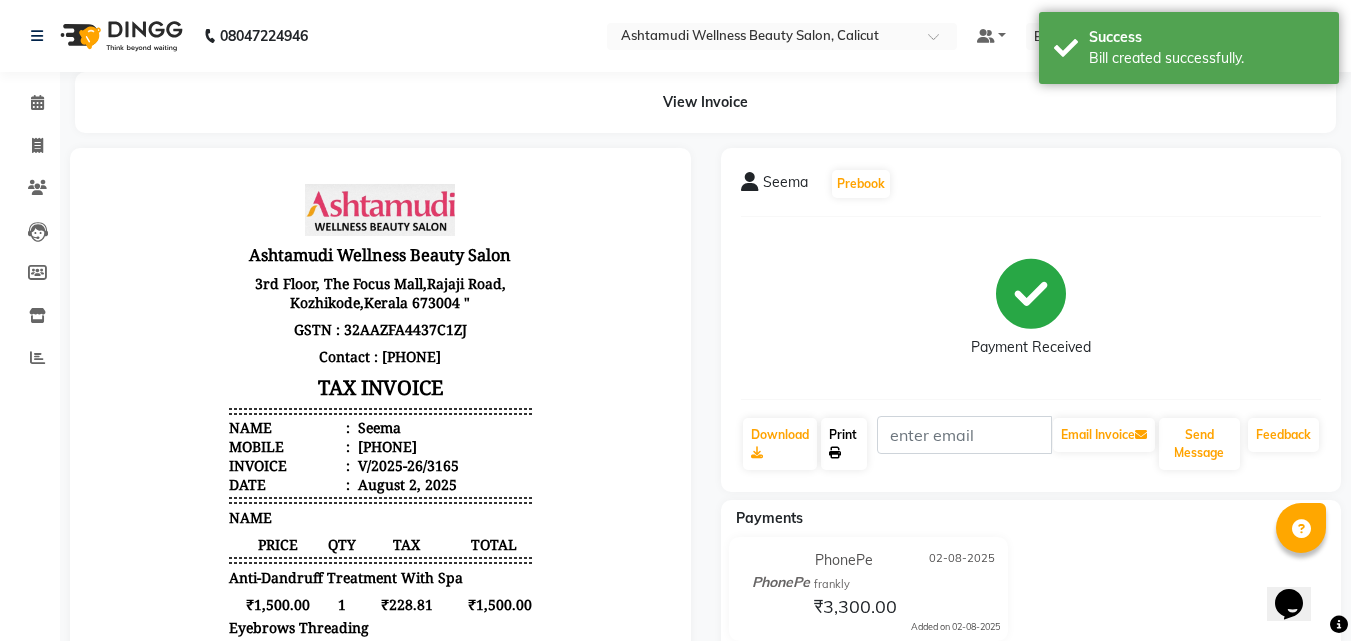click on "Print" 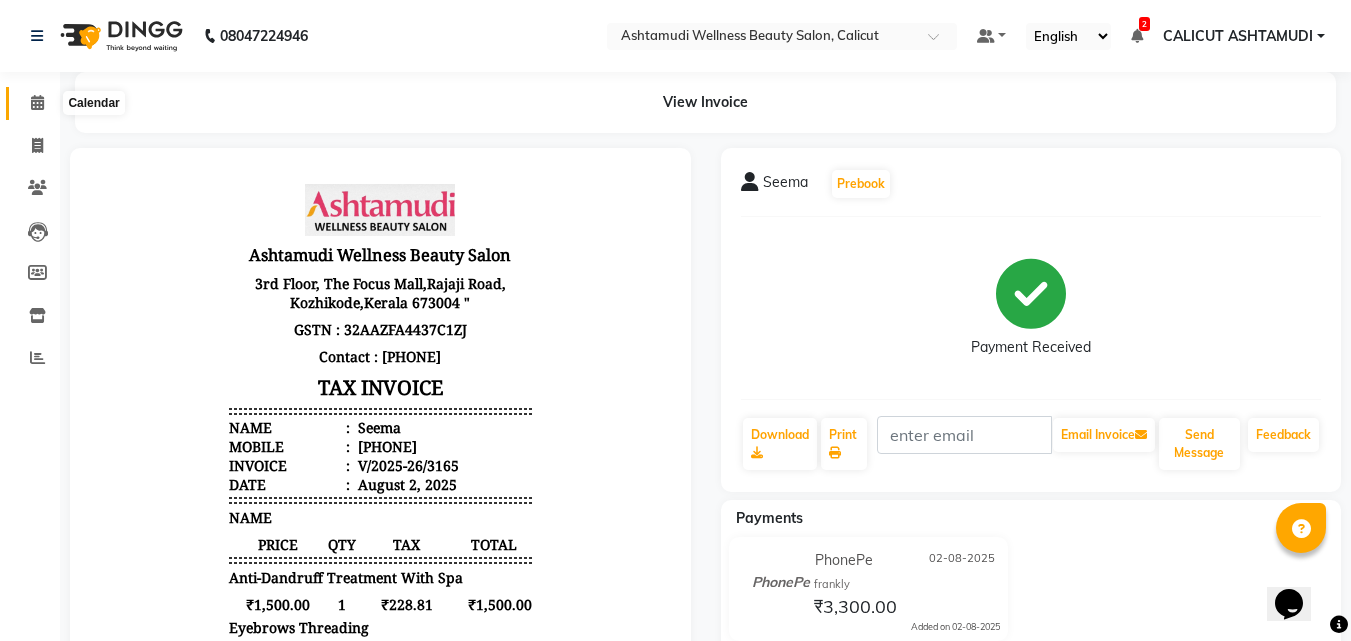 click 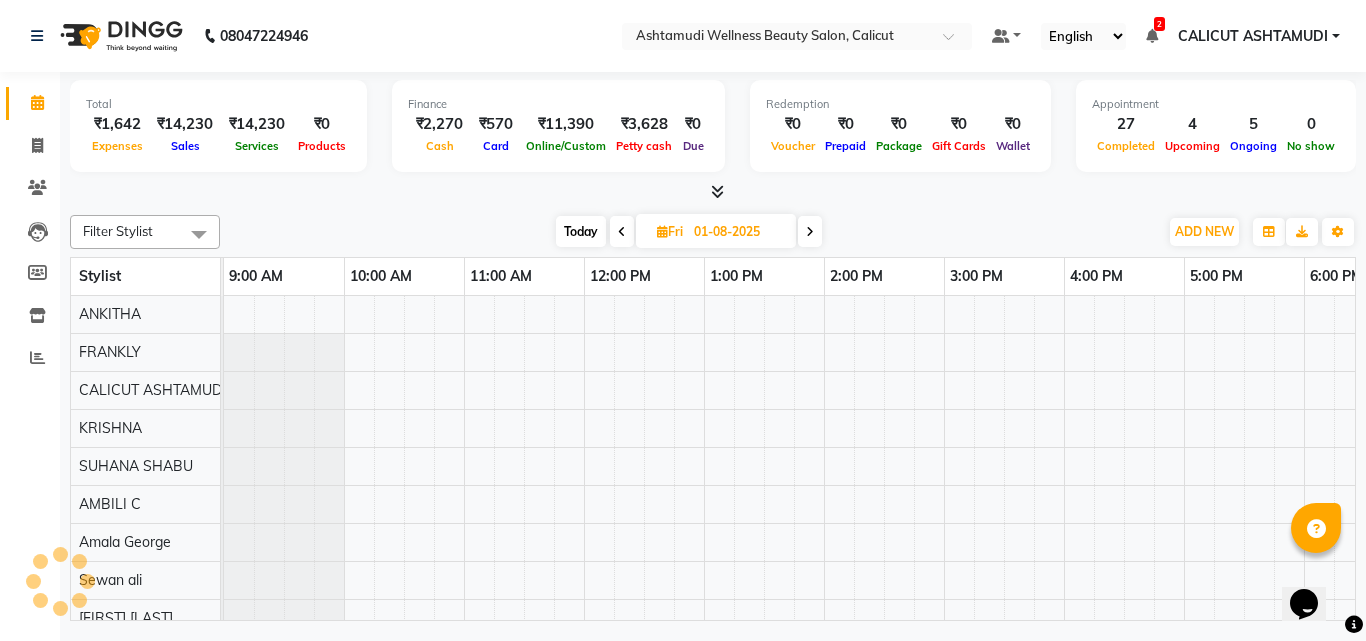 scroll, scrollTop: 0, scrollLeft: 669, axis: horizontal 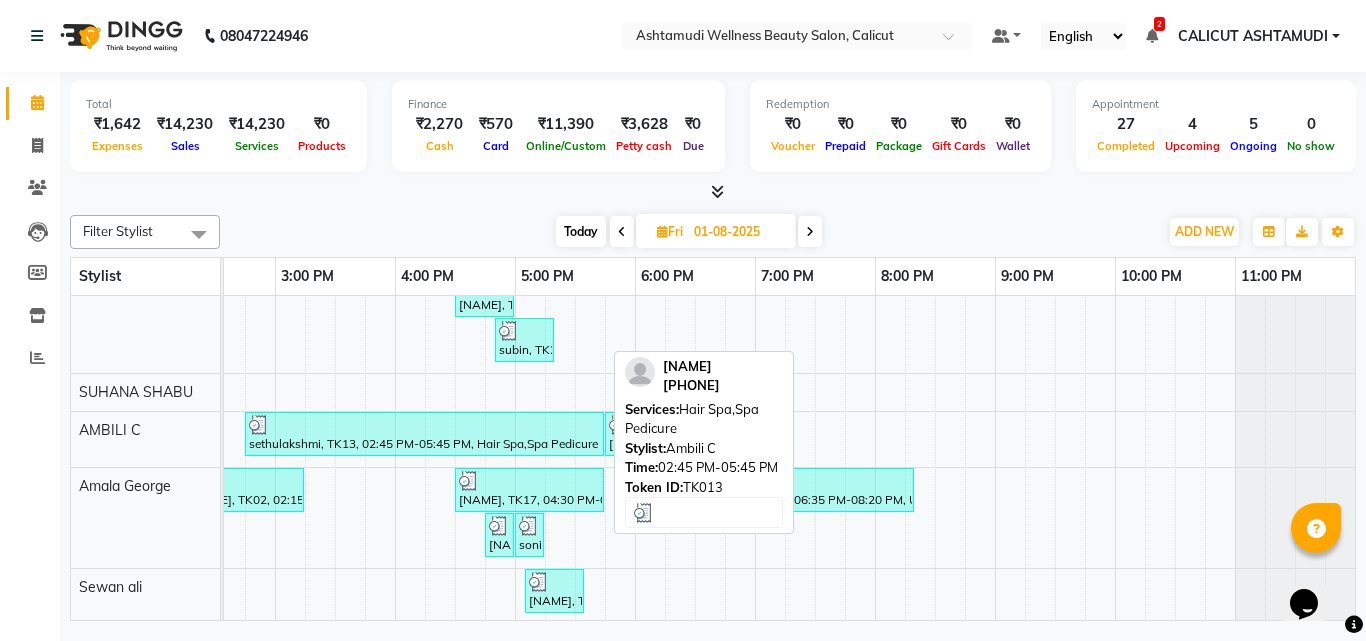 click at bounding box center (424, 425) 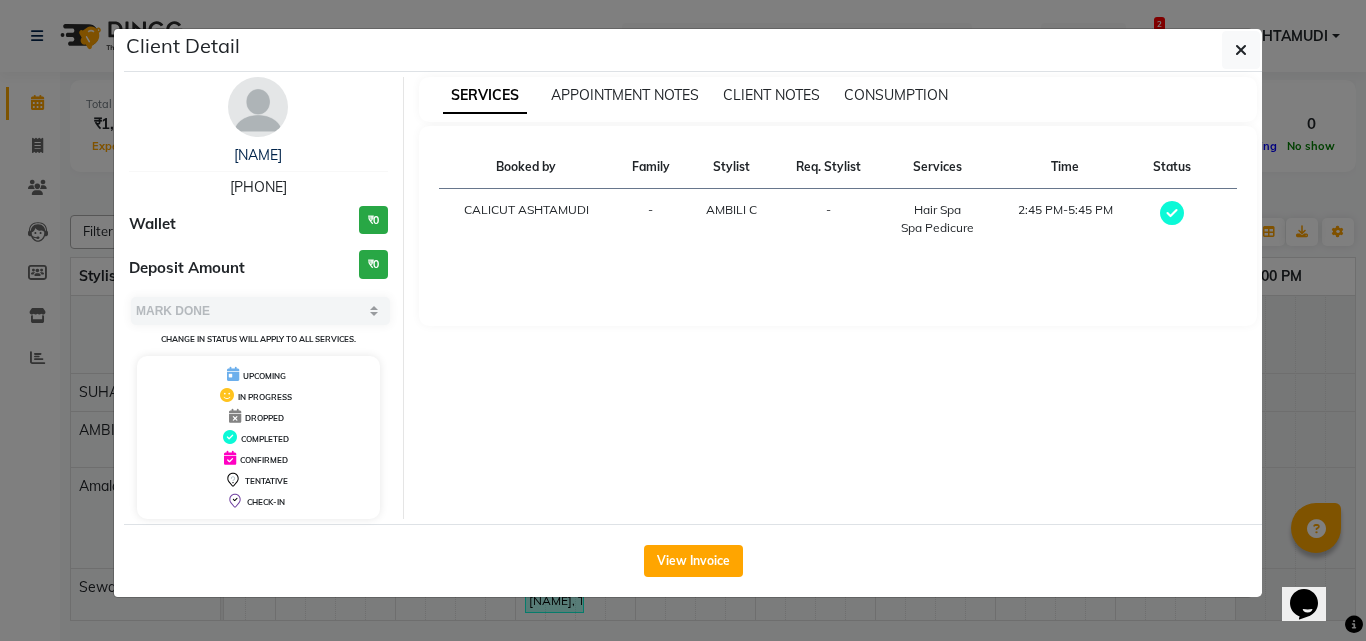 click on "SERVICES APPOINTMENT NOTES CLIENT NOTES CONSUMPTION" at bounding box center [838, 99] 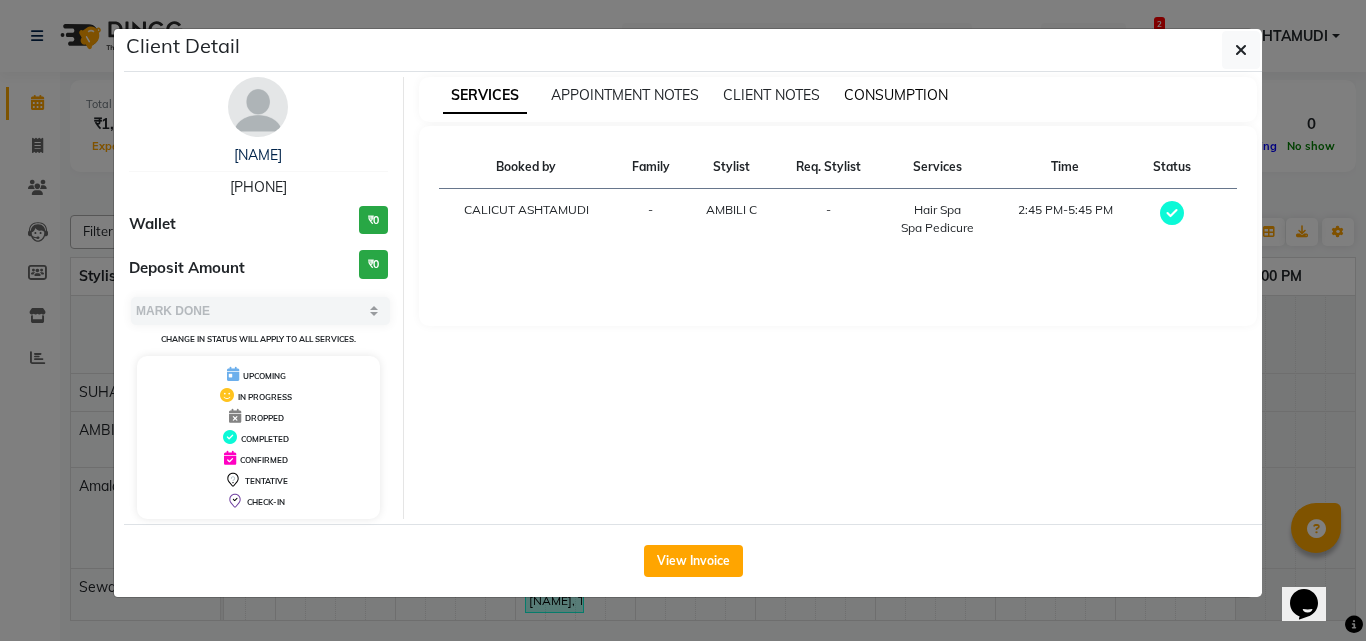 click on "CONSUMPTION" at bounding box center (896, 95) 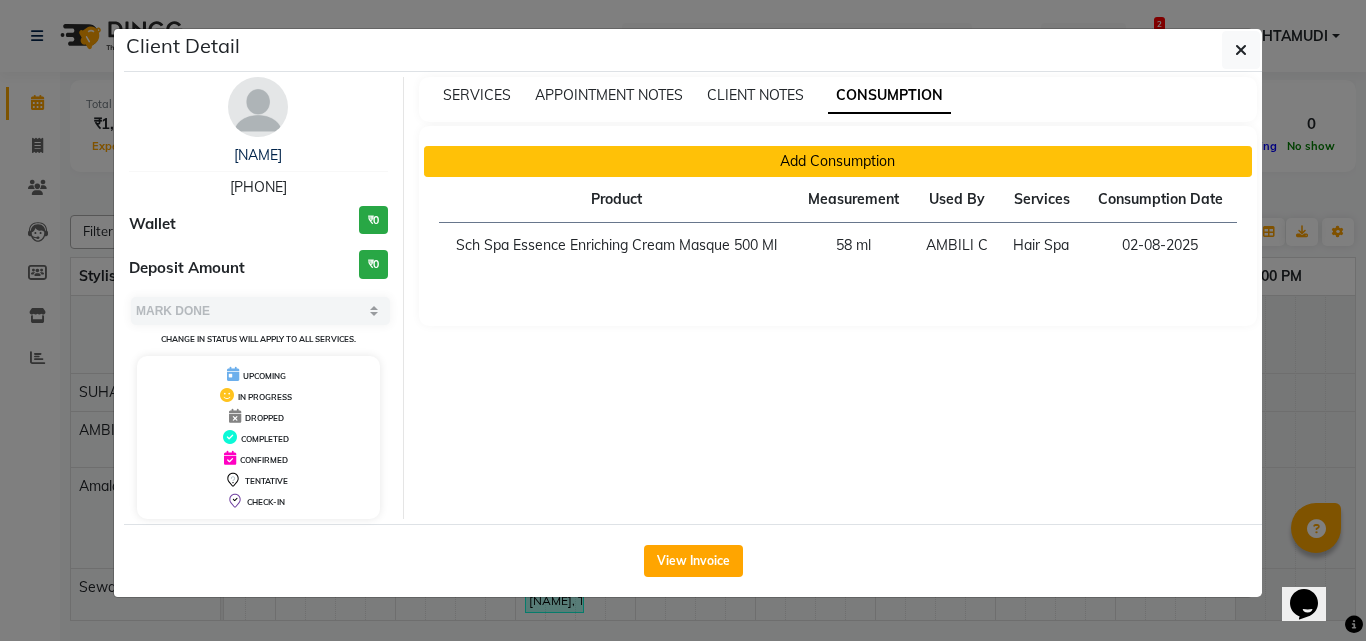 click on "Add Consumption" at bounding box center [838, 161] 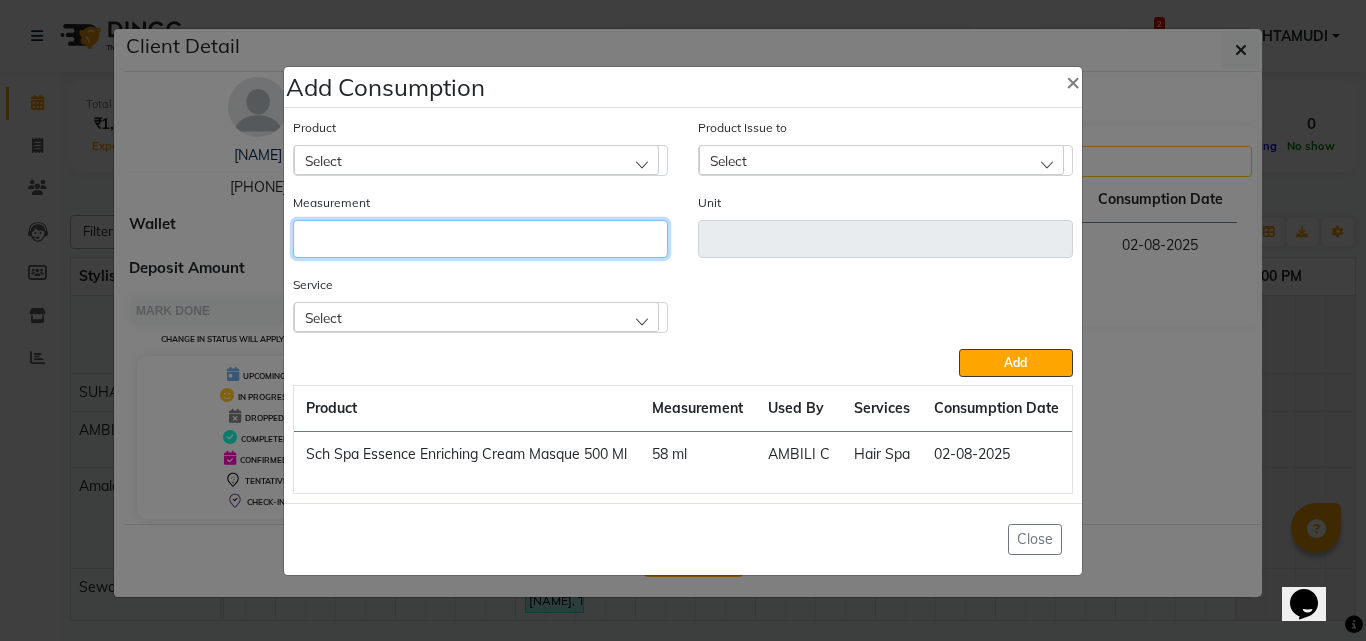 click 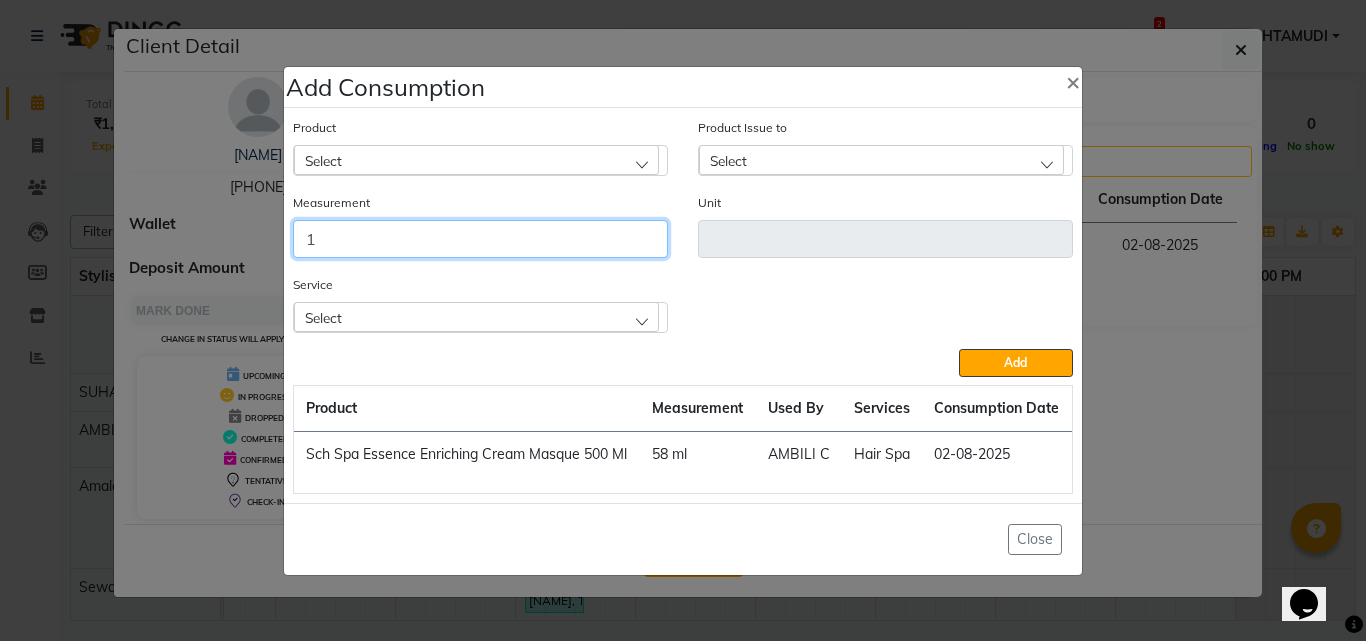 type on "1" 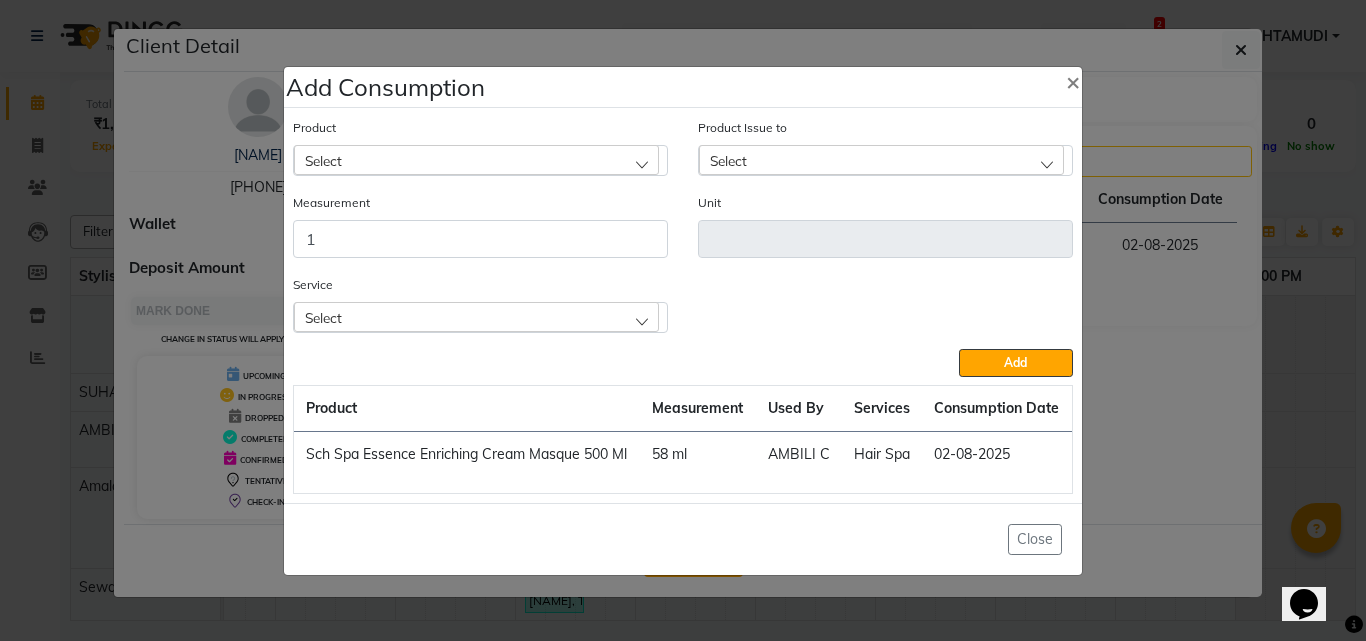 click on "Select" 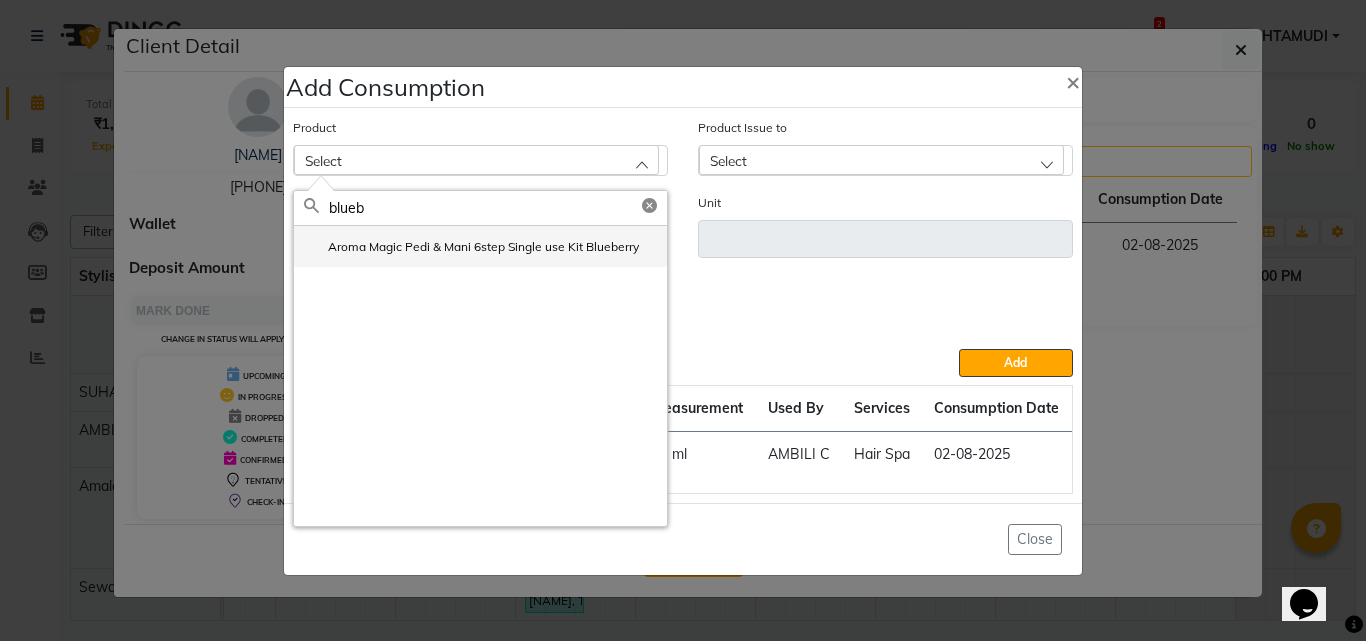 type on "blueb" 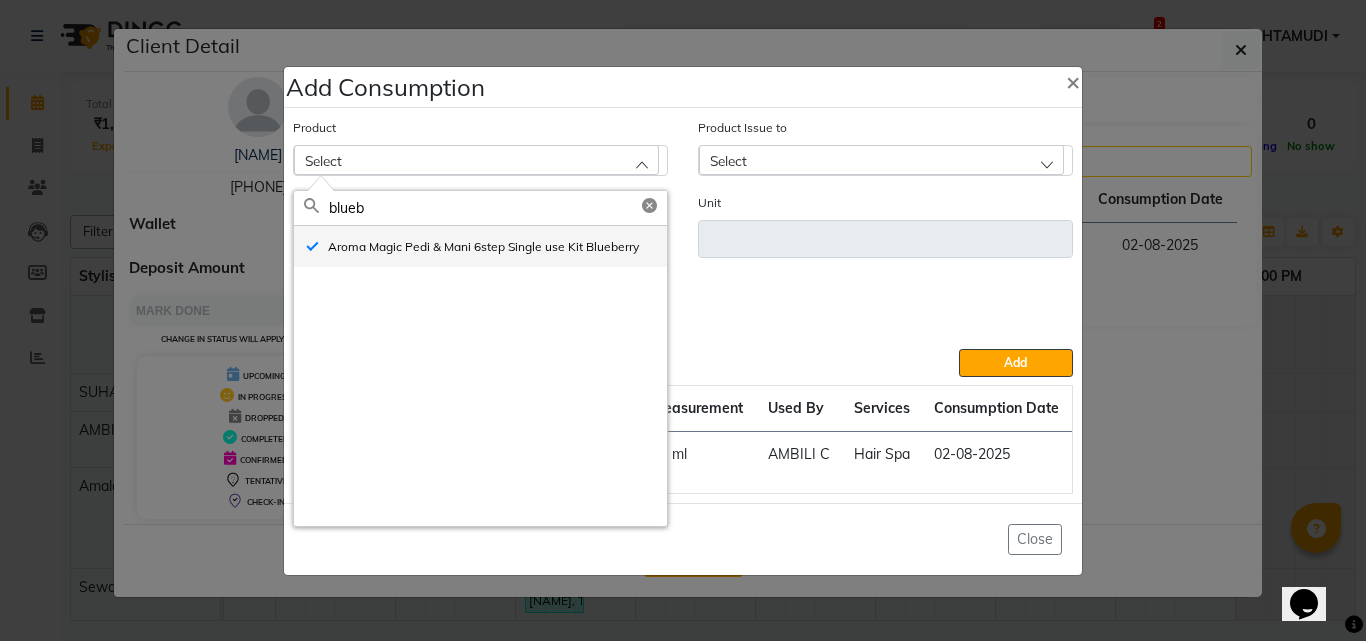 type on "pc" 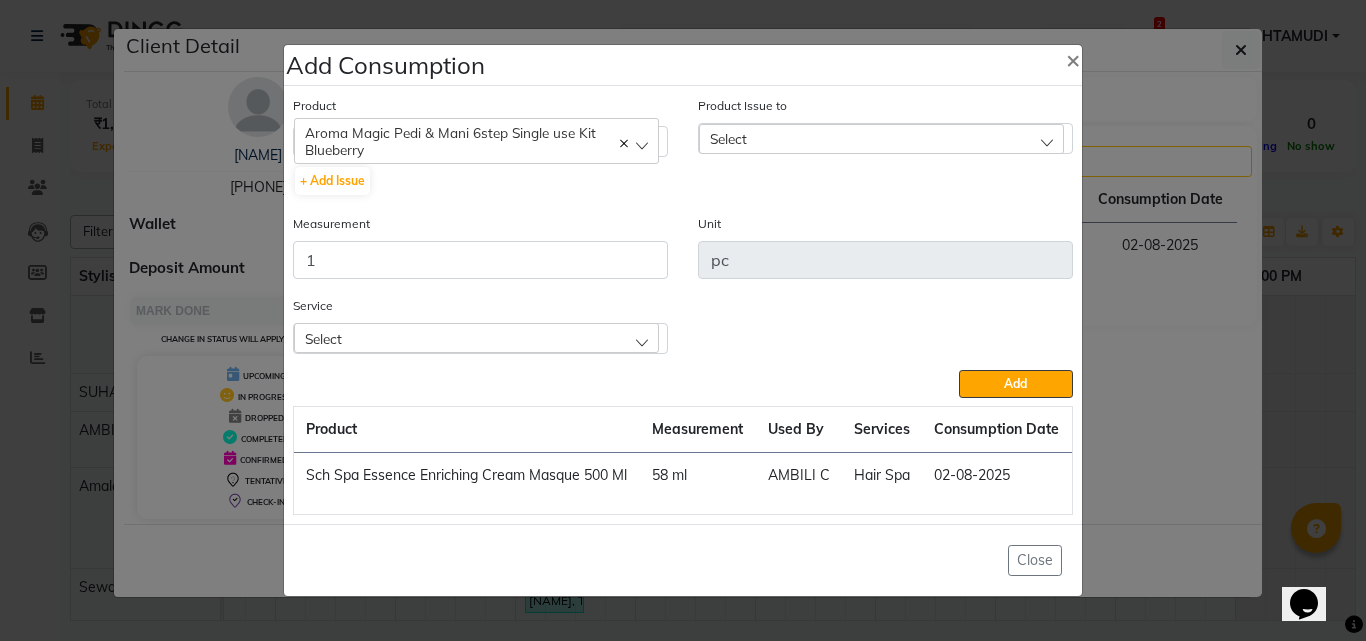 click on "Select" 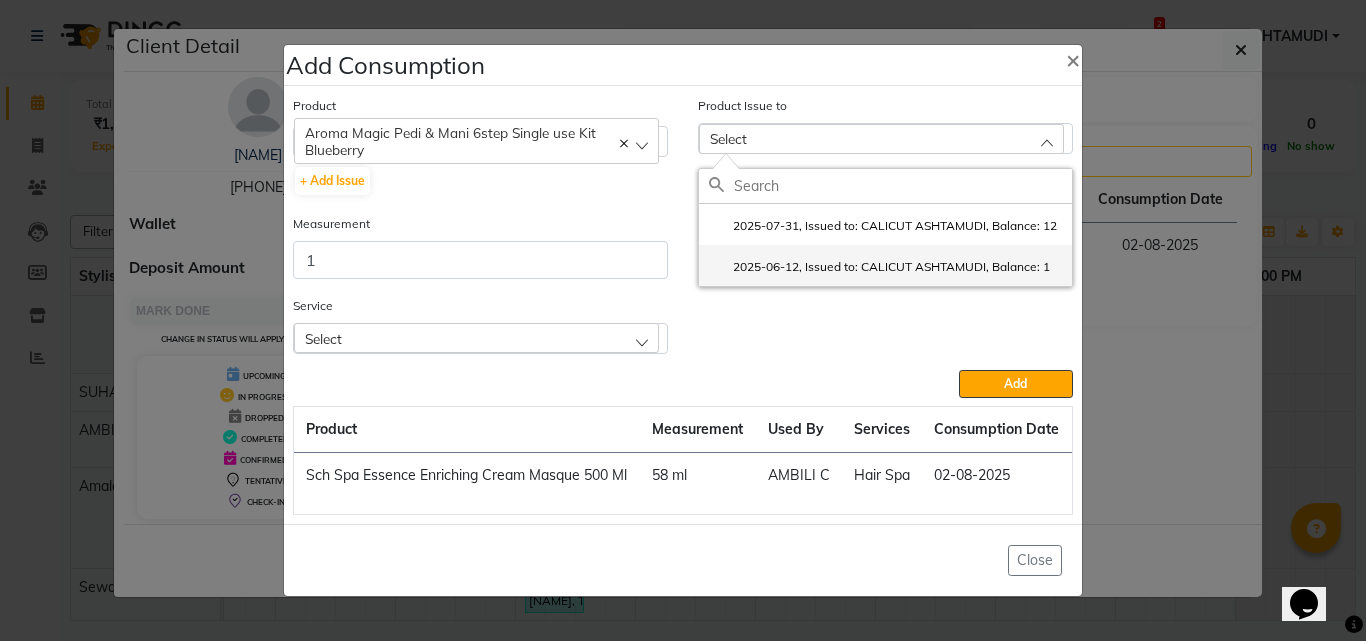 click on "2025-06-12, Issued to: CALICUT ASHTAMUDI, Balance: 1" 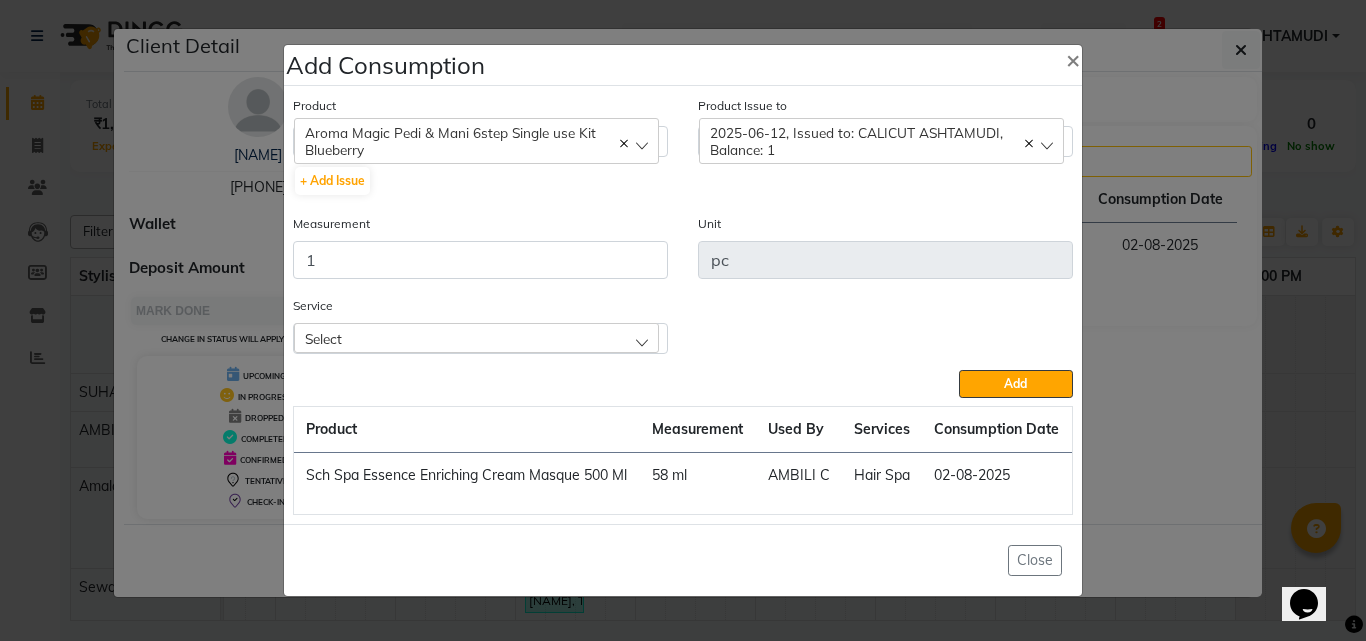 click on "Select" 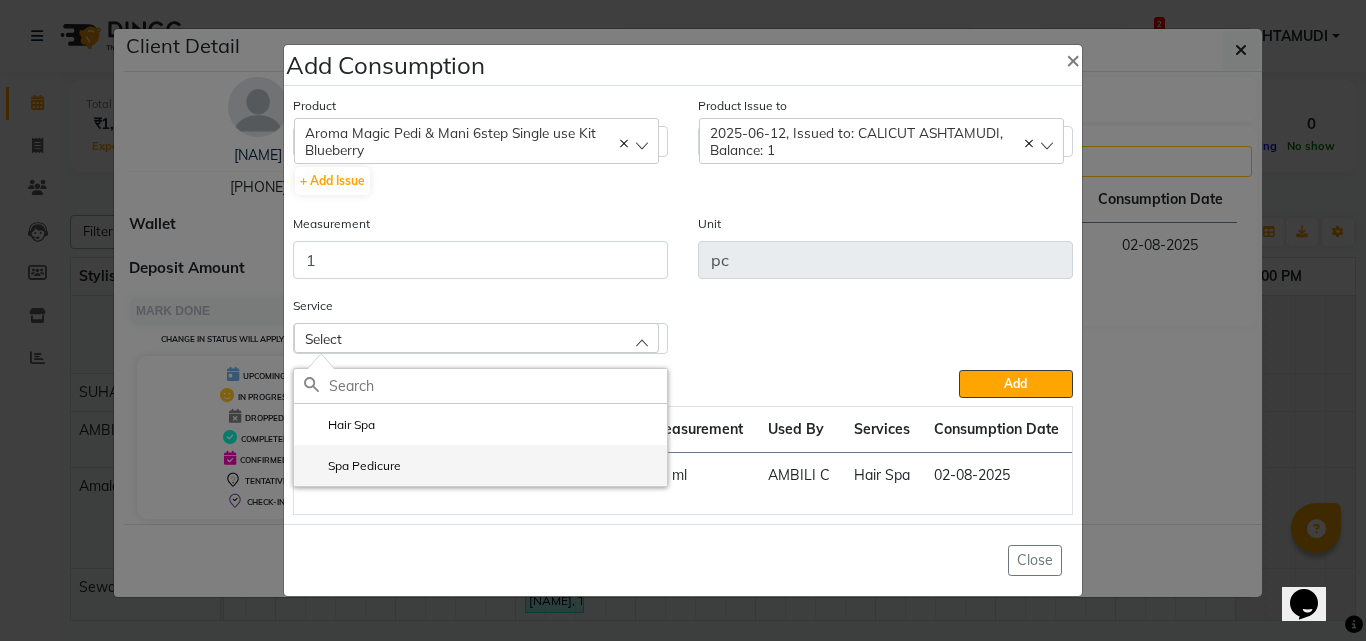 click on "Spa Pedicure" 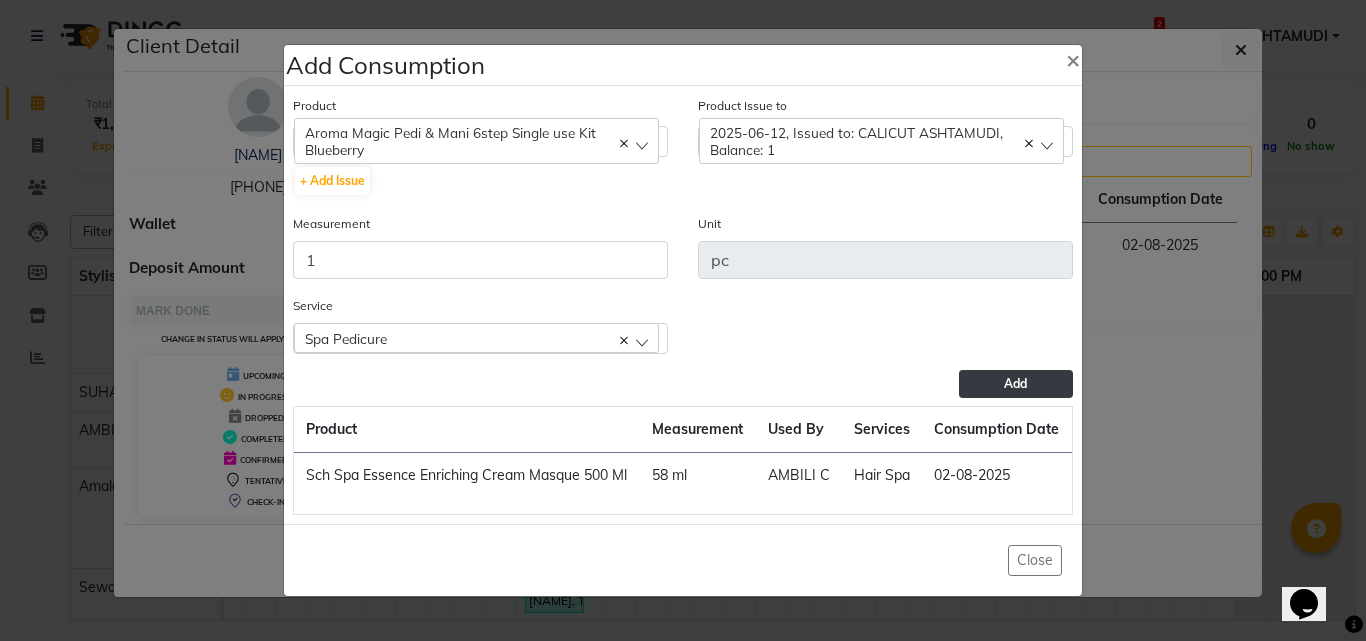 click on "Add" 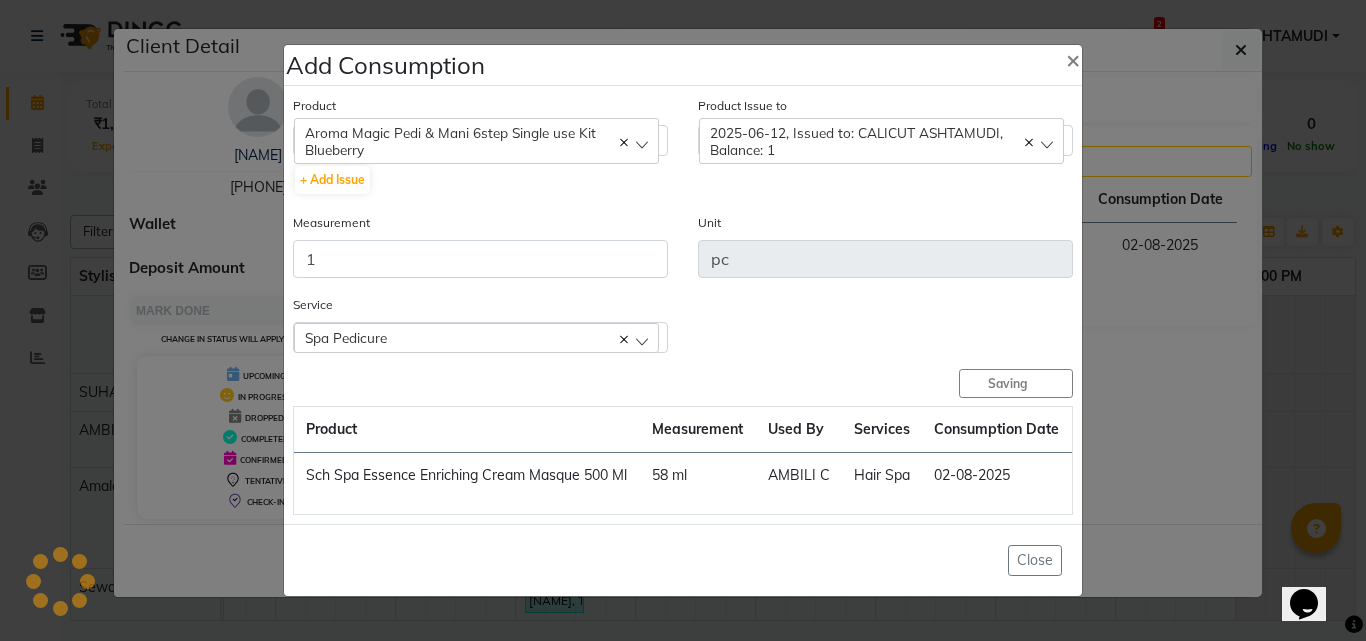 type 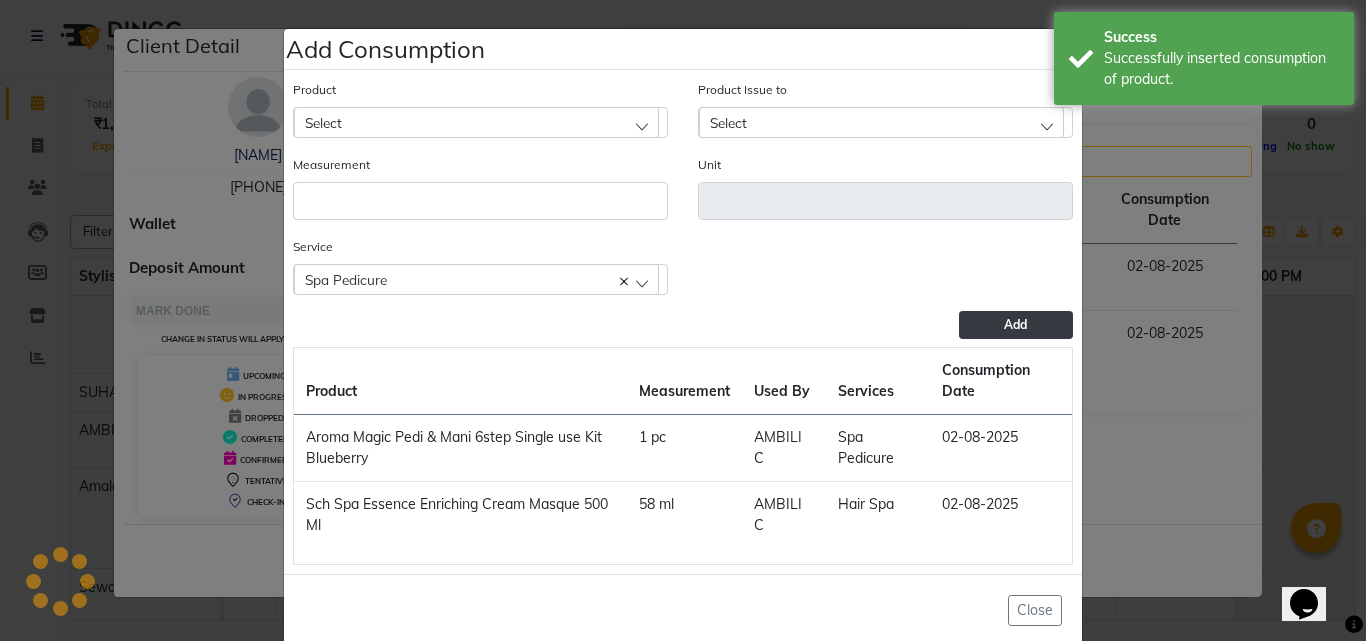 click on "Add Consumption × Product Select 051/ Studio White Weekly 15Ml Product Issue to Select 2025-07-31, Issued to: CALICUT ASHTAMUDI, Balance: 12 2025-06-12, Issued to: CALICUT ASHTAMUDI, Balance: 1 Measurement Unit Service   Spa Pedicure  Hair Spa  Spa Pedicure  Add  Product Measurement Used By Services Consumption Date  Aroma Magic Pedi & Mani 6step Single use Kit Blueberry   1 pc   AMBILI C    Spa Pedicure   02-08-2025   Sch Spa Essence Enriching Cream Masque 500 Ml   58 ml   AMBILI C   Hair Spa   02-08-2025   Close" 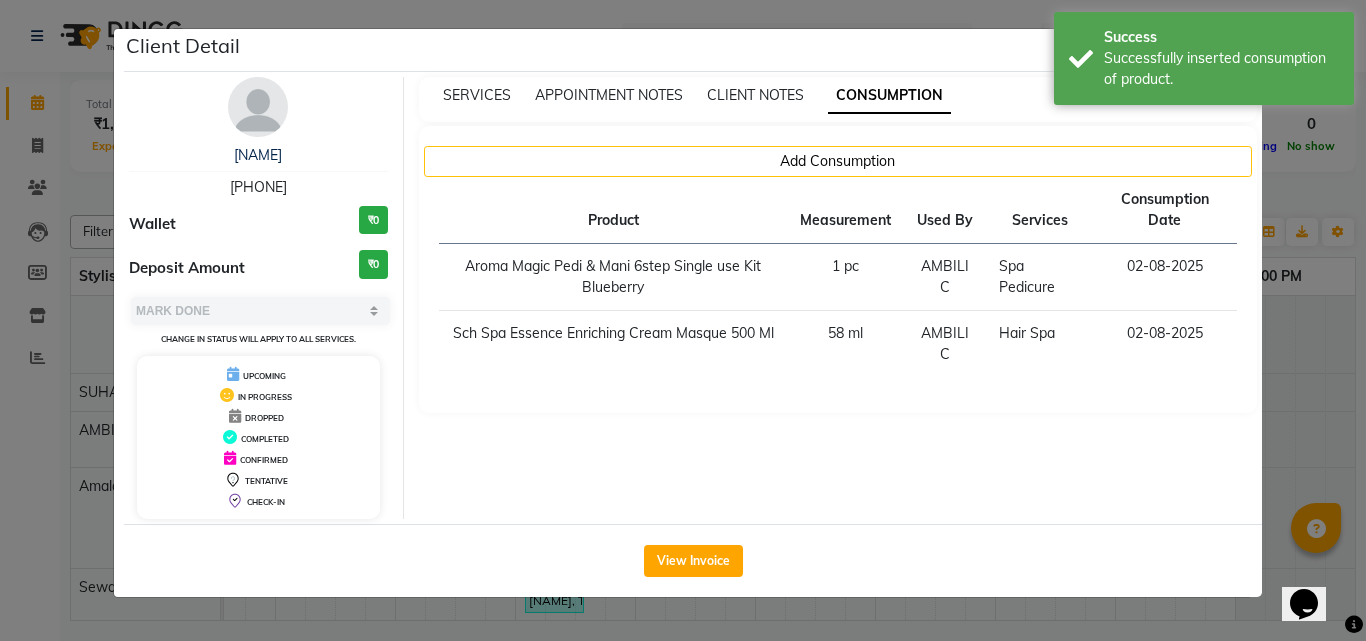 click on "Client Detail  sethulakshmi    9544928395 Wallet ₹0 Deposit Amount  ₹0  Select MARK DONE UPCOMING Change in status will apply to all services. UPCOMING IN PROGRESS DROPPED COMPLETED CONFIRMED TENTATIVE CHECK-IN SERVICES APPOINTMENT NOTES CLIENT NOTES CONSUMPTION Add Consumption Product Measurement Used By Services Consumption Date  Aroma Magic Pedi & Mani 6step Single use Kit Blueberry   1 pc   AMBILI C    Spa Pedicure   02-08-2025   Sch Spa Essence Enriching Cream Masque 500 Ml   58 ml   AMBILI C   Hair Spa   02-08-2025   View Invoice" 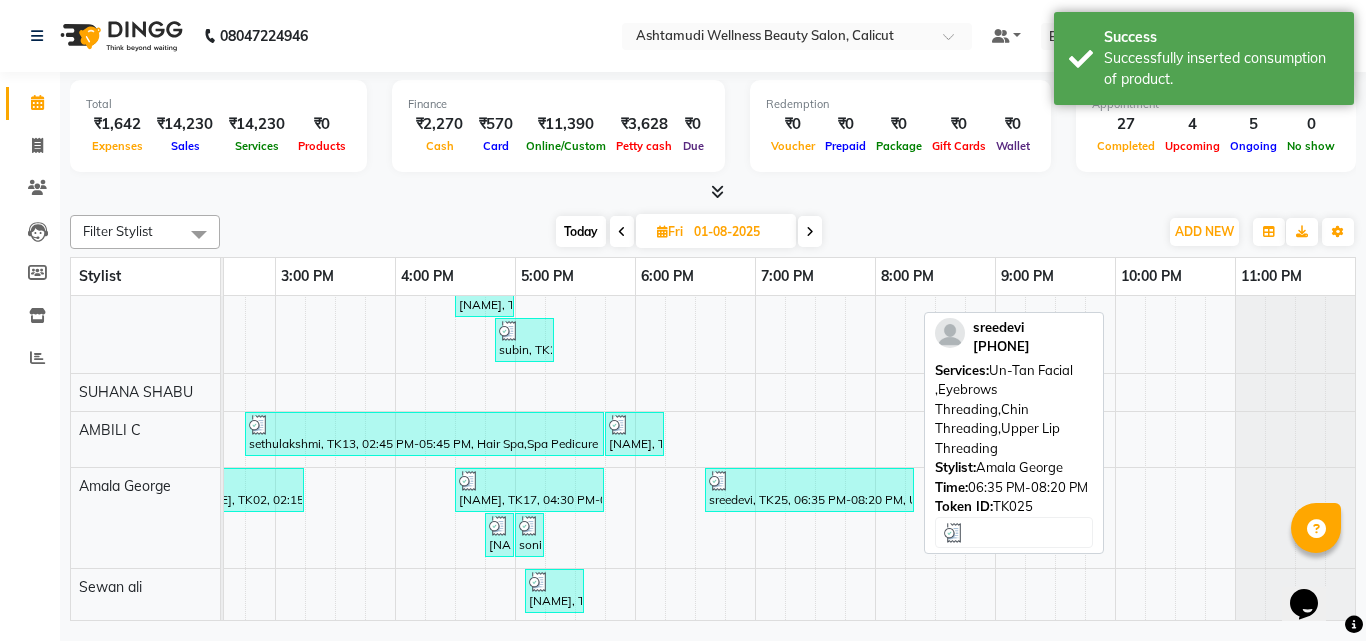 click on "sreedevi, TK25, 06:35 PM-08:20 PM, Un-Tan Facial ,Eyebrows Threading,Chin Threading,Upper Lip Threading" at bounding box center [809, 490] 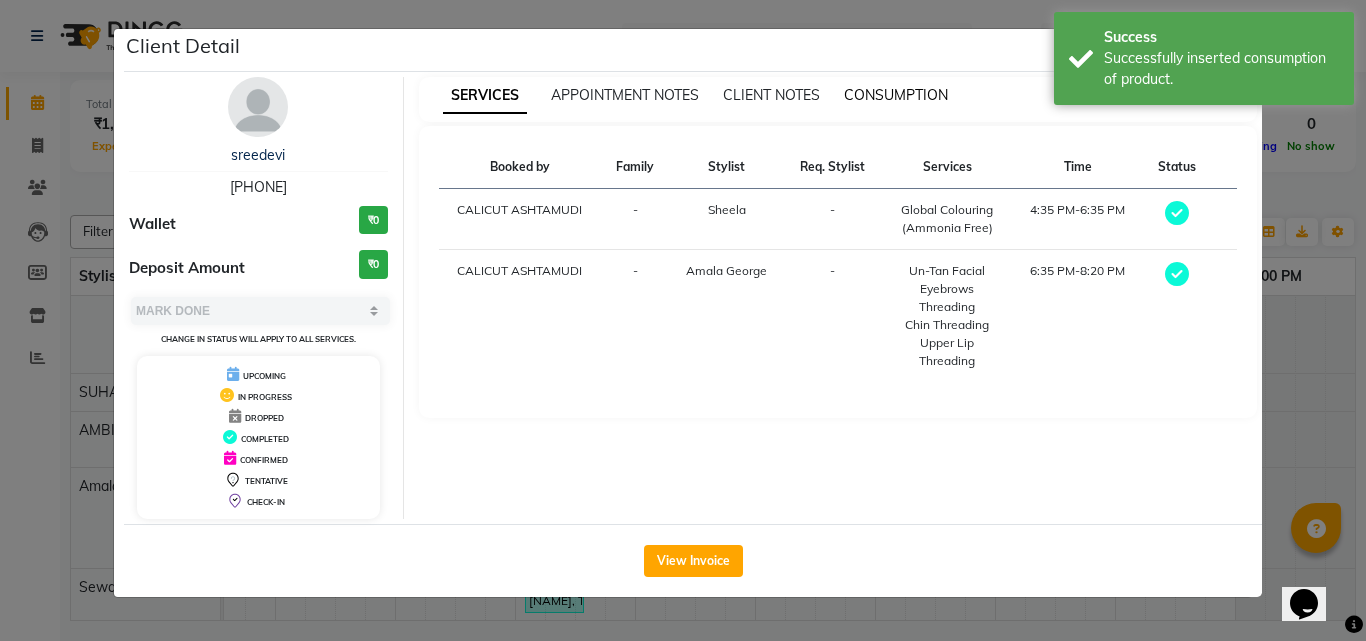 click on "CONSUMPTION" at bounding box center (896, 95) 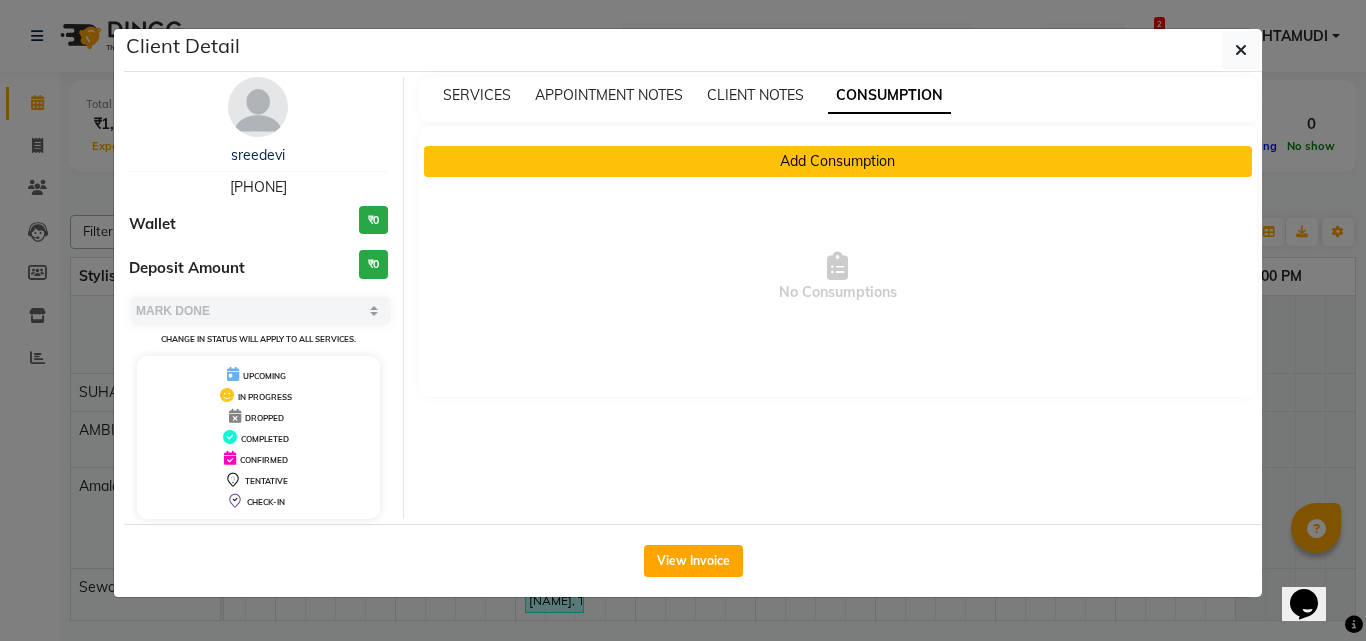 click on "Add Consumption" at bounding box center [838, 161] 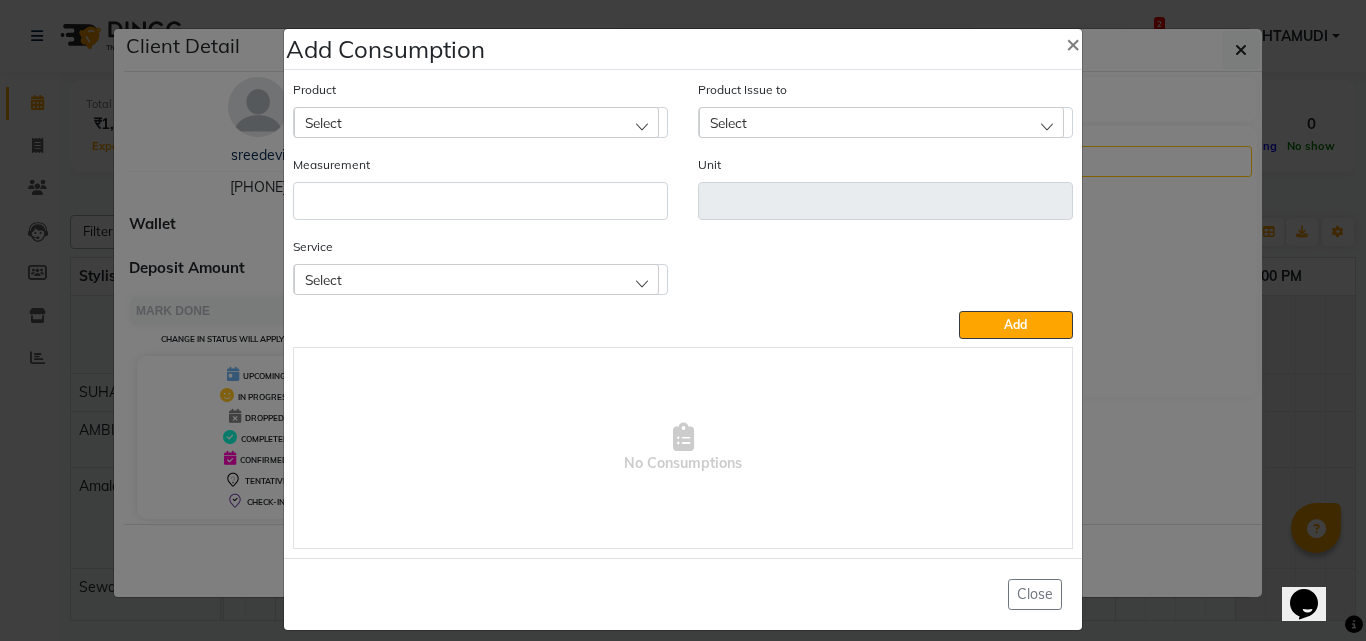 click on "Select" 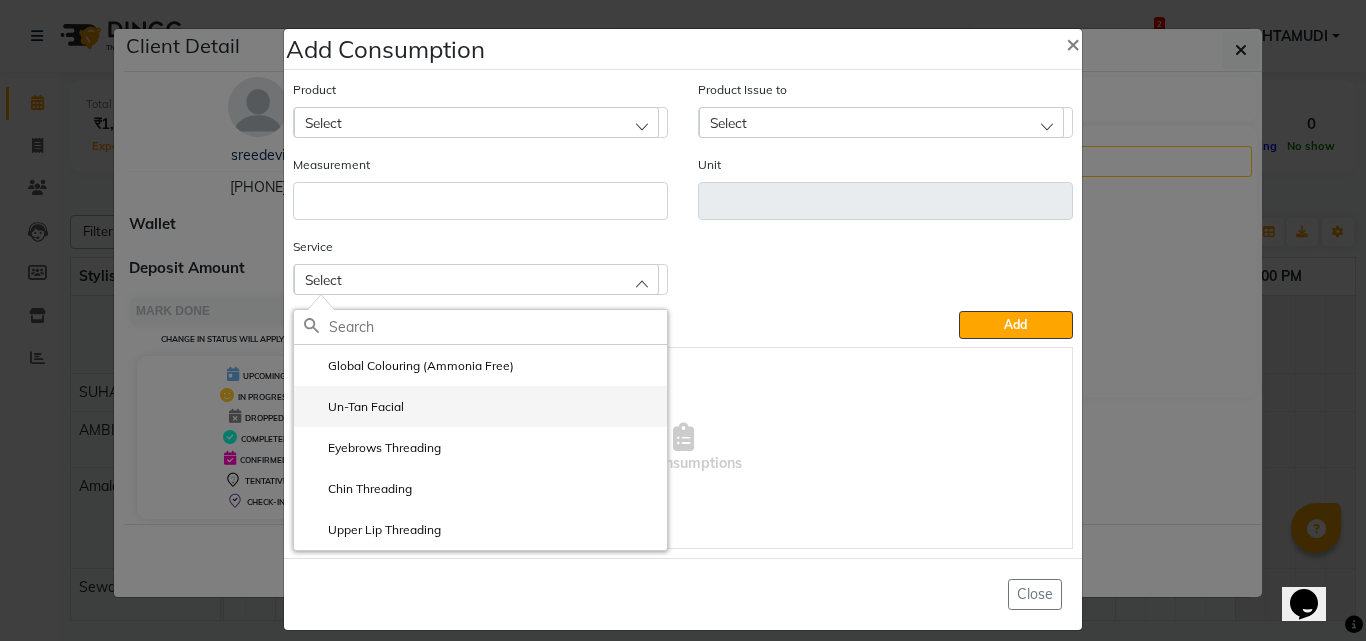 click on "Un-Tan Facial" 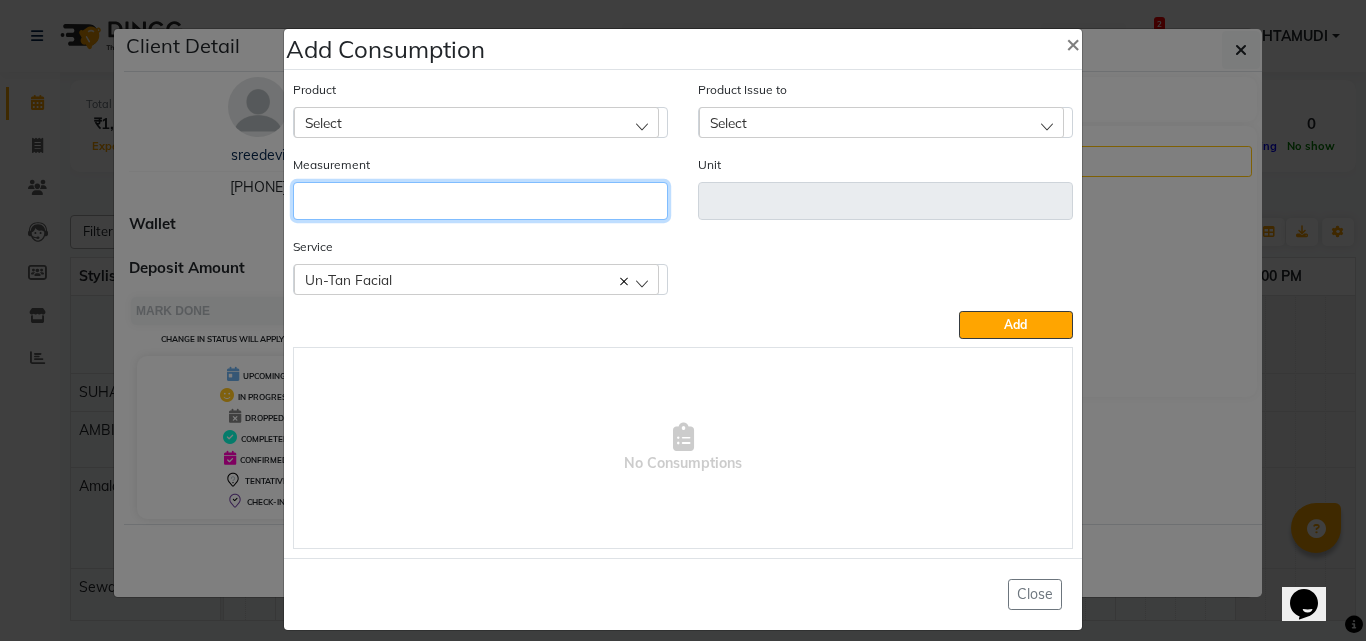 click 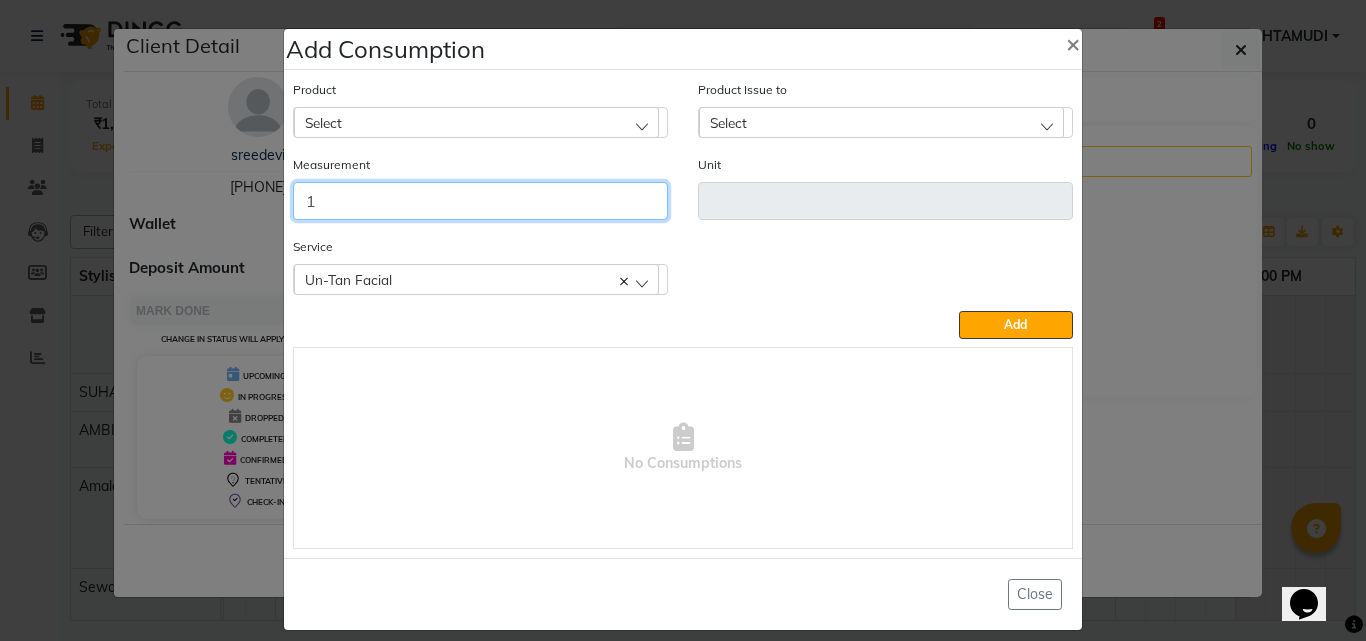 type on "1" 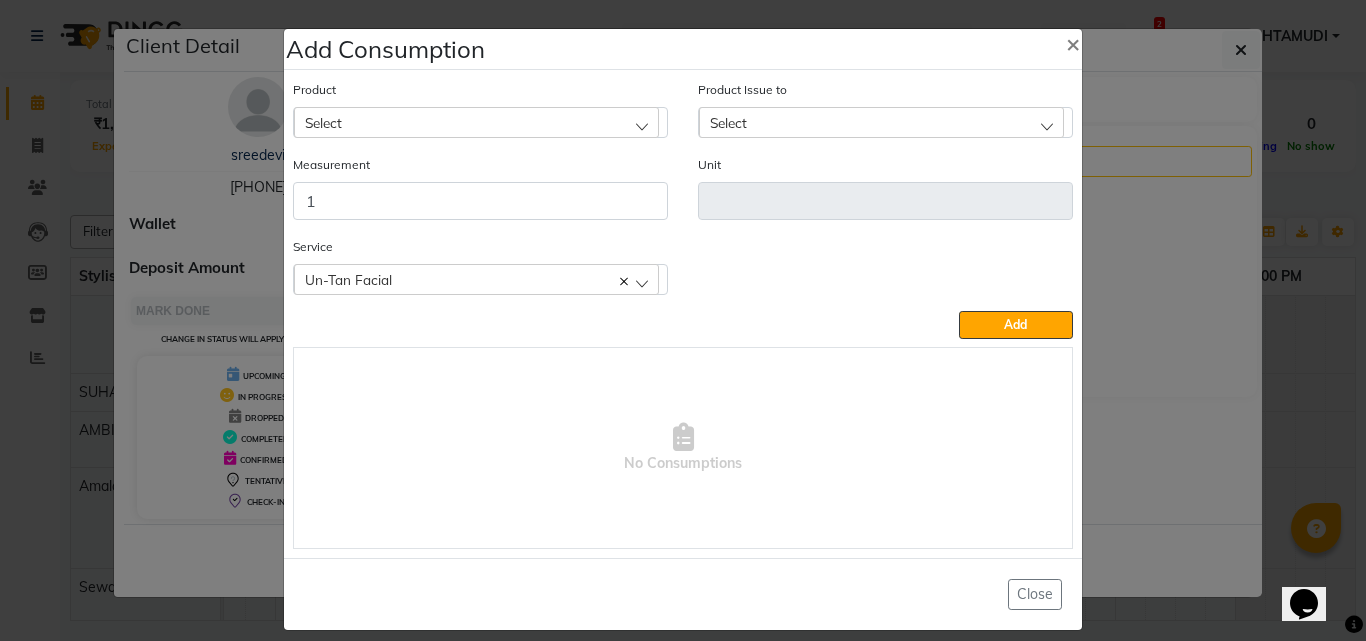 click on "Select" 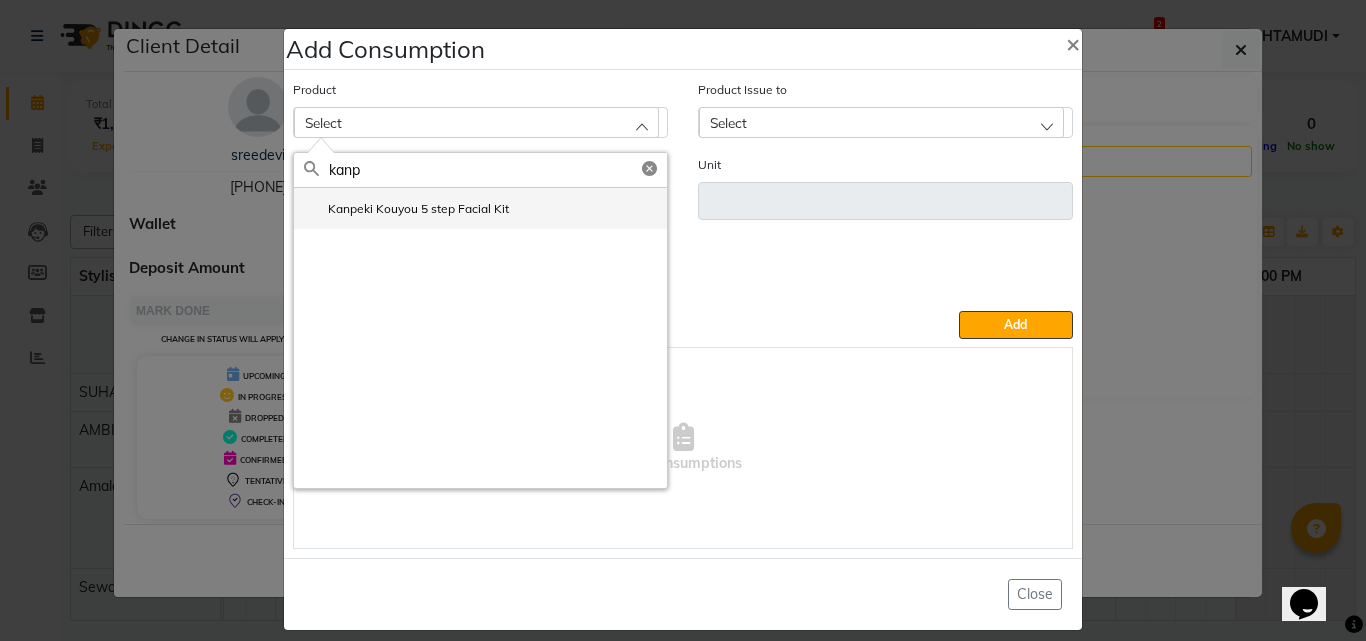 type on "kanp" 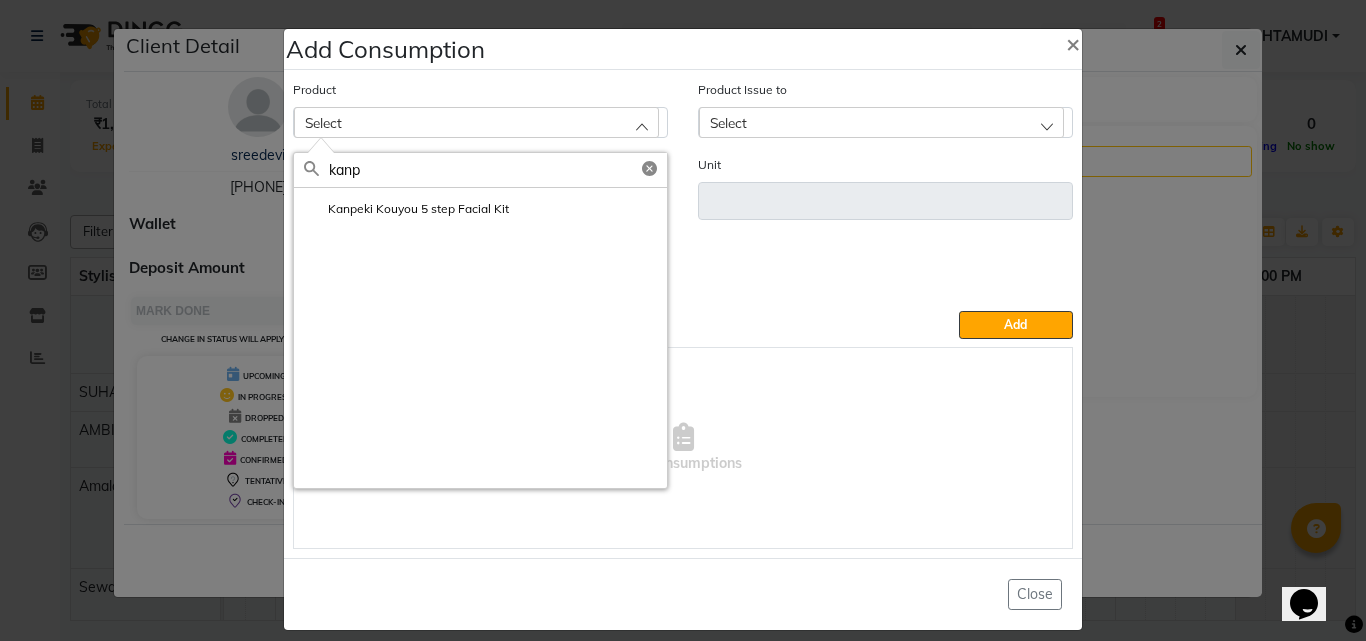 drag, startPoint x: 455, startPoint y: 211, endPoint x: 593, endPoint y: 139, distance: 155.65346 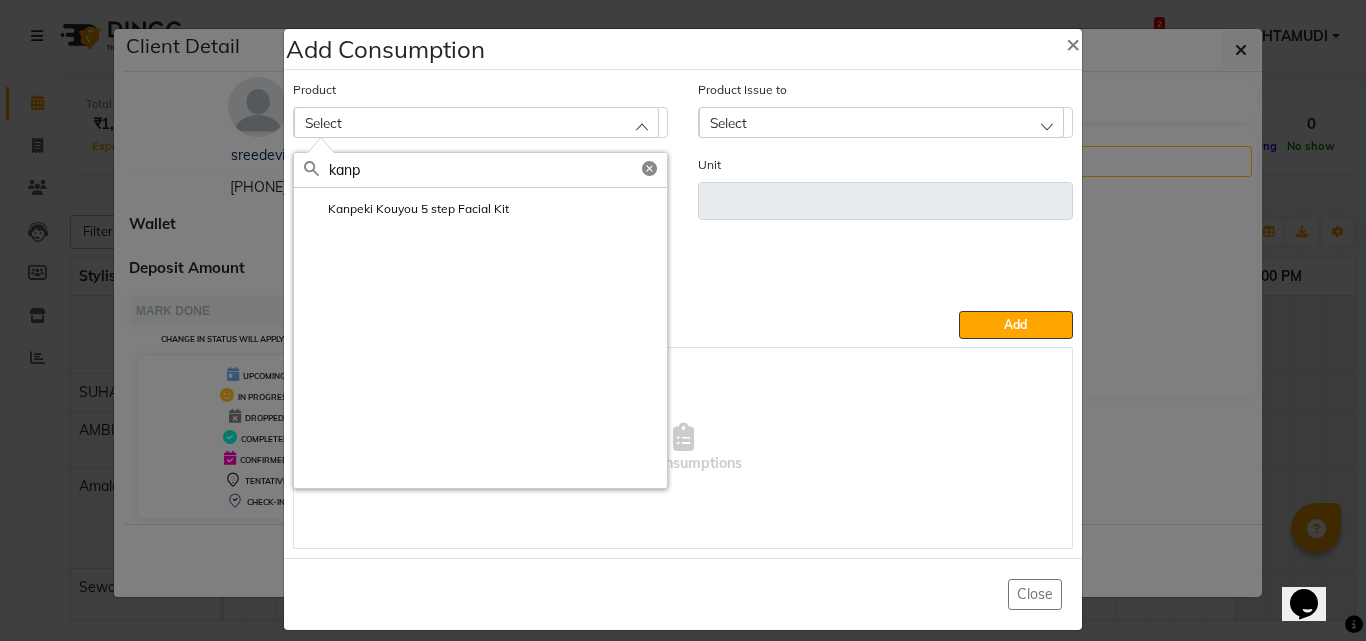 click on "Kanpeki Kouyou 5 step Facial Kit" 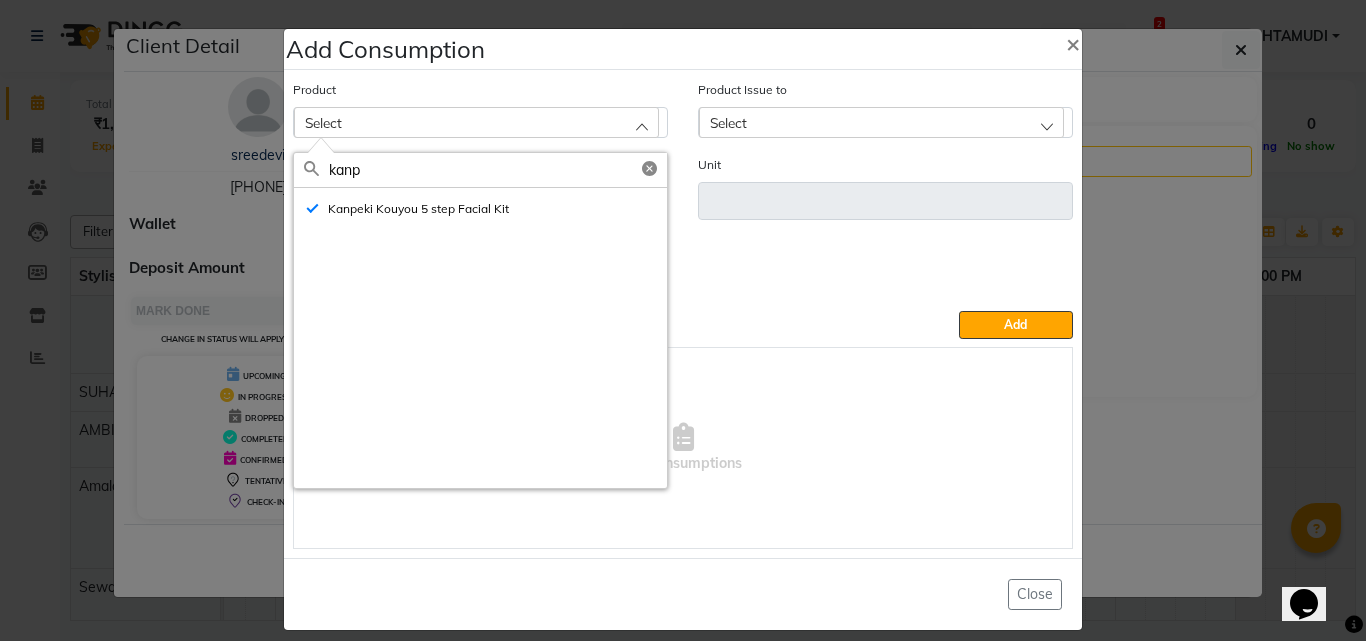 type on "pc" 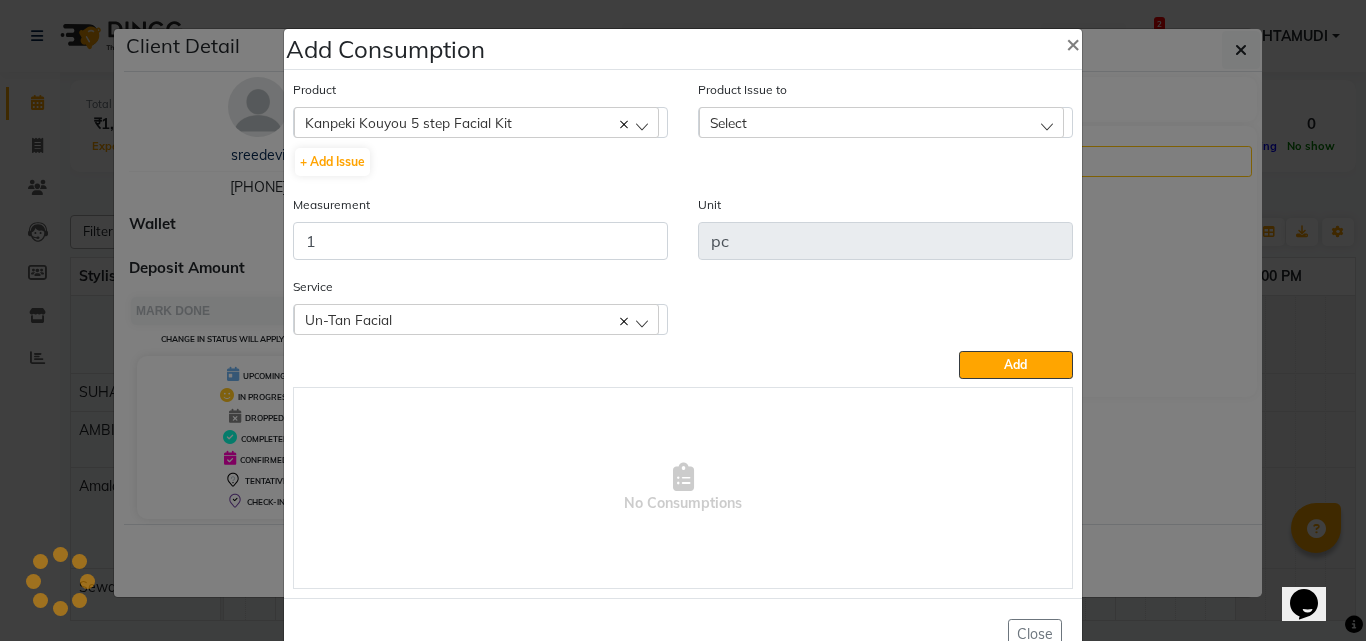 click on "Select" 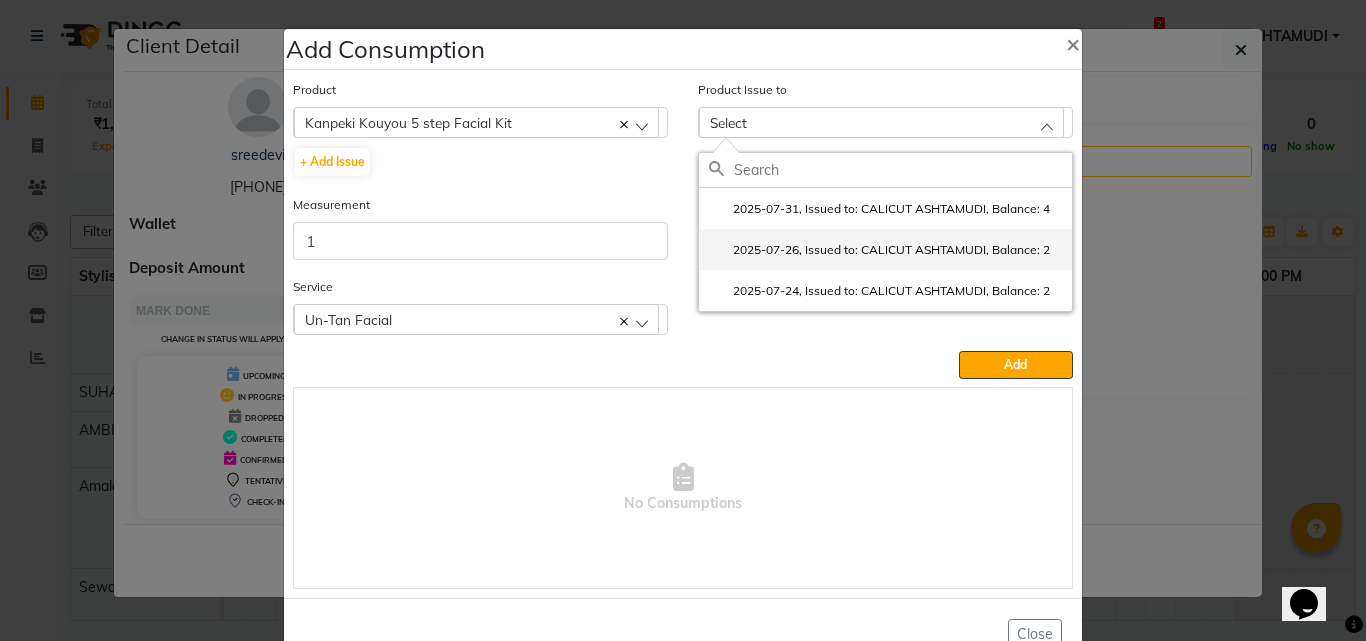 click on "2025-07-26, Issued to: CALICUT ASHTAMUDI, Balance: 2" 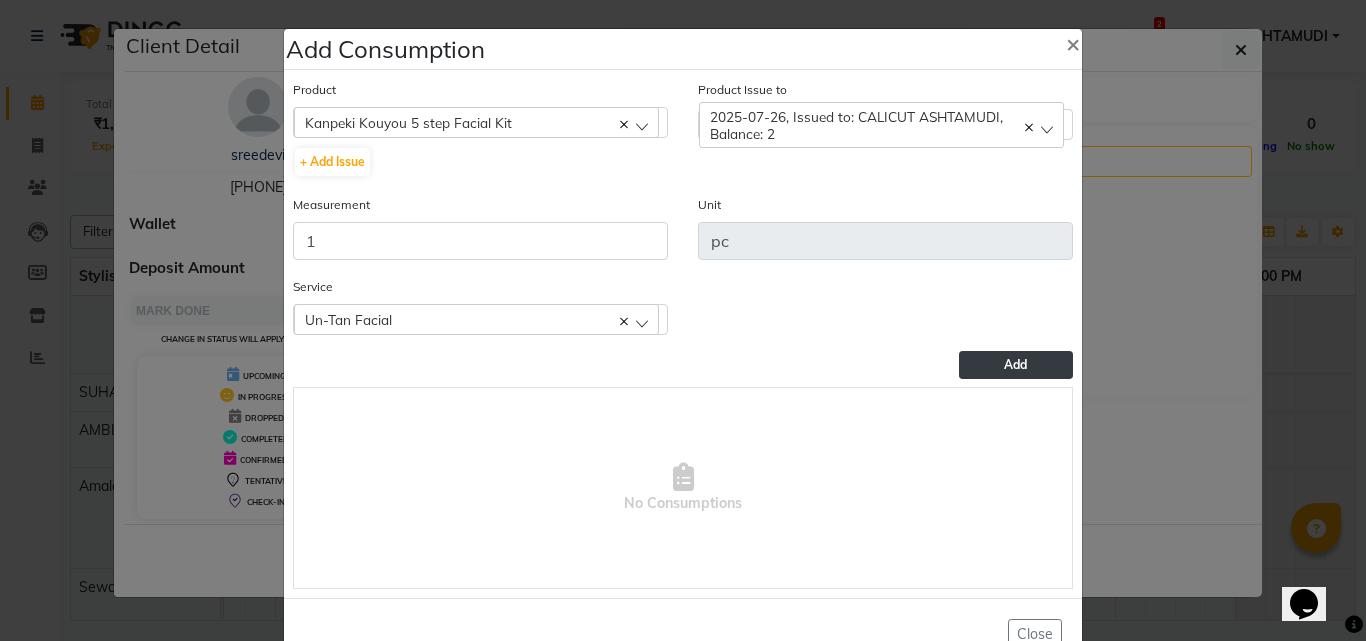 click on "Add" 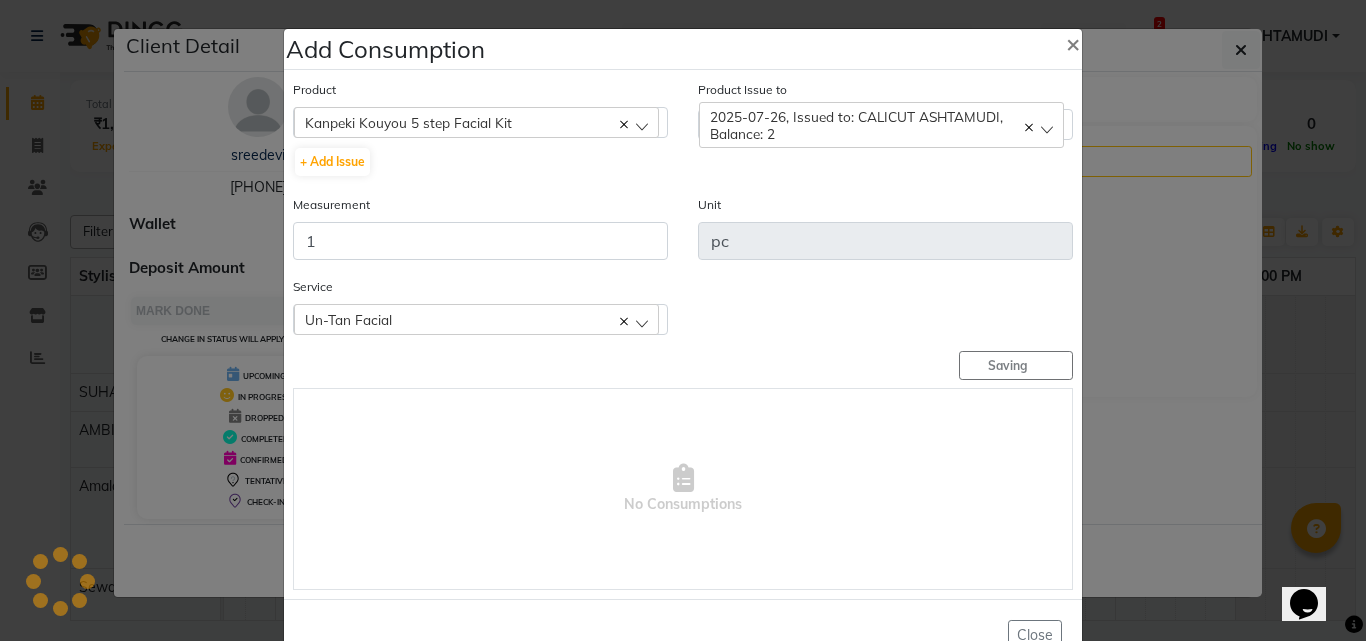 type 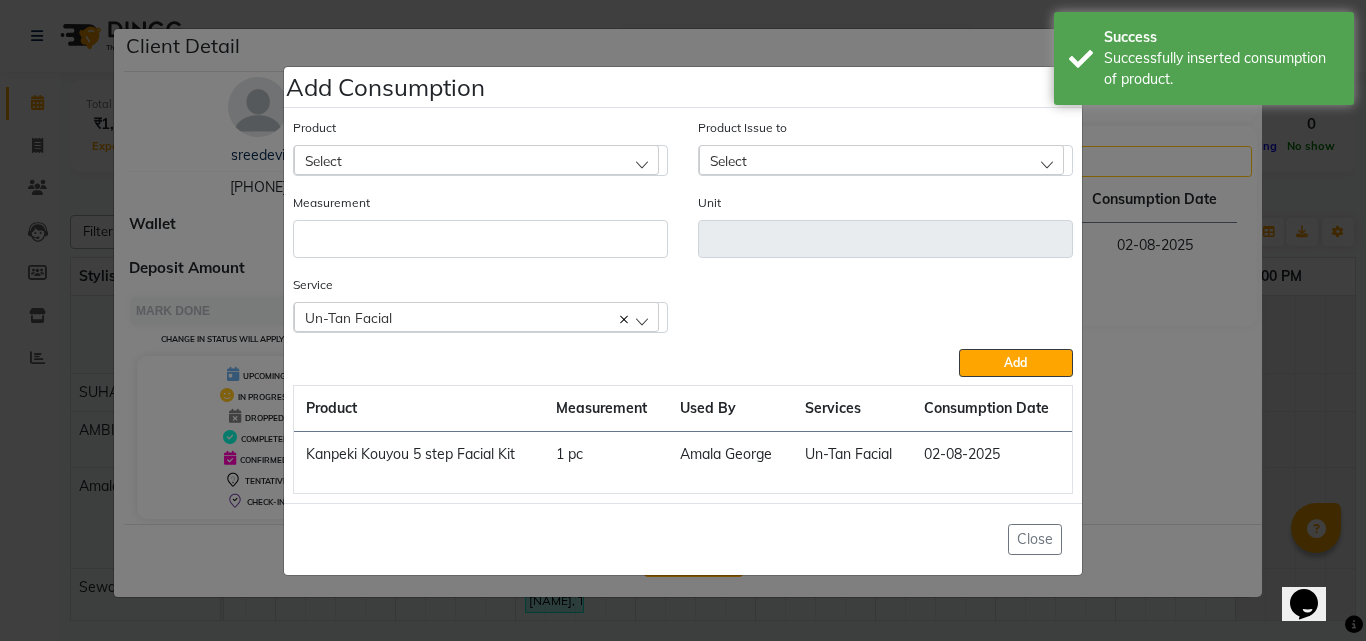 click on "Add Consumption × Product Select 051/ Studio White Weekly 15Ml Product Issue to Select 2025-07-31, Issued to: CALICUT ASHTAMUDI, Balance: 4 2025-07-26, Issued to: CALICUT ASHTAMUDI, Balance: 2 2025-07-24, Issued to: CALICUT ASHTAMUDI, Balance: 2 Measurement Unit Service   Un-Tan Facial   Global Colouring (Ammonia Free)  Un-Tan Facial   Eyebrows Threading  Chin Threading  Upper Lip Threading  Add  Product Measurement Used By Services Consumption Date  Kanpeki Kouyou 5 step Facial Kit   1 pc   Amala George    Un-Tan Facial    02-08-2025   Close" 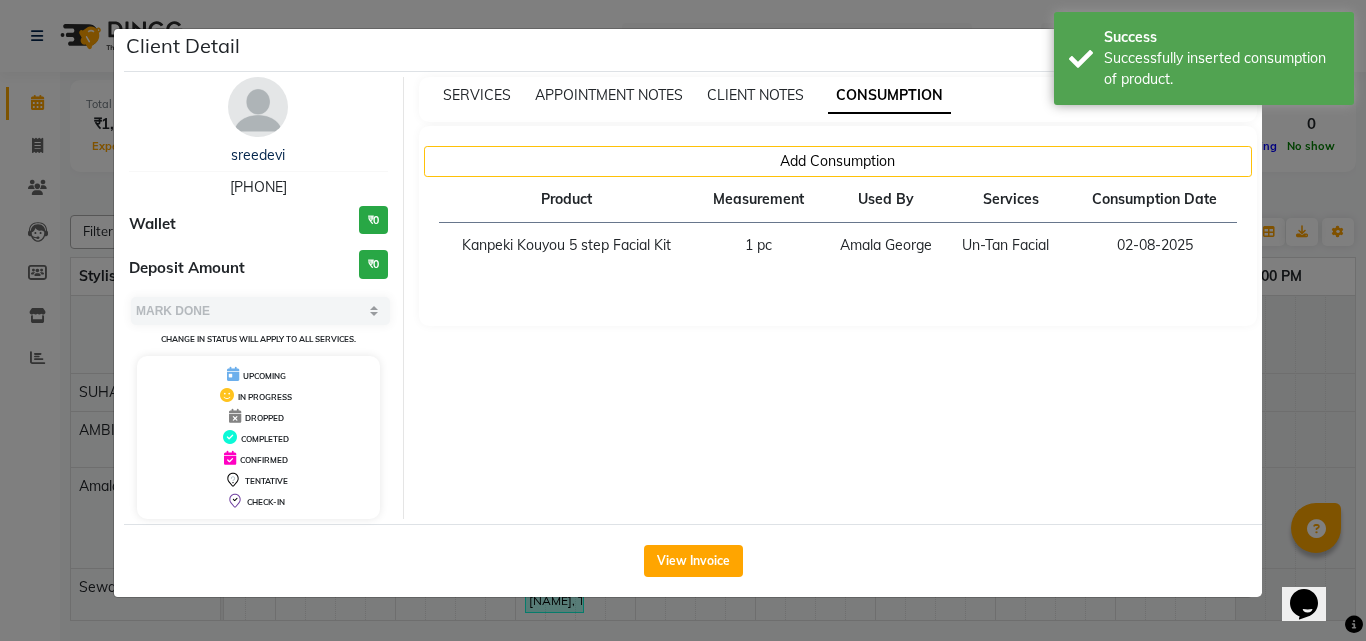 click on "Client Detail  sreedevi    9633864388 Wallet ₹0 Deposit Amount  ₹0  Select MARK DONE UPCOMING Change in status will apply to all services. UPCOMING IN PROGRESS DROPPED COMPLETED CONFIRMED TENTATIVE CHECK-IN SERVICES APPOINTMENT NOTES CLIENT NOTES CONSUMPTION Add Consumption Product Measurement Used By Services Consumption Date  Kanpeki Kouyou 5 step Facial Kit   1 pc   Amala George    Un-Tan Facial    02-08-2025   View Invoice" 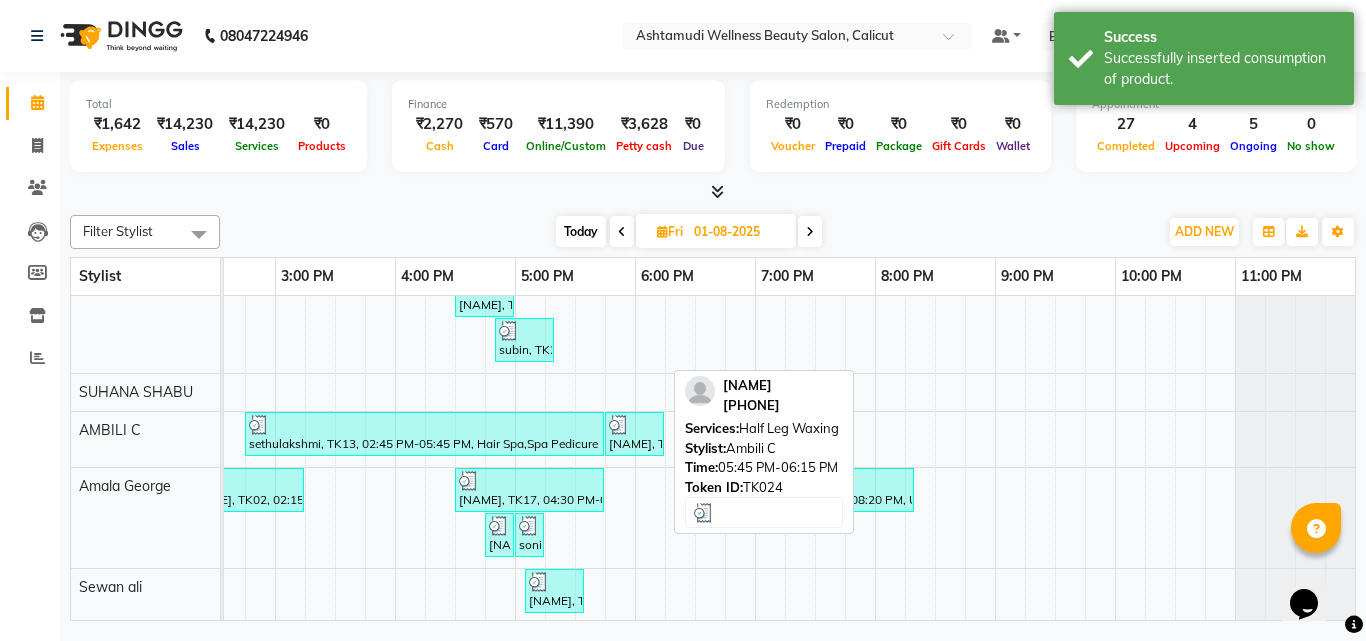 scroll, scrollTop: 256, scrollLeft: 669, axis: both 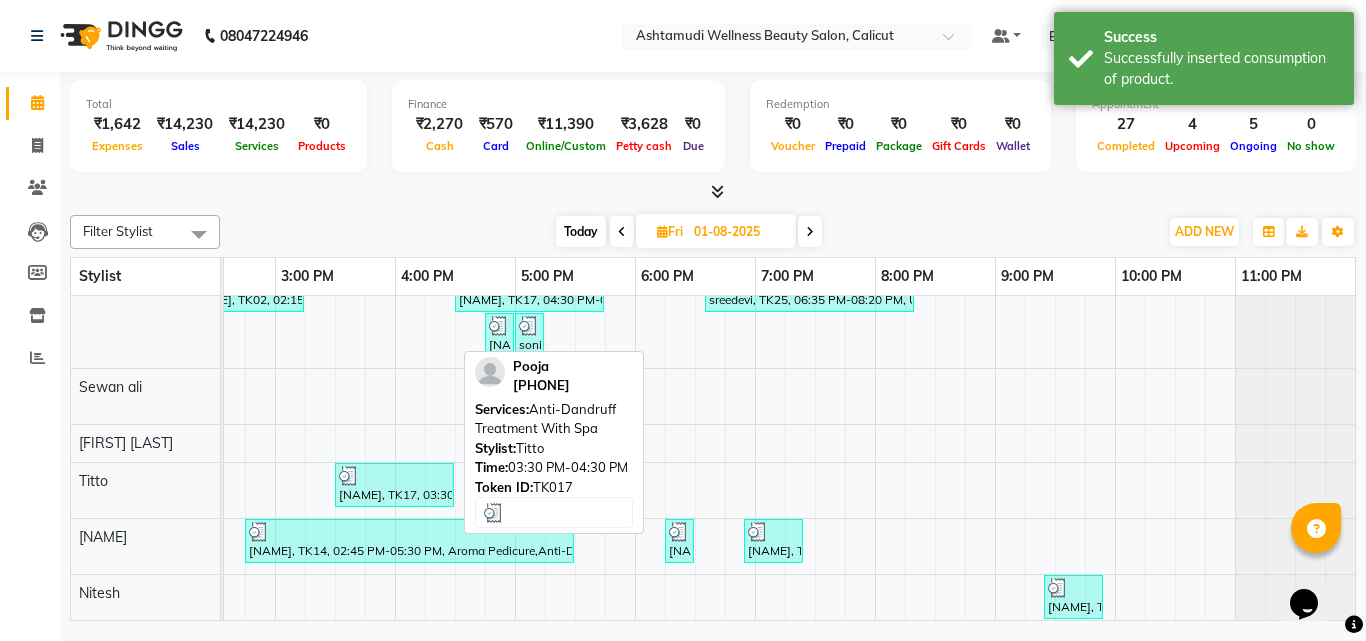 click on "Pooja, TK17, 03:30 PM-04:30 PM, Anti-Dandruff Treatment With Spa" at bounding box center (394, 485) 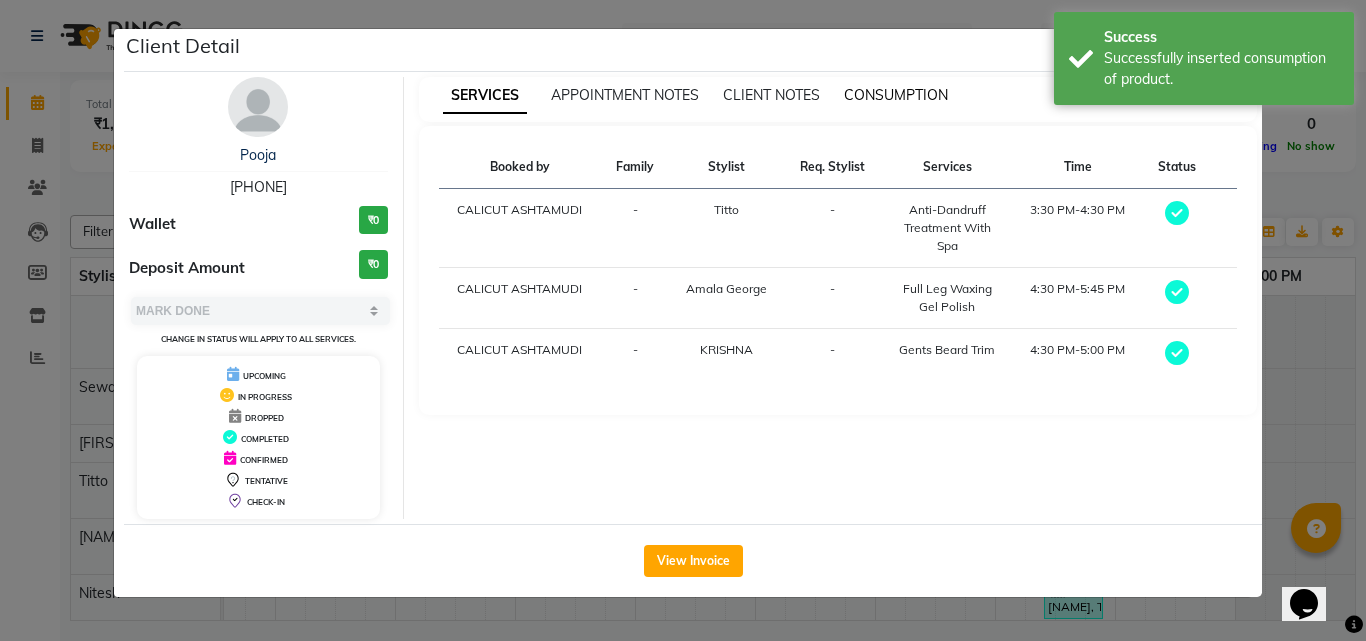 click on "CONSUMPTION" at bounding box center [896, 95] 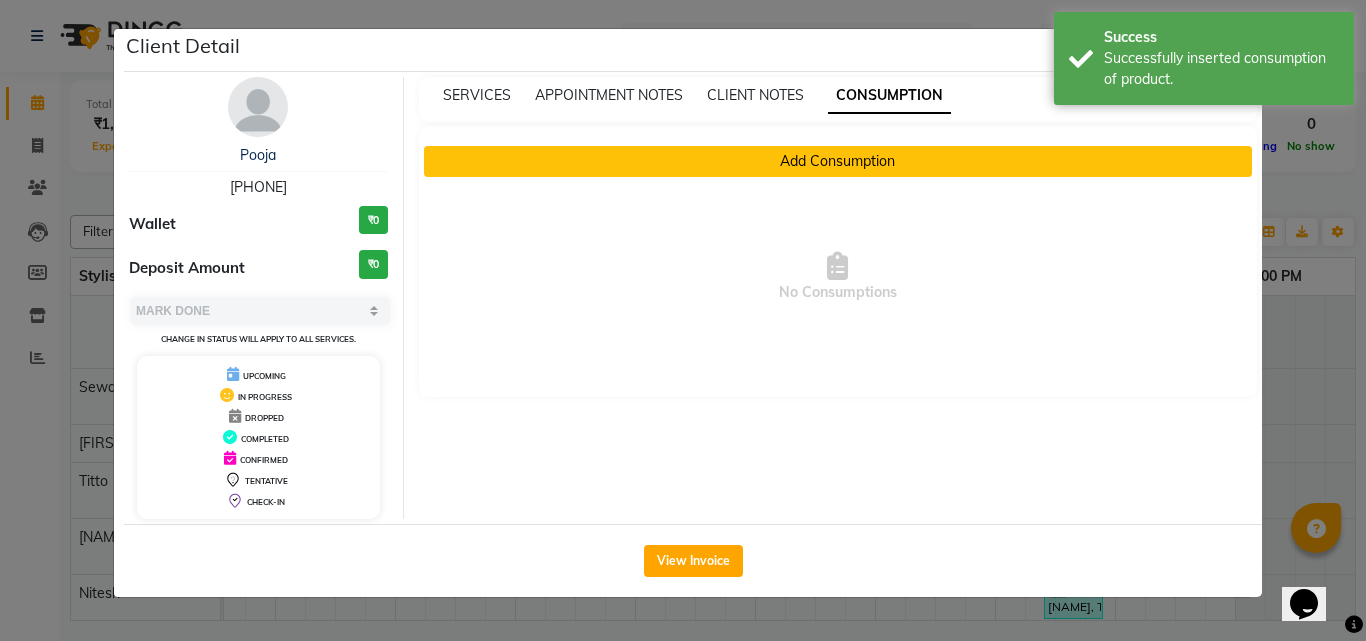 click on "Add Consumption" at bounding box center [838, 161] 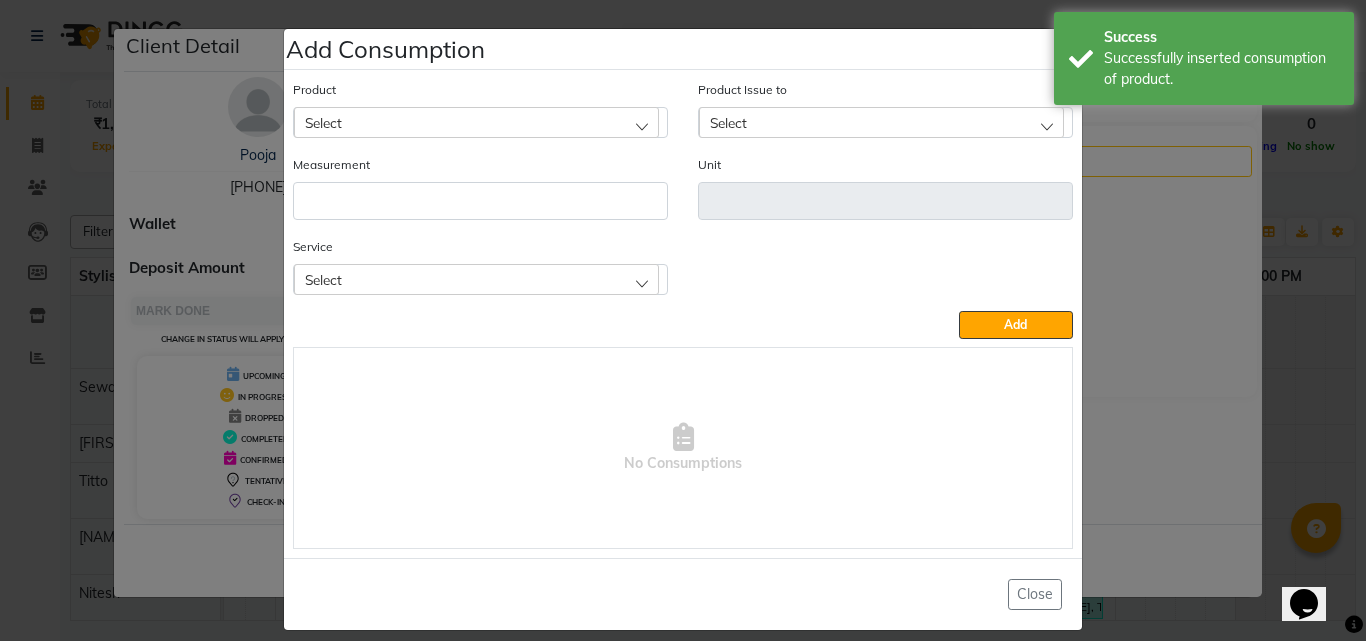 click on "Select" 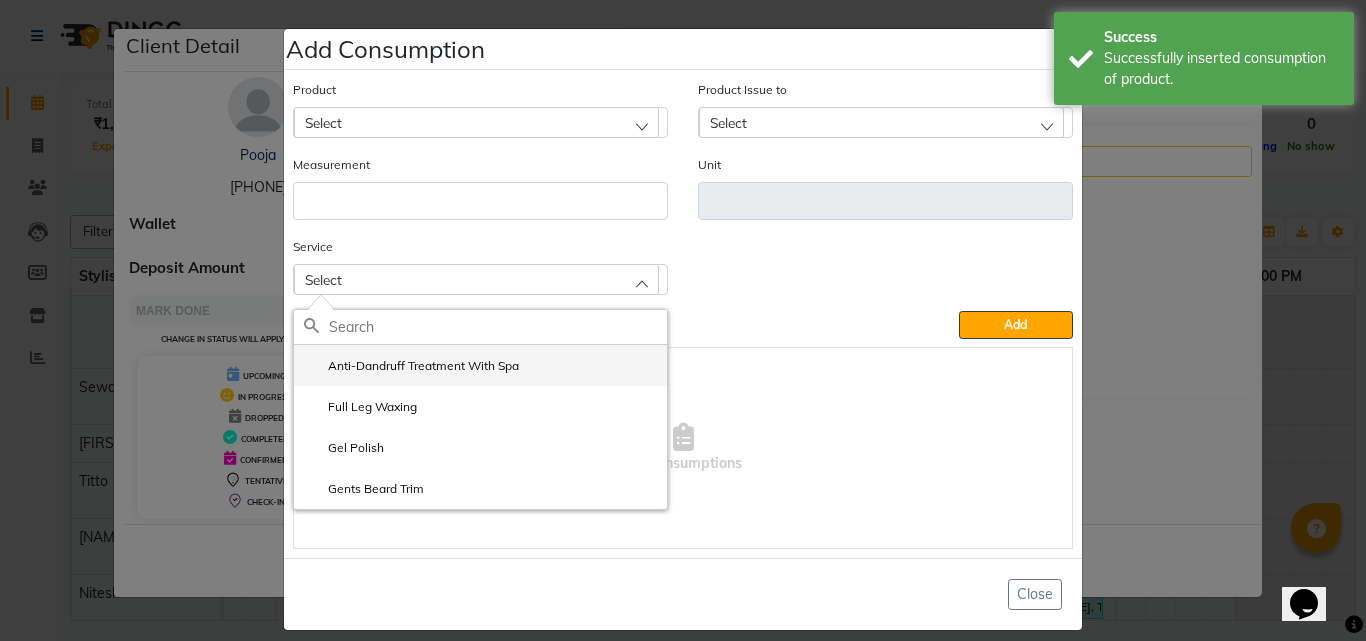 click on "Anti-Dandruff Treatment With Spa" 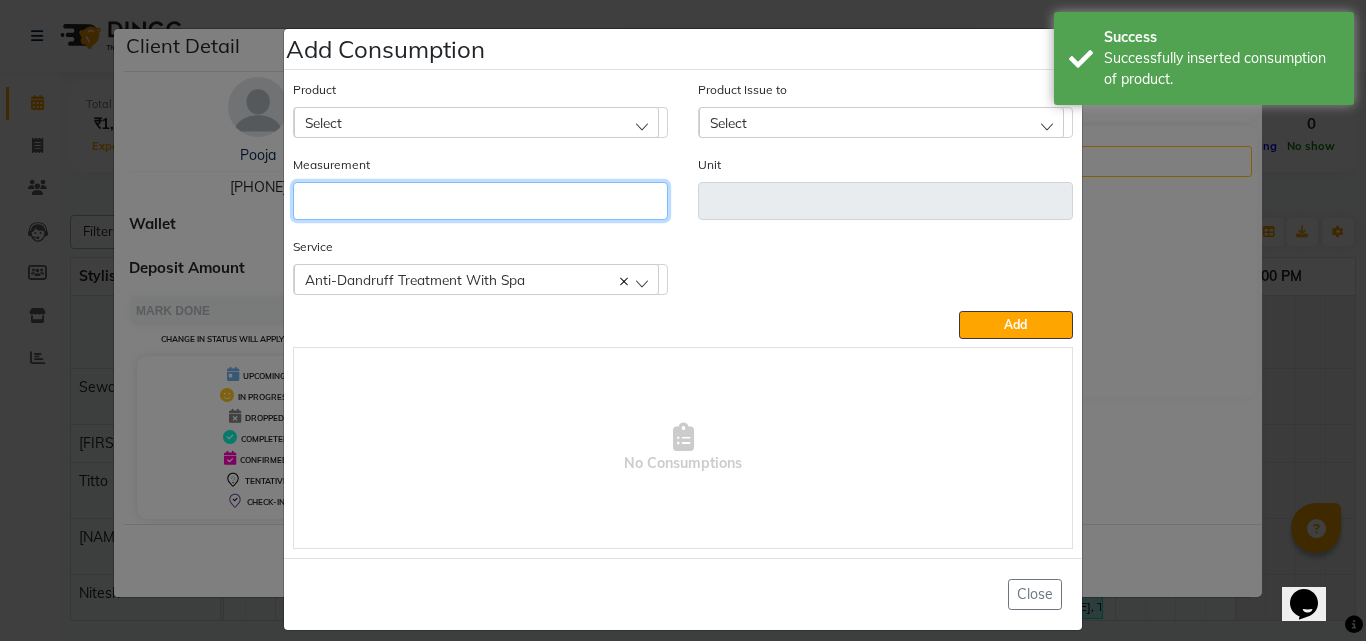 click 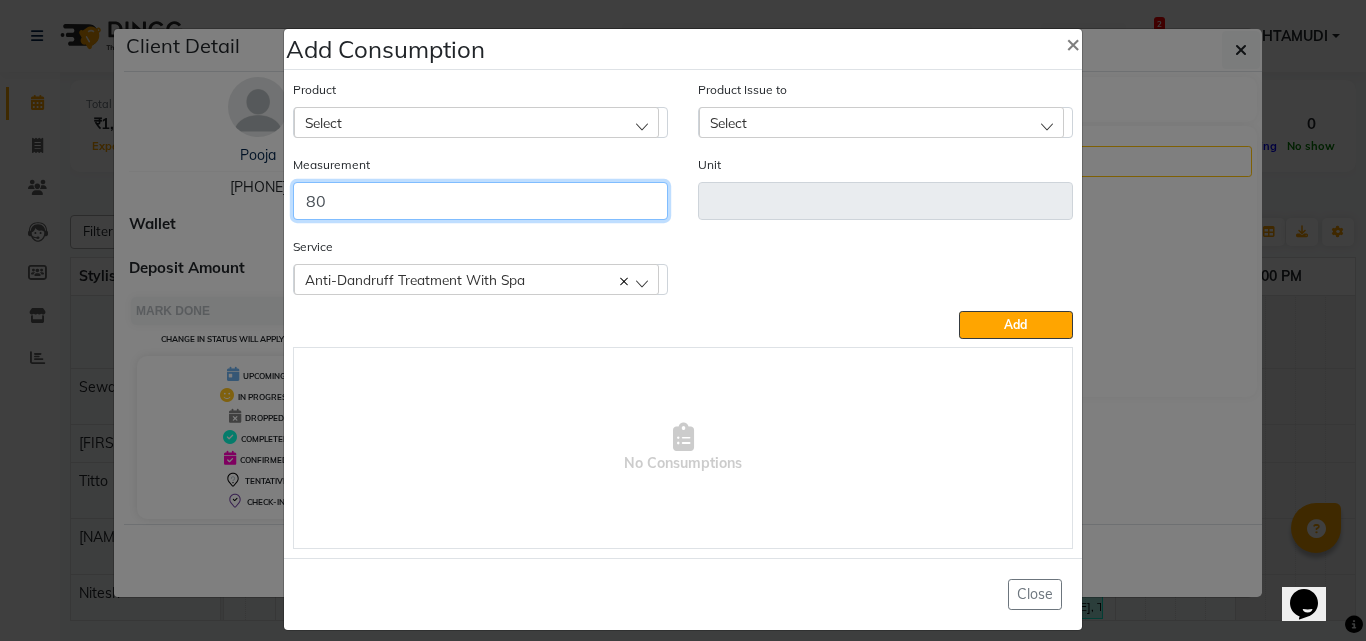 type on "80" 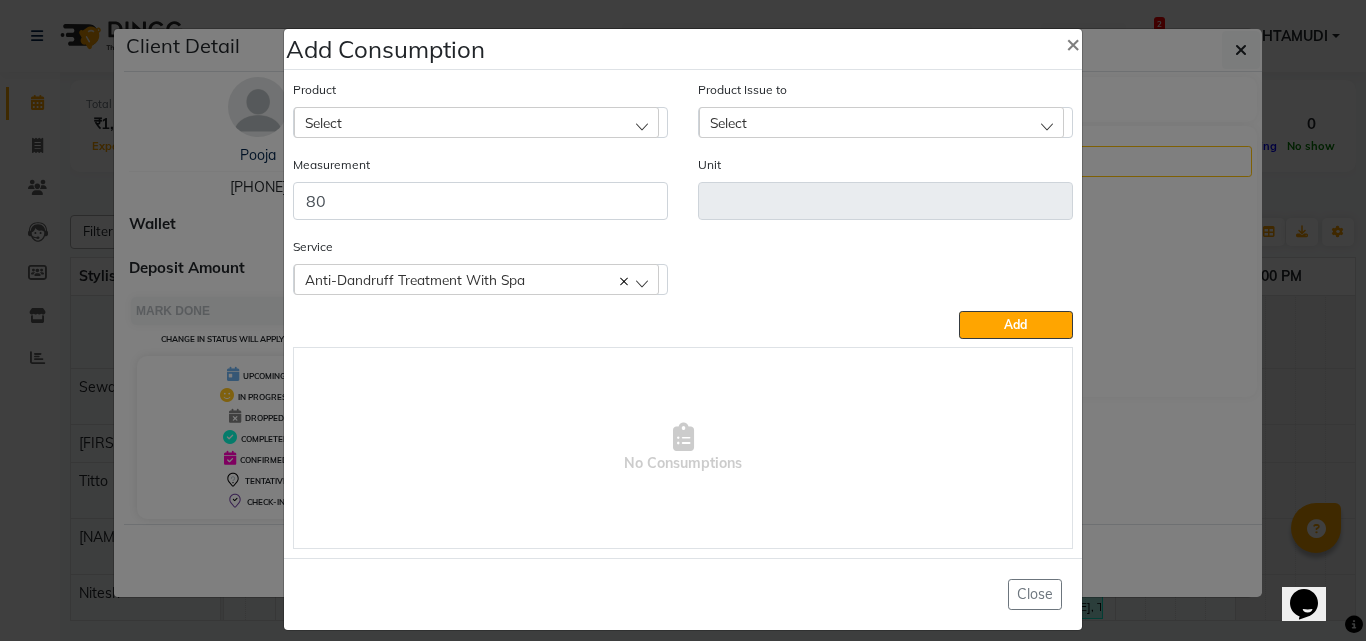 click on "Select" 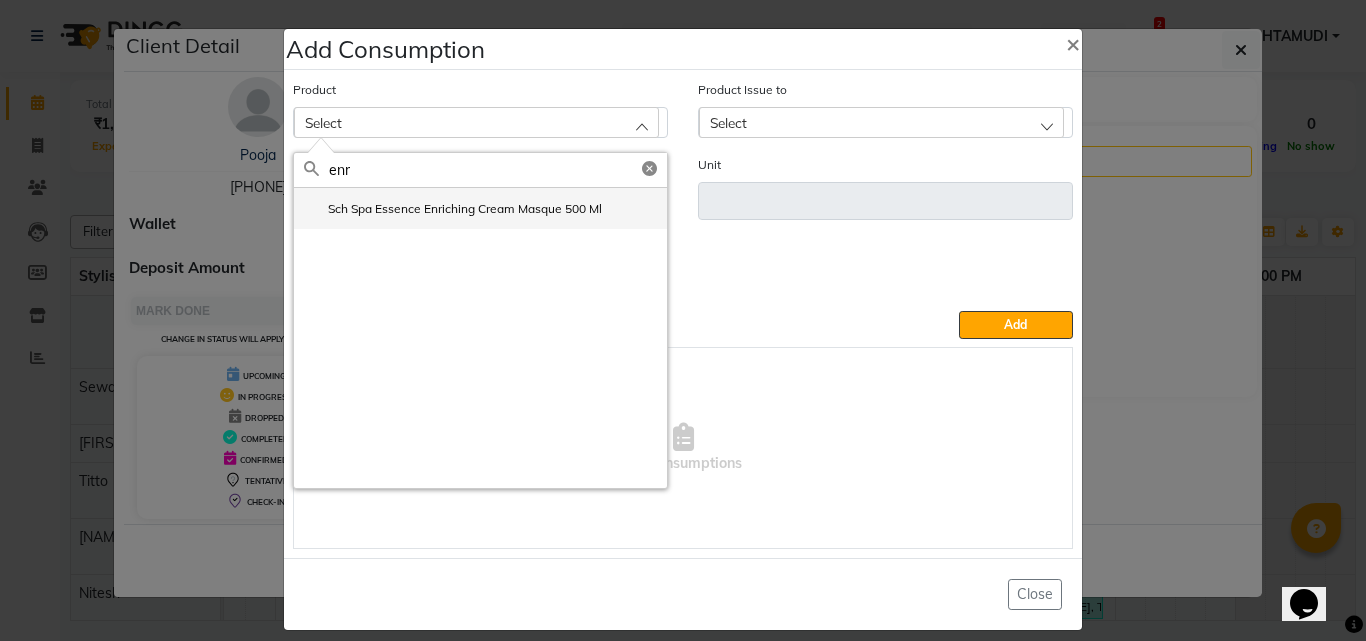 type on "enr" 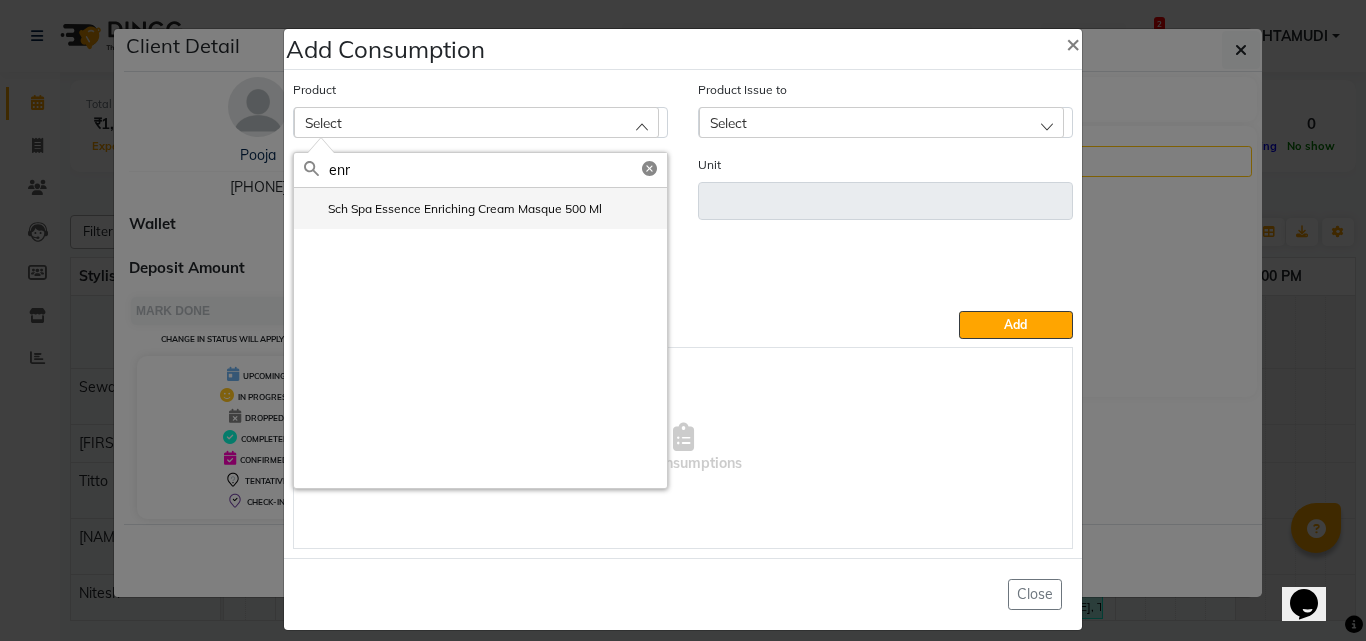 click on "Sch Spa Essence Enriching Cream Masque 500 Ml" 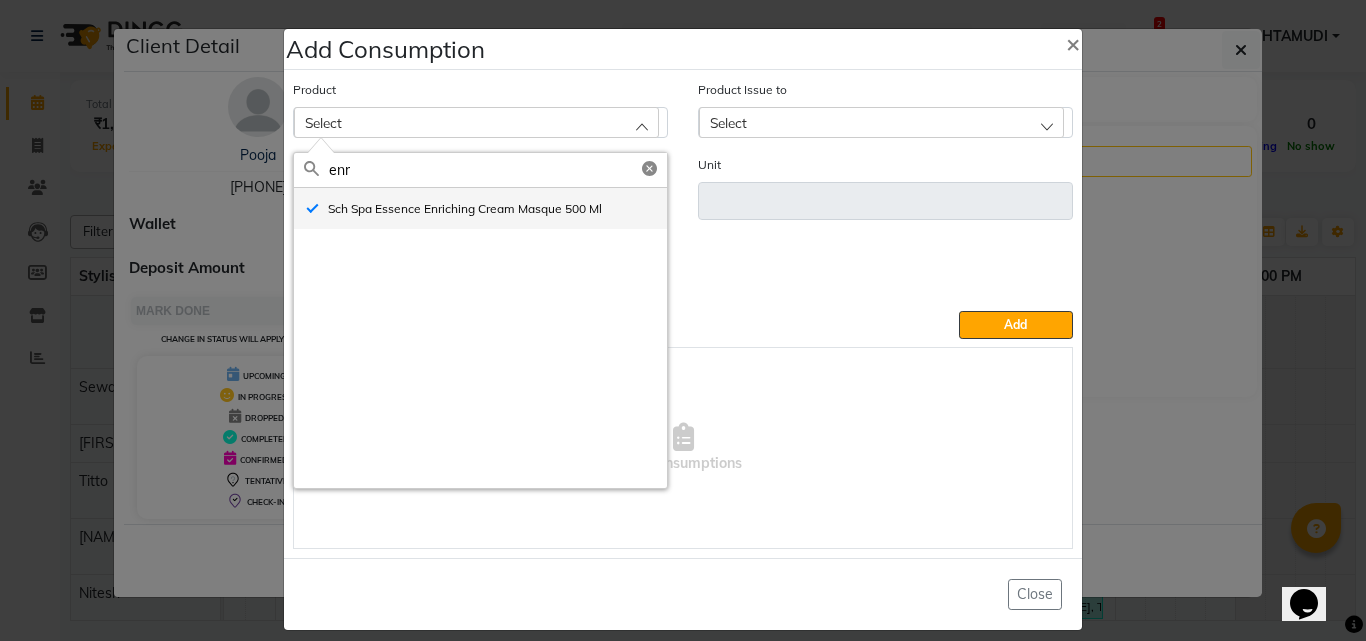type on "ml" 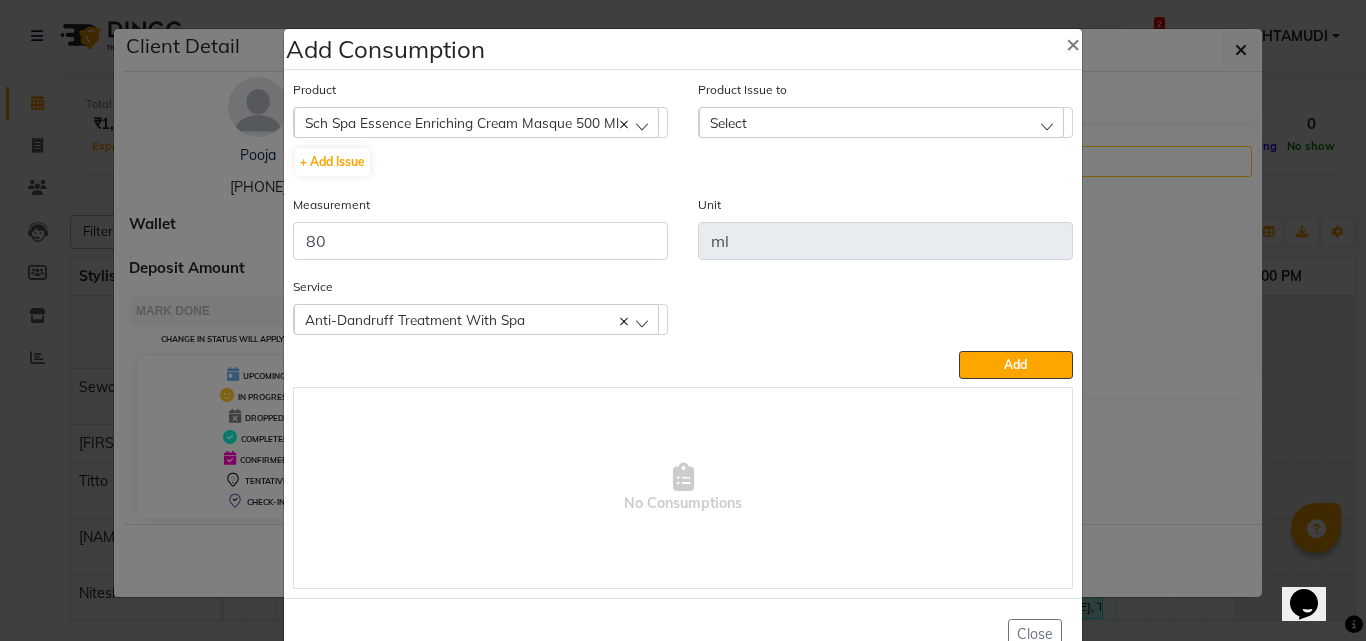click on "Select" 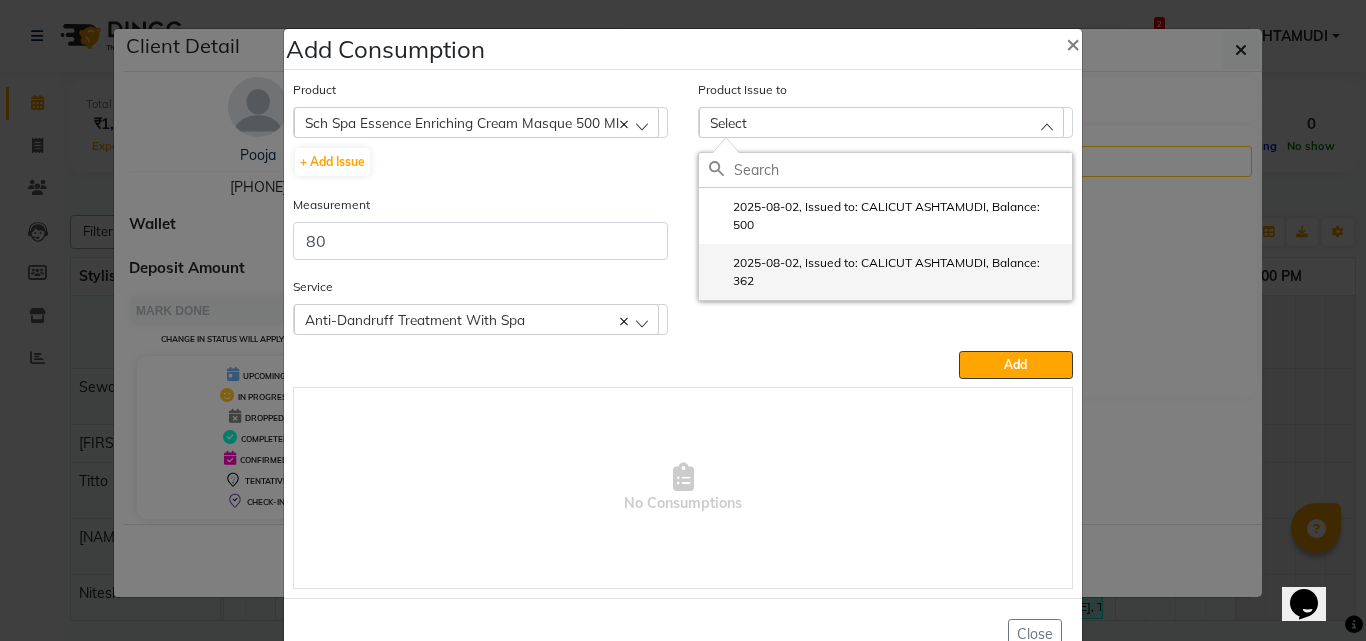 click on "2025-08-02, Issued to: CALICUT ASHTAMUDI, Balance: 362" 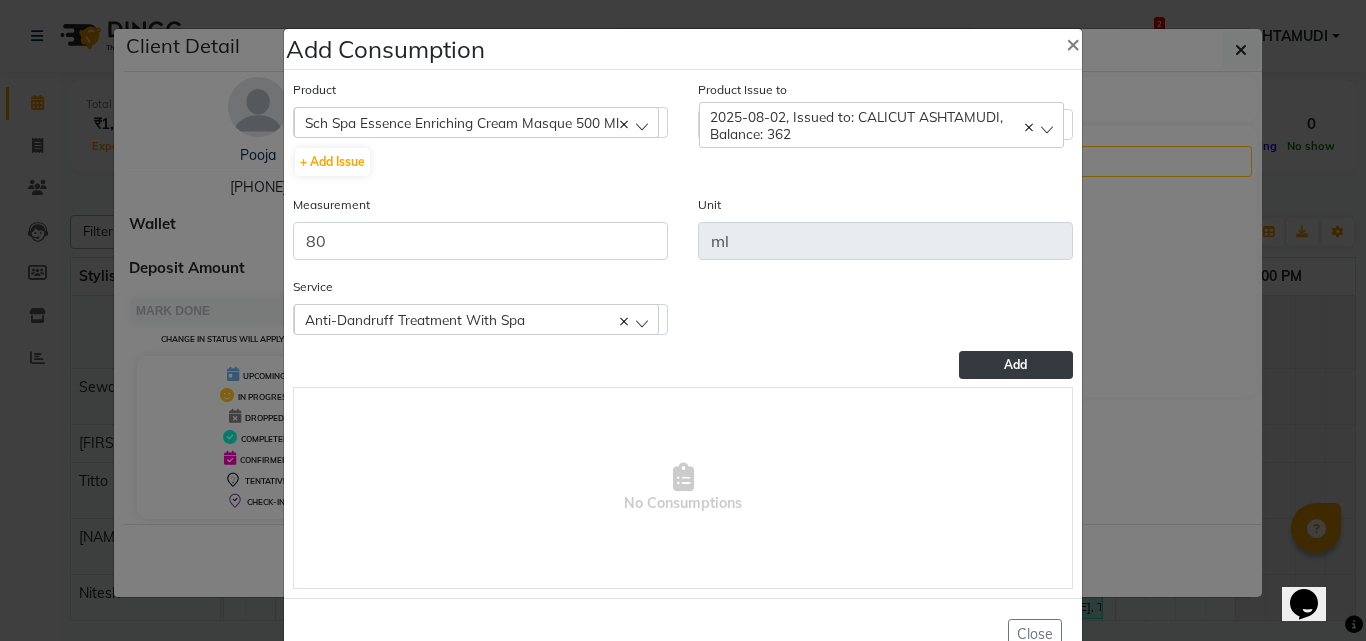 click on "Add" 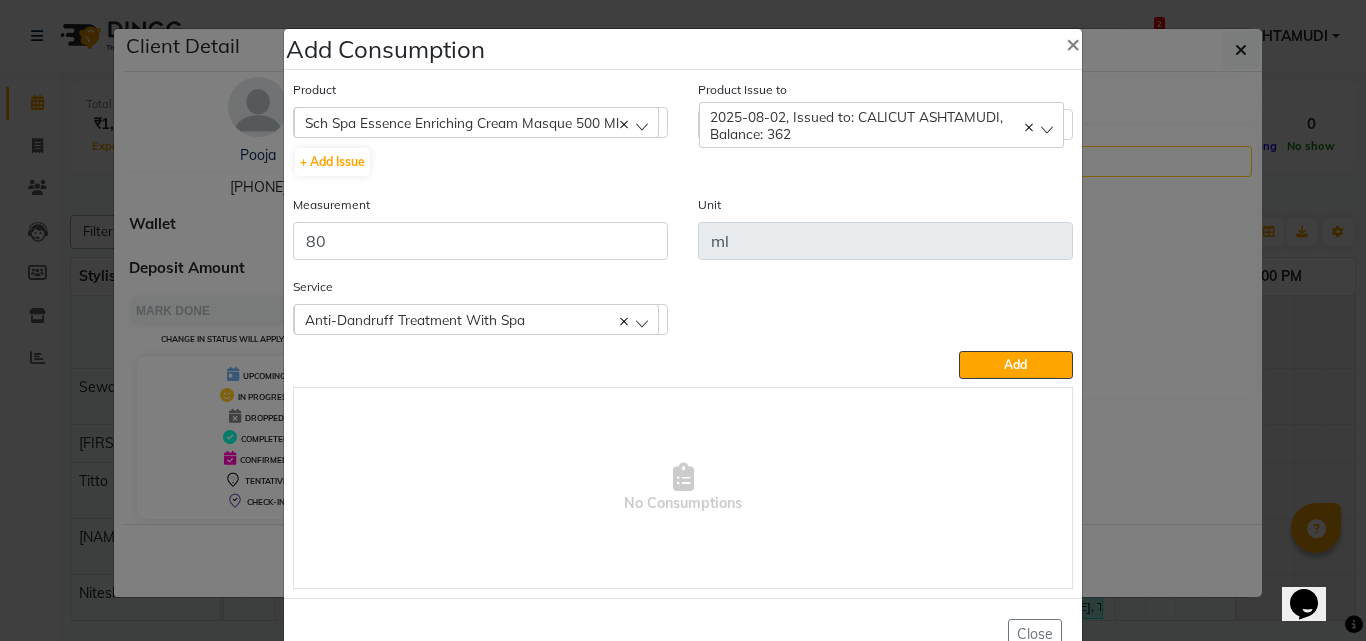 type 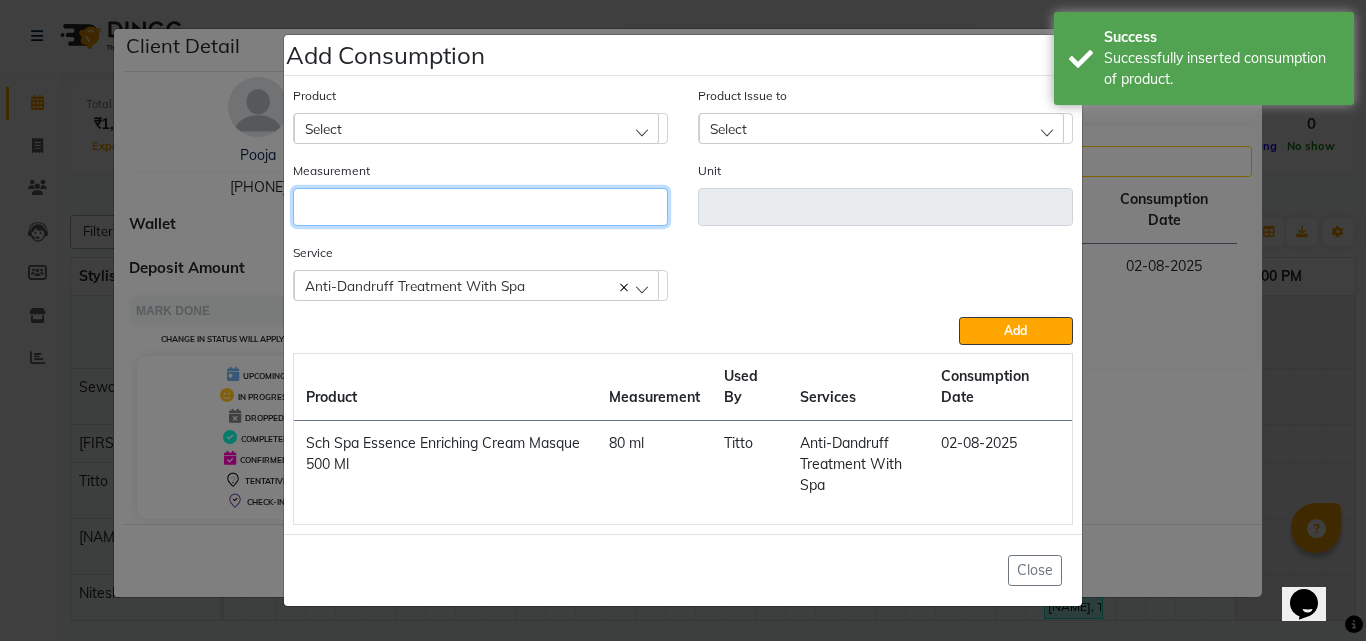 click 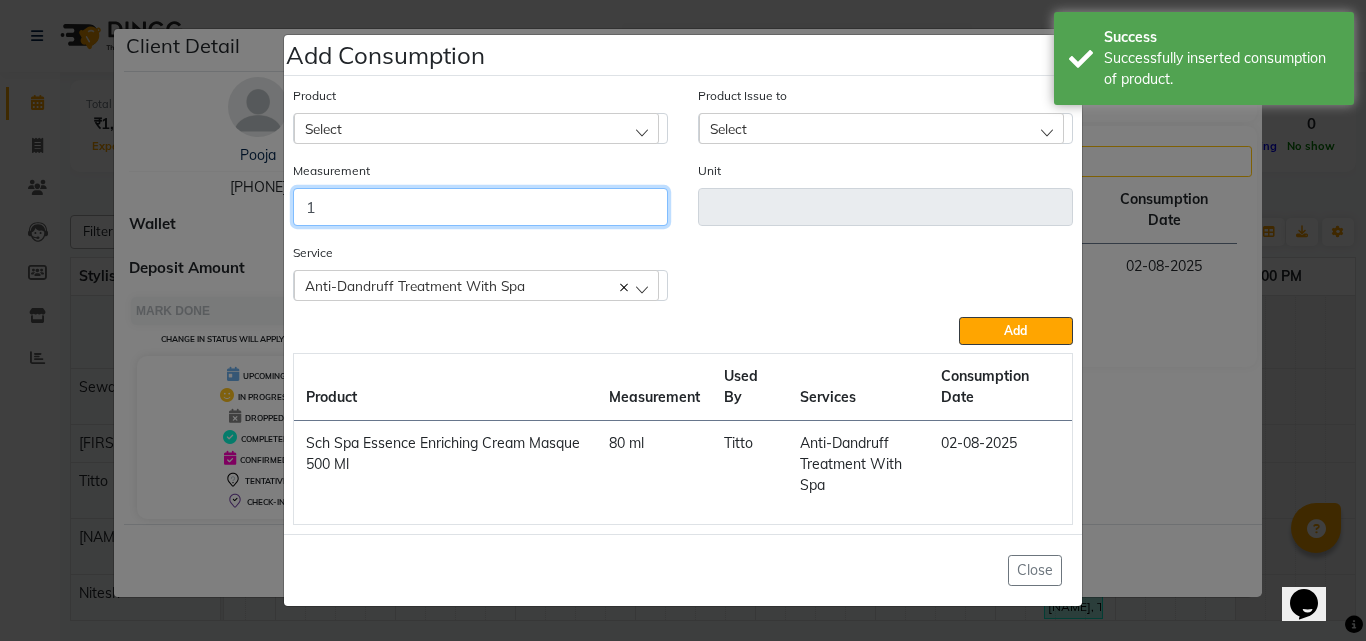 type on "1" 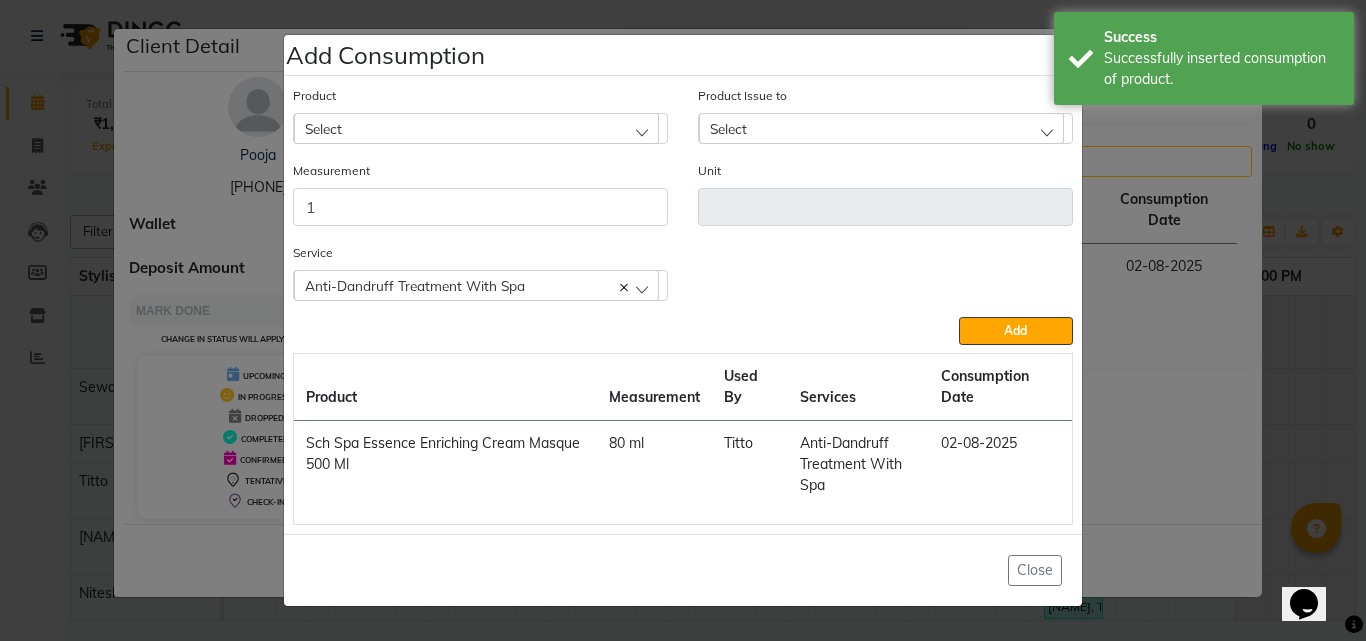 click on "Select" 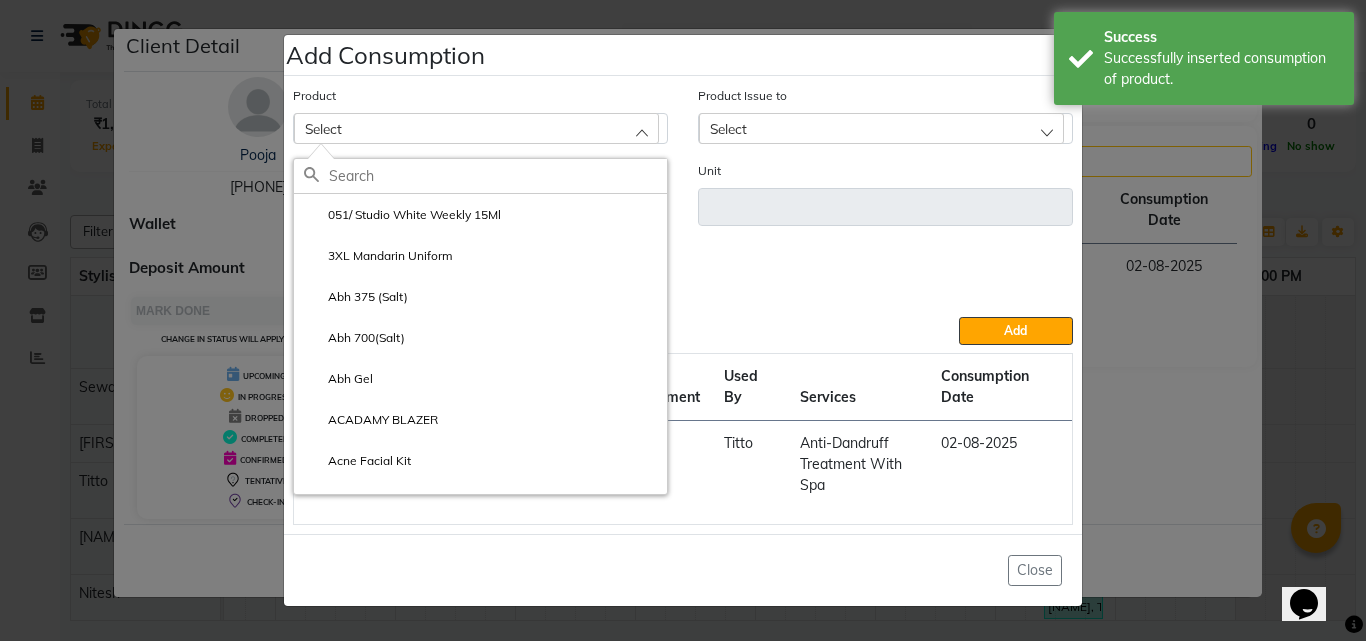 type on "n" 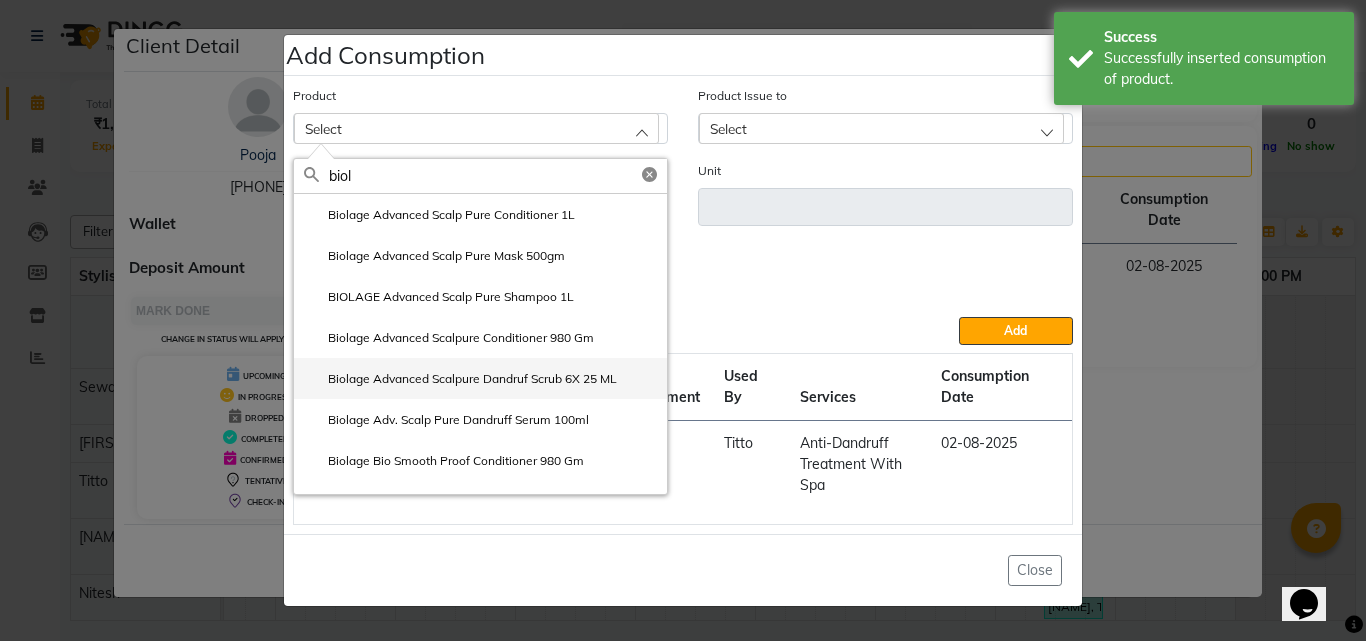 type on "biol" 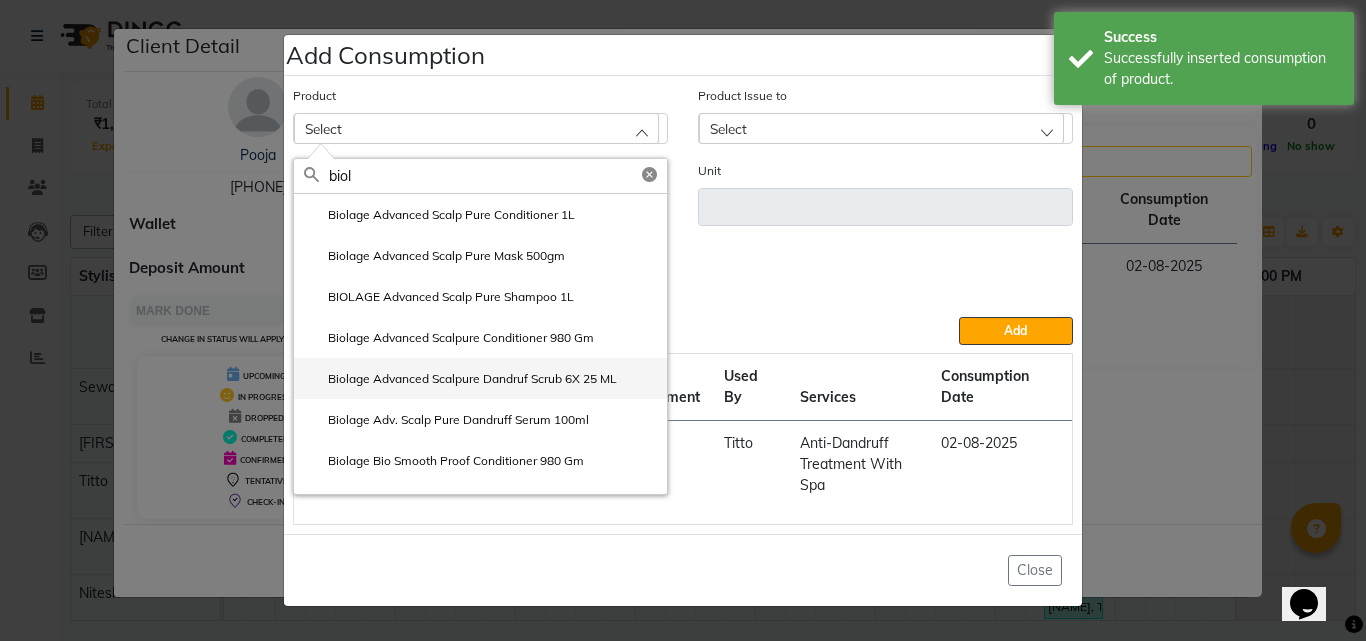 click on "Biolage Advanced Scalpure Dandruf Scrub 6X 25 ML" 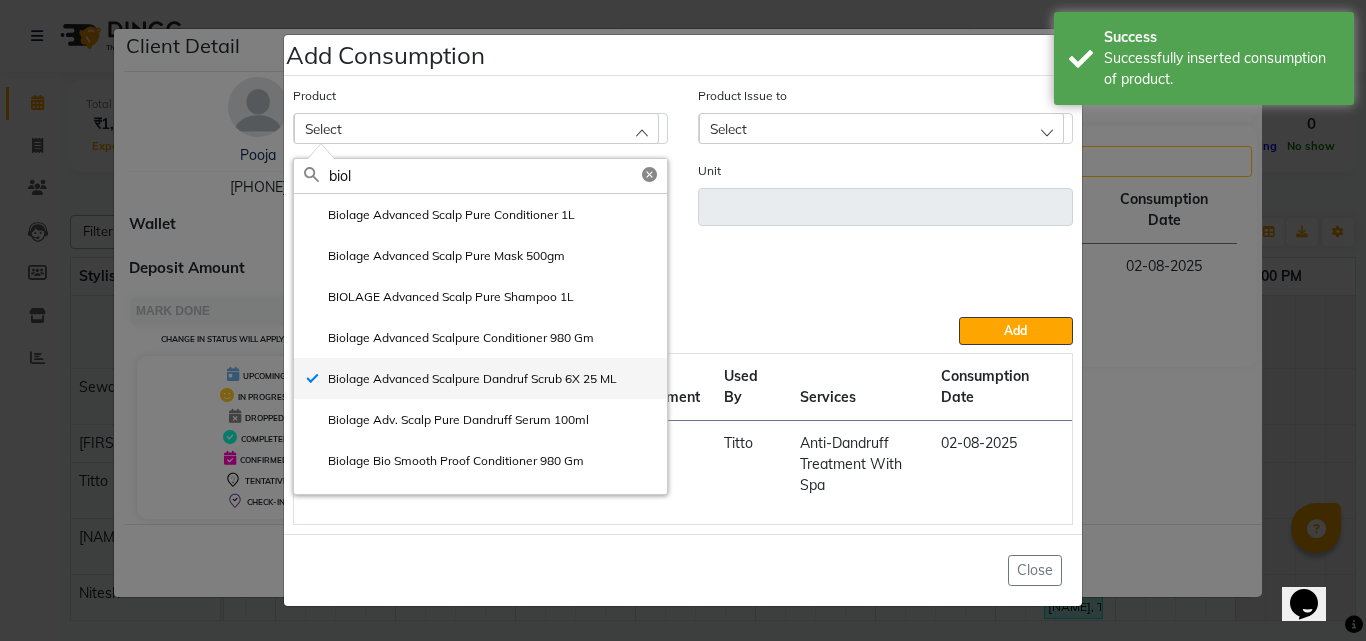 type on "pcs" 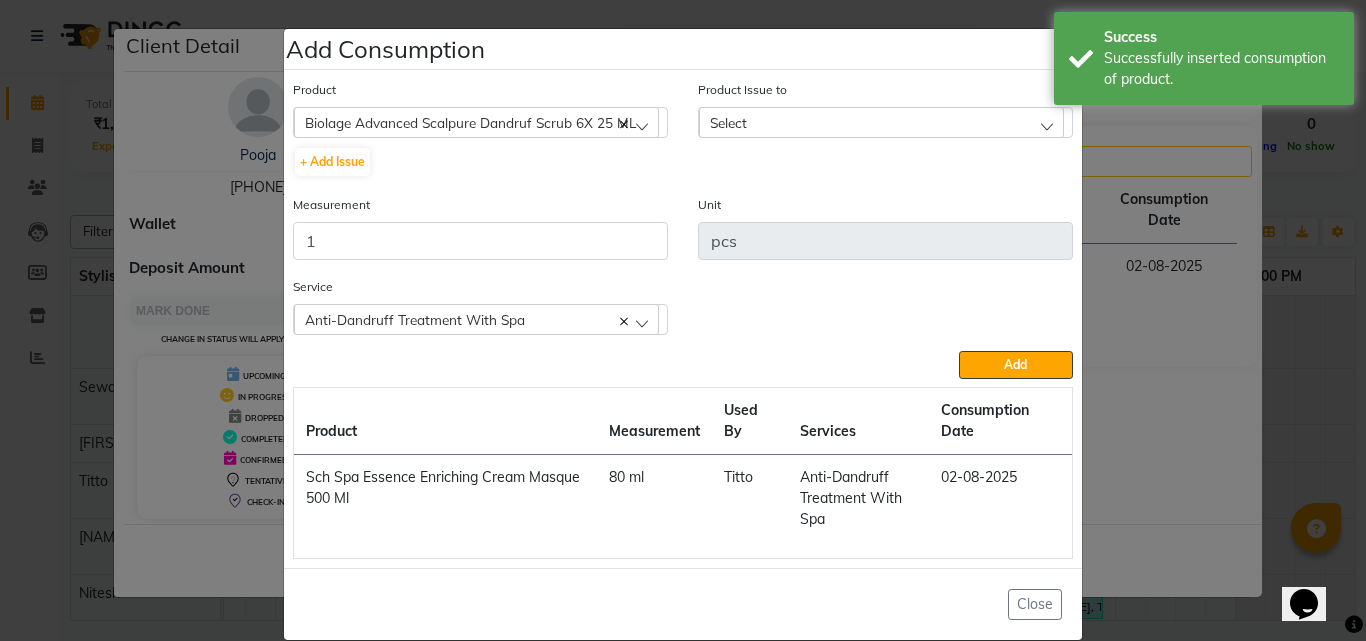 click on "Select" 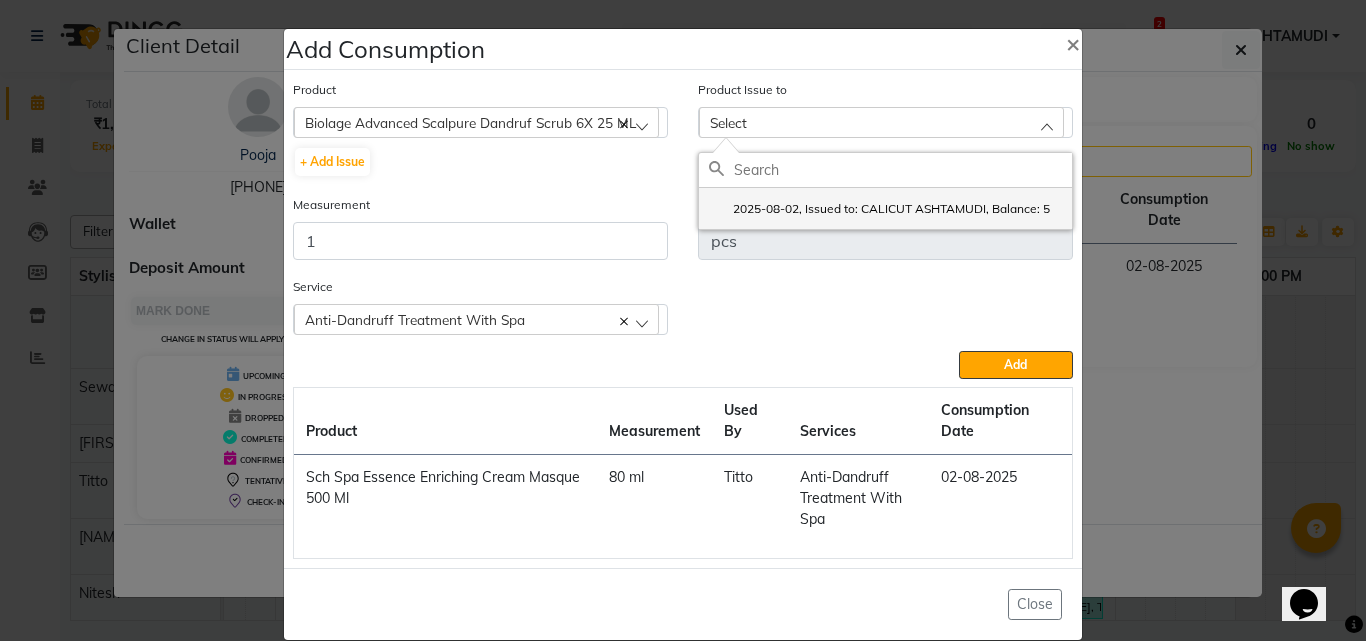 click on "2025-08-02, Issued to: CALICUT ASHTAMUDI, Balance: 5" 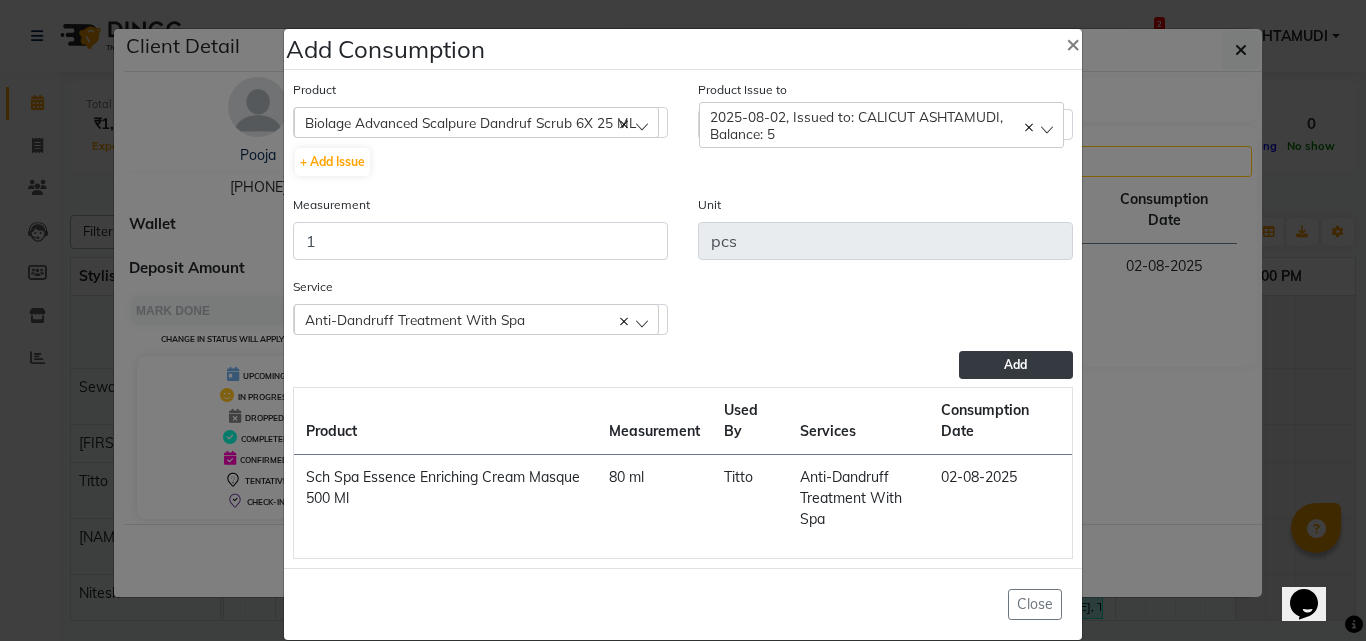 click on "Add" 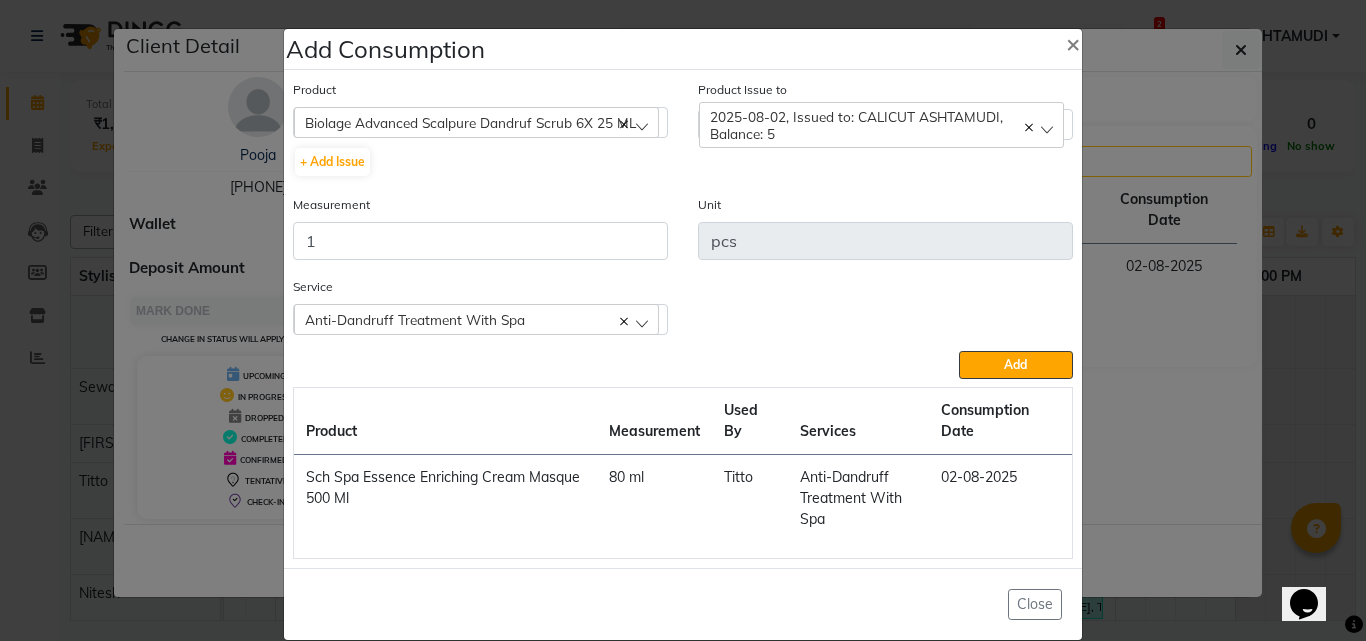type 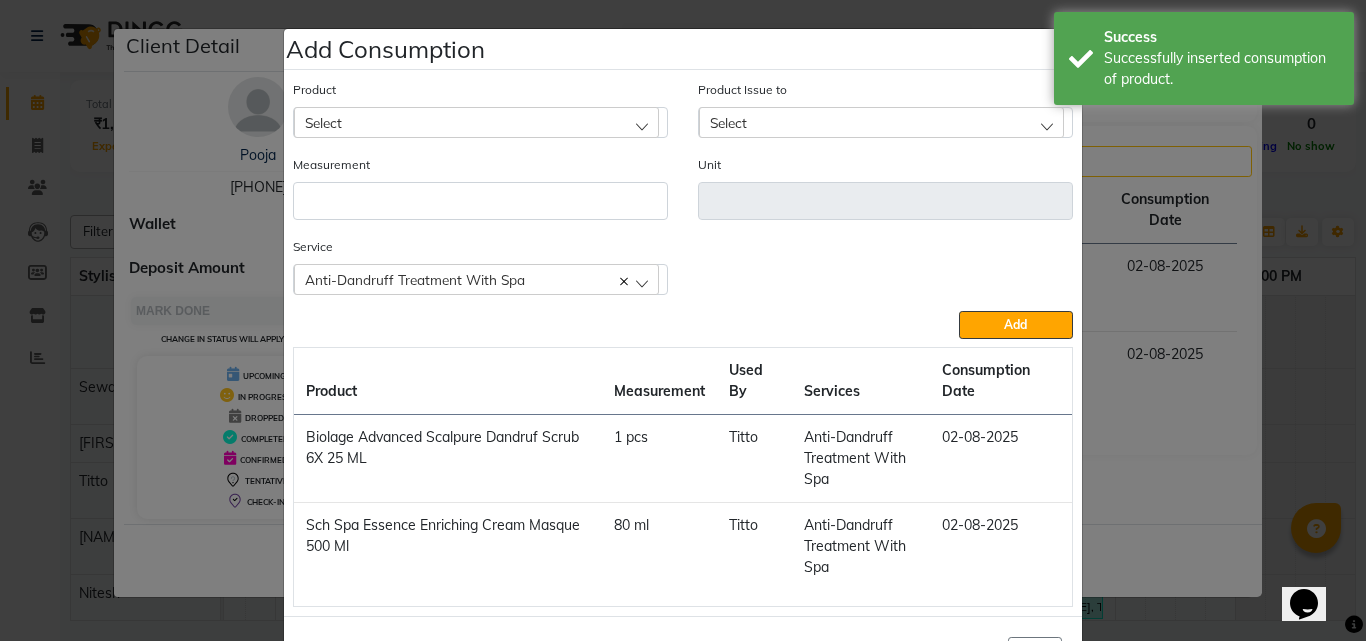 click on "Anti-Dandruff Treatment With Spa" 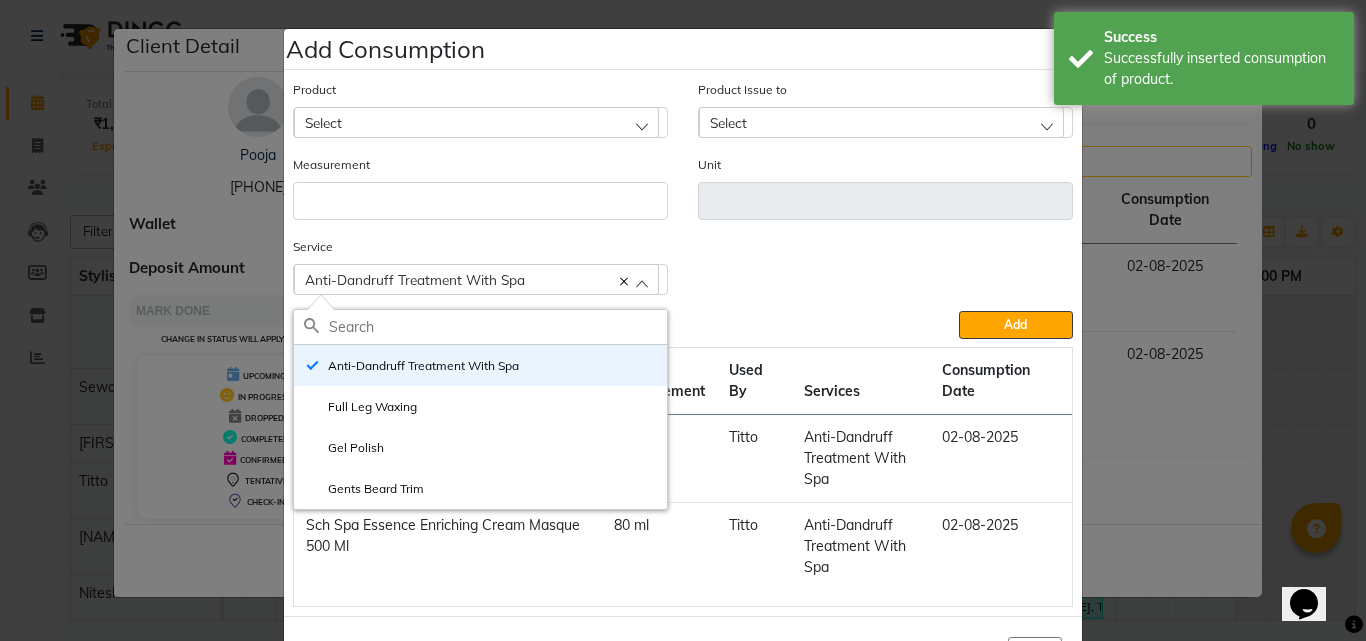 click on "Select" 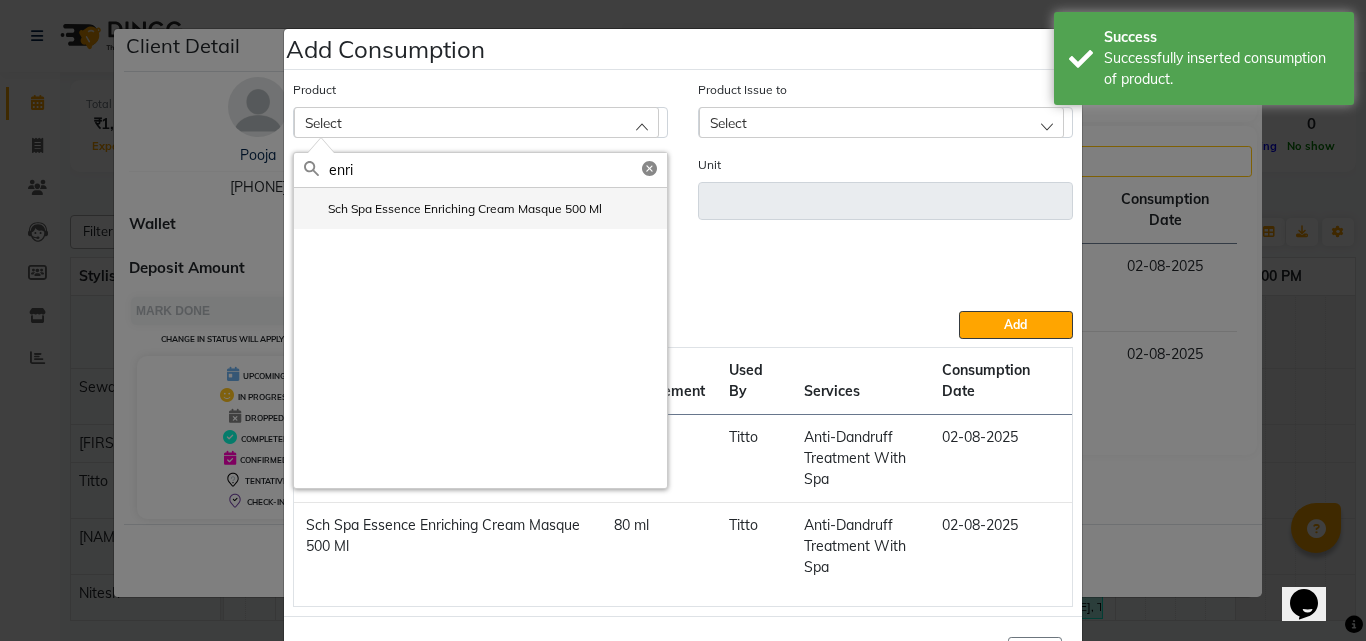 type on "enri" 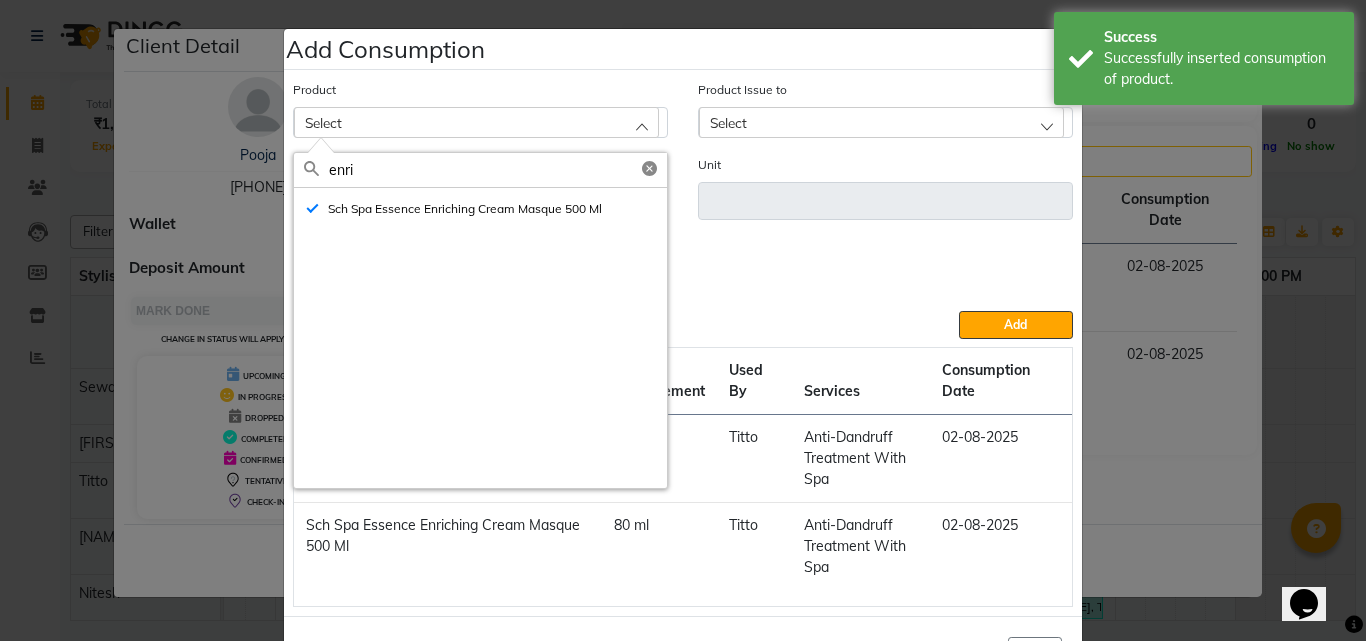 type on "ml" 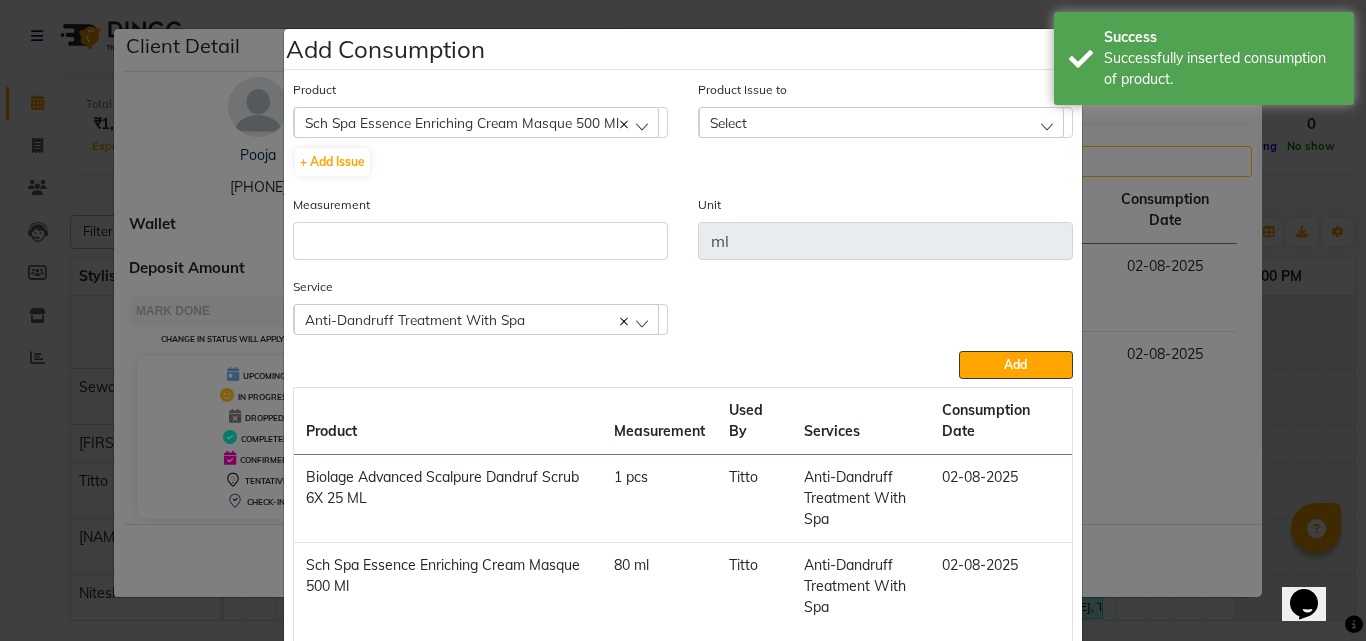 click on "Select" 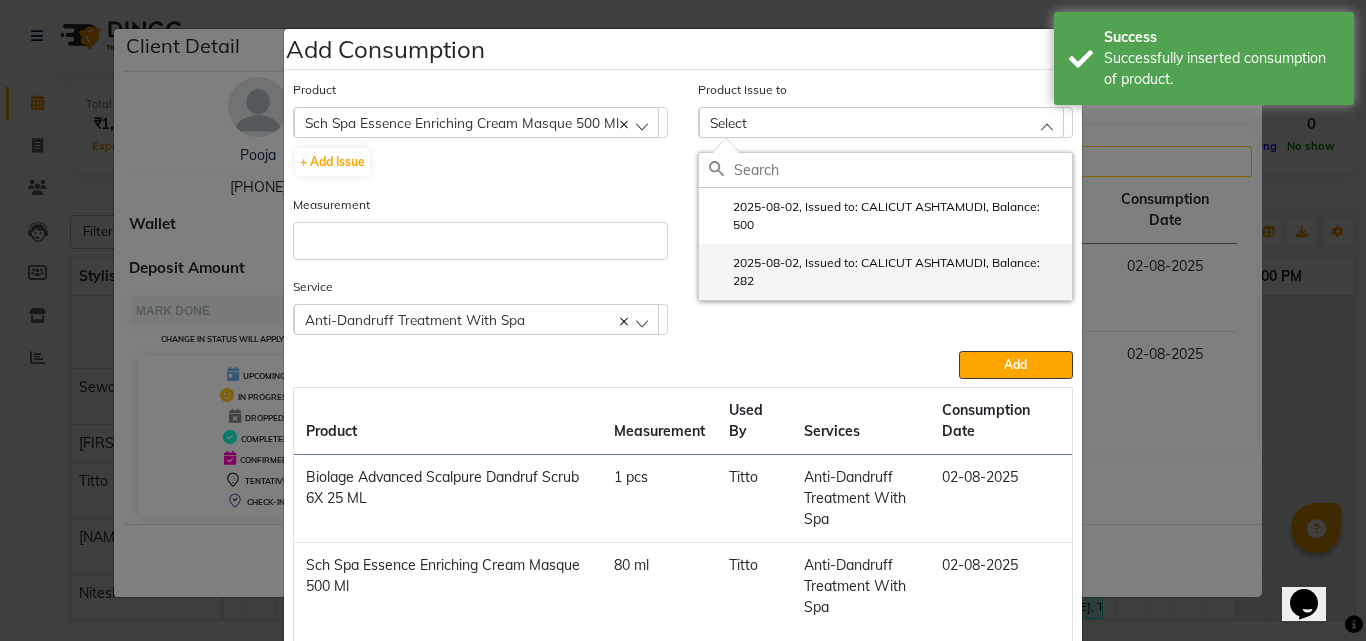 click on "2025-08-02, Issued to: CALICUT ASHTAMUDI, Balance: 282" 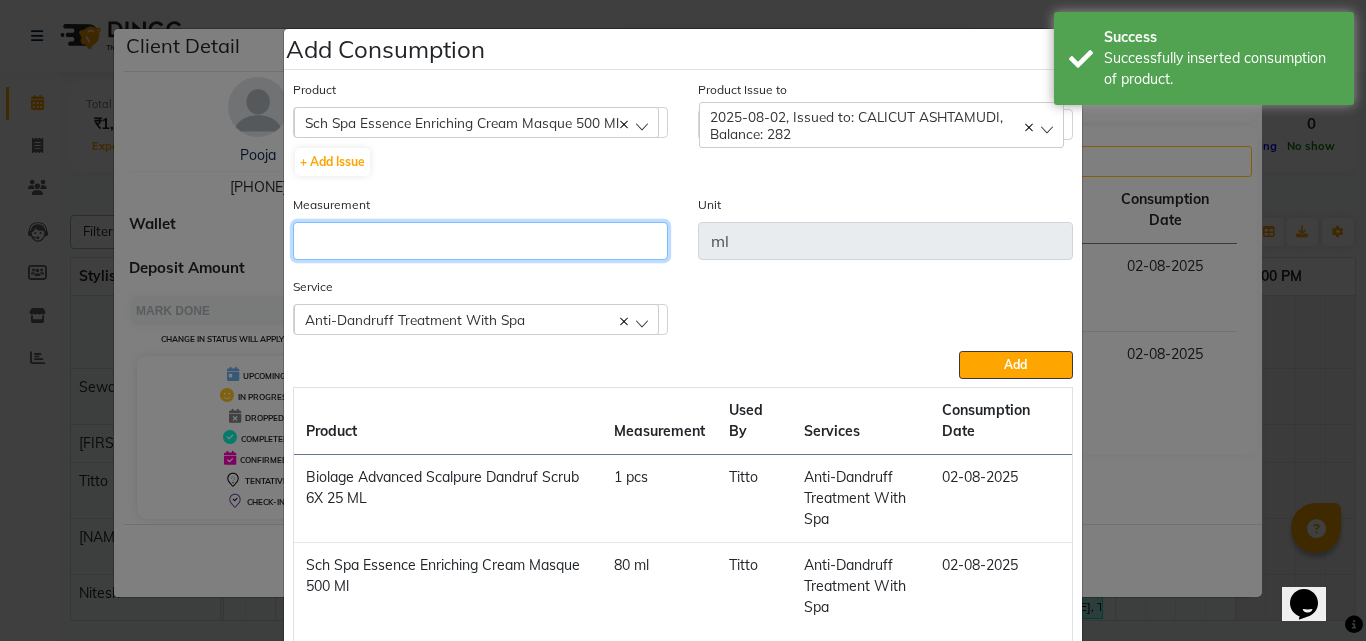click 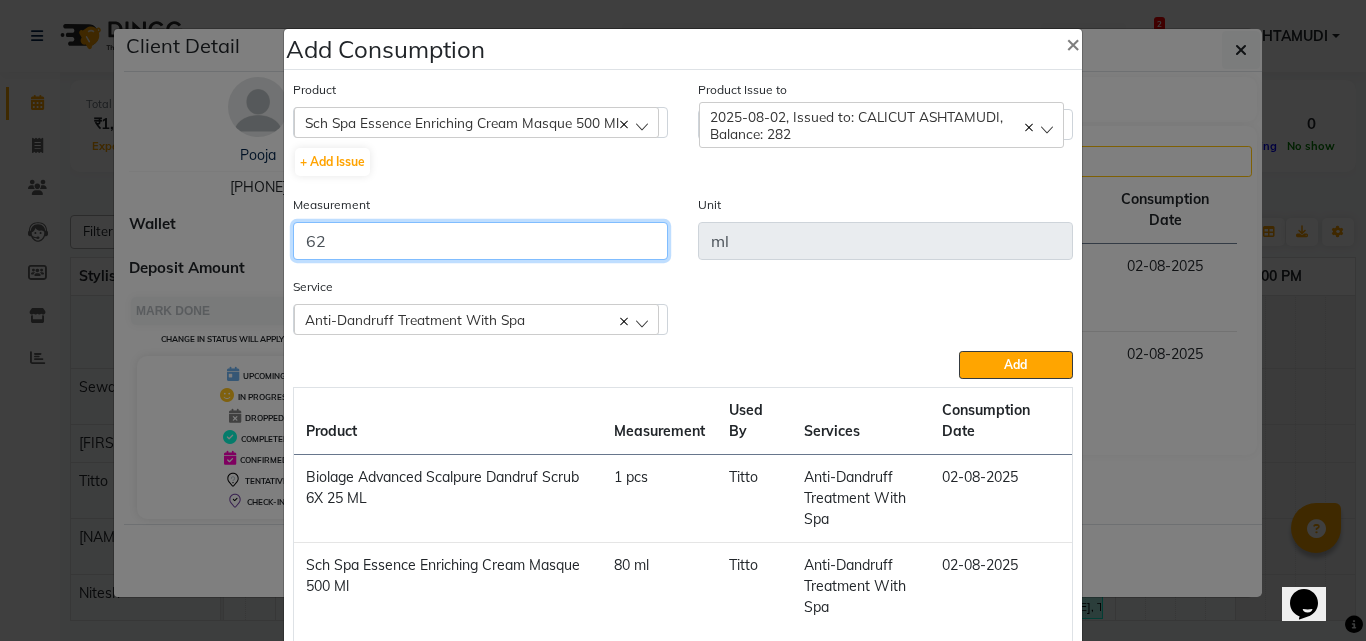 type on "62" 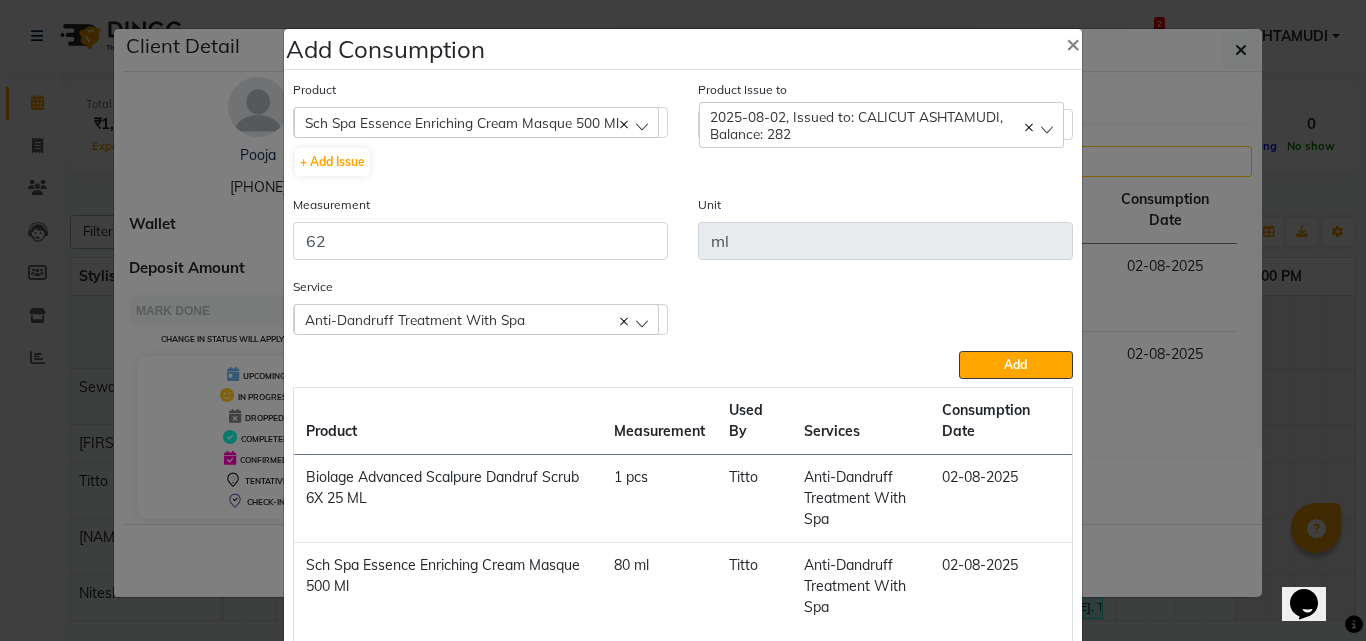 click on "Product  Sch Spa Essence Enriching Cream Masque 500 Ml  051/ Studio White Weekly 15Ml  + Add Issue  Product Issue to  2025-08-02, Issued to: CALICUT ASHTAMUDI, Balance: 282  2025-08-02, Issued to: CALICUT ASHTAMUDI, Balance: 500 2025-08-02, Issued to: CALICUT ASHTAMUDI, Balance: 282 Measurement 62 Unit ml Service  Anti-Dandruff Treatment With Spa  Anti-Dandruff Treatment With Spa  Full Leg Waxing  Gel Polish  Gents Beard Trim  Add  Product Measurement Used By Services Consumption Date  Biolage Advanced Scalpure Dandruf Scrub 6X 25 ML   1 pcs   Titto   Anti-Dandruff Treatment With Spa   02-08-2025   Sch Spa Essence Enriching Cream Masque 500 Ml   80 ml   Titto   Anti-Dandruff Treatment With Spa   02-08-2025" 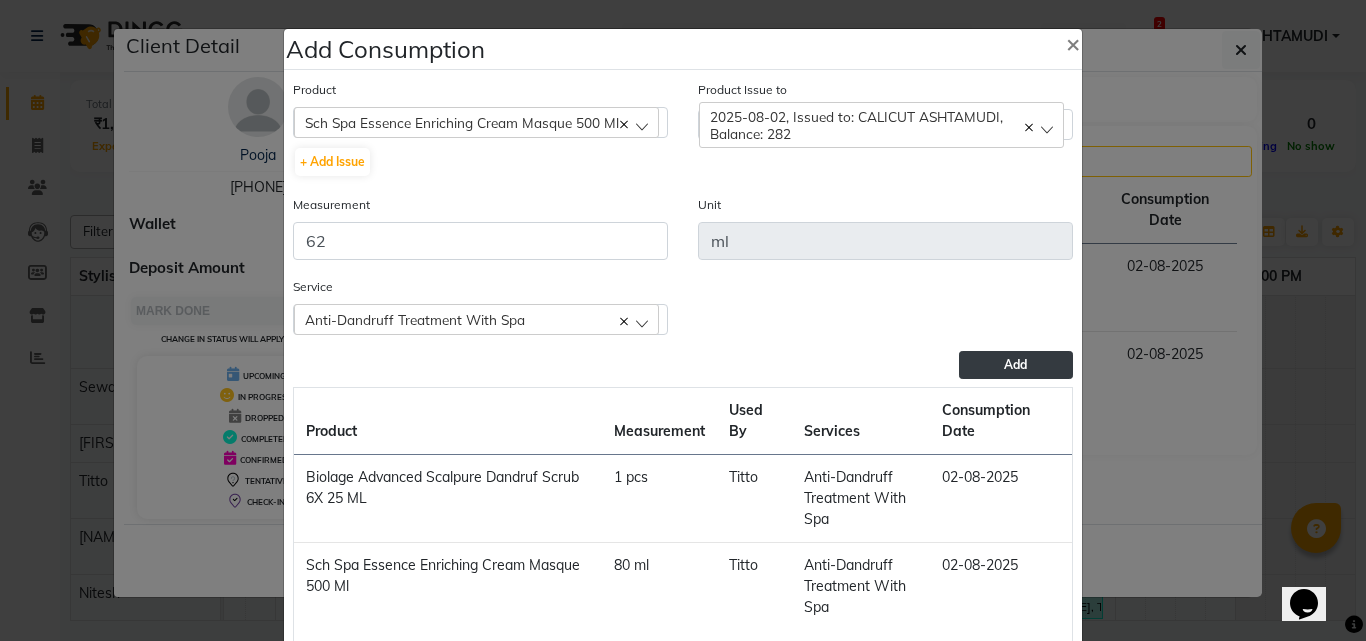 click on "Add" 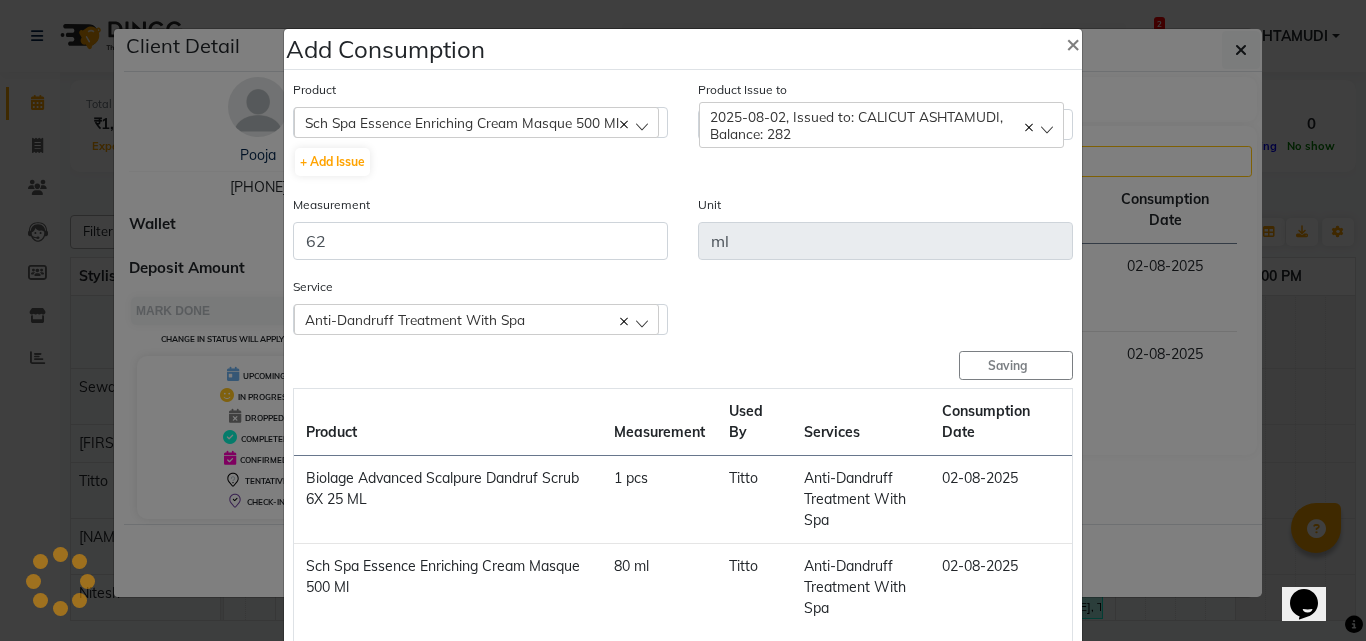 type 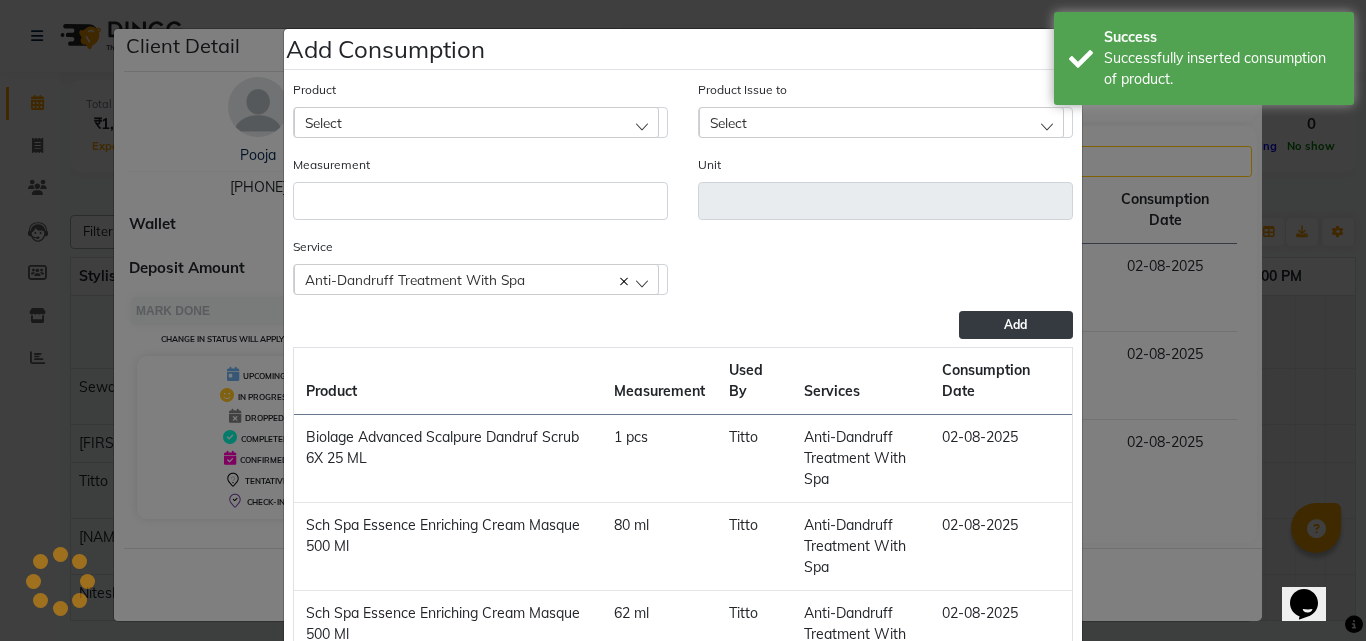 click on "Add Consumption × Product Select 051/ Studio White Weekly 15Ml Product Issue to Select 2025-08-02, Issued to: CALICUT ASHTAMUDI, Balance: 500 2025-08-02, Issued to: CALICUT ASHTAMUDI, Balance: 282 Measurement Unit Service  Anti-Dandruff Treatment With Spa  Anti-Dandruff Treatment With Spa  Full Leg Waxing  Gel Polish  Gents Beard Trim  Add  Product Measurement Used By Services Consumption Date  Biolage Advanced Scalpure Dandruf Scrub 6X 25 ML   1 pcs   Titto   Anti-Dandruff Treatment With Spa   02-08-2025   Sch Spa Essence Enriching Cream Masque 500 Ml   80 ml   Titto   Anti-Dandruff Treatment With Spa   02-08-2025   Sch Spa Essence Enriching Cream Masque 500 Ml   62 ml   Titto   Anti-Dandruff Treatment With Spa   02-08-2025   Close" 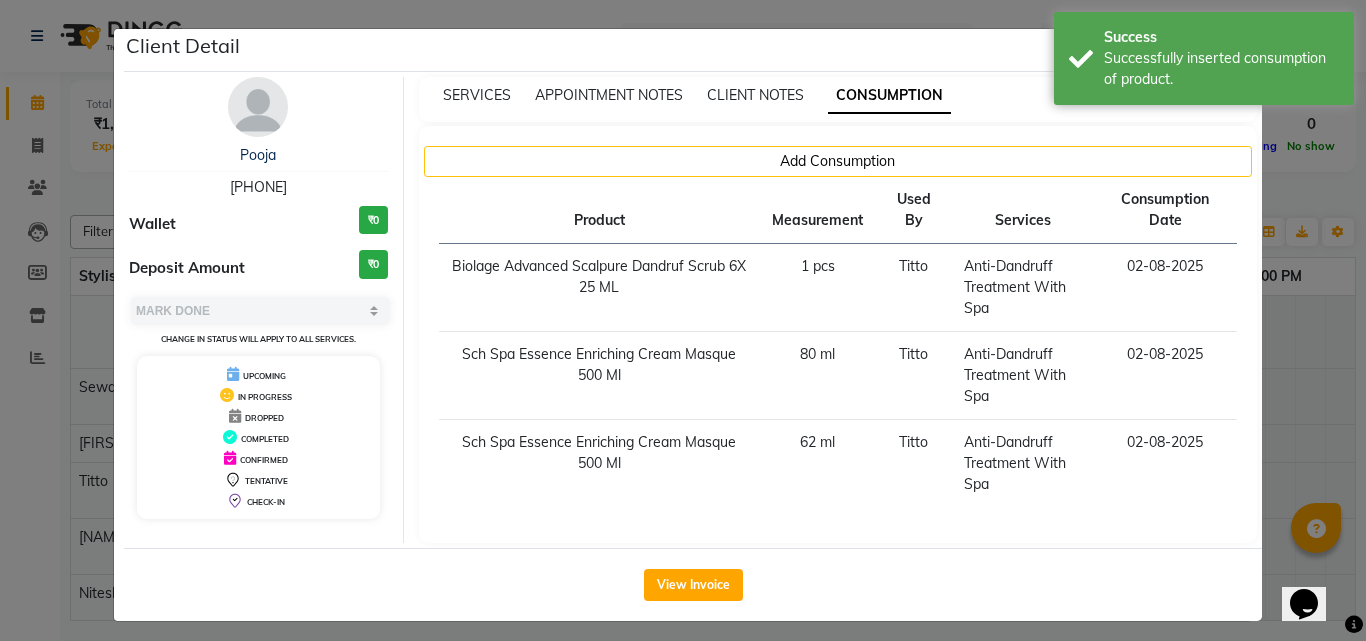 click on "Client Detail  Pooja    8547492824 Wallet ₹0 Deposit Amount  ₹0  Select MARK DONE UPCOMING Change in status will apply to all services. UPCOMING IN PROGRESS DROPPED COMPLETED CONFIRMED TENTATIVE CHECK-IN SERVICES APPOINTMENT NOTES CLIENT NOTES CONSUMPTION Add Consumption Product Measurement Used By Services Consumption Date  Biolage Advanced Scalpure Dandruf Scrub 6X 25 ML   1 pcs   Titto   Anti-Dandruff Treatment With Spa   02-08-2025   Sch Spa Essence Enriching Cream Masque 500 Ml   80 ml   Titto   Anti-Dandruff Treatment With Spa   02-08-2025   Sch Spa Essence Enriching Cream Masque 500 Ml   62 ml   Titto   Anti-Dandruff Treatment With Spa   02-08-2025   View Invoice" 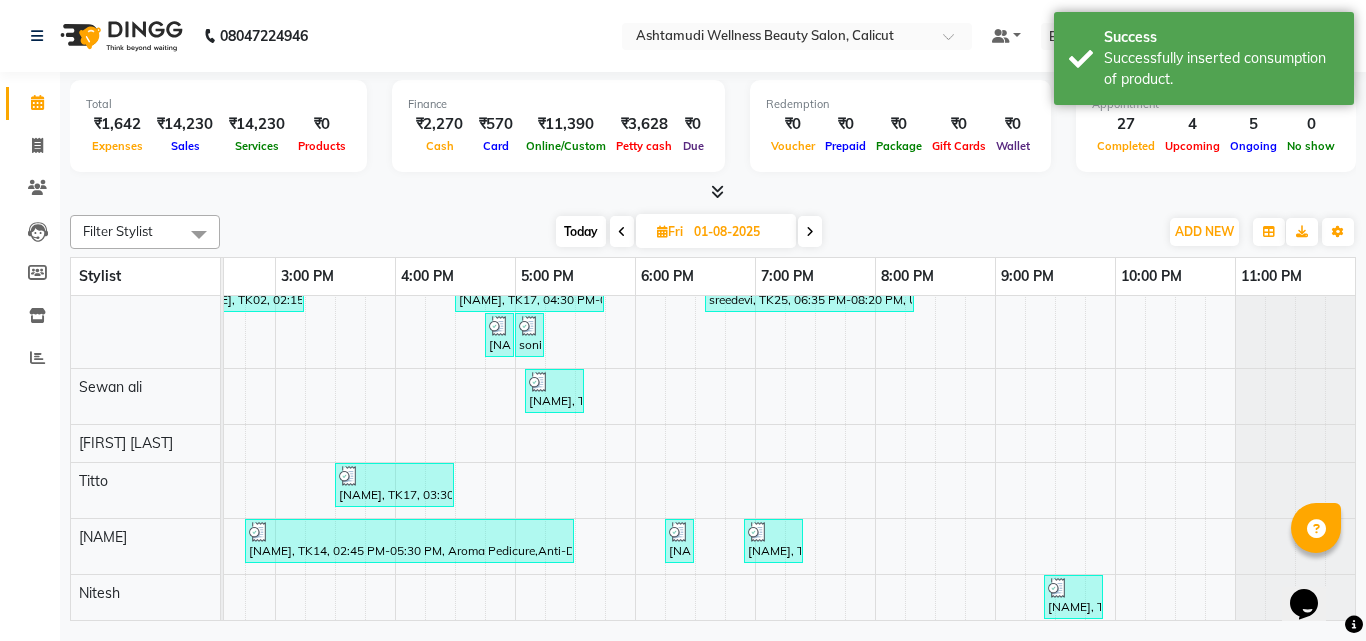 scroll, scrollTop: 457, scrollLeft: 669, axis: both 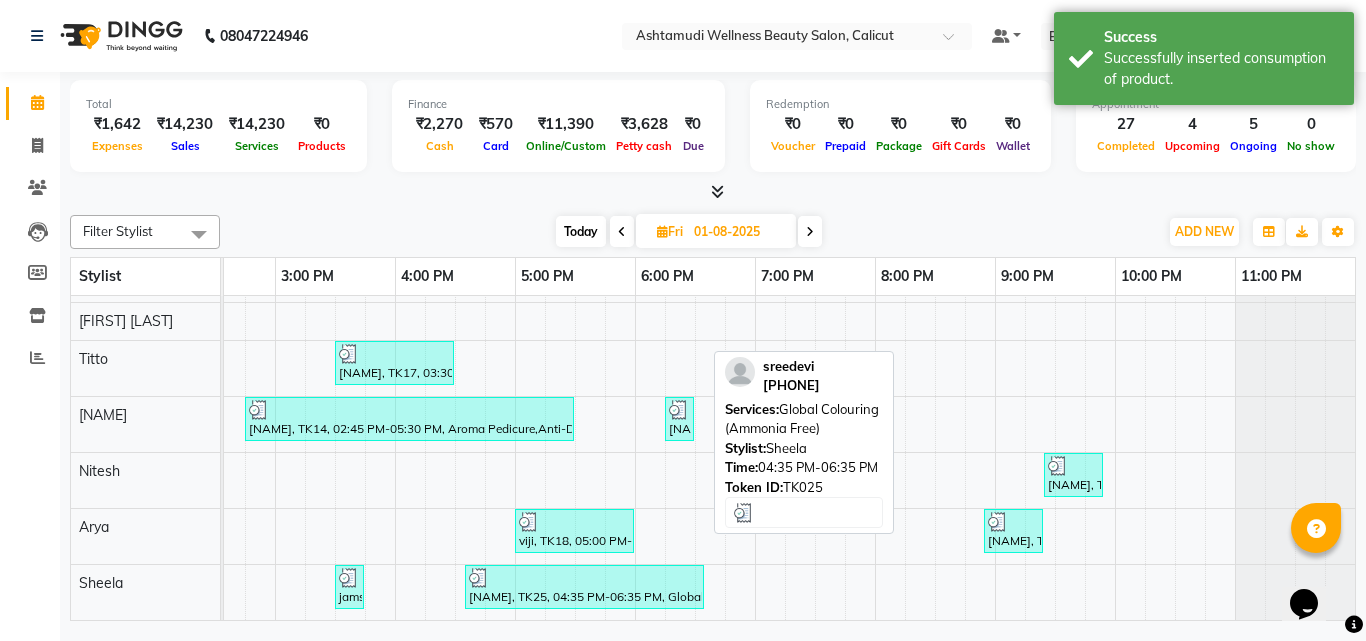click on "sreedevi, TK25, 04:35 PM-06:35 PM, Global Colouring (Ammonia Free)" at bounding box center [584, 587] 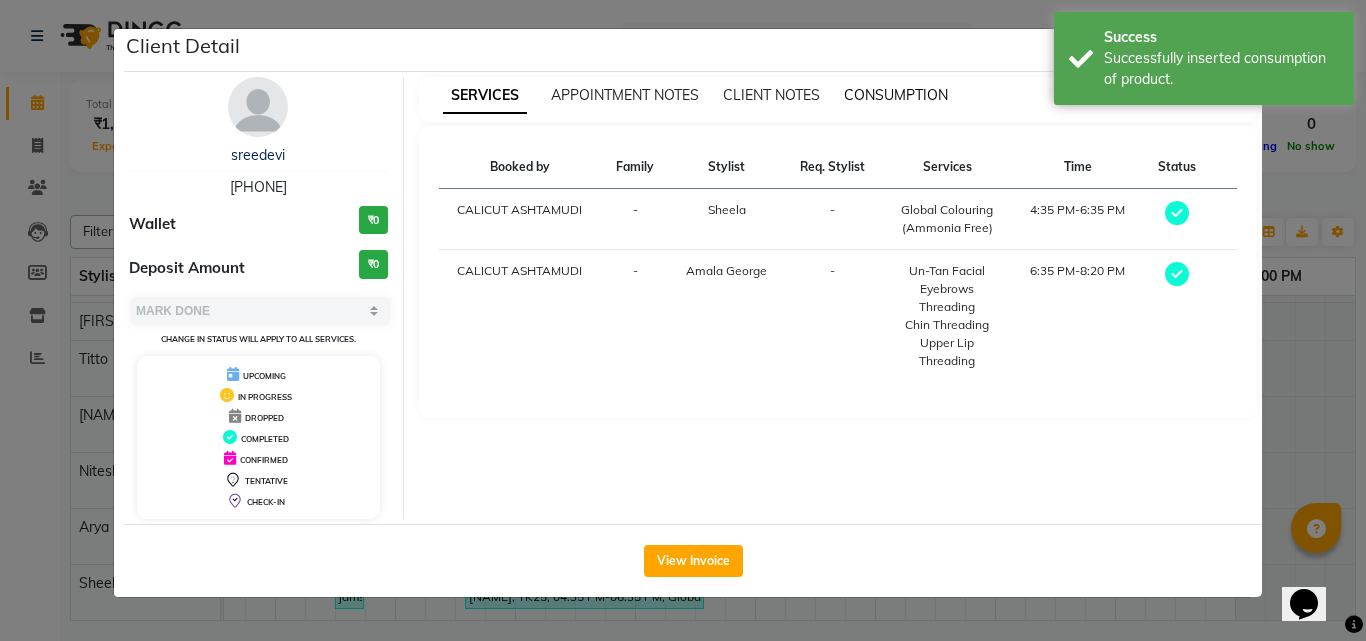 click on "CONSUMPTION" at bounding box center (896, 95) 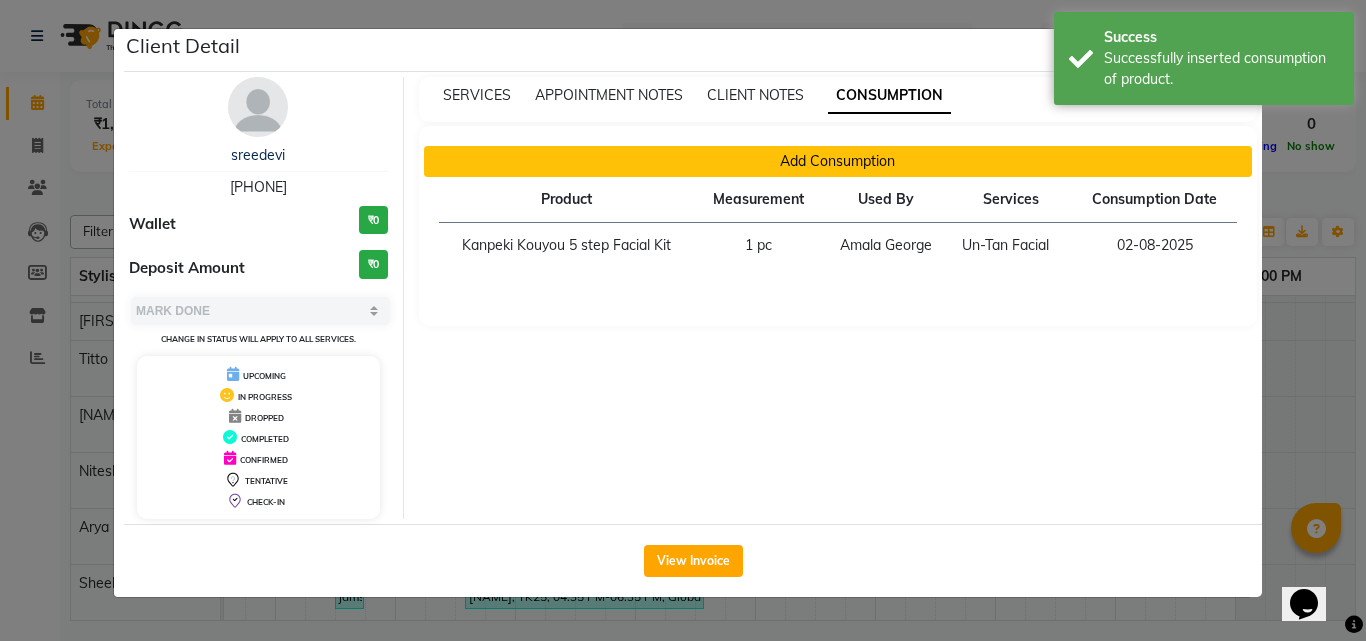 click on "Add Consumption" at bounding box center [838, 161] 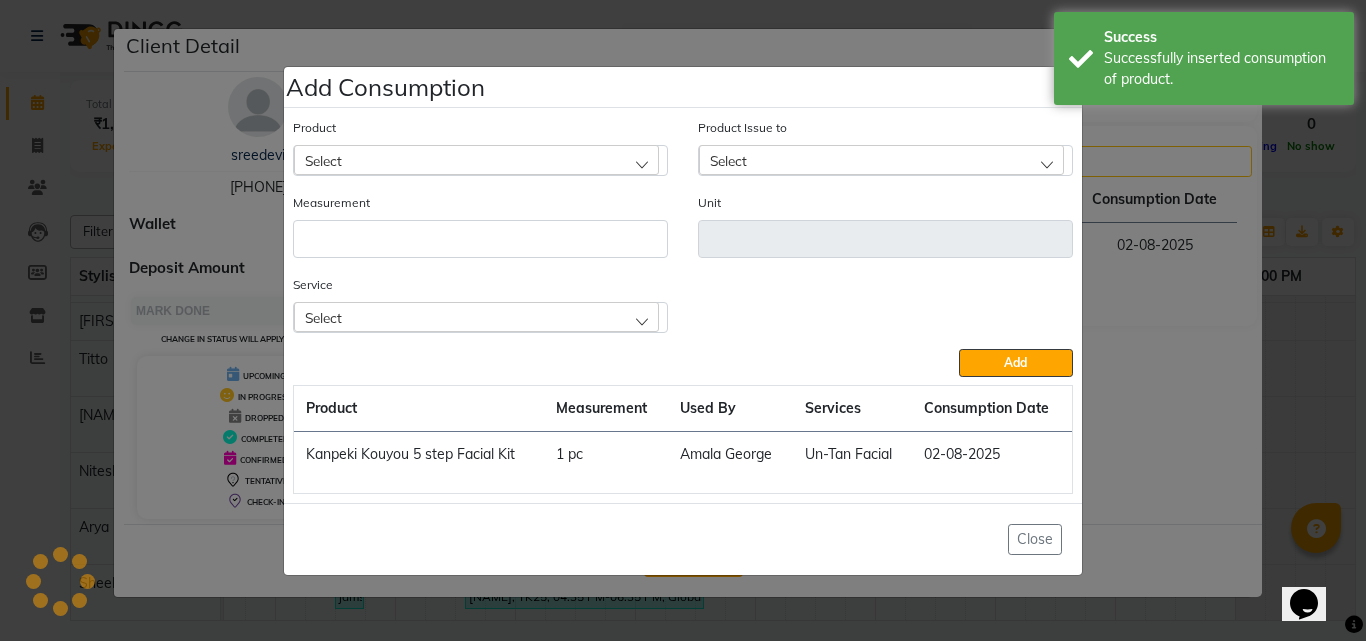 click on "Select" 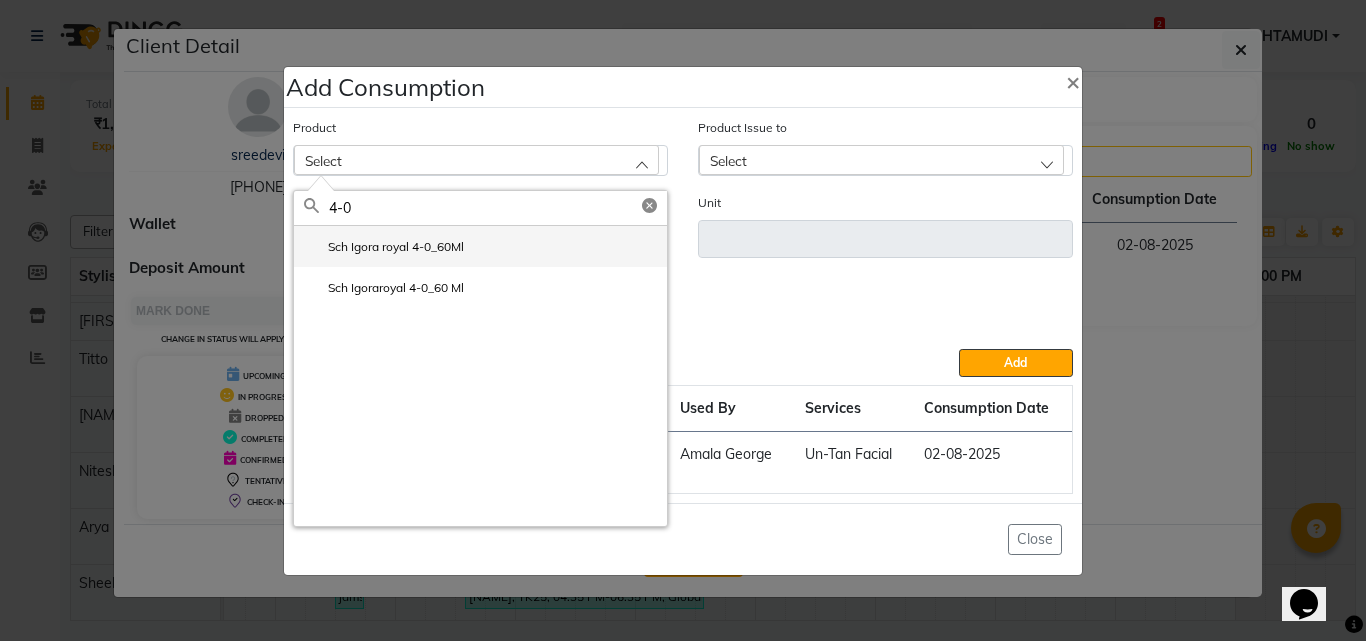 type on "4-0" 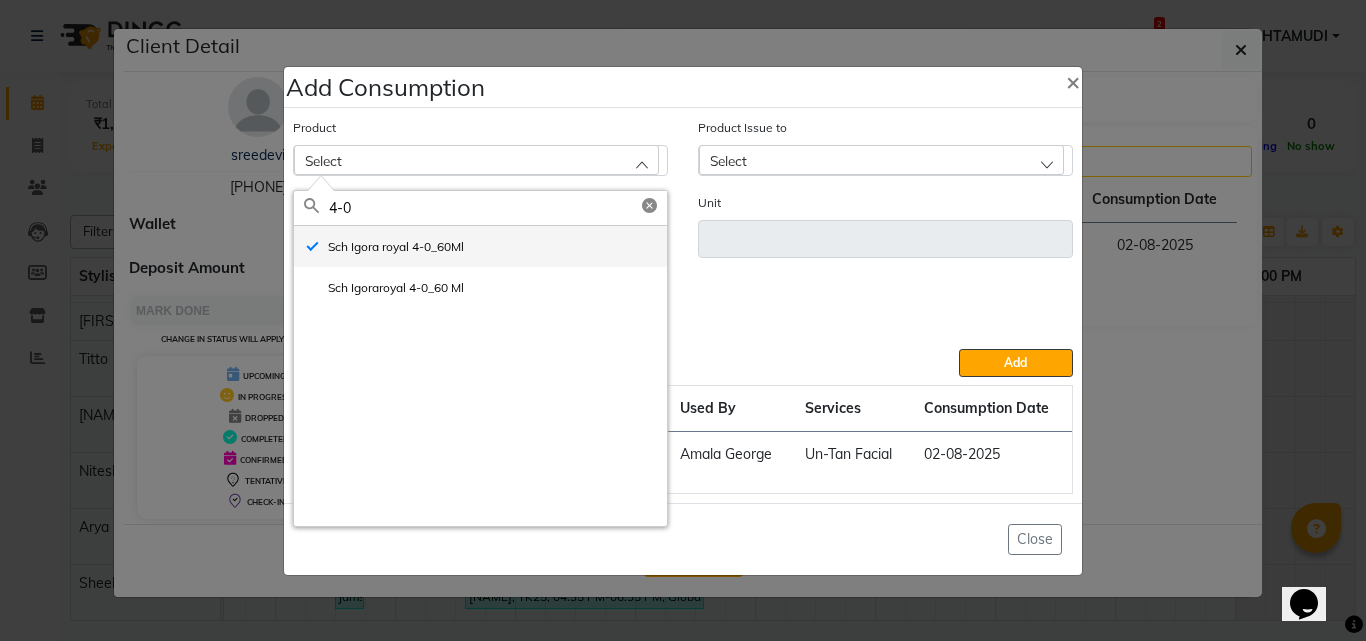type on "ml" 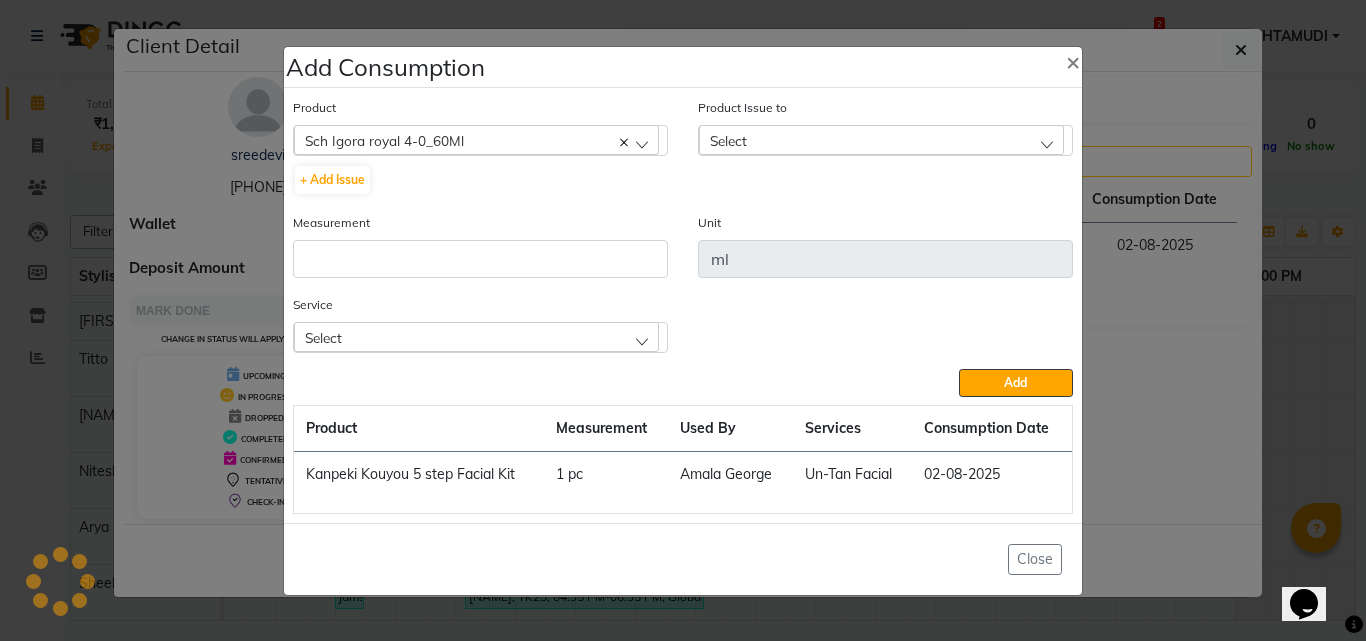 click on "Select" 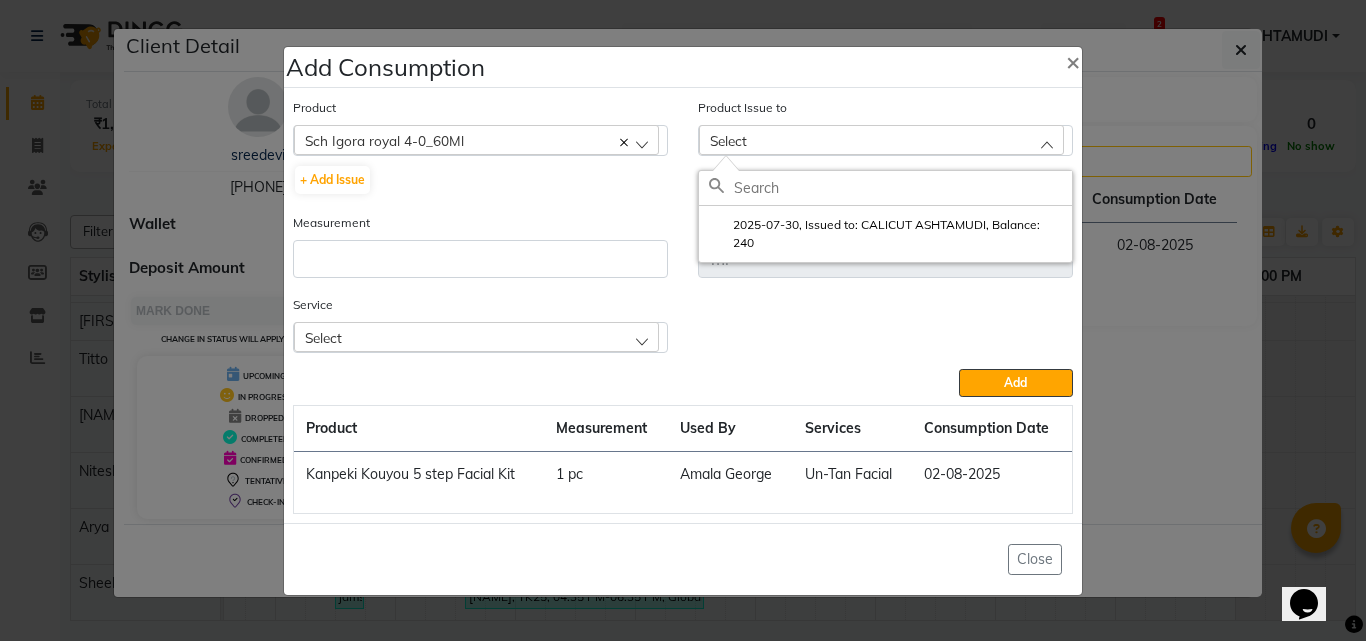 click on "2025-07-30, Issued to: CALICUT ASHTAMUDI, Balance: 240" 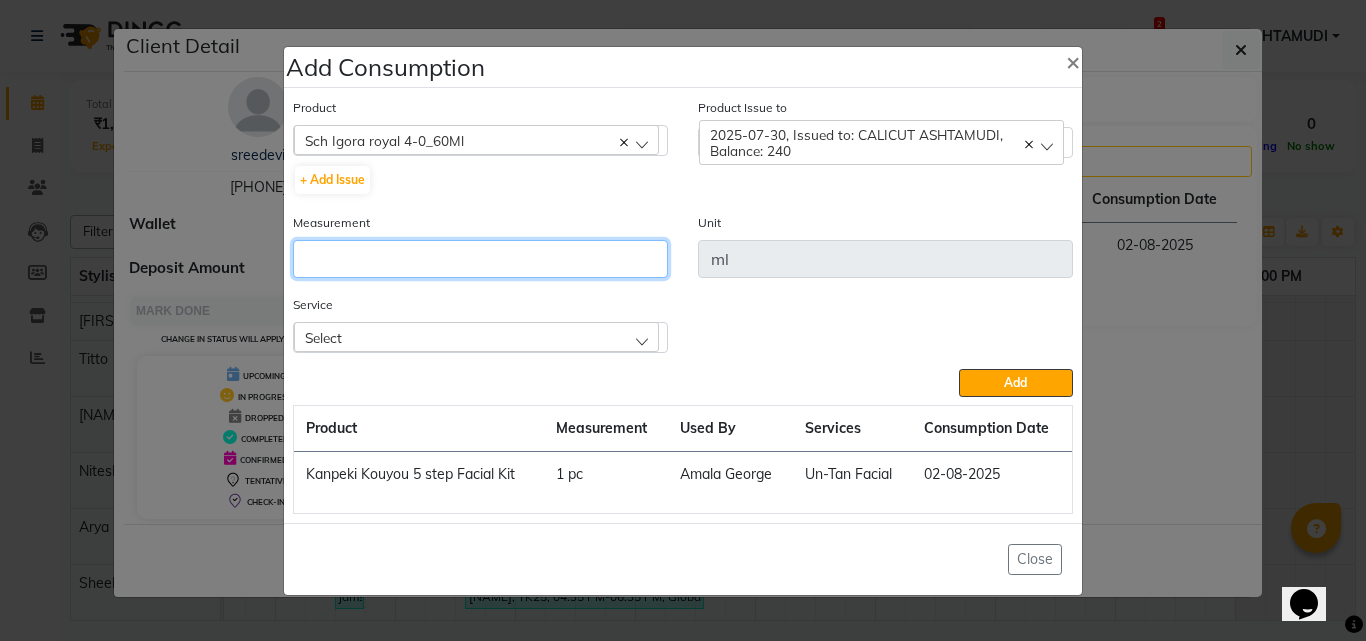 click 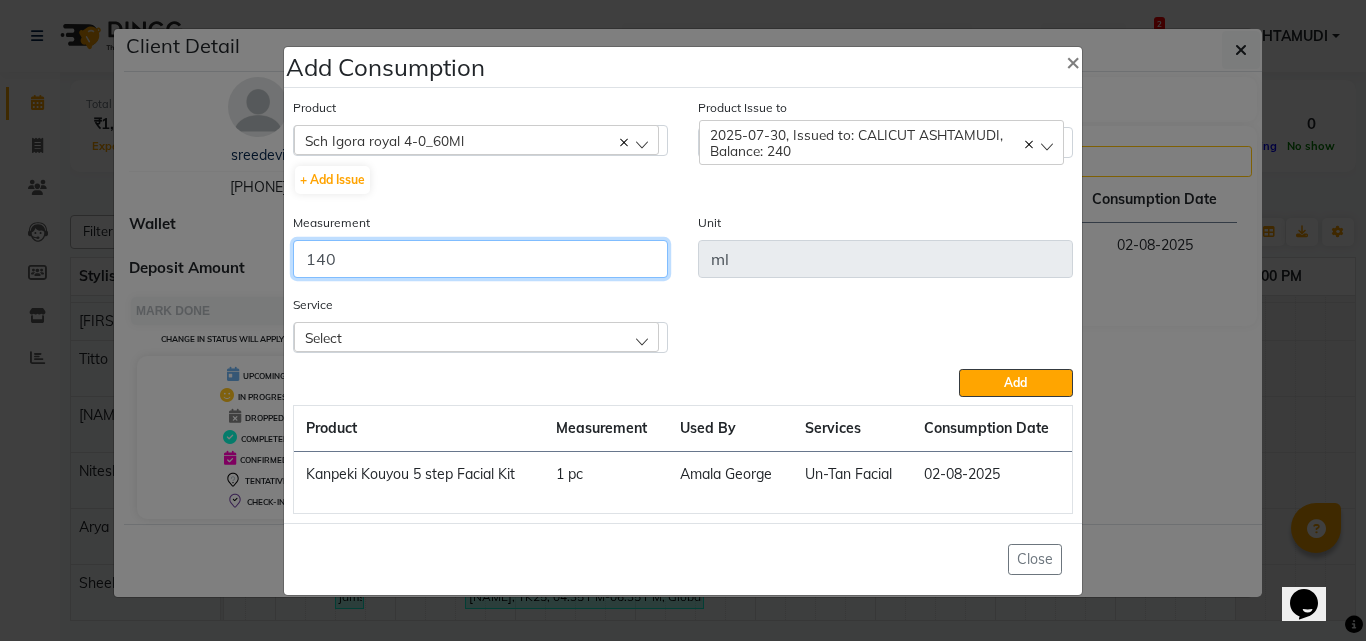 type on "140" 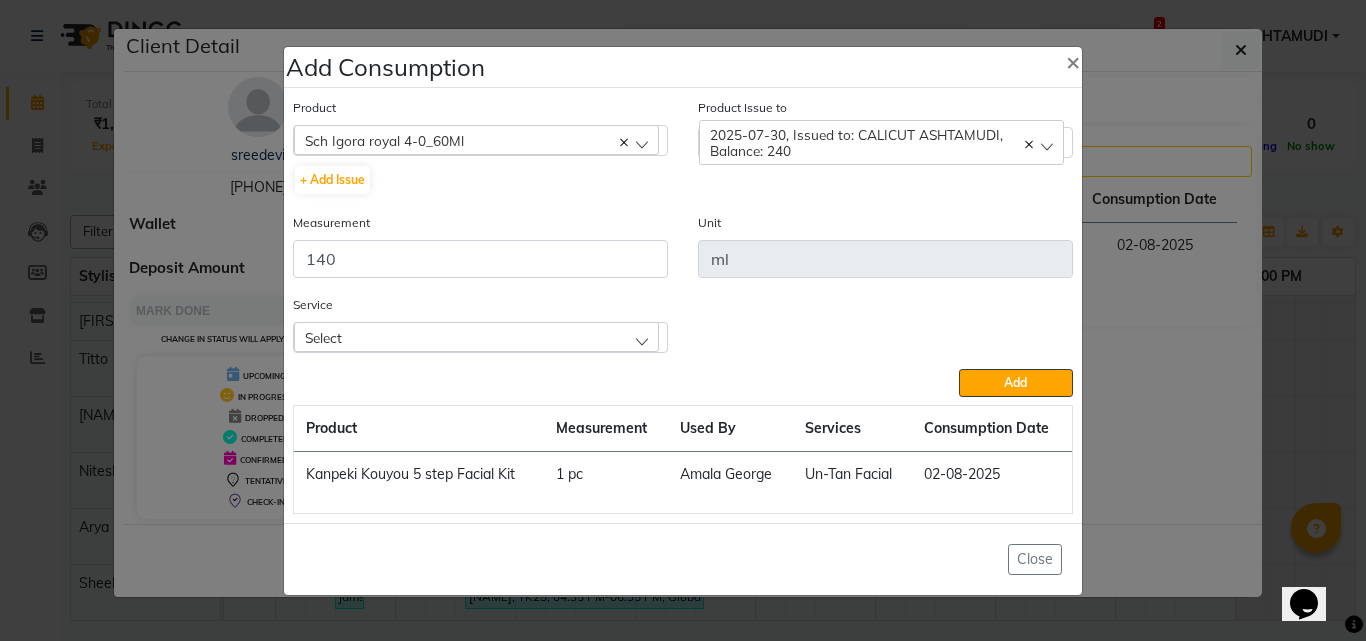 click on "Select" 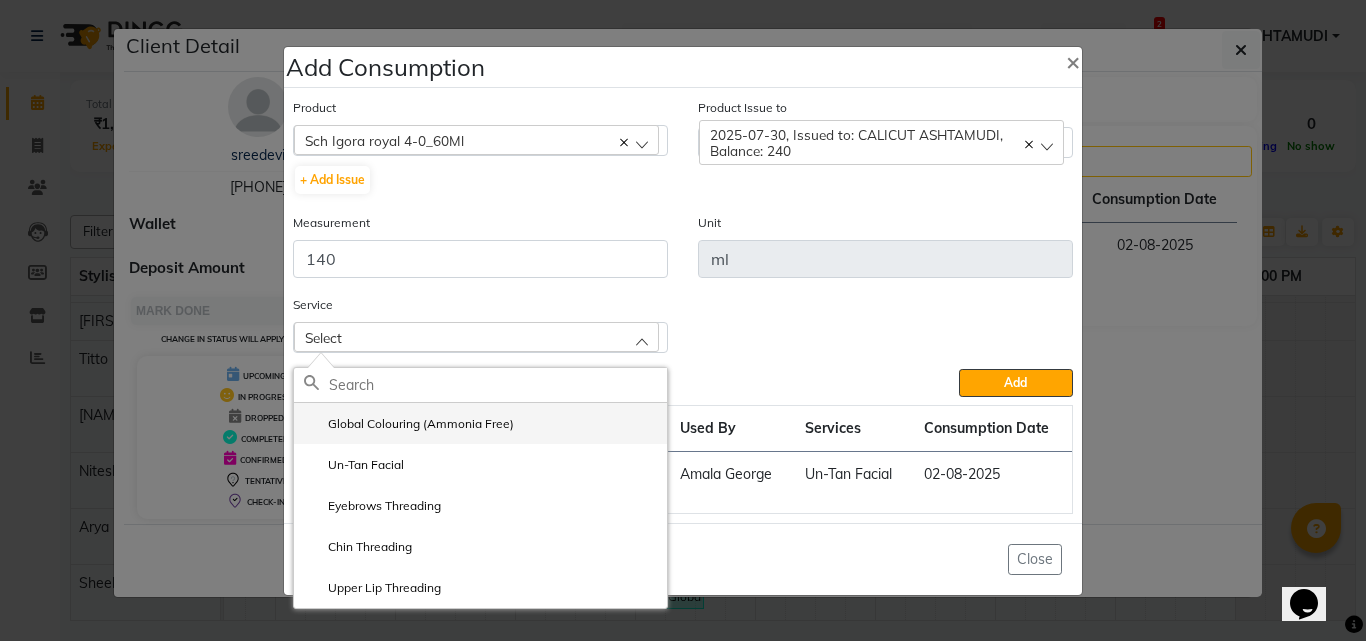click on "Global Colouring (Ammonia Free)" 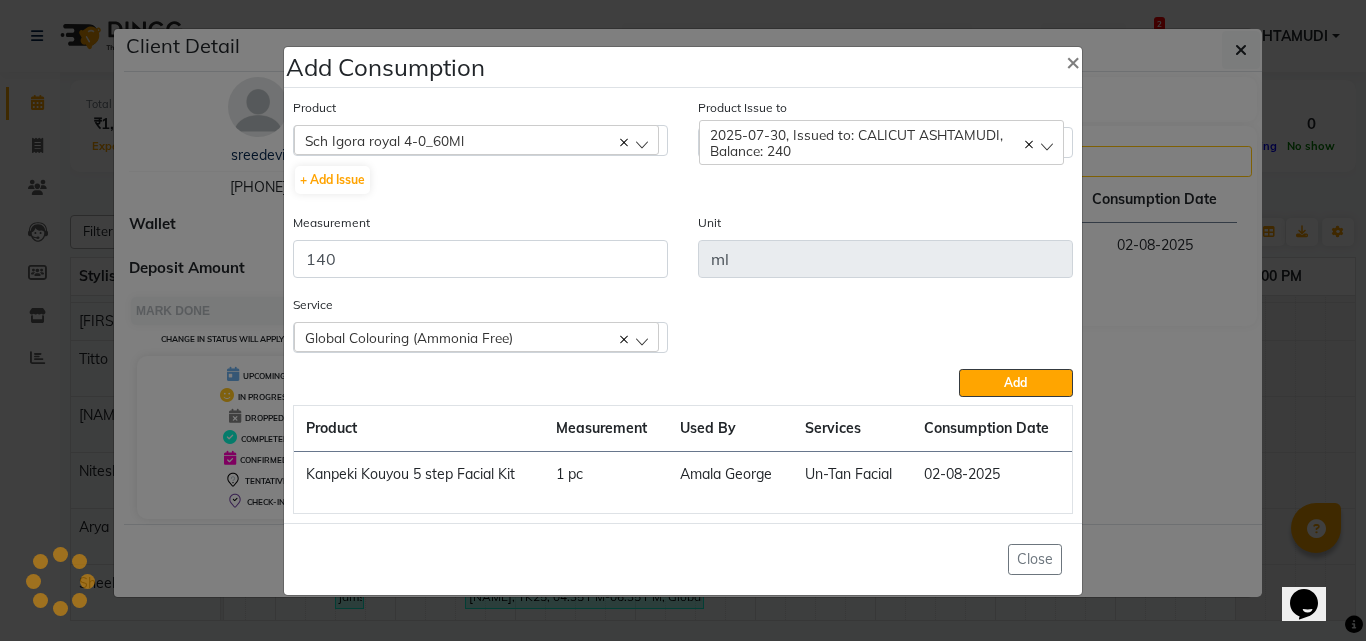 click on "Add" 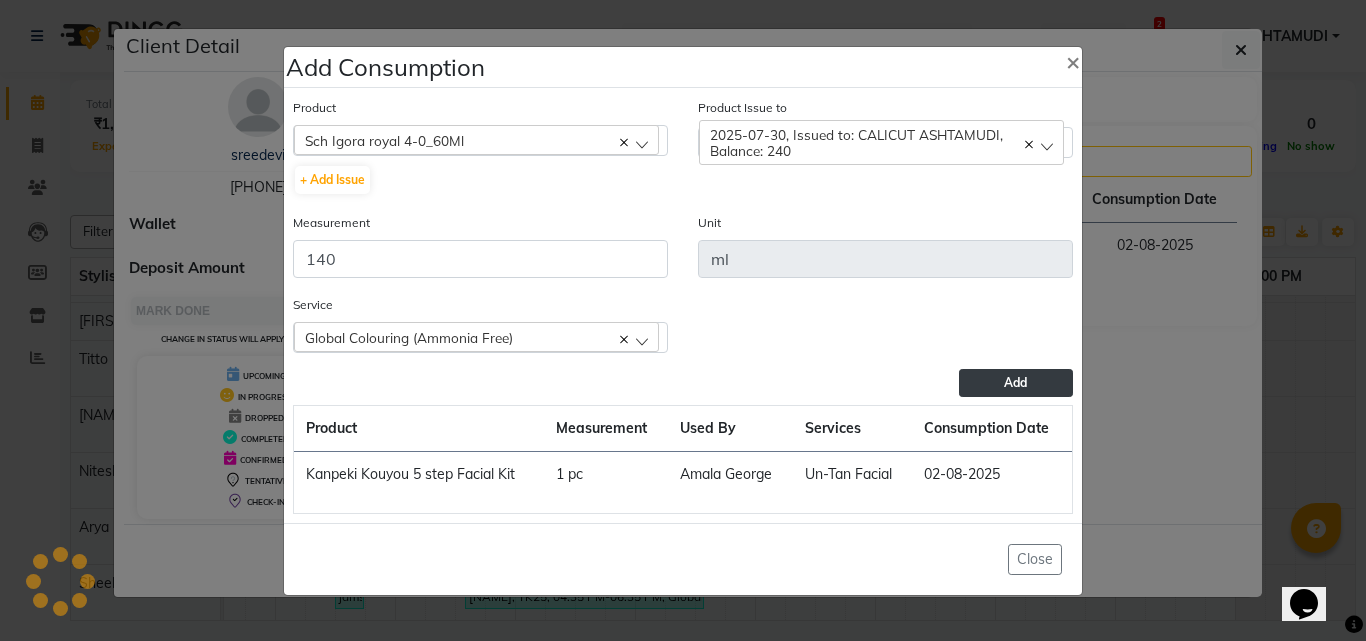 type 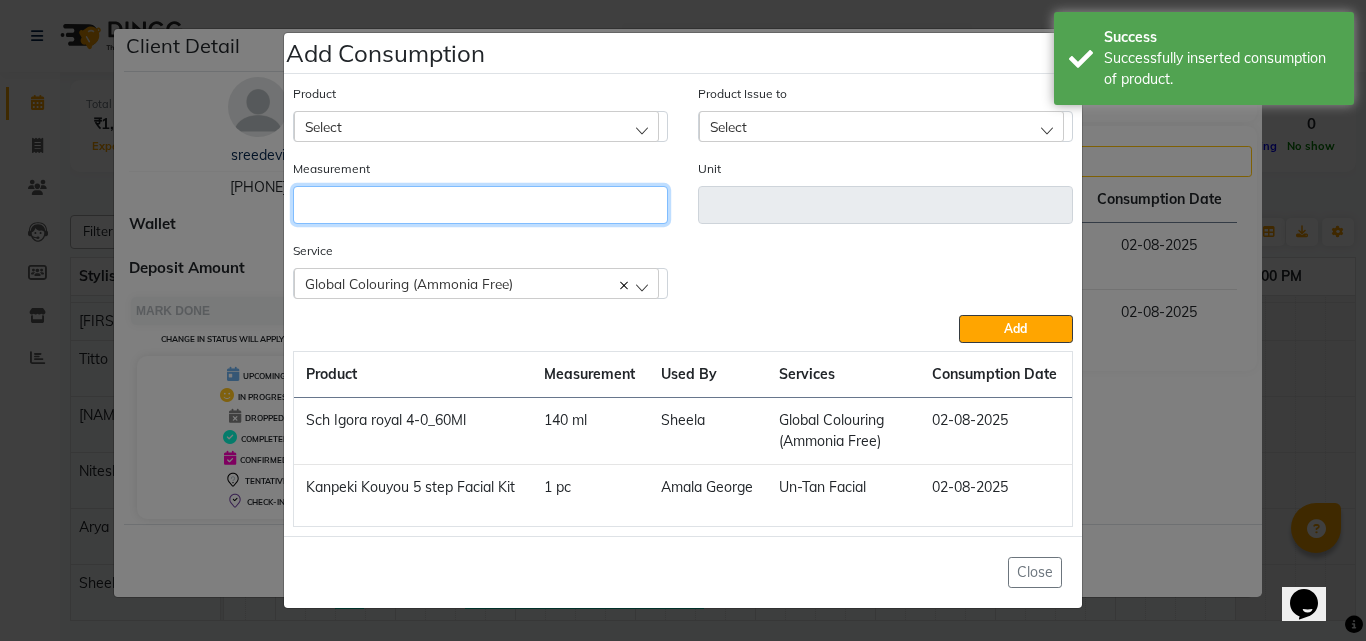 click 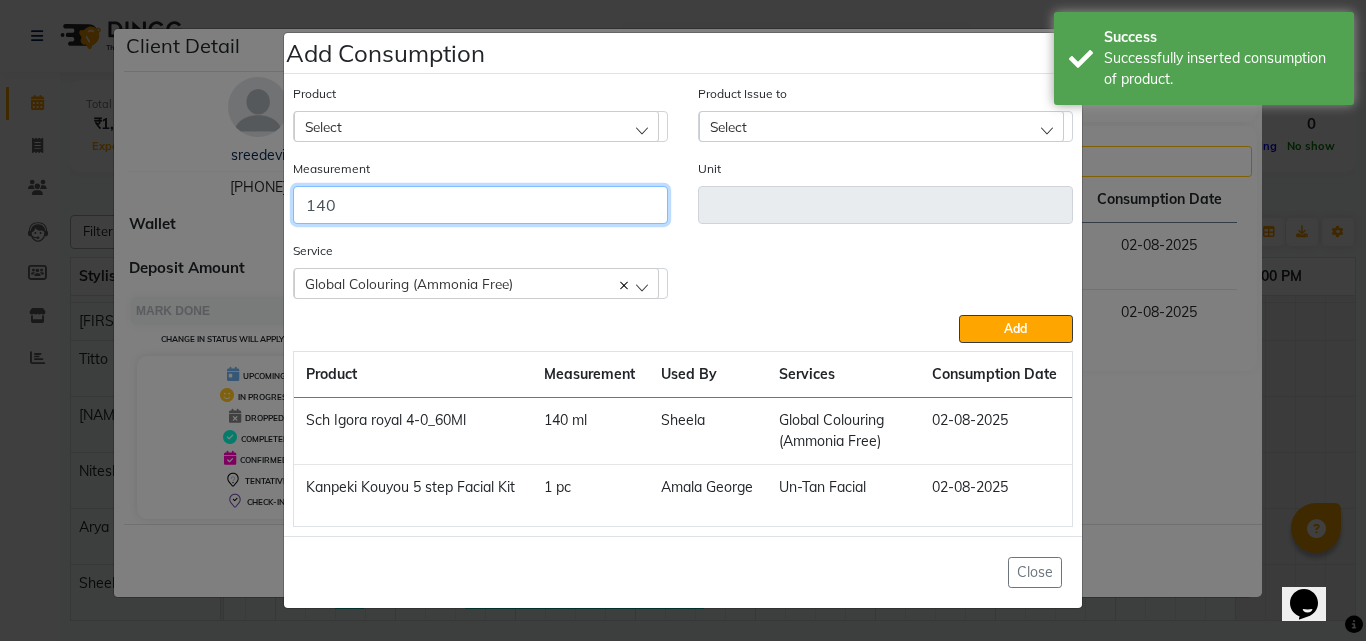 type on "140" 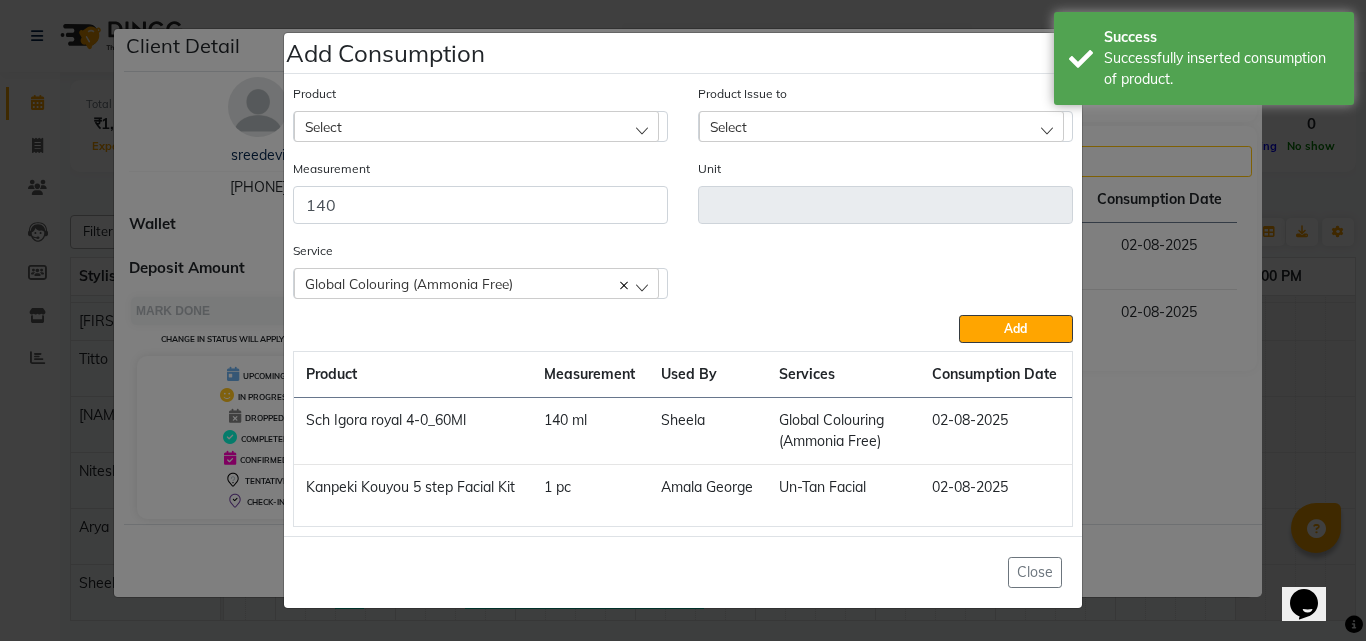 click on "Select" 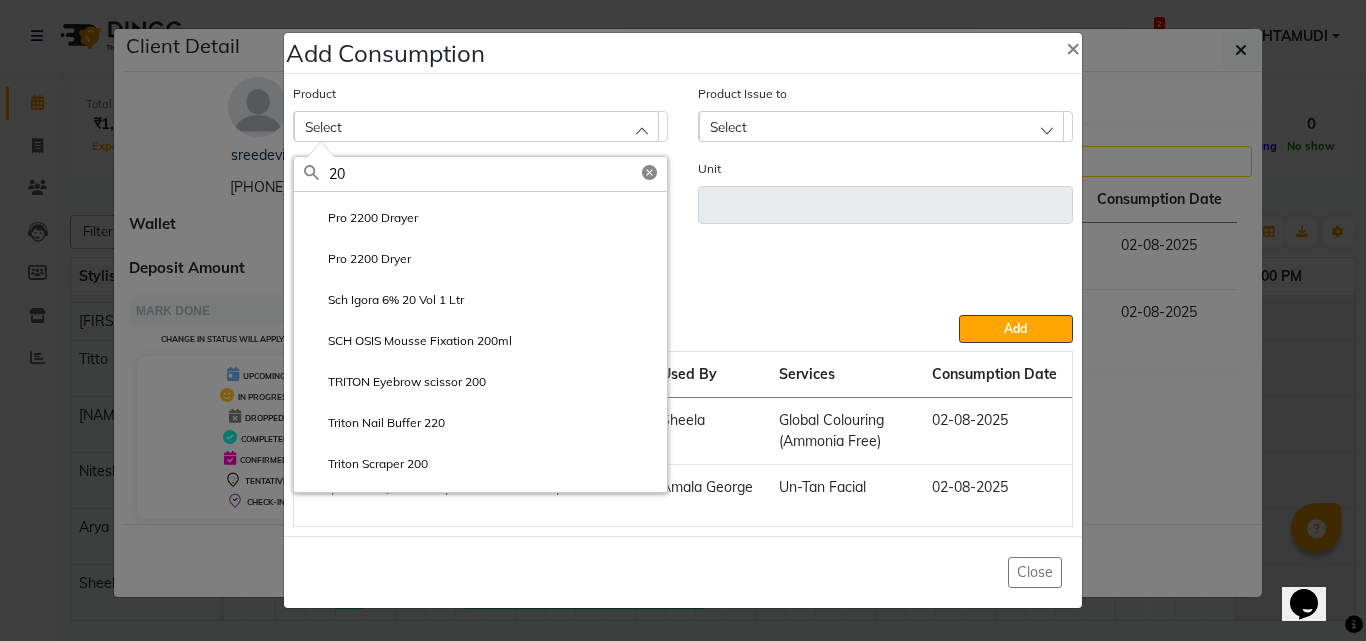 scroll, scrollTop: 1000, scrollLeft: 0, axis: vertical 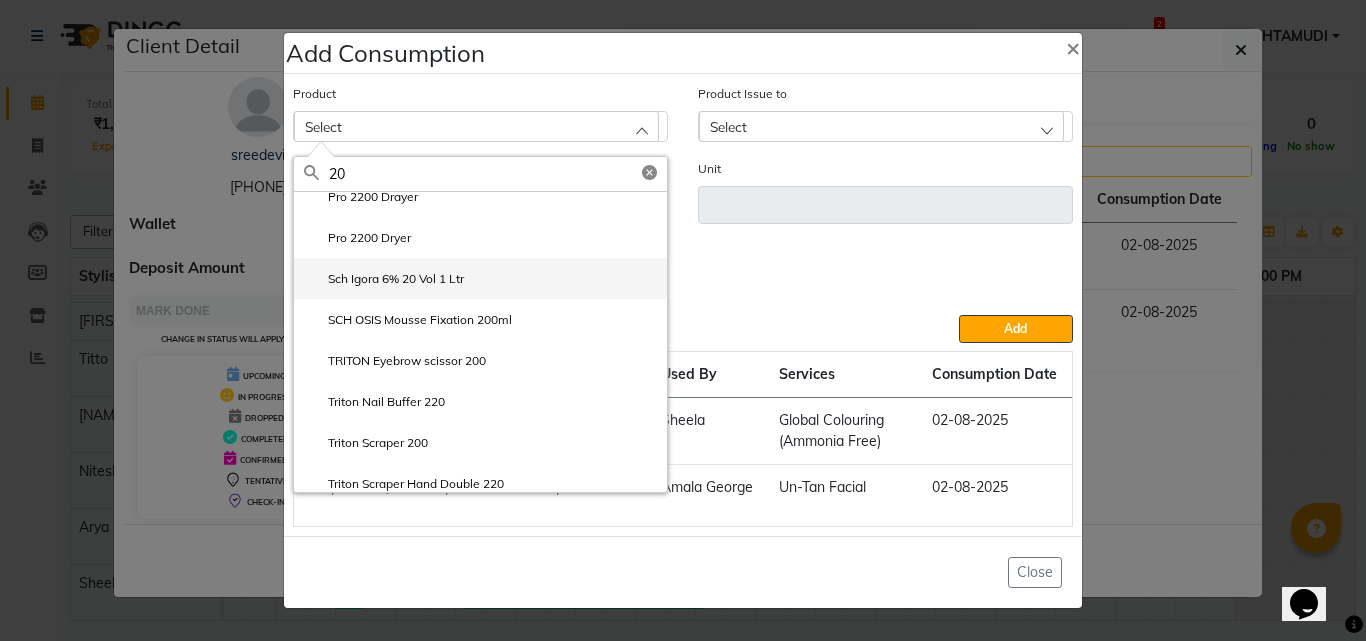 type on "20" 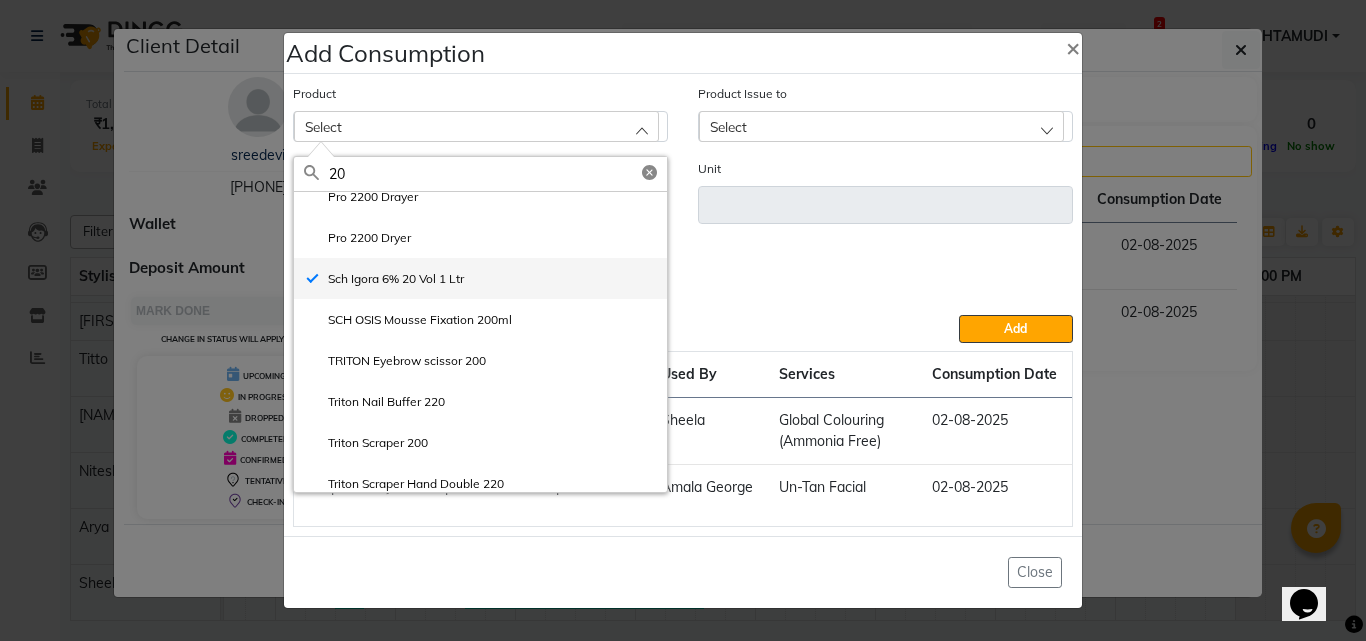 type on "ml" 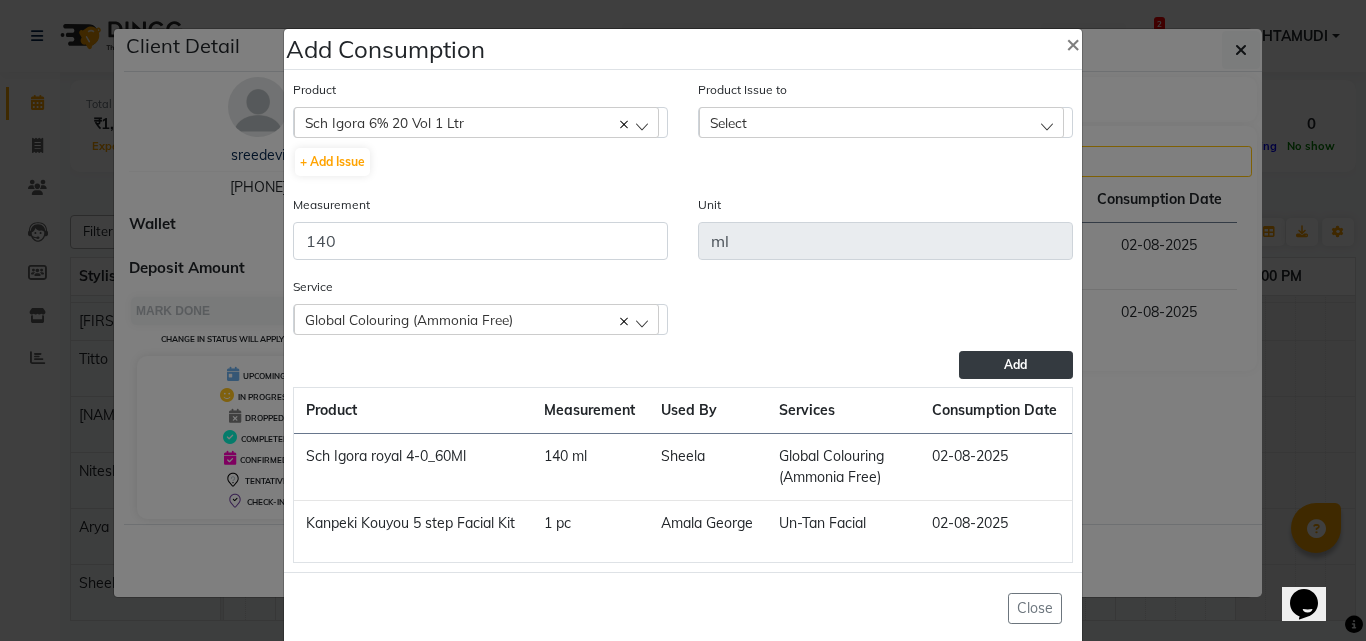 click on "Add" 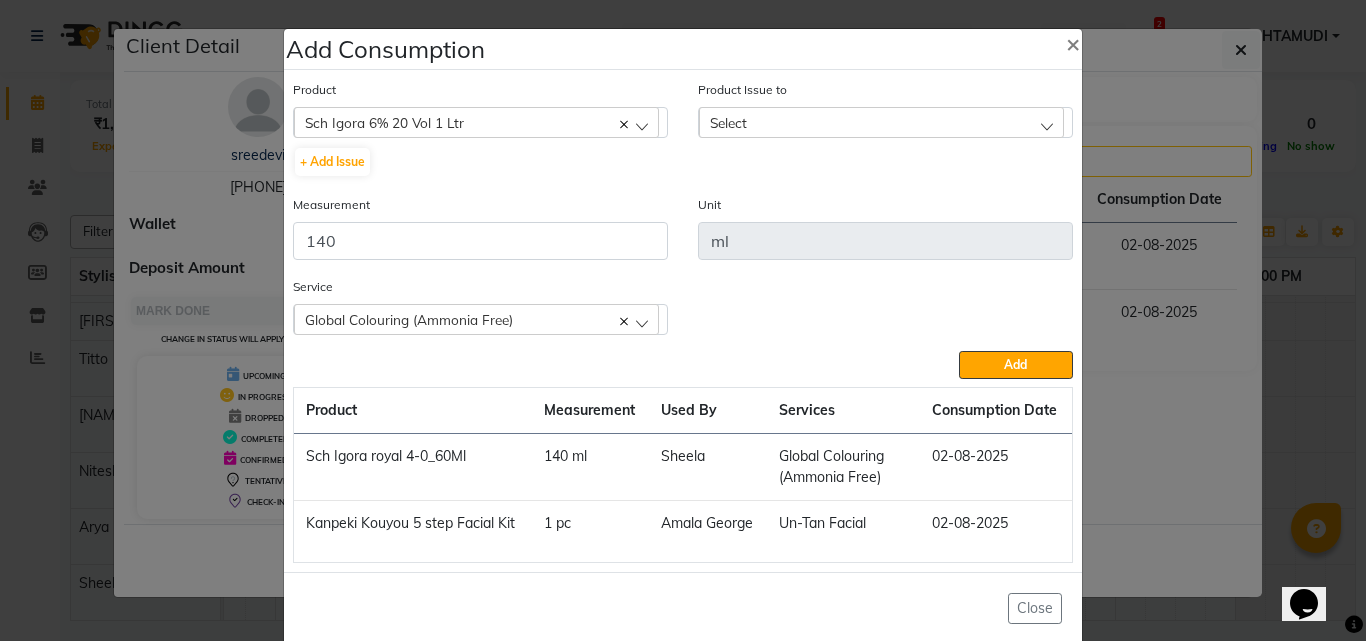 click on "Select" 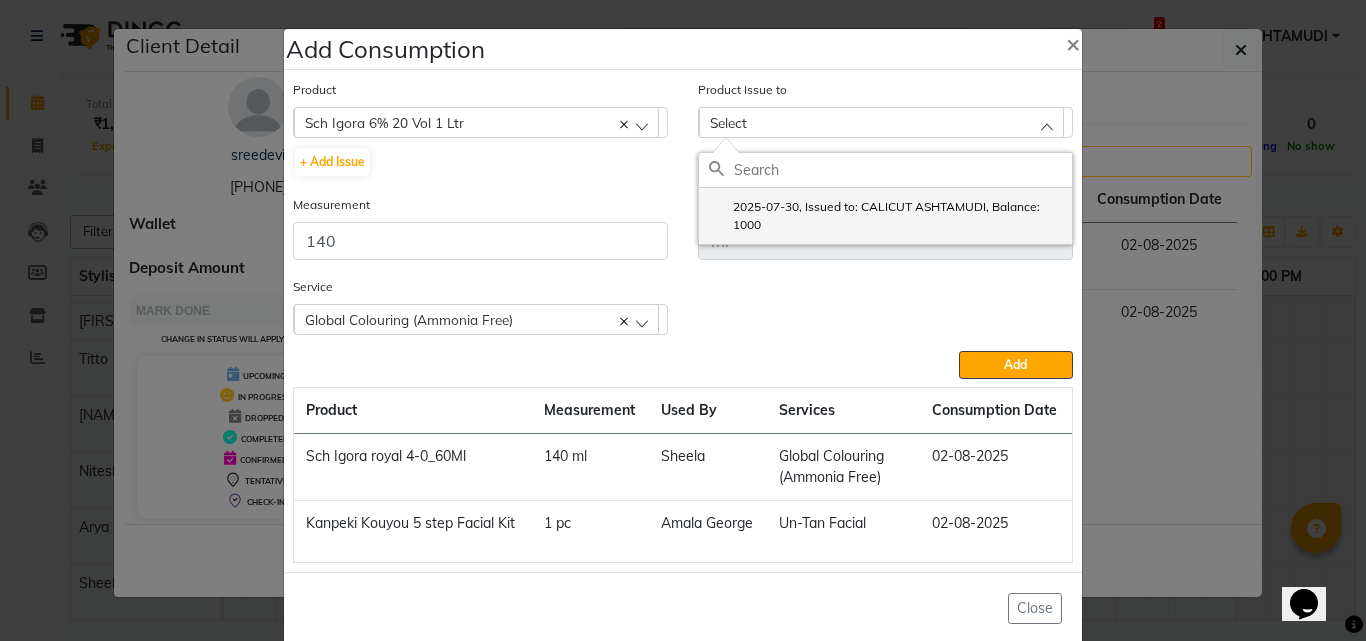 click on "2025-07-30, Issued to: CALICUT ASHTAMUDI, Balance: 1000" 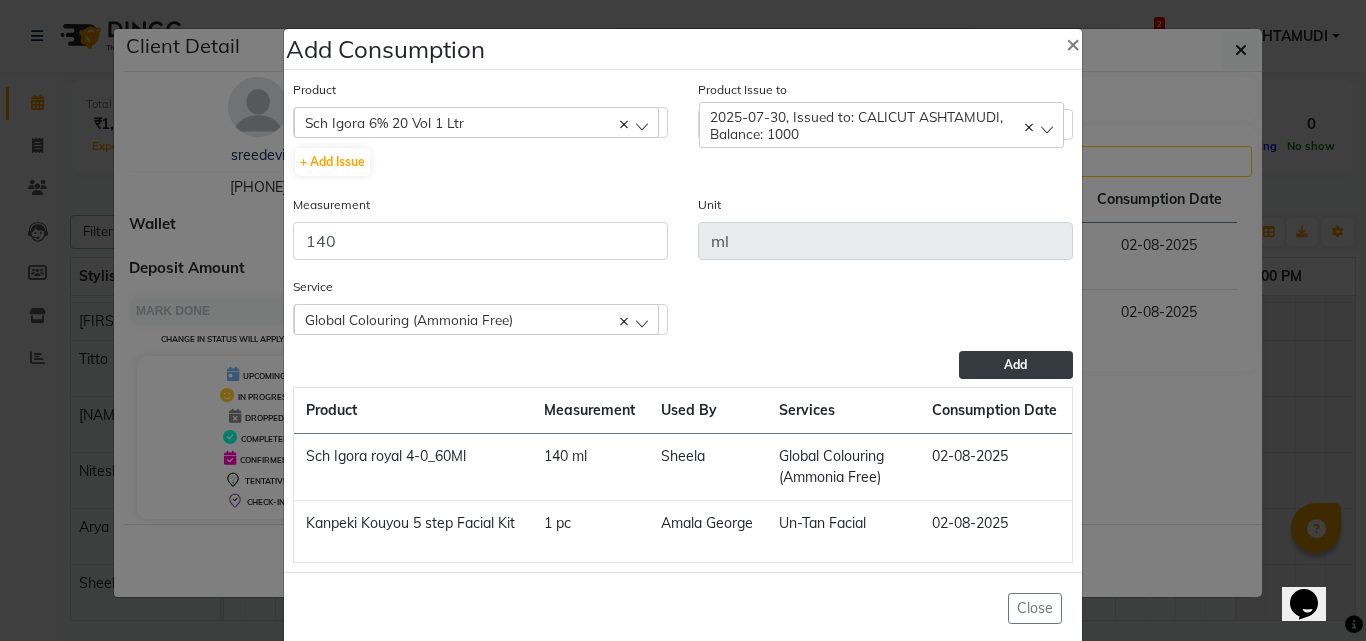 click on "Add" 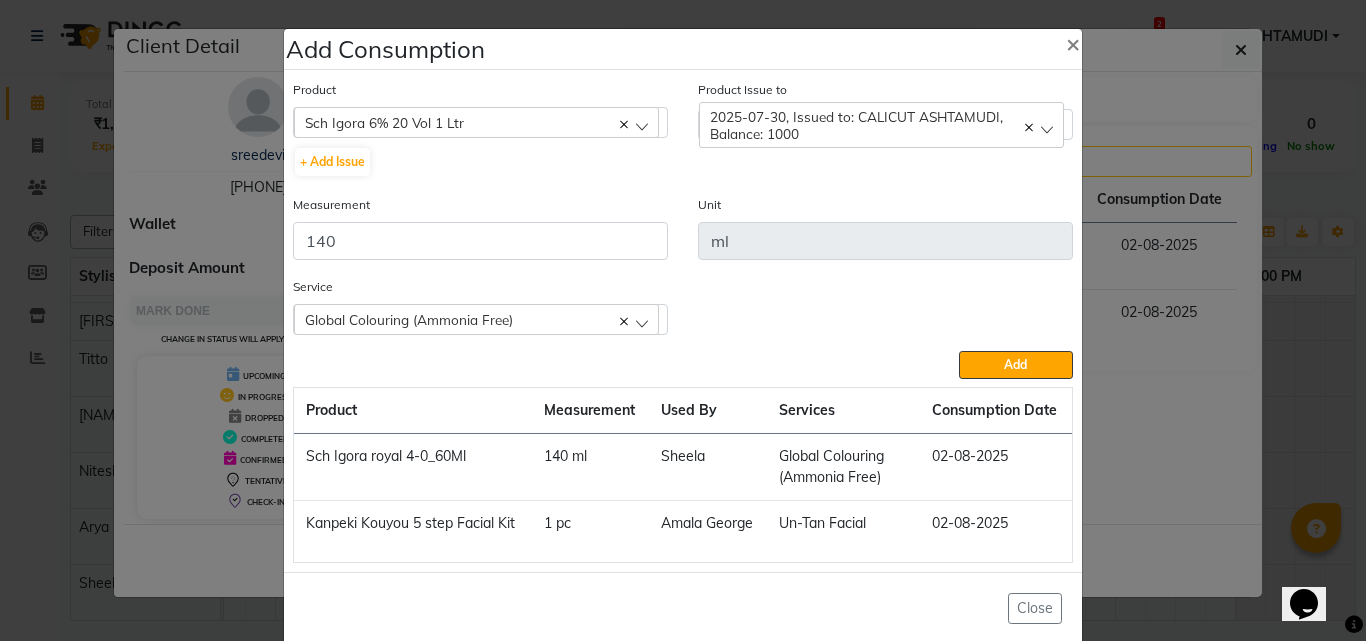 type 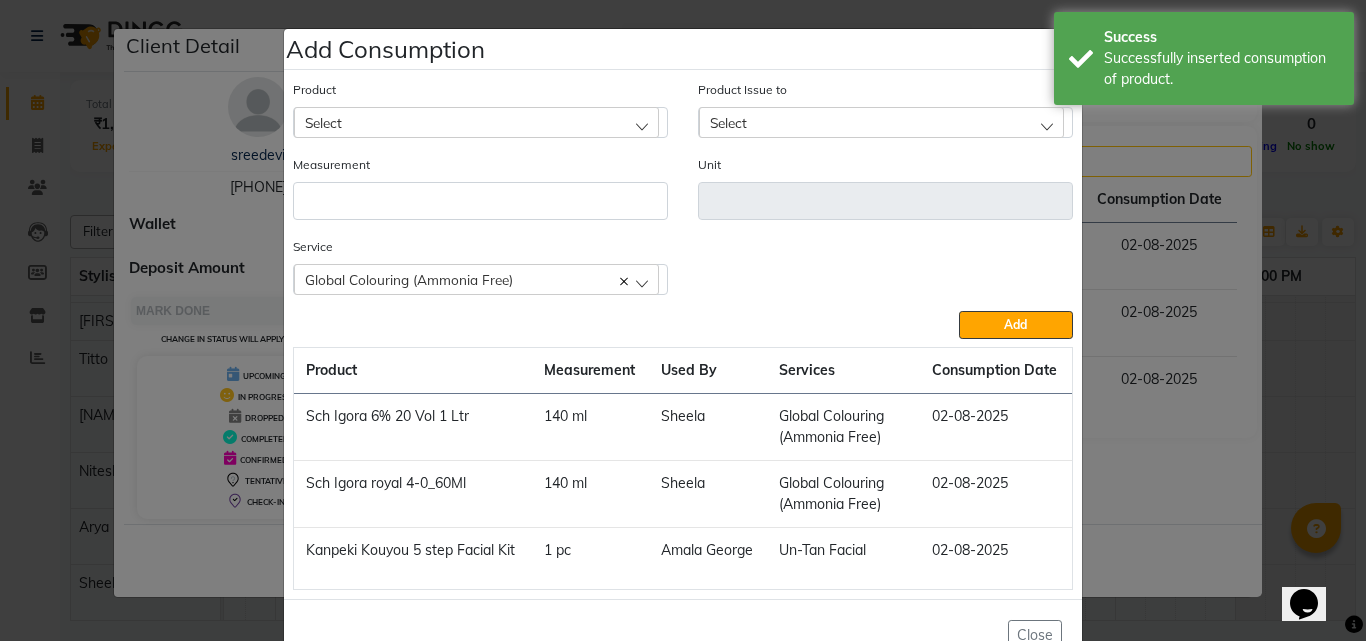 drag, startPoint x: 1258, startPoint y: 414, endPoint x: 1242, endPoint y: 421, distance: 17.464249 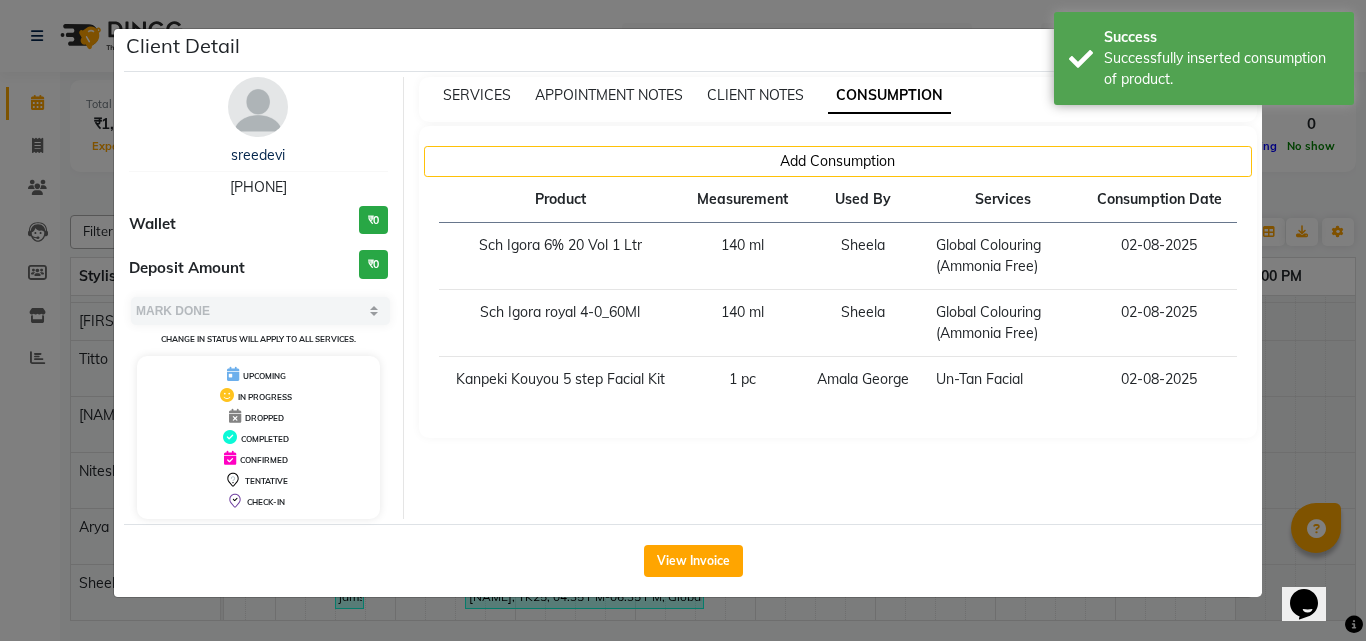 click on "View Invoice" 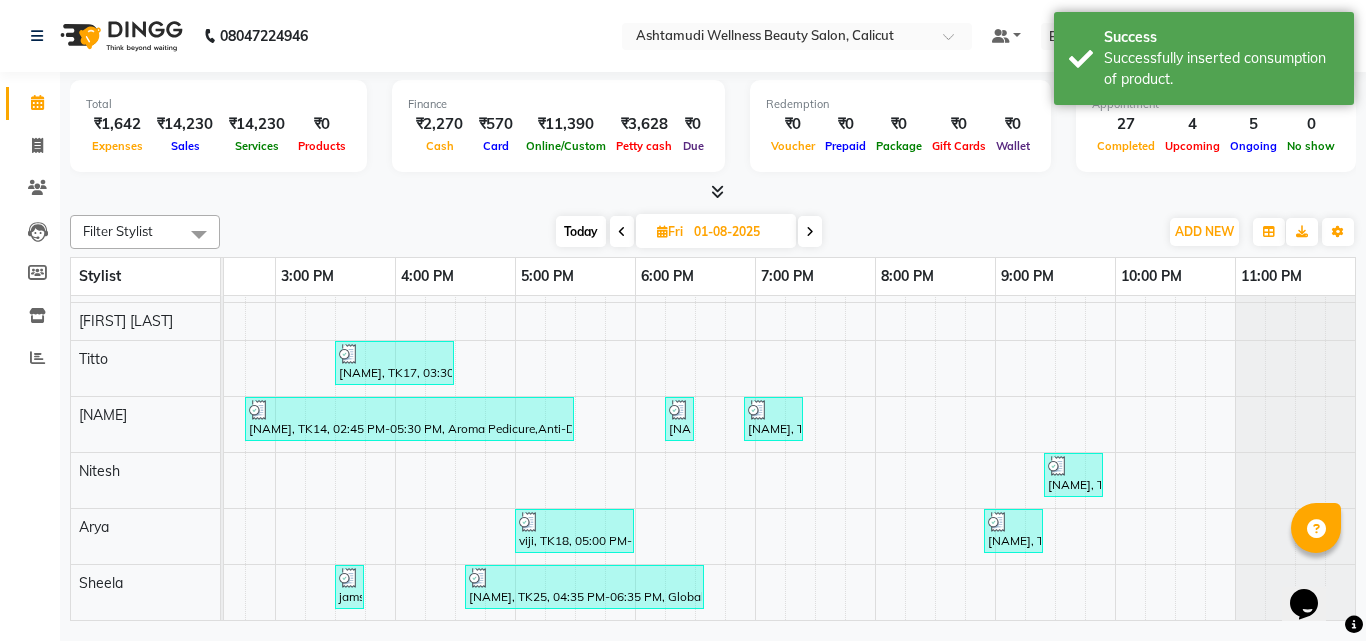 click at bounding box center (622, 232) 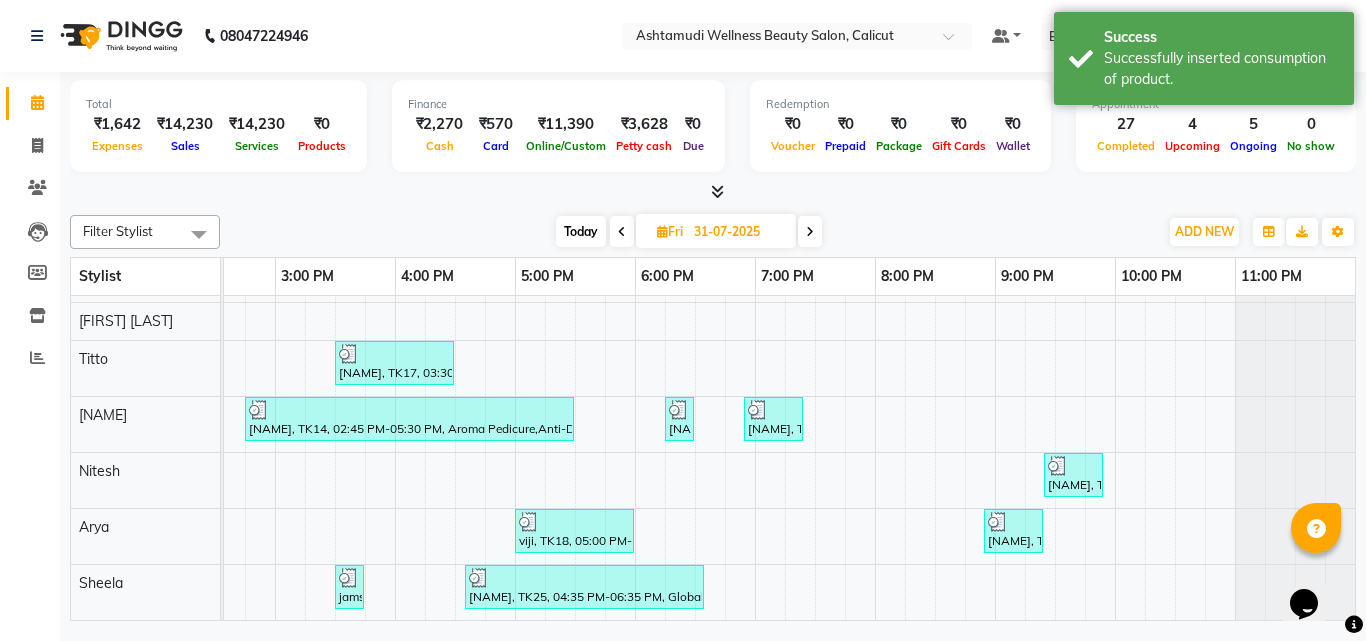 scroll, scrollTop: 0, scrollLeft: 0, axis: both 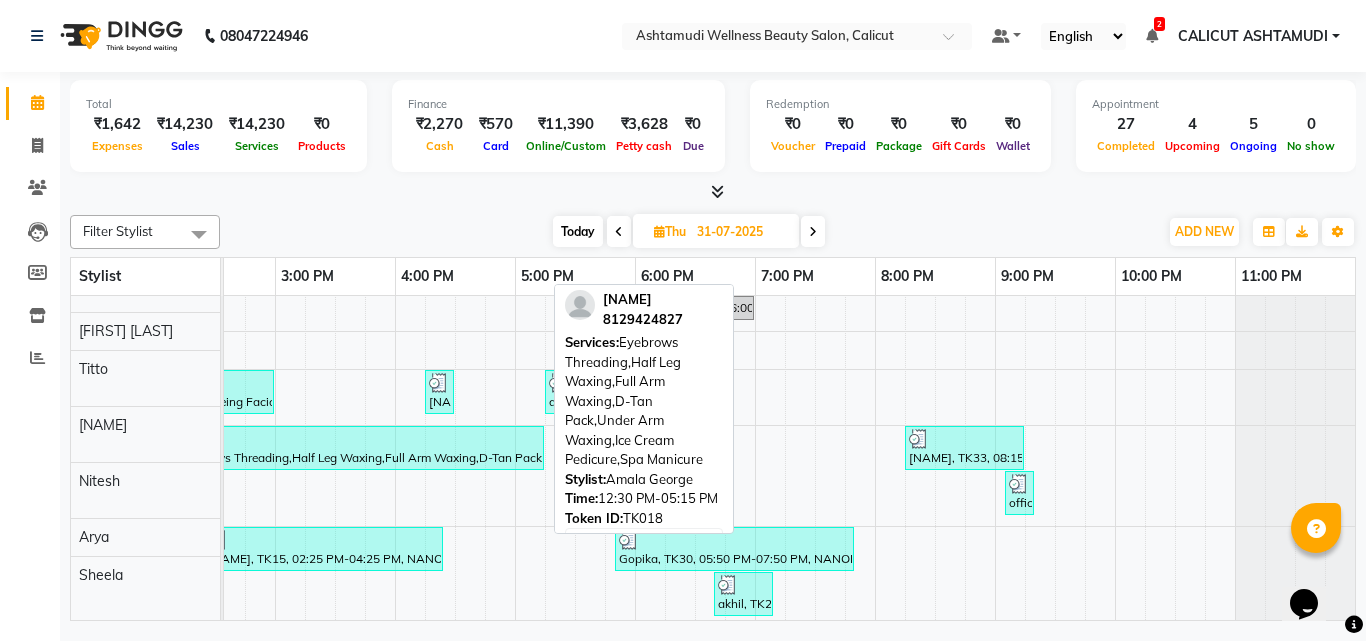 click at bounding box center (259, 439) 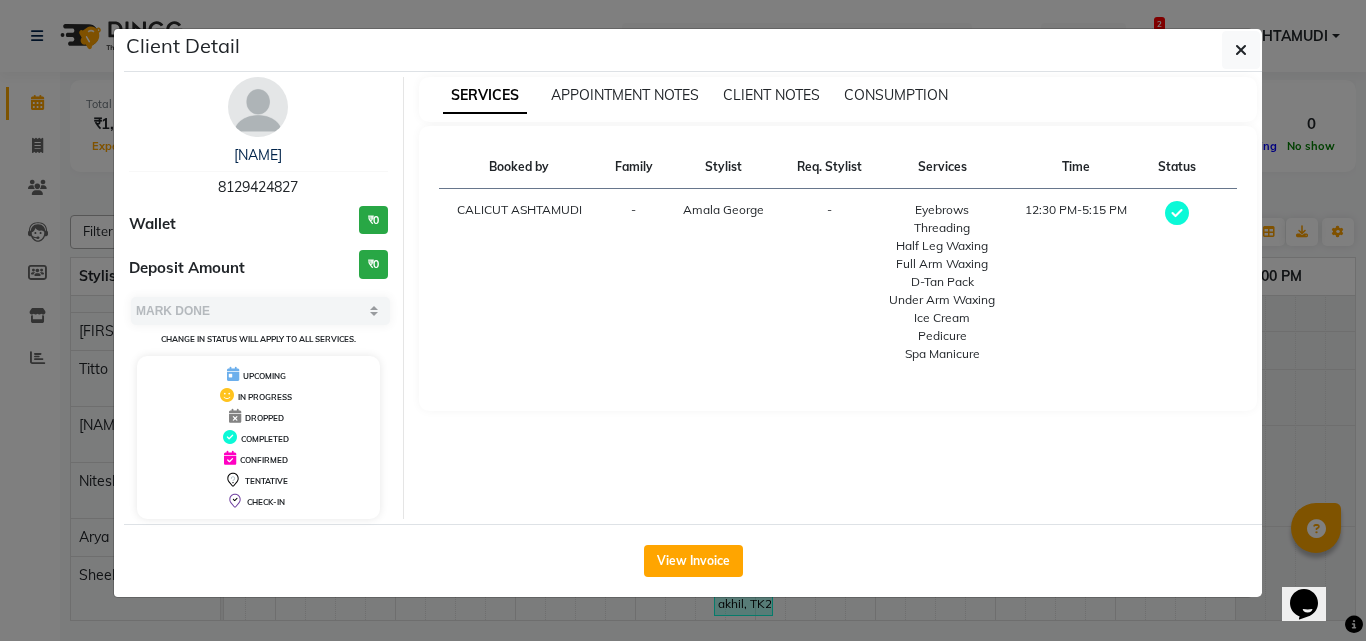 click on "Client Detail  muhsina    8129424827 Wallet ₹0 Deposit Amount  ₹0  Select MARK DONE UPCOMING Change in status will apply to all services. UPCOMING IN PROGRESS DROPPED COMPLETED CONFIRMED TENTATIVE CHECK-IN SERVICES APPOINTMENT NOTES CLIENT NOTES CONSUMPTION Booked by Family Stylist Req. Stylist Services Time Status  CALICUT ASHTAMUDI  - Amala George -  Eyebrows Threading   Half Leg Waxing   Full Arm Waxing   D-Tan Pack   Under Arm Waxing   Ice Cream Pedicure   Spa Manicure   12:30 PM-5:15 PM   View Invoice" 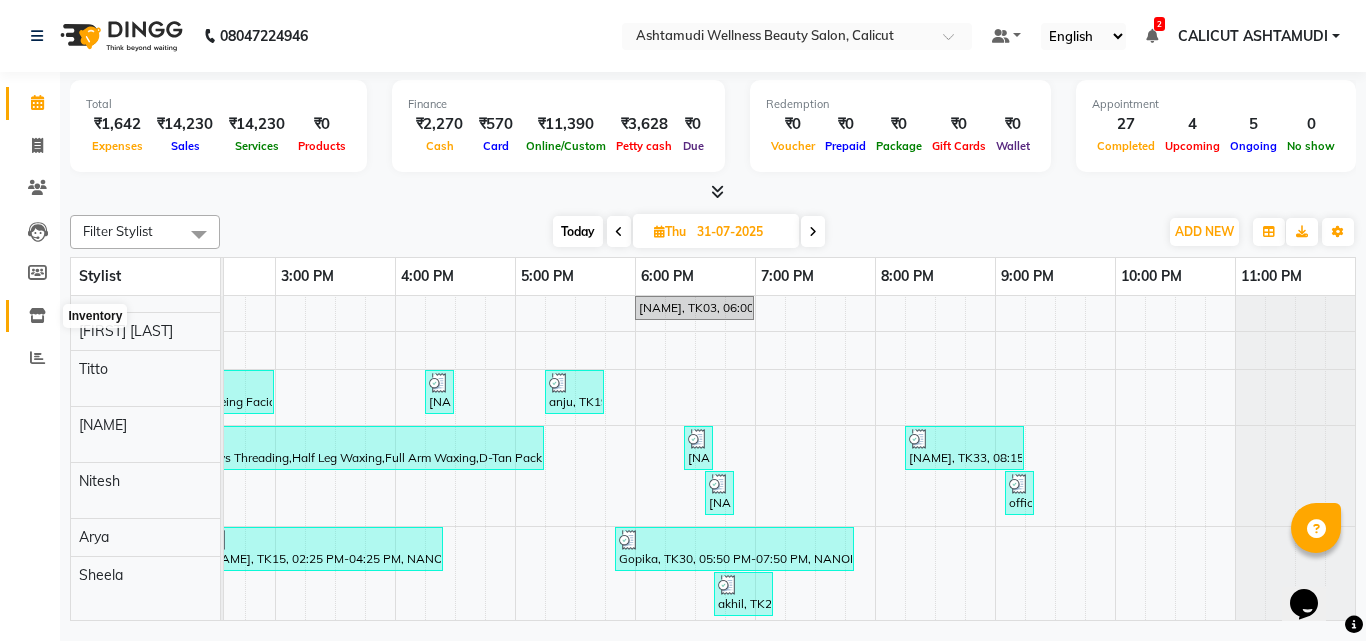 click 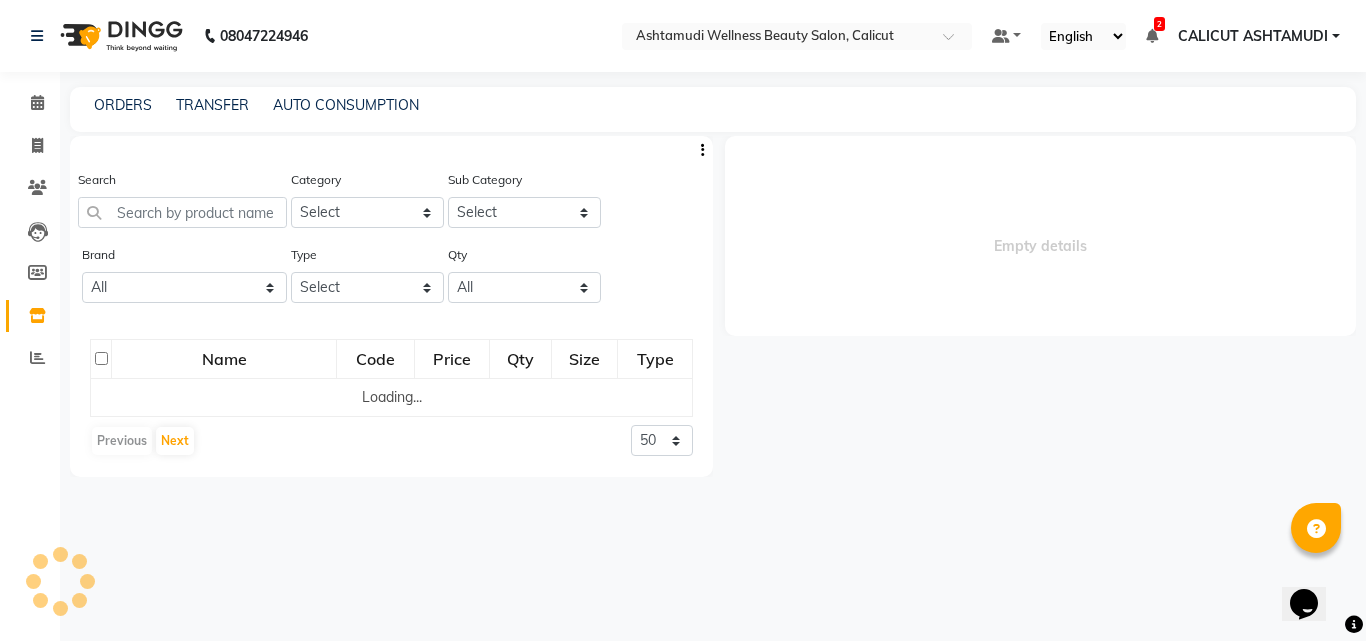 click 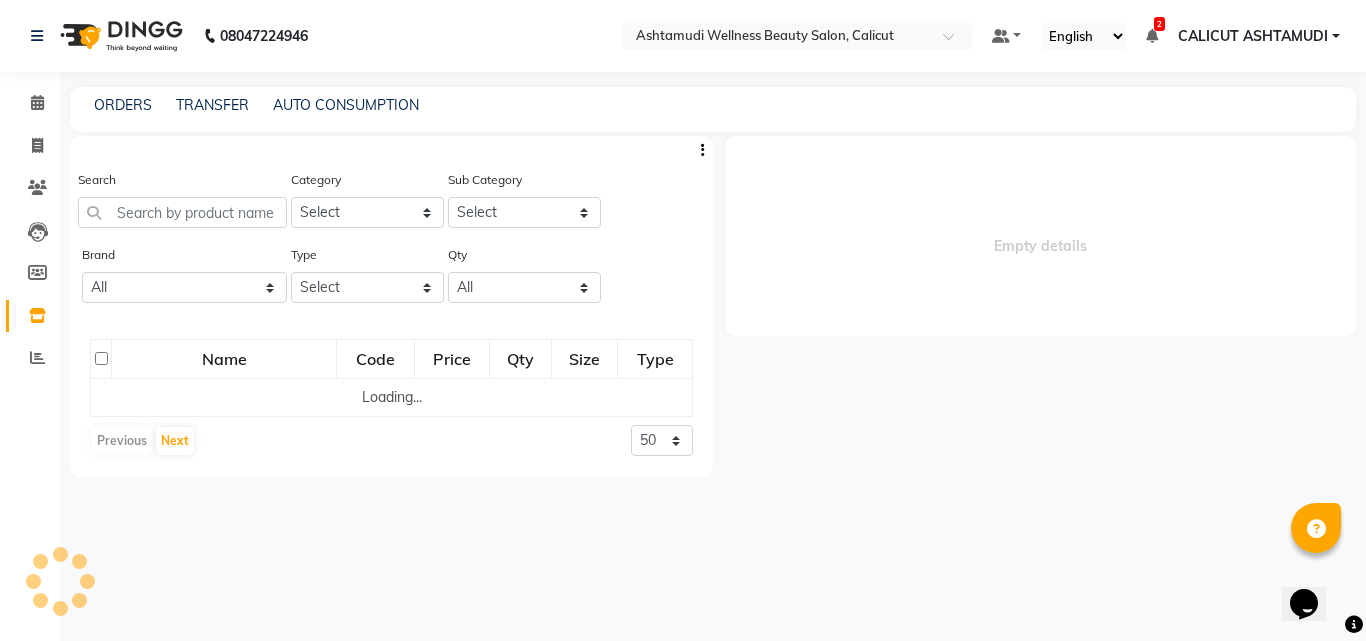 select 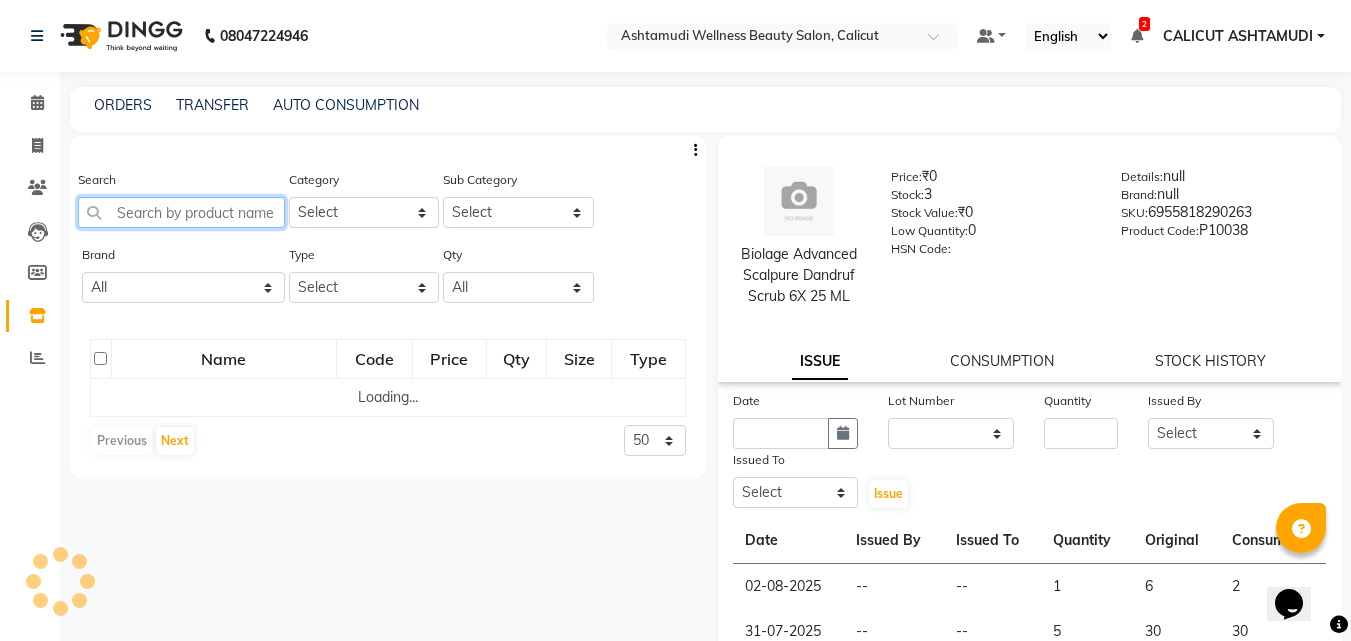 click 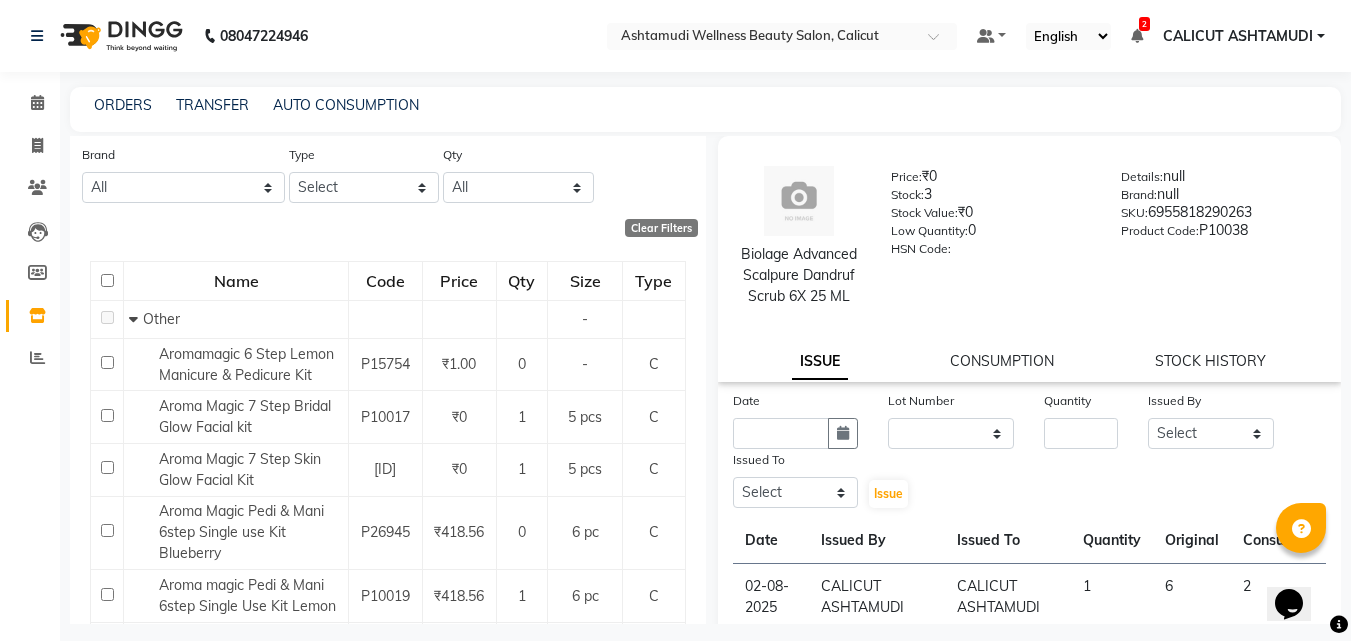 scroll, scrollTop: 68, scrollLeft: 0, axis: vertical 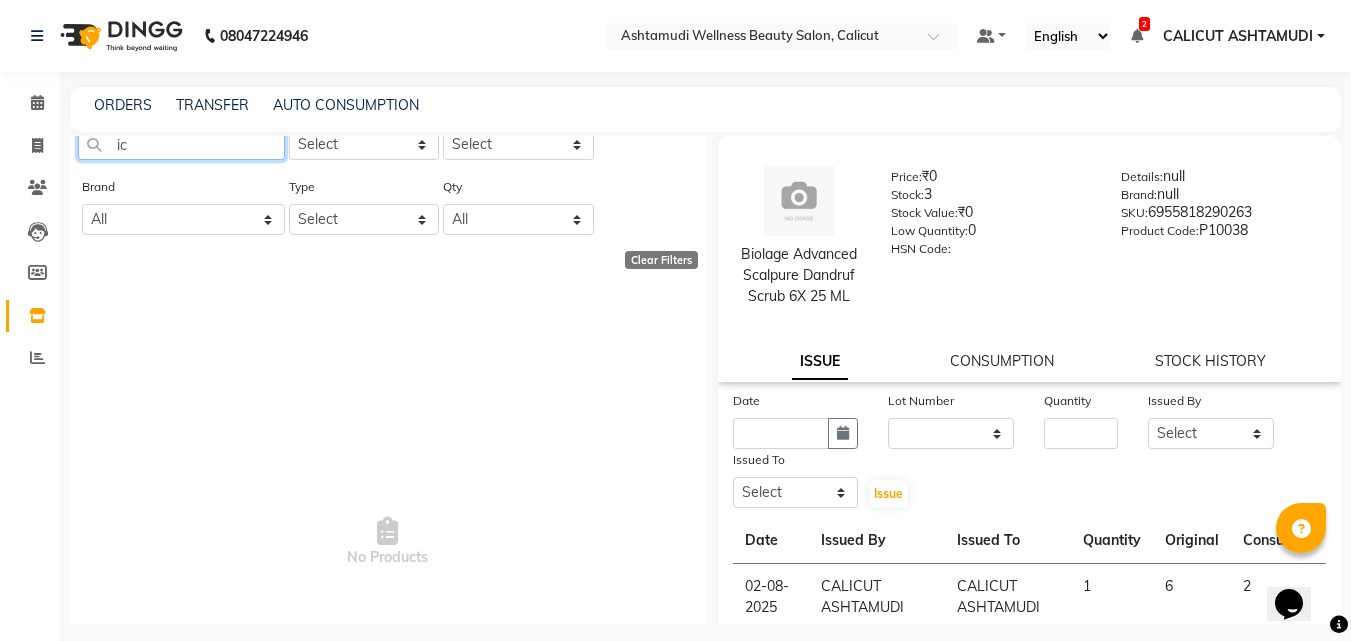type on "i" 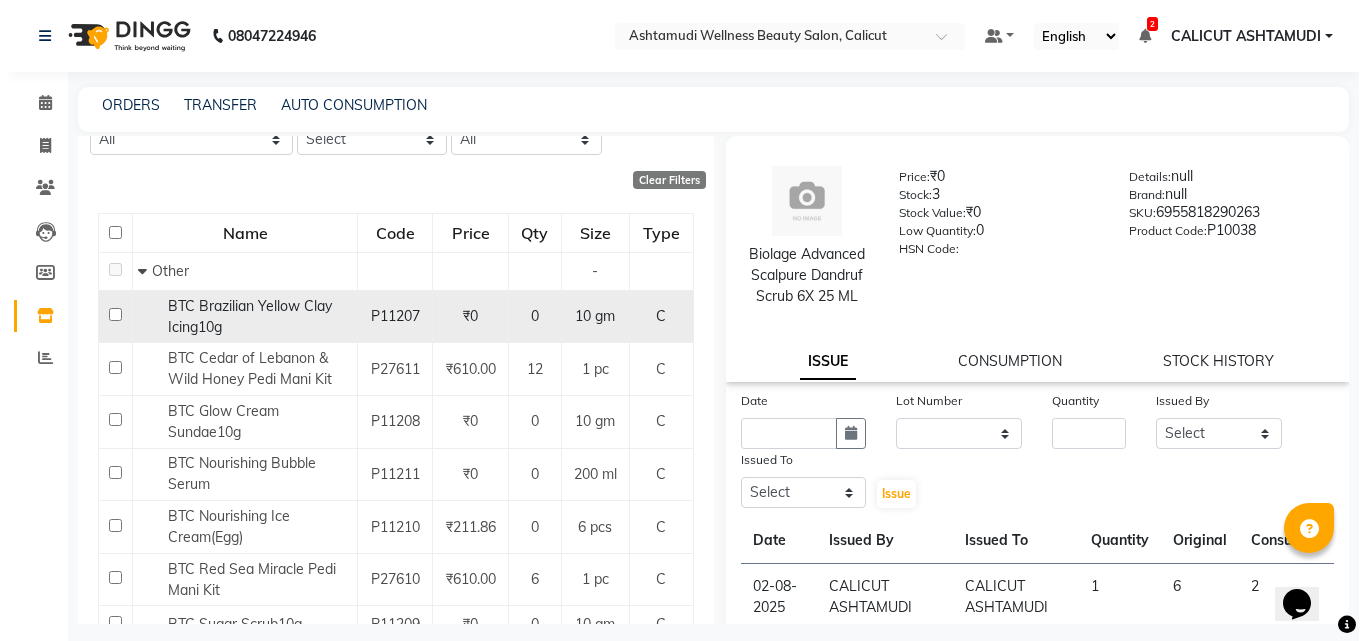 scroll, scrollTop: 200, scrollLeft: 0, axis: vertical 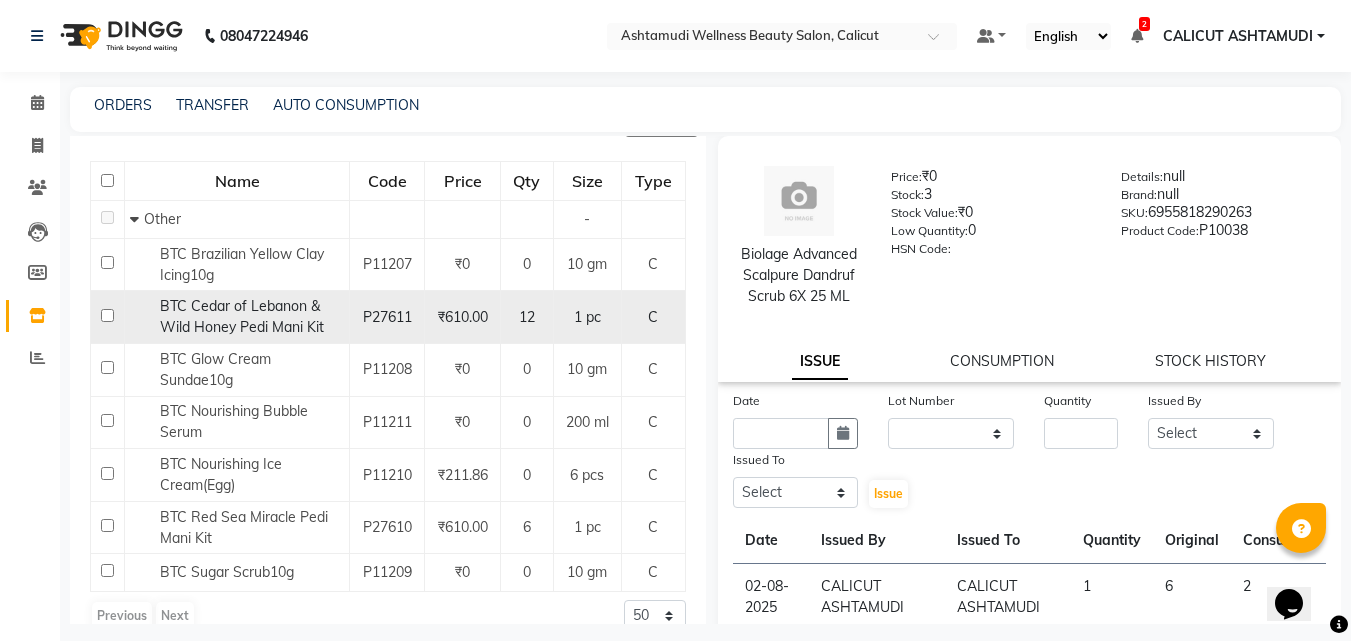 type on "btc" 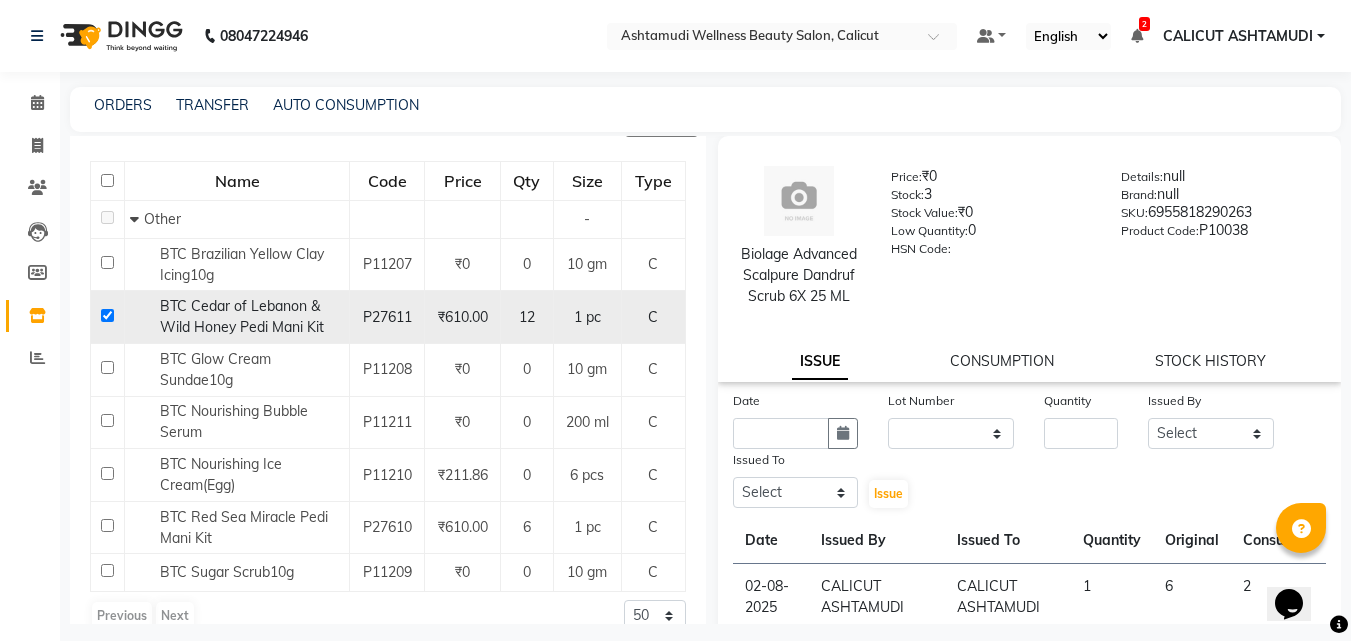 checkbox on "true" 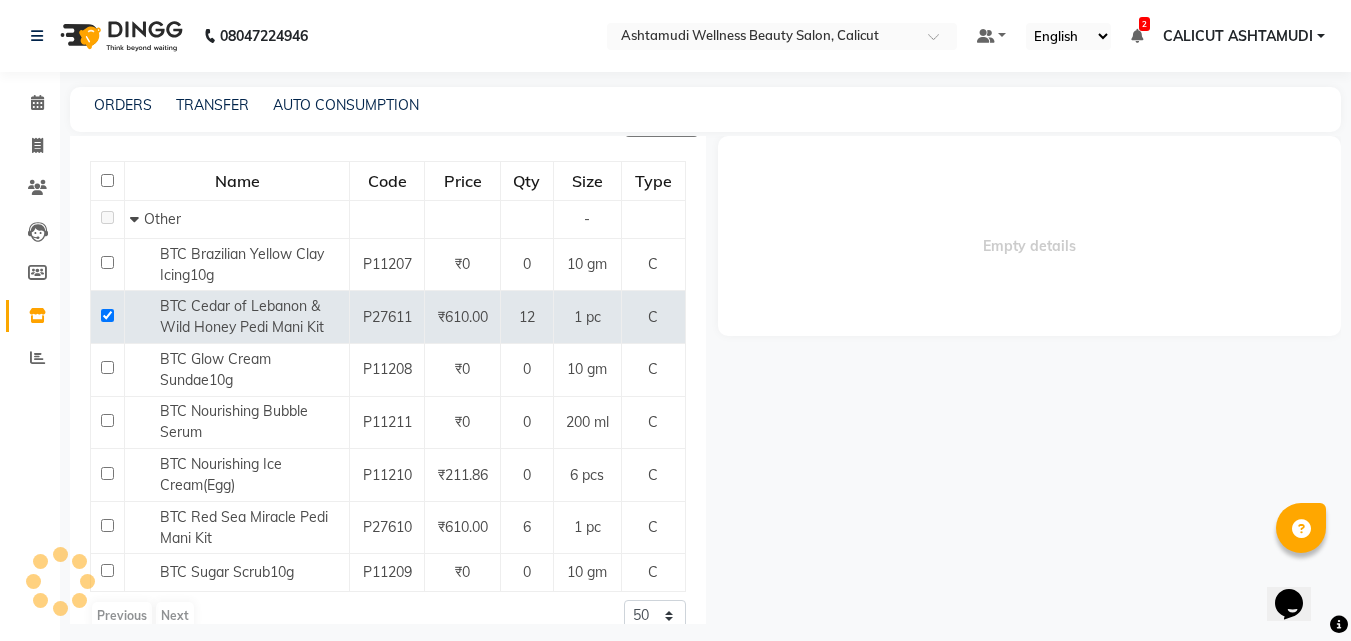 select 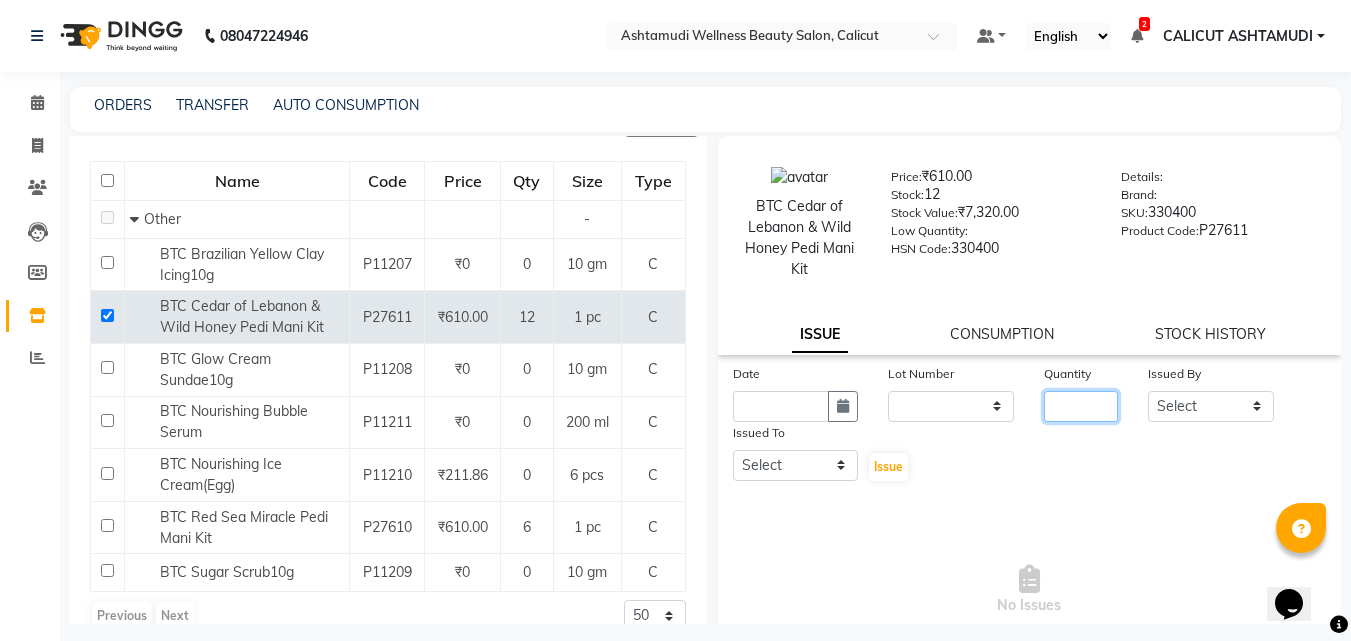 click 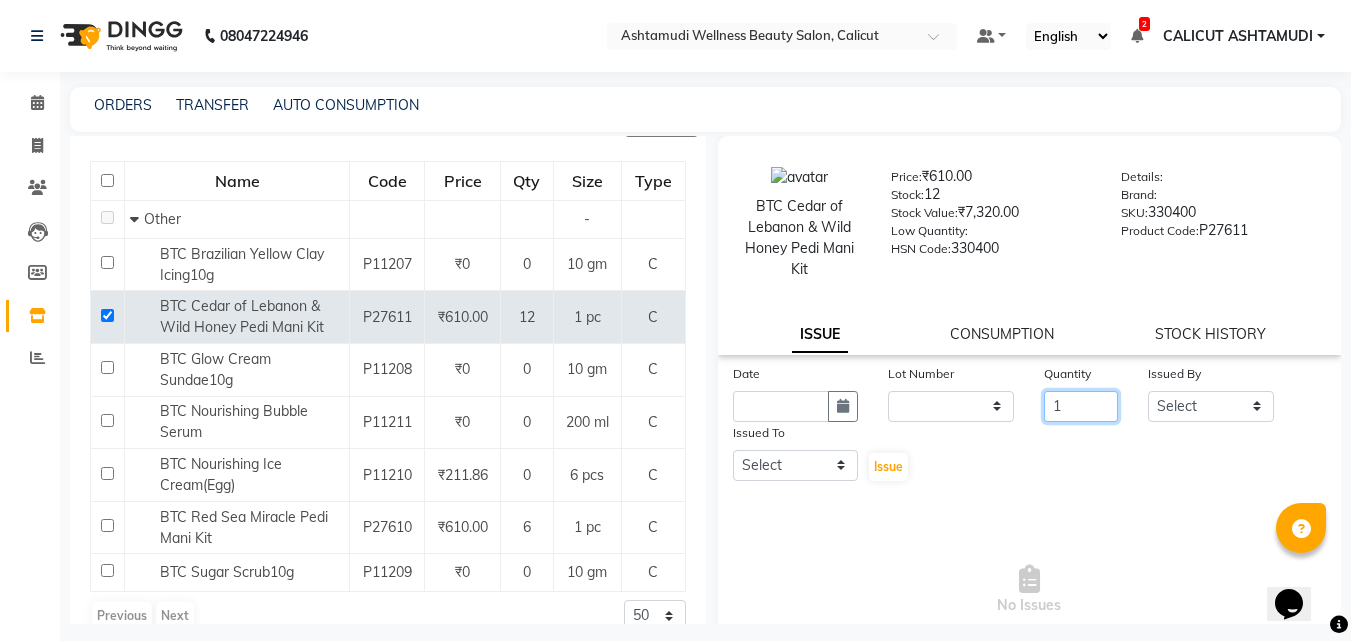 type on "1" 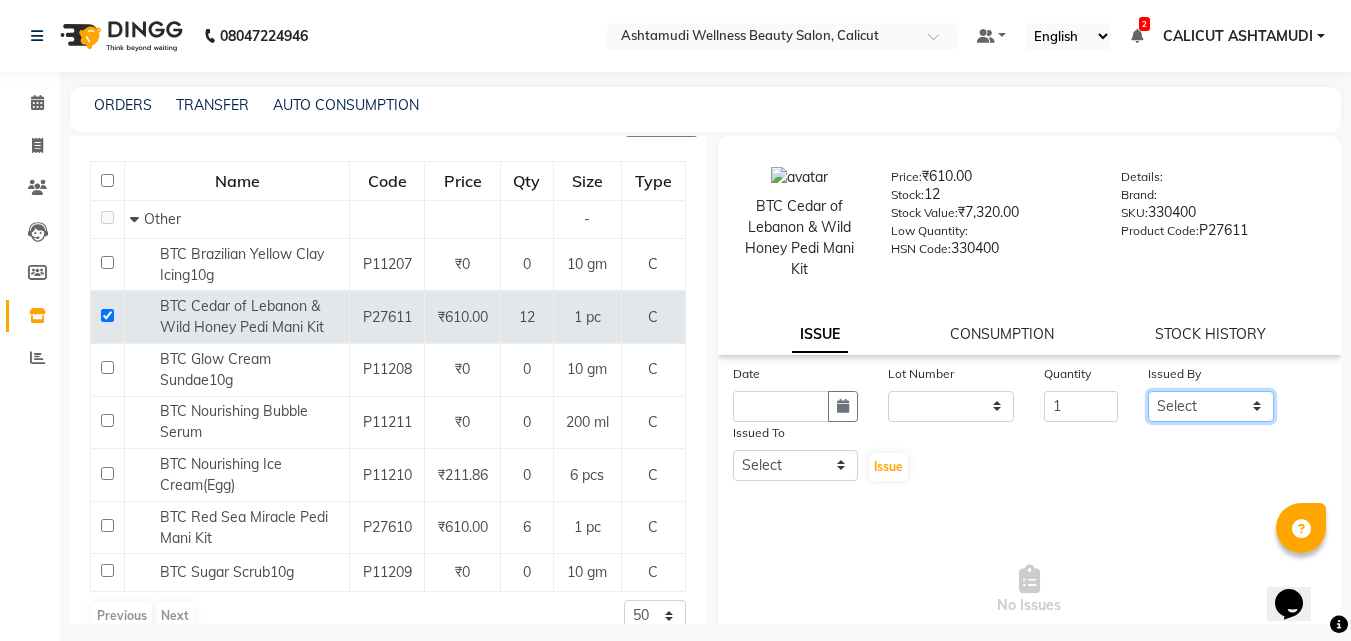 click on "Select Amala George AMBILI C ANJANA DAS ANKITHA Arya CALICUT ASHTAMUDI FRANKLY	 GRACY KRISHNA Nitesh Punam Gurung Sewan ali Sheela SUHANA  SHABU Titto" 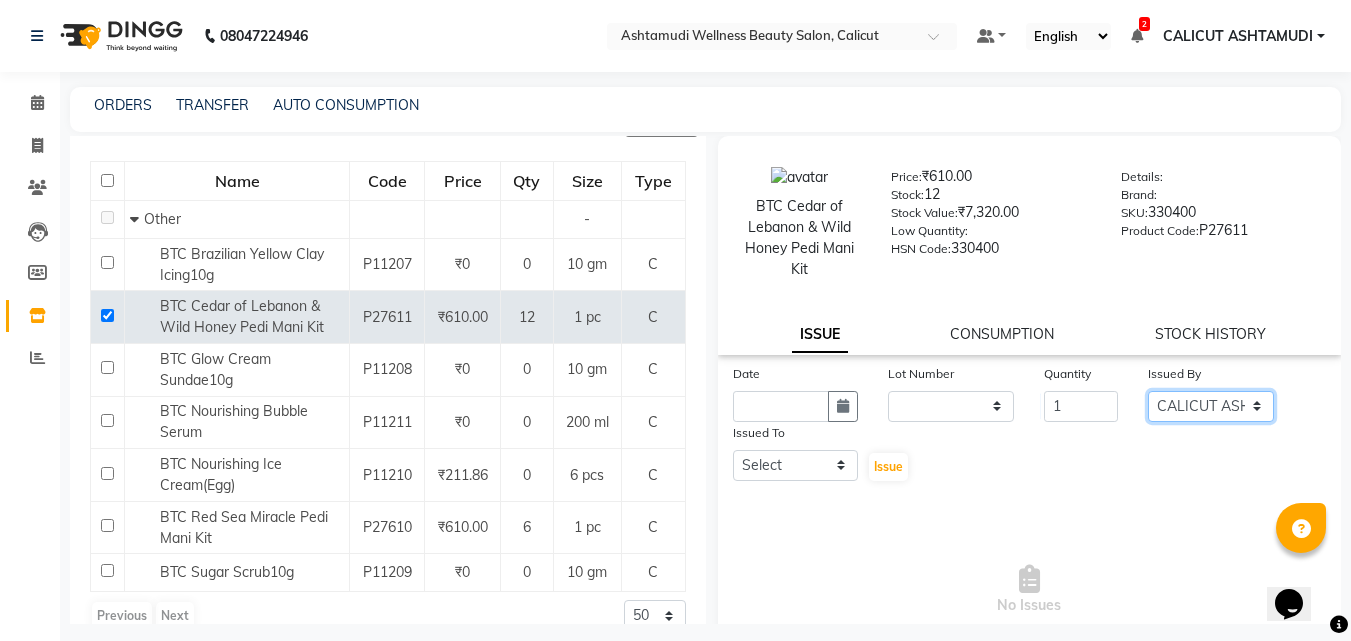 click on "Select Amala George AMBILI C ANJANA DAS ANKITHA Arya CALICUT ASHTAMUDI FRANKLY	 GRACY KRISHNA Nitesh Punam Gurung Sewan ali Sheela SUHANA  SHABU Titto" 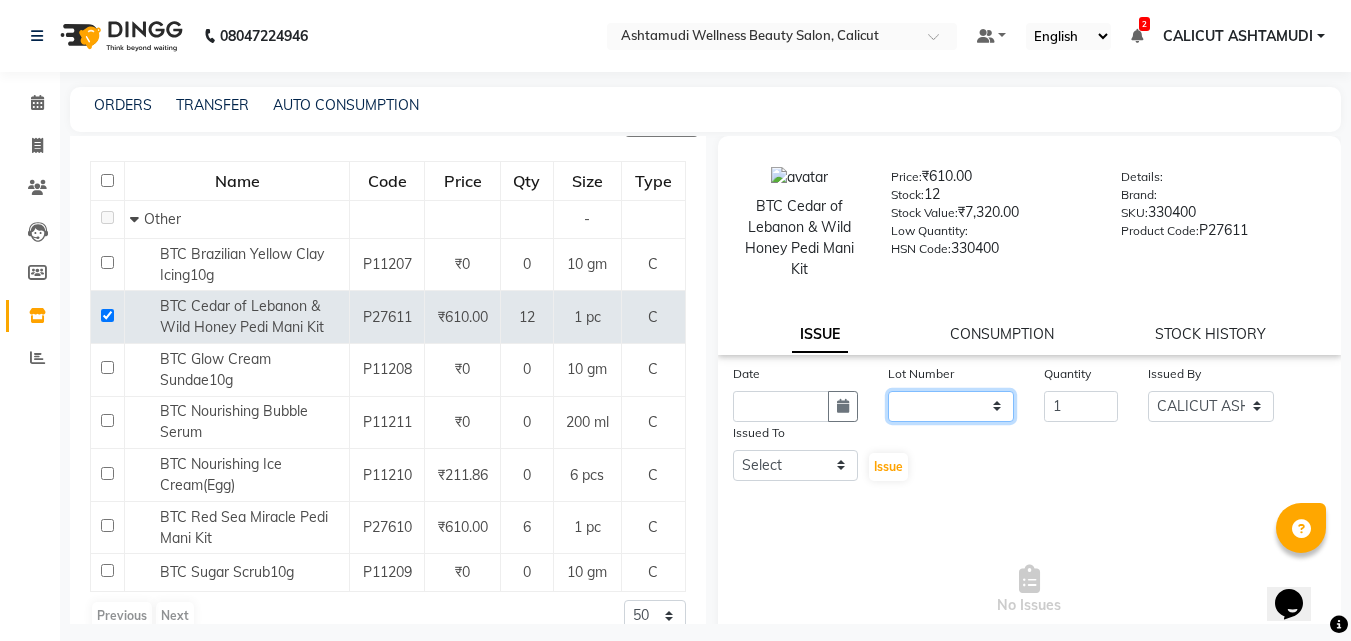 click on "None" 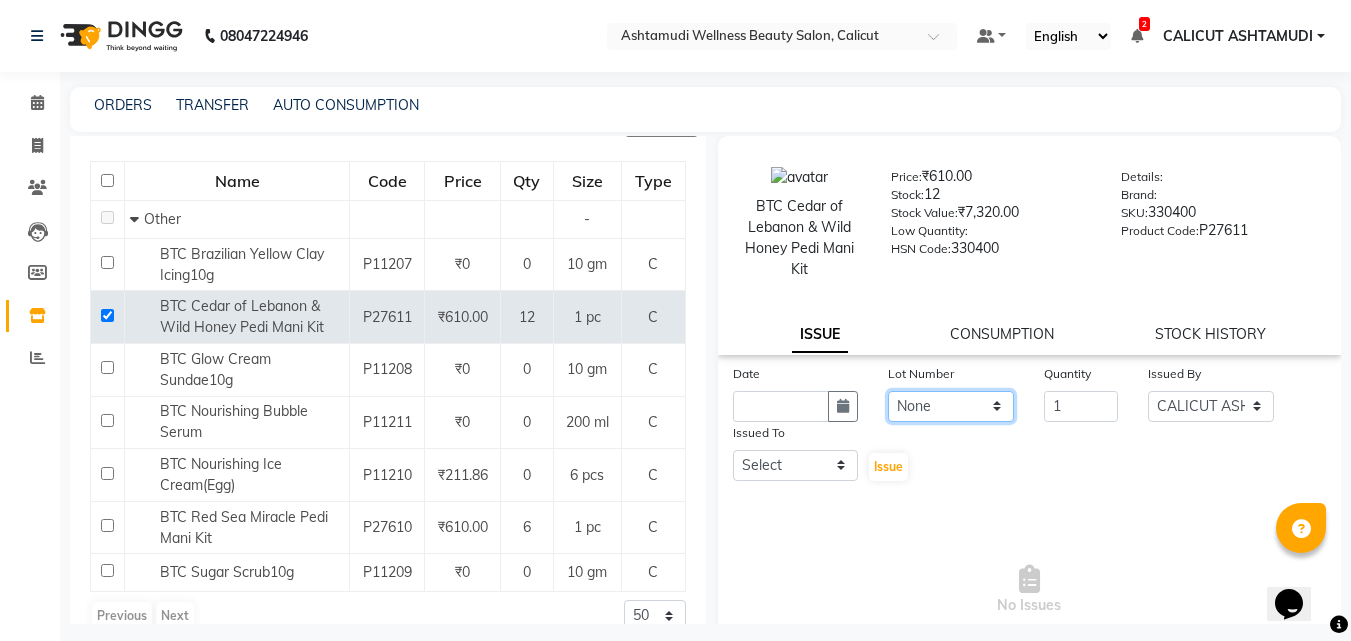 click on "None" 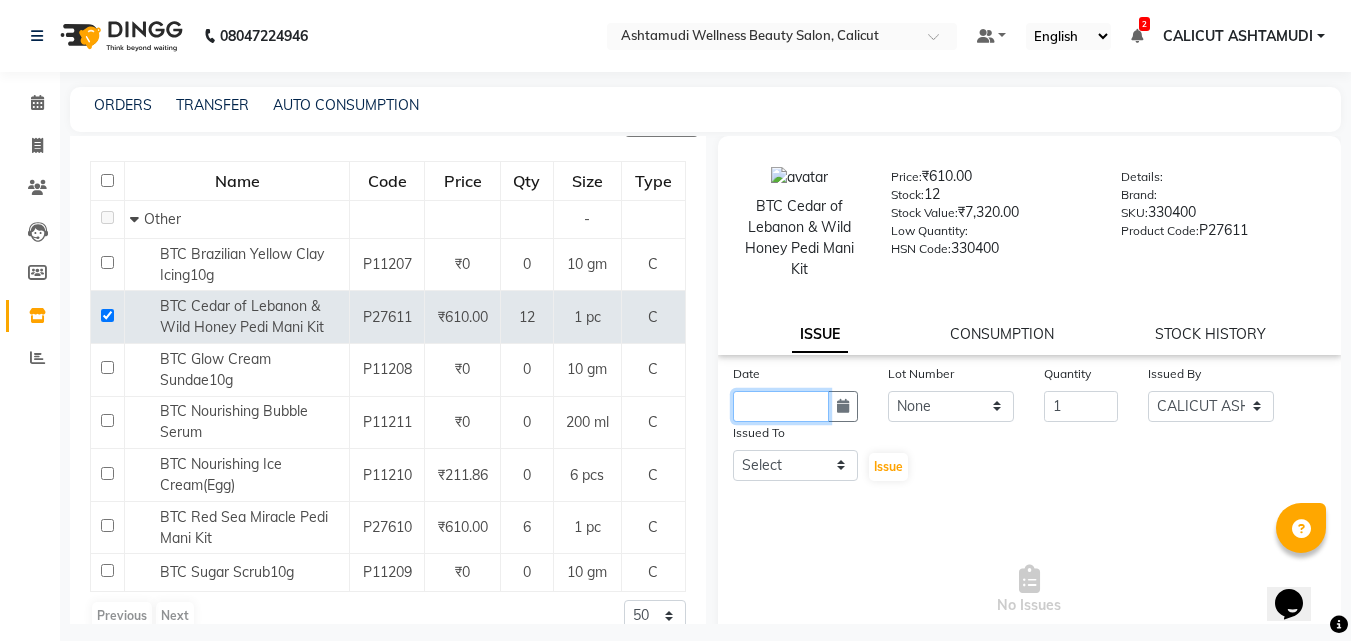 click 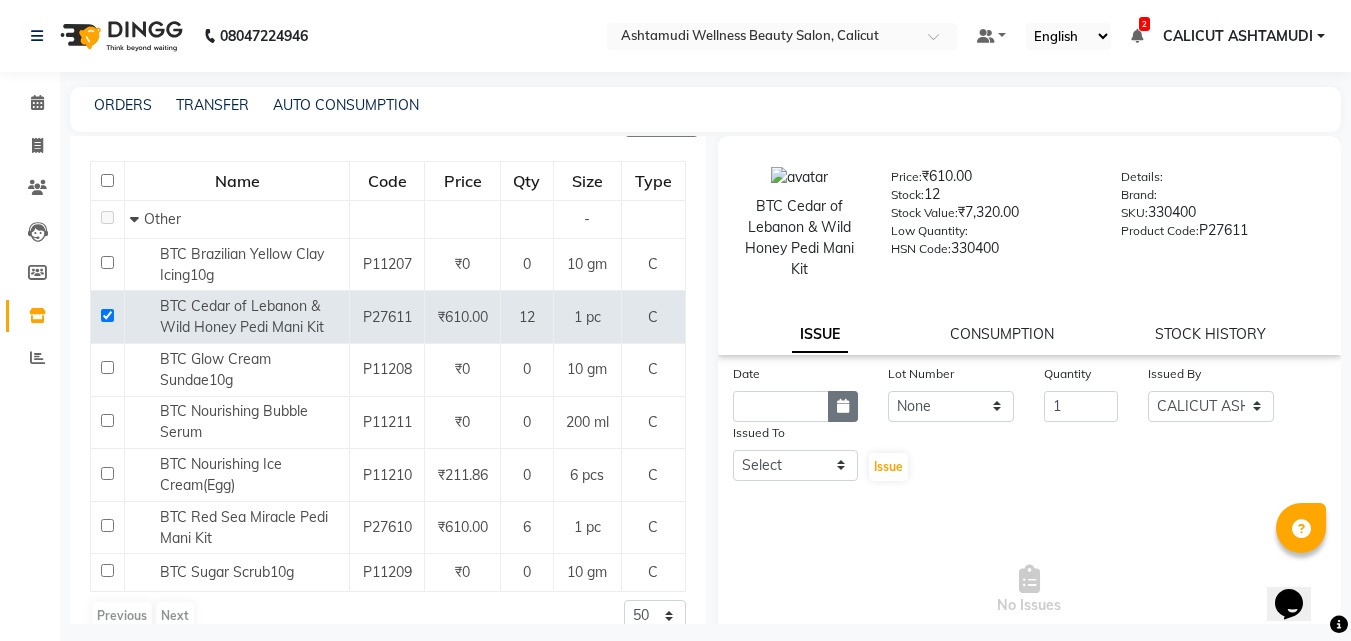 select on "8" 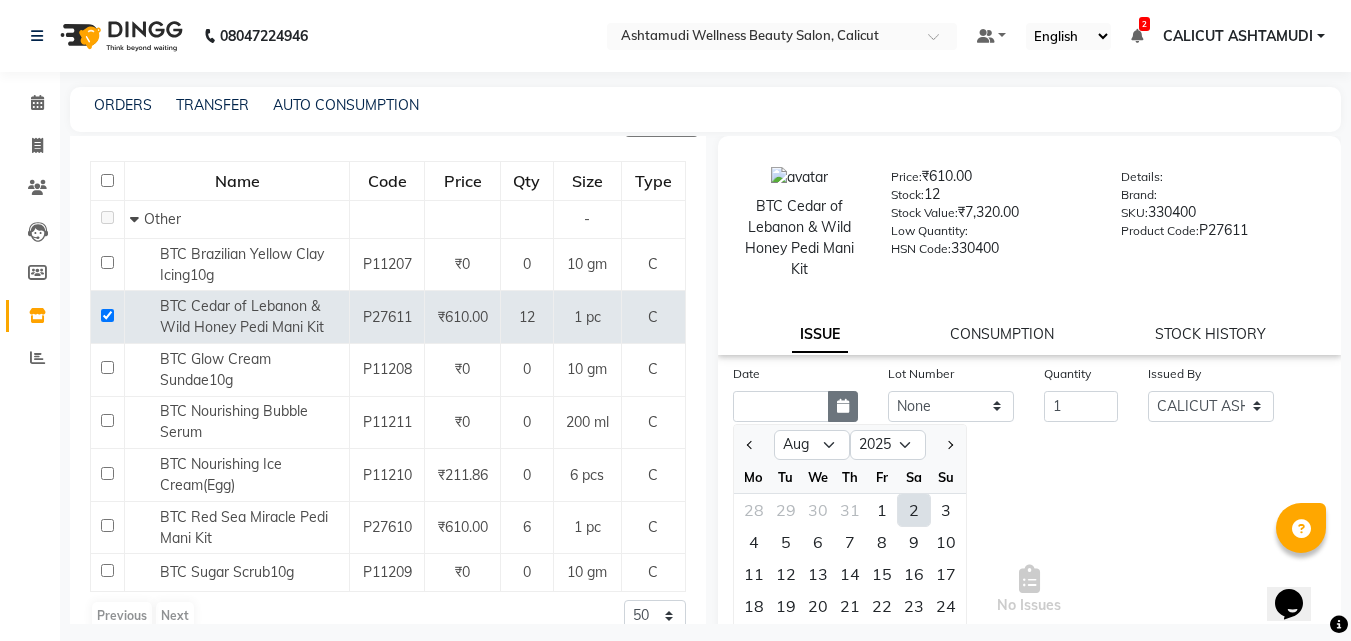 click 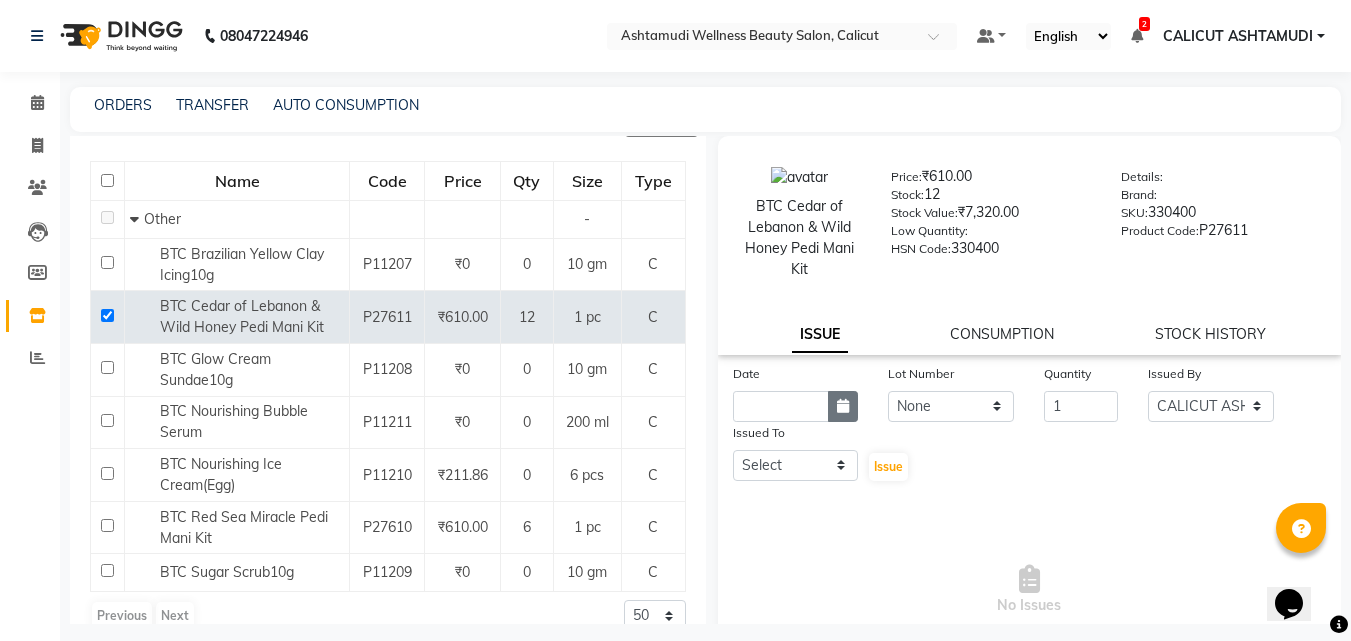 click 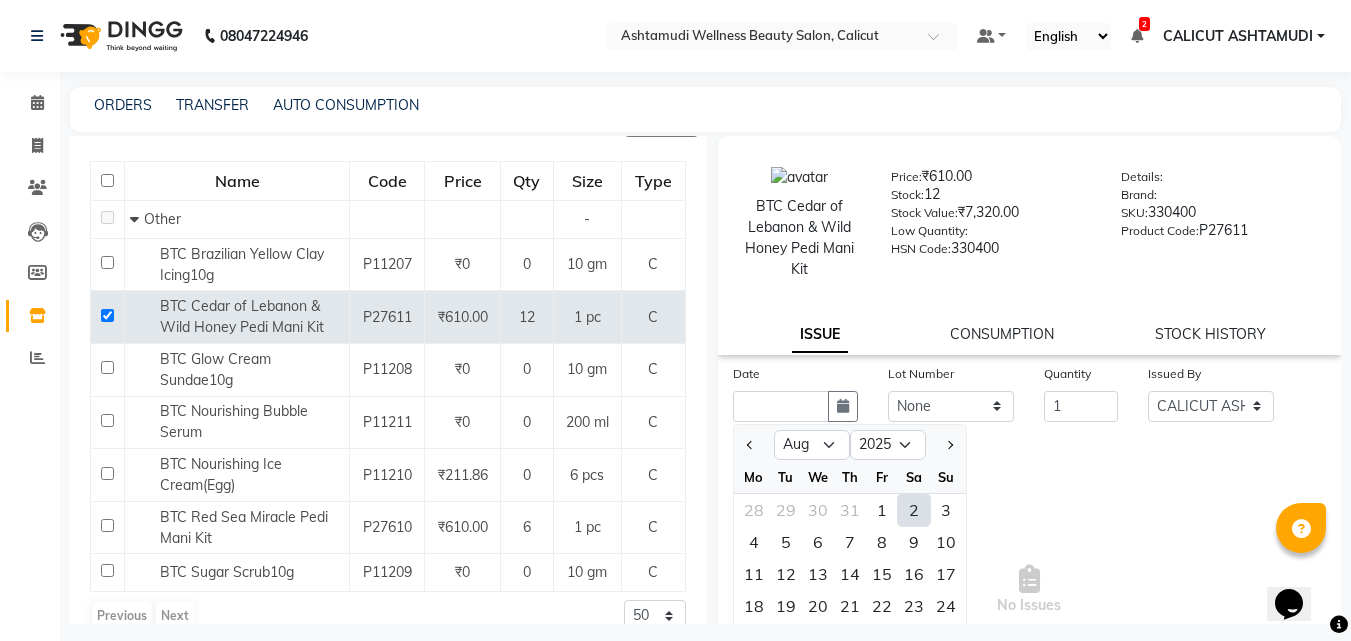 click on "2" 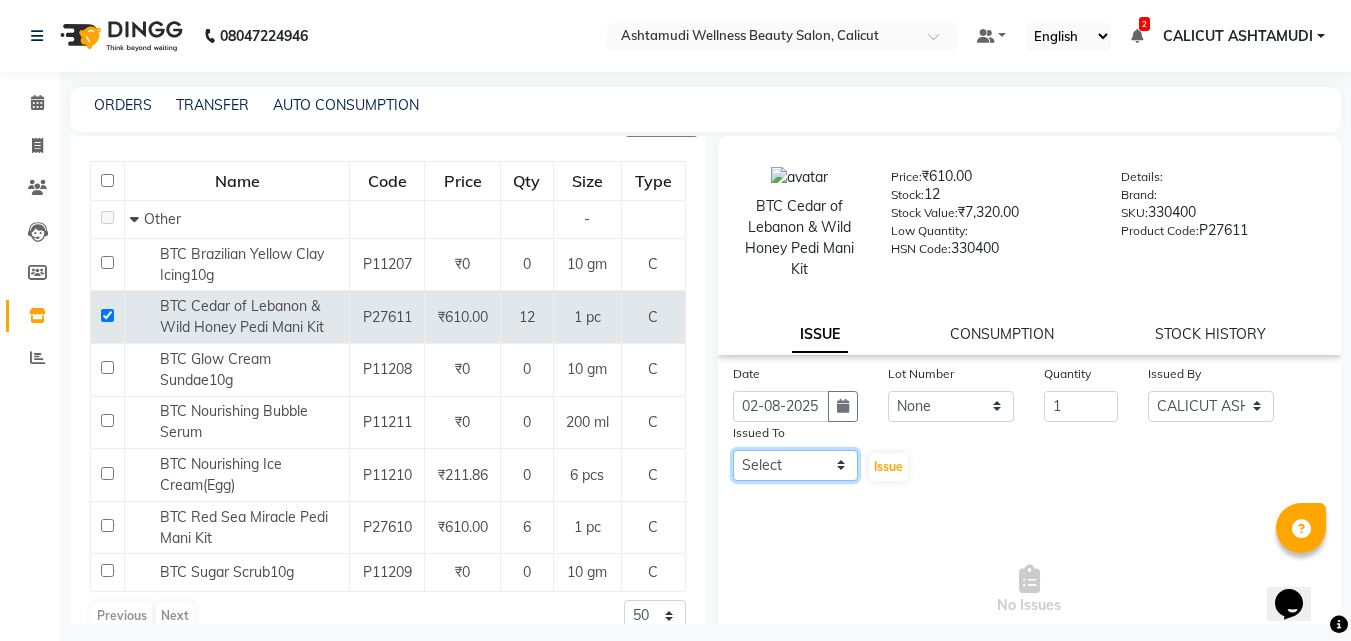 click on "Select Amala George AMBILI C ANJANA DAS ANKITHA Arya CALICUT ASHTAMUDI FRANKLY	 GRACY KRISHNA Nitesh Punam Gurung Sewan ali Sheela SUHANA  SHABU Titto" 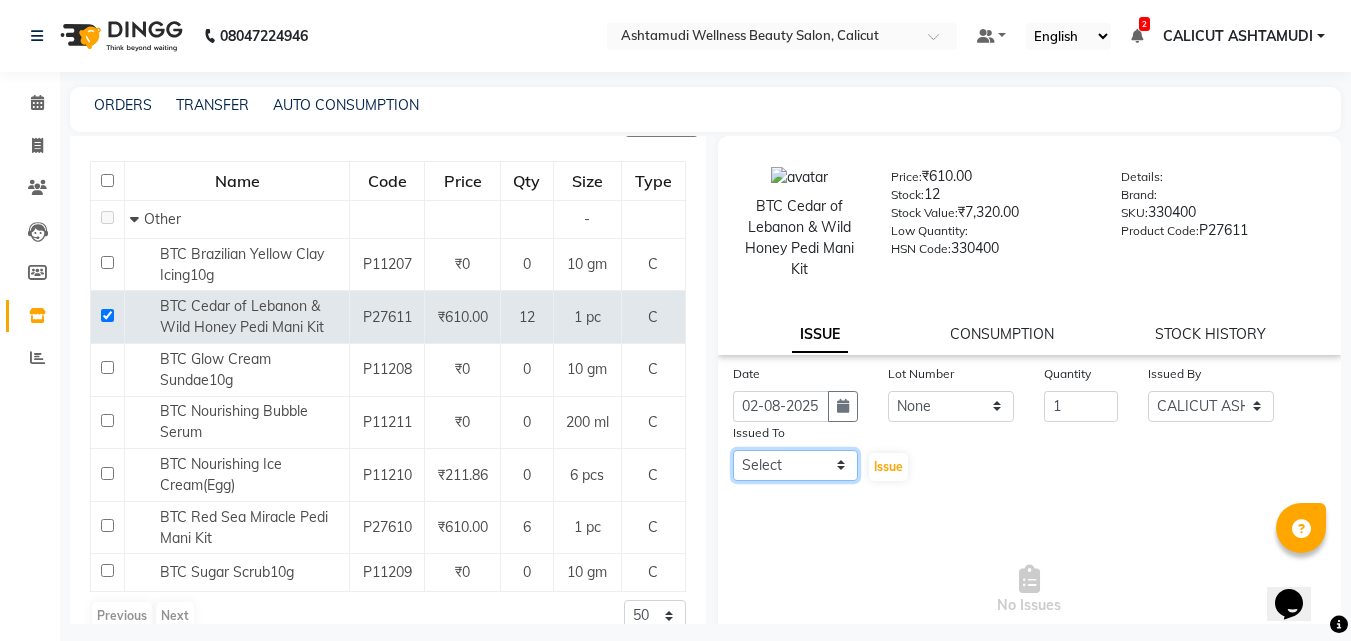 select on "27314" 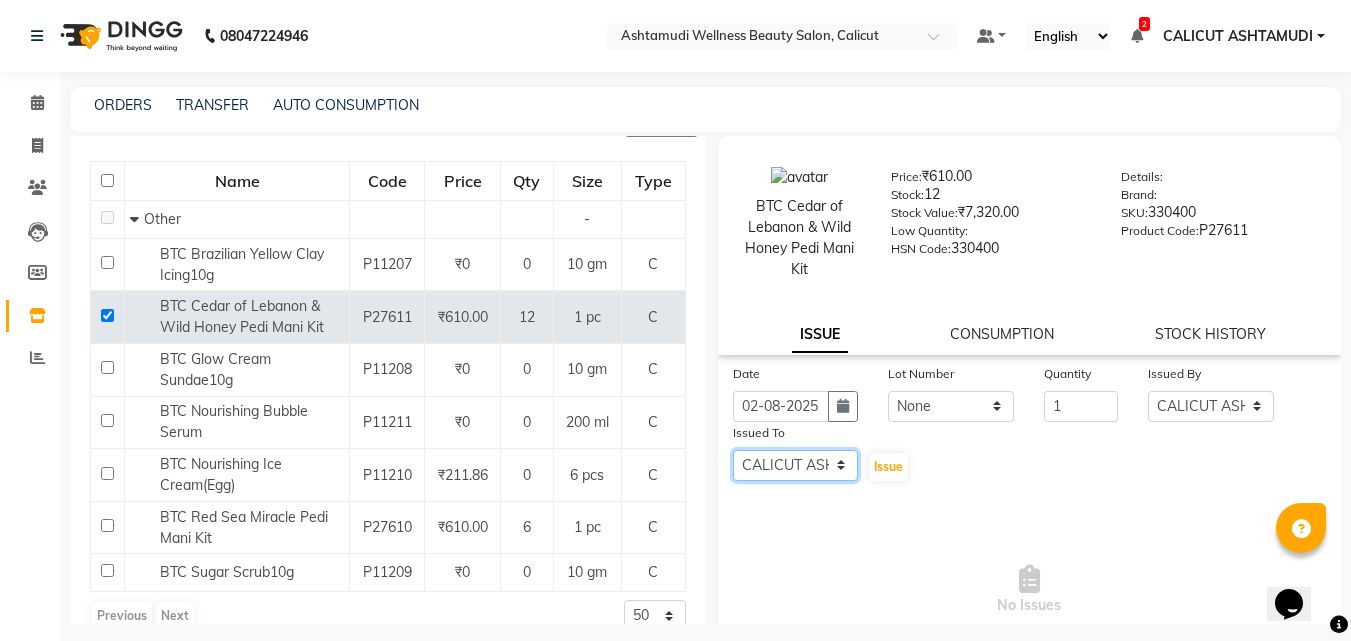 click on "Select Amala George AMBILI C ANJANA DAS ANKITHA Arya CALICUT ASHTAMUDI FRANKLY	 GRACY KRISHNA Nitesh Punam Gurung Sewan ali Sheela SUHANA  SHABU Titto" 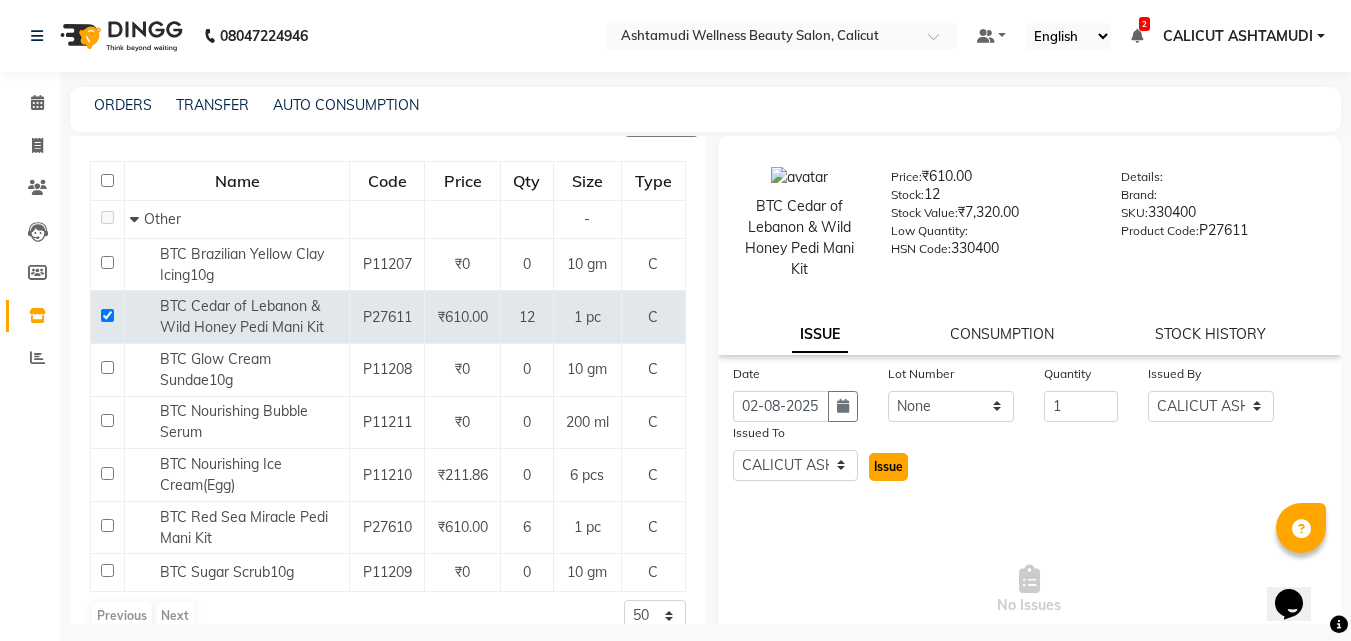 click on "Issue" 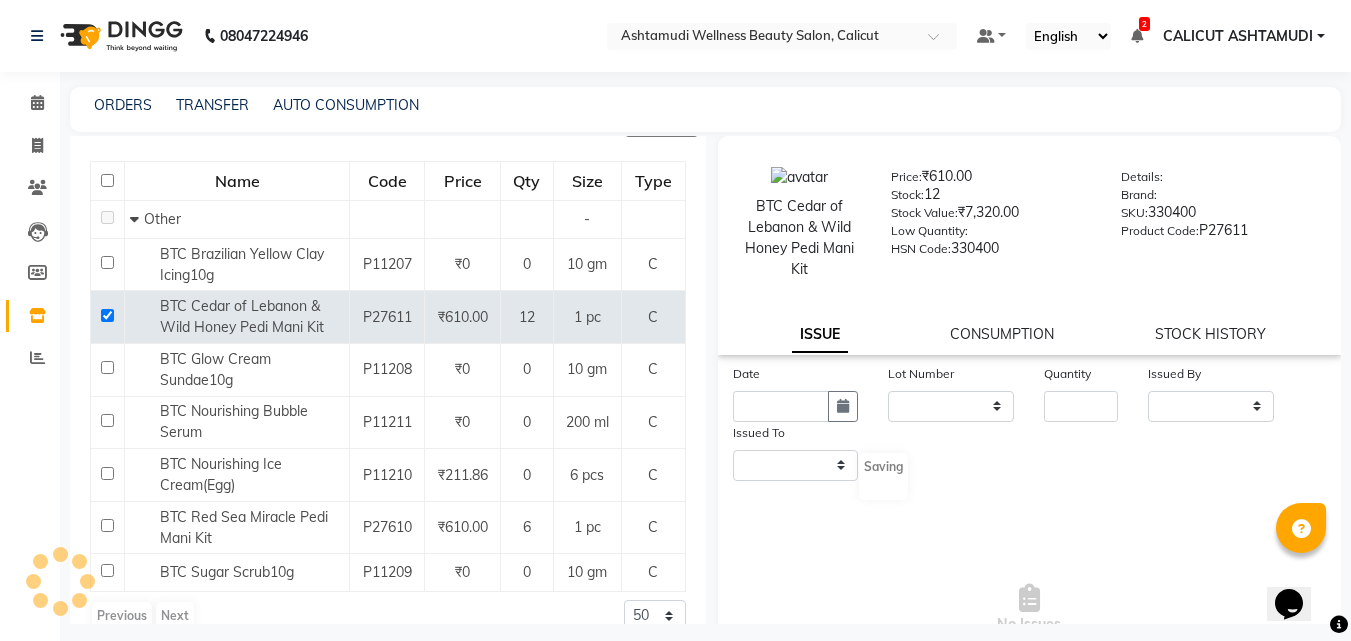 select 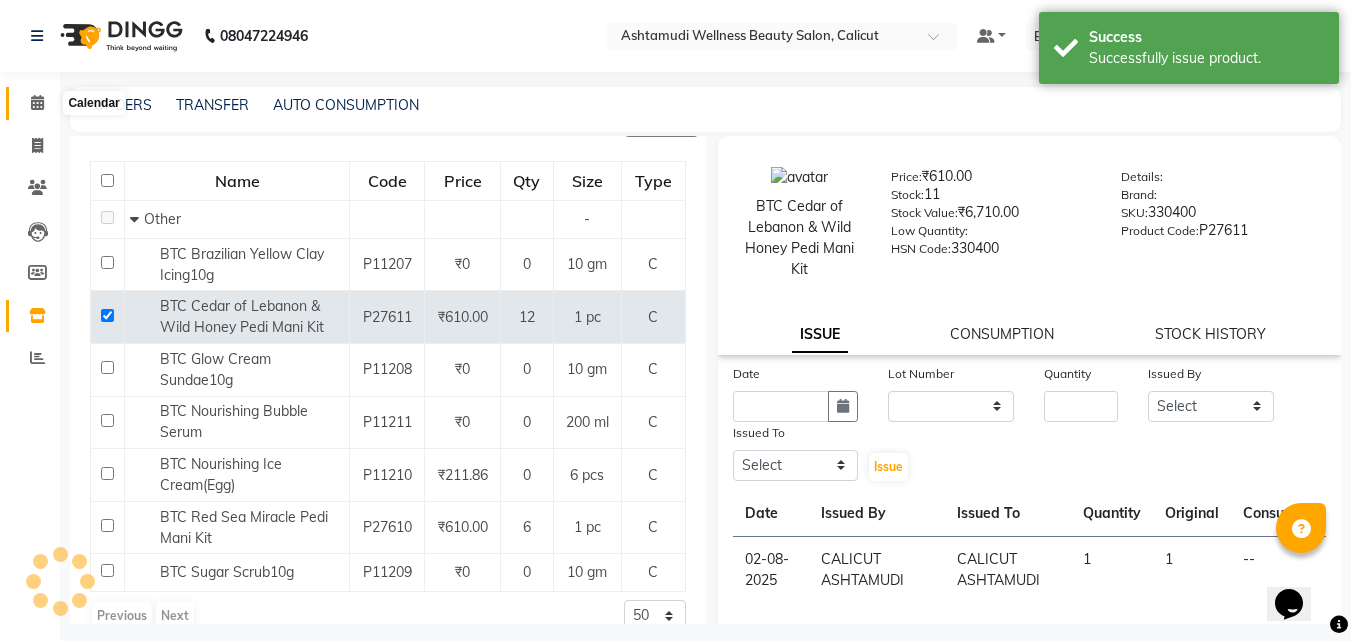 click 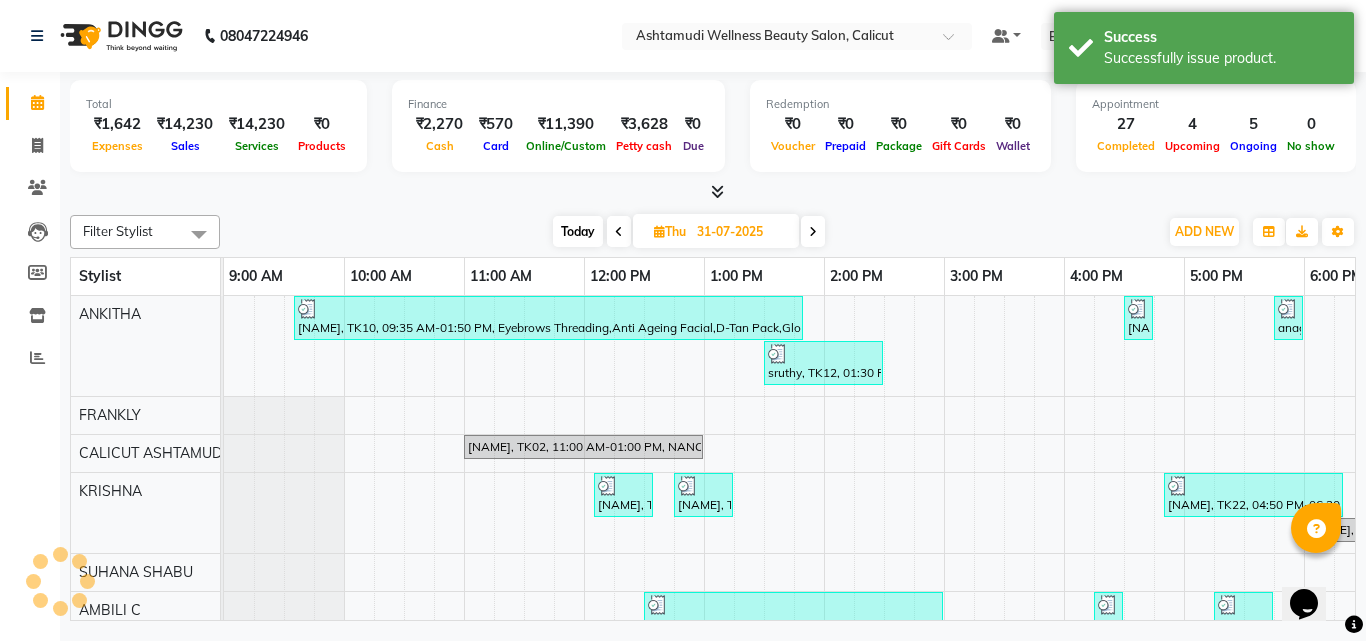 scroll, scrollTop: 0, scrollLeft: 0, axis: both 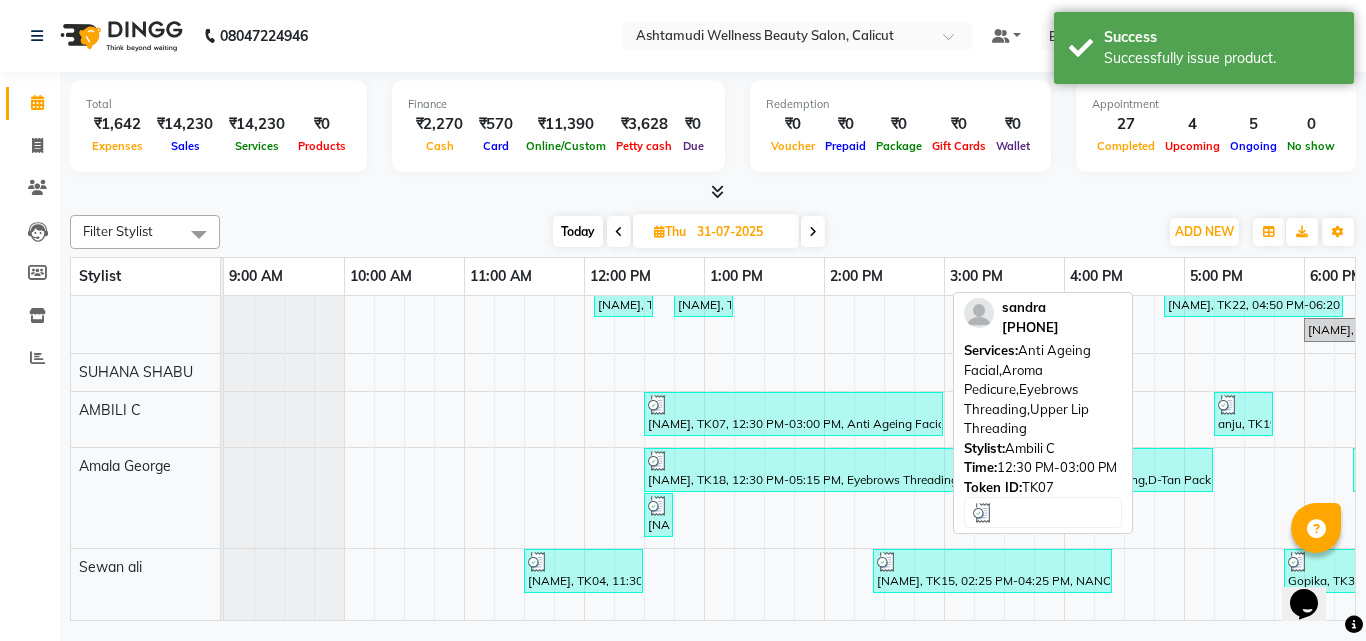 click on "sandra, TK07, 12:30 PM-03:00 PM, Anti Ageing Facial,Aroma Pedicure,Eyebrows Threading,Upper Lip Threading" at bounding box center [793, 414] 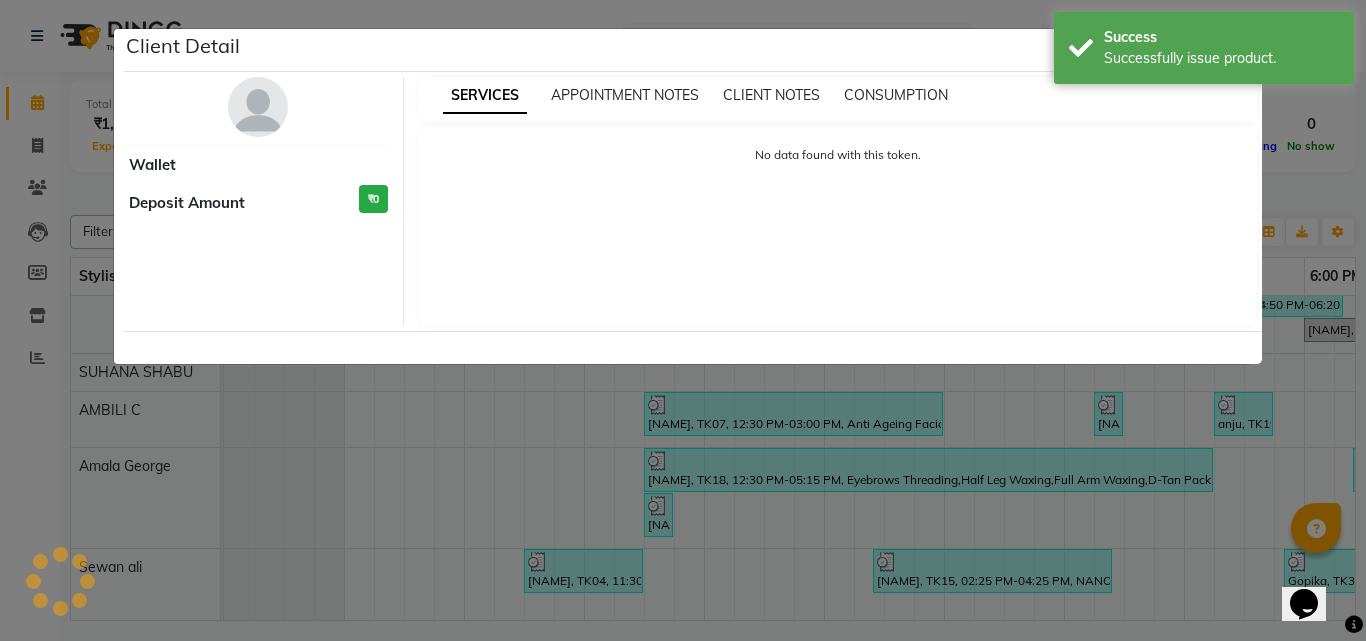 select on "3" 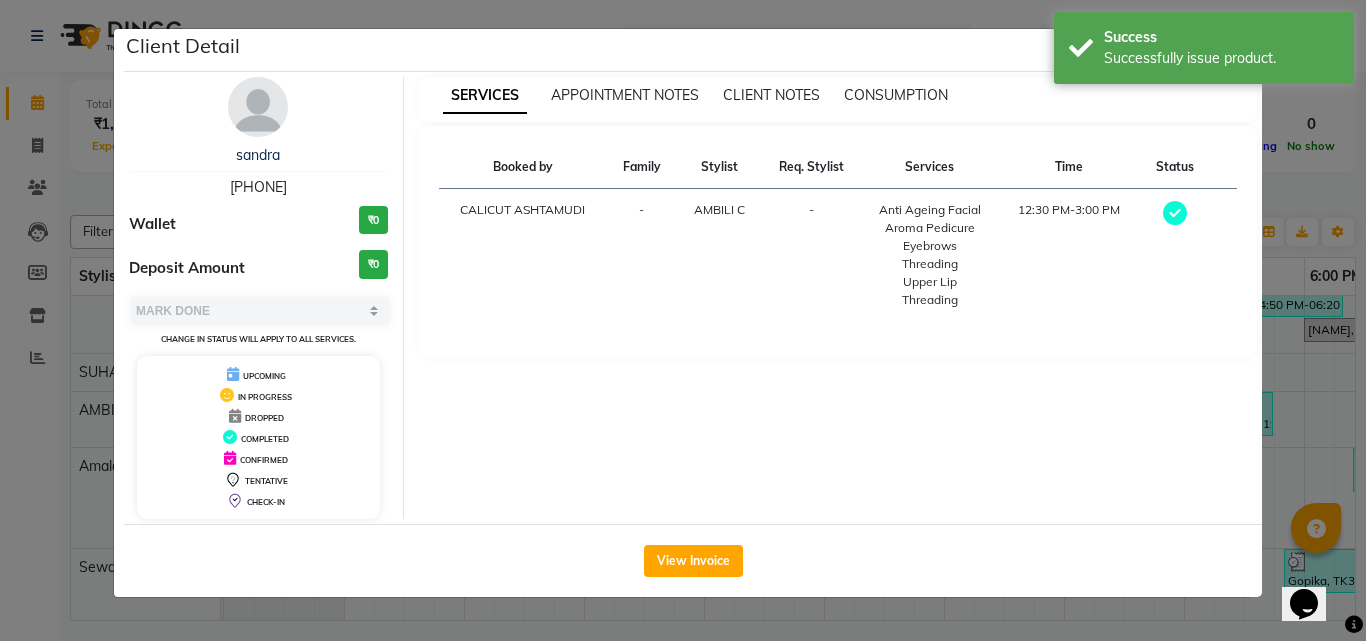click on "SERVICES APPOINTMENT NOTES CLIENT NOTES CONSUMPTION" at bounding box center [838, 99] 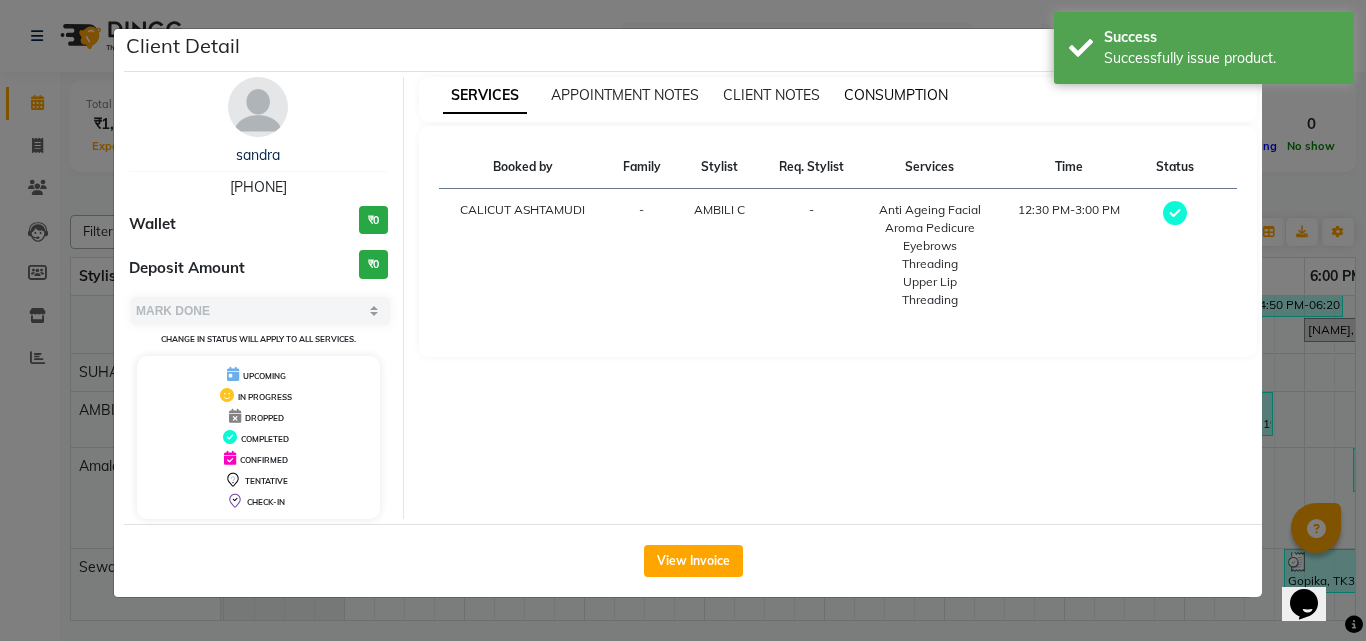 click on "CONSUMPTION" at bounding box center (896, 95) 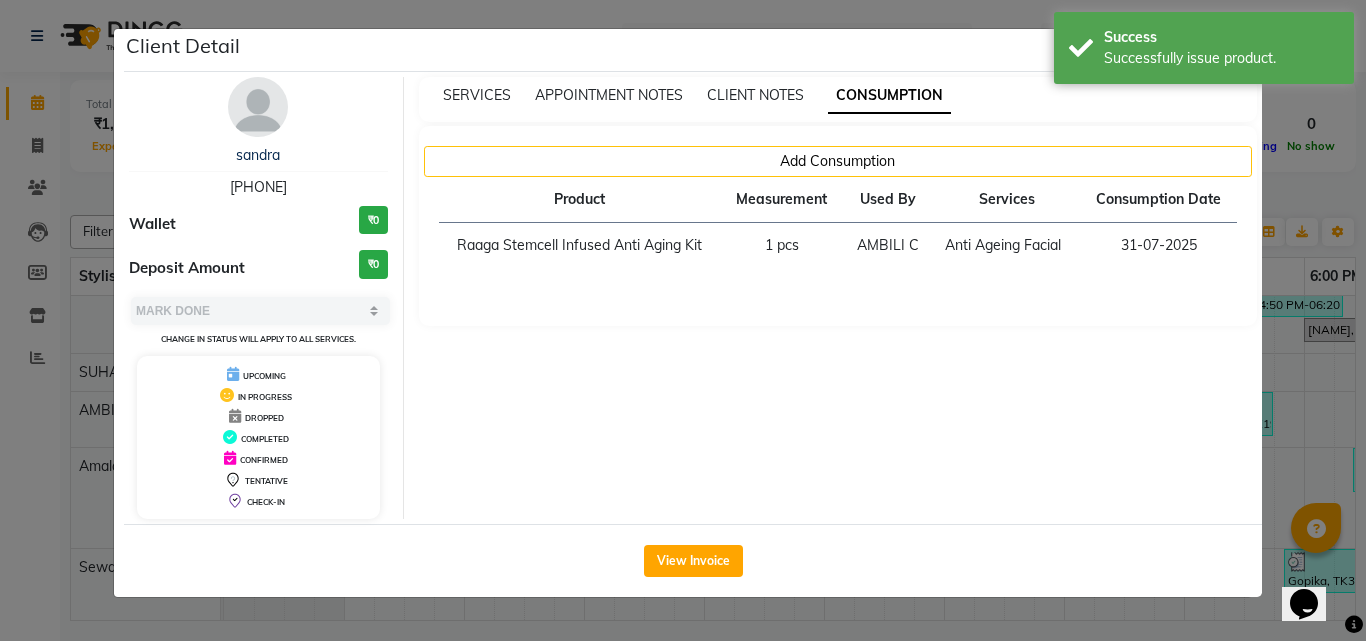 click on "Client Detail  sandra    9400415302 Wallet ₹0 Deposit Amount  ₹0  Select MARK DONE UPCOMING Change in status will apply to all services. UPCOMING IN PROGRESS DROPPED COMPLETED CONFIRMED TENTATIVE CHECK-IN SERVICES APPOINTMENT NOTES CLIENT NOTES CONSUMPTION Add Consumption Product Measurement Used By Services Consumption Date  Raaga Stemcell Infused Anti Aging Kit   1 pcs   AMBILI C   Anti Ageing Facial   31-07-2025   View Invoice" 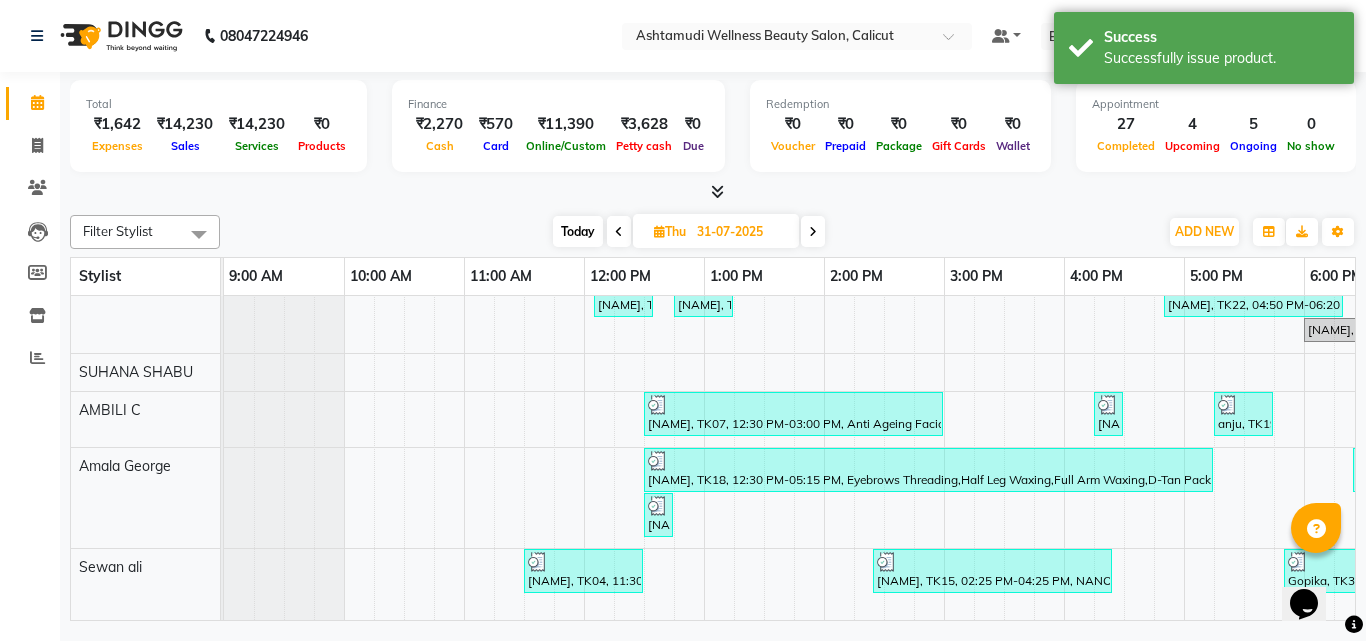 scroll, scrollTop: 400, scrollLeft: 0, axis: vertical 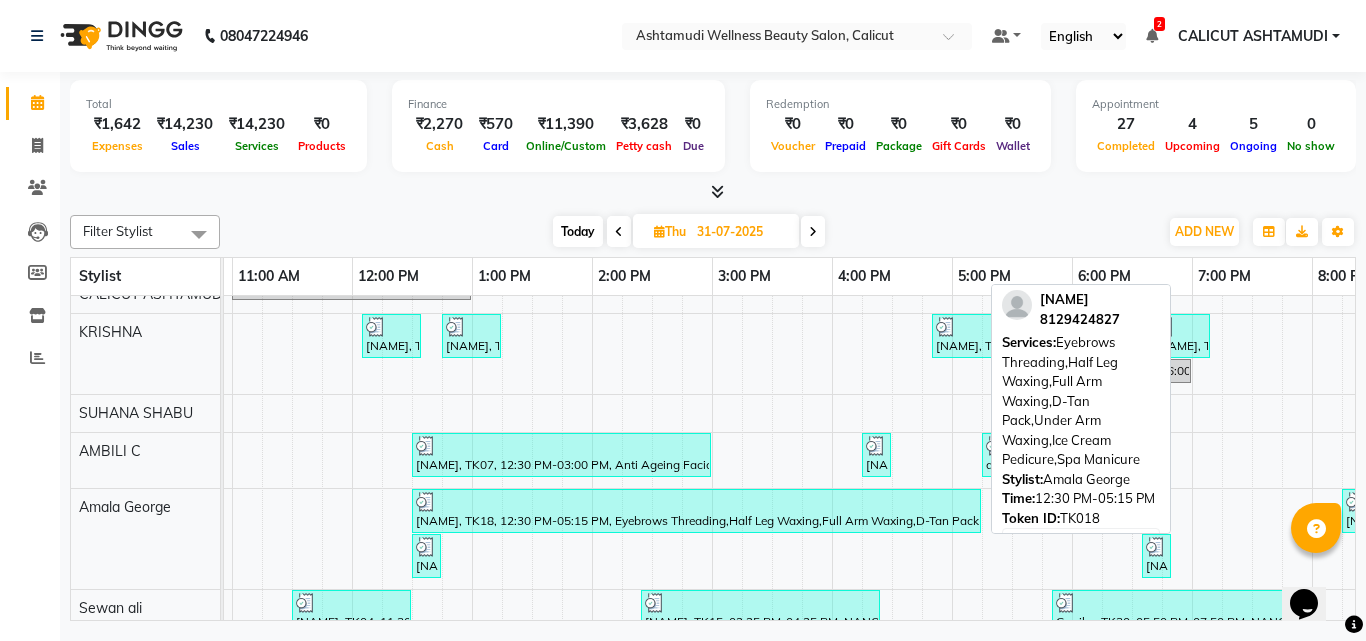 click on "muhsina, TK18, 12:30 PM-05:15 PM, Eyebrows Threading,Half Leg Waxing,Full Arm Waxing,D-Tan Pack,Under Arm Waxing,Ice Cream Pedicure,Spa Manicure" at bounding box center [696, 511] 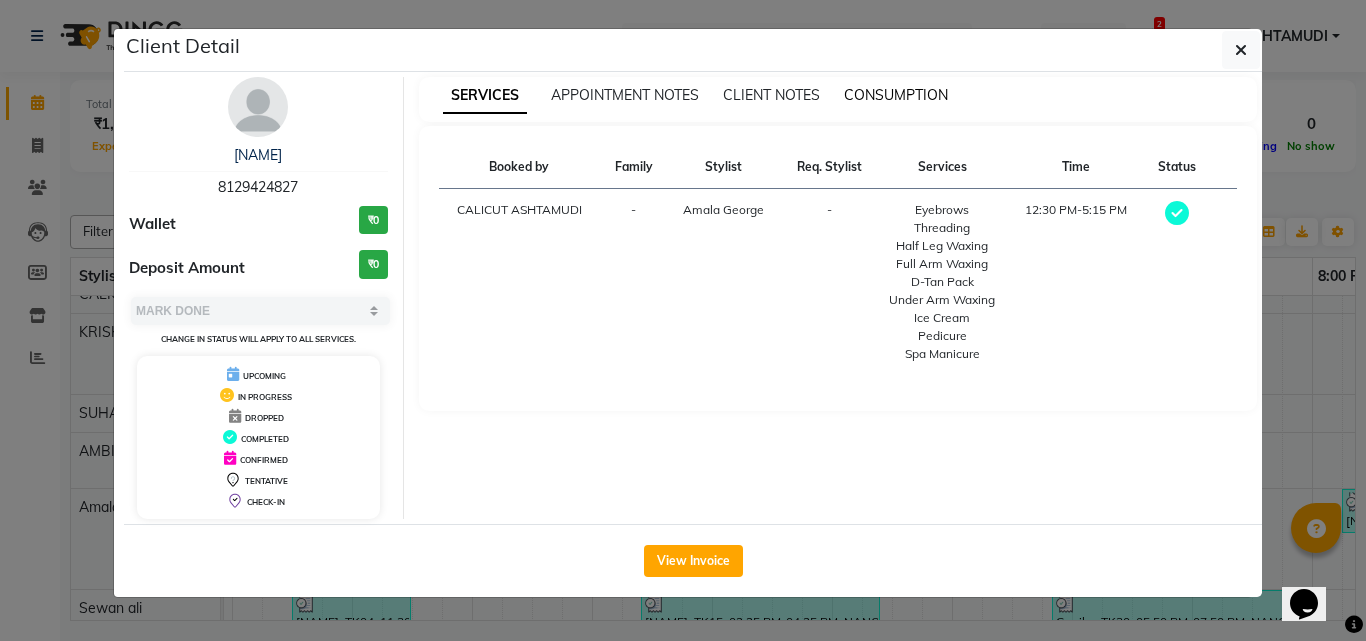 click on "CONSUMPTION" at bounding box center [896, 95] 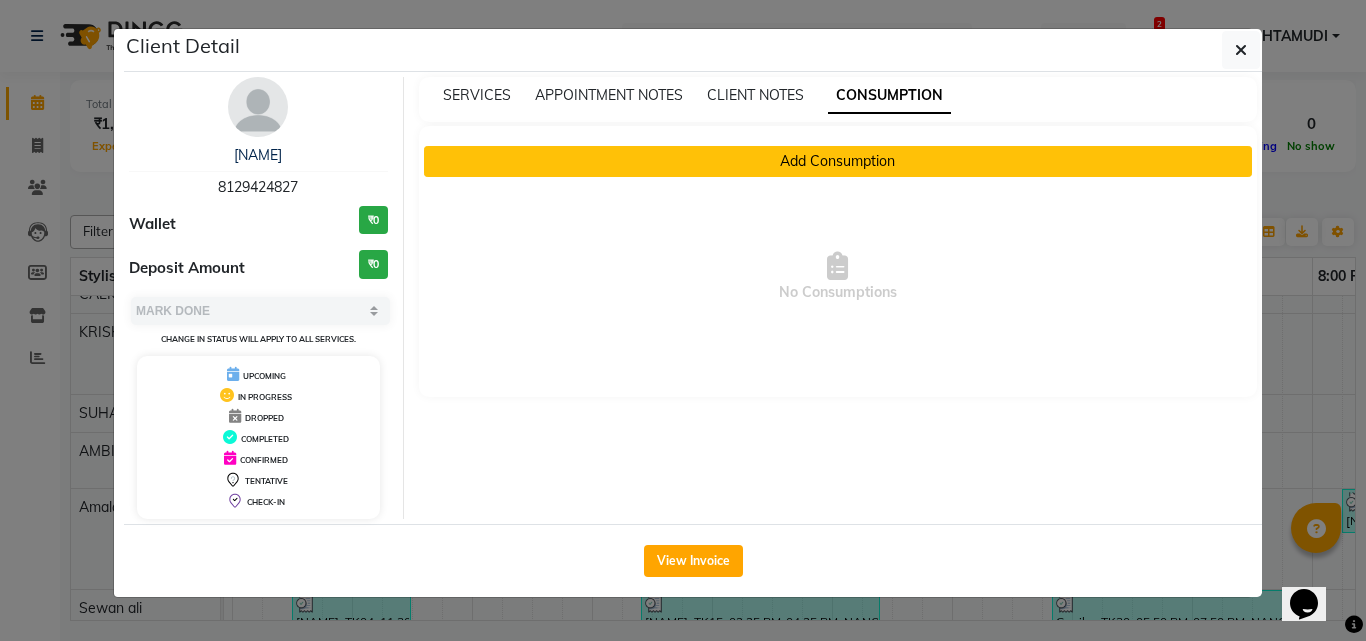 click on "Add Consumption" at bounding box center (838, 161) 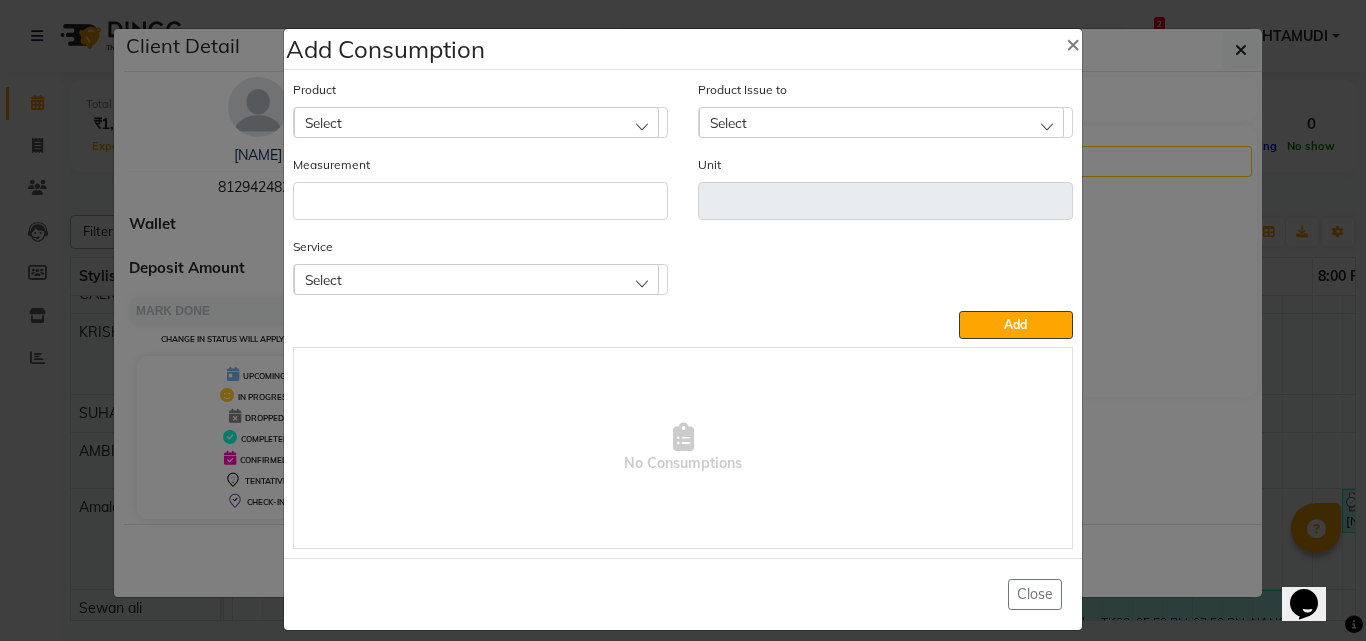 click on "Select" 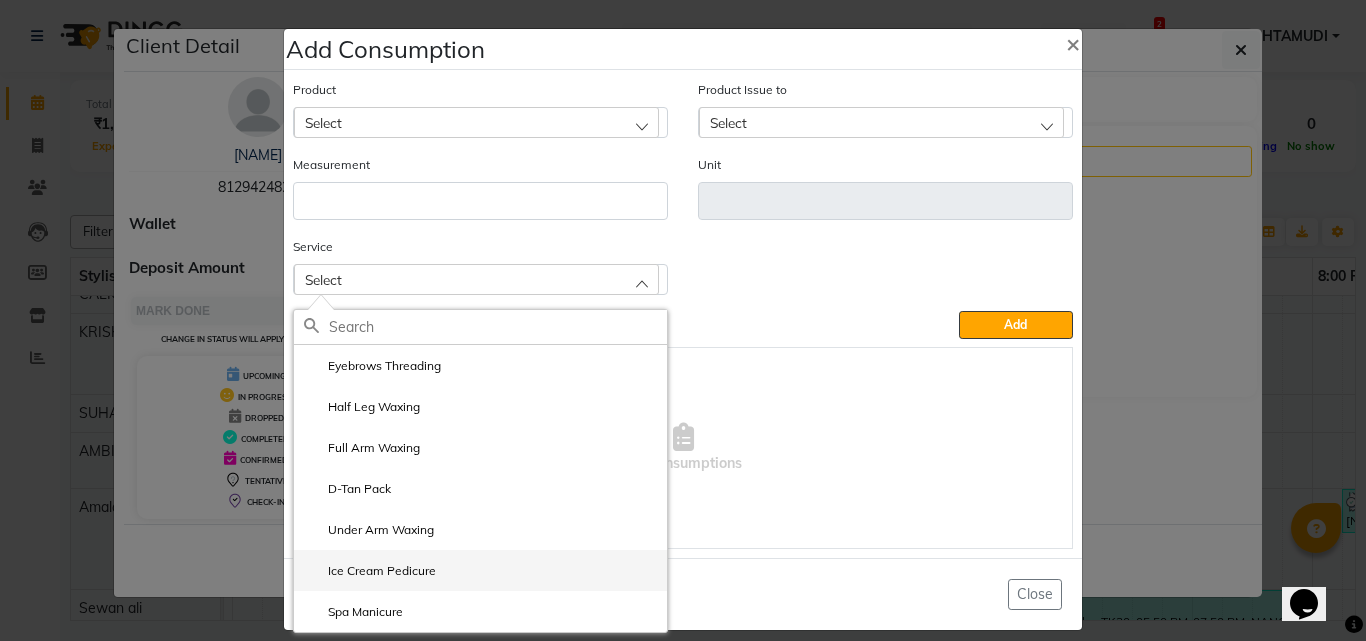 click on "Ice Cream Pedicure" 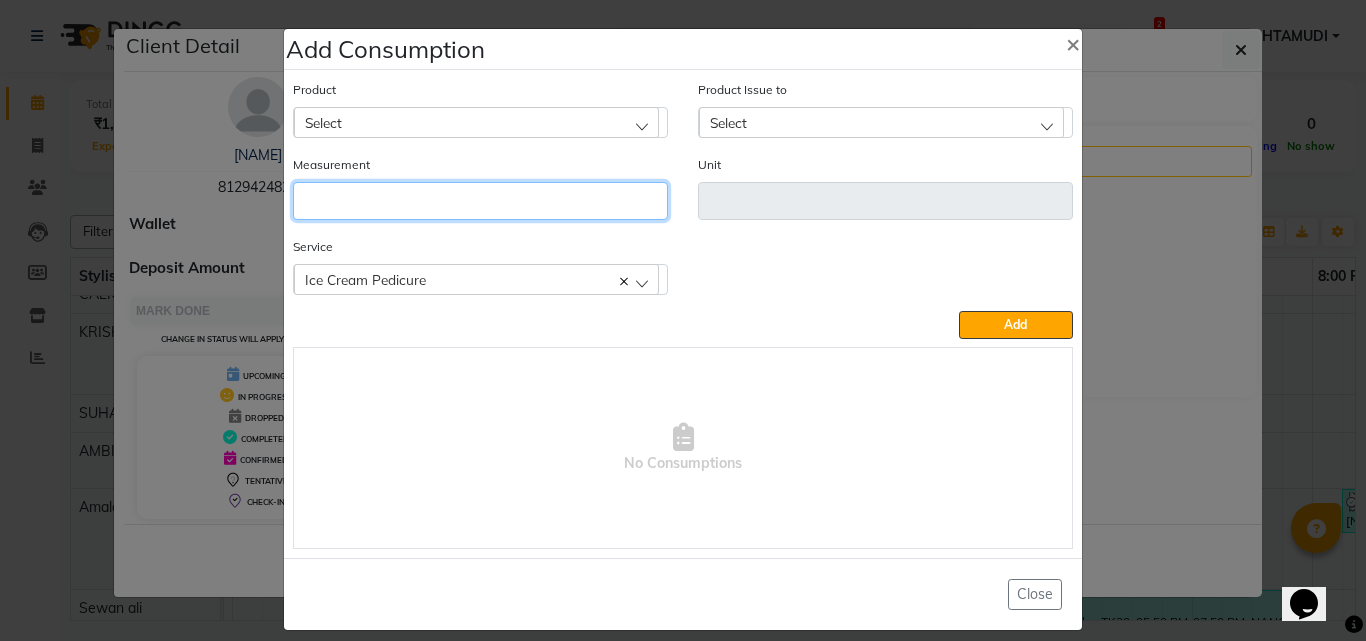click 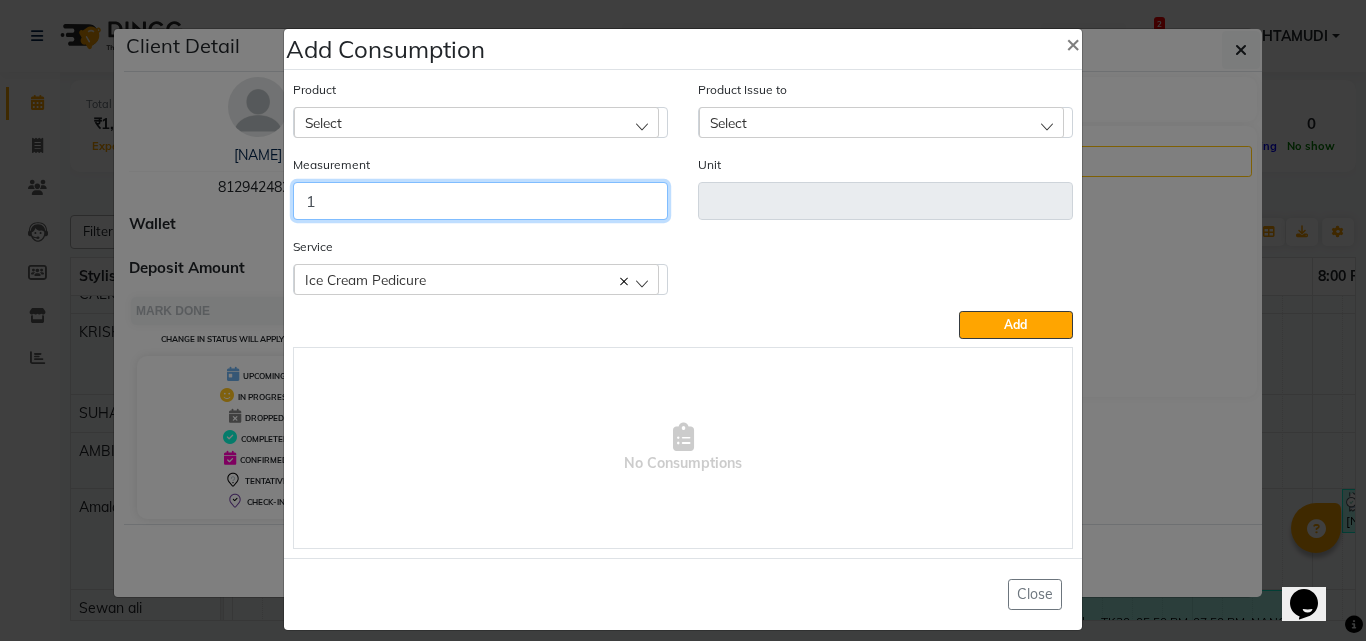 type on "1" 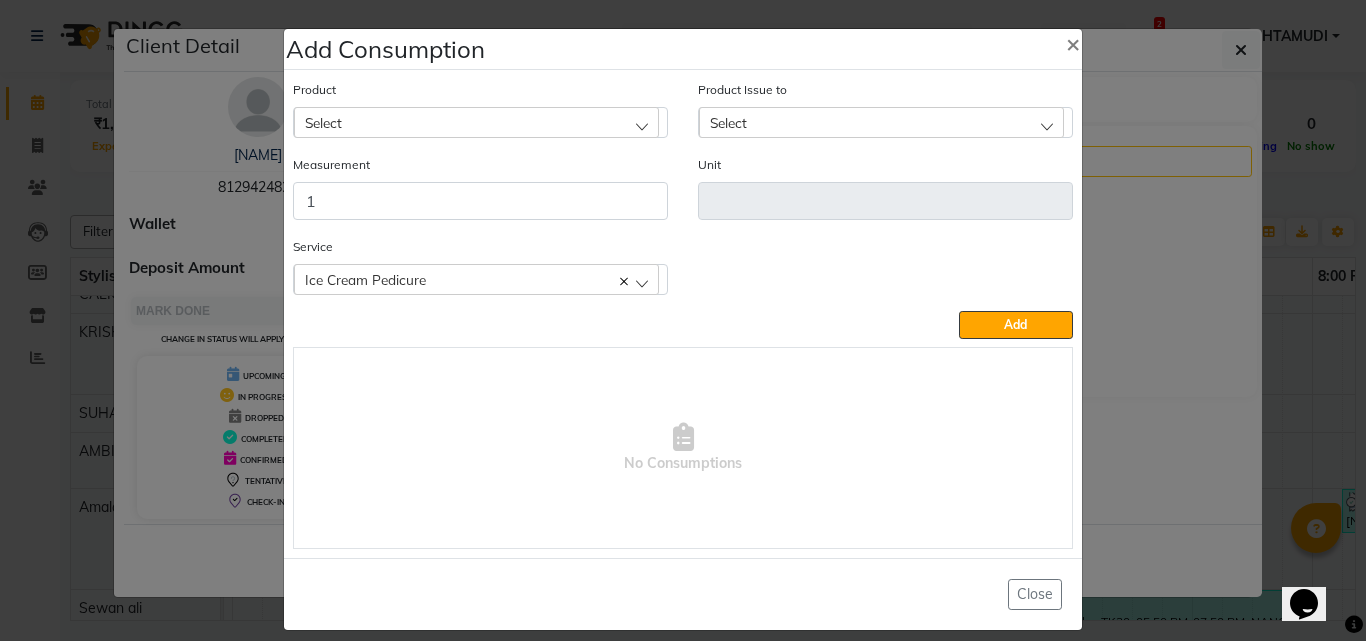 click on "Select" 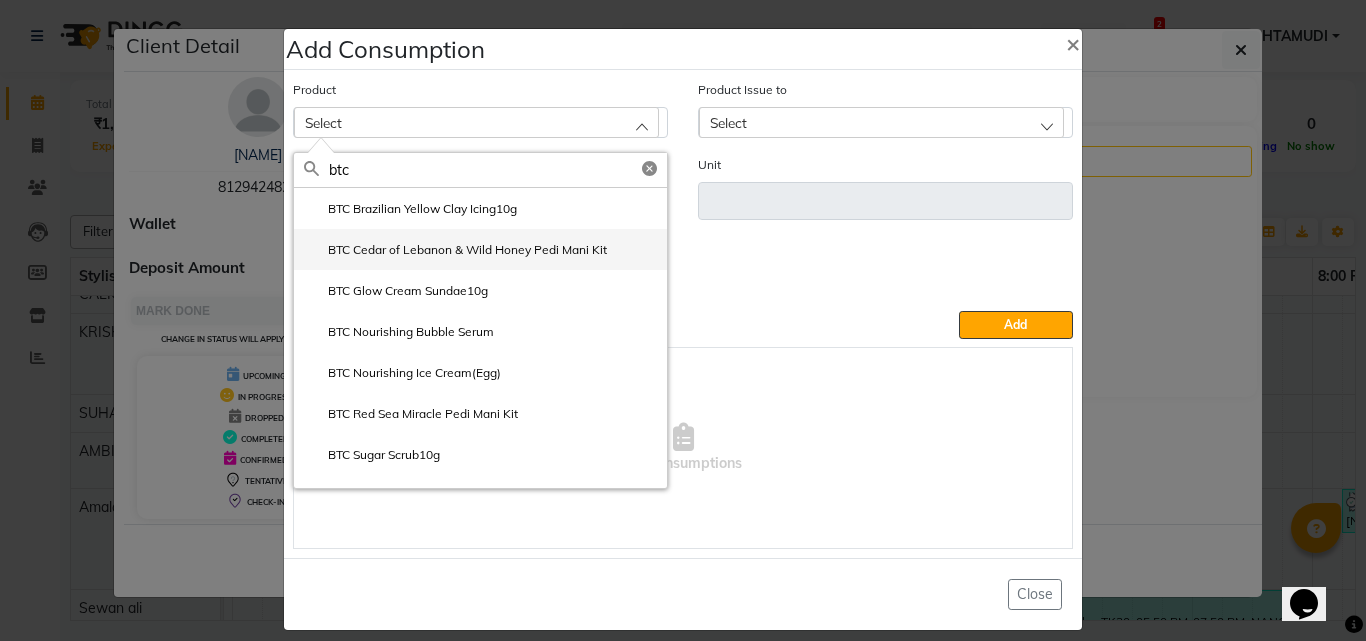 type on "btc" 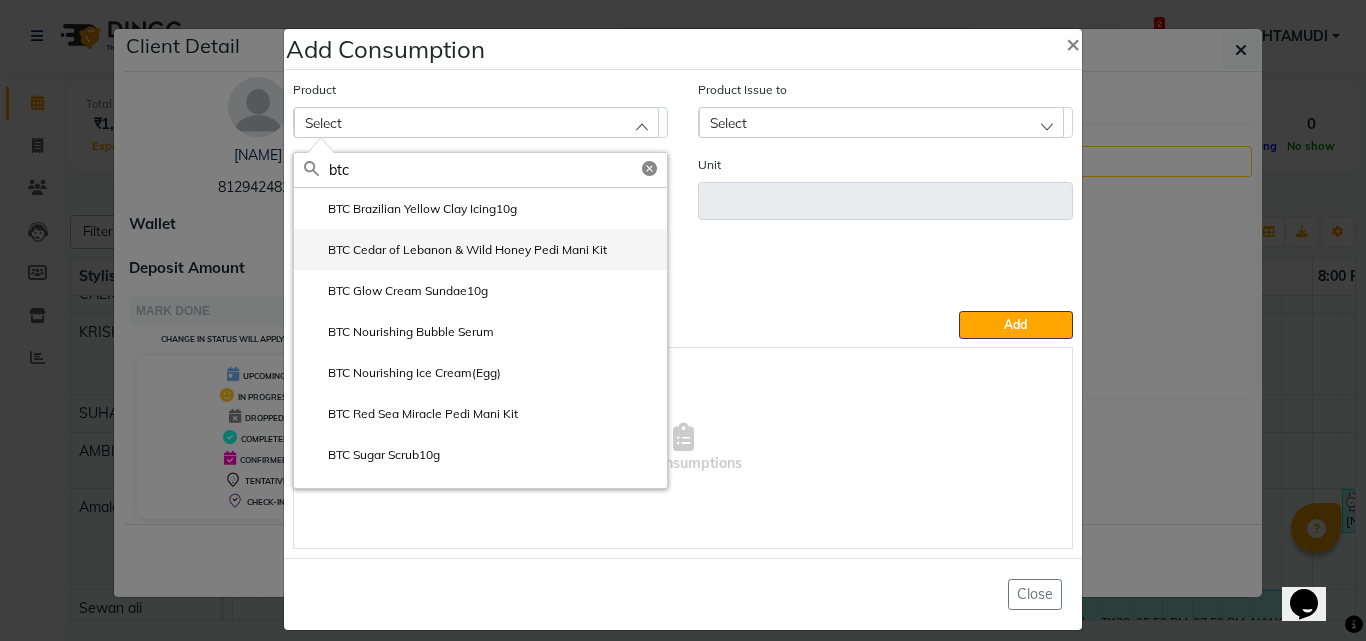 click on "BTC Cedar of Lebanon & Wild Honey Pedi Mani Kit" 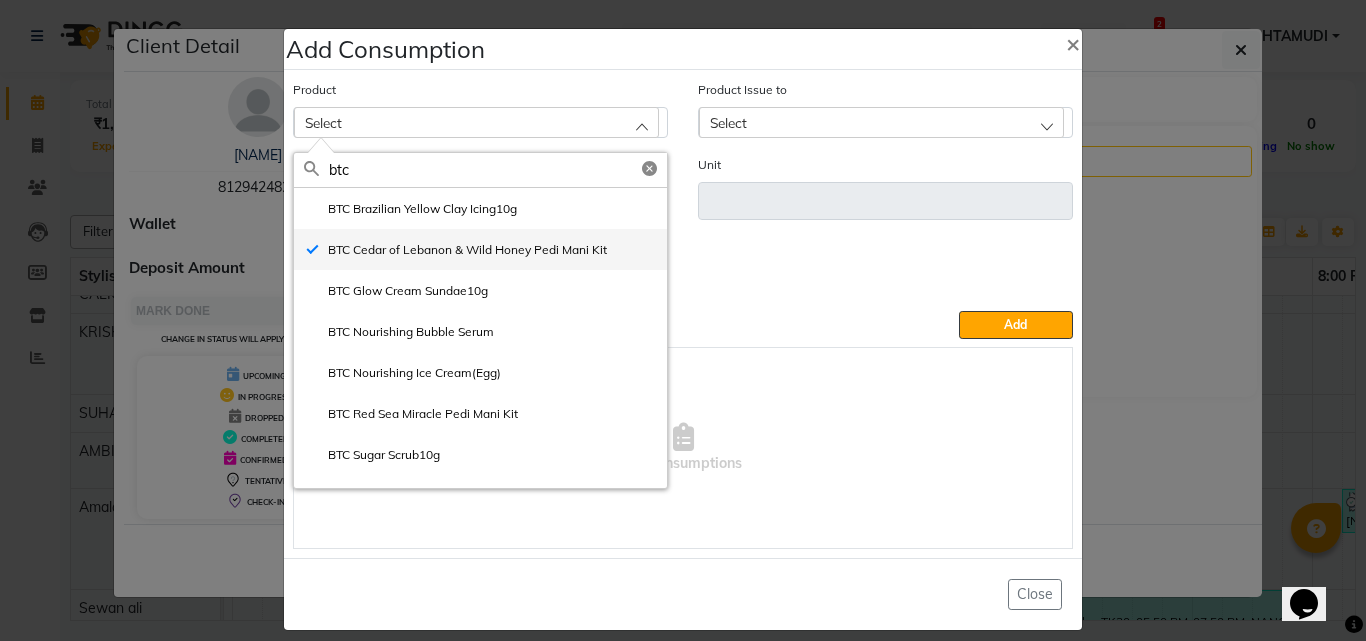 type on "pc" 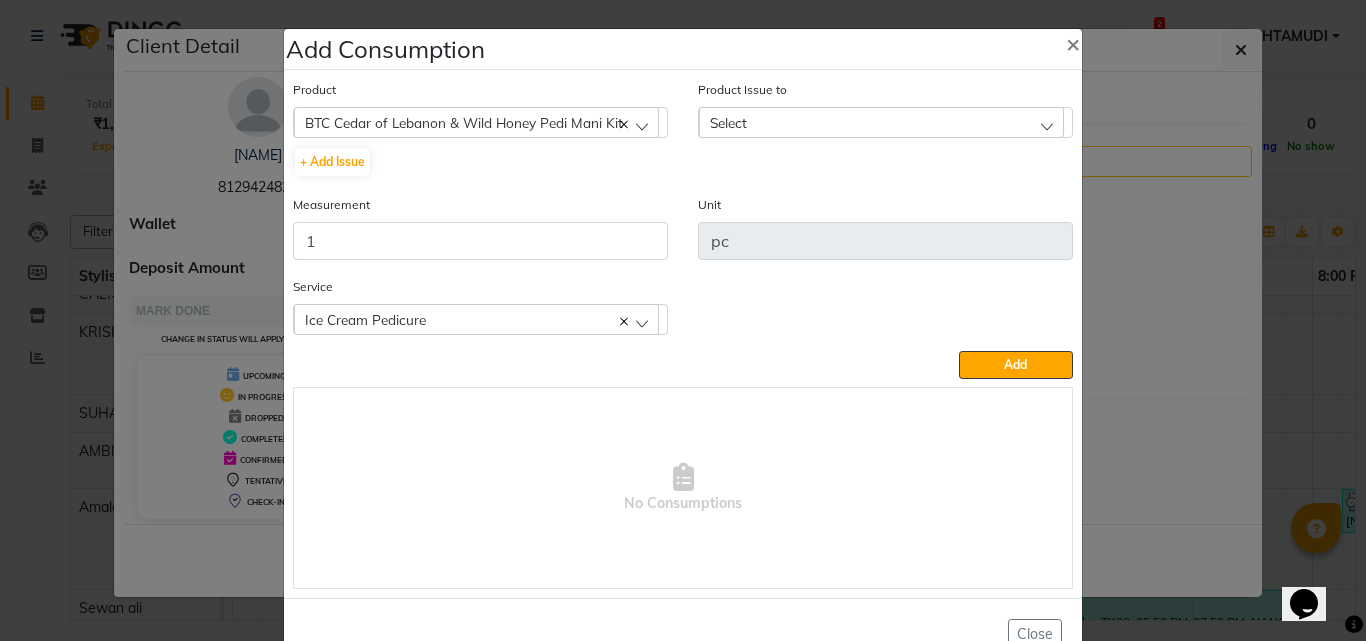 click on "Select" 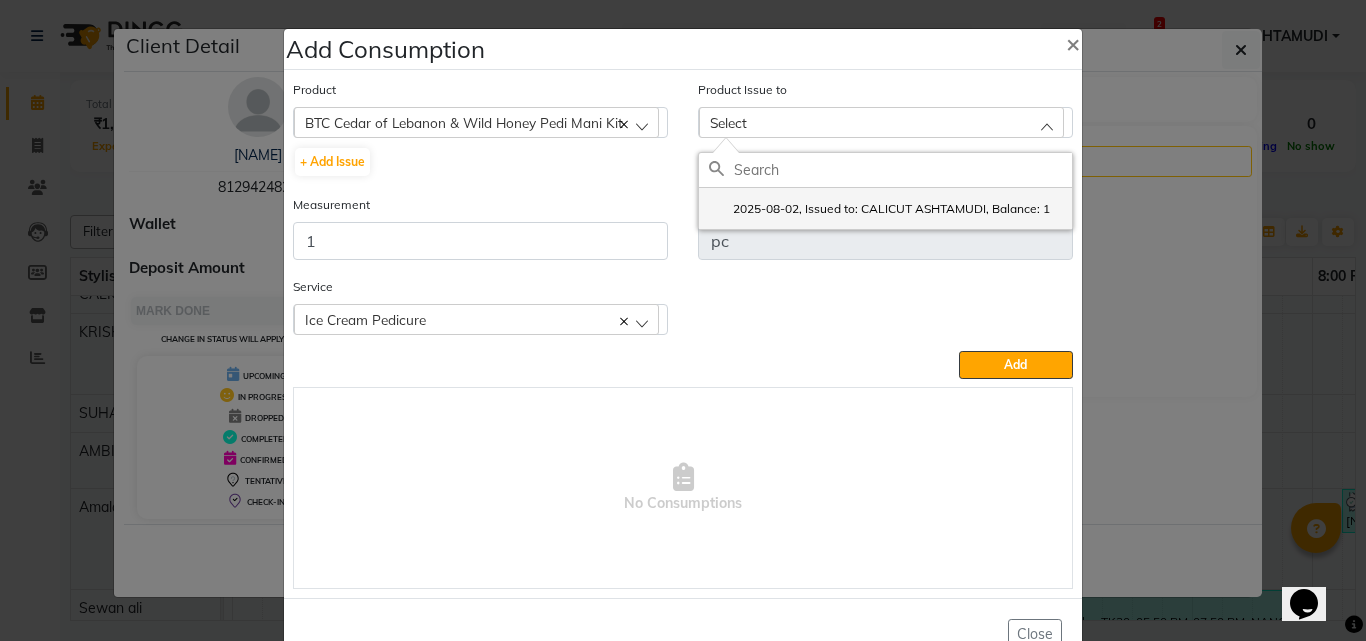 click on "2025-08-02, Issued to: CALICUT ASHTAMUDI, Balance: 1" 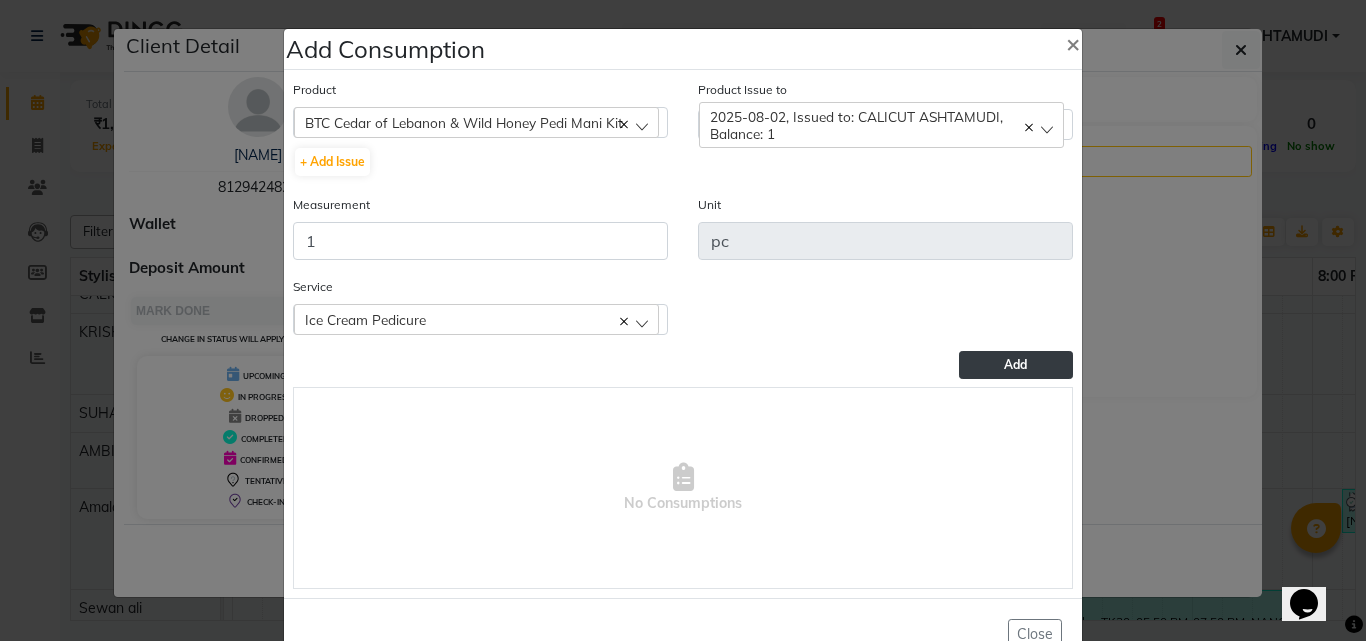 click on "Add" 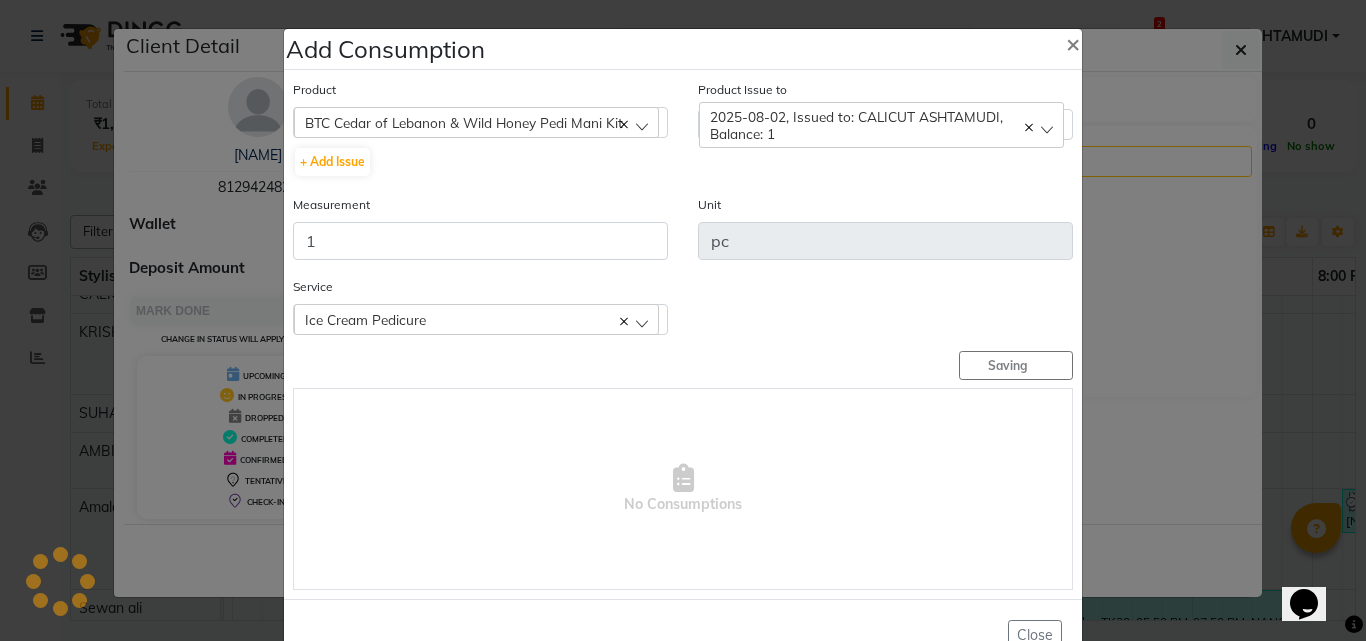 type 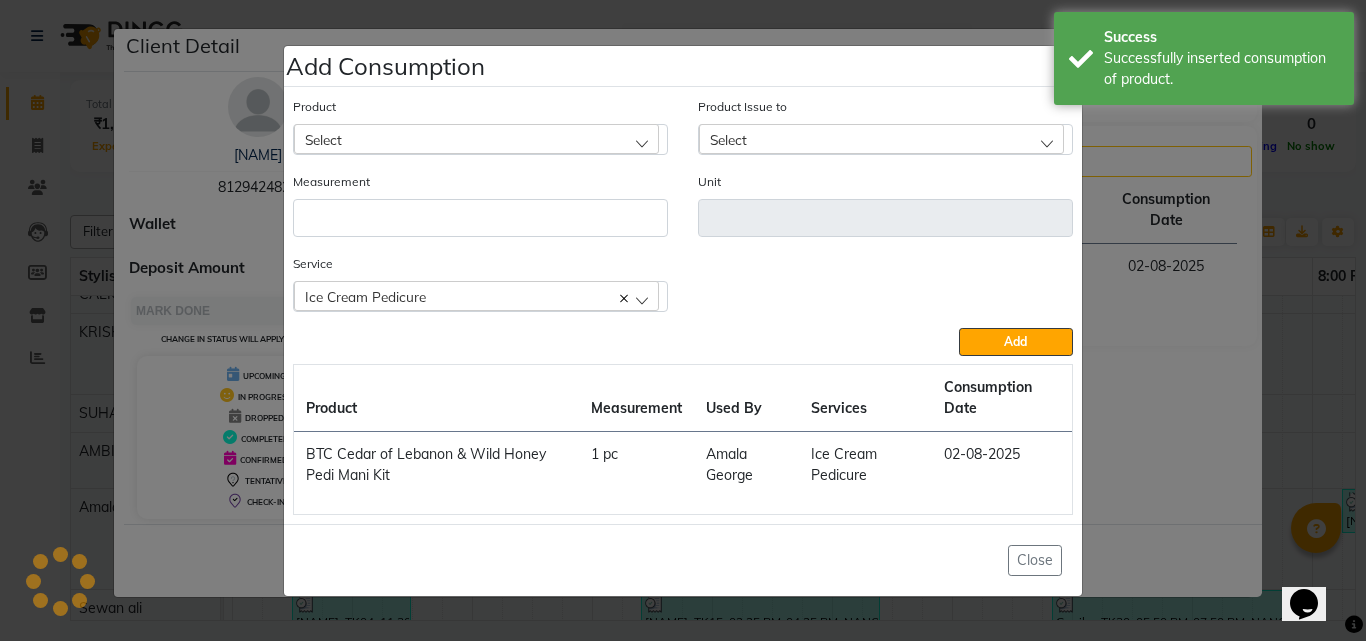 click on "Ice Cream Pedicure" 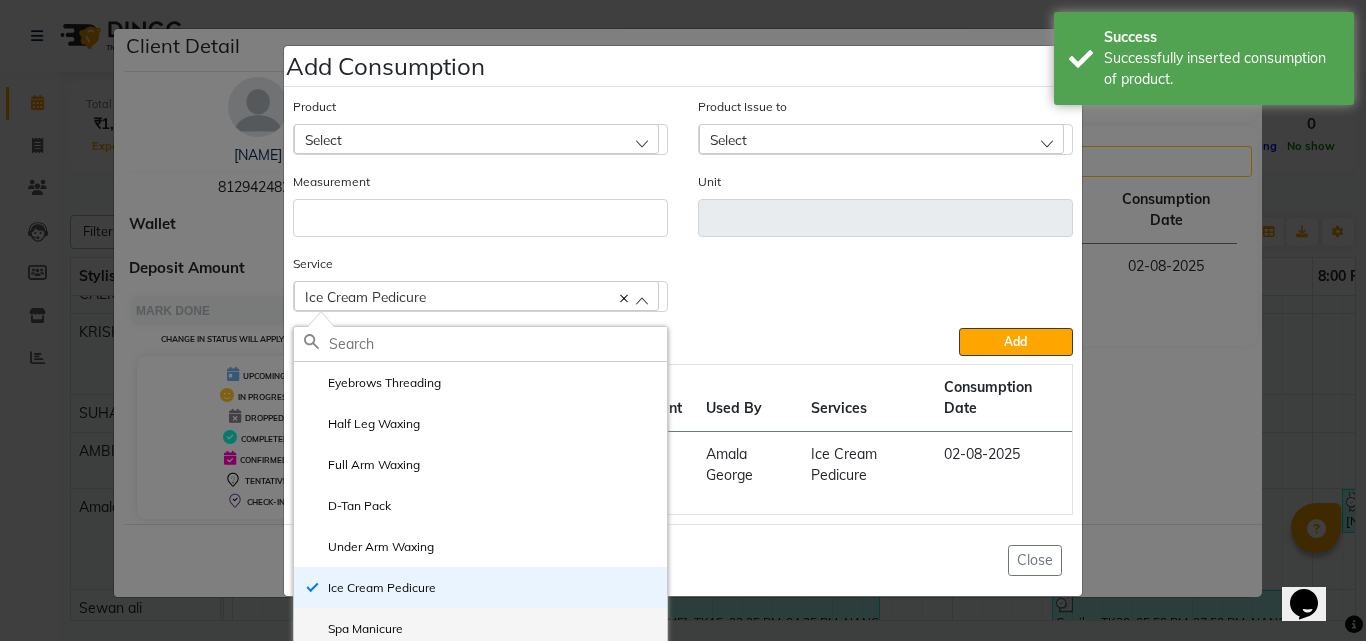 click on "Spa Manicure" 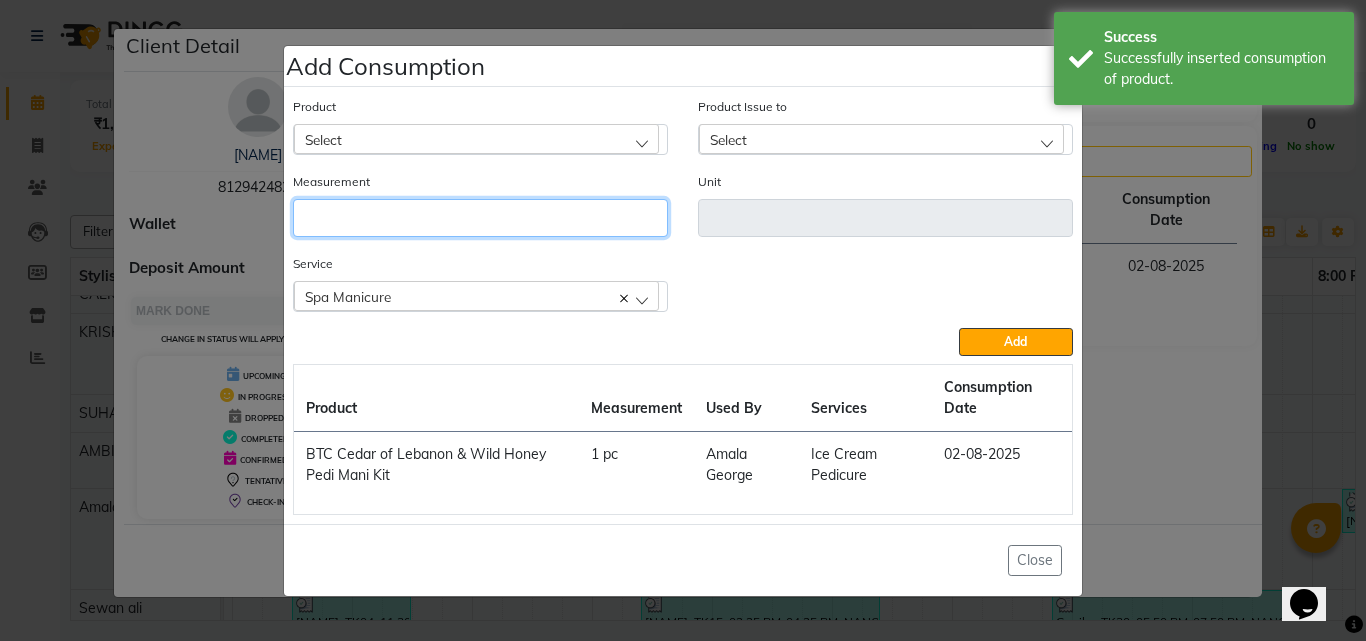 click 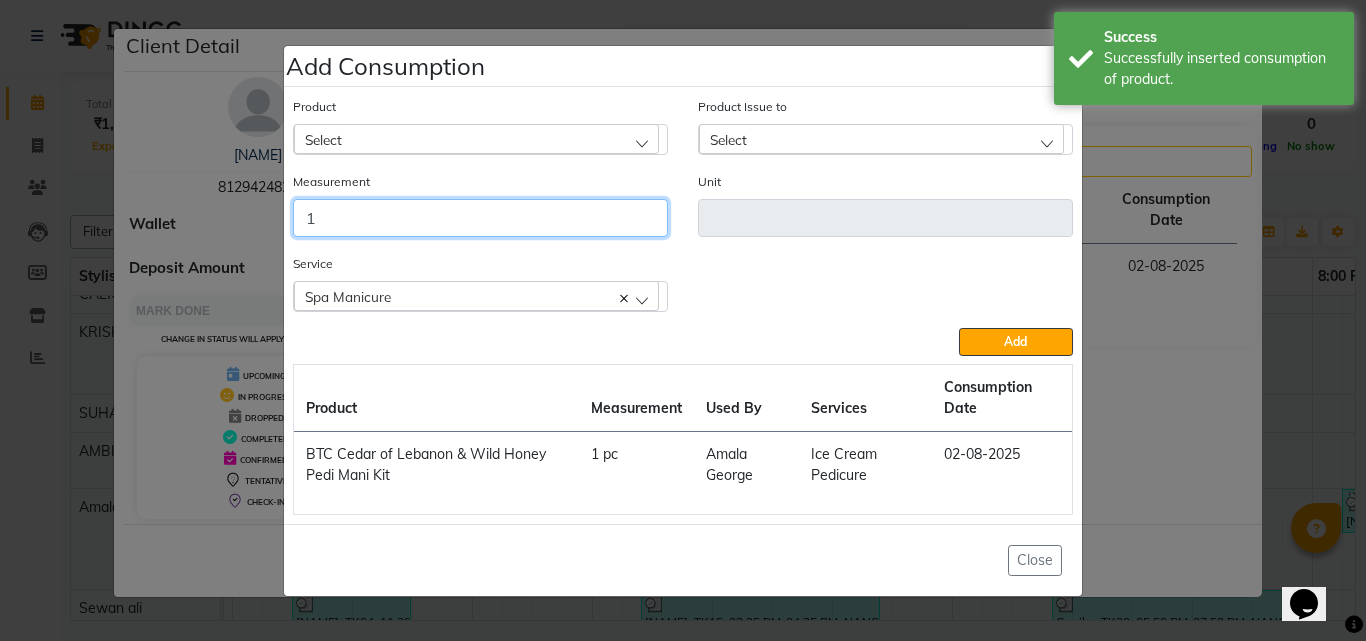 type on "1" 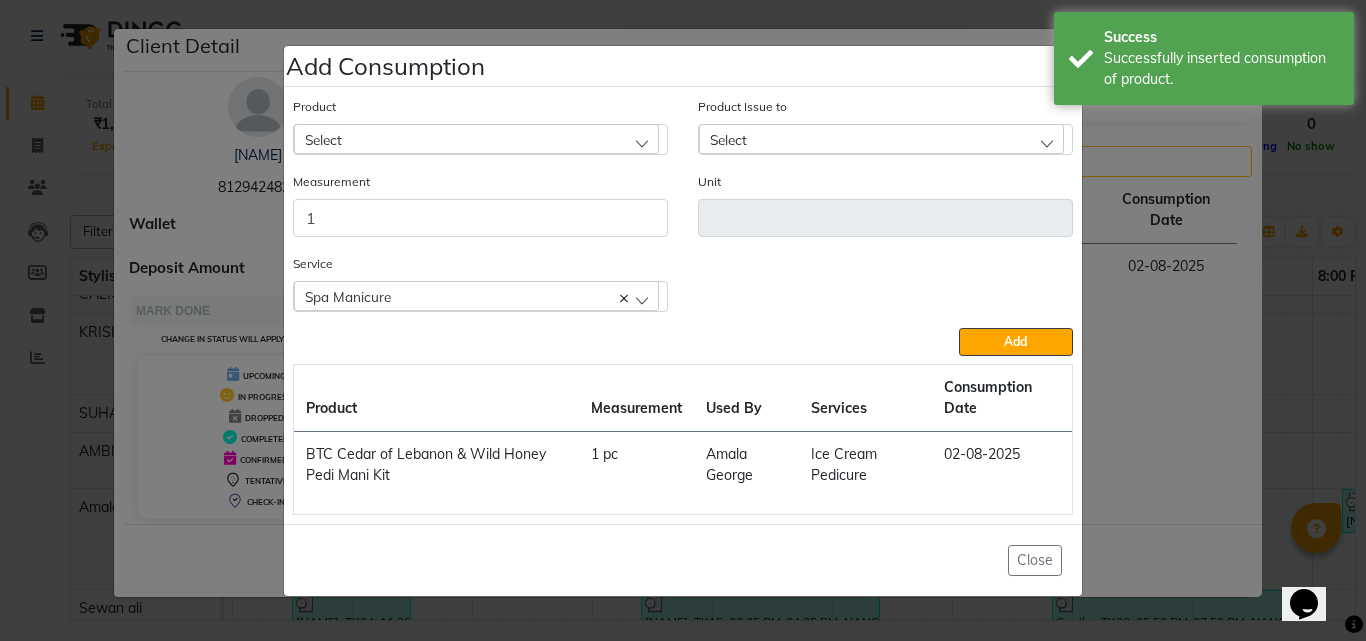 drag, startPoint x: 355, startPoint y: 127, endPoint x: 349, endPoint y: 157, distance: 30.594116 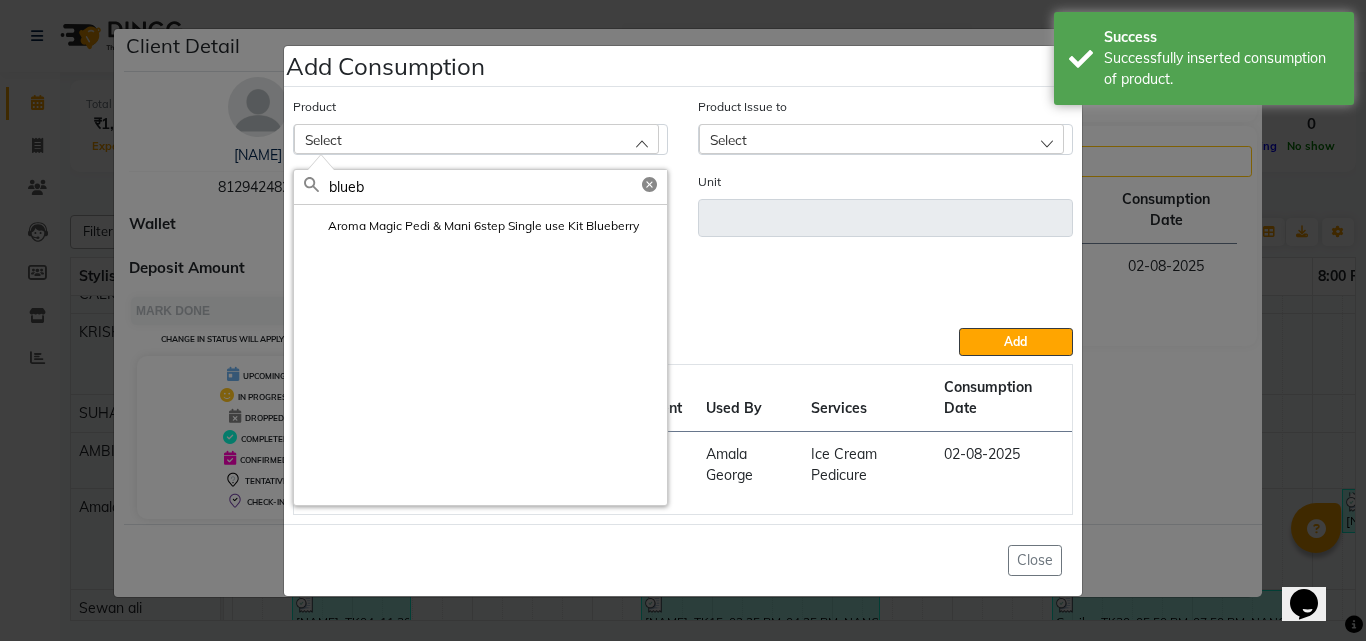 type on "blueb" 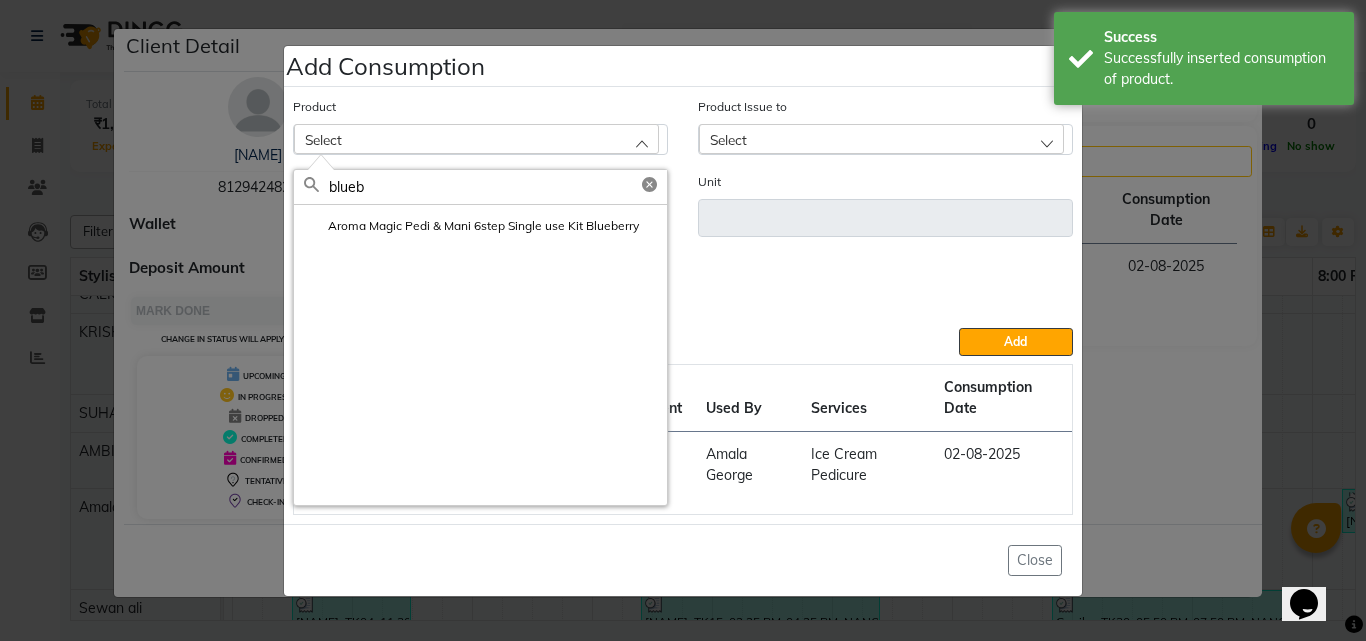 click on "Aroma Magic Pedi & Mani 6step Single use Kit Blueberry" 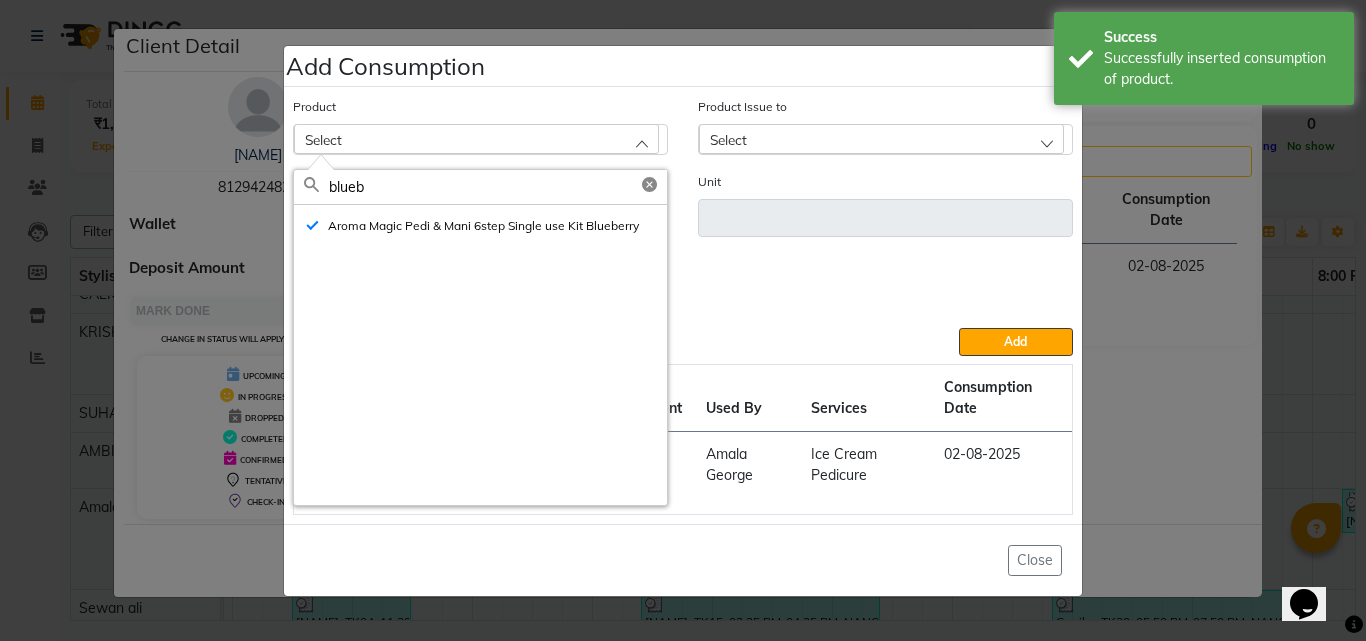 type on "pc" 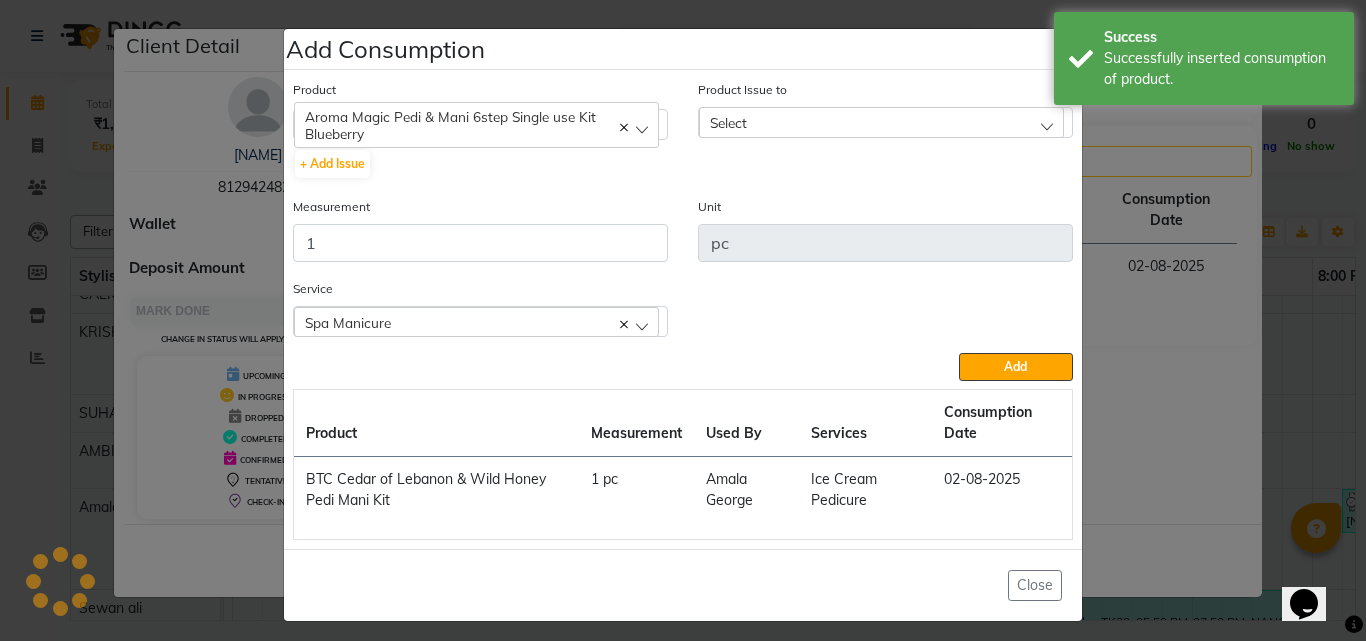 click on "Select" 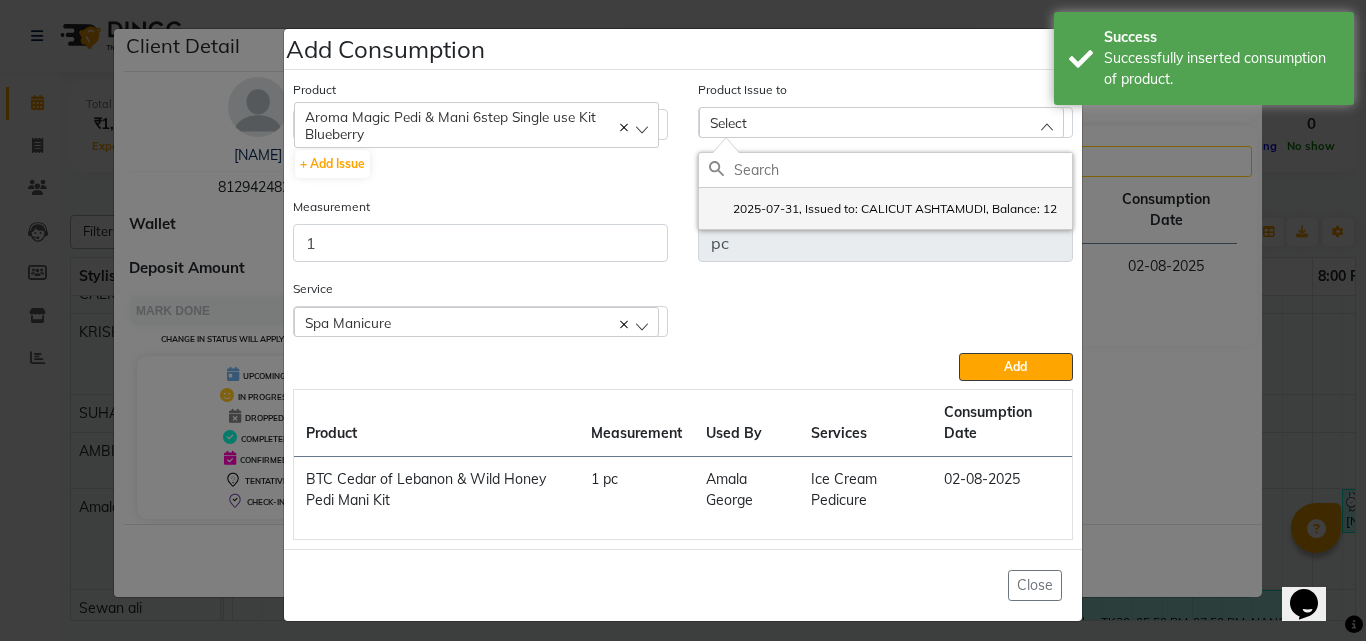 click on "2025-07-31, Issued to: CALICUT ASHTAMUDI, Balance: 12" 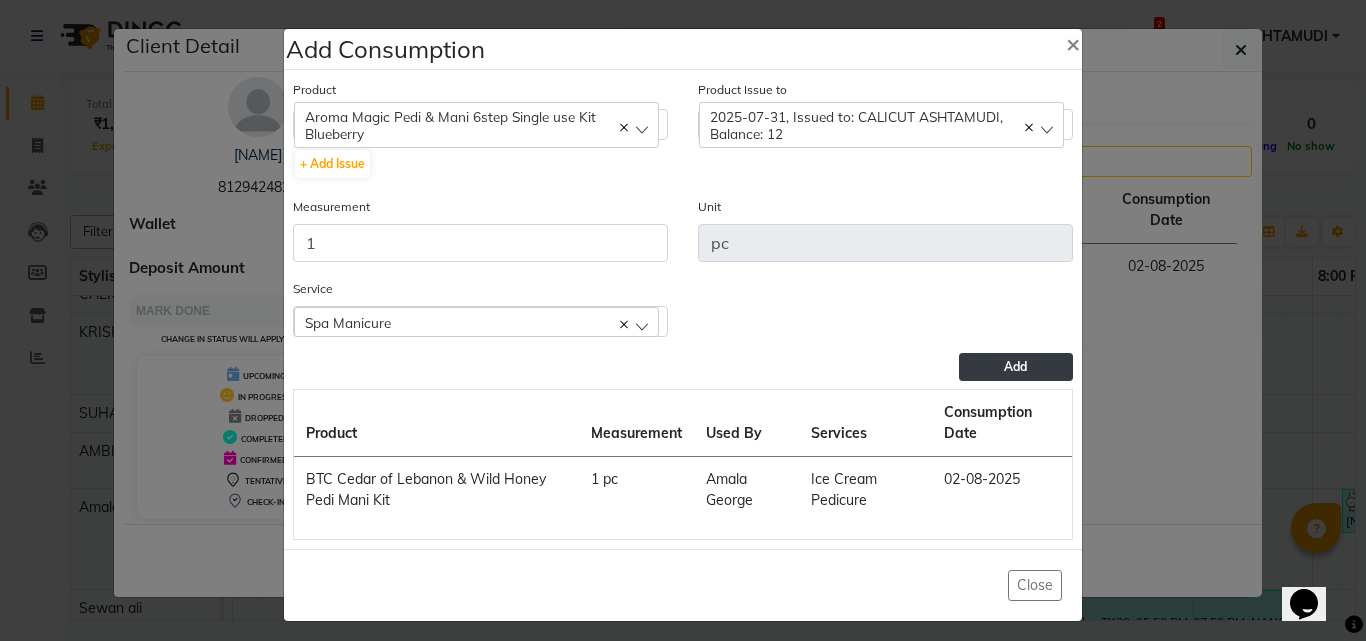 click on "Add" 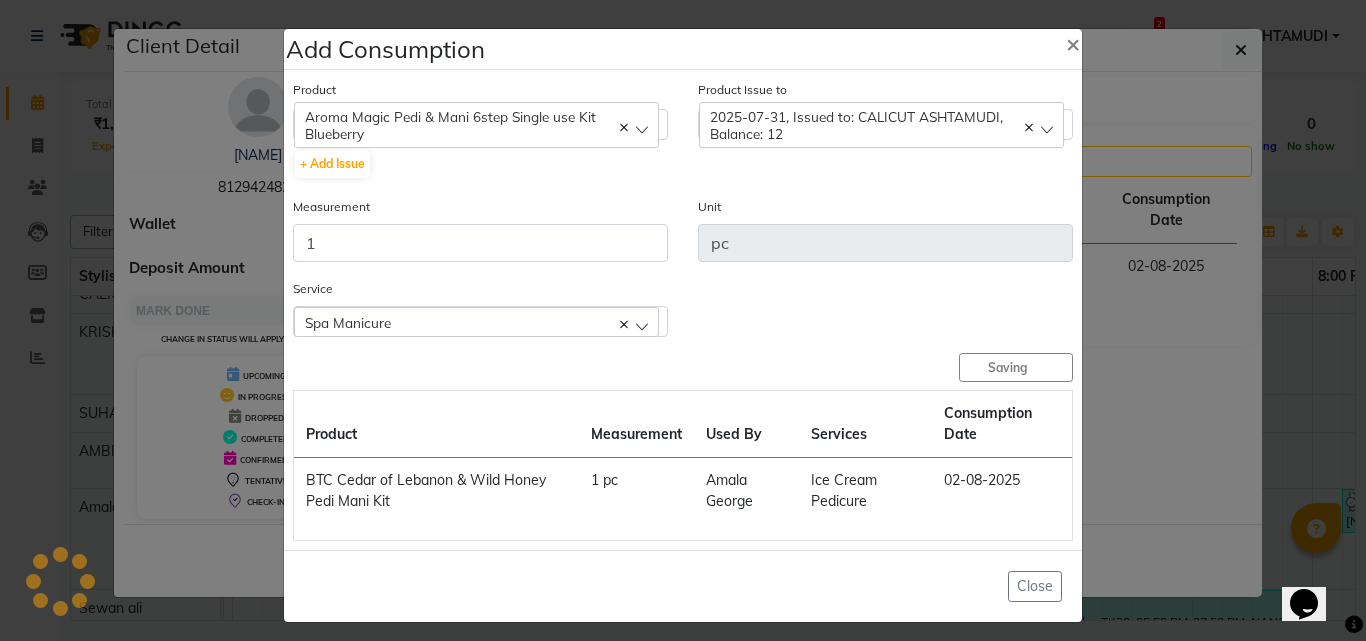 type 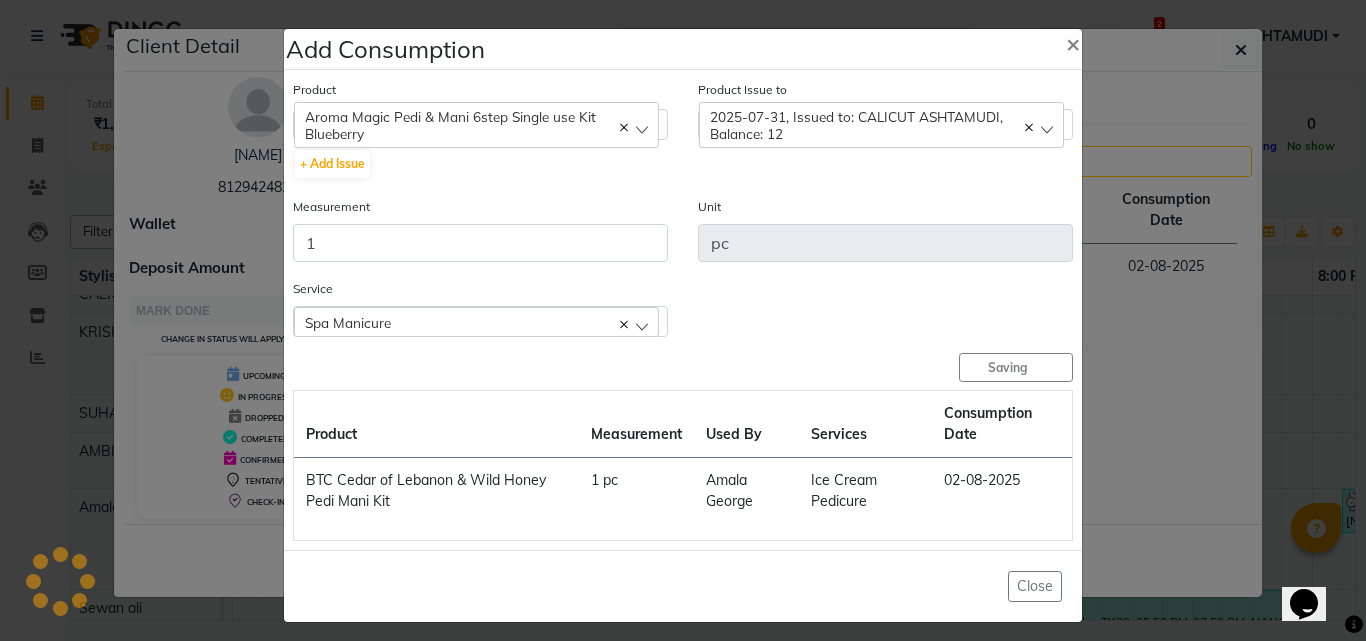 type 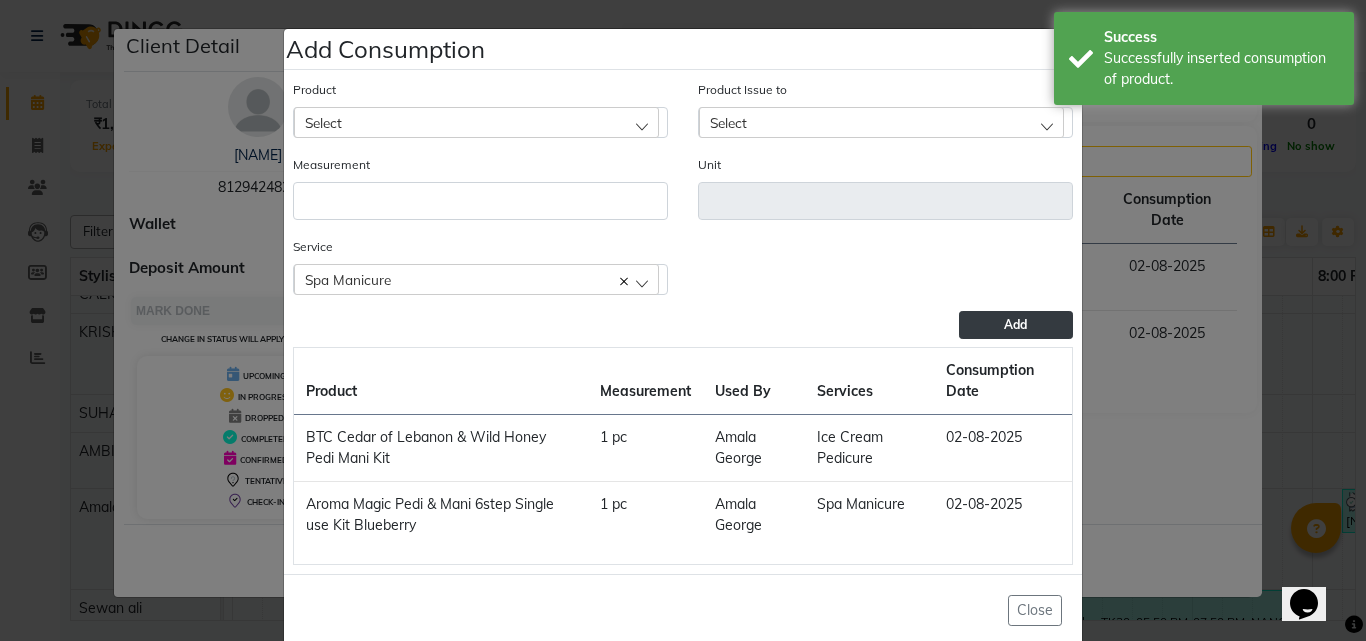 click on "Spa Manicure" 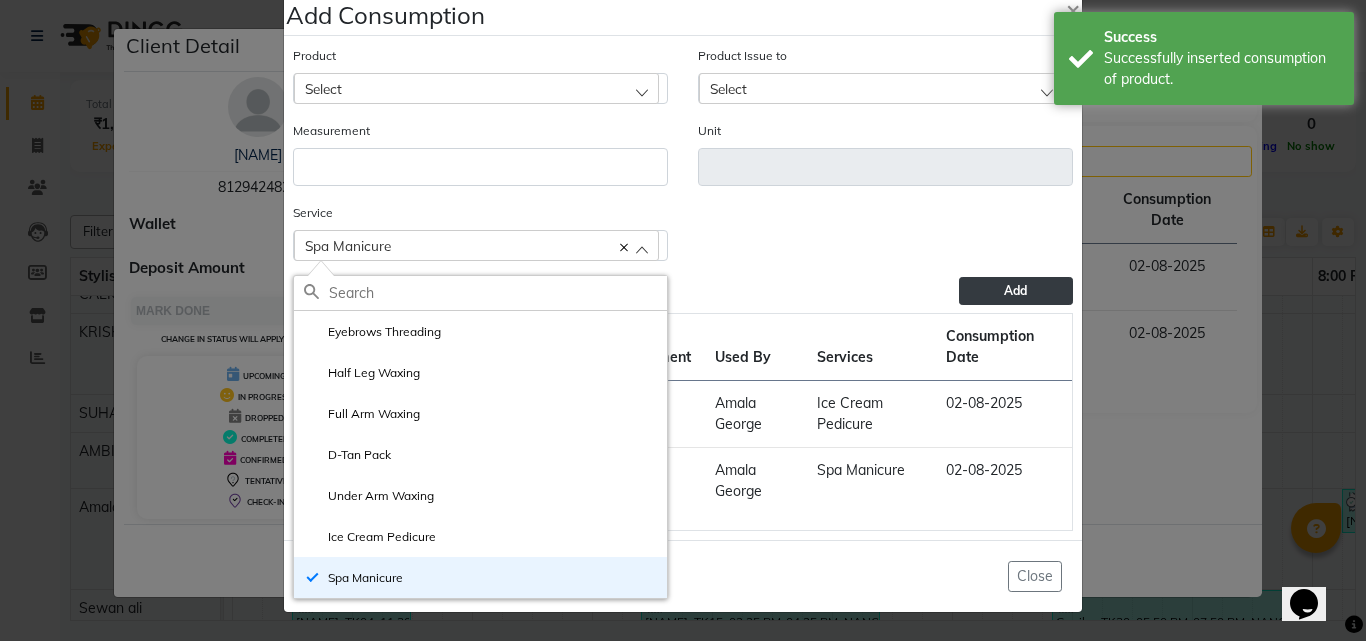 click on "Add Consumption × Product Select 051/ Studio White Weekly 15Ml Product Issue to Select 2025-07-31, Issued to: CALICUT ASHTAMUDI, Balance: 12 Measurement Unit Service   Spa Manicure  Eyebrows Threading  Half Leg Waxing  Full Arm Waxing  D-Tan Pack  Under Arm Waxing  Ice Cream Pedicure  Spa Manicure  Add  Product Measurement Used By Services Consumption Date  BTC Cedar of Lebanon & Wild Honey Pedi Mani Kit   1 pc   Amala George    Ice Cream Pedicure   02-08-2025   Aroma Magic Pedi & Mani 6step Single use Kit Blueberry   1 pc   Amala George    Spa Manicure   02-08-2025   Close" 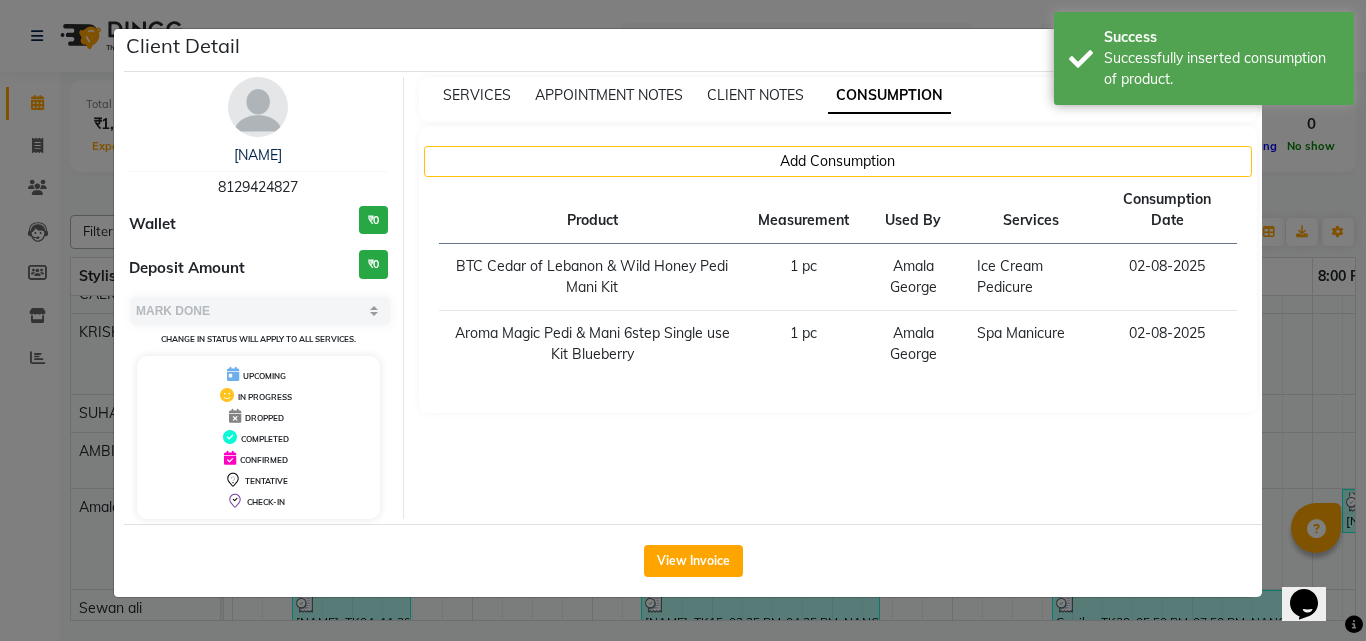 click on "Client Detail  muhsina    8129424827 Wallet ₹0 Deposit Amount  ₹0  Select MARK DONE UPCOMING Change in status will apply to all services. UPCOMING IN PROGRESS DROPPED COMPLETED CONFIRMED TENTATIVE CHECK-IN SERVICES APPOINTMENT NOTES CLIENT NOTES CONSUMPTION Add Consumption Product Measurement Used By Services Consumption Date  BTC Cedar of Lebanon & Wild Honey Pedi Mani Kit   1 pc   Amala George    Ice Cream Pedicure   02-08-2025   Aroma Magic Pedi & Mani 6step Single use Kit Blueberry   1 pc   Amala George    Spa Manicure   02-08-2025   View Invoice" 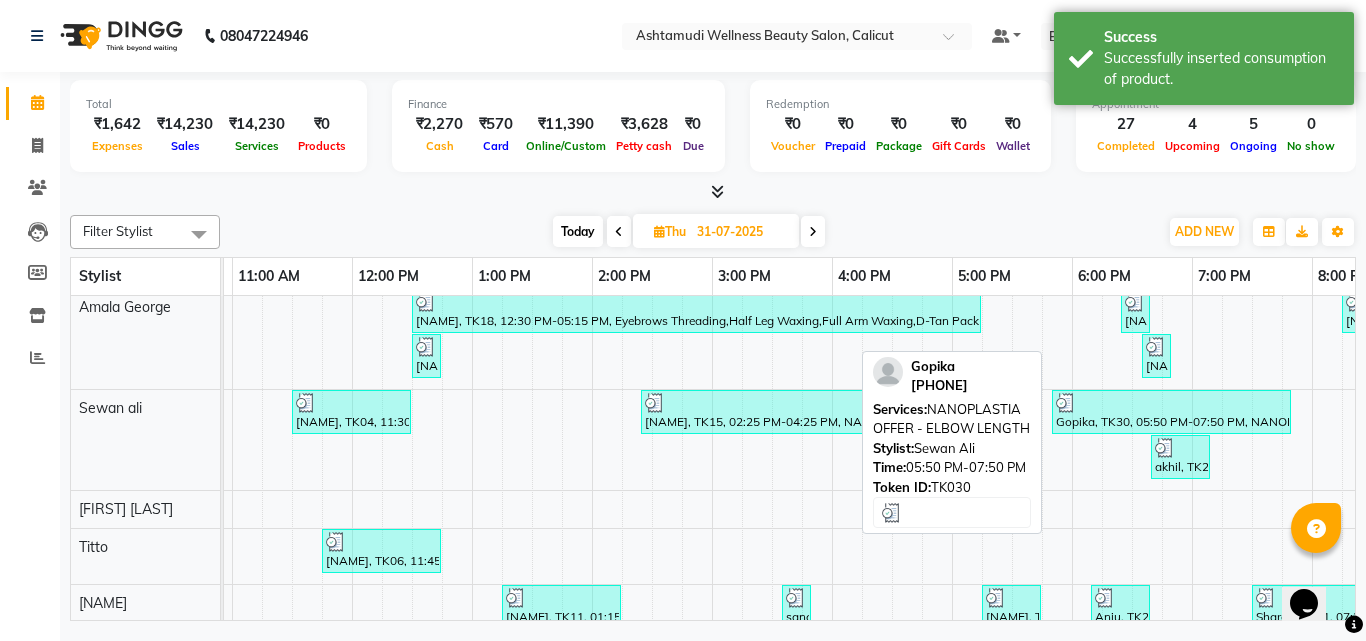 click at bounding box center (1171, 403) 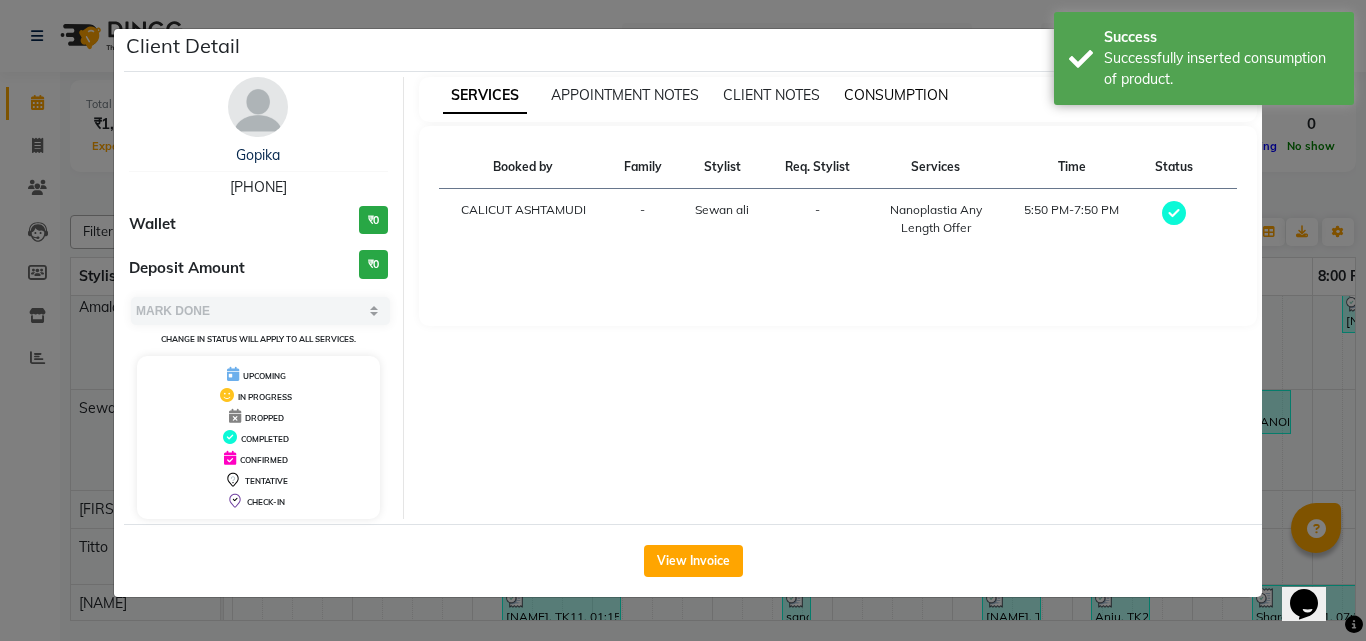 click on "CONSUMPTION" at bounding box center [896, 95] 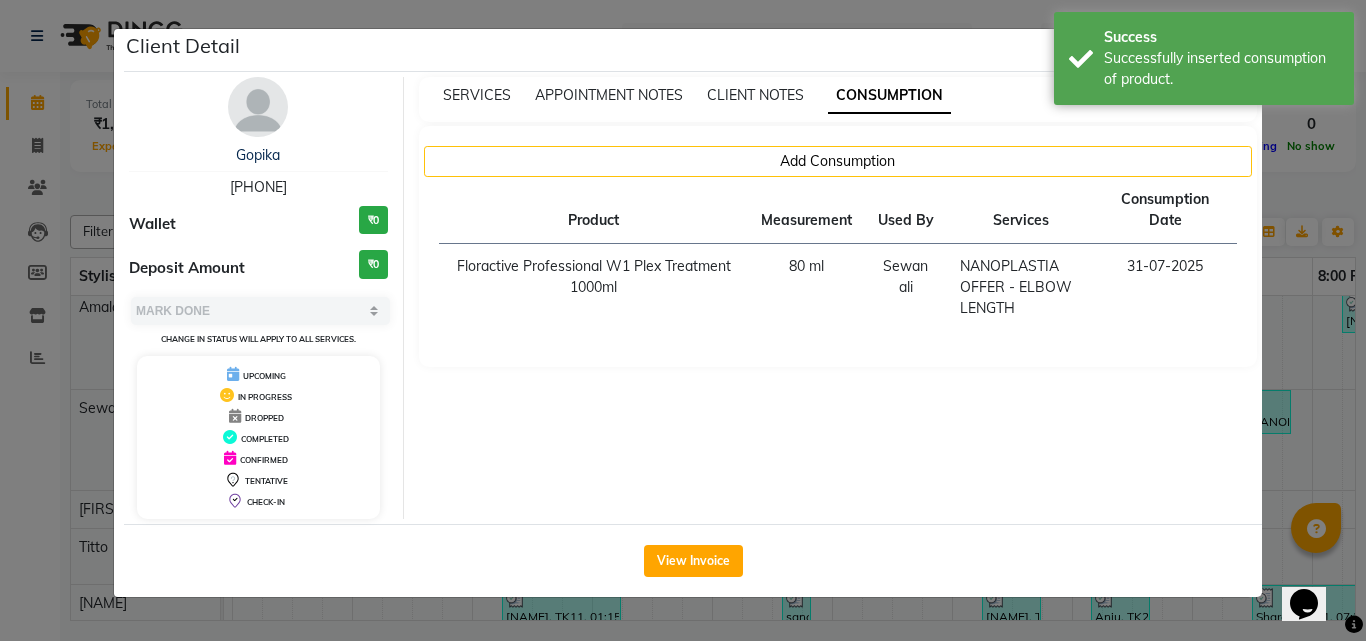 click on "Client Detail  Gopika    8281788886 Wallet ₹0 Deposit Amount  ₹0  Select MARK DONE UPCOMING Change in status will apply to all services. UPCOMING IN PROGRESS DROPPED COMPLETED CONFIRMED TENTATIVE CHECK-IN SERVICES APPOINTMENT NOTES CLIENT NOTES CONSUMPTION Add Consumption Product Measurement Used By Services Consumption Date  Floractive Professional W1 Plex Treatment 1000ml   80 ml   Sewan ali   NANOPLASTIA OFFER - ELBOW LENGTH   31-07-2025   View Invoice" 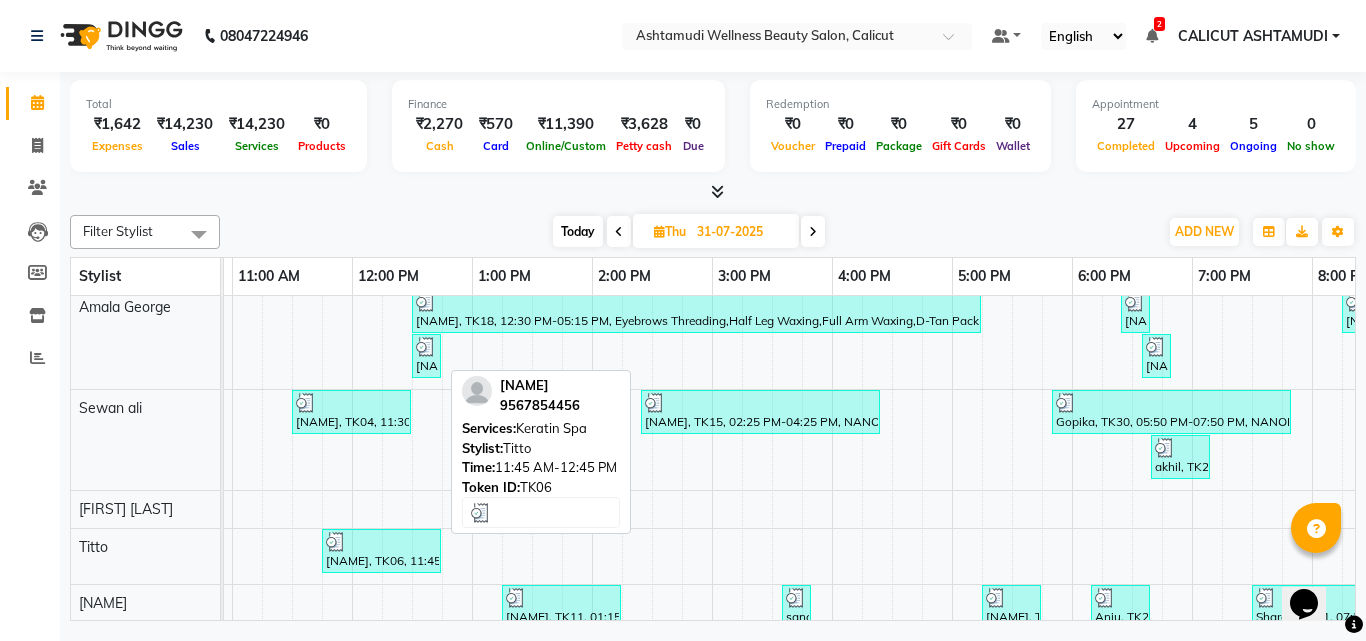 click at bounding box center [381, 542] 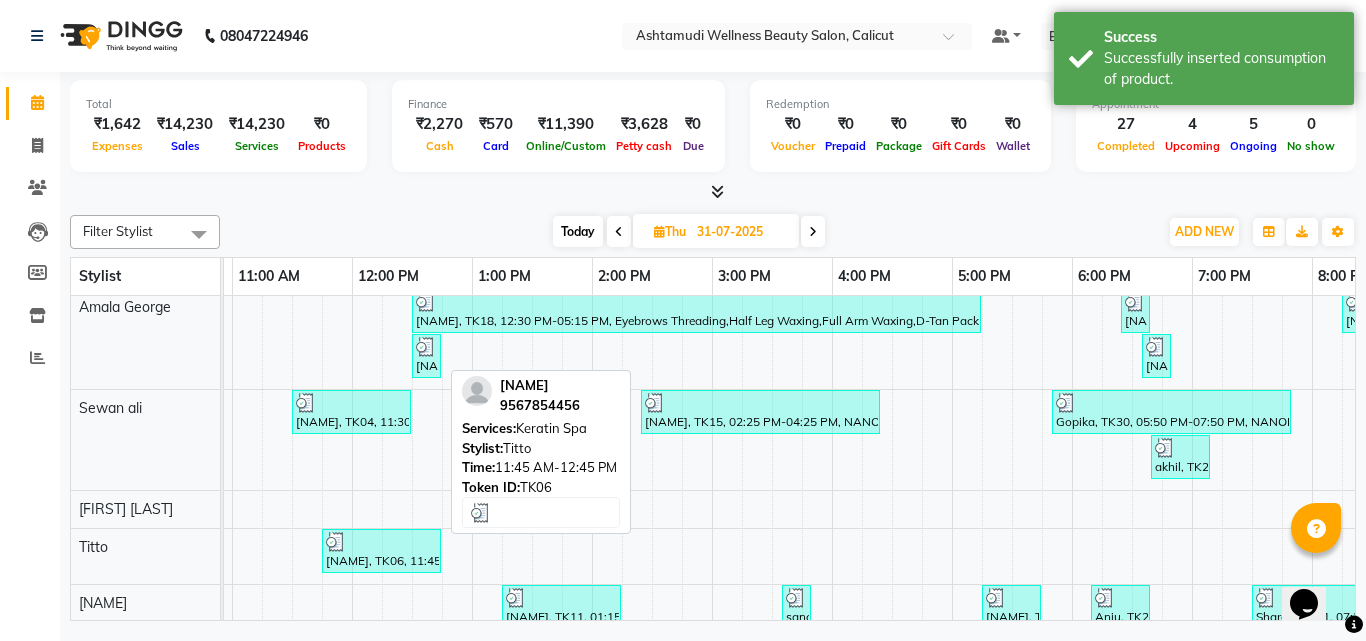 select on "3" 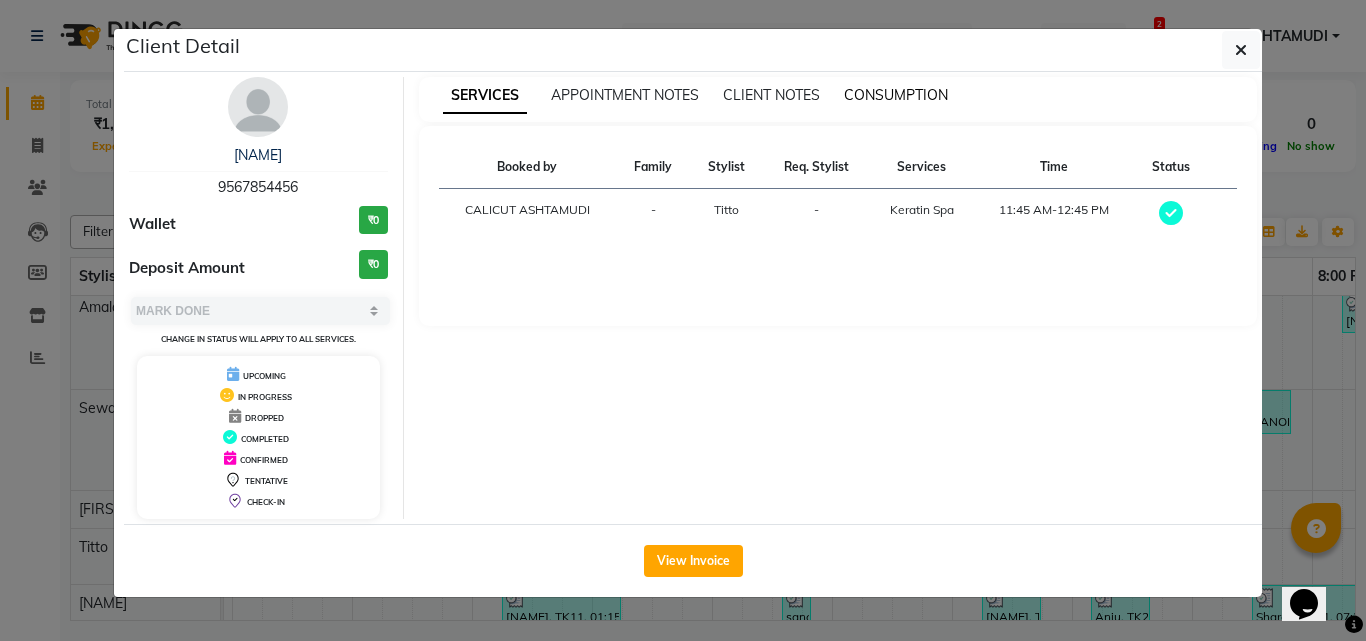 click on "CONSUMPTION" at bounding box center [896, 95] 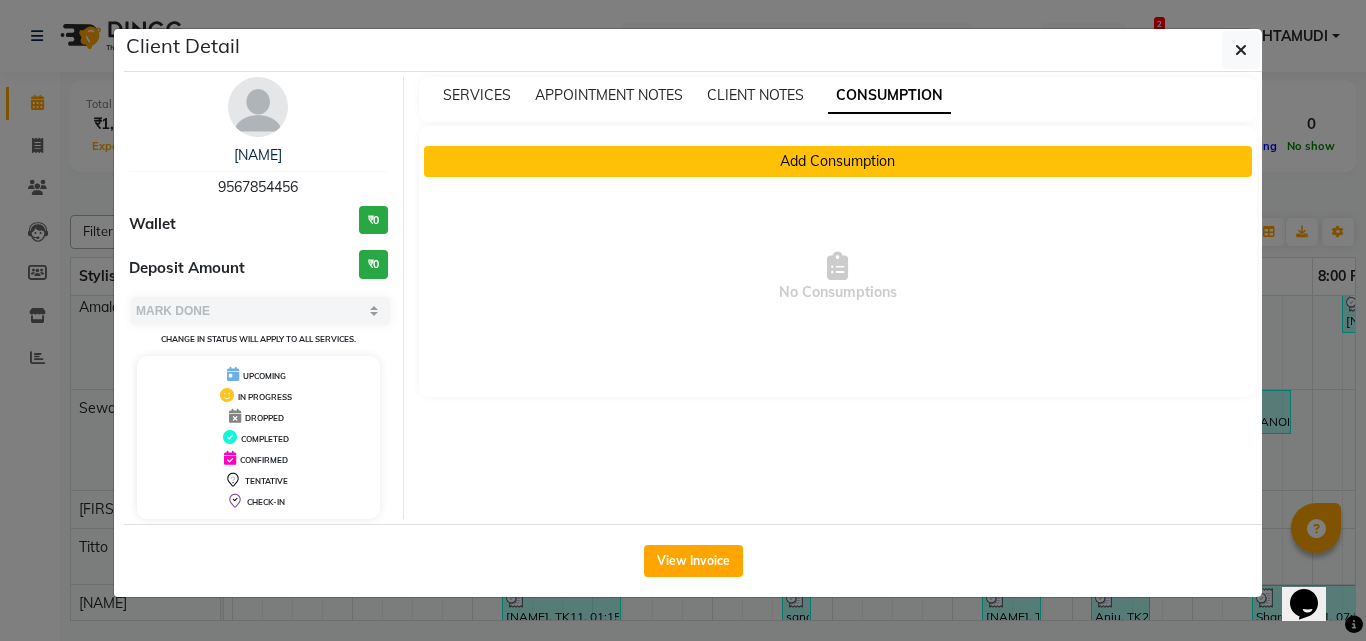 click on "Add Consumption" at bounding box center [838, 161] 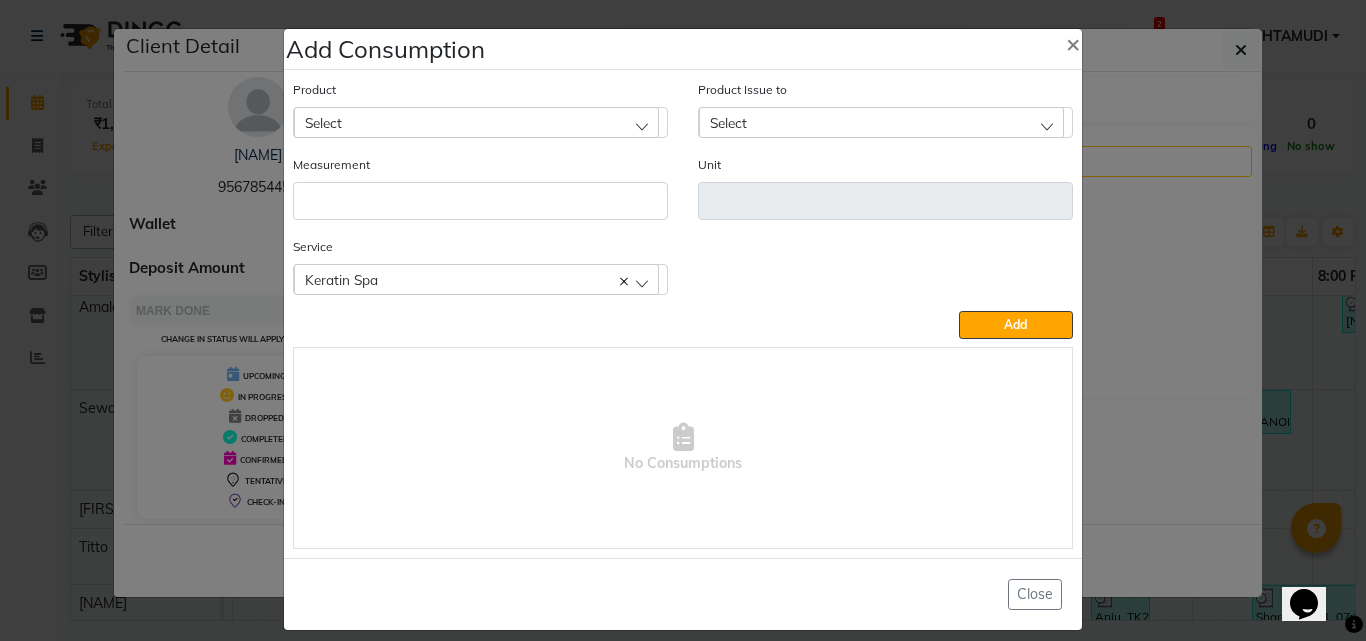 click on "Select" 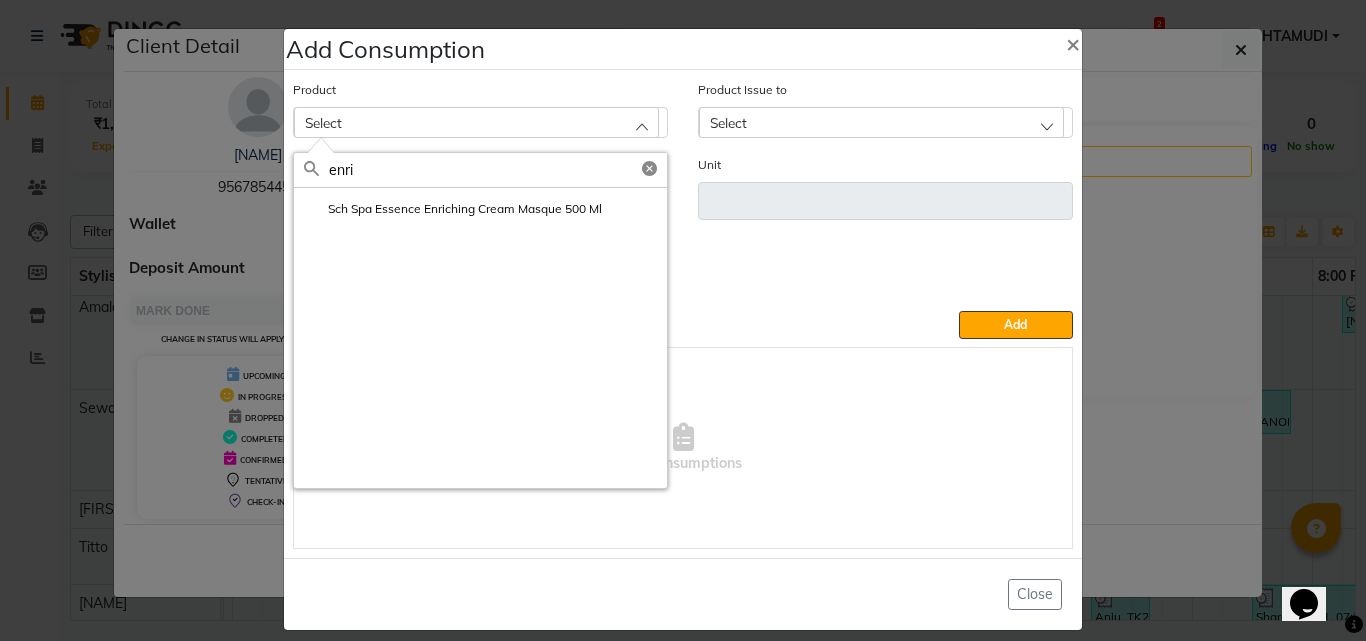 type on "enri" 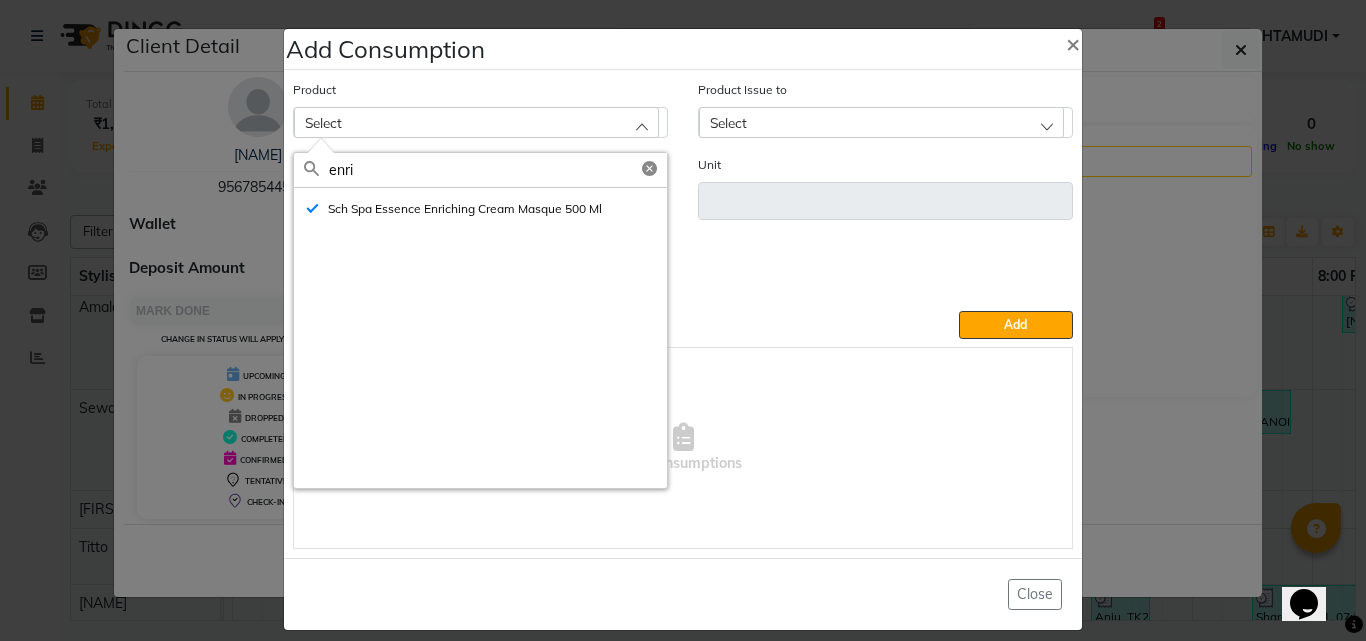 type on "ml" 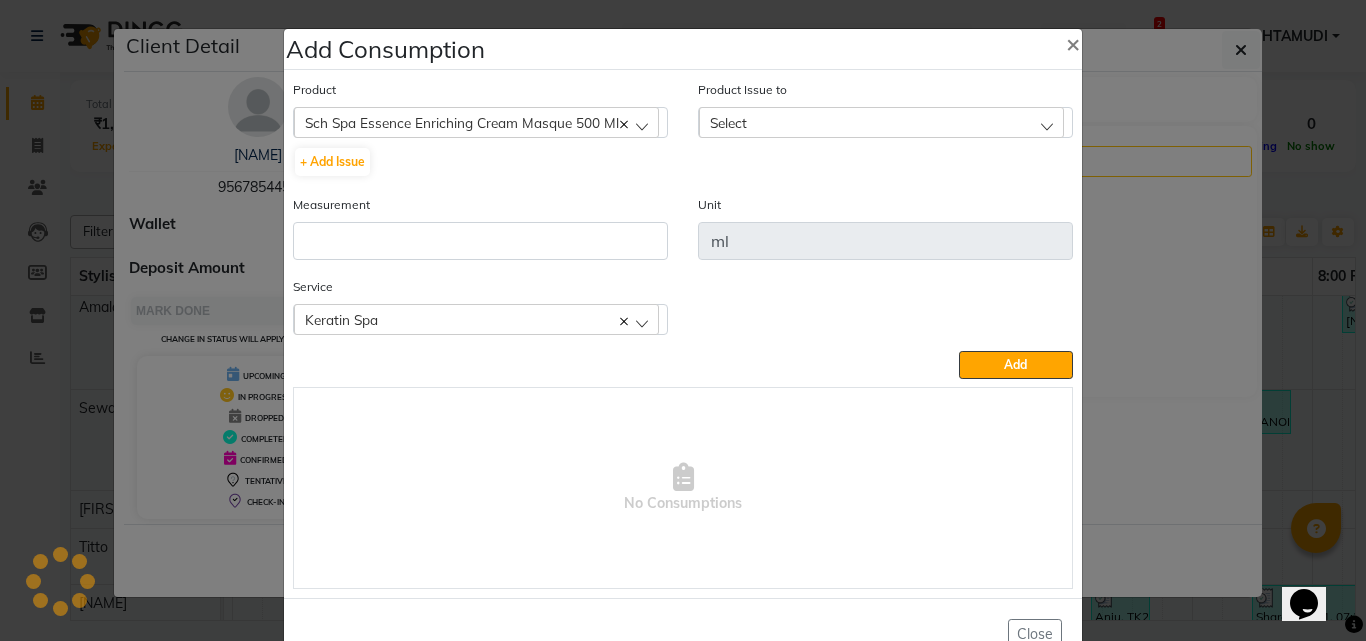 click on "Select" 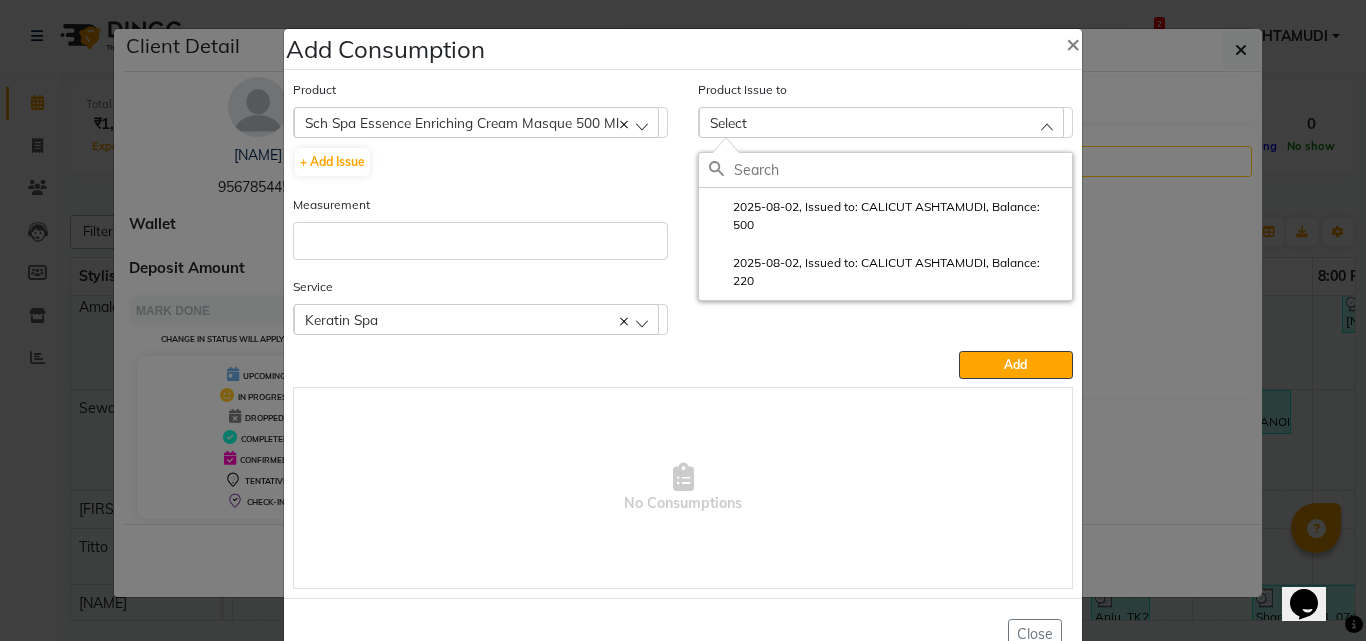 click on "2025-08-02, Issued to: CALICUT ASHTAMUDI, Balance: 220" 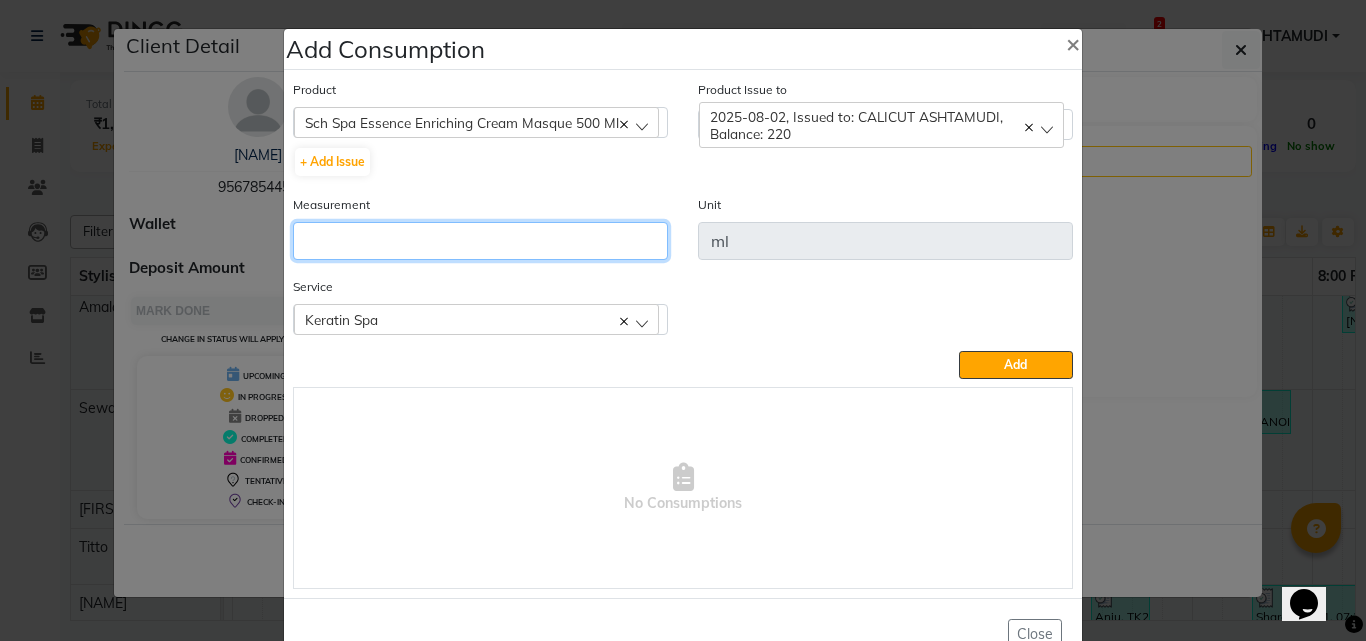 click 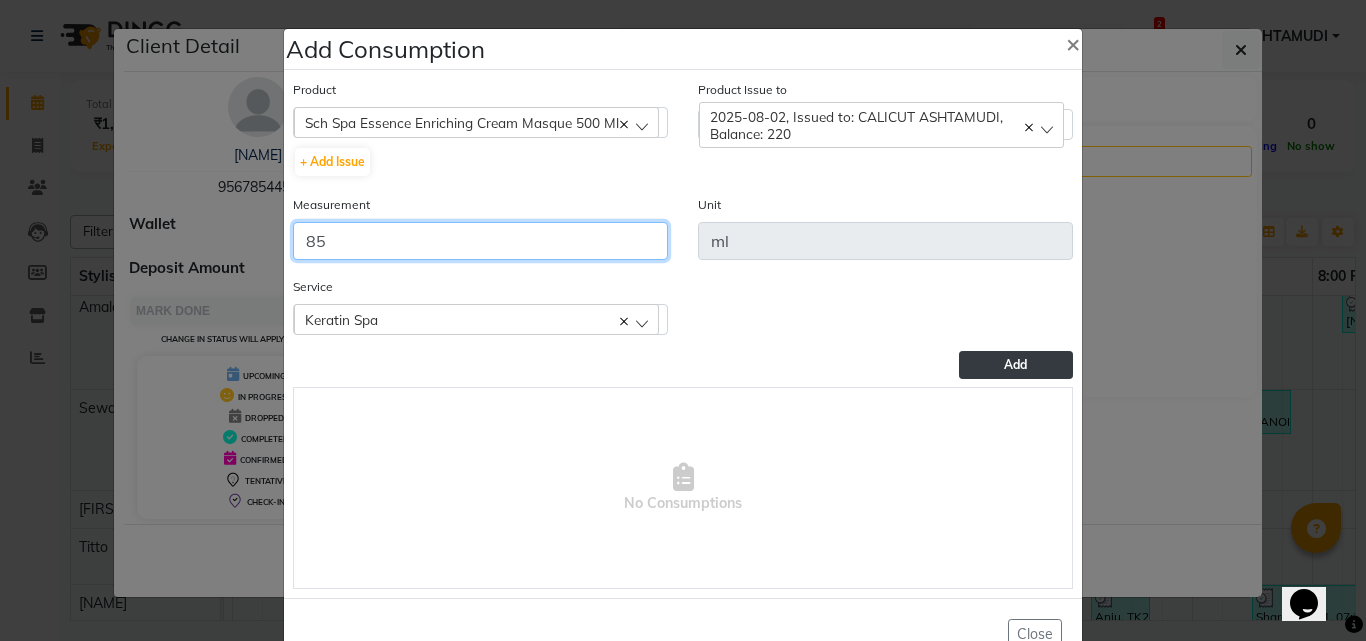 type on "85" 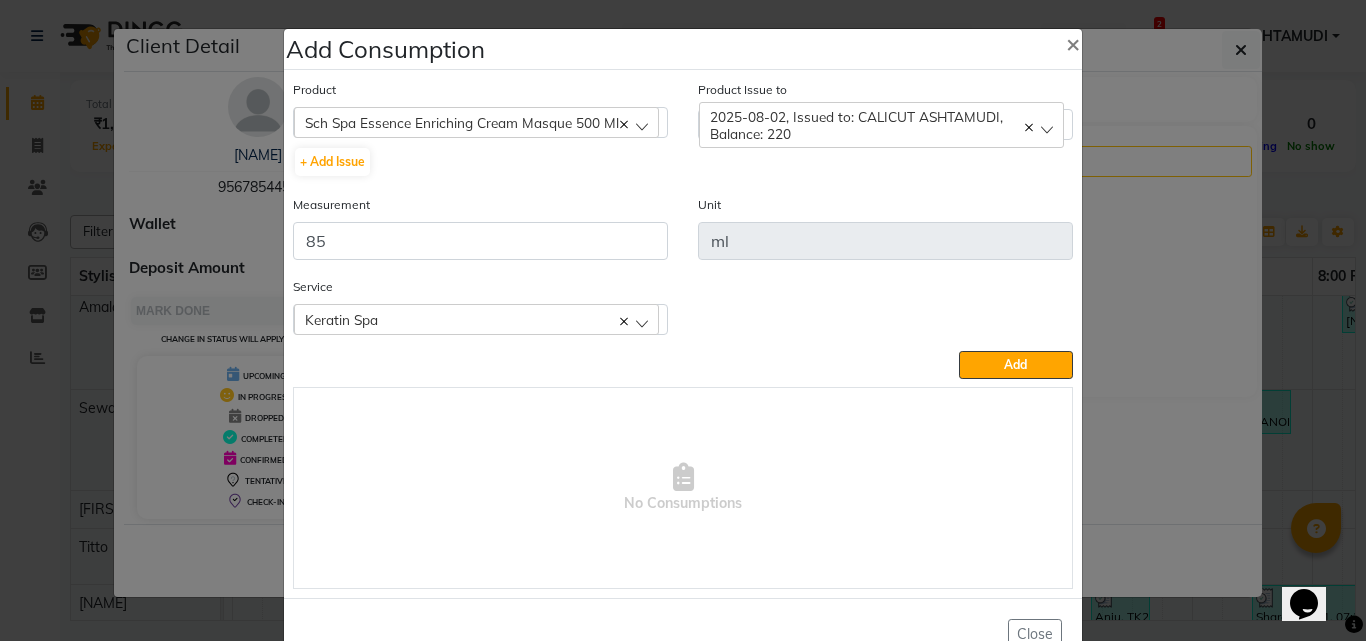 drag, startPoint x: 1065, startPoint y: 363, endPoint x: 1024, endPoint y: 358, distance: 41.303753 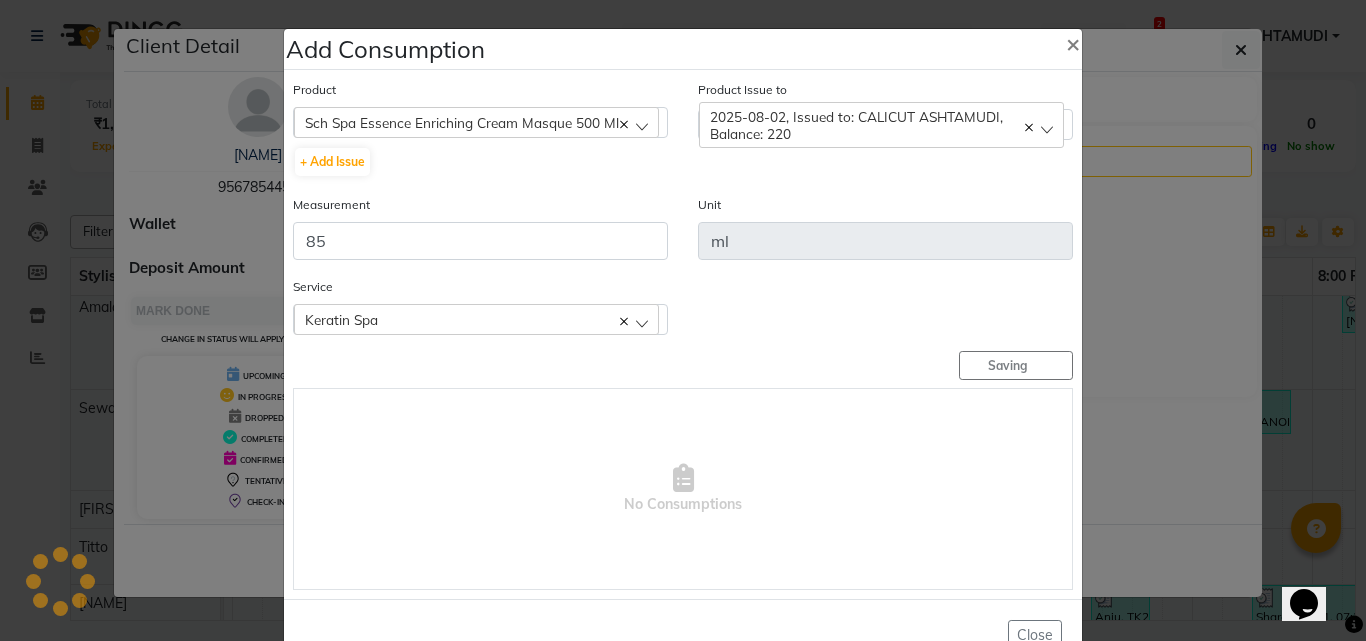 click on "Saving" 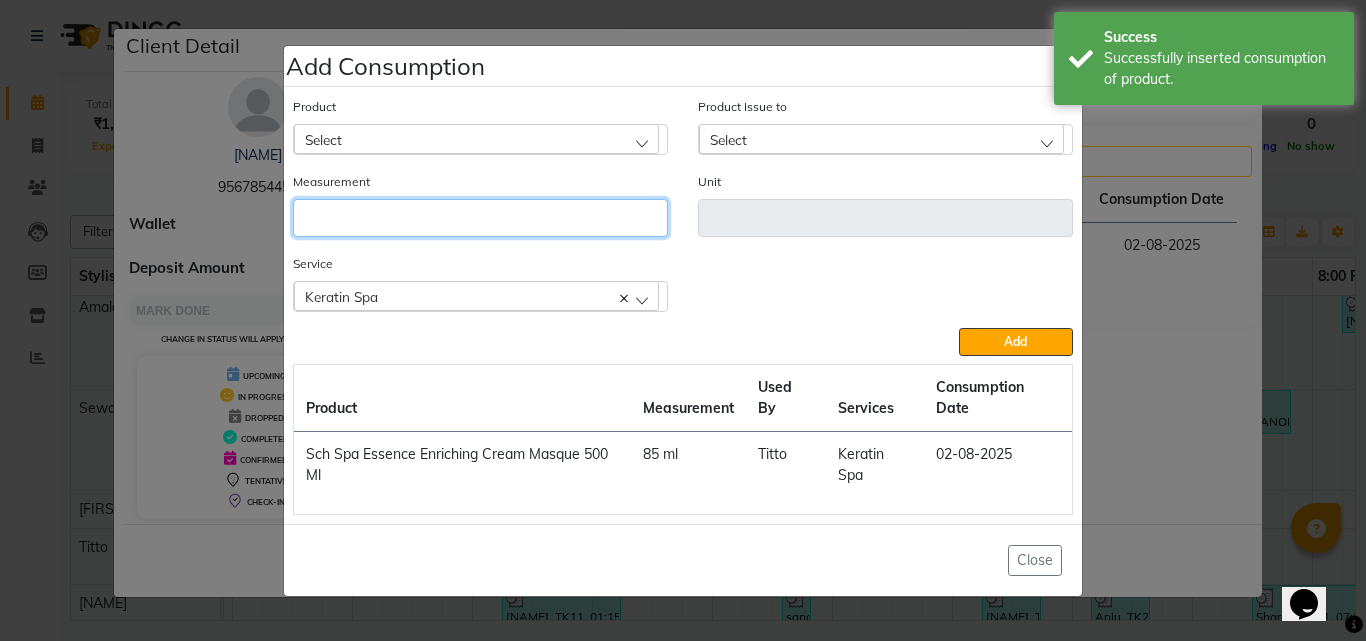 click 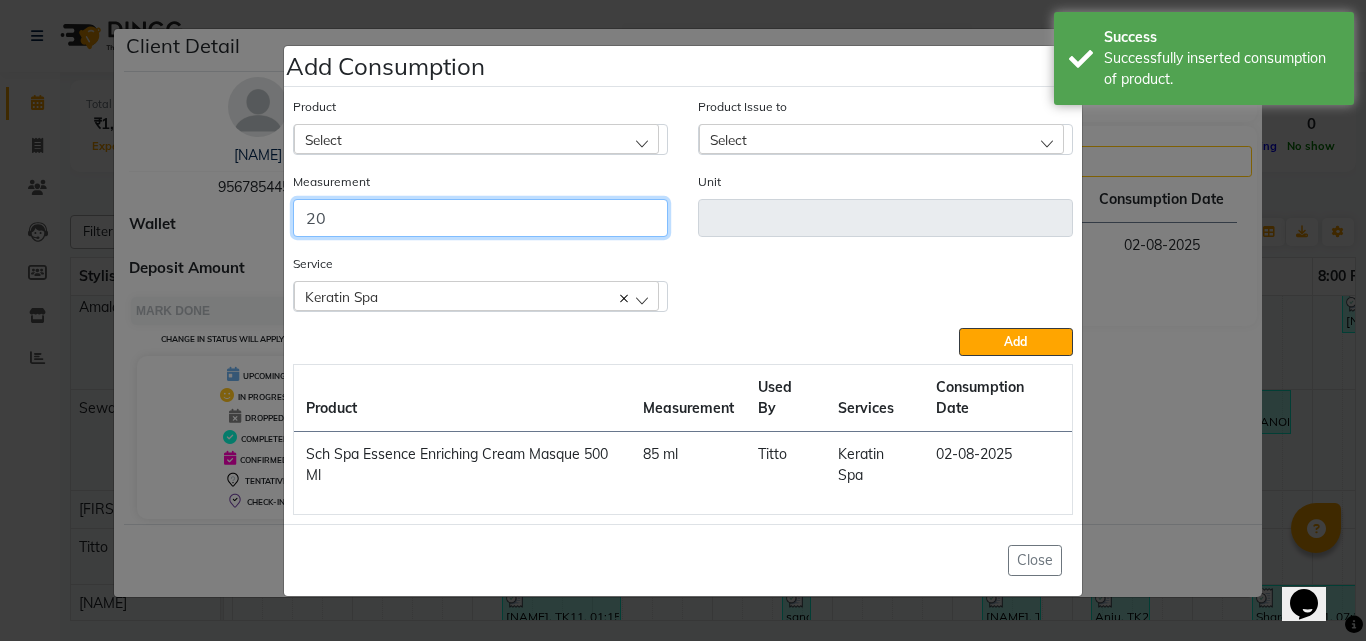 type on "20" 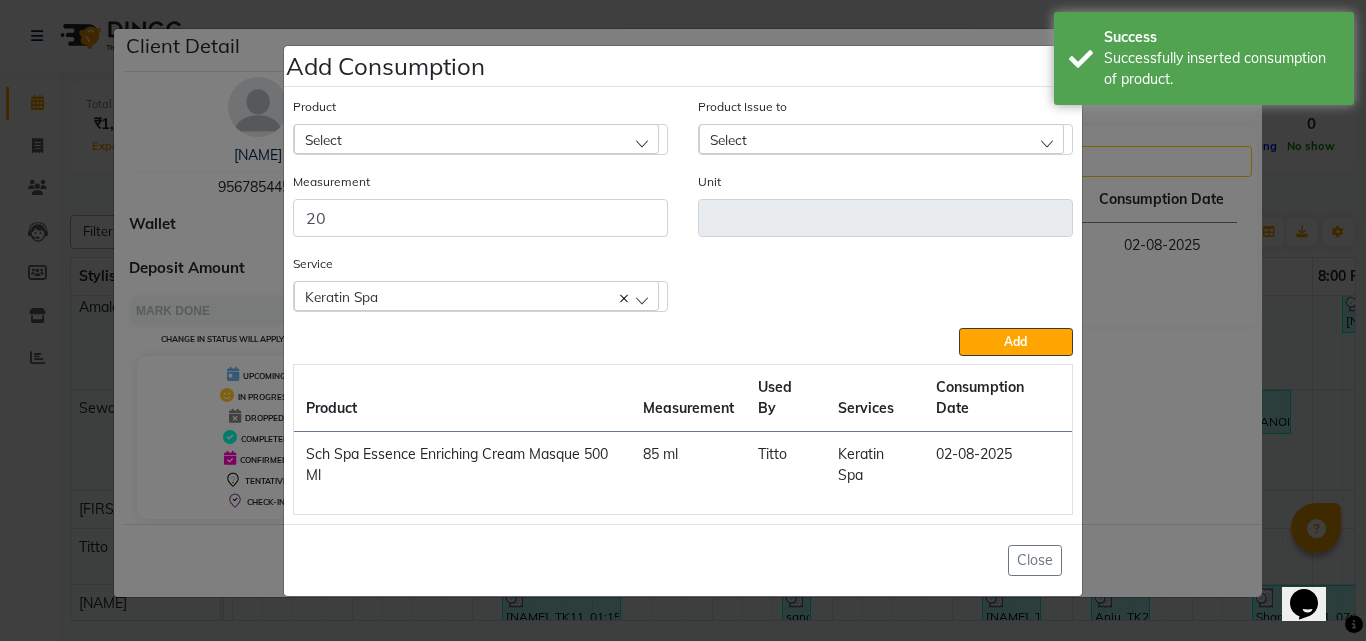 click on "Select" 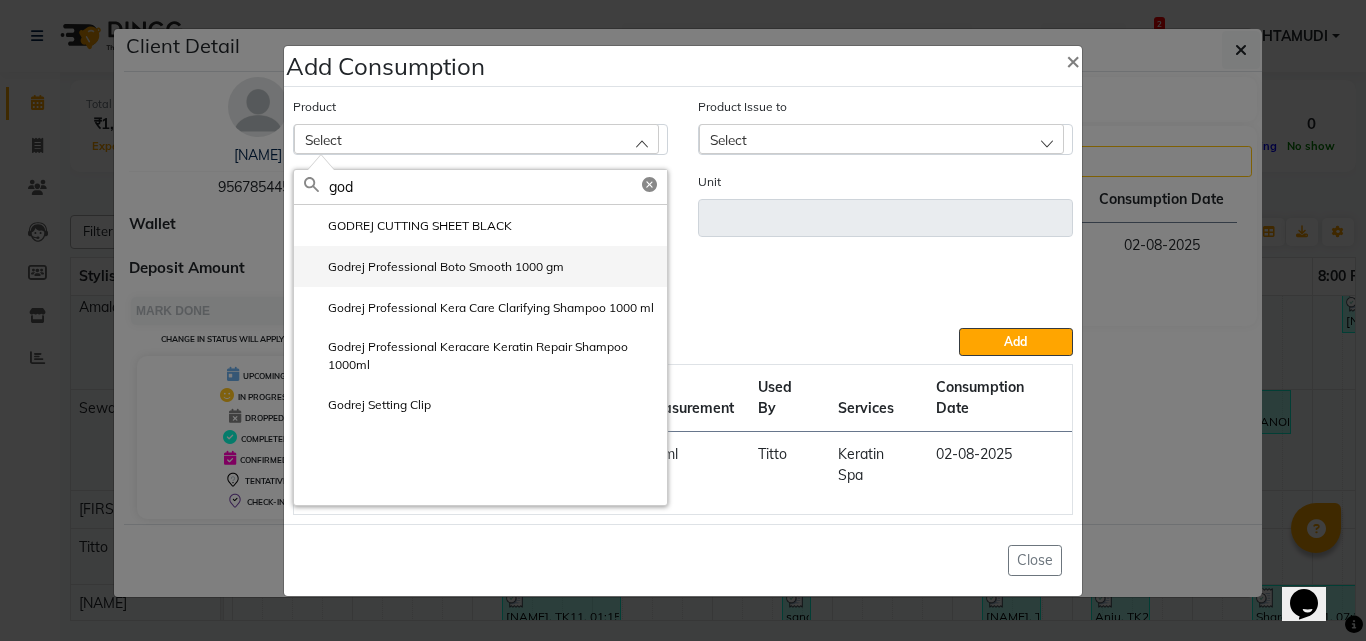 type on "god" 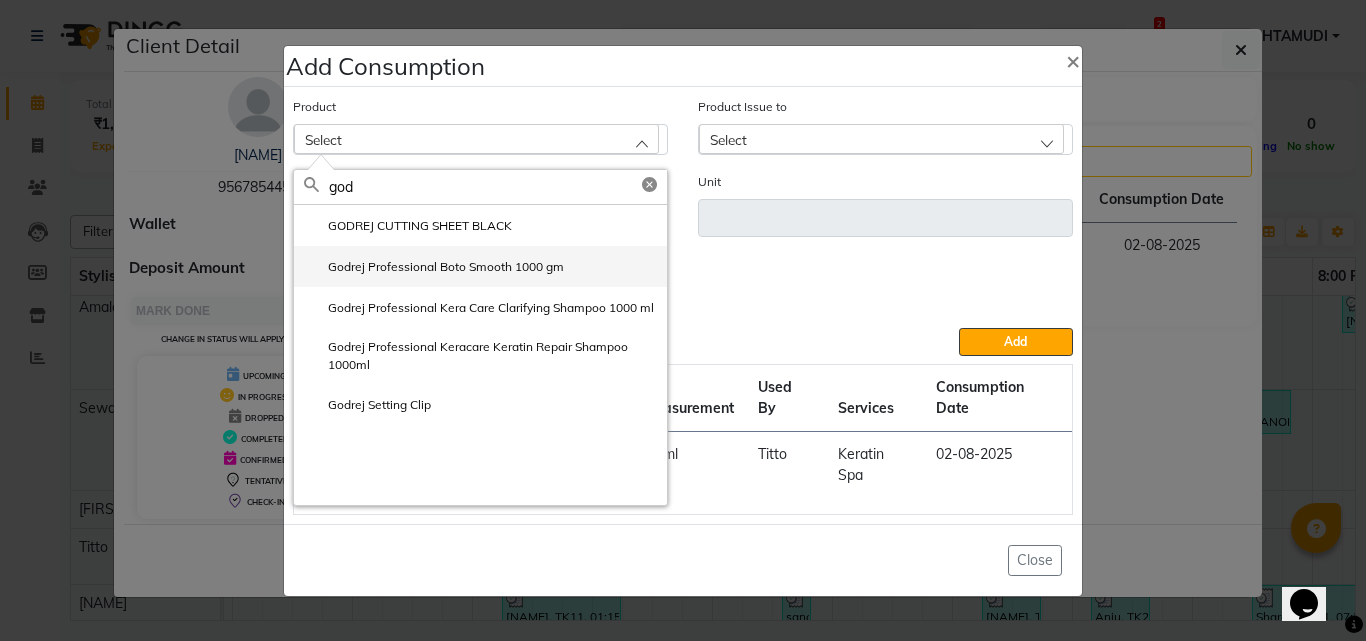 click on "Godrej Professional Boto Smooth 1000 gm" 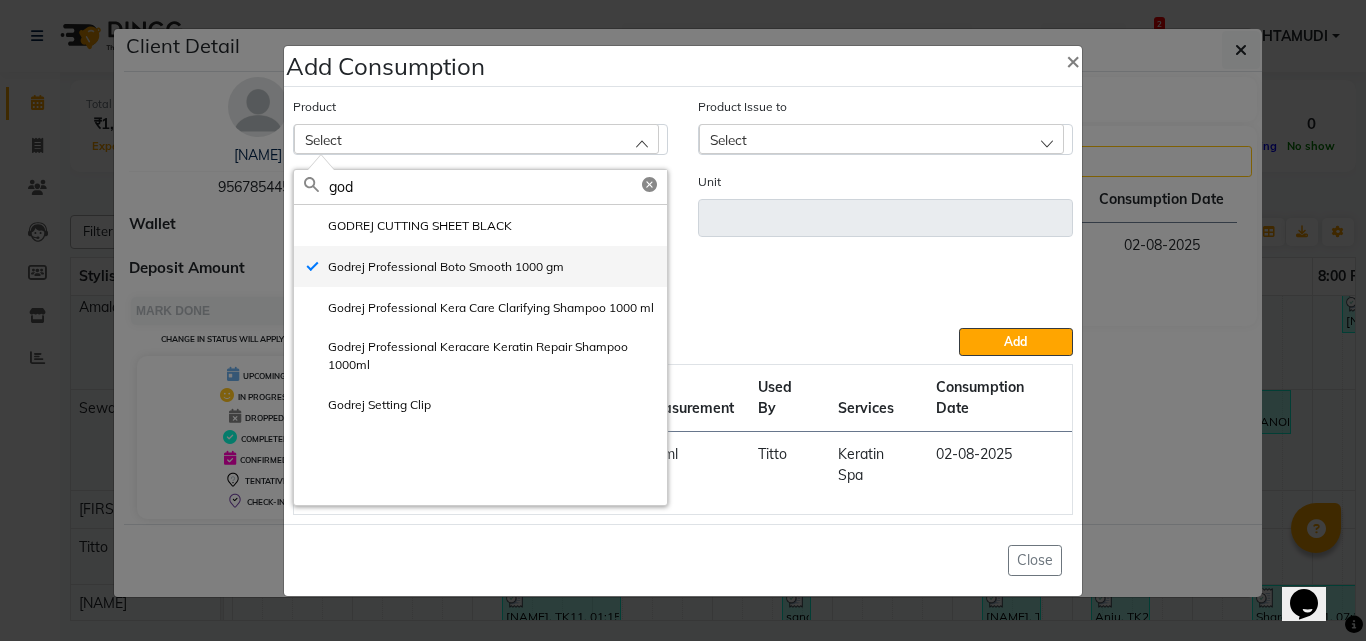 type on "gm" 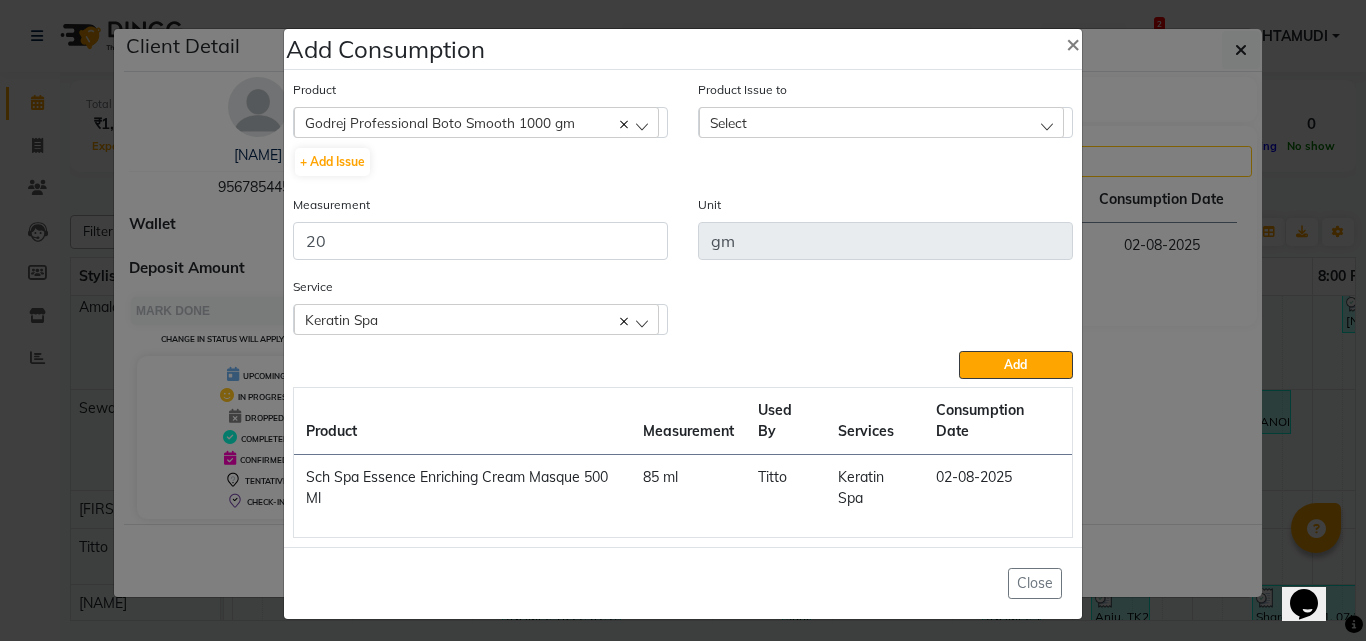 click on "Select" 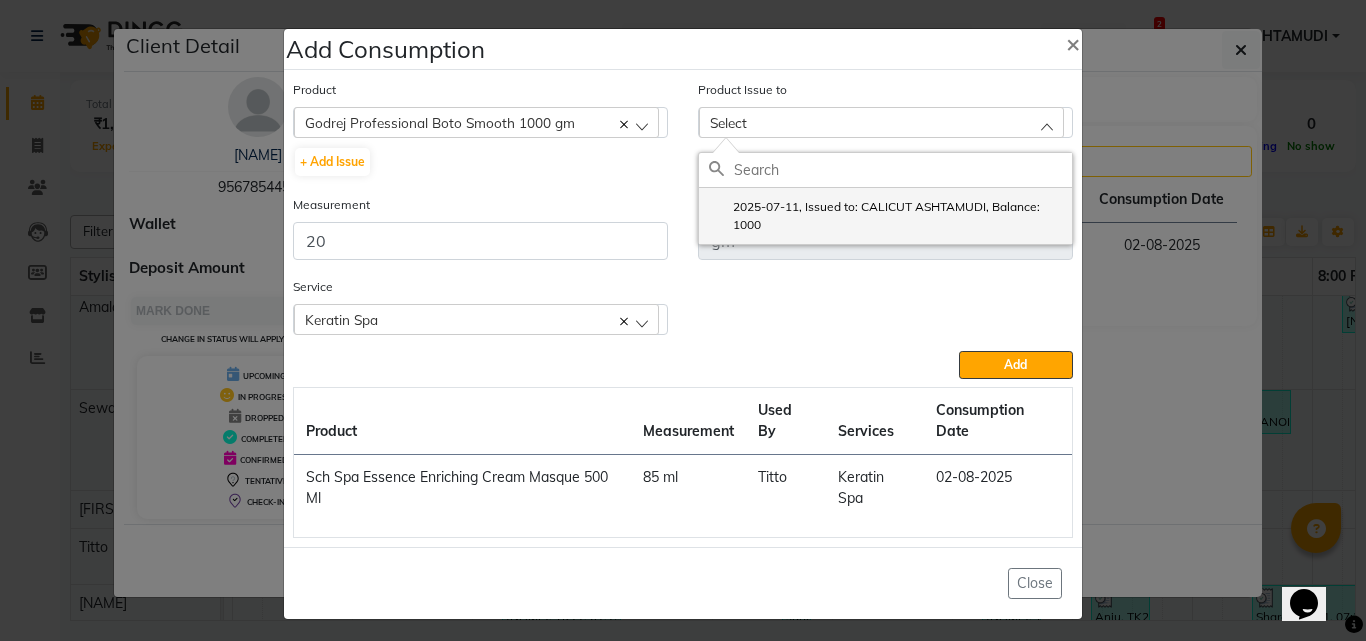 drag, startPoint x: 767, startPoint y: 204, endPoint x: 743, endPoint y: 205, distance: 24.020824 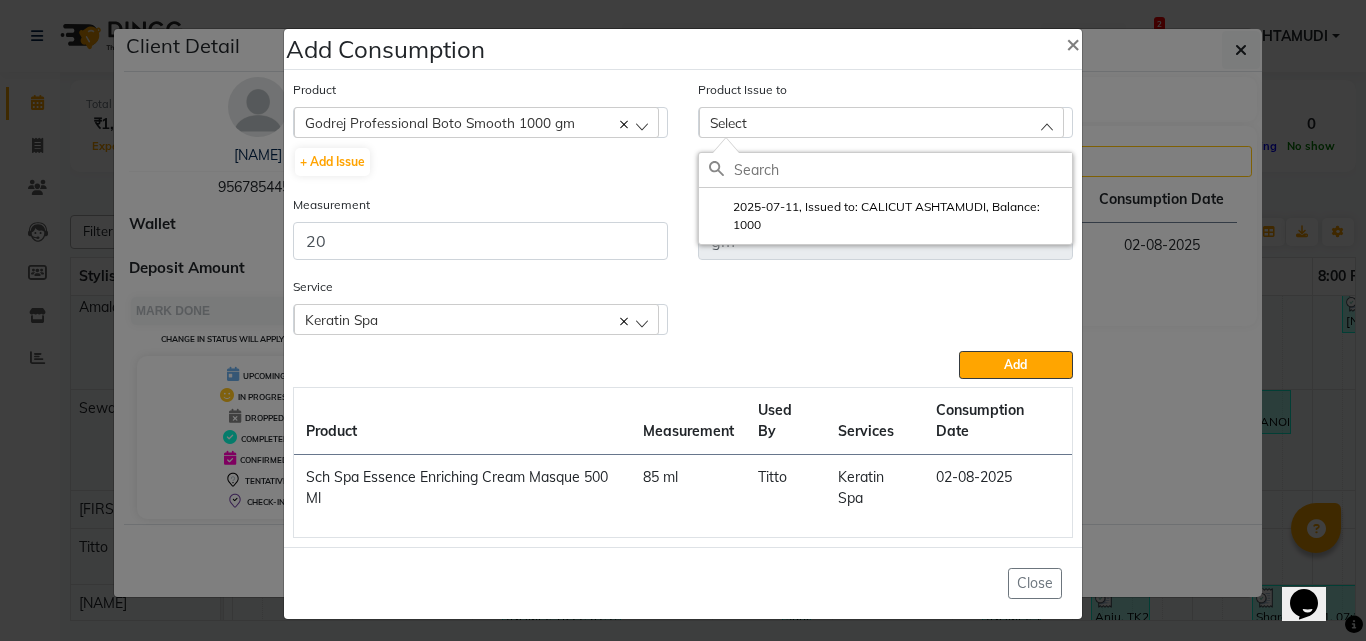 click on "2025-07-11, Issued to: CALICUT ASHTAMUDI, Balance: 1000" 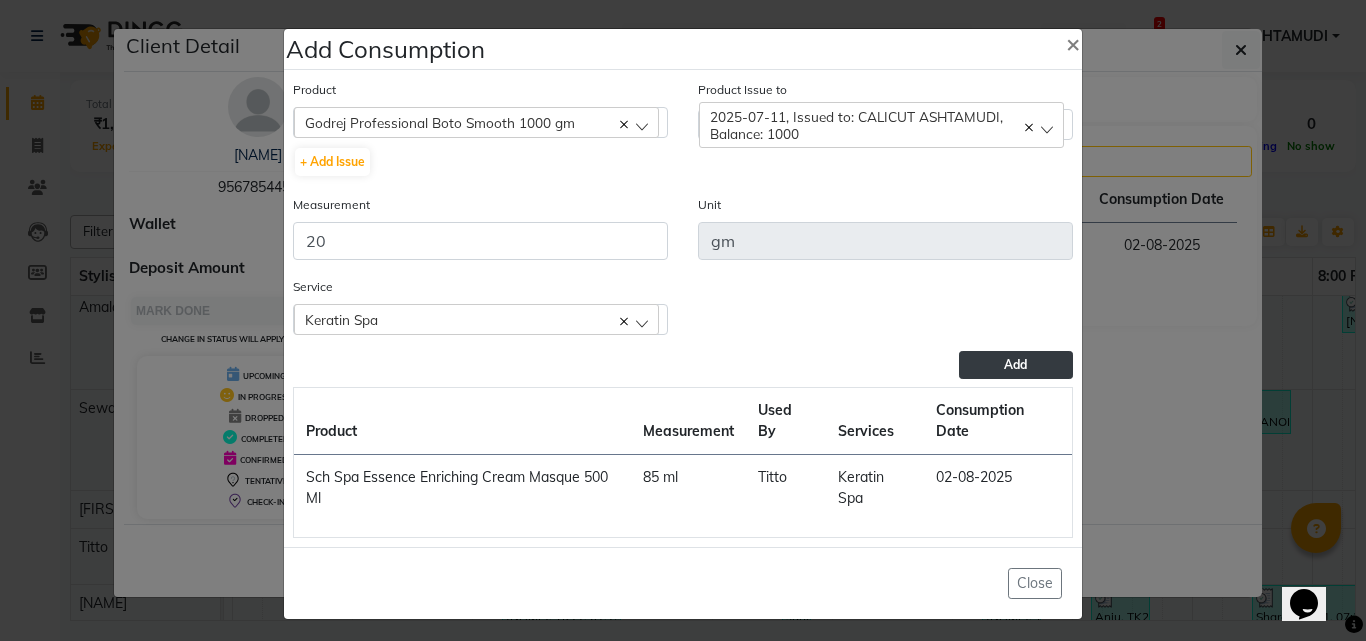 click on "Add" 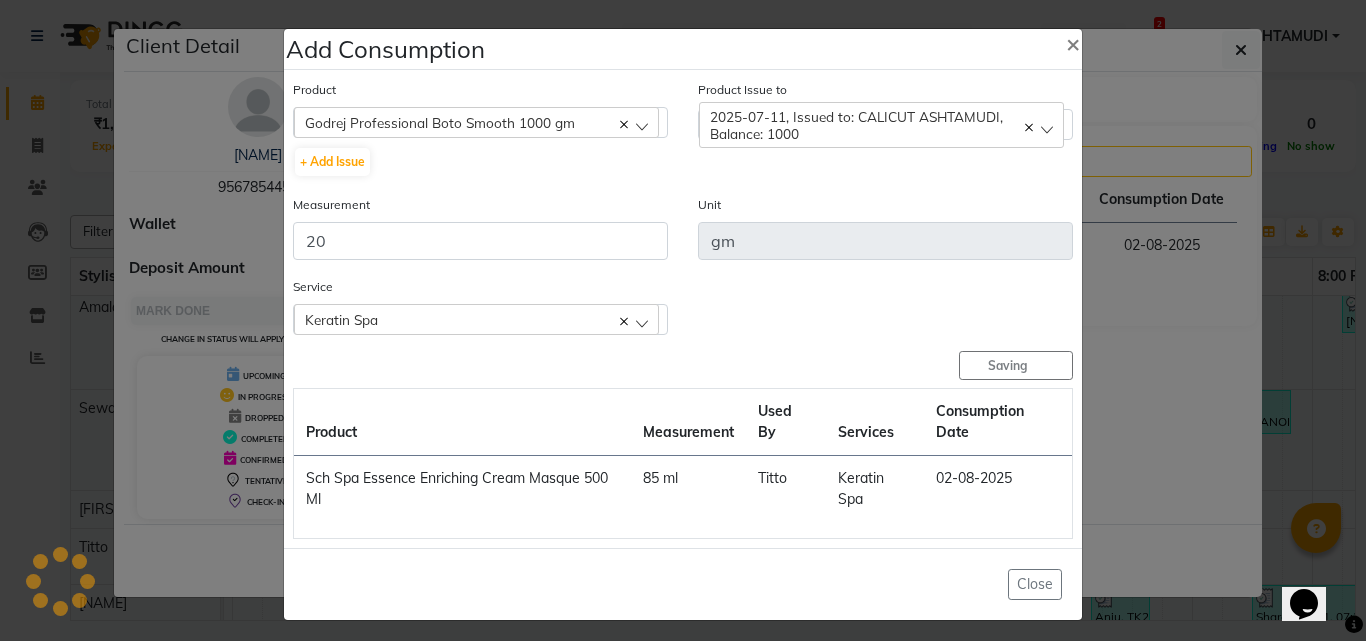 type 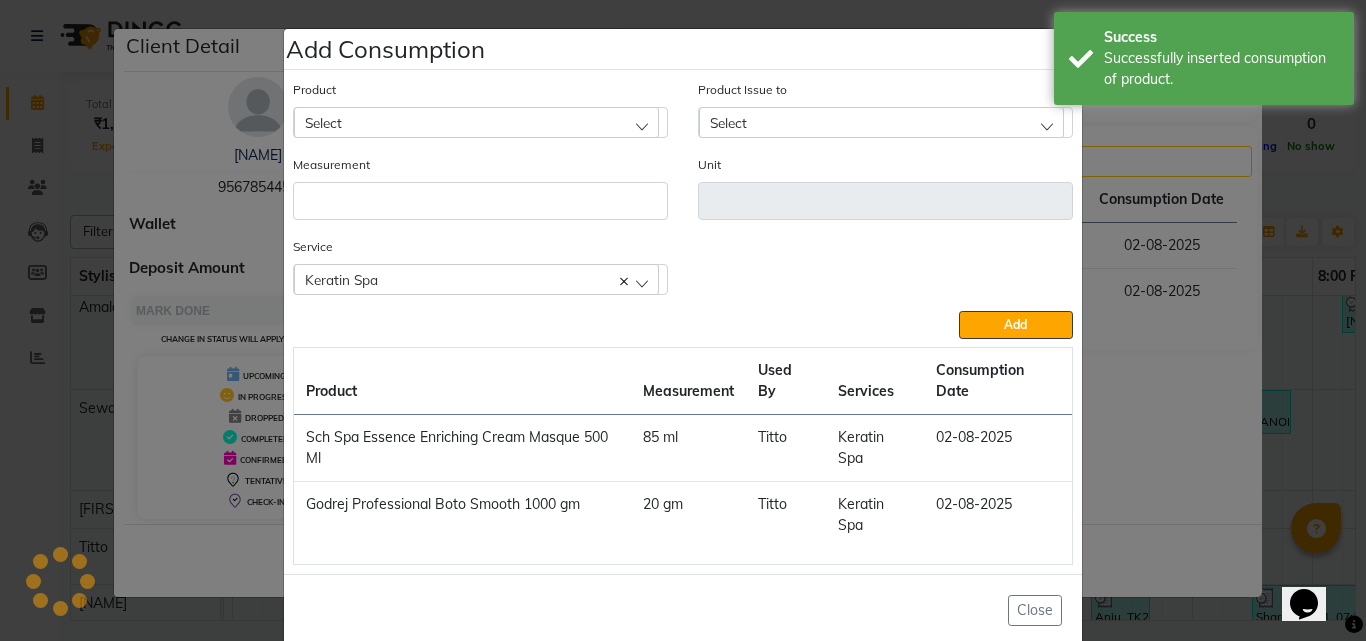 click on "Add Consumption × Product Select 051/ Studio White Weekly 15Ml Product Issue to Select 2025-07-11, Issued to: CALICUT ASHTAMUDI, Balance: 1000 Measurement Unit Service  Keratin Spa  Keratin Spa  Add  Product Measurement Used By Services Consumption Date  Sch Spa Essence Enriching Cream Masque 500 Ml   85 ml   Titto   Keratin Spa   02-08-2025   Godrej Professional Boto Smooth 1000 gm   20 gm   Titto   Keratin Spa   02-08-2025   Close" 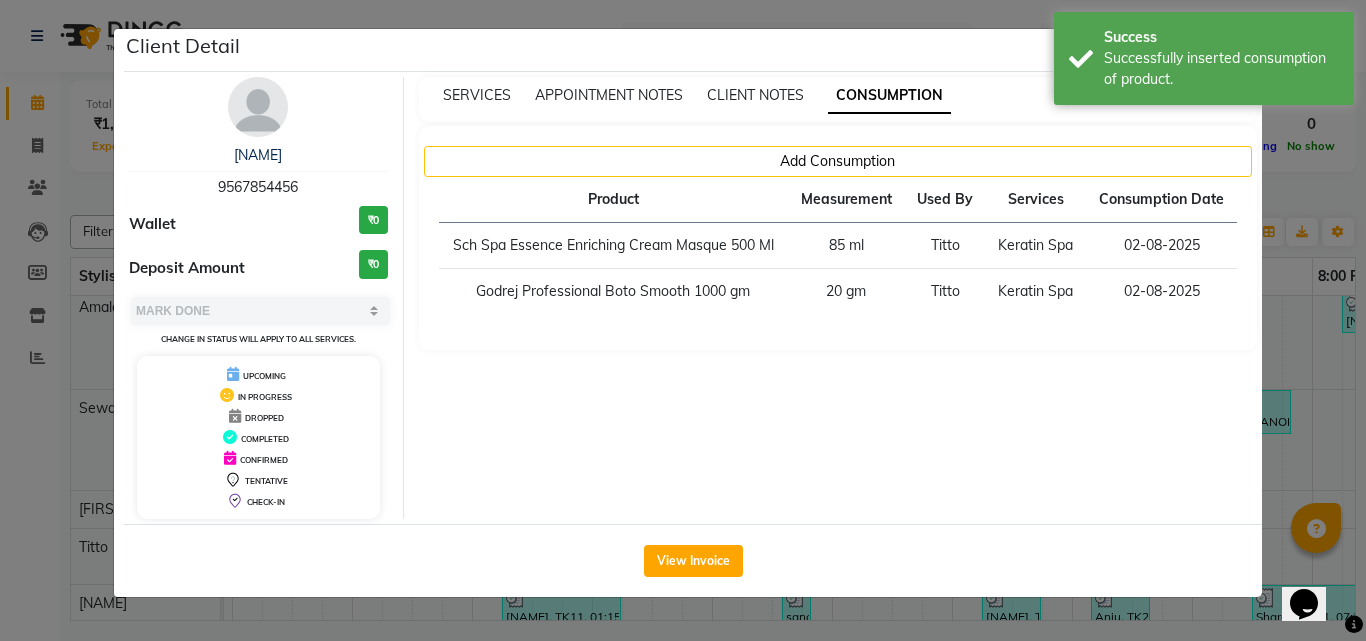 click on "Client Detail  aswathy    9567854456 Wallet ₹0 Deposit Amount  ₹0  Select MARK DONE UPCOMING Change in status will apply to all services. UPCOMING IN PROGRESS DROPPED COMPLETED CONFIRMED TENTATIVE CHECK-IN SERVICES APPOINTMENT NOTES CLIENT NOTES CONSUMPTION Add Consumption Product Measurement Used By Services Consumption Date  Sch Spa Essence Enriching Cream Masque 500 Ml   85 ml   Titto   Keratin Spa   02-08-2025   Godrej Professional Boto Smooth 1000 gm   20 gm   Titto   Keratin Spa   02-08-2025   View Invoice" 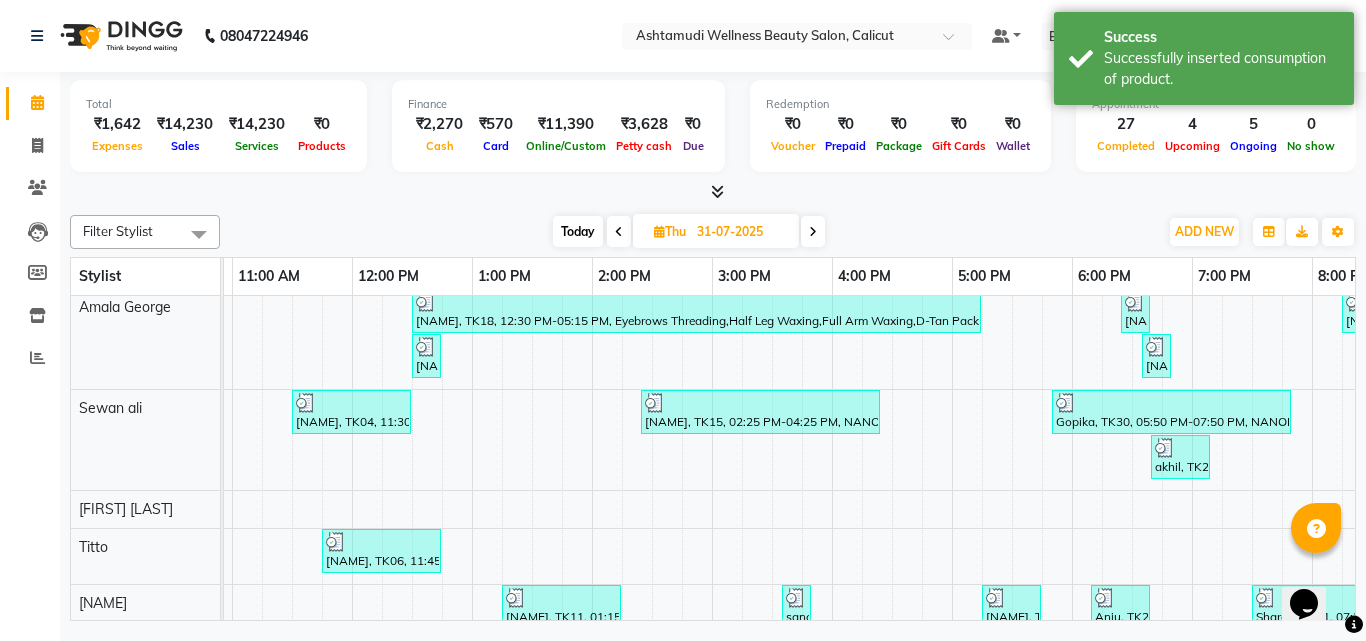 scroll, scrollTop: 447, scrollLeft: 232, axis: both 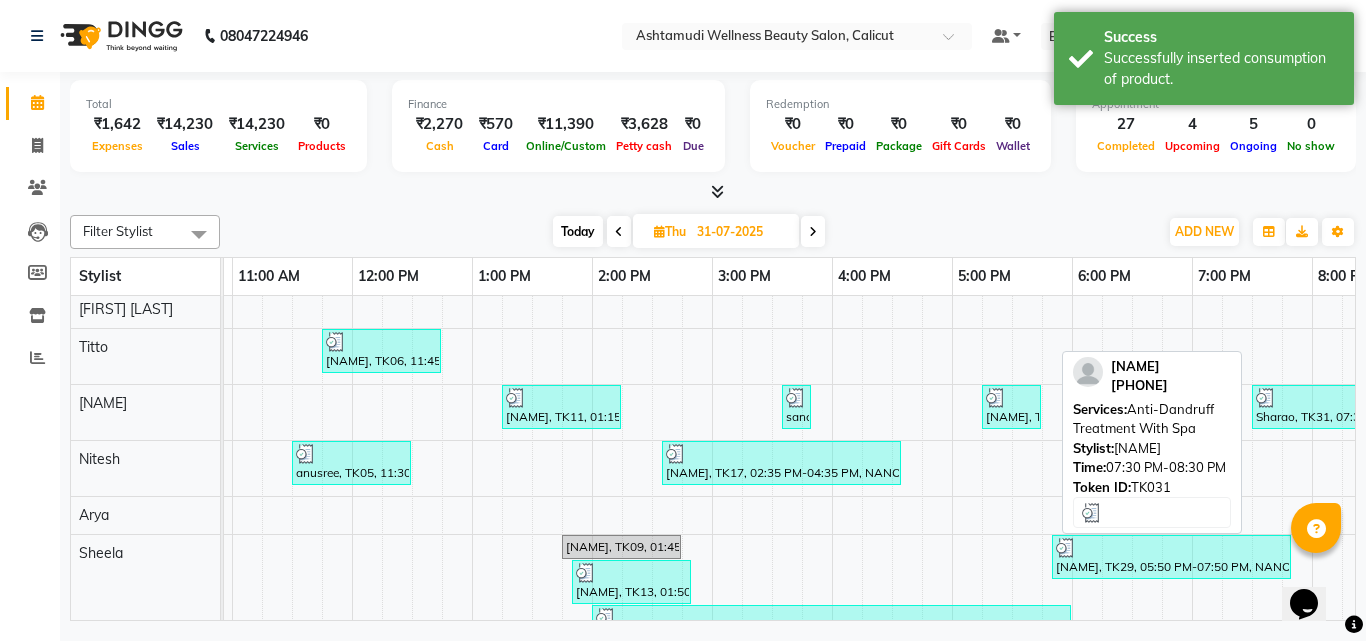 click on "Sharao, TK31, 07:30 PM-08:30 PM, Anti-Dandruff Treatment With Spa" at bounding box center (1311, 407) 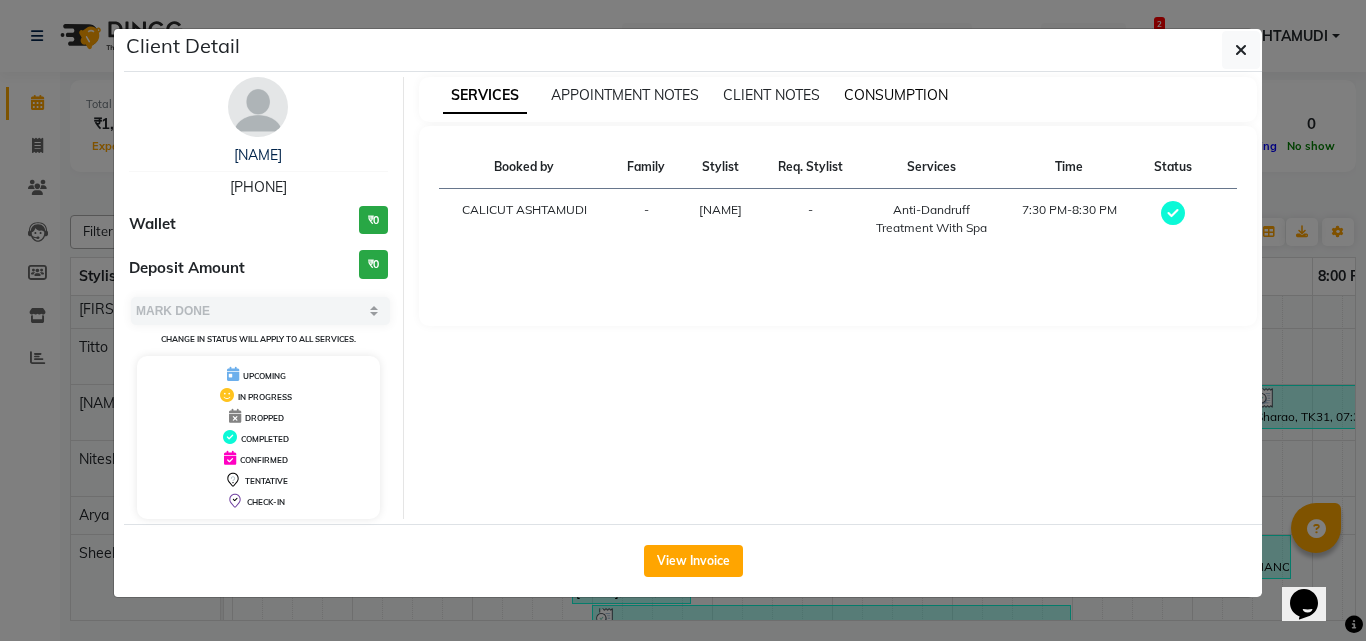 click on "CONSUMPTION" at bounding box center (896, 95) 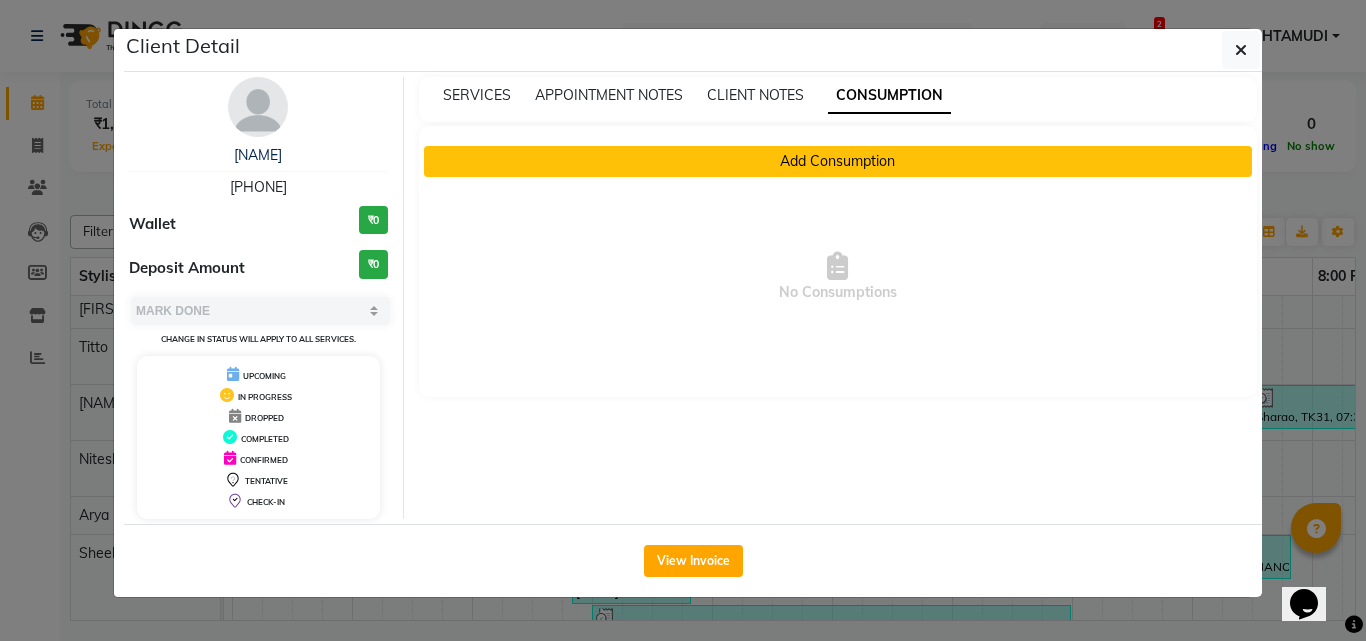 click on "Add Consumption" at bounding box center [838, 161] 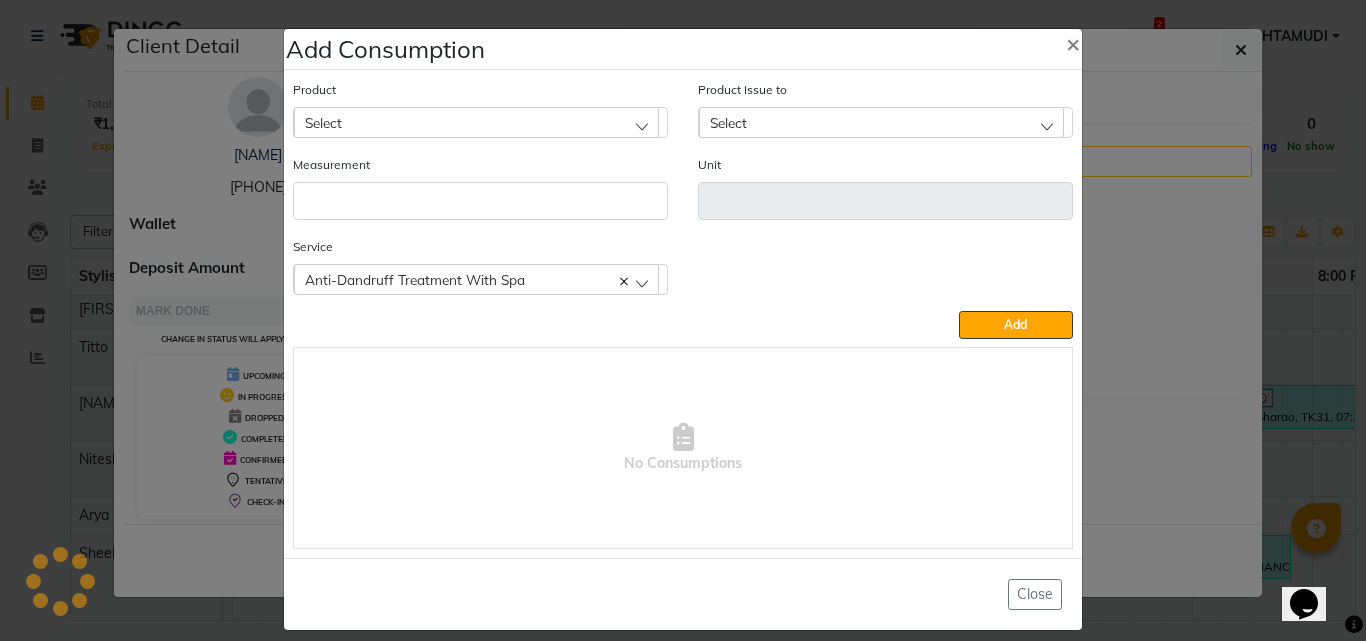 click on "Product Select" 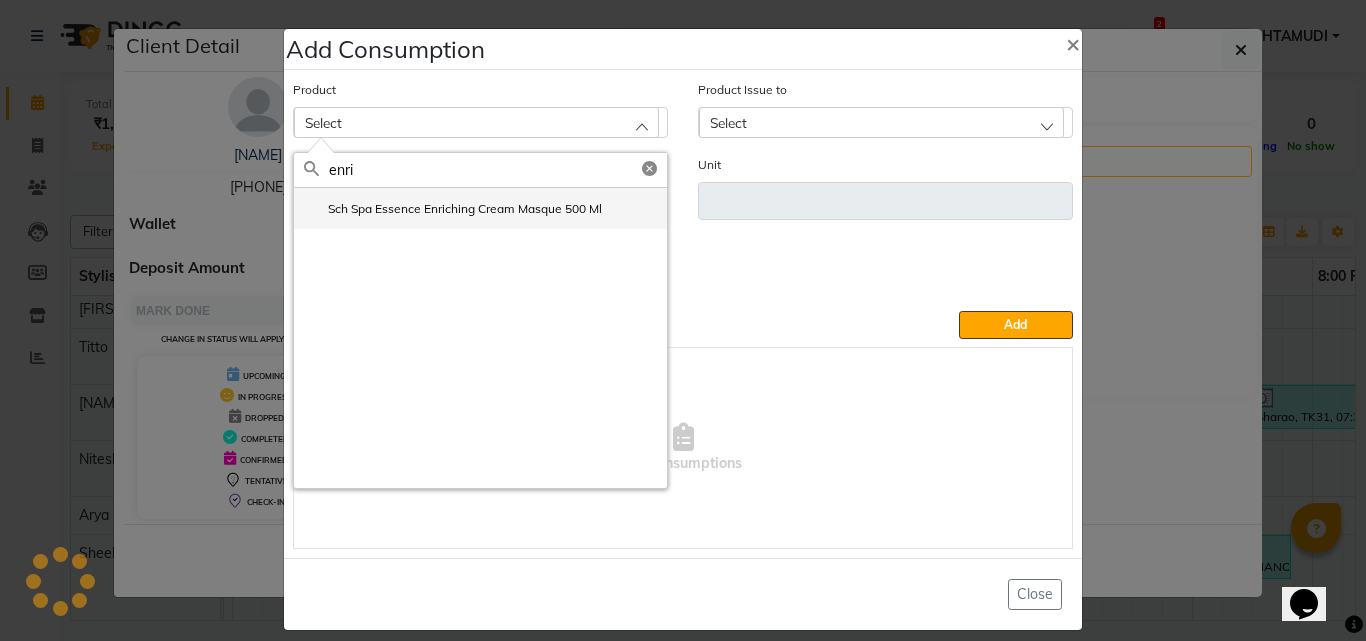type on "enri" 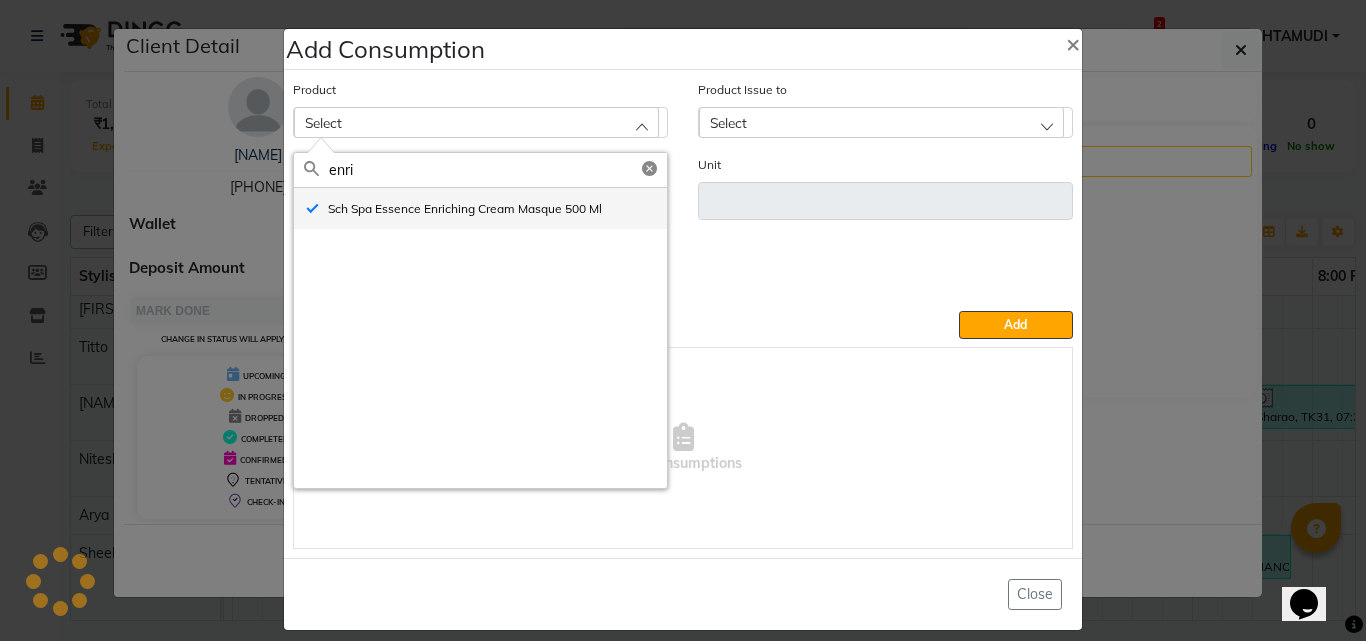 type 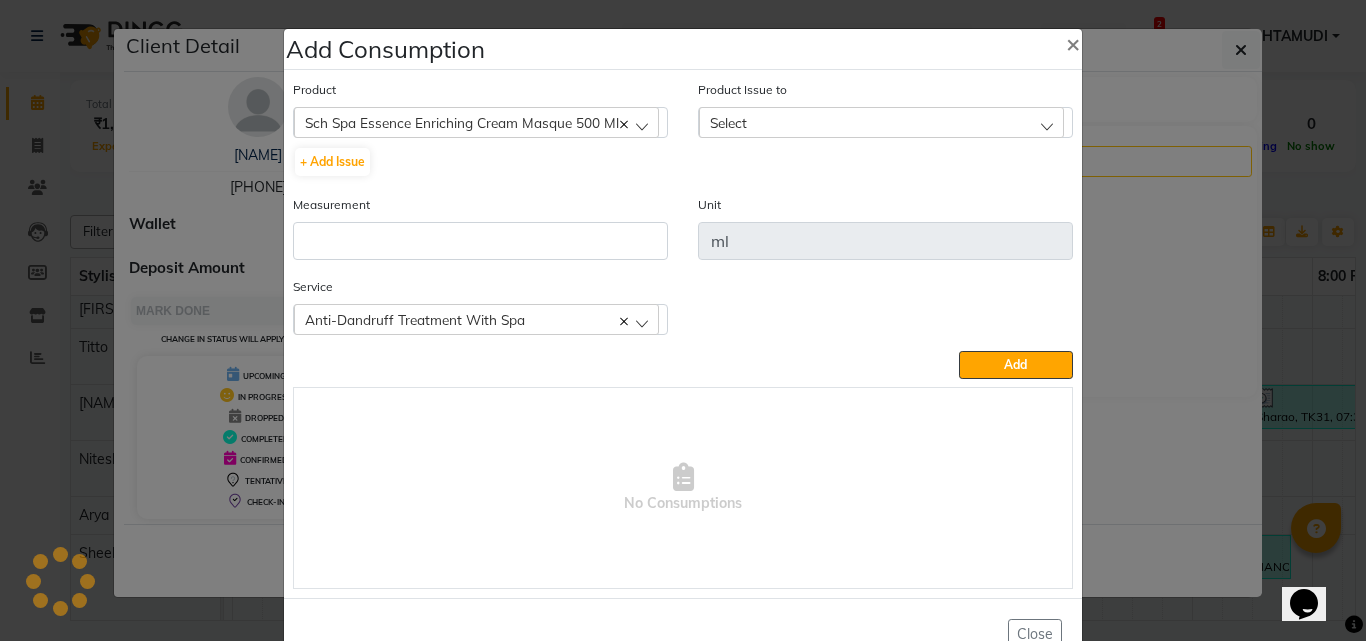 click on "Select" 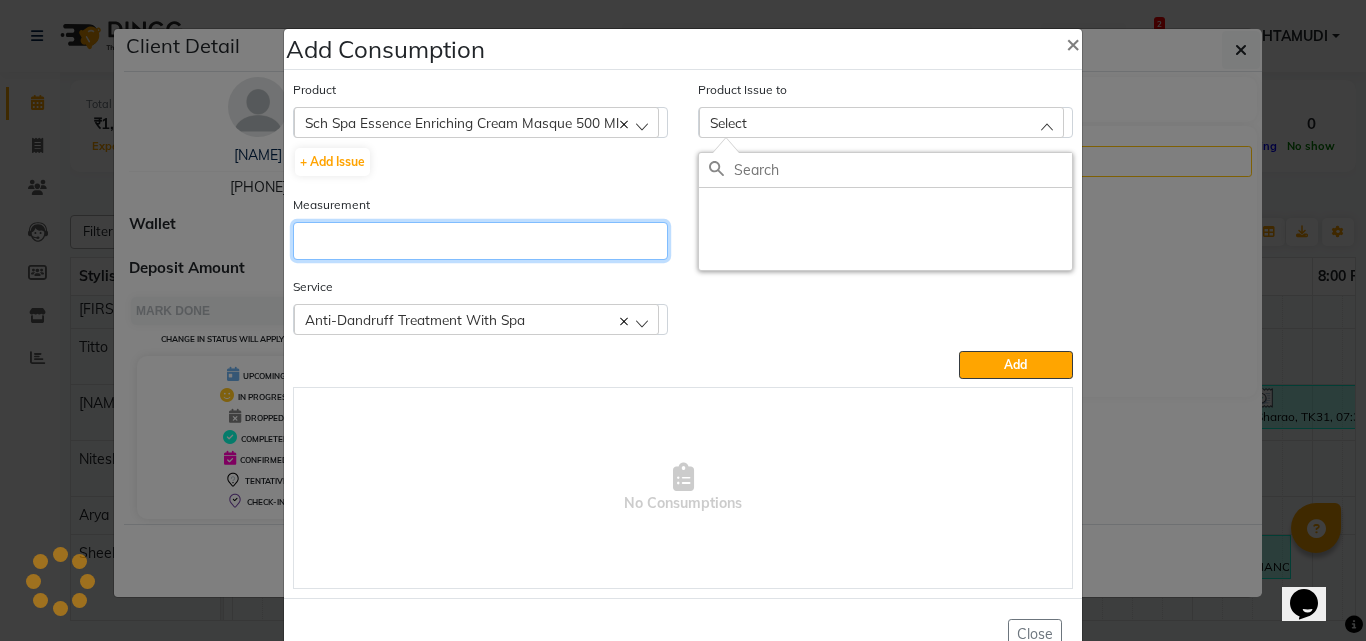 click 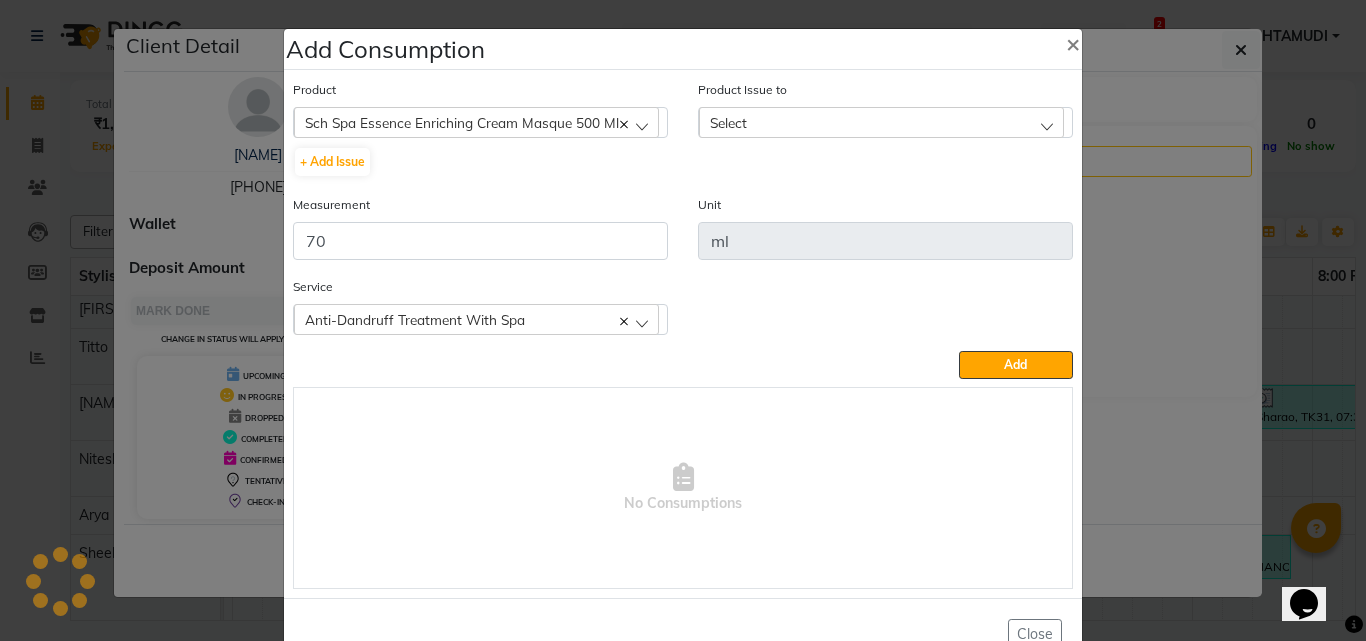 click on "Select" 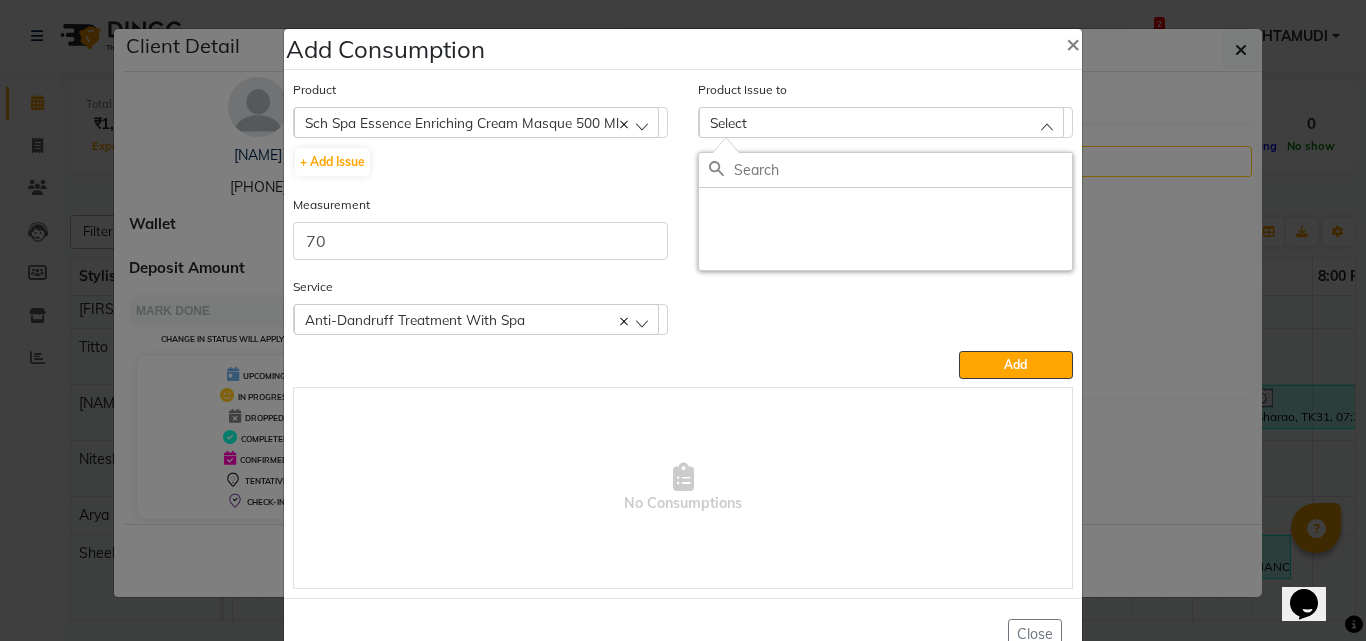click on "Add" 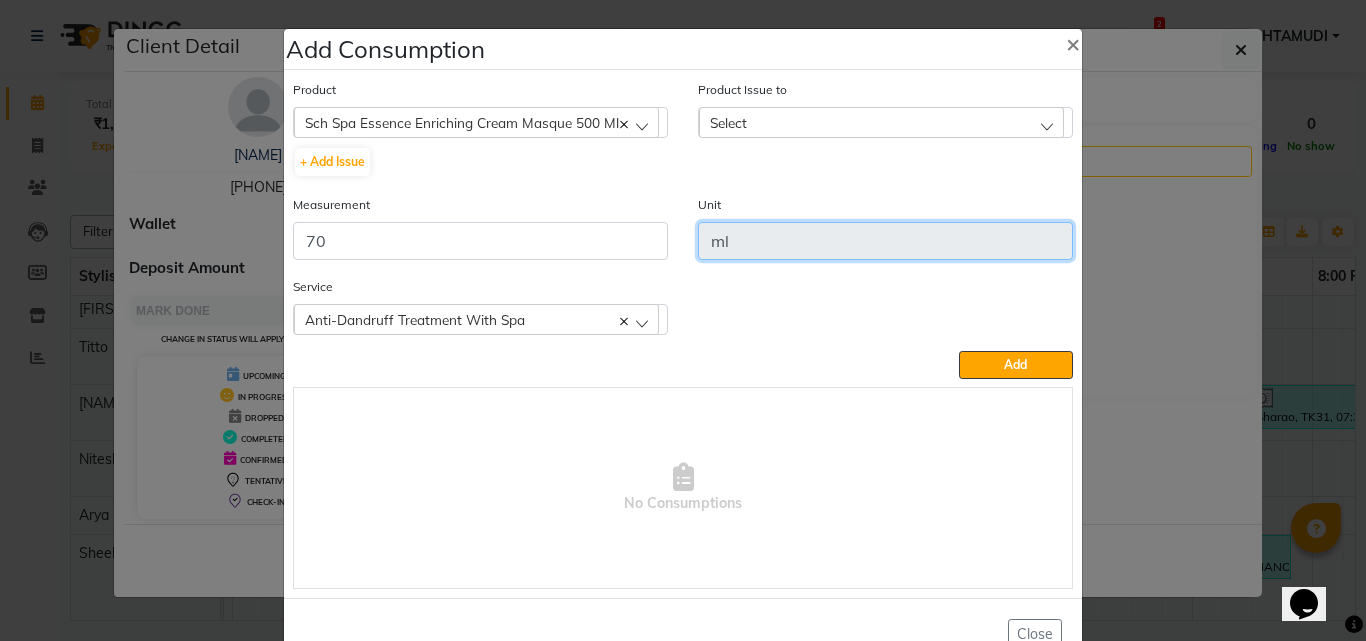 click on "ml" 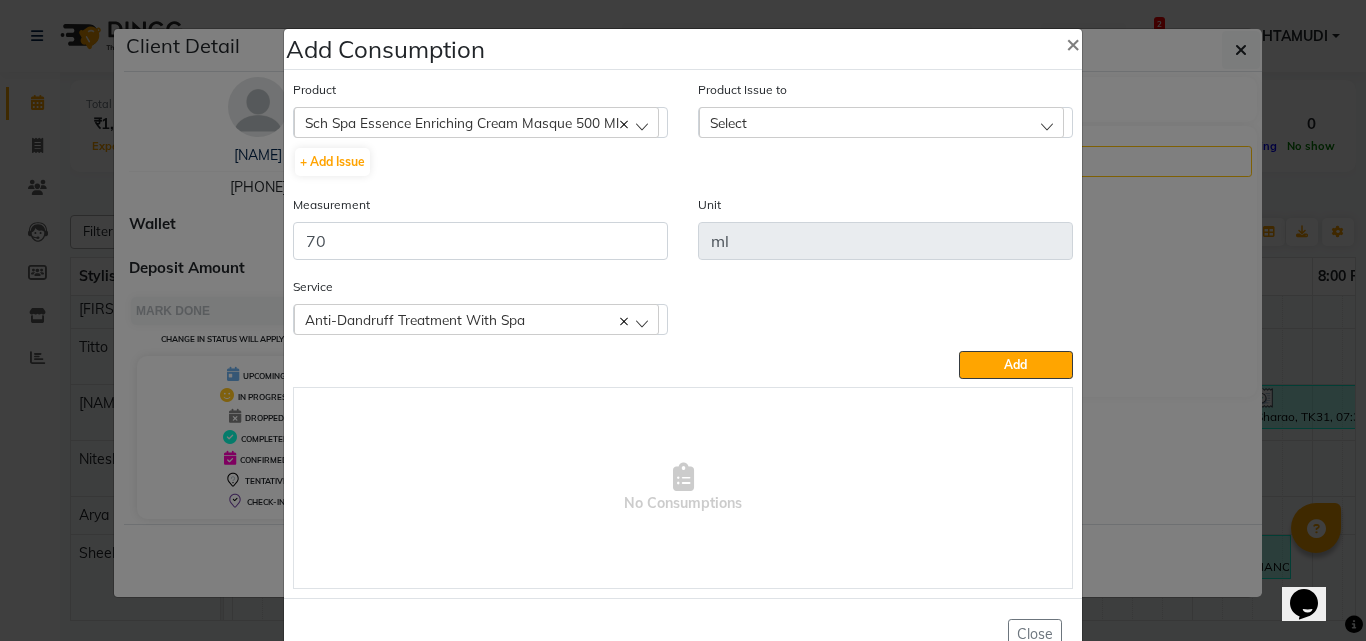 click on "Select" 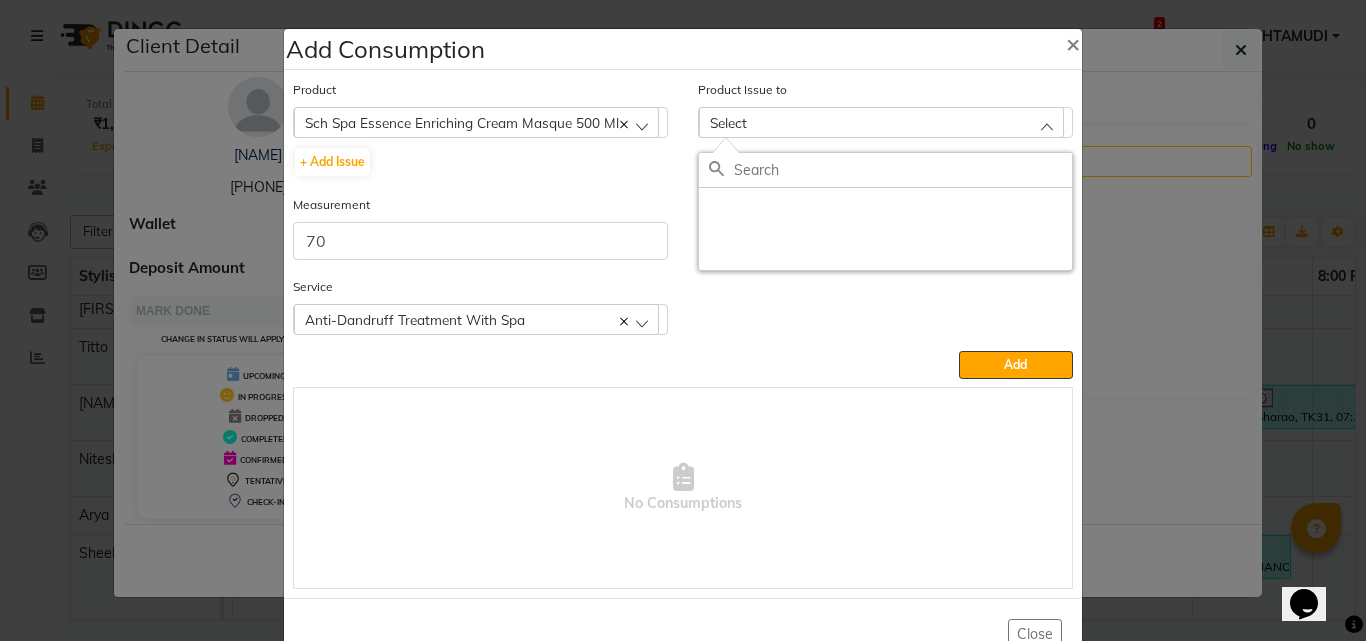 click on "Add Consumption × Product  Sch Spa Essence Enriching Cream Masque 500 Ml  051/ Studio White Weekly 15Ml  + Add Issue  Product Issue to Select Measurement 70 Unit ml Service  Anti-Dandruff Treatment With Spa  Anti-Dandruff Treatment With Spa  Add   No Consumptions   Close" 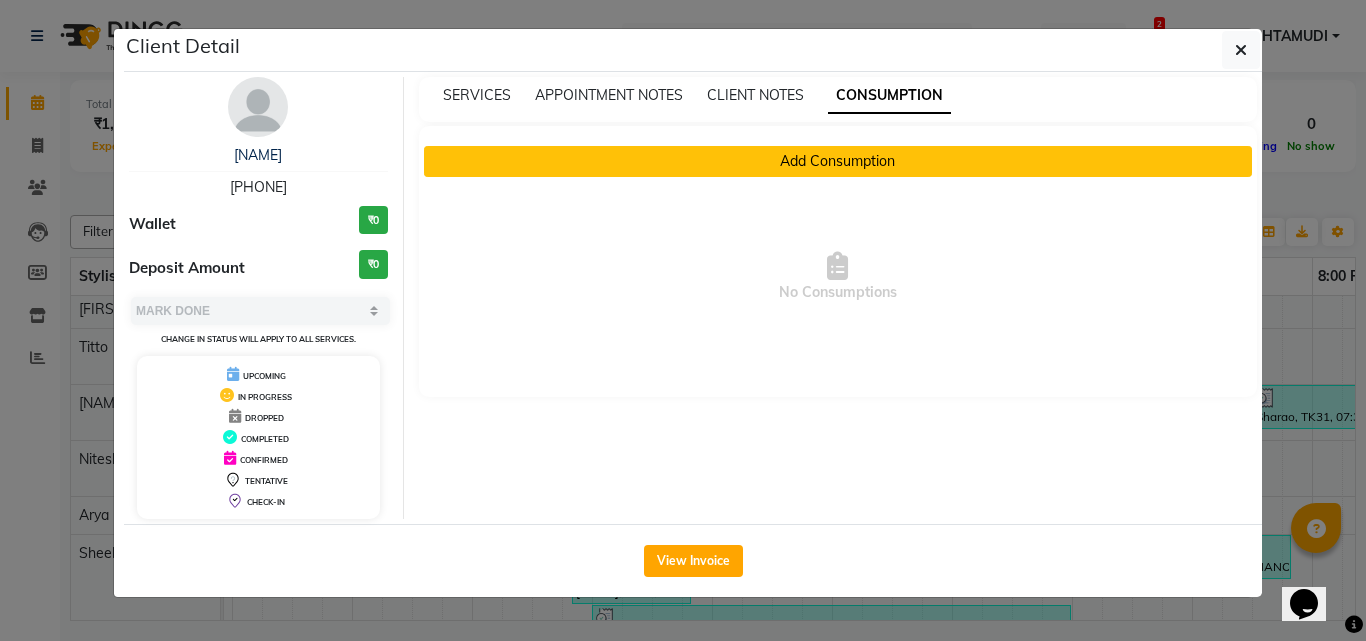 click on "Add Consumption" at bounding box center (838, 161) 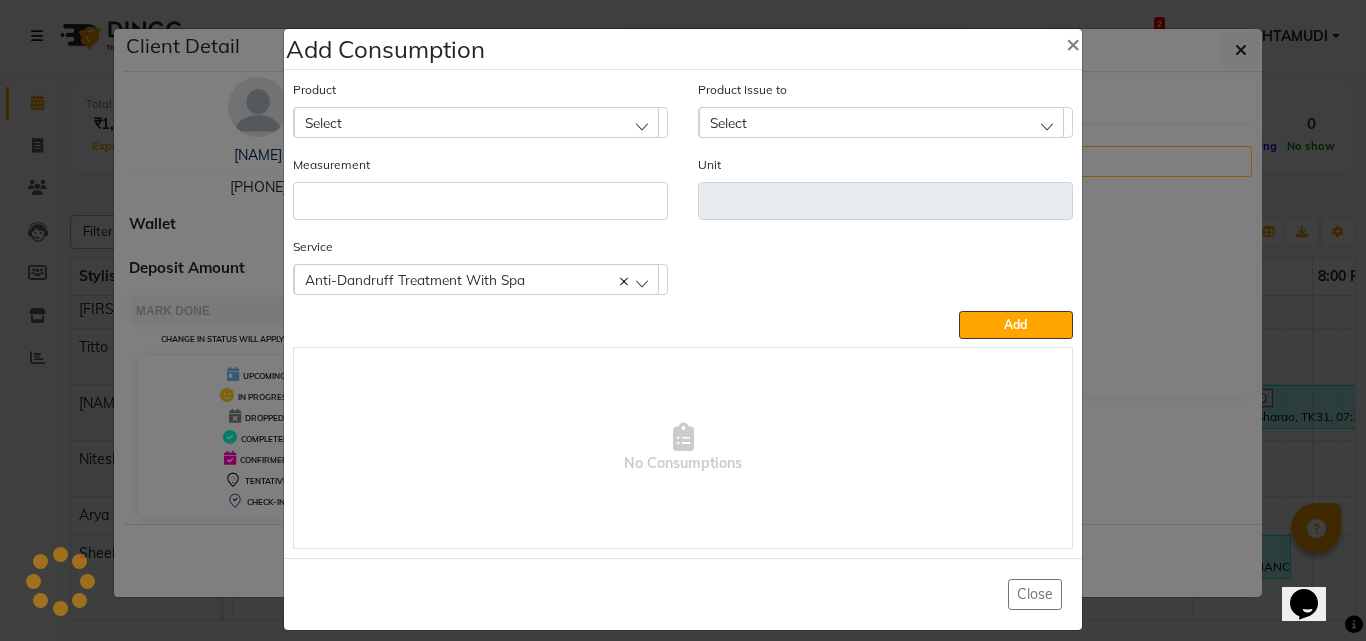 click on "Select" 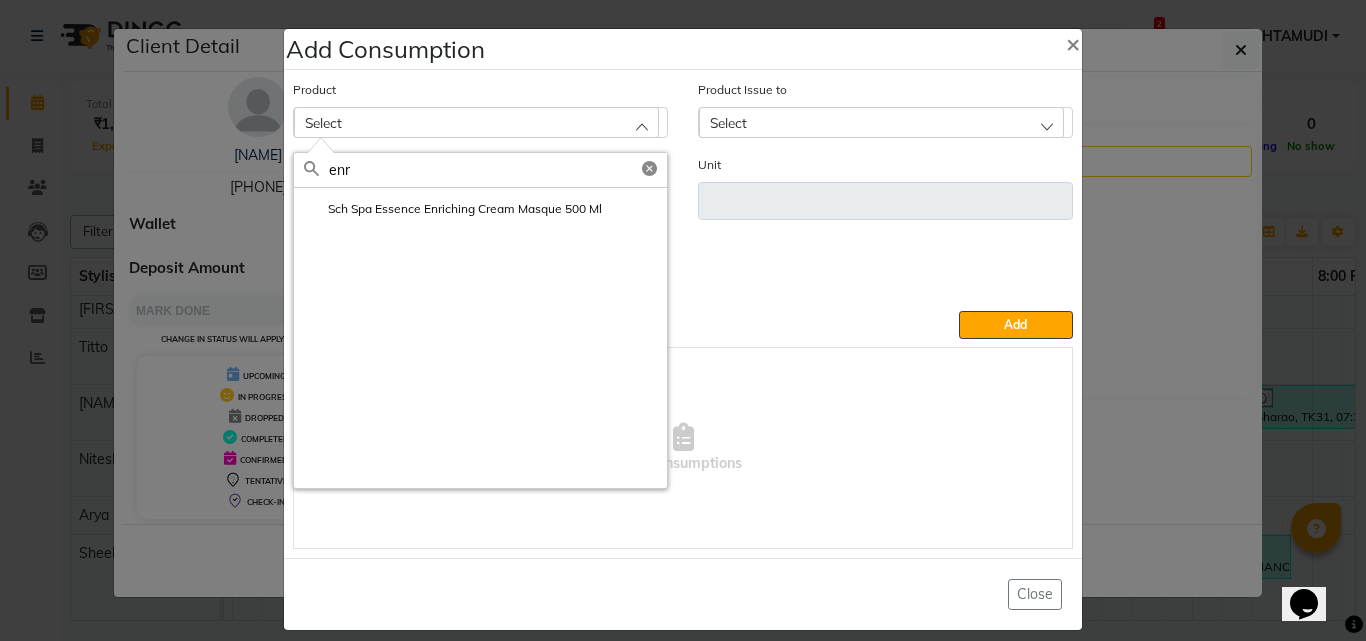 click on "Sch Spa Essence Enriching Cream Masque 500 Ml" 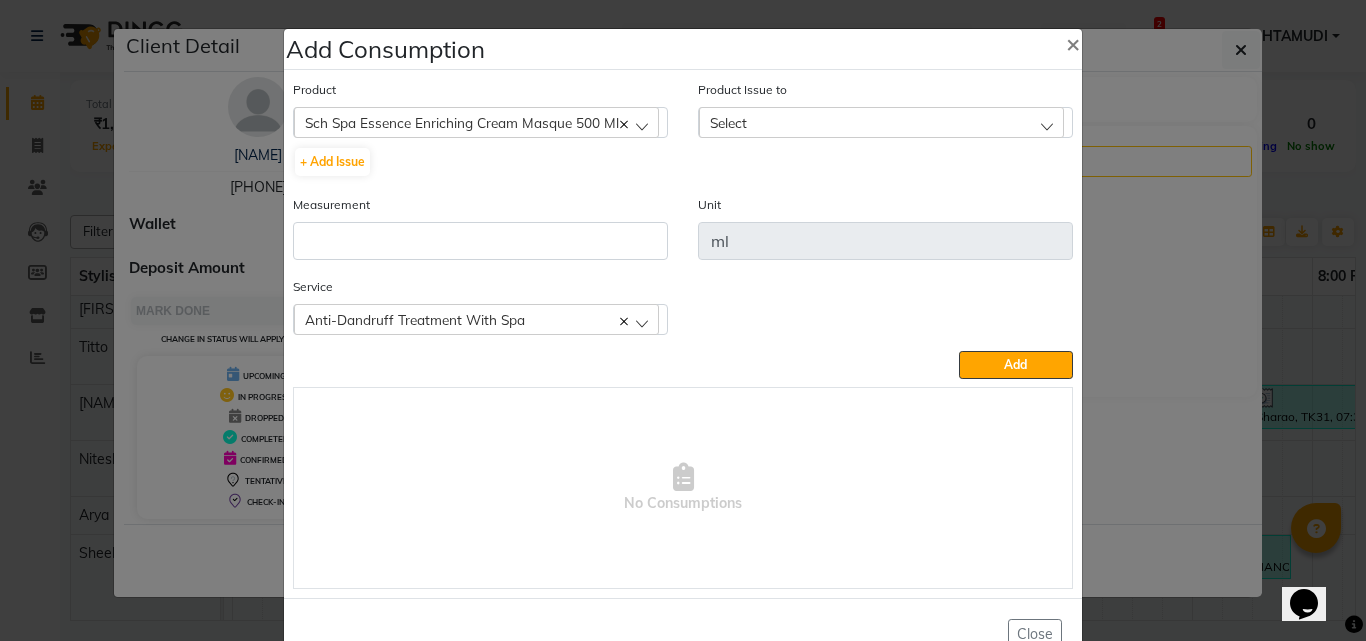 click on "Select" 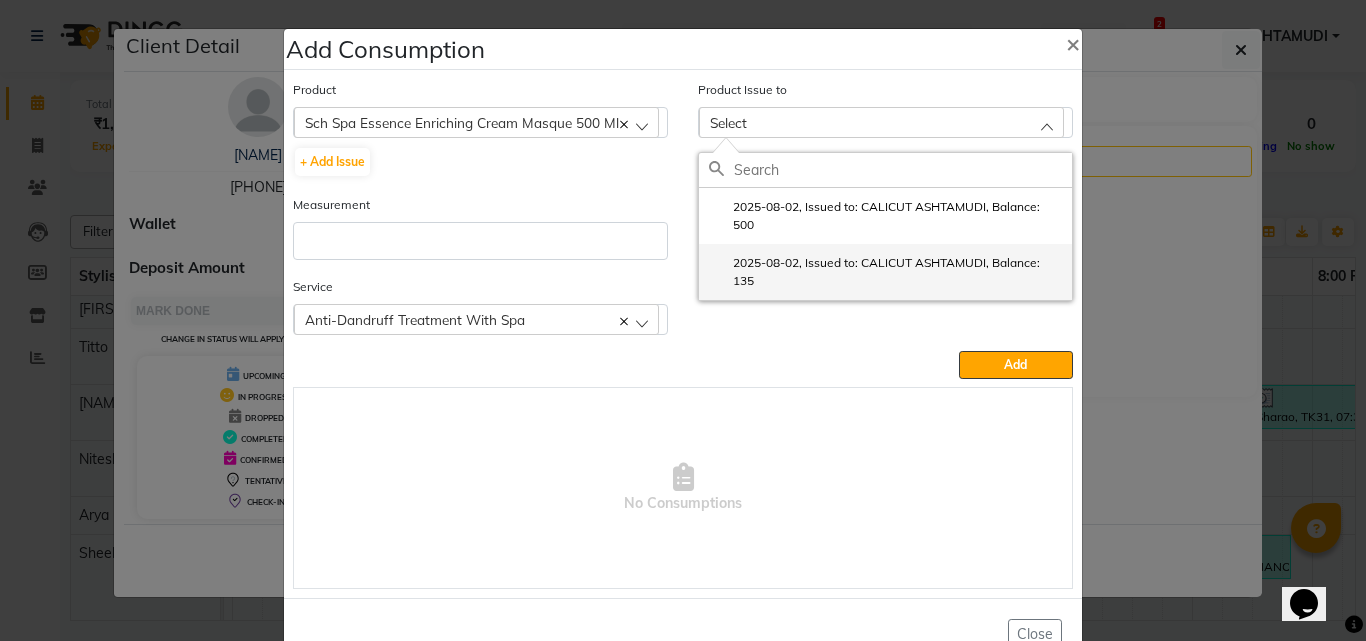 click on "2025-08-02, Issued to: CALICUT ASHTAMUDI, Balance: 135" 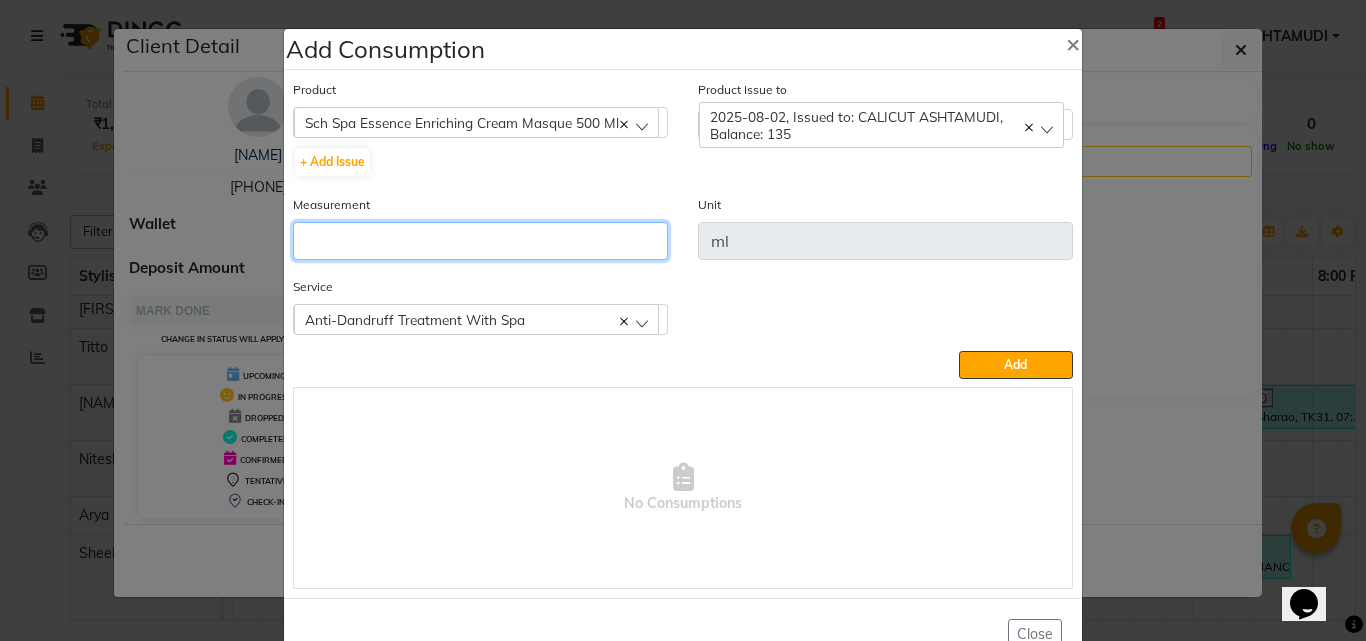click 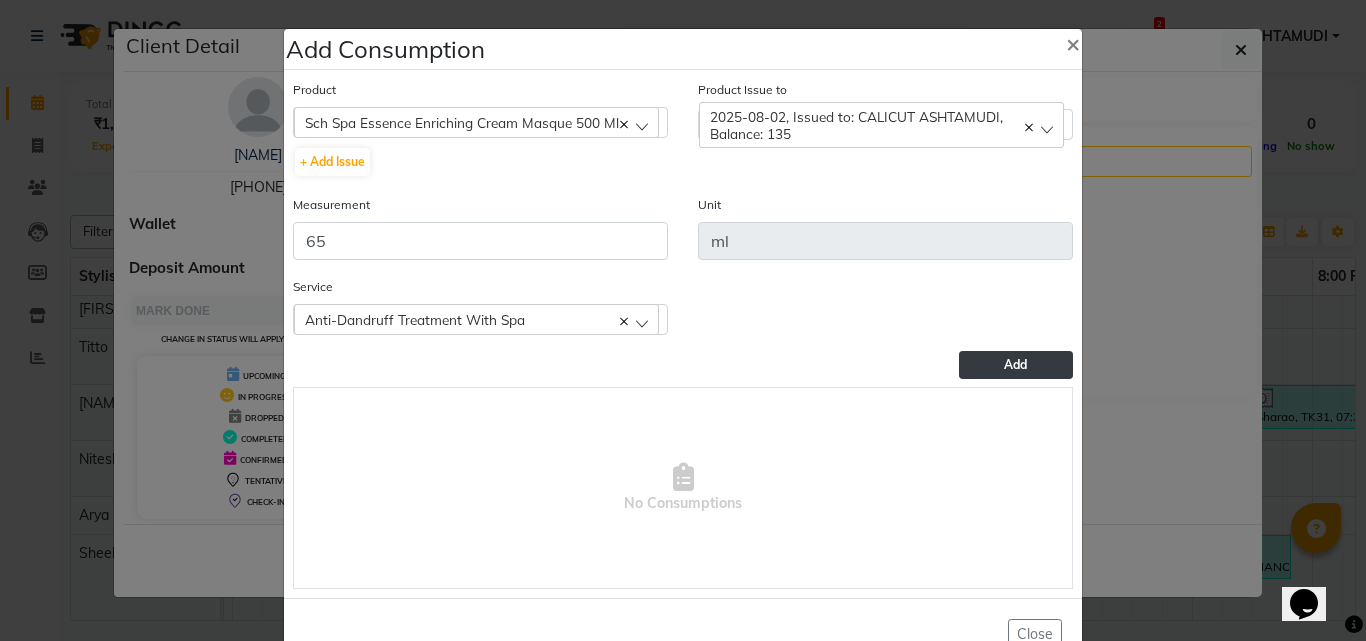 click on "Add" 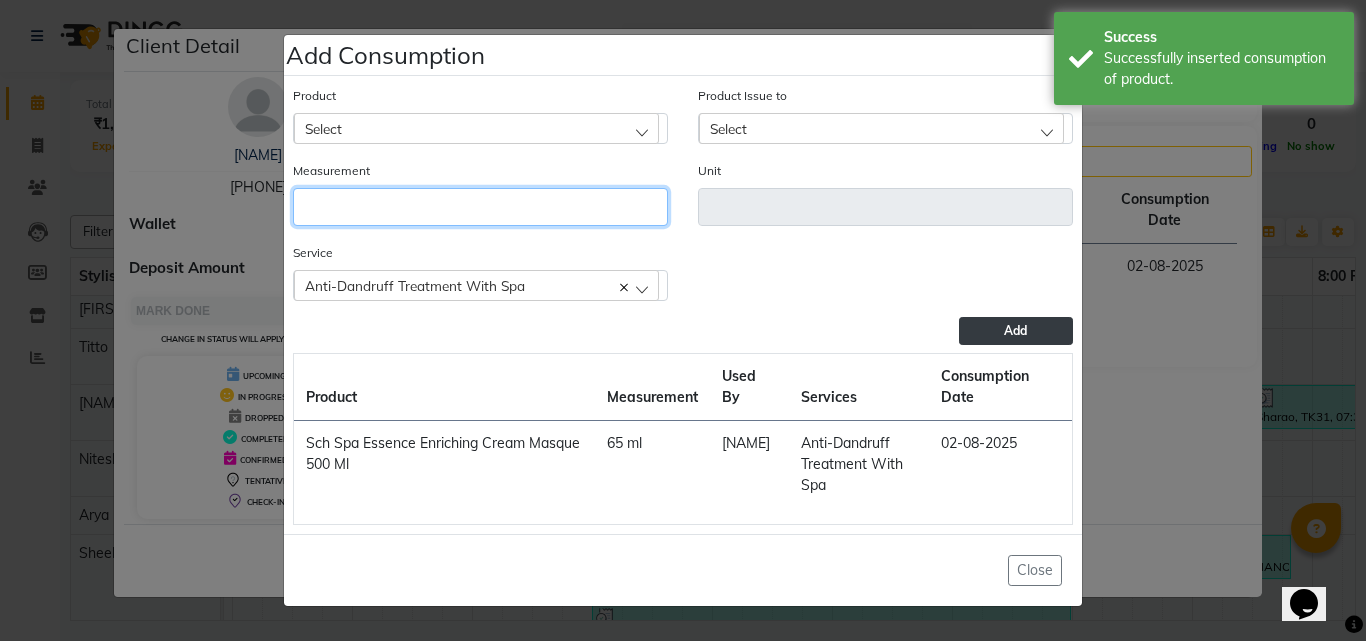 click 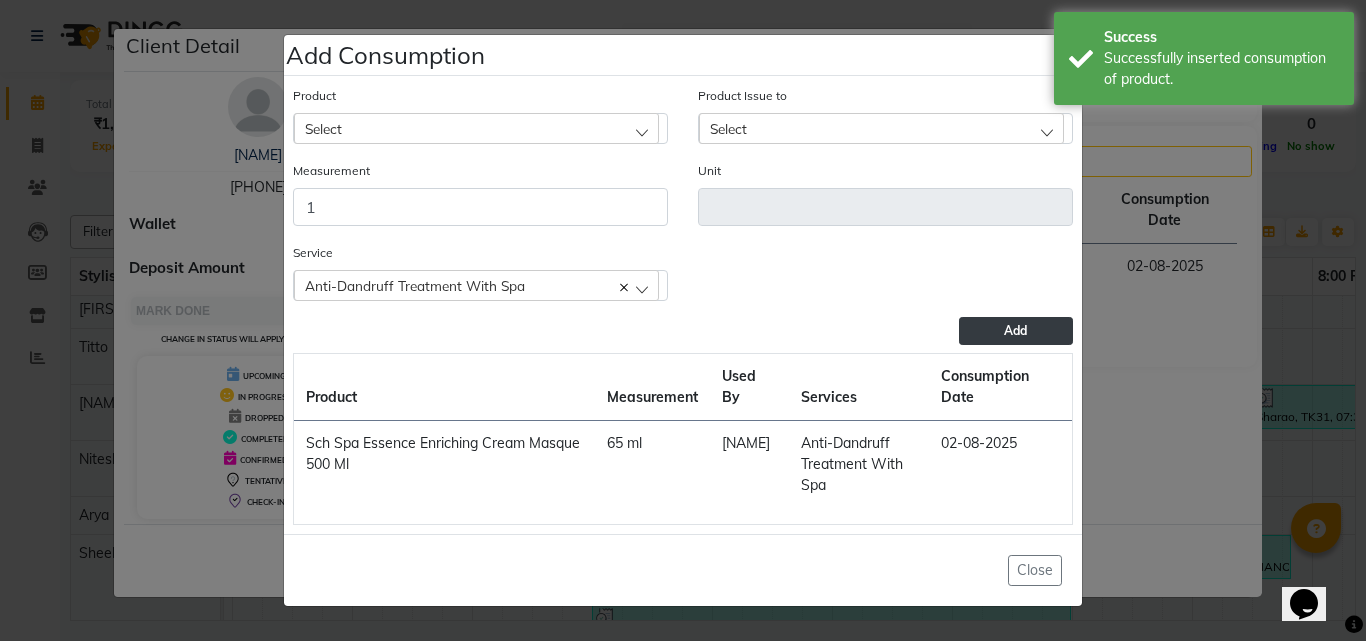 click on "Select" 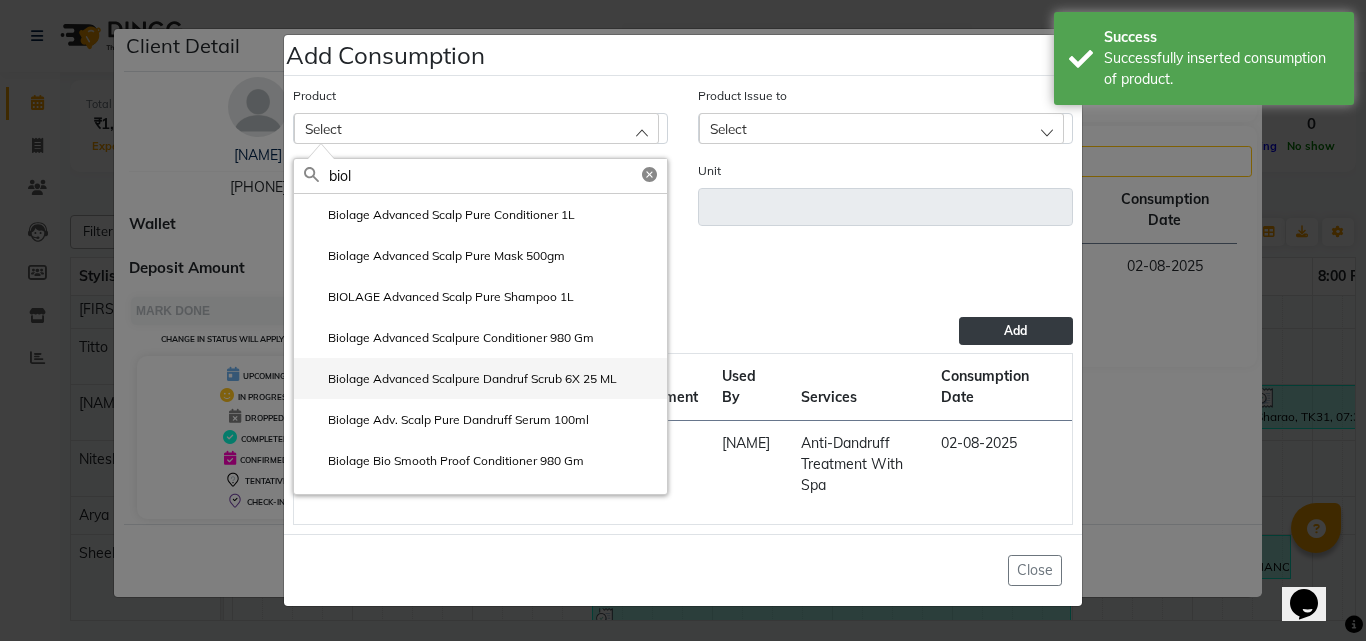click on "Biolage Advanced Scalpure Dandruf Scrub 6X 25 ML" 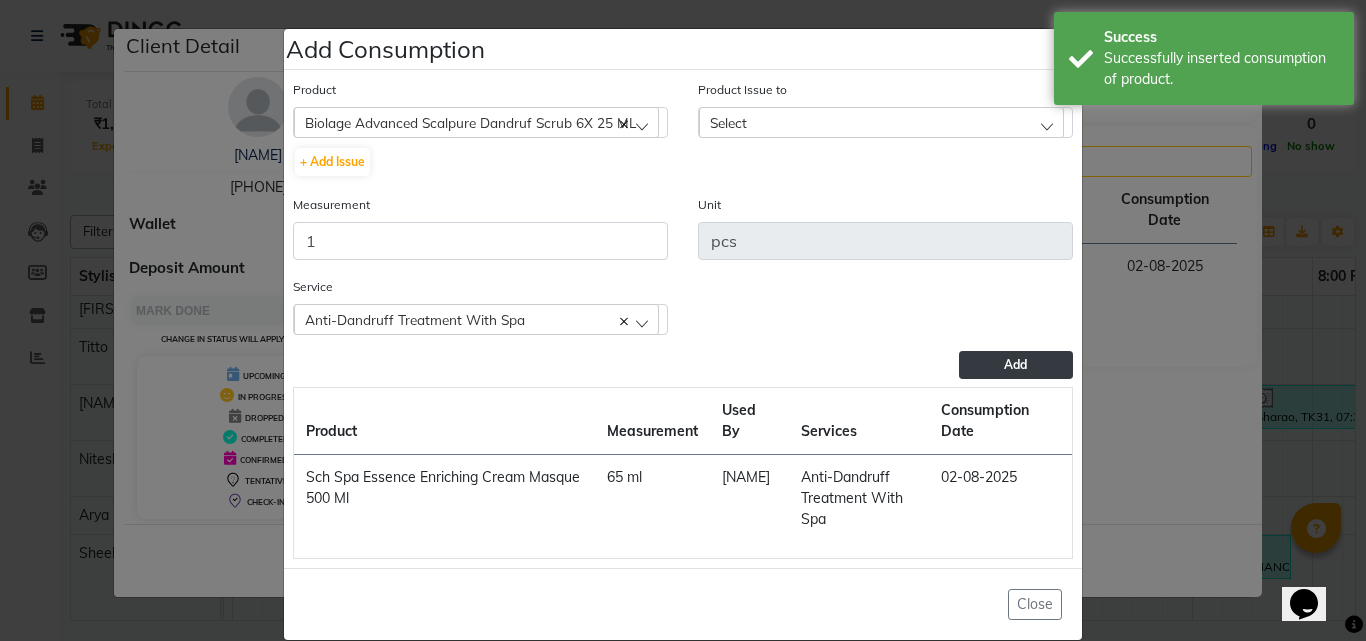 click on "Select" 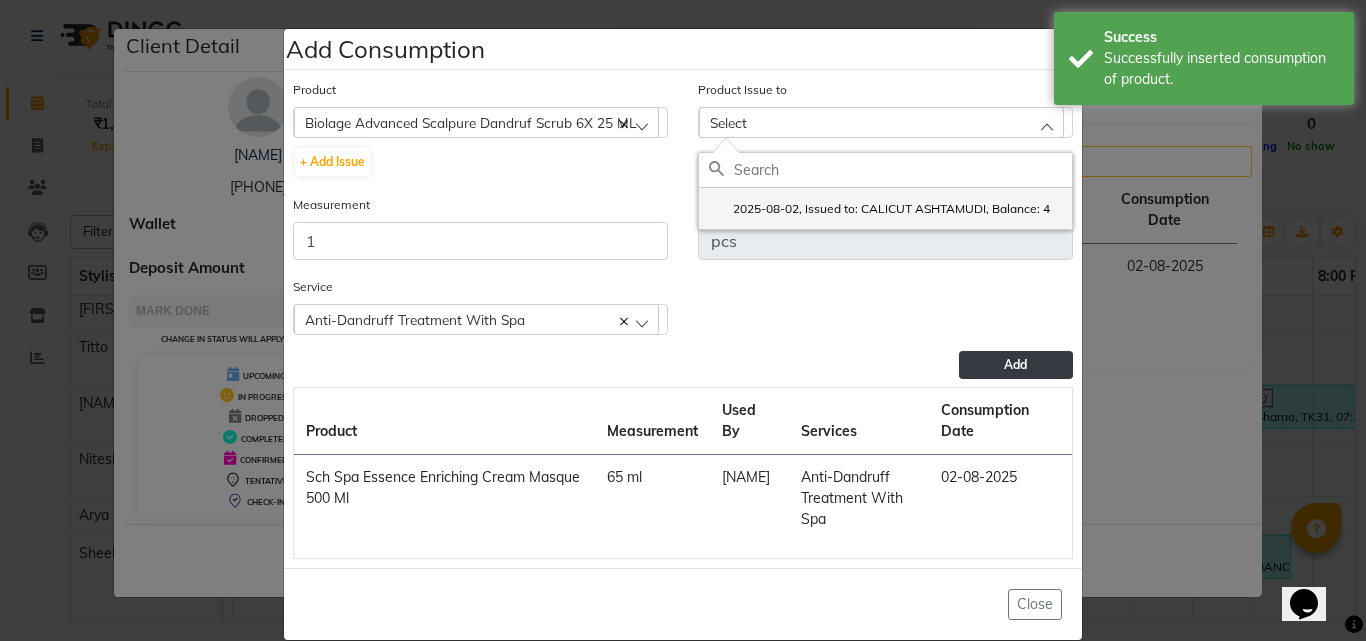 click on "2025-08-02, Issued to: CALICUT ASHTAMUDI, Balance: 4" 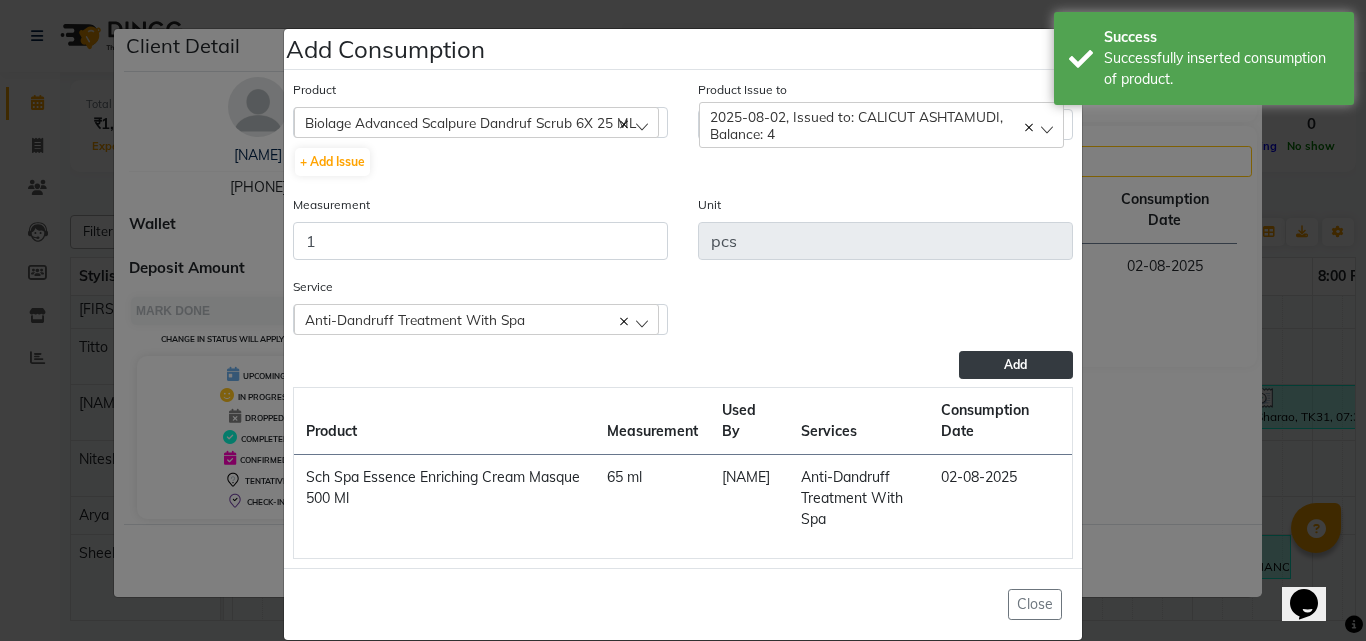 click on "Add" 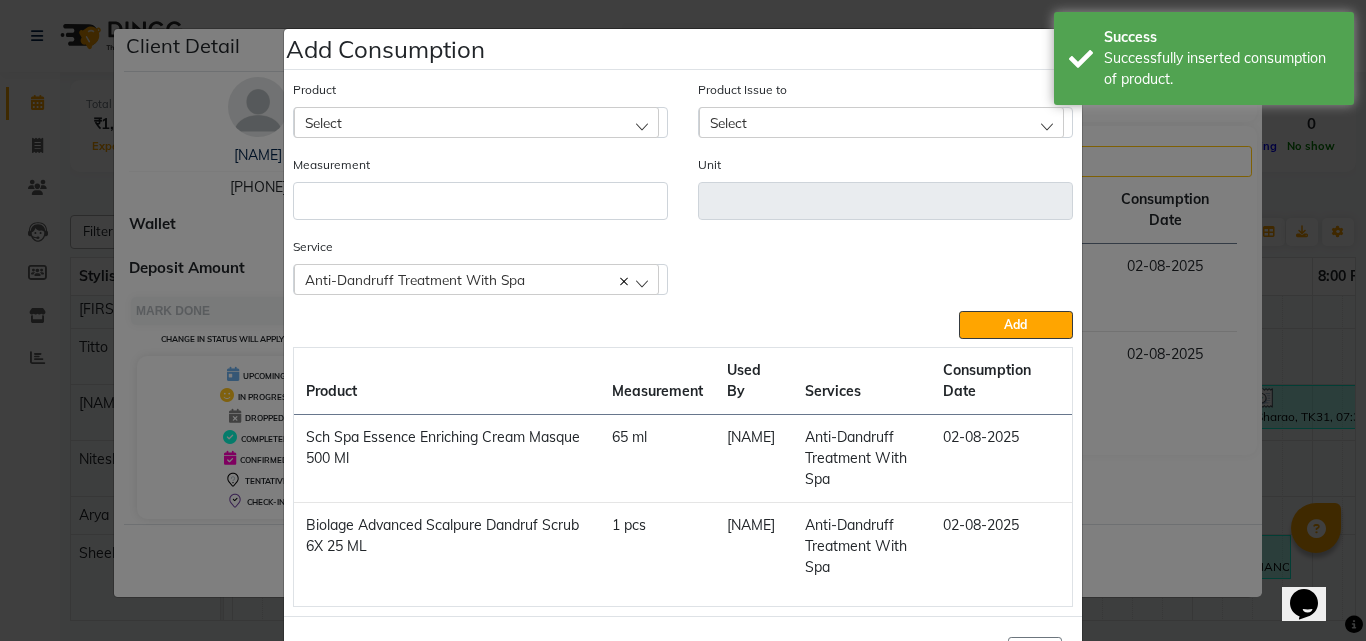 click on "Add Consumption × Product Select 051/ Studio White Weekly 15Ml Product Issue to Select 2025-08-02, Issued to: CALICUT ASHTAMUDI, Balance: 4 Measurement Unit Service  Anti-Dandruff Treatment With Spa  Anti-Dandruff Treatment With Spa  Add  Product Measurement Used By Services Consumption Date  Sch Spa Essence Enriching Cream Masque 500 Ml   65 ml   Punam Gurung   Anti-Dandruff Treatment With Spa   02-08-2025   Biolage Advanced Scalpure Dandruf Scrub 6X 25 ML   1 pcs   Punam Gurung   Anti-Dandruff Treatment With Spa   02-08-2025   Close" 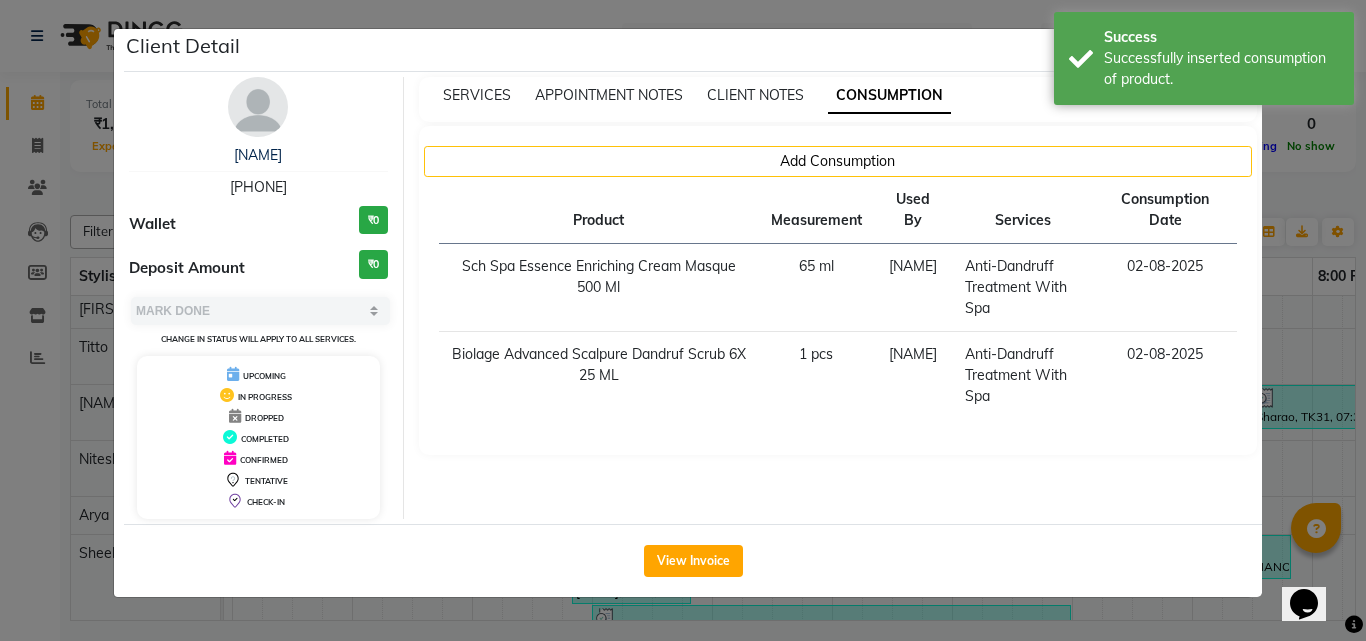 click on "Client Detail  Sharao    9074726273 Wallet ₹0 Deposit Amount  ₹0  Select MARK DONE UPCOMING Change in status will apply to all services. UPCOMING IN PROGRESS DROPPED COMPLETED CONFIRMED TENTATIVE CHECK-IN SERVICES APPOINTMENT NOTES CLIENT NOTES CONSUMPTION Add Consumption Product Measurement Used By Services Consumption Date  Sch Spa Essence Enriching Cream Masque 500 Ml   65 ml   Punam Gurung   Anti-Dandruff Treatment With Spa   02-08-2025   Biolage Advanced Scalpure Dandruf Scrub 6X 25 ML   1 pcs   Punam Gurung   Anti-Dandruff Treatment With Spa   02-08-2025   View Invoice" 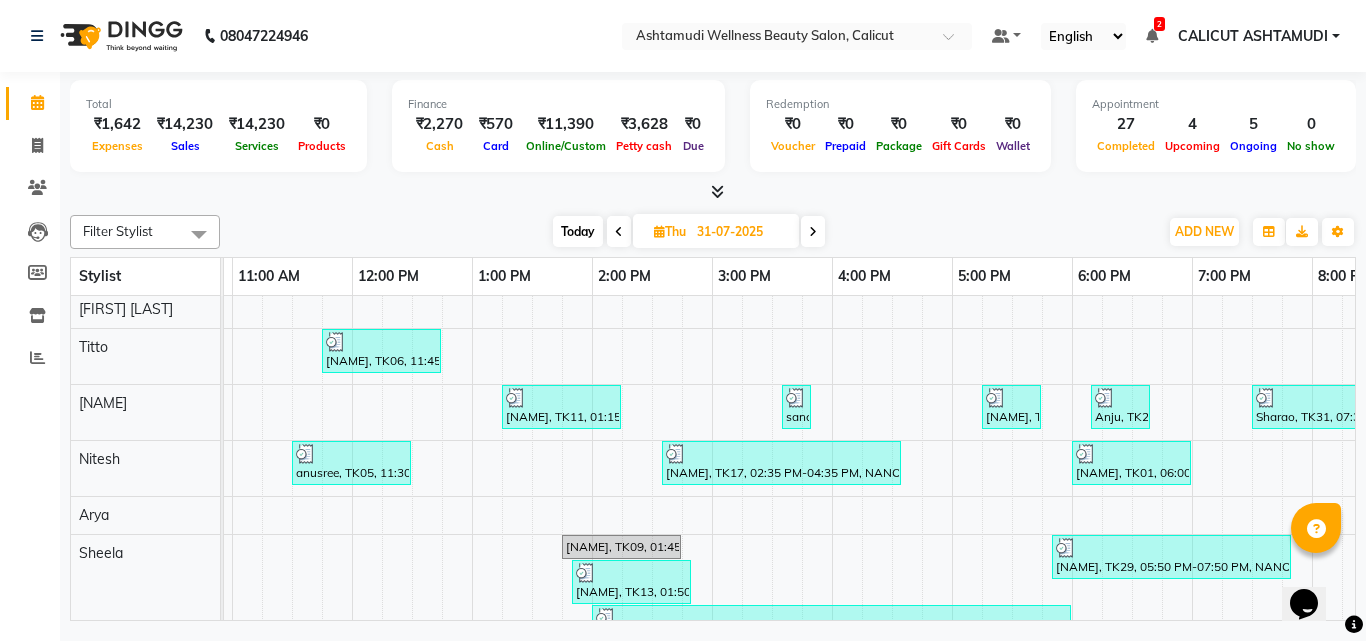 scroll, scrollTop: 620, scrollLeft: 232, axis: both 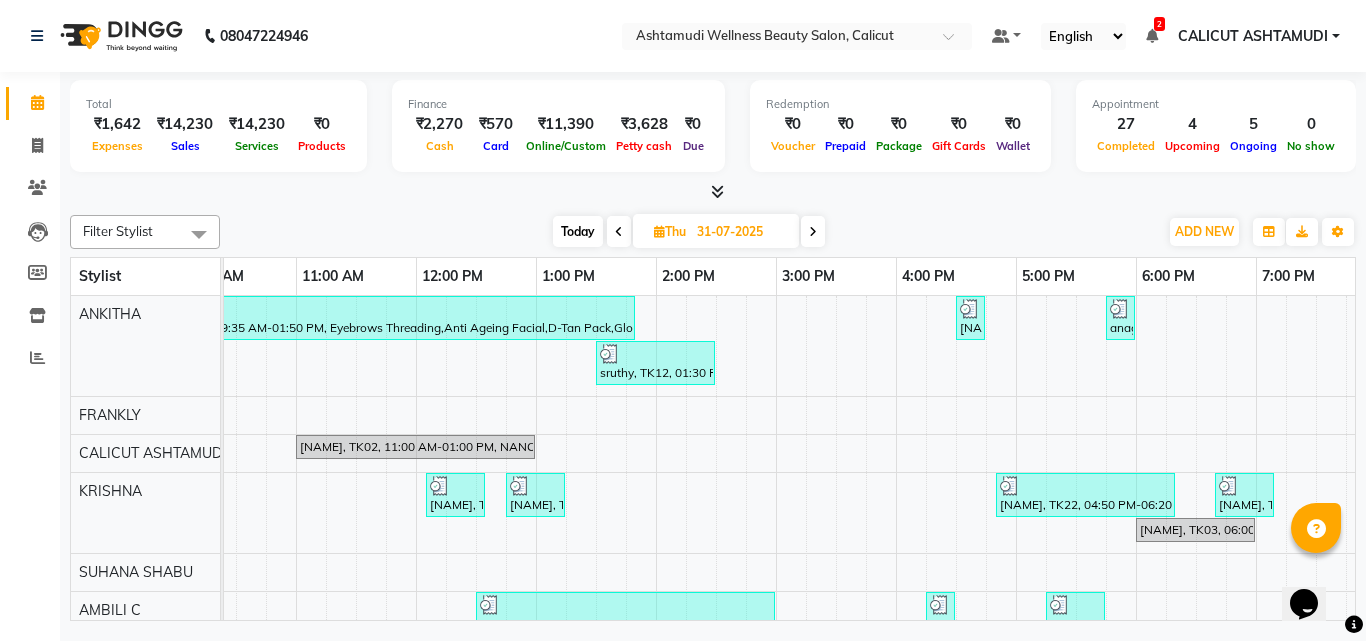 click on "Today" at bounding box center [578, 231] 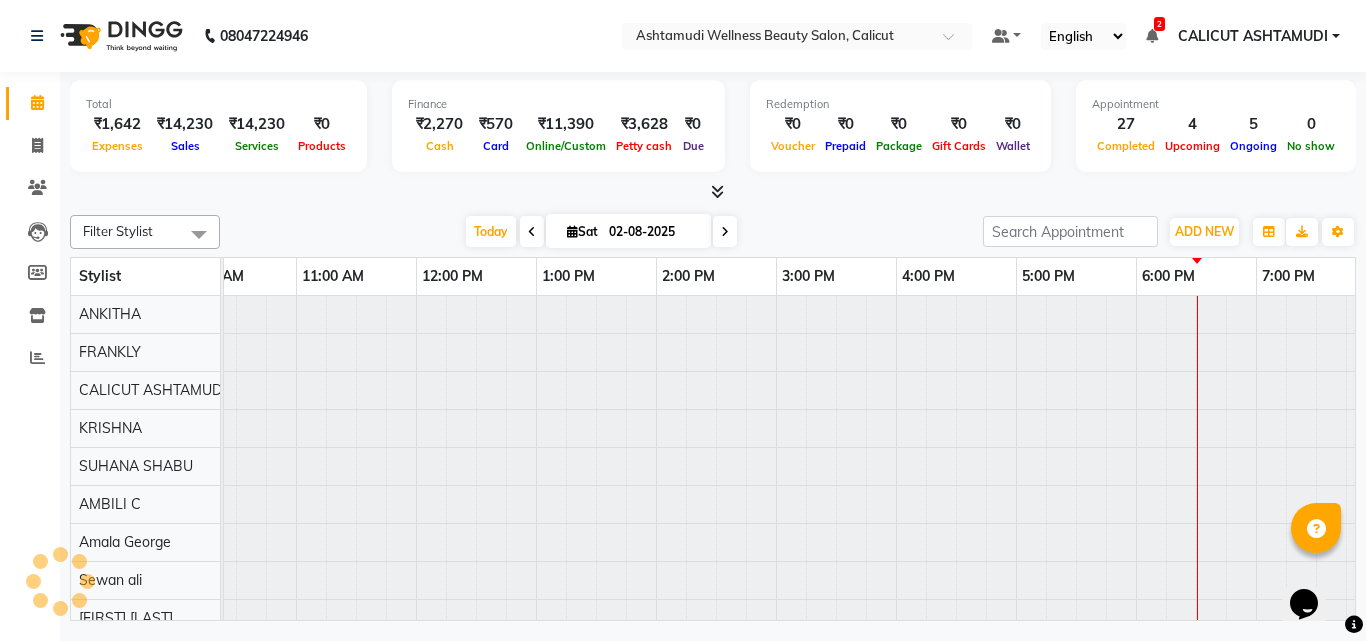 scroll, scrollTop: 0, scrollLeft: 0, axis: both 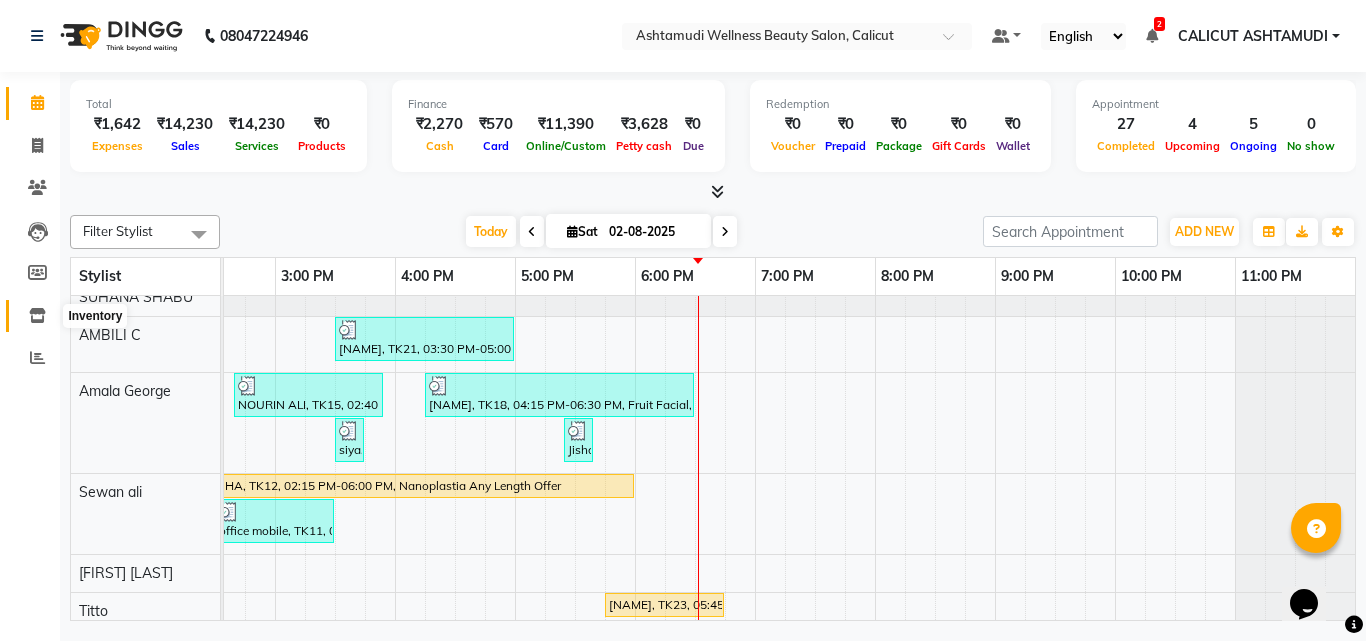 click 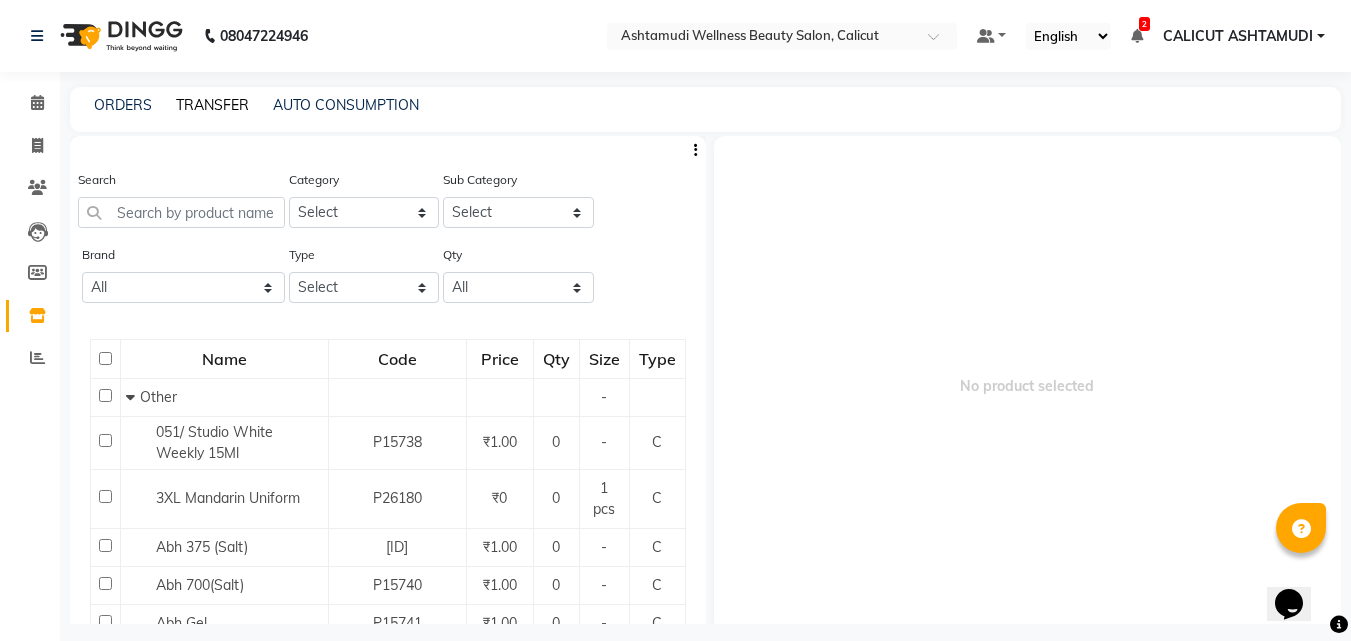 click on "TRANSFER" 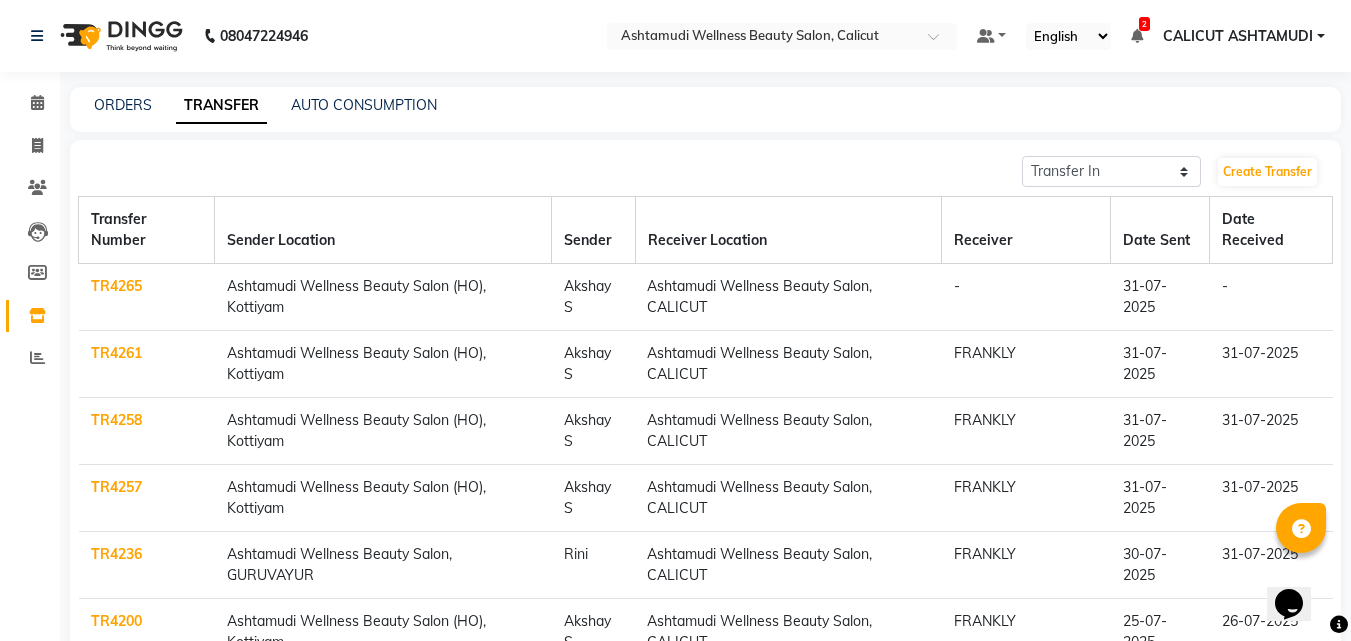 click on "TR4265" 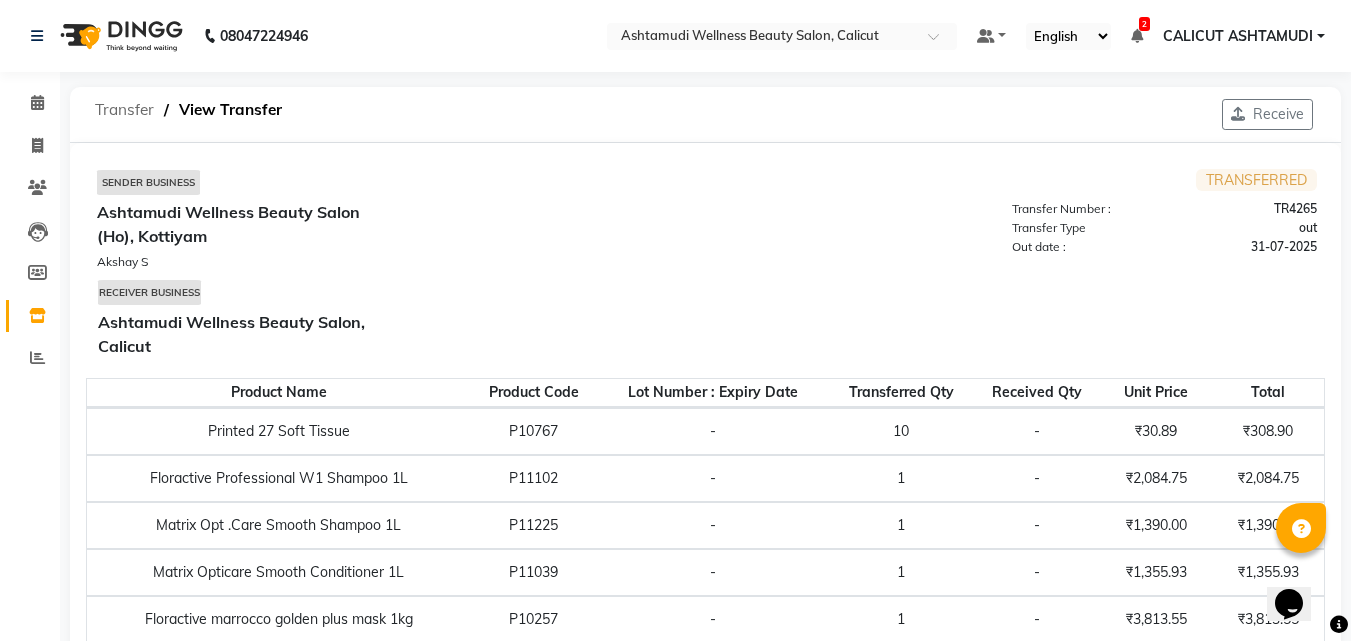 click on "Transfer" 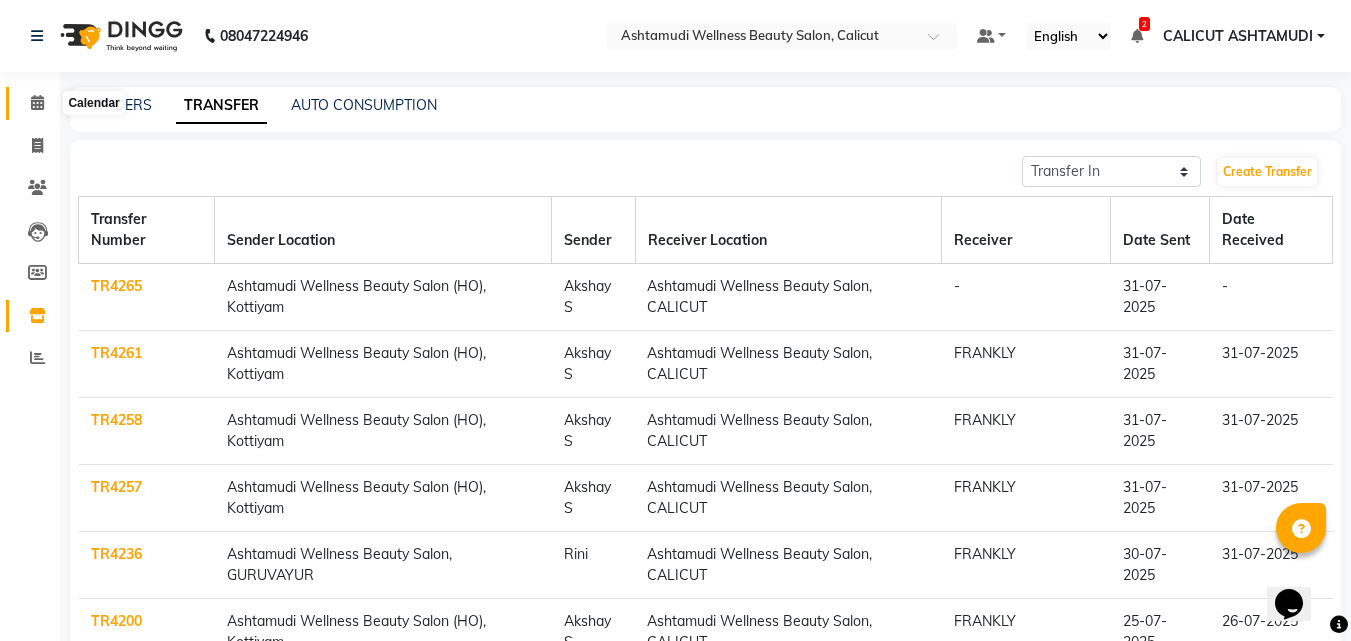 click 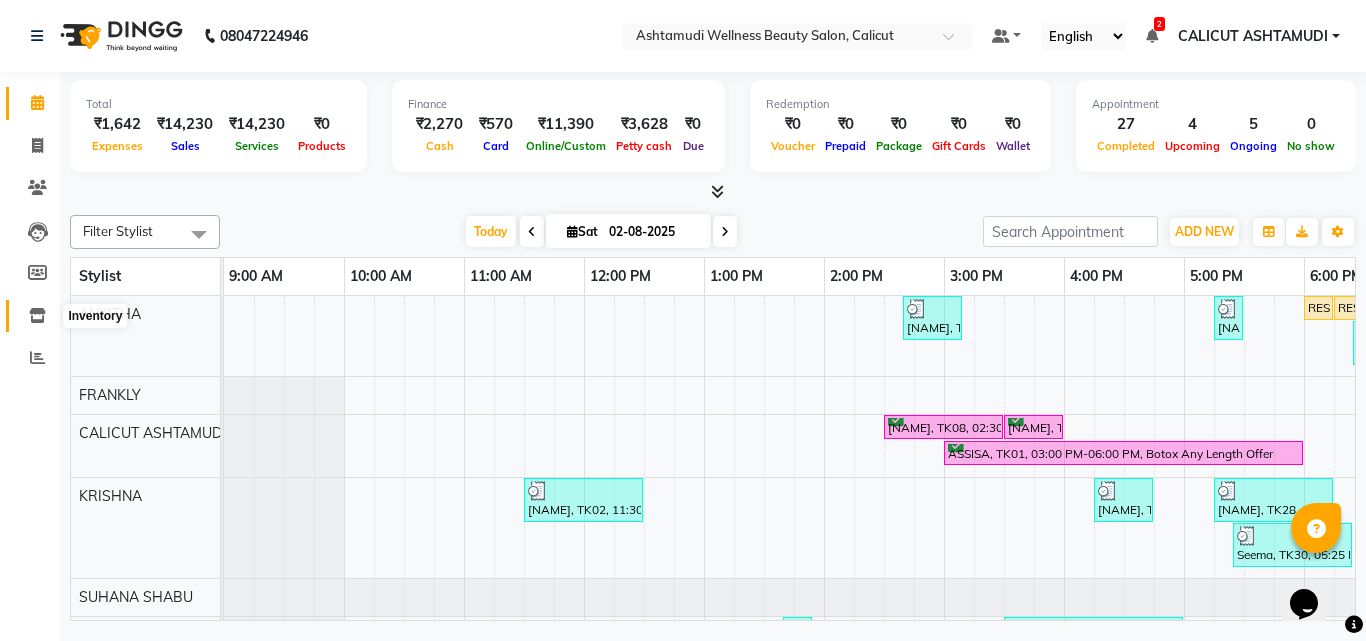 click 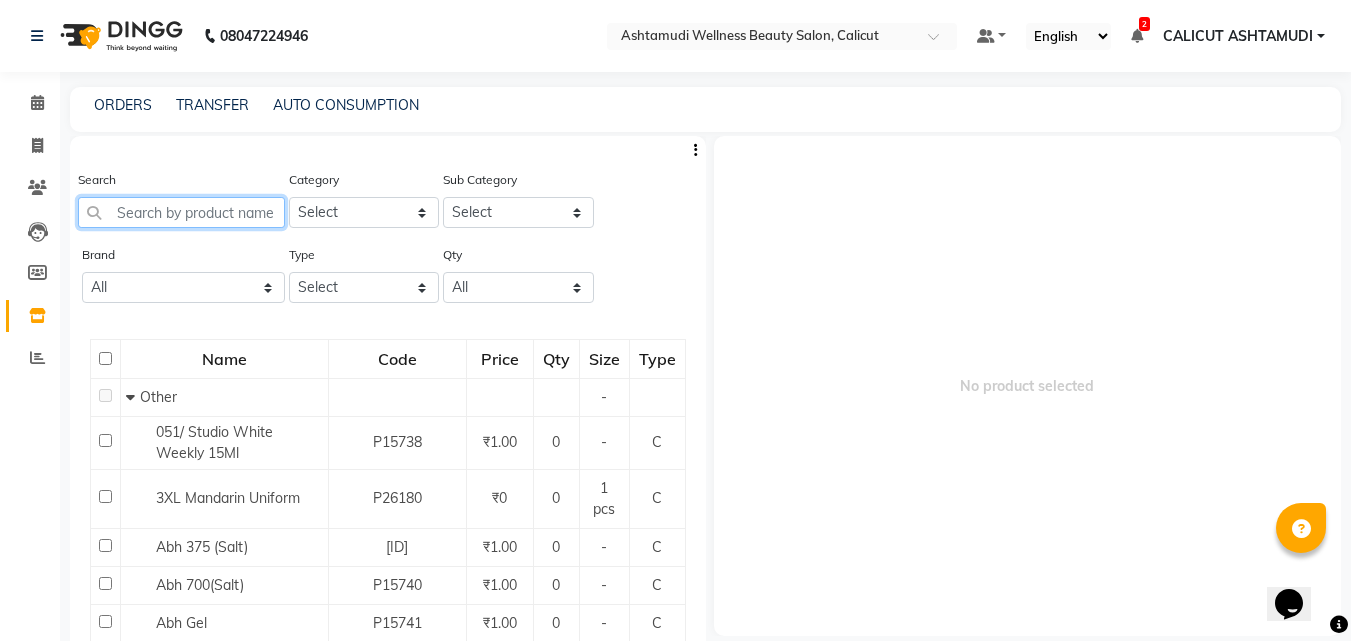 click 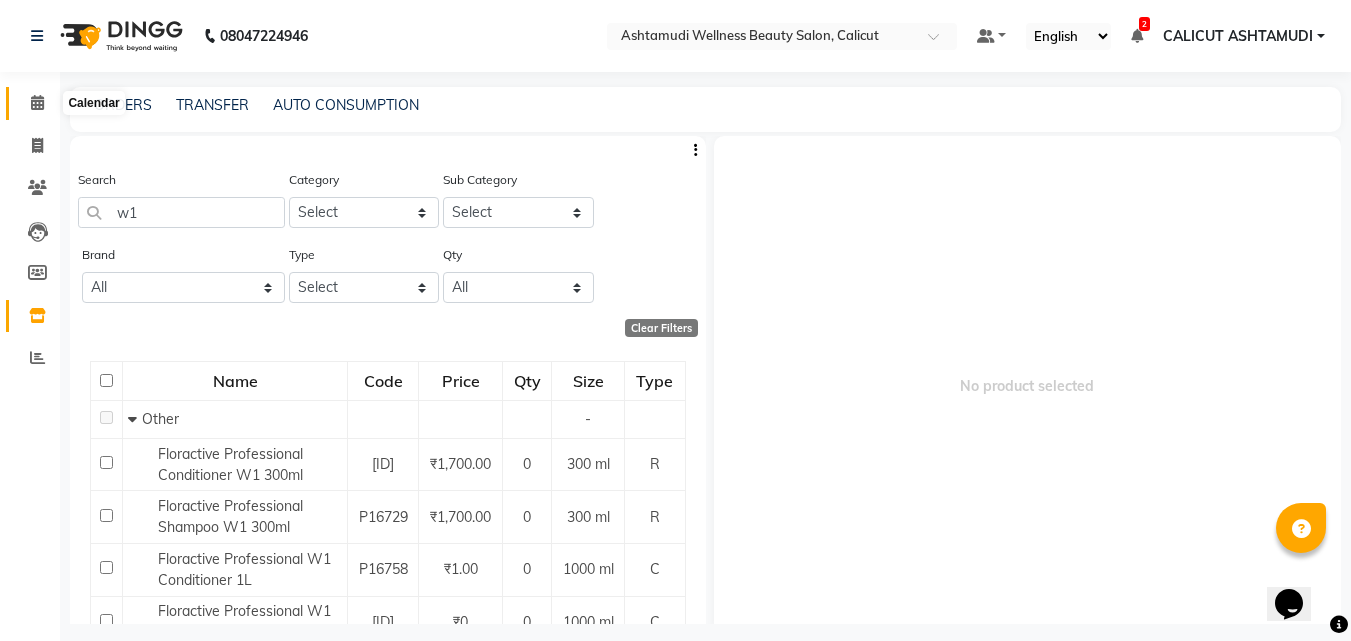 click 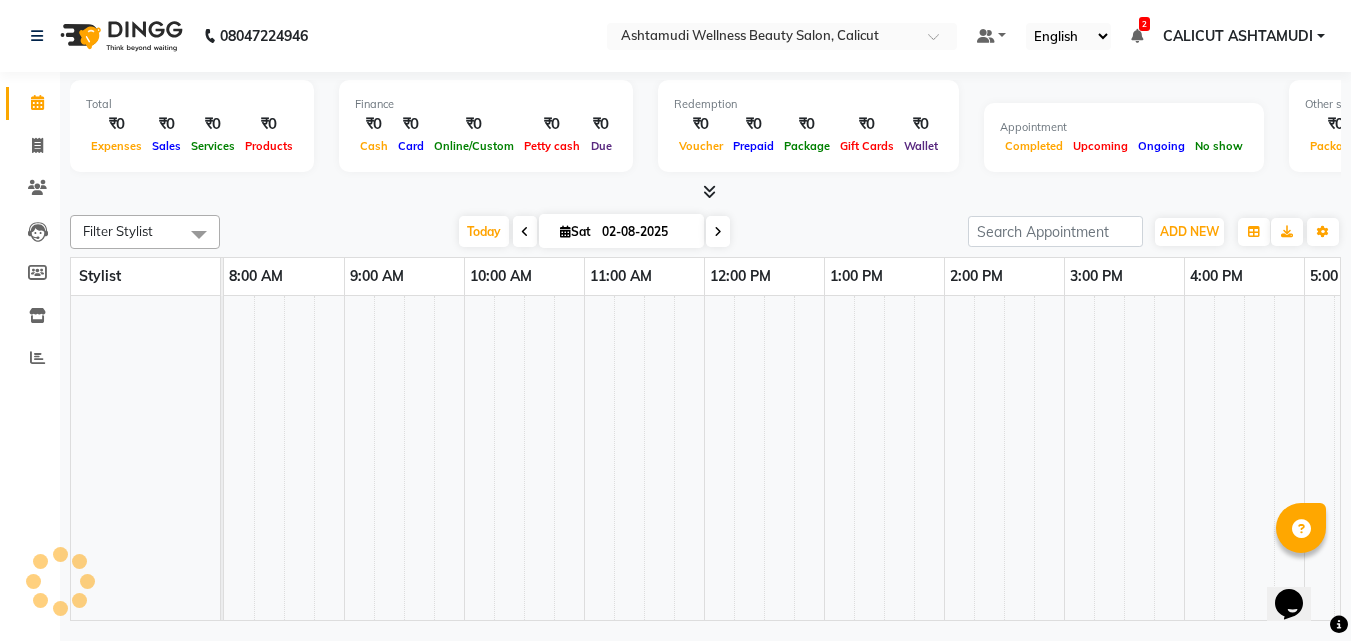 click 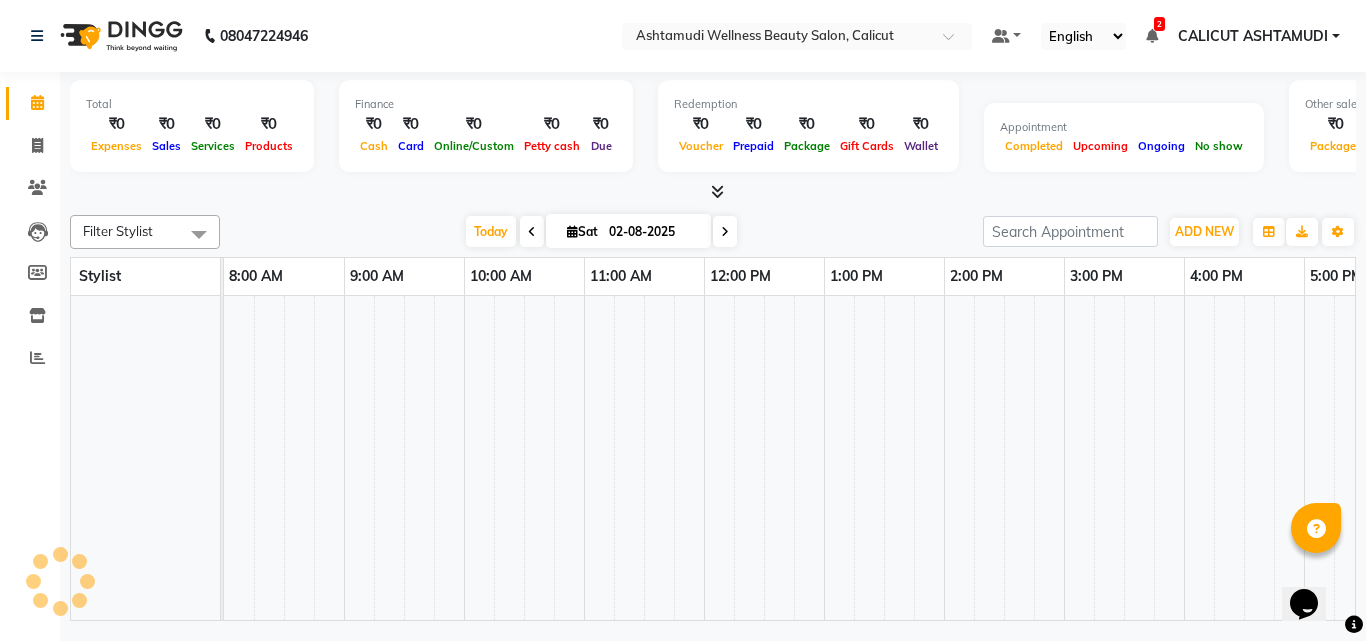 scroll, scrollTop: 0, scrollLeft: 309, axis: horizontal 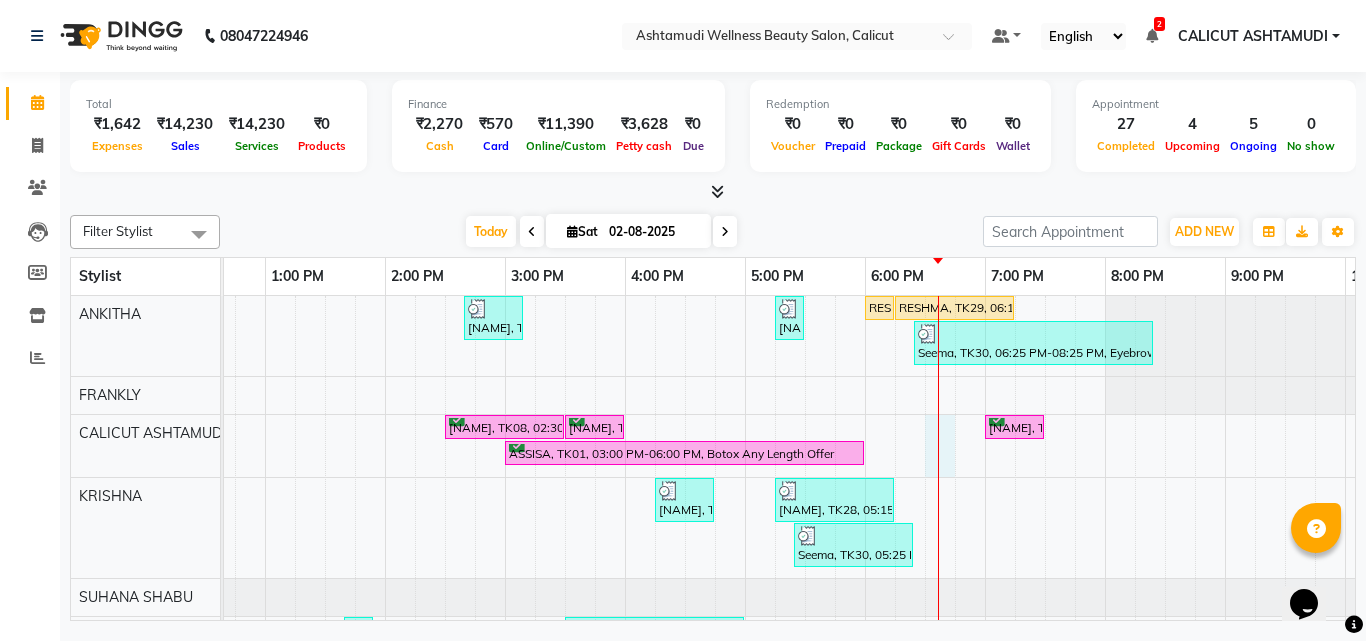 click on "Thansika, TK10, 02:40 PM-03:10 PM, Eyebrows Threading,Upper Lip Threading     Thushara, TK22, 05:15 PM-05:30 PM, Eyebrows Threading    RESHMA, TK29, 06:00 PM-06:15 PM, Eyebrows Threading    RESHMA, TK29, 06:15 PM-07:15 PM, Fruit Facial     Seema, TK30, 06:25 PM-08:25 PM, Eyebrows Threading,Upper Lip Threading,Full Leg Waxing,D-Tan Cleanup     Azhar, TK08, 02:30 PM-03:30 PM, Gents Normal Cleanup     Azhar, TK08, 03:30 PM-04:00 PM, Gents Beard Styling     ARYA, TK16, 07:00 PM-07:30 PM, Normal Hair Cut     ASSISA, TK01, 03:00 PM-06:00 PM, Botox Any Length Offer     AMJITH, TK02, 11:30 AM-12:30 PM, Layer Cut     jithesh, TK19, 04:15 PM-04:45 PM, Gents Beard Trim     Taarini, TK28, 05:15 PM-06:15 PM, Layer Cut     Seema, TK30, 05:25 PM-06:25 PM, Anti-Dandruff Treatment With Spa     aswathi, TK06, 01:40 PM-01:55 PM, Eyebrows Threading     Naveena, TK21, 03:30 PM-05:00 PM, D-Tan Cleanup,Straight Cut     anushka, TK05, 01:05 PM-01:20 PM, Eyebrows Threading" at bounding box center [685, 760] 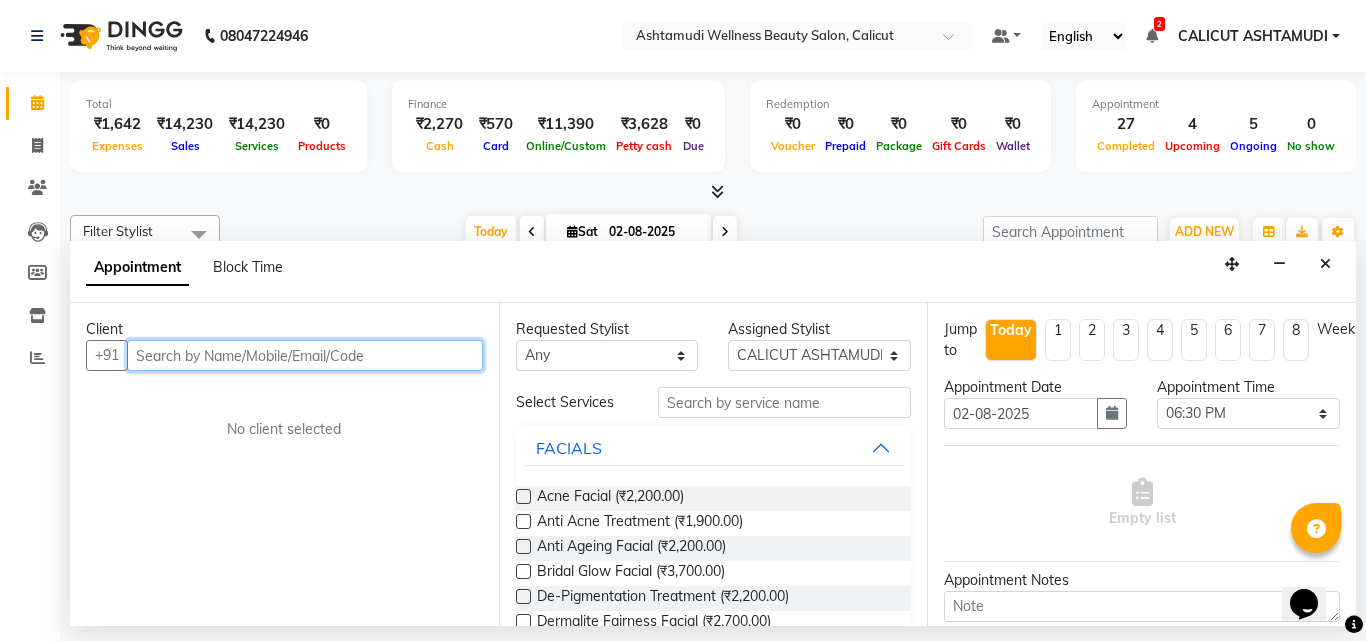 click at bounding box center (305, 355) 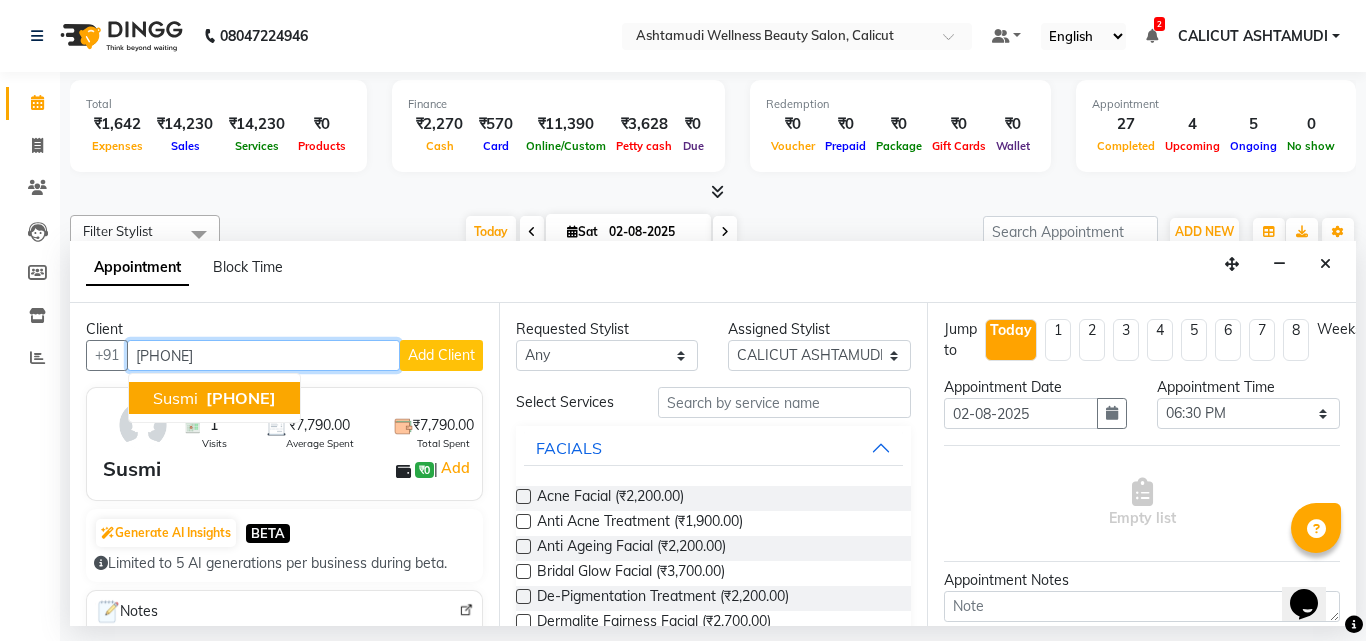 click on "9633268242" at bounding box center [241, 398] 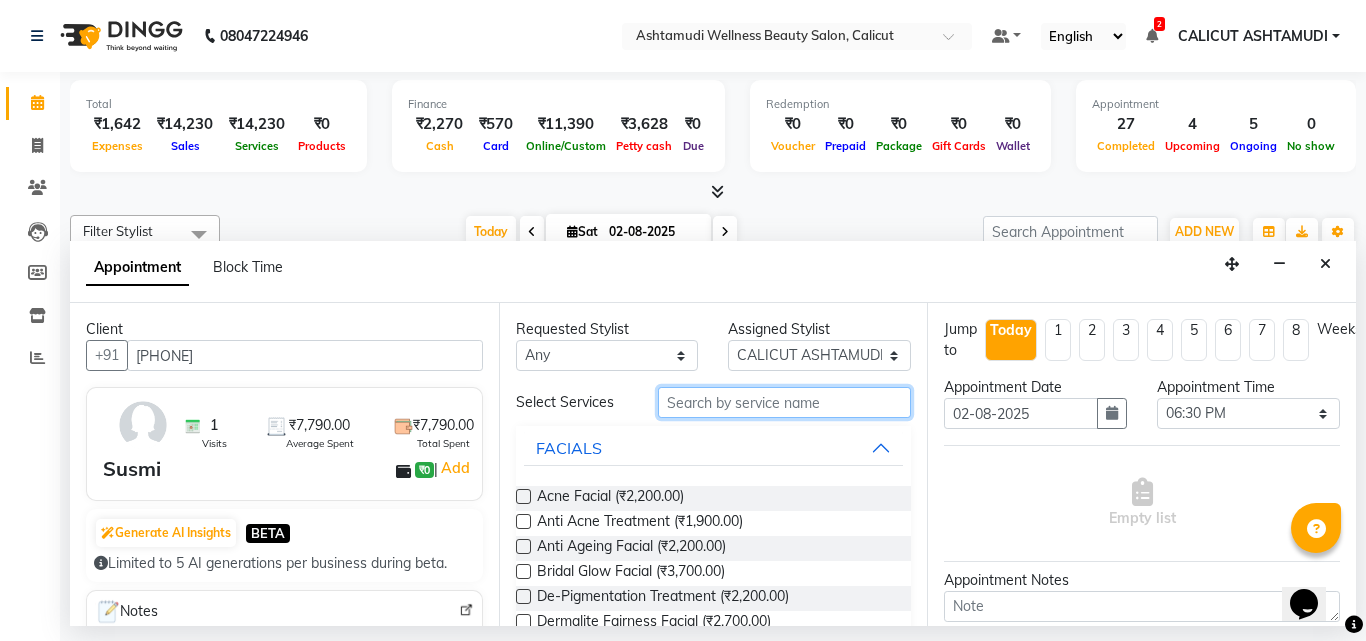click at bounding box center [785, 402] 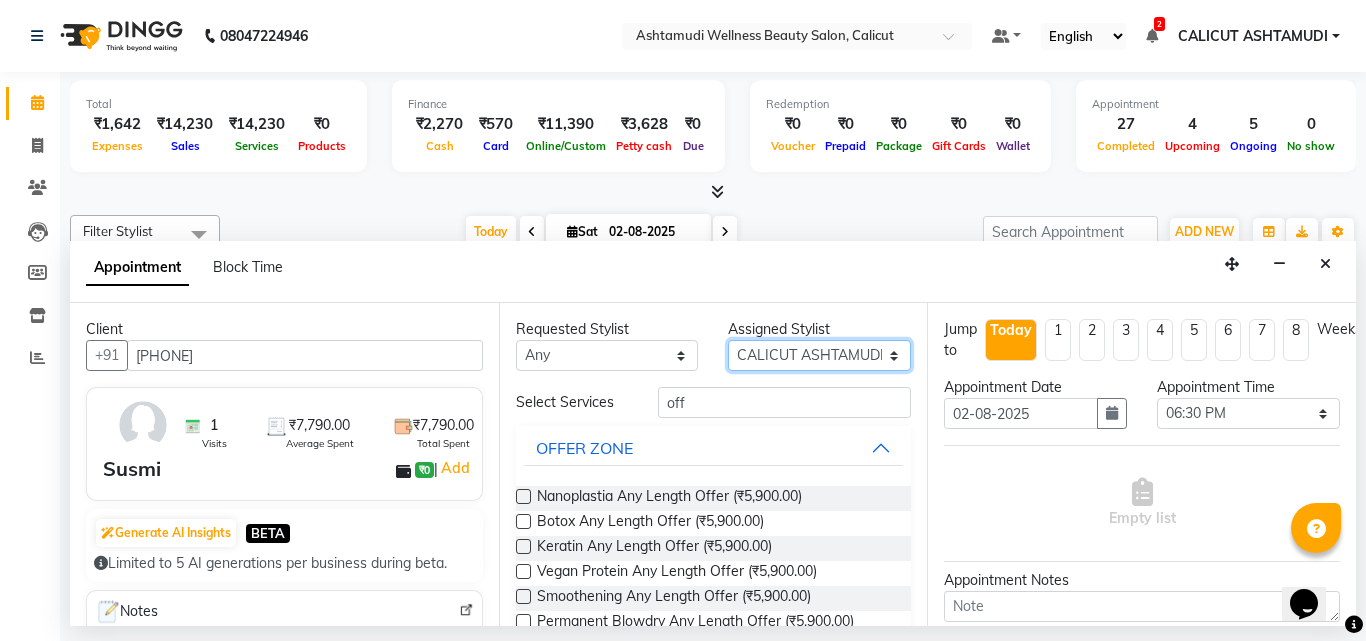 click on "Select Amala George AMBILI C ANJANA DAS ANKITHA Arya CALICUT ASHTAMUDI FRANKLY	 KRISHNA Nitesh Punam Gurung Sewan ali Sheela SUHANA  SHABU Titto" at bounding box center [819, 355] 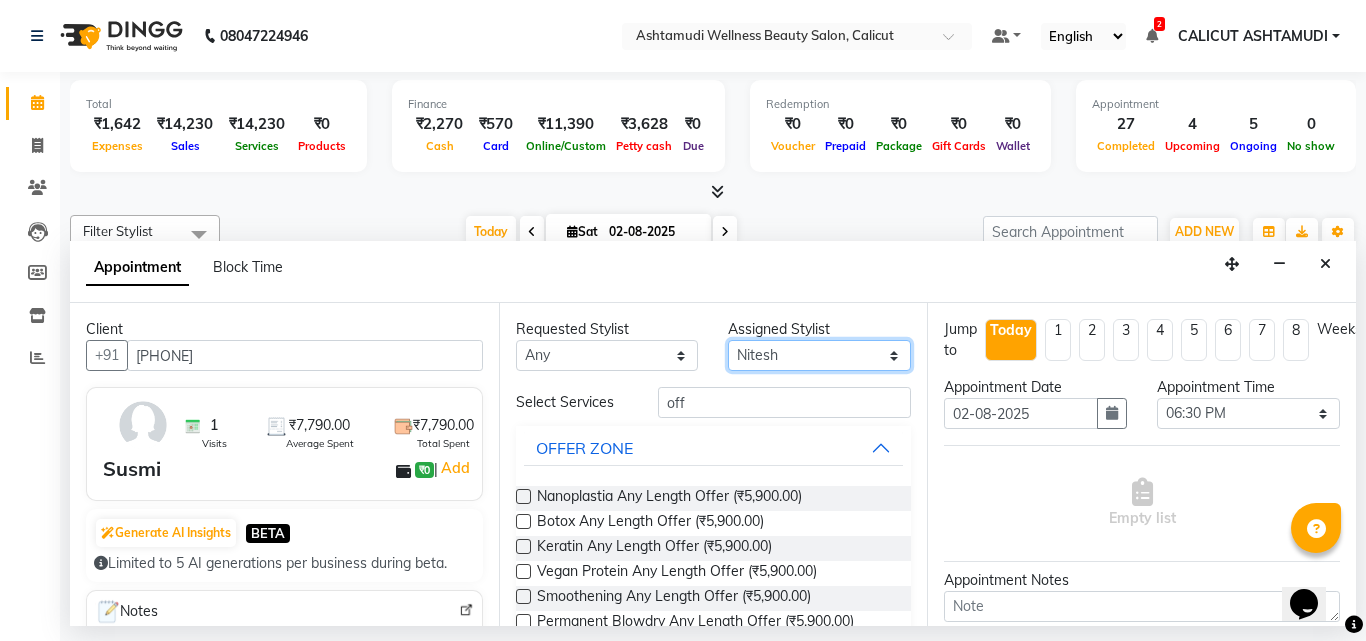 click on "Select Amala George AMBILI C ANJANA DAS ANKITHA Arya CALICUT ASHTAMUDI FRANKLY	 KRISHNA Nitesh Punam Gurung Sewan ali Sheela SUHANA  SHABU Titto" at bounding box center [819, 355] 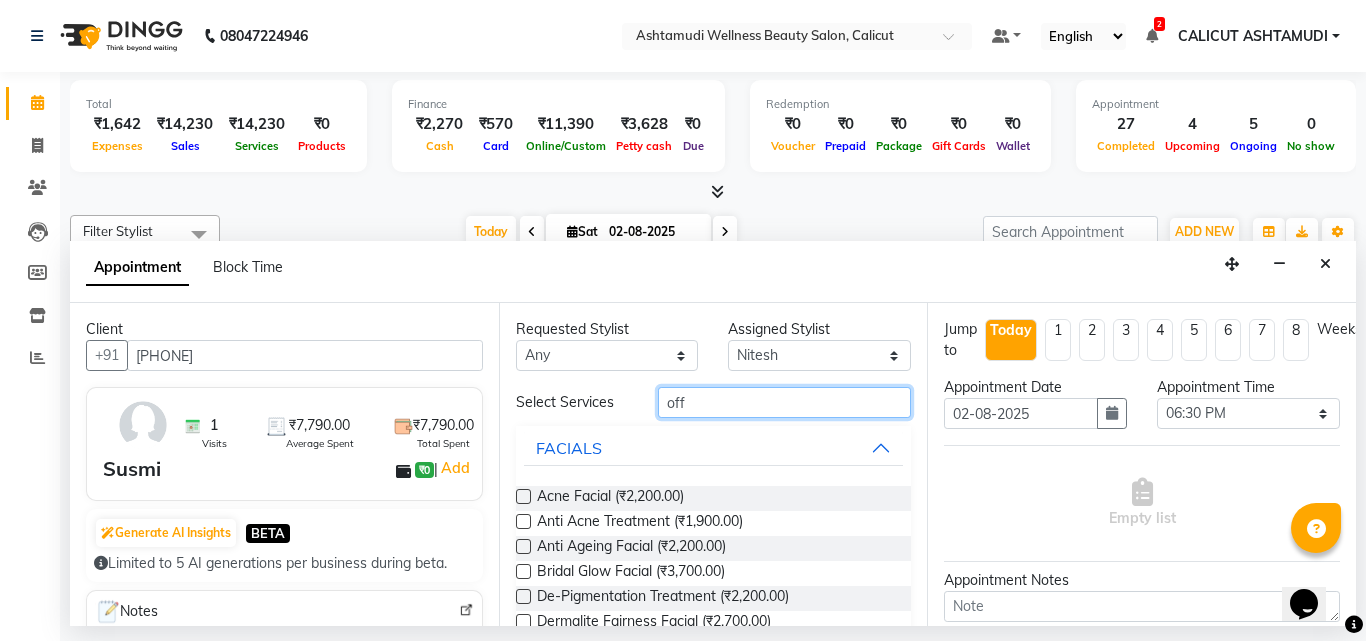 click on "off" at bounding box center (785, 402) 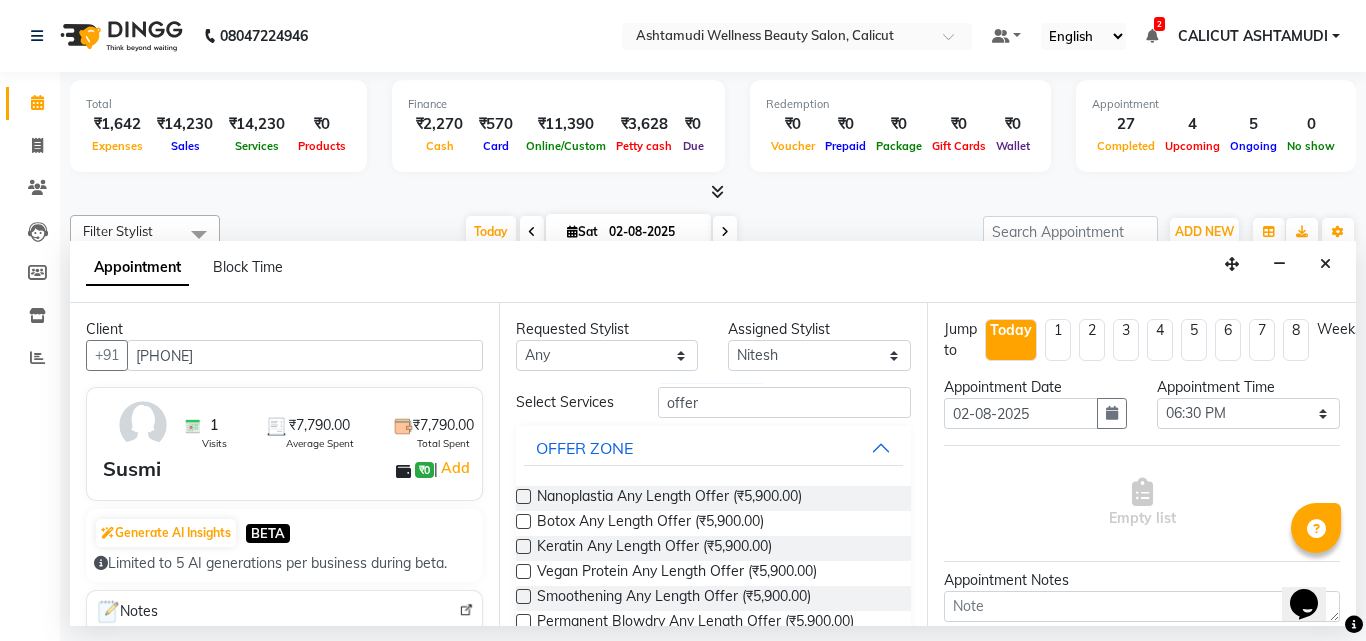click at bounding box center [523, 496] 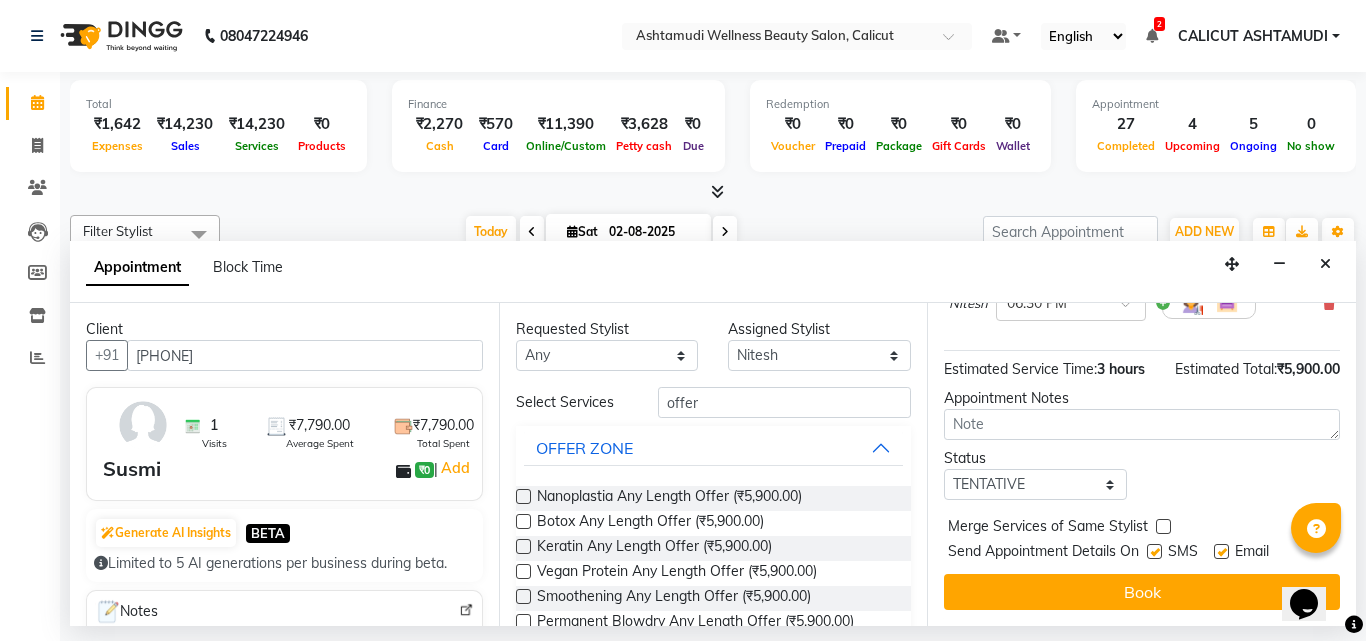 scroll, scrollTop: 239, scrollLeft: 0, axis: vertical 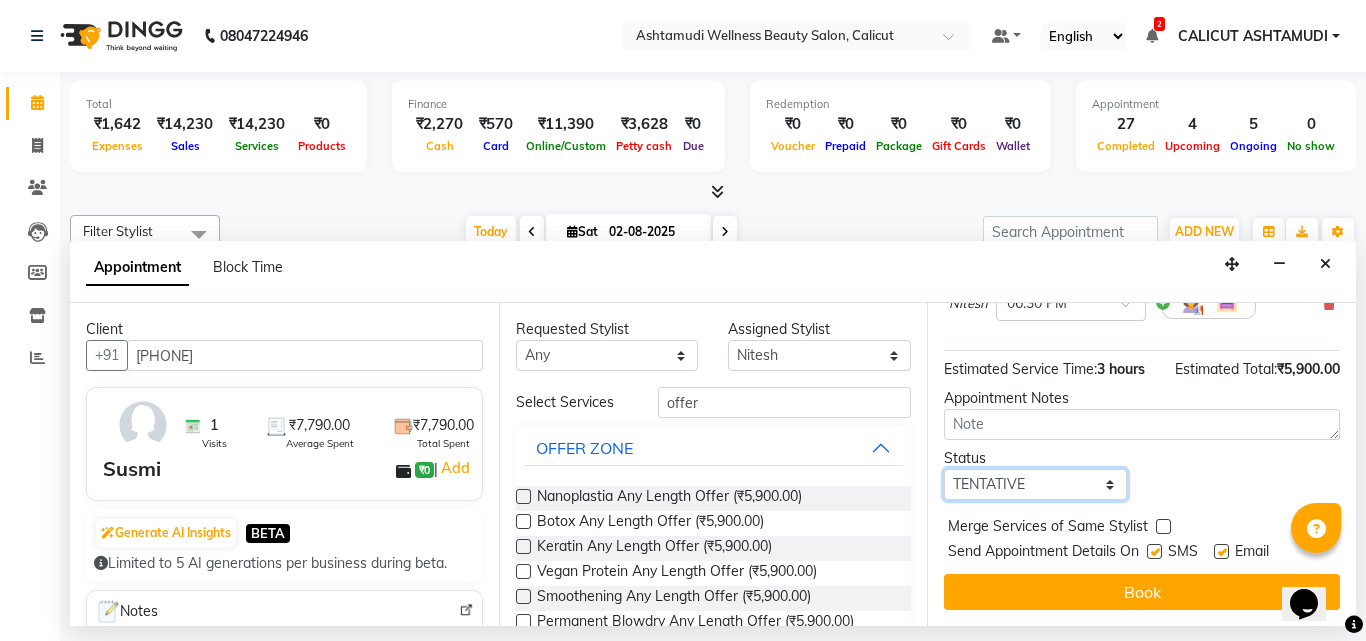 click on "Select TENTATIVE CONFIRM CHECK-IN UPCOMING" at bounding box center [1035, 484] 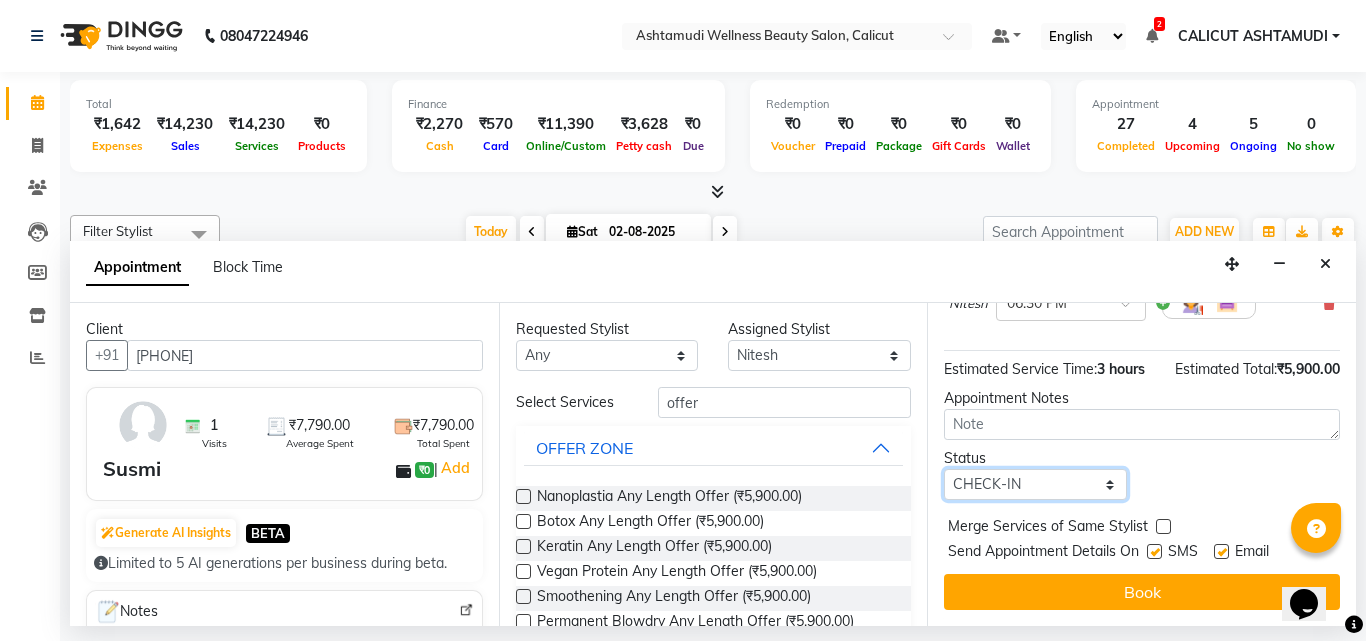 click on "Select TENTATIVE CONFIRM CHECK-IN UPCOMING" at bounding box center (1035, 484) 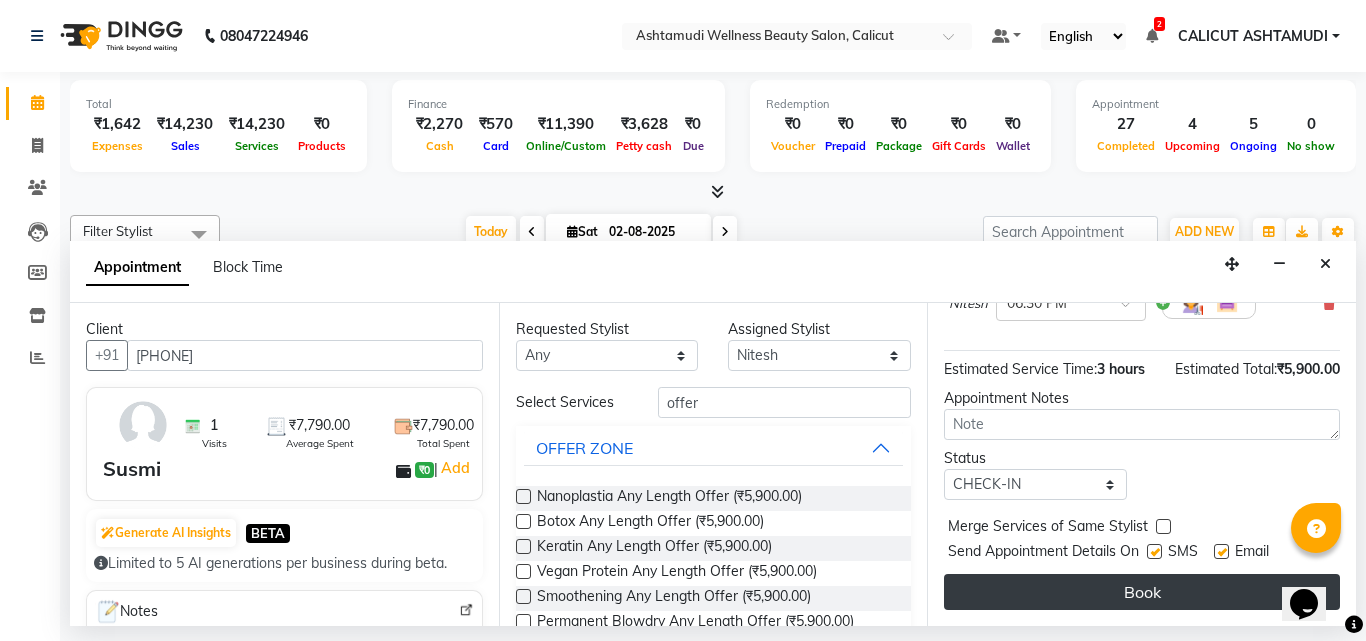 click on "Book" at bounding box center (1142, 592) 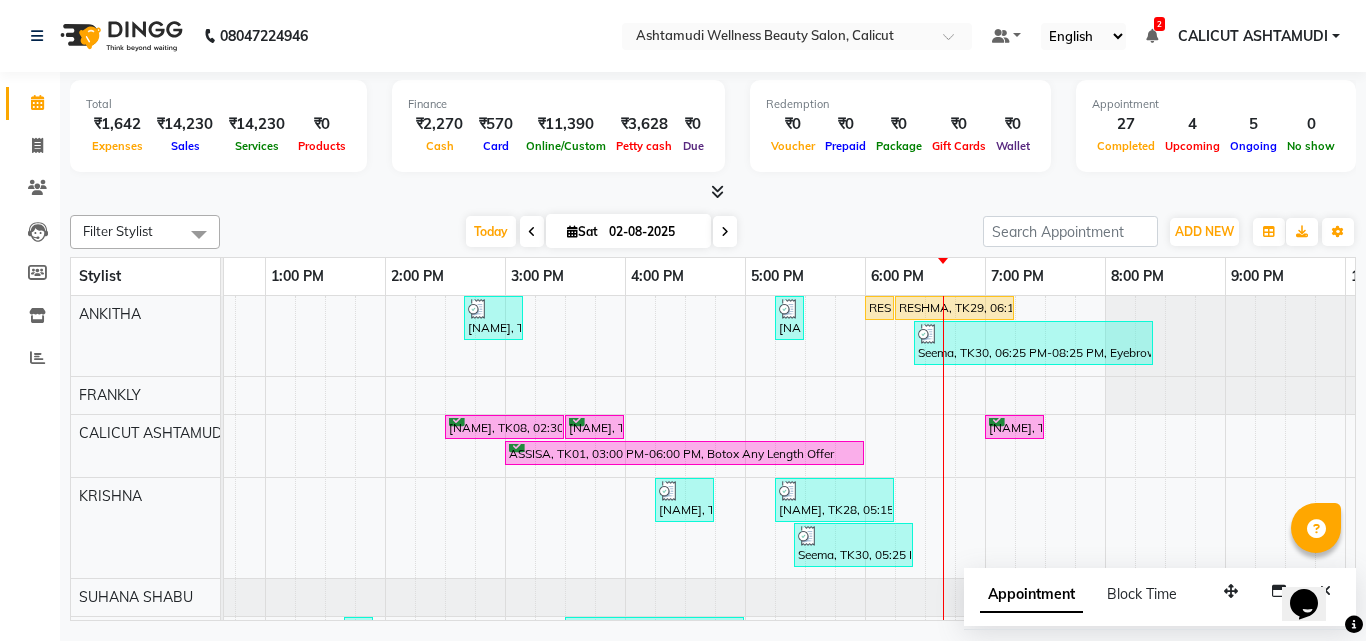 scroll, scrollTop: 200, scrollLeft: 439, axis: both 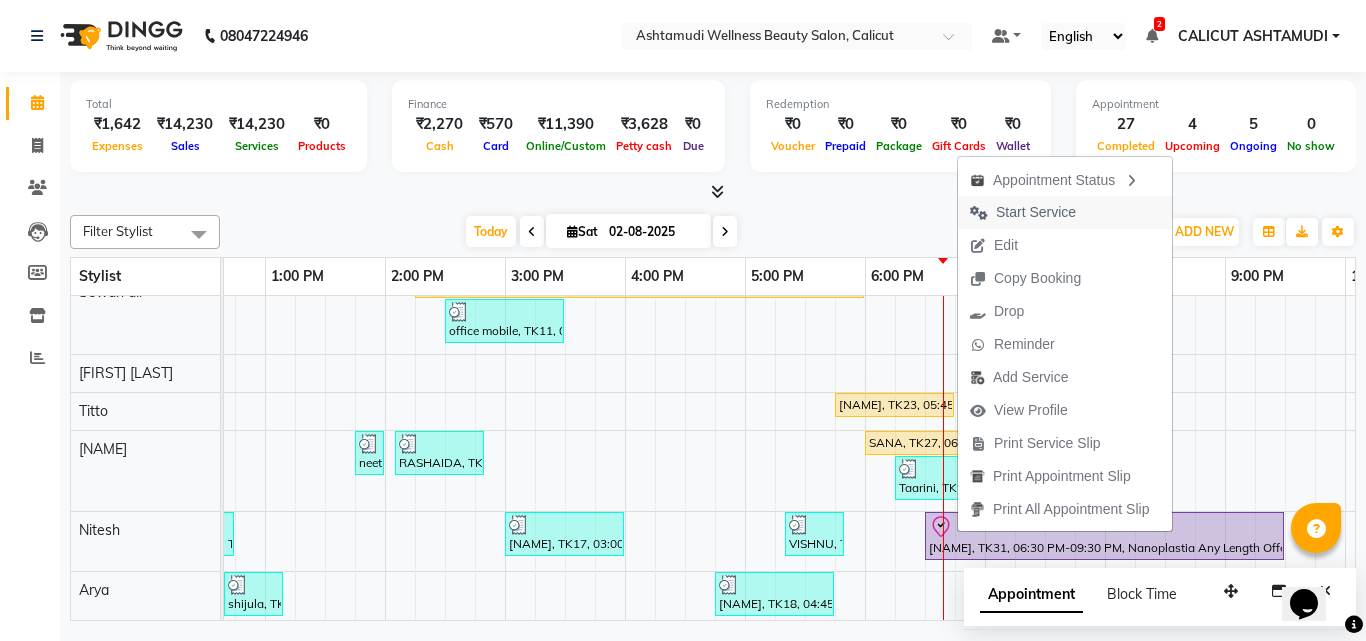 click on "Start Service" at bounding box center [1036, 212] 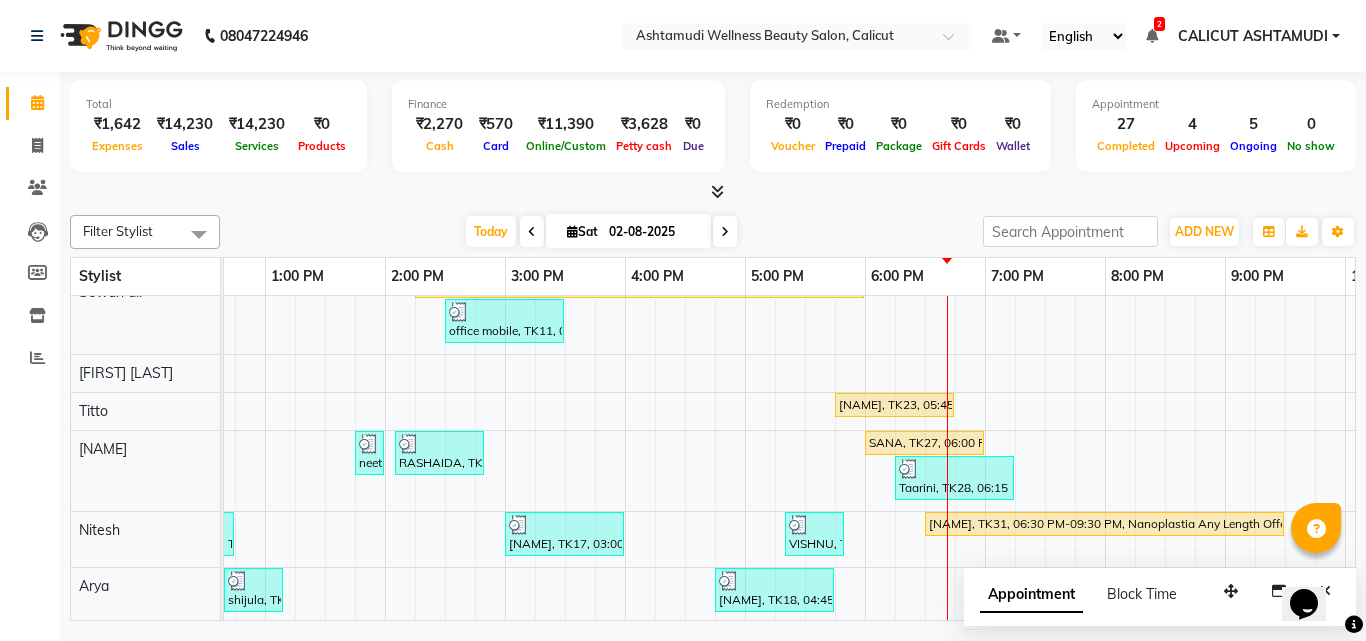 scroll, scrollTop: 617, scrollLeft: 439, axis: both 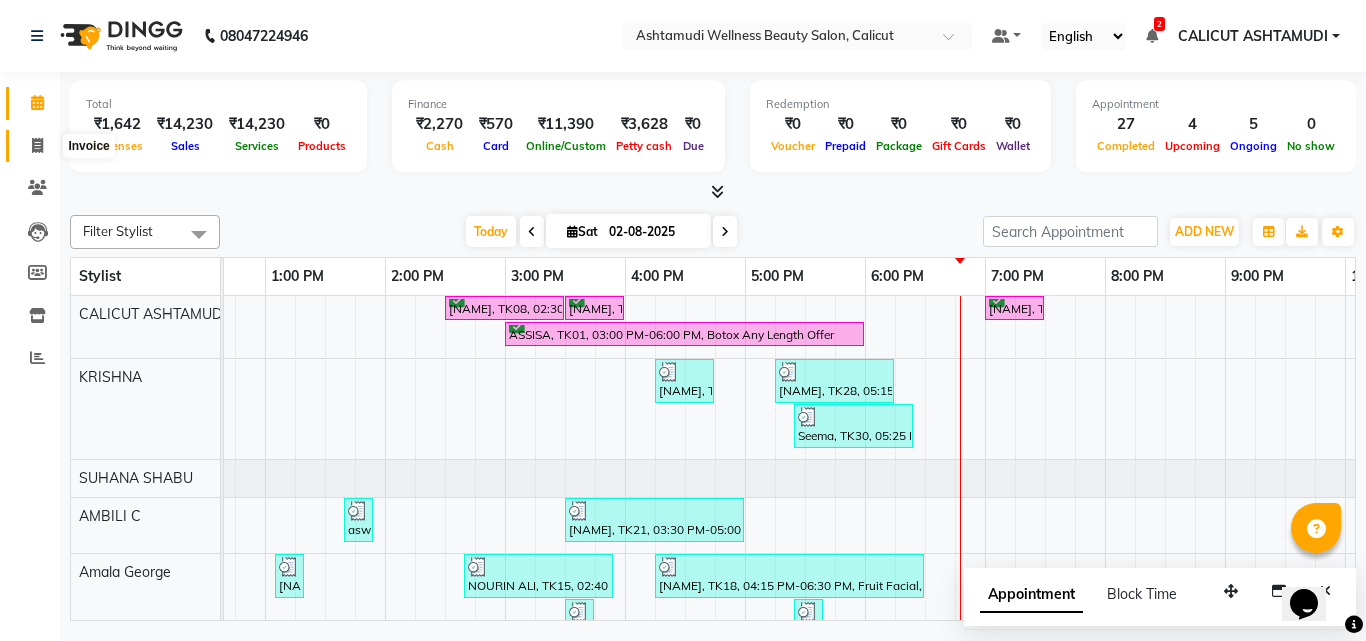 click 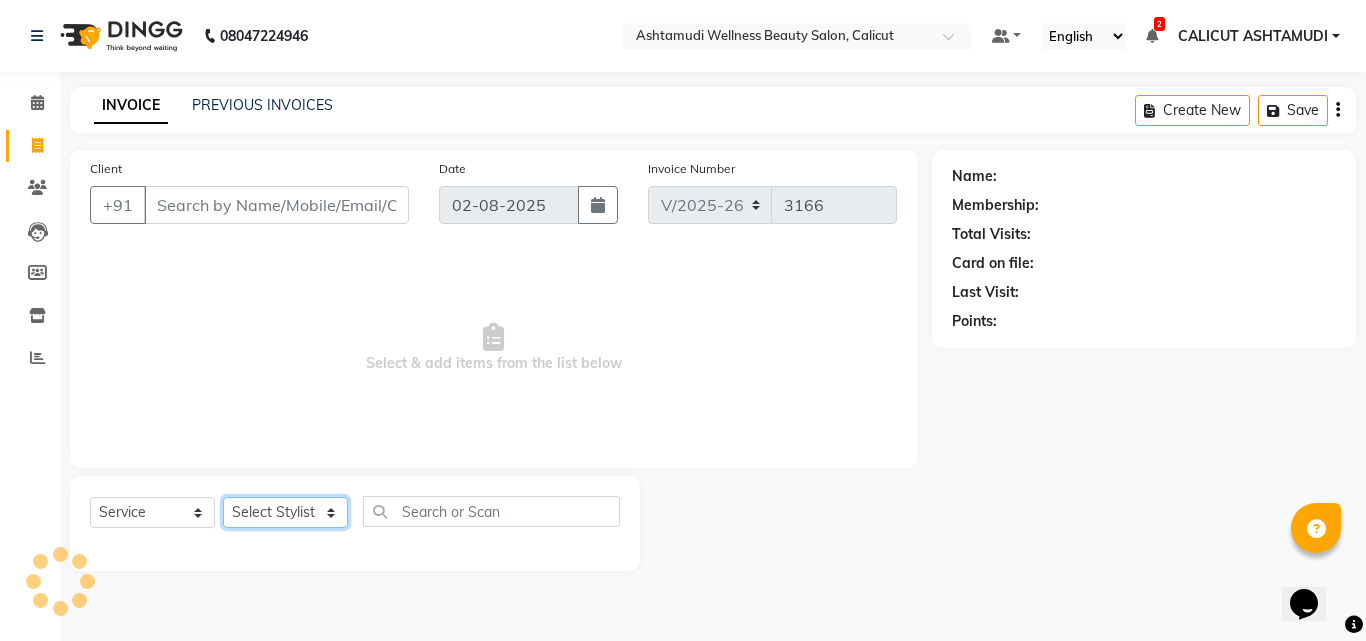 click on "Select Stylist" 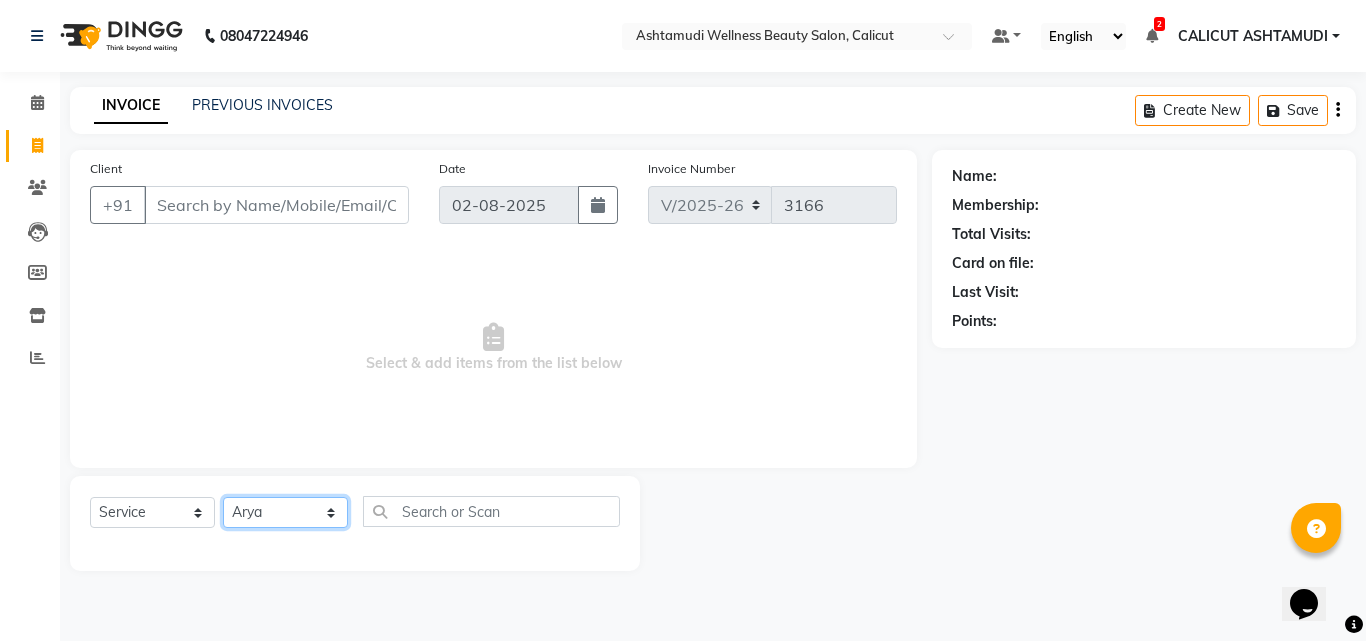 click on "Select Stylist Amala George AMBILI C ANJANA DAS ANKITHA Arya CALICUT ASHTAMUDI FRANKLY	 GRACY KRISHNA Nitesh Punam Gurung Sewan ali Sheela SUHANA  SHABU Titto" 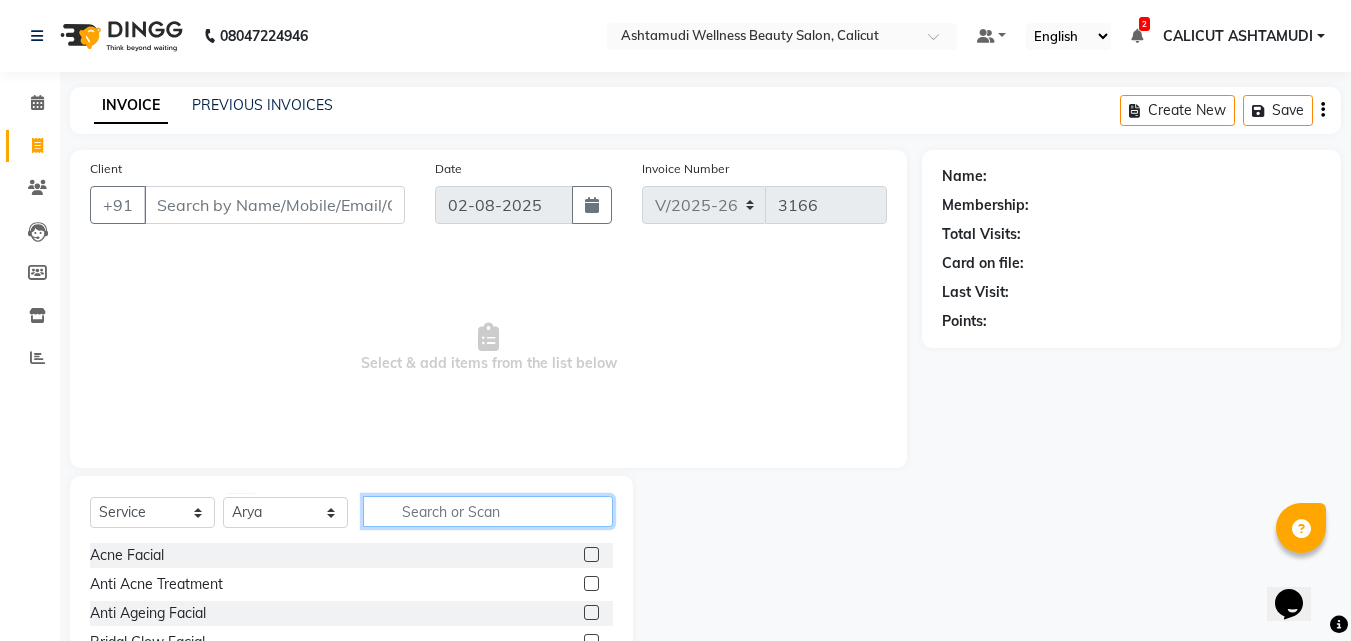click 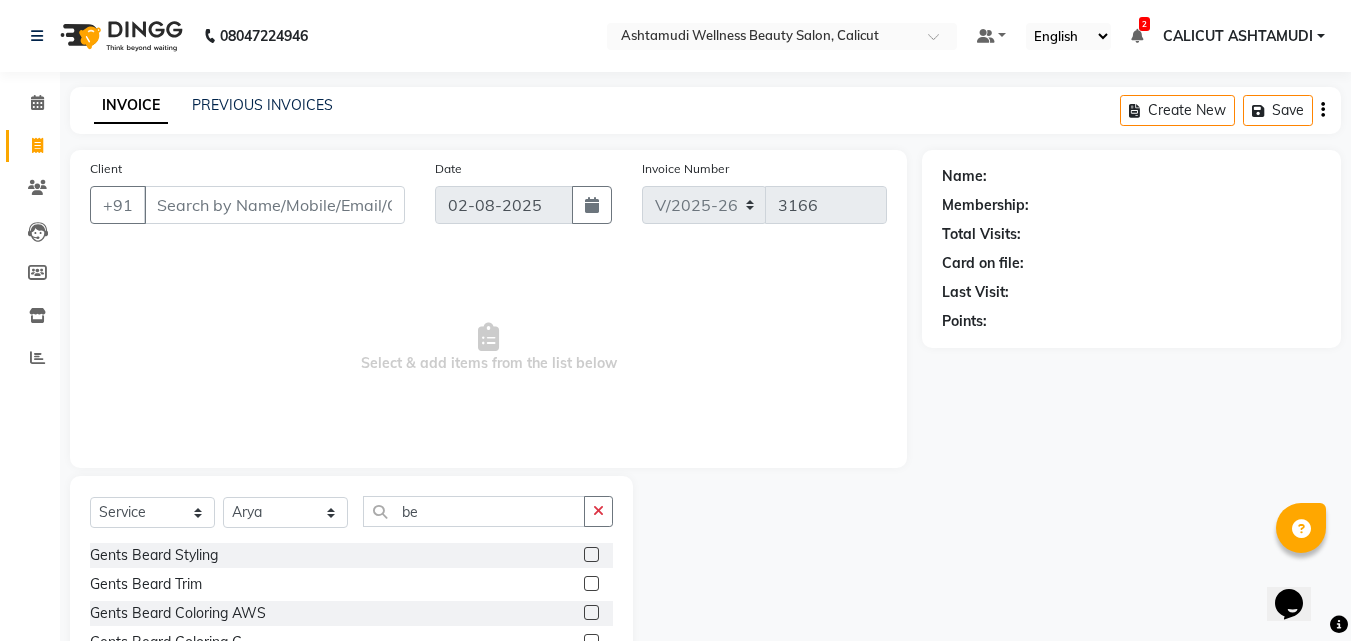 click 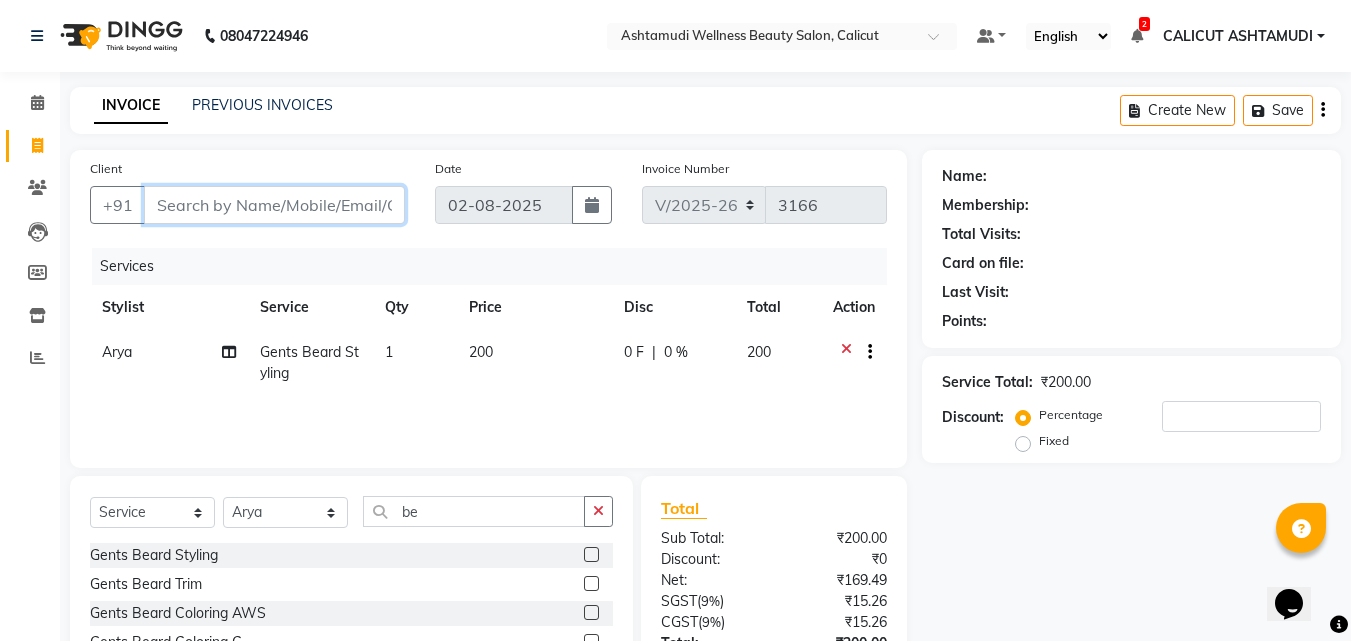 click on "Client" at bounding box center (274, 205) 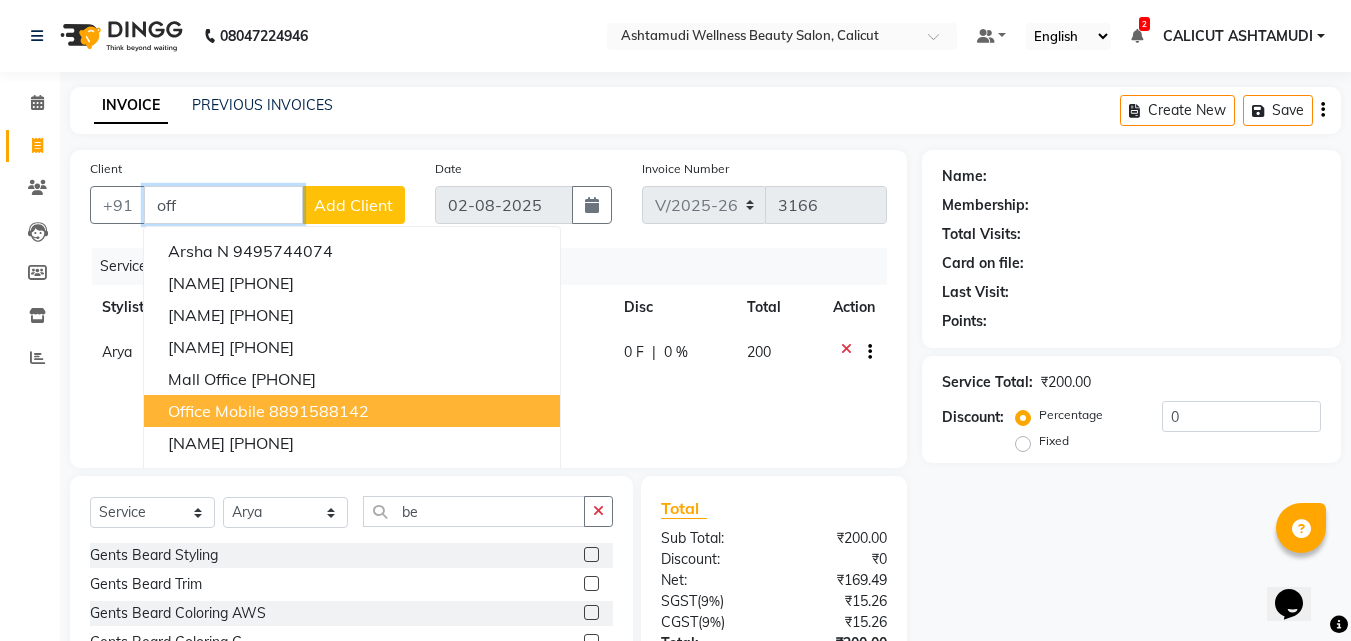 drag, startPoint x: 243, startPoint y: 390, endPoint x: 241, endPoint y: 404, distance: 14.142136 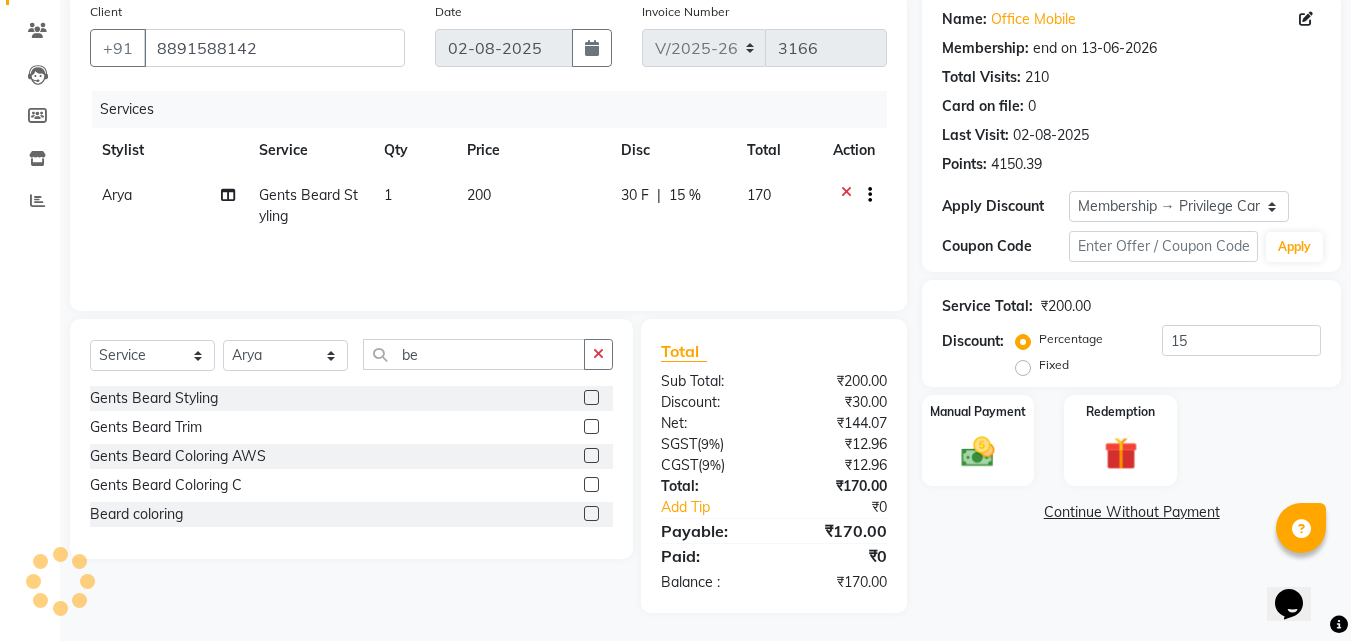 scroll, scrollTop: 159, scrollLeft: 0, axis: vertical 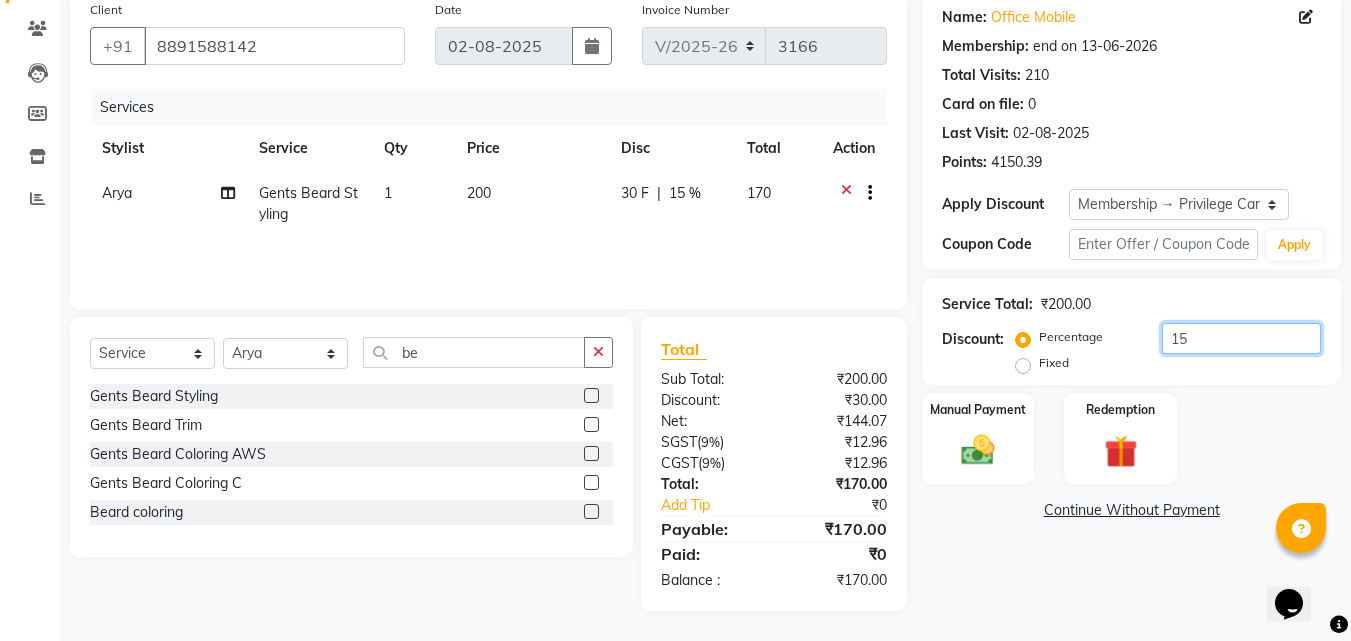click on "15" 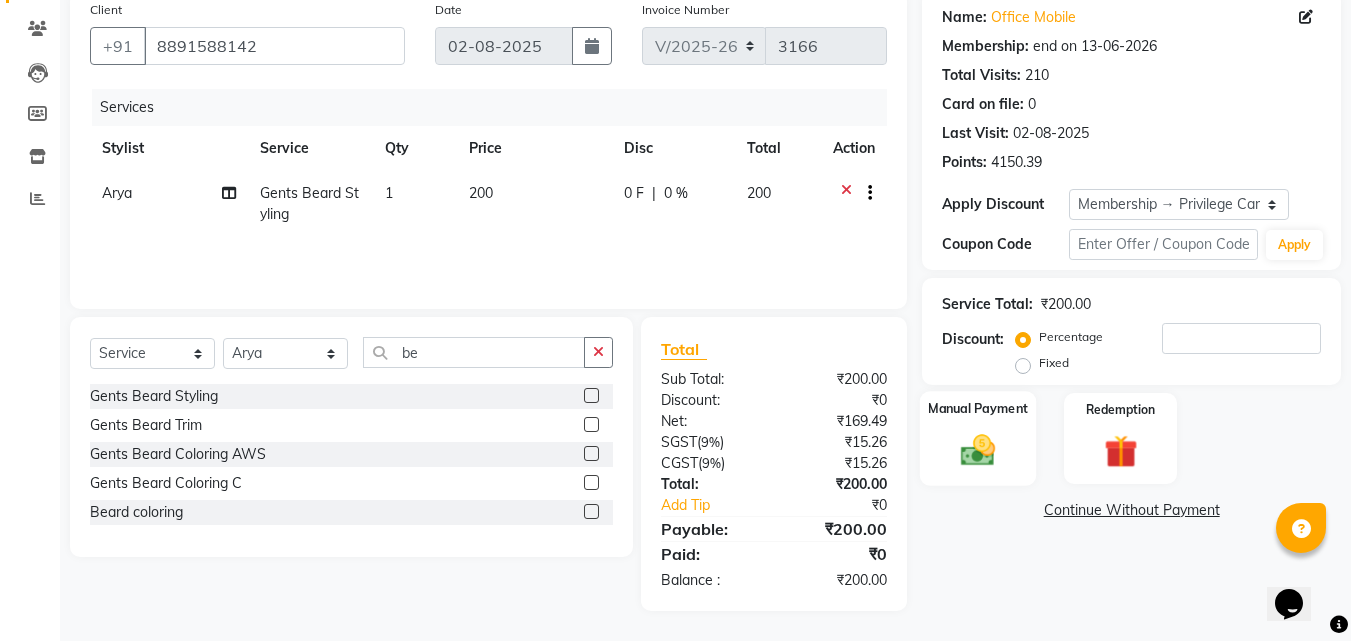 click on "Manual Payment" 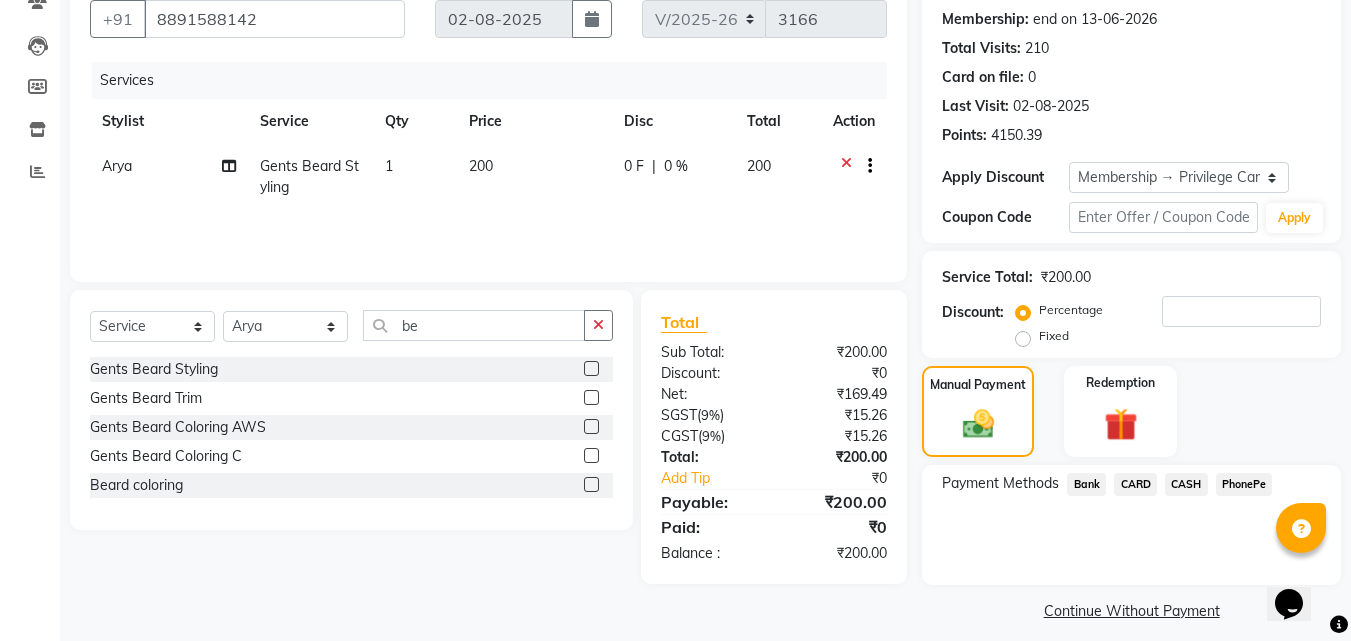 scroll, scrollTop: 201, scrollLeft: 0, axis: vertical 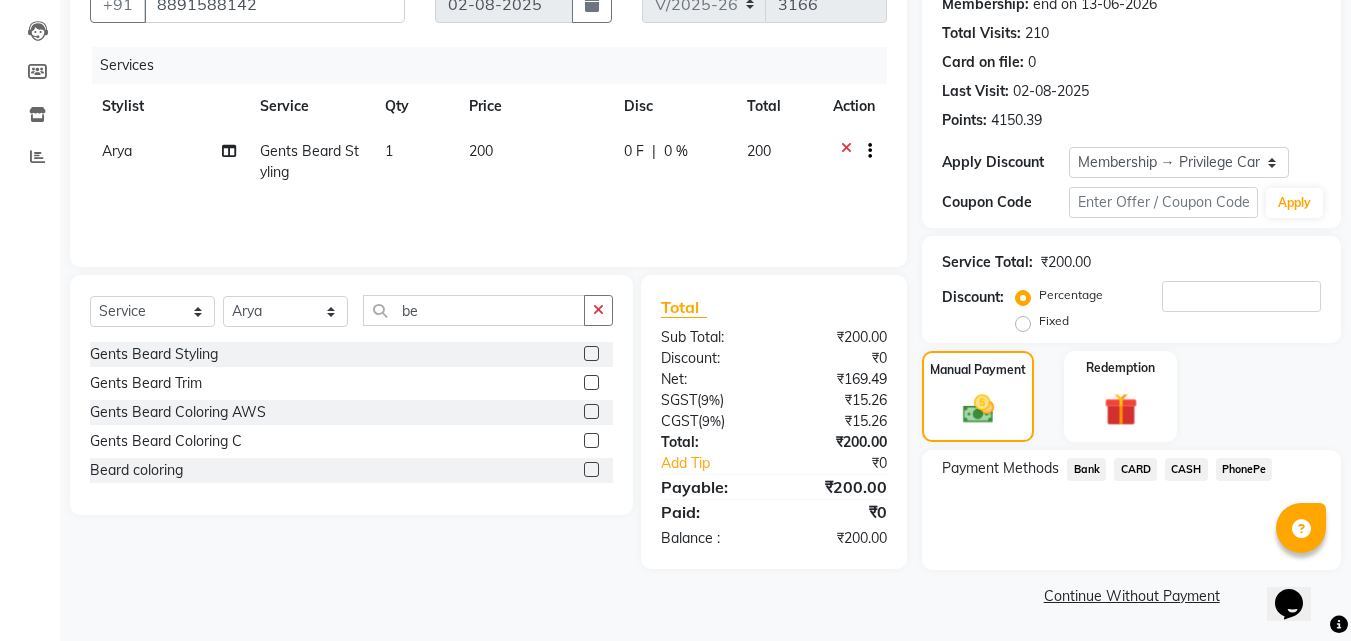 drag, startPoint x: 1238, startPoint y: 471, endPoint x: 1227, endPoint y: 491, distance: 22.825424 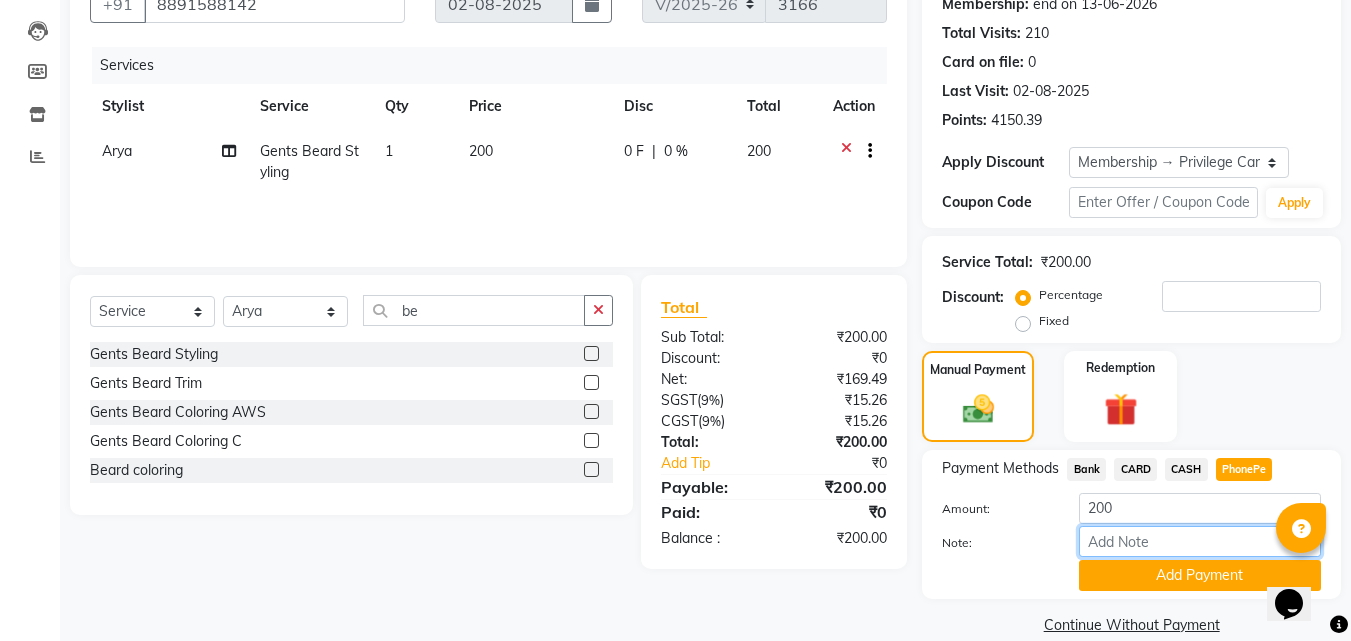 click on "Note:" at bounding box center (1200, 541) 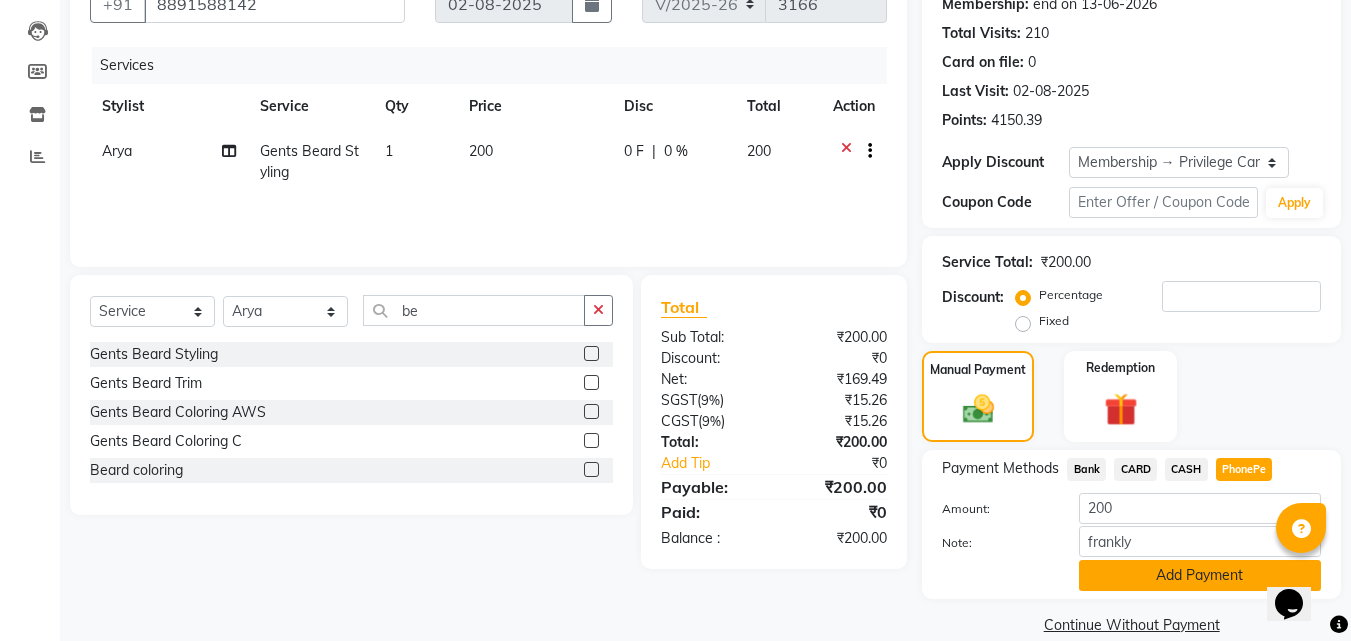 click on "Add Payment" 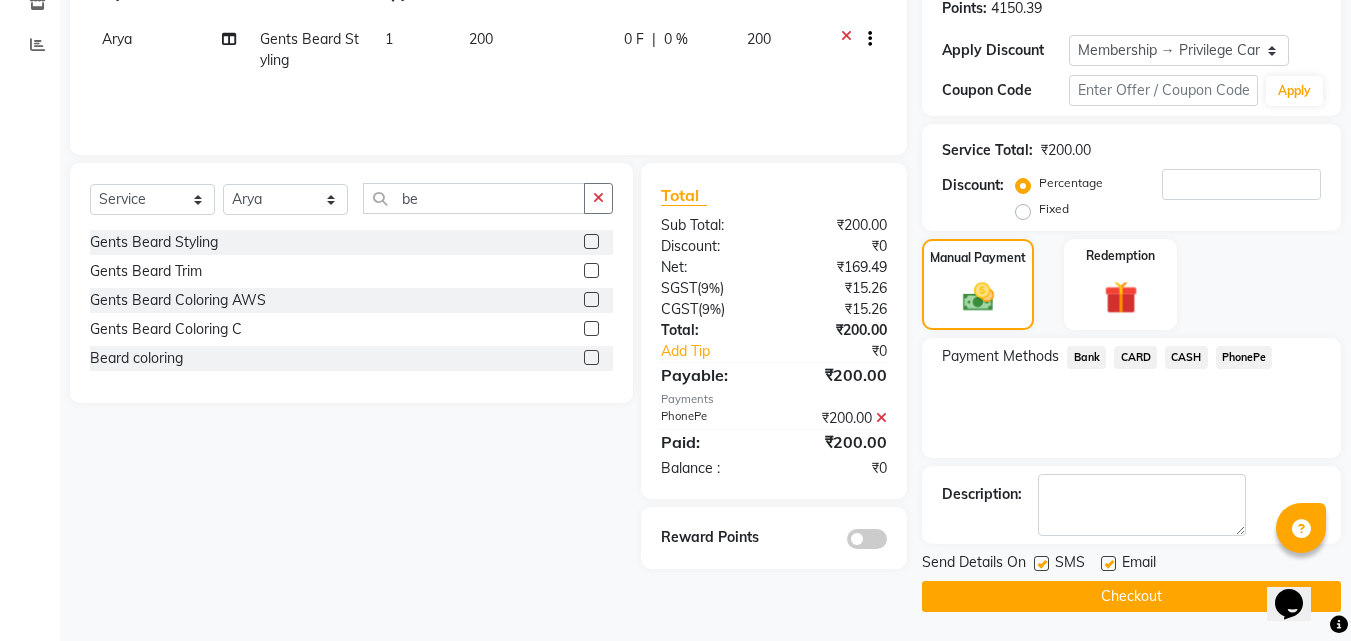 scroll, scrollTop: 314, scrollLeft: 0, axis: vertical 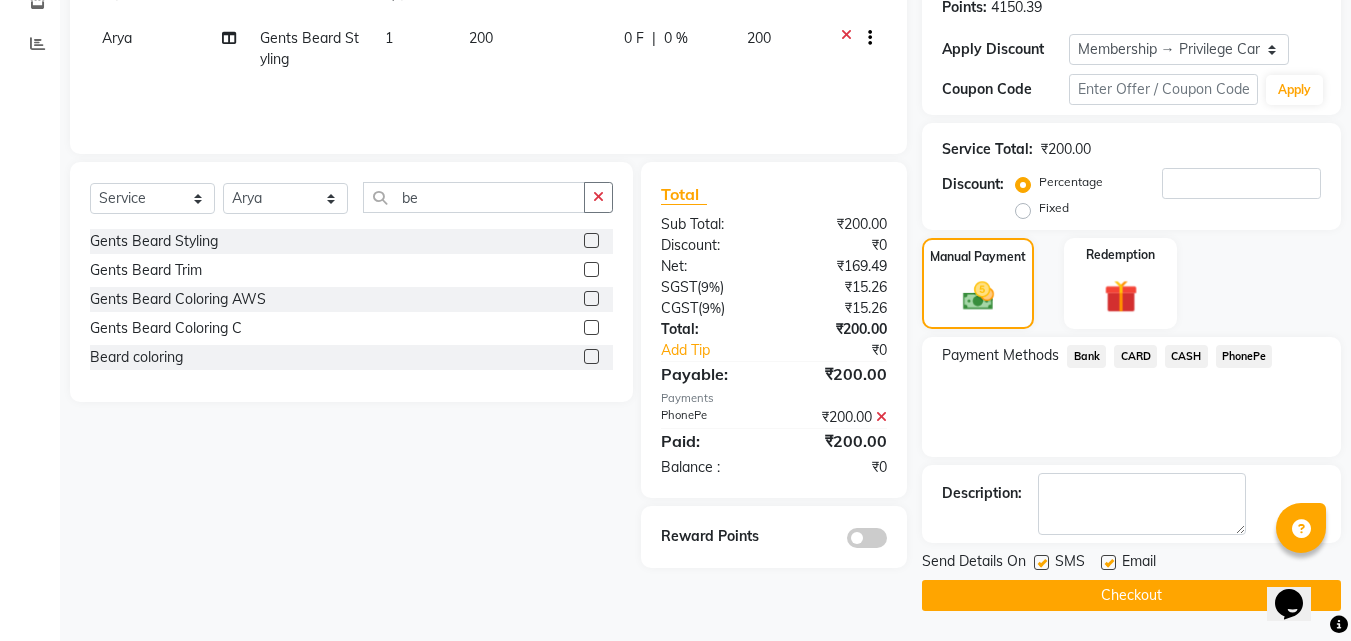 click on "Checkout" 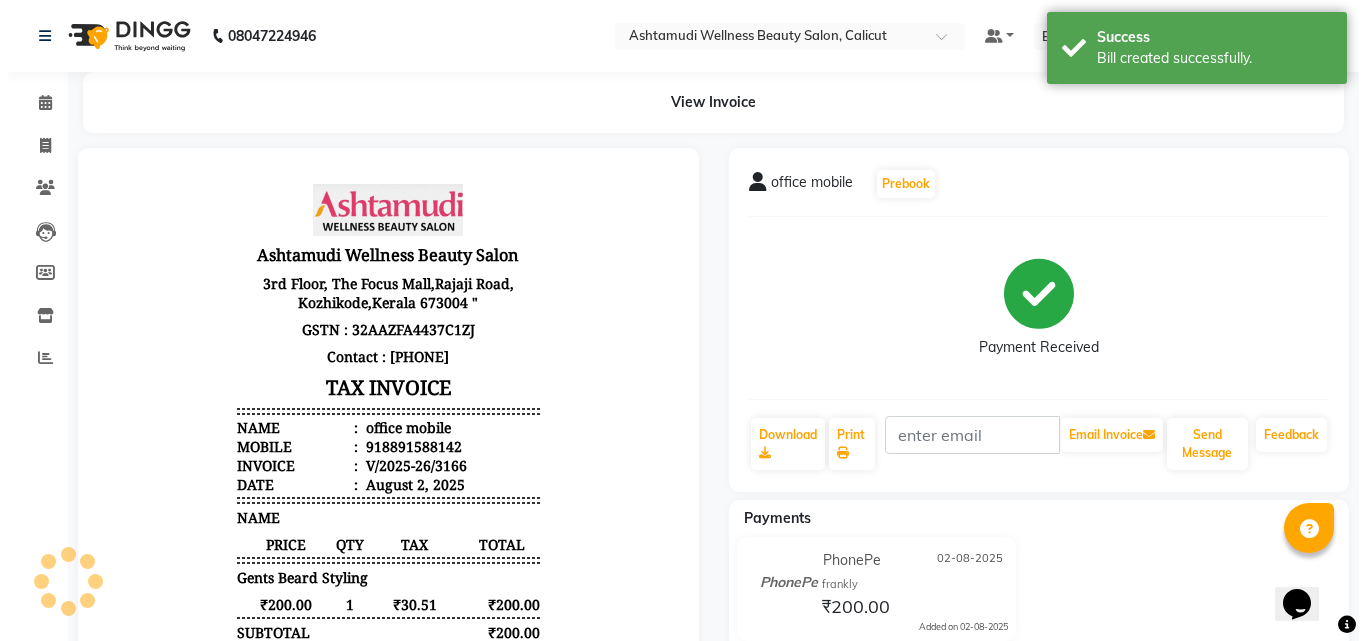 scroll, scrollTop: 0, scrollLeft: 0, axis: both 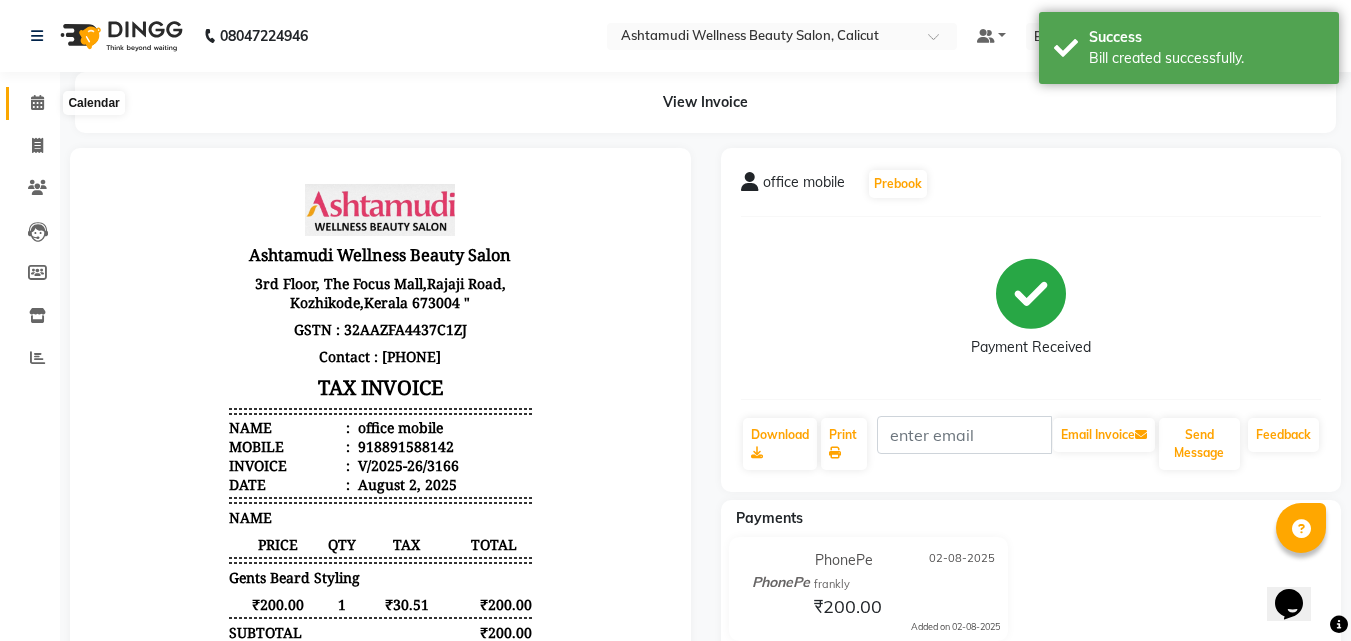 click 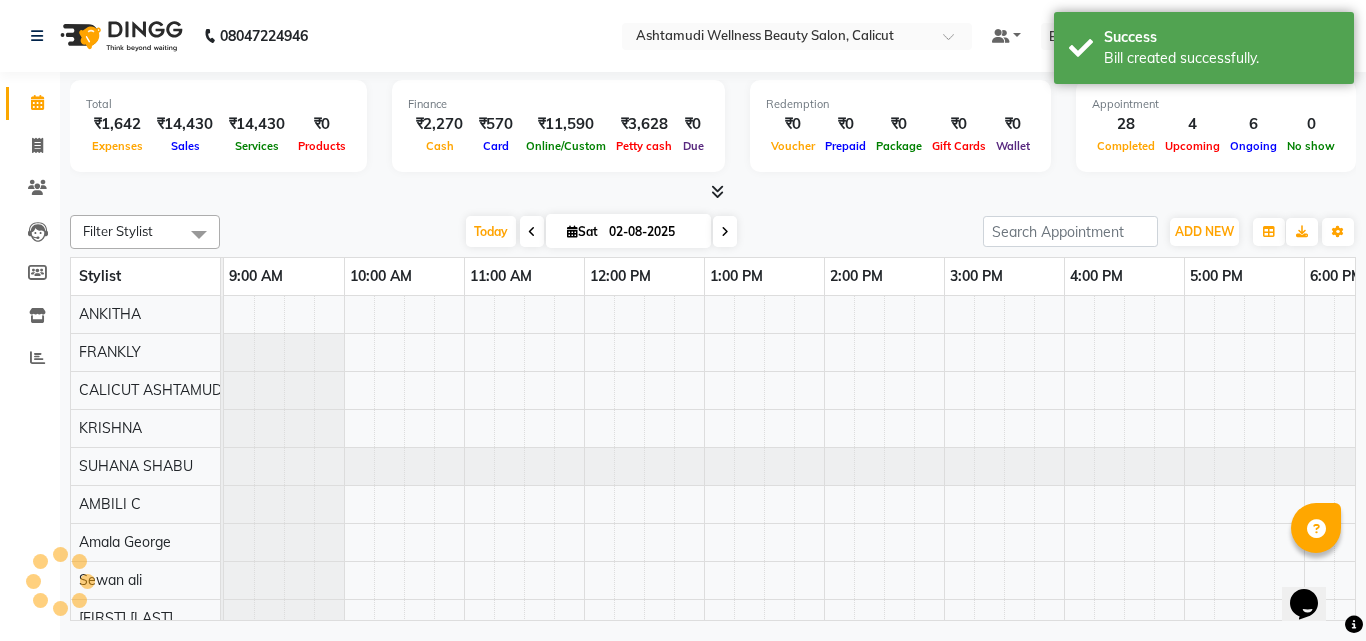 click 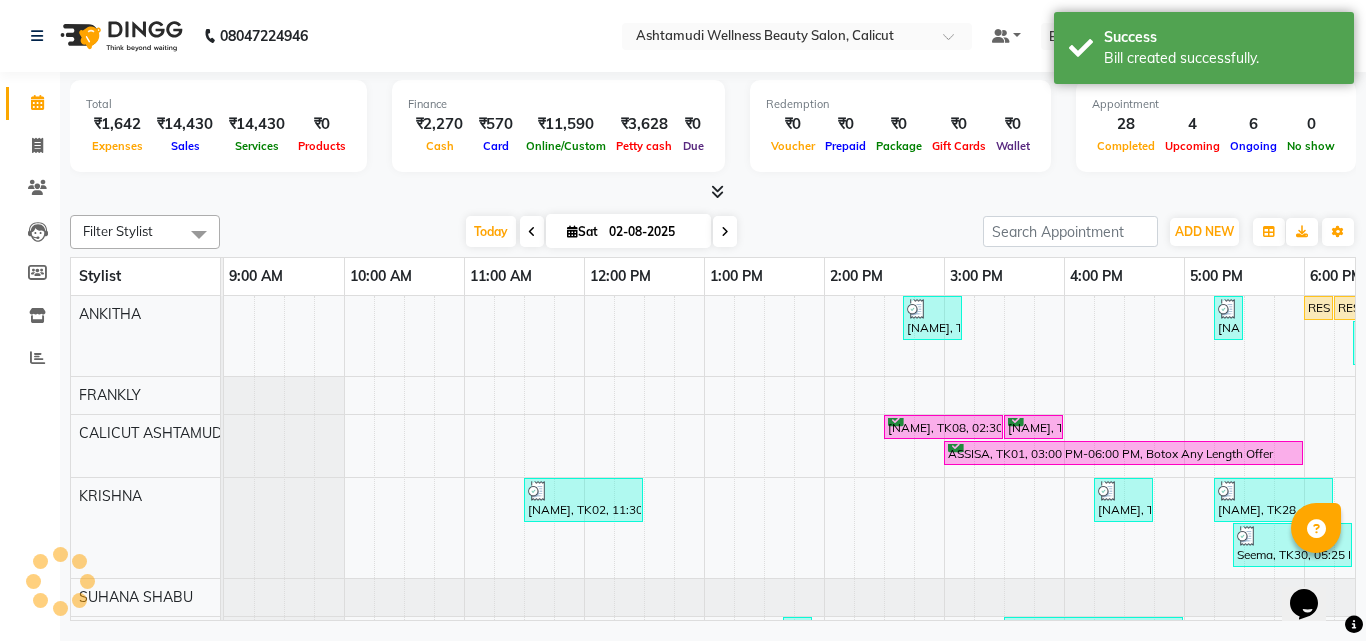 scroll, scrollTop: 0, scrollLeft: 0, axis: both 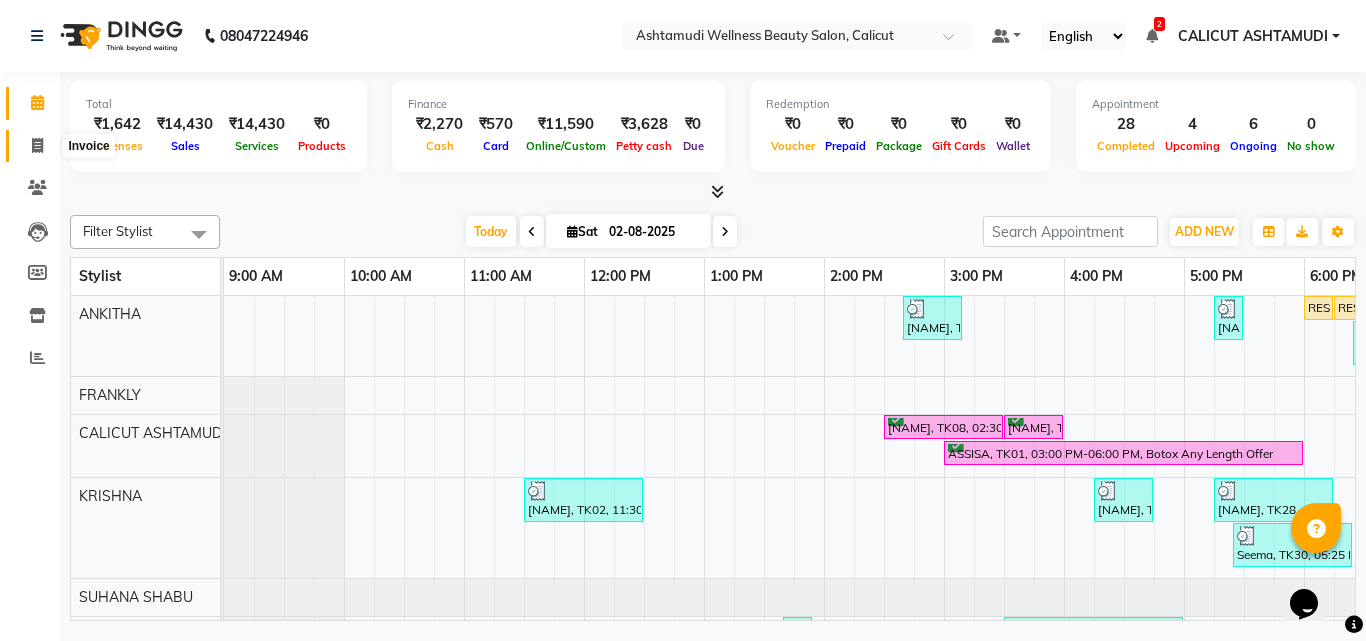click 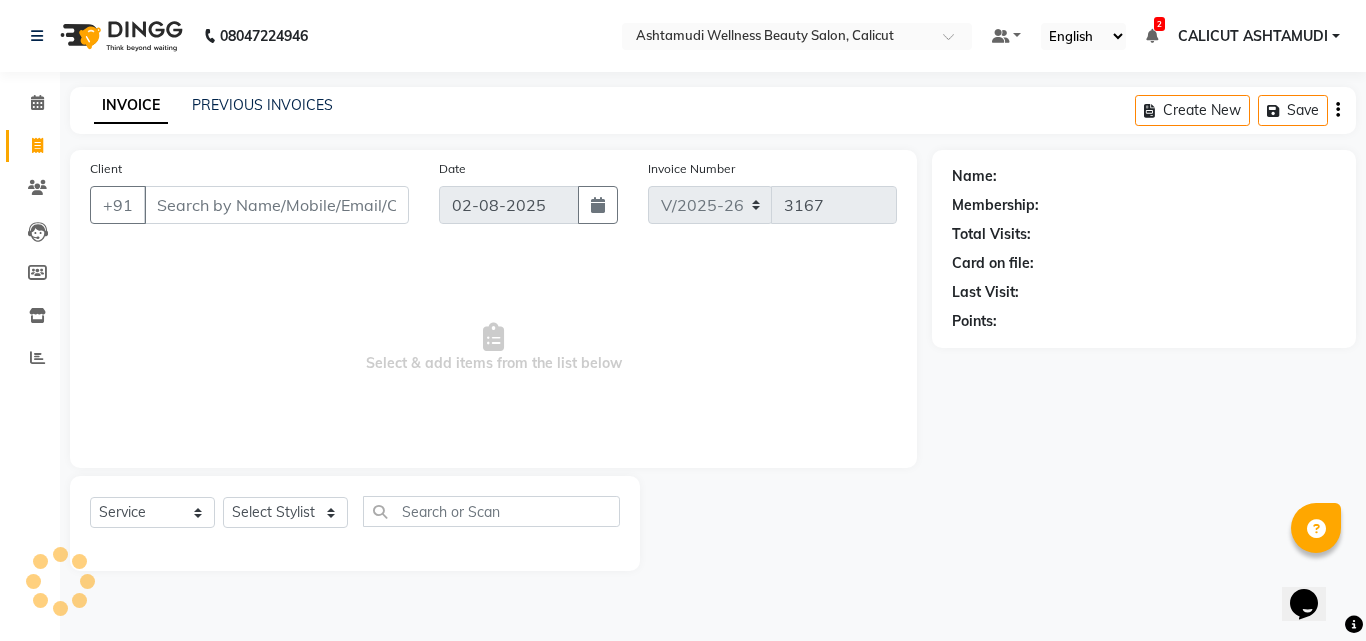 click on "Client" at bounding box center [276, 205] 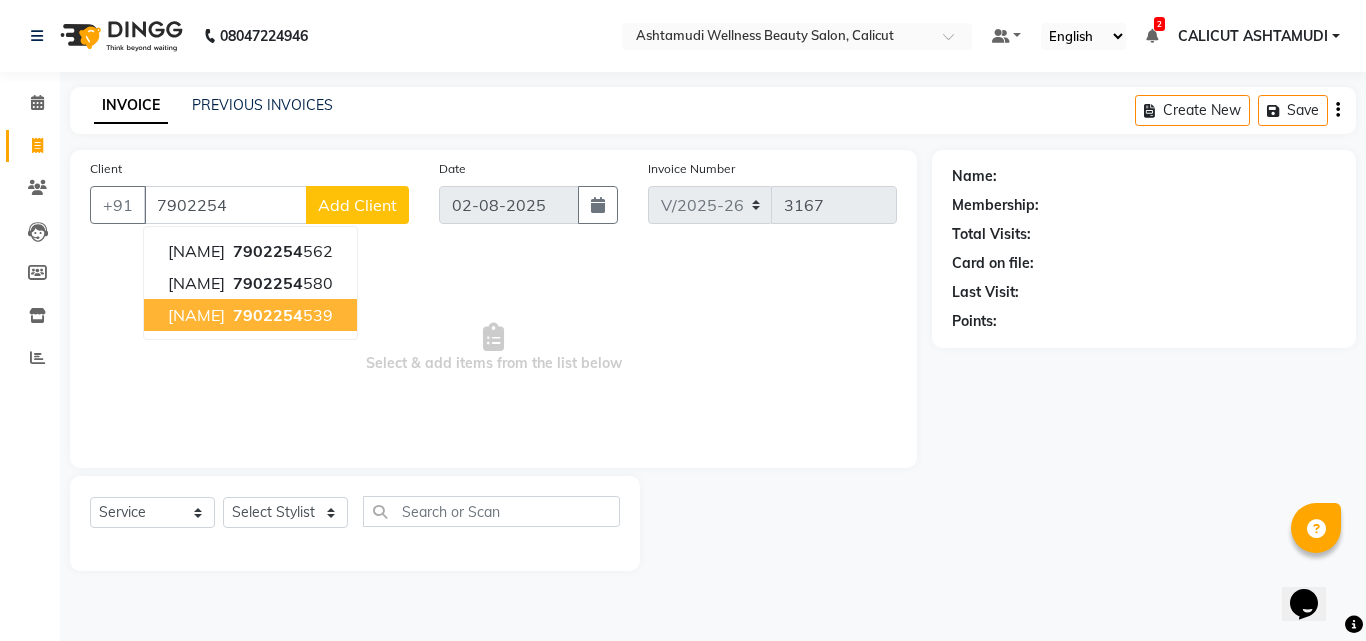 click on "7902254" at bounding box center (268, 315) 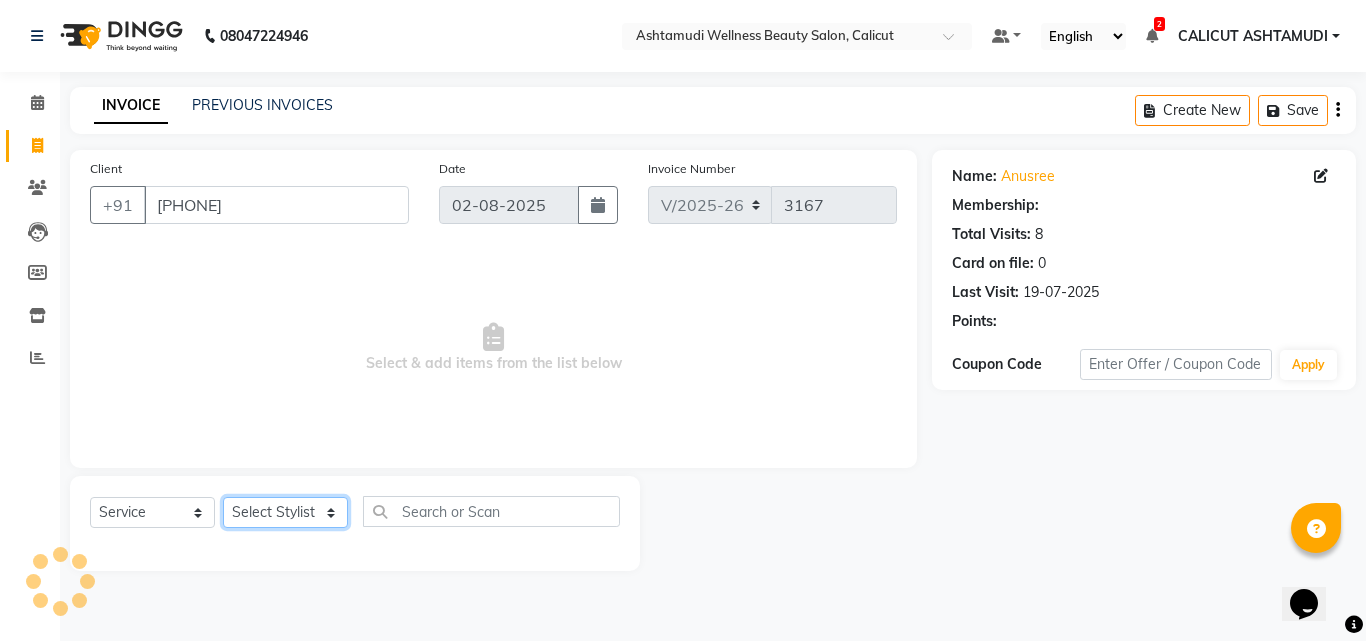 click on "Select Stylist Amala George AMBILI C ANJANA DAS ANKITHA Arya CALICUT ASHTAMUDI FRANKLY	 GRACY KRISHNA Nitesh Punam Gurung Sewan ali Sheela SUHANA  SHABU Titto" 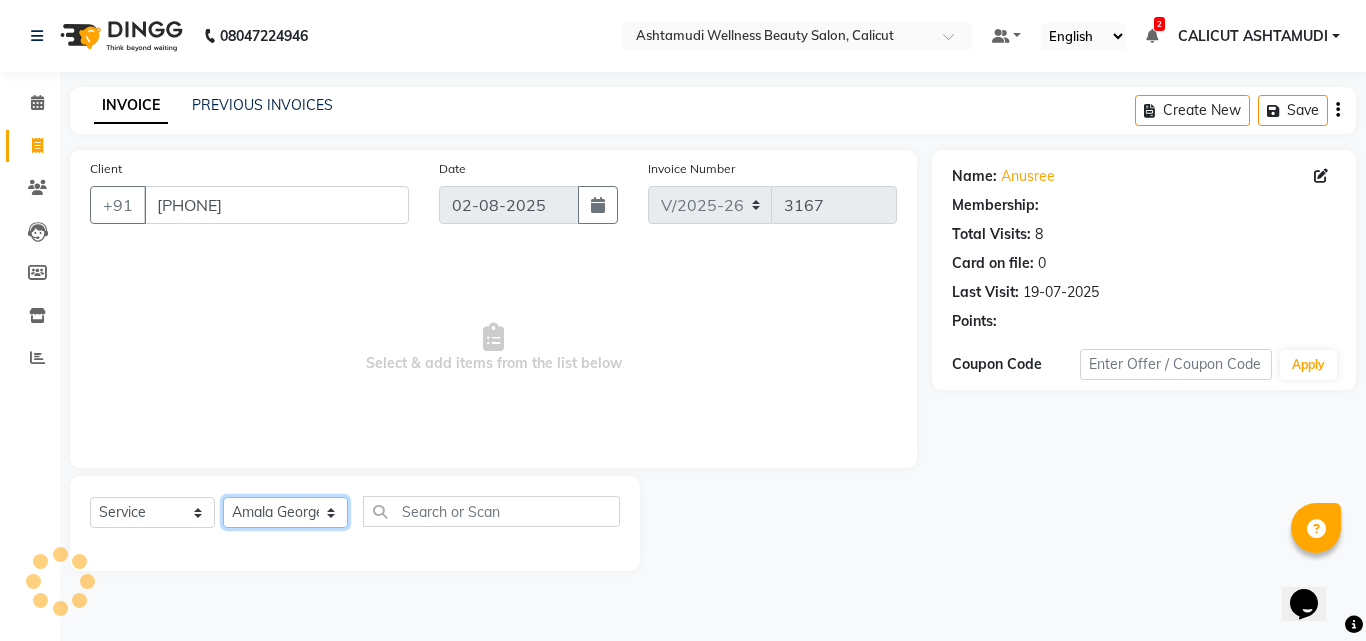 click on "Select Stylist Amala George AMBILI C ANJANA DAS ANKITHA Arya CALICUT ASHTAMUDI FRANKLY	 GRACY KRISHNA Nitesh Punam Gurung Sewan ali Sheela SUHANA  SHABU Titto" 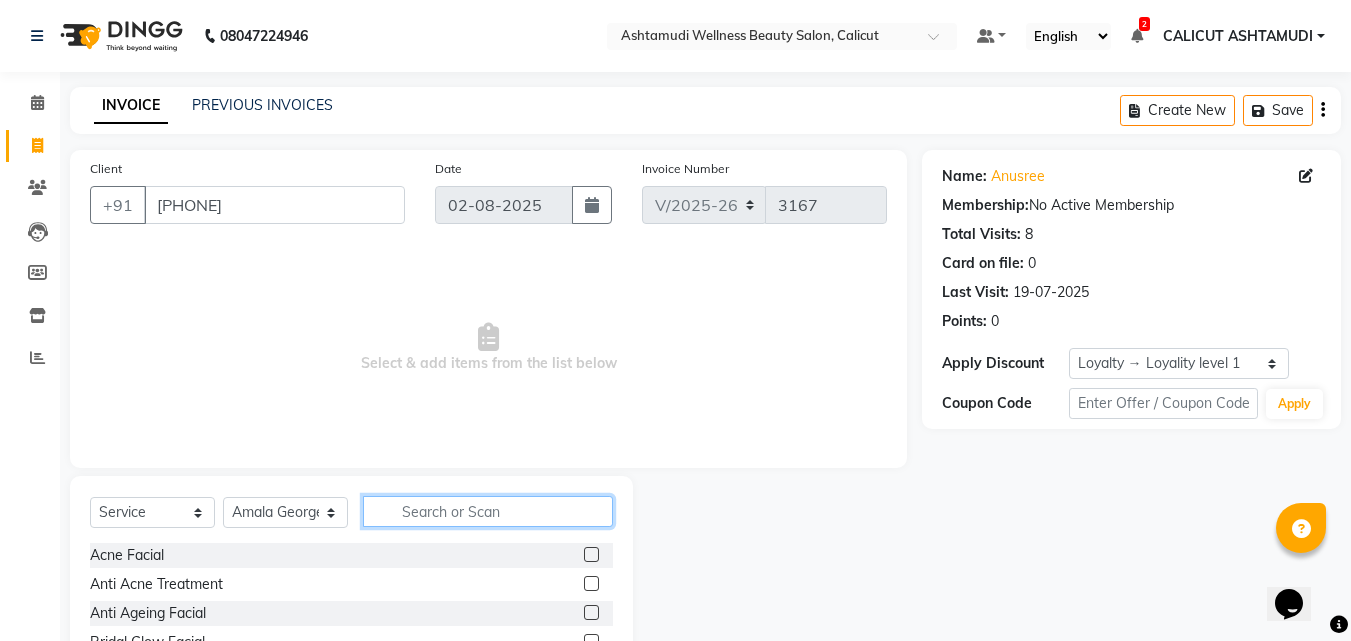 click 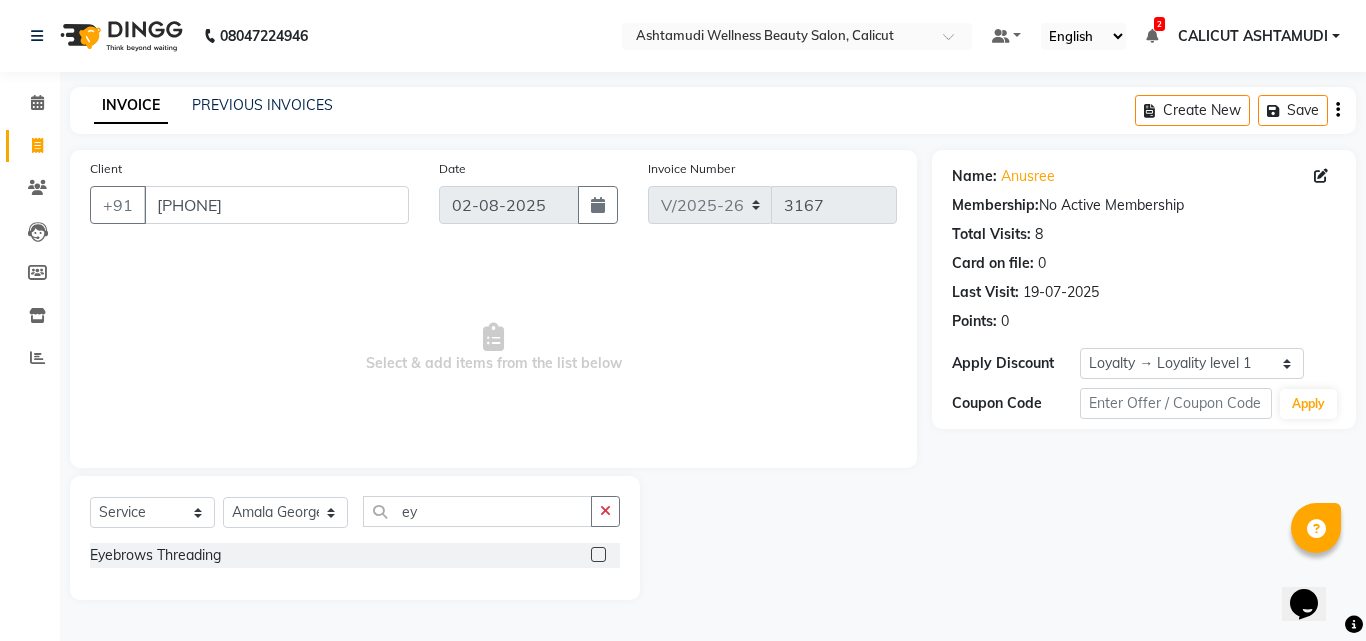 click 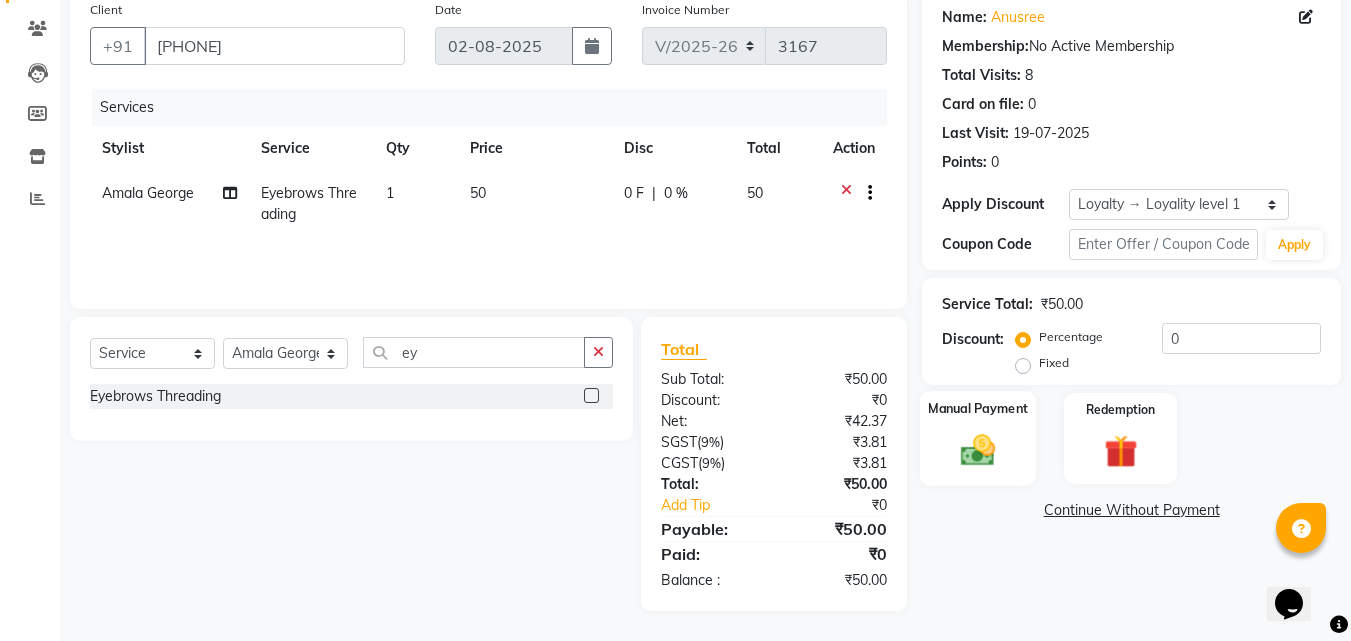 click on "Manual Payment" 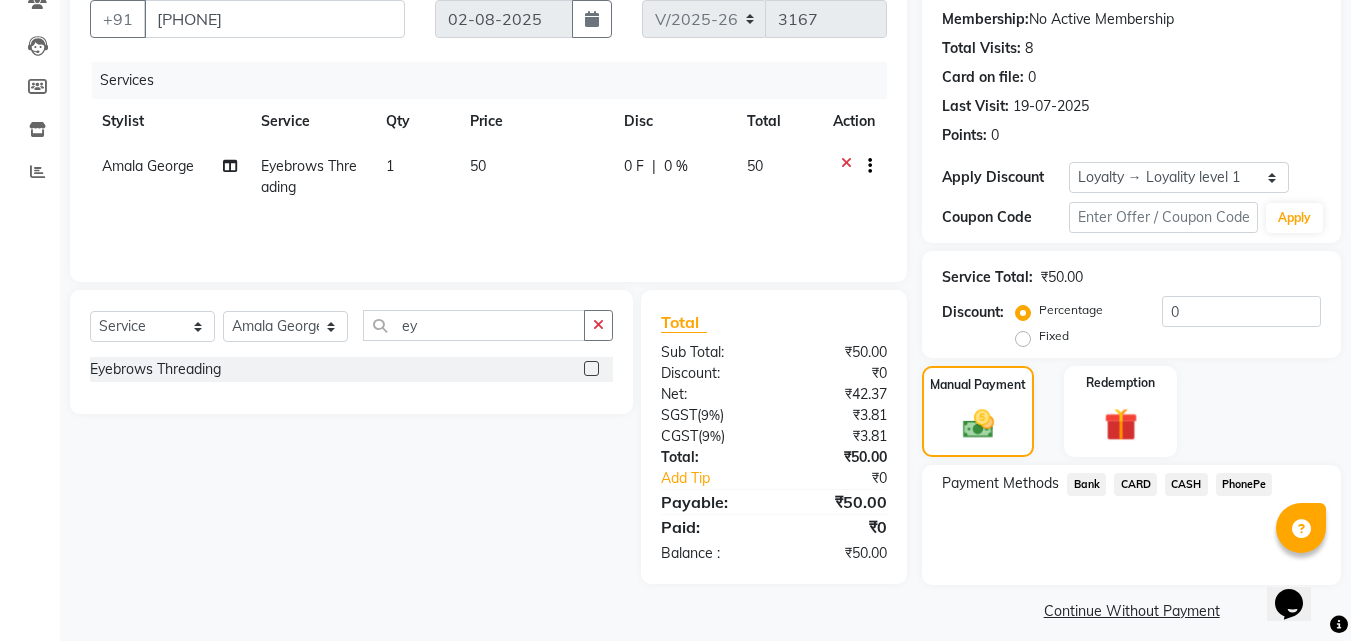 scroll, scrollTop: 201, scrollLeft: 0, axis: vertical 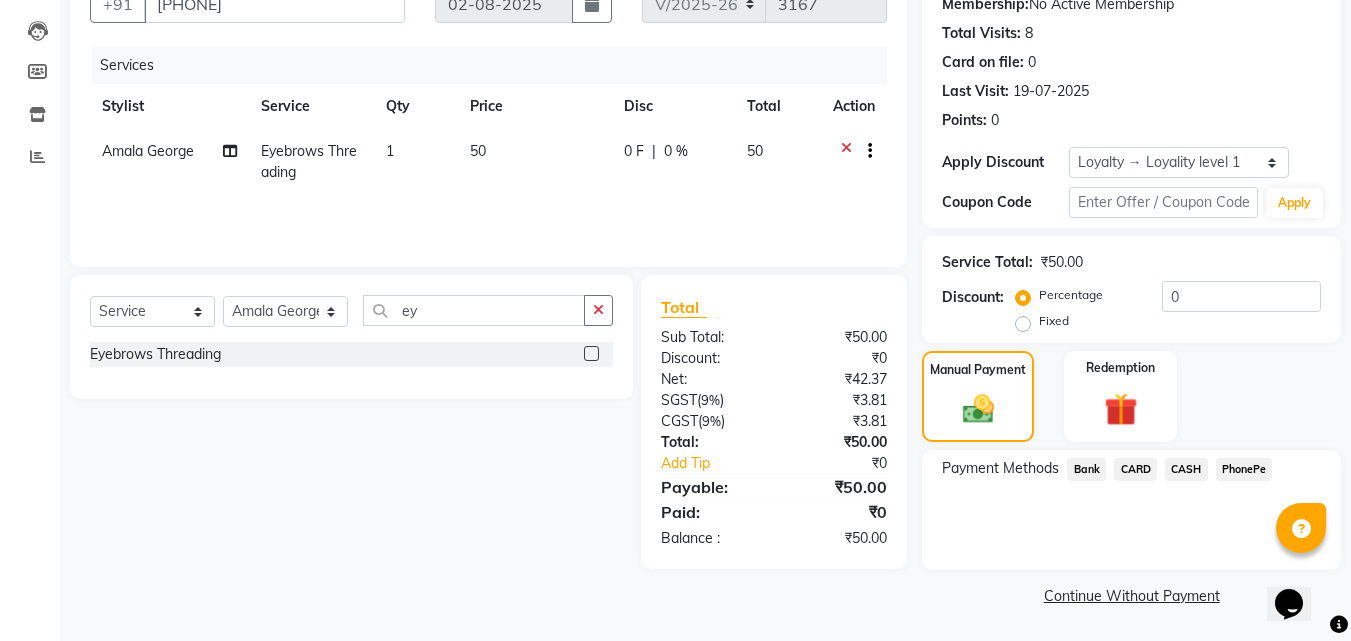 click on "PhonePe" 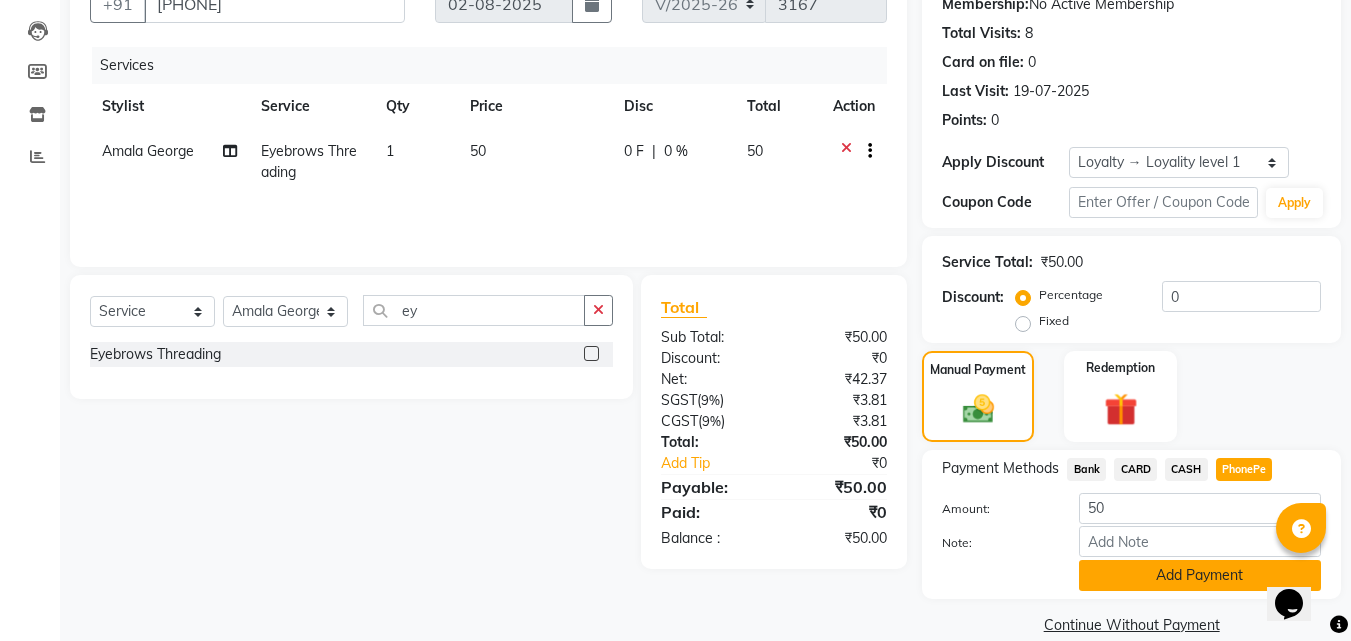 click on "Add Payment" 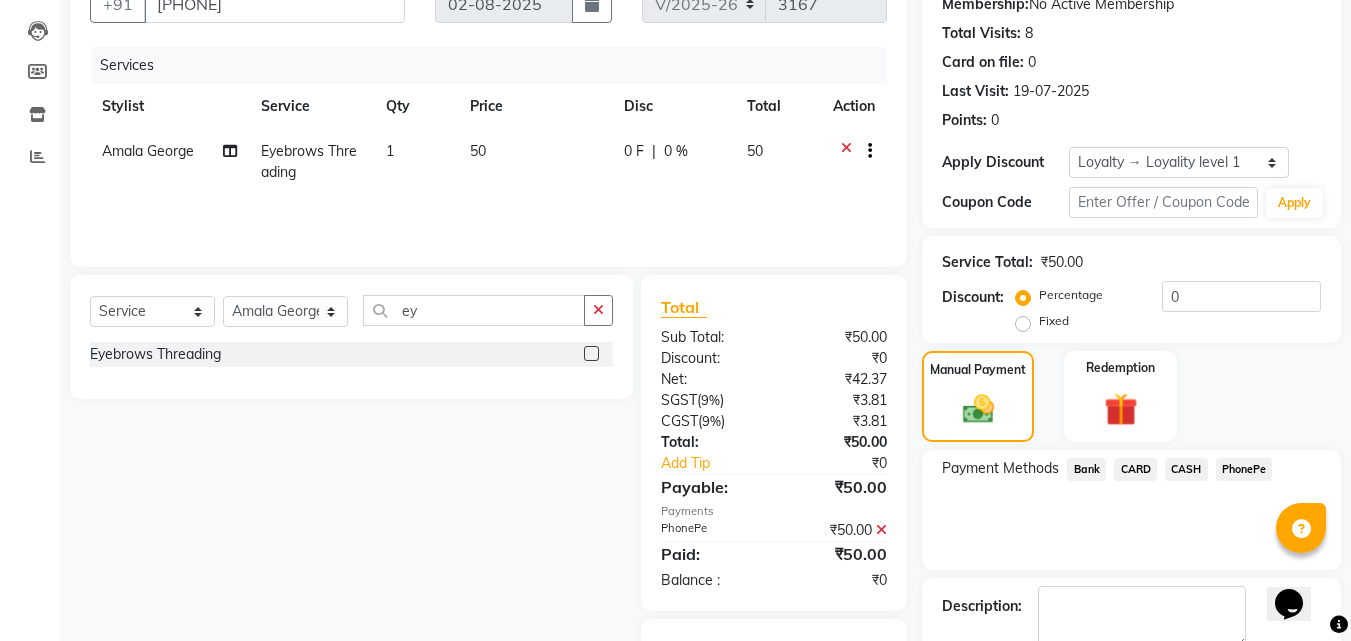 scroll, scrollTop: 314, scrollLeft: 0, axis: vertical 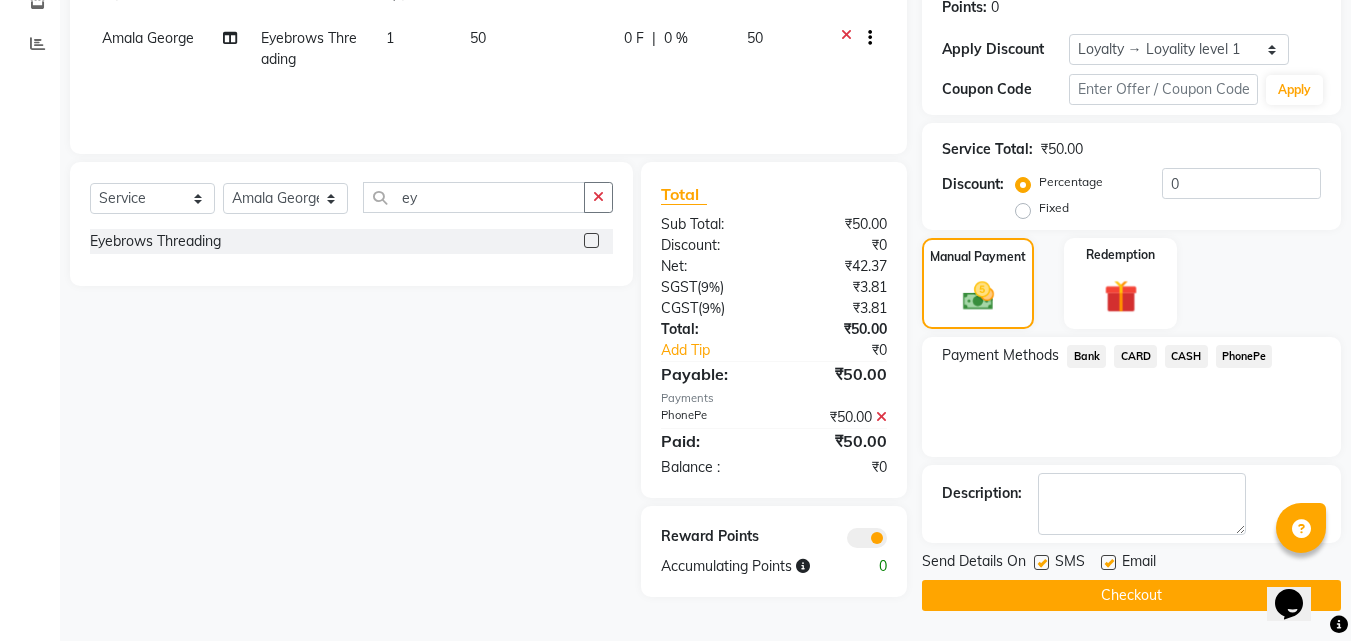 click on "Checkout" 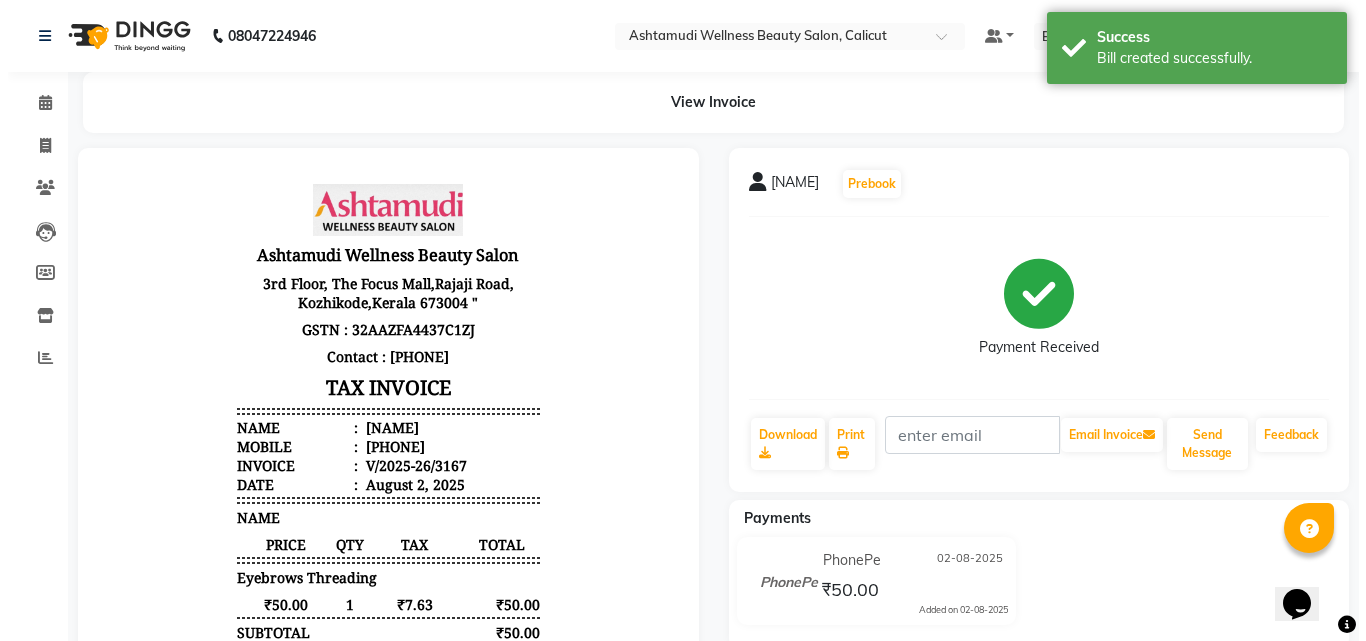scroll, scrollTop: 0, scrollLeft: 0, axis: both 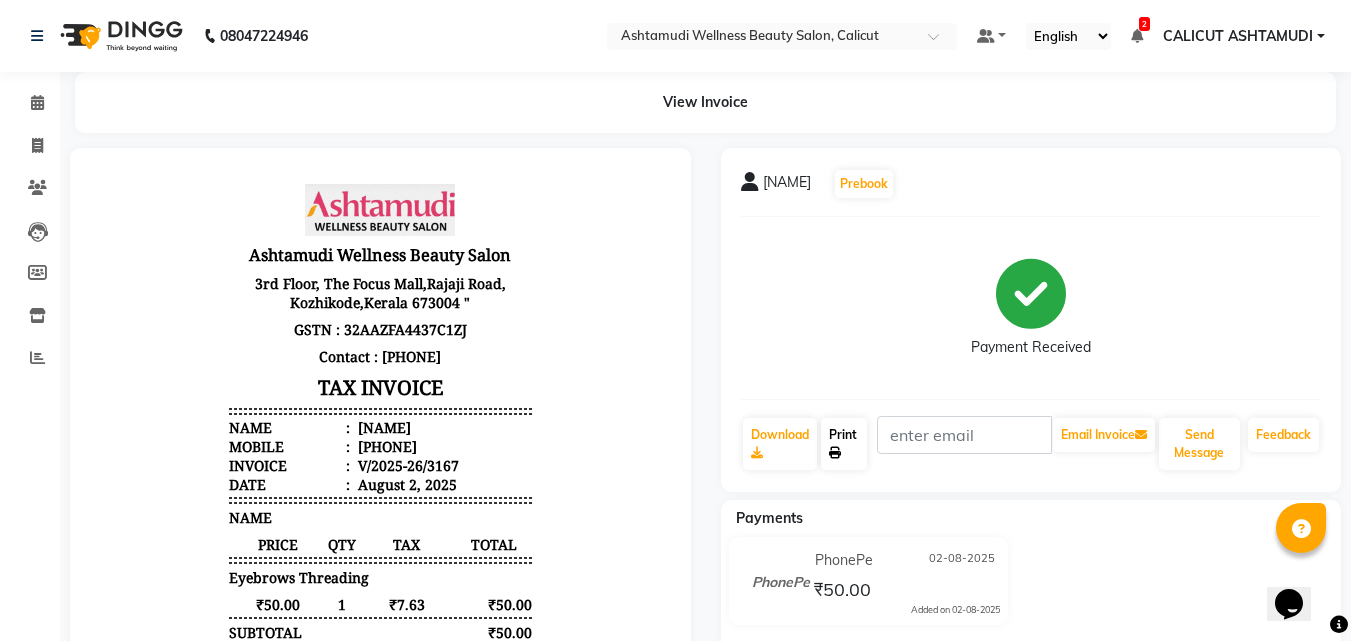 click on "Print" 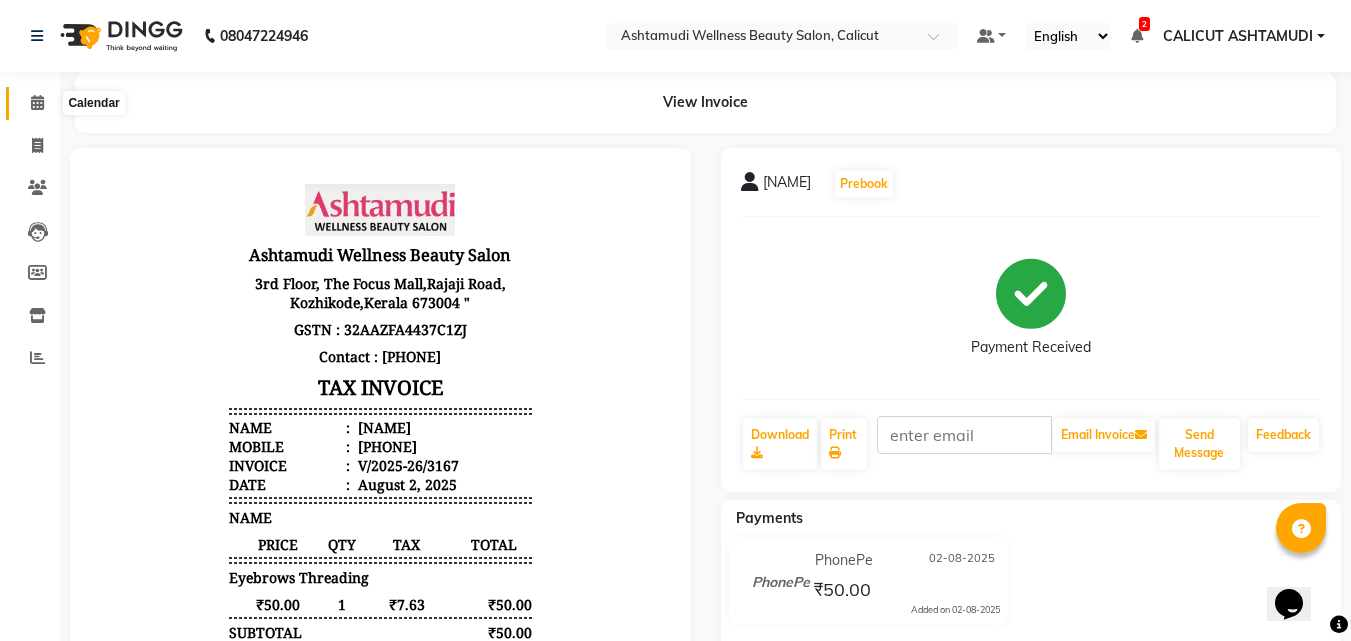 click 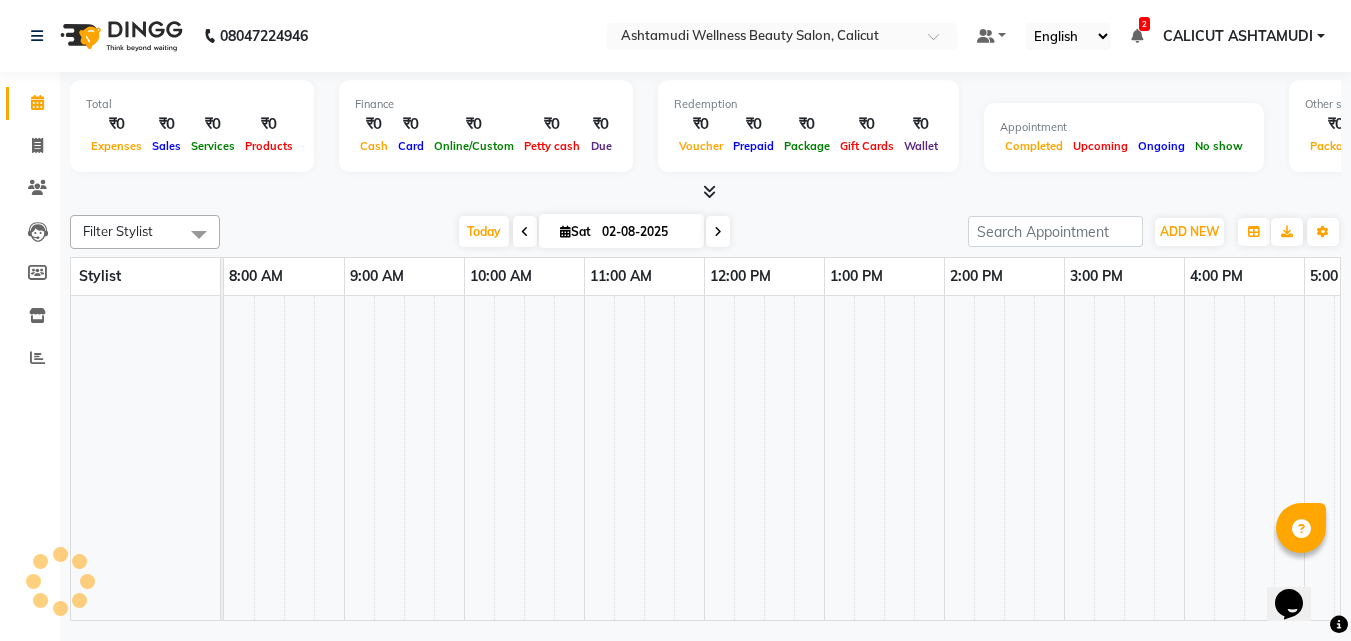 click 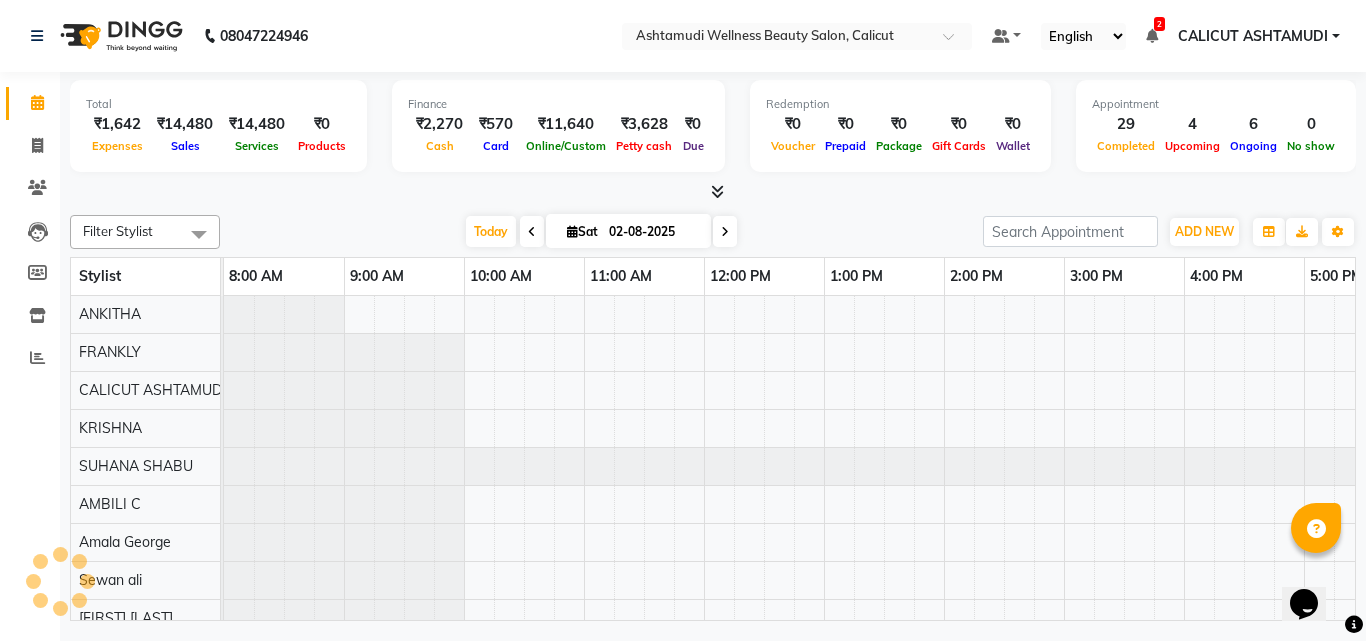 scroll, scrollTop: 0, scrollLeft: 309, axis: horizontal 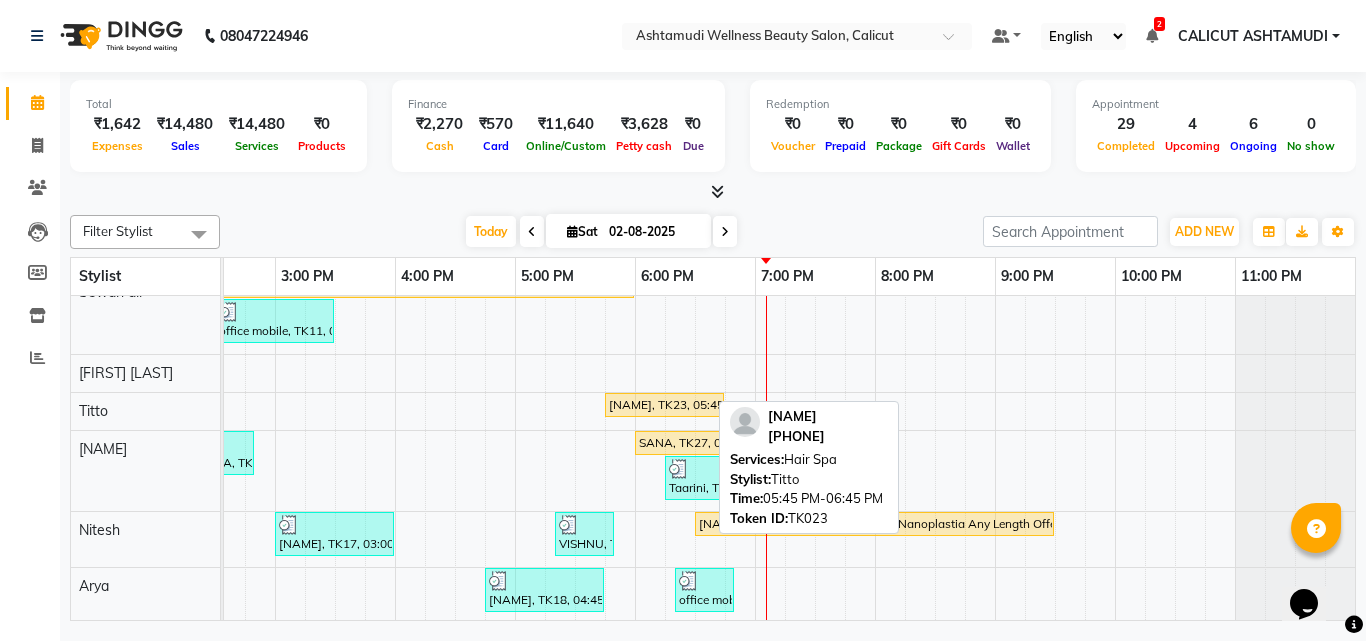 click on "Dhanya, TK23, 05:45 PM-06:45 PM, Hair Spa" at bounding box center [664, 405] 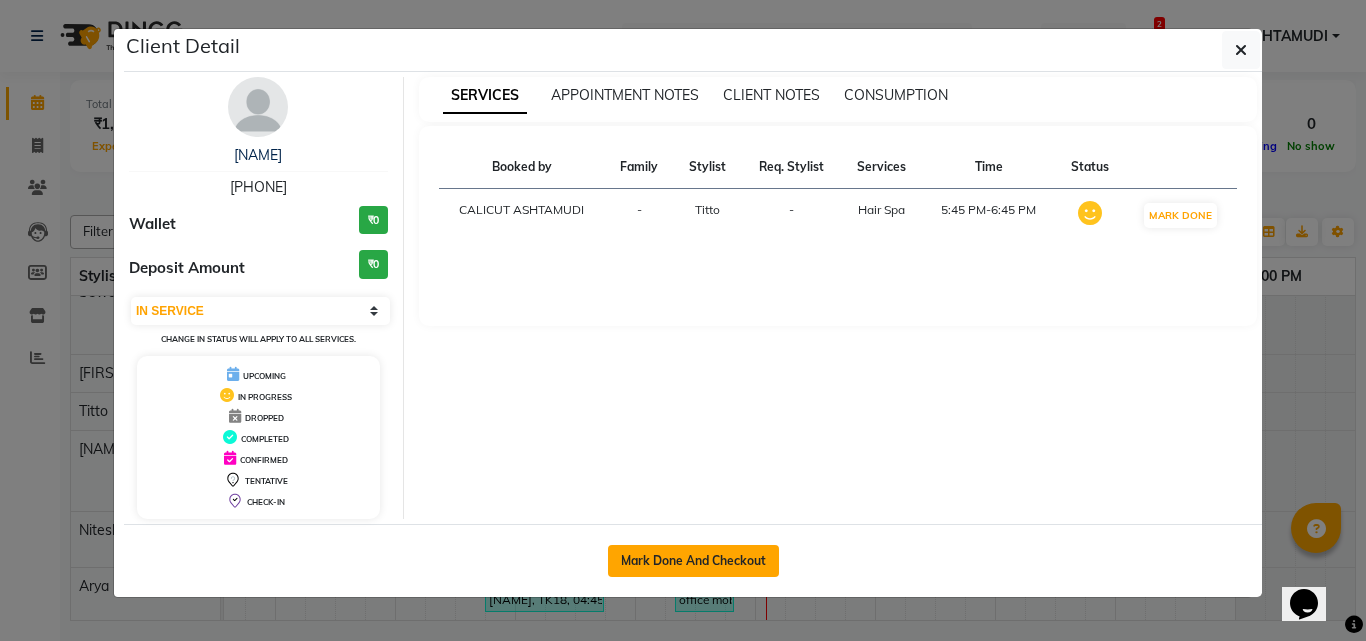 click on "Mark Done And Checkout" 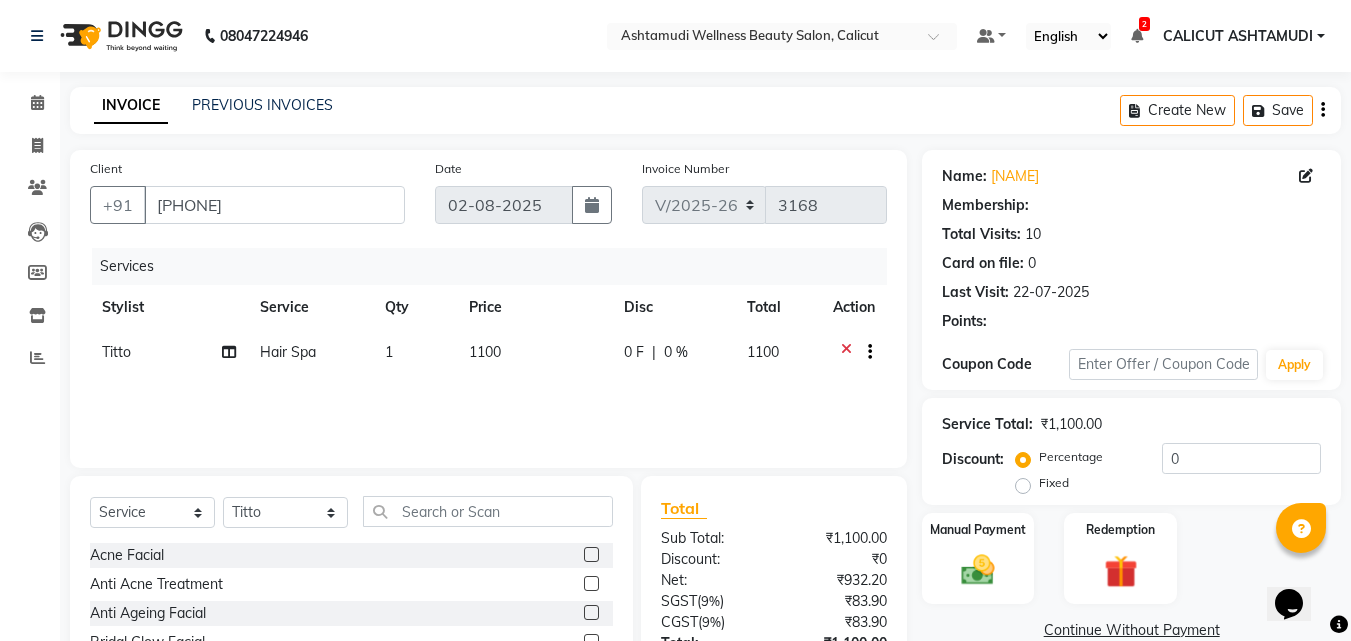 click on "Hair Spa" 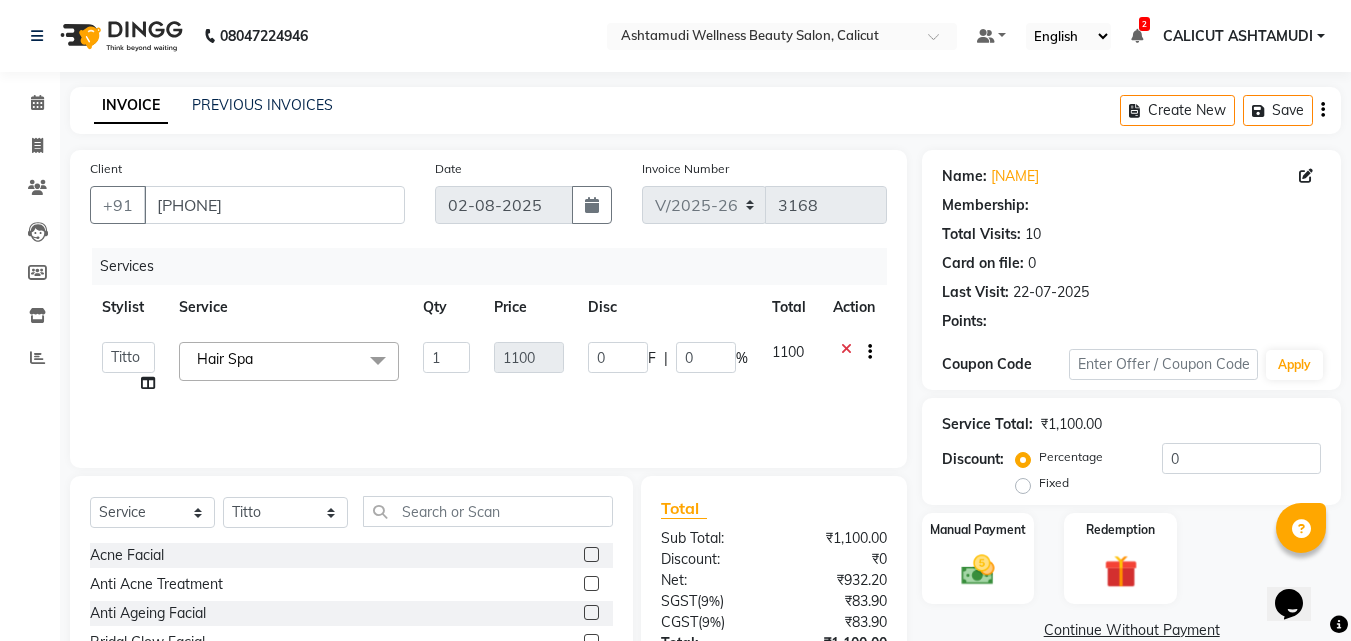click on "Hair Spa  x" 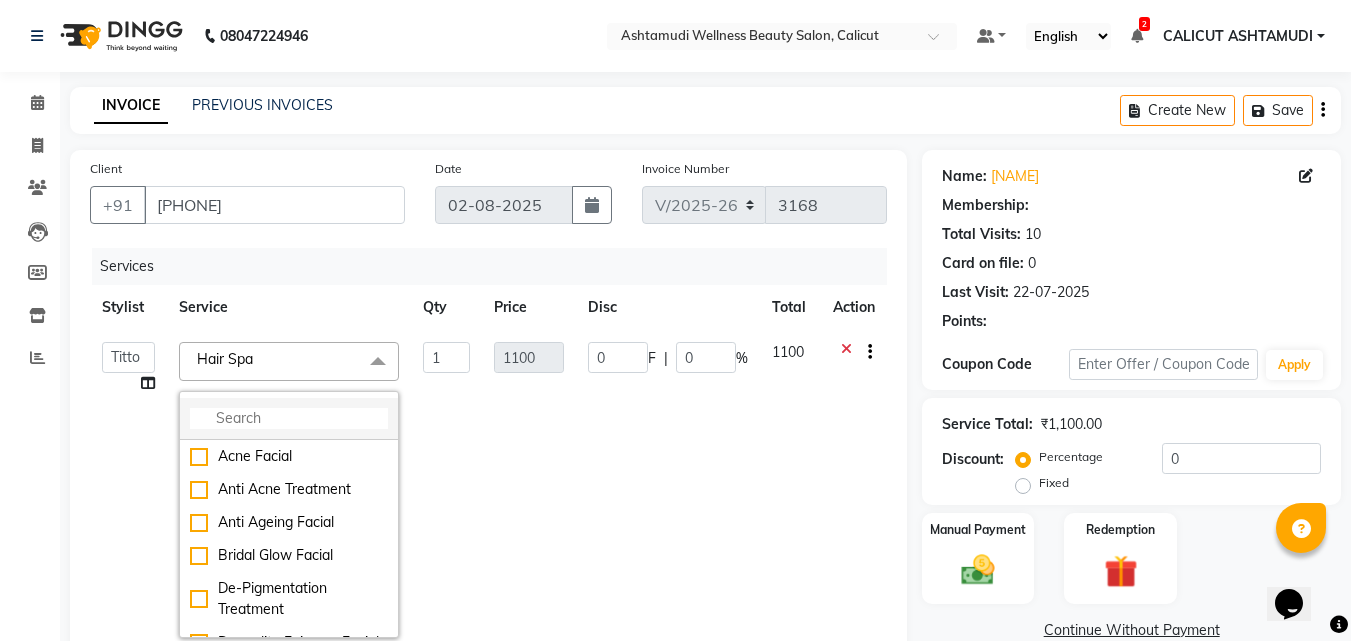 click 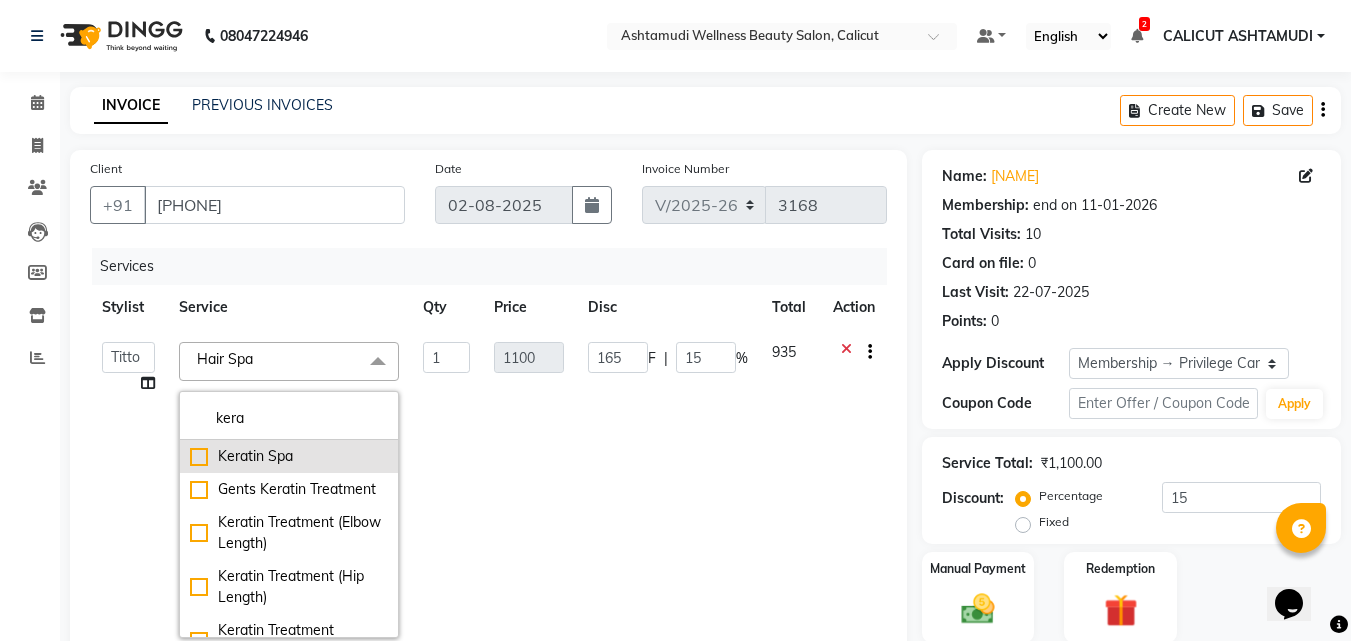 click on "Keratin Spa" 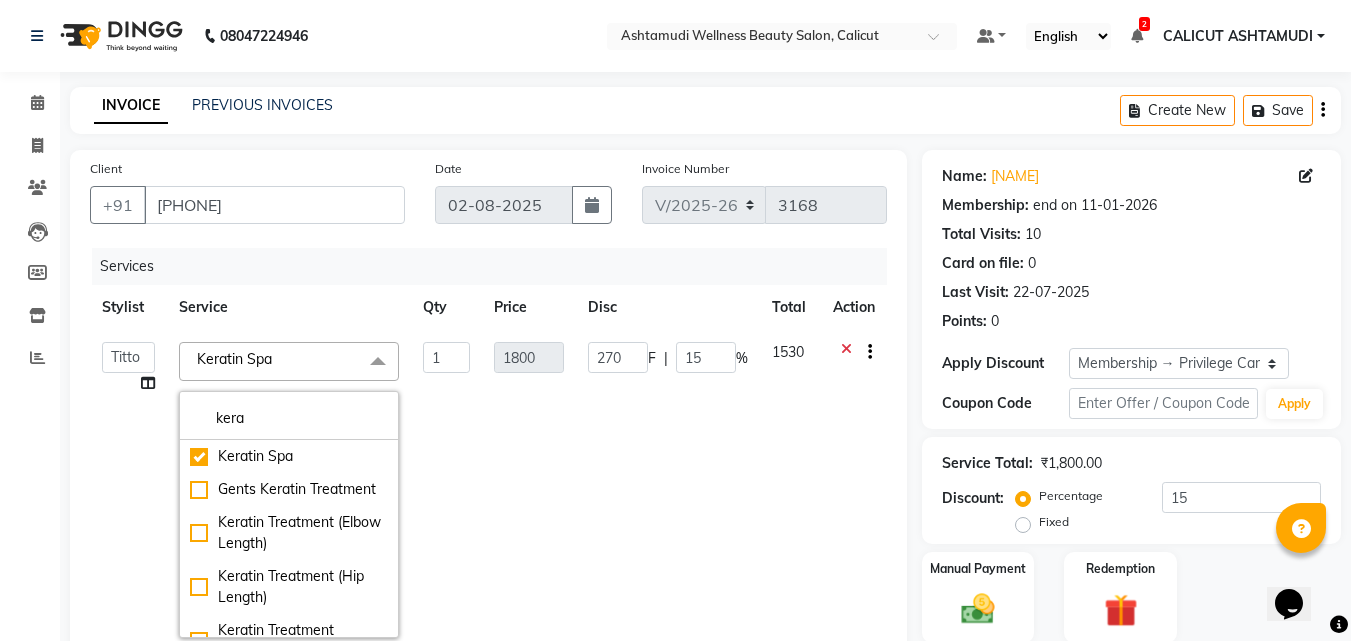 click on "270 F | 15 %" 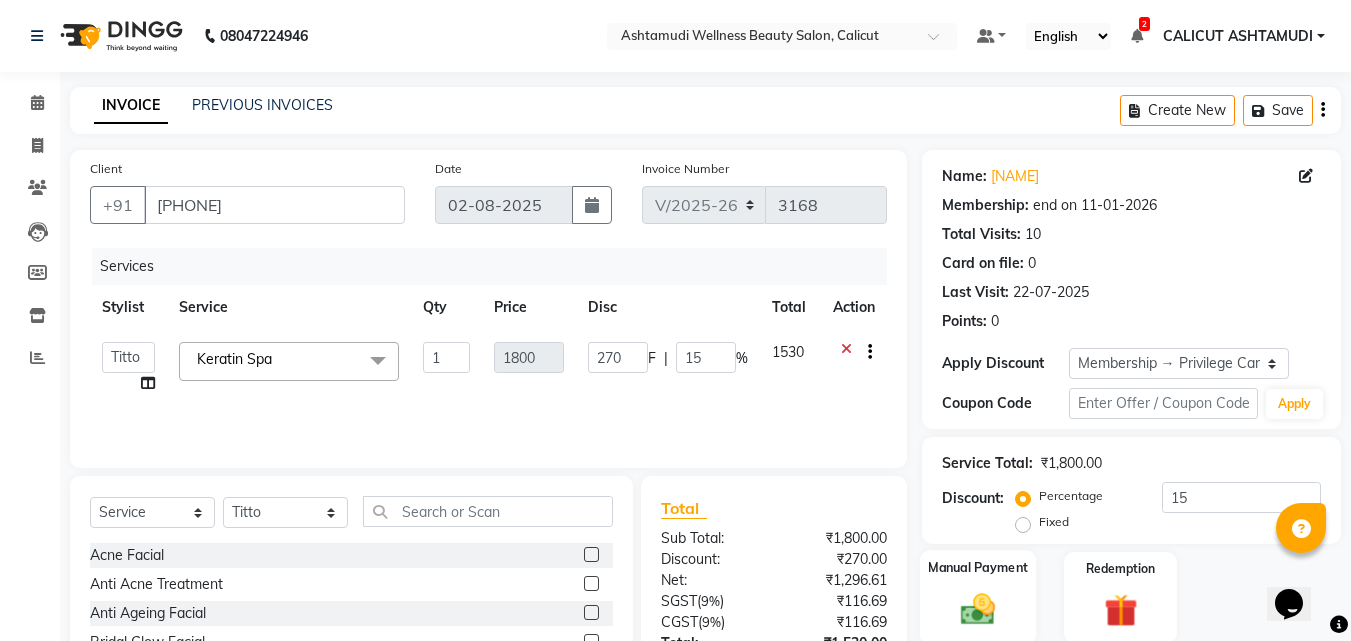 click on "Manual Payment" 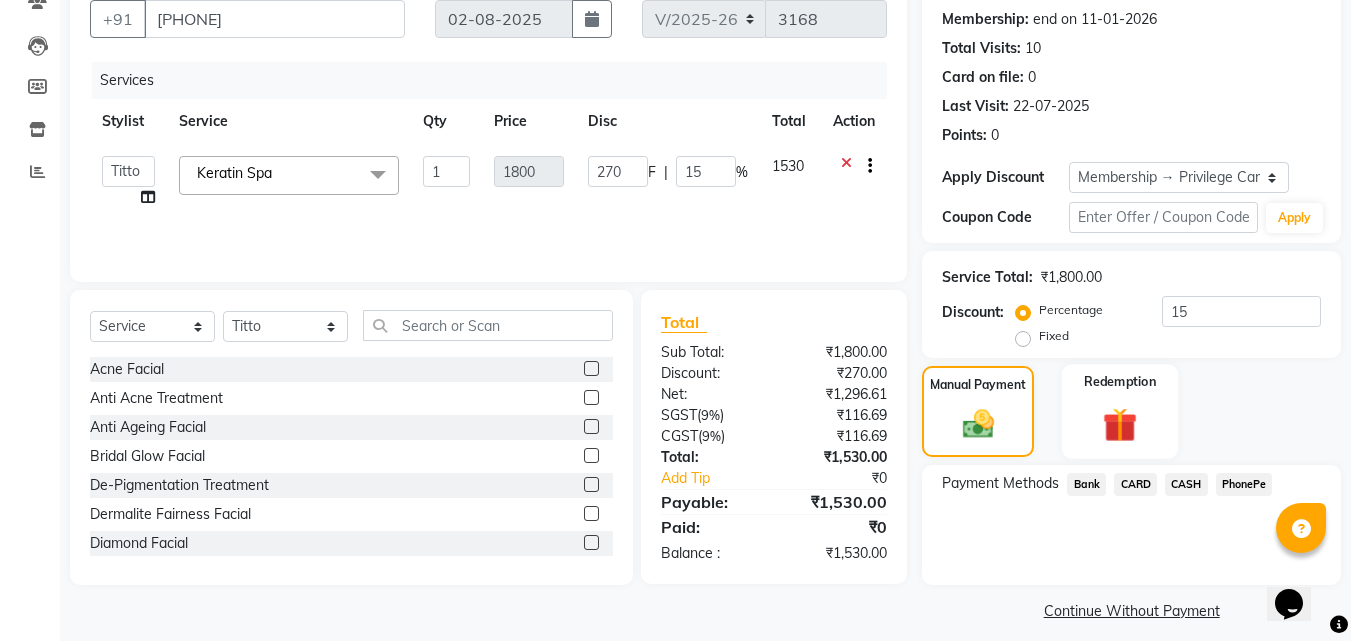 scroll, scrollTop: 200, scrollLeft: 0, axis: vertical 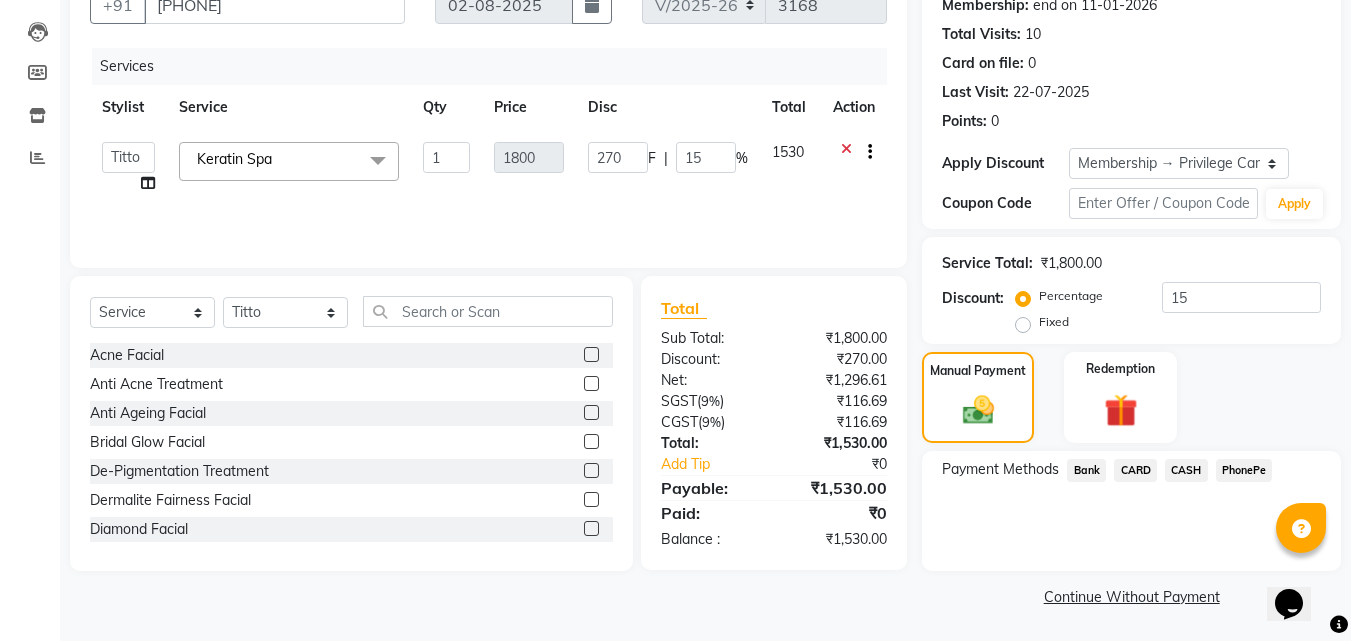 click on "PhonePe" 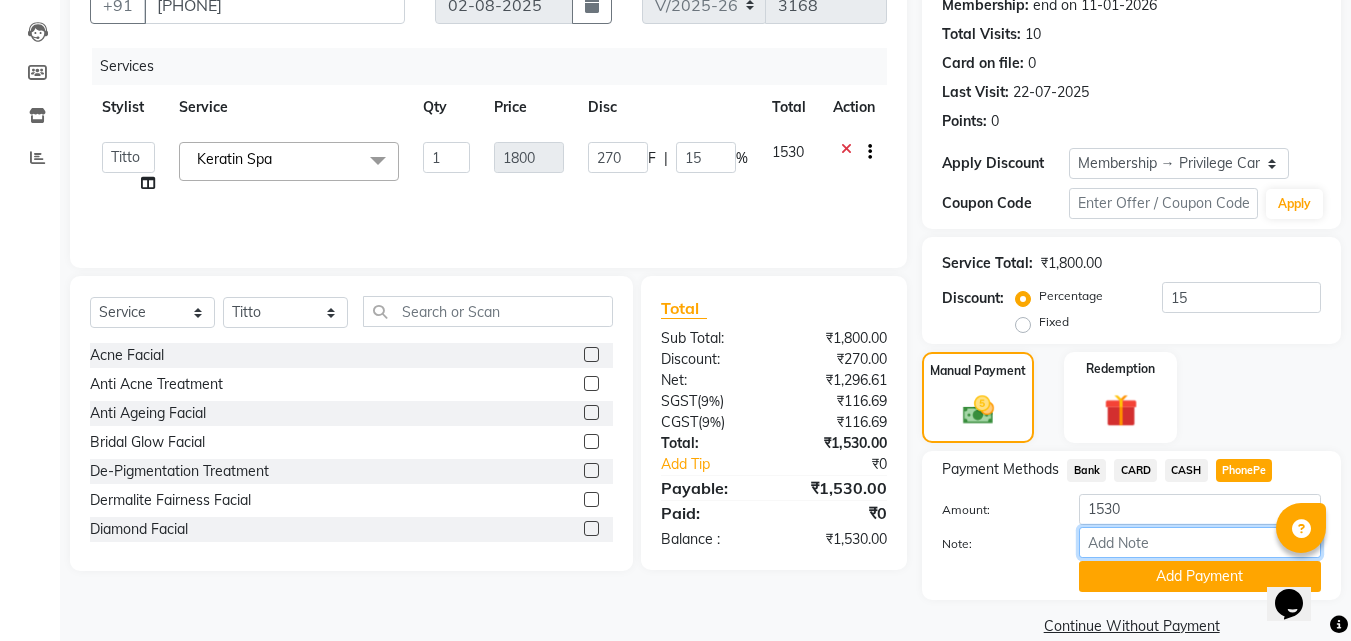 click on "Note:" at bounding box center (1200, 542) 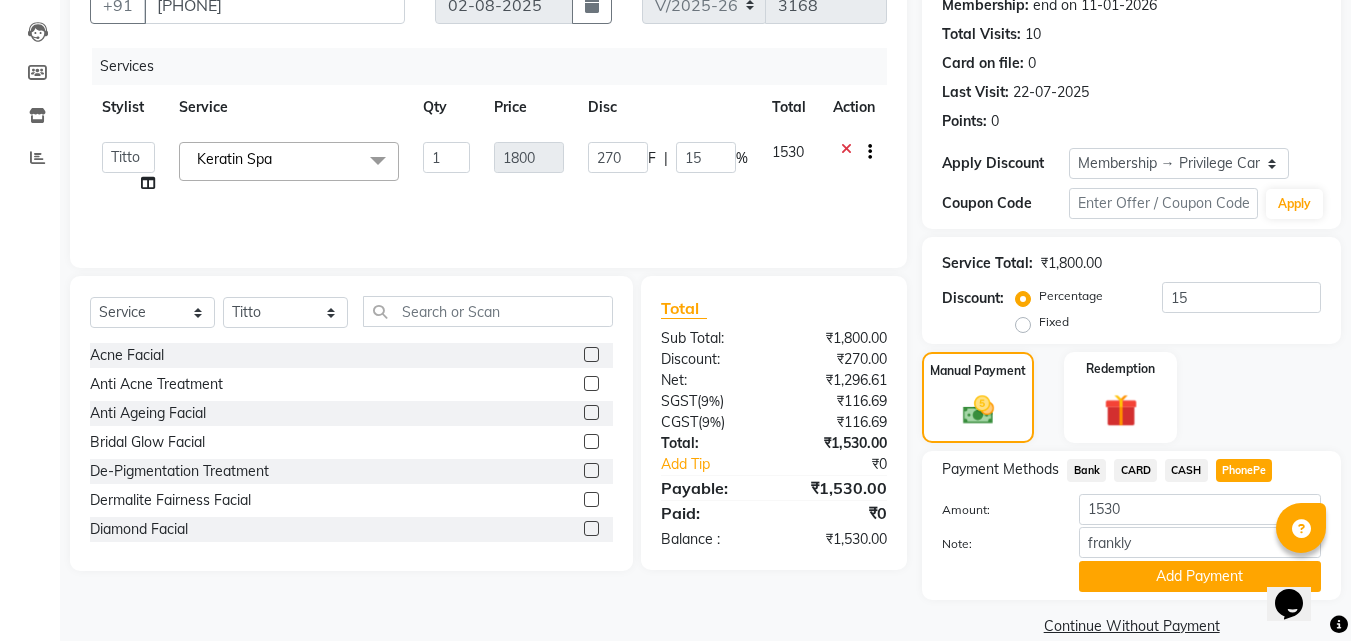 click on "Payment Methods  Bank   CARD   CASH   PhonePe  Amount: 1530 Note: frankly Add Payment" 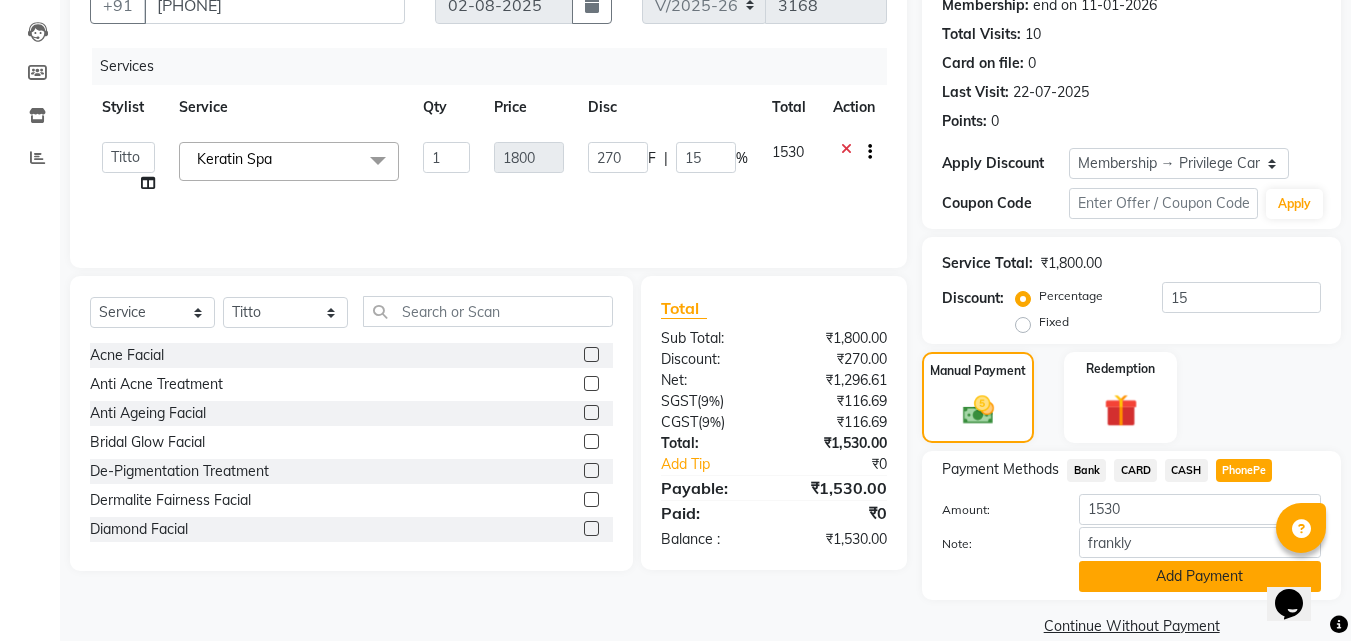 click on "Add Payment" 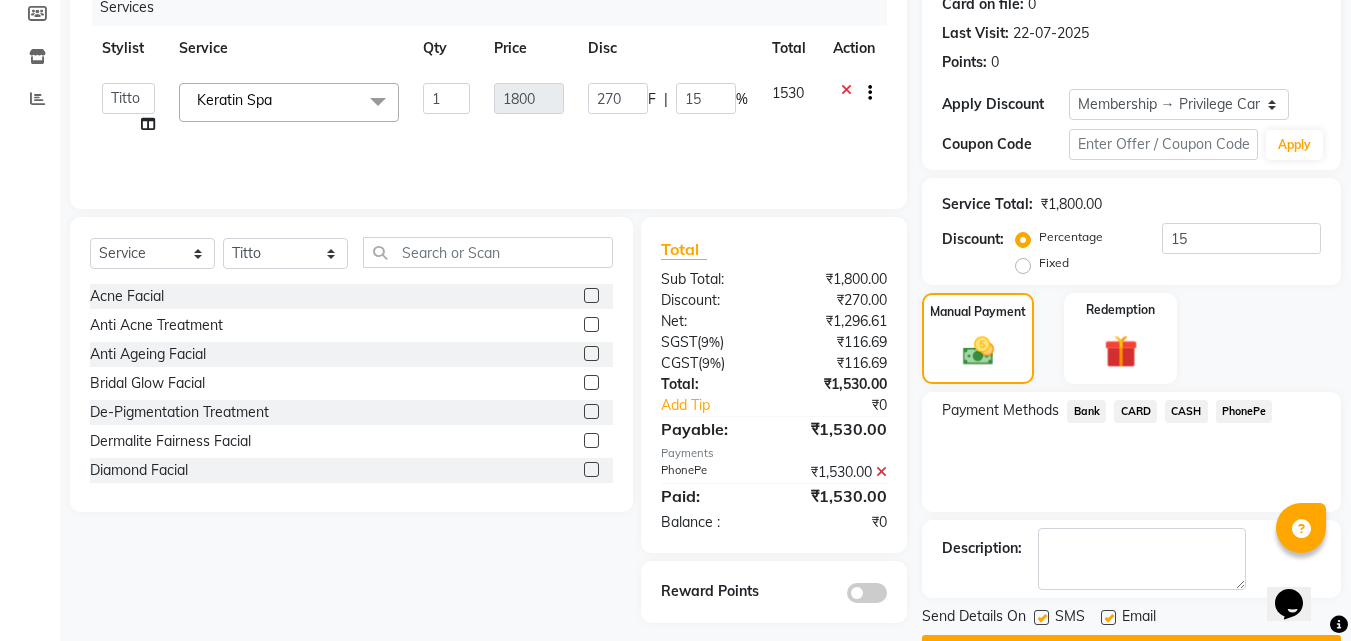 scroll, scrollTop: 214, scrollLeft: 0, axis: vertical 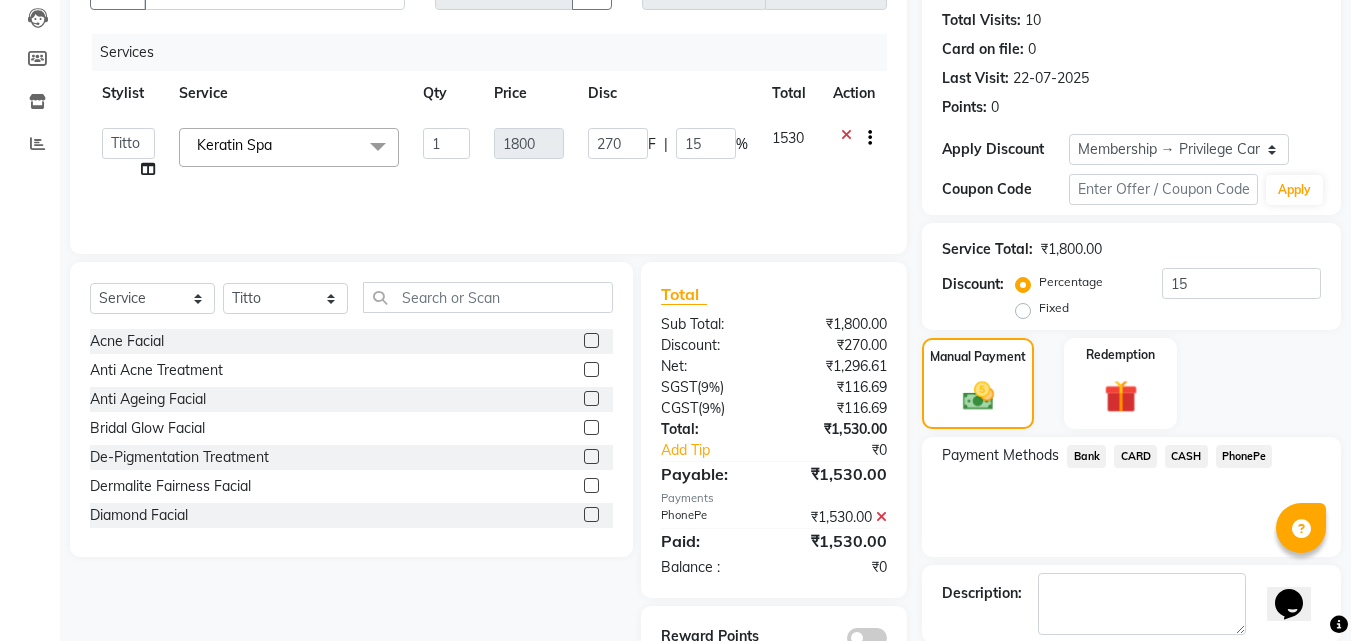 click on "CASH" 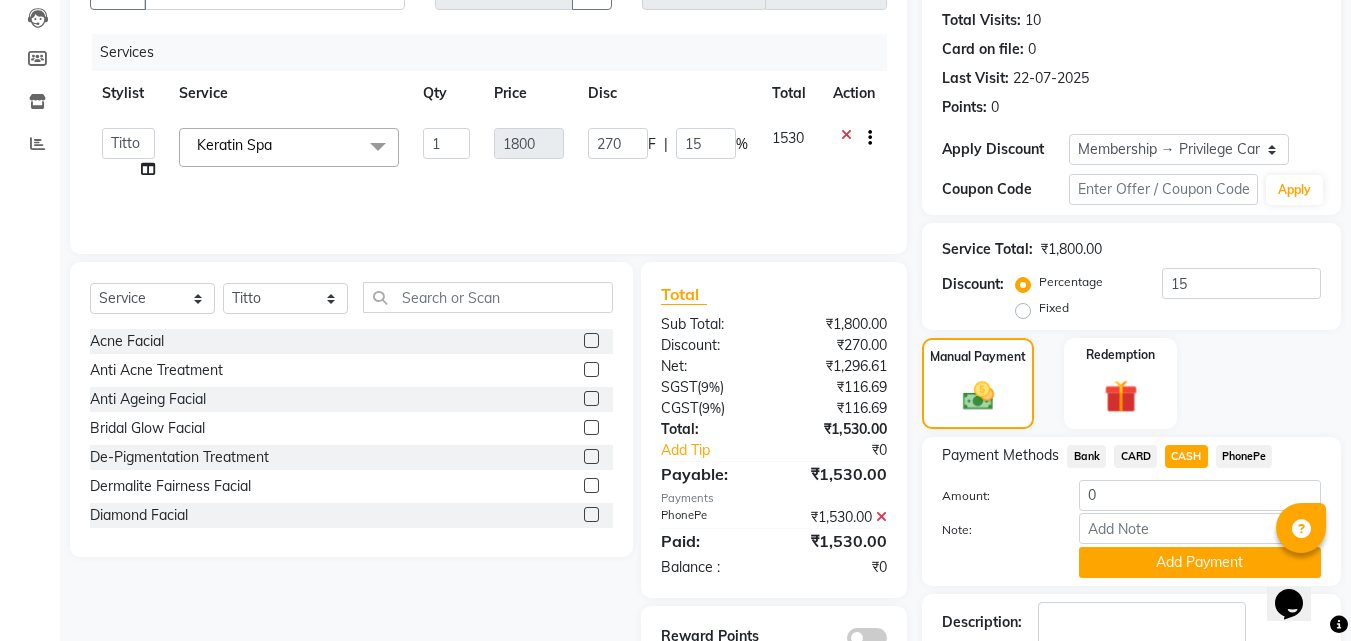 click 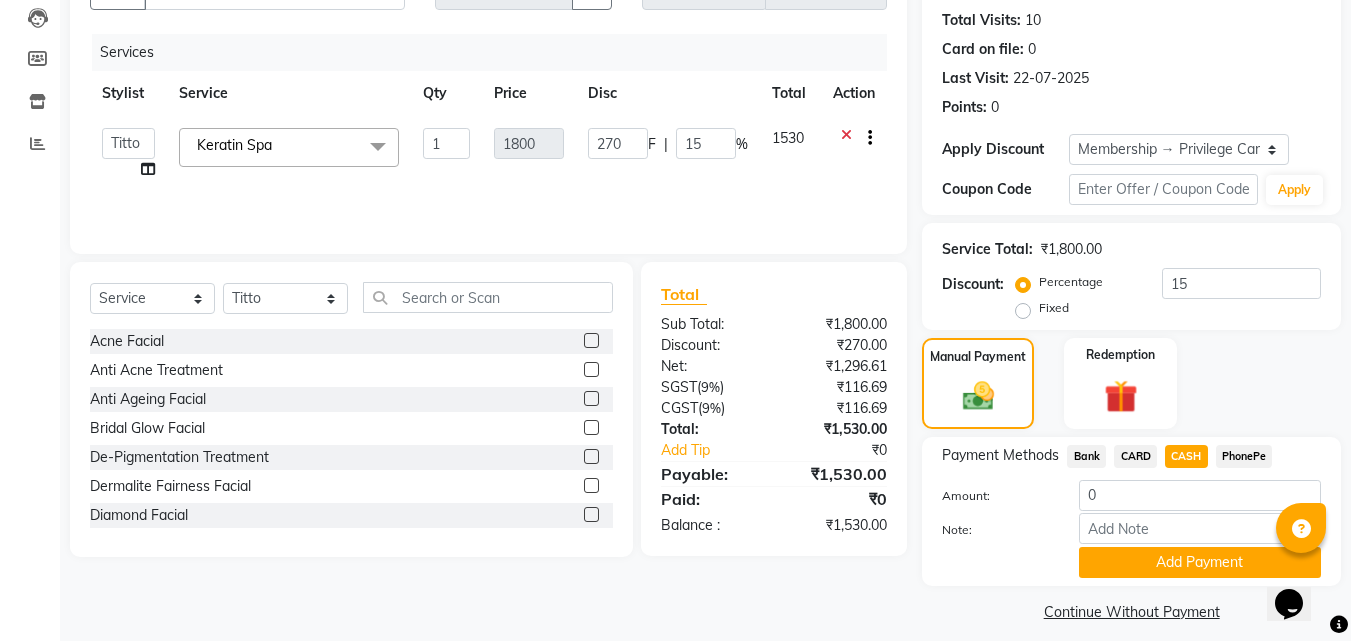 click on "CARD" 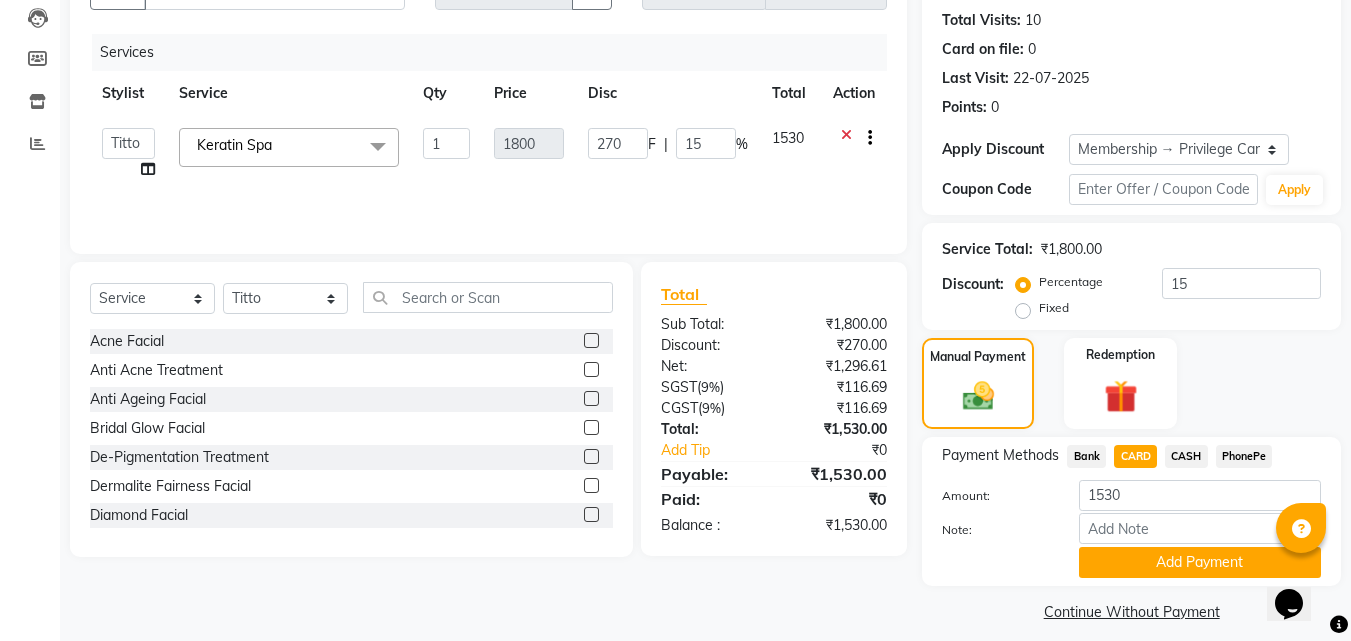 click on "CASH" 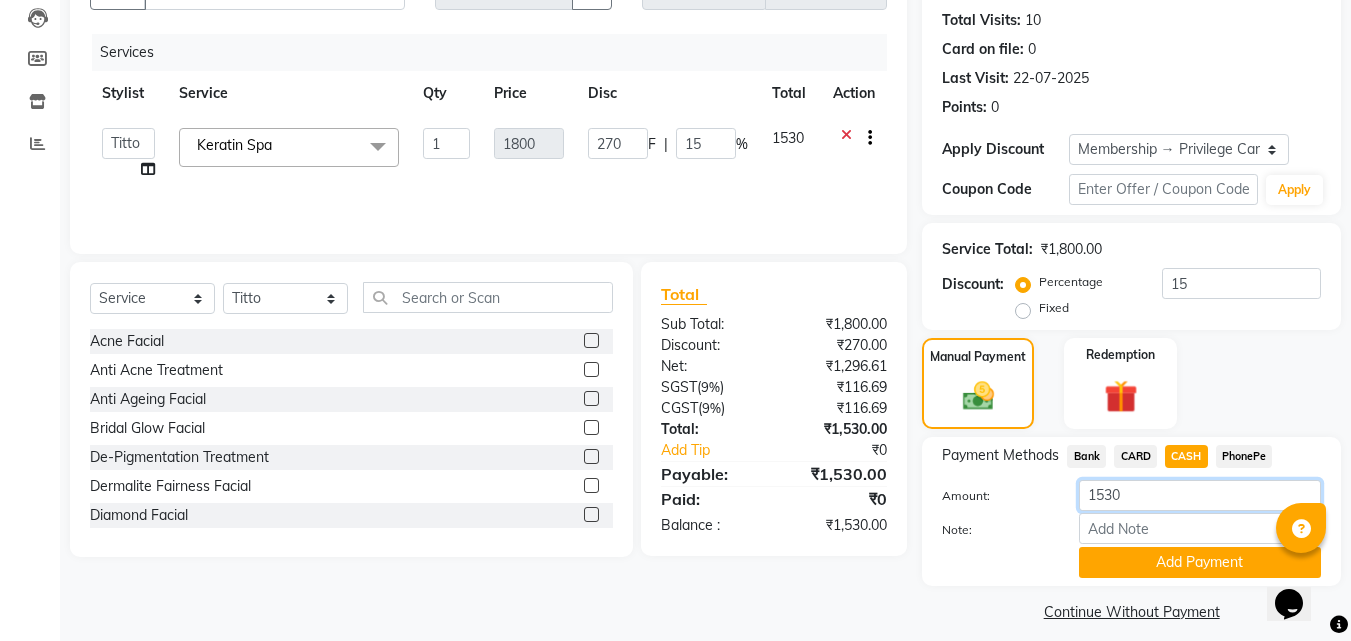 drag, startPoint x: 1146, startPoint y: 492, endPoint x: 1049, endPoint y: 496, distance: 97.082436 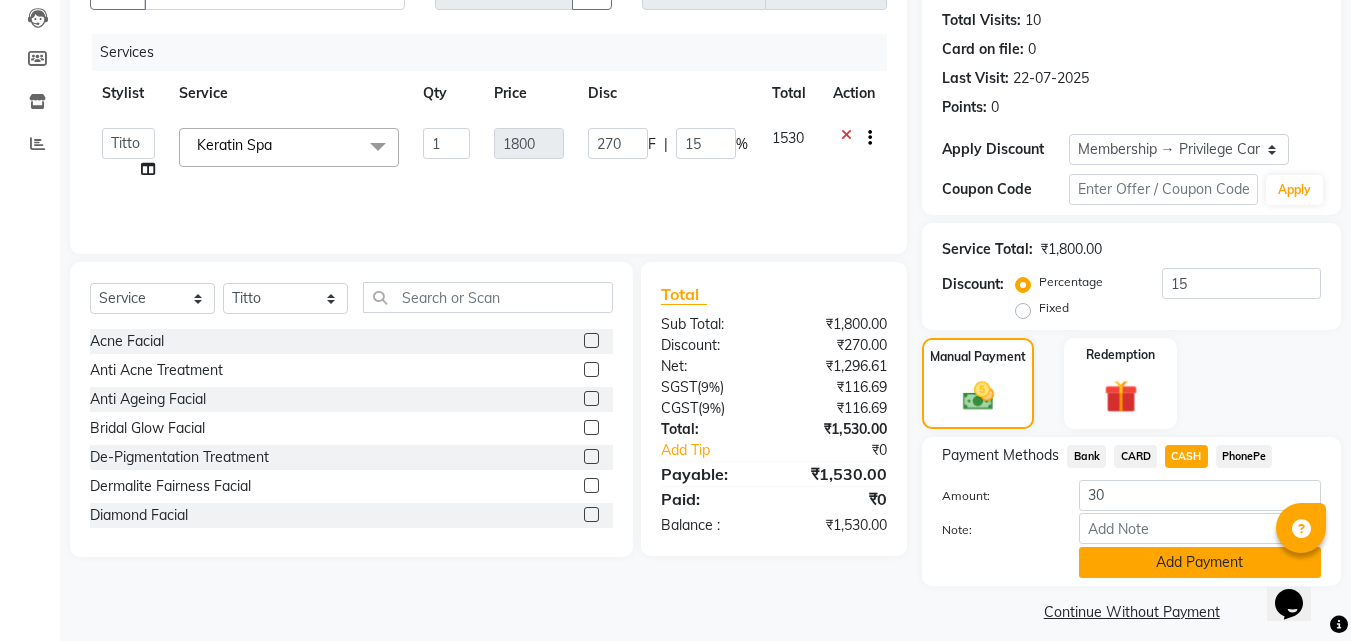 click on "Add Payment" 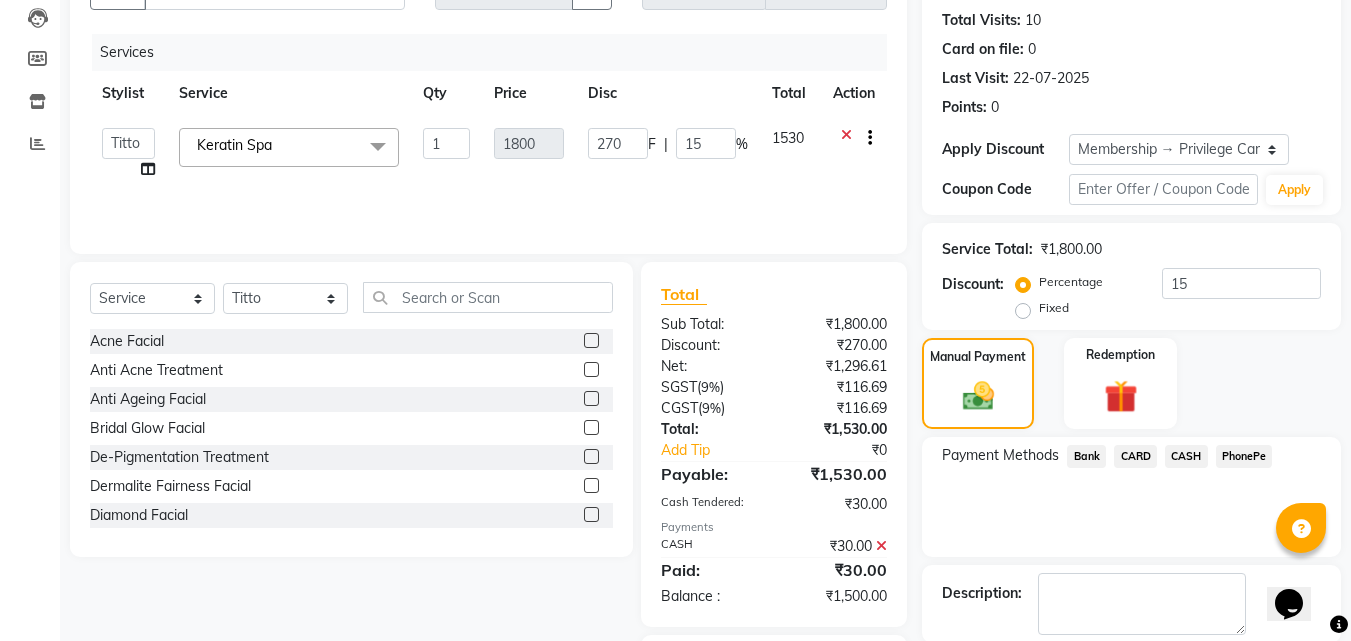 click on "PhonePe" 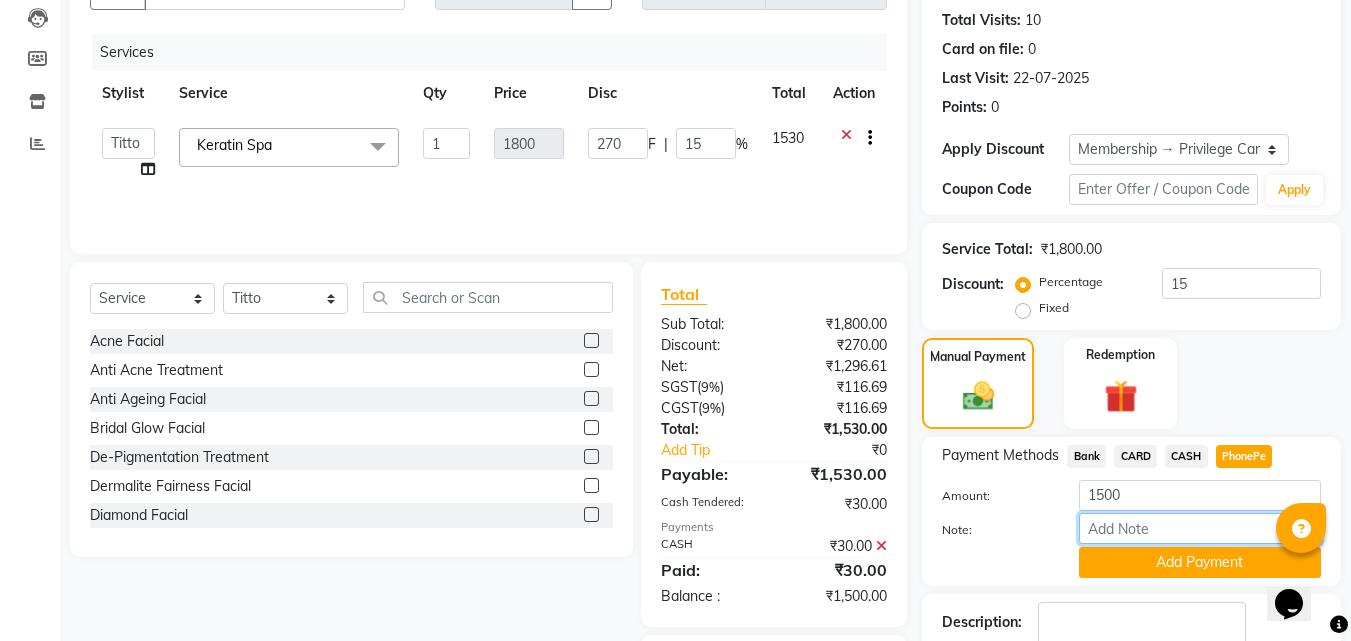 drag, startPoint x: 1193, startPoint y: 530, endPoint x: 1201, endPoint y: 513, distance: 18.788294 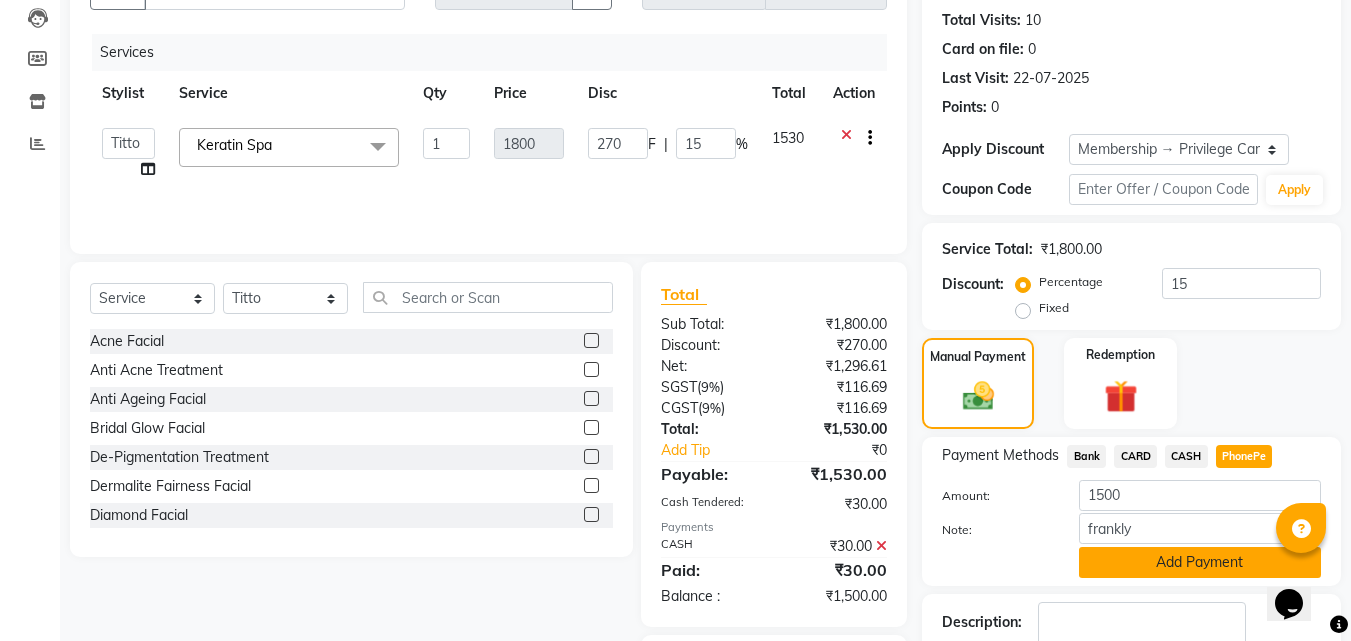 click on "Add Payment" 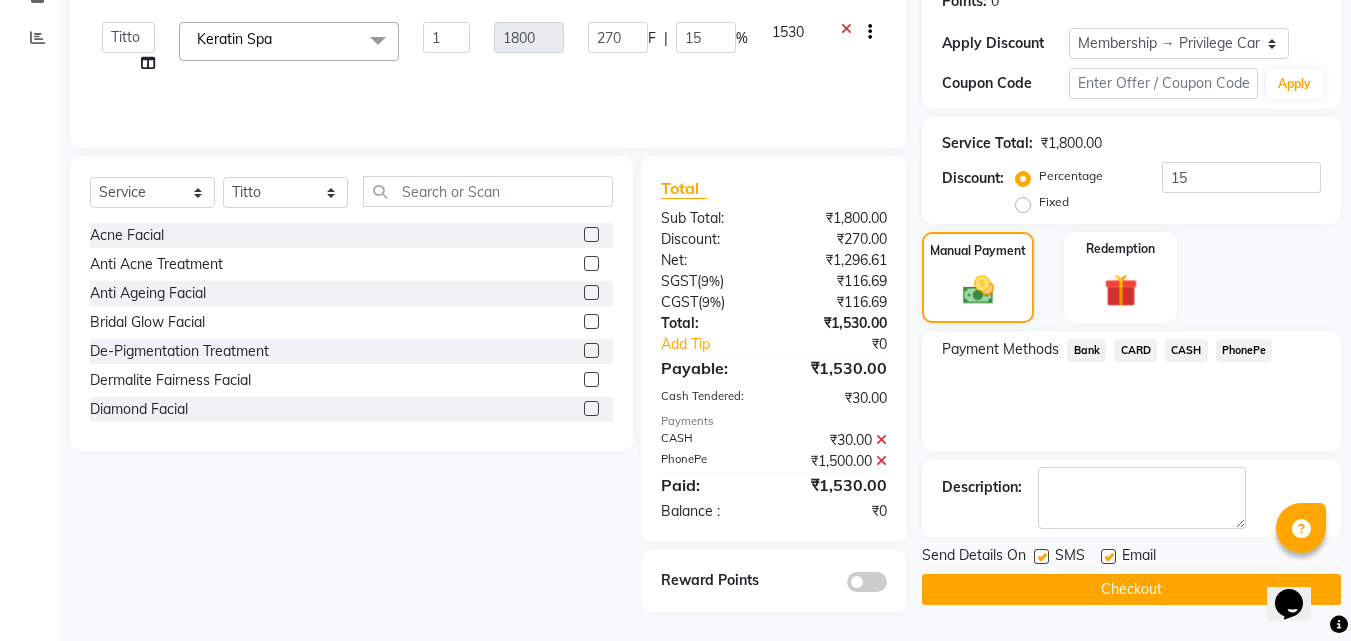 scroll, scrollTop: 321, scrollLeft: 0, axis: vertical 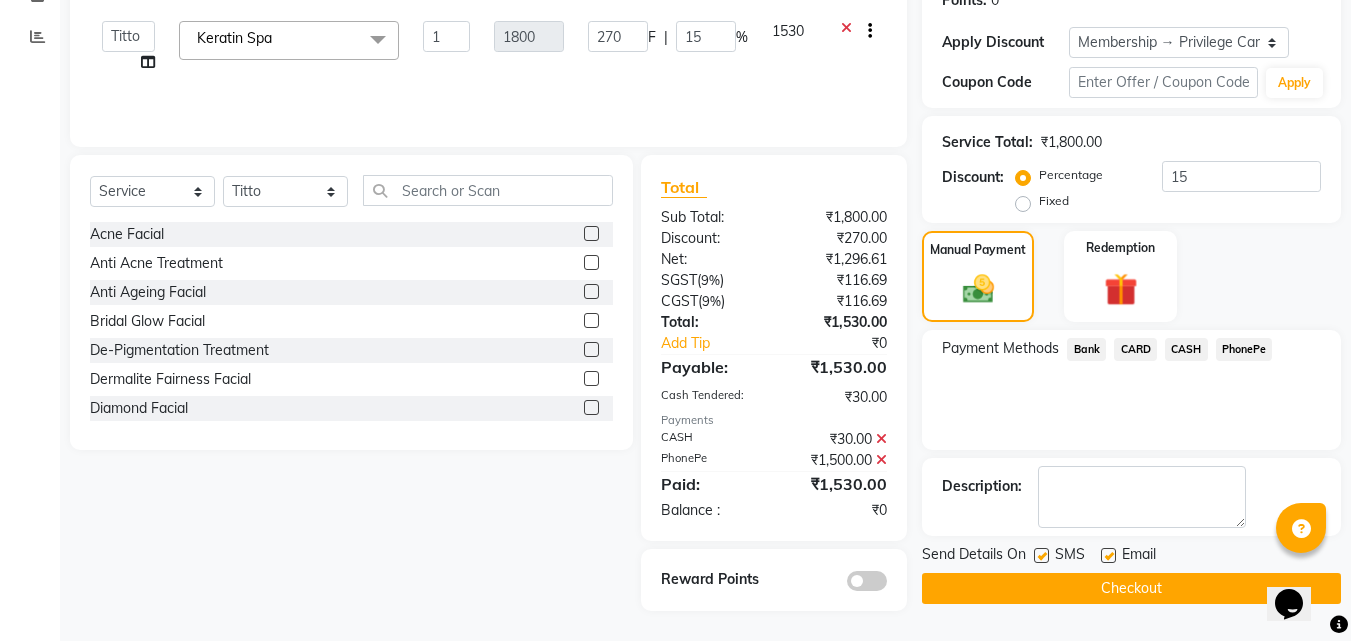 click on "Checkout" 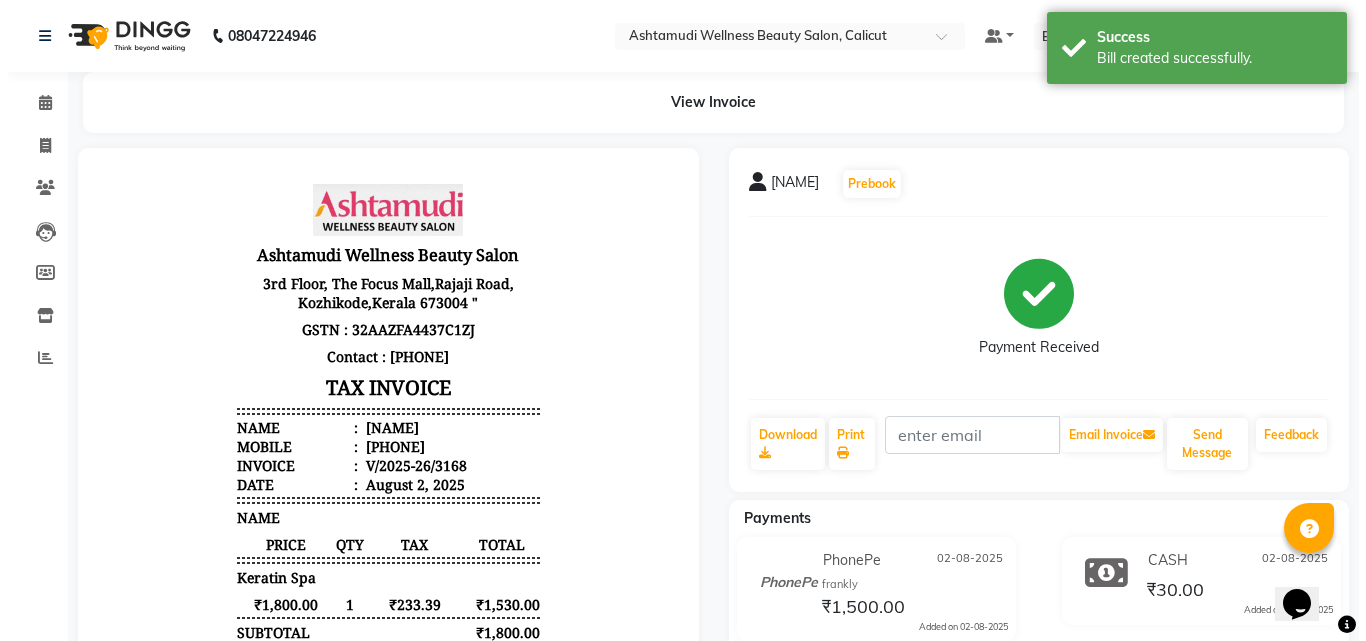 scroll, scrollTop: 0, scrollLeft: 0, axis: both 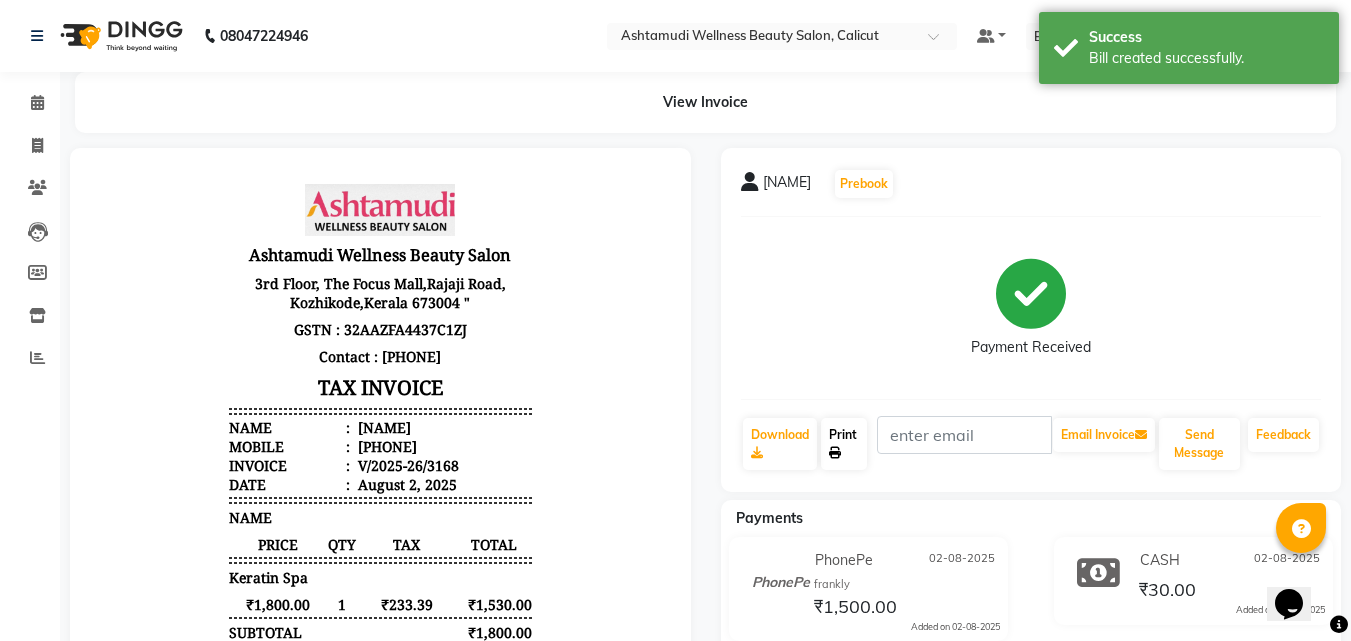 click on "Print" 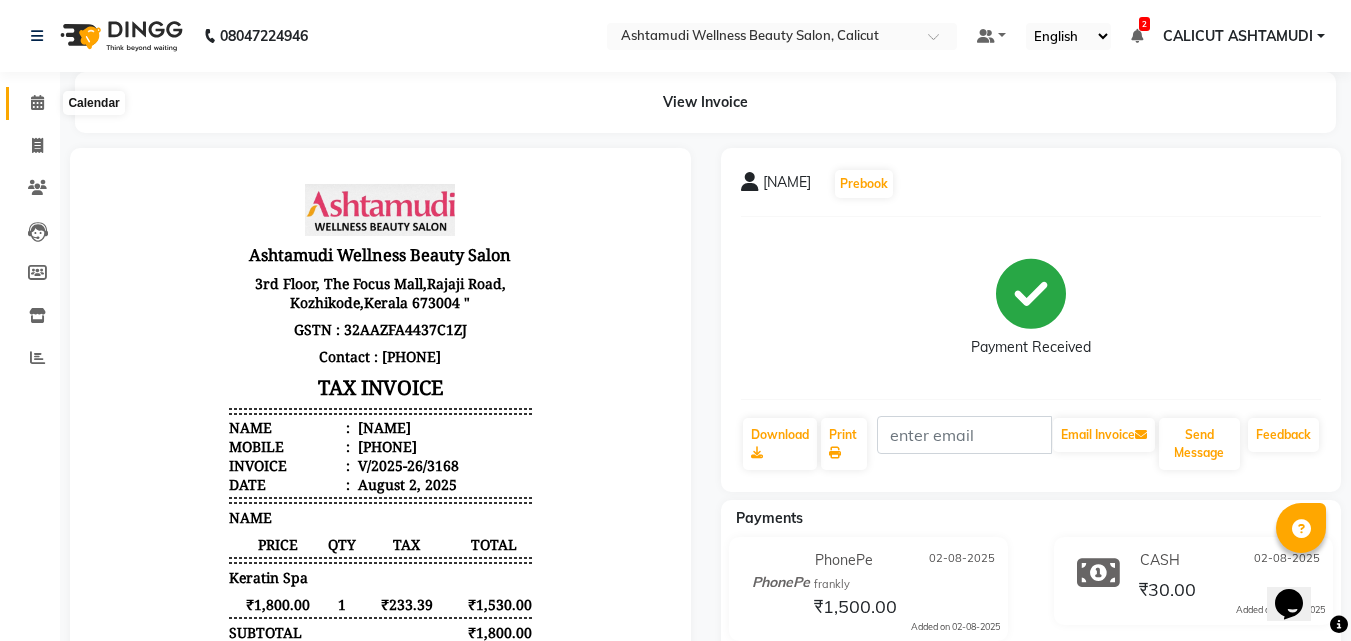 click 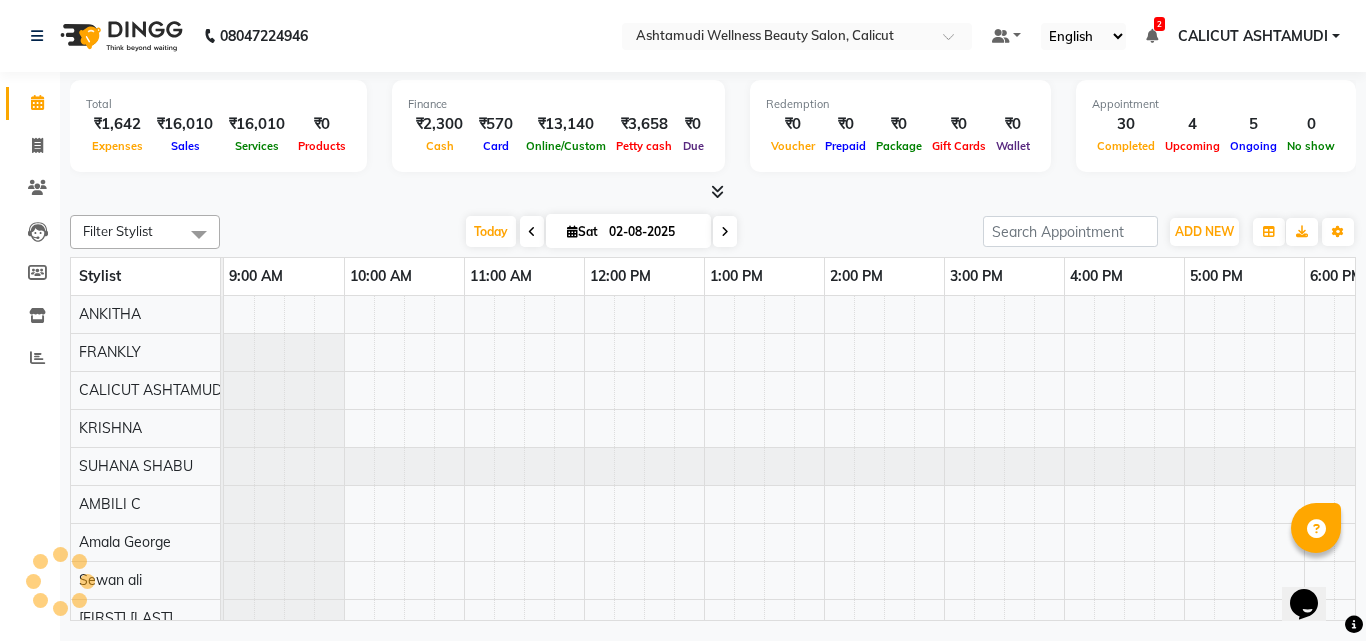 scroll, scrollTop: 0, scrollLeft: 0, axis: both 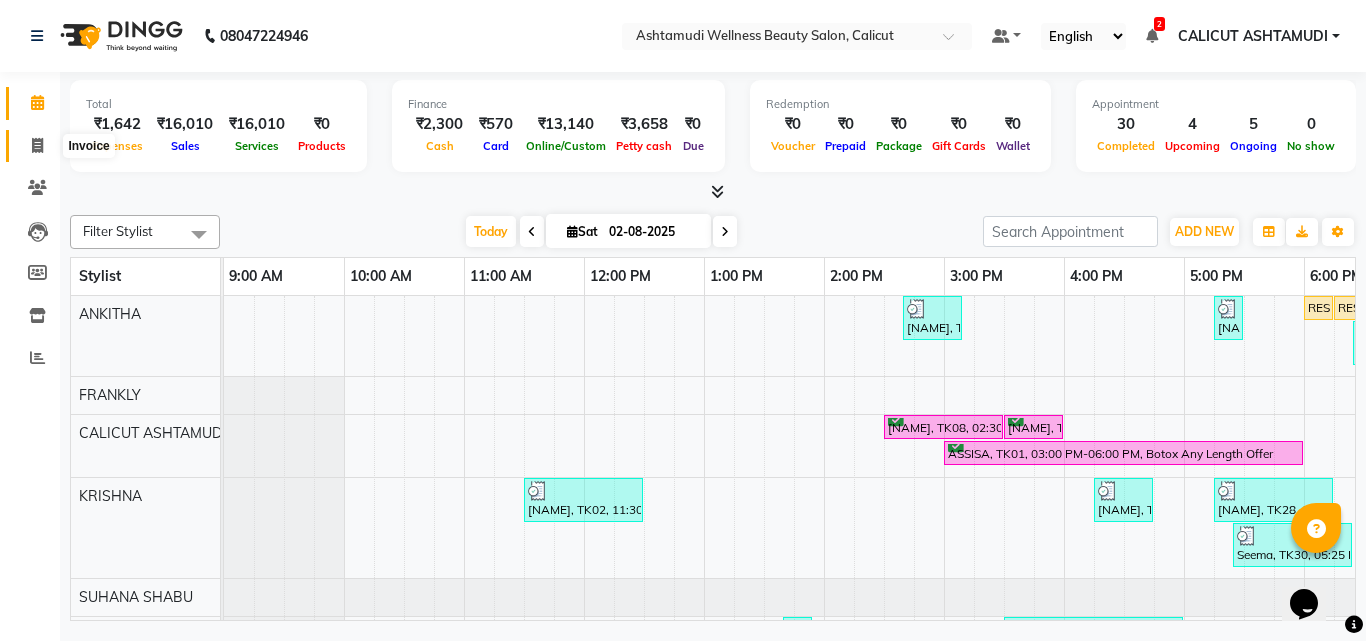 click 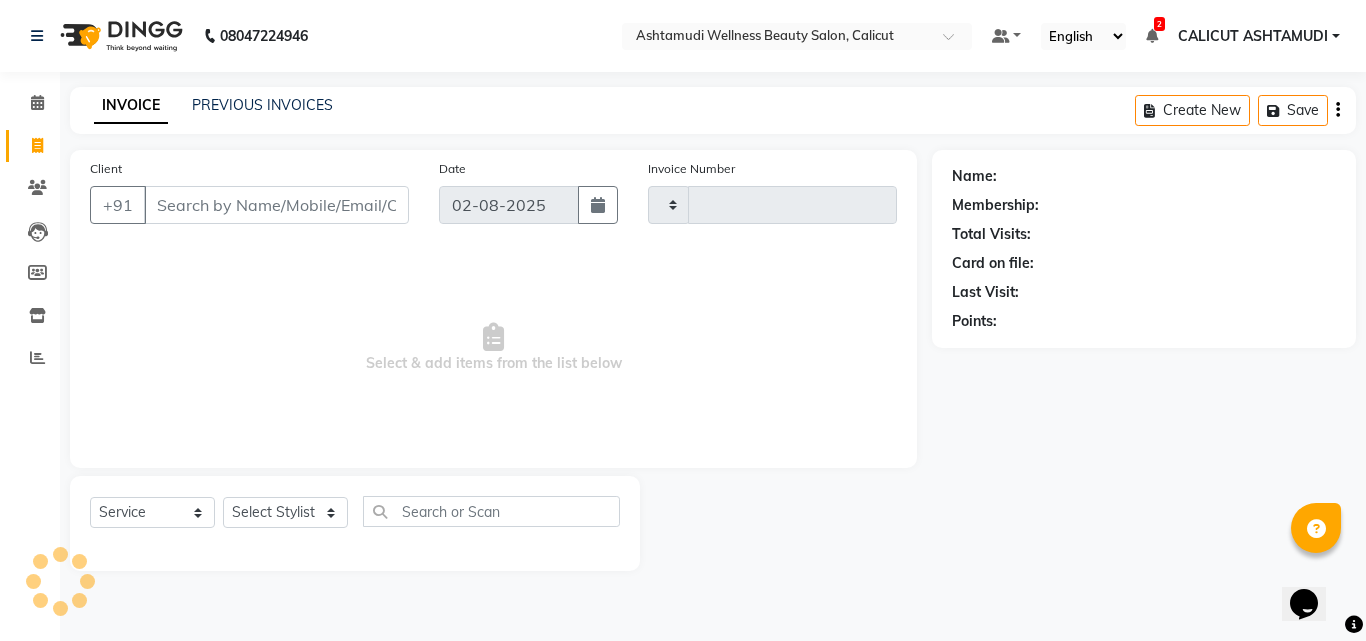 click 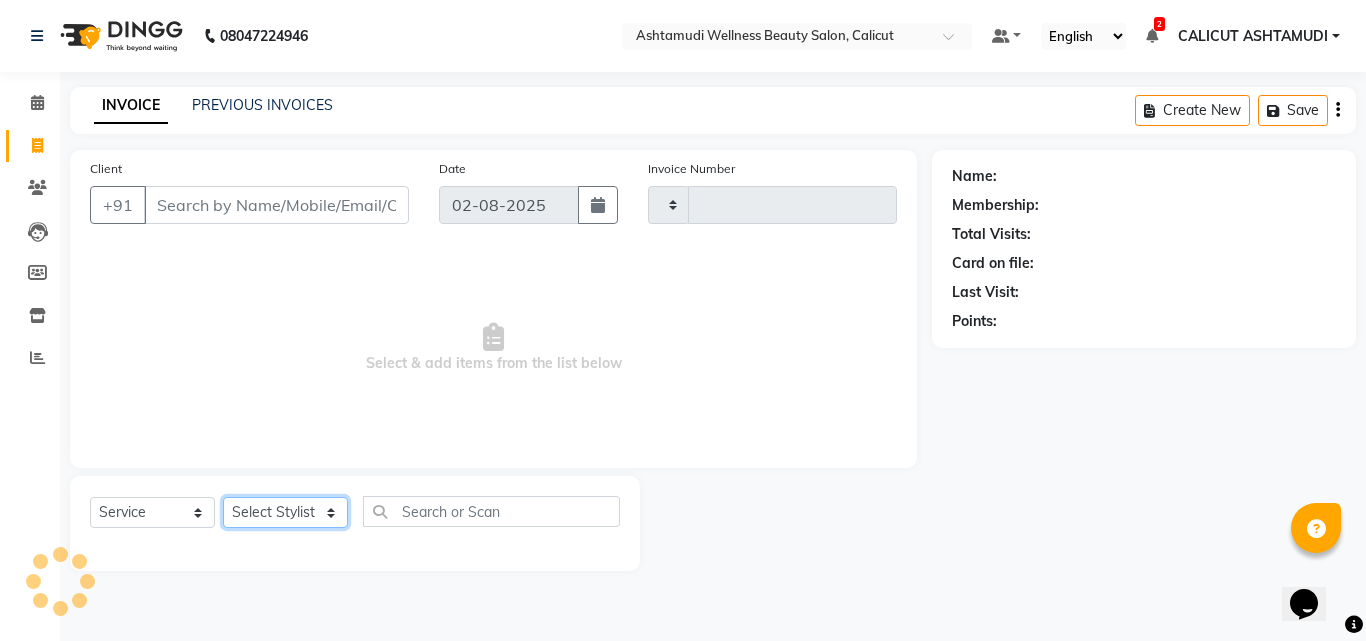 click on "Select Stylist" 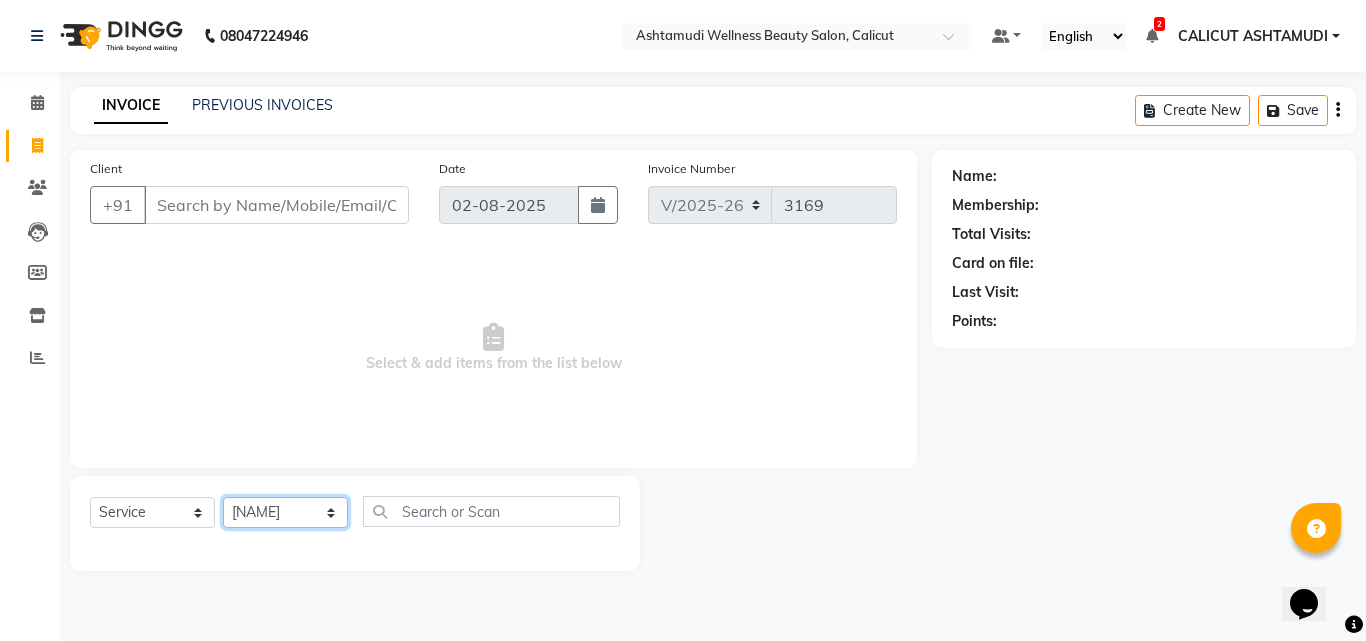 click on "Select Stylist Amala George AMBILI C ANJANA DAS ANKITHA Arya CALICUT ASHTAMUDI FRANKLY	 GRACY KRISHNA Nitesh Punam Gurung Sewan ali Sheela SUHANA  SHABU Titto" 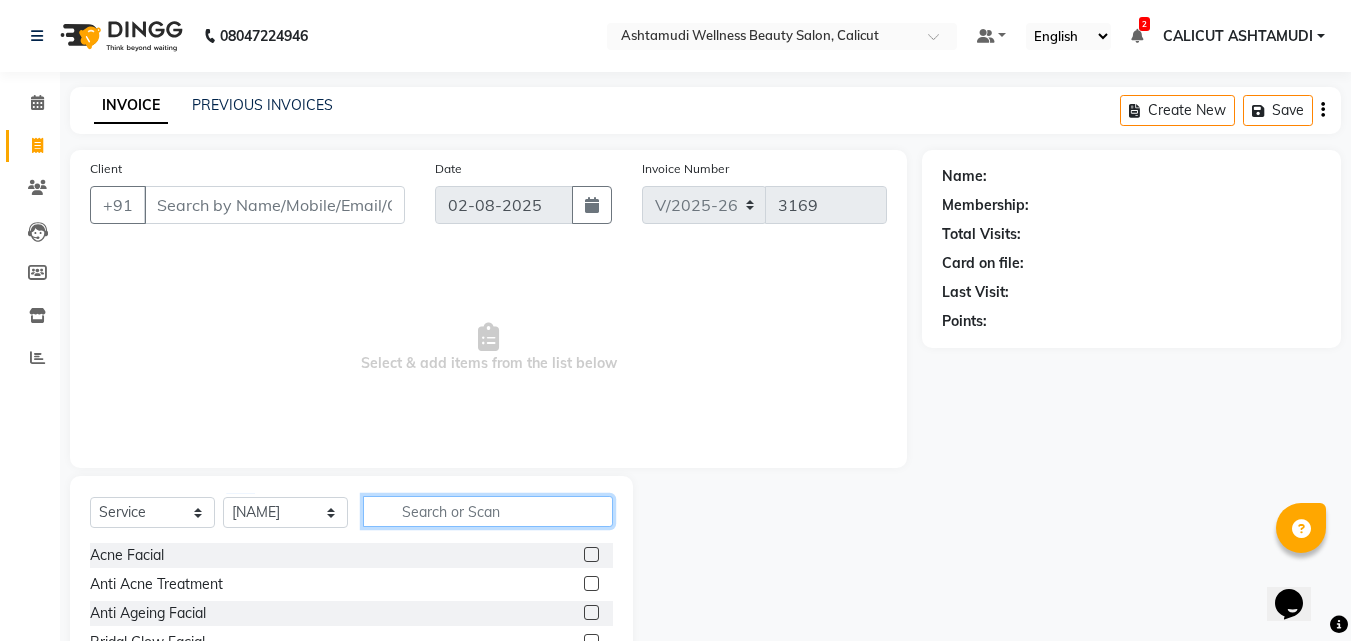 click 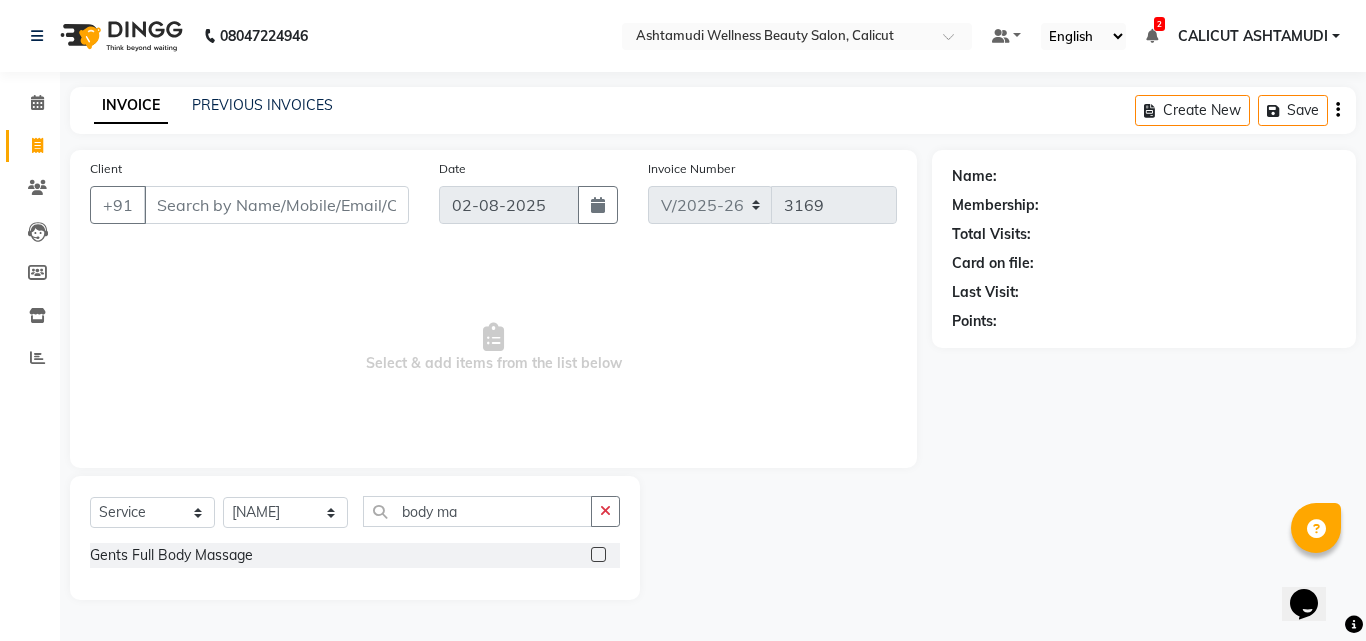 click 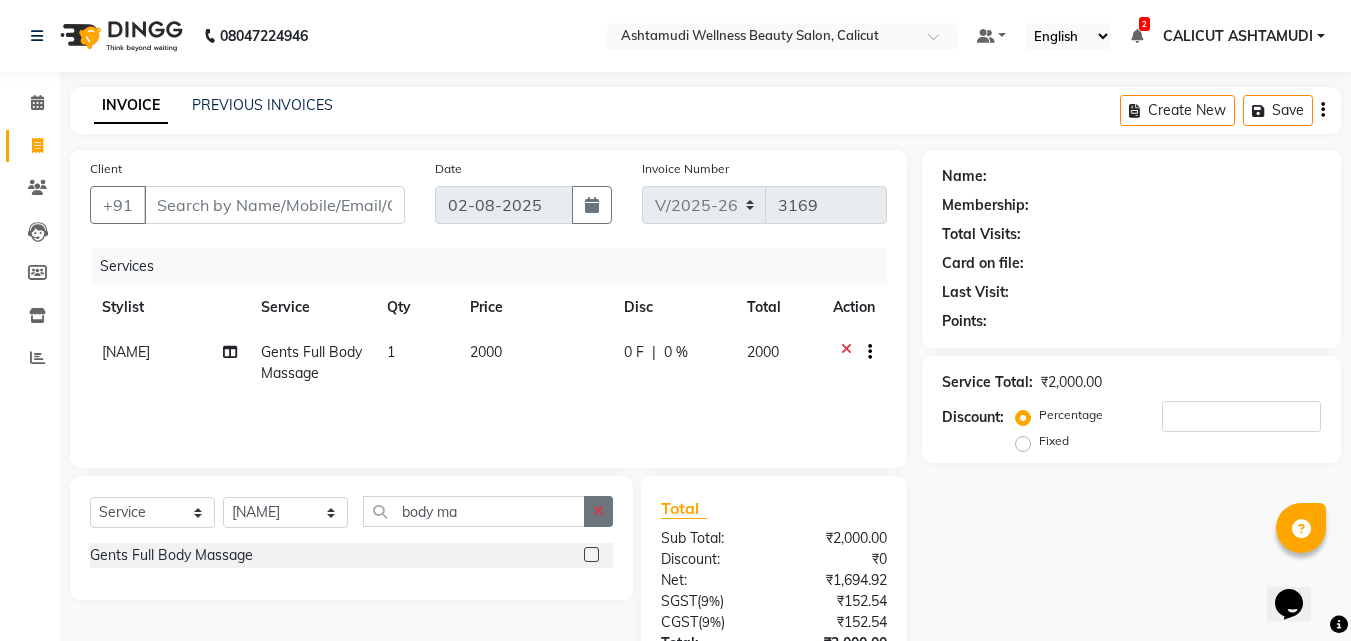 click 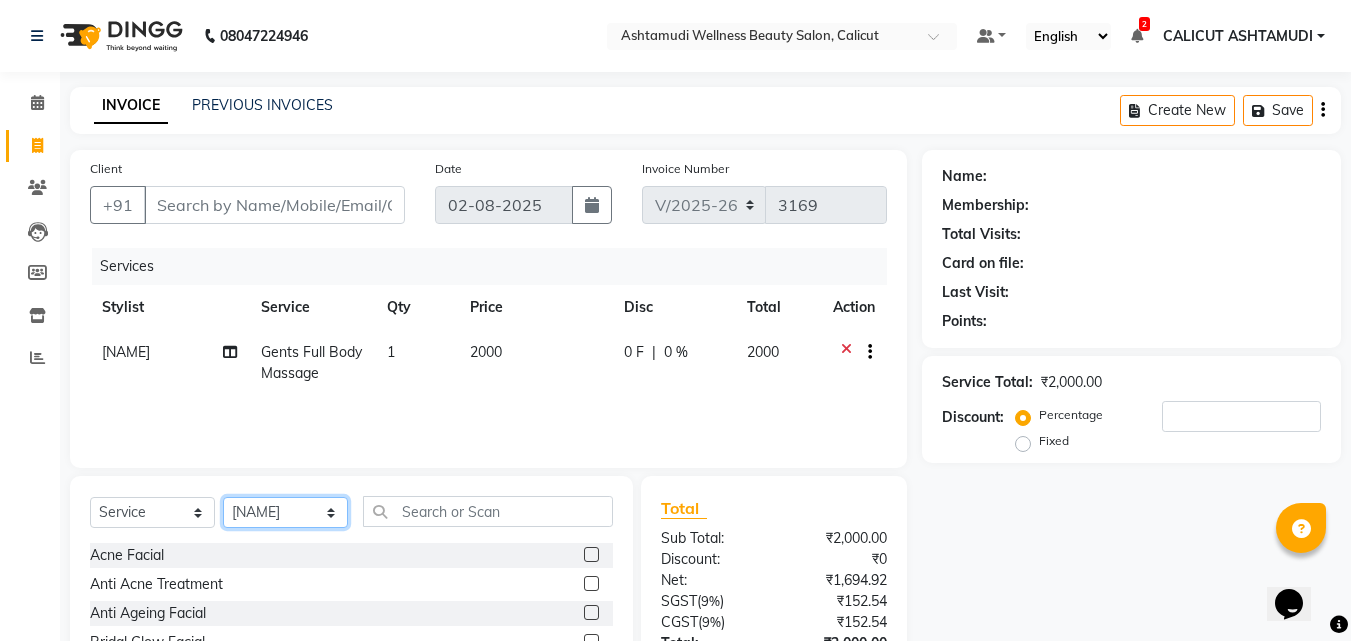 click on "Select Stylist Amala George AMBILI C ANJANA DAS ANKITHA Arya CALICUT ASHTAMUDI FRANKLY	 GRACY KRISHNA Nitesh Punam Gurung Sewan ali Sheela SUHANA  SHABU Titto" 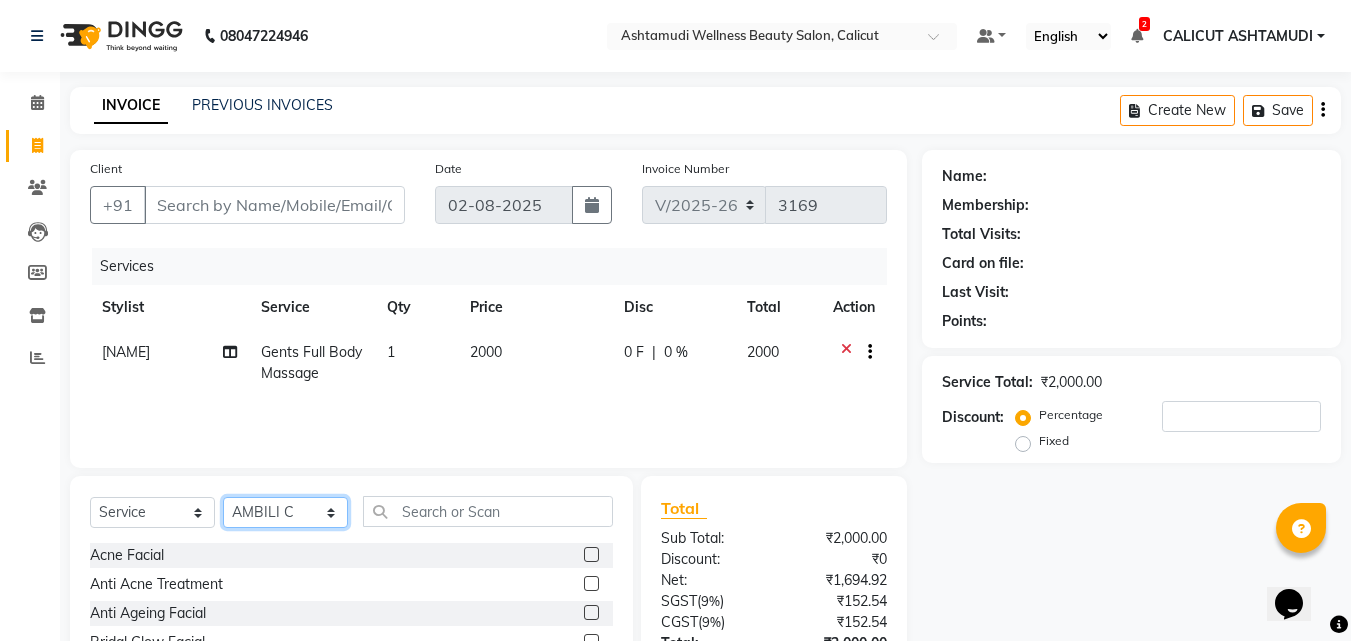 click on "Select Stylist Amala George AMBILI C ANJANA DAS ANKITHA Arya CALICUT ASHTAMUDI FRANKLY	 GRACY KRISHNA Nitesh Punam Gurung Sewan ali Sheela SUHANA  SHABU Titto" 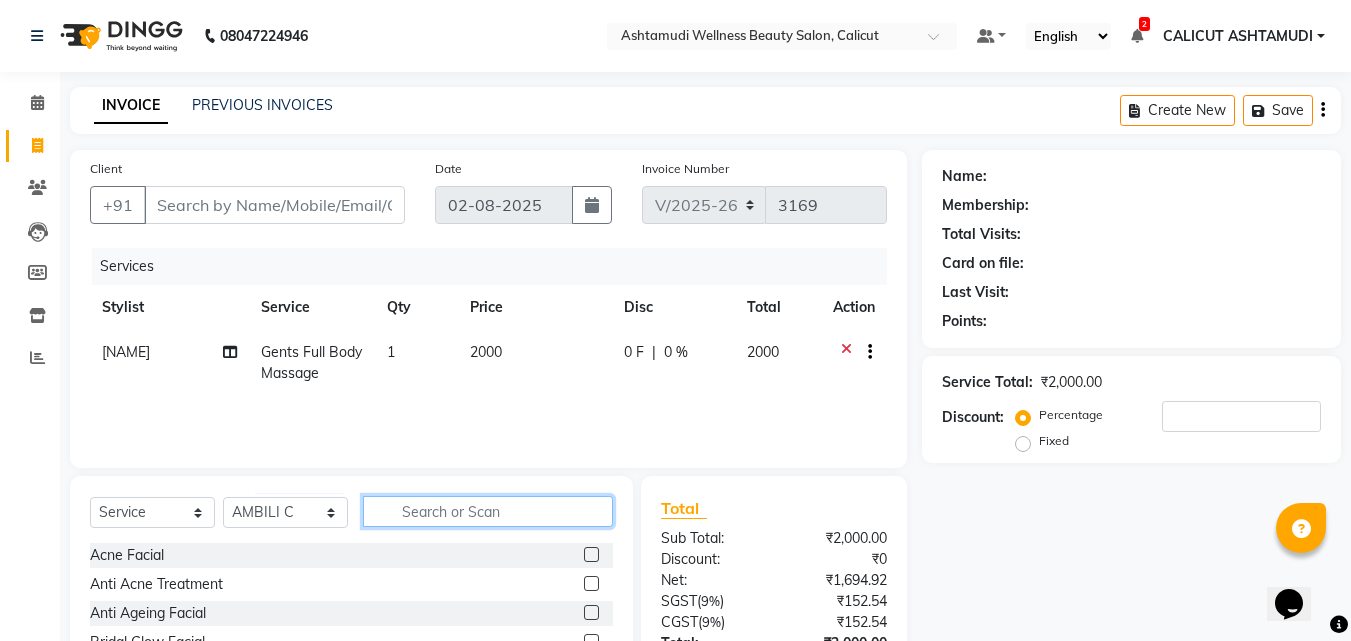 click 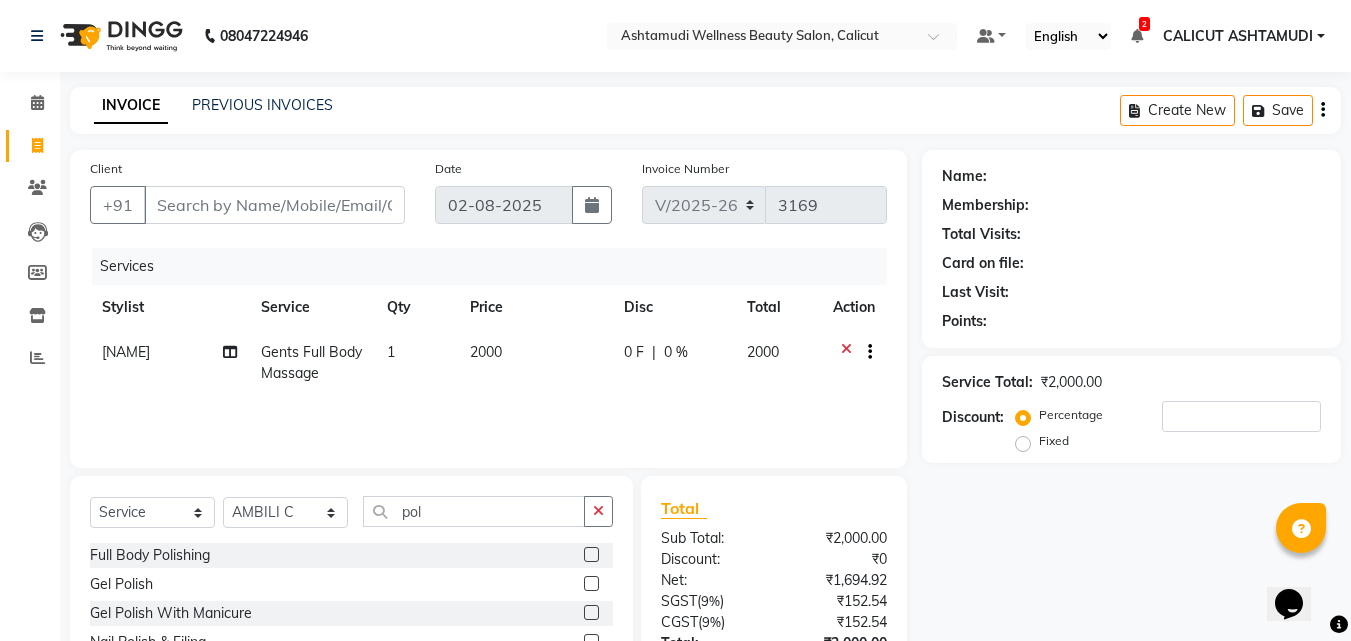 click 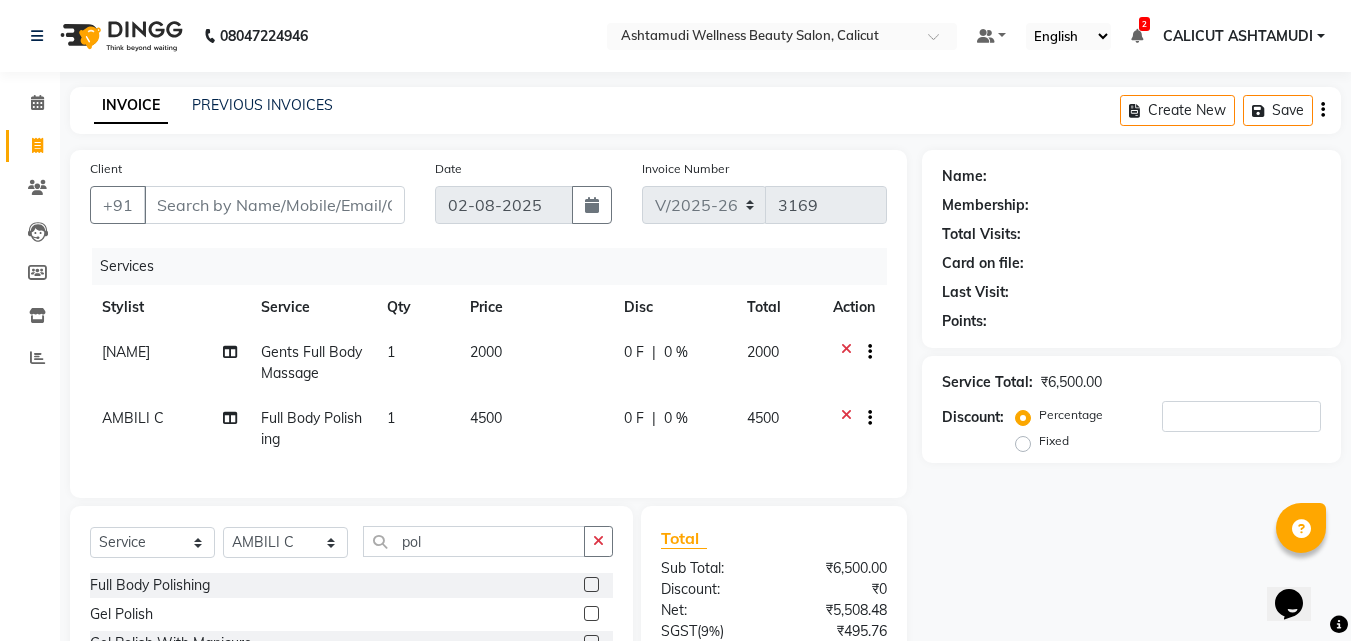 click 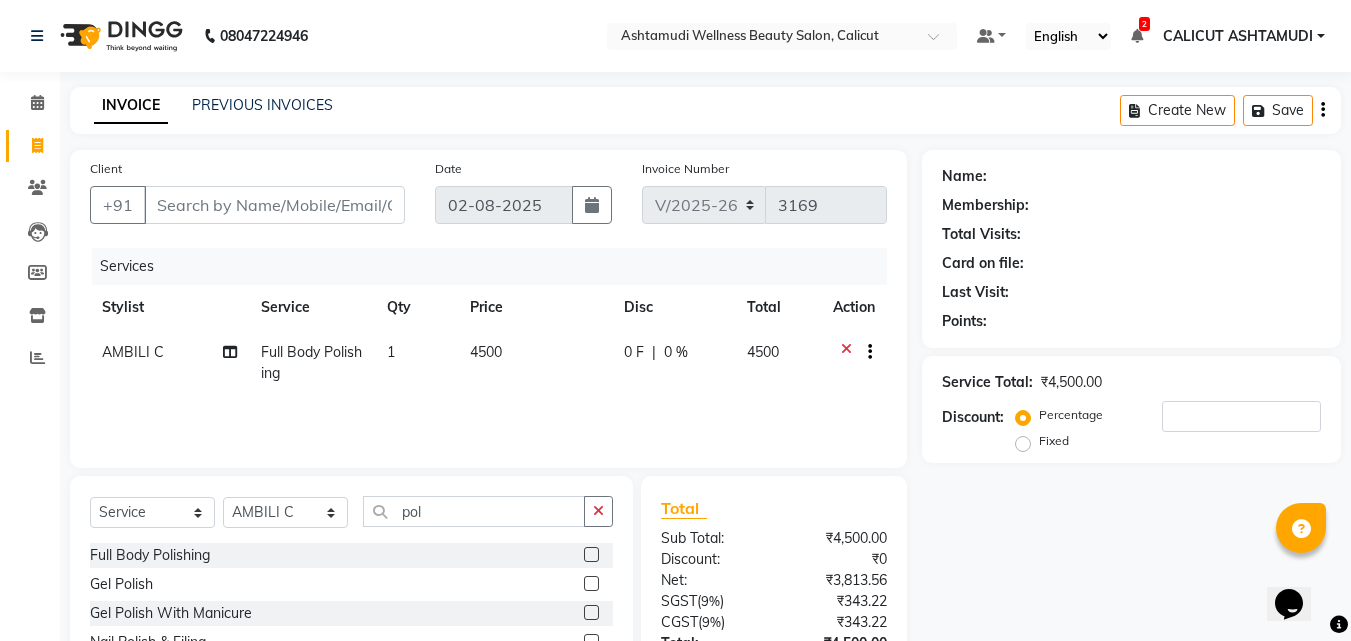 click 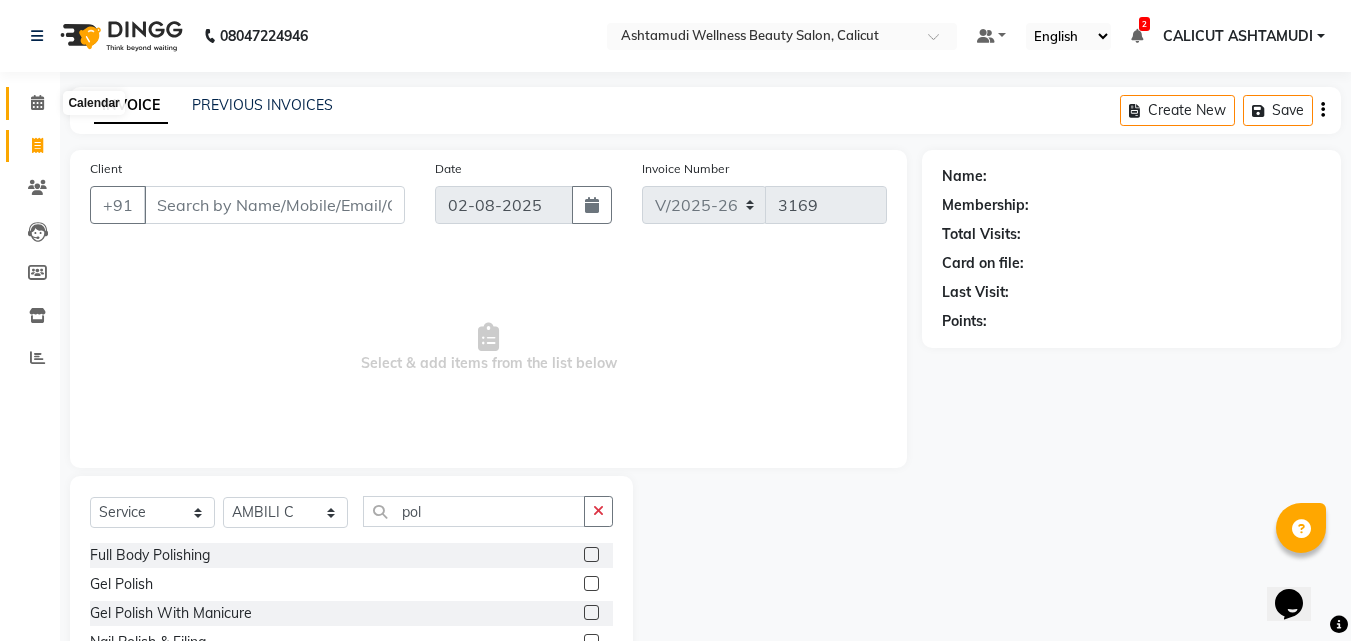 click 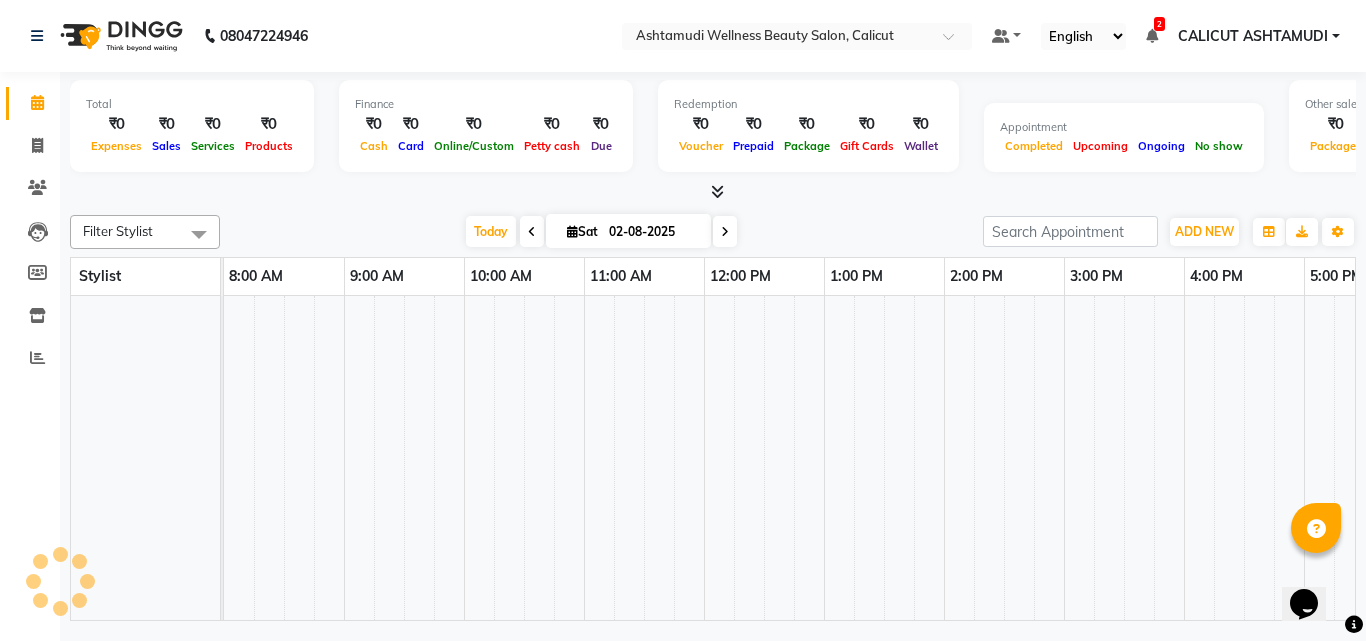 scroll, scrollTop: 0, scrollLeft: 0, axis: both 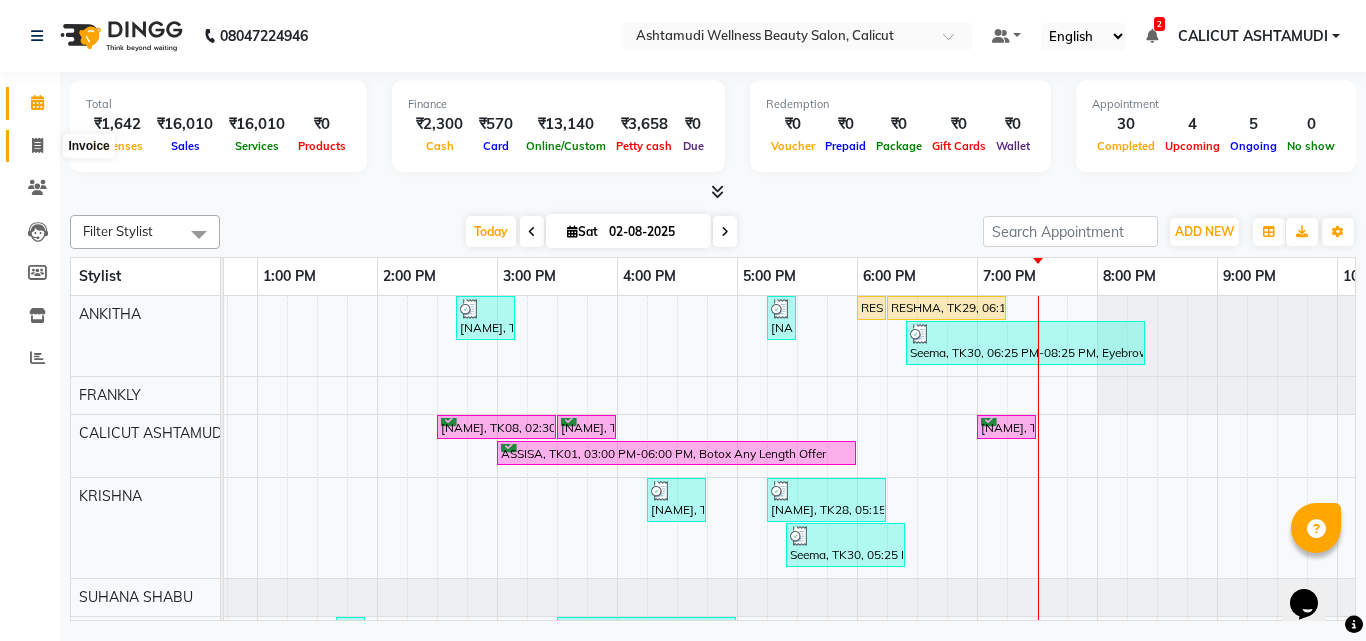 click 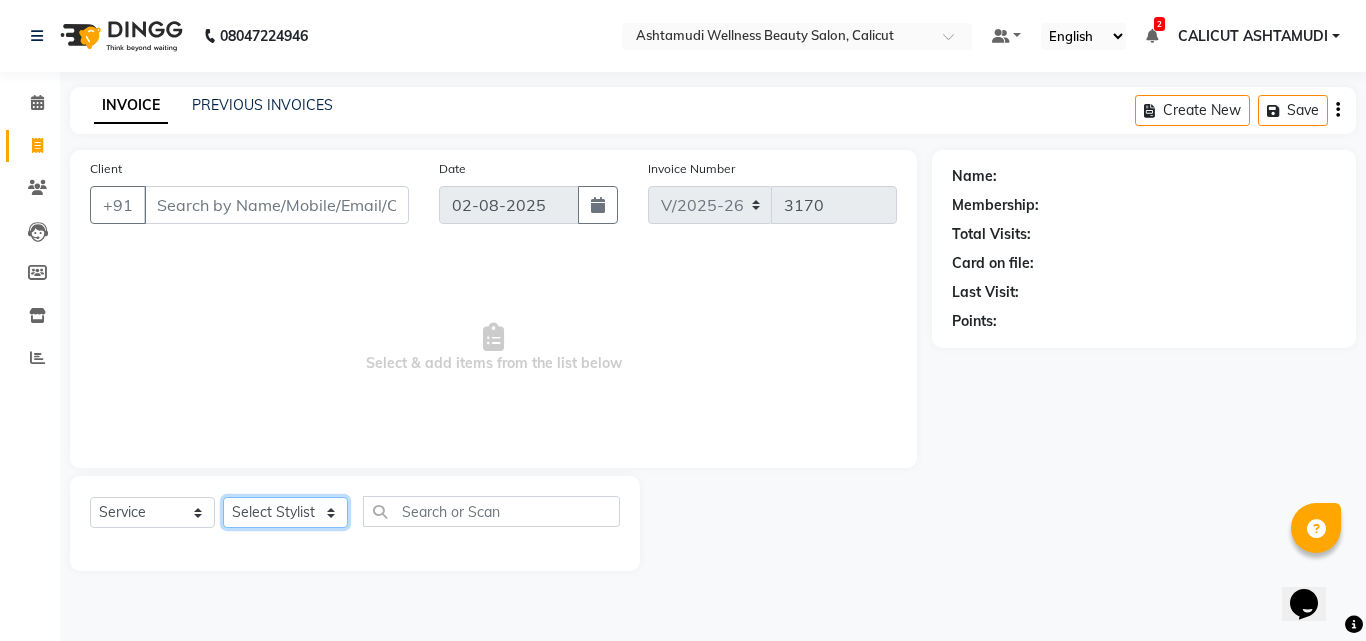 click on "Select Stylist Amala George AMBILI C ANJANA DAS ANKITHA Arya CALICUT ASHTAMUDI FRANKLY	 GRACY KRISHNA Nitesh Punam Gurung Sewan ali Sheela SUHANA  SHABU Titto" 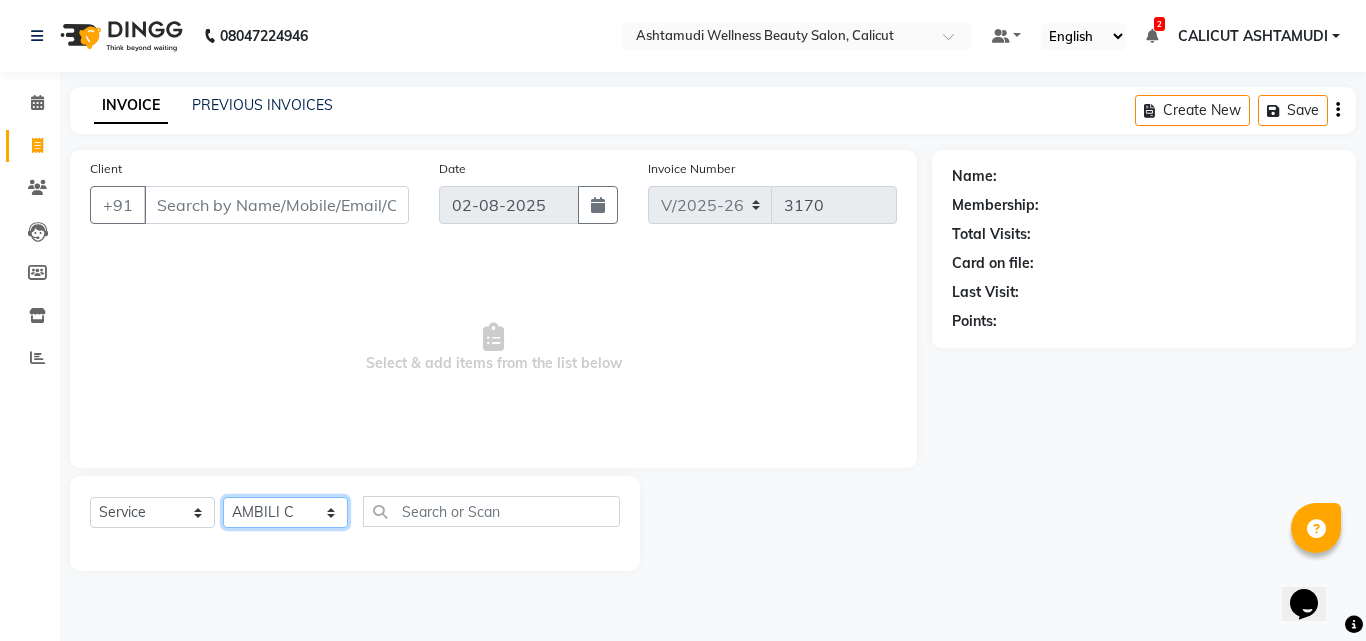 click on "Select Stylist Amala George AMBILI C ANJANA DAS ANKITHA Arya CALICUT ASHTAMUDI FRANKLY	 GRACY KRISHNA Nitesh Punam Gurung Sewan ali Sheela SUHANA  SHABU Titto" 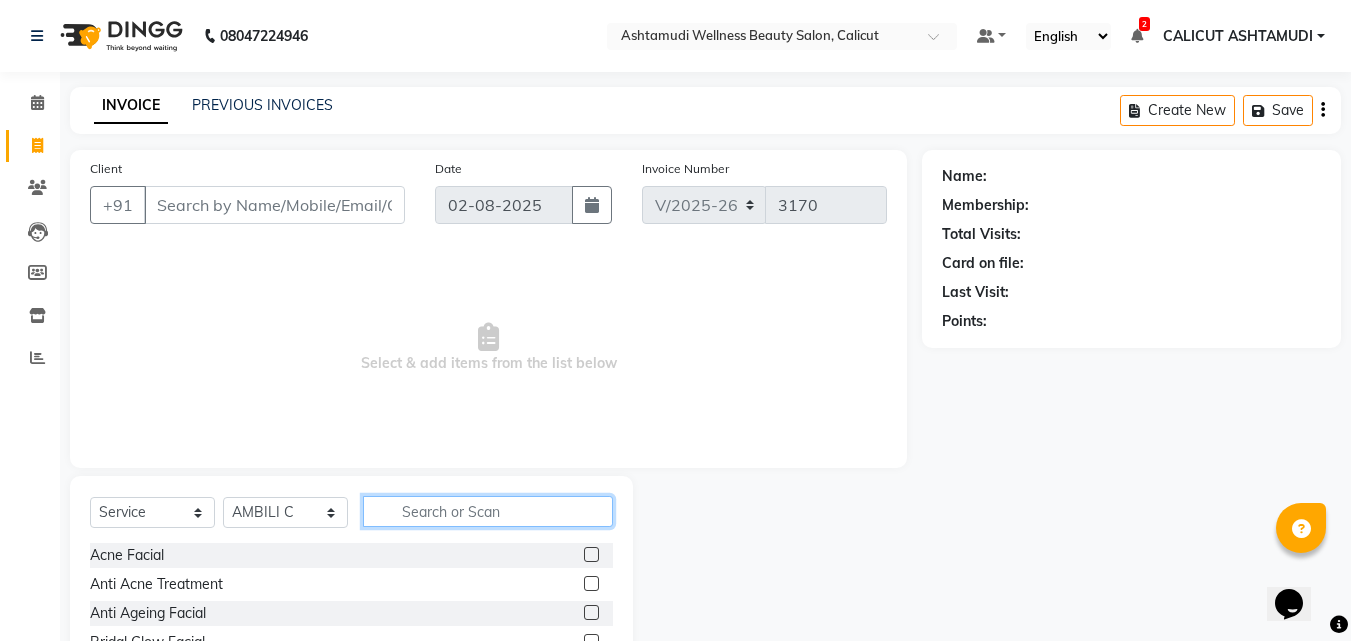 click 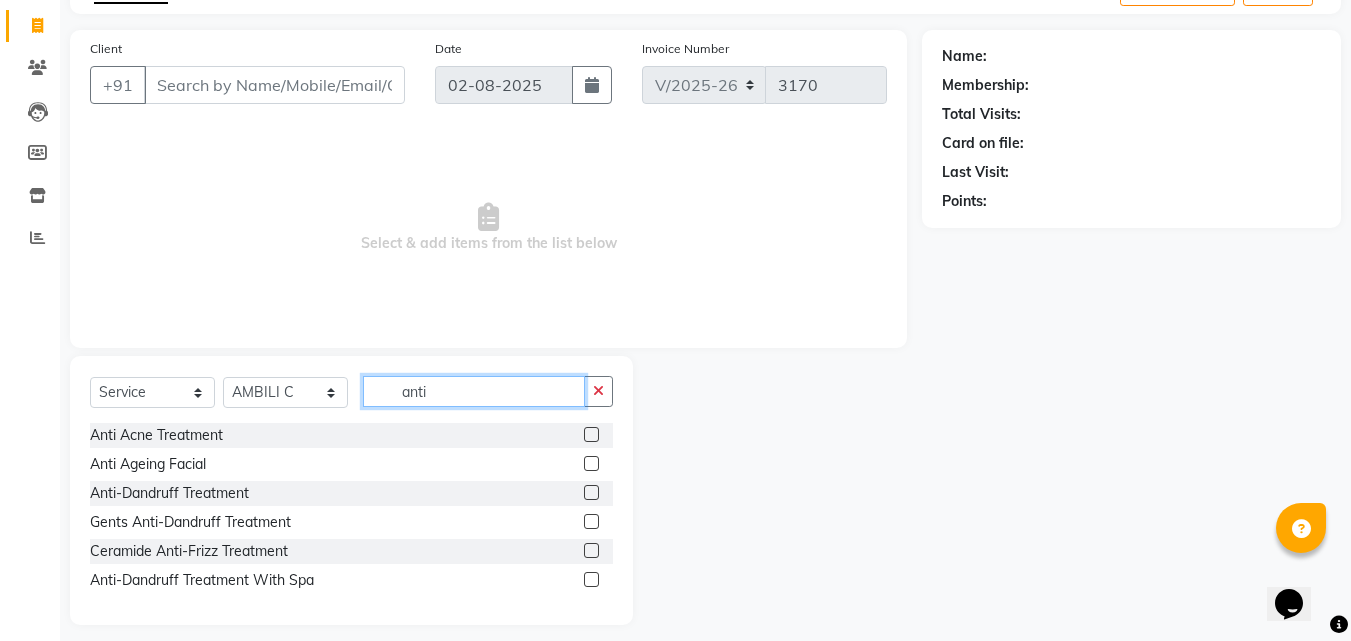 scroll, scrollTop: 134, scrollLeft: 0, axis: vertical 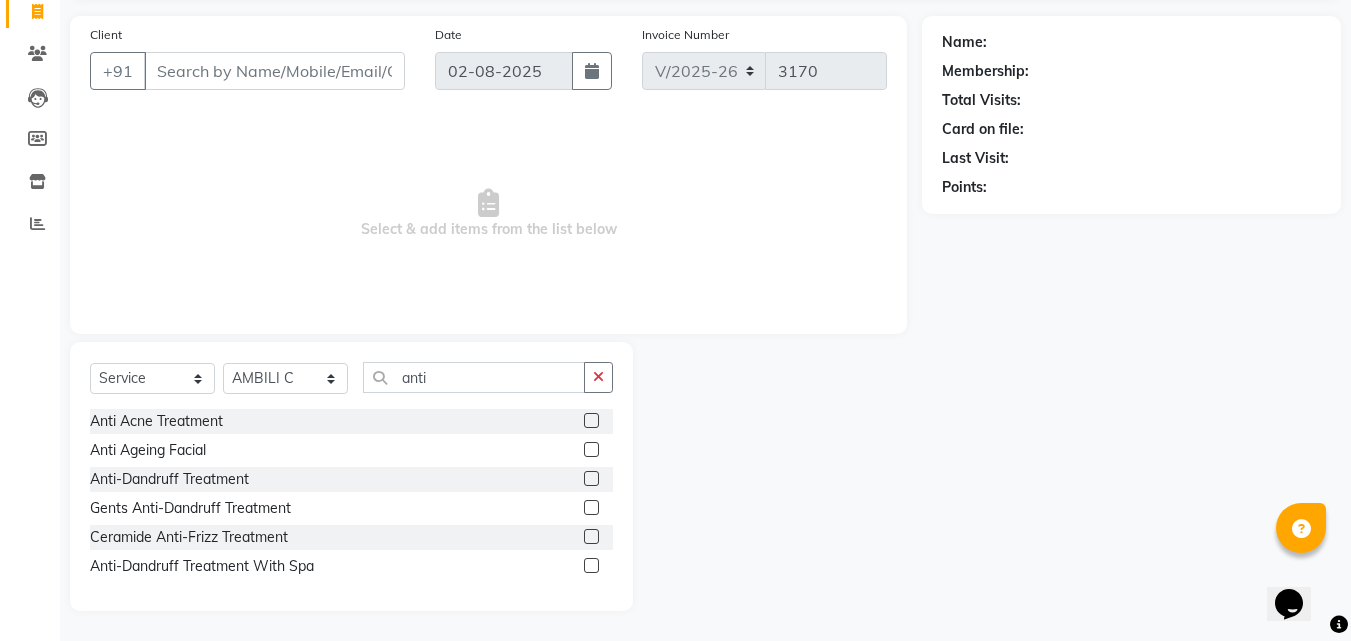 click 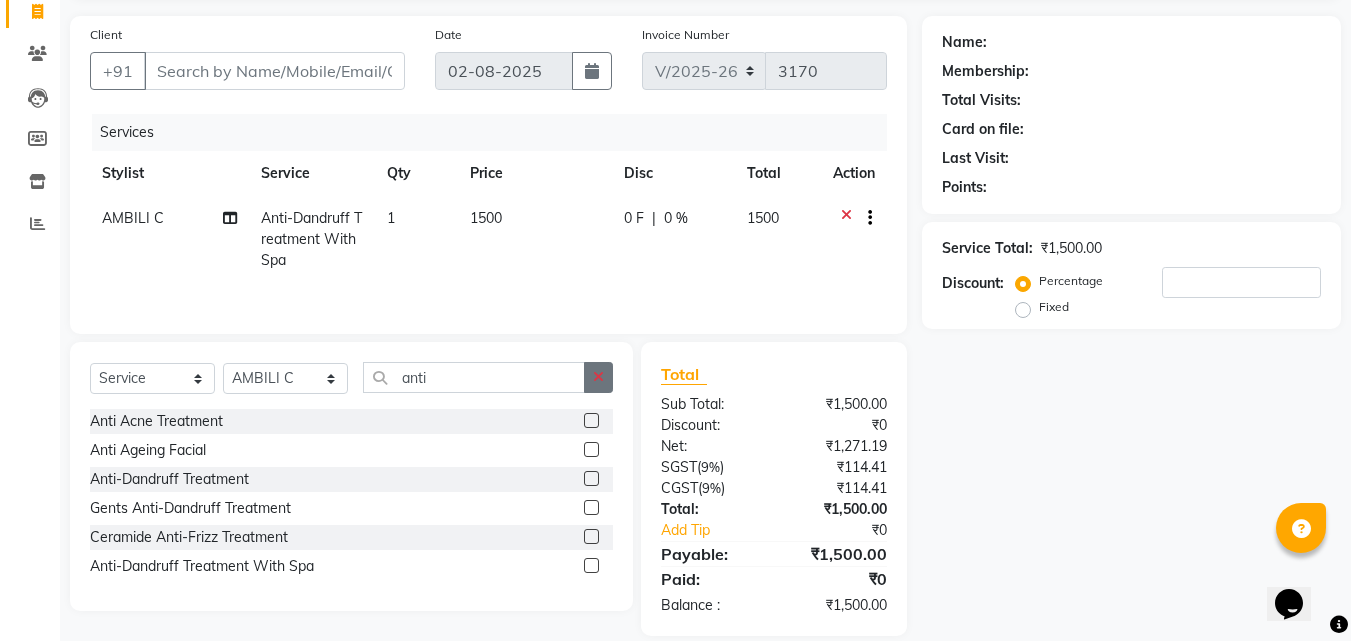 click 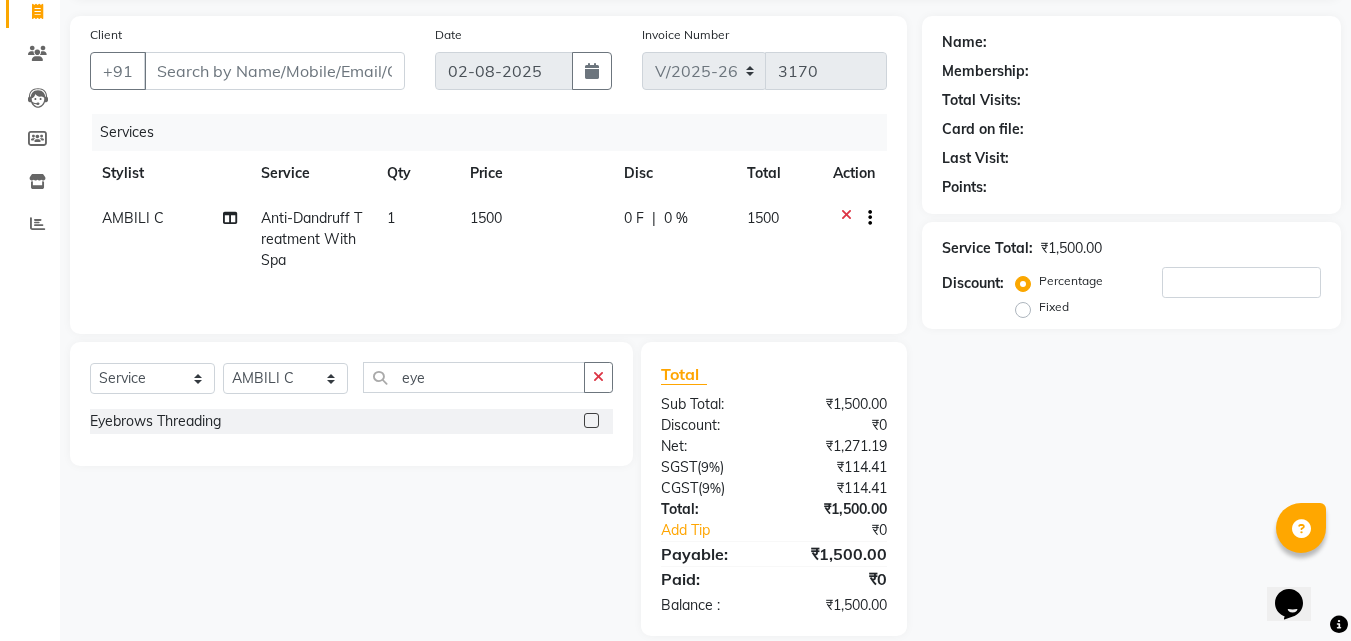 click 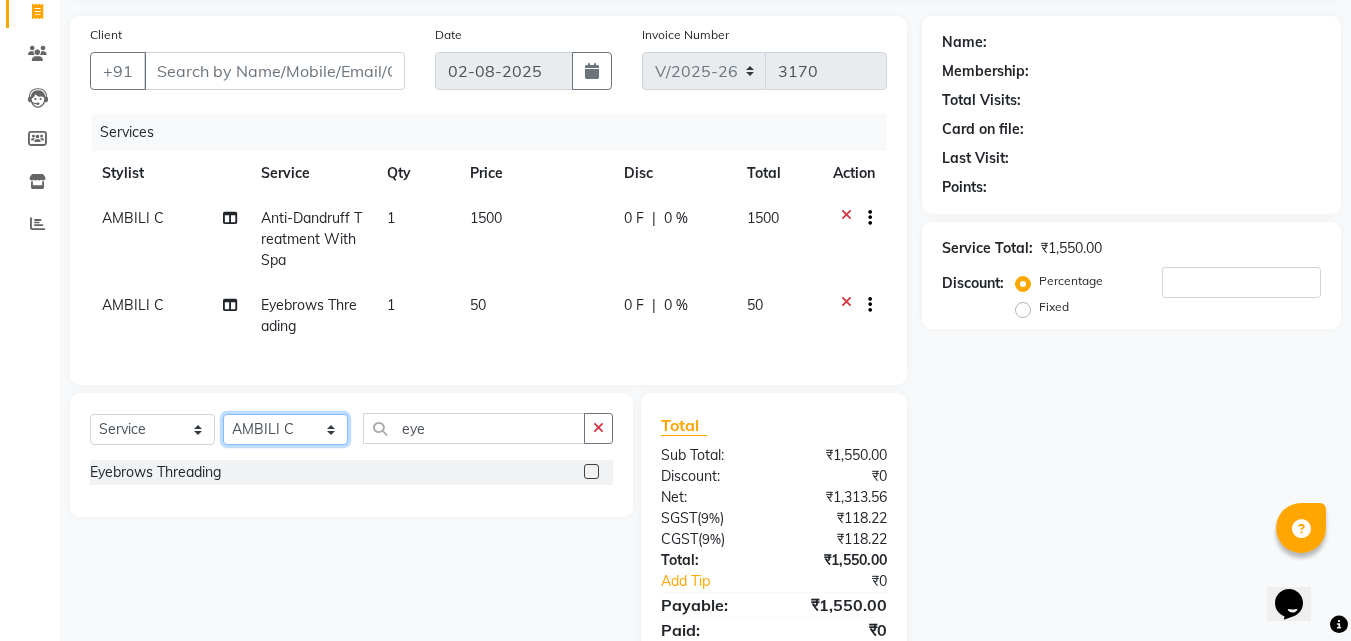 click on "Select Stylist Amala George AMBILI C ANJANA DAS ANKITHA Arya CALICUT ASHTAMUDI FRANKLY	 GRACY KRISHNA Nitesh Punam Gurung Sewan ali Sheela SUHANA  SHABU Titto" 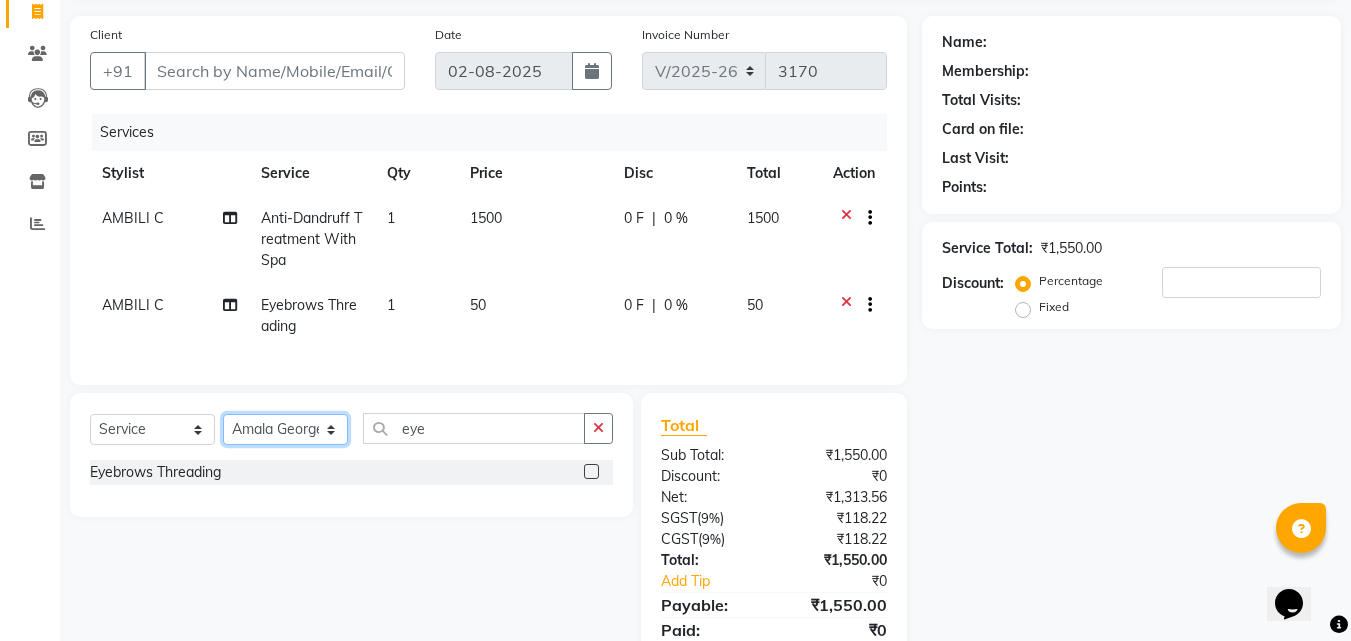click on "Select Stylist Amala George AMBILI C ANJANA DAS ANKITHA Arya CALICUT ASHTAMUDI FRANKLY	 GRACY KRISHNA Nitesh Punam Gurung Sewan ali Sheela SUHANA  SHABU Titto" 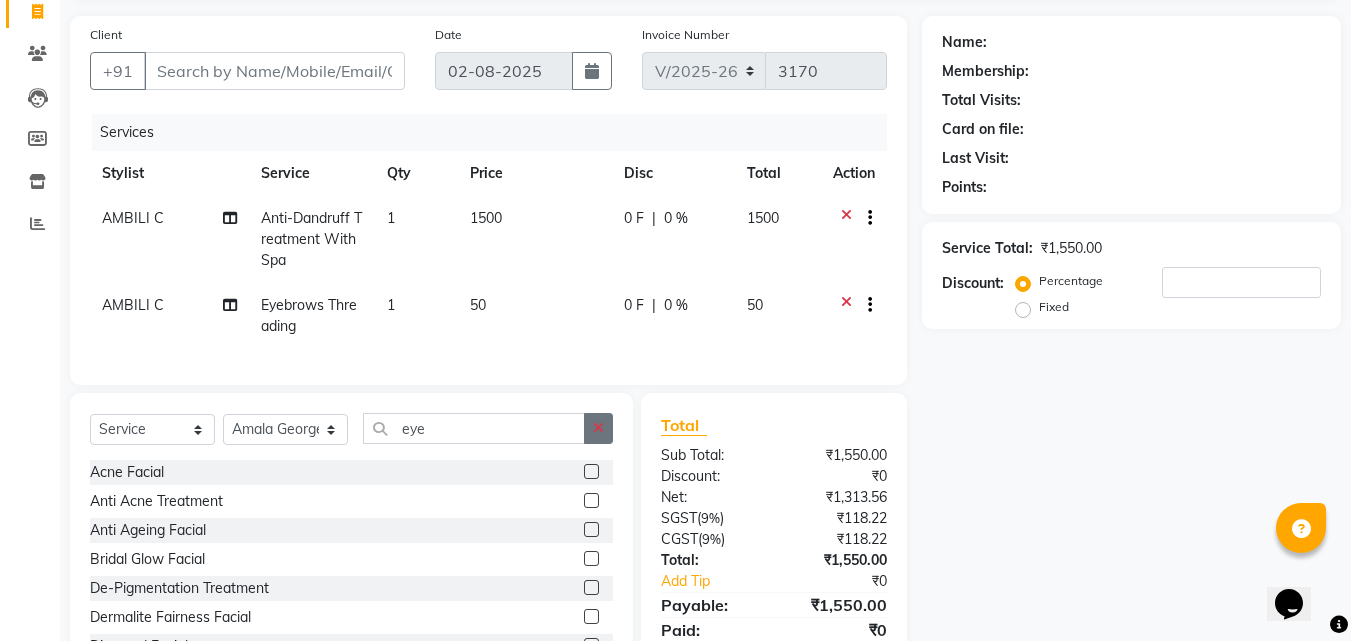 click 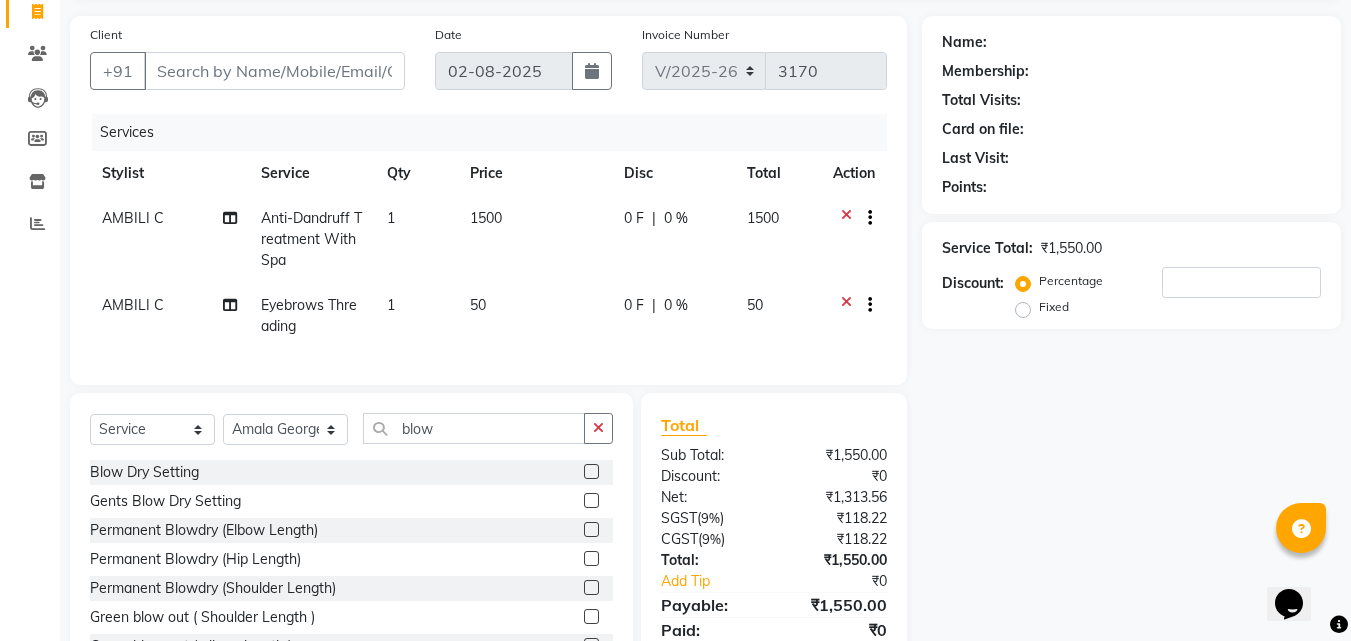 click 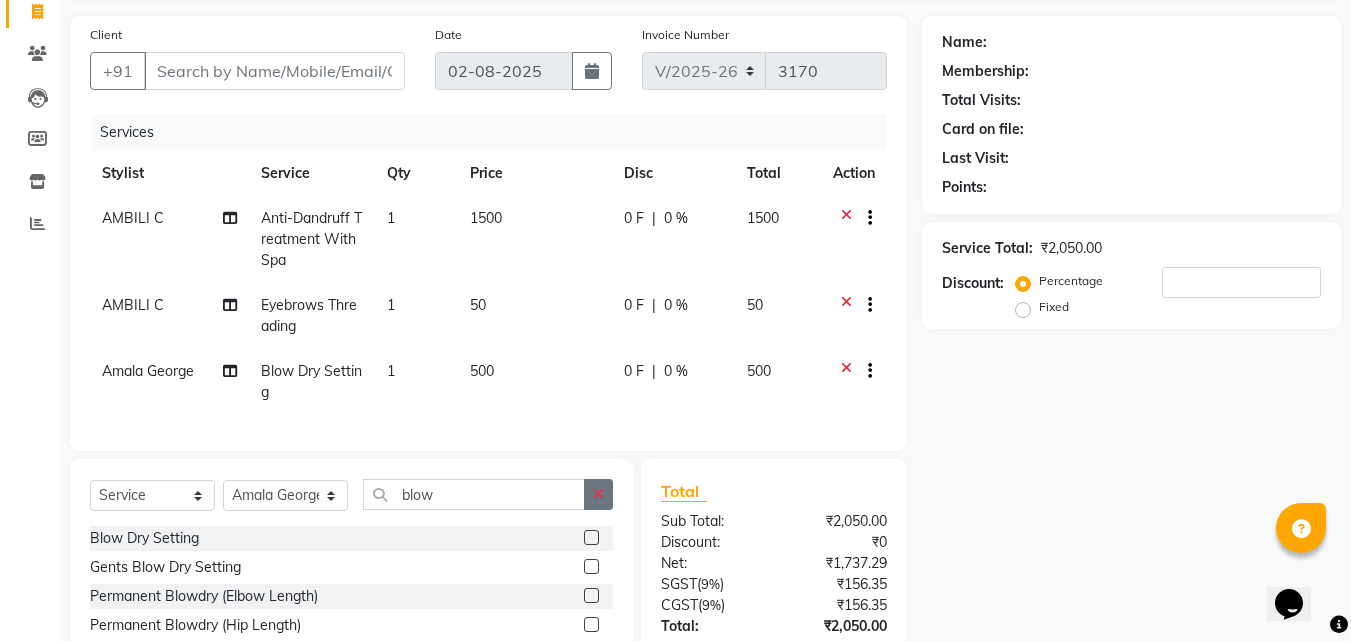 click 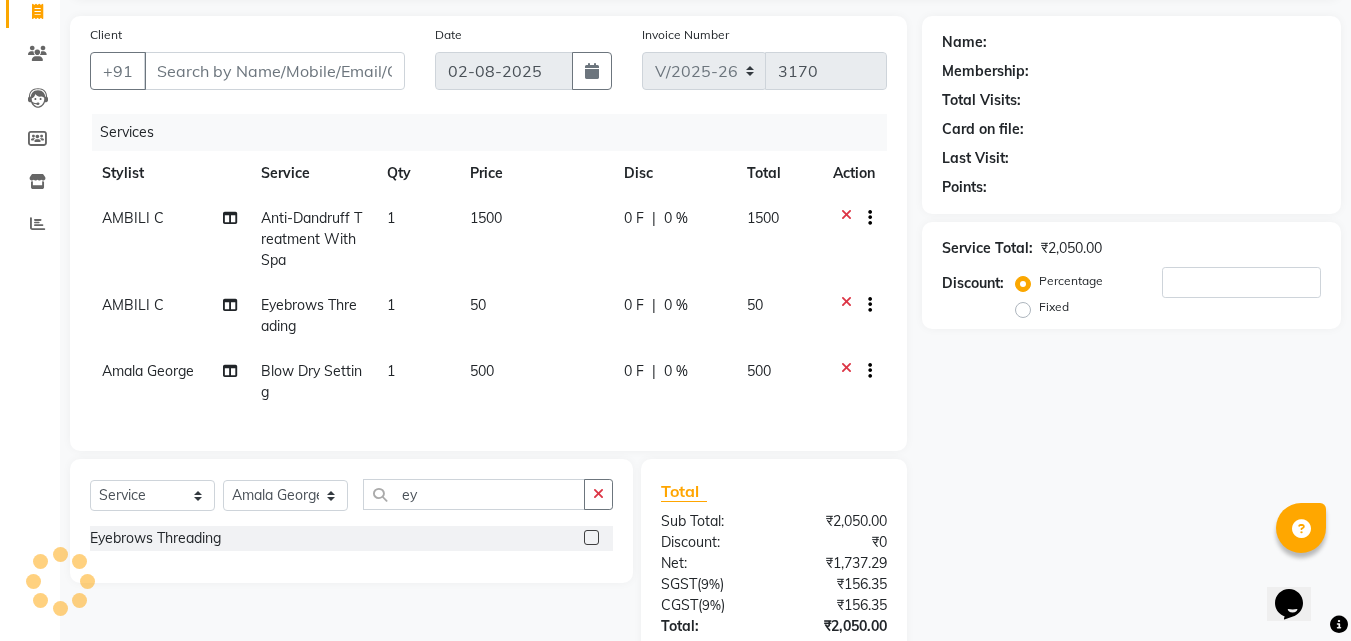 click 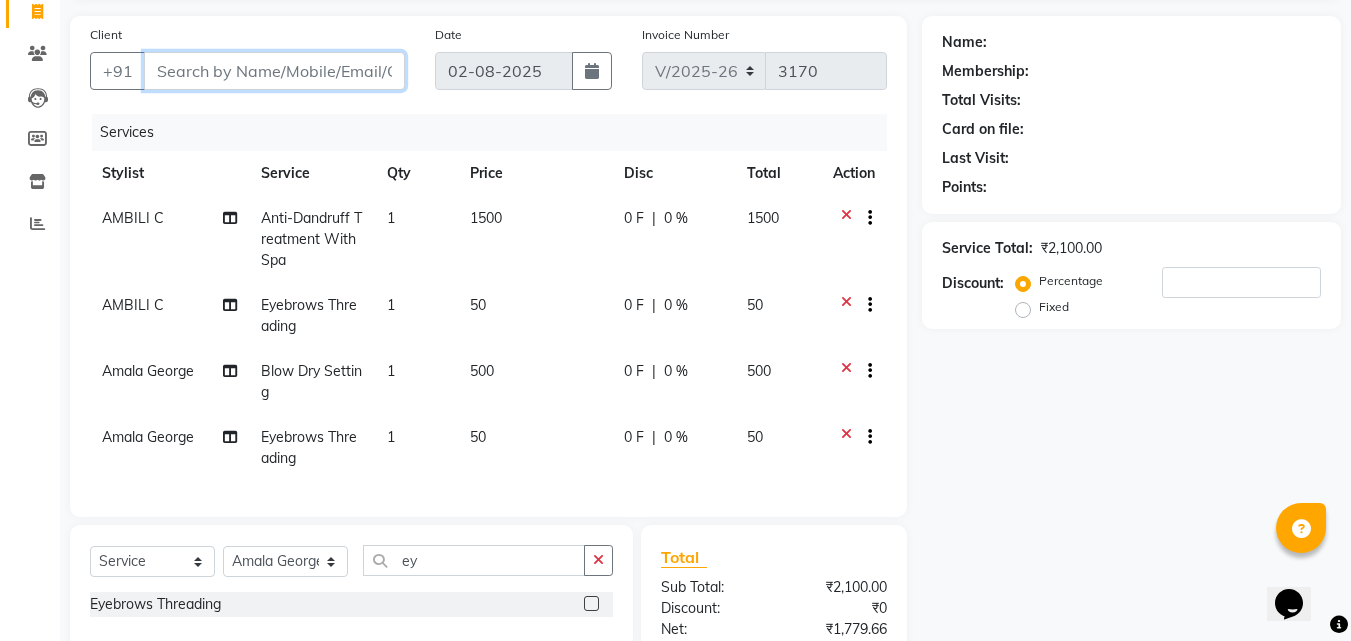 click on "Client" at bounding box center [274, 71] 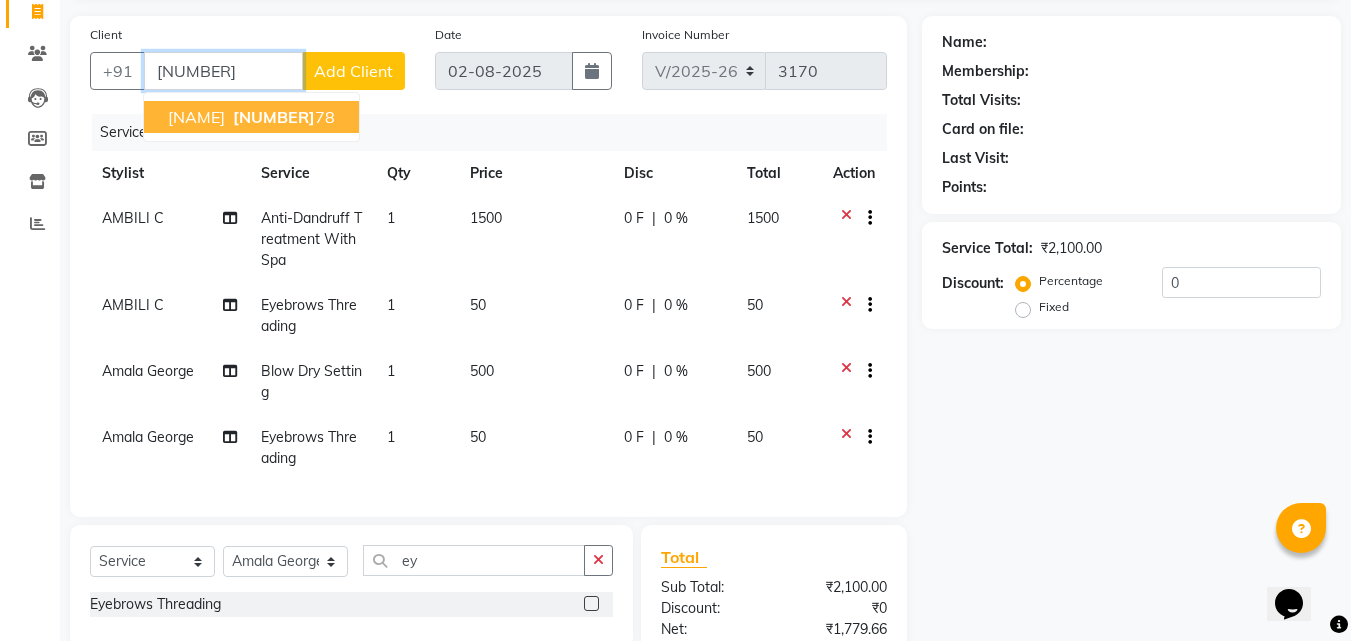 click on "87141211" at bounding box center (274, 117) 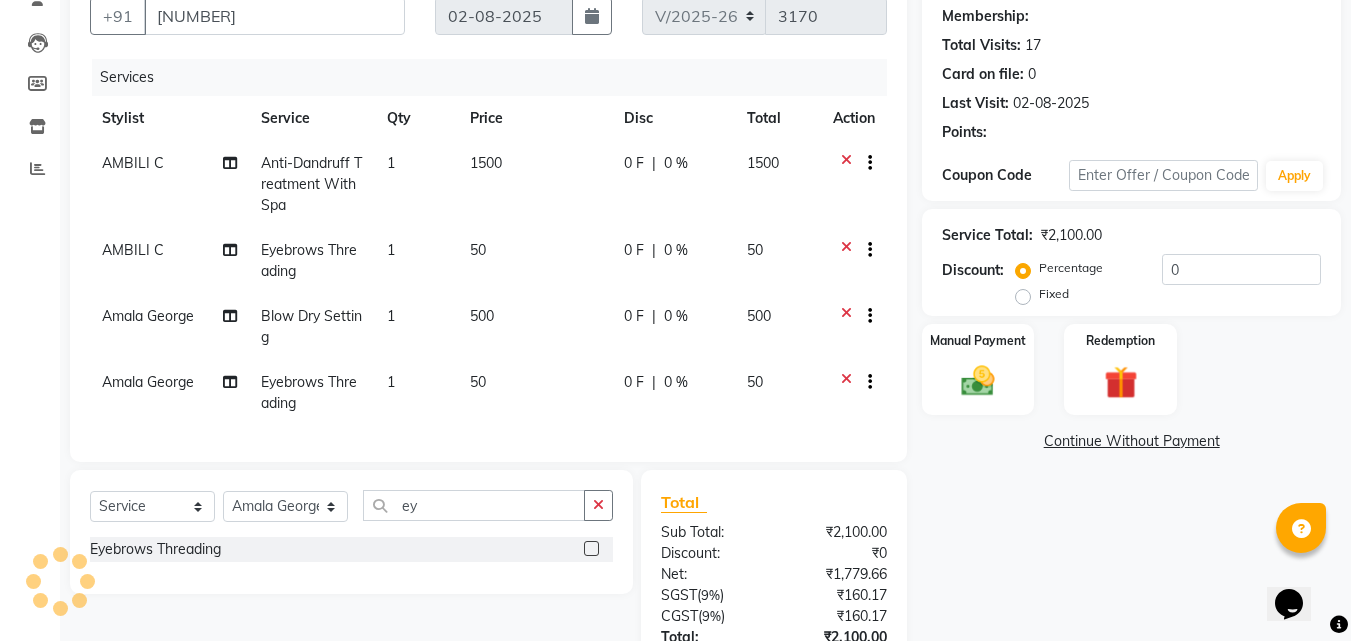 scroll, scrollTop: 234, scrollLeft: 0, axis: vertical 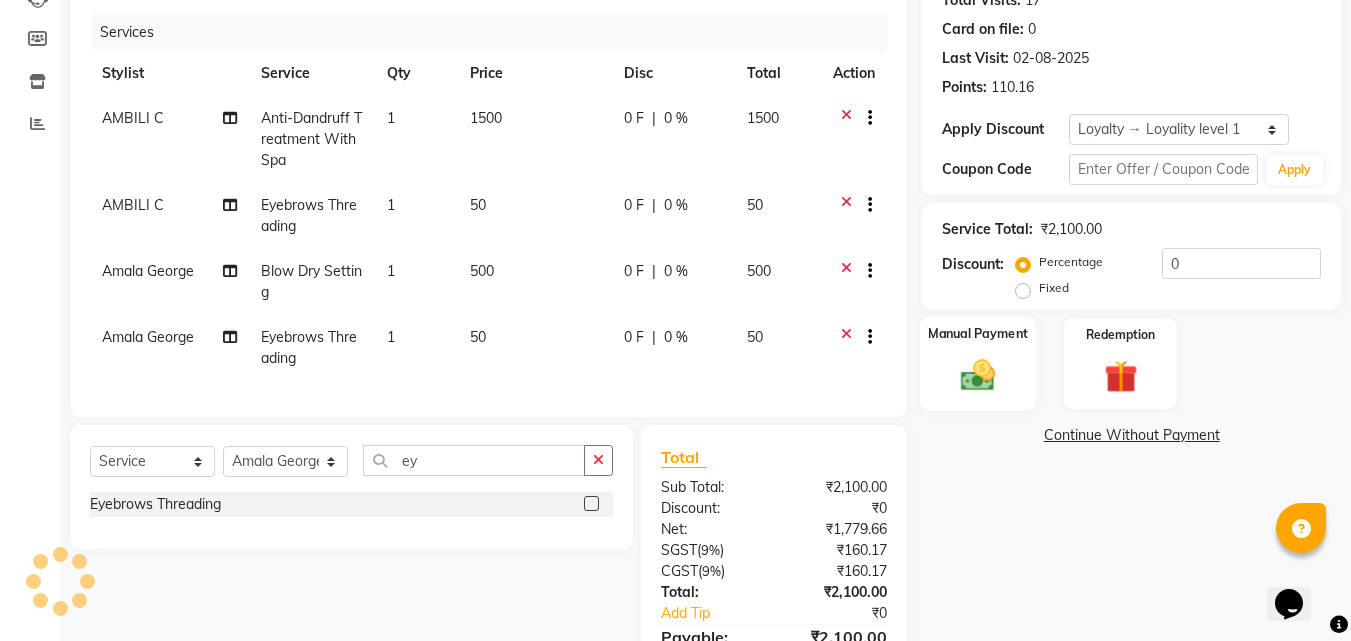 drag, startPoint x: 968, startPoint y: 355, endPoint x: 941, endPoint y: 354, distance: 27.018513 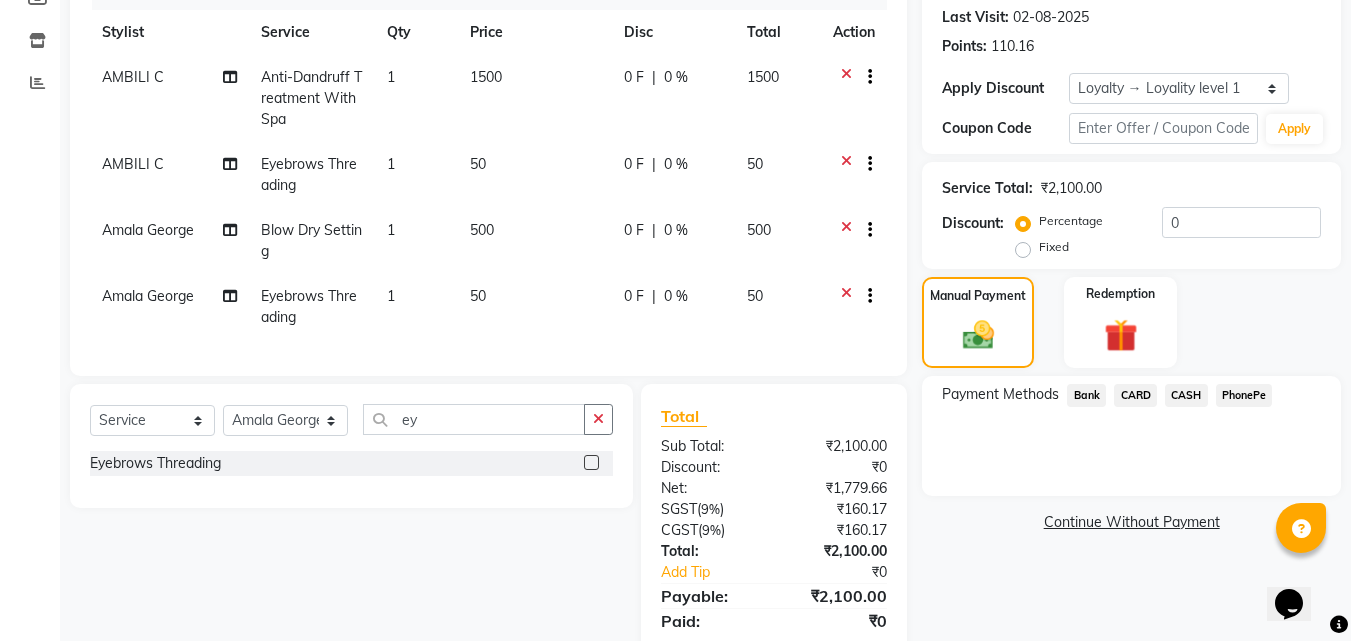 scroll, scrollTop: 357, scrollLeft: 0, axis: vertical 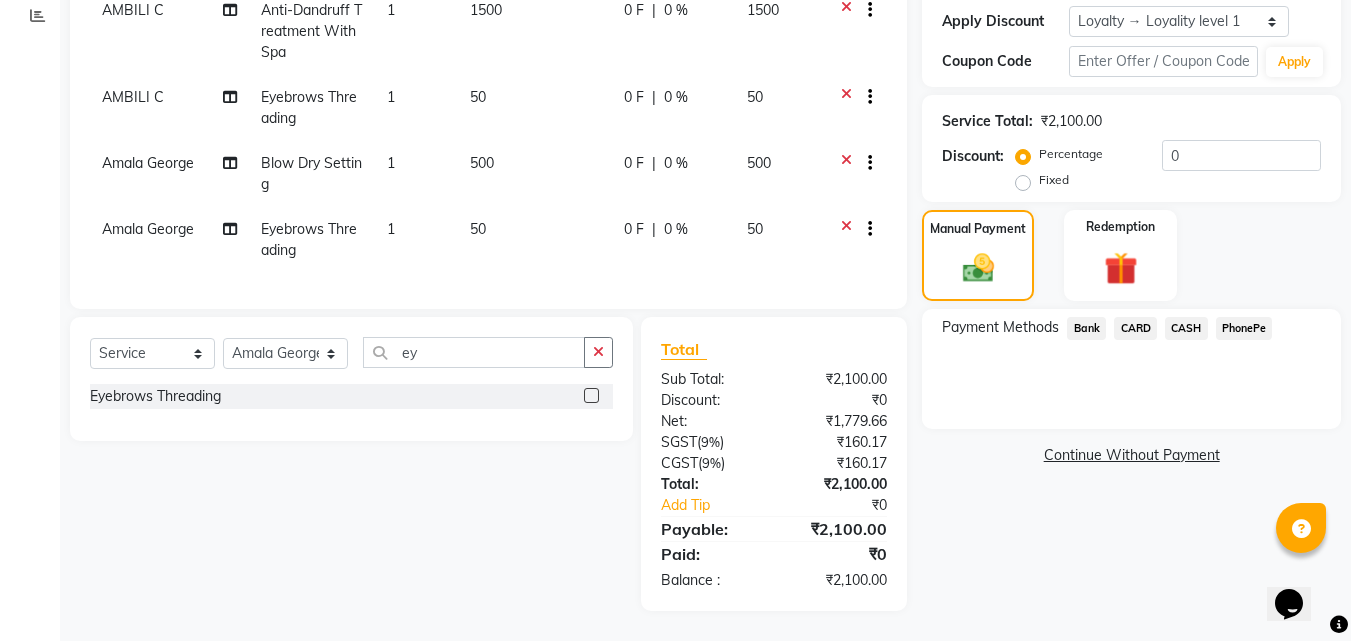 click on "PhonePe" 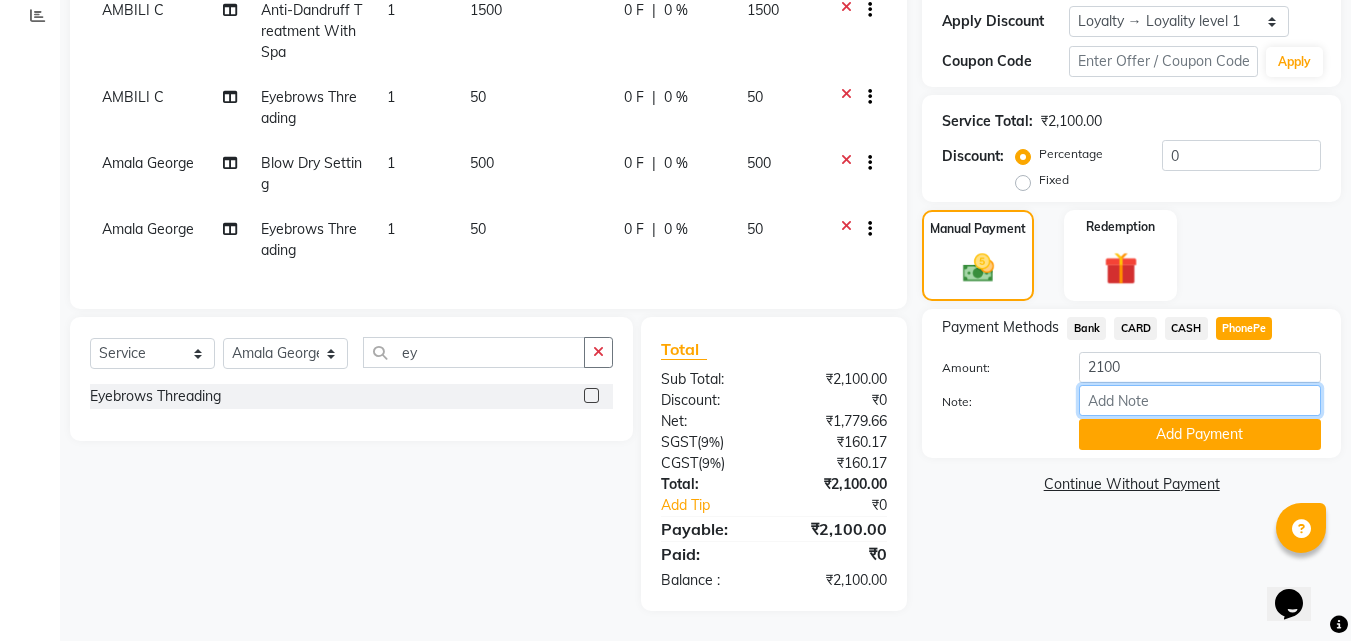 click on "Note:" at bounding box center (1200, 400) 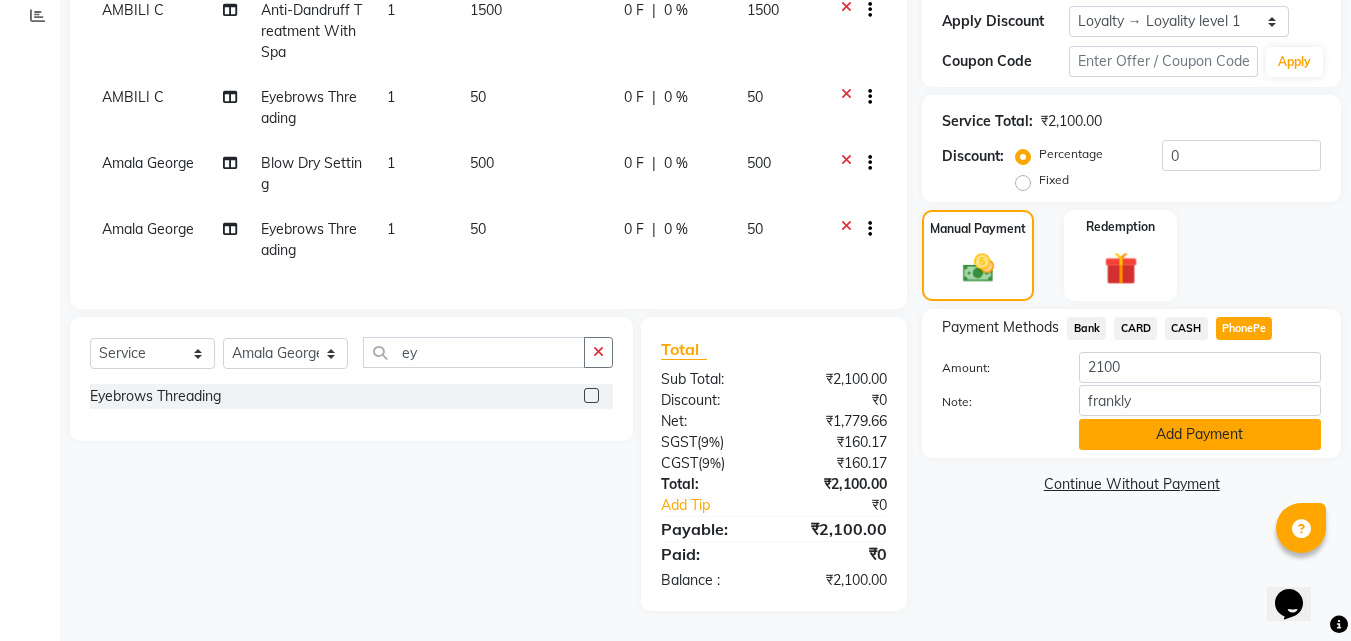 click on "Add Payment" 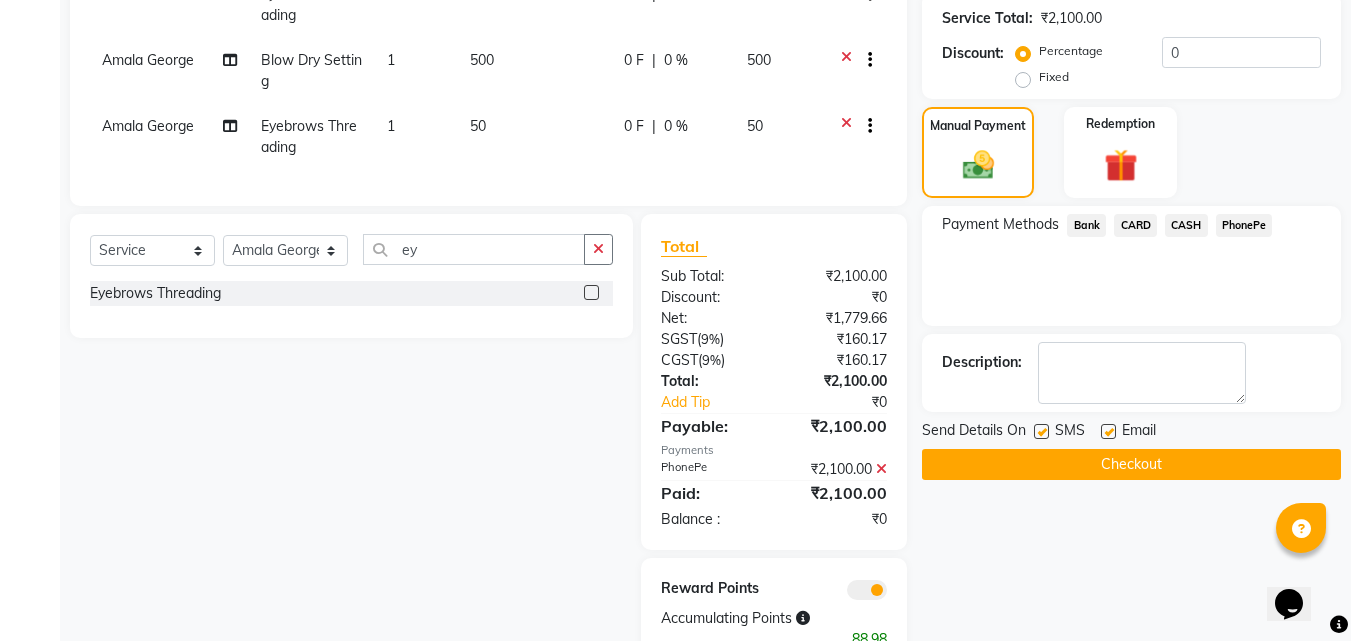 scroll, scrollTop: 457, scrollLeft: 0, axis: vertical 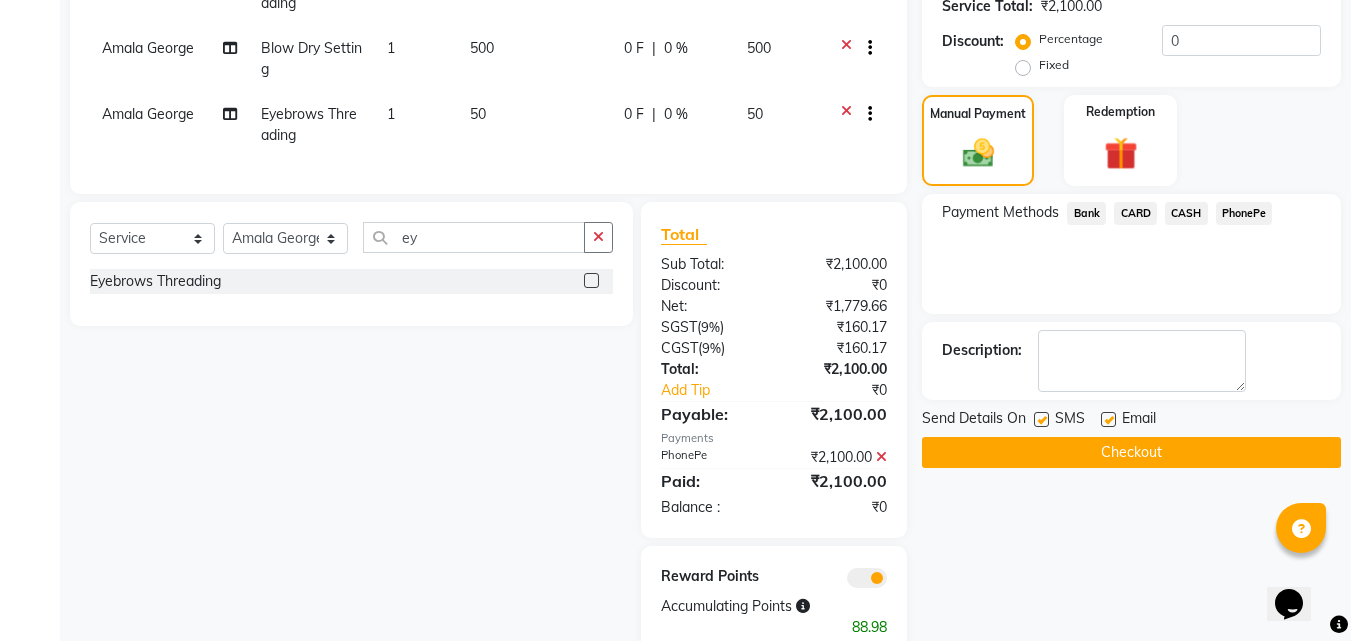 click on "Checkout" 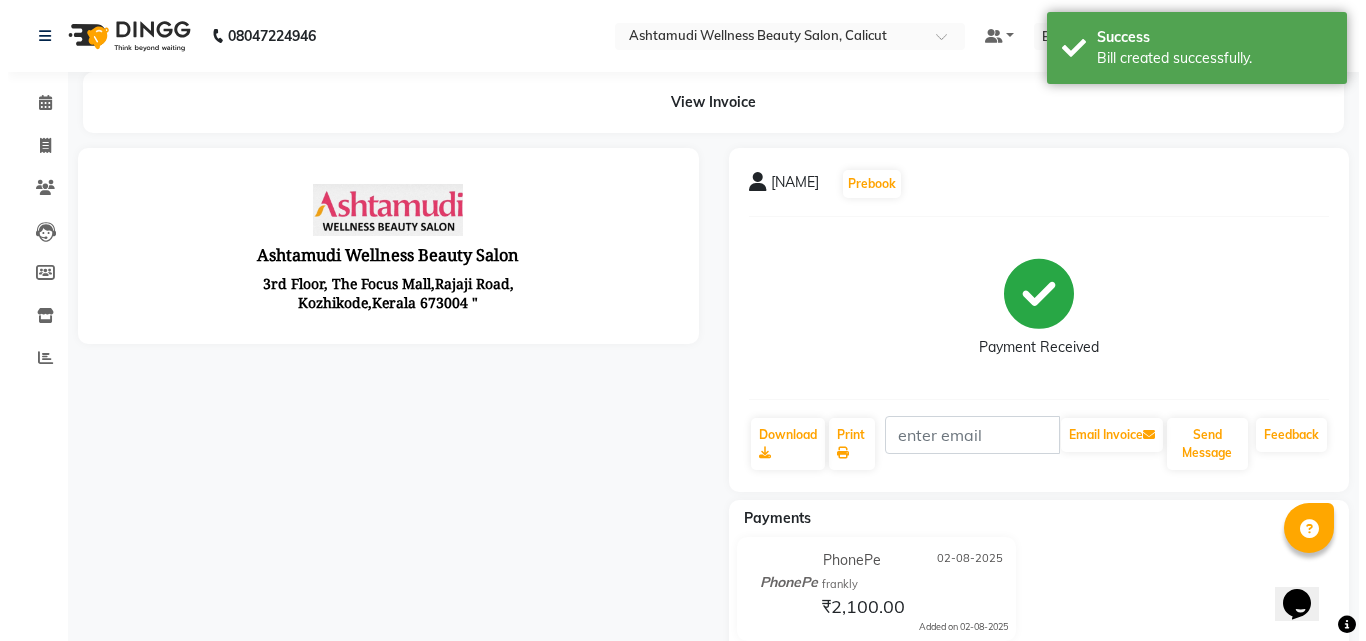 scroll, scrollTop: 0, scrollLeft: 0, axis: both 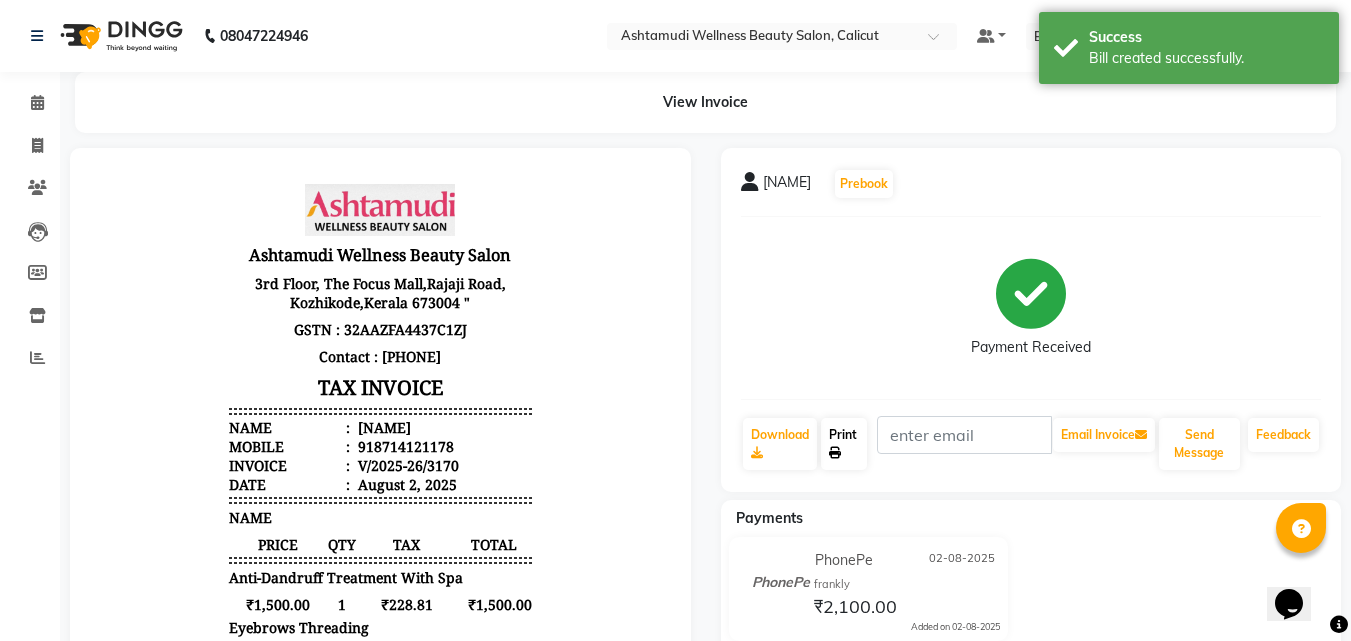 click on "Print" 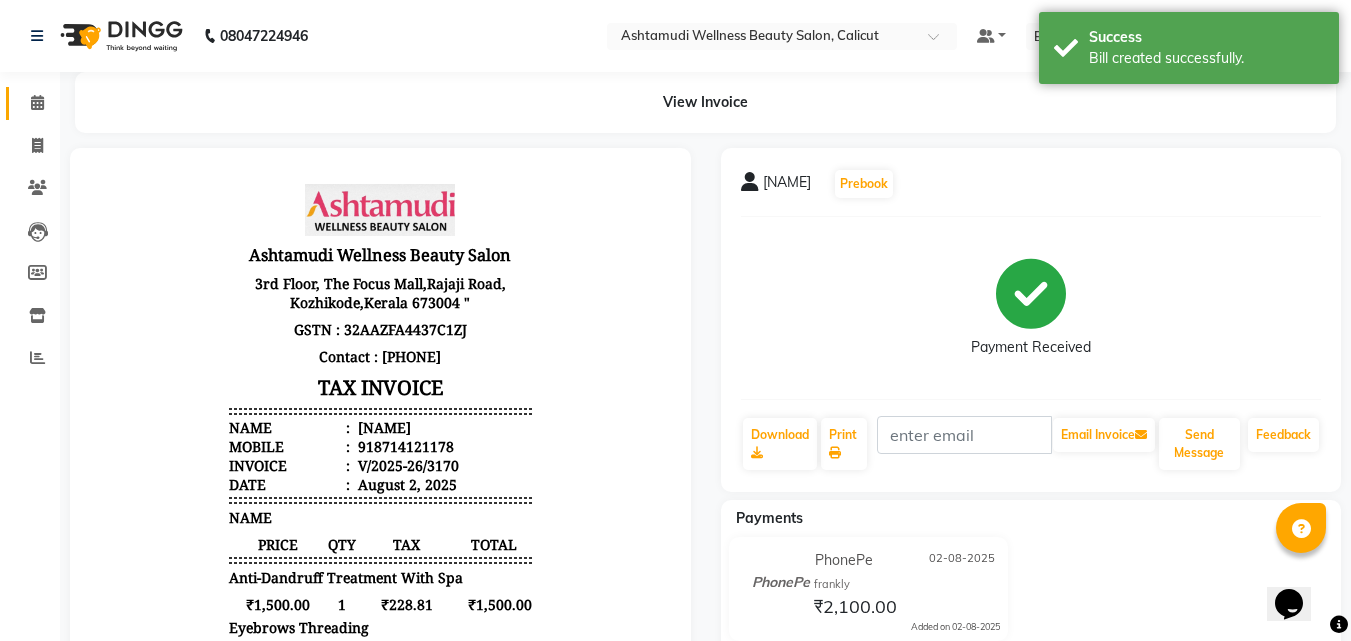 drag, startPoint x: 58, startPoint y: 103, endPoint x: 45, endPoint y: 107, distance: 13.601471 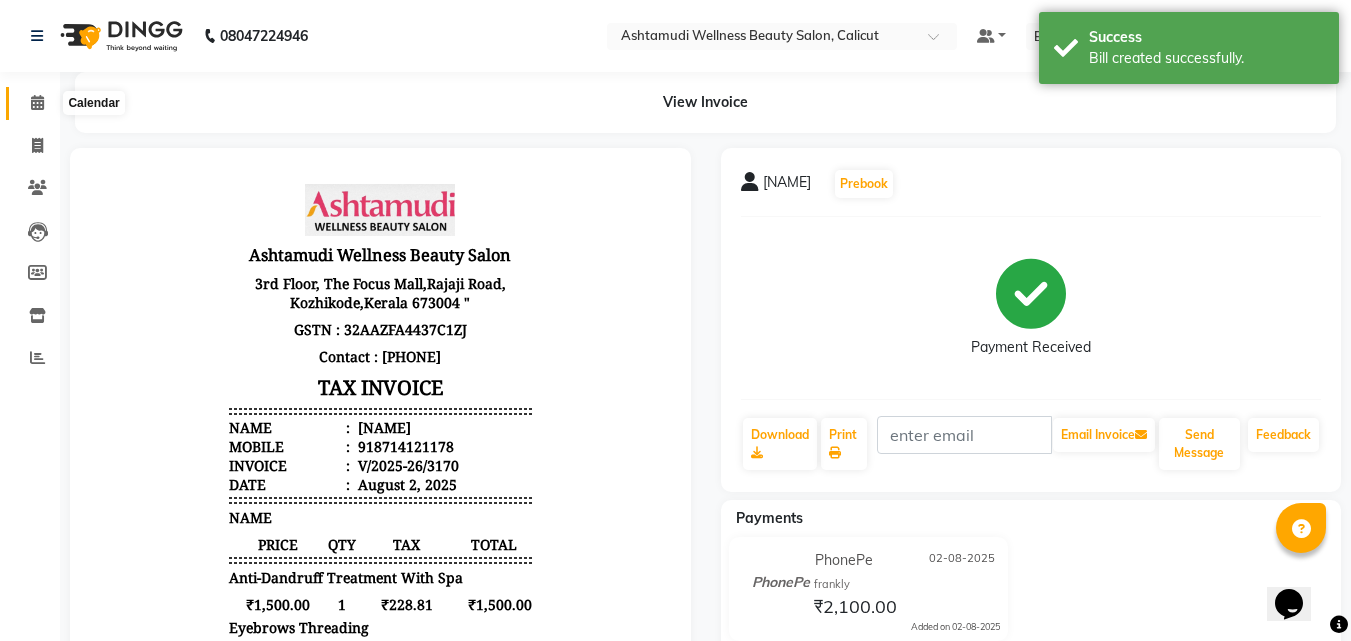 click 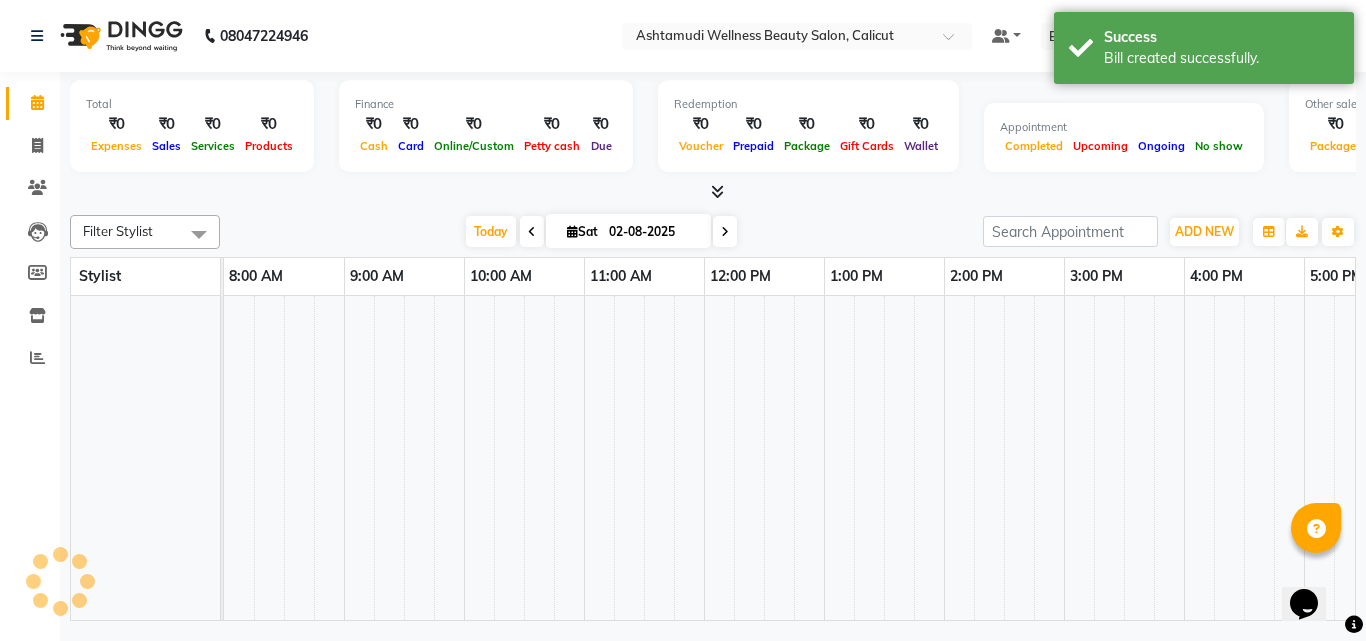 click 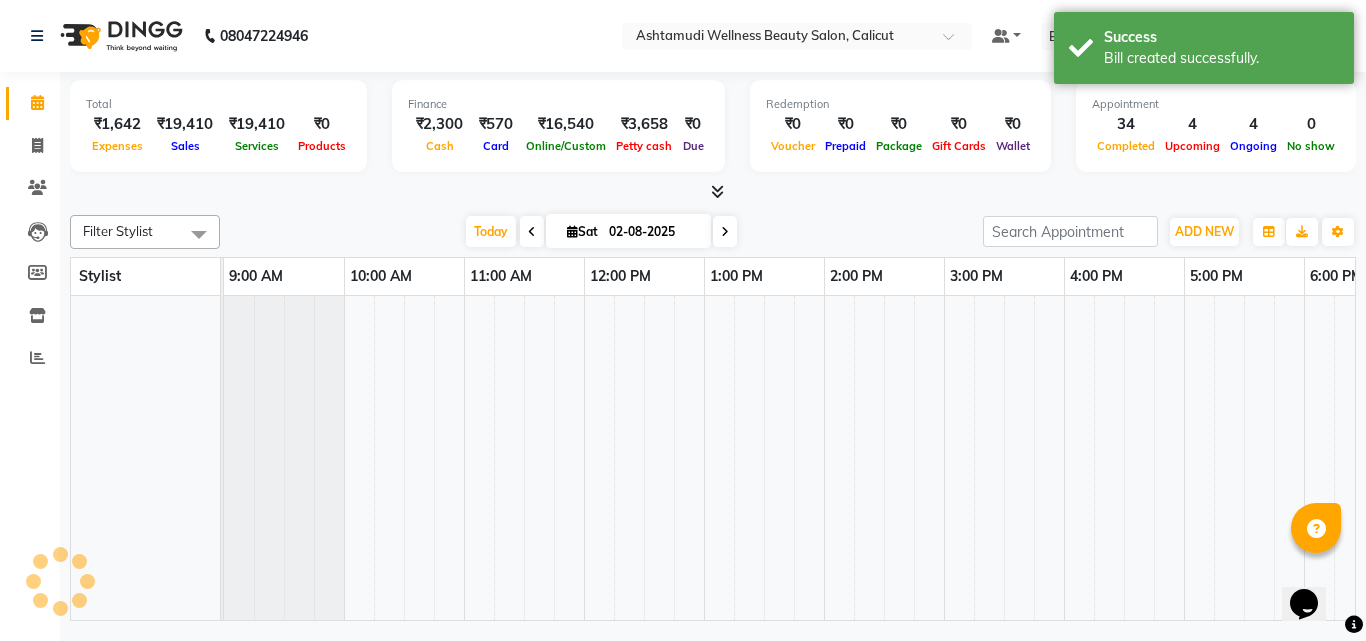 scroll, scrollTop: 0, scrollLeft: 0, axis: both 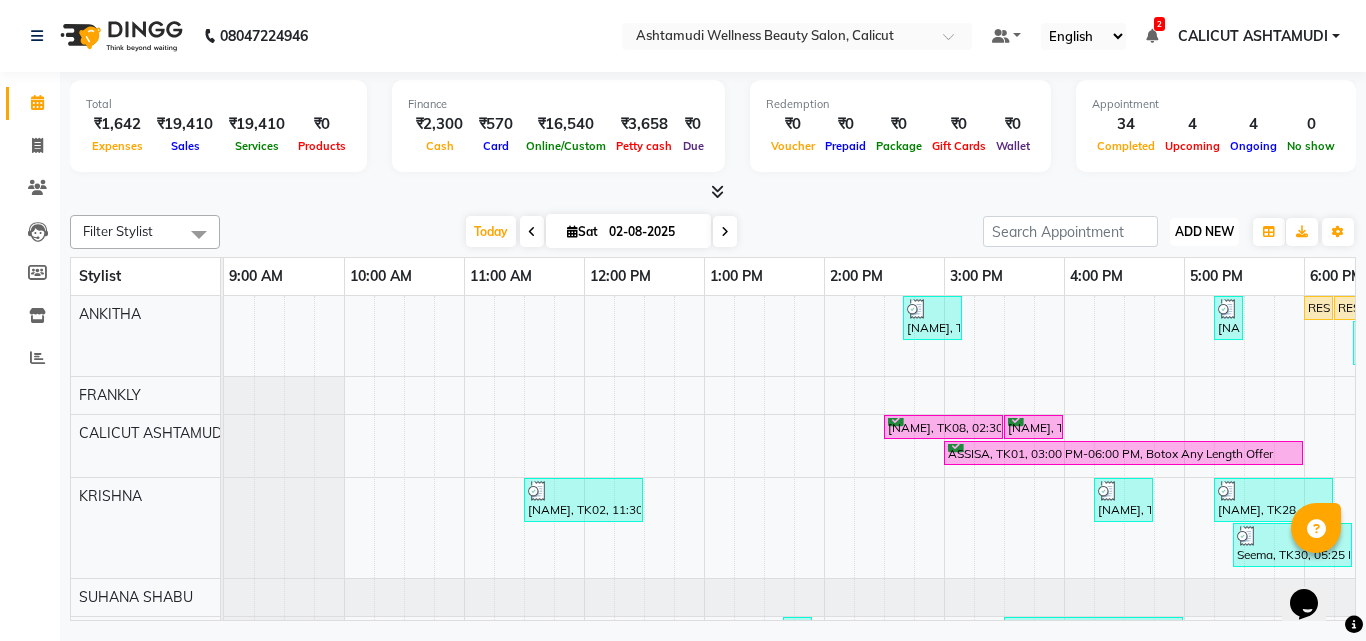click on "ADD NEW" at bounding box center (1204, 231) 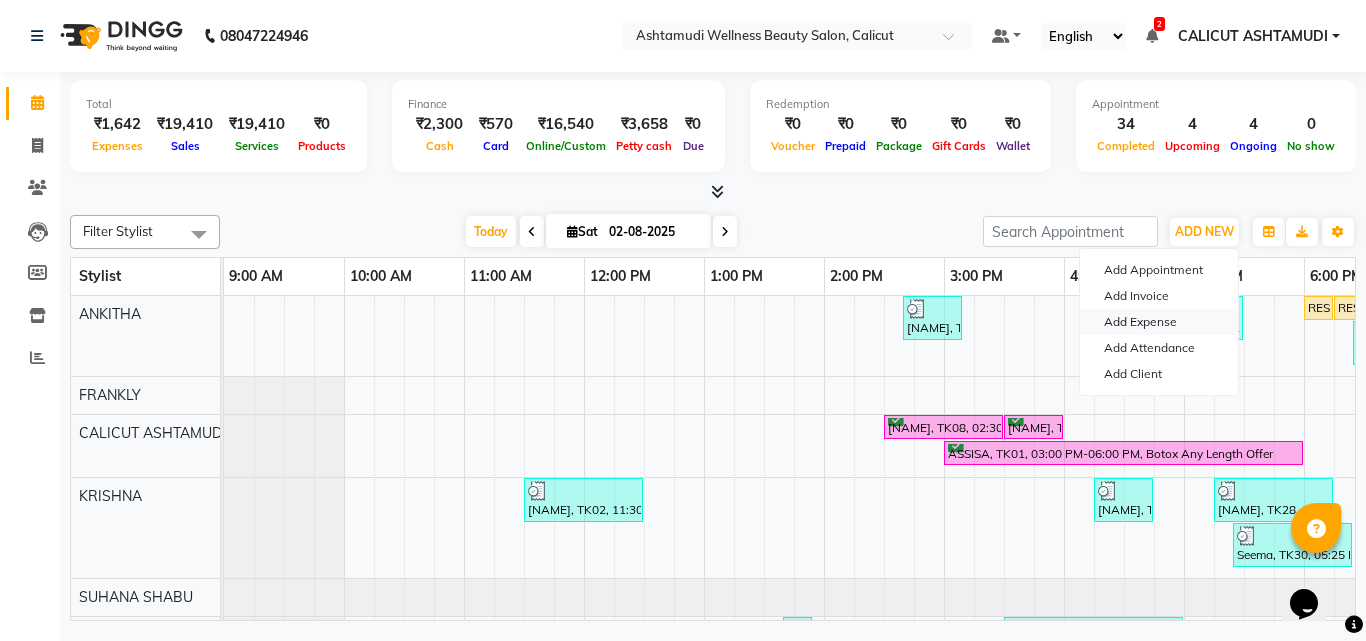 click on "Add Expense" at bounding box center [1159, 322] 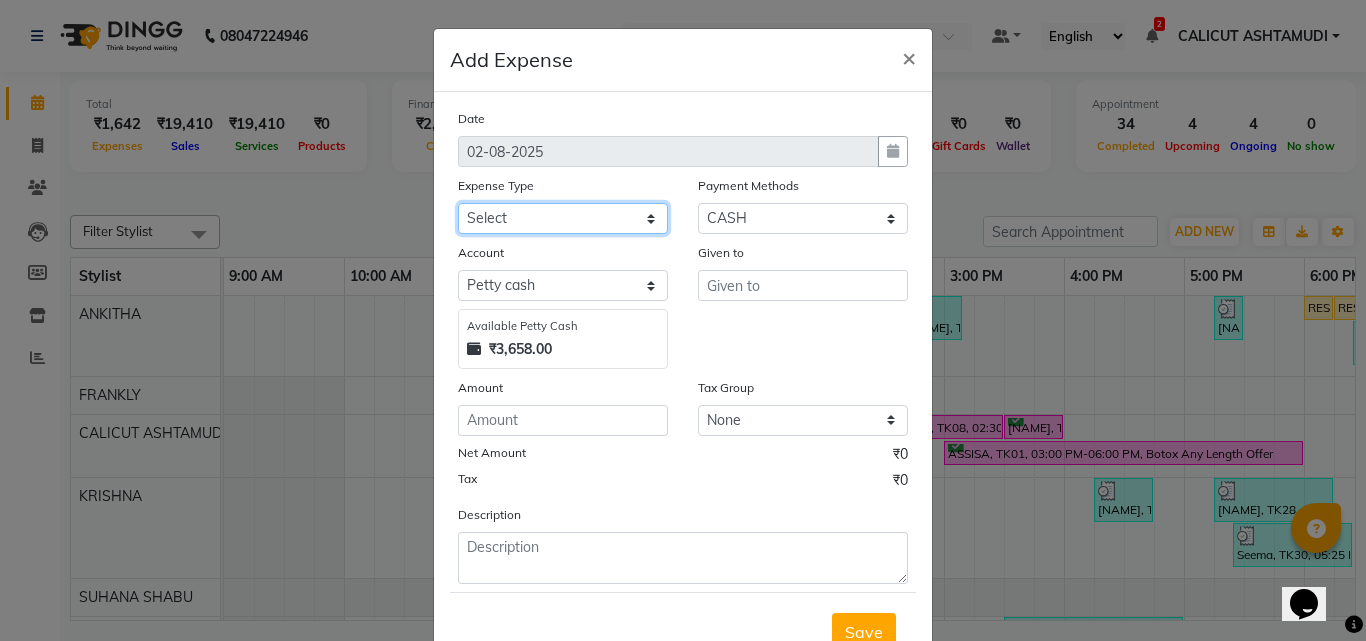 drag, startPoint x: 524, startPoint y: 213, endPoint x: 542, endPoint y: 233, distance: 26.907248 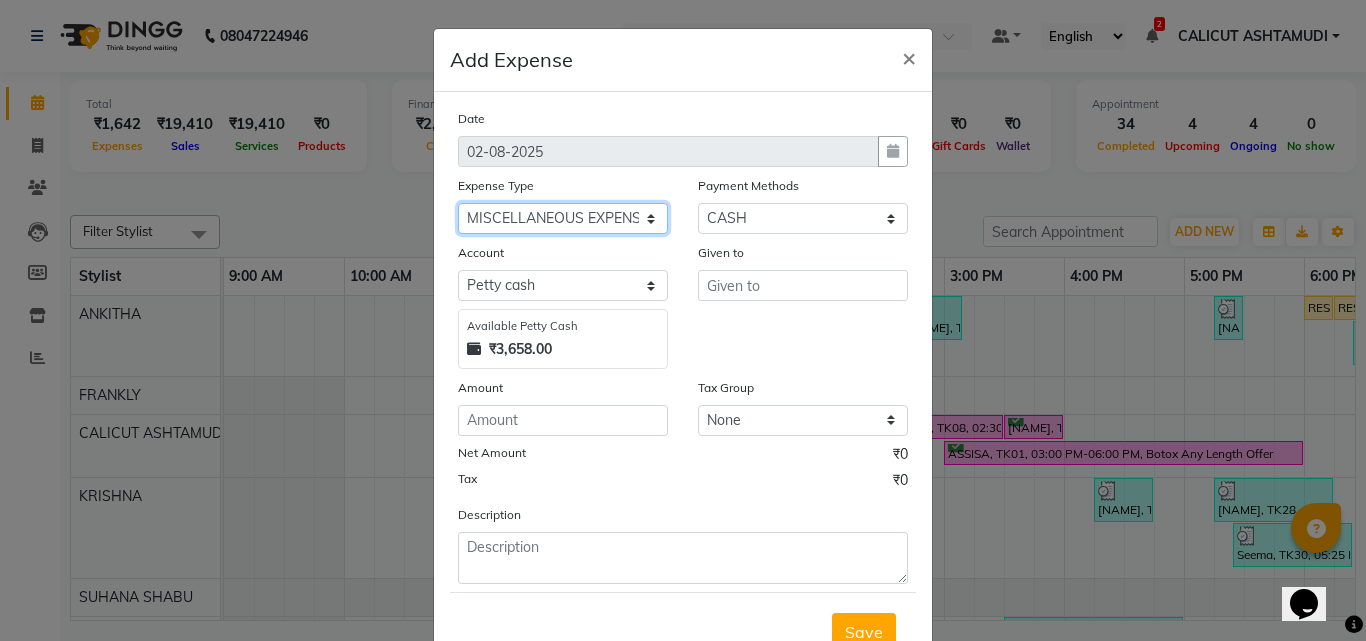 click on "Select ACCOMODATION EXPENSES ADVERTISEMENT SALES PROMOTIONAL EXPENSES Bonus BRIDAL ACCESSORIES REFUND BRIDAL COMMISSION BRIDAL FOOD BRIDAL INCENTIVES BRIDAL ORNAMENTS REFUND BRIDAL TA CASH DEPOSIT RAK BANK COMPUTER ACCESSORIES MOBILE PHONE Donation and Charity Expenses ELECTRICITY CHARGES ELECTRONICS FITTINGS Event Expense FISH FOOD EXPENSES FOOD REFRESHMENT FOR CLIENTS FOOD REFRESHMENT FOR STAFFS Freight And Forwarding Charges FUEL FOR GENERATOR FURNITURE AND EQUIPMENTS Gifts for Clients GIFTS FOR STAFFS GOKULAM CHITS HOSTEL RENT LAUNDRY EXPENSES LICENSE OTHER FEES LOADING UNLOADING CHARGES Medical Expenses MEHNDI PAYMENTS MISCELLANEOUS EXPENSES NEWSPAPER PERIODICALS Ornaments Maintenance Expense OVERTIME ALLOWANCES Payment For Pest Control Perfomance based incentives POSTAGE COURIER CHARGES Printing PRINTING STATIONERY EXPENSES PROFESSIONAL TAX REPAIRS MAINTENANCE ROUND OFF Salary SALARY ADVANCE Sales Incentives Membership Card SALES INCENTIVES PRODUCT SALES INCENTIVES SERVICES SALON ESSENTIALS SALON RENT" 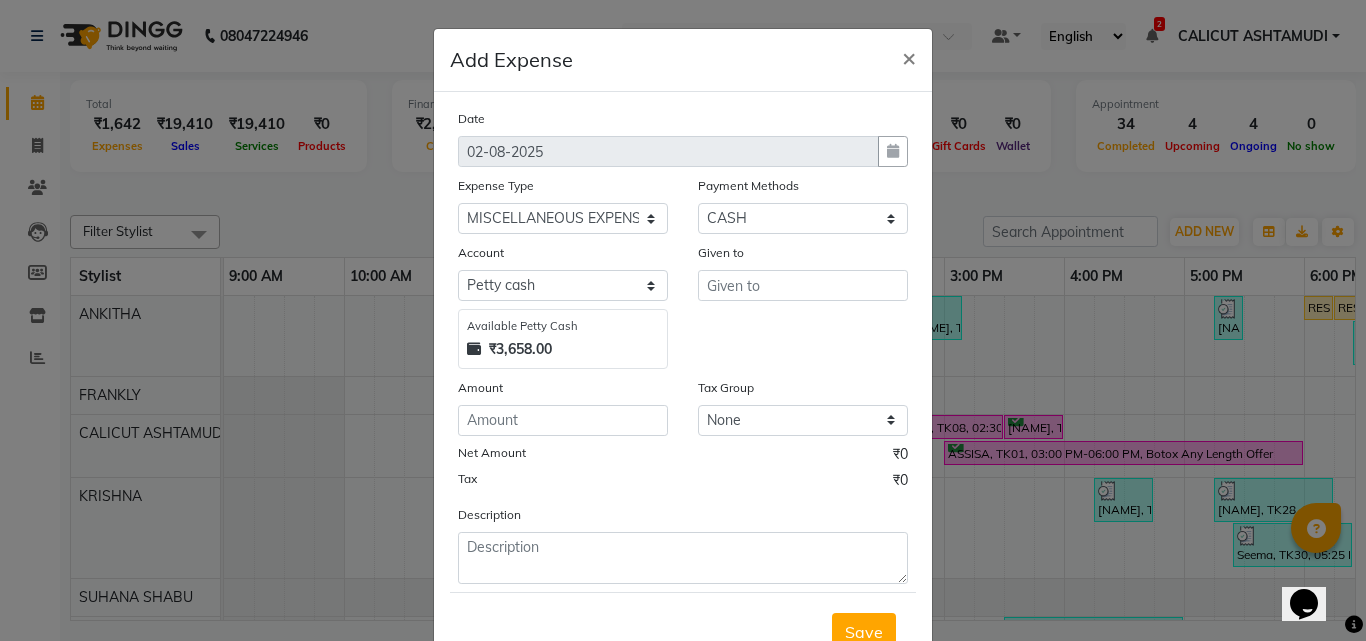 click on "Amount" 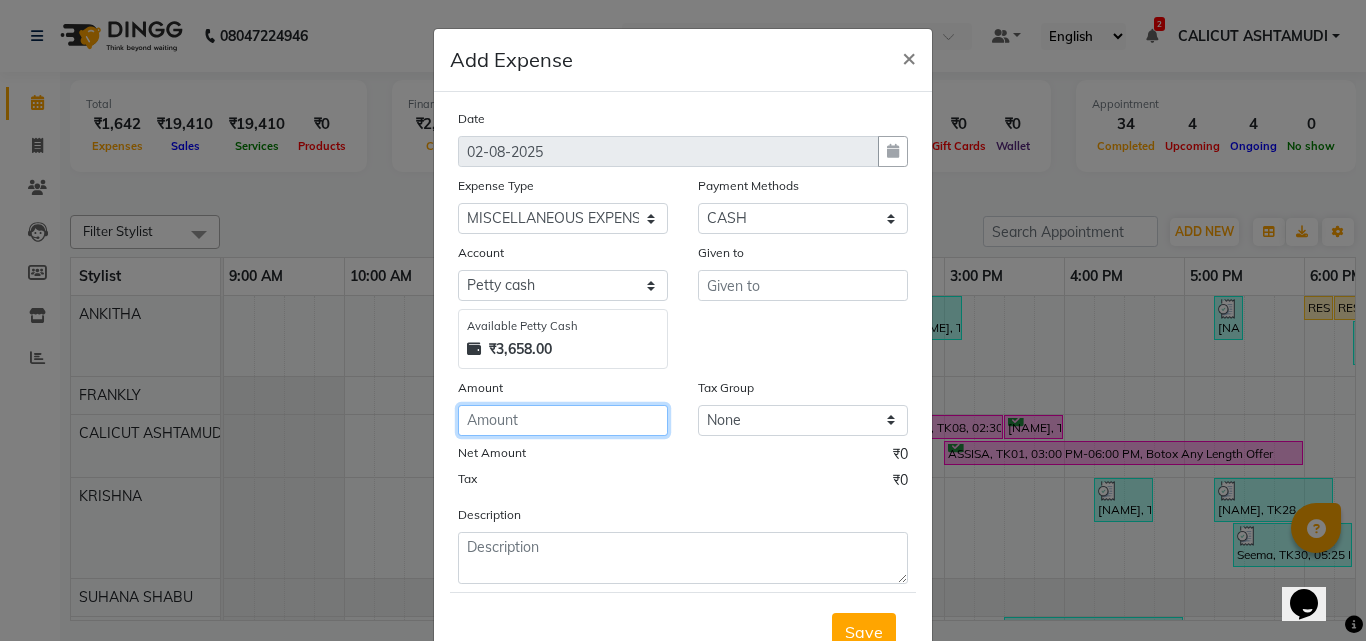 click 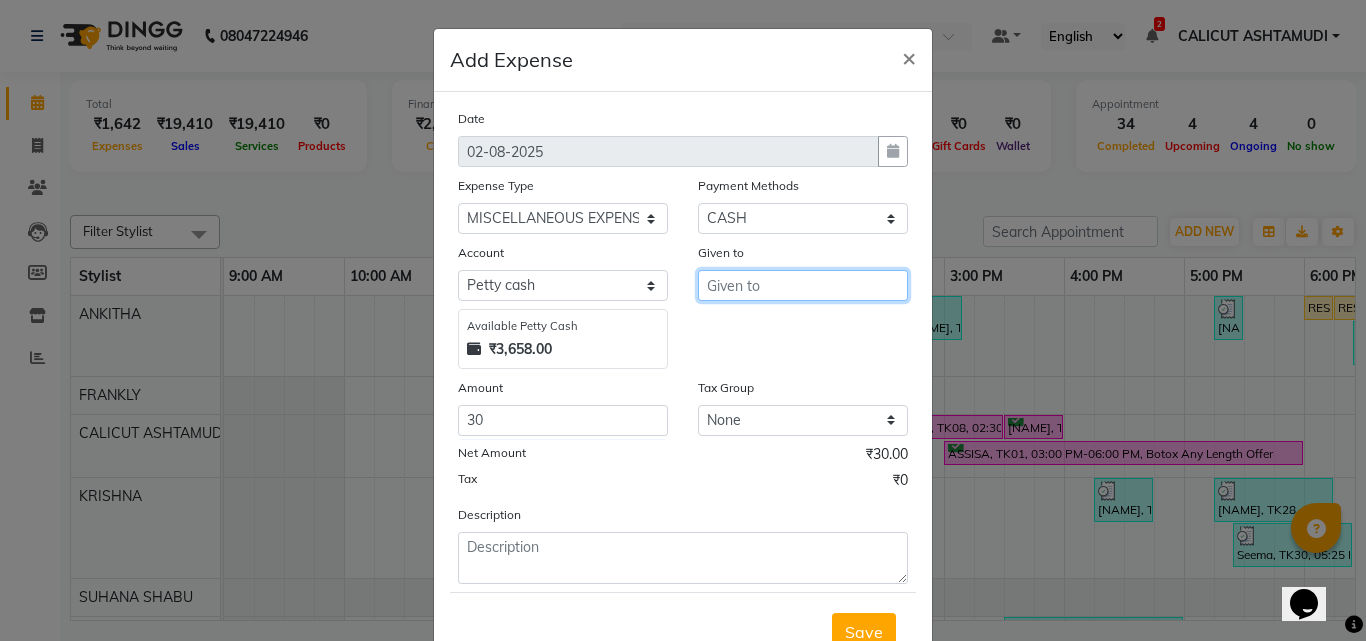 click at bounding box center (803, 285) 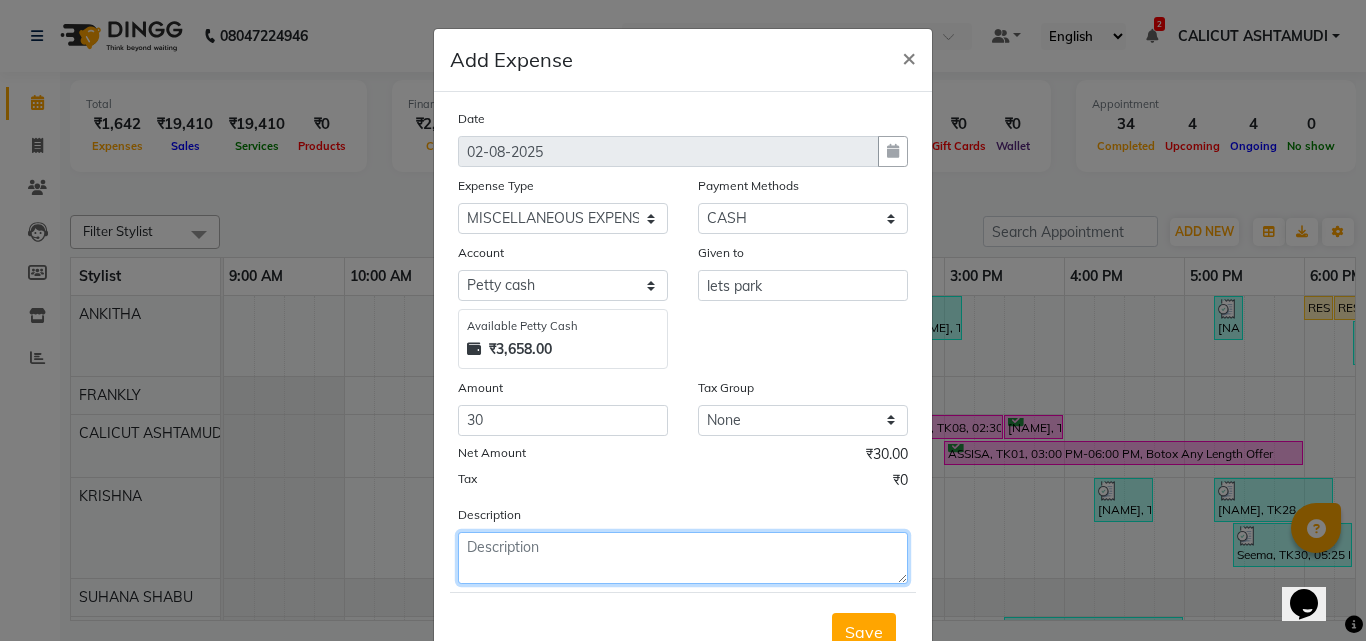 click 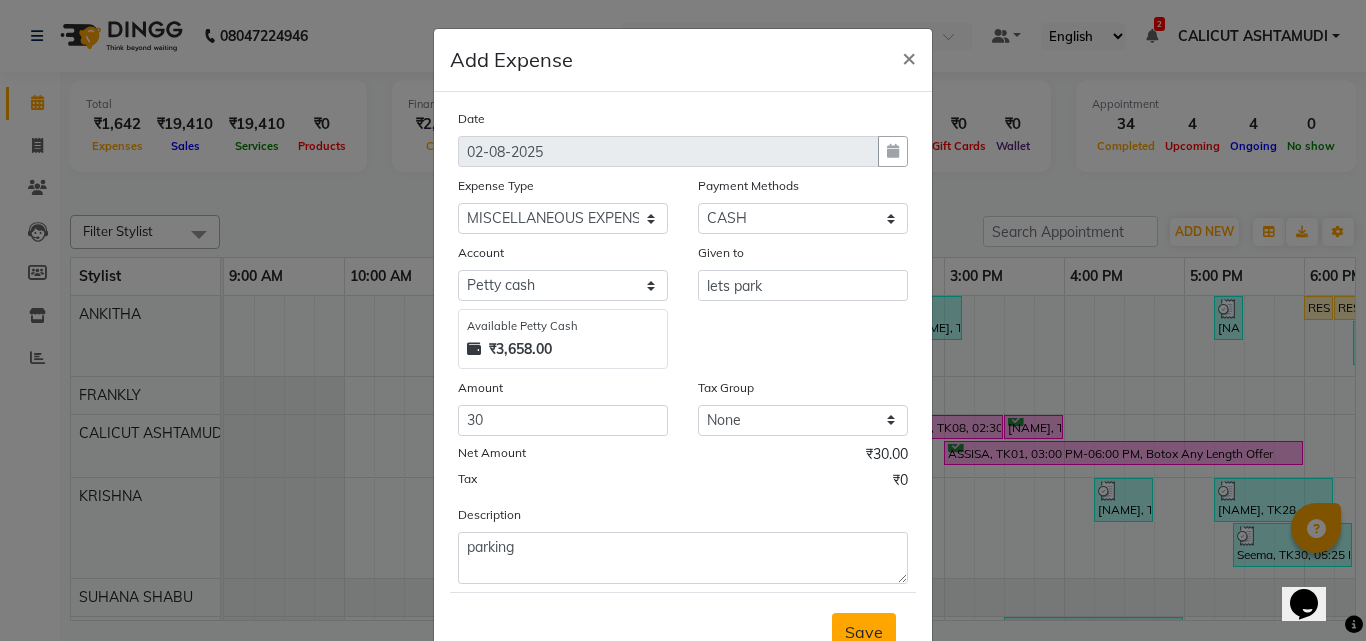 click on "Save" at bounding box center [864, 632] 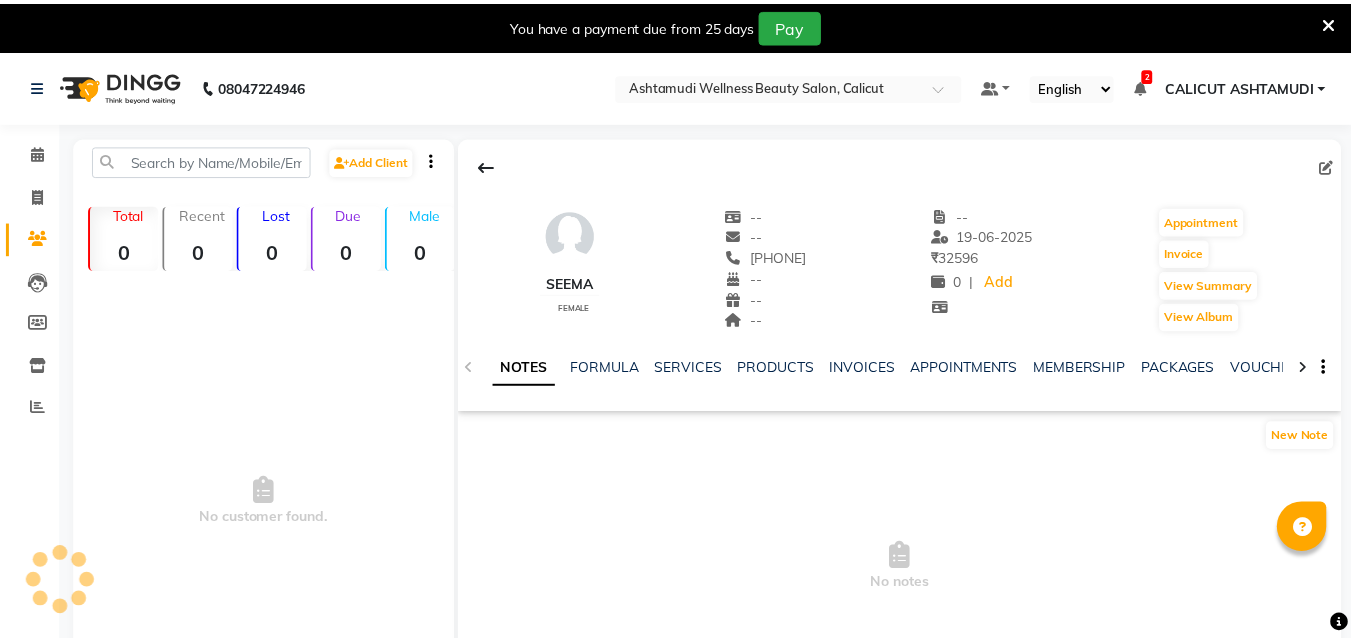 scroll, scrollTop: 0, scrollLeft: 0, axis: both 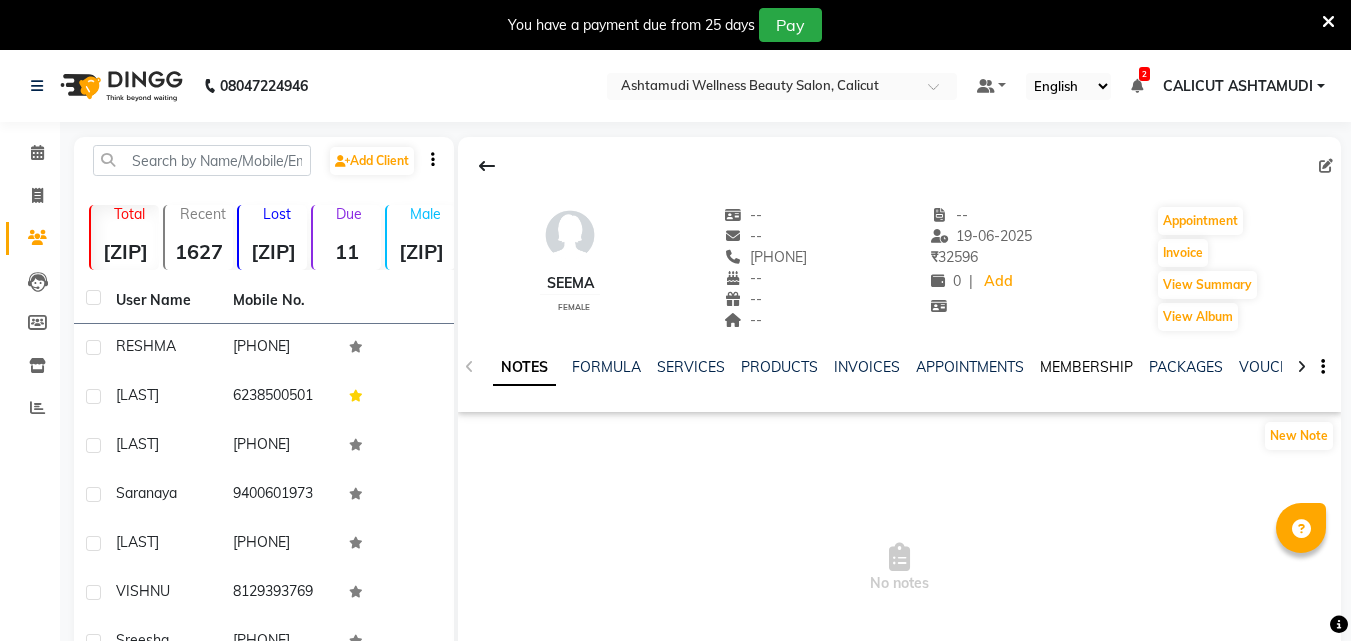 click on "MEMBERSHIP" 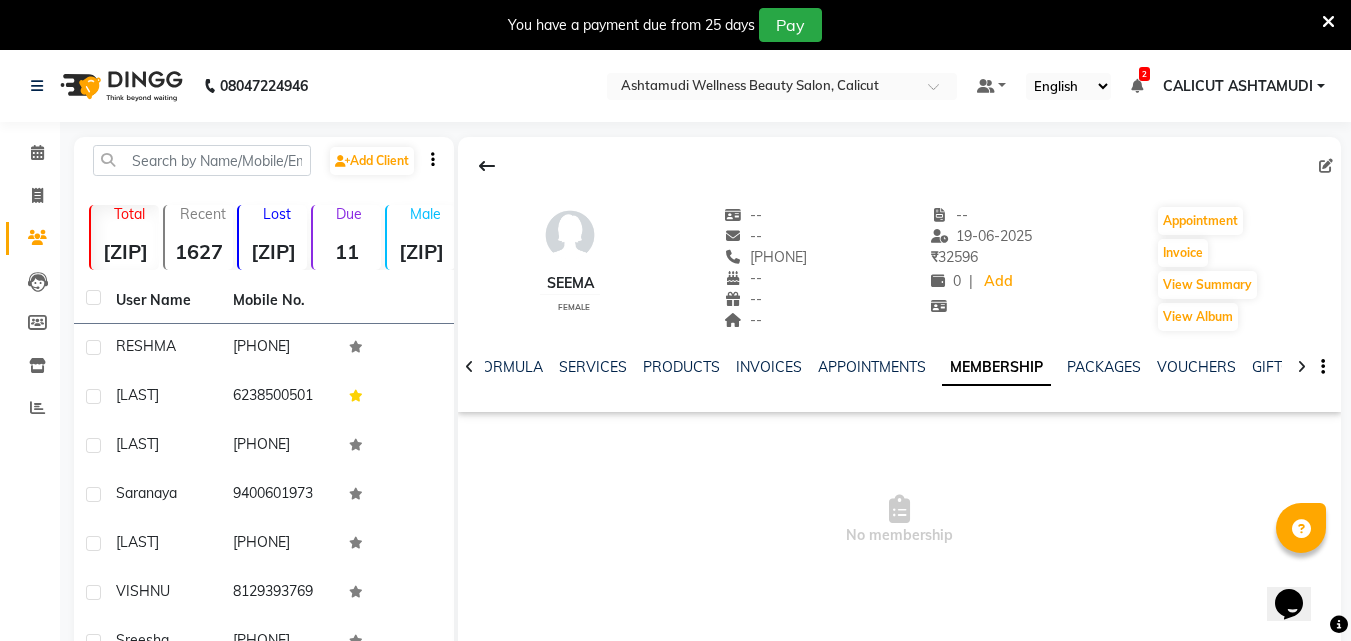 scroll, scrollTop: 0, scrollLeft: 0, axis: both 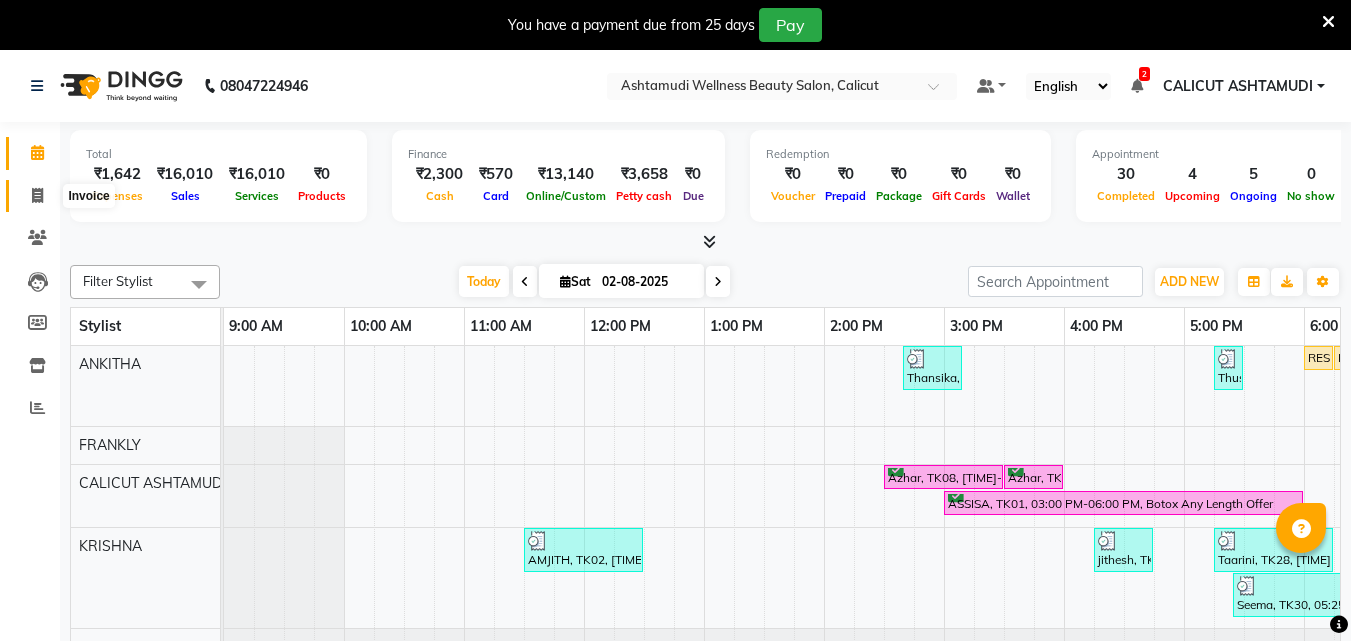 click on "Invoice" 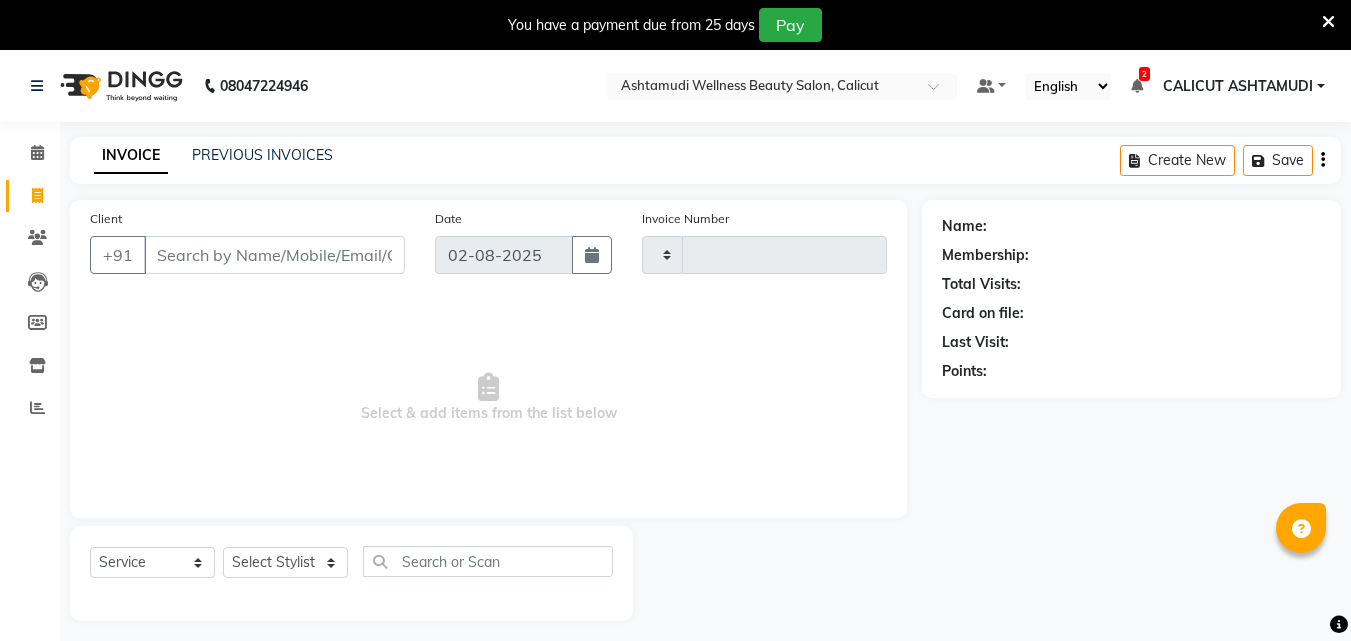 click 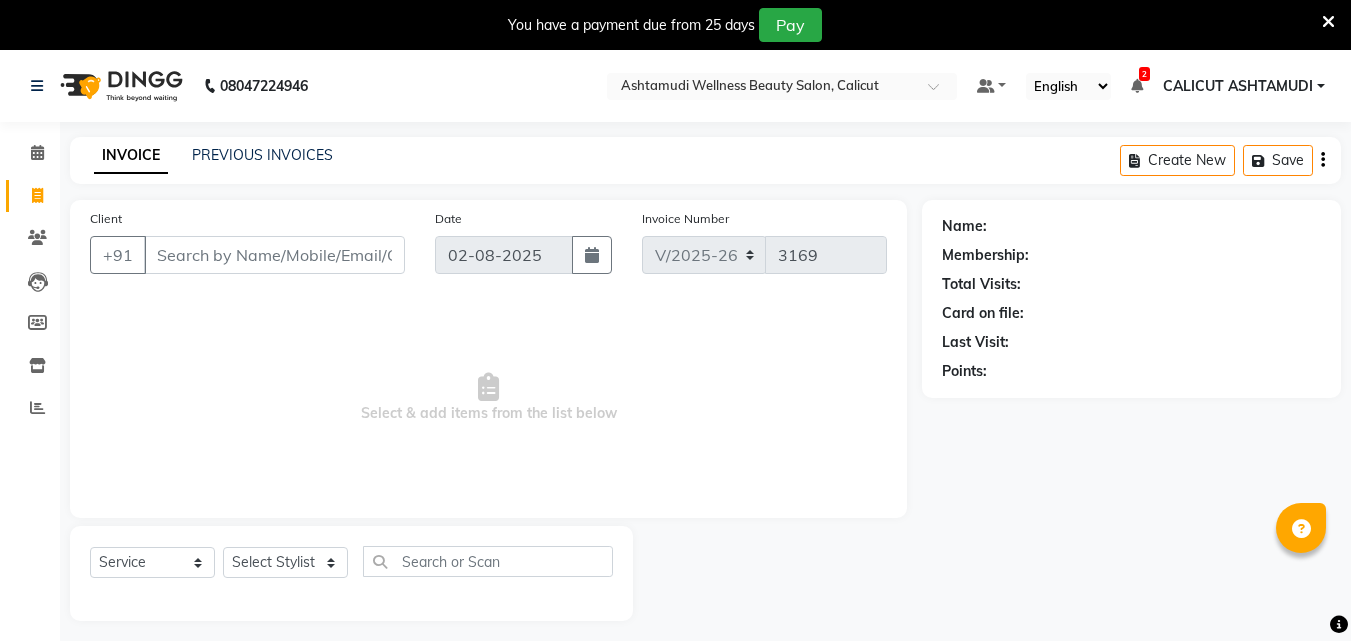 scroll, scrollTop: 50, scrollLeft: 0, axis: vertical 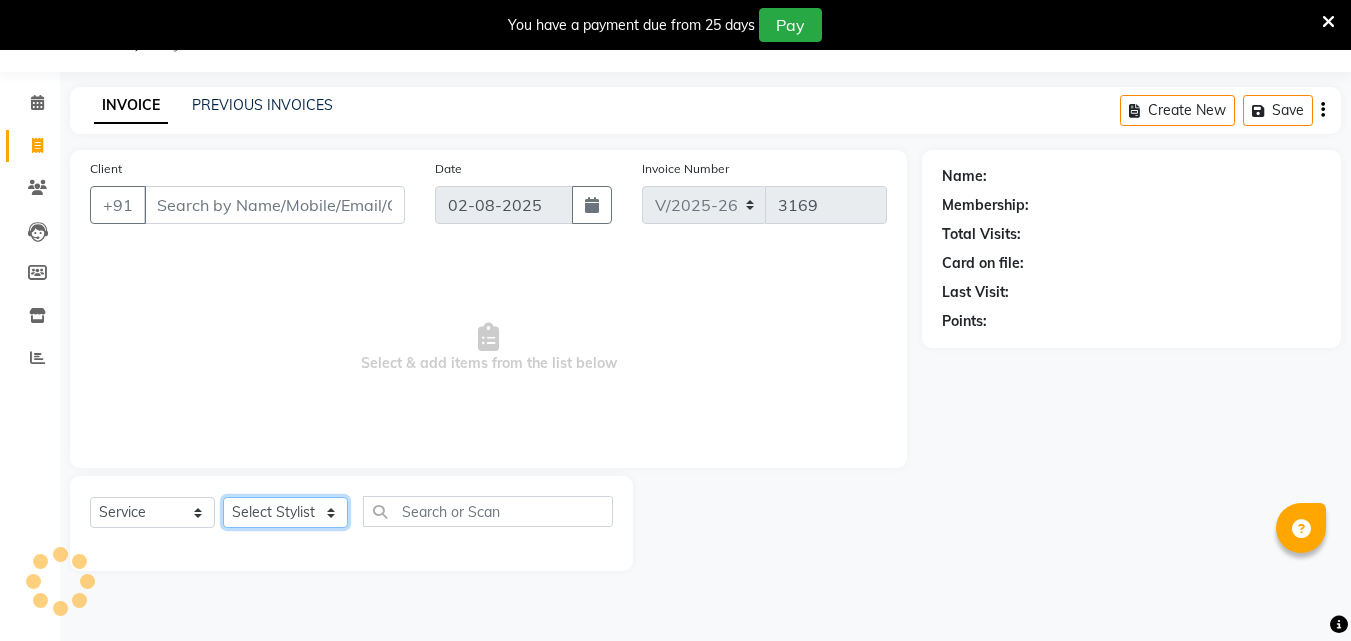 click on "Select Stylist" 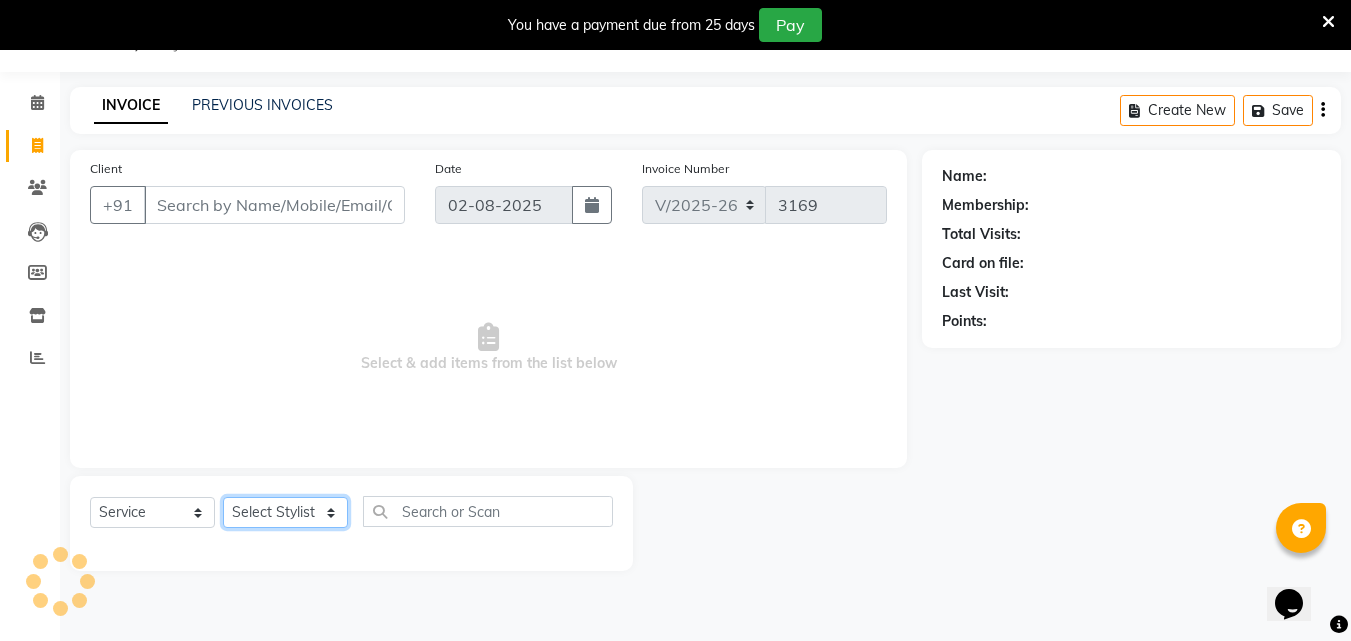 scroll, scrollTop: 0, scrollLeft: 0, axis: both 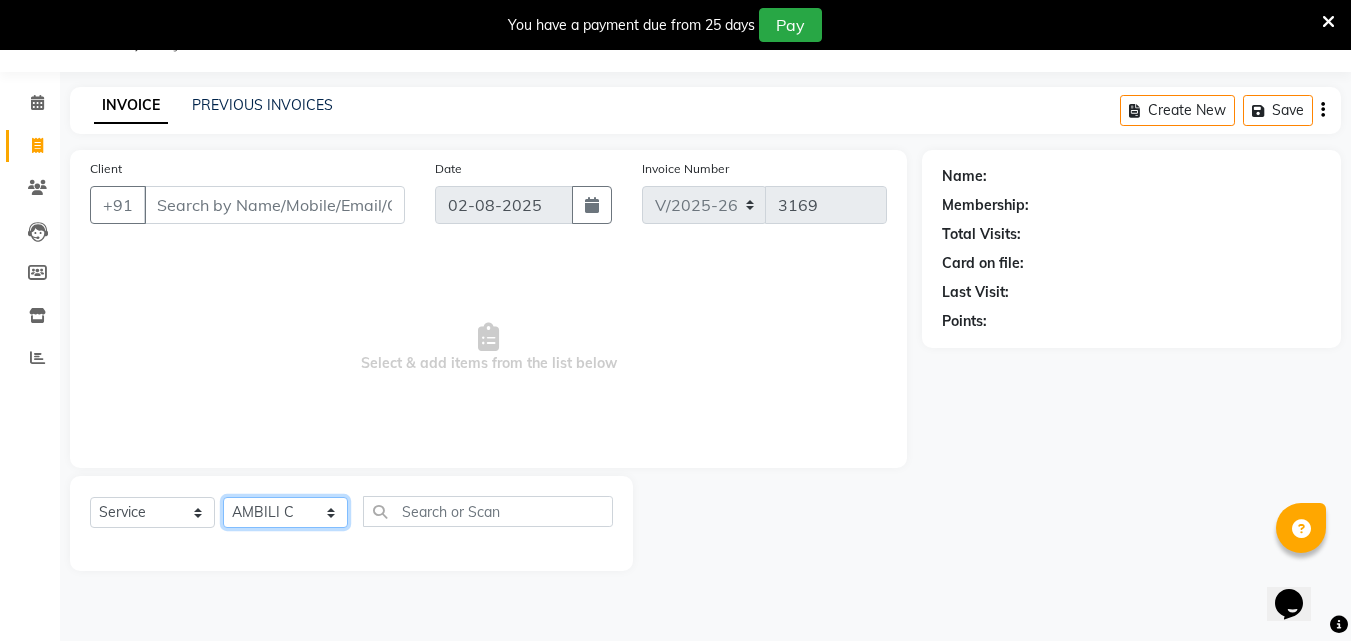 click on "Select Stylist Amala George AMBILI C ANJANA DAS ANKITHA Arya CALICUT ASHTAMUDI FRANKLY	 GRACY KRISHNA Nitesh Punam Gurung Sewan ali Sheela SUHANA  SHABU Titto" 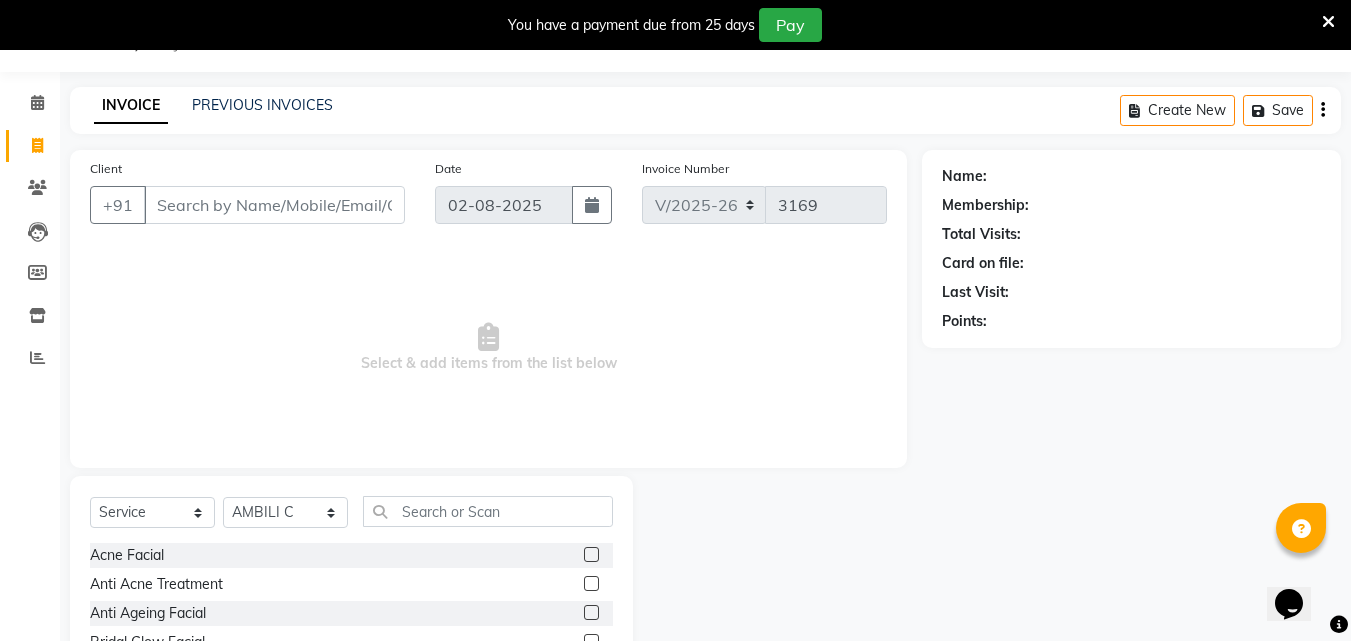 click on "Select  Service  Product  Membership  Package Voucher Prepaid Gift Card  Select Stylist Amala George AMBILI C ANJANA DAS ANKITHA Arya CALICUT ASHTAMUDI FRANKLY	 GRACY KRISHNA Nitesh Punam Gurung Sewan ali Sheela SUHANA  SHABU Titto" 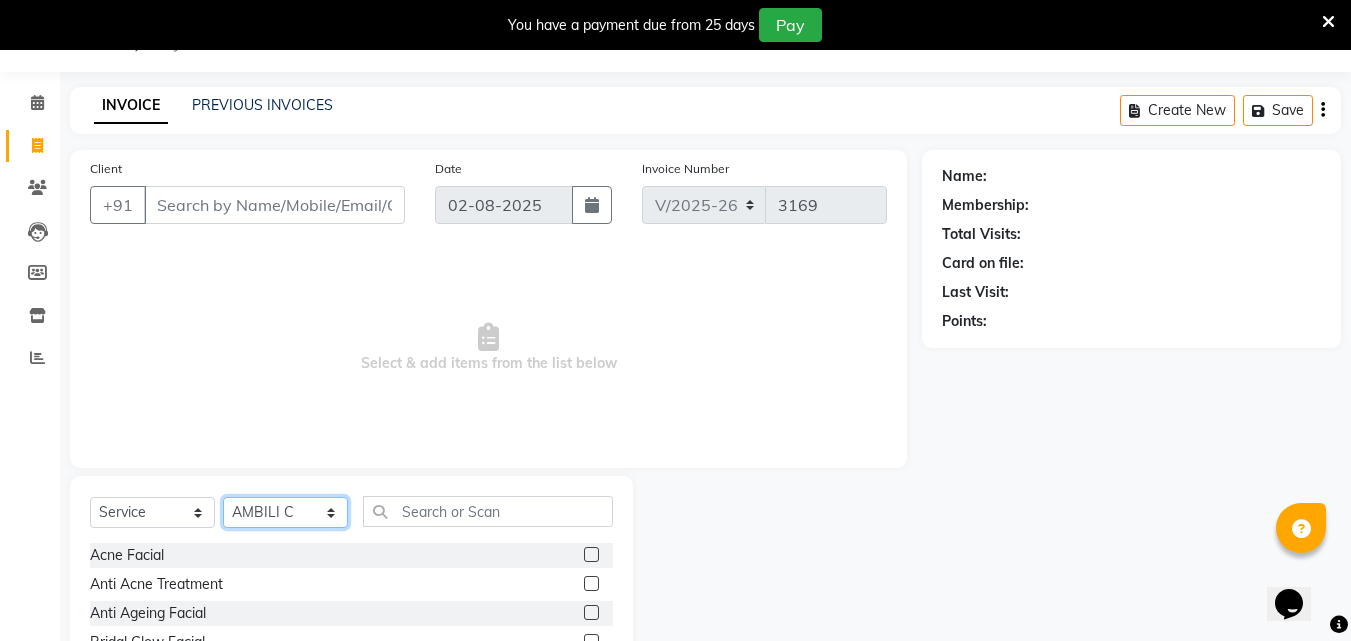 click on "Select Stylist Amala George AMBILI C ANJANA DAS ANKITHA Arya CALICUT ASHTAMUDI FRANKLY	 GRACY KRISHNA Nitesh Punam Gurung Sewan ali Sheela SUHANA  SHABU Titto" 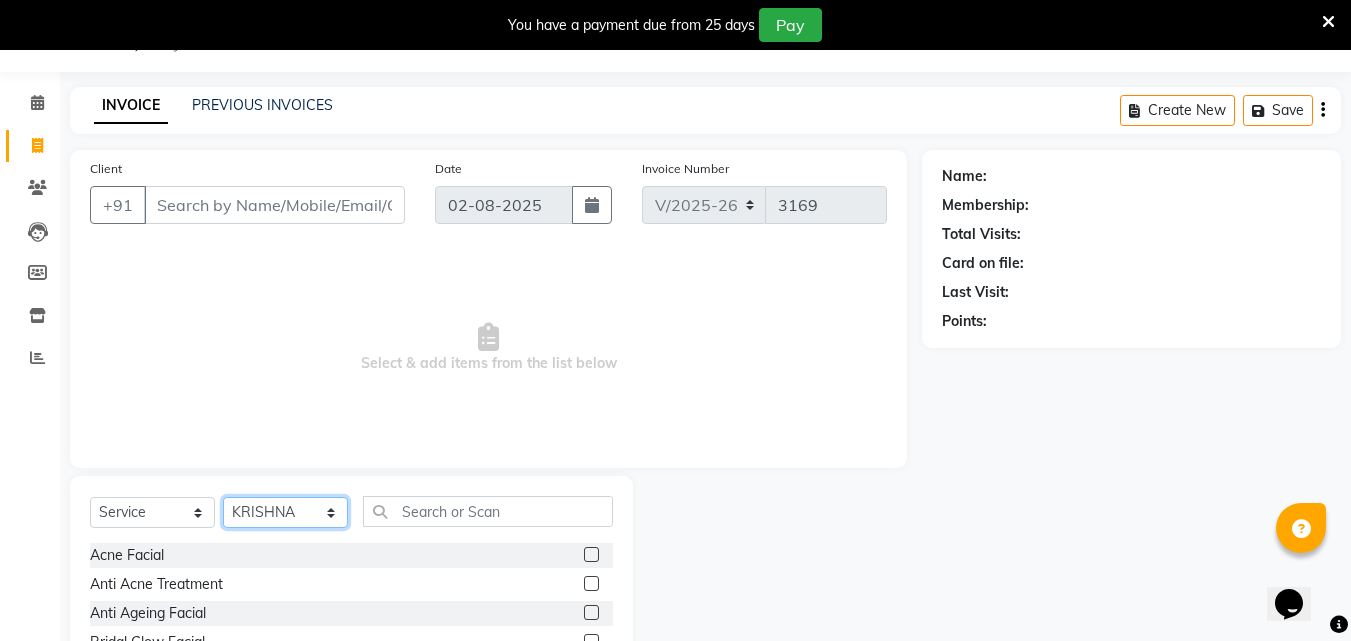 click on "Select Stylist Amala George AMBILI C ANJANA DAS ANKITHA Arya CALICUT ASHTAMUDI FRANKLY	 GRACY KRISHNA Nitesh Punam Gurung Sewan ali Sheela SUHANA  SHABU Titto" 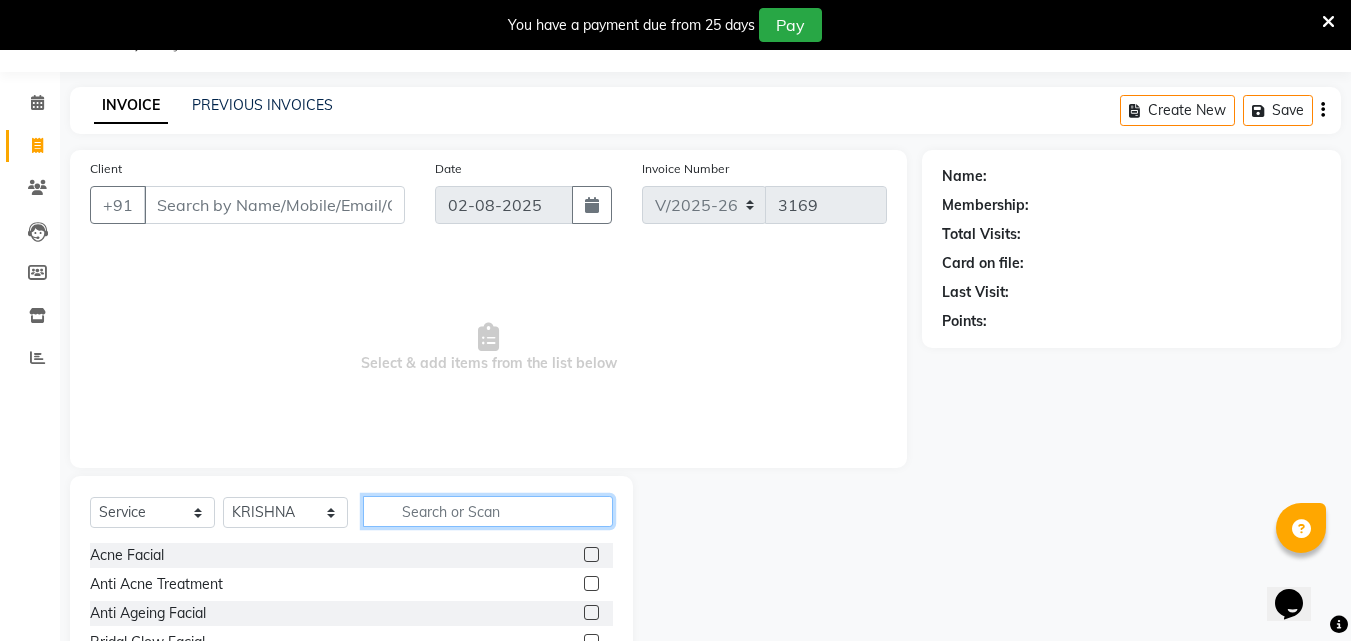 click 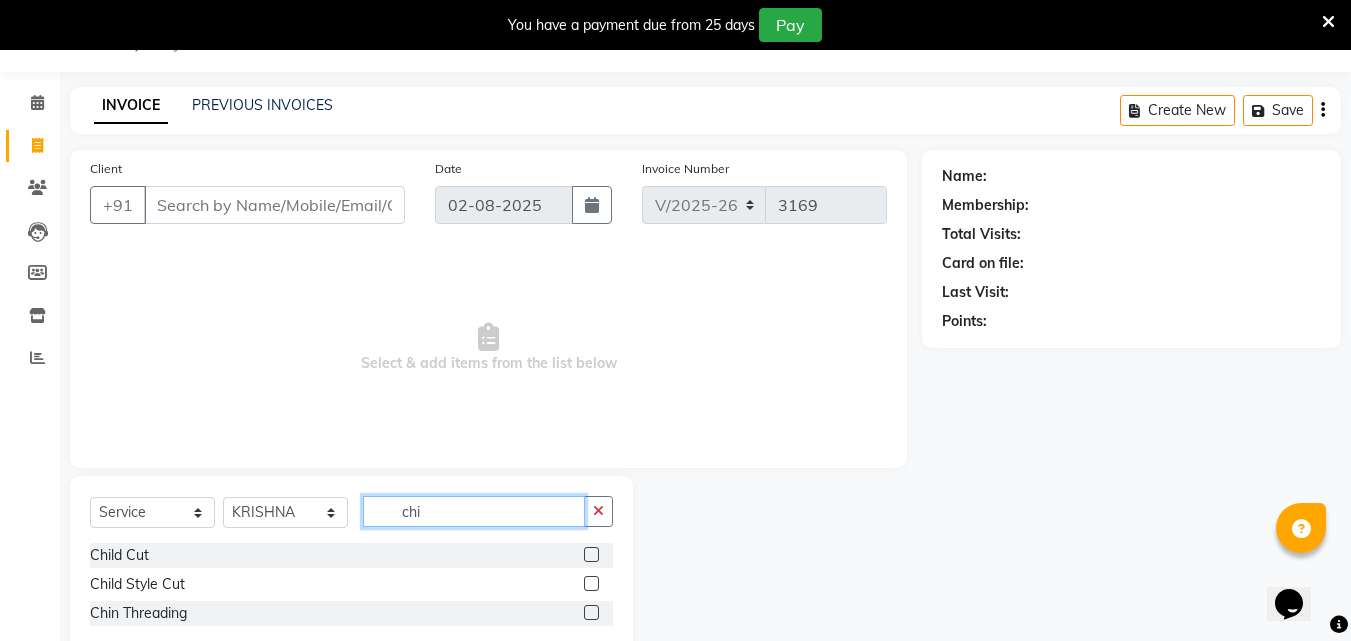 type on "chi" 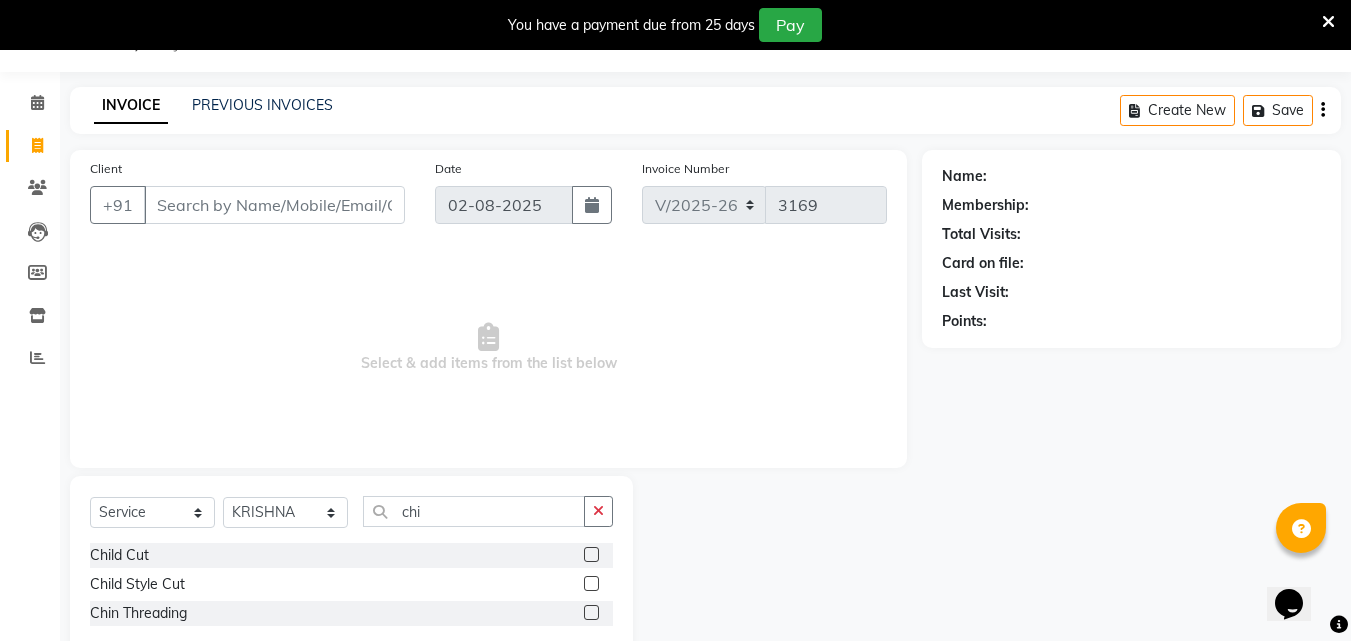 click 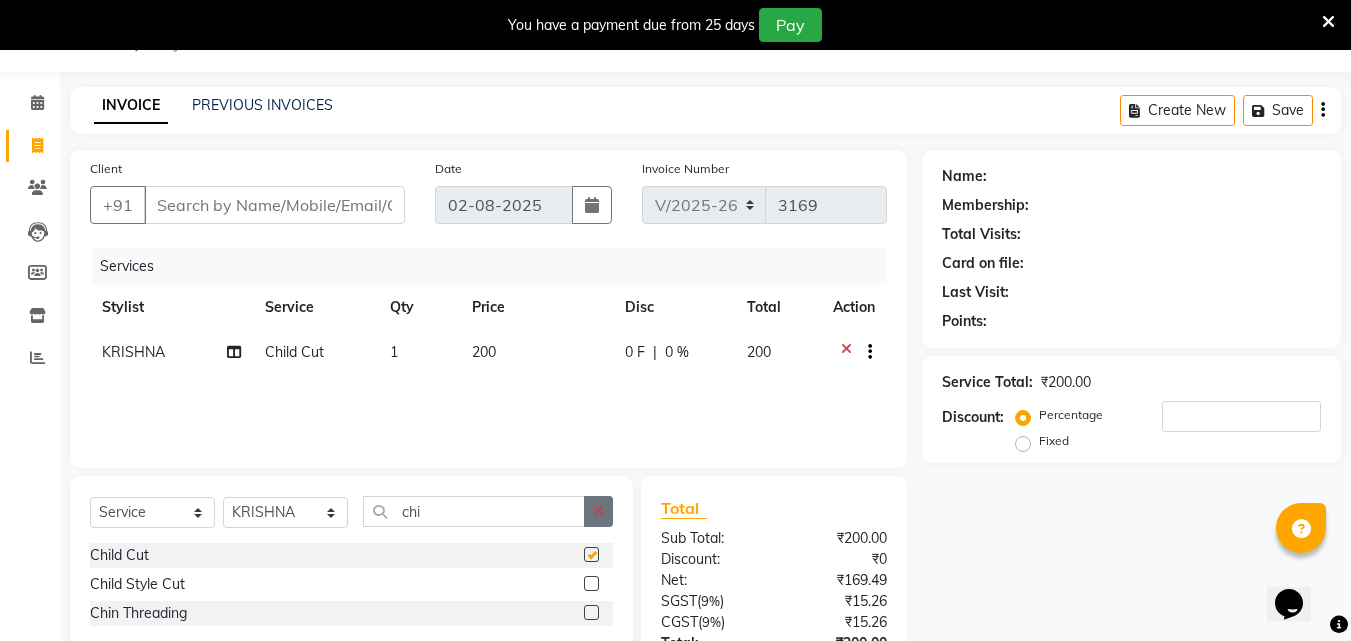 click 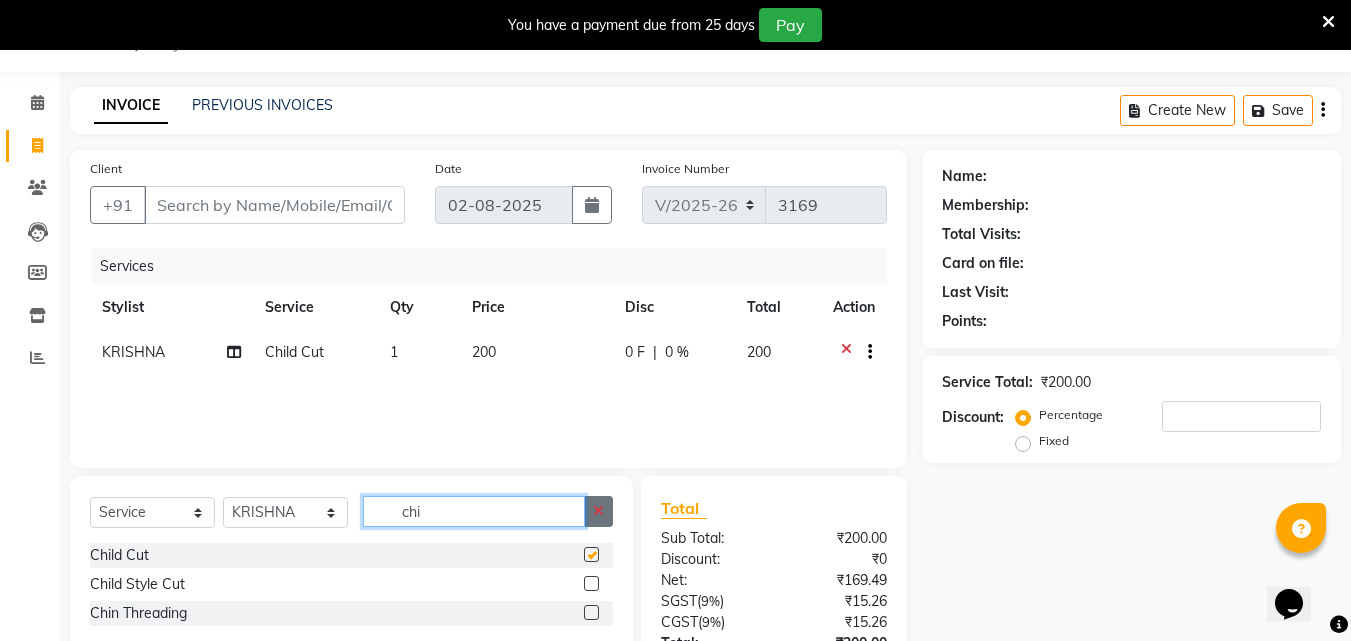 type 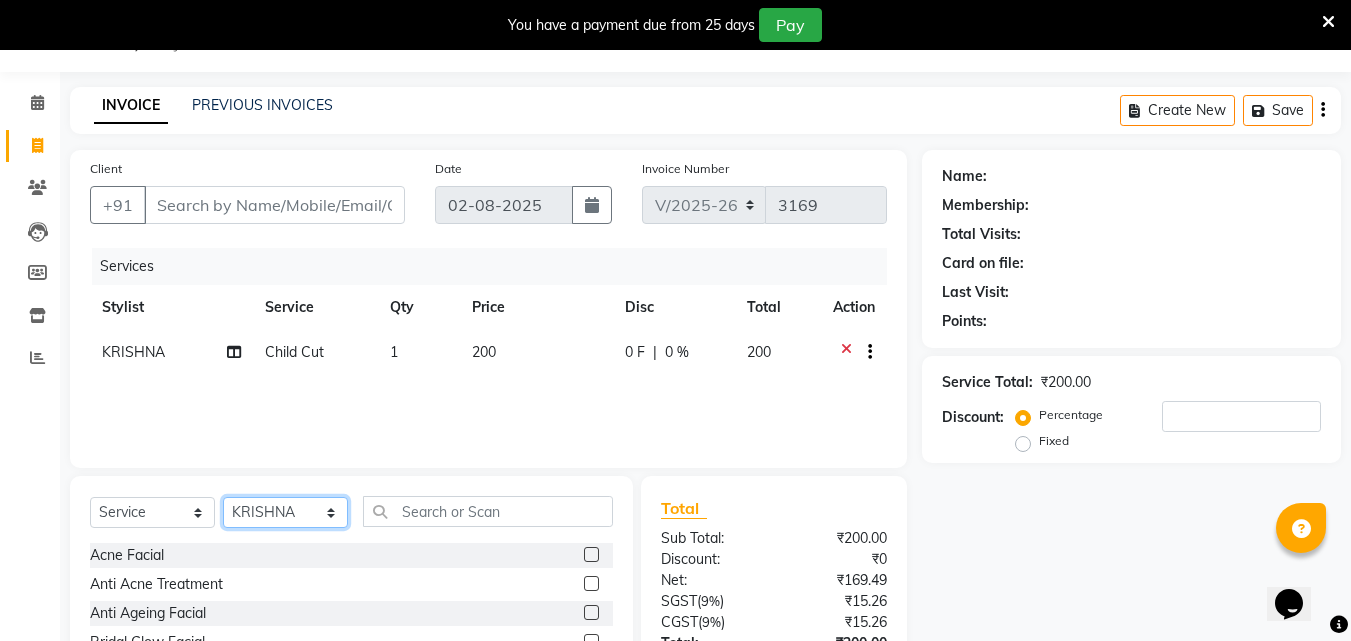 click on "Select Stylist Amala George AMBILI C ANJANA DAS ANKITHA Arya CALICUT ASHTAMUDI FRANKLY	 GRACY KRISHNA Nitesh Punam Gurung Sewan ali Sheela SUHANA  SHABU Titto" 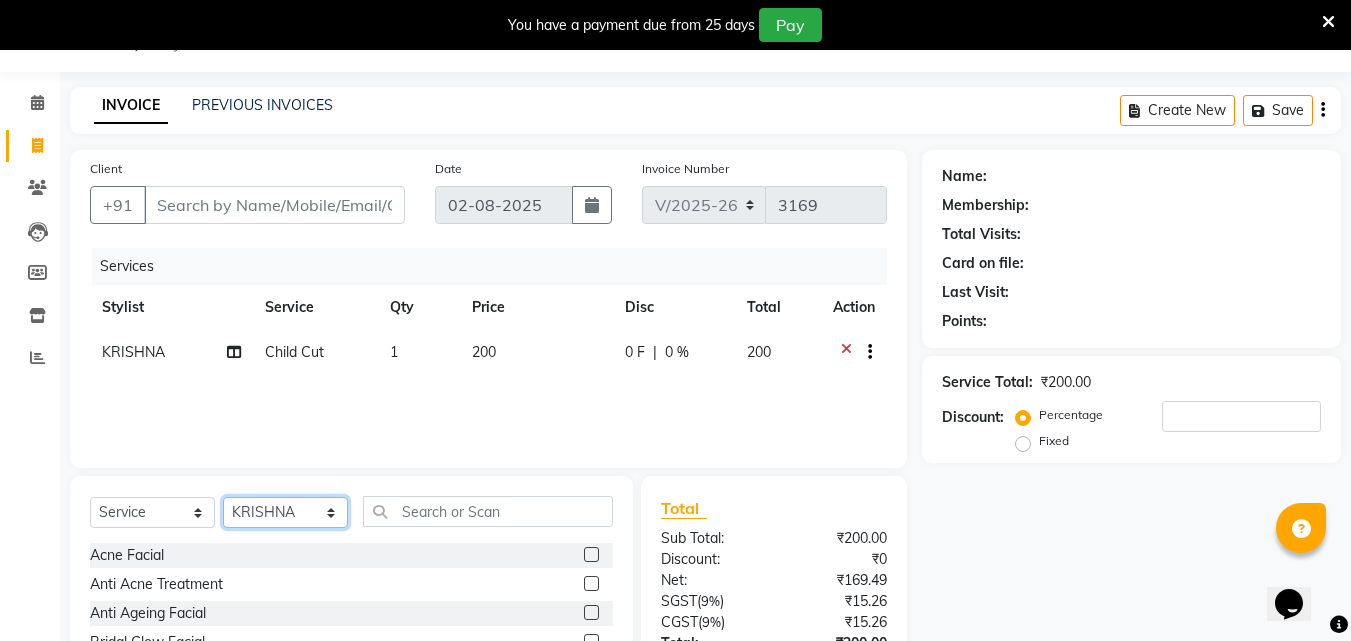 select on "85034" 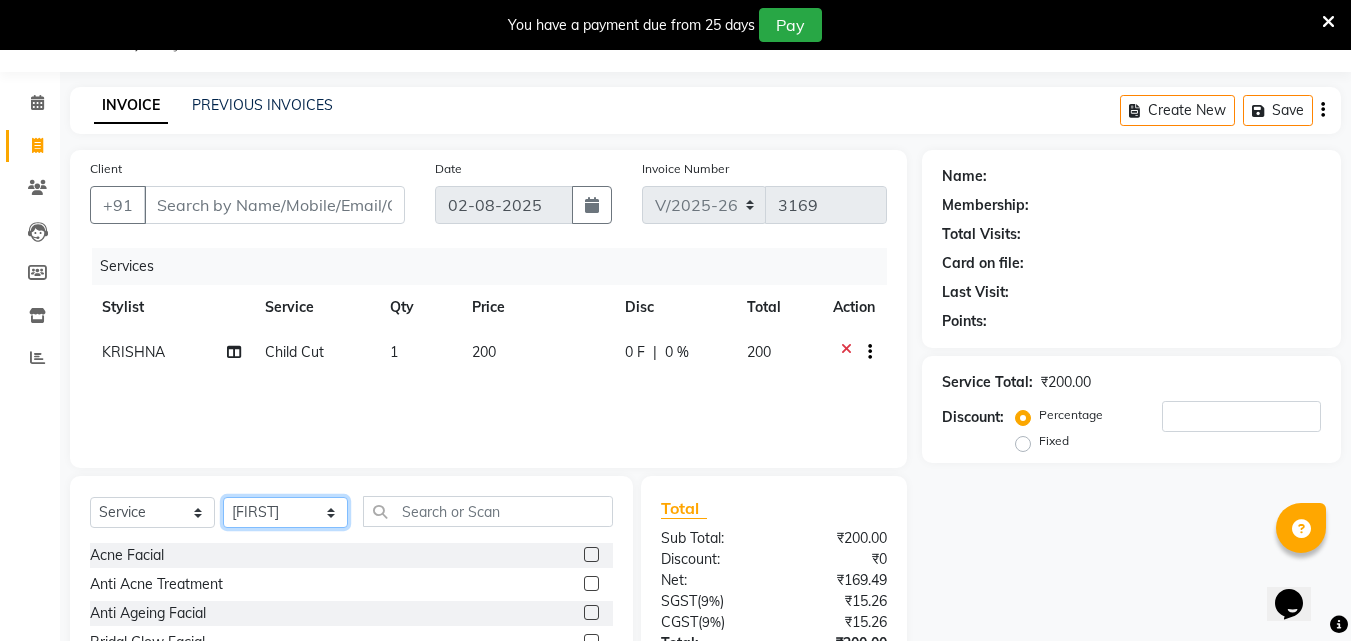 click on "Select Stylist Amala George AMBILI C ANJANA DAS ANKITHA Arya CALICUT ASHTAMUDI FRANKLY	 GRACY KRISHNA Nitesh Punam Gurung Sewan ali Sheela SUHANA  SHABU Titto" 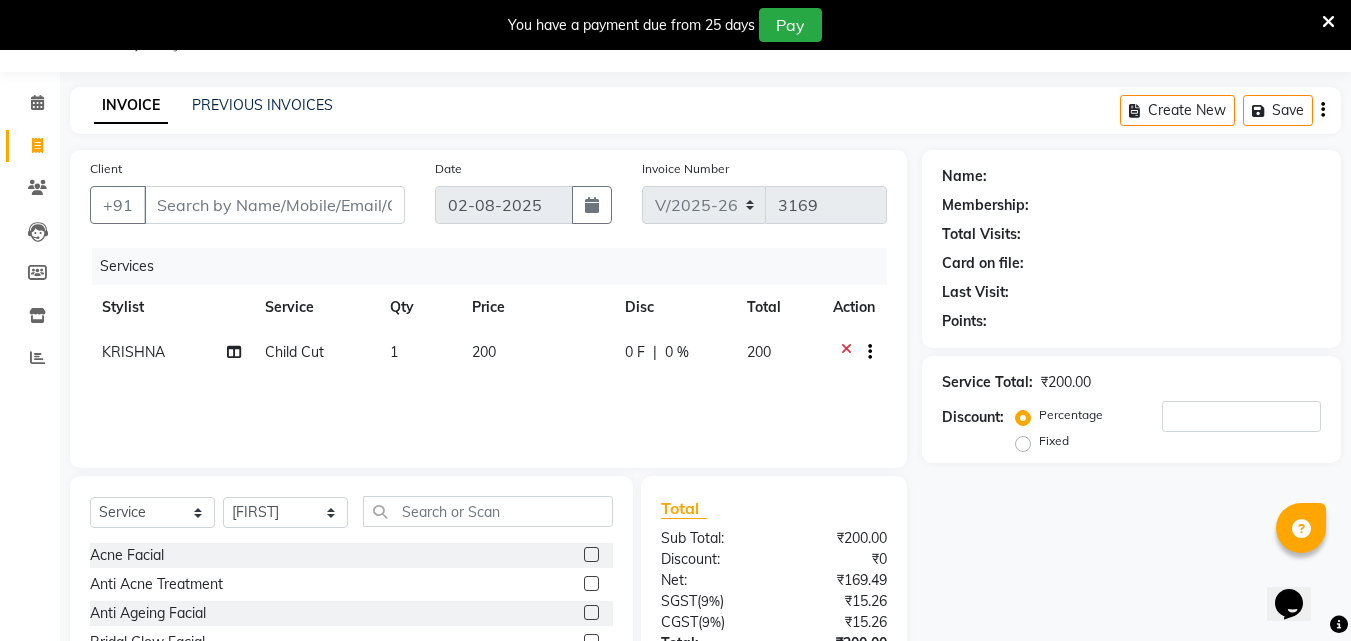drag, startPoint x: 516, startPoint y: 530, endPoint x: 497, endPoint y: 511, distance: 26.870058 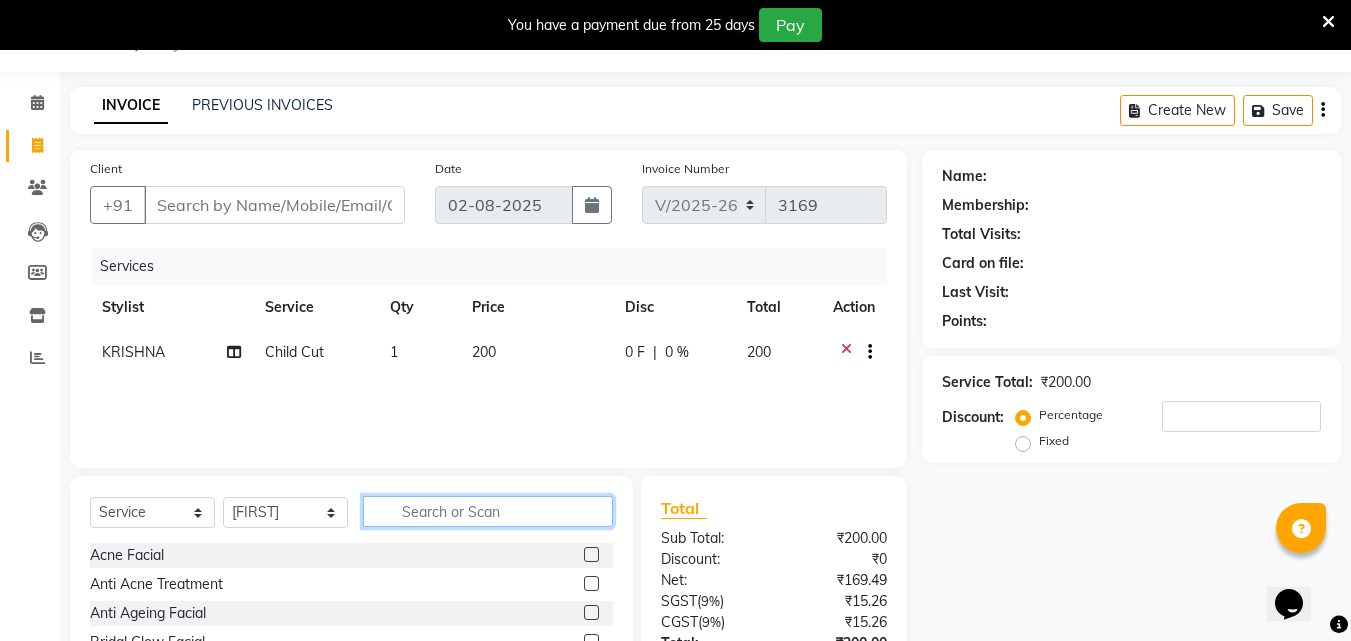 click 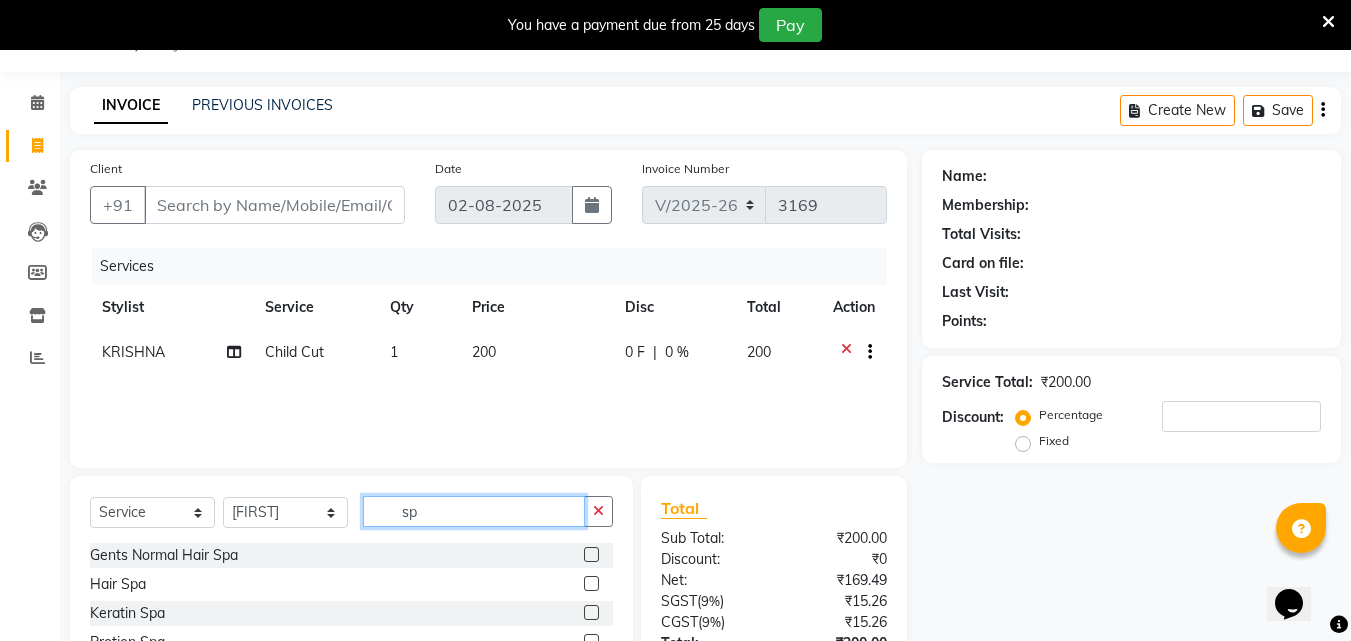type on "sp" 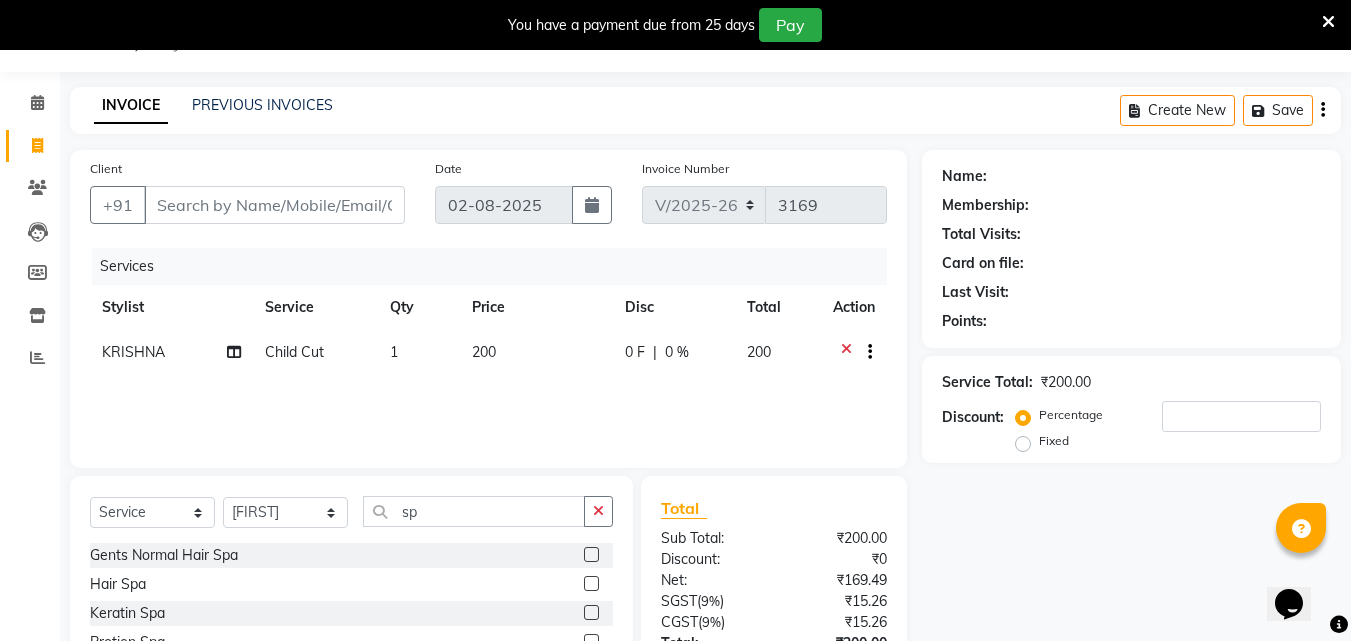 click 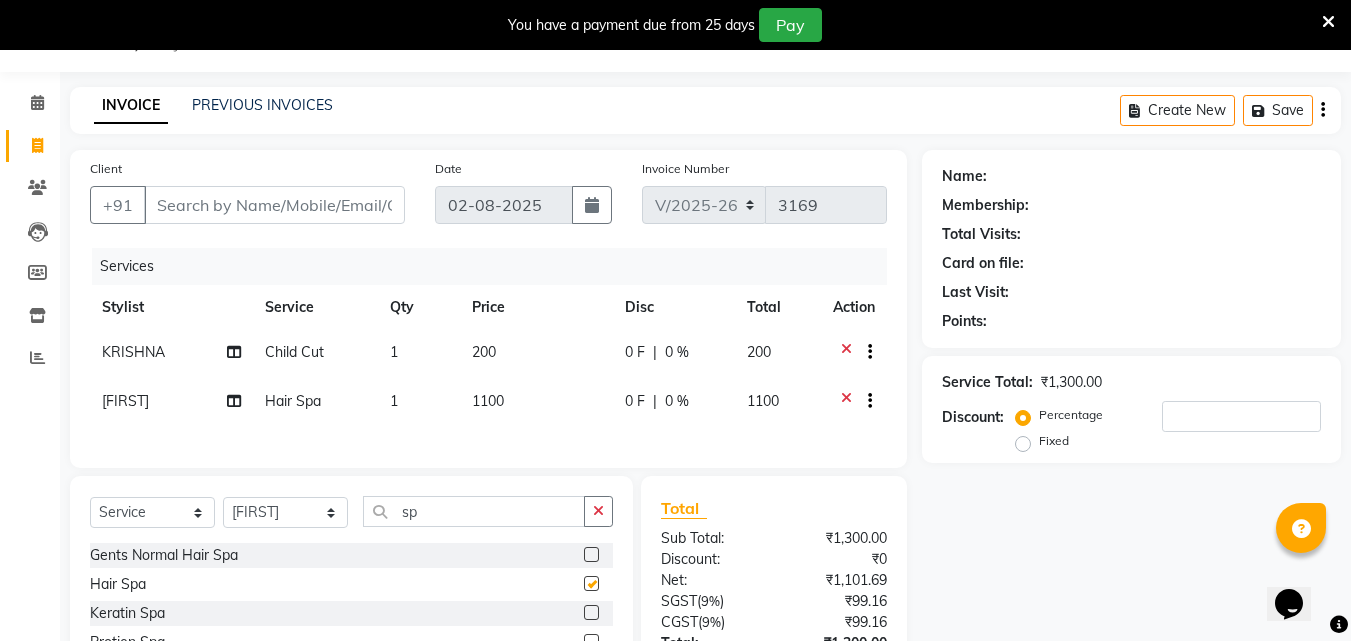 checkbox on "false" 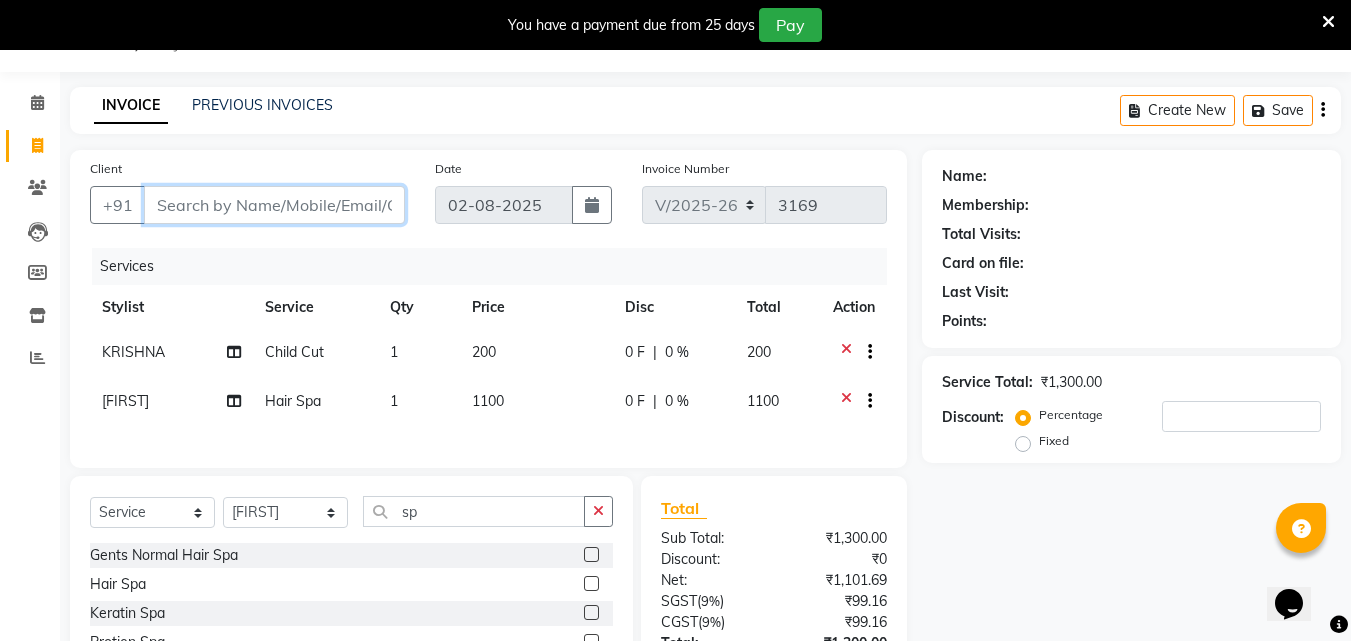 click on "Client" at bounding box center (274, 205) 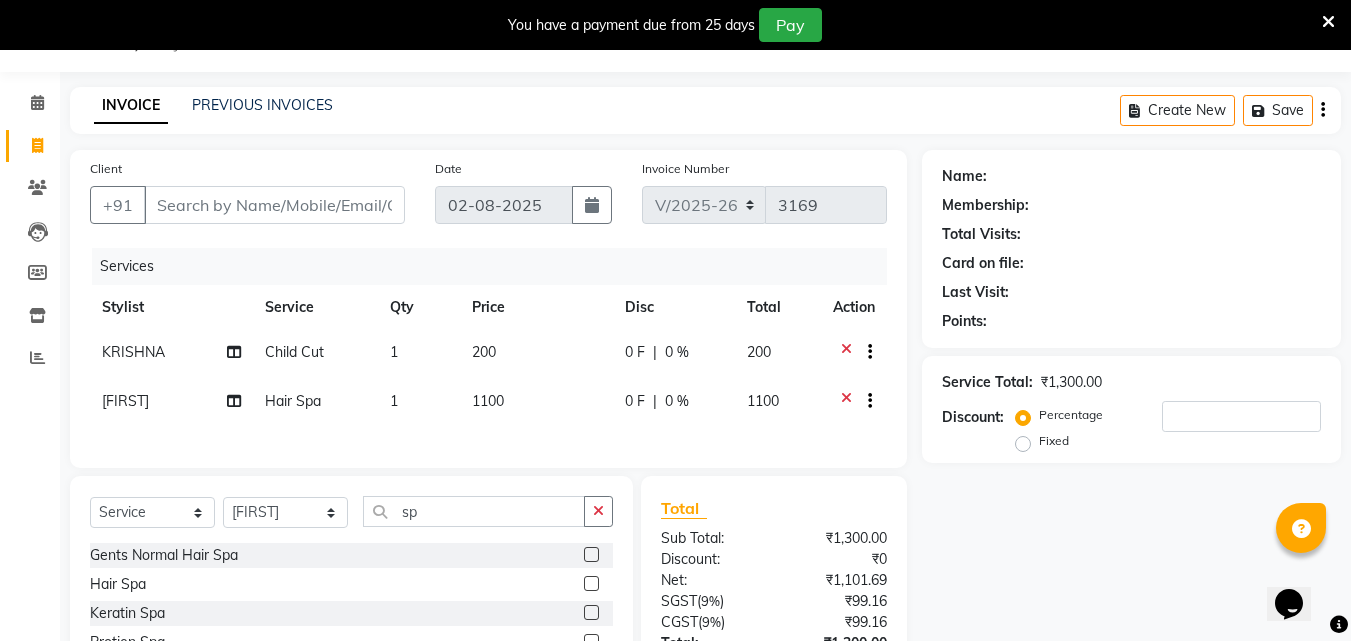 click at bounding box center (1328, 22) 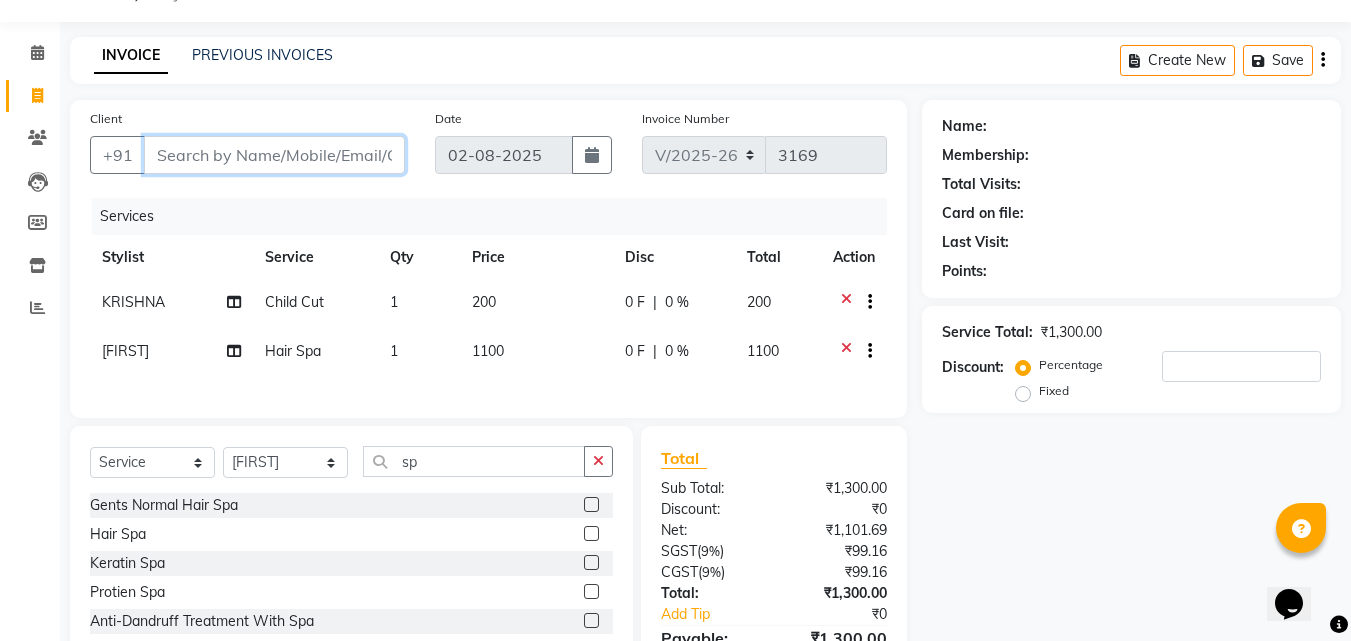 click on "Client" at bounding box center [274, 155] 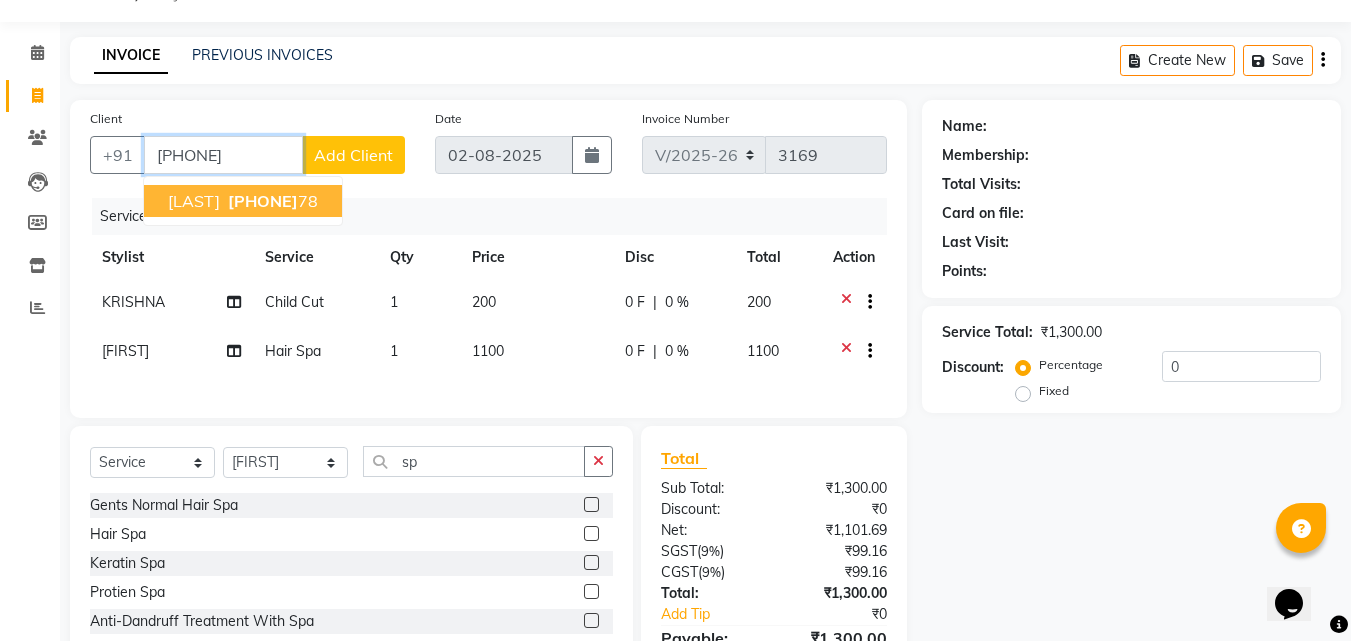 click on "SANA   87141211 78" at bounding box center [243, 201] 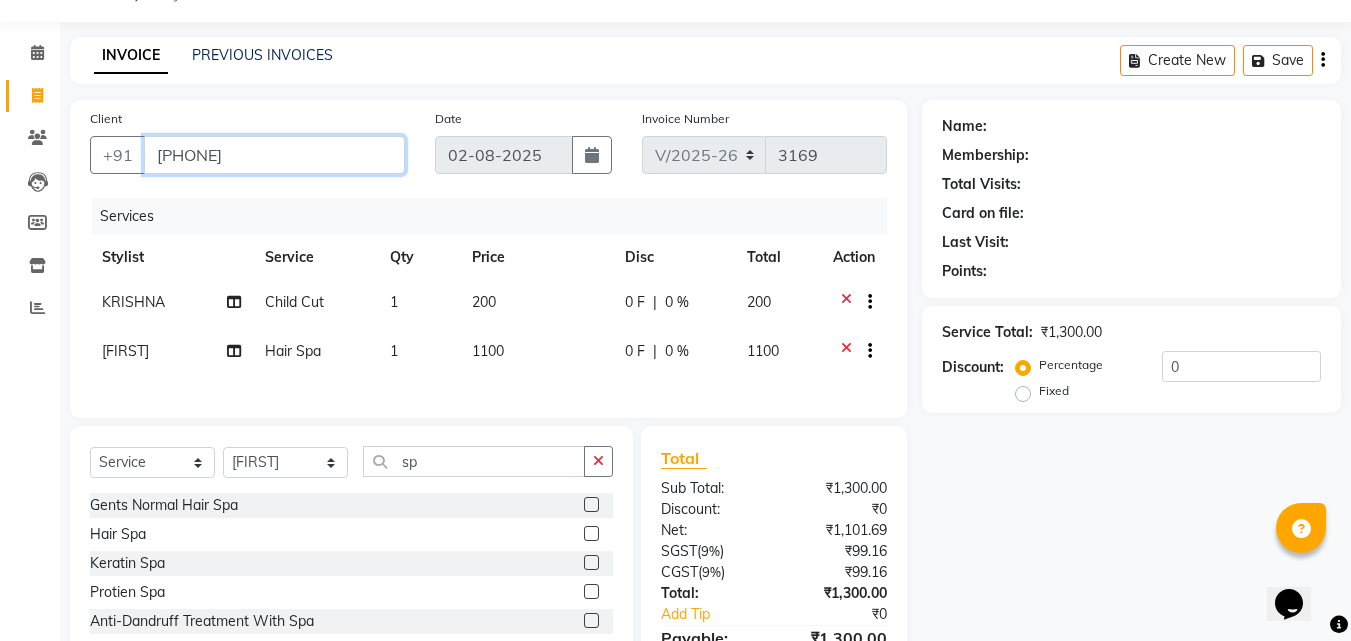 type on "[PHONE]" 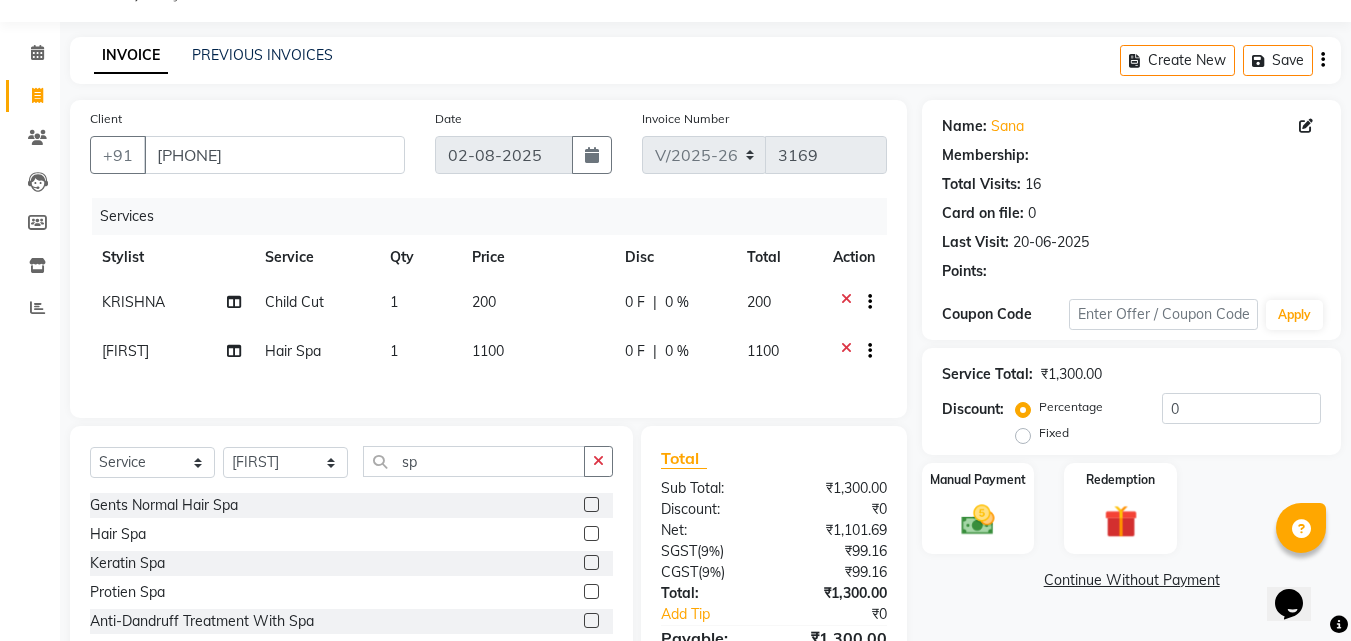 select on "1: Object" 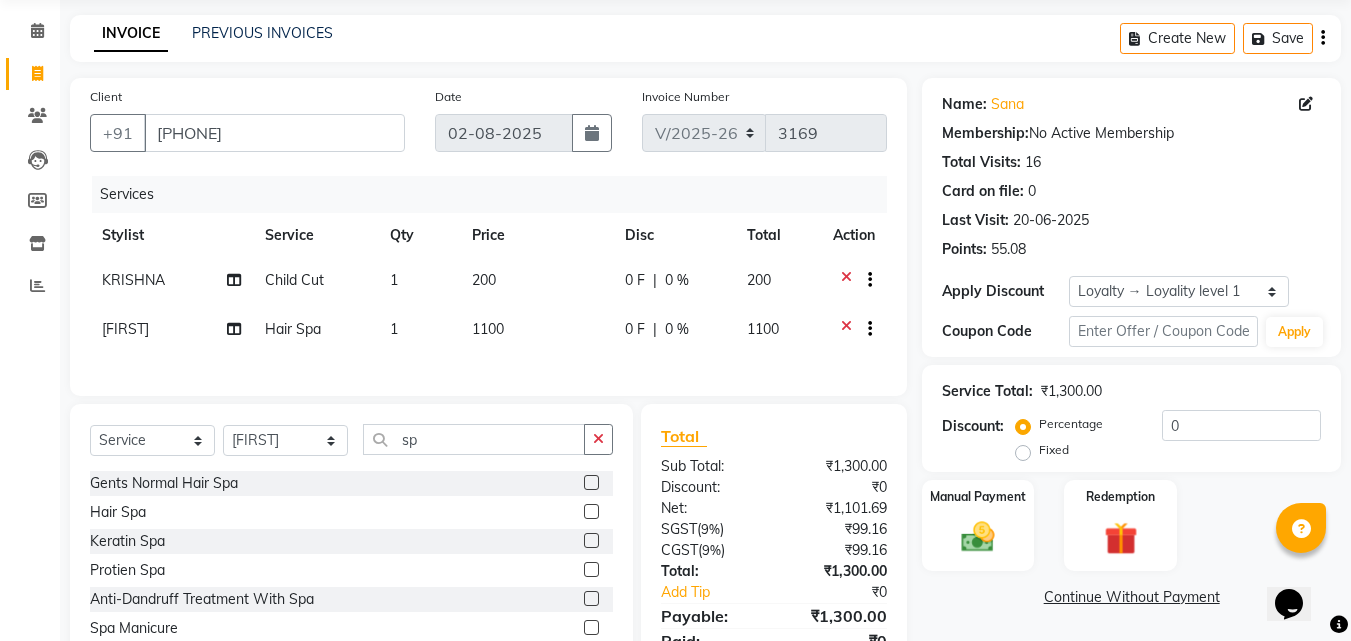 scroll, scrollTop: 71, scrollLeft: 0, axis: vertical 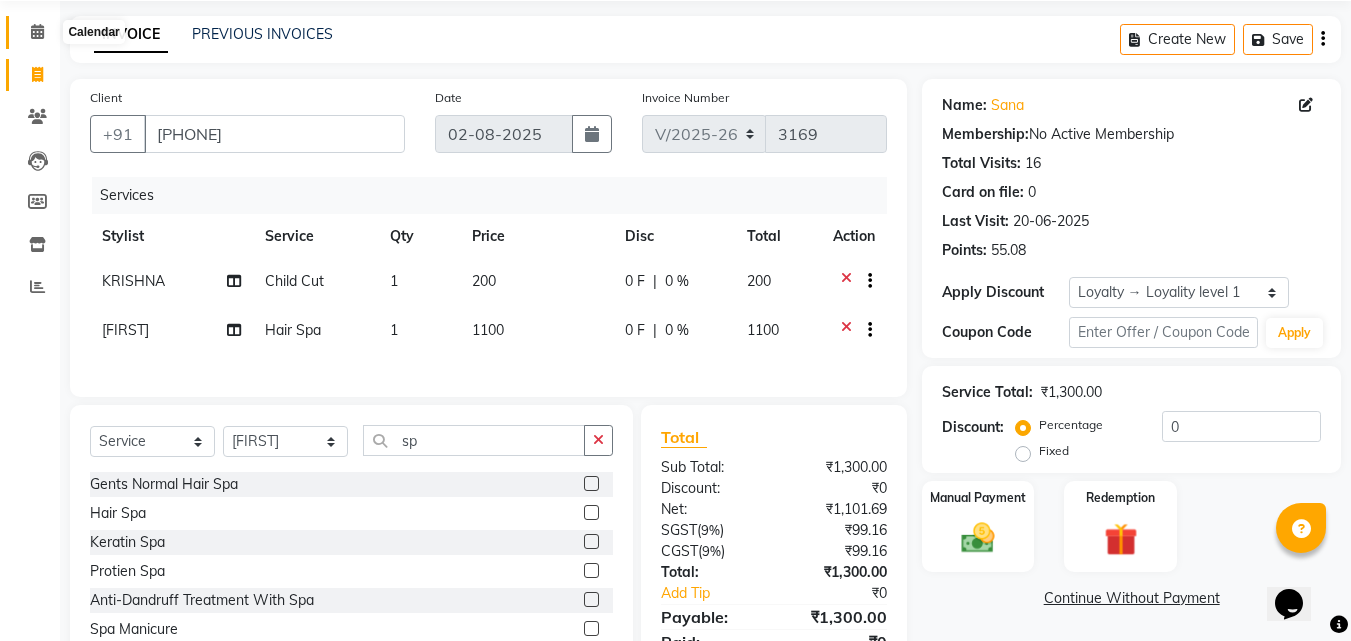 click 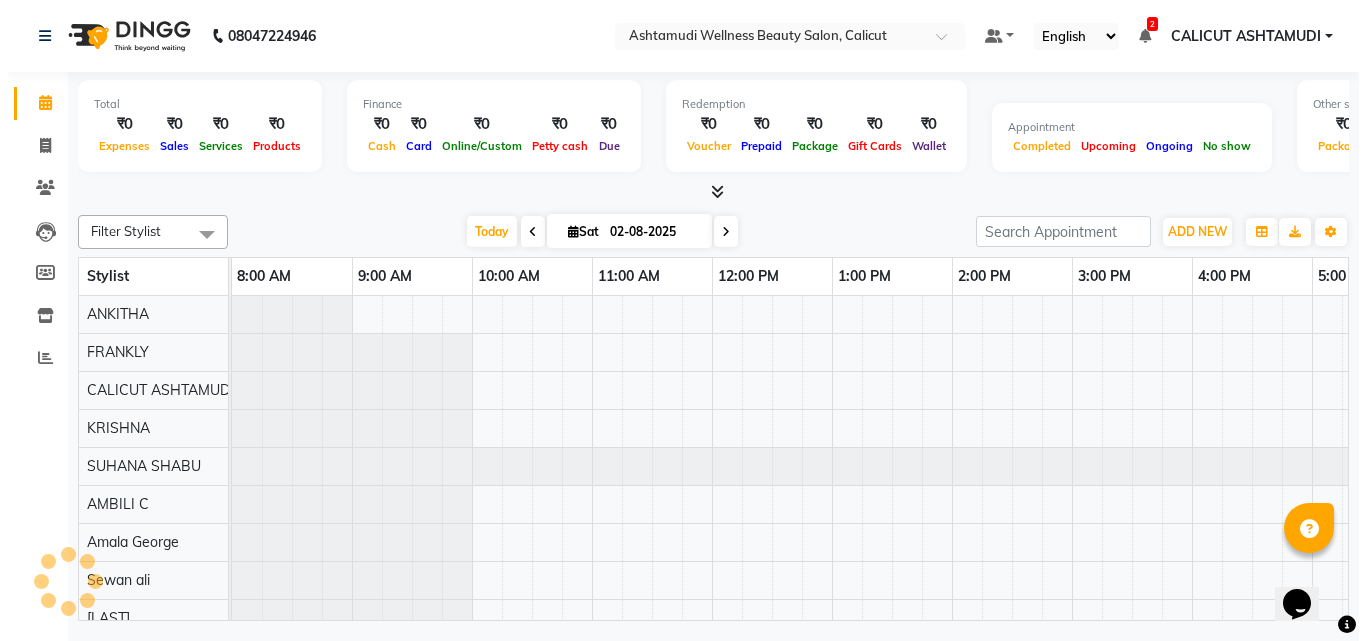 scroll, scrollTop: 0, scrollLeft: 0, axis: both 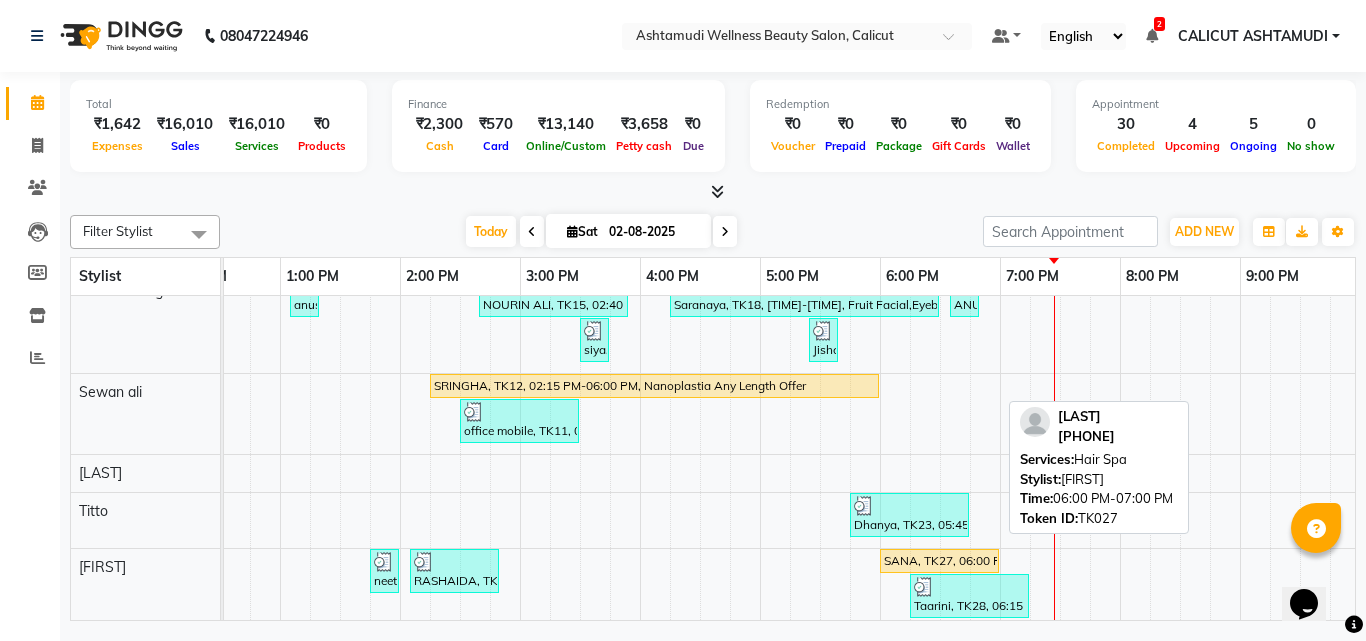 click on "SANA, TK27, 06:00 PM-07:00 PM, Hair Spa" at bounding box center [939, 561] 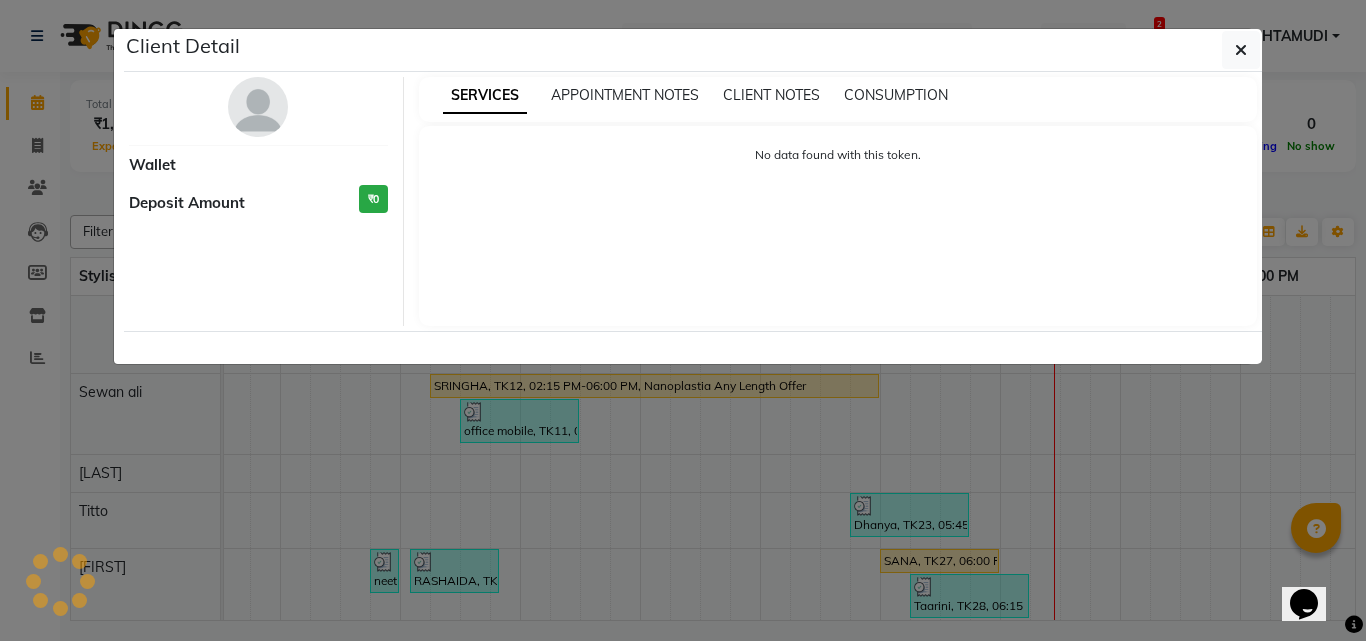 select on "1" 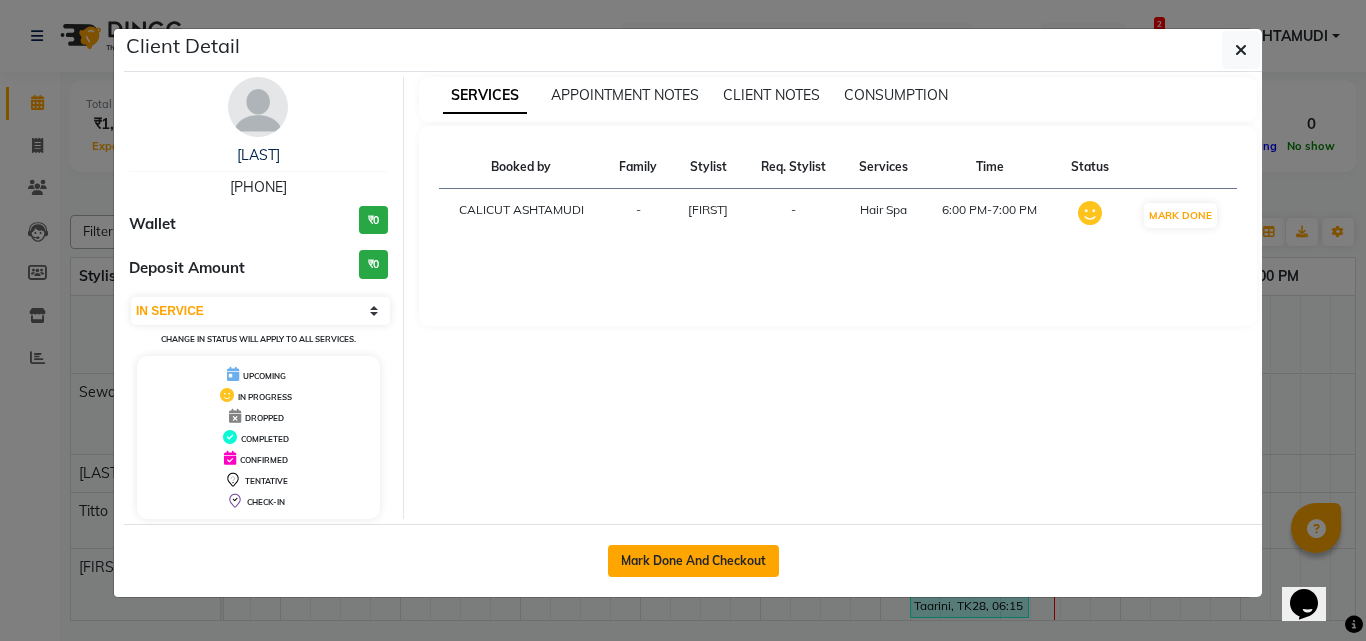 click on "Mark Done And Checkout" 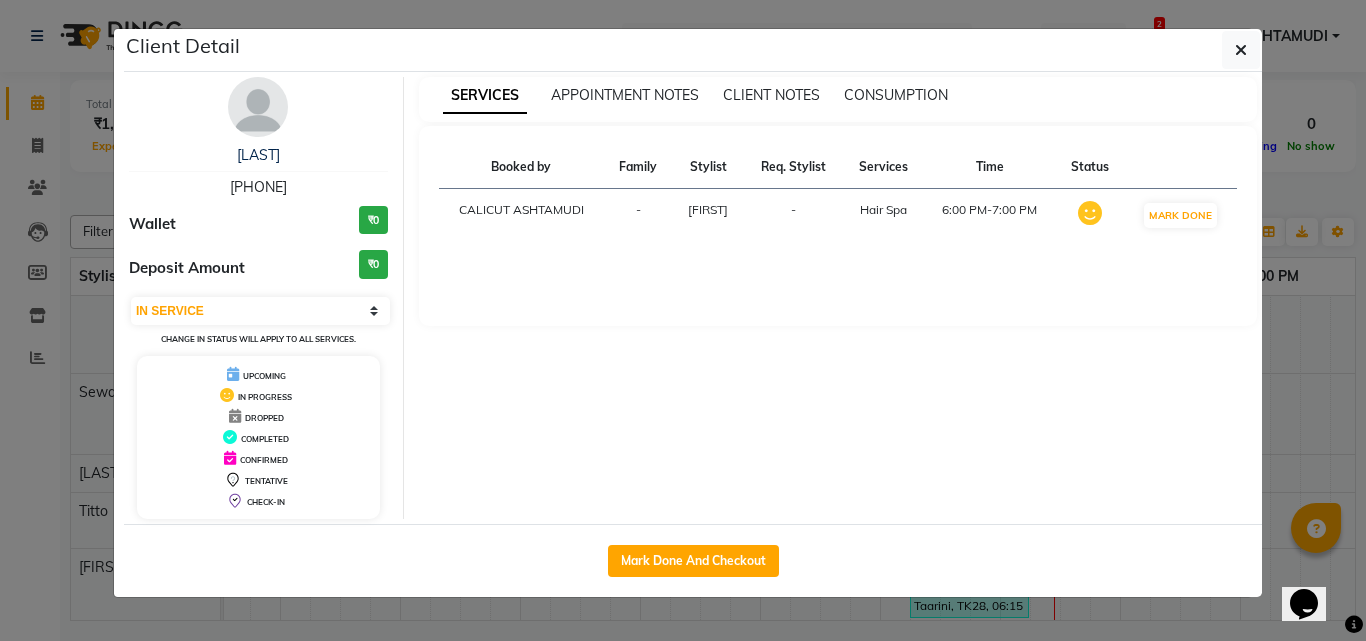 select on "service" 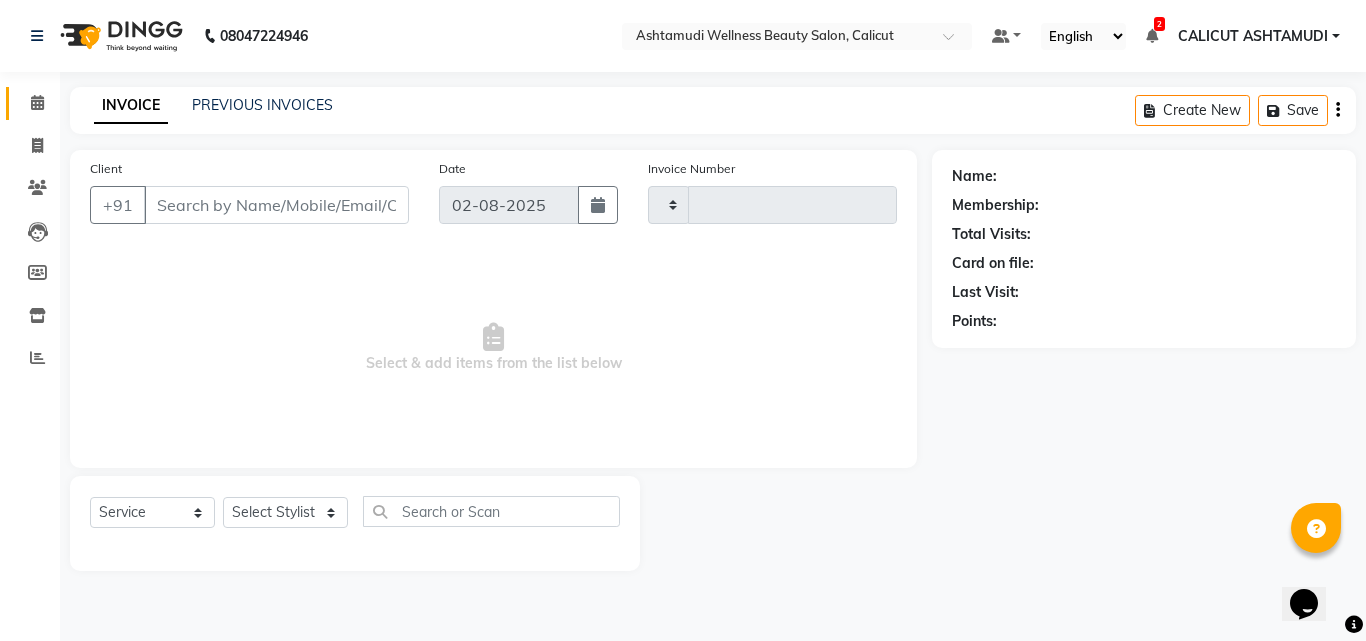 type on "3169" 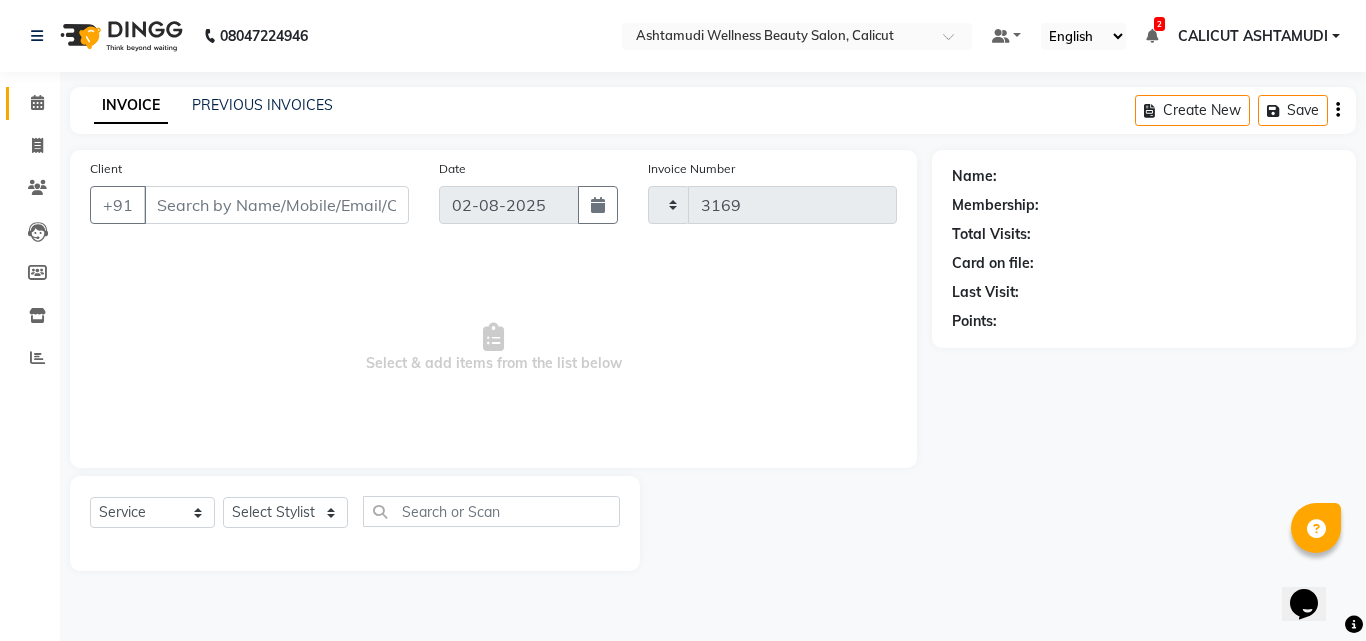 select on "4630" 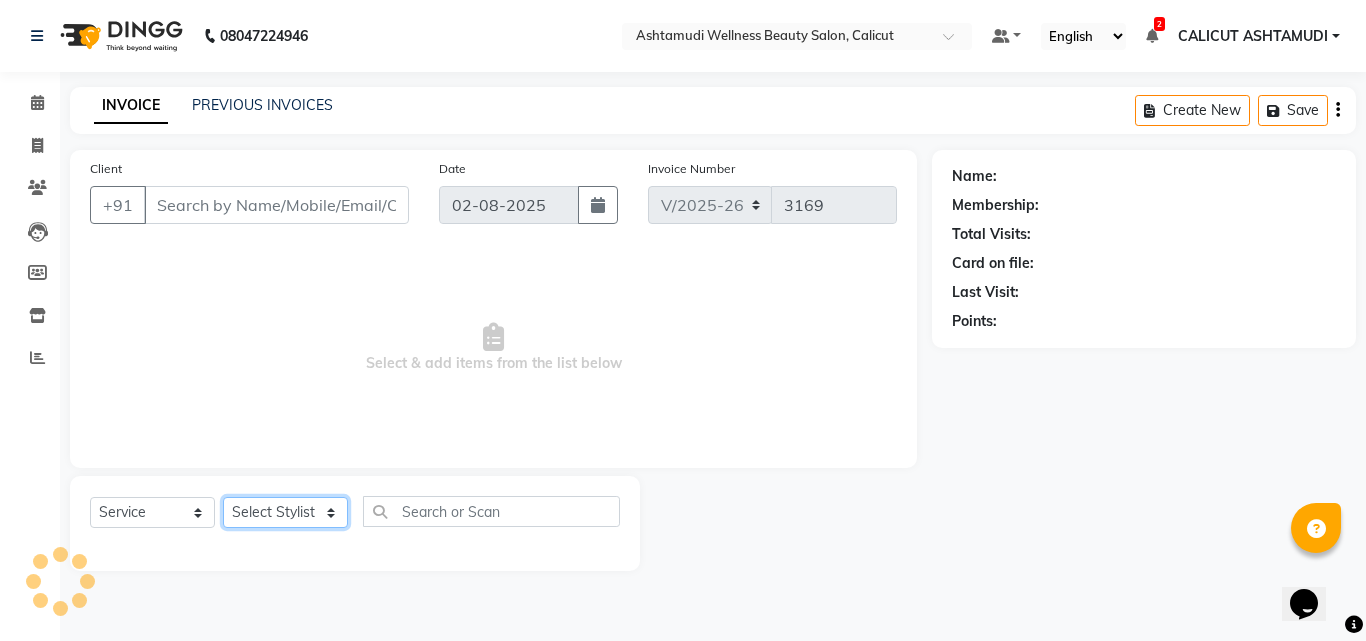 click on "Select Stylist" 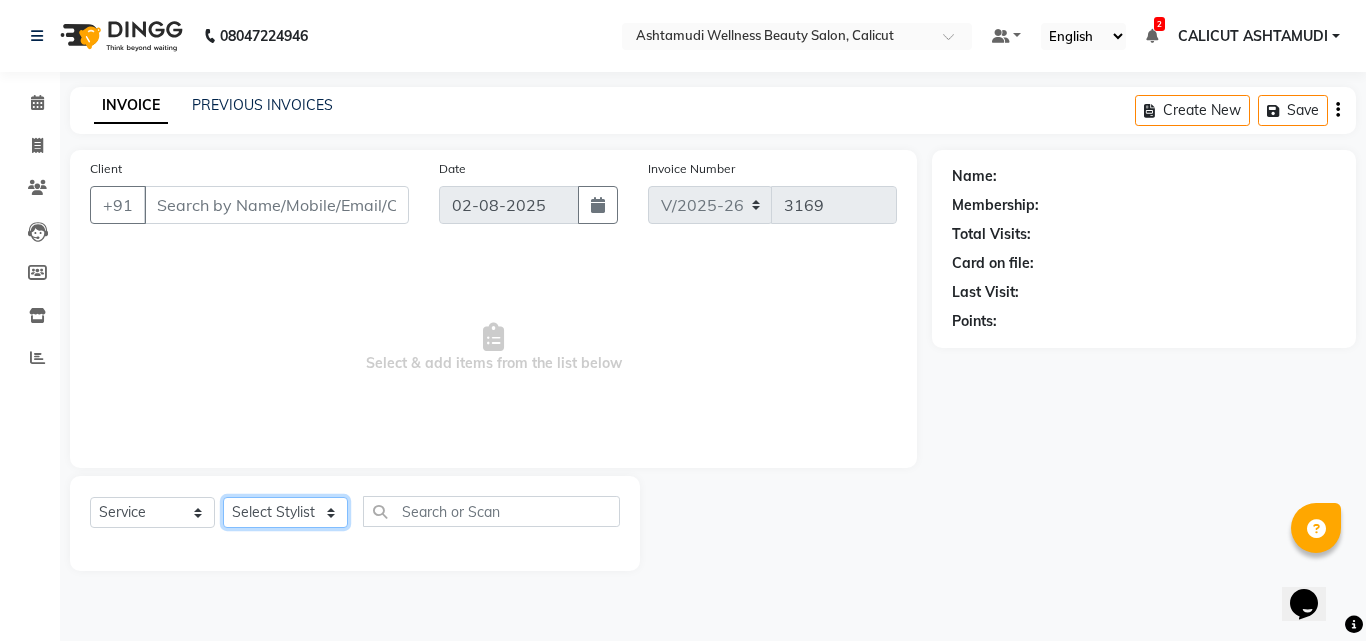 type on "[PHONE]" 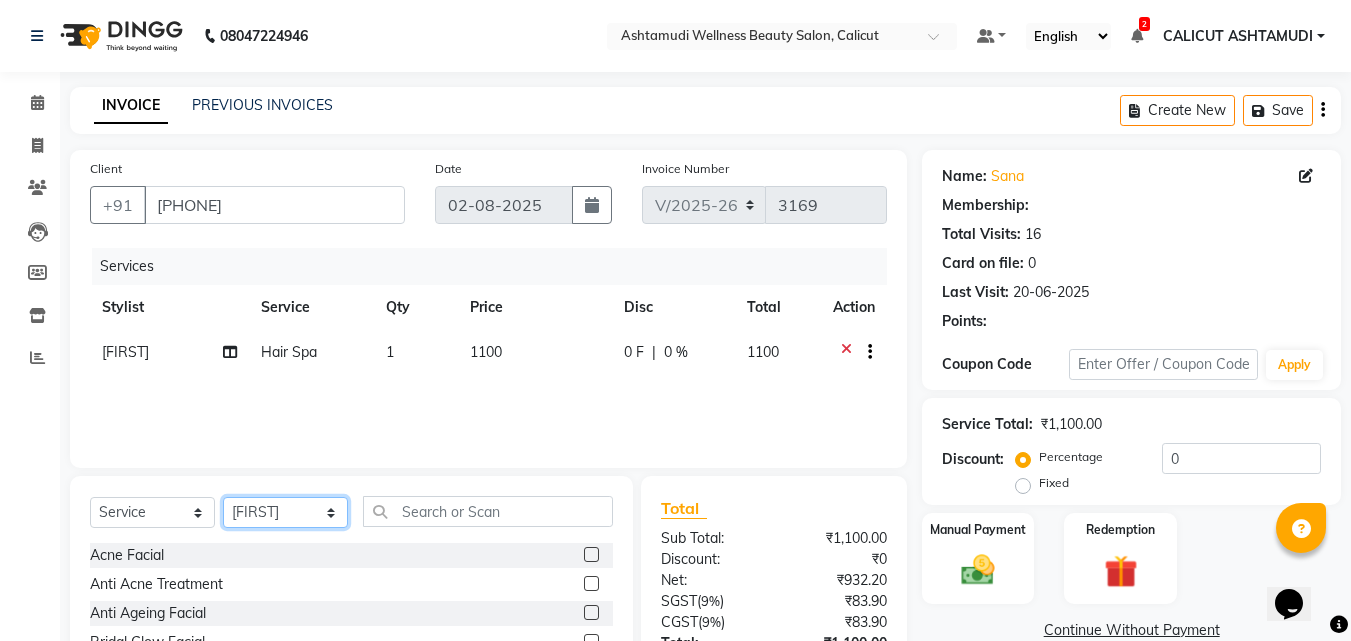 select on "1: Object" 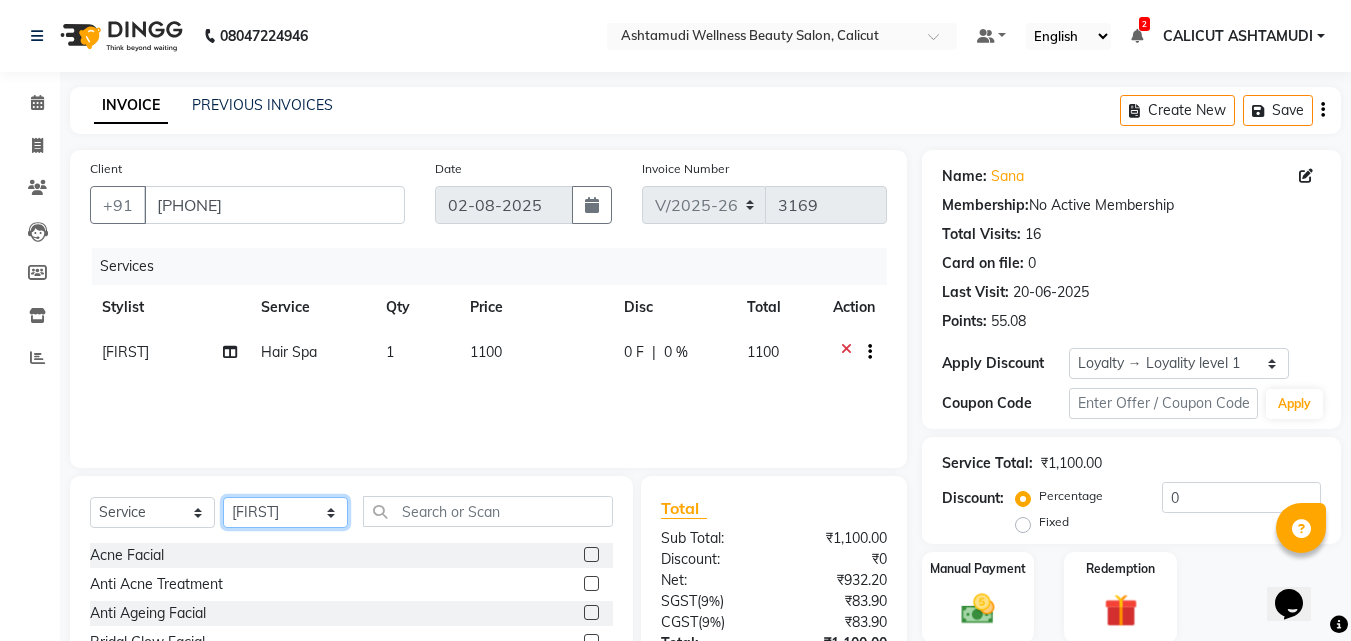 select on "34579" 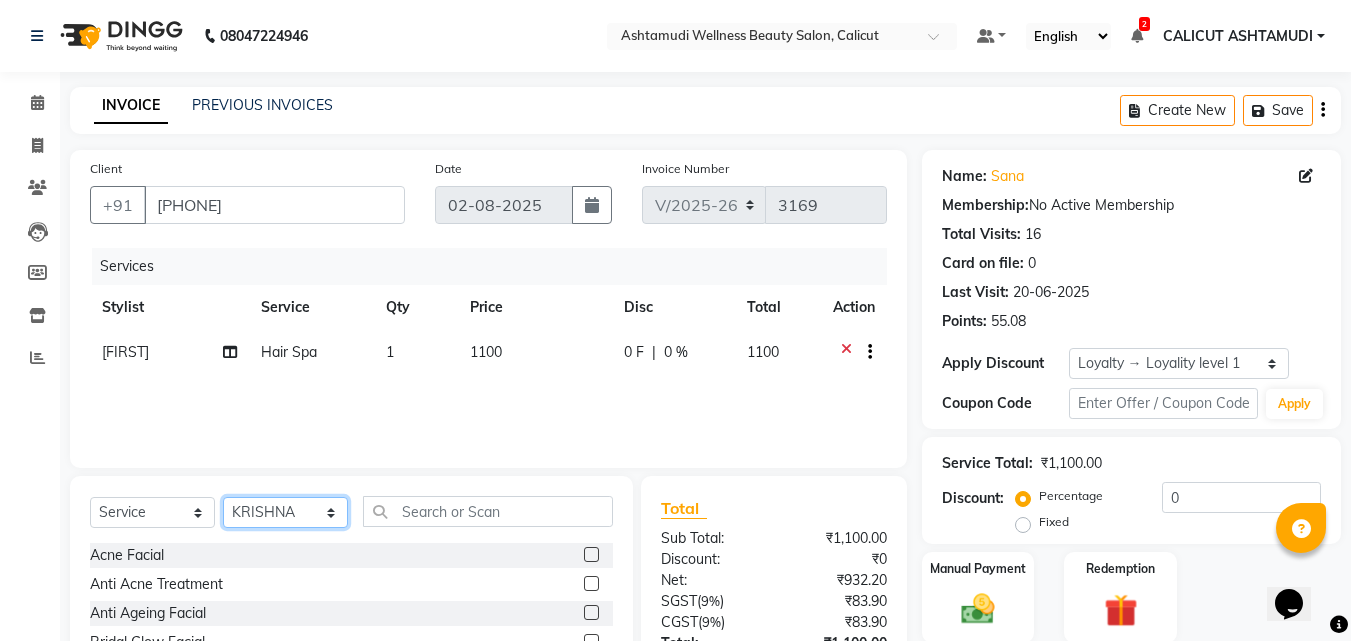 click on "Select Stylist Amala George AMBILI C ANJANA DAS ANKITHA Arya CALICUT ASHTAMUDI FRANKLY	 GRACY KRISHNA Nitesh Punam Gurung Sewan ali Sheela SUHANA  SHABU Titto" 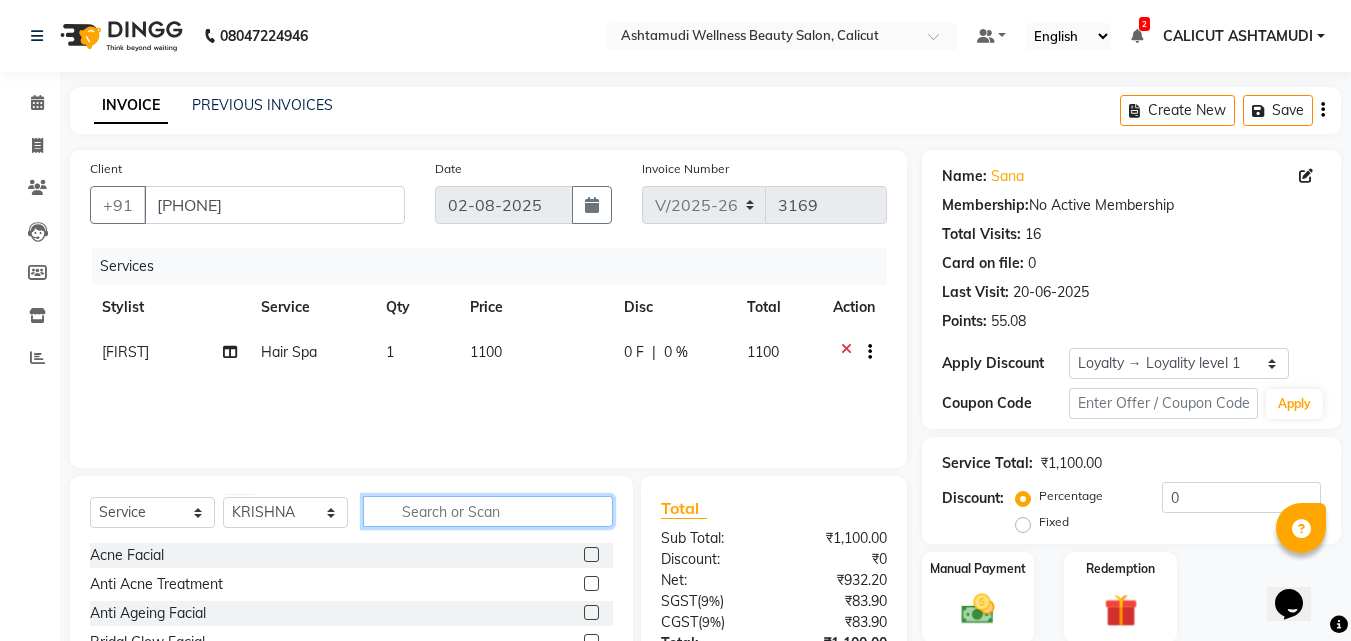 click 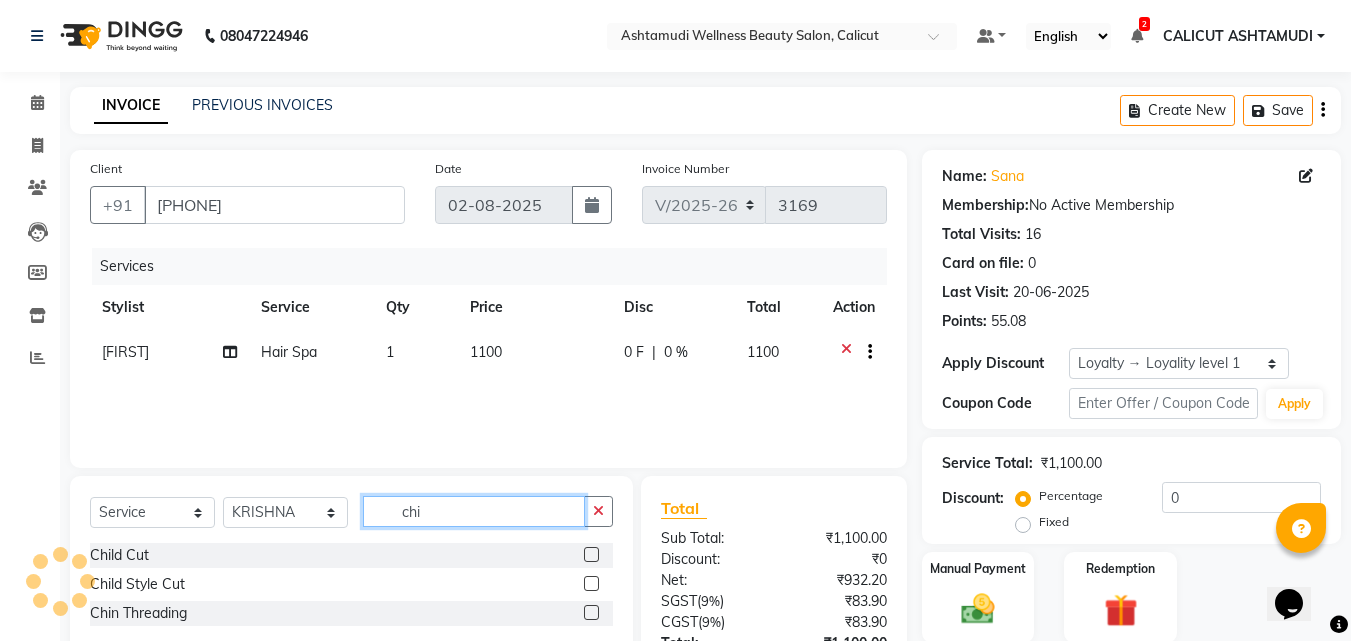type on "chi" 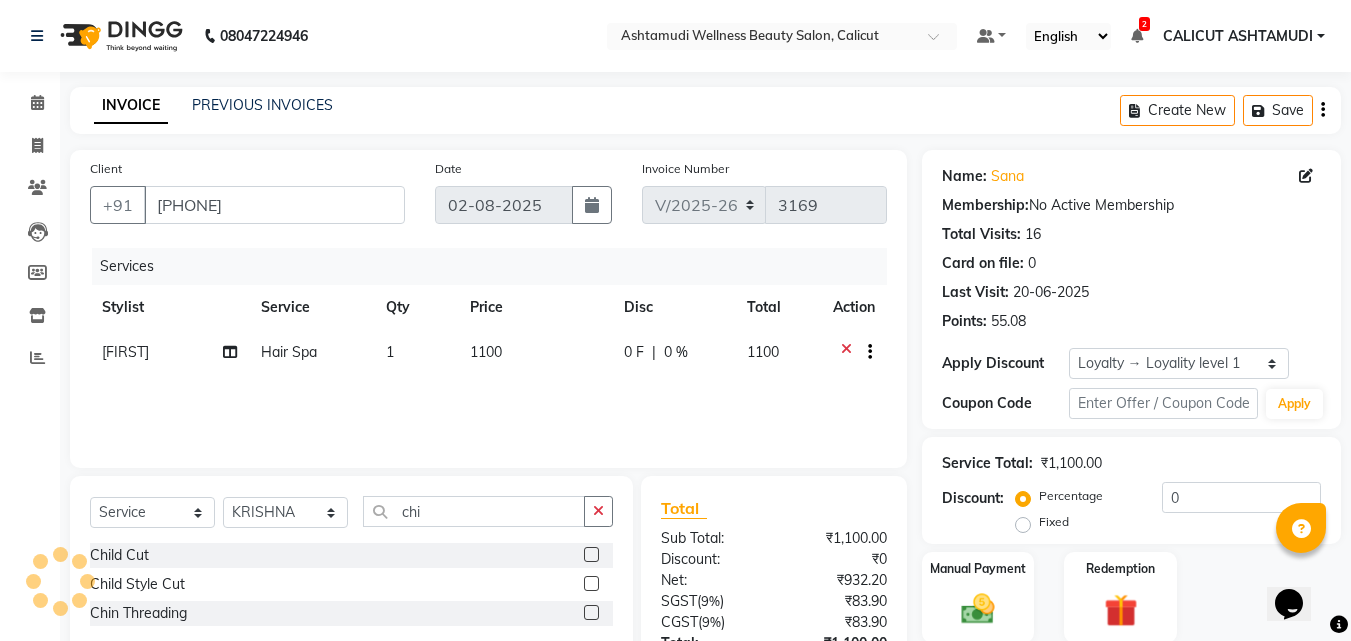 click 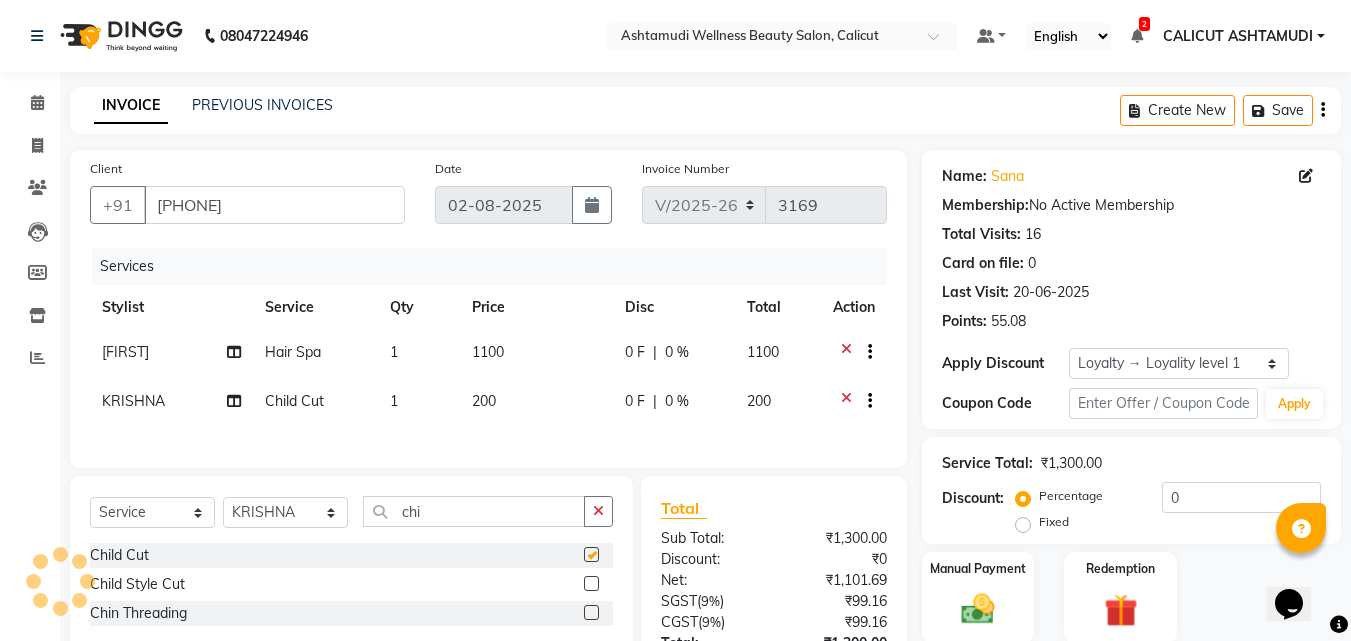 scroll, scrollTop: 170, scrollLeft: 0, axis: vertical 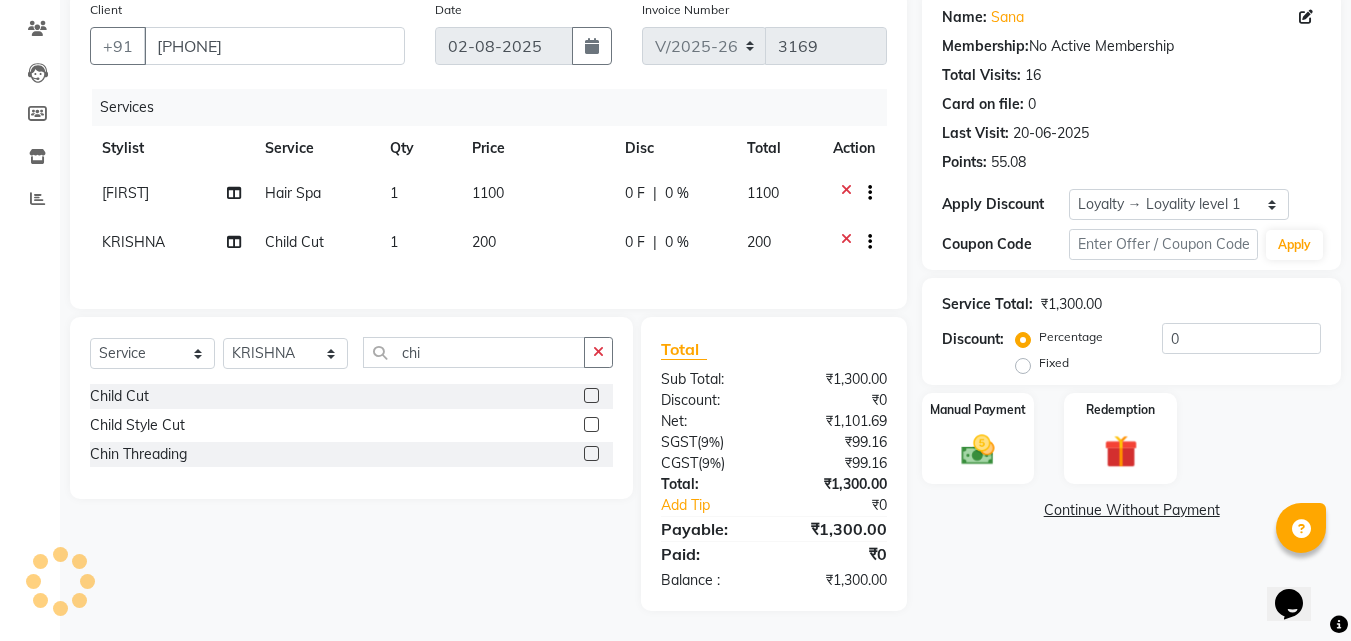 checkbox on "false" 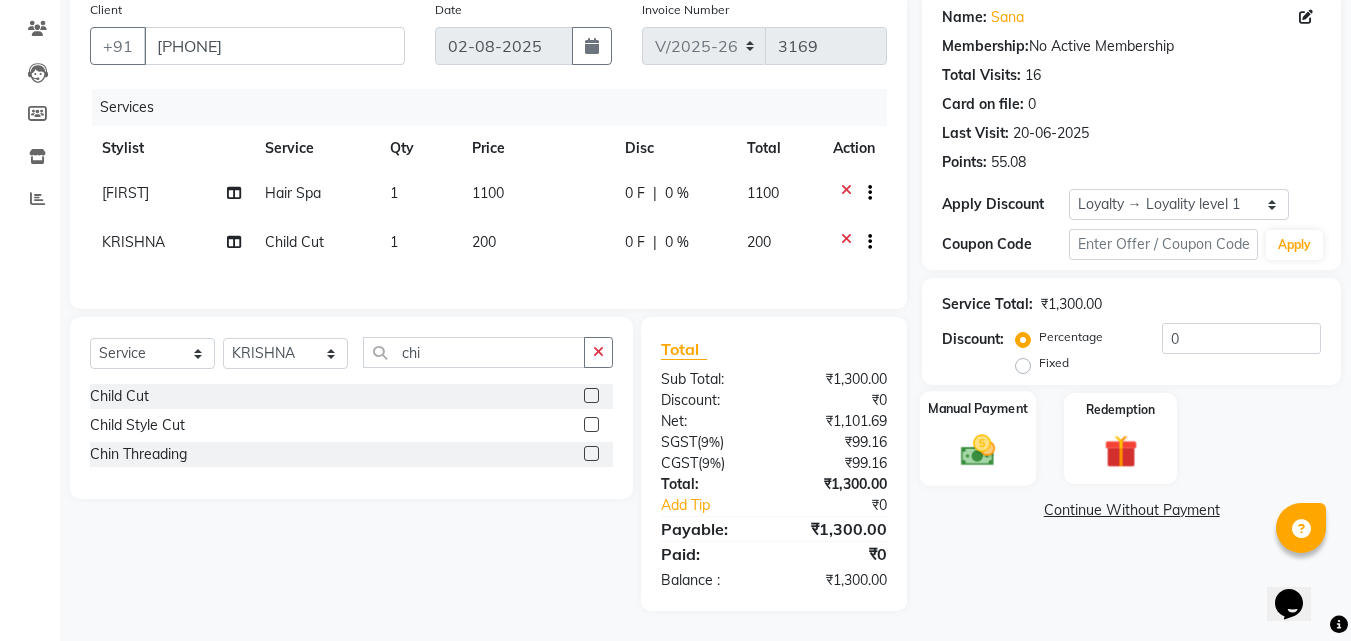 click on "Manual Payment" 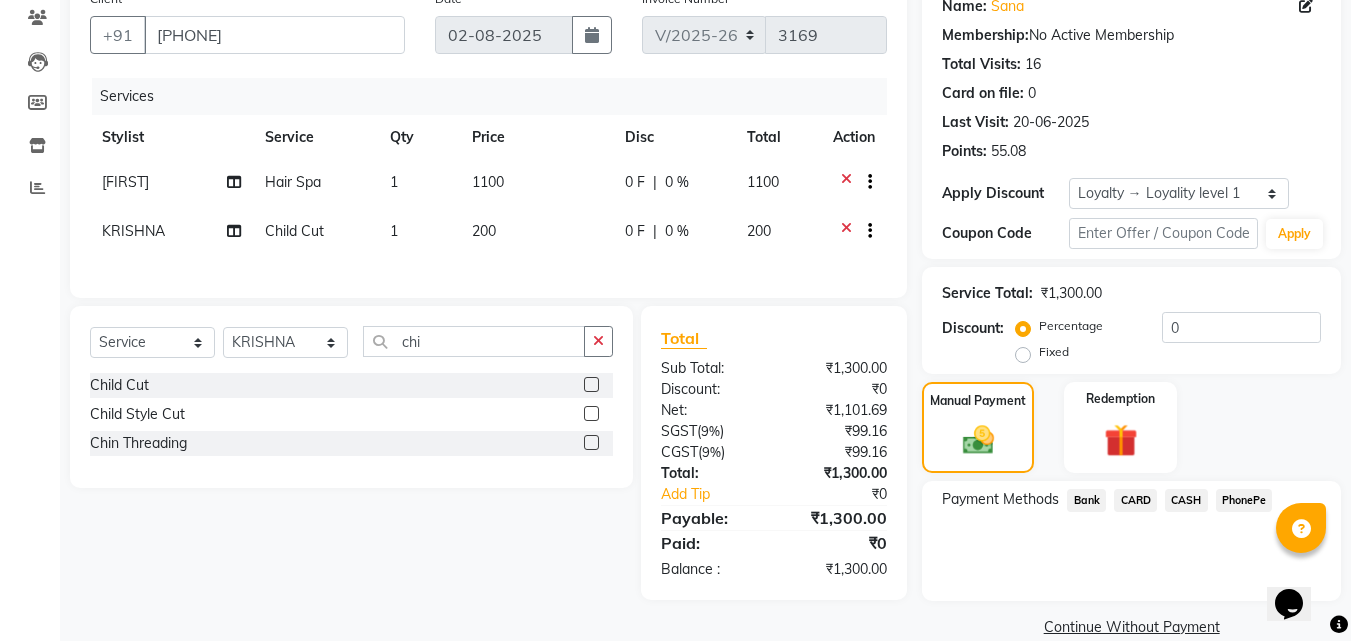 drag, startPoint x: 1250, startPoint y: 499, endPoint x: 1237, endPoint y: 518, distance: 23.021729 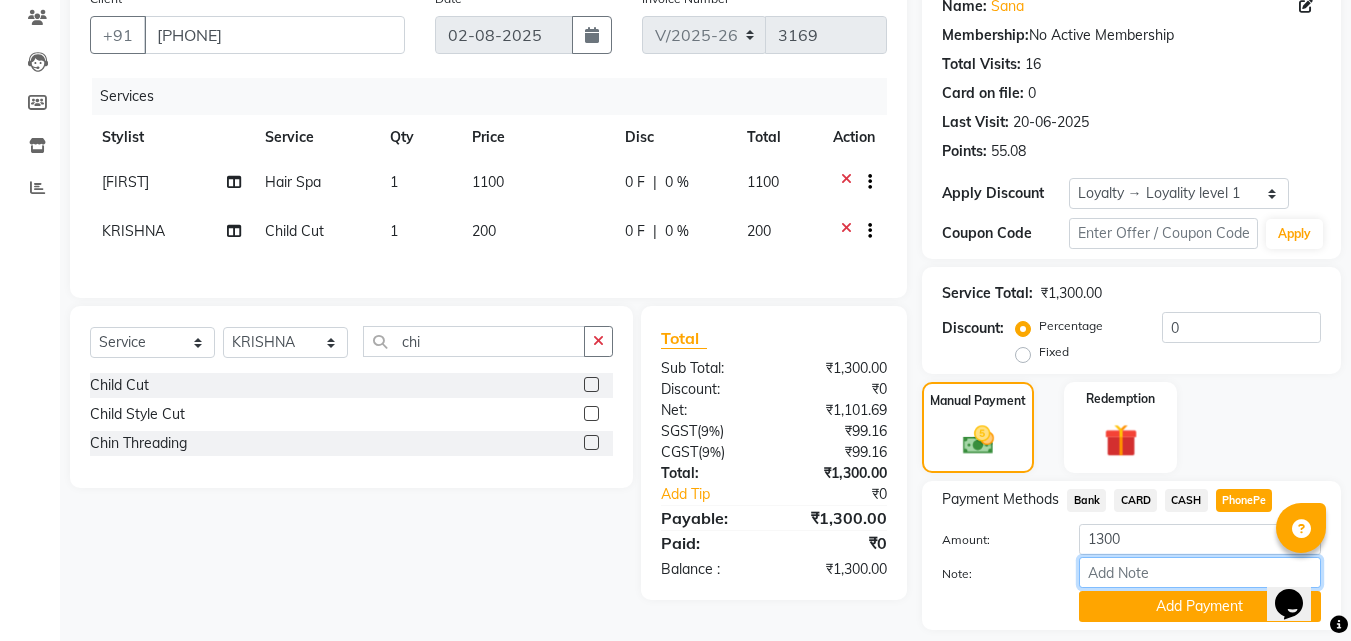 drag, startPoint x: 1178, startPoint y: 570, endPoint x: 1185, endPoint y: 558, distance: 13.892444 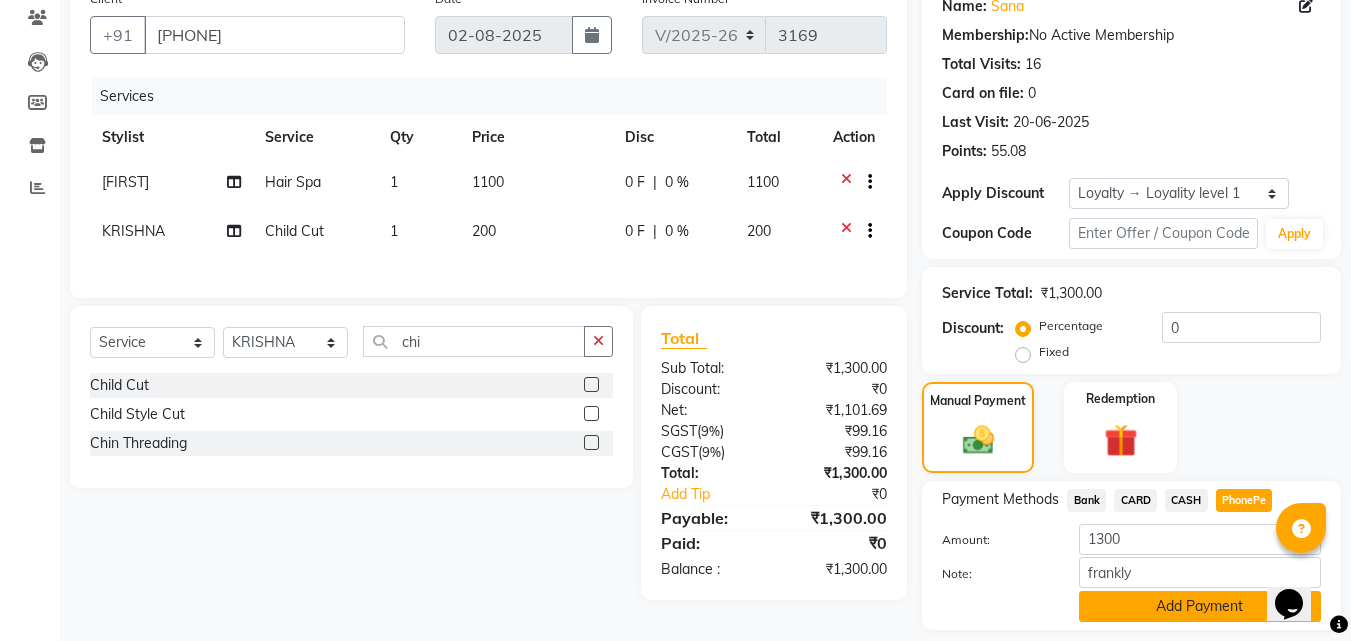 click on "Add Payment" 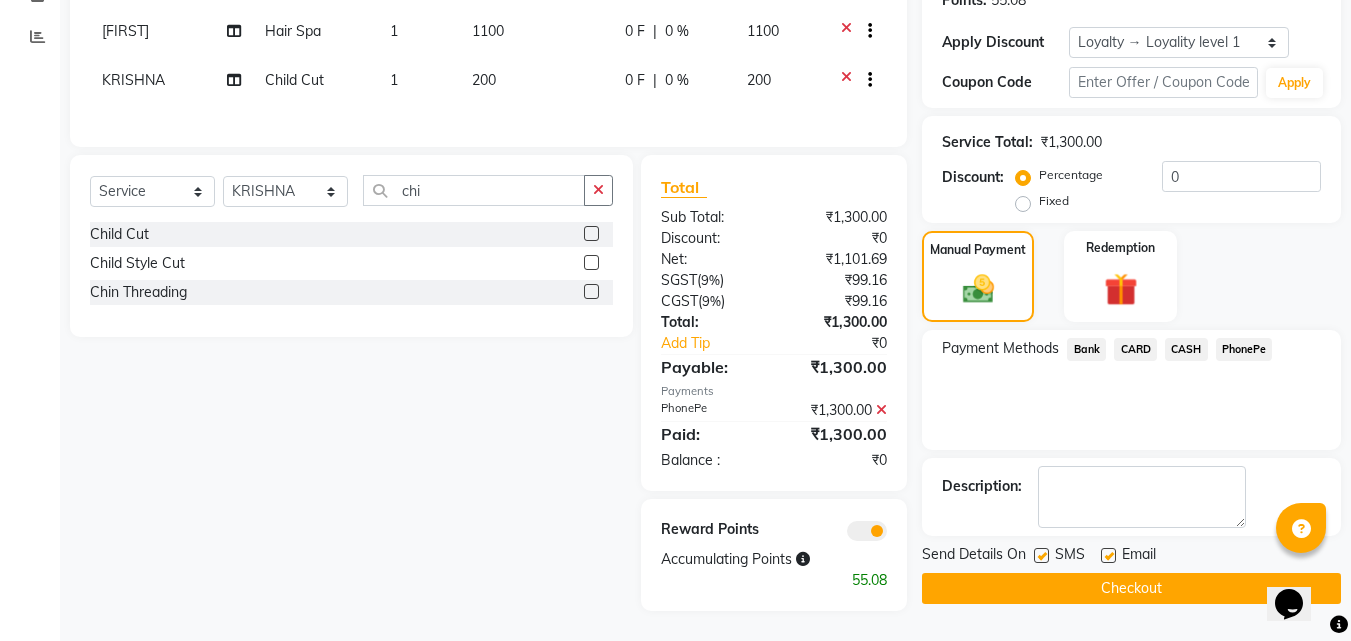 scroll, scrollTop: 332, scrollLeft: 0, axis: vertical 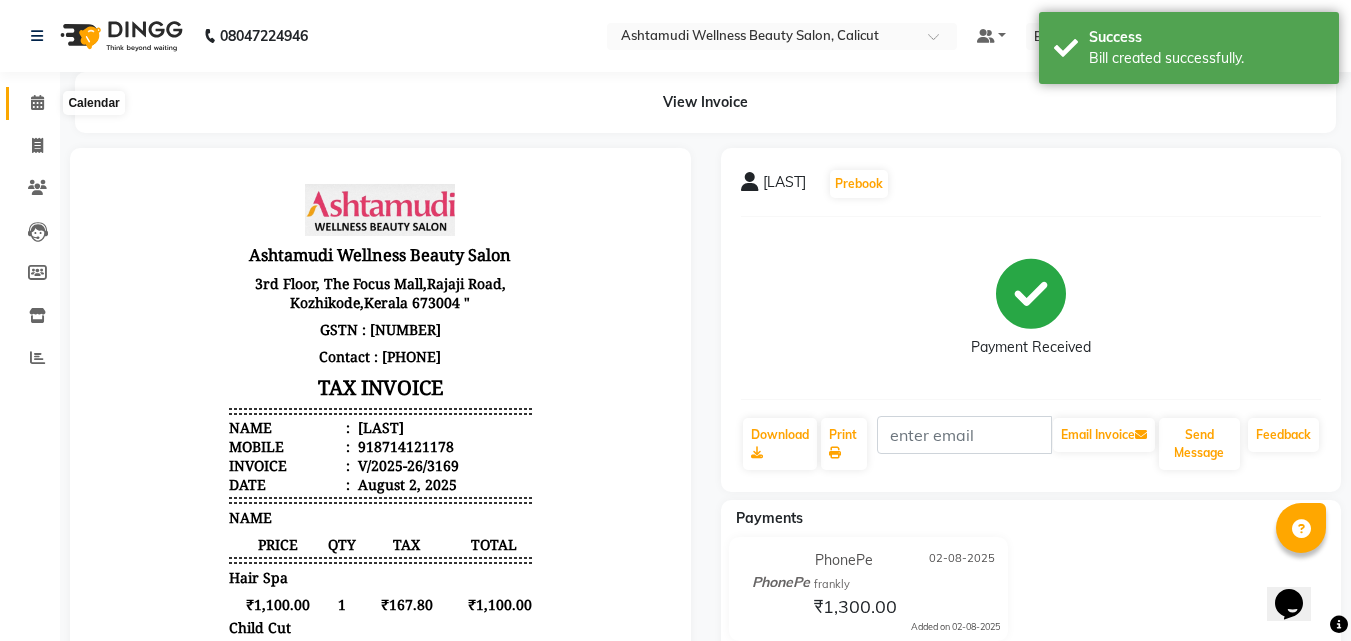 click 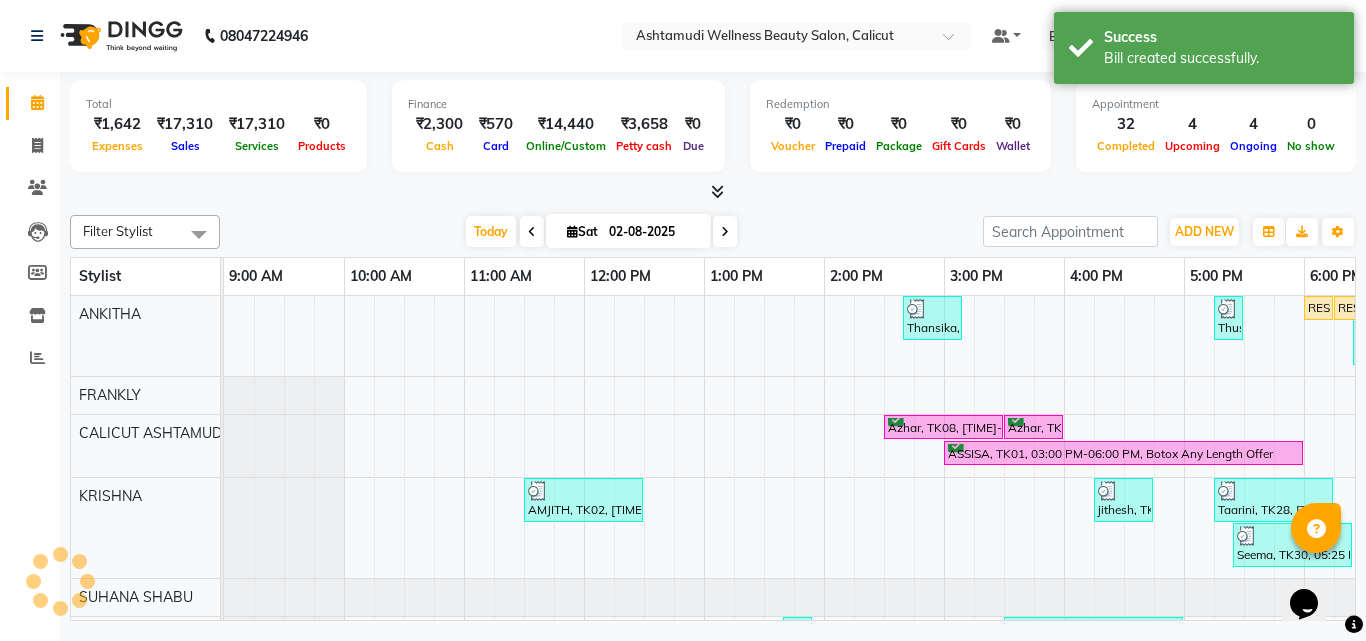 scroll, scrollTop: 0, scrollLeft: 0, axis: both 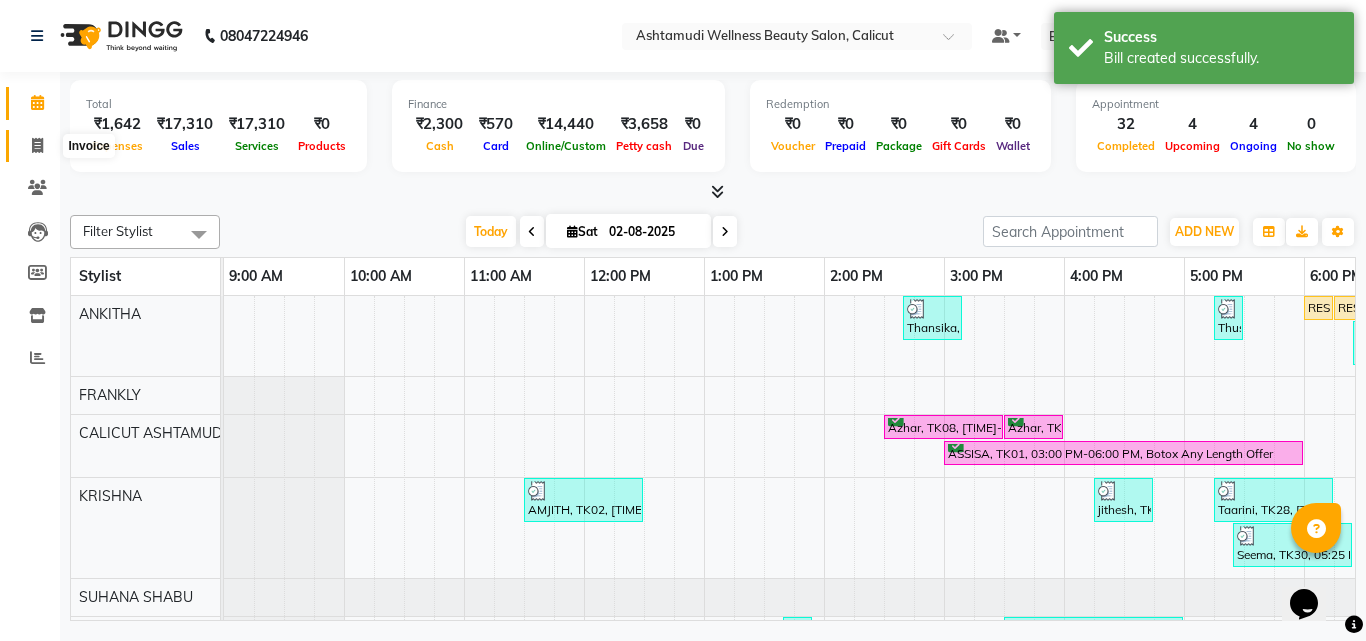 click 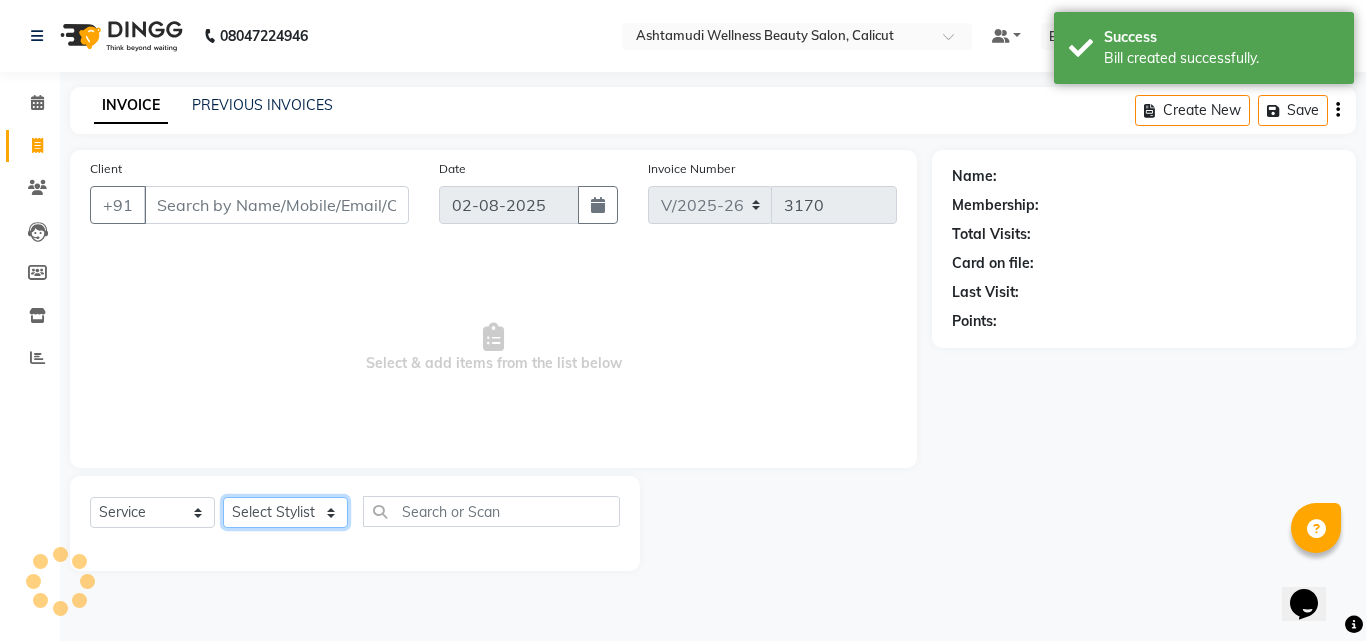 click on "Select Stylist" 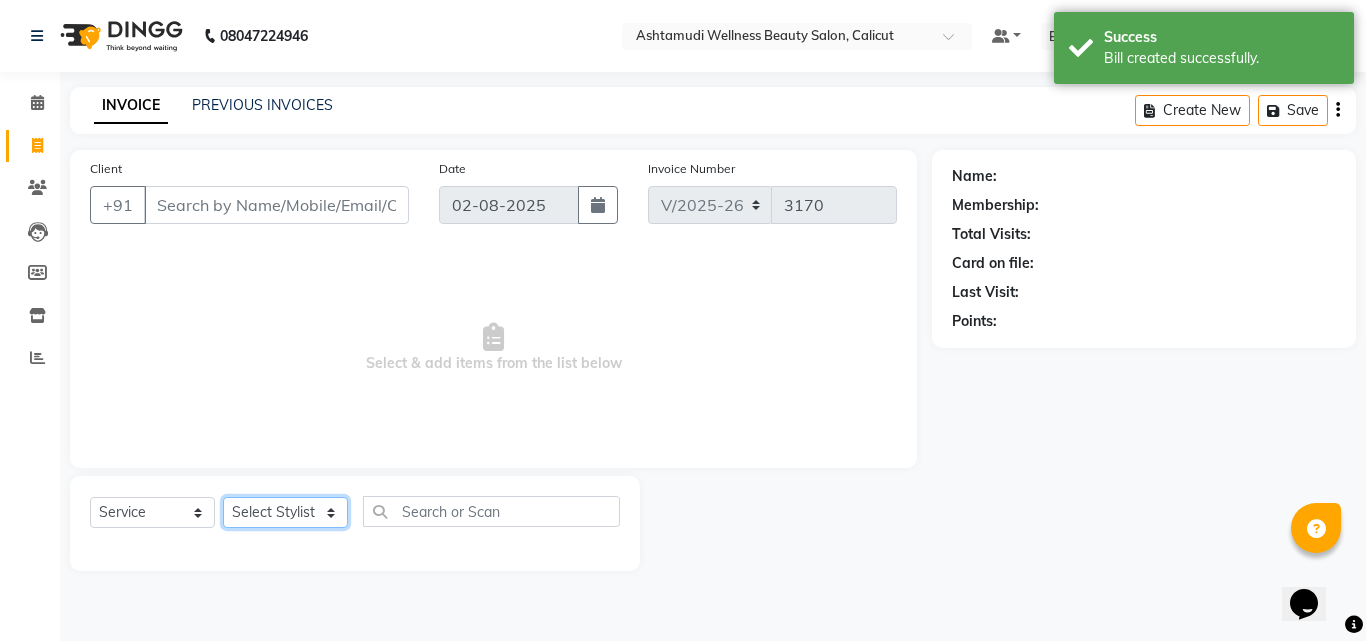 select on "34579" 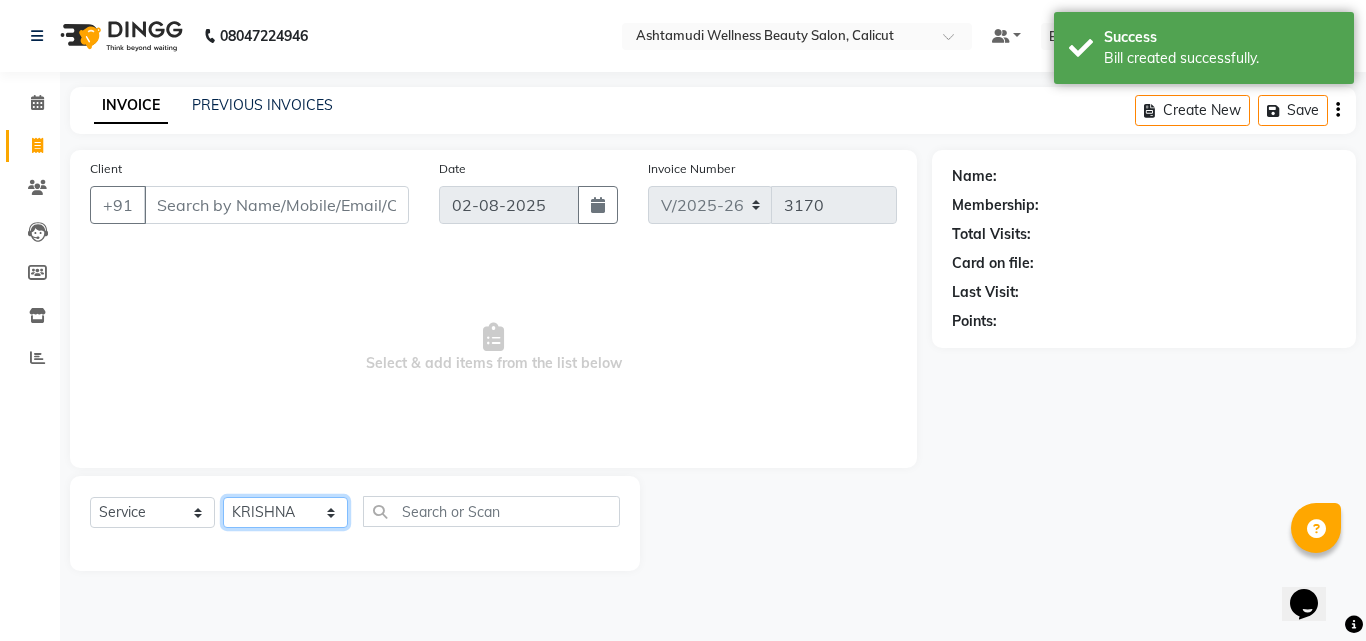 click on "Select Stylist Amala George AMBILI C ANJANA DAS ANKITHA Arya CALICUT ASHTAMUDI FRANKLY	 GRACY KRISHNA Nitesh Punam Gurung Sewan ali Sheela SUHANA  SHABU Titto" 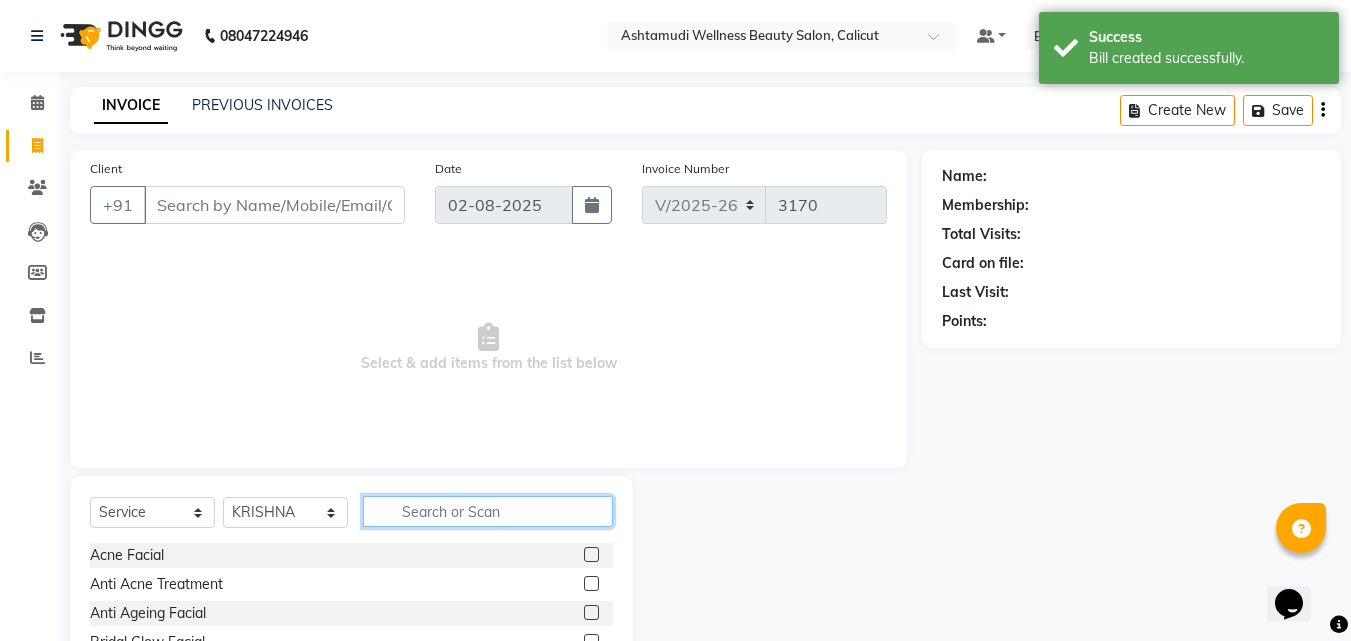 click 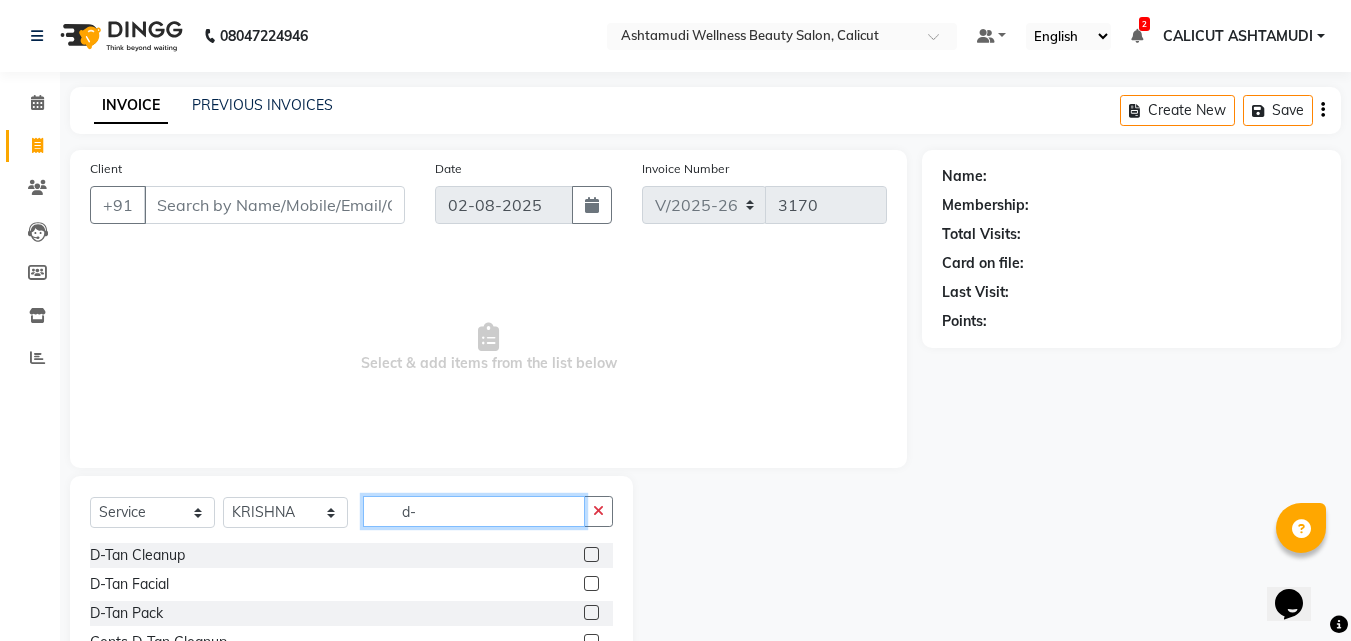 type on "d-" 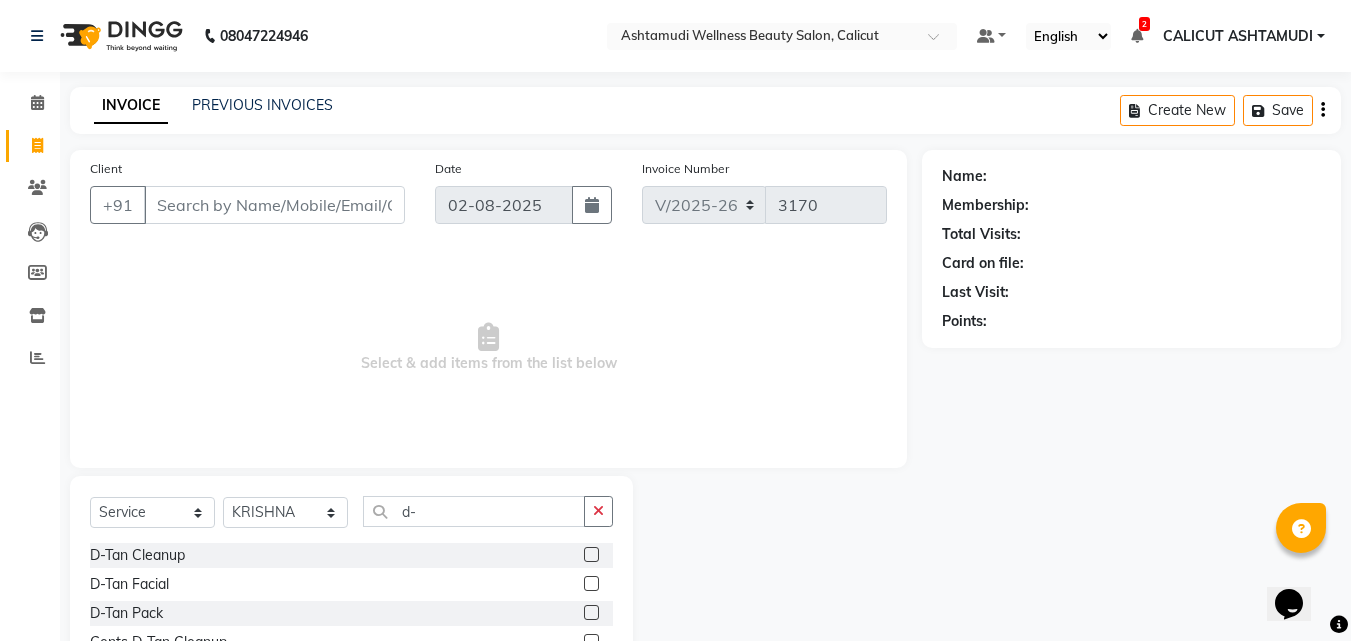 click 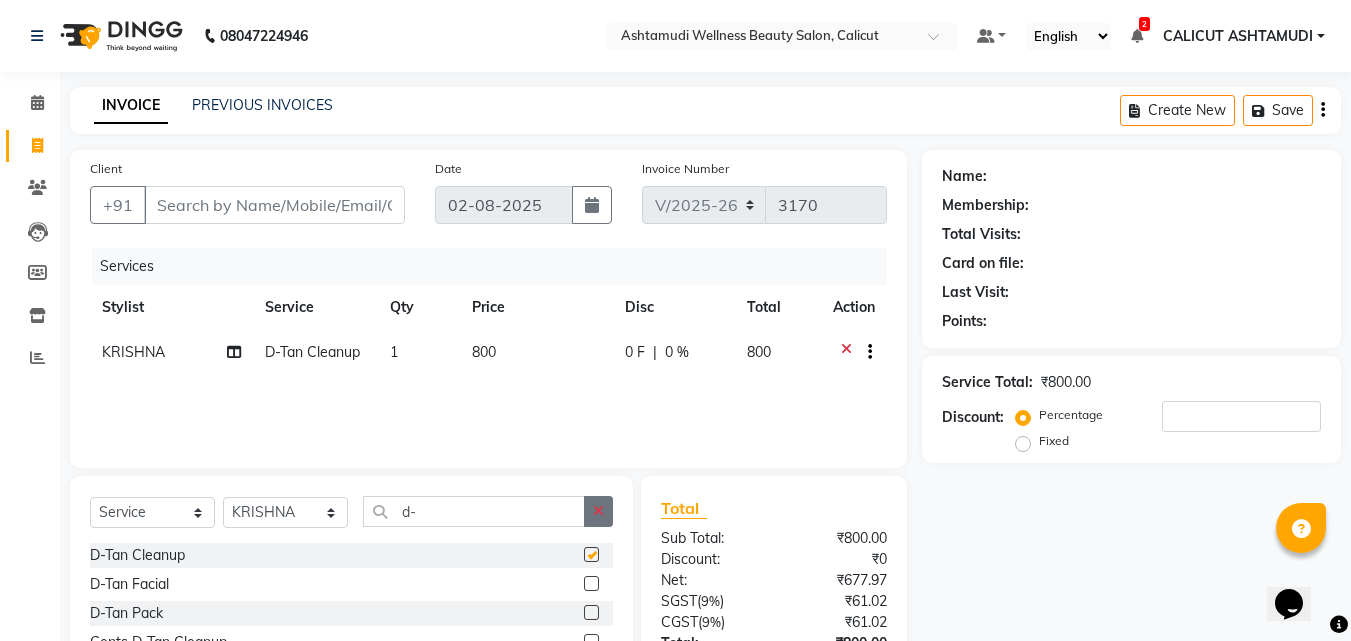 click 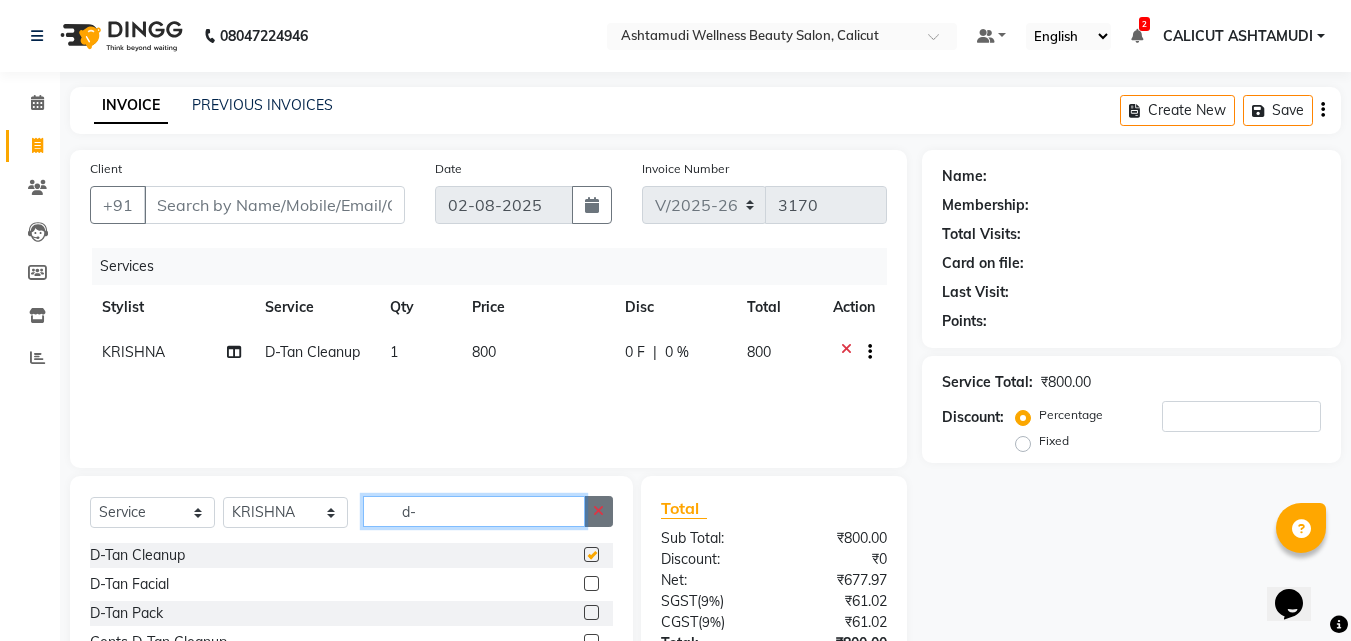type 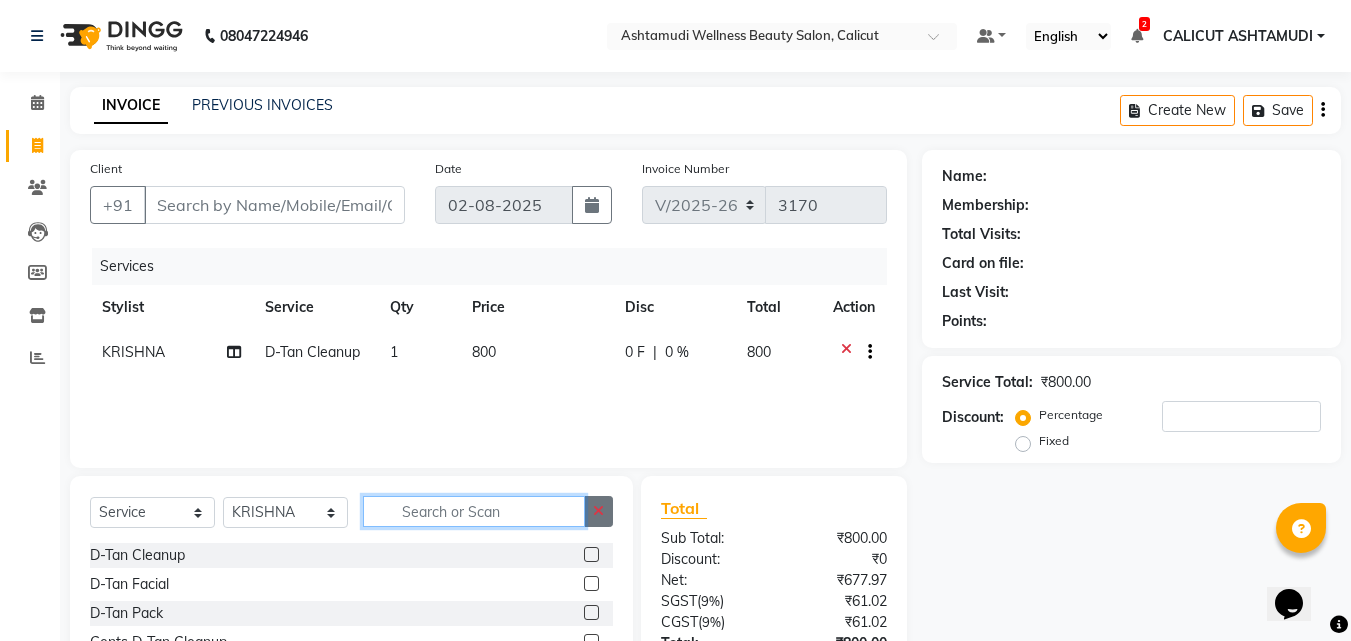 checkbox on "false" 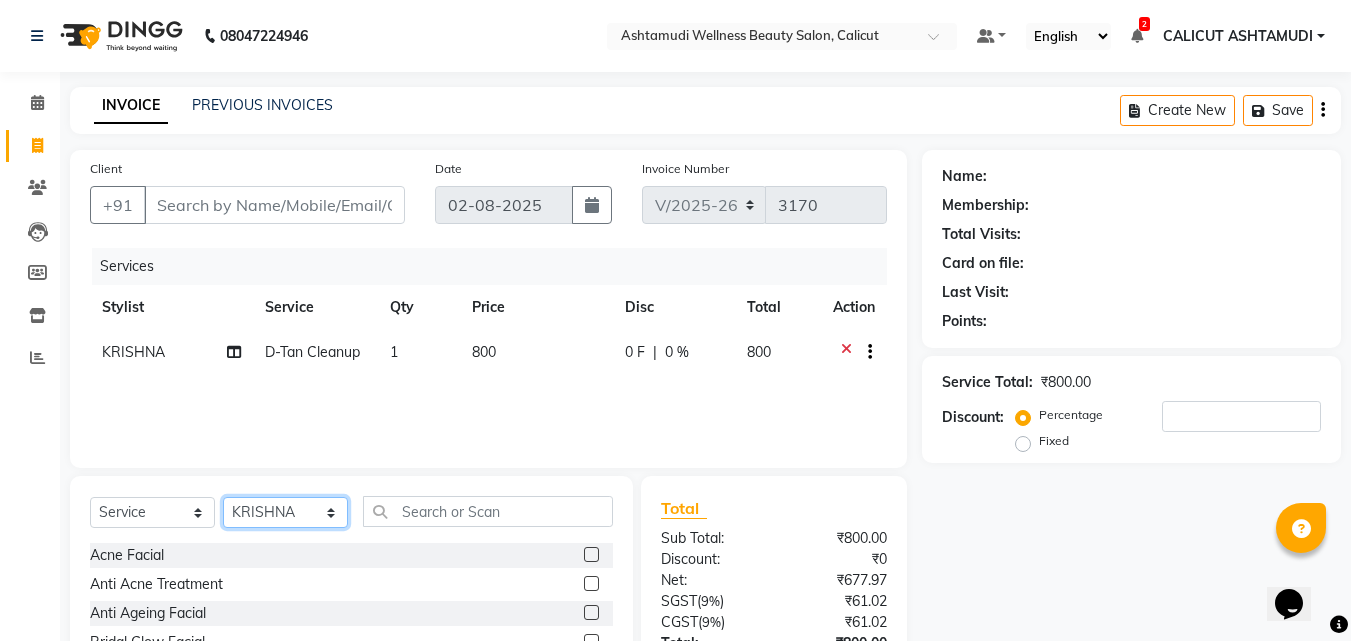 click on "Select Stylist Amala George AMBILI C ANJANA DAS ANKITHA Arya CALICUT ASHTAMUDI FRANKLY	 GRACY KRISHNA Nitesh Punam Gurung Sewan ali Sheela SUHANA  SHABU Titto" 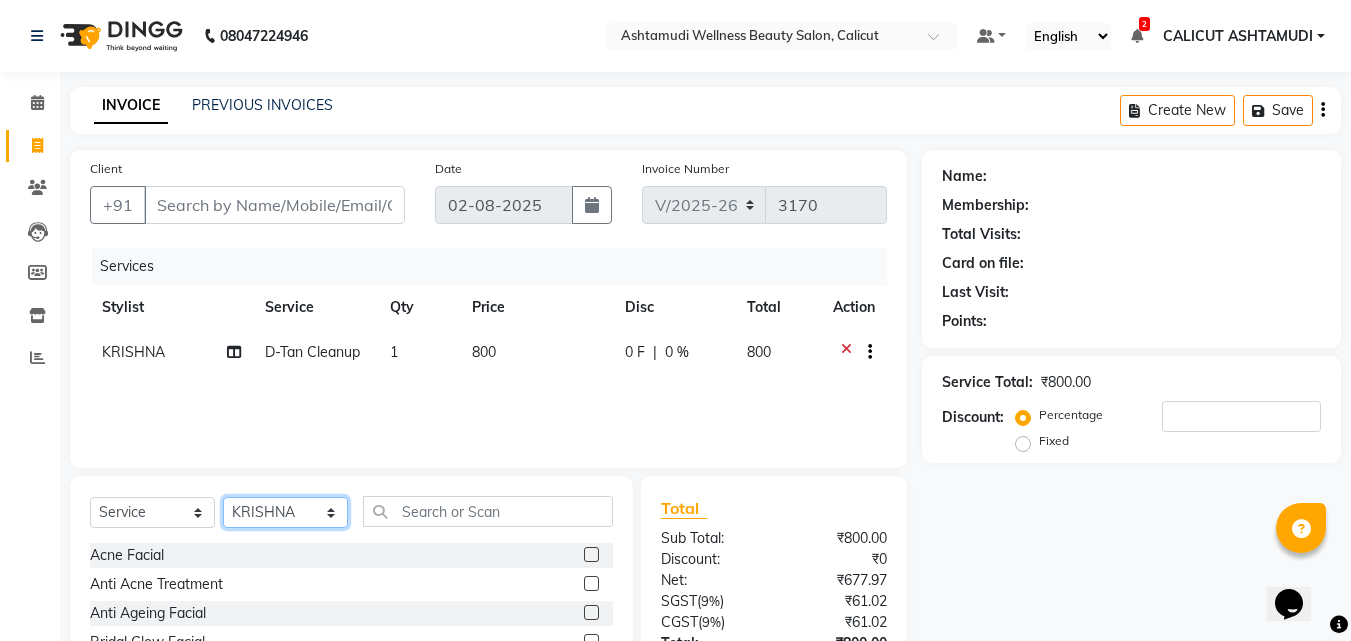 select on "85202" 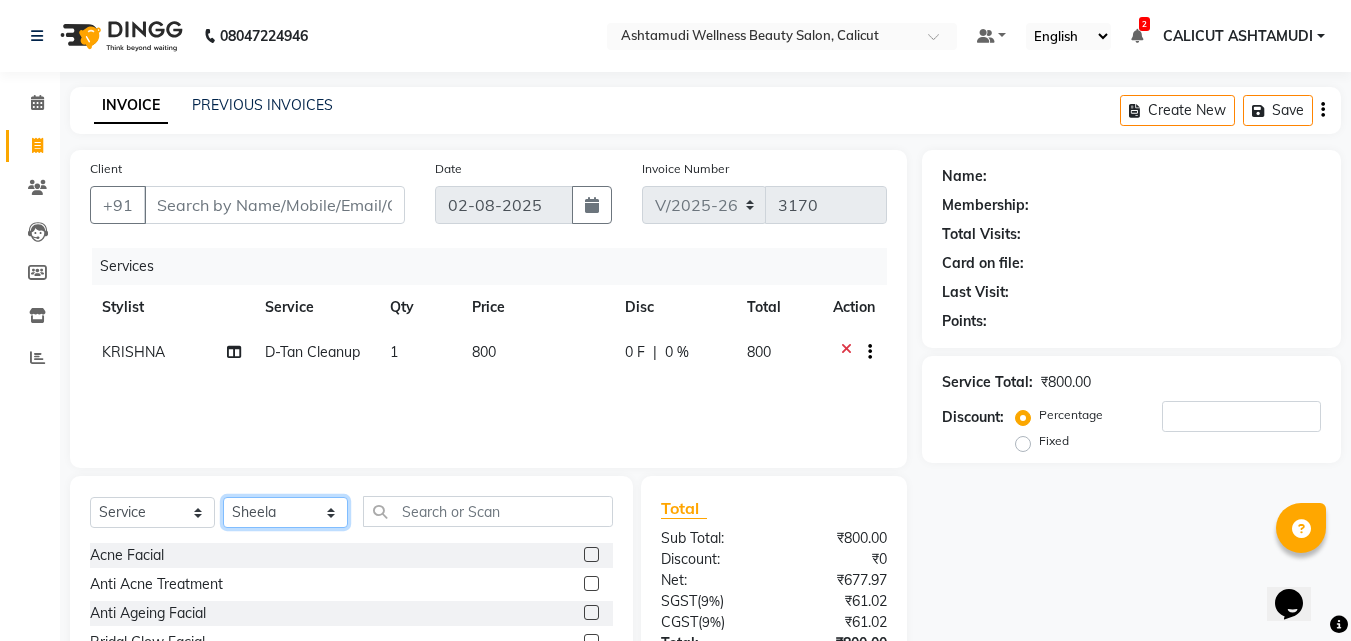 click on "Select Stylist Amala George AMBILI C ANJANA DAS ANKITHA Arya CALICUT ASHTAMUDI FRANKLY	 GRACY KRISHNA Nitesh Punam Gurung Sewan ali Sheela SUHANA  SHABU Titto" 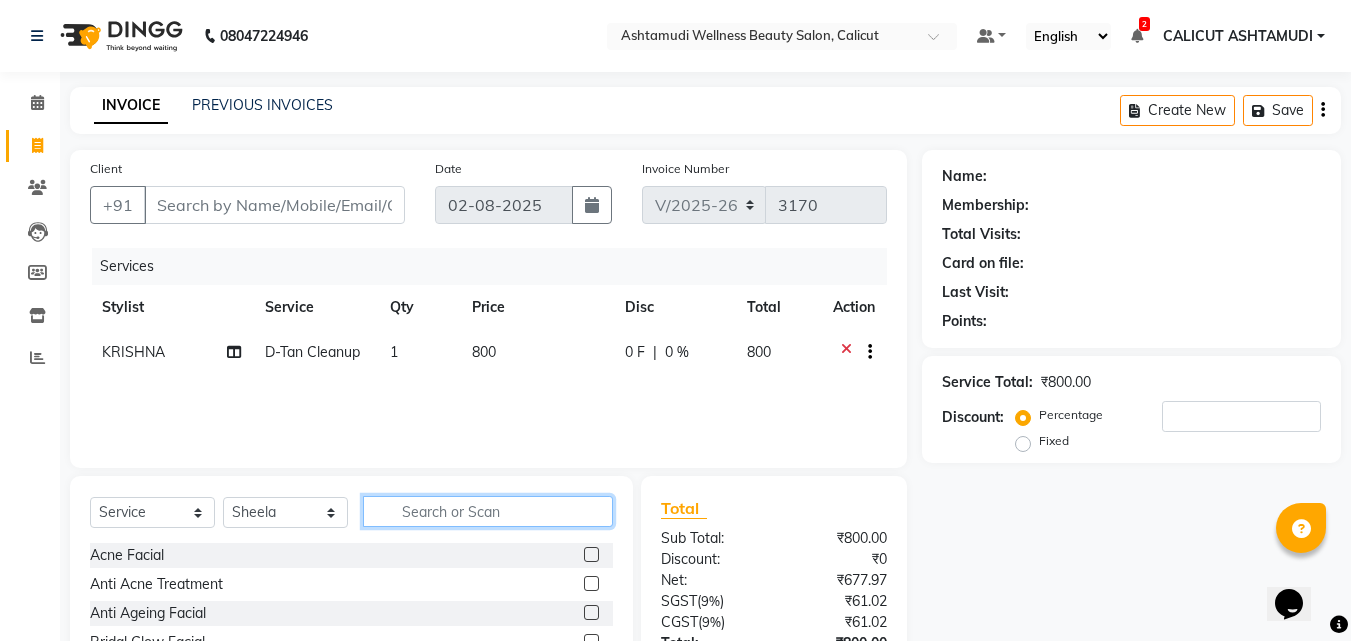 click 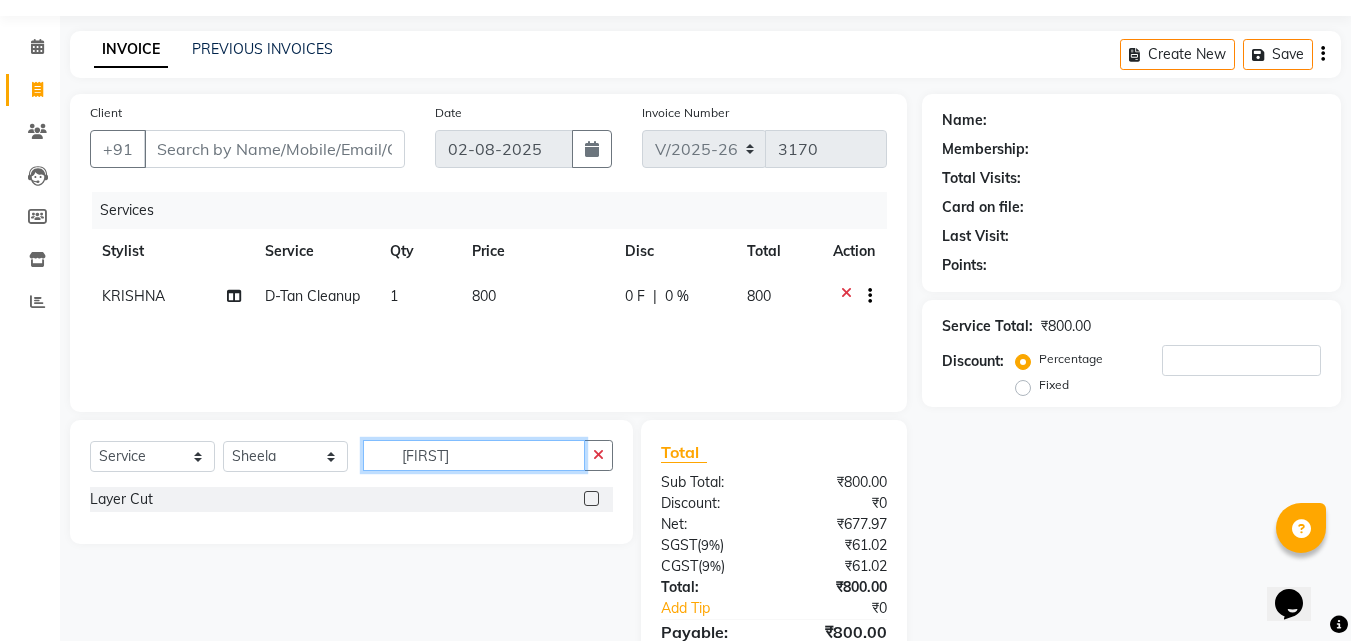 scroll, scrollTop: 100, scrollLeft: 0, axis: vertical 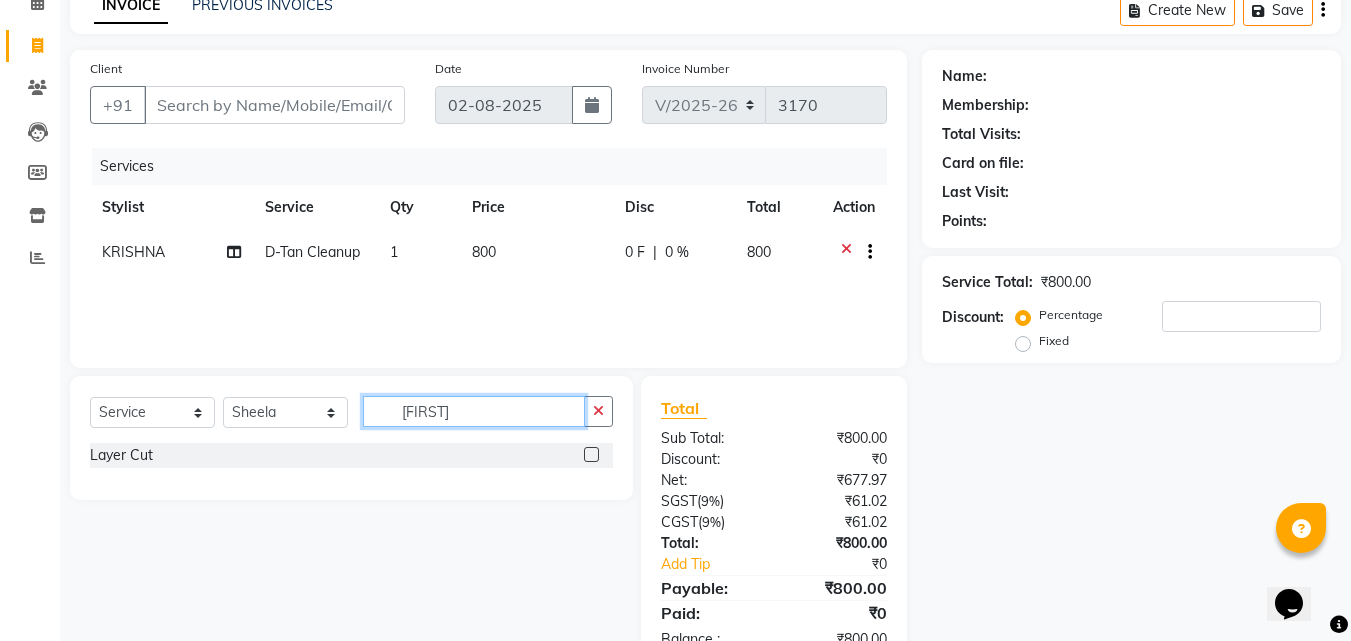 type on "laye" 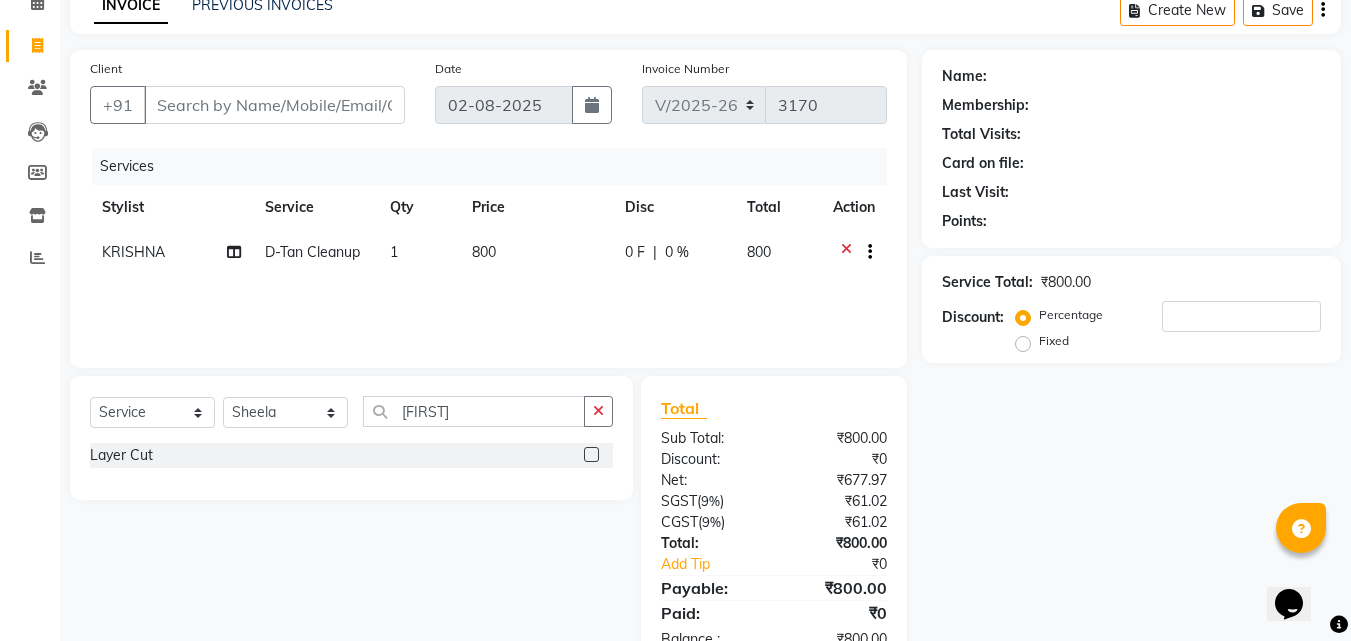 click 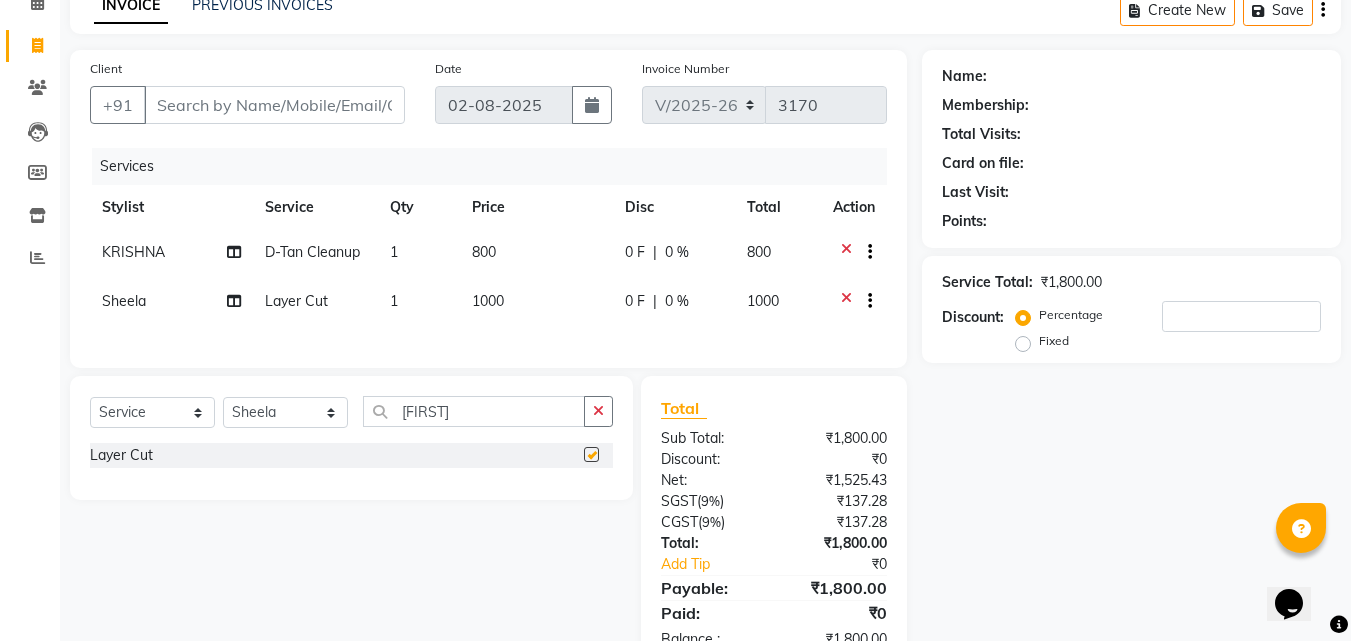 checkbox on "false" 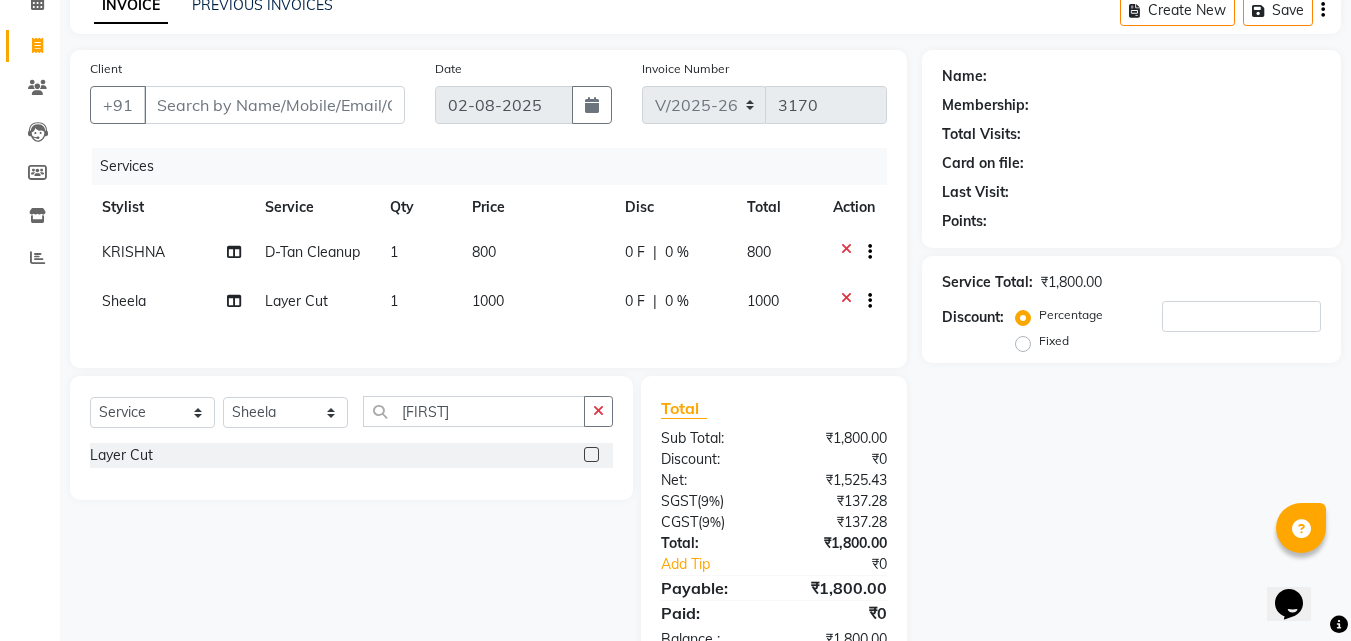 drag, startPoint x: 608, startPoint y: 420, endPoint x: 515, endPoint y: 435, distance: 94.20191 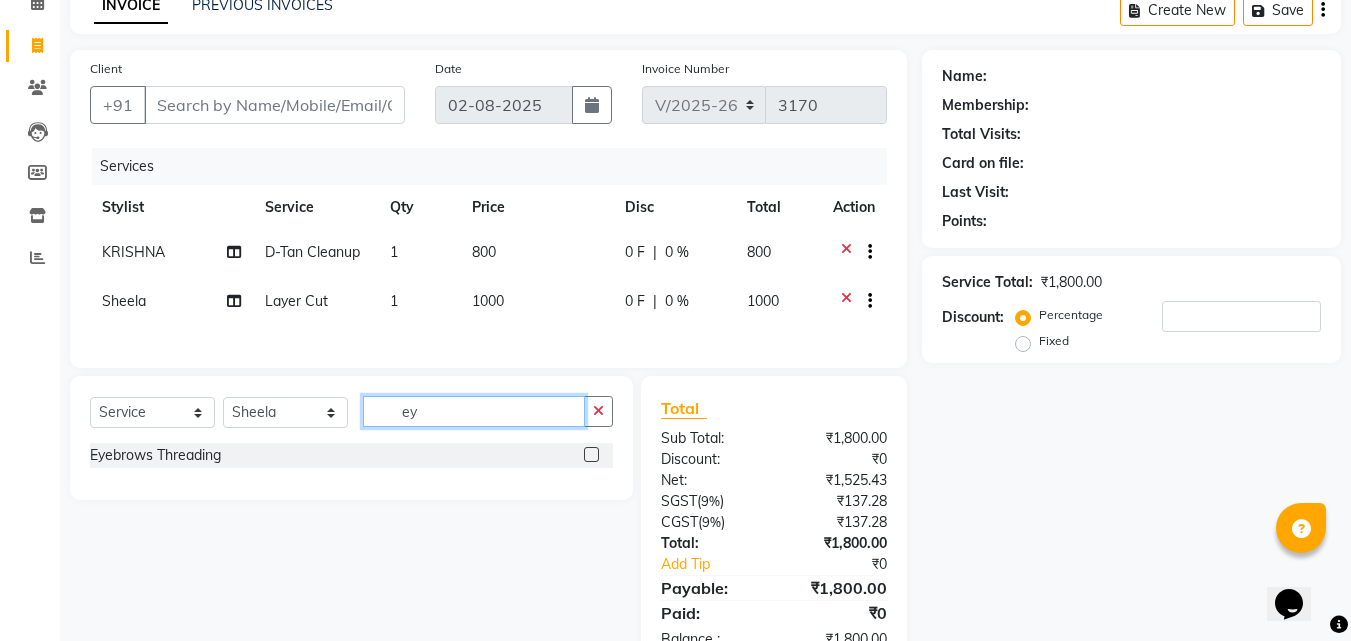 type on "ey" 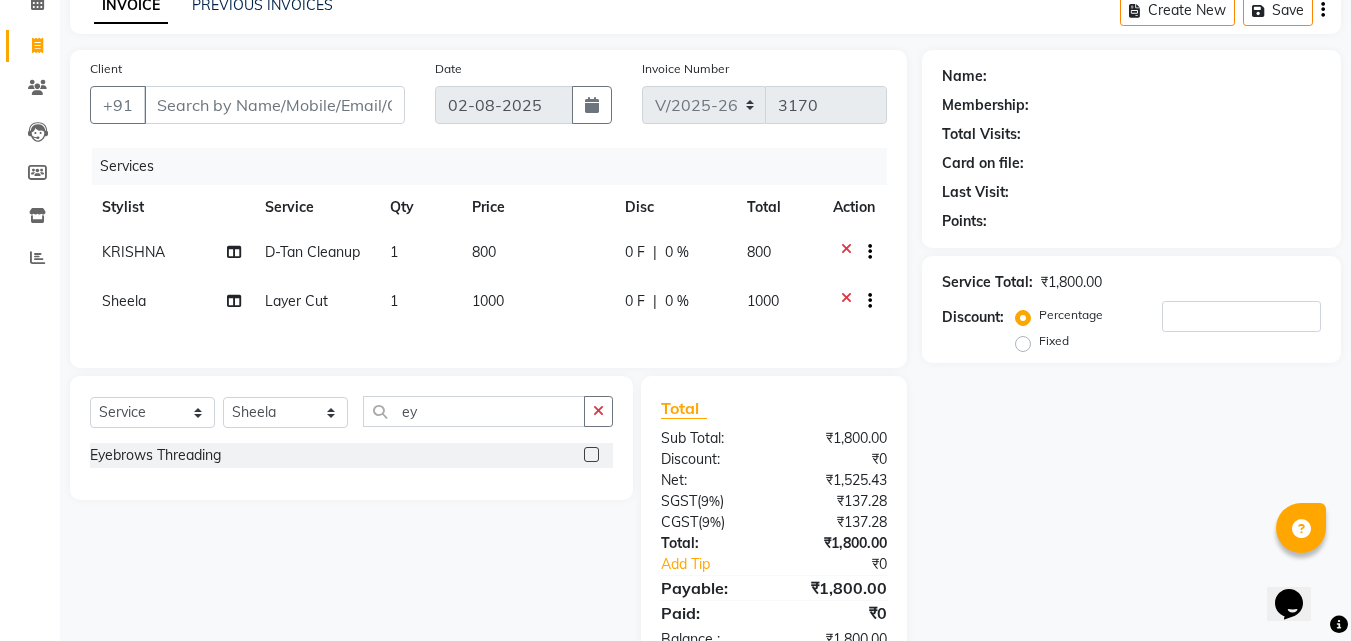 click 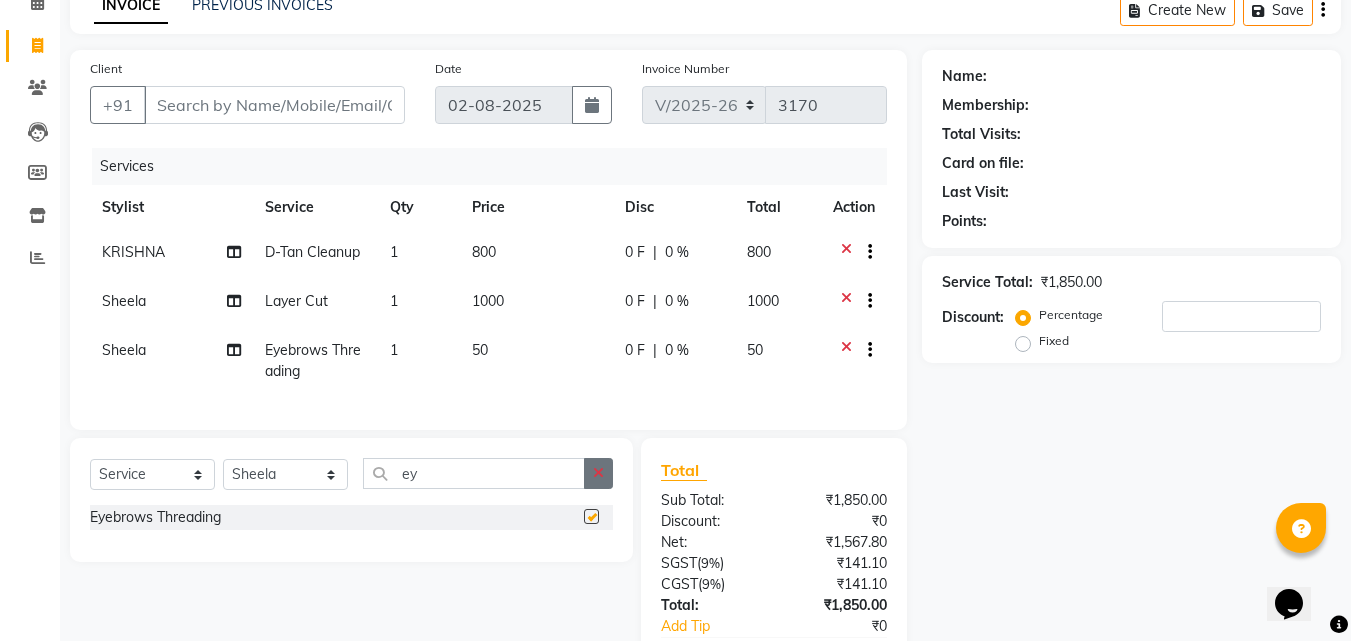 checkbox on "false" 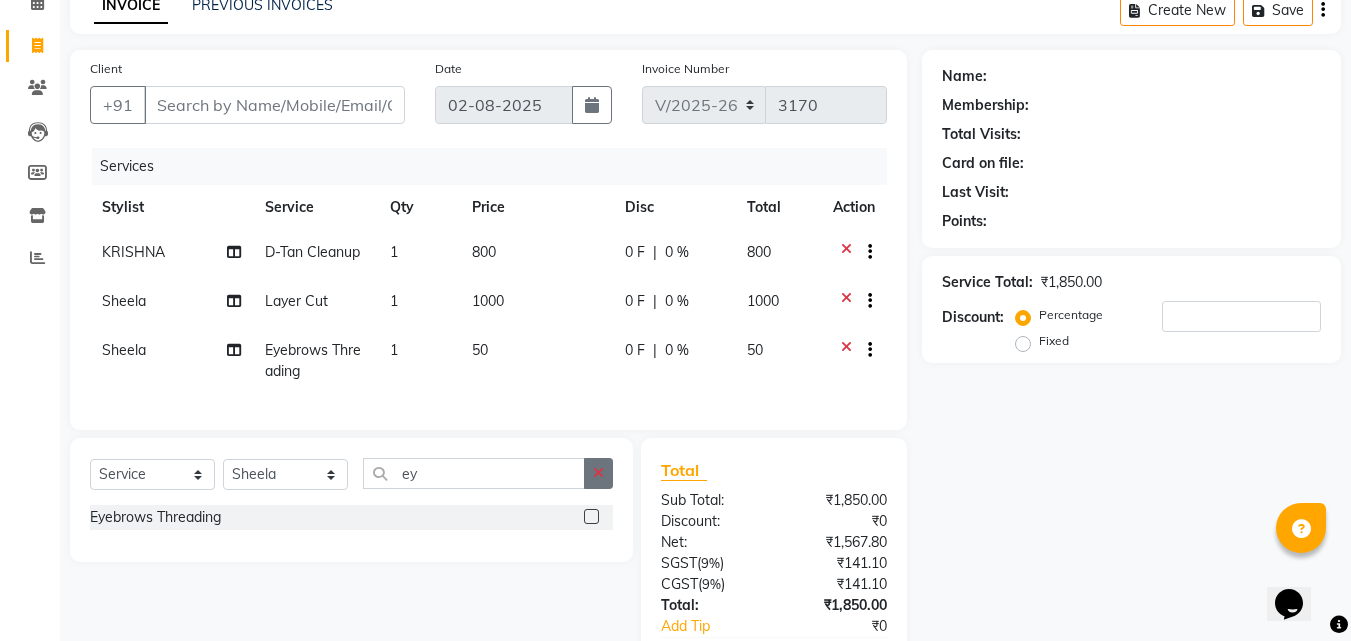 click 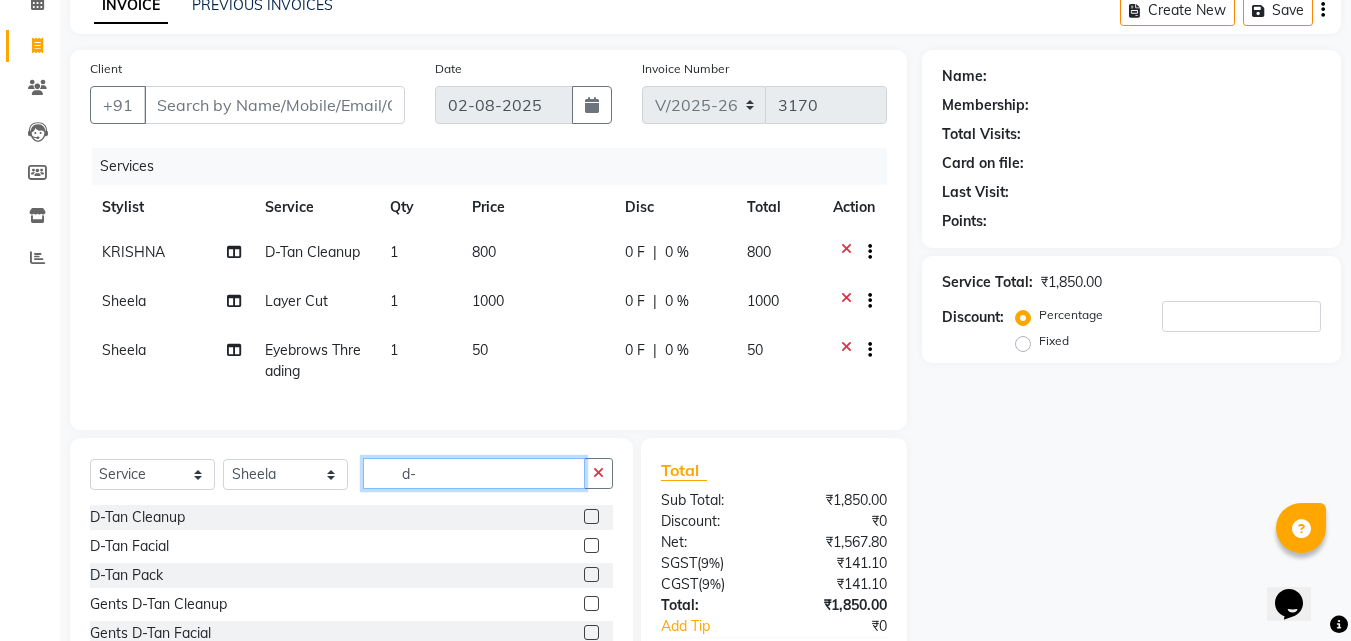 type on "d-" 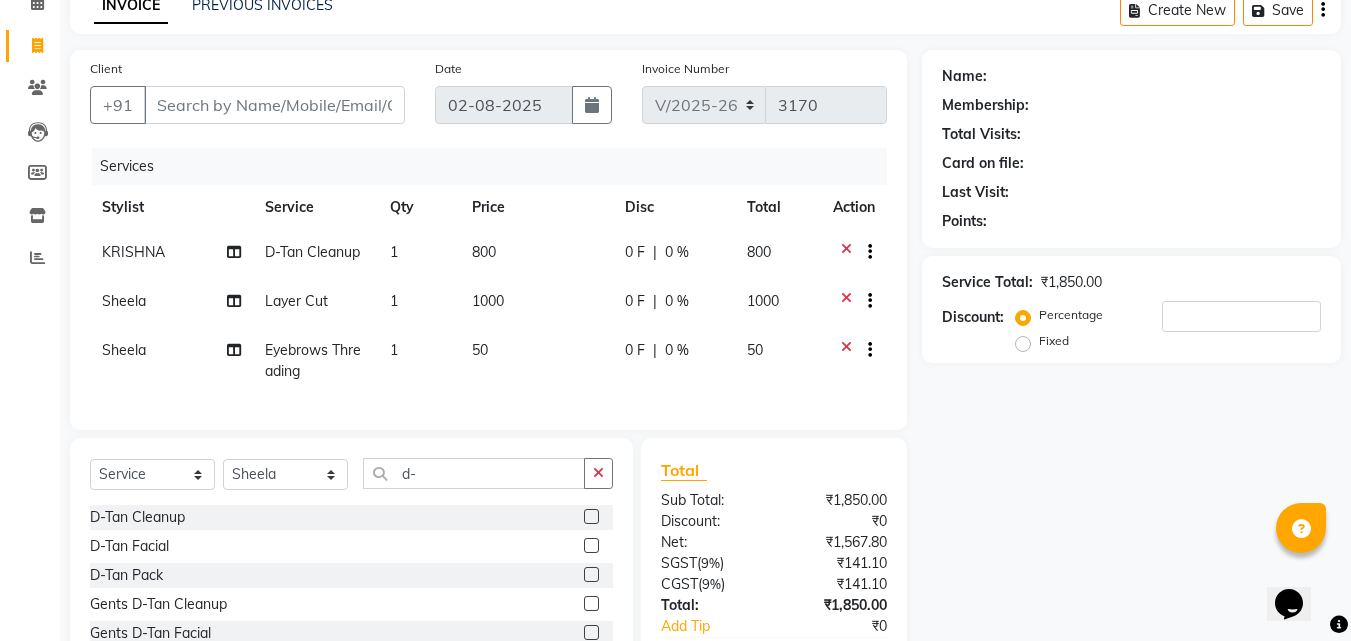 click 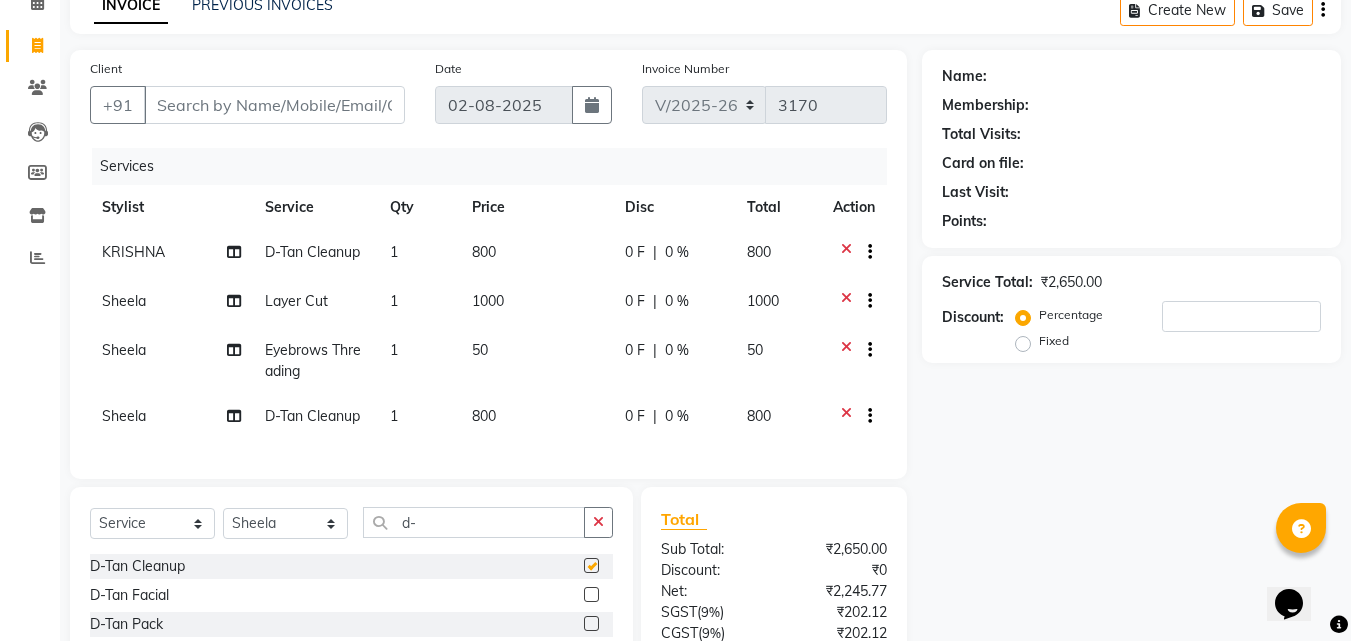 checkbox on "false" 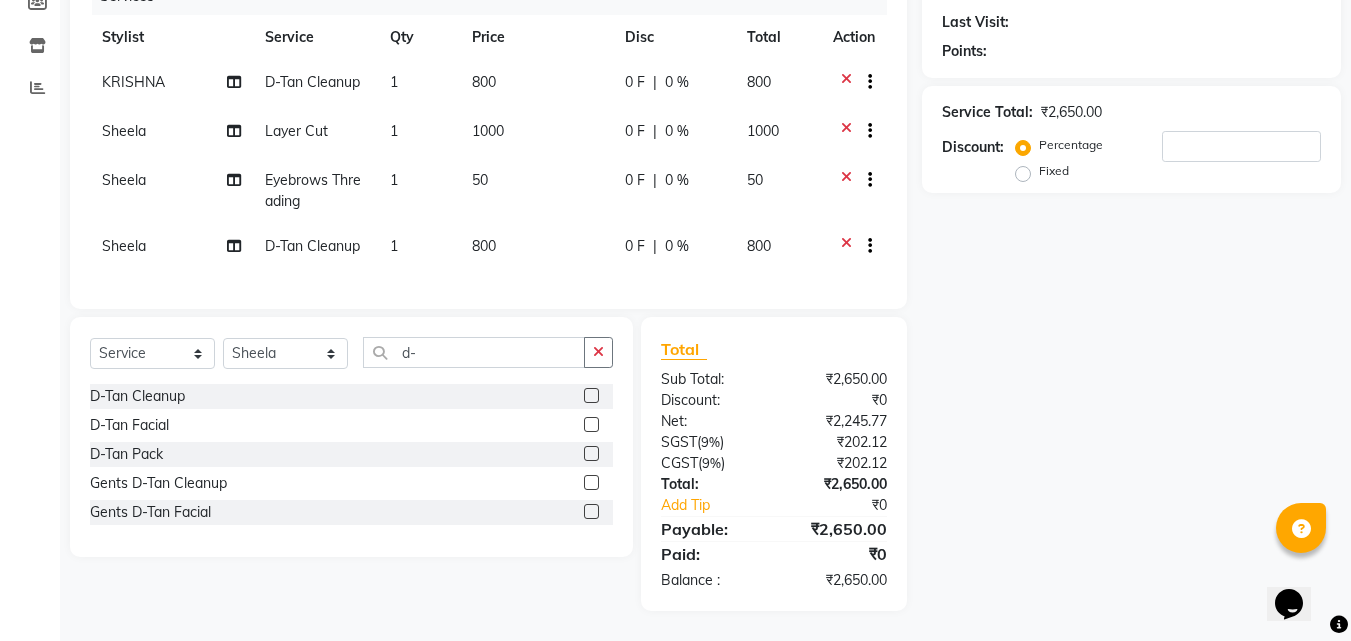 scroll, scrollTop: 285, scrollLeft: 0, axis: vertical 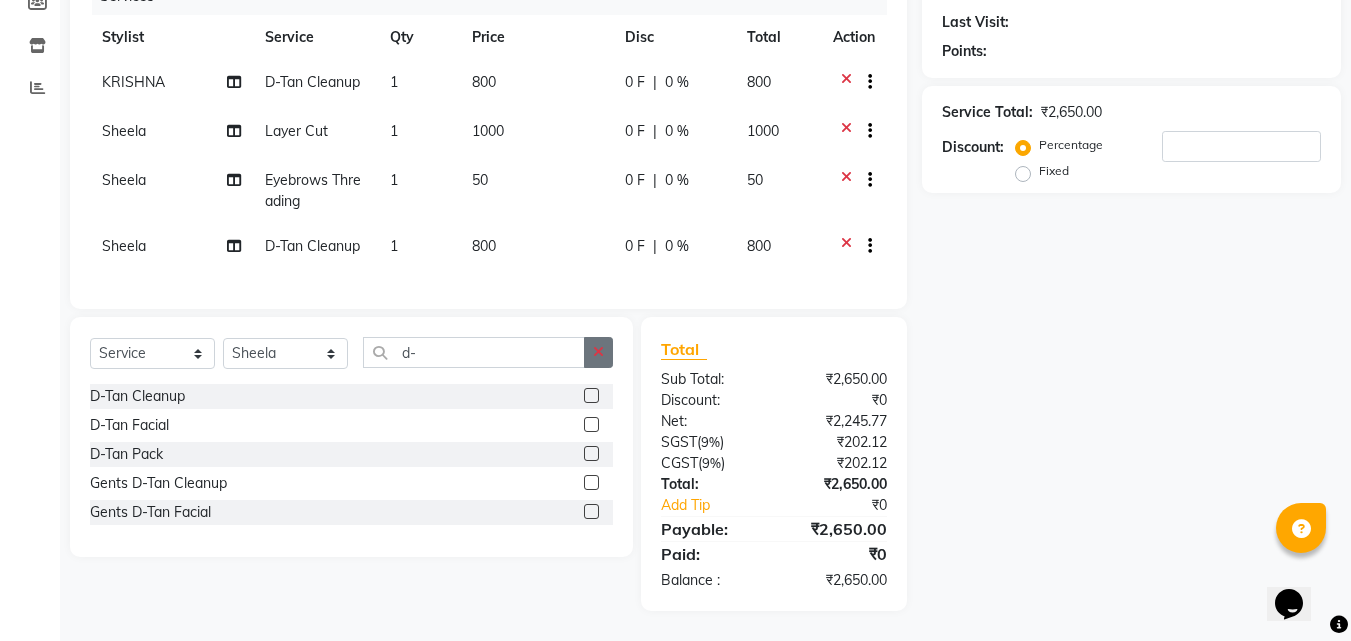 click 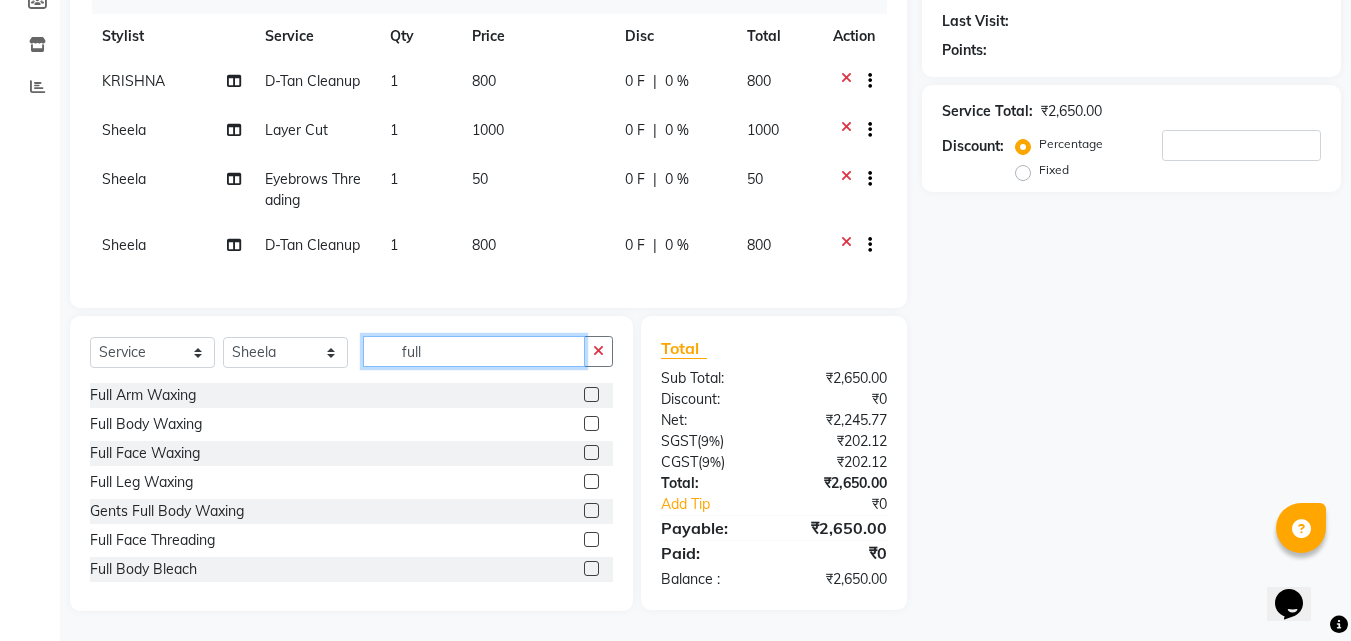 type on "full" 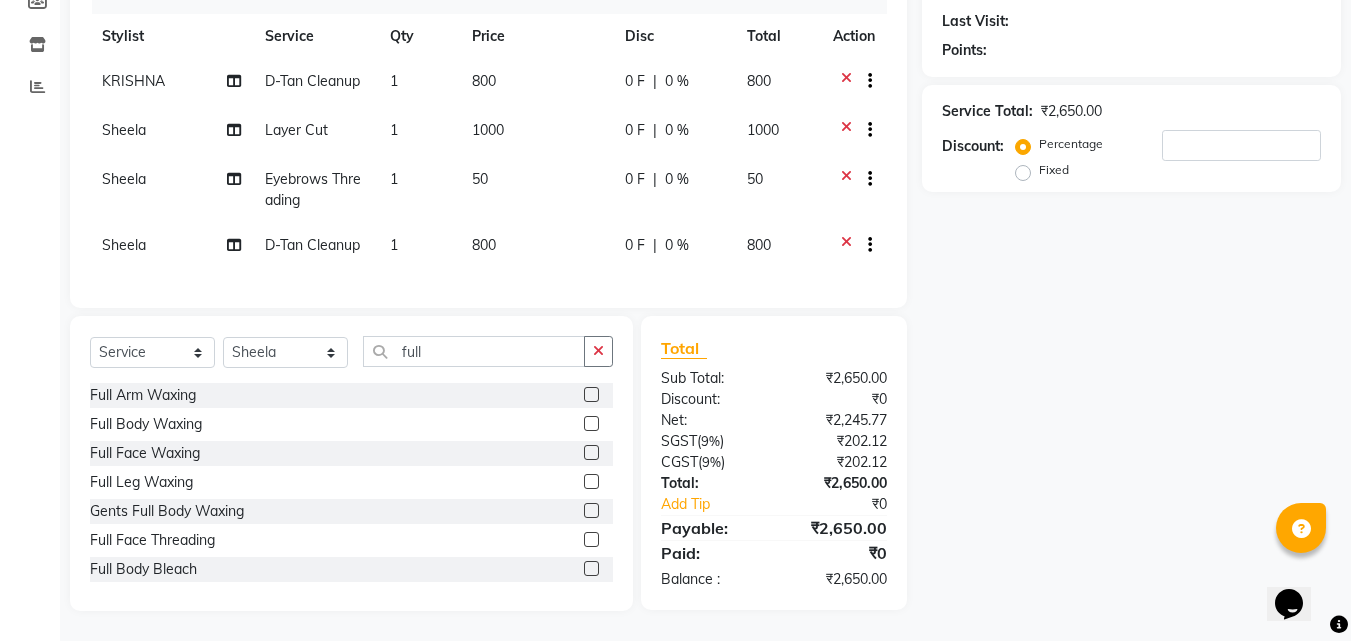 click 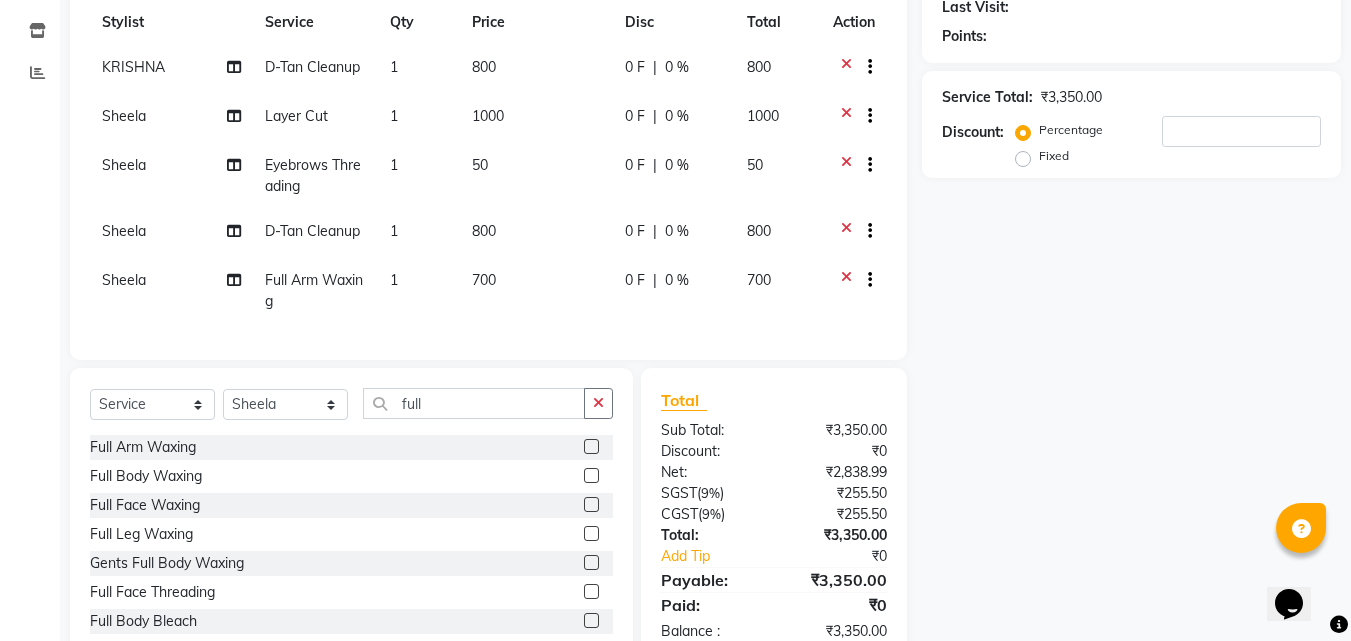 checkbox on "false" 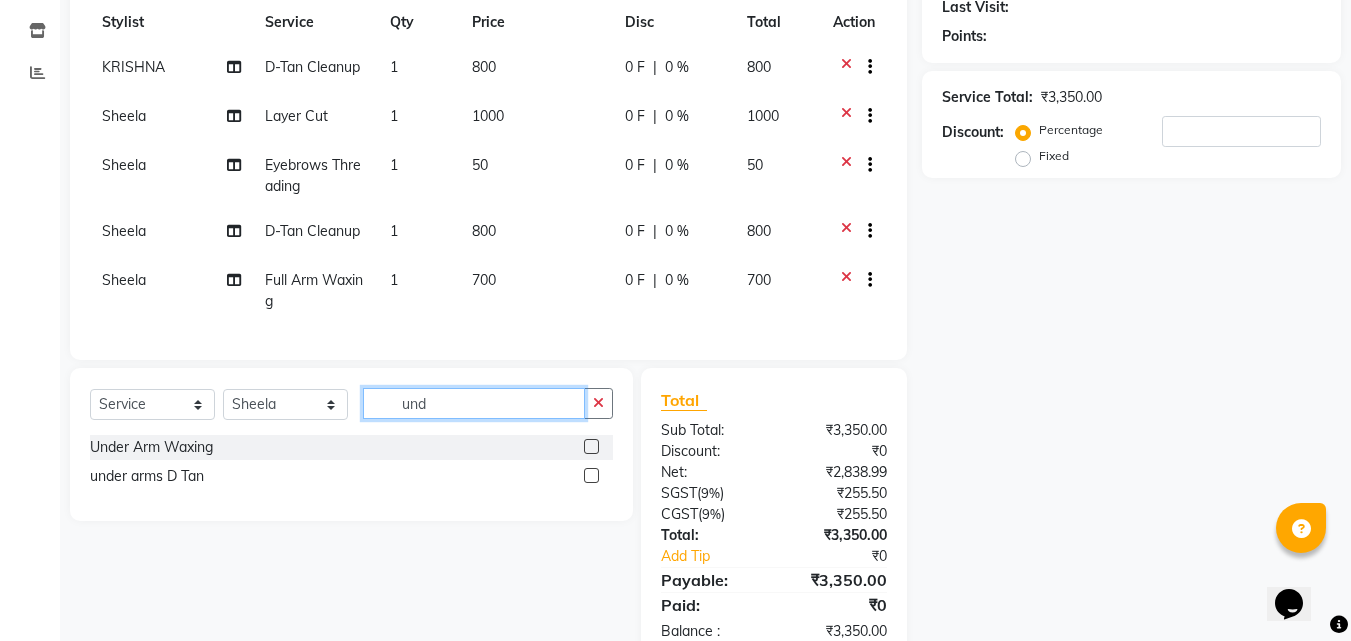 type on "und" 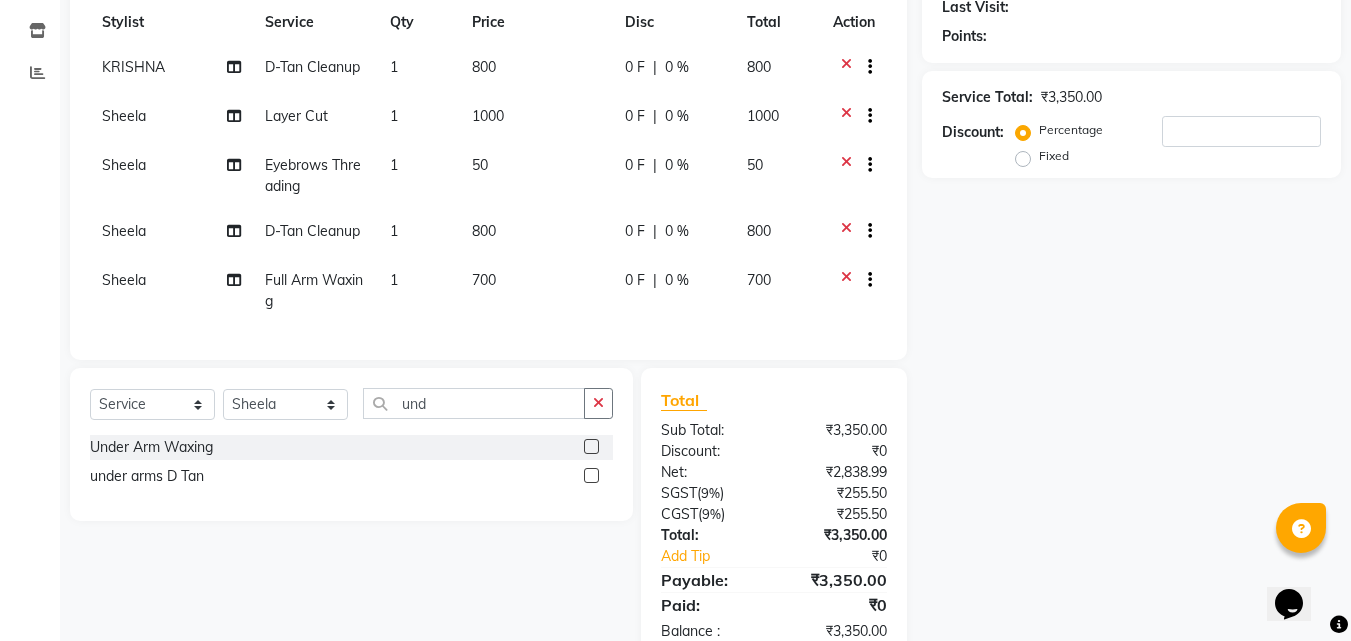 click 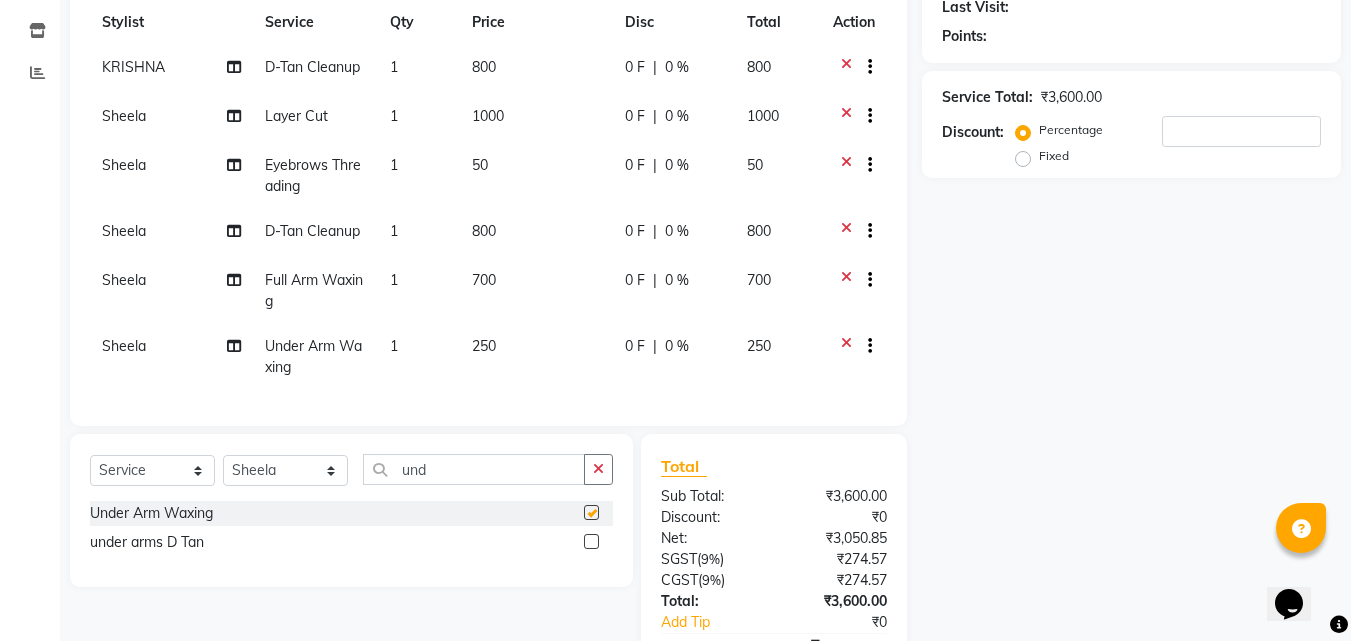 checkbox on "false" 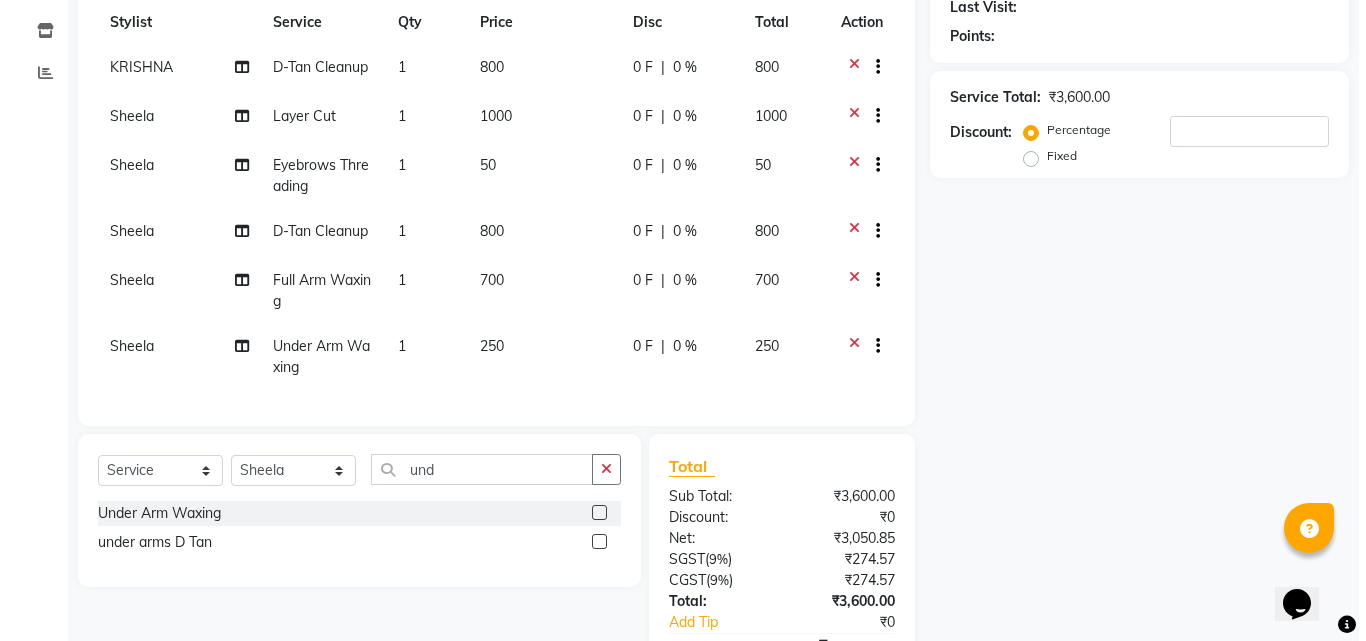 scroll, scrollTop: 0, scrollLeft: 0, axis: both 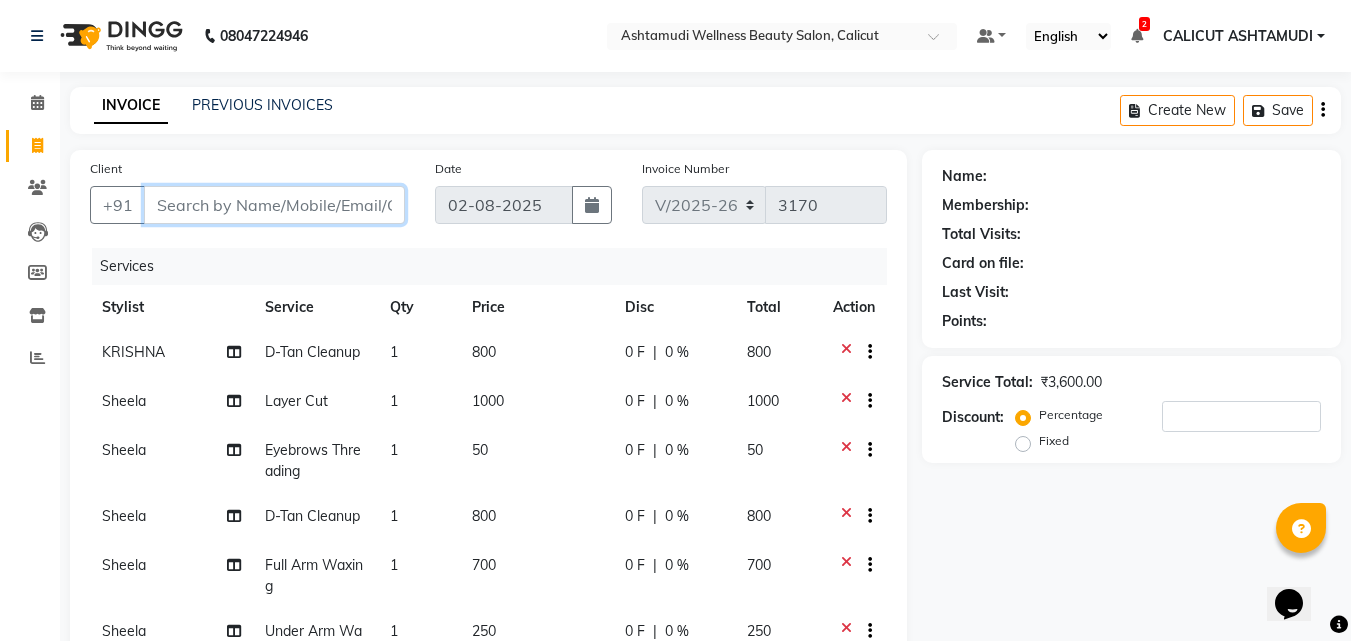 click on "Client" at bounding box center (274, 205) 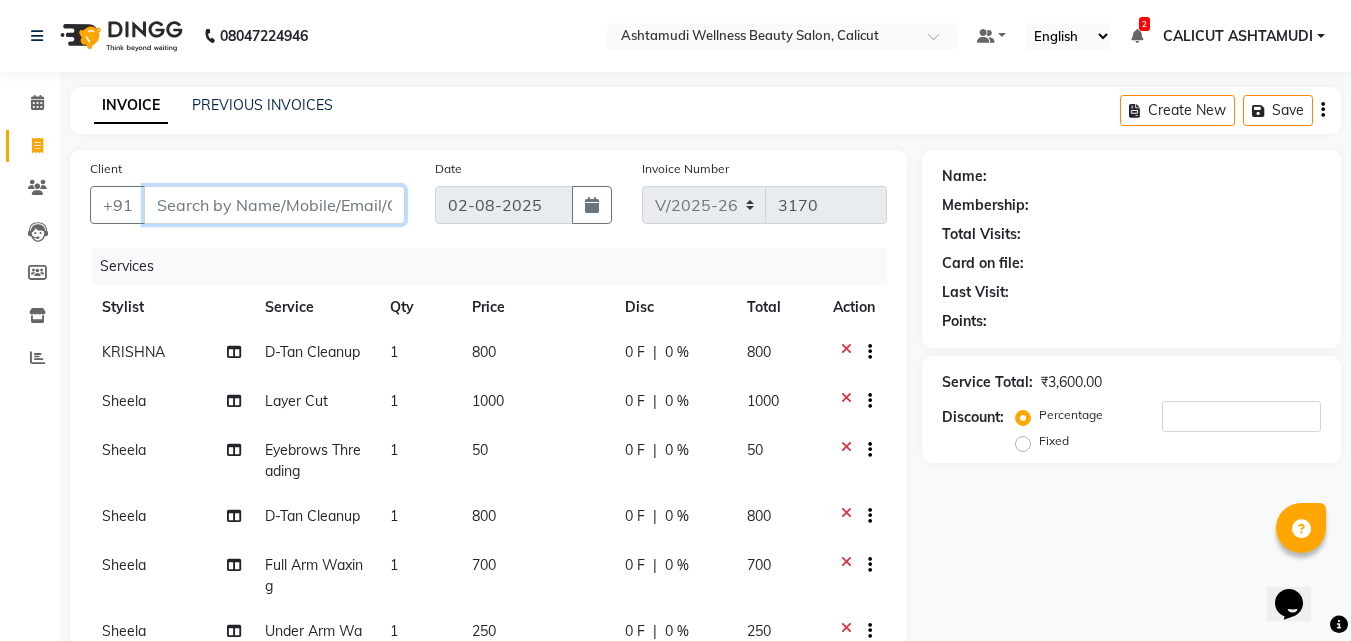 type on "9" 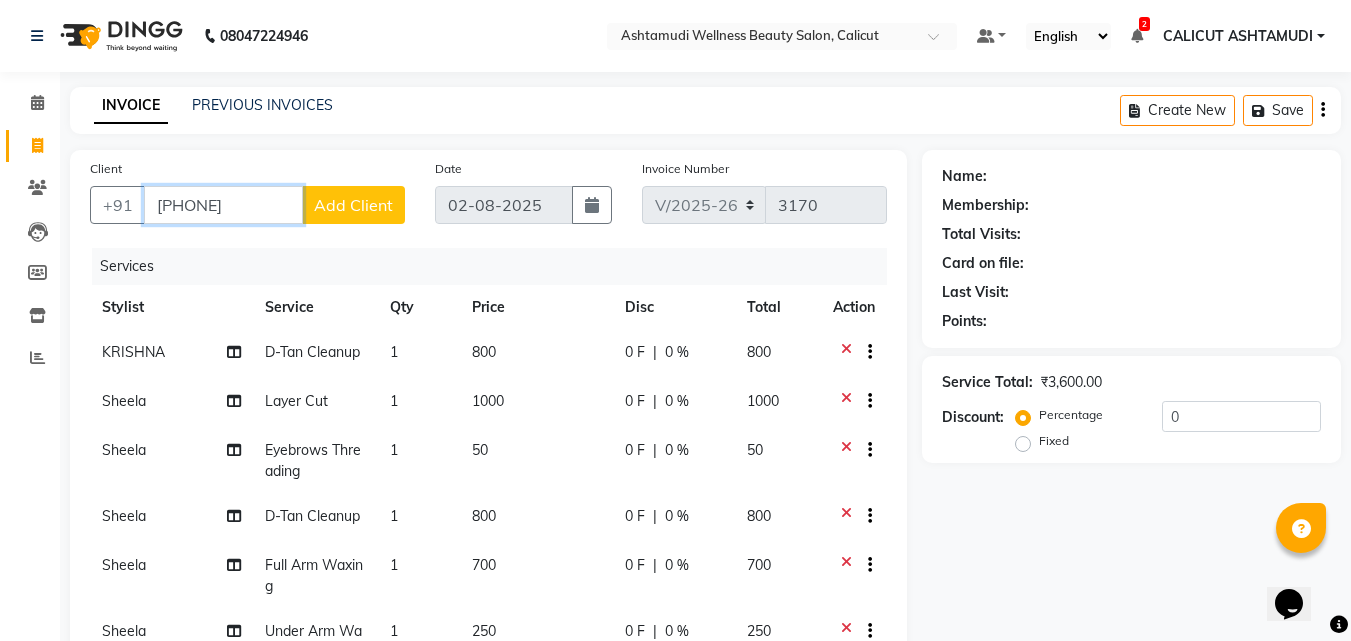 type on "9846329472" 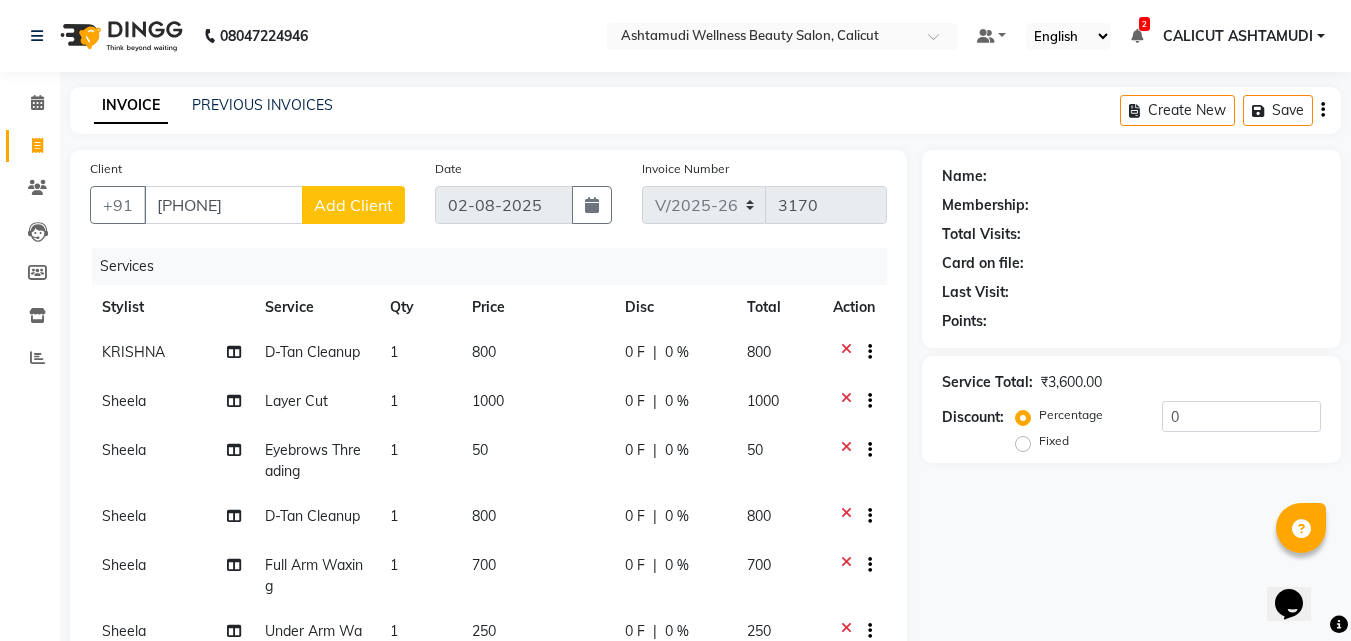 click on "Add Client" 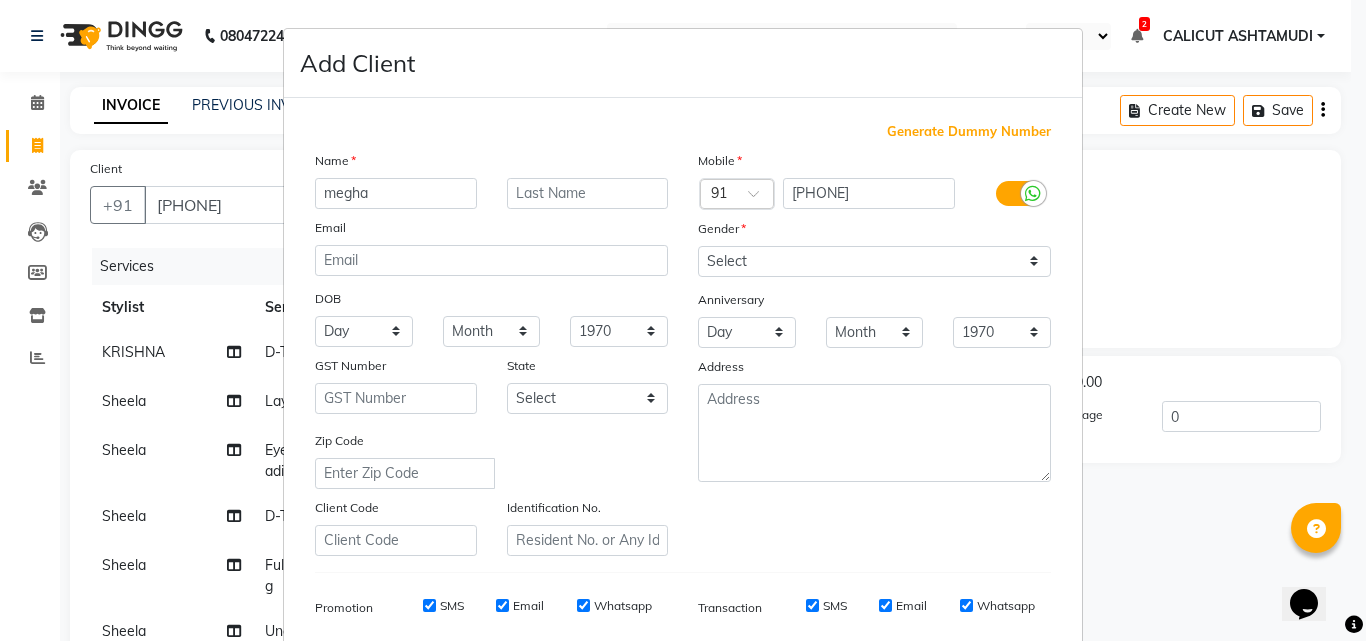 type on "megha" 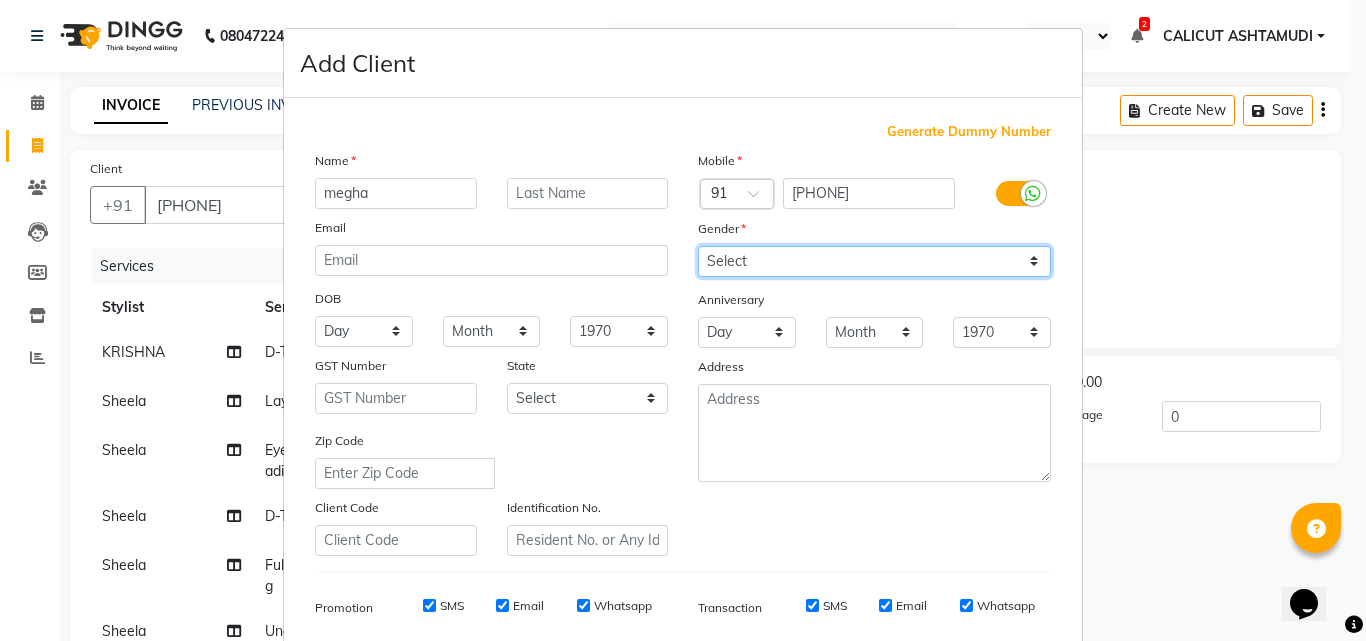 drag, startPoint x: 763, startPoint y: 260, endPoint x: 761, endPoint y: 276, distance: 16.124516 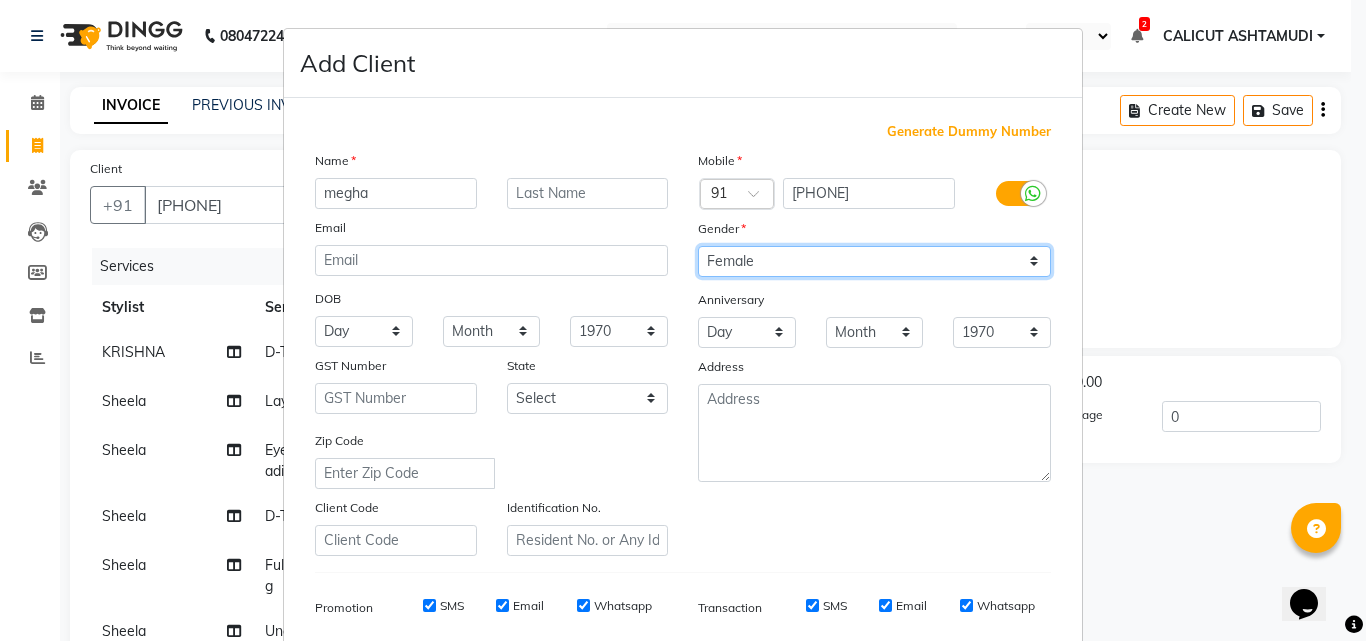 click on "Select Male Female Other Prefer Not To Say" at bounding box center [874, 261] 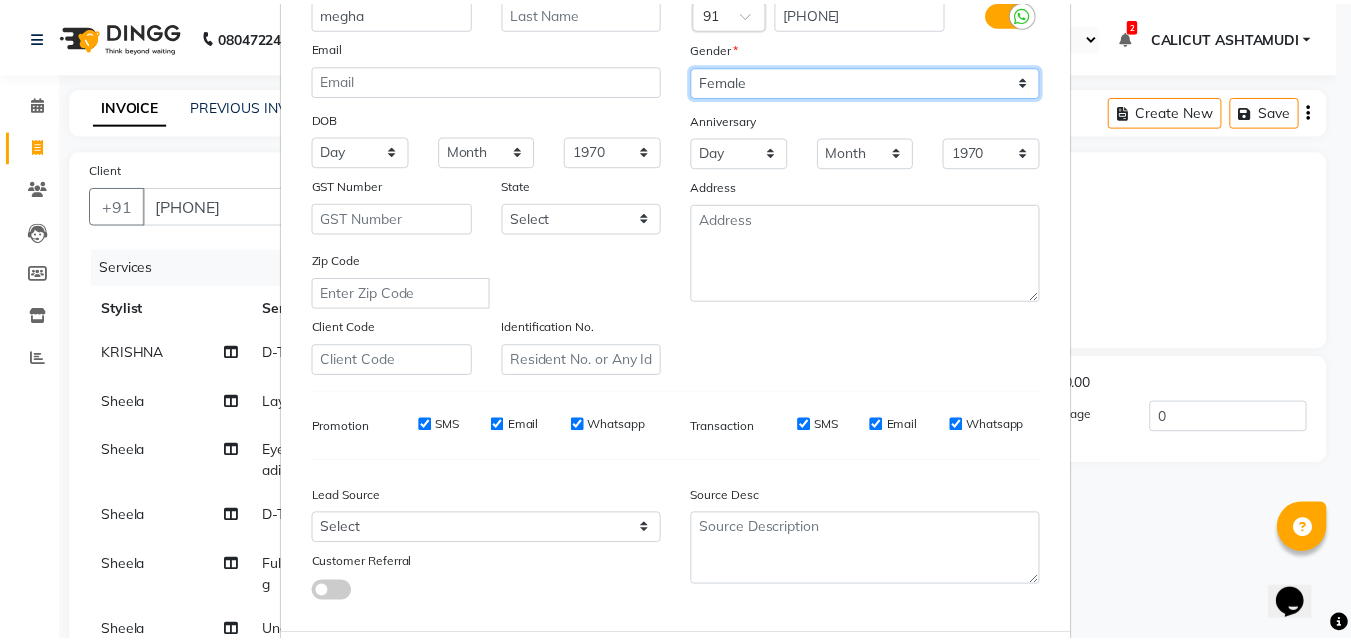 scroll, scrollTop: 282, scrollLeft: 0, axis: vertical 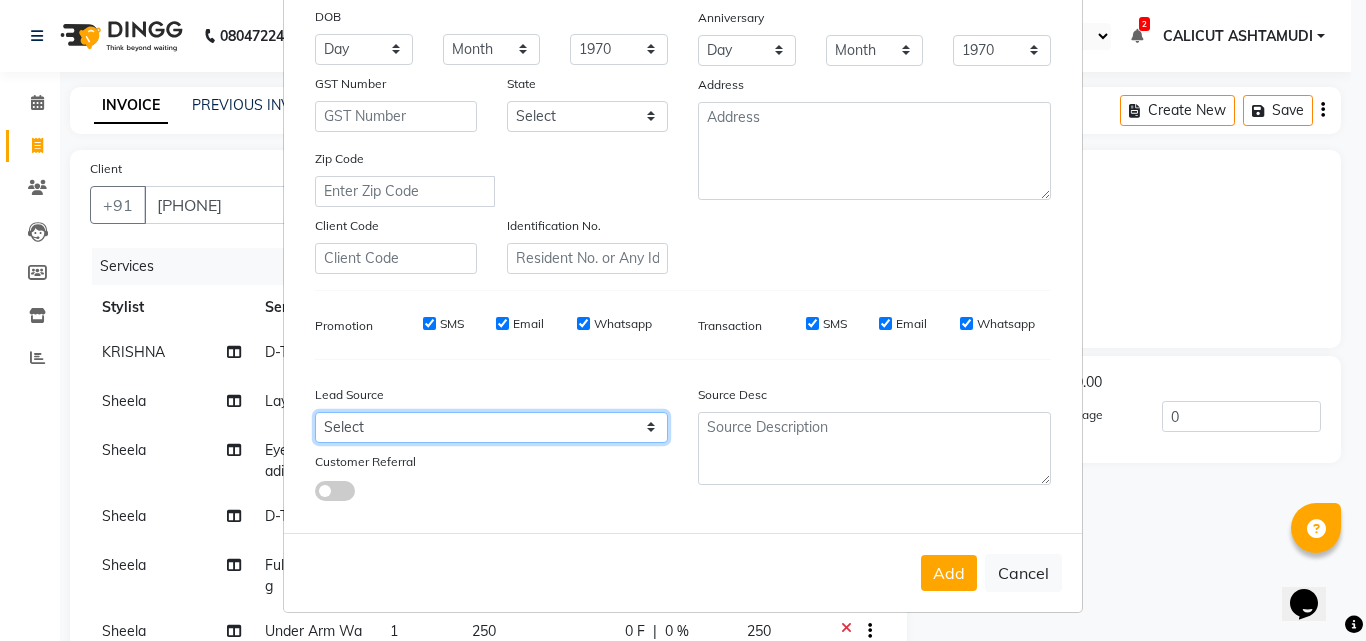 click on "Select Walk-in Referral Internet Friend Word of Mouth Advertisement Facebook JustDial Google Other Instagram  YouTube  WhatsApp" at bounding box center [491, 427] 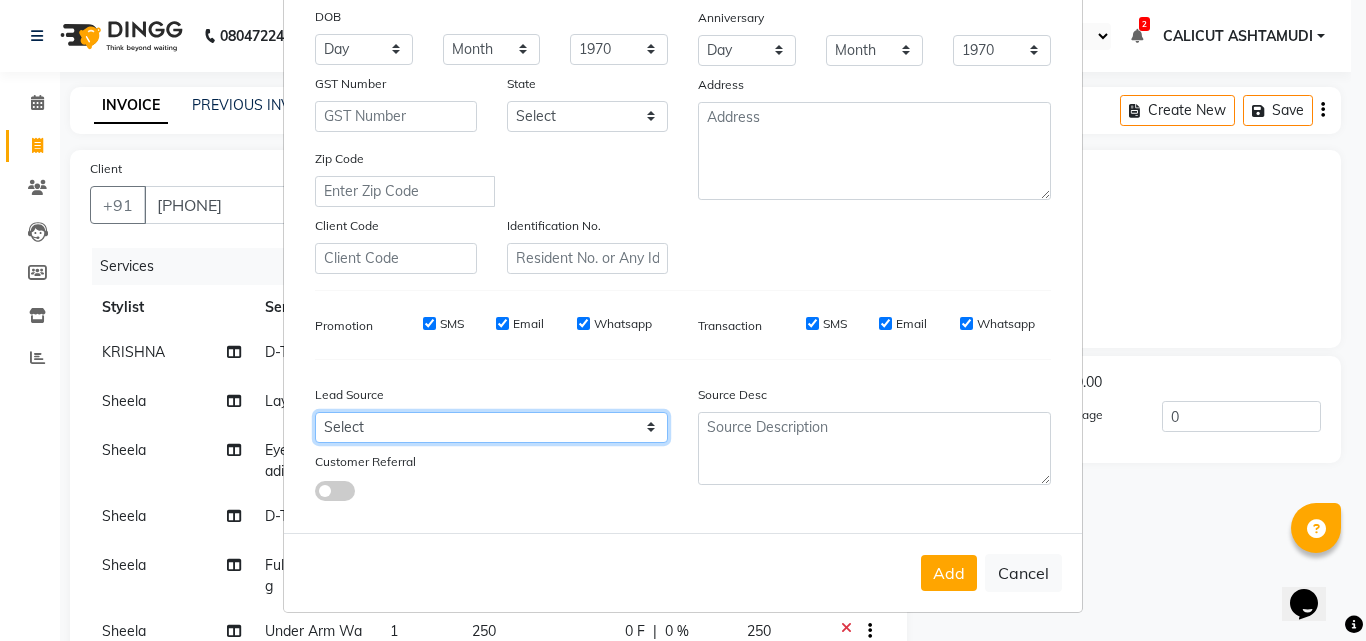 select on "31336" 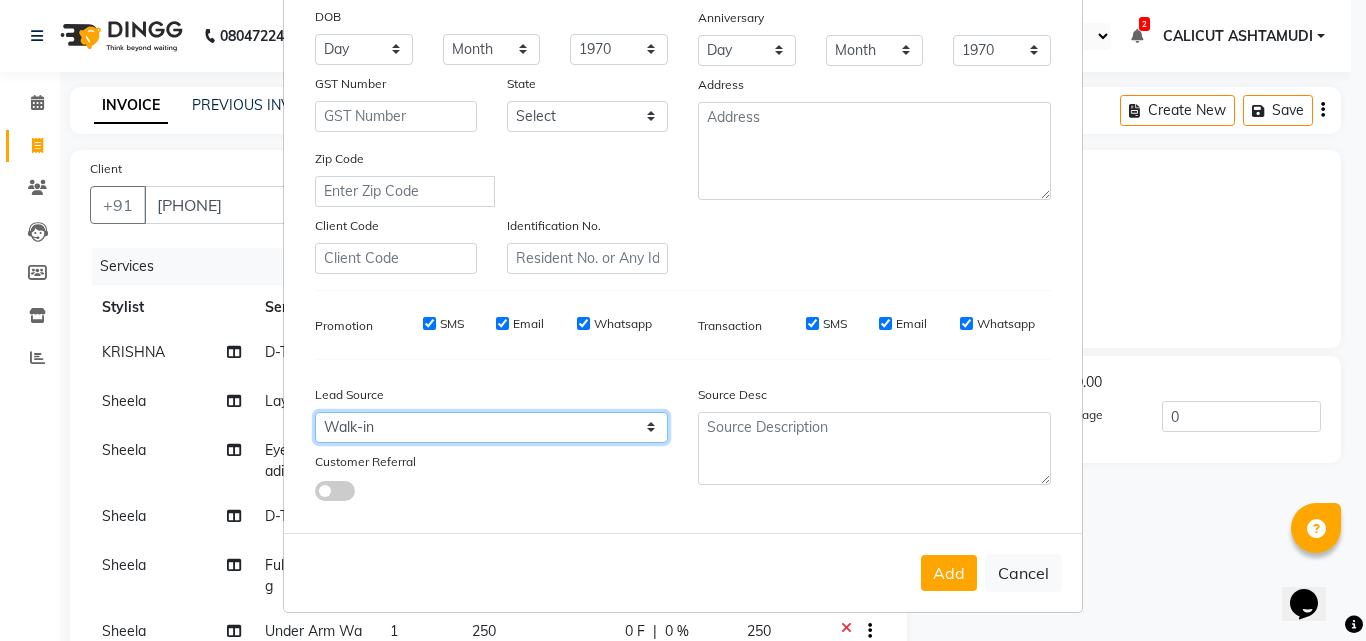 click on "Select Walk-in Referral Internet Friend Word of Mouth Advertisement Facebook JustDial Google Other Instagram  YouTube  WhatsApp" at bounding box center [491, 427] 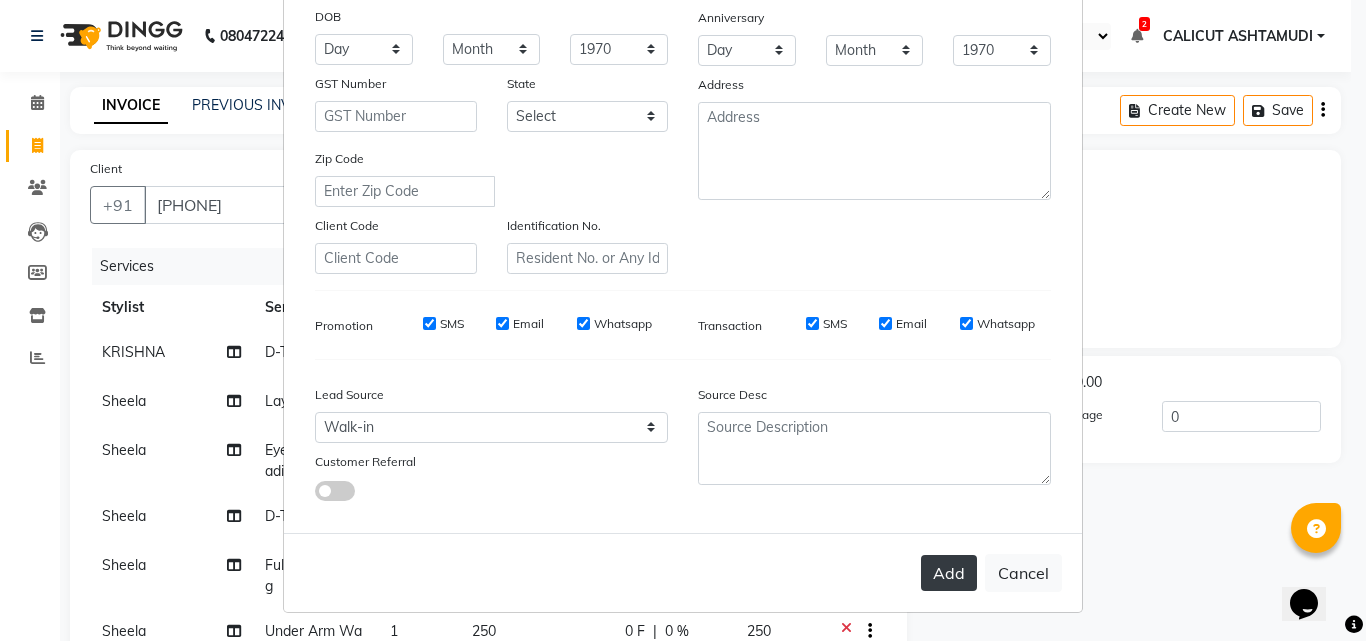 click on "Add" at bounding box center [949, 573] 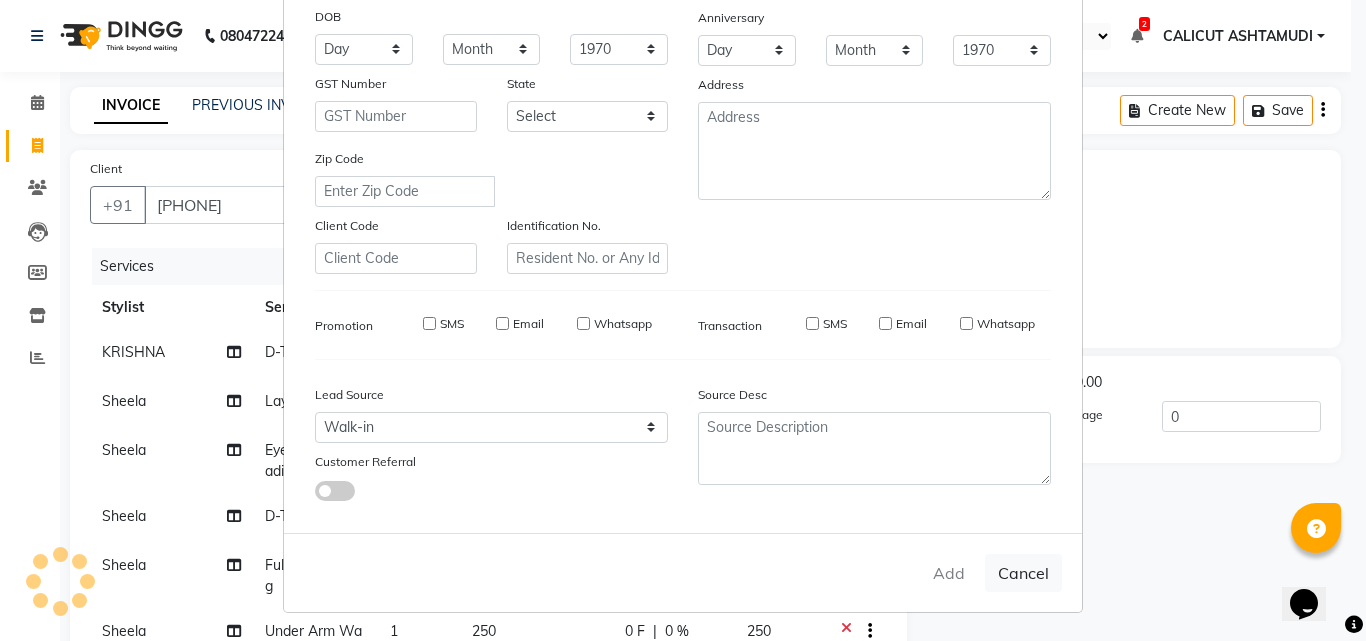 type 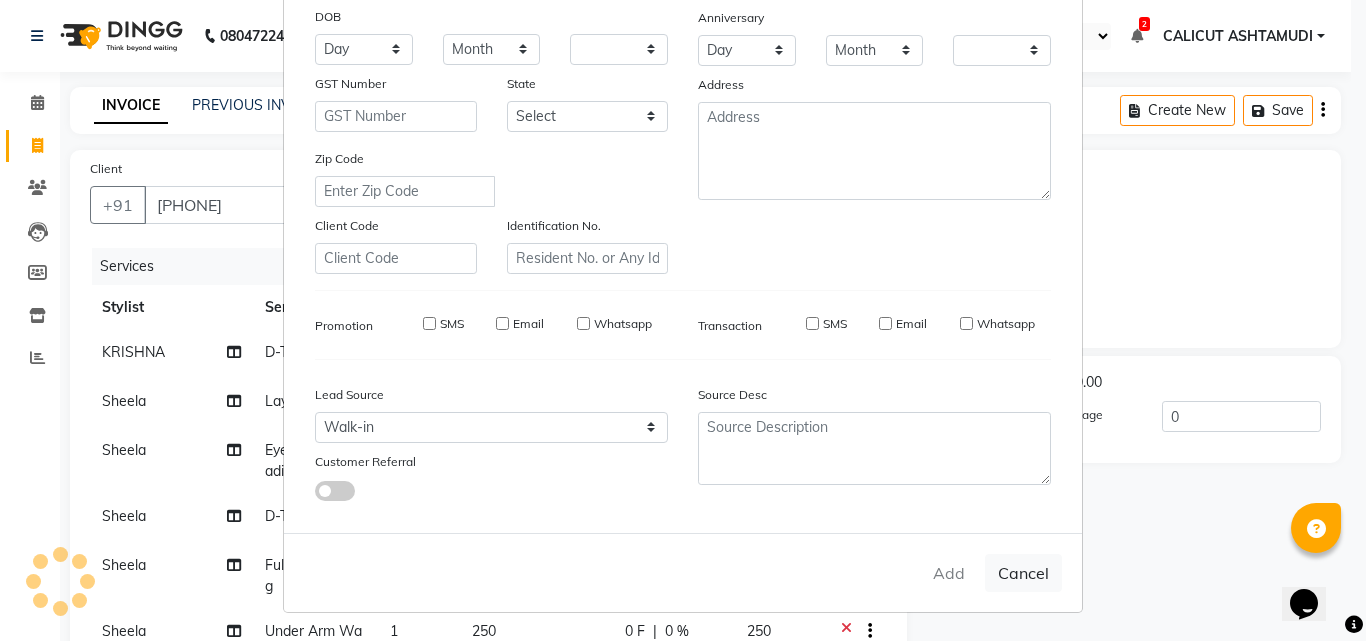 select on "1: Object" 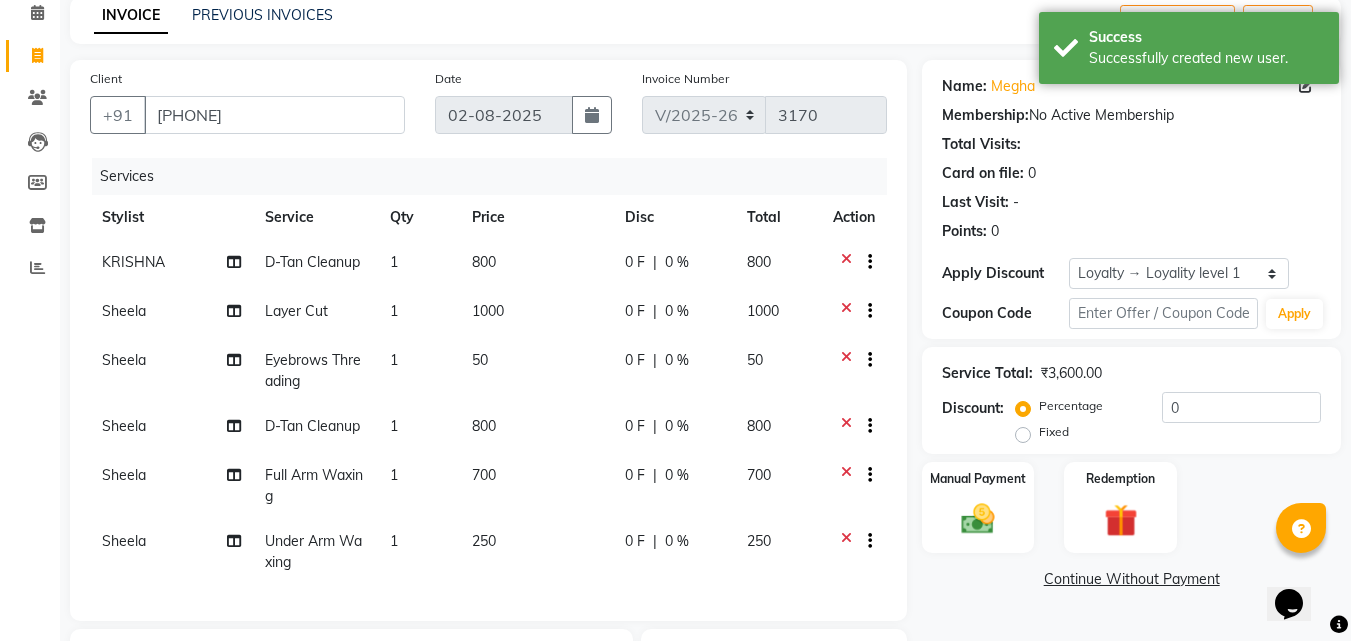 scroll, scrollTop: 300, scrollLeft: 0, axis: vertical 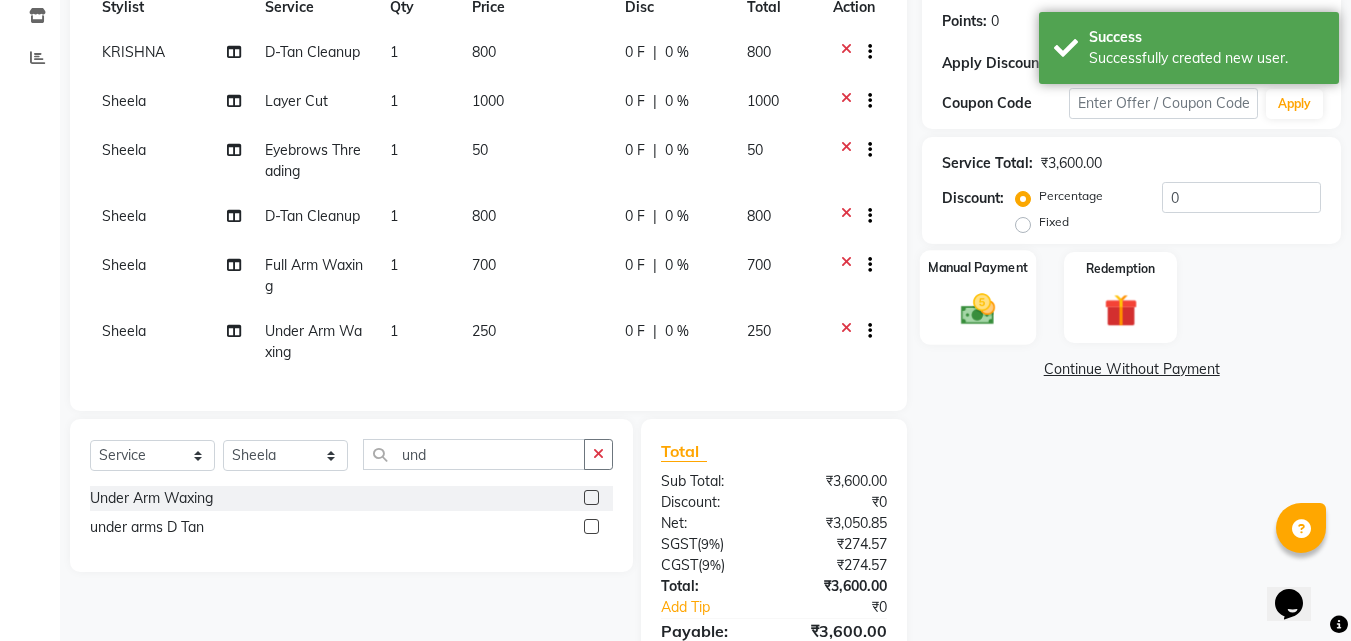 click on "Manual Payment" 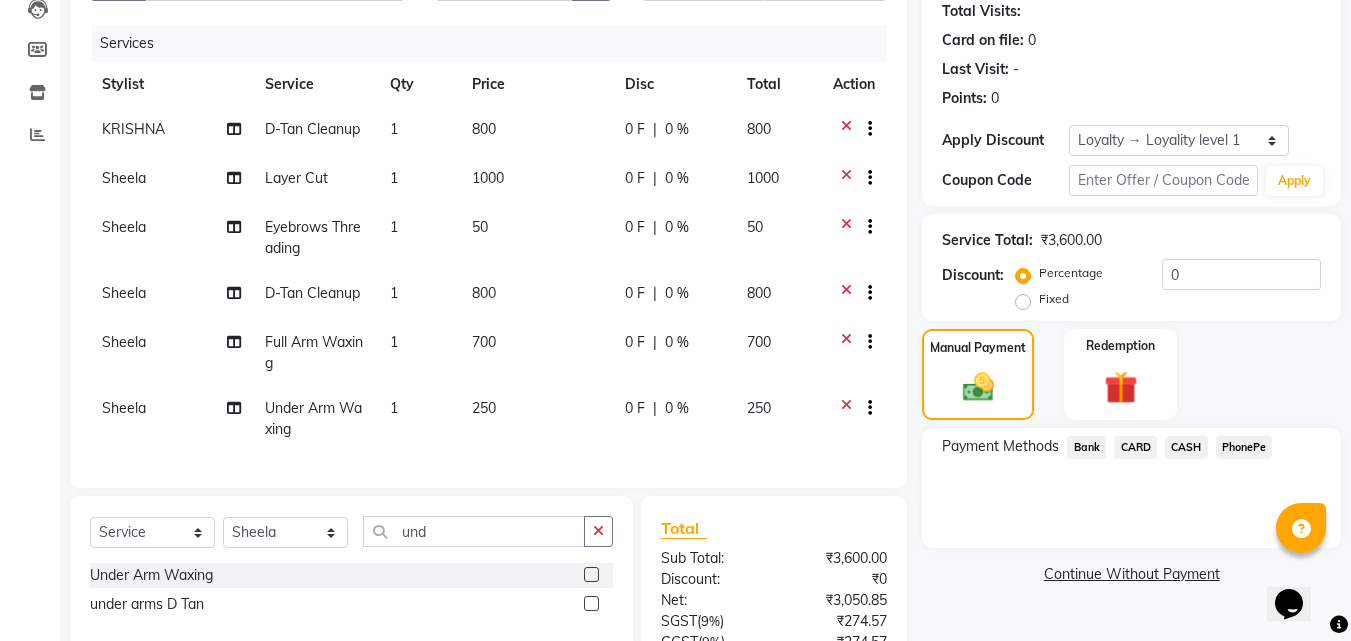 scroll, scrollTop: 317, scrollLeft: 0, axis: vertical 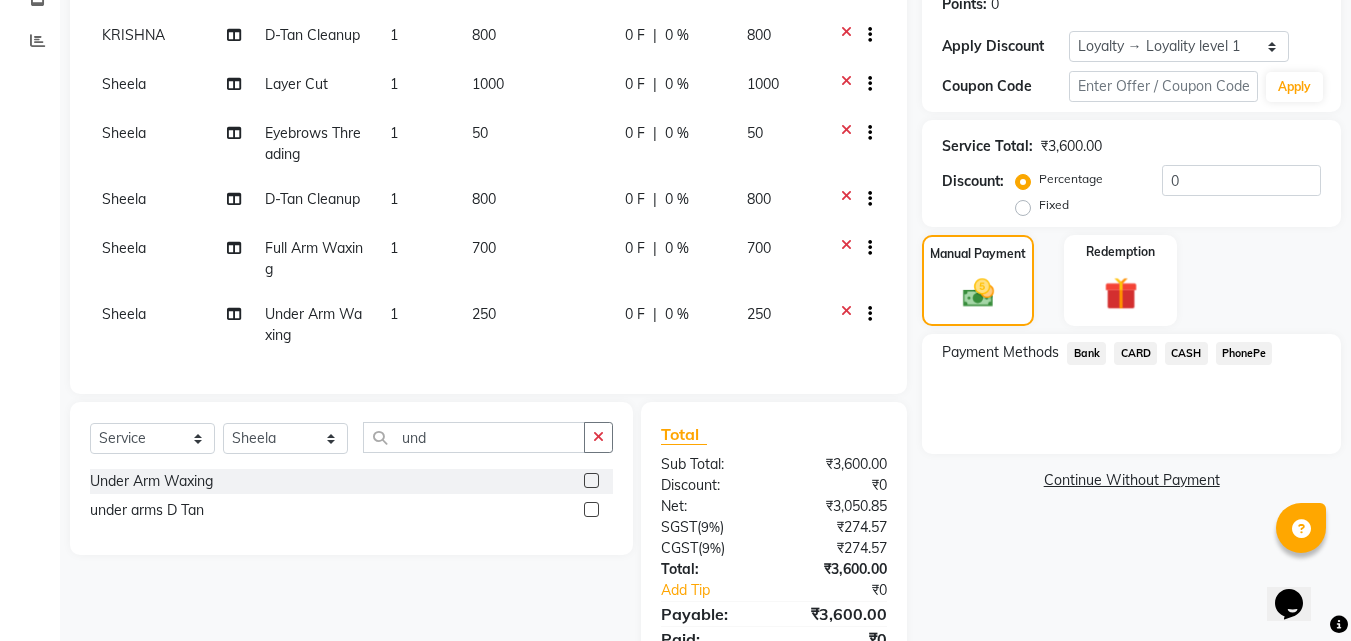 click on "PhonePe" 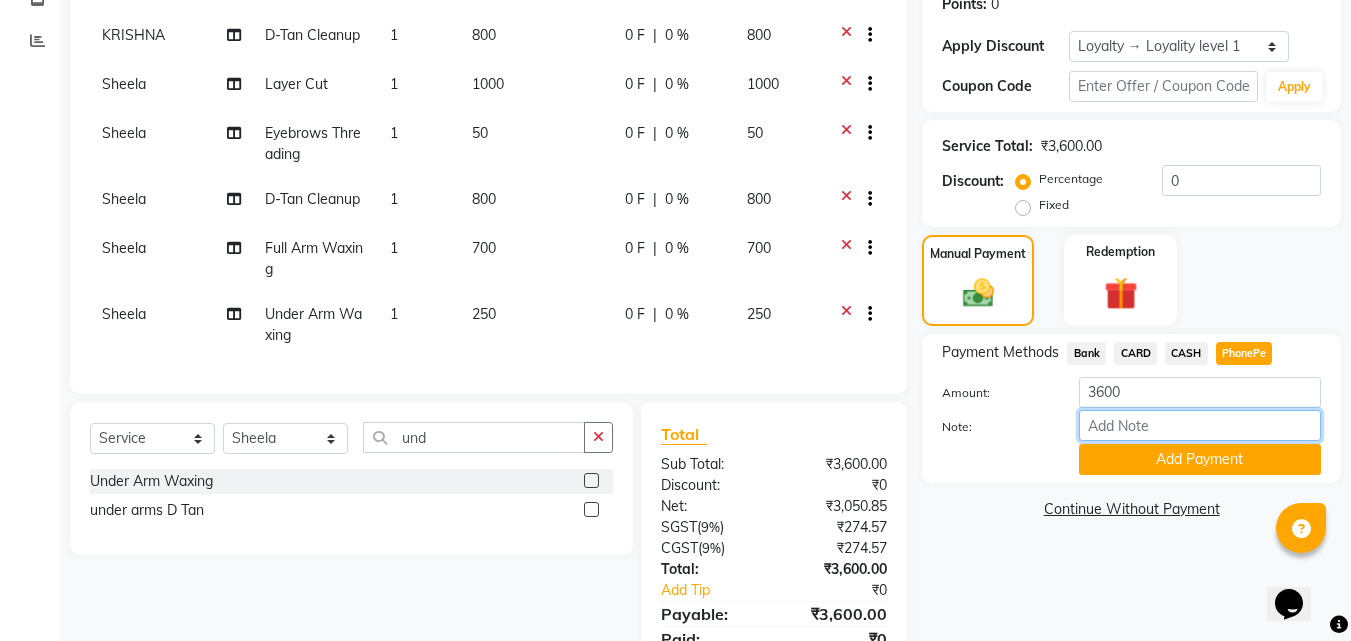 click on "Note:" at bounding box center [1200, 425] 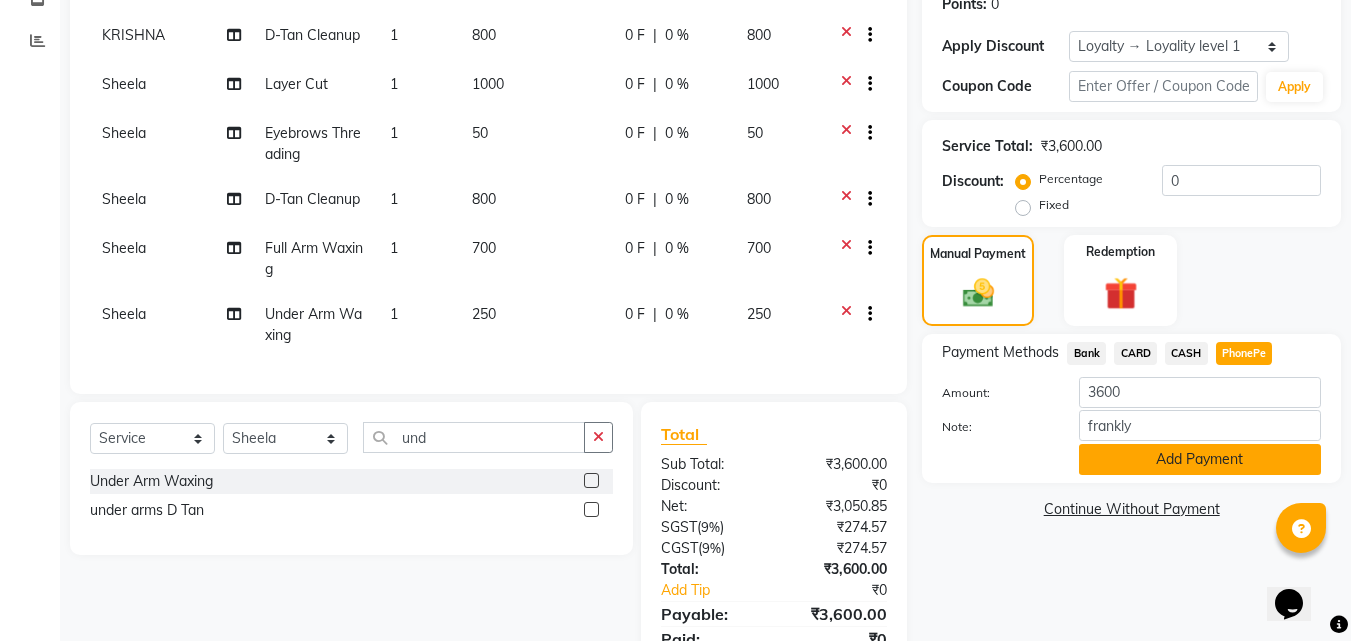 click on "Add Payment" 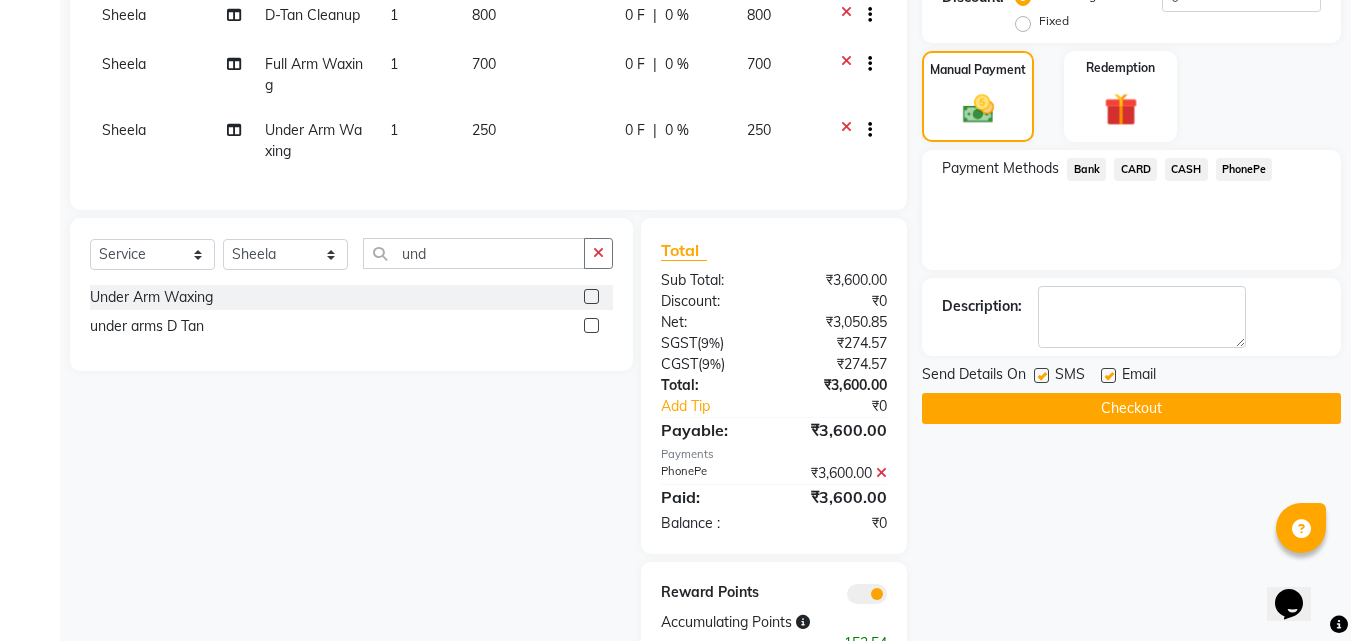 scroll, scrollTop: 517, scrollLeft: 0, axis: vertical 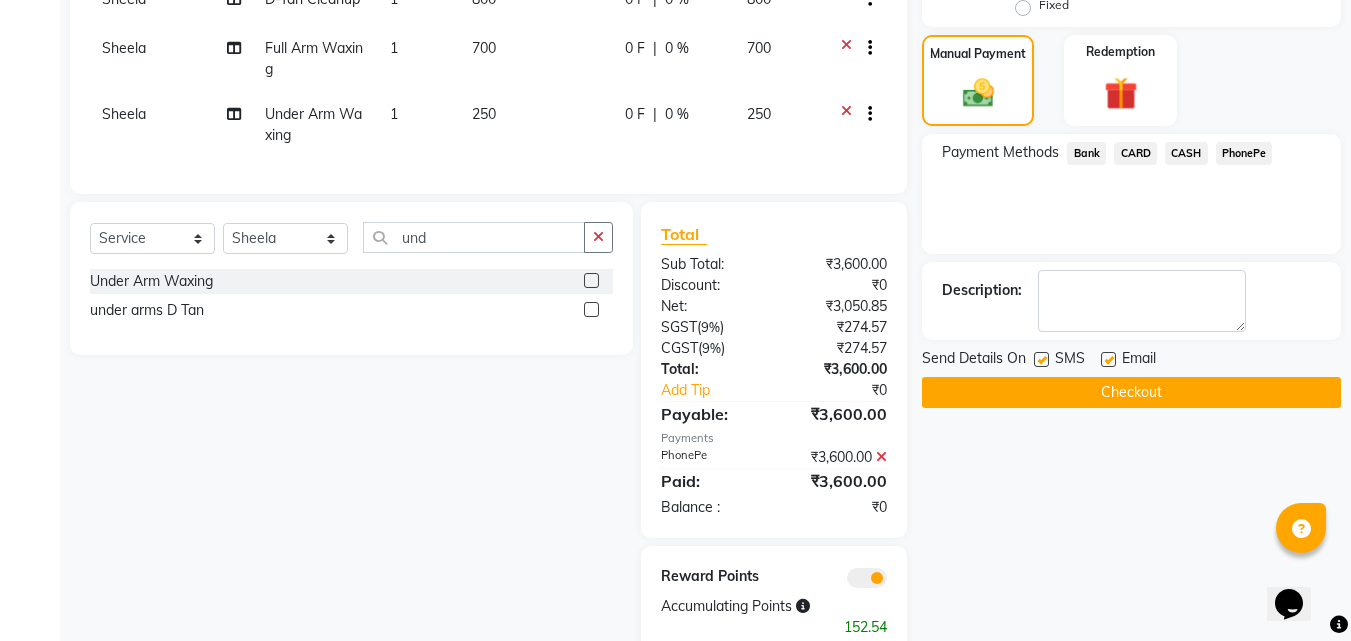click on "Checkout" 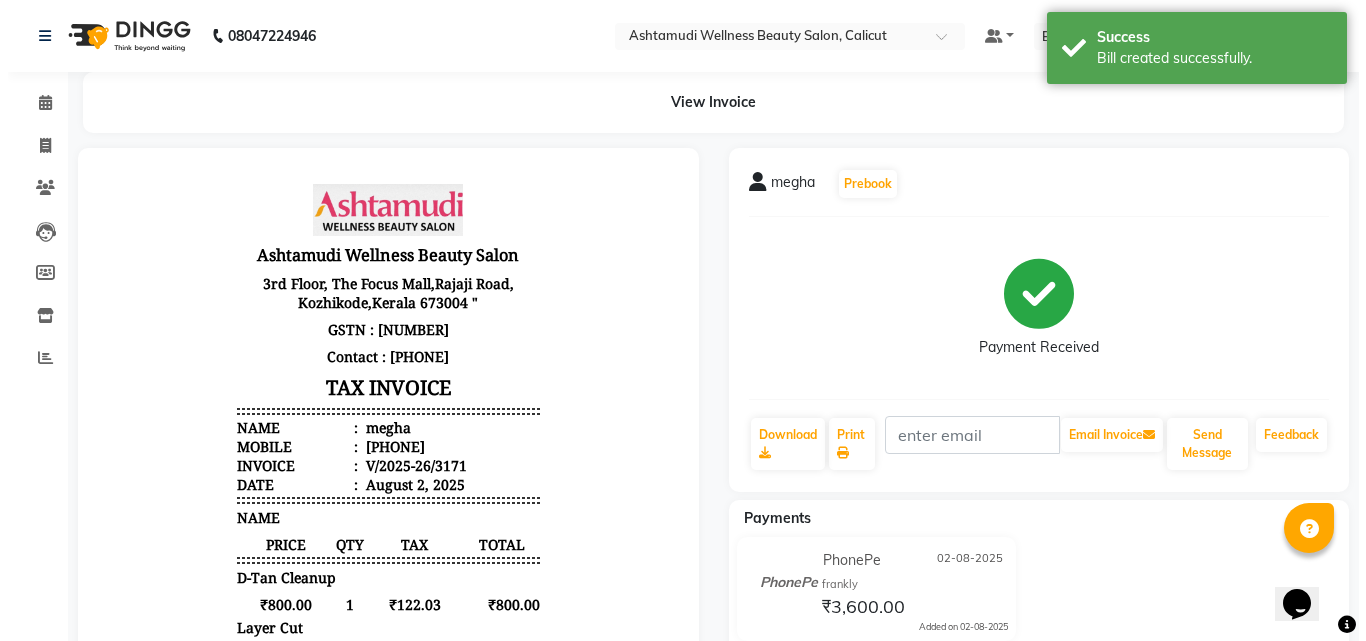 scroll, scrollTop: 0, scrollLeft: 0, axis: both 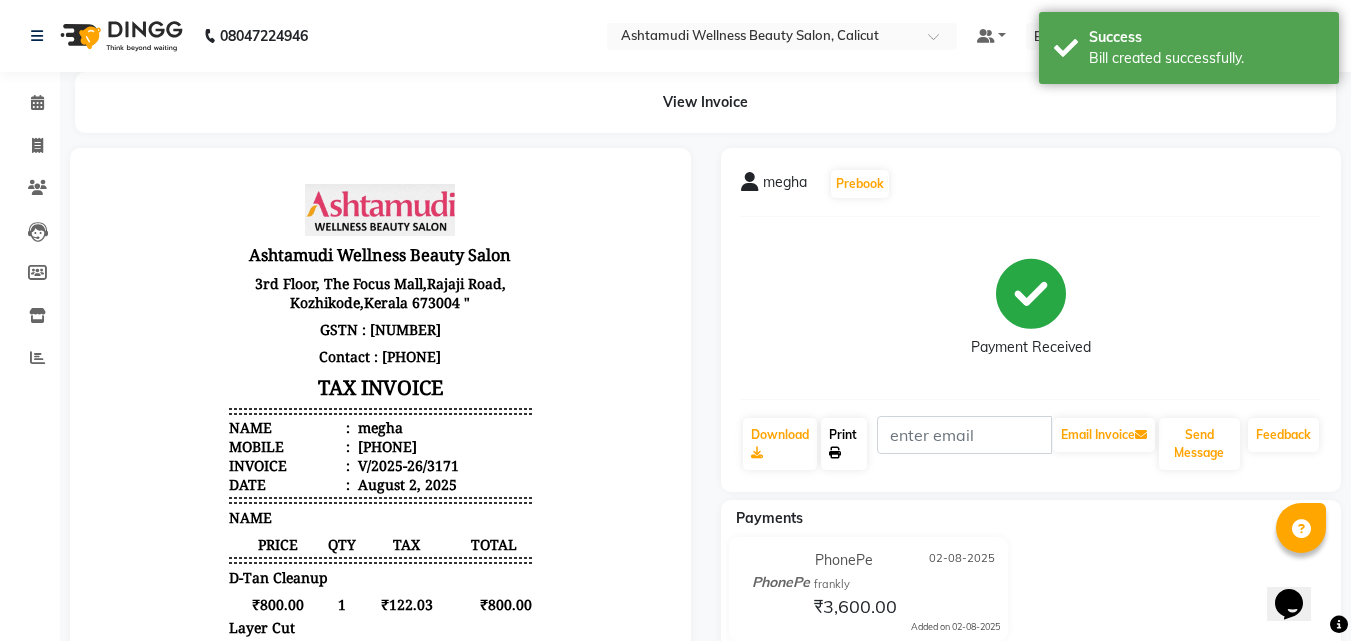 click on "Print" 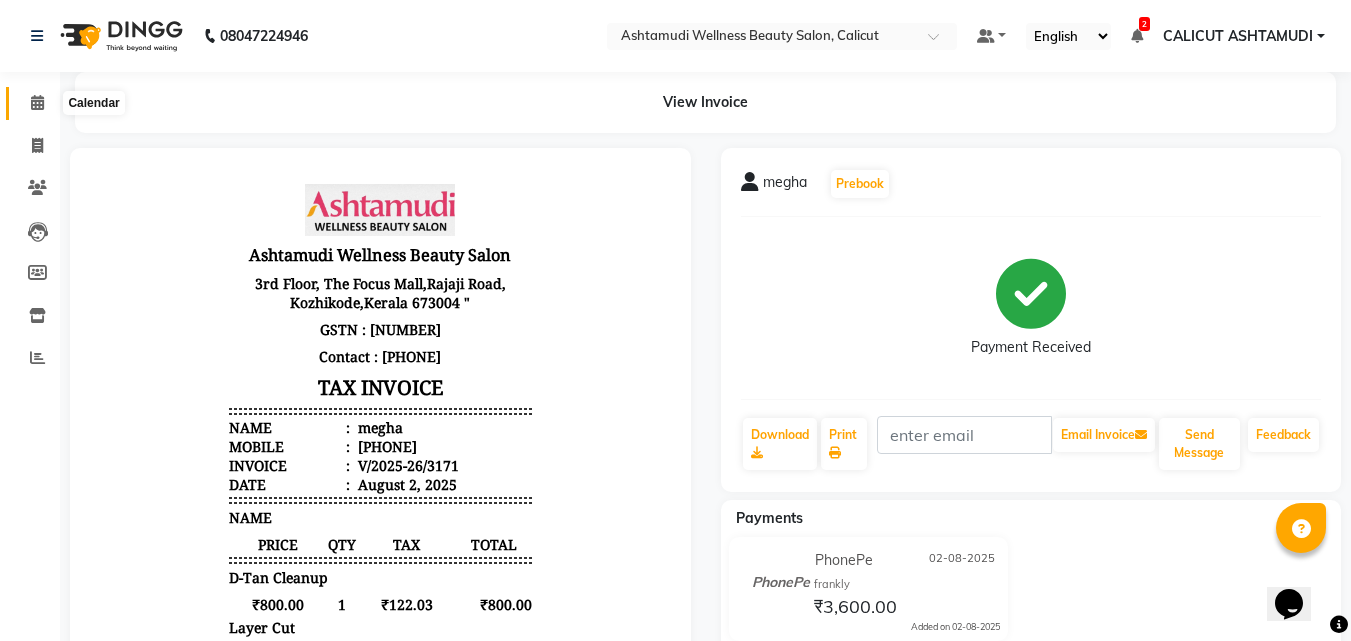 click 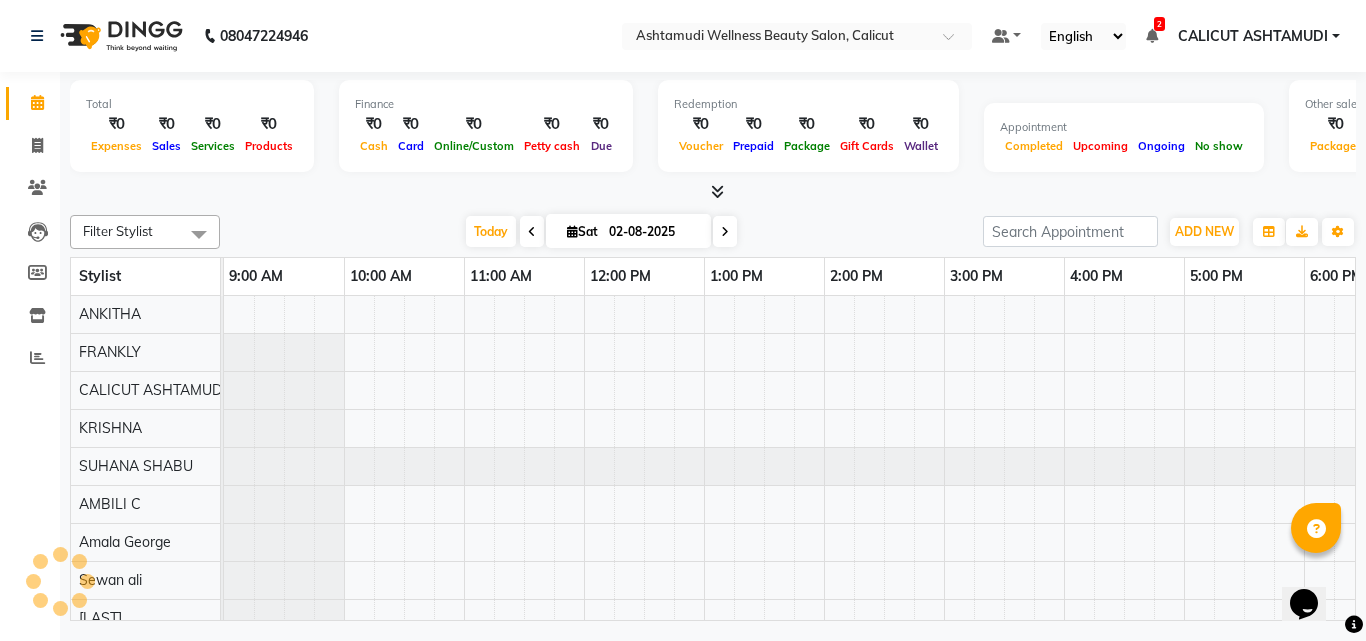 scroll, scrollTop: 0, scrollLeft: 0, axis: both 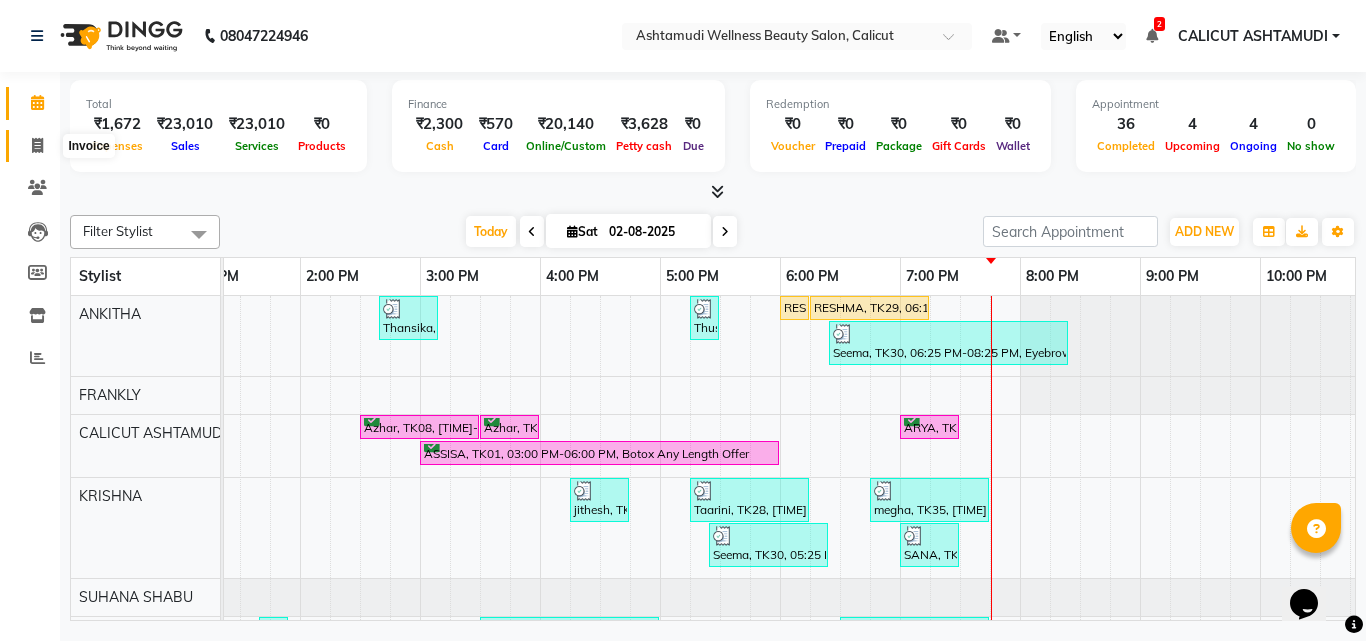 click 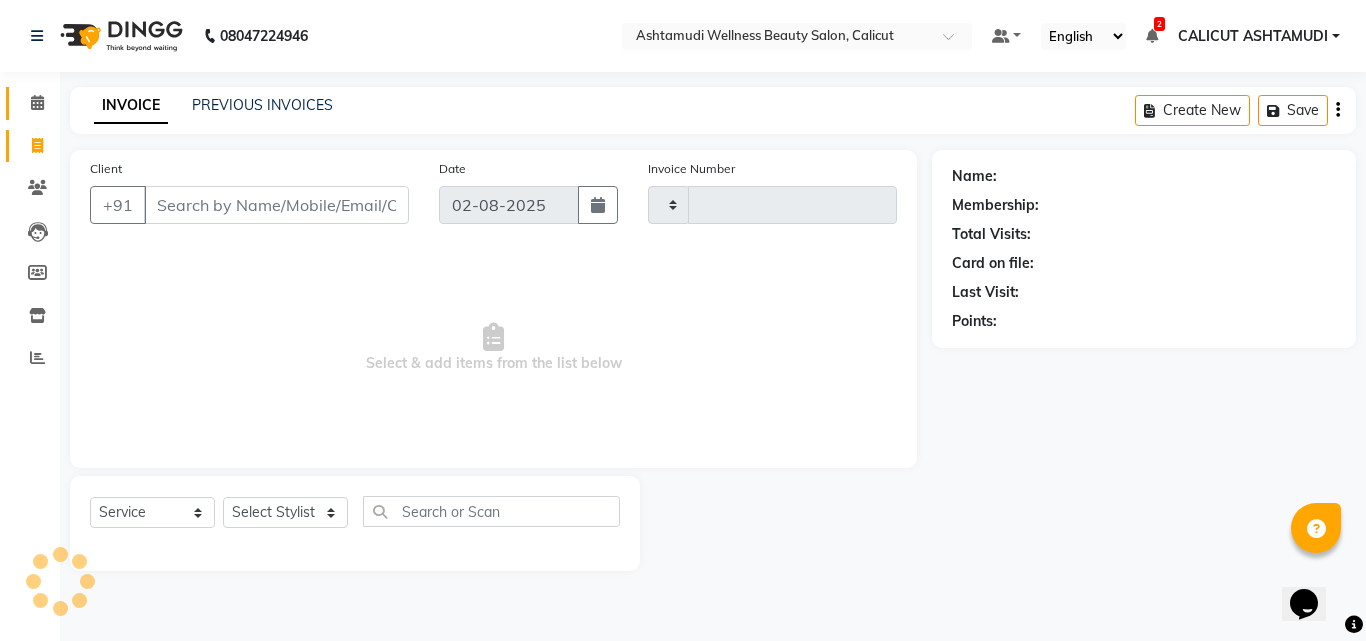 drag, startPoint x: 35, startPoint y: 145, endPoint x: 41, endPoint y: 107, distance: 38.470768 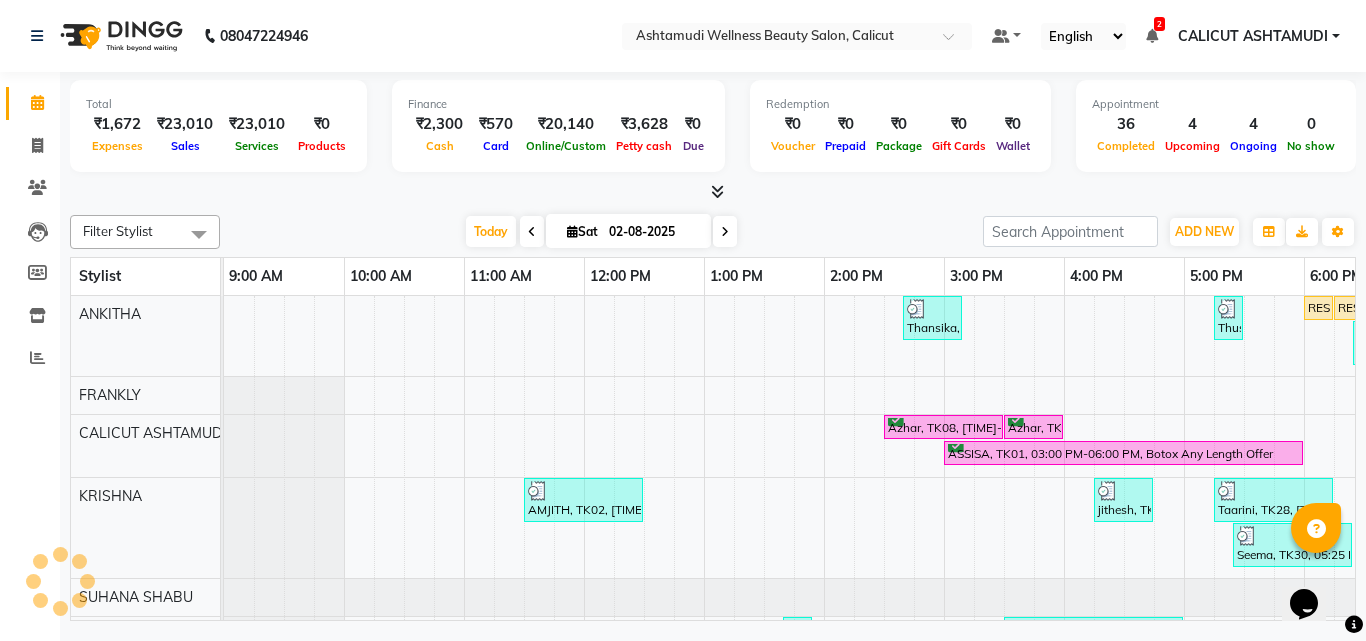 scroll, scrollTop: 0, scrollLeft: 0, axis: both 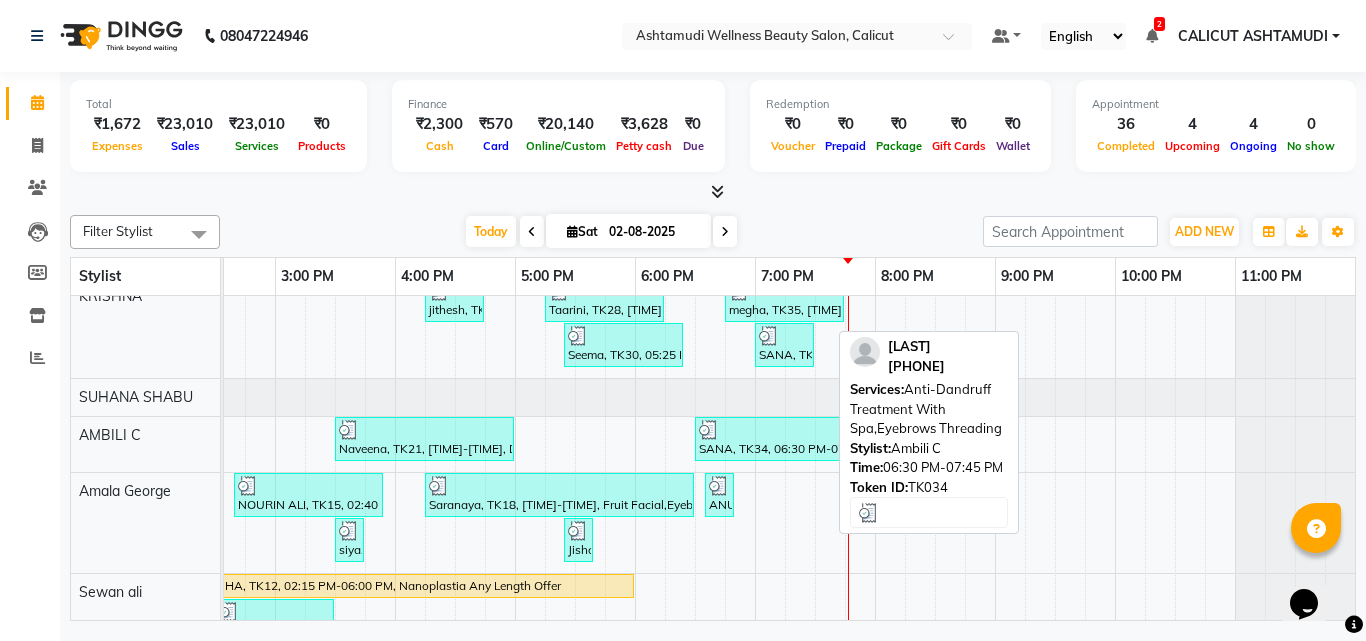 click at bounding box center [769, 430] 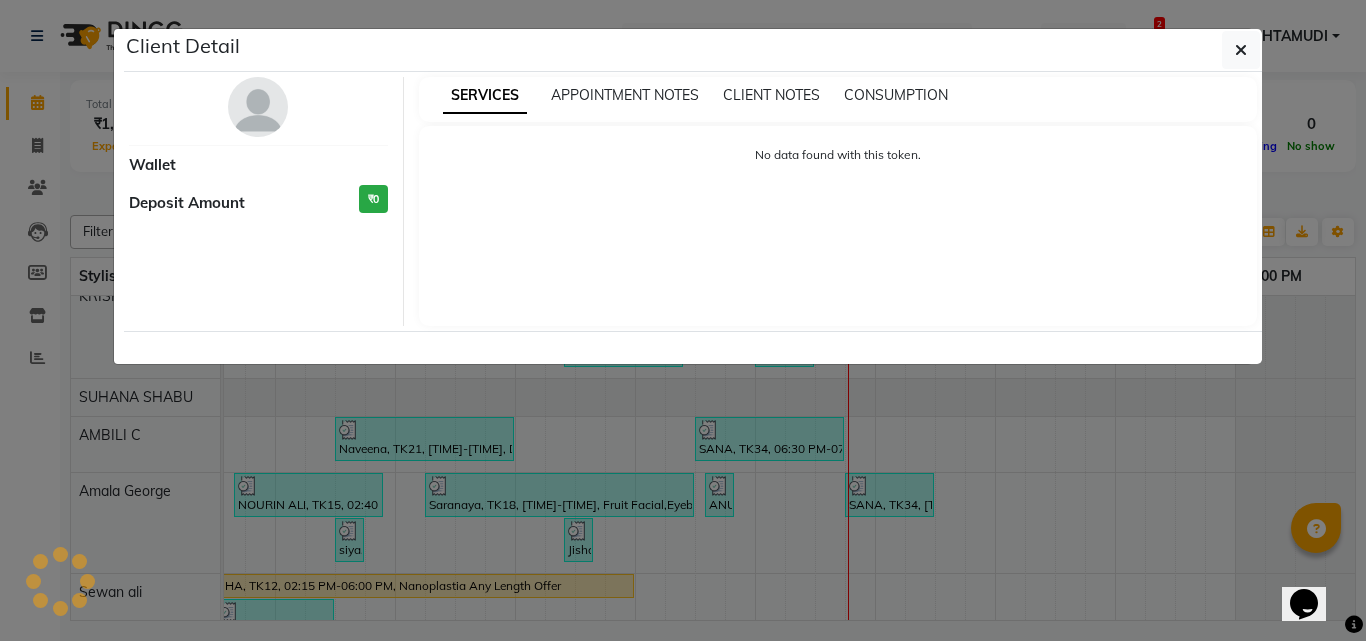 select on "3" 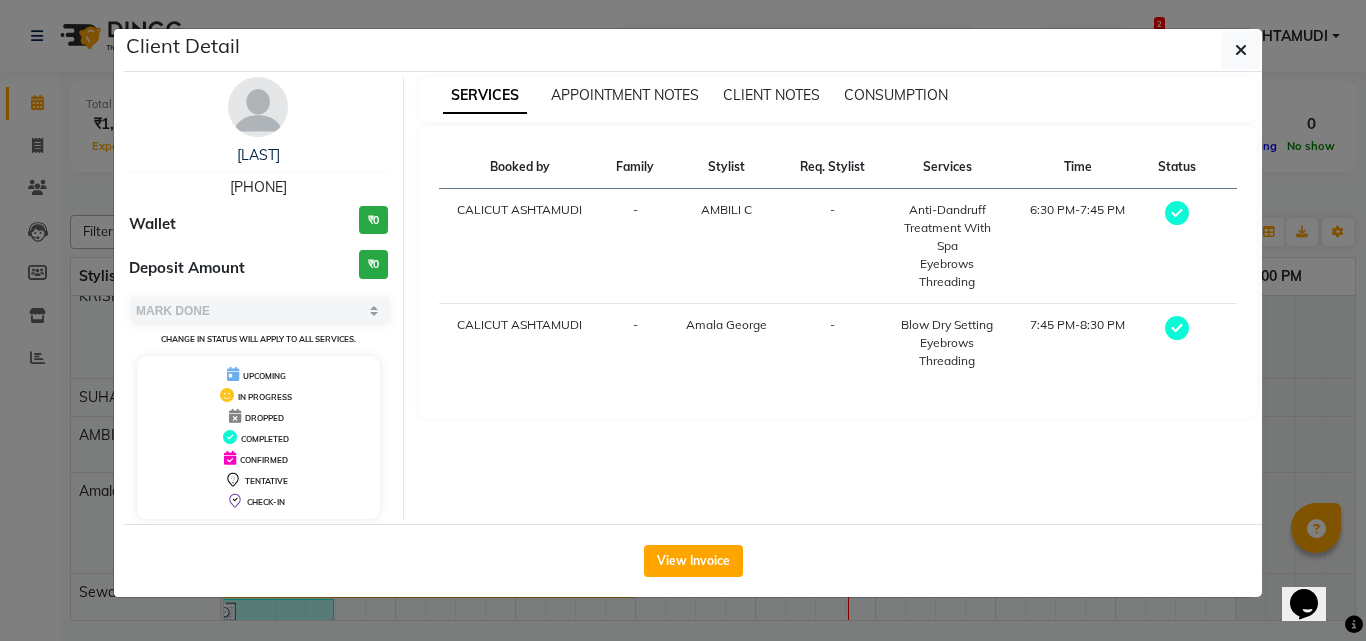 drag, startPoint x: 207, startPoint y: 189, endPoint x: 327, endPoint y: 188, distance: 120.004166 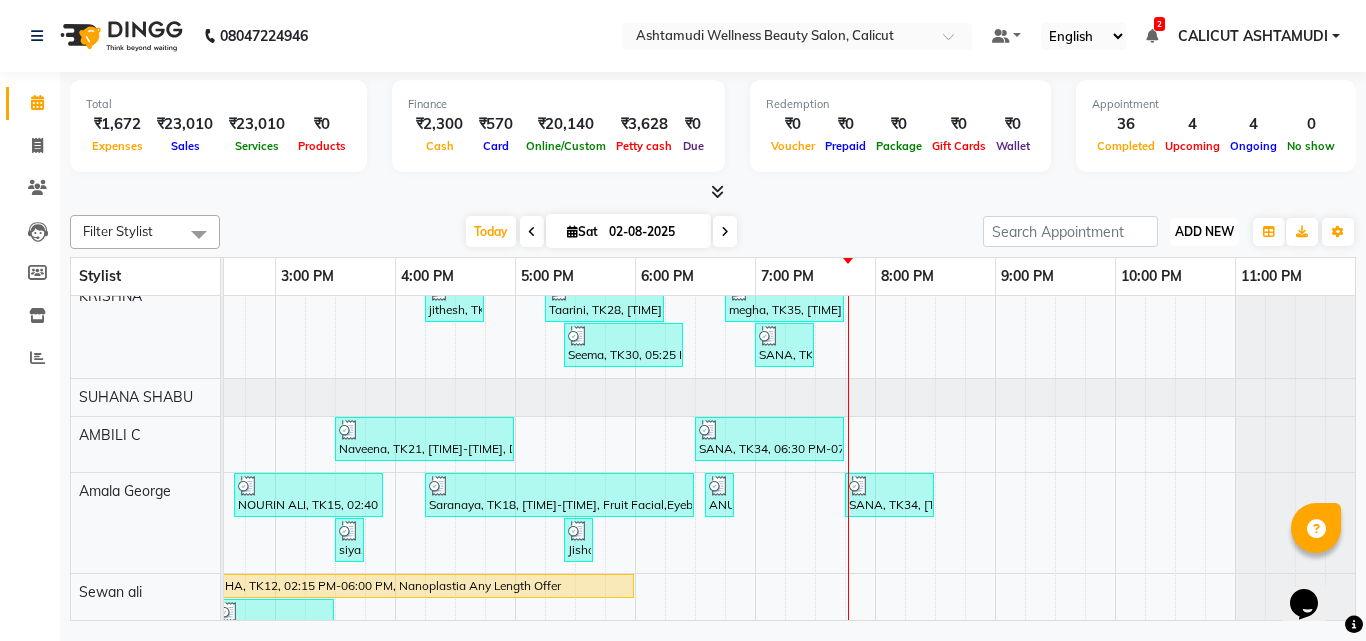 click on "ADD NEW Toggle Dropdown" at bounding box center (1204, 232) 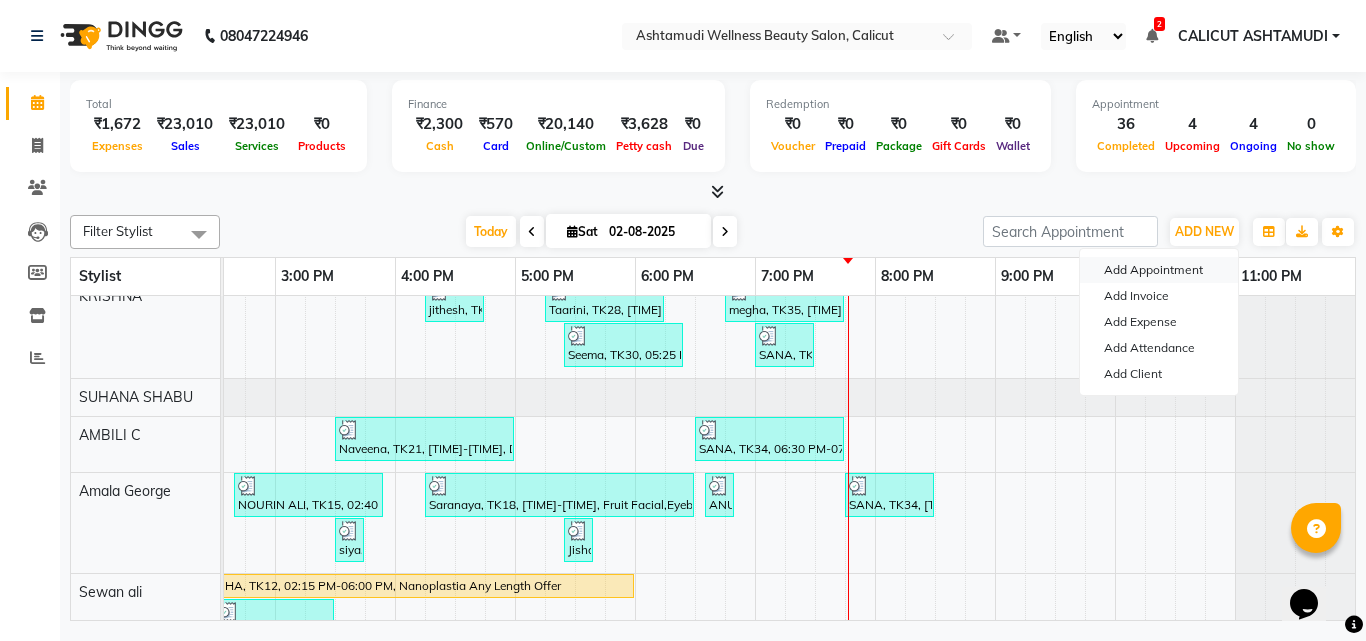 click on "Add Appointment" at bounding box center (1159, 270) 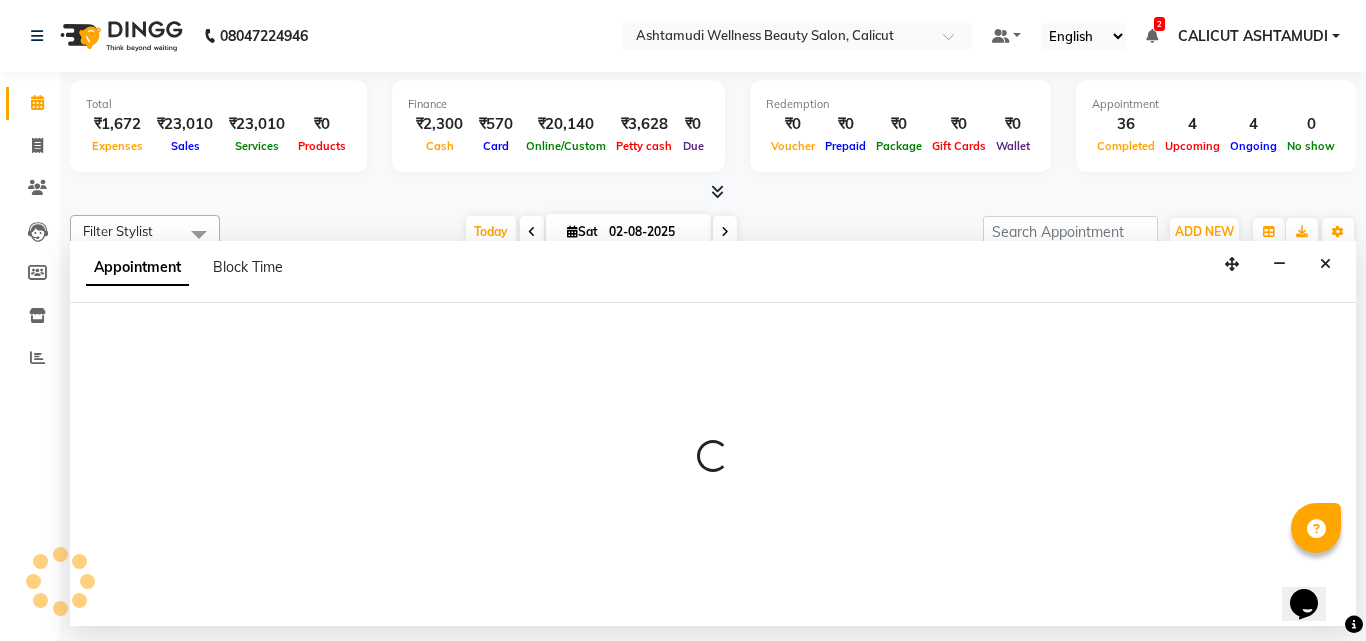 select on "600" 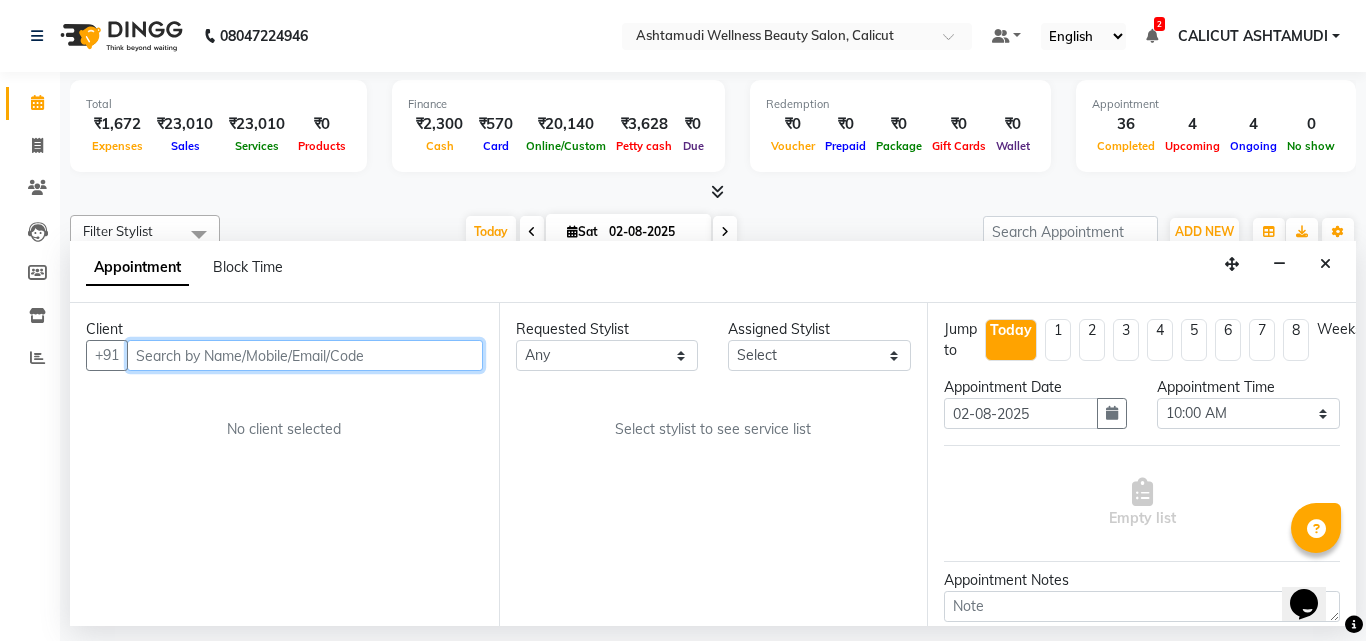 click at bounding box center [305, 355] 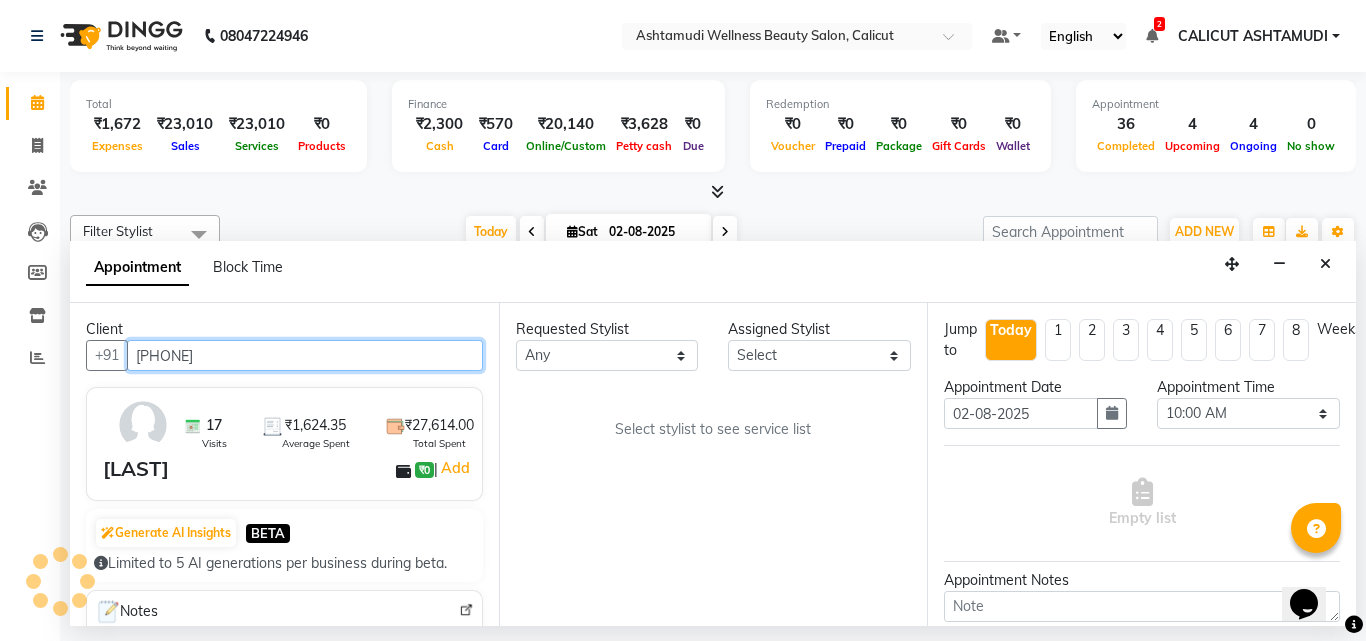 type on "[PHONE]" 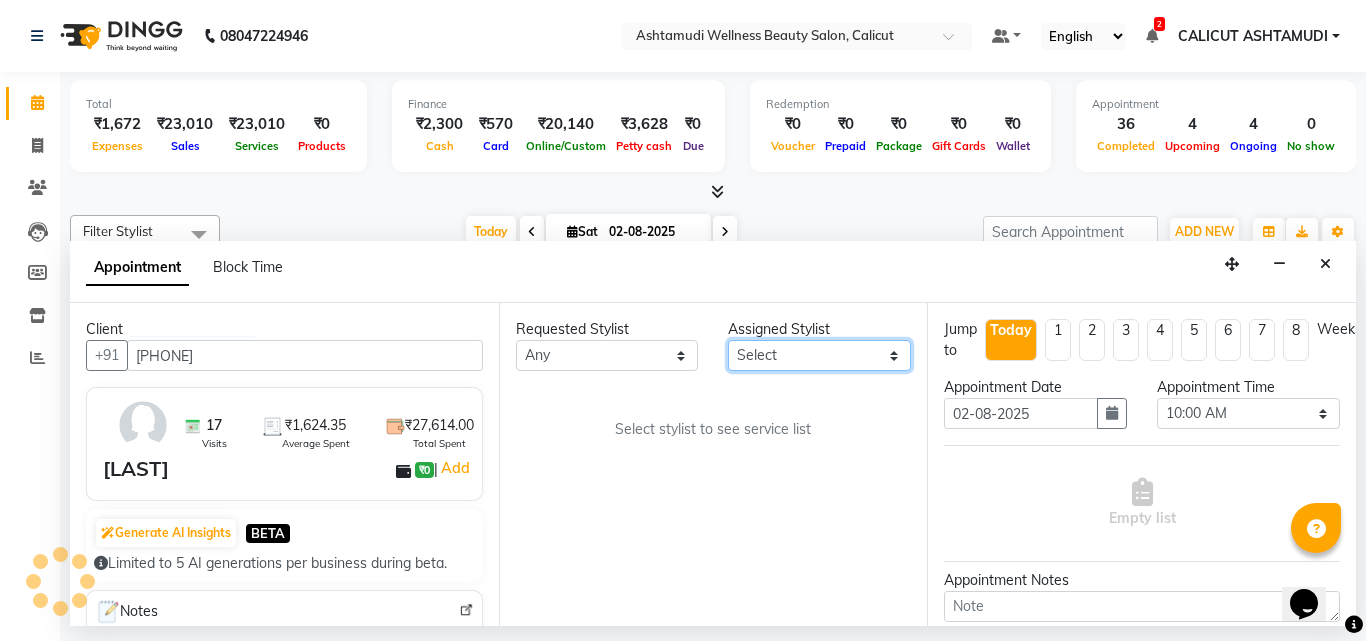 click on "Select Amala George AMBILI C ANJANA DAS ANKITHA Arya CALICUT ASHTAMUDI FRANKLY	 KRISHNA Nitesh Punam Gurung Sewan ali Sheela SUHANA  SHABU Titto" at bounding box center [819, 355] 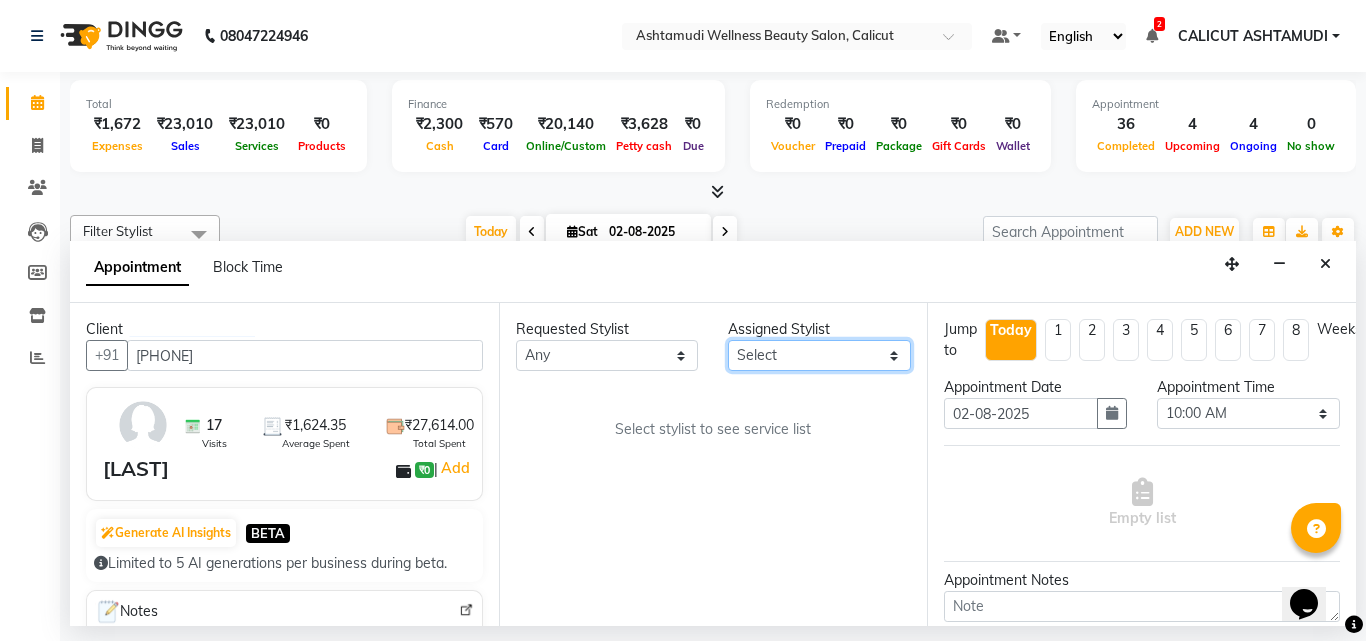 select on "27314" 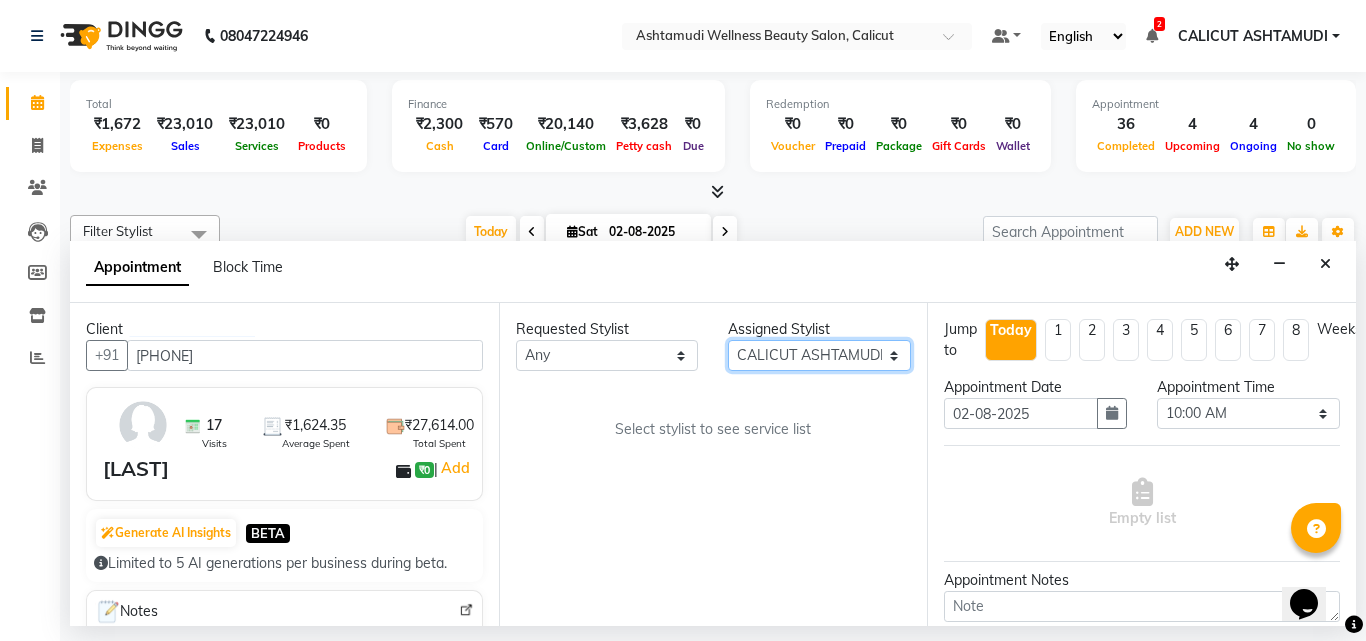 click on "Select Amala George AMBILI C ANJANA DAS ANKITHA Arya CALICUT ASHTAMUDI FRANKLY	 KRISHNA Nitesh Punam Gurung Sewan ali Sheela SUHANA  SHABU Titto" at bounding box center [819, 355] 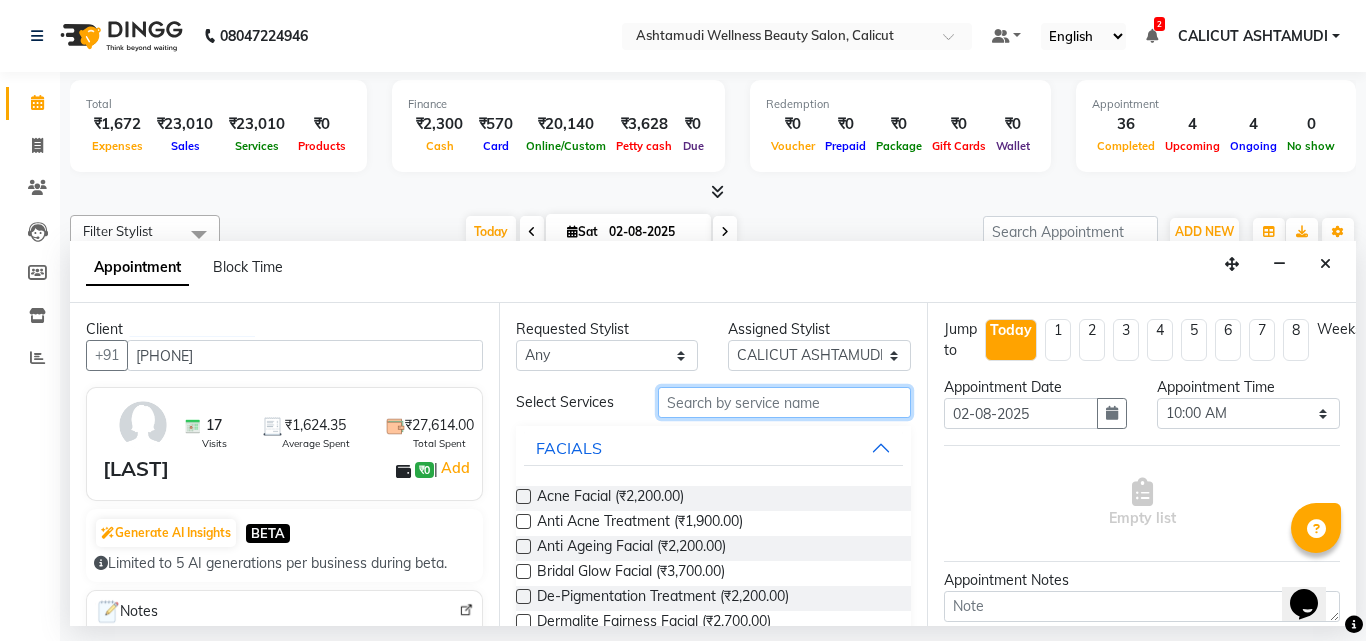 click at bounding box center (785, 402) 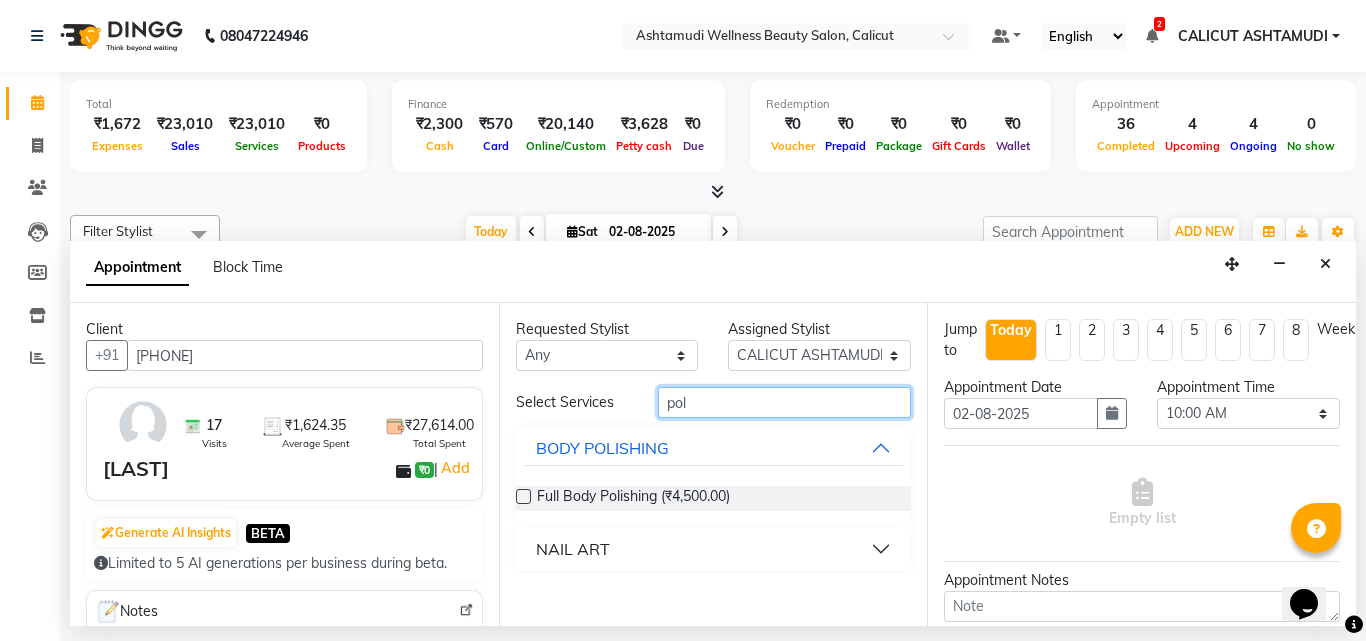 type on "pol" 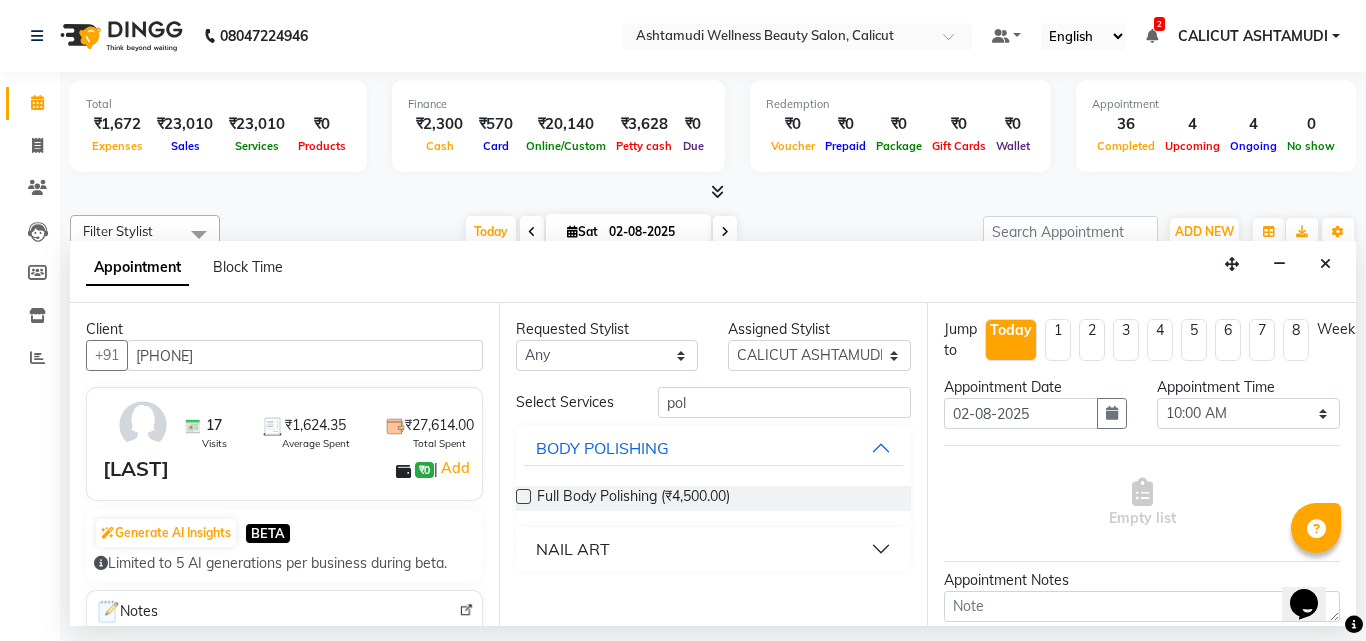 click at bounding box center [523, 496] 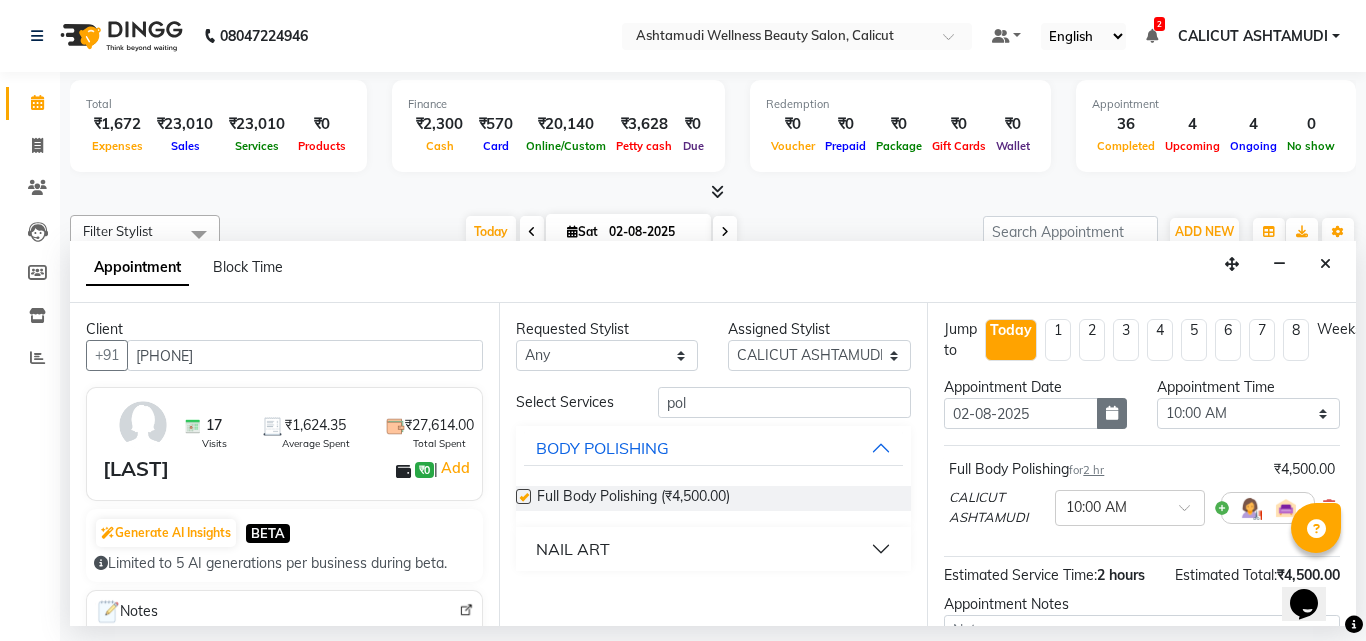 checkbox on "false" 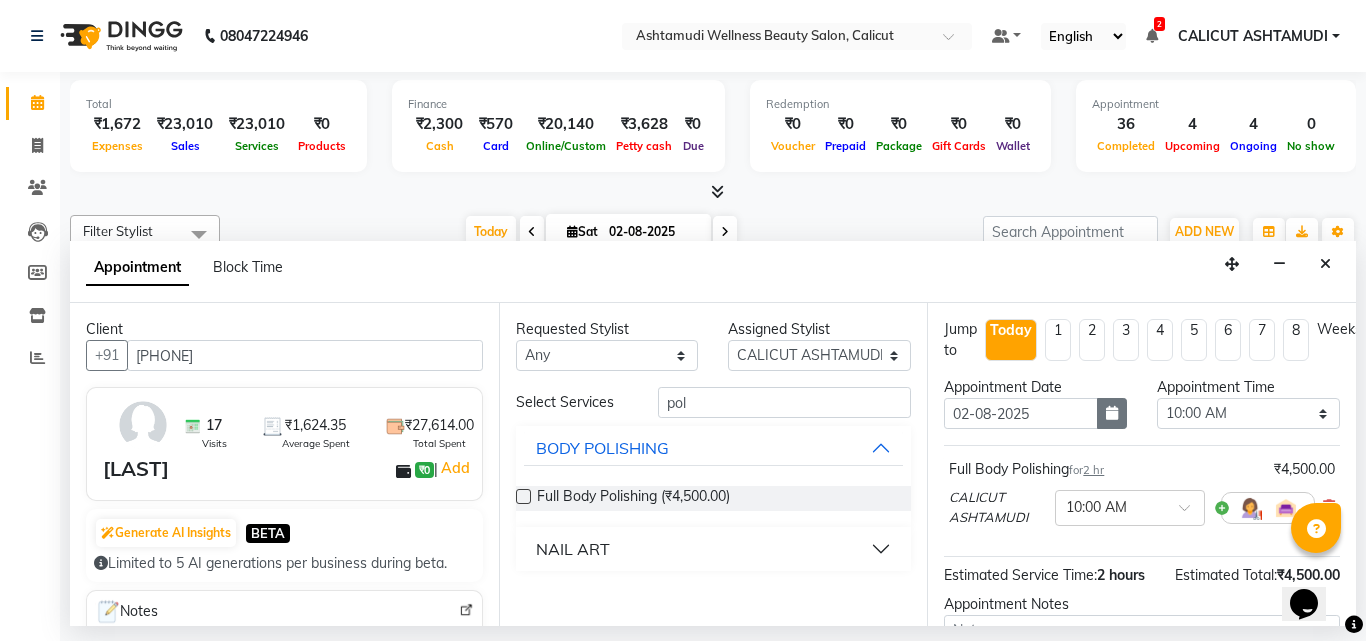 click at bounding box center (1112, 413) 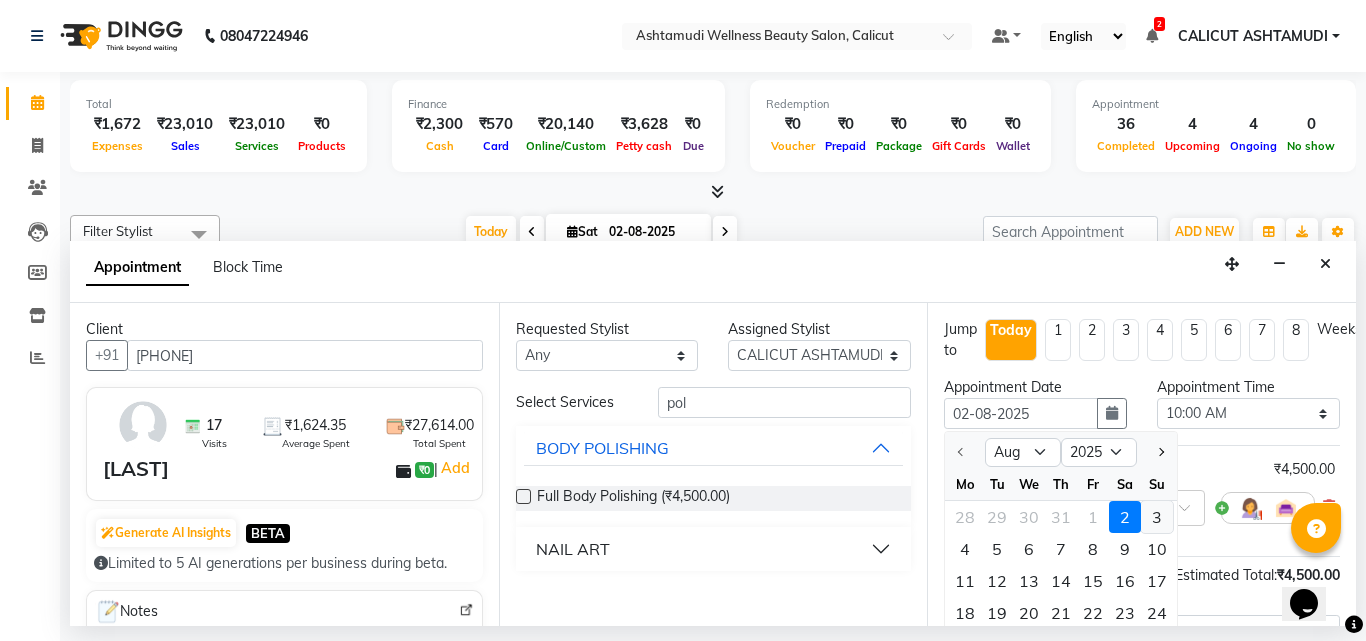 click on "3" at bounding box center (1157, 517) 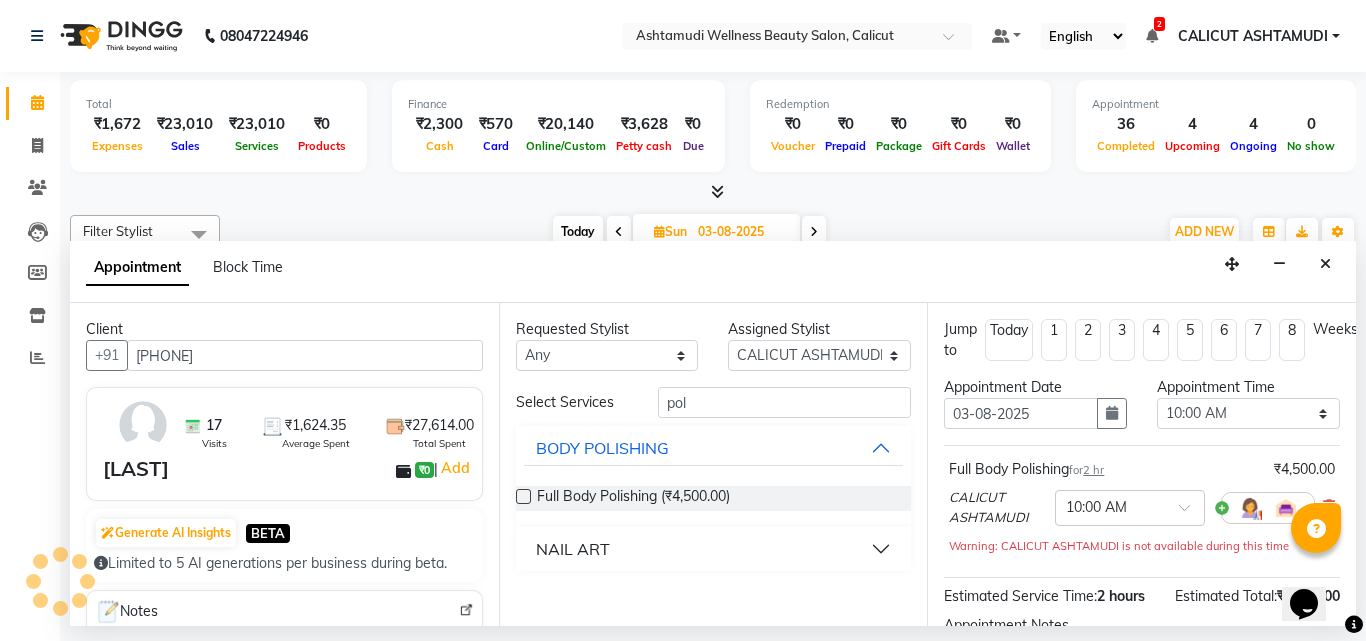 scroll, scrollTop: 0, scrollLeft: 0, axis: both 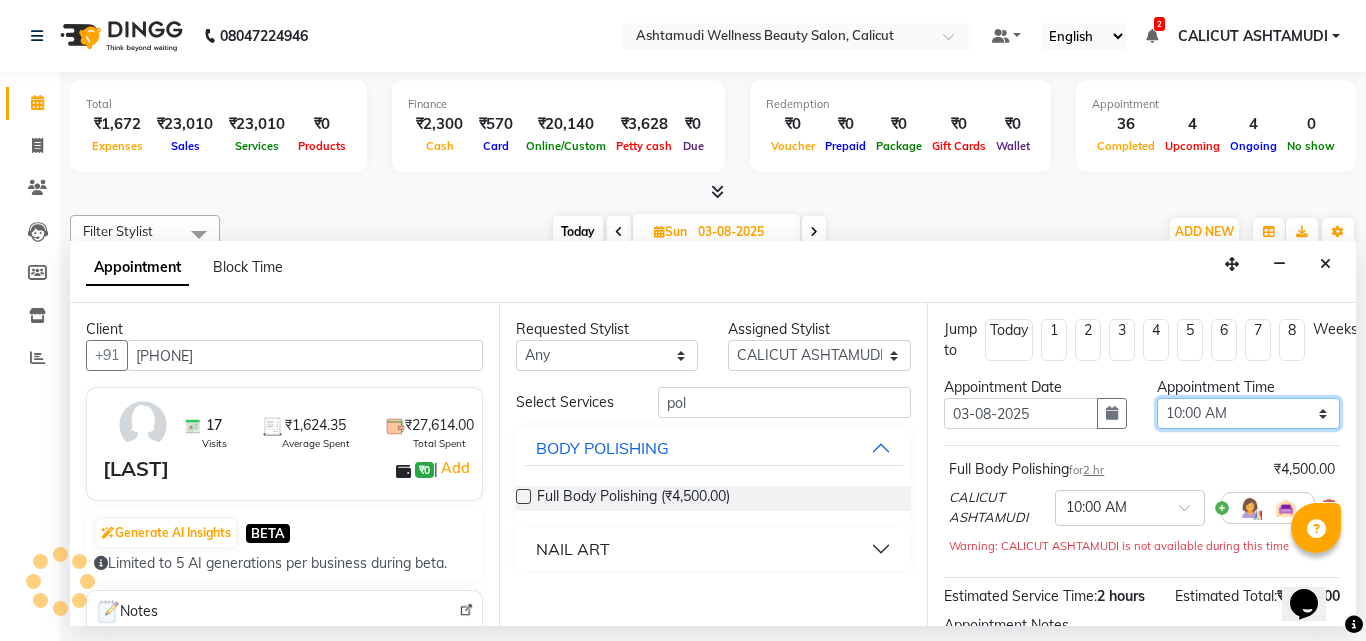 click on "Select 10:00 AM 10:15 AM 10:30 AM 10:45 AM 11:00 AM 11:15 AM 11:30 AM 11:45 AM 12:00 PM 12:15 PM 12:30 PM 12:45 PM 01:00 PM 01:15 PM 01:30 PM 01:45 PM 02:00 PM 02:15 PM 02:30 PM 02:45 PM 03:00 PM 03:15 PM 03:30 PM 03:45 PM 04:00 PM 04:15 PM 04:30 PM 04:45 PM 05:00 PM 05:15 PM 05:30 PM 05:45 PM 06:00 PM 06:15 PM 06:30 PM 06:45 PM 07:00 PM 07:15 PM 07:30 PM 07:45 PM 08:00 PM 08:15 PM 08:30 PM 08:45 PM 09:00 PM 09:15 PM 09:30 PM 09:45 PM 10:00 PM 10:15 PM 10:30 PM 10:45 PM 11:00 PM" at bounding box center [1248, 413] 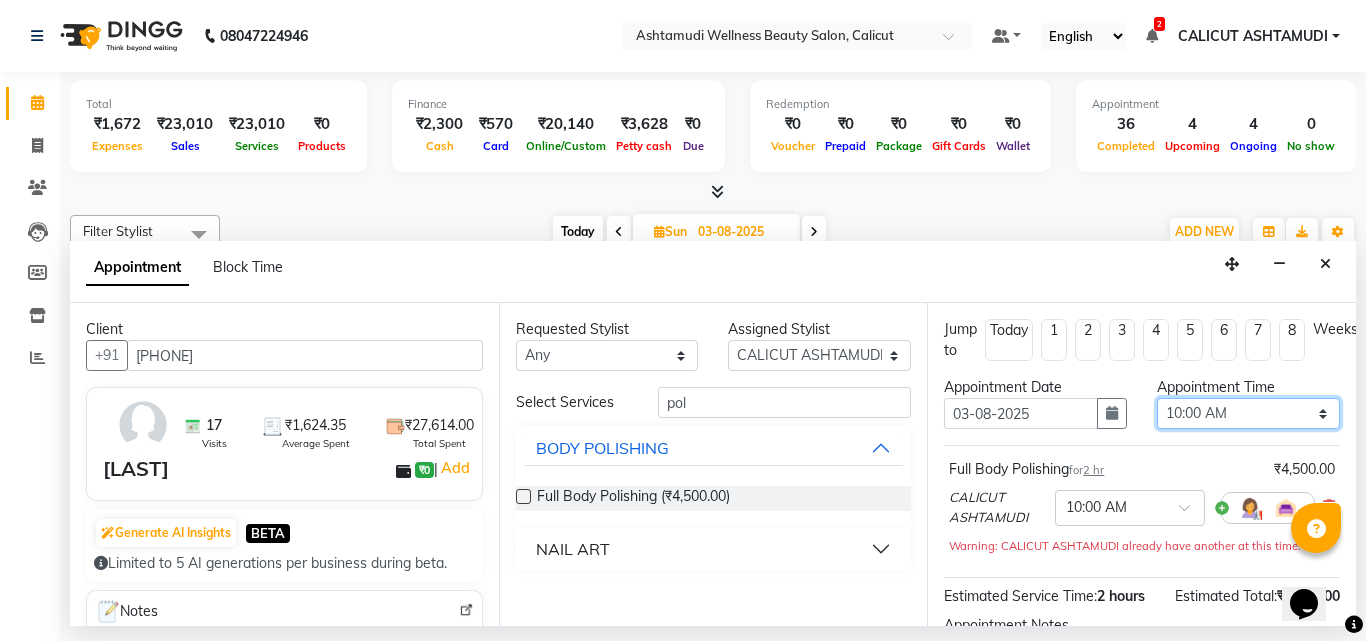 select on "720" 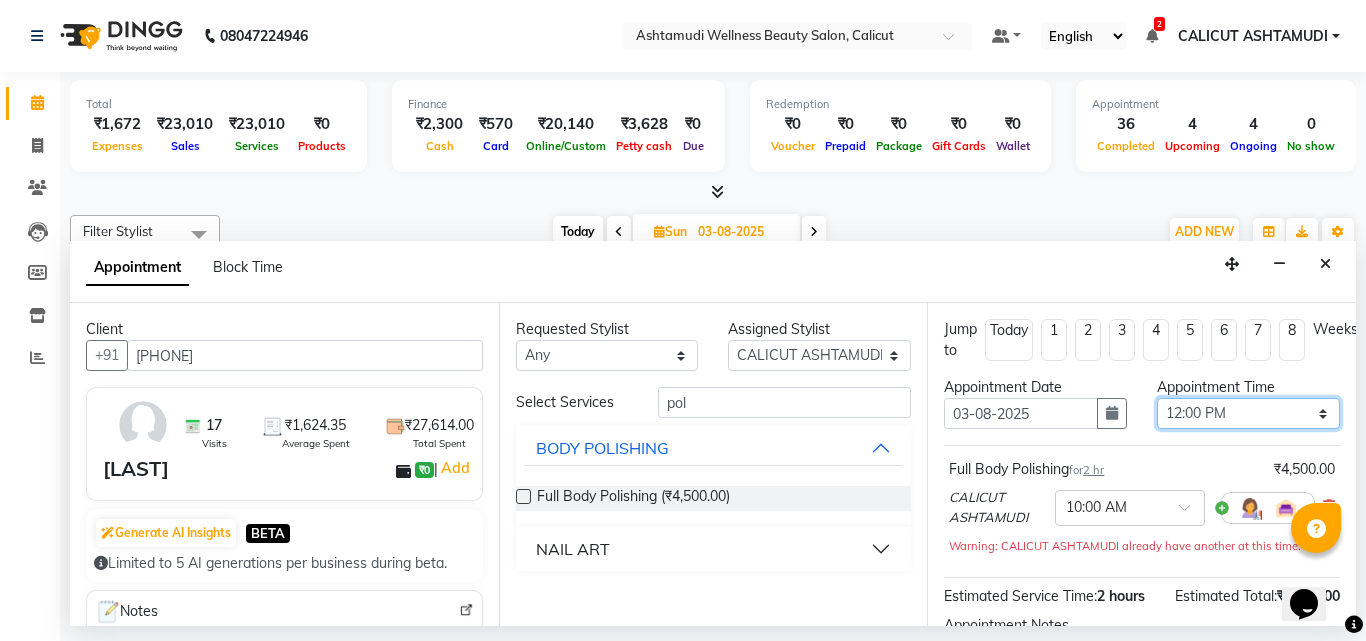 click on "Select 10:00 AM 10:15 AM 10:30 AM 10:45 AM 11:00 AM 11:15 AM 11:30 AM 11:45 AM 12:00 PM 12:15 PM 12:30 PM 12:45 PM 01:00 PM 01:15 PM 01:30 PM 01:45 PM 02:00 PM 02:15 PM 02:30 PM 02:45 PM 03:00 PM 03:15 PM 03:30 PM 03:45 PM 04:00 PM 04:15 PM 04:30 PM 04:45 PM 05:00 PM 05:15 PM 05:30 PM 05:45 PM 06:00 PM 06:15 PM 06:30 PM 06:45 PM 07:00 PM 07:15 PM 07:30 PM 07:45 PM 08:00 PM 08:15 PM 08:30 PM 08:45 PM 09:00 PM 09:15 PM 09:30 PM 09:45 PM 10:00 PM 10:15 PM 10:30 PM 10:45 PM 11:00 PM" at bounding box center (1248, 413) 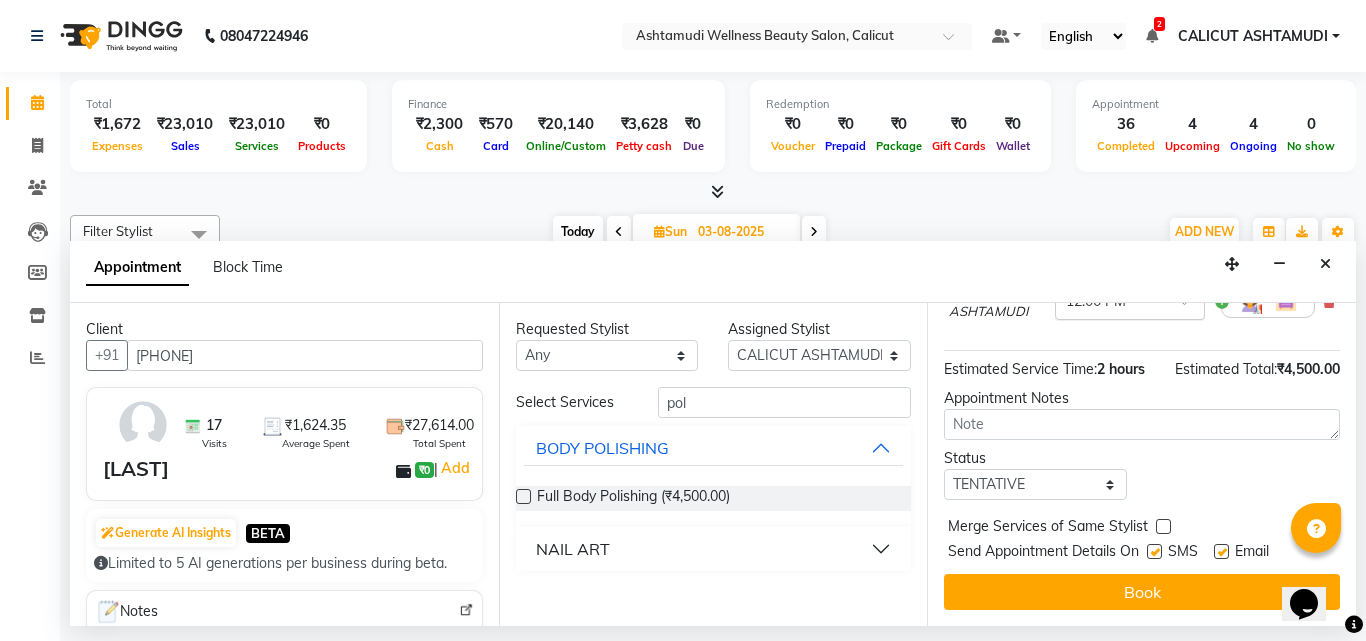 scroll, scrollTop: 242, scrollLeft: 0, axis: vertical 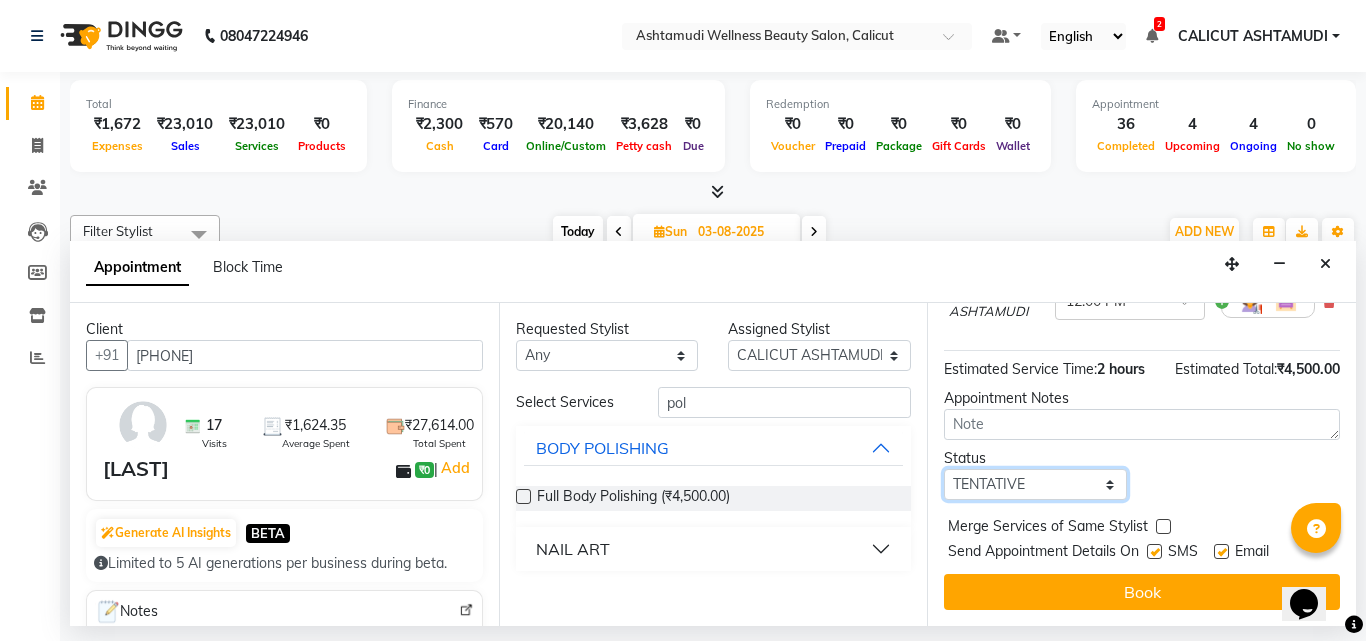 click on "Select TENTATIVE CONFIRM UPCOMING" at bounding box center (1035, 484) 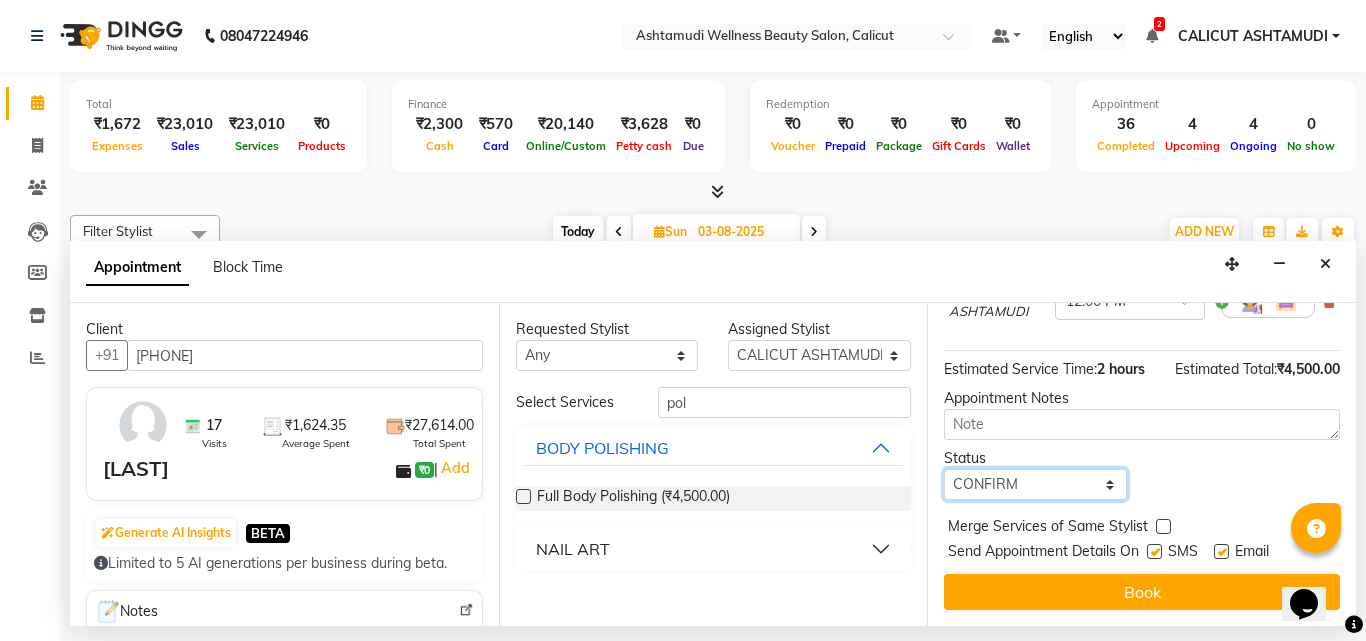 click on "Select TENTATIVE CONFIRM UPCOMING" at bounding box center [1035, 484] 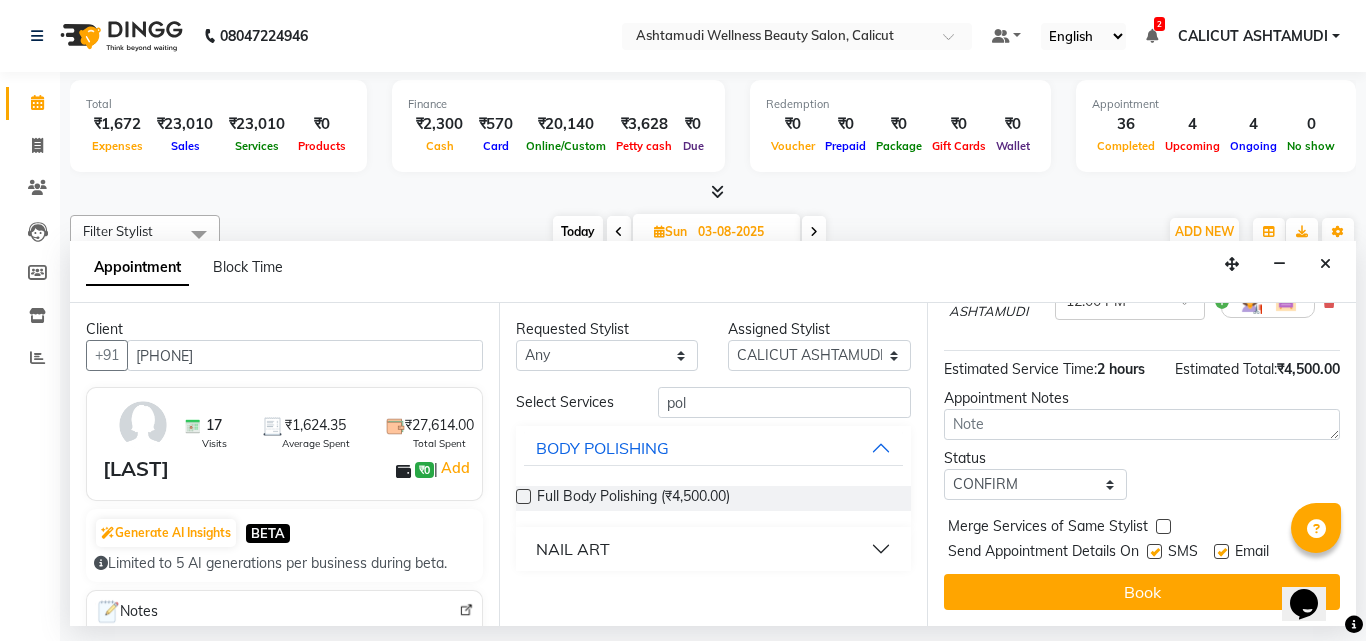 click on "Jump to Today 1 2 3 4 5 6 7 8 Weeks Appointment Date 03-08-2025 Appointment Time Select 10:00 AM 10:15 AM 10:30 AM 10:45 AM 11:00 AM 11:15 AM 11:30 AM 11:45 AM 12:00 PM 12:15 PM 12:30 PM 12:45 PM 01:00 PM 01:15 PM 01:30 PM 01:45 PM 02:00 PM 02:15 PM 02:30 PM 02:45 PM 03:00 PM 03:15 PM 03:30 PM 03:45 PM 04:00 PM 04:15 PM 04:30 PM 04:45 PM 05:00 PM 05:15 PM 05:30 PM 05:45 PM 06:00 PM 06:15 PM 06:30 PM 06:45 PM 07:00 PM 07:15 PM 07:30 PM 07:45 PM 08:00 PM 08:15 PM 08:30 PM 08:45 PM 09:00 PM 09:15 PM 09:30 PM 09:45 PM 10:00 PM 10:15 PM 10:30 PM 10:45 PM 11:00 PM Full Body Polishing   for  2 hr ₹4,500.00 CALICUT ASHTAMUDI × 12:00 PM Estimated Service Time:  2 hours Estimated Total:  ₹4,500.00 Appointment Notes Status Select TENTATIVE CONFIRM UPCOMING Merge Services of Same Stylist Send Appointment Details On SMS Email  Book" at bounding box center [1141, 464] 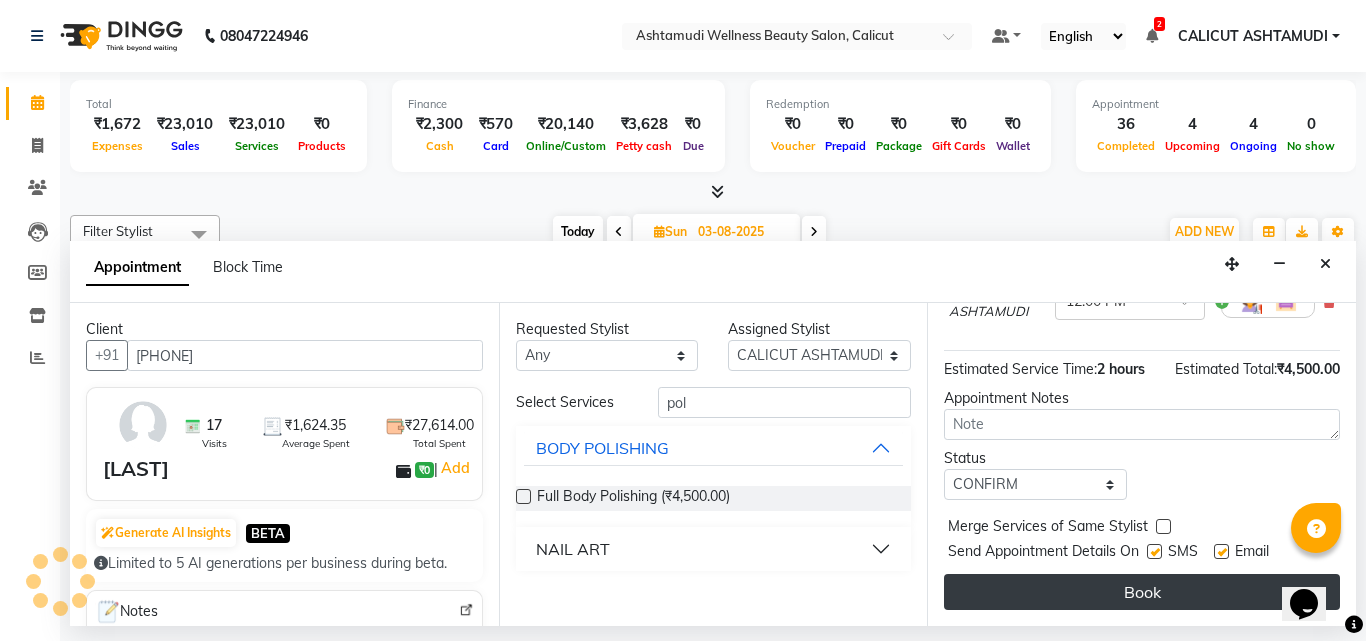 click on "Book" at bounding box center [1142, 592] 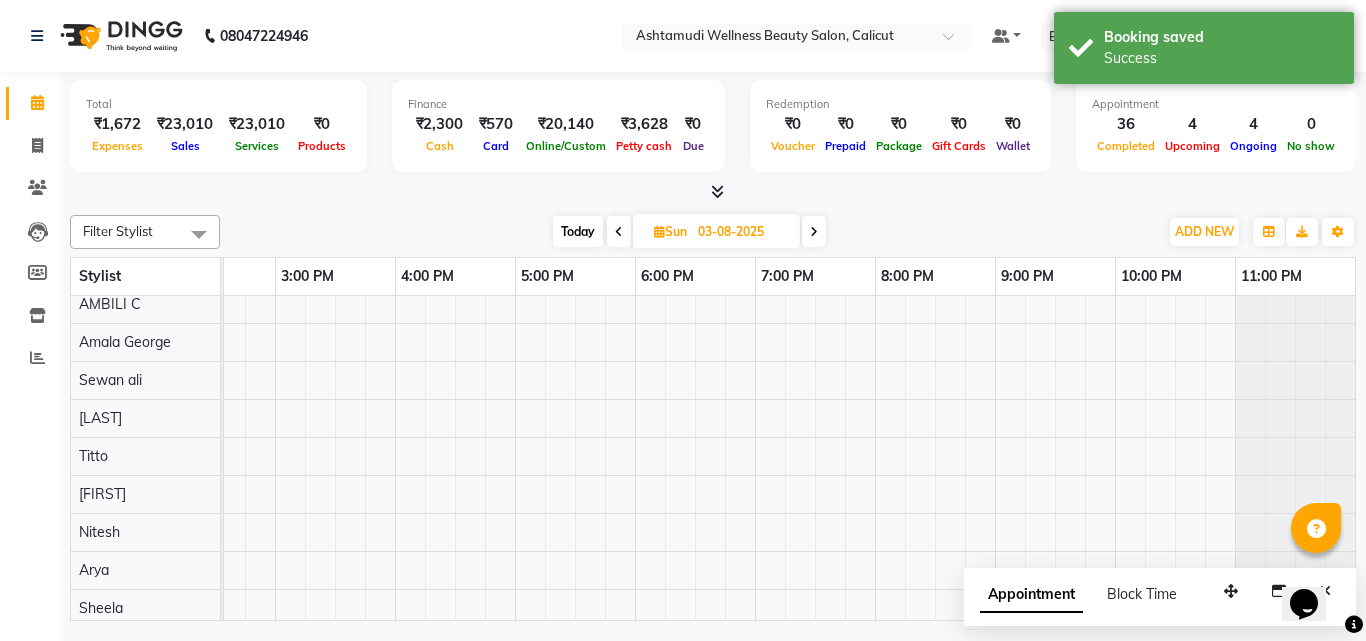 click on "Today" at bounding box center [578, 231] 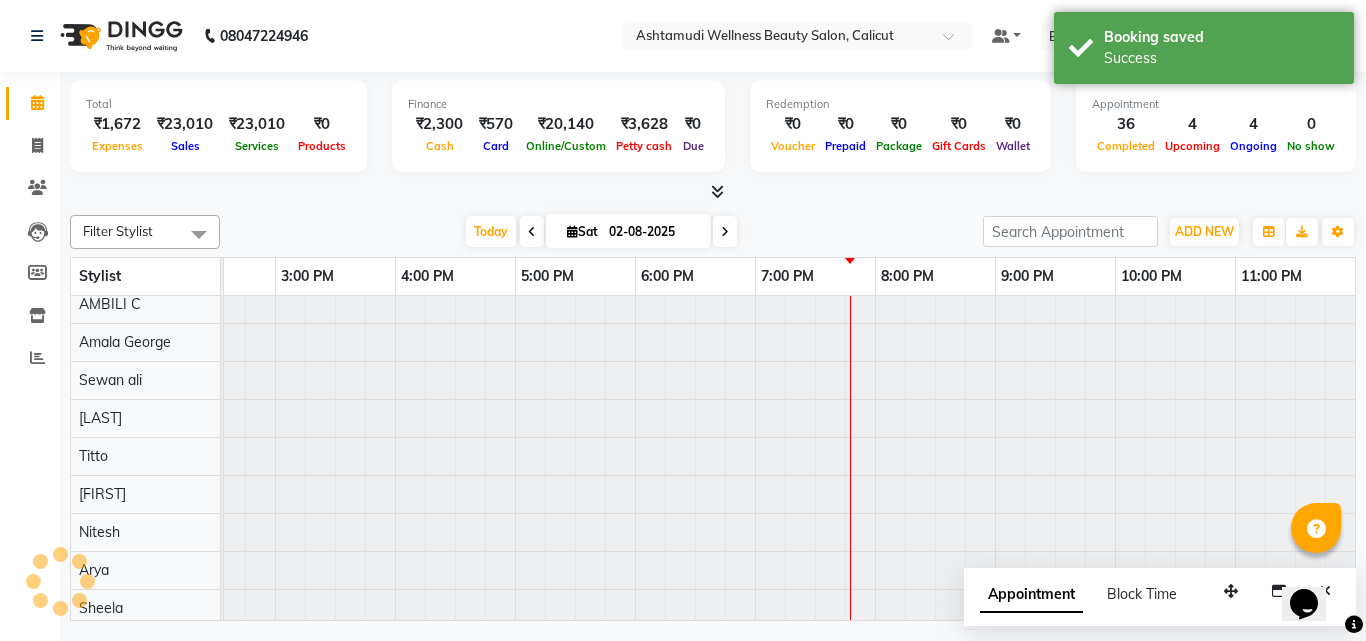scroll, scrollTop: 0, scrollLeft: 669, axis: horizontal 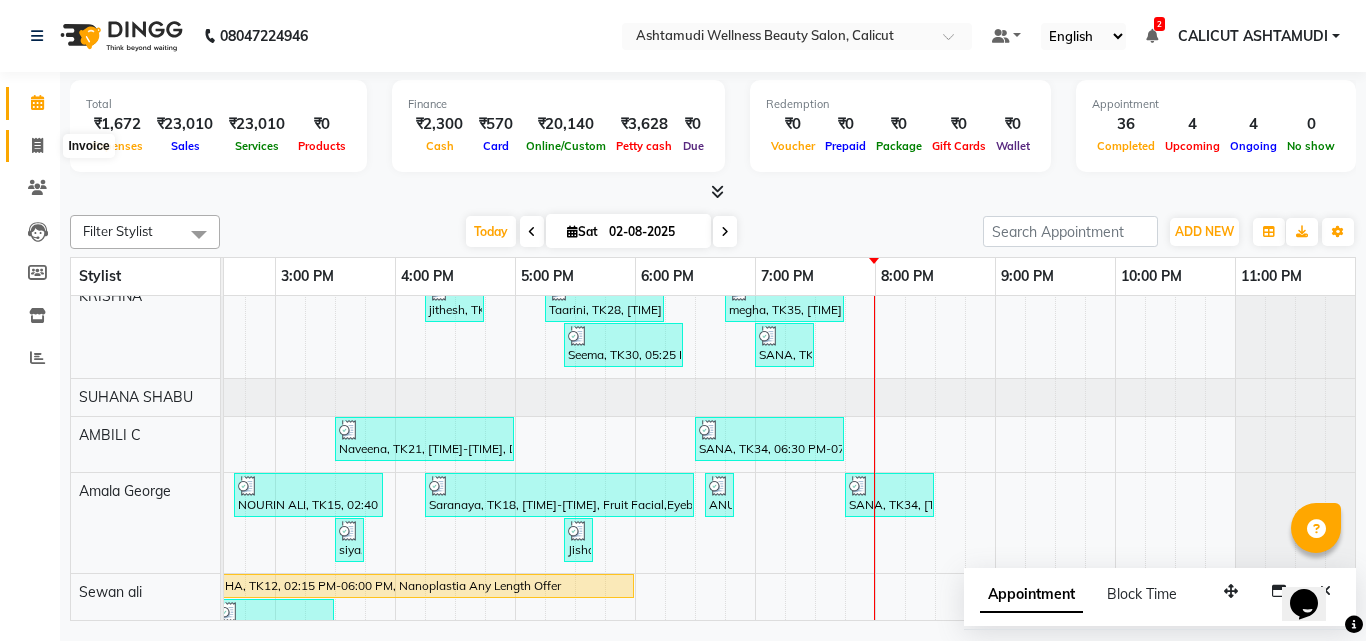 click 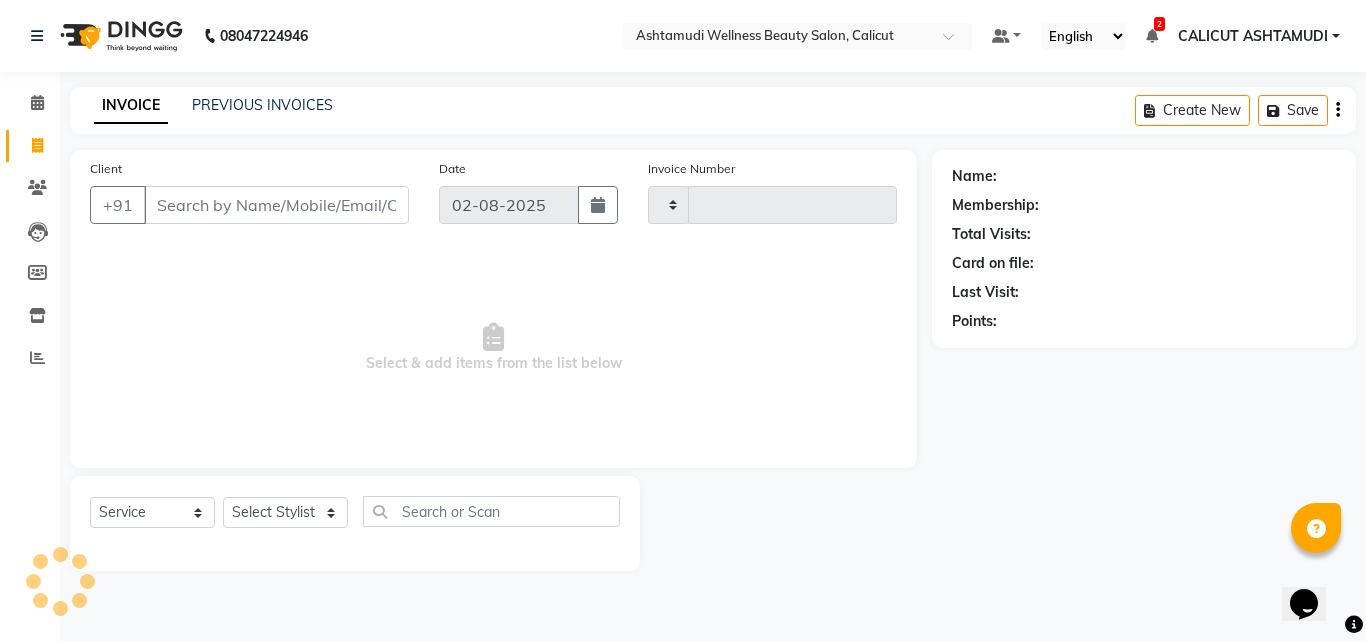 type on "3172" 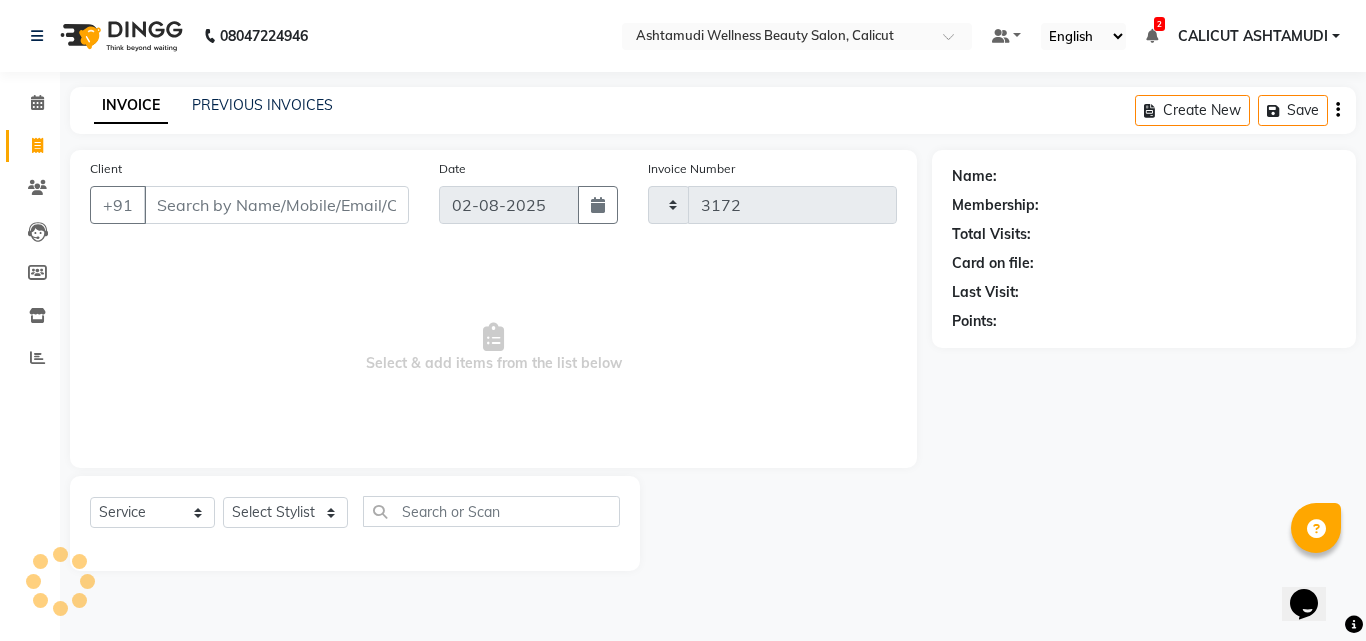 select on "4630" 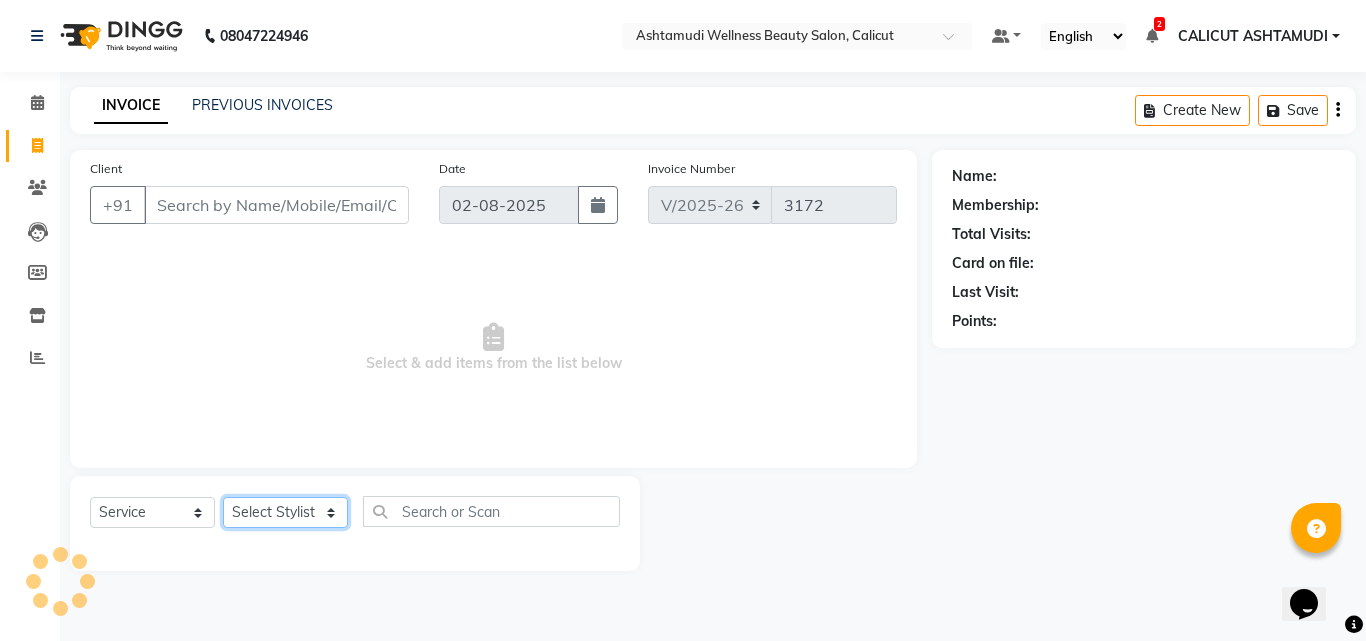 click on "Select Stylist" 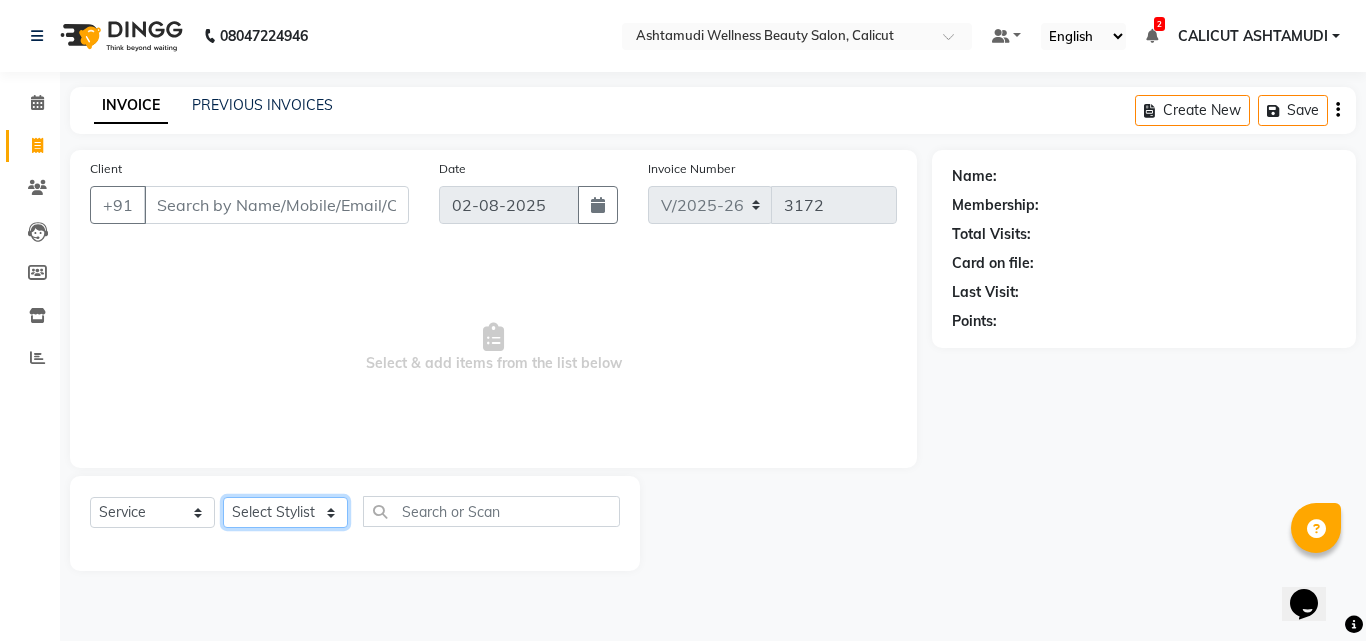 select on "54081" 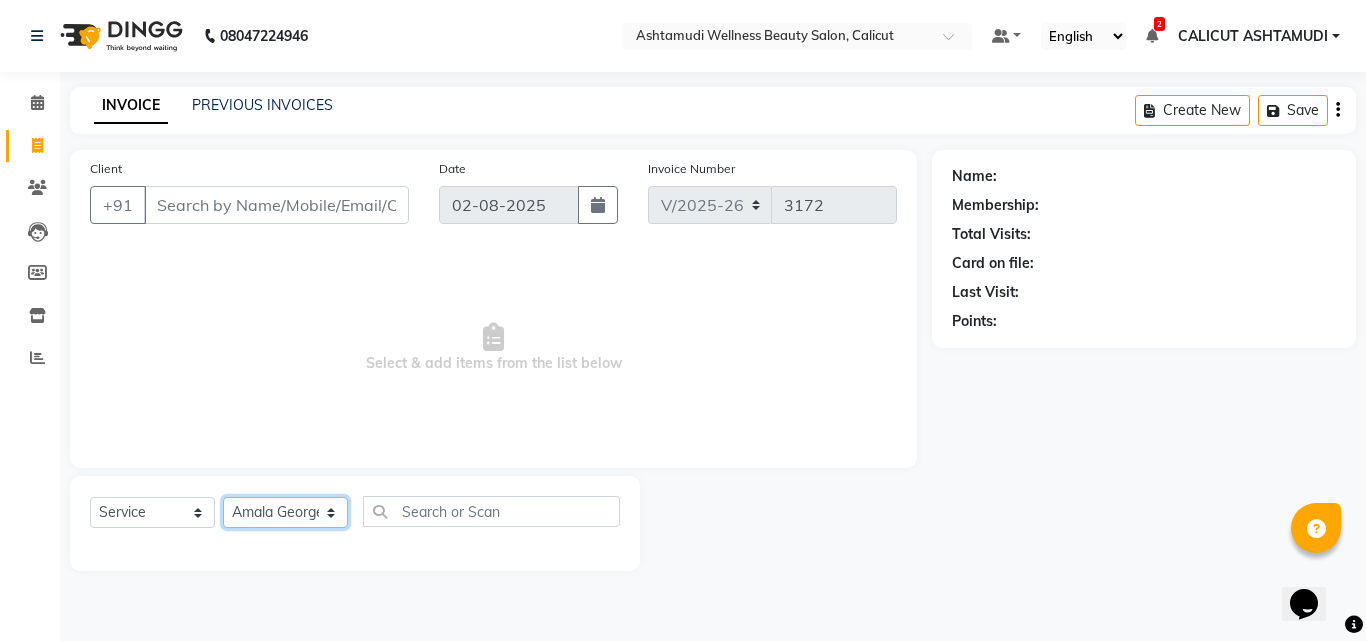 click on "Select Stylist Amala George AMBILI C ANJANA DAS ANKITHA Arya CALICUT ASHTAMUDI FRANKLY	 GRACY KRISHNA Nitesh Punam Gurung Sewan ali Sheela SUHANA  SHABU Titto" 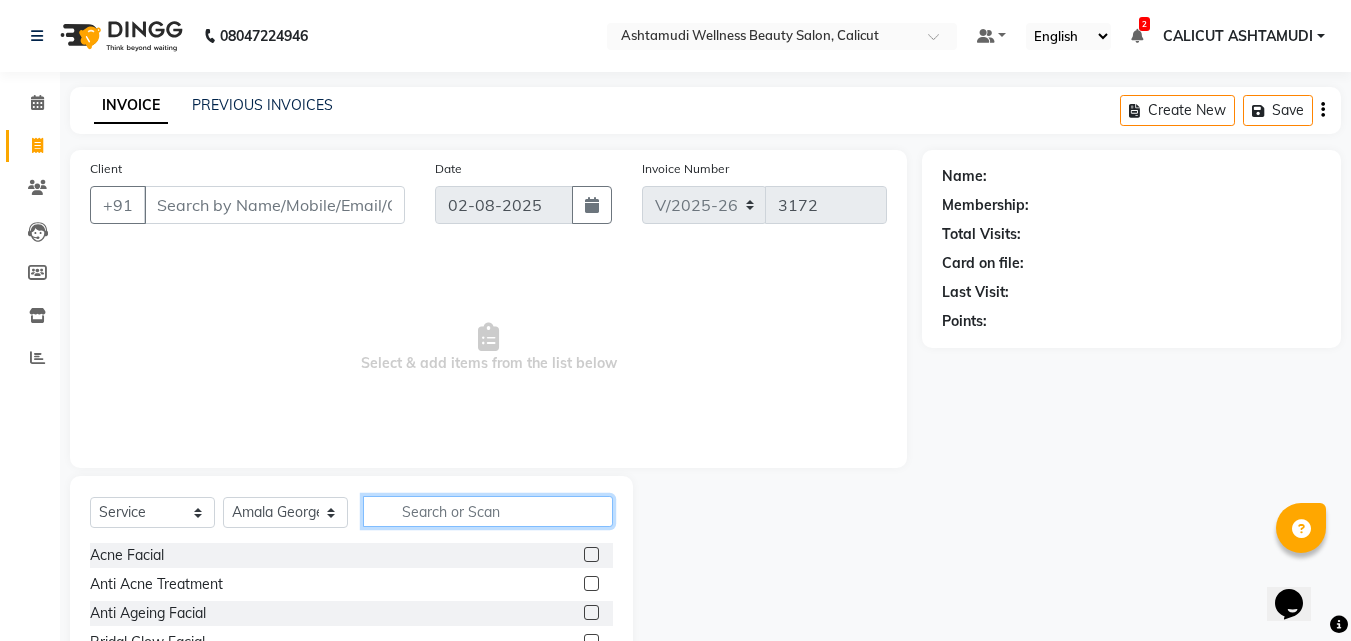 click 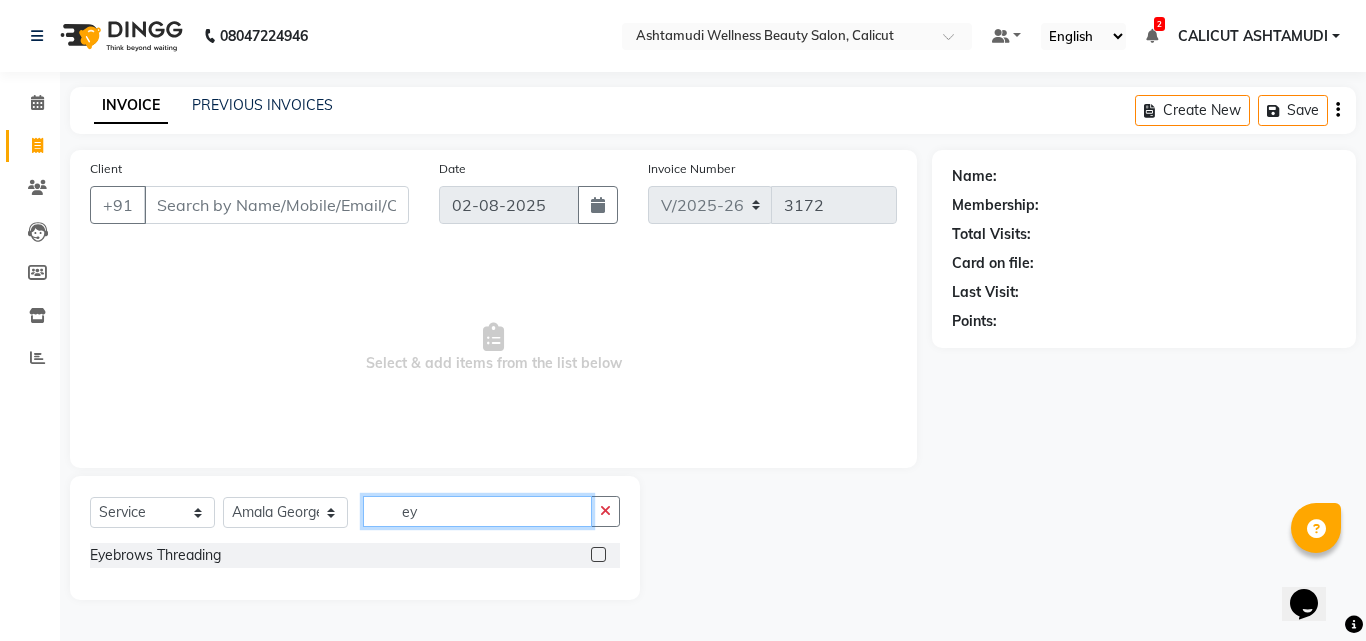 type on "ey" 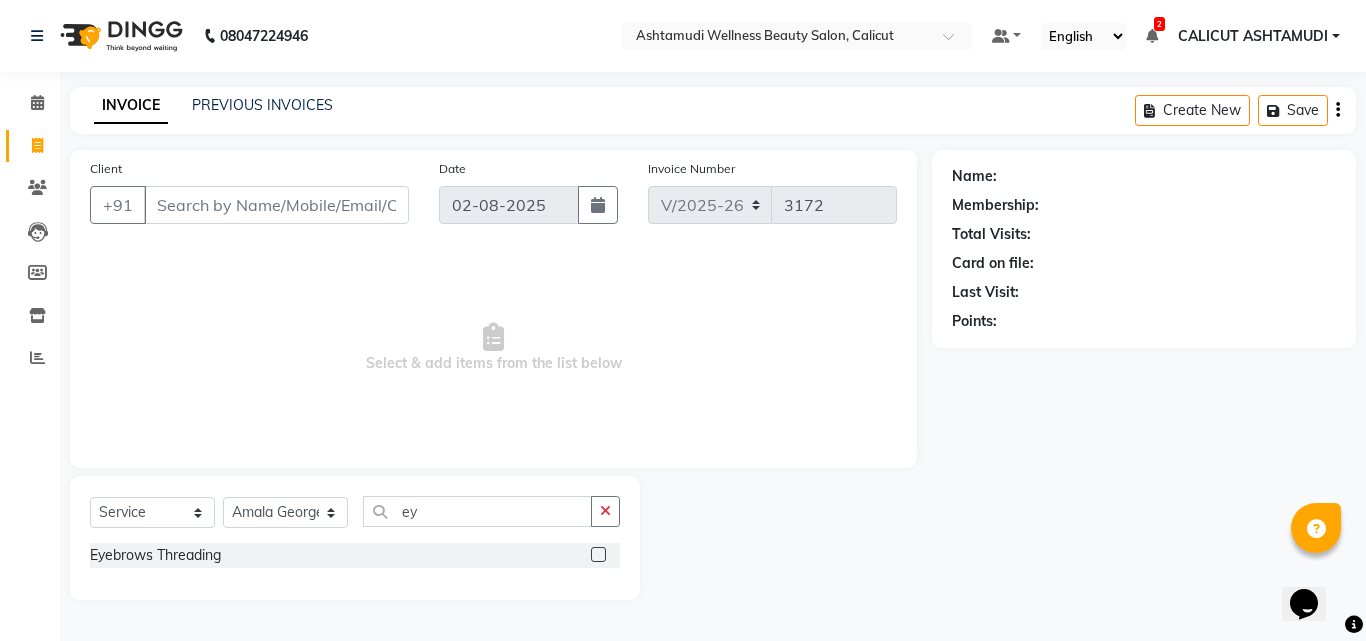 click 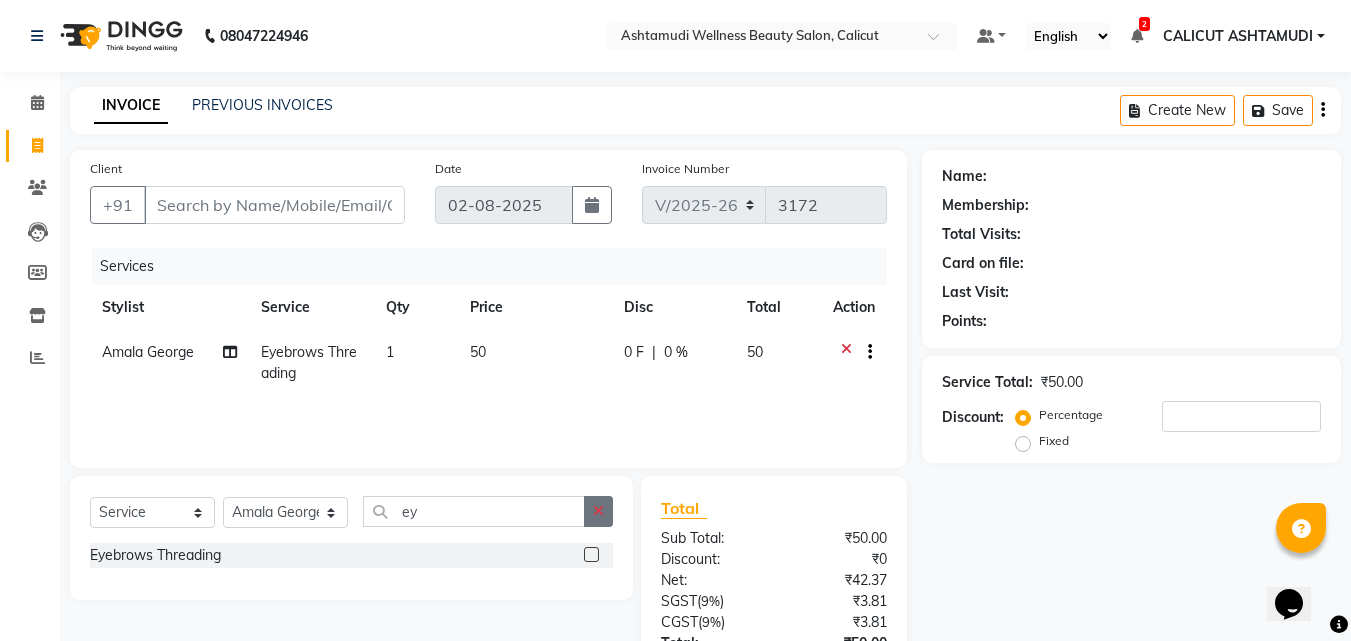 click 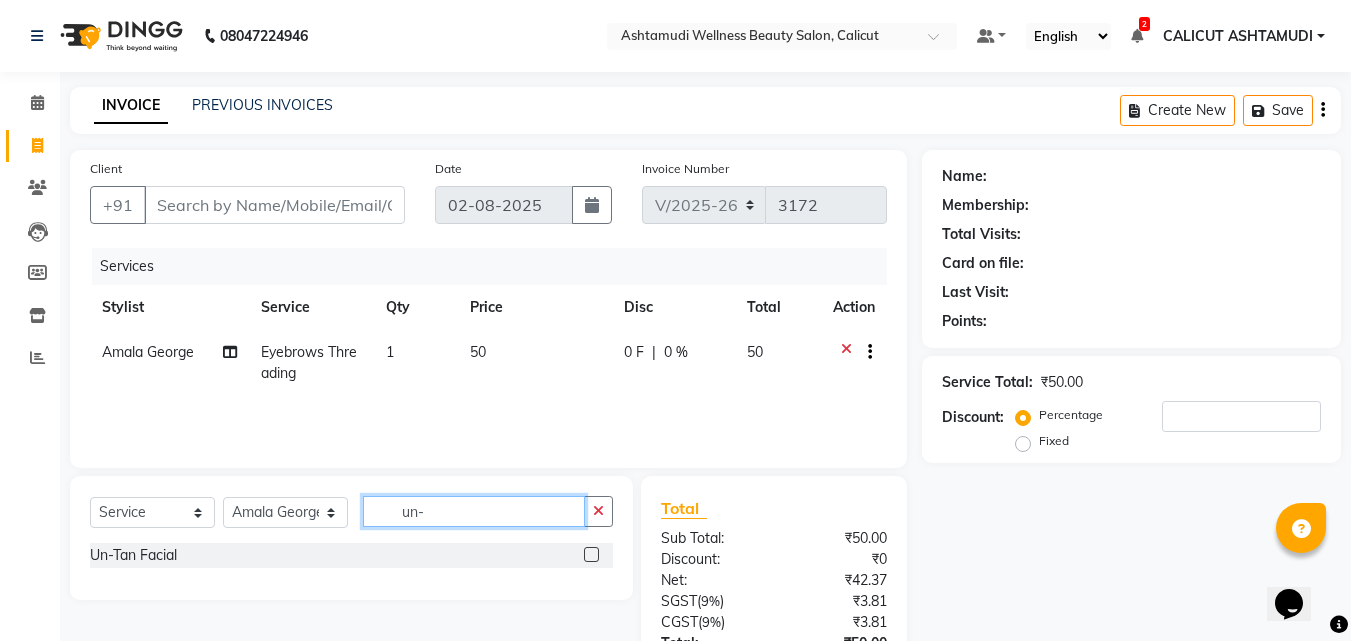 type on "un-" 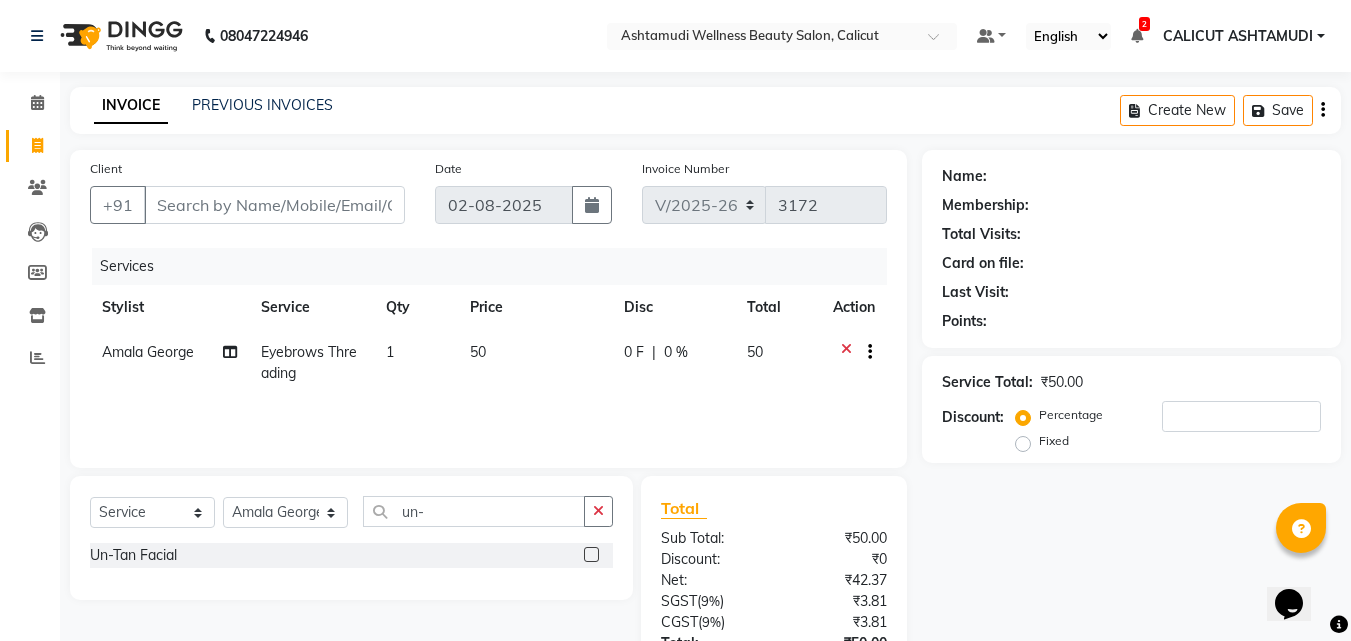 drag, startPoint x: 595, startPoint y: 545, endPoint x: 484, endPoint y: 517, distance: 114.47707 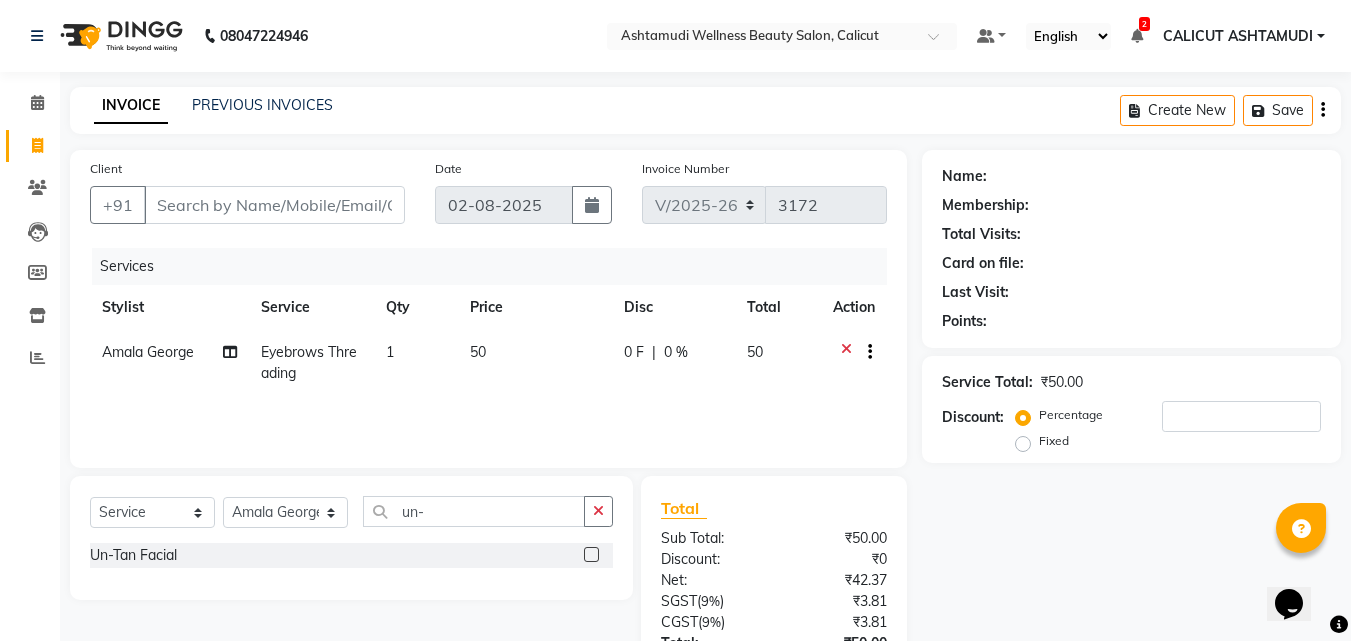 drag, startPoint x: 594, startPoint y: 560, endPoint x: 581, endPoint y: 554, distance: 14.3178215 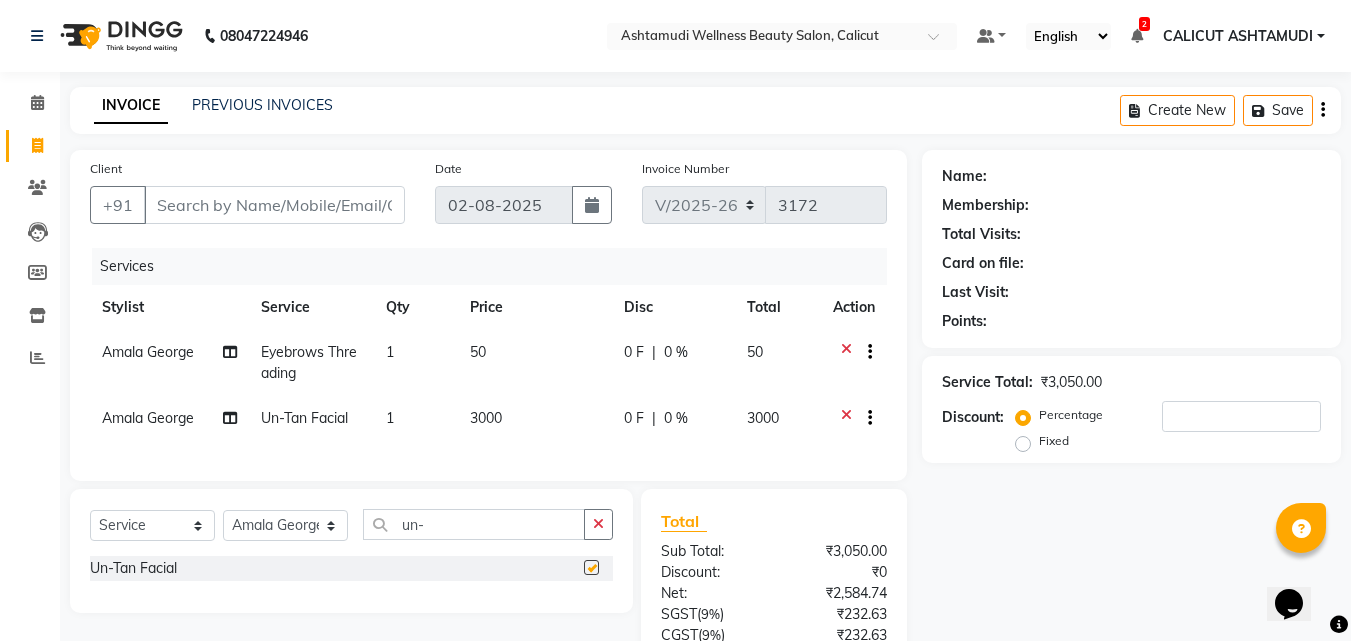 checkbox on "false" 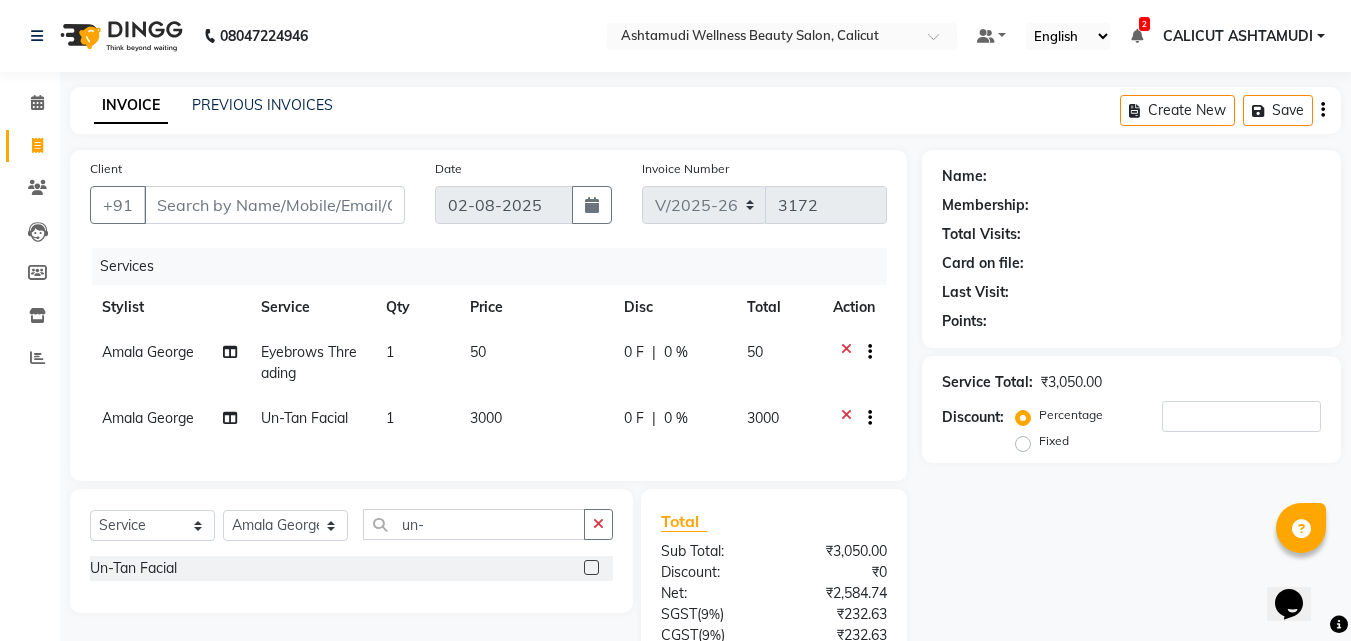 click on "Amala George" 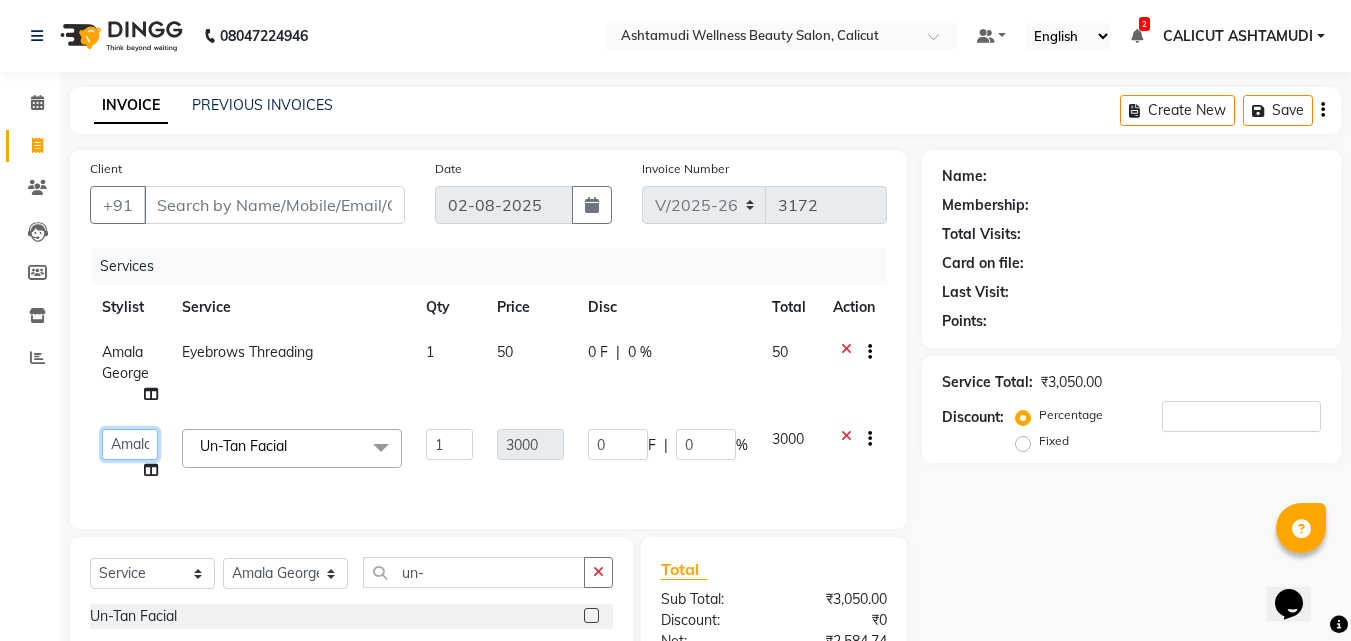 click on "Amala George   AMBILI C   ANJANA DAS   ANKITHA   Arya   CALICUT ASHTAMUDI   FRANKLY	   GRACY   KRISHNA   Nitesh   Punam Gurung   Sewan ali   Sheela   SUHANA  SHABU   Titto" 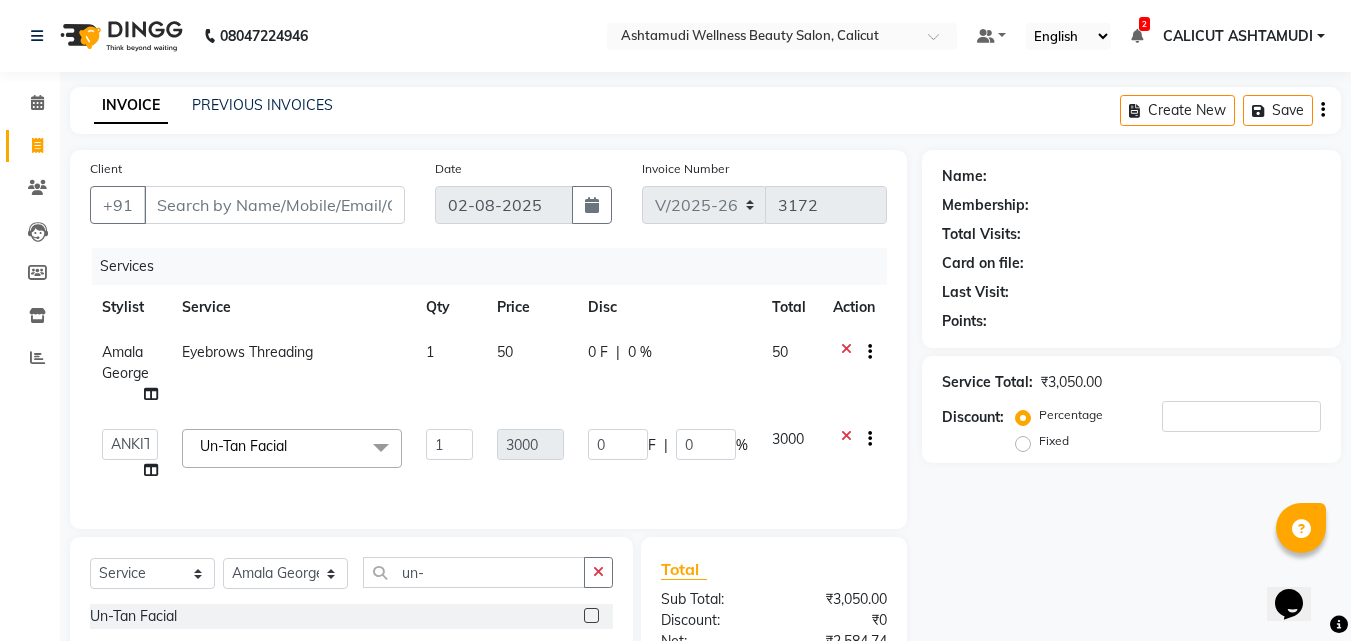 select on "26964" 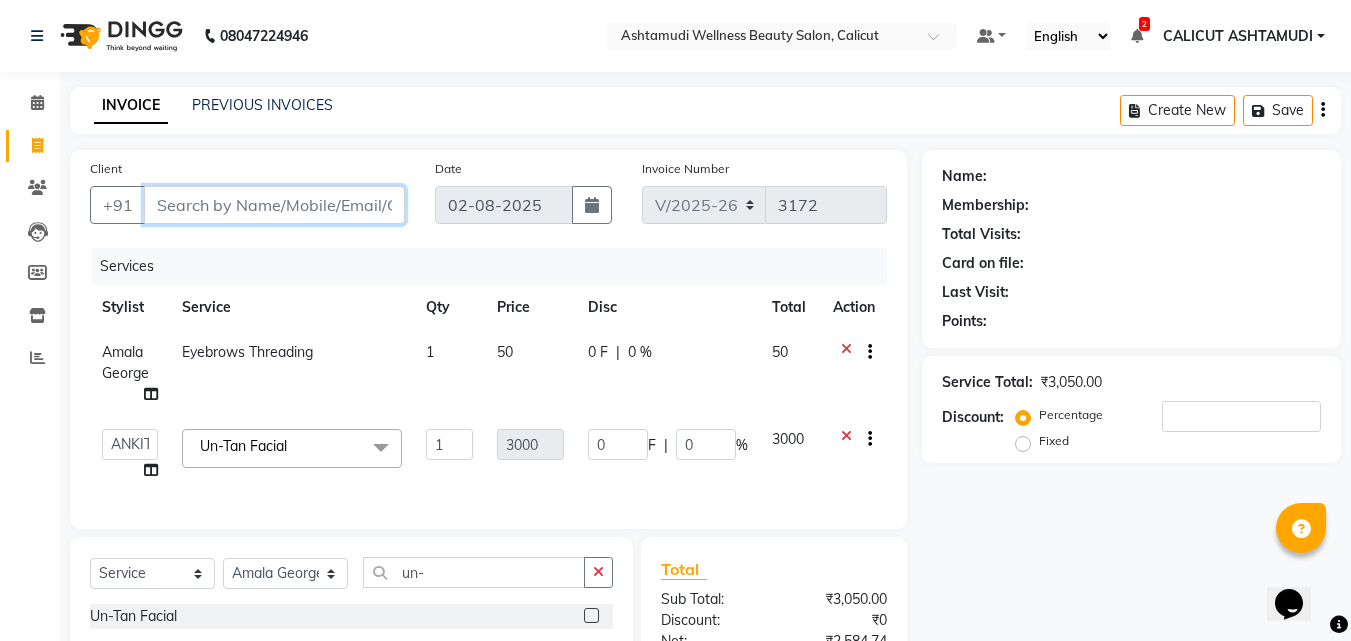 click on "Client" at bounding box center [274, 205] 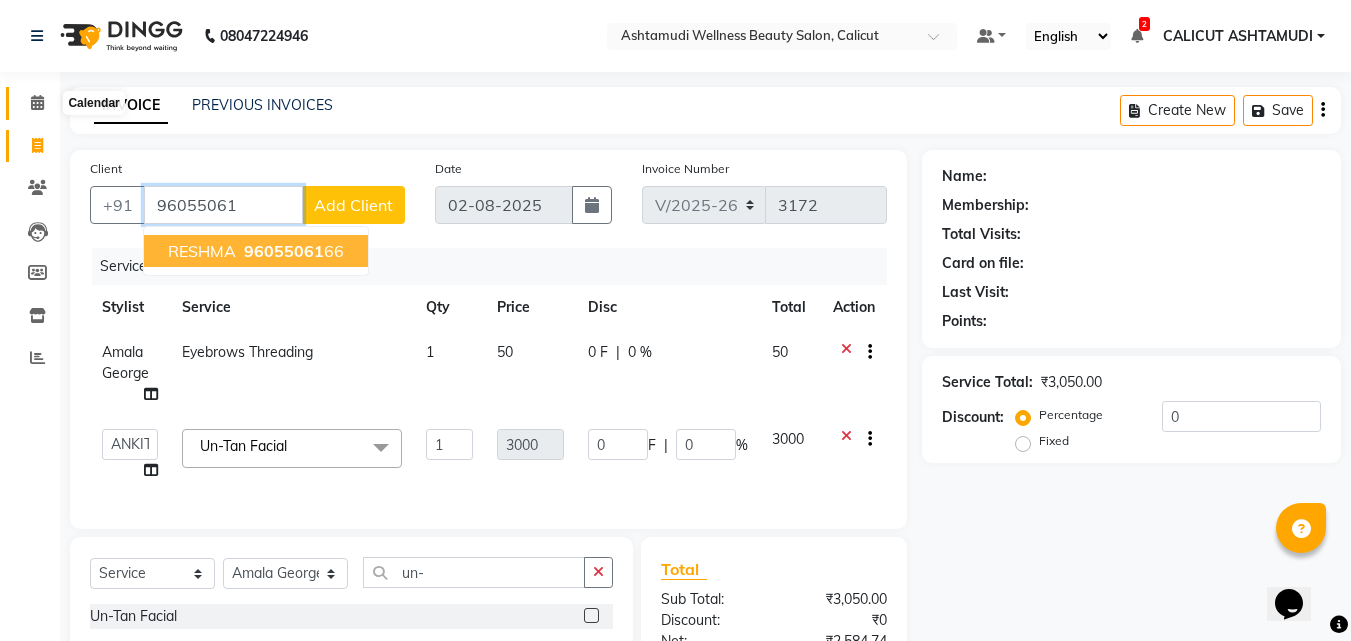 type on "96055061" 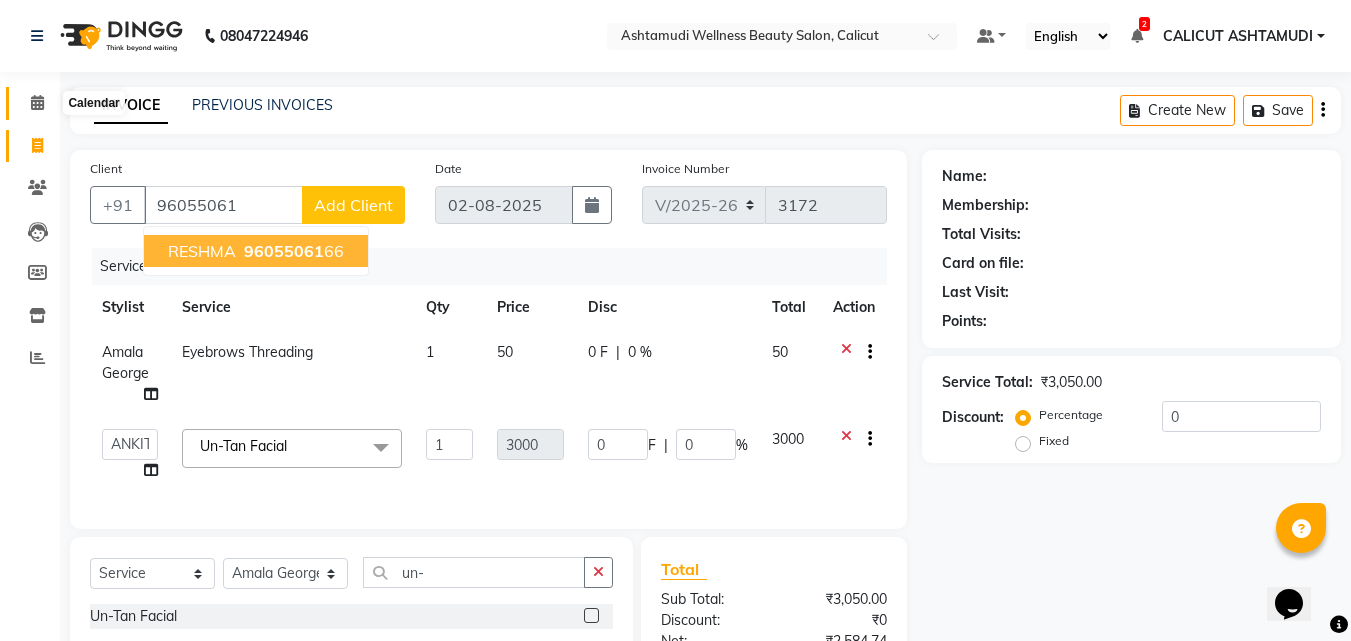 click 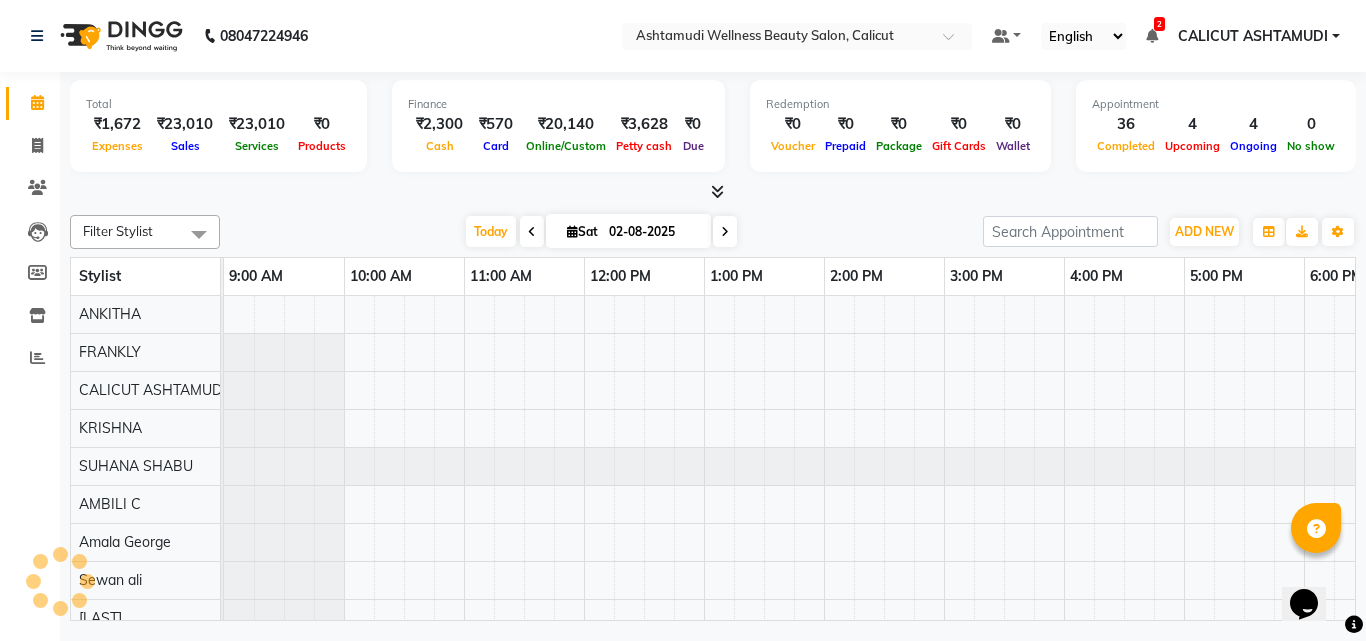 scroll, scrollTop: 0, scrollLeft: 0, axis: both 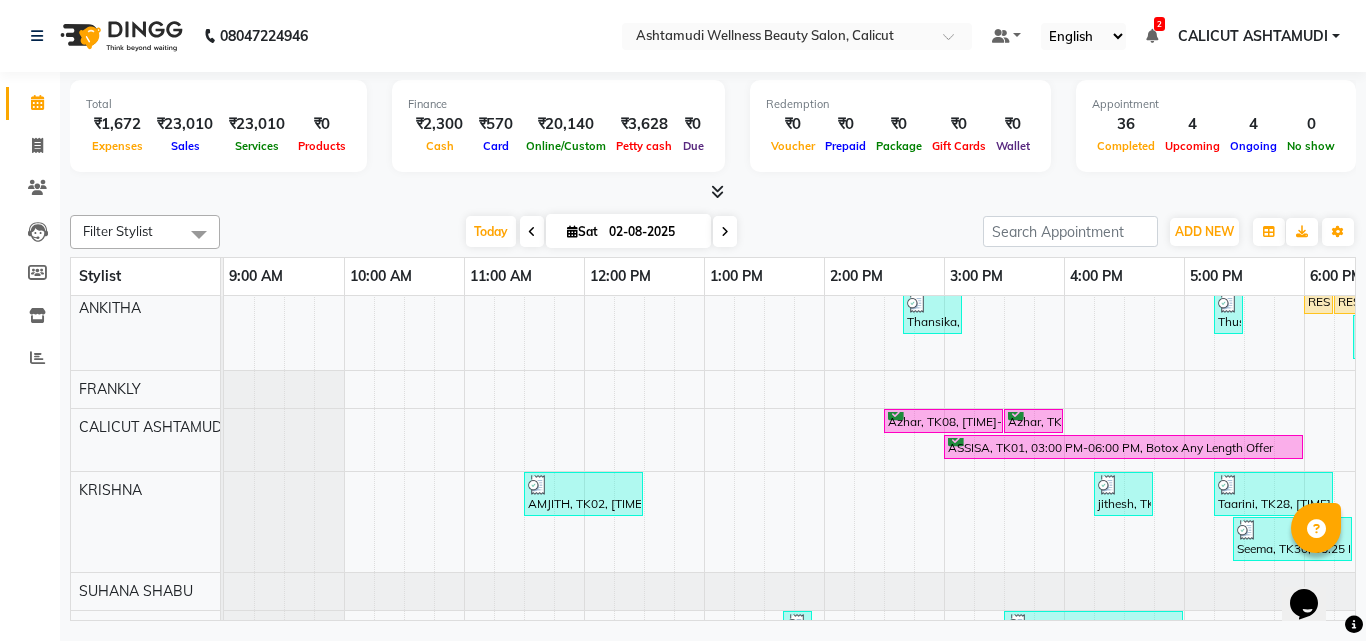 drag, startPoint x: 864, startPoint y: 604, endPoint x: 1083, endPoint y: 621, distance: 219.65883 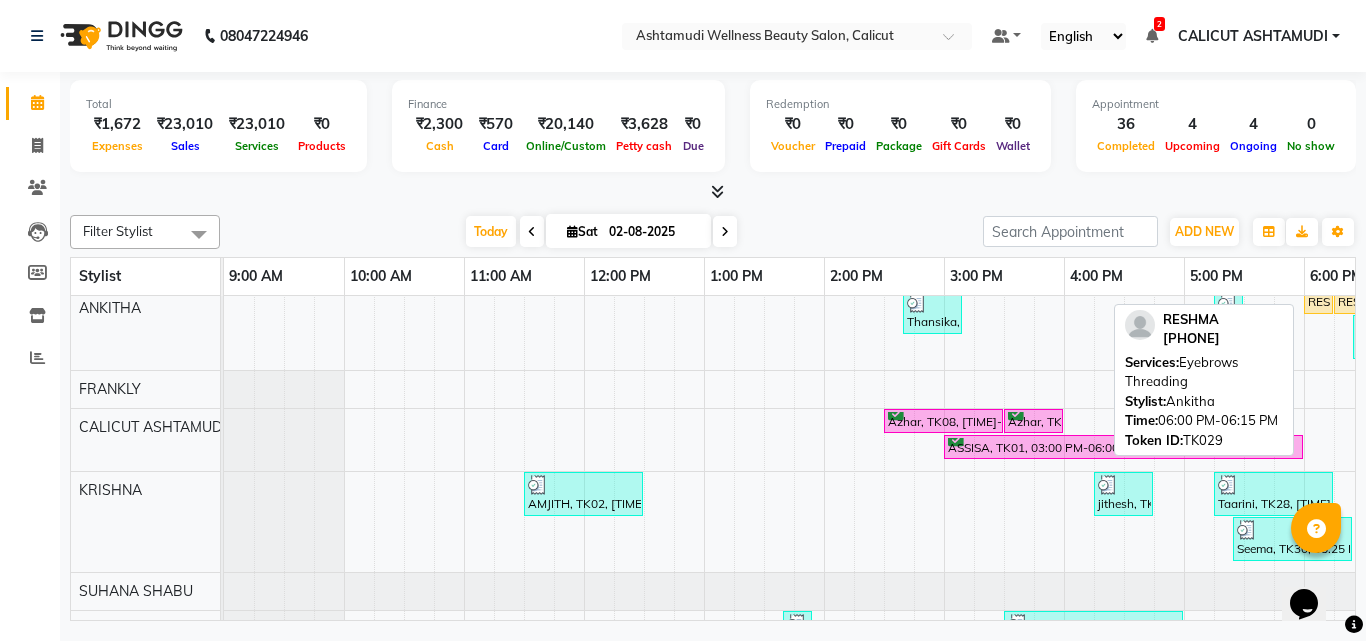 click on "RESHMA, TK29, 06:00 PM-06:15 PM, Eyebrows Threading" at bounding box center (1318, 302) 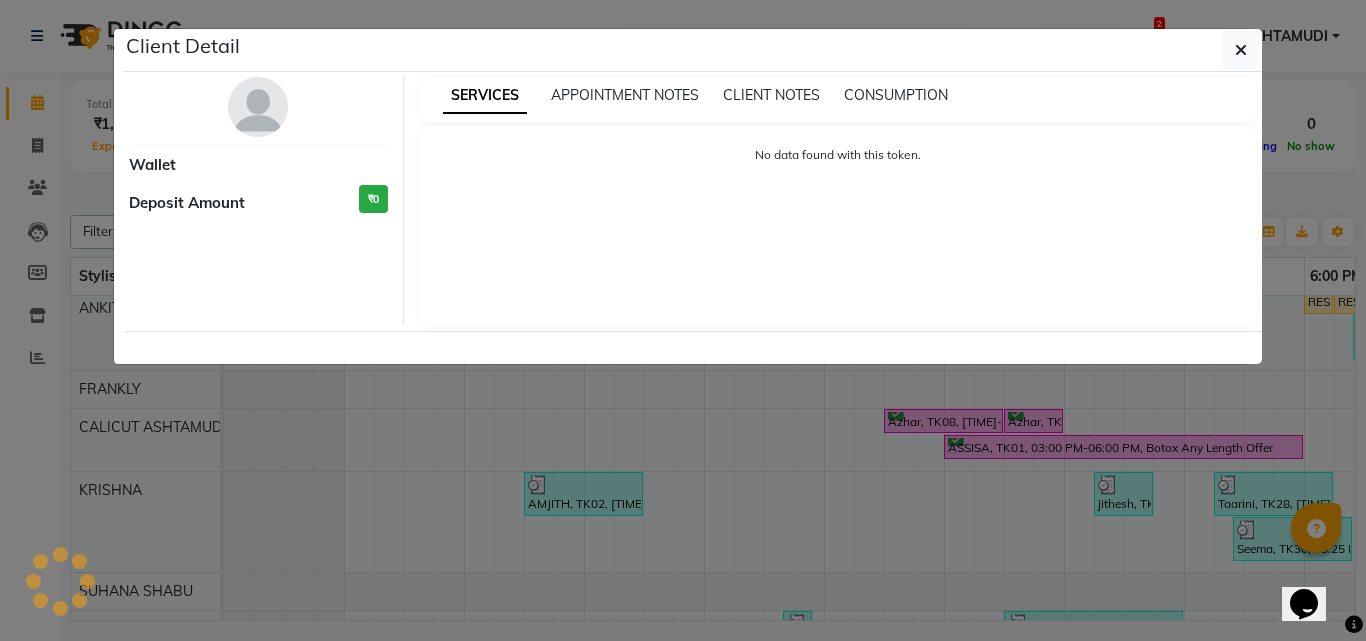 select on "1" 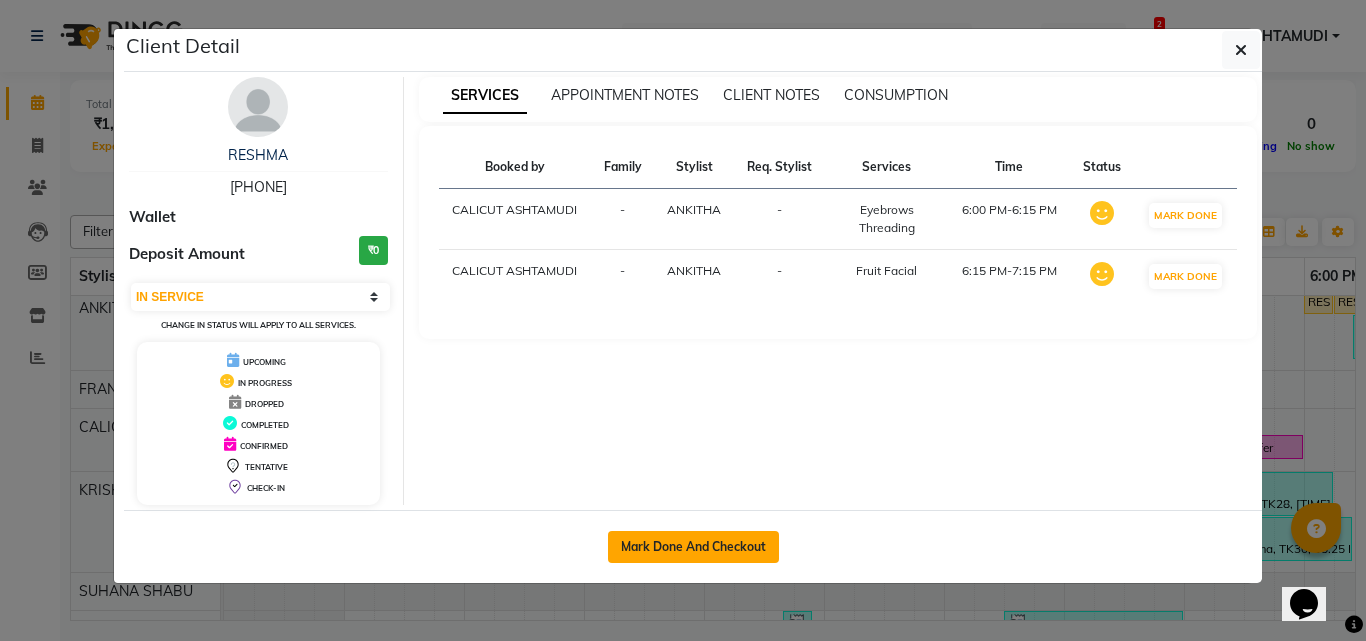 click on "Mark Done And Checkout" 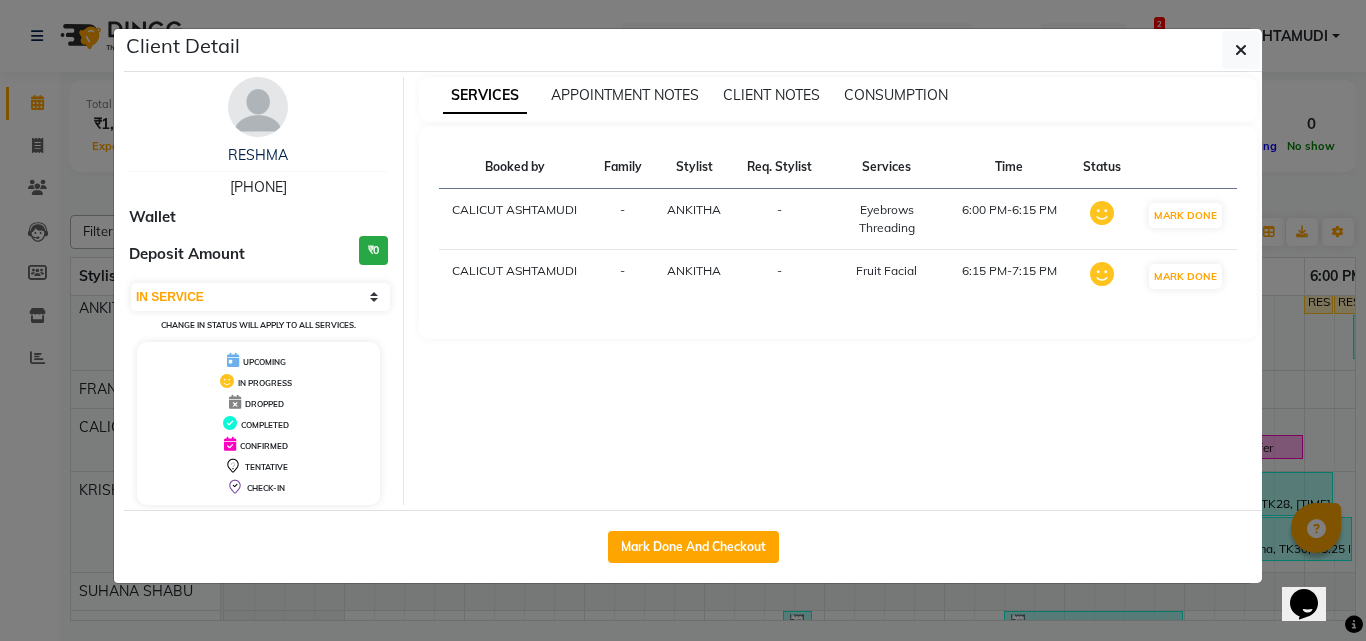 select on "service" 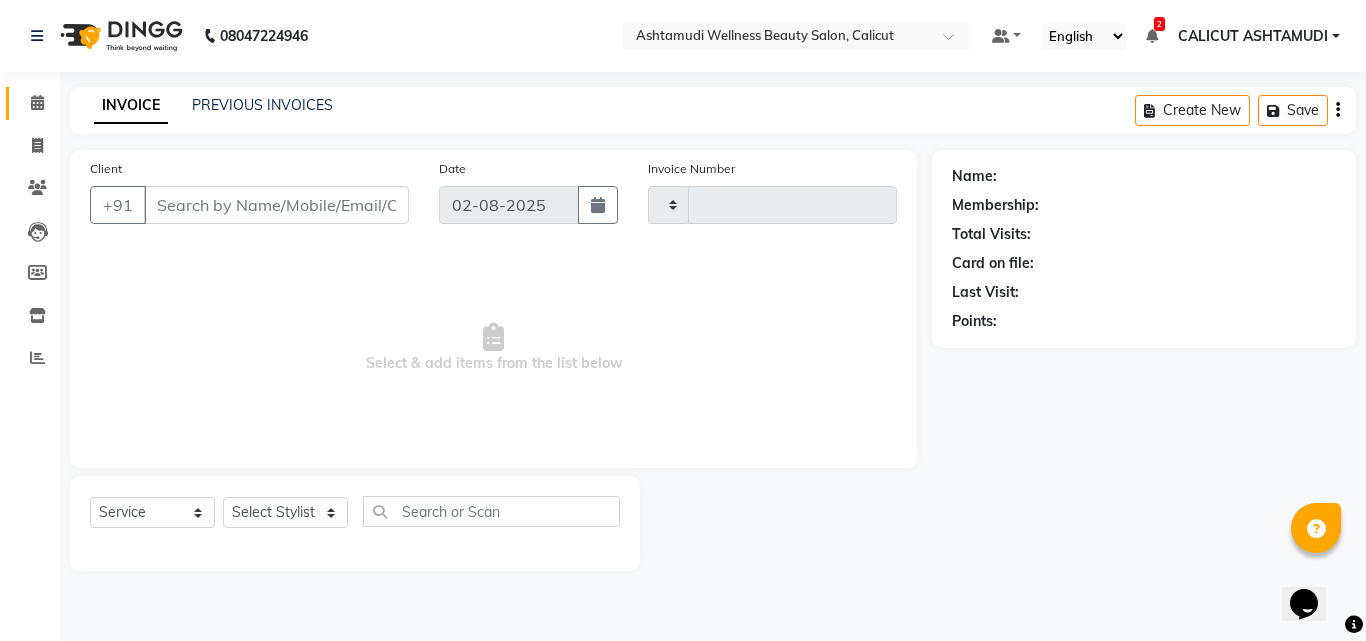 type on "3172" 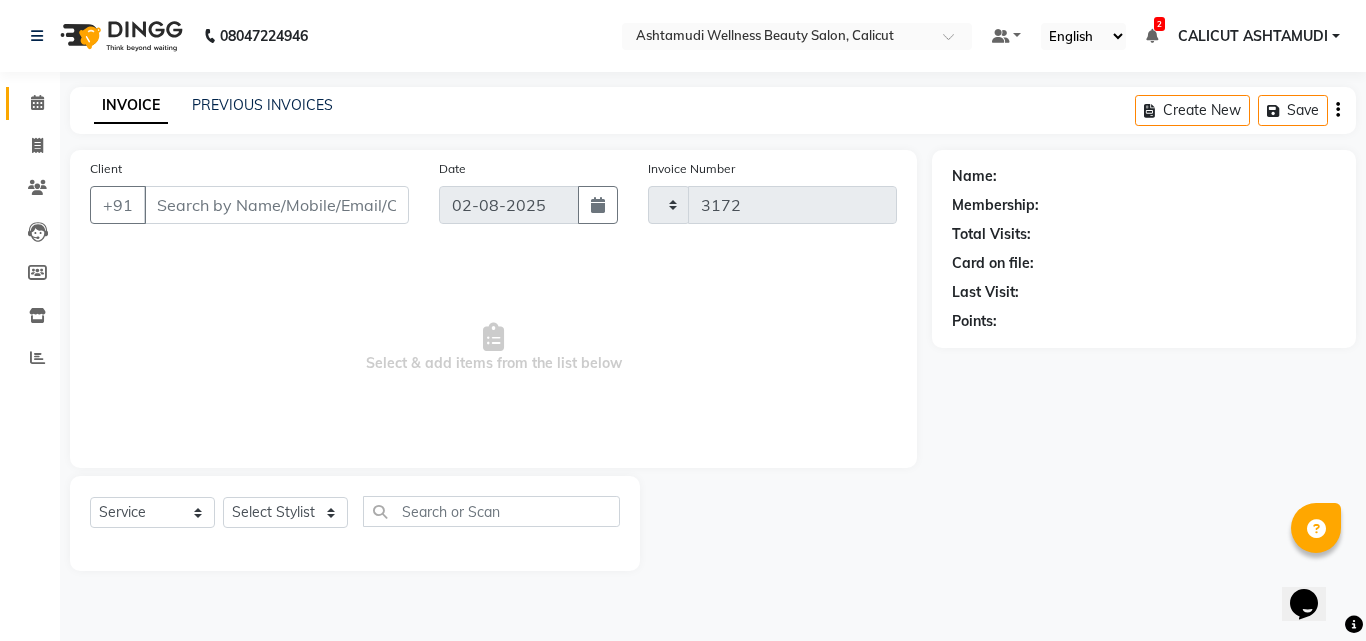select on "4630" 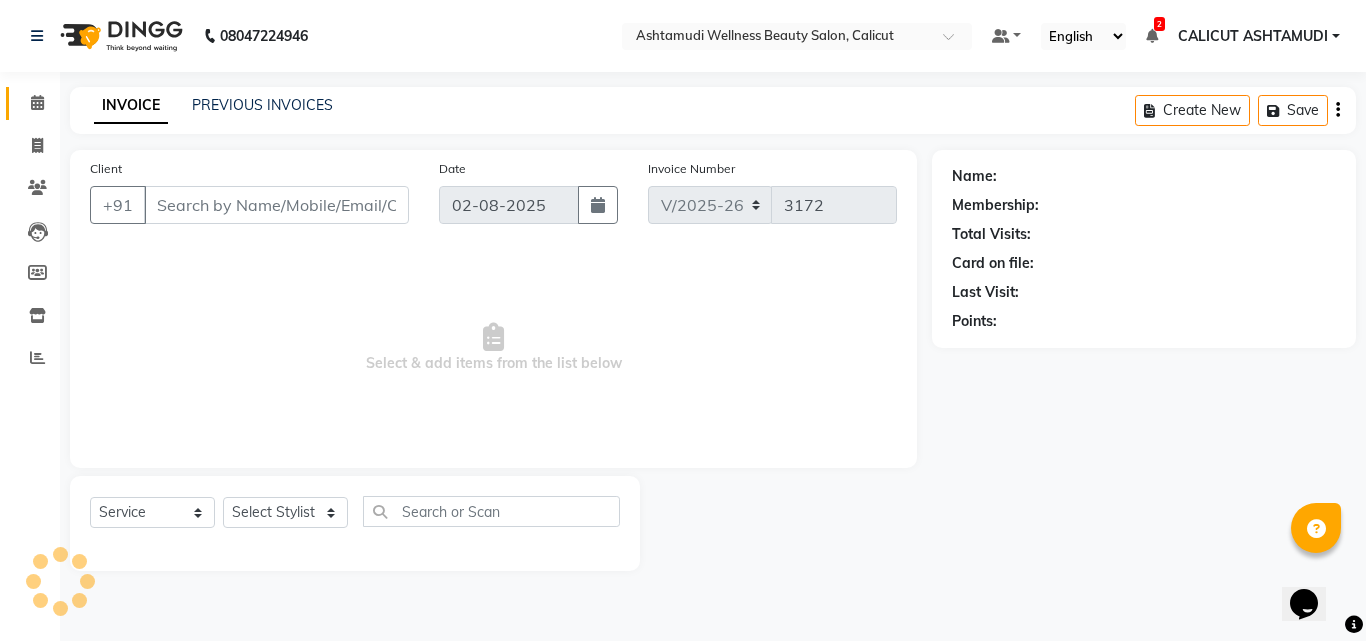 type on "[PHONE]" 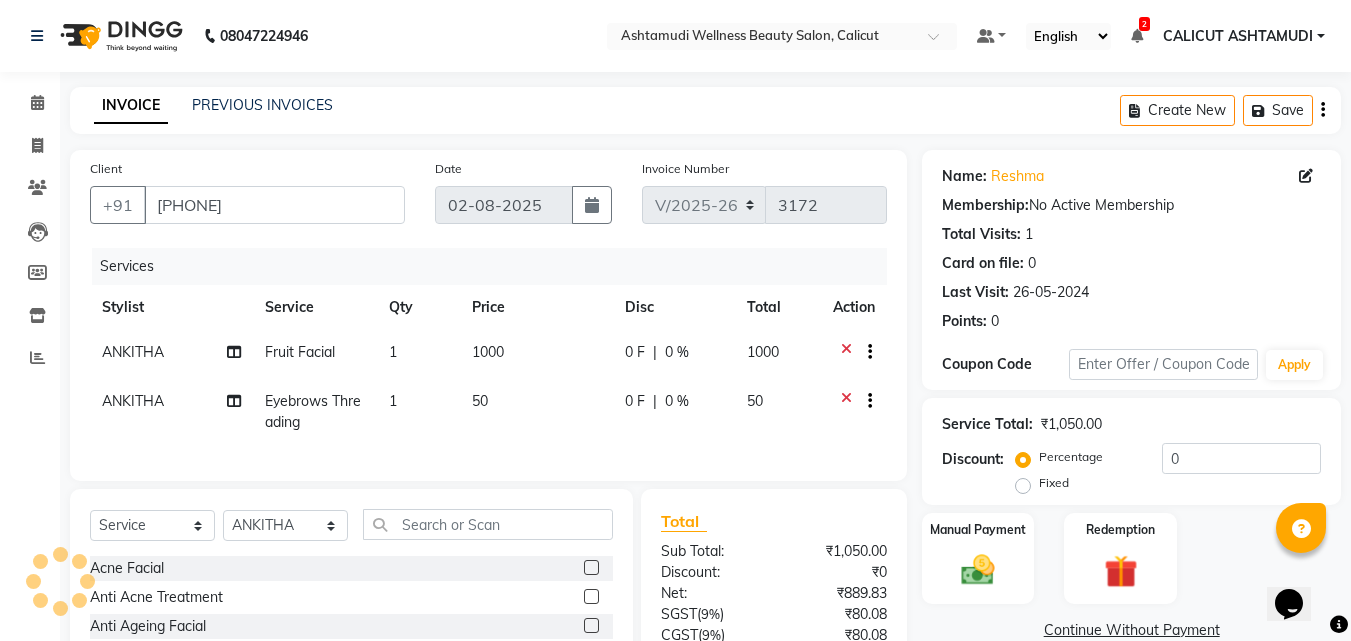 click on "ANKITHA" 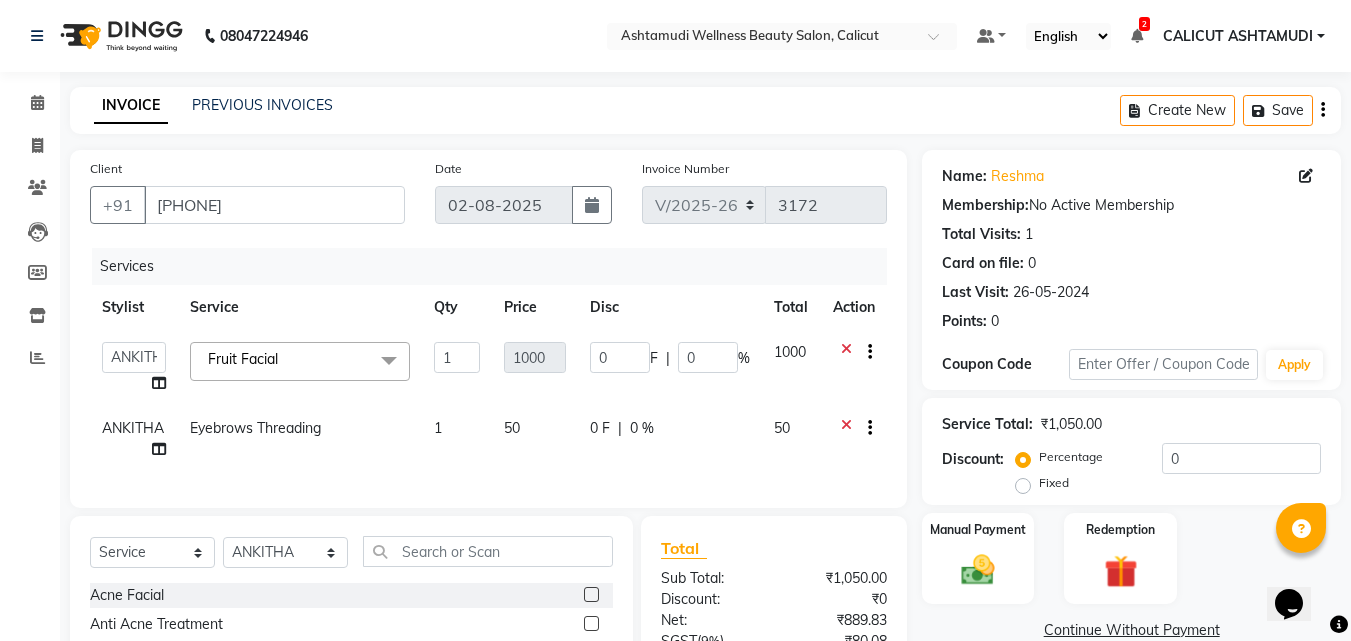 click on "Fruit Facial  x" 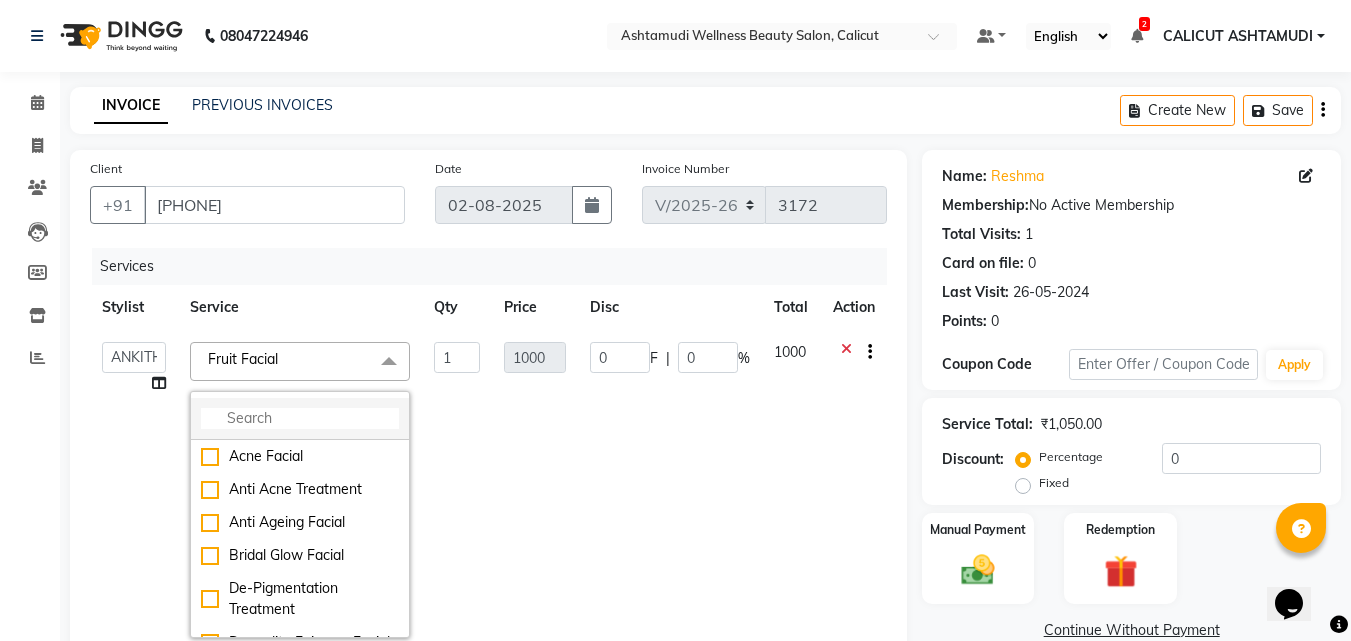 click 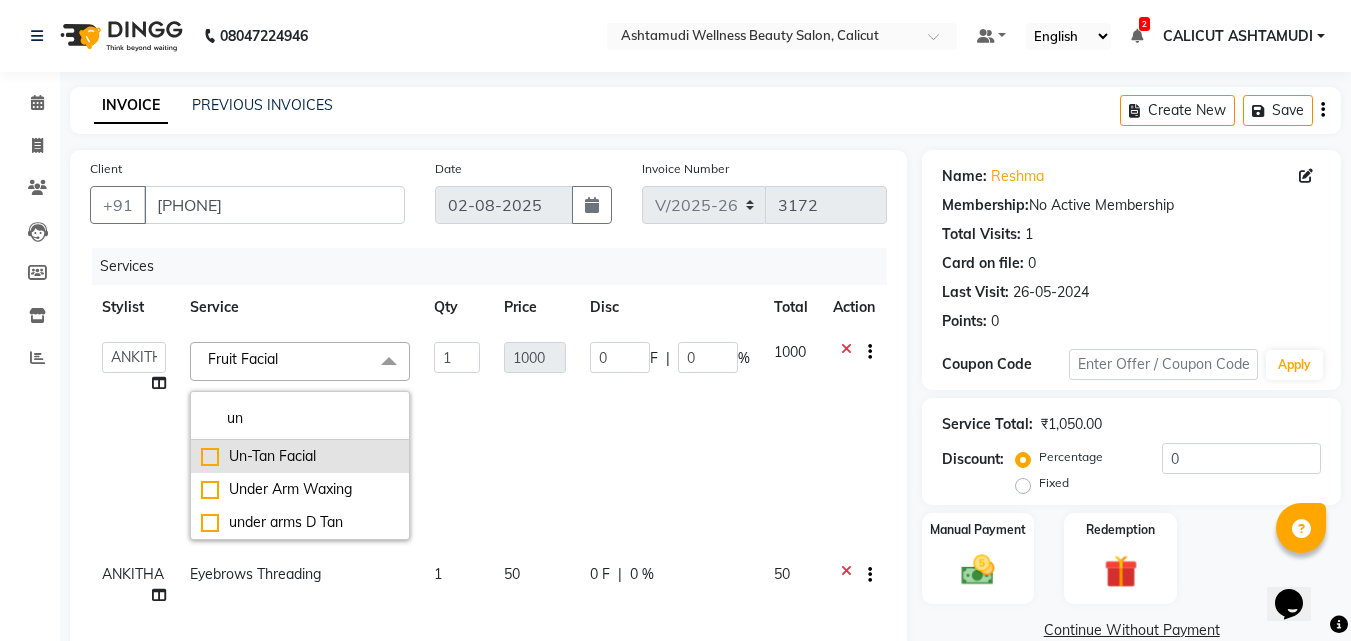 type on "un" 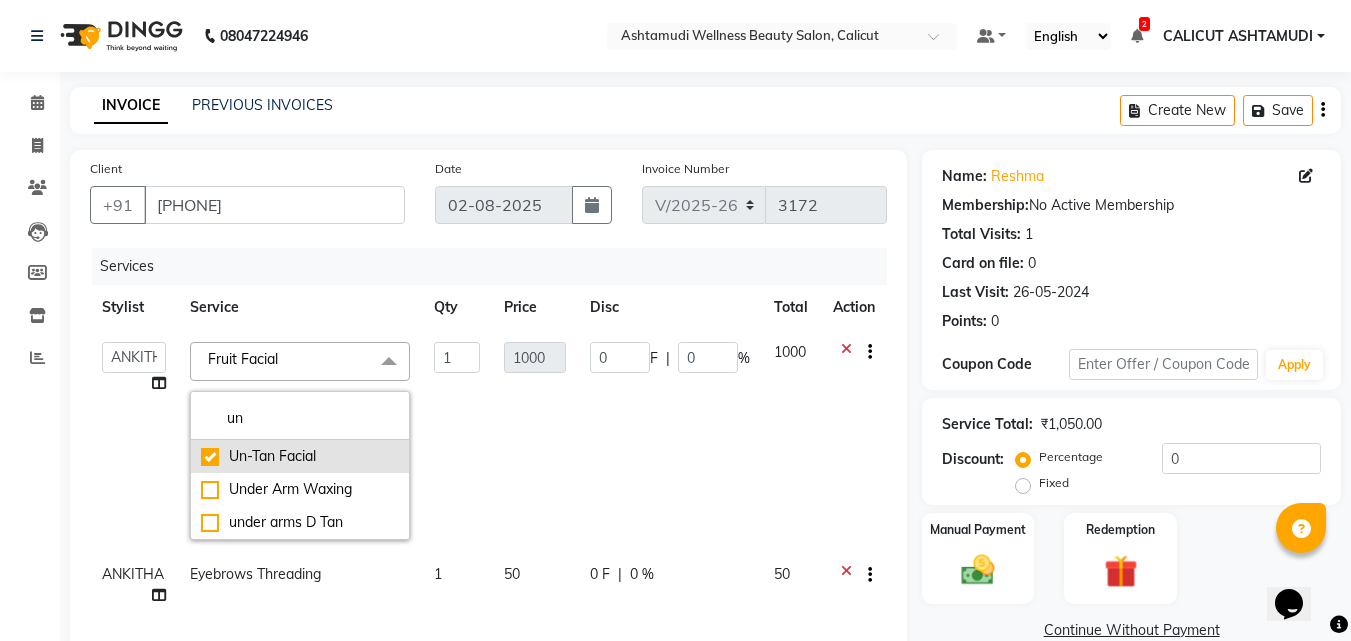 checkbox on "true" 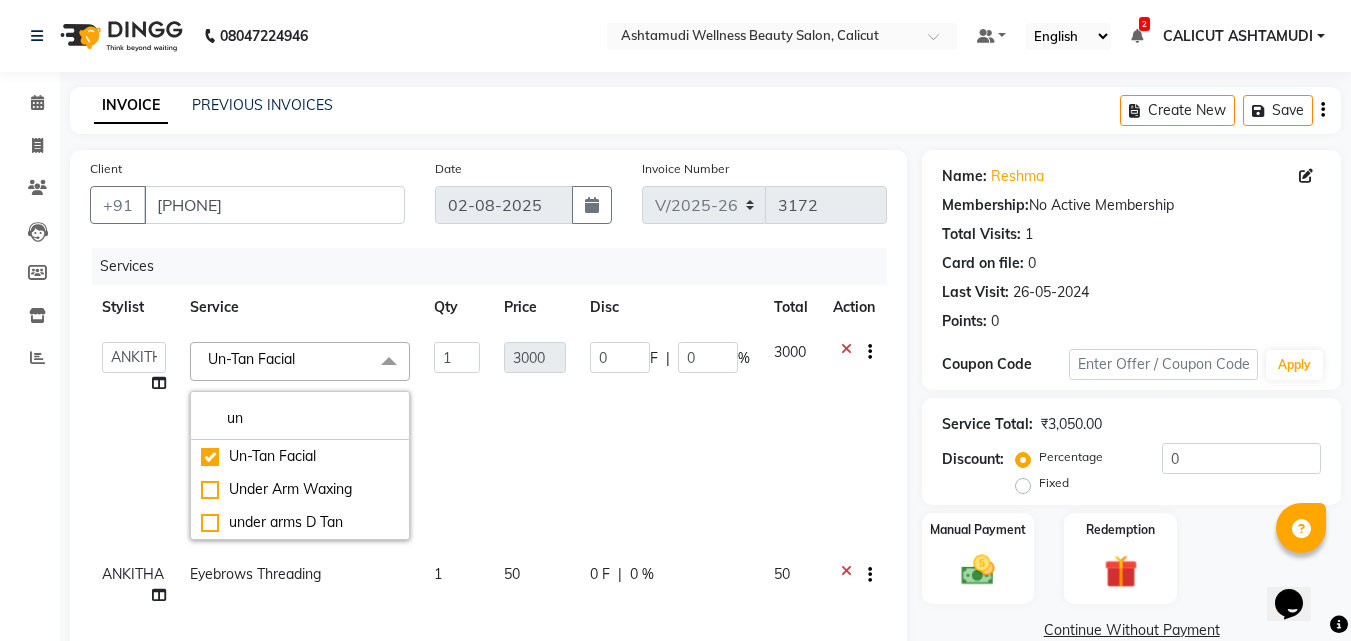 click on "1" 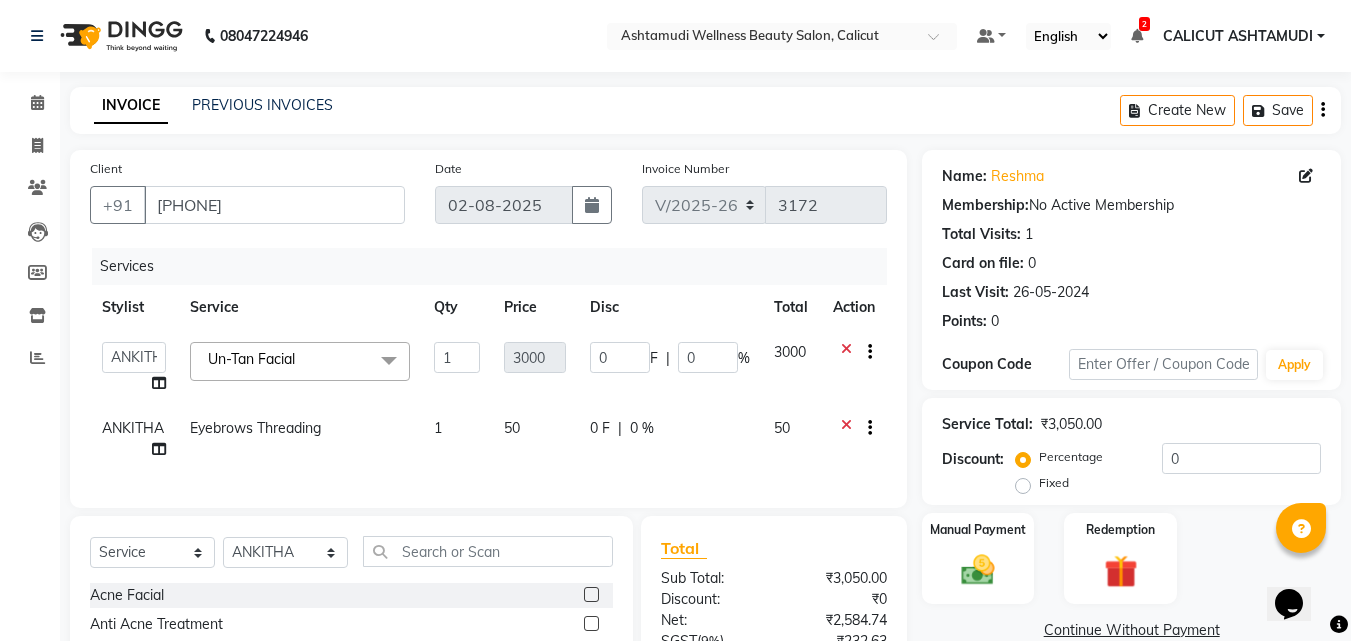 click on "ANKITHA" 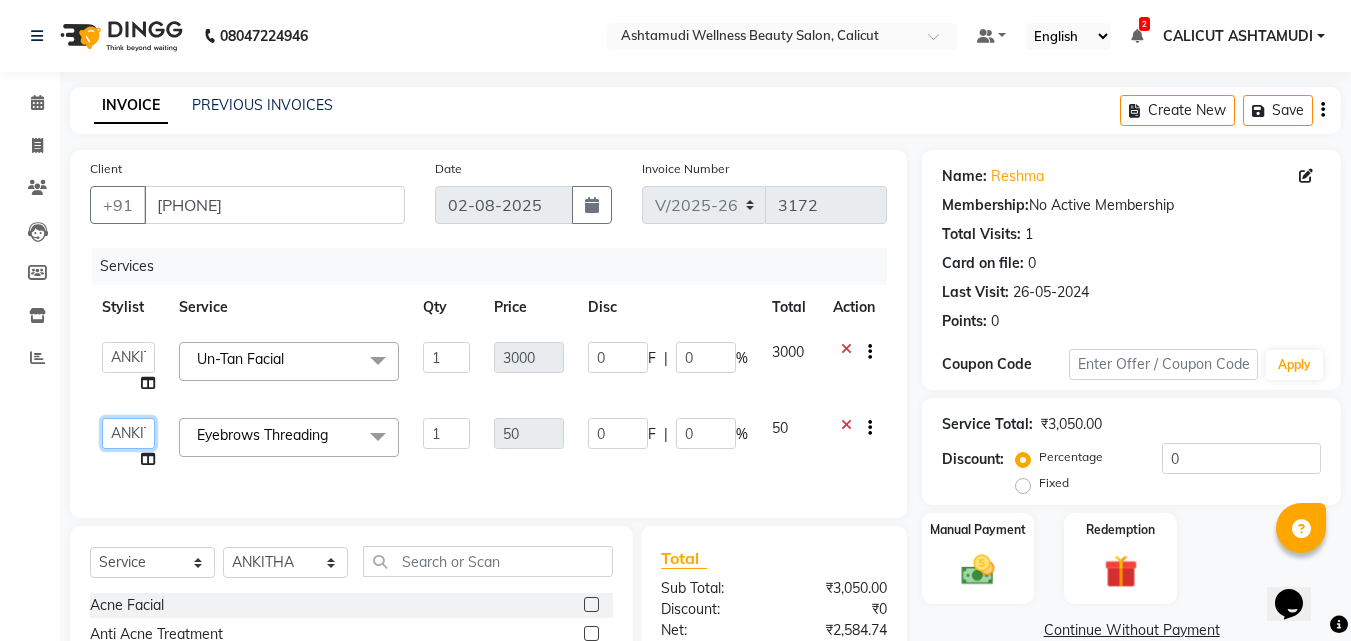 click on "Amala George   AMBILI C   ANJANA DAS   ANKITHA   Arya   CALICUT ASHTAMUDI   FRANKLY	   GRACY   KRISHNA   Nitesh   Punam Gurung   Sewan ali   Sheela   SUHANA  SHABU   Titto" 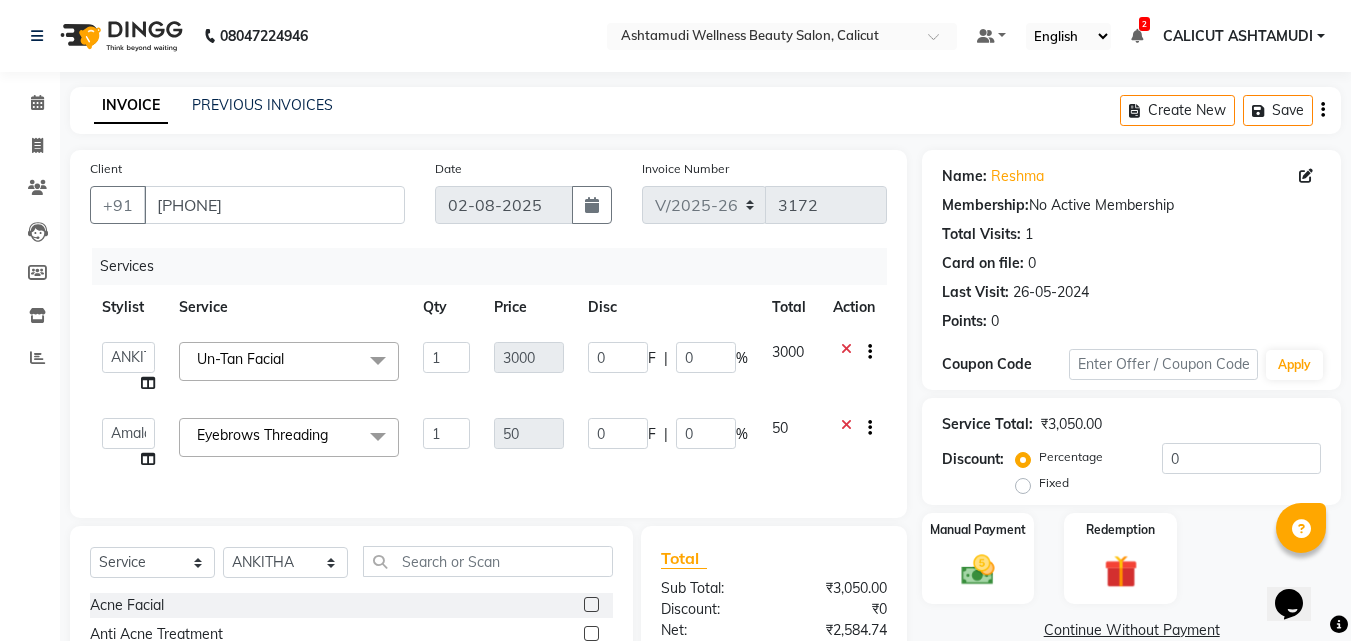click on "0 F | 0 %" 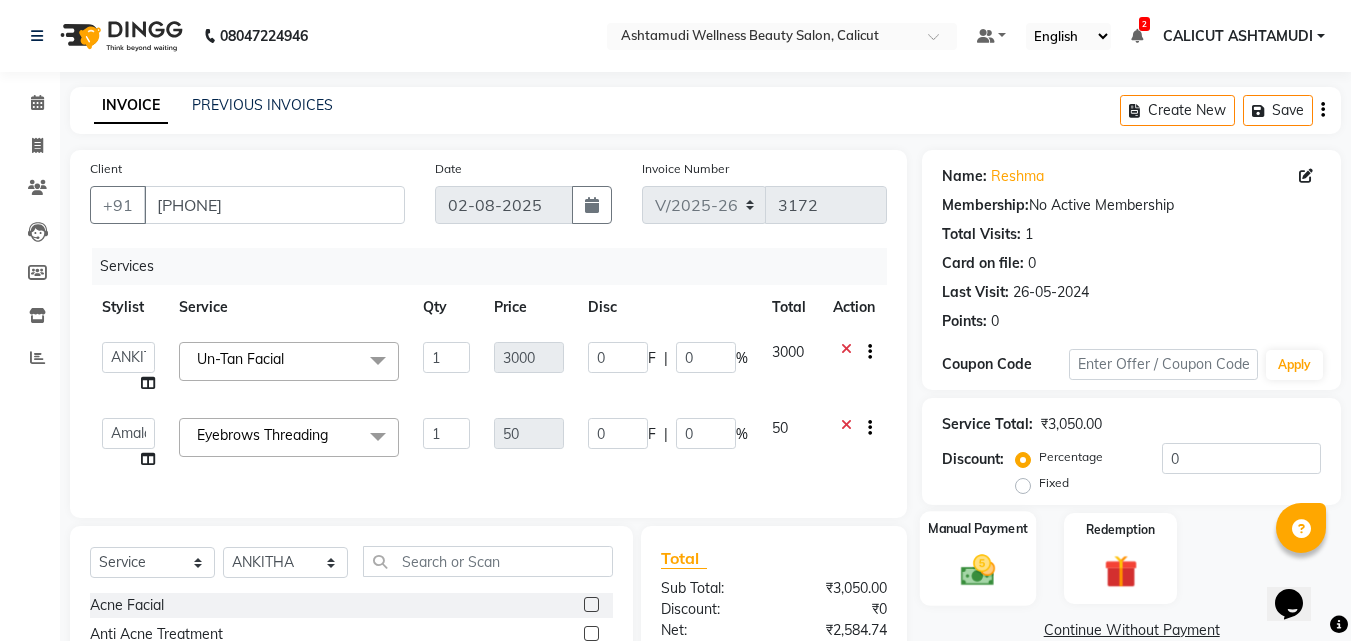 click 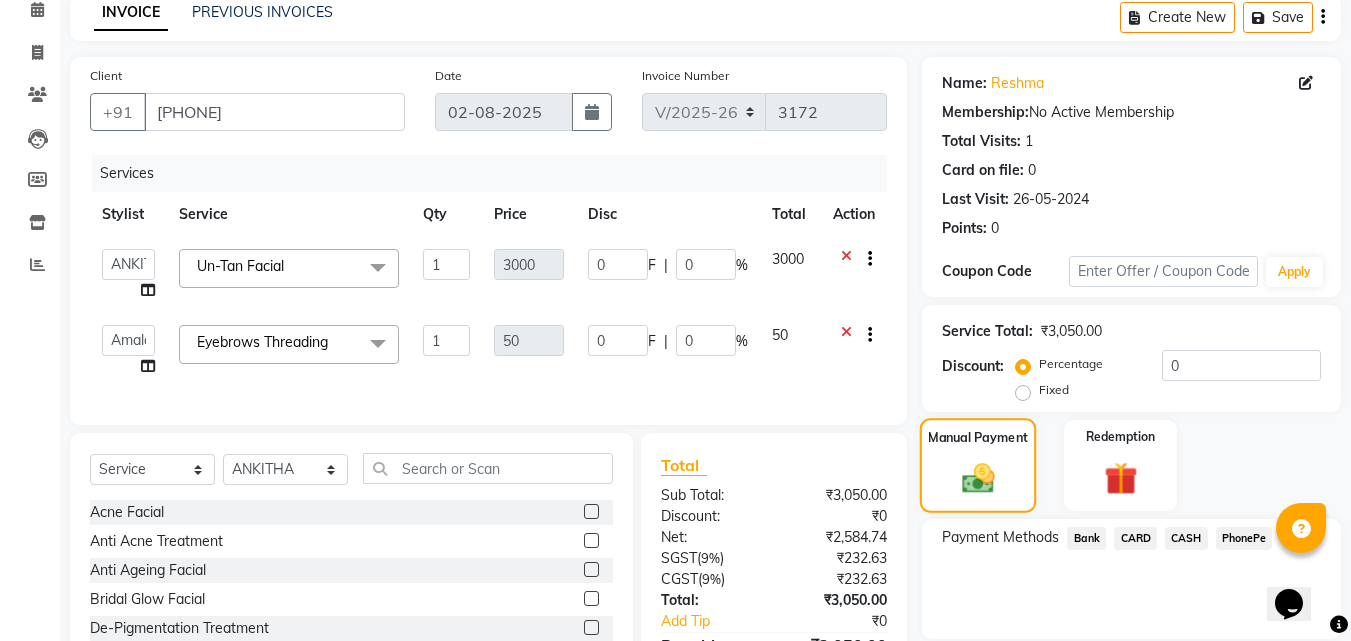 scroll, scrollTop: 225, scrollLeft: 0, axis: vertical 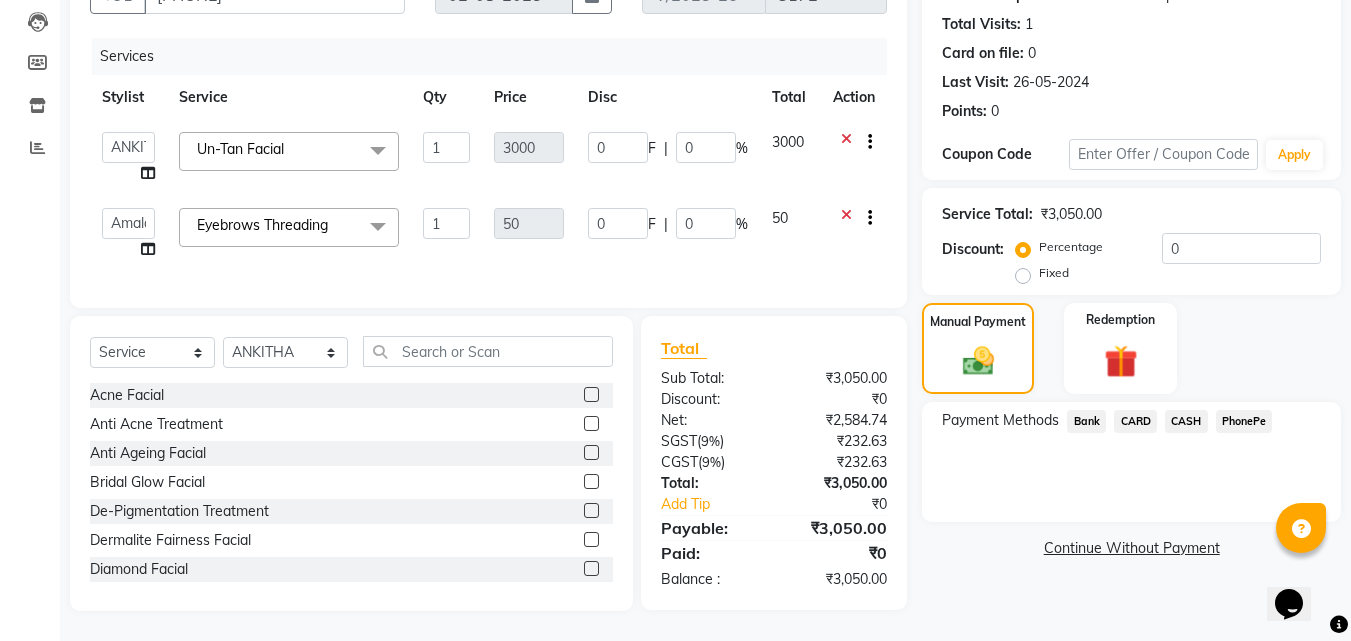 click on "PhonePe" 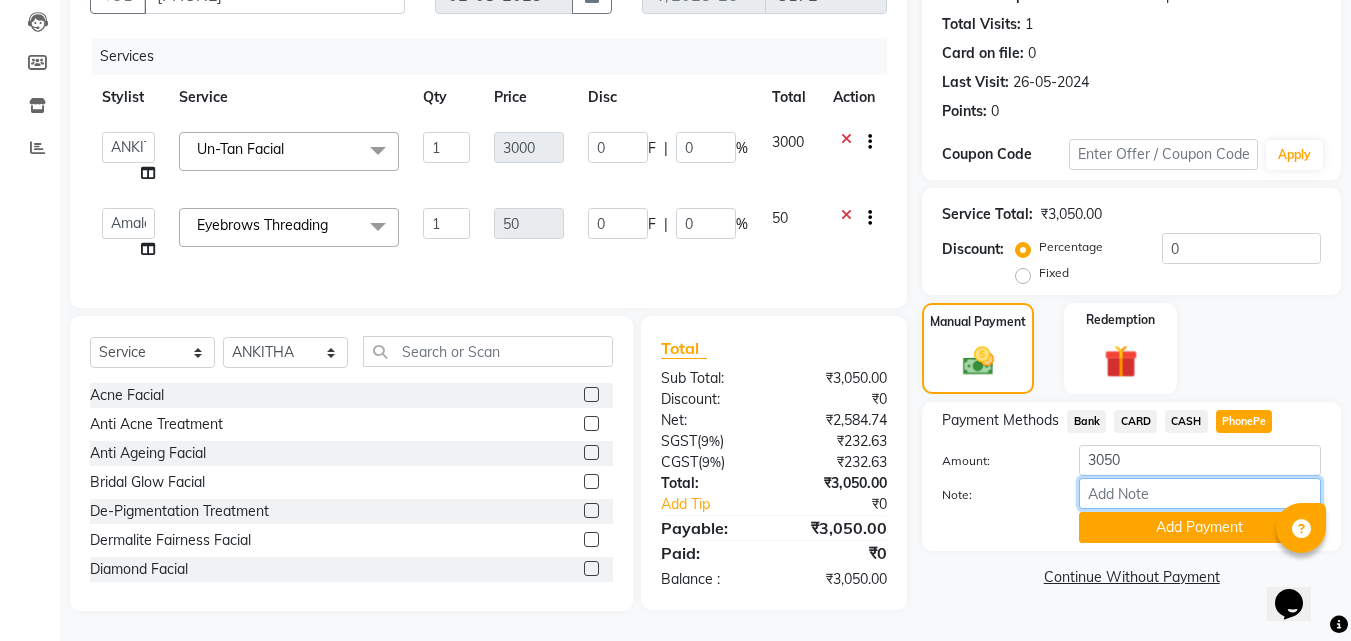 drag, startPoint x: 1201, startPoint y: 477, endPoint x: 1200, endPoint y: 491, distance: 14.035668 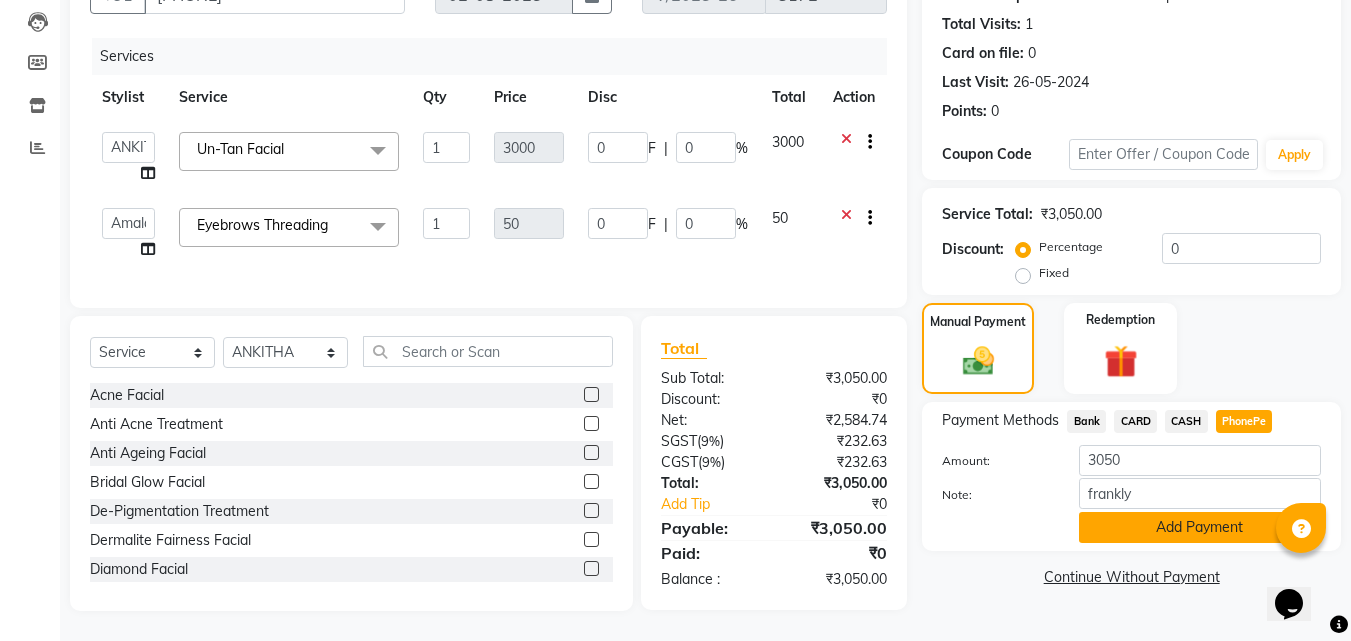 click on "Add Payment" 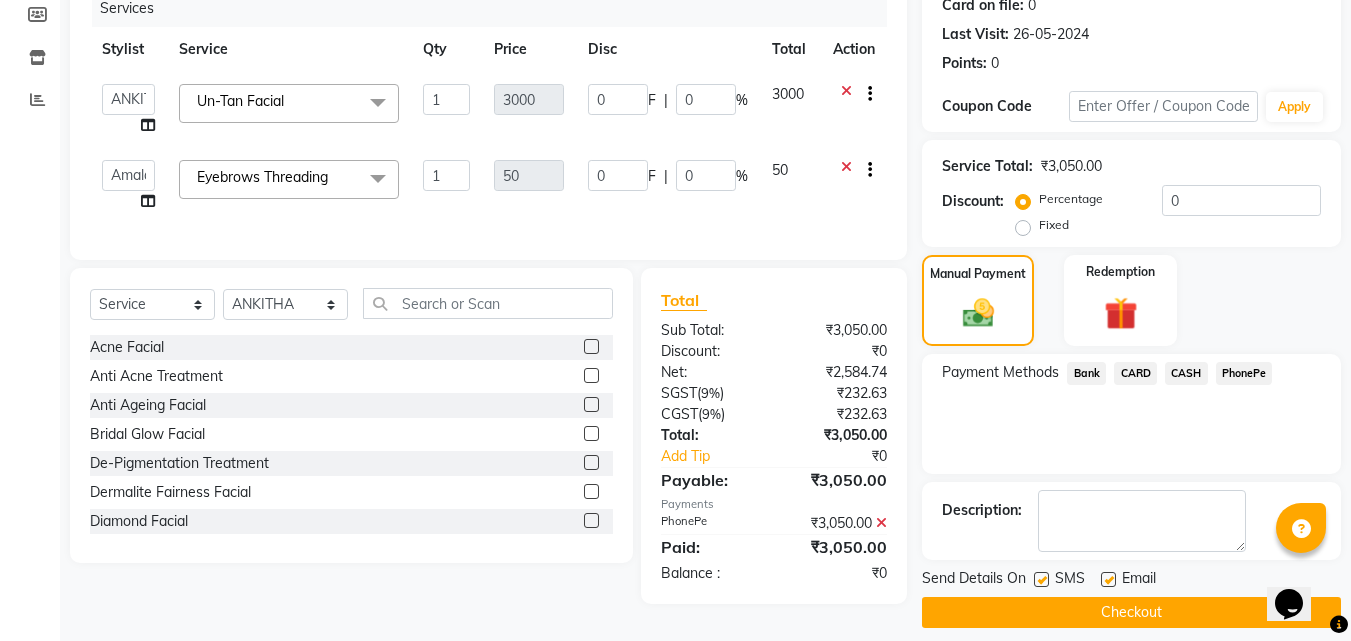 scroll, scrollTop: 275, scrollLeft: 0, axis: vertical 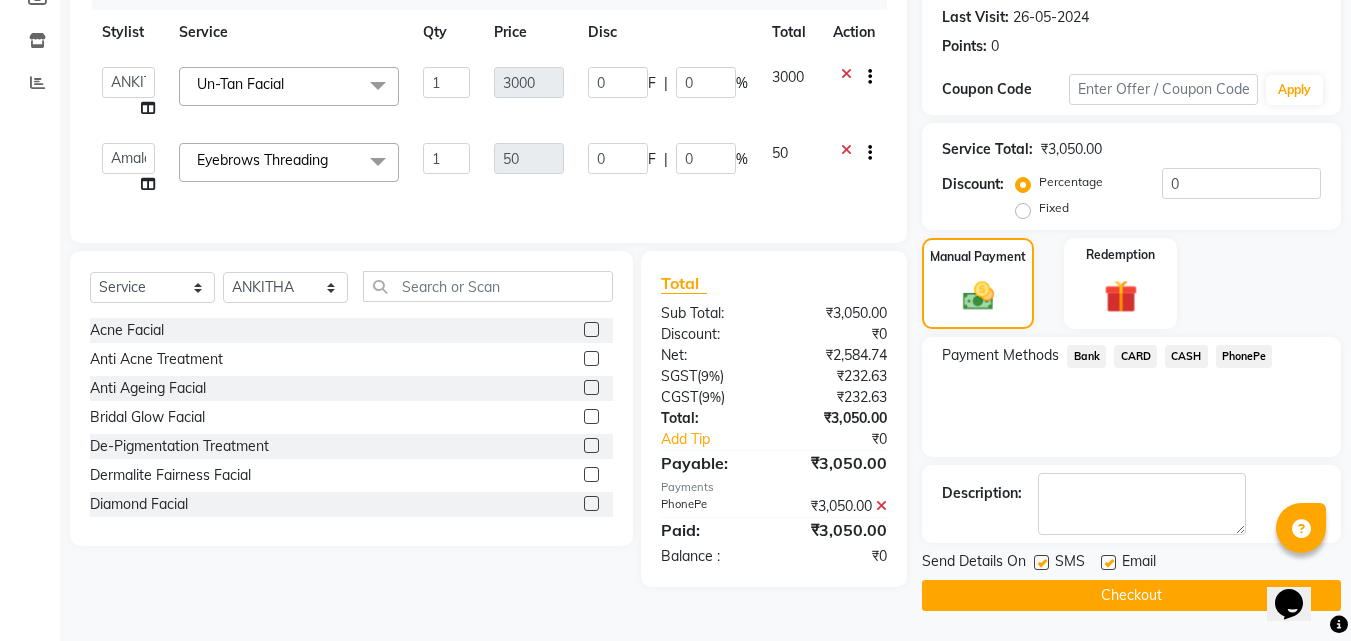 click on "INVOICE PREVIOUS INVOICES Create New   Save  Client +91 9605506166 Date 02-08-2025 Invoice Number V/2025 V/2025-26 3172 Services Stylist Service Qty Price Disc Total Action  Amala George   AMBILI C   ANJANA DAS   ANKITHA   Arya   CALICUT ASHTAMUDI   FRANKLY	   GRACY   KRISHNA   Nitesh   Punam Gurung   Sewan ali   Sheela   SUHANA  SHABU   Titto  Un-Tan Facial   x Acne Facial Anti Acne Treatment Anti Ageing Facial Bridal Glow Facial De-Pigmentation Treatment Dermalite Fairness Facial Diamond Facial D-Tan Cleanup D-Tan Facial D-Tan Pack Fruit Facial Fyc Bamboo Charcoal Facial Fyc Bio Marine Facial Fyc Fruit Fusion Facial Fyc Luster Gold Facial Fyc Pure Vit-C Facial Fyc Red Wine Facial Gents Bridal Glow Facial Gents Dermalite Fairness Facial Gents Diamond Facial Gents D-Tan Cleanup Gents D-Tan Facial Gents Fruit Facial Gents Fyc Bamboo Charcoal Facial Gents Fyc Bio Marine Facial Gents Fyc Fruit Fusion Facial Gents Fyc Luster Gold Facial Gents Fyc Pure Vit C Facial Gents Fyc Red Wine Facial Gents Glovite Facial 1" 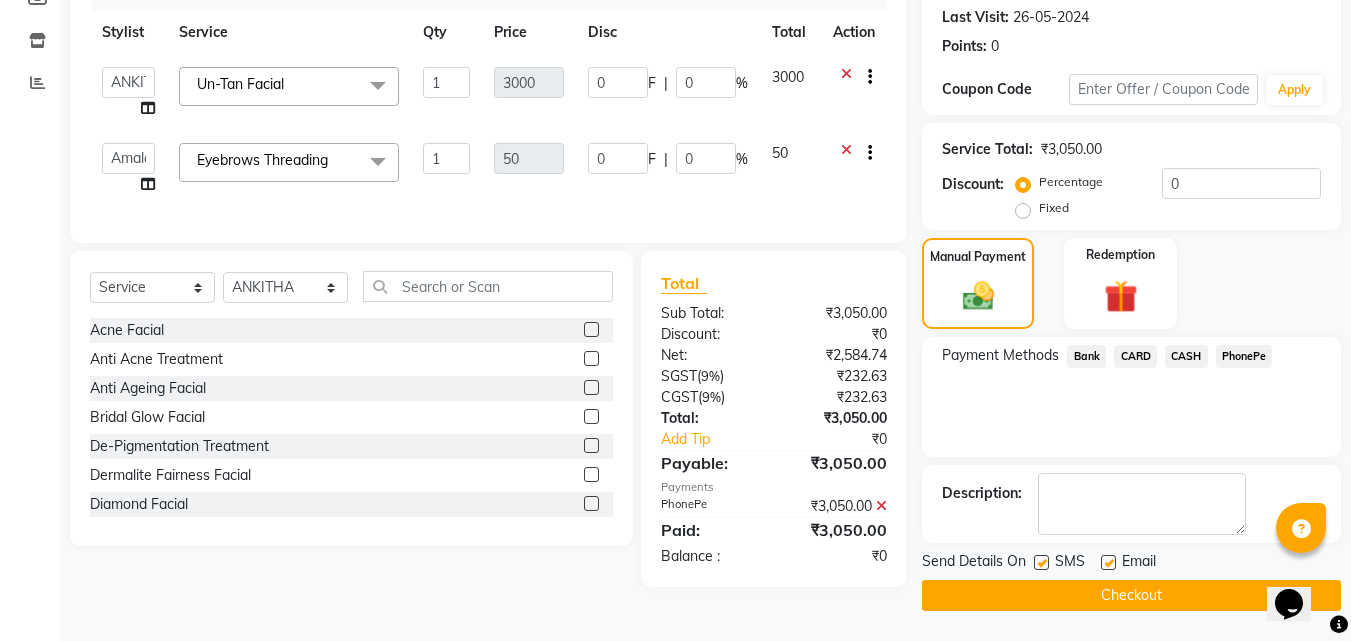 click on "Checkout" 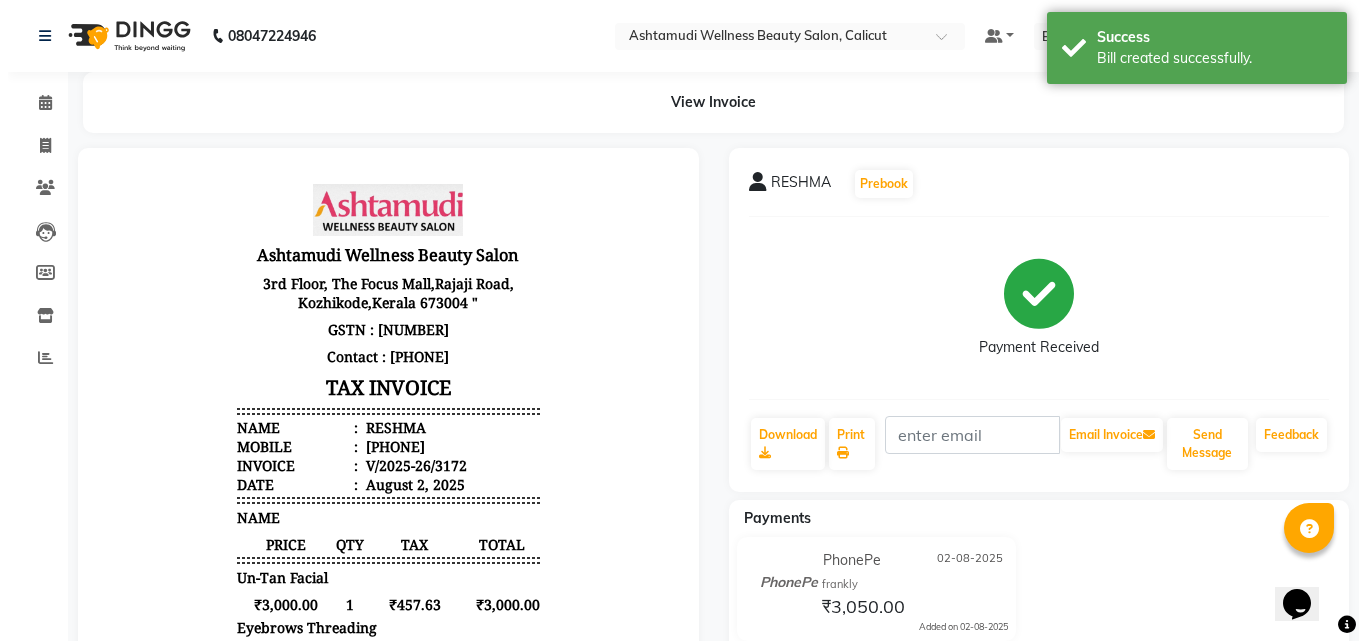 scroll, scrollTop: 0, scrollLeft: 0, axis: both 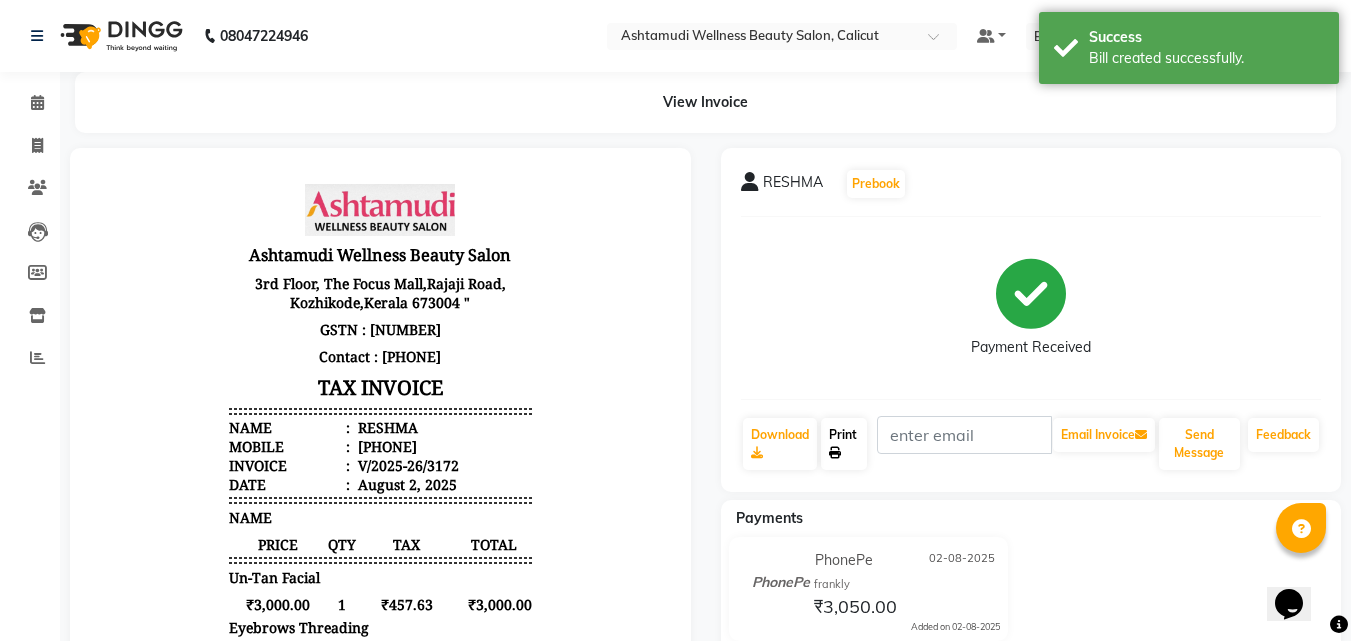 click on "Print" 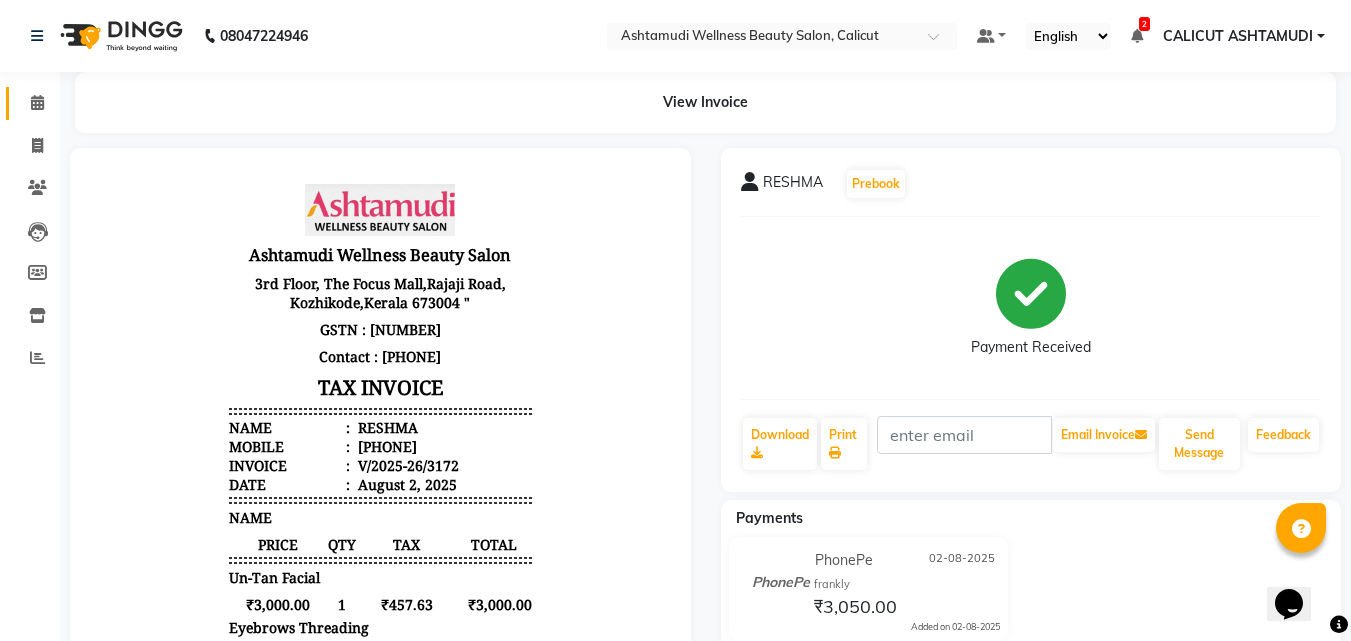click on "Calendar" 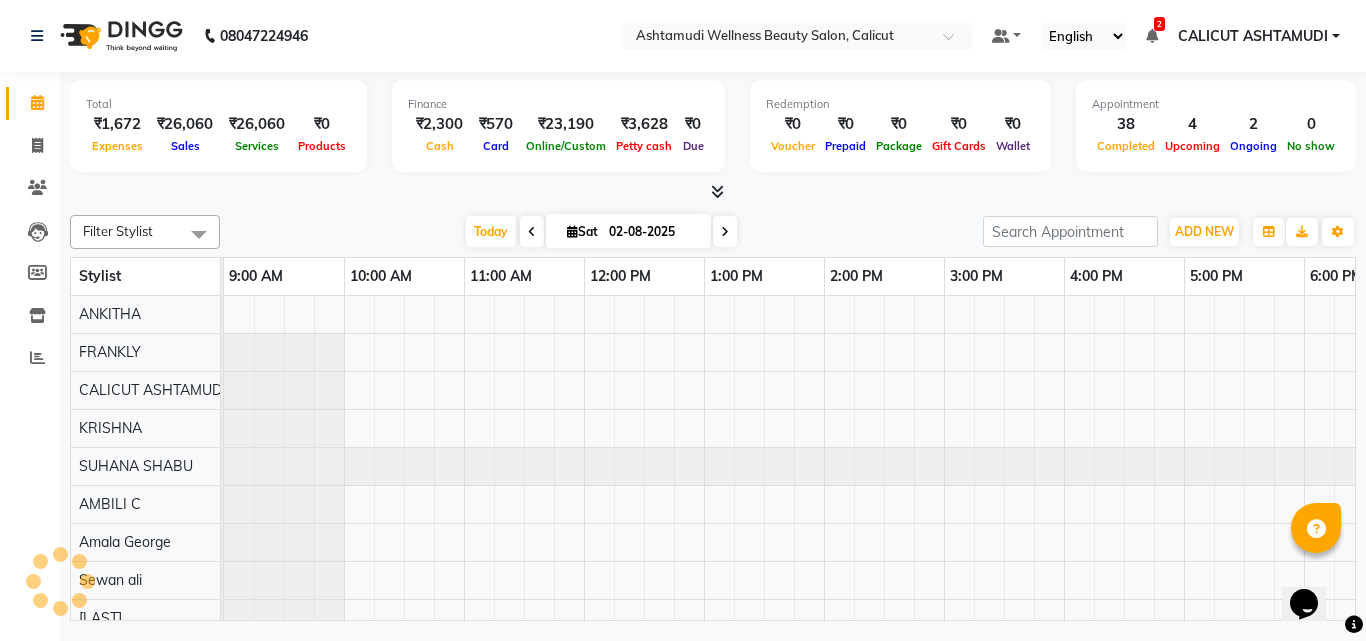 scroll, scrollTop: 0, scrollLeft: 0, axis: both 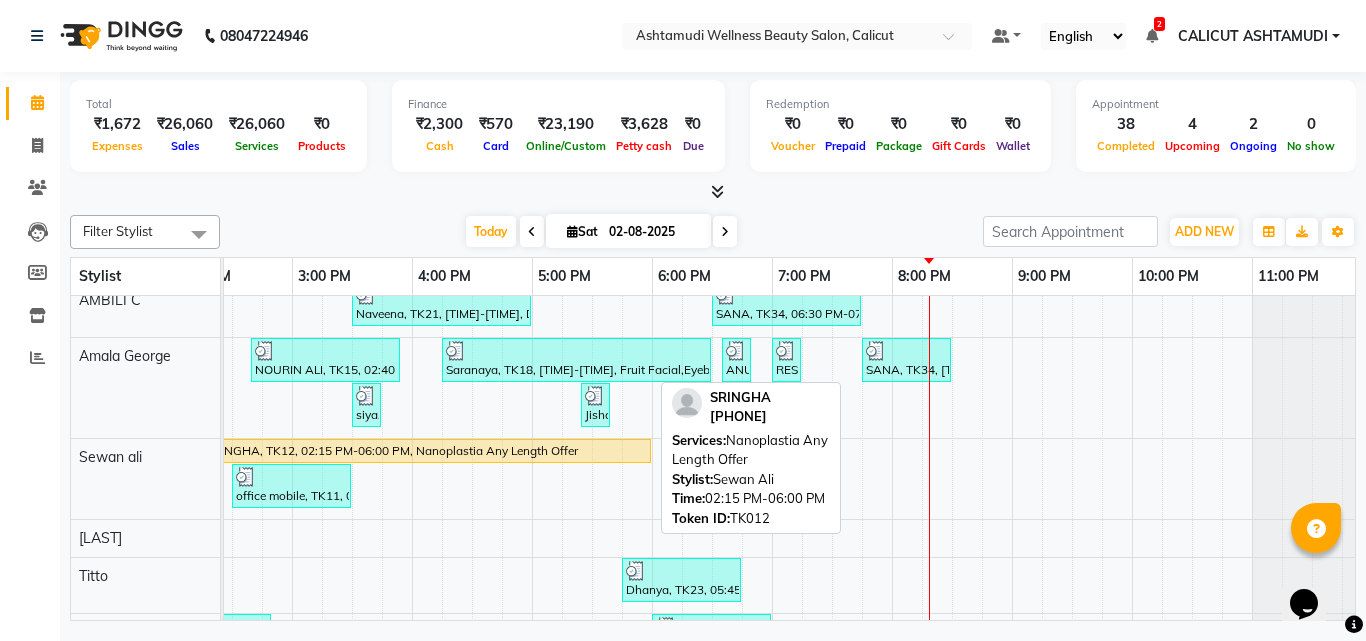 click on "SRINGHA, TK12, 02:15 PM-06:00 PM, Nanoplastia Any Length Offer" at bounding box center [426, 451] 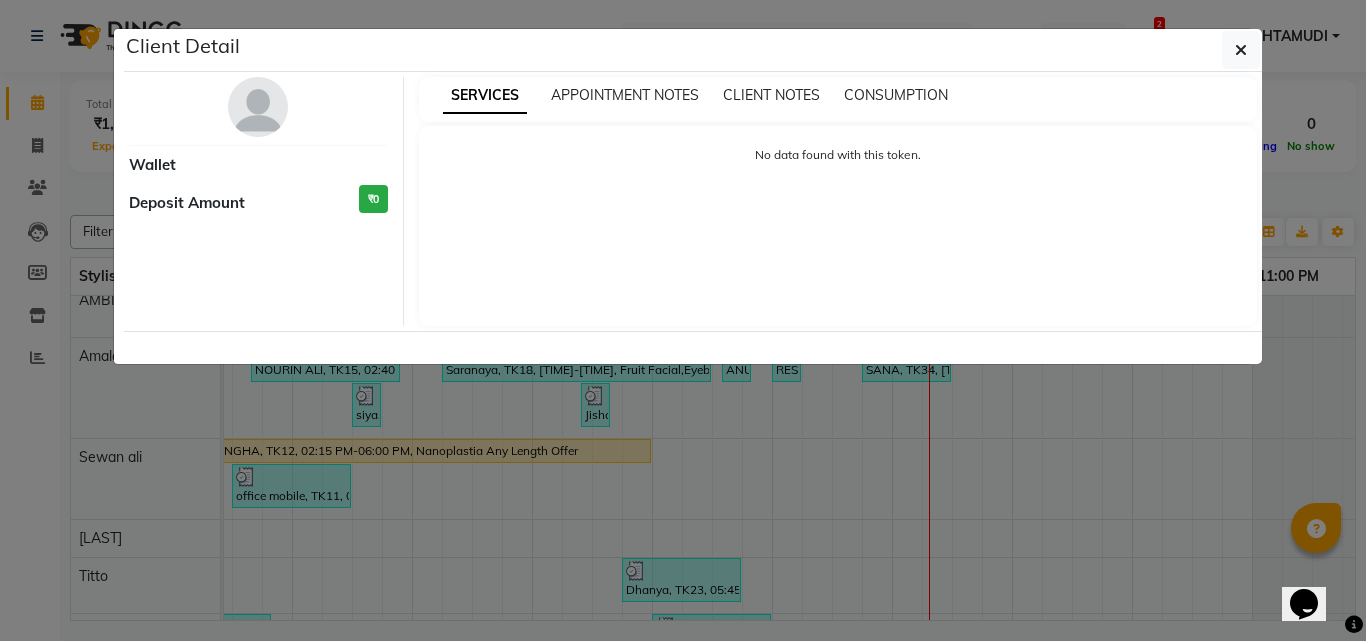 select on "1" 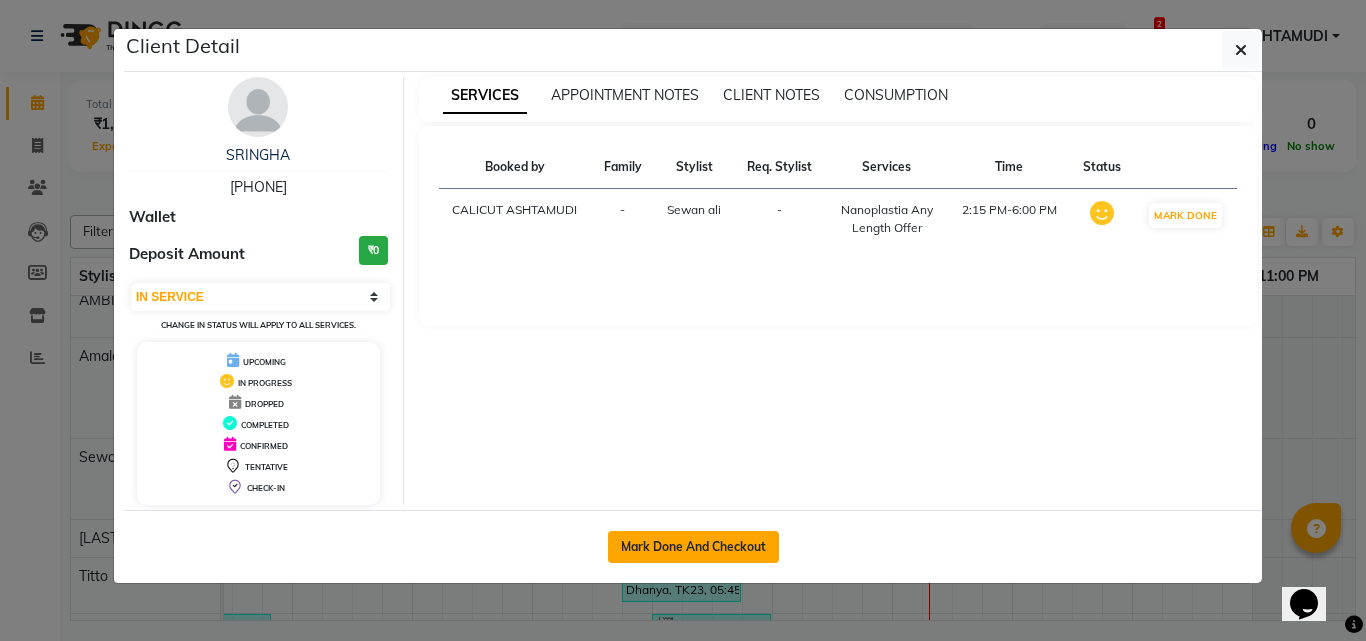click on "Mark Done And Checkout" 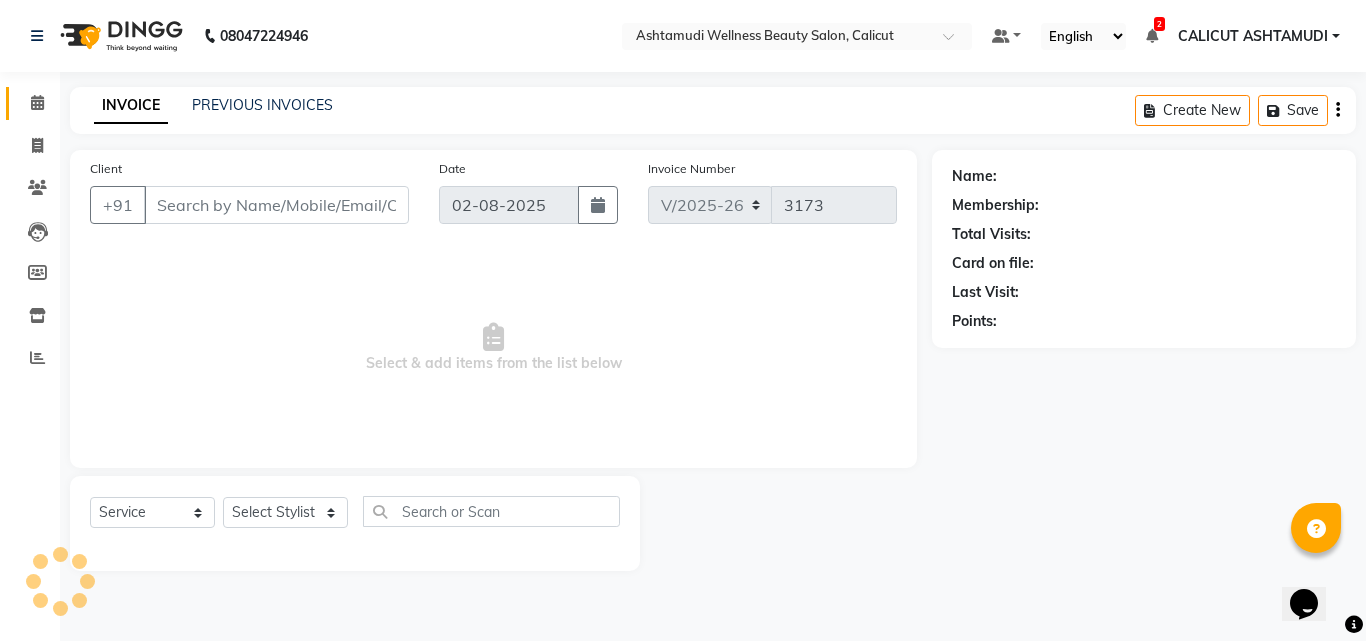 type on "7034149051" 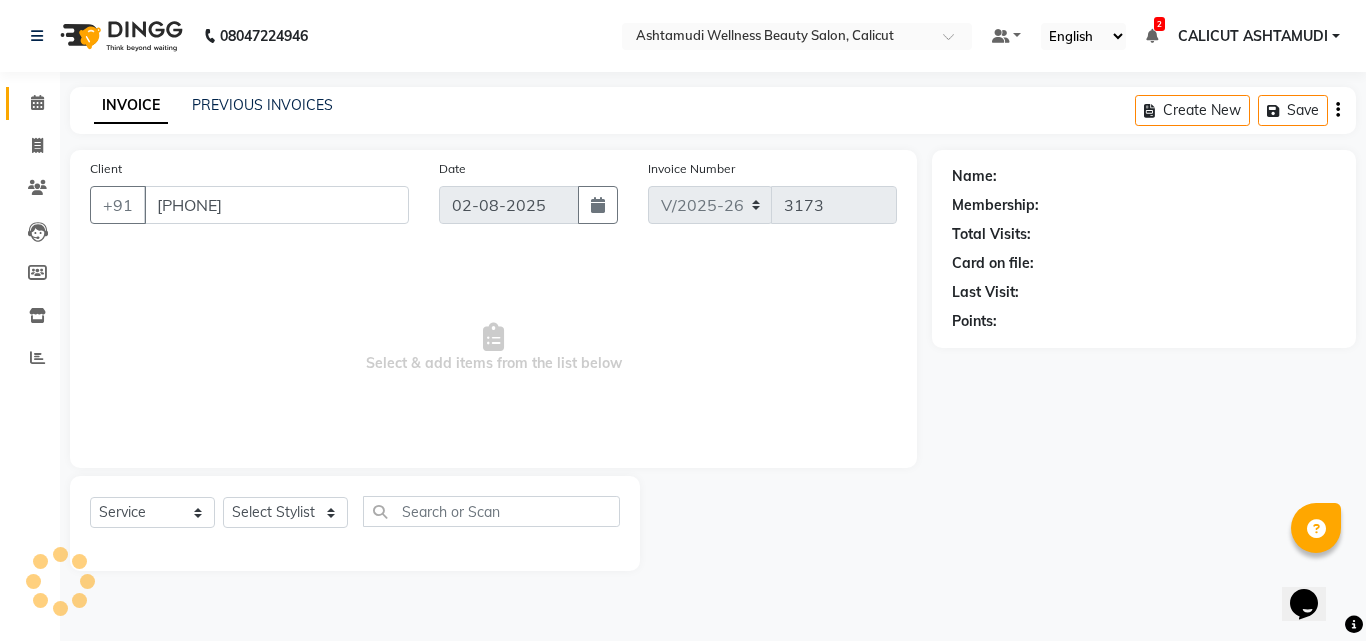 select on "60453" 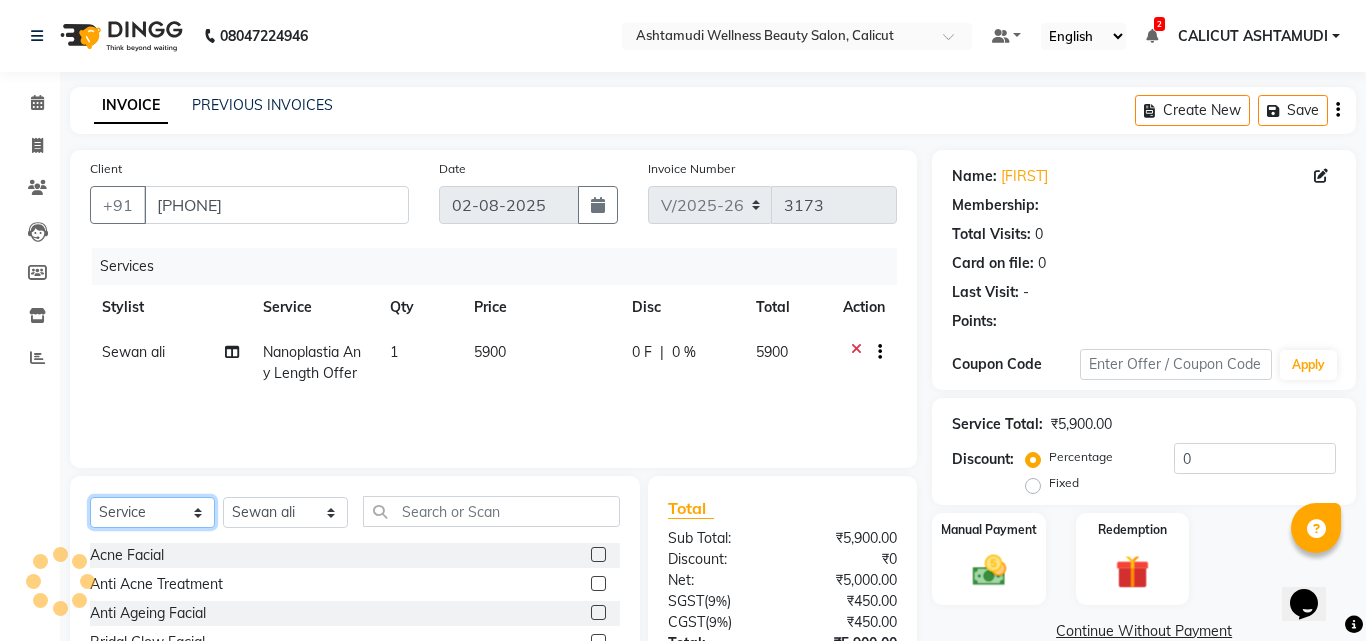 click on "Select  Service  Product  Membership  Package Voucher Prepaid Gift Card" 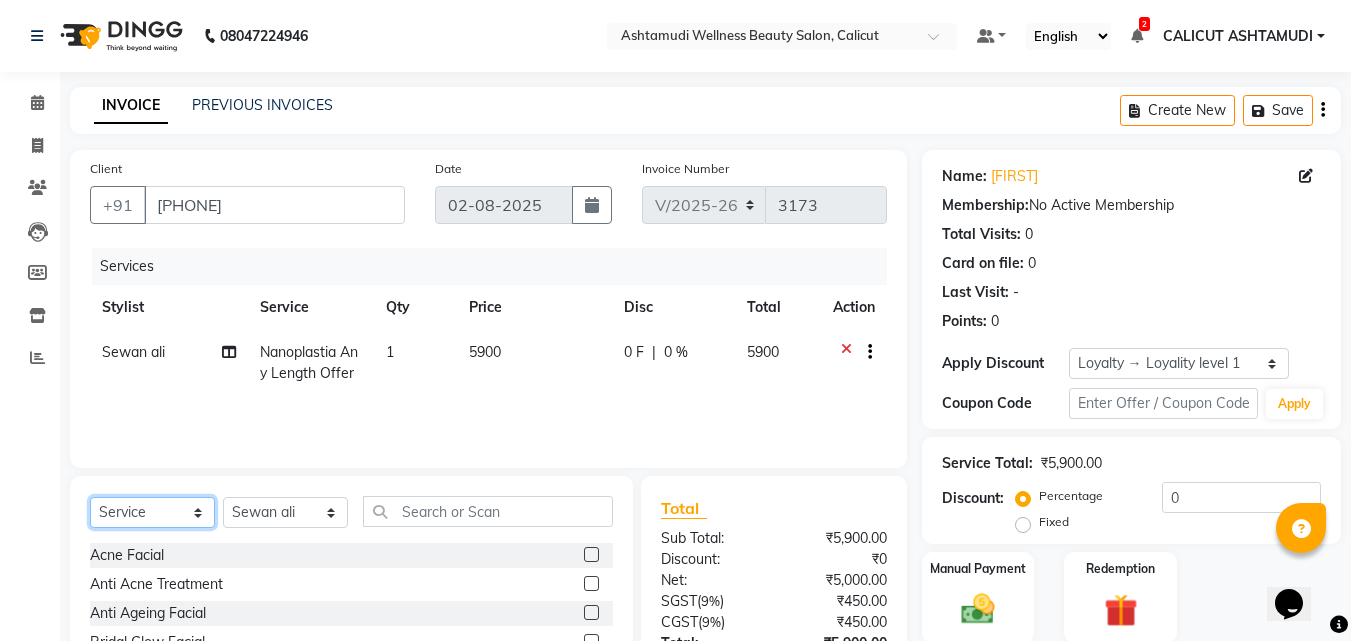 click on "Select  Service  Product  Membership  Package Voucher Prepaid Gift Card" 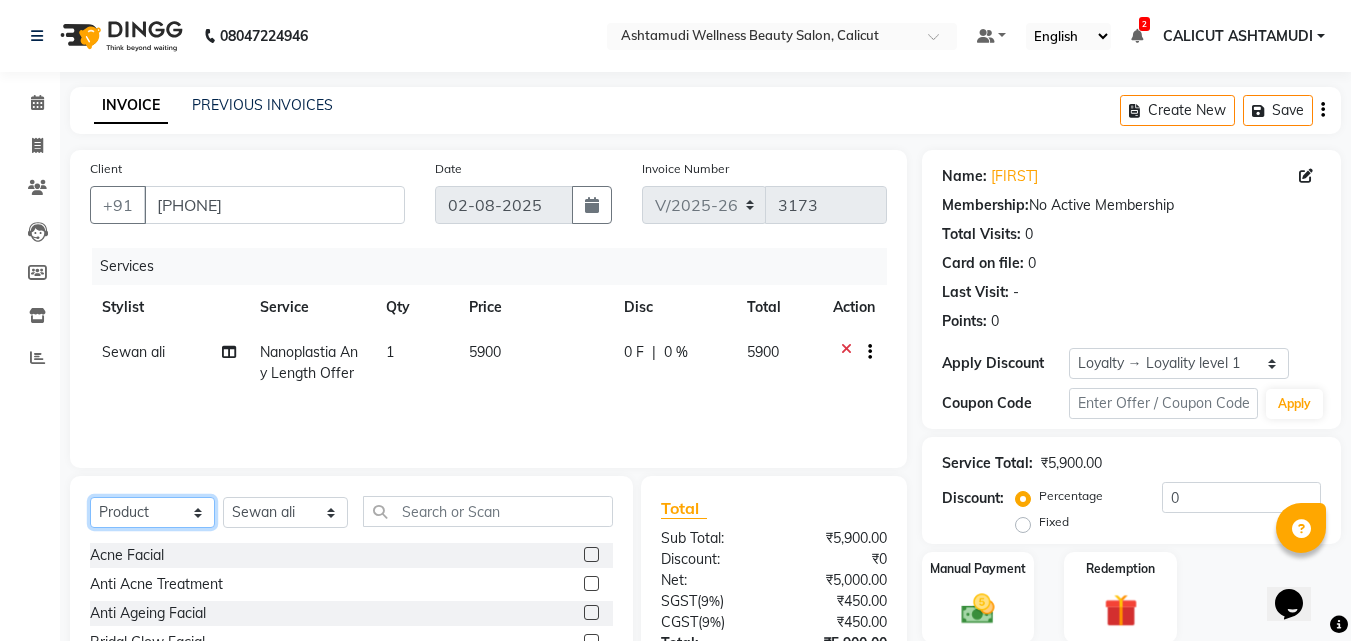 click on "Select  Service  Product  Membership  Package Voucher Prepaid Gift Card" 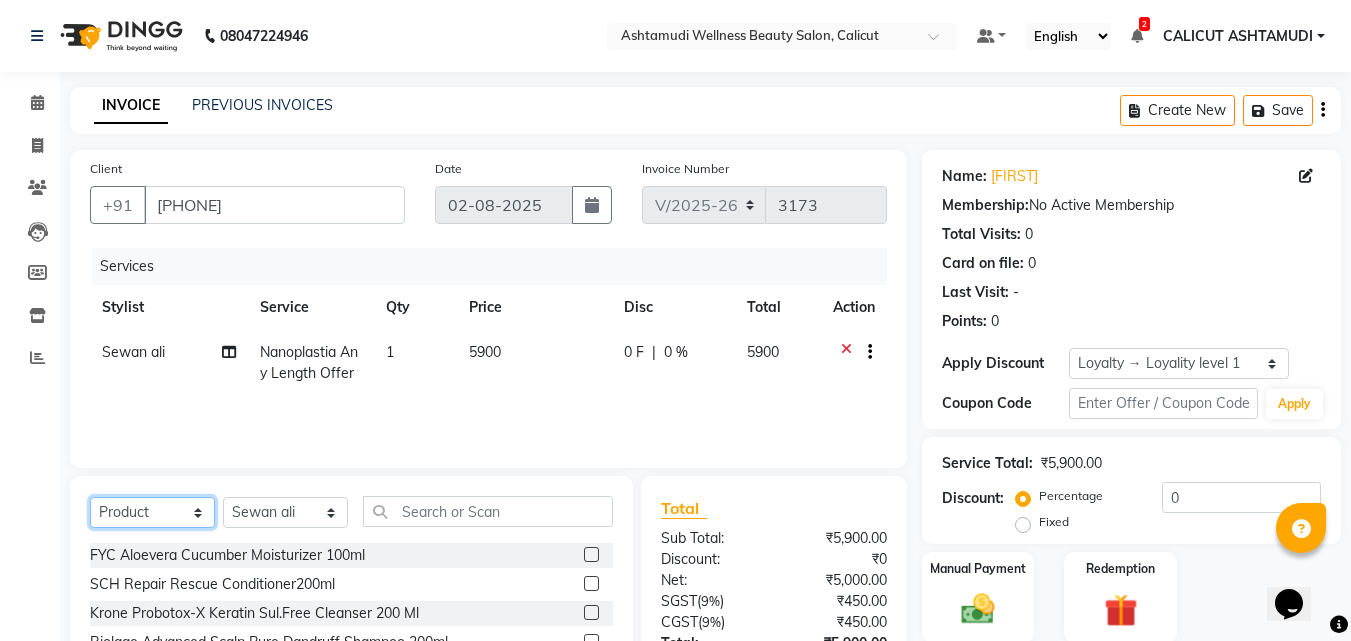 scroll, scrollTop: 100, scrollLeft: 0, axis: vertical 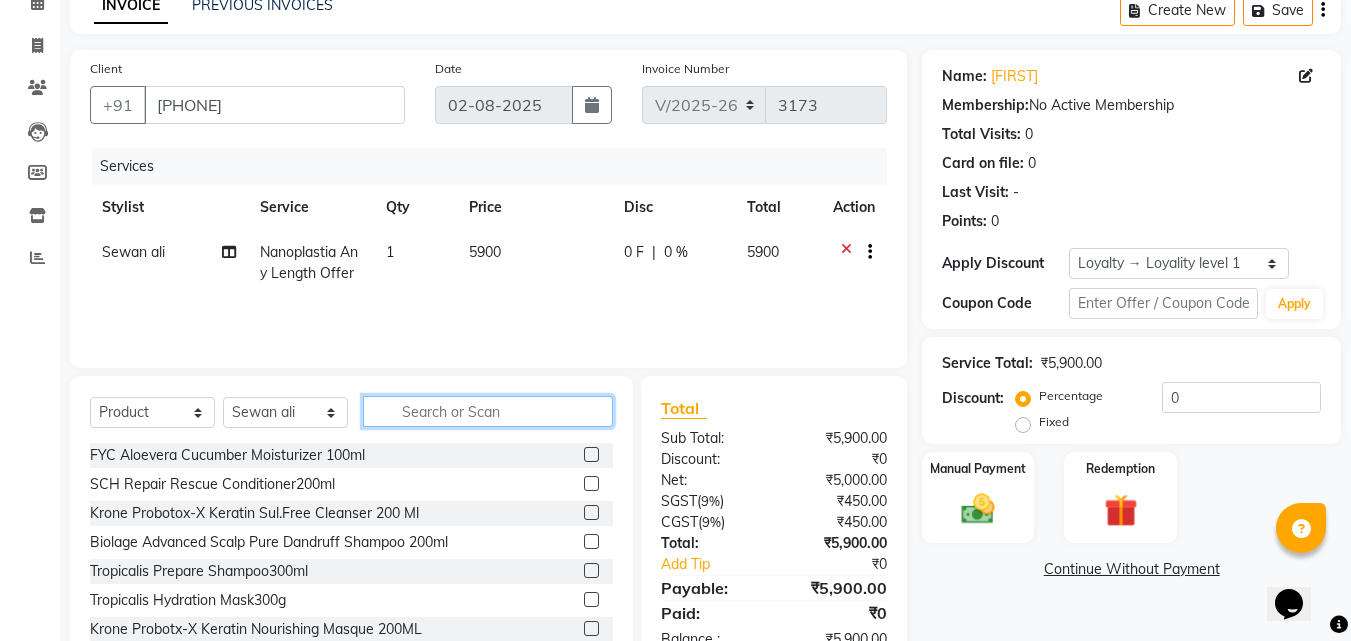 click 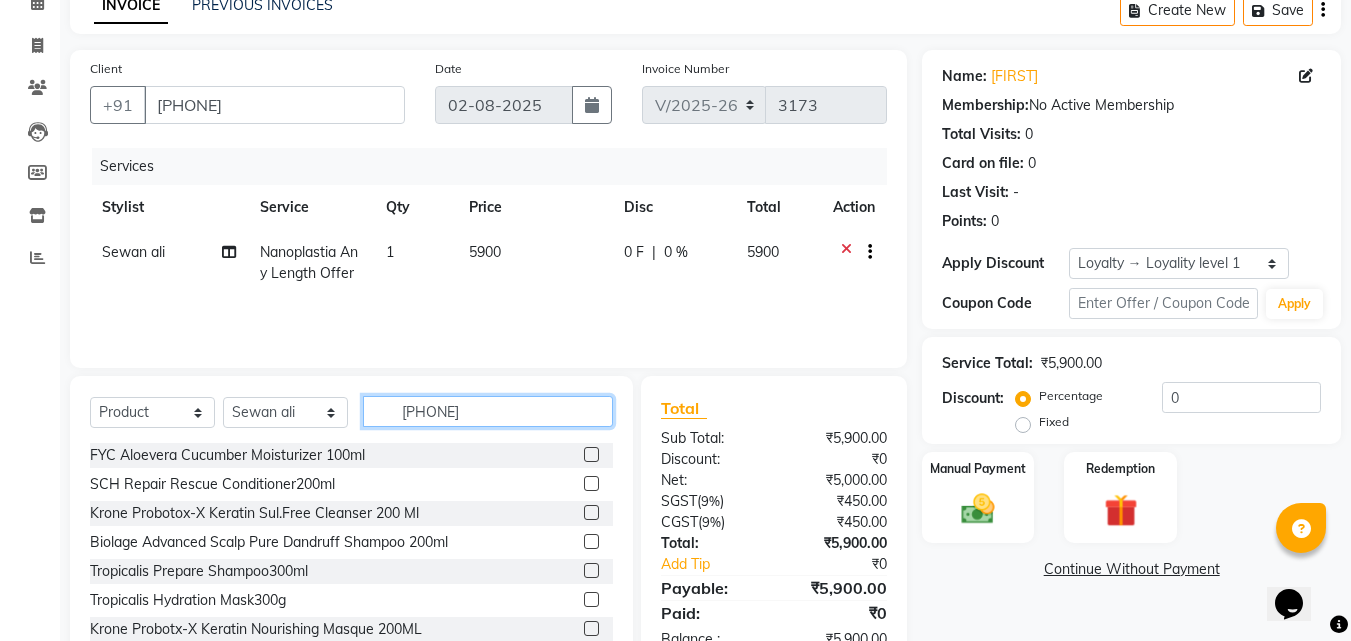type on "[PHONE]" 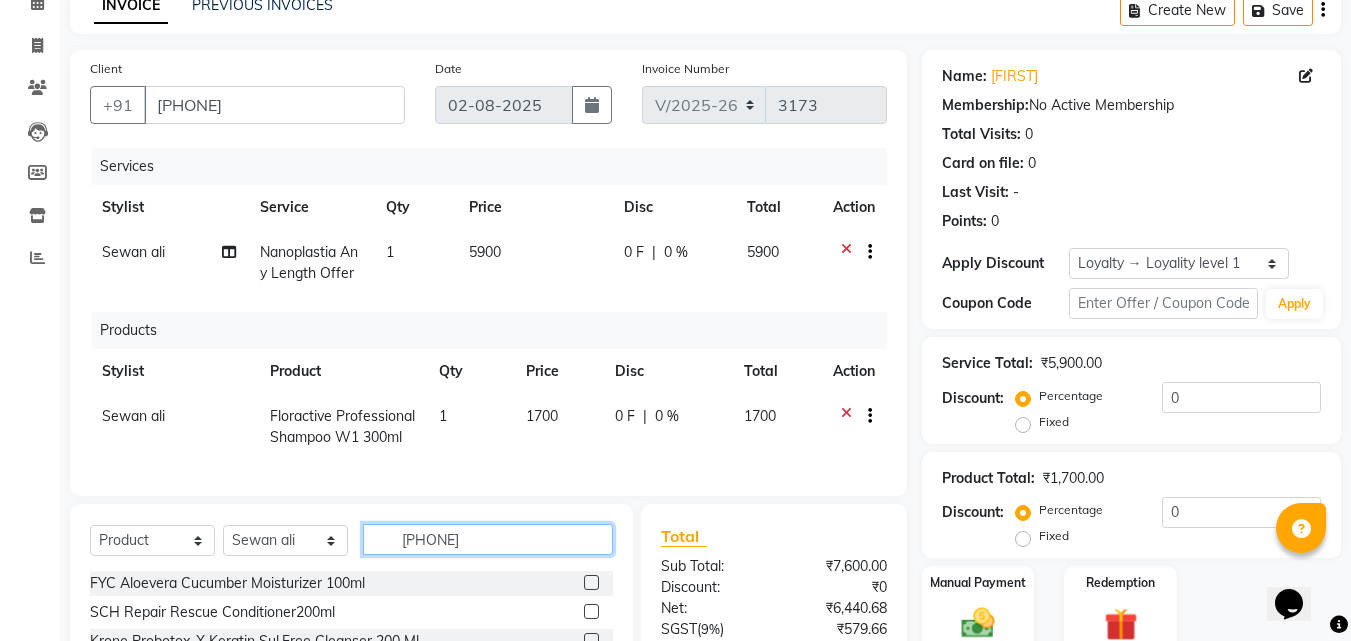 type on "7899627605582" 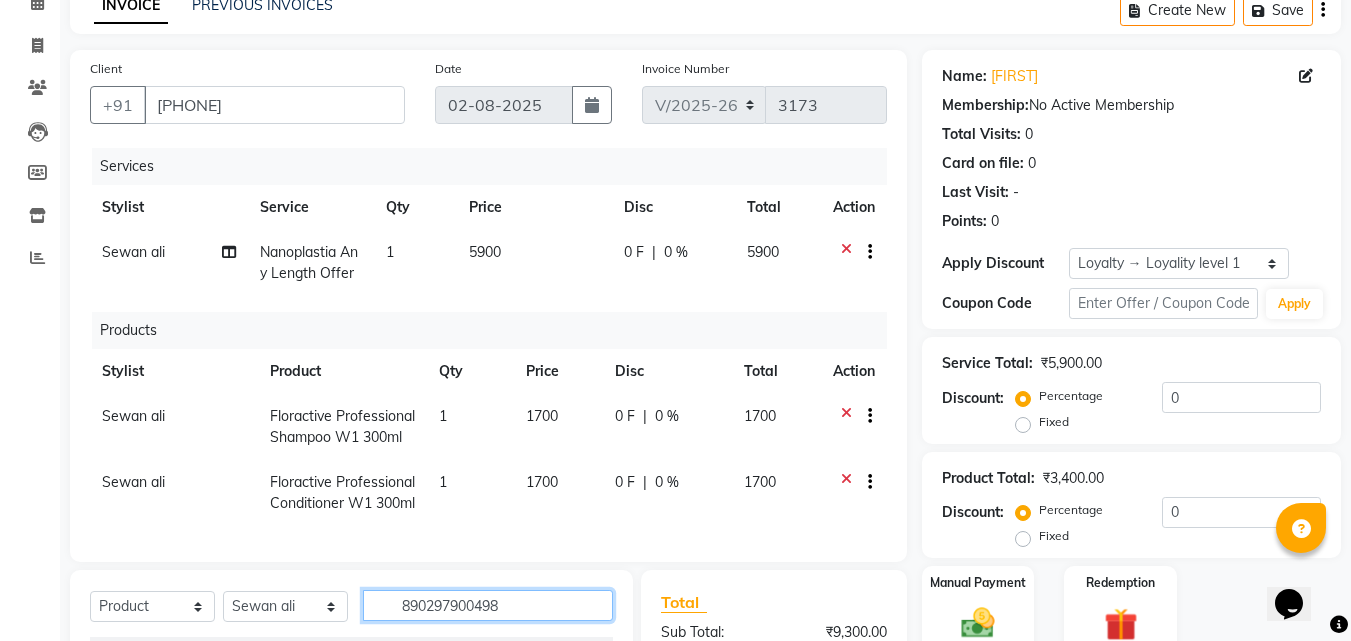 type on "[PHONE]" 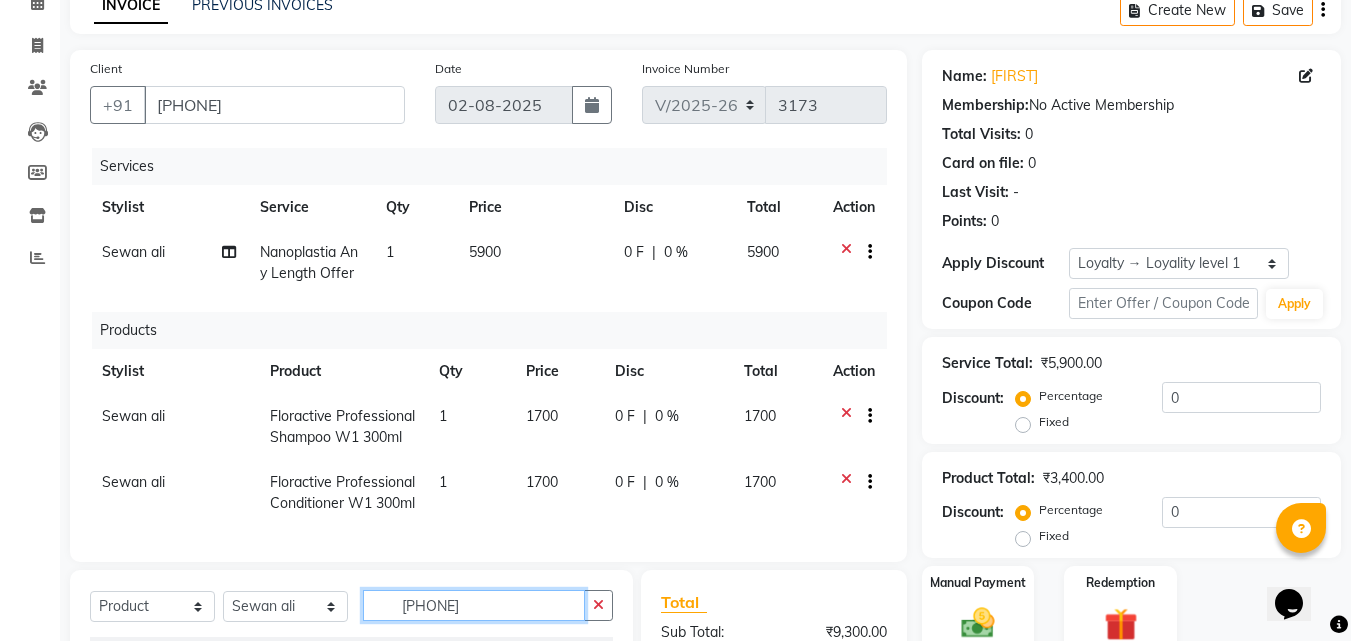 type 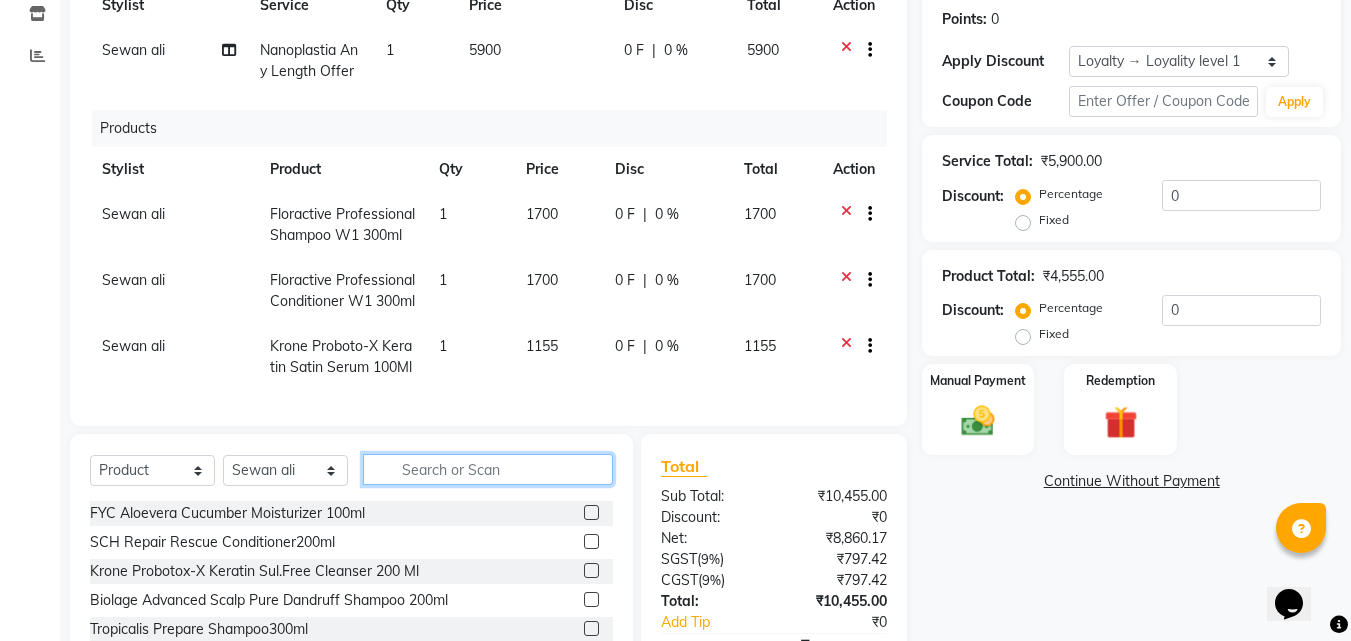 scroll, scrollTop: 410, scrollLeft: 0, axis: vertical 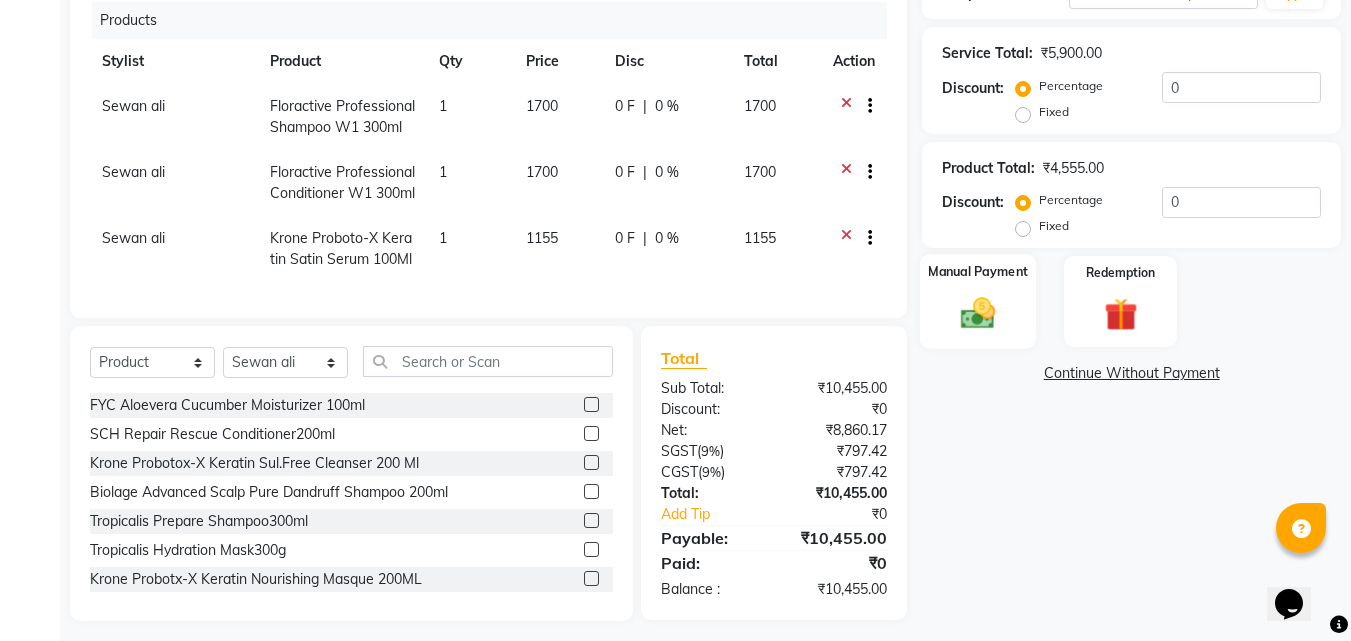 click 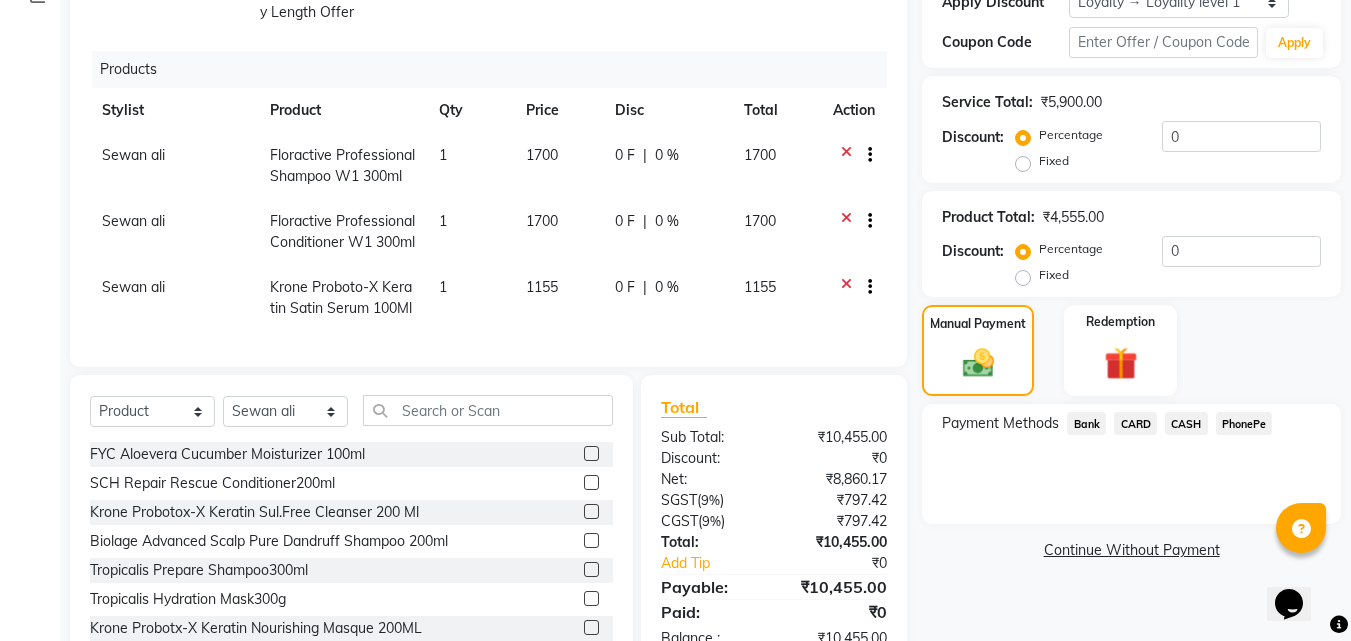 scroll, scrollTop: 456, scrollLeft: 0, axis: vertical 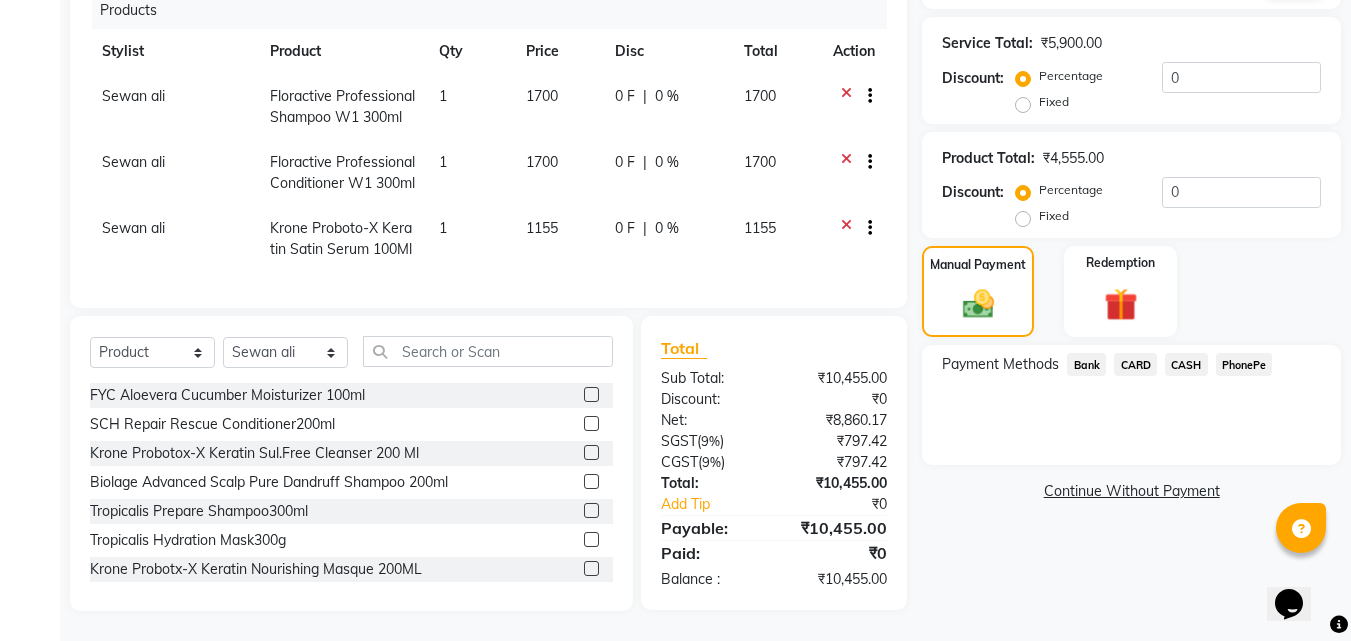 click on "PhonePe" 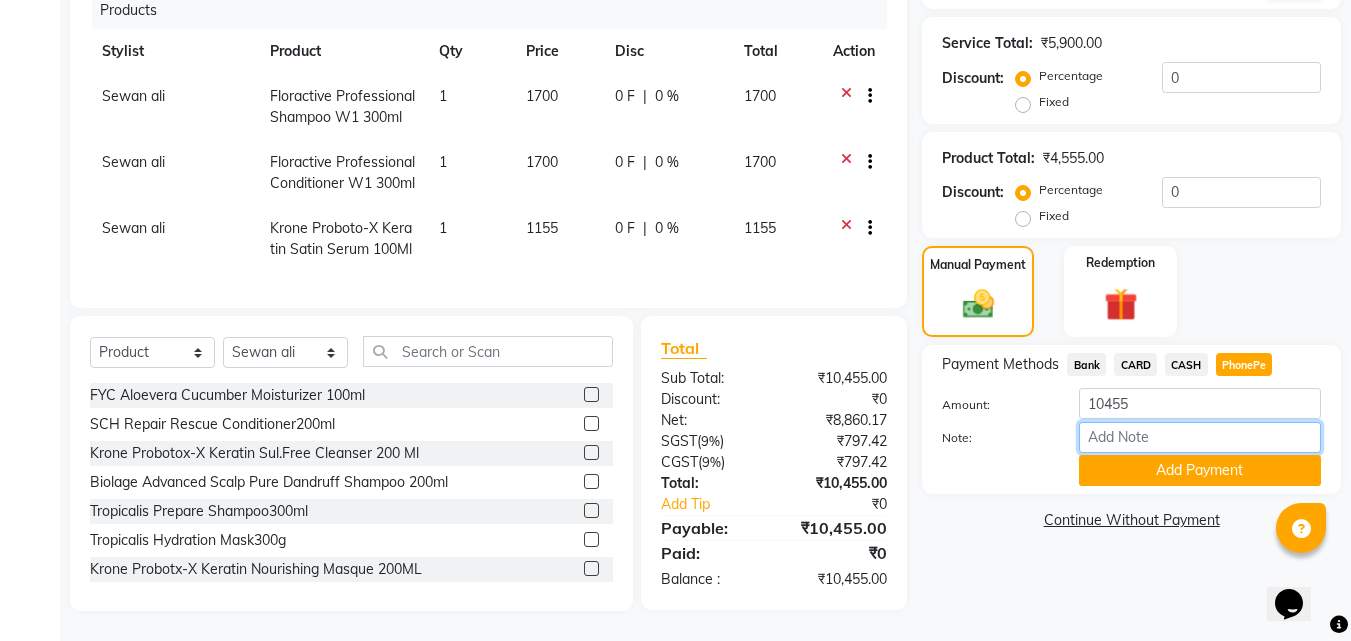 click on "Note:" at bounding box center [1200, 437] 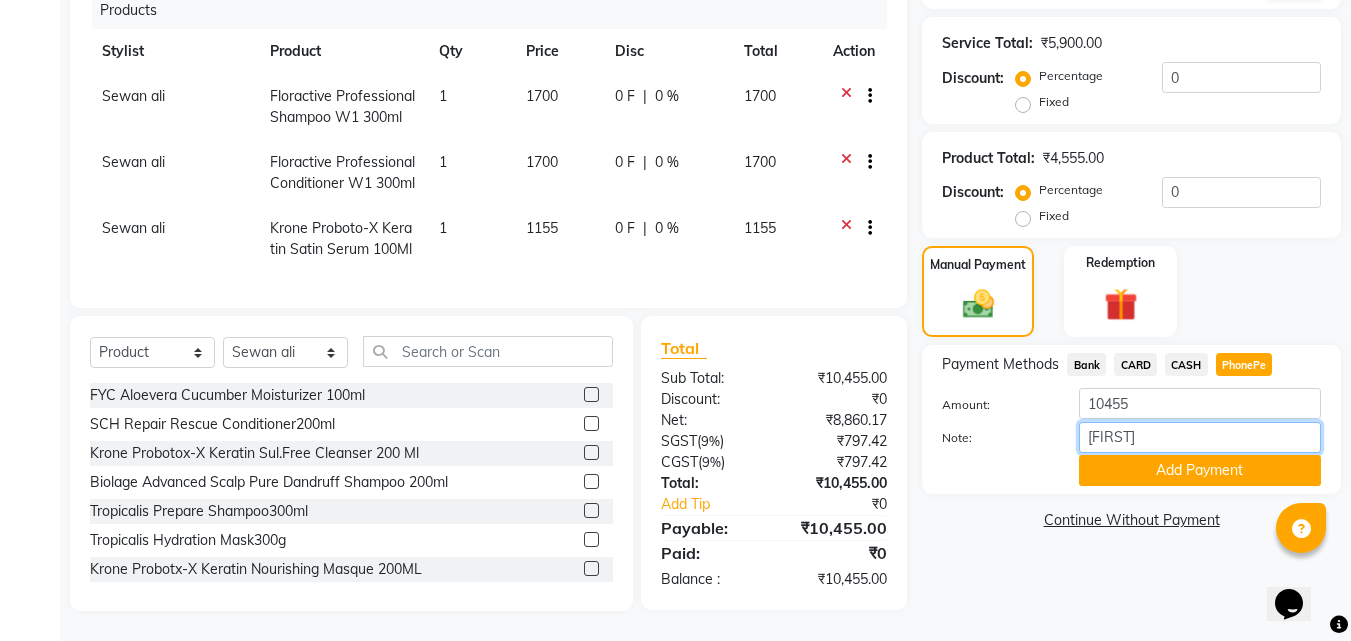 click on "suhana" at bounding box center (1200, 437) 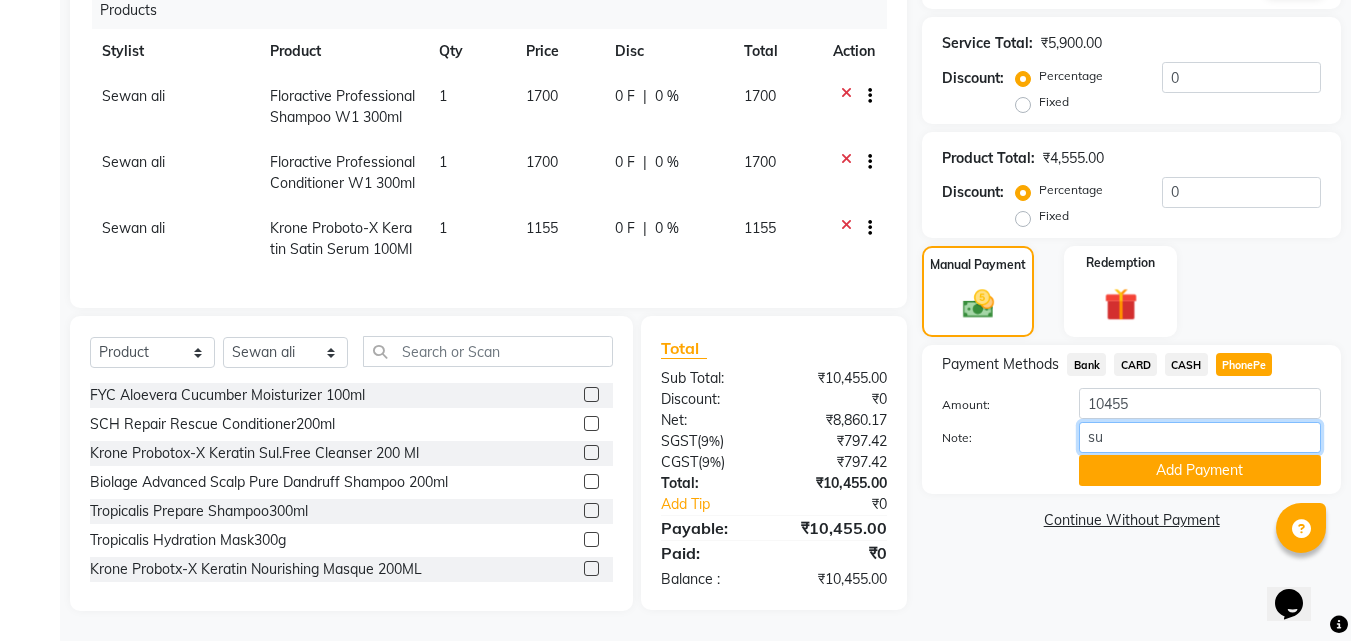 type on "s" 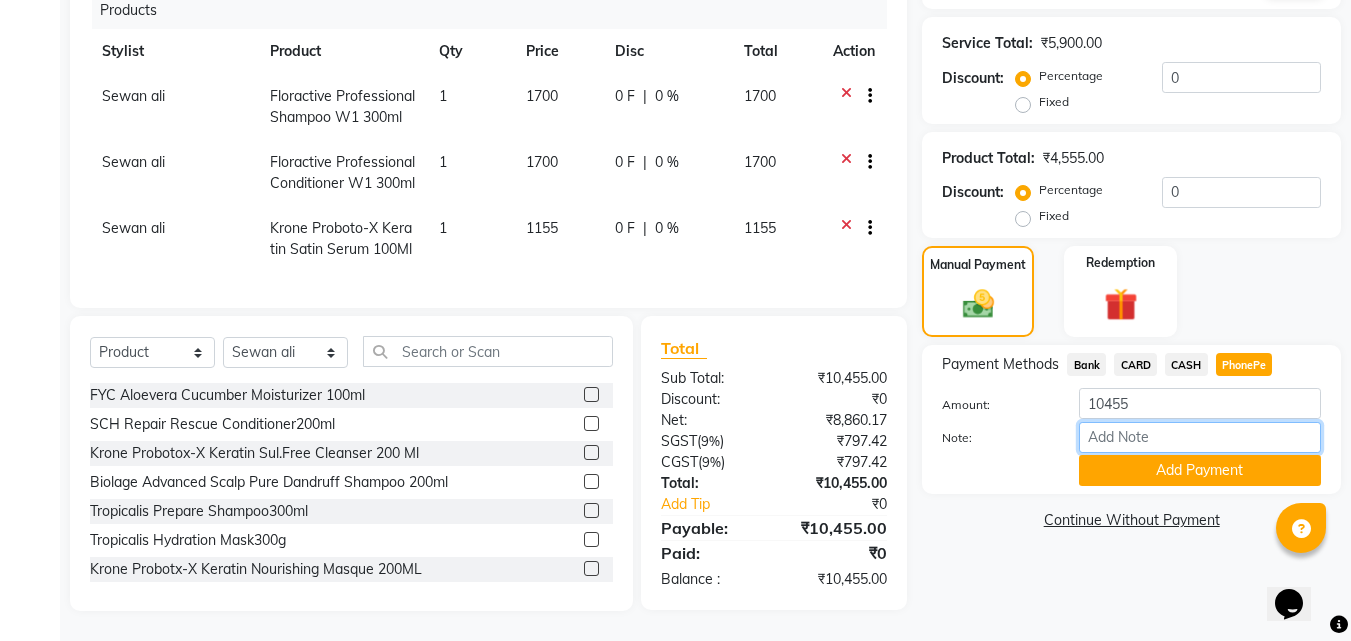 click on "Note:" at bounding box center [1200, 437] 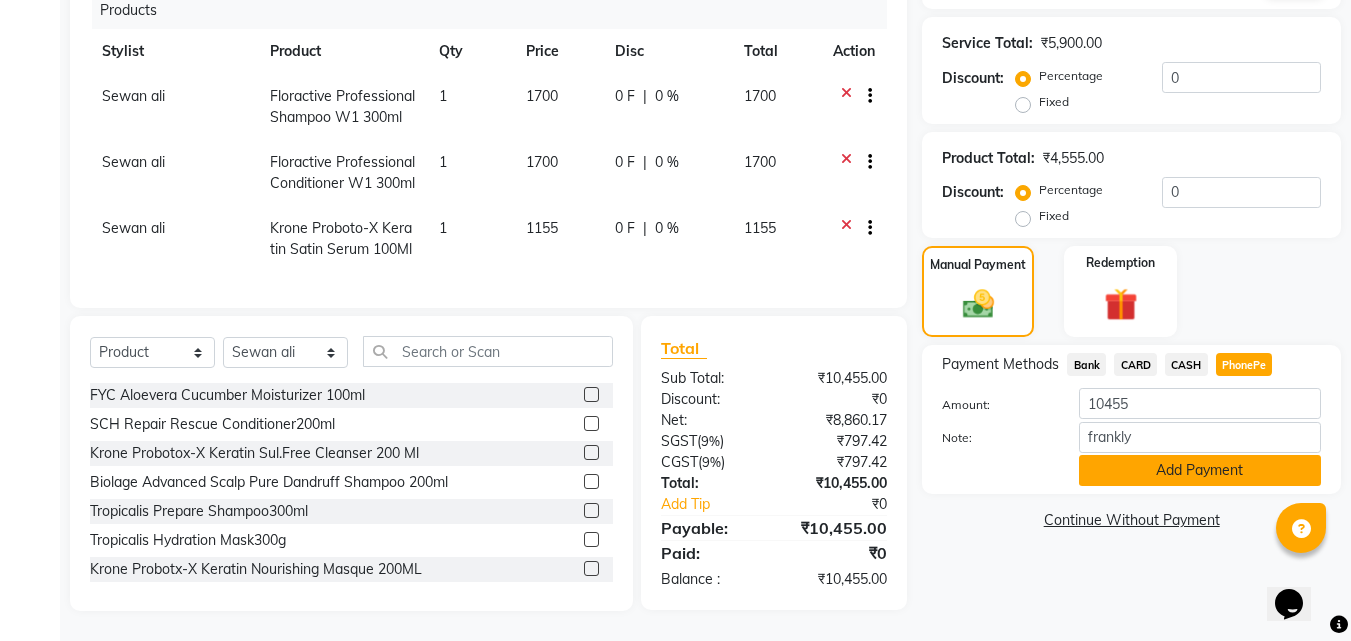 click on "Add Payment" 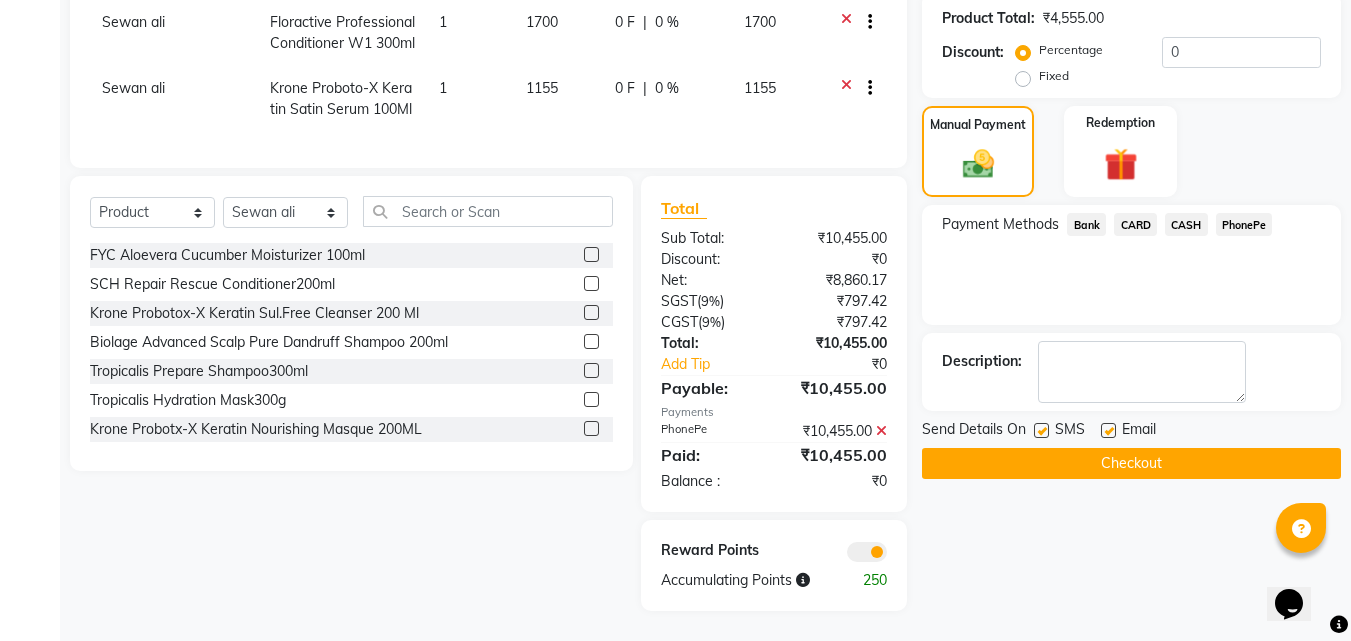 scroll, scrollTop: 596, scrollLeft: 0, axis: vertical 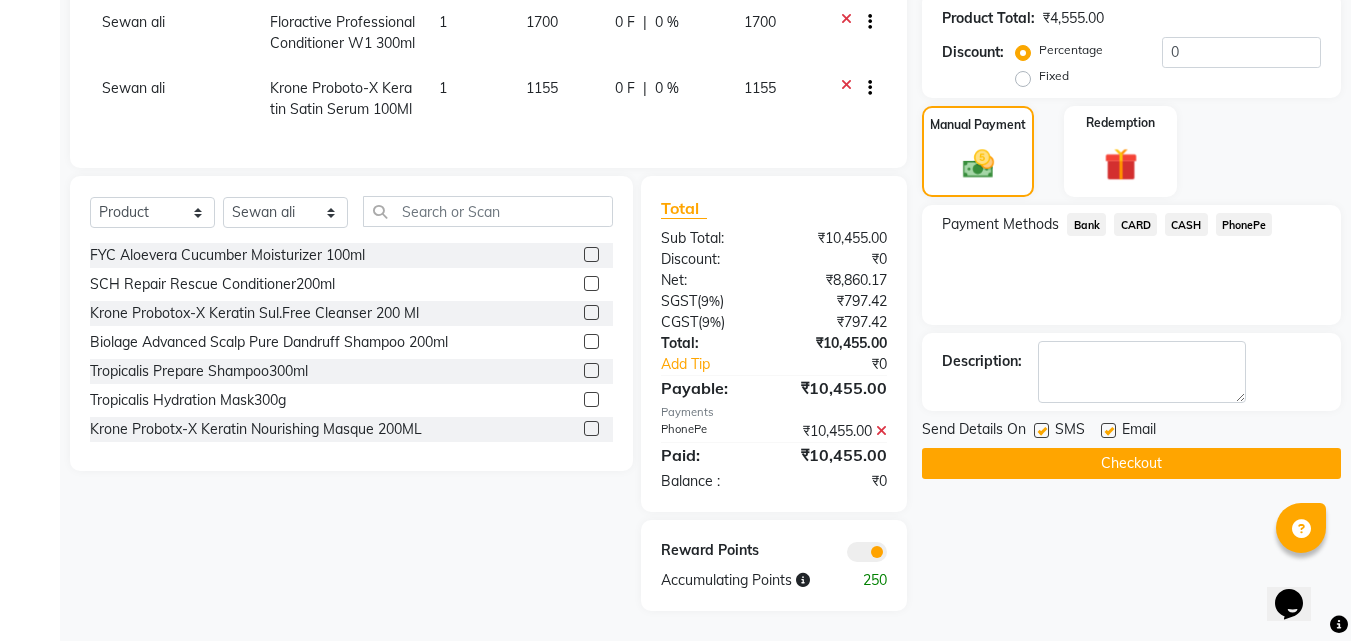 click on "Checkout" 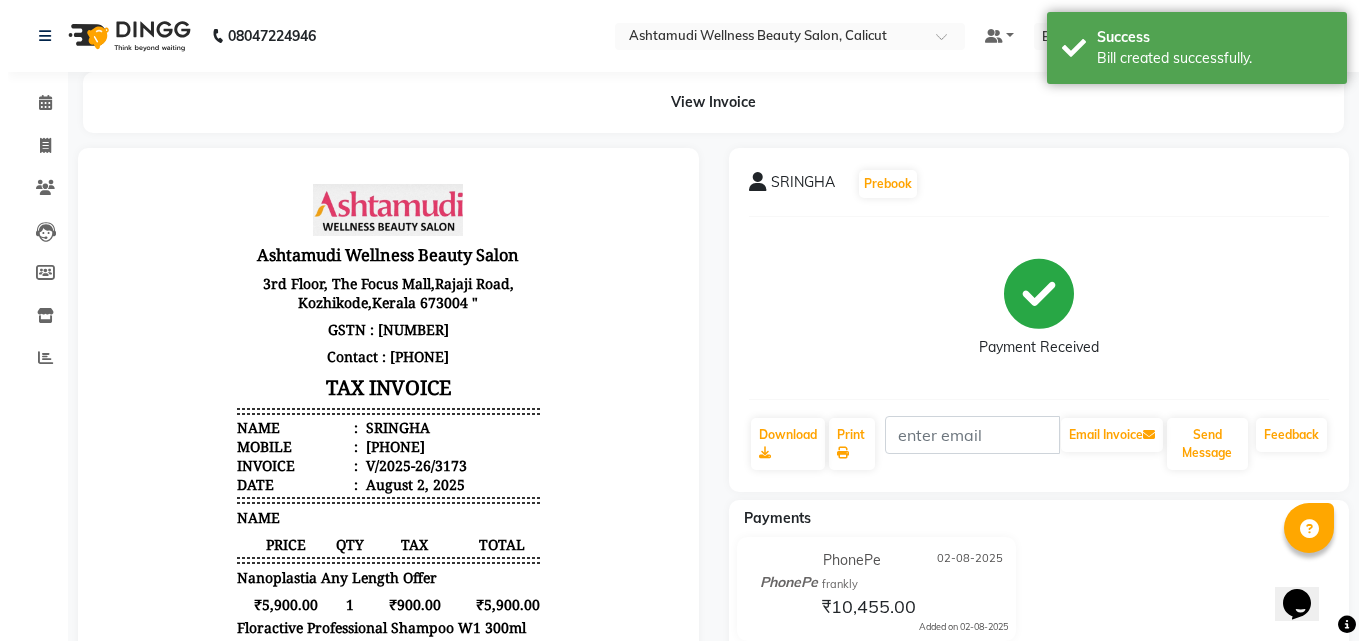scroll, scrollTop: 0, scrollLeft: 0, axis: both 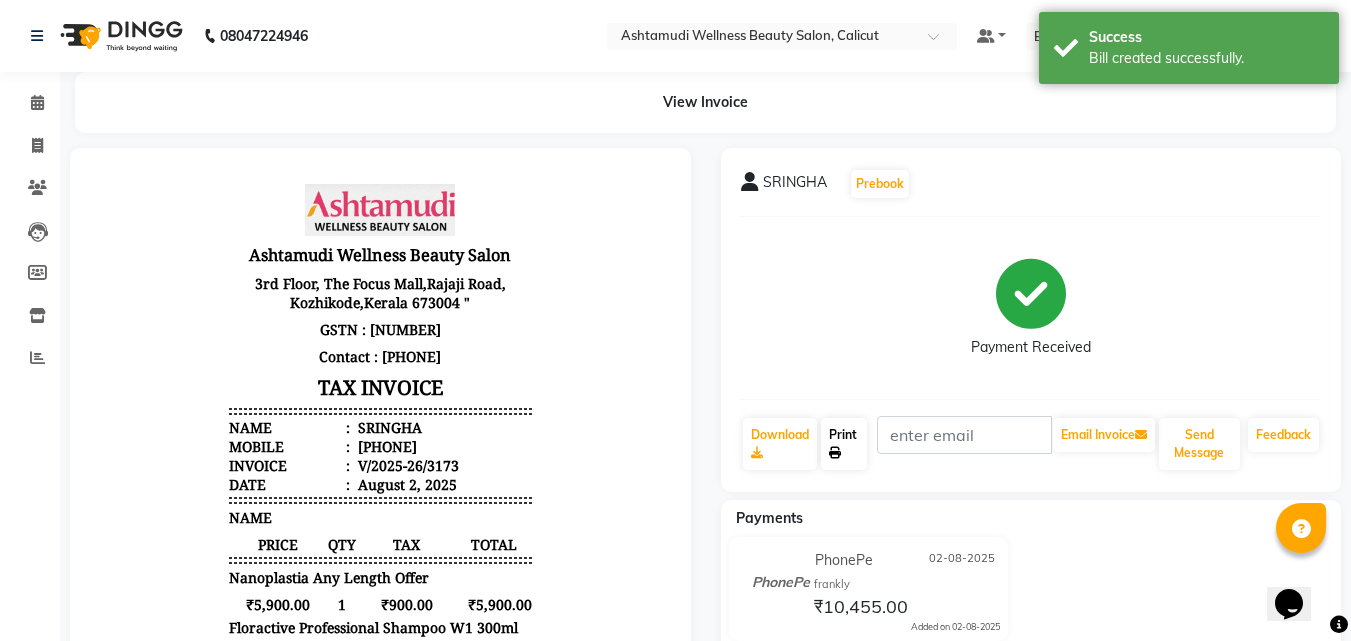 click 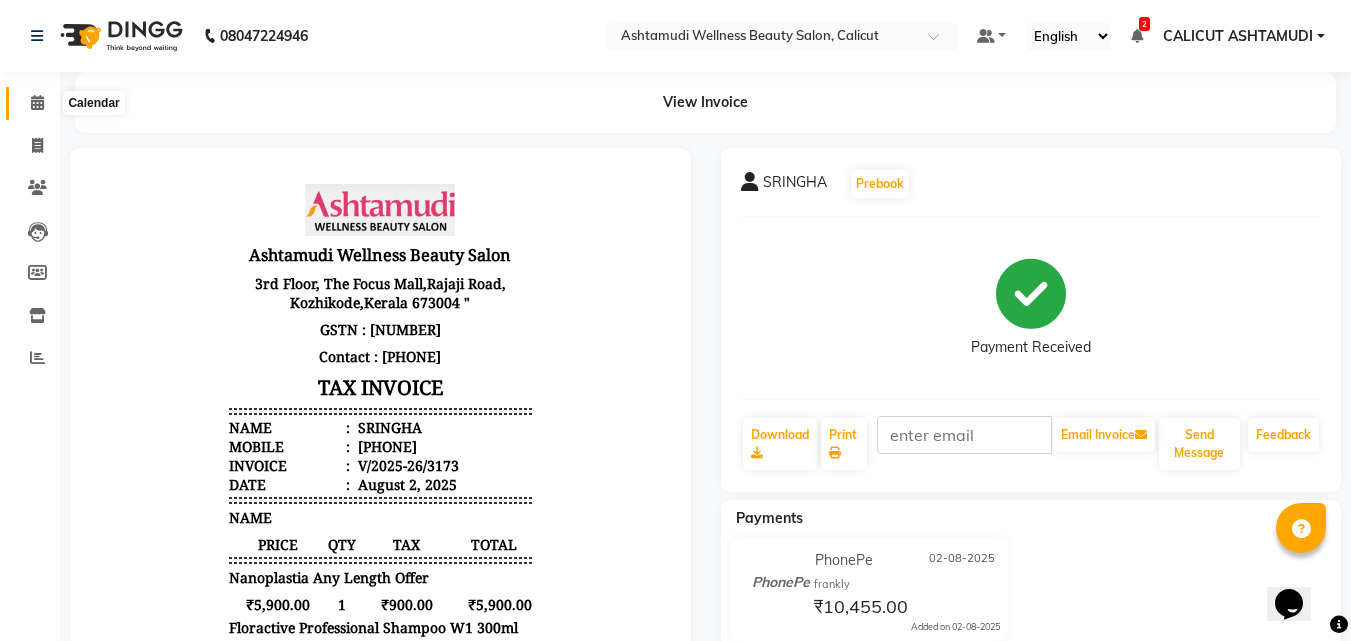 click 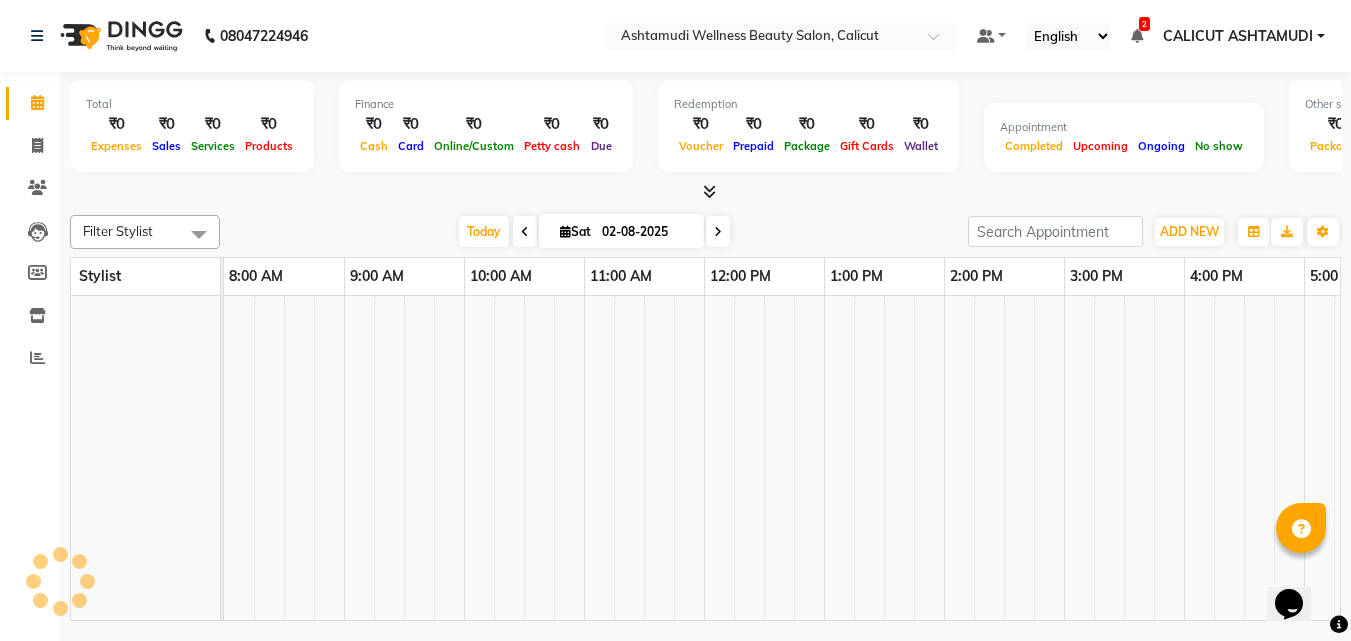 click 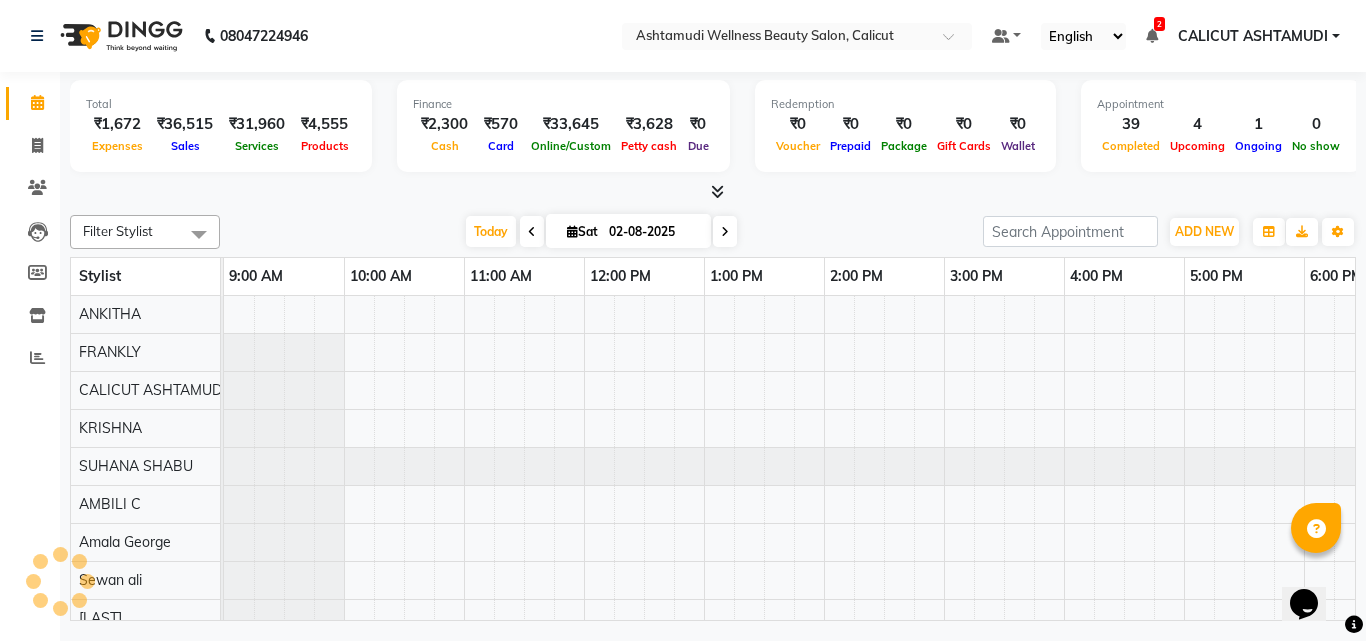 scroll, scrollTop: 0, scrollLeft: 0, axis: both 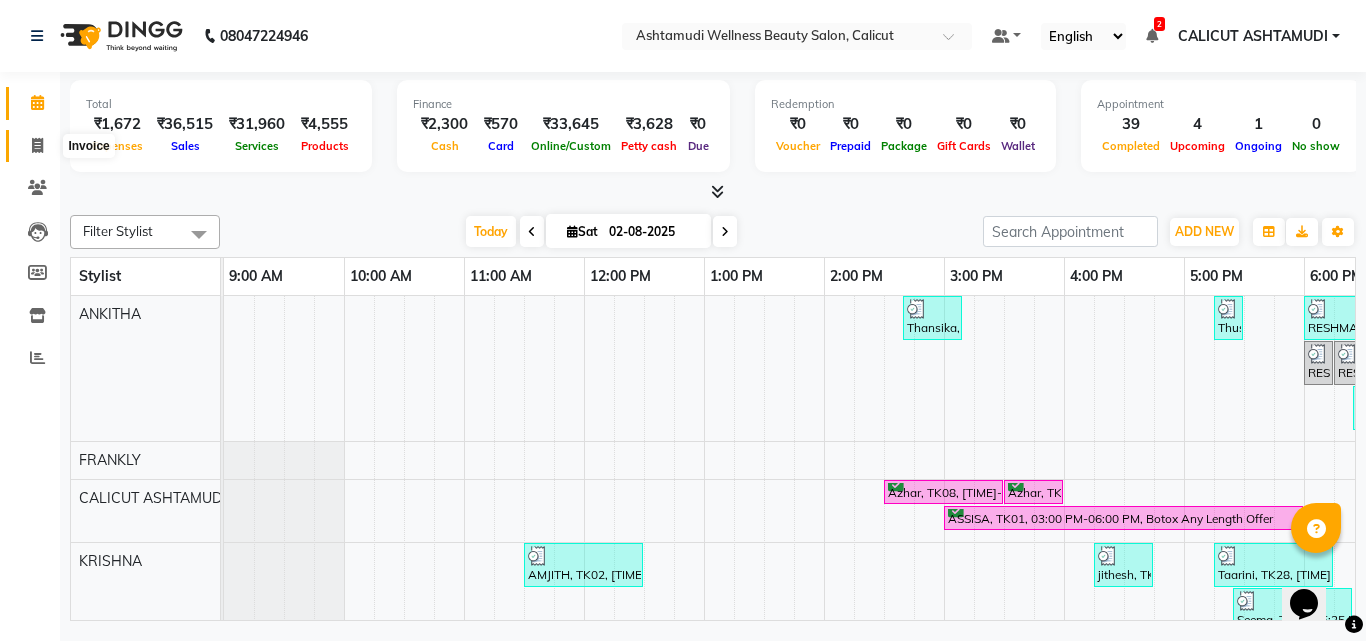 click 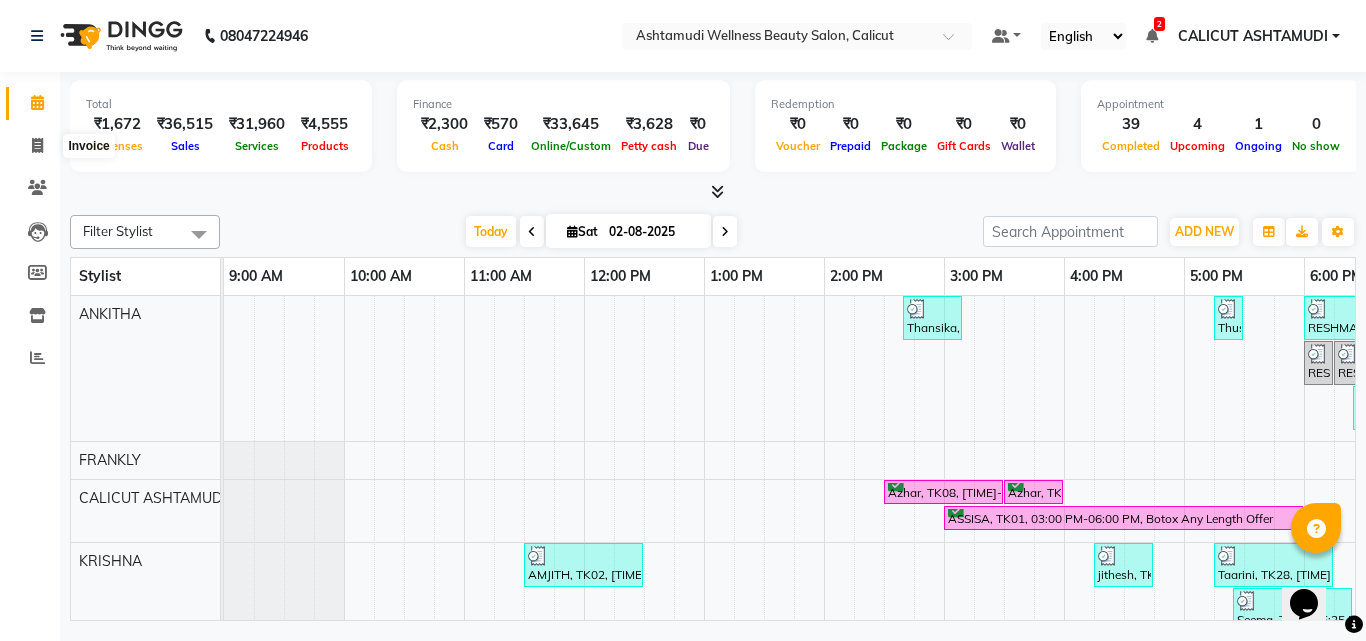 select on "service" 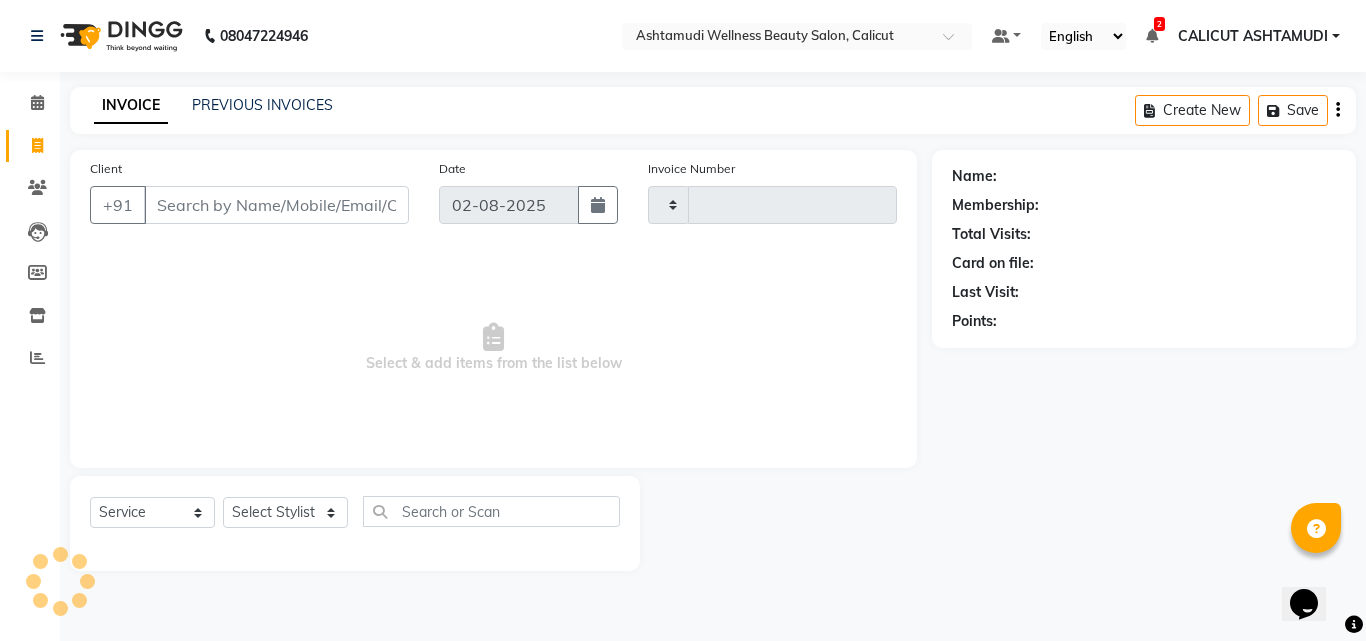 type on "3174" 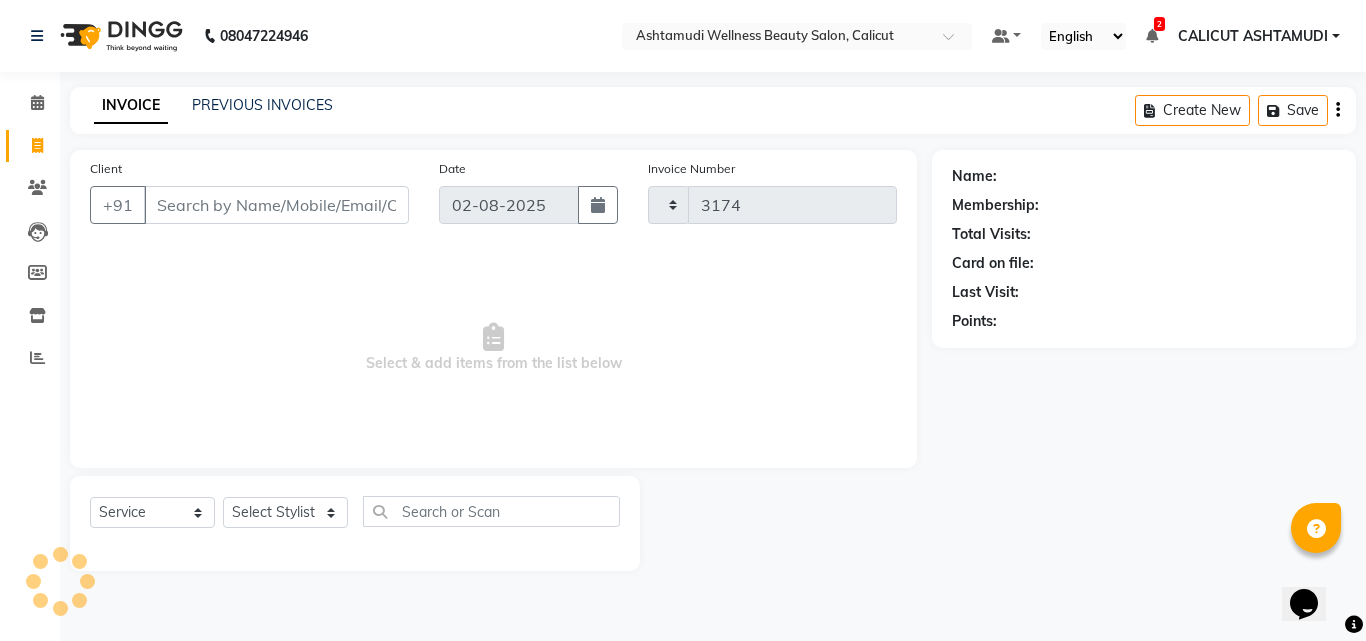 select on "4630" 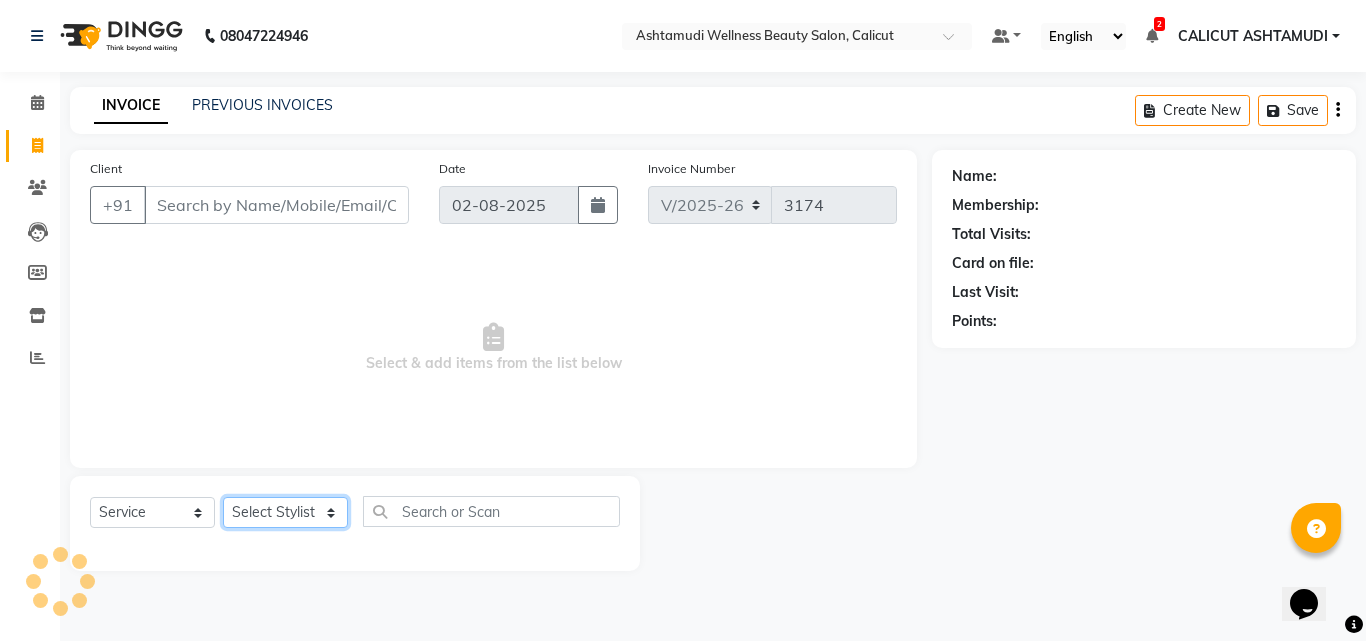 click on "Select Stylist" 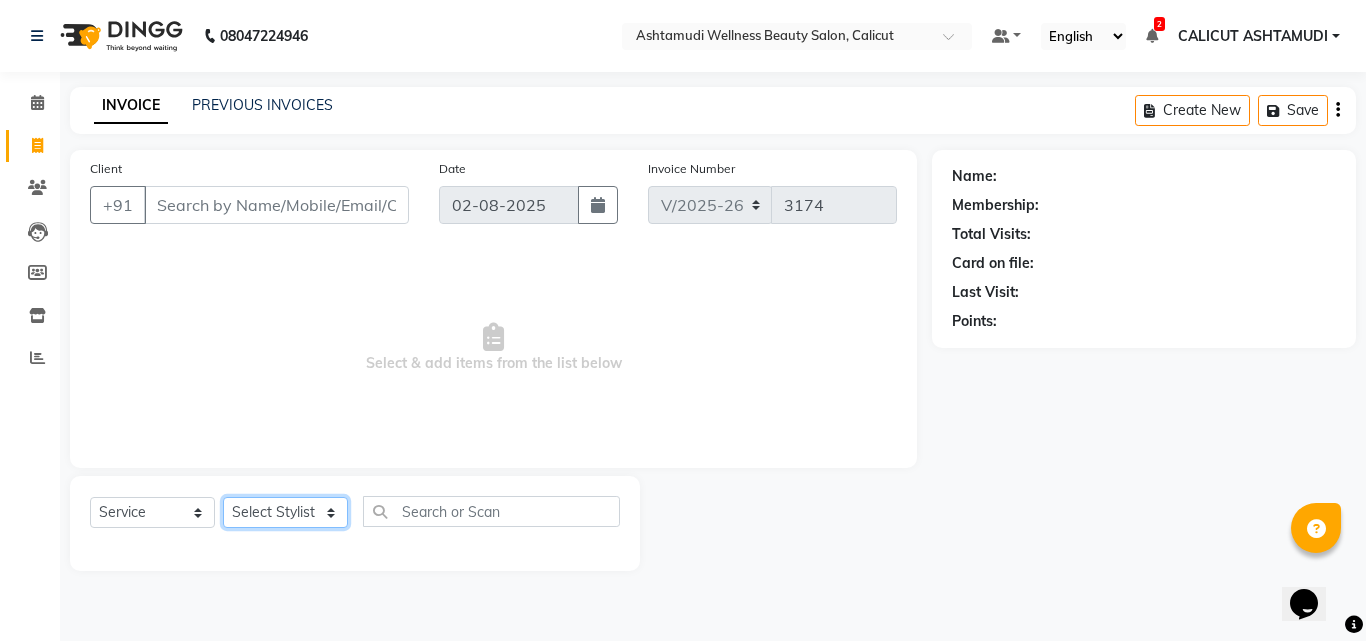 select on "49528" 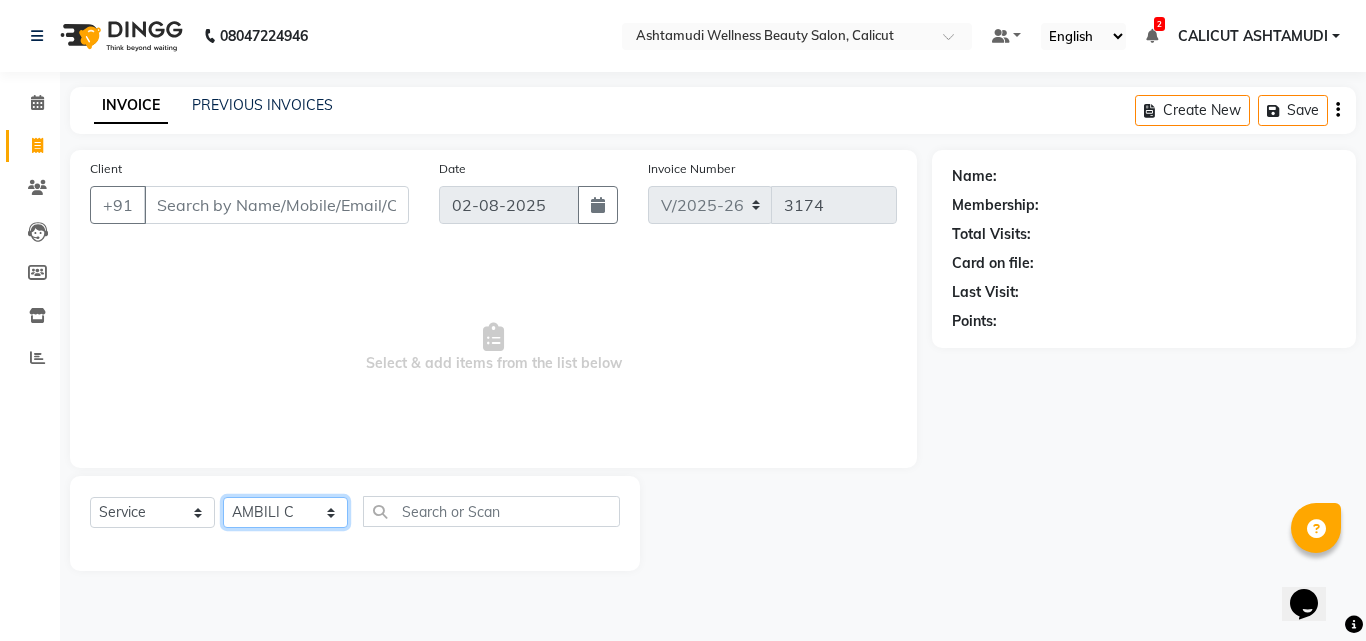 click on "Select Stylist Amala George AMBILI C ANJANA DAS ANKITHA Arya CALICUT ASHTAMUDI FRANKLY	 GRACY KRISHNA Nitesh Punam Gurung Sewan ali Sheela SUHANA  SHABU Titto" 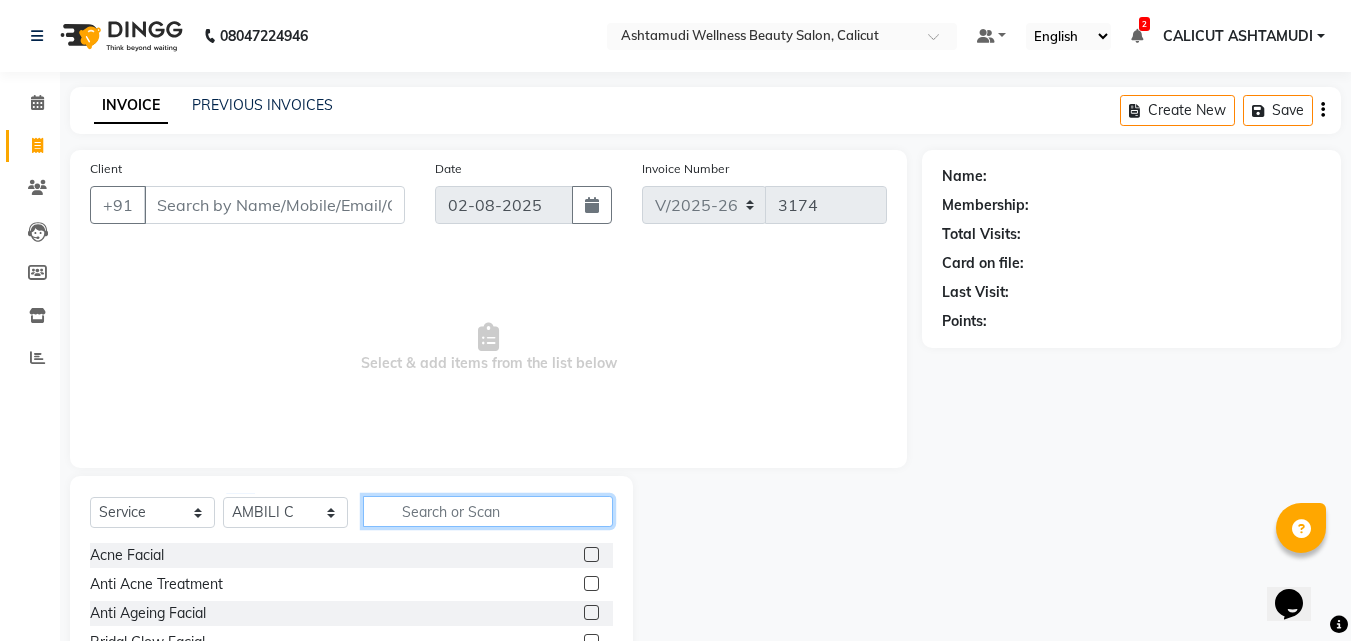 click 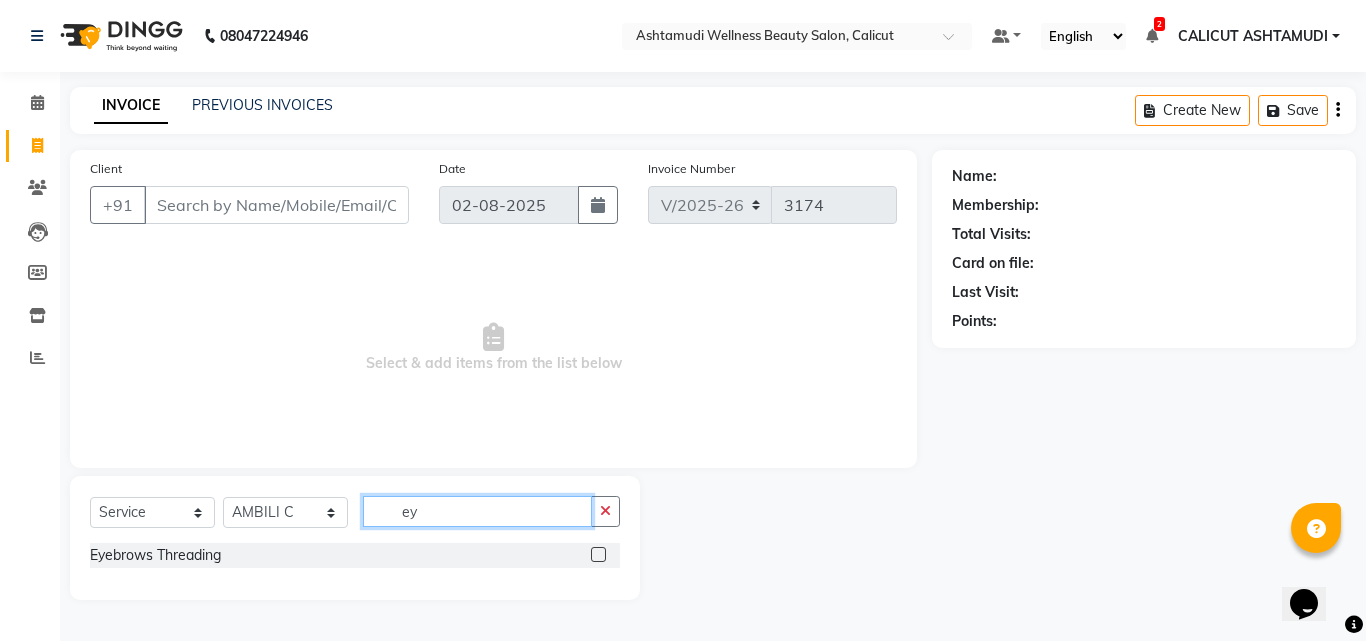 type on "ey" 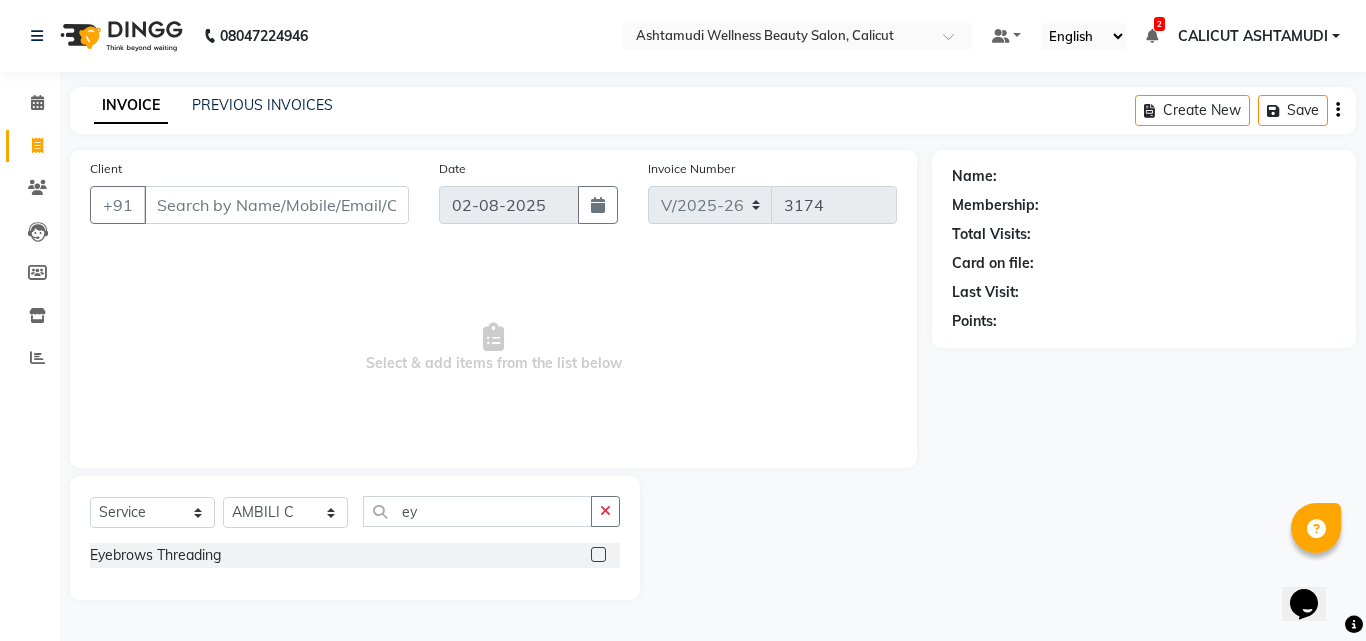 click on "Eyebrows Threading" 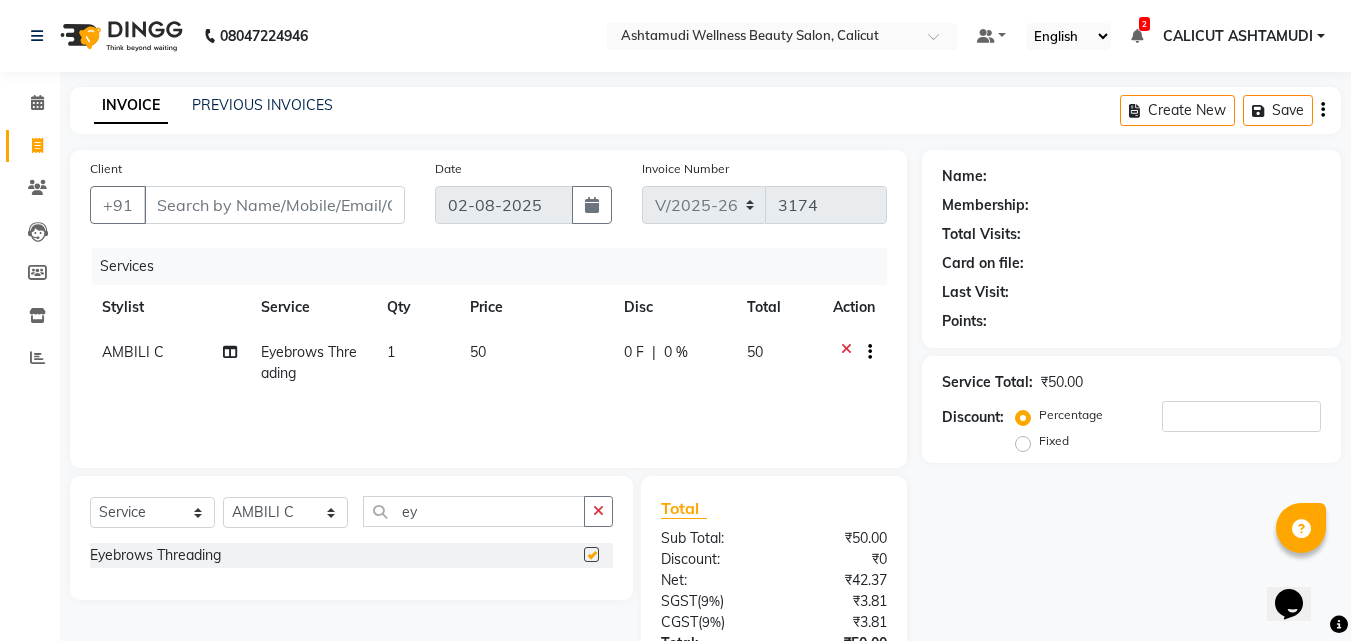 checkbox on "false" 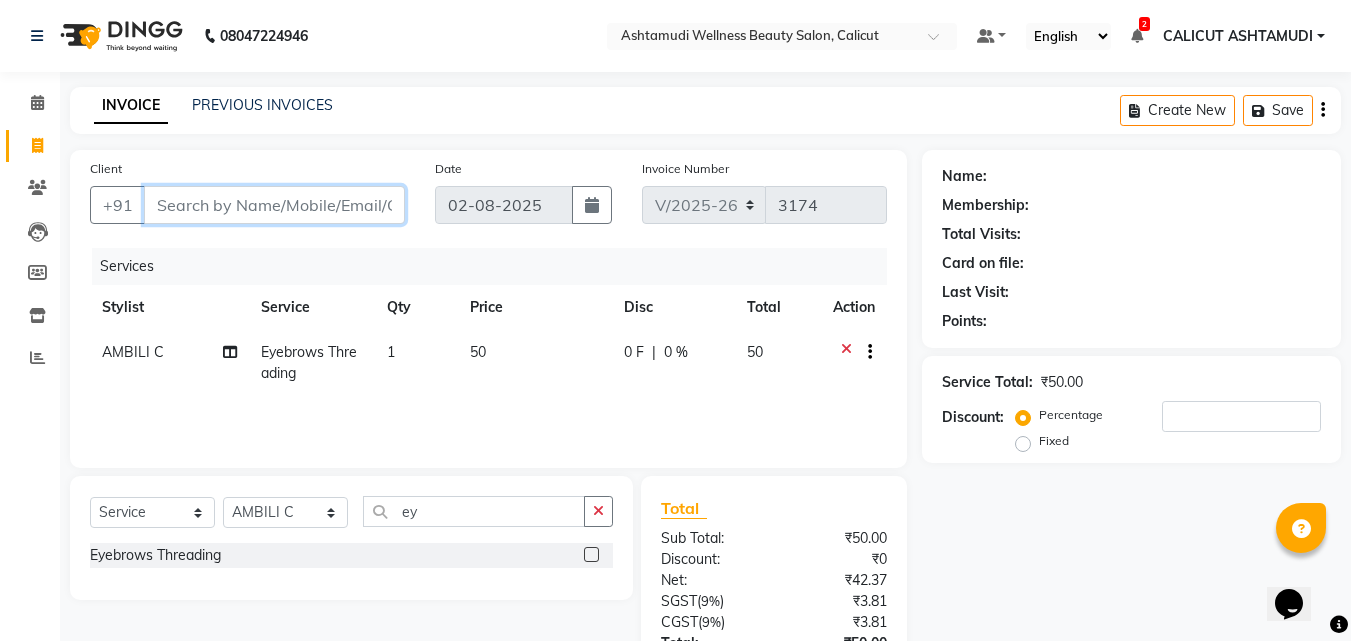 click on "Client" at bounding box center [274, 205] 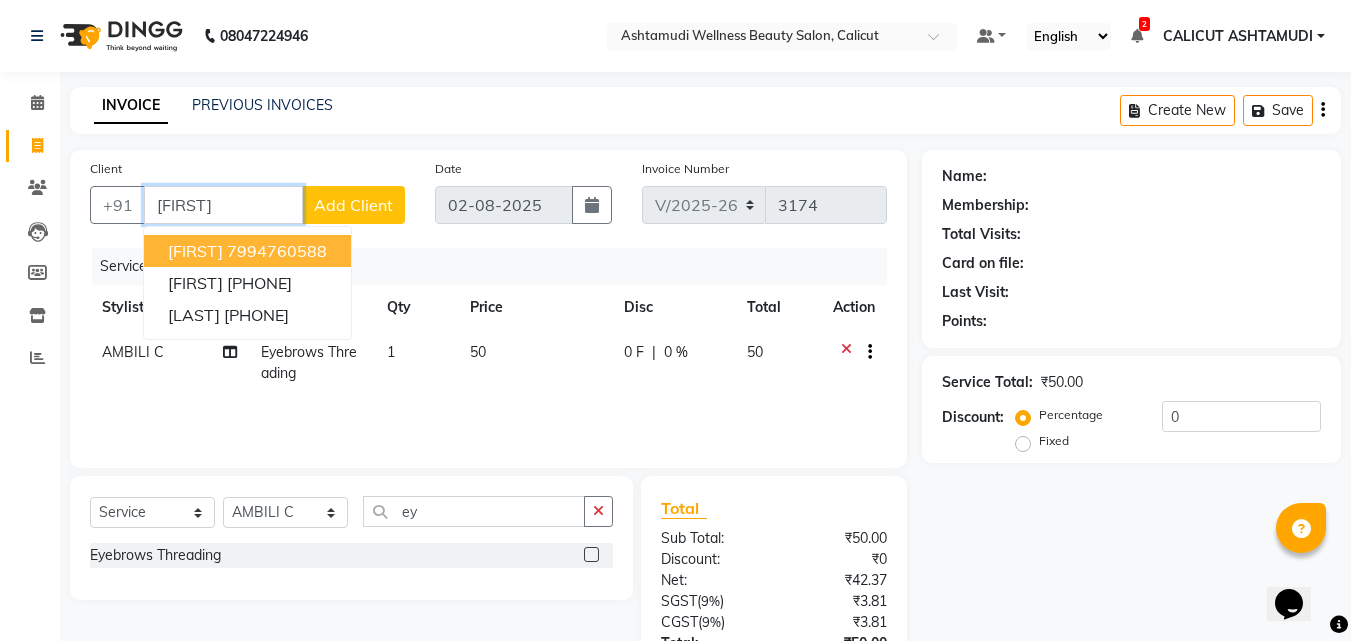 click on "7994760588" at bounding box center (277, 251) 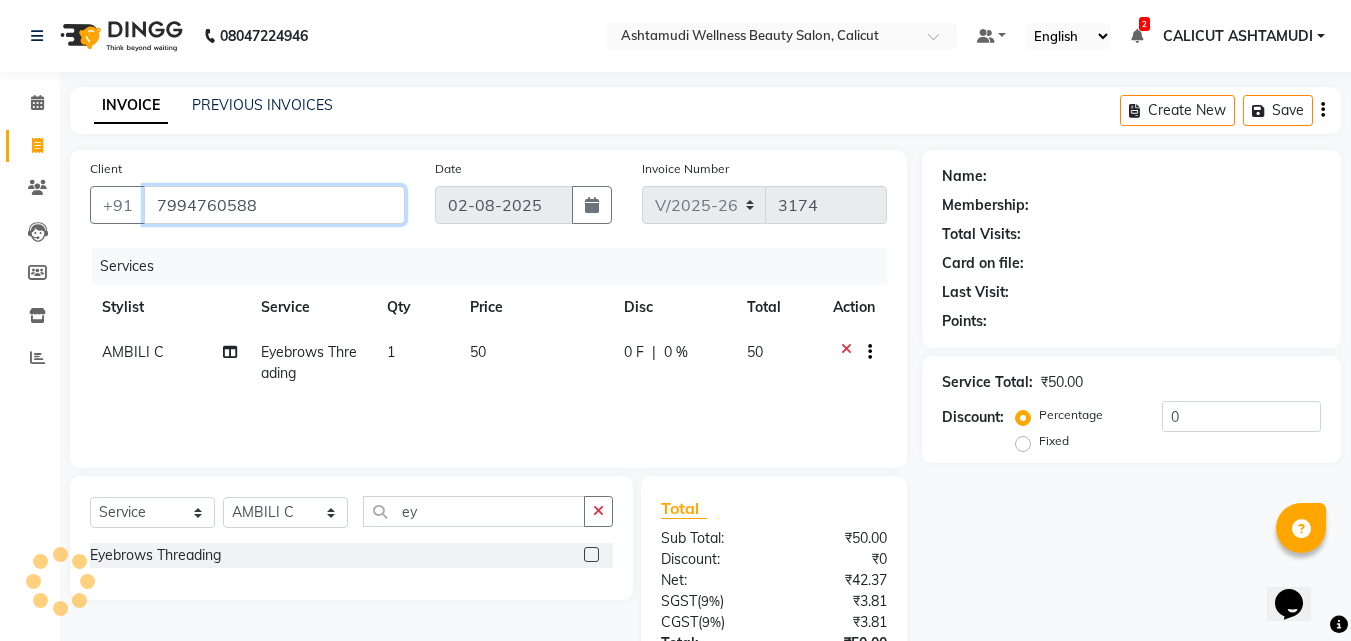 type on "7994760588" 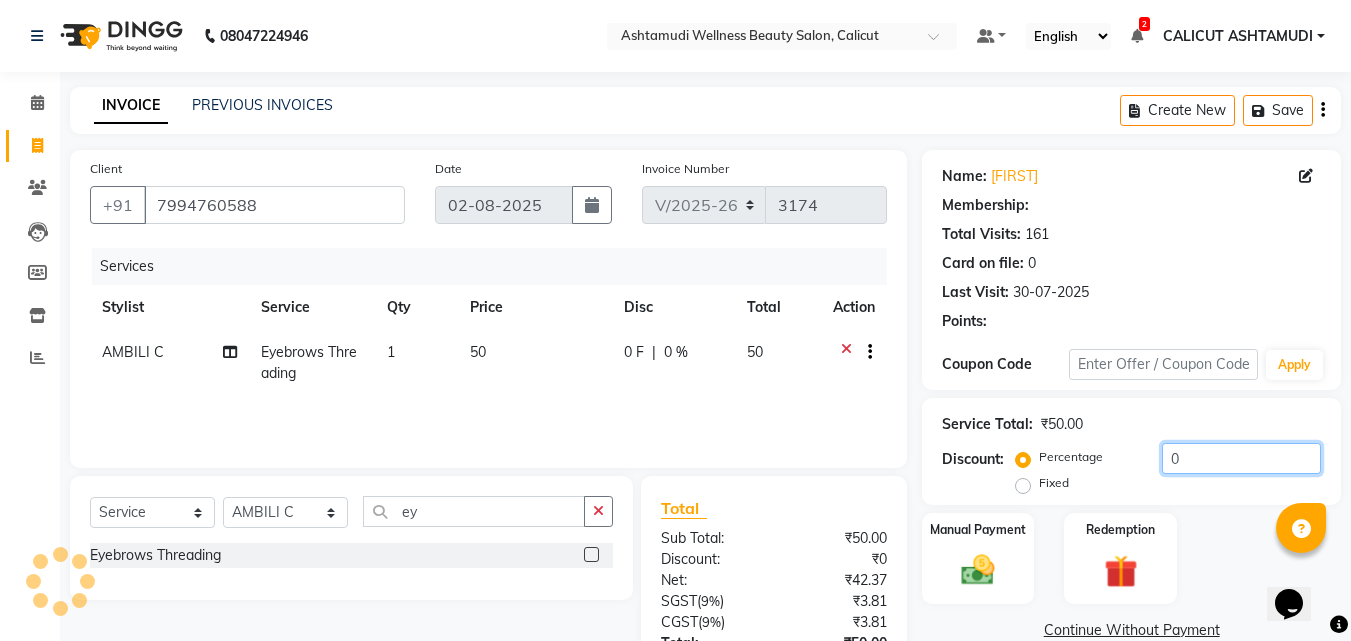 click on "0" 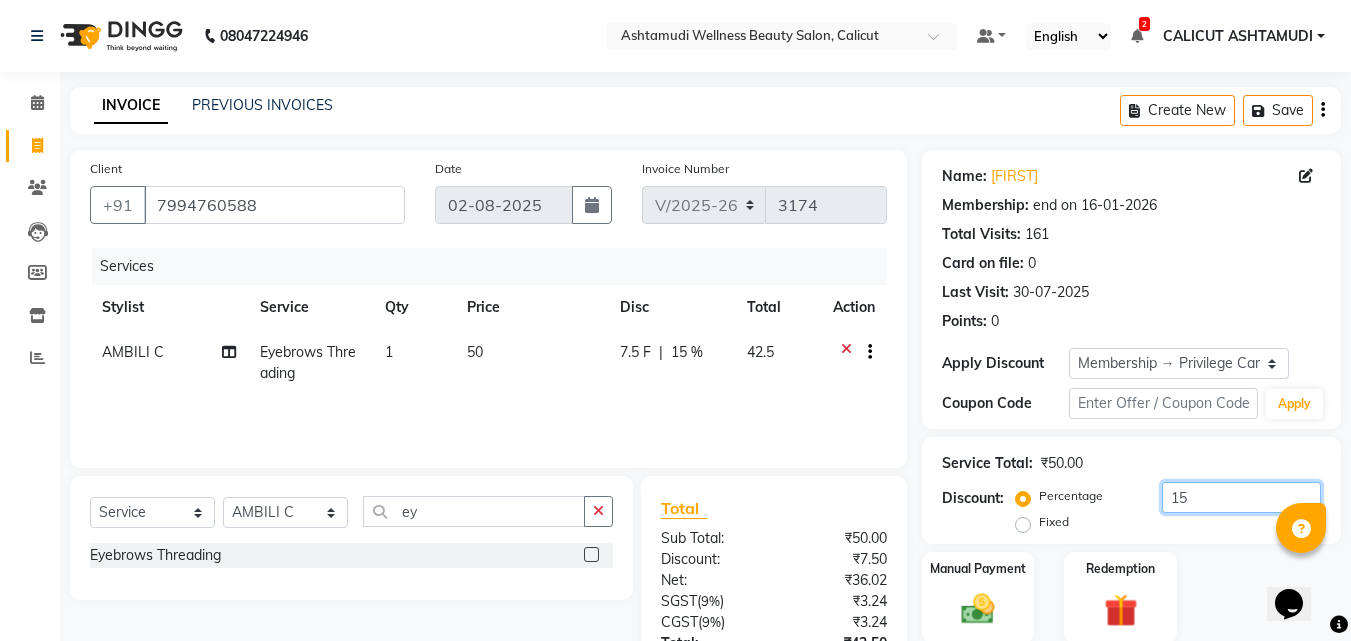 type on "1" 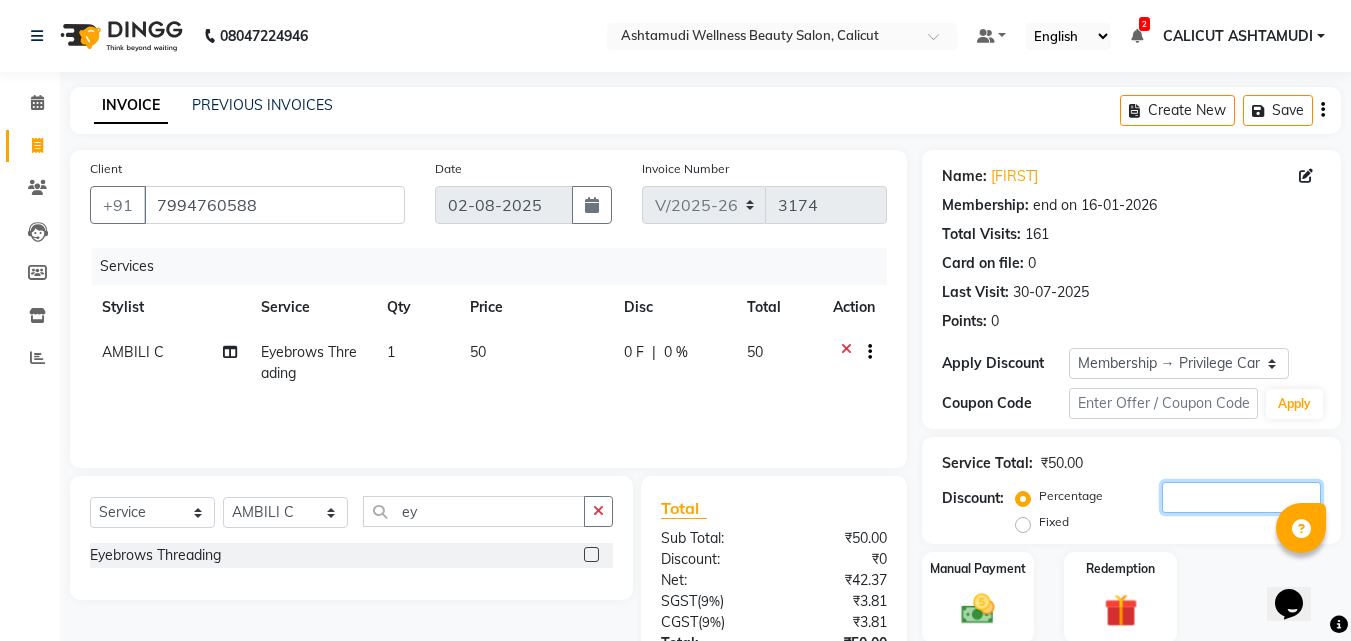 type 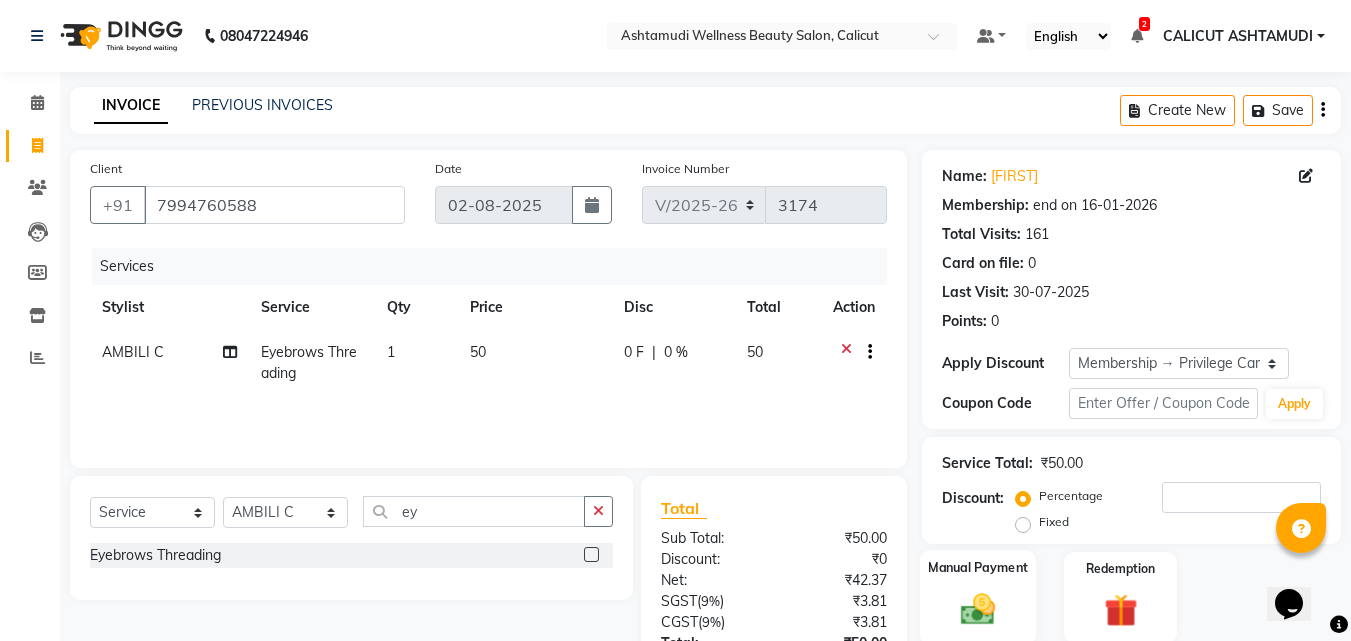 drag, startPoint x: 1040, startPoint y: 593, endPoint x: 980, endPoint y: 592, distance: 60.00833 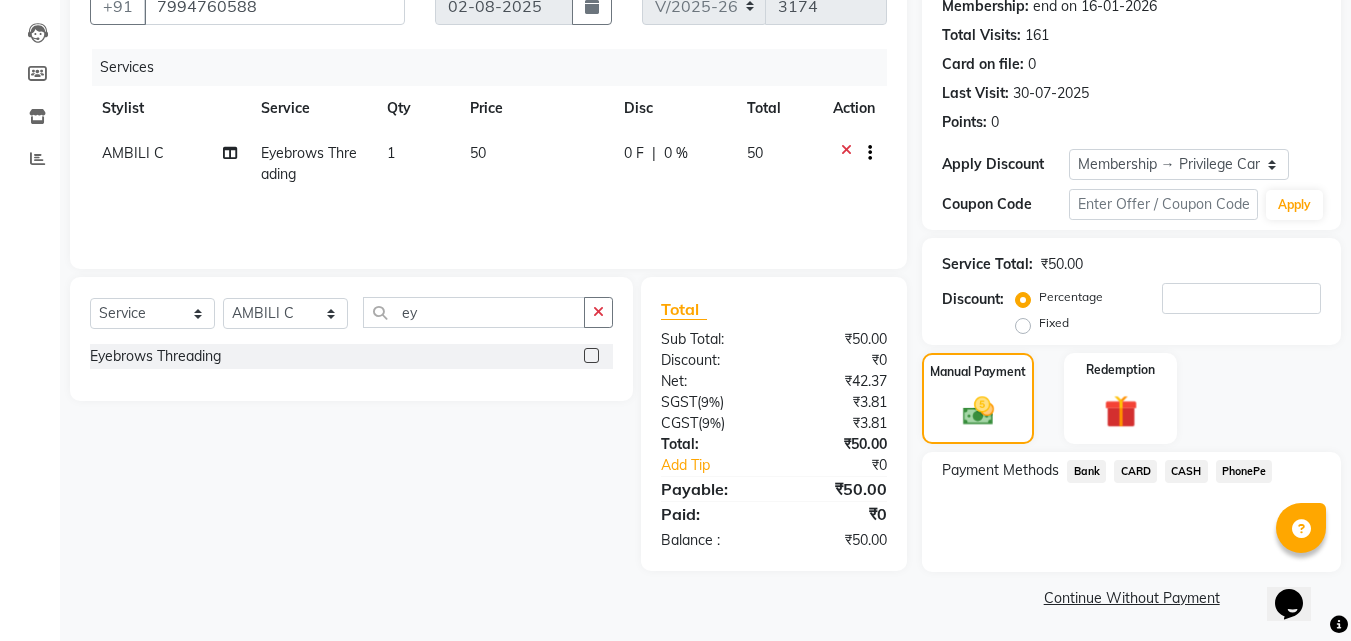 scroll, scrollTop: 201, scrollLeft: 0, axis: vertical 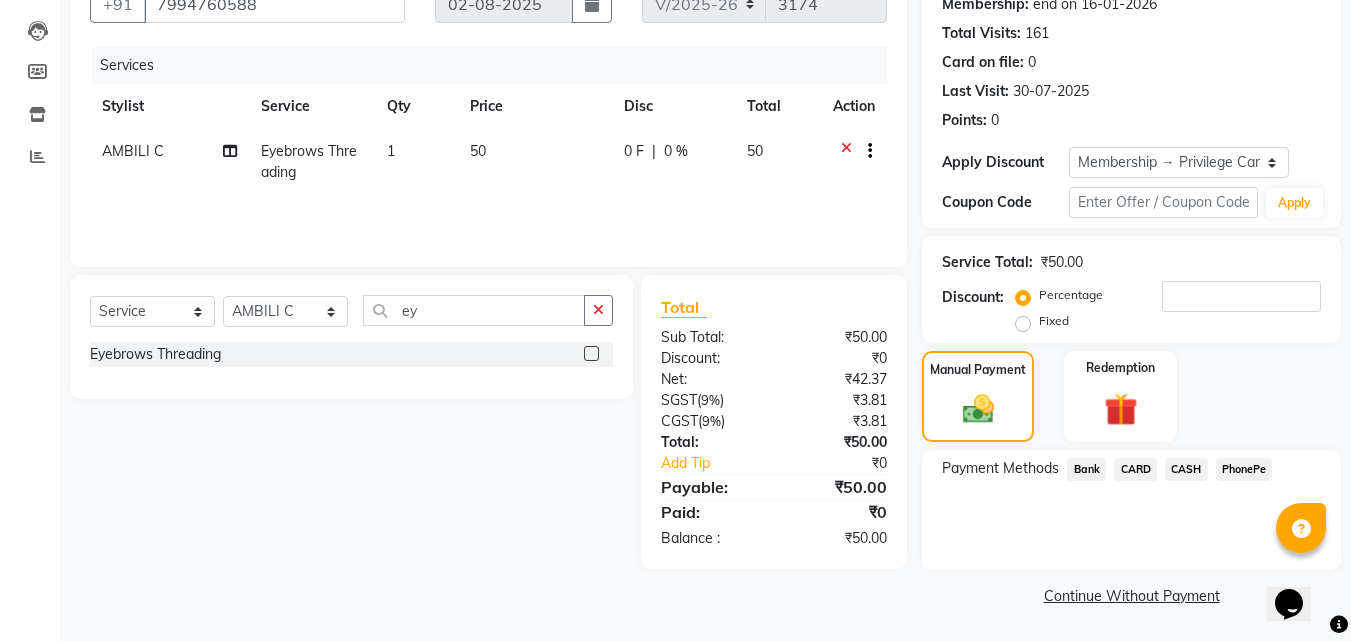 drag, startPoint x: 1249, startPoint y: 474, endPoint x: 1238, endPoint y: 488, distance: 17.804493 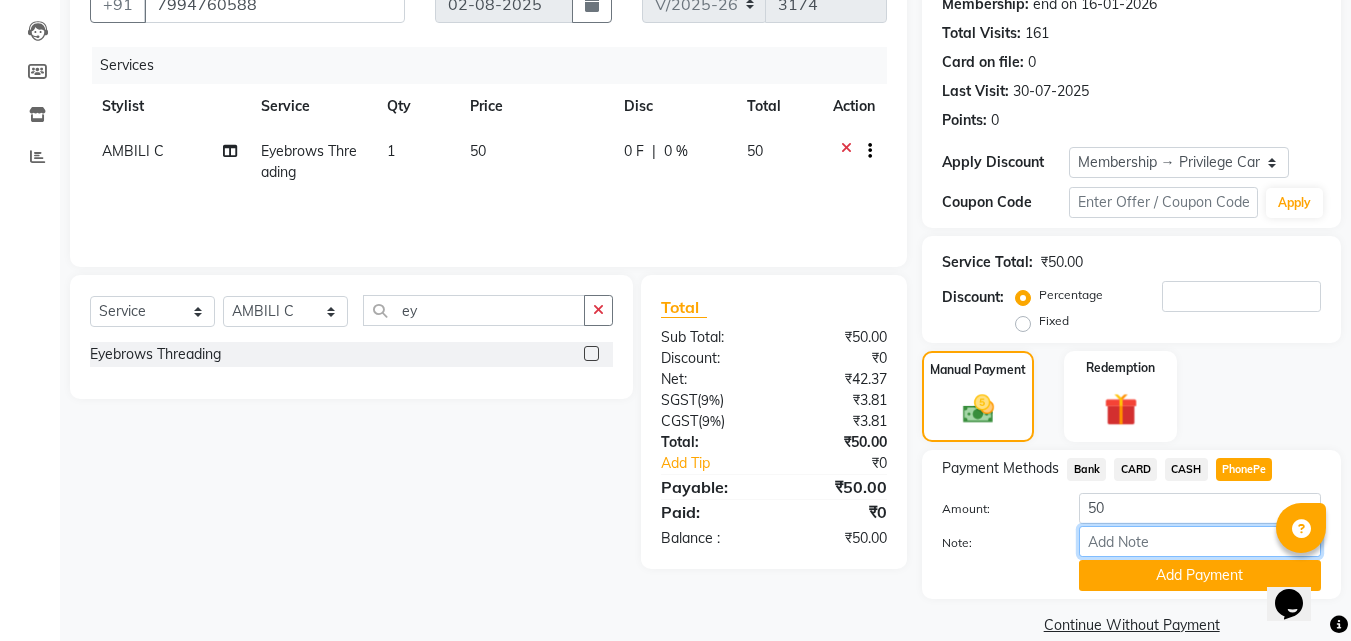 click on "Note:" at bounding box center [1200, 541] 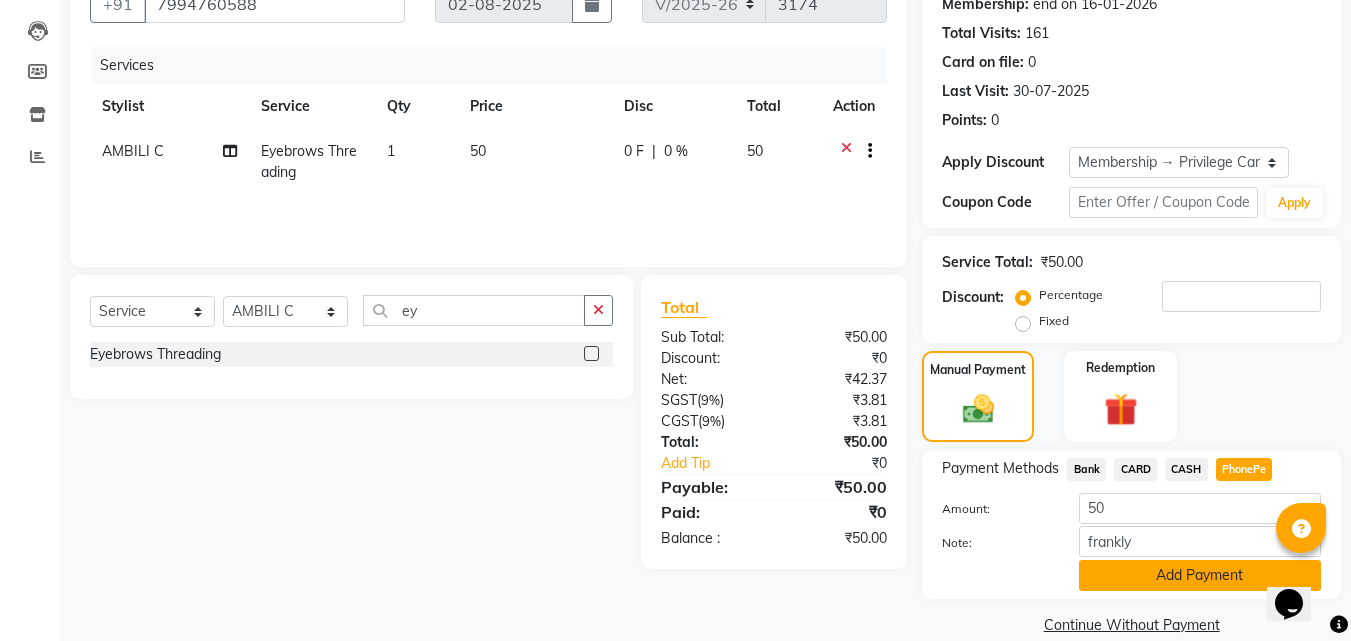 click on "Add Payment" 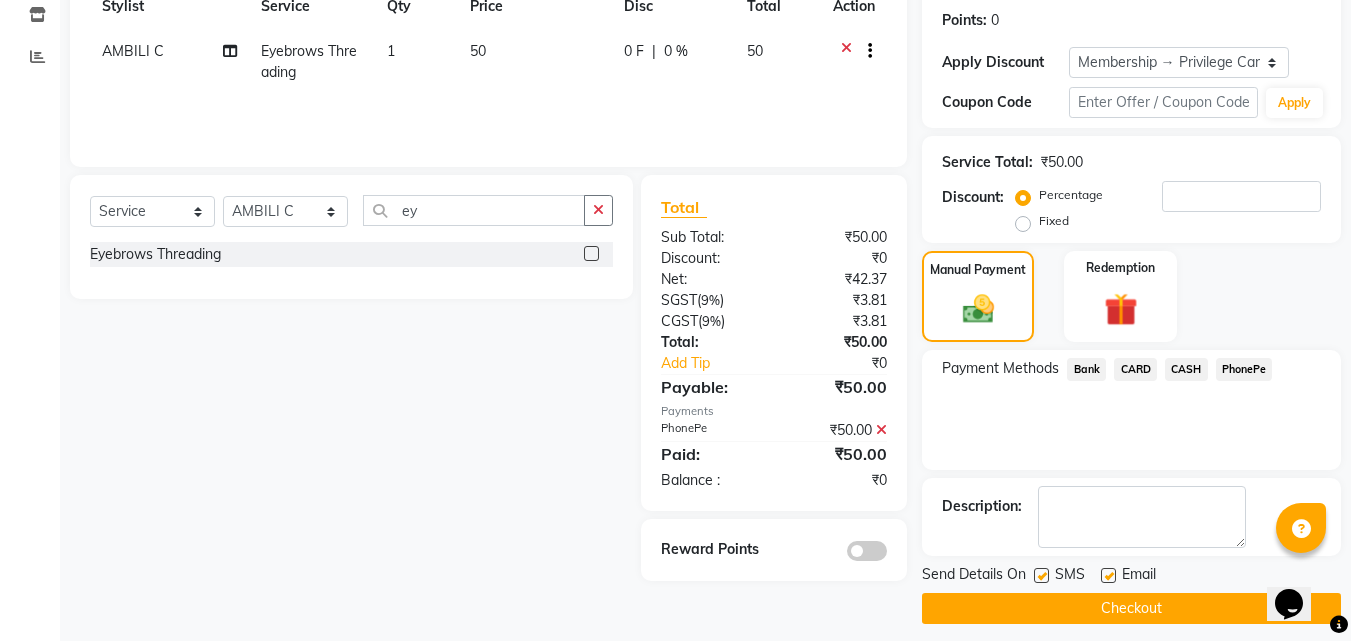 scroll, scrollTop: 314, scrollLeft: 0, axis: vertical 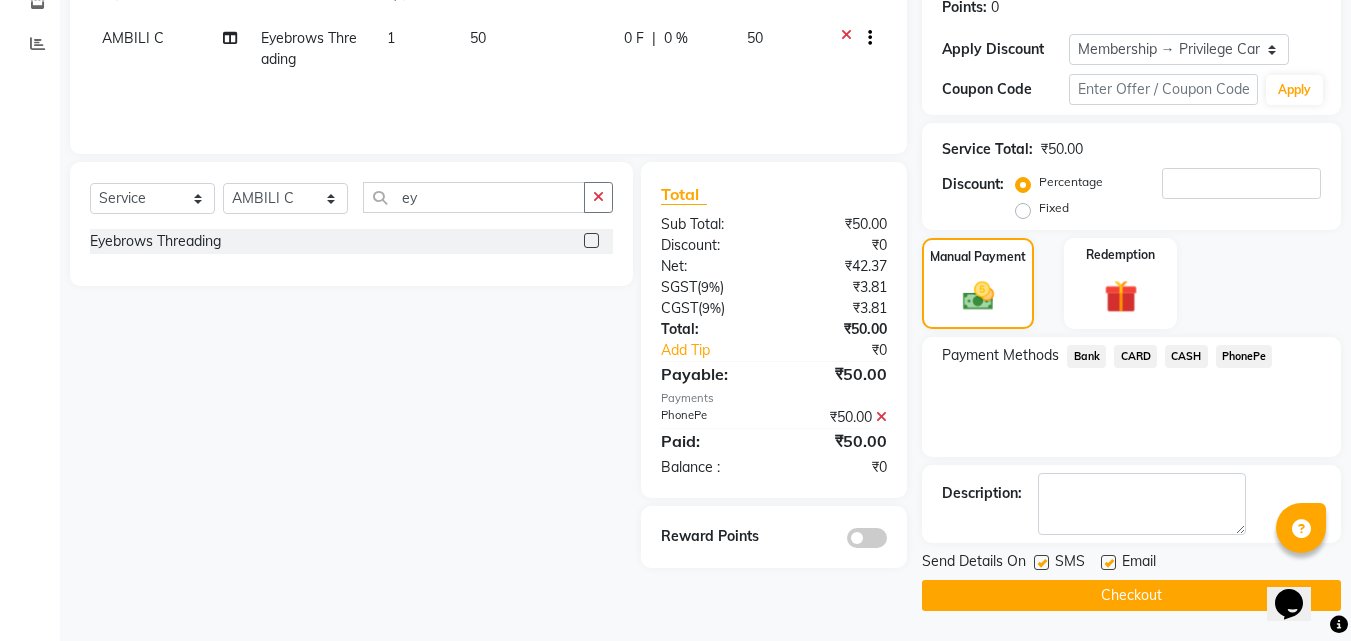 click on "Checkout" 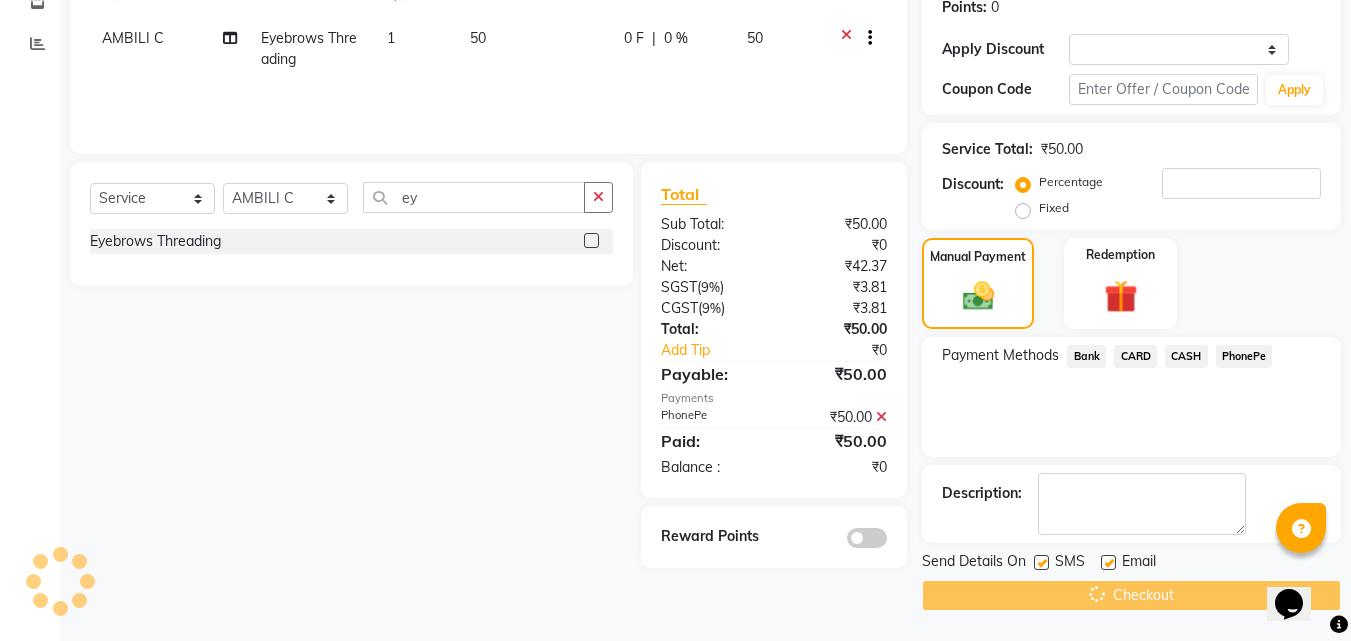scroll, scrollTop: 0, scrollLeft: 0, axis: both 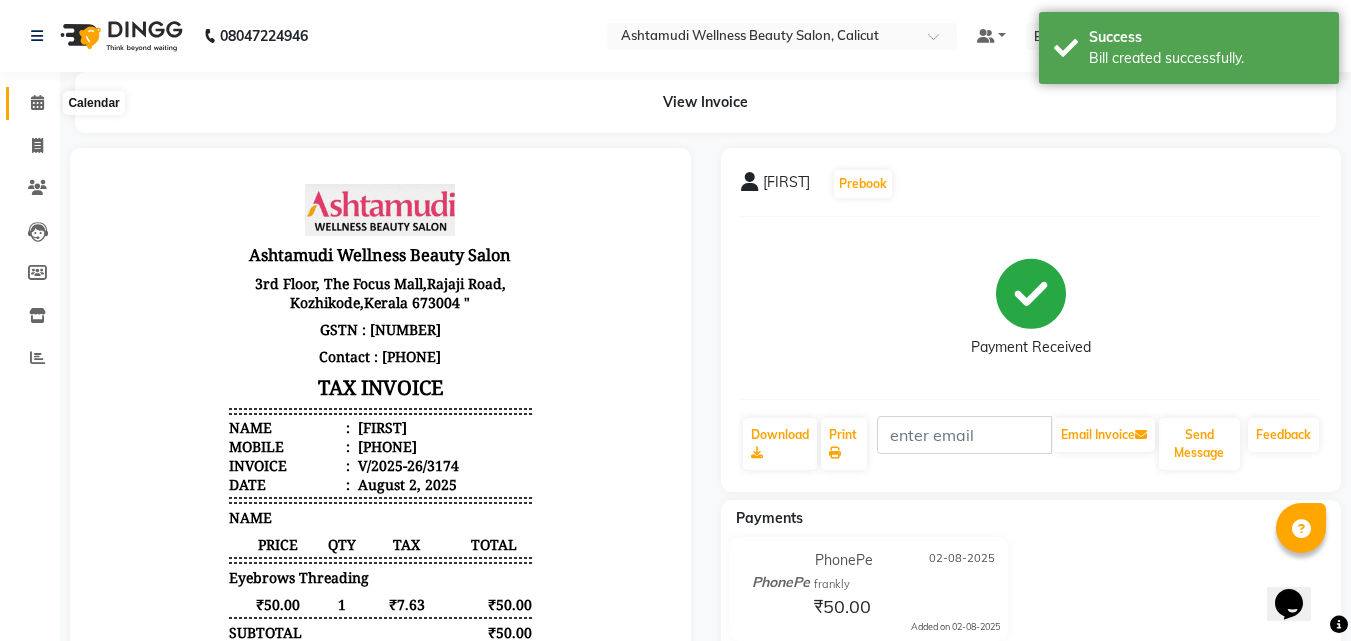 click 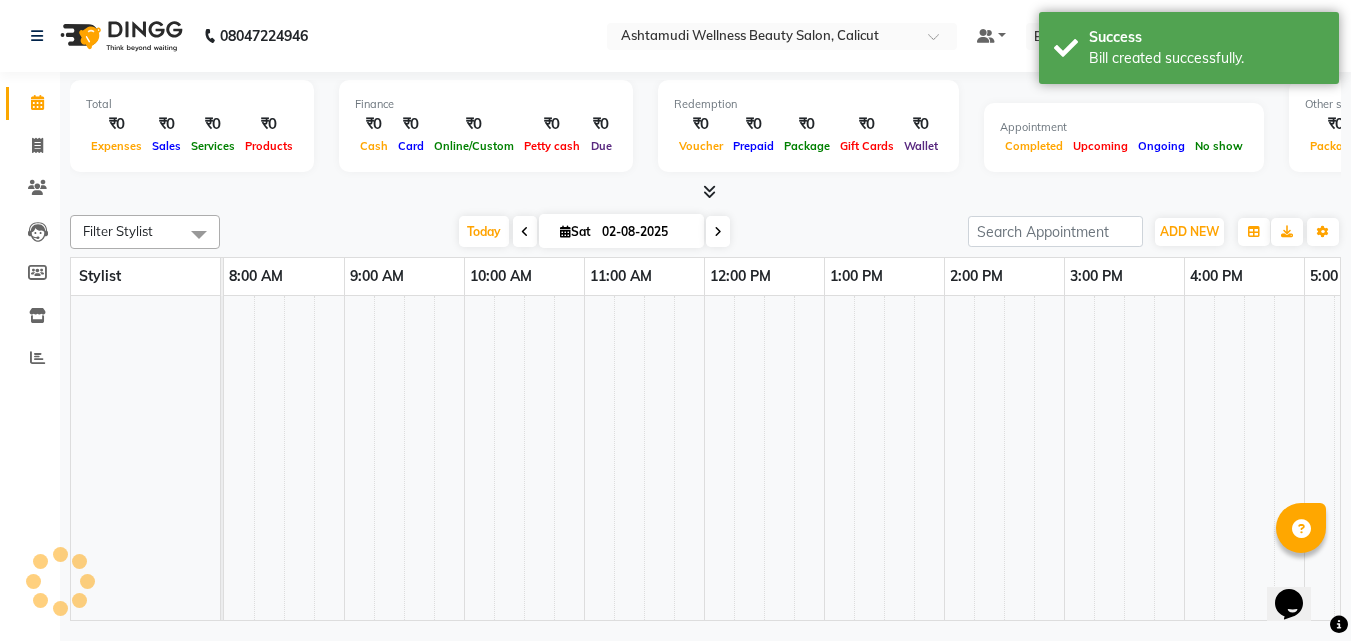 click 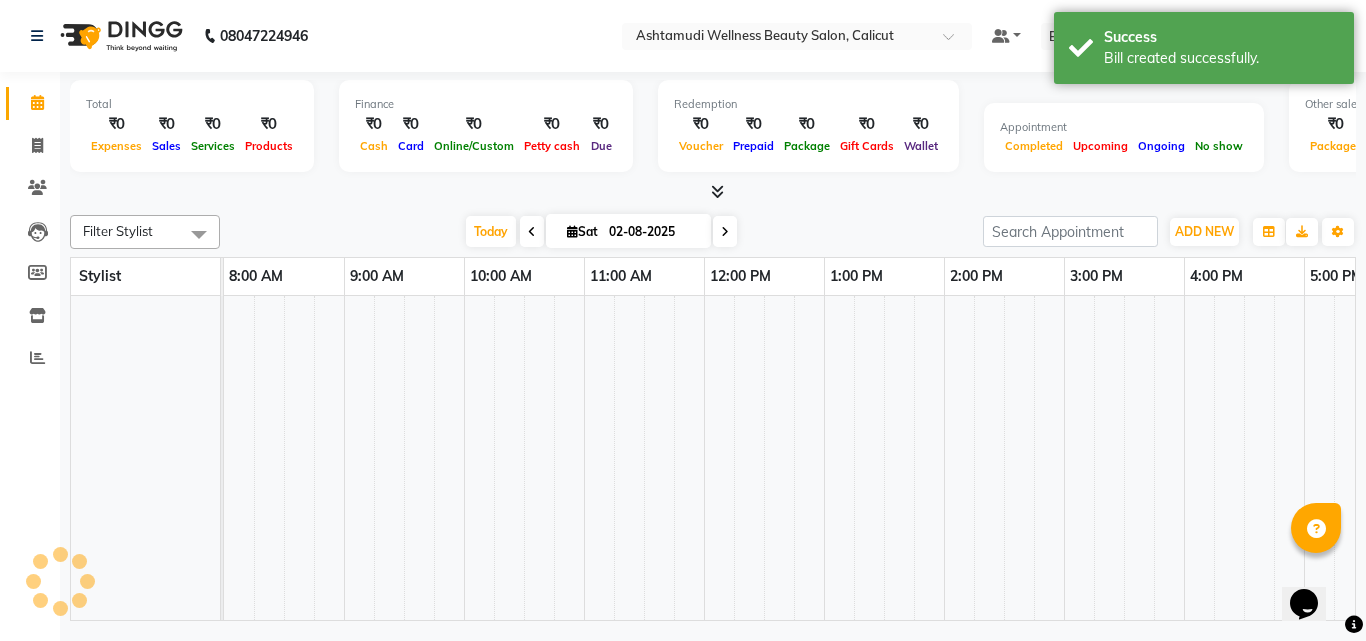 scroll, scrollTop: 0, scrollLeft: 0, axis: both 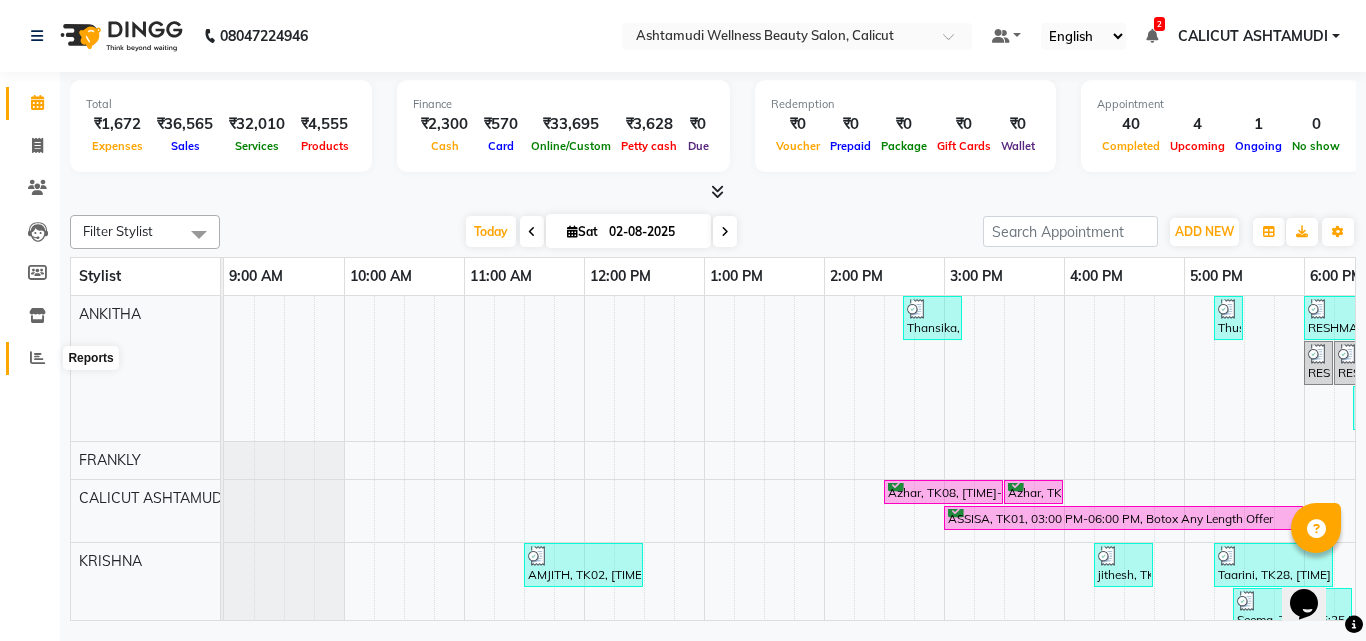 click 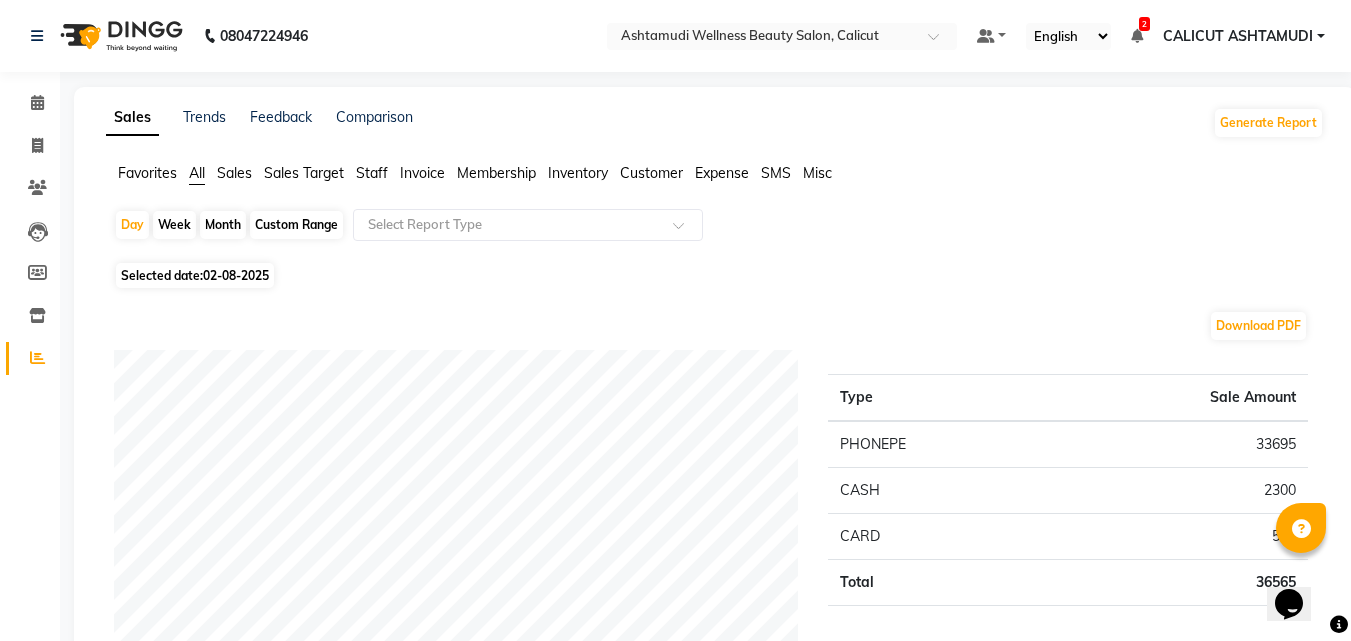 click on "Staff" 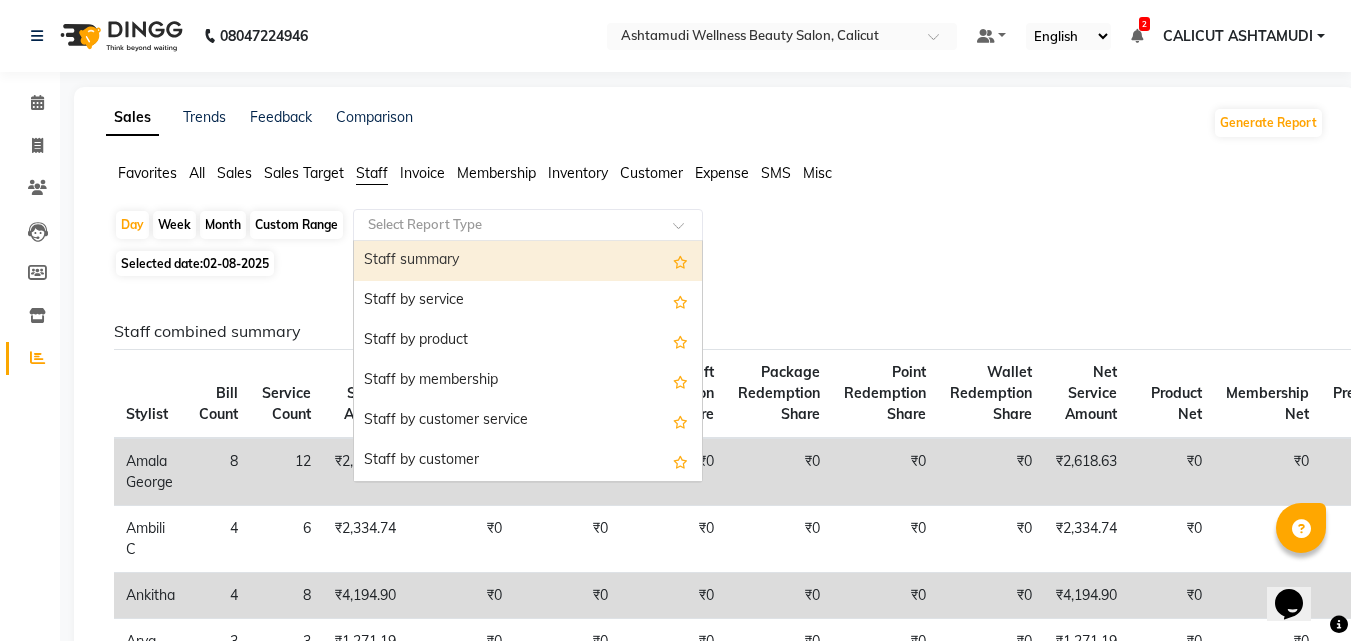 click on "Favorites All Sales Sales Target Staff Invoice Membership Inventory Customer Expense SMS Misc  Day   Week   Month   Custom Range  Select Report Type  Staff summary   Staff by service   Staff by product   Staff by membership   Staff by customer service   Staff by customer   Staff attendance   Staff attendance logs   Staff performance   Staff performance service   Staff performance product   Staff combined summary   Staff service summary   Staff product summary   Staff membership summary   Staff prepaid summary   Staff voucher summary   Staff package summary   Staff transfer   Staff performance summary   Staff Gift card Summary   Staff Tip Summary  Selected date:  02-08-2025  Staff combined summary Stylist Bill Count Service Count Service Amount Prepaid Redemption Share Voucher Redemption Share Gift Redemption Share Package Redemption Share Point Redemption Share Wallet Redemption Share Net Service Amount Product Net Membership Net Prepaid Net Voucher Net Gift Net Package Net  Amala George 8 12 ₹2,618.63 ₹0" 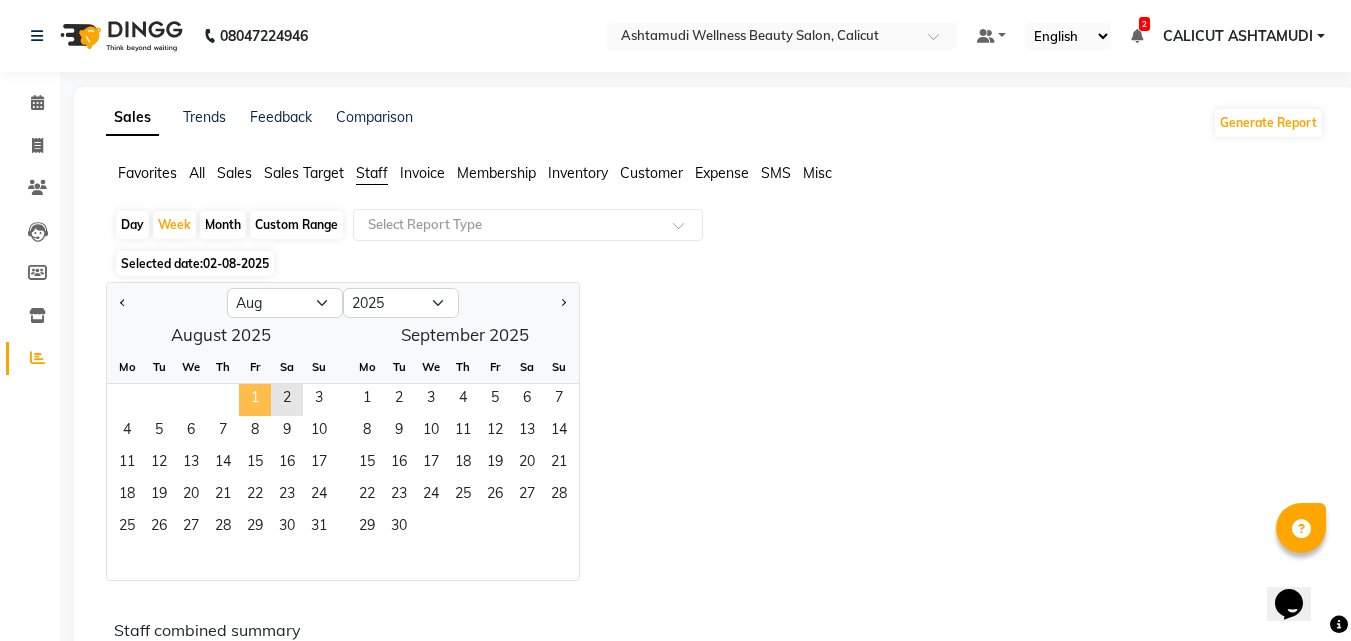 click on "1" 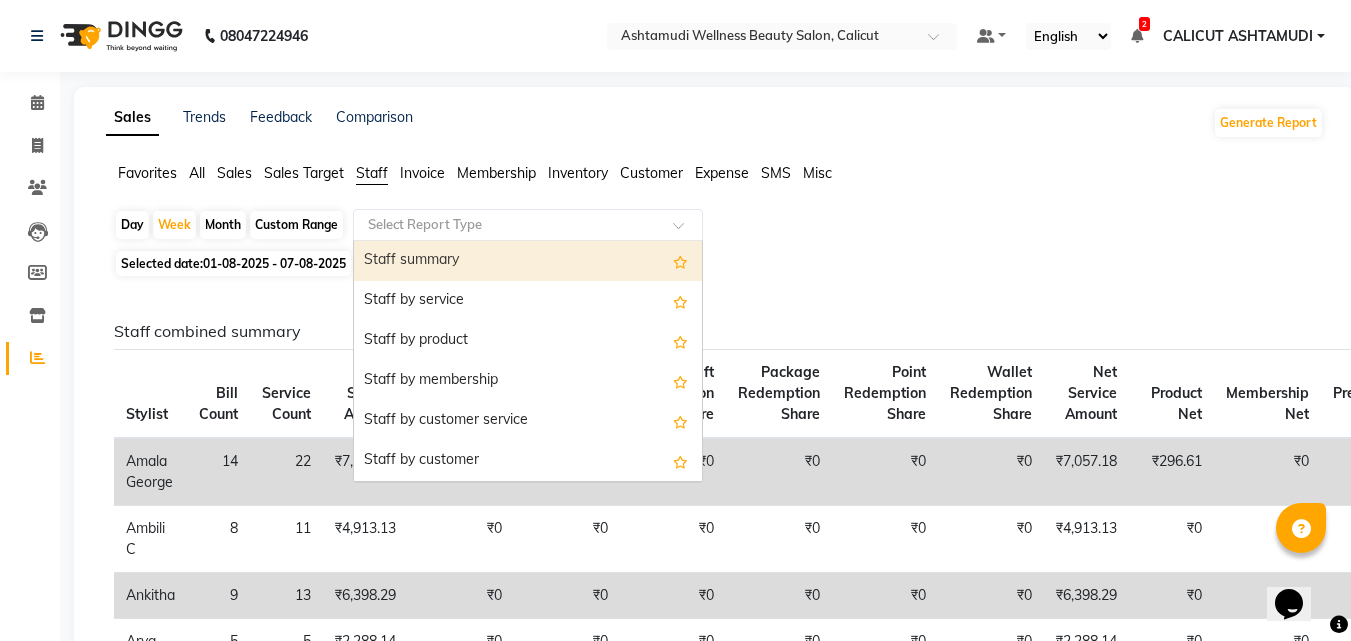 click on "Select Report Type" 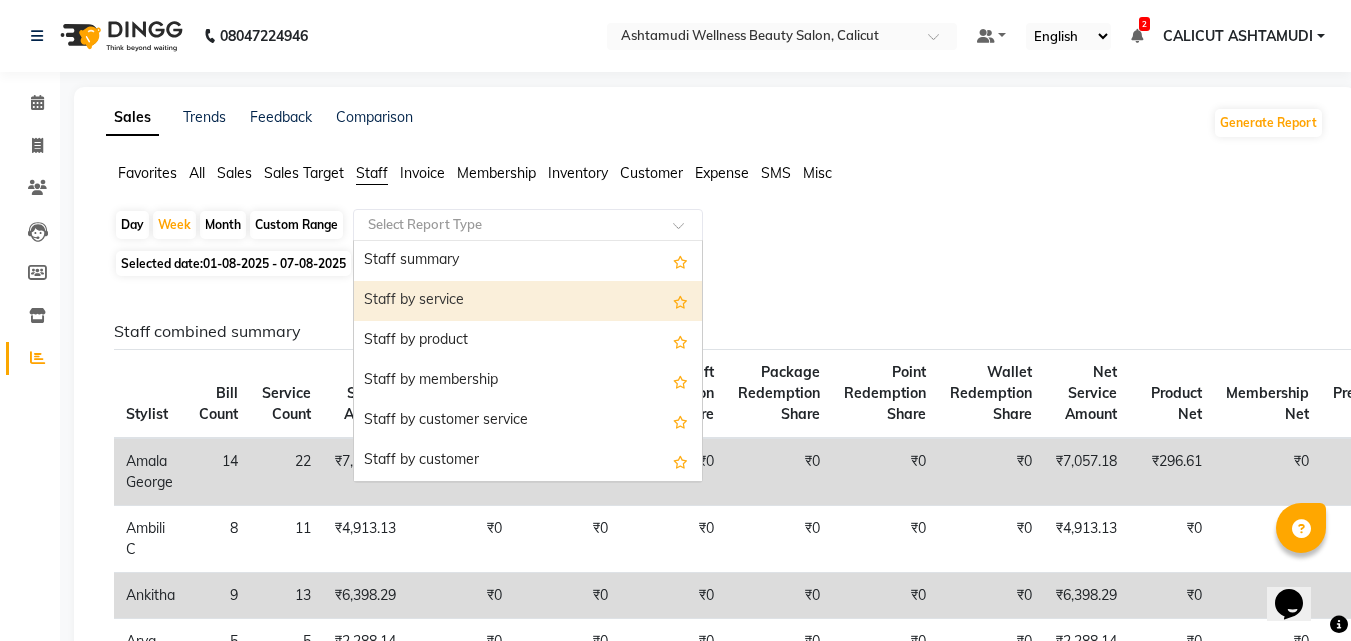 click on "Staff by service" at bounding box center (528, 301) 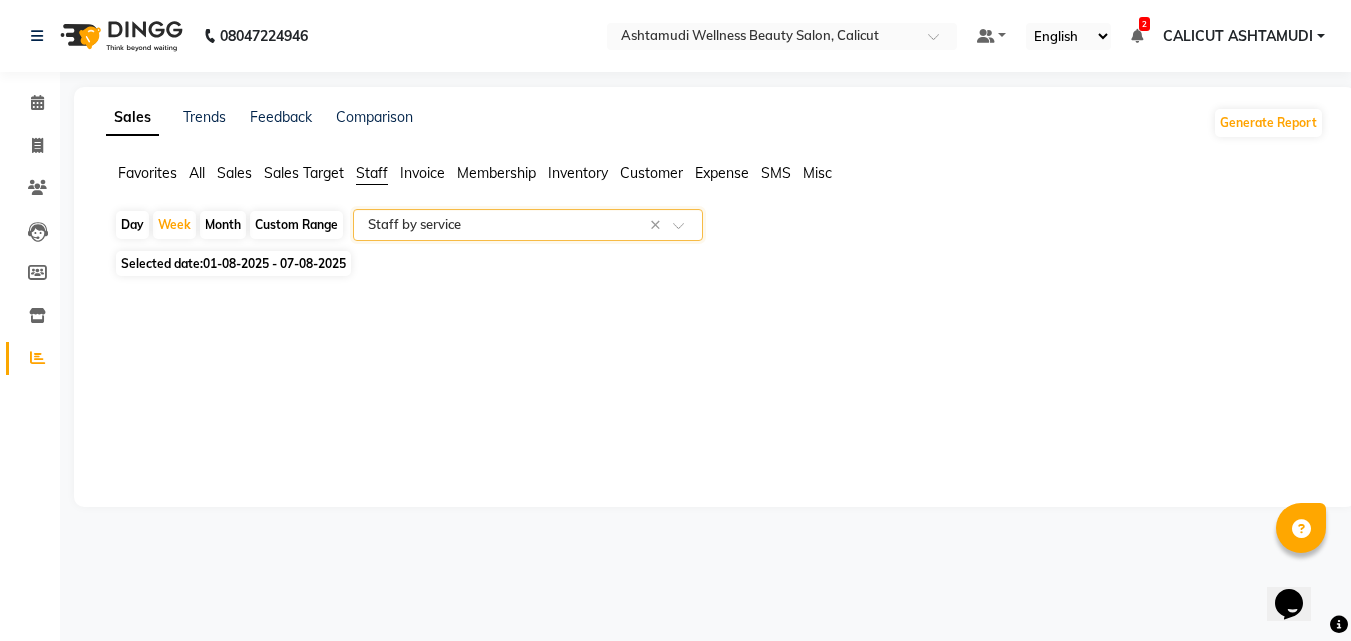 select on "full_report" 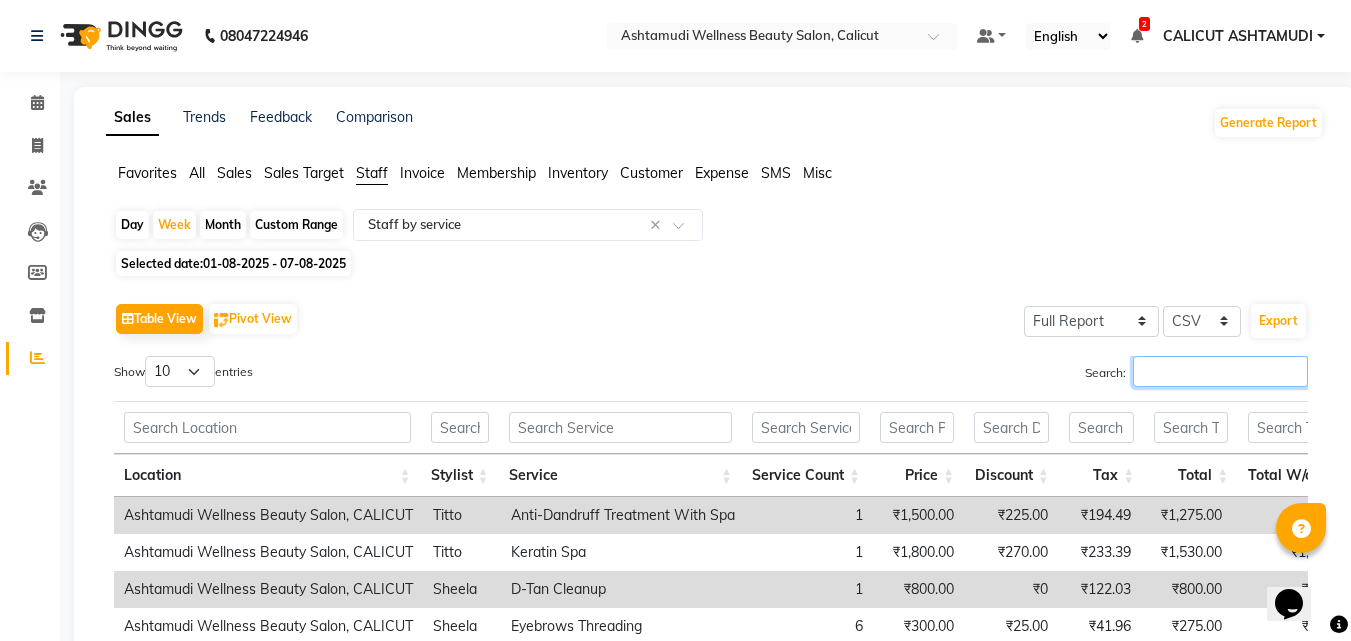 click on "Search:" at bounding box center [1220, 371] 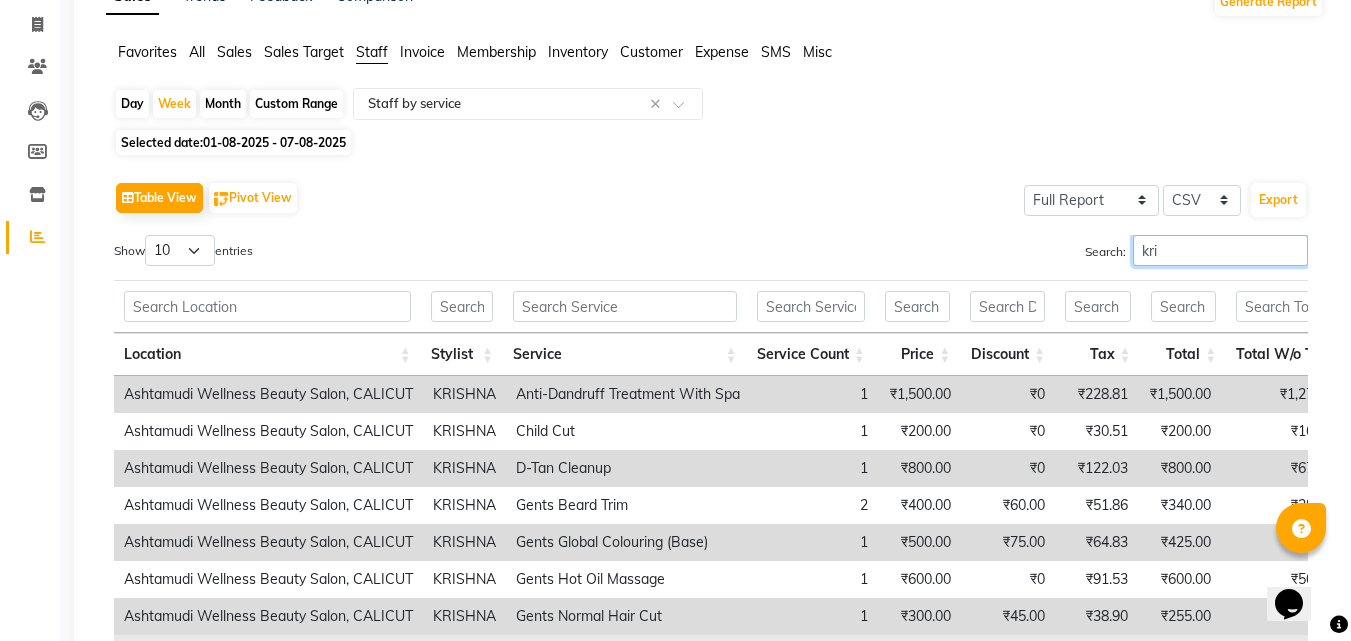 scroll, scrollTop: 33, scrollLeft: 0, axis: vertical 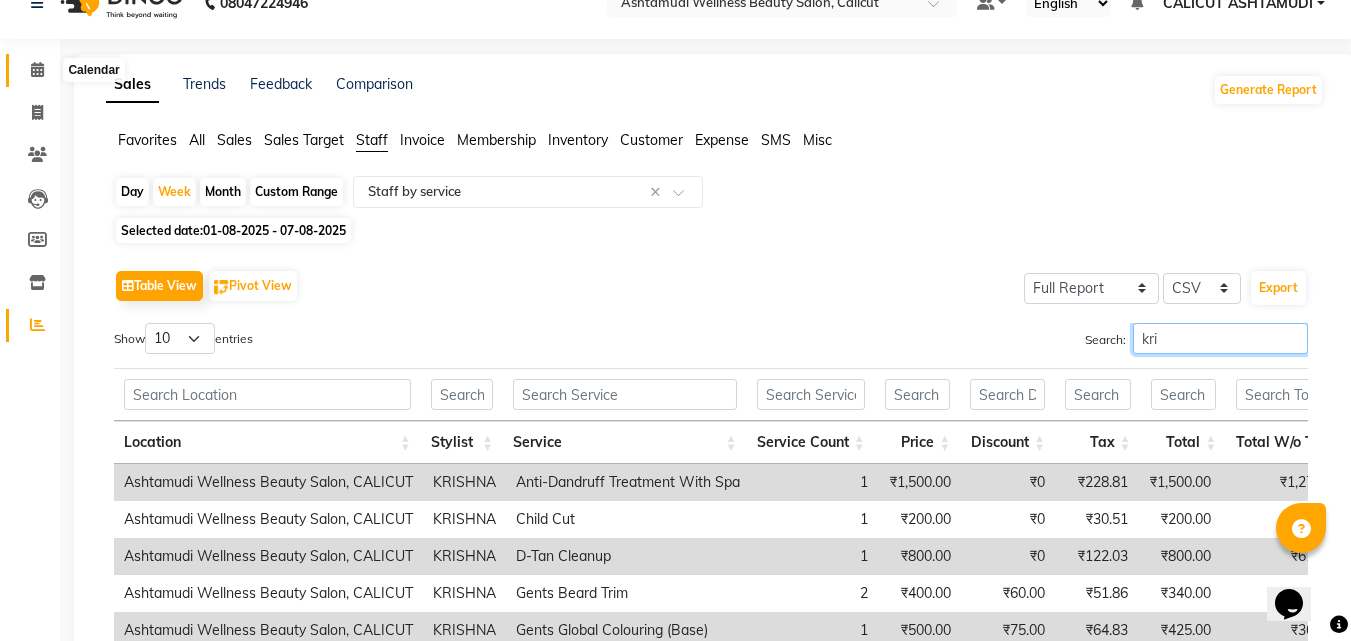 type on "kri" 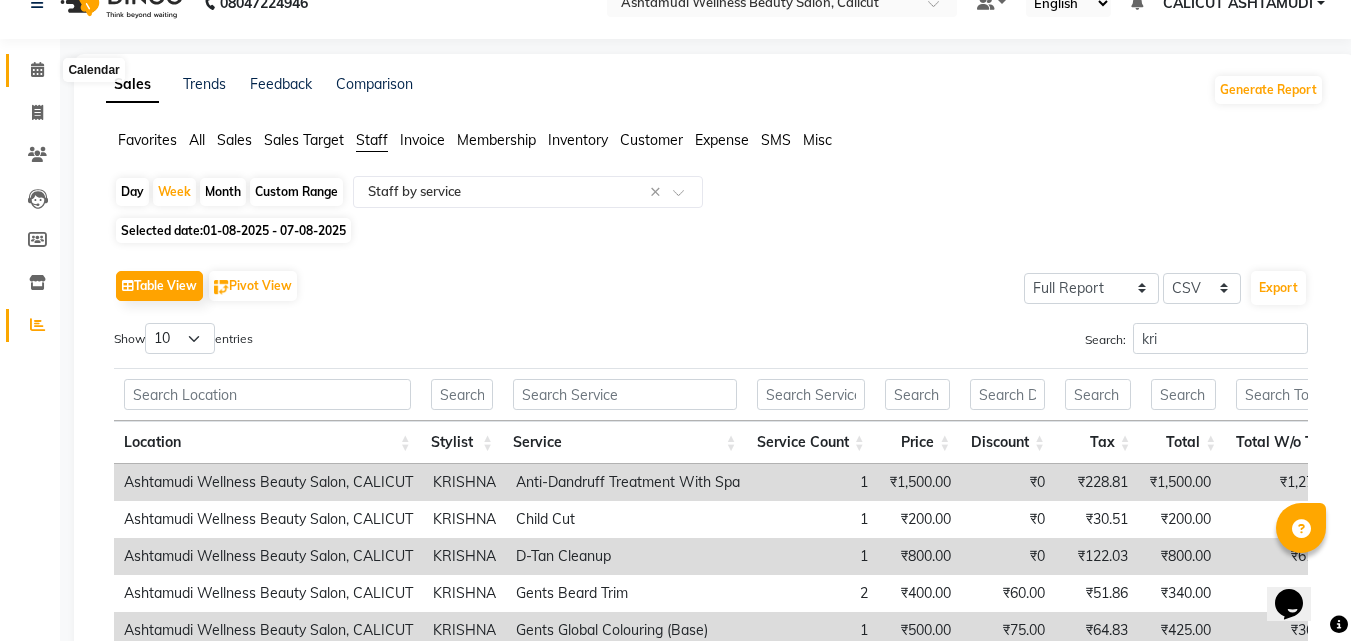 click 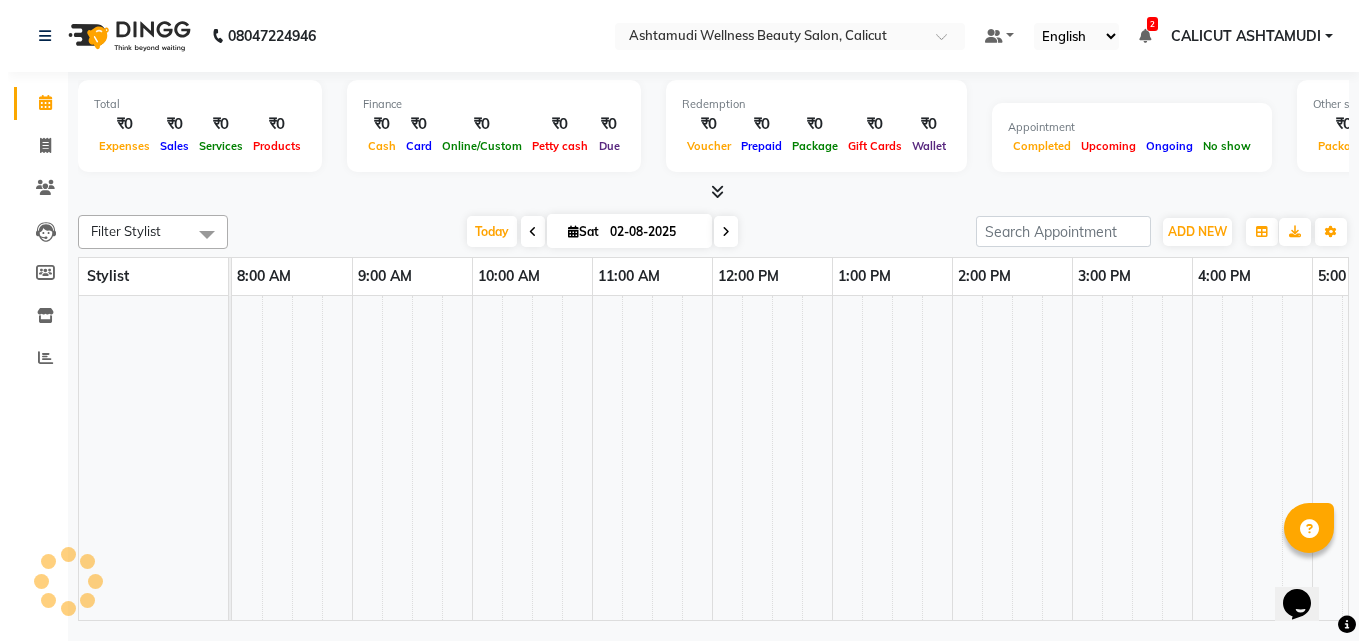 scroll, scrollTop: 0, scrollLeft: 0, axis: both 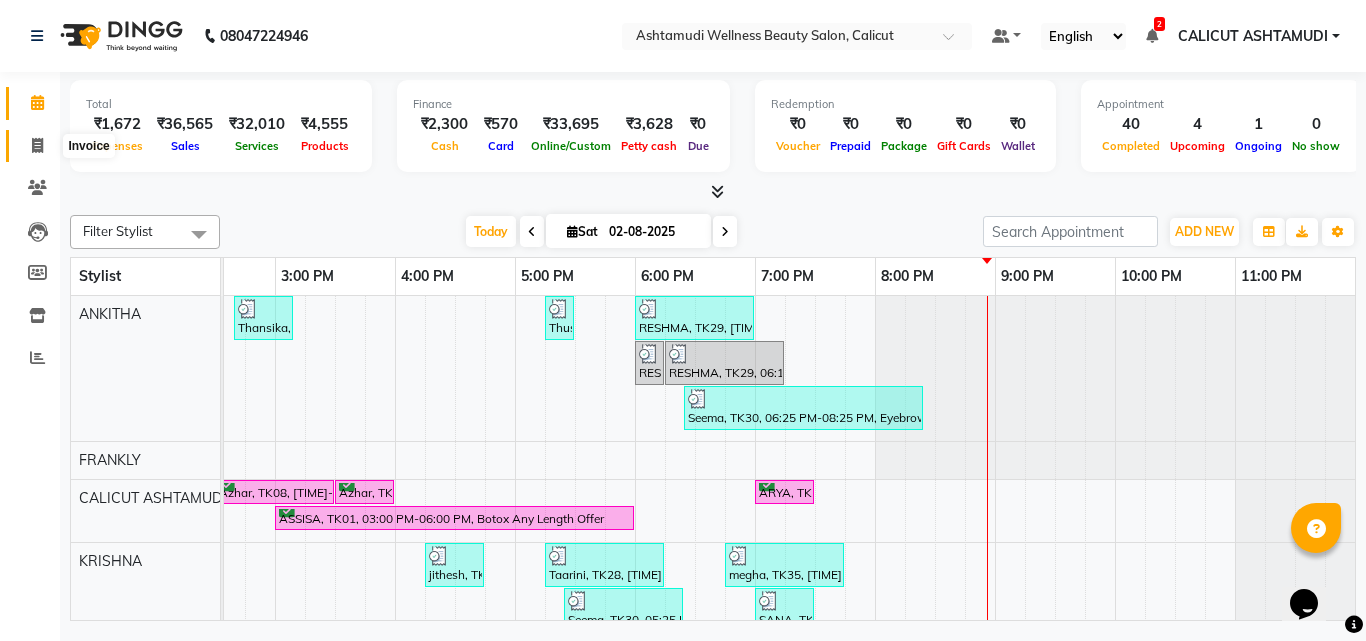 click 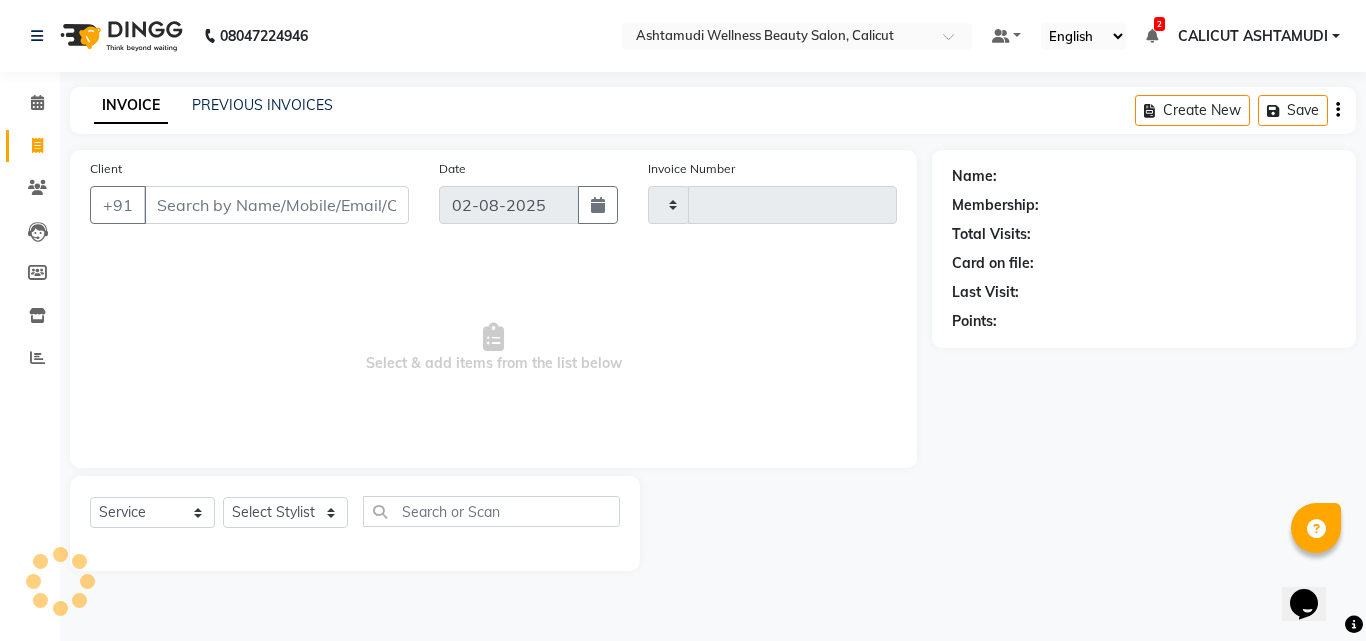 type on "3175" 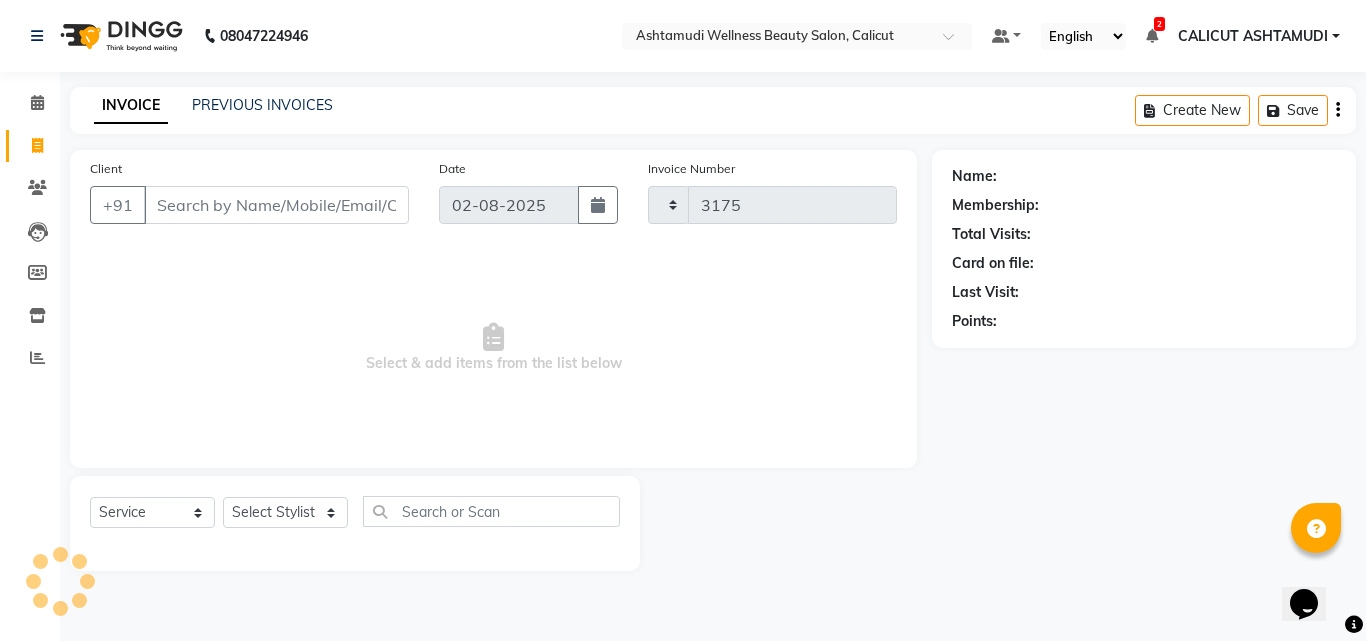 select on "4630" 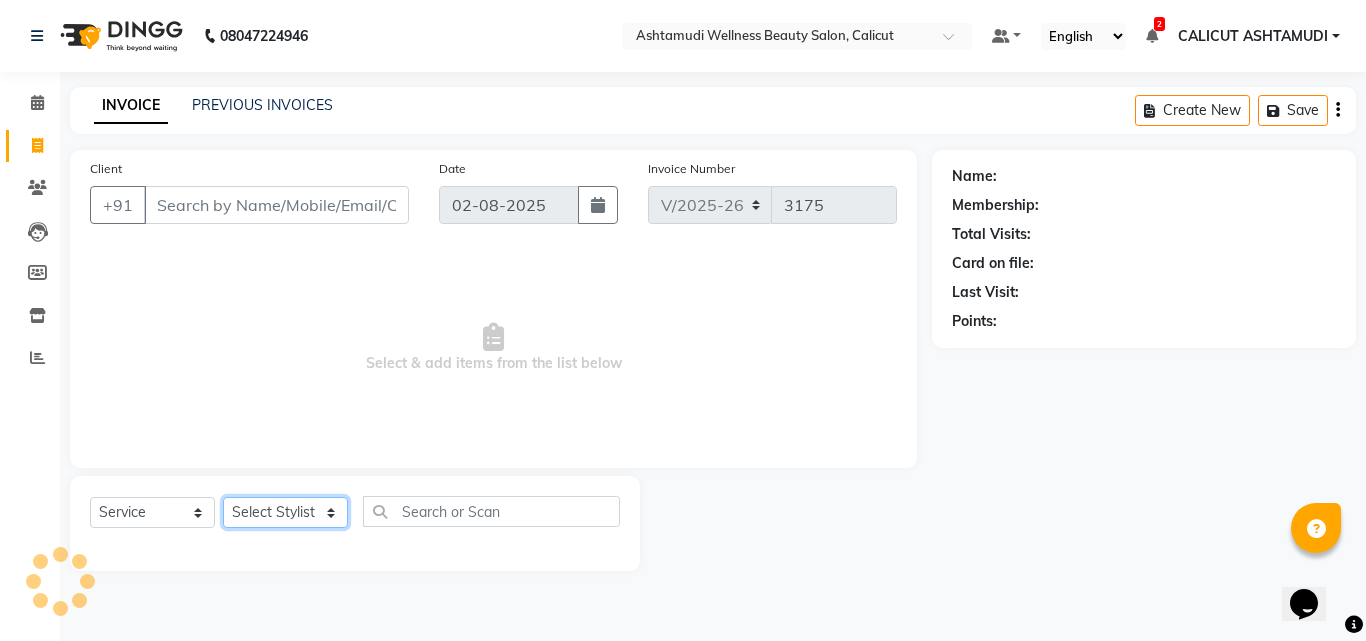 click on "Select Stylist" 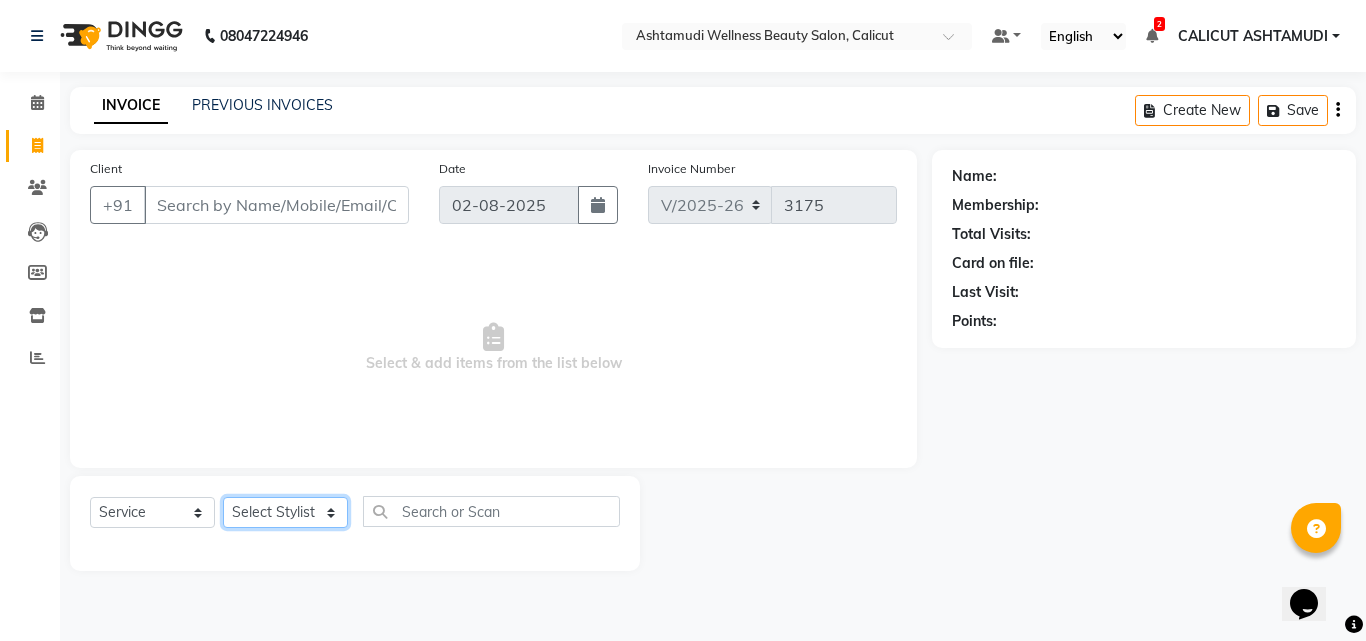 click on "Select Stylist Amala George AMBILI C ANJANA DAS ANKITHA Arya CALICUT ASHTAMUDI FRANKLY	 GRACY KRISHNA Nitesh Punam Gurung Sewan ali Sheela SUHANA  SHABU Titto" 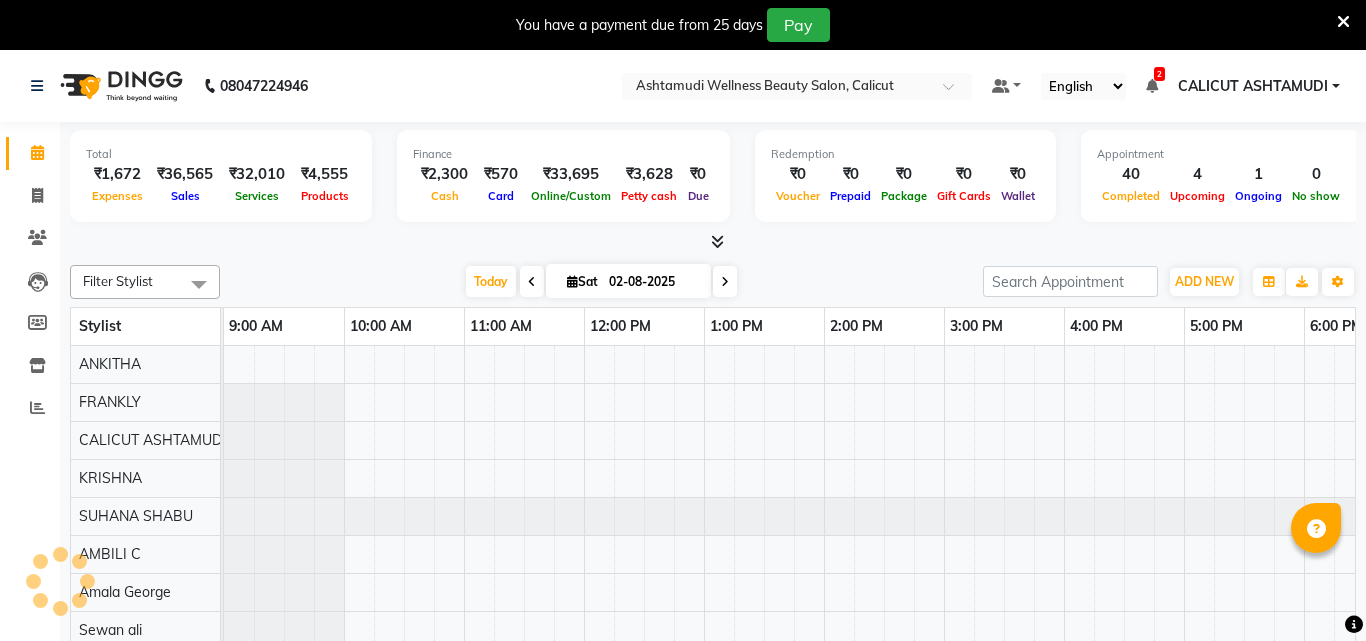 scroll, scrollTop: 0, scrollLeft: 0, axis: both 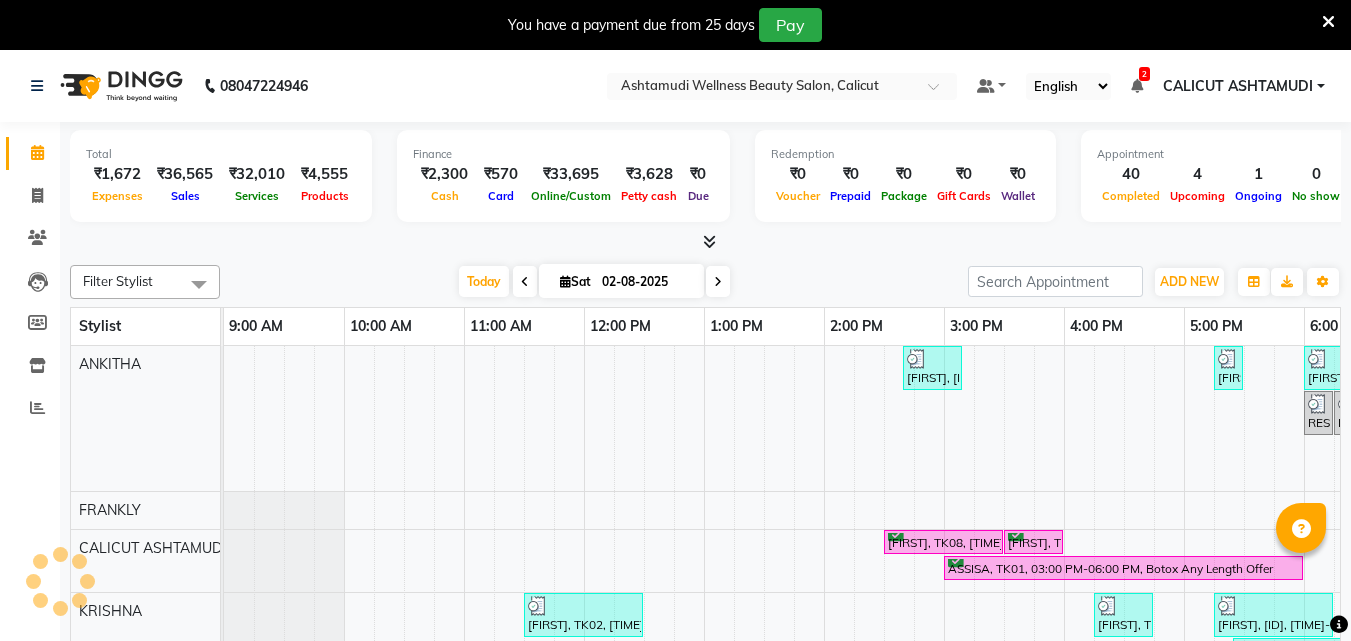 click at bounding box center (1328, 22) 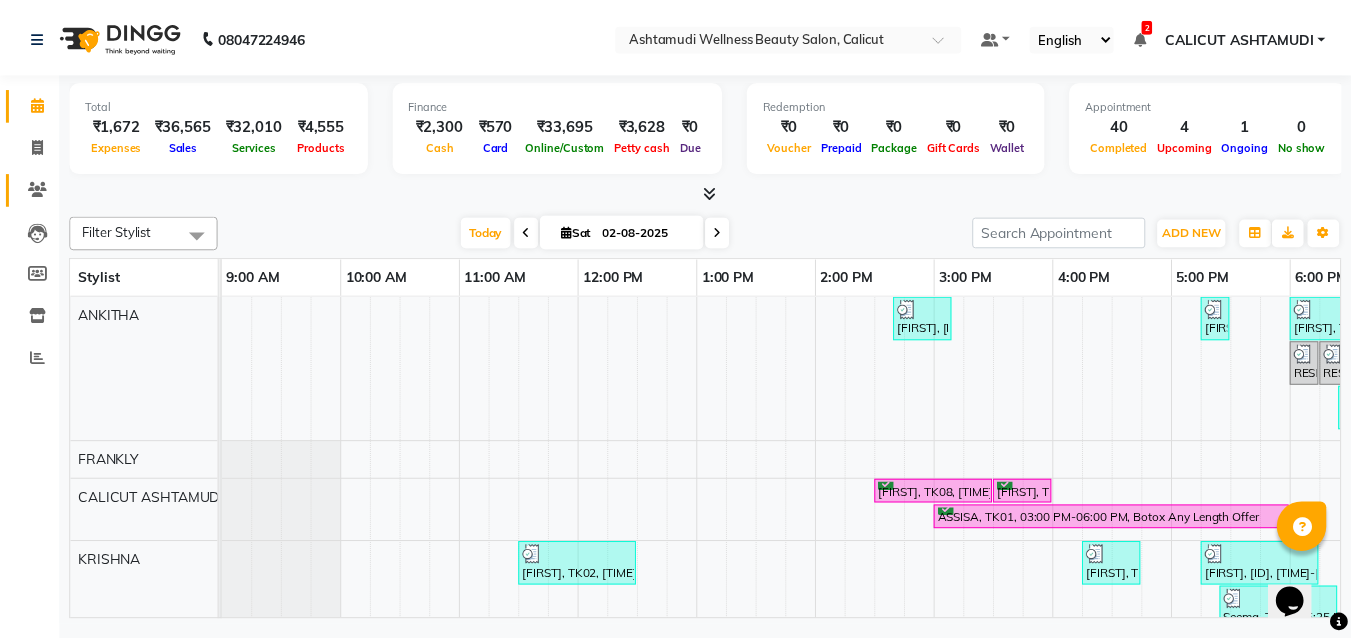scroll, scrollTop: 0, scrollLeft: 0, axis: both 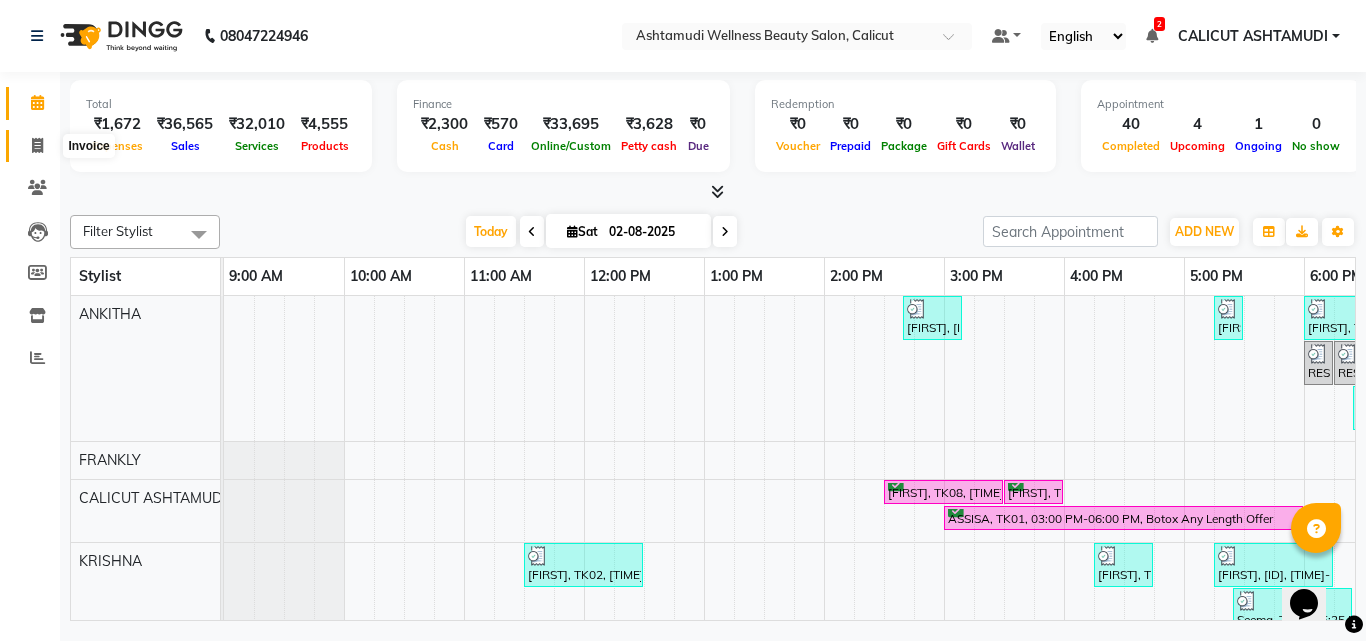 click 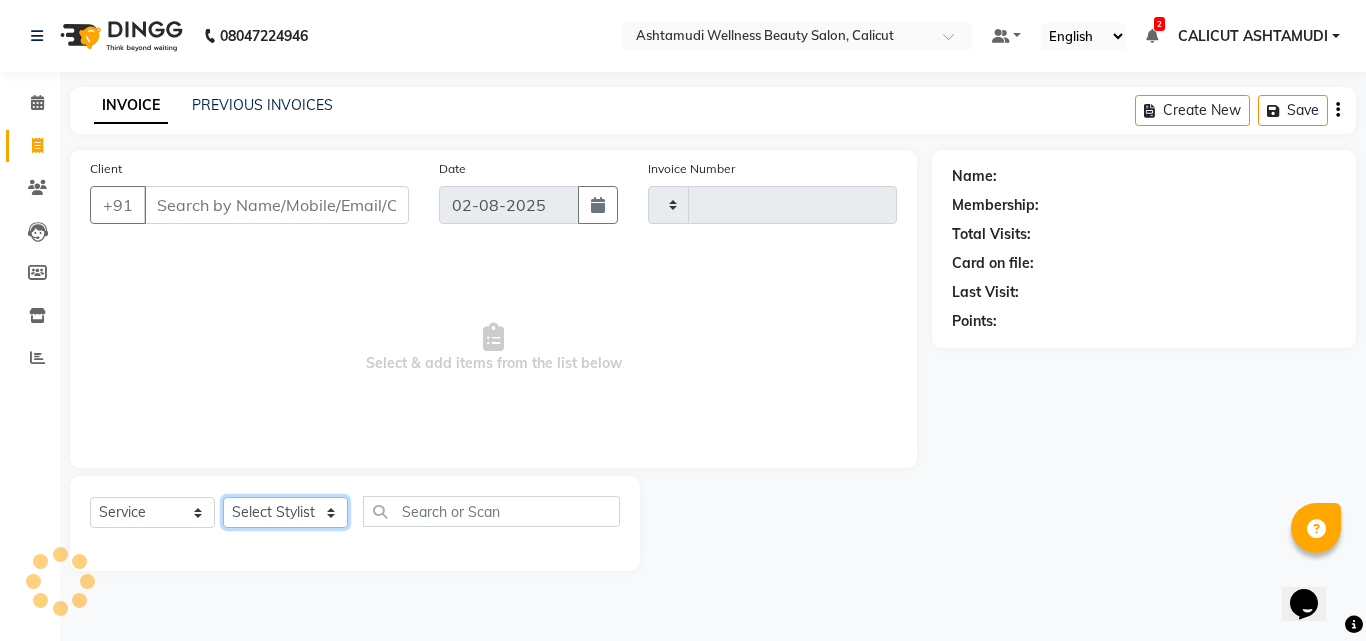type on "3175" 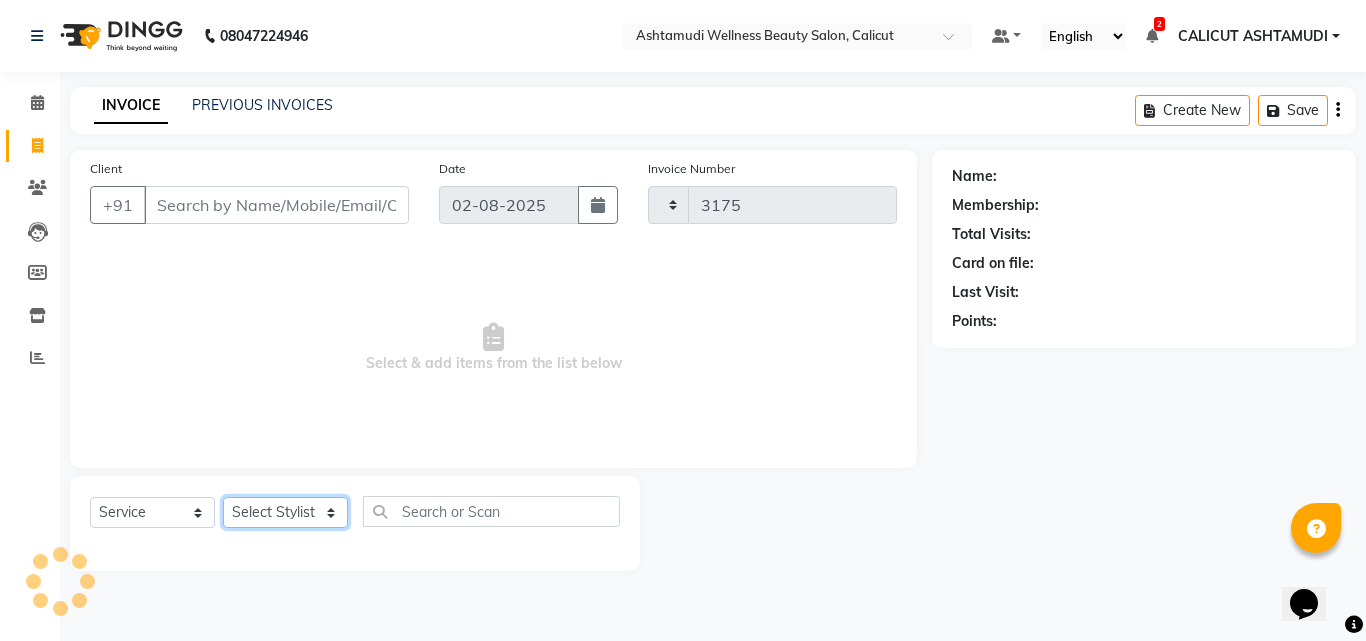 click on "Select Stylist" 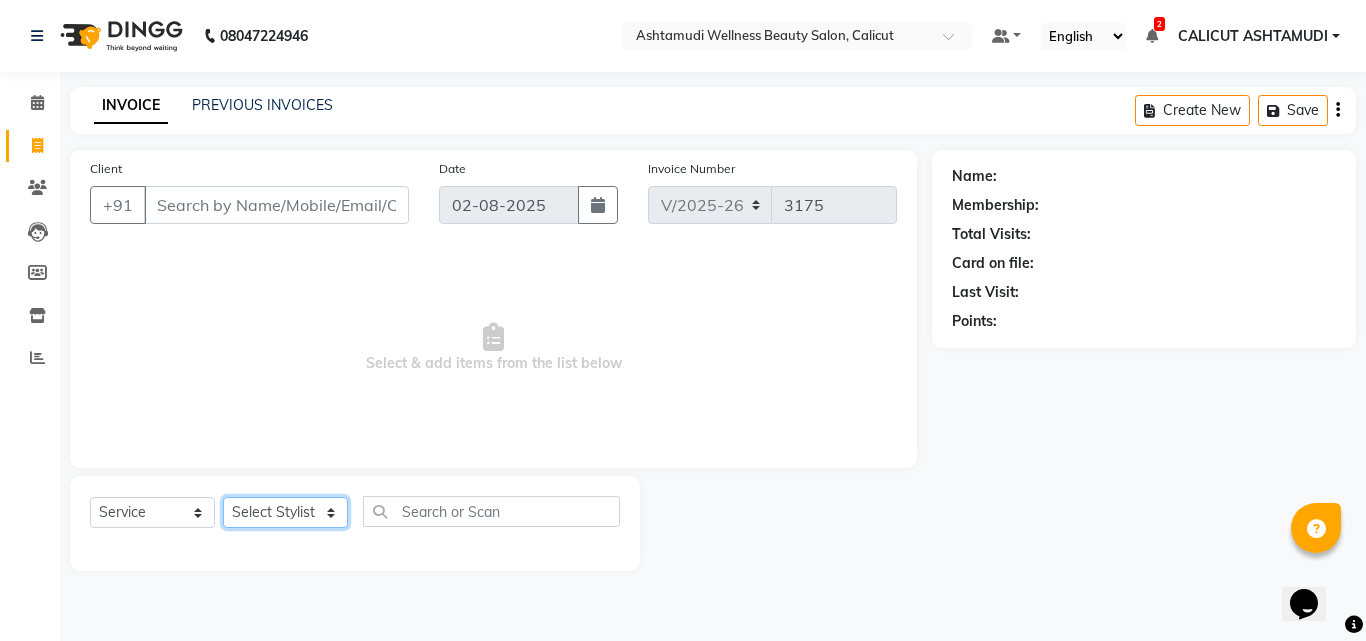 select on "72440" 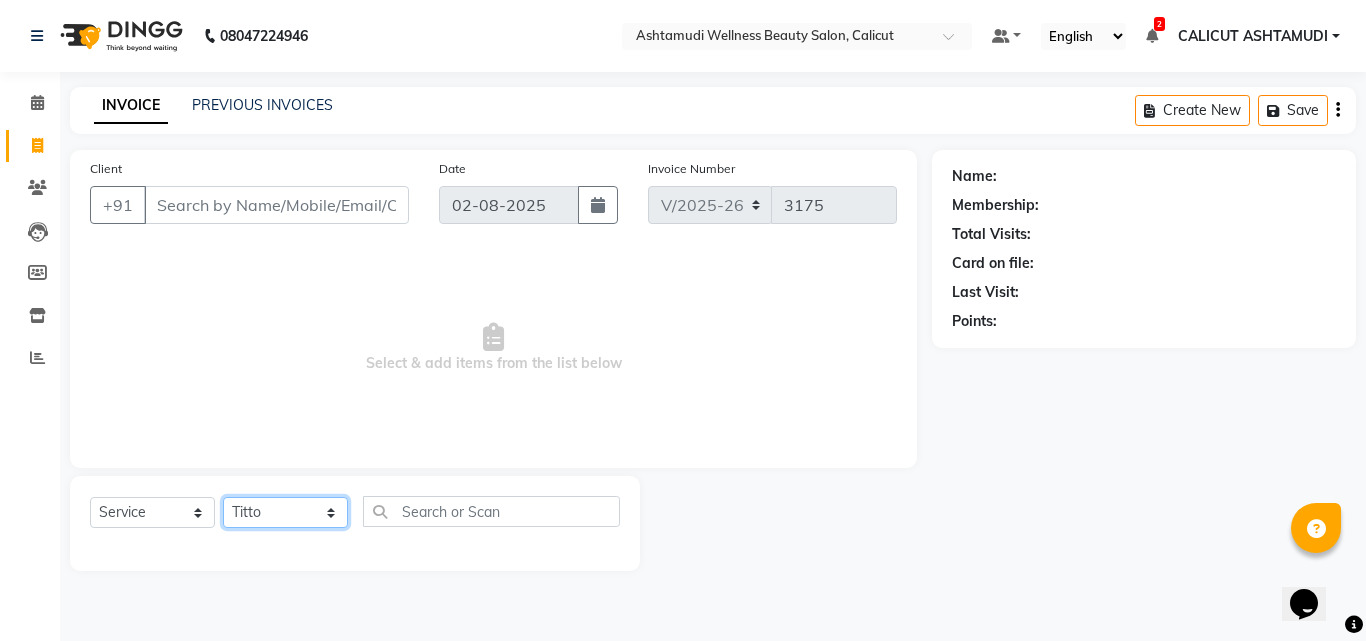 click on "Select Stylist Amala George AMBILI C ANJANA DAS ANKITHA Arya CALICUT ASHTAMUDI FRANKLY	 GRACY KRISHNA Nitesh Punam Gurung Sewan ali Sheela SUHANA  SHABU Titto" 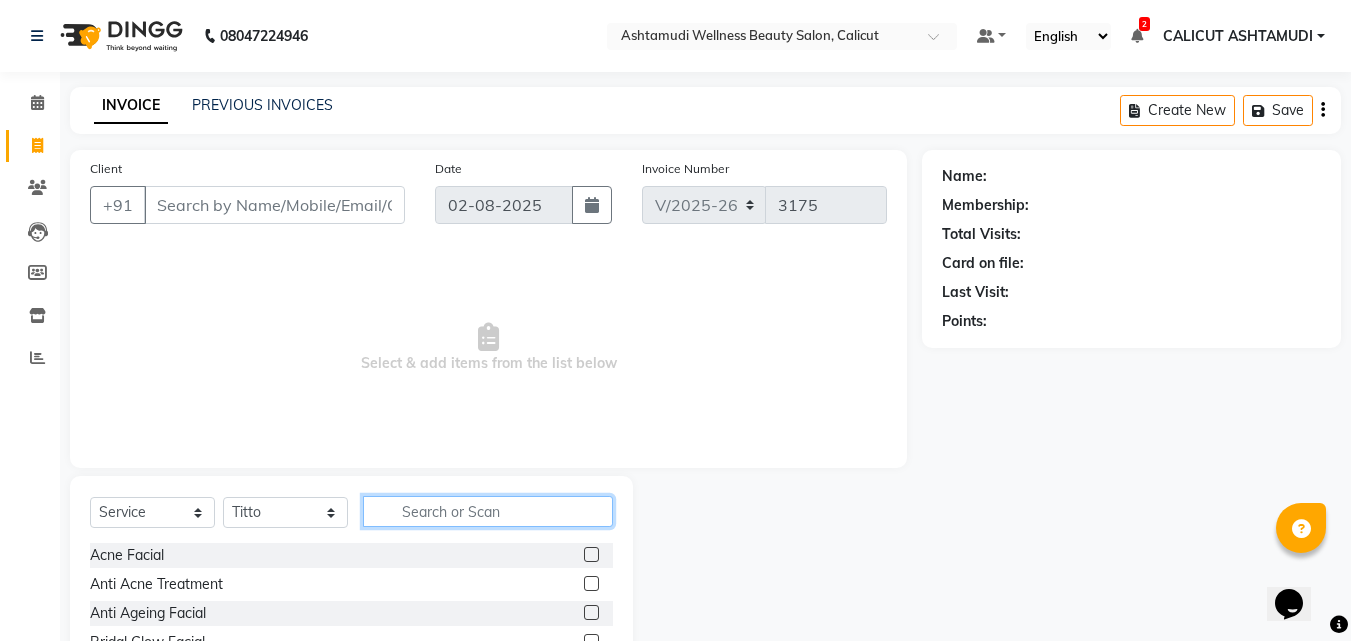 click 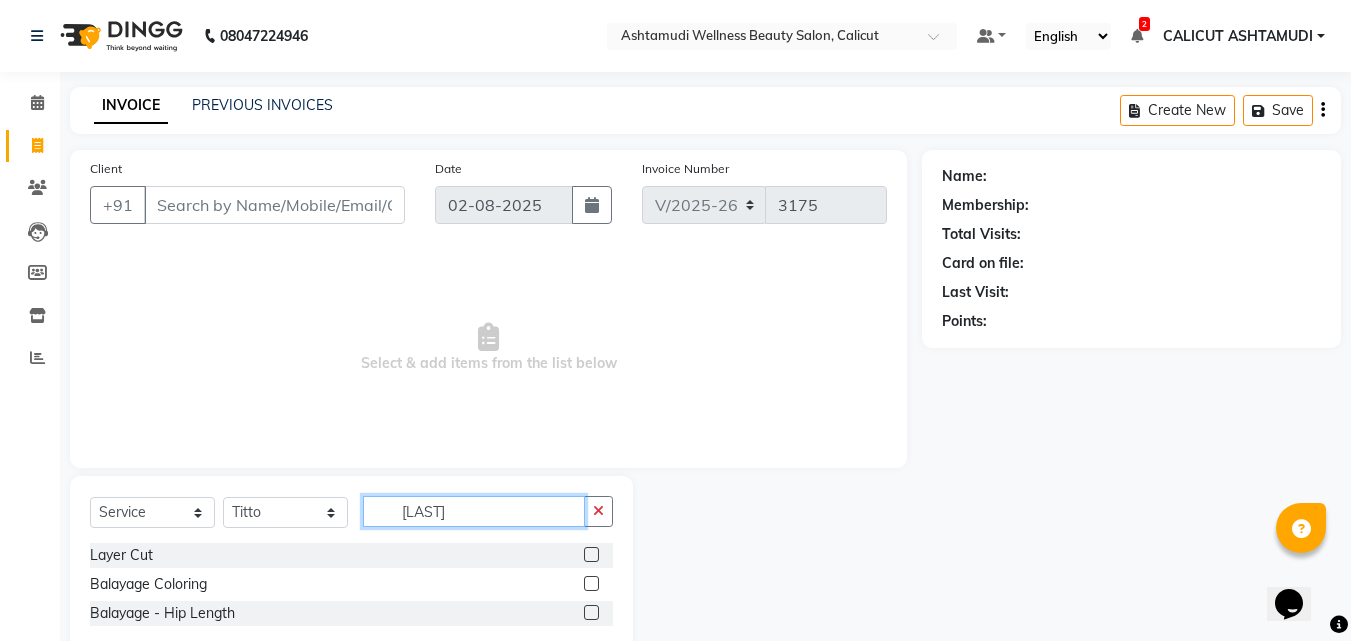 type on "[LAST]" 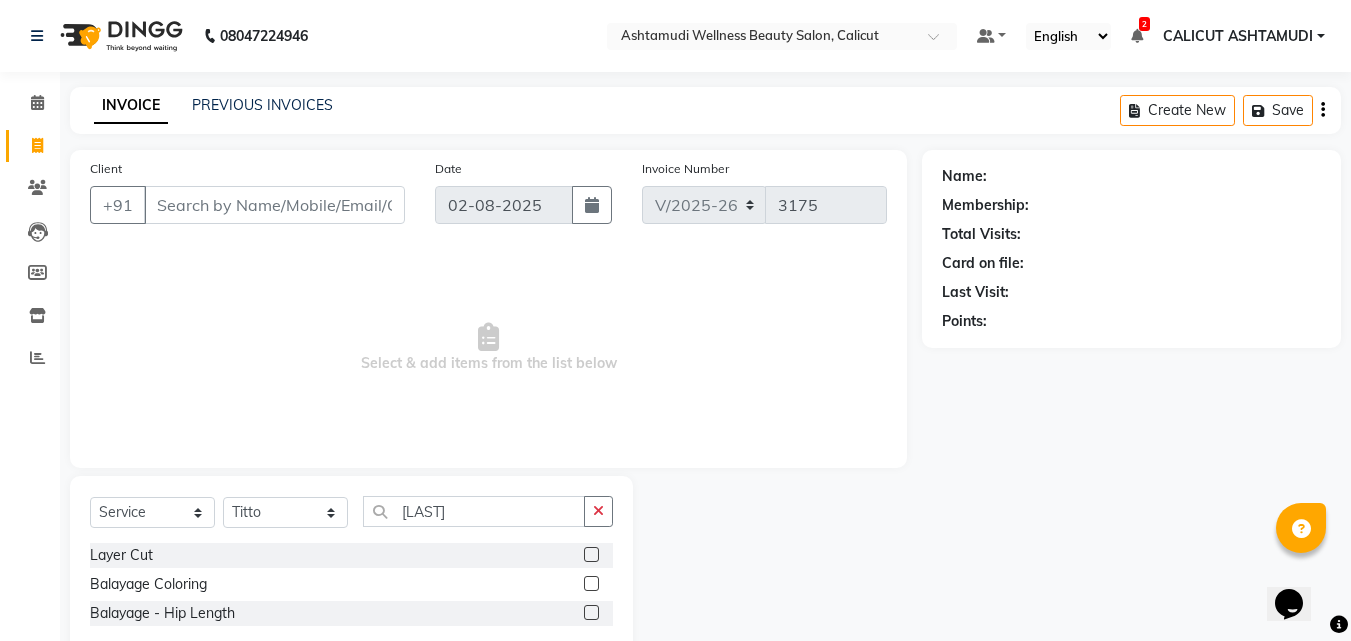 click 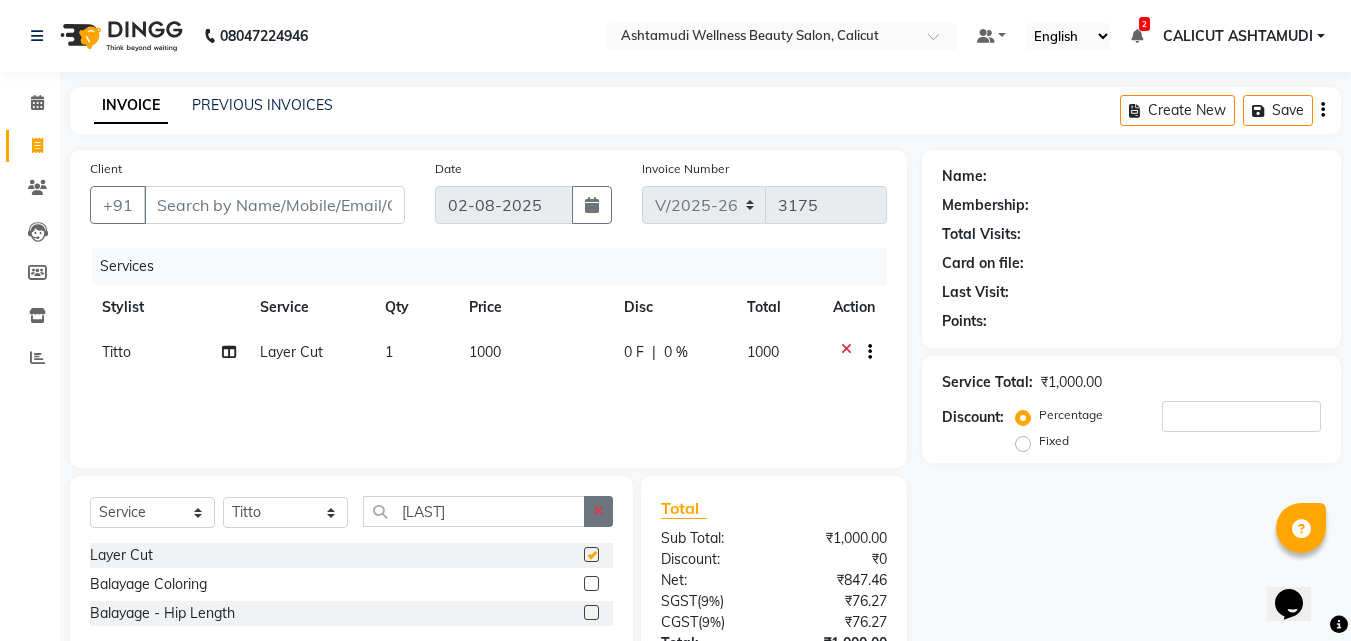 checkbox on "false" 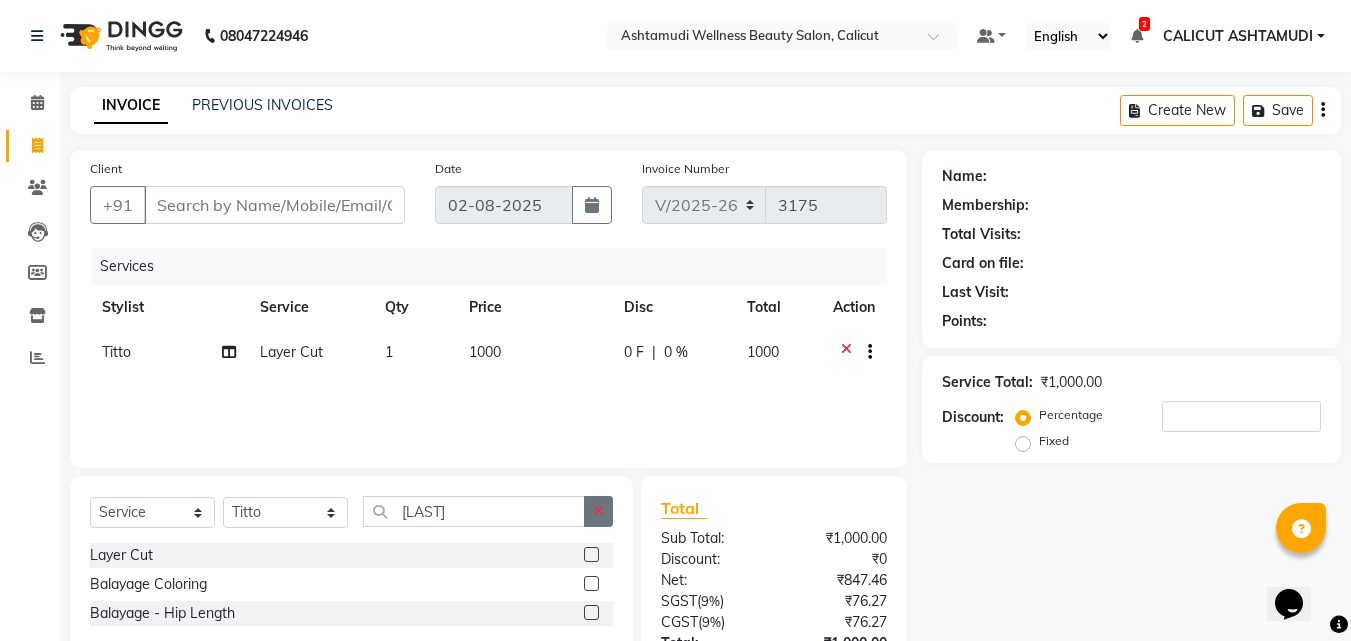 click 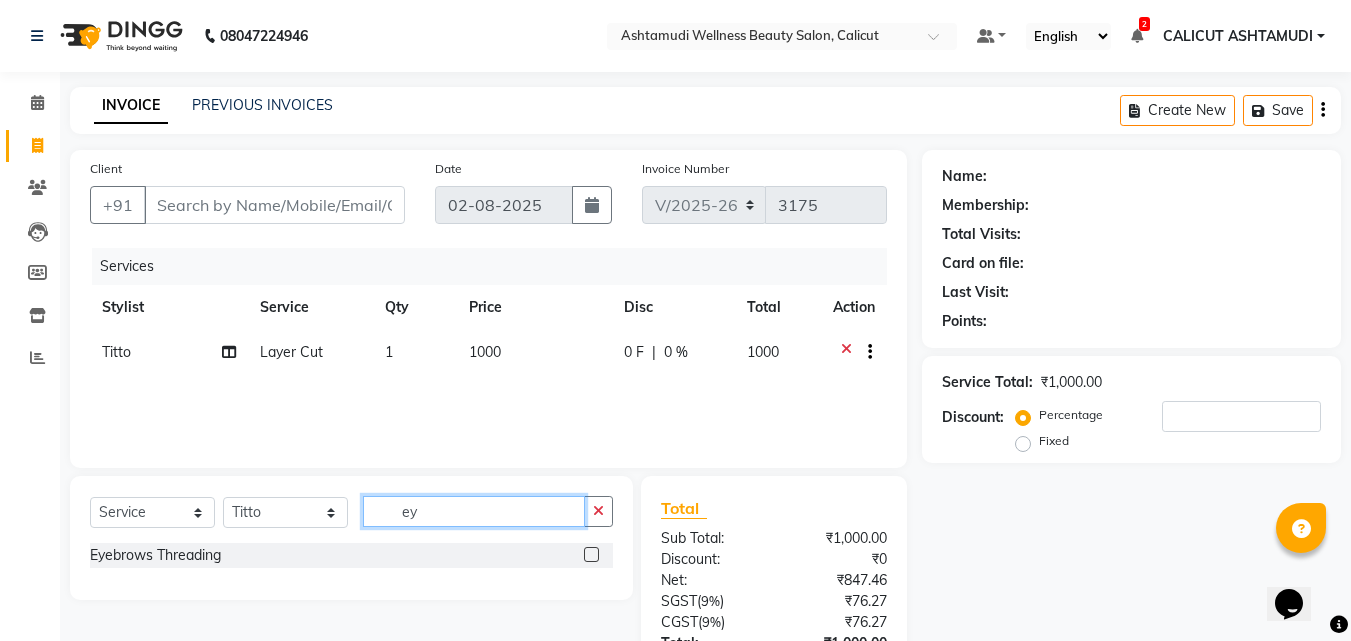 type on "ey" 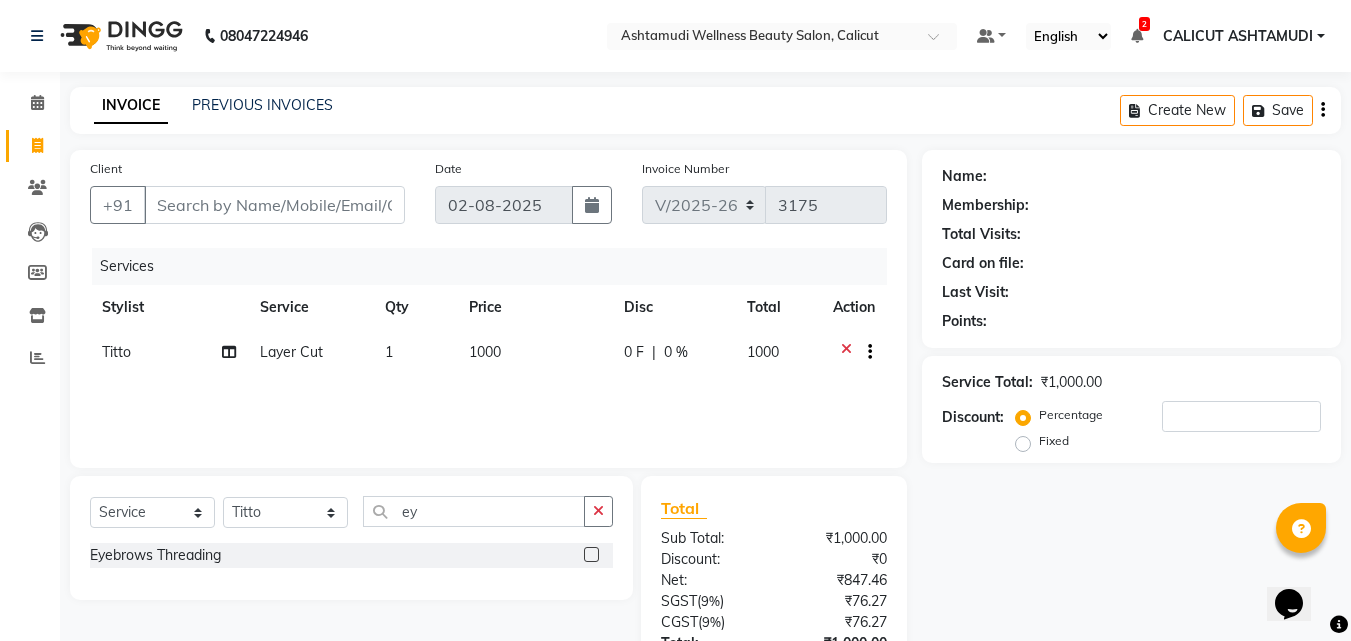 click 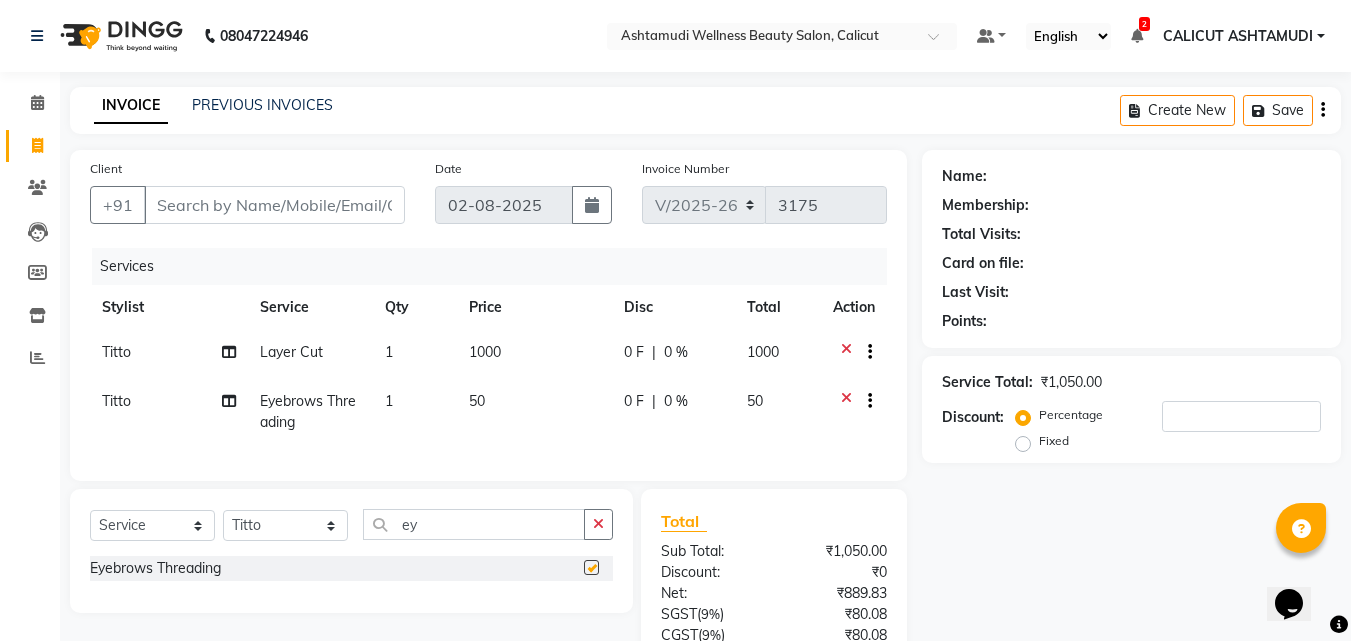 checkbox on "false" 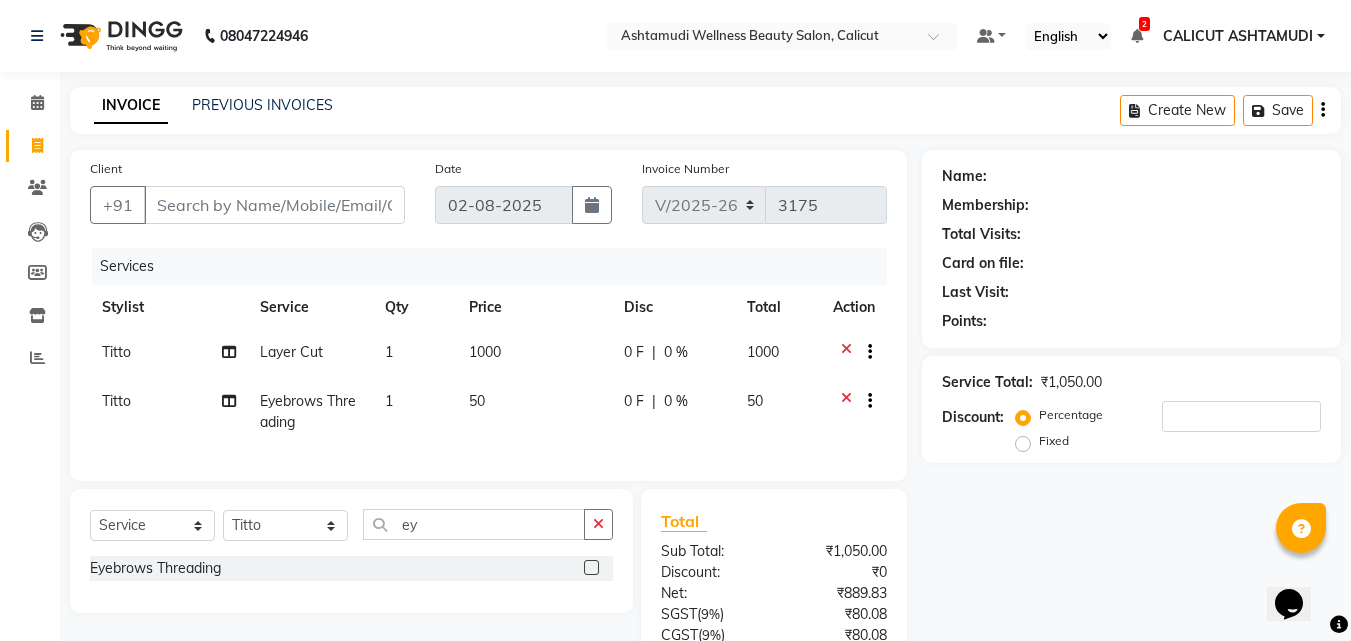 click on "Titto" 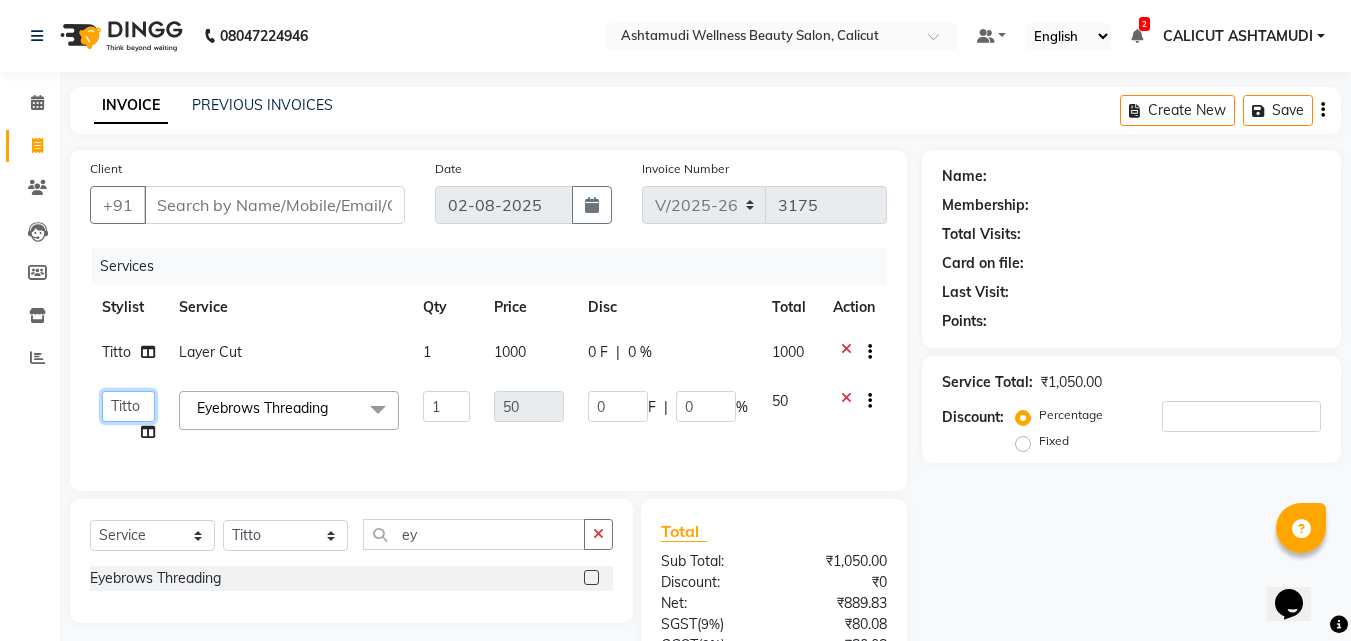 click on "Amala George   AMBILI C   ANJANA DAS   ANKITHA   Arya   CALICUT ASHTAMUDI   FRANKLY	   GRACY   KRISHNA   Nitesh   Punam Gurung   Sewan ali   Sheela   SUHANA  SHABU   Titto" 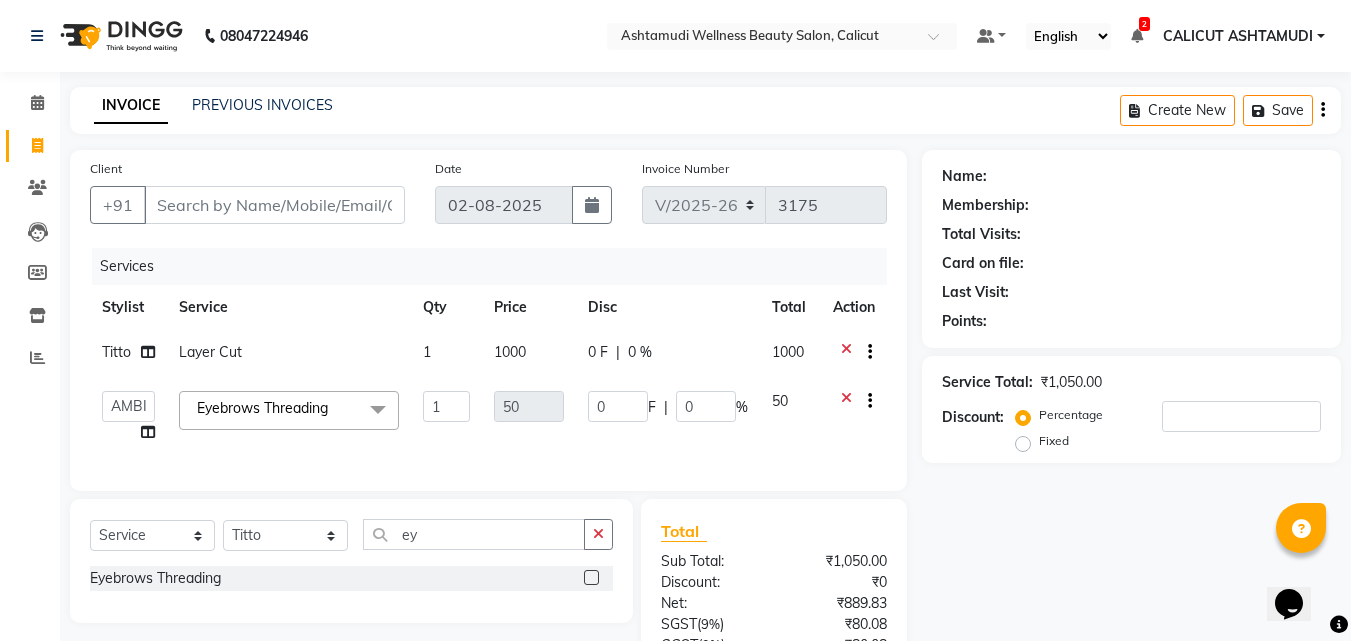 select on "49528" 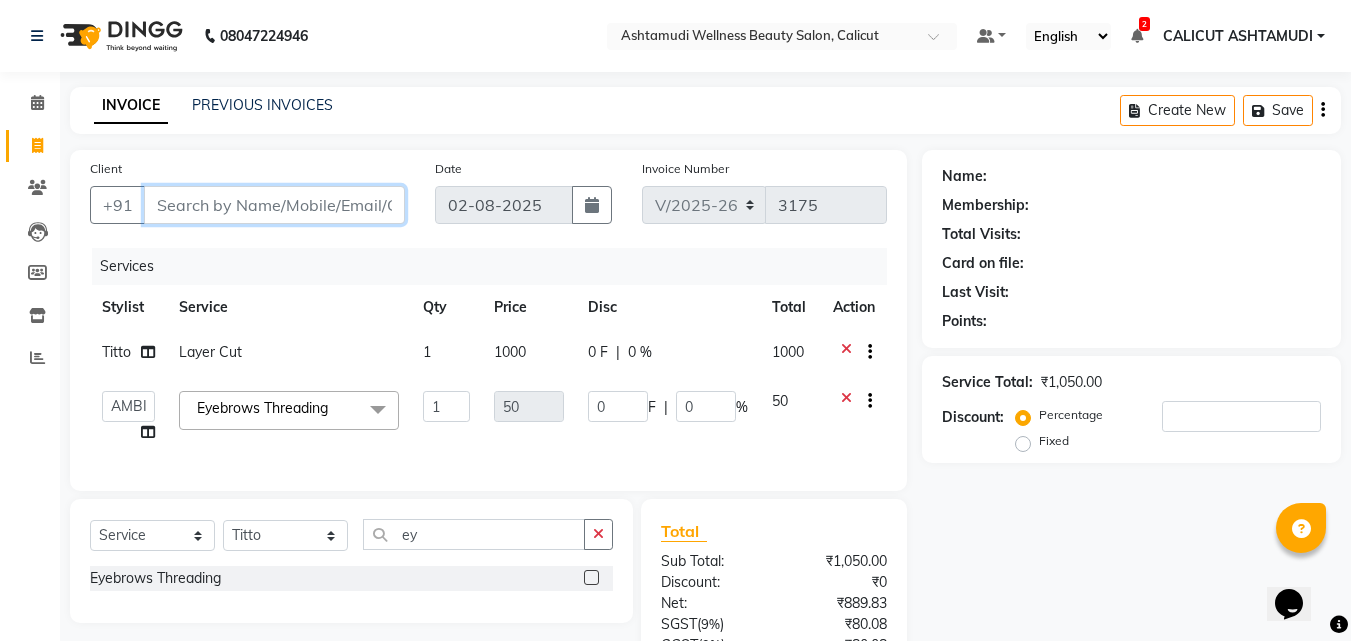 click on "Client" at bounding box center [274, 205] 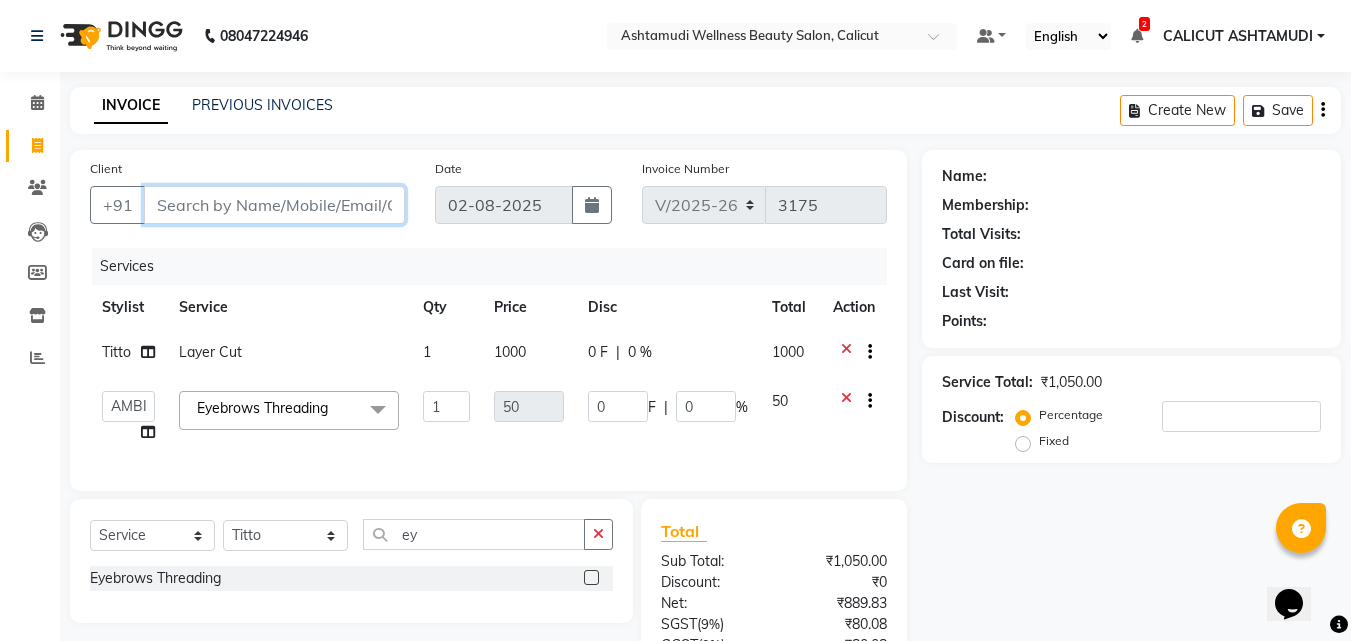 type on "9" 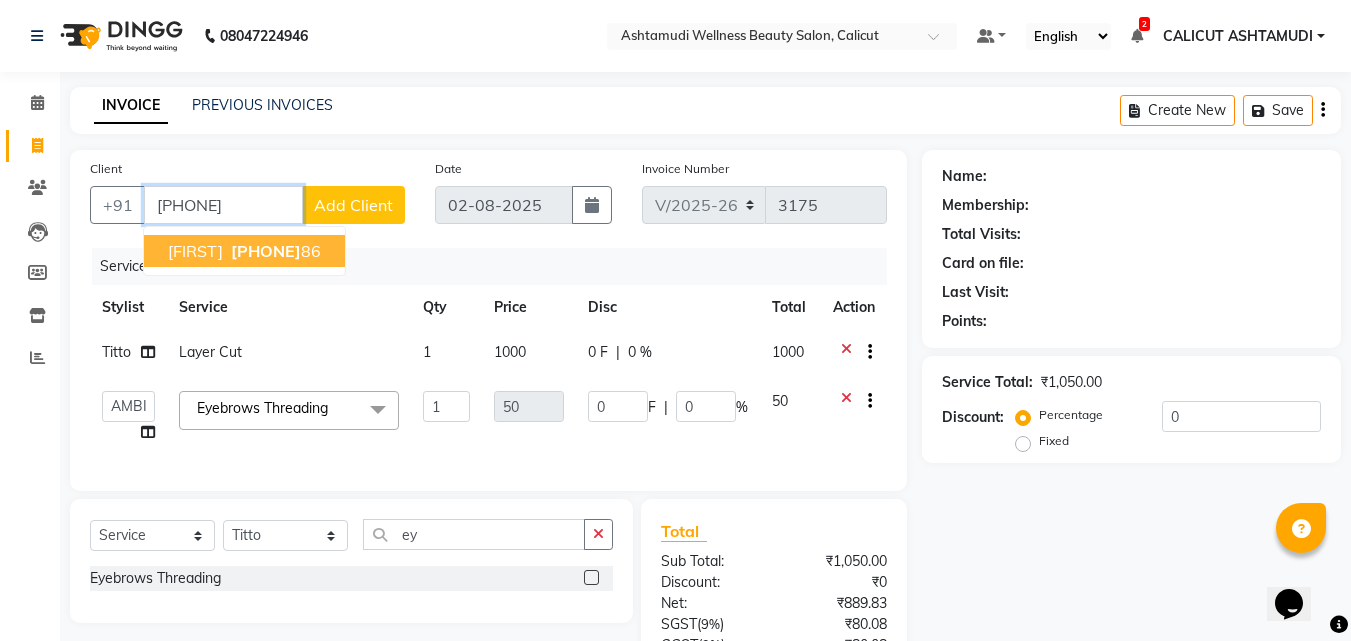 click on "[PHONE]" at bounding box center (266, 251) 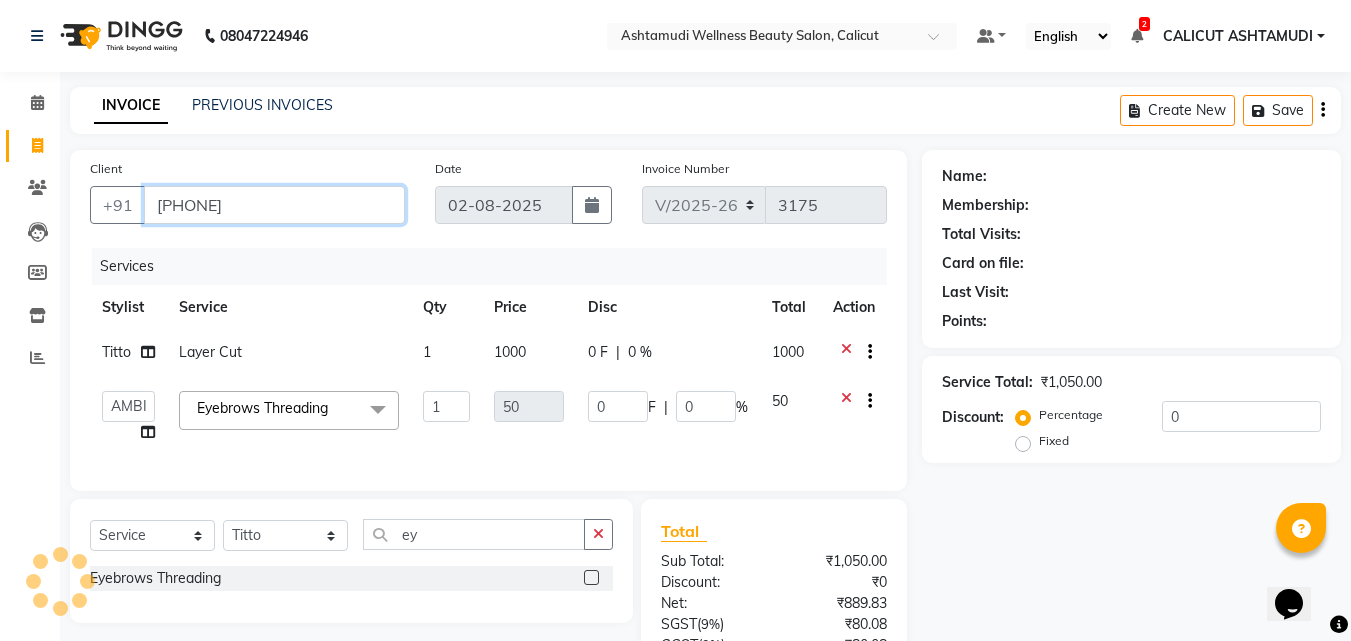 type on "[PHONE]" 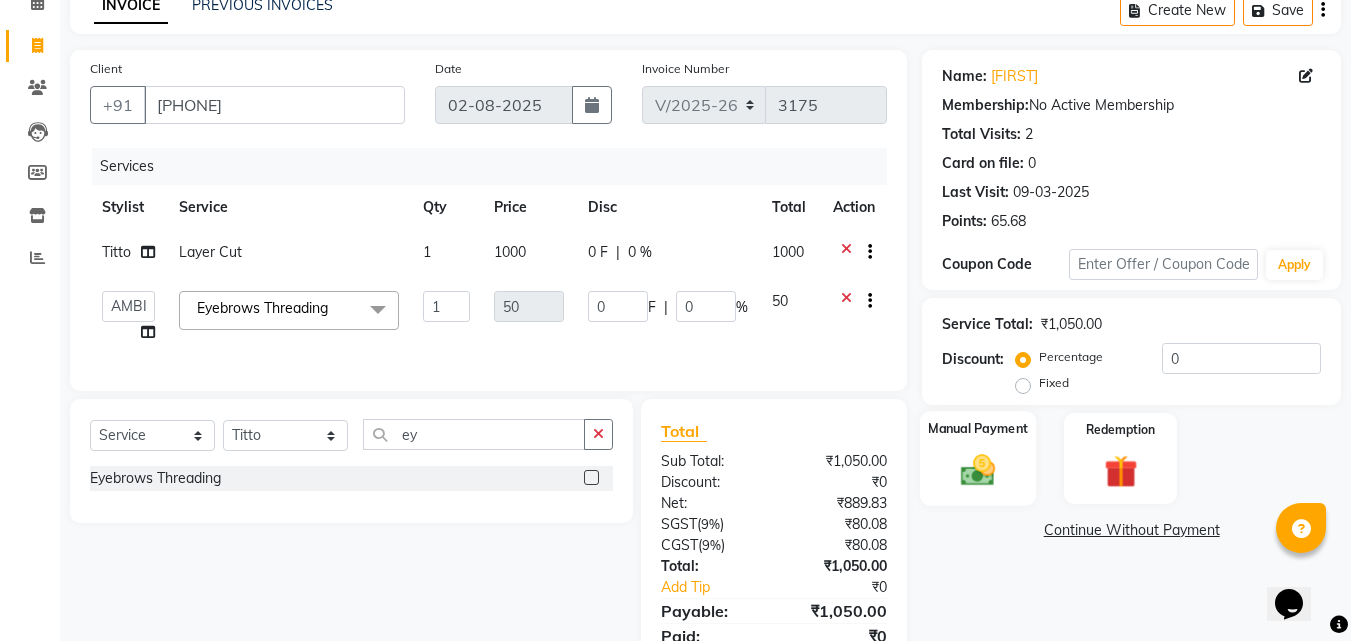 click 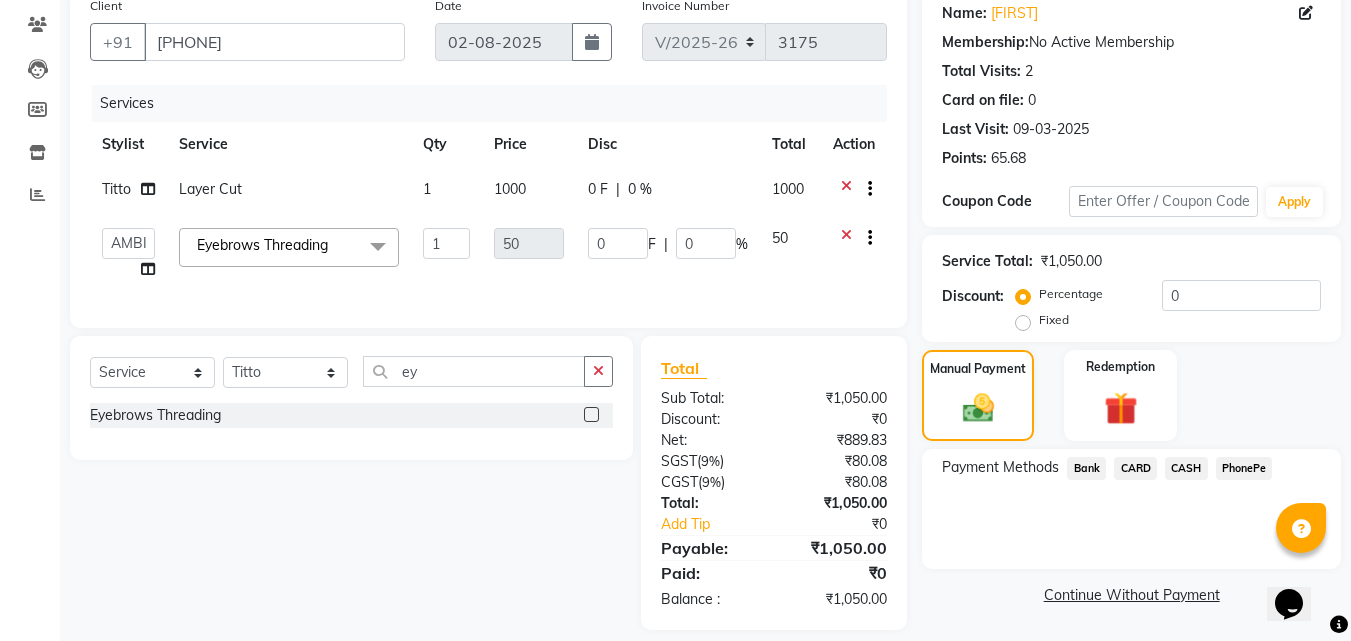 scroll, scrollTop: 197, scrollLeft: 0, axis: vertical 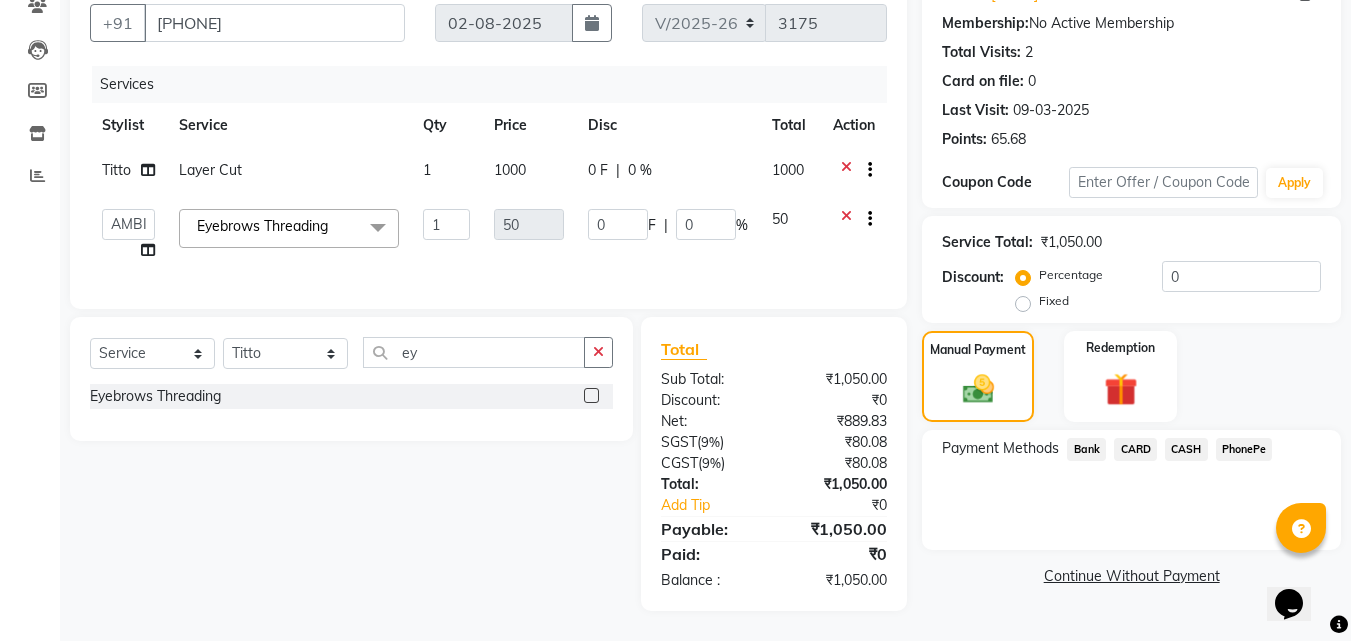 click on "PhonePe" 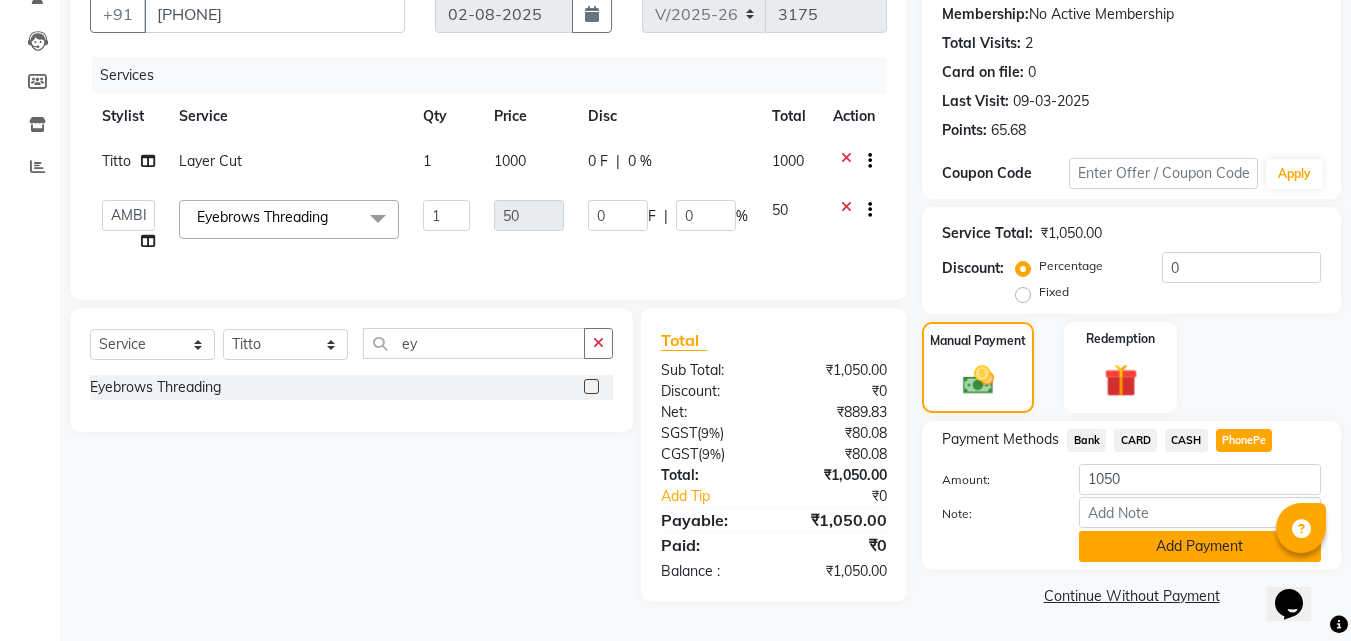 click on "Add Payment" 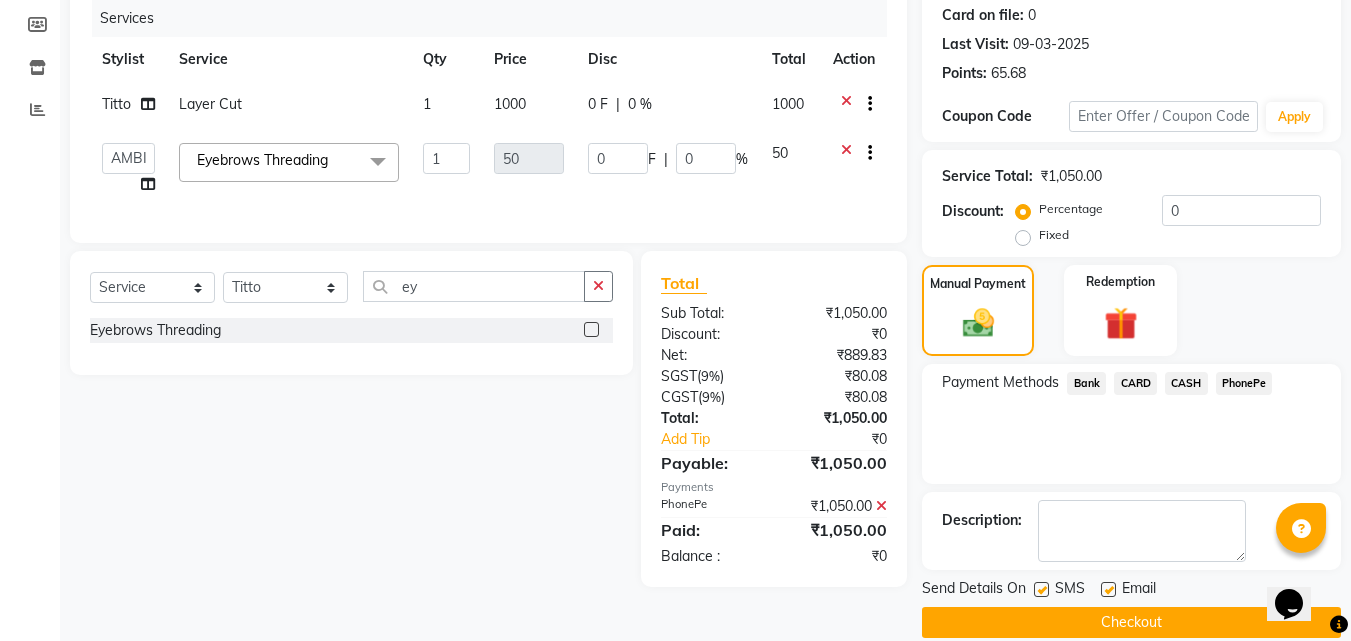 scroll, scrollTop: 275, scrollLeft: 0, axis: vertical 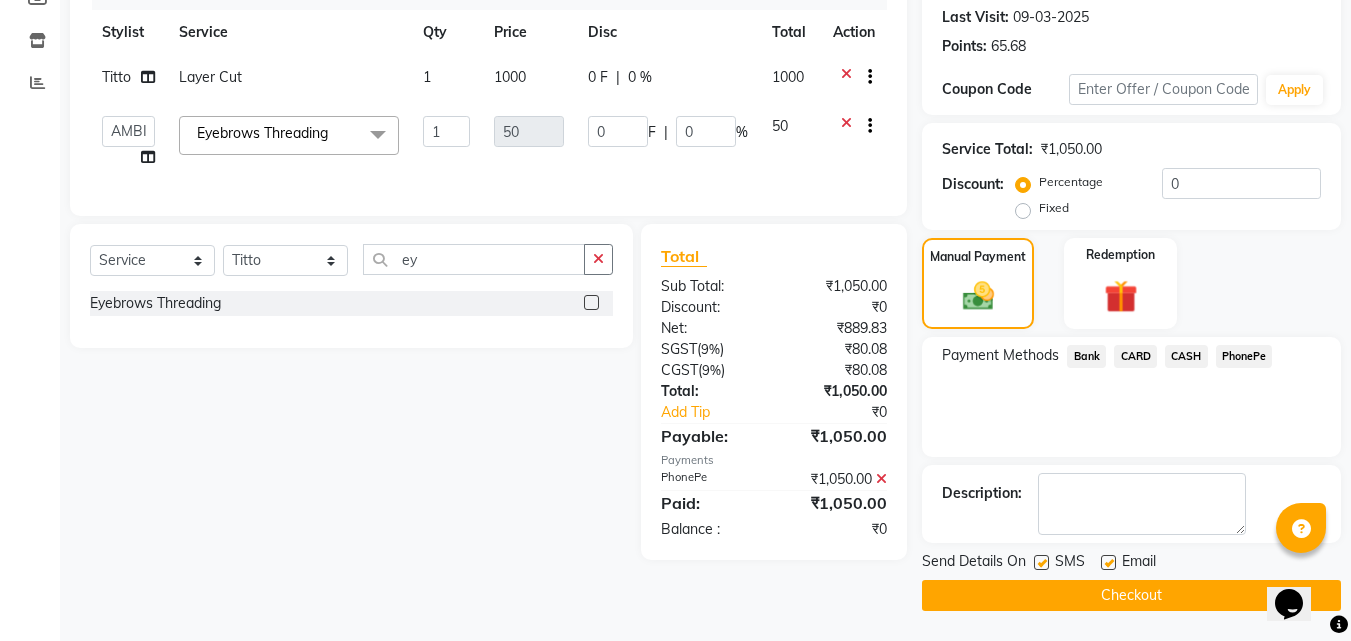 click on "Checkout" 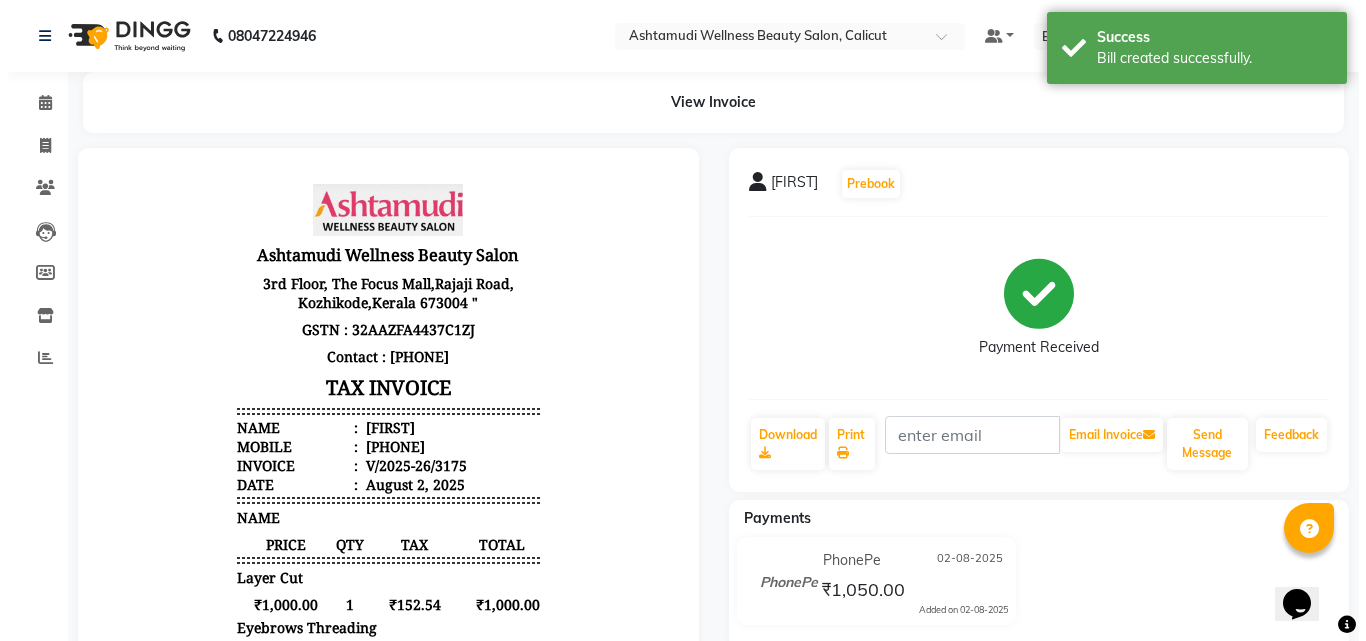scroll, scrollTop: 0, scrollLeft: 0, axis: both 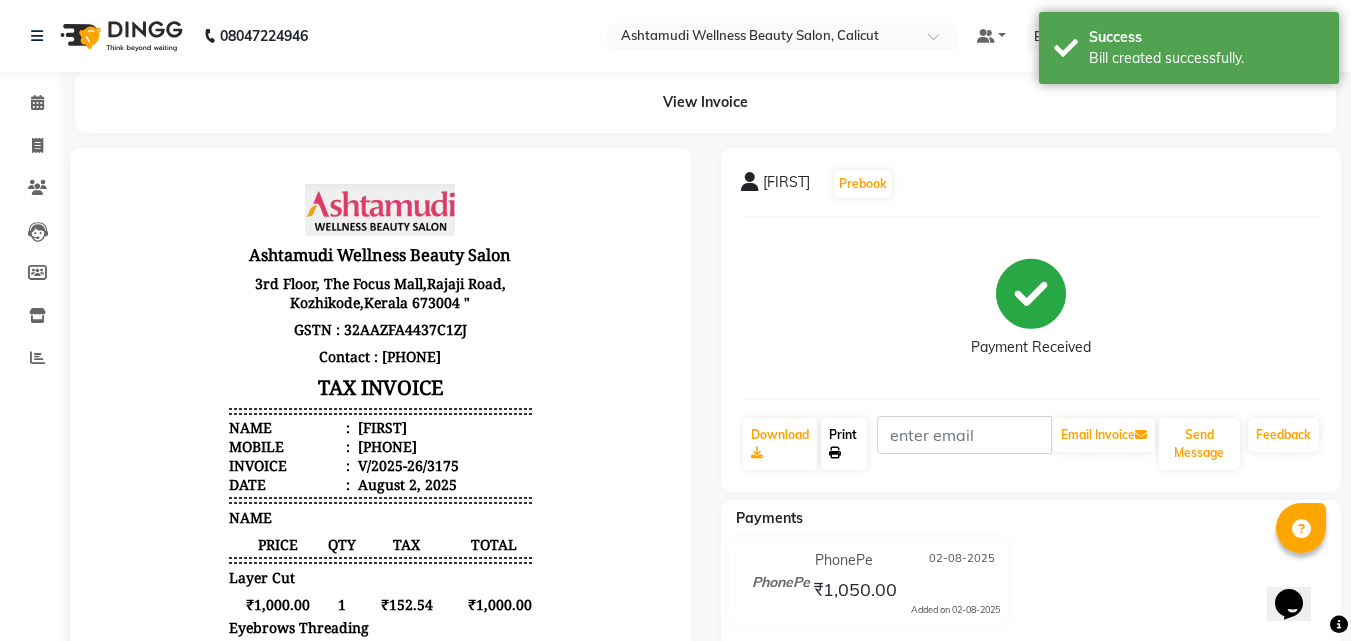 click on "Print" 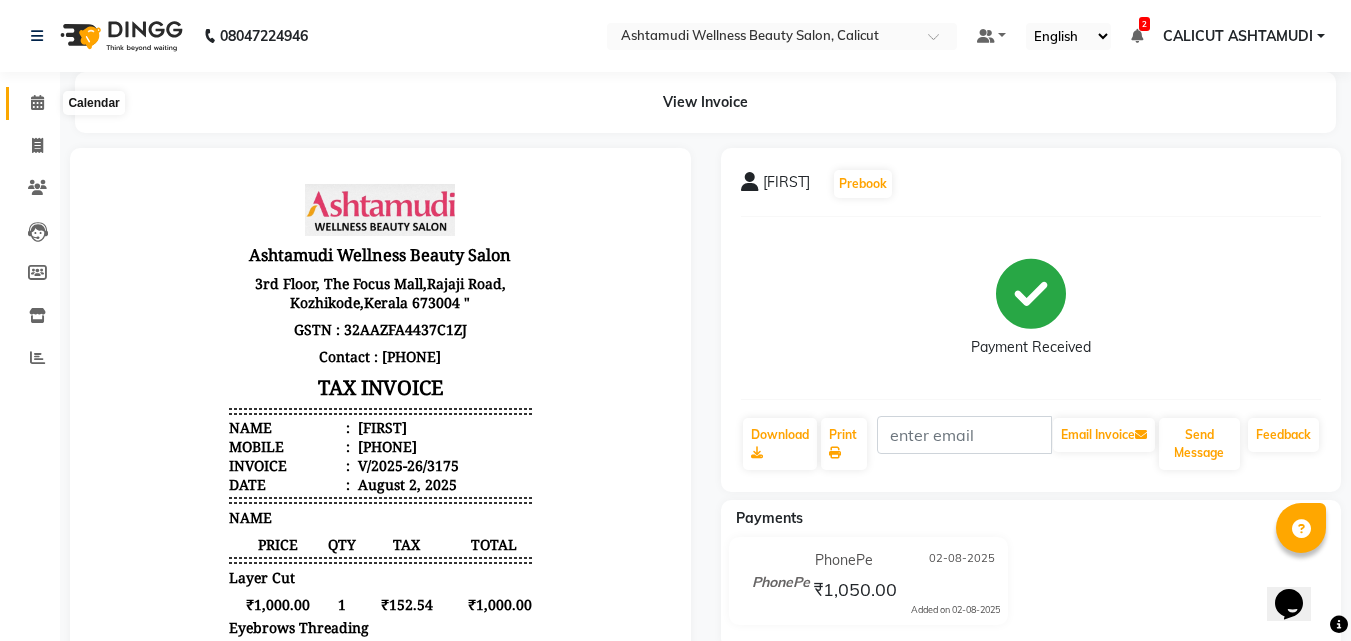 click 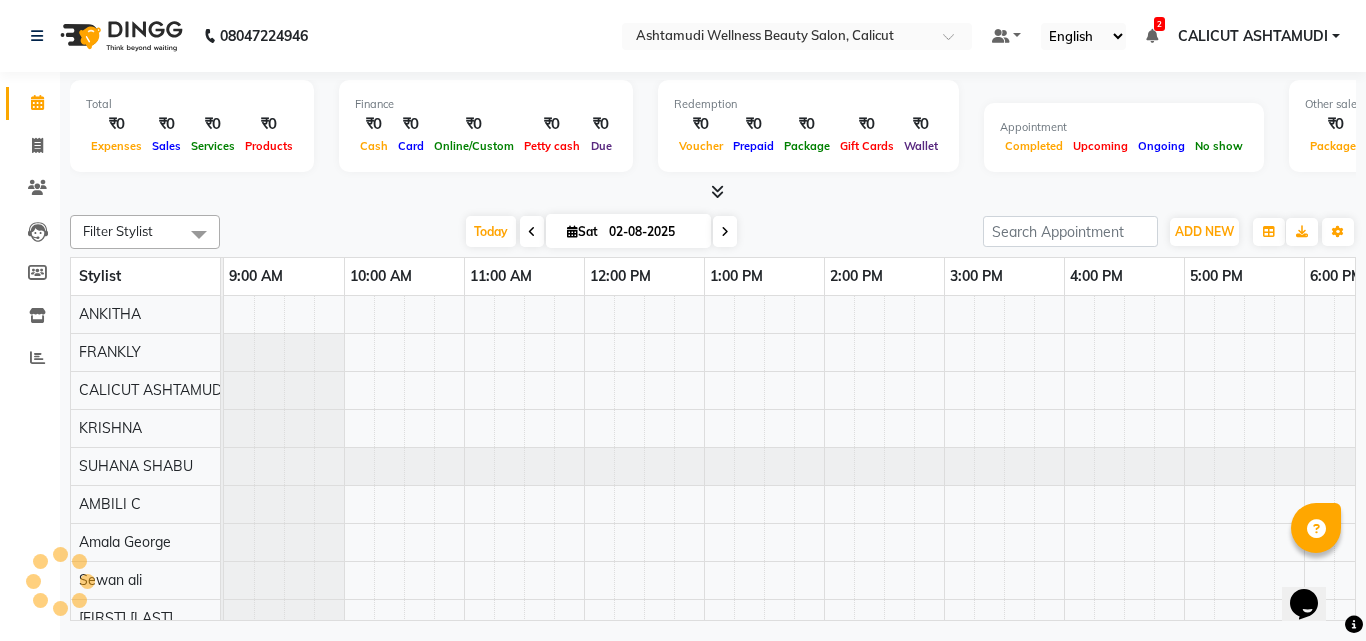 scroll, scrollTop: 0, scrollLeft: 0, axis: both 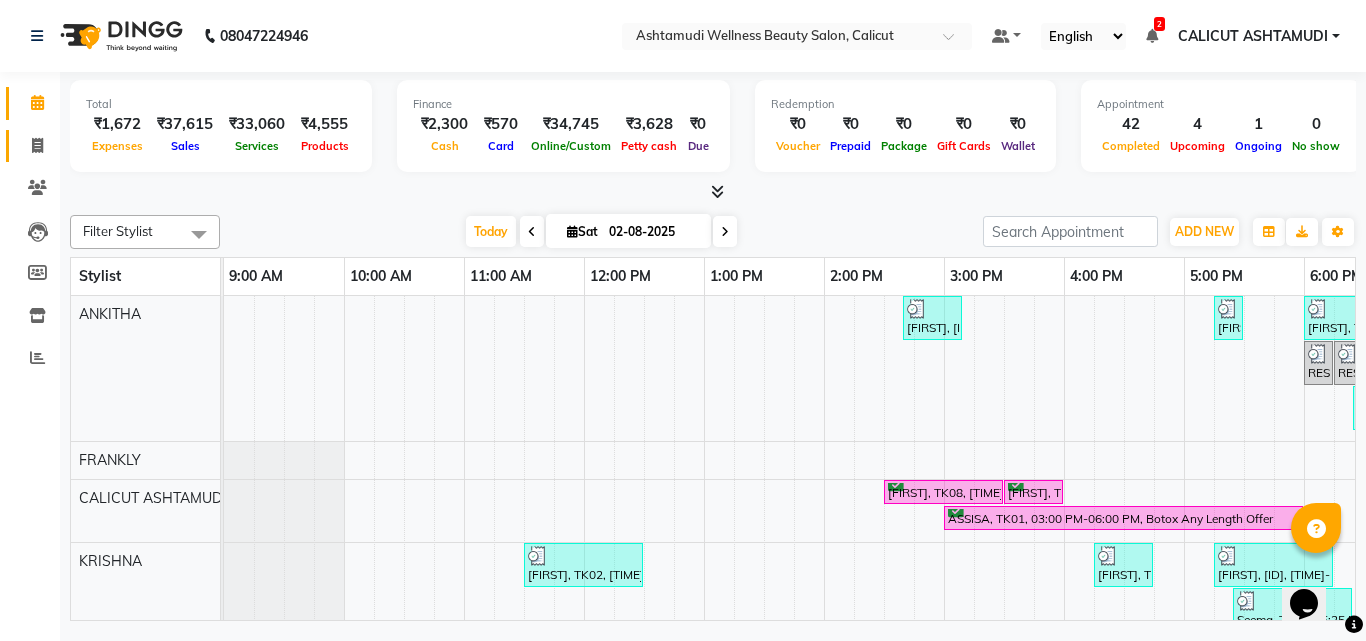 click 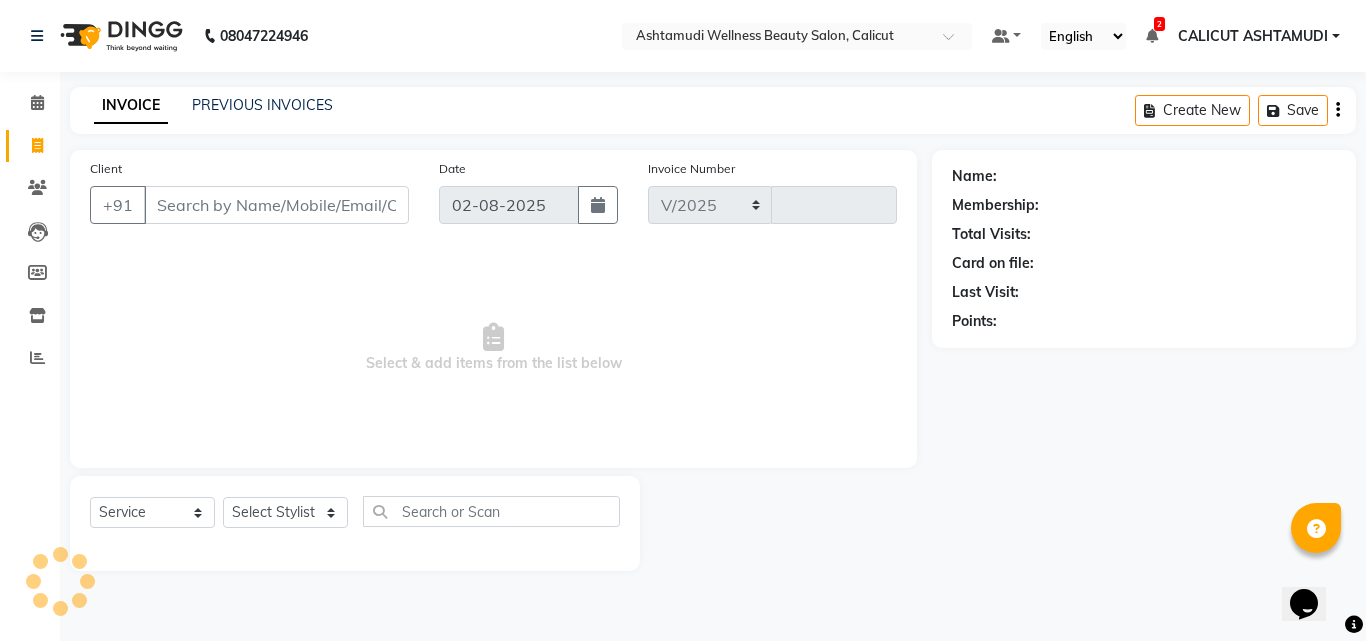 select on "4630" 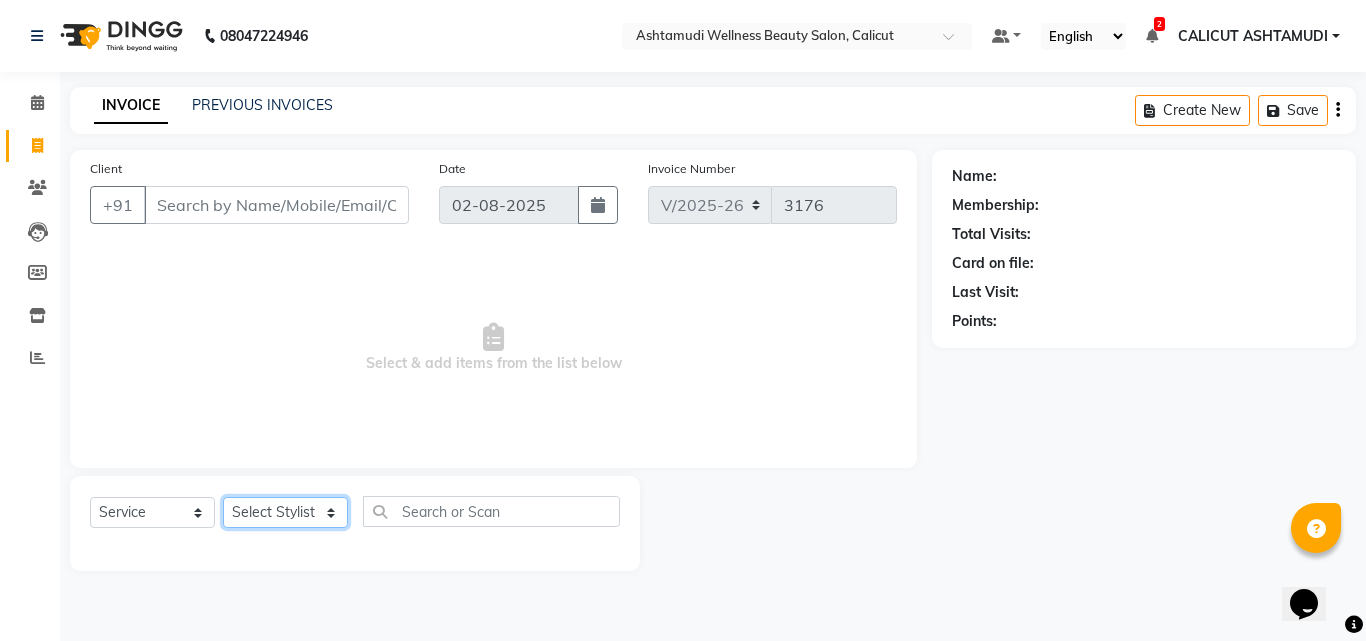 click on "Select Stylist Amala George AMBILI C ANJANA DAS ANKITHA Arya CALICUT ASHTAMUDI FRANKLY	 GRACY KRISHNA Nitesh Punam Gurung Sewan ali Sheela SUHANA  SHABU Titto" 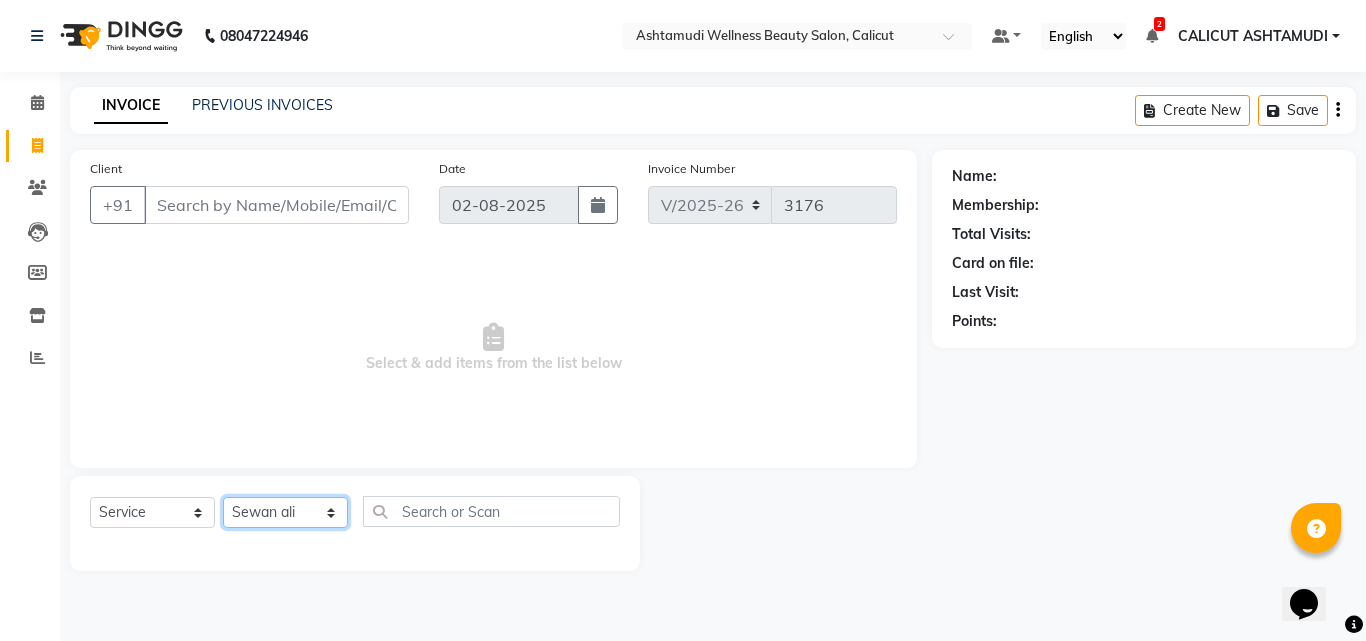 click on "Select Stylist Amala George AMBILI C ANJANA DAS ANKITHA Arya CALICUT ASHTAMUDI FRANKLY	 GRACY KRISHNA Nitesh Punam Gurung Sewan ali Sheela SUHANA  SHABU Titto" 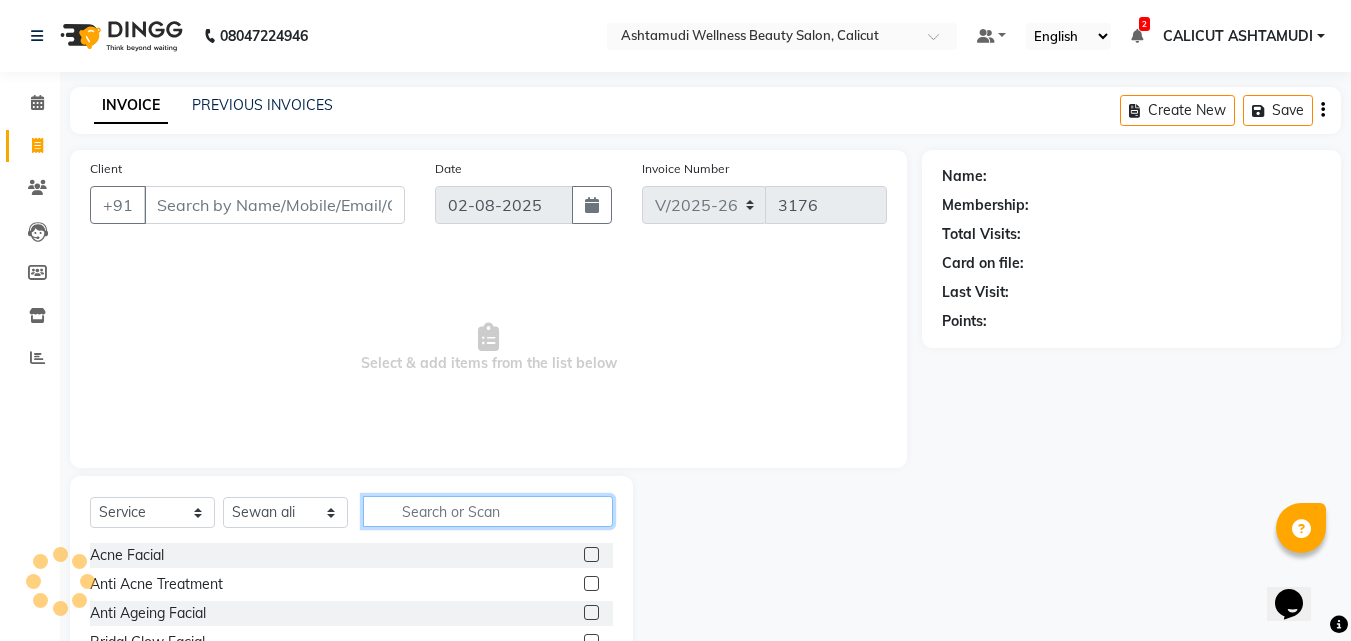 click 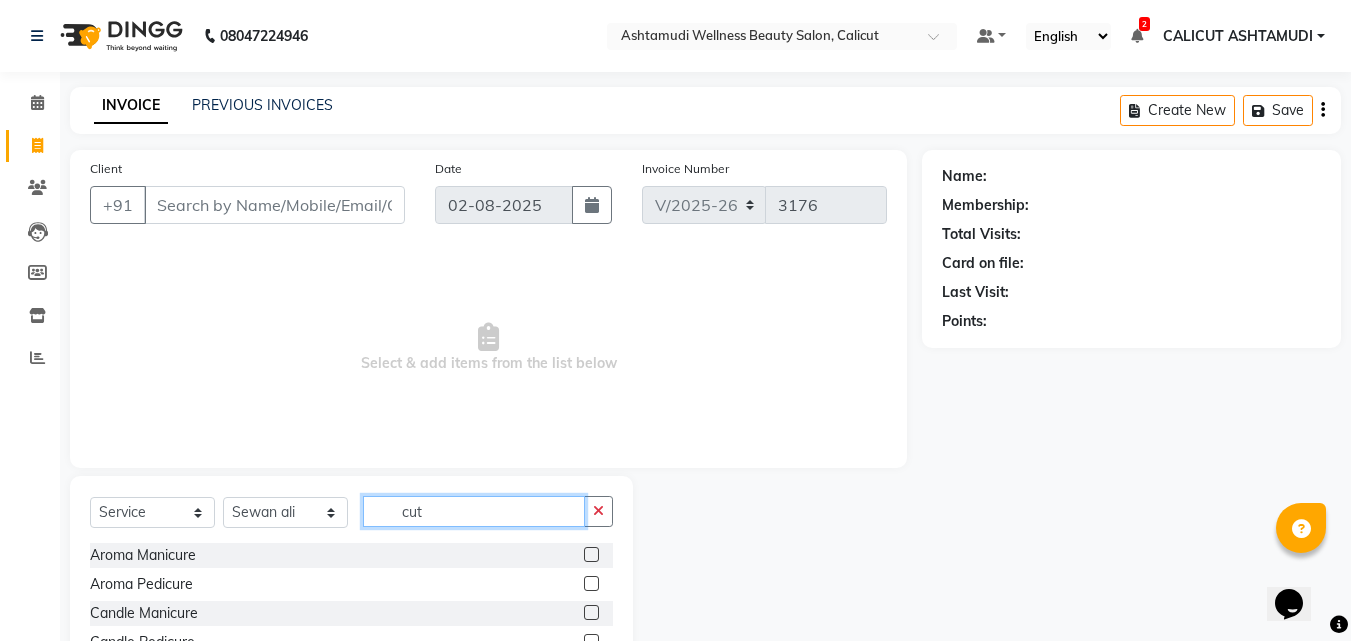 click on "cut" 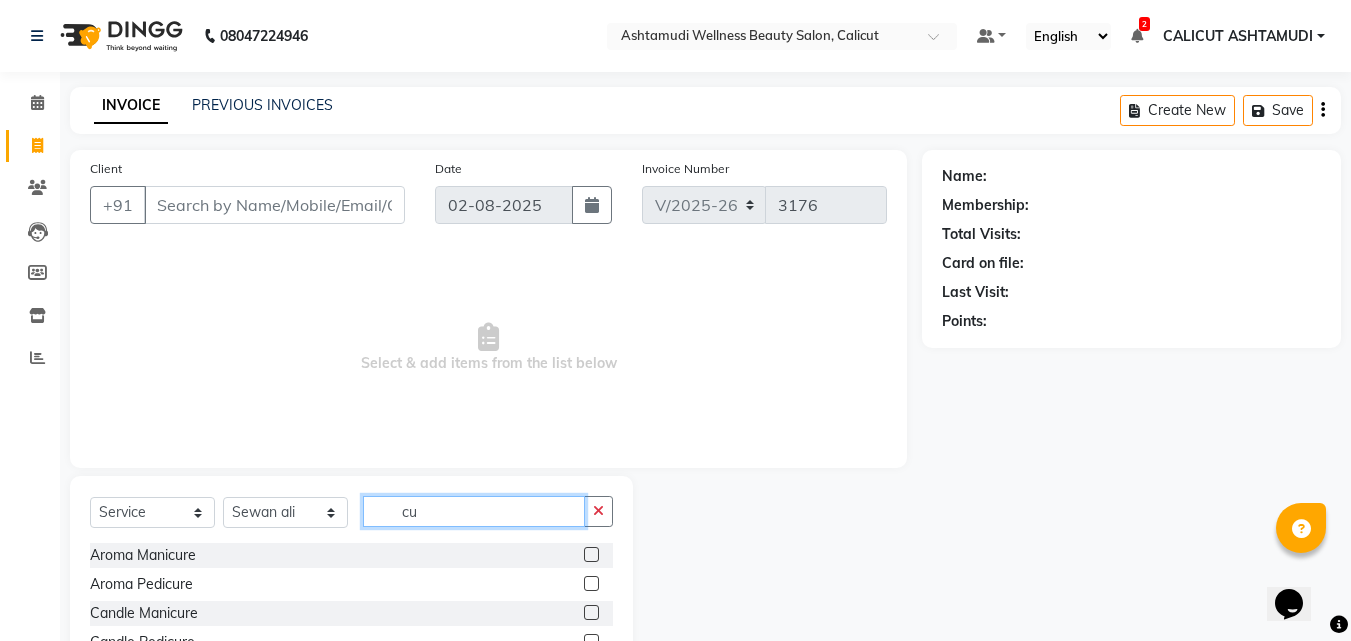 type on "c" 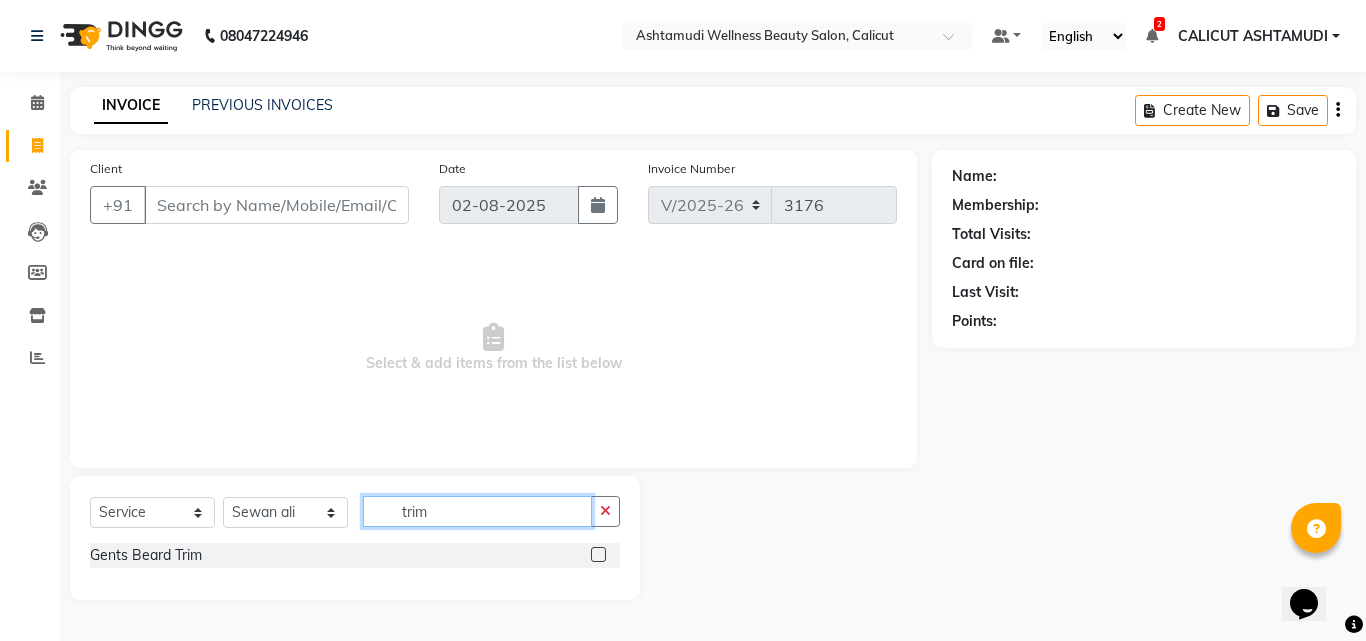 type on "trim" 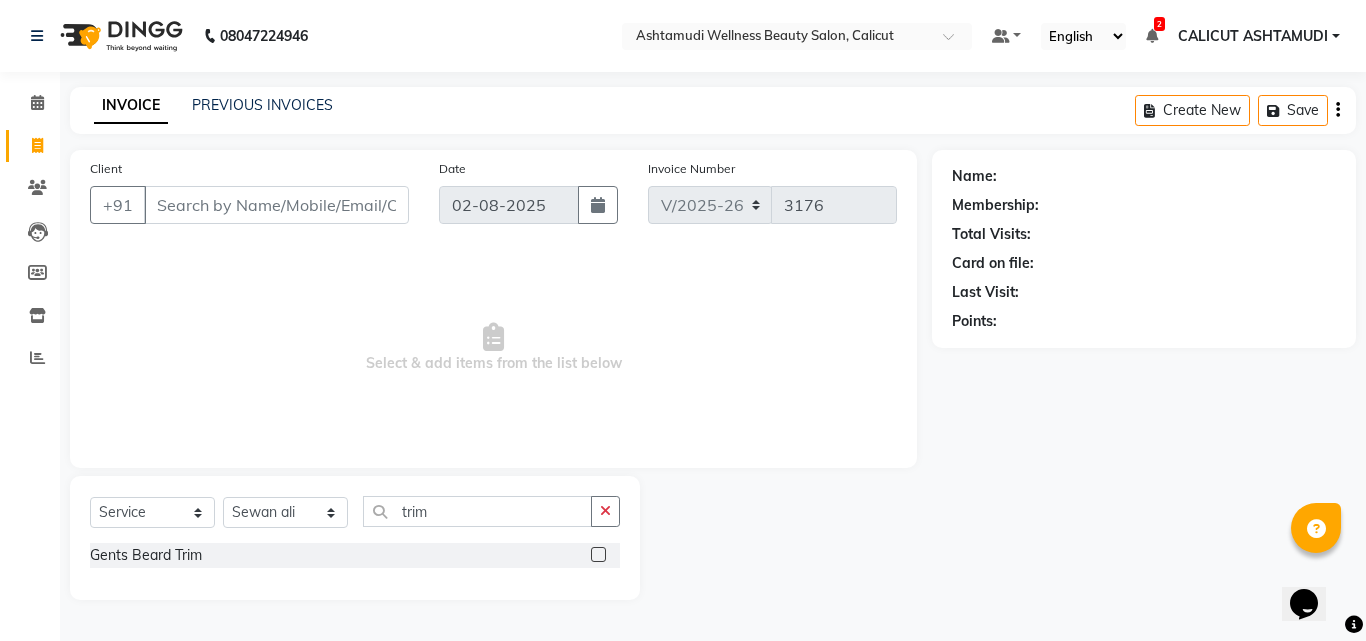 click 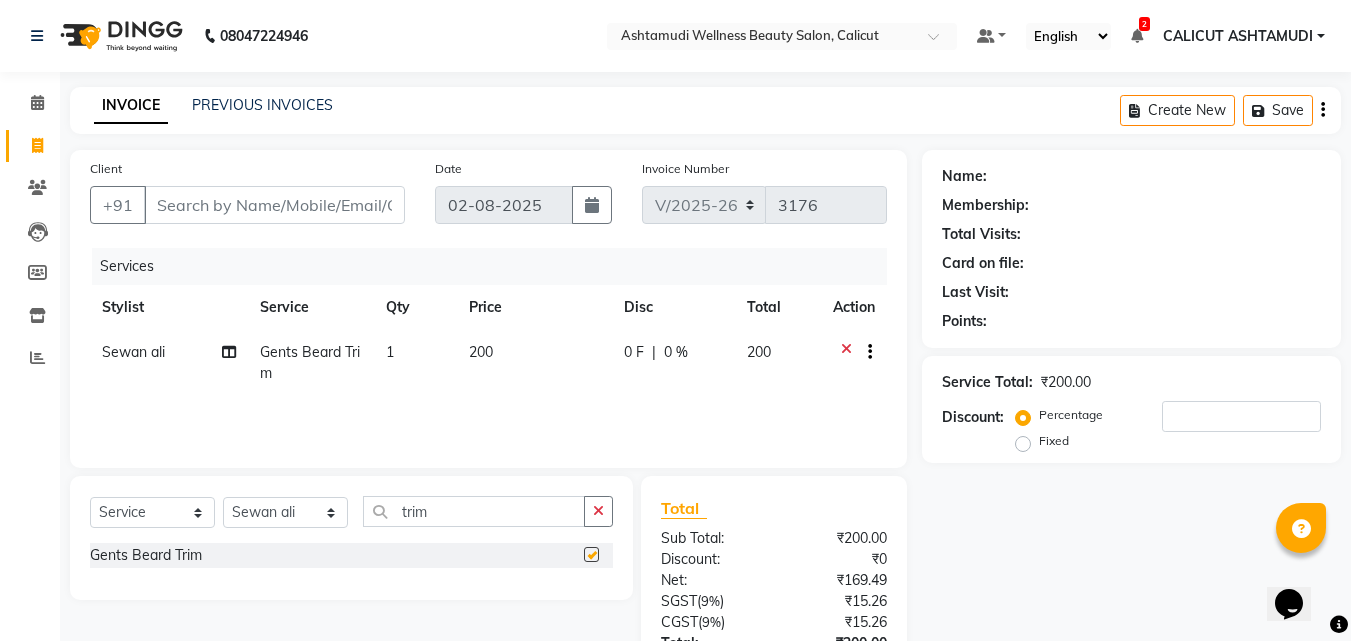 checkbox on "false" 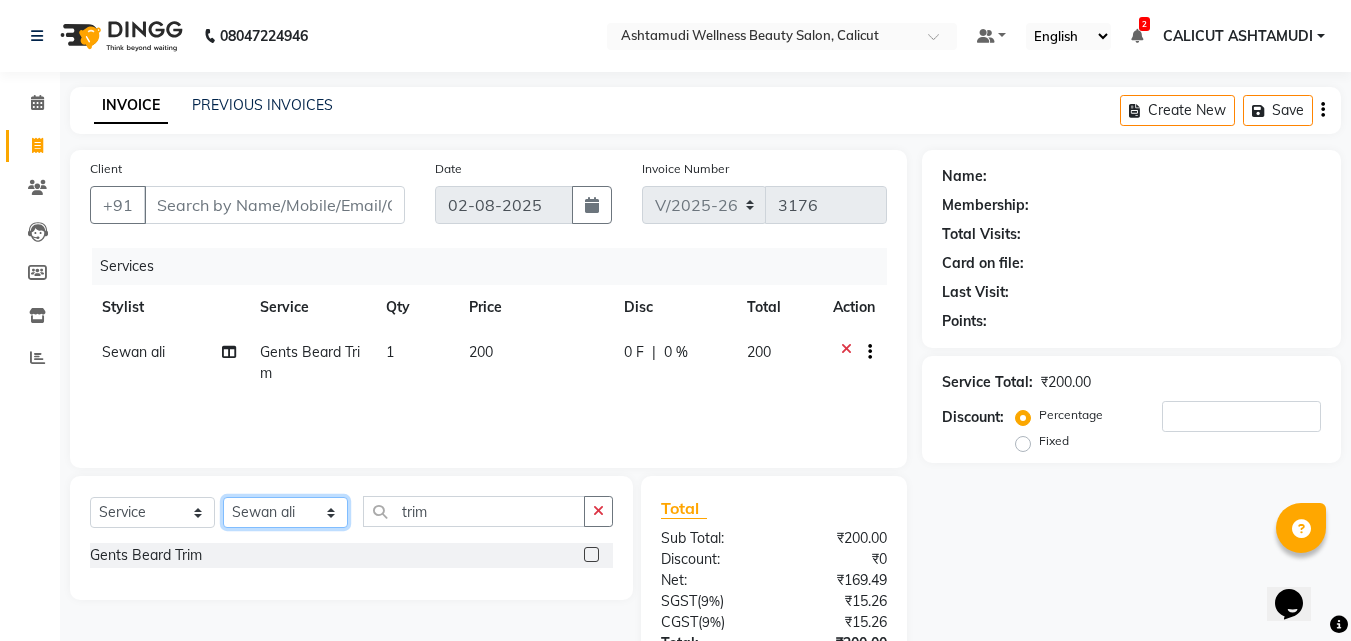 click on "Select Stylist Amala George AMBILI C ANJANA DAS ANKITHA Arya CALICUT ASHTAMUDI FRANKLY	 GRACY KRISHNA Nitesh Punam Gurung Sewan ali Sheela SUHANA  SHABU Titto" 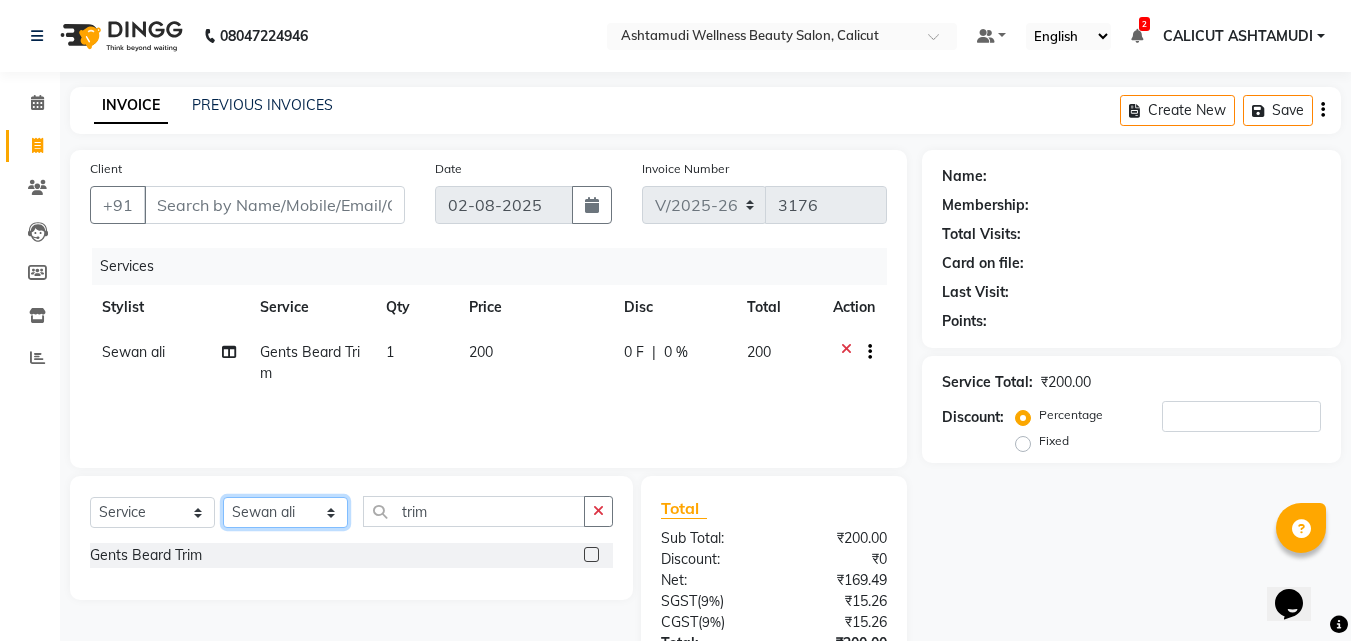 click on "Select Stylist Amala George AMBILI C ANJANA DAS ANKITHA Arya CALICUT ASHTAMUDI FRANKLY	 GRACY KRISHNA Nitesh Punam Gurung Sewan ali Sheela SUHANA  SHABU Titto" 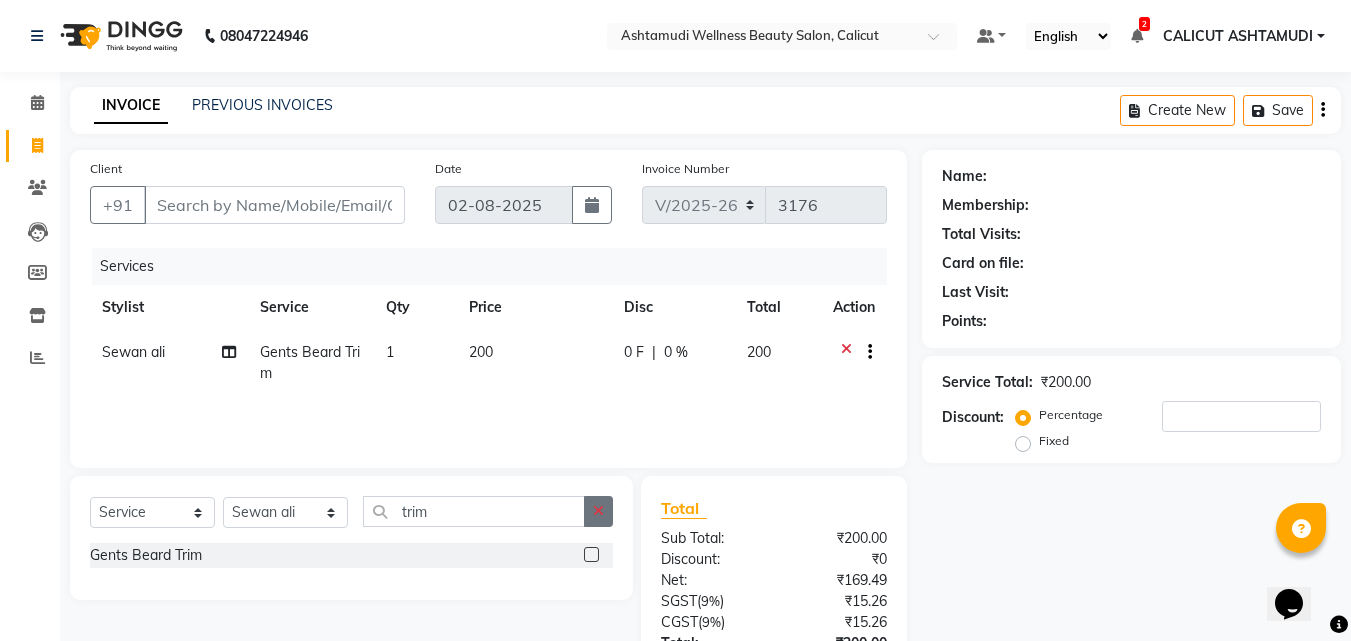 drag, startPoint x: 610, startPoint y: 517, endPoint x: 499, endPoint y: 502, distance: 112.00893 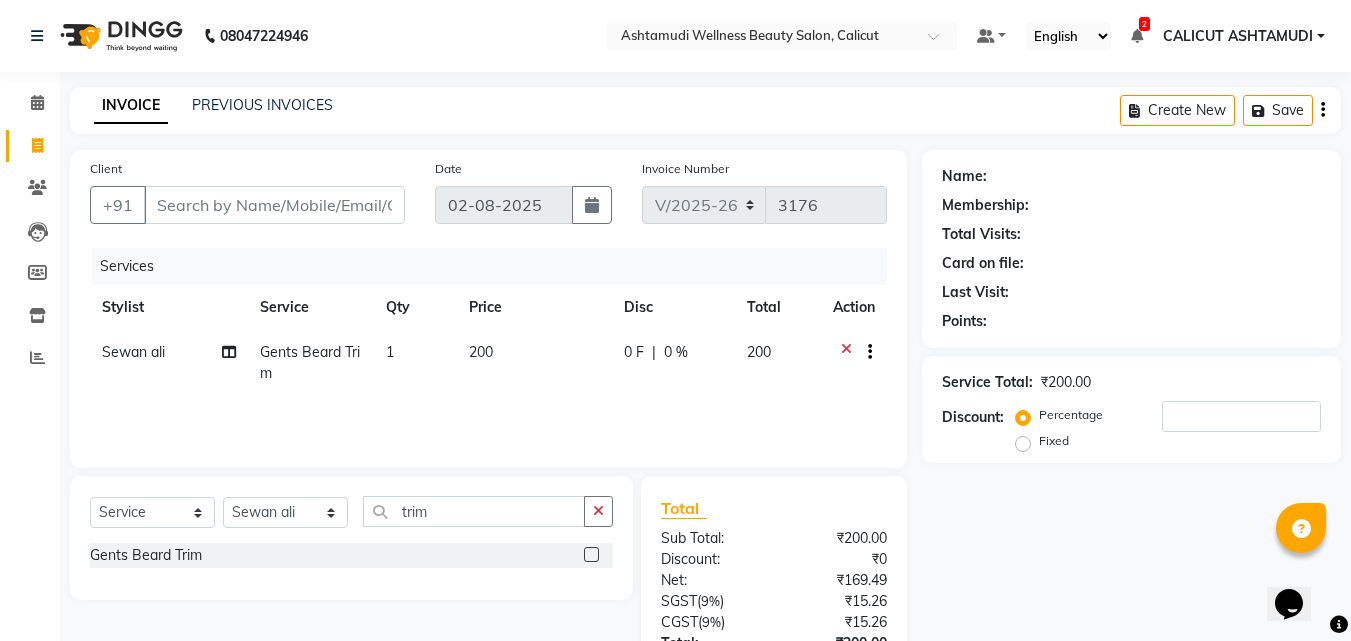 click 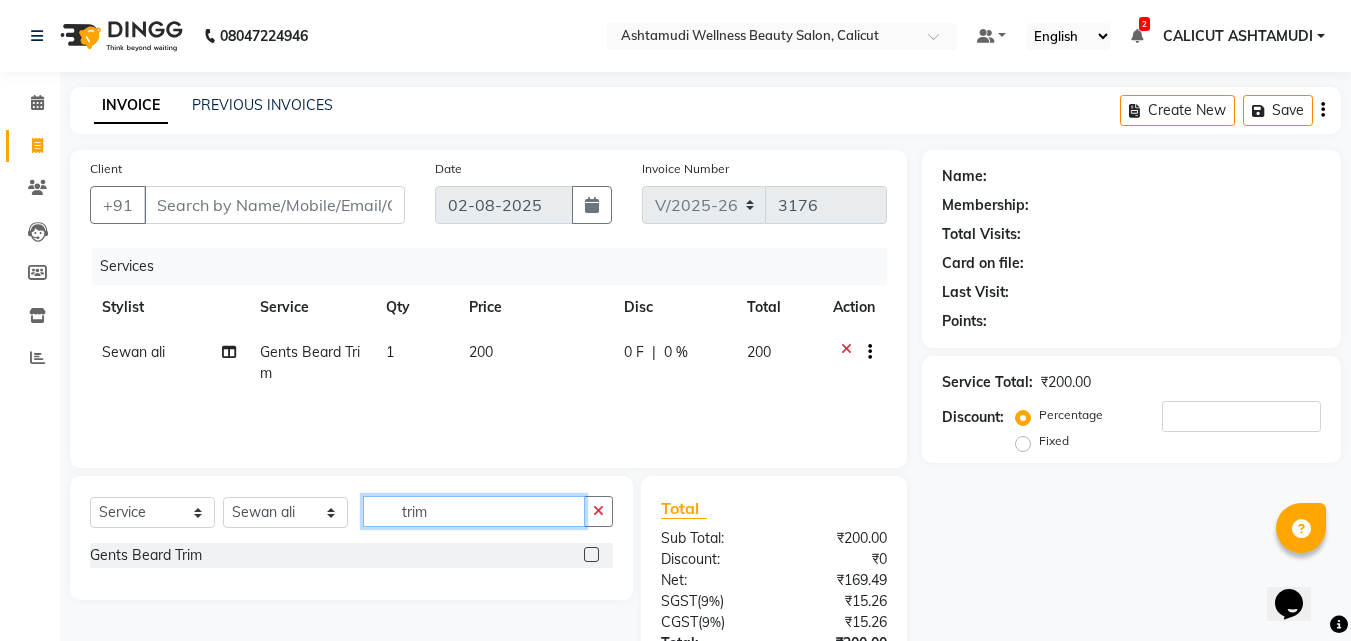 type 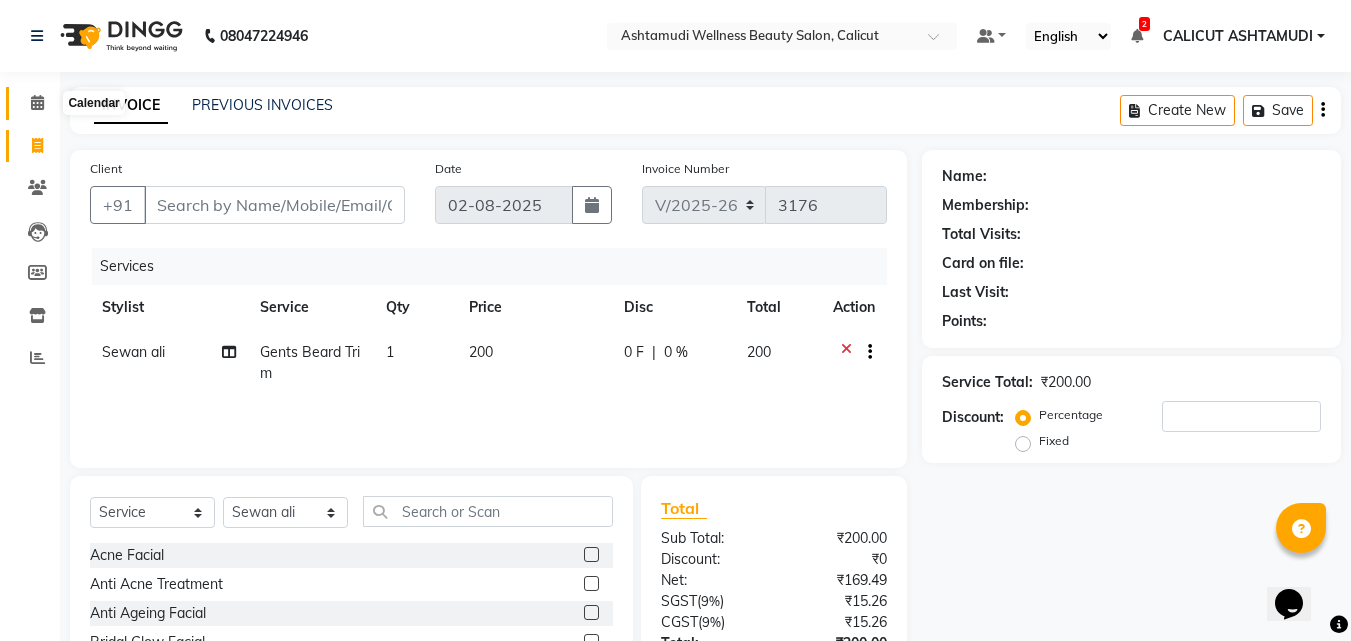 click 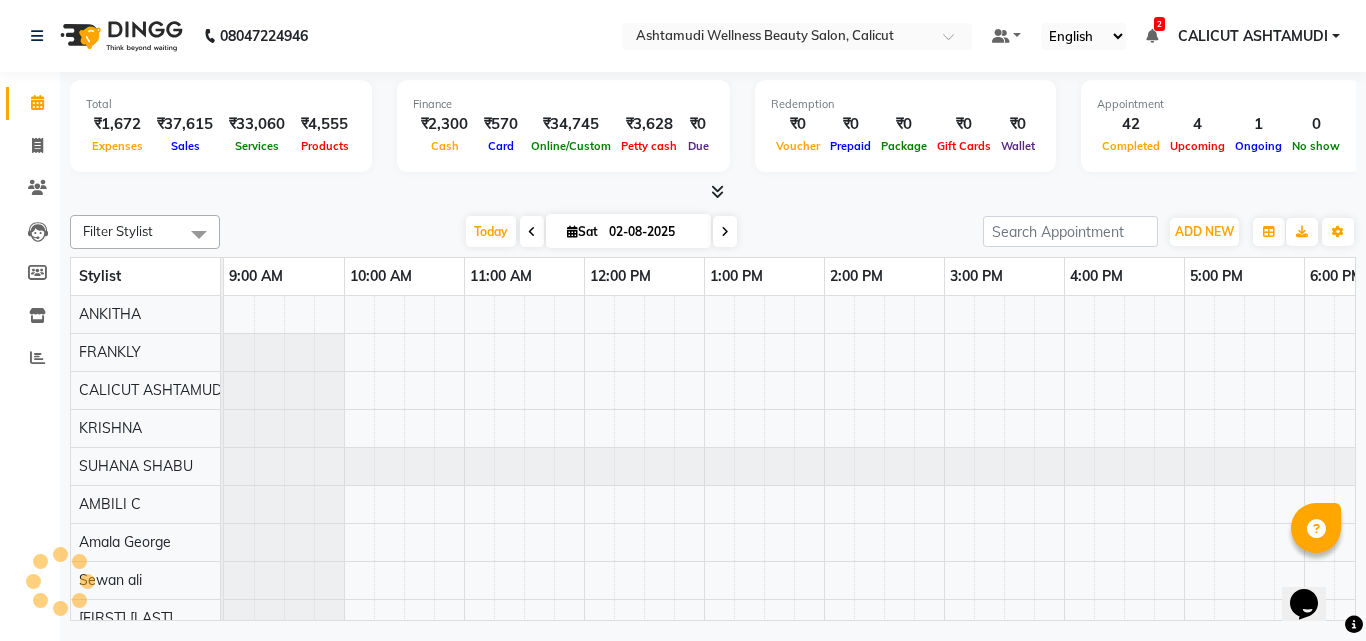 scroll, scrollTop: 0, scrollLeft: 0, axis: both 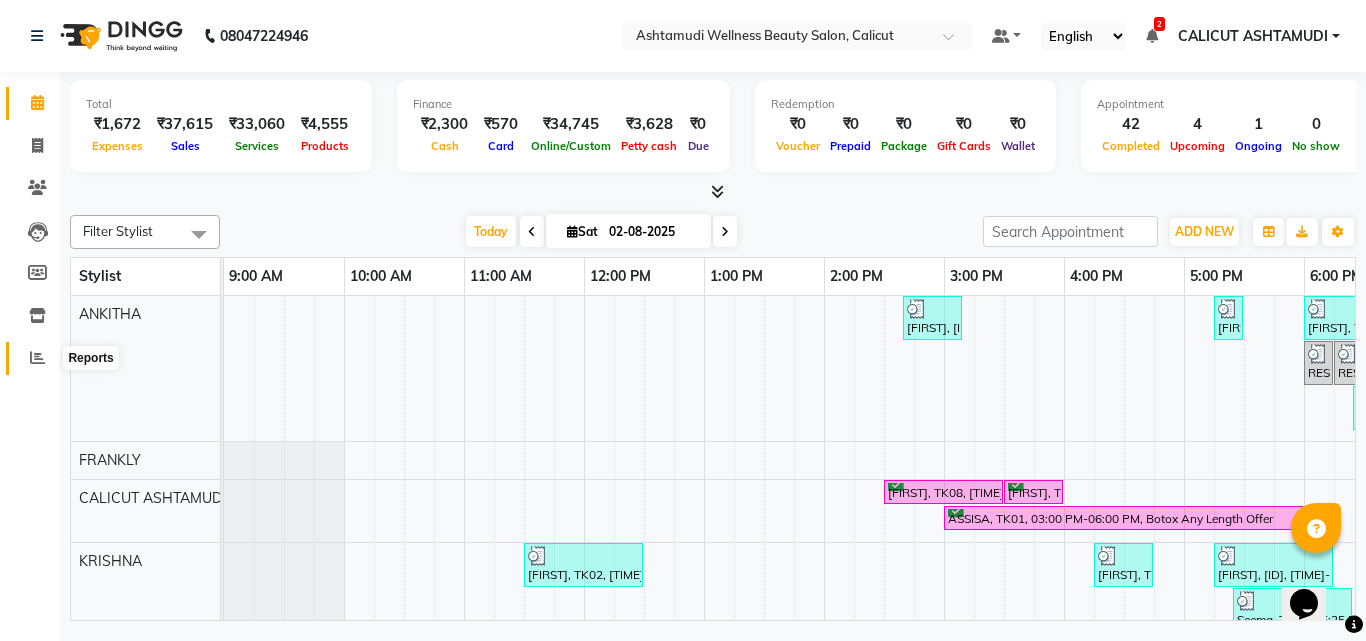 click 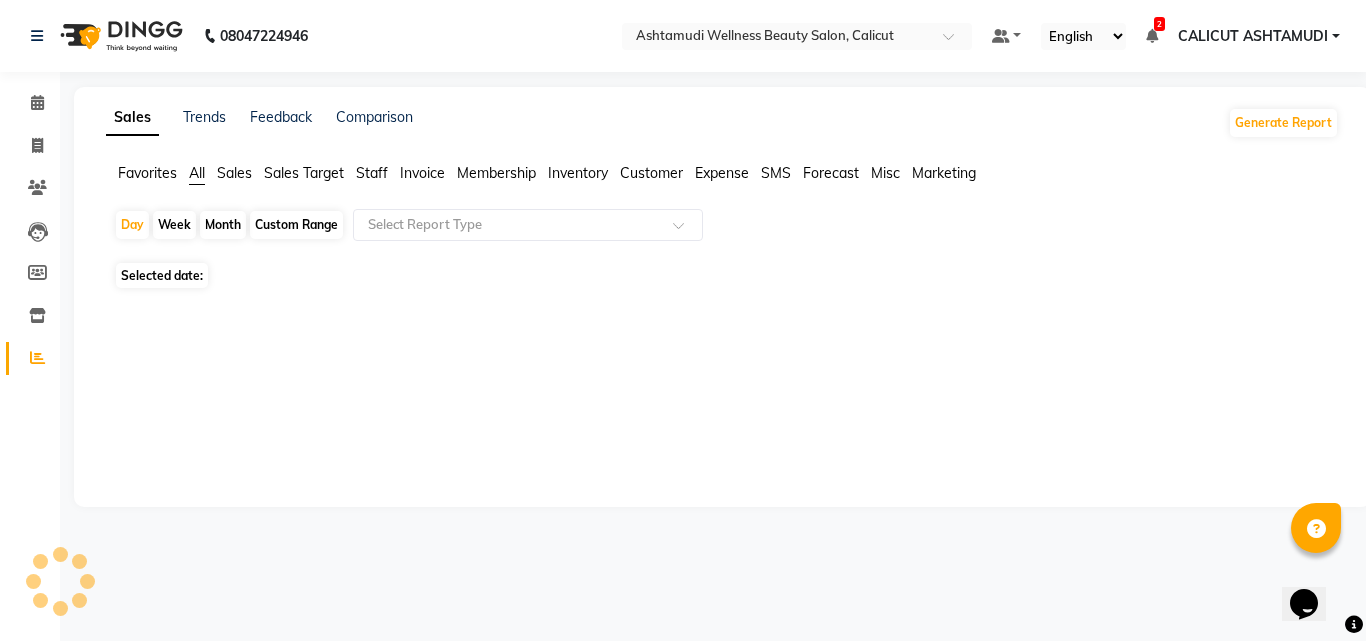 click 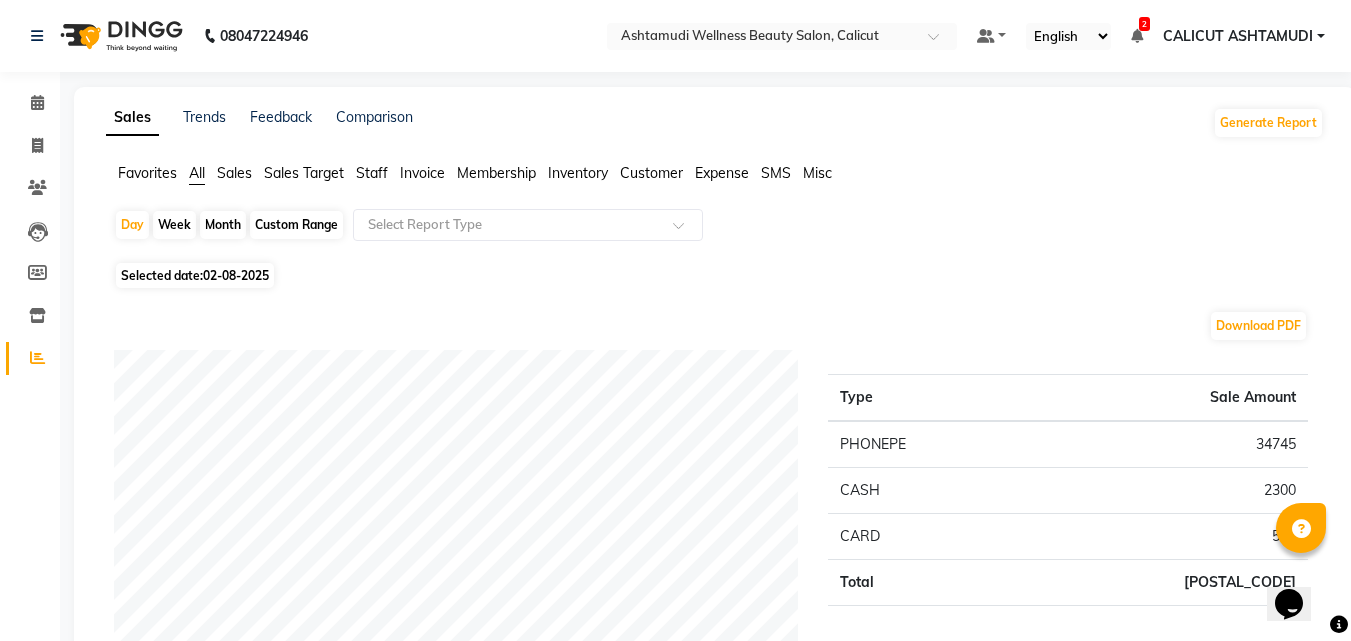 click on "Sales Trends Feedback Comparison Generate Report Favorites All Sales Sales Target Staff Invoice Membership Inventory Customer Expense SMS Misc Day Week Month Custom Range Select Report Type Selected date: [DATE] Download PDF Payment mode Type Sale Amount PHONEPE [AMOUNT] CASH [AMOUNT] CARD [AMOUNT] Total [AMOUNT] Staff summary Type Sale Amount [STAFF] [AMOUNT] [STAFF] [AMOUNT] [STAFF] [AMOUNT] [STAFF] [AMOUNT] [STAFF] [AMOUNT] [STAFF] [AMOUNT] [STAFF] [AMOUNT] [STAFF] [AMOUNT] [STAFF] [AMOUNT] Total [AMOUNT] Sales summary Type Sale Amount Gift card [AMOUNT] Prepaid [AMOUNT] Vouchers [AMOUNT] Memberships [AMOUNT] Packages [AMOUNT] Tips [AMOUNT] Services [AMOUNT] Products [AMOUNT] Fee [AMOUNT] Total [AMOUNT] Expense by type Type Sale Amount [COMPANY] [AMOUNT] FOOD REFRESHMENT FOR STAFFS [AMOUNT] MISCELLANEOUS EXPENSES [AMOUNT] Total [AMOUNT] Service by category Type Sale Amount FACIALS [AMOUNT] HAIR CUTTING [AMOUNT] OFFER ZONE [AMOUNT] HAIR SPA [AMOUNT] ADVANCED HAIR TREATMENT [AMOUNT] HAIR STYLING [AMOUNT] WAXING [AMOUNT] THREADING [AMOUNT] ADD ON [AMOUNT] Total [AMOUNT] Service sales Type Sale Amount [SERVICE] [AMOUNT] [AMOUNT]" 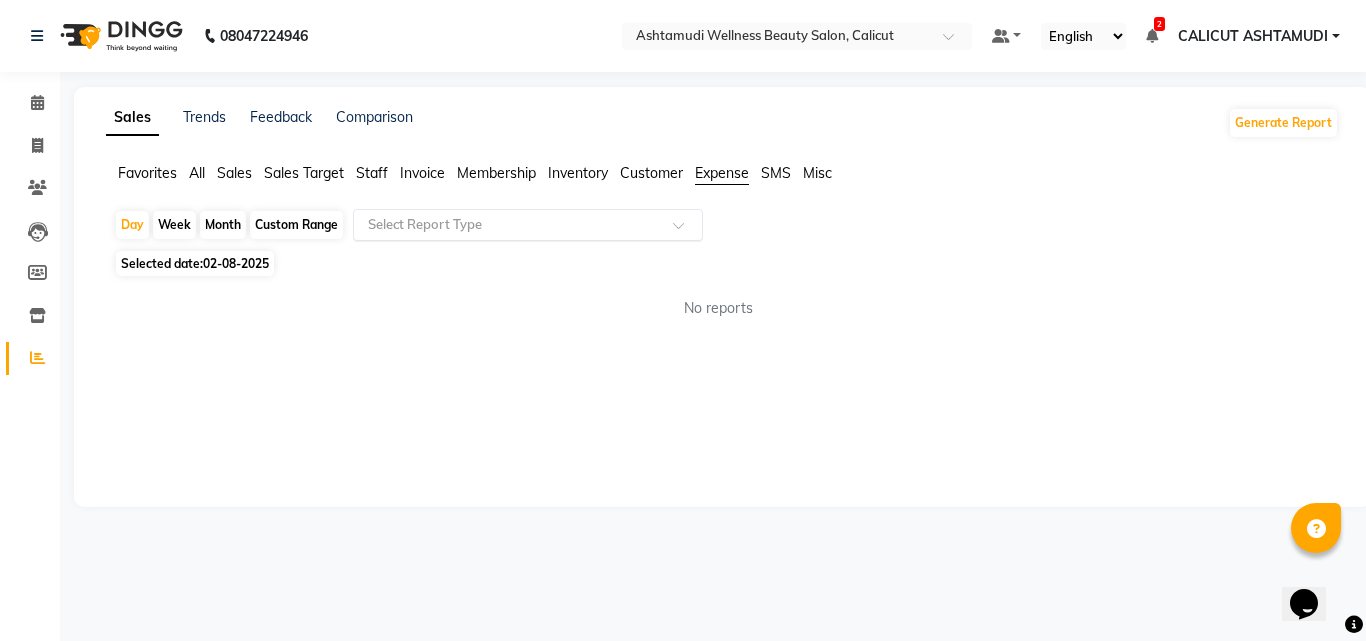 click on "Select Report Type" 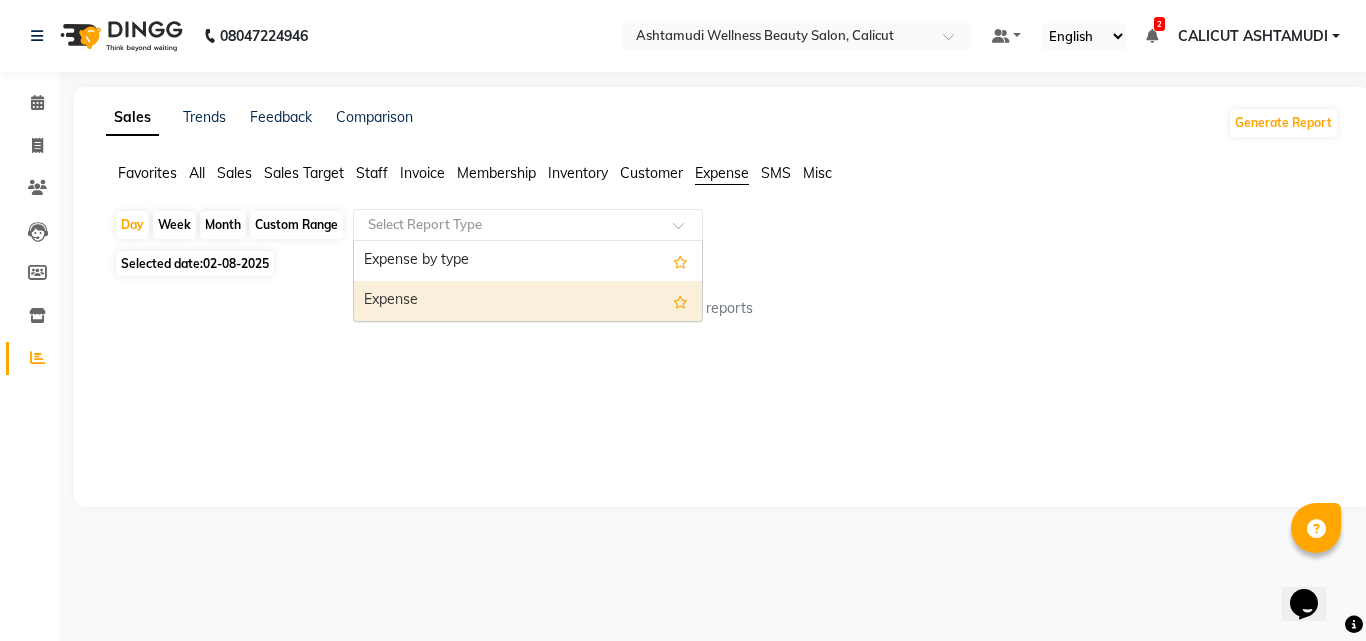 click on "Expense" at bounding box center (528, 301) 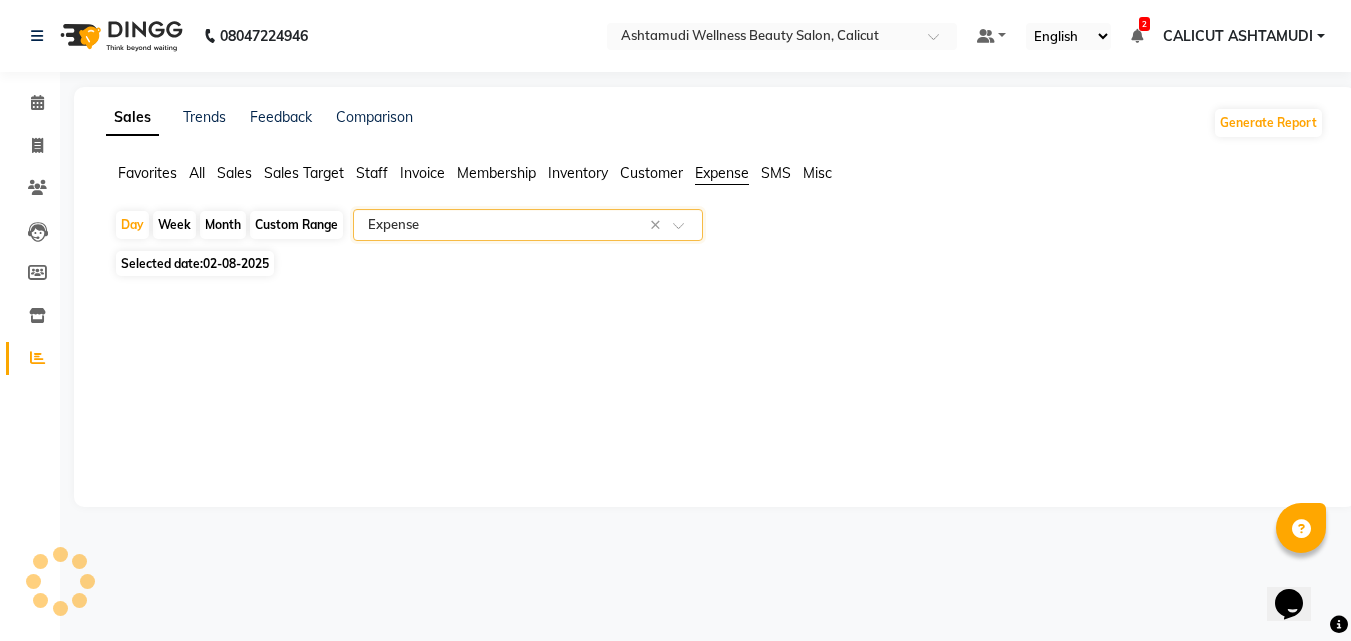 select on "full_report" 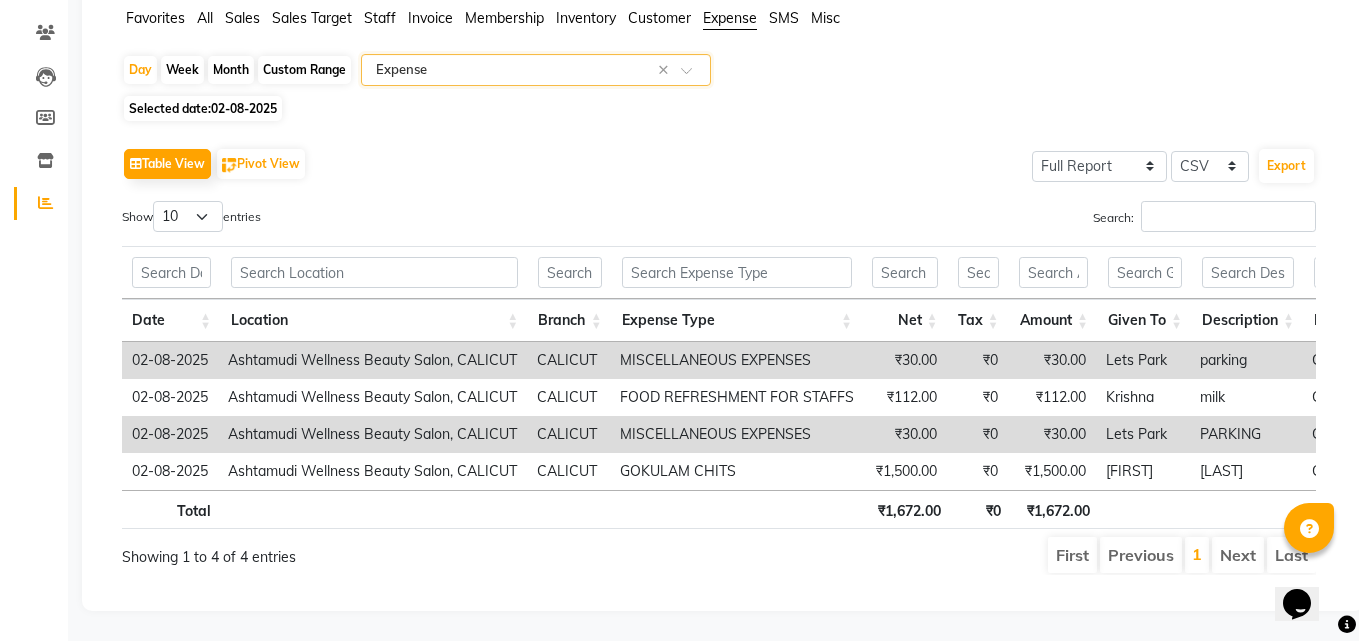 scroll, scrollTop: 0, scrollLeft: 0, axis: both 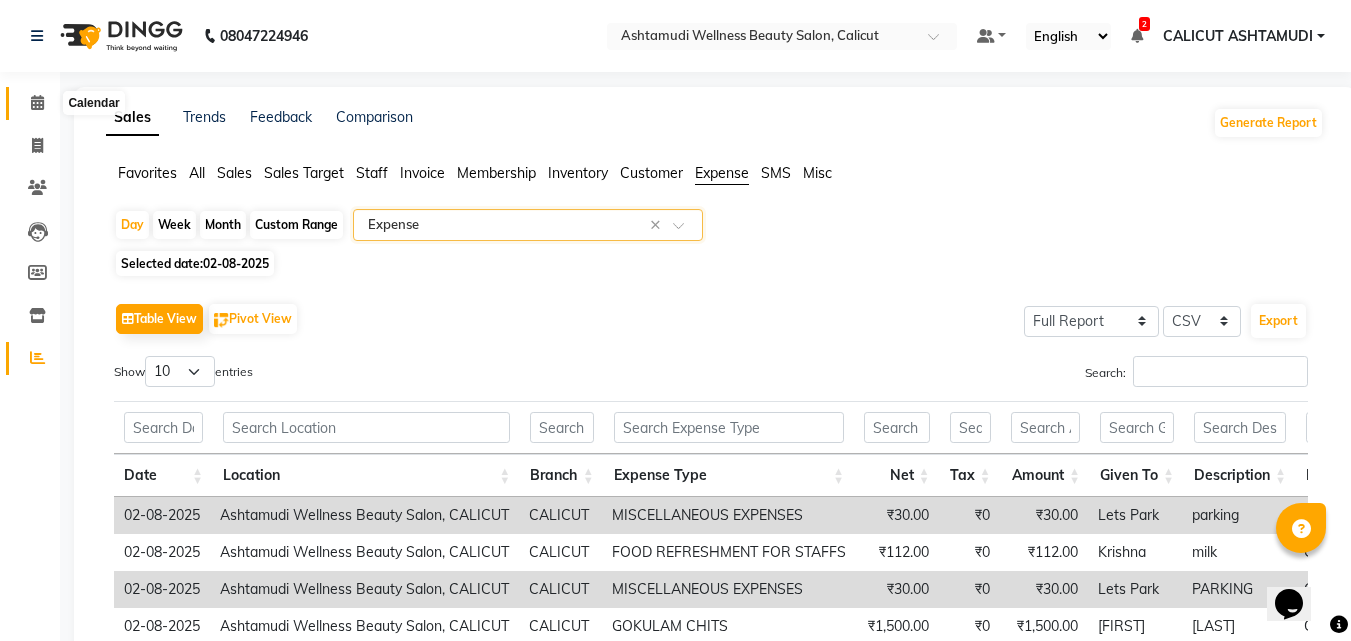 click 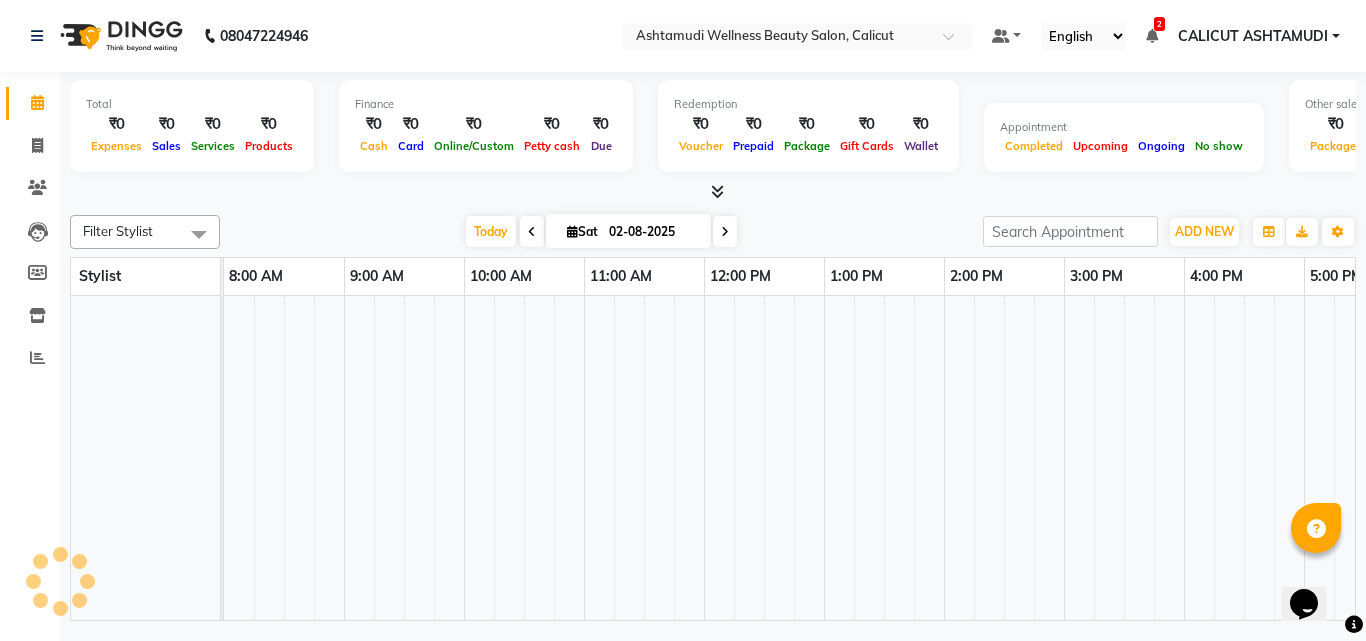 click 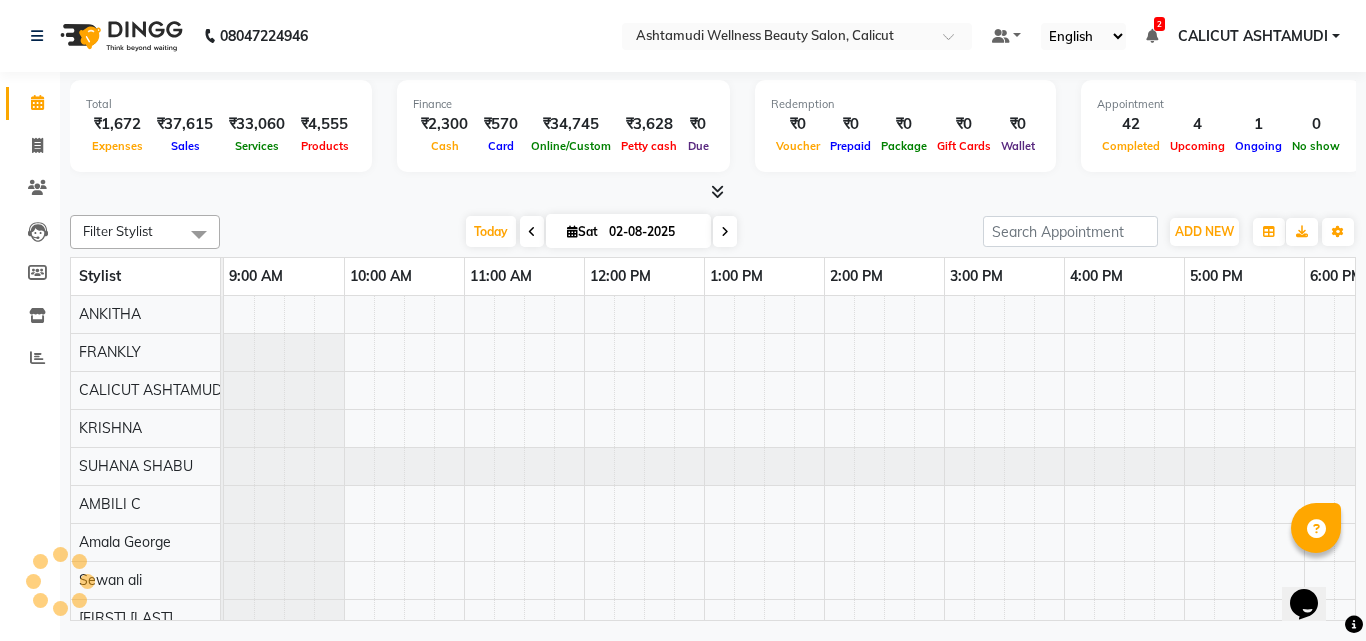 scroll, scrollTop: 0, scrollLeft: 0, axis: both 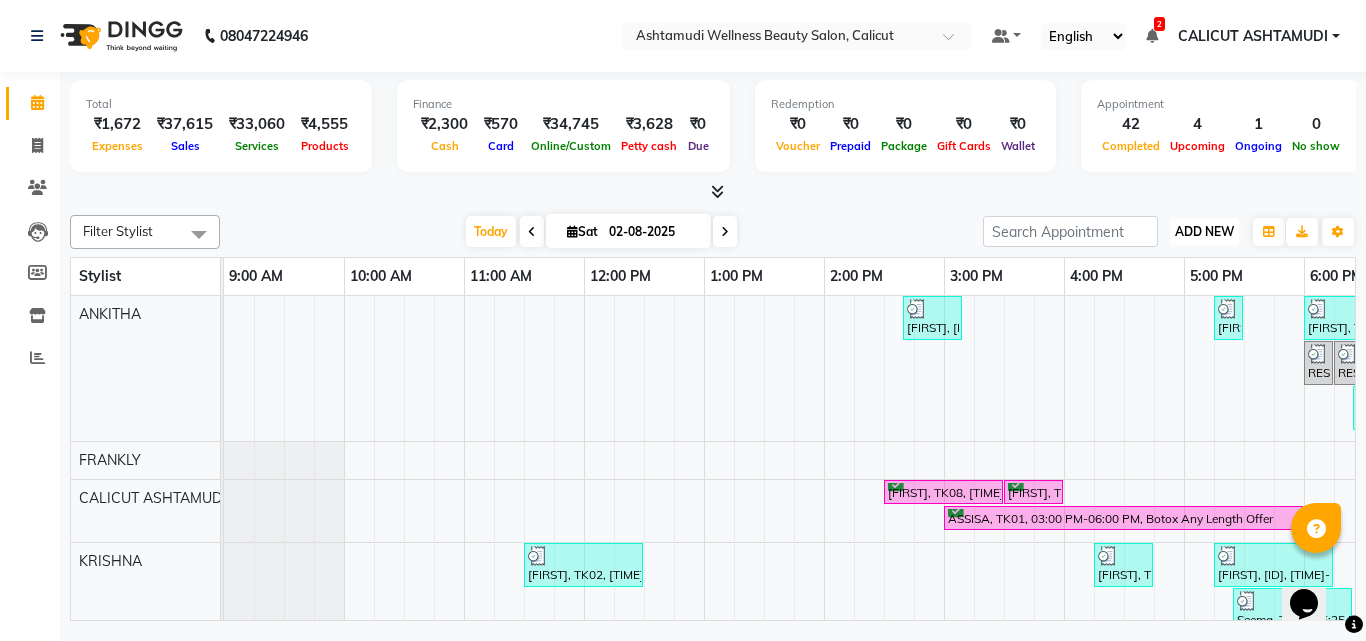 click on "ADD NEW" at bounding box center [1204, 231] 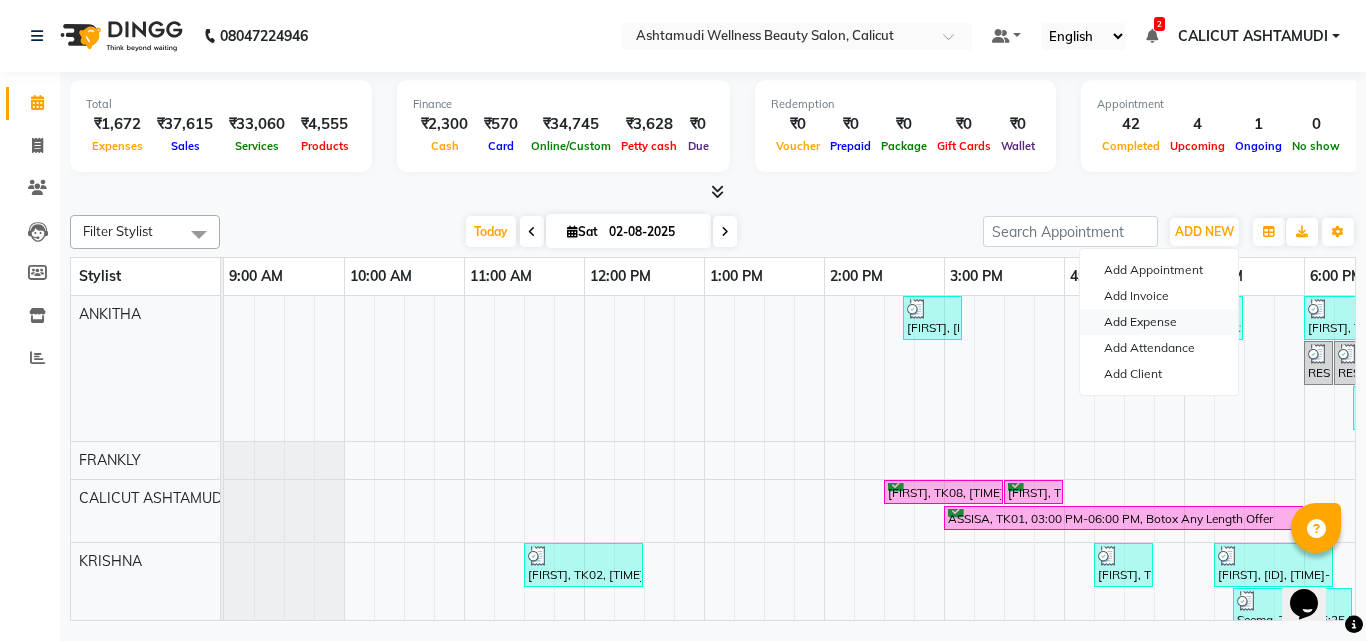 click on "Add Expense" at bounding box center [1159, 322] 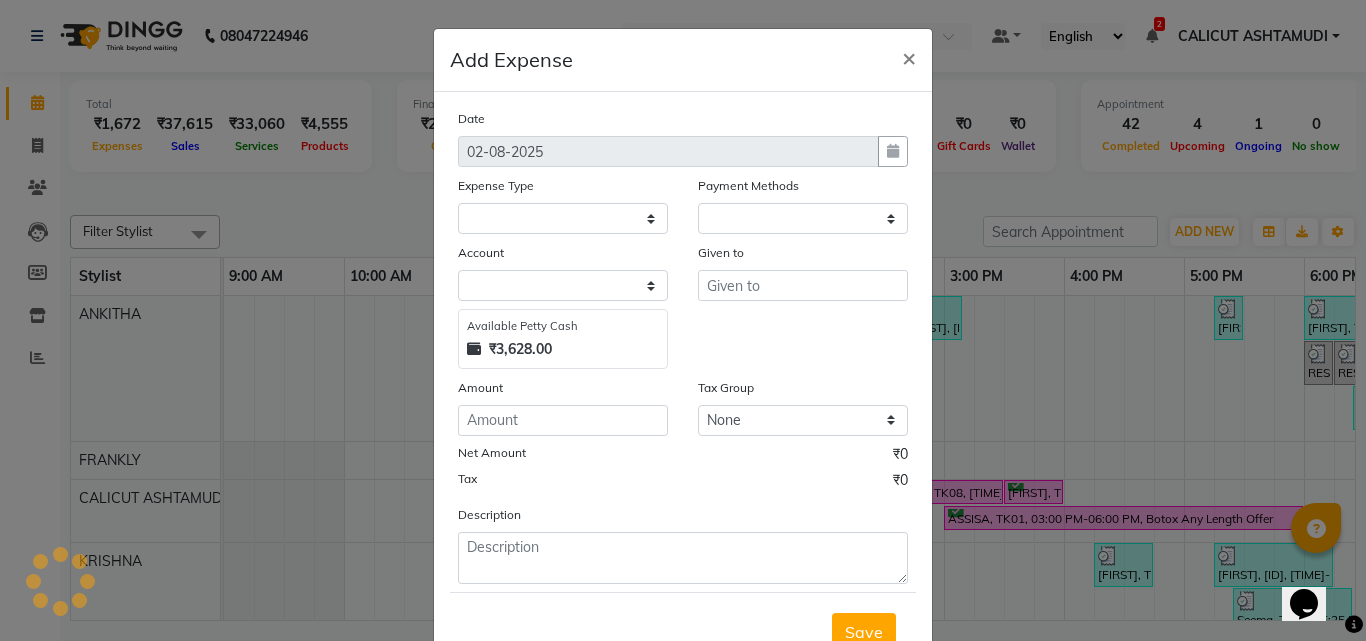 select on "1" 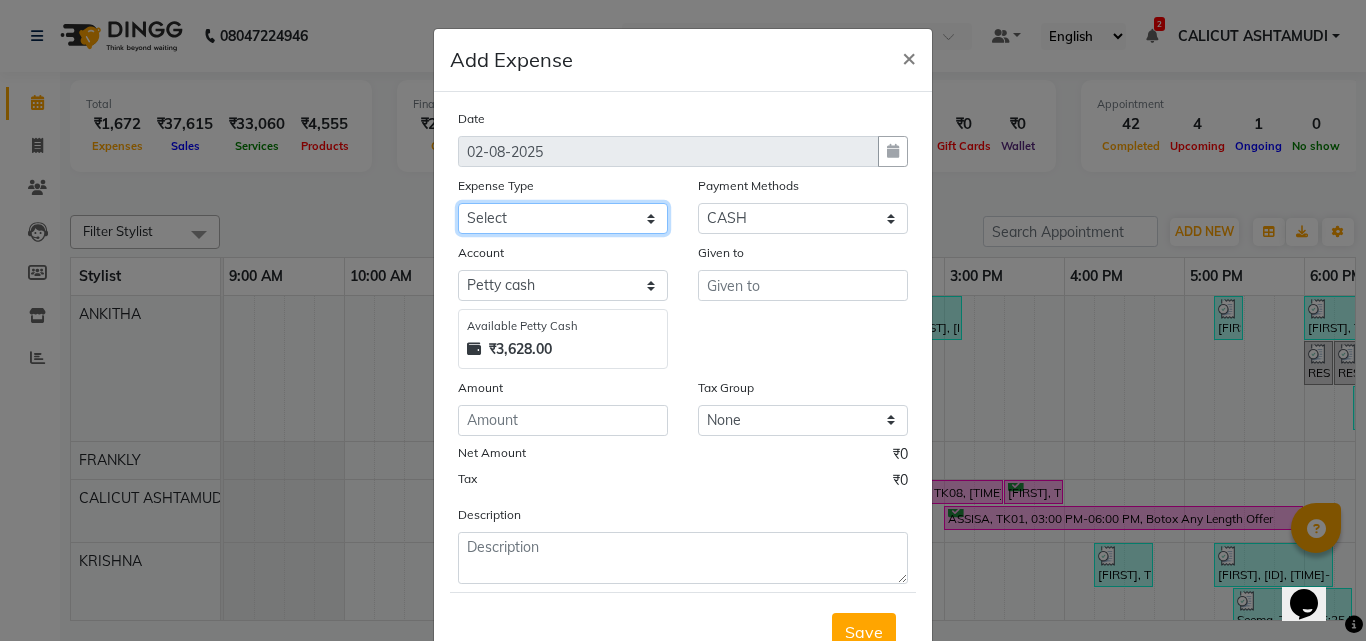 click on "Select ACCOMODATION EXPENSES ADVERTISEMENT SALES PROMOTIONAL EXPENSES Bonus BRIDAL ACCESSORIES REFUND BRIDAL COMMISSION BRIDAL FOOD BRIDAL INCENTIVES BRIDAL ORNAMENTS REFUND BRIDAL TA CASH DEPOSIT RAK BANK COMPUTER ACCESSORIES MOBILE PHONE Donation and Charity Expenses ELECTRICITY CHARGES ELECTRONICS FITTINGS Event Expense FISH FOOD EXPENSES FOOD REFRESHMENT FOR CLIENTS FOOD REFRESHMENT FOR STAFFS Freight And Forwarding Charges FUEL FOR GENERATOR FURNITURE AND EQUIPMENTS Gifts for Clients GIFTS FOR STAFFS GOKULAM CHITS HOSTEL RENT LAUNDRY EXPENSES LICENSE OTHER FEES LOADING UNLOADING CHARGES Medical Expenses MEHNDI PAYMENTS MISCELLANEOUS EXPENSES NEWSPAPER PERIODICALS Ornaments Maintenance Expense OVERTIME ALLOWANCES Payment For Pest Control Perfomance based incentives POSTAGE COURIER CHARGES Printing PRINTING STATIONERY EXPENSES PROFESSIONAL TAX REPAIRS MAINTENANCE ROUND OFF Salary SALARY ADVANCE Sales Incentives Membership Card SALES INCENTIVES PRODUCT SALES INCENTIVES SERVICES SALON ESSENTIALS SALON RENT" 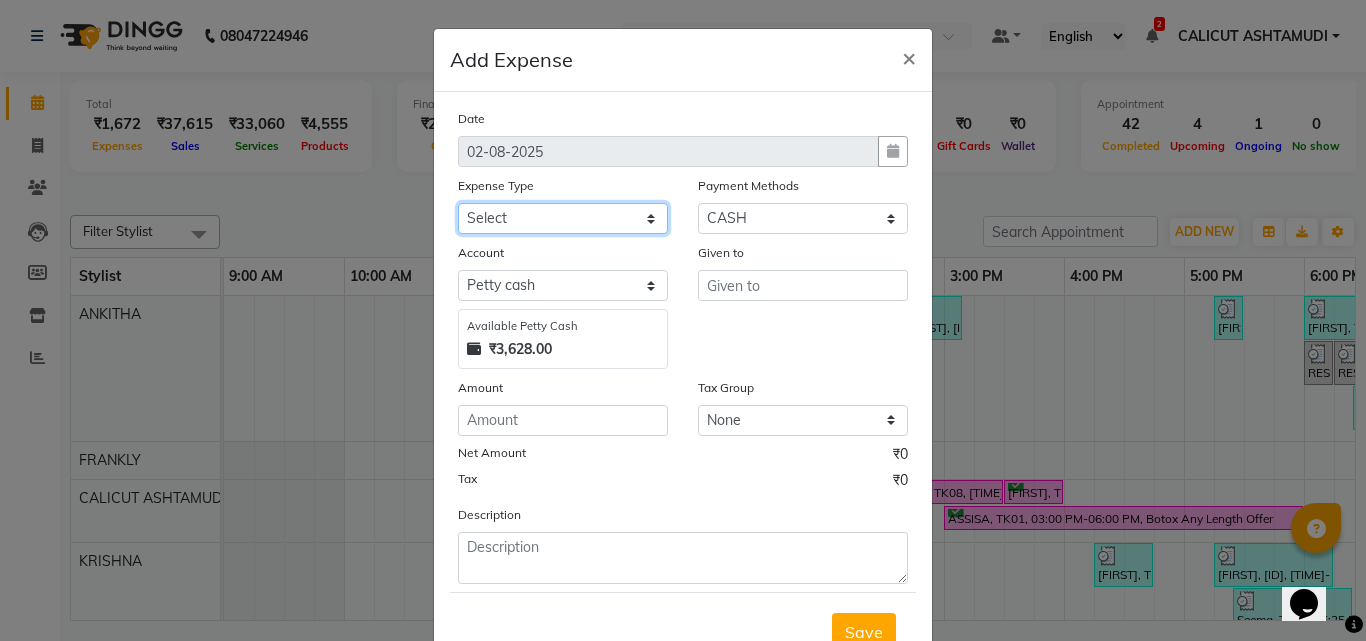 select on "6180" 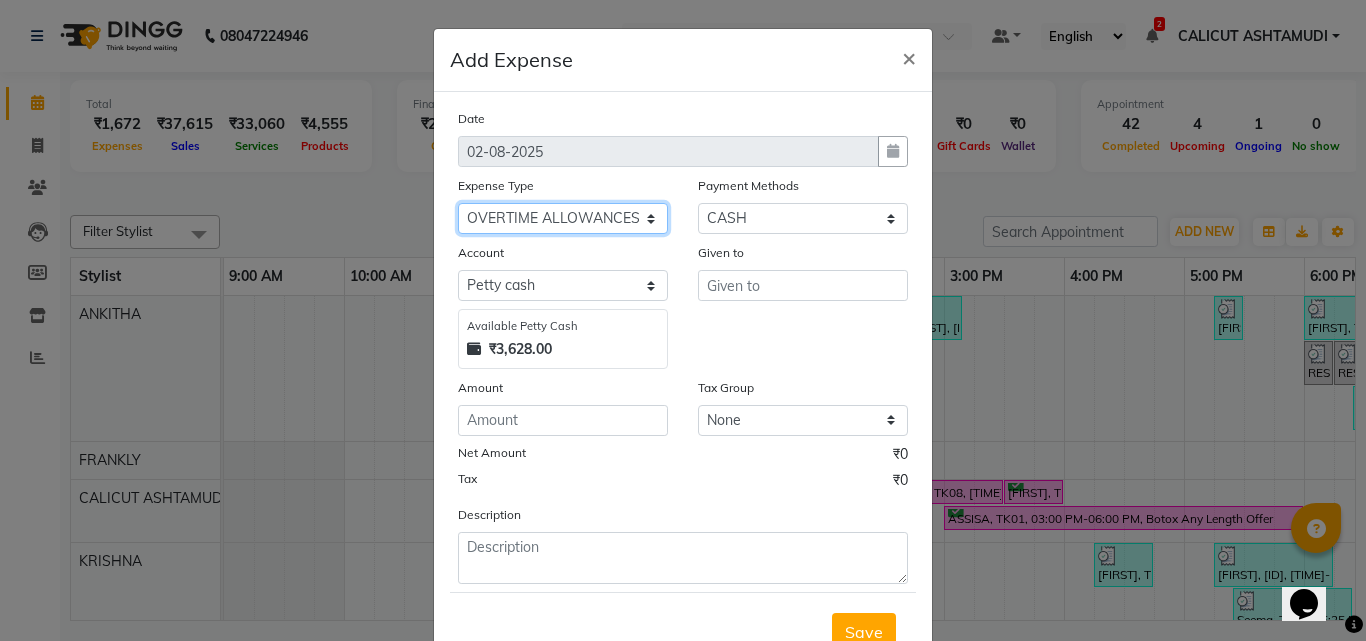 click on "Select ACCOMODATION EXPENSES ADVERTISEMENT SALES PROMOTIONAL EXPENSES Bonus BRIDAL ACCESSORIES REFUND BRIDAL COMMISSION BRIDAL FOOD BRIDAL INCENTIVES BRIDAL ORNAMENTS REFUND BRIDAL TA CASH DEPOSIT RAK BANK COMPUTER ACCESSORIES MOBILE PHONE Donation and Charity Expenses ELECTRICITY CHARGES ELECTRONICS FITTINGS Event Expense FISH FOOD EXPENSES FOOD REFRESHMENT FOR CLIENTS FOOD REFRESHMENT FOR STAFFS Freight And Forwarding Charges FUEL FOR GENERATOR FURNITURE AND EQUIPMENTS Gifts for Clients GIFTS FOR STAFFS GOKULAM CHITS HOSTEL RENT LAUNDRY EXPENSES LICENSE OTHER FEES LOADING UNLOADING CHARGES Medical Expenses MEHNDI PAYMENTS MISCELLANEOUS EXPENSES NEWSPAPER PERIODICALS Ornaments Maintenance Expense OVERTIME ALLOWANCES Payment For Pest Control Perfomance based incentives POSTAGE COURIER CHARGES Printing PRINTING STATIONERY EXPENSES PROFESSIONAL TAX REPAIRS MAINTENANCE ROUND OFF Salary SALARY ADVANCE Sales Incentives Membership Card SALES INCENTIVES PRODUCT SALES INCENTIVES SERVICES SALON ESSENTIALS SALON RENT" 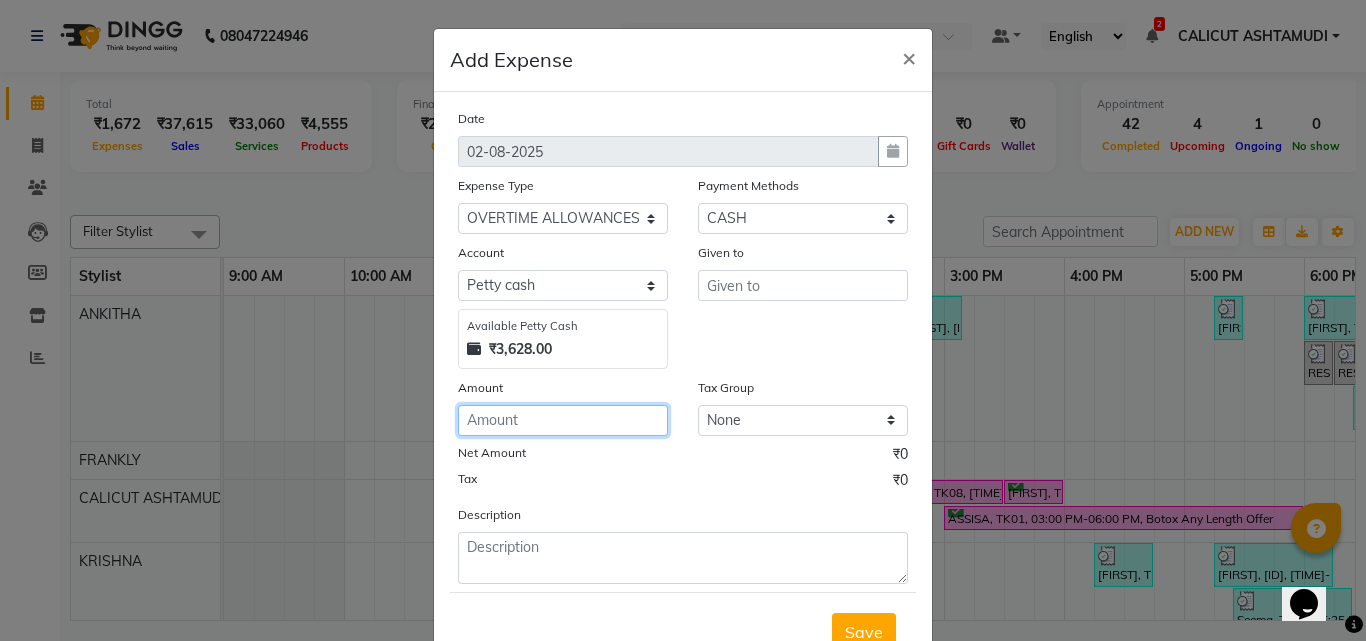 click 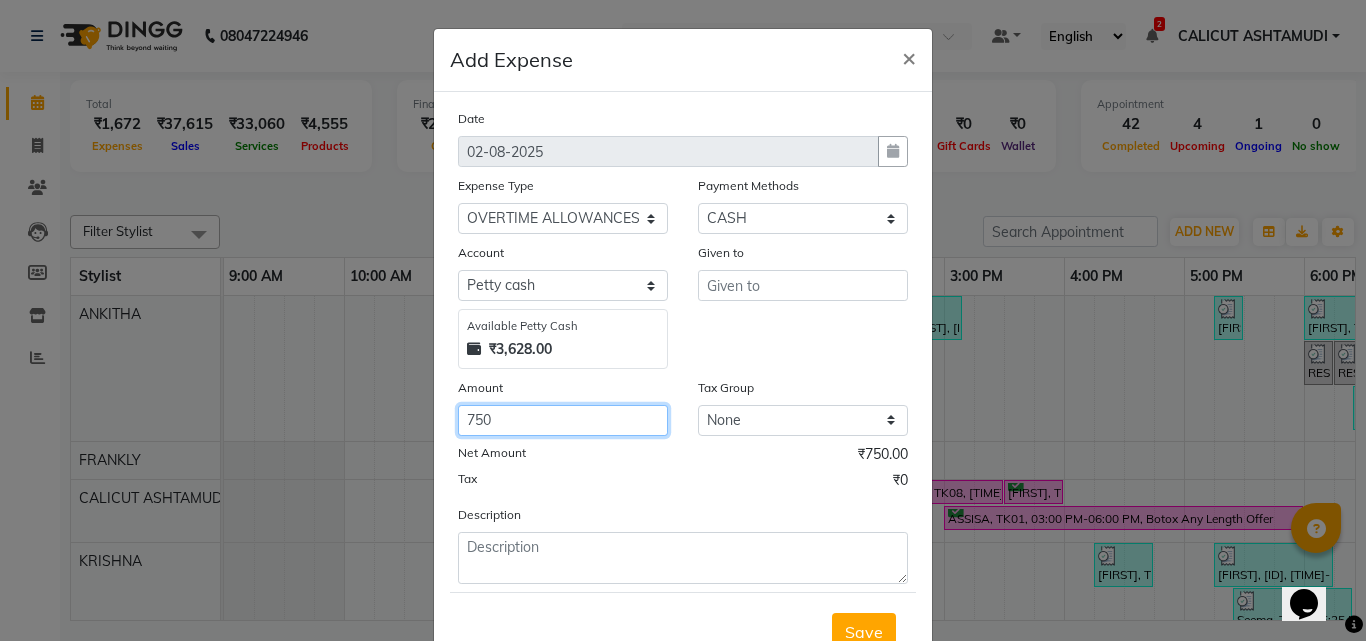 type on "750" 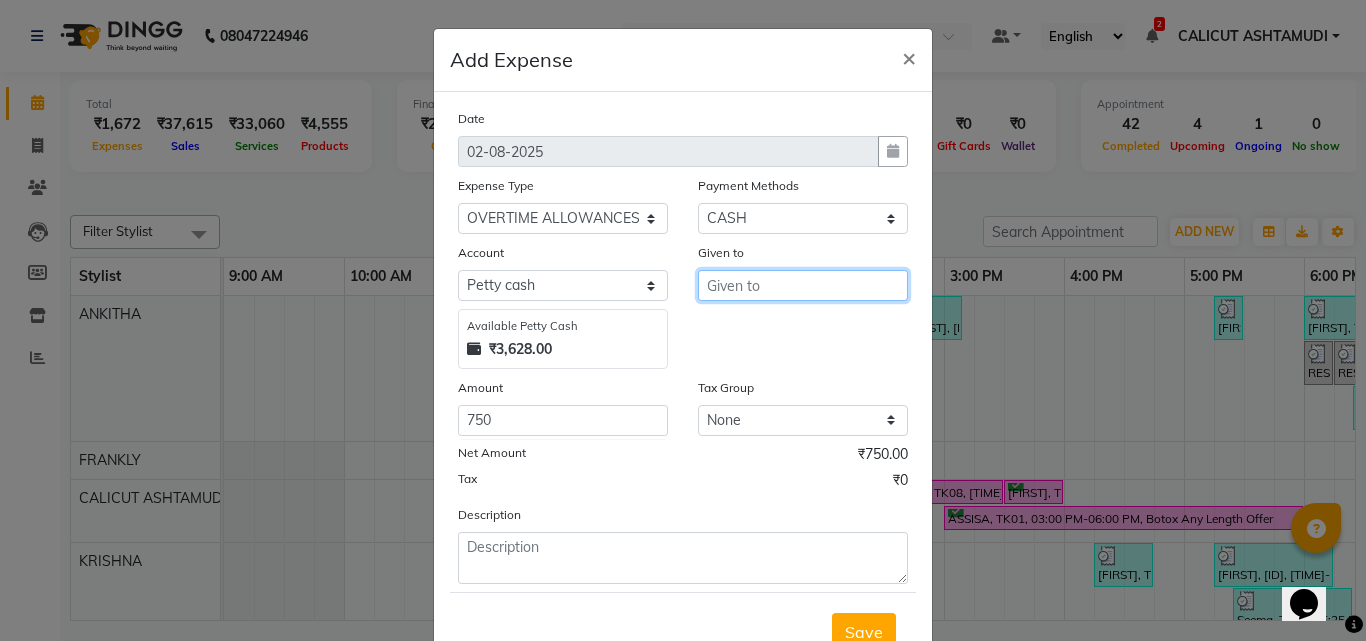 click at bounding box center (803, 285) 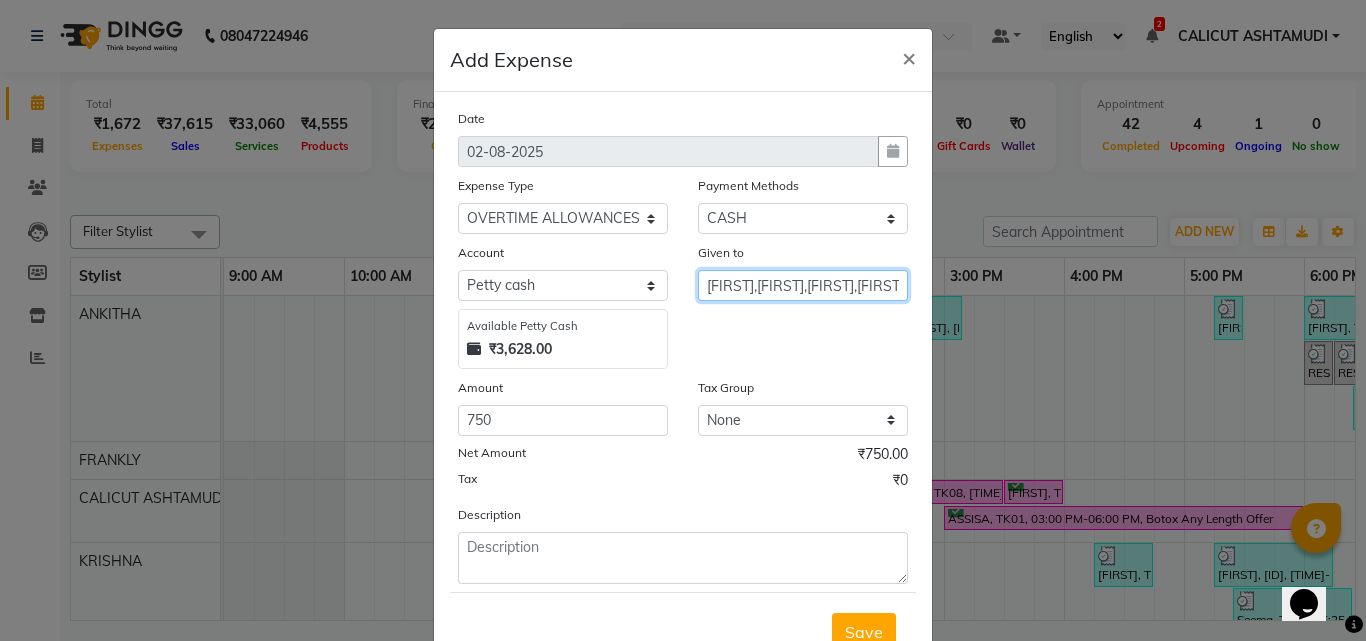 scroll, scrollTop: 0, scrollLeft: 4, axis: horizontal 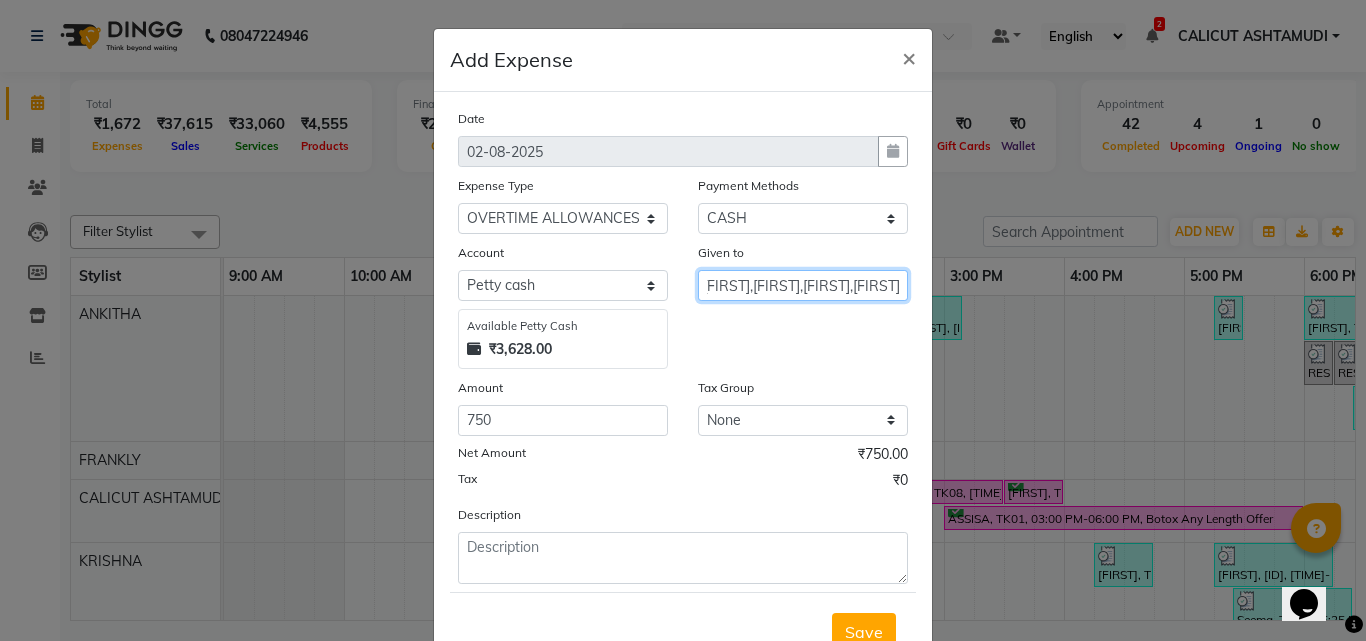 type on "[FIRST],[FIRST],[FIRST],[FIRST],[FIRST]" 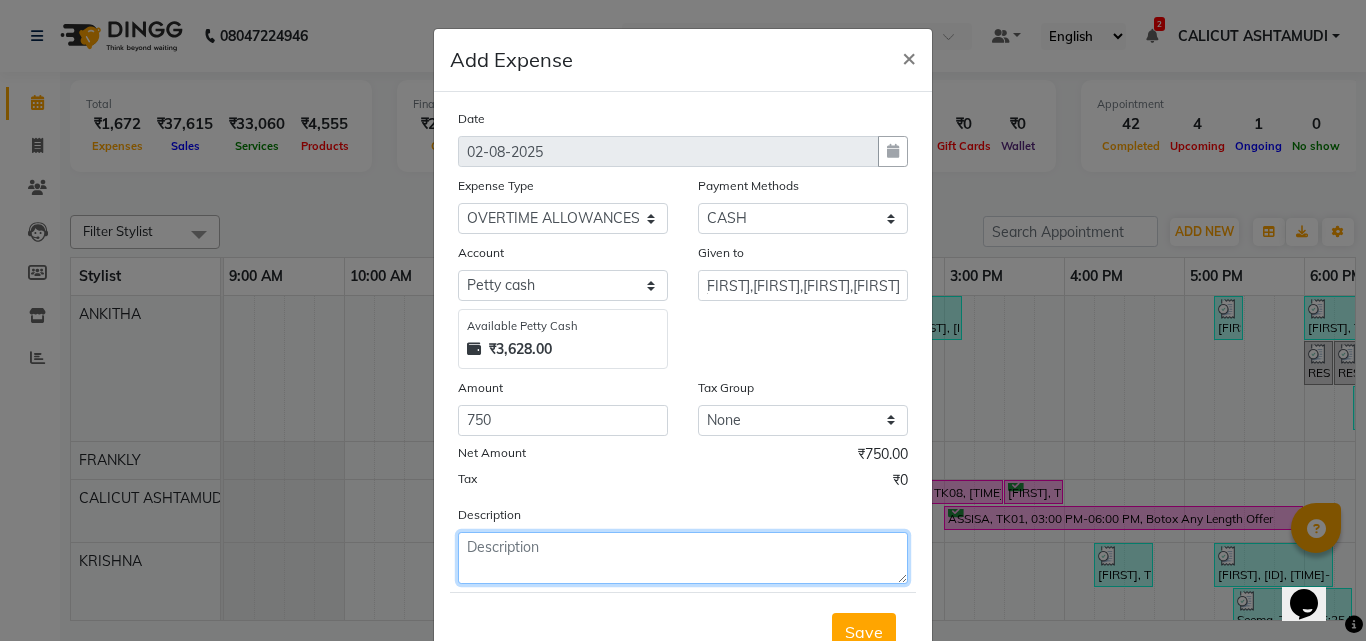 click 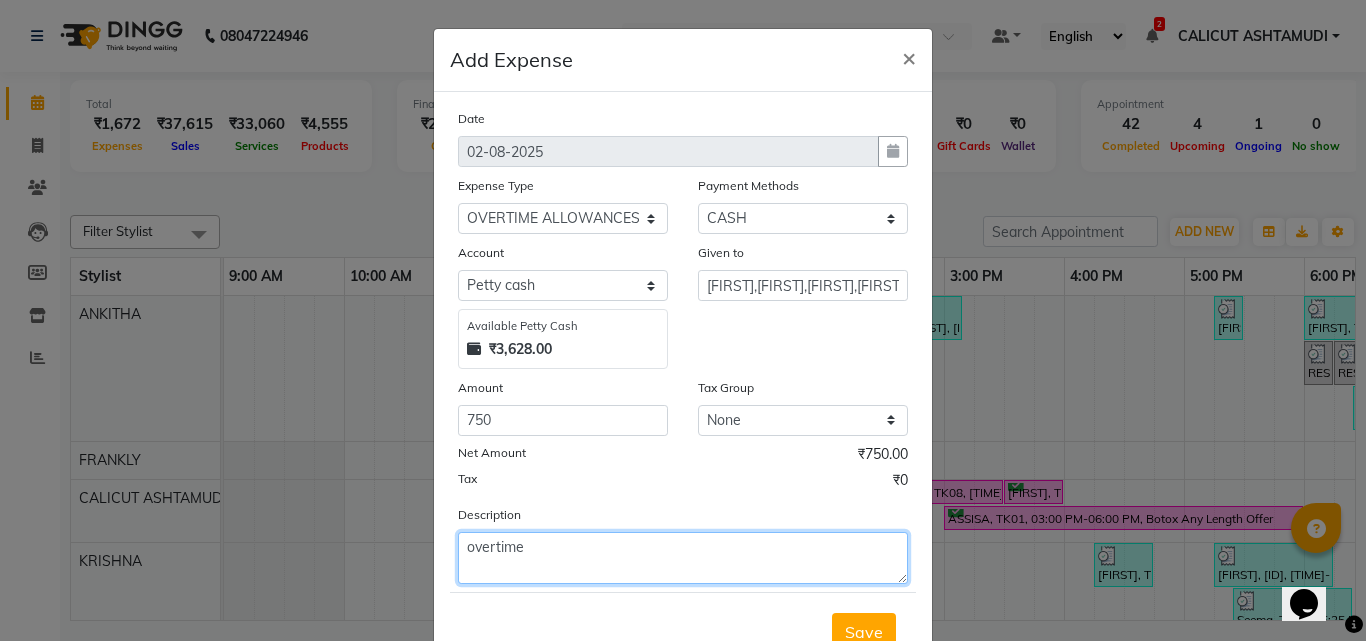 type on "overtime" 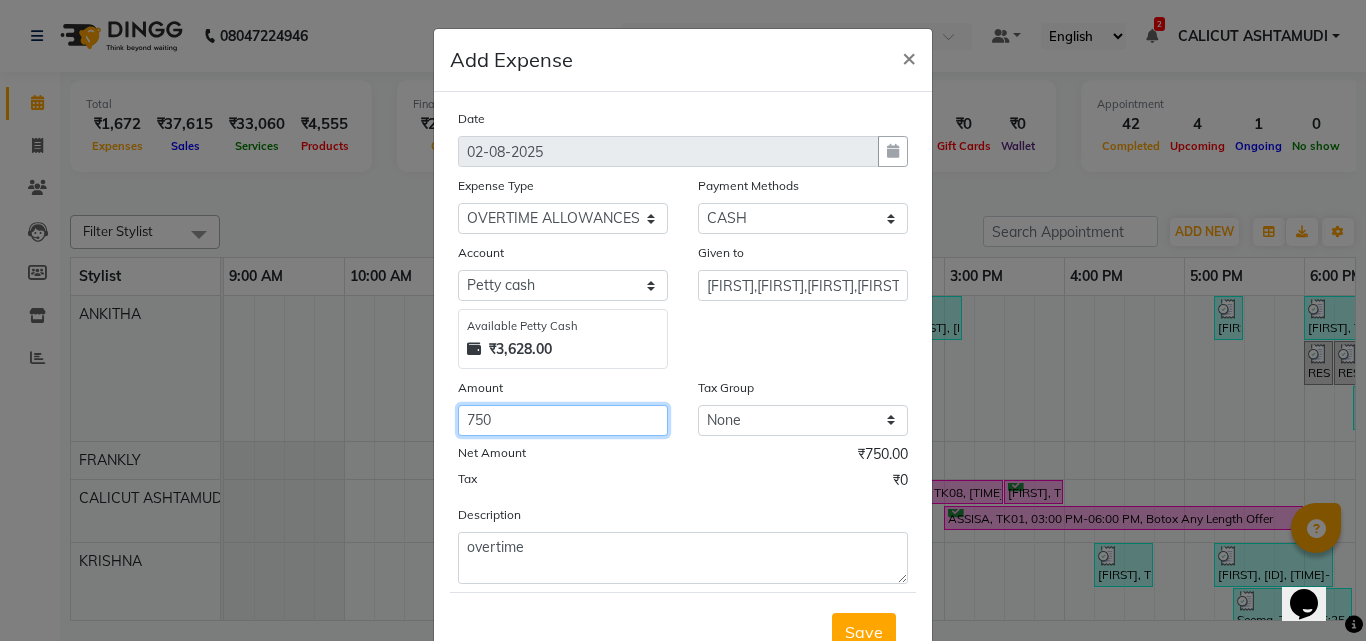 click on "750" 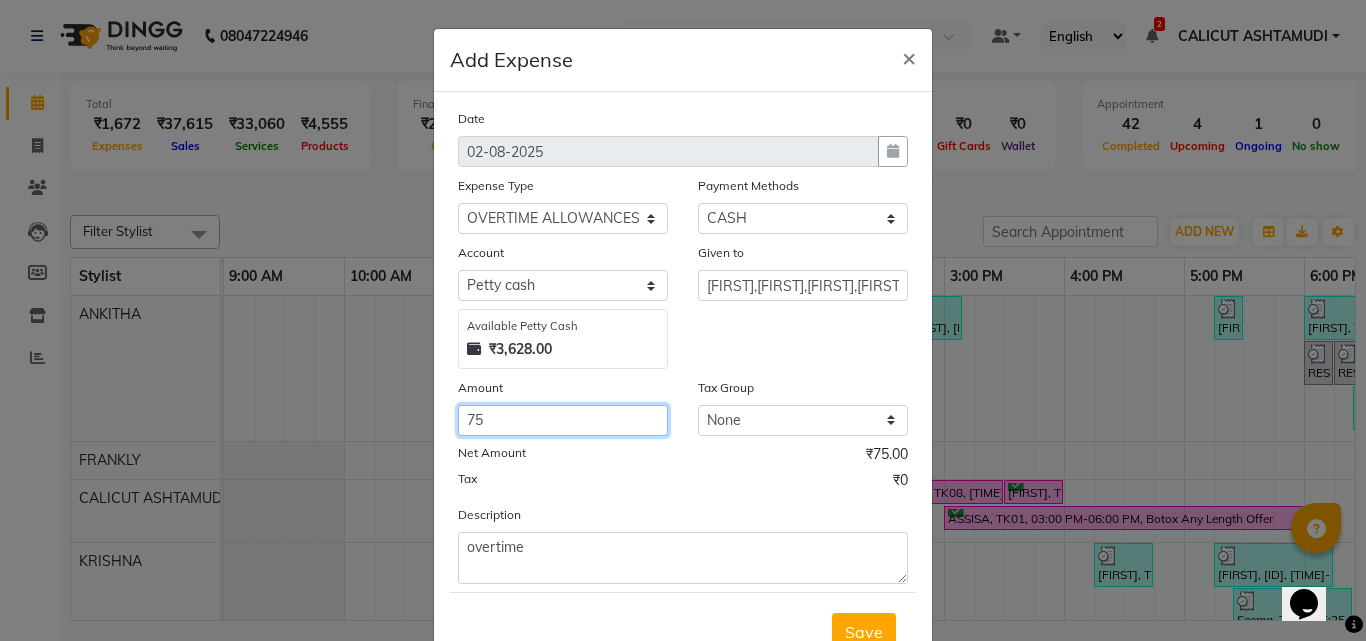 type on "7" 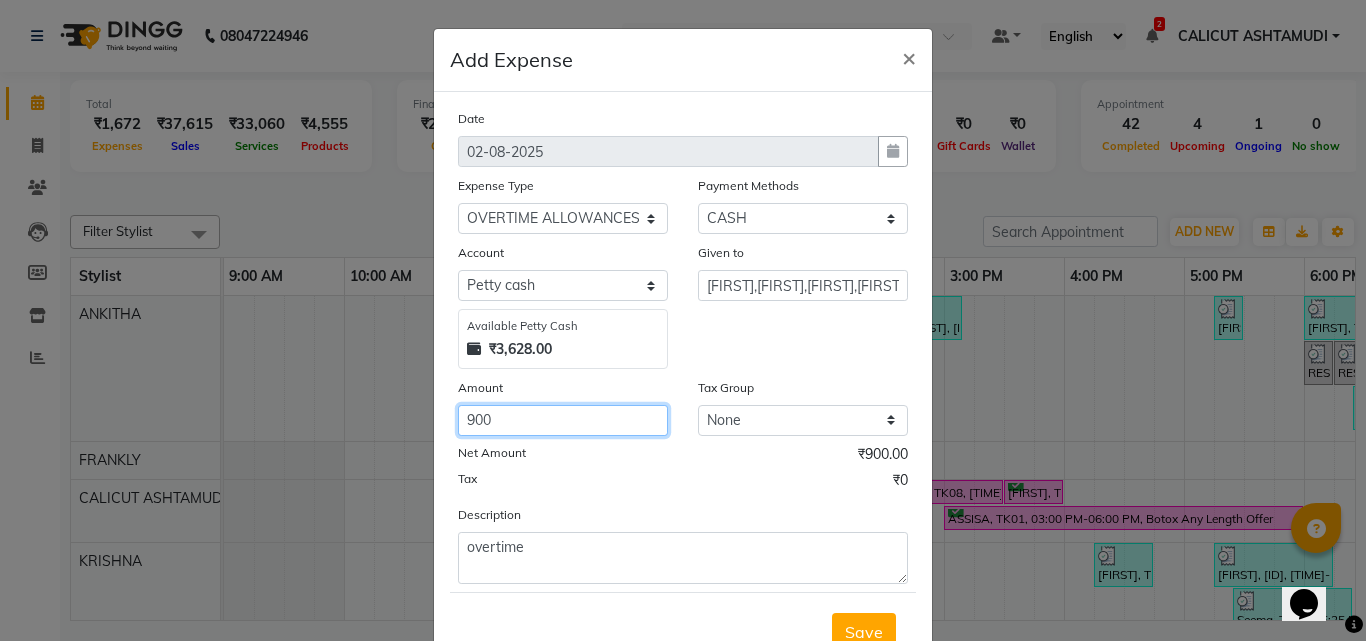 type on "900" 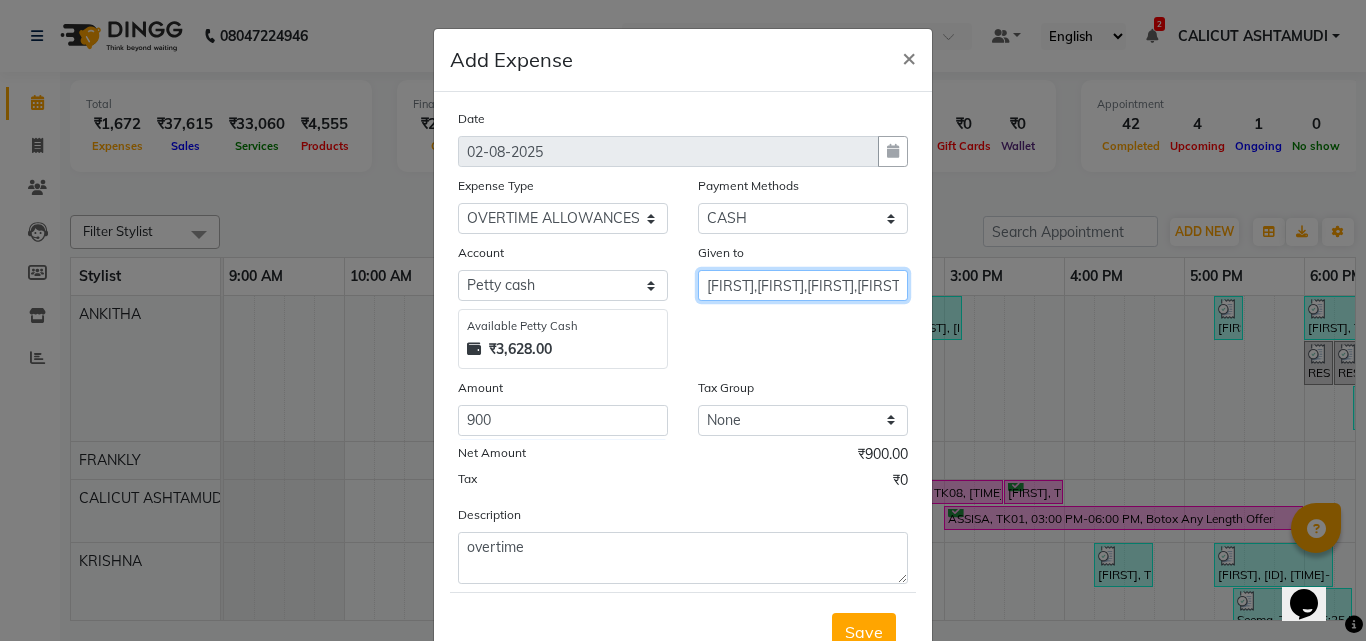 click on "[FIRST],[FIRST],[FIRST],[FIRST],[FIRST]" at bounding box center [803, 285] 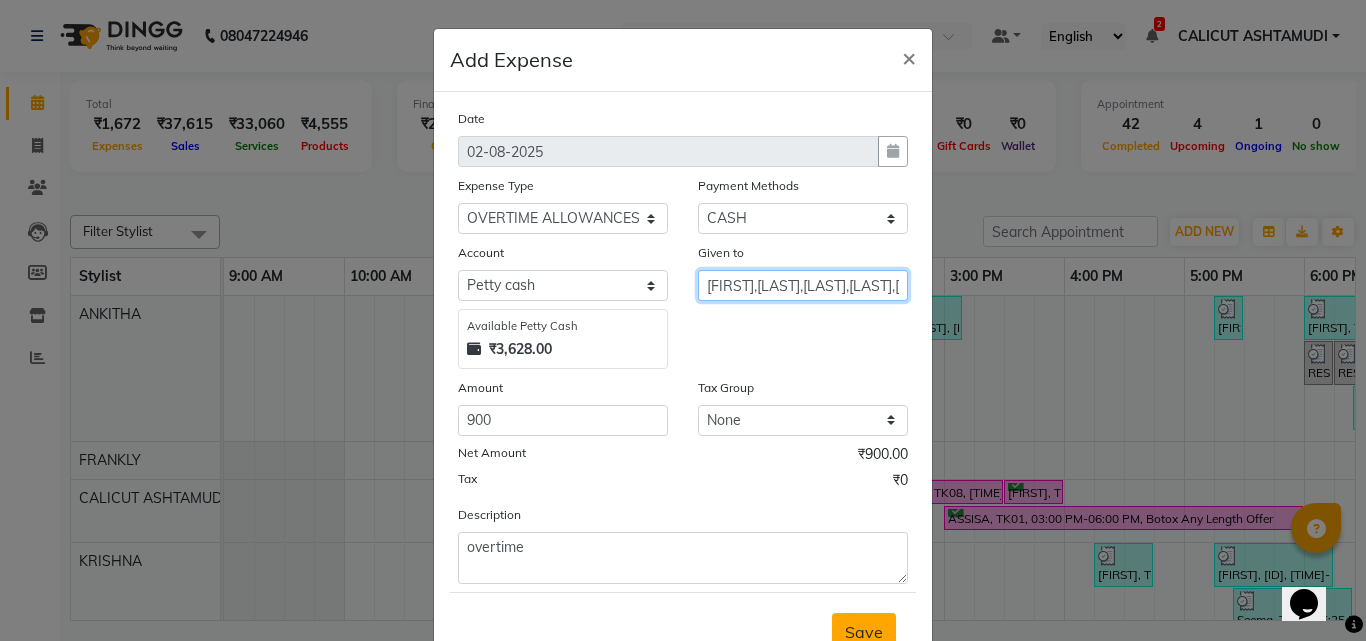 type on "[FIRST],[LAST],[LAST],[LAST],[FIRST],[LAST]" 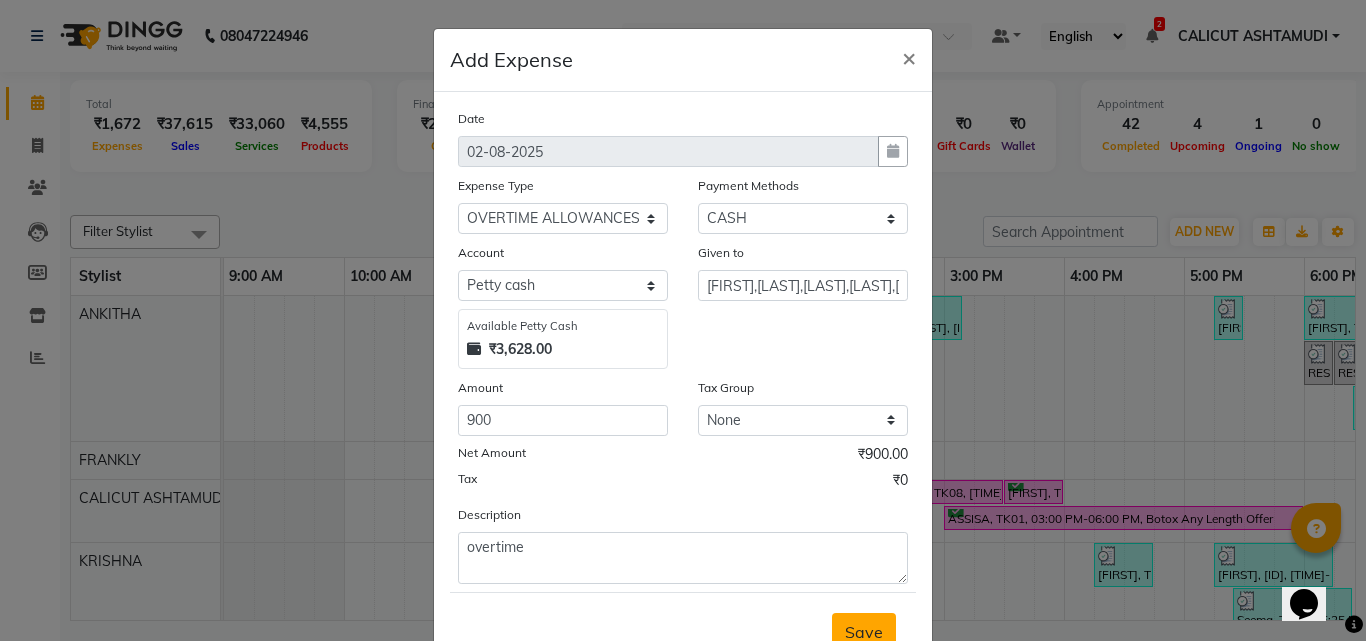 click on "Save" at bounding box center (864, 632) 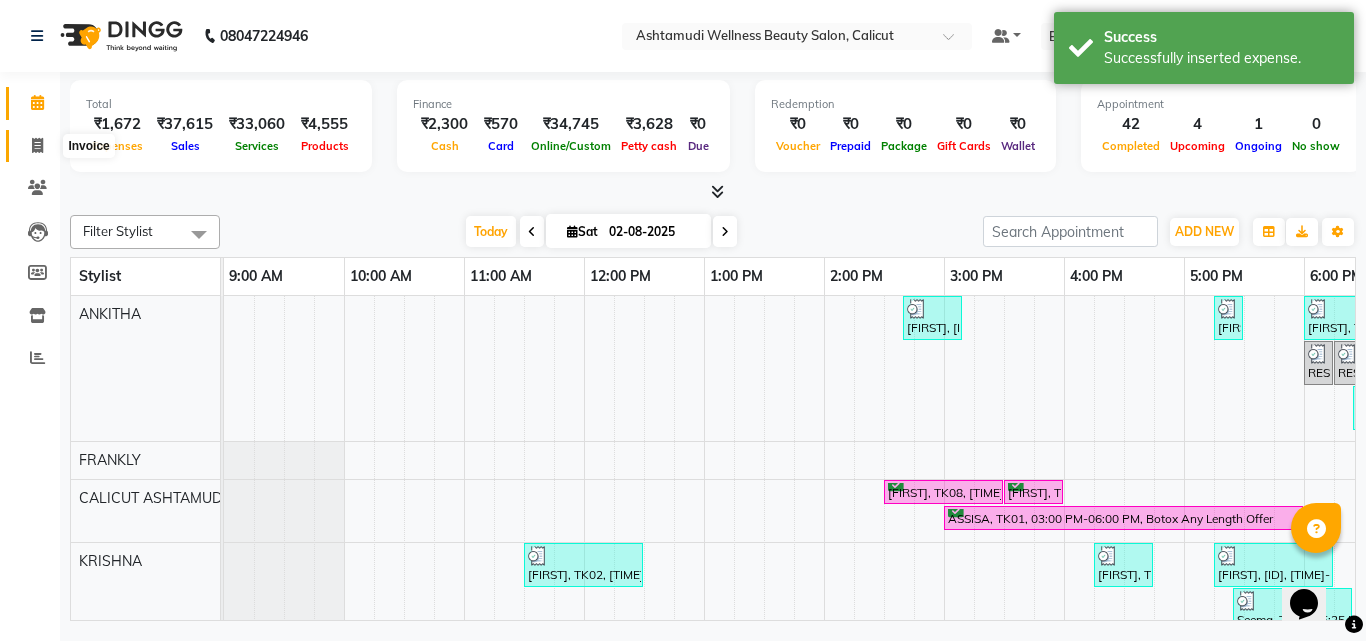 click 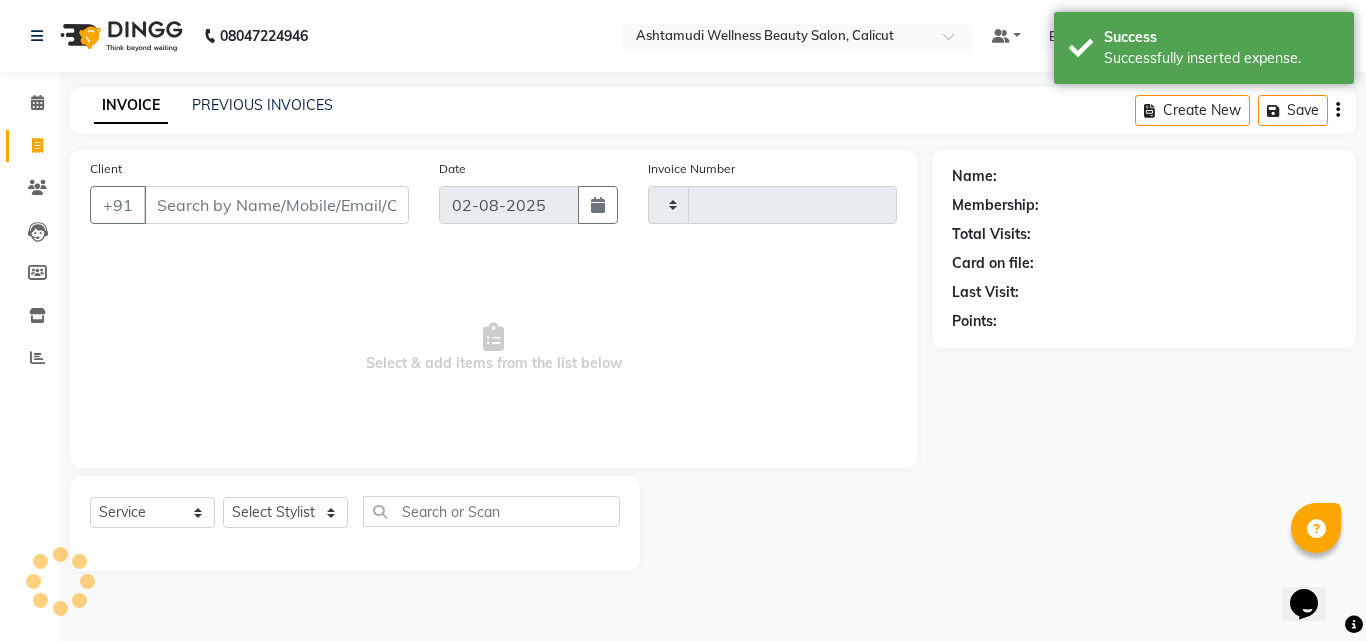 click 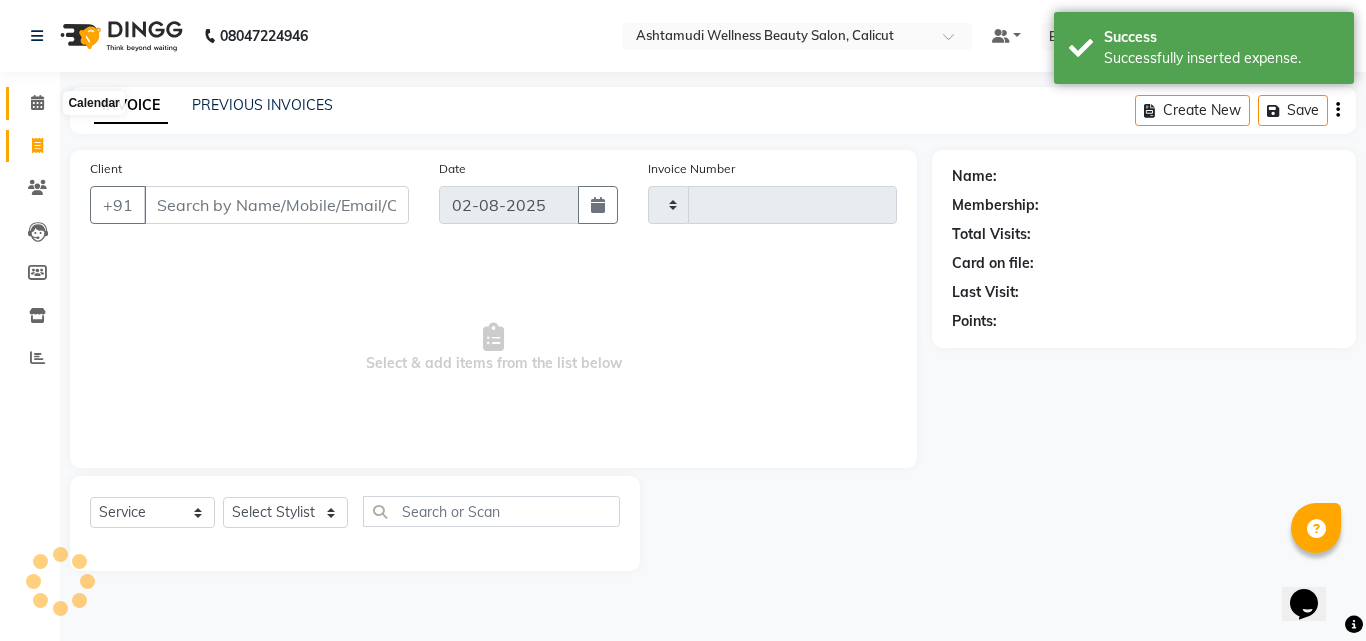 click 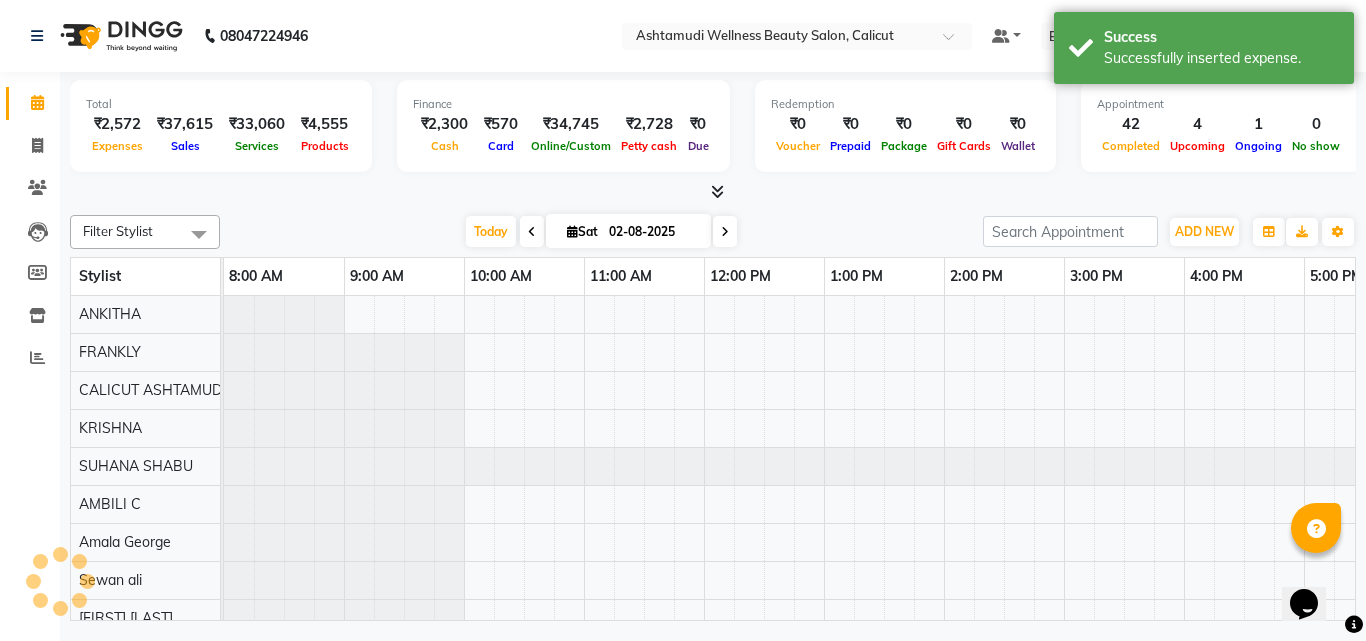 scroll, scrollTop: 0, scrollLeft: 0, axis: both 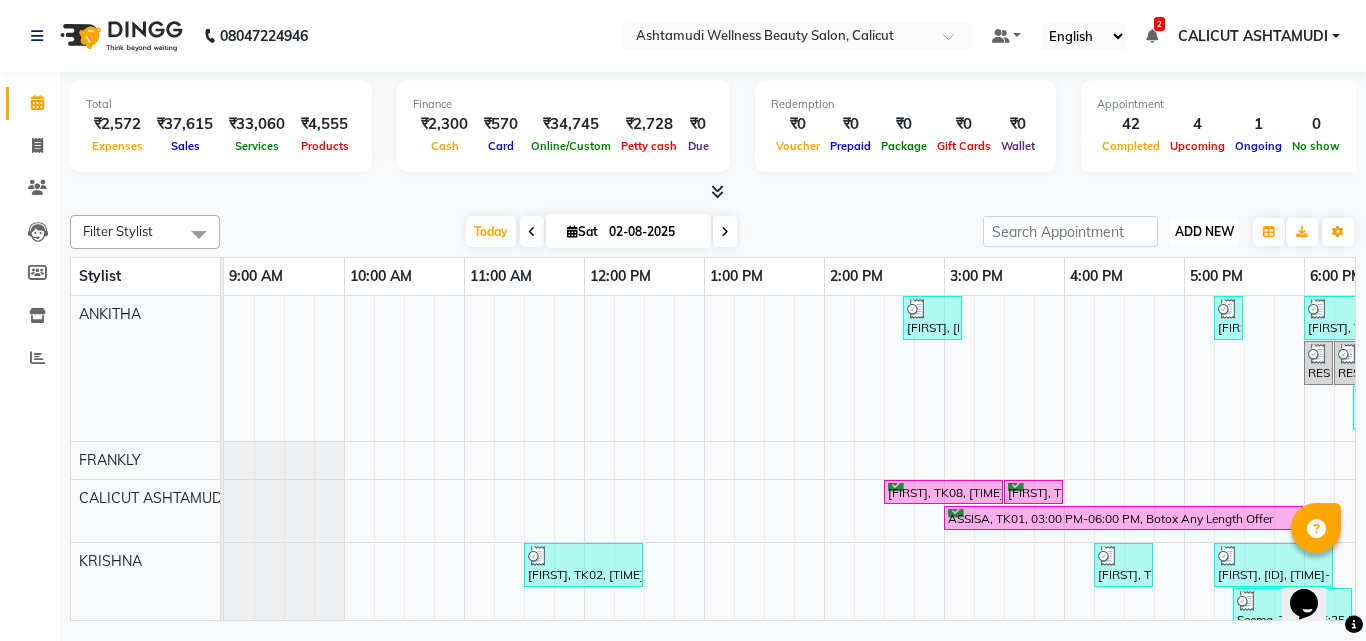 click on "ADD NEW" at bounding box center (1204, 231) 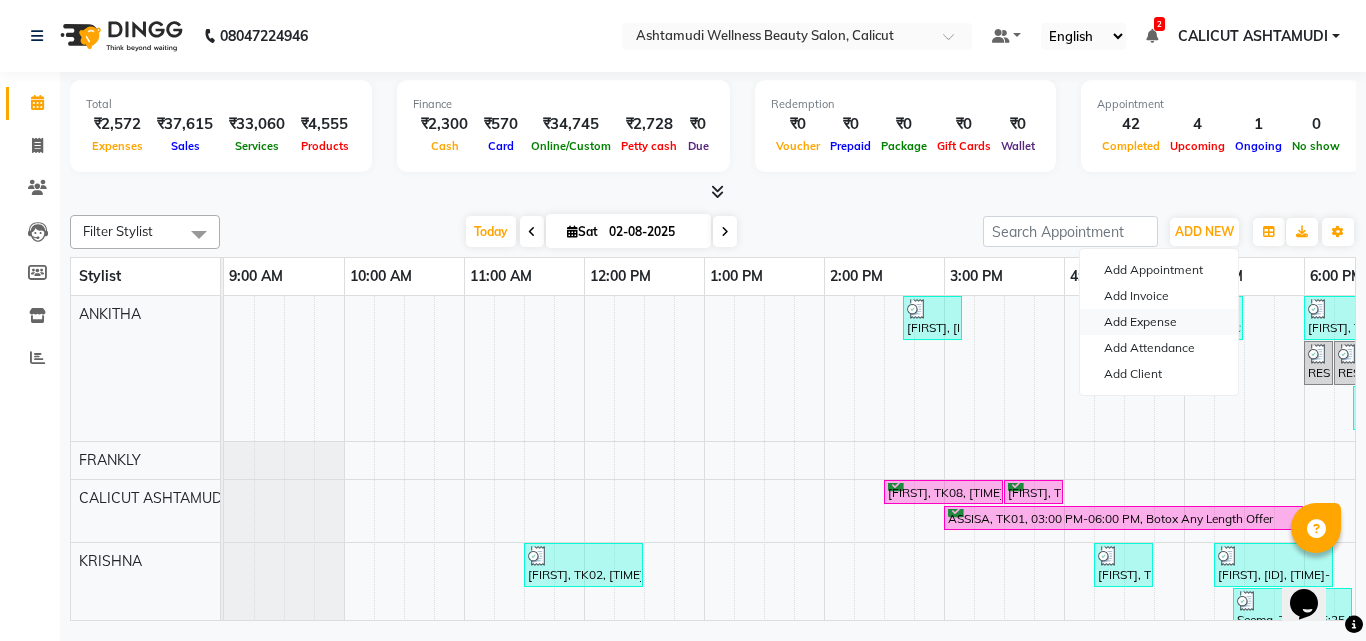 click on "Add Expense" at bounding box center (1159, 322) 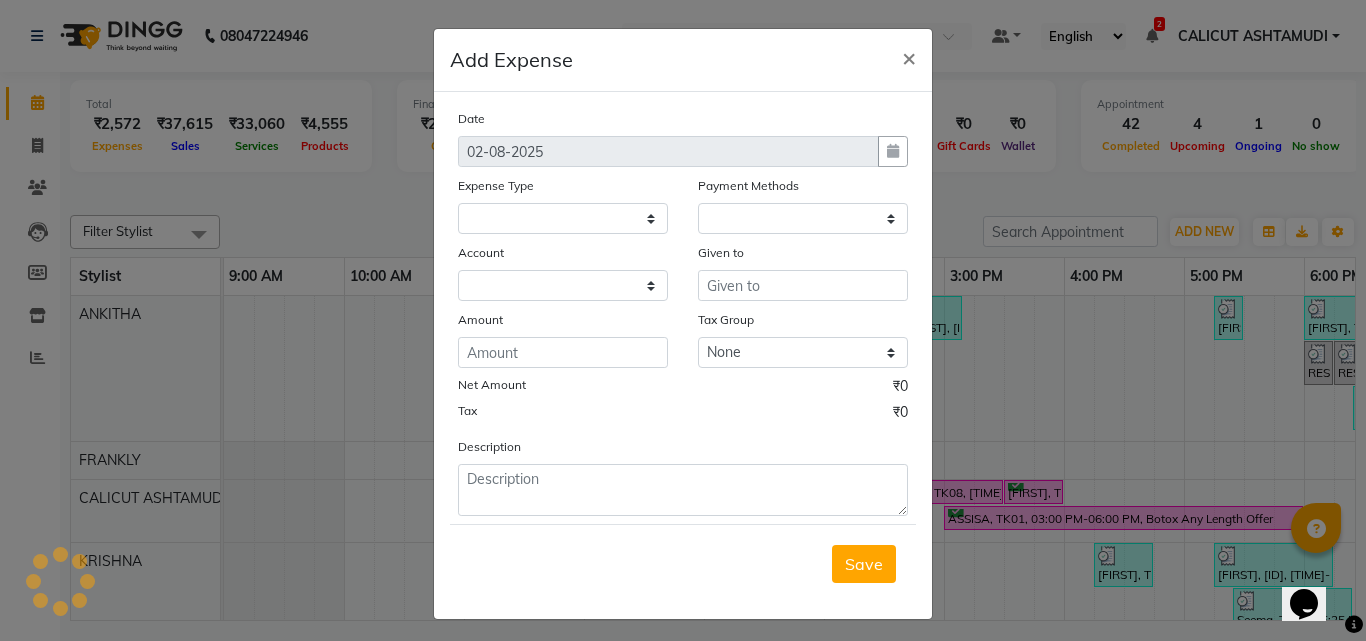 select 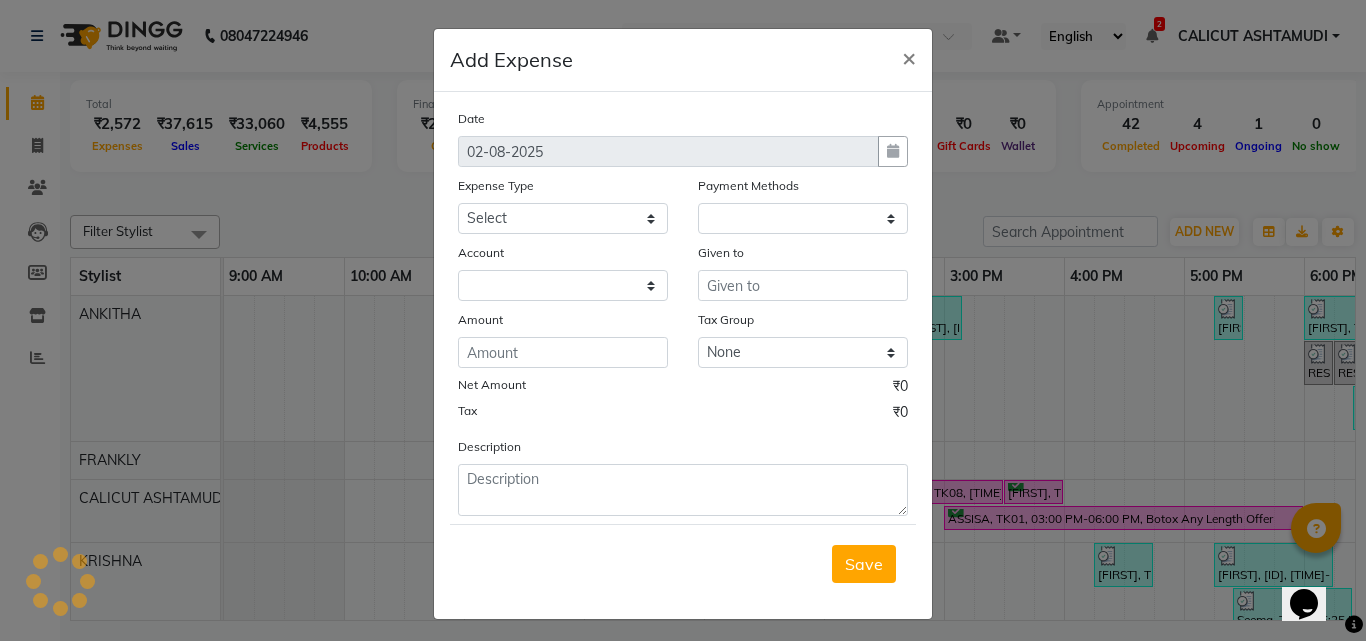 select on "1" 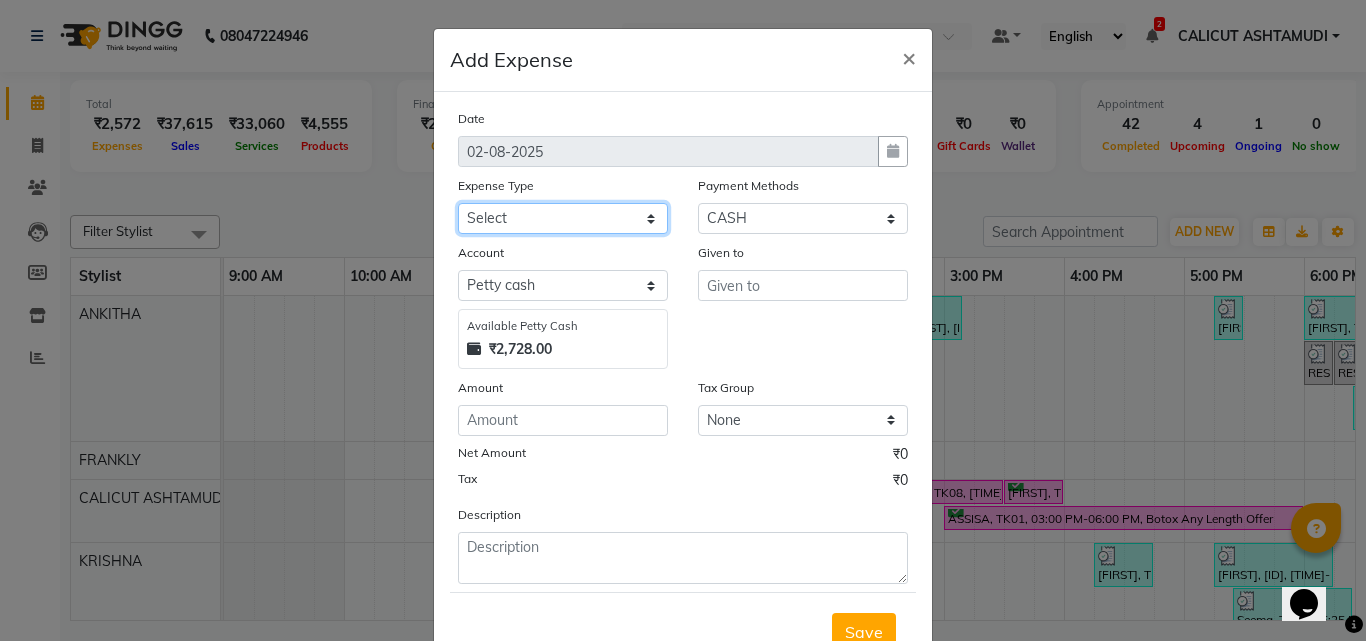 click on "Select ACCOMODATION EXPENSES ADVERTISEMENT SALES PROMOTIONAL EXPENSES Bonus BRIDAL ACCESSORIES REFUND BRIDAL COMMISSION BRIDAL FOOD BRIDAL INCENTIVES BRIDAL ORNAMENTS REFUND BRIDAL TA CASH DEPOSIT RAK BANK COMPUTER ACCESSORIES MOBILE PHONE Donation and Charity Expenses ELECTRICITY CHARGES ELECTRONICS FITTINGS Event Expense FISH FOOD EXPENSES FOOD REFRESHMENT FOR CLIENTS FOOD REFRESHMENT FOR STAFFS Freight And Forwarding Charges FUEL FOR GENERATOR FURNITURE AND EQUIPMENTS Gifts for Clients GIFTS FOR STAFFS GOKULAM CHITS HOSTEL RENT LAUNDRY EXPENSES LICENSE OTHER FEES LOADING UNLOADING CHARGES Medical Expenses MEHNDI PAYMENTS MISCELLANEOUS EXPENSES NEWSPAPER PERIODICALS Ornaments Maintenance Expense OVERTIME ALLOWANCES Payment For Pest Control Perfomance based incentives POSTAGE COURIER CHARGES Printing PRINTING STATIONERY EXPENSES PROFESSIONAL TAX REPAIRS MAINTENANCE ROUND OFF Salary SALARY ADVANCE Sales Incentives Membership Card SALES INCENTIVES PRODUCT SALES INCENTIVES SERVICES SALON ESSENTIALS SALON RENT" 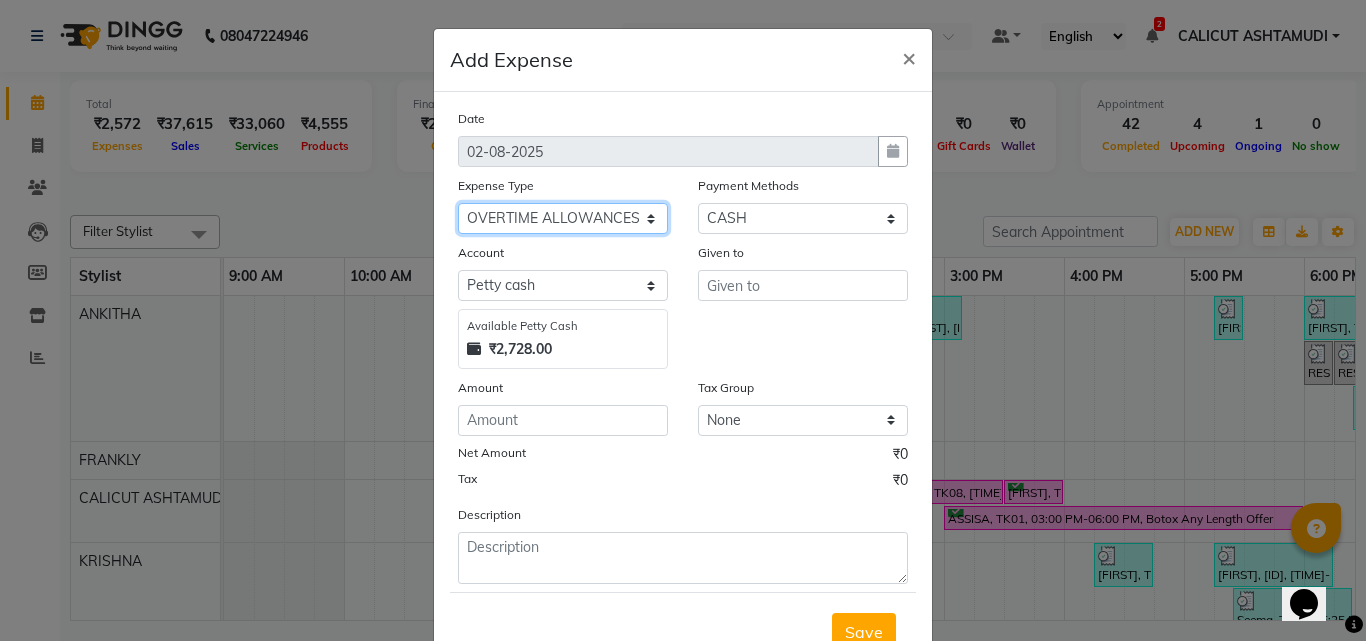 click on "Select ACCOMODATION EXPENSES ADVERTISEMENT SALES PROMOTIONAL EXPENSES Bonus BRIDAL ACCESSORIES REFUND BRIDAL COMMISSION BRIDAL FOOD BRIDAL INCENTIVES BRIDAL ORNAMENTS REFUND BRIDAL TA CASH DEPOSIT RAK BANK COMPUTER ACCESSORIES MOBILE PHONE Donation and Charity Expenses ELECTRICITY CHARGES ELECTRONICS FITTINGS Event Expense FISH FOOD EXPENSES FOOD REFRESHMENT FOR CLIENTS FOOD REFRESHMENT FOR STAFFS Freight And Forwarding Charges FUEL FOR GENERATOR FURNITURE AND EQUIPMENTS Gifts for Clients GIFTS FOR STAFFS GOKULAM CHITS HOSTEL RENT LAUNDRY EXPENSES LICENSE OTHER FEES LOADING UNLOADING CHARGES Medical Expenses MEHNDI PAYMENTS MISCELLANEOUS EXPENSES NEWSPAPER PERIODICALS Ornaments Maintenance Expense OVERTIME ALLOWANCES Payment For Pest Control Perfomance based incentives POSTAGE COURIER CHARGES Printing PRINTING STATIONERY EXPENSES PROFESSIONAL TAX REPAIRS MAINTENANCE ROUND OFF Salary SALARY ADVANCE Sales Incentives Membership Card SALES INCENTIVES PRODUCT SALES INCENTIVES SERVICES SALON ESSENTIALS SALON RENT" 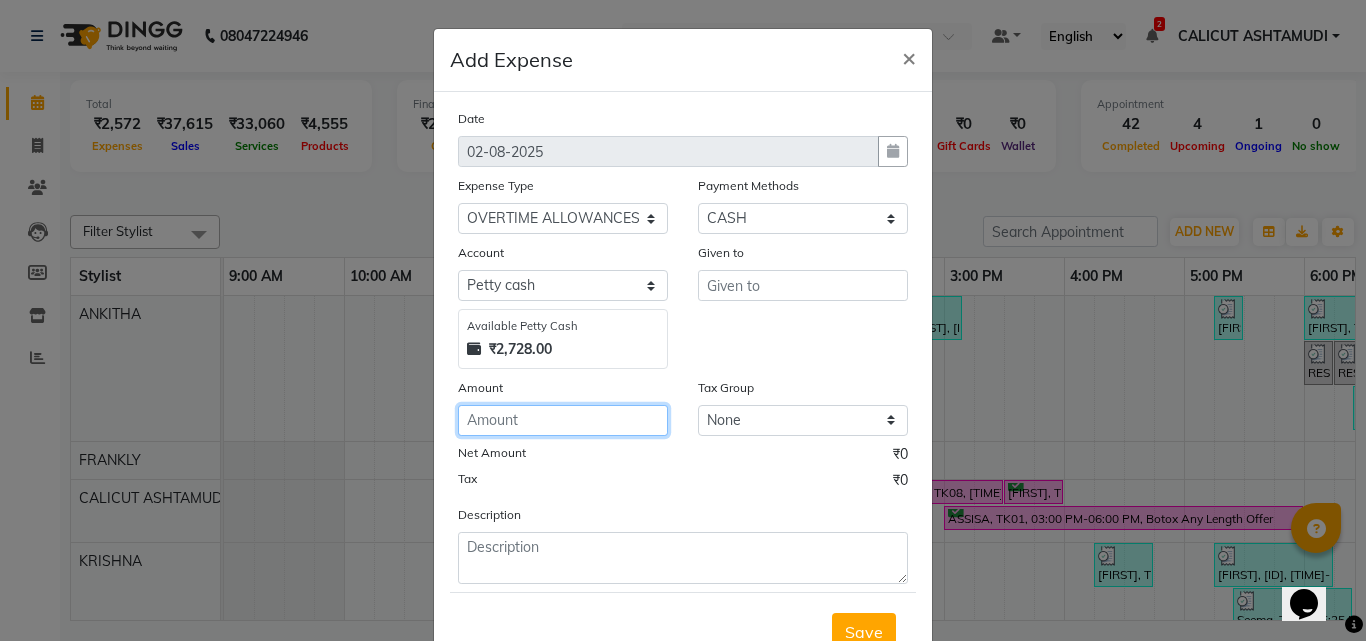 click 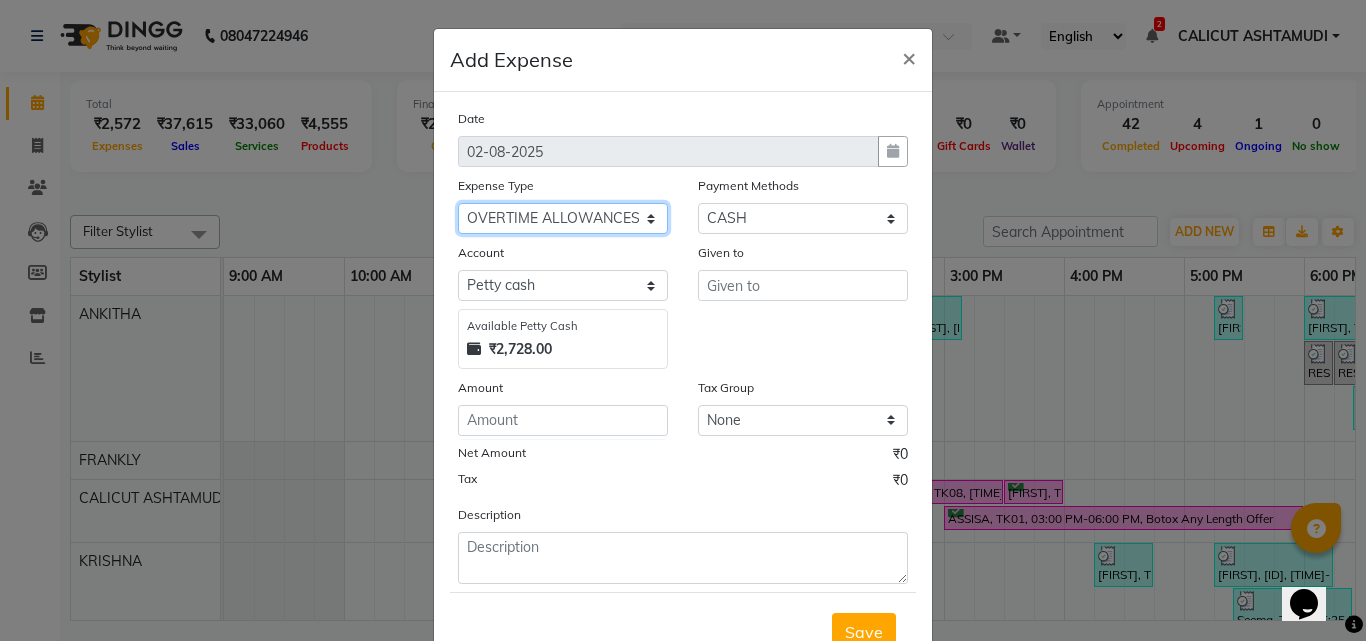 click on "Select ACCOMODATION EXPENSES ADVERTISEMENT SALES PROMOTIONAL EXPENSES Bonus BRIDAL ACCESSORIES REFUND BRIDAL COMMISSION BRIDAL FOOD BRIDAL INCENTIVES BRIDAL ORNAMENTS REFUND BRIDAL TA CASH DEPOSIT RAK BANK COMPUTER ACCESSORIES MOBILE PHONE Donation and Charity Expenses ELECTRICITY CHARGES ELECTRONICS FITTINGS Event Expense FISH FOOD EXPENSES FOOD REFRESHMENT FOR CLIENTS FOOD REFRESHMENT FOR STAFFS Freight And Forwarding Charges FUEL FOR GENERATOR FURNITURE AND EQUIPMENTS Gifts for Clients GIFTS FOR STAFFS GOKULAM CHITS HOSTEL RENT LAUNDRY EXPENSES LICENSE OTHER FEES LOADING UNLOADING CHARGES Medical Expenses MEHNDI PAYMENTS MISCELLANEOUS EXPENSES NEWSPAPER PERIODICALS Ornaments Maintenance Expense OVERTIME ALLOWANCES Payment For Pest Control Perfomance based incentives POSTAGE COURIER CHARGES Printing PRINTING STATIONERY EXPENSES PROFESSIONAL TAX REPAIRS MAINTENANCE ROUND OFF Salary SALARY ADVANCE Sales Incentives Membership Card SALES INCENTIVES PRODUCT SALES INCENTIVES SERVICES SALON ESSENTIALS SALON RENT" 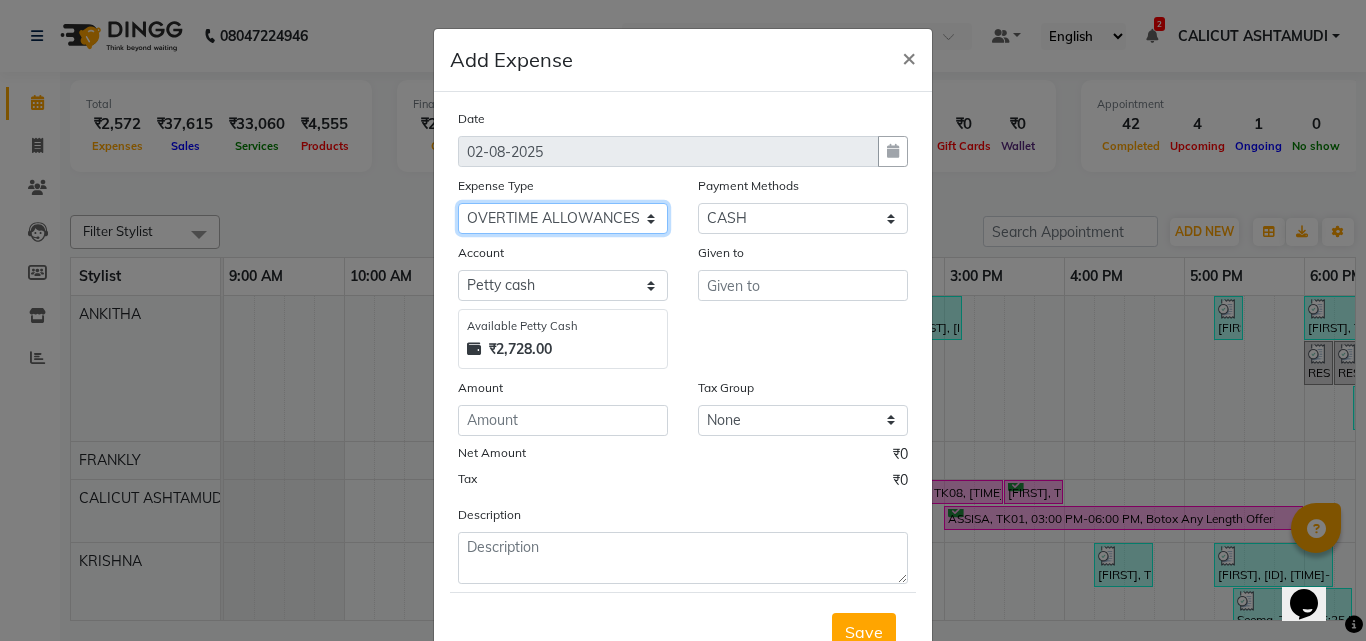 click on "Select ACCOMODATION EXPENSES ADVERTISEMENT SALES PROMOTIONAL EXPENSES Bonus BRIDAL ACCESSORIES REFUND BRIDAL COMMISSION BRIDAL FOOD BRIDAL INCENTIVES BRIDAL ORNAMENTS REFUND BRIDAL TA CASH DEPOSIT RAK BANK COMPUTER ACCESSORIES MOBILE PHONE Donation and Charity Expenses ELECTRICITY CHARGES ELECTRONICS FITTINGS Event Expense FISH FOOD EXPENSES FOOD REFRESHMENT FOR CLIENTS FOOD REFRESHMENT FOR STAFFS Freight And Forwarding Charges FUEL FOR GENERATOR FURNITURE AND EQUIPMENTS Gifts for Clients GIFTS FOR STAFFS GOKULAM CHITS HOSTEL RENT LAUNDRY EXPENSES LICENSE OTHER FEES LOADING UNLOADING CHARGES Medical Expenses MEHNDI PAYMENTS MISCELLANEOUS EXPENSES NEWSPAPER PERIODICALS Ornaments Maintenance Expense OVERTIME ALLOWANCES Payment For Pest Control Perfomance based incentives POSTAGE COURIER CHARGES Printing PRINTING STATIONERY EXPENSES PROFESSIONAL TAX REPAIRS MAINTENANCE ROUND OFF Salary SALARY ADVANCE Sales Incentives Membership Card SALES INCENTIVES PRODUCT SALES INCENTIVES SERVICES SALON ESSENTIALS SALON RENT" 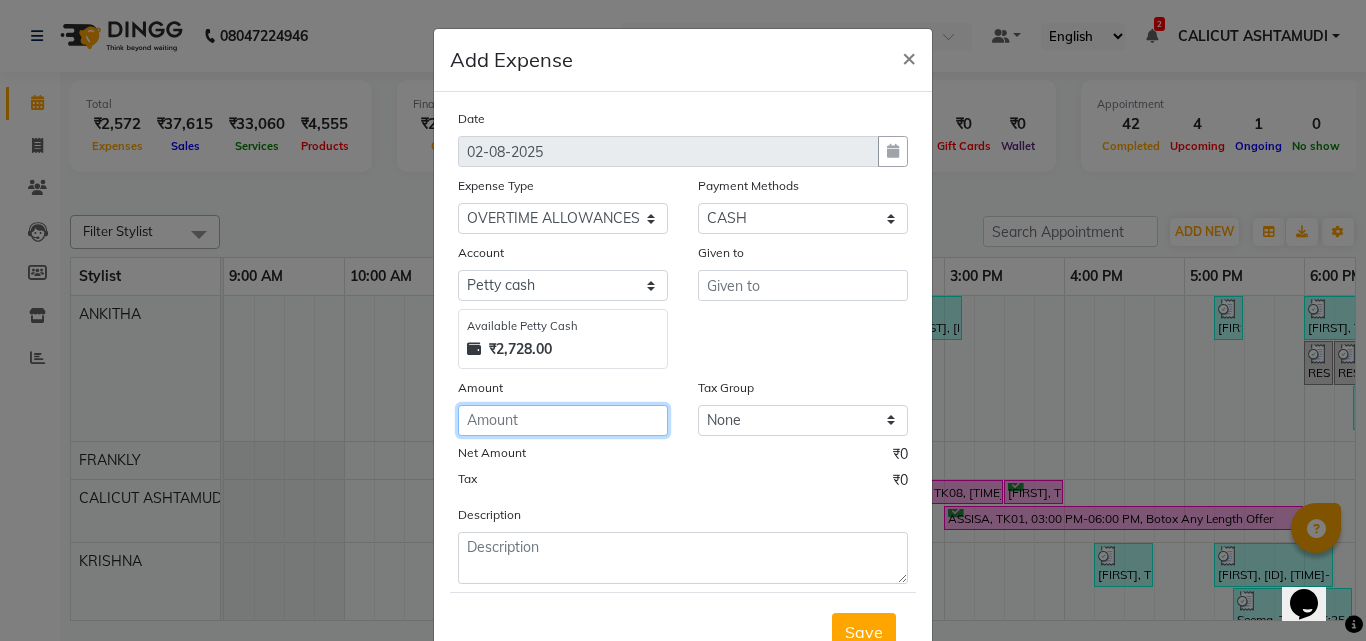 click 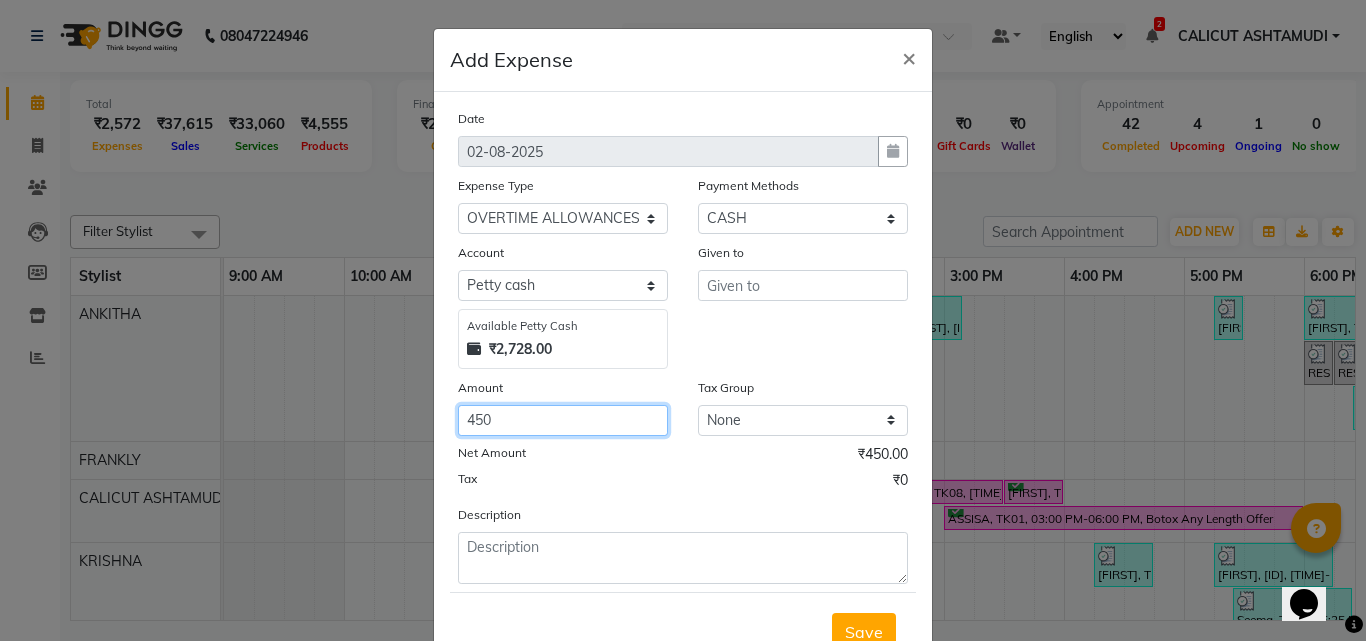 type on "450" 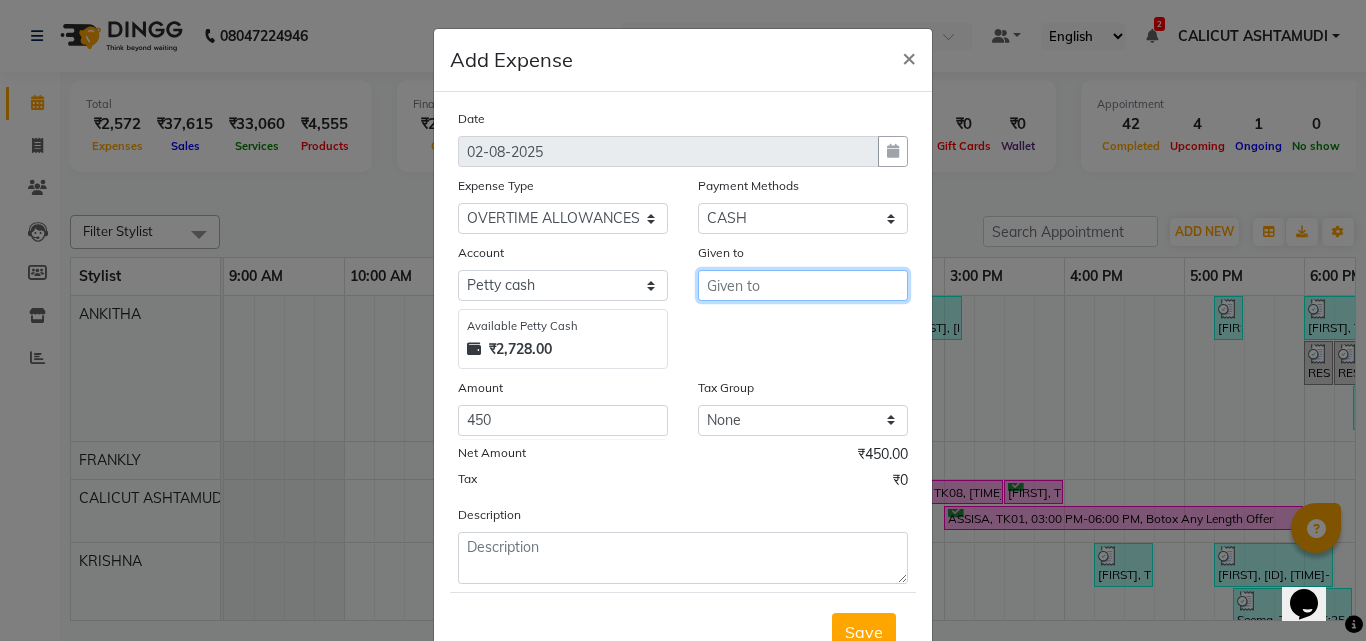 click at bounding box center (803, 285) 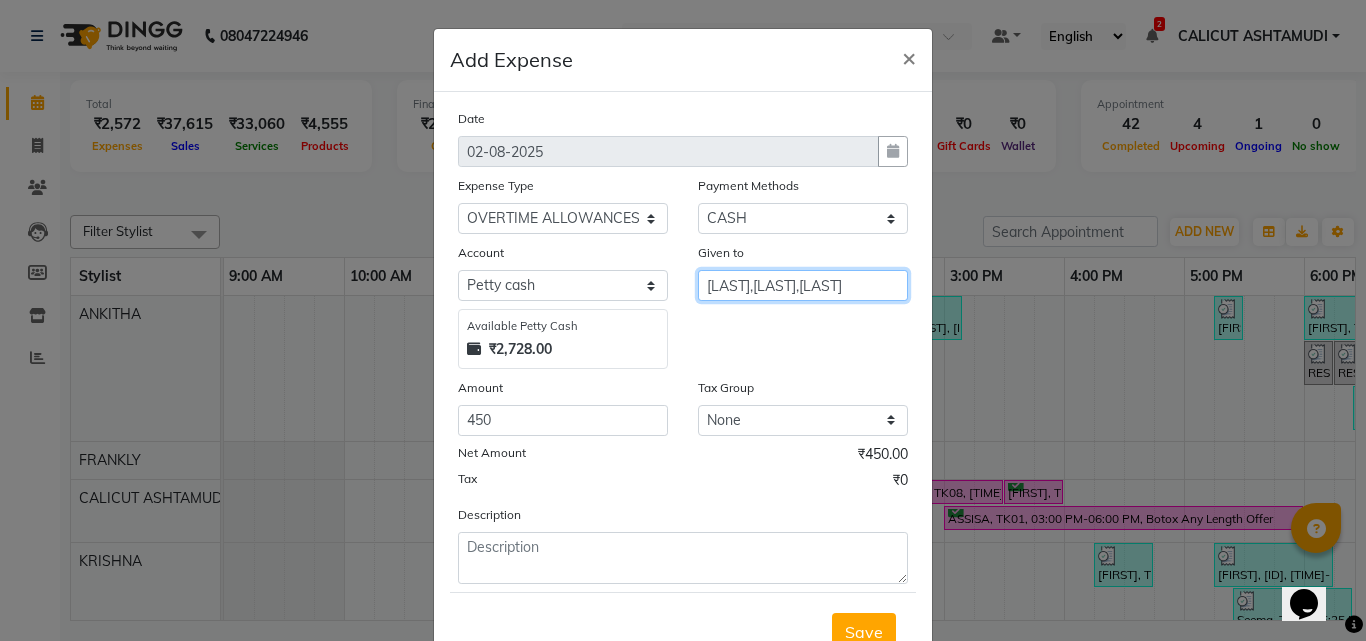 type on "[LAST],[LAST],[LAST]" 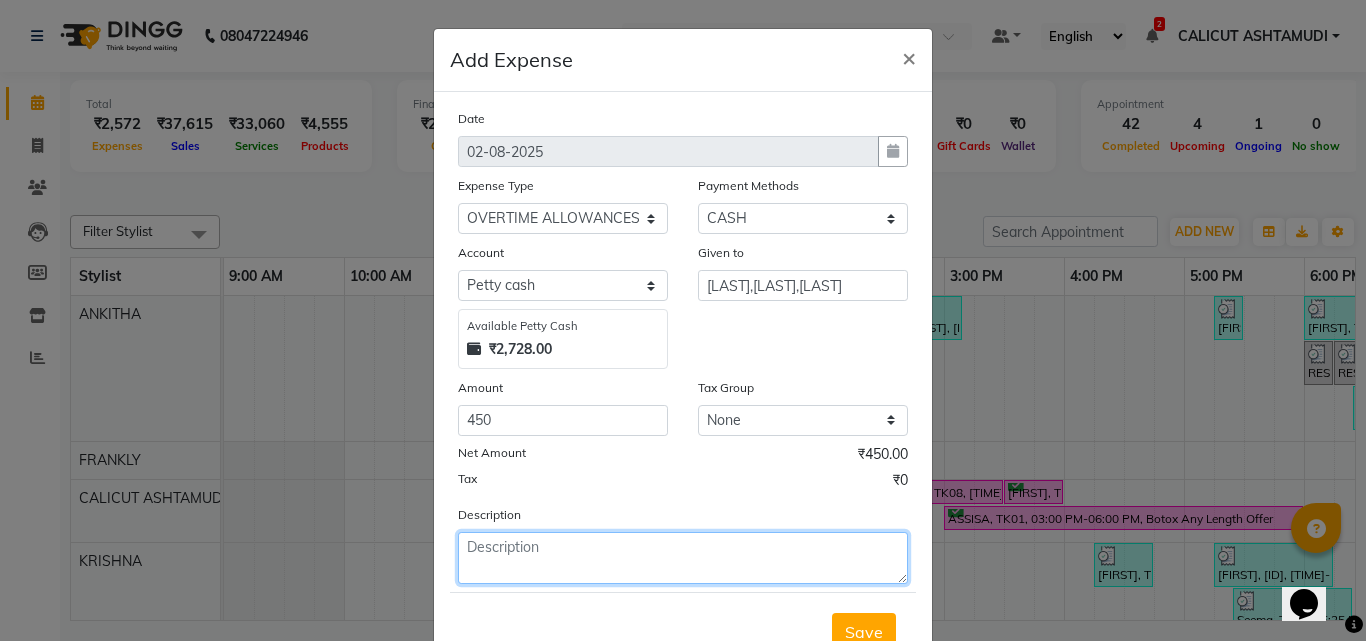 click 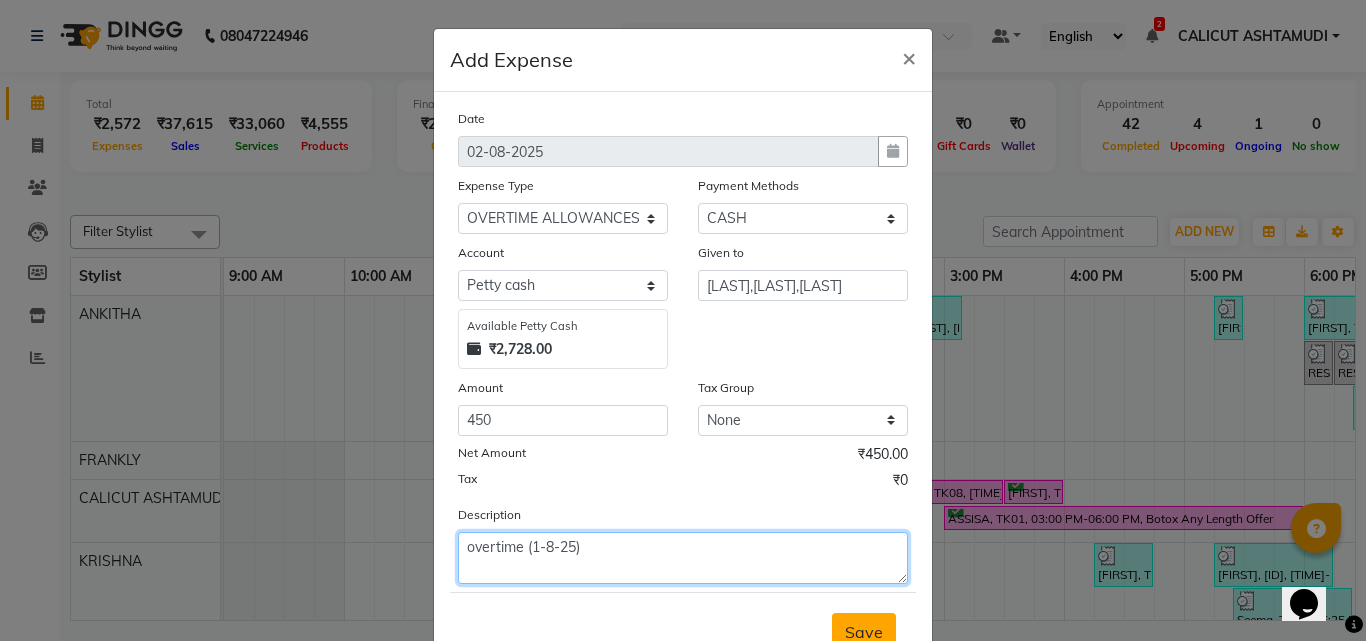 type on "overtime (1-8-25)" 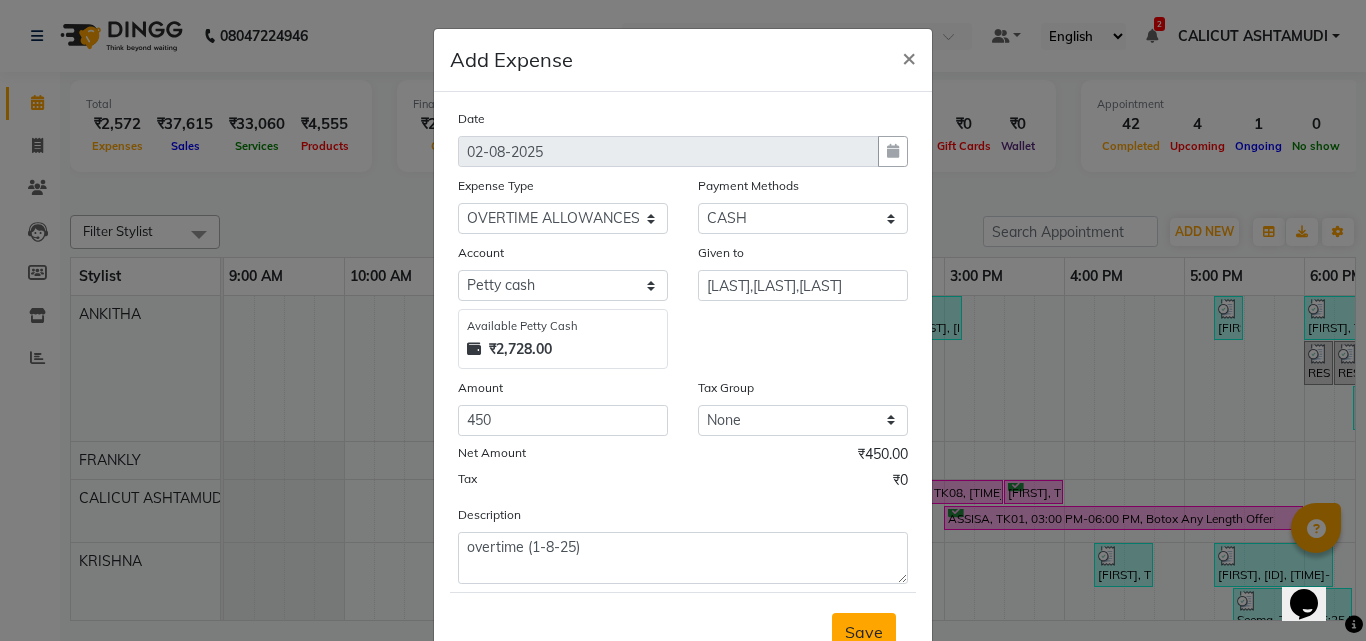 click on "Save" at bounding box center [864, 632] 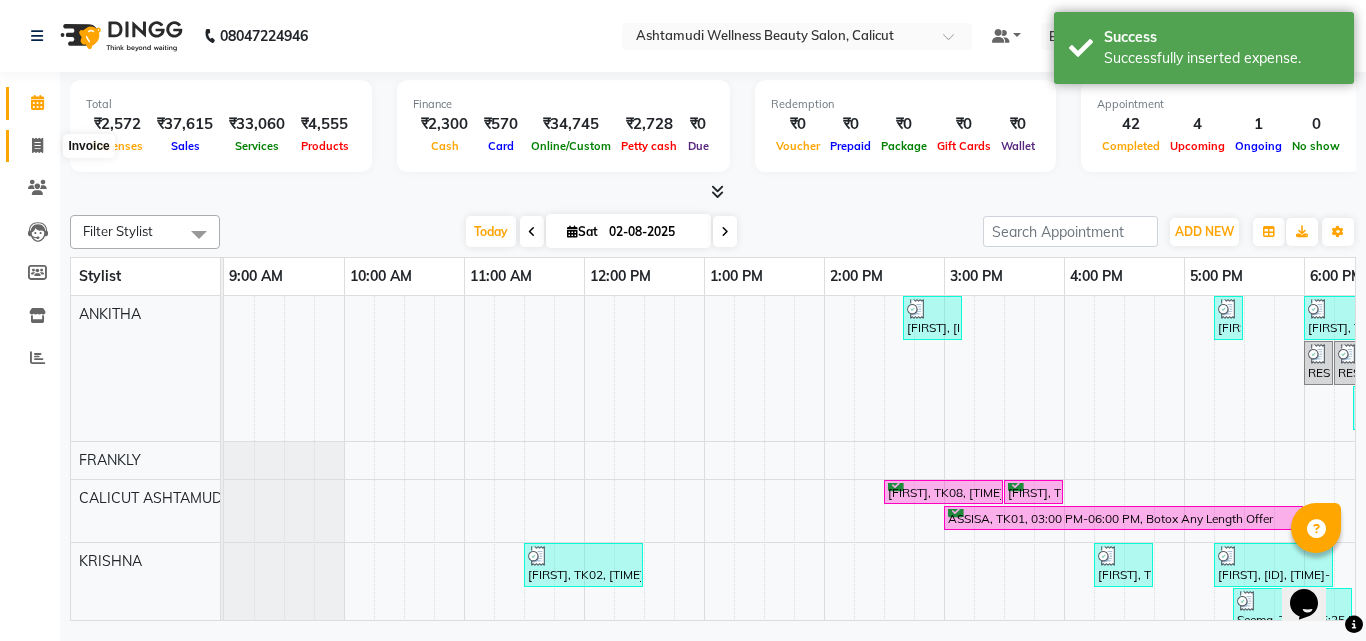click 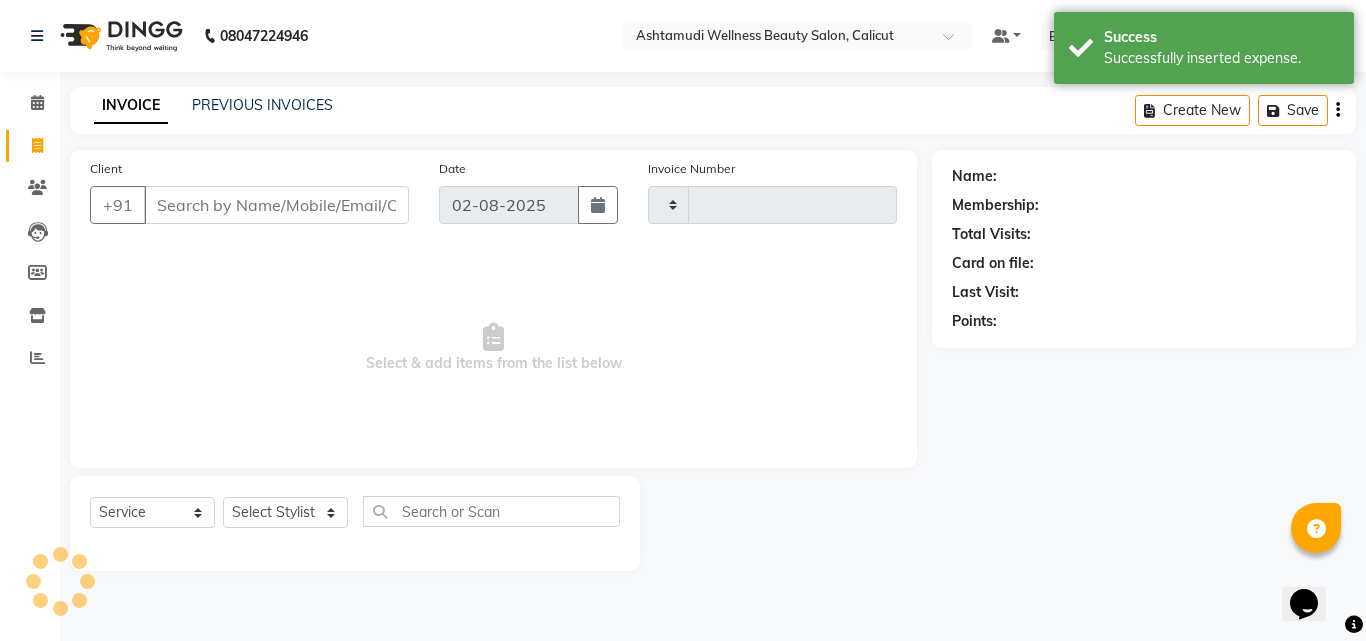 click 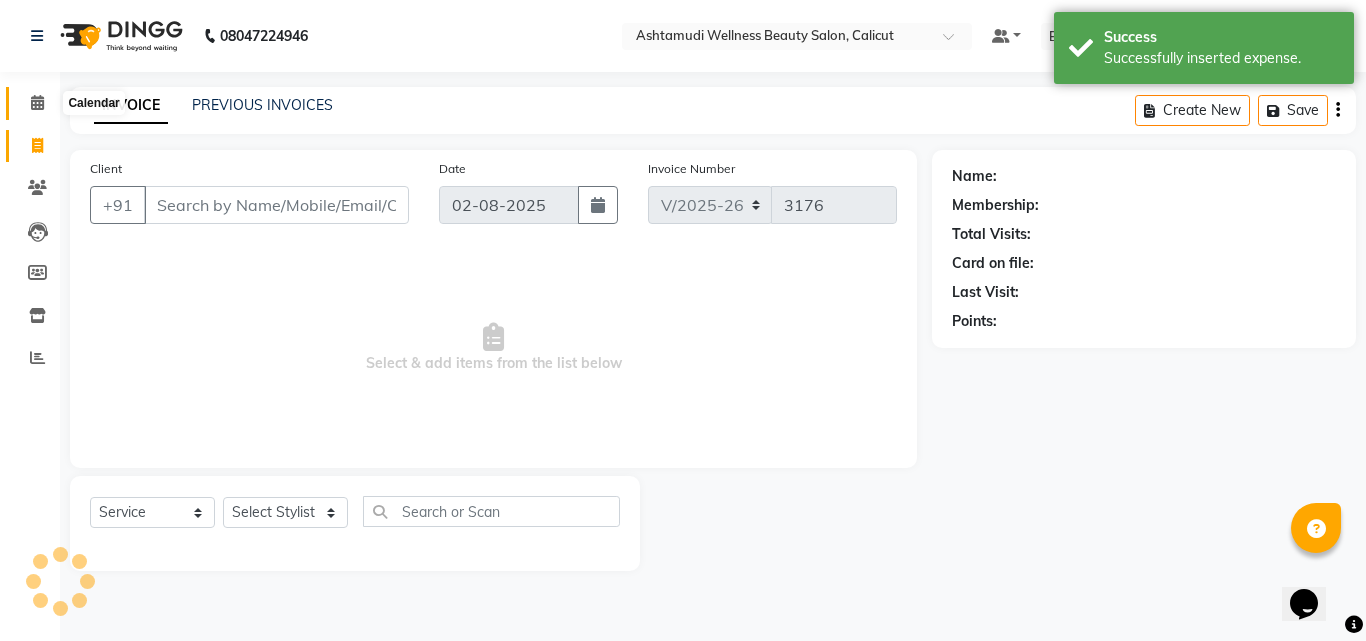 click 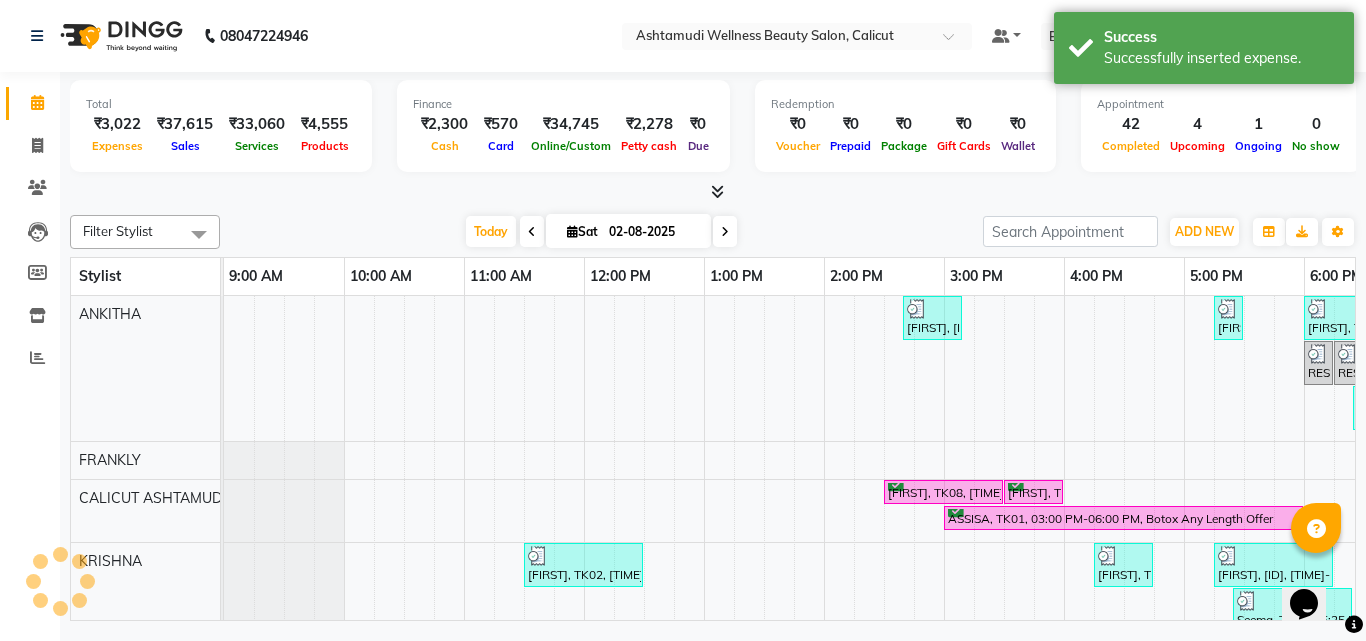 scroll, scrollTop: 0, scrollLeft: 0, axis: both 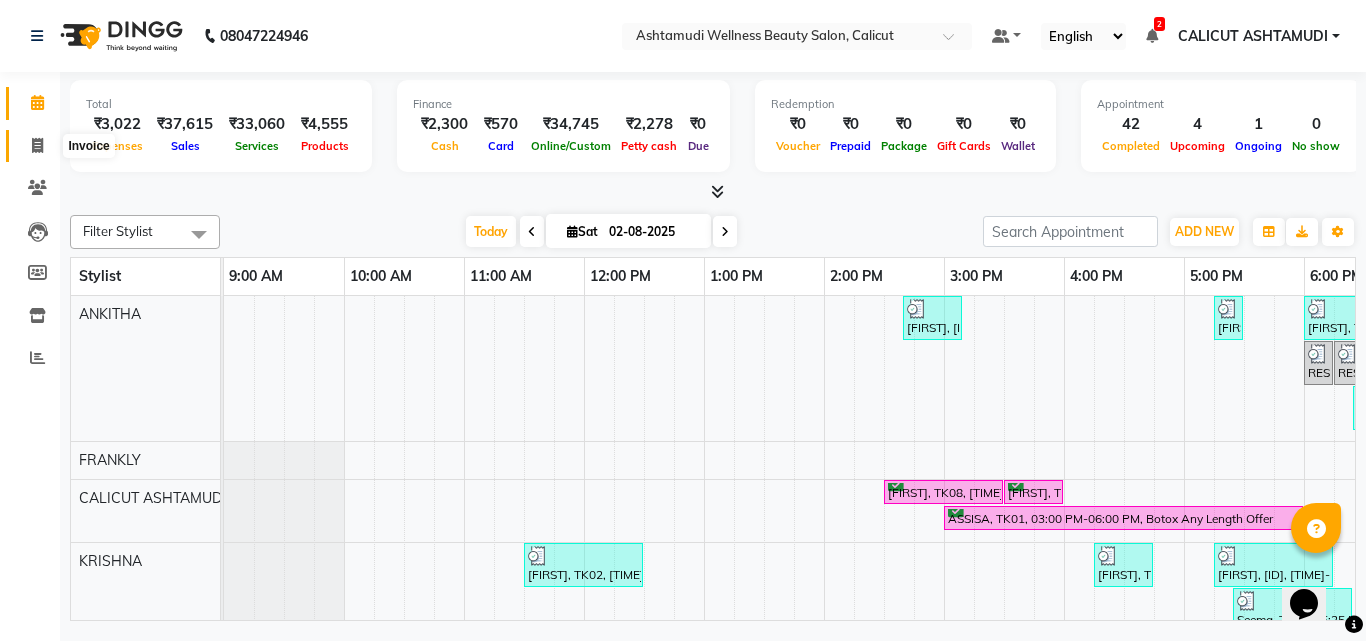 click 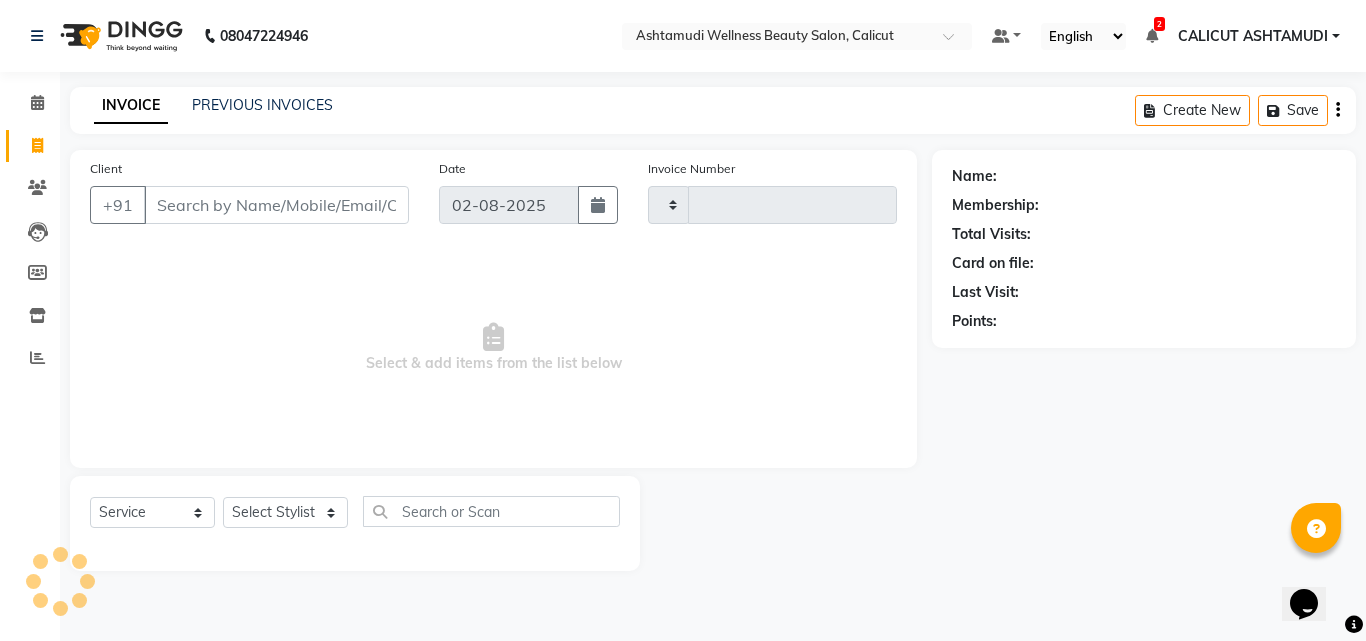 type on "3176" 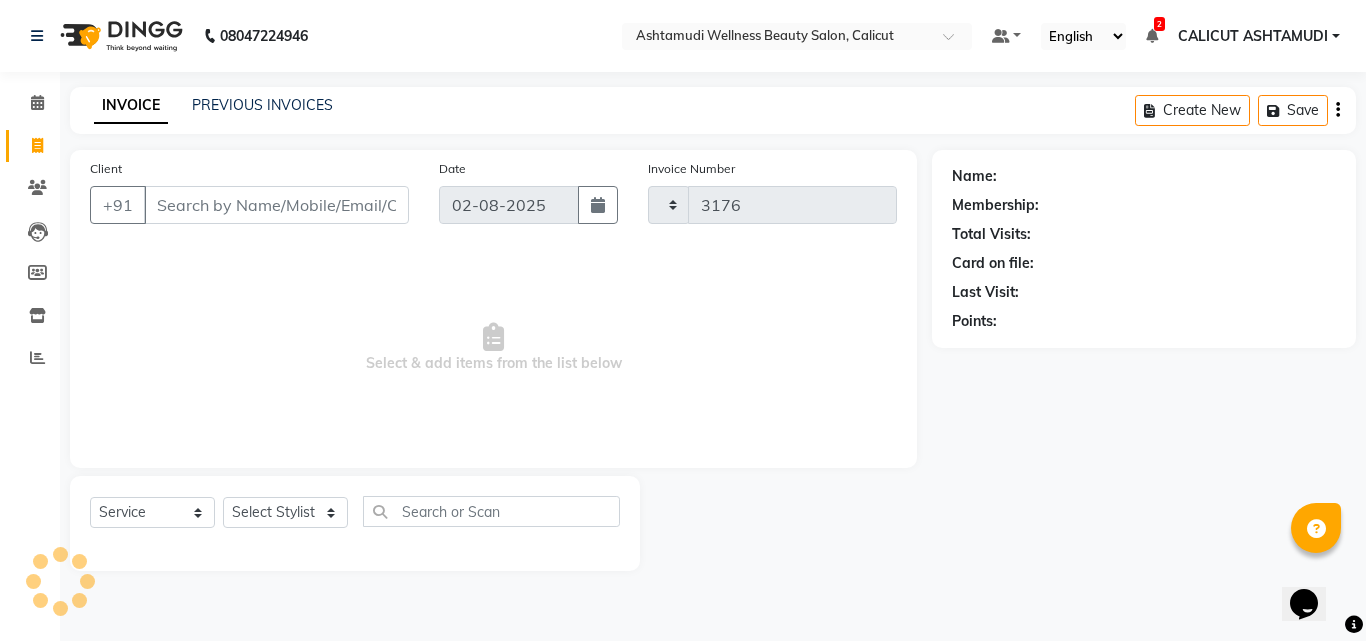 select on "4630" 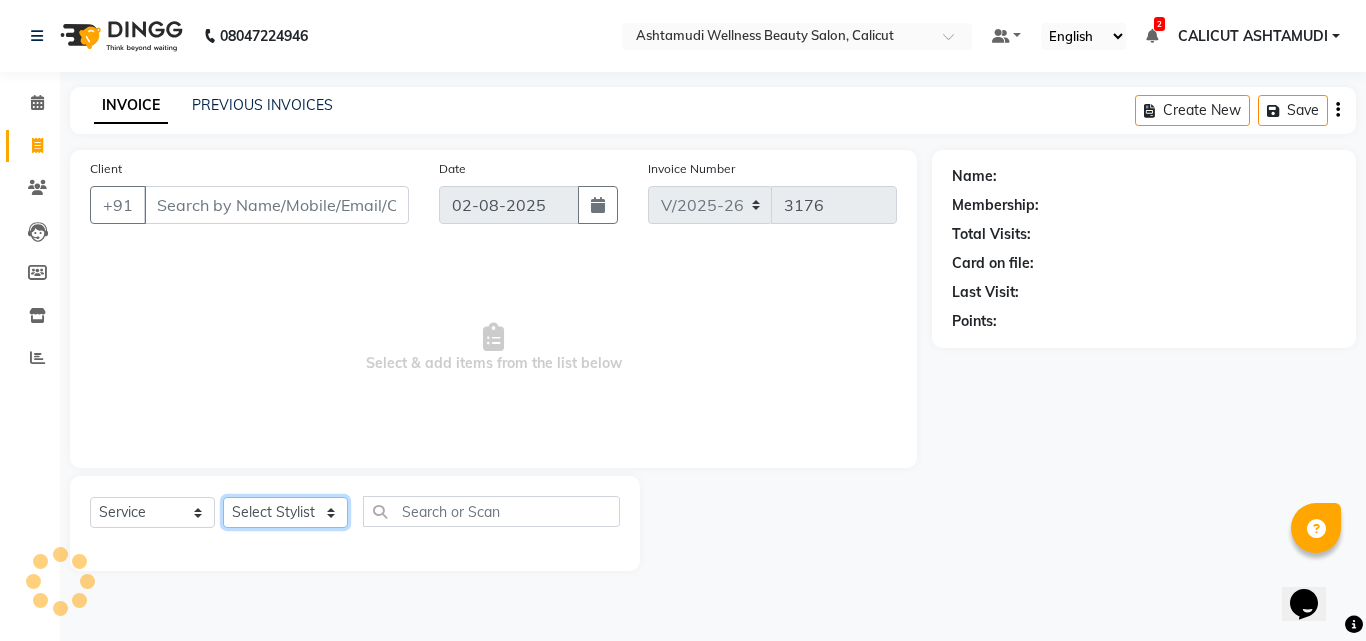 click on "Select Stylist" 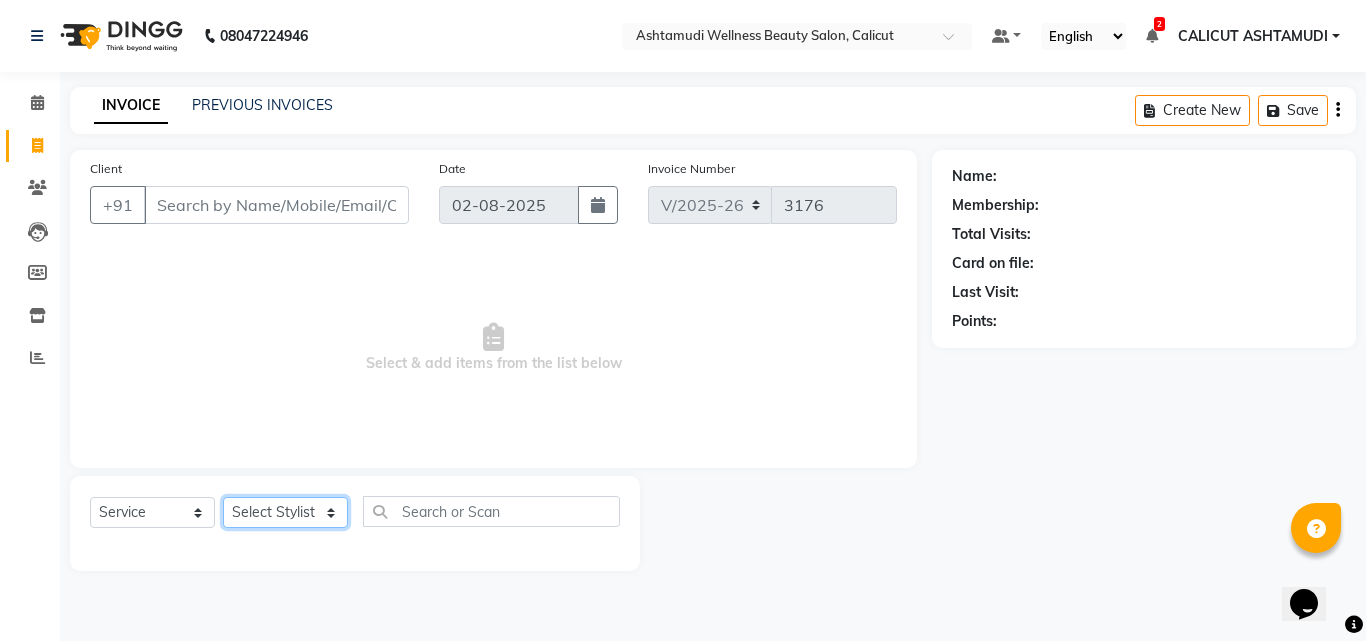 select on "85034" 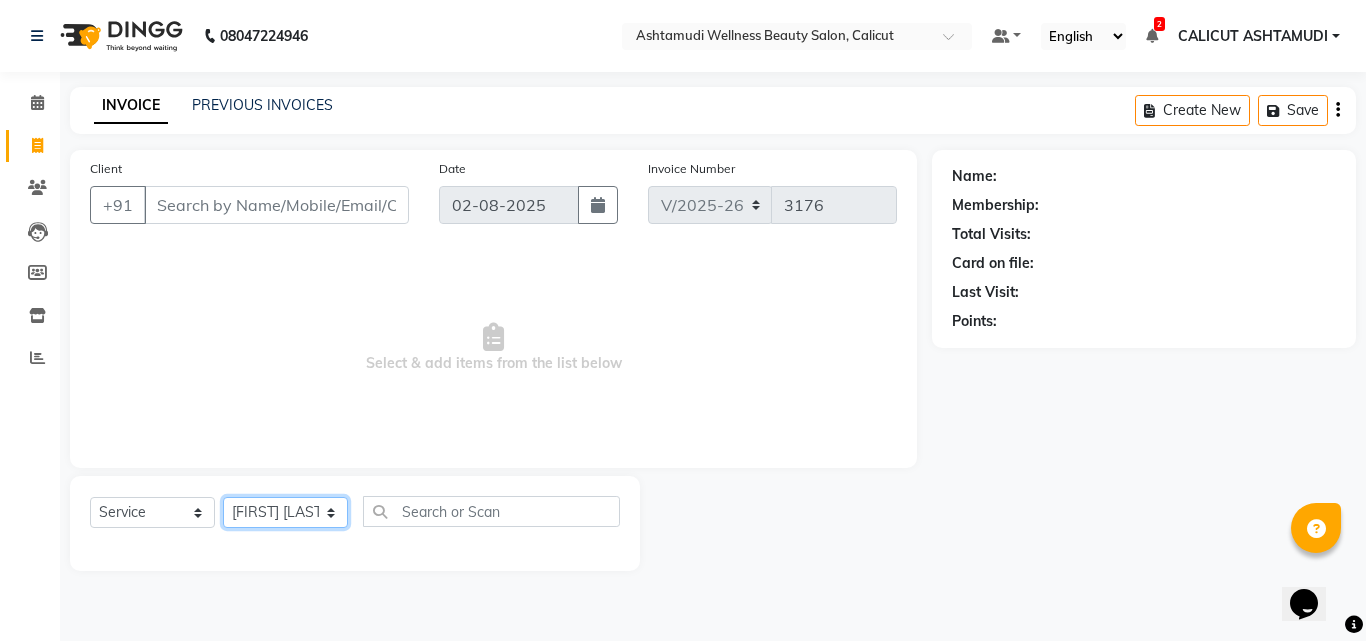 click on "Select Stylist Amala George AMBILI C ANJANA DAS ANKITHA Arya CALICUT ASHTAMUDI FRANKLY	 GRACY KRISHNA Nitesh Punam Gurung Sewan ali Sheela SUHANA  SHABU Titto" 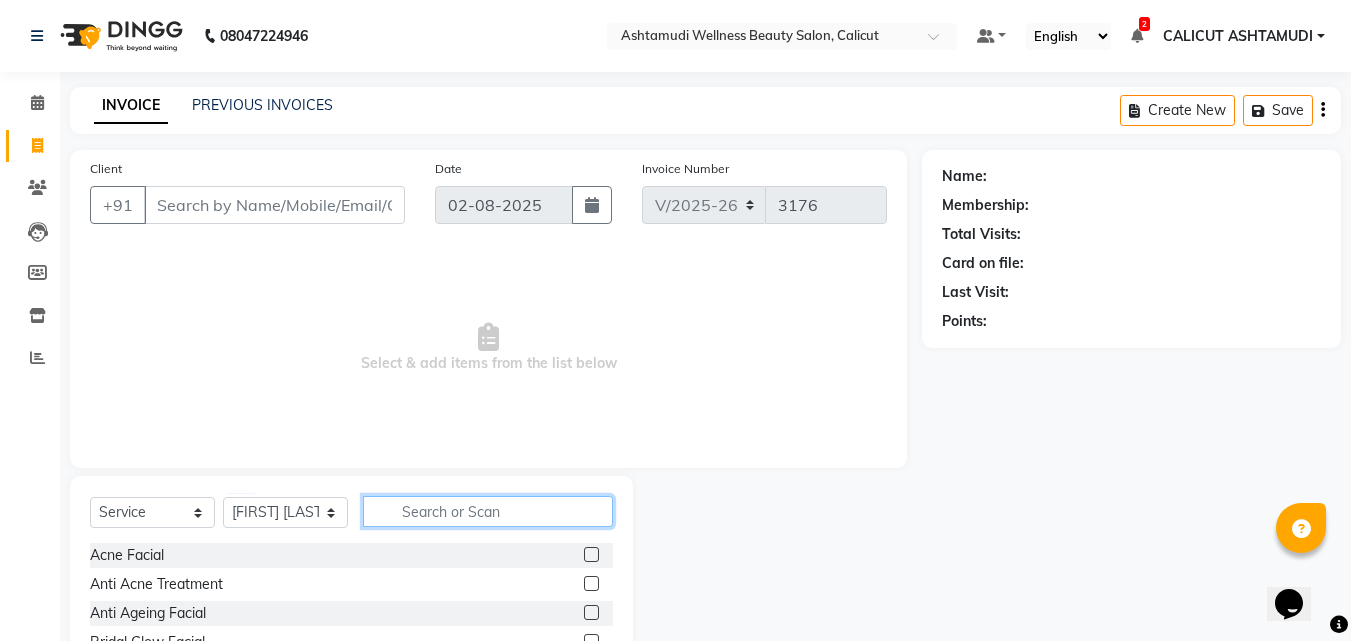 click 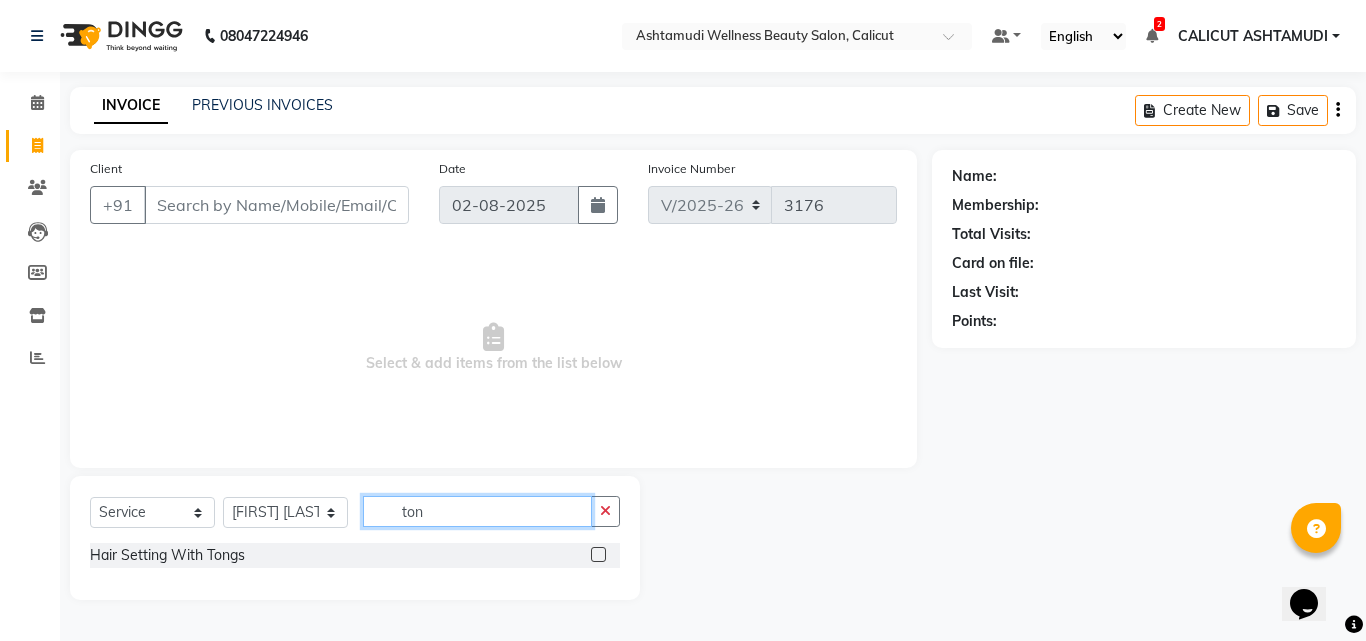 type on "ton" 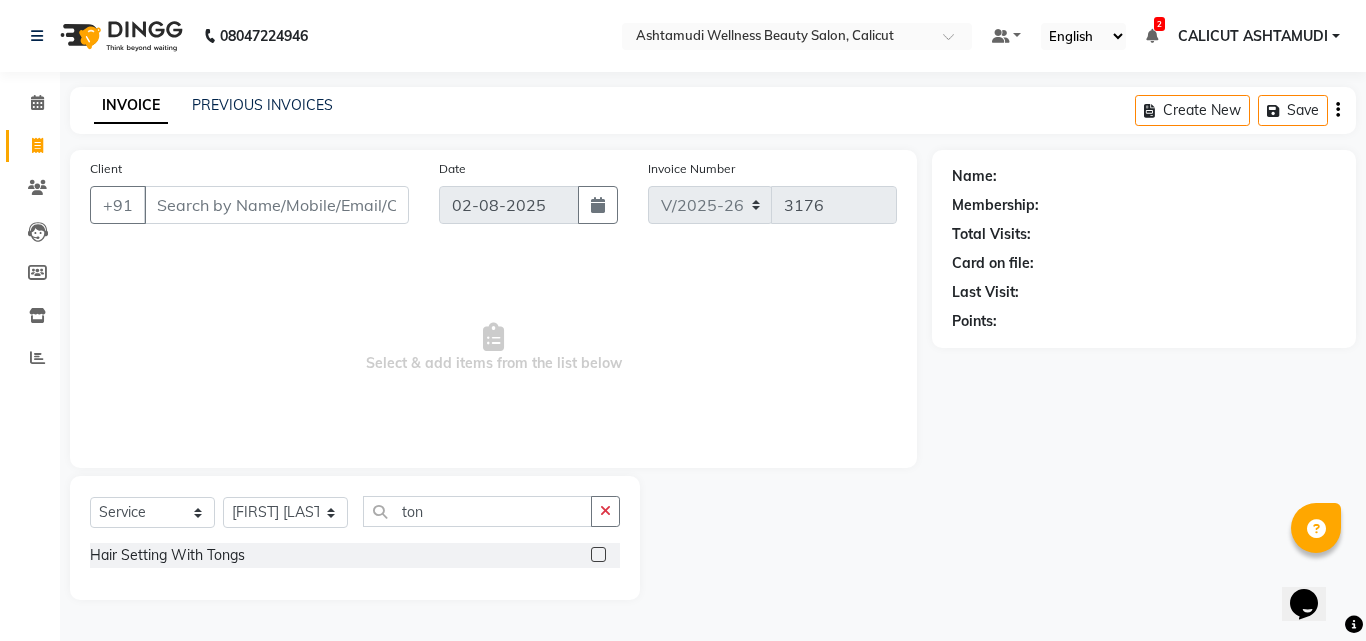 click 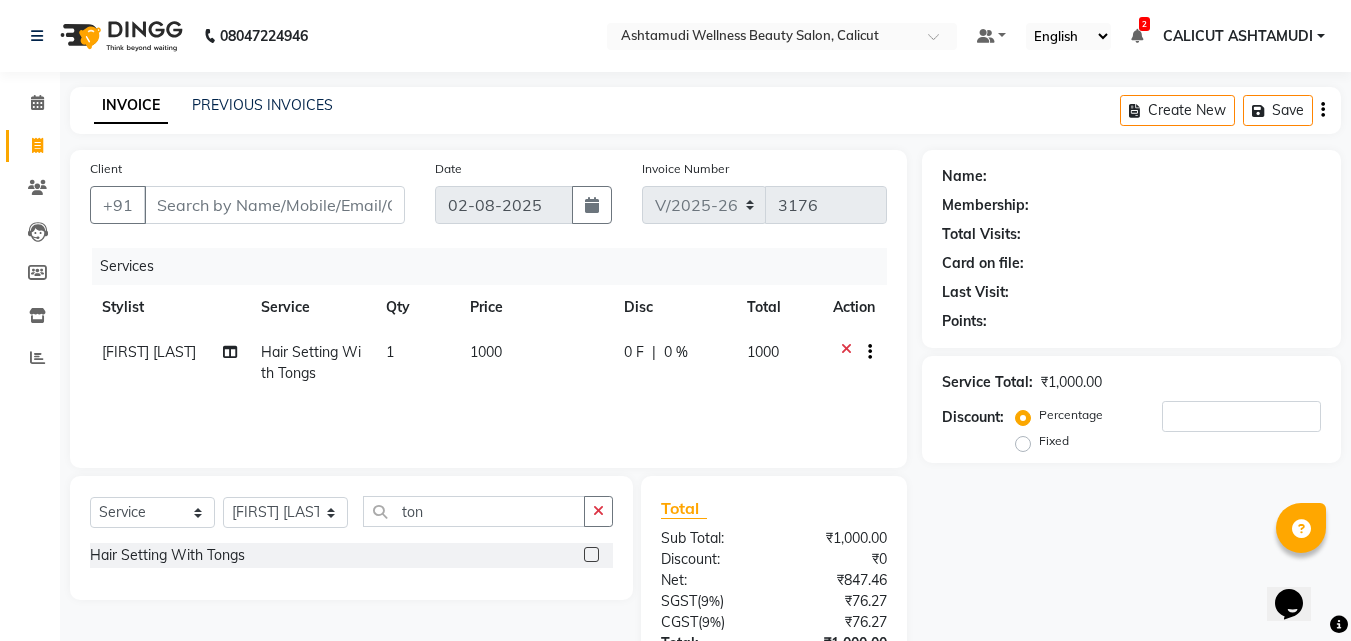 drag, startPoint x: 608, startPoint y: 519, endPoint x: 542, endPoint y: 516, distance: 66.068146 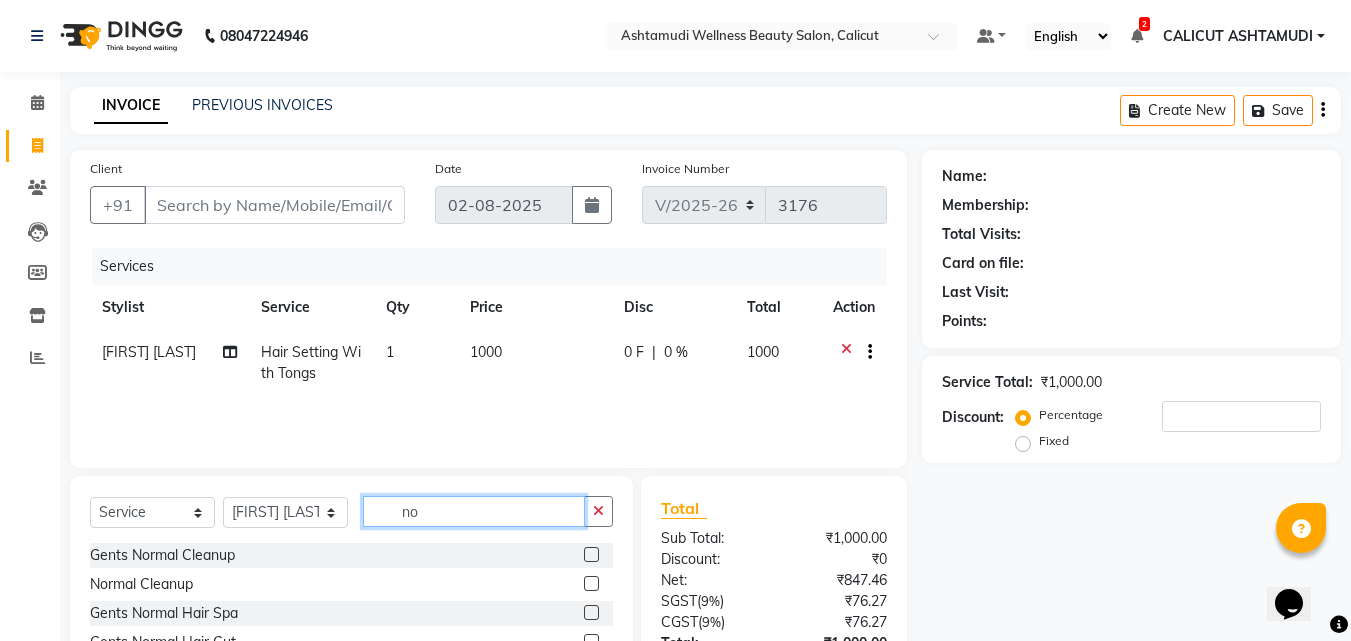 type on "no" 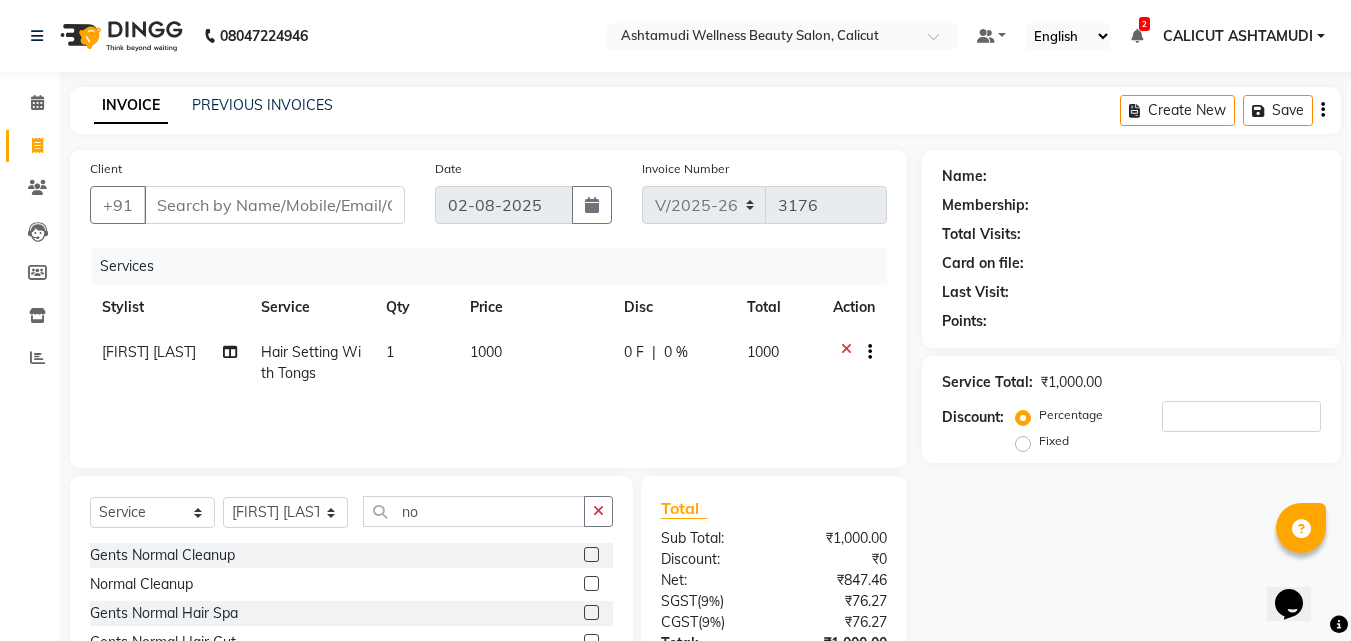 click 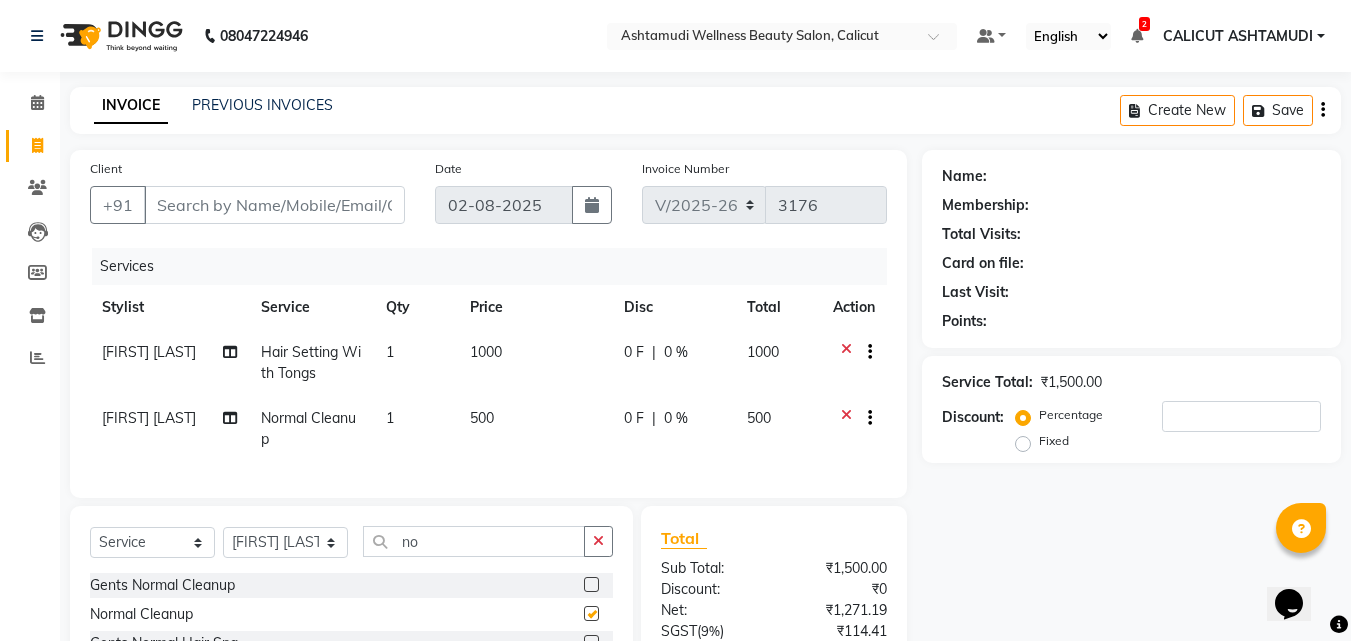 checkbox on "false" 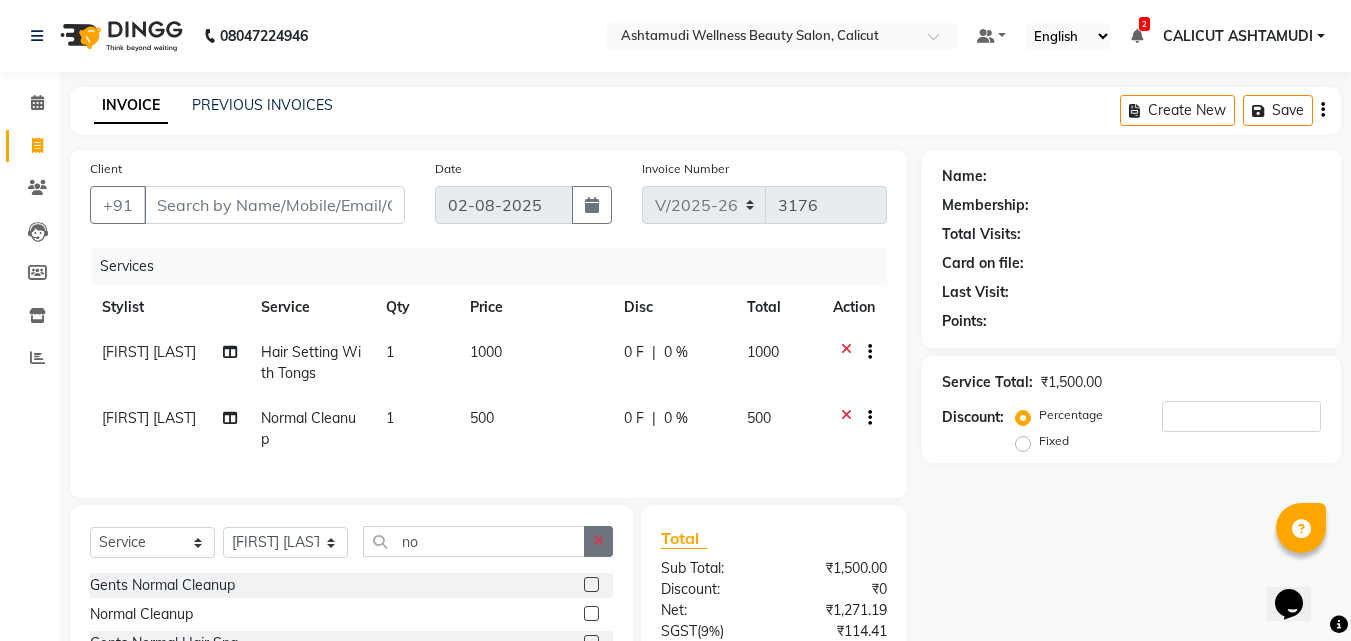 click 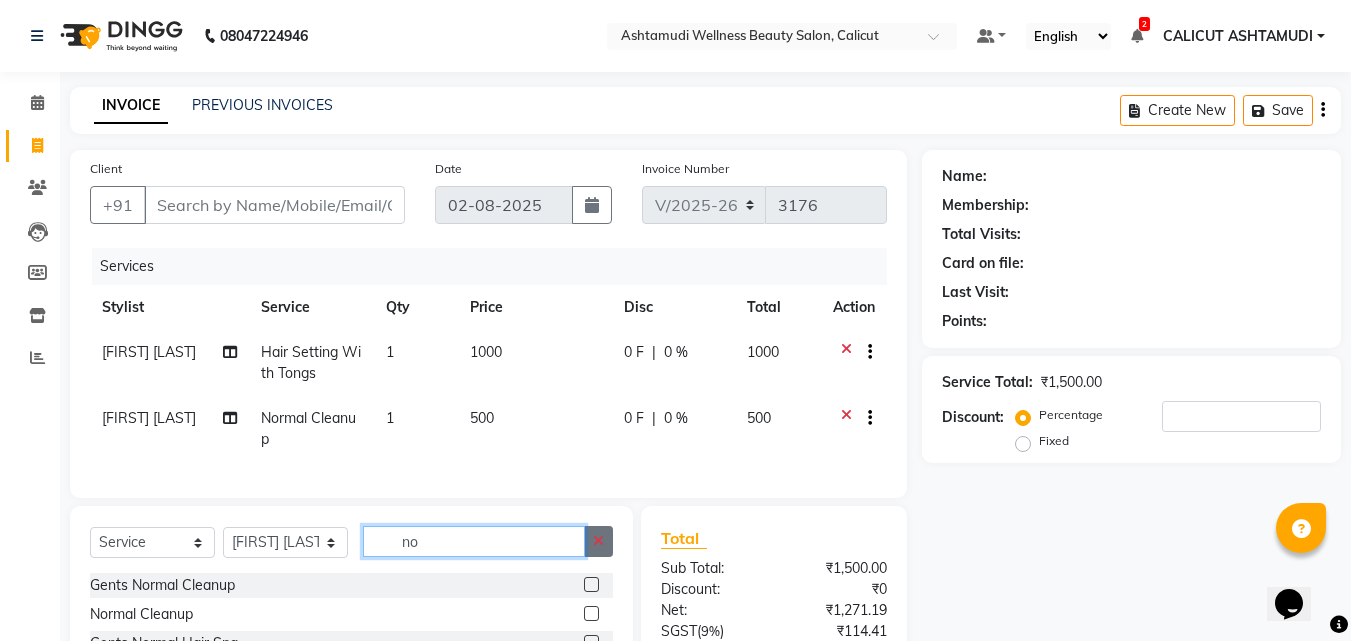 type 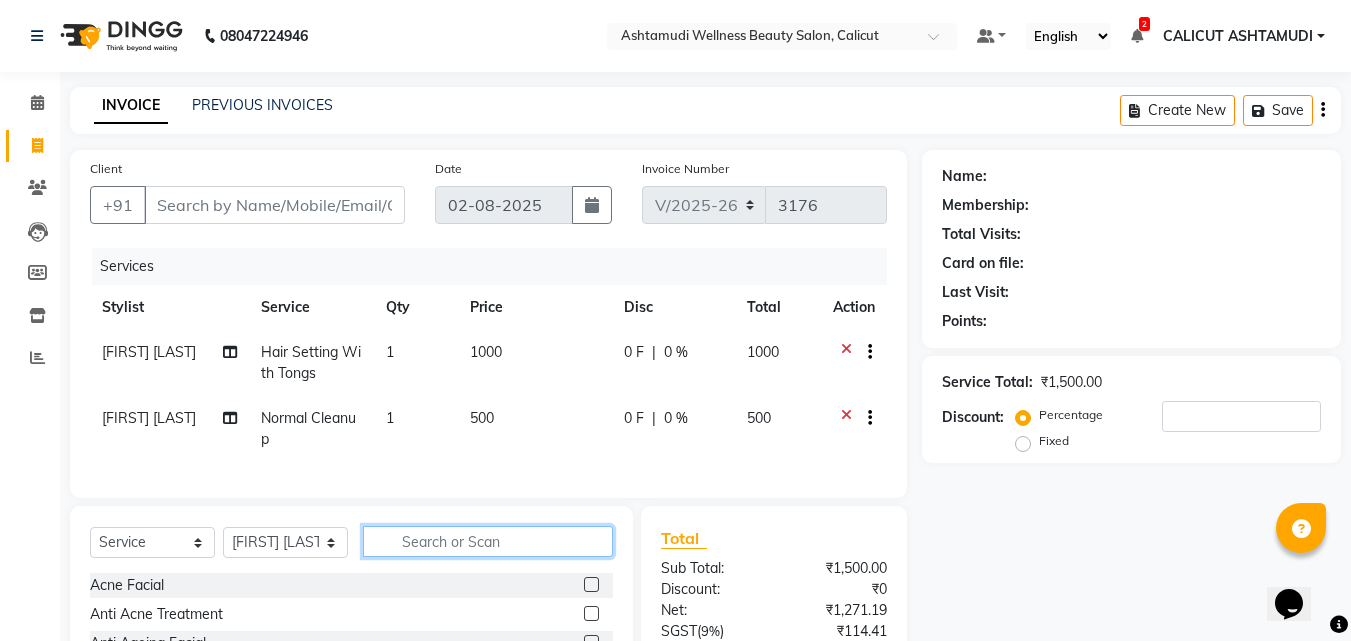 scroll, scrollTop: 100, scrollLeft: 0, axis: vertical 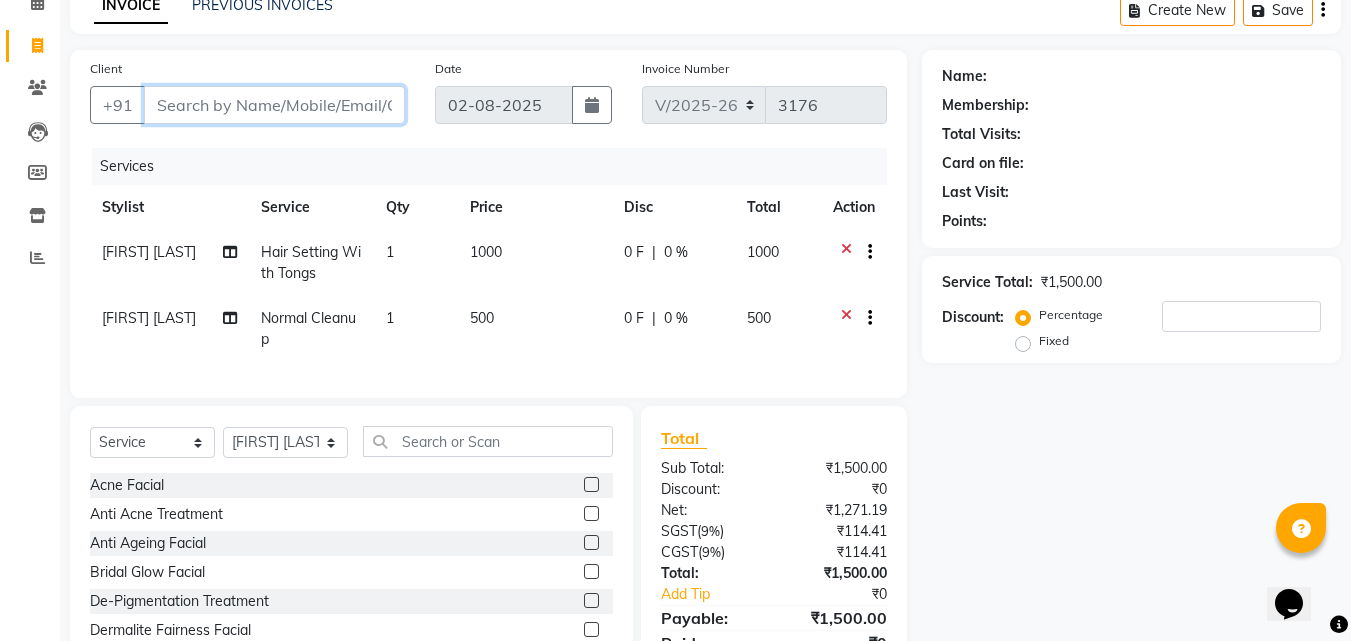 click on "Client" at bounding box center [274, 105] 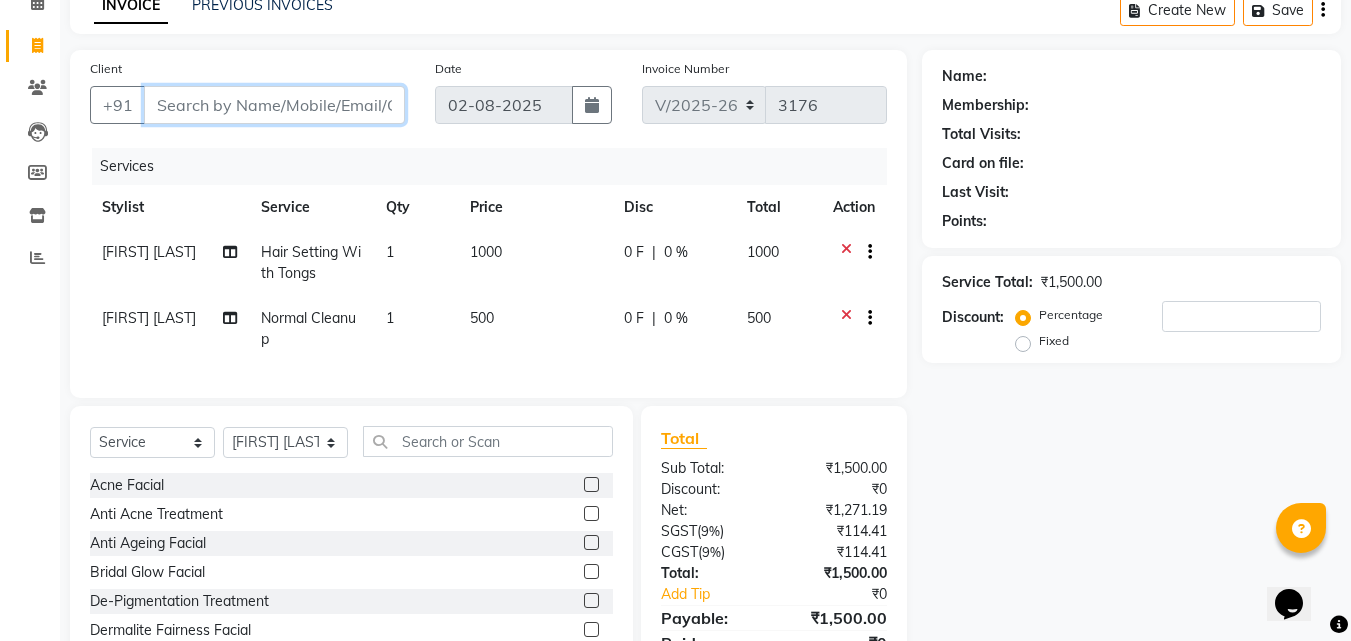 type on "7" 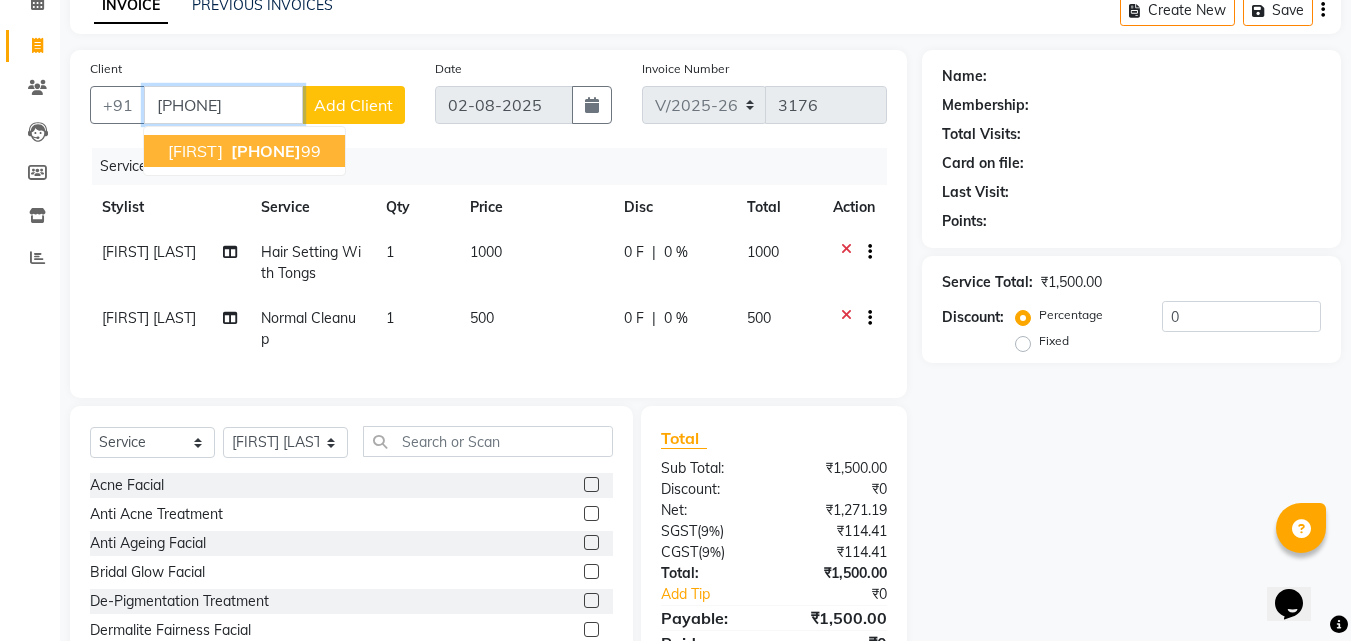 click on "[FIRST]" at bounding box center [195, 151] 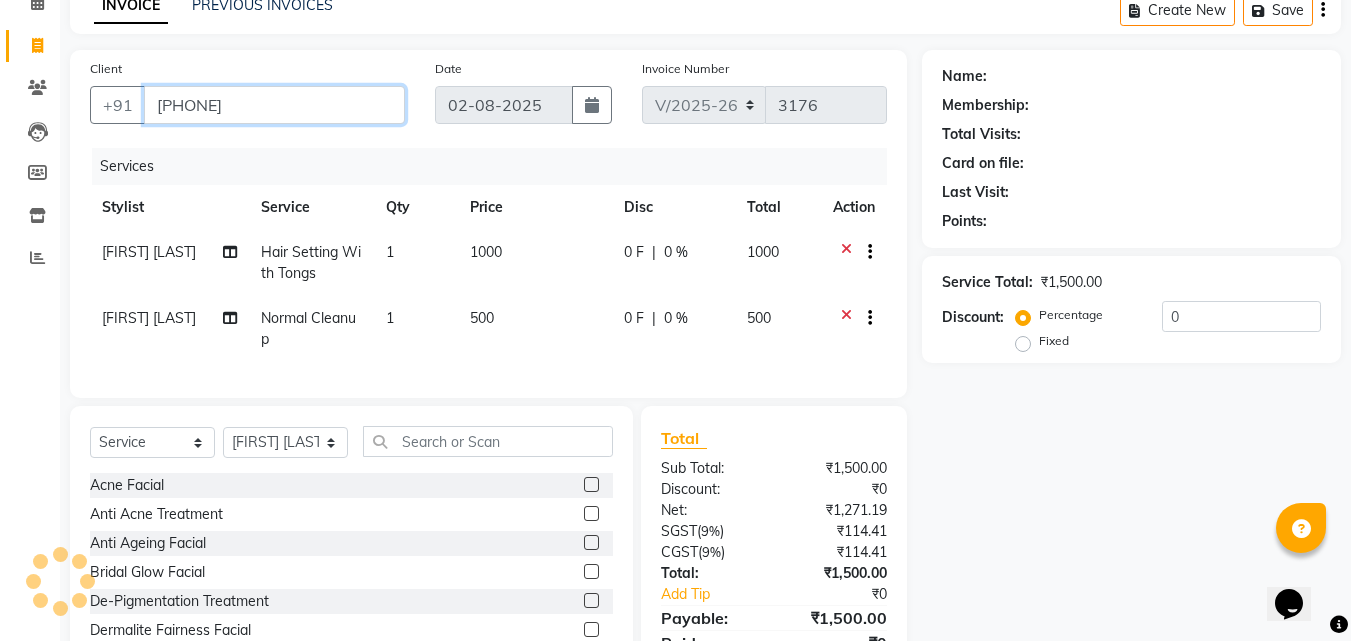 type on "[PHONE]" 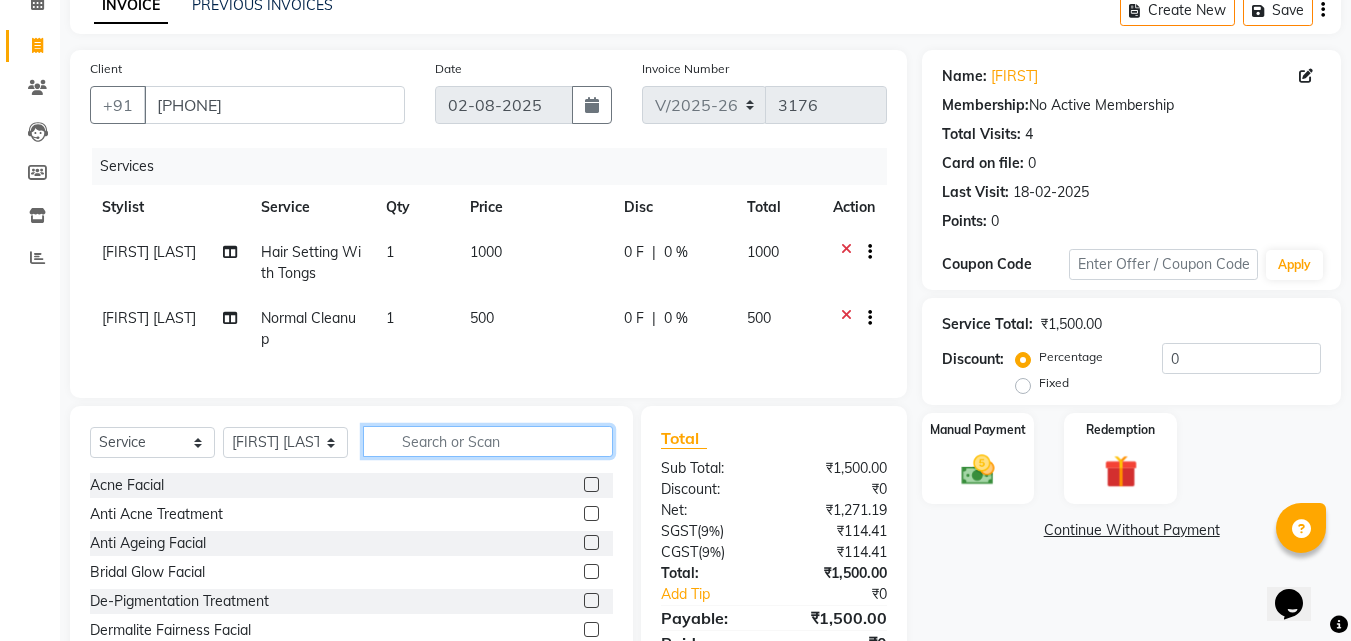 click 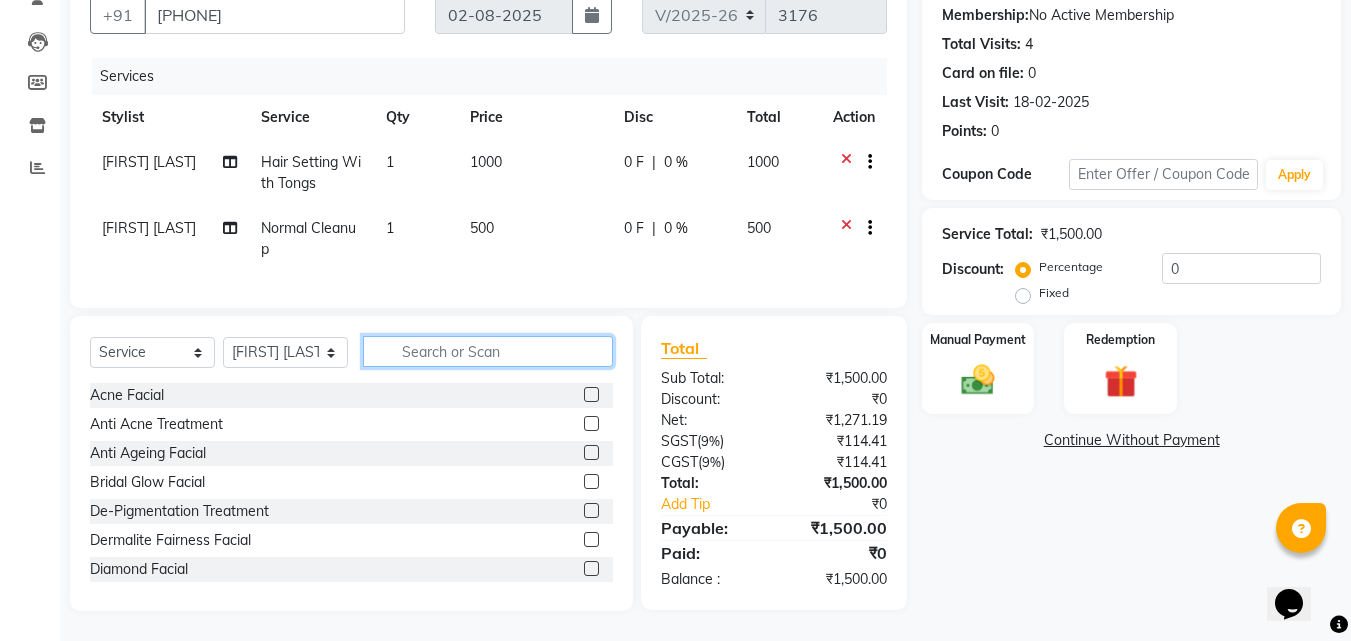 scroll, scrollTop: 205, scrollLeft: 0, axis: vertical 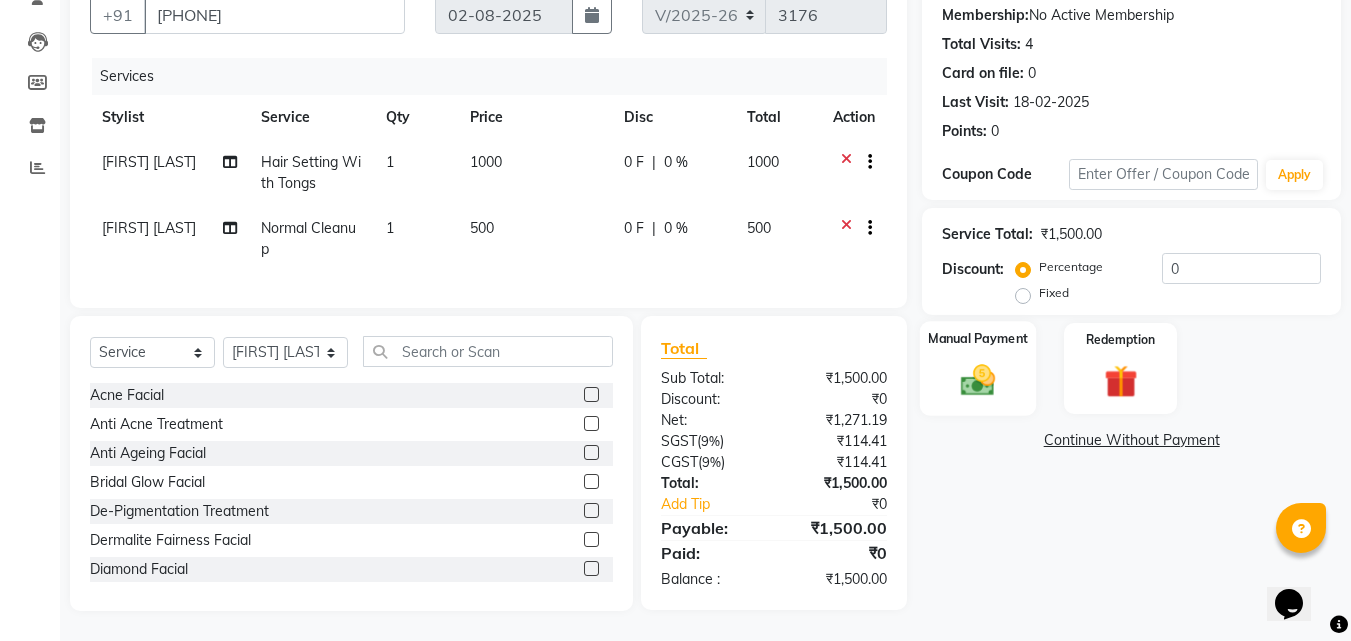 click on "Manual Payment" 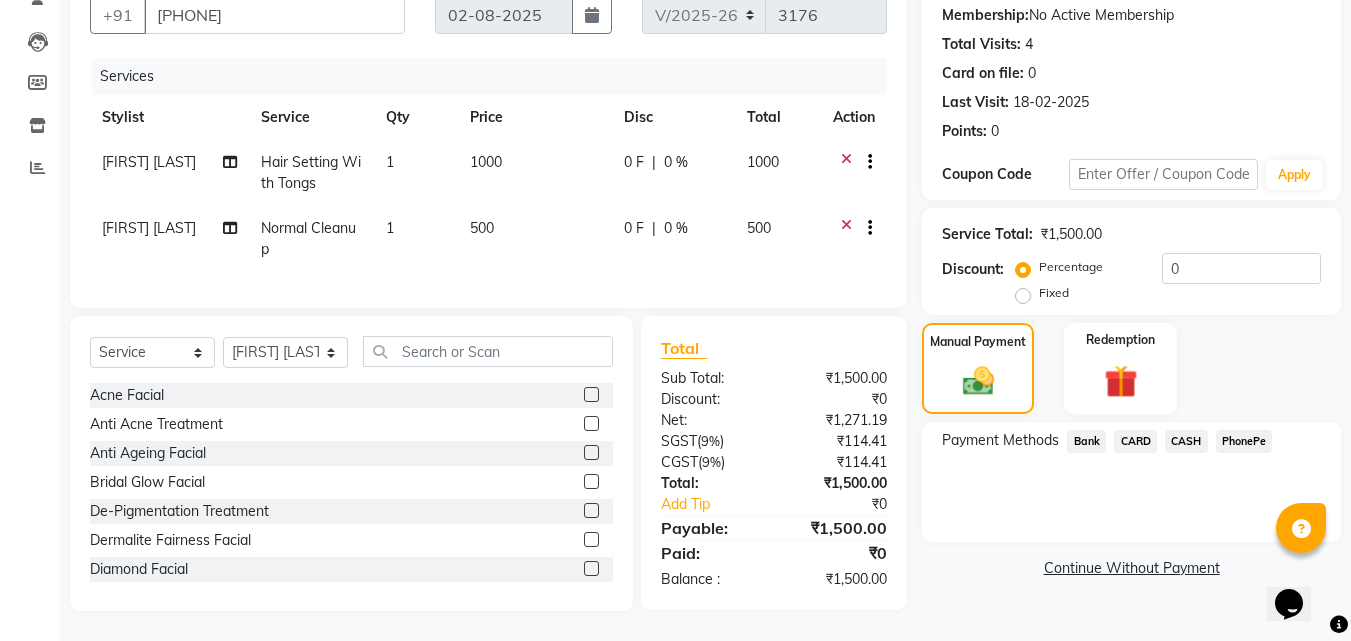 click on "PhonePe" 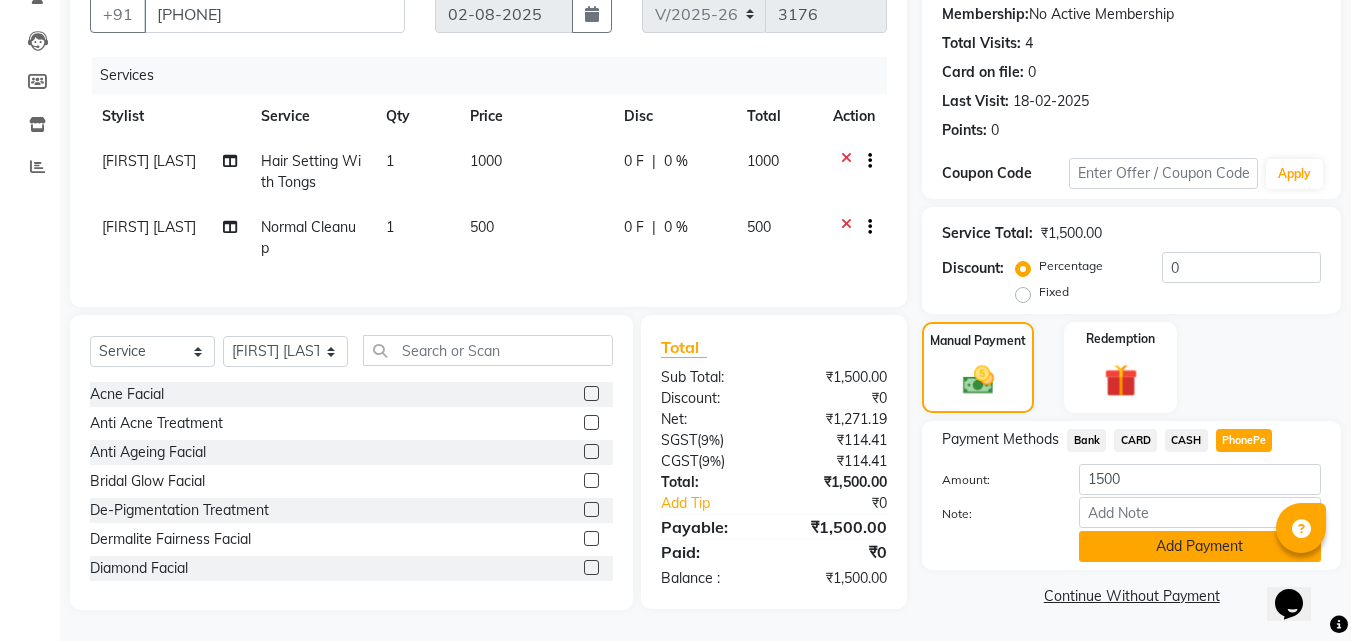 click on "Add Payment" 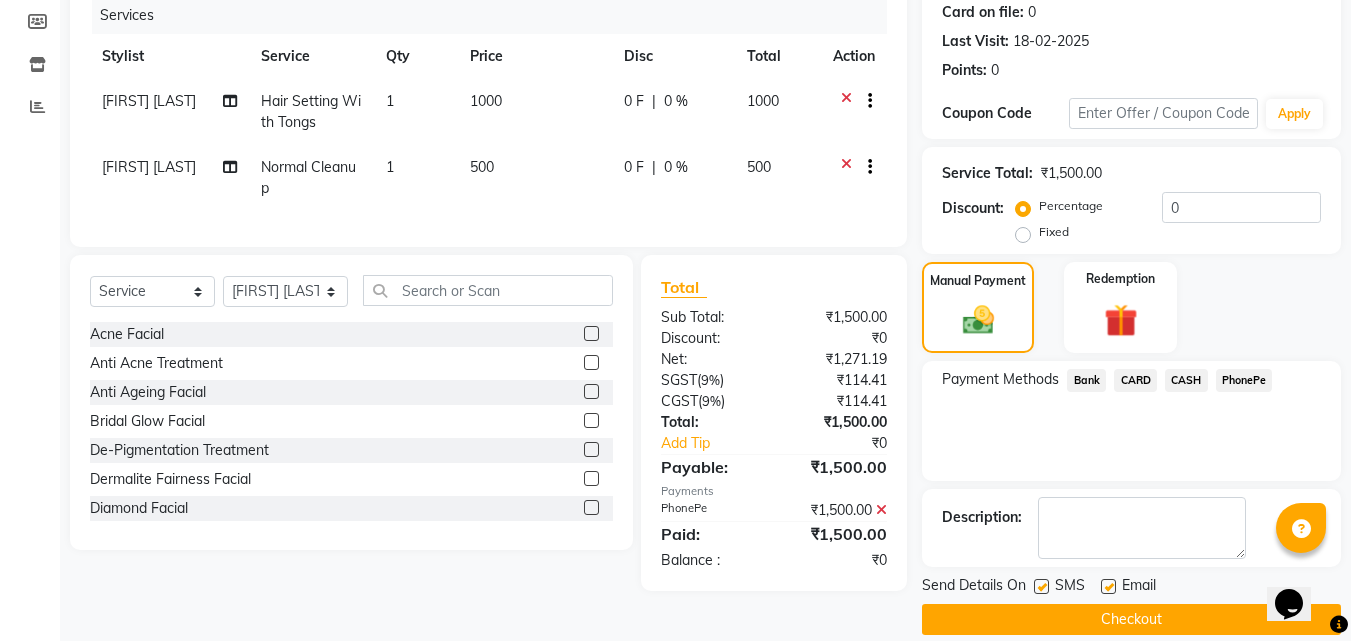 scroll, scrollTop: 275, scrollLeft: 0, axis: vertical 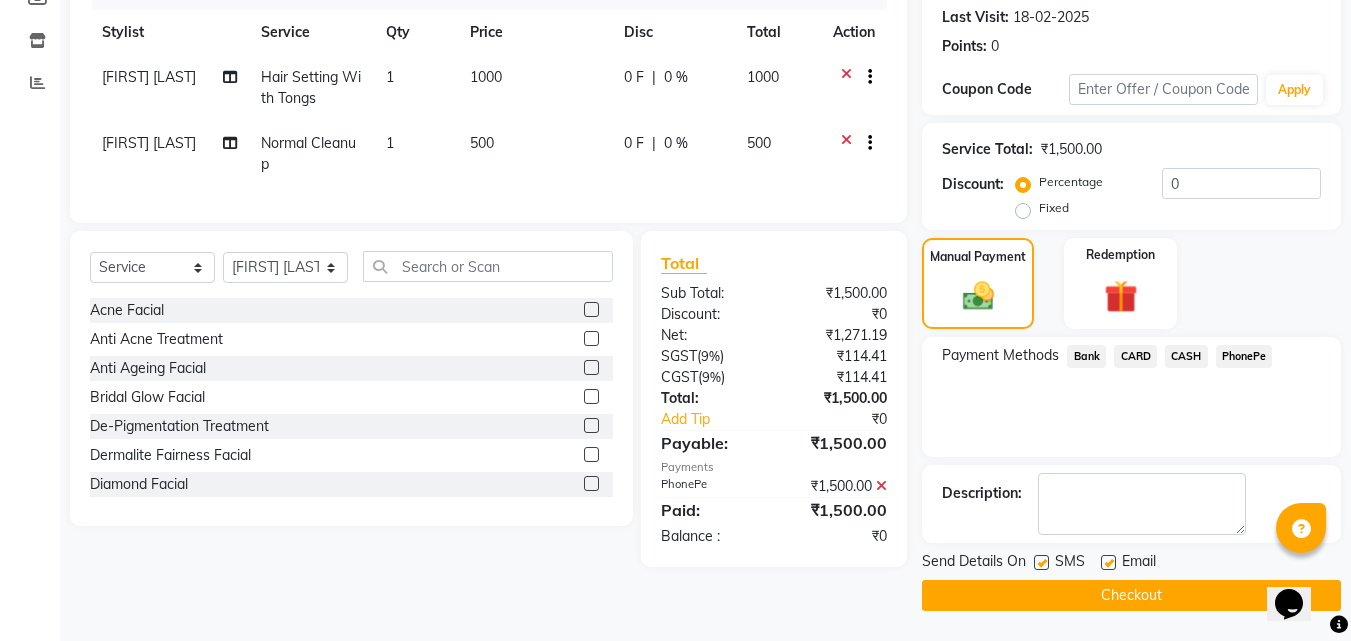 click on "Checkout" 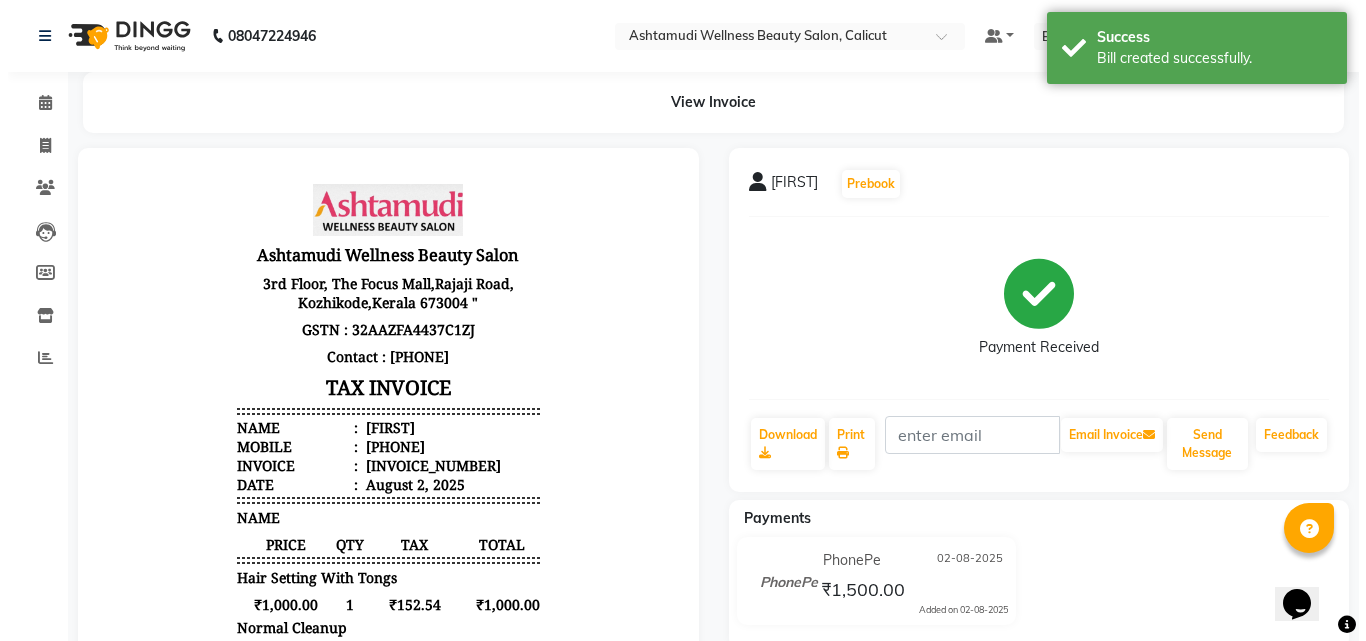scroll, scrollTop: 0, scrollLeft: 0, axis: both 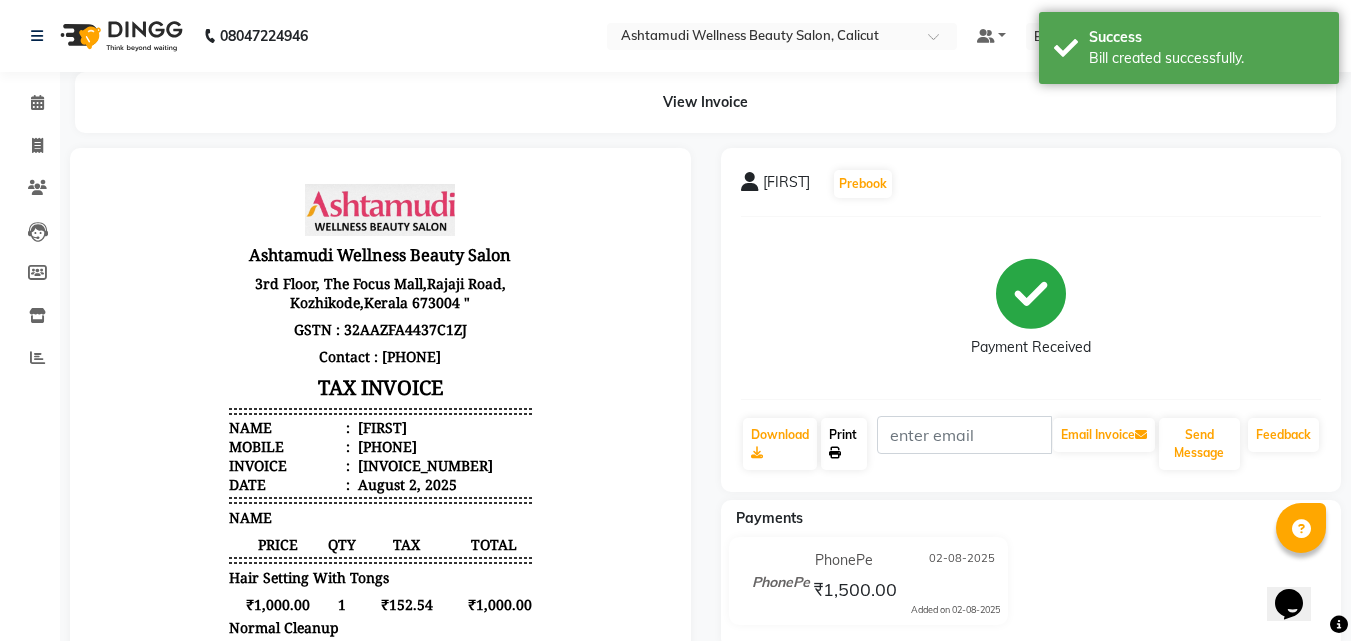 click on "Print" 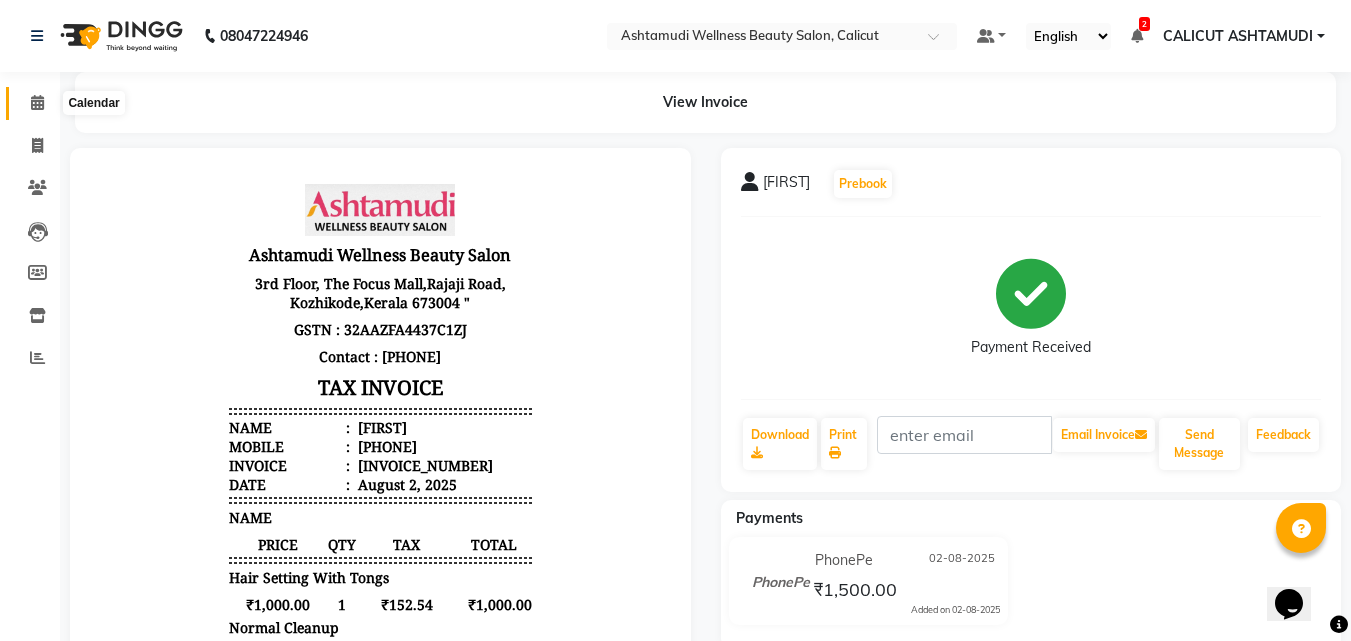 click 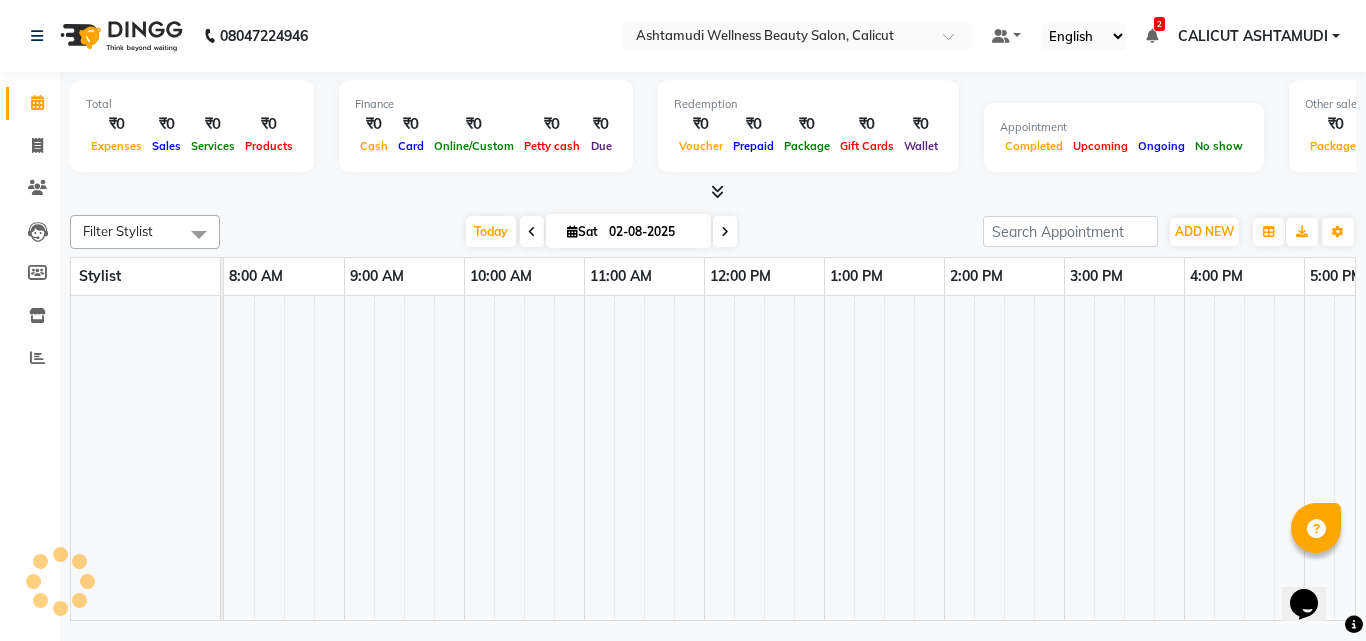 click 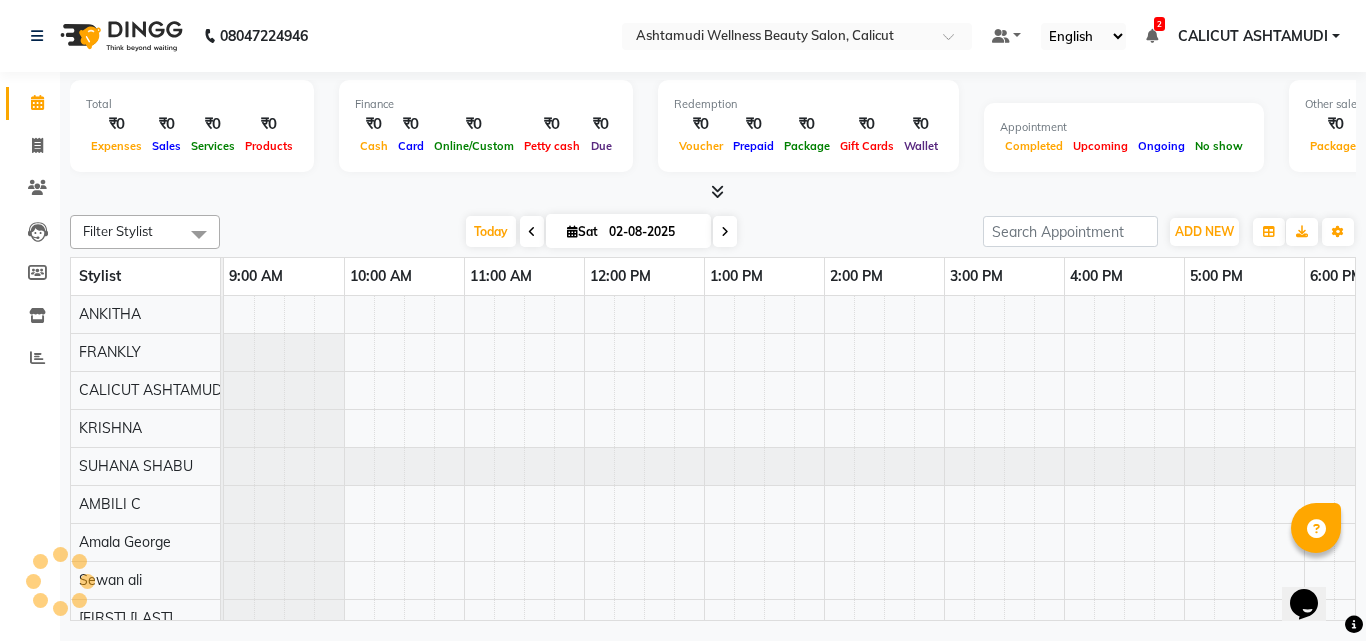 scroll, scrollTop: 0, scrollLeft: 0, axis: both 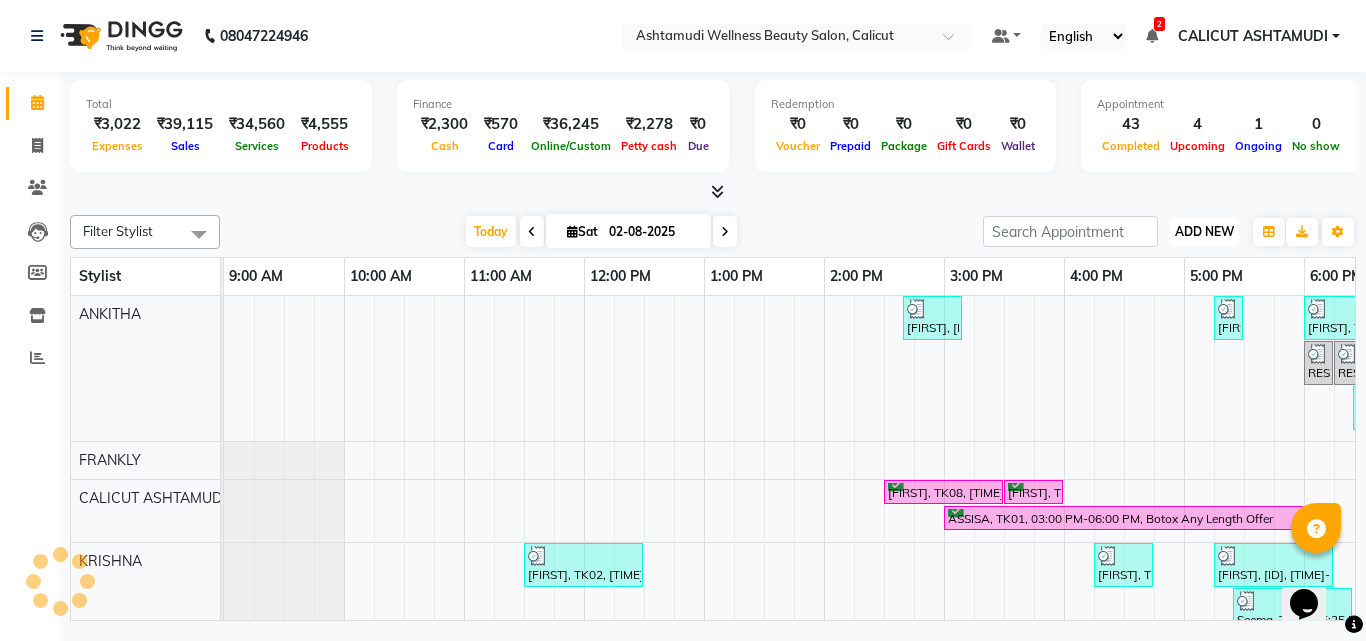 click on "ADD NEW" at bounding box center [1204, 231] 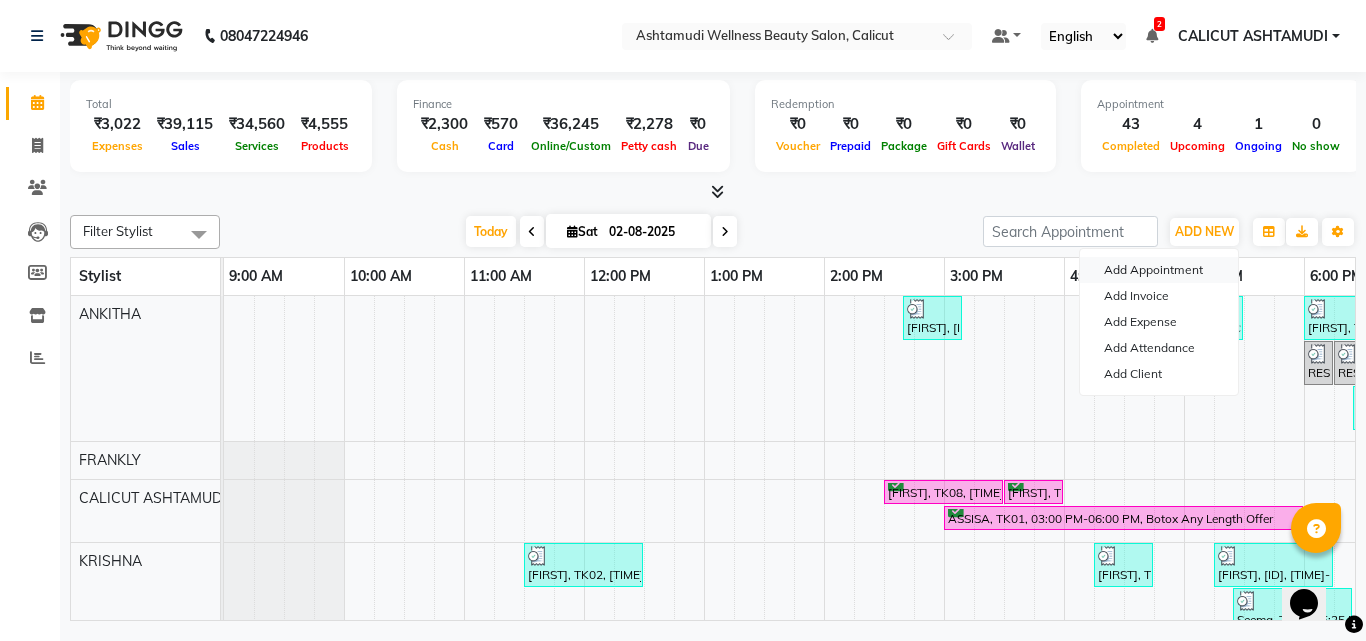 click on "Add Appointment" at bounding box center [1159, 270] 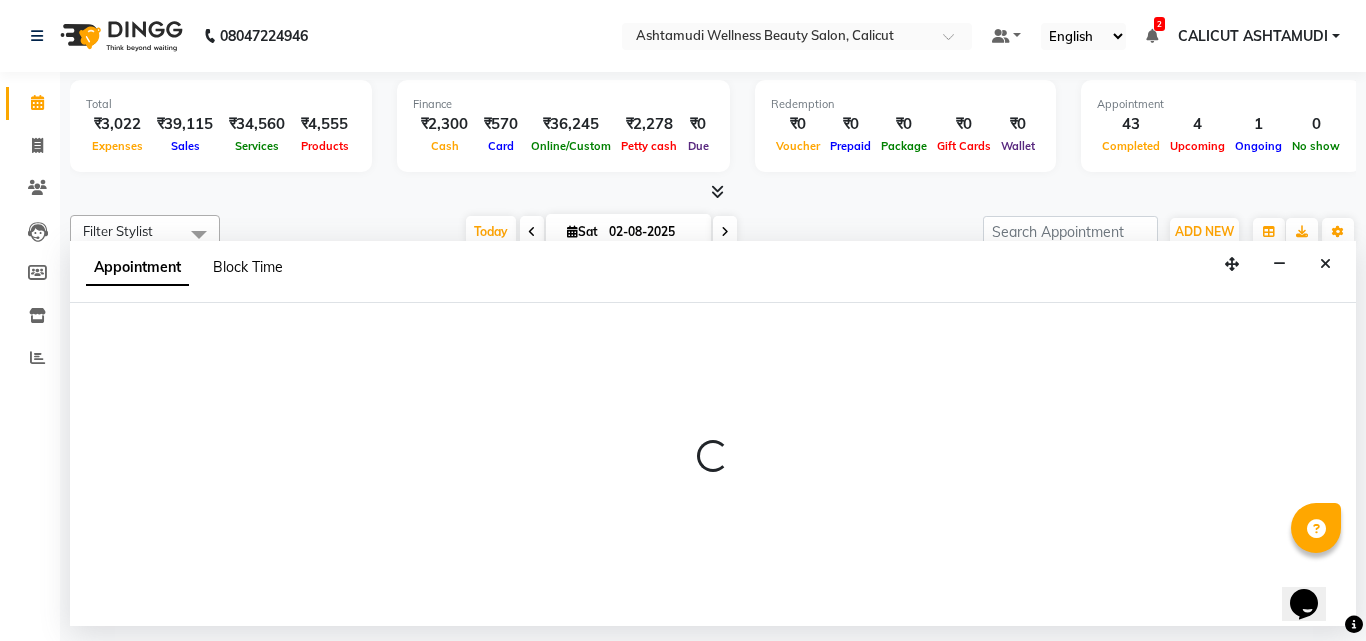select on "600" 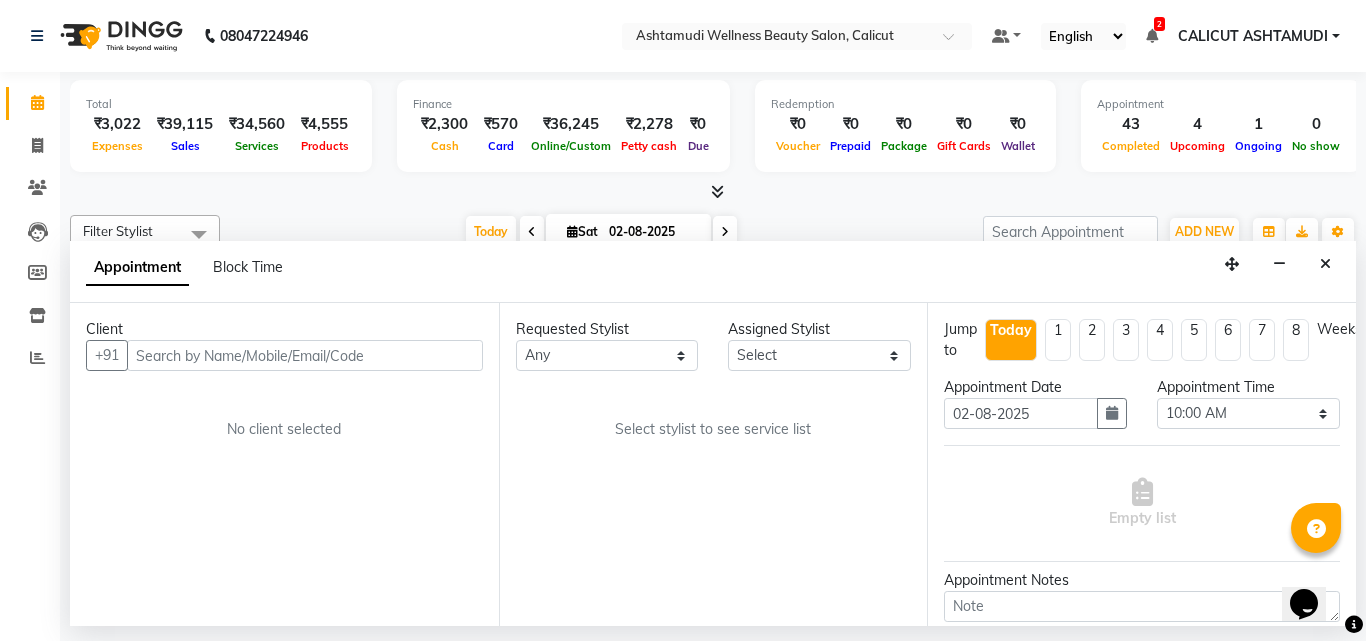 click at bounding box center (305, 355) 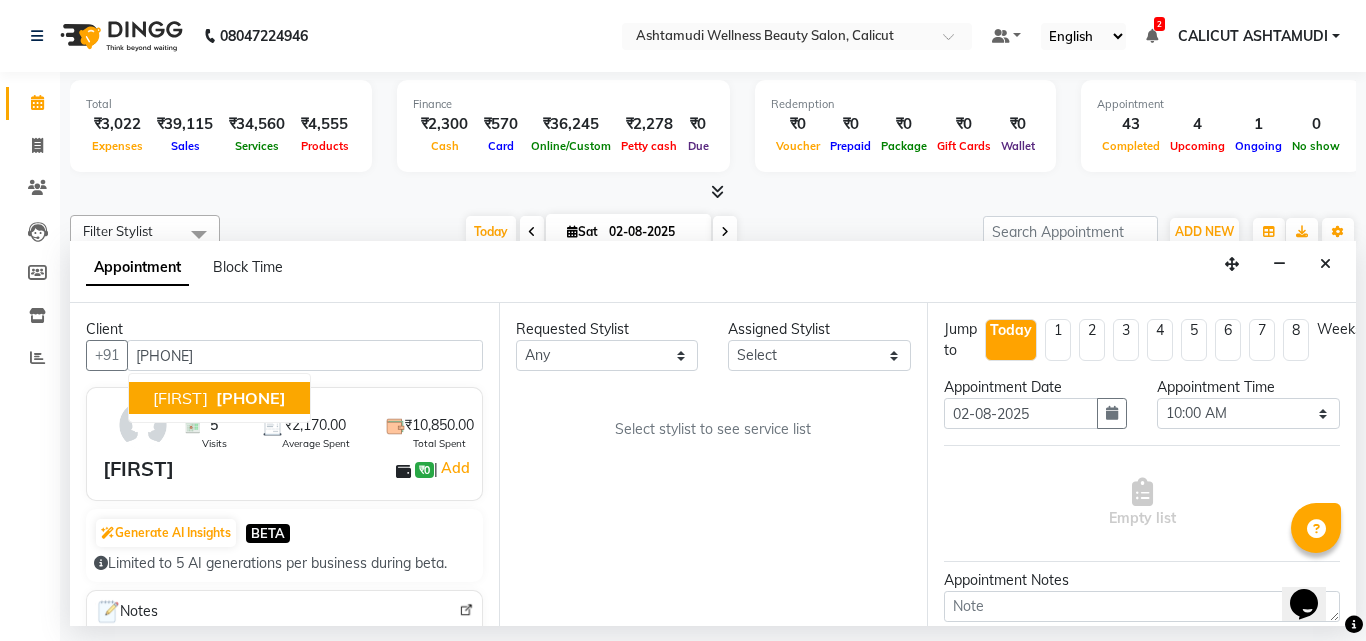 click on "[PHONE]" at bounding box center (251, 398) 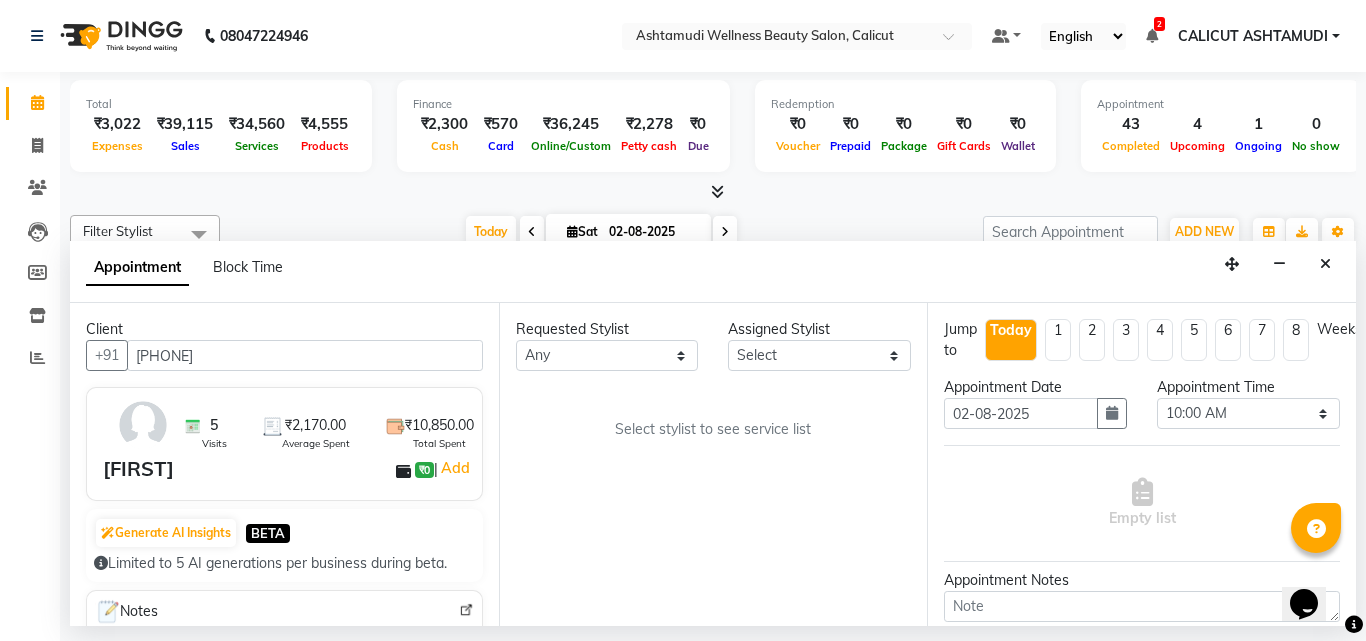 type on "[PHONE]" 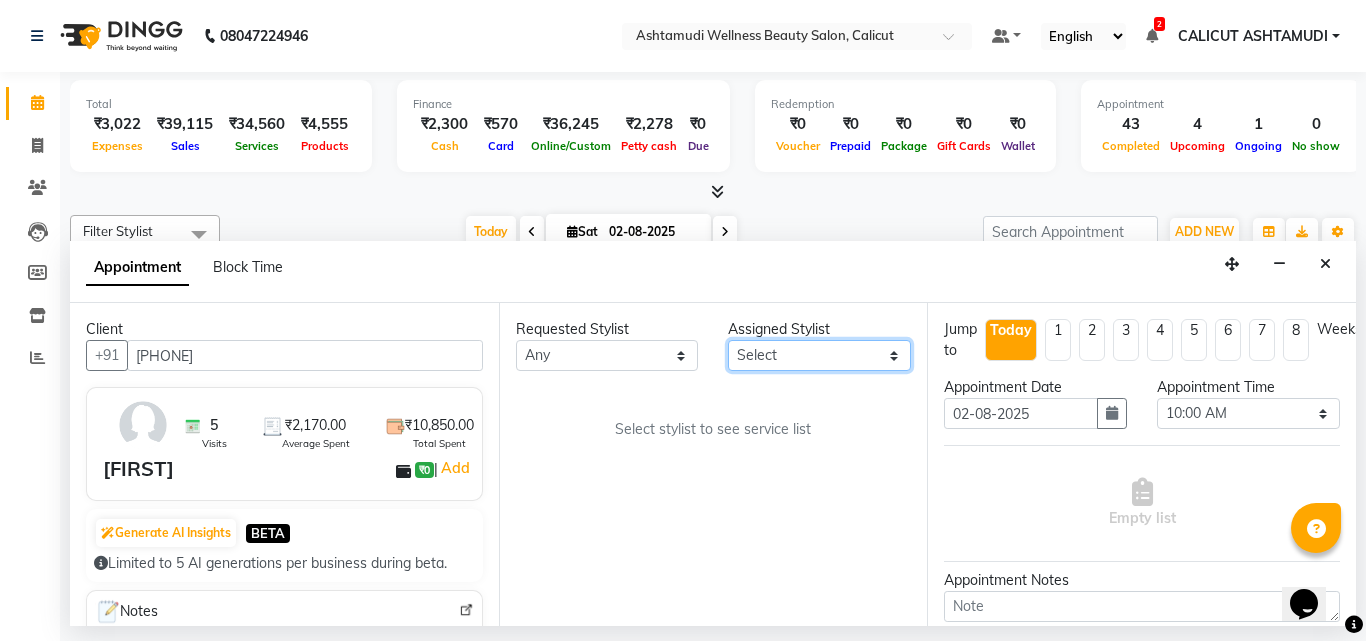 click on "Select Amala George AMBILI C ANJANA DAS ANKITHA Arya CALICUT ASHTAMUDI FRANKLY	 KRISHNA Nitesh Punam Gurung Sewan ali Sheela SUHANA  SHABU Titto" at bounding box center [819, 355] 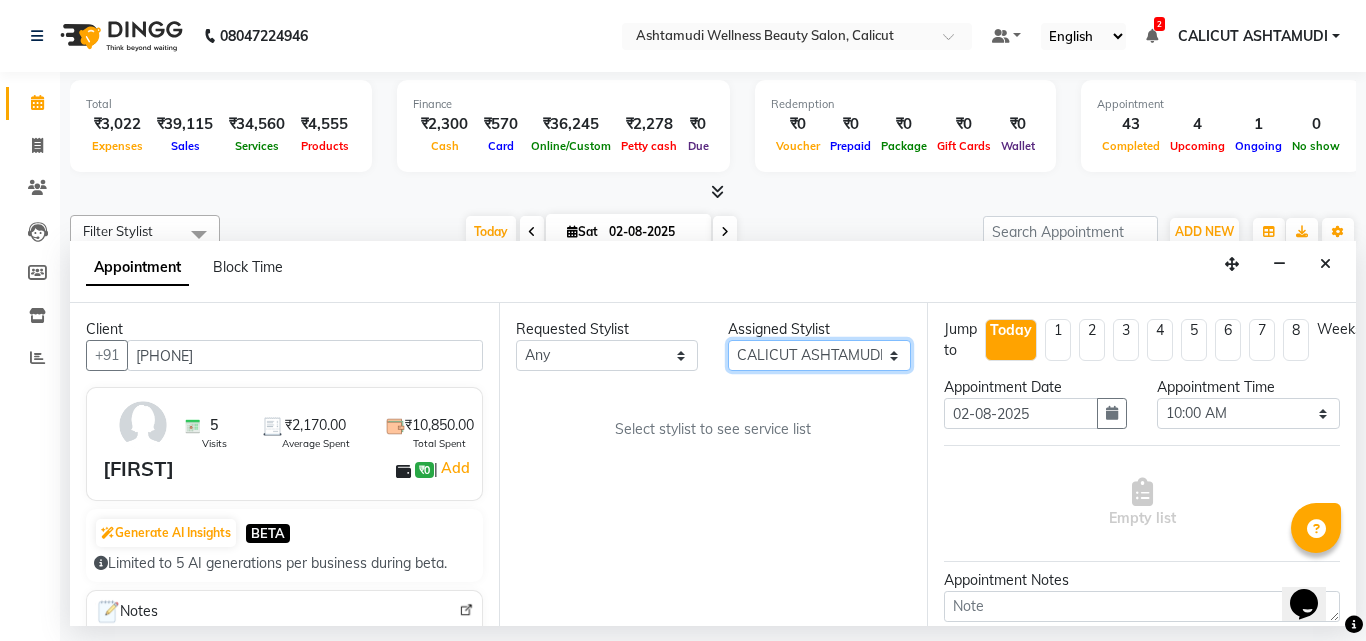 click on "Select Amala George AMBILI C ANJANA DAS ANKITHA Arya CALICUT ASHTAMUDI FRANKLY	 KRISHNA Nitesh Punam Gurung Sewan ali Sheela SUHANA  SHABU Titto" at bounding box center [819, 355] 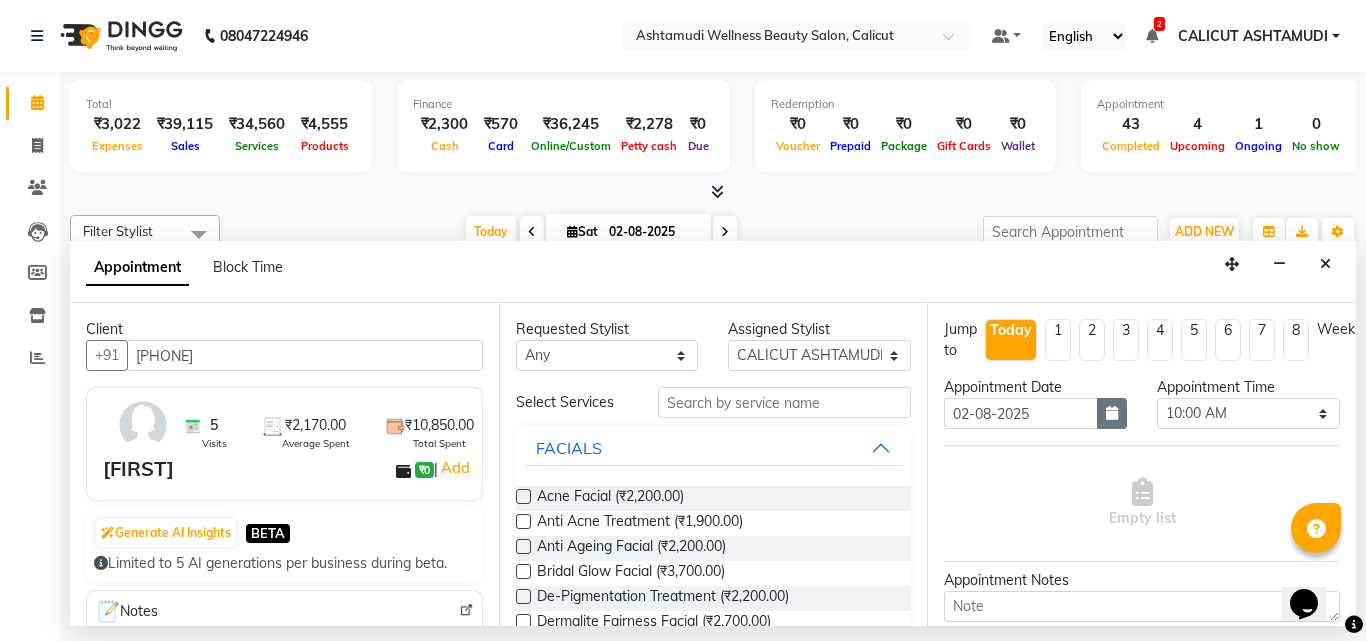 click at bounding box center [1112, 413] 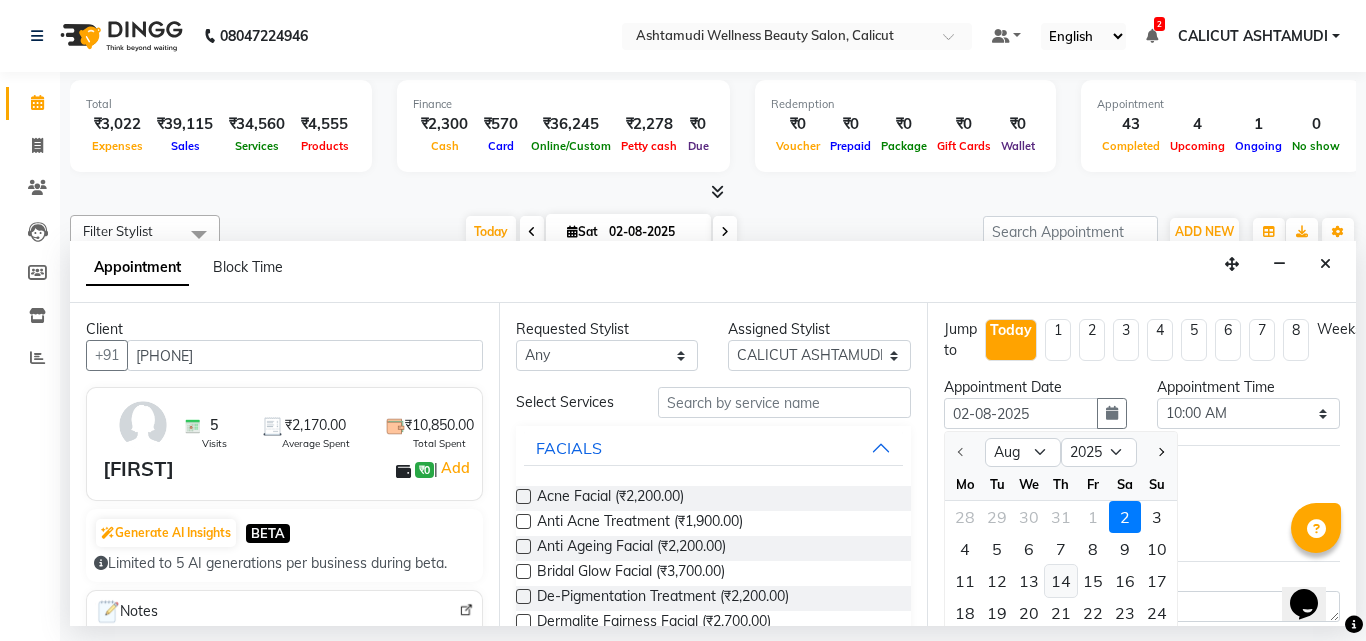click on "14" at bounding box center [1061, 581] 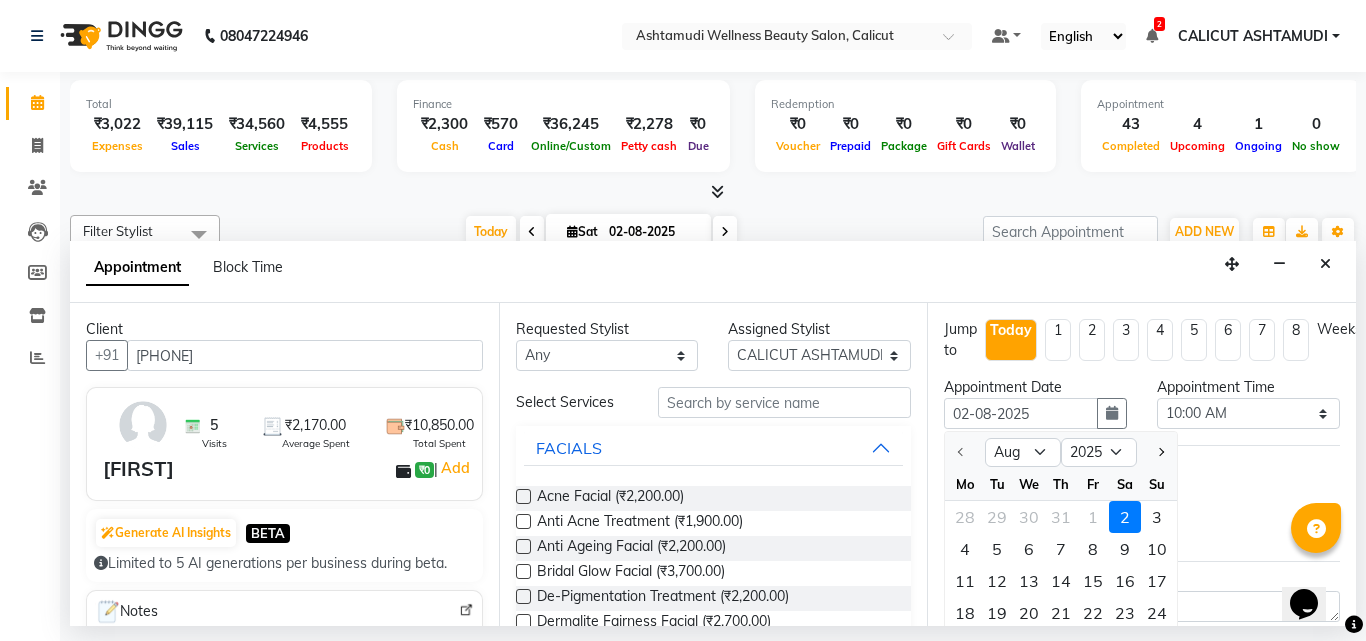type on "14-08-2025" 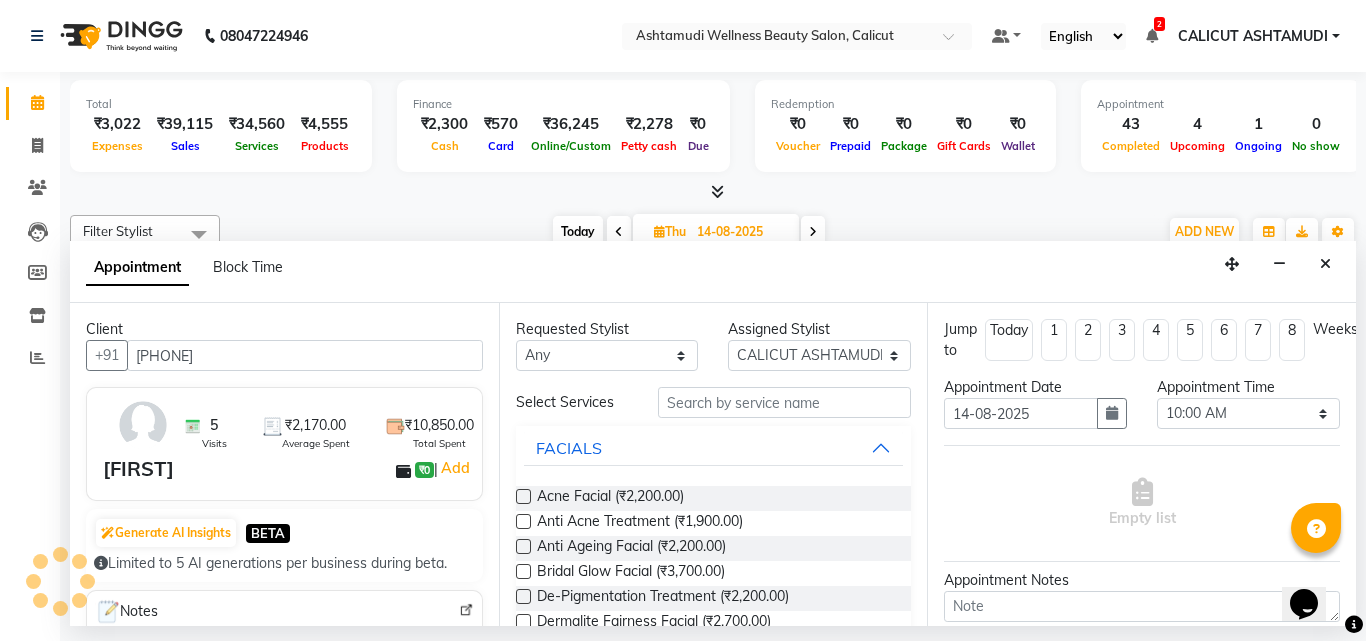 scroll, scrollTop: 0, scrollLeft: 669, axis: horizontal 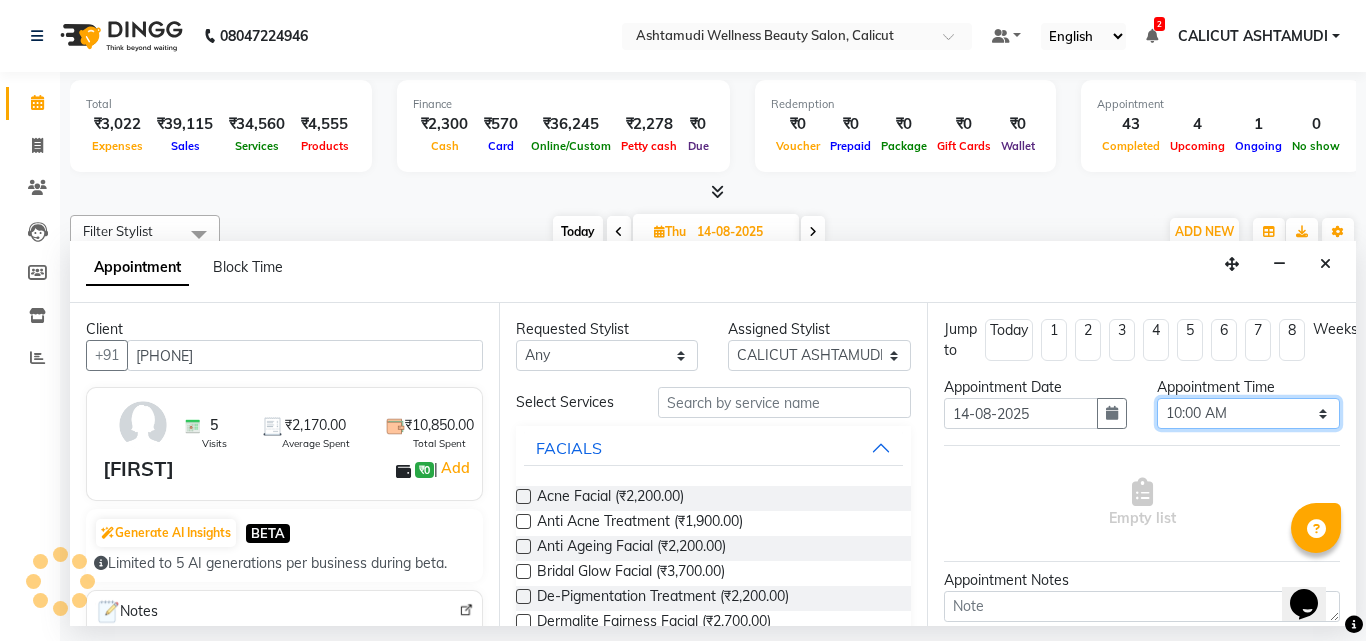 click on "Select 10:00 AM 10:15 AM 10:30 AM 10:45 AM 11:00 AM 11:15 AM 11:30 AM 11:45 AM 12:00 PM 12:15 PM 12:30 PM 12:45 PM 01:00 PM 01:15 PM 01:30 PM 01:45 PM 02:00 PM 02:15 PM 02:30 PM 02:45 PM 03:00 PM 03:15 PM 03:30 PM 03:45 PM 04:00 PM 04:15 PM 04:30 PM 04:45 PM 05:00 PM 05:15 PM 05:30 PM 05:45 PM 06:00 PM 06:15 PM 06:30 PM 06:45 PM 07:00 PM 07:15 PM 07:30 PM 07:45 PM 08:00 PM 08:15 PM 08:30 PM 08:45 PM 09:00 PM 09:15 PM 09:30 PM 09:45 PM 10:00 PM 10:15 PM 10:30 PM 10:45 PM 11:00 PM" at bounding box center [1248, 413] 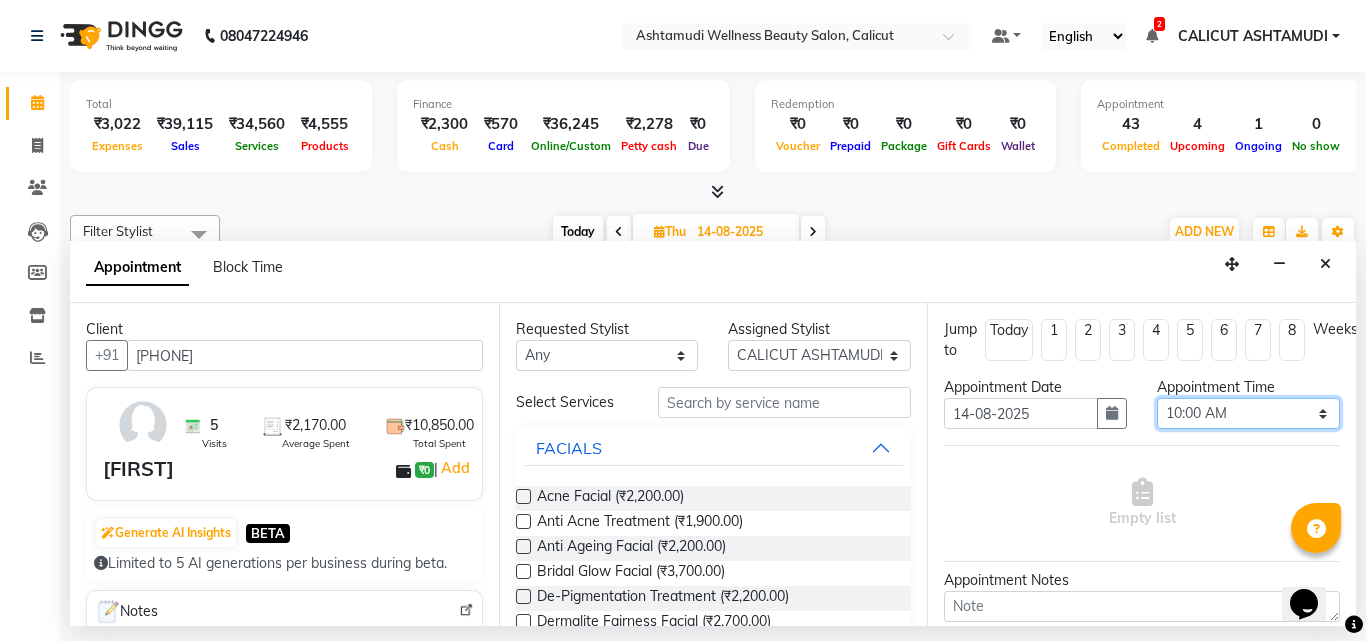 select on "630" 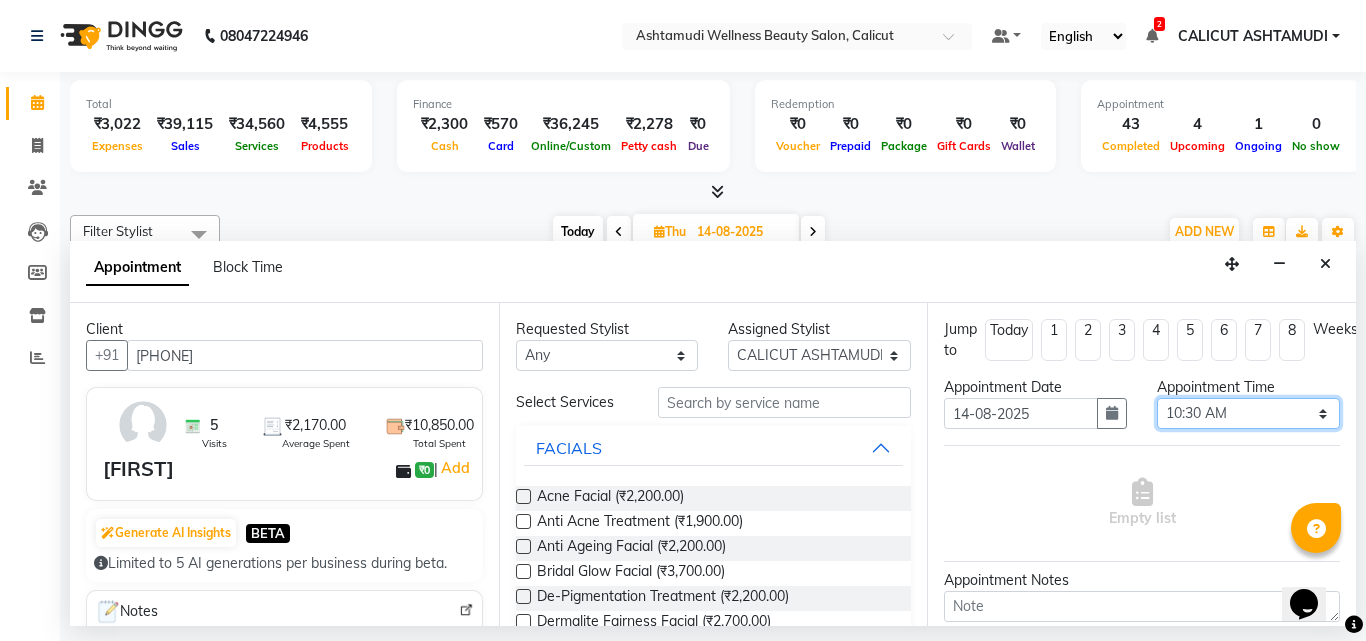click on "Select 10:00 AM 10:15 AM 10:30 AM 10:45 AM 11:00 AM 11:15 AM 11:30 AM 11:45 AM 12:00 PM 12:15 PM 12:30 PM 12:45 PM 01:00 PM 01:15 PM 01:30 PM 01:45 PM 02:00 PM 02:15 PM 02:30 PM 02:45 PM 03:00 PM 03:15 PM 03:30 PM 03:45 PM 04:00 PM 04:15 PM 04:30 PM 04:45 PM 05:00 PM 05:15 PM 05:30 PM 05:45 PM 06:00 PM 06:15 PM 06:30 PM 06:45 PM 07:00 PM 07:15 PM 07:30 PM 07:45 PM 08:00 PM 08:15 PM 08:30 PM 08:45 PM 09:00 PM 09:15 PM 09:30 PM 09:45 PM 10:00 PM 10:15 PM 10:30 PM 10:45 PM 11:00 PM" at bounding box center [1248, 413] 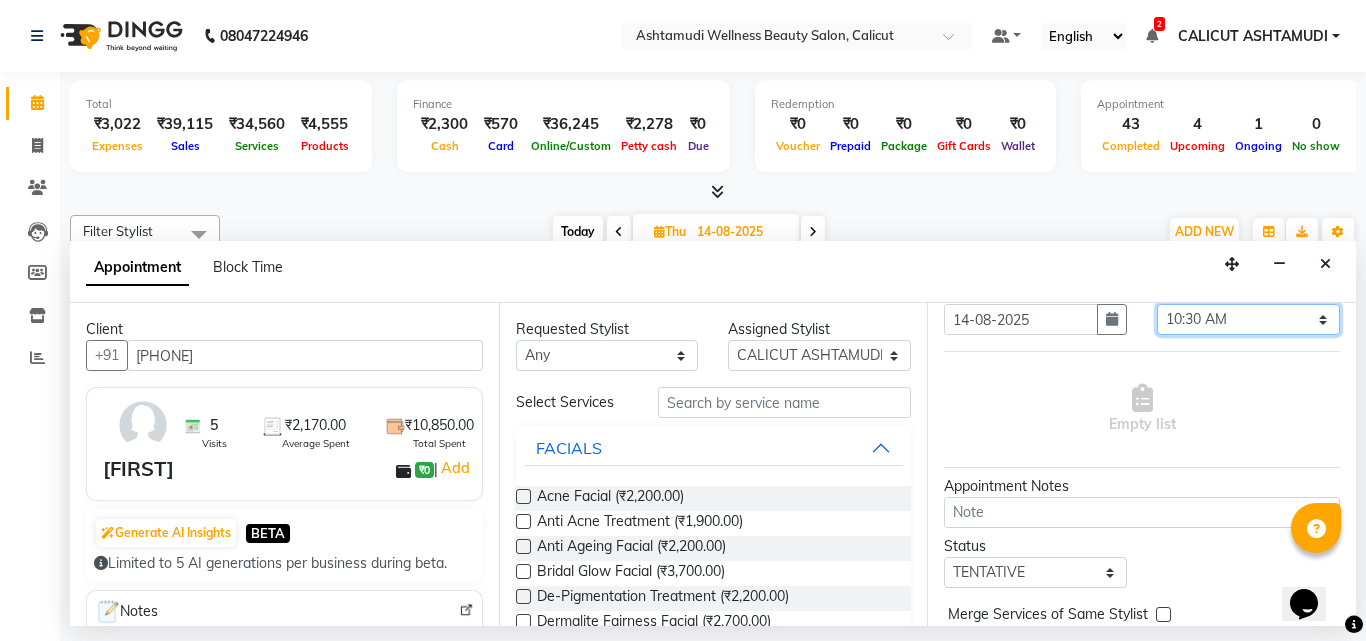 scroll, scrollTop: 199, scrollLeft: 0, axis: vertical 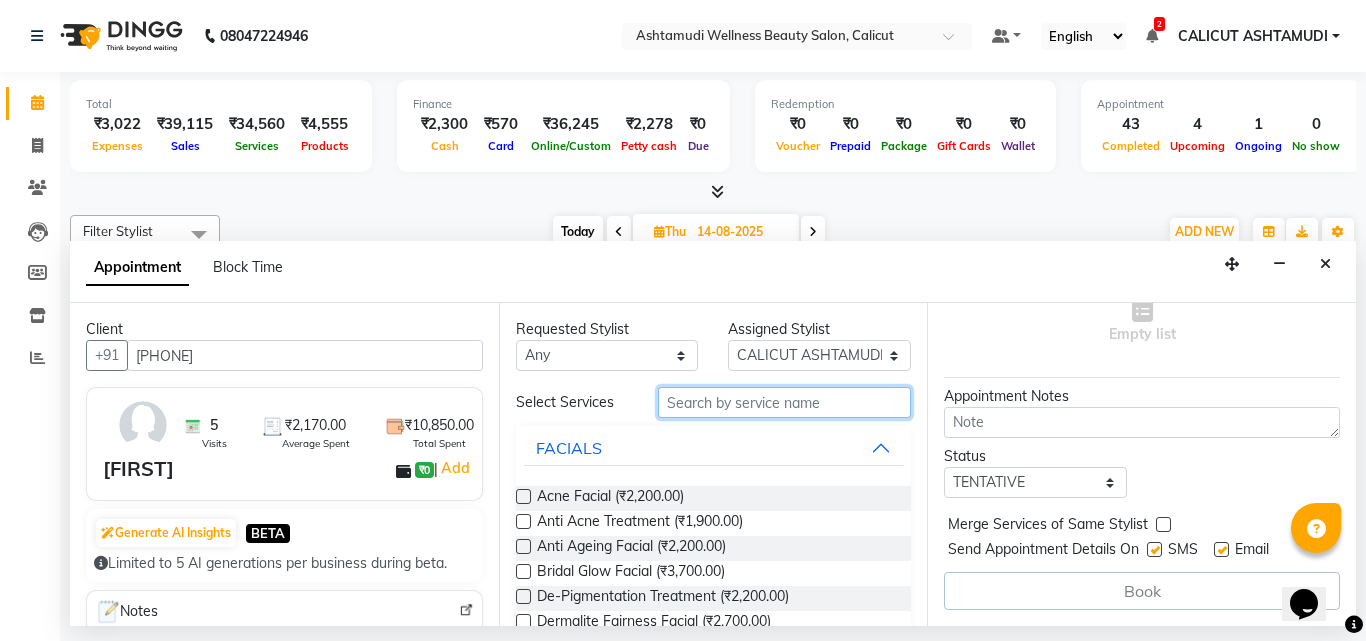 click at bounding box center (785, 402) 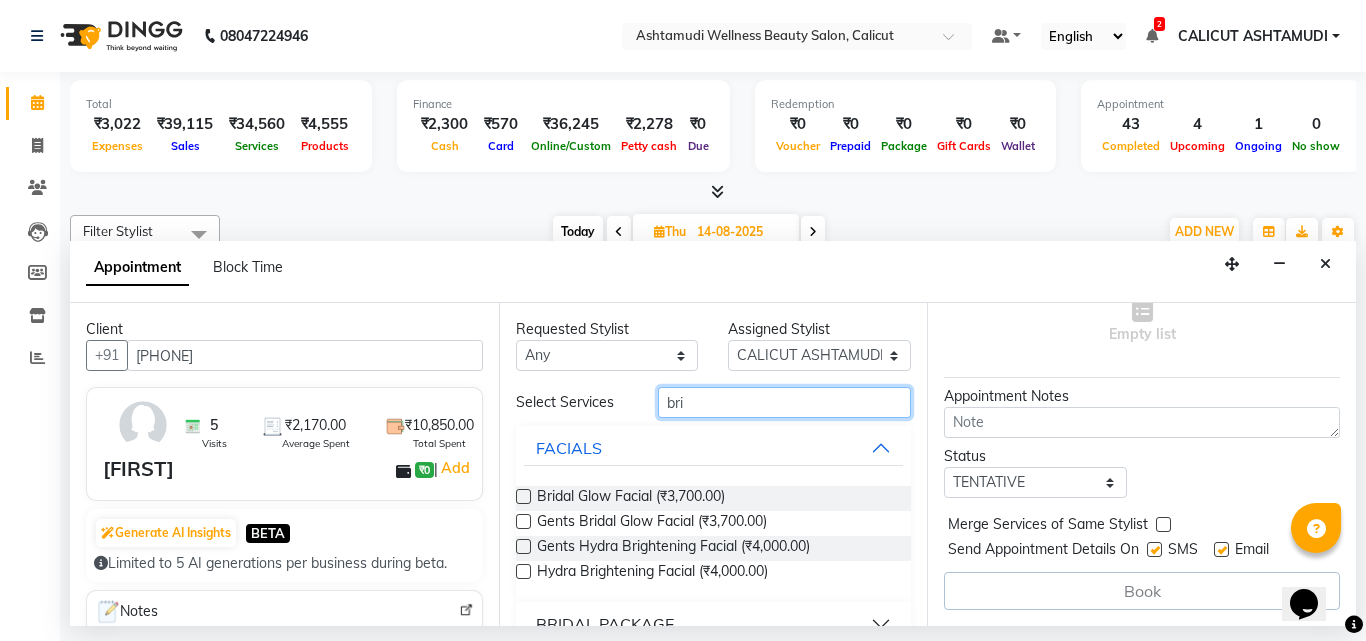type on "bri" 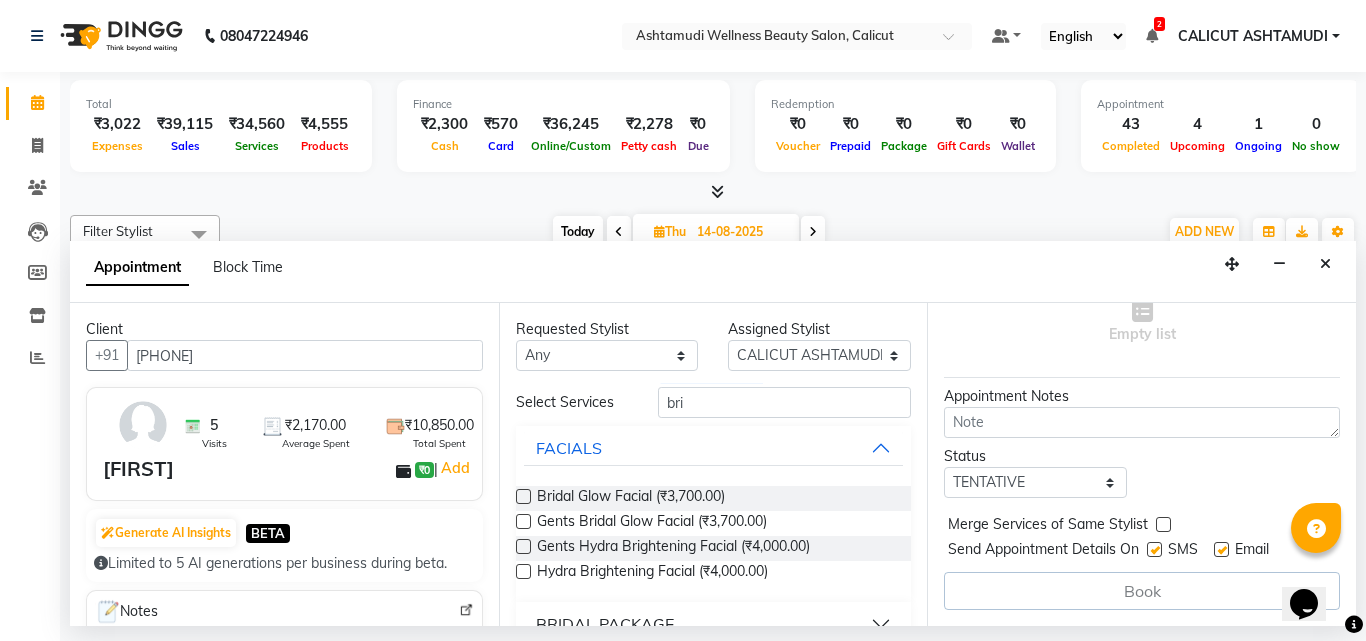 click at bounding box center [523, 496] 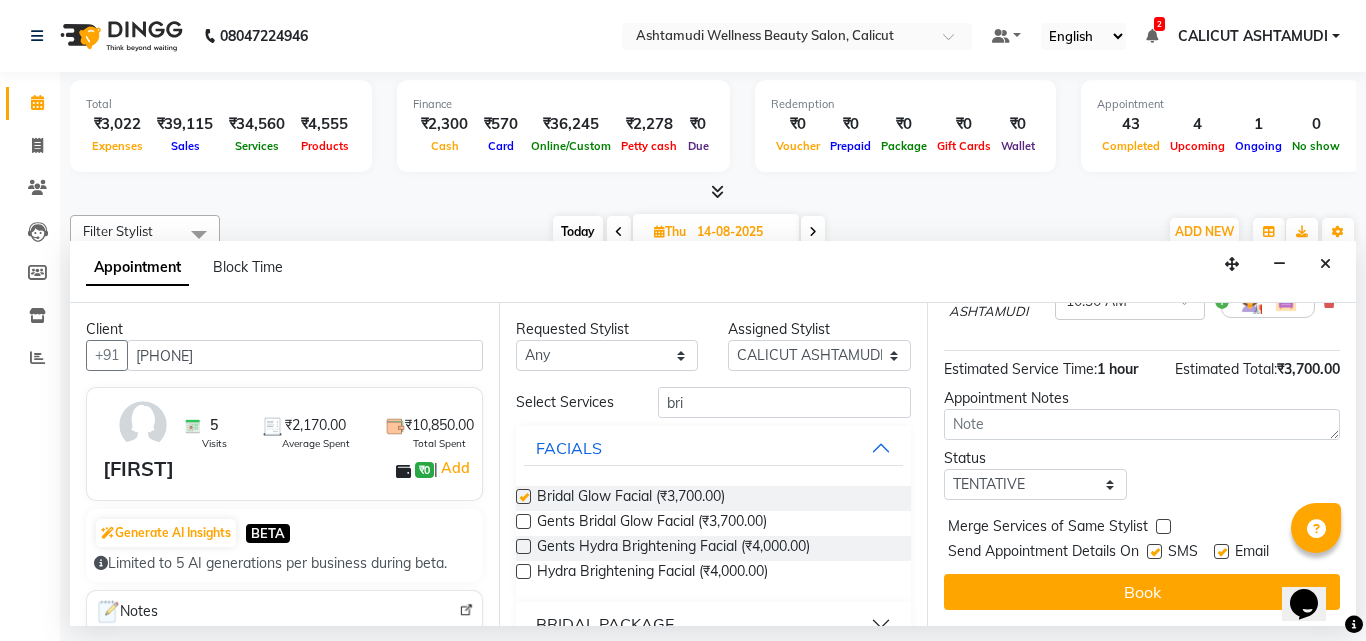 checkbox on "false" 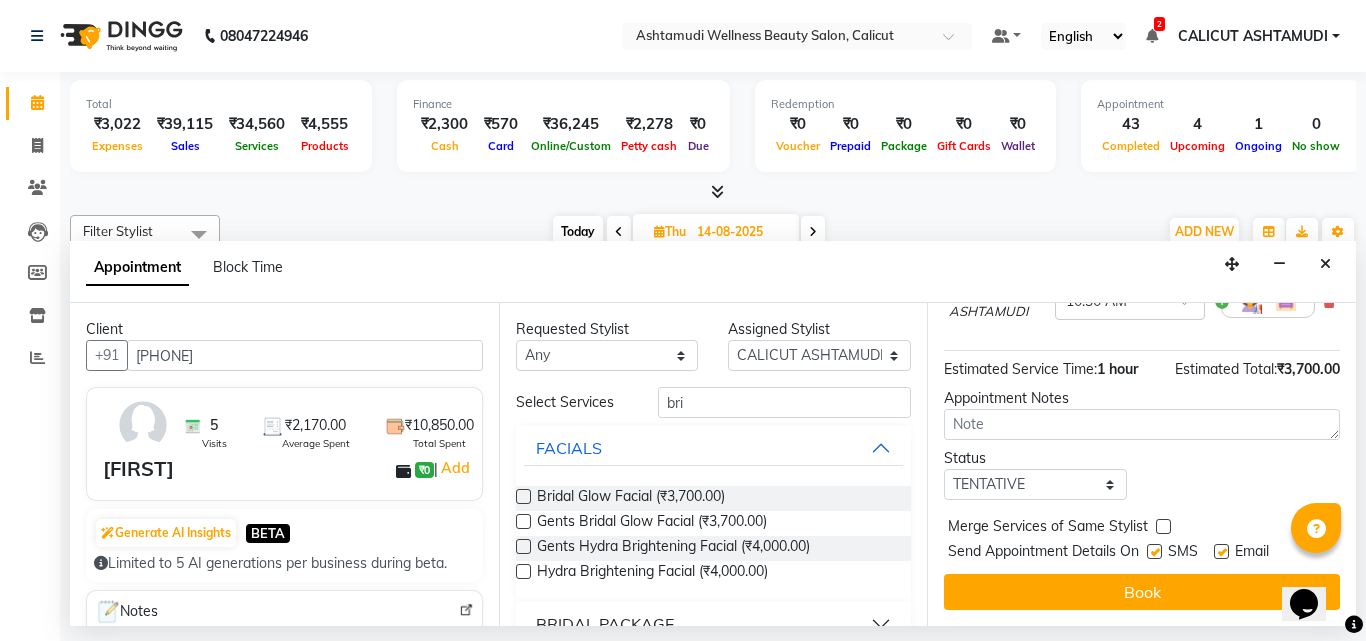 scroll, scrollTop: 221, scrollLeft: 0, axis: vertical 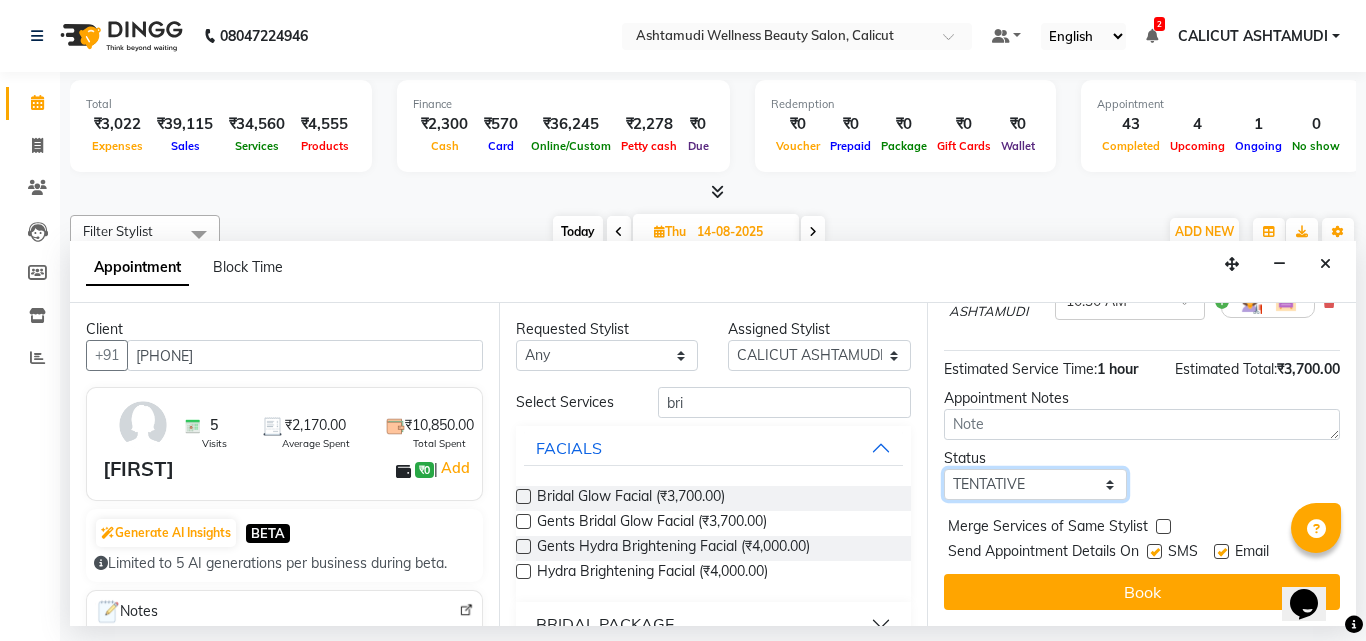 drag, startPoint x: 1025, startPoint y: 463, endPoint x: 1009, endPoint y: 495, distance: 35.77709 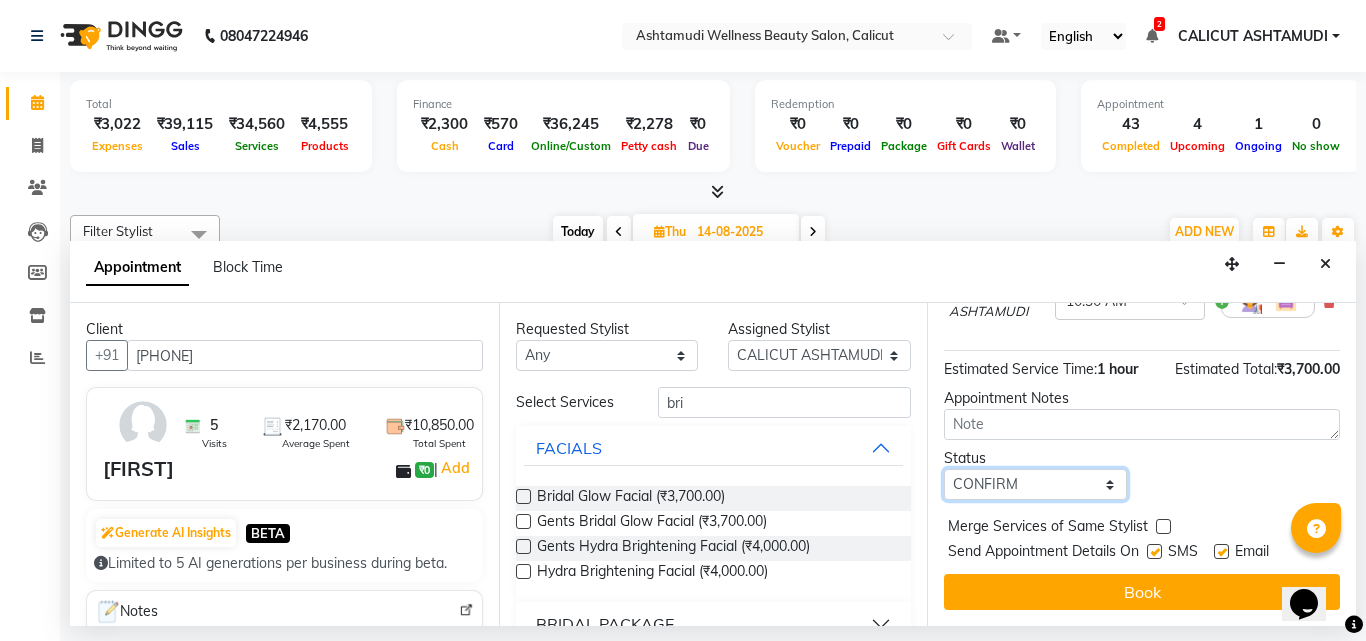 click on "Select TENTATIVE CONFIRM UPCOMING" at bounding box center [1035, 484] 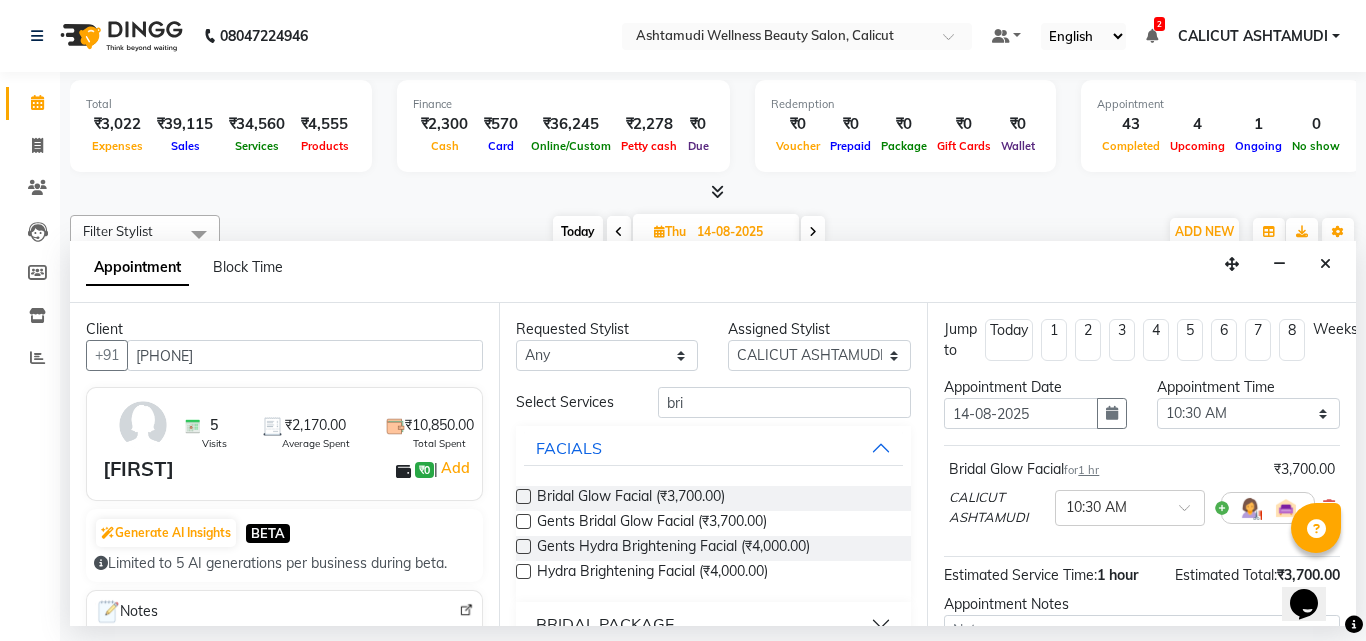 scroll, scrollTop: 221, scrollLeft: 0, axis: vertical 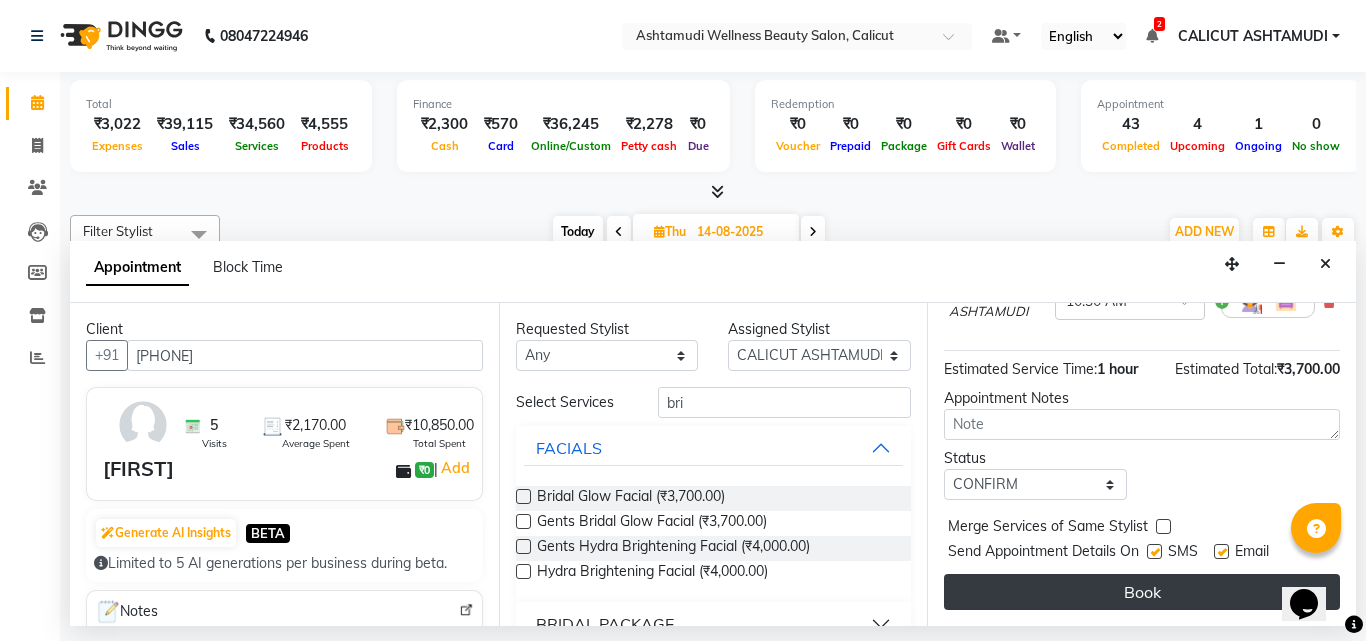 click on "Book" at bounding box center [1142, 592] 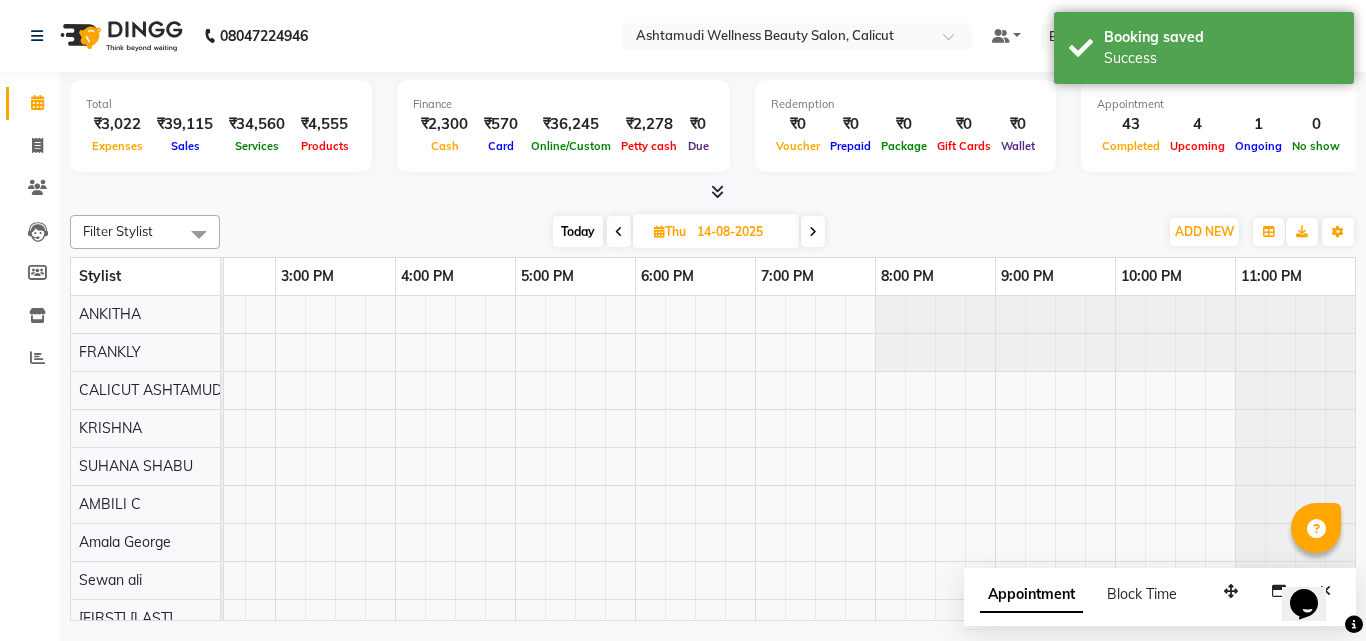click on "Today" at bounding box center (578, 231) 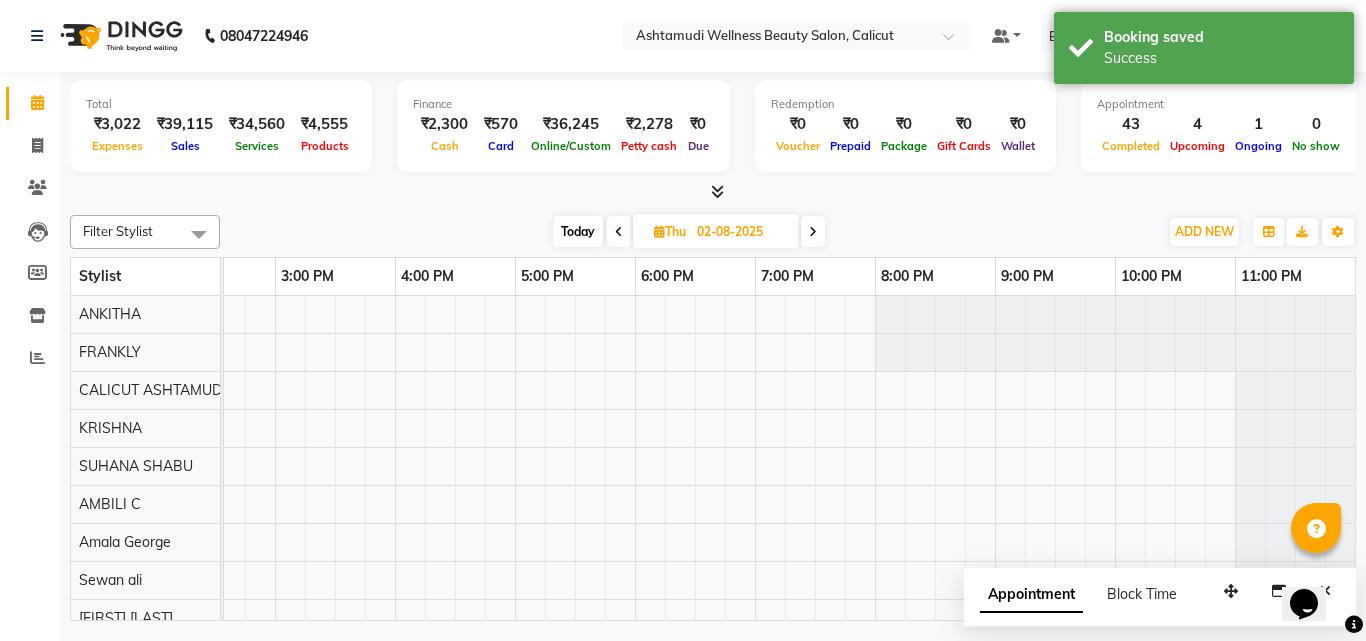 scroll, scrollTop: 0, scrollLeft: 0, axis: both 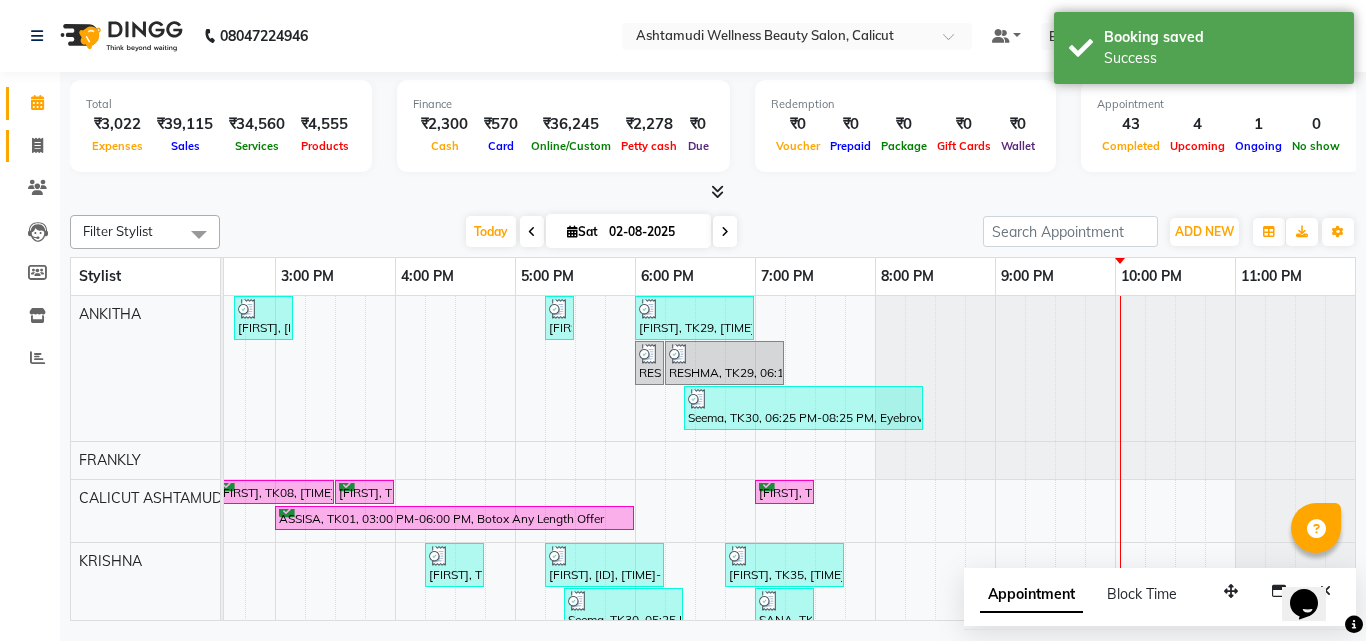 click 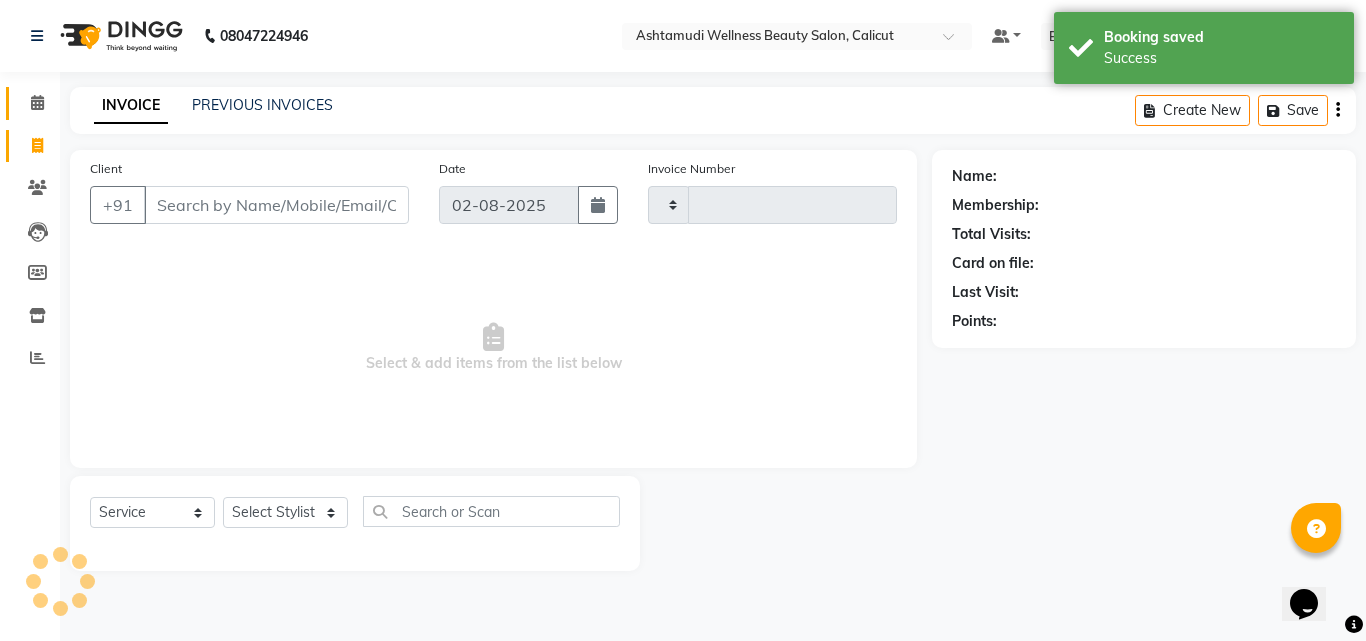 drag, startPoint x: 25, startPoint y: 150, endPoint x: 27, endPoint y: 119, distance: 31.06445 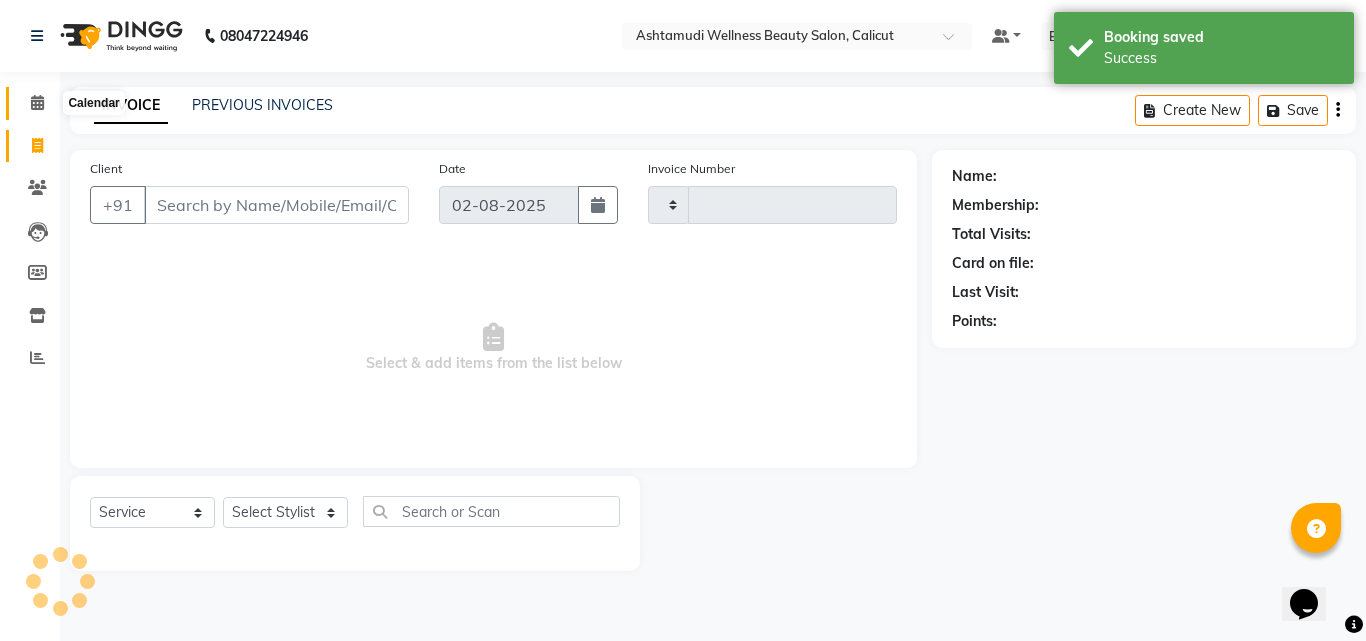 click 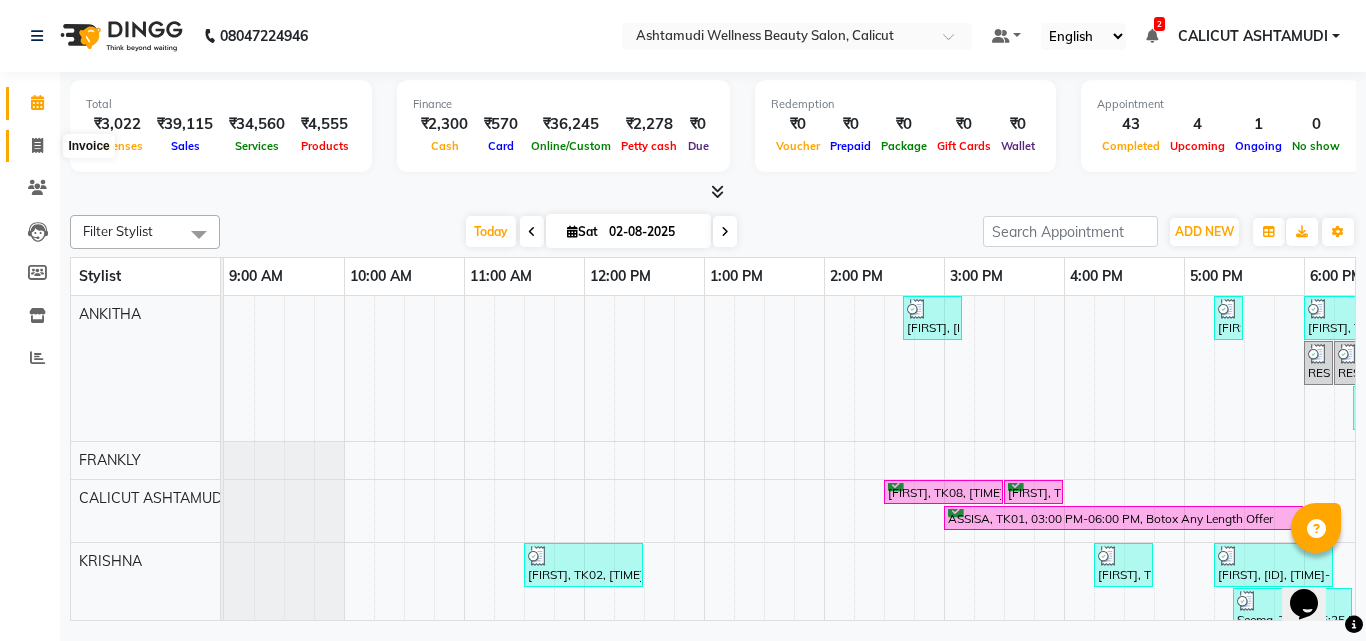click 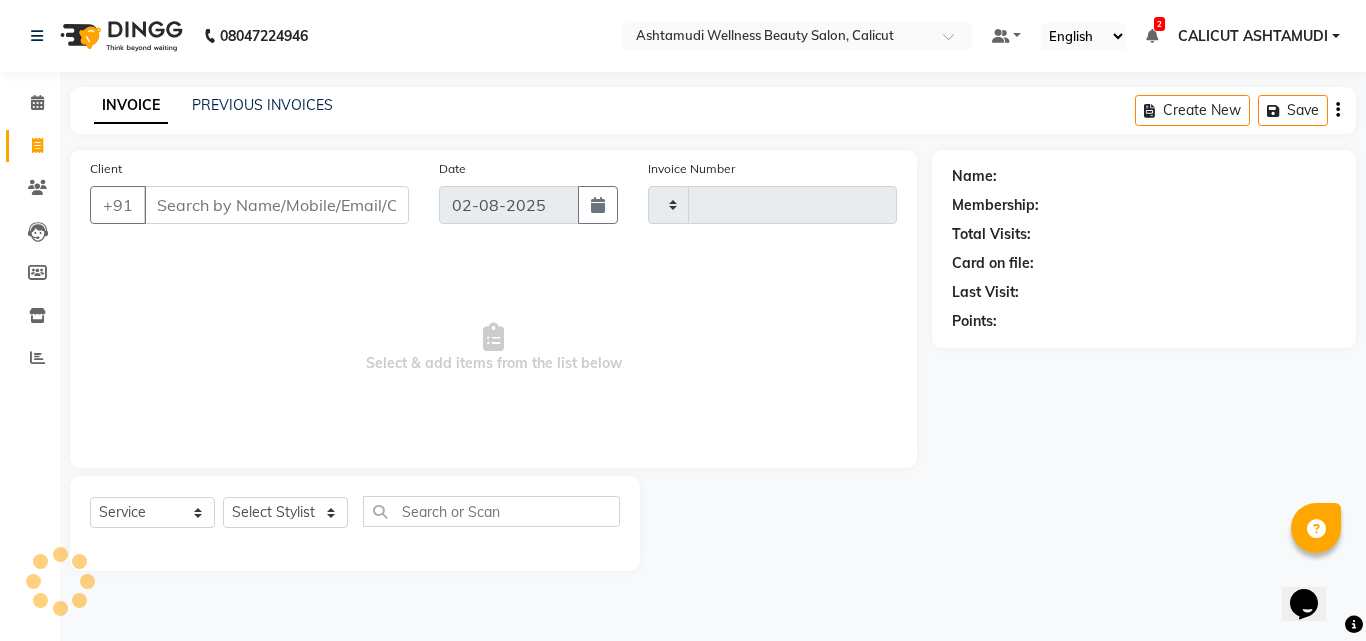 type on "3177" 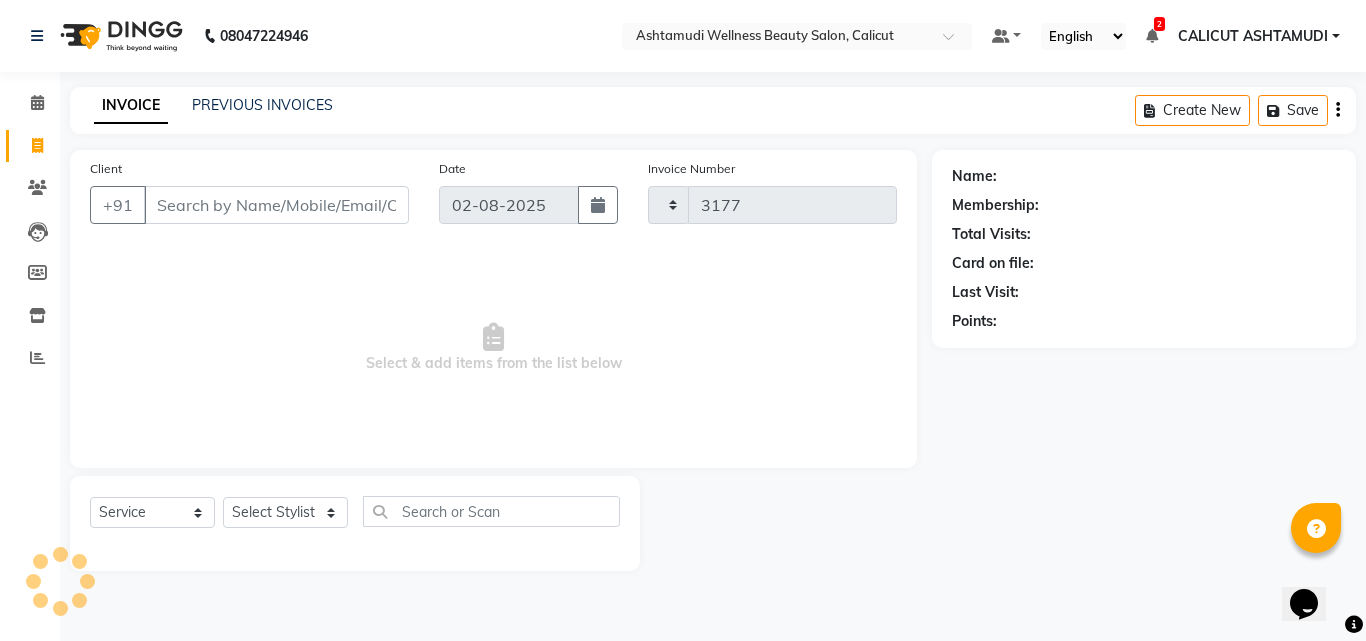 select on "4630" 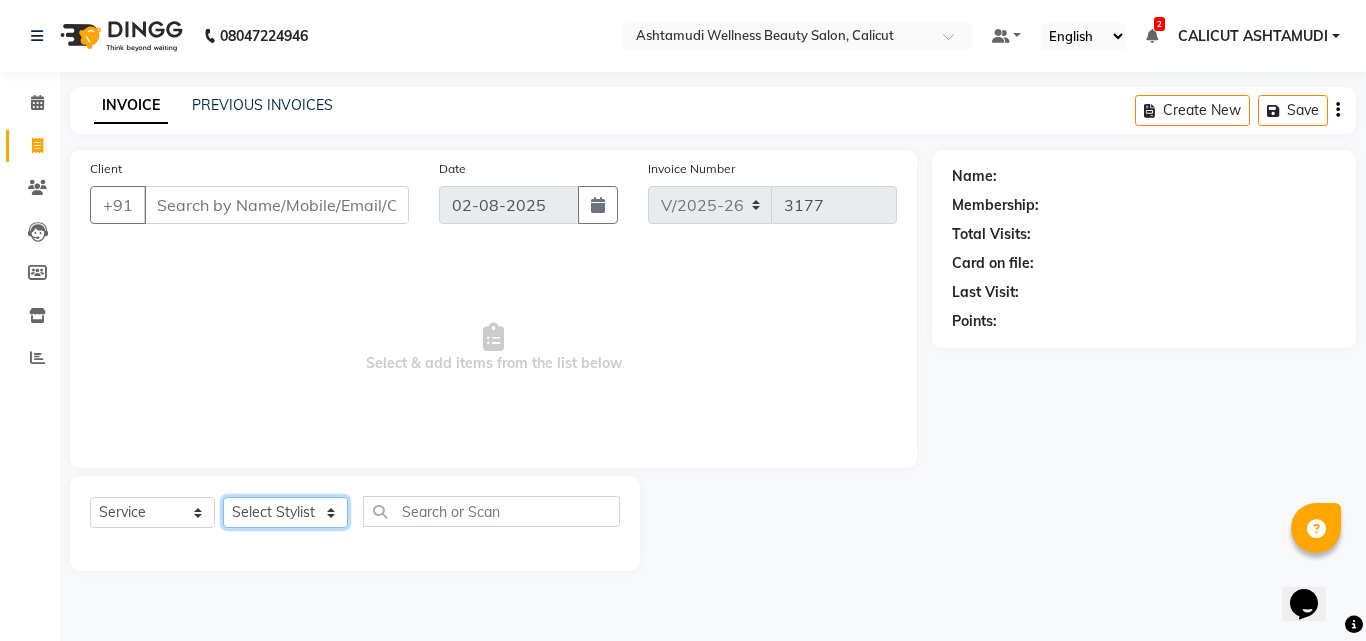 click on "Select Stylist Amala George AMBILI C ANJANA DAS ANKITHA Arya CALICUT ASHTAMUDI FRANKLY	 GRACY KRISHNA Nitesh Punam Gurung Sewan ali Sheela SUHANA  SHABU Titto" 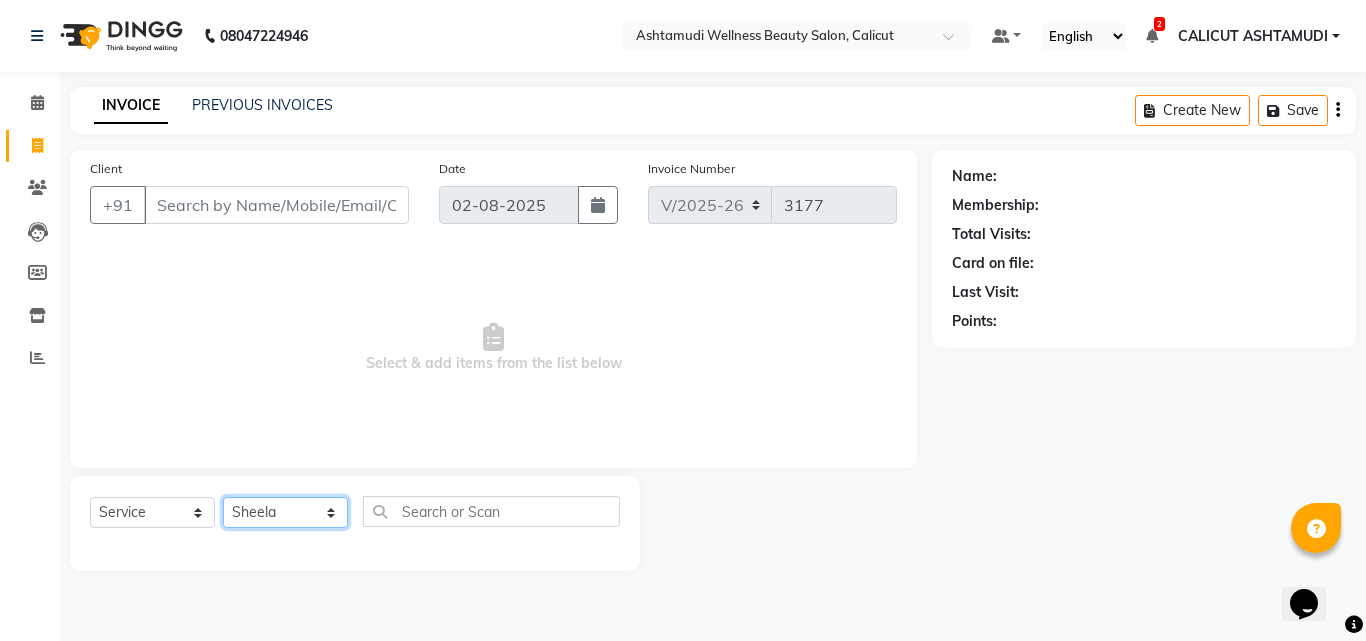 click on "Select Stylist Amala George AMBILI C ANJANA DAS ANKITHA Arya CALICUT ASHTAMUDI FRANKLY	 GRACY KRISHNA Nitesh Punam Gurung Sewan ali Sheela SUHANA  SHABU Titto" 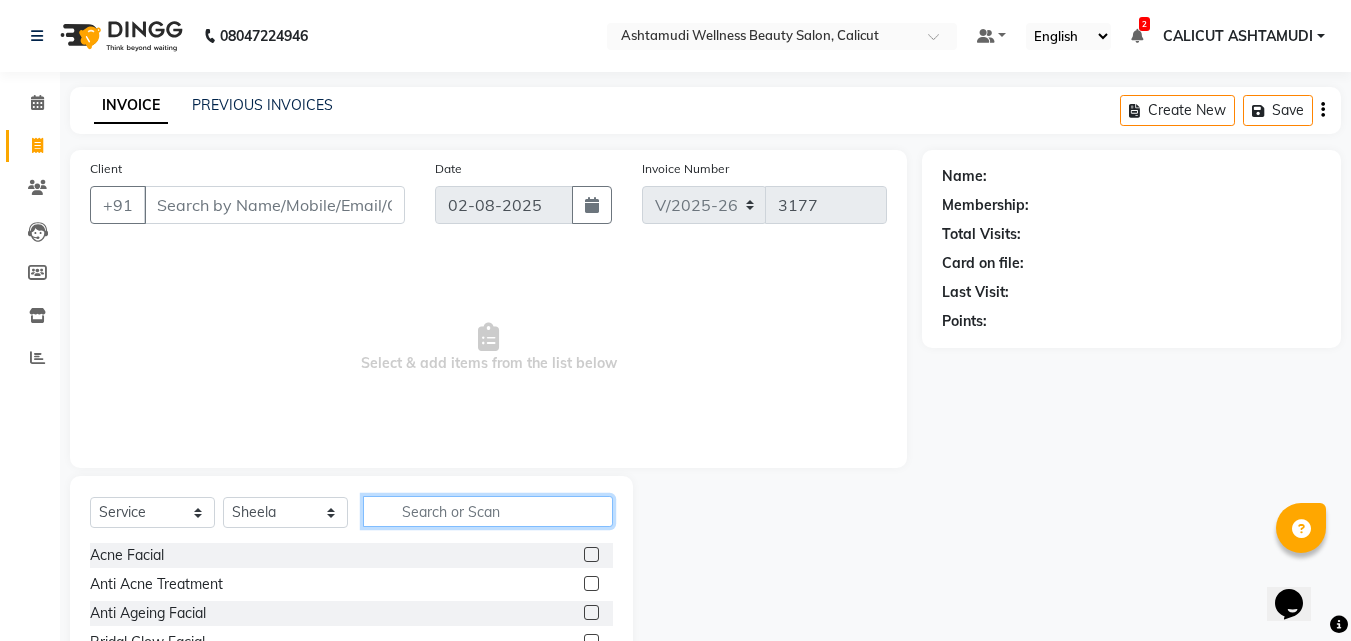 click 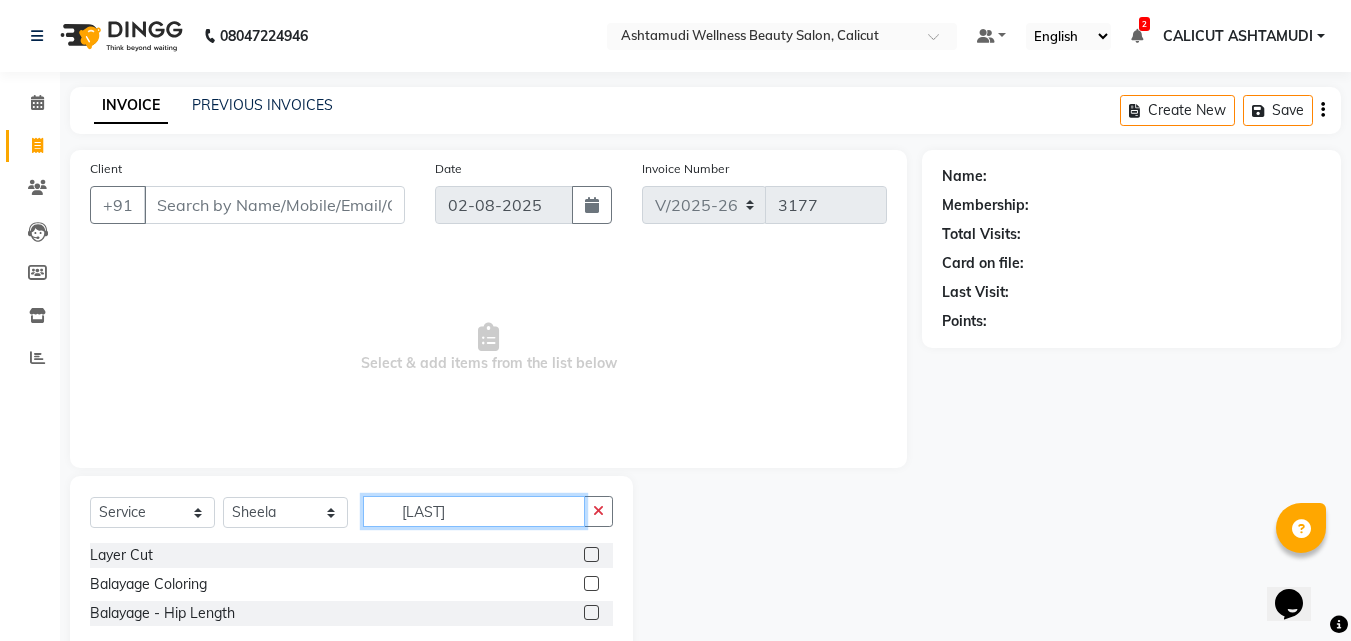 type on "[LAST]" 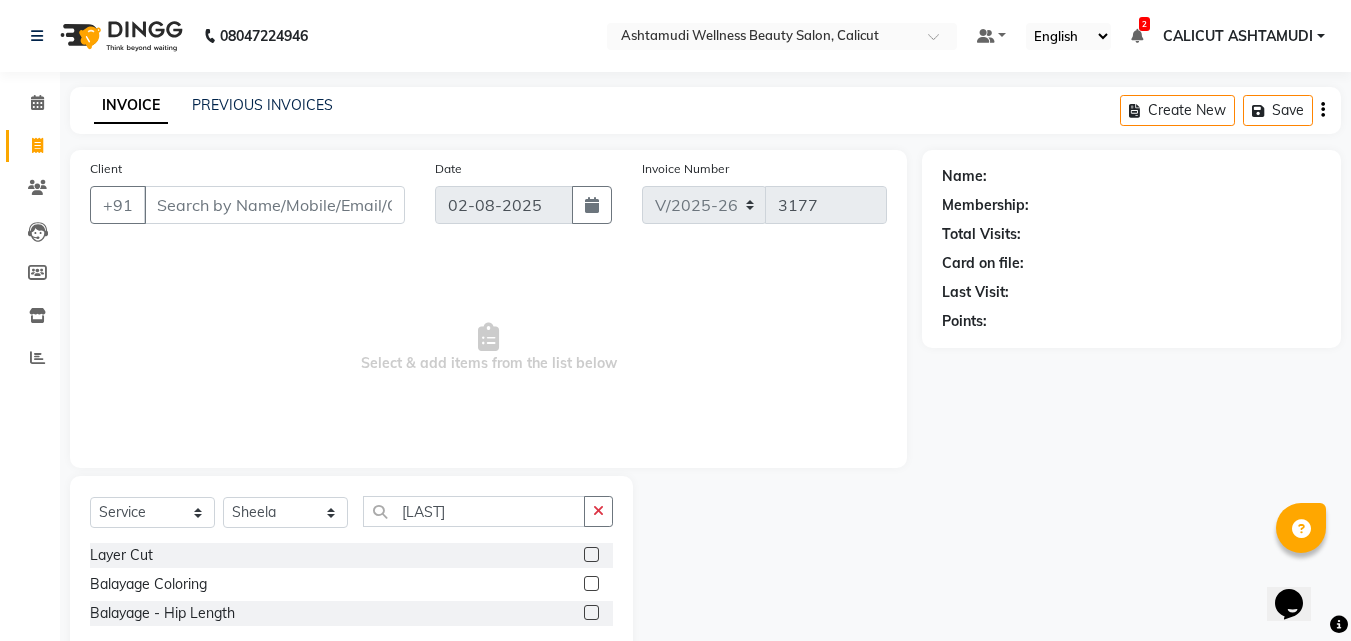 click 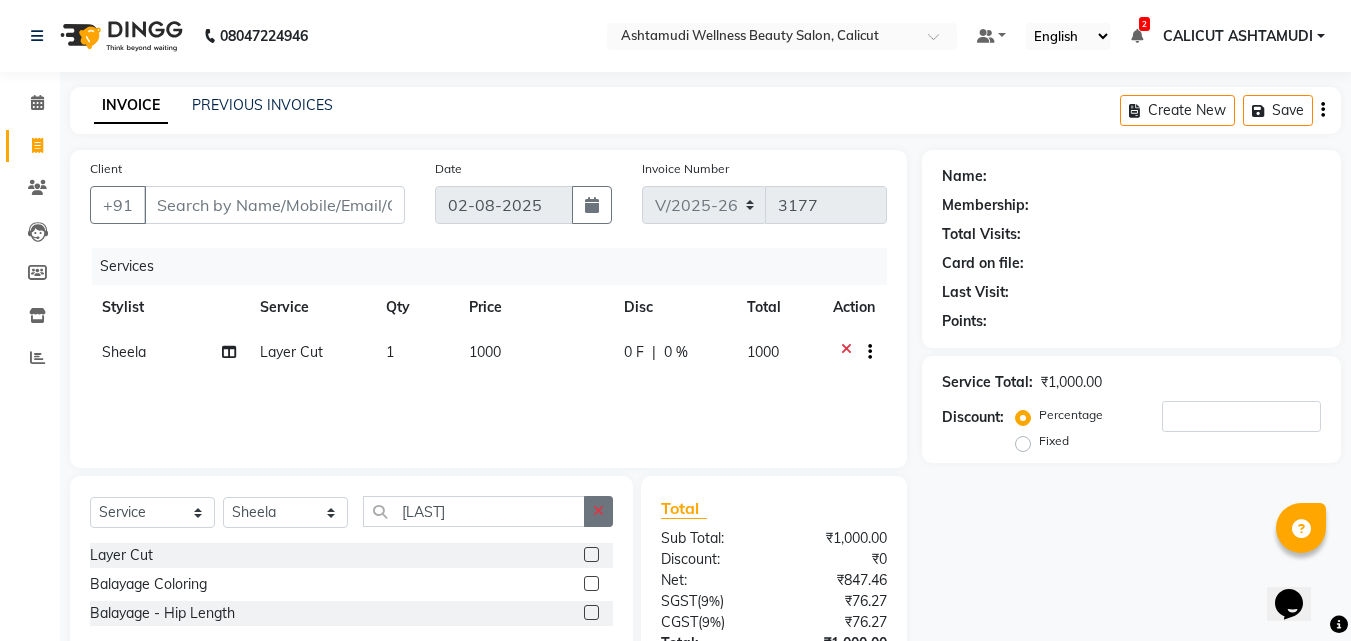 checkbox on "false" 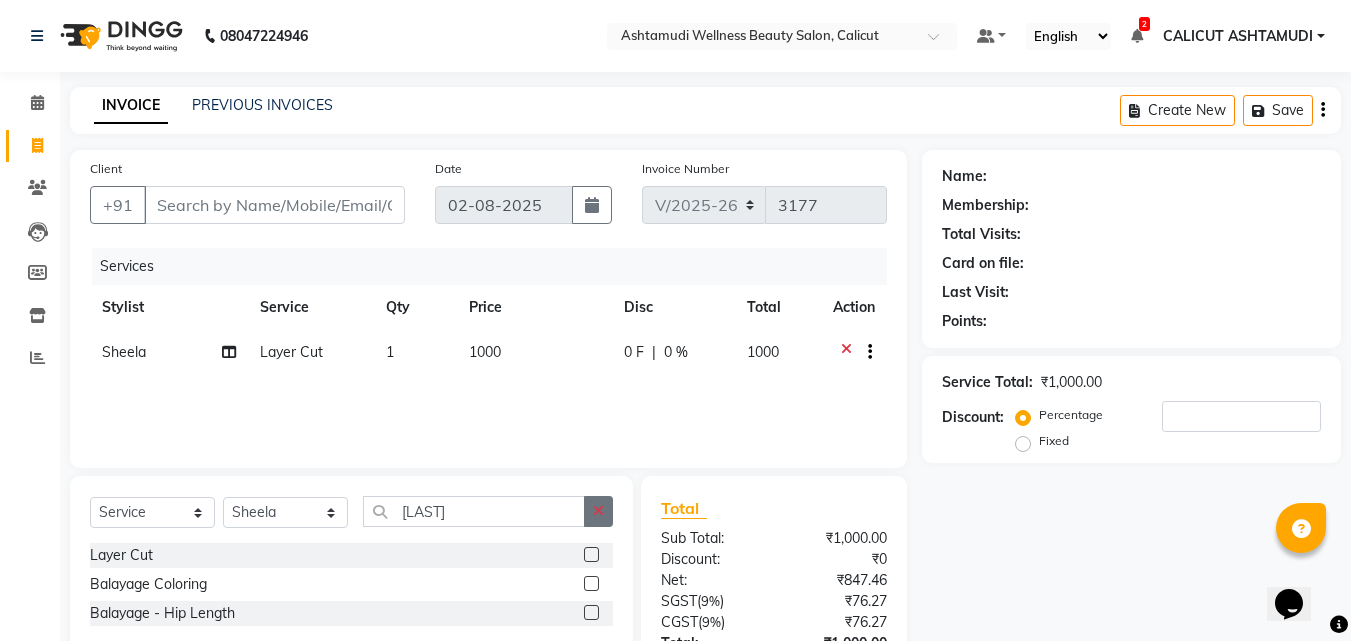 click 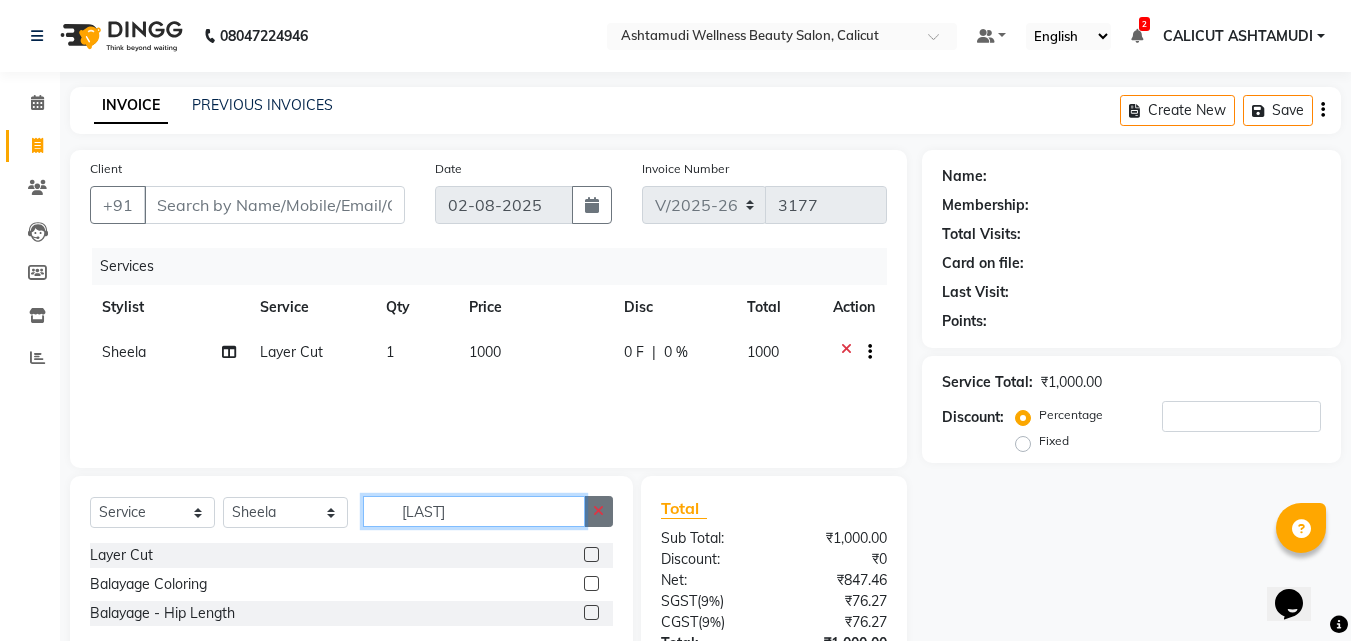 type 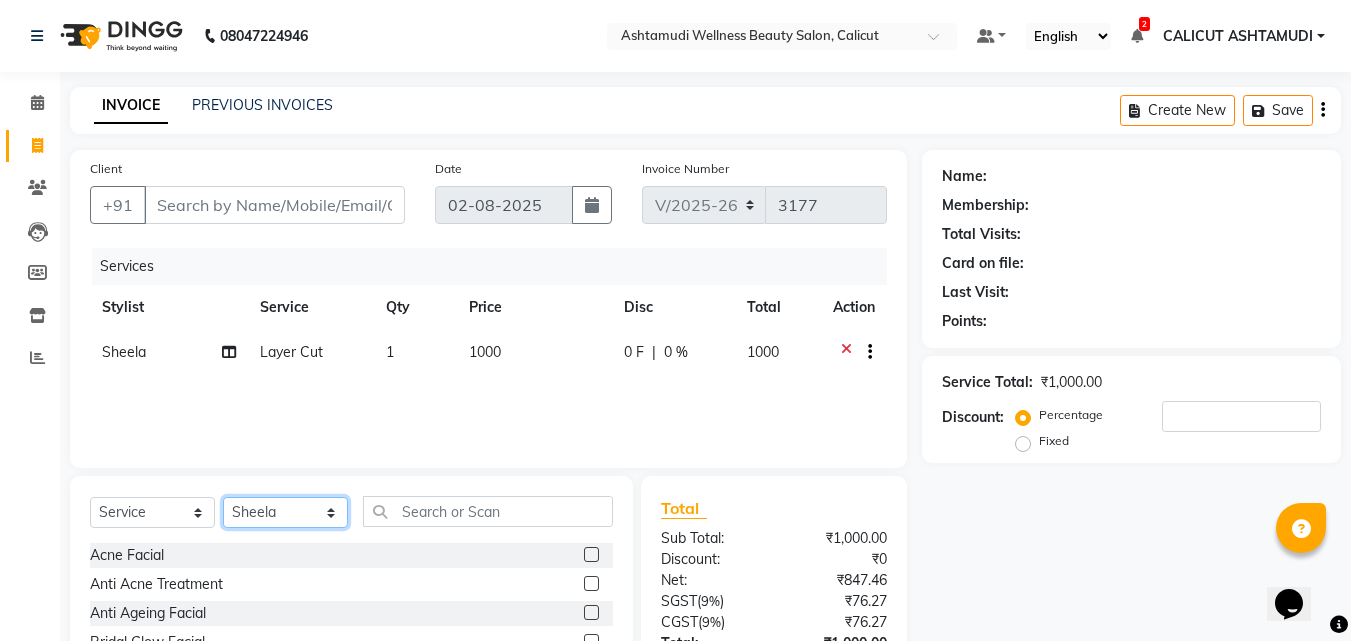 click on "Select Stylist Amala George AMBILI C ANJANA DAS ANKITHA Arya CALICUT ASHTAMUDI FRANKLY	 GRACY KRISHNA Nitesh Punam Gurung Sewan ali Sheela SUHANA  SHABU Titto" 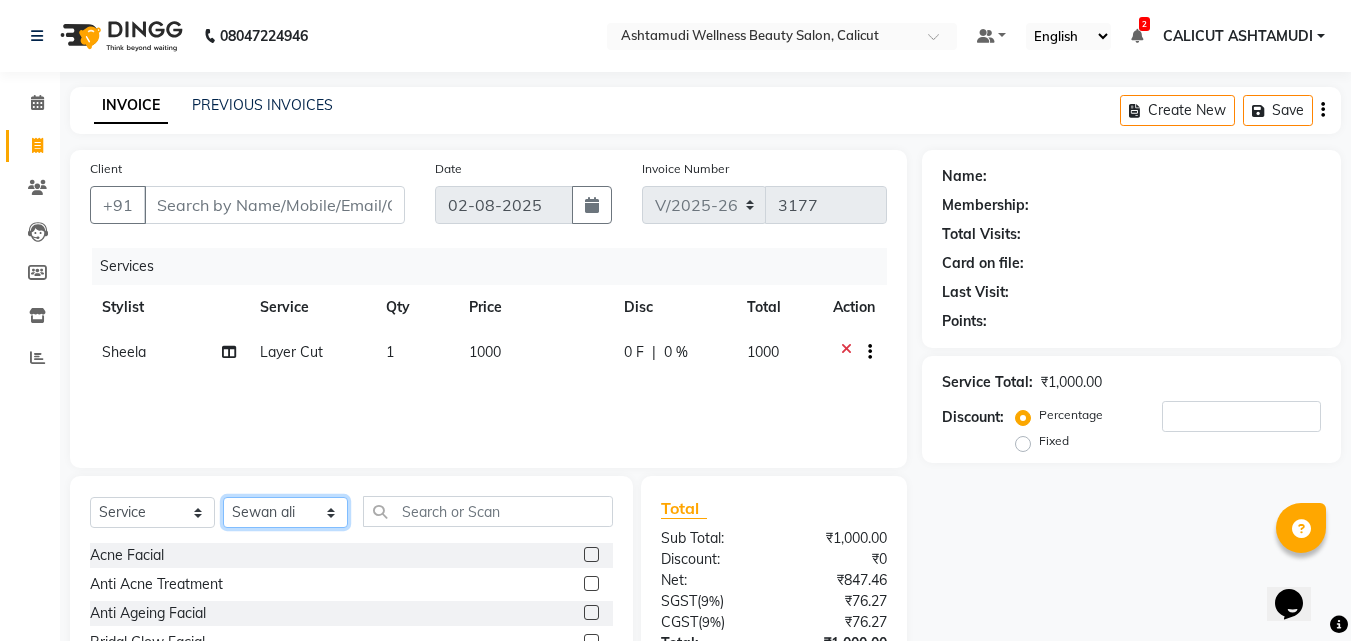 click on "Select Stylist Amala George AMBILI C ANJANA DAS ANKITHA Arya CALICUT ASHTAMUDI FRANKLY	 GRACY KRISHNA Nitesh Punam Gurung Sewan ali Sheela SUHANA  SHABU Titto" 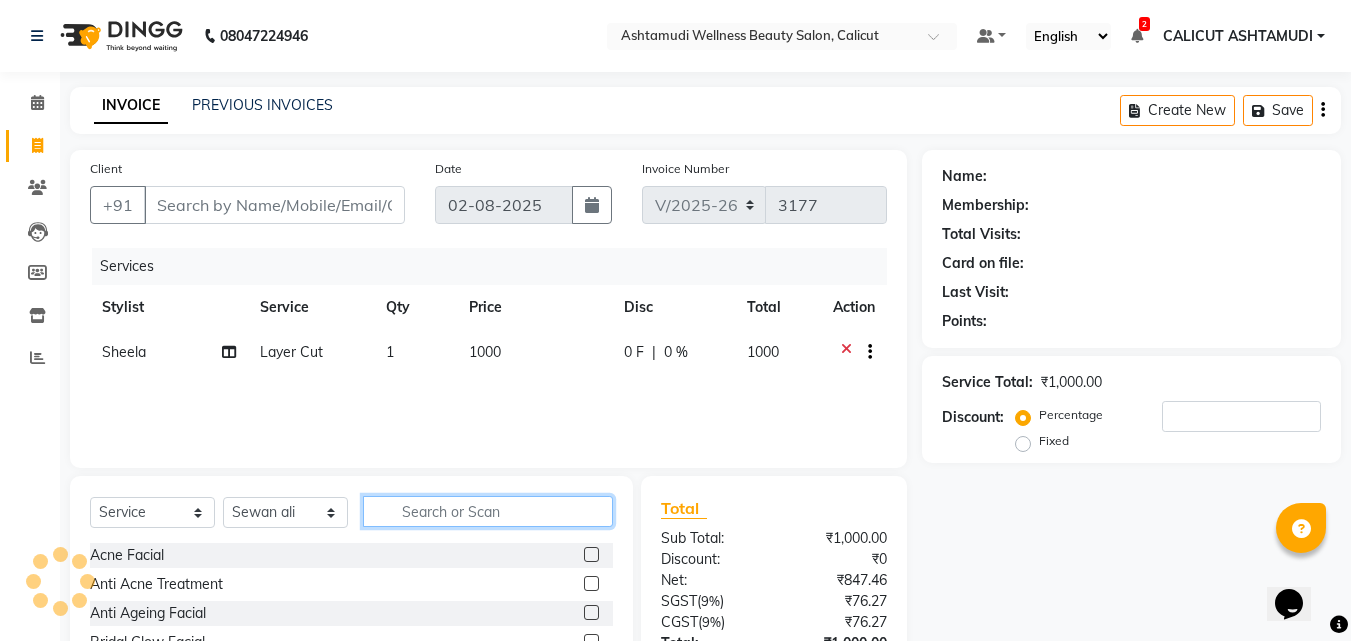 click 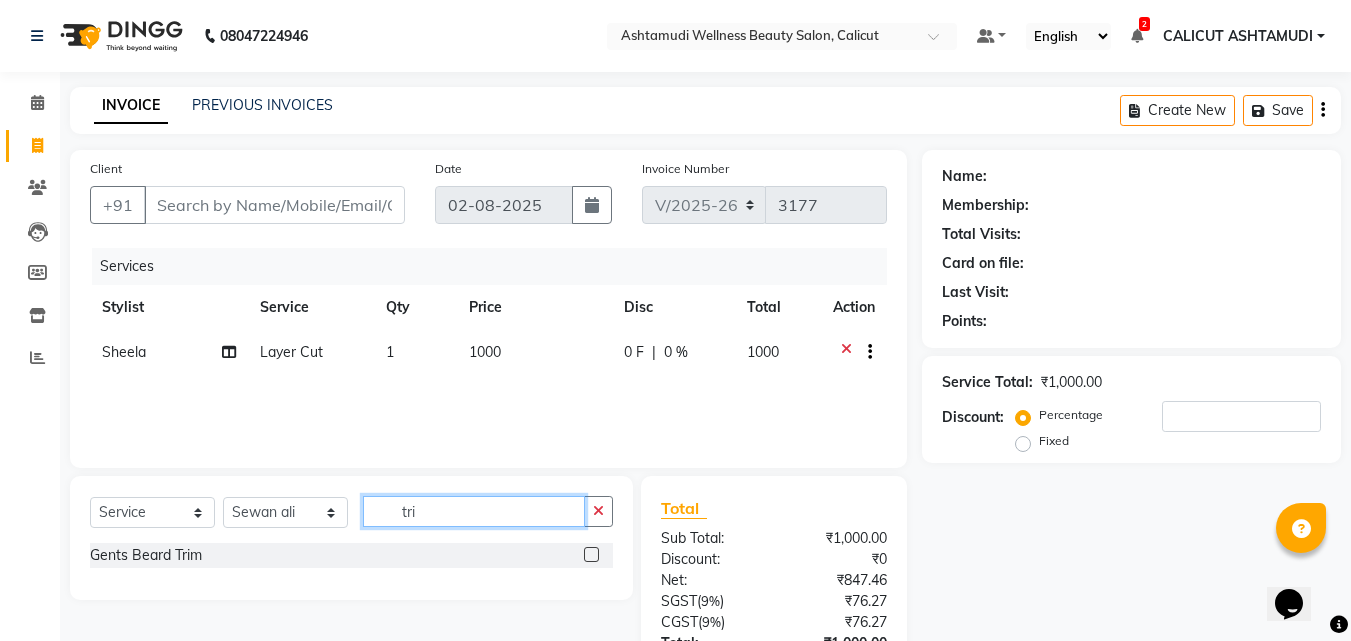 type on "tri" 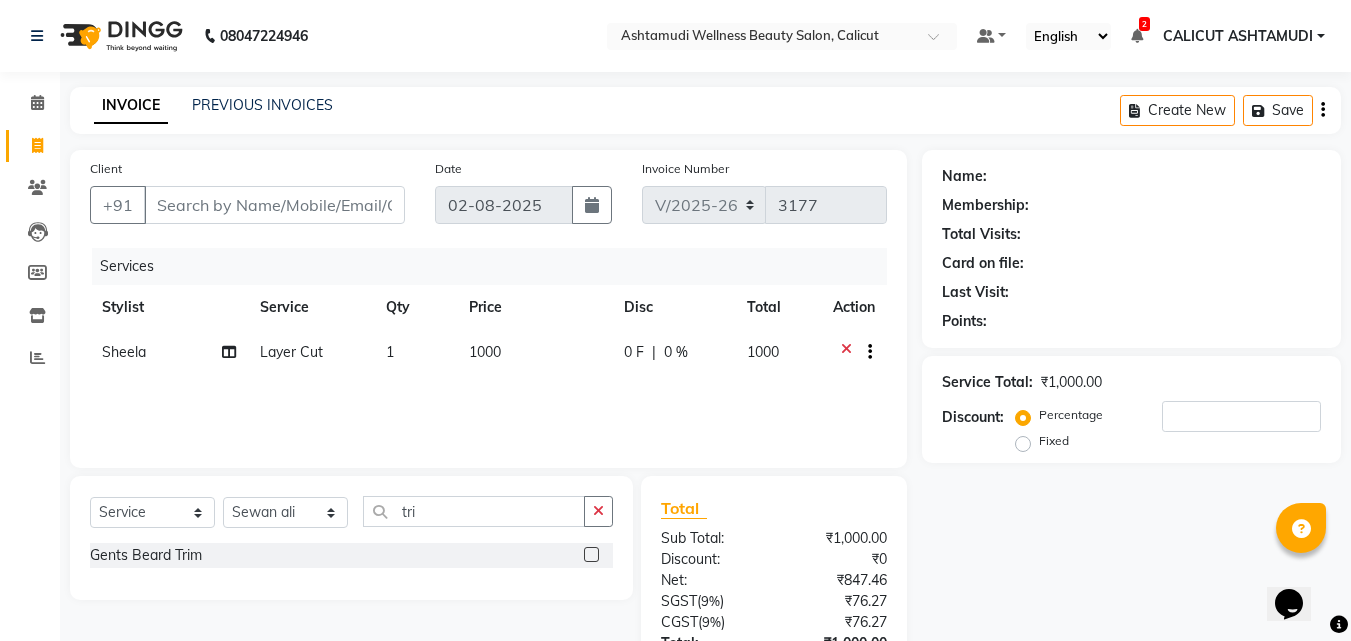 click 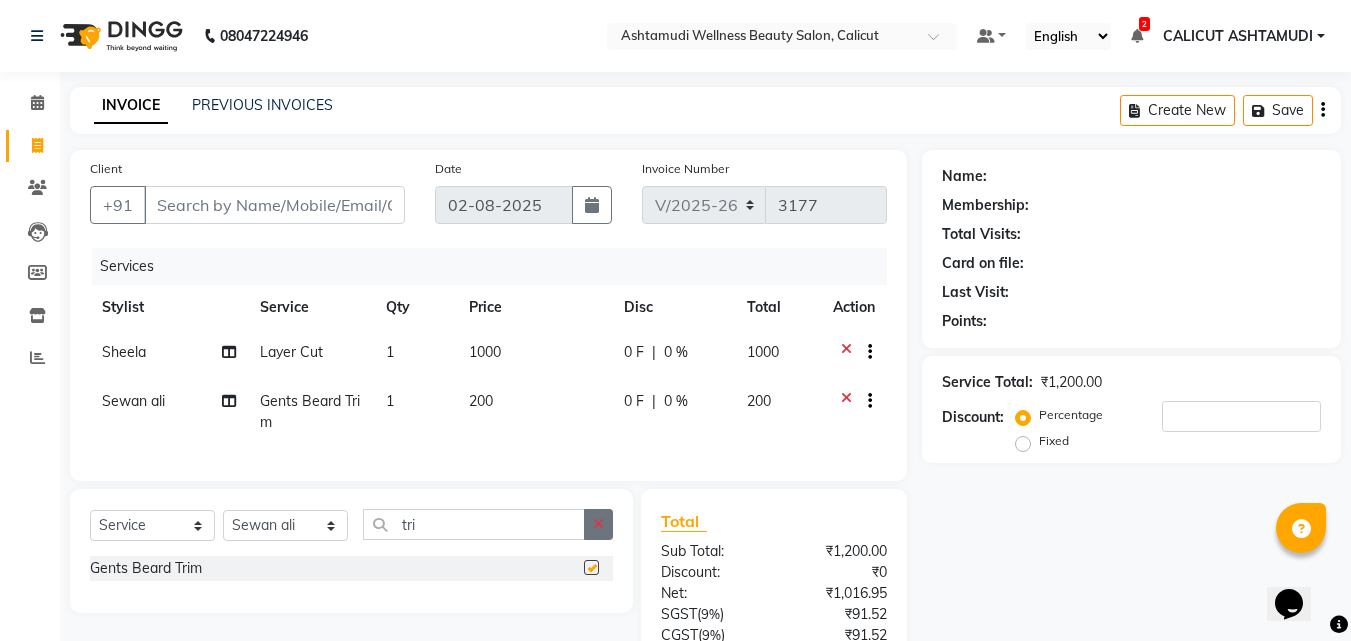 click 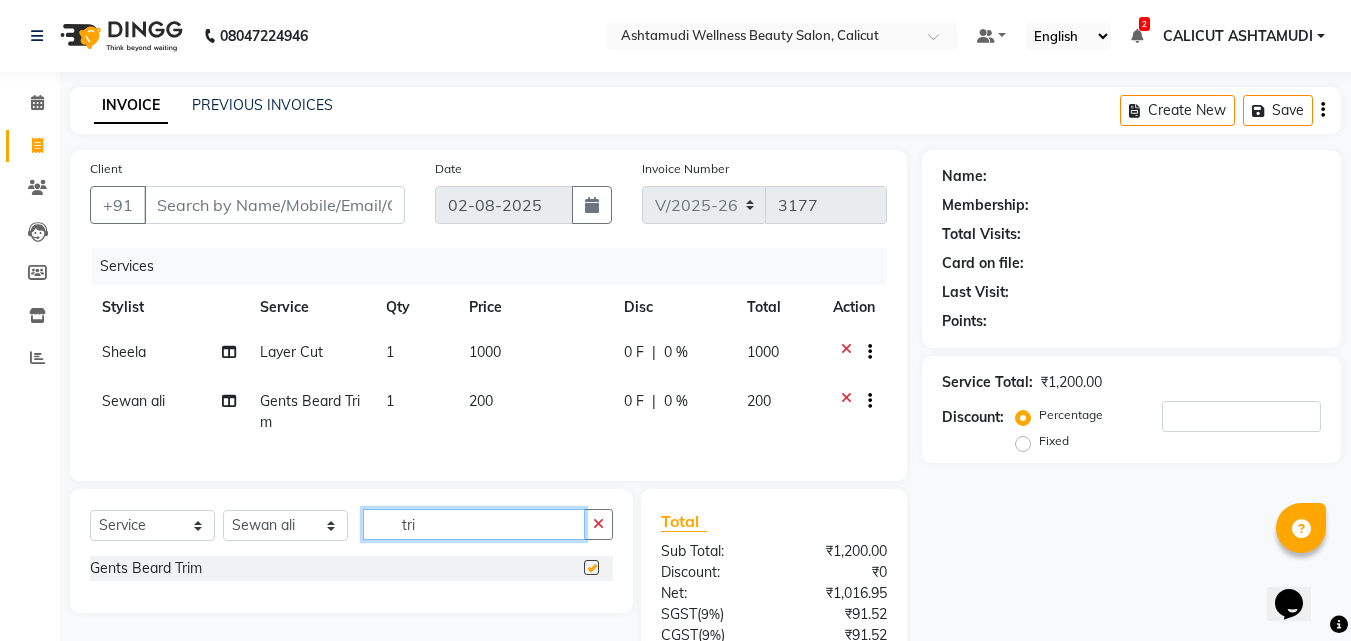 type 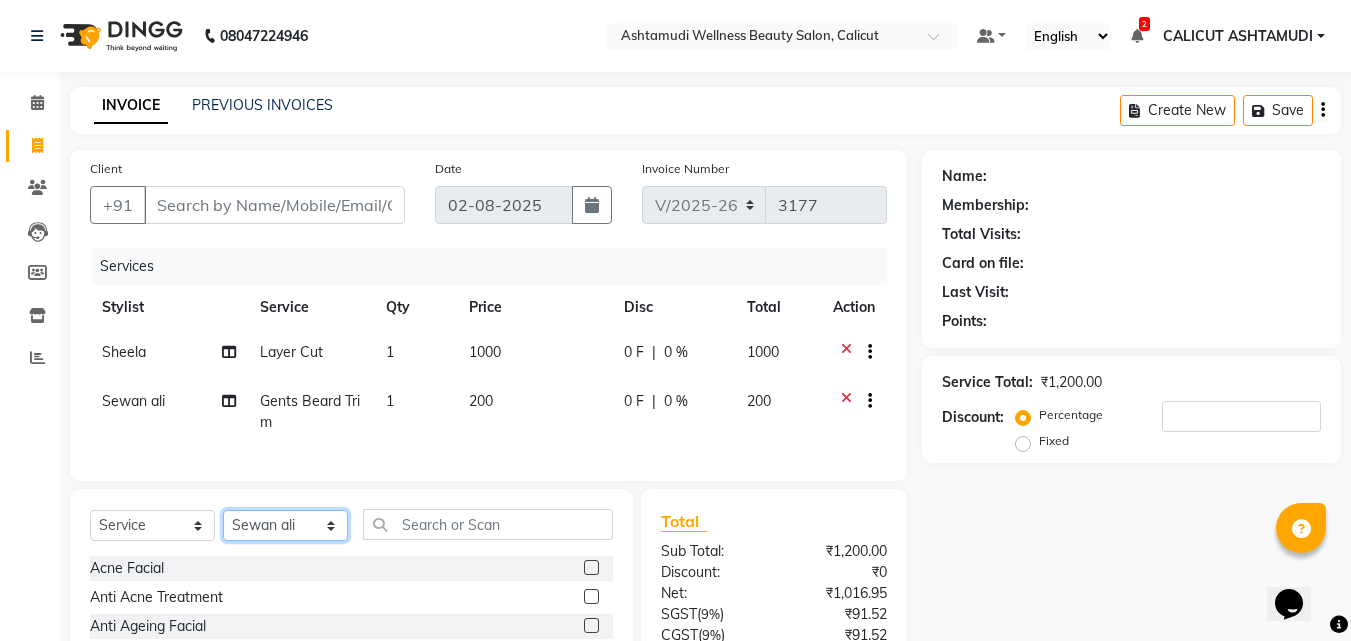 click on "Select Stylist Amala George AMBILI C ANJANA DAS ANKITHA Arya CALICUT ASHTAMUDI FRANKLY	 GRACY KRISHNA Nitesh Punam Gurung Sewan ali Sheela SUHANA  SHABU Titto" 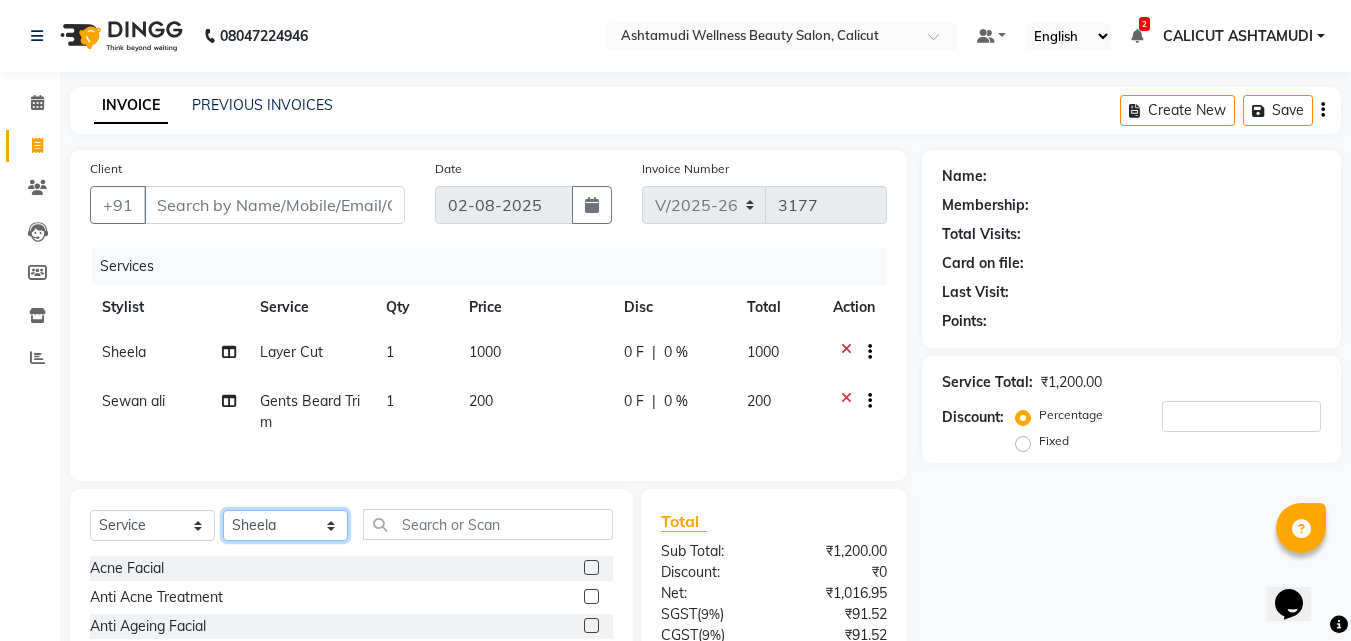 click on "Select Stylist Amala George AMBILI C ANJANA DAS ANKITHA Arya CALICUT ASHTAMUDI FRANKLY	 GRACY KRISHNA Nitesh Punam Gurung Sewan ali Sheela SUHANA  SHABU Titto" 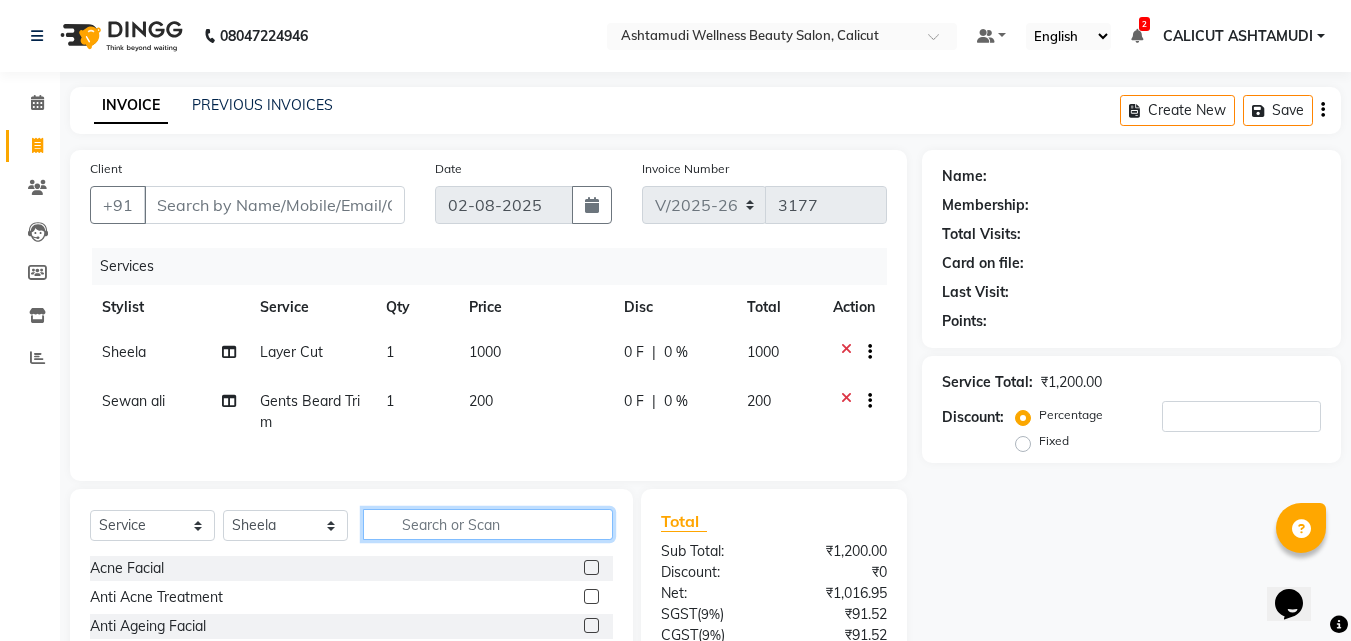 click 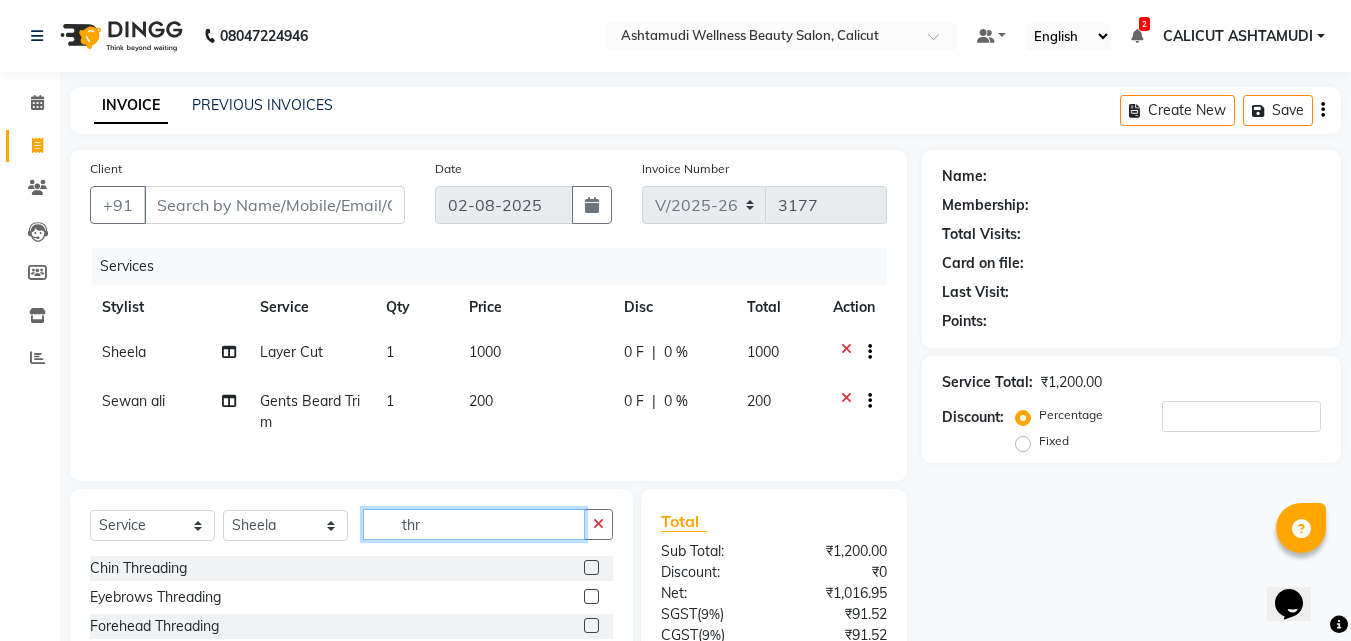 type on "thr" 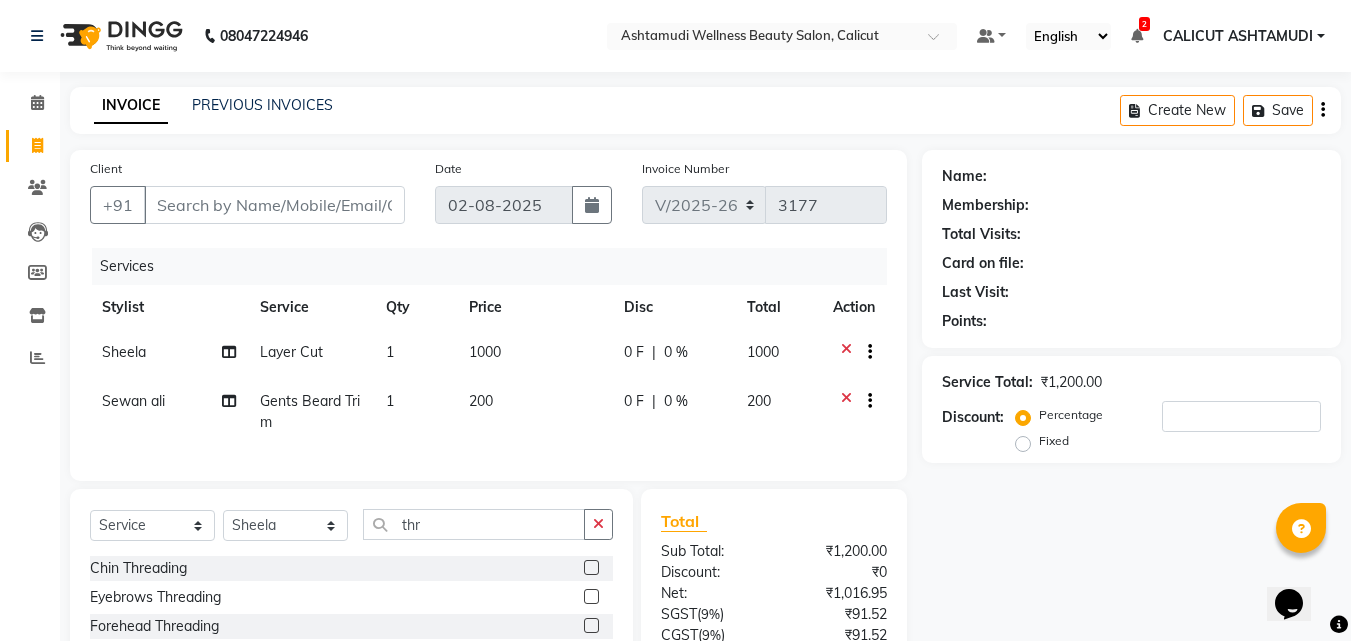 click 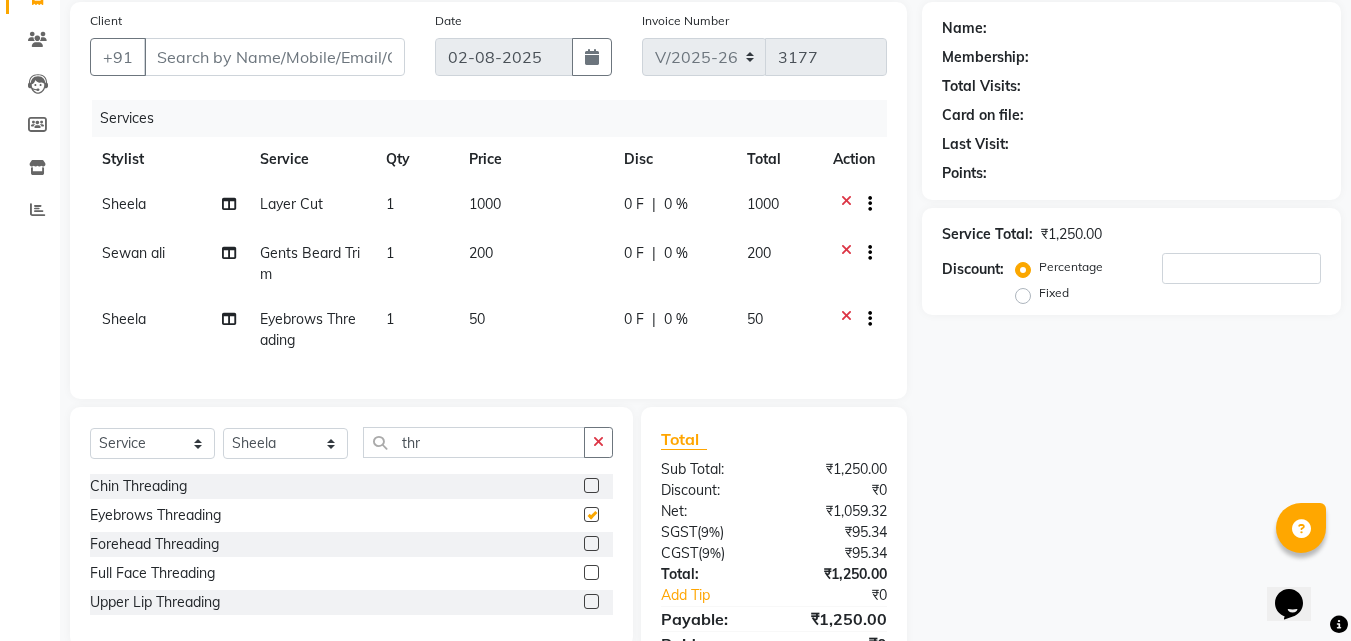 checkbox on "false" 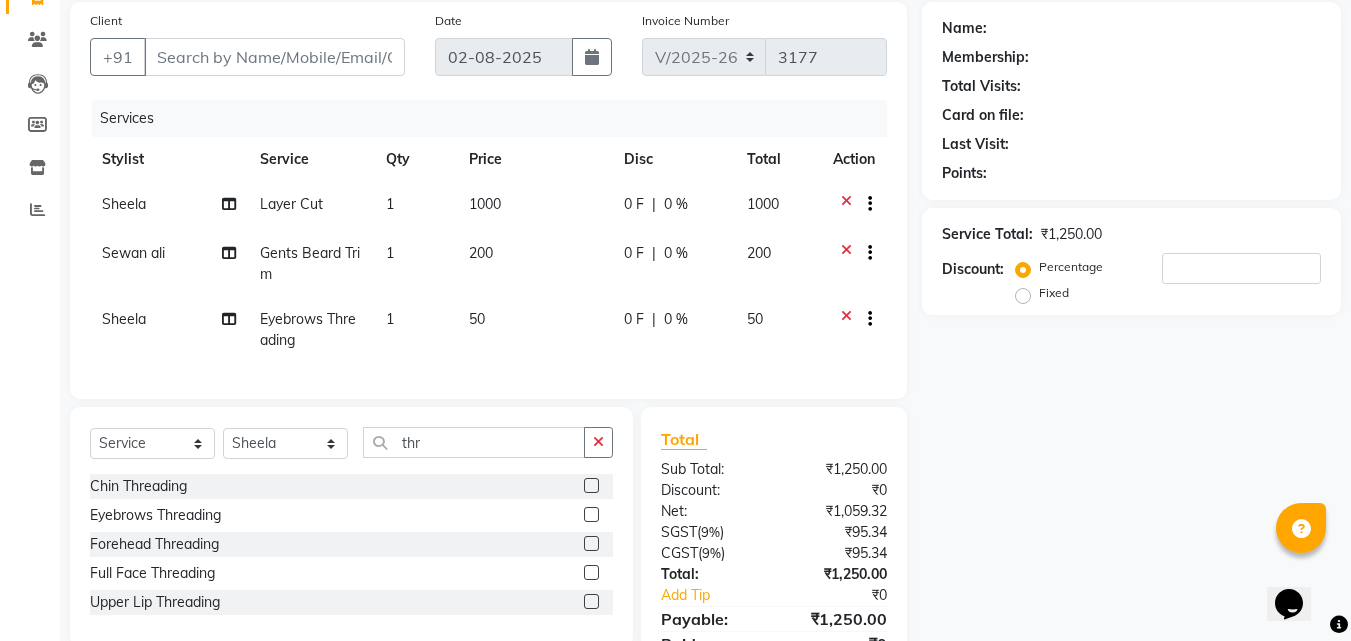 scroll, scrollTop: 200, scrollLeft: 0, axis: vertical 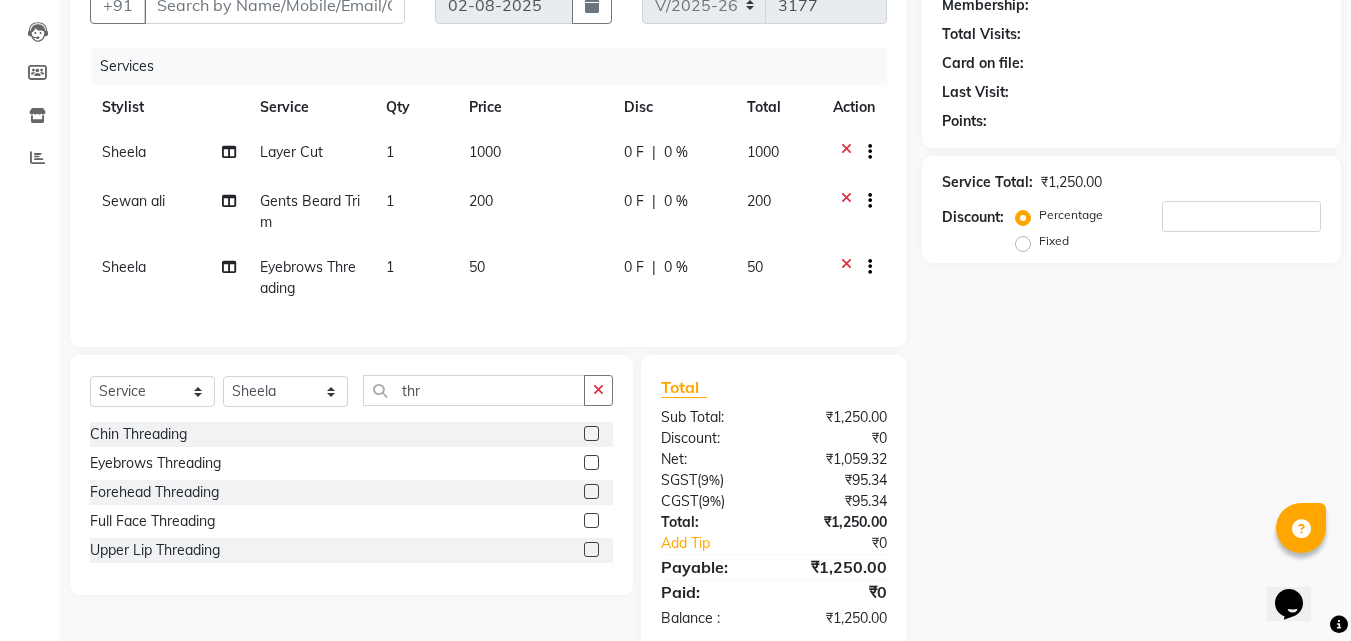 click 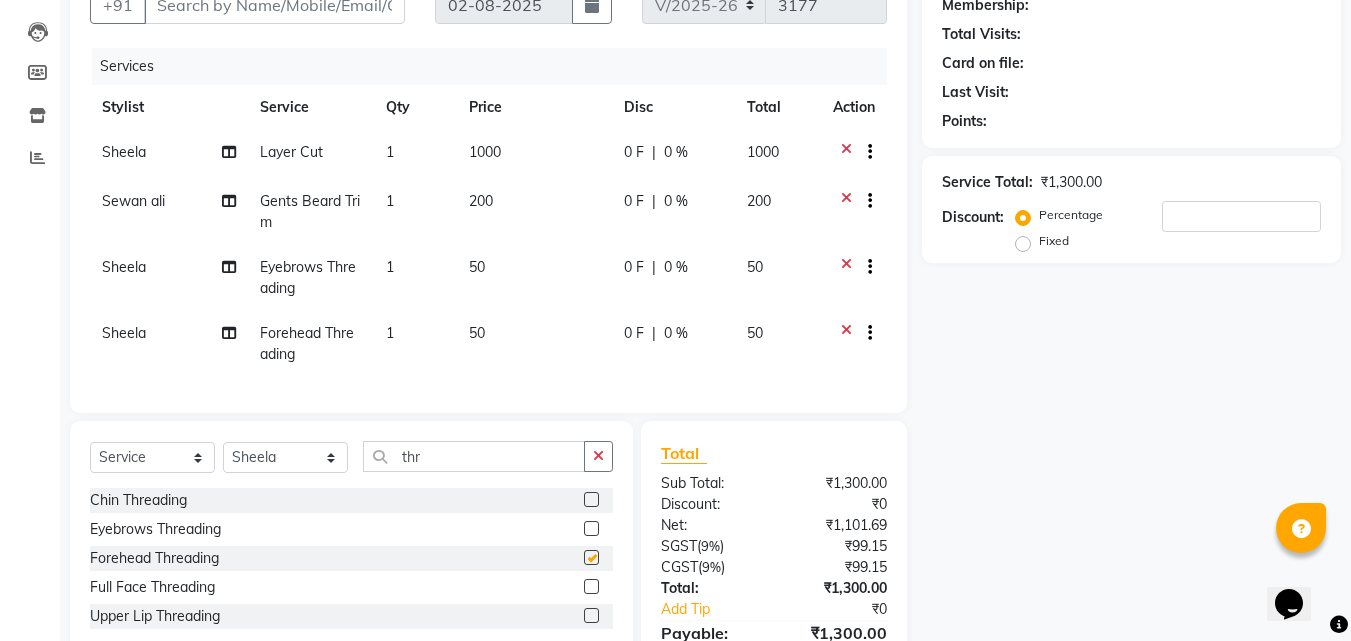 checkbox on "false" 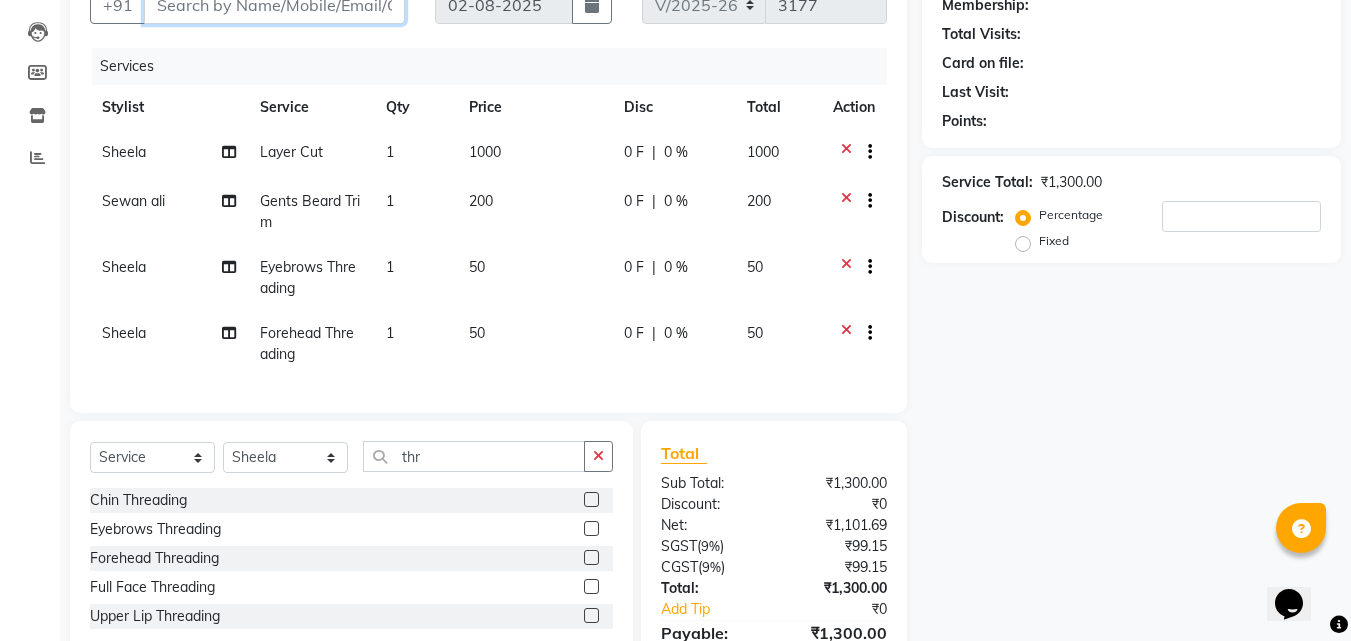 click on "Client" at bounding box center (274, 5) 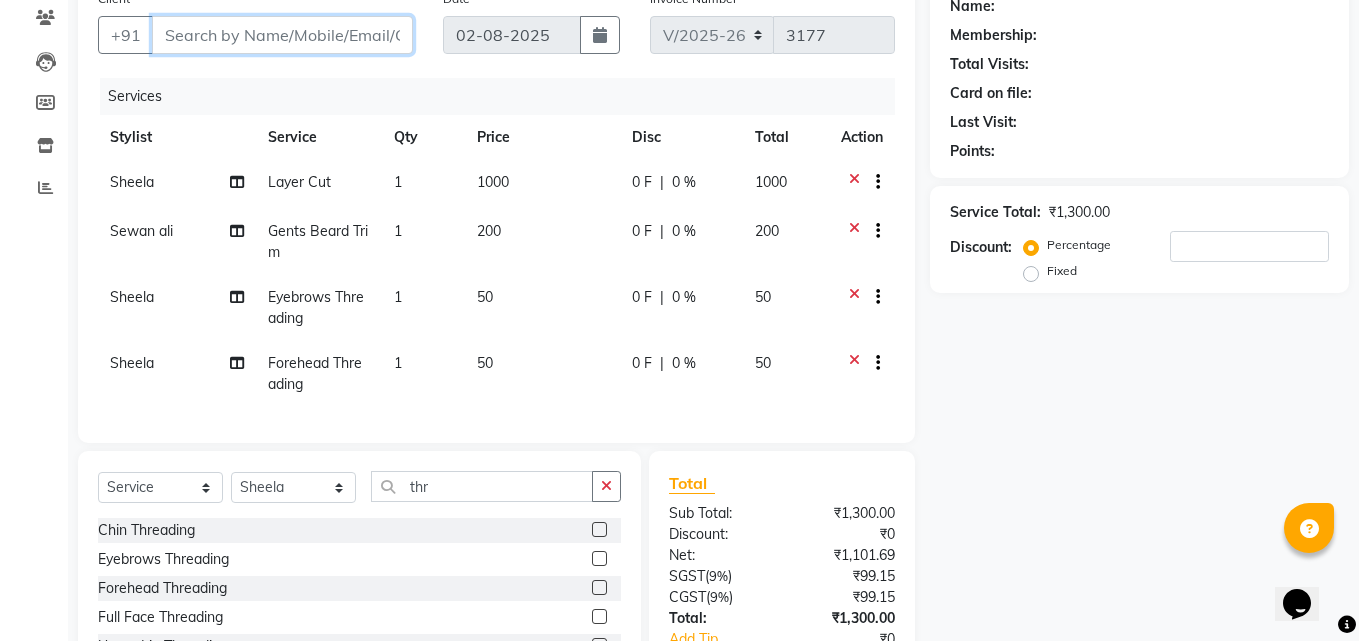 scroll, scrollTop: 100, scrollLeft: 0, axis: vertical 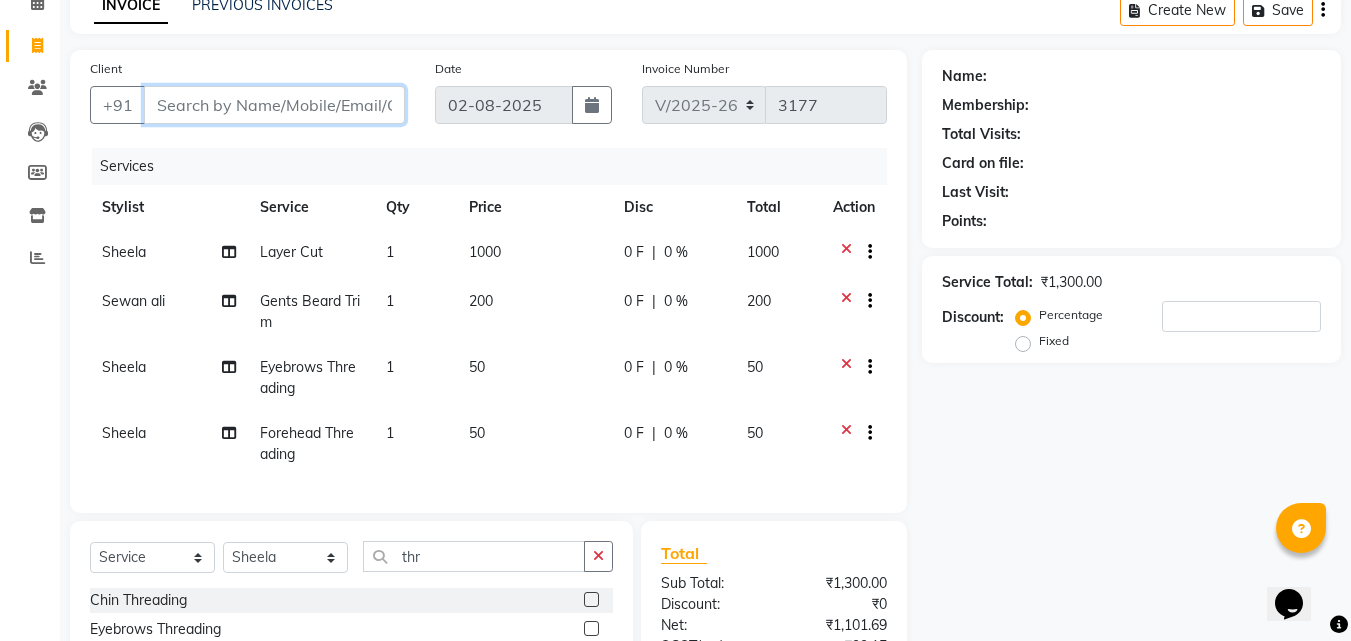 click on "Client" at bounding box center [274, 105] 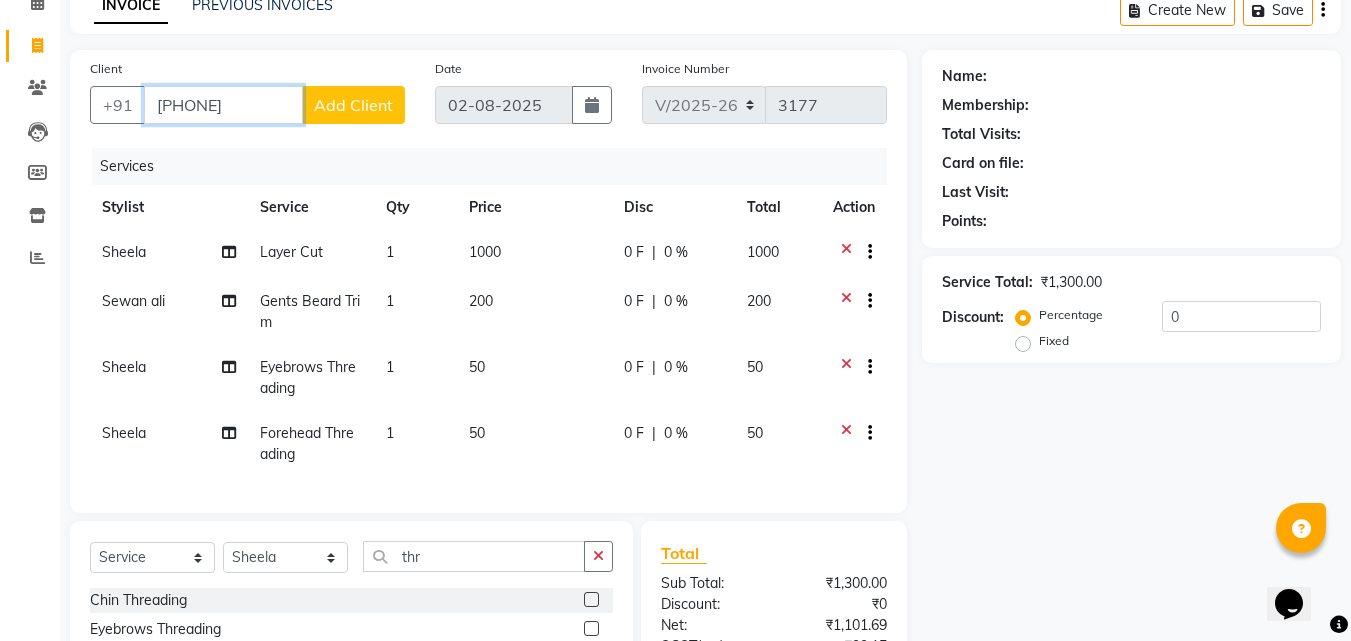 type on "[PHONE]" 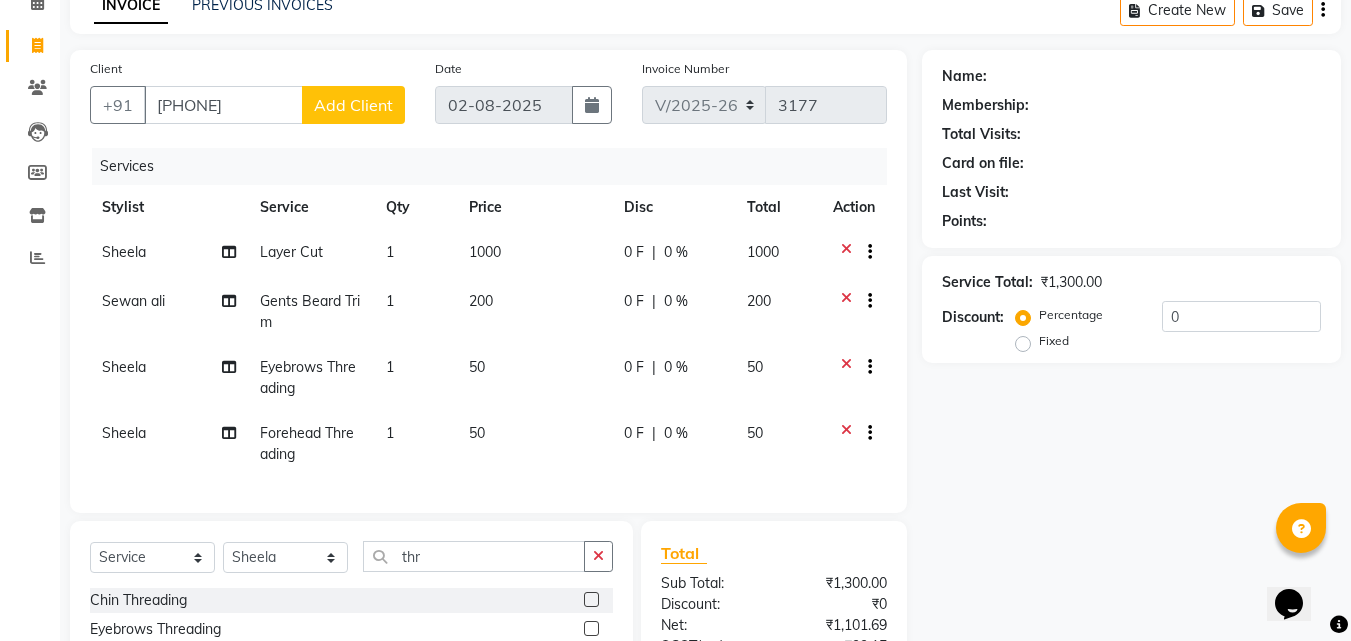click on "Add Client" 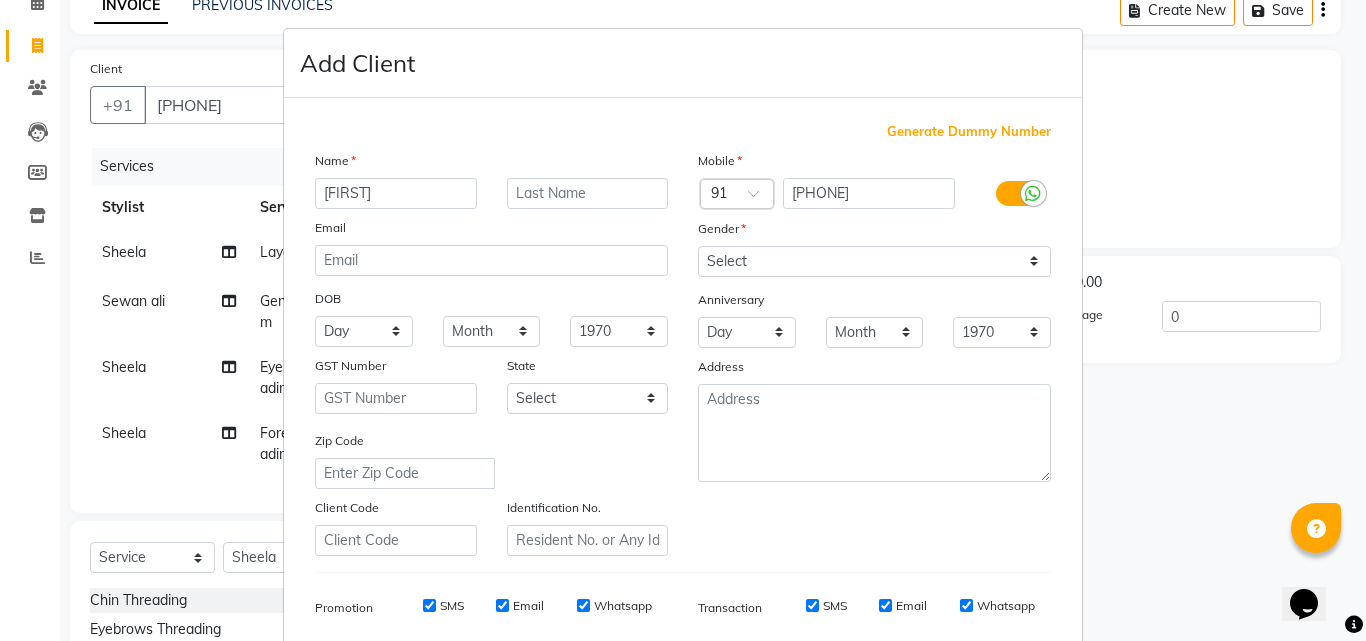 type on "[FIRST]" 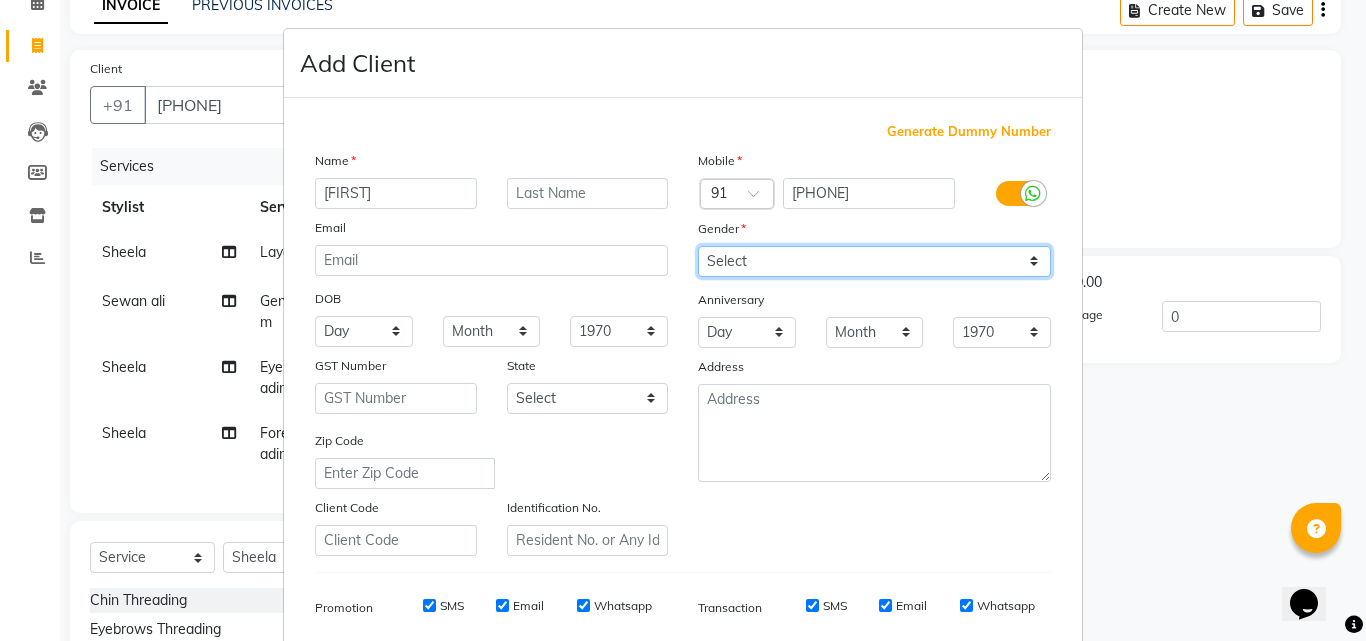 click on "Select Male Female Other Prefer Not To Say" at bounding box center (874, 261) 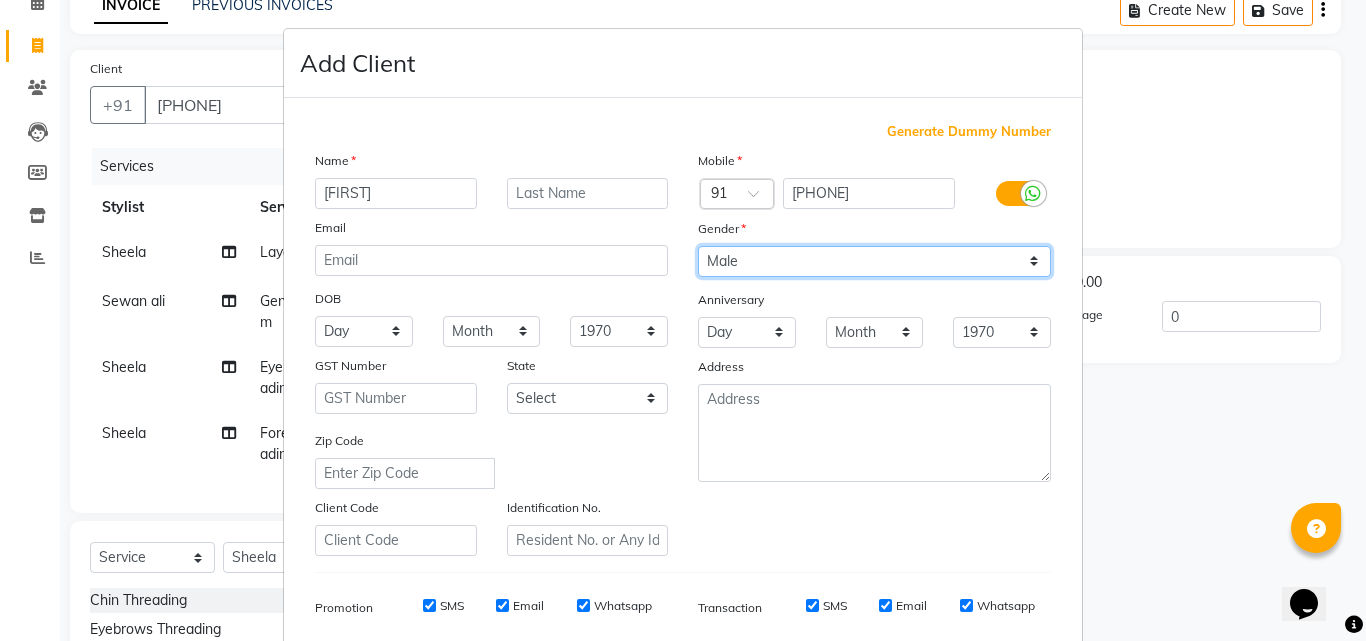 click on "Select Male Female Other Prefer Not To Say" at bounding box center (874, 261) 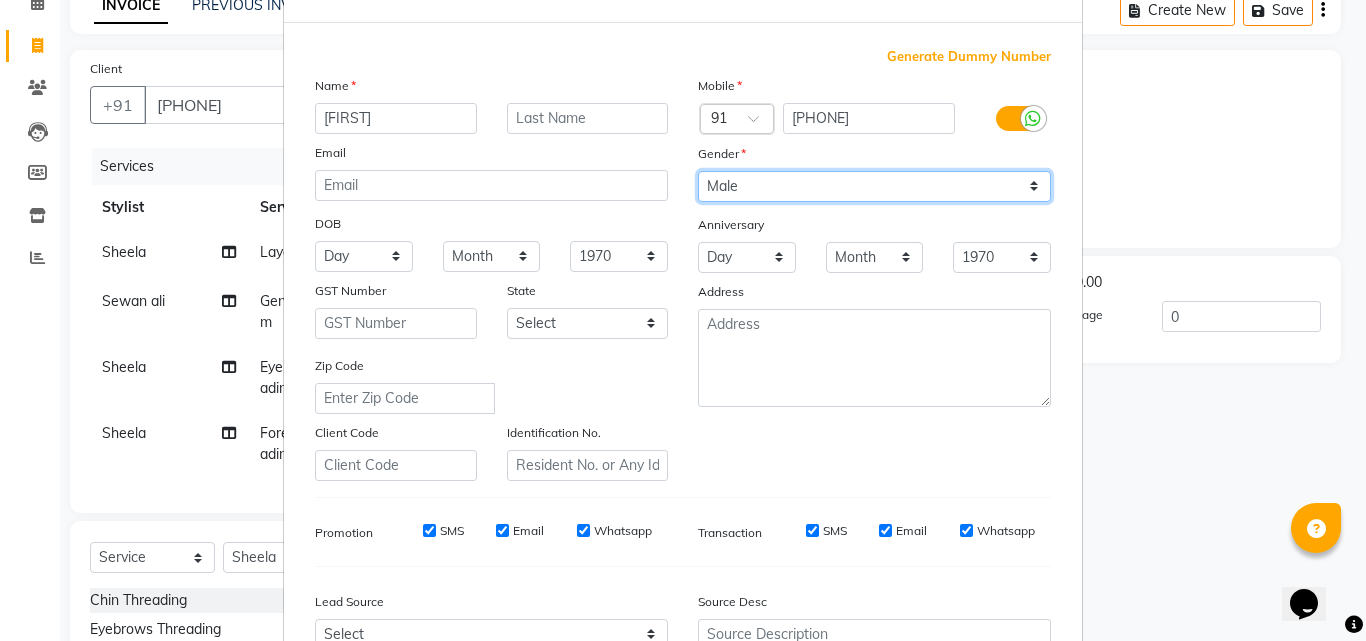 scroll, scrollTop: 200, scrollLeft: 0, axis: vertical 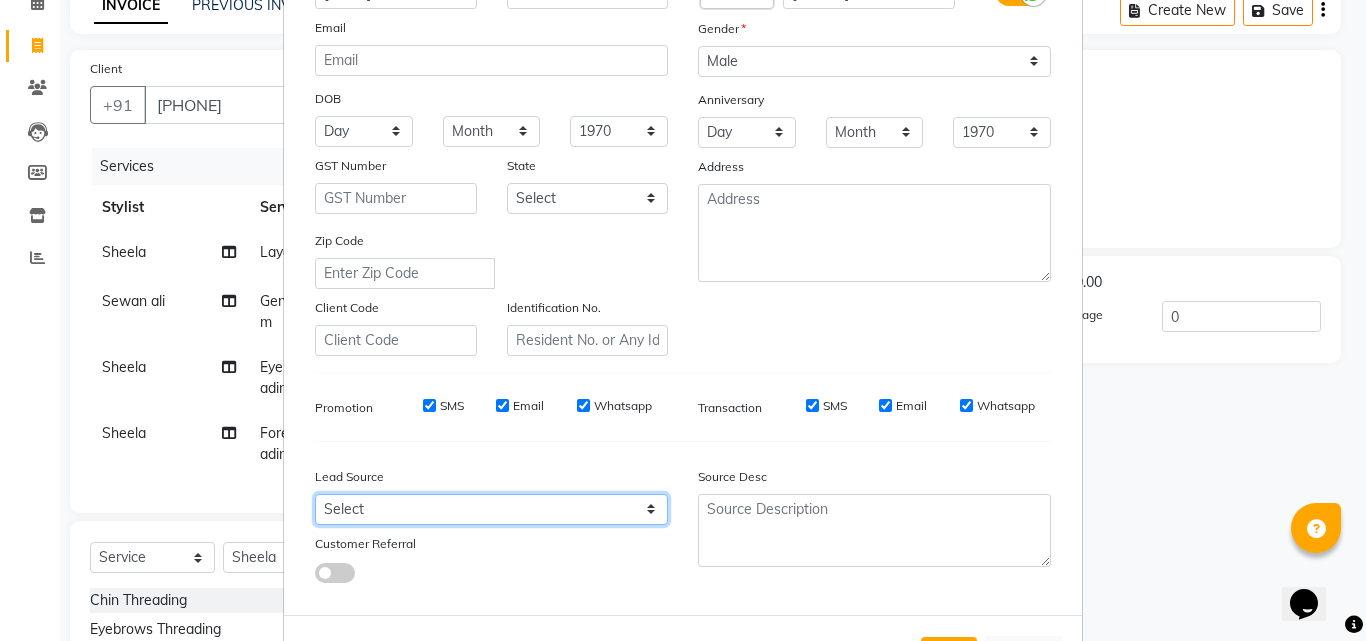 click on "Select Walk-in Referral Internet Friend Word of Mouth Advertisement Facebook JustDial Google Other Instagram  YouTube  WhatsApp" at bounding box center [491, 509] 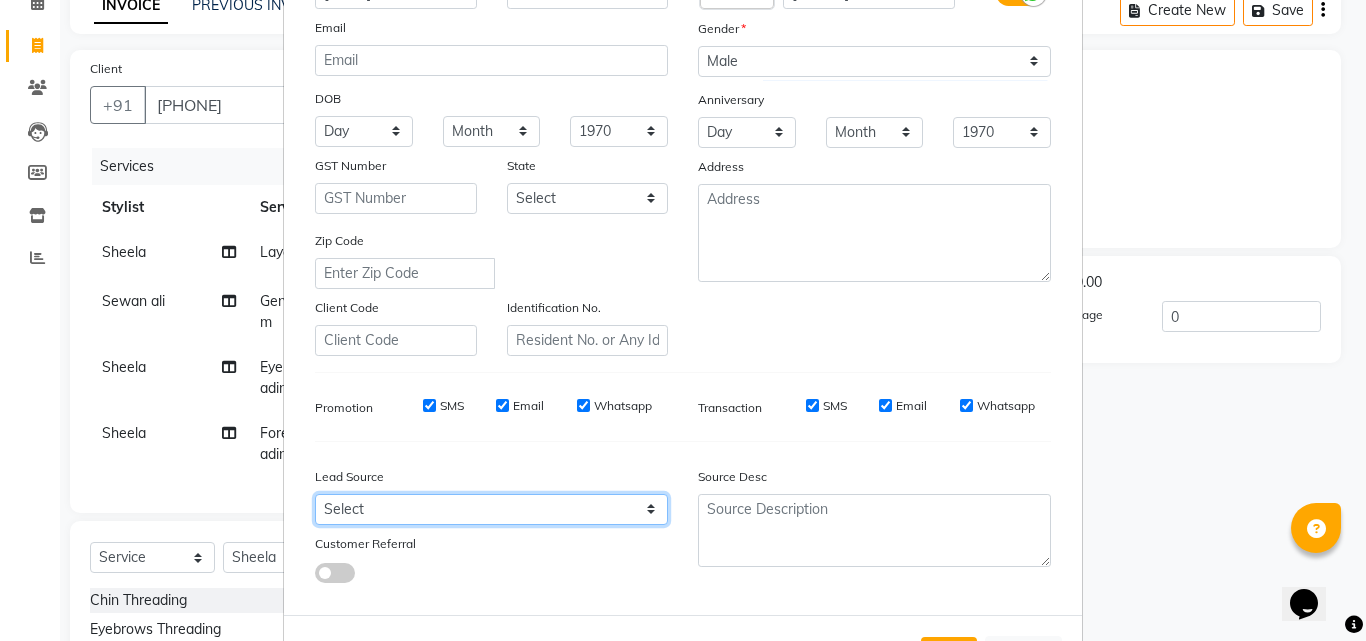 select on "31336" 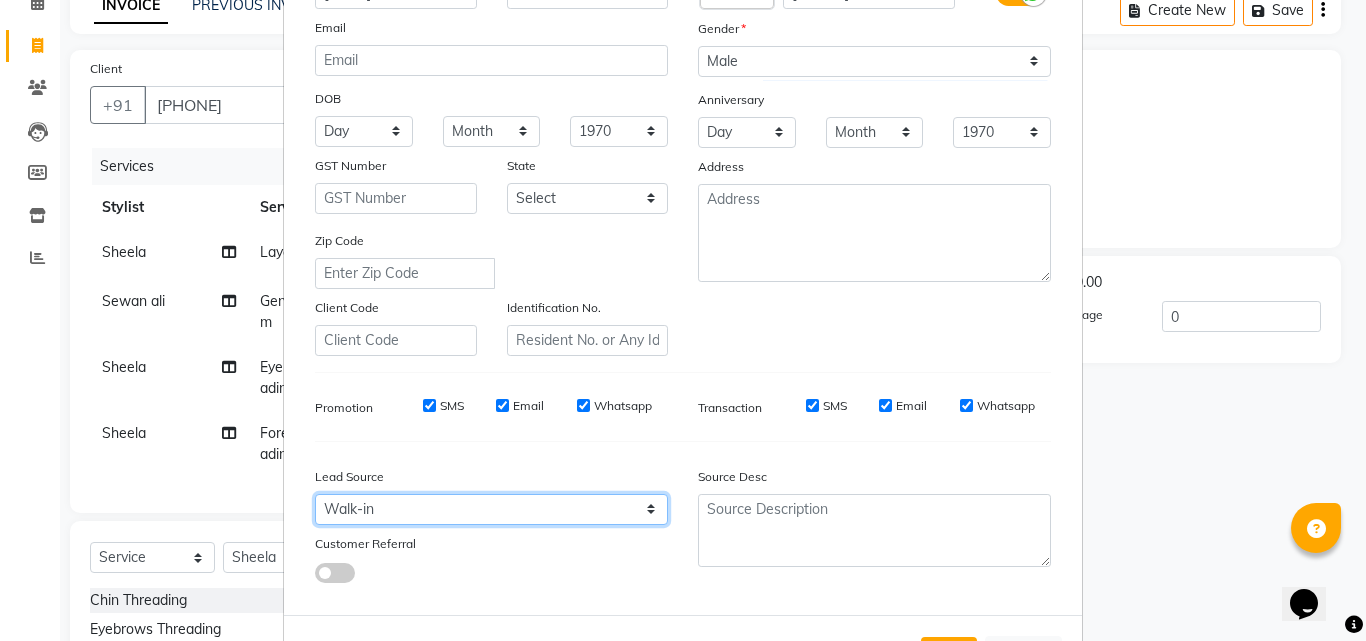 click on "Select Walk-in Referral Internet Friend Word of Mouth Advertisement Facebook JustDial Google Other Instagram  YouTube  WhatsApp" at bounding box center (491, 509) 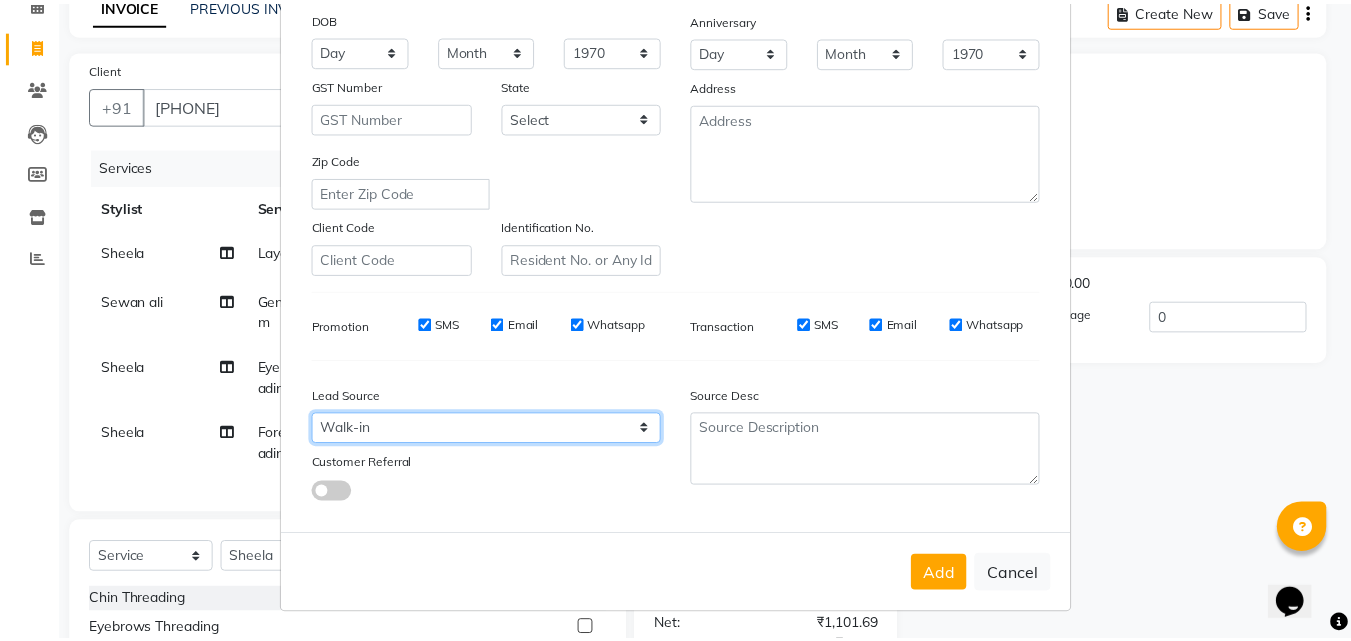 scroll, scrollTop: 282, scrollLeft: 0, axis: vertical 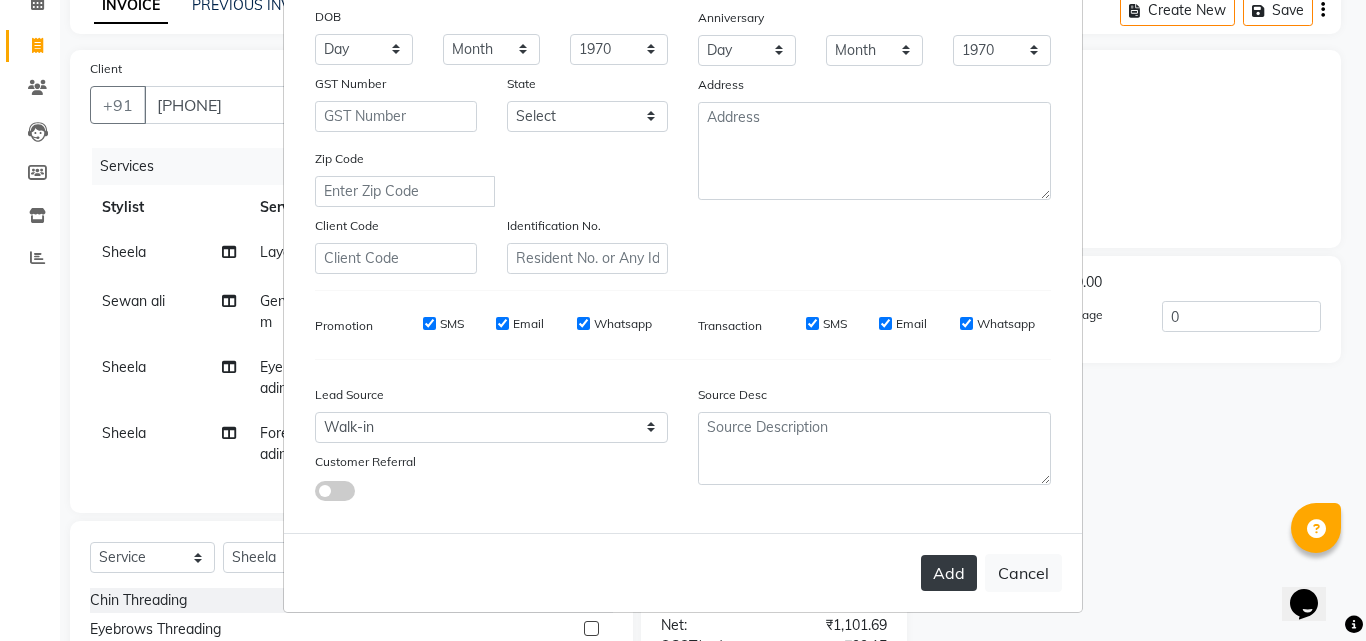 click on "Add" at bounding box center (949, 573) 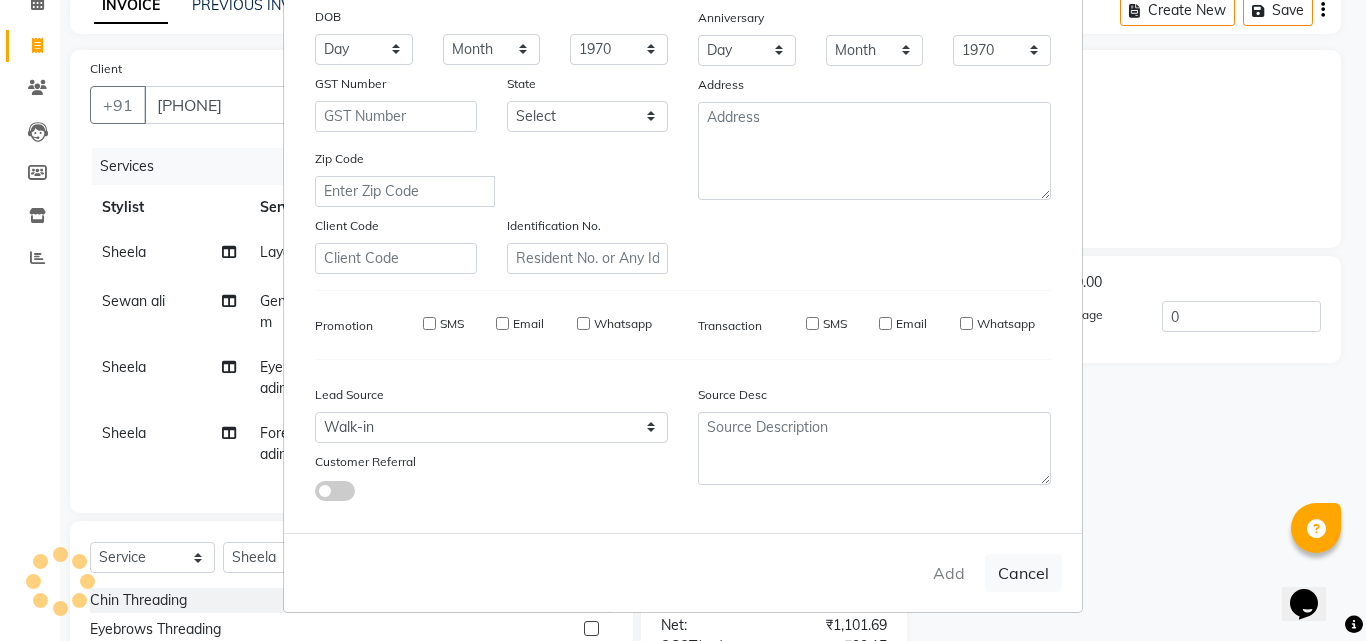 type 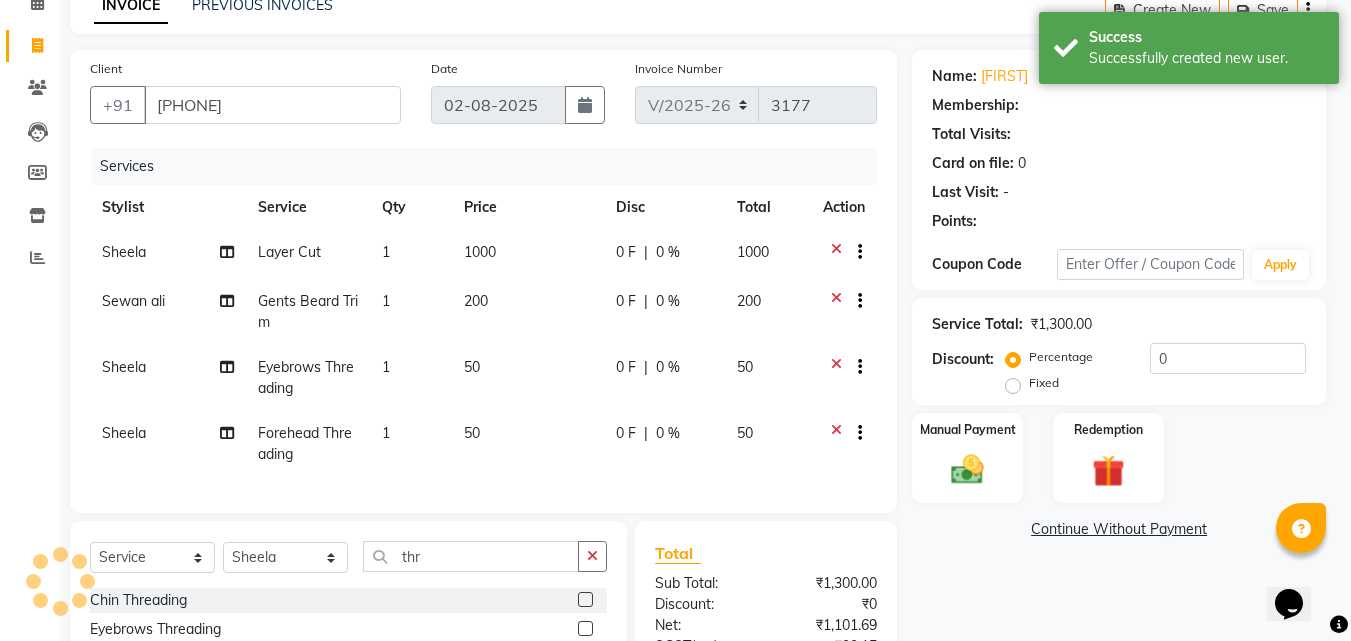 select on "1: Object" 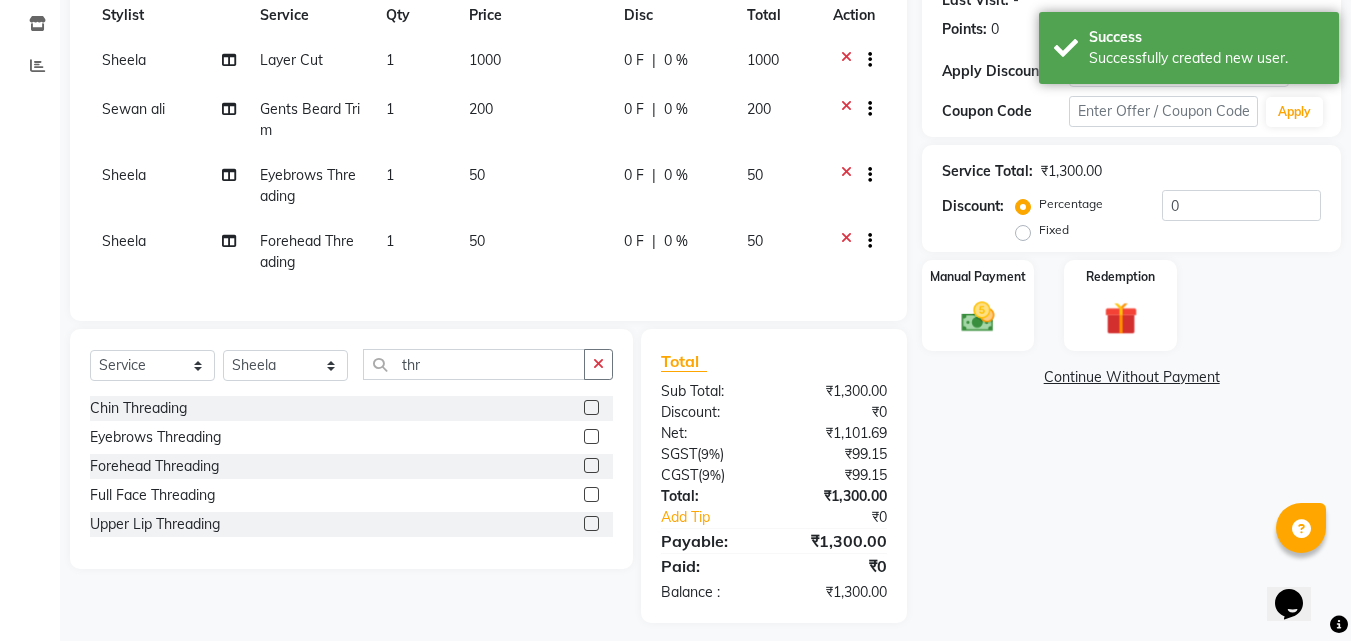 scroll, scrollTop: 300, scrollLeft: 0, axis: vertical 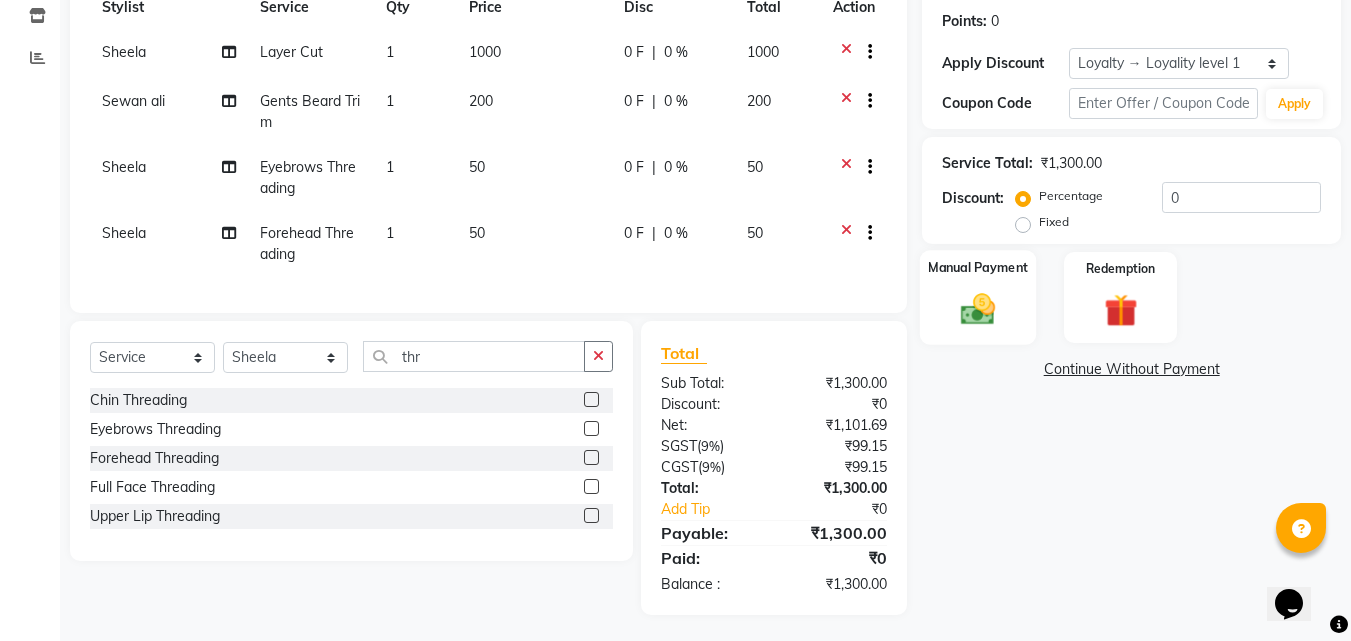 click 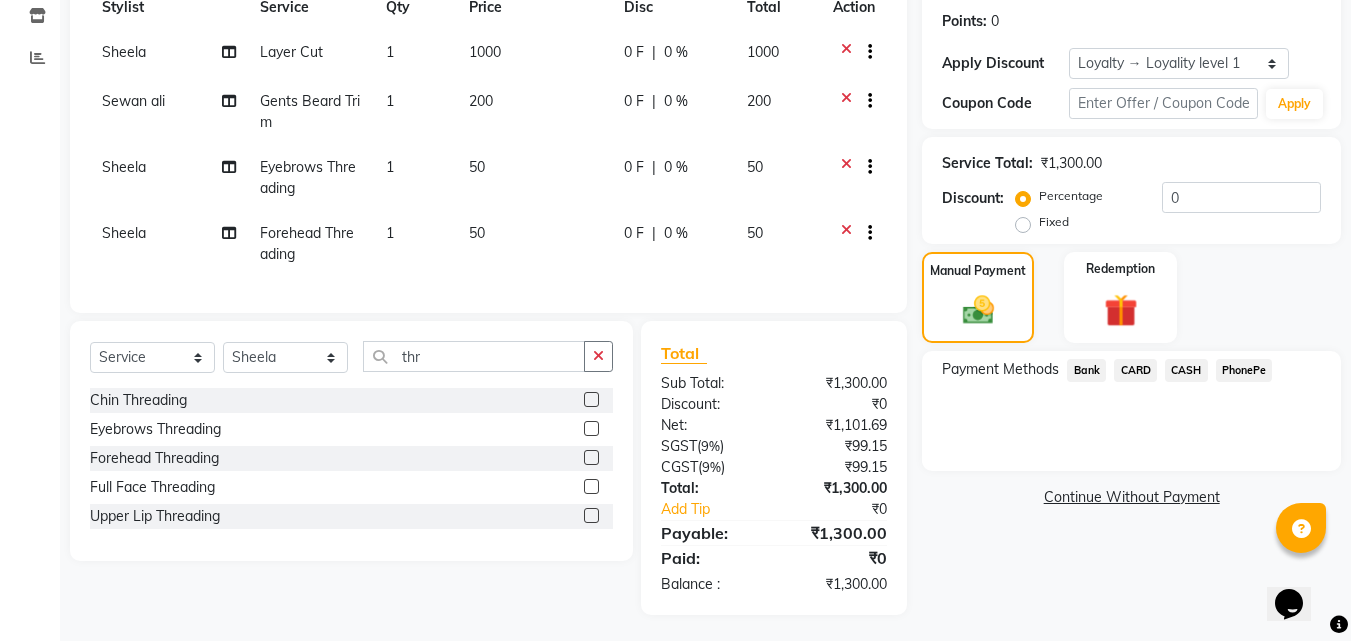 click on "CASH" 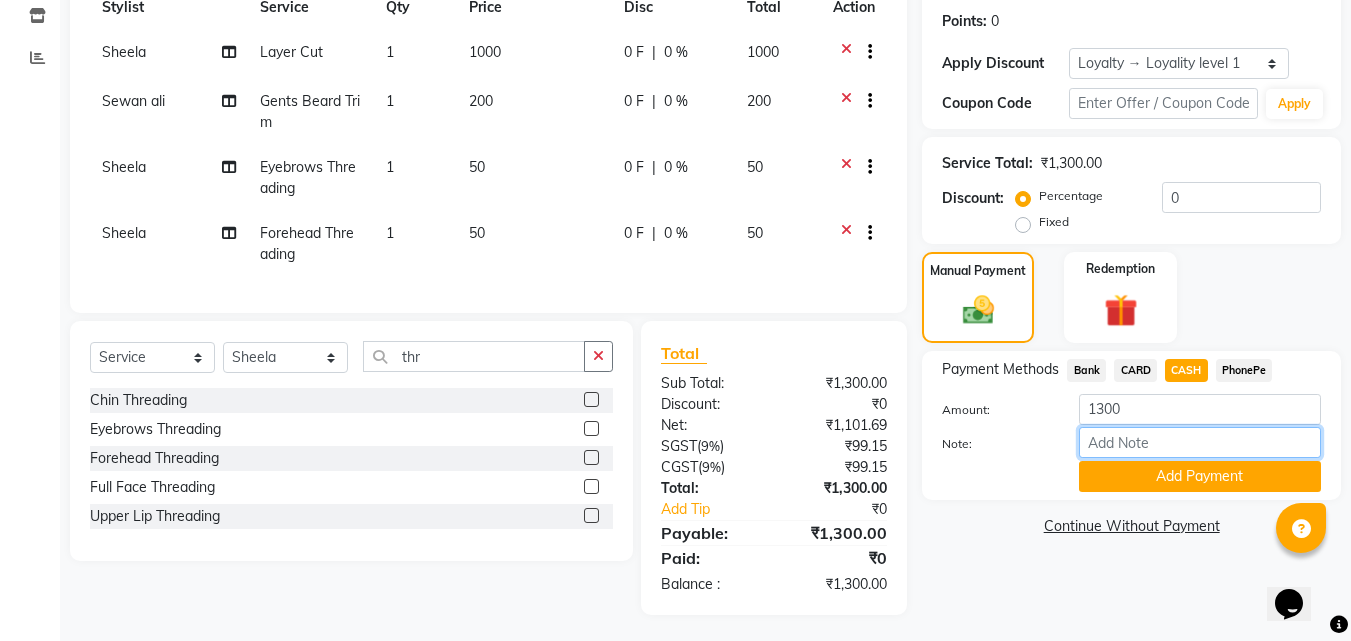 click on "Note:" at bounding box center (1200, 442) 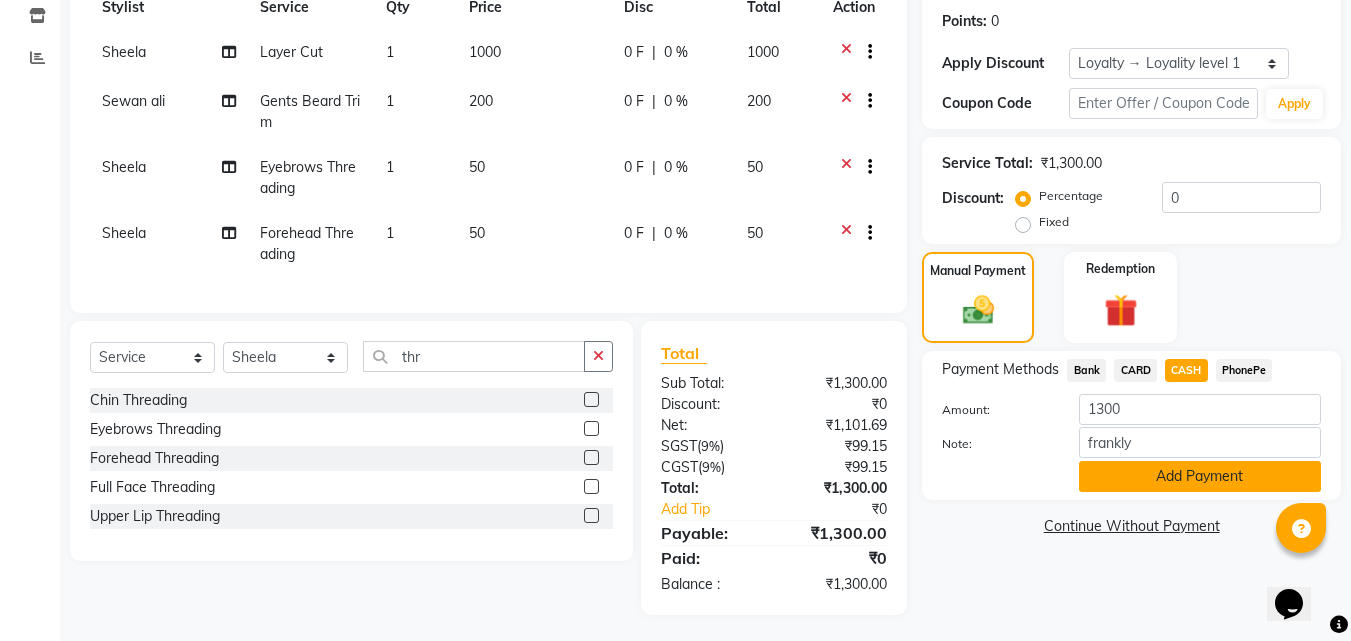 click on "Add Payment" 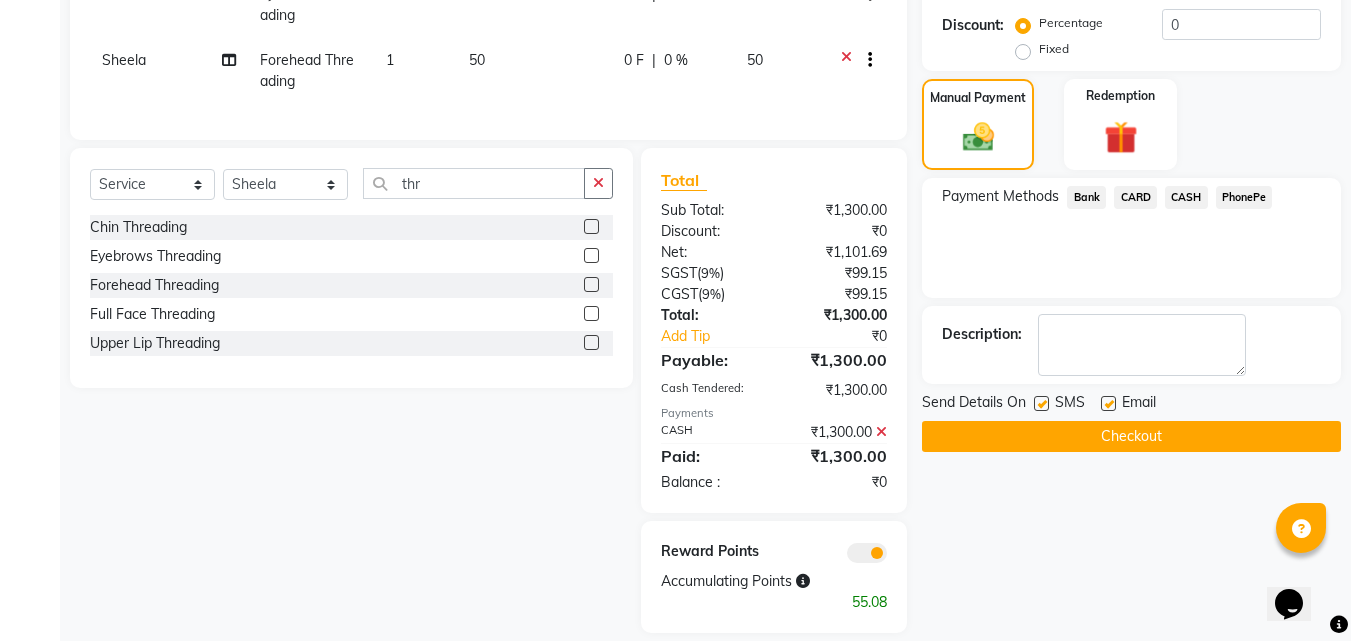 scroll, scrollTop: 510, scrollLeft: 0, axis: vertical 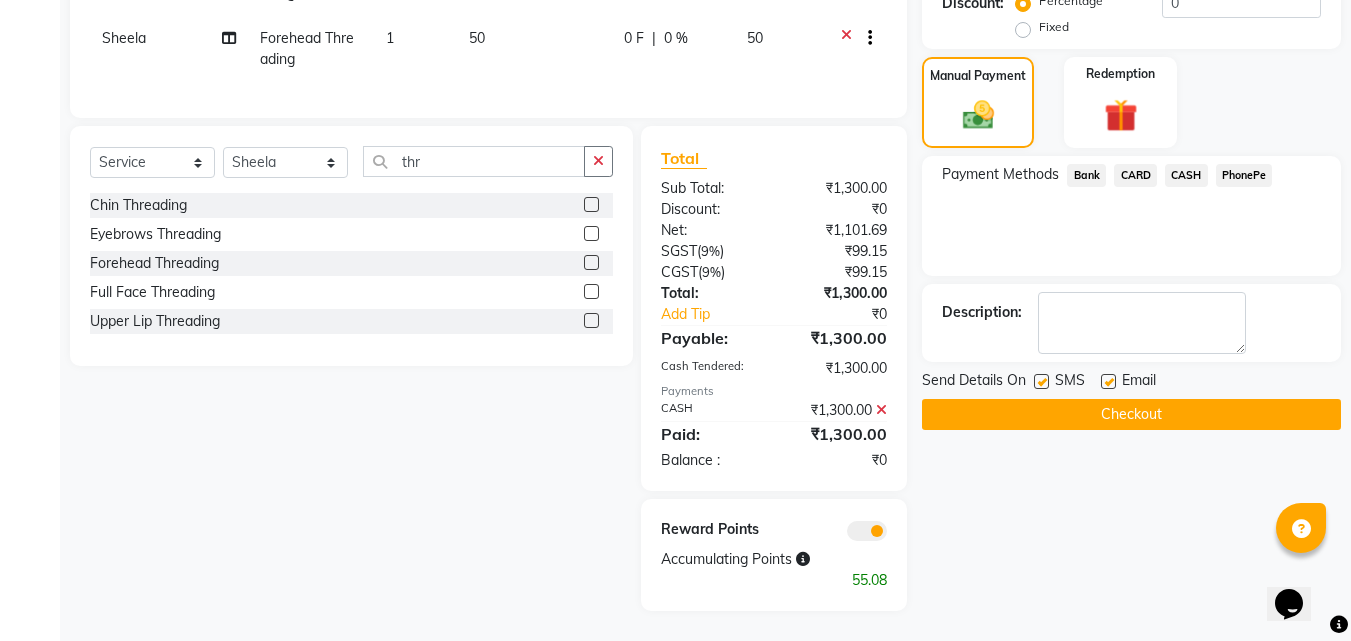 click on "Checkout" 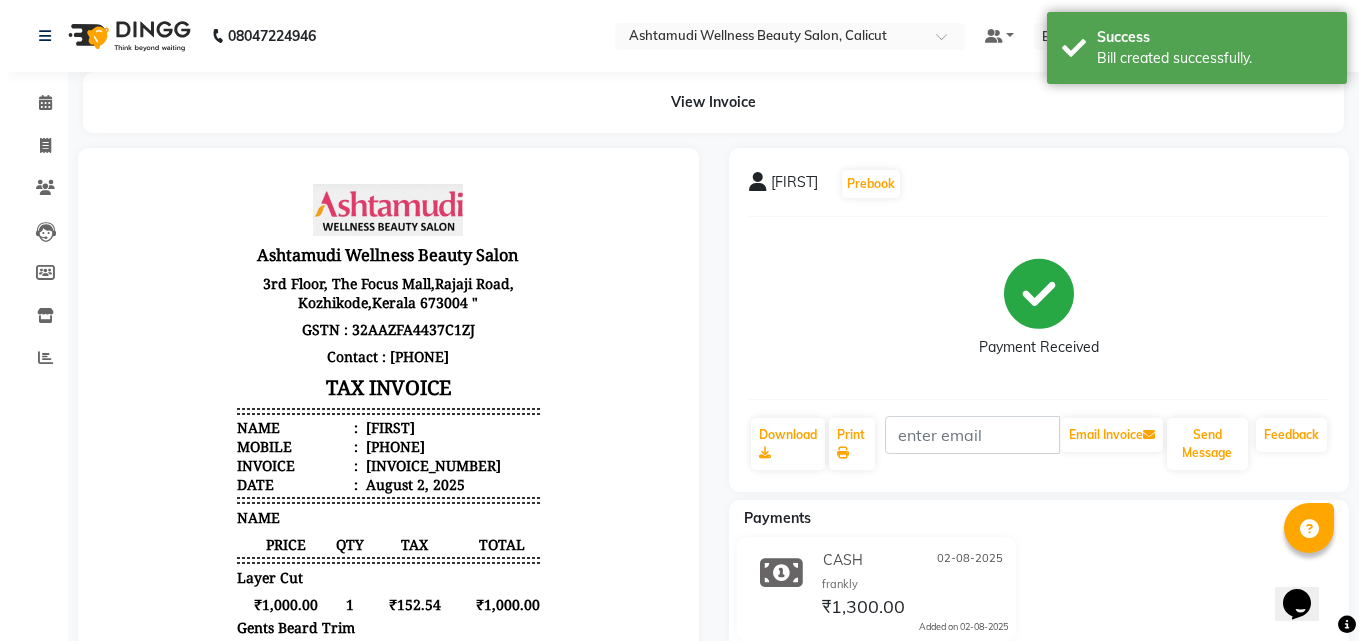 scroll, scrollTop: 0, scrollLeft: 0, axis: both 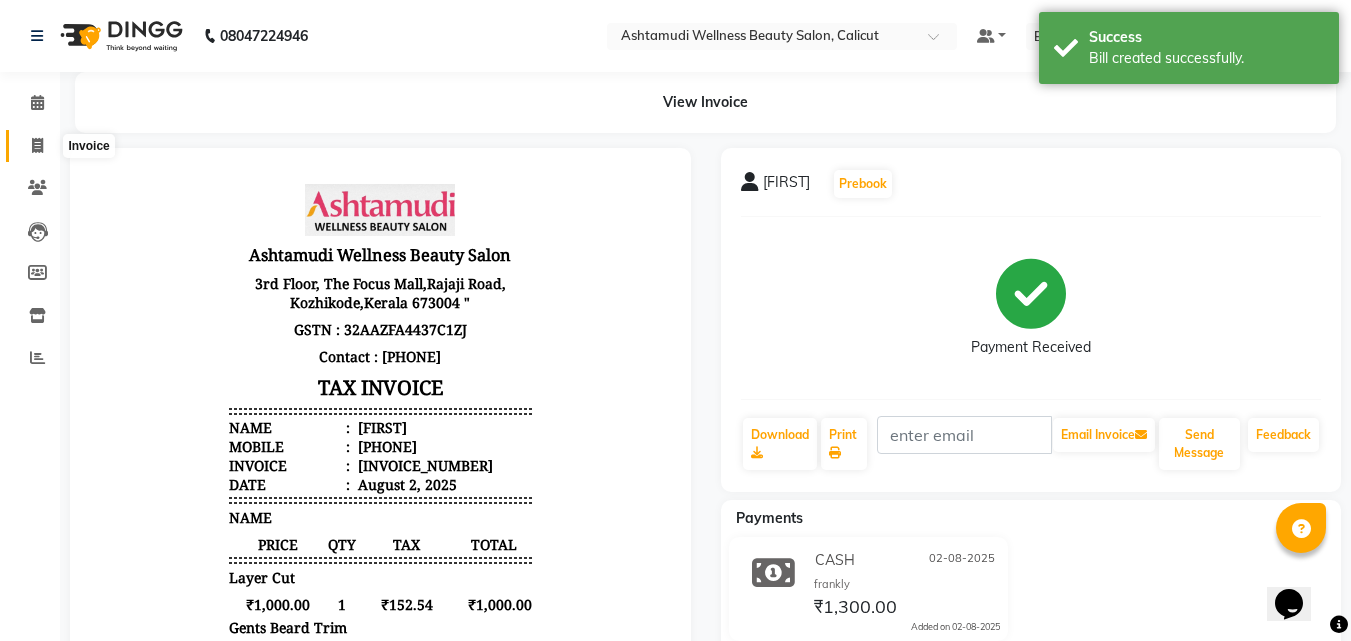 click 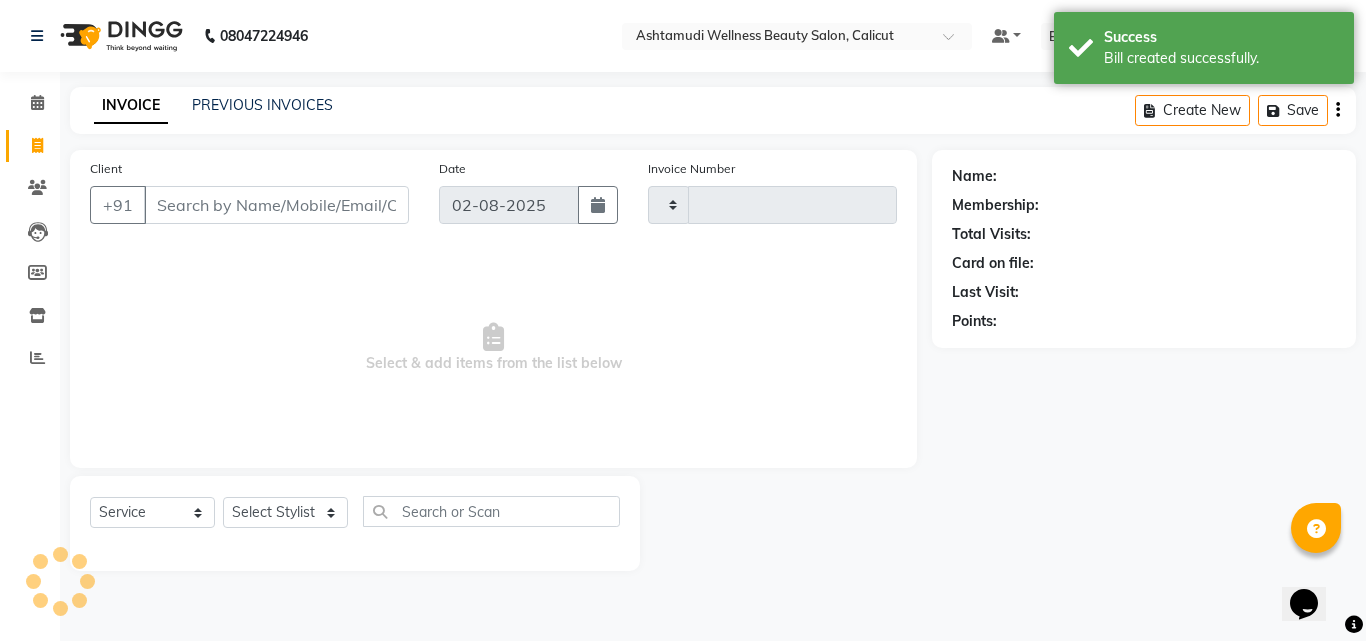 click 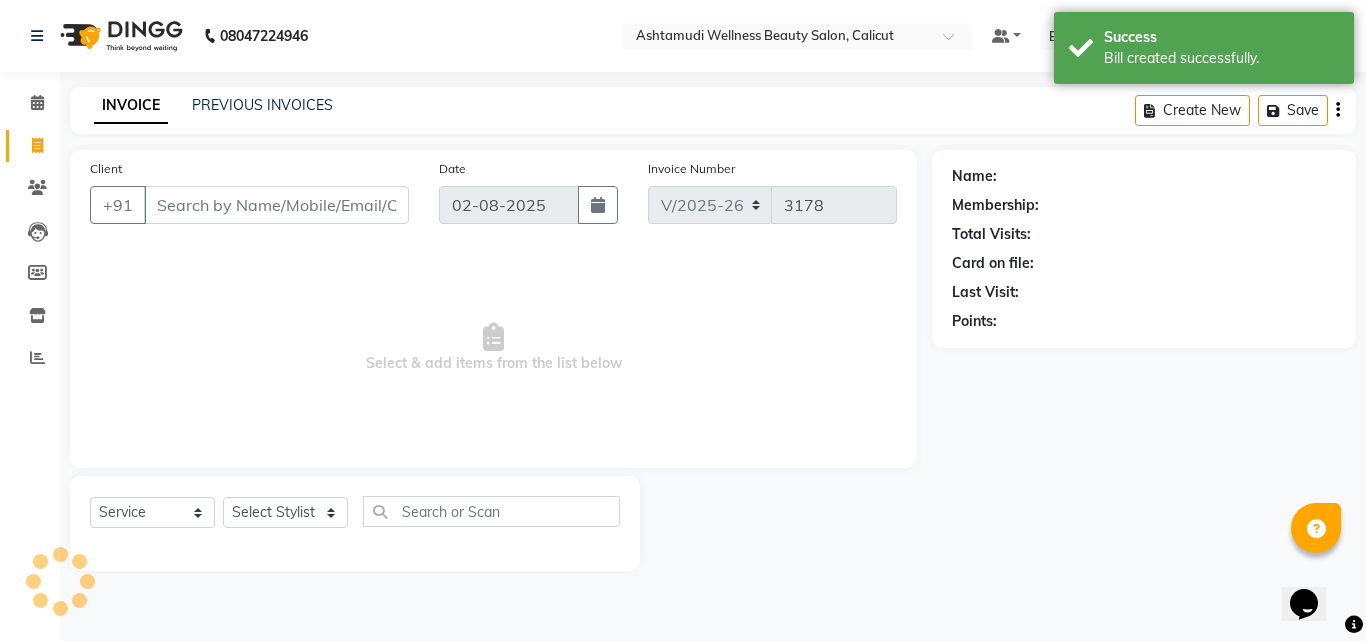 click on "Client" at bounding box center [276, 205] 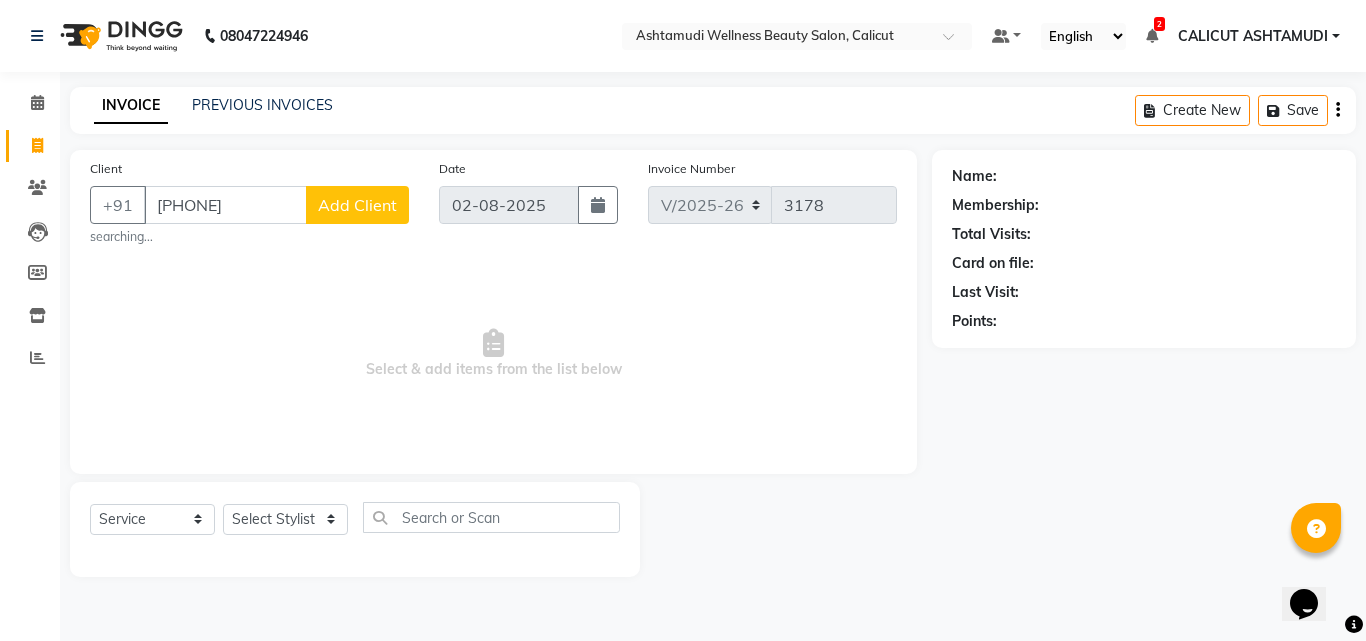 type on "[PHONE]" 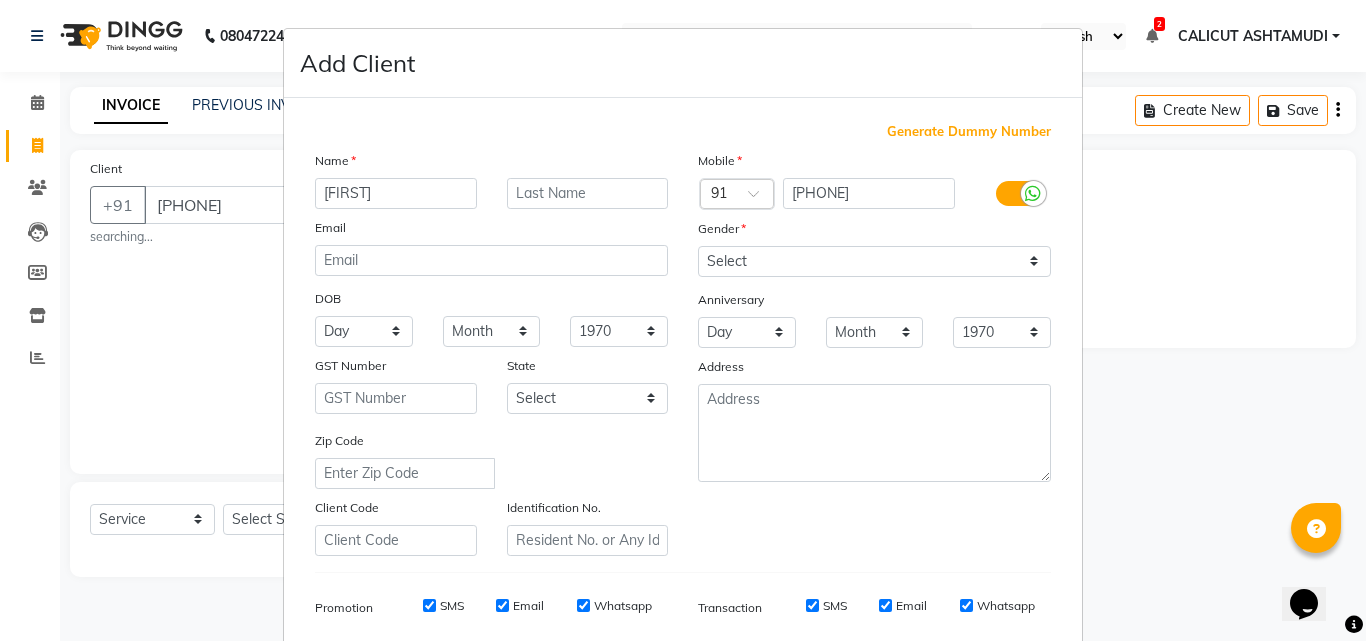 type on "[FIRST]" 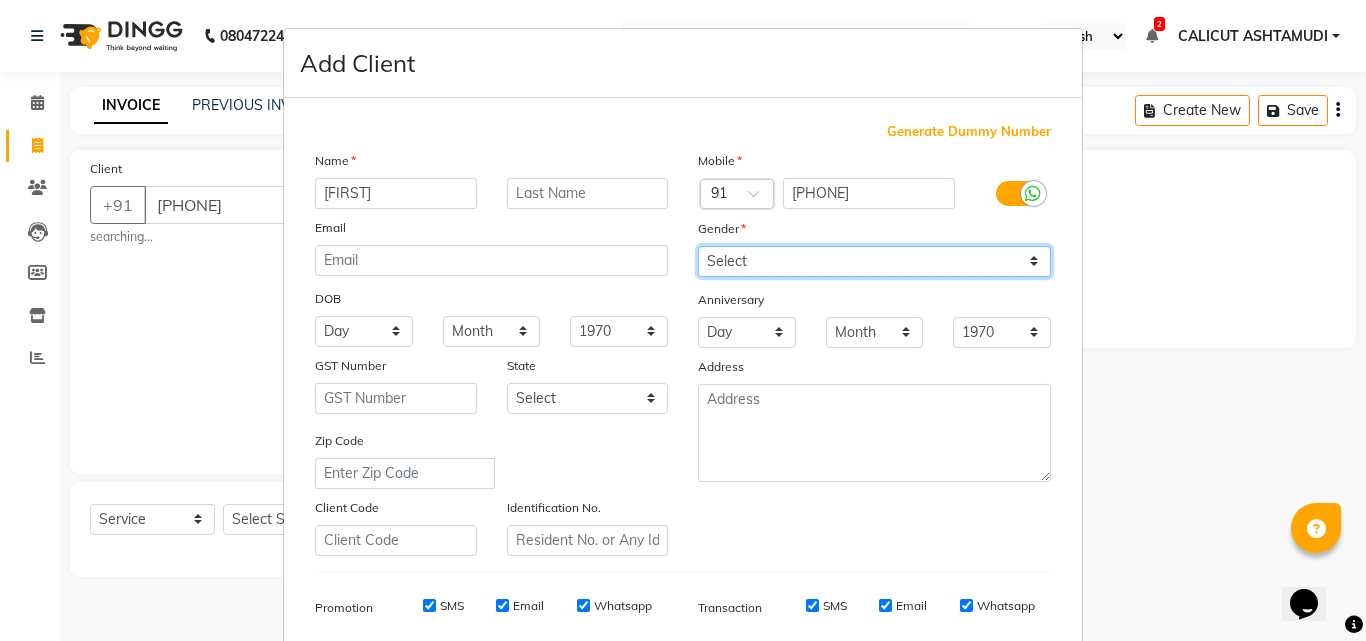 drag, startPoint x: 746, startPoint y: 259, endPoint x: 746, endPoint y: 273, distance: 14 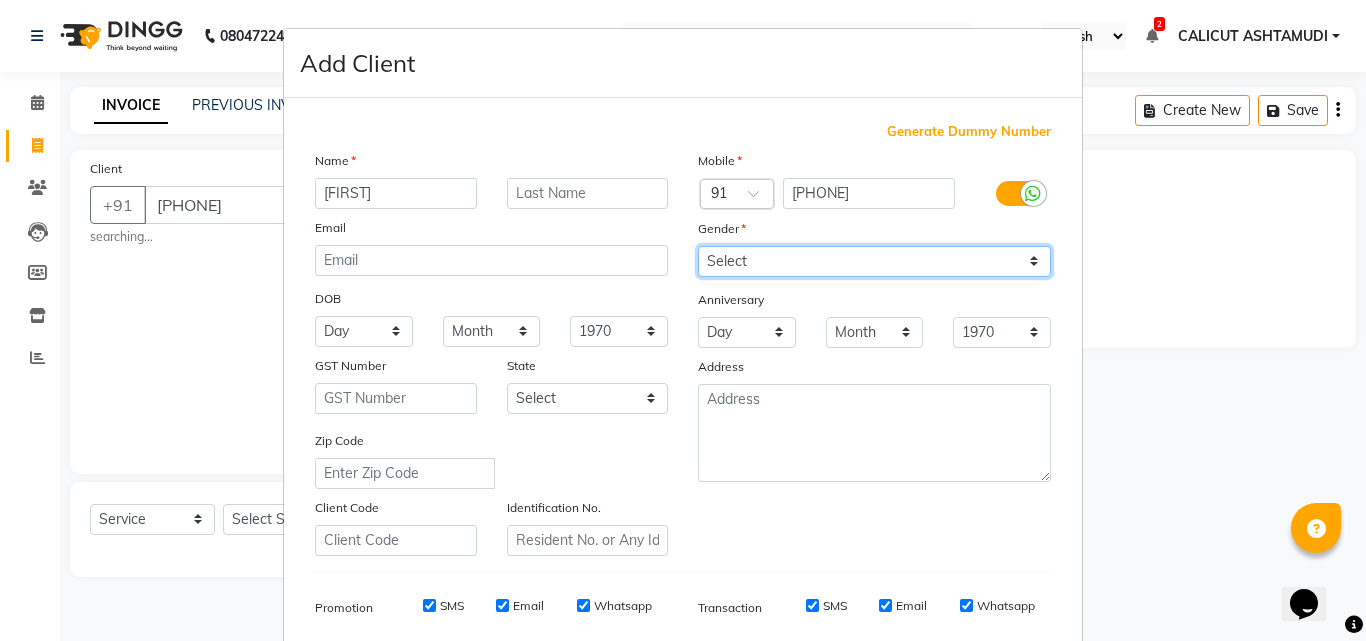 click on "Select Male Female Other Prefer Not To Say" at bounding box center (874, 261) 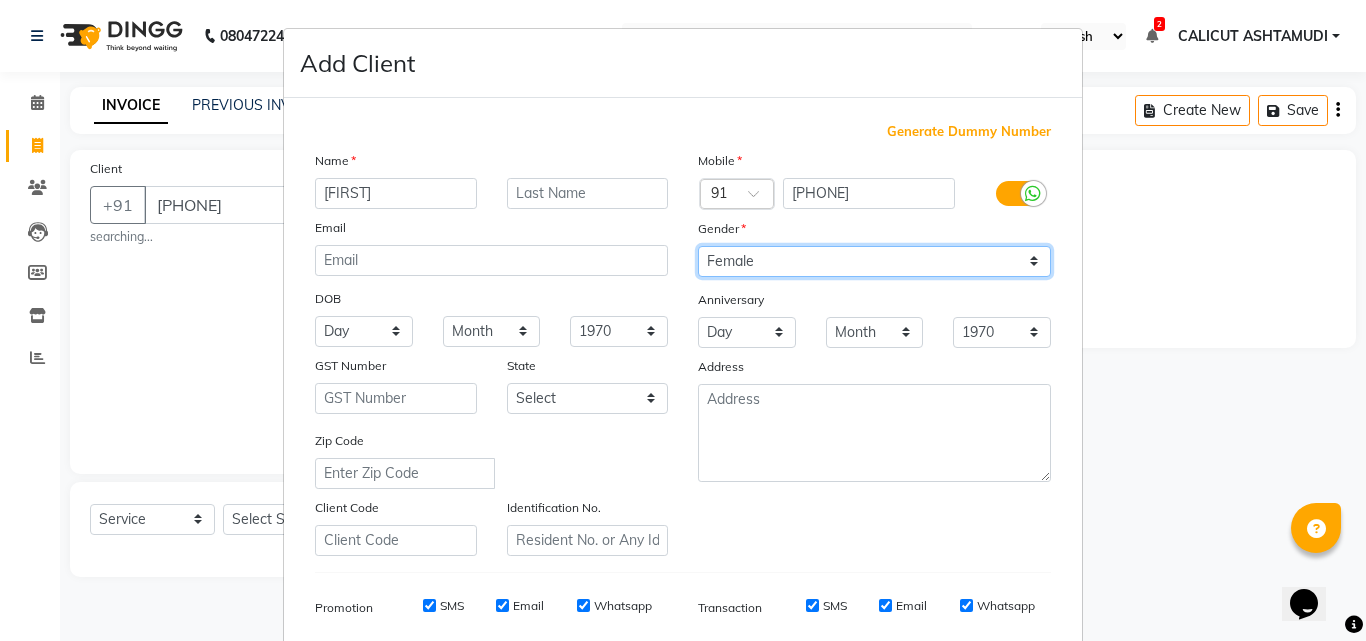 click on "Select Male Female Other Prefer Not To Say" at bounding box center [874, 261] 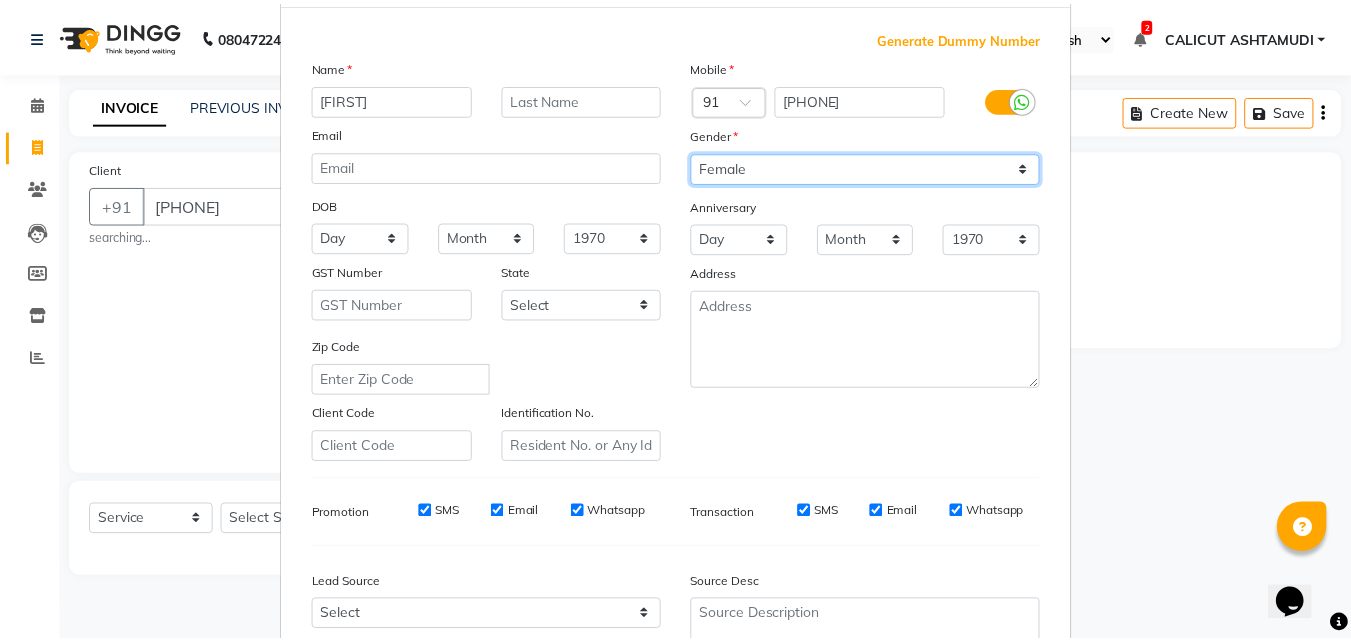 scroll, scrollTop: 282, scrollLeft: 0, axis: vertical 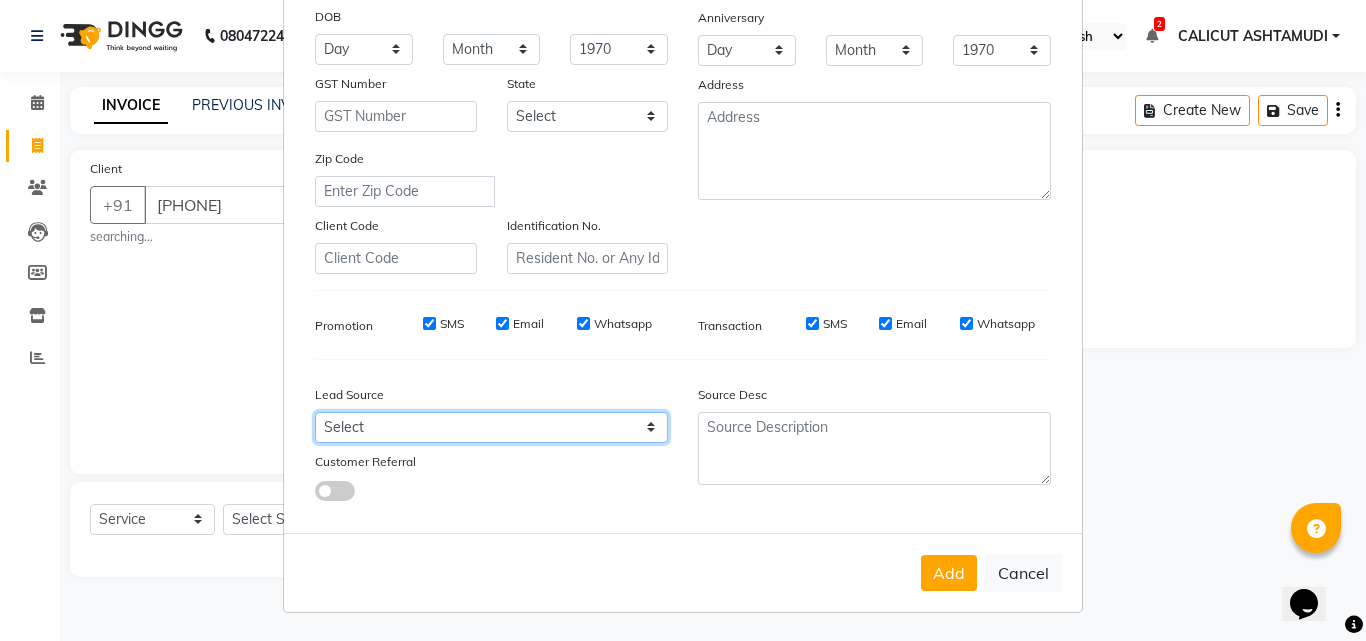 click on "Select Walk-in Referral Internet Friend Word of Mouth Advertisement Facebook JustDial Google Other Instagram  YouTube  WhatsApp" at bounding box center [491, 427] 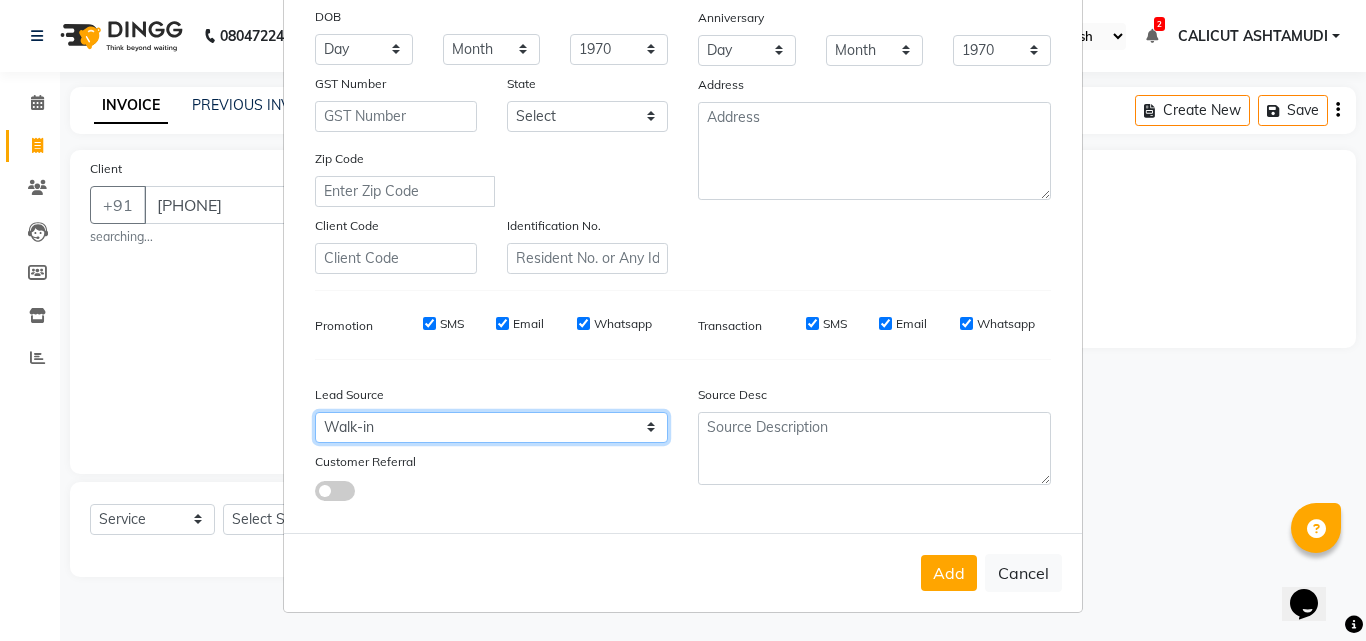 click on "Select Walk-in Referral Internet Friend Word of Mouth Advertisement Facebook JustDial Google Other Instagram  YouTube  WhatsApp" at bounding box center [491, 427] 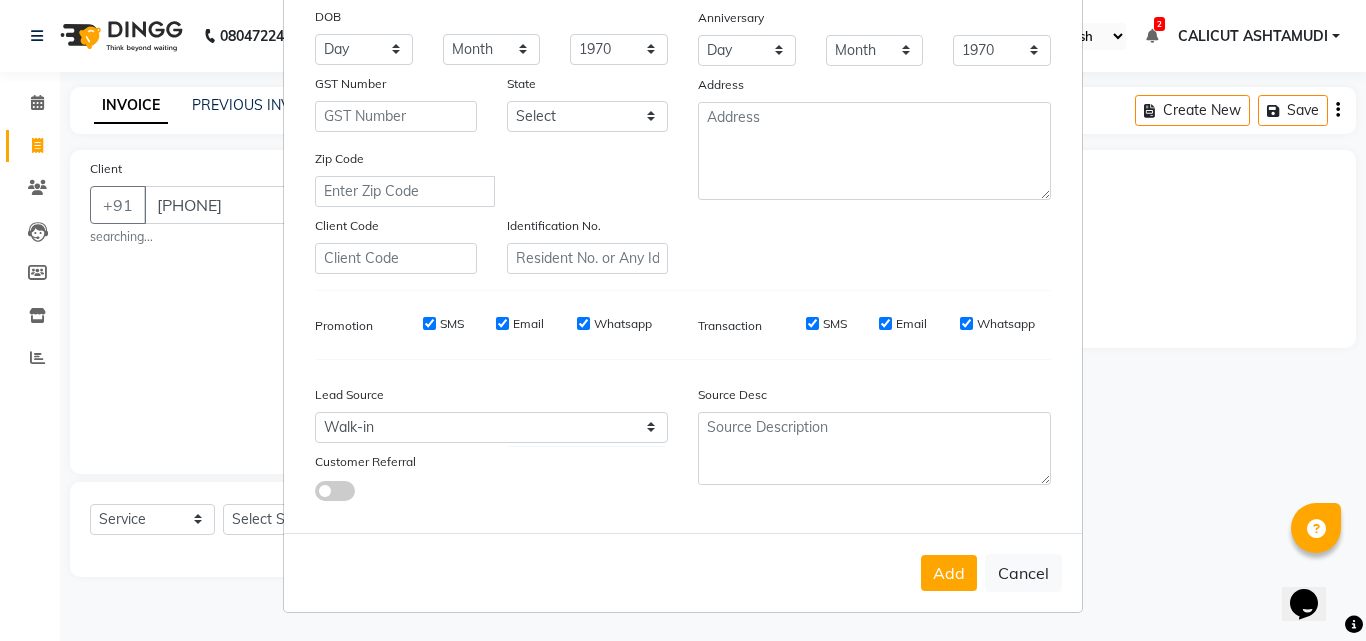 click on "Add" at bounding box center (949, 573) 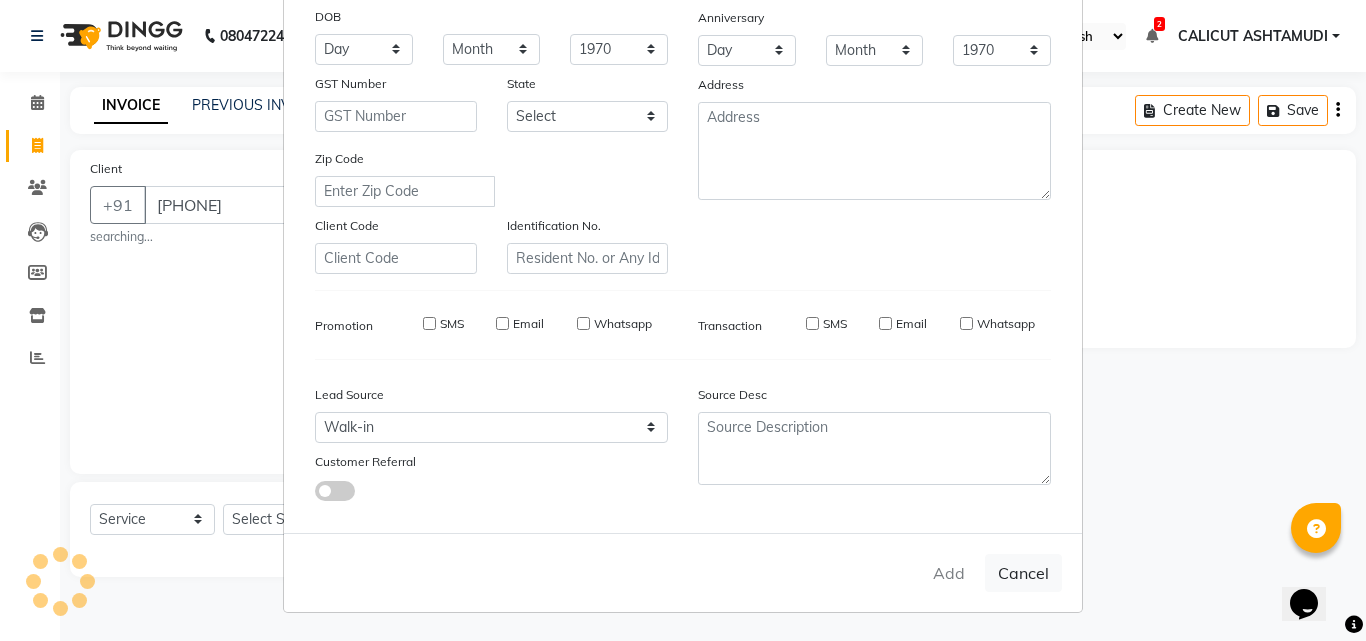 type 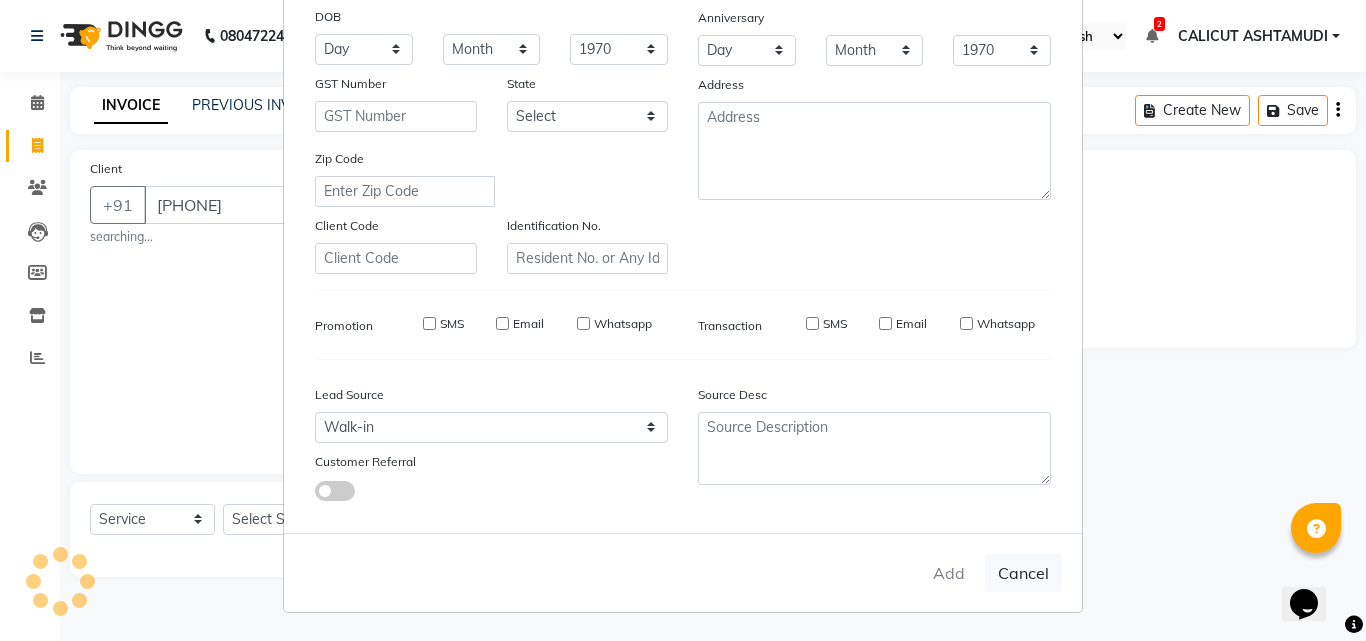 select 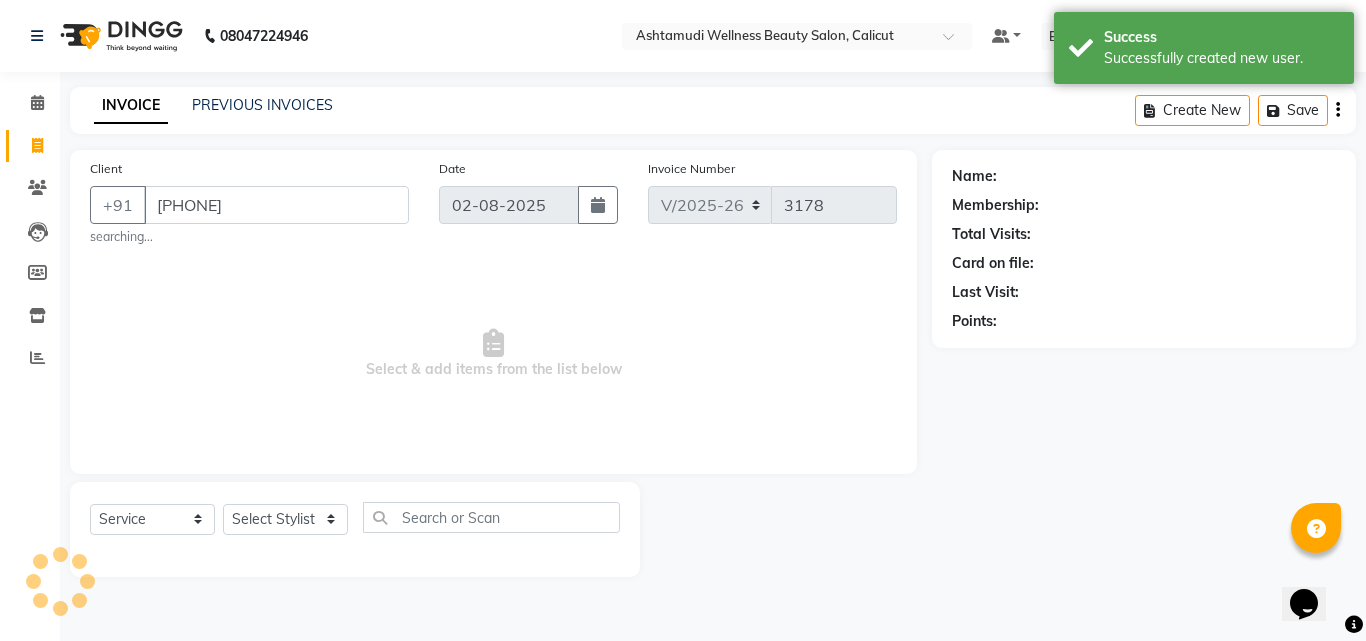 select on "1: Object" 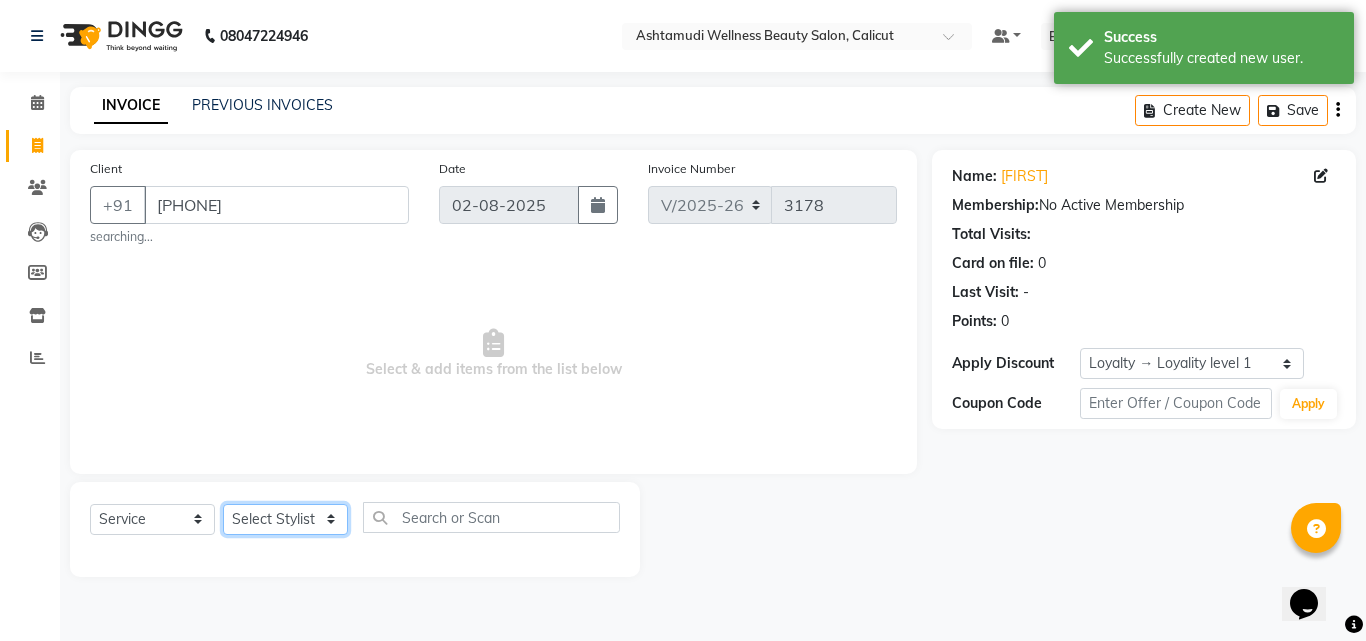 click on "Select Stylist Amala George AMBILI C ANJANA DAS ANKITHA Arya CALICUT ASHTAMUDI FRANKLY	 GRACY KRISHNA Nitesh Punam Gurung Sewan ali Sheela SUHANA  SHABU Titto" 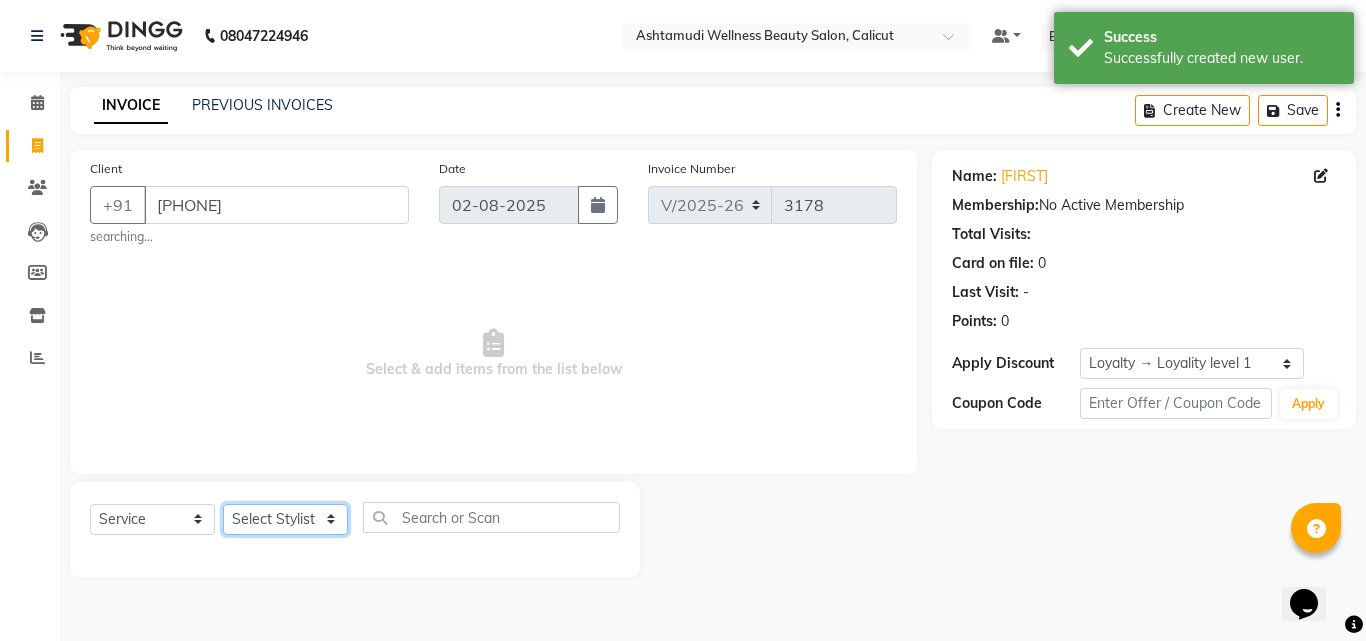 select on "85194" 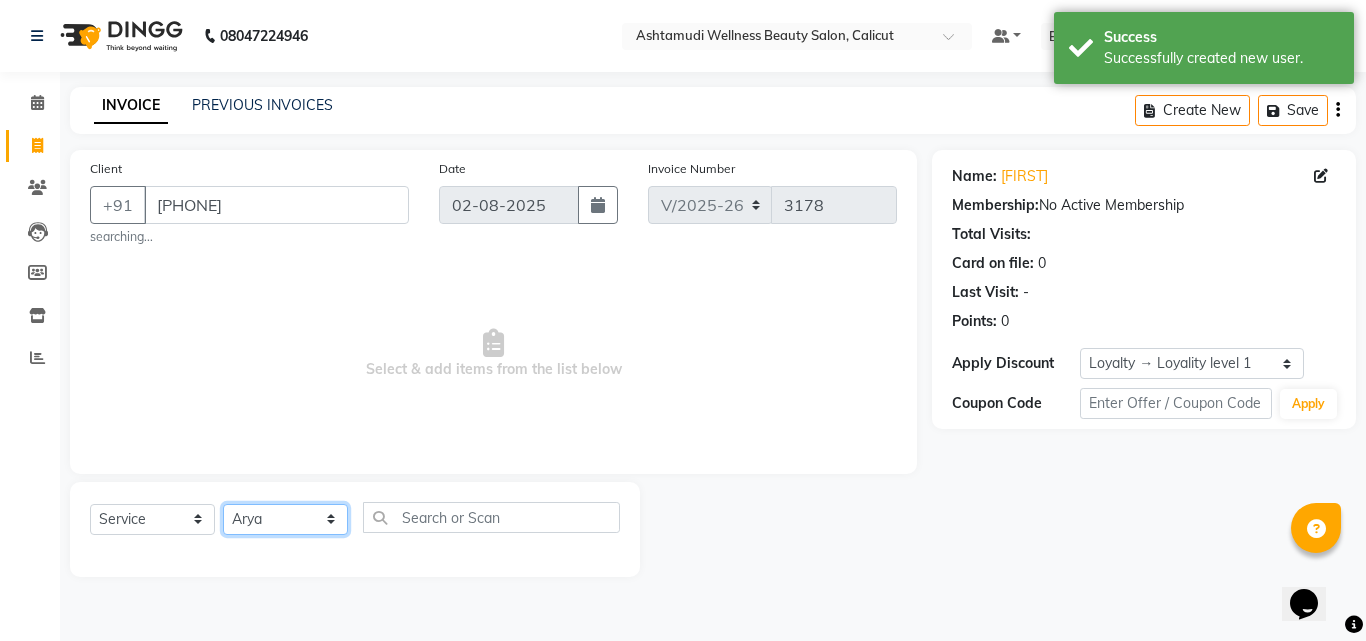 click on "Select Stylist Amala George AMBILI C ANJANA DAS ANKITHA Arya CALICUT ASHTAMUDI FRANKLY	 GRACY KRISHNA Nitesh Punam Gurung Sewan ali Sheela SUHANA  SHABU Titto" 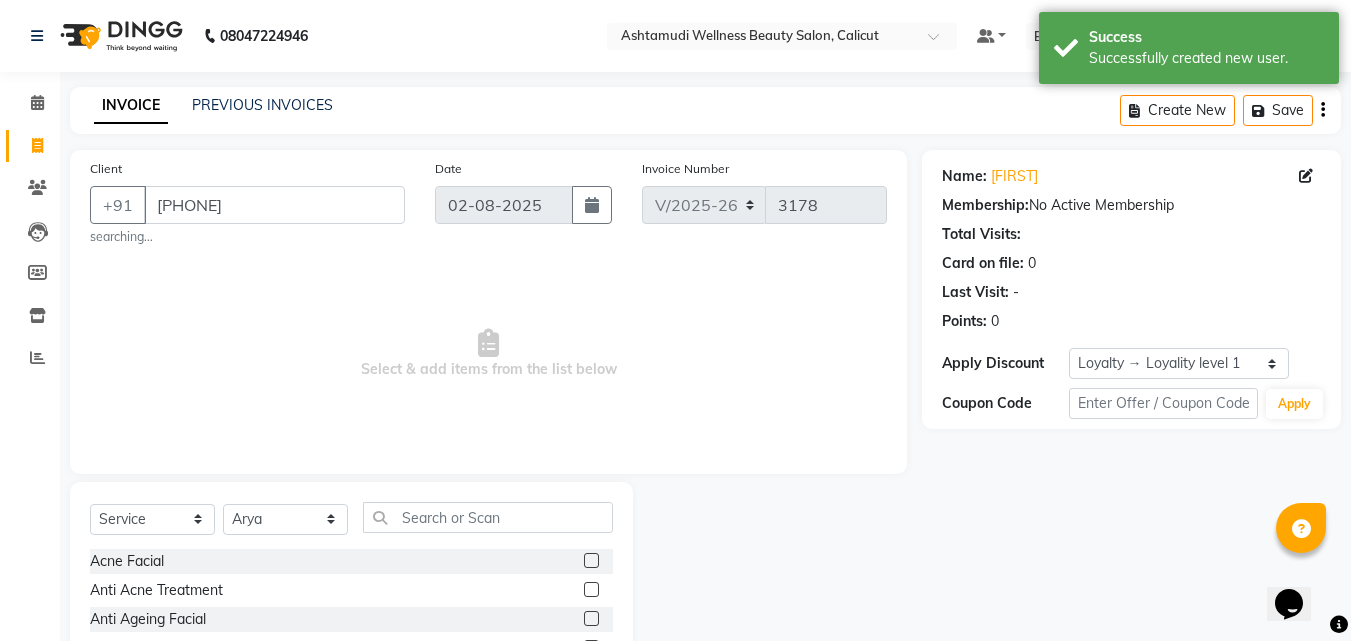 click on "Select  Service  Product  Membership  Package VoucherPrepaid Gift Card  Select Stylist [FIRST] [FIRST]  [FIRST]  [FIRST] [FIRST]  CALICUT ASHTAMUDI  [FIRST]	   [FIRST]  [FIRST]  [FIRST] [FIRST]  [FIRST]  [FIRST]  [FIRST]  [FIRST]  [FIRST]  Acne Facial  Anti Acne Treatment  Anti Ageing Facial  Bridal Glow Facial  De-Pigmentation Treatment  Dermalite Fairness Facial  Diamond Facial  D-Tan Cleanup  D-Tan Facial  D-Tan Pack  Fruit Facial  Fyc Bamboo Charcoal Facial  Fyc Bio Marine Facial  Fyc Fruit Fusion Facial  Fyc Luster Gold Facial  Fyc Pure Vit-C Facial  Fyc Red Wine Facial  Gents Bridal Glow Facial  Gents Dermalite Fairness Facial  Gents Diamond Facial  Gents D-Tan Cleanup  Gents D-Tan Facial  Gents Fruit Facial  Gents Fyc Bamboo Charcoal Facial  Gents Fyc Bio Marine Facial  Gents Fyc Fruit Fusion Facial  Gents Fyc Luster Gold Facial  Gents Fyc Pure Vit C Facial  Gents Fyc Red Wine Facial  Gents Glovite Facial  Gents Gold Facial  Gents Hydra Brightening Facial  Gents Hydra Facial  Gents Hydramoist Facial  Hair Spa" 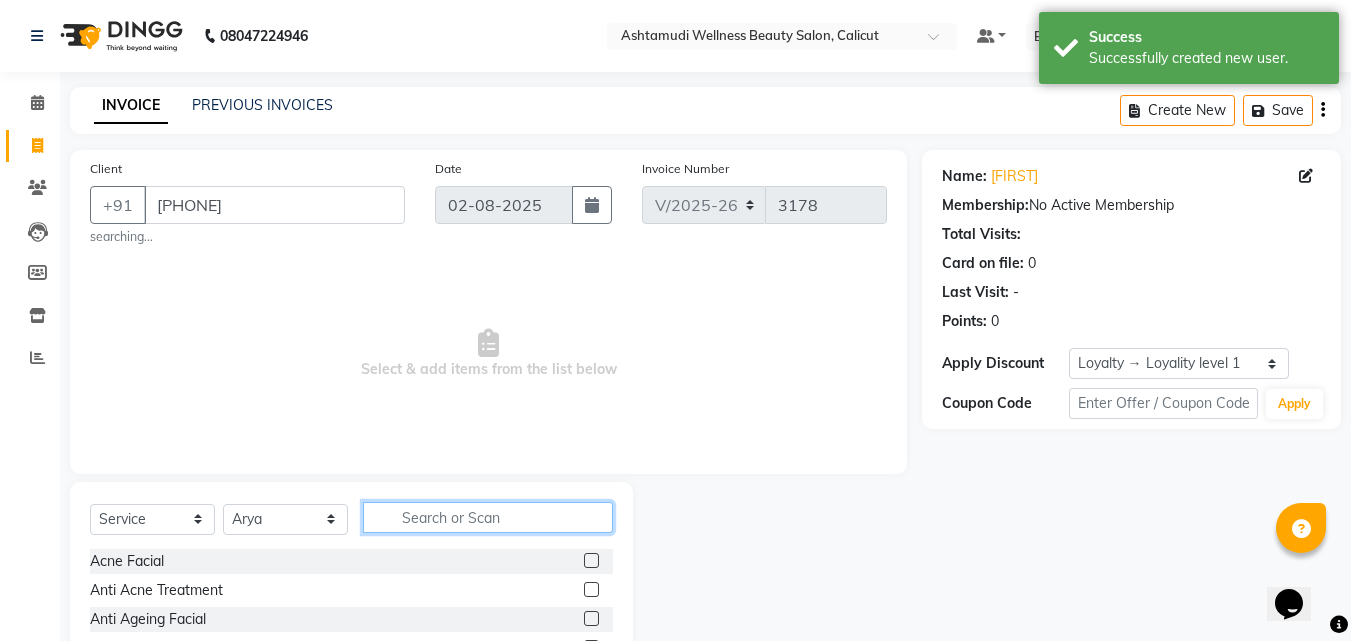 click 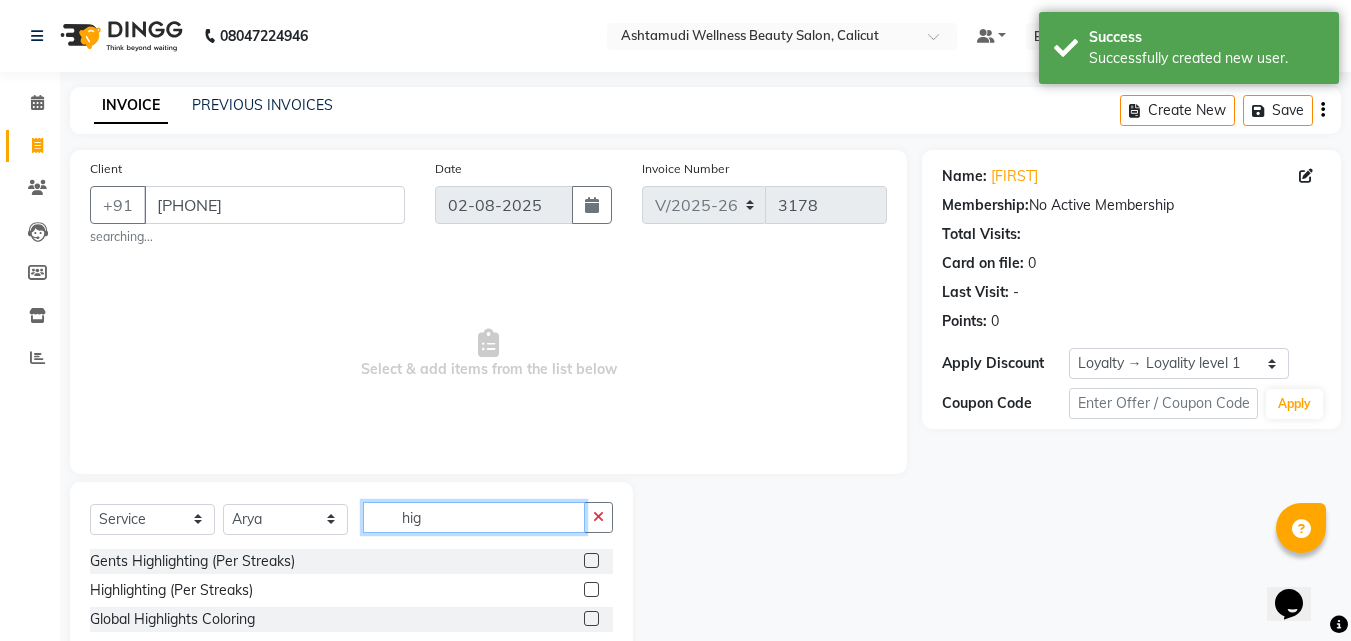 type on "hig" 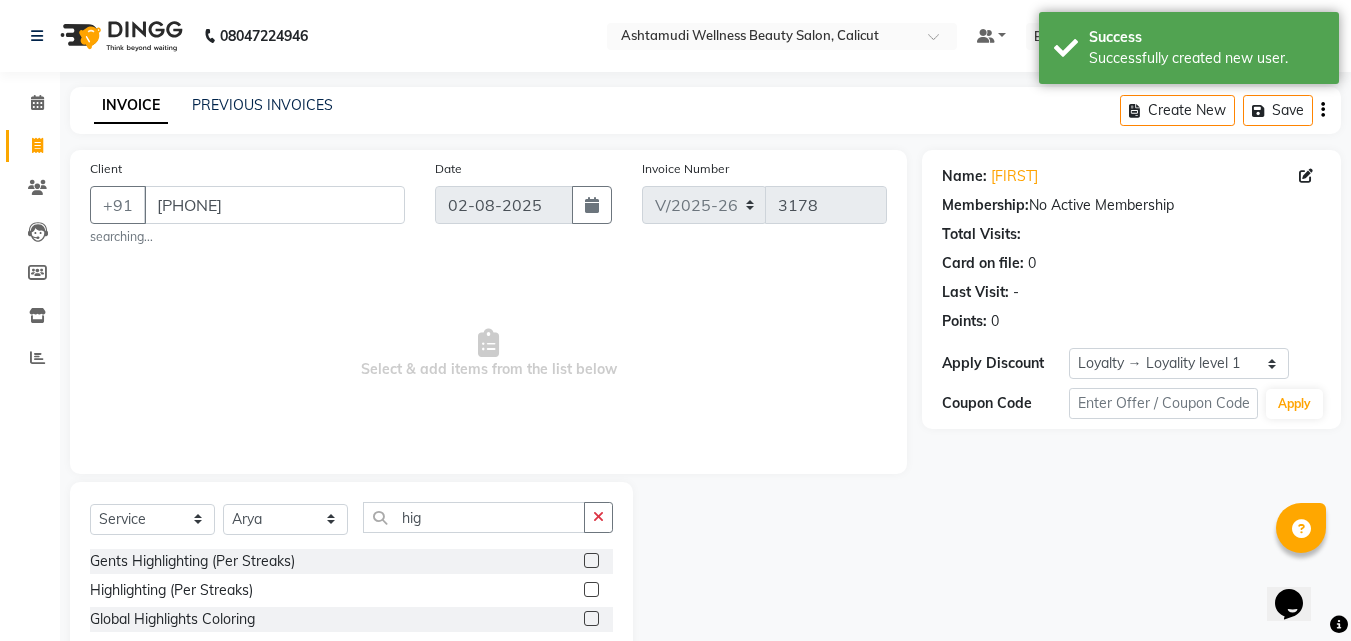click 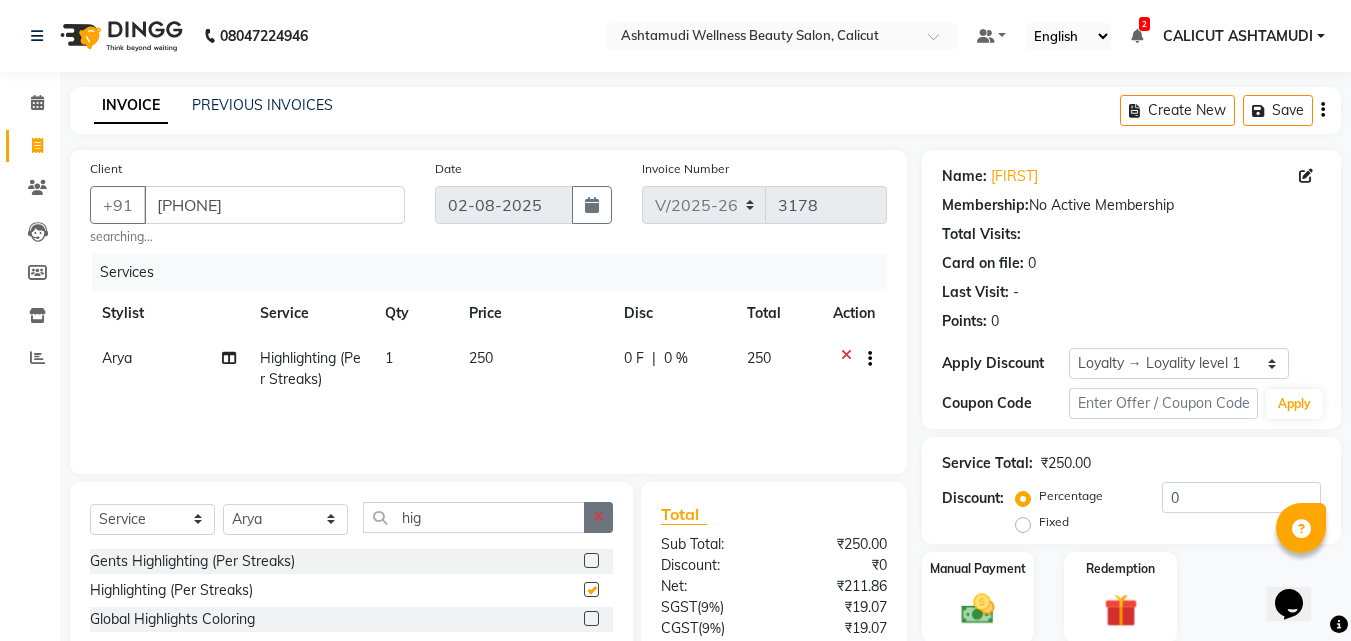 click 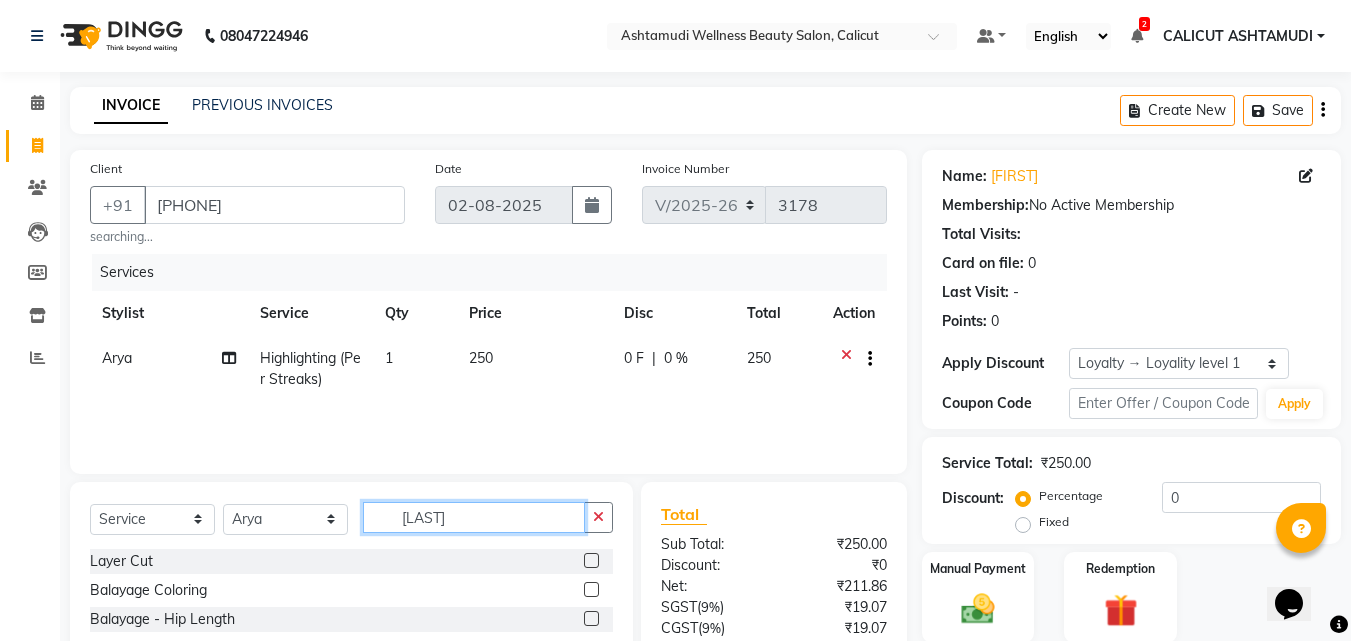 type on "[LAST]" 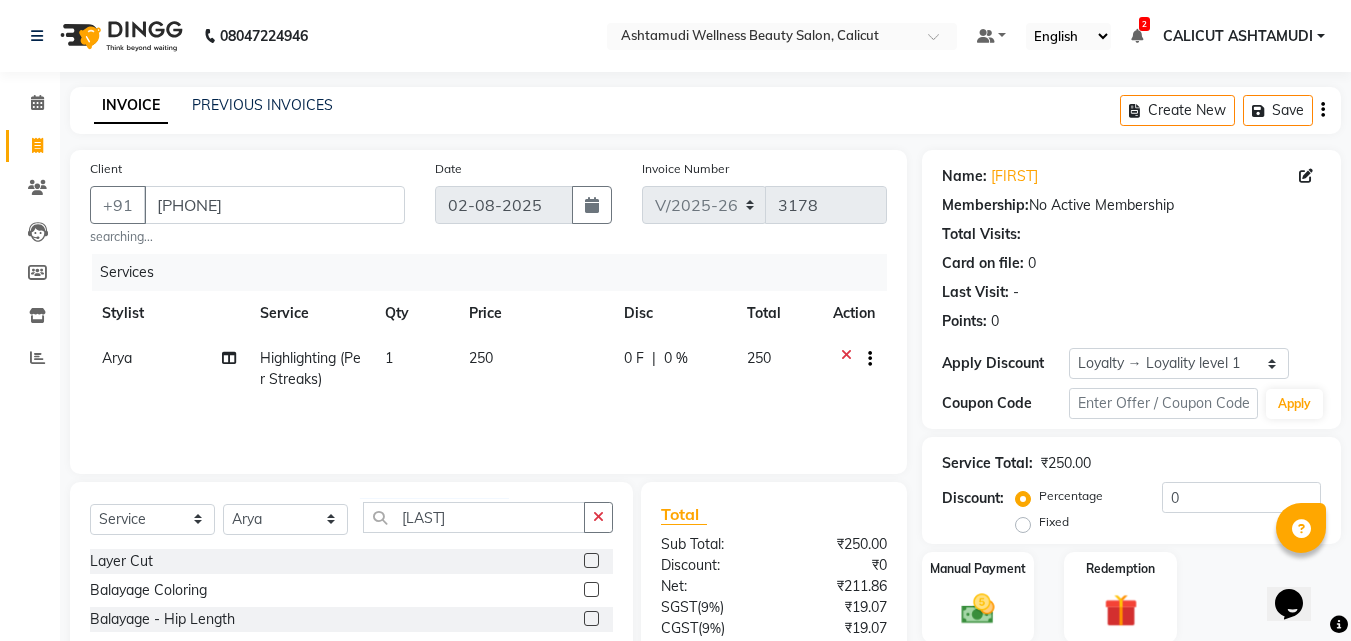click 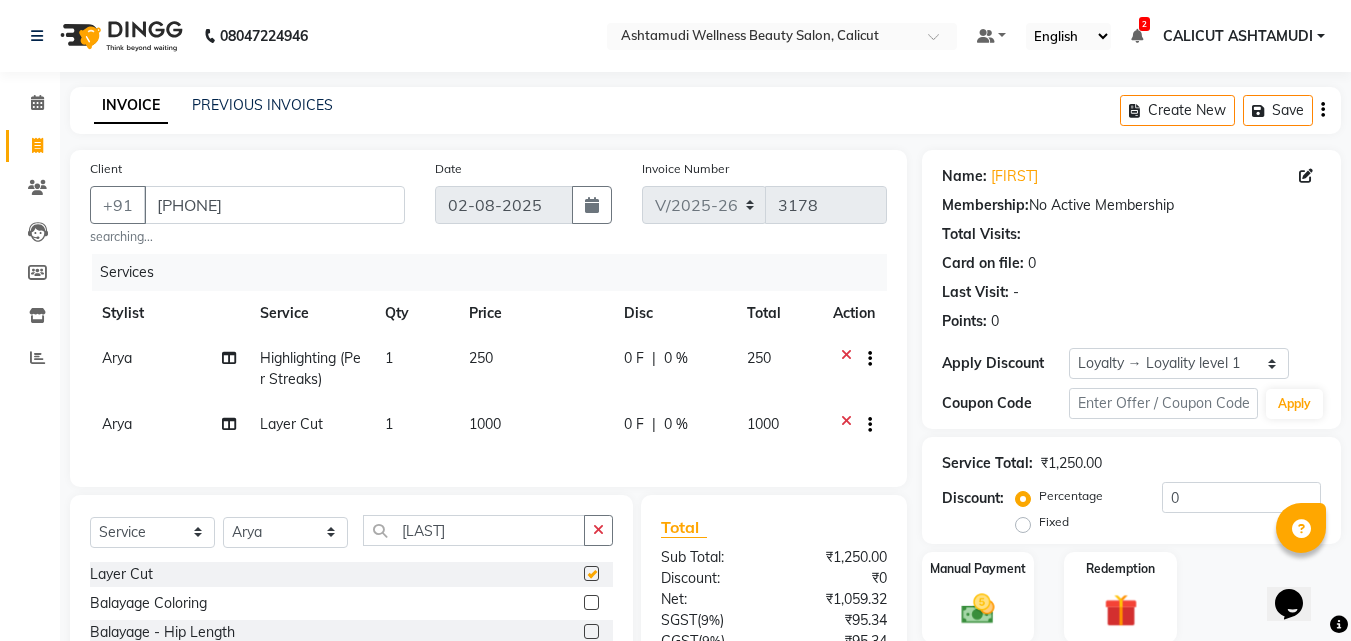 checkbox on "false" 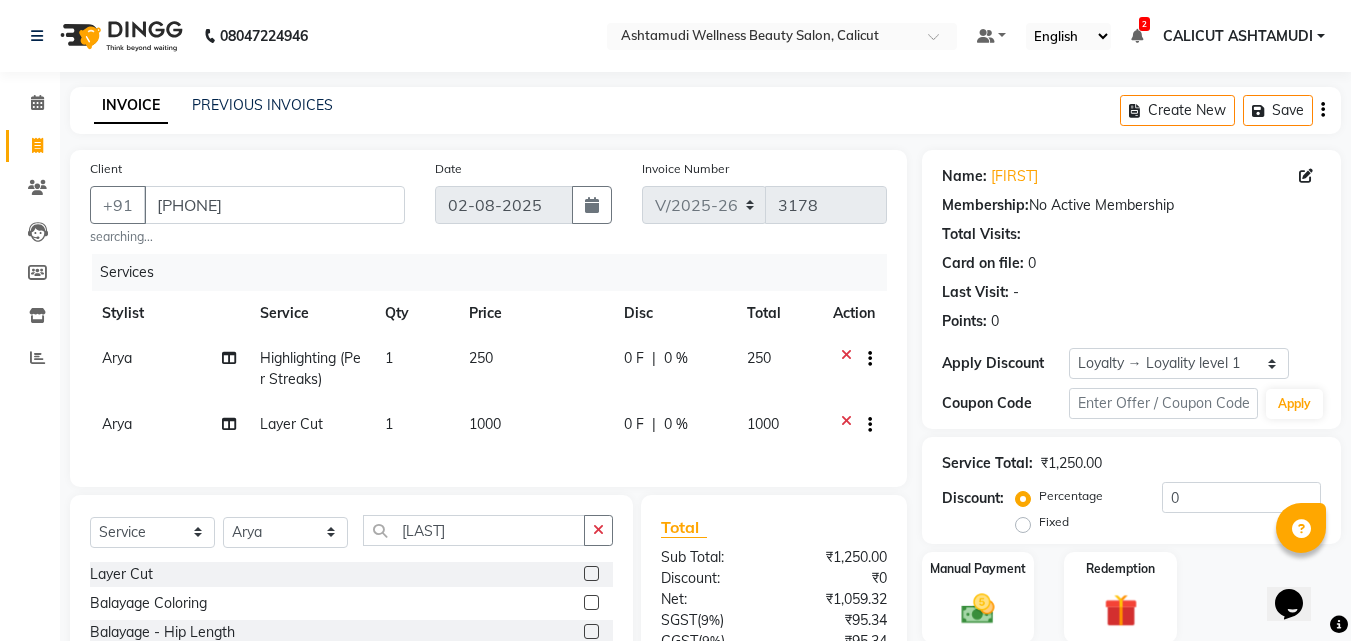 click on "1" 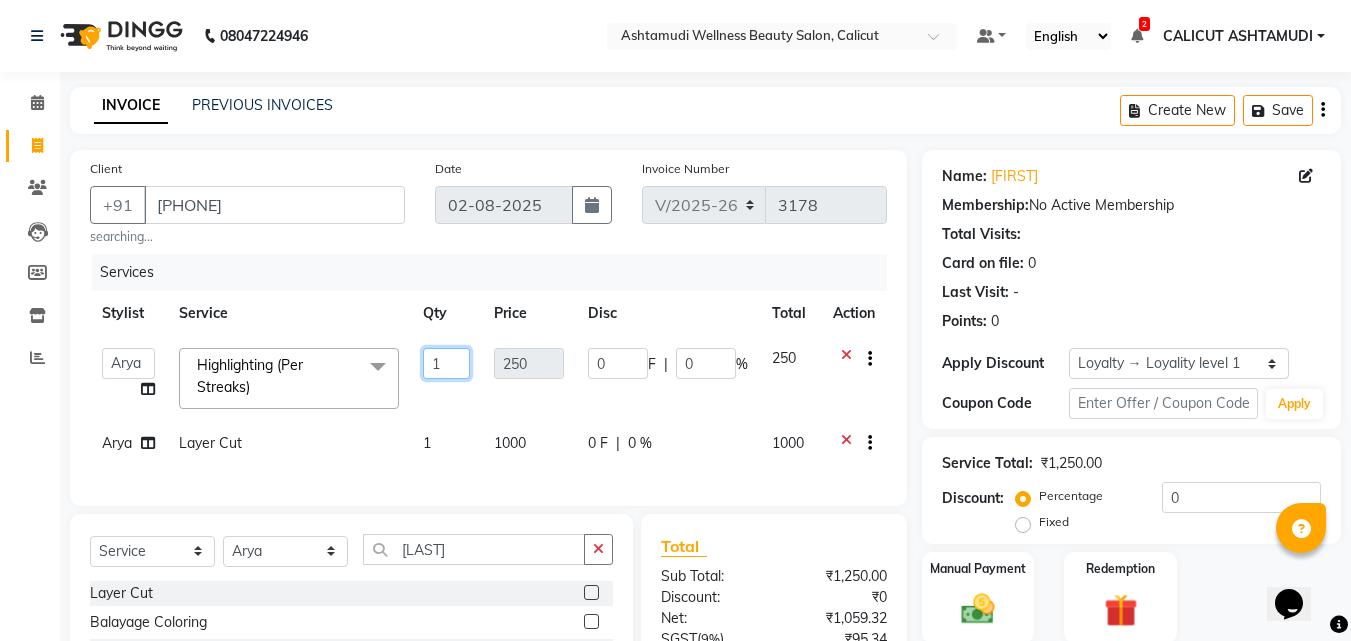 click on "1" 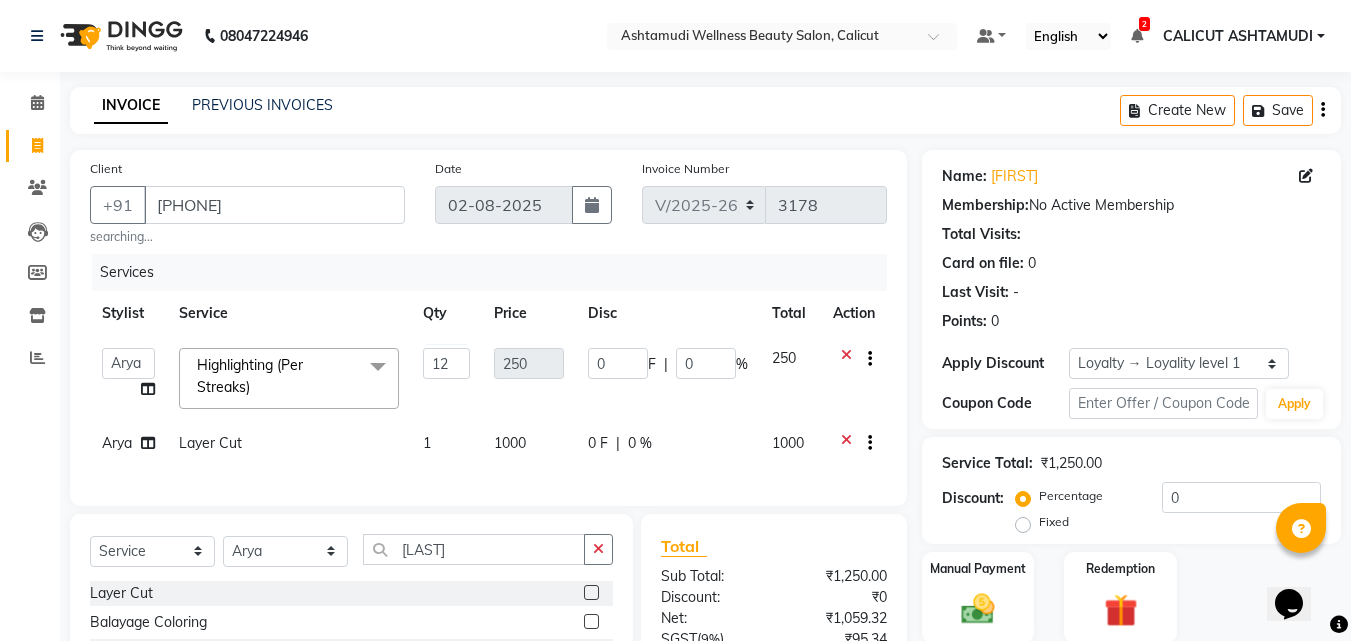 click on "Client  [FIRST]   [FIRST]  [FIRST]   [FIRST]  [FIRST]  CALICUT ASHTAMUDI  [FIRST]	   [FIRST]  [FIRST]  [FIRST] [FIRST]  [FIRST]  [FIRST]  [FIRST]  [FIRST]  [FIRST]  Highlighting (Per Streaks)  x Acne Facial Anti Acne Treatment Anti Ageing Facial Bridal Glow Facial De-Pigmentation Treatment Dermalite Fairness Facial Diamond Facial D-Tan Cleanup D-Tan Facial D-Tan Pack Fruit Facial Fyc Bamboo Charcoal Facial Fyc Bio Marine Facial Fyc Fruit Fusion Facial Fyc Luster Gold Facial Fyc Pure Vit-C Facial Fyc Red Wine Facial Gents Bridal Glow Facial Gents Dermalite Fairness Facial Gents Diamond Facial Gents D-Tan Cleanup Gents D-Tan Facial Gents Fruit Facial Gents Fyc Bamboo Charcoal Facial Gents Fyc Bio Marine Facial Gents Fyc Fruit Fusion Facial Gents Fyc Luster Gold Facial Gents Fyc Pure Vit C Facial Gents Fyc Red Wine Facial Gents Glovite Facial Gents Gold Facial Gents Hydra Brightening Facial Gents Hydra Facial Gents Hydramoist Facial Gents Microdermabrasion Treatment Gents Normal Cleanup Glovite Facial" 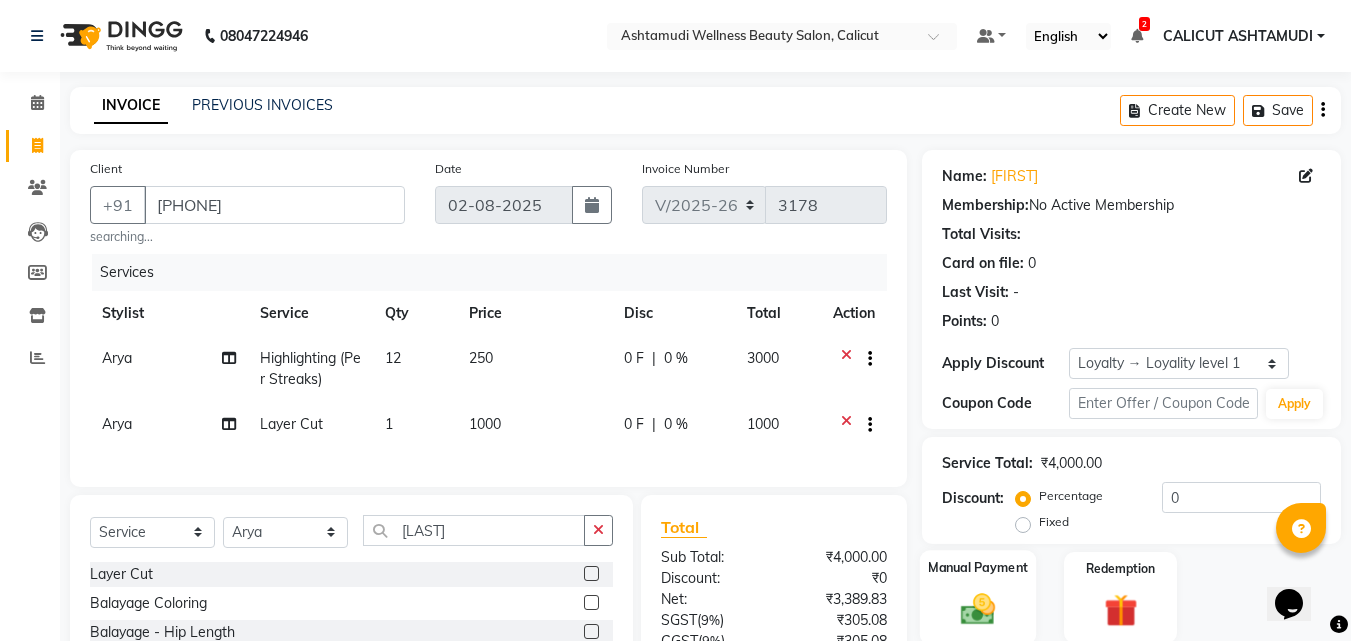 click 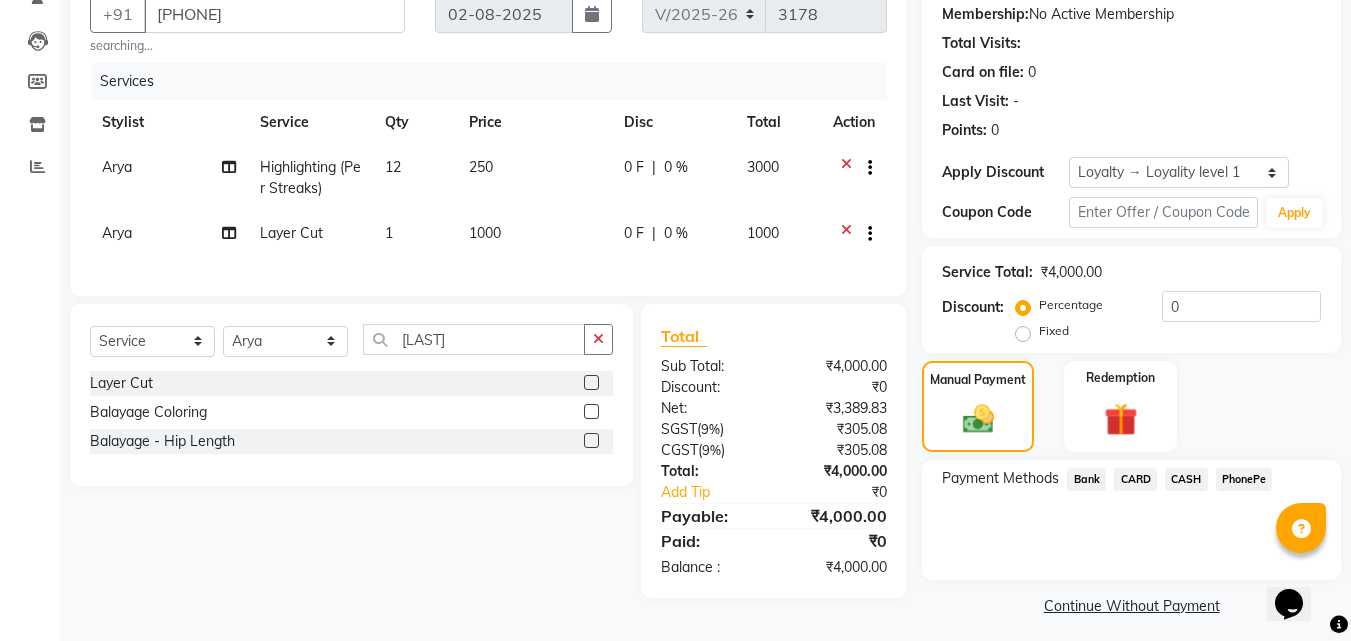 scroll, scrollTop: 201, scrollLeft: 0, axis: vertical 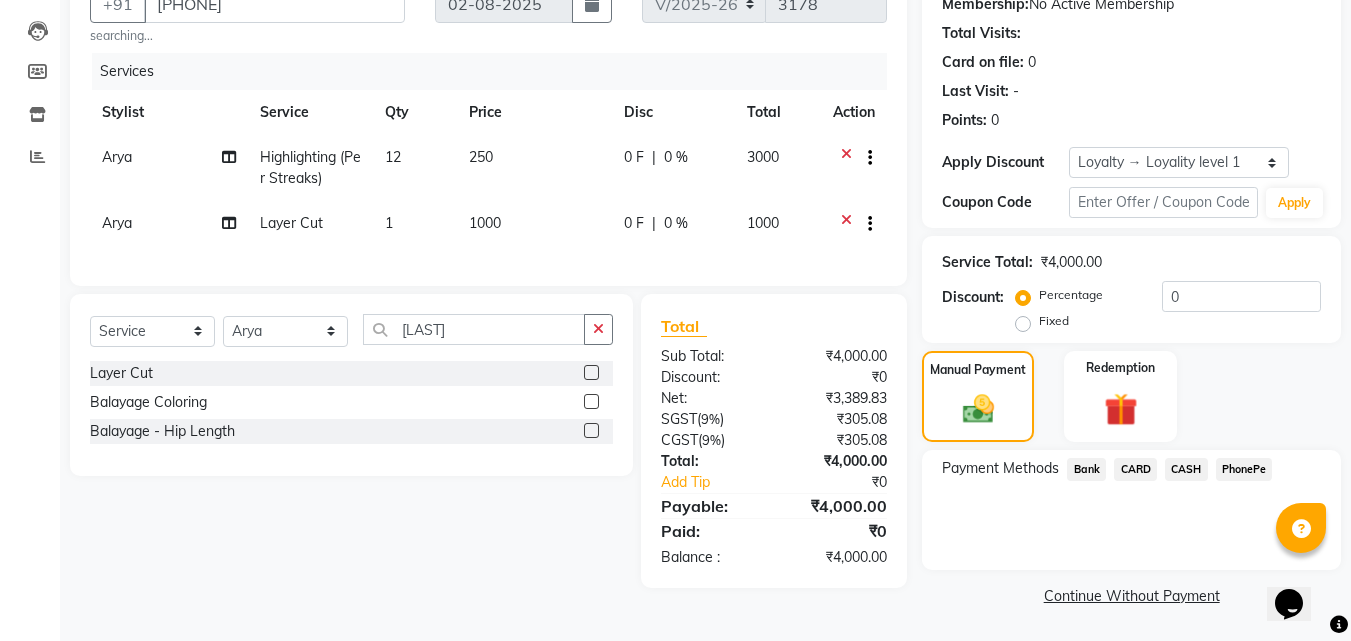 click on "CASH" 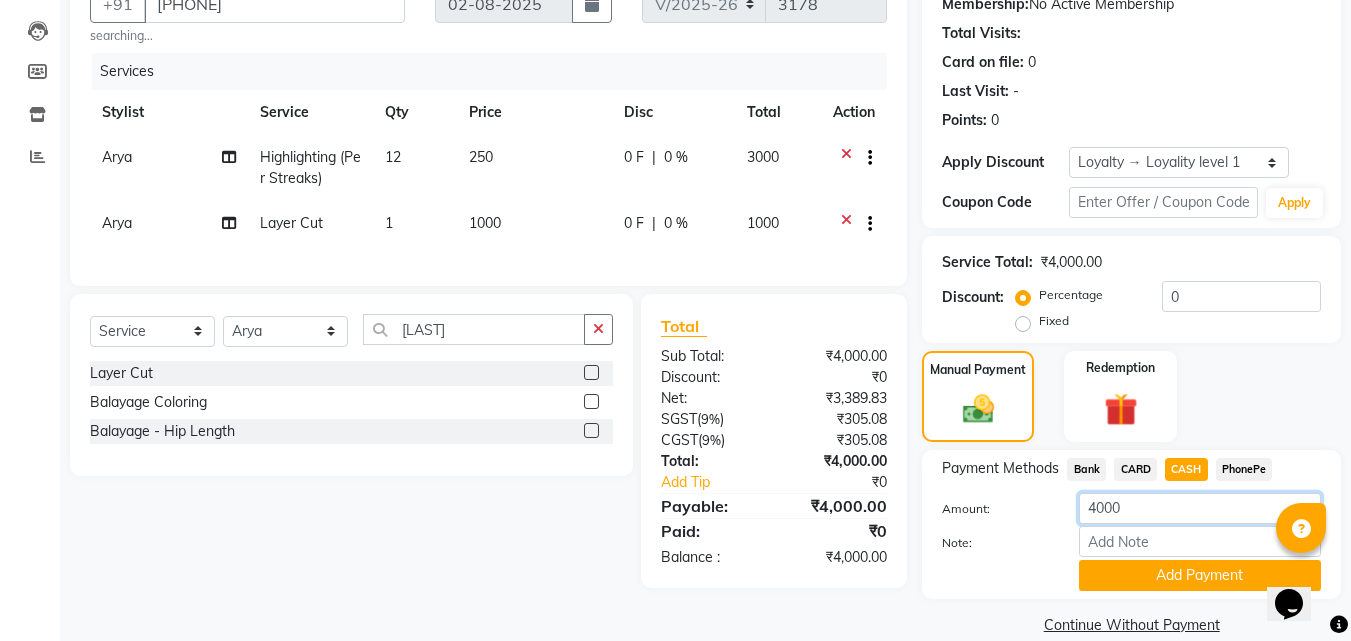drag, startPoint x: 1120, startPoint y: 500, endPoint x: 1065, endPoint y: 512, distance: 56.293873 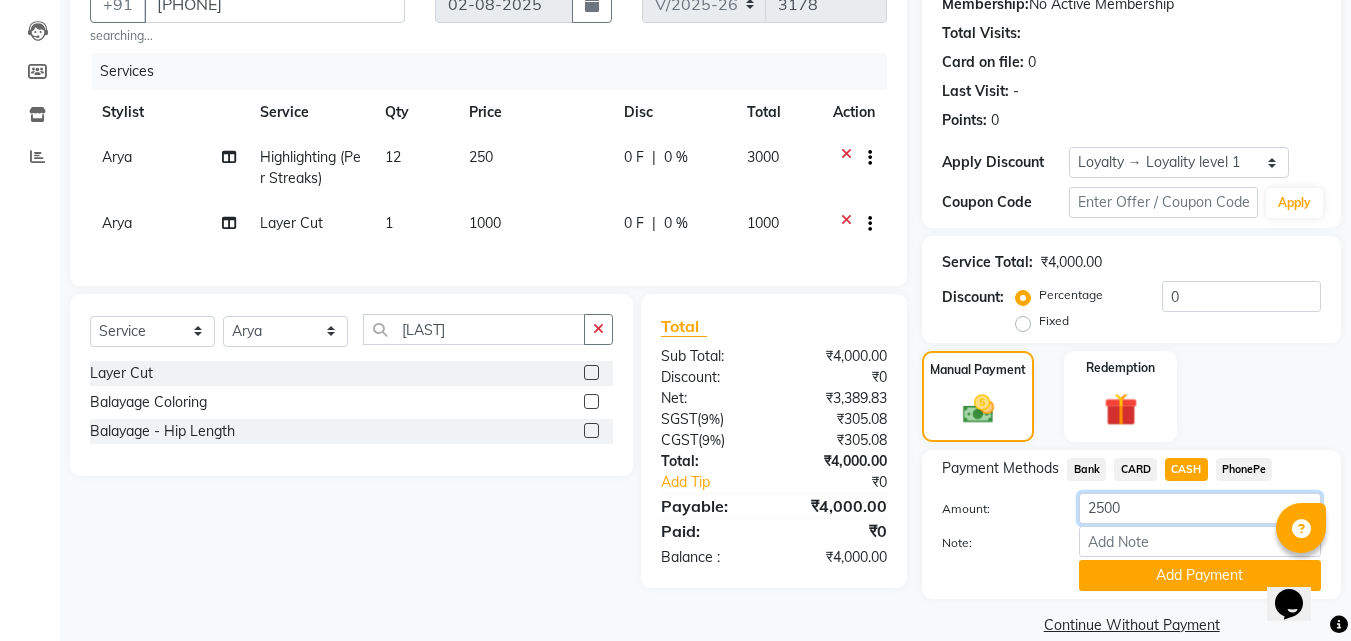type on "2500" 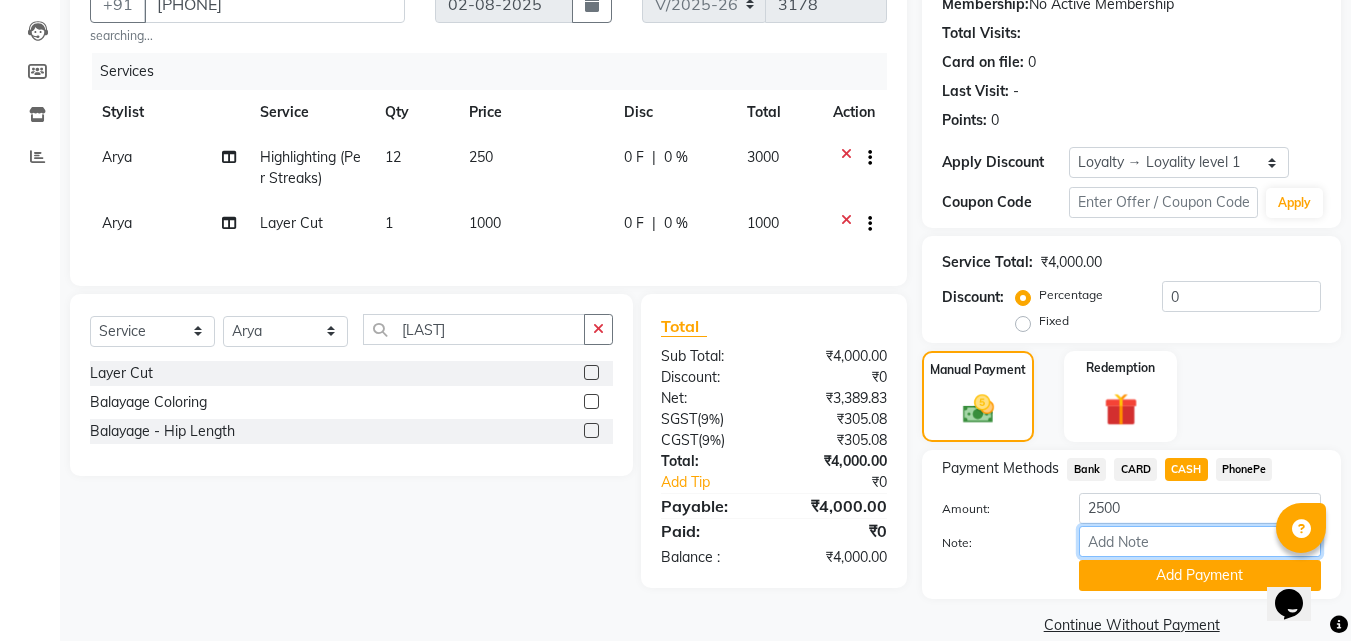 click on "Note:" at bounding box center (1200, 541) 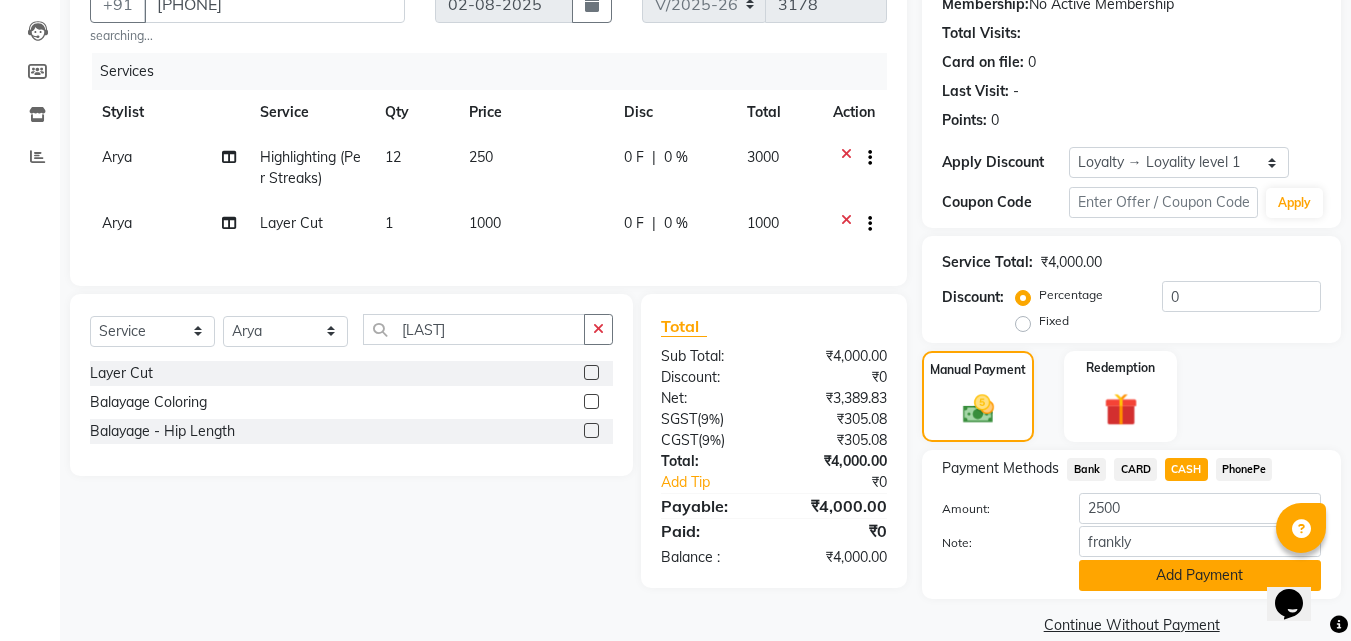 click on "Add Payment" 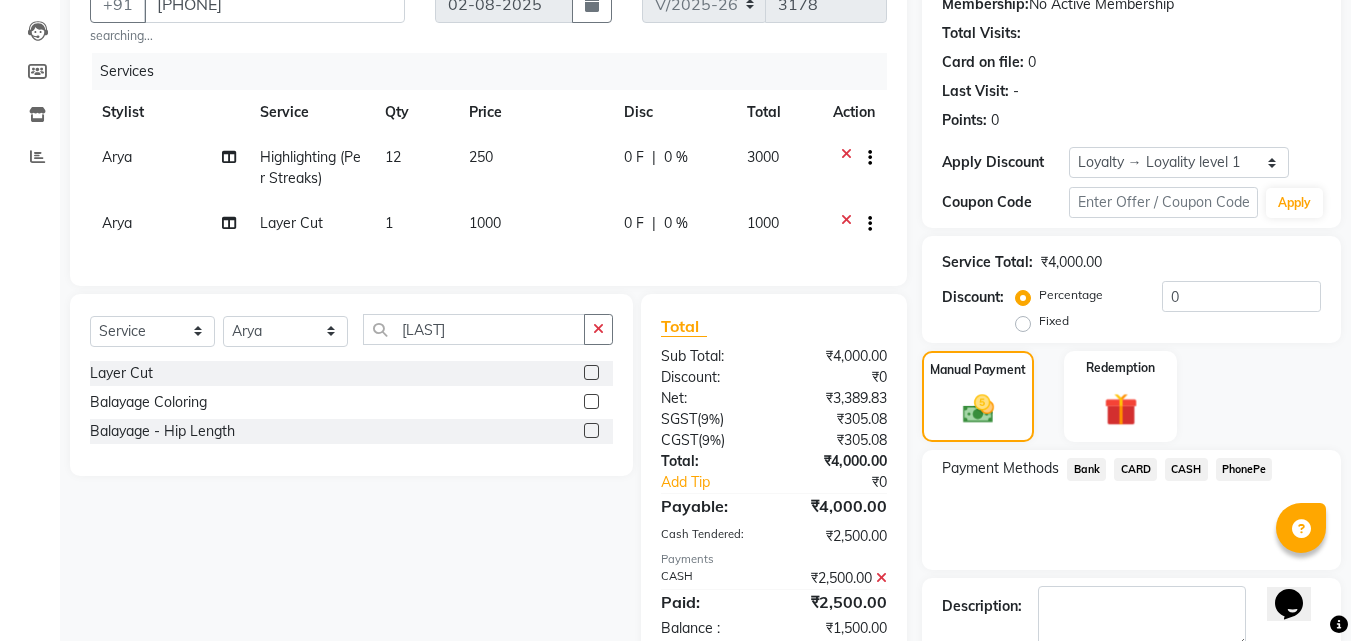 click on "PhonePe" 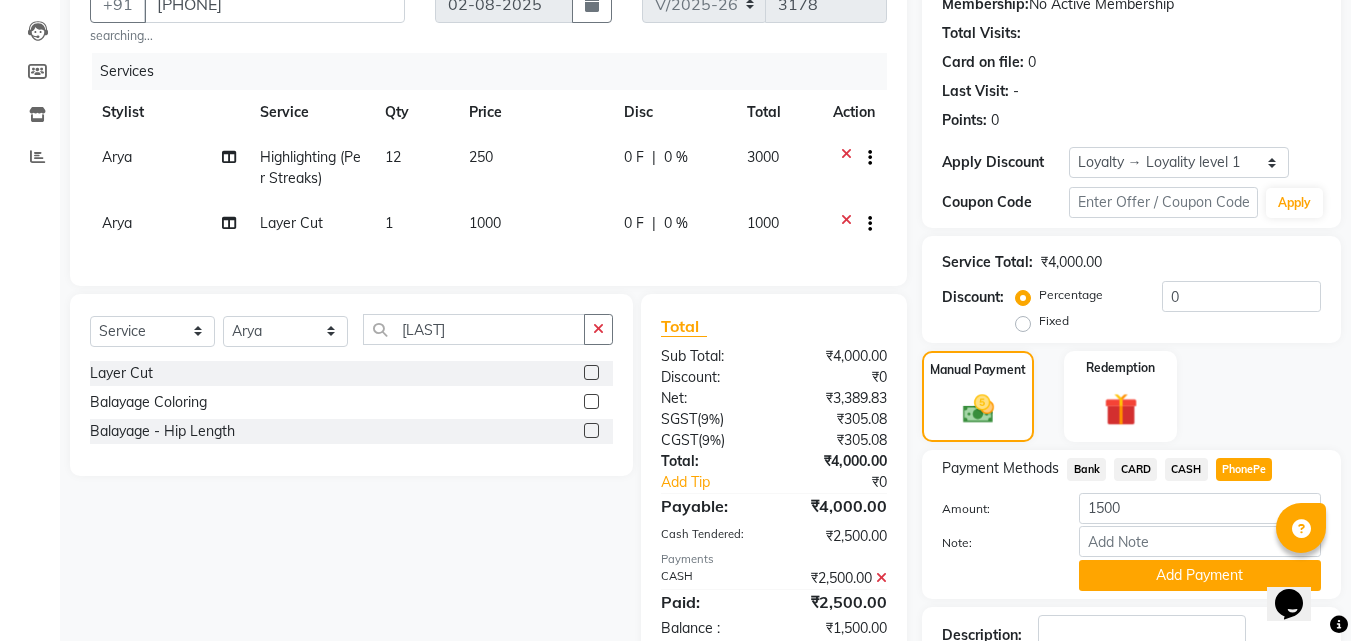 click on "CASH" 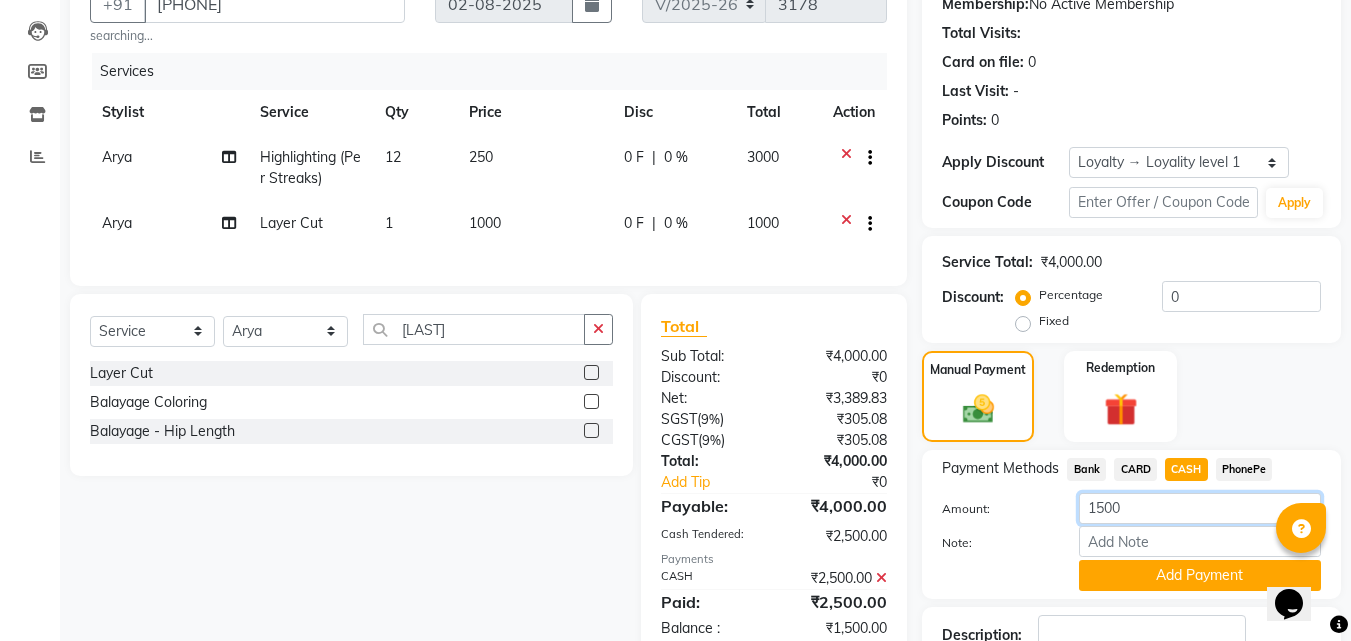 drag, startPoint x: 1150, startPoint y: 505, endPoint x: 1049, endPoint y: 512, distance: 101.24229 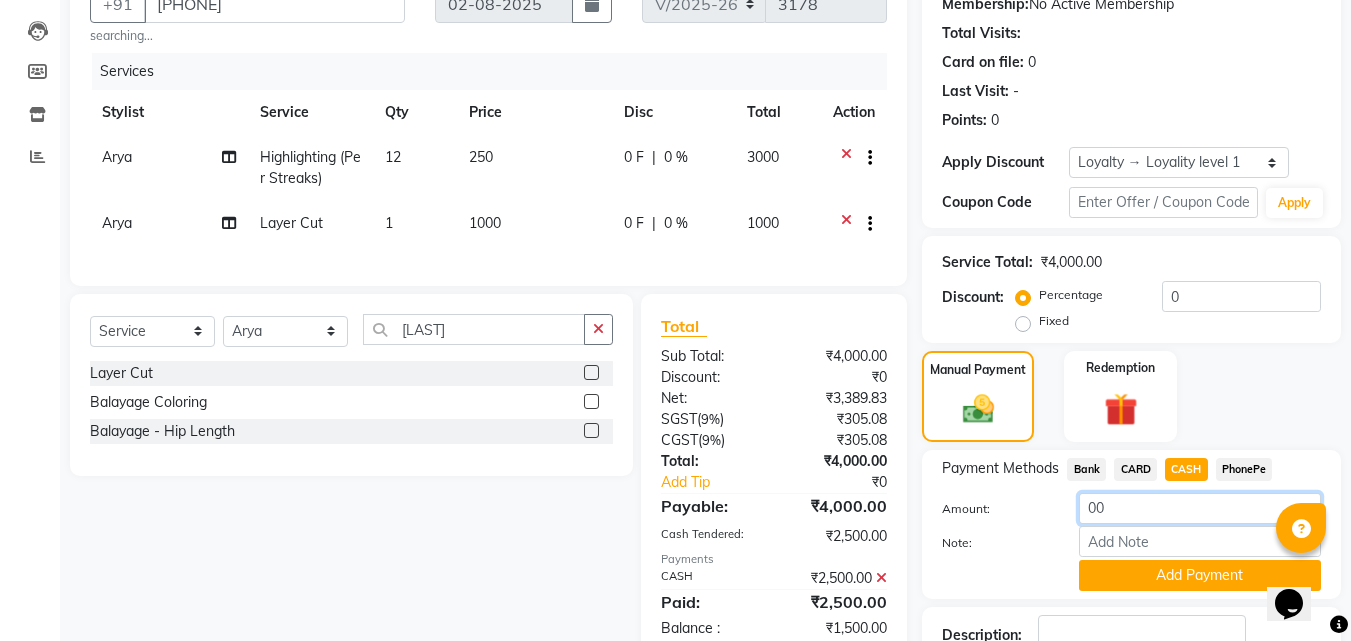 type on "0" 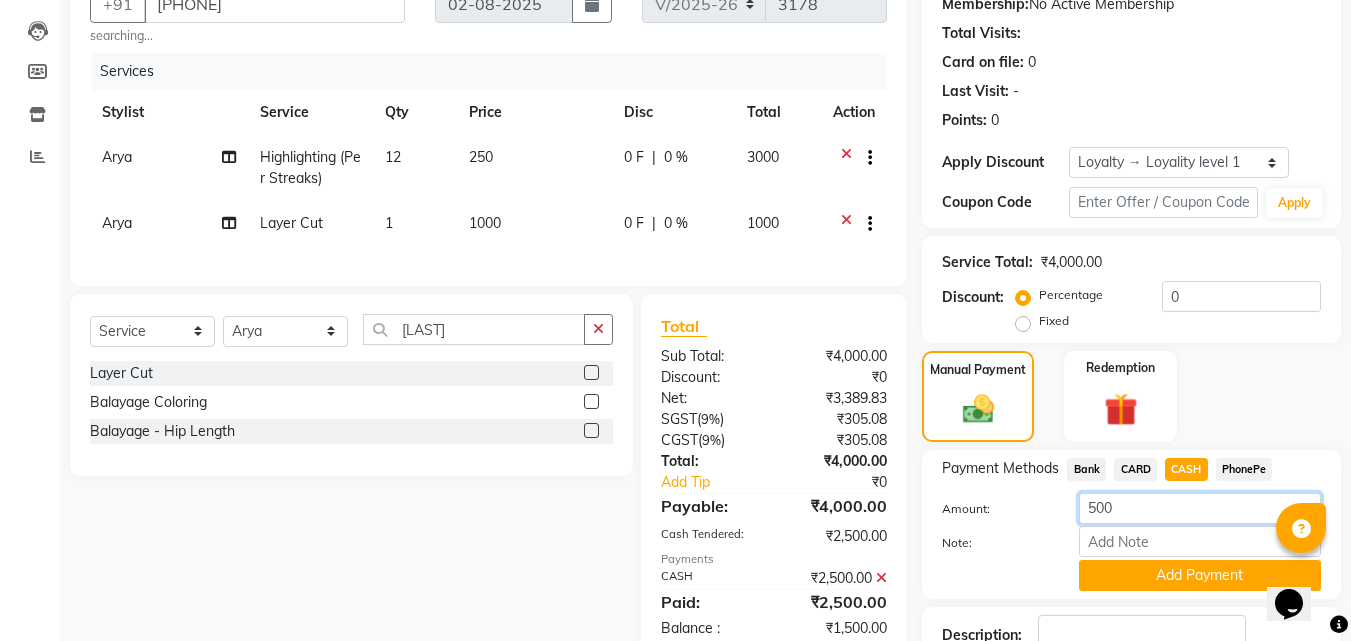 type on "500" 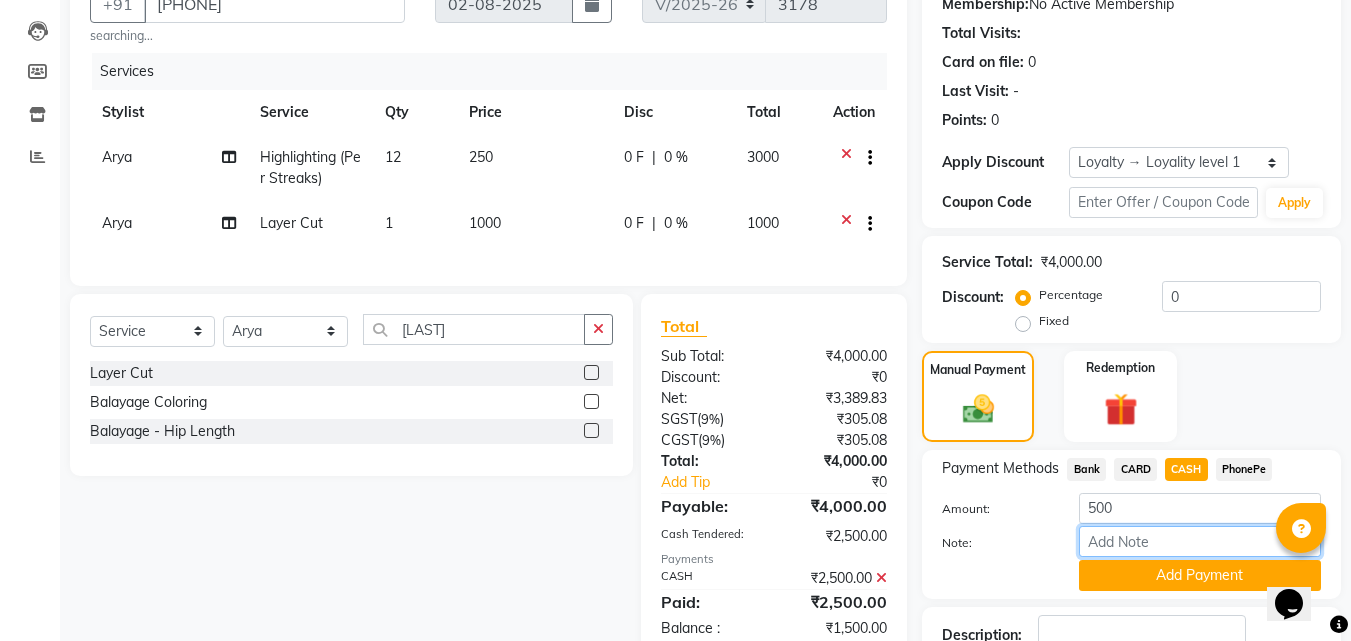 click on "Note:" at bounding box center (1200, 541) 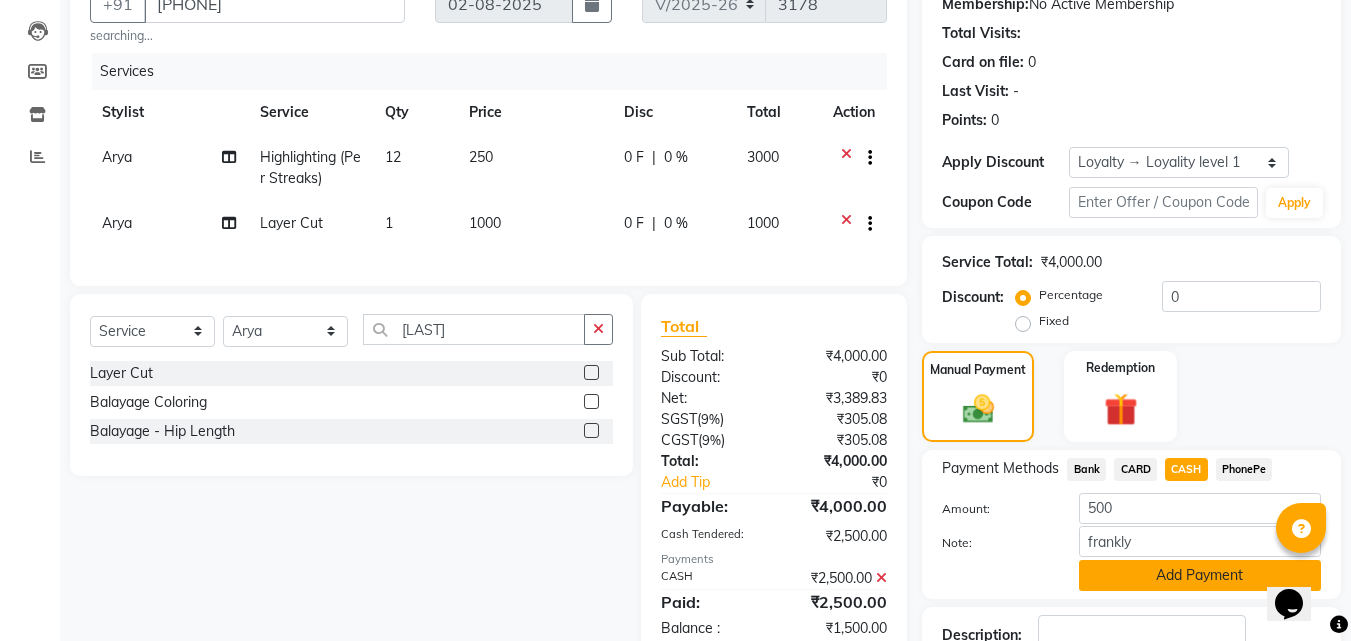 click on "Add Payment" 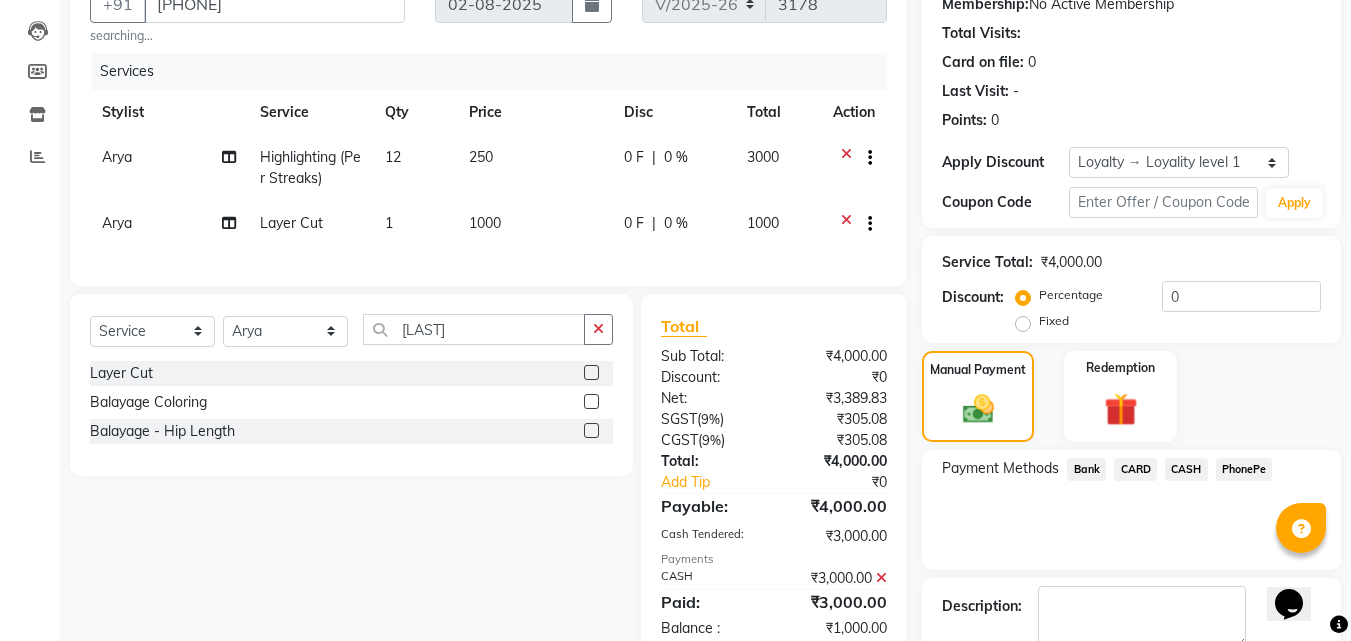 click on "PhonePe" 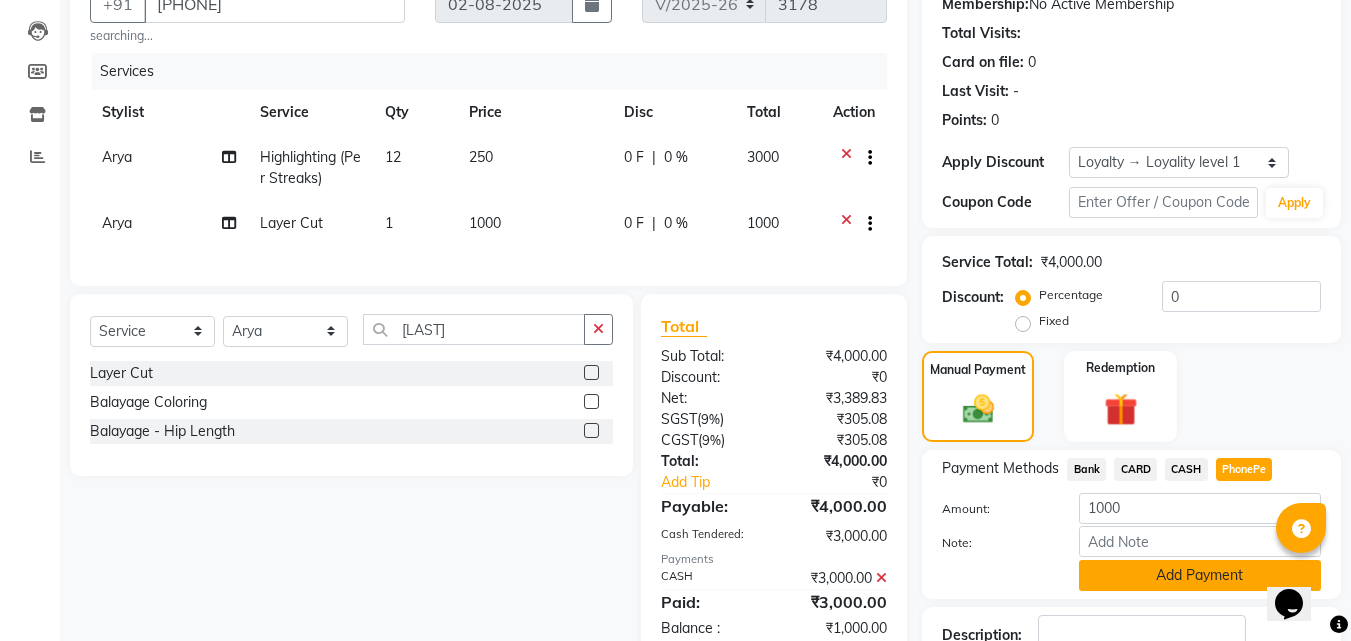 click on "Add Payment" 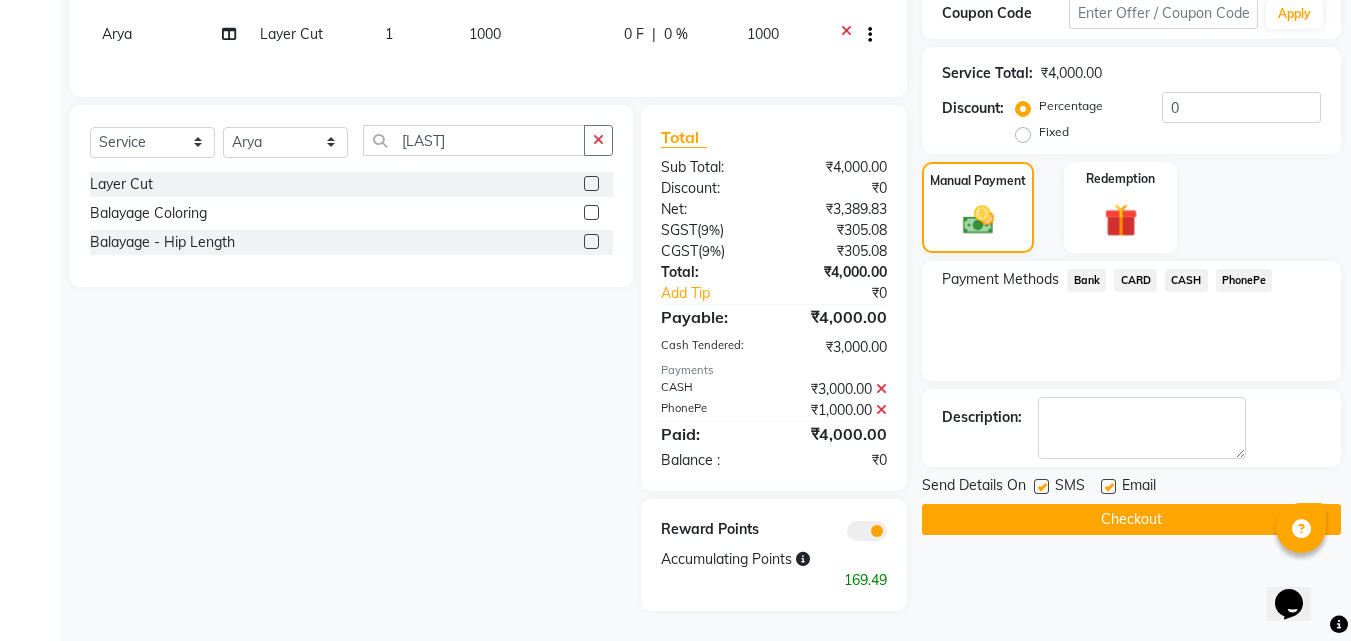 scroll, scrollTop: 405, scrollLeft: 0, axis: vertical 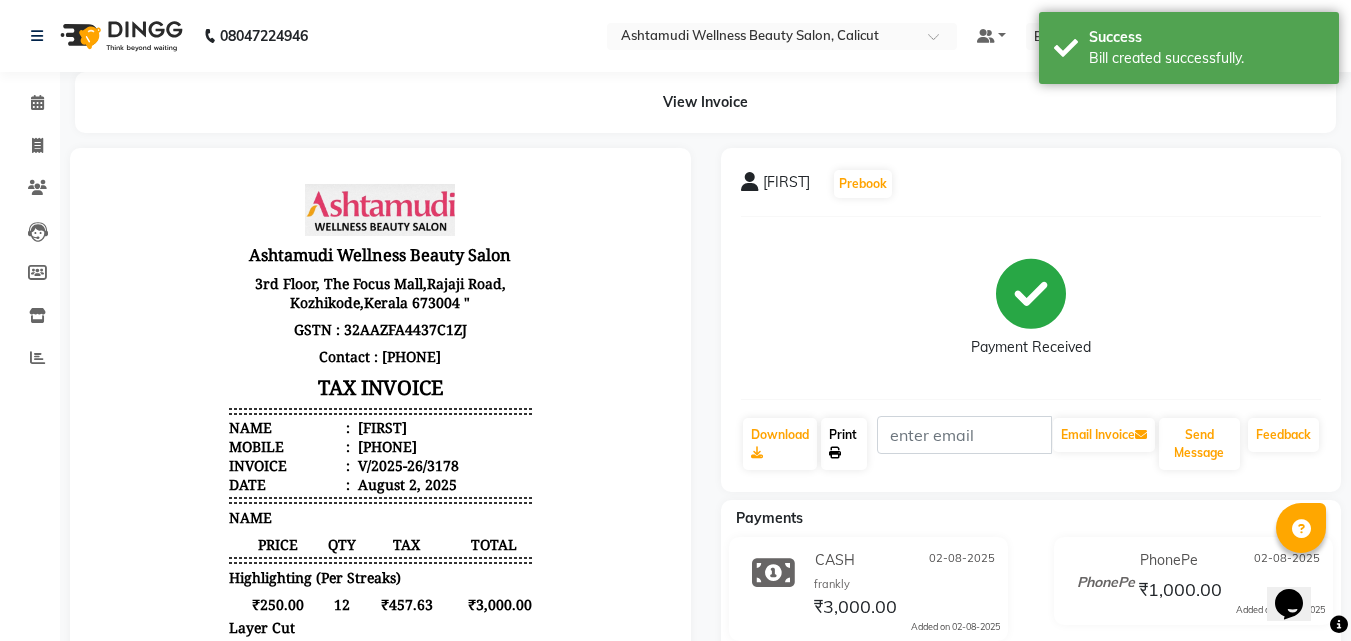 click on "Print" 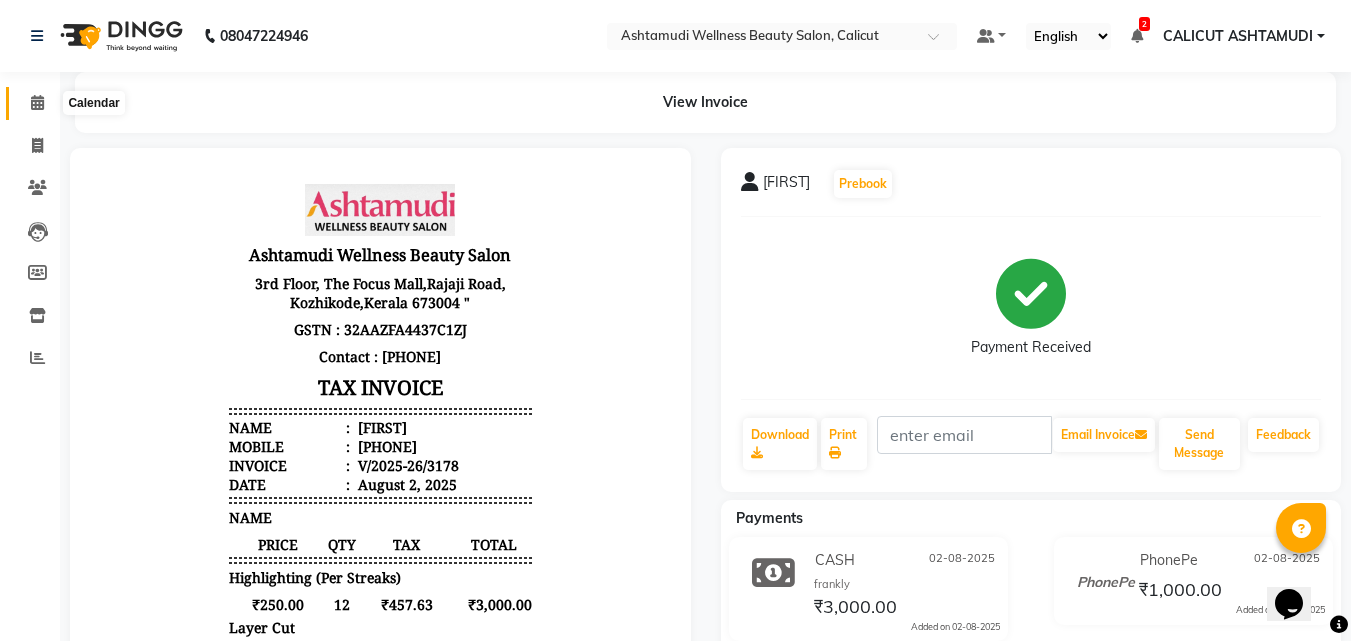 click 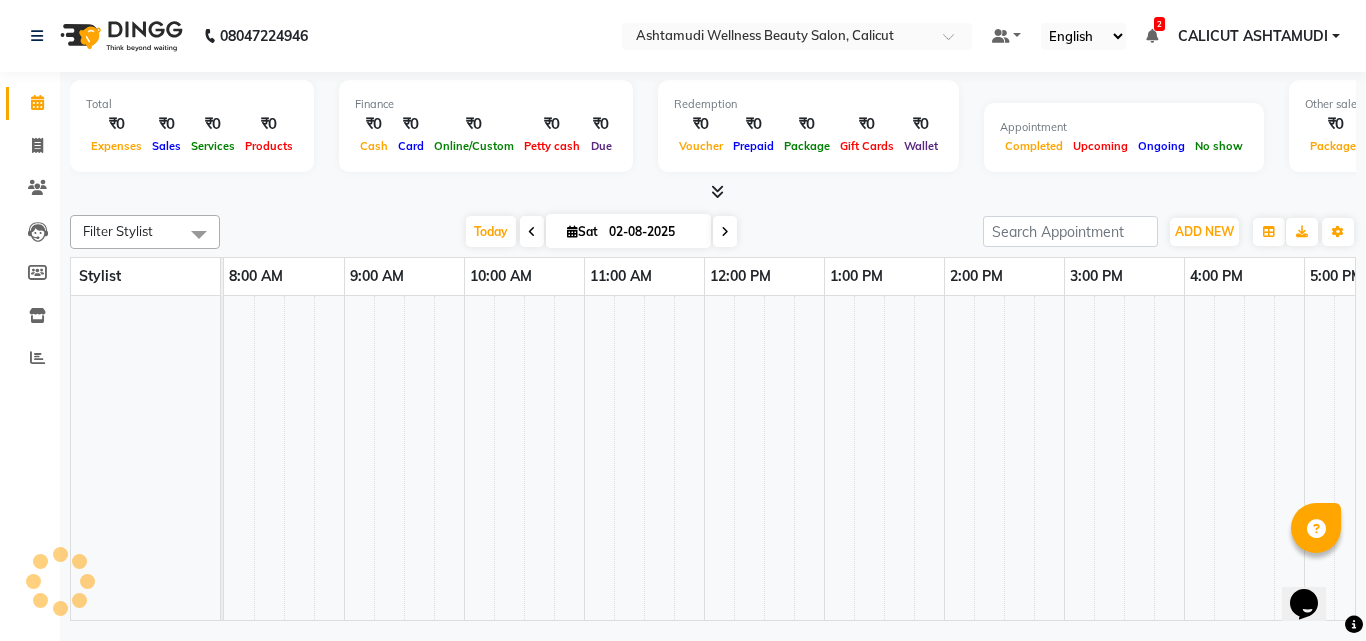 click 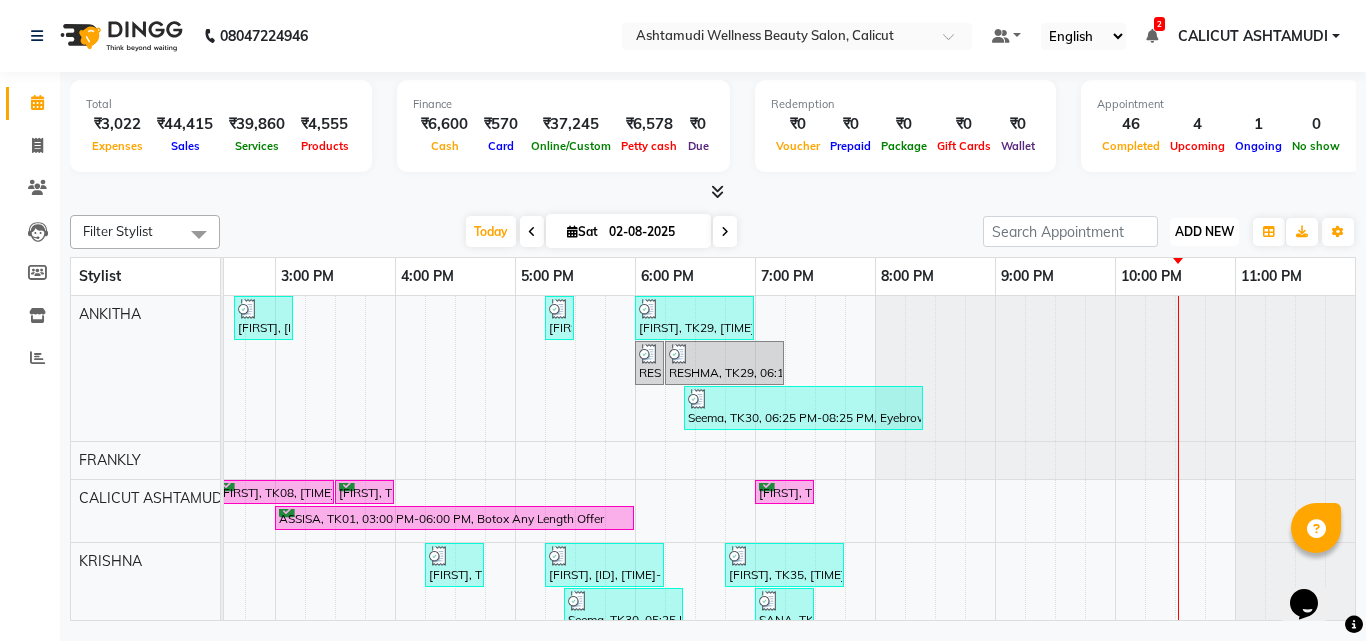 click on "ADD NEW" at bounding box center [1204, 231] 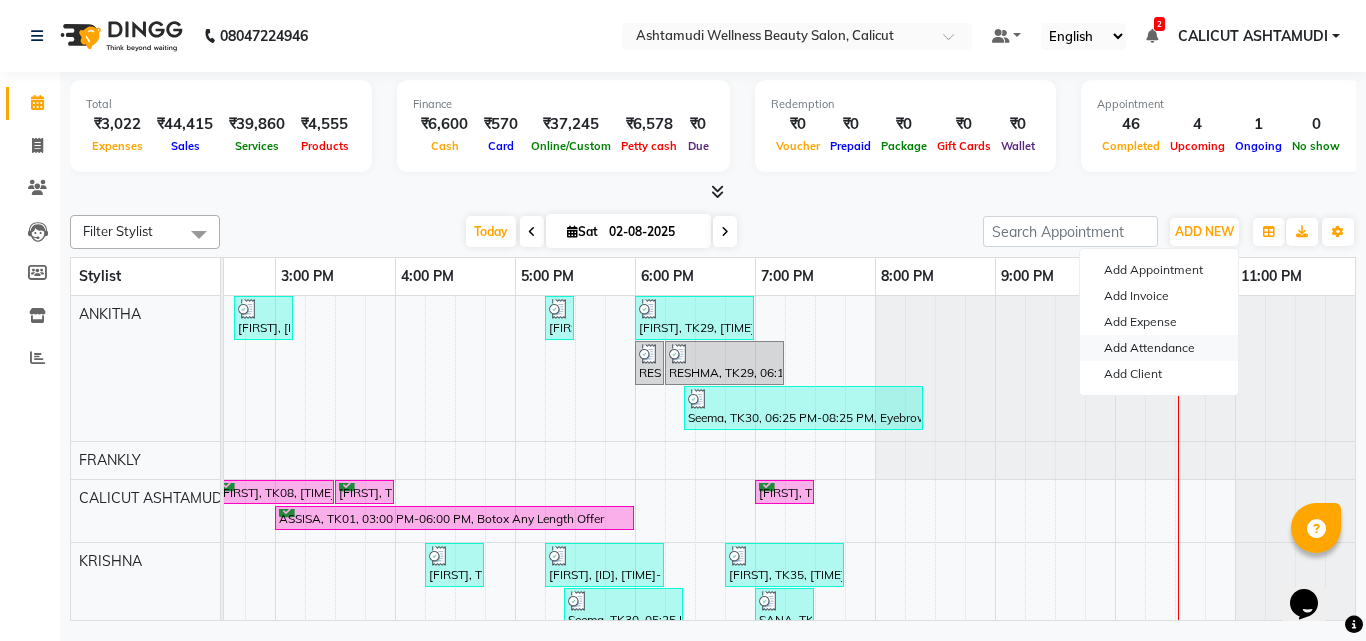 click on "Add Attendance" at bounding box center (1159, 348) 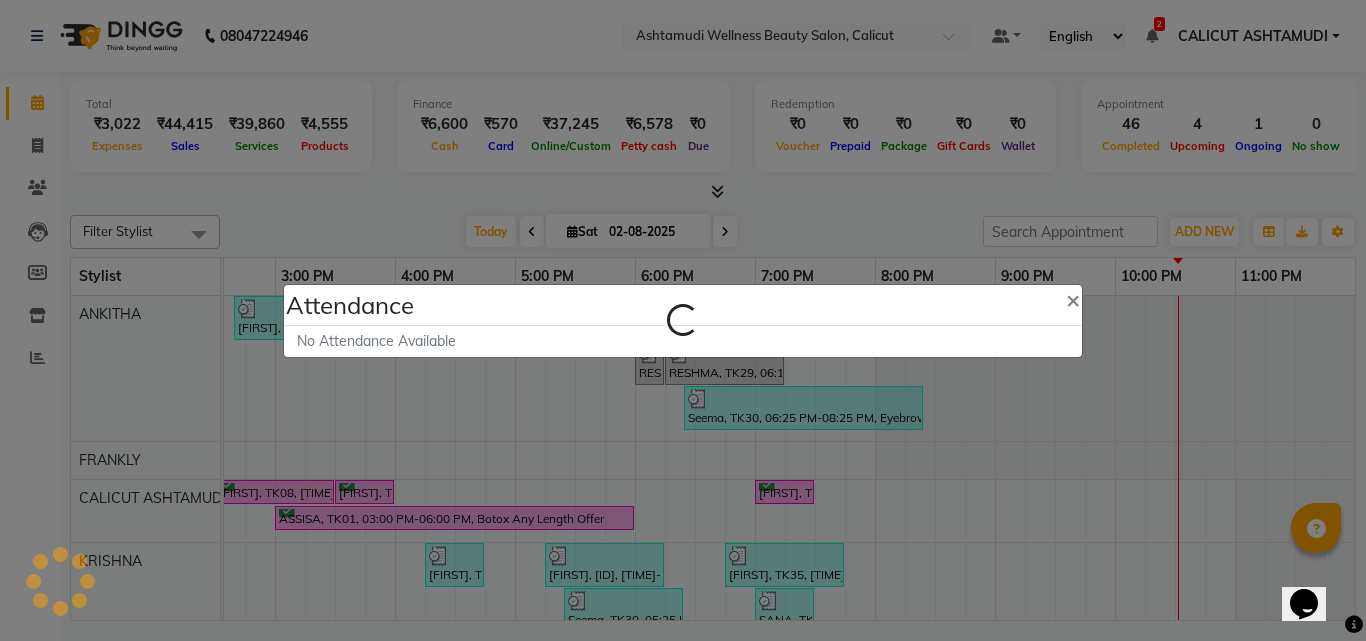 select on "A" 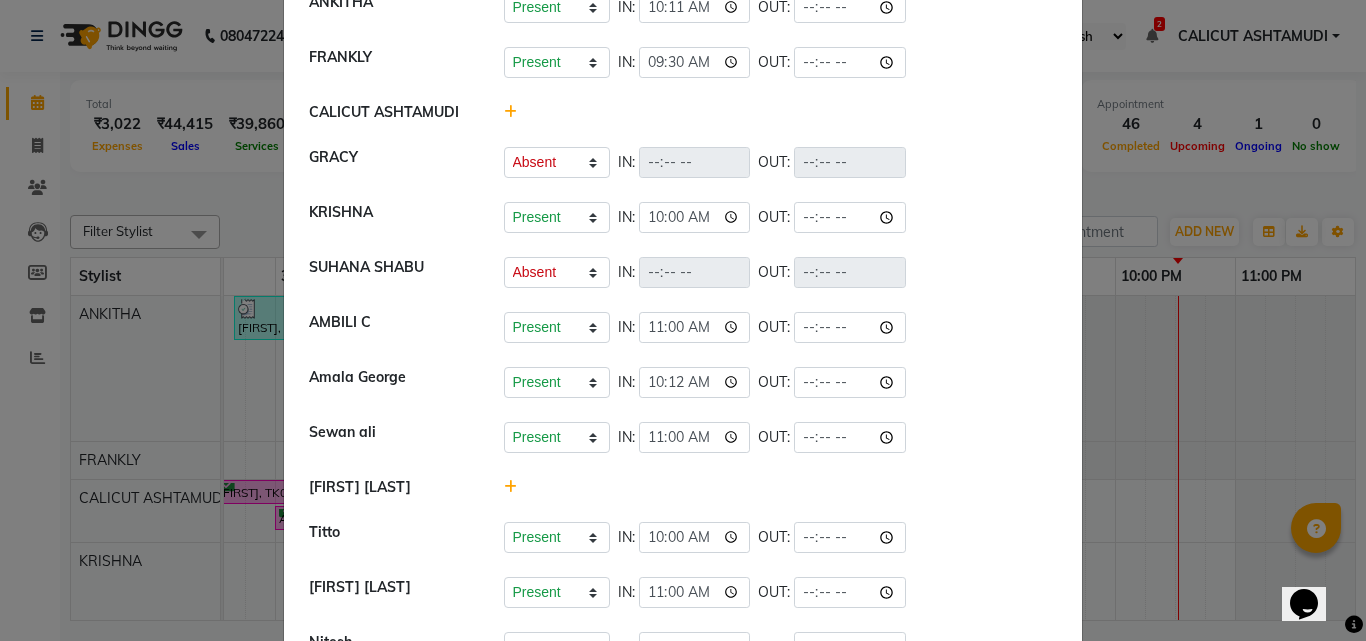 scroll, scrollTop: 0, scrollLeft: 0, axis: both 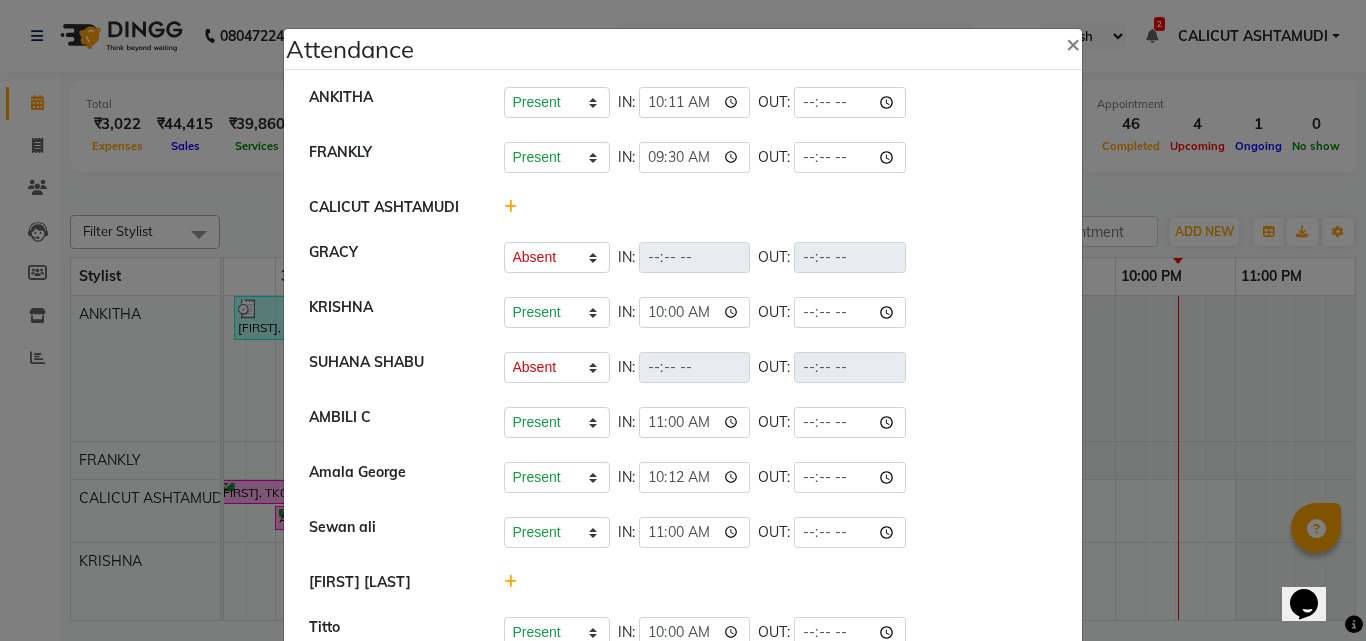 drag, startPoint x: 1344, startPoint y: 358, endPoint x: 1294, endPoint y: 360, distance: 50.039986 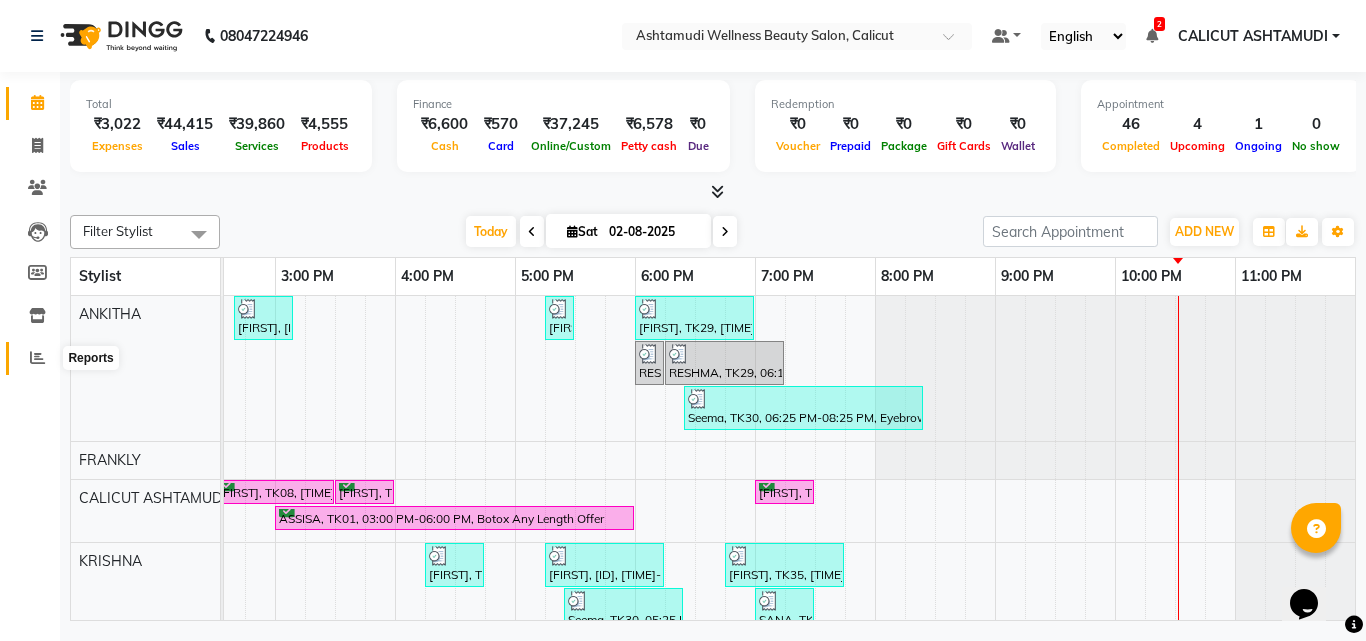 click 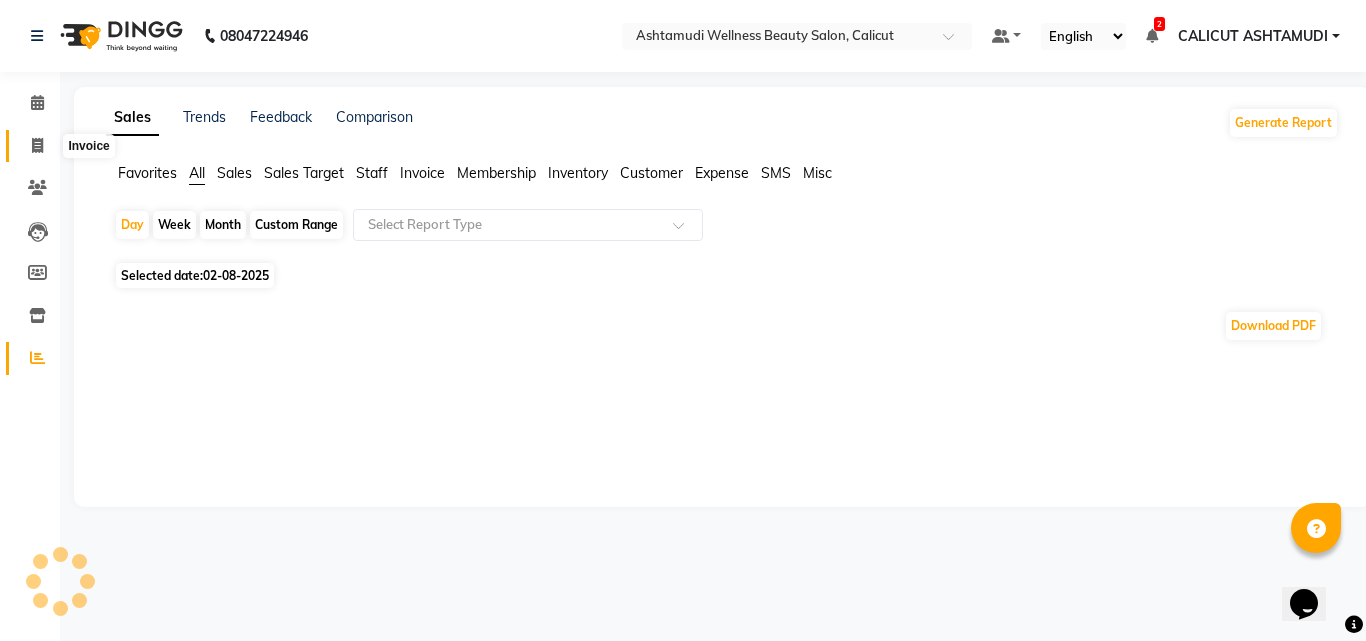 click 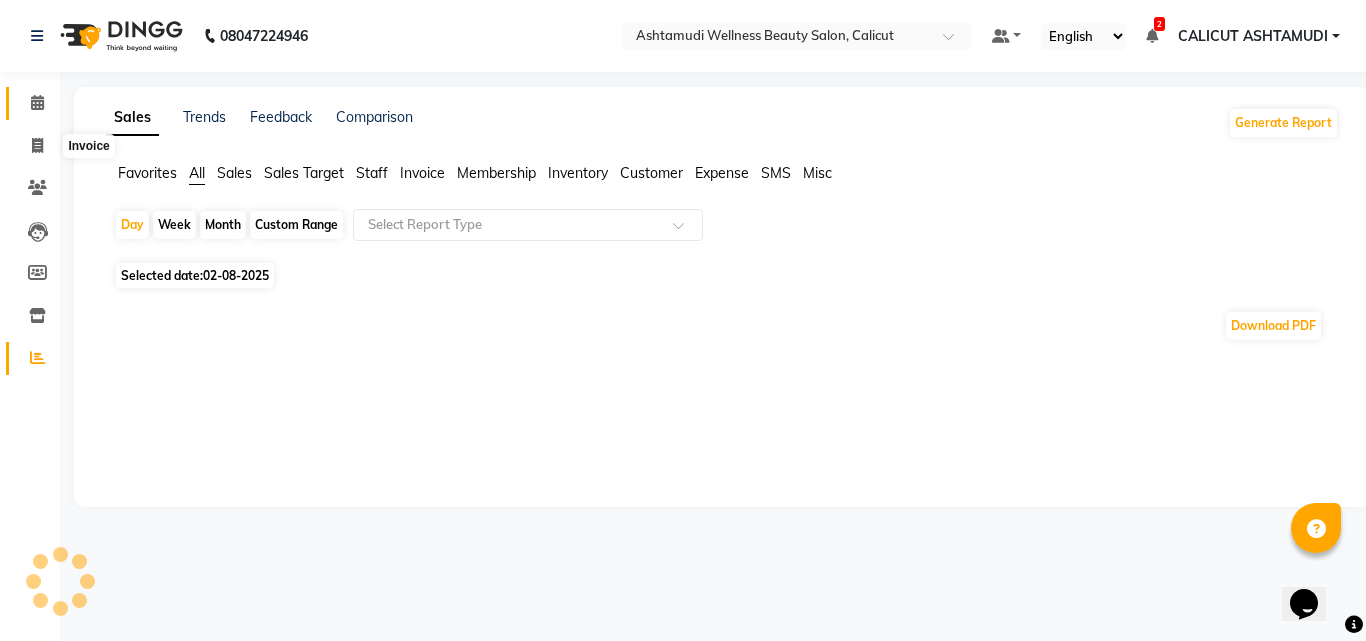 click 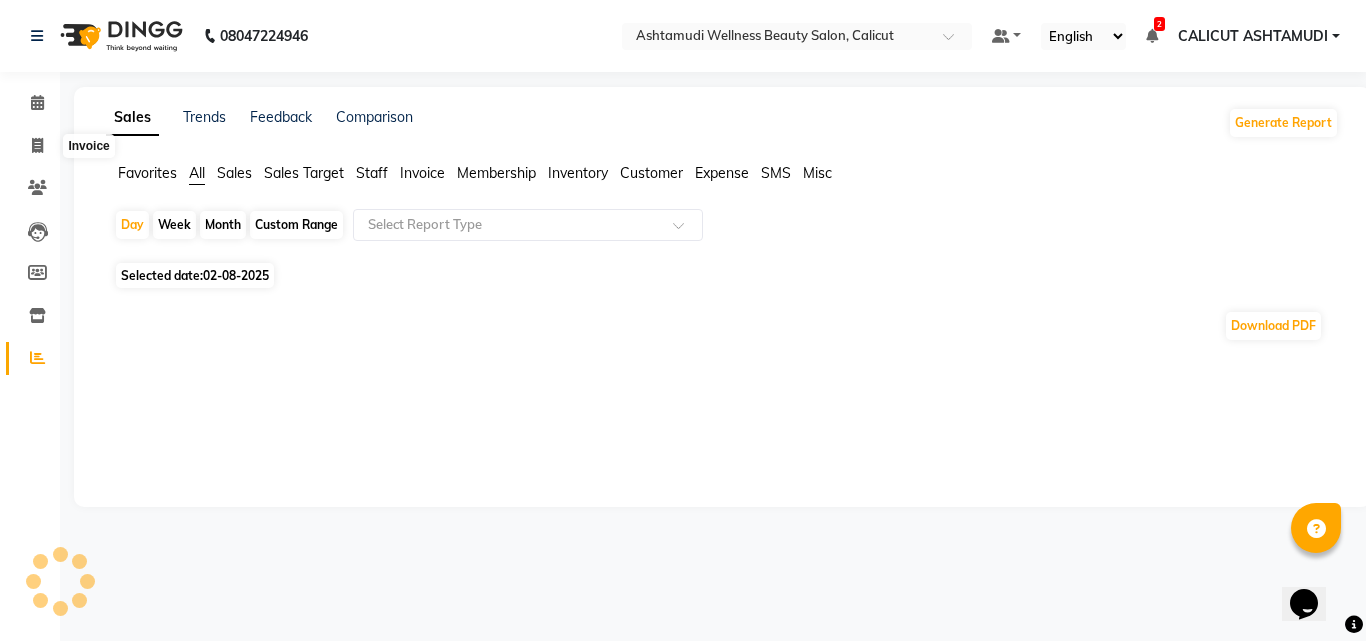 select on "8" 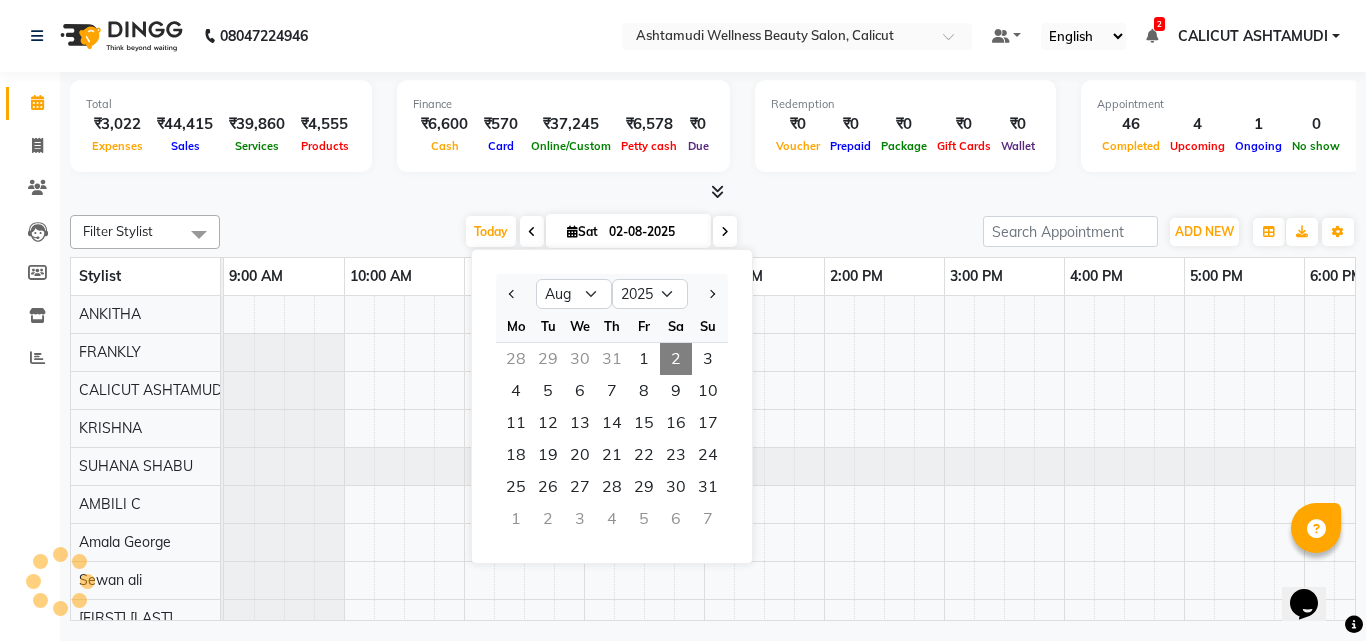 scroll, scrollTop: 0, scrollLeft: 0, axis: both 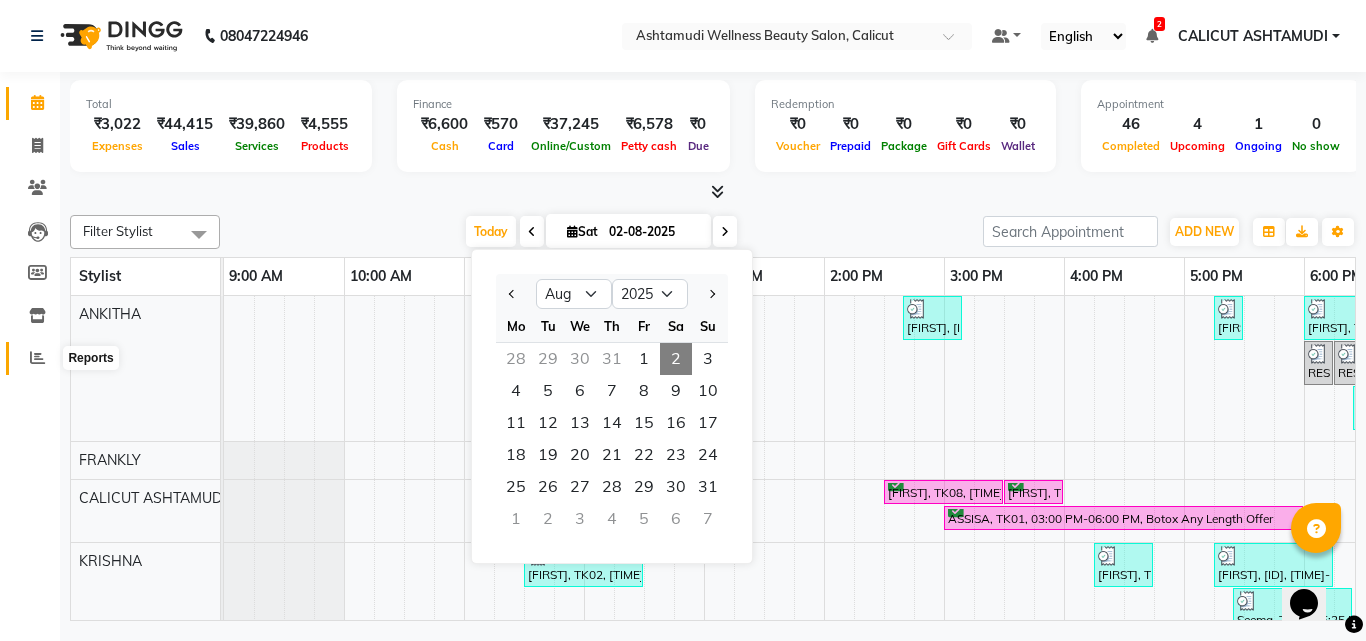 click 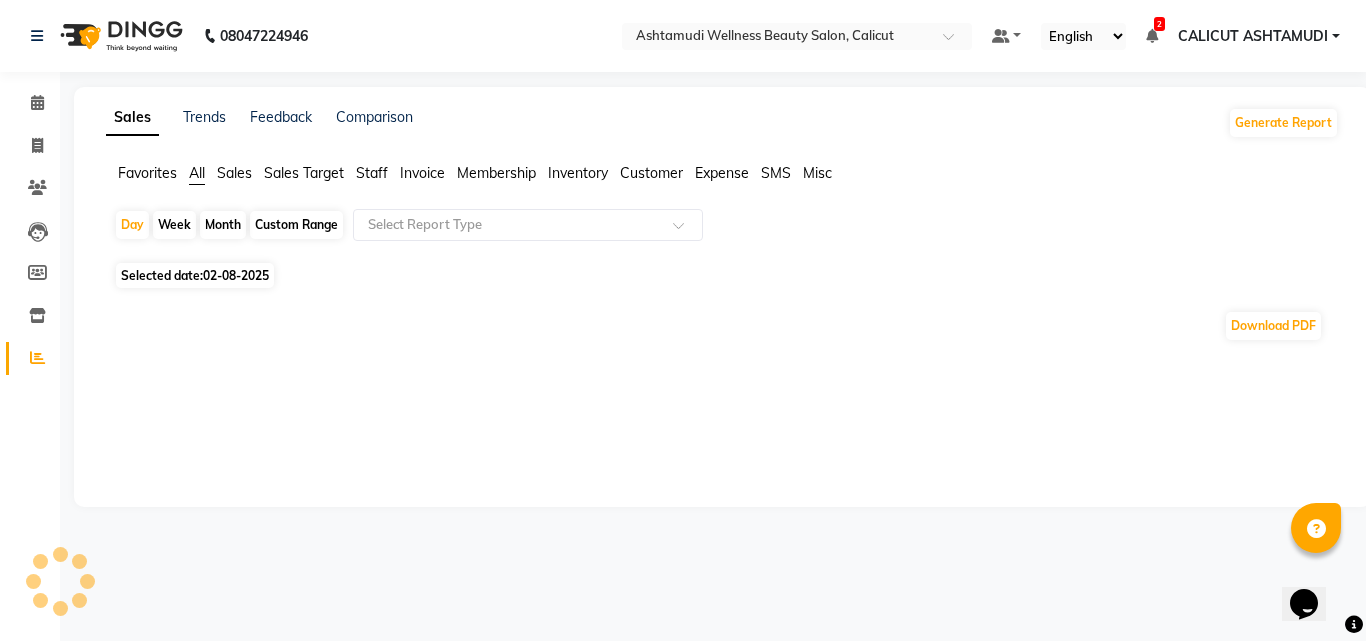 click on "Customer" 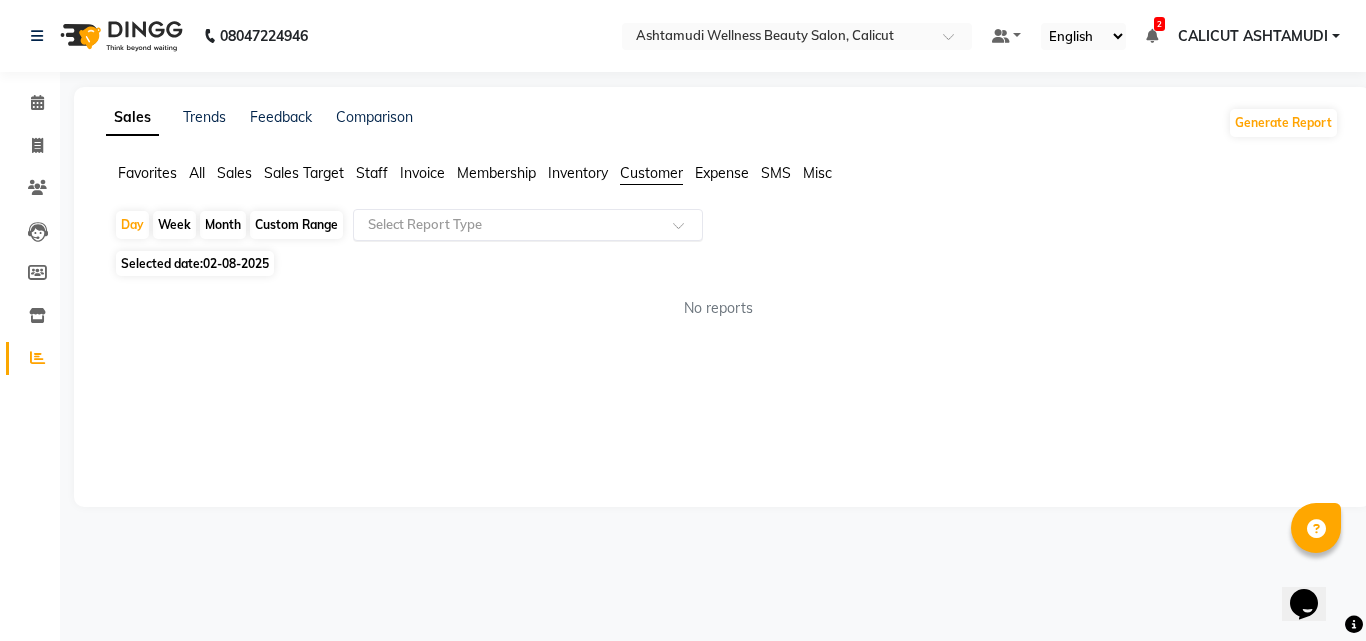 click 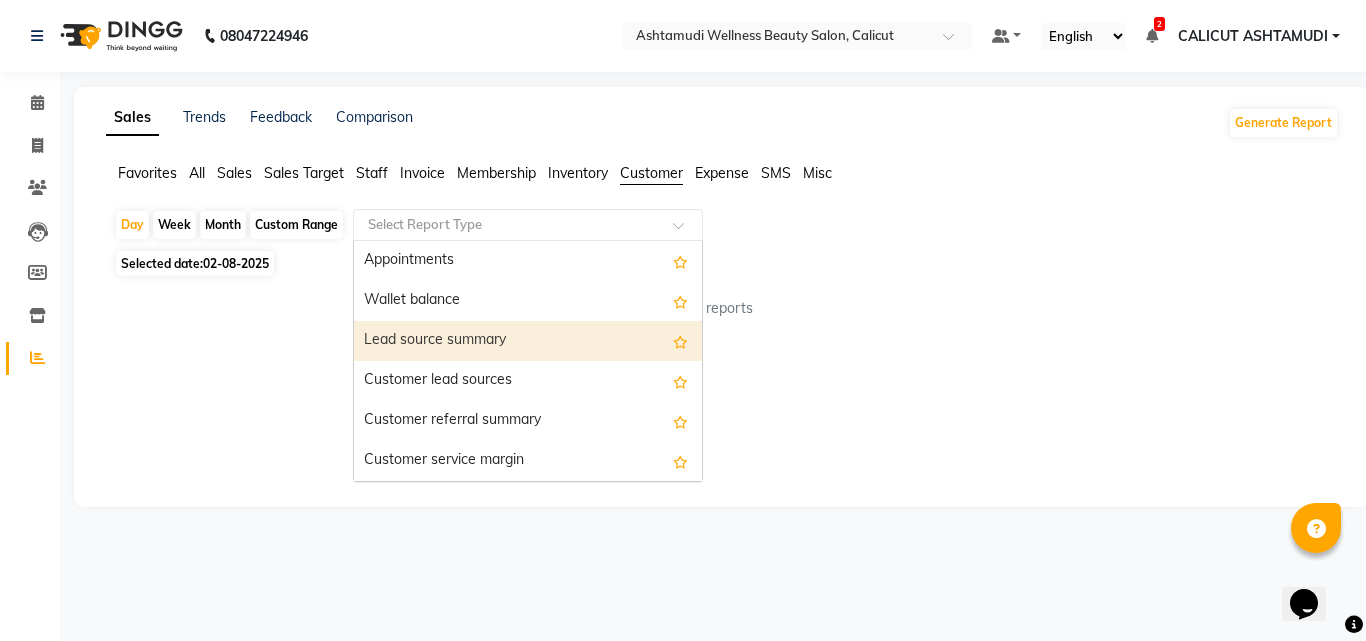 click on "Lead source summary" at bounding box center [528, 341] 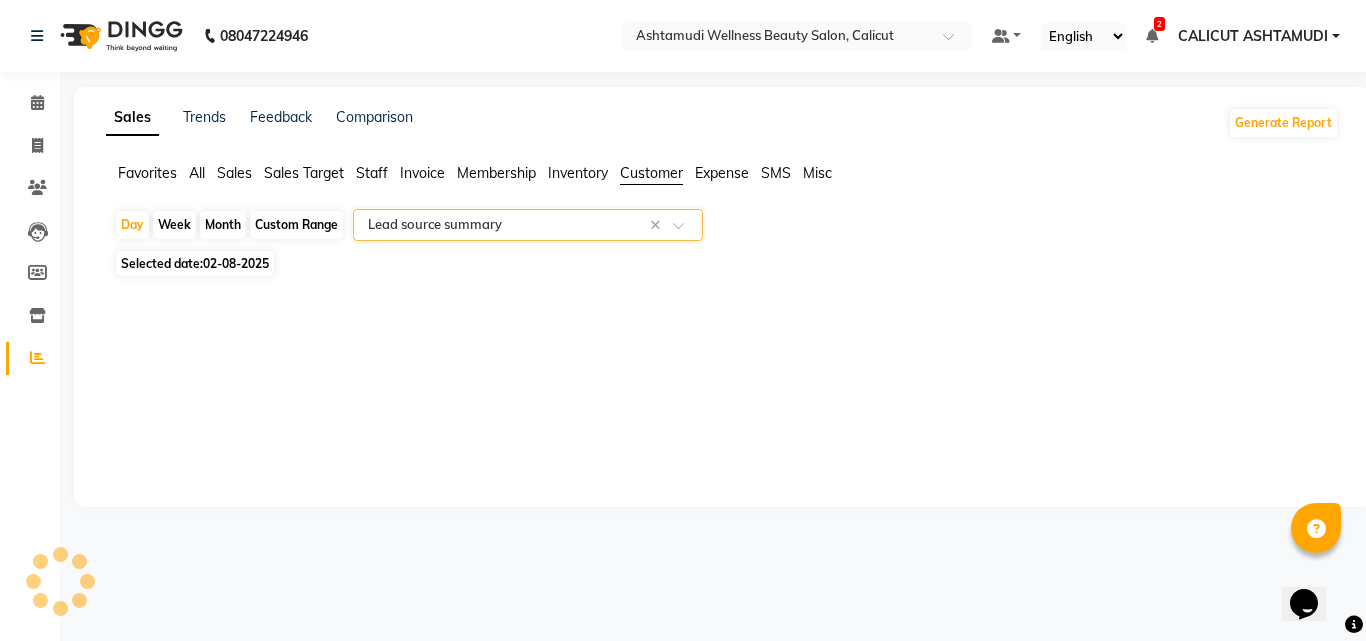 select on "full_report" 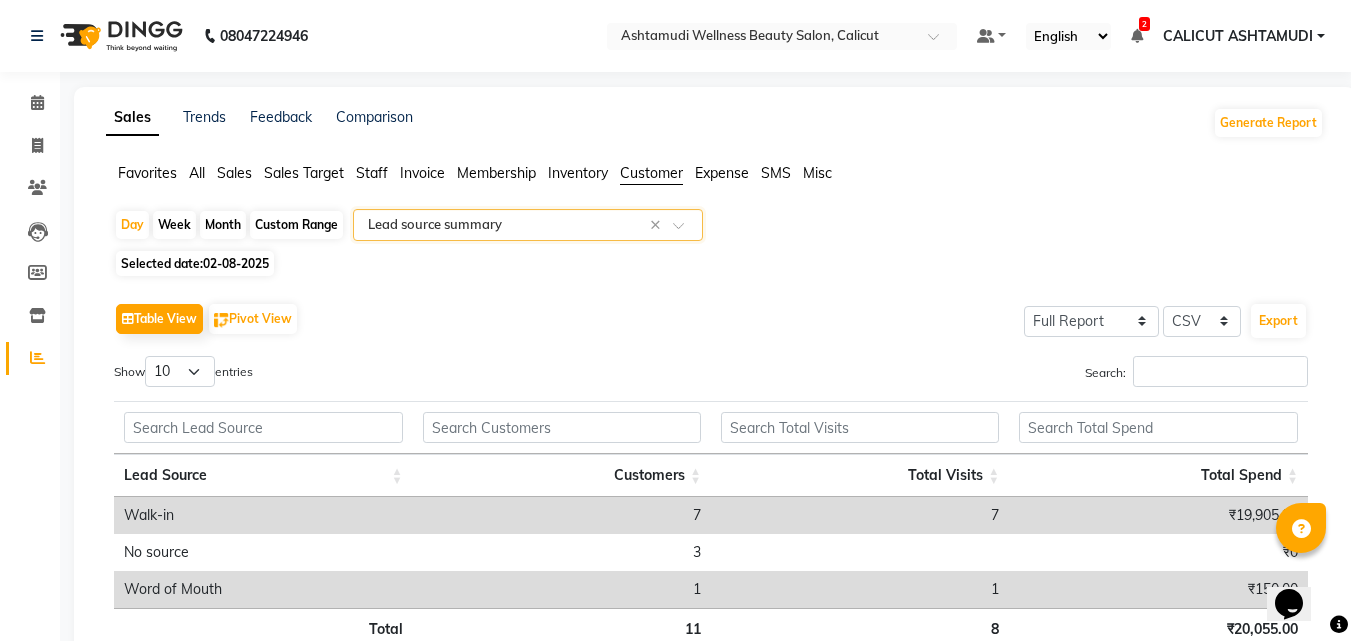 scroll, scrollTop: 100, scrollLeft: 0, axis: vertical 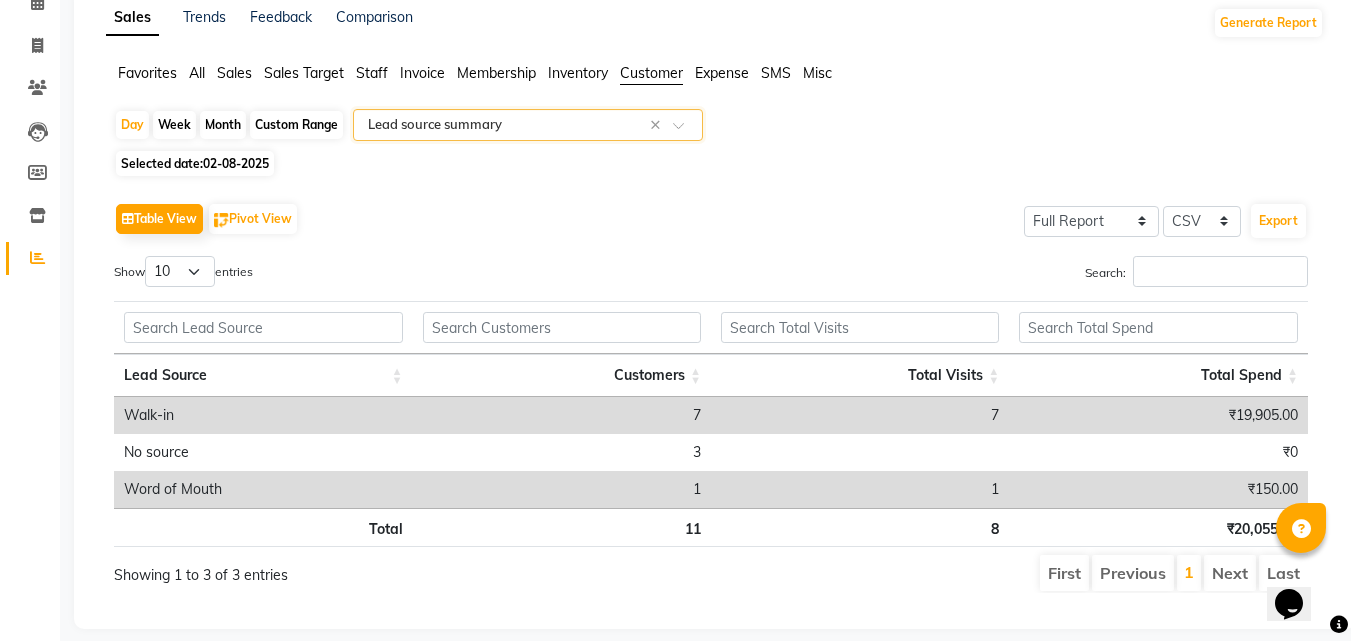 click 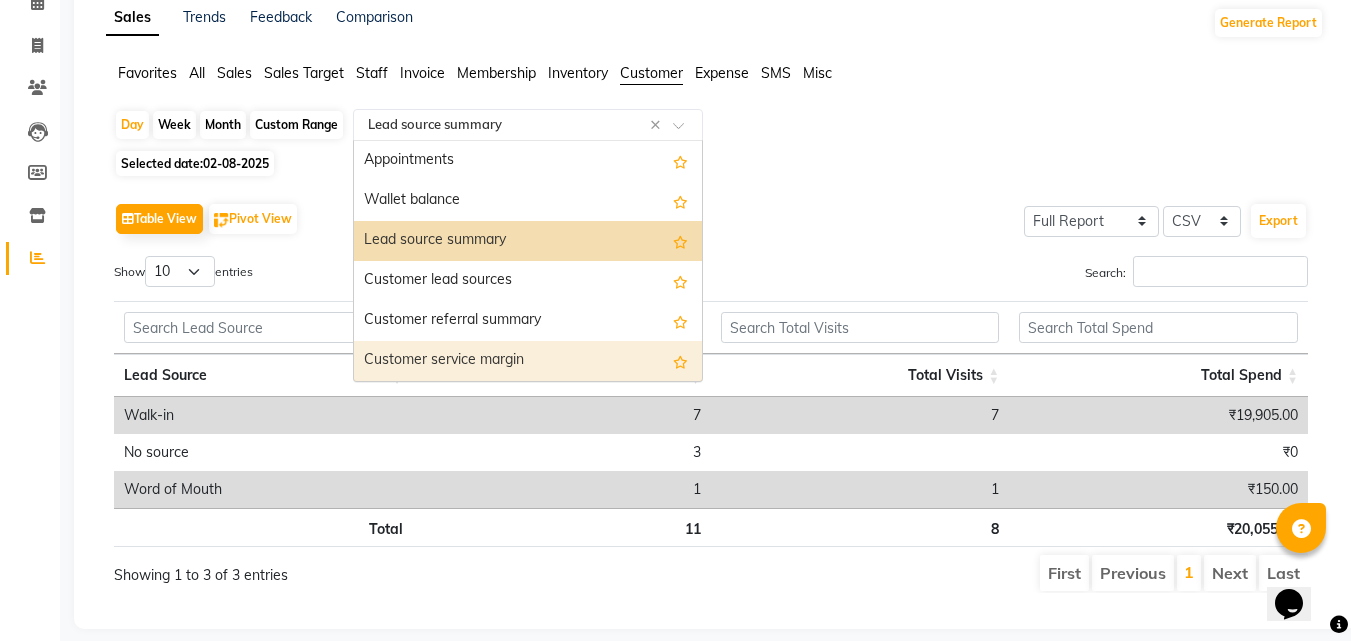 click on "Customer service margin" at bounding box center [528, 361] 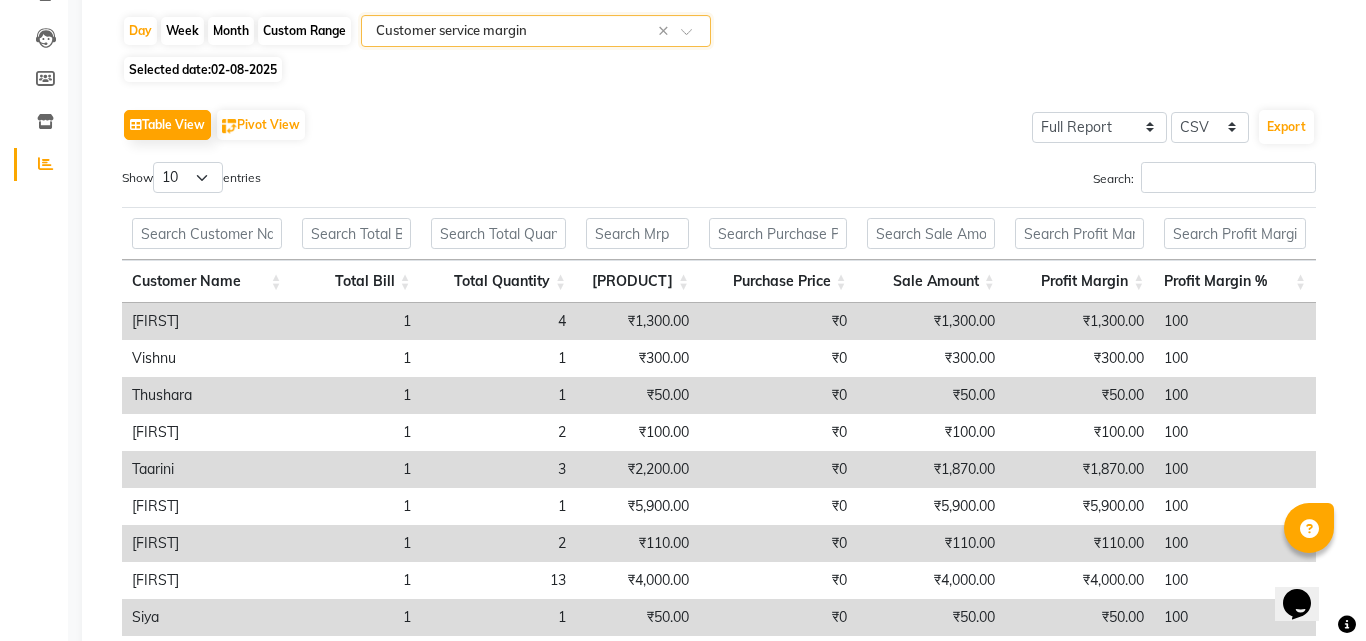scroll, scrollTop: 0, scrollLeft: 0, axis: both 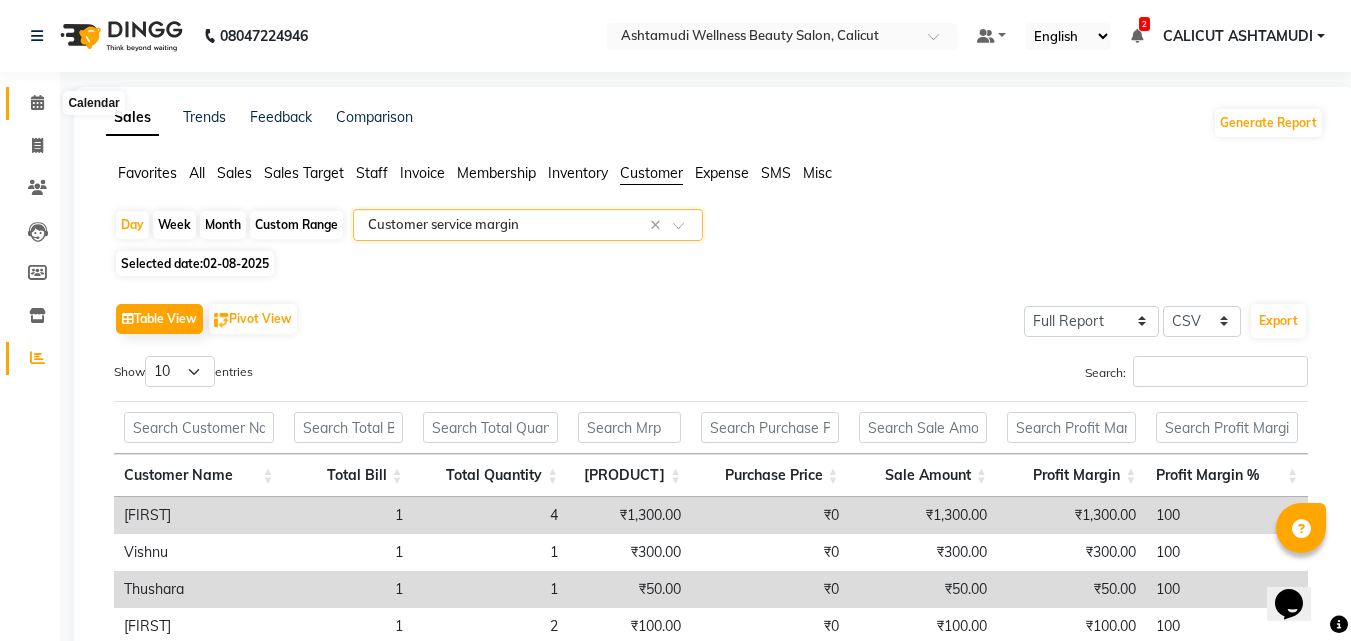 click 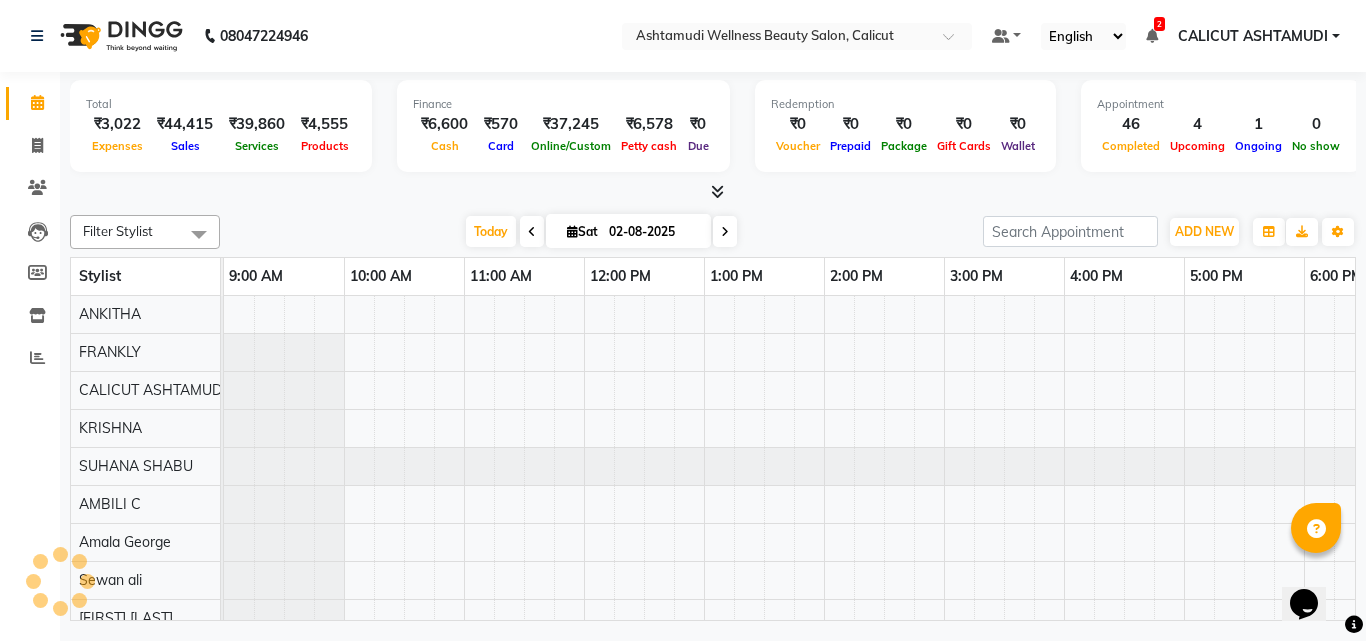 scroll, scrollTop: 0, scrollLeft: 0, axis: both 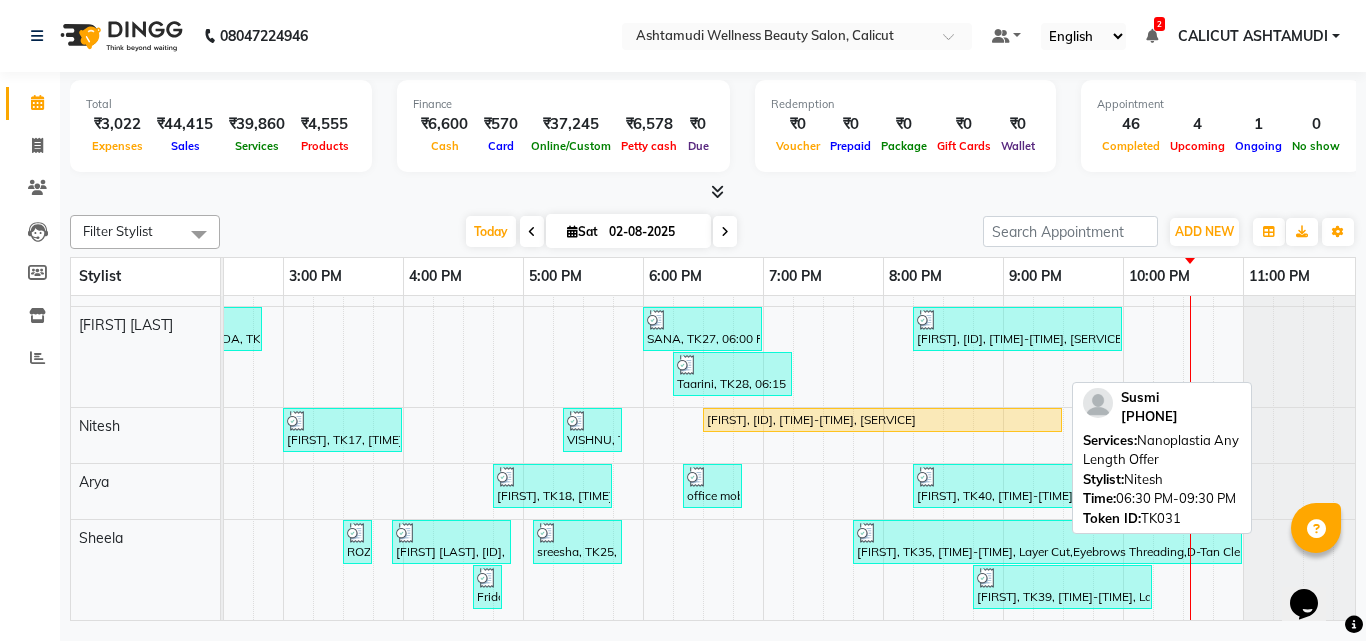 click on "[FIRST], TK03, [TIME]-[TIME], Gents Beard Trim     [FIRST], TK17, [TIME]-[TIME], Layer Cut     [FIRST], TK26, [TIME]-[TIME], Gents Normal Hair Cut    [FIRST], TK31, [TIME]-[TIME], Nanoplastia Any Length Offer" at bounding box center (-437, 435) 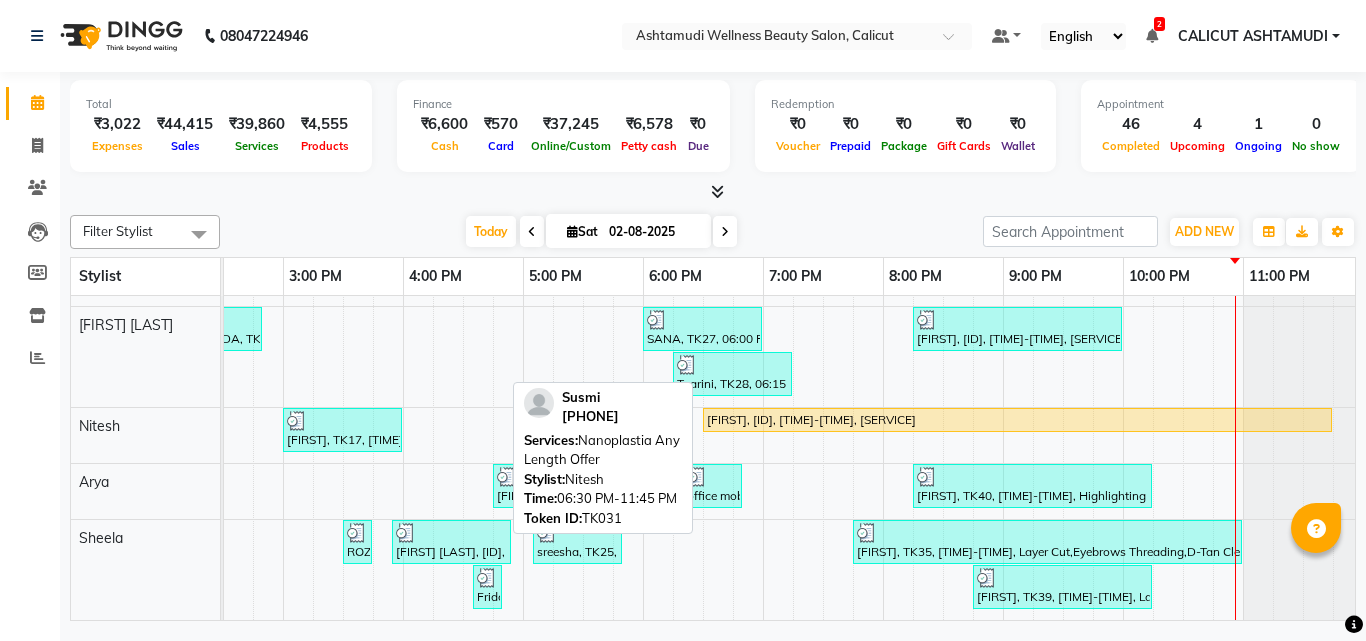 click on "[FIRST], [ID], [TIME]-[TIME], [SERVICE]" at bounding box center (1017, 420) 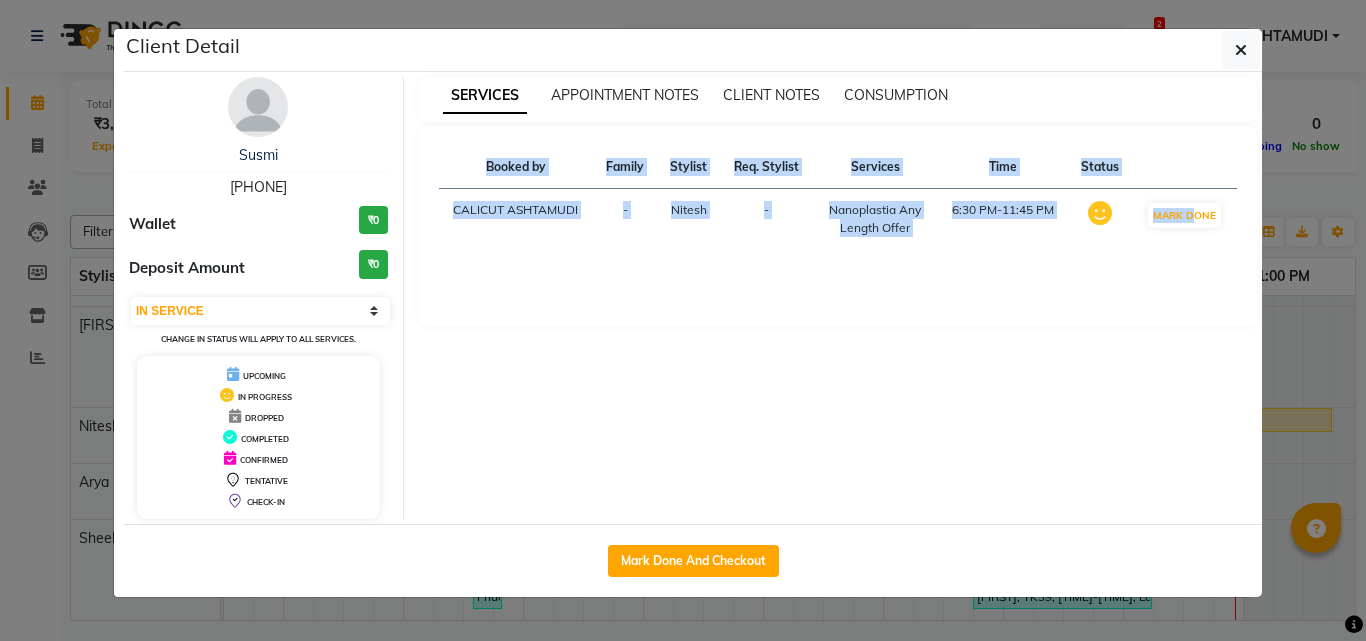 click on "SERVICES APPOINTMENT NOTES CLIENT NOTES CONSUMPTION Booked by Family Stylist Req. Stylist Services Time Status CALICUT ASHTAMUDI - [NAME] - [SERVICE] [TIME]-[TIME] MARK DONE" at bounding box center [838, 298] 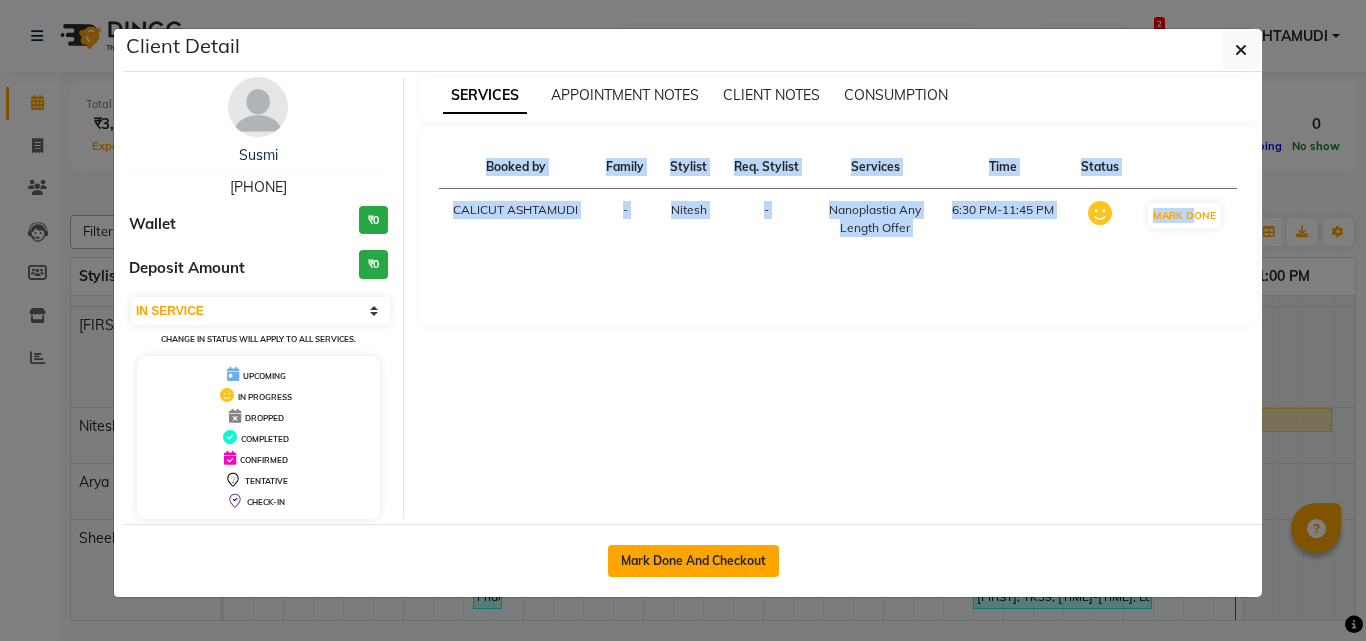 click on "Mark Done And Checkout" 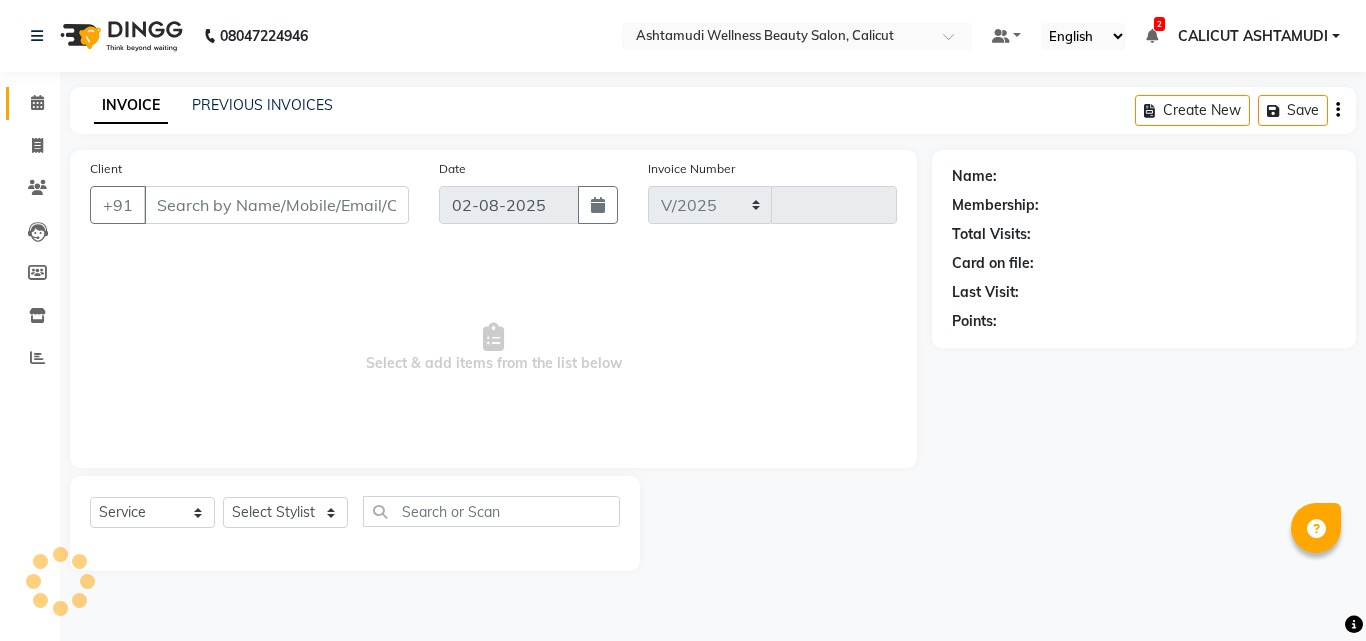 select on "4630" 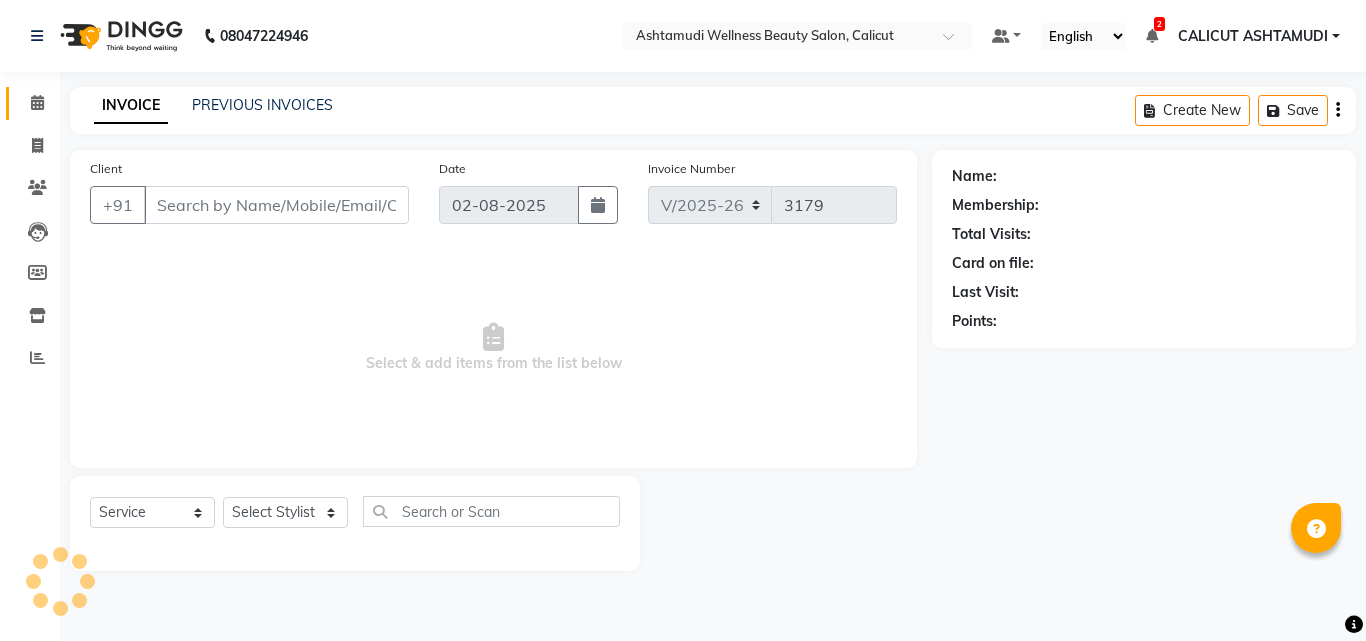 type on "[PHONE]" 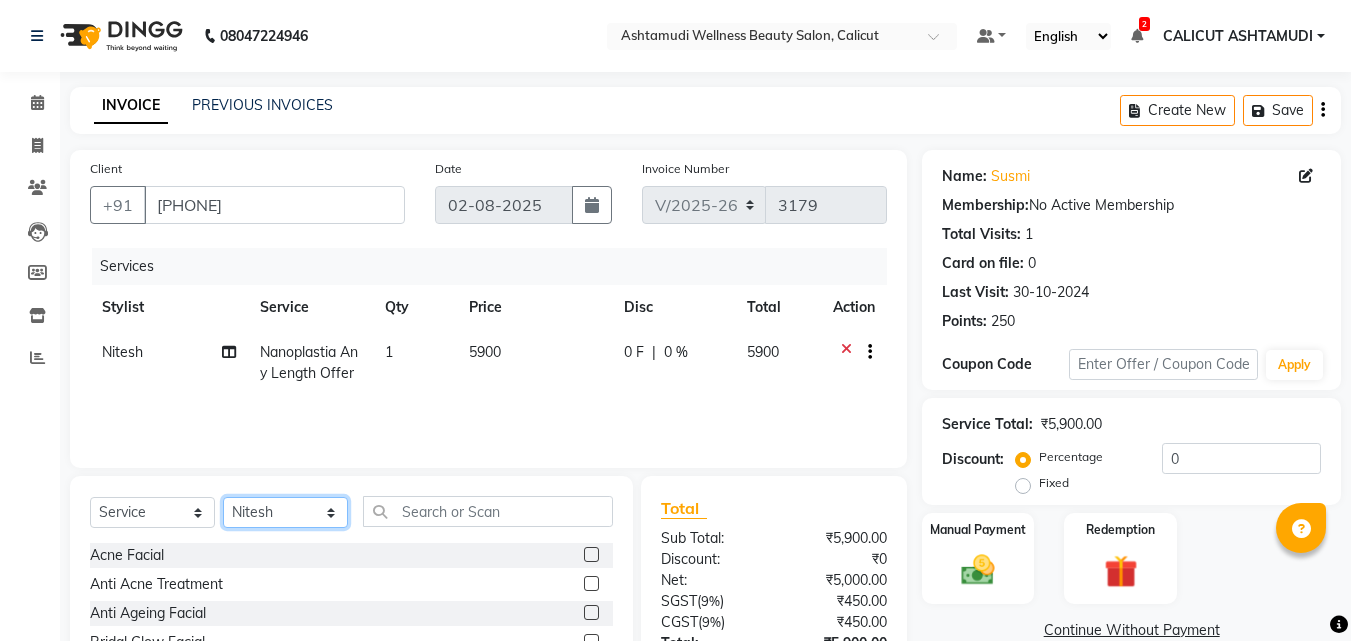 click on "Select Stylist Amala George AMBILI C ANJANA DAS ANKITHA Arya CALICUT ASHTAMUDI FRANKLY	 GRACY KRISHNA Nitesh Punam Gurung Sewan ali Sheela SUHANA  SHABU Titto" 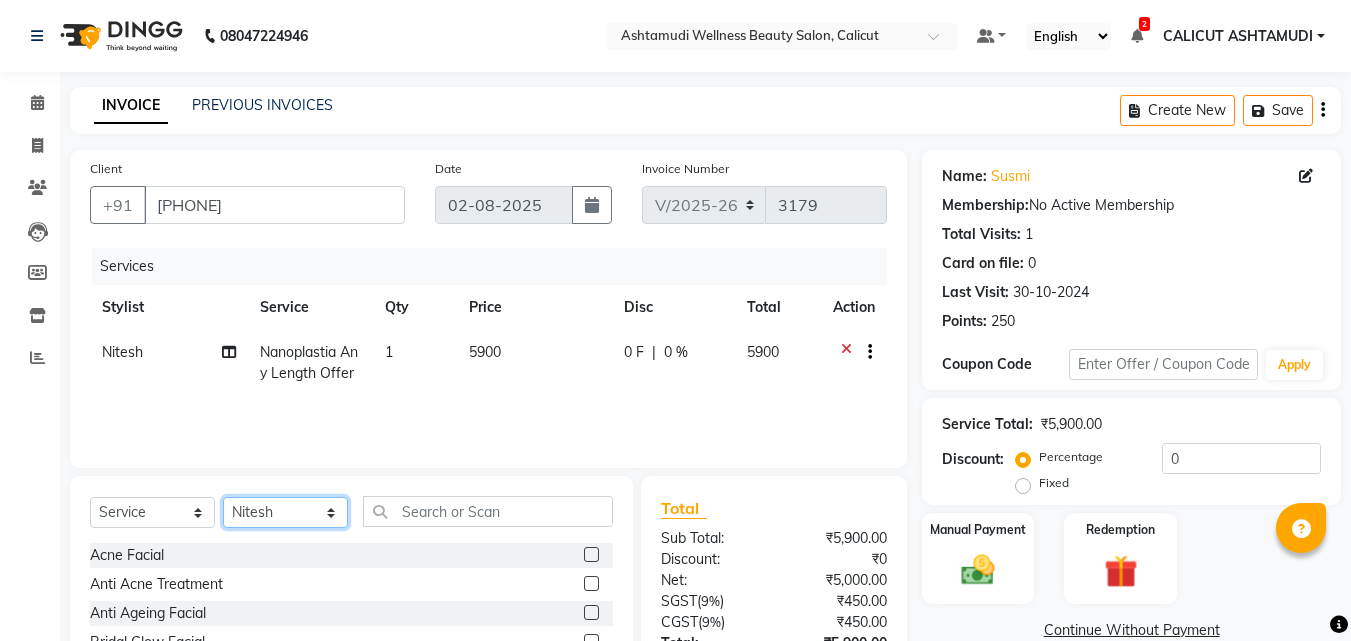 click on "Select Stylist Amala George AMBILI C ANJANA DAS ANKITHA Arya CALICUT ASHTAMUDI FRANKLY	 GRACY KRISHNA Nitesh Punam Gurung Sewan ali Sheela SUHANA  SHABU Titto" 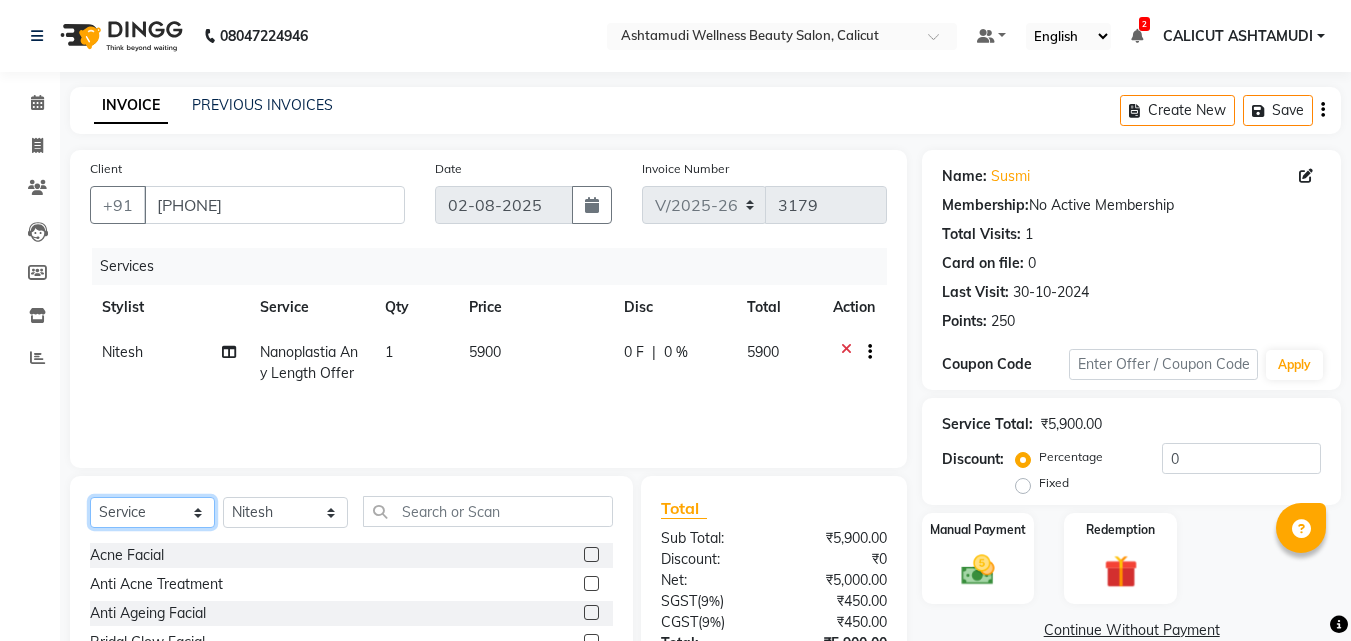 click on "Select  Service  Product  Membership  Package Voucher Prepaid Gift Card" 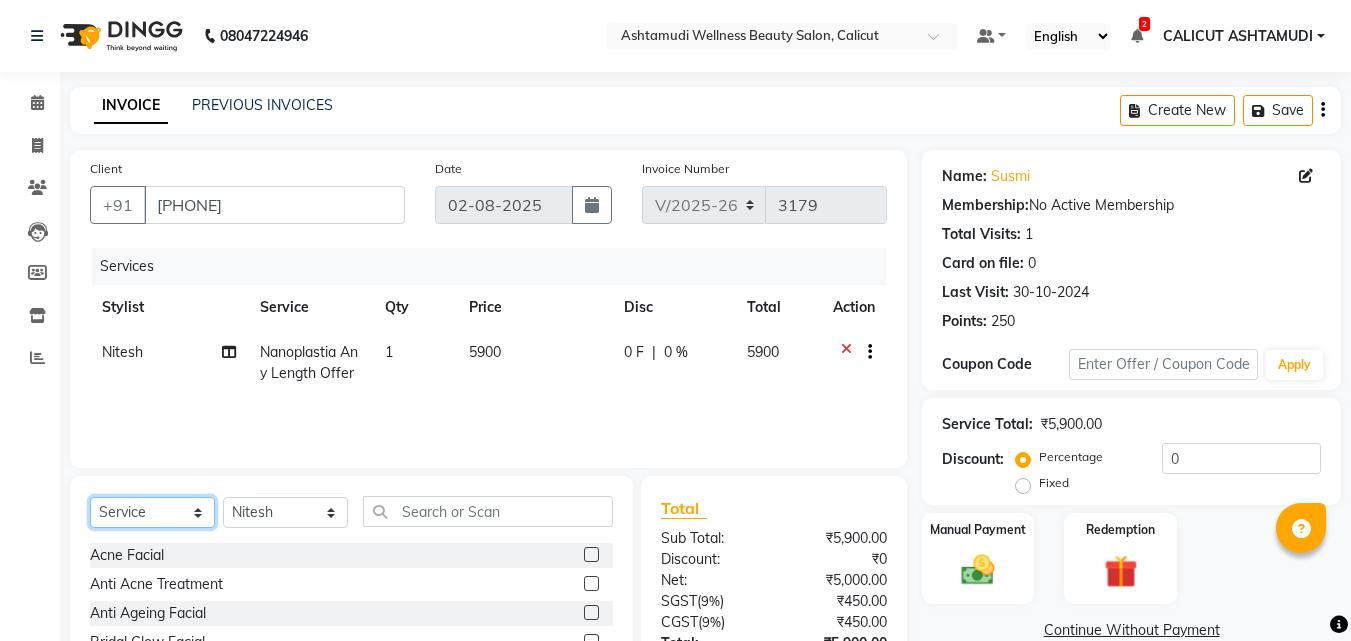 select on "product" 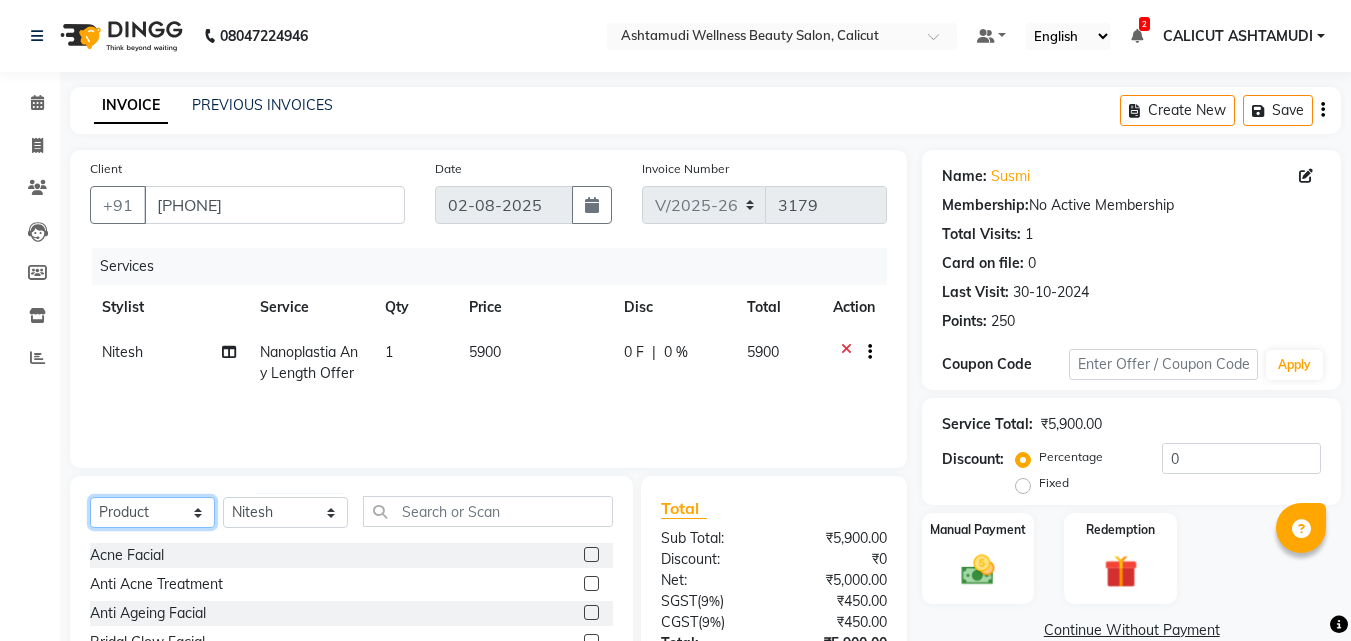click on "Select  Service  Product  Membership  Package Voucher Prepaid Gift Card" 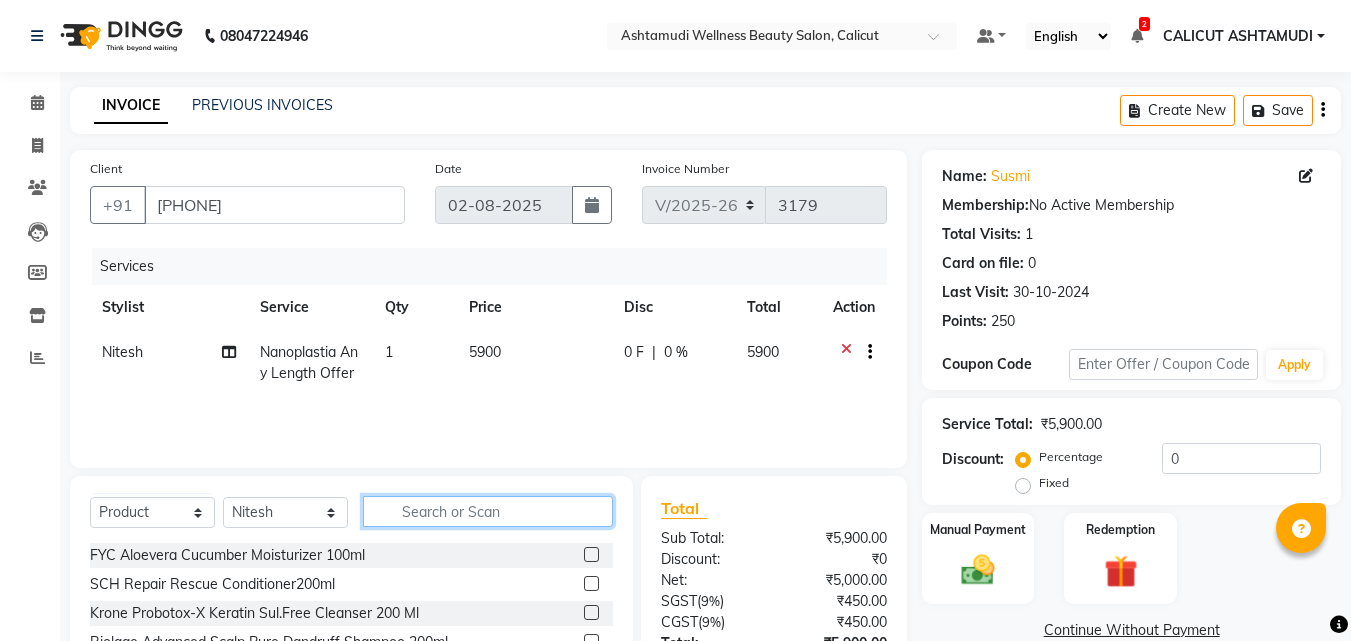 click 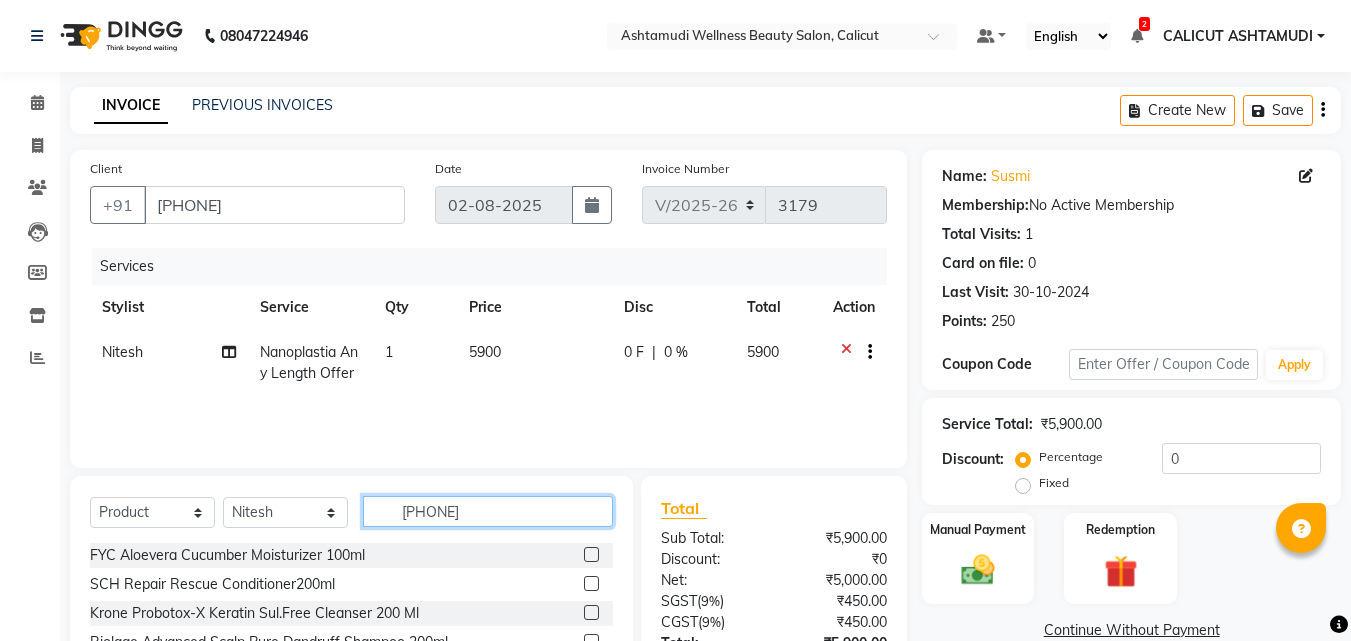 type on "7899627605582" 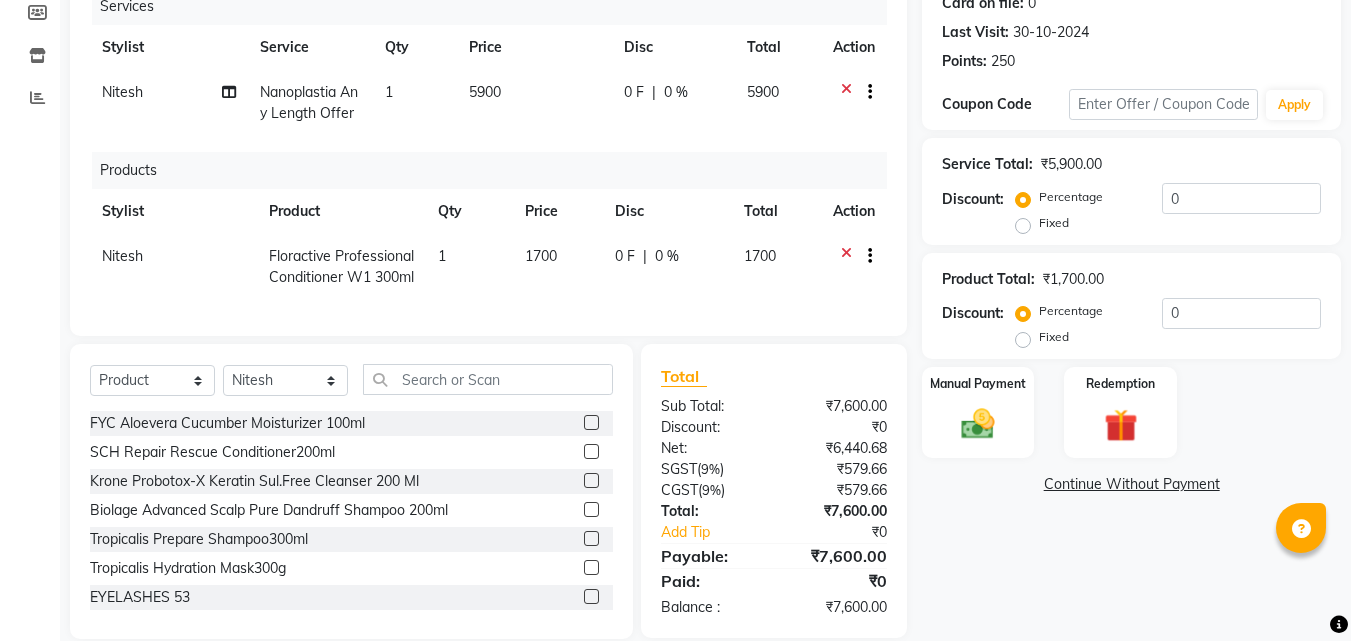 scroll, scrollTop: 300, scrollLeft: 0, axis: vertical 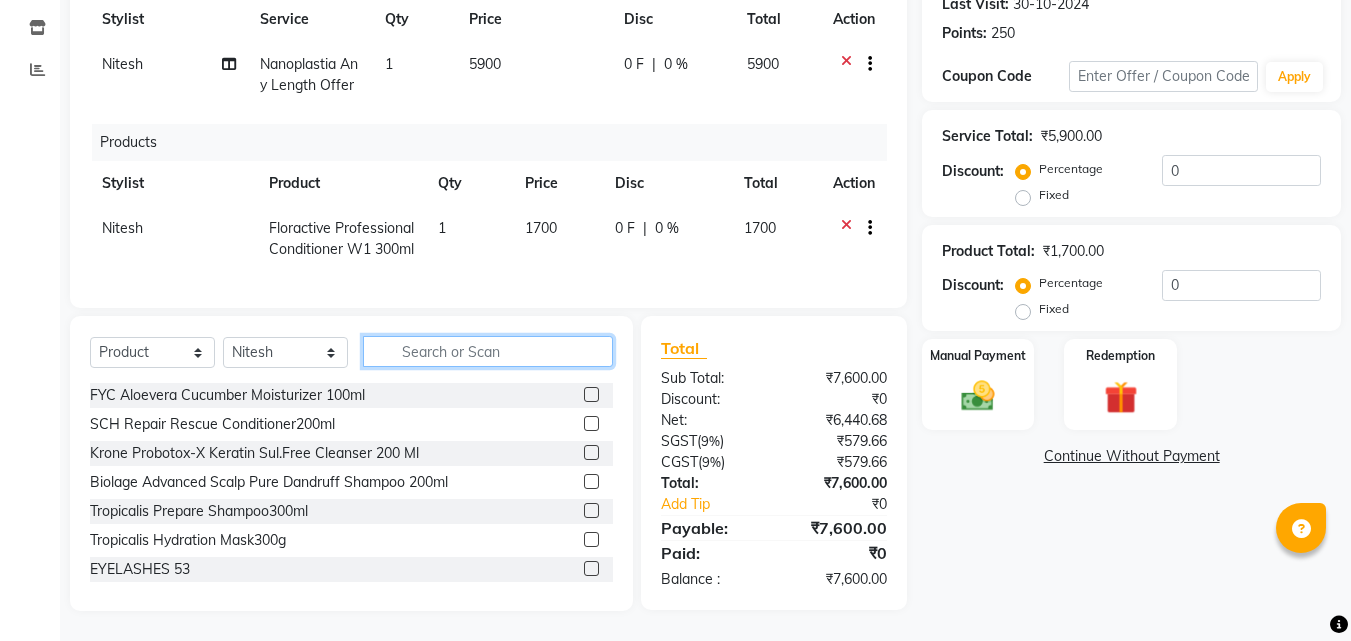 click 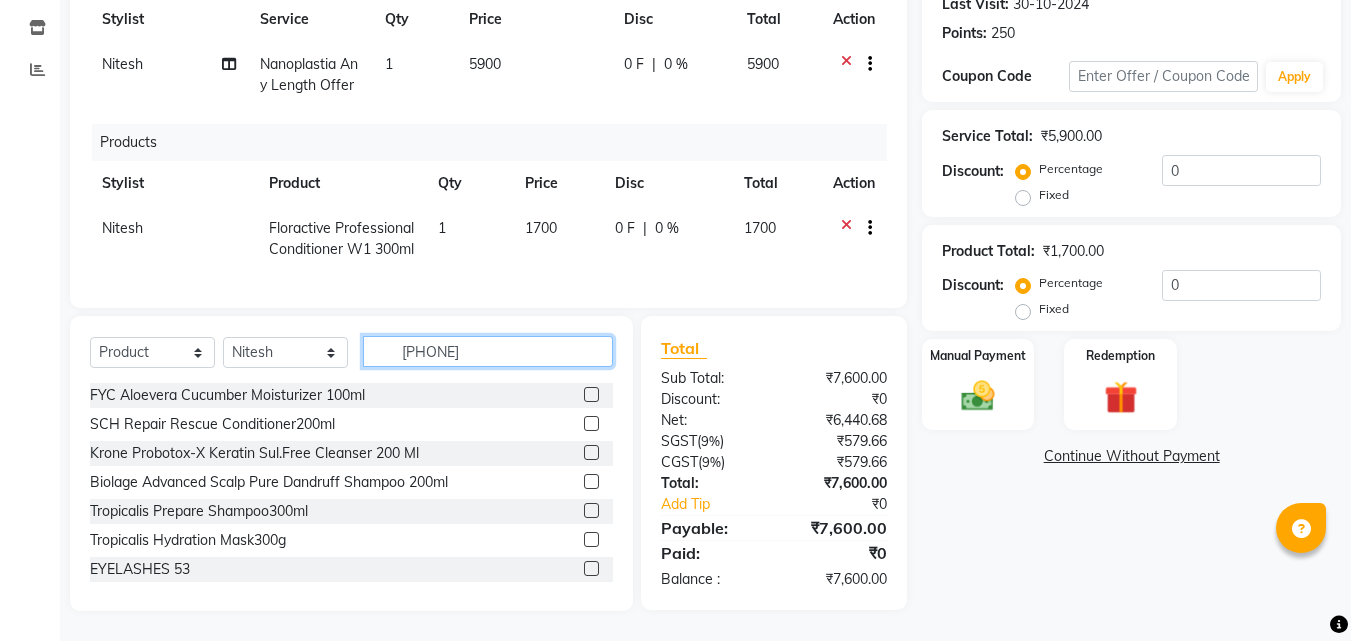 type on "[PHONE]" 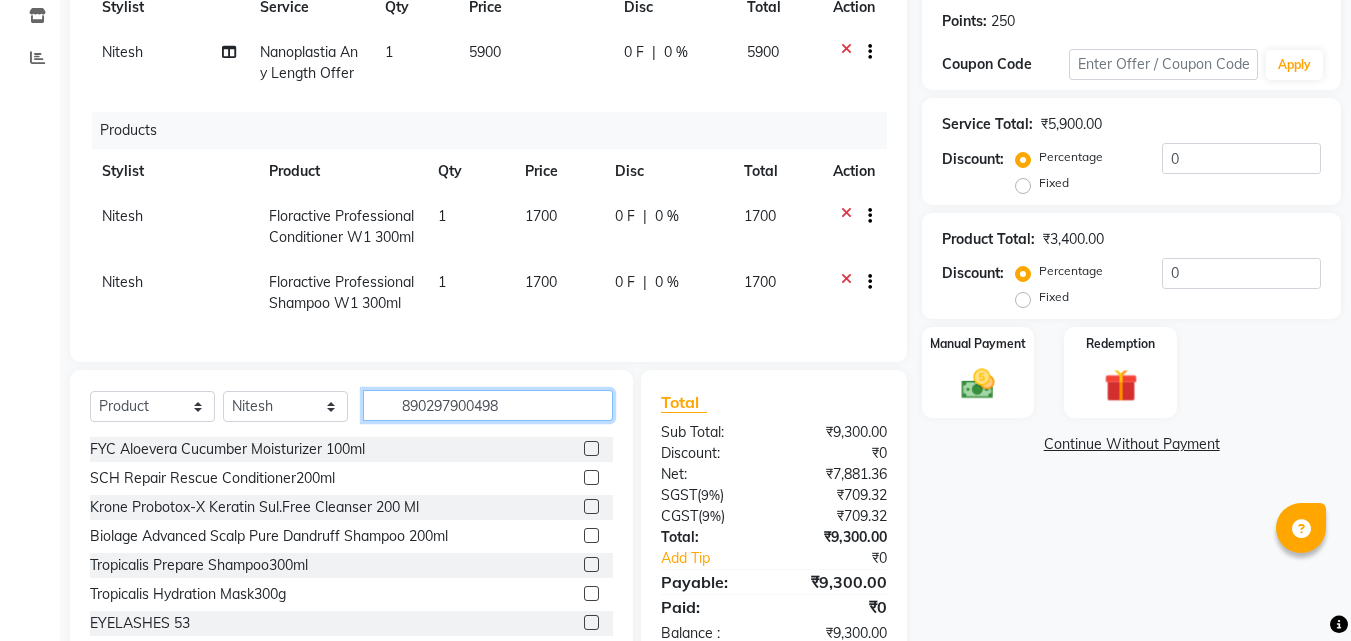 type on "[PHONE]" 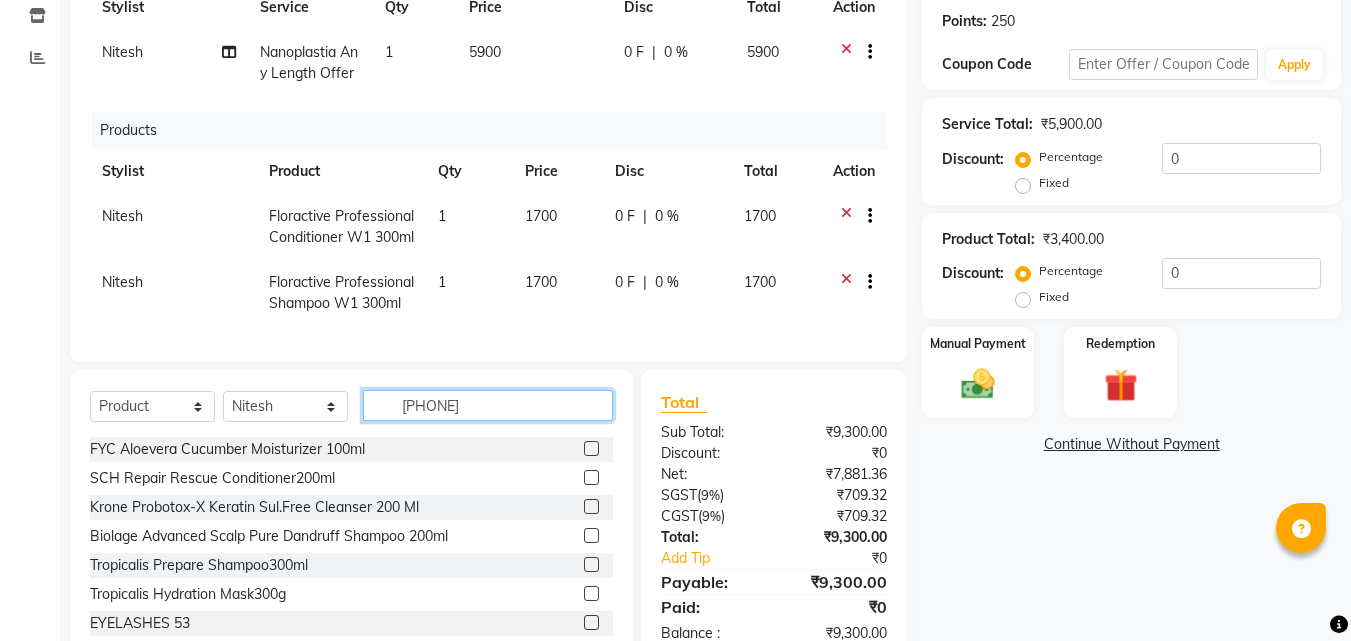 type 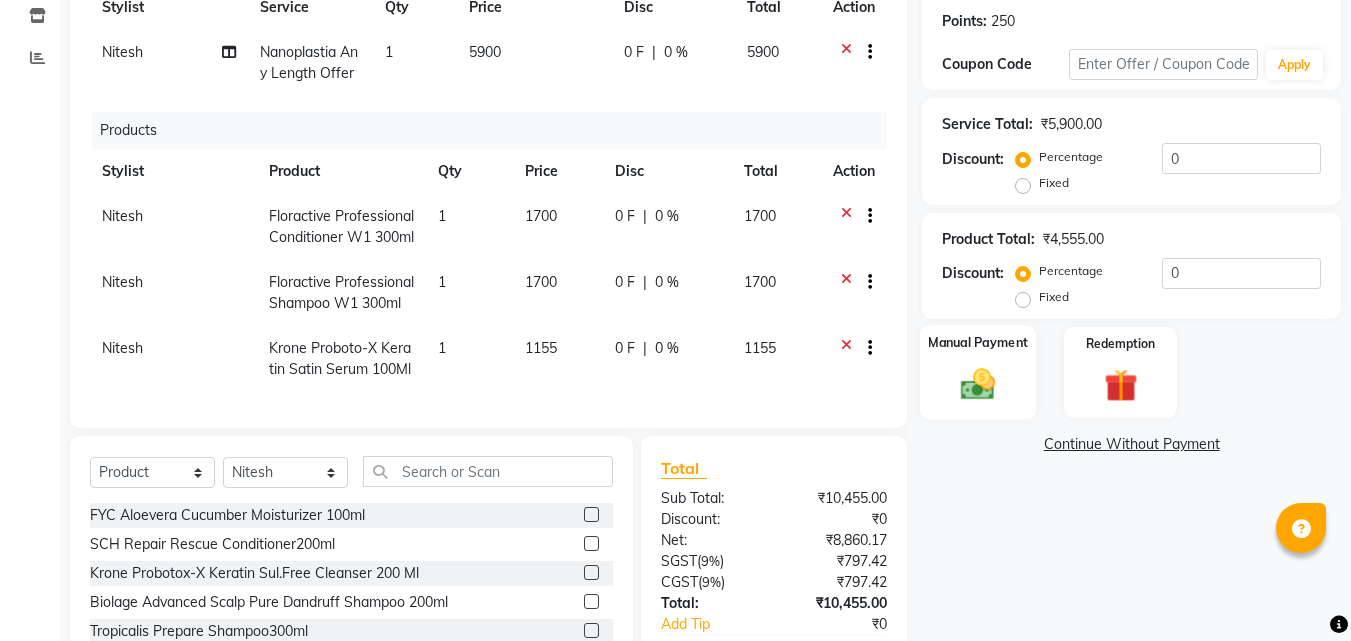 click 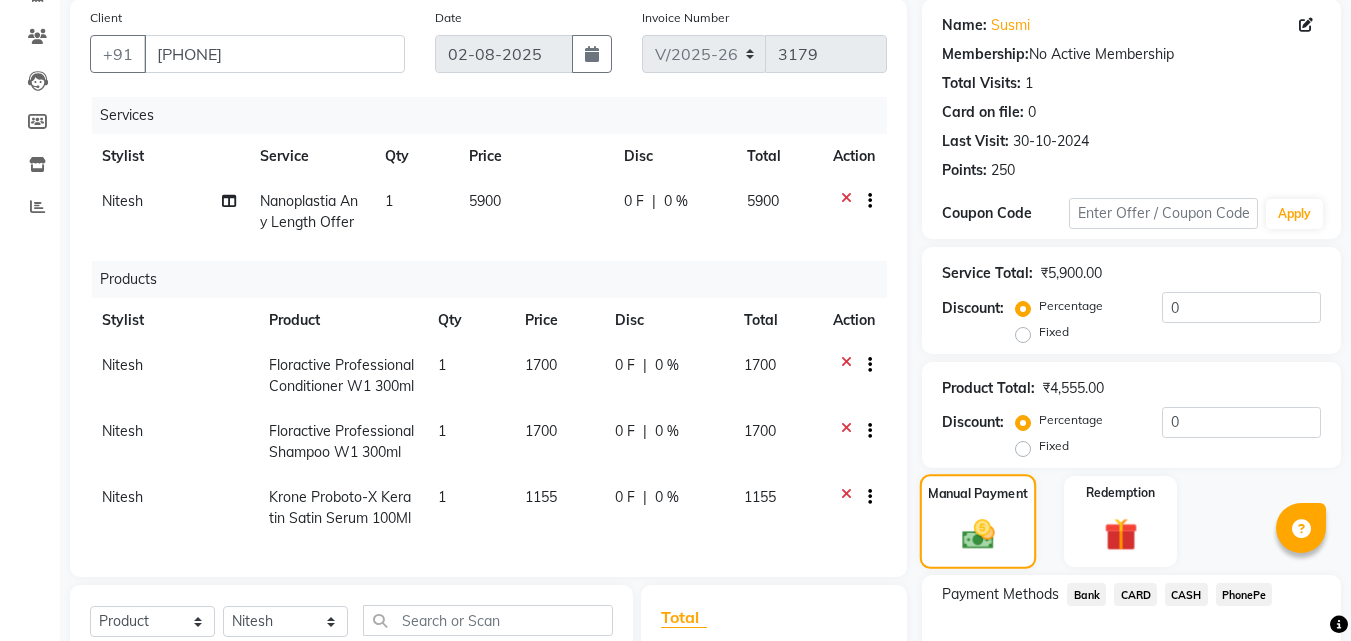 scroll, scrollTop: 200, scrollLeft: 0, axis: vertical 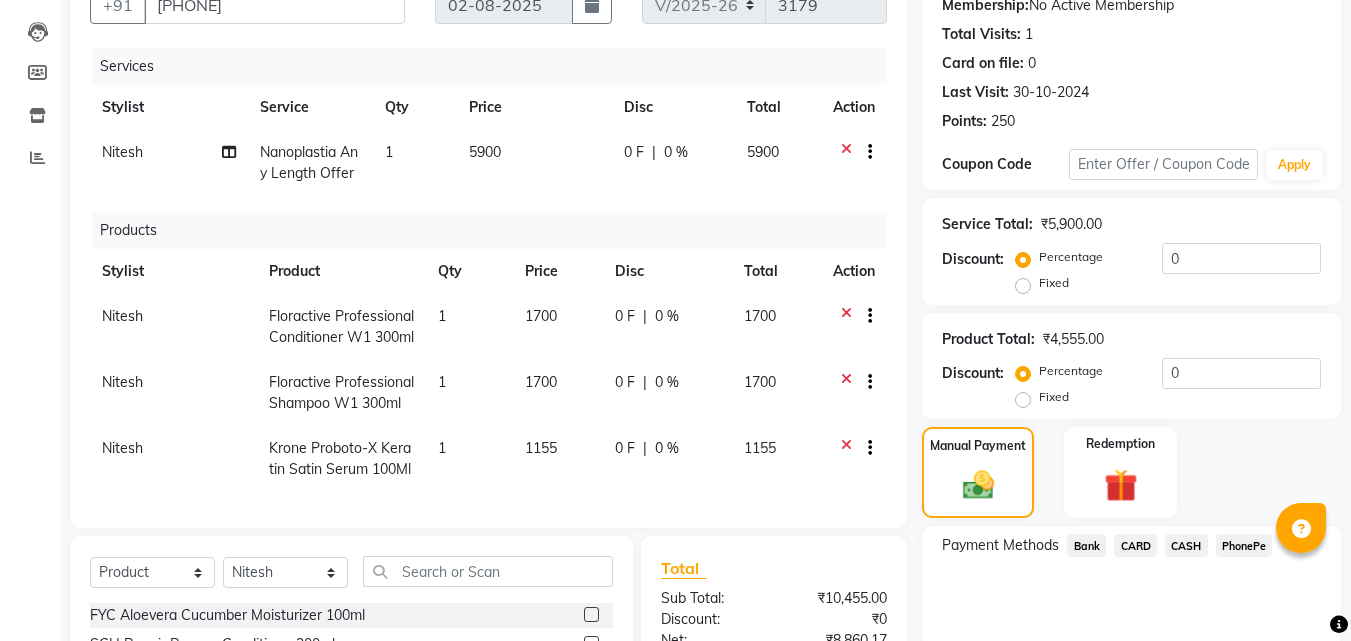 click on "Client +[COUNTRY_CODE] [PHONE] Date [DATE] Invoice Number [INVOICE_NUMBER] [INVOICE_NUMBER] Services Stylist Service Qty Price Disc Total Action [FIRST] Nanoplastia Any Length Offer 1 5900 0 F | 0 % 5900 Products Stylist Product Qty Price Disc Total Action [FIRST] Floractive Professional Conditioner W1 300ml 1 1700 0 F | 0 % 1700 [FIRST] Floractive Professional Shampoo W1 300ml 1 1700 0 F | 0 % 1700 [FIRST] Krone Proboto-X Keratin Satin Serum 100Ml 1 1155 0 F | 0 % 1155" 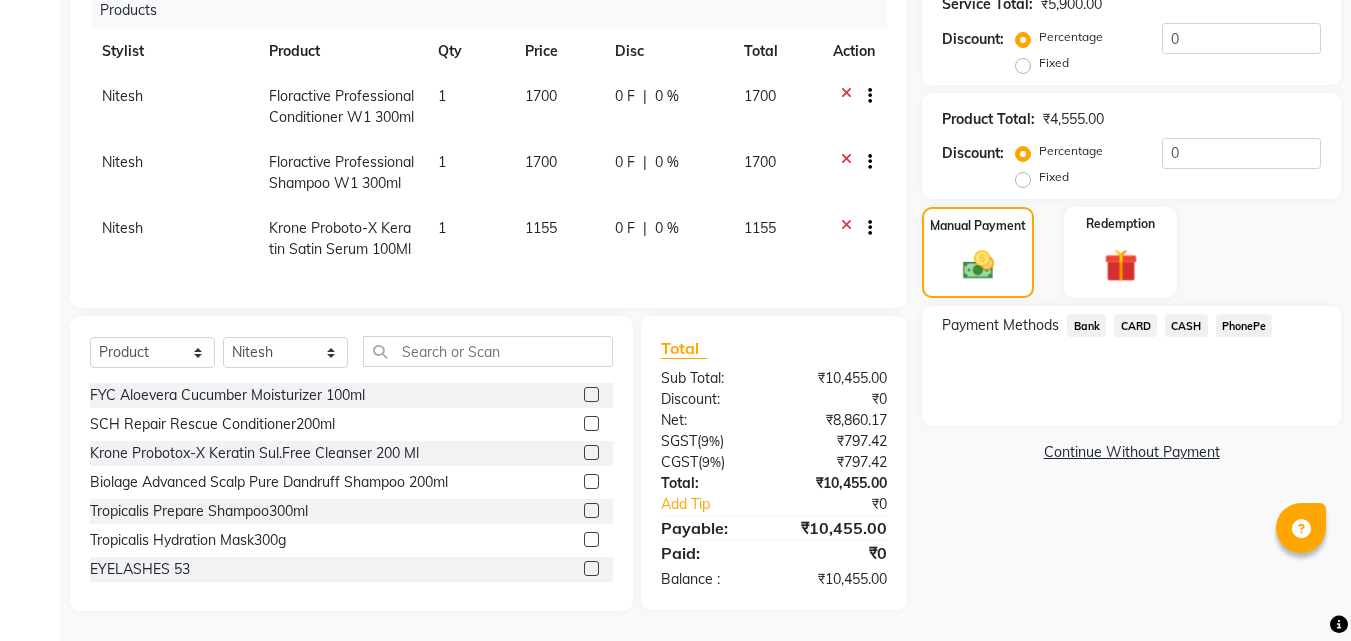 scroll, scrollTop: 456, scrollLeft: 0, axis: vertical 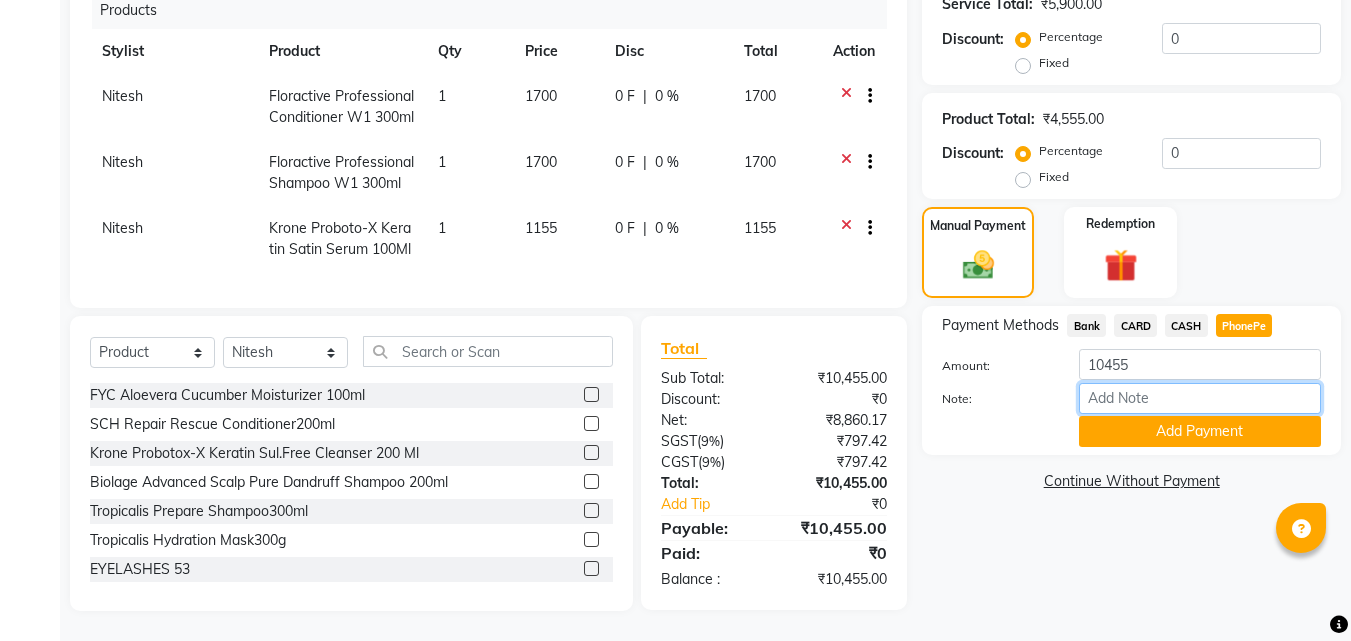 click on "Note:" at bounding box center [1200, 398] 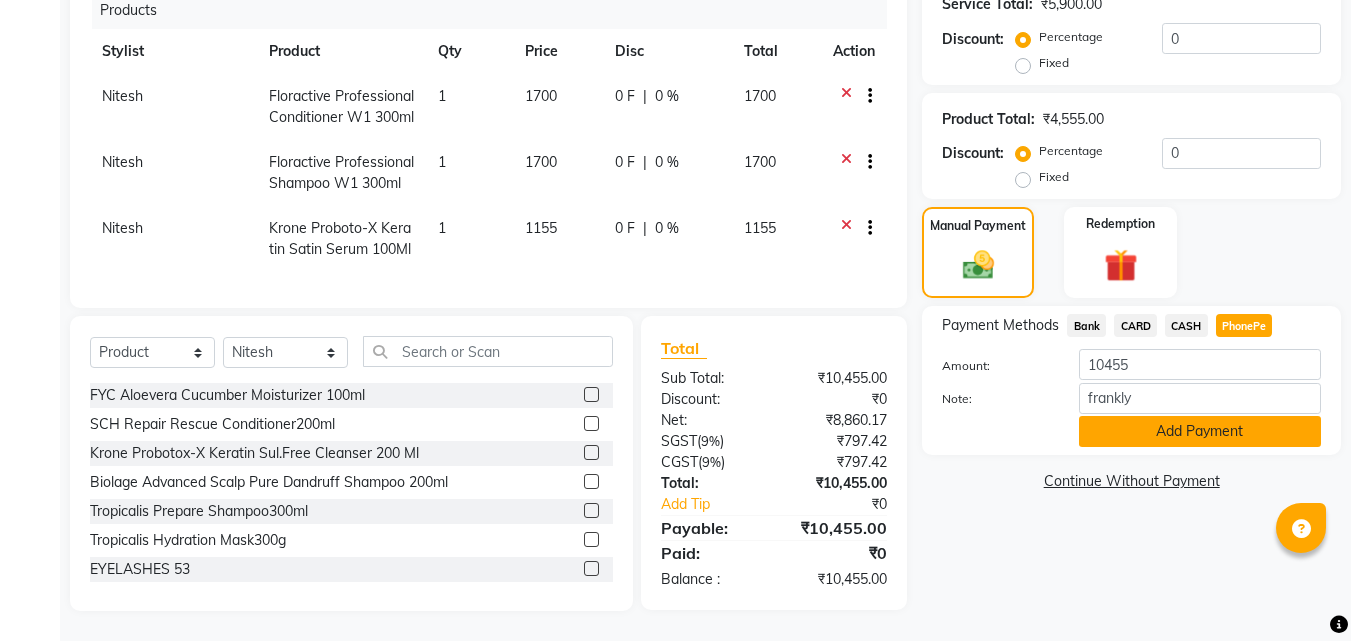 click on "Add Payment" 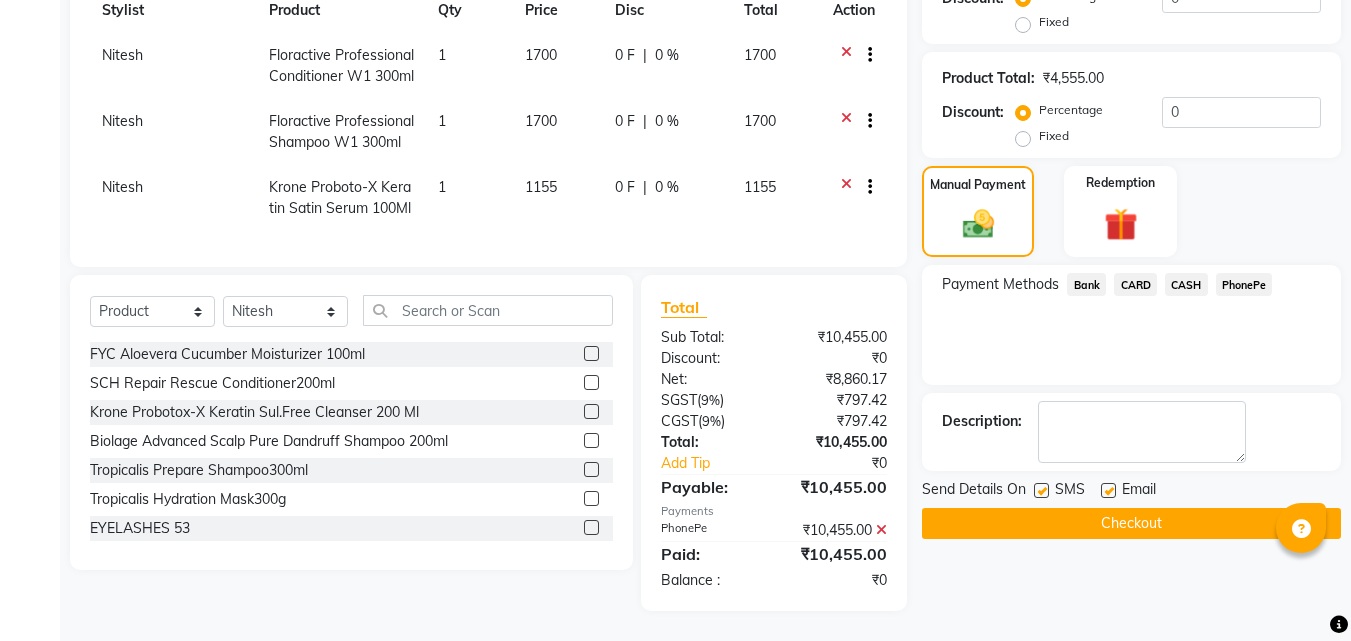 scroll, scrollTop: 497, scrollLeft: 0, axis: vertical 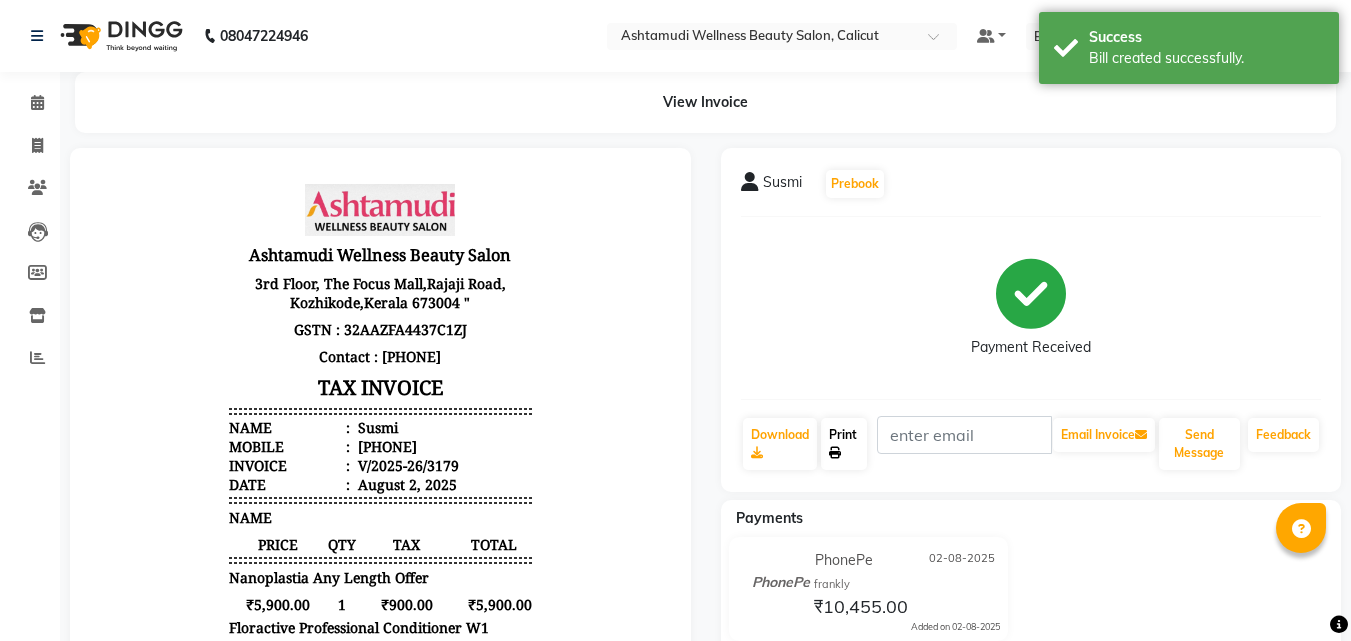 click on "Print" 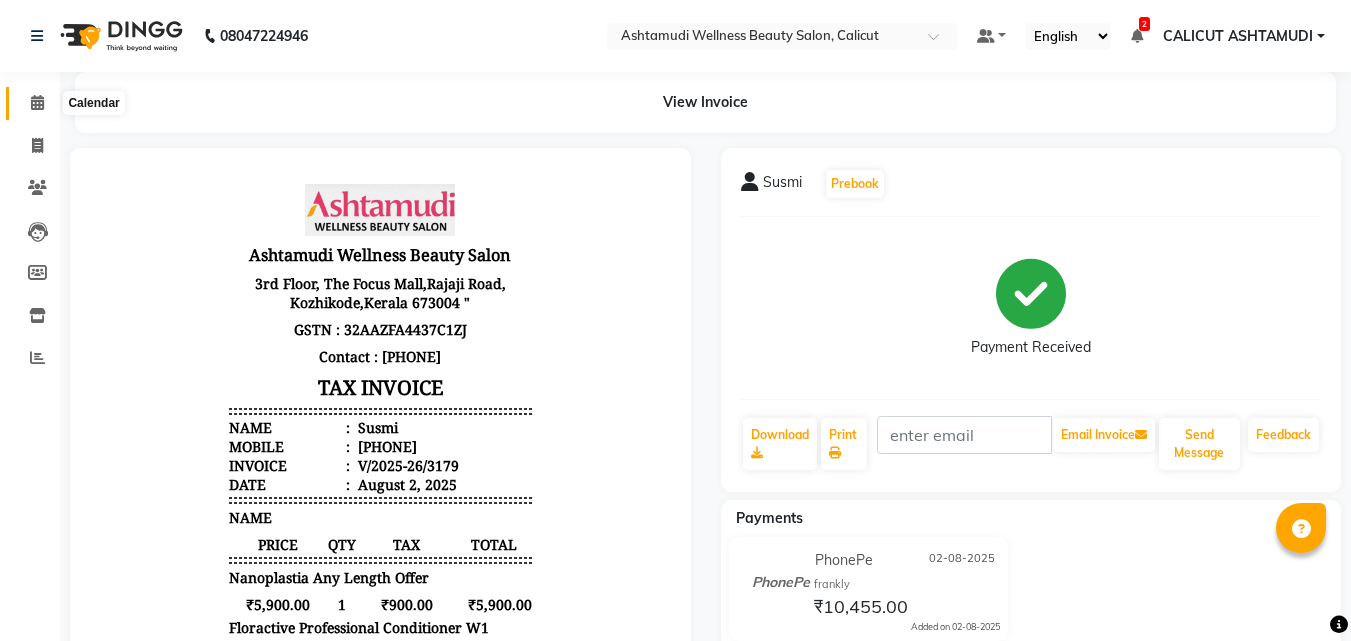 click 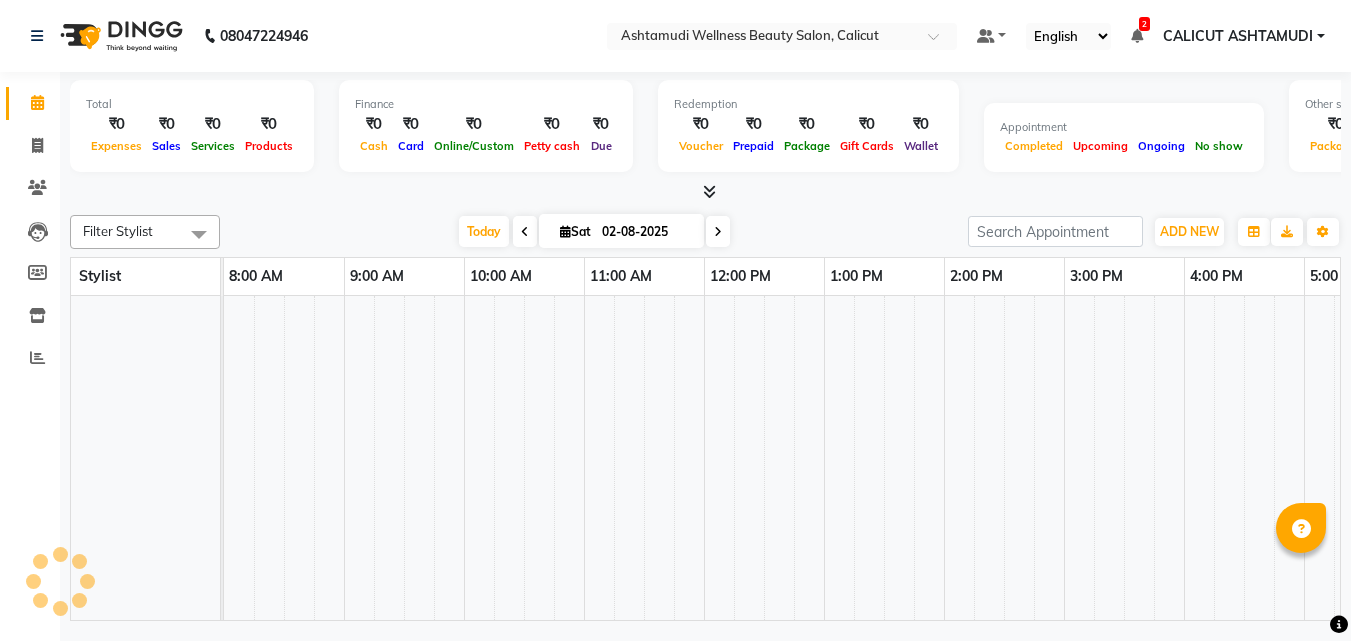 click 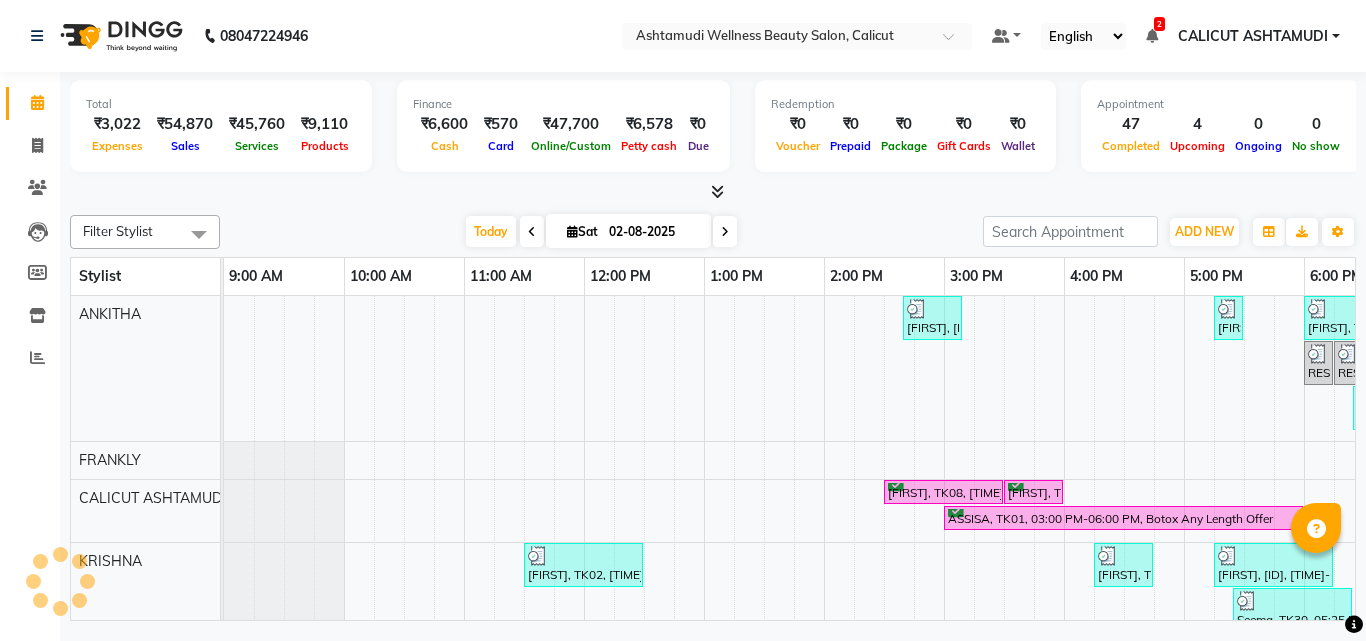 scroll, scrollTop: 0, scrollLeft: 669, axis: horizontal 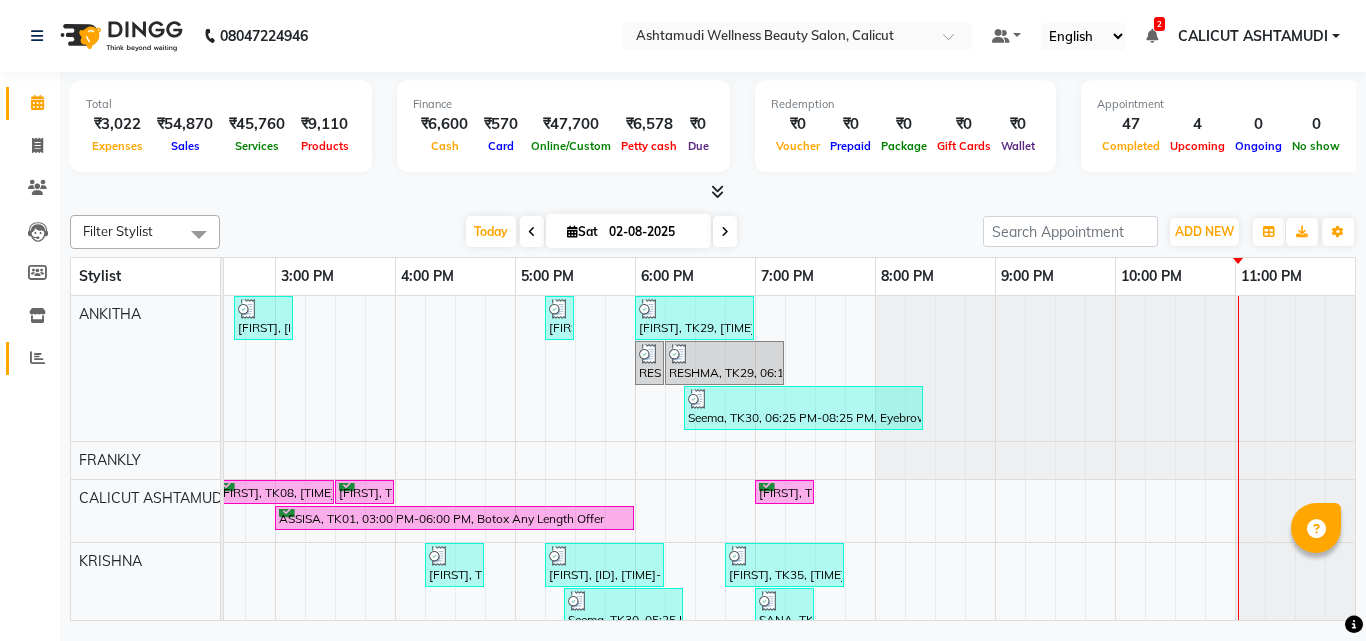 click 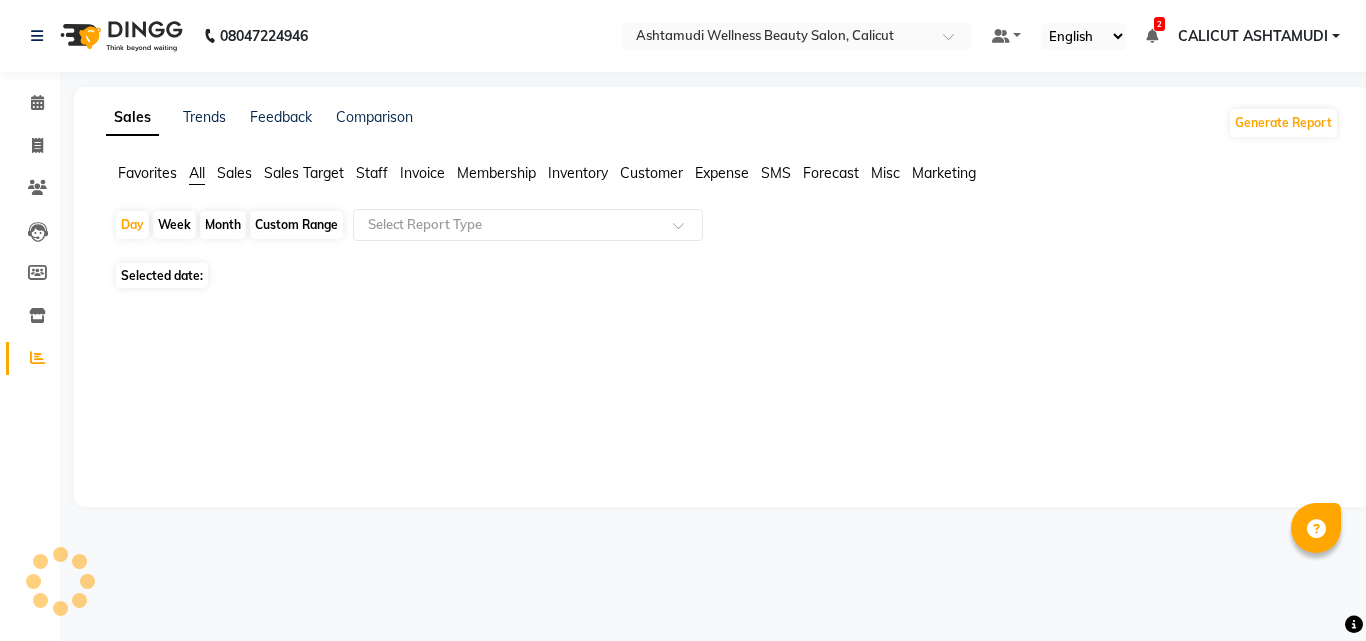 click 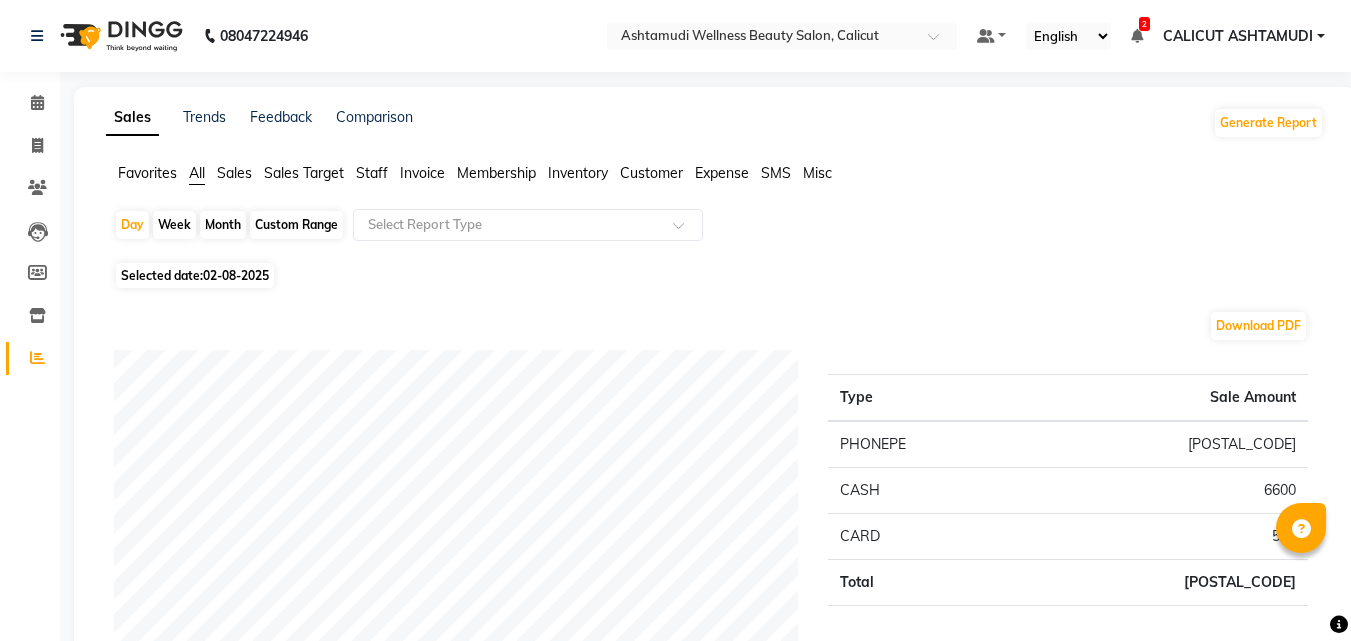 click on "Custom Range" 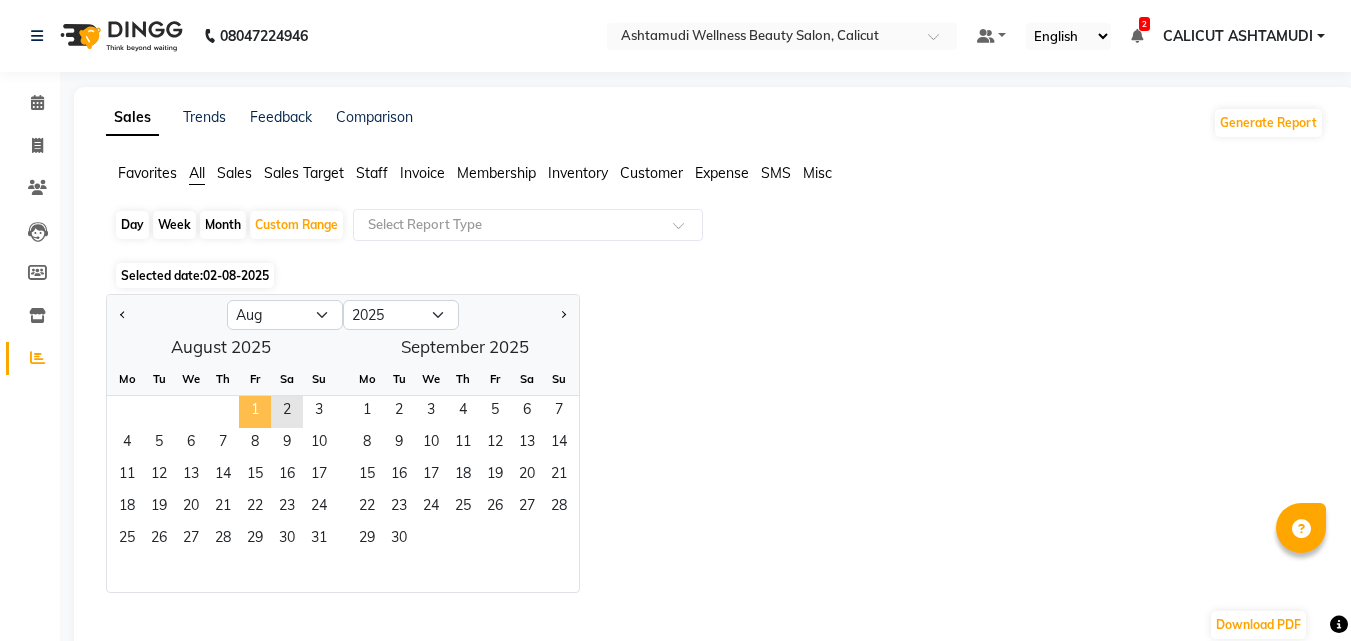 click on "1" 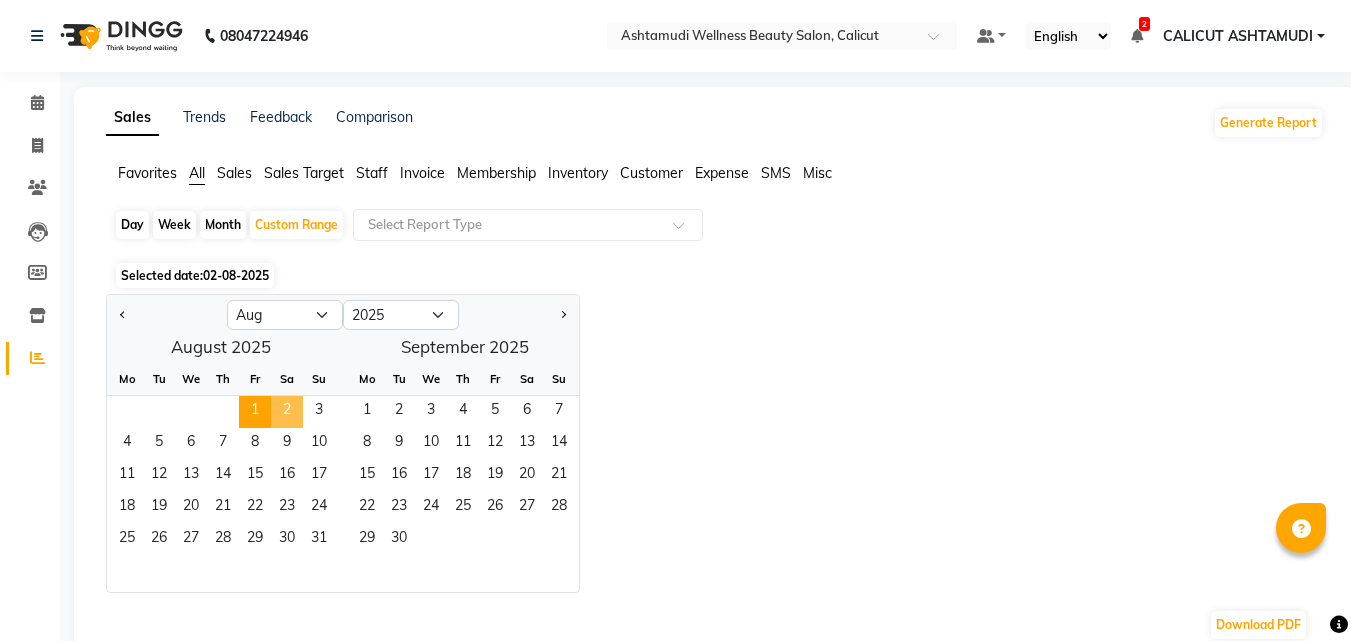 click on "2" 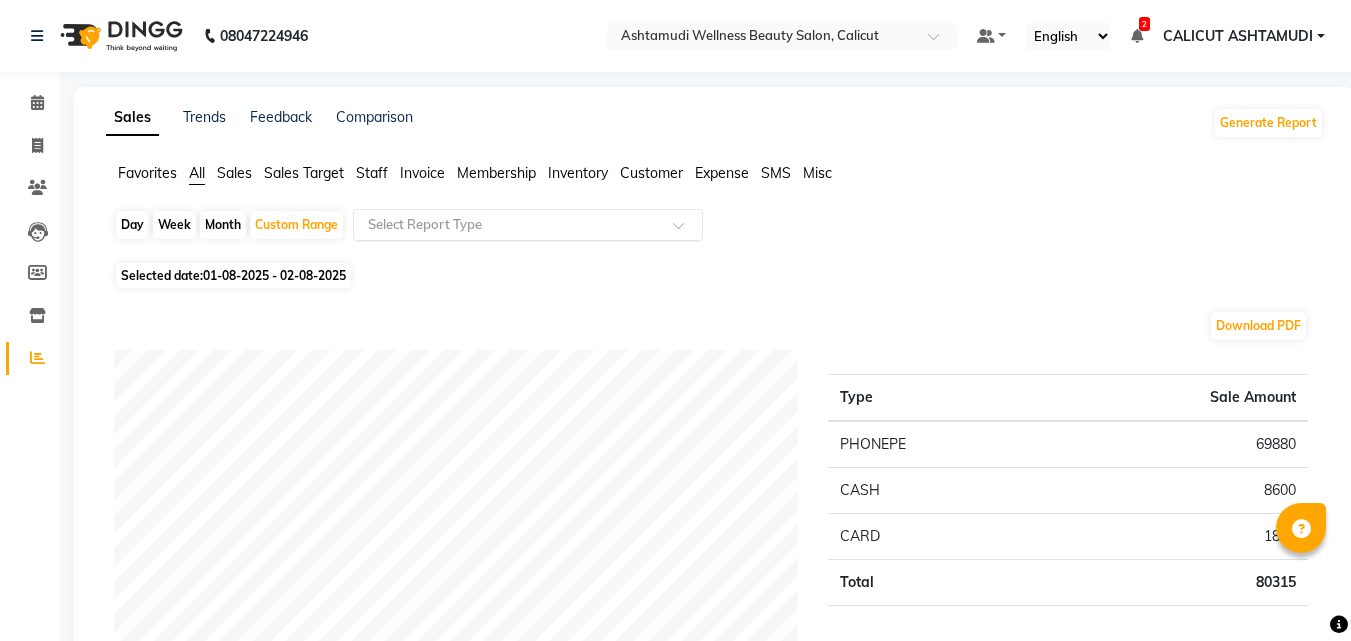 click 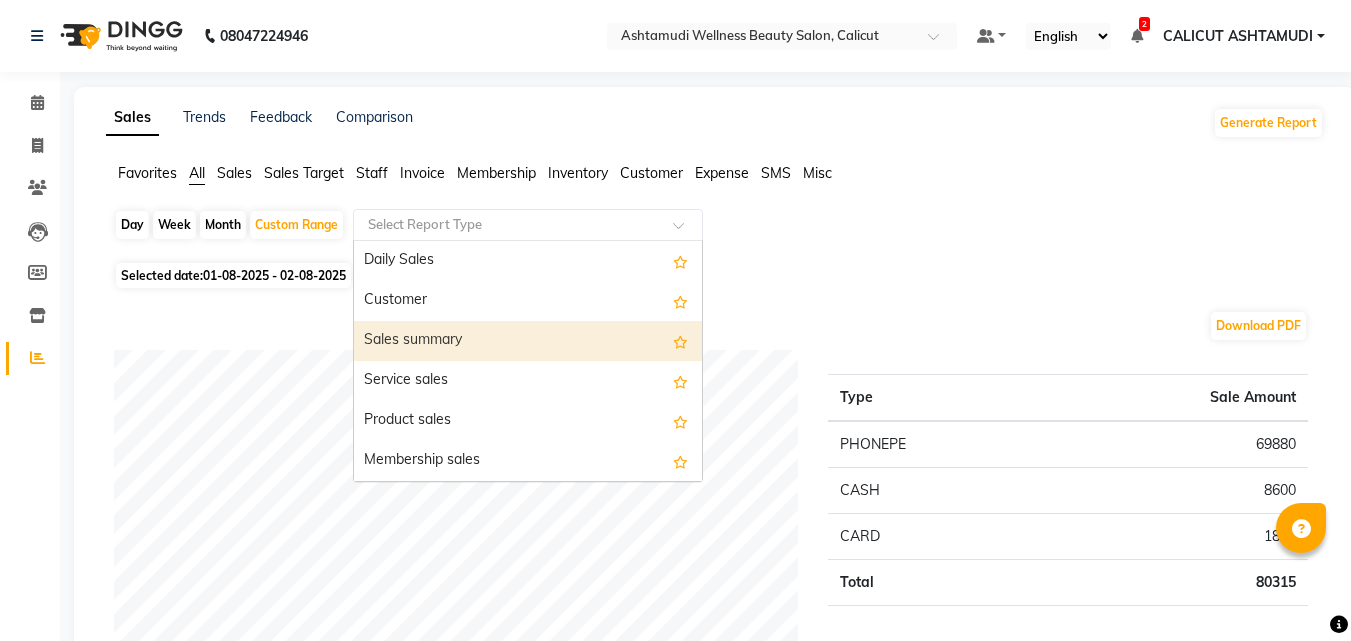click on "Sales summary" at bounding box center (528, 341) 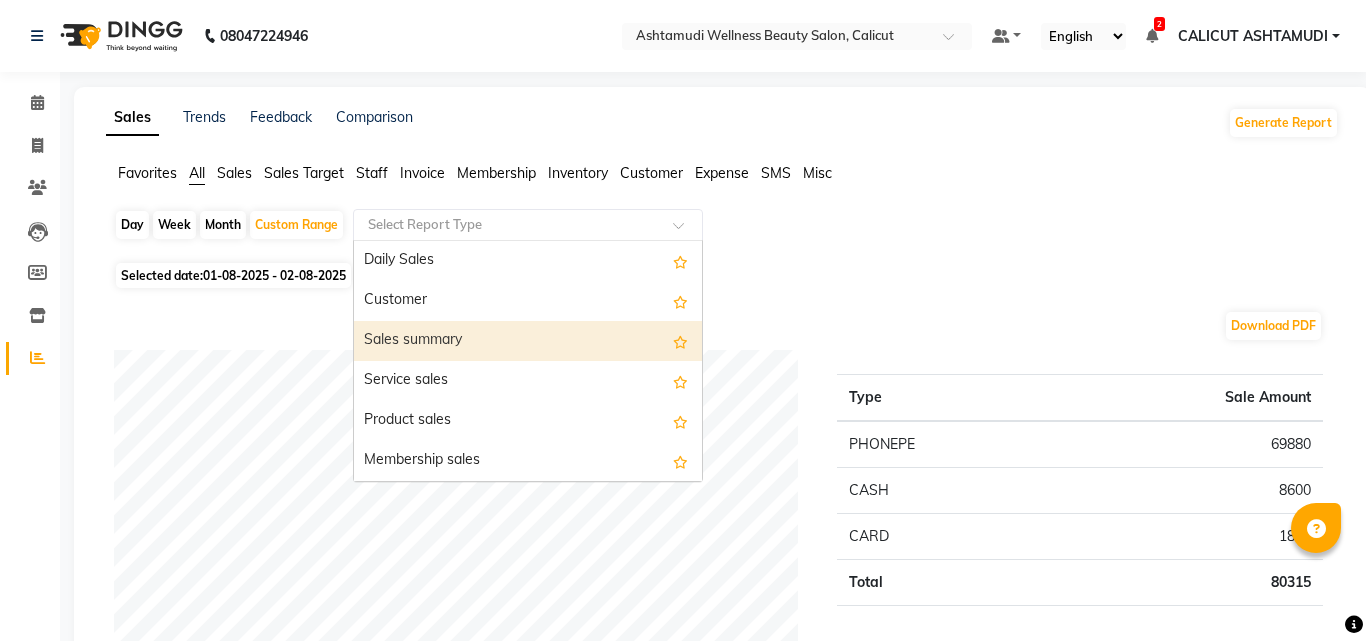 select on "full_report" 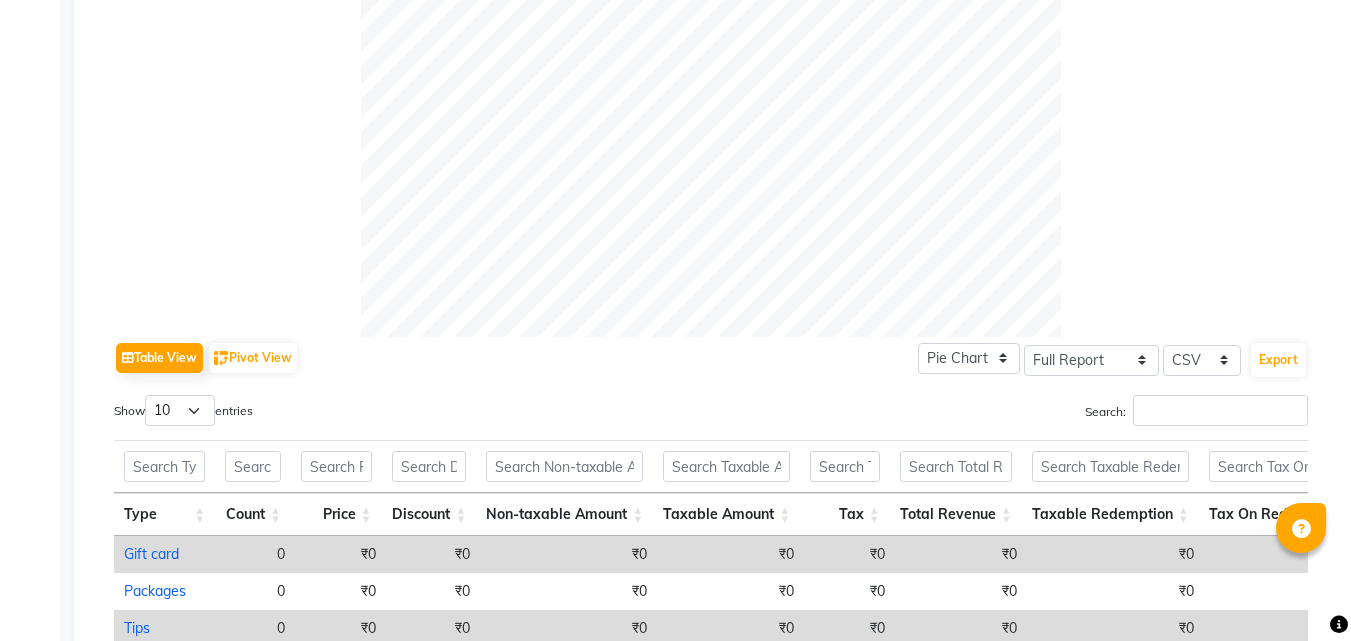 scroll, scrollTop: 1000, scrollLeft: 0, axis: vertical 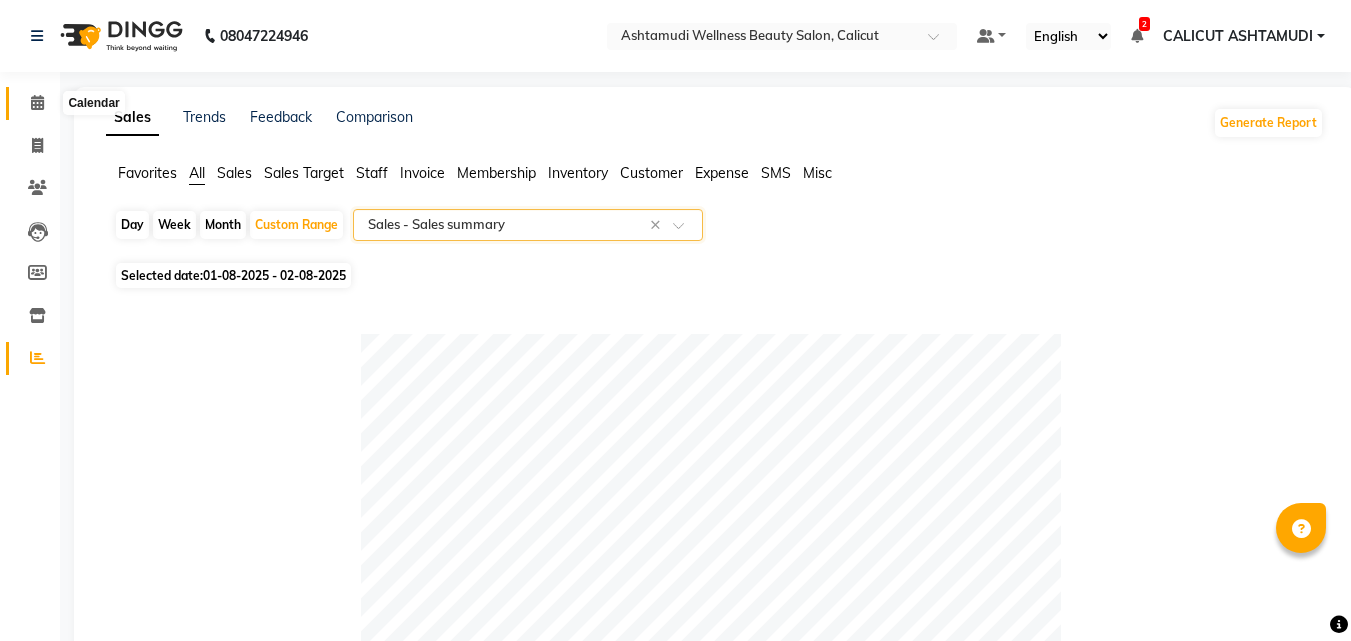 click 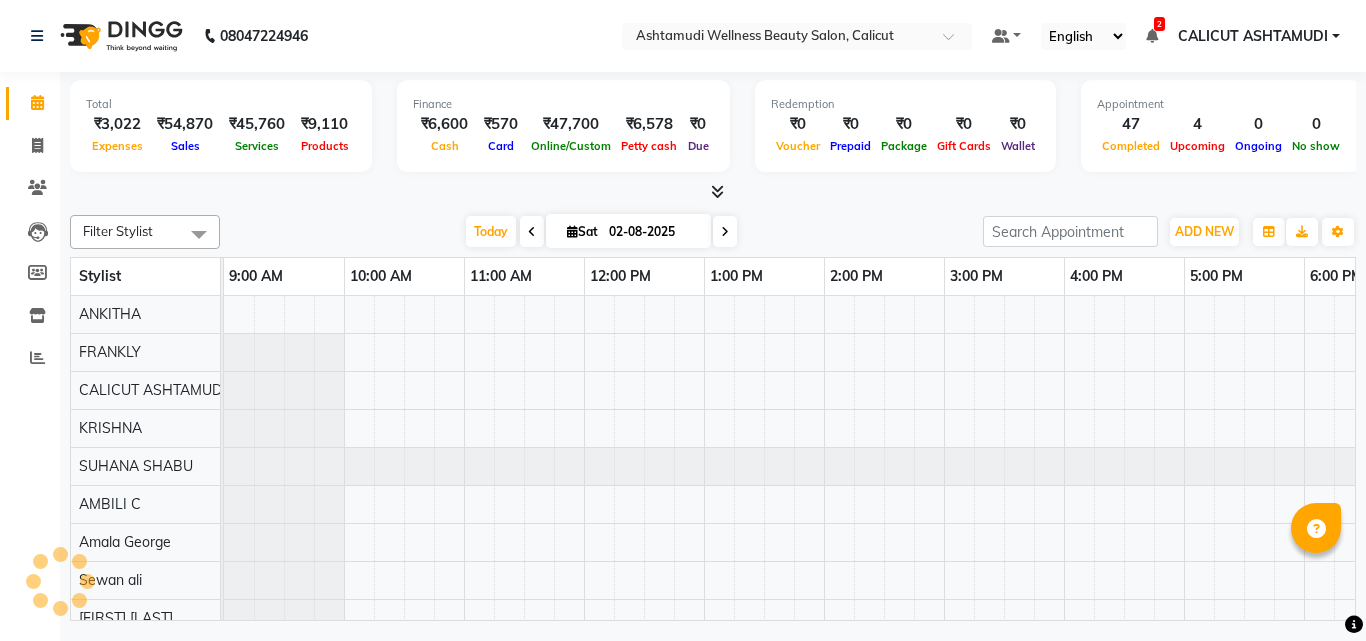 scroll, scrollTop: 0, scrollLeft: 669, axis: horizontal 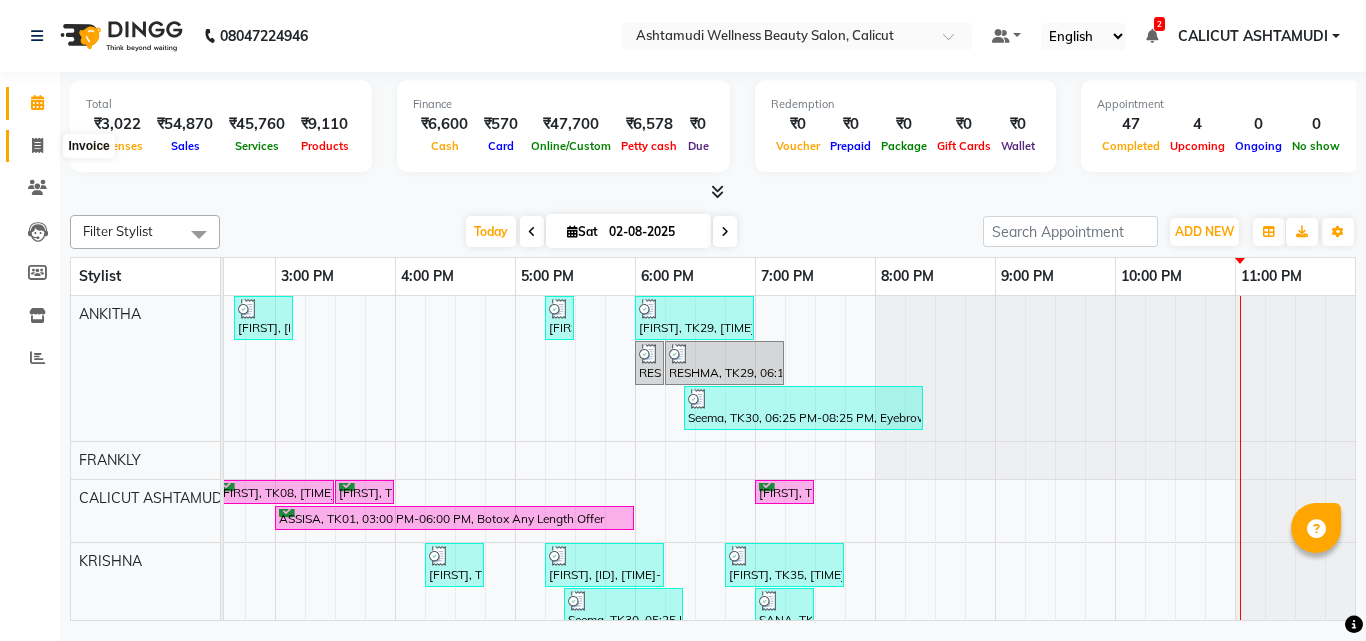 click 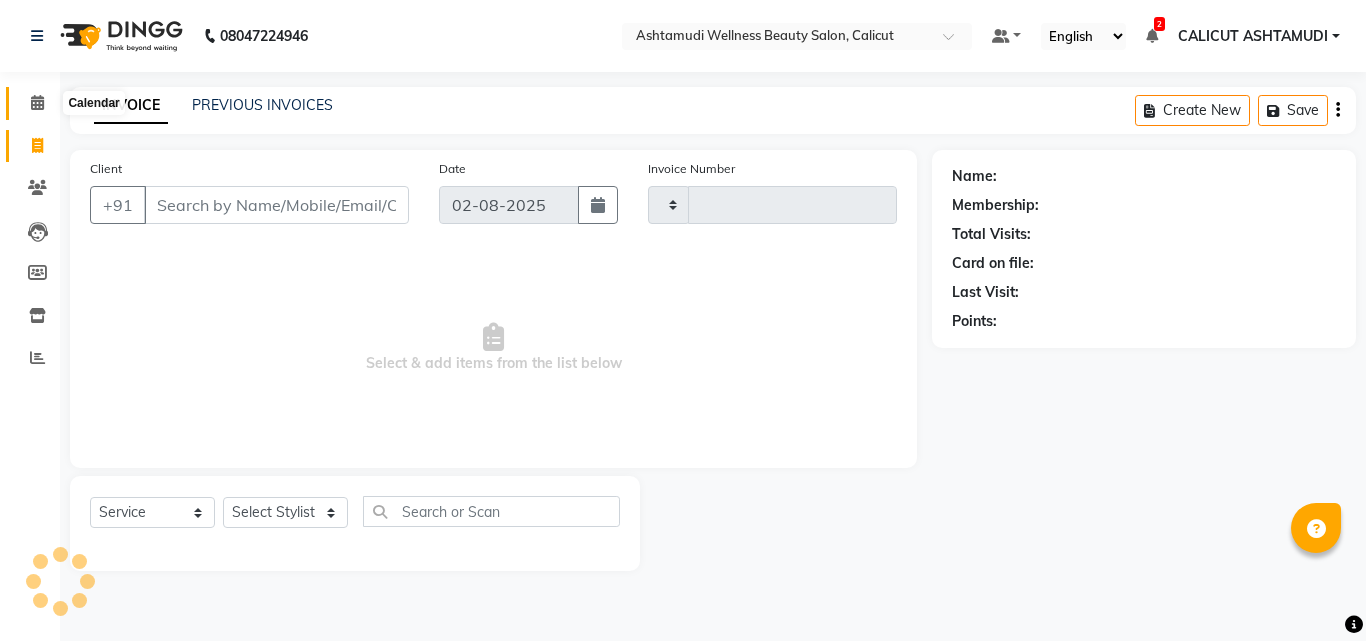 click 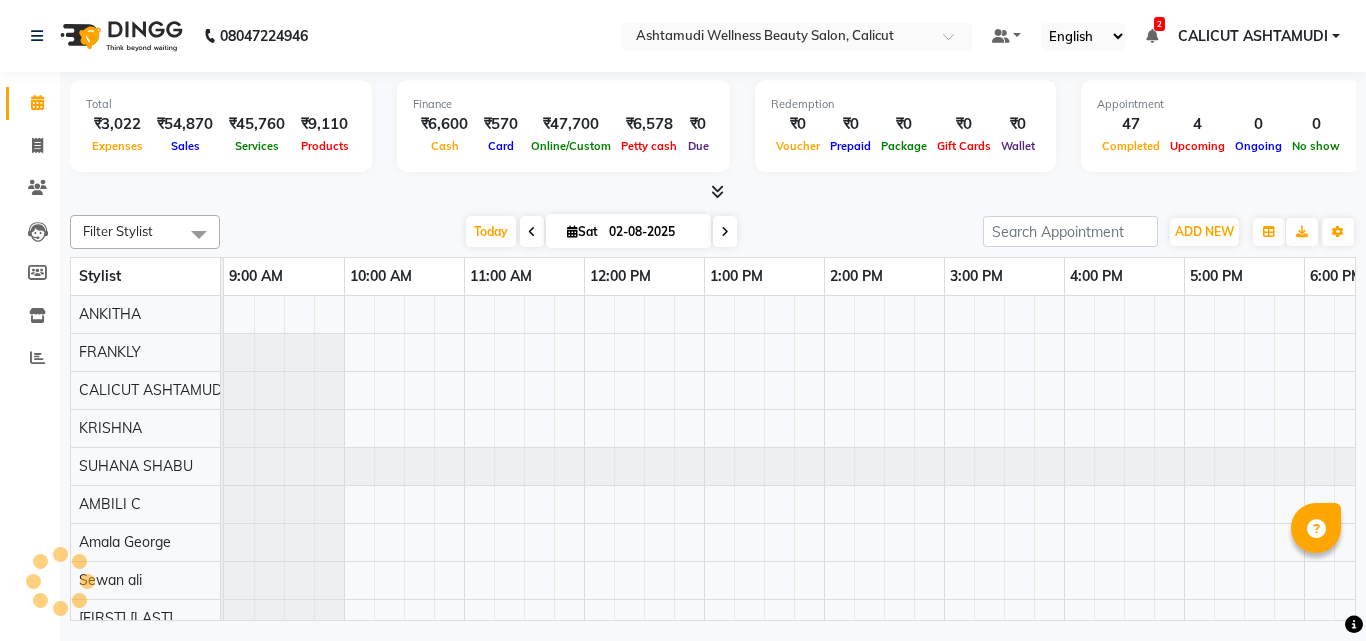 scroll, scrollTop: 0, scrollLeft: 0, axis: both 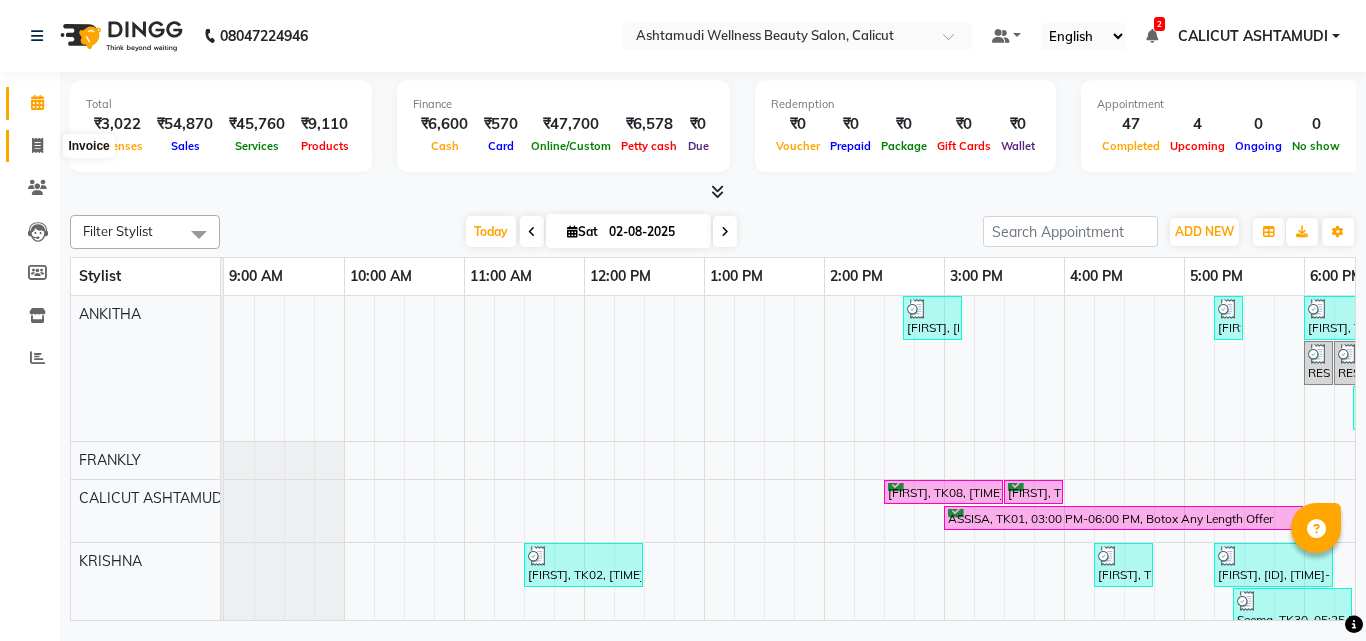 click 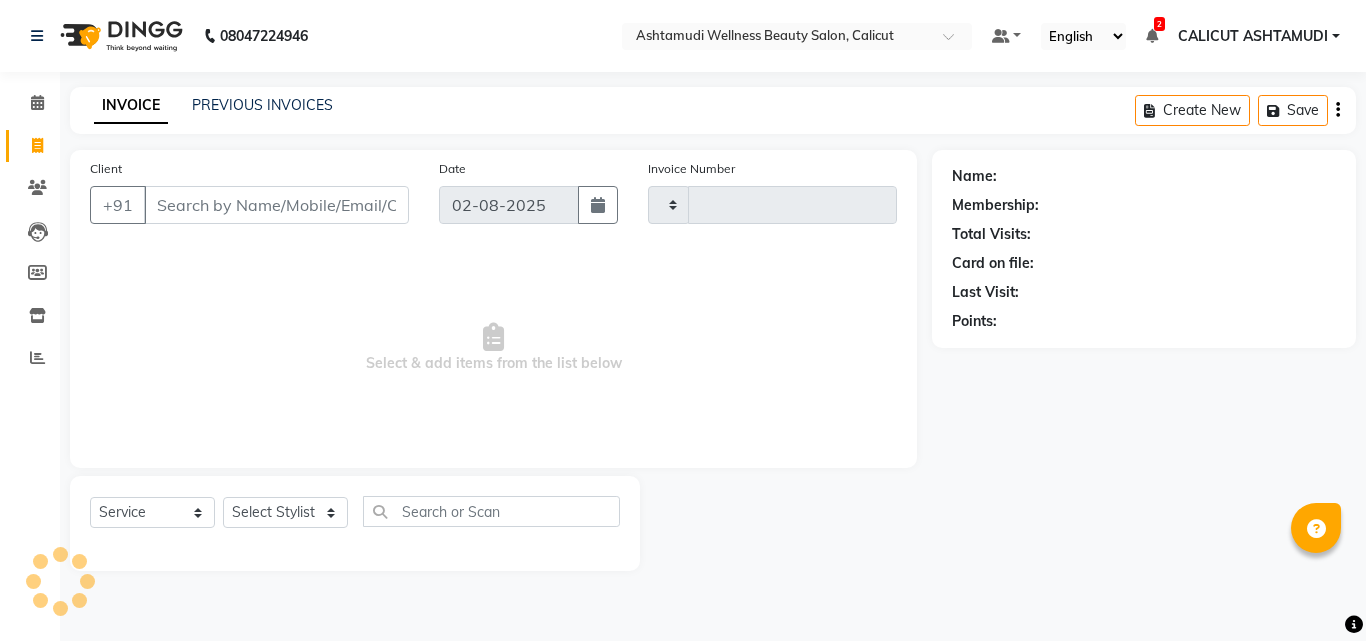 type on "3180" 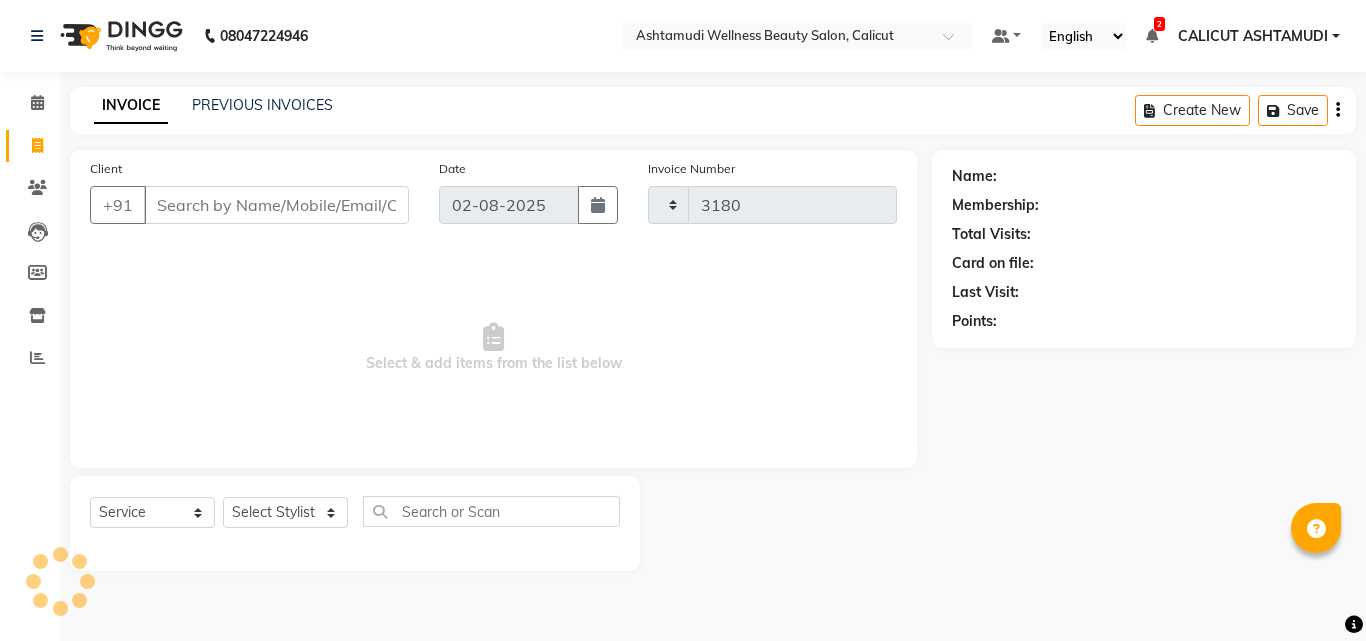 select on "4630" 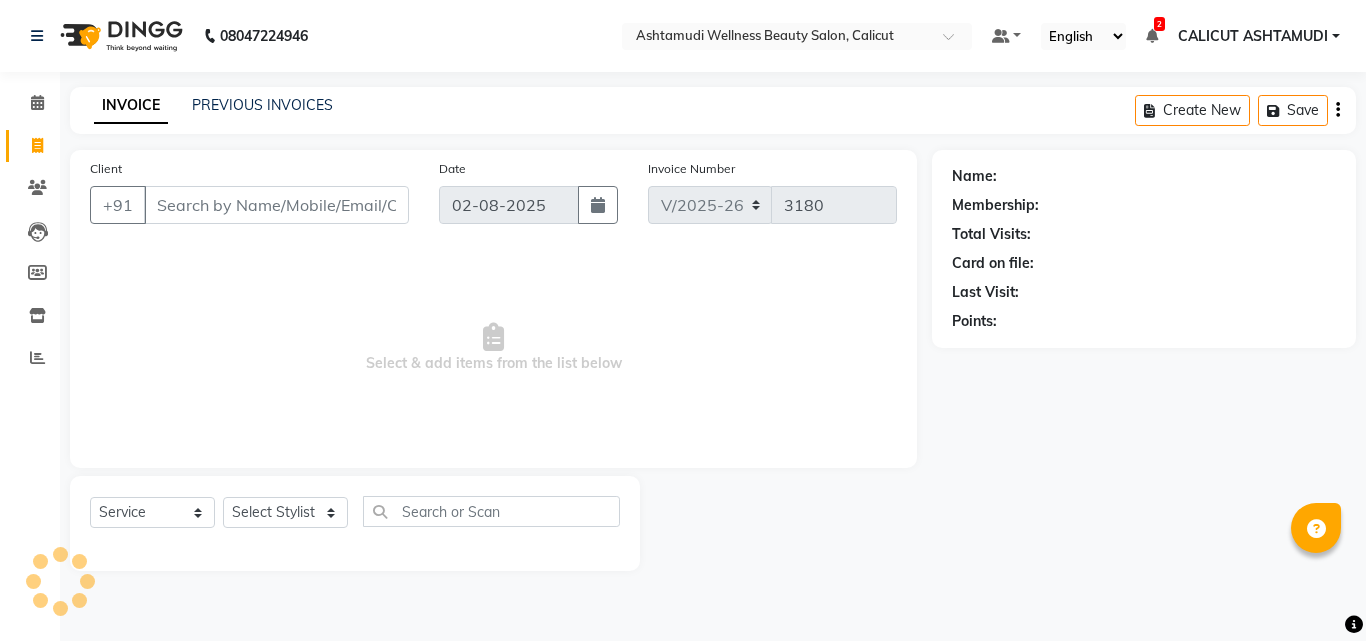 click on "Client" at bounding box center (276, 205) 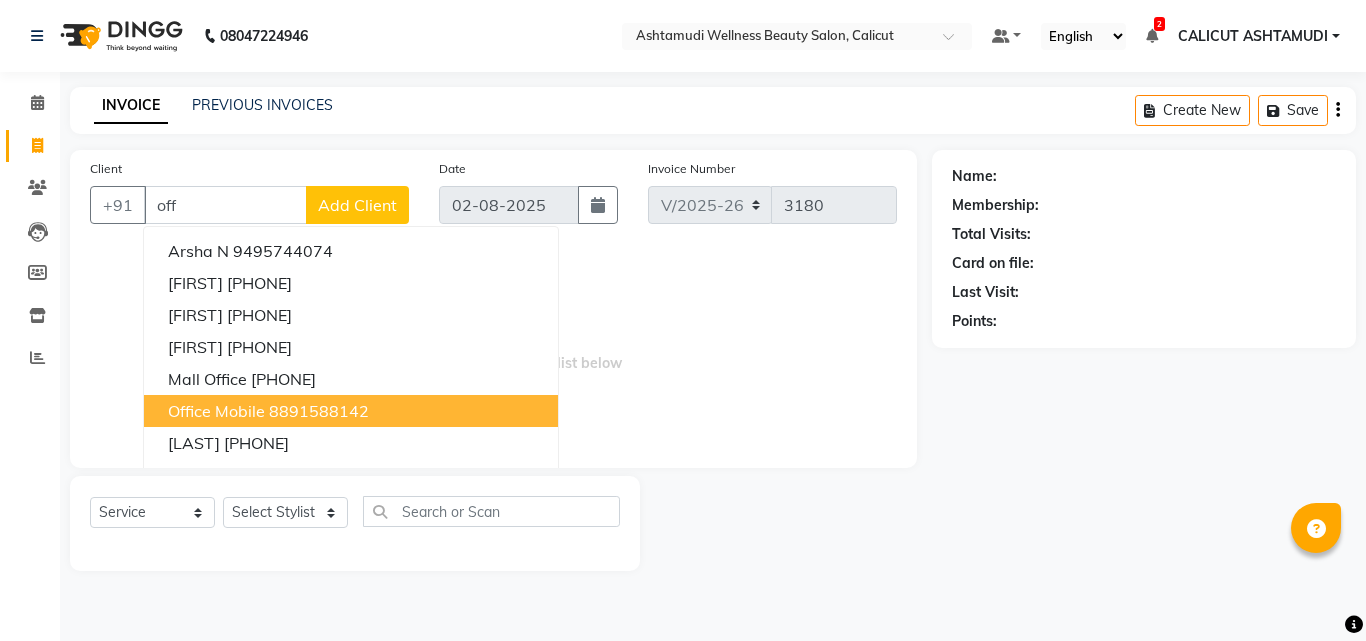 click on "office mobile" at bounding box center [216, 411] 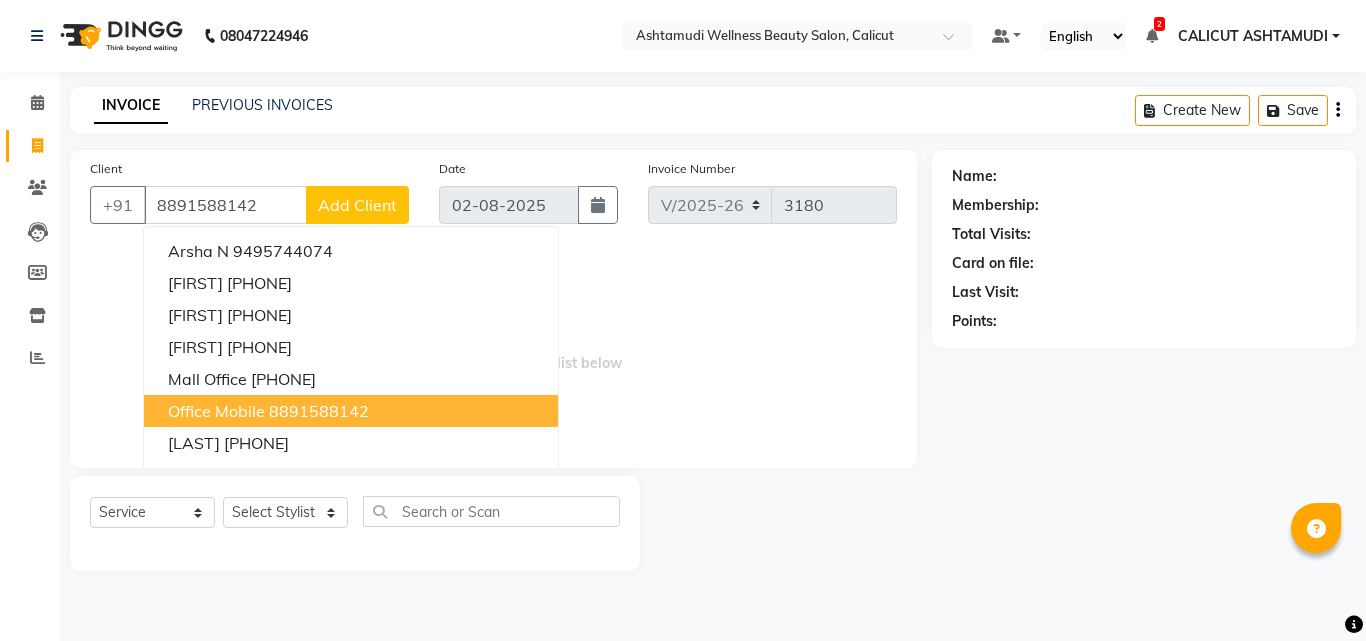 type on "8891588142" 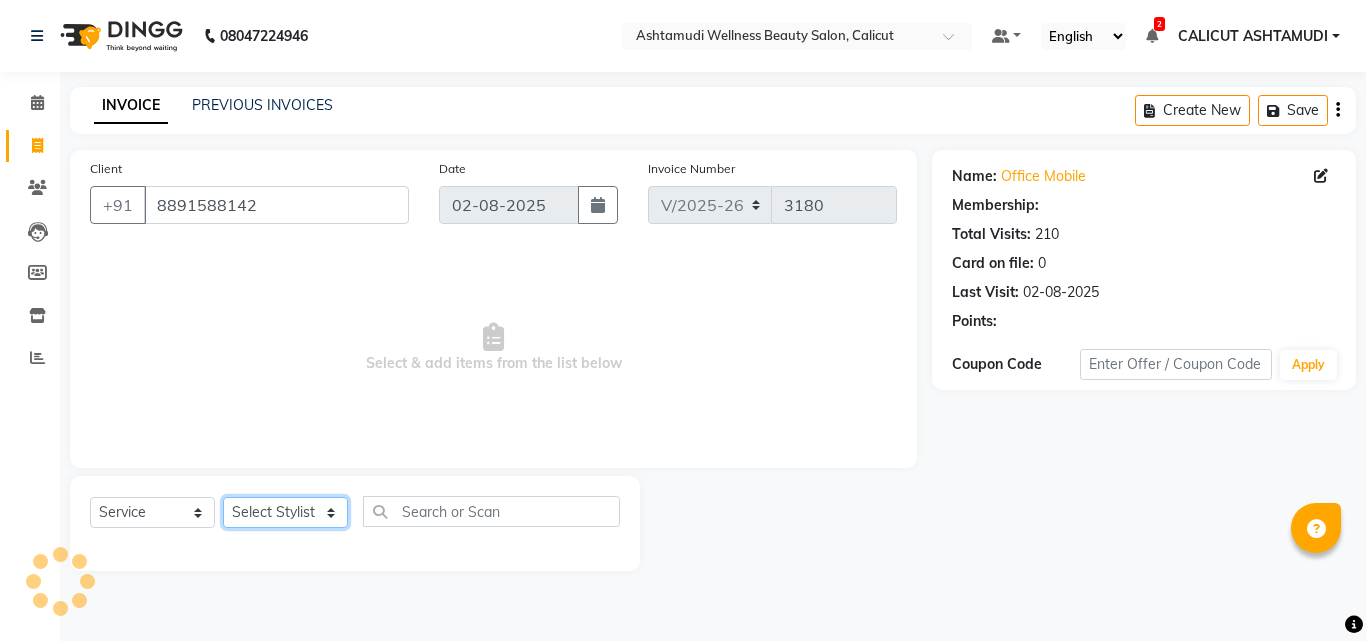 select on "2: Object" 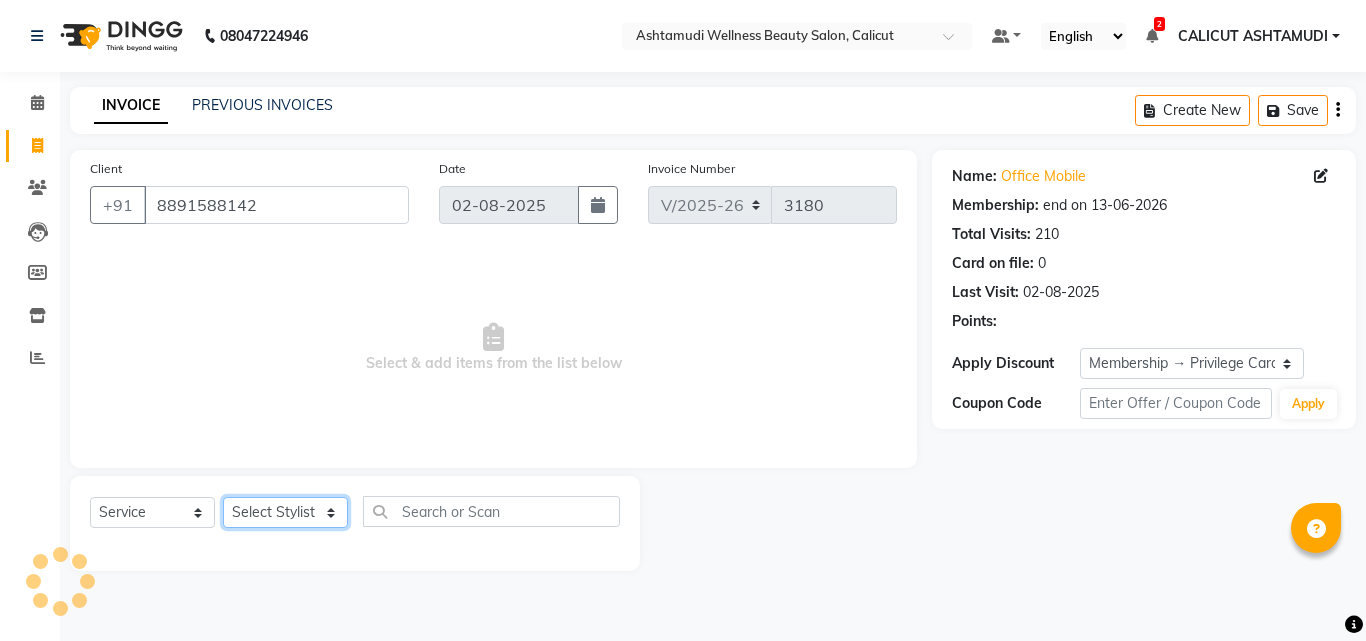 drag, startPoint x: 293, startPoint y: 517, endPoint x: 293, endPoint y: 503, distance: 14 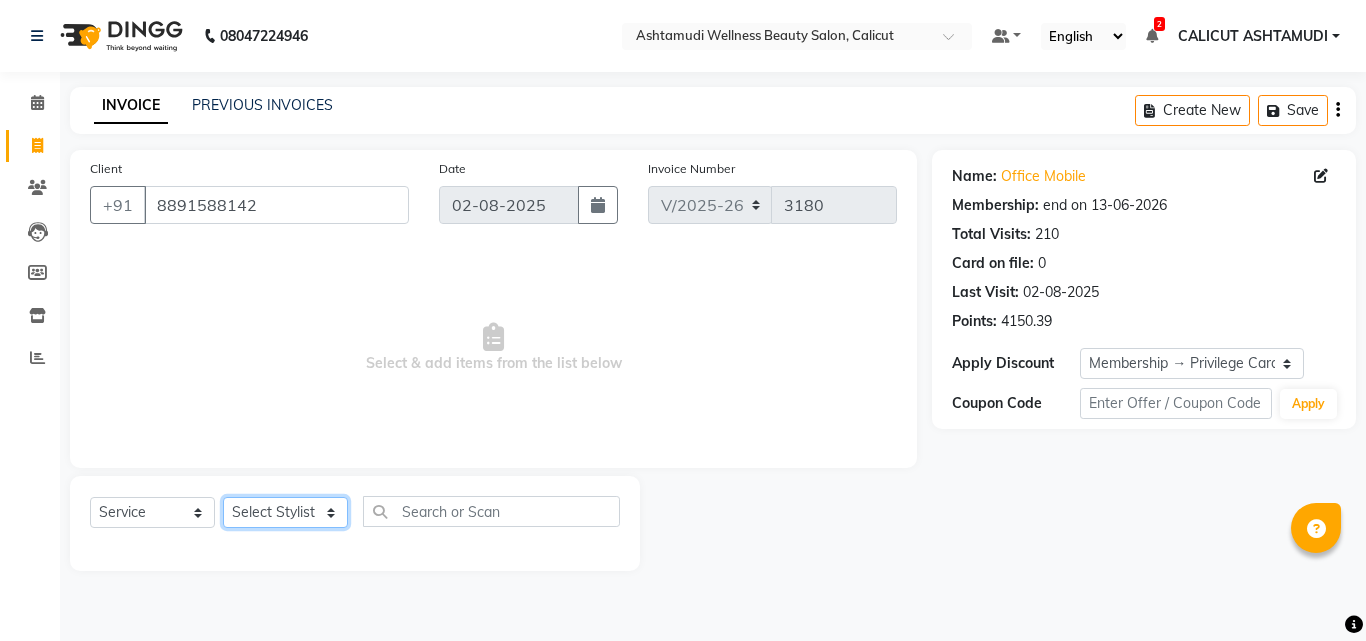 select on "85202" 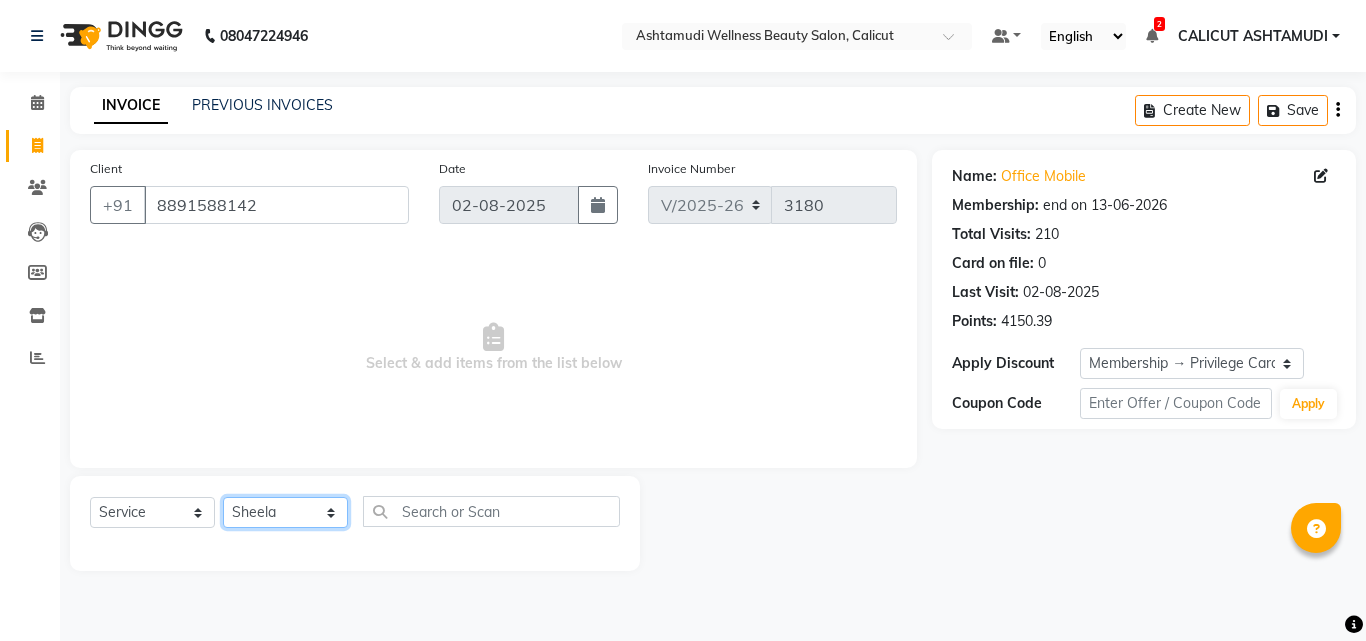 click on "Select Stylist Amala George AMBILI C ANJANA DAS ANKITHA Arya CALICUT ASHTAMUDI FRANKLY	 GRACY KRISHNA Nitesh Punam Gurung Sewan ali Sheela SUHANA  SHABU Titto" 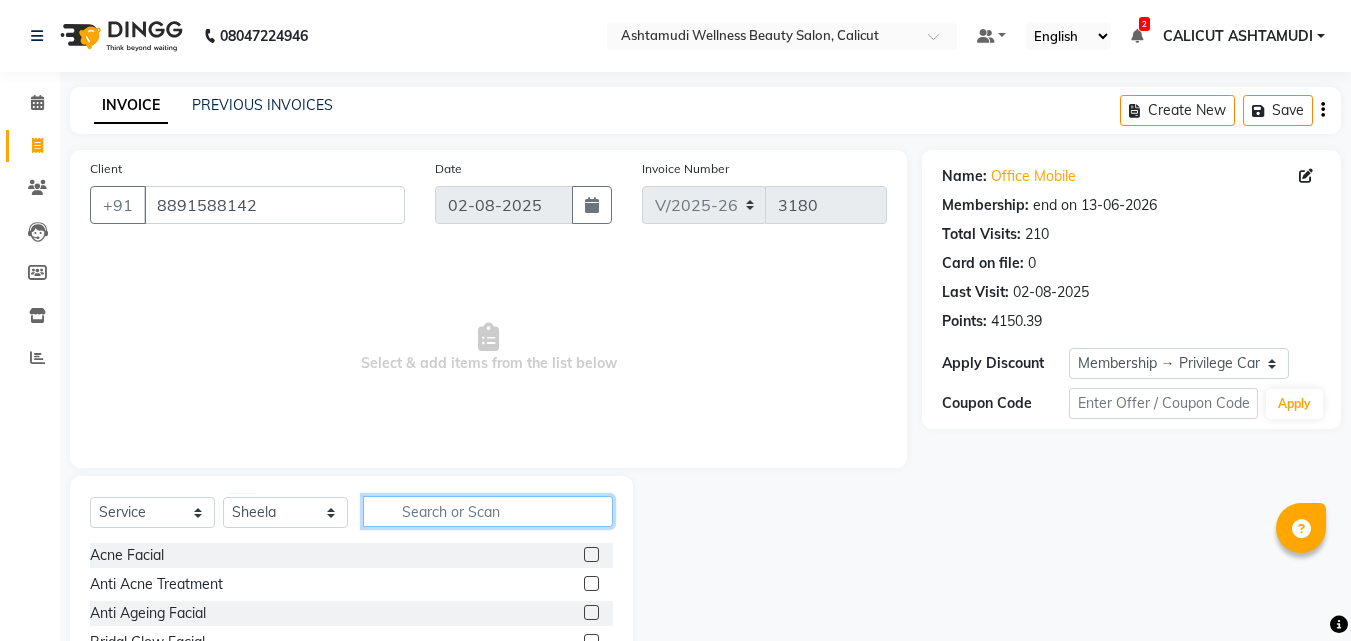 click 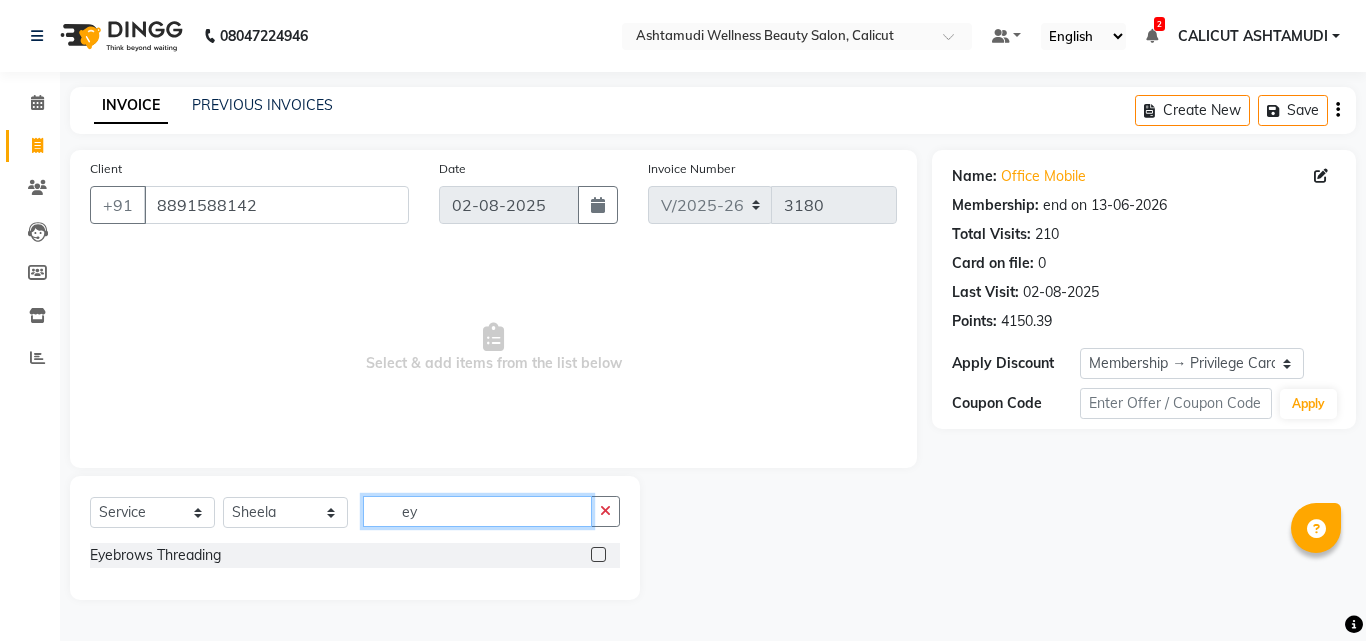 type on "ey" 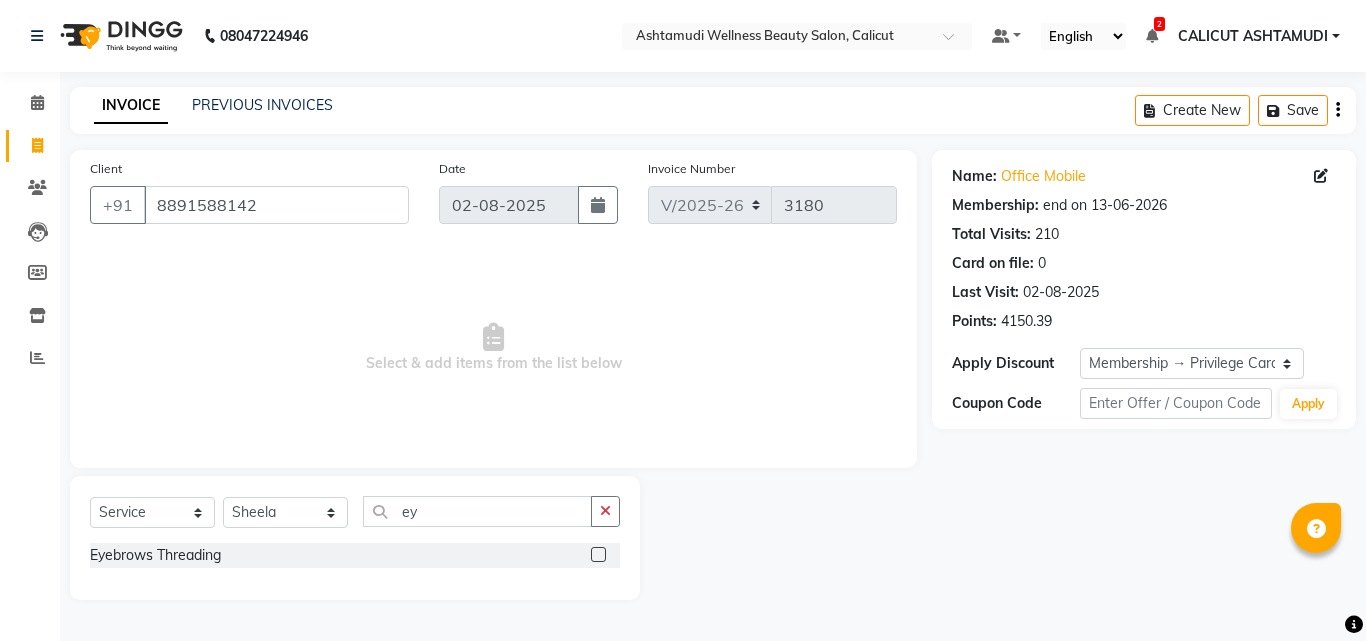 click 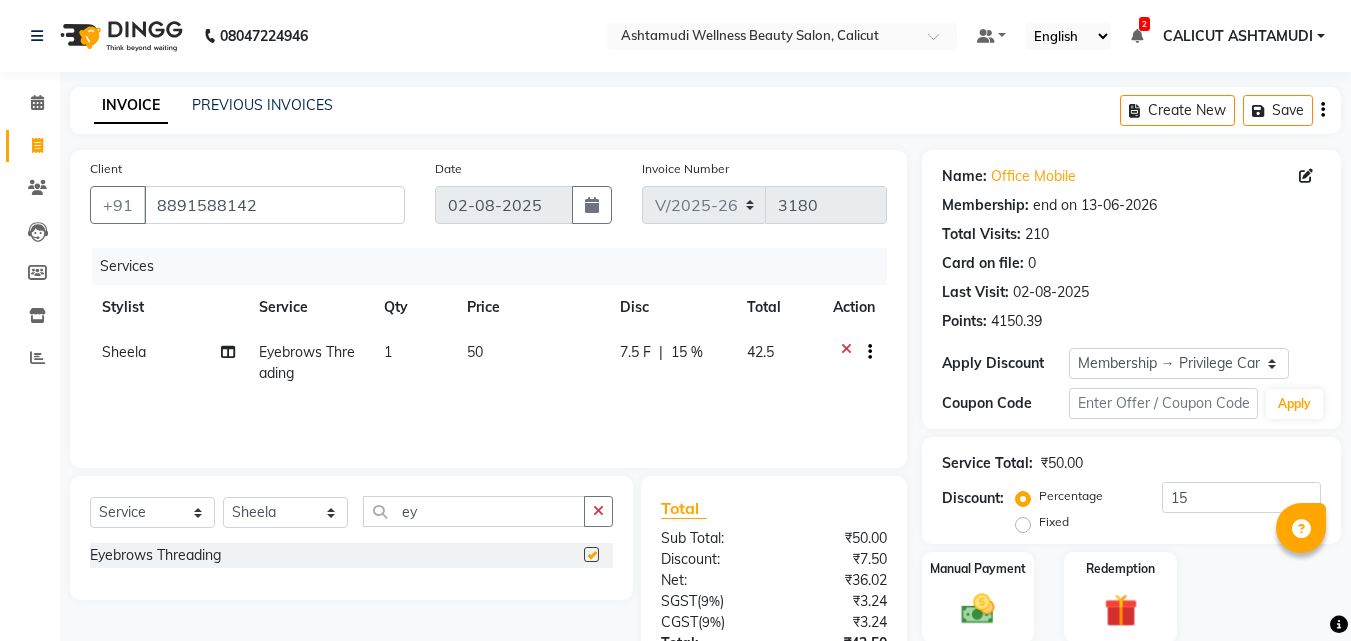 checkbox on "false" 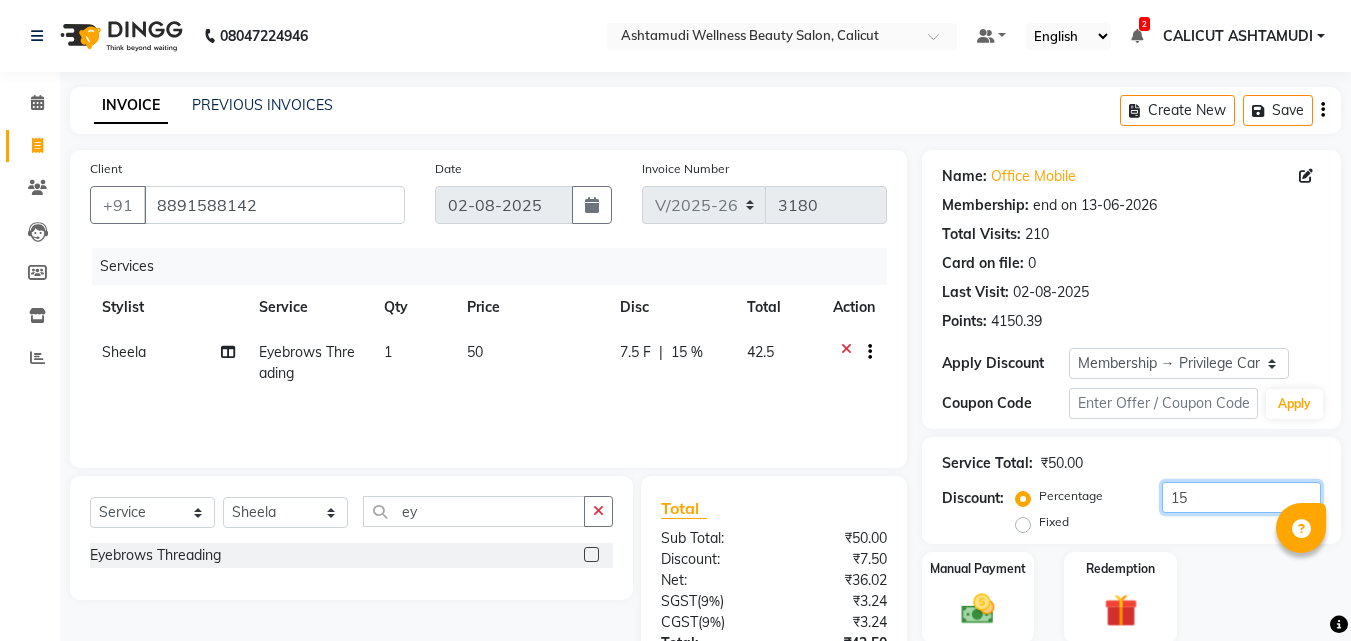 click on "15" 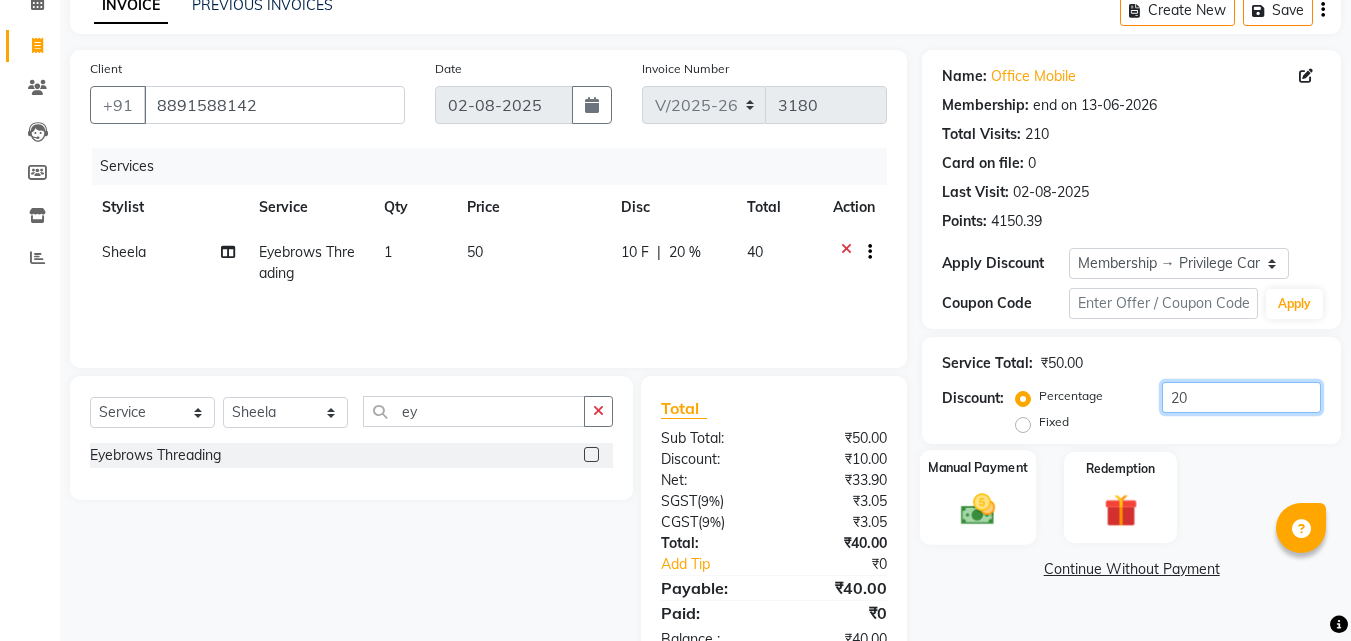 type on "20" 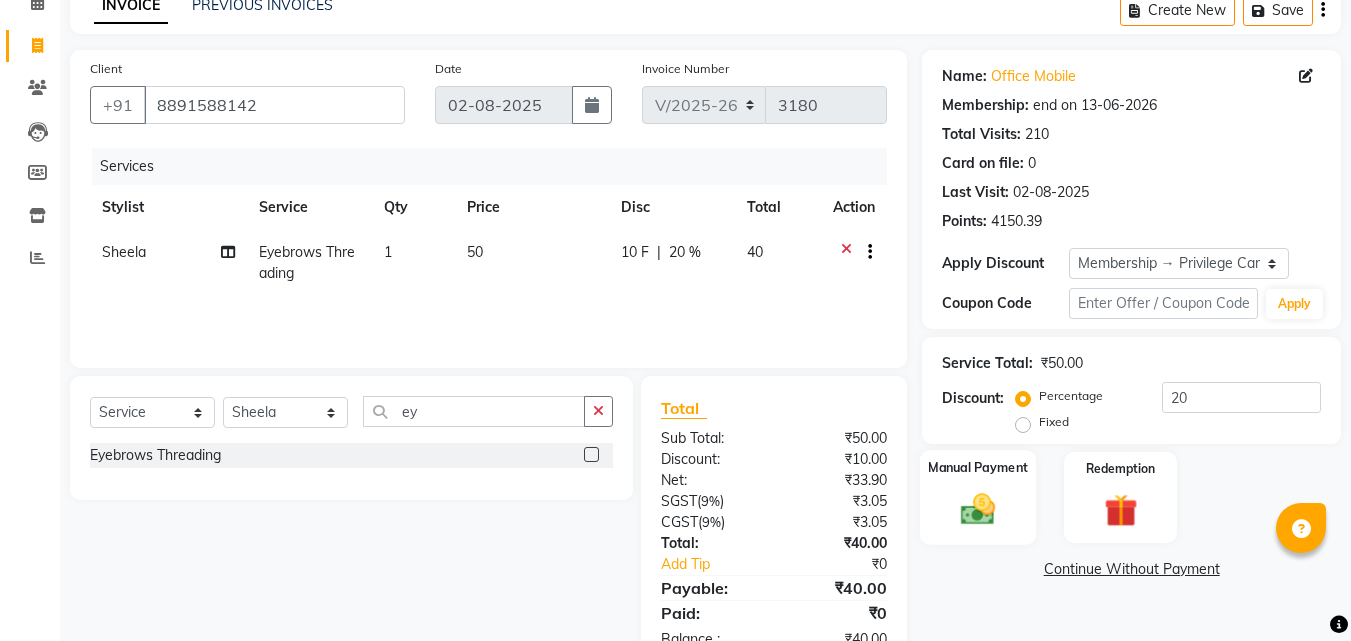 click 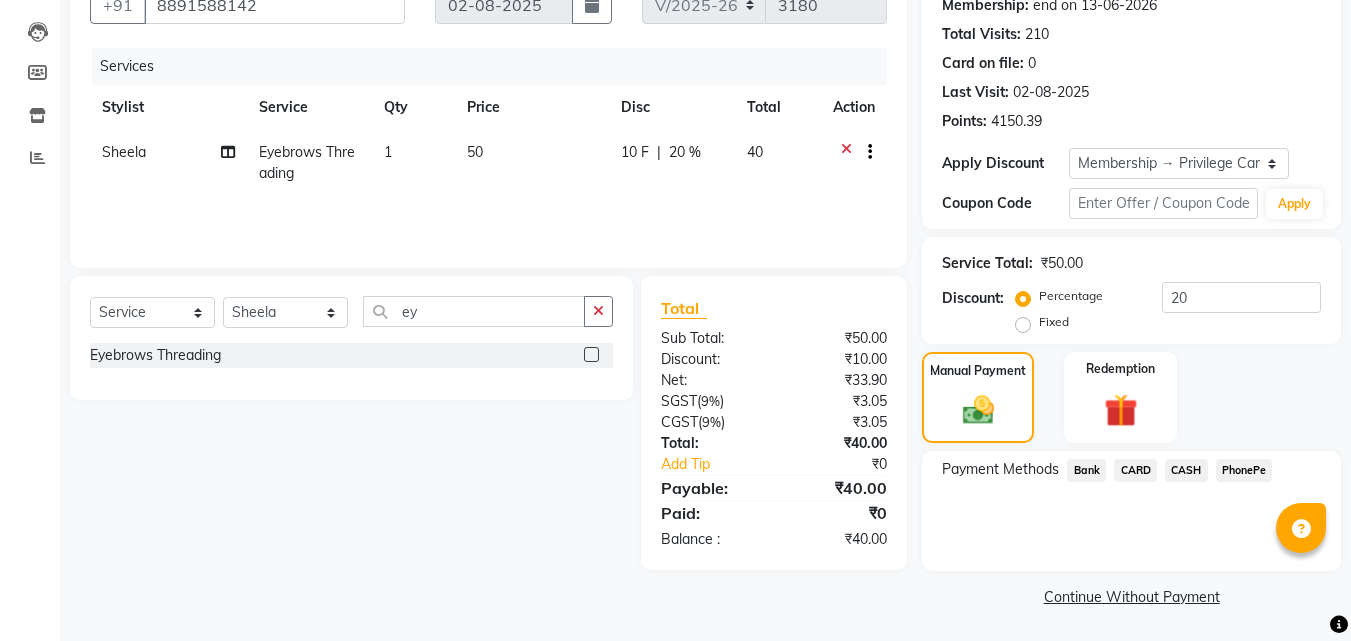 scroll, scrollTop: 201, scrollLeft: 0, axis: vertical 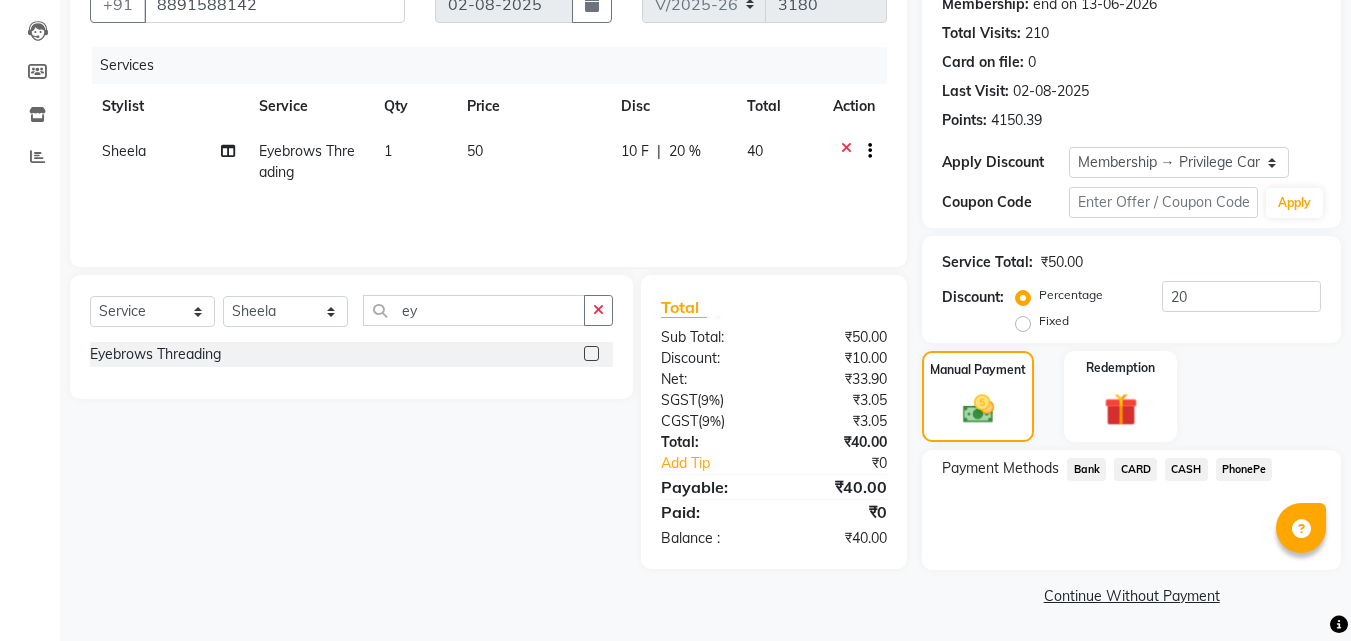 click on "PhonePe" 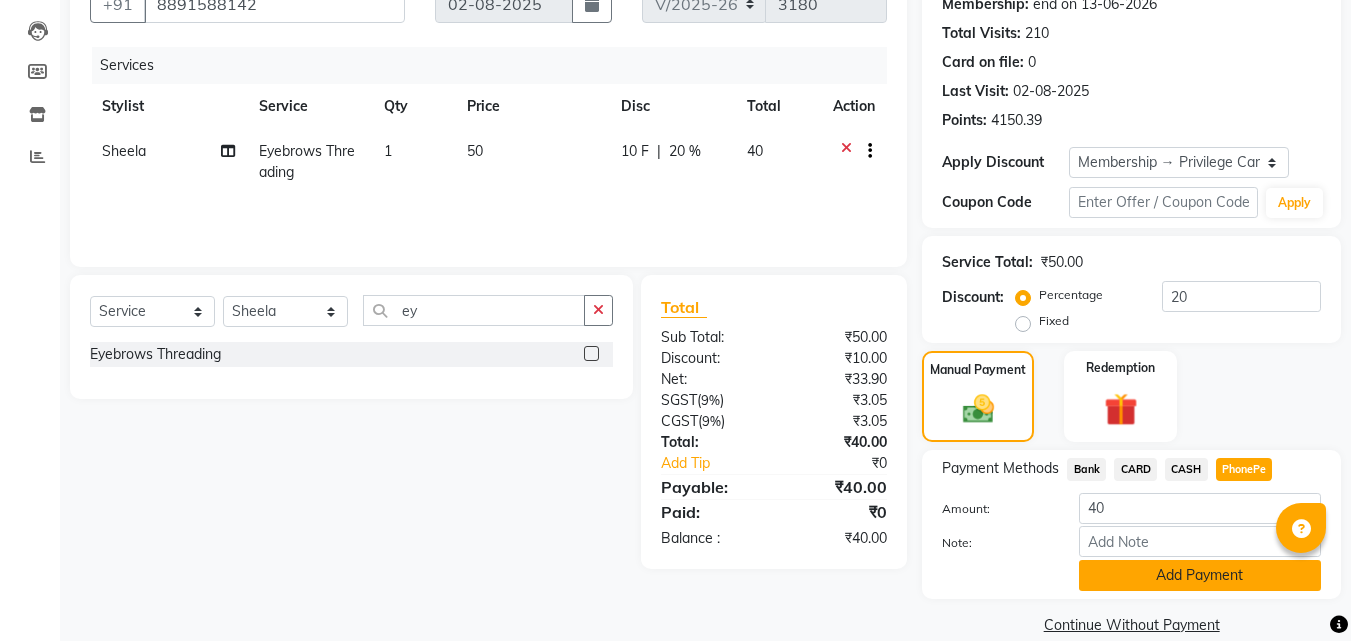 click on "Add Payment" 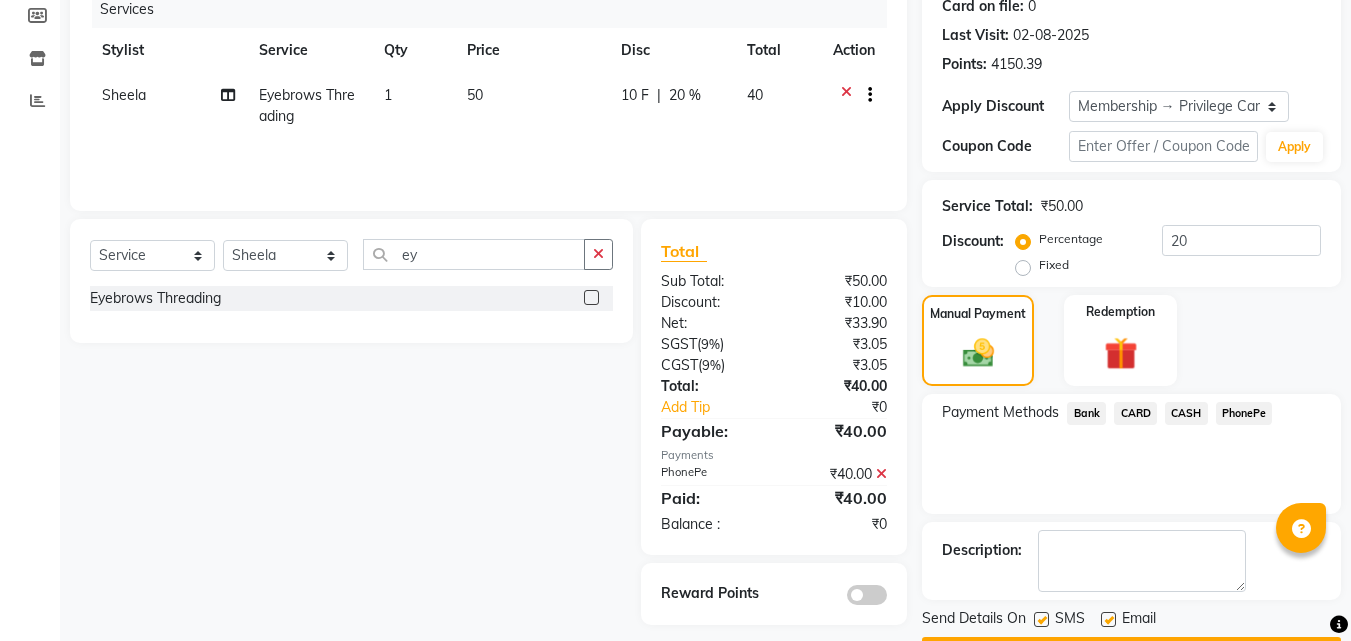 scroll, scrollTop: 314, scrollLeft: 0, axis: vertical 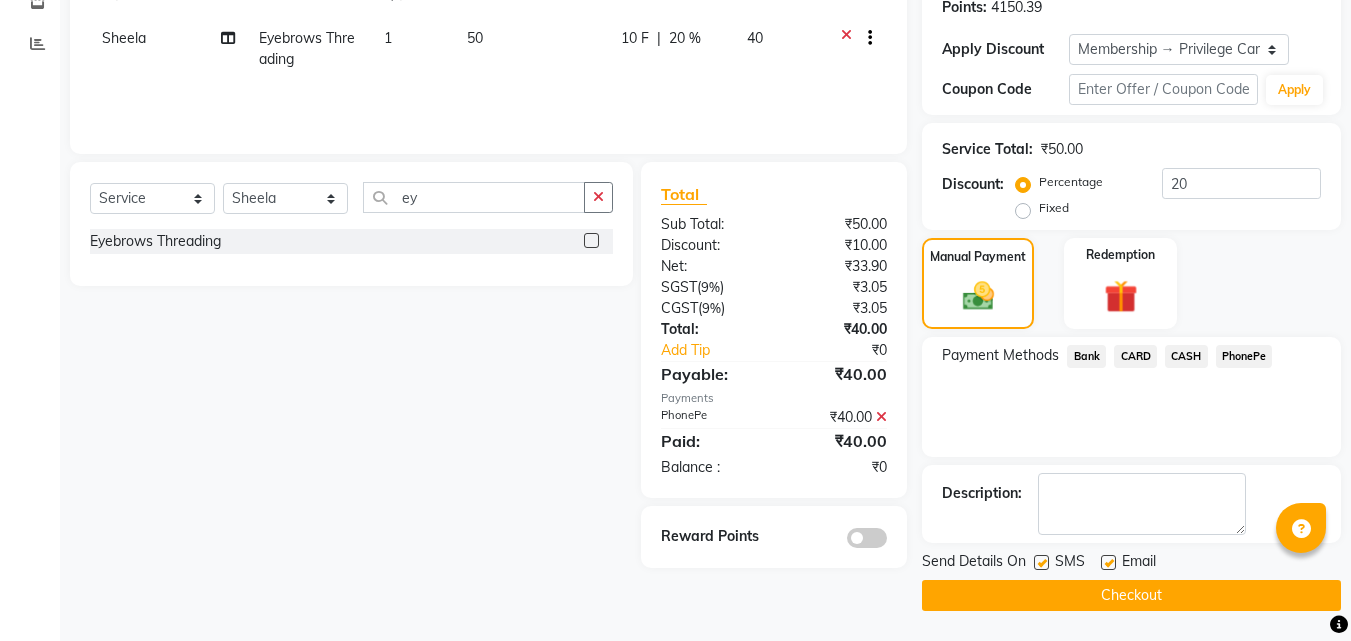 click on "Checkout" 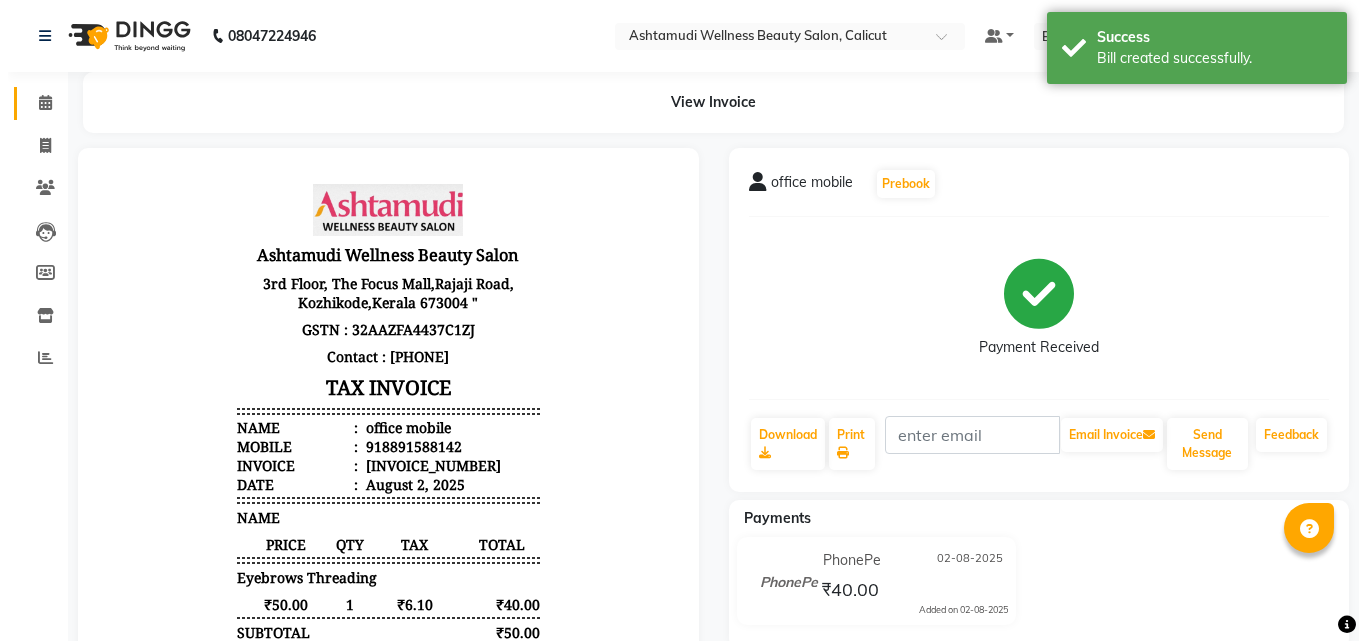 scroll, scrollTop: 0, scrollLeft: 0, axis: both 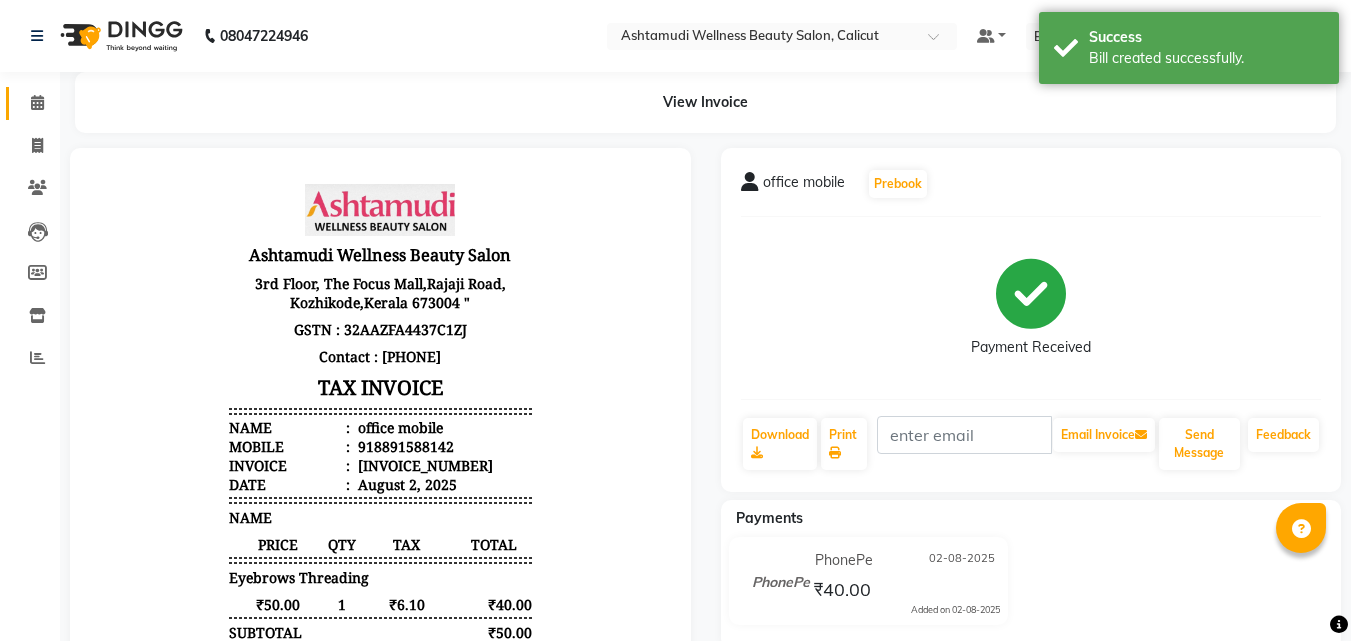 click on "Calendar" 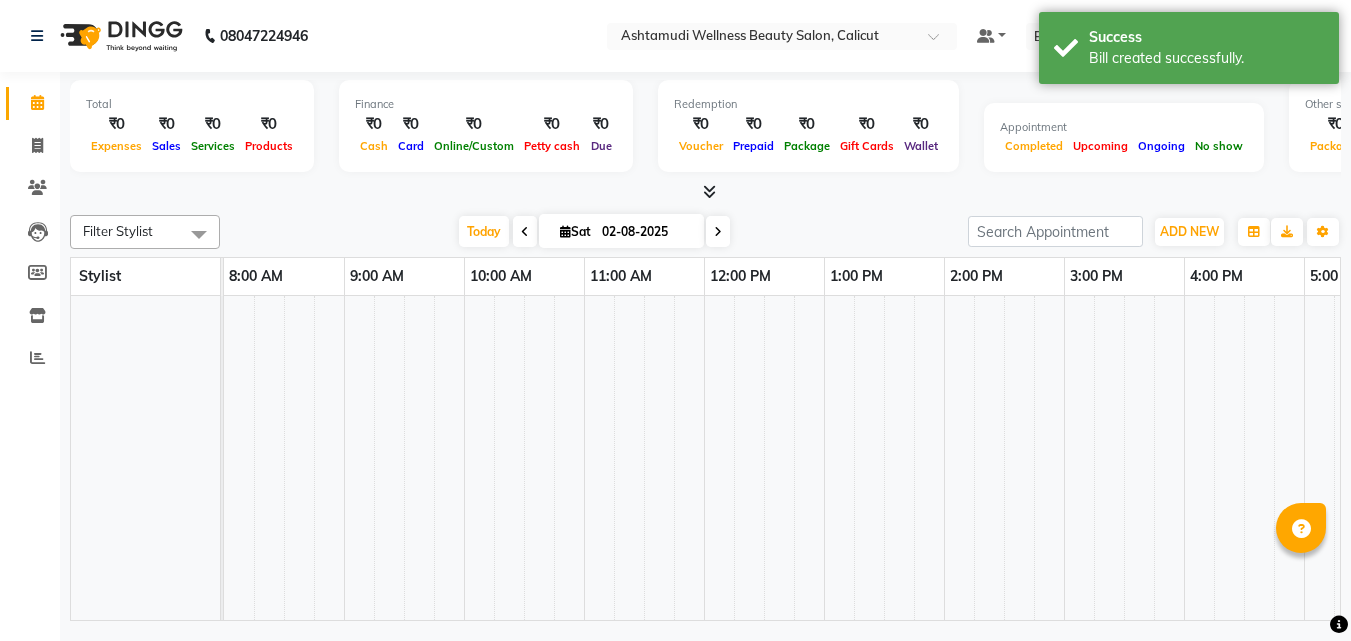click on "Calendar" 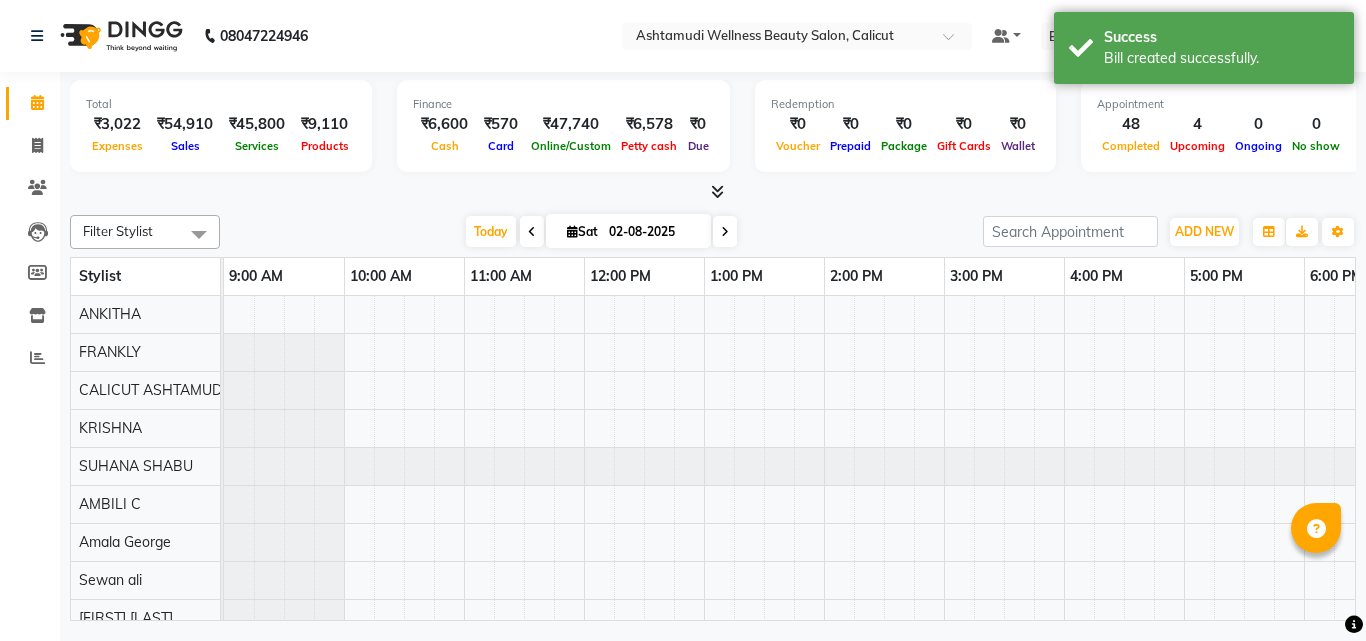 scroll, scrollTop: 0, scrollLeft: 0, axis: both 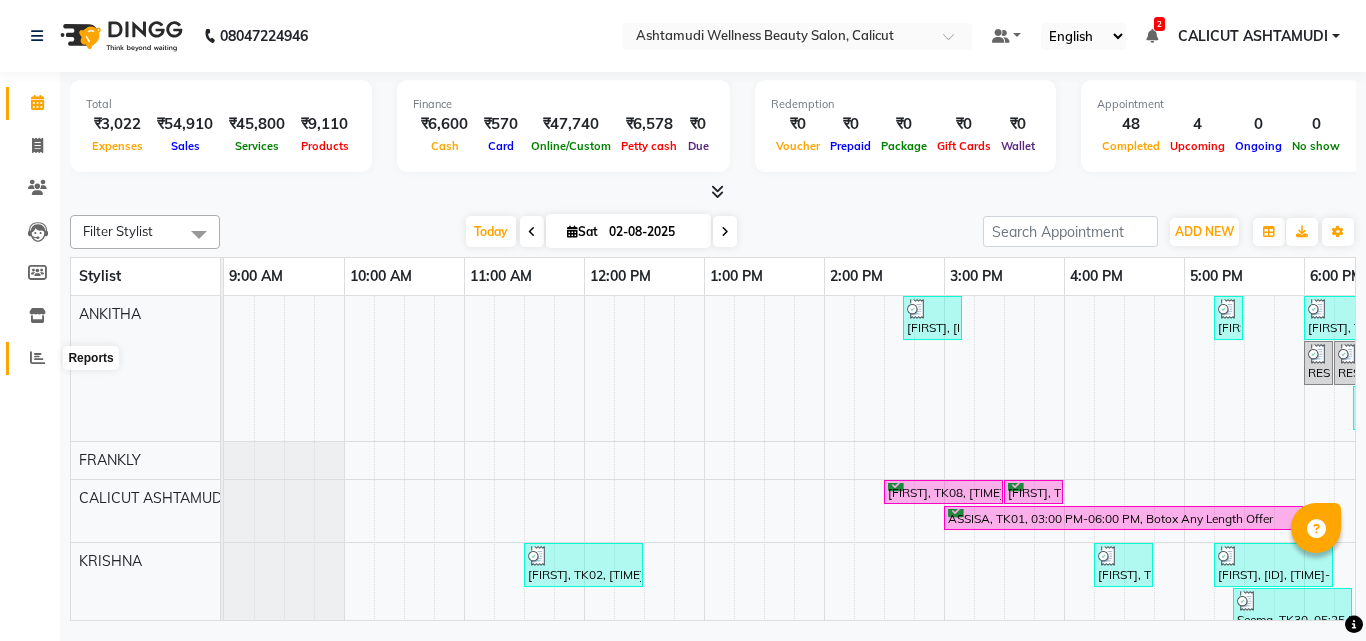 click 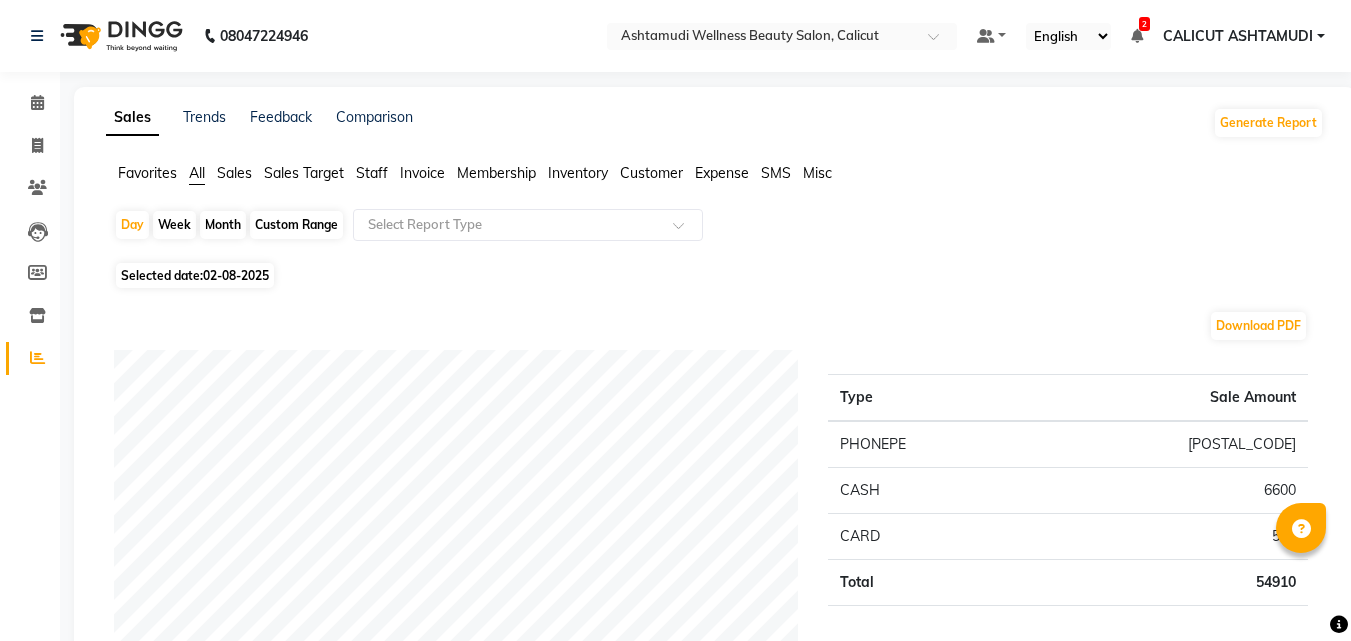 click on "Custom Range" 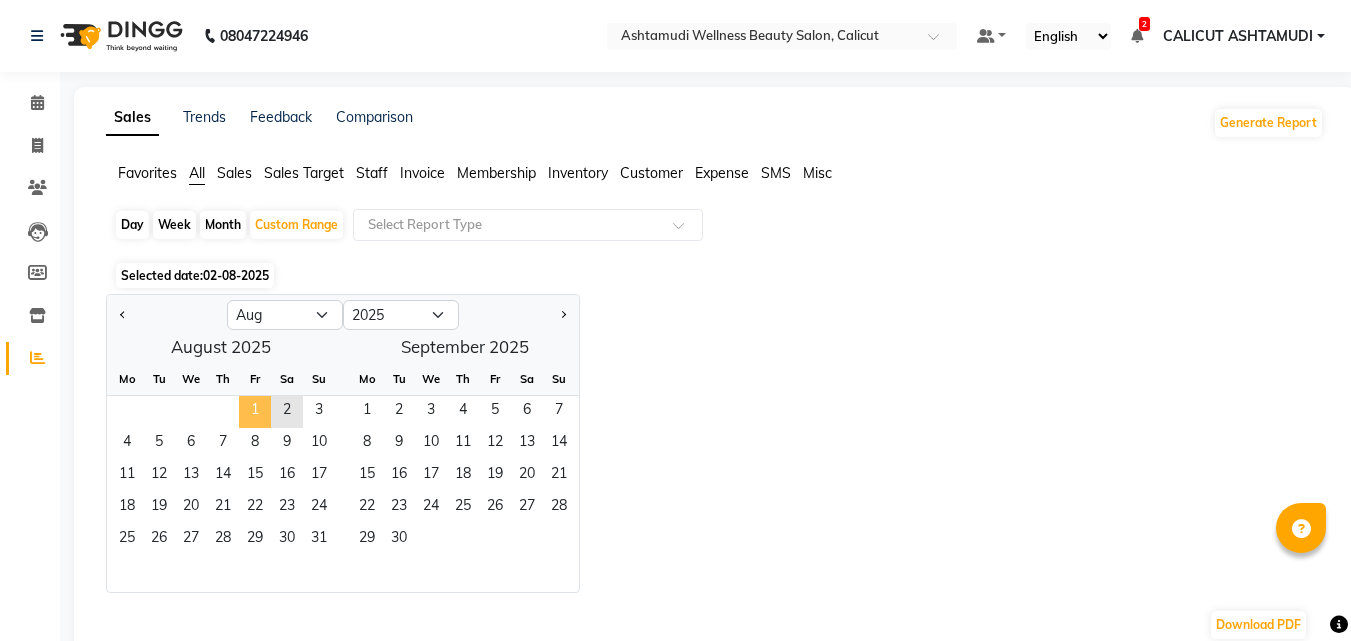 click on "1" 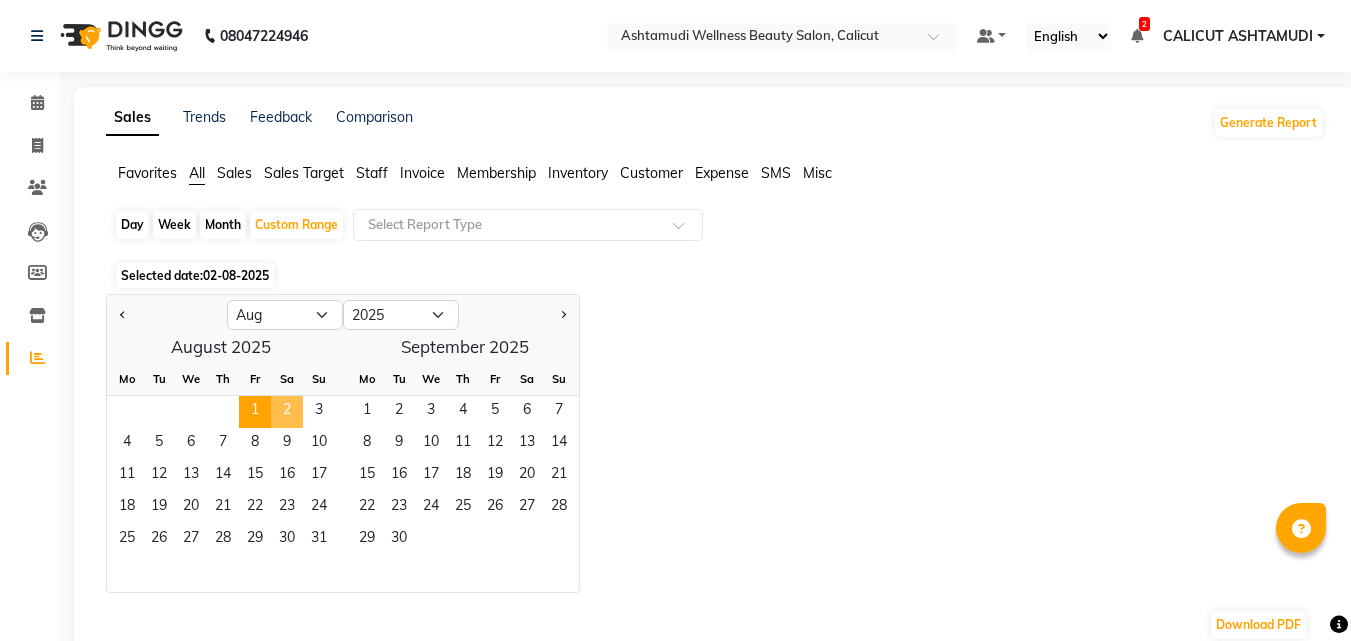 click on "2" 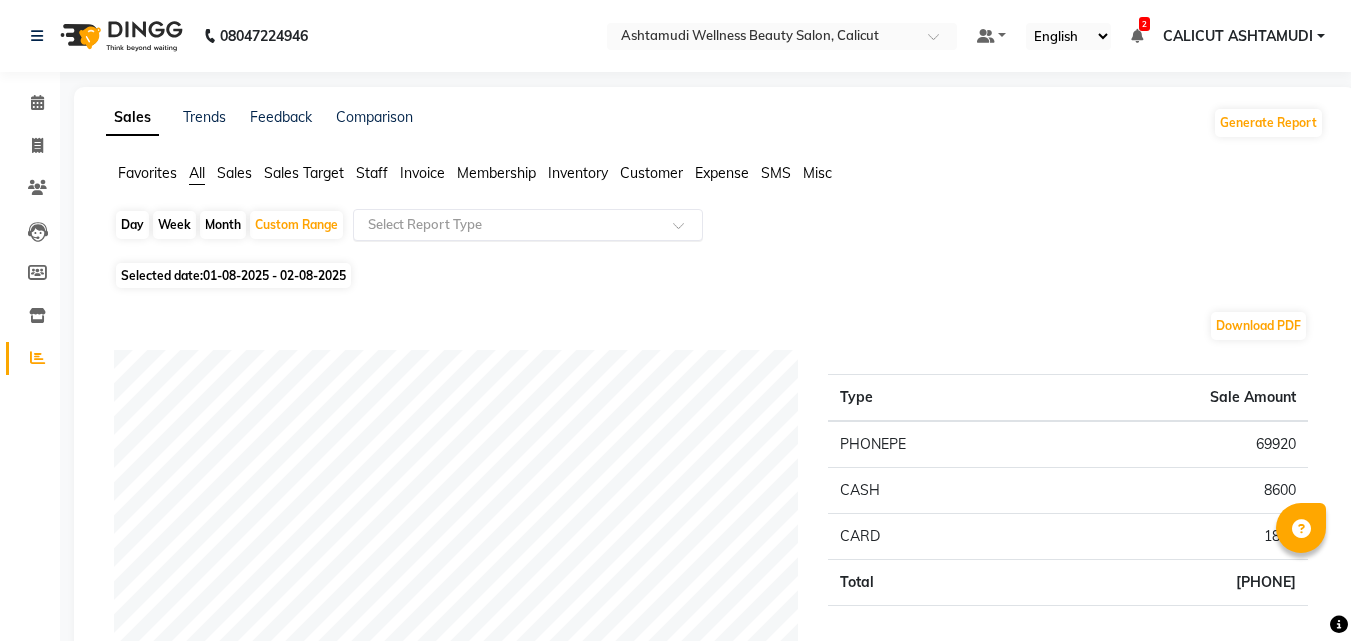 click 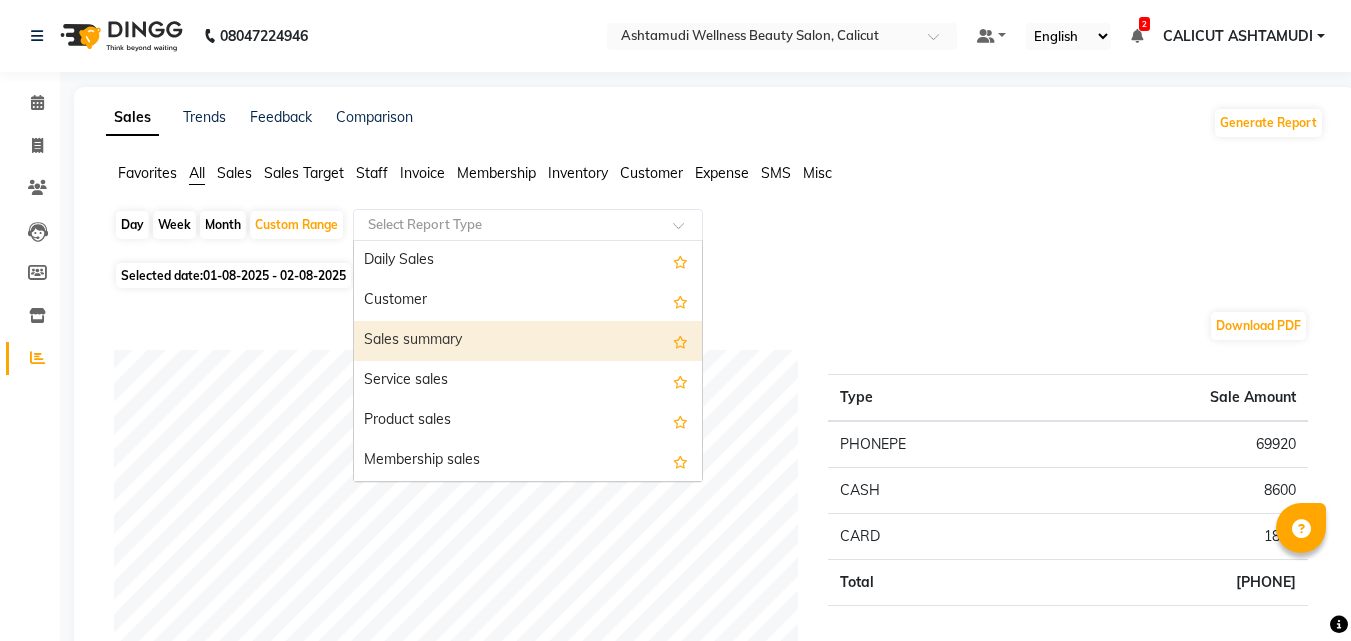 click on "Sales summary" at bounding box center [528, 341] 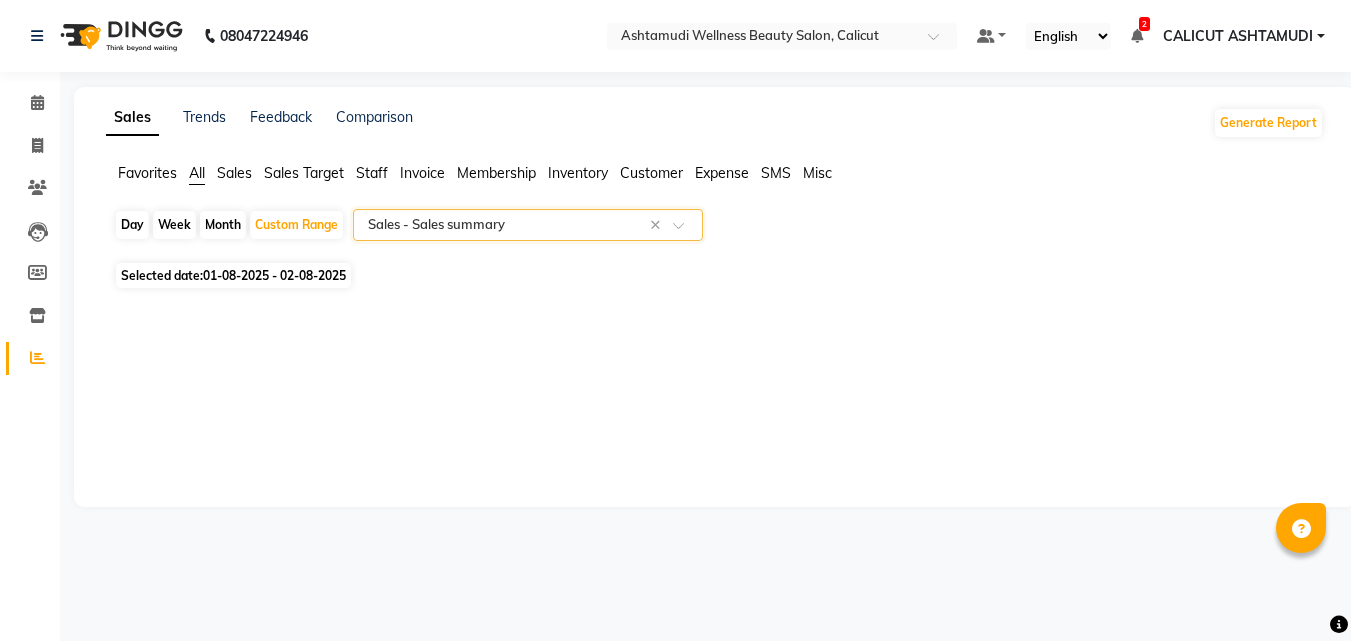 select on "full_report" 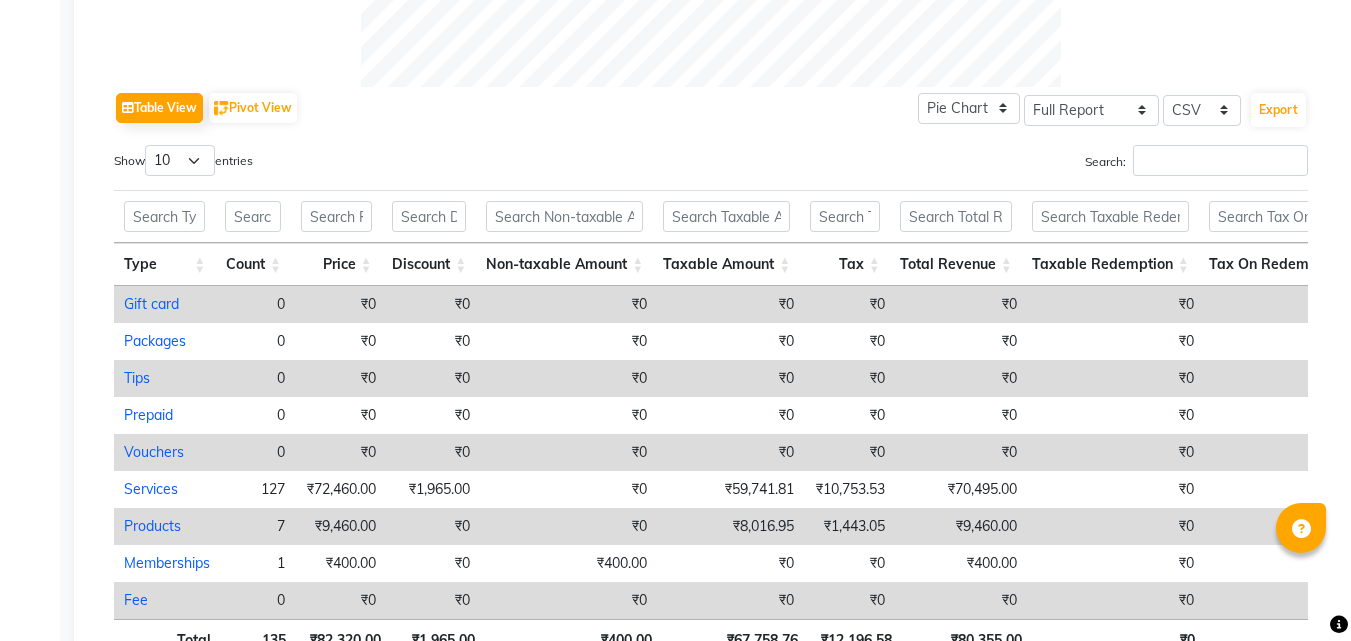 scroll, scrollTop: 1106, scrollLeft: 0, axis: vertical 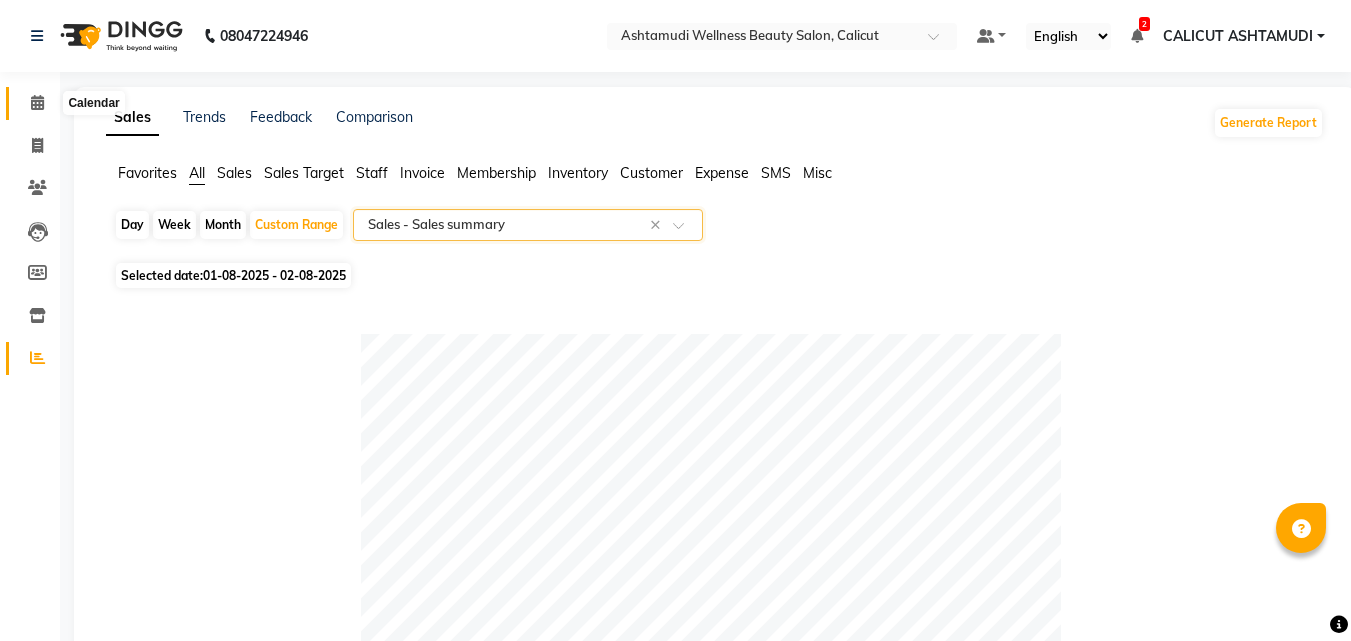 click 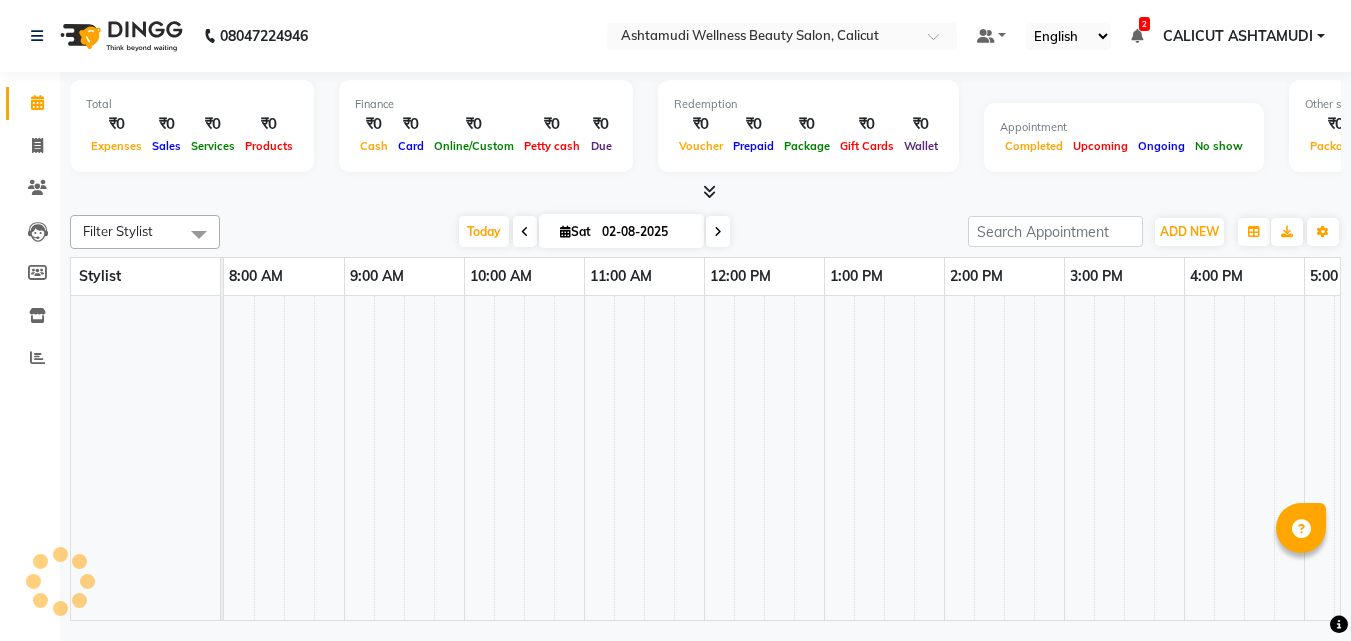 click 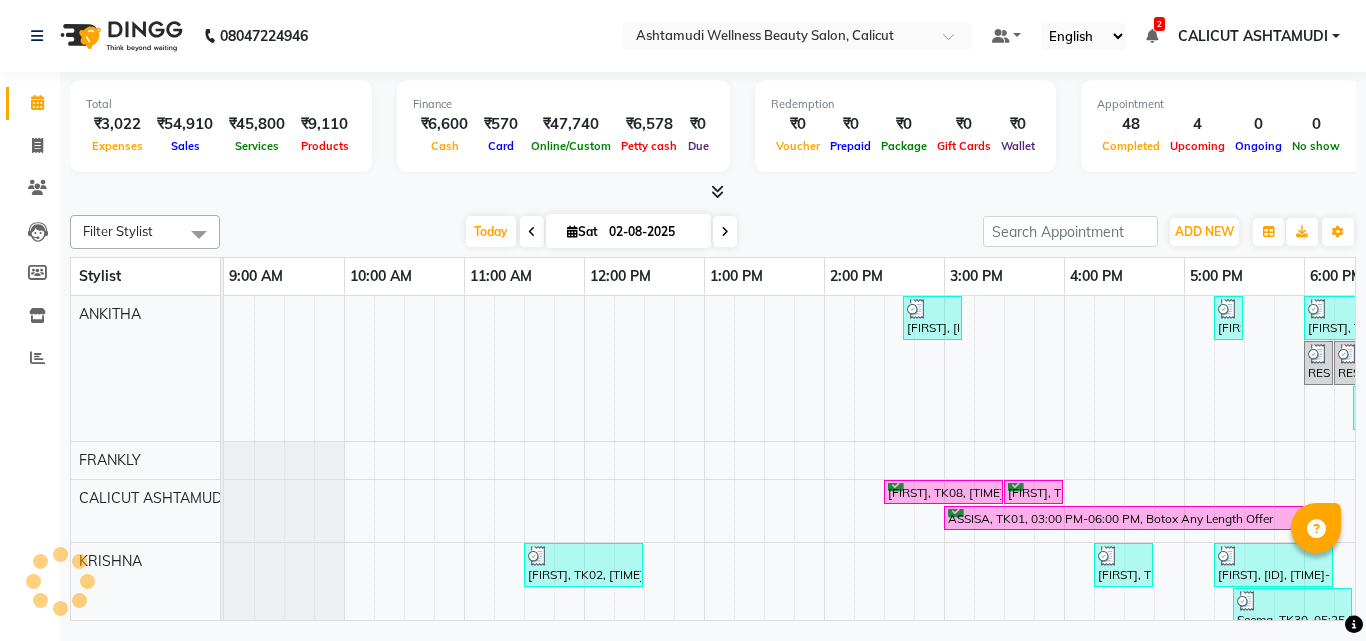 scroll, scrollTop: 0, scrollLeft: 669, axis: horizontal 